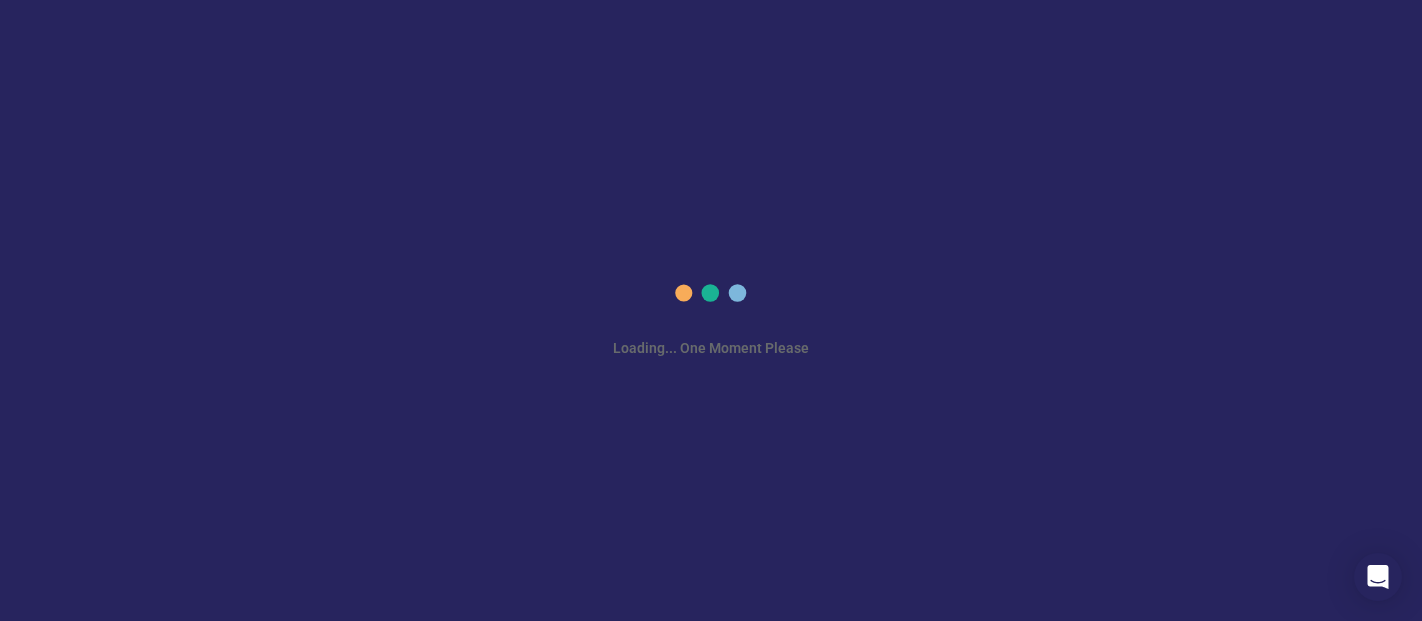 scroll, scrollTop: 0, scrollLeft: 0, axis: both 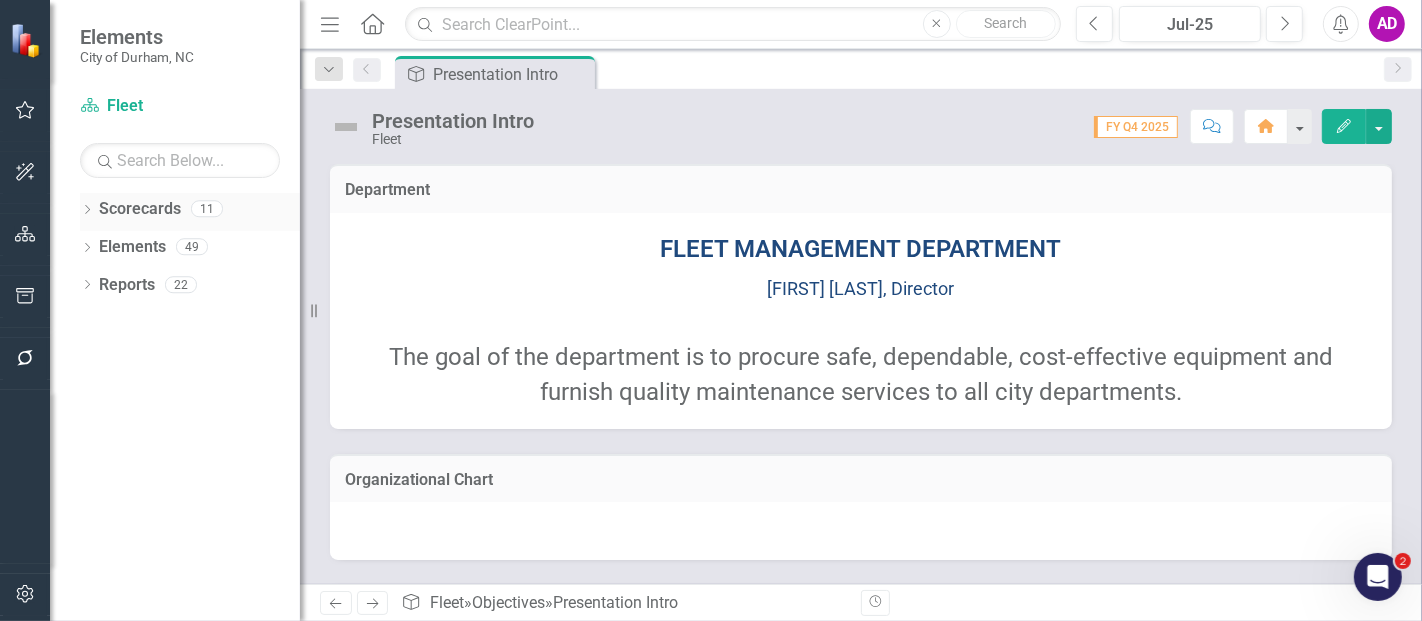 click on "Dropdown" 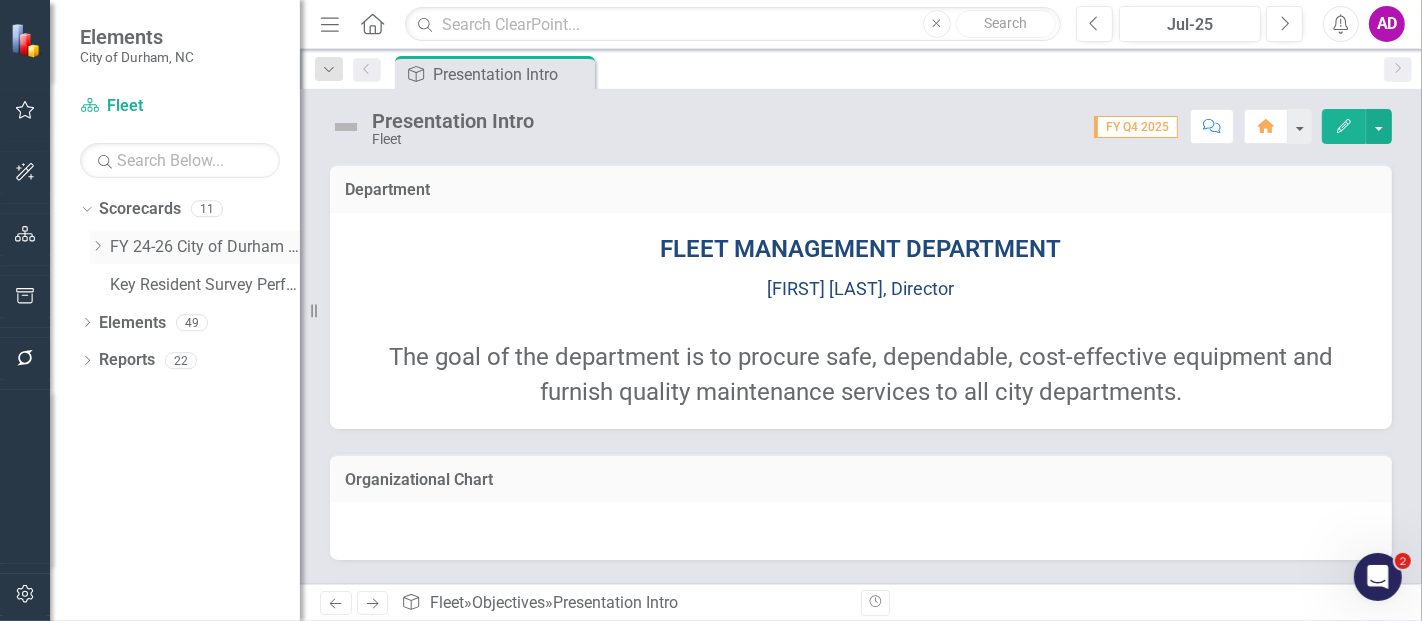 click 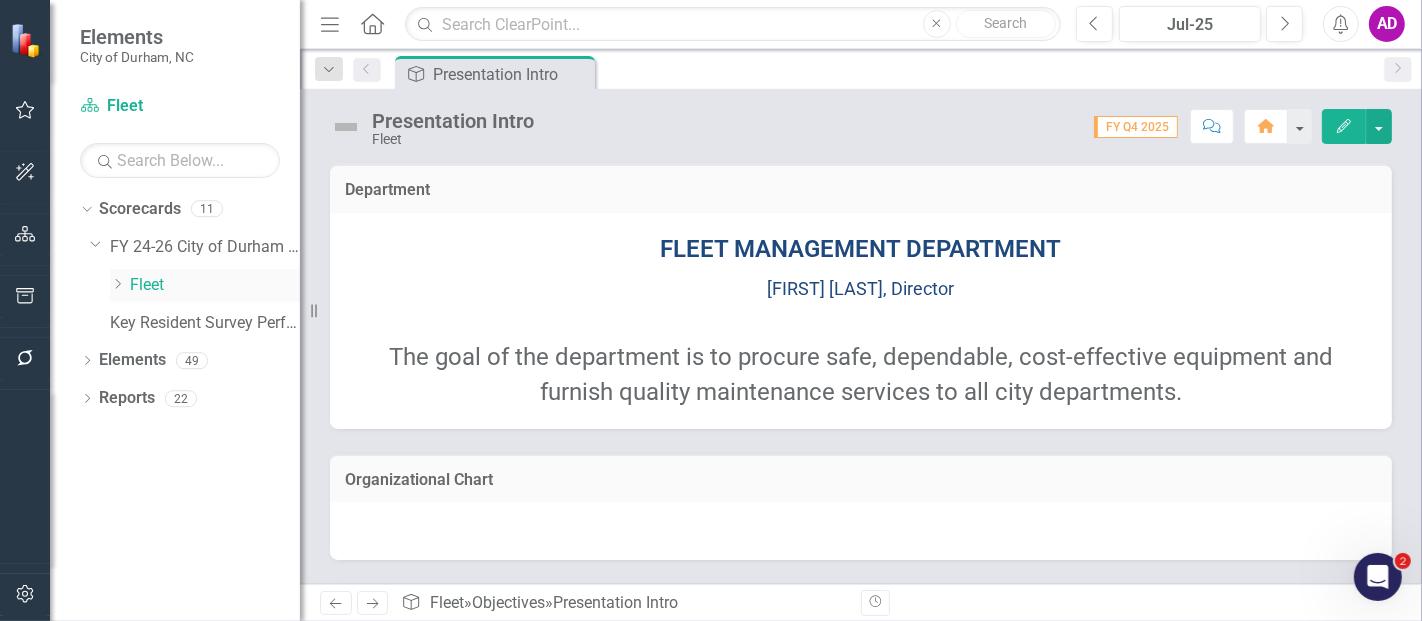 click on "Dropdown" 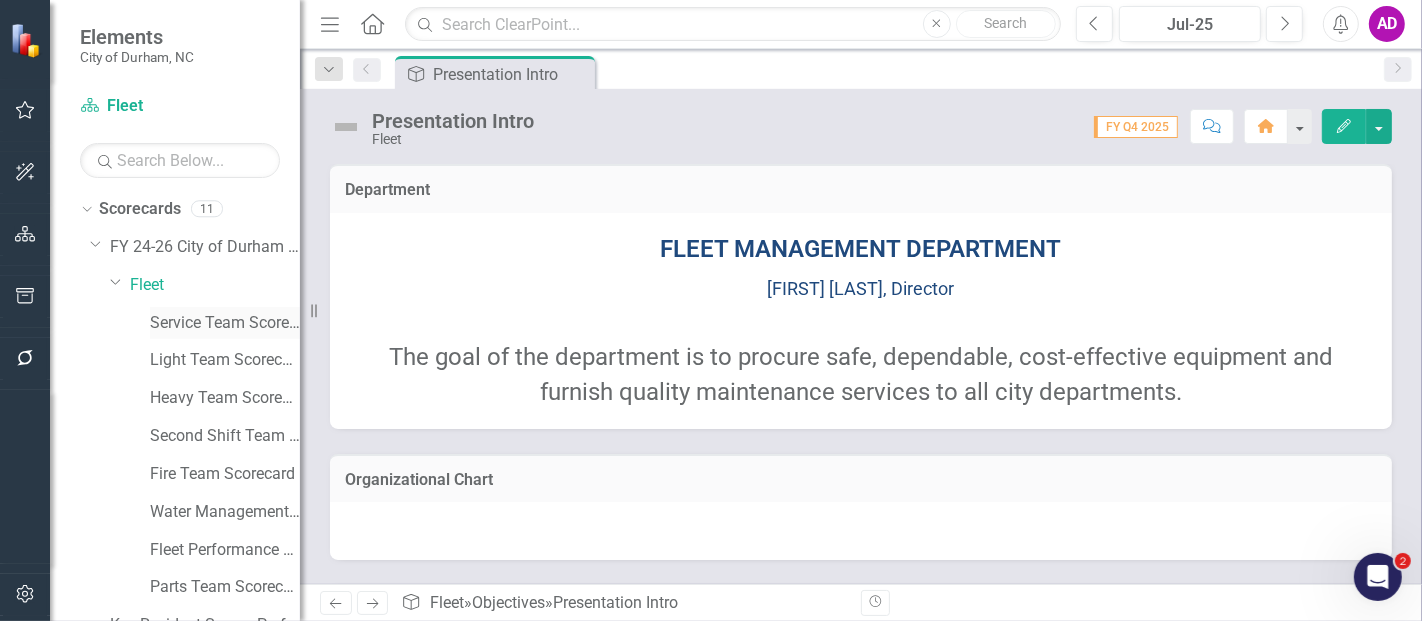 click on "Service Team Scorecard" at bounding box center (225, 323) 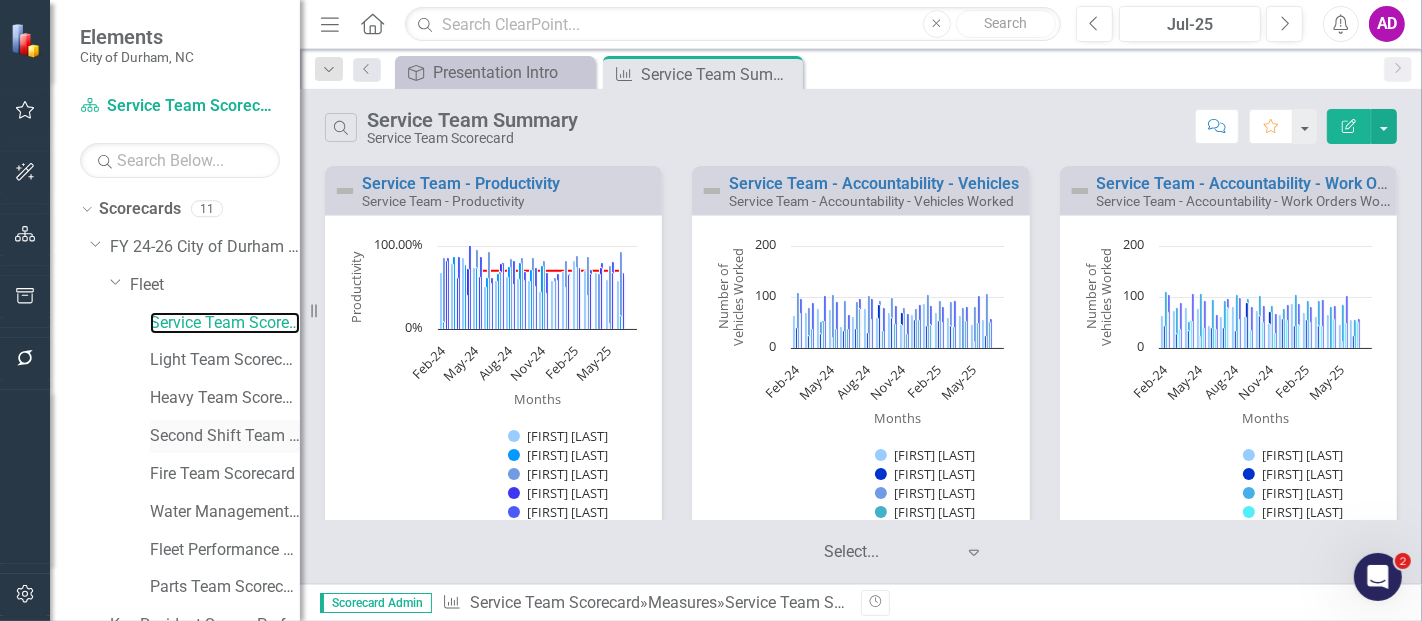 scroll, scrollTop: 100, scrollLeft: 0, axis: vertical 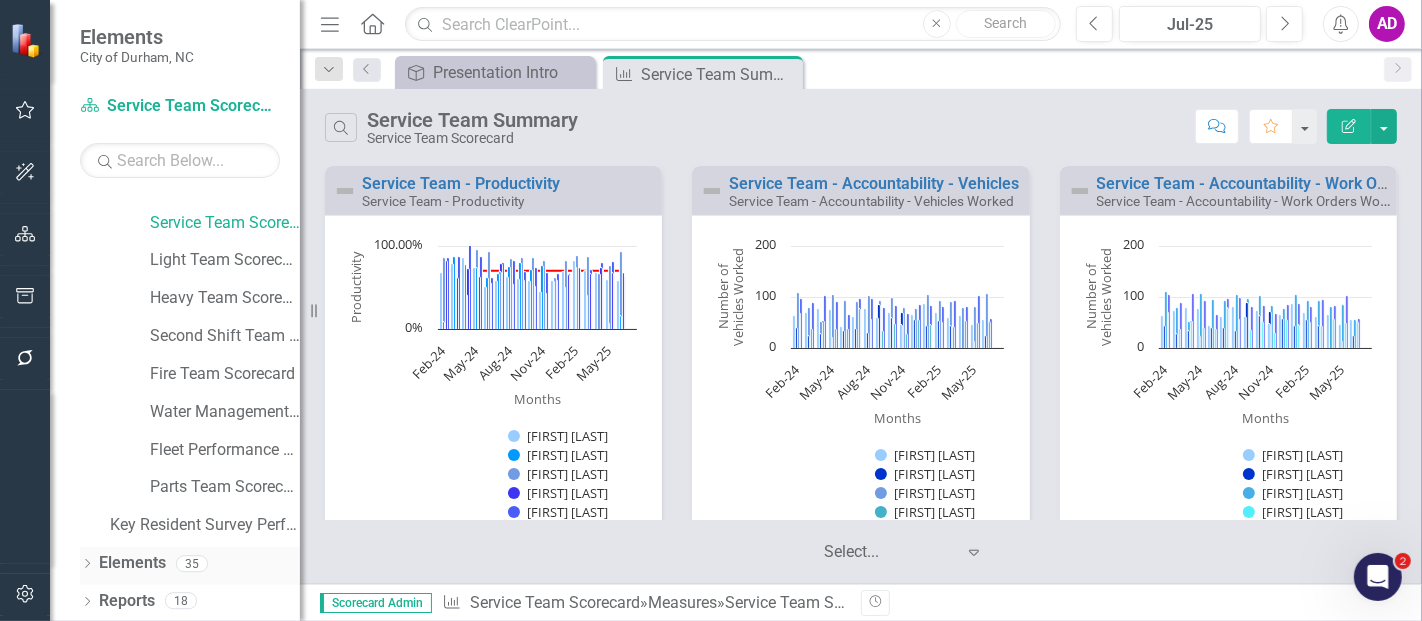 click on "Elements" at bounding box center [132, 563] 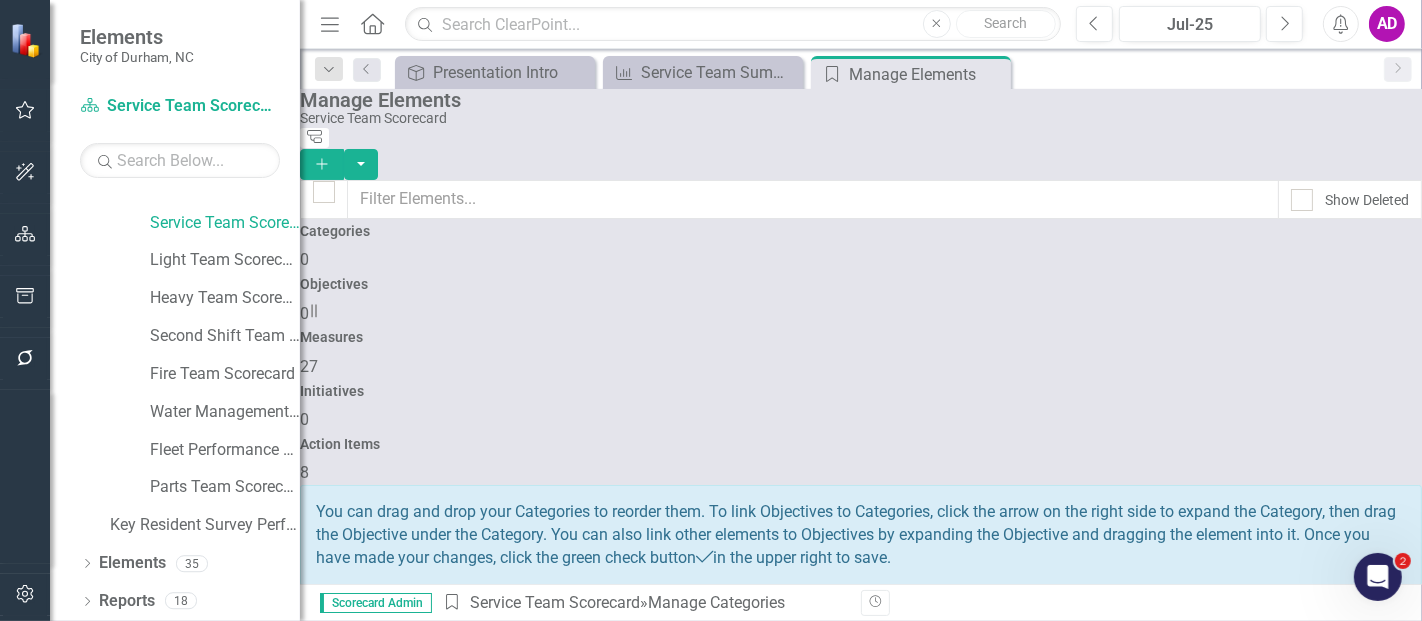 click on "27" at bounding box center [309, 366] 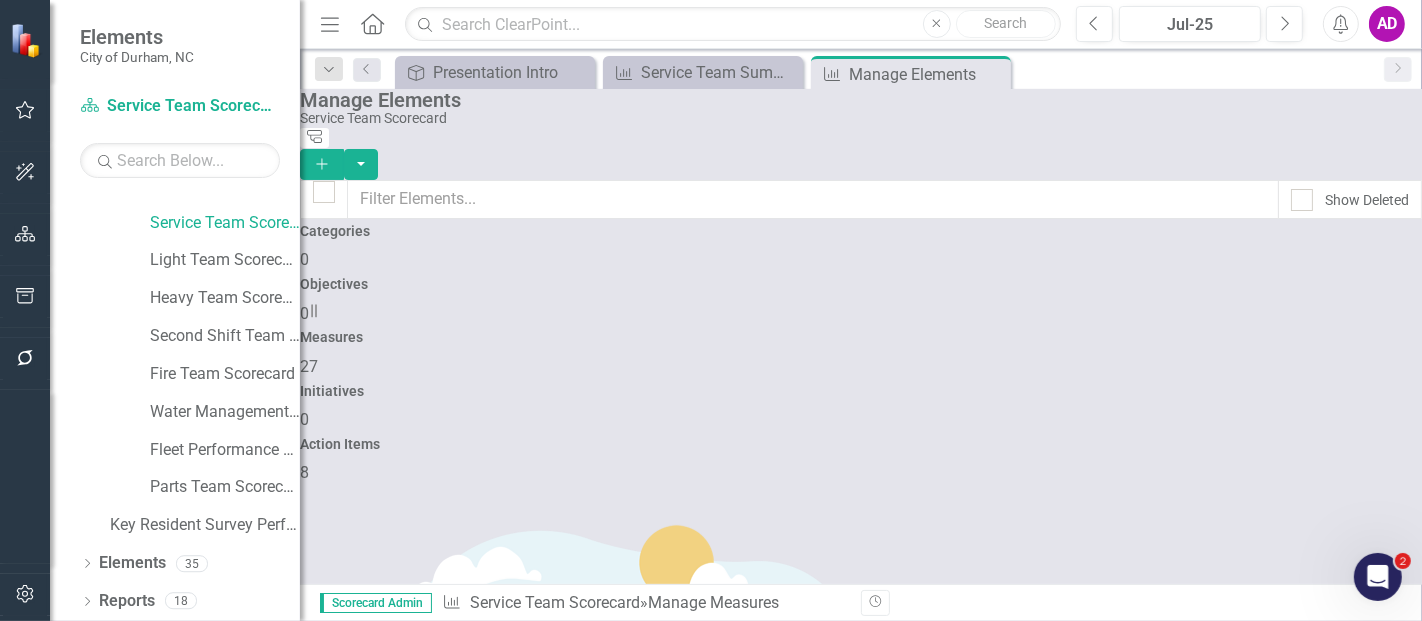 click on "Service Team - Productivity" at bounding box center (399, 1015) 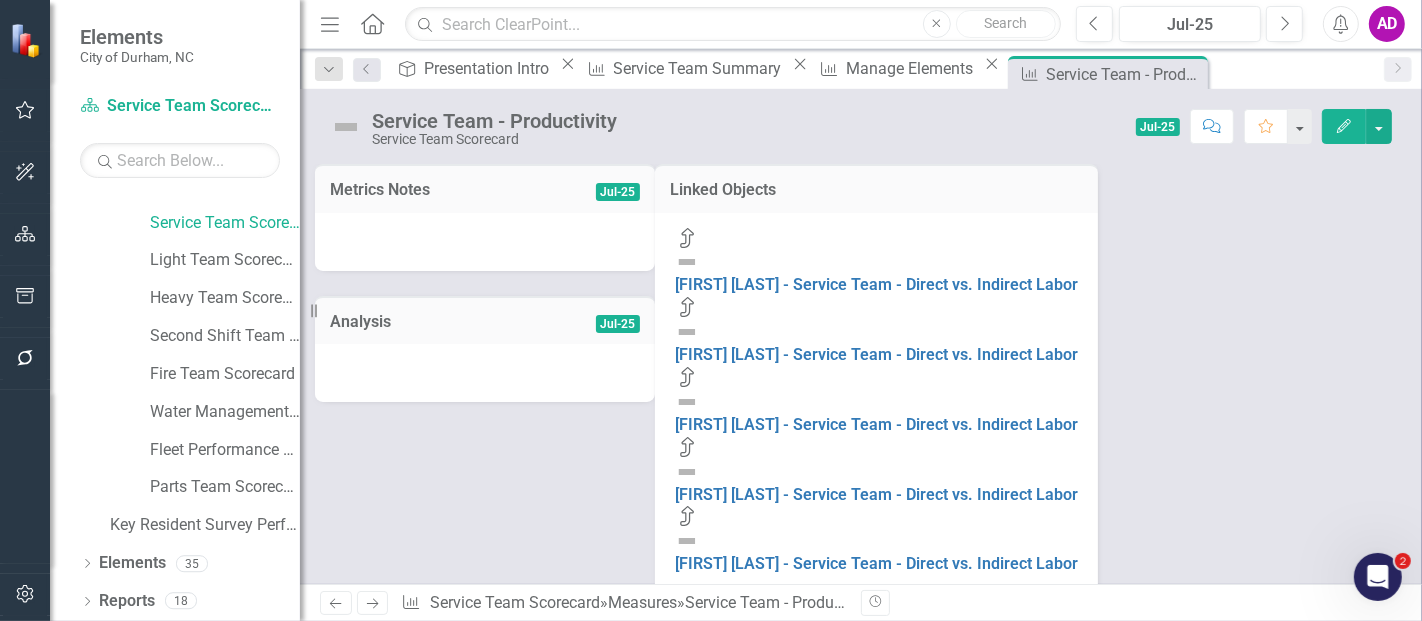 click at bounding box center [485, 242] 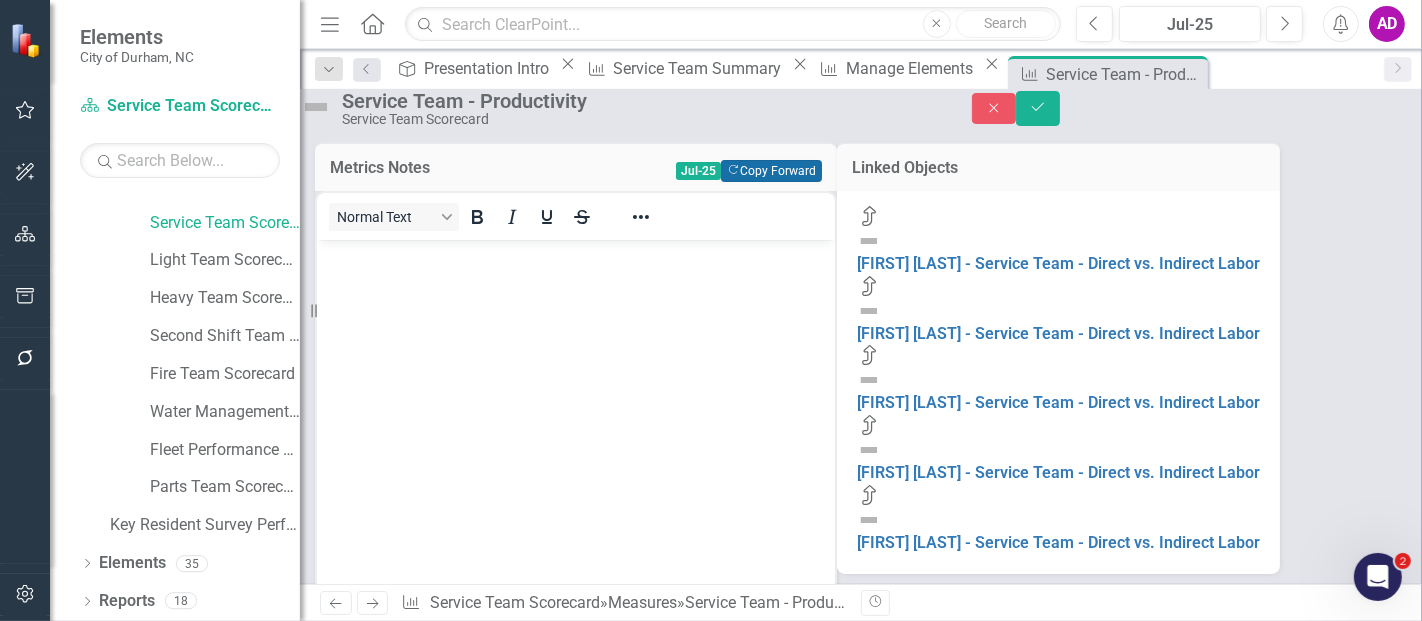scroll, scrollTop: 0, scrollLeft: 0, axis: both 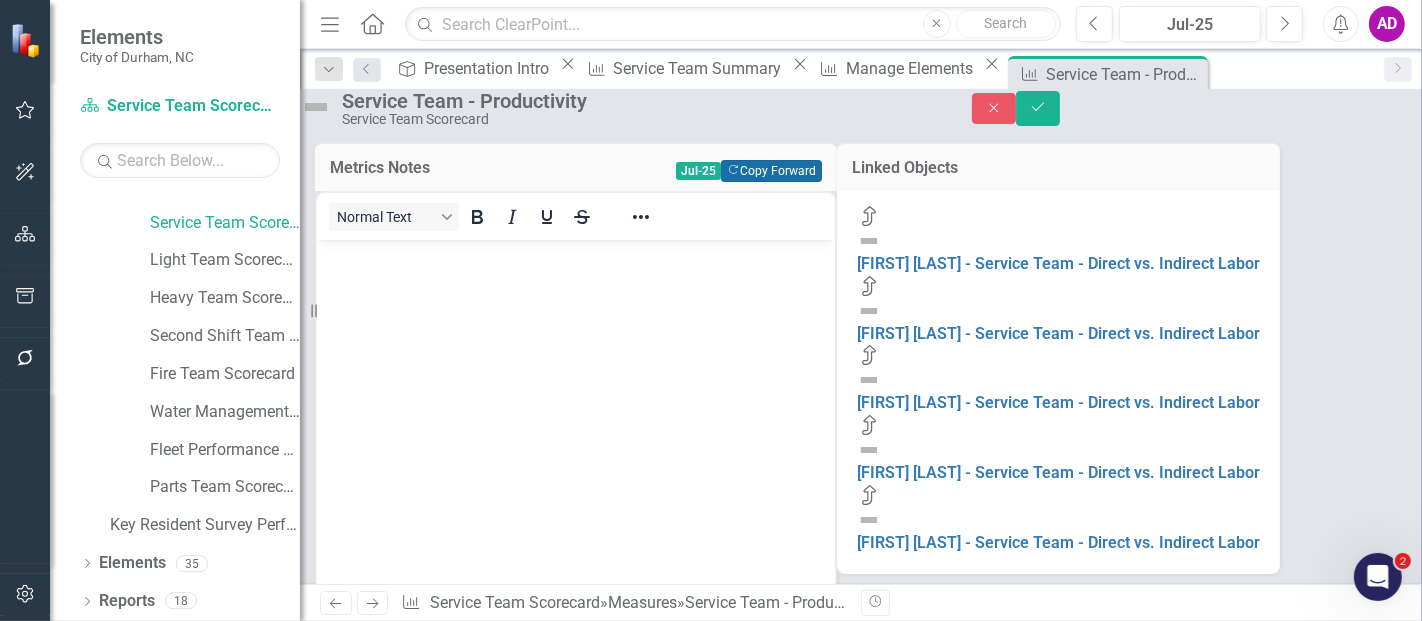 click on "Copy Forward  Copy Forward" at bounding box center [771, 171] 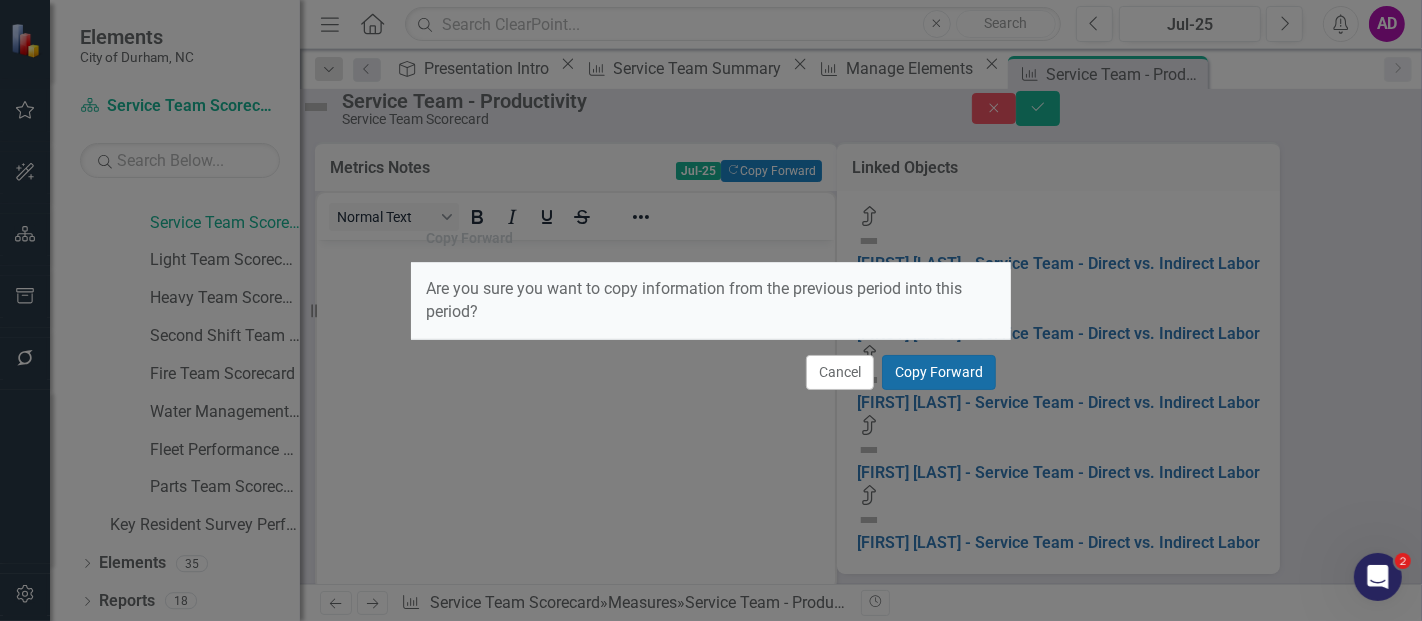click on "Copy Forward" at bounding box center [939, 372] 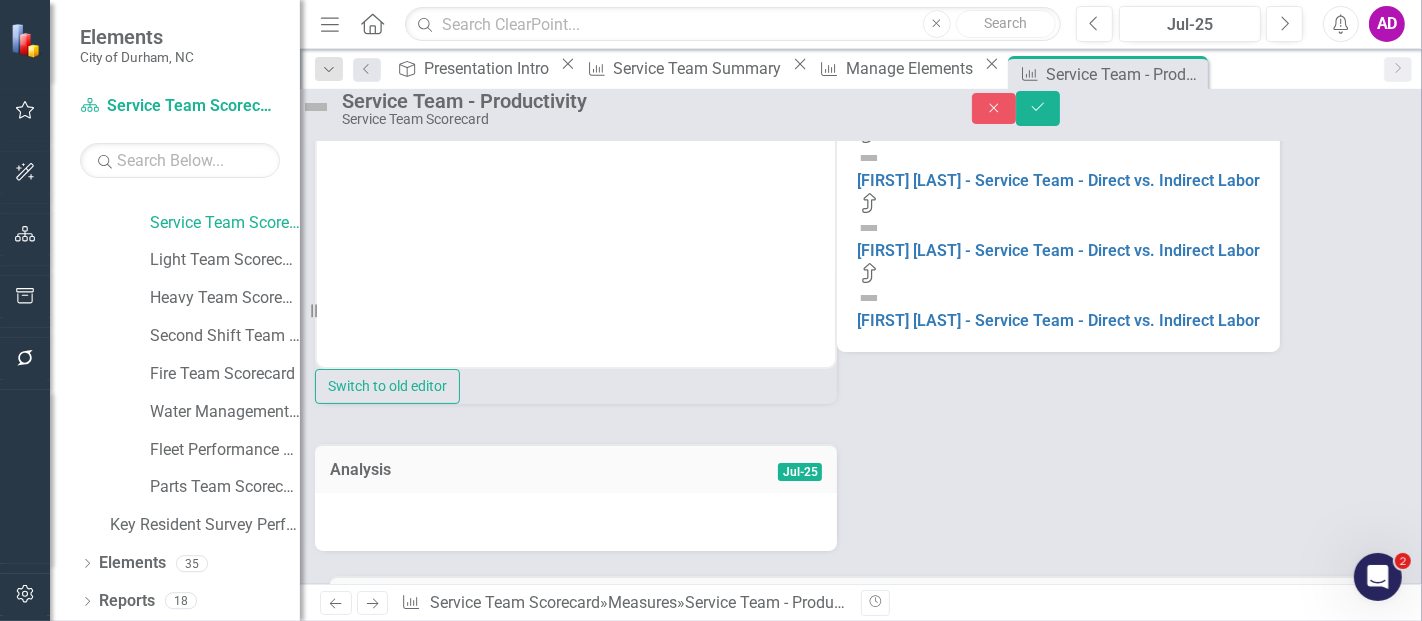 scroll, scrollTop: 333, scrollLeft: 0, axis: vertical 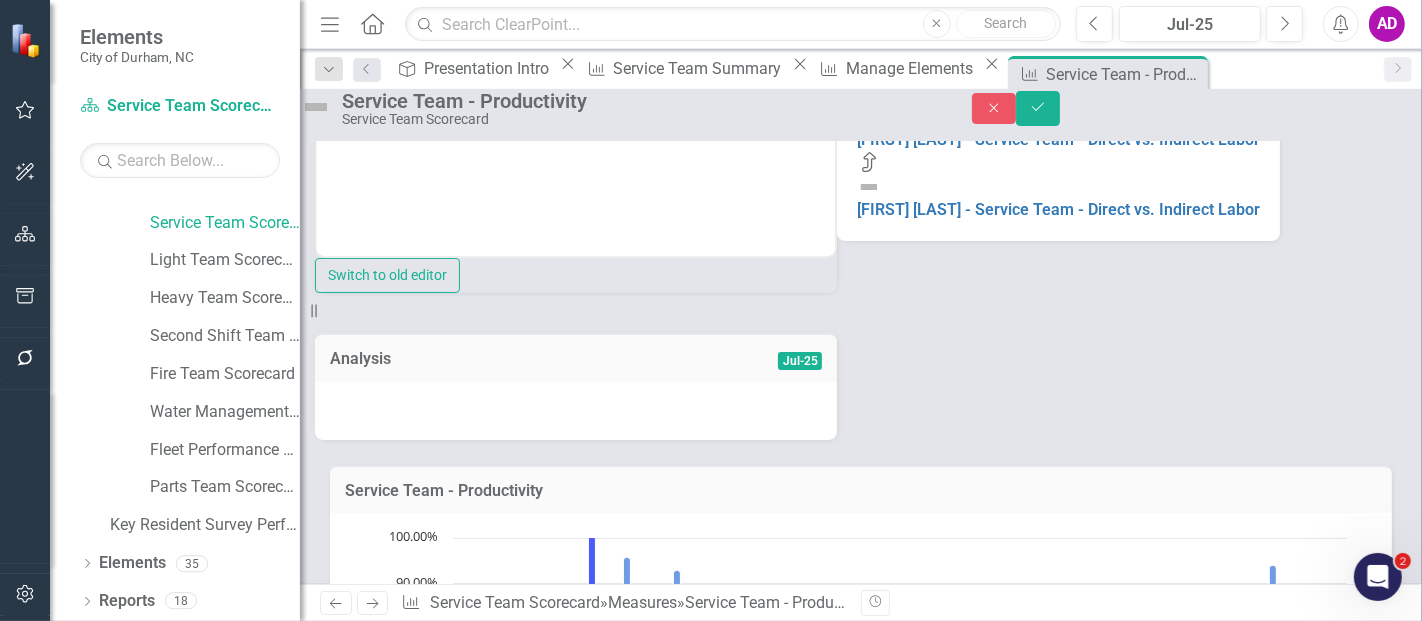 click at bounding box center [576, 411] 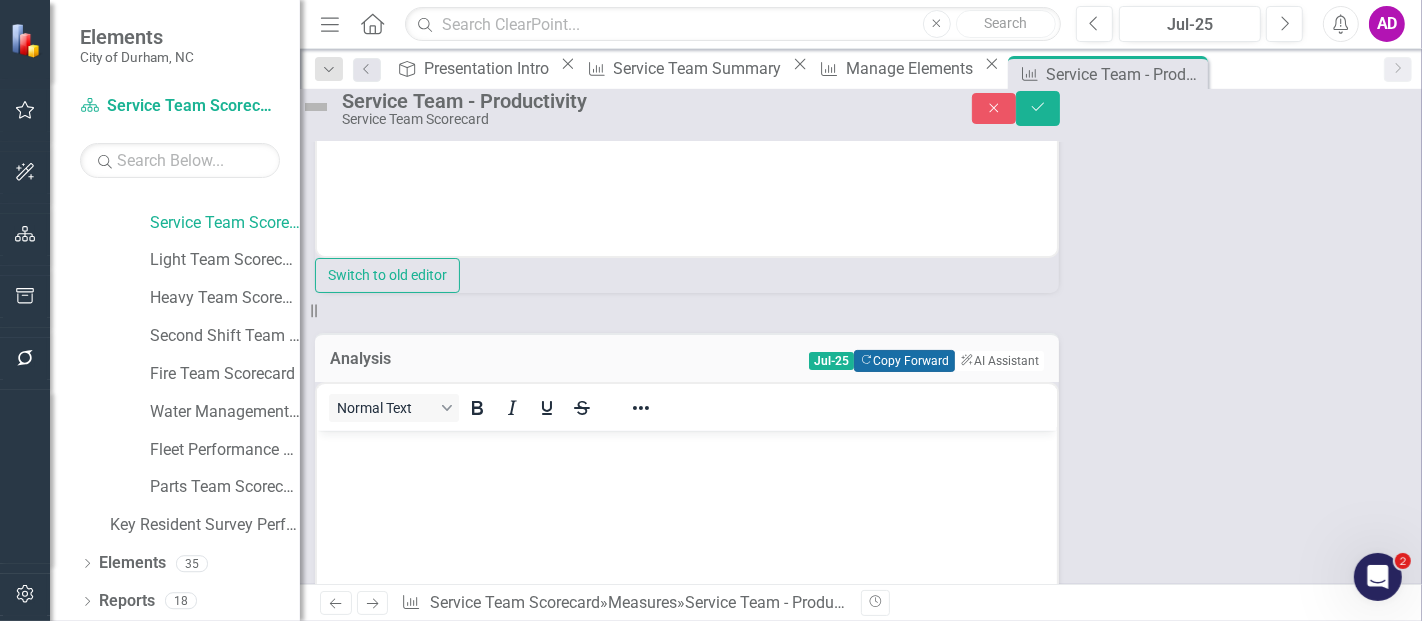 scroll, scrollTop: 0, scrollLeft: 0, axis: both 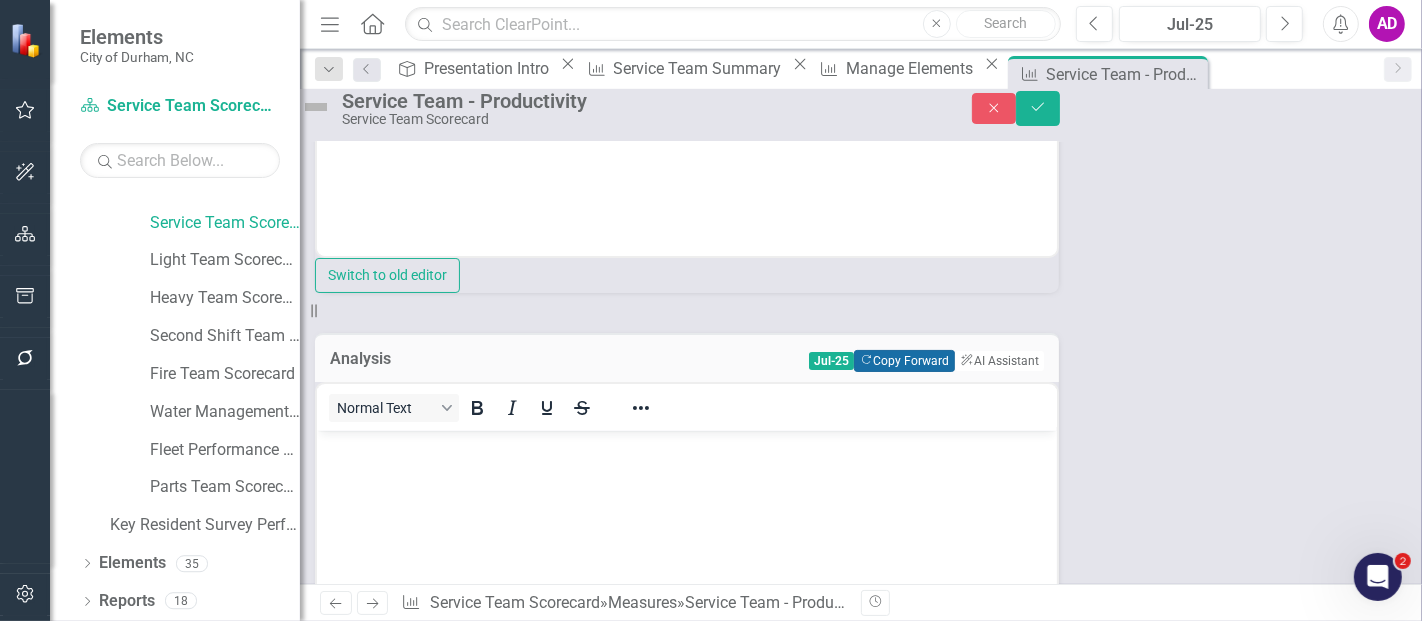 click on "Copy Forward  Copy Forward" at bounding box center [904, 361] 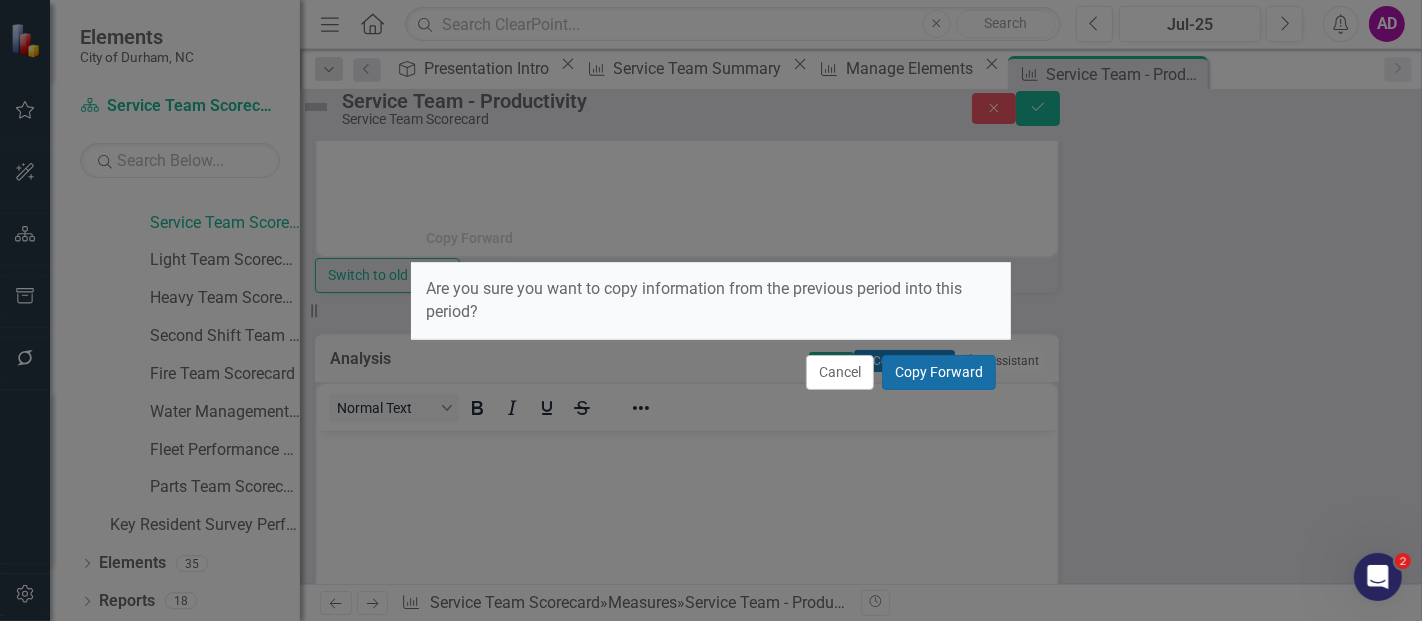 click on "Copy Forward" at bounding box center (939, 372) 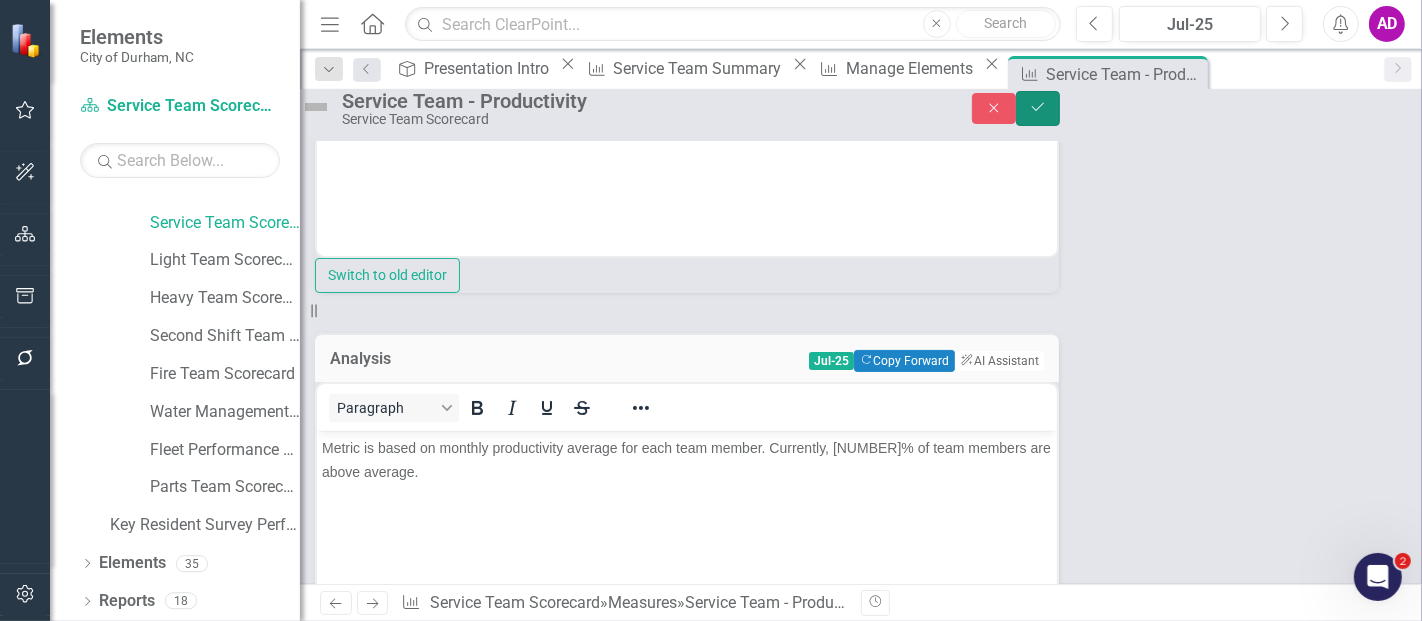 click on "Save" 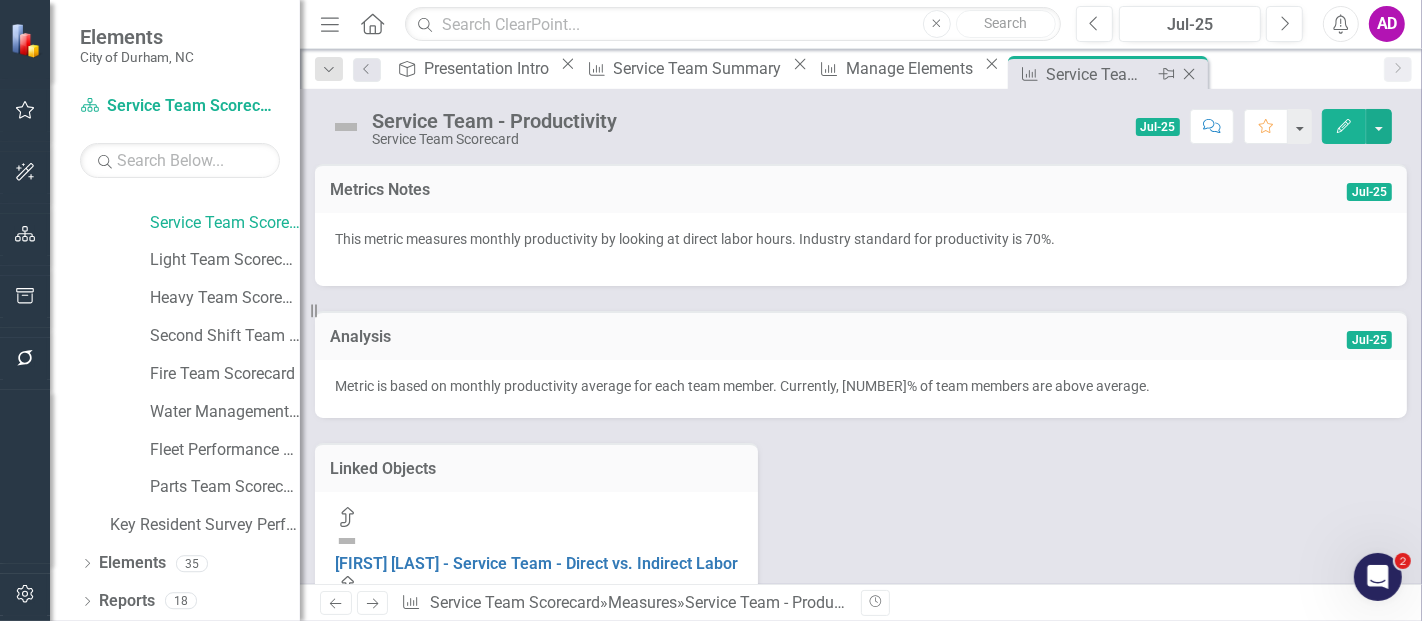 click 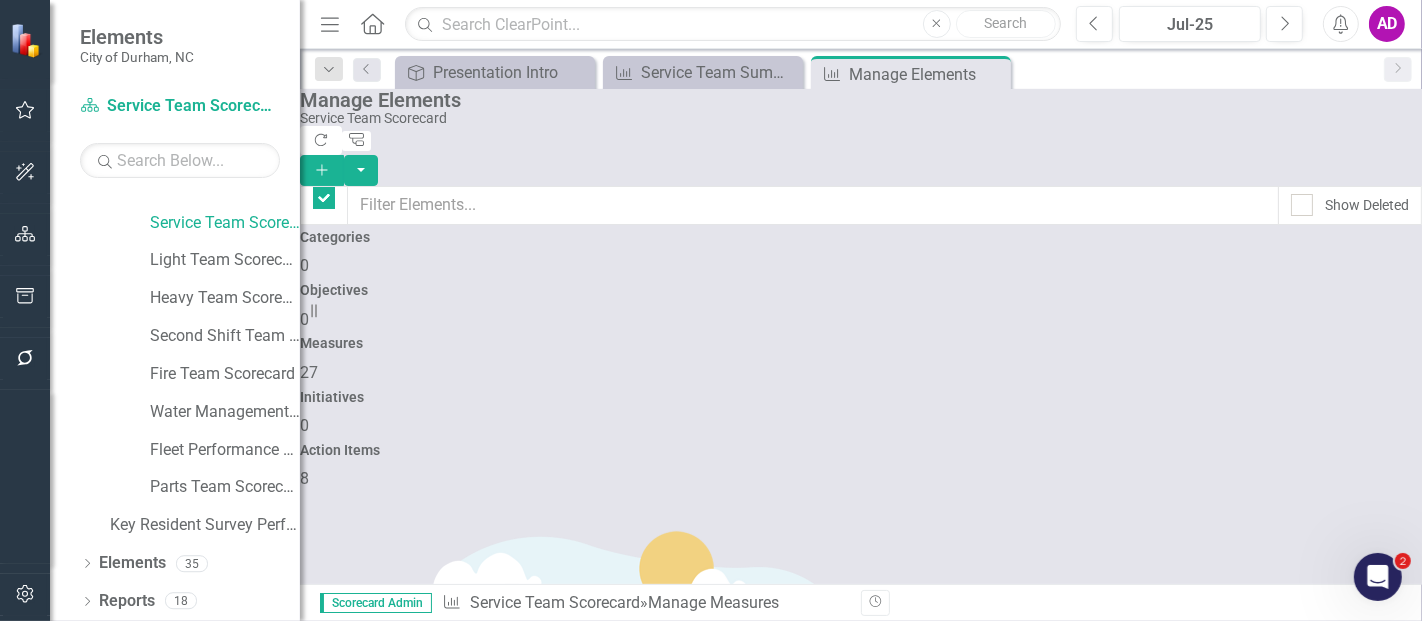 checkbox on "false" 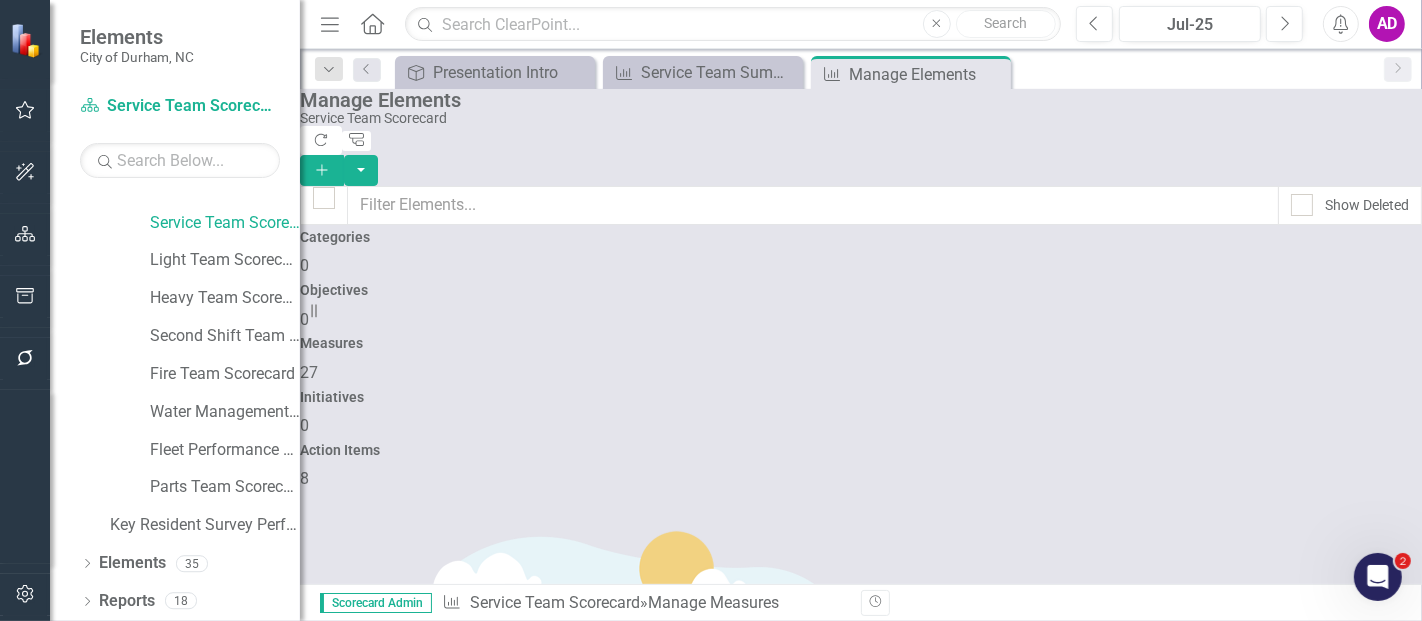 click on "[FIRST] [LAST] - Service Team - Direct vs. Indirect Labor" at bounding box center [501, 1177] 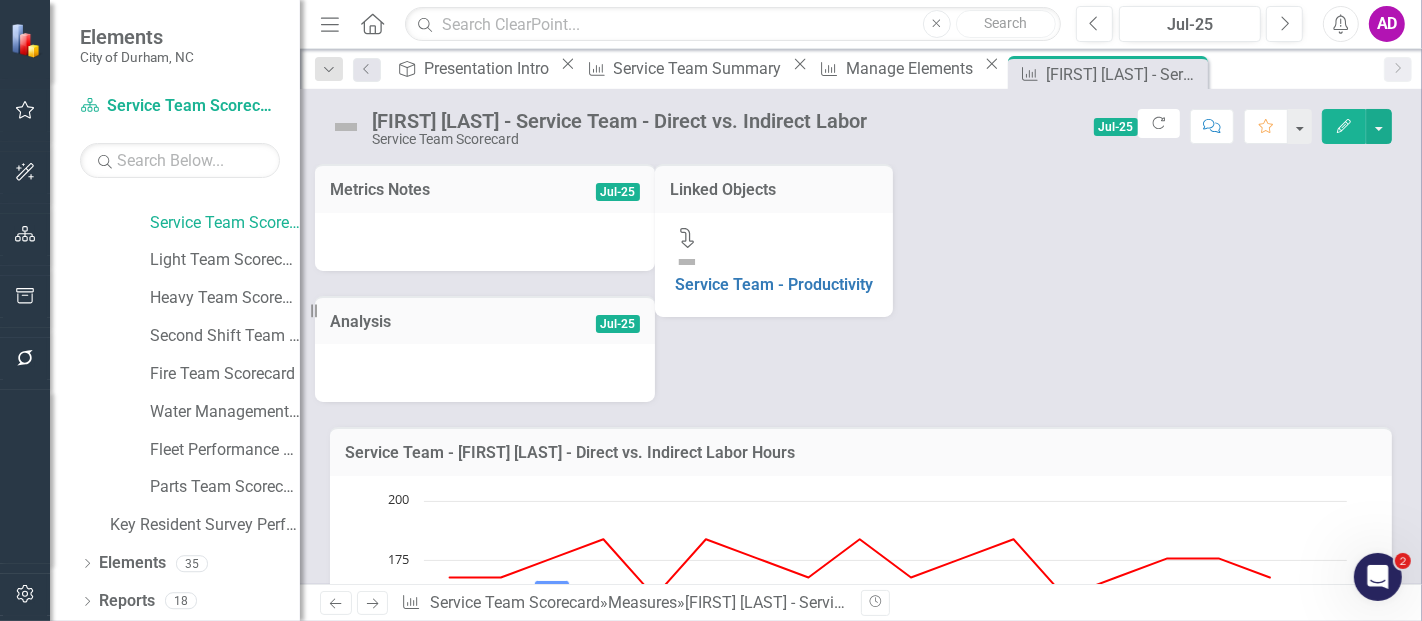 click at bounding box center [485, 242] 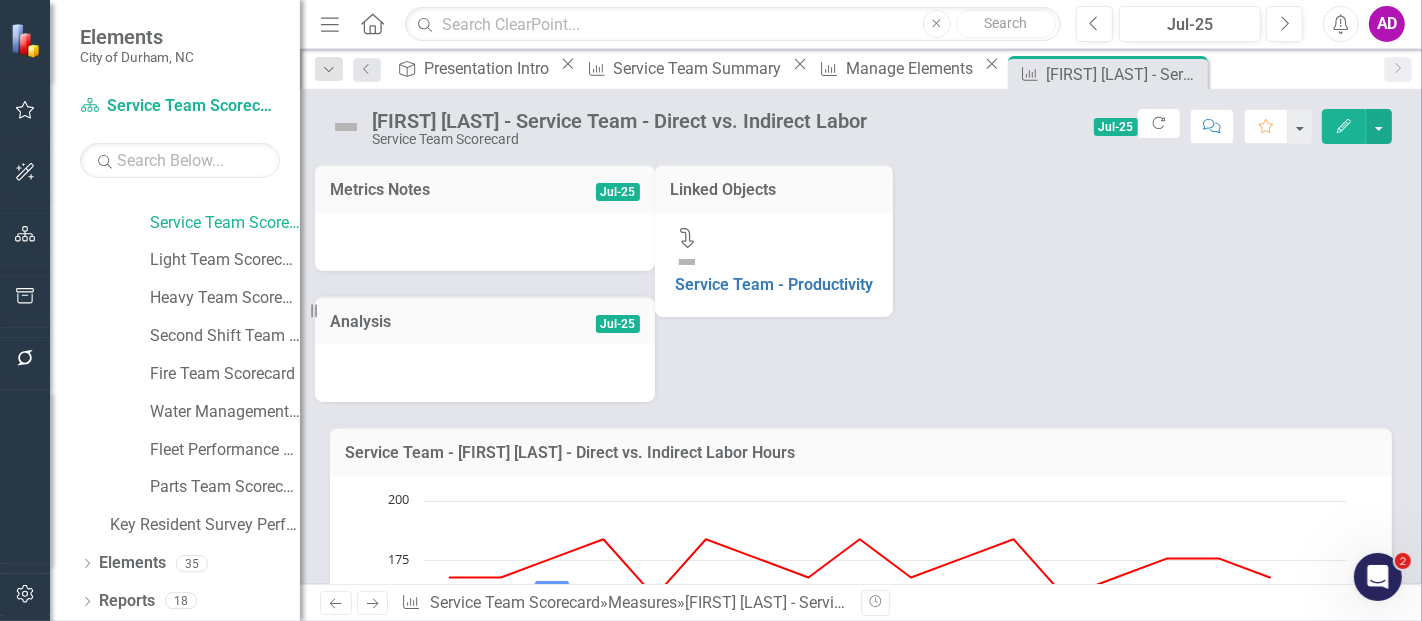 click at bounding box center [485, 242] 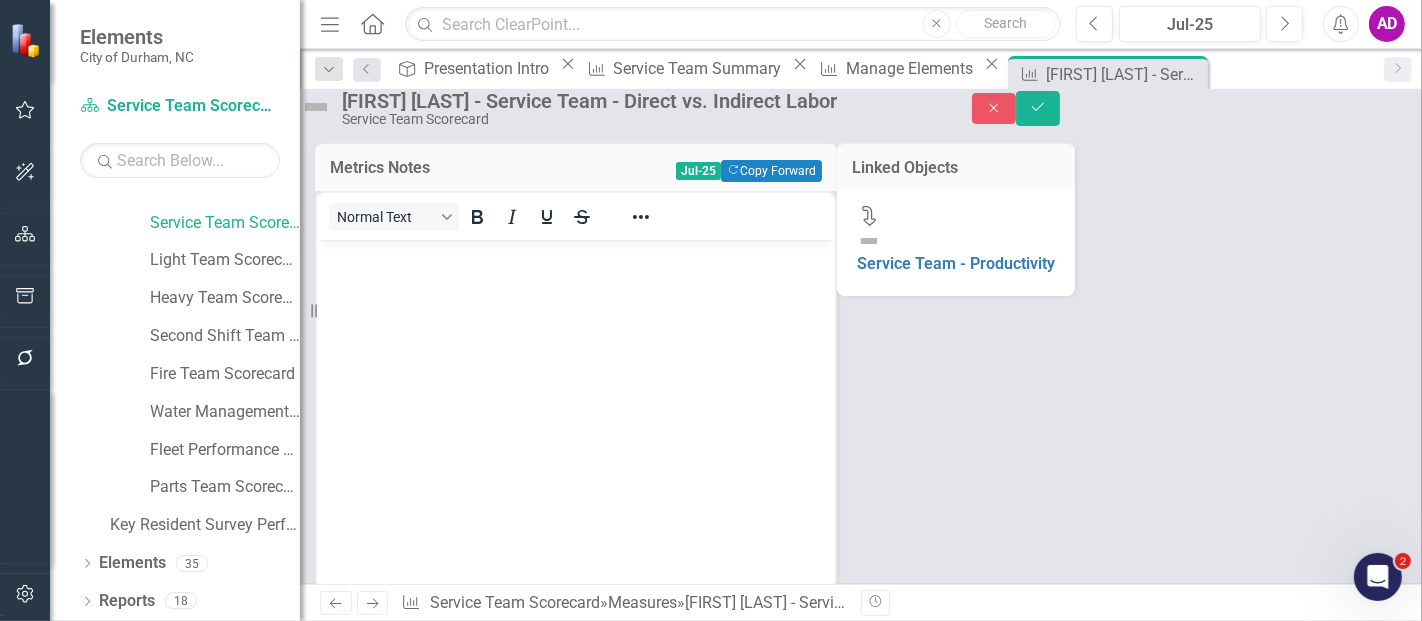 scroll, scrollTop: 0, scrollLeft: 0, axis: both 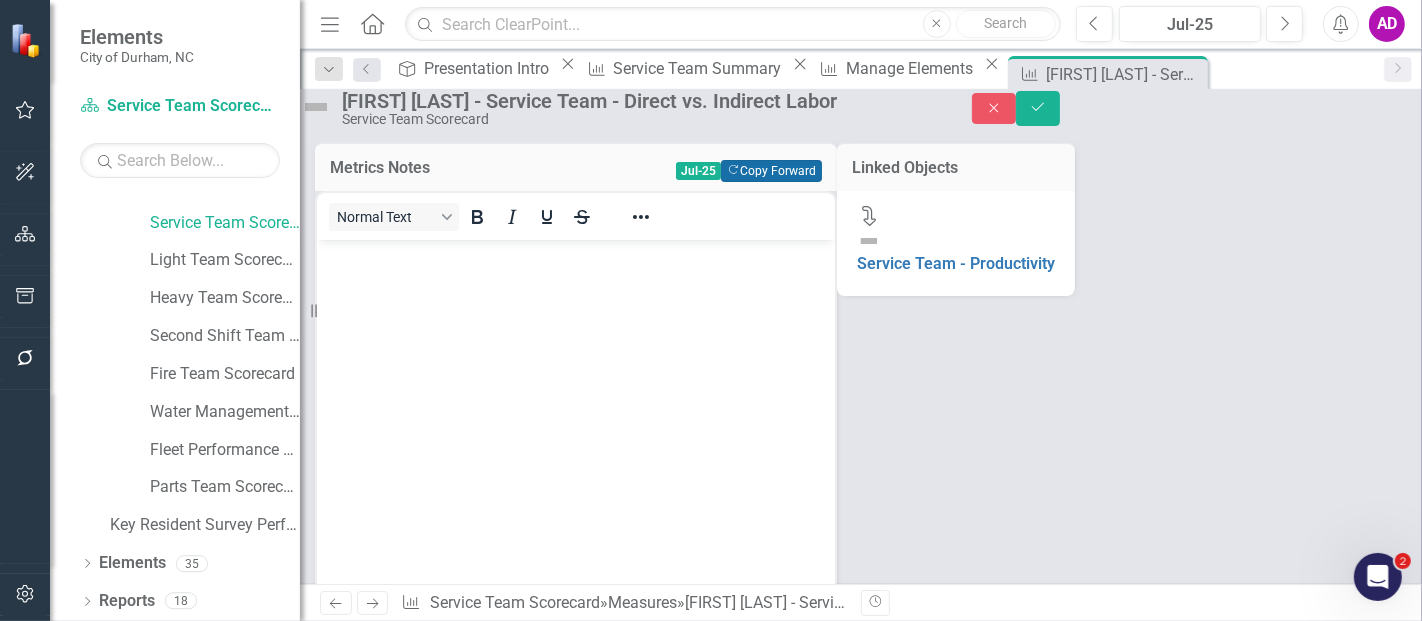 click on "Copy Forward  Copy Forward" at bounding box center (771, 171) 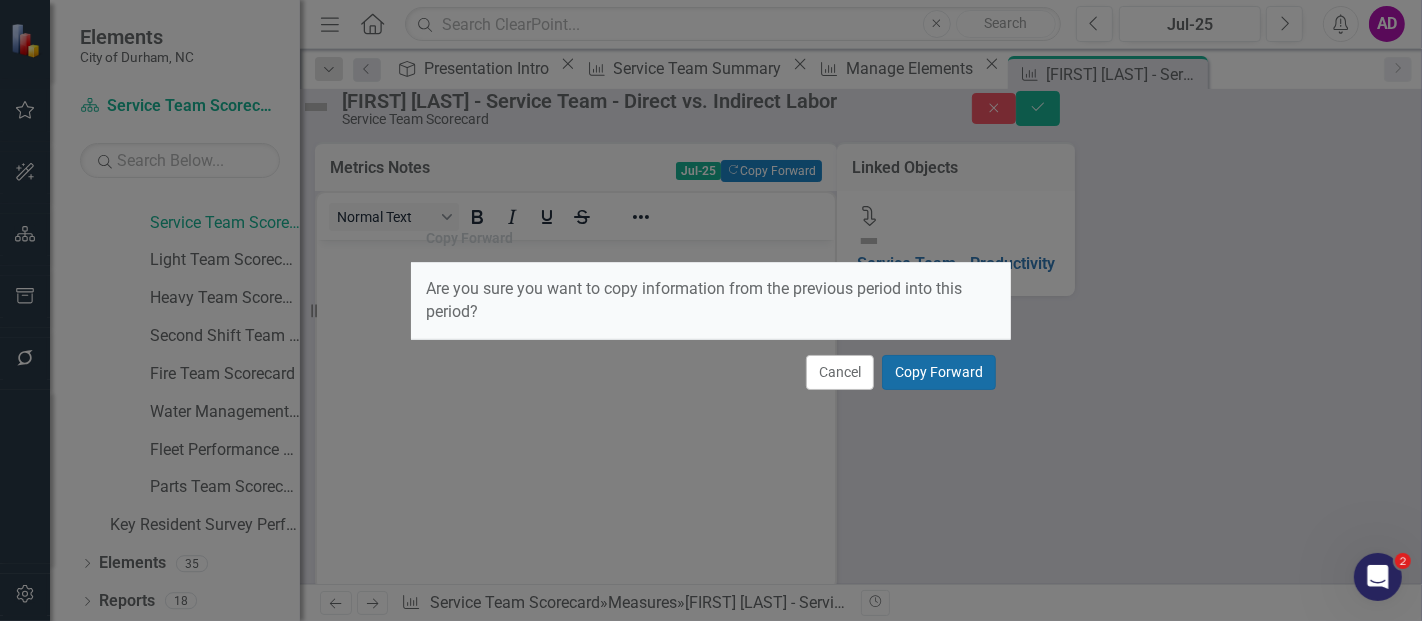 click on "Copy Forward" at bounding box center (939, 372) 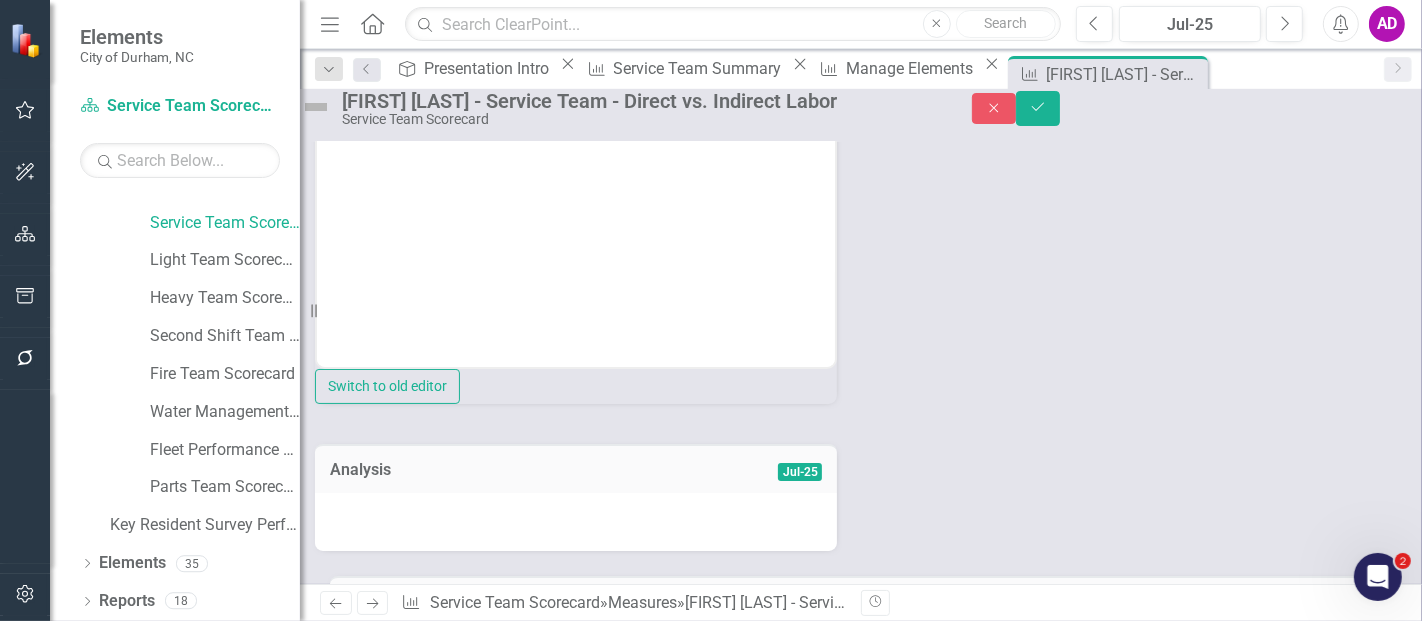scroll, scrollTop: 333, scrollLeft: 0, axis: vertical 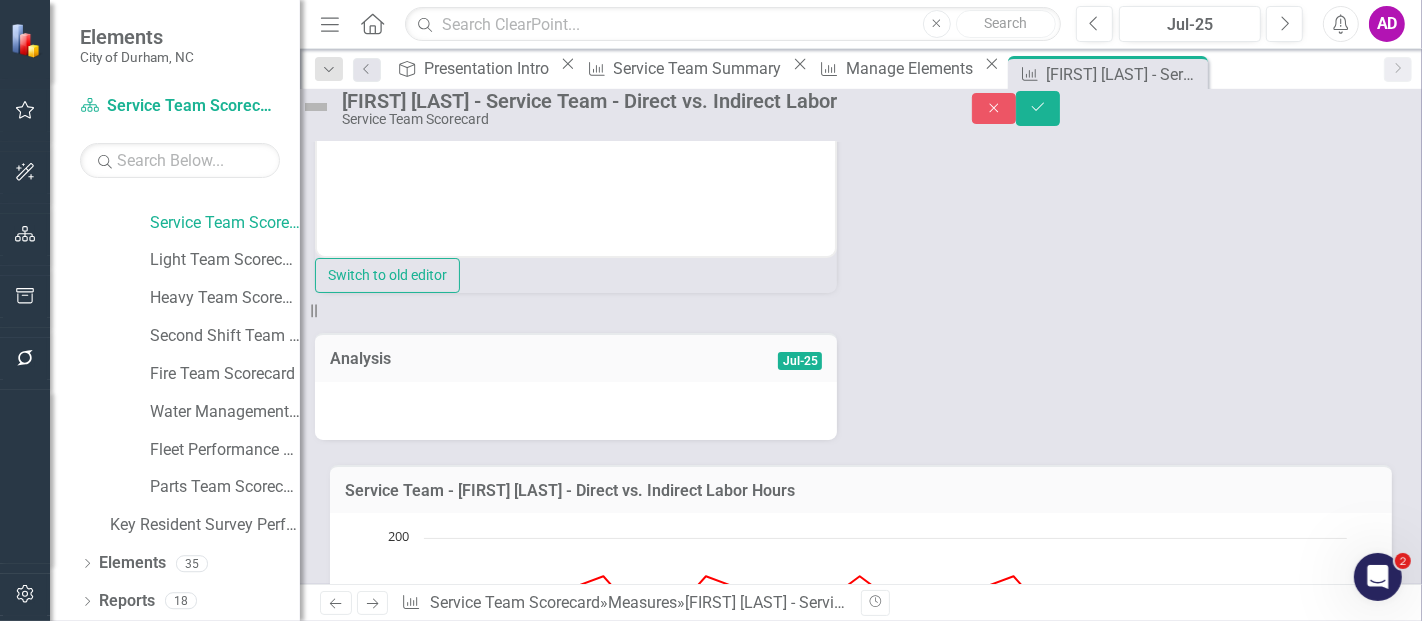 click at bounding box center (576, 411) 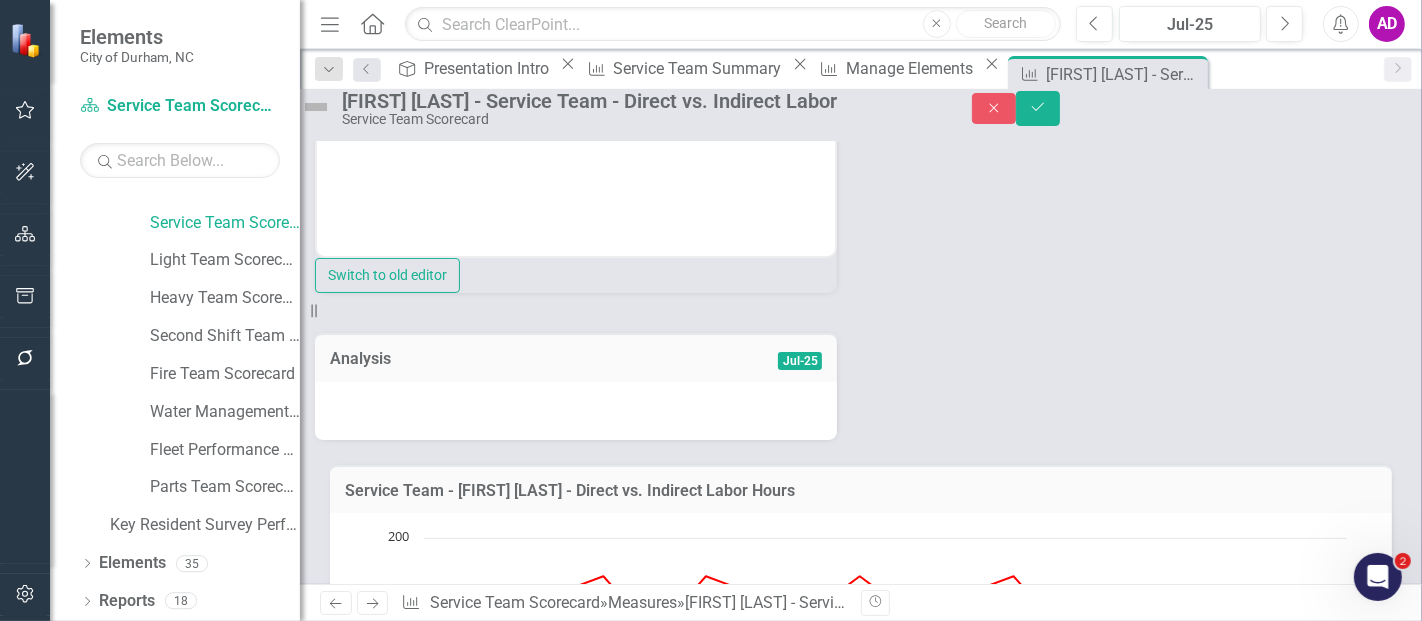 click at bounding box center (576, 411) 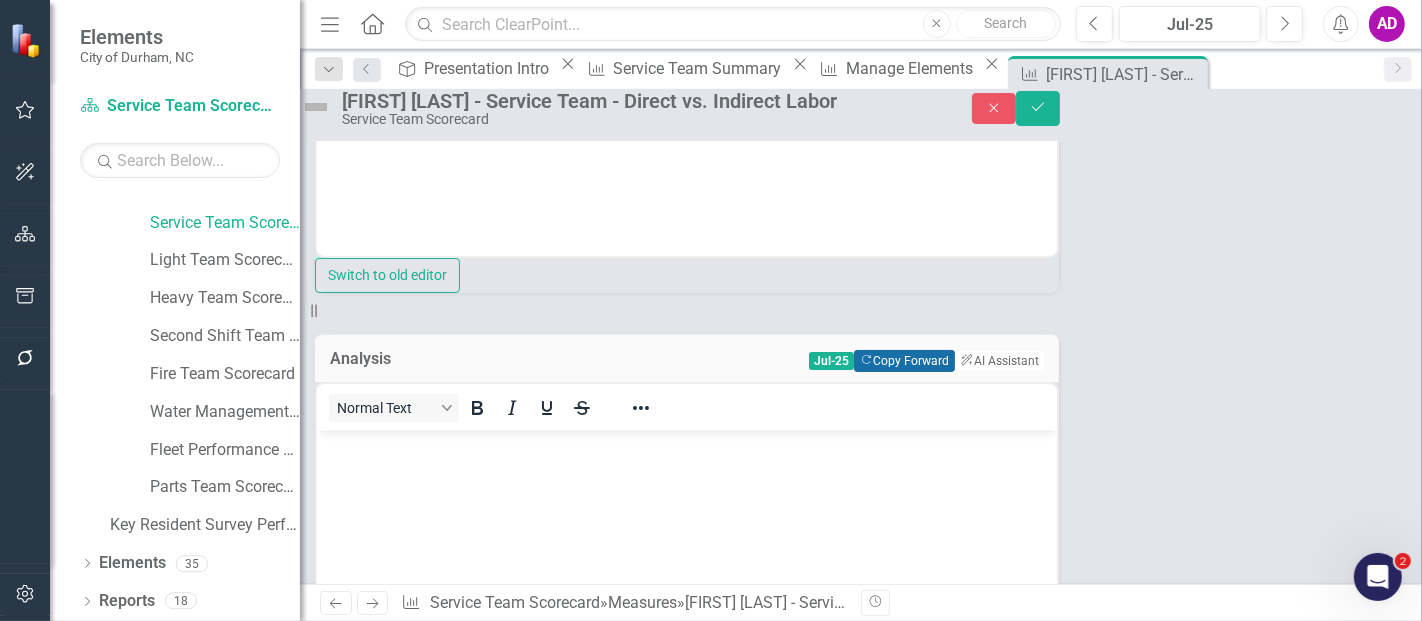 scroll, scrollTop: 0, scrollLeft: 0, axis: both 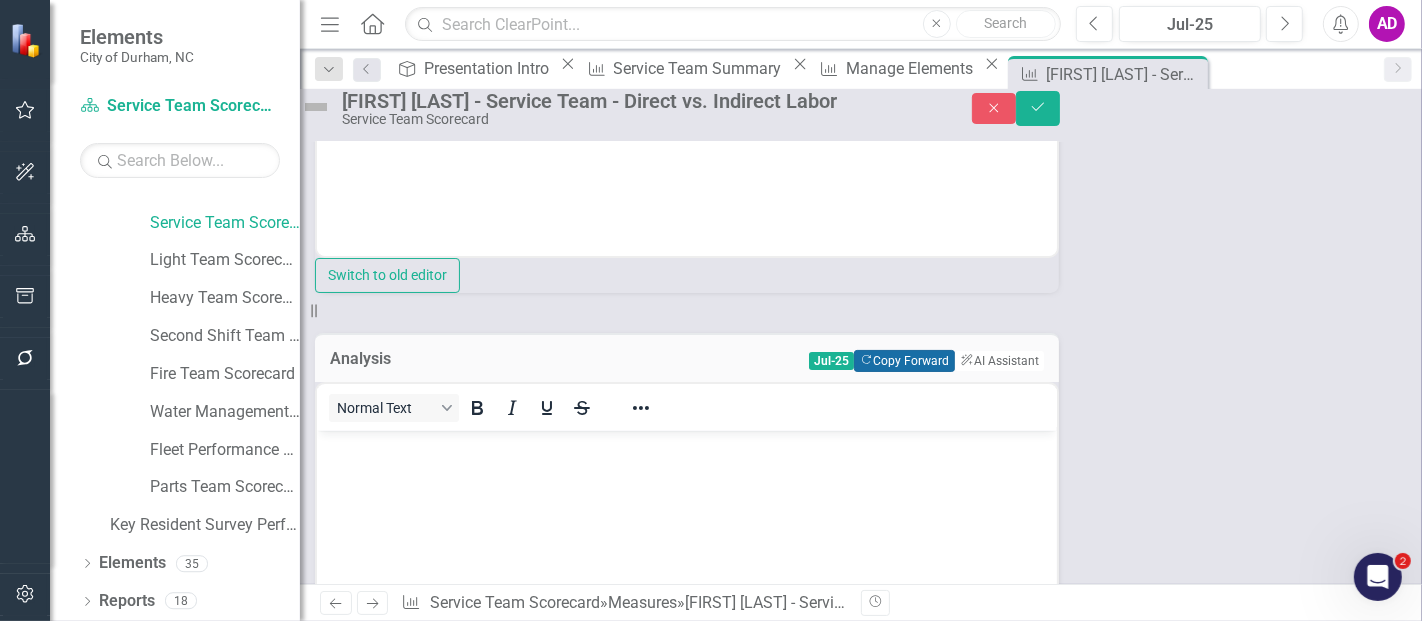 click on "Copy Forward  Copy Forward" at bounding box center (904, 361) 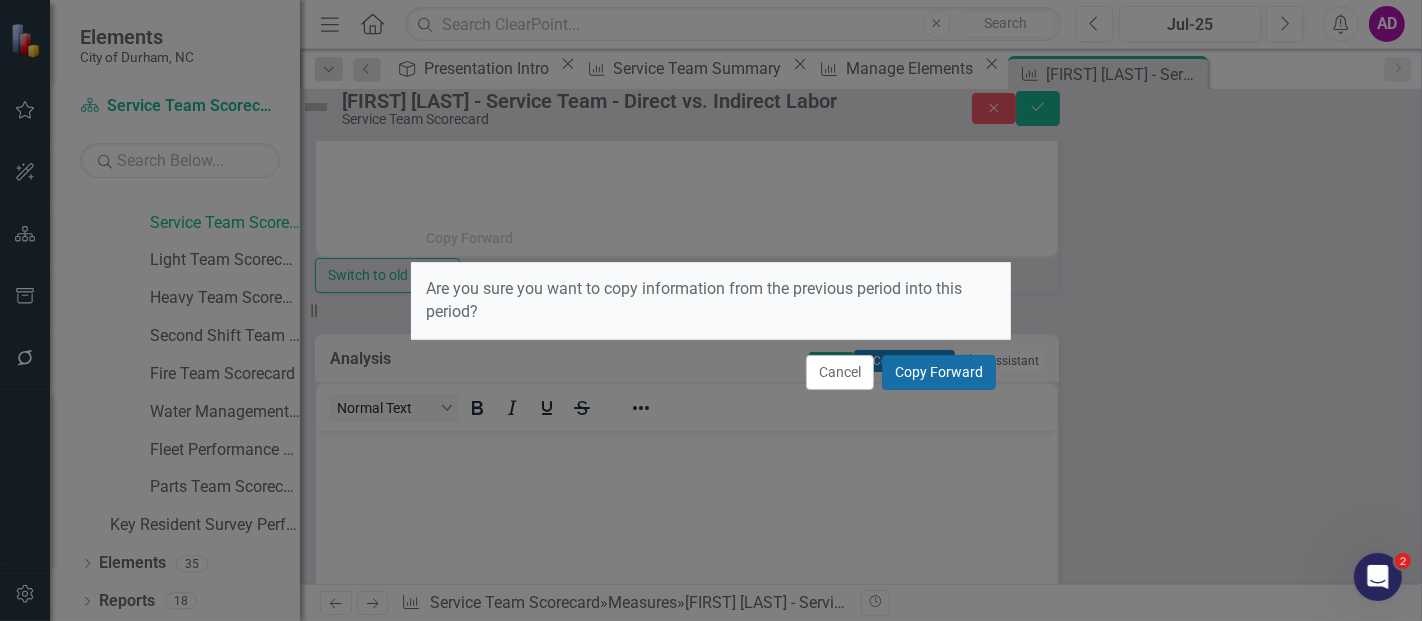 click on "Copy Forward" at bounding box center [939, 372] 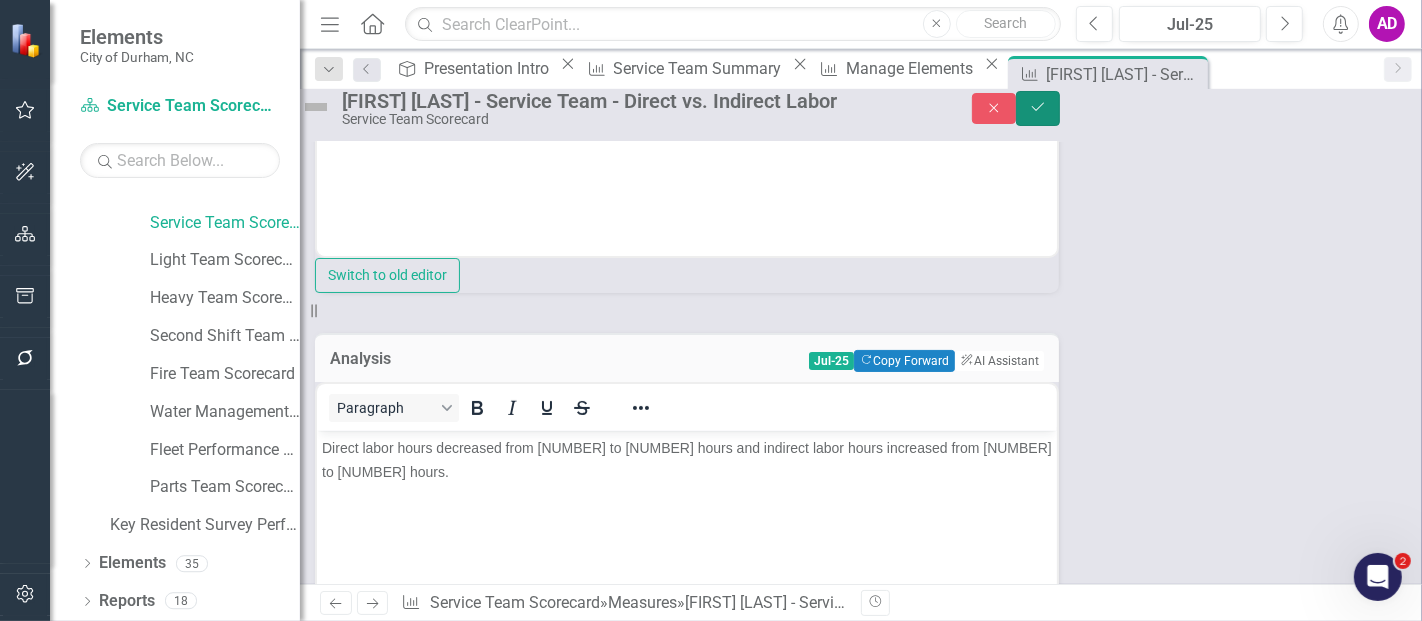 click on "Save" 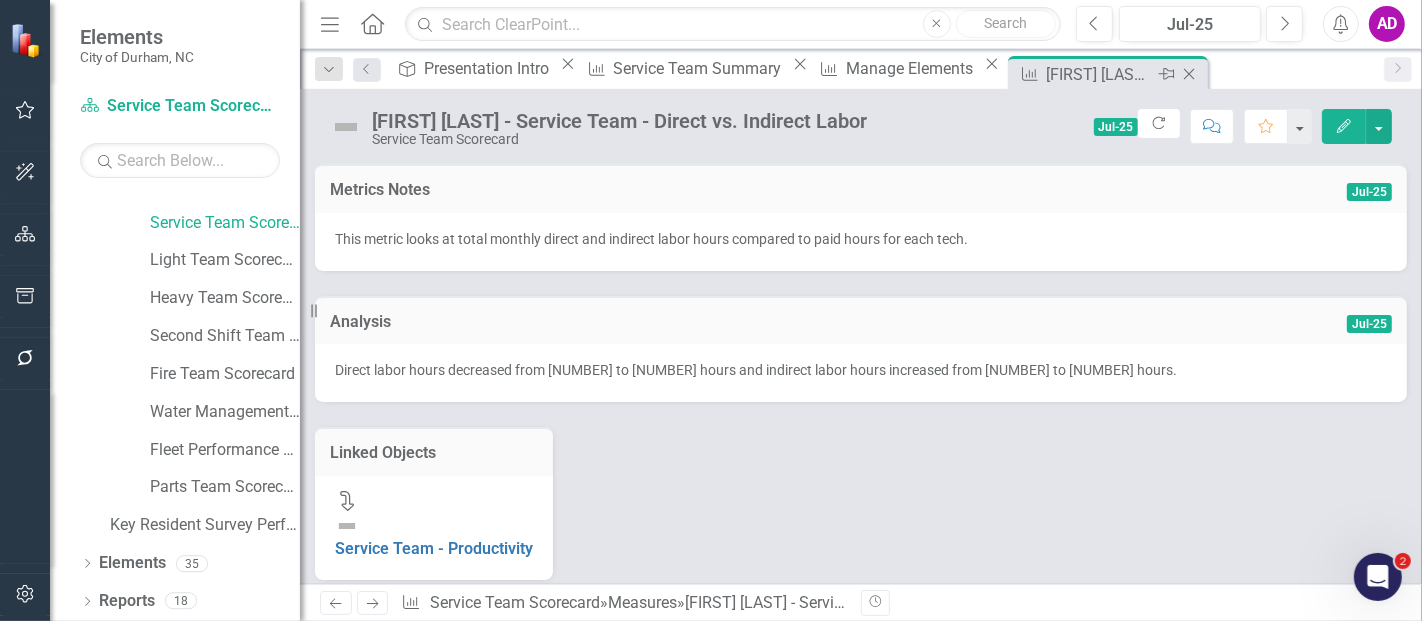 click on "Close" 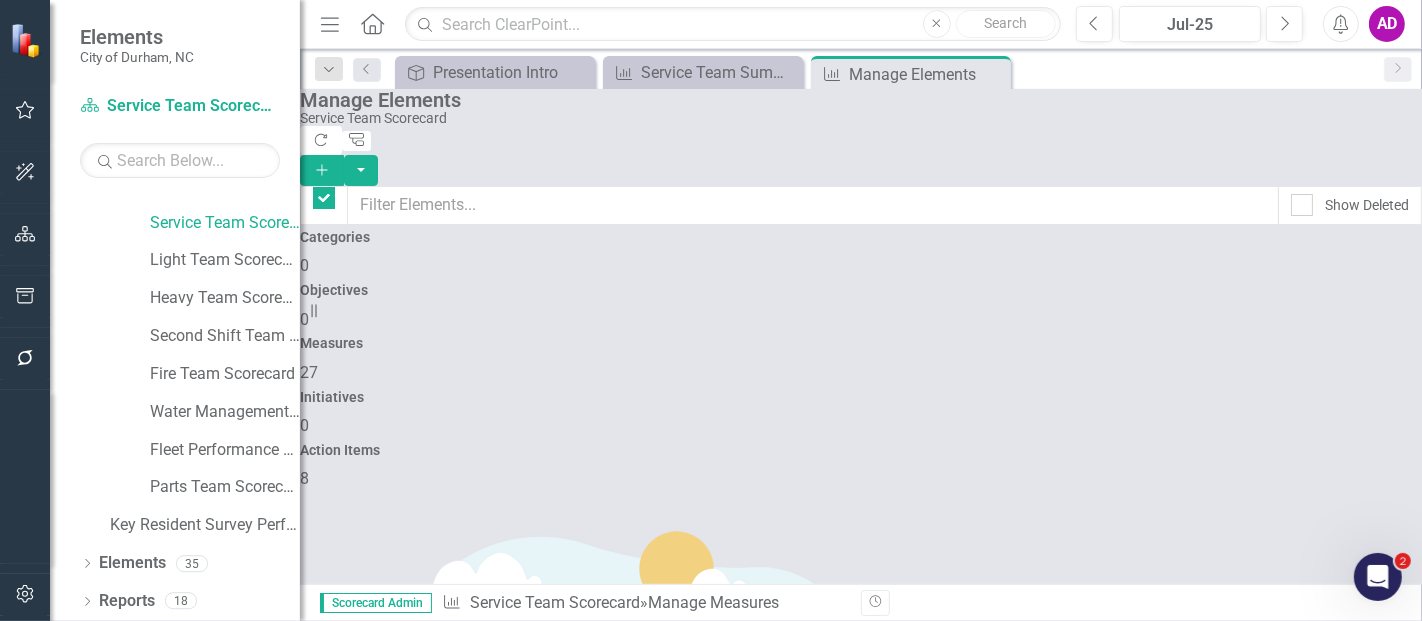 checkbox on "false" 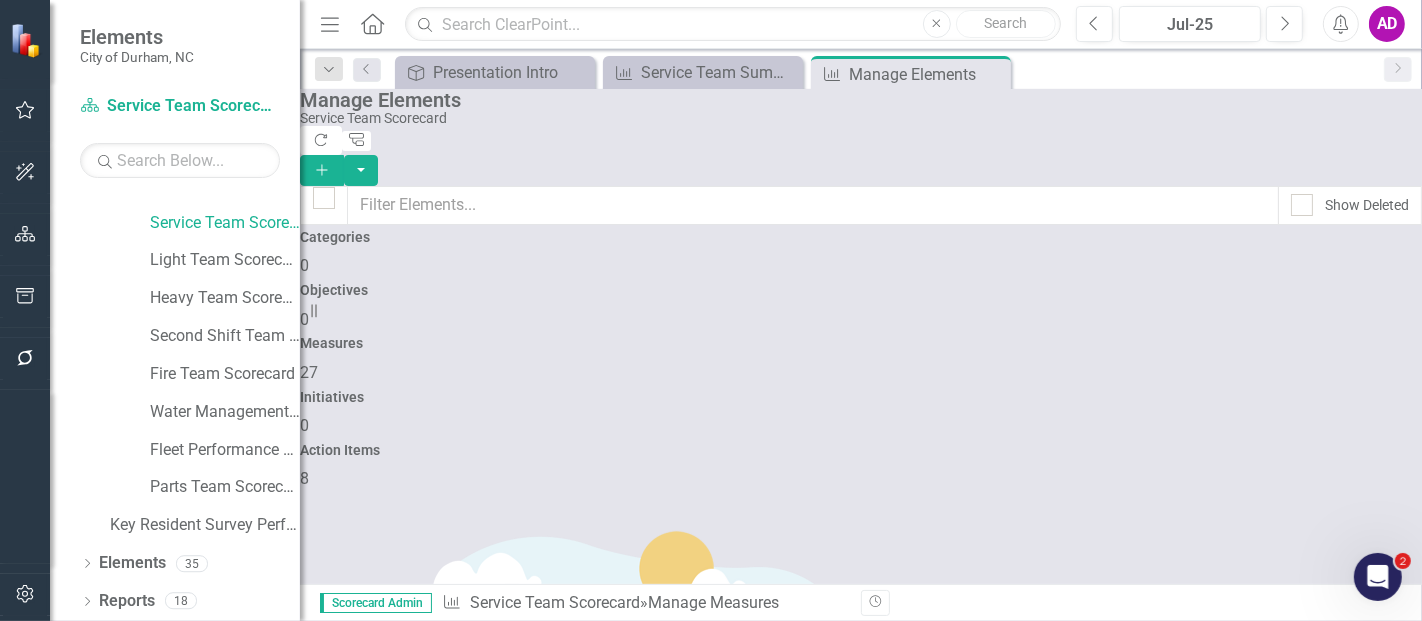 click on "[FIRST] [LAST] - Service Team - Direct vs. Indirect Labor" at bounding box center (501, 1334) 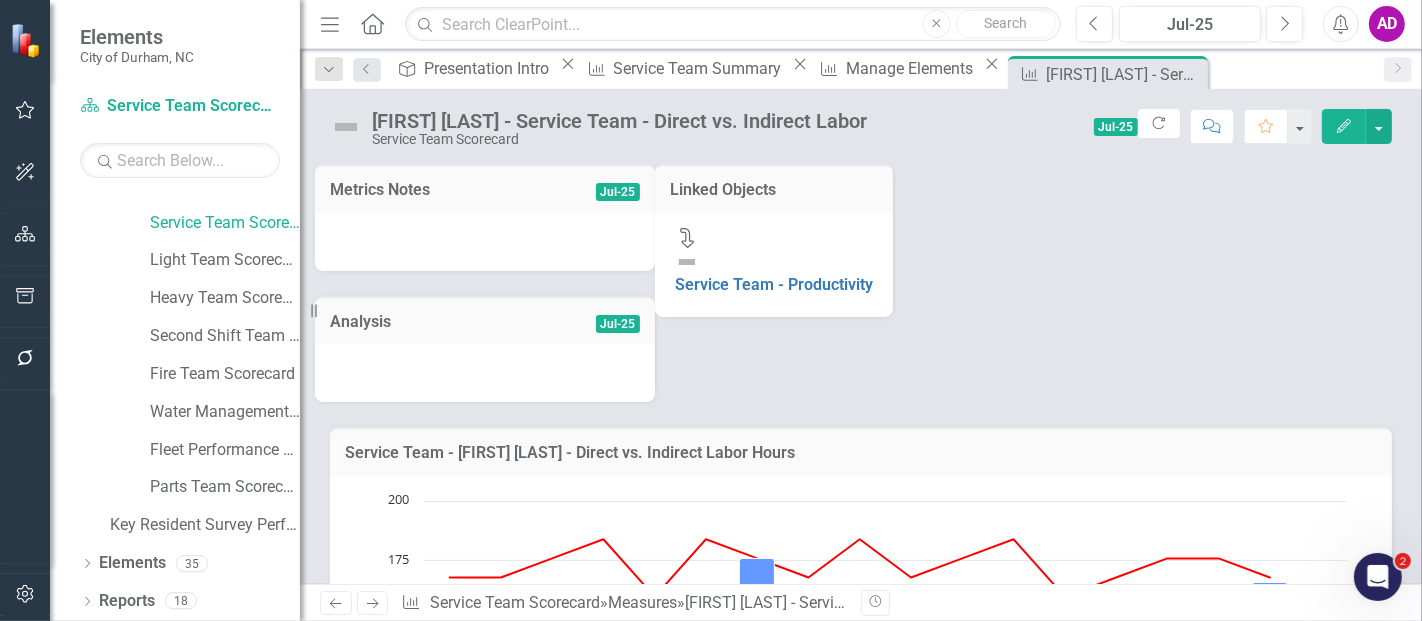 click at bounding box center (485, 242) 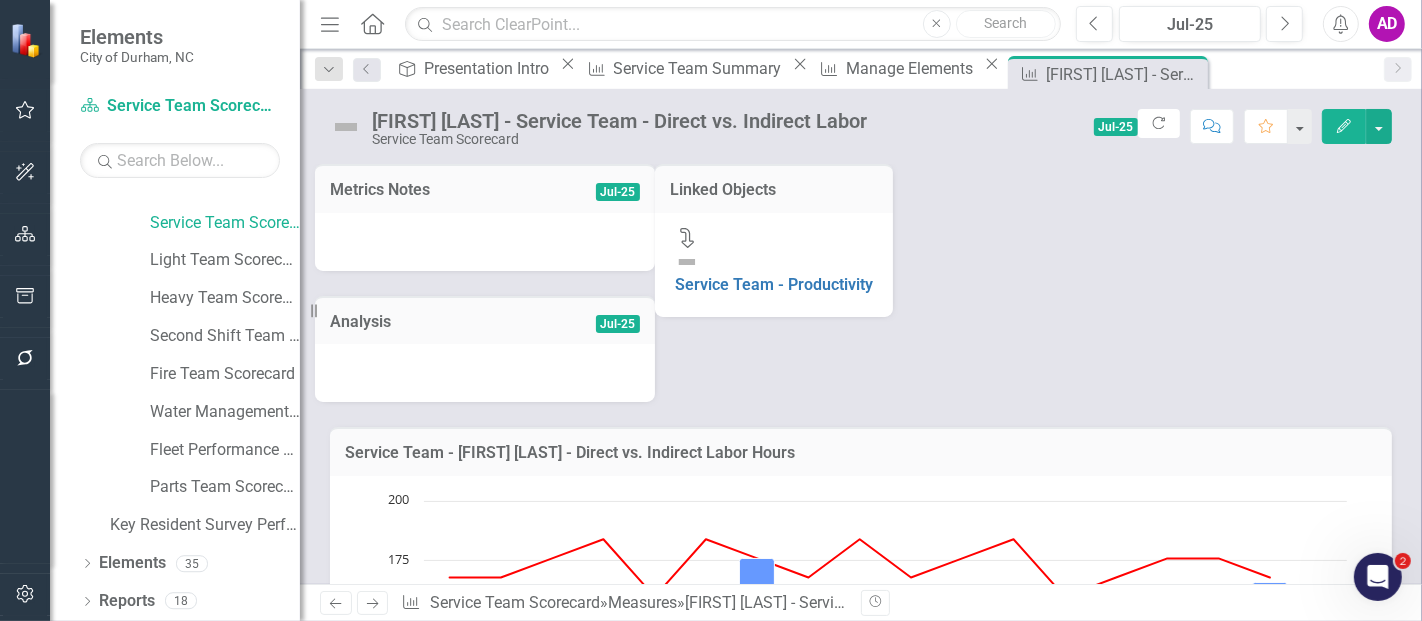click at bounding box center (485, 242) 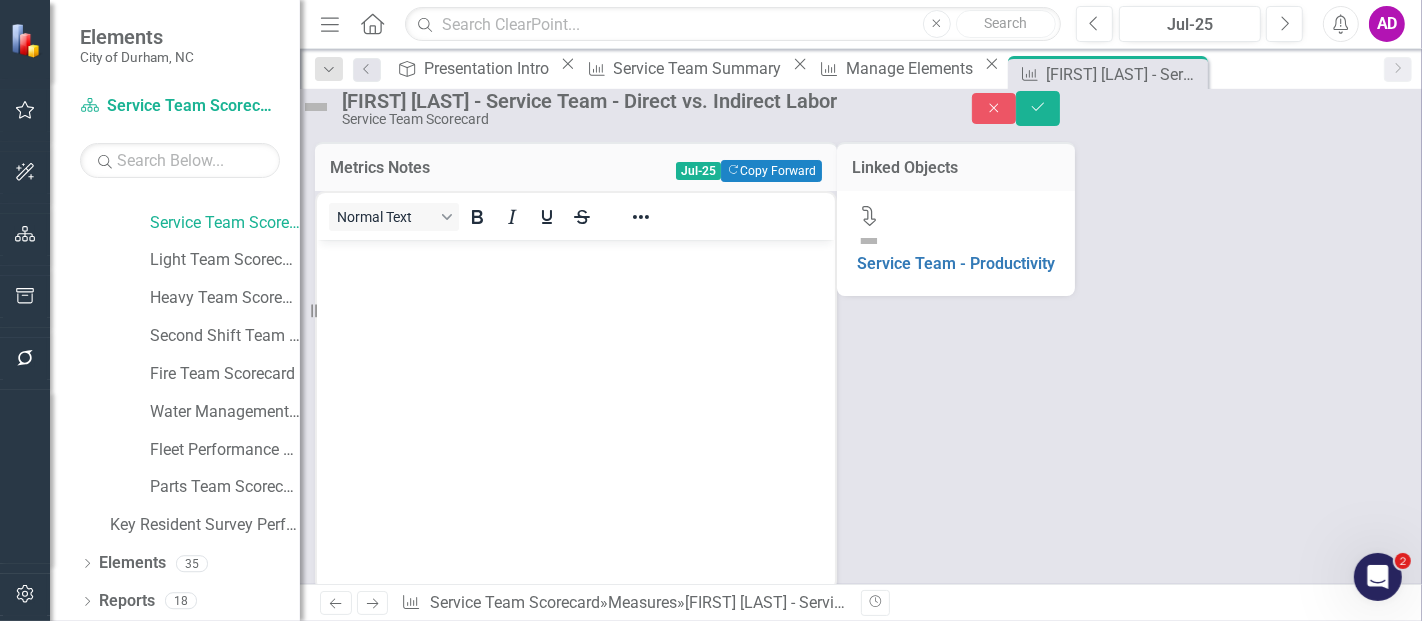 scroll, scrollTop: 0, scrollLeft: 0, axis: both 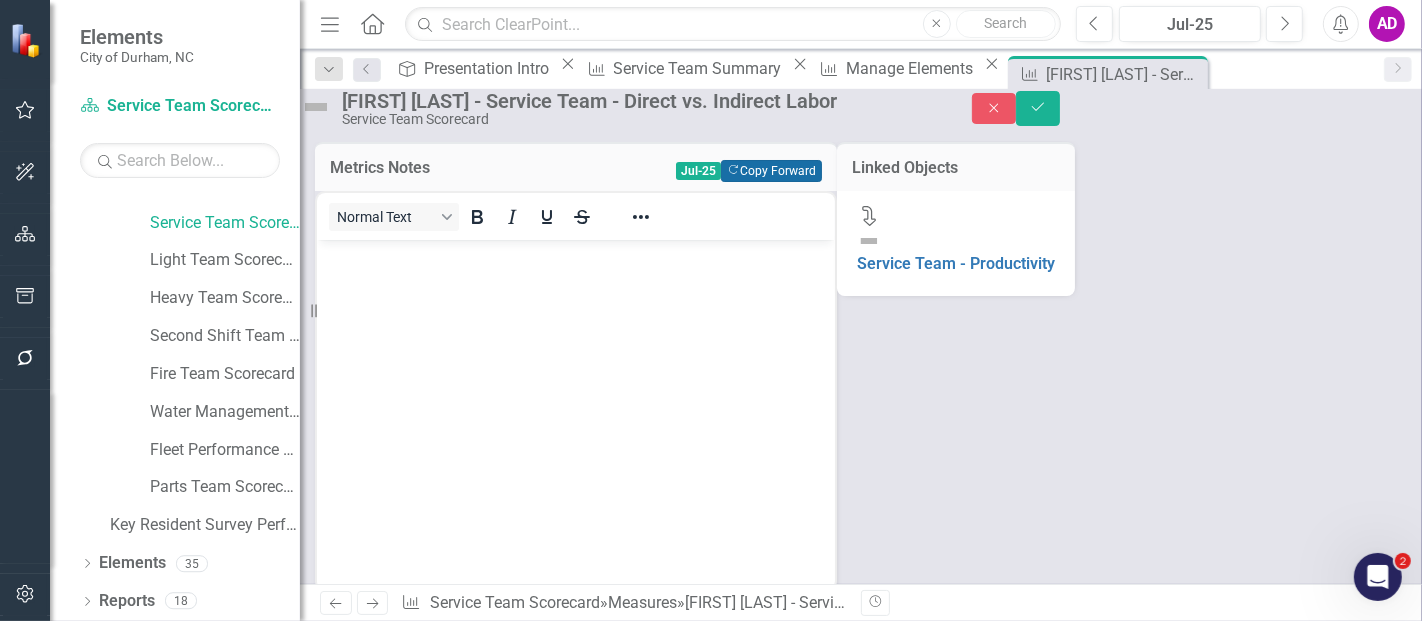 click on "Copy Forward  Copy Forward" at bounding box center (771, 171) 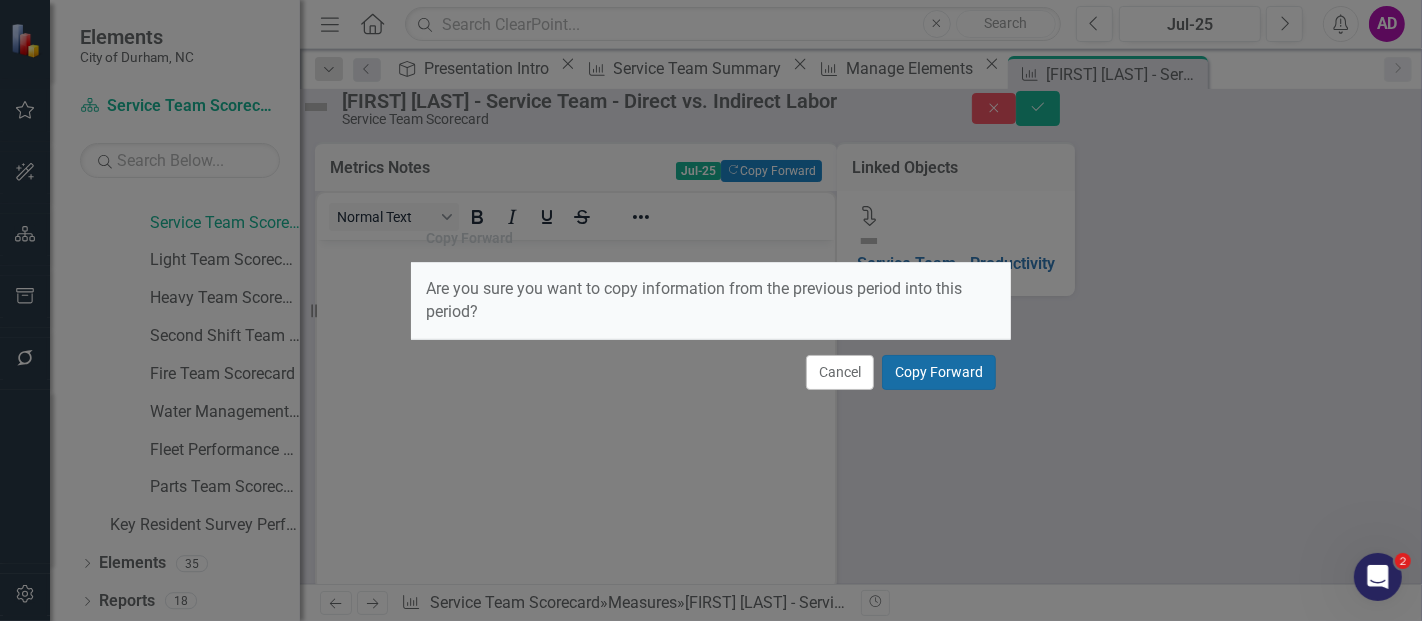click on "Copy Forward" at bounding box center (939, 372) 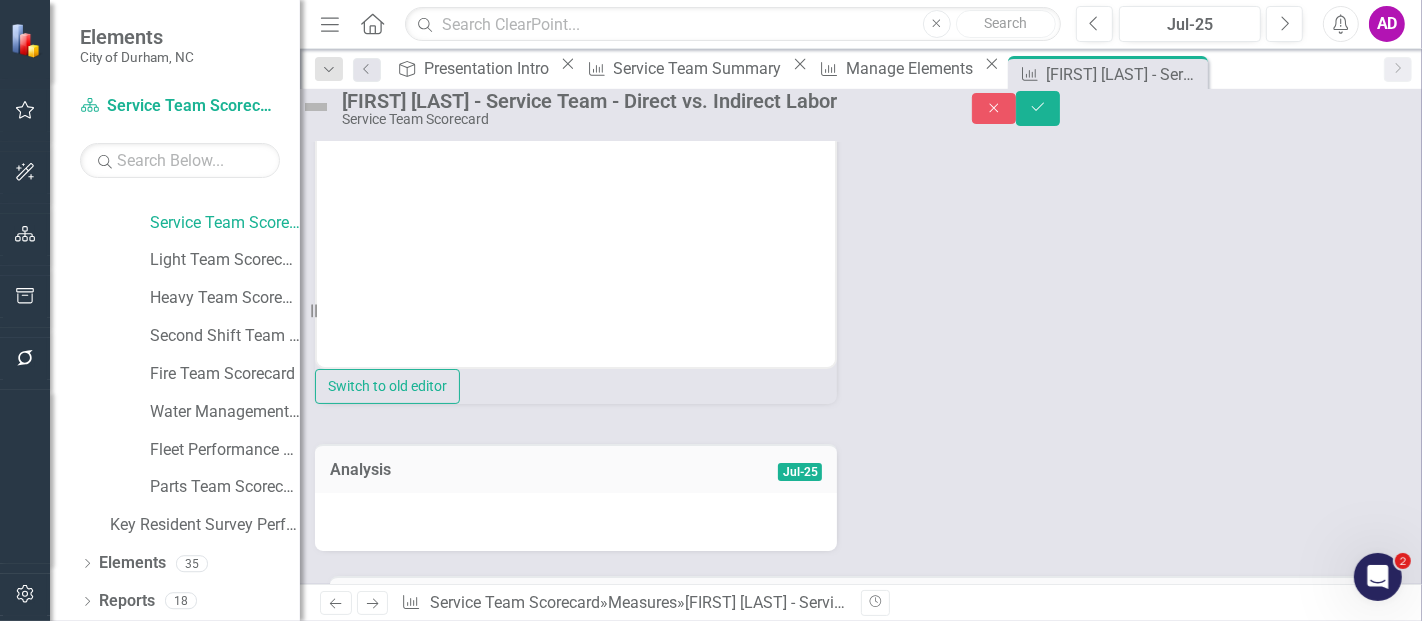scroll, scrollTop: 333, scrollLeft: 0, axis: vertical 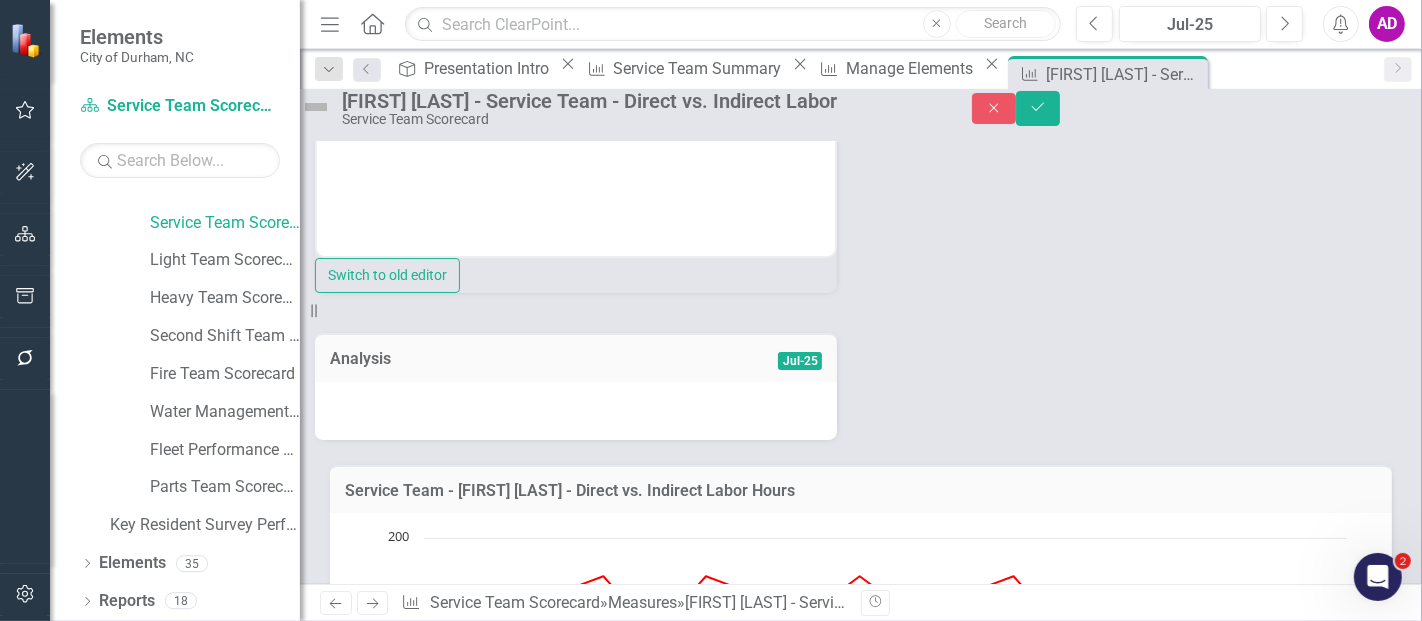 click at bounding box center [576, 411] 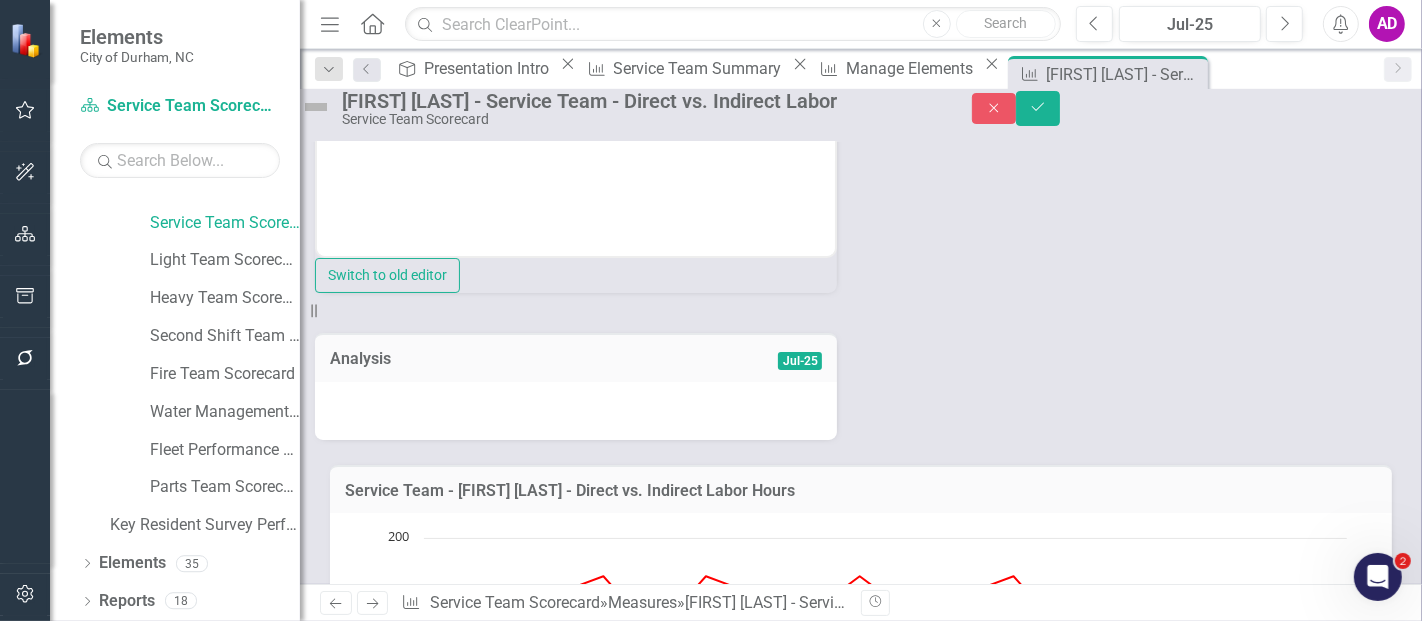 click at bounding box center [576, 411] 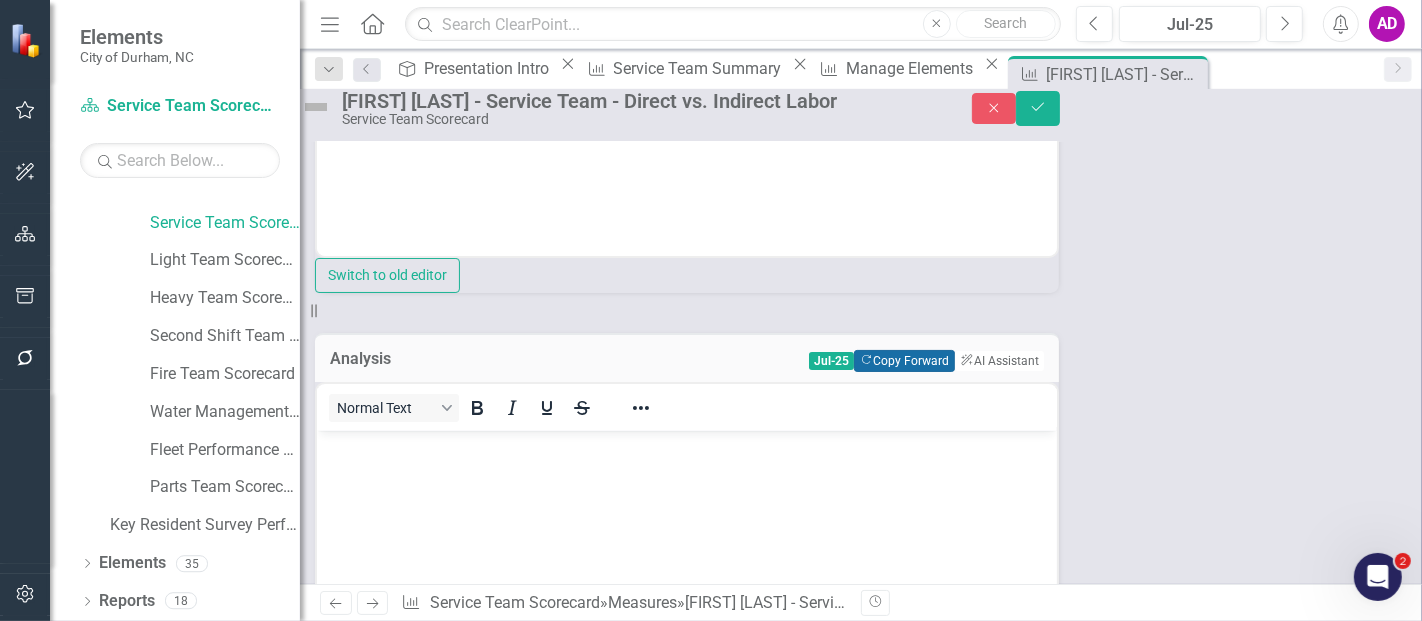 scroll, scrollTop: 0, scrollLeft: 0, axis: both 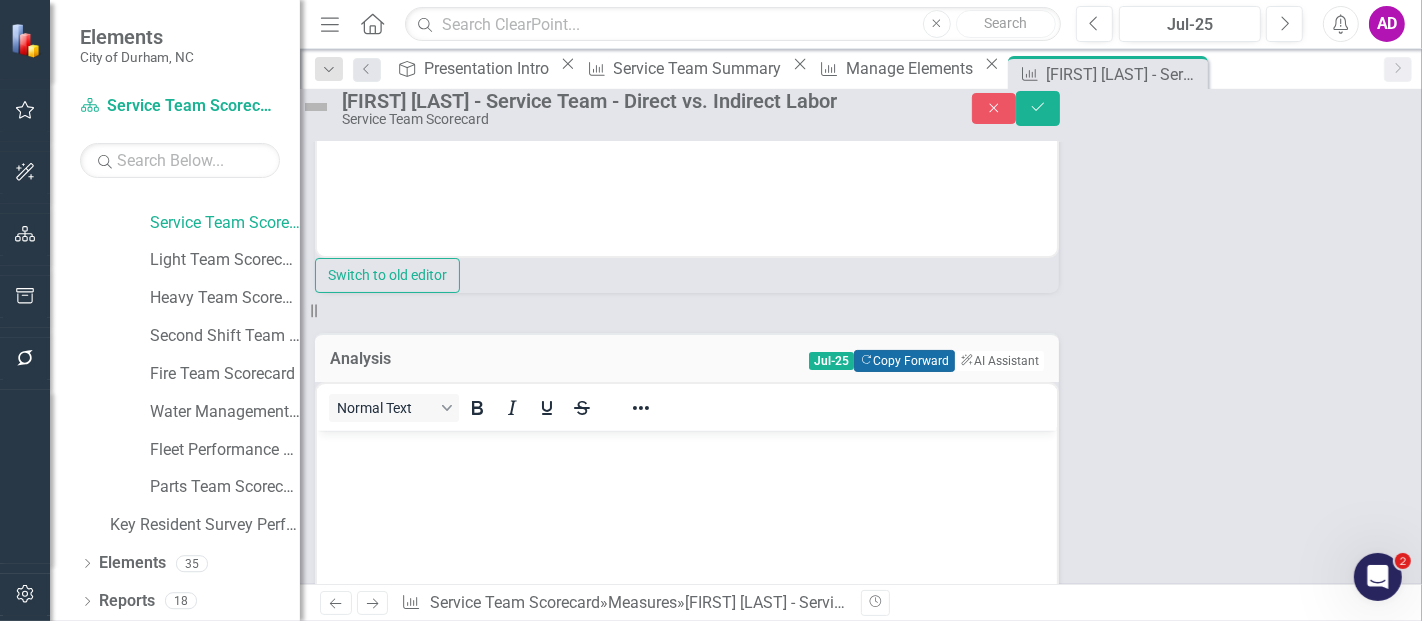 click on "Copy Forward  Copy Forward" at bounding box center (904, 361) 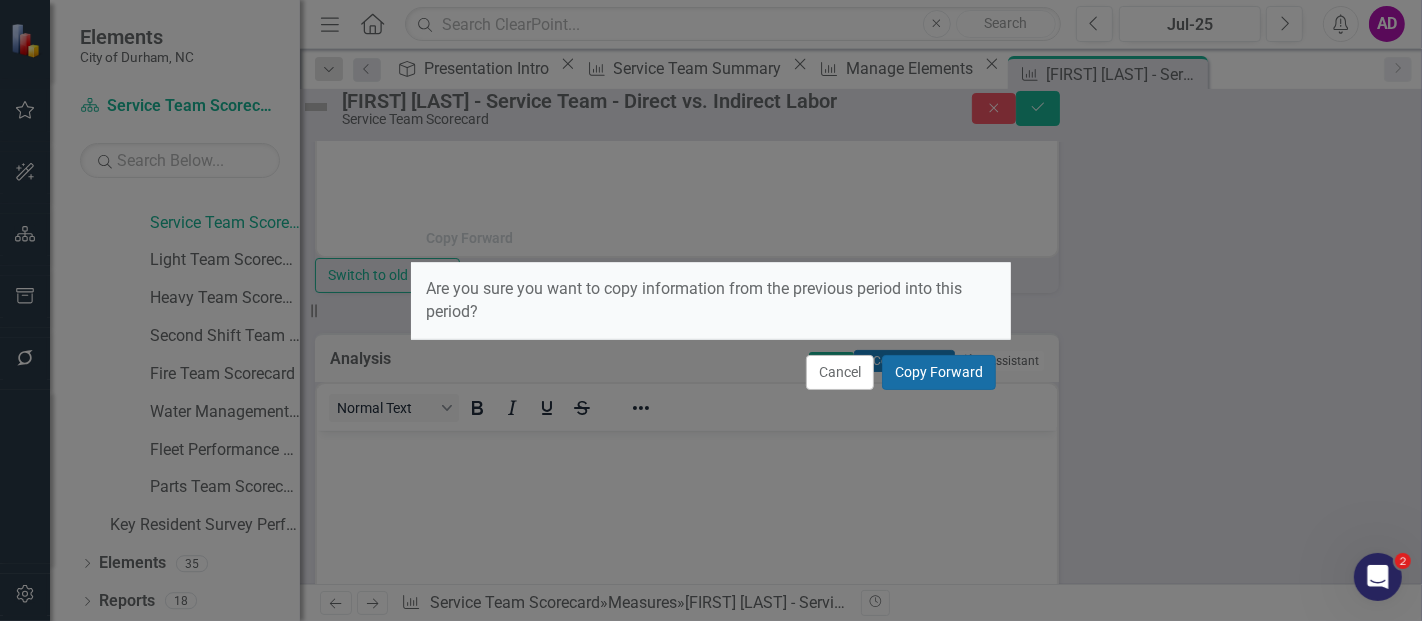 click on "Copy Forward" at bounding box center (939, 372) 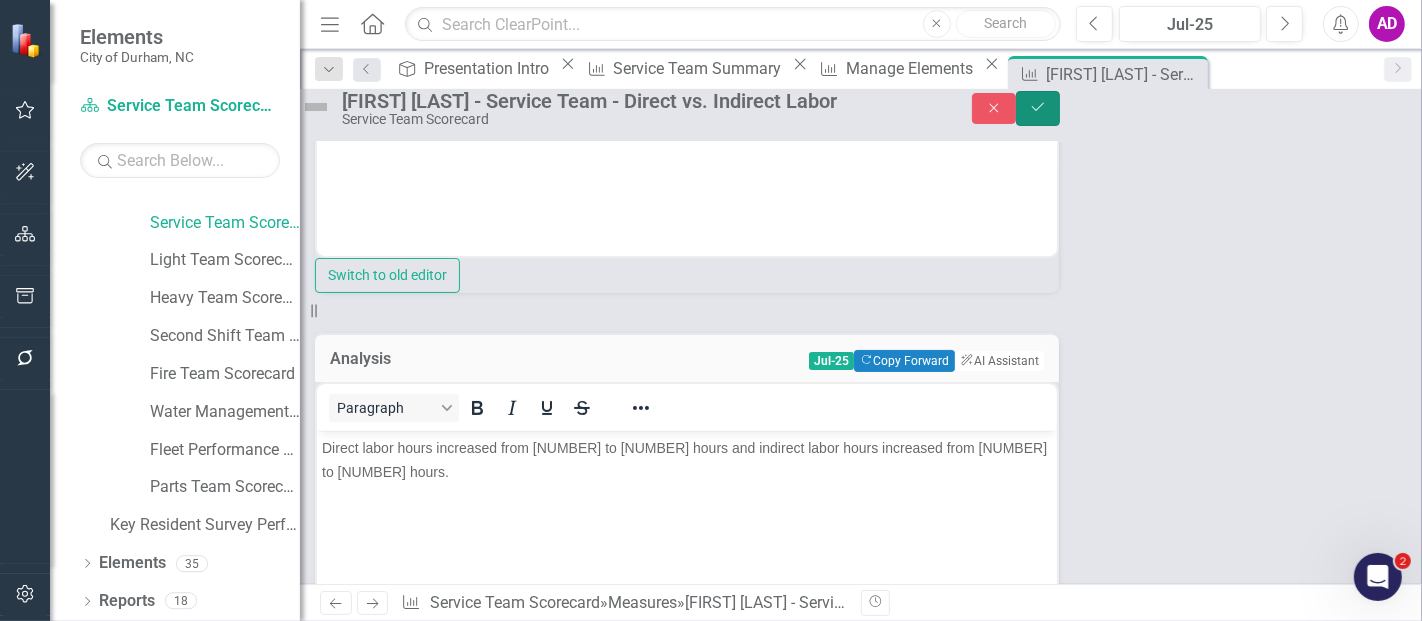 click on "Save" 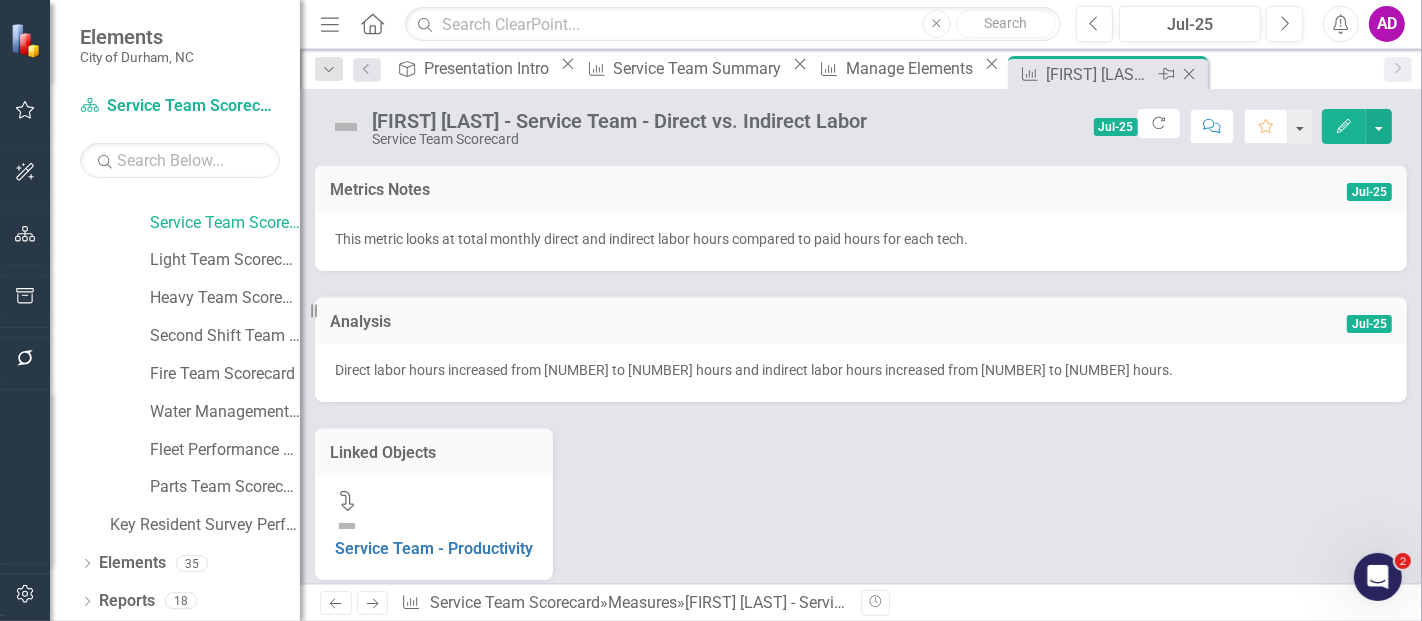 click on "Close" 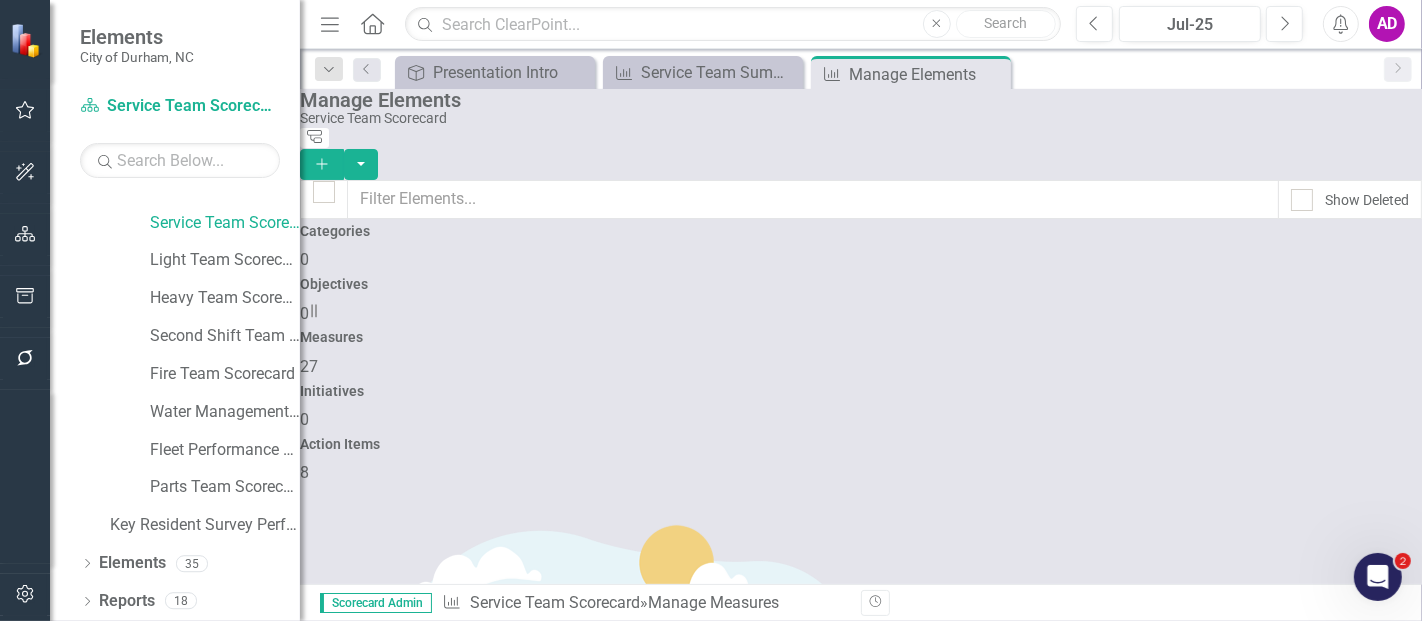 checkbox on "false" 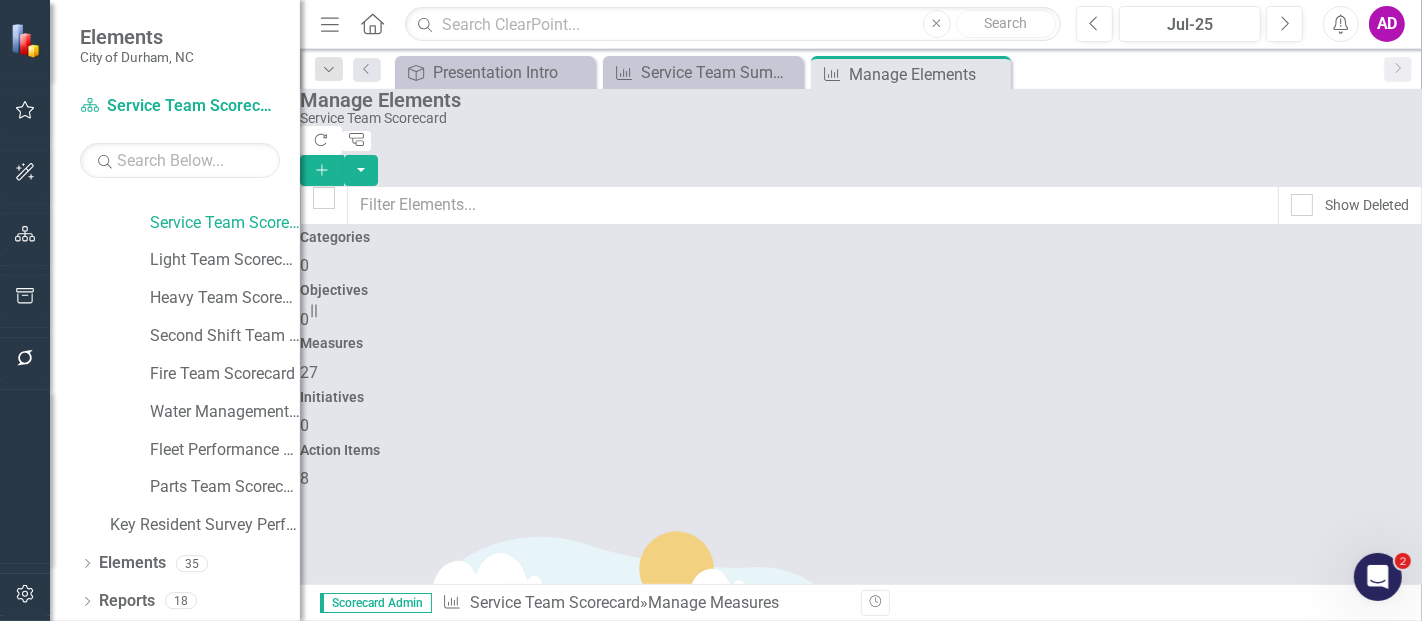 scroll, scrollTop: 111, scrollLeft: 0, axis: vertical 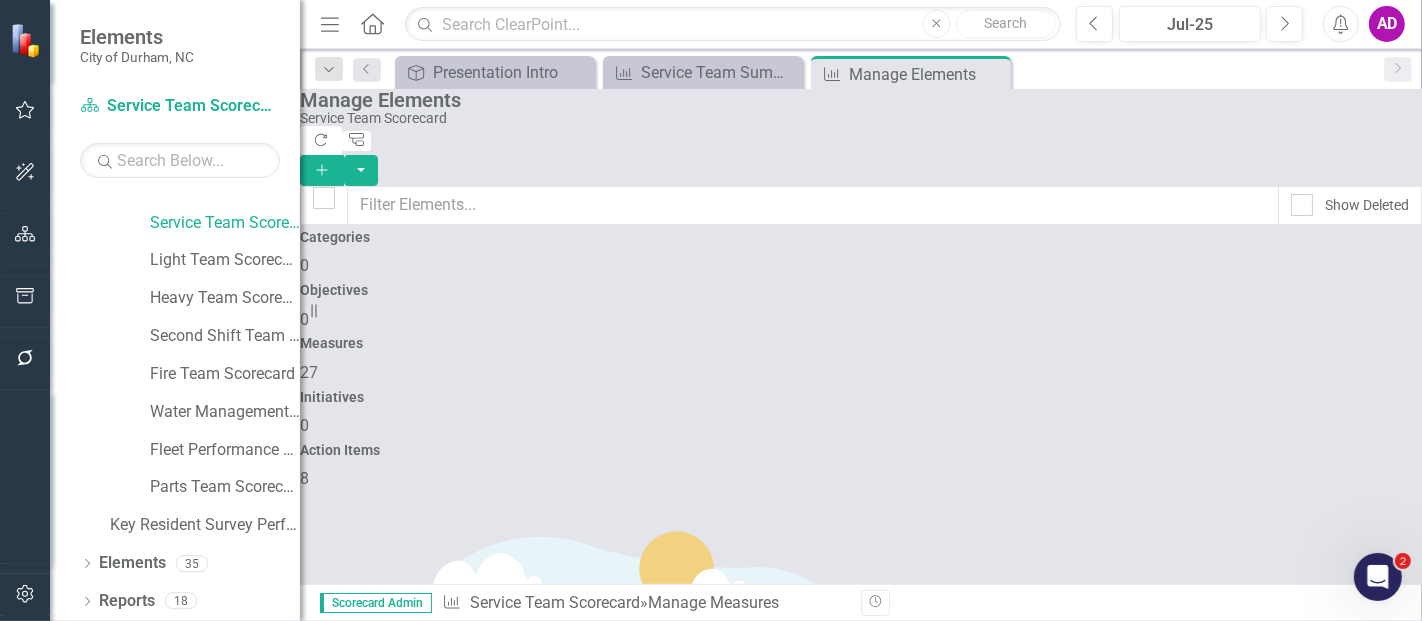 click on "[FIRST] [LAST] - Service Team - Direct vs. Indirect Labor" at bounding box center [501, 1490] 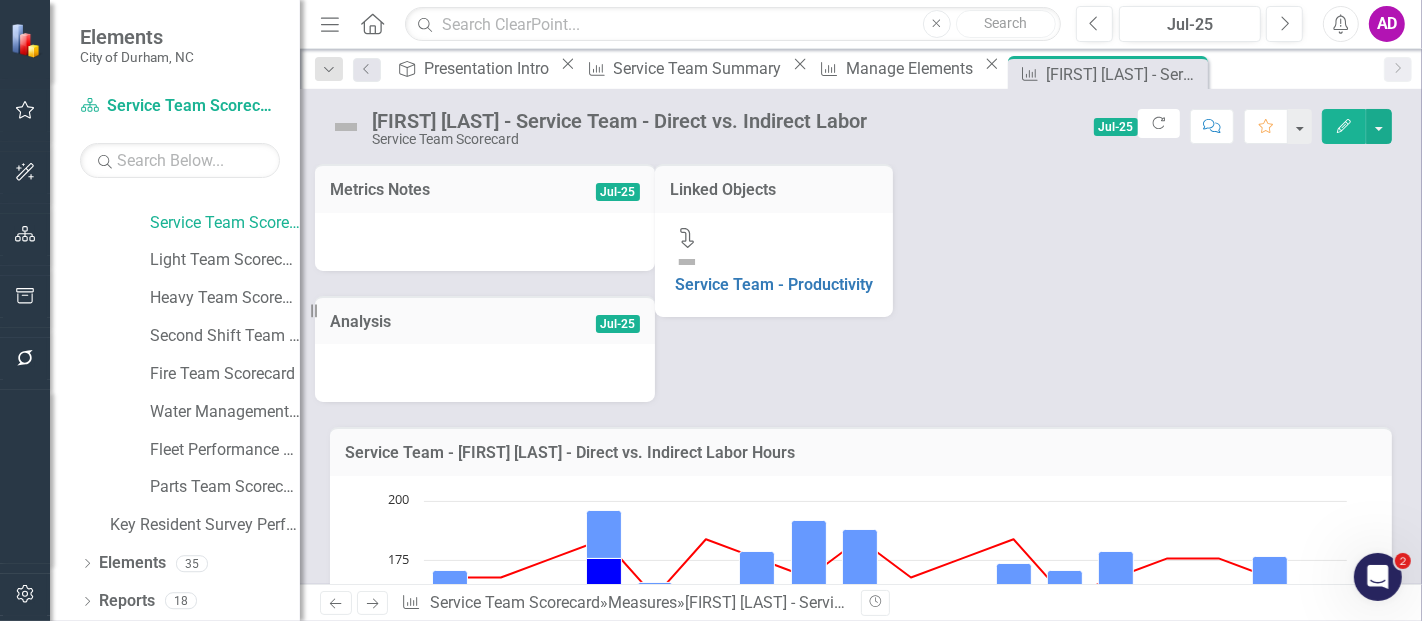 click at bounding box center [485, 242] 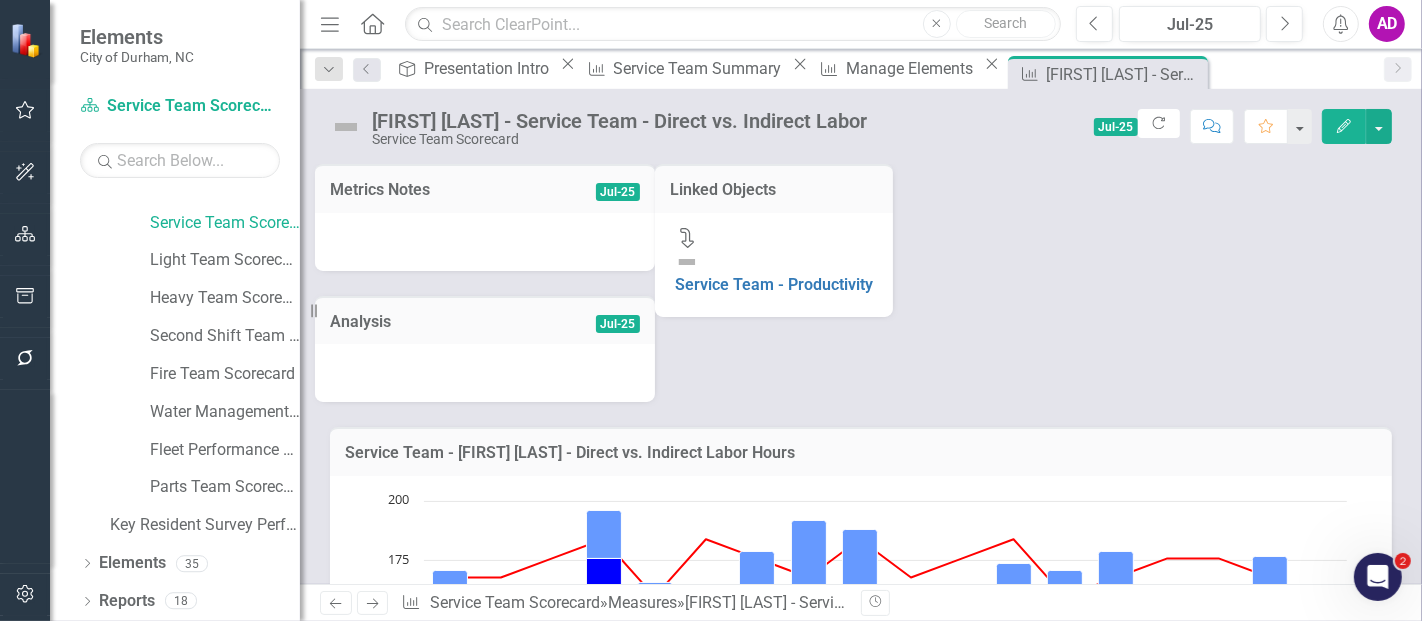 click at bounding box center (485, 242) 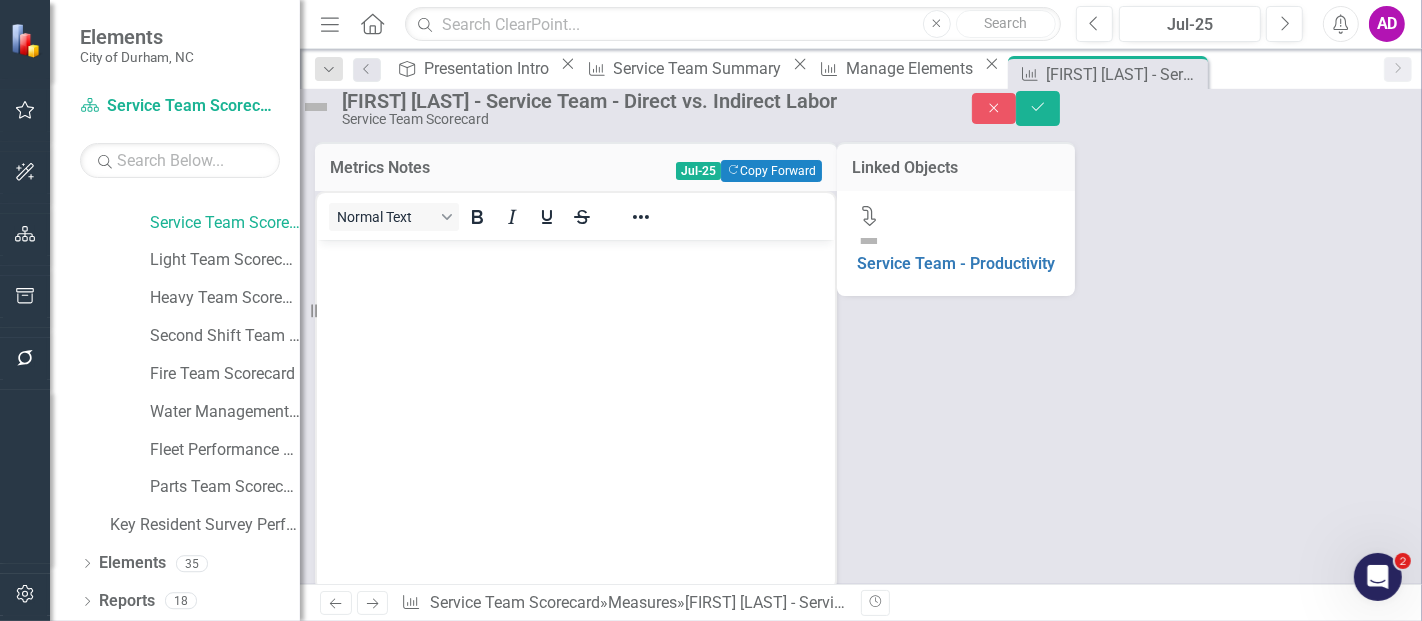 scroll, scrollTop: 0, scrollLeft: 0, axis: both 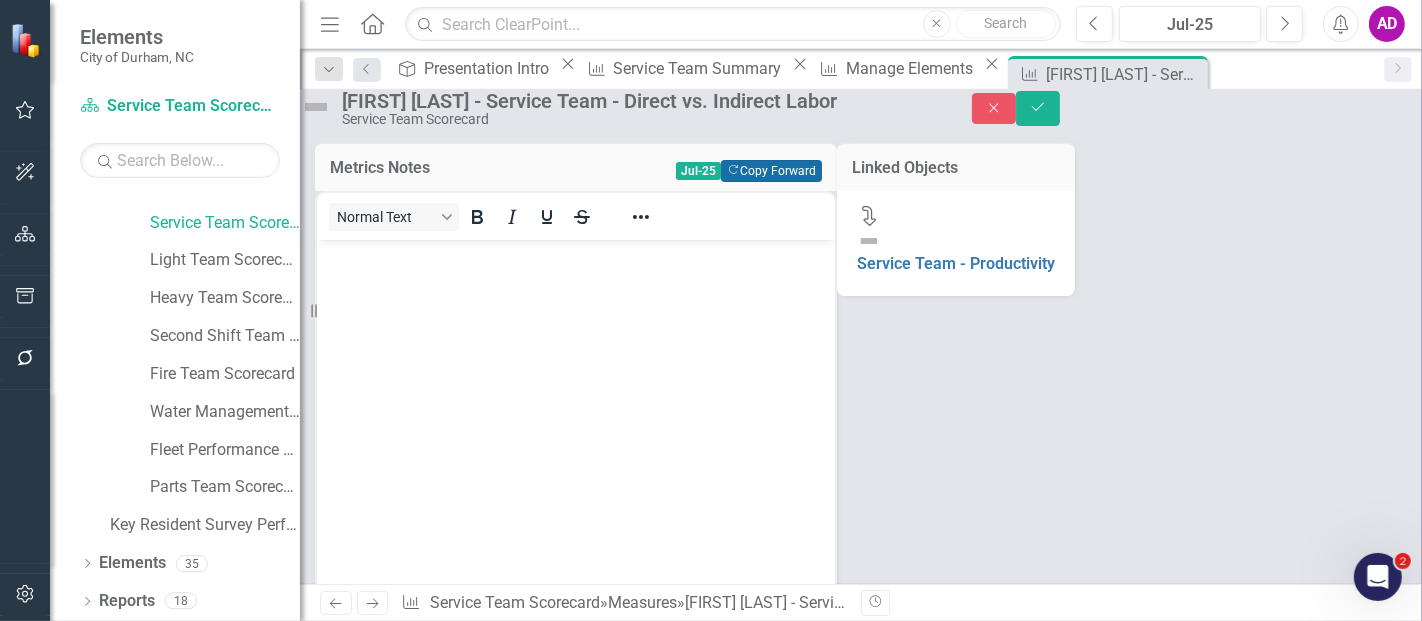 click on "Copy Forward  Copy Forward" at bounding box center (771, 171) 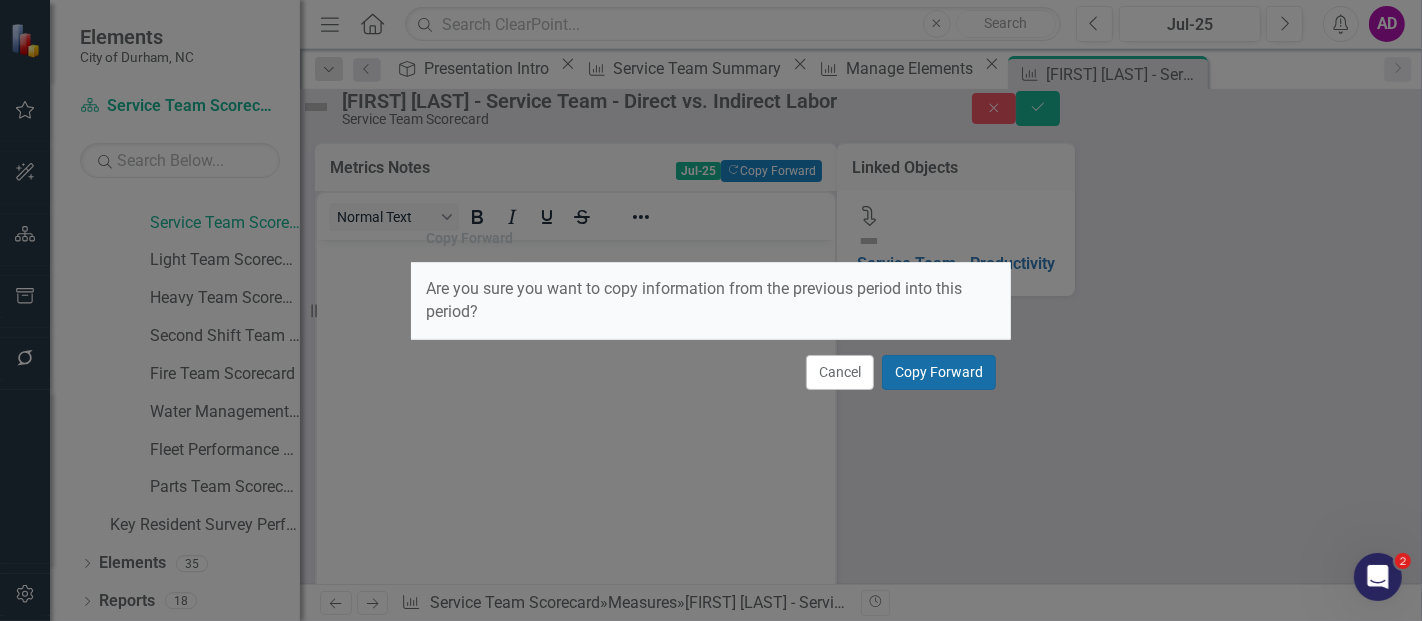 click on "Copy Forward" at bounding box center [939, 372] 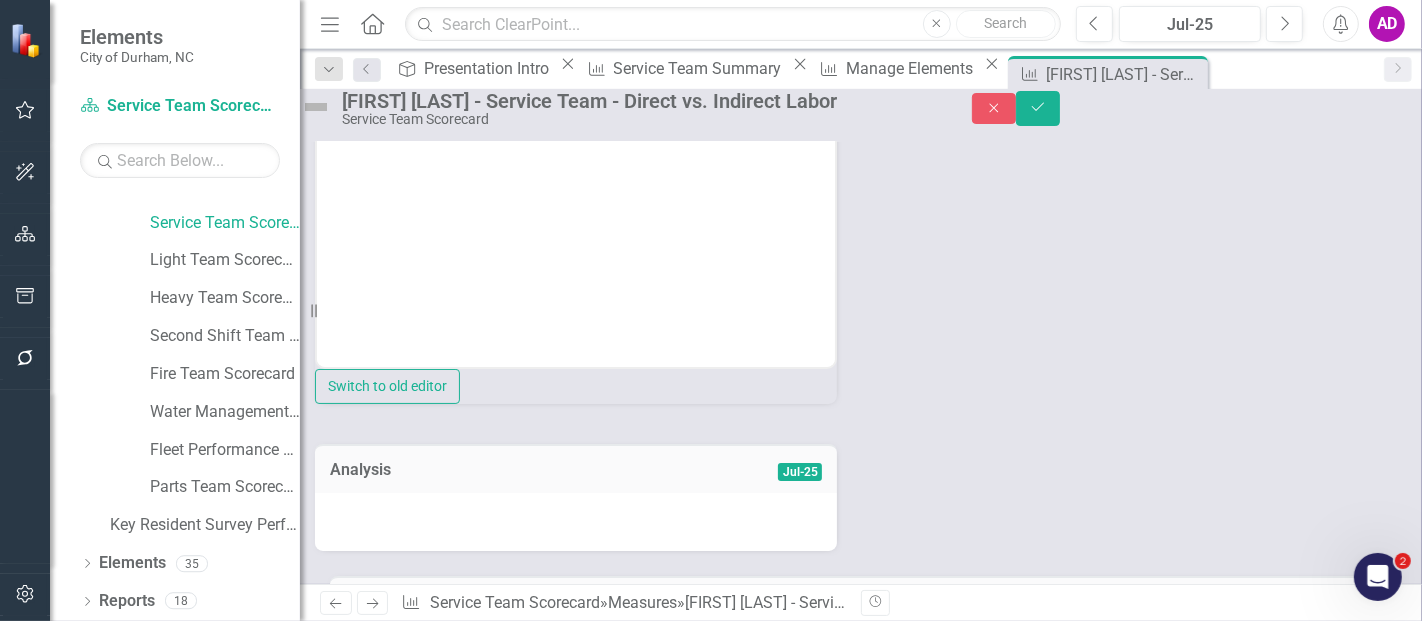 scroll, scrollTop: 333, scrollLeft: 0, axis: vertical 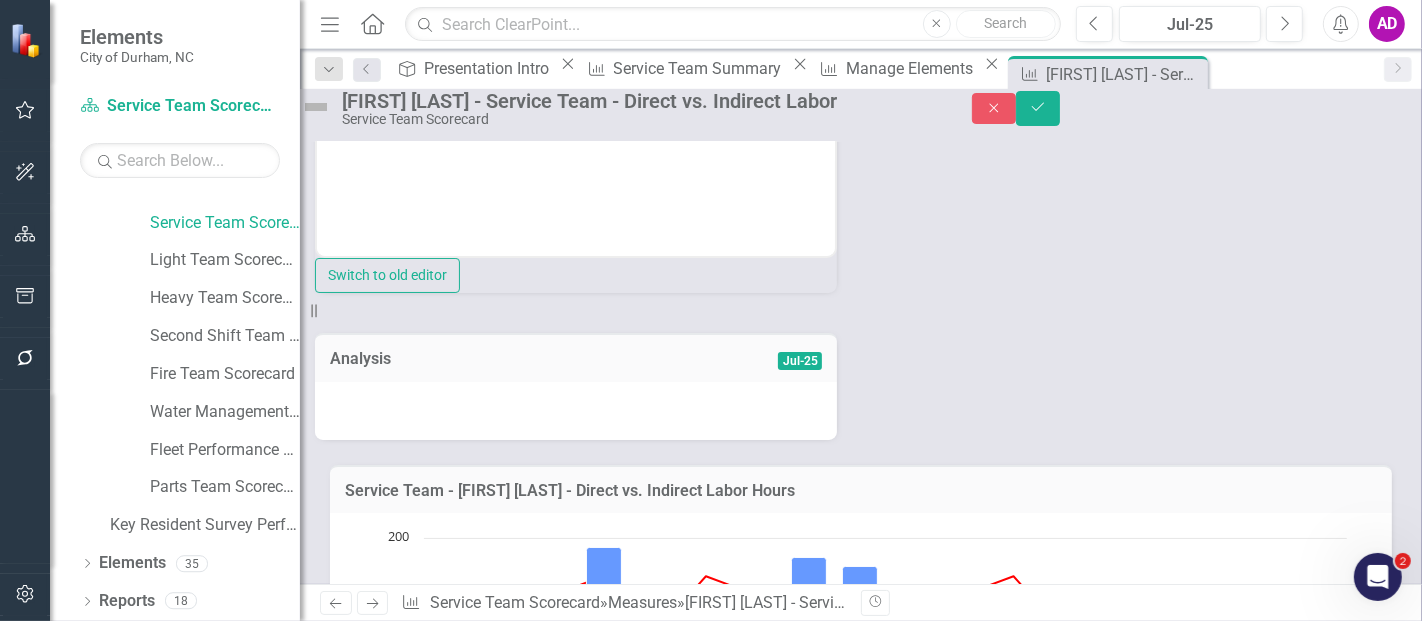 click at bounding box center [576, 411] 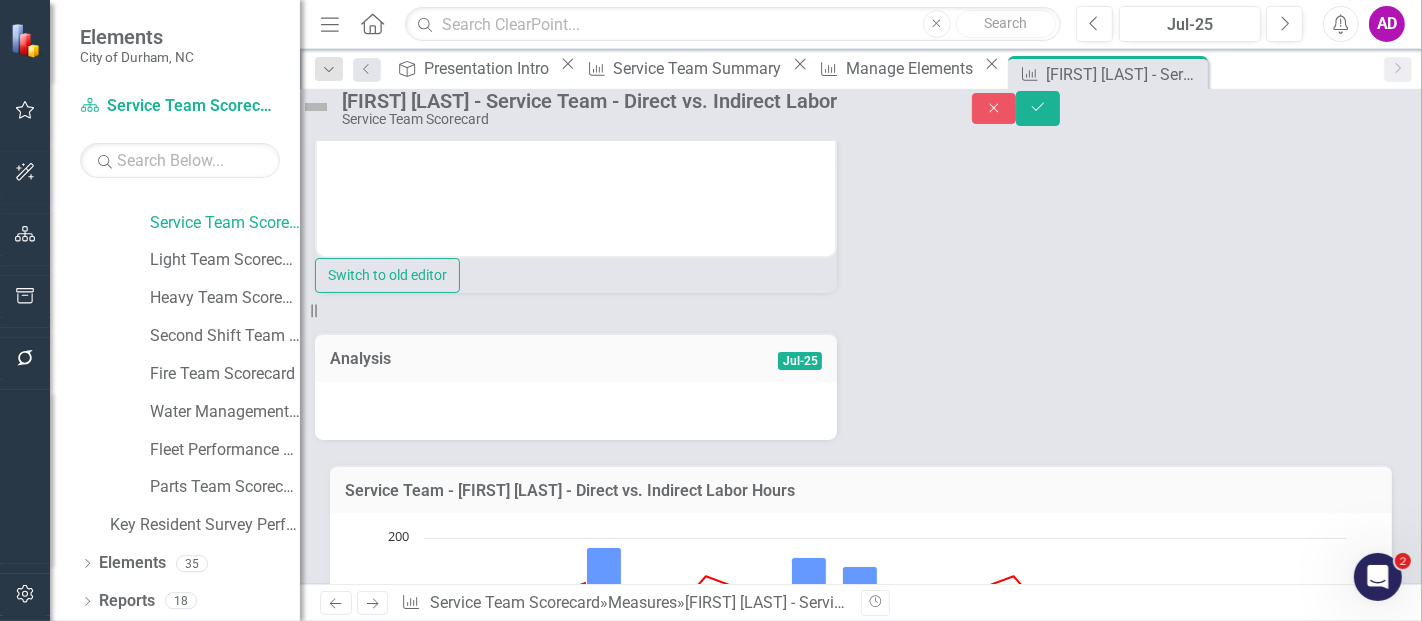 click at bounding box center [576, 411] 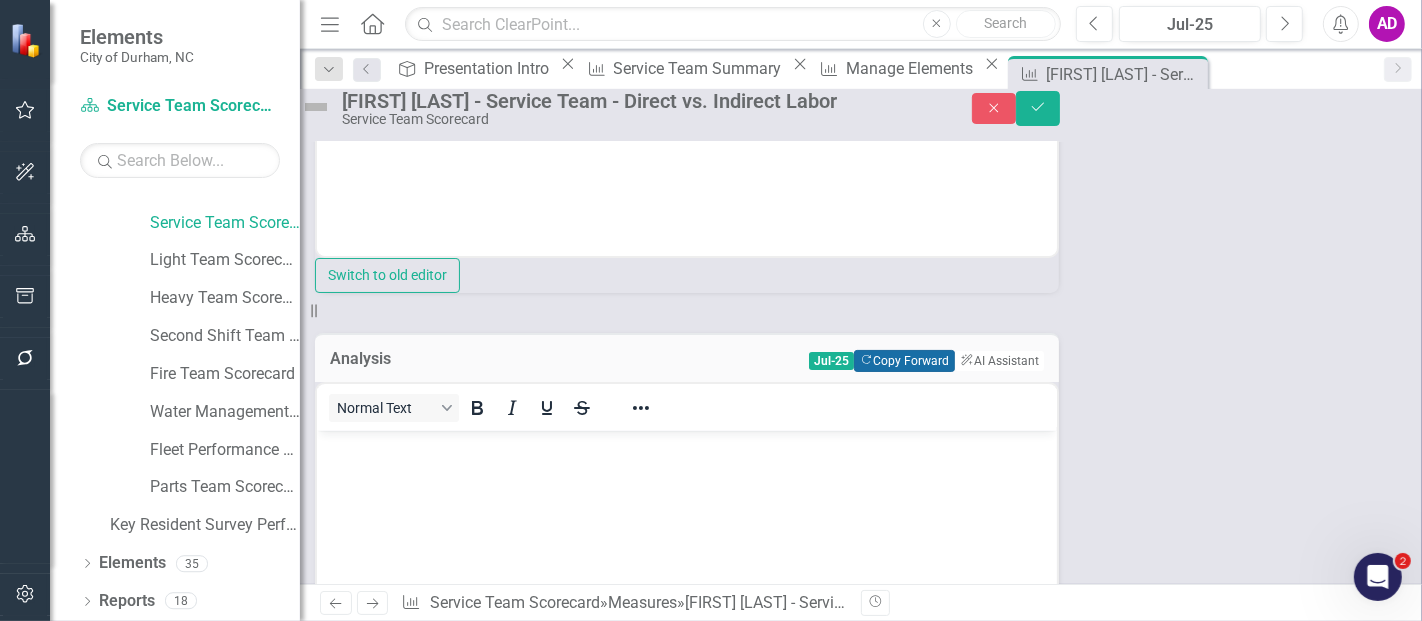 scroll, scrollTop: 0, scrollLeft: 0, axis: both 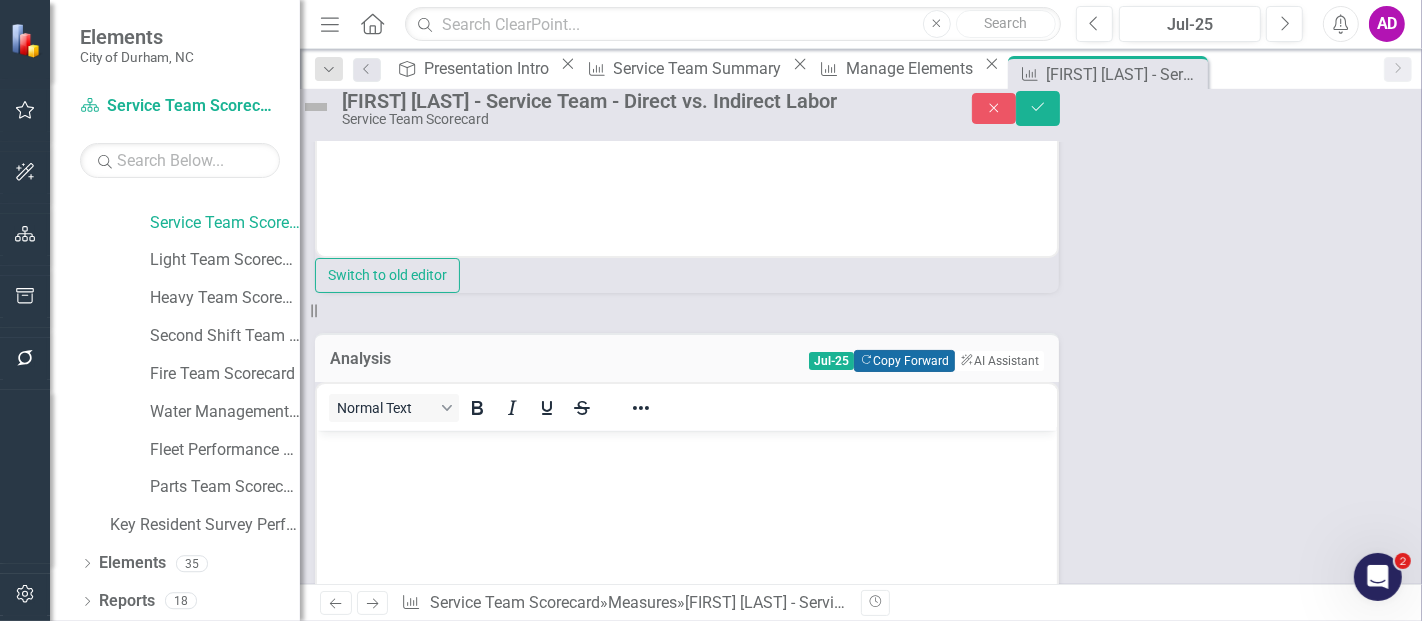 click on "Copy Forward  Copy Forward" at bounding box center (904, 361) 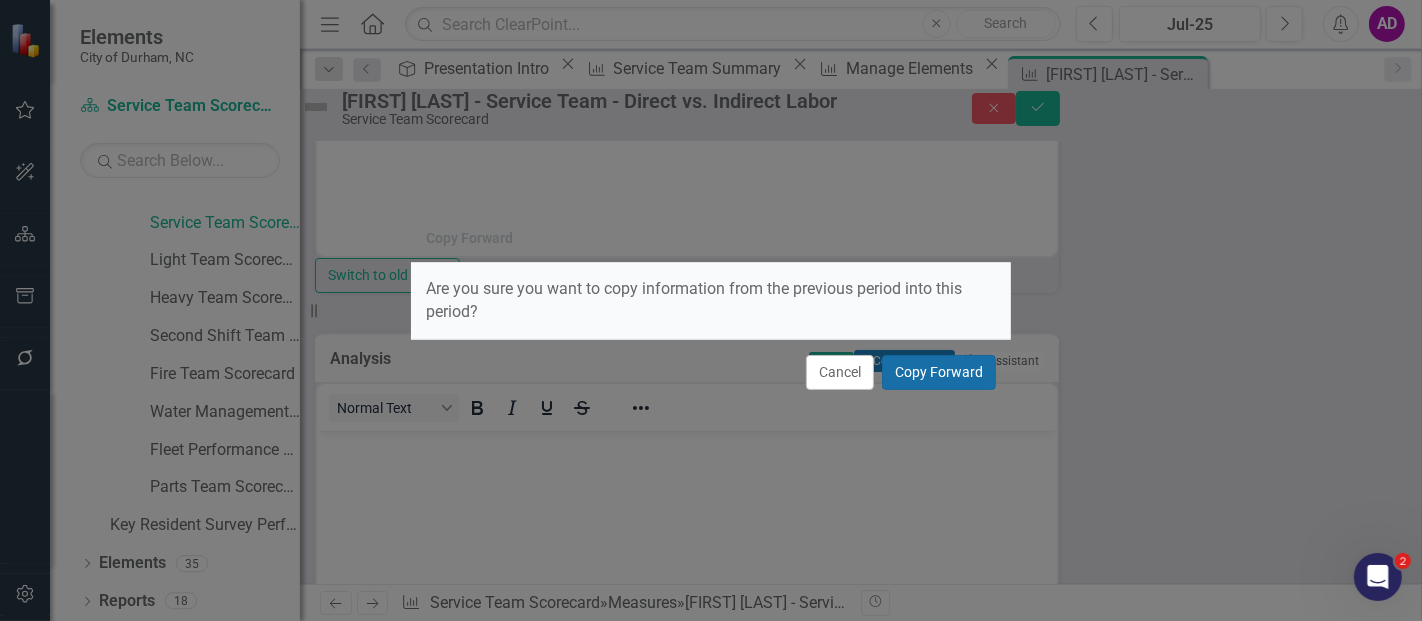 click on "Copy Forward" at bounding box center [939, 372] 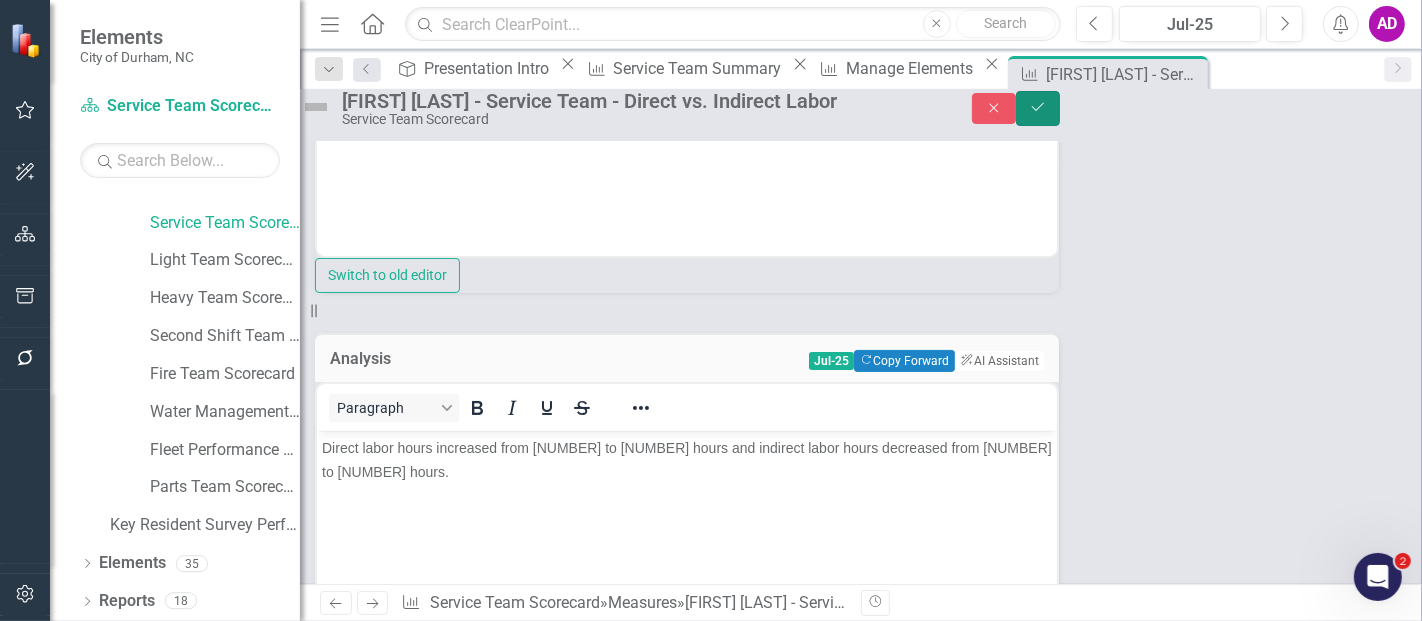 click on "Save" 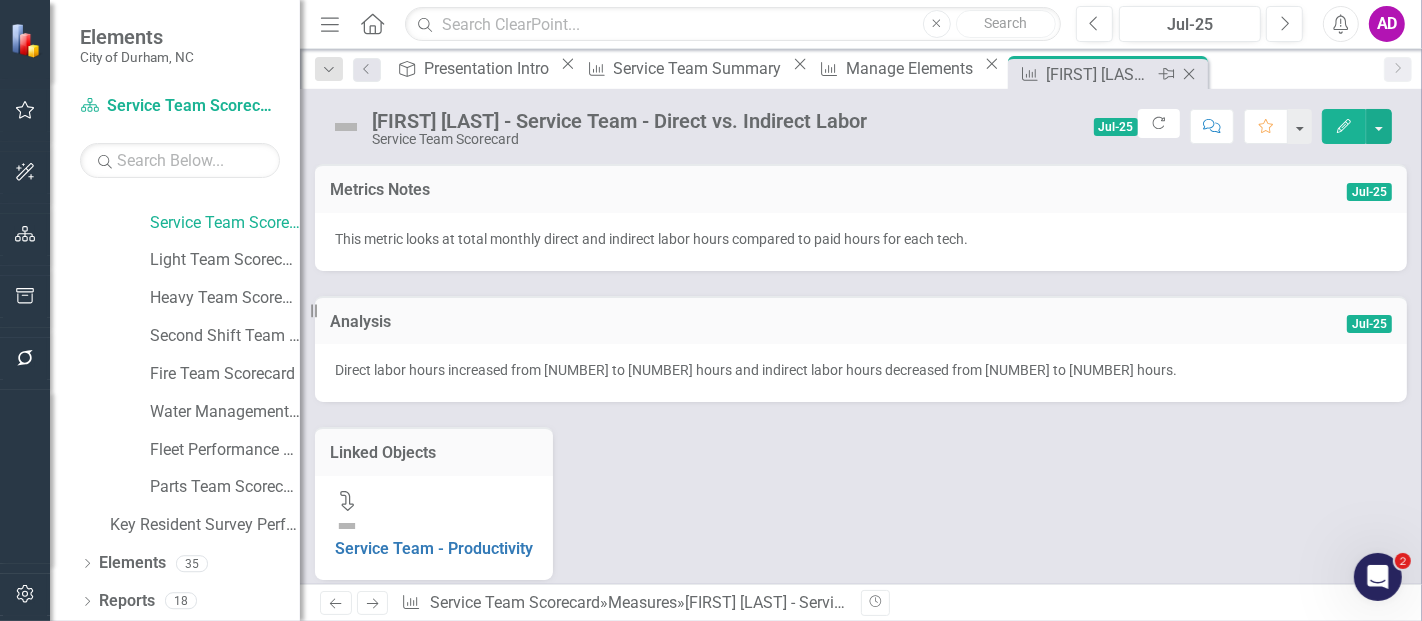 click 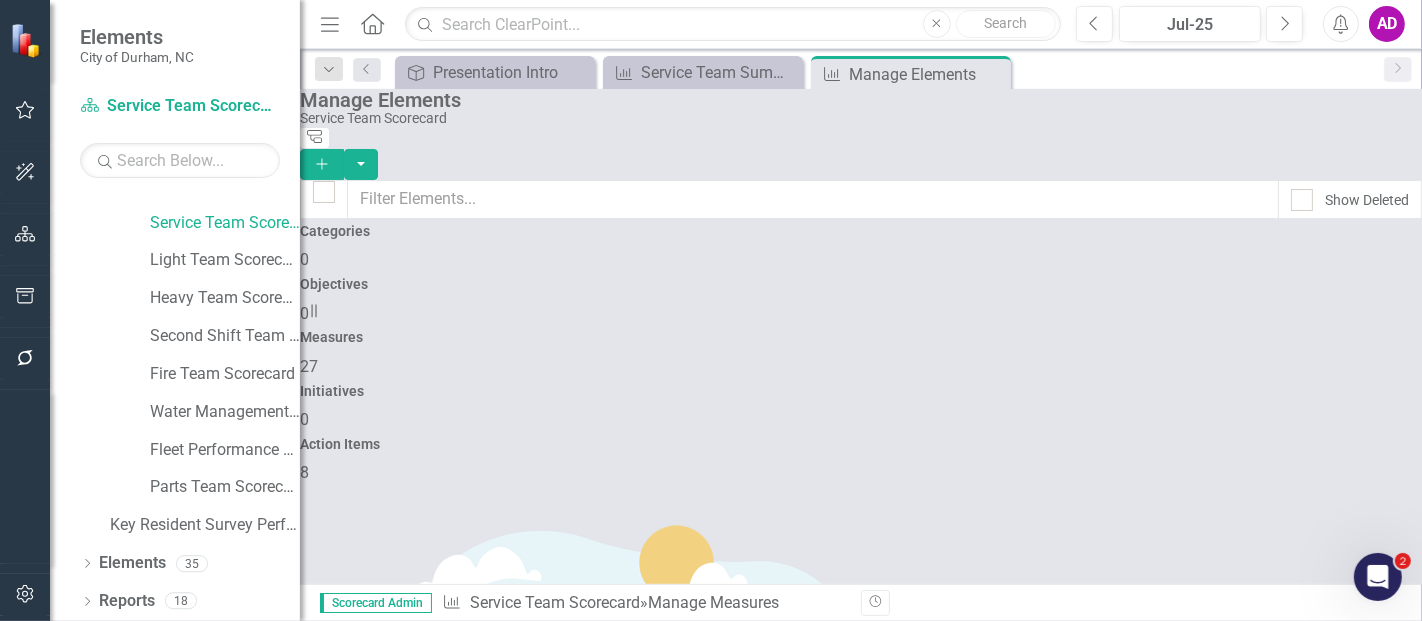 checkbox on "false" 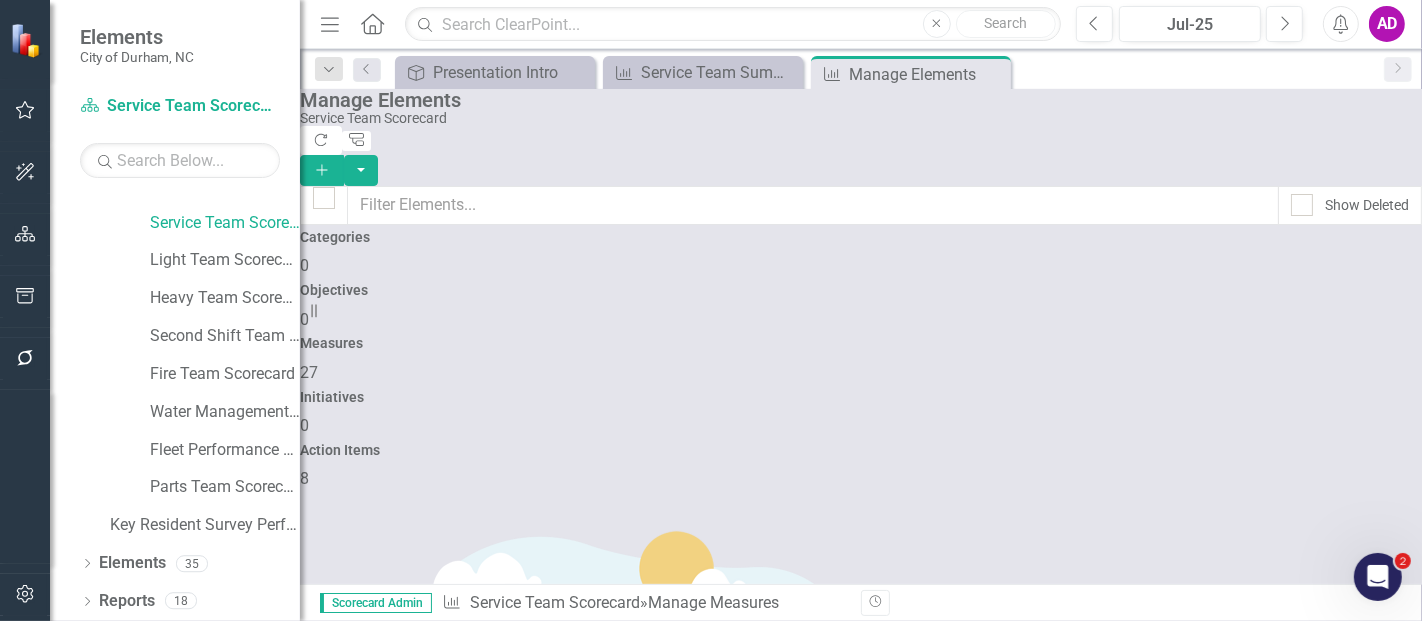 scroll, scrollTop: 111, scrollLeft: 0, axis: vertical 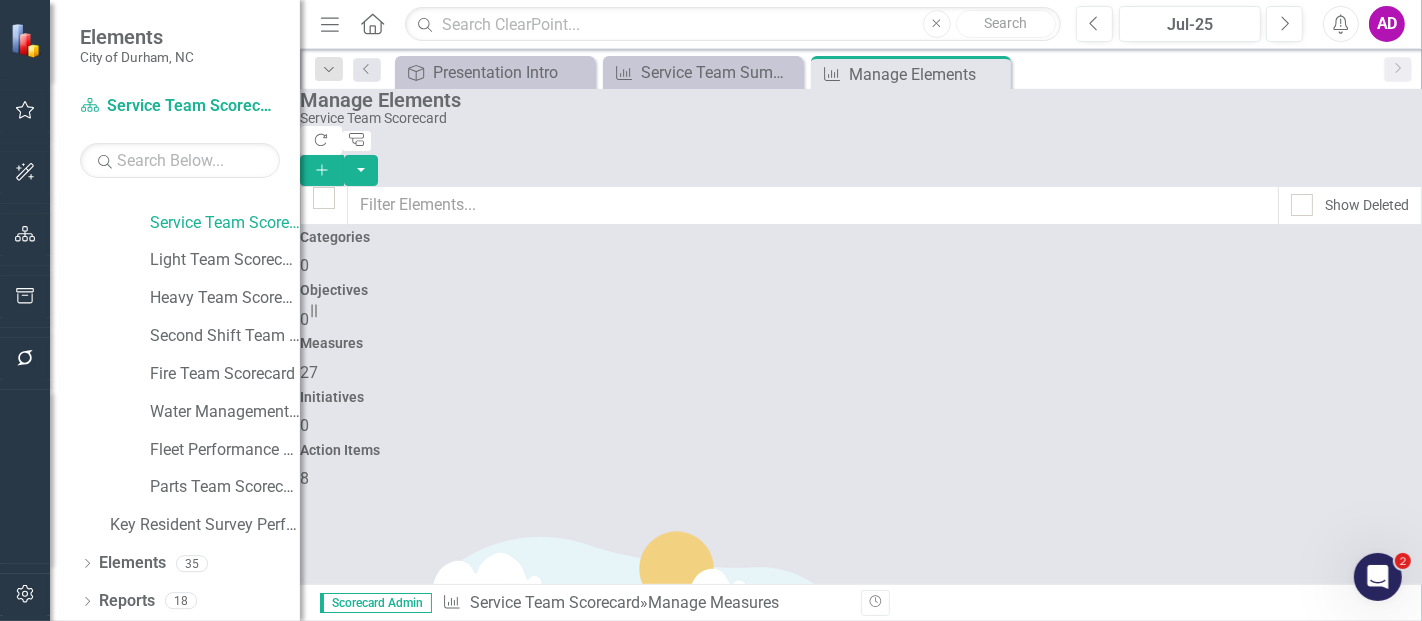 click on "[FIRST] [LAST] - Service Team - Direct vs. Indirect Labor" at bounding box center (501, 1646) 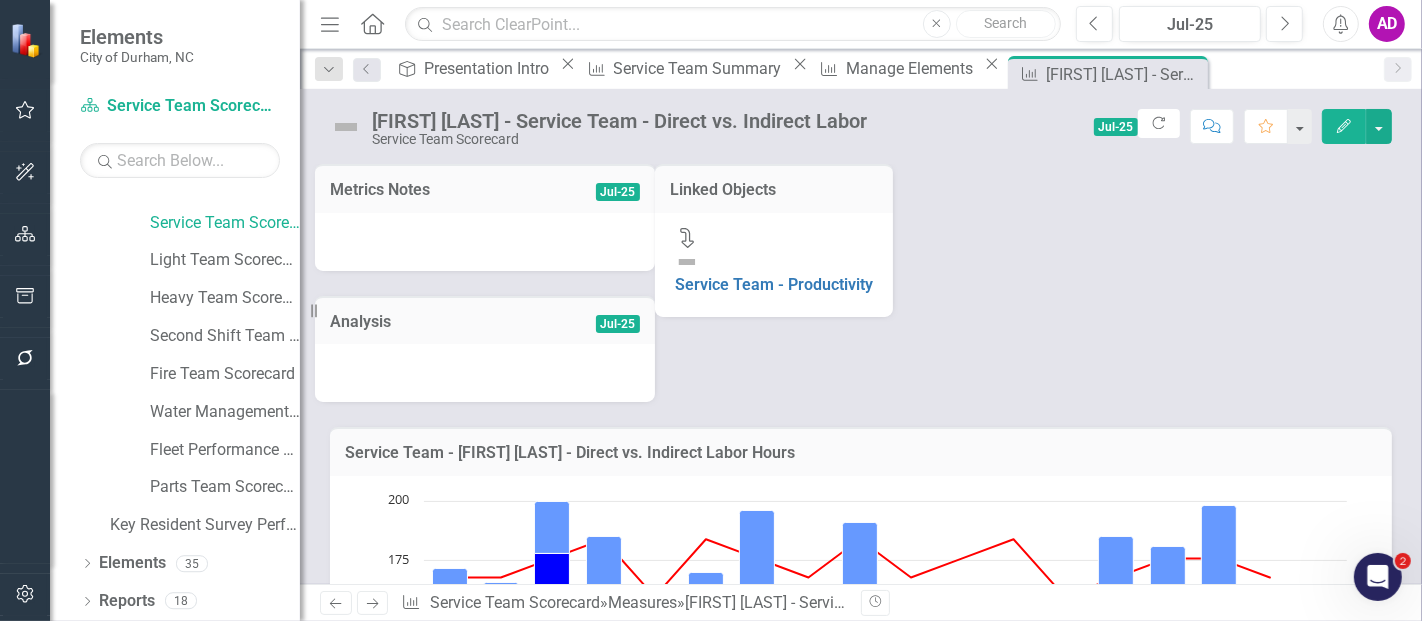 click at bounding box center [485, 242] 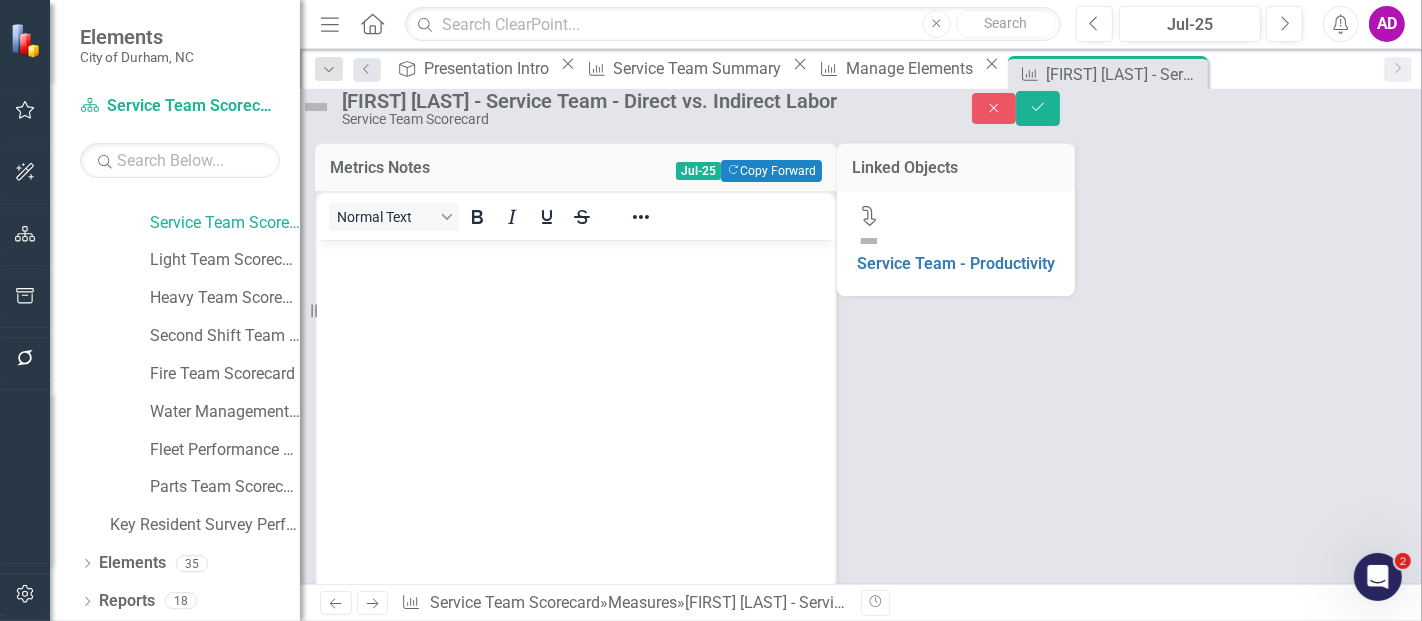 scroll, scrollTop: 0, scrollLeft: 0, axis: both 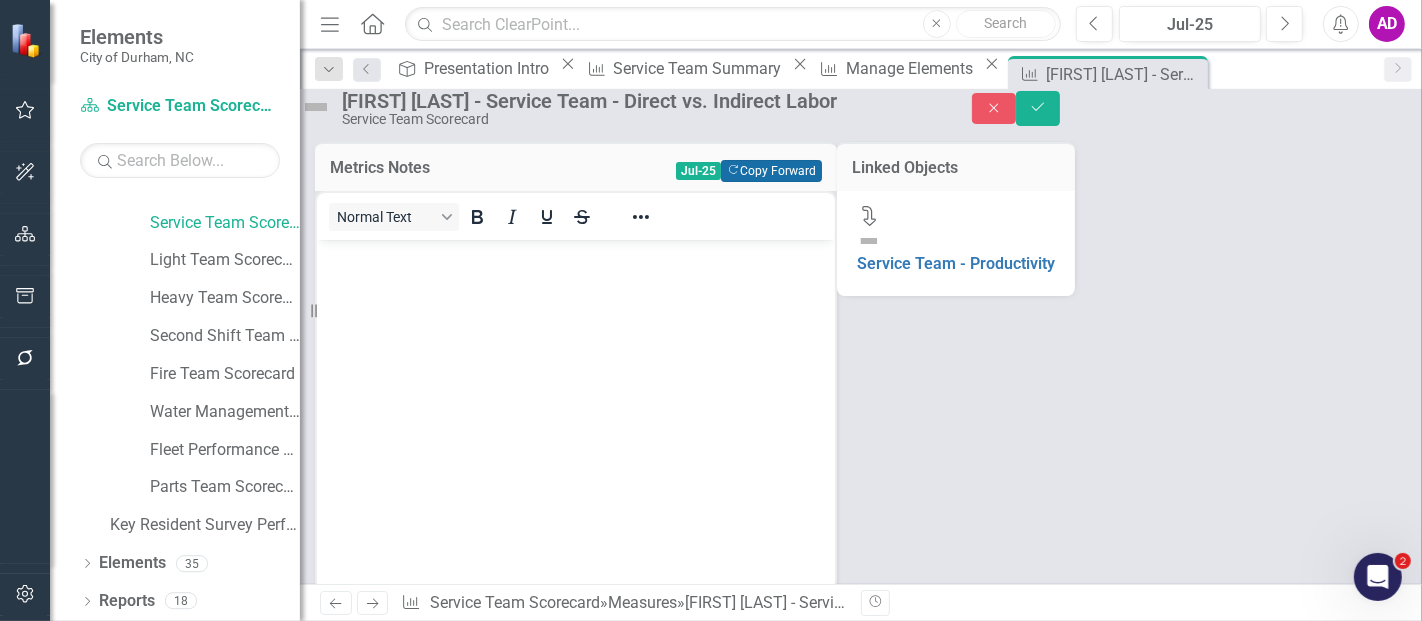 click on "Copy Forward  Copy Forward" at bounding box center (771, 171) 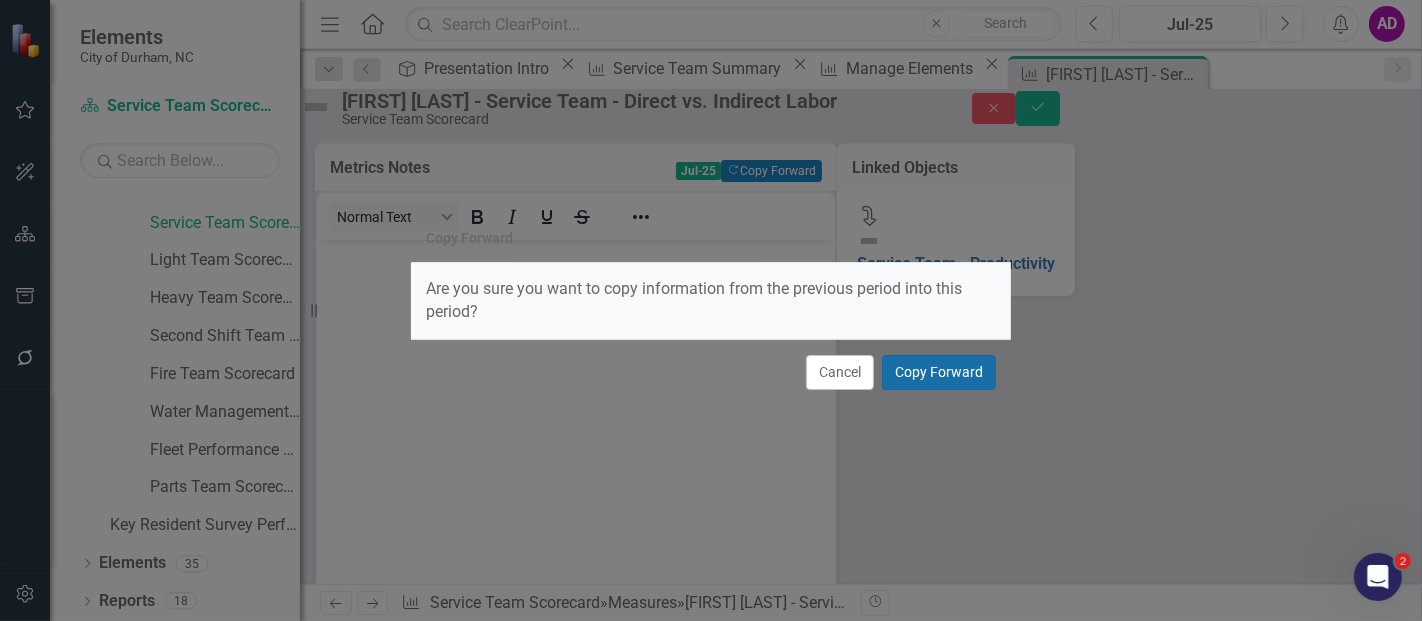 click on "Copy Forward" at bounding box center [939, 372] 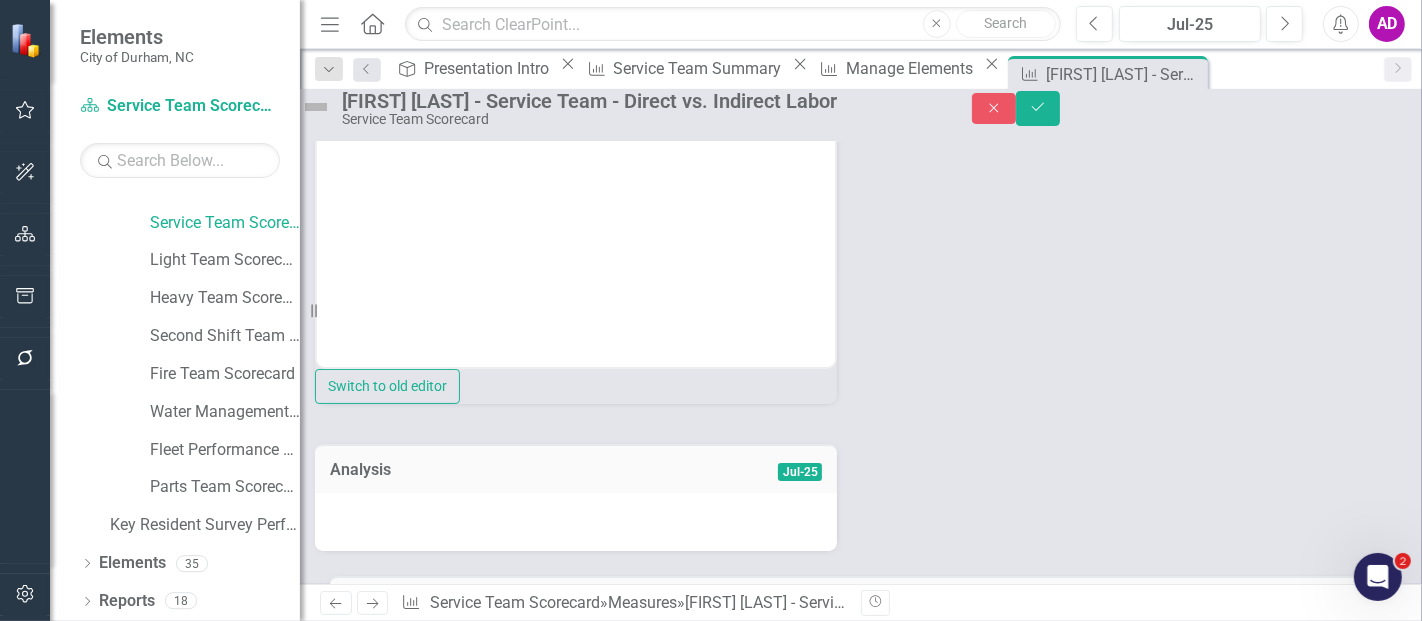 scroll, scrollTop: 333, scrollLeft: 0, axis: vertical 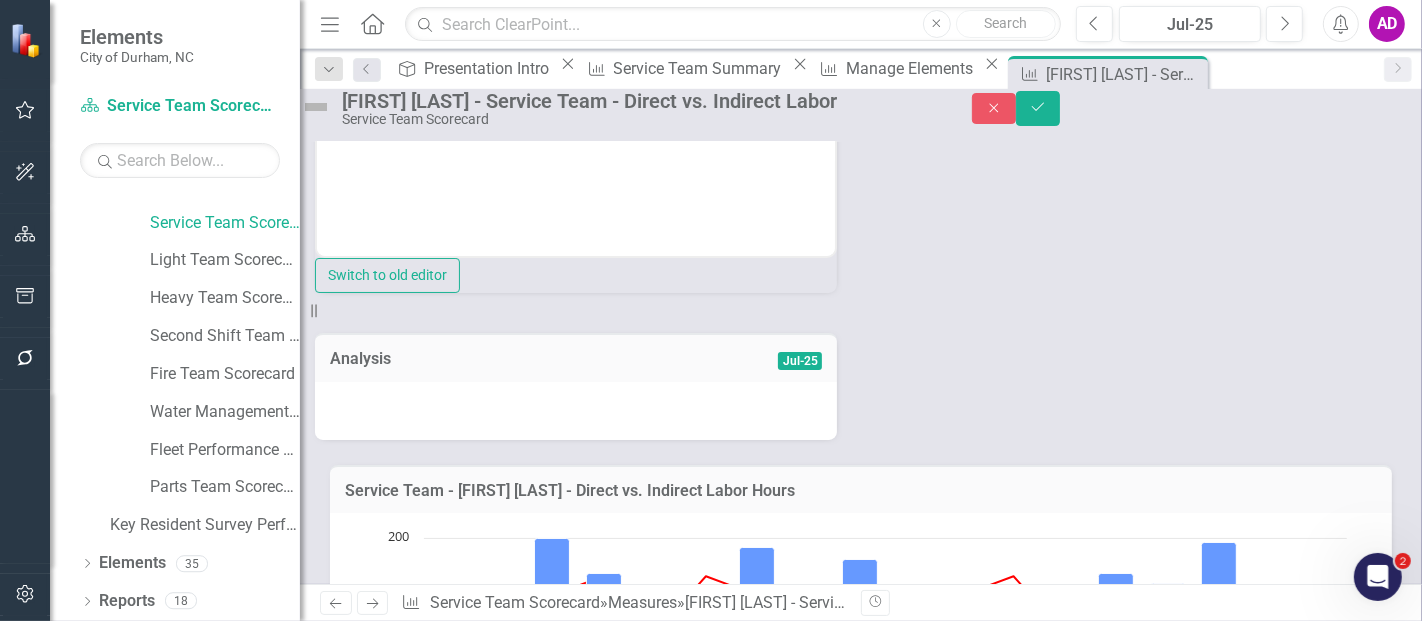 click at bounding box center [576, 411] 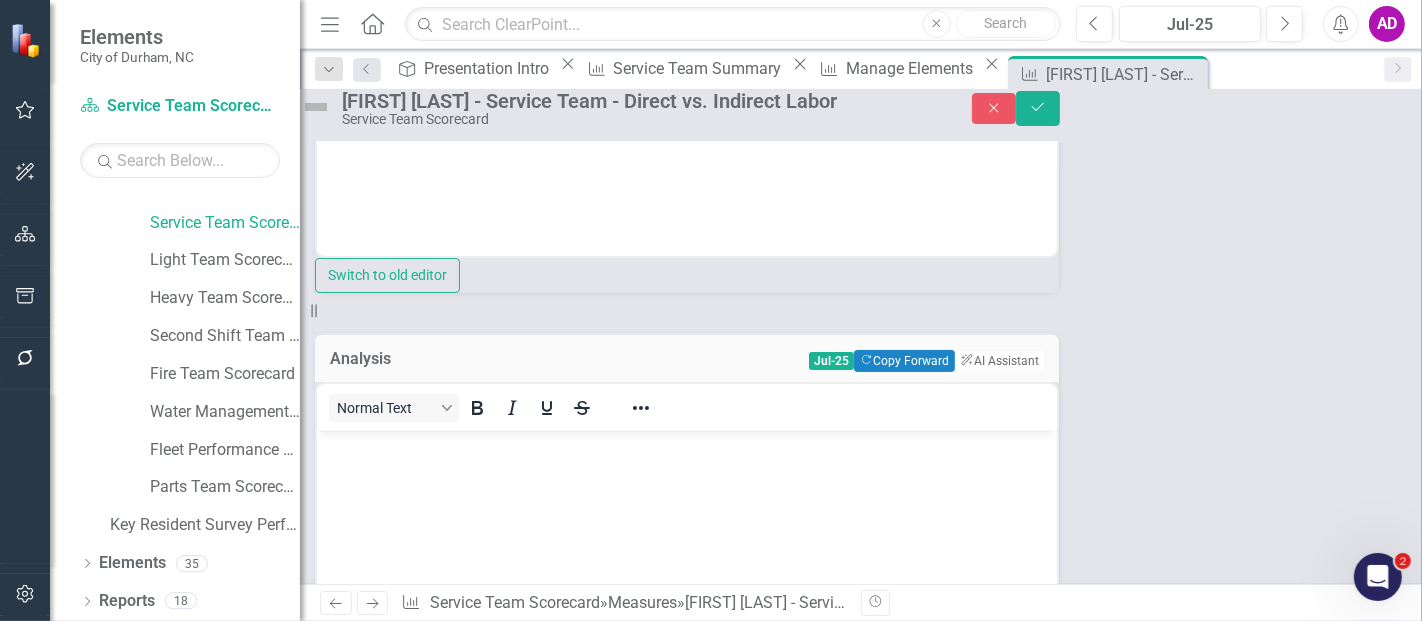 scroll, scrollTop: 0, scrollLeft: 0, axis: both 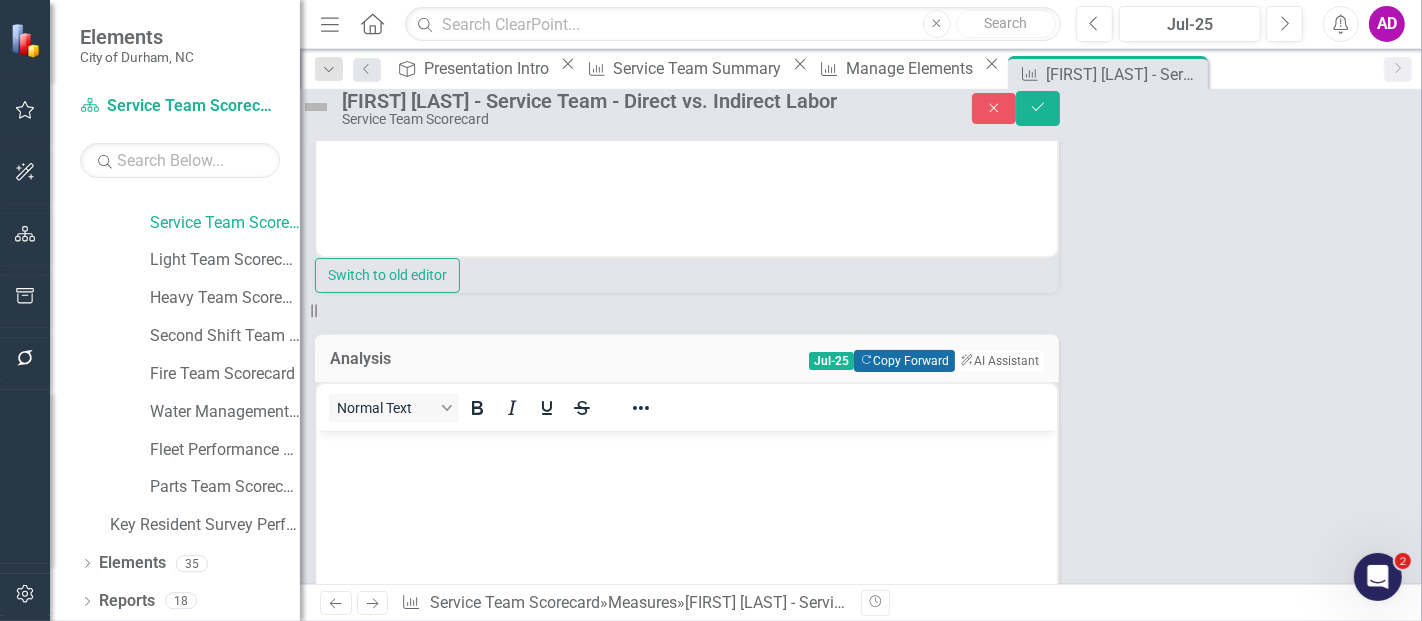click on "Copy Forward  Copy Forward" at bounding box center (904, 361) 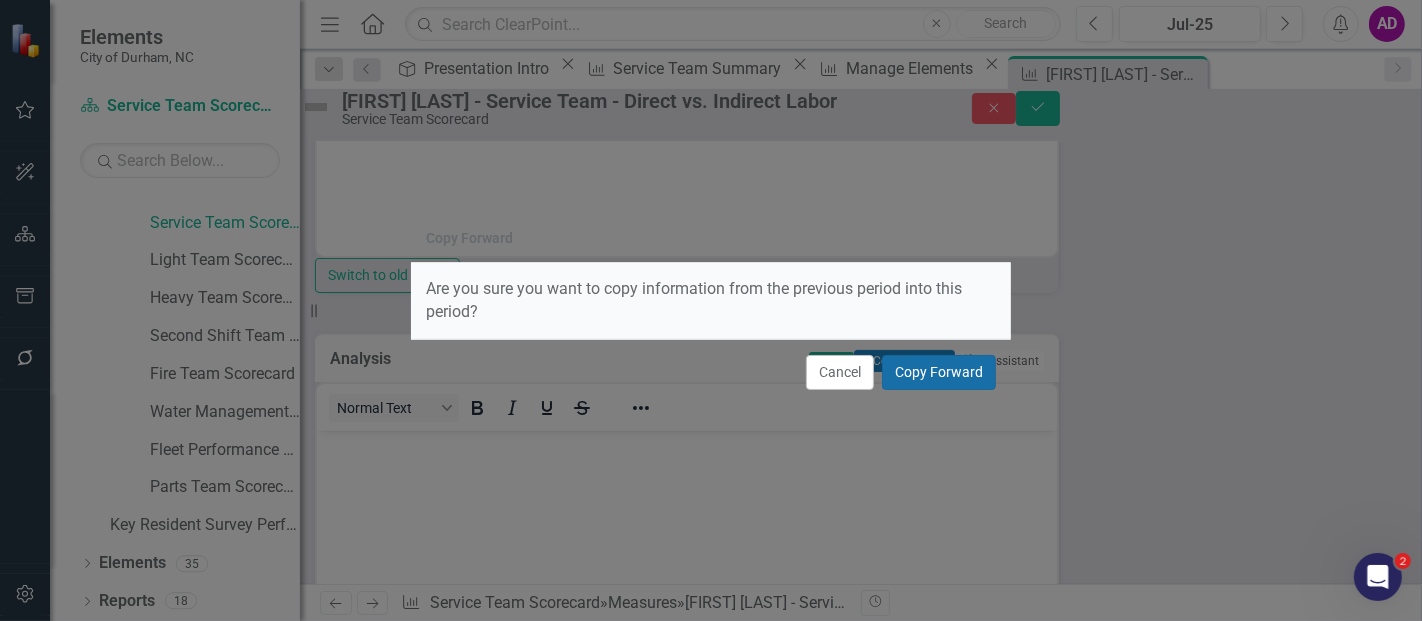 click on "Copy Forward" at bounding box center [939, 372] 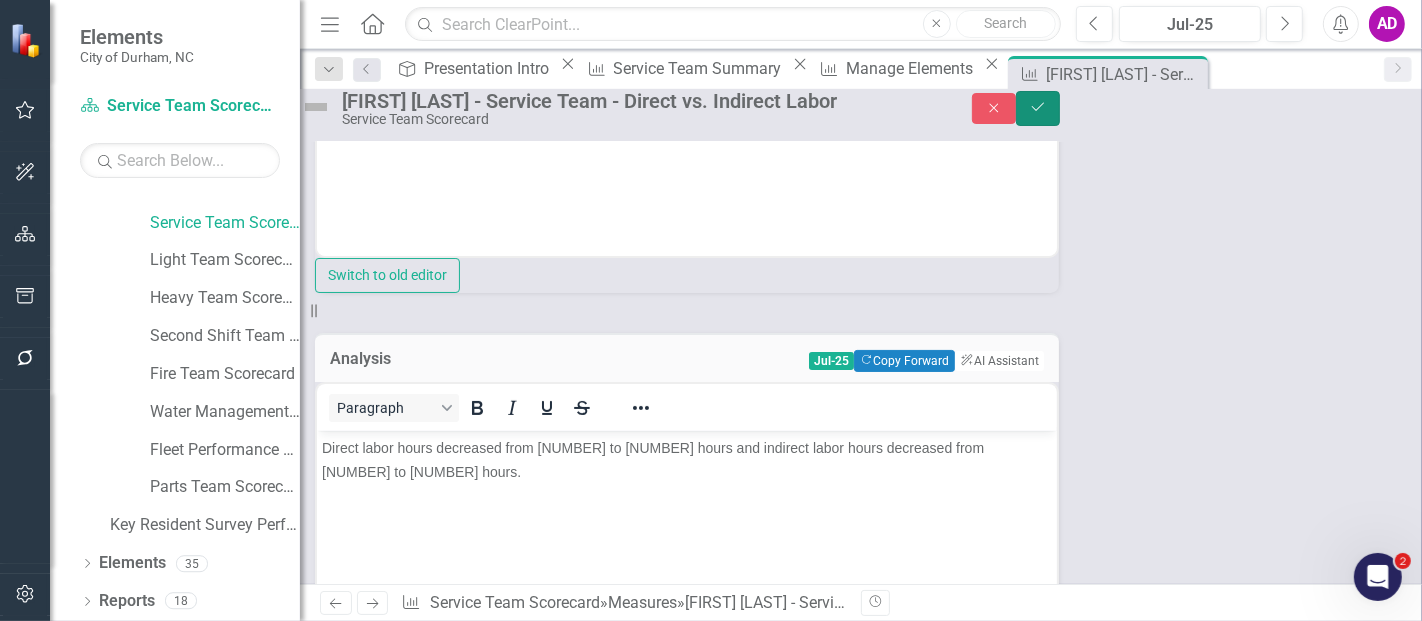 click on "Save" 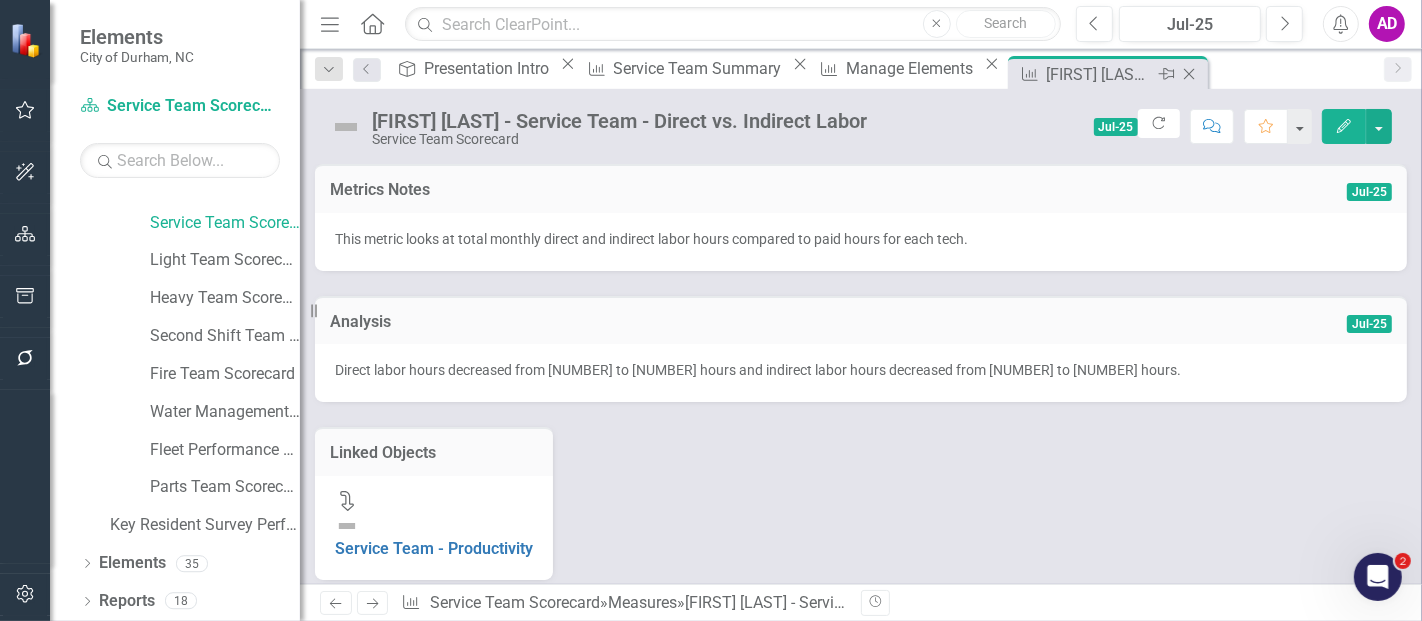 click on "Close" 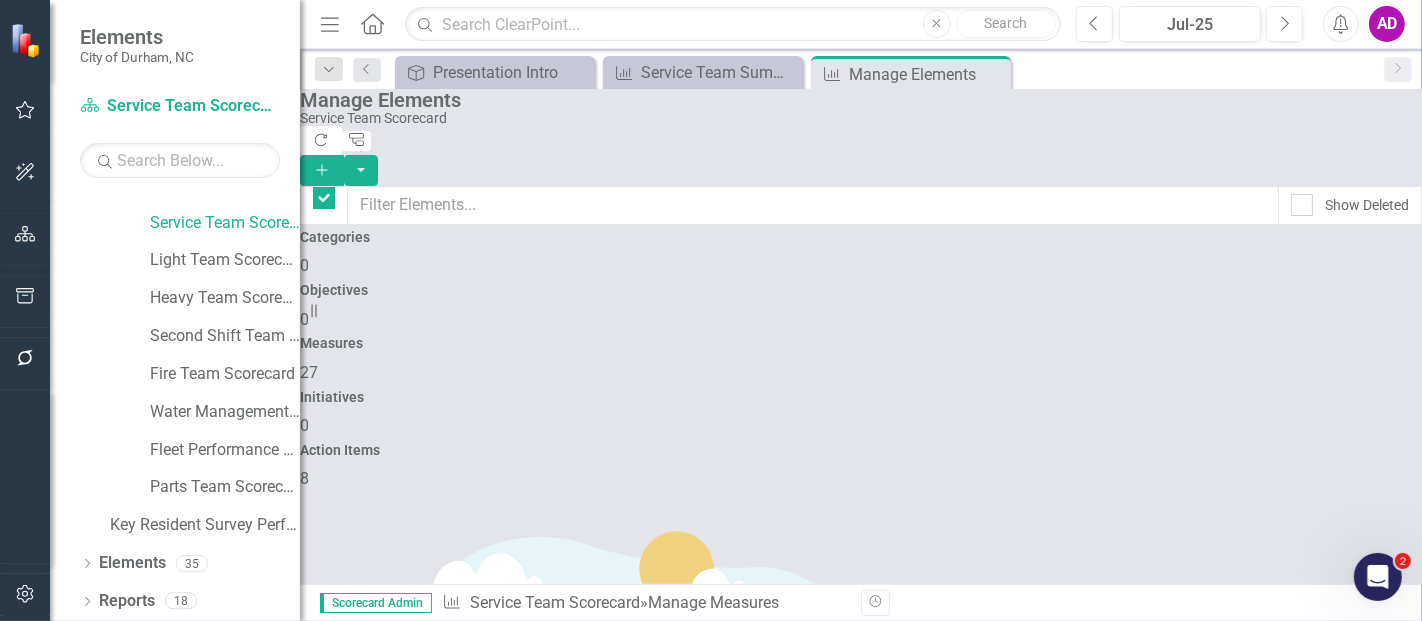 checkbox on "false" 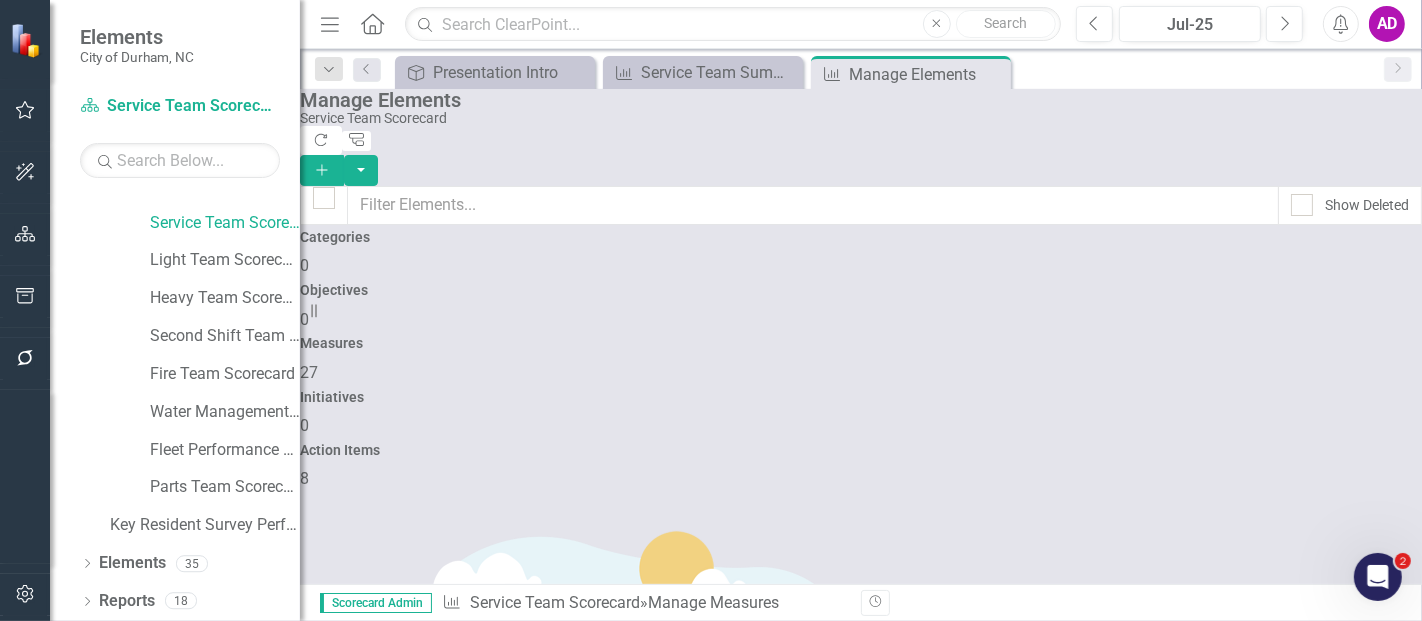 scroll, scrollTop: 222, scrollLeft: 0, axis: vertical 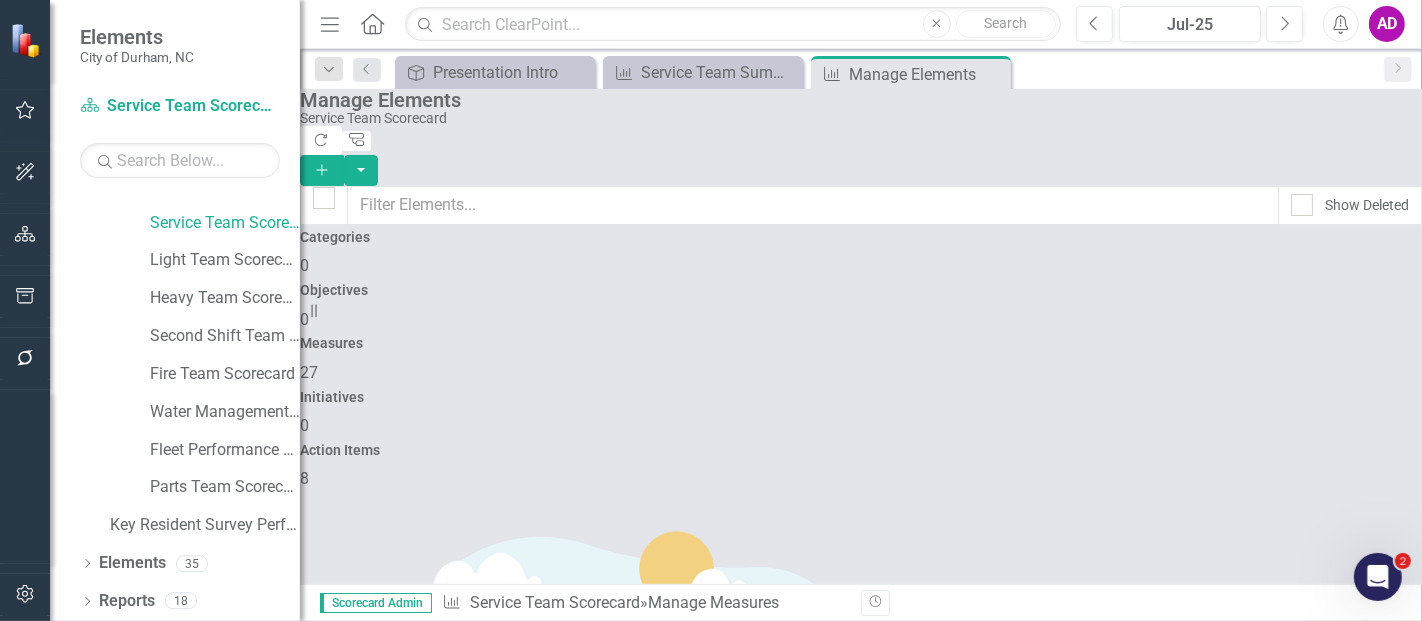 click on "[FIRST] [LAST] - Service Team - Direct vs. Indirect Labor" at bounding box center (501, 1803) 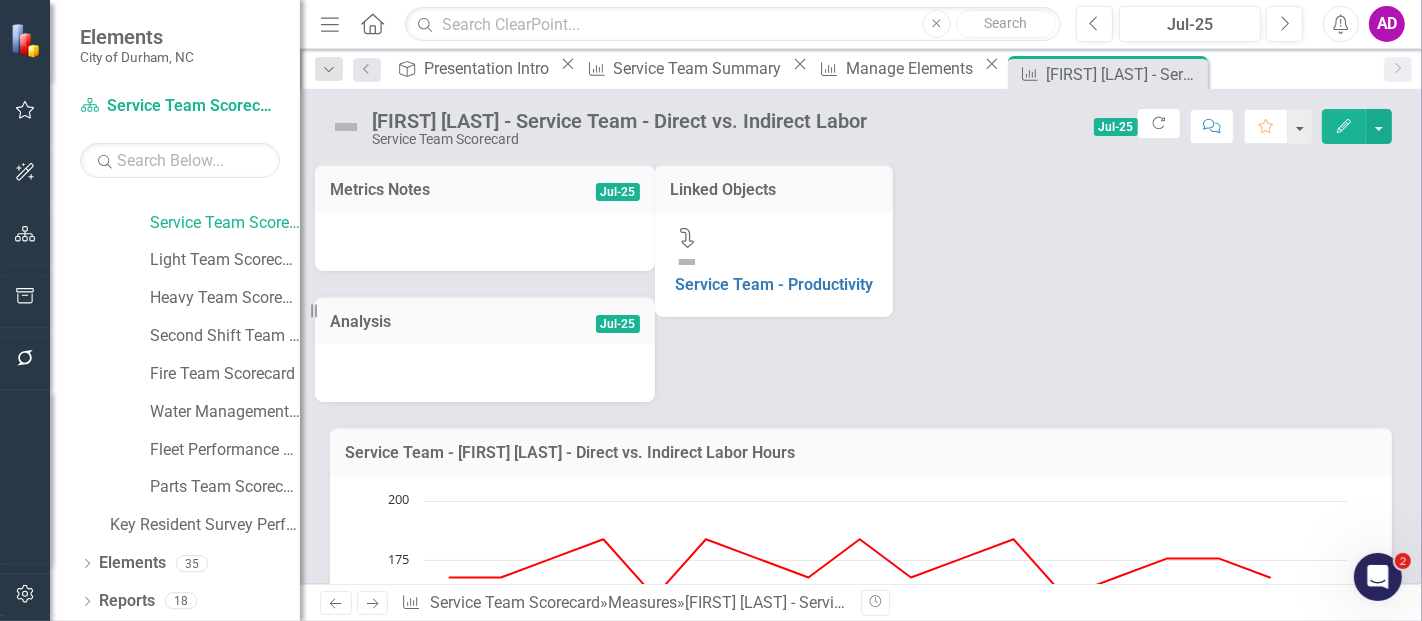 click at bounding box center (485, 242) 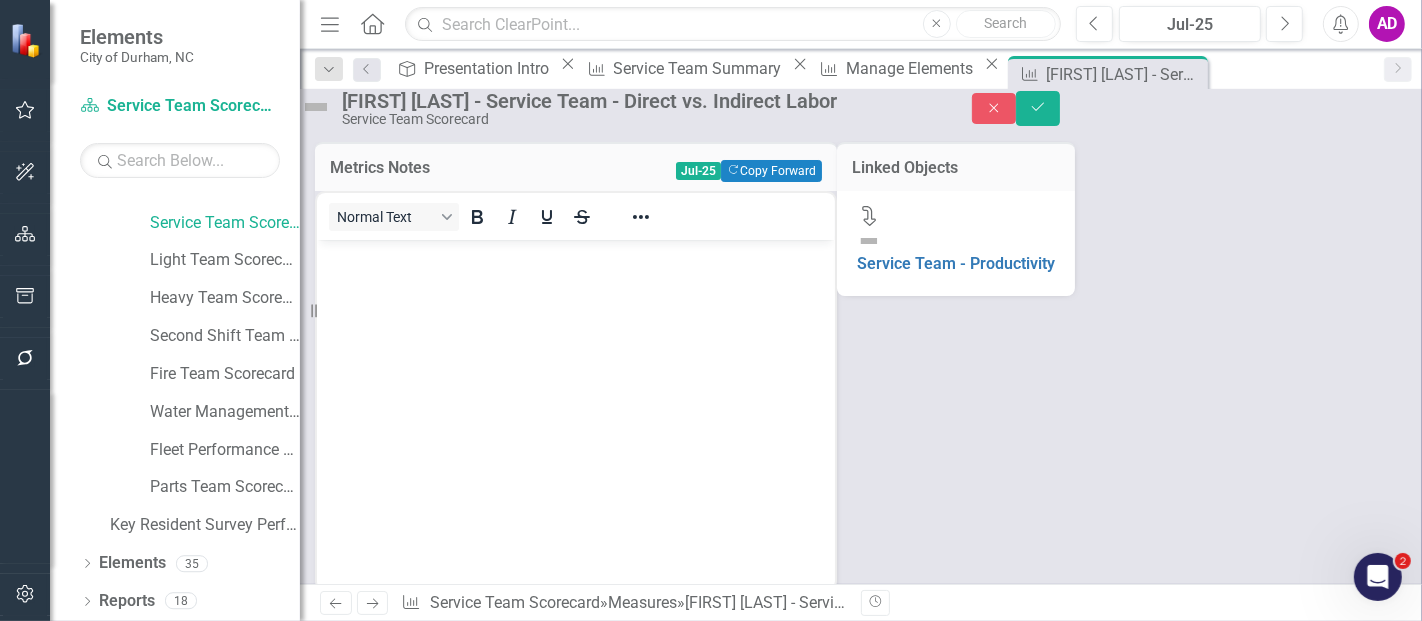 scroll, scrollTop: 0, scrollLeft: 0, axis: both 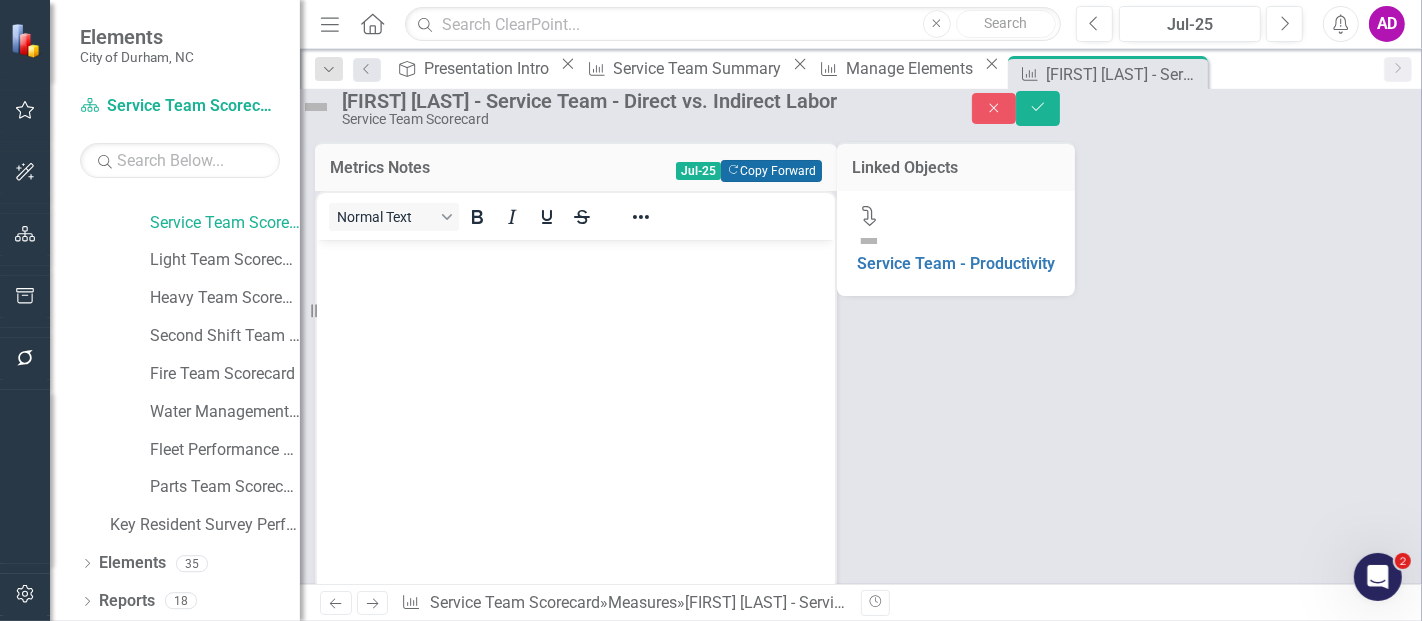 click on "Copy Forward  Copy Forward" at bounding box center [771, 171] 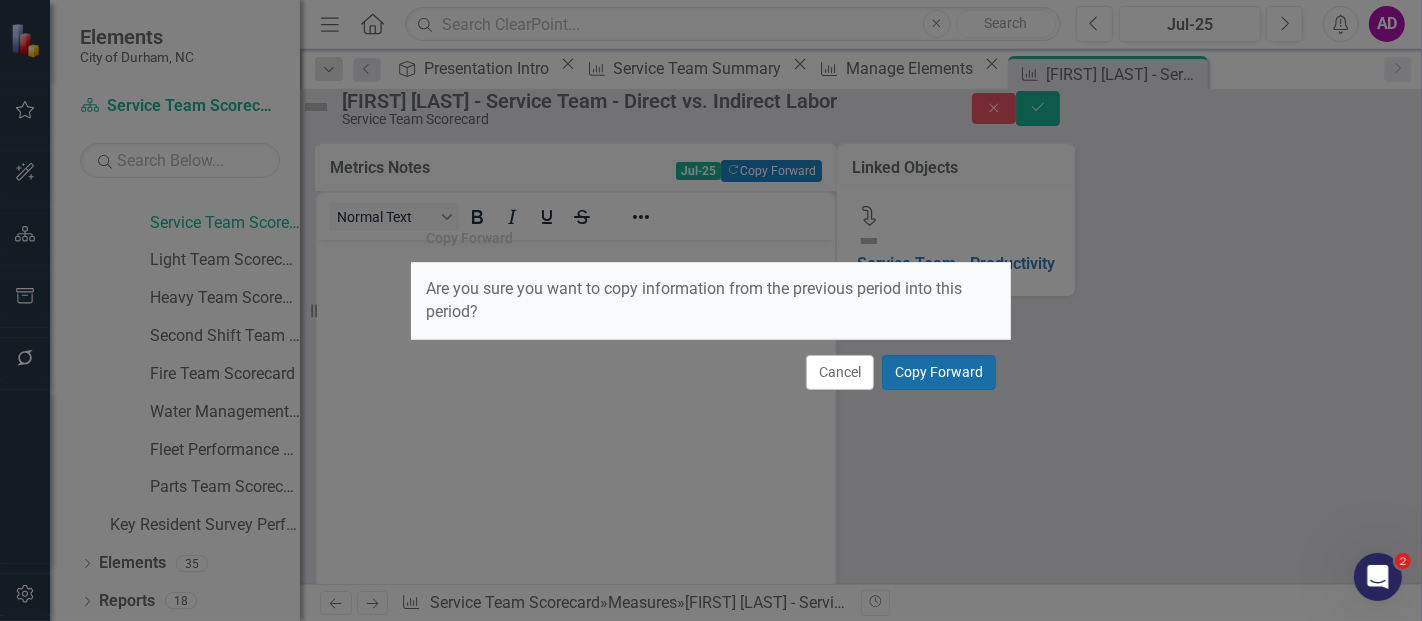 click on "Copy Forward" at bounding box center [939, 372] 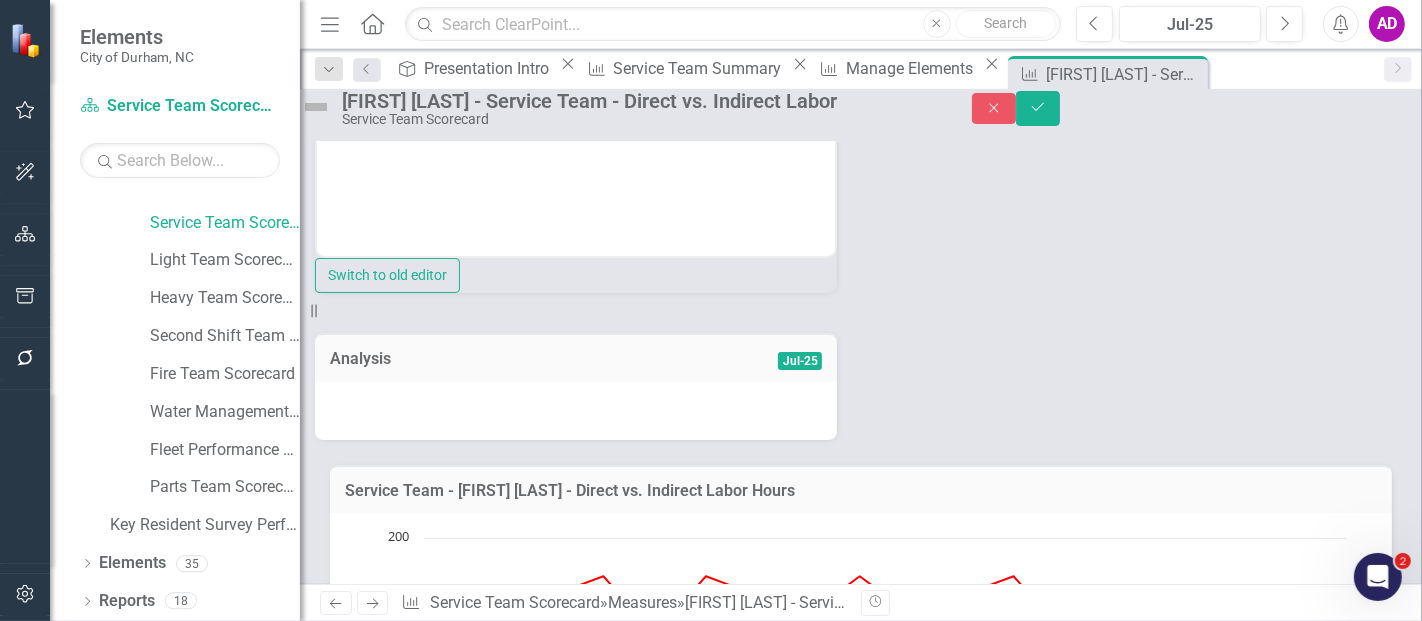 scroll, scrollTop: 444, scrollLeft: 0, axis: vertical 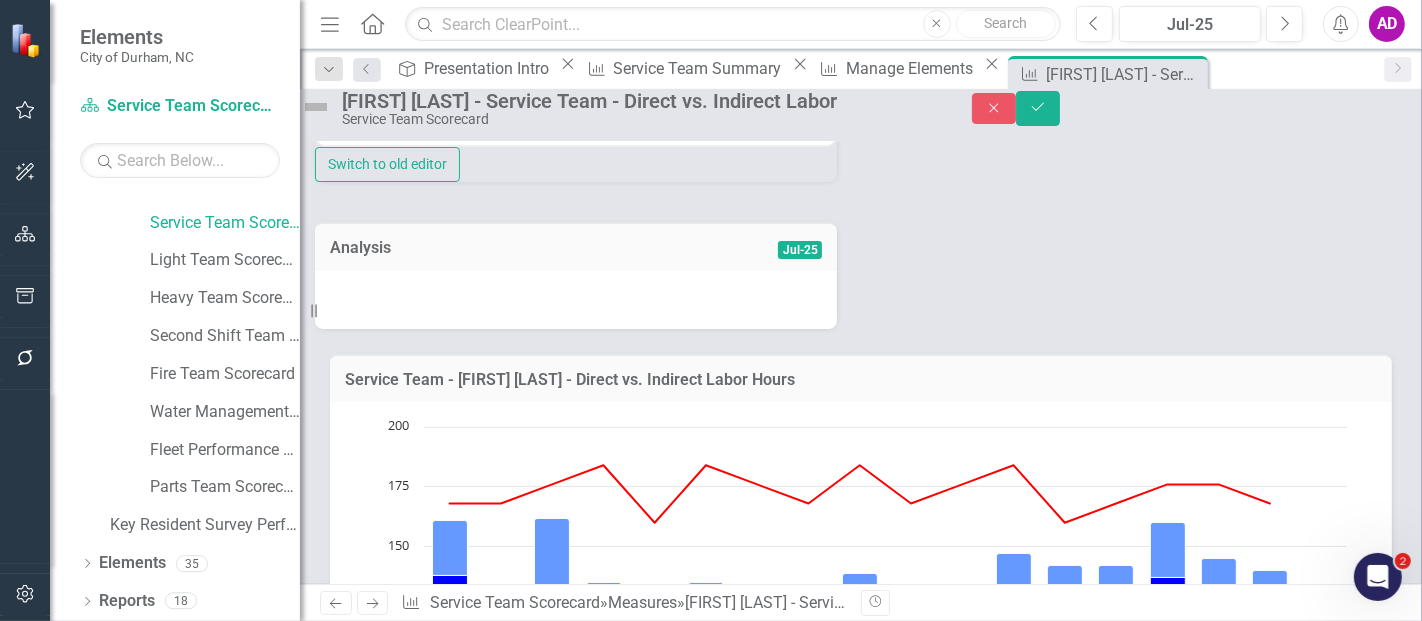 click at bounding box center (576, 300) 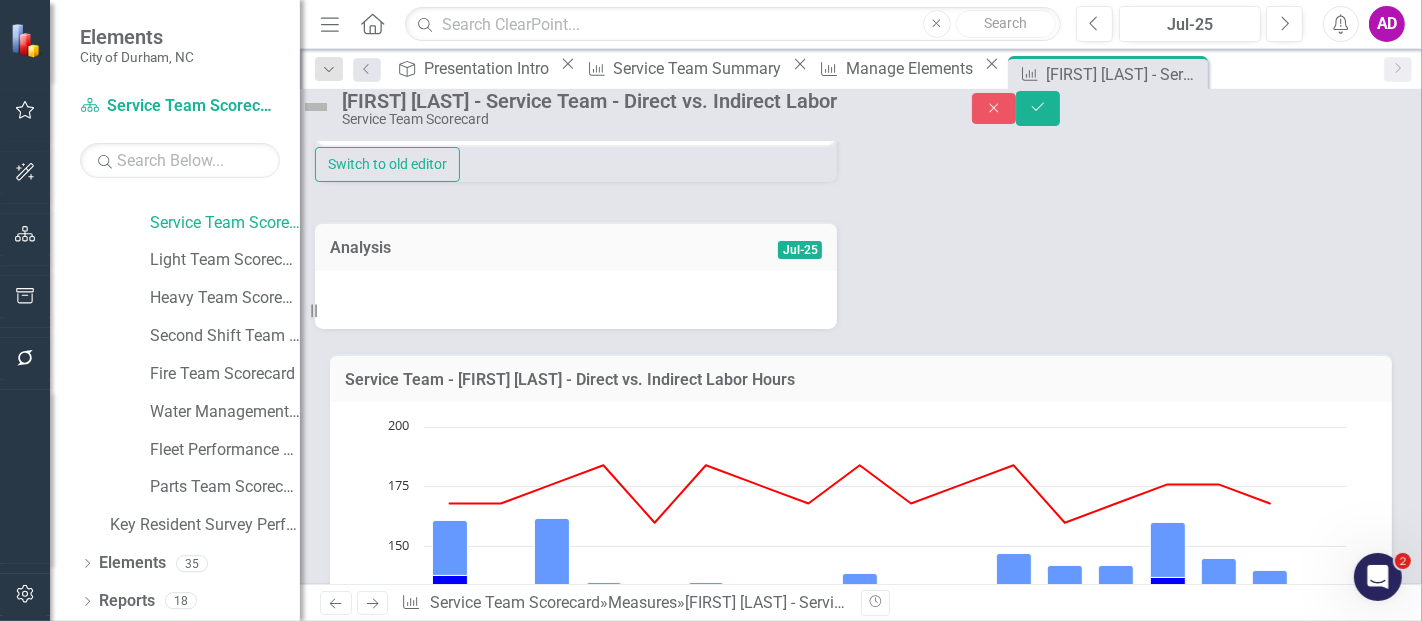 click at bounding box center [576, 300] 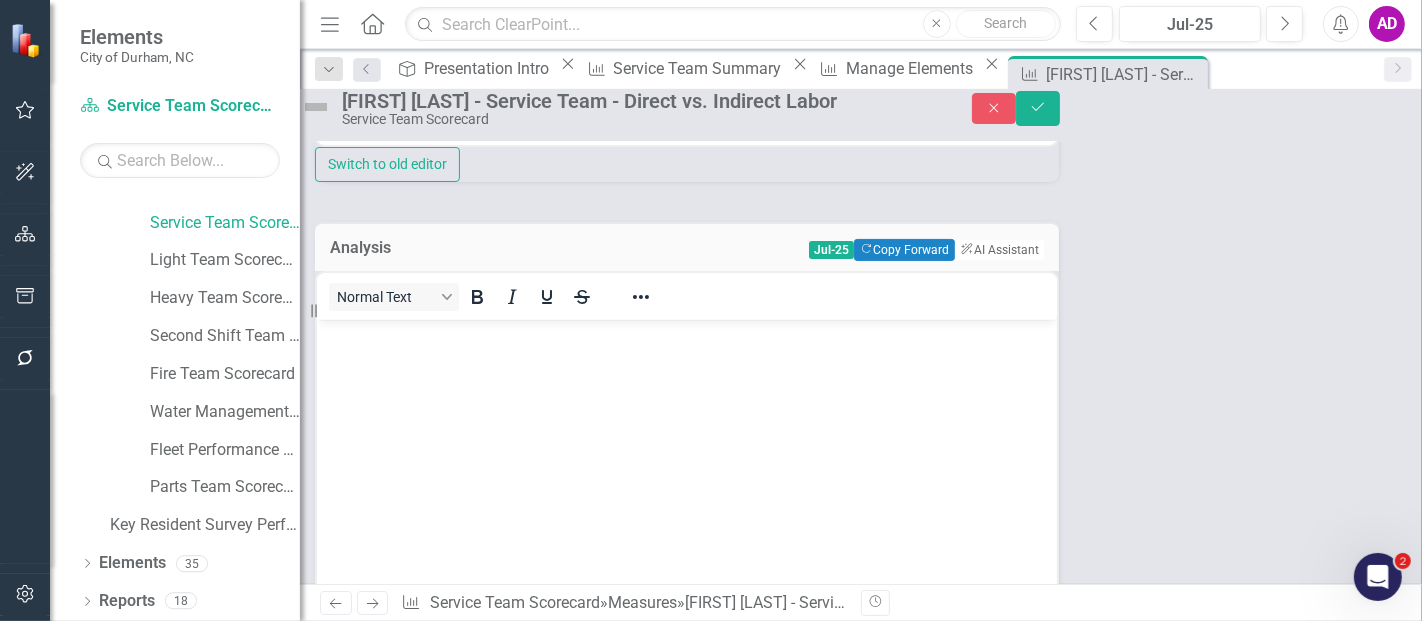 scroll, scrollTop: 0, scrollLeft: 0, axis: both 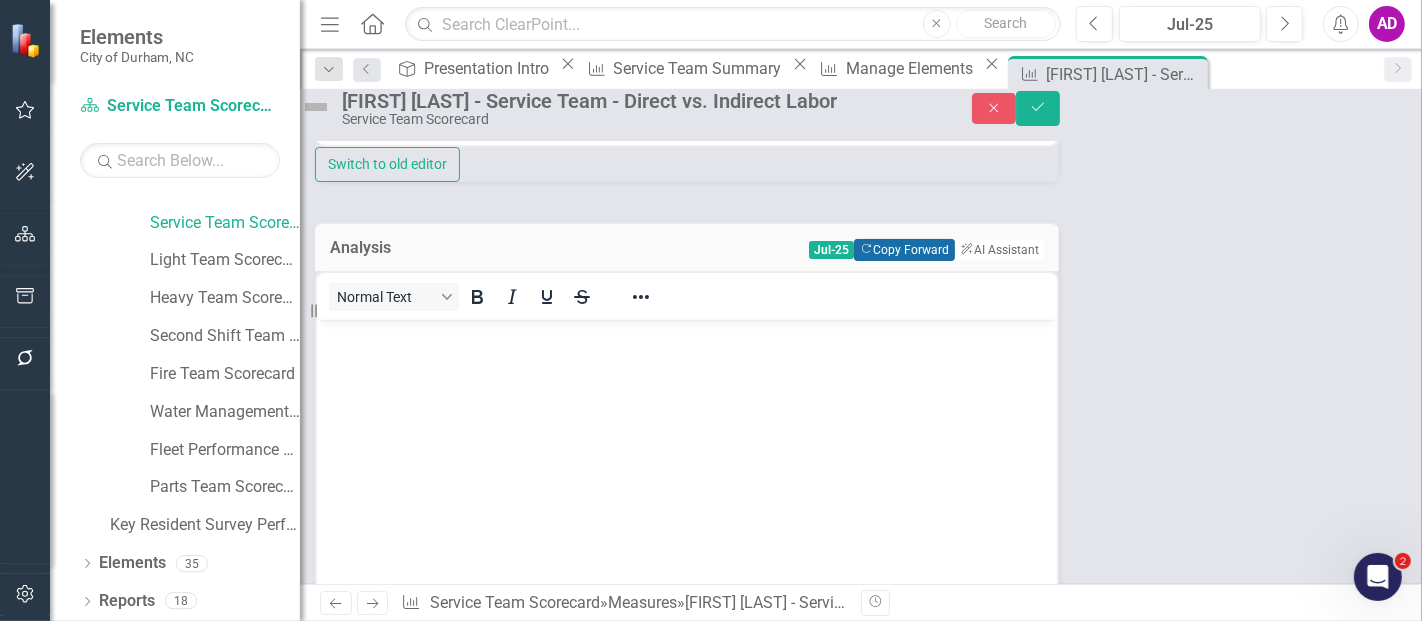click on "Copy Forward  Copy Forward" at bounding box center (904, 250) 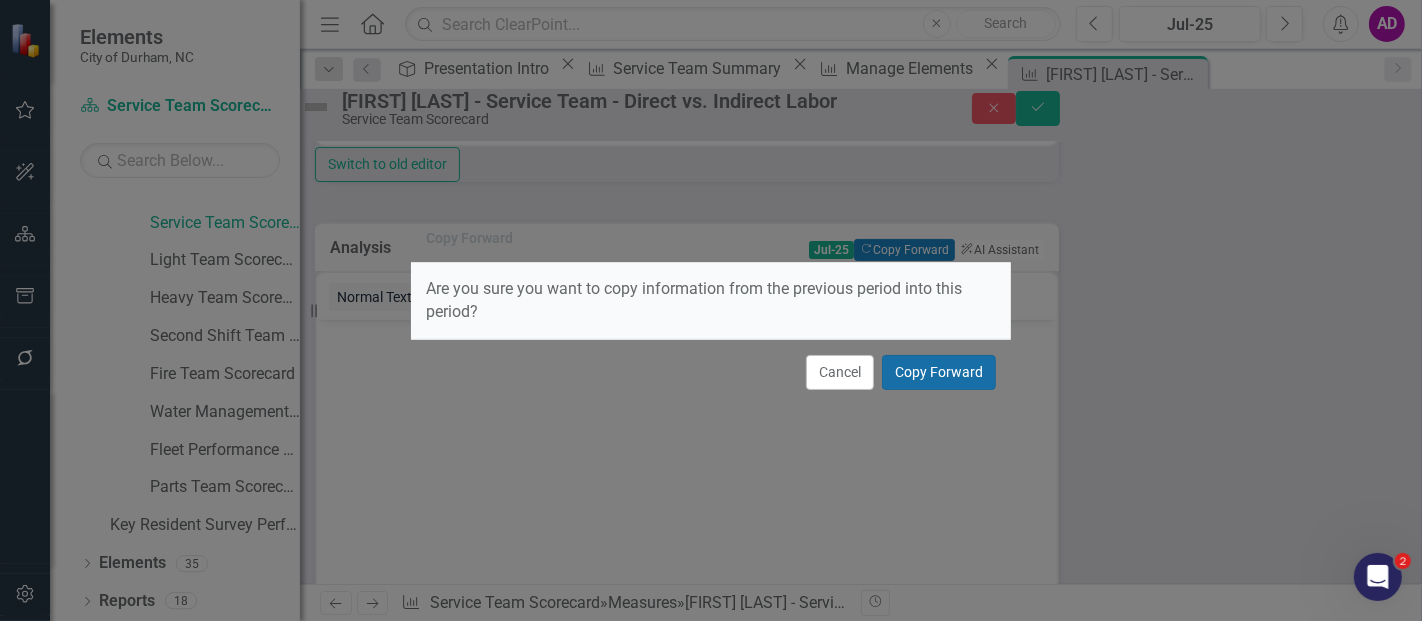 click on "Copy Forward" at bounding box center [939, 372] 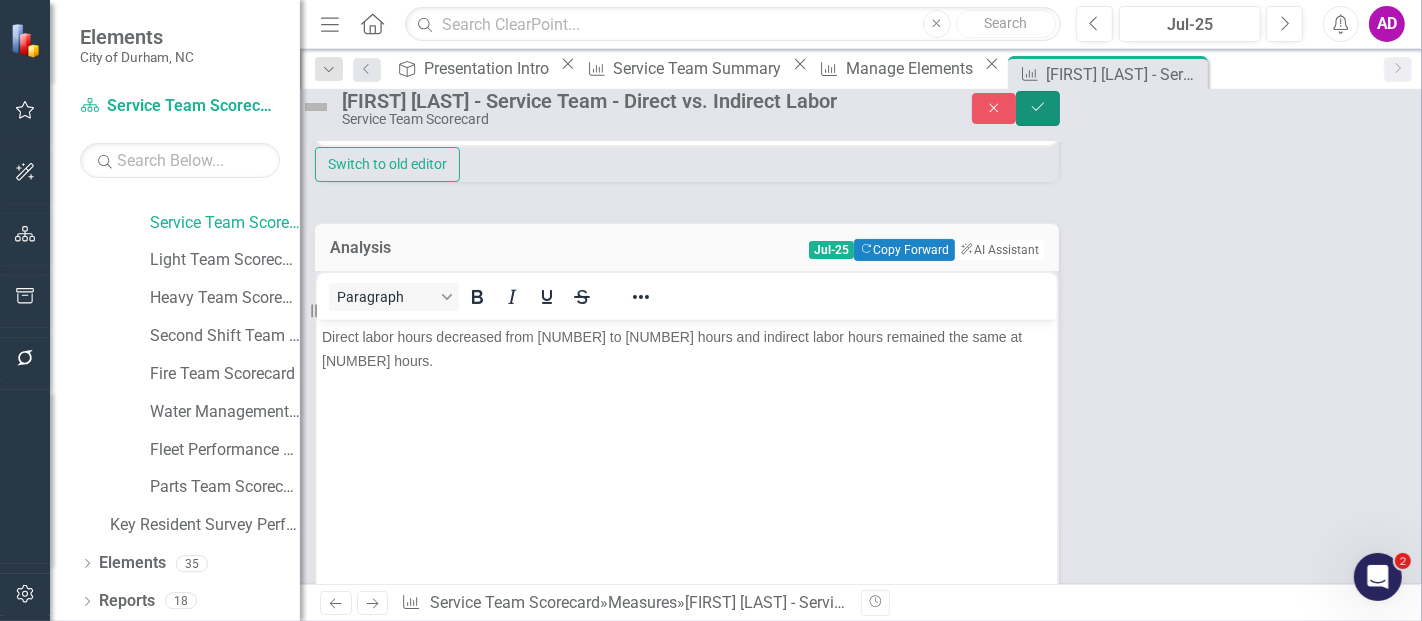 click on "Save" 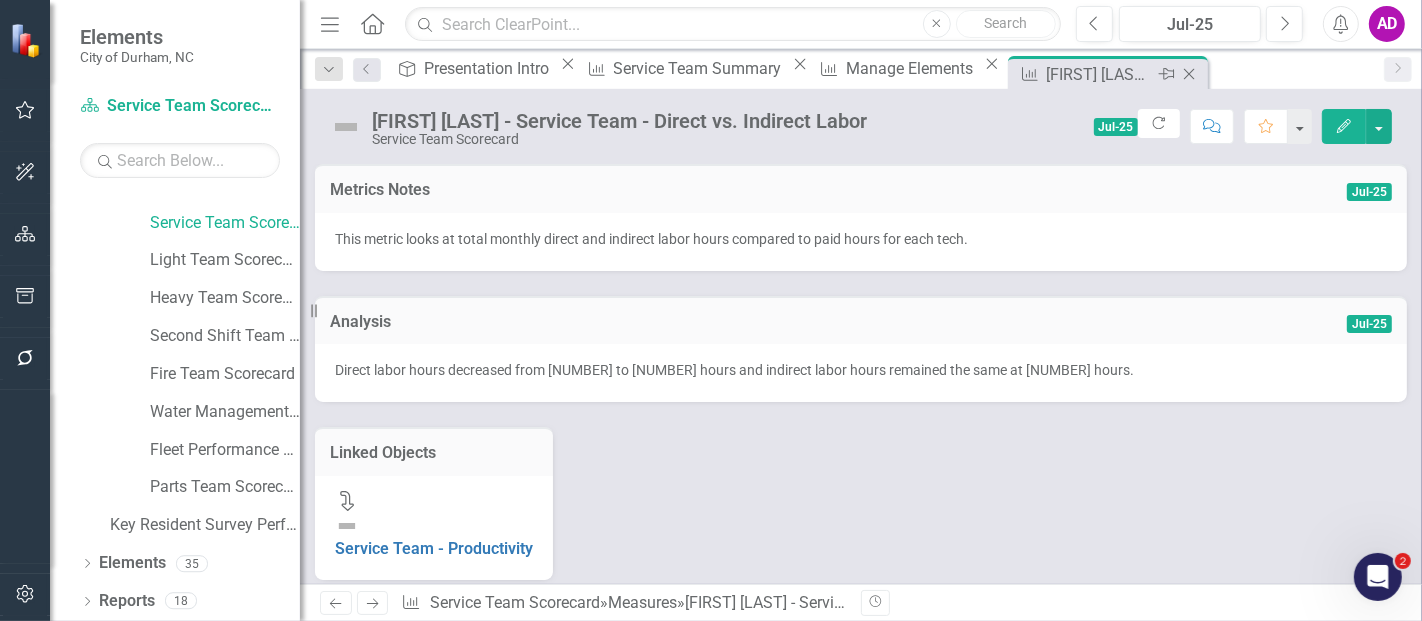 click on "Close" 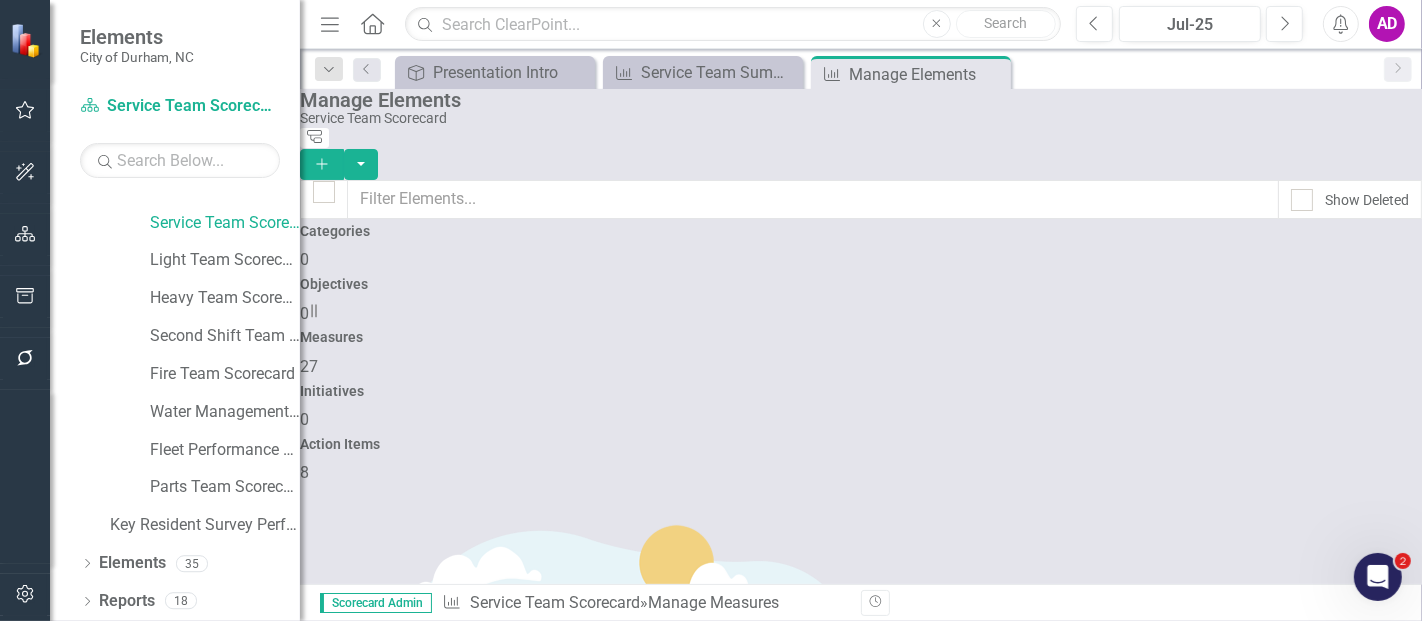 checkbox on "false" 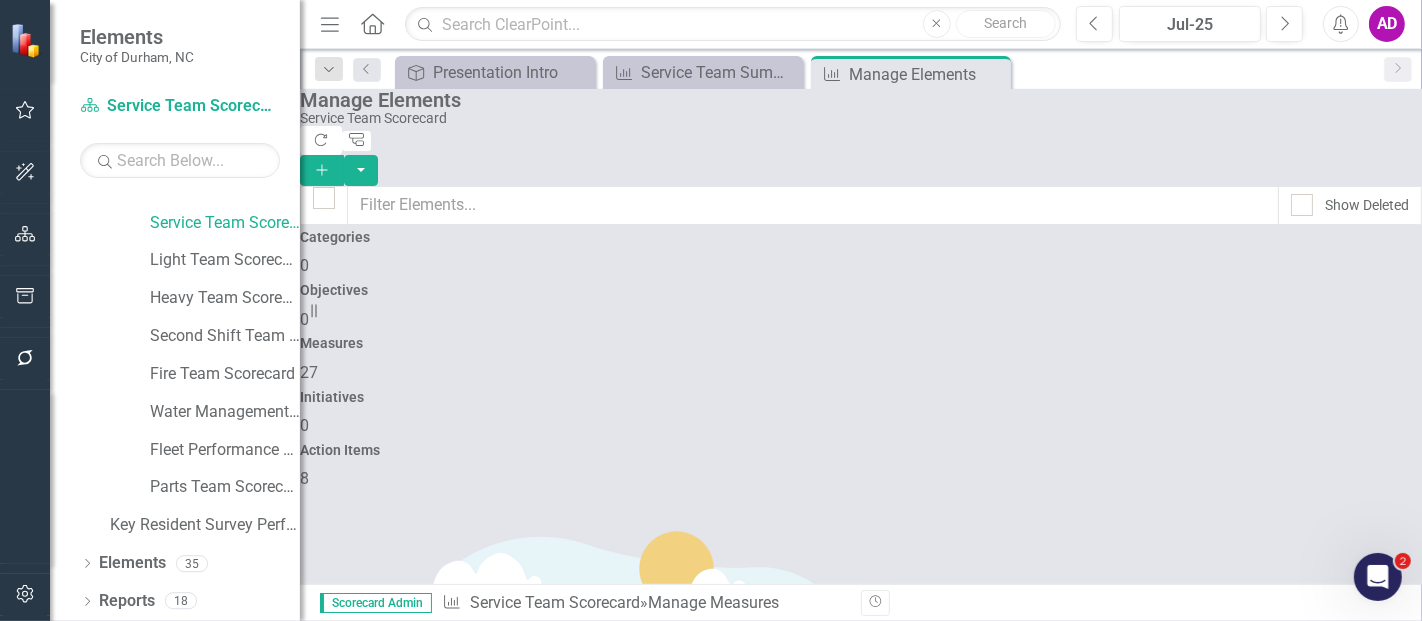 scroll, scrollTop: 222, scrollLeft: 0, axis: vertical 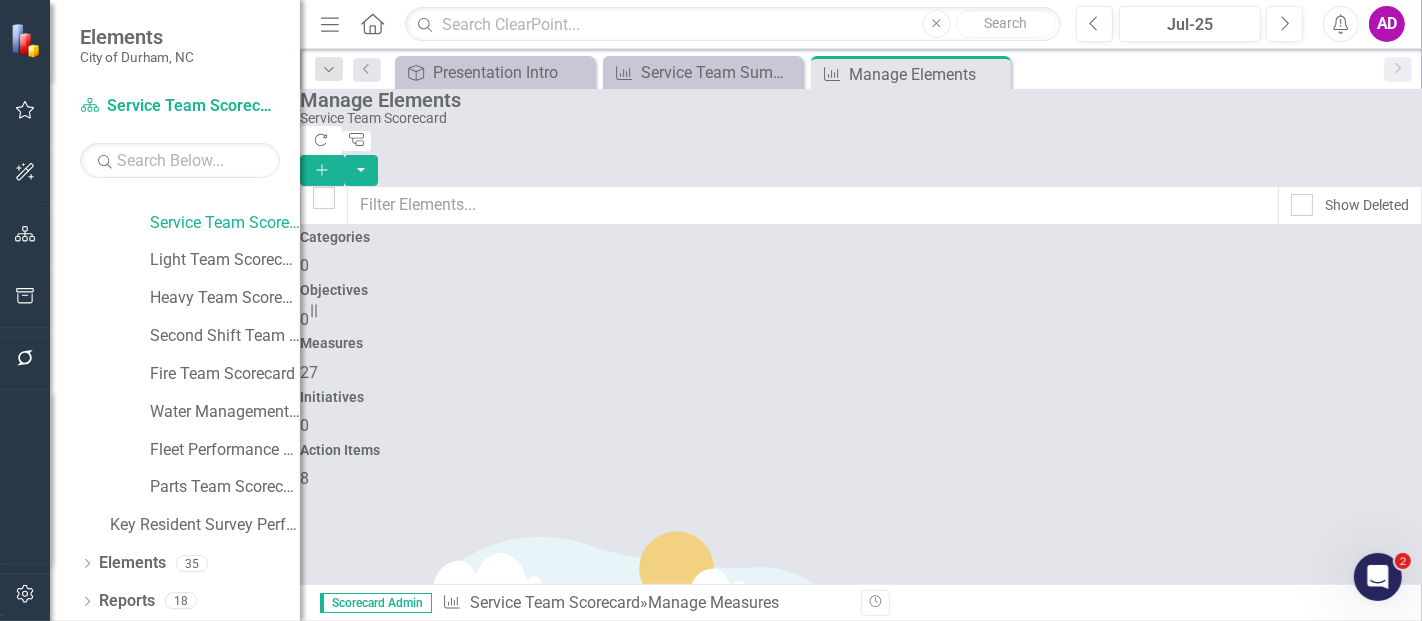 click on "Service Team - Accountability - Vehicles Worked" at bounding box center (474, 1959) 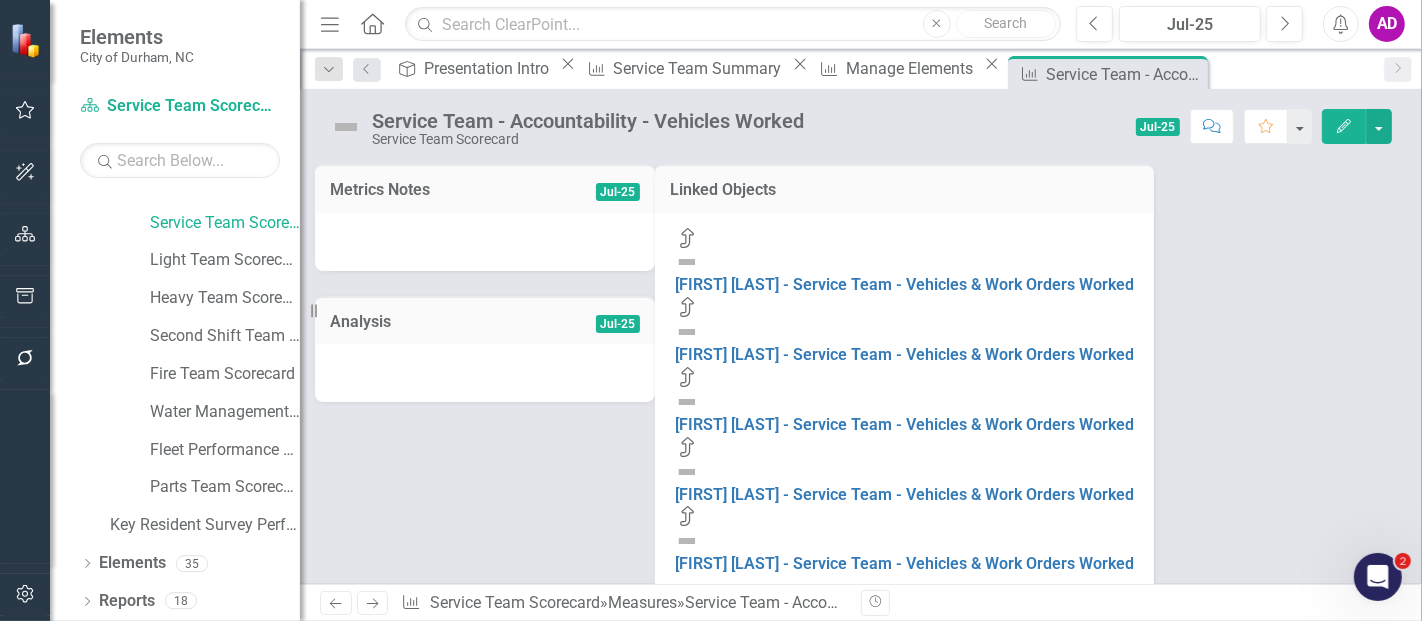 click at bounding box center (485, 242) 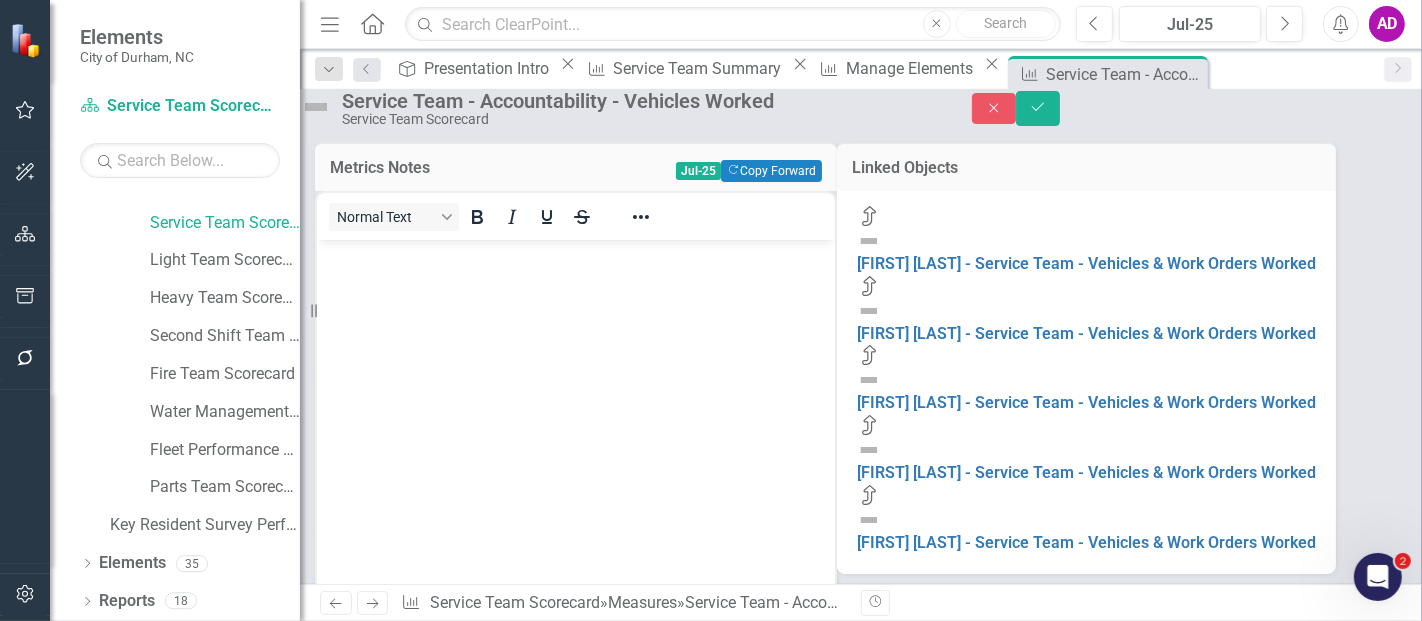 scroll, scrollTop: 0, scrollLeft: 0, axis: both 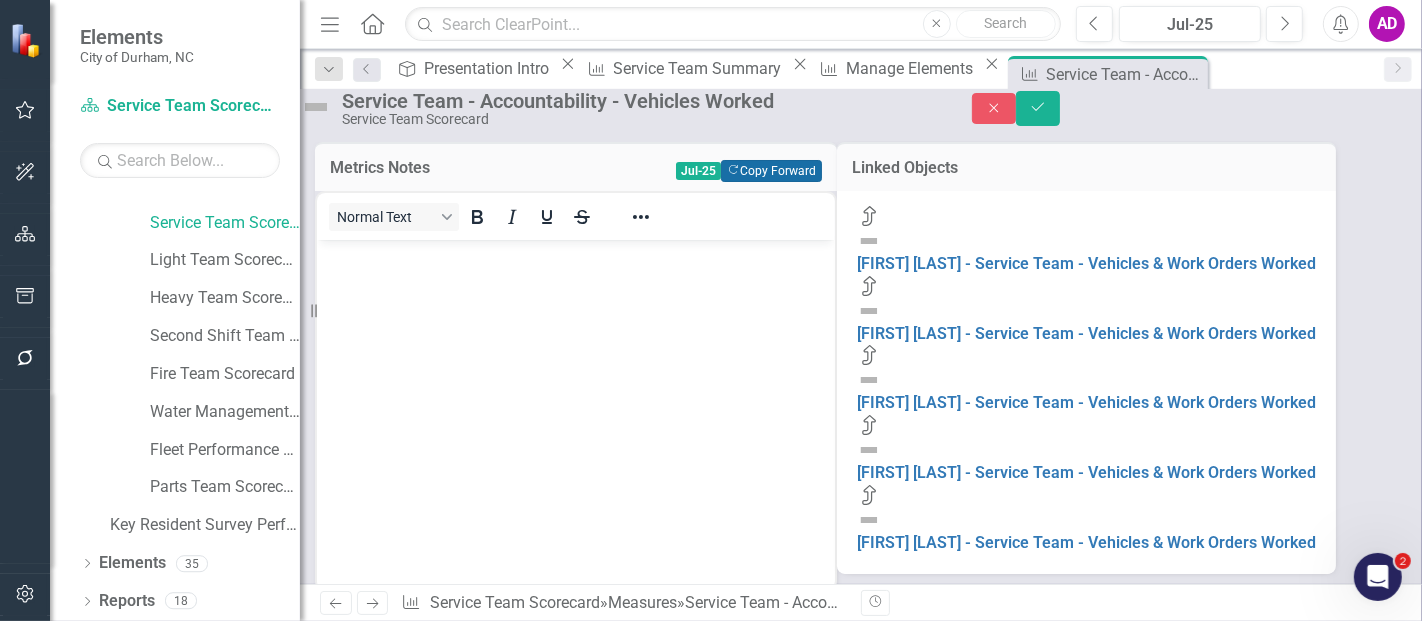click on "Copy Forward  Copy Forward" at bounding box center (771, 171) 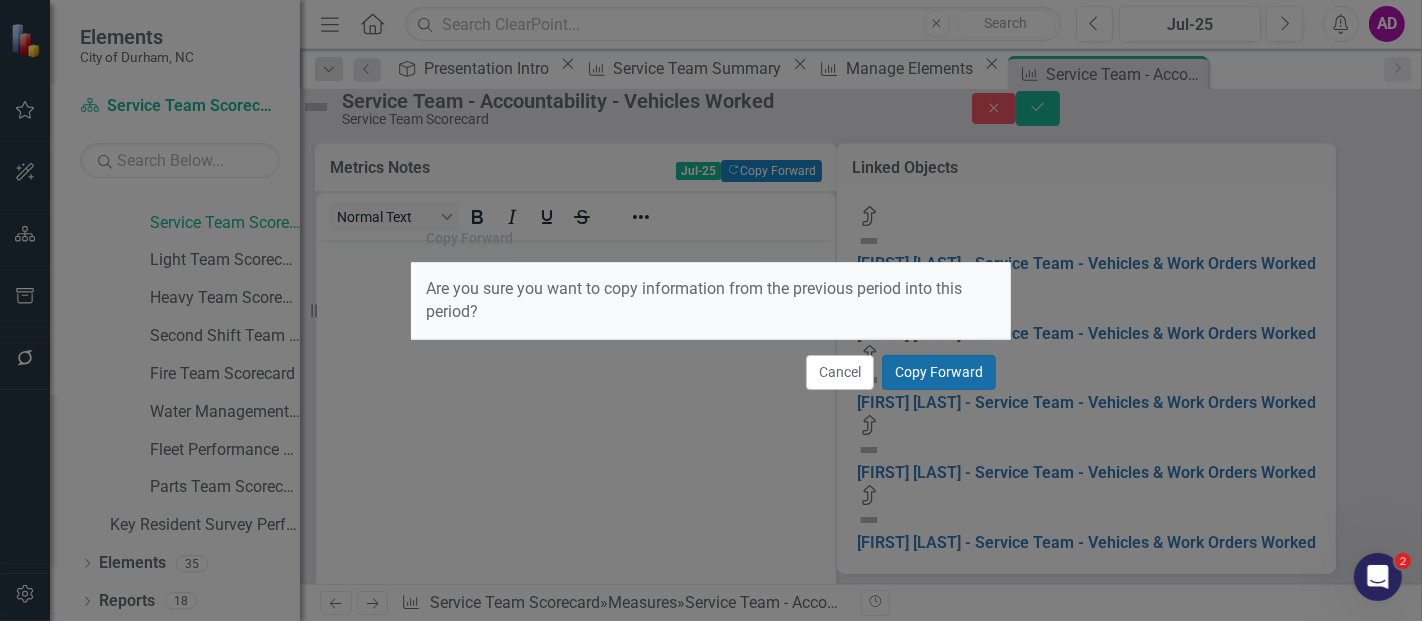 click on "Copy Forward" at bounding box center [939, 372] 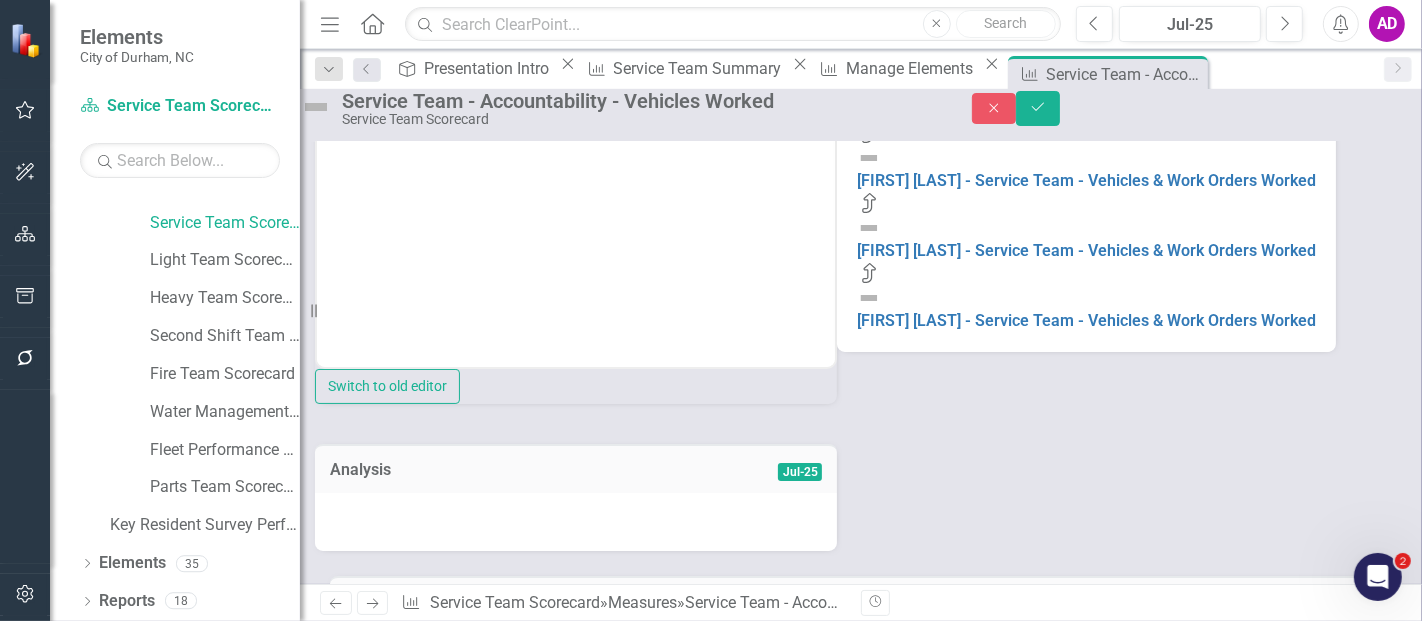 scroll, scrollTop: 333, scrollLeft: 0, axis: vertical 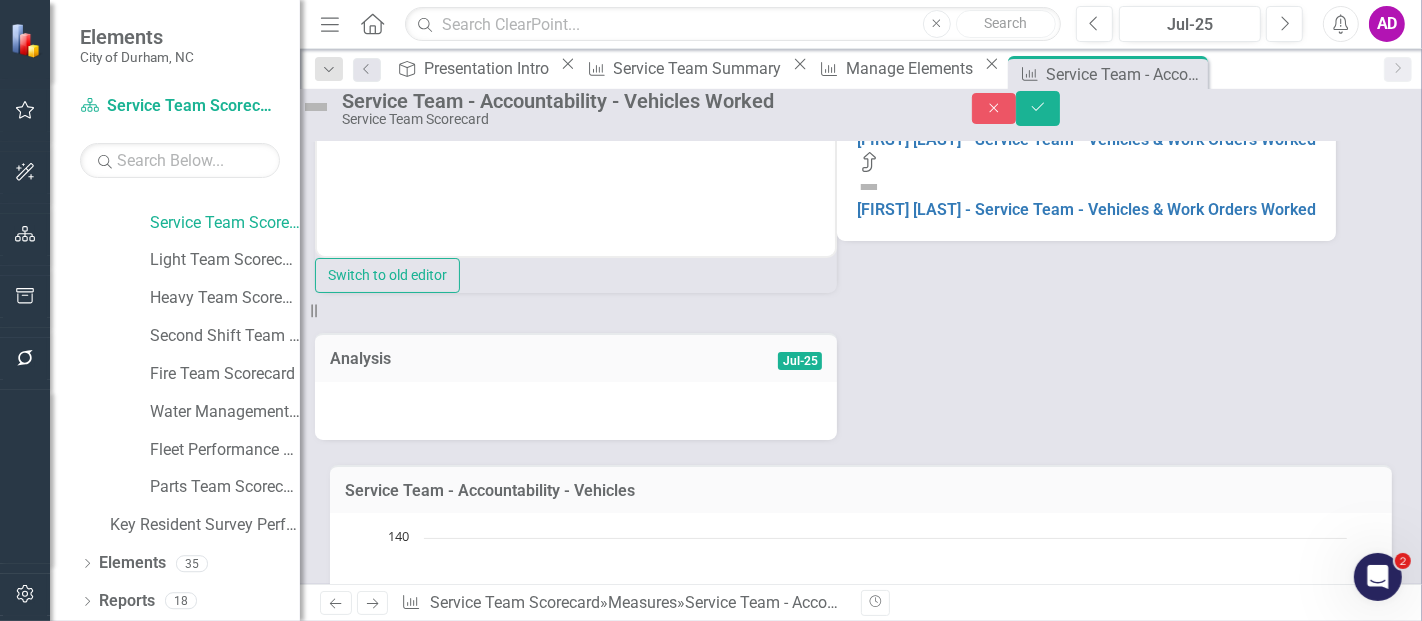 click at bounding box center [576, 411] 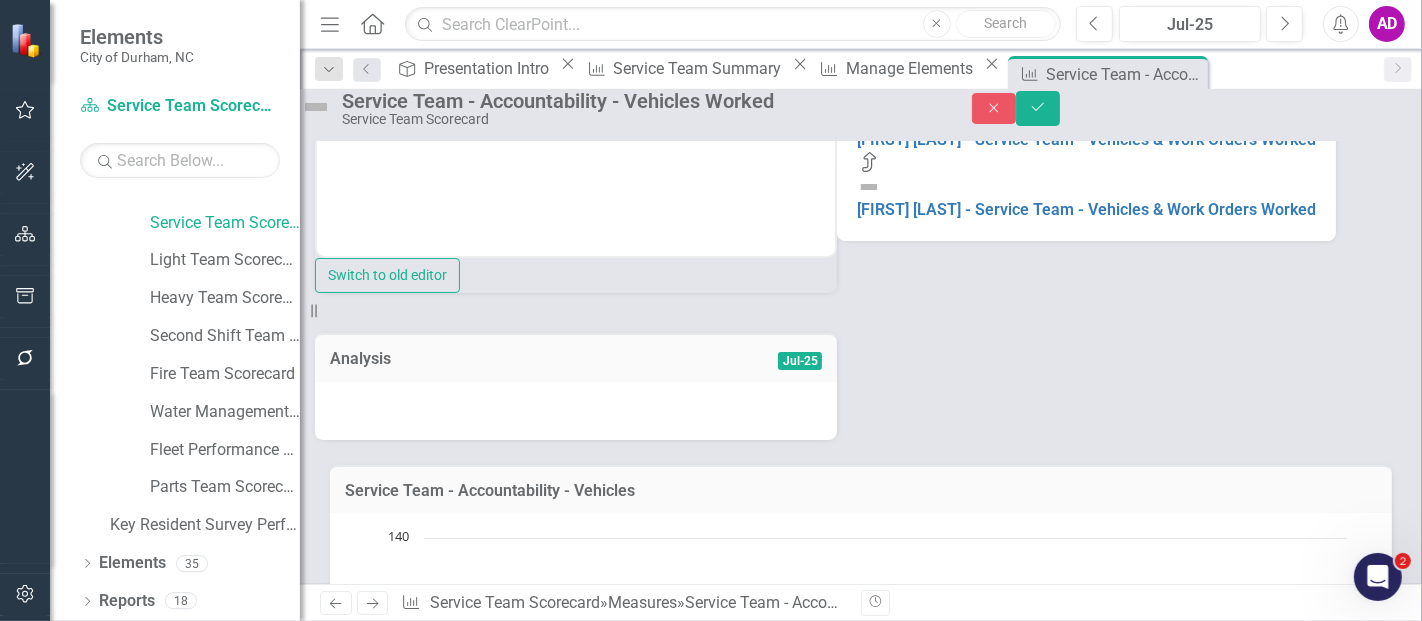 click at bounding box center [576, 411] 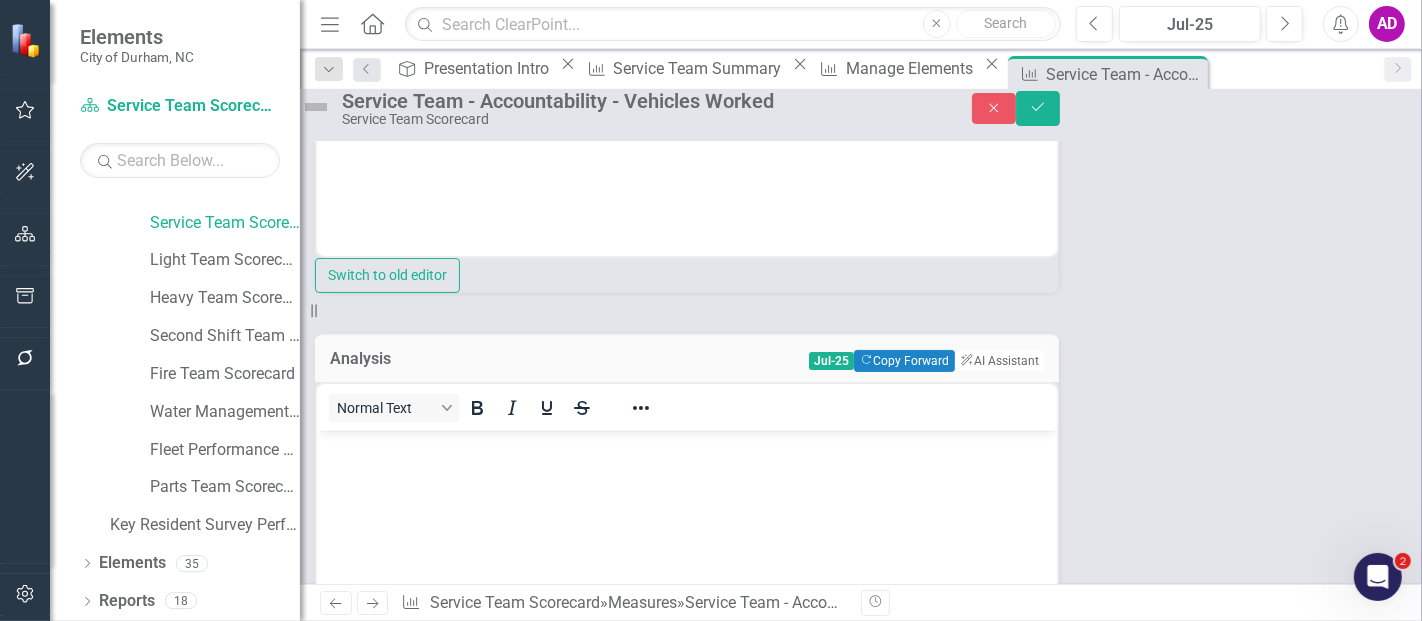scroll, scrollTop: 0, scrollLeft: 0, axis: both 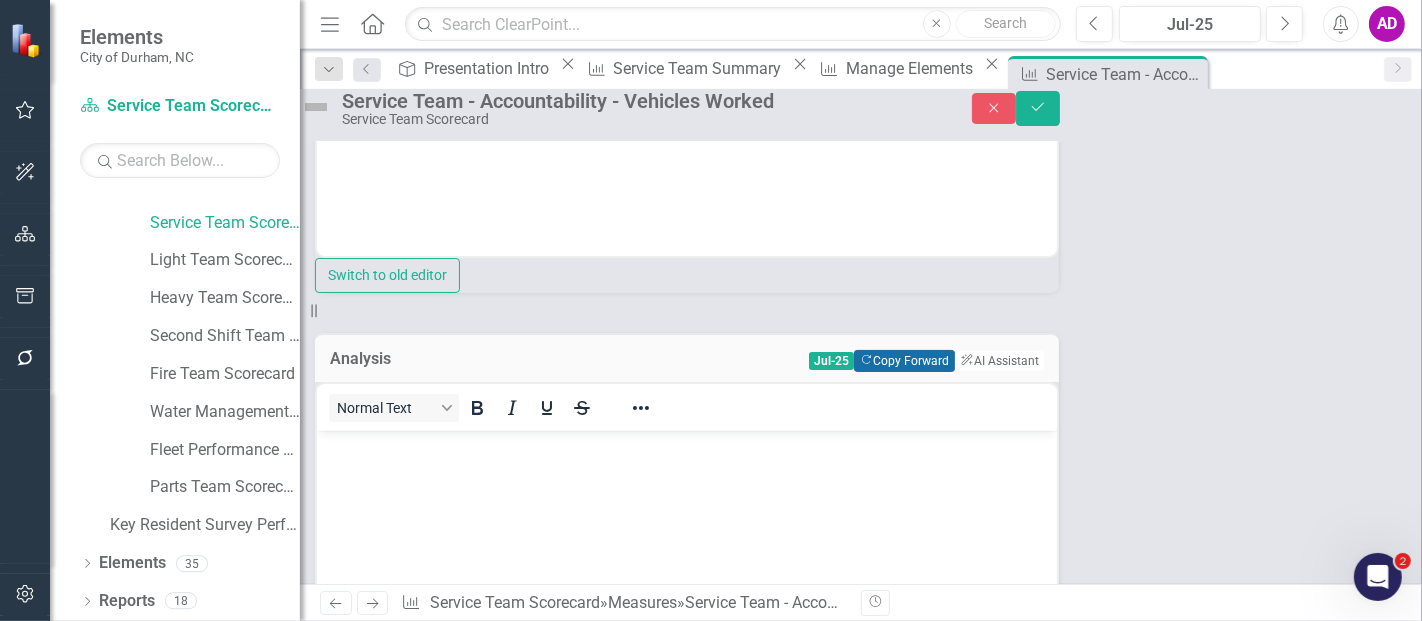 click on "Copy Forward  Copy Forward" at bounding box center [904, 361] 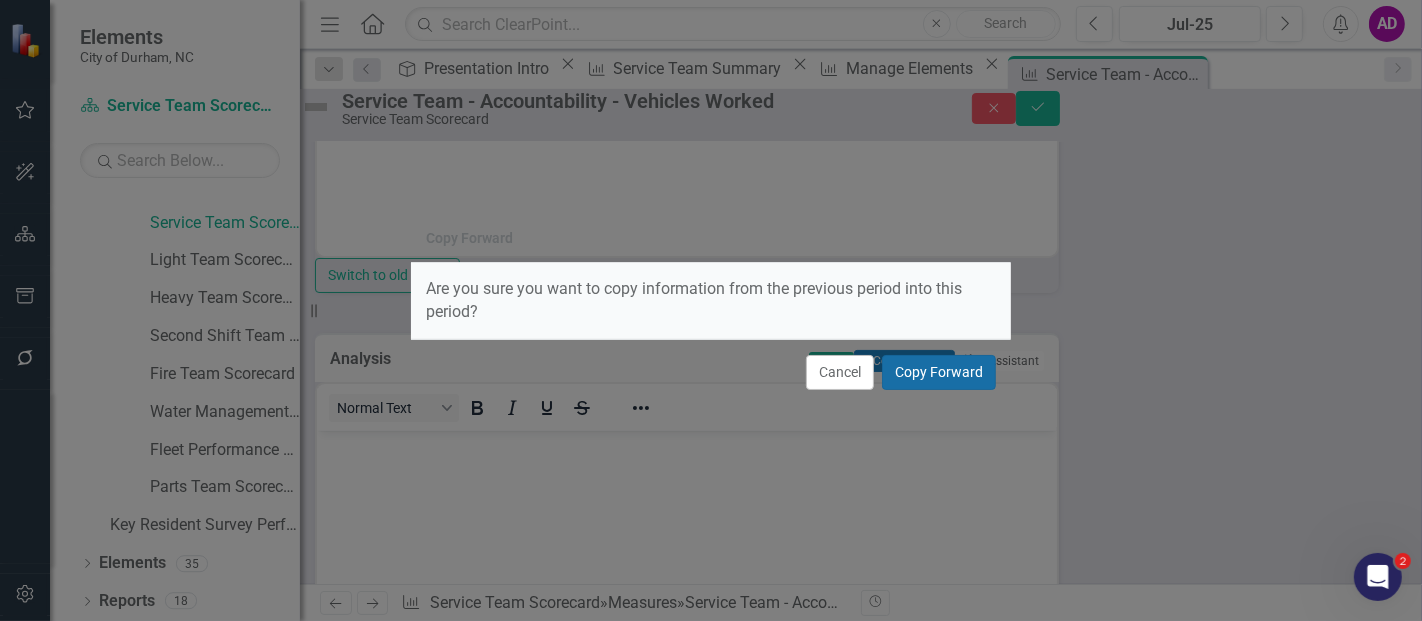 click on "Copy Forward" at bounding box center (939, 372) 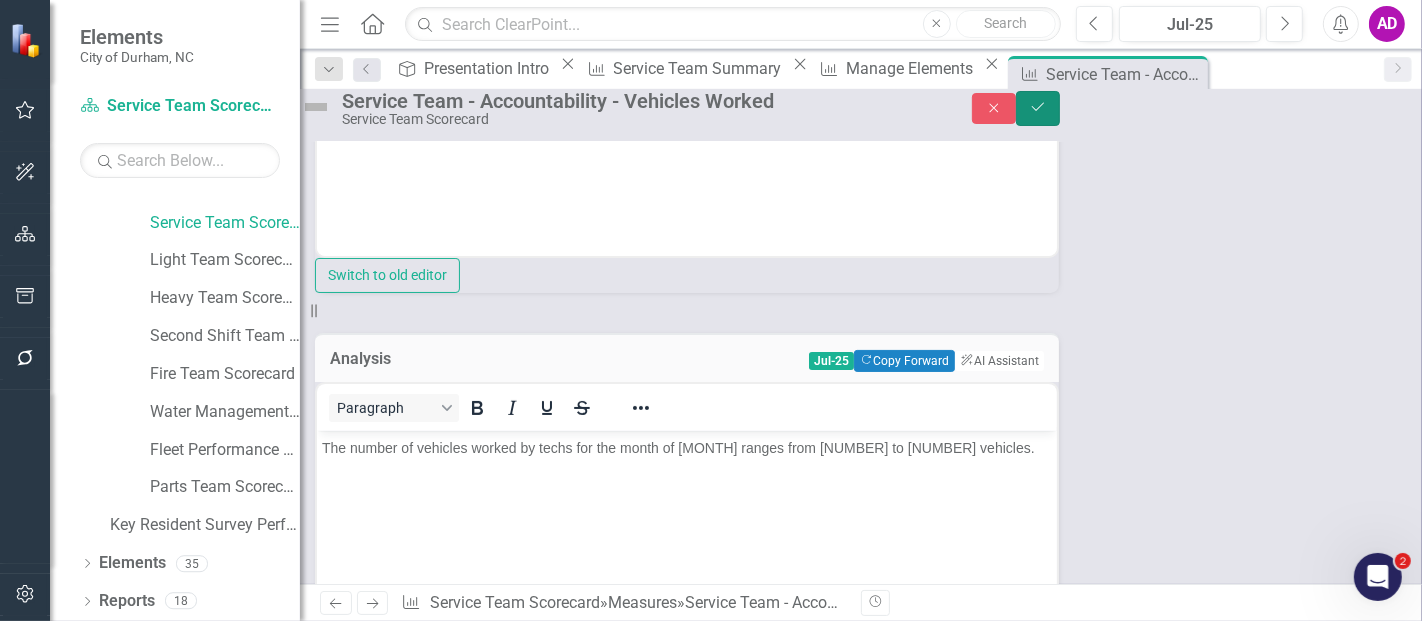 click on "Save" 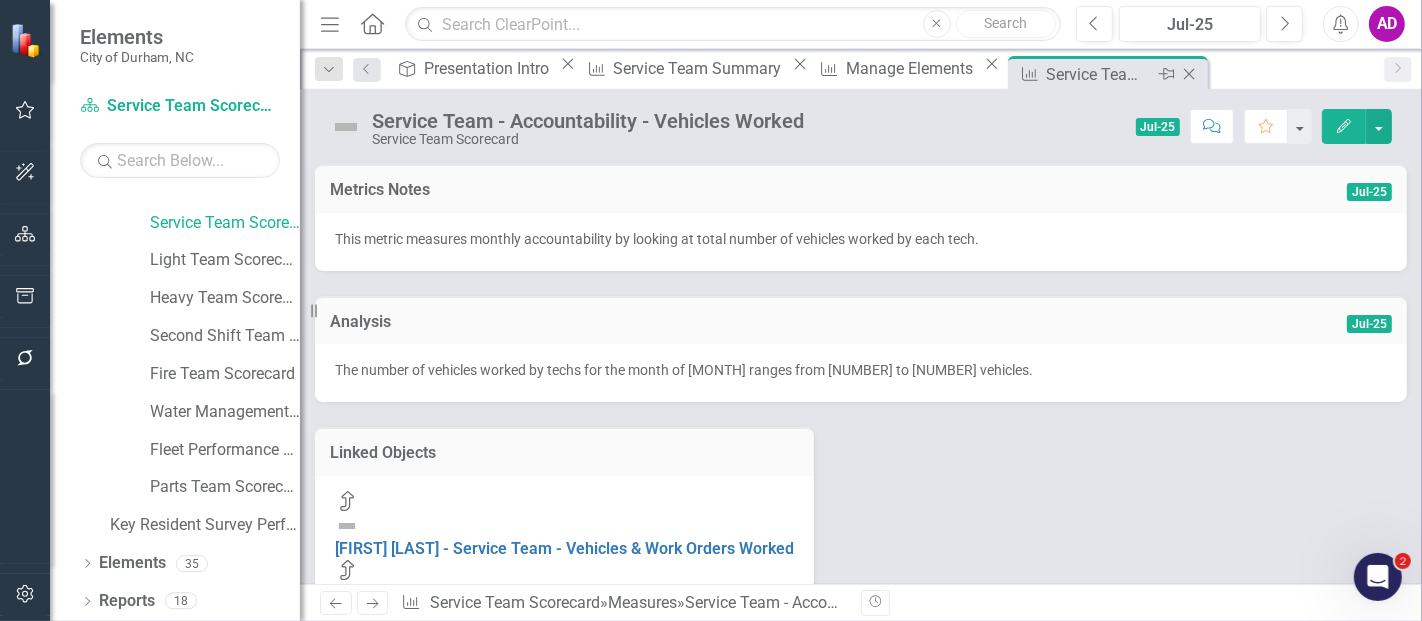 click on "Close" 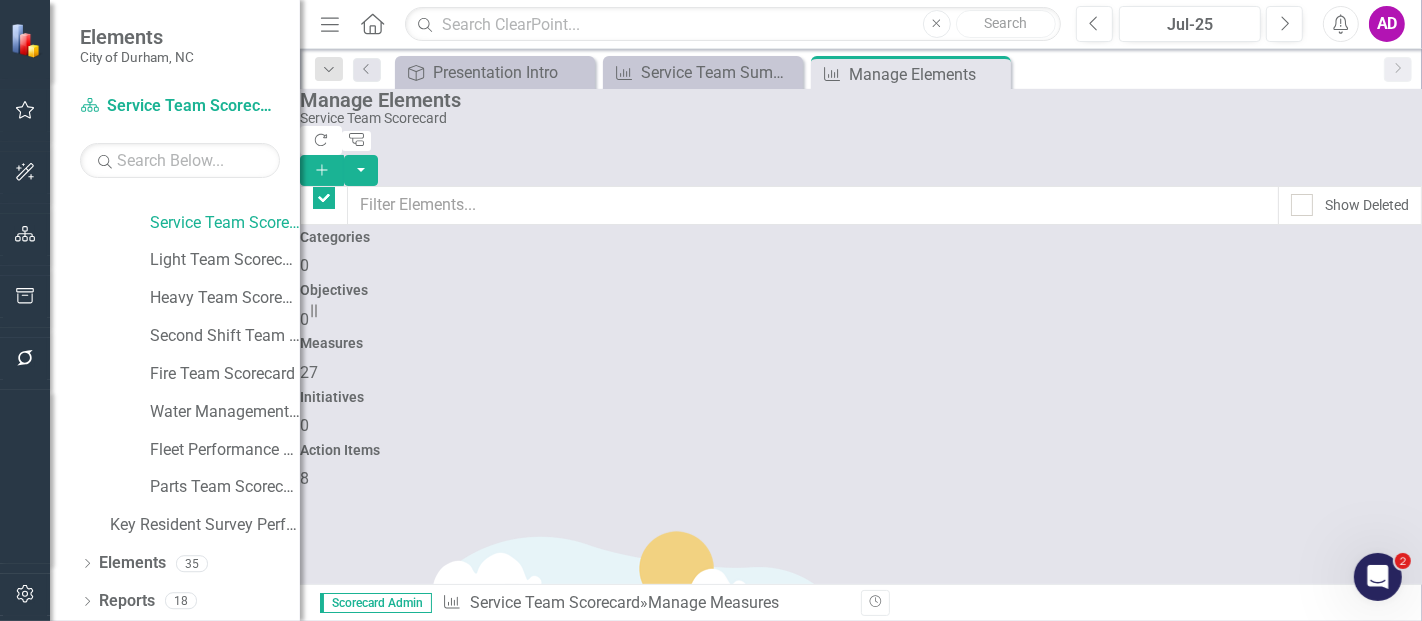checkbox on "false" 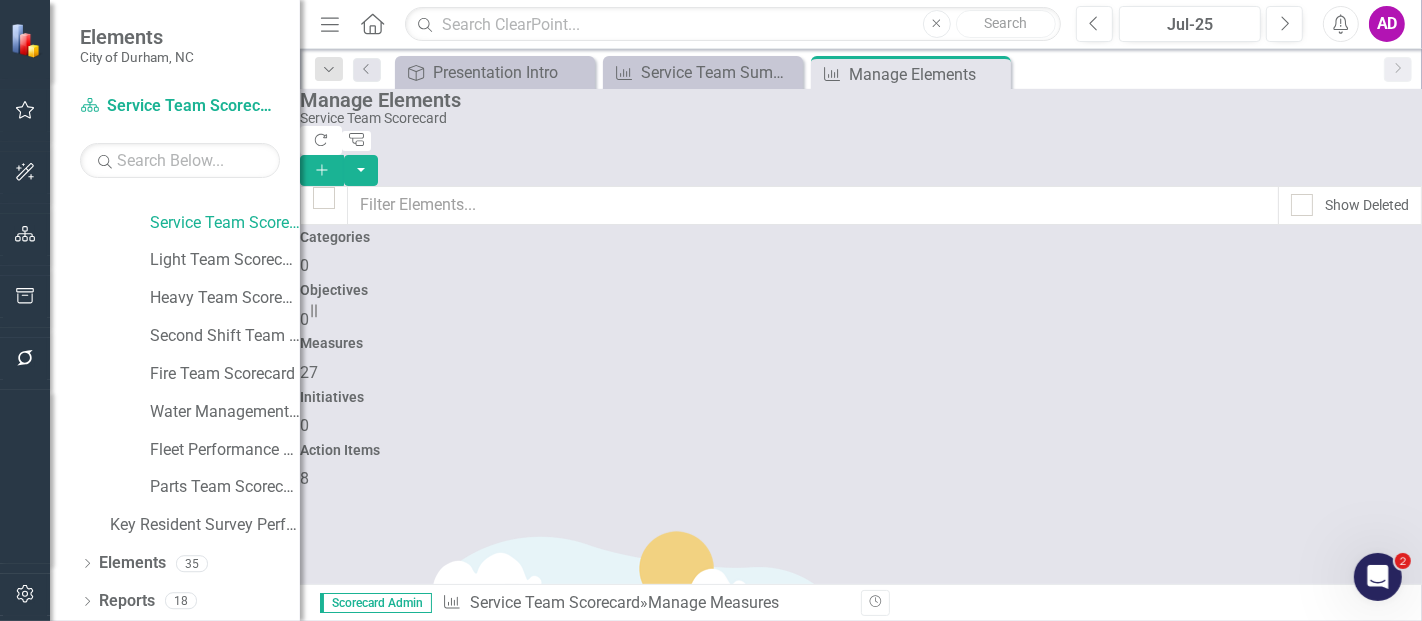 scroll, scrollTop: 333, scrollLeft: 0, axis: vertical 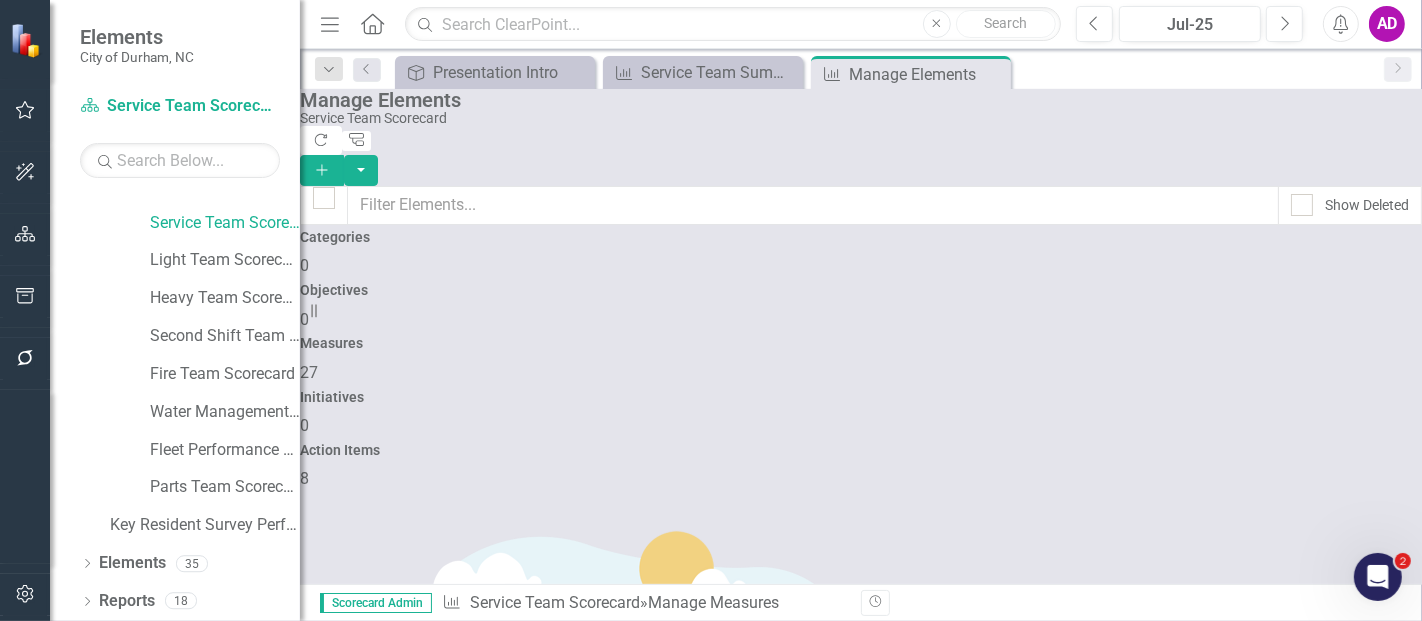 click on "Service Team - Accountability - Work Orders Worked" at bounding box center [489, 2116] 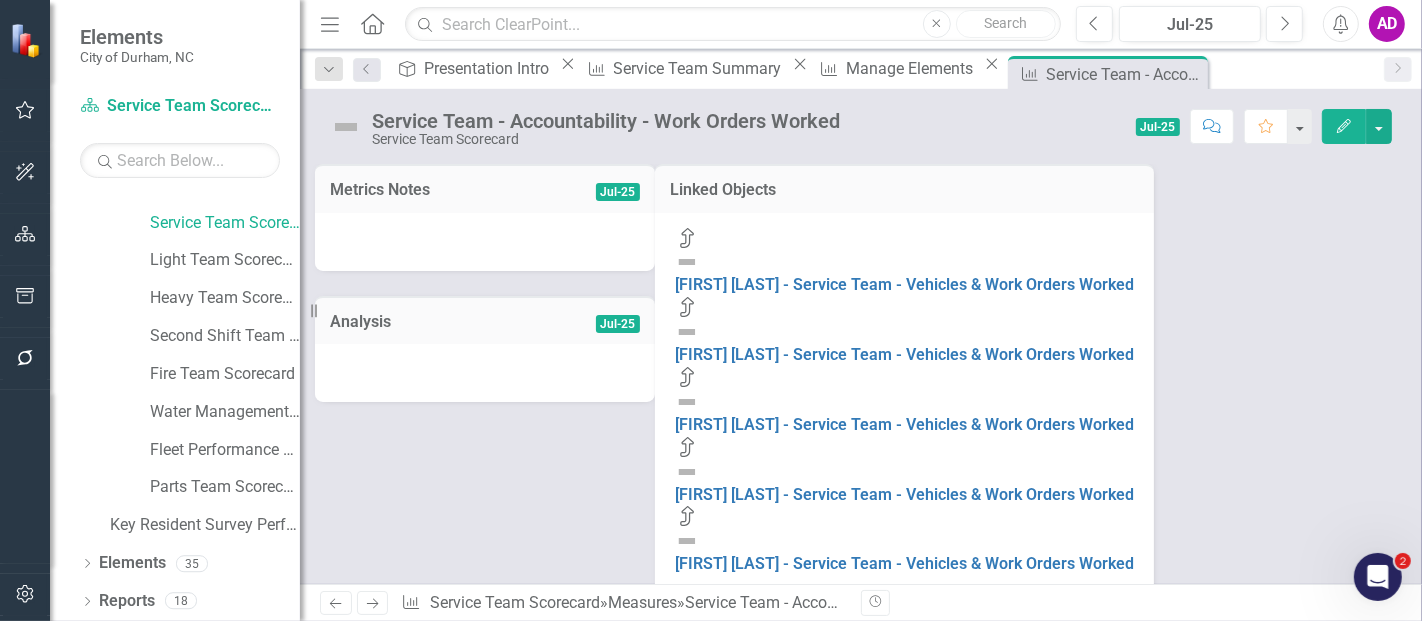 click at bounding box center (485, 242) 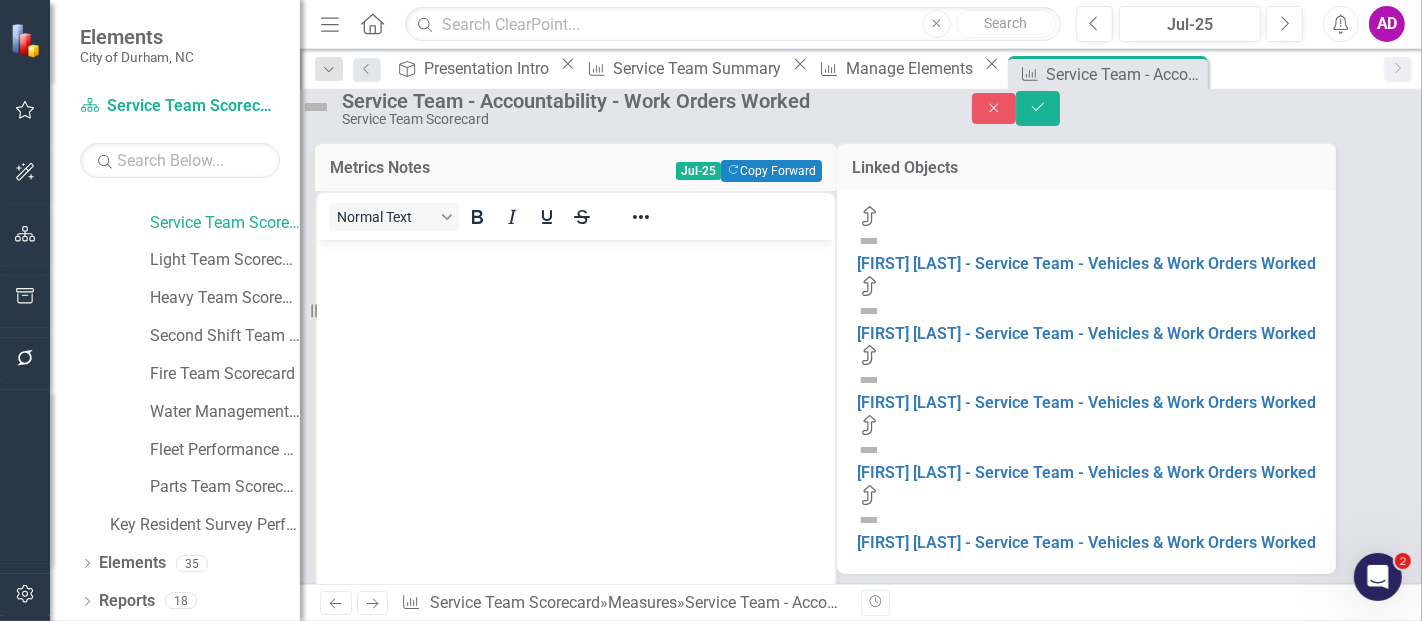 scroll, scrollTop: 0, scrollLeft: 0, axis: both 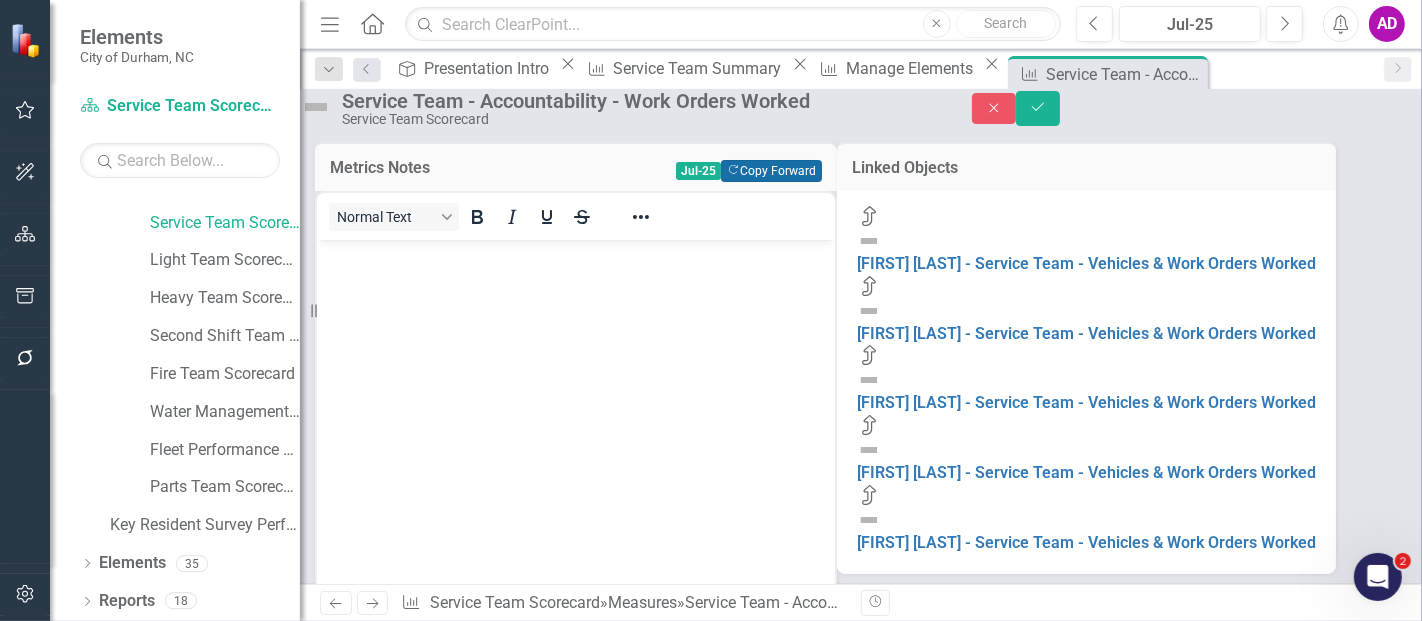 click on "Copy Forward  Copy Forward" at bounding box center [771, 171] 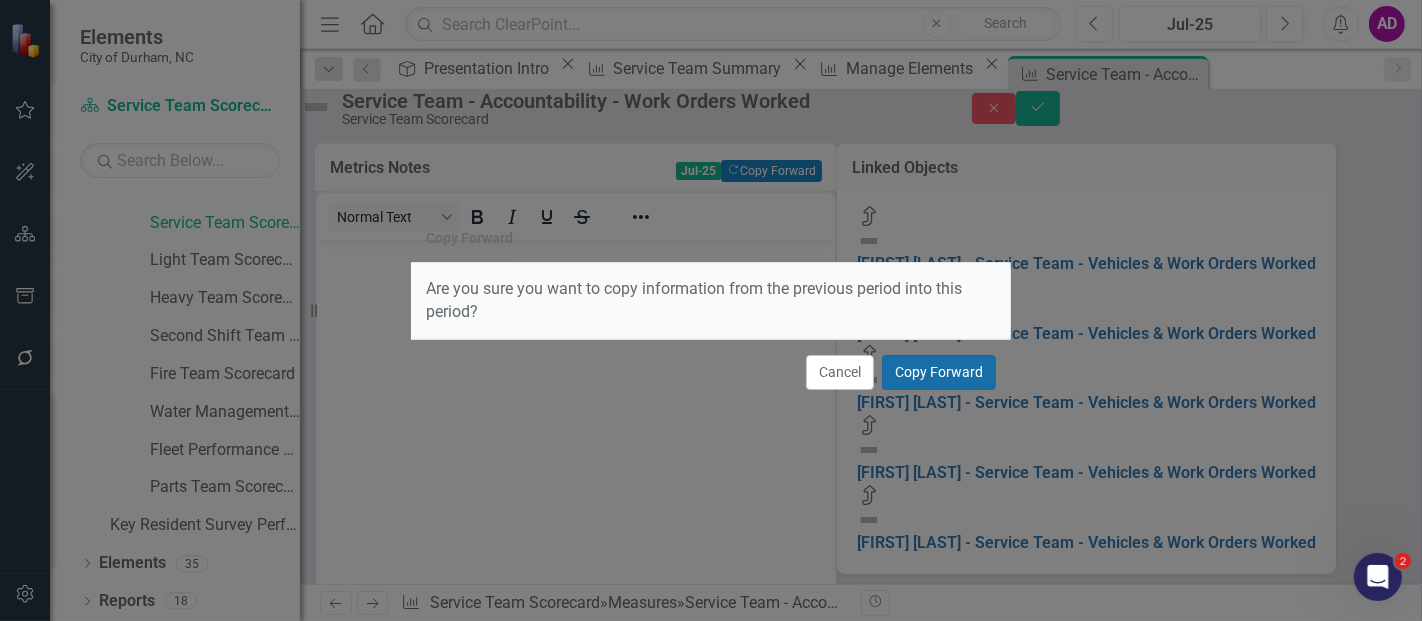 click on "Copy Forward" at bounding box center (939, 372) 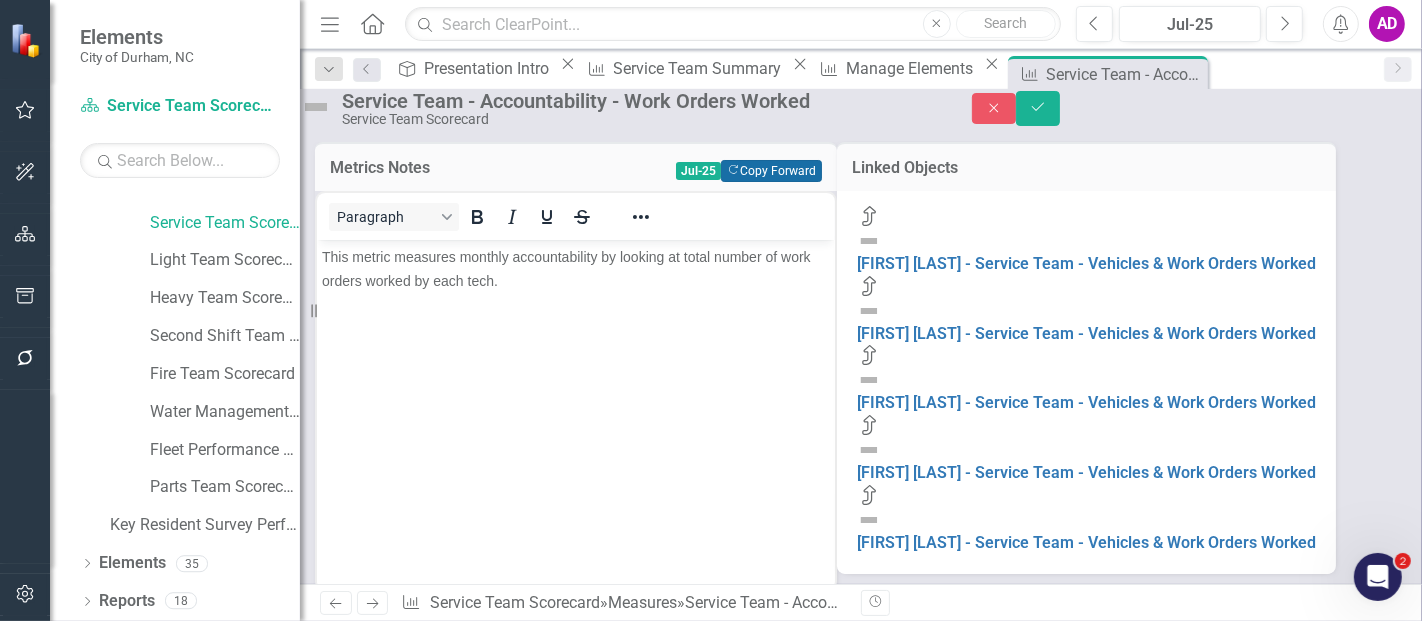 scroll, scrollTop: 333, scrollLeft: 0, axis: vertical 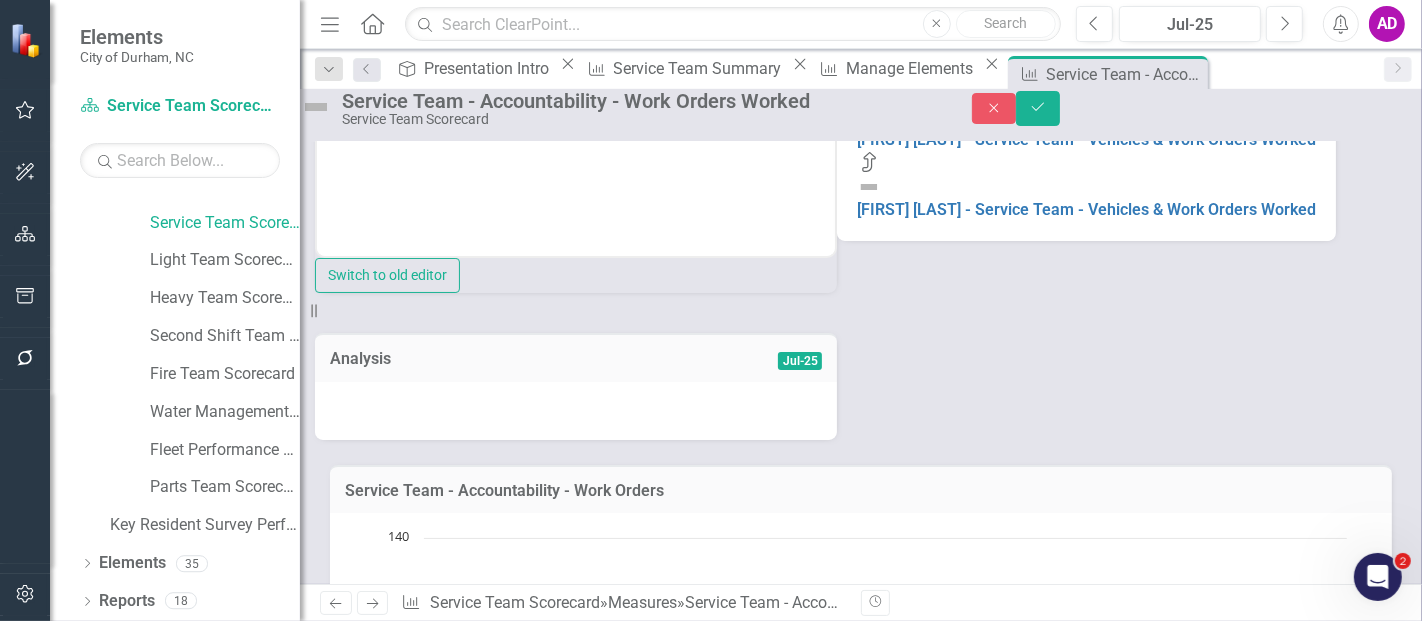 click at bounding box center [576, 411] 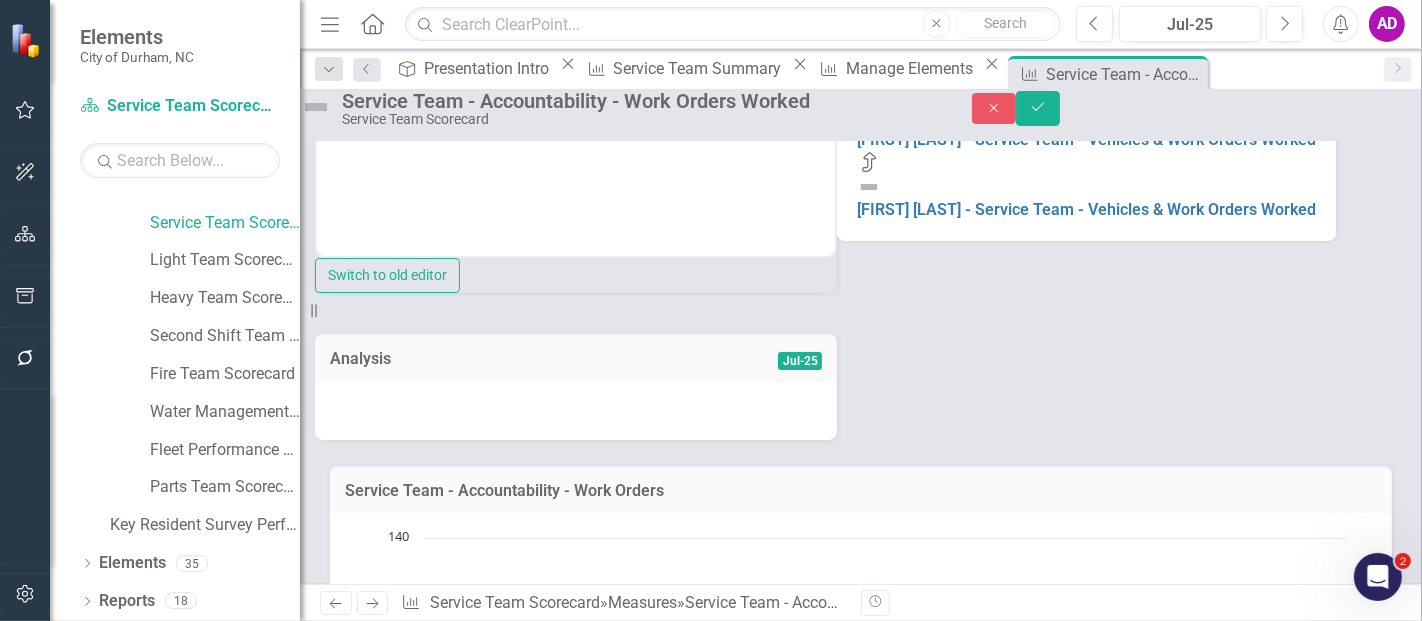 click at bounding box center (576, 411) 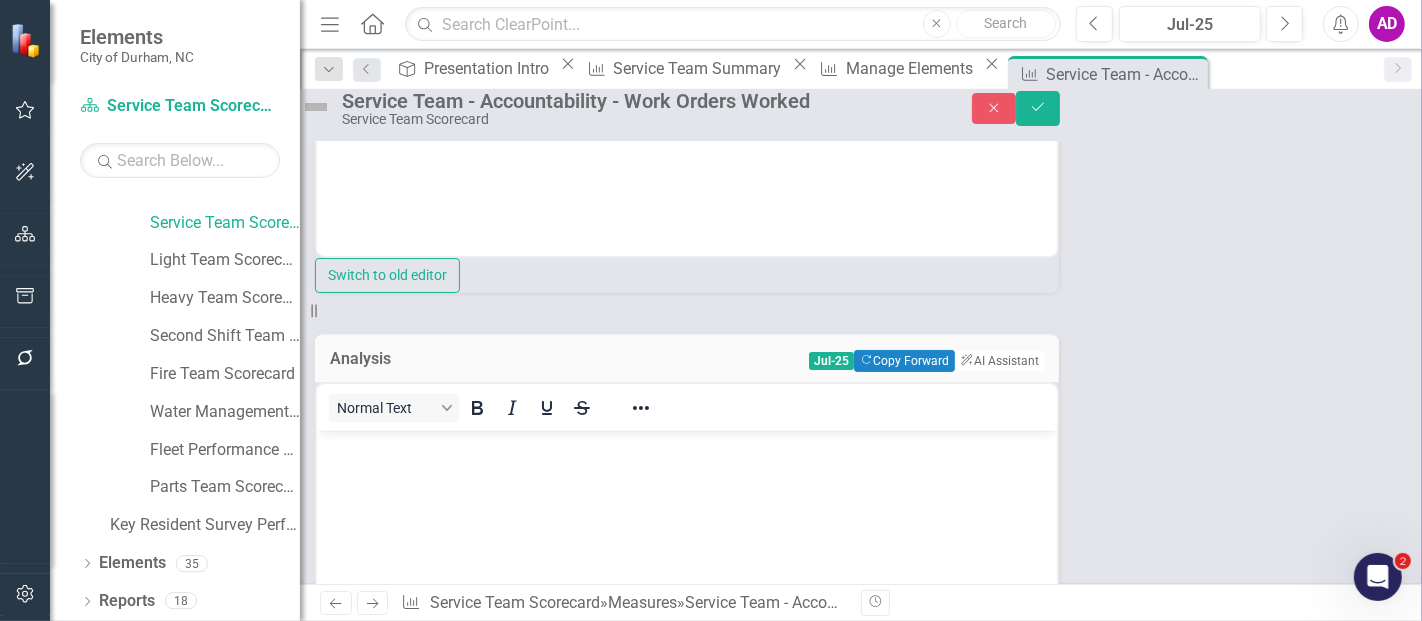 scroll, scrollTop: 0, scrollLeft: 0, axis: both 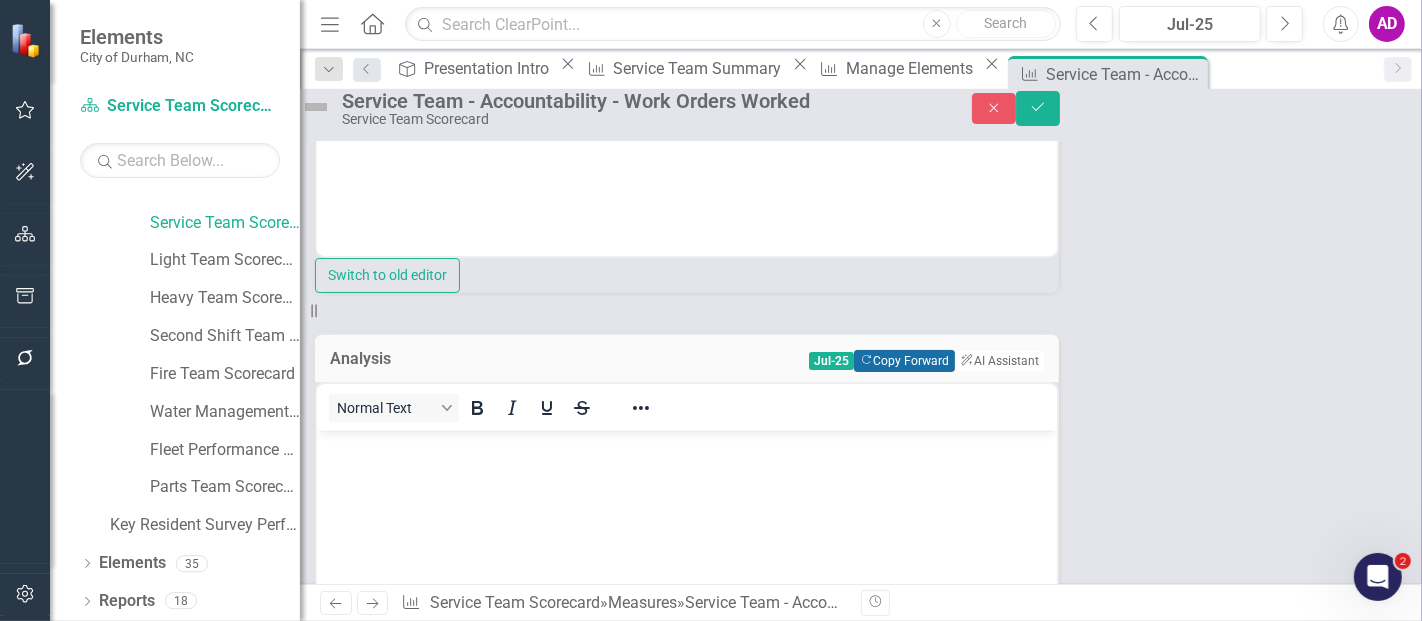 click on "Copy Forward  Copy Forward" at bounding box center [904, 361] 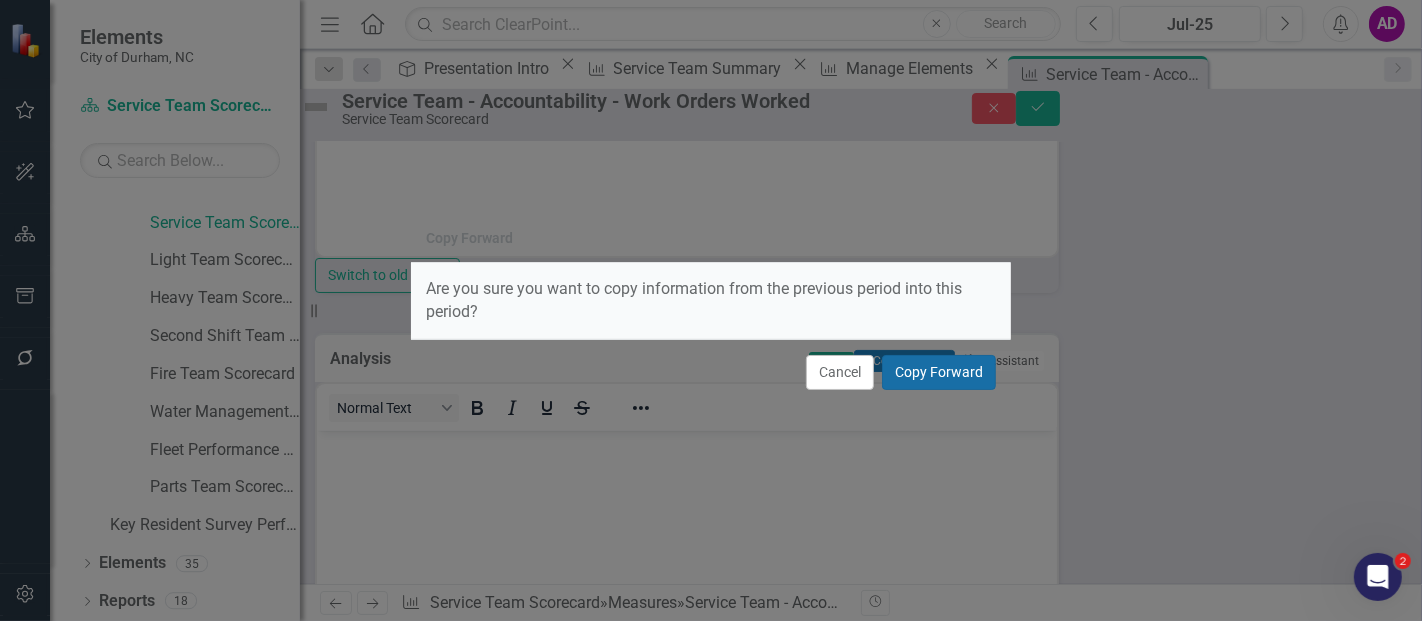 click on "Copy Forward" at bounding box center [939, 372] 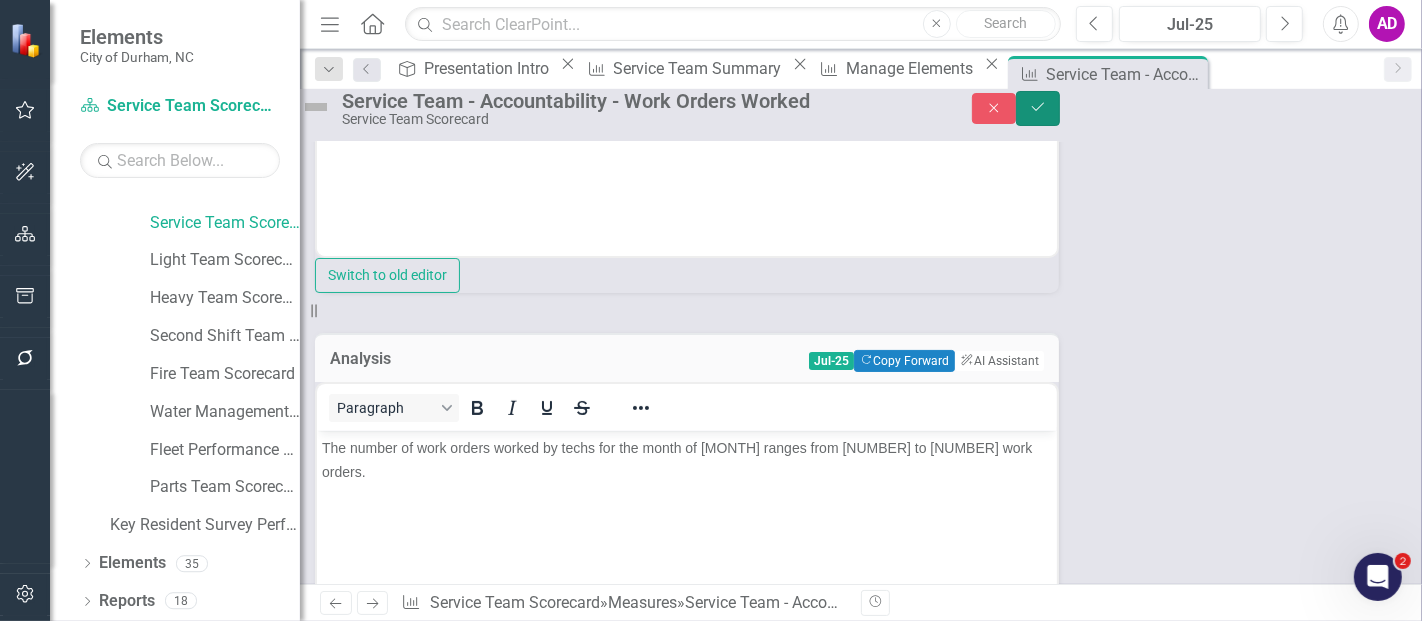 click on "Save" 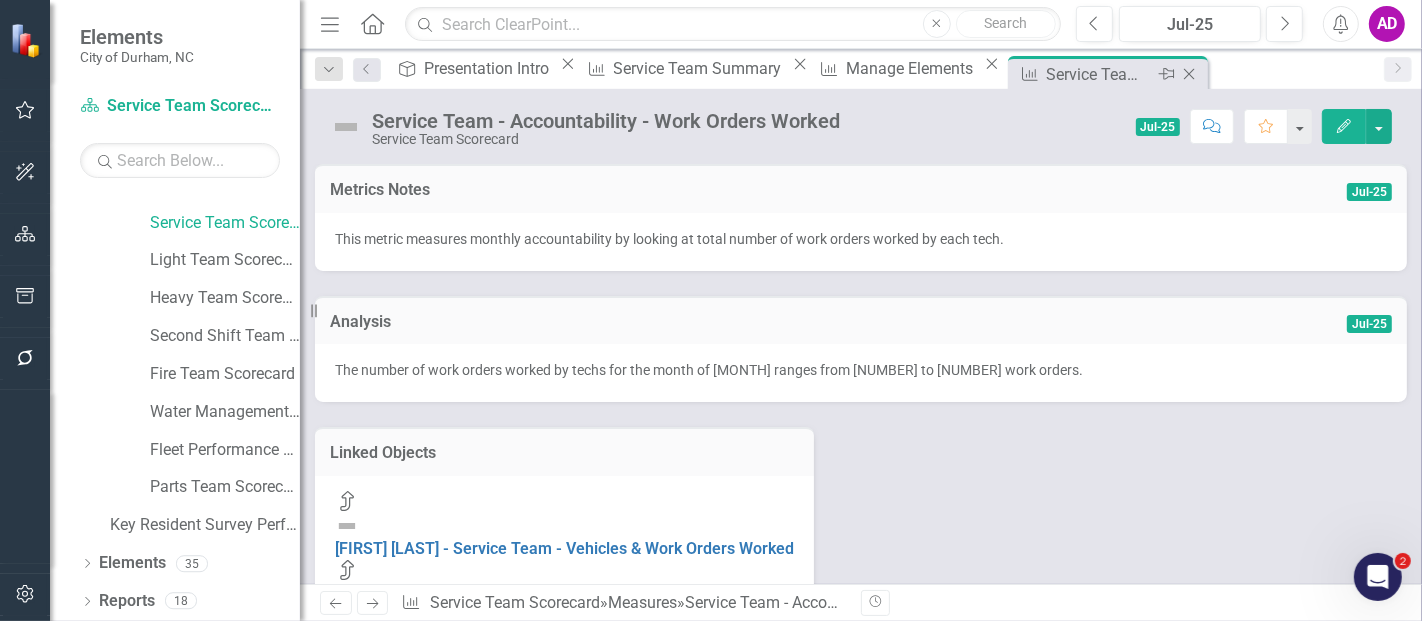 click 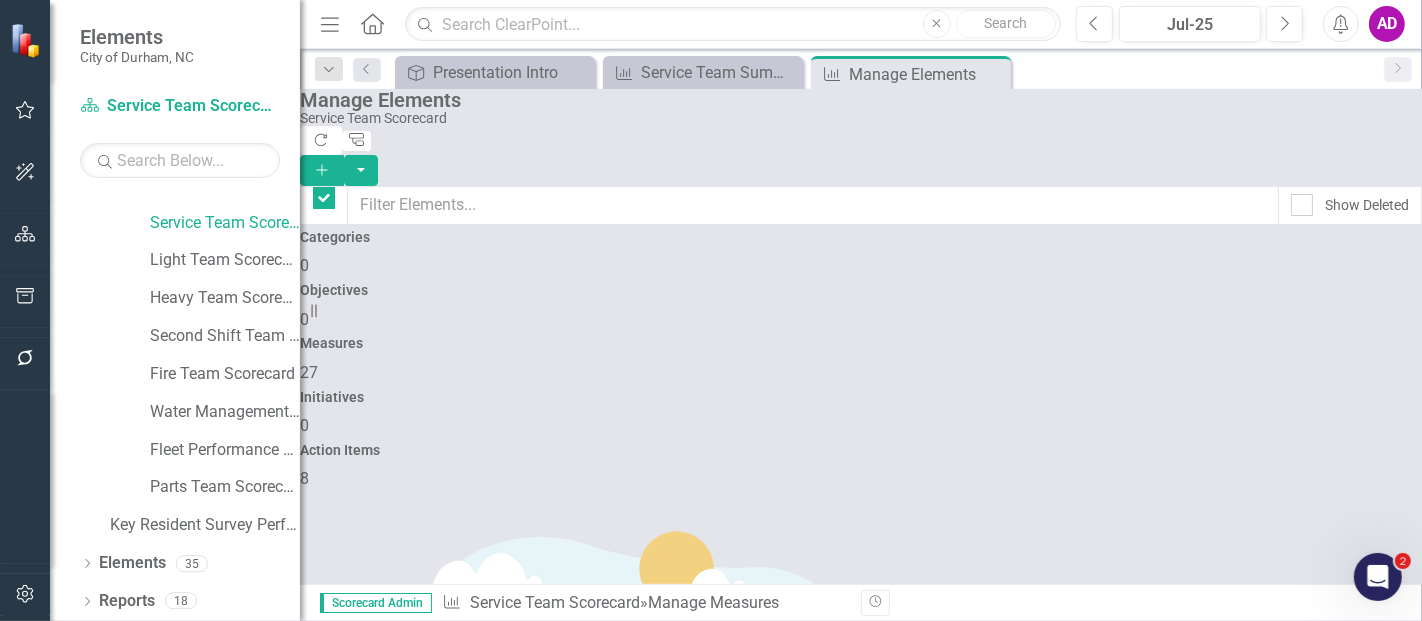checkbox on "false" 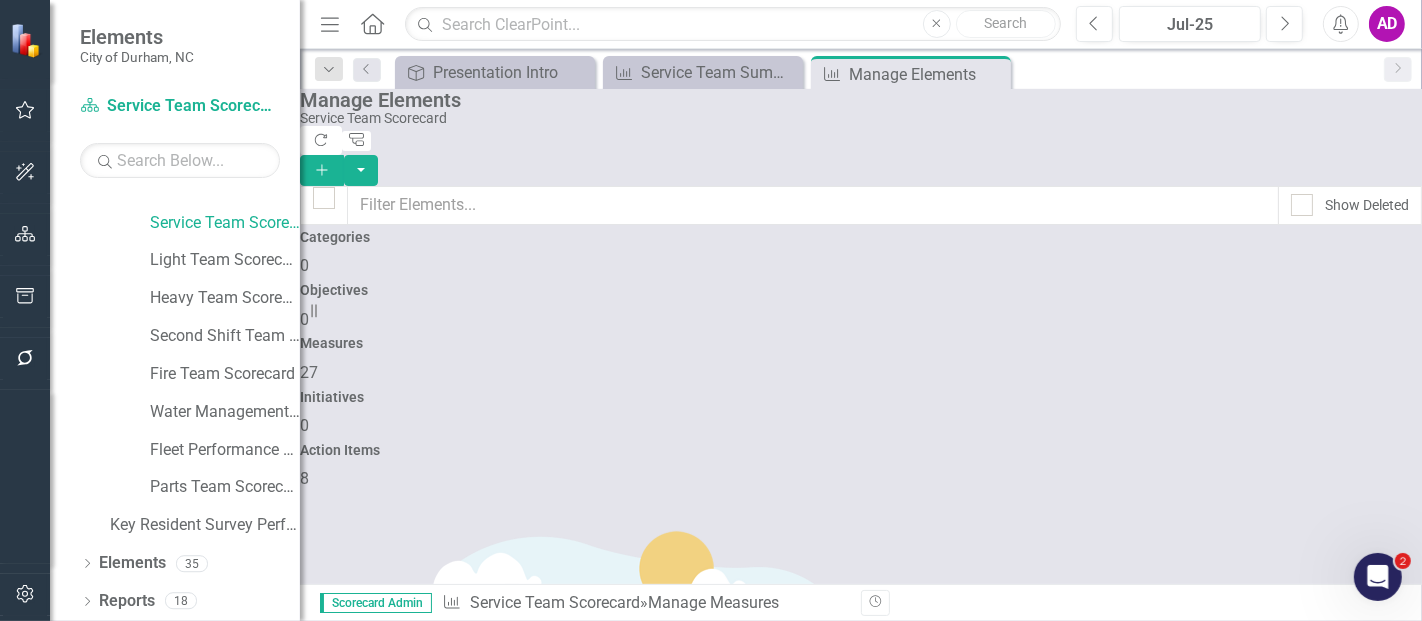 scroll, scrollTop: 444, scrollLeft: 0, axis: vertical 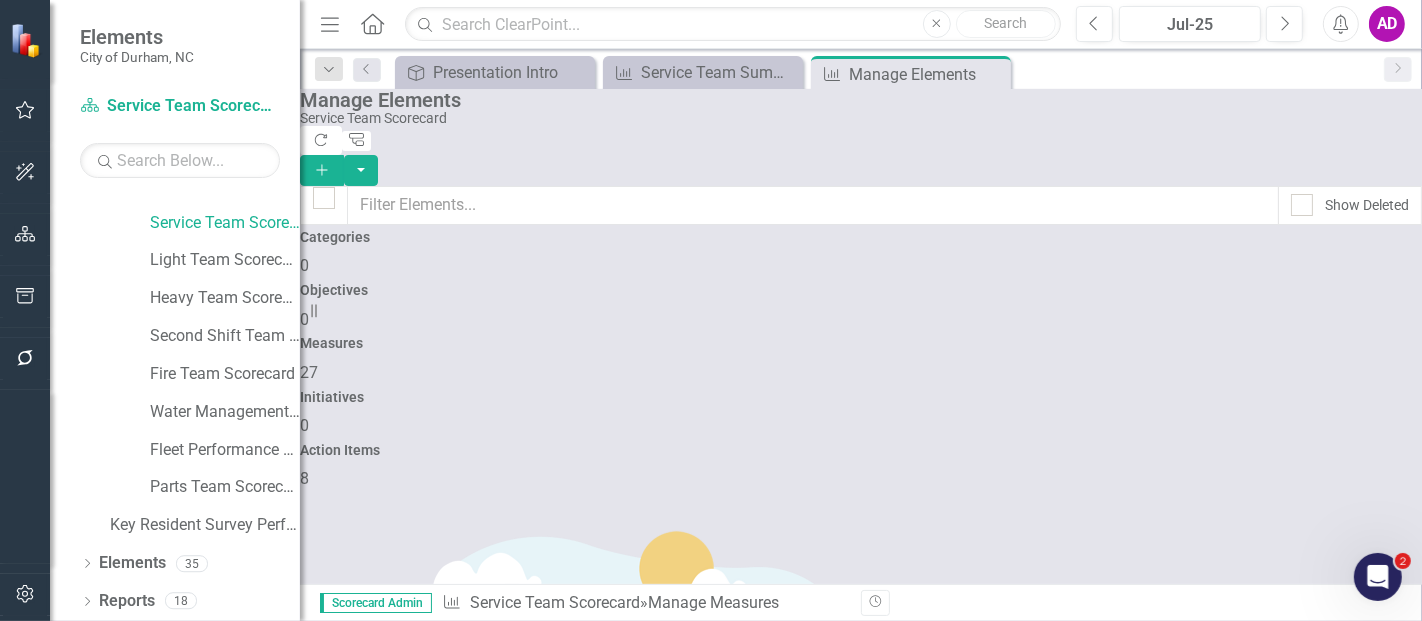 click on "James Minor - Service Team - Vehicles & Work Orders Worked" at bounding box center (529, 2272) 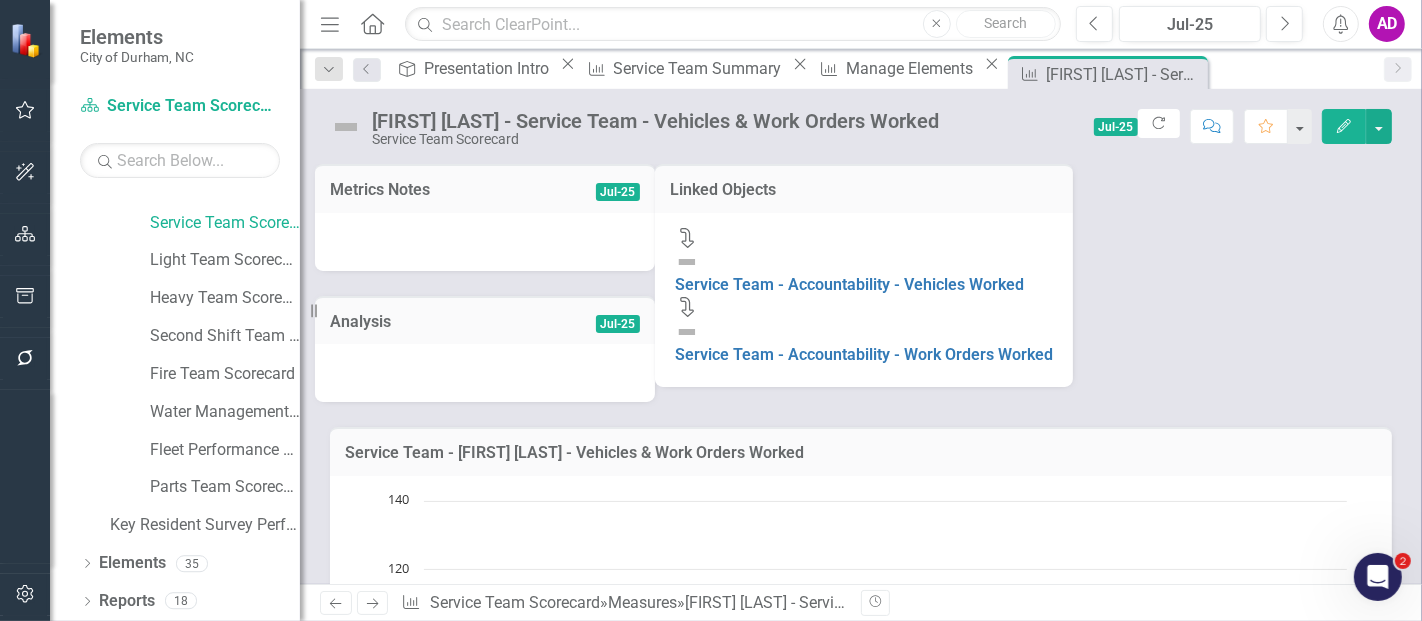 click at bounding box center [485, 242] 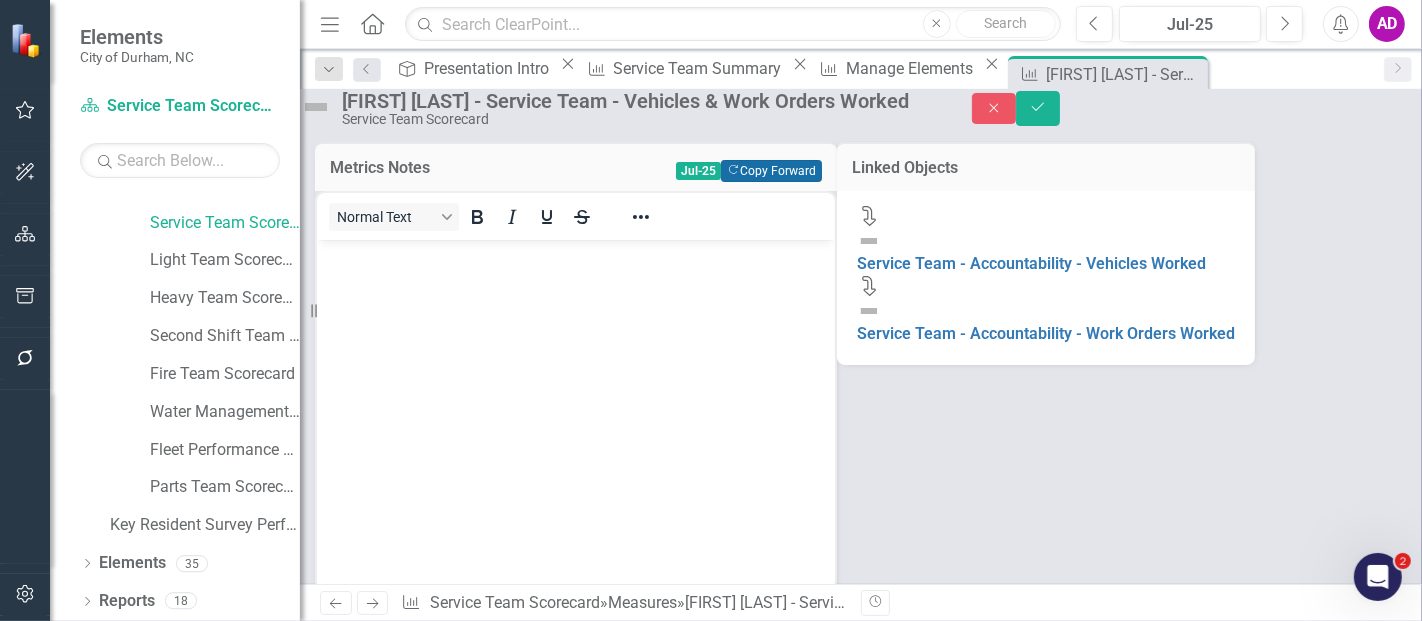 scroll, scrollTop: 0, scrollLeft: 0, axis: both 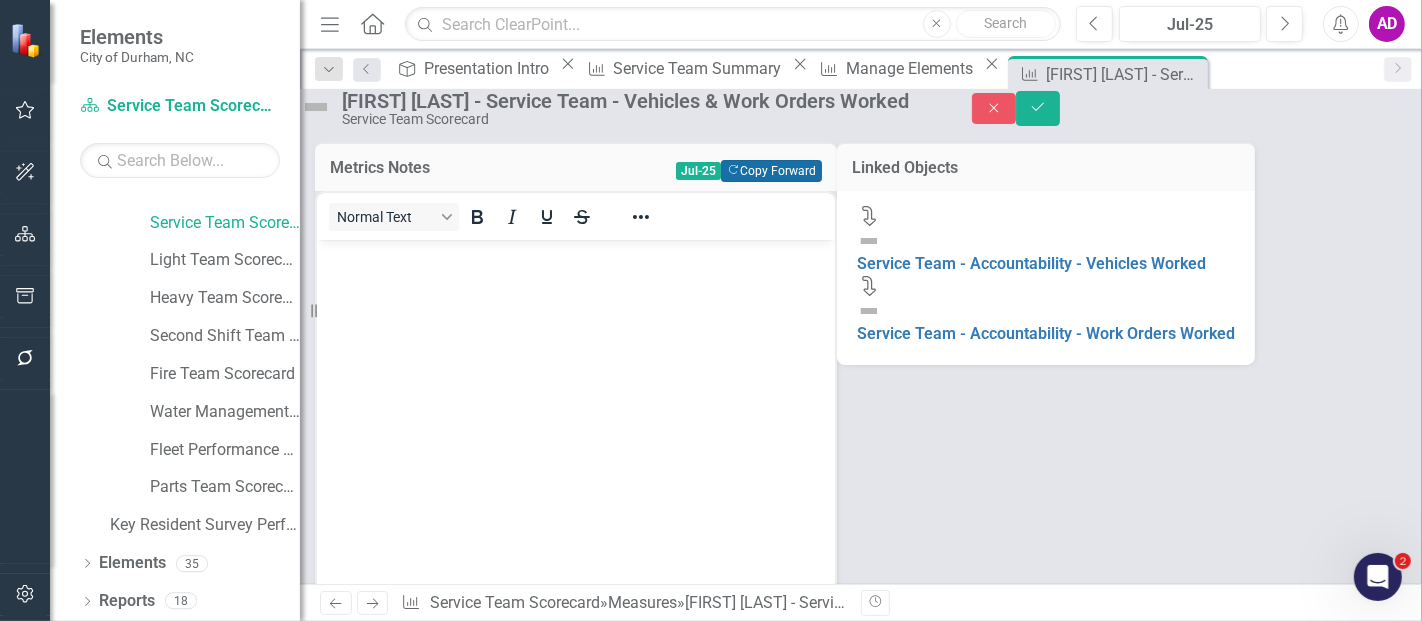 click on "Copy Forward  Copy Forward" at bounding box center [771, 171] 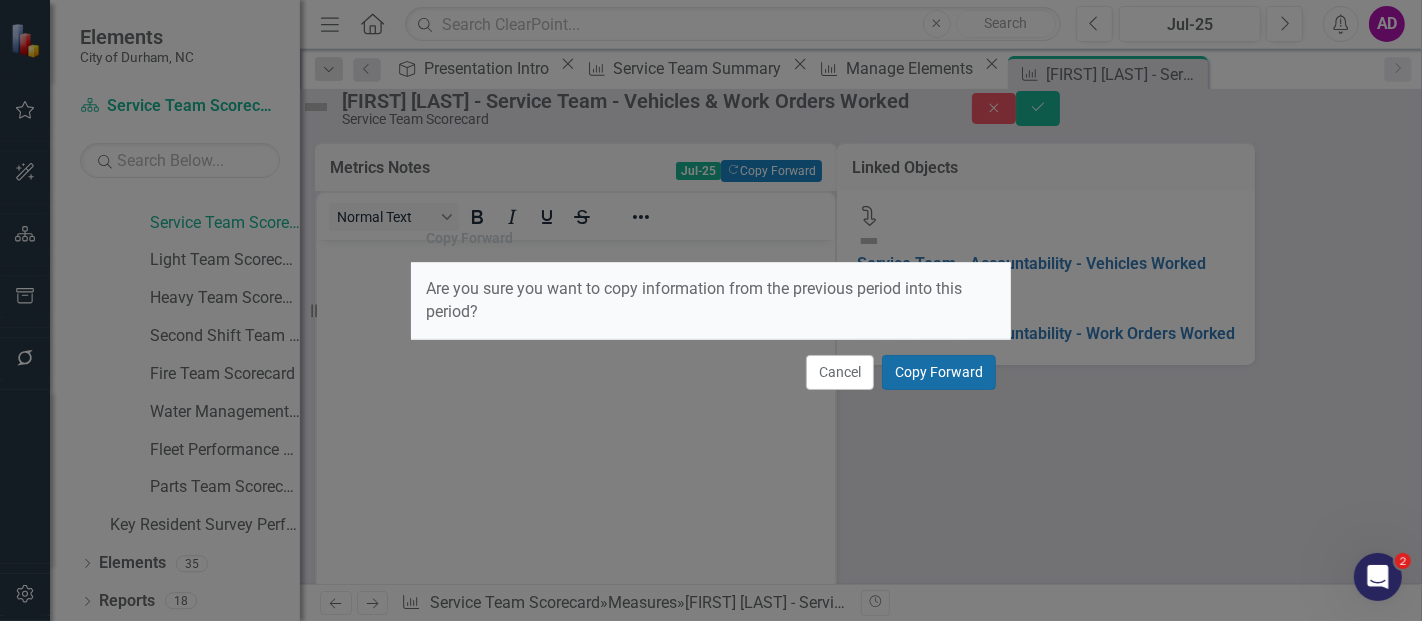 click on "Copy Forward" at bounding box center (939, 372) 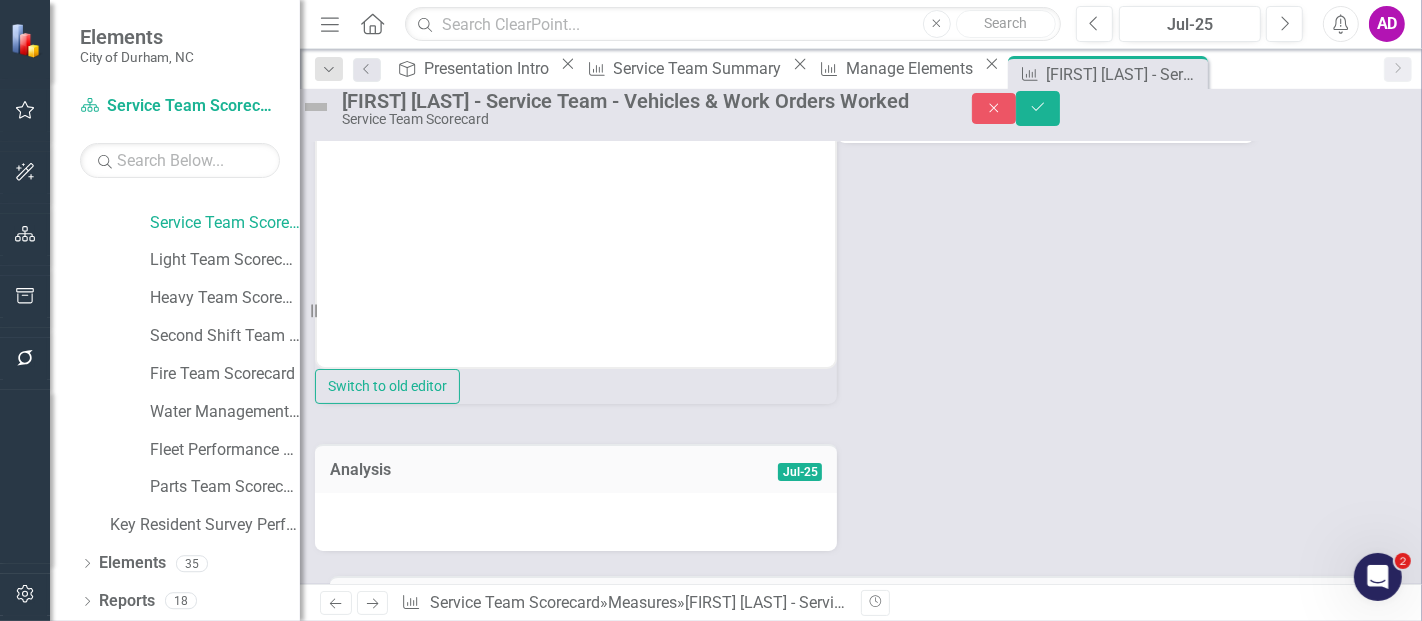 scroll, scrollTop: 333, scrollLeft: 0, axis: vertical 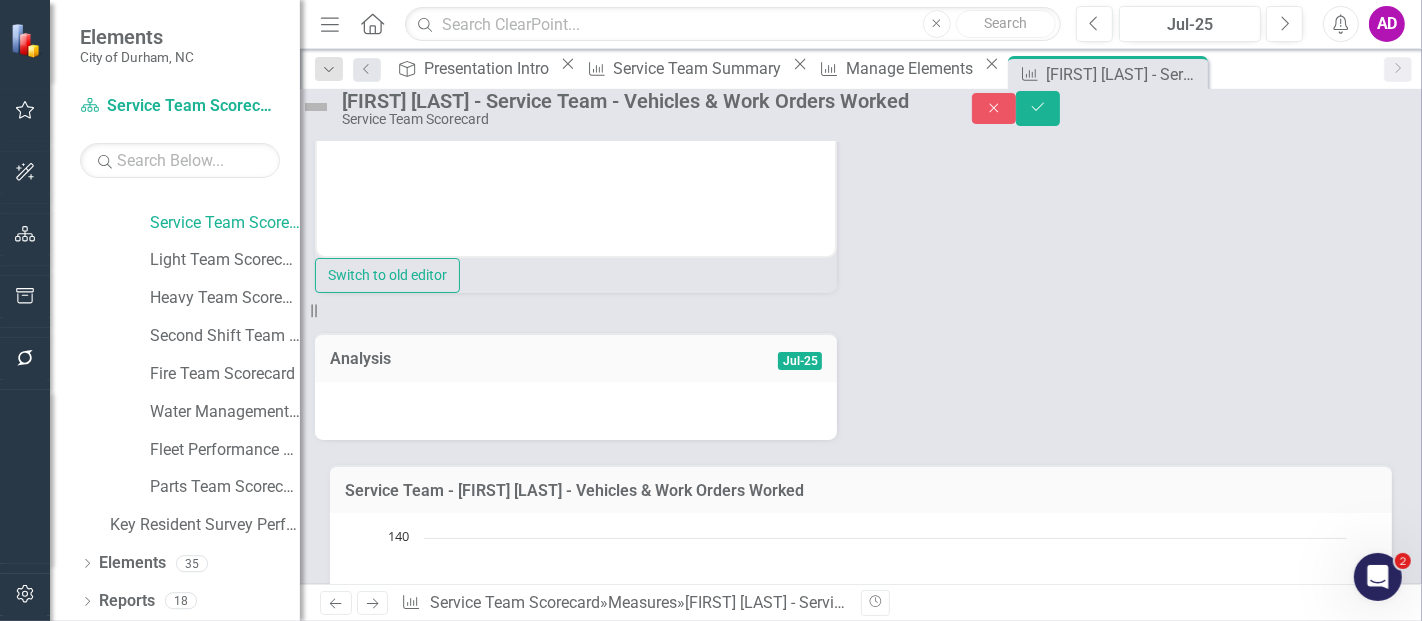 click at bounding box center (576, 411) 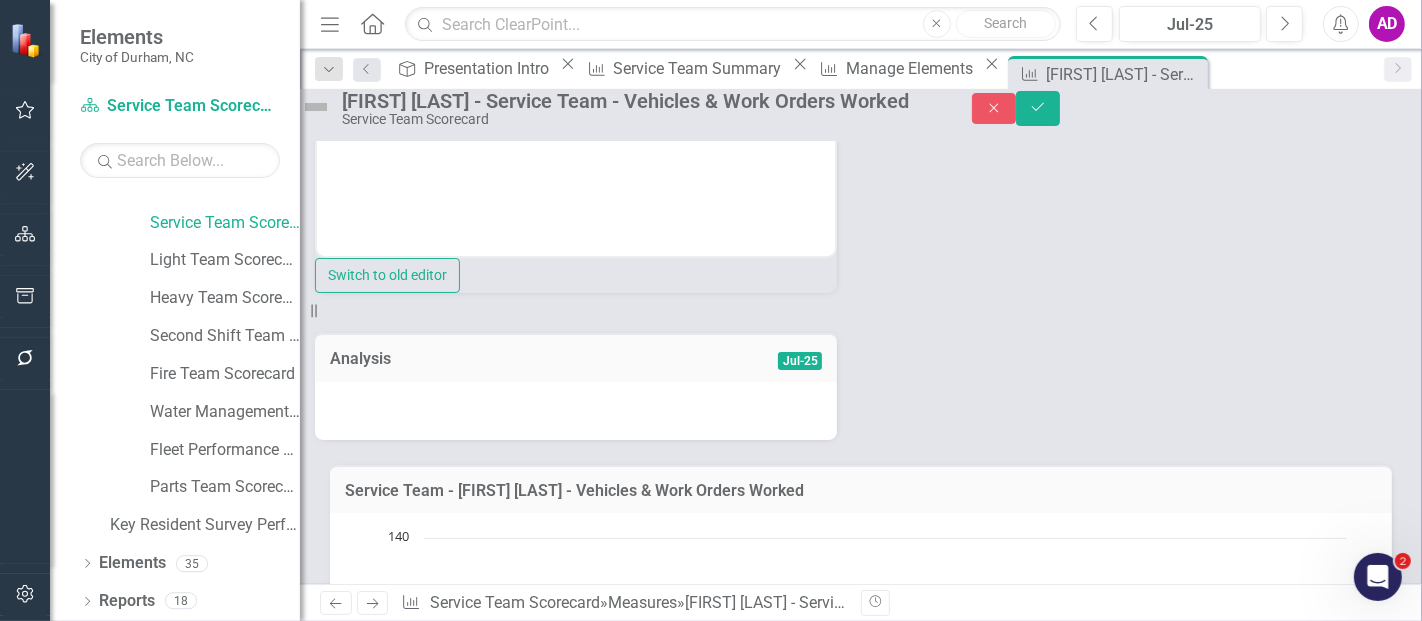 click at bounding box center [576, 411] 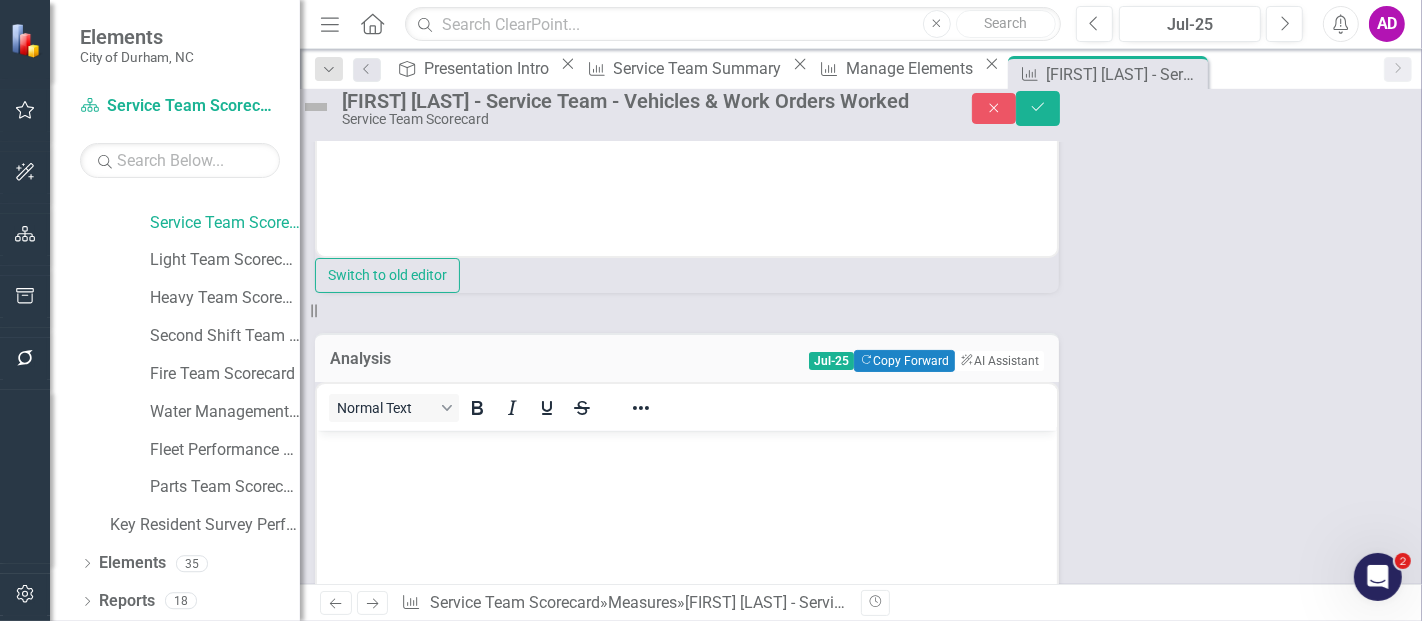 scroll, scrollTop: 0, scrollLeft: 0, axis: both 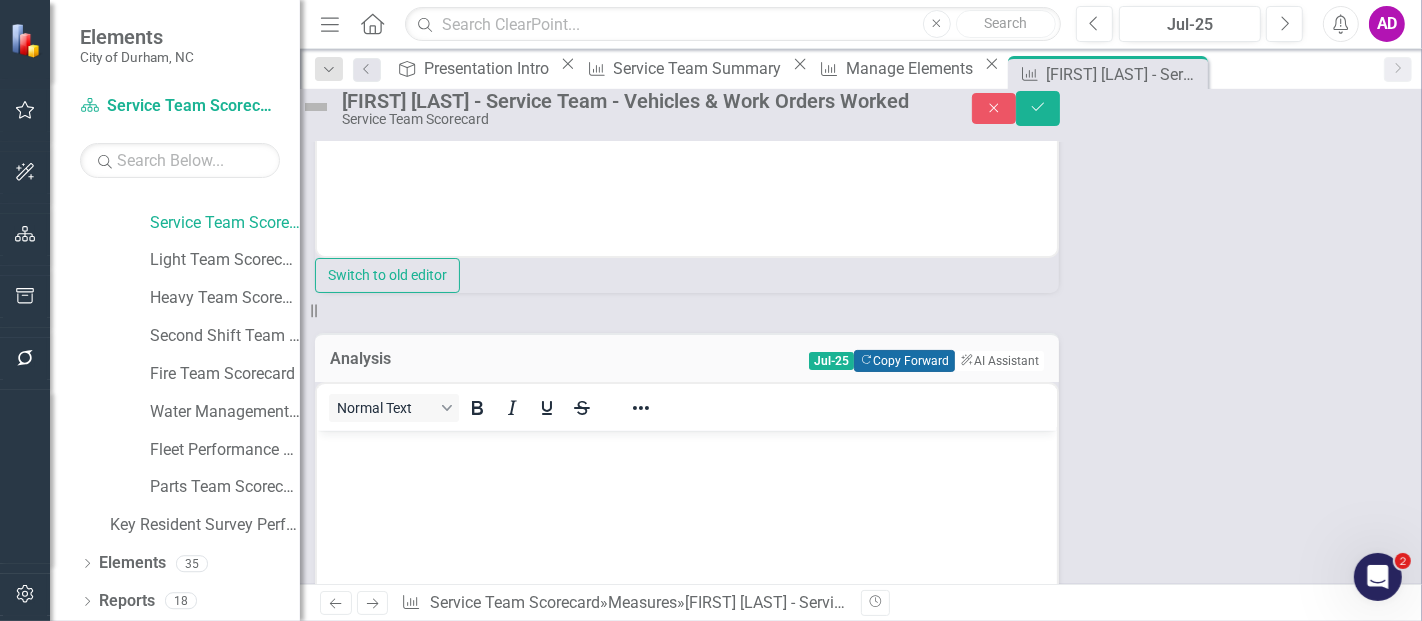click on "Copy Forward  Copy Forward" at bounding box center [904, 361] 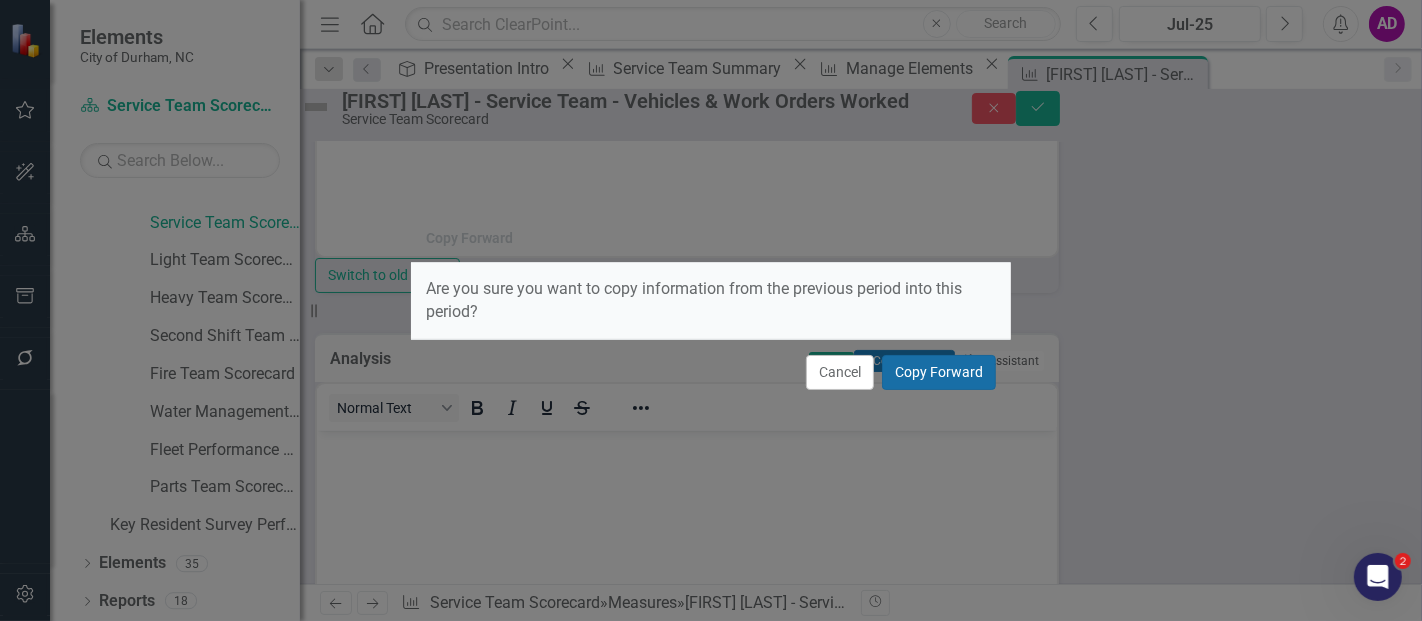 click on "Copy Forward" at bounding box center [939, 372] 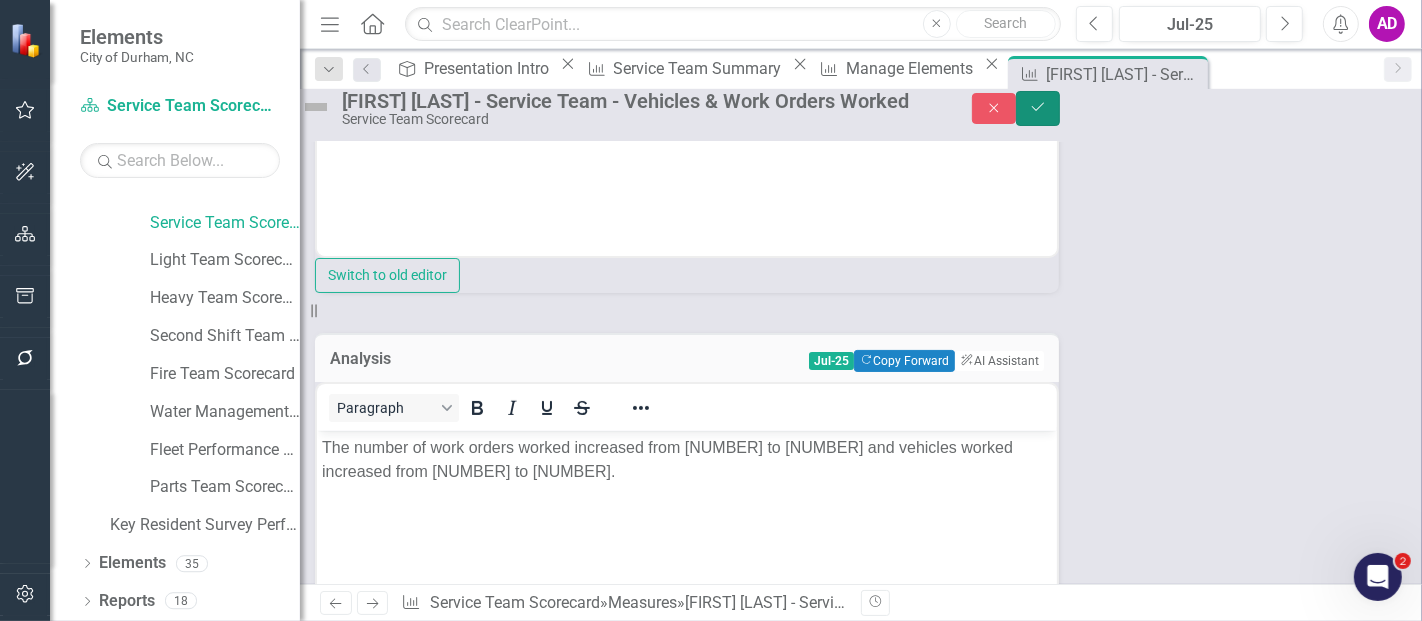 click on "Save" 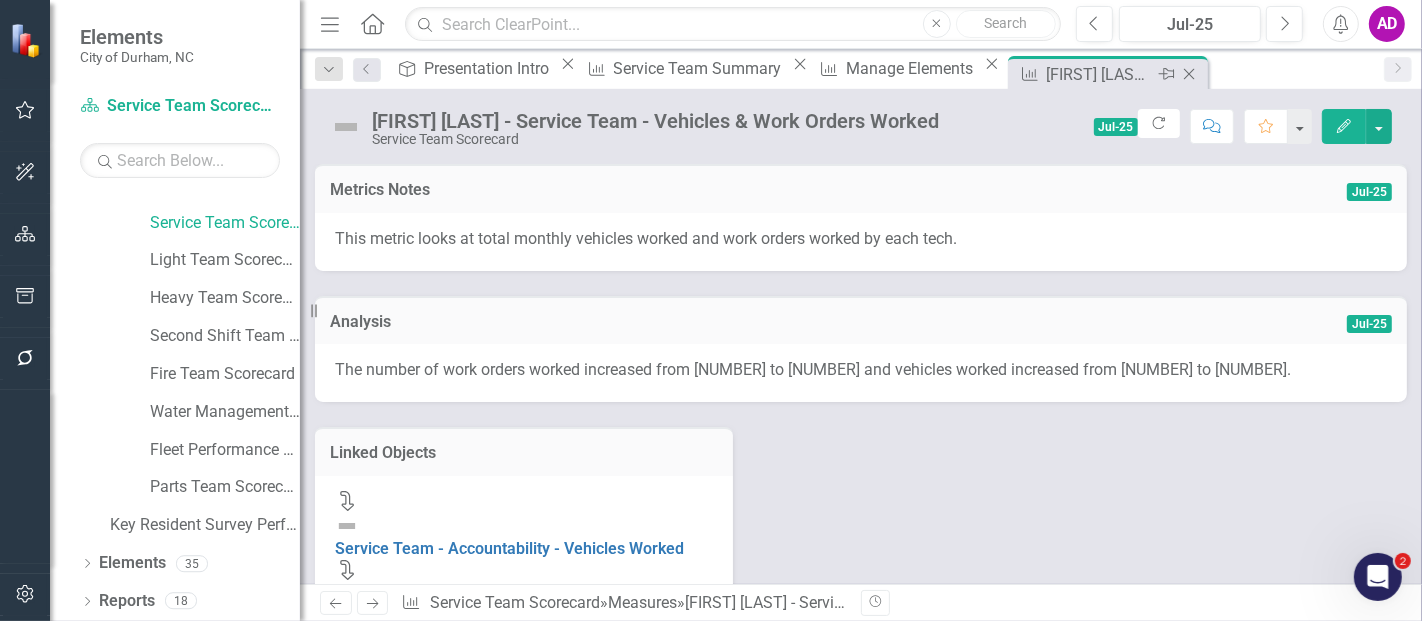 click on "Close" 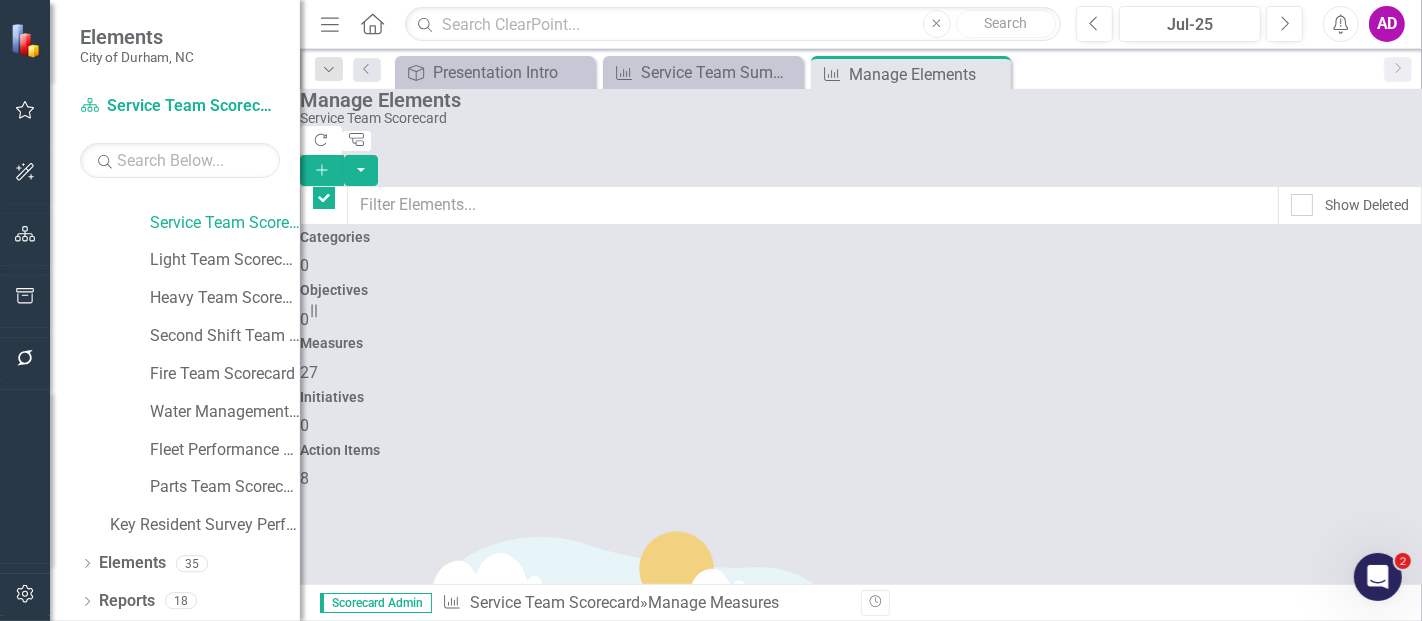 checkbox on "false" 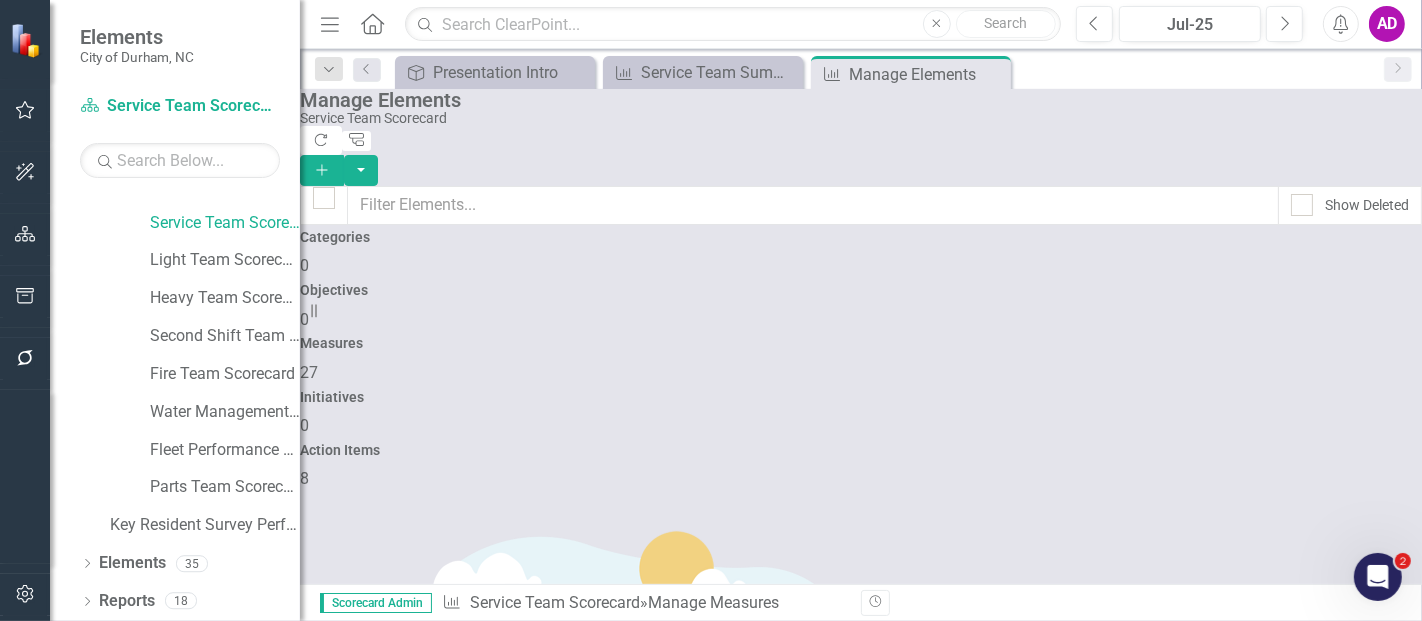 scroll, scrollTop: 444, scrollLeft: 0, axis: vertical 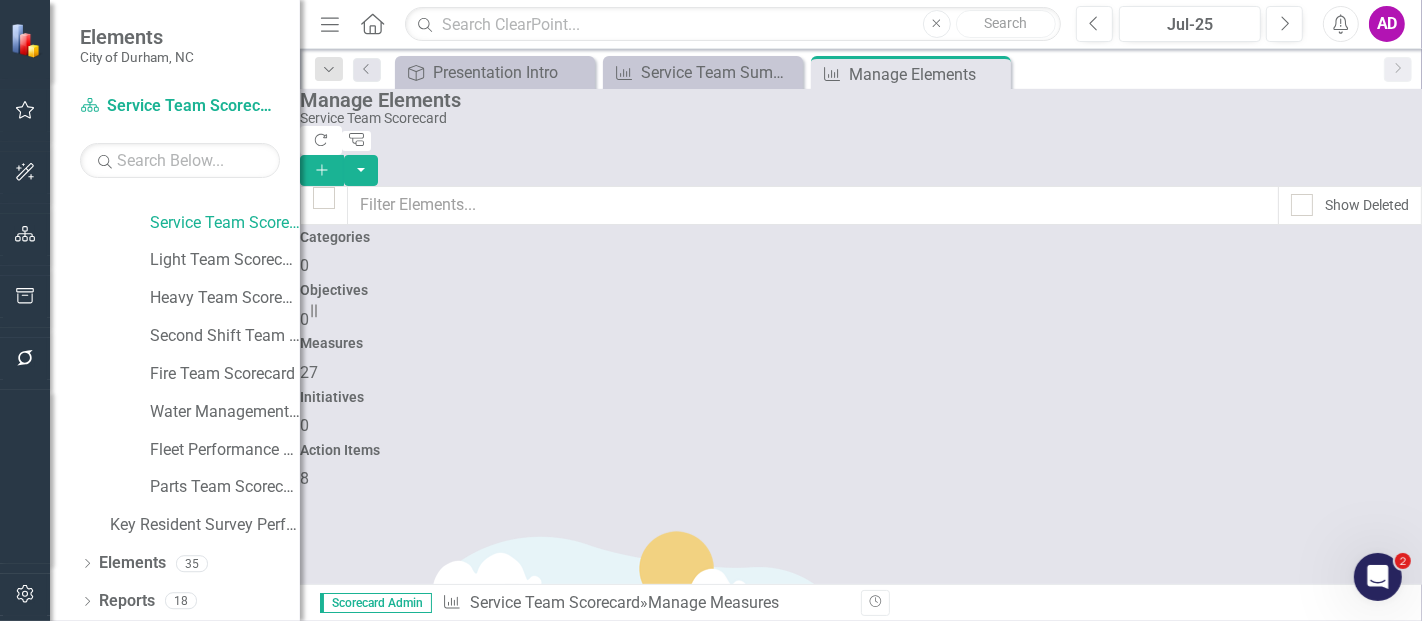 click on "Eli Charron - Service Team - Vehicles & Work Orders Worked" at bounding box center (529, 2429) 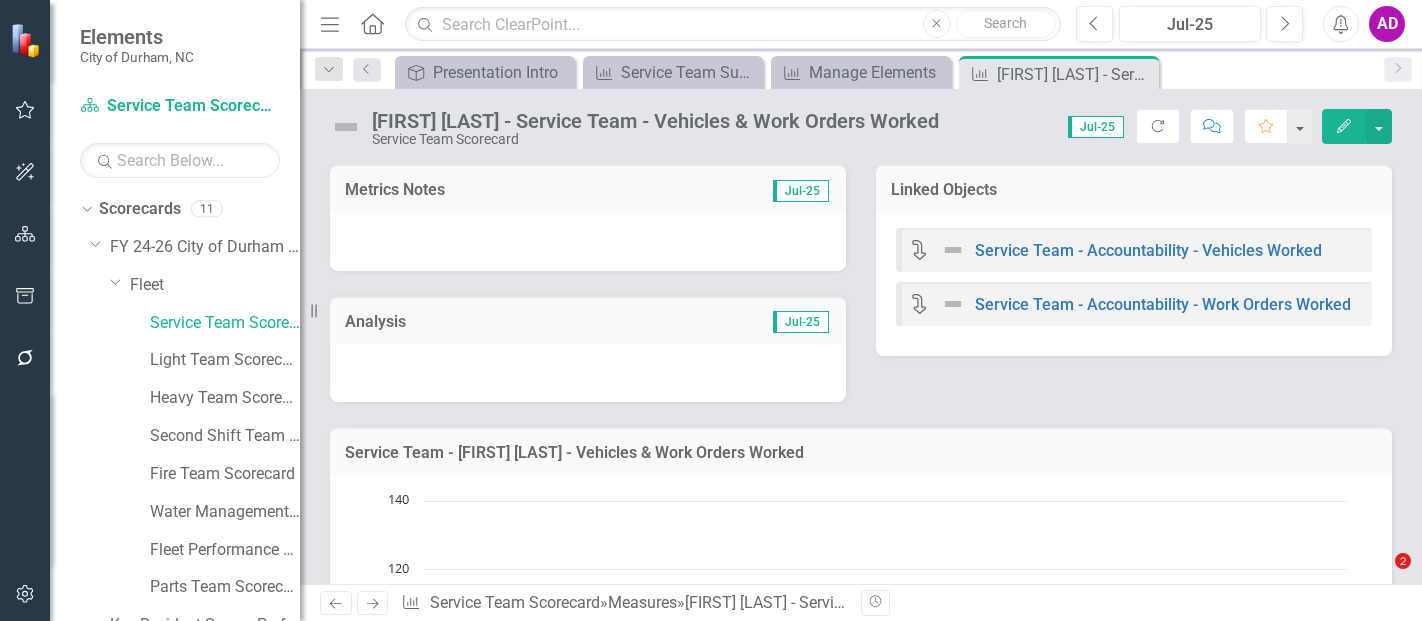 scroll, scrollTop: 0, scrollLeft: 0, axis: both 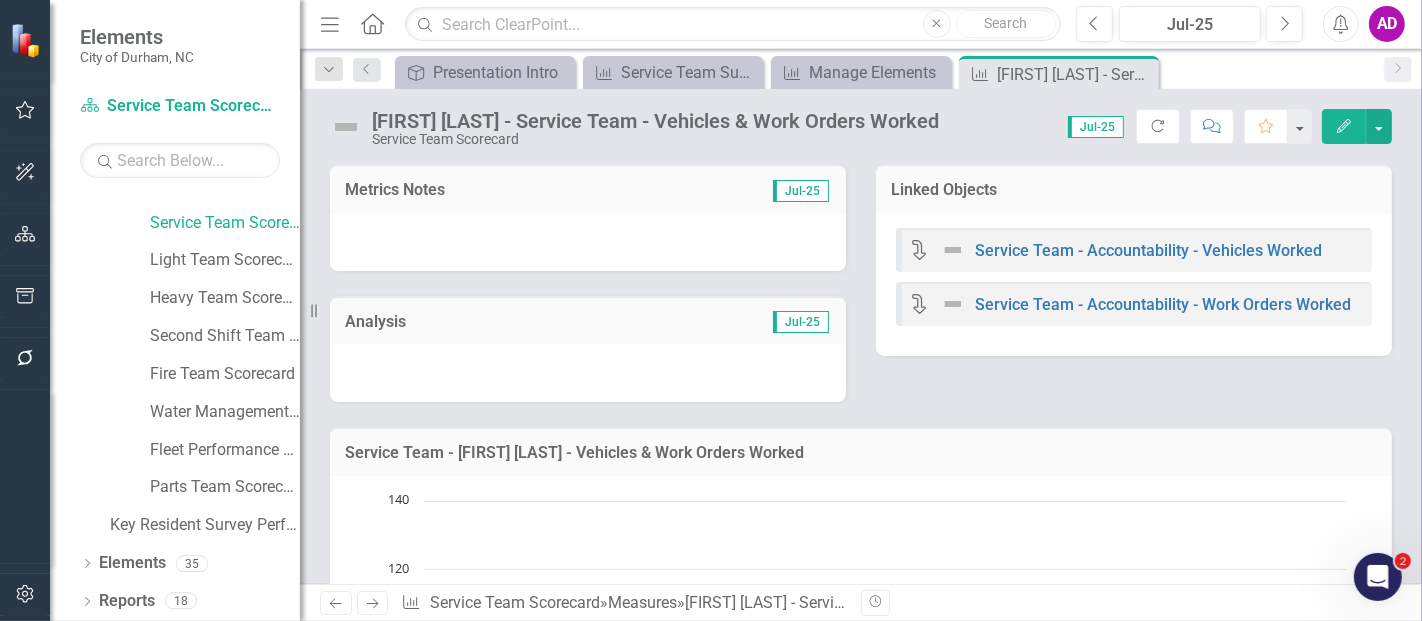 click at bounding box center (588, 242) 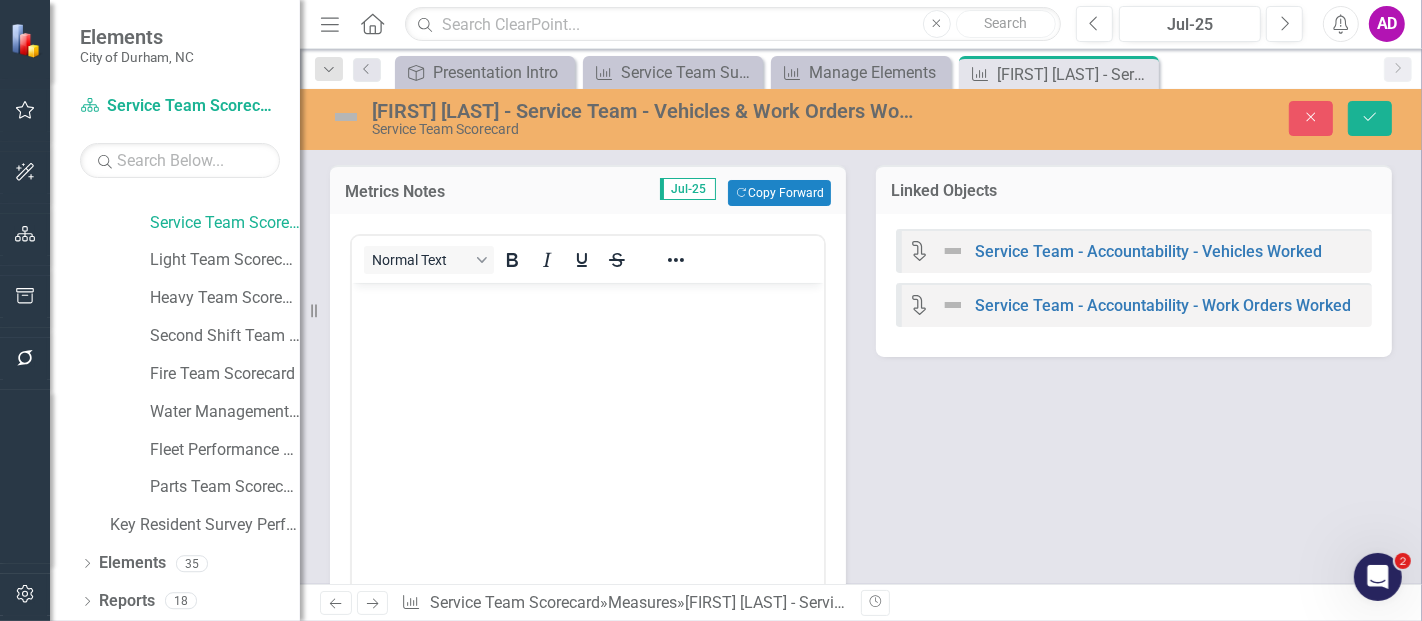 scroll, scrollTop: 0, scrollLeft: 0, axis: both 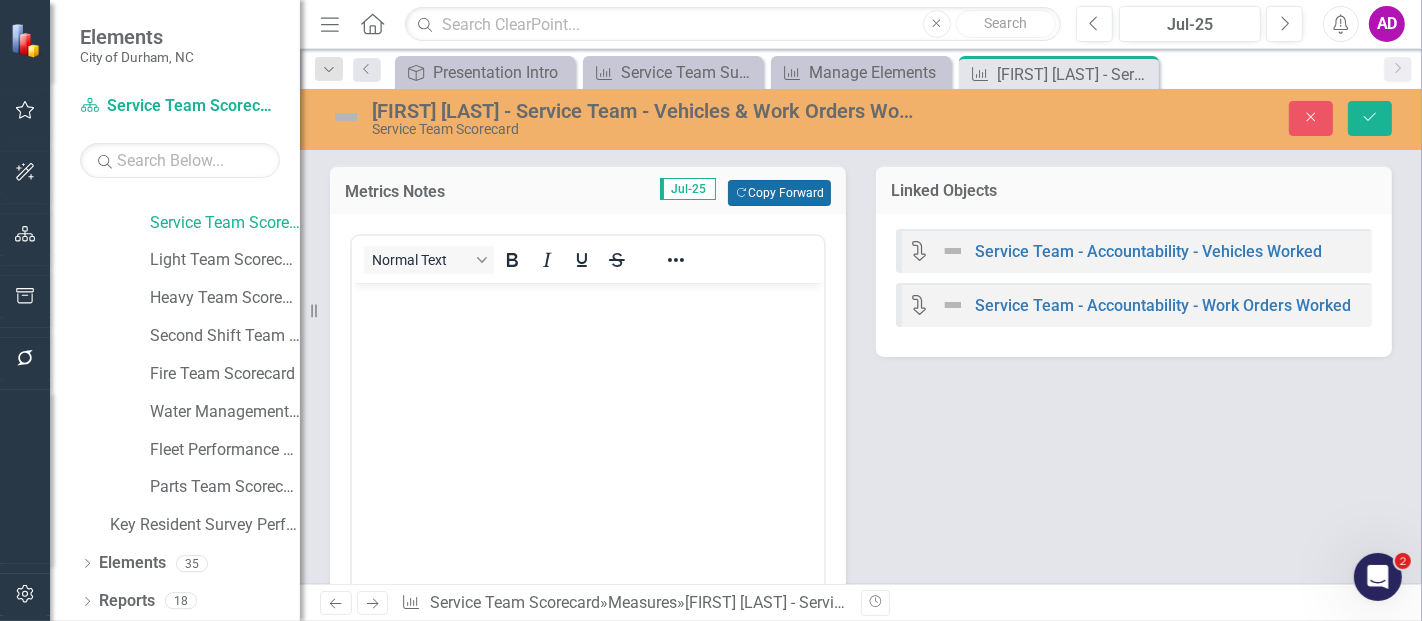 click on "Copy Forward  Copy Forward" at bounding box center [779, 193] 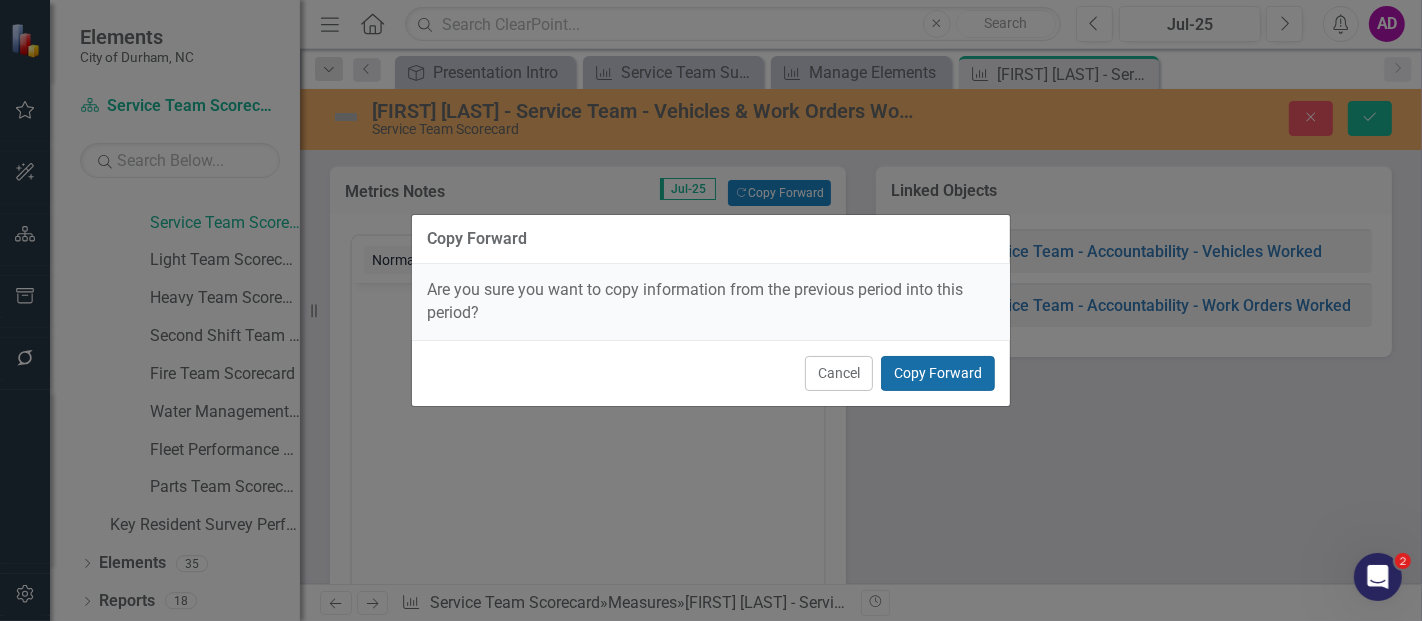 click on "Copy Forward" at bounding box center (938, 373) 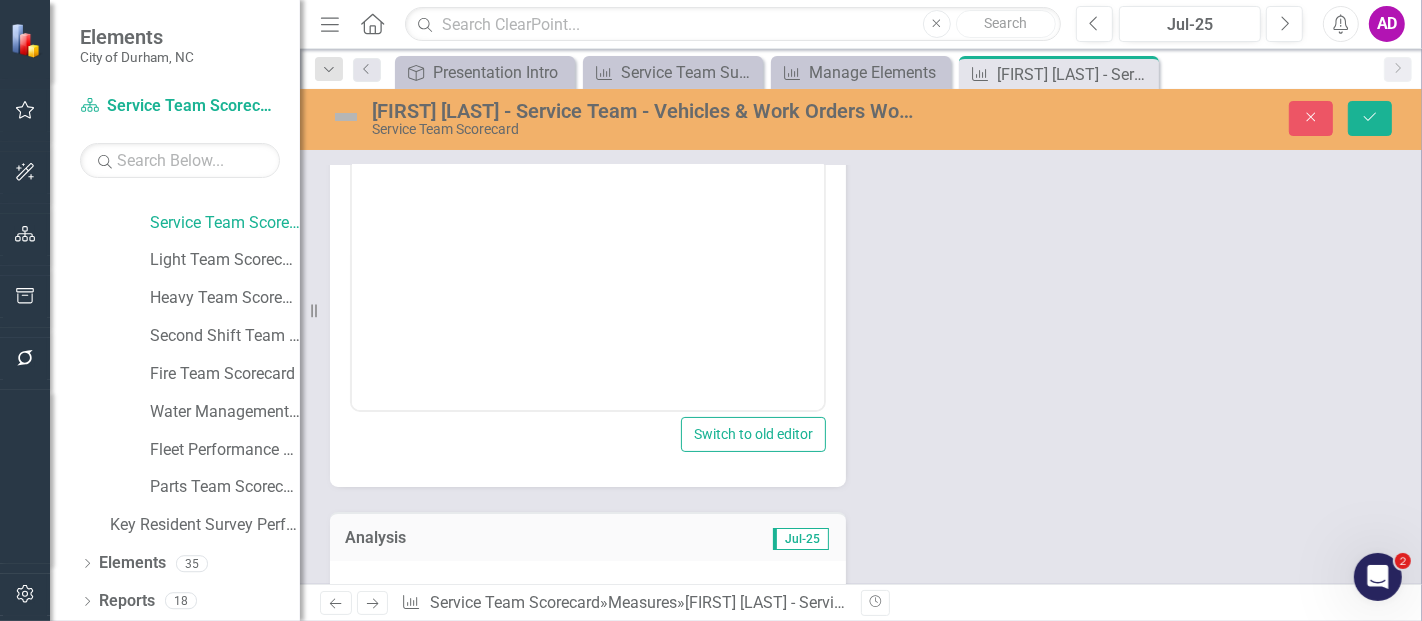 scroll, scrollTop: 333, scrollLeft: 0, axis: vertical 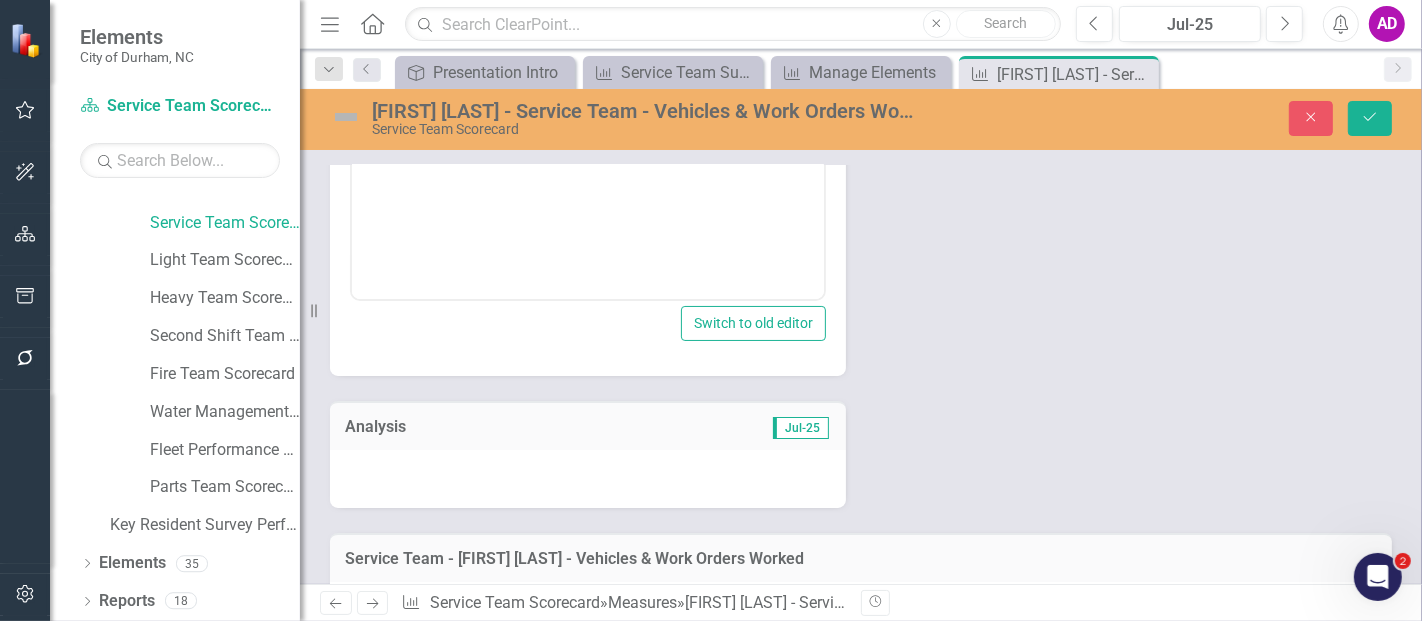 click at bounding box center (588, 479) 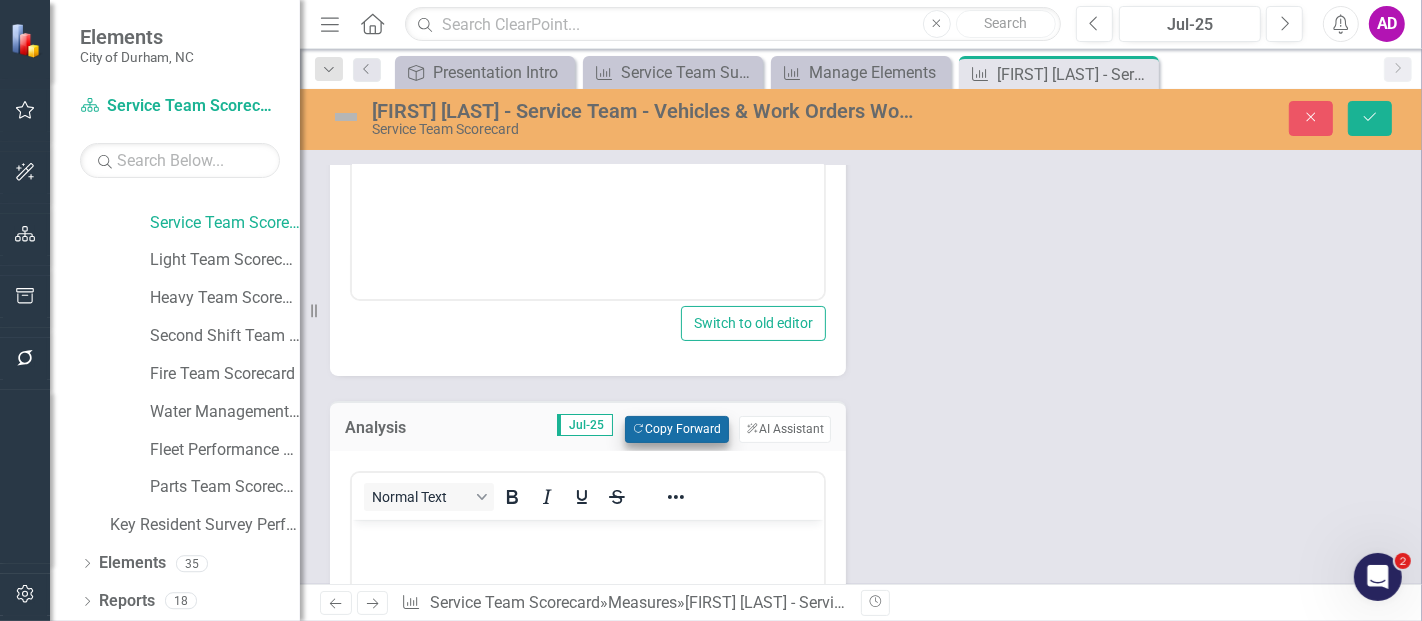scroll, scrollTop: 0, scrollLeft: 0, axis: both 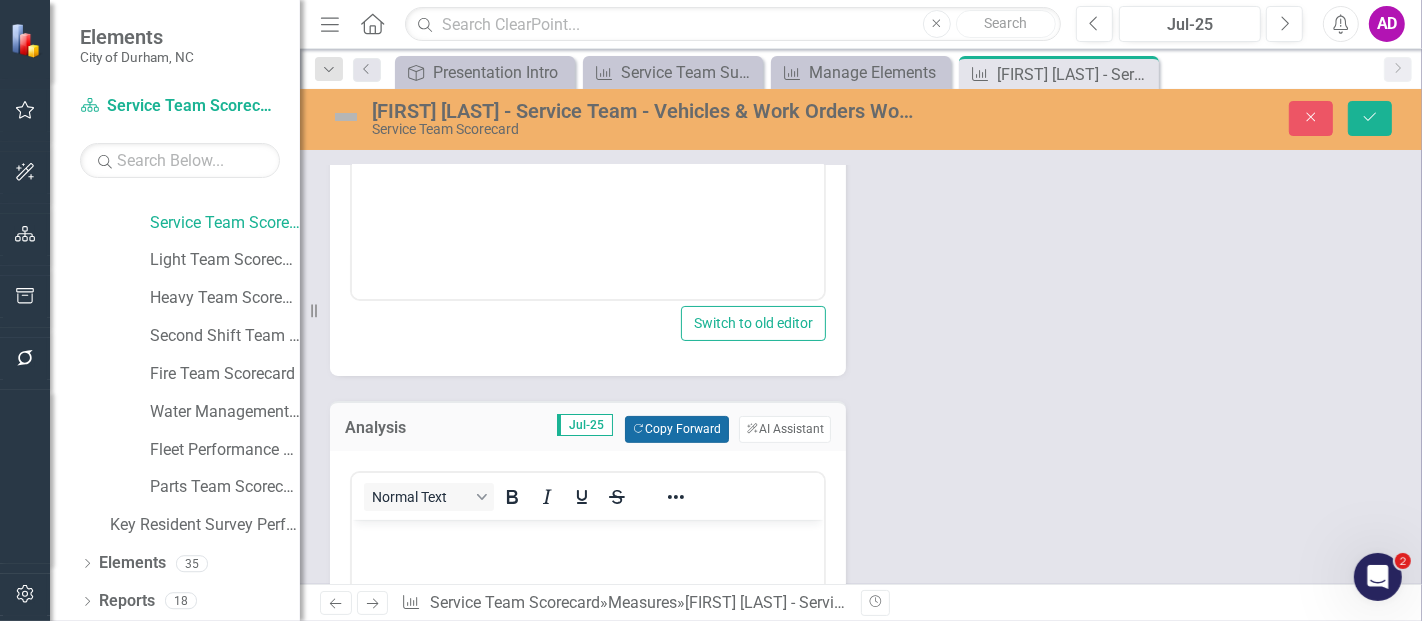 click on "Copy Forward  Copy Forward" at bounding box center [676, 429] 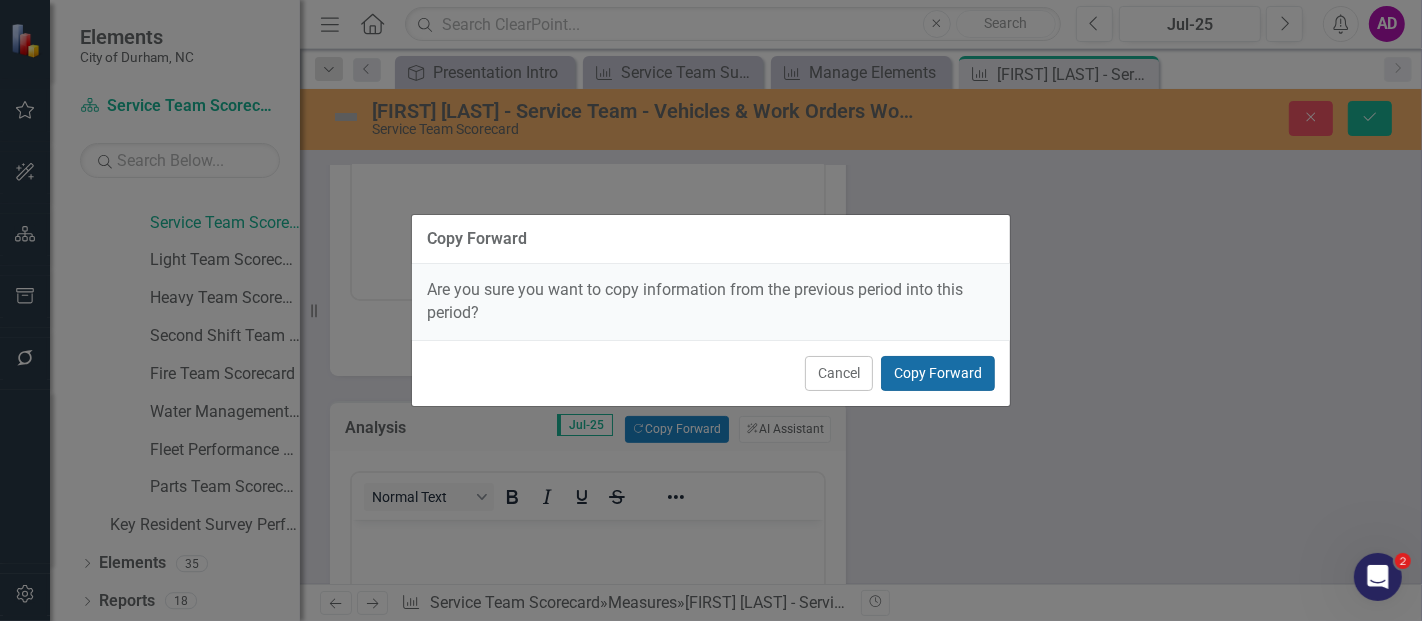 click on "Copy Forward" at bounding box center (938, 373) 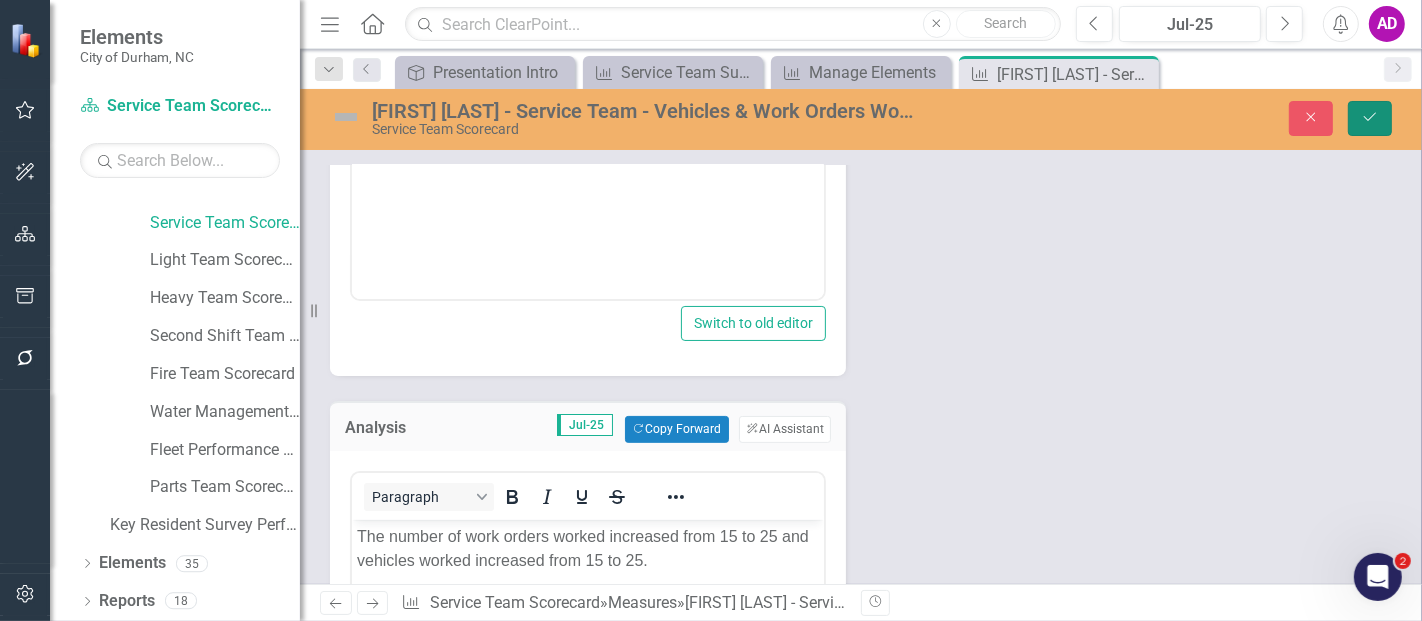 click on "Save" at bounding box center [1370, 118] 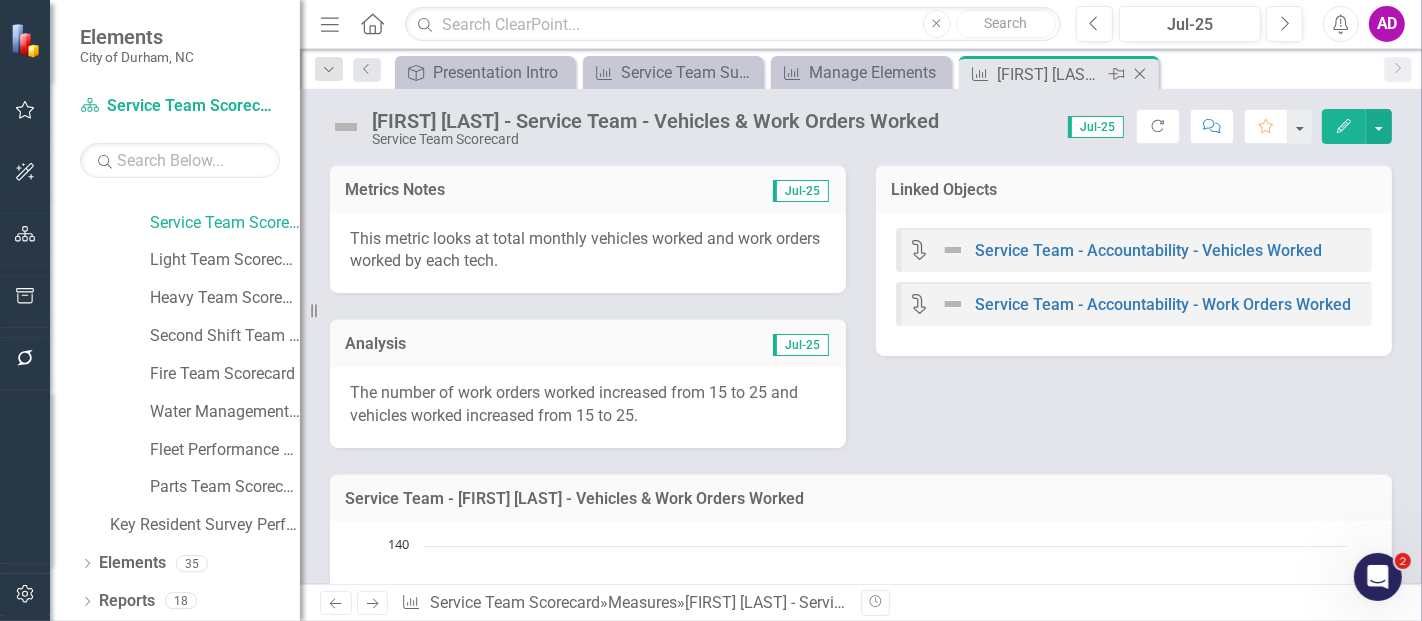 click on "Close" 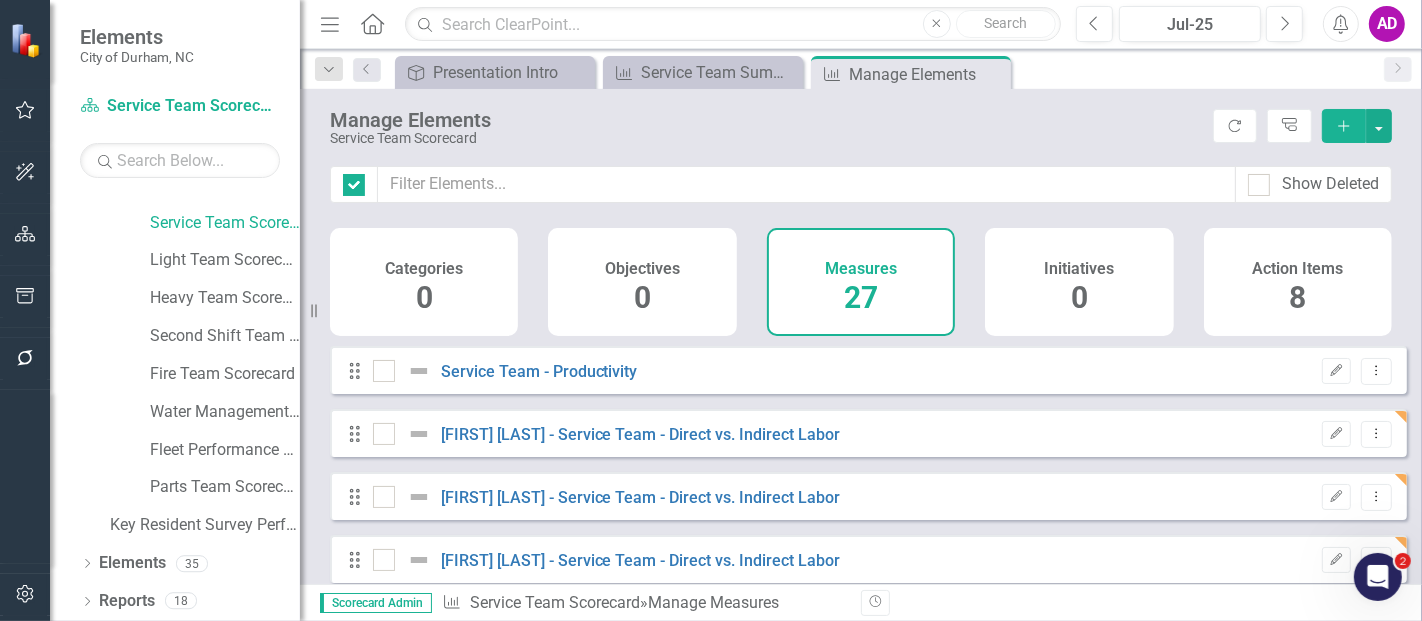 checkbox on "false" 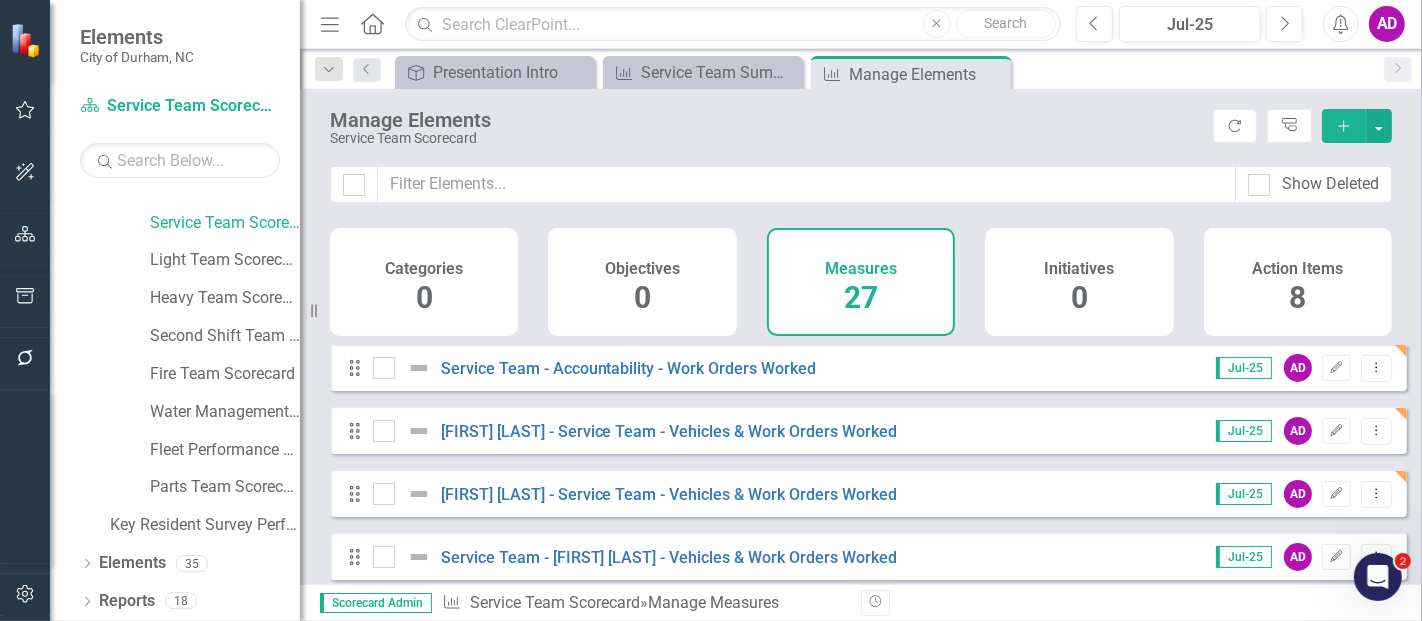 scroll, scrollTop: 555, scrollLeft: 0, axis: vertical 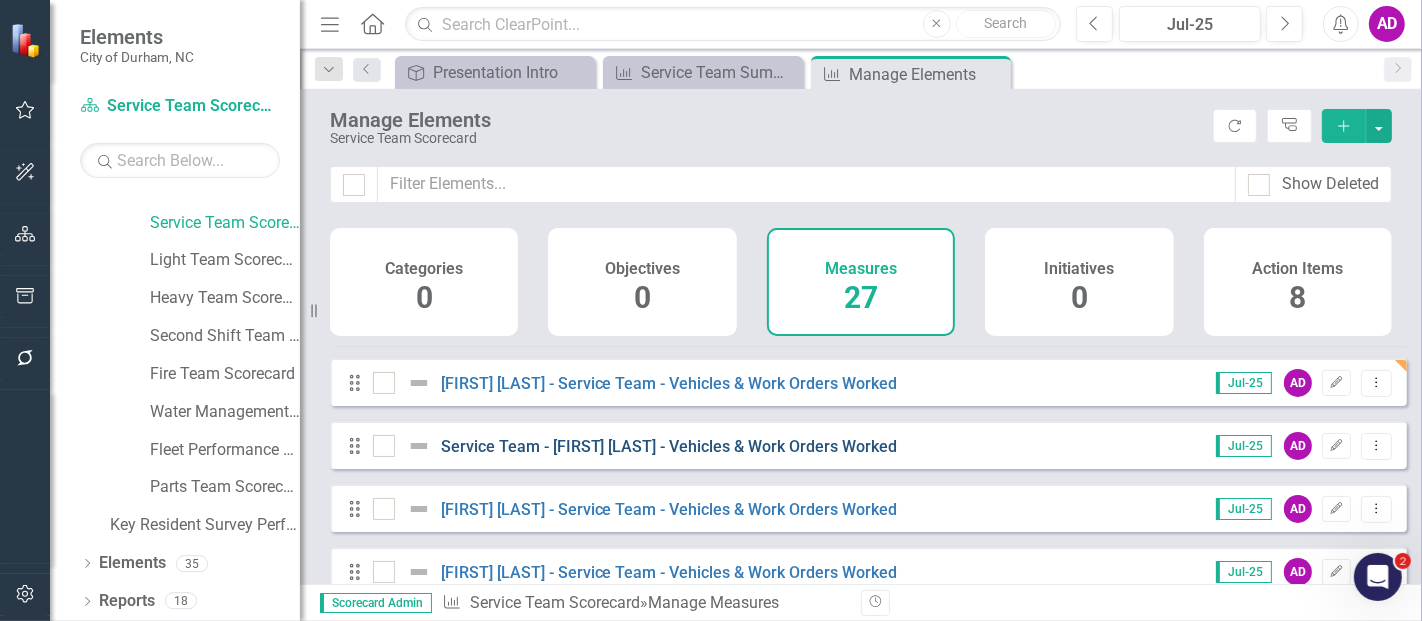 click on "Service Team - [FIRST] [LAST] - Vehicles & Work Orders Worked" at bounding box center (669, 446) 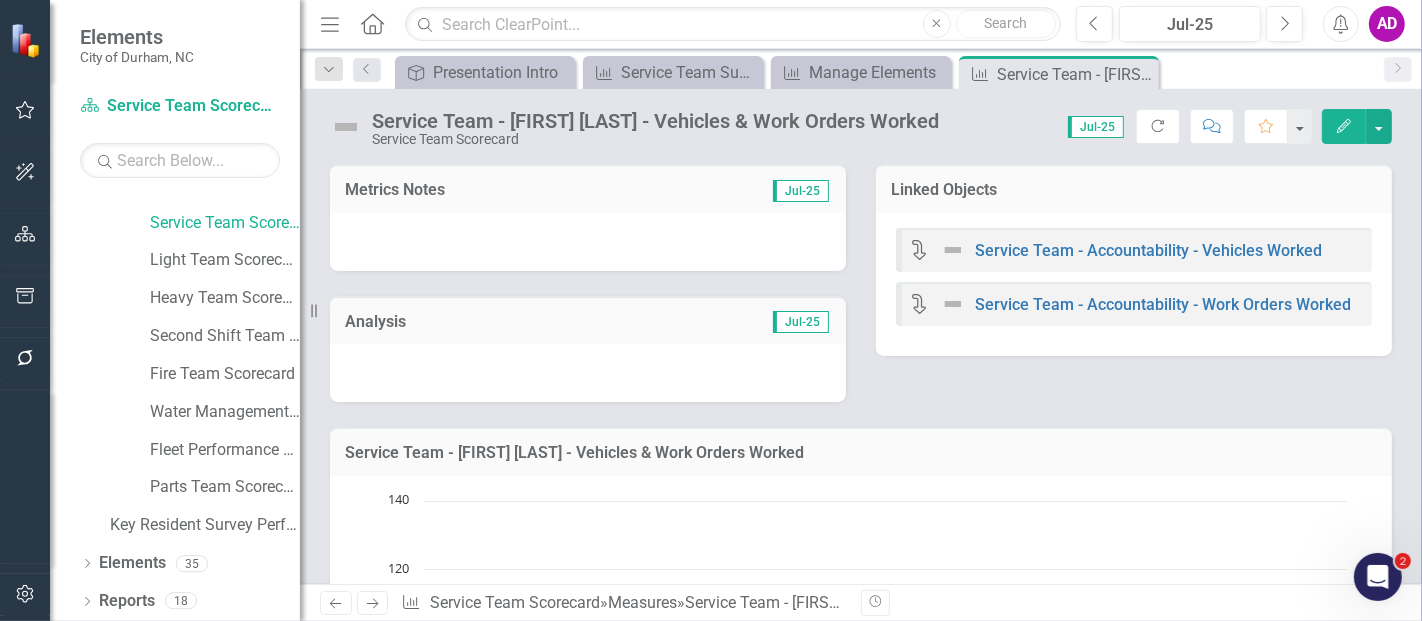 click at bounding box center (588, 242) 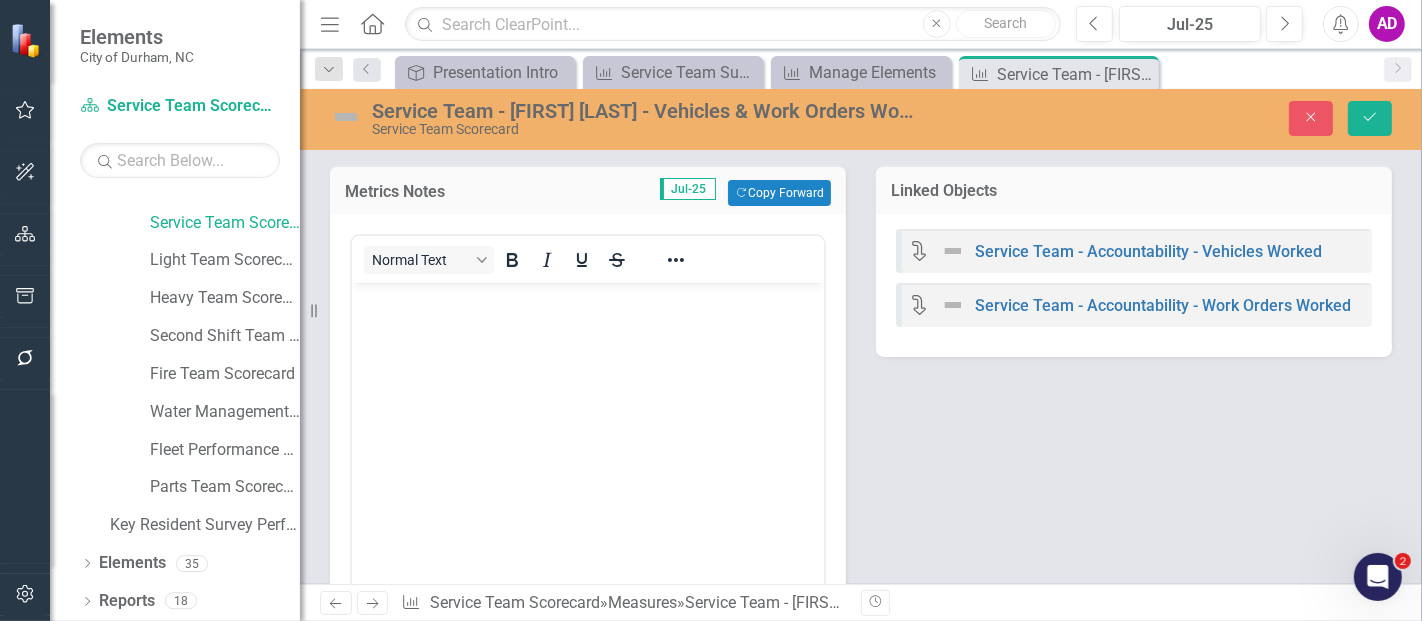 scroll, scrollTop: 0, scrollLeft: 0, axis: both 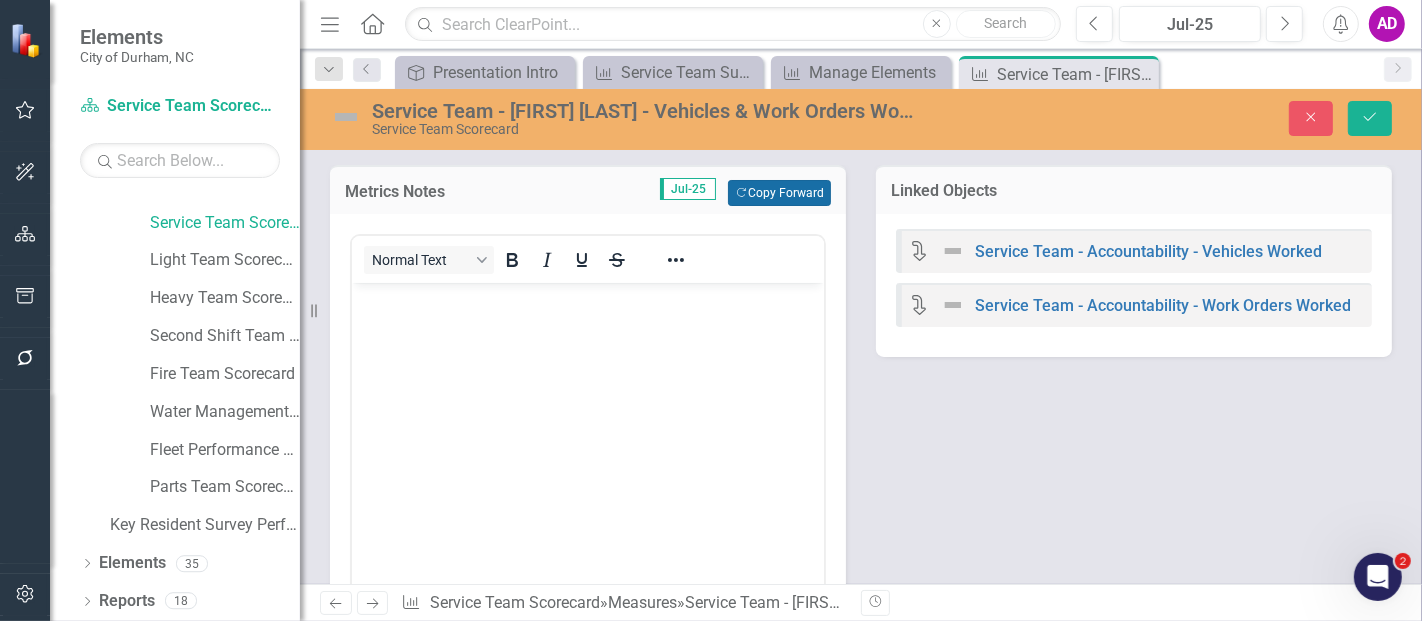 click on "Copy Forward  Copy Forward" at bounding box center [779, 193] 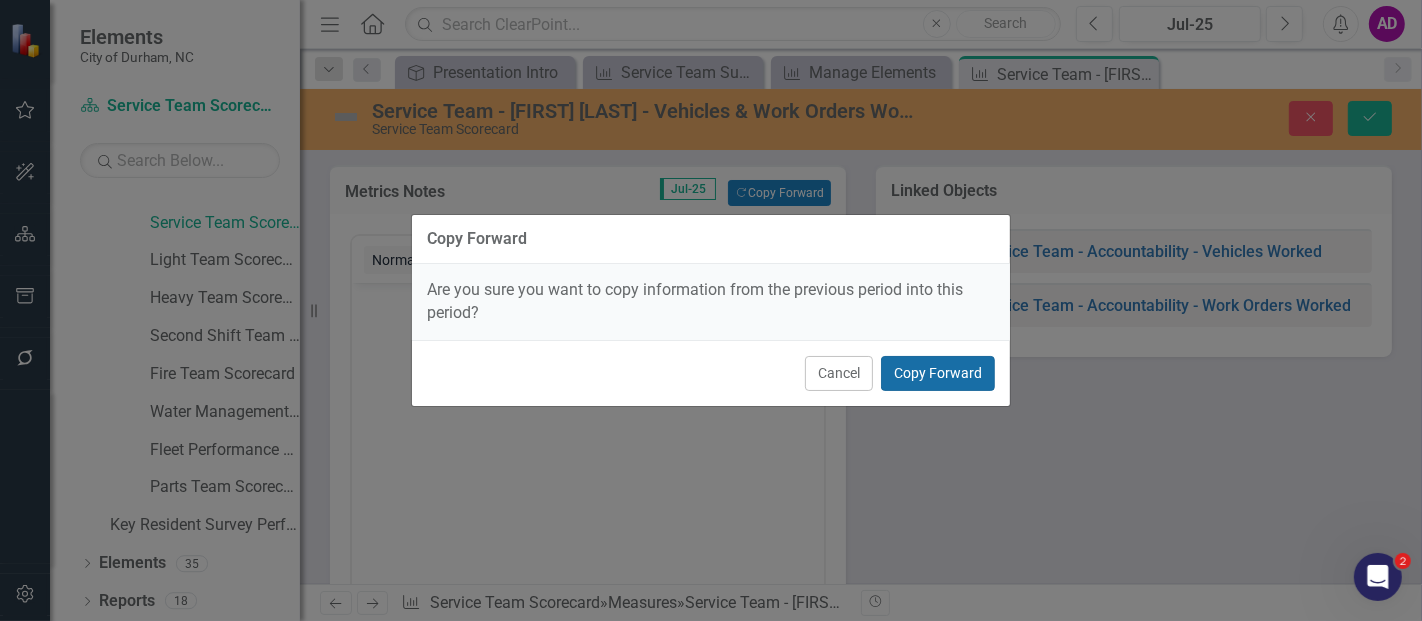 click on "Copy Forward" at bounding box center [938, 373] 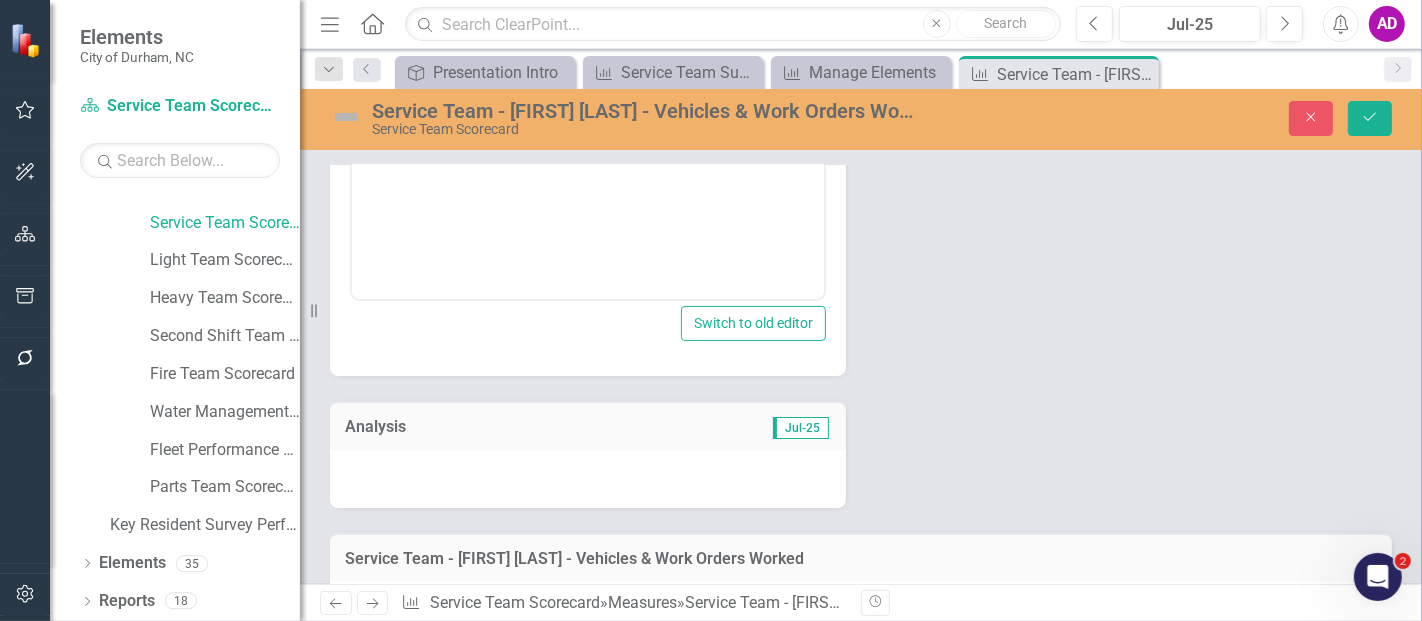 scroll, scrollTop: 444, scrollLeft: 0, axis: vertical 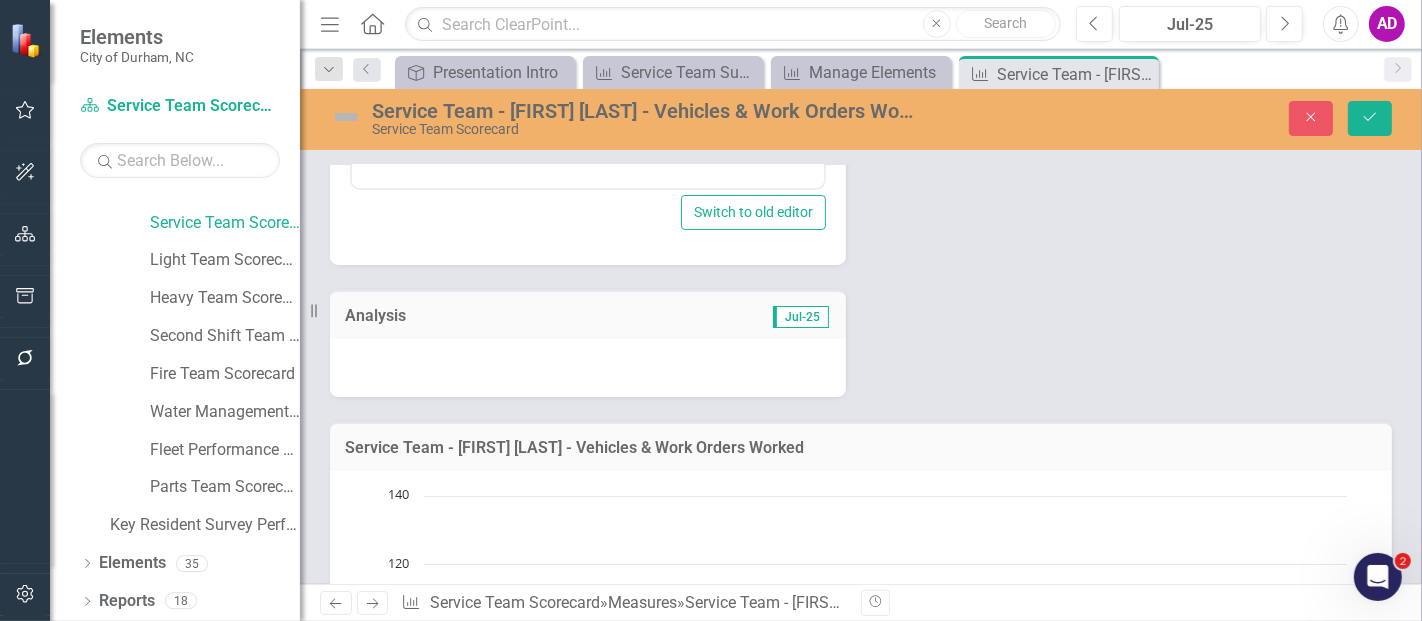 click at bounding box center [588, 368] 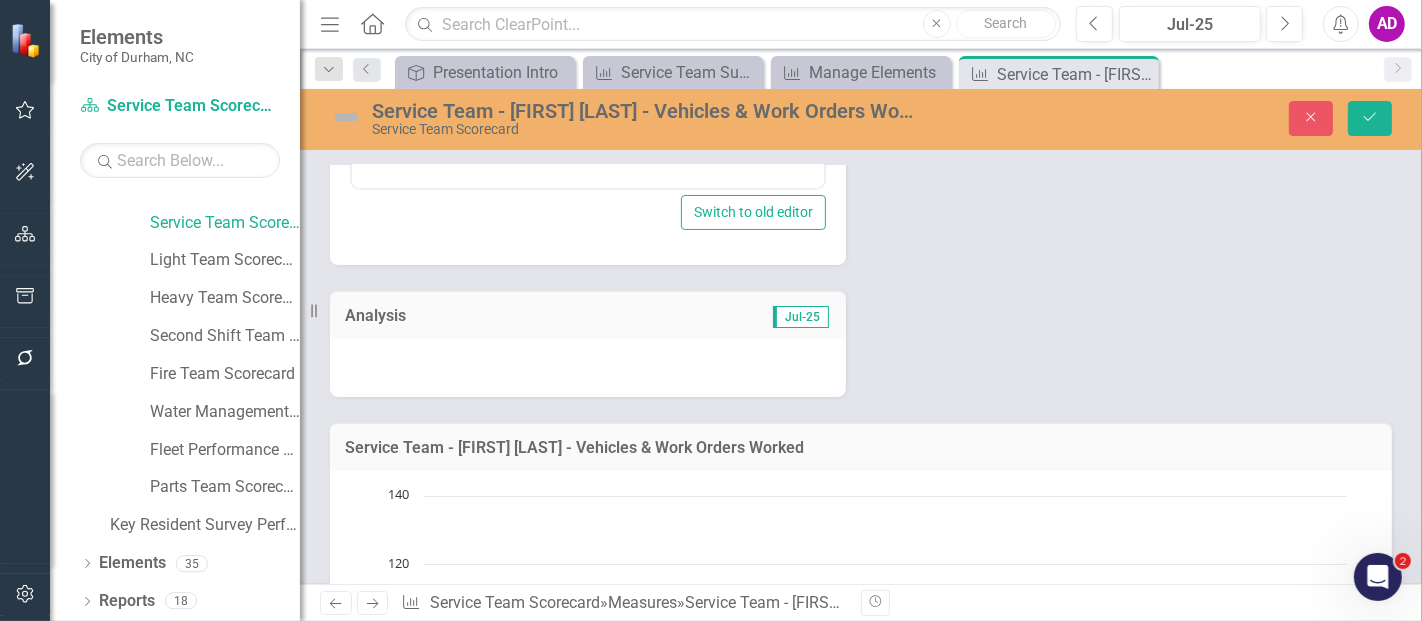 click at bounding box center [588, 368] 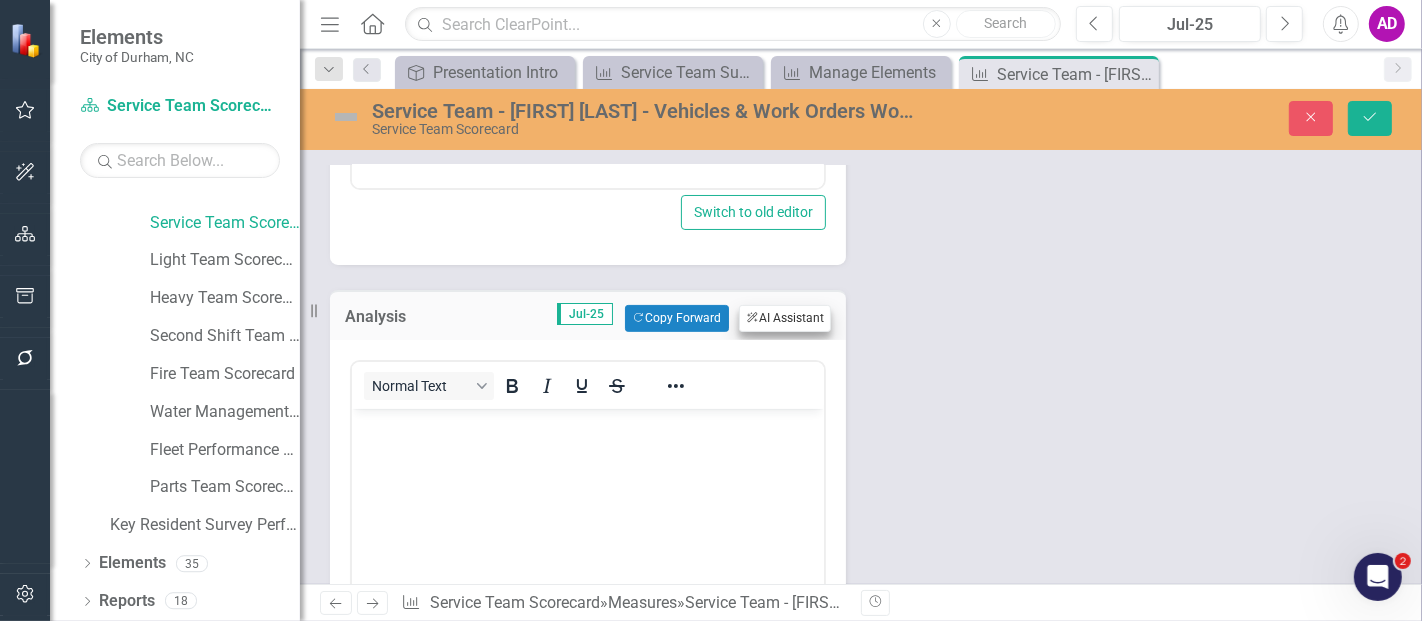 scroll, scrollTop: 0, scrollLeft: 0, axis: both 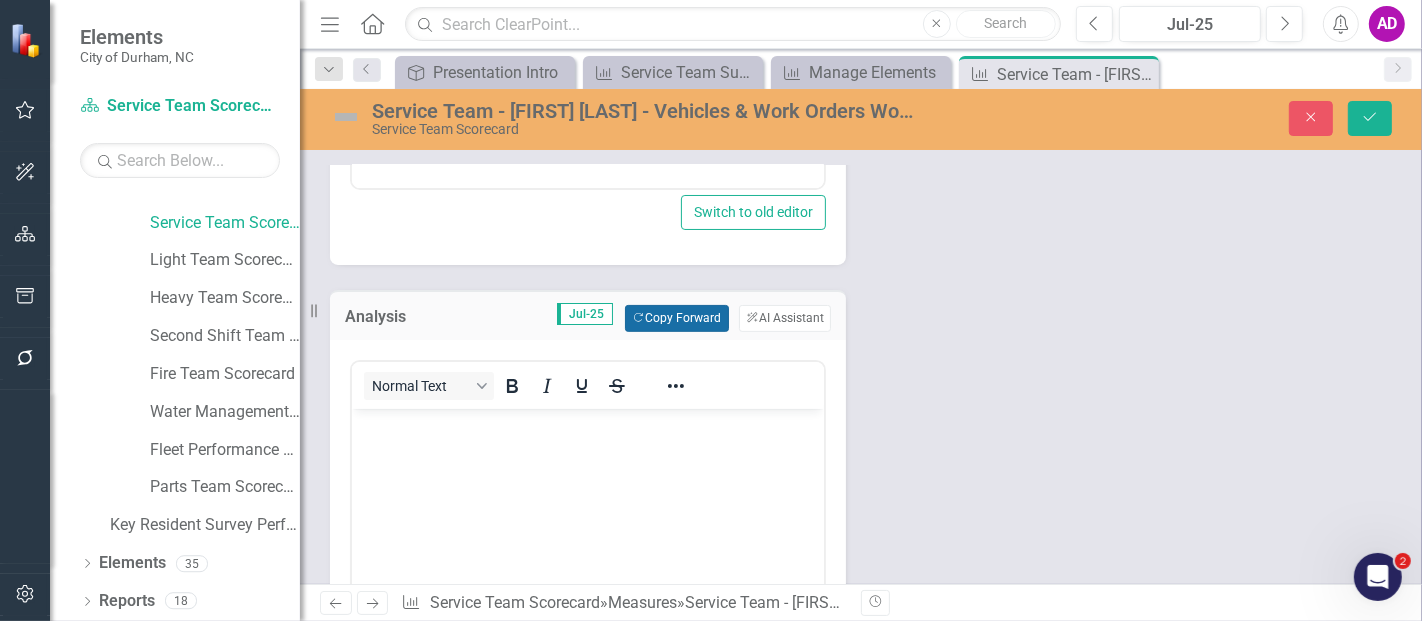 click on "Copy Forward  Copy Forward" at bounding box center [676, 318] 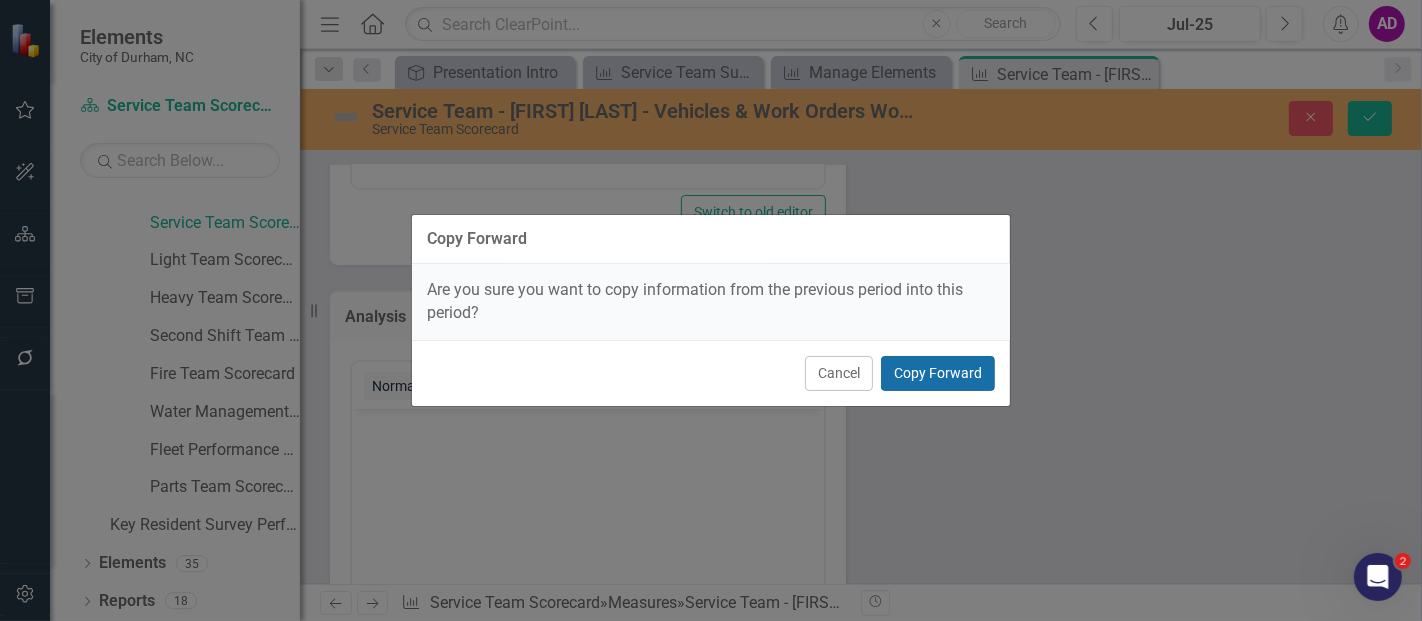 click on "Copy Forward" at bounding box center [938, 373] 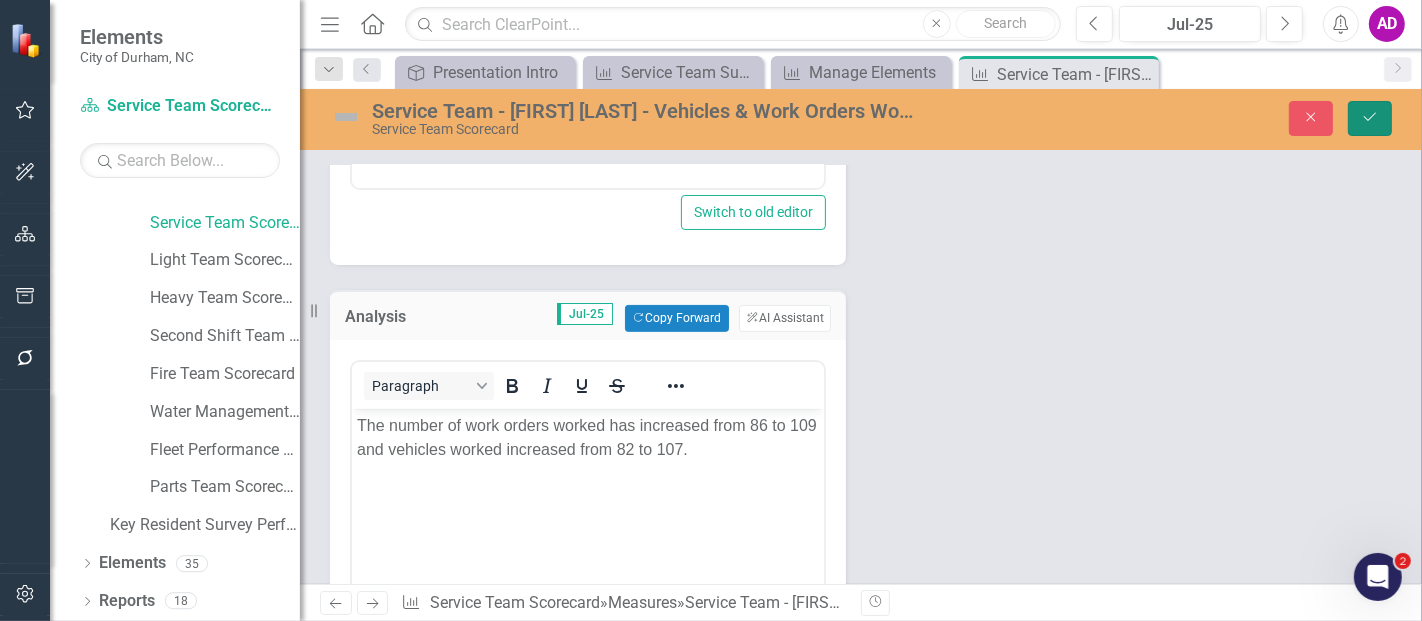 click on "Save" at bounding box center (1370, 118) 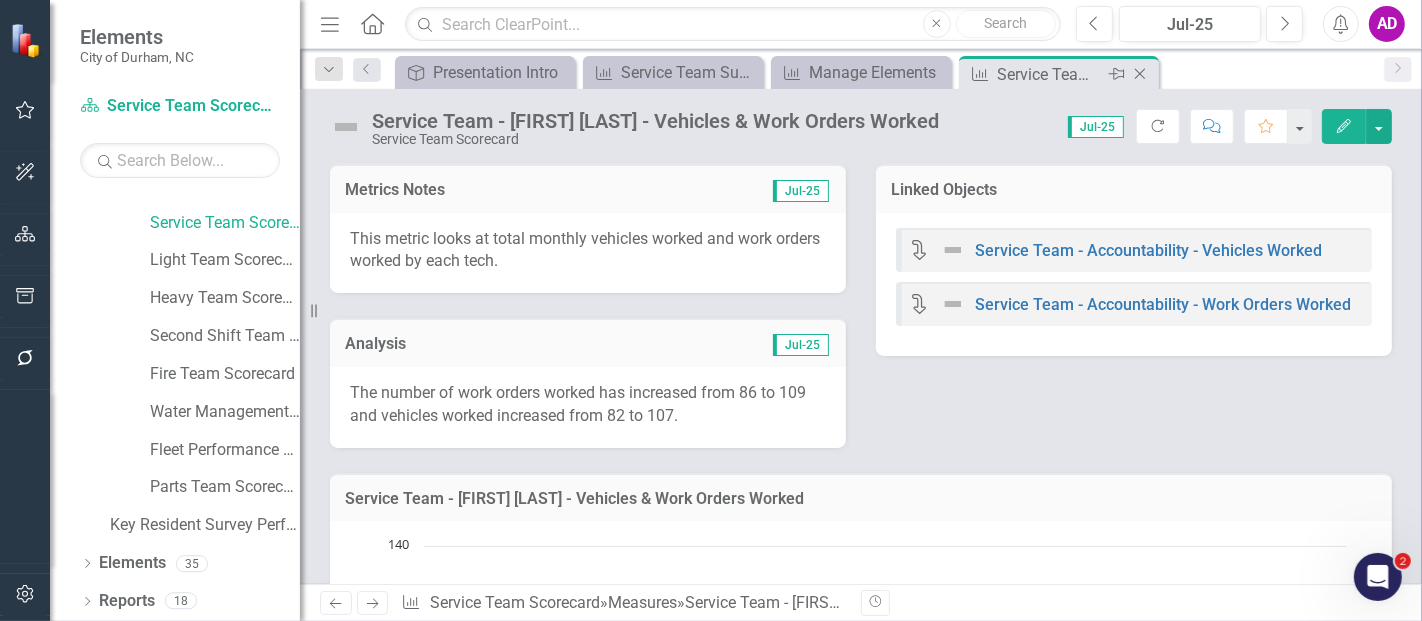 click 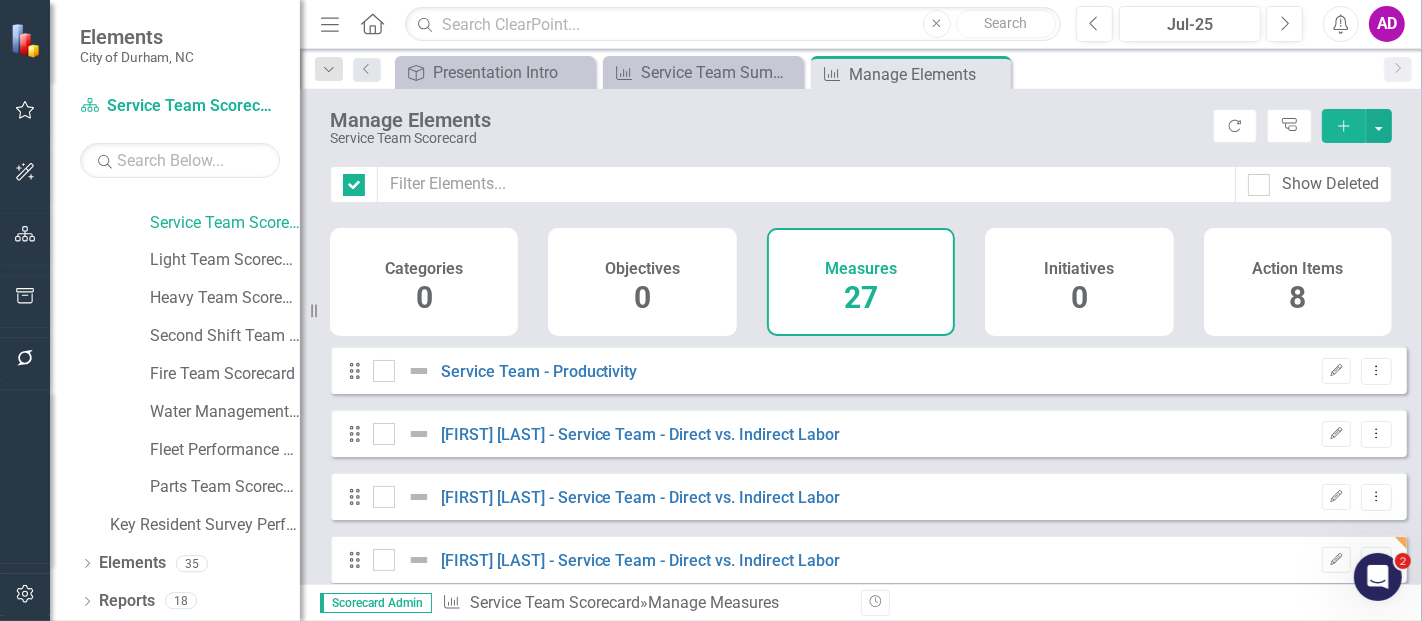 checkbox on "false" 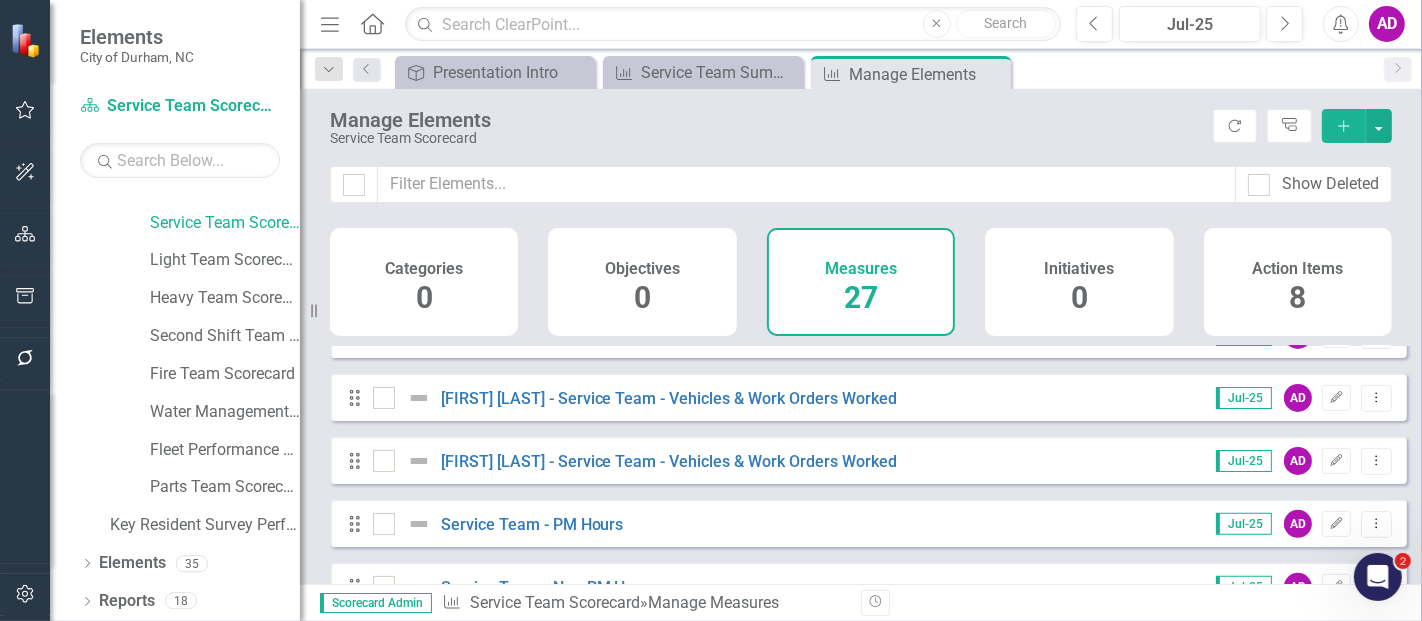 scroll, scrollTop: 555, scrollLeft: 0, axis: vertical 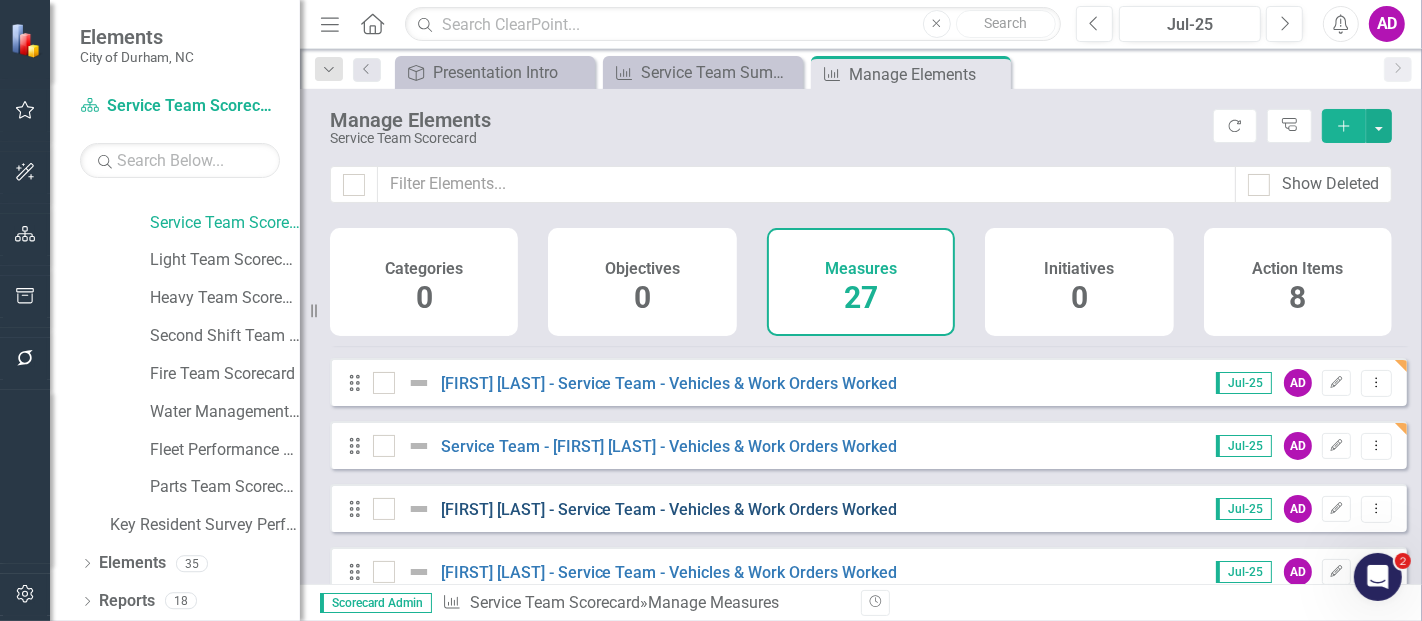 click on "[FIRST] [LAST] - Service Team - Vehicles & Work Orders Worked" at bounding box center (669, 509) 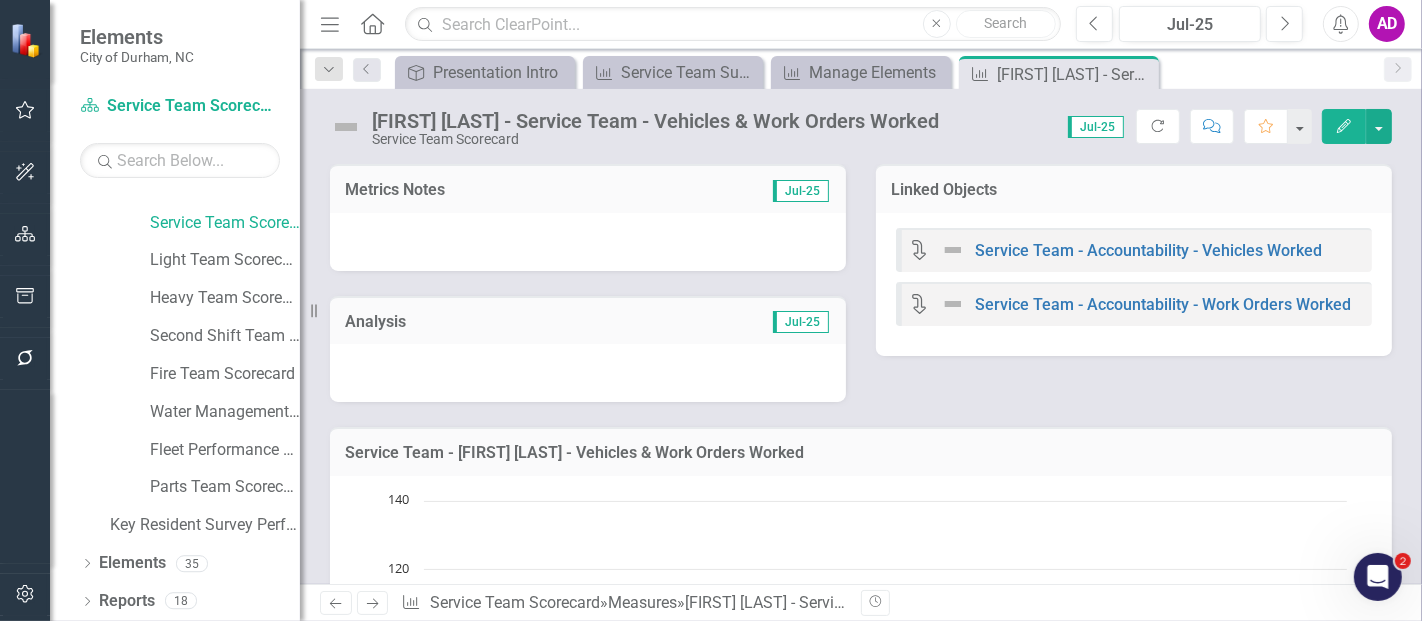 click at bounding box center [588, 242] 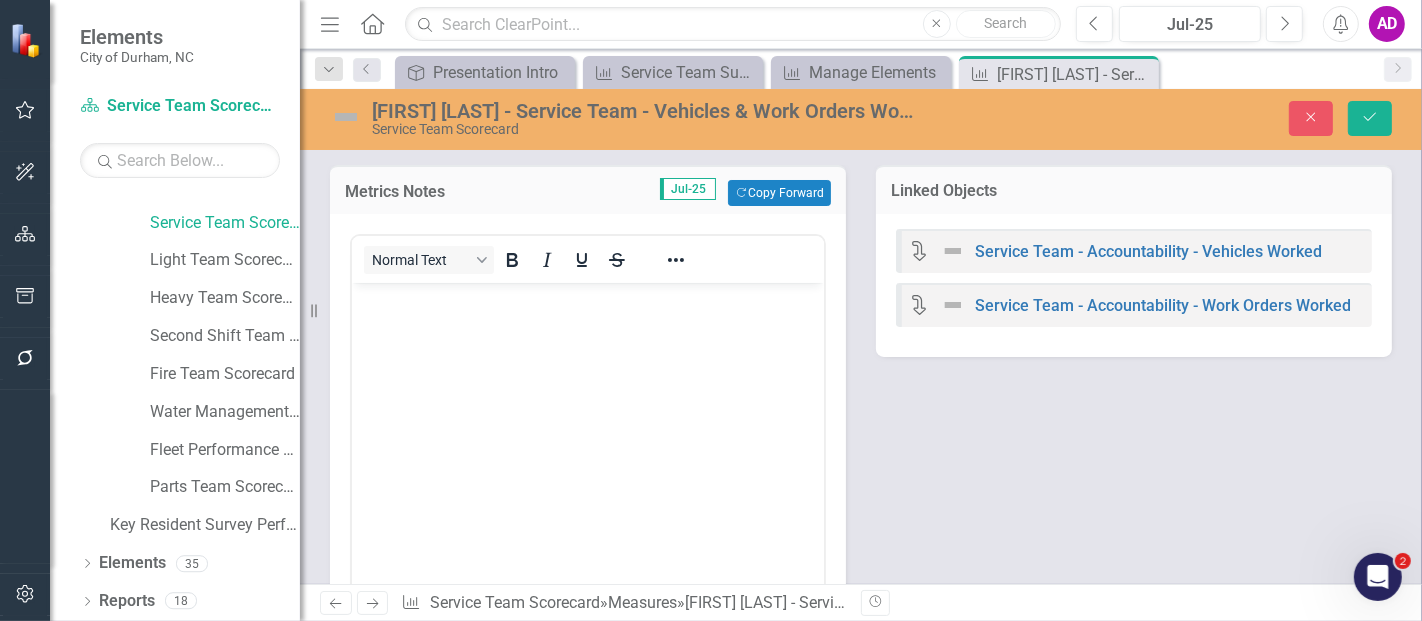 scroll, scrollTop: 0, scrollLeft: 0, axis: both 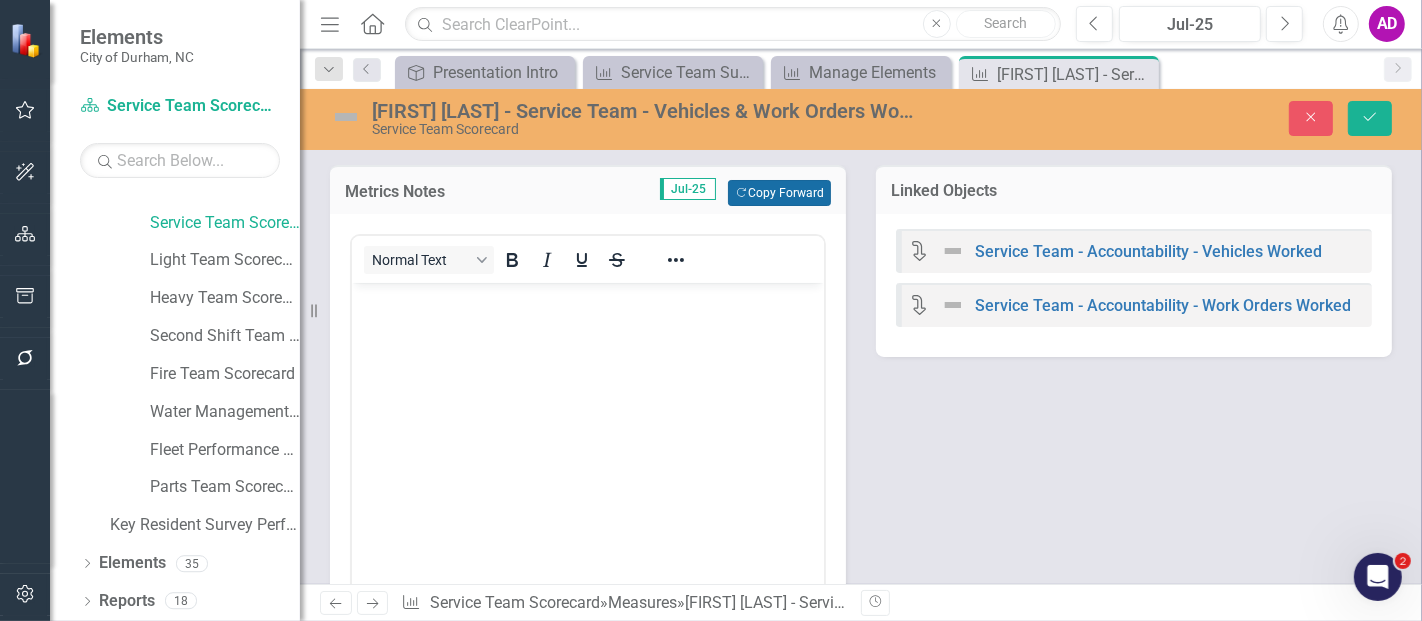 click on "Copy Forward  Copy Forward" at bounding box center (779, 193) 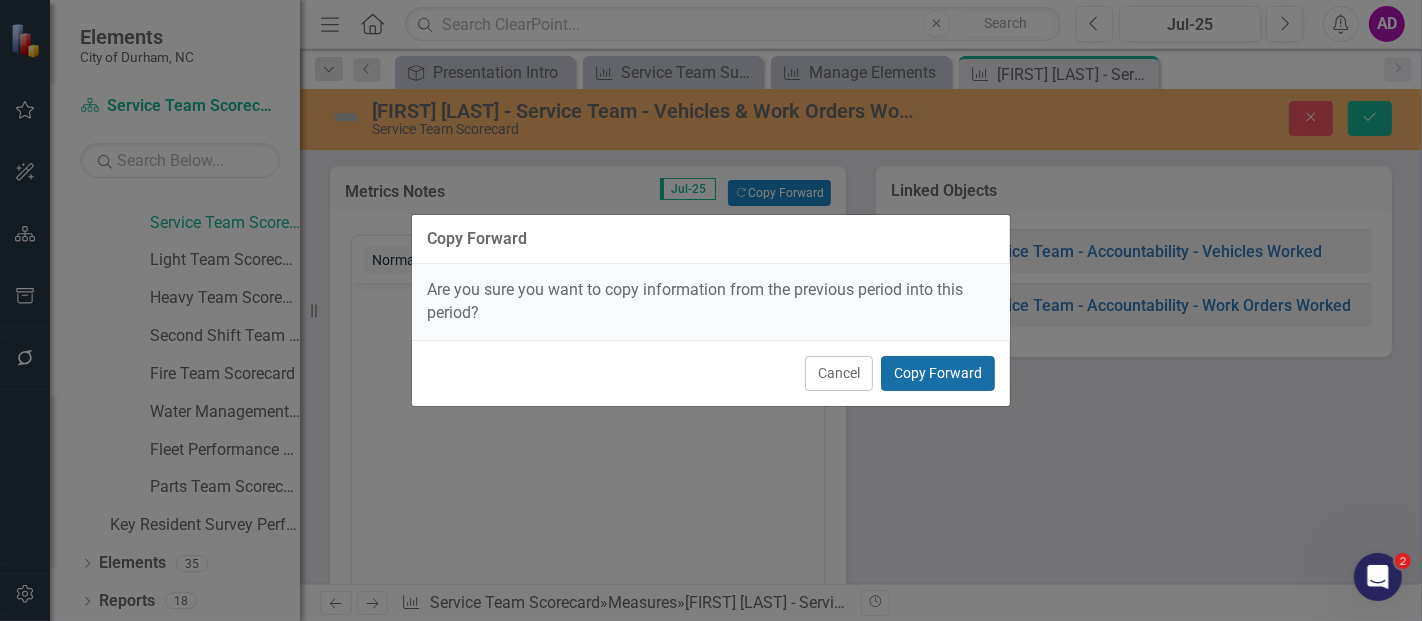 click on "Copy Forward" at bounding box center (938, 373) 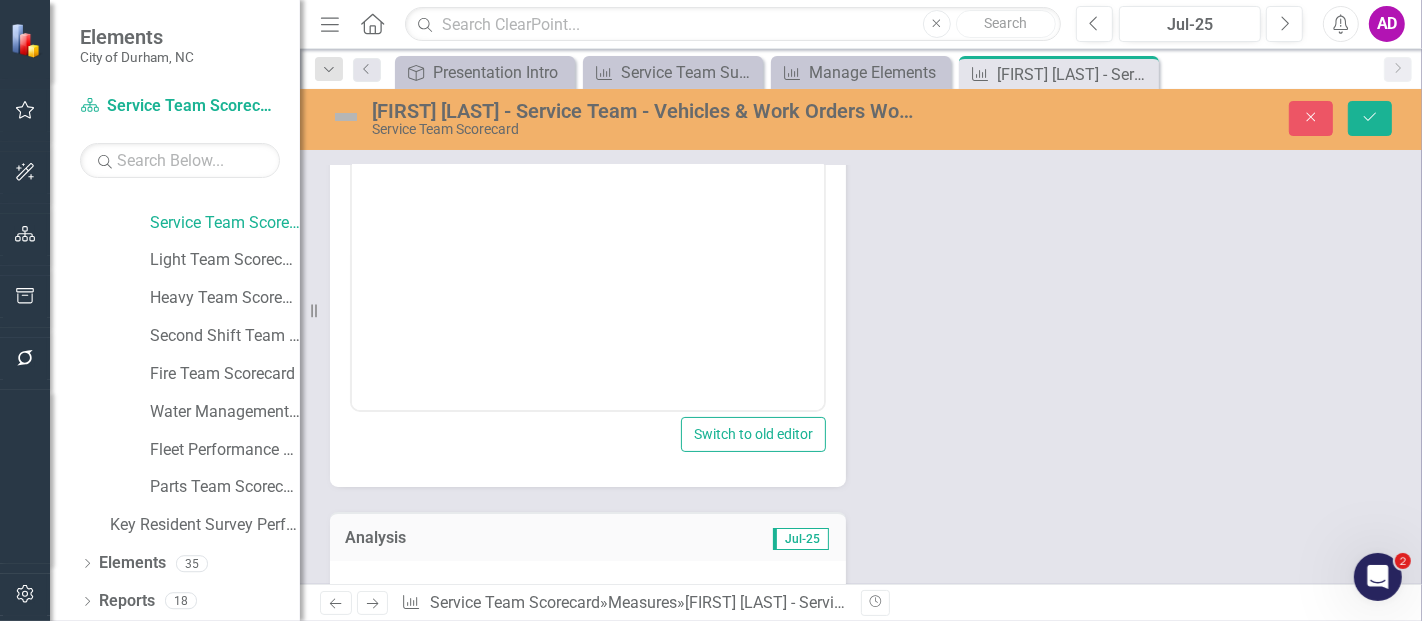 scroll, scrollTop: 333, scrollLeft: 0, axis: vertical 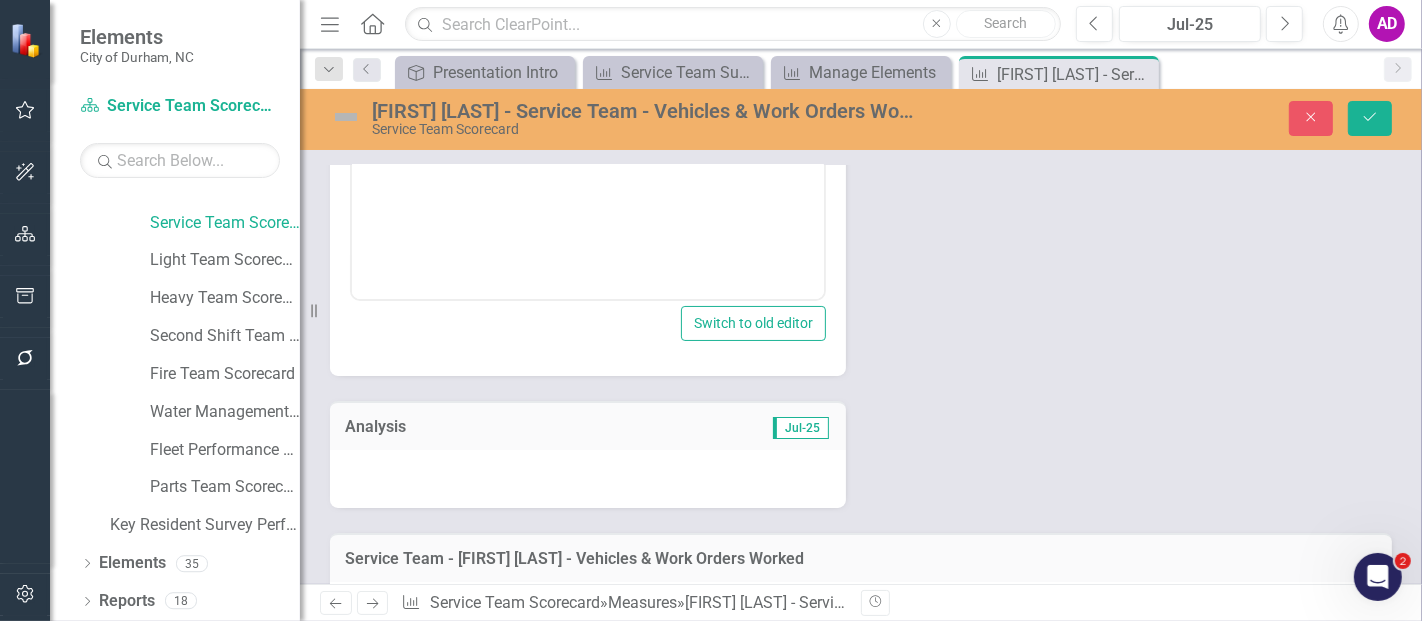 click at bounding box center [588, 479] 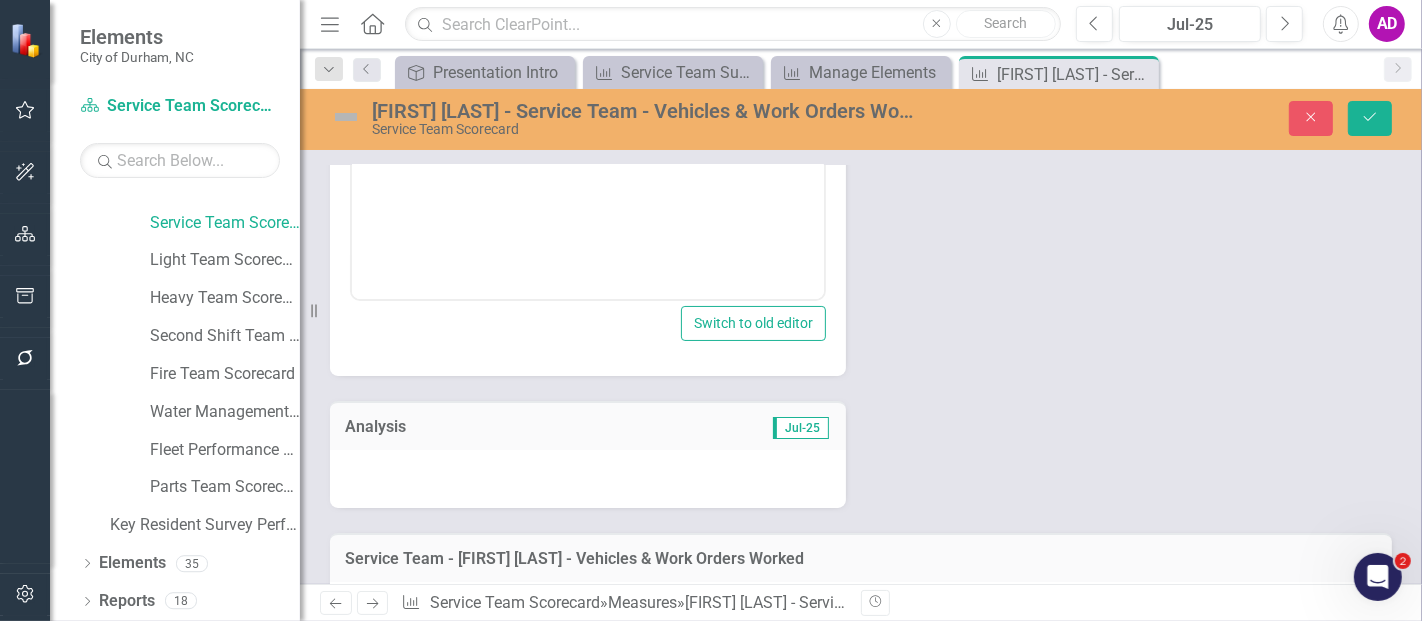 click at bounding box center [588, 479] 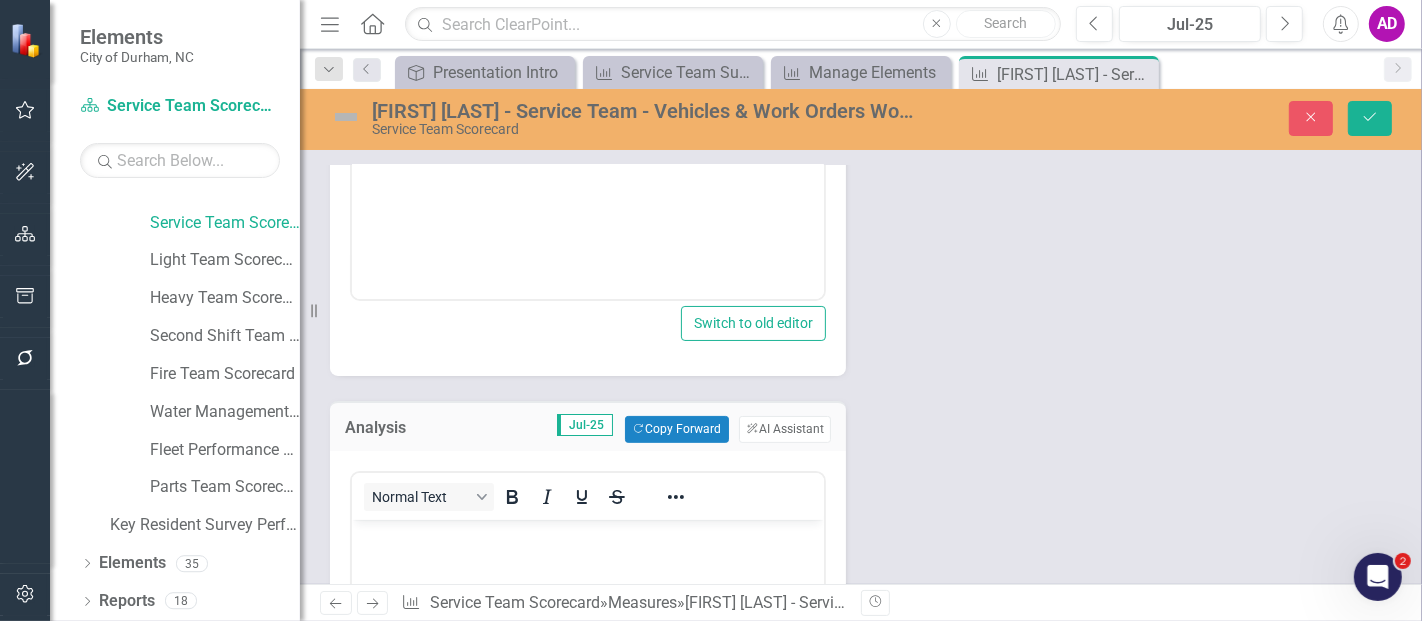 scroll, scrollTop: 0, scrollLeft: 0, axis: both 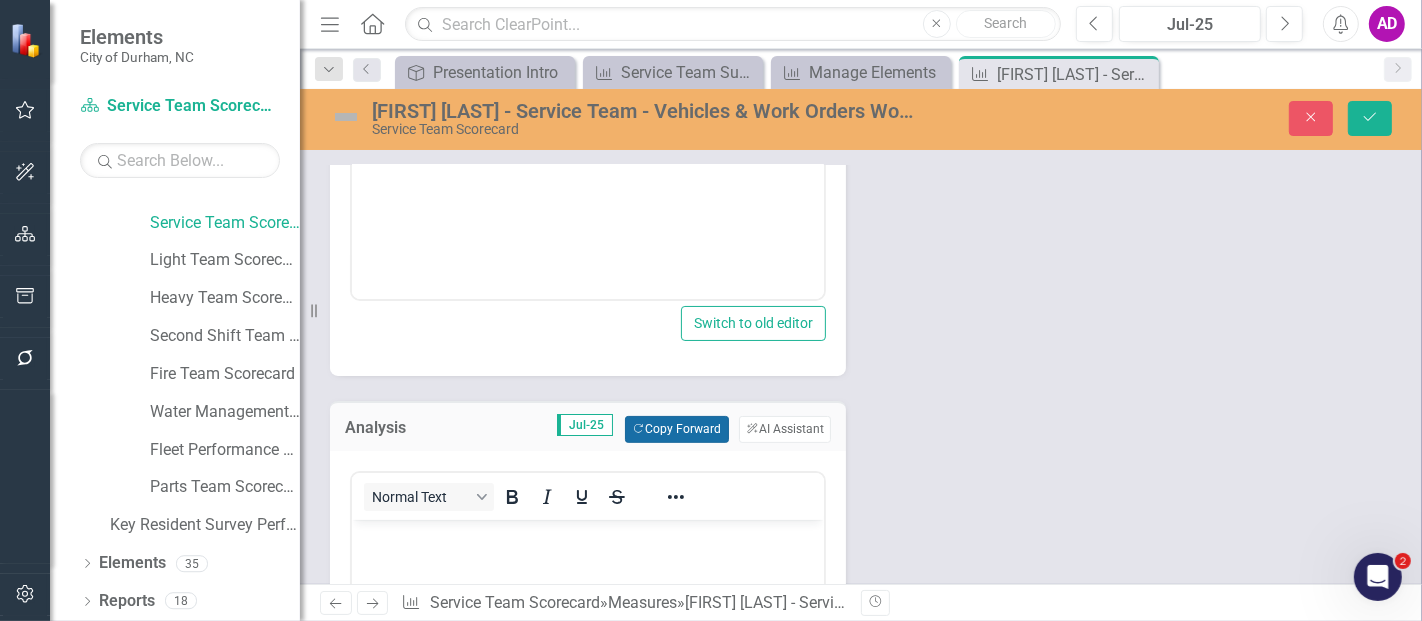 click on "Copy Forward  Copy Forward" at bounding box center (676, 429) 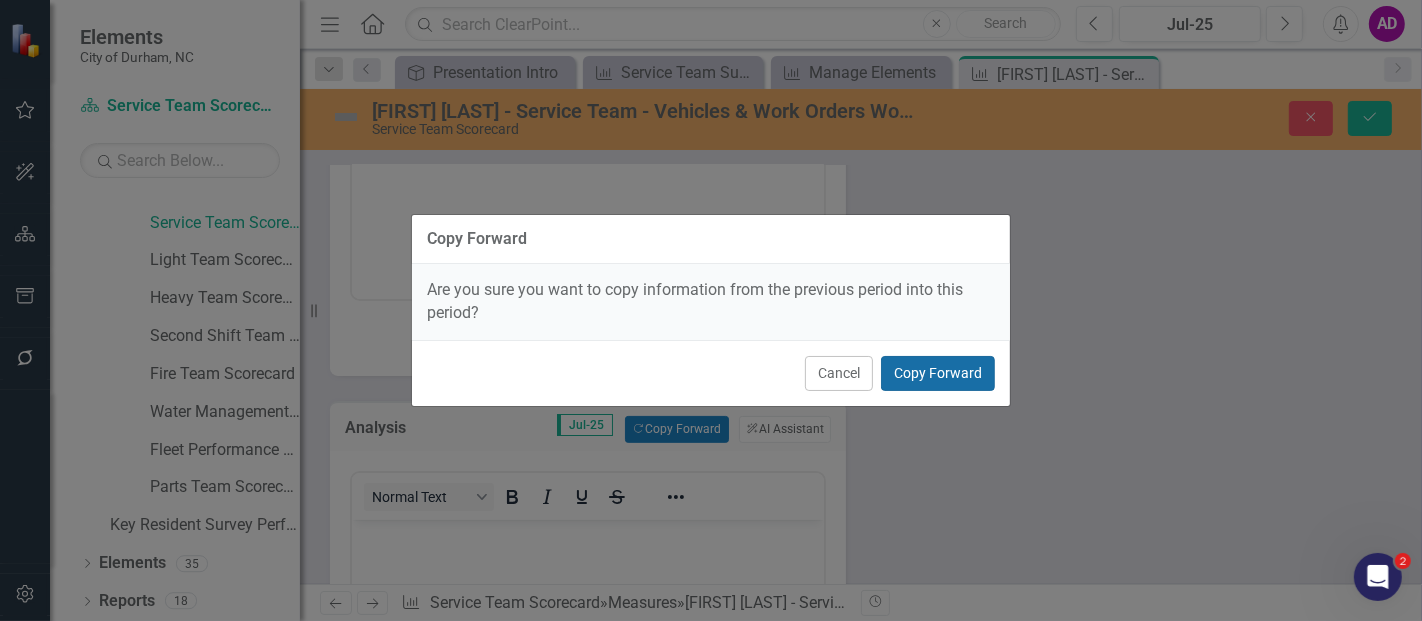 click on "Copy Forward" at bounding box center (938, 373) 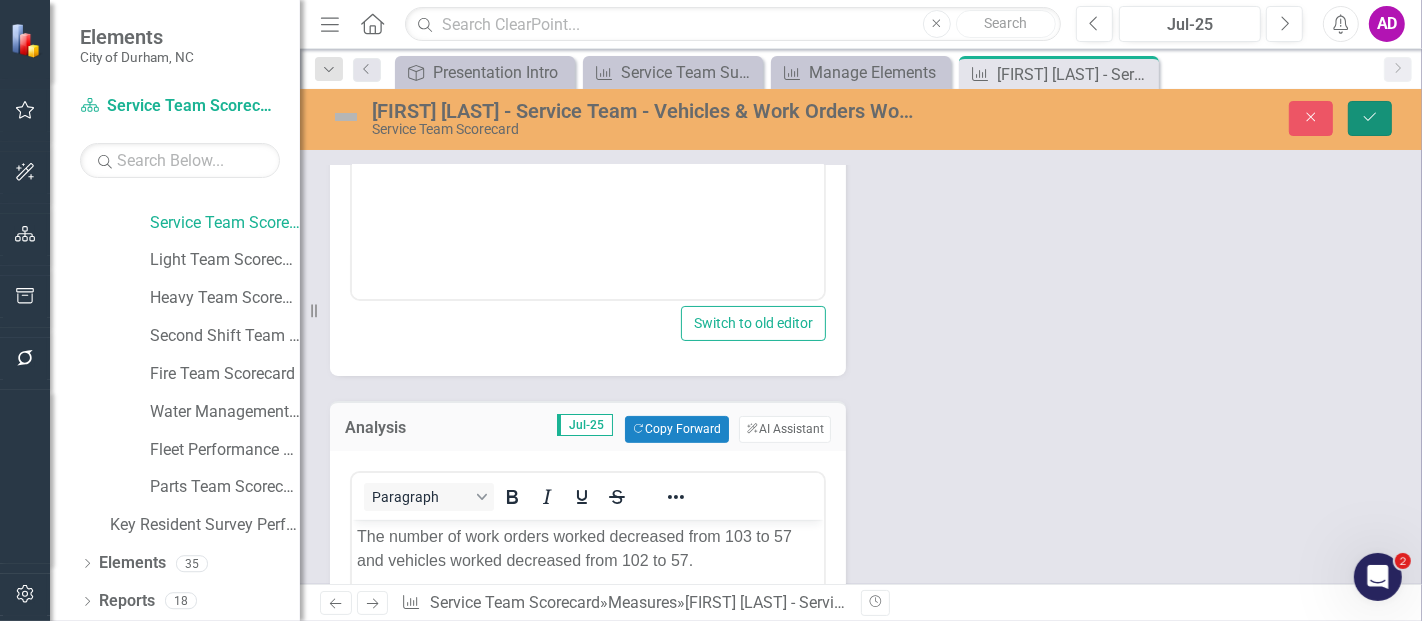 click on "Save" at bounding box center (1370, 118) 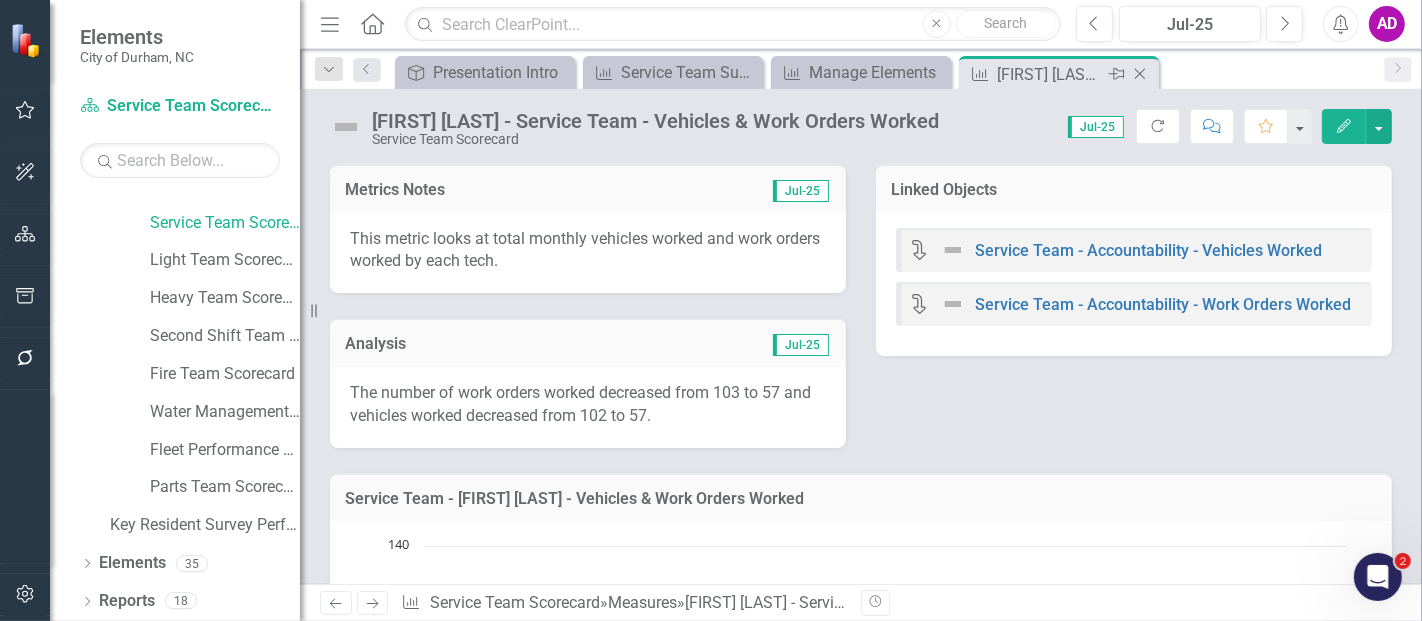 click on "Close" 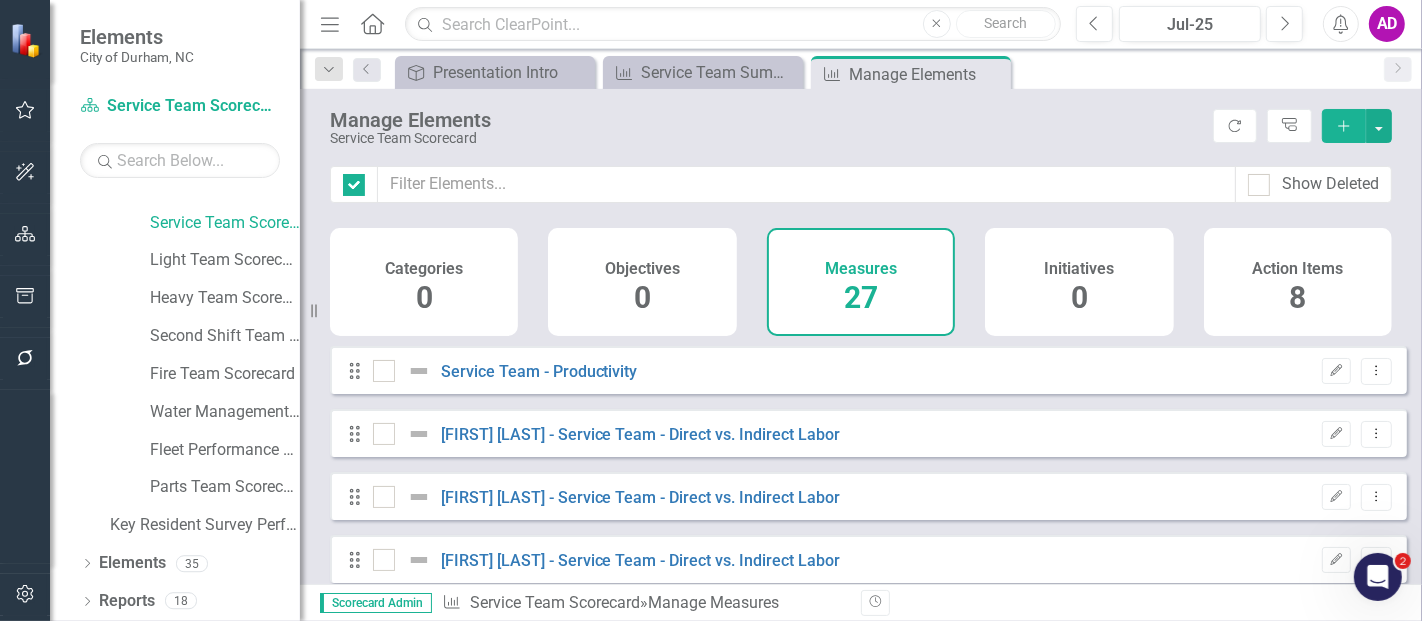 checkbox on "false" 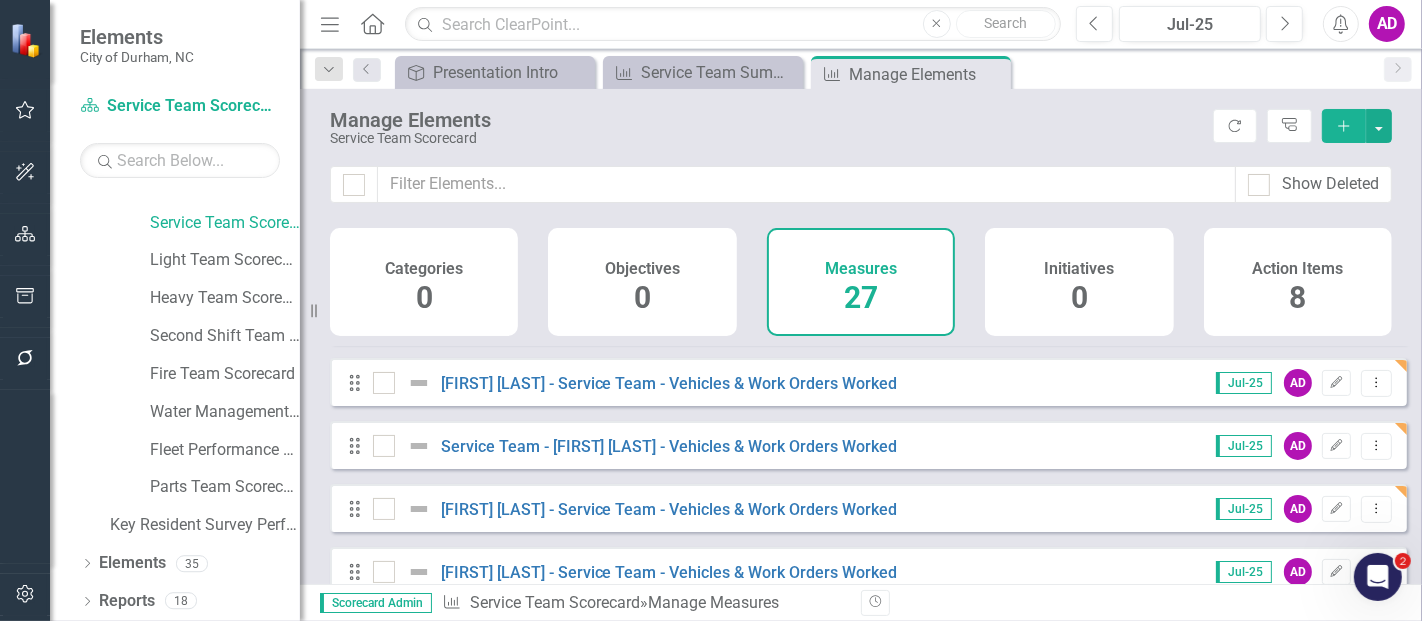 scroll, scrollTop: 666, scrollLeft: 0, axis: vertical 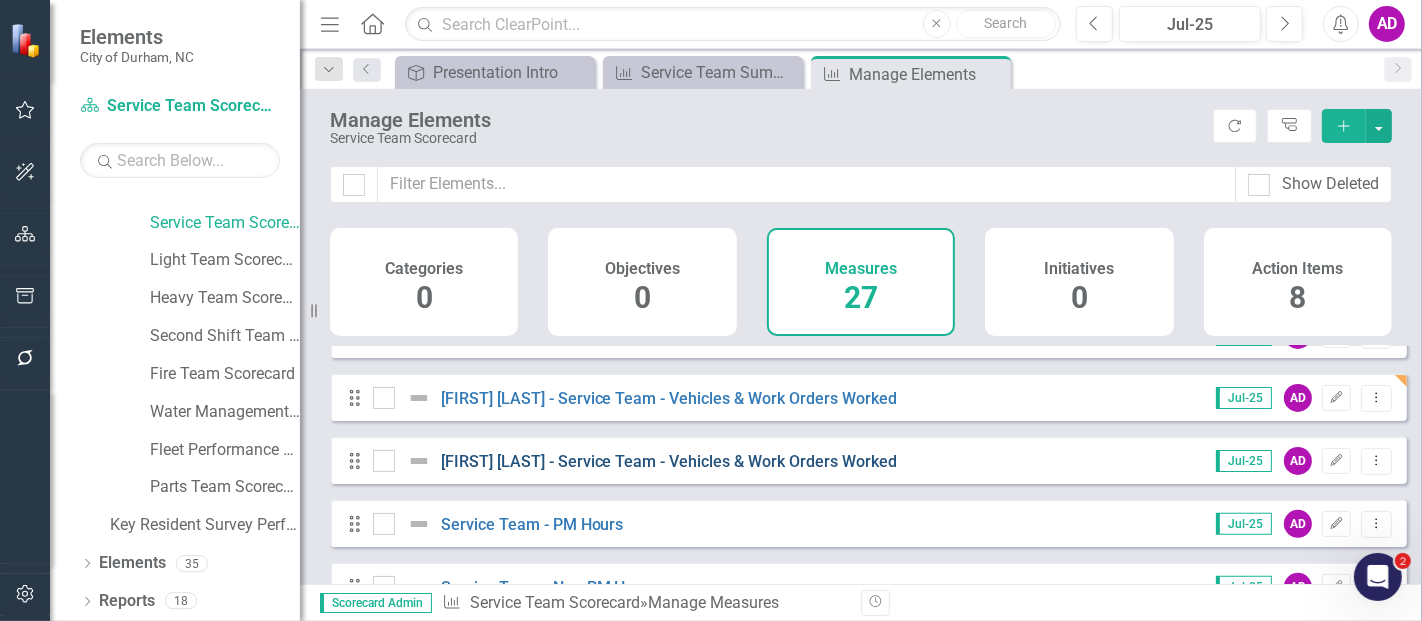 click on "[FIRST] [LAST] - Service Team - Vehicles & Work Orders Worked" at bounding box center [669, 461] 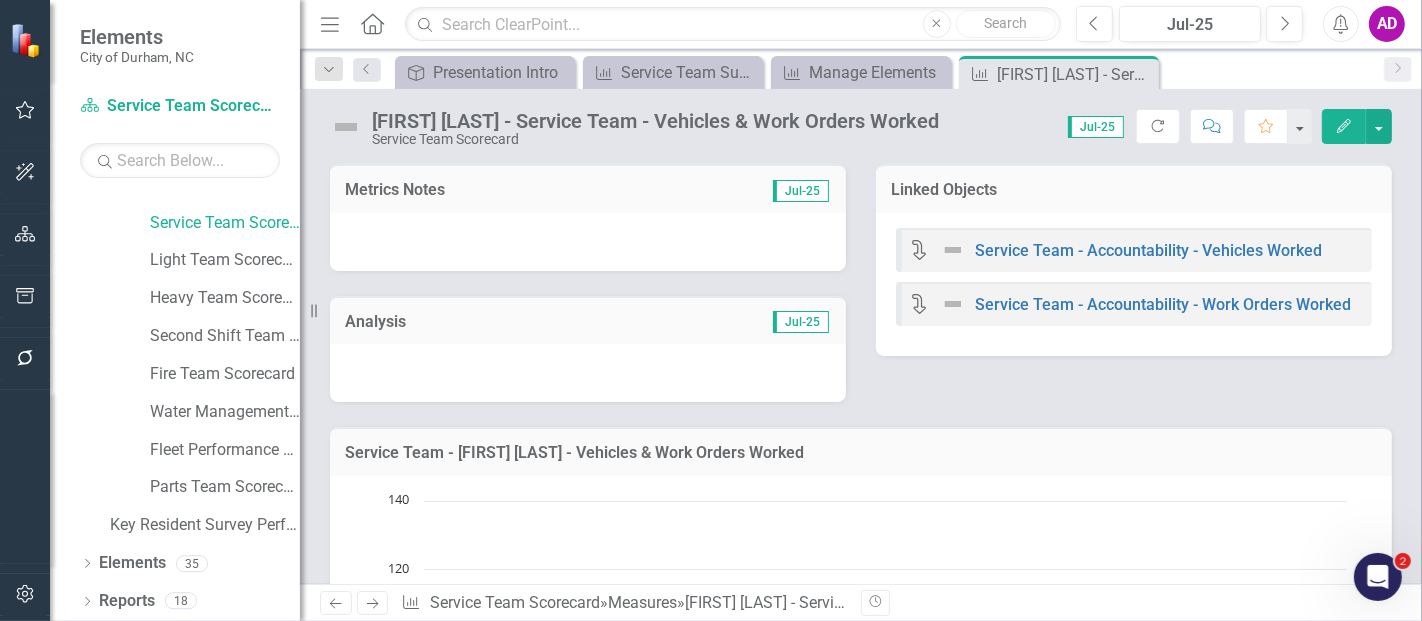 click at bounding box center [588, 242] 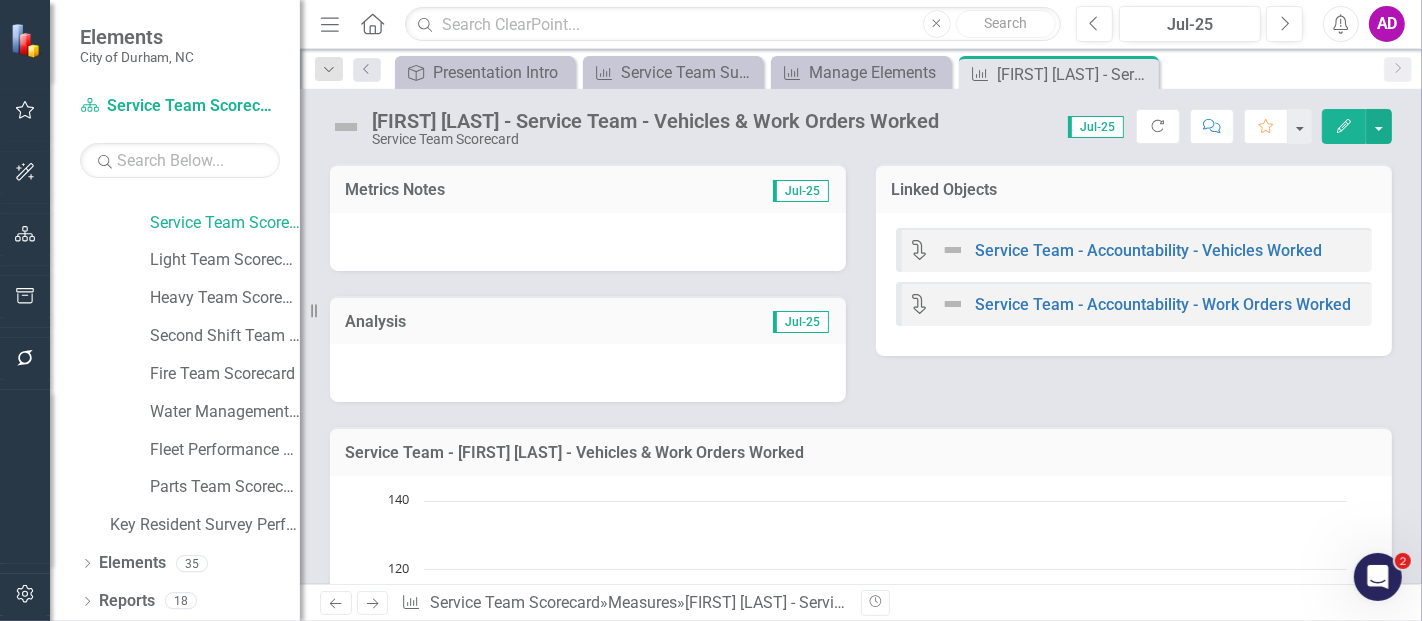 click at bounding box center [588, 242] 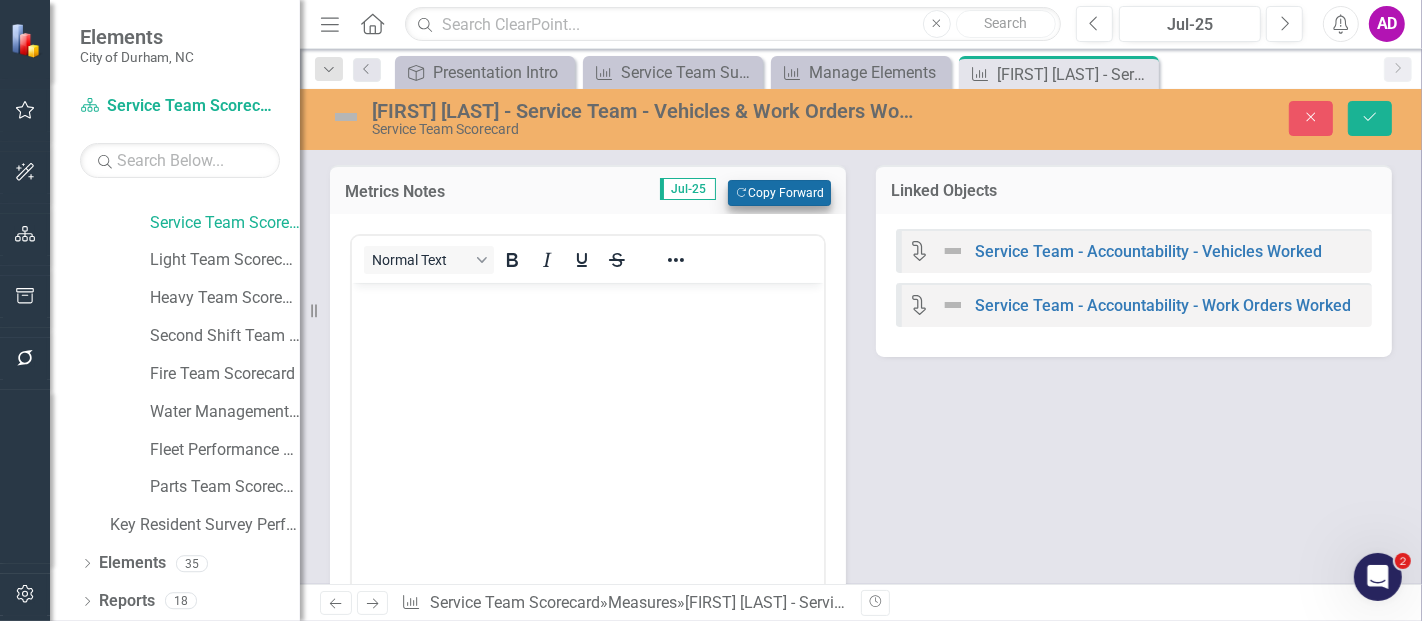 scroll, scrollTop: 0, scrollLeft: 0, axis: both 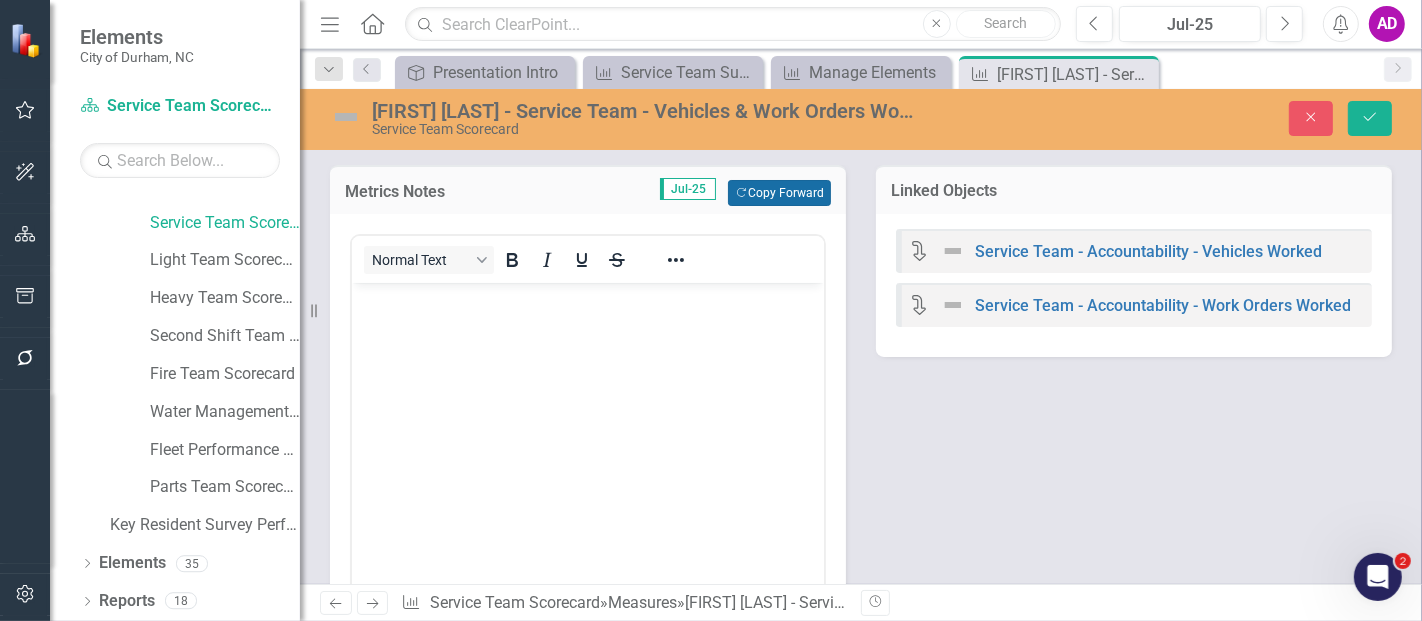 click on "Copy Forward  Copy Forward" at bounding box center (779, 193) 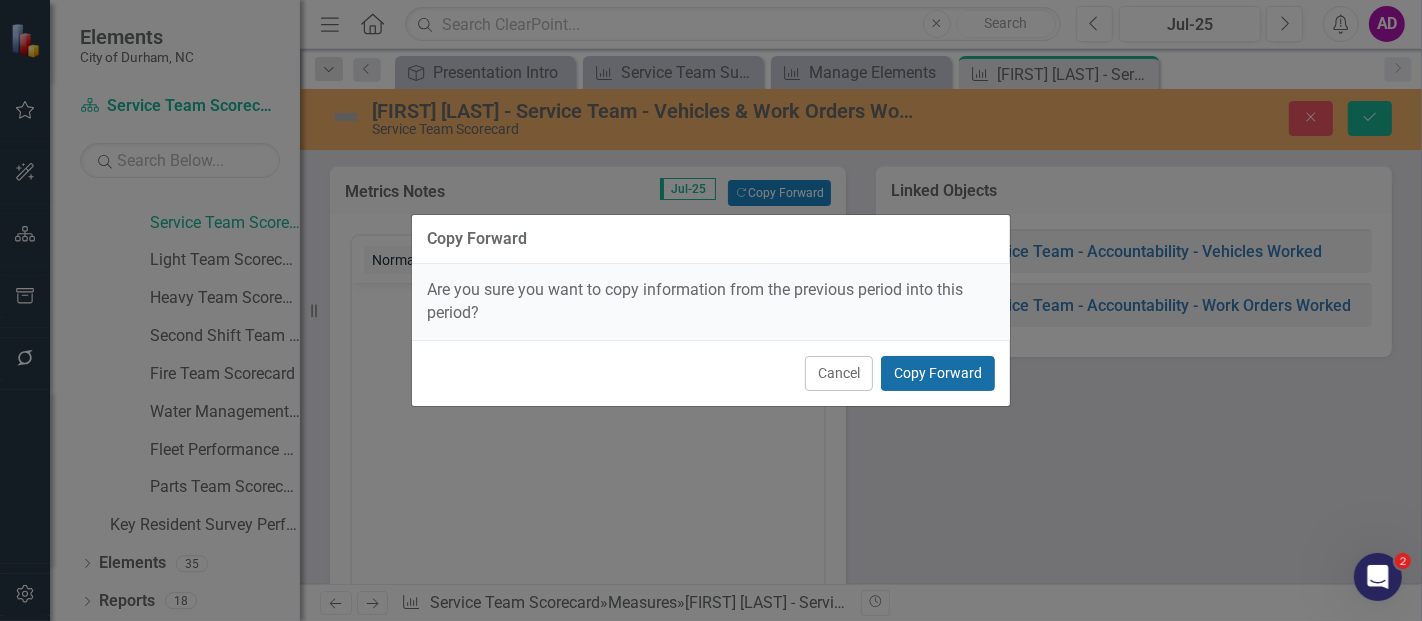 click on "Copy Forward" at bounding box center [938, 373] 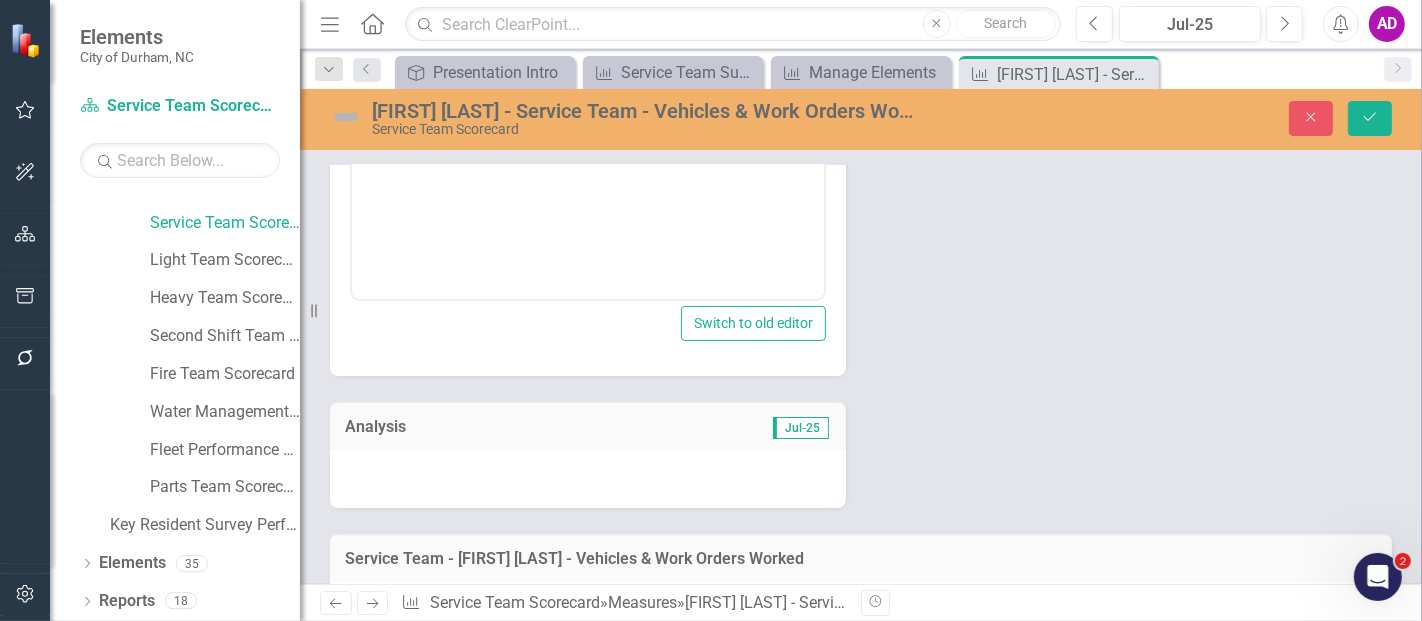scroll, scrollTop: 444, scrollLeft: 0, axis: vertical 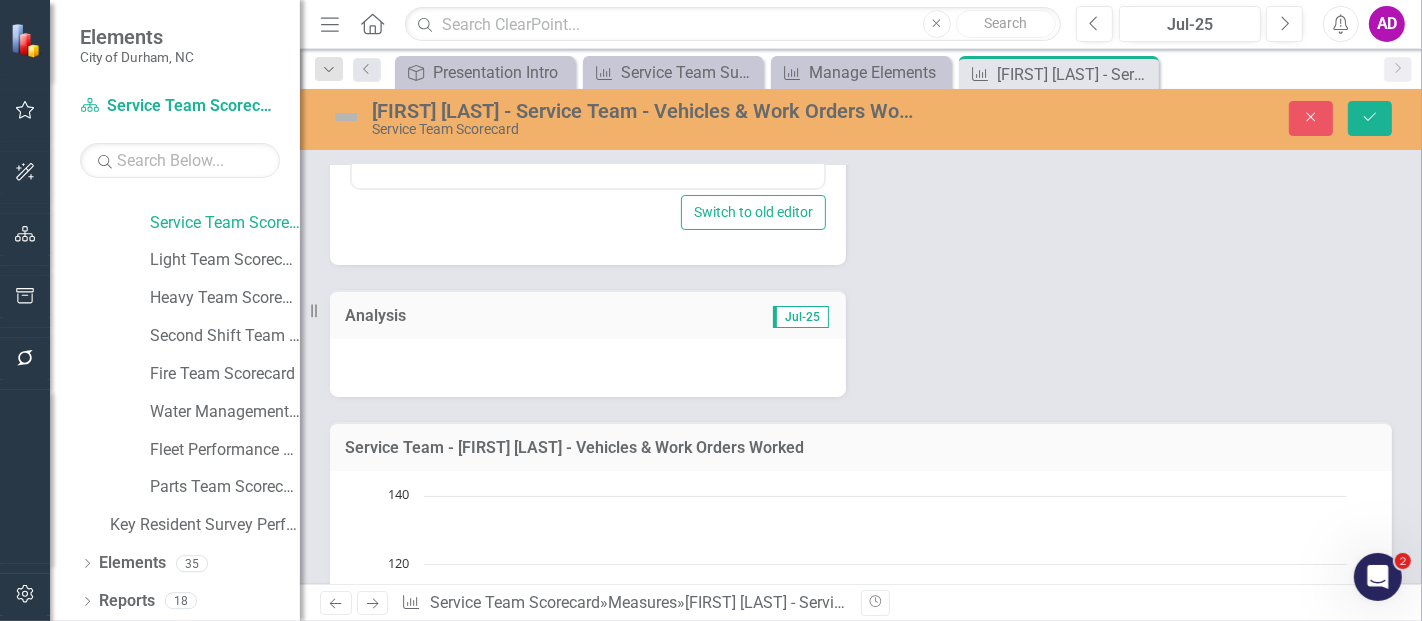 click at bounding box center [588, 368] 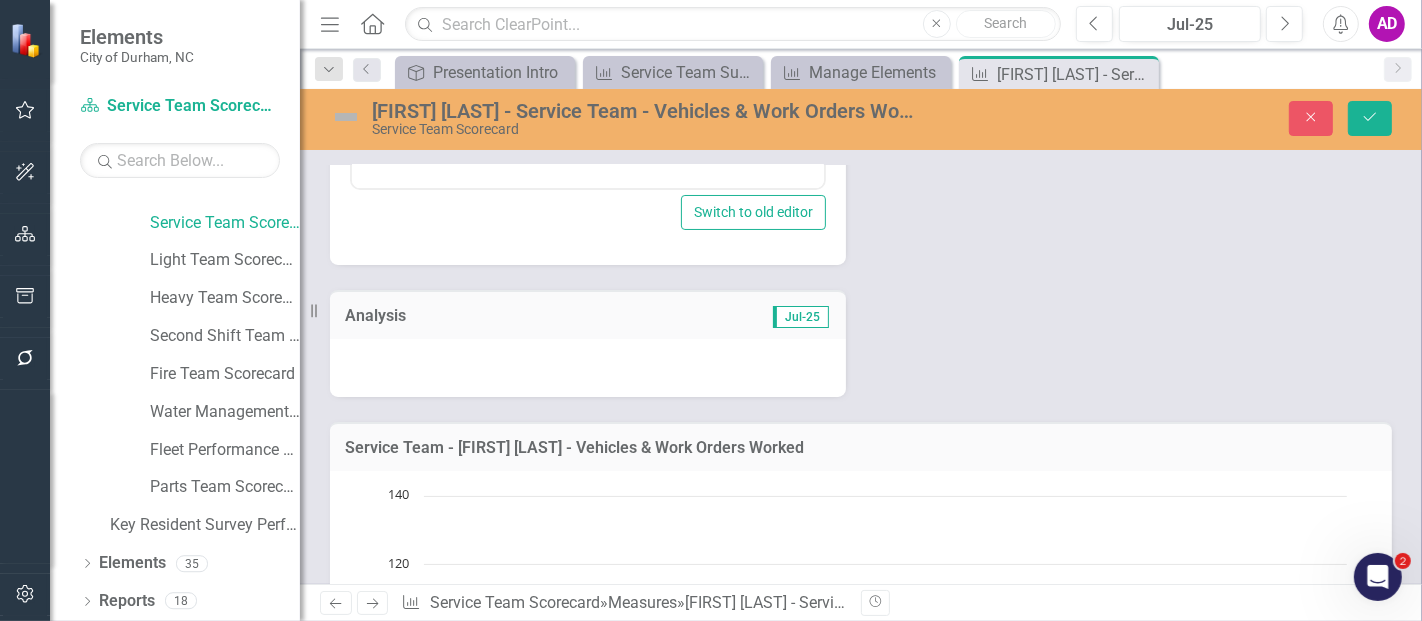 click at bounding box center (588, 368) 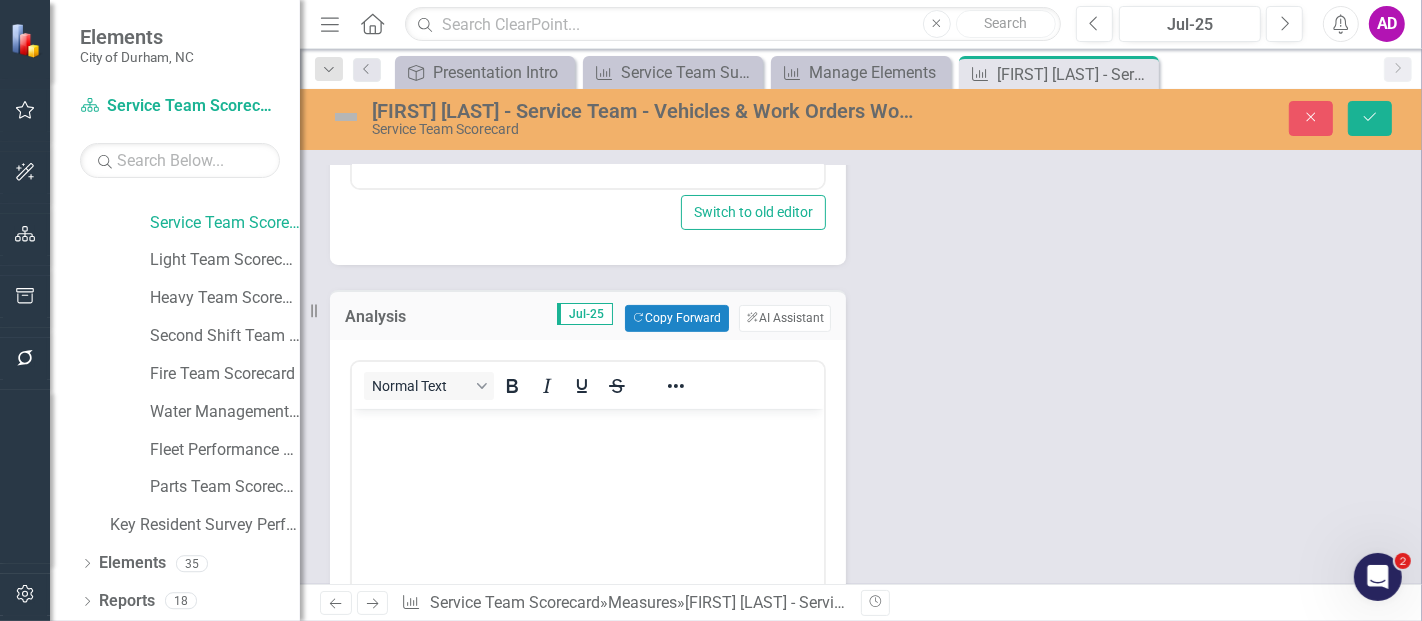 scroll, scrollTop: 0, scrollLeft: 0, axis: both 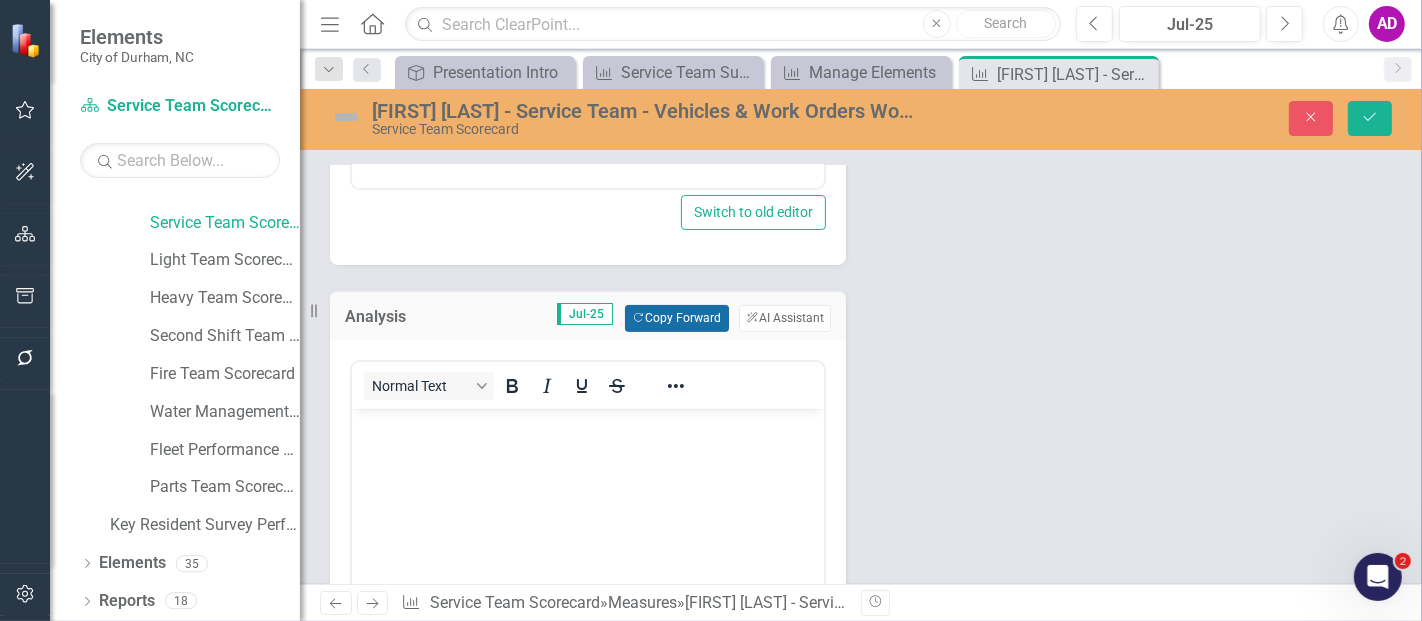 click on "Copy Forward  Copy Forward" at bounding box center (676, 318) 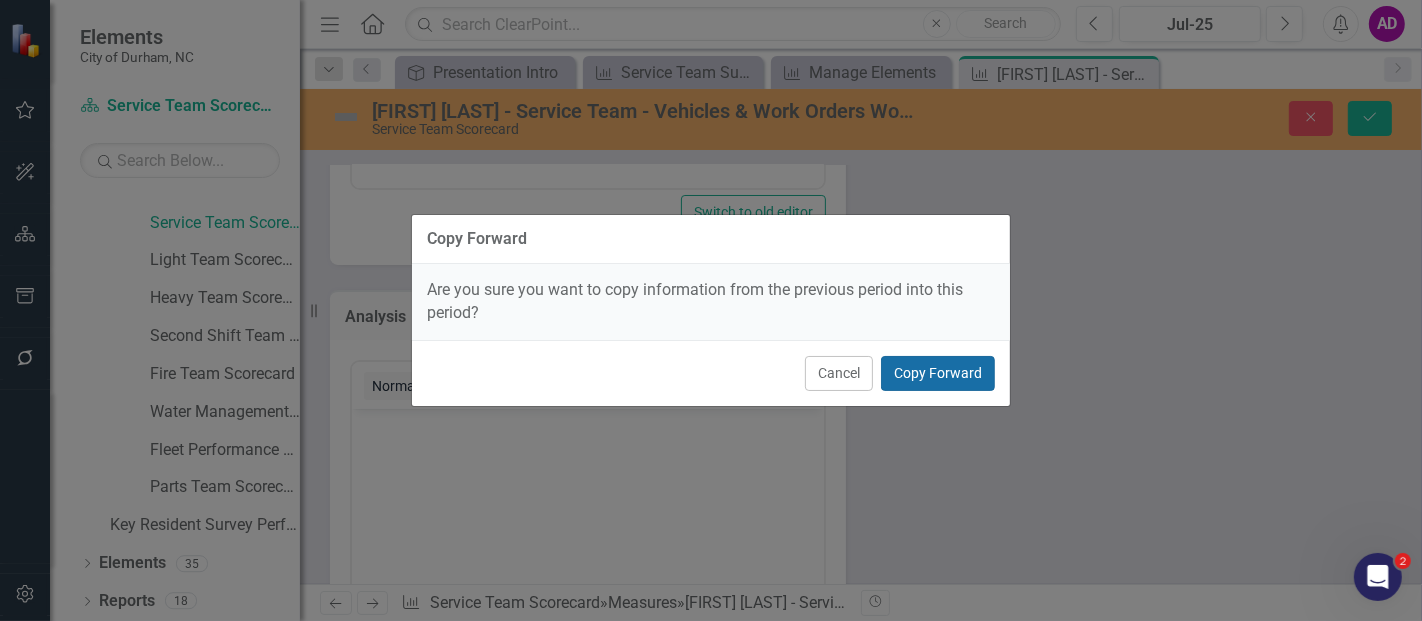click on "Copy Forward" at bounding box center [938, 373] 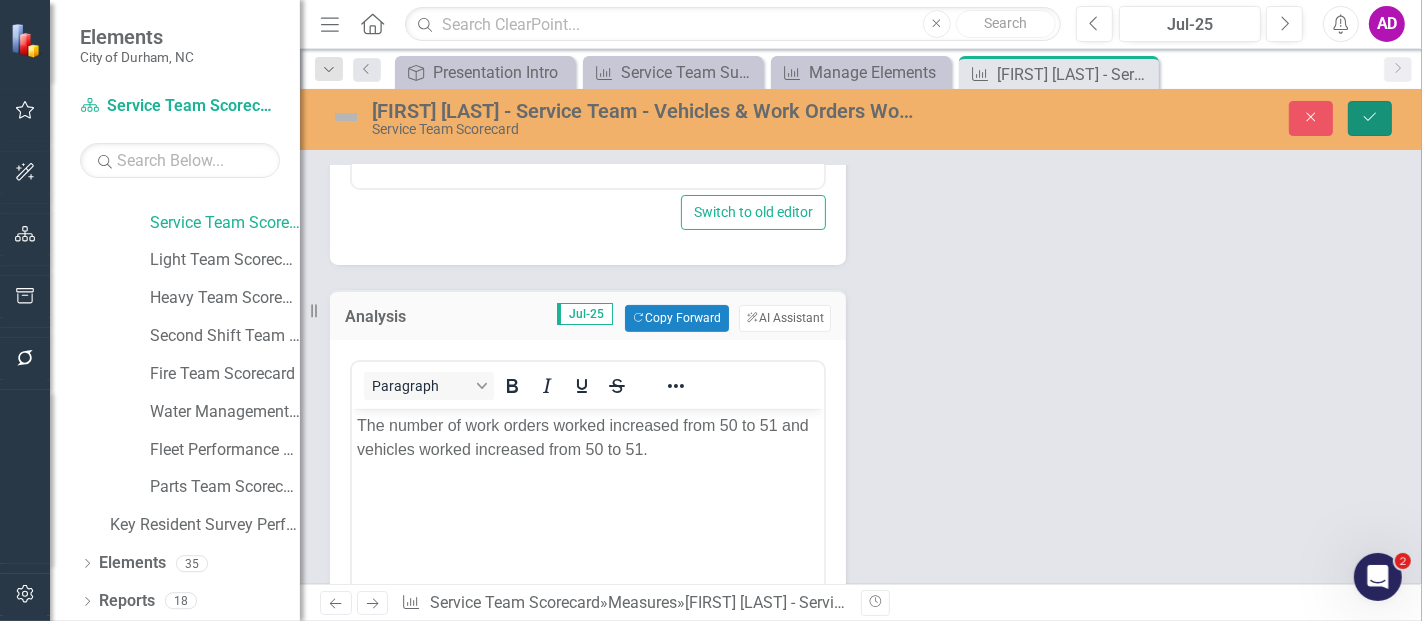 click on "Save" at bounding box center [1370, 118] 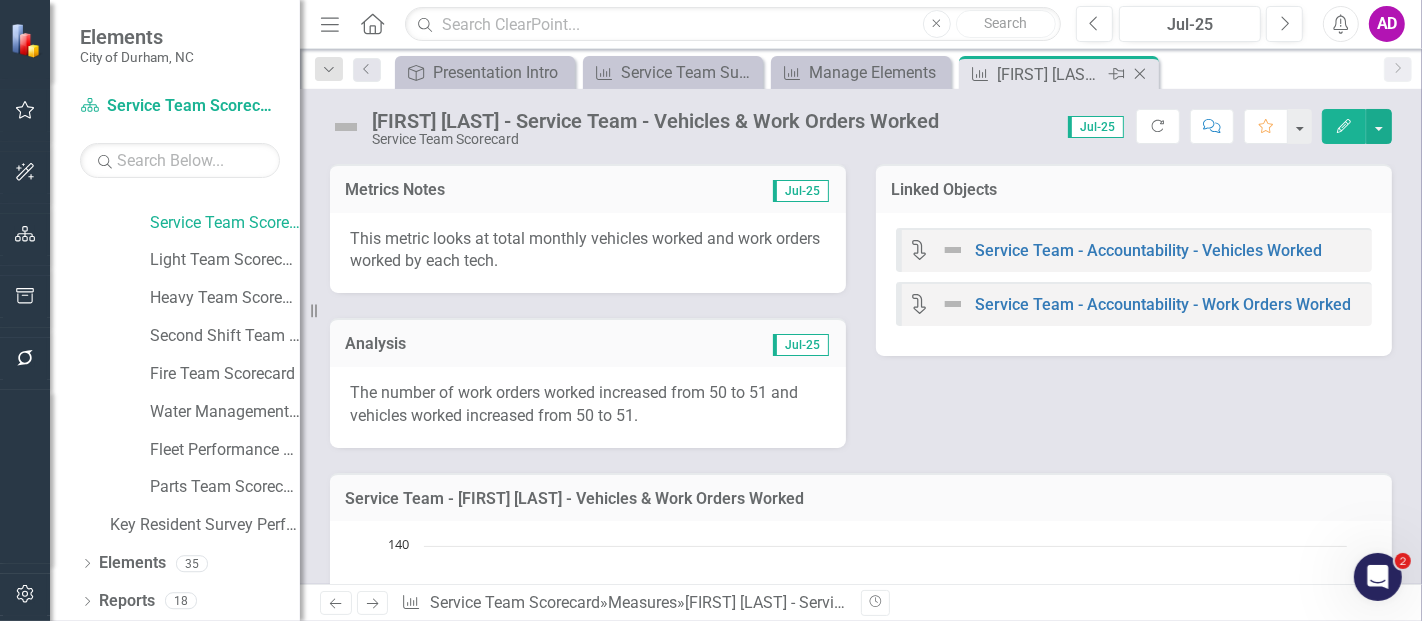 click 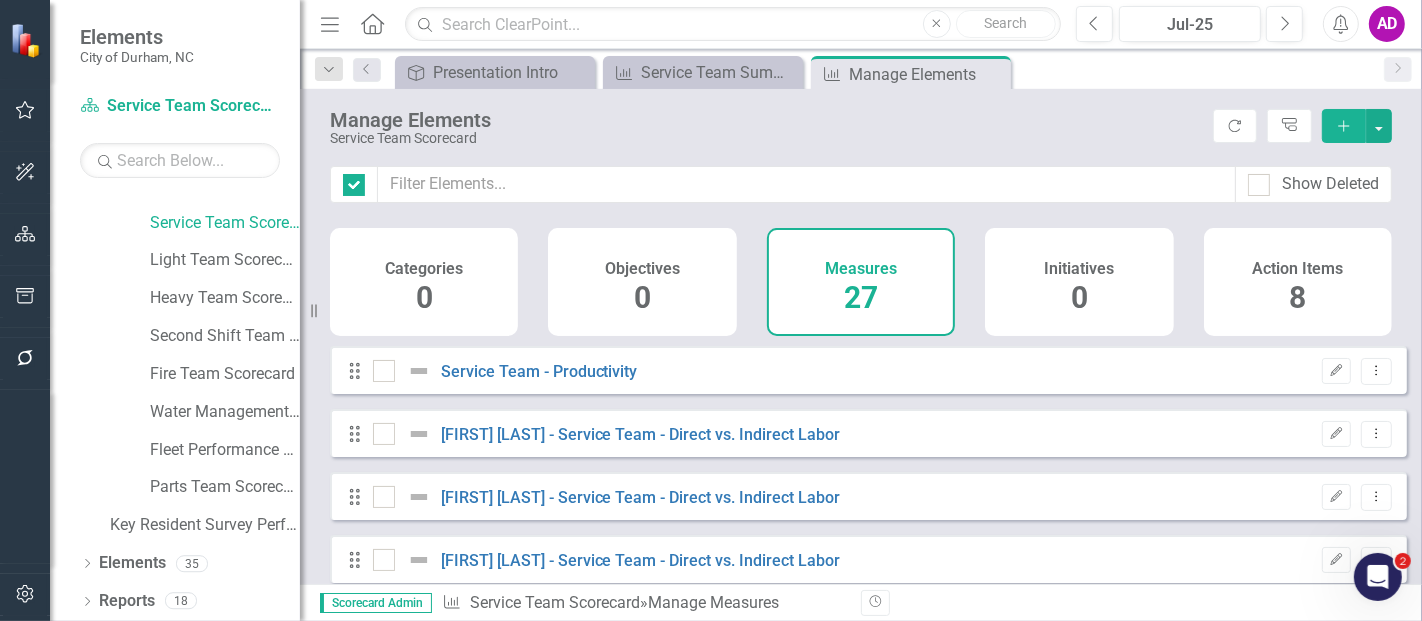 checkbox on "false" 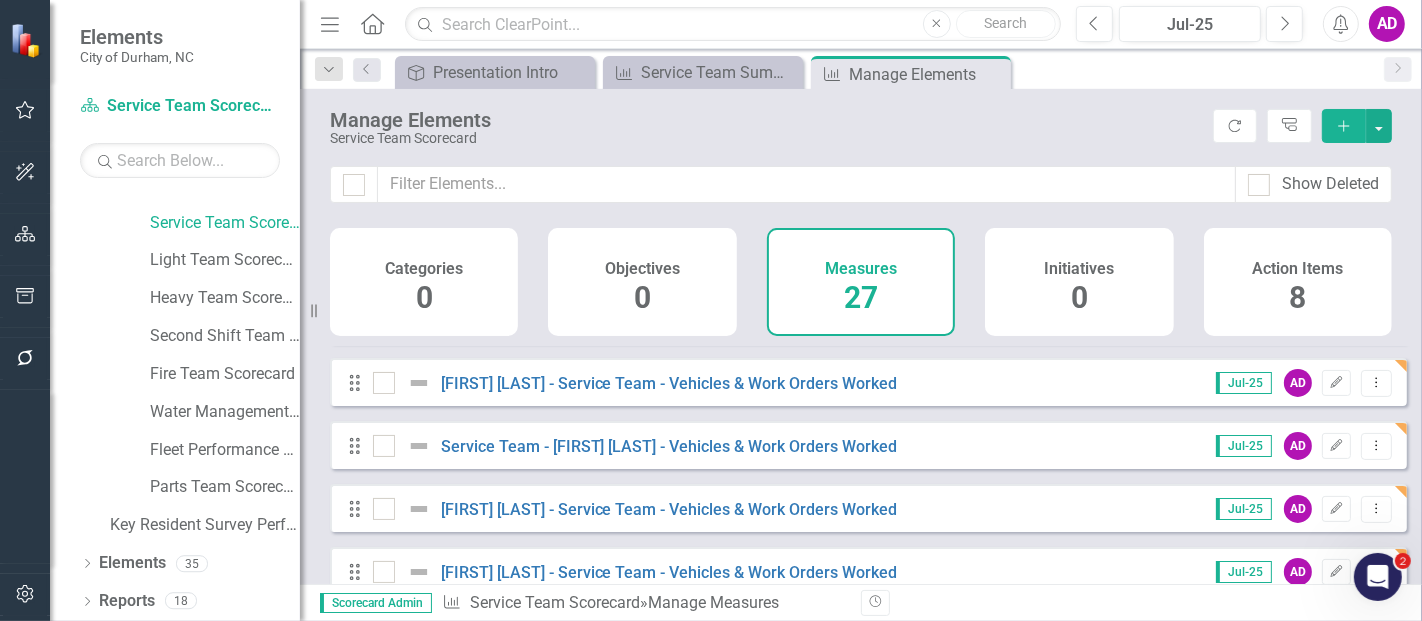 scroll, scrollTop: 666, scrollLeft: 0, axis: vertical 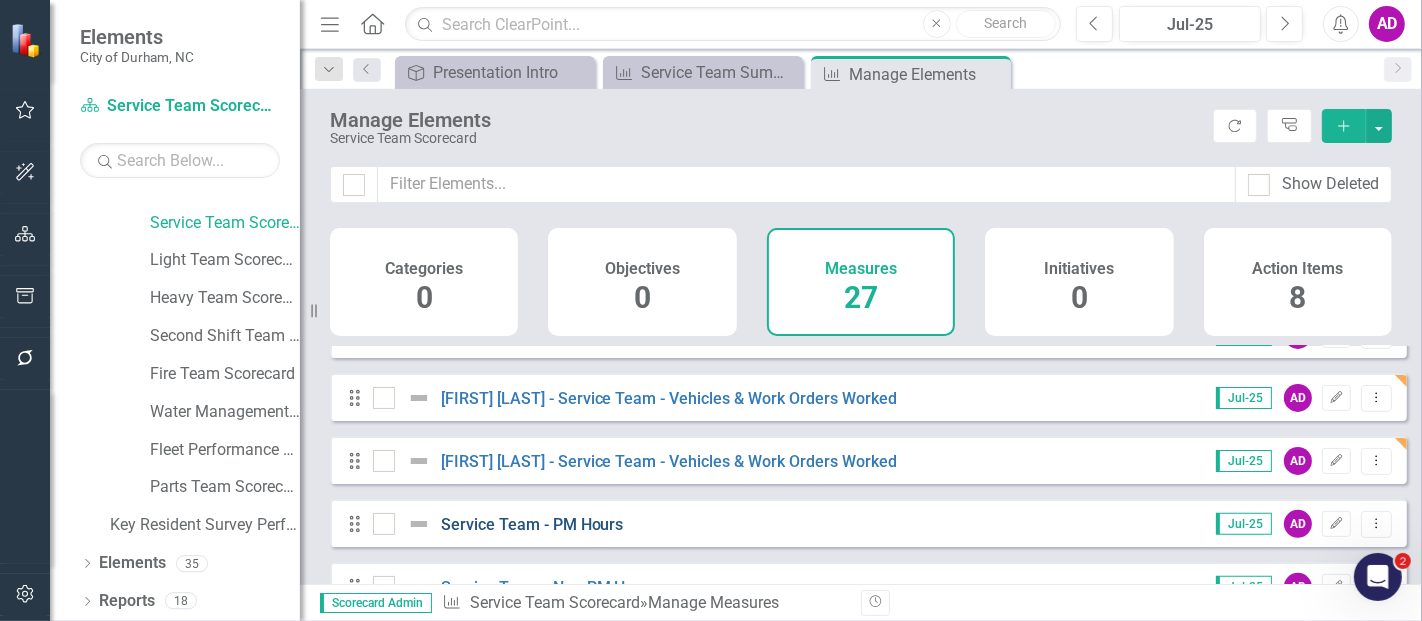 click on "Service Team - PM Hours" at bounding box center (532, 524) 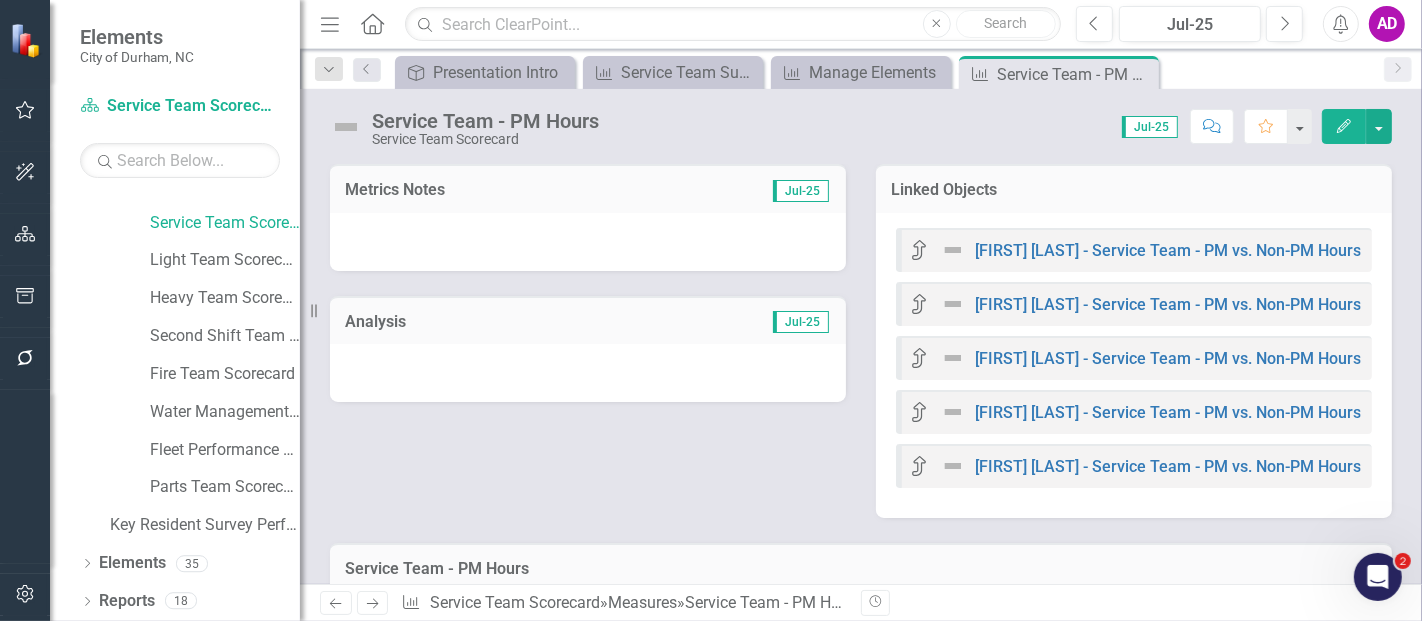 click at bounding box center (588, 242) 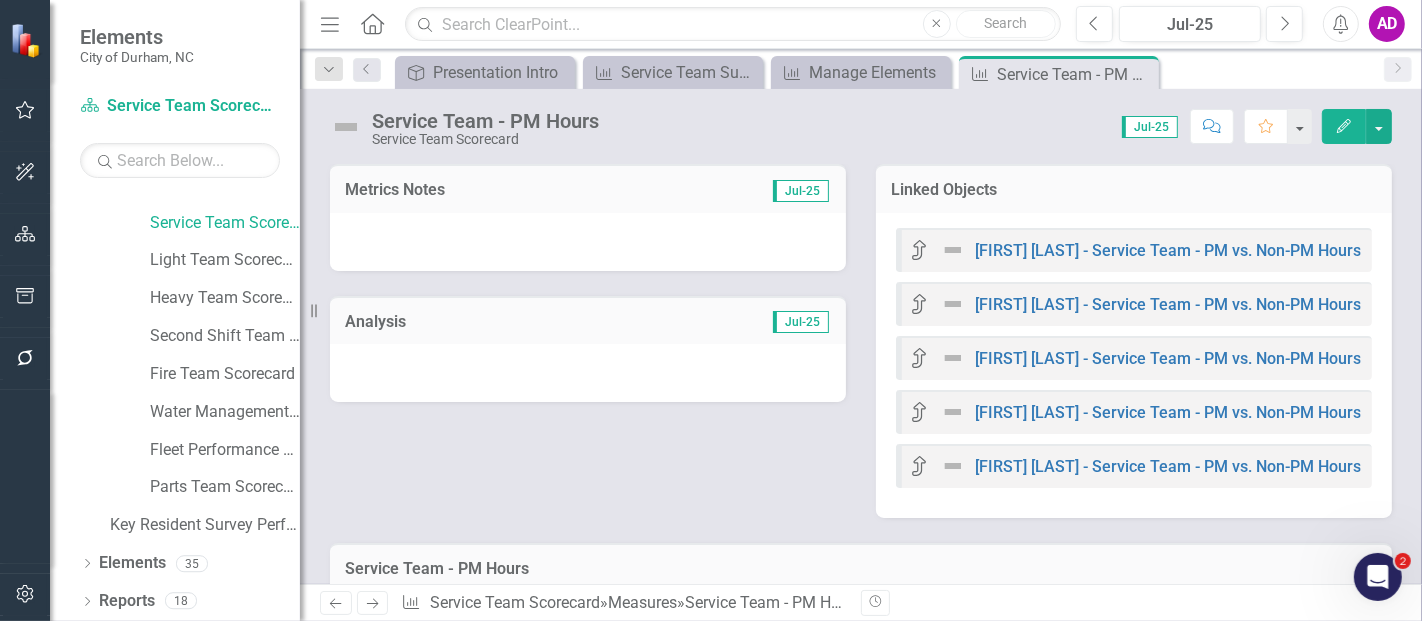 click at bounding box center (588, 242) 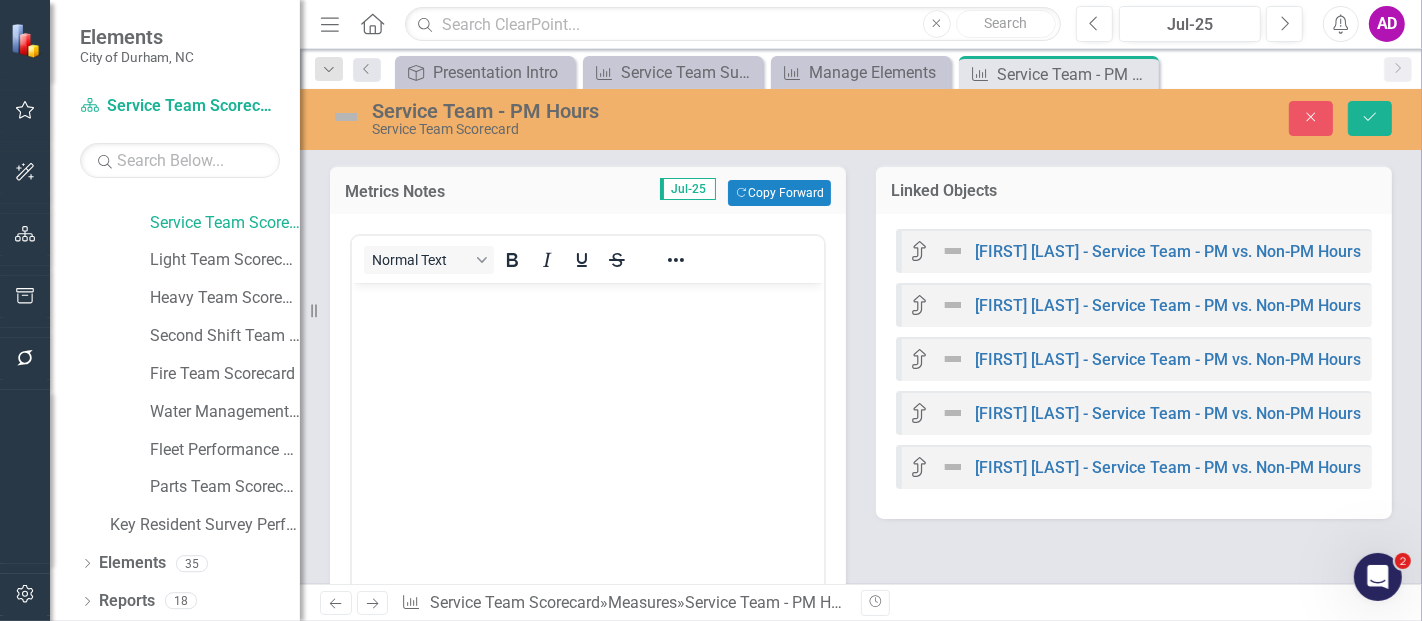 scroll, scrollTop: 0, scrollLeft: 0, axis: both 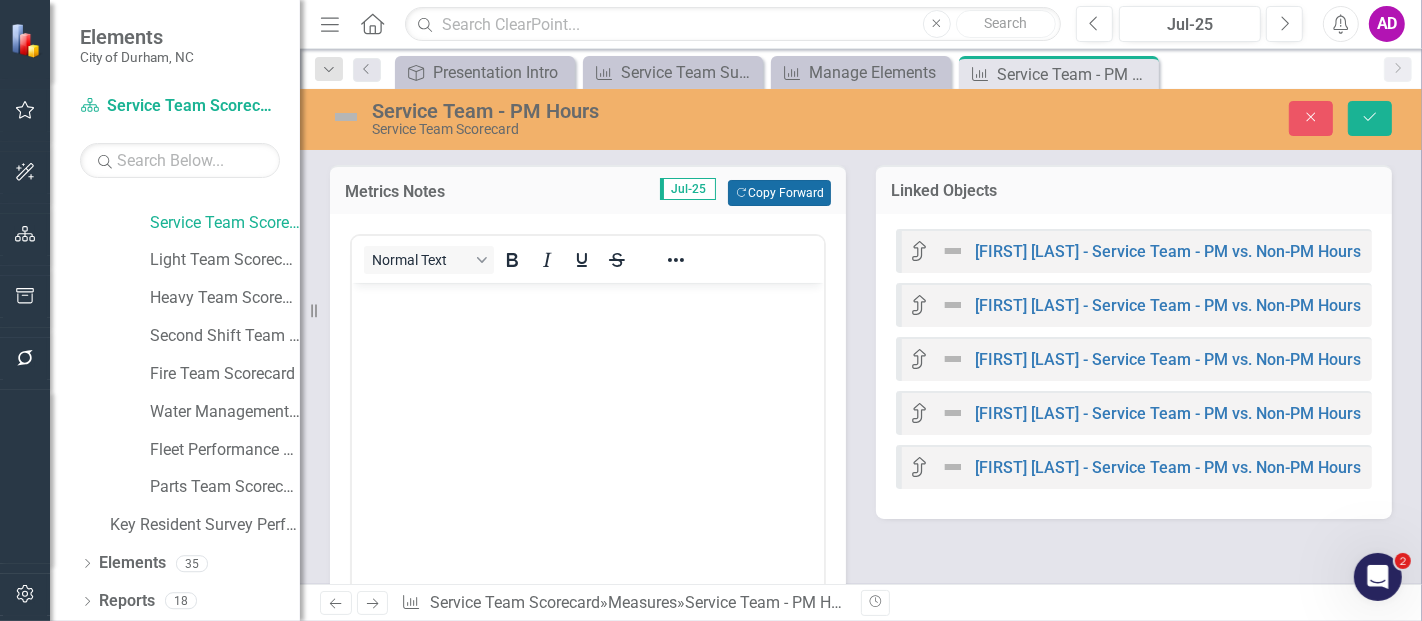 click on "Copy Forward  Copy Forward" at bounding box center [779, 193] 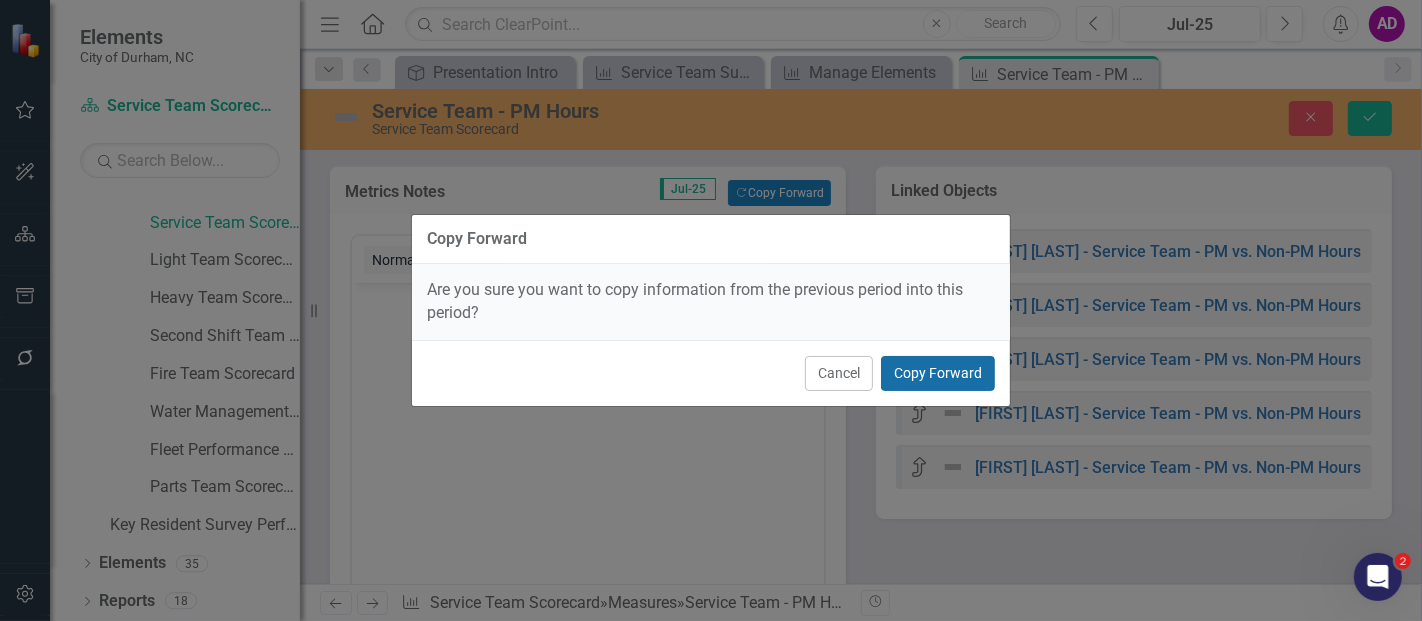 click on "Copy Forward" at bounding box center (938, 373) 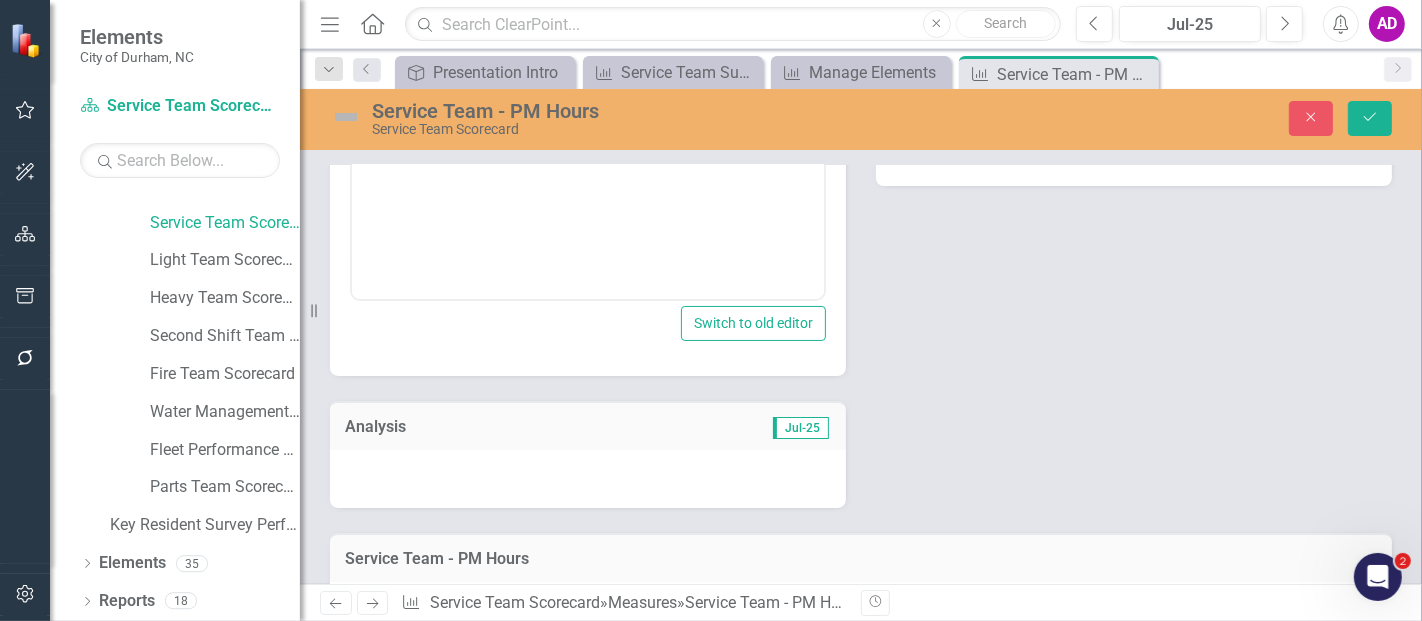 scroll, scrollTop: 444, scrollLeft: 0, axis: vertical 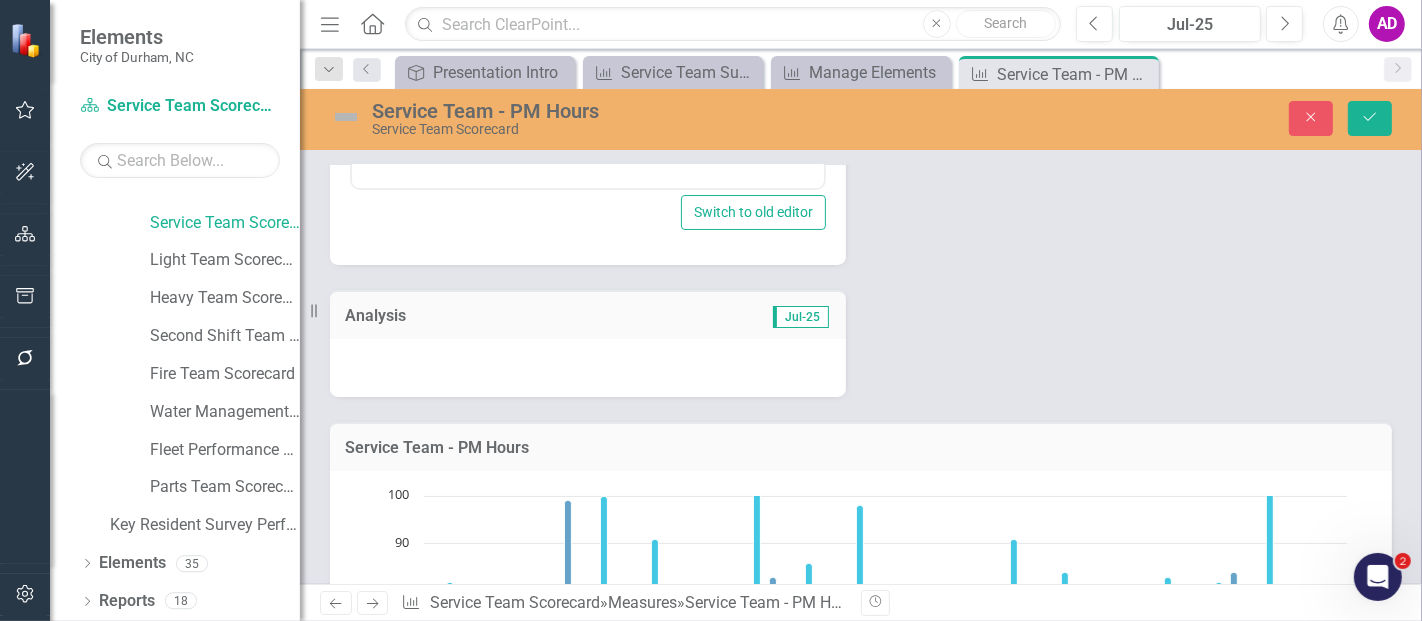 click at bounding box center (588, 368) 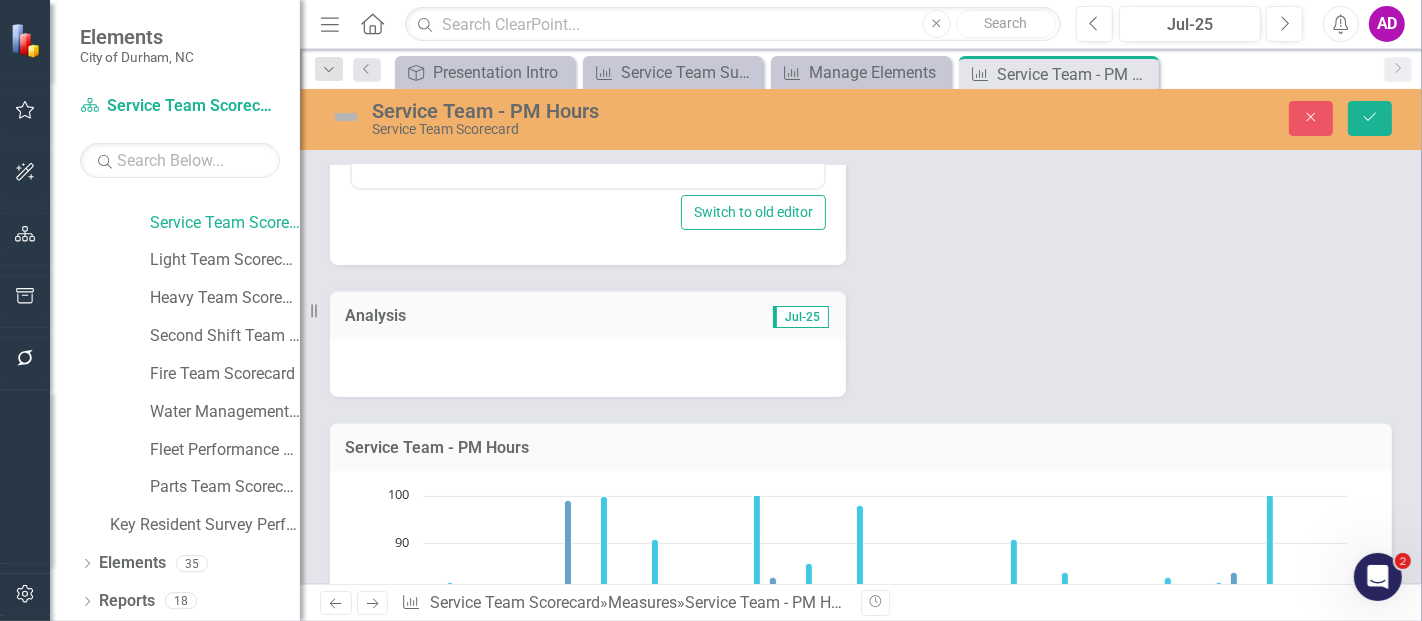 click at bounding box center (588, 368) 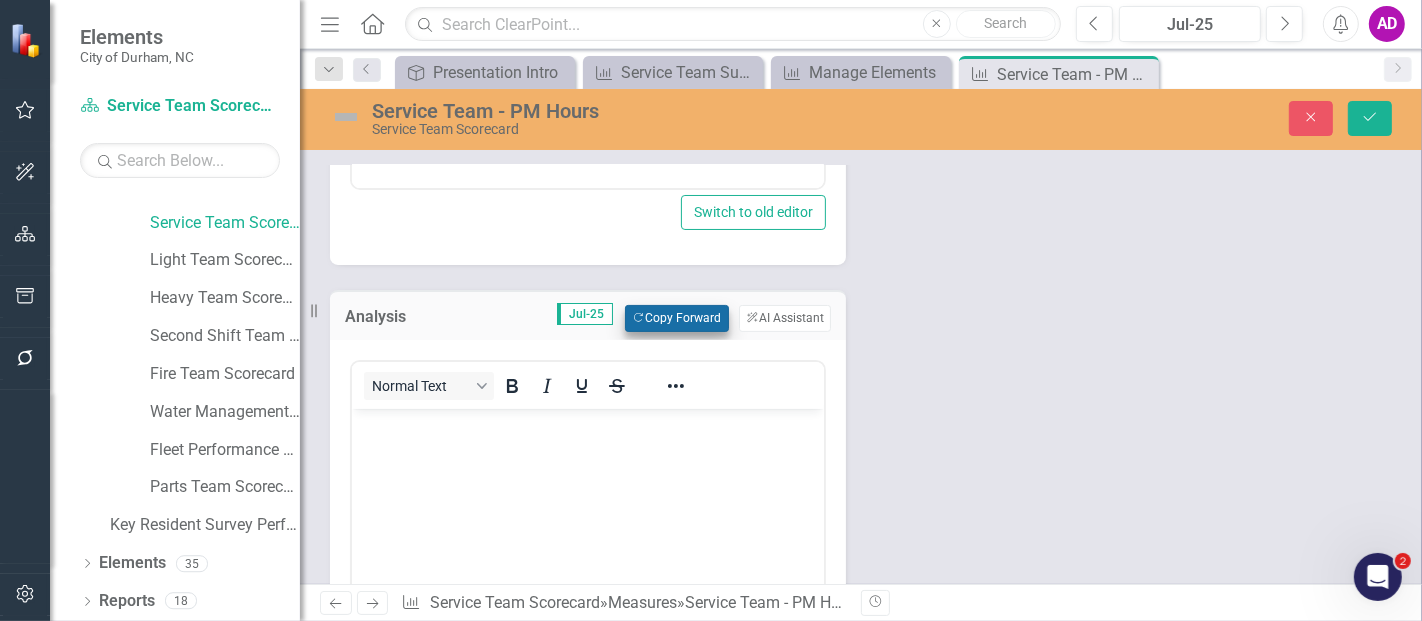 scroll, scrollTop: 0, scrollLeft: 0, axis: both 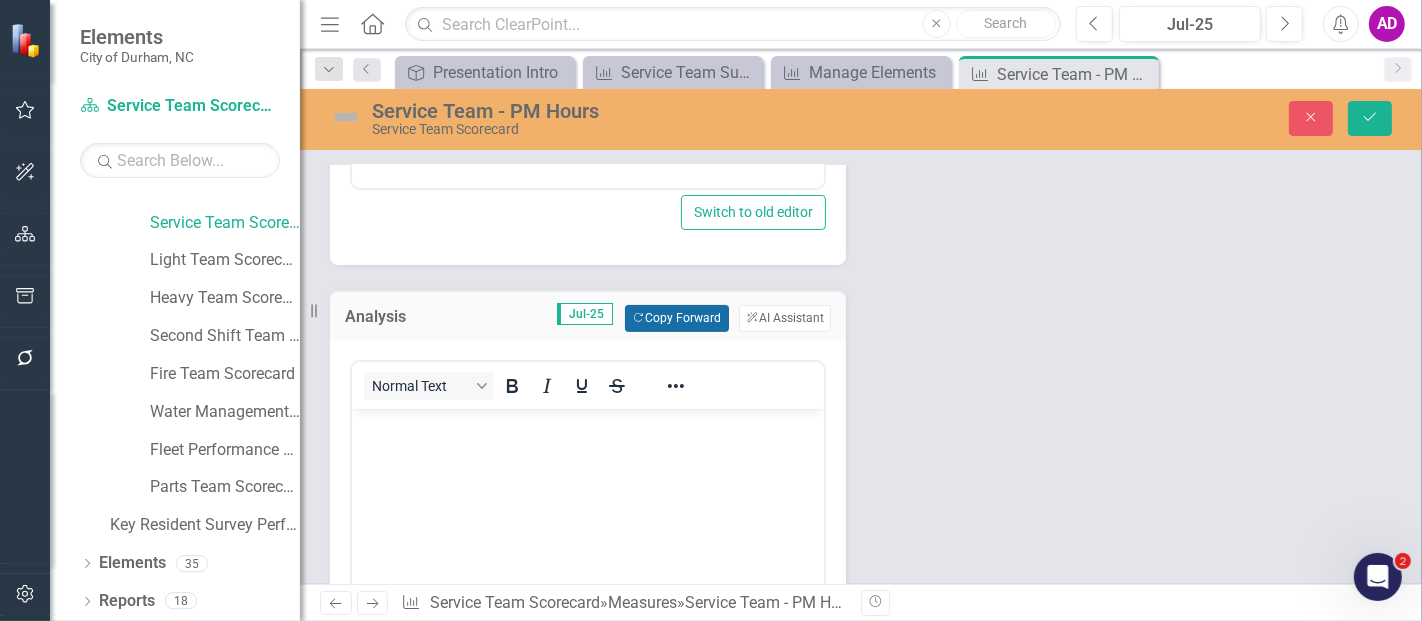click on "Copy Forward  Copy Forward" at bounding box center (676, 318) 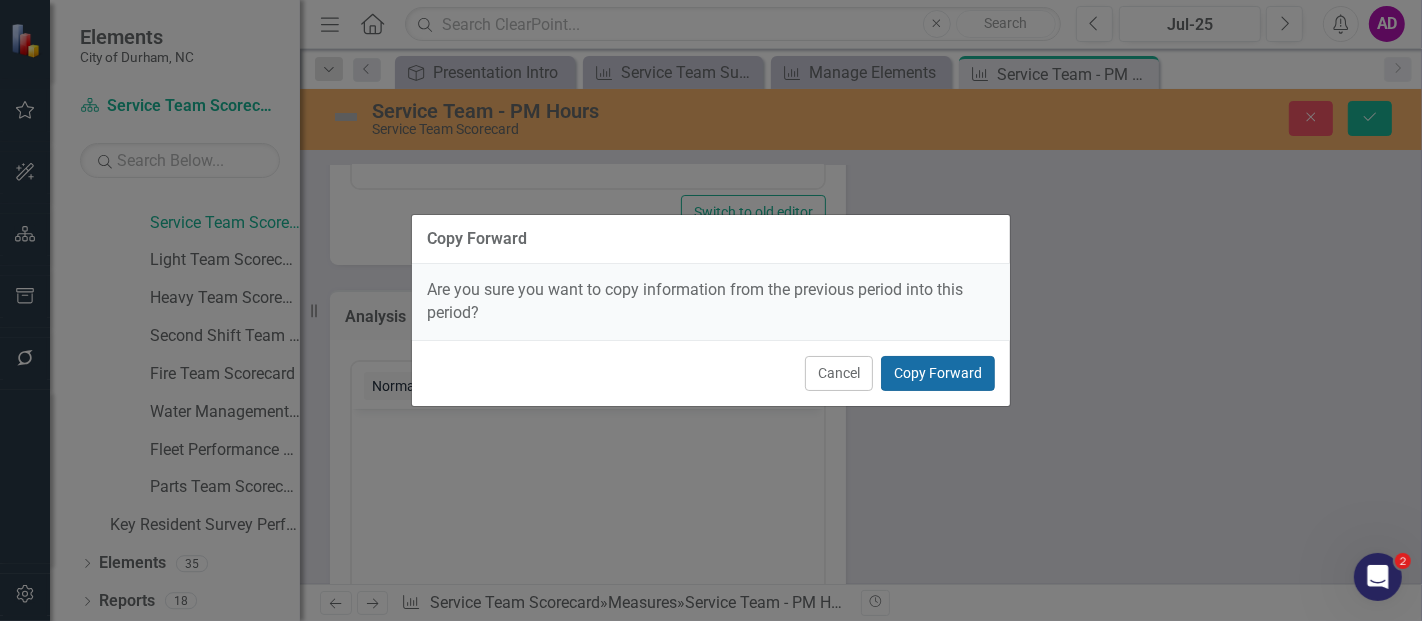 click on "Copy Forward" at bounding box center (938, 373) 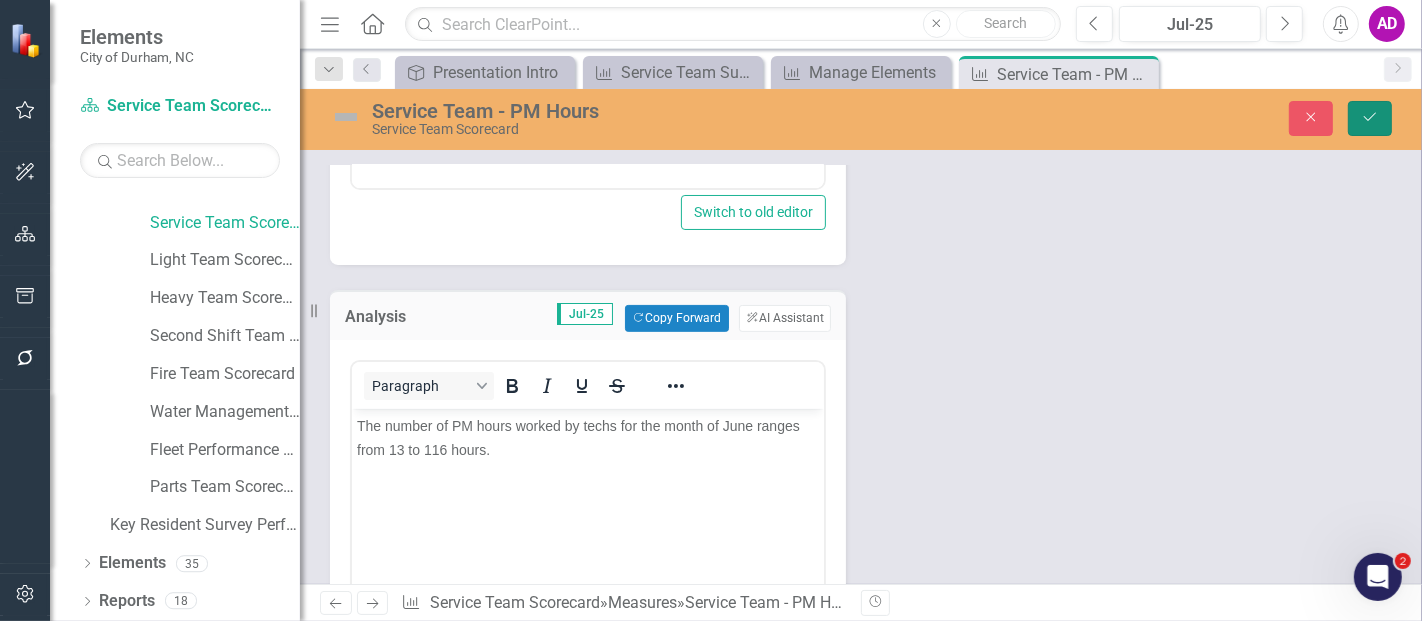 click on "Save" 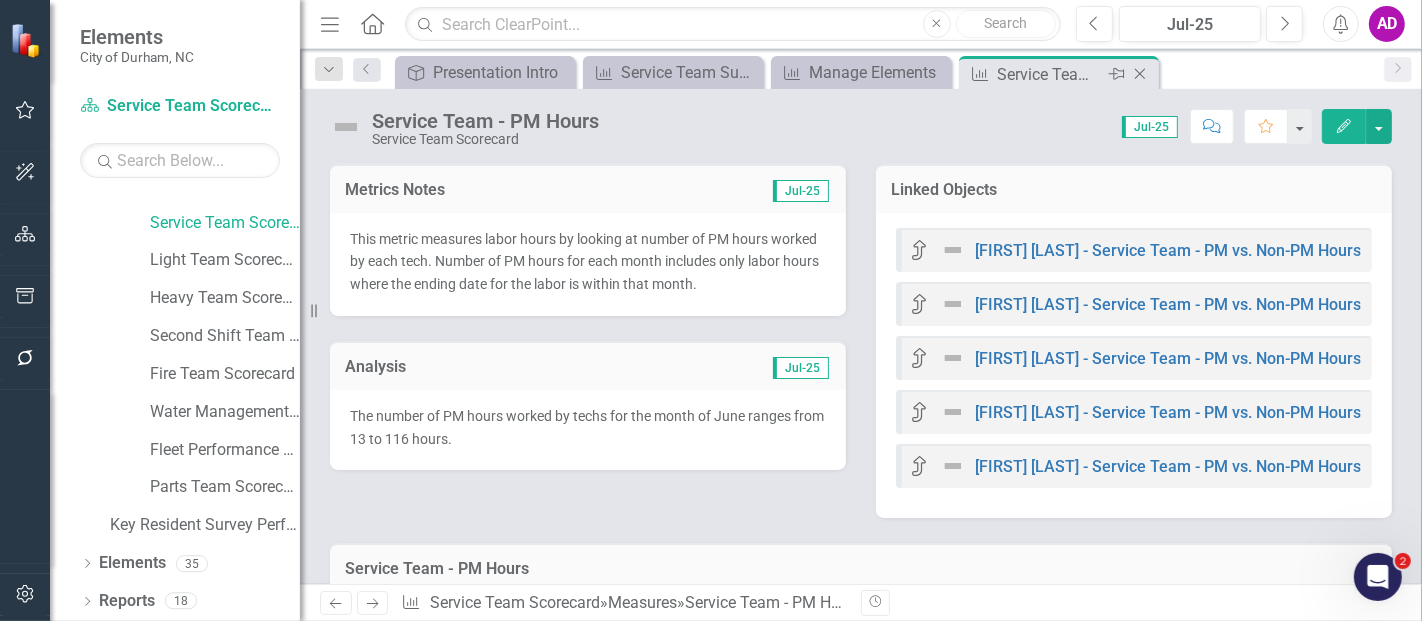 click on "Close" 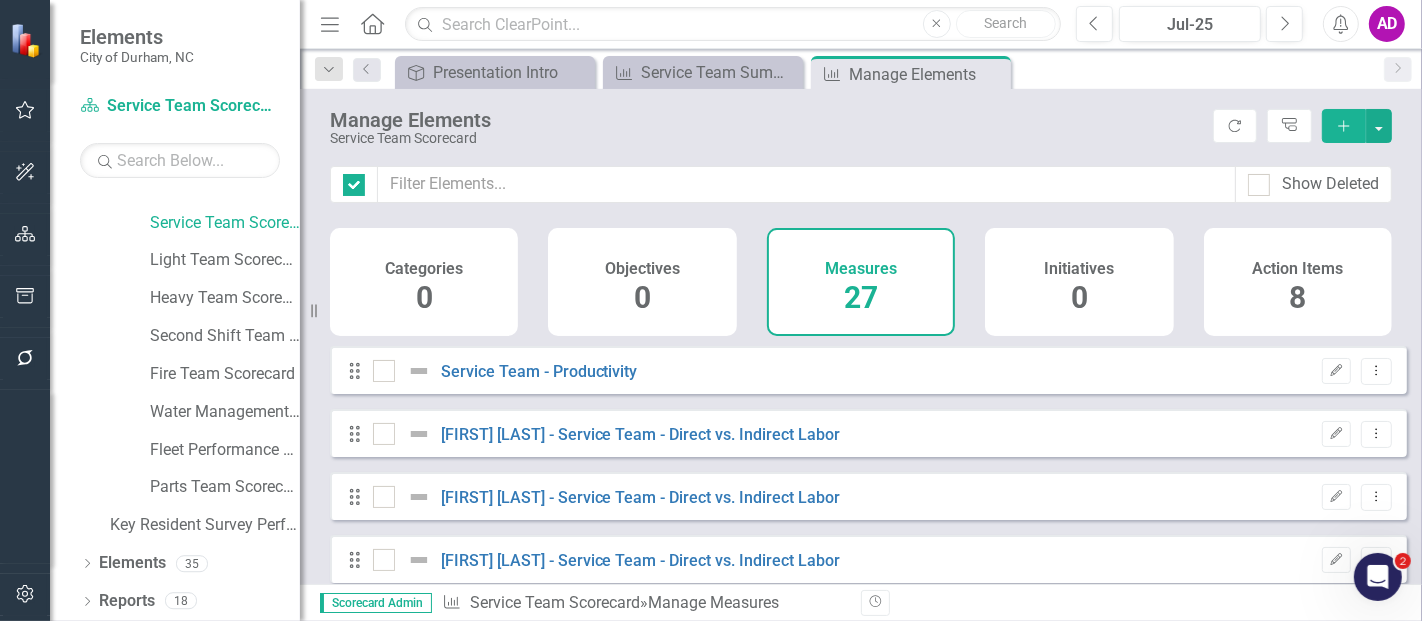 checkbox on "false" 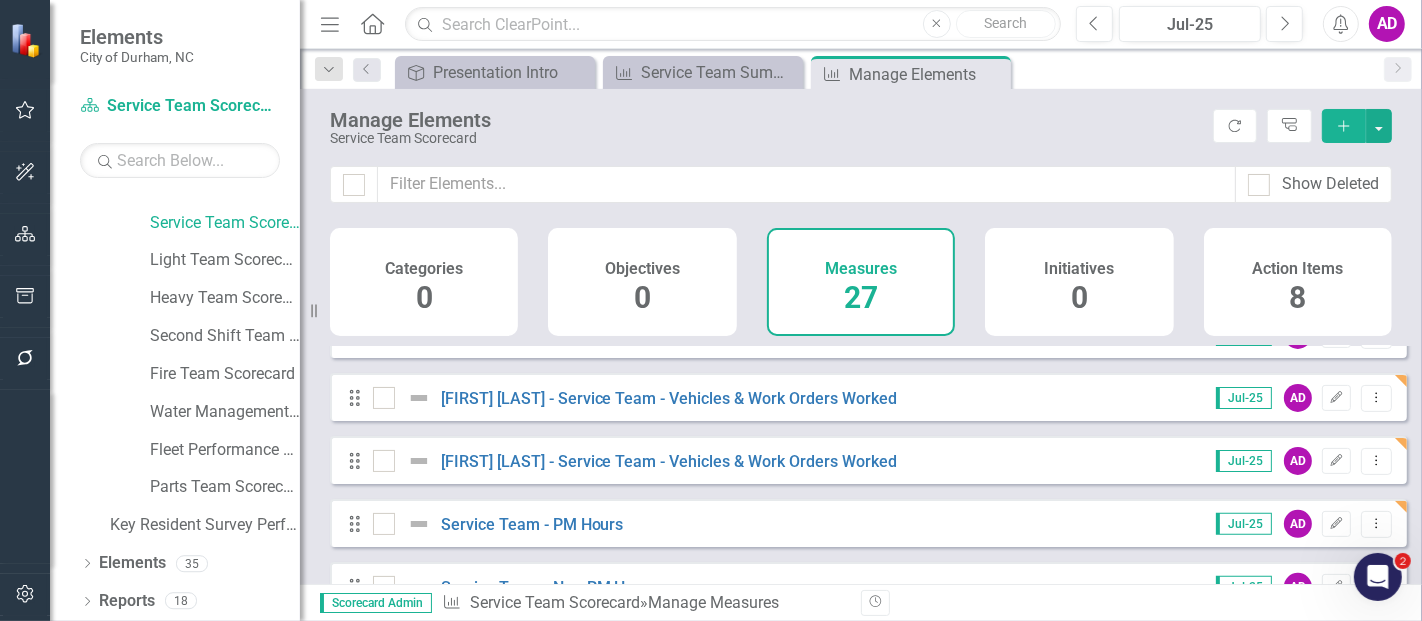 scroll, scrollTop: 777, scrollLeft: 0, axis: vertical 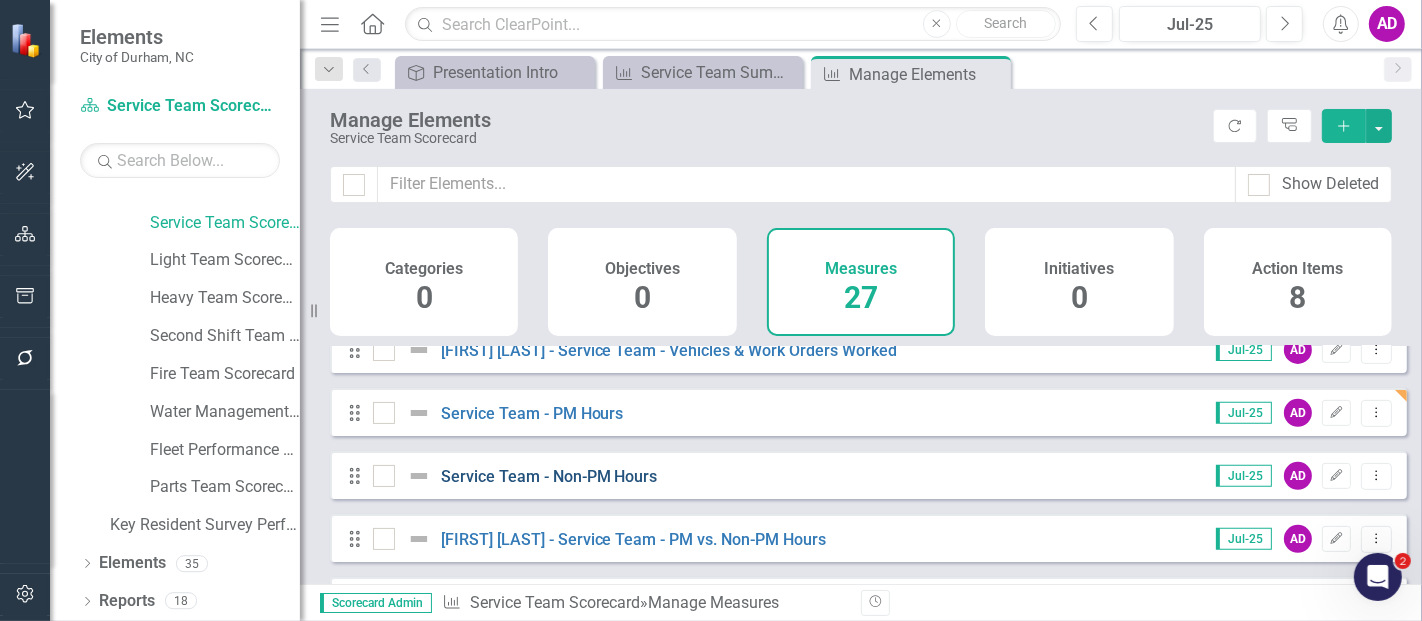 click on "Service Team - Non-PM Hours" at bounding box center [549, 476] 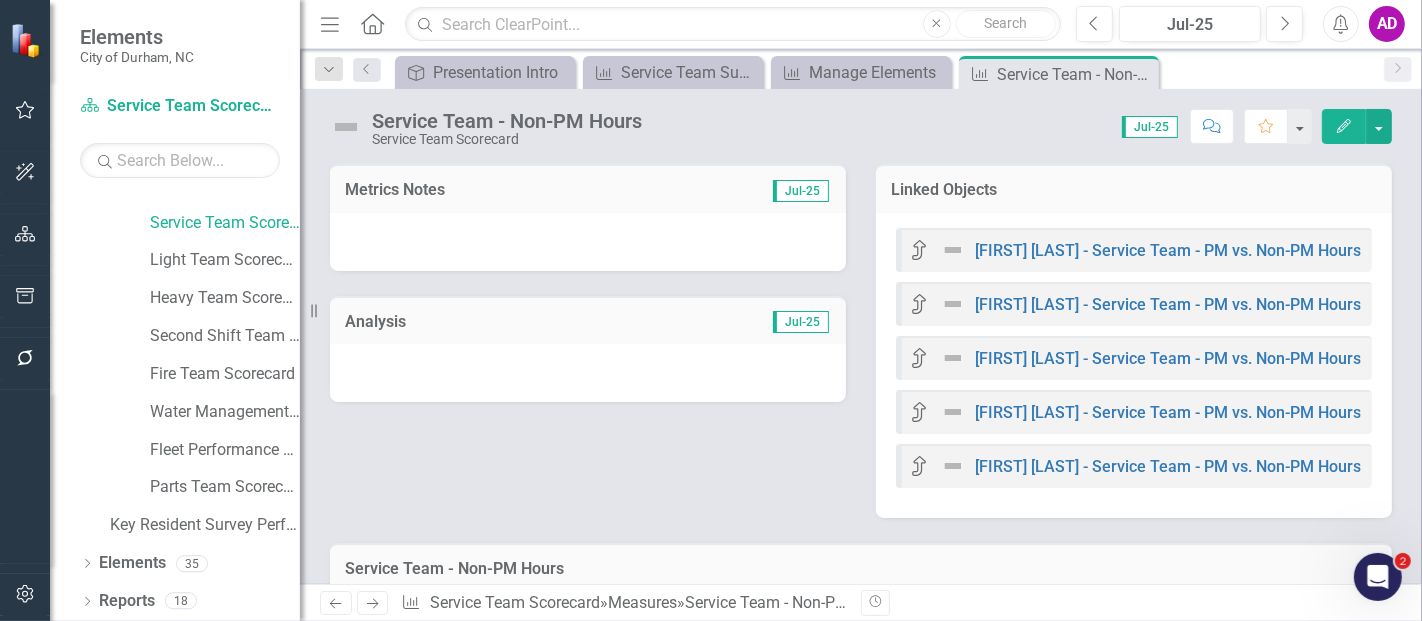 click at bounding box center [588, 242] 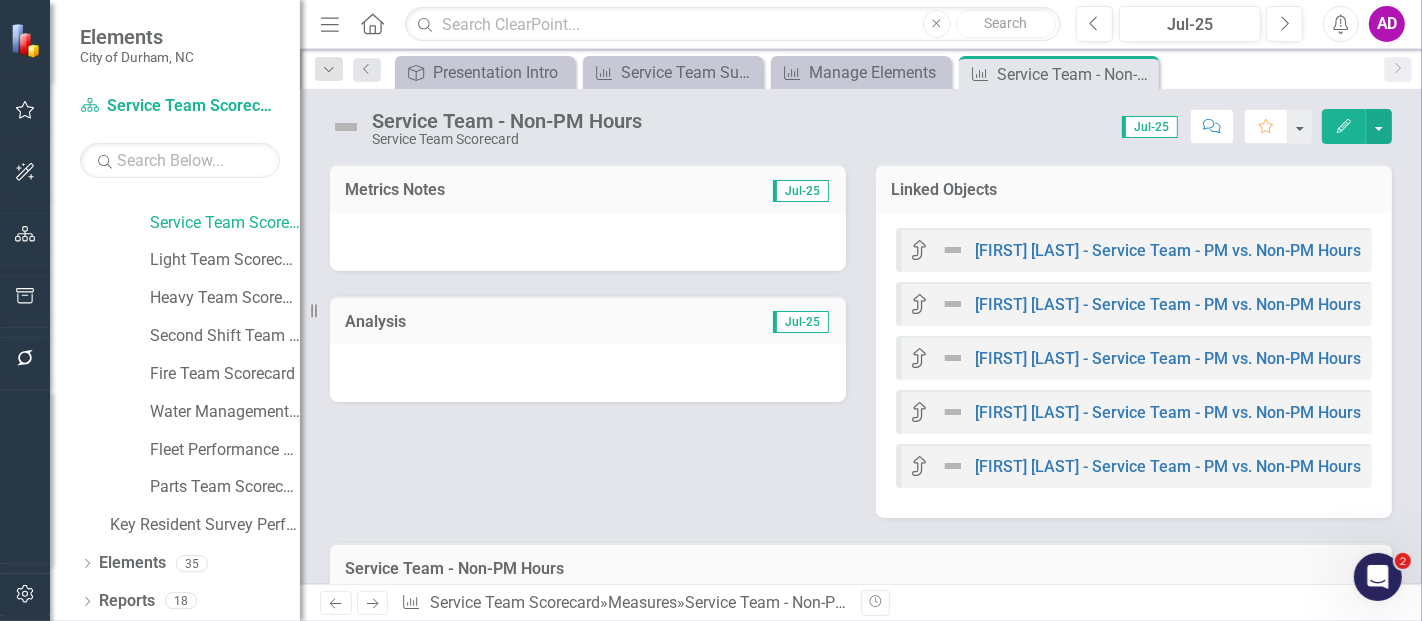 click at bounding box center (588, 242) 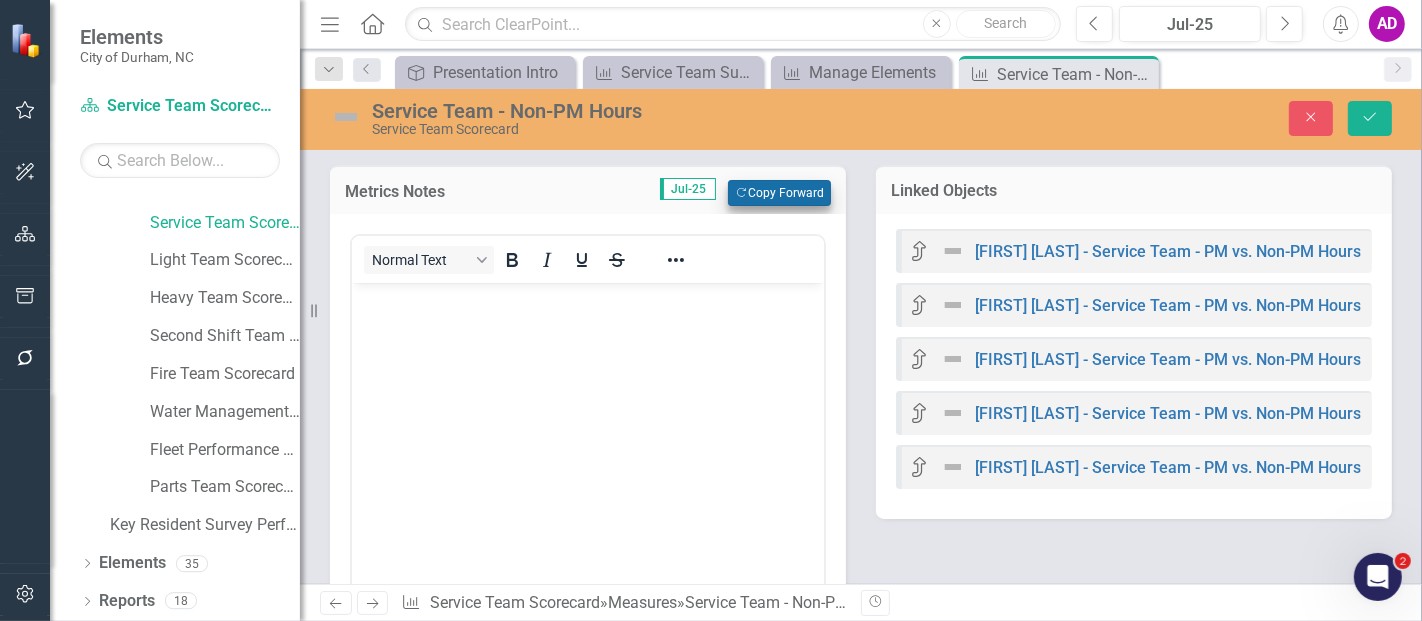 scroll, scrollTop: 0, scrollLeft: 0, axis: both 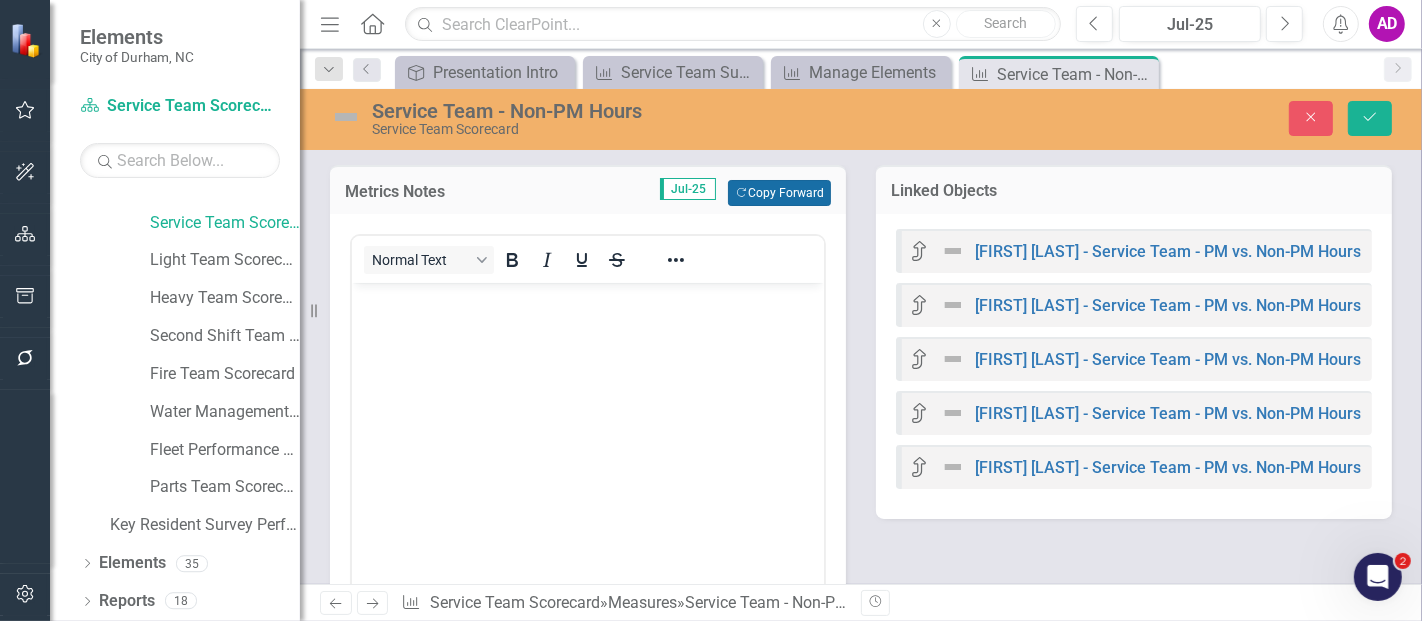 click on "Copy Forward  Copy Forward" at bounding box center (779, 193) 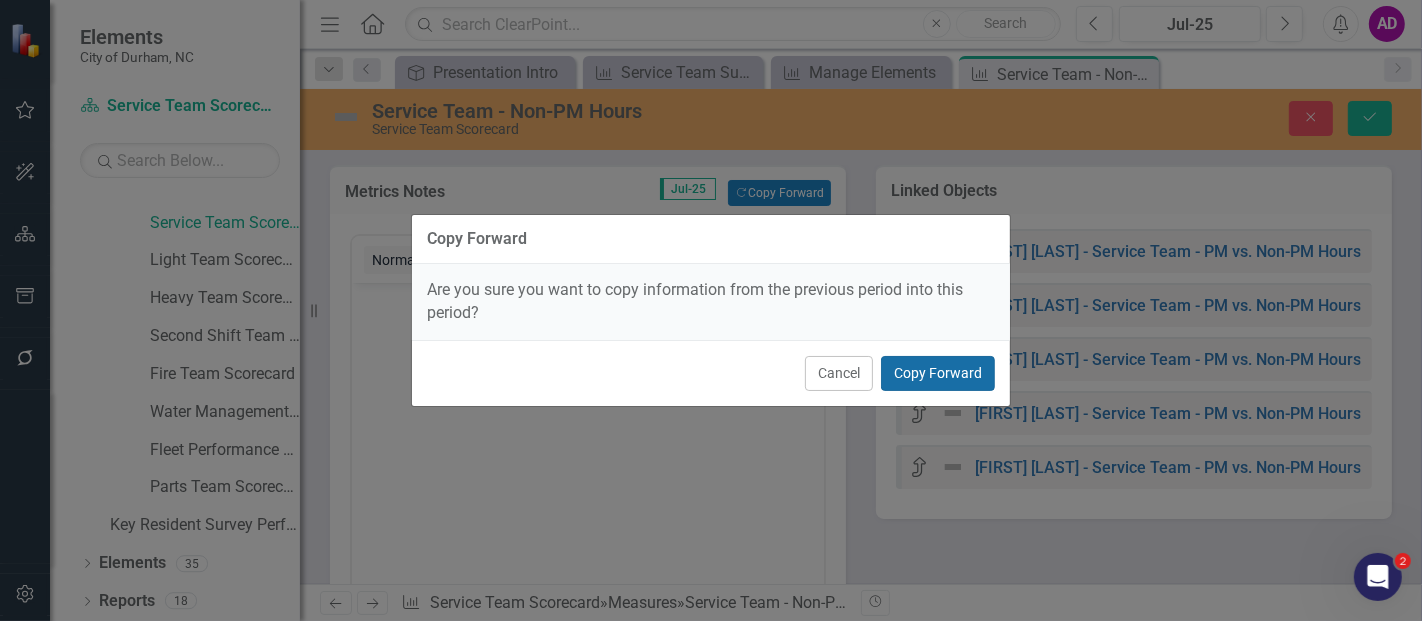 click on "Copy Forward" at bounding box center (938, 373) 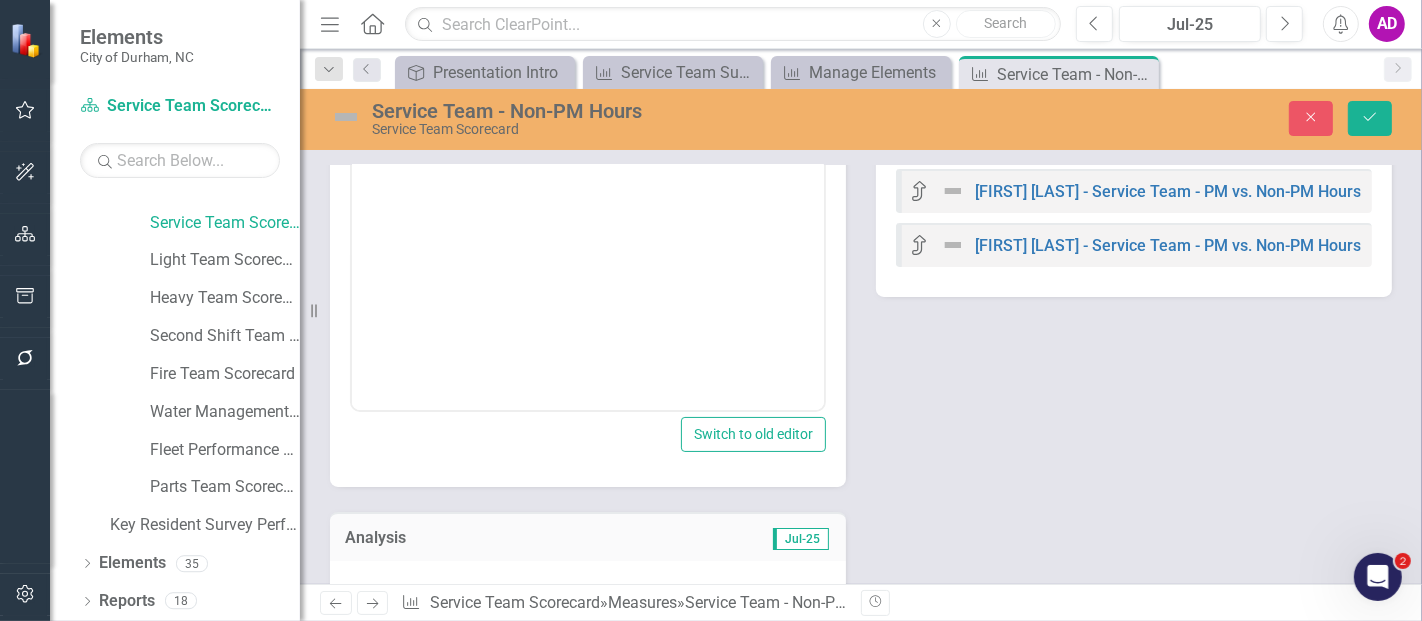 scroll, scrollTop: 444, scrollLeft: 0, axis: vertical 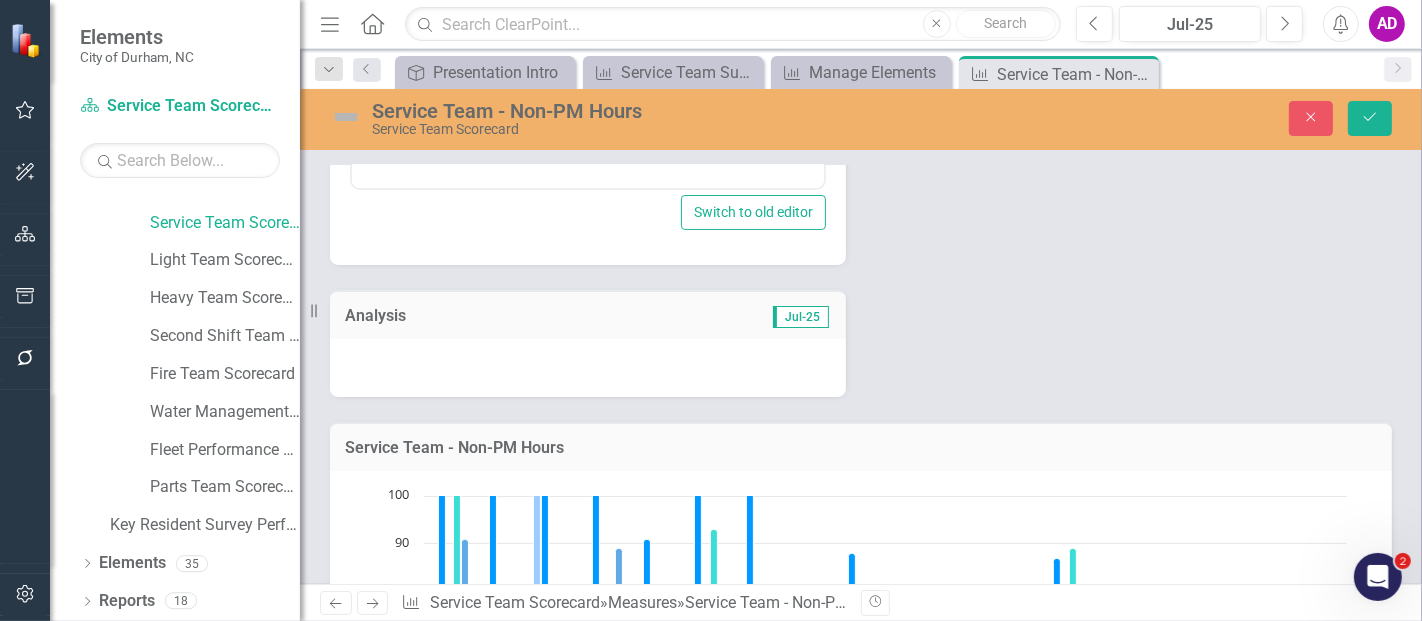 click at bounding box center [588, 368] 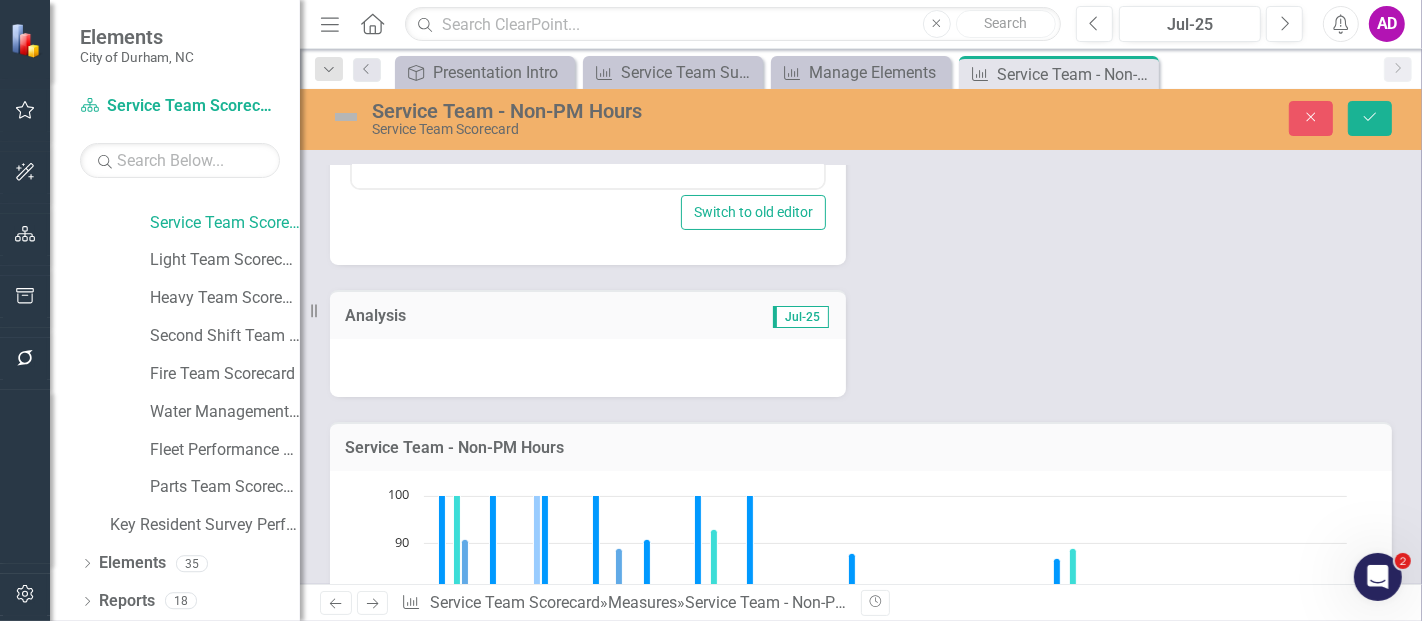click at bounding box center [588, 368] 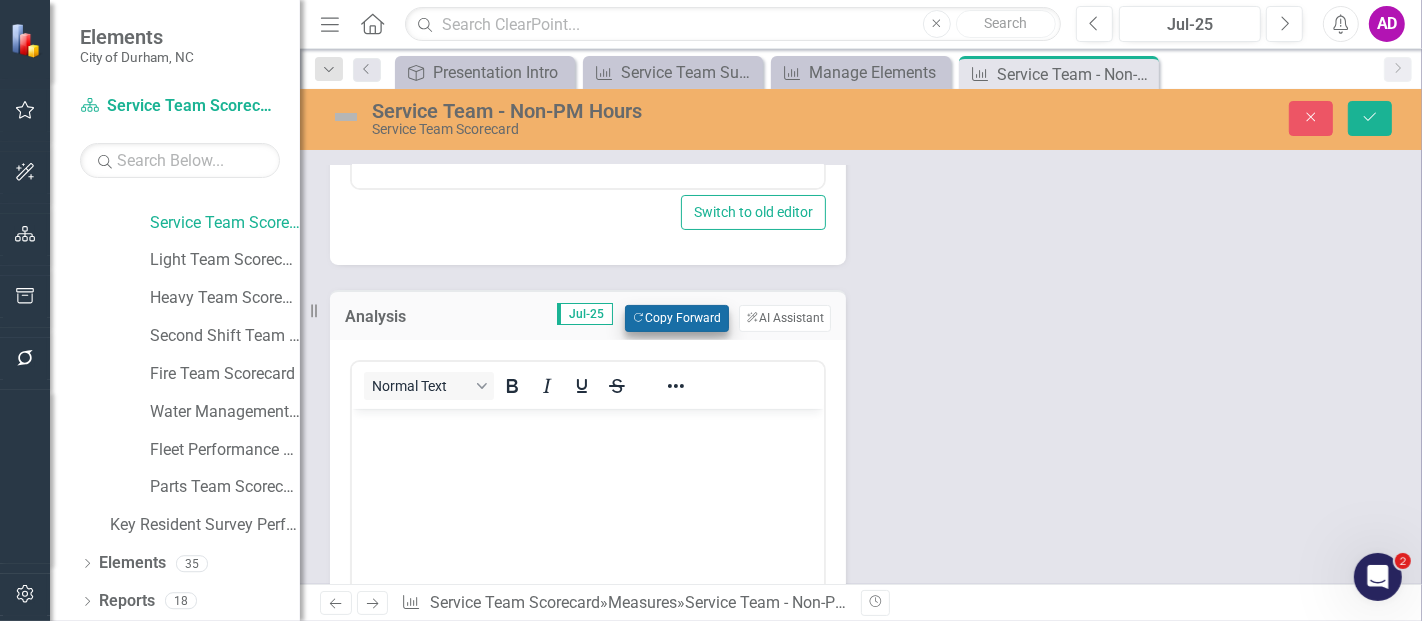 scroll, scrollTop: 0, scrollLeft: 0, axis: both 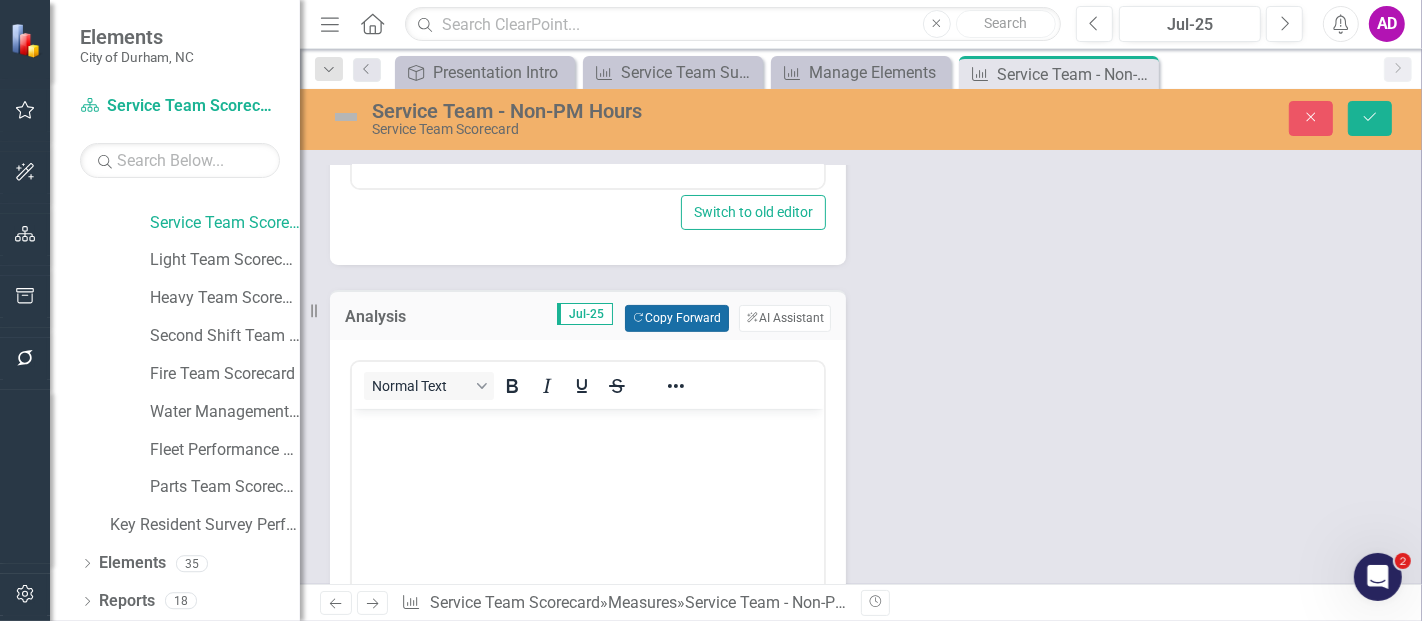 click on "Copy Forward  Copy Forward" at bounding box center [676, 318] 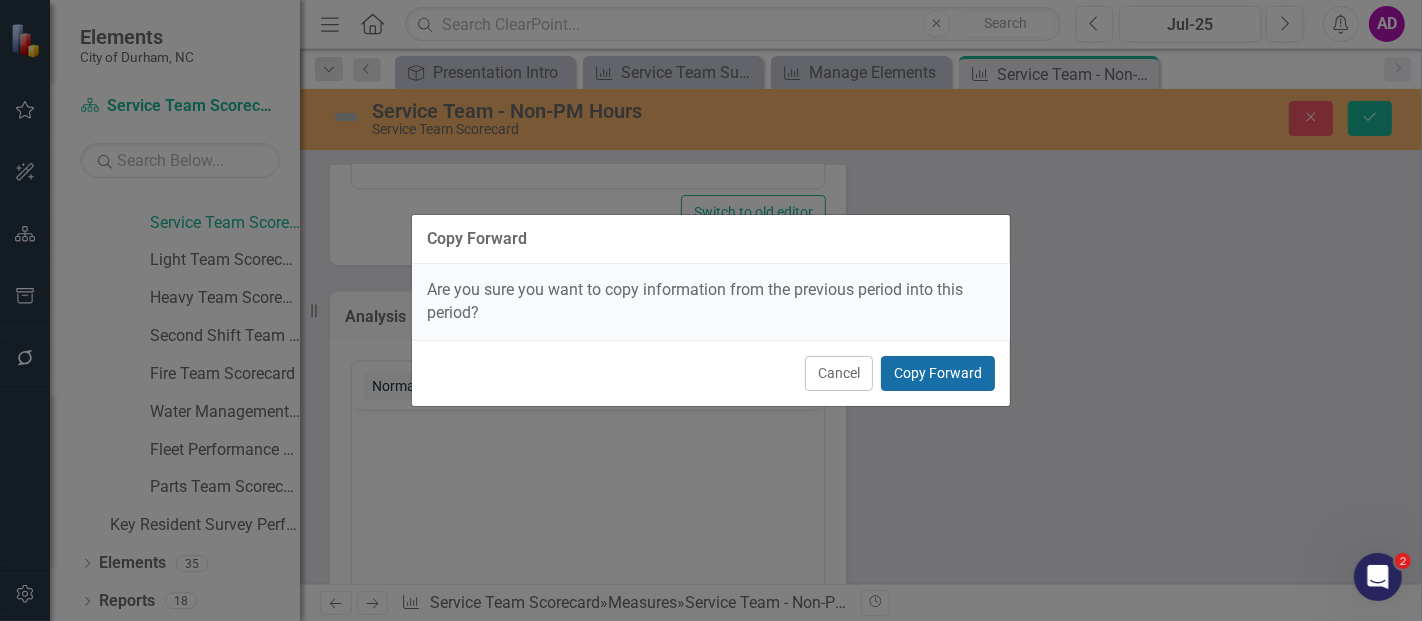 click on "Copy Forward" at bounding box center (938, 373) 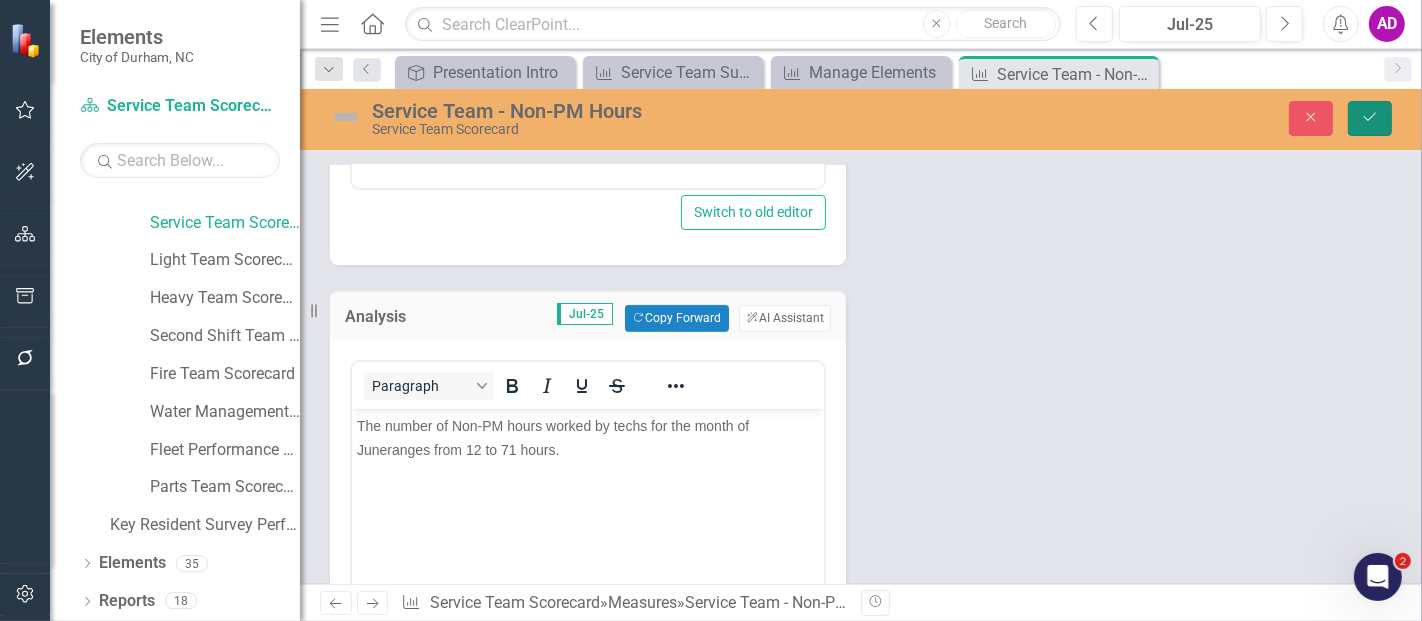 click on "Save" at bounding box center [1370, 118] 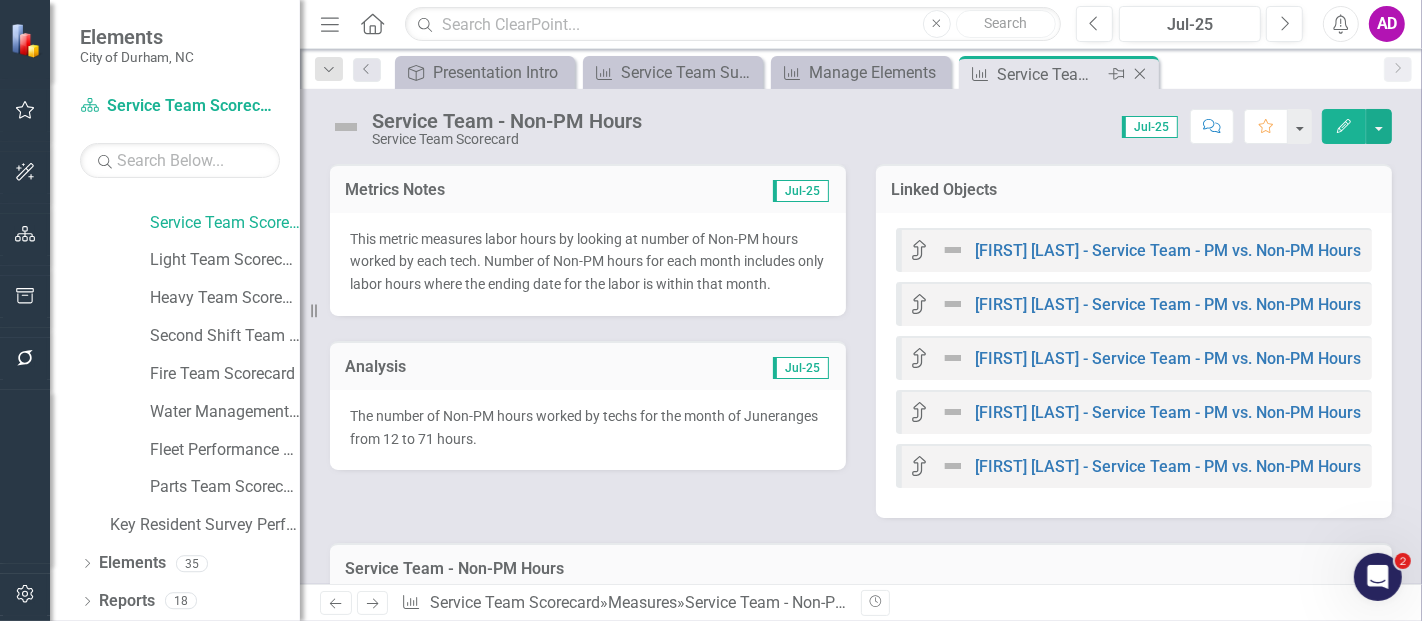 click on "Close" 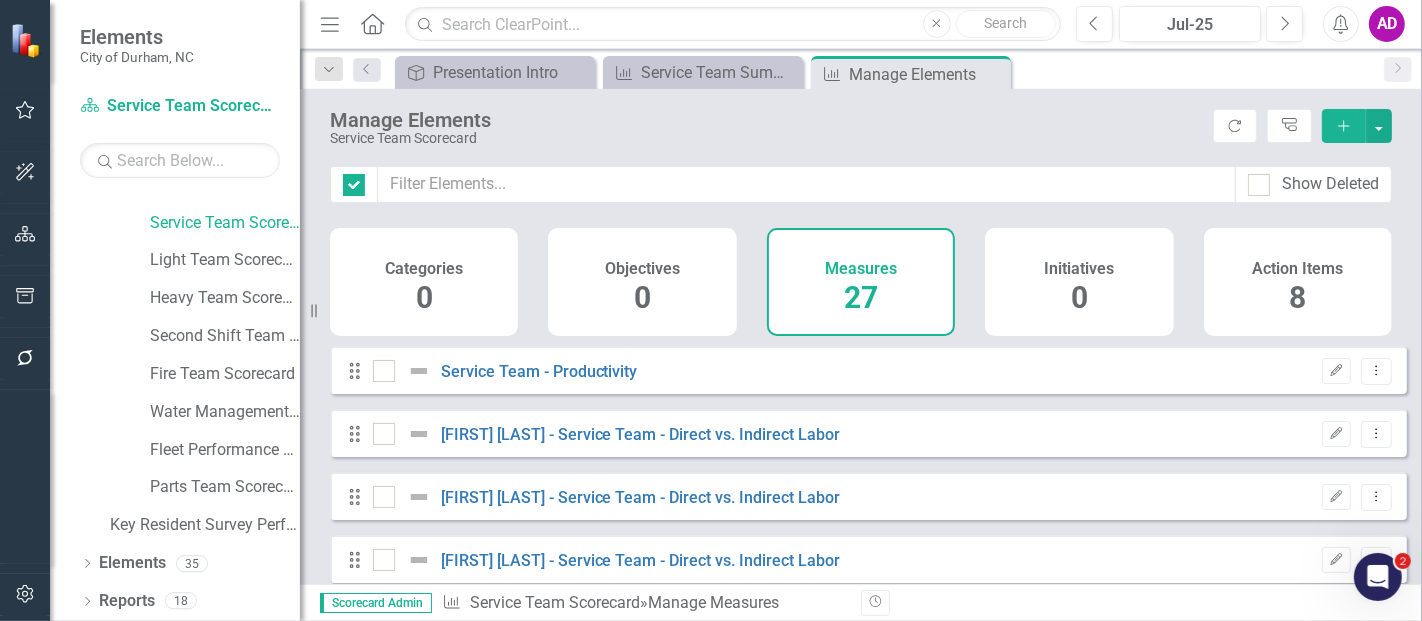 checkbox on "false" 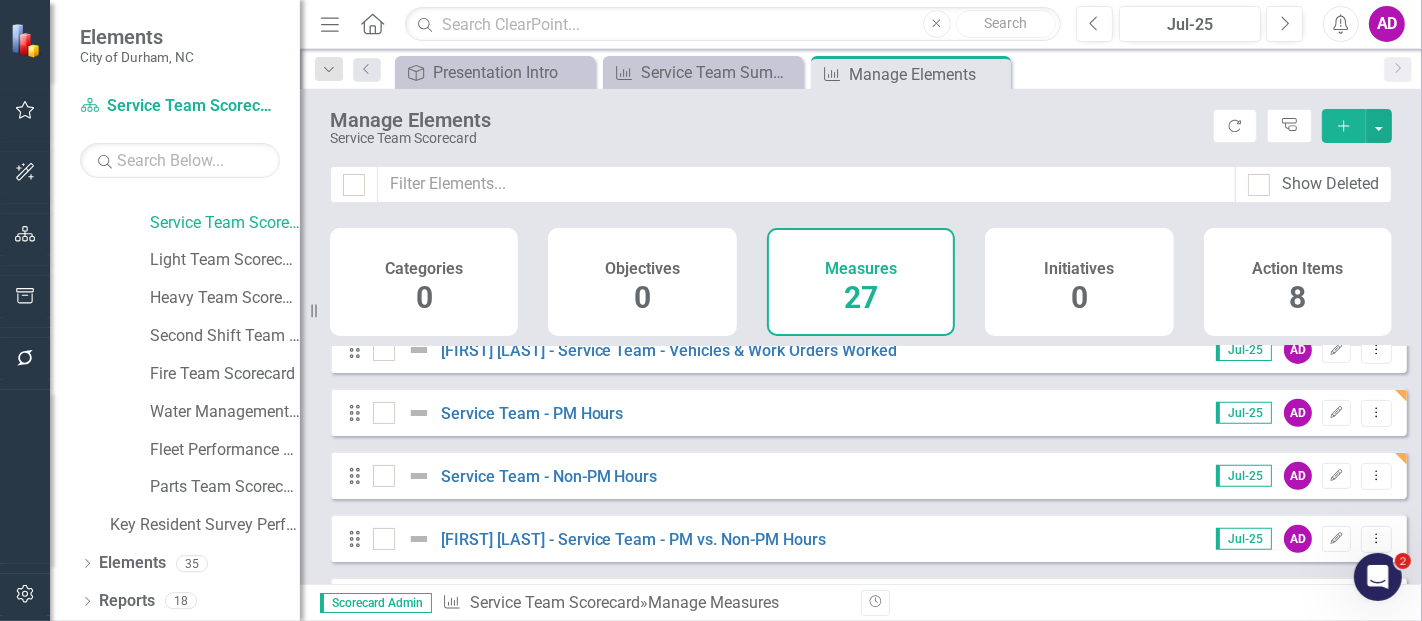 scroll, scrollTop: 888, scrollLeft: 0, axis: vertical 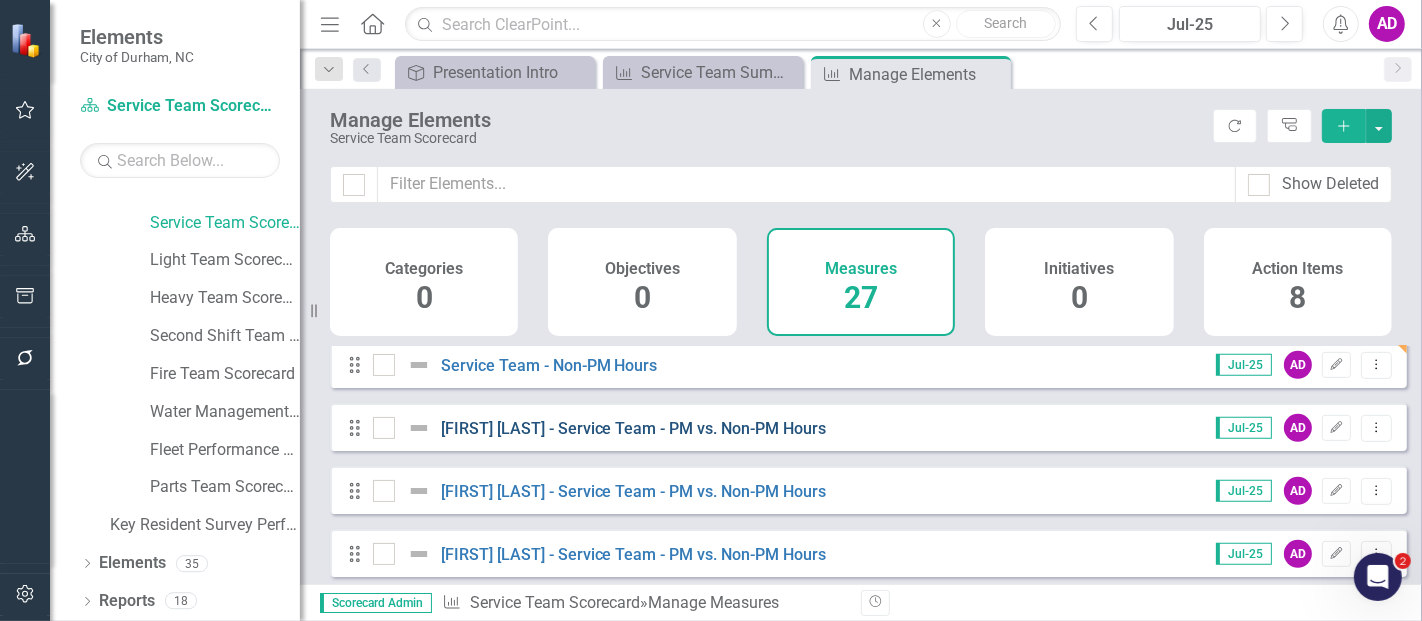 click on "James Minor - Service Team - PM vs. Non-PM Hours" at bounding box center (634, 428) 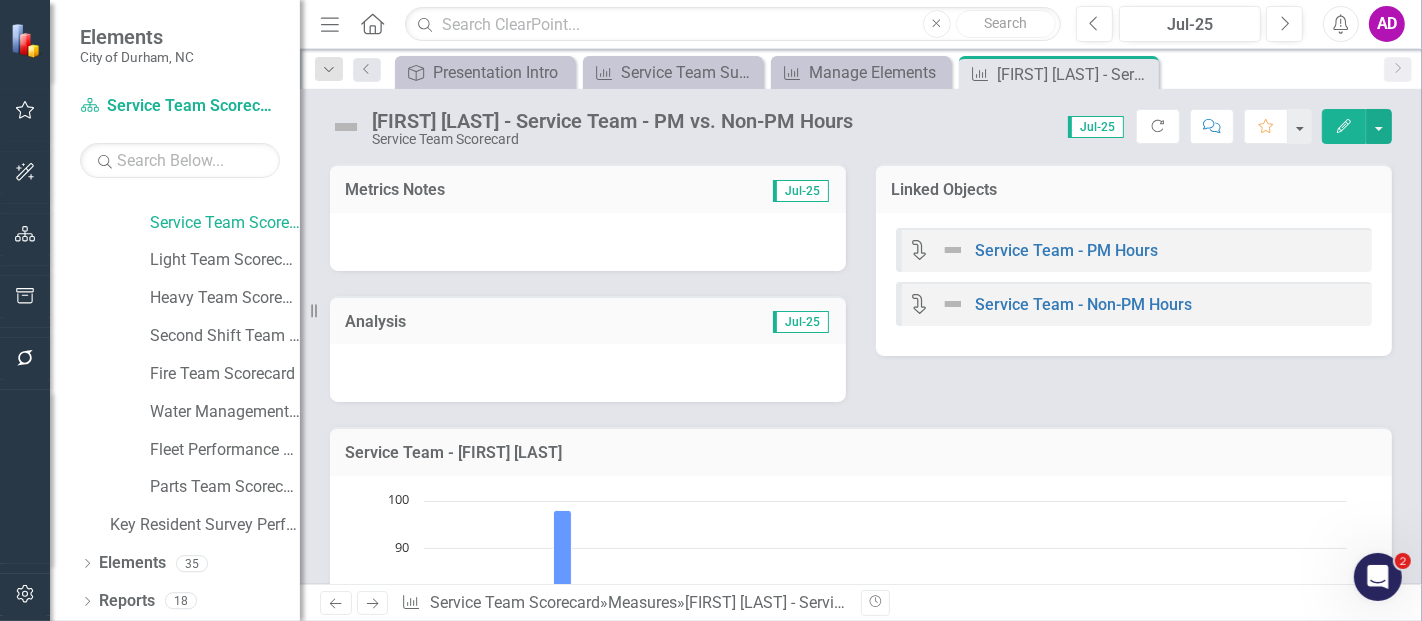 click at bounding box center [588, 242] 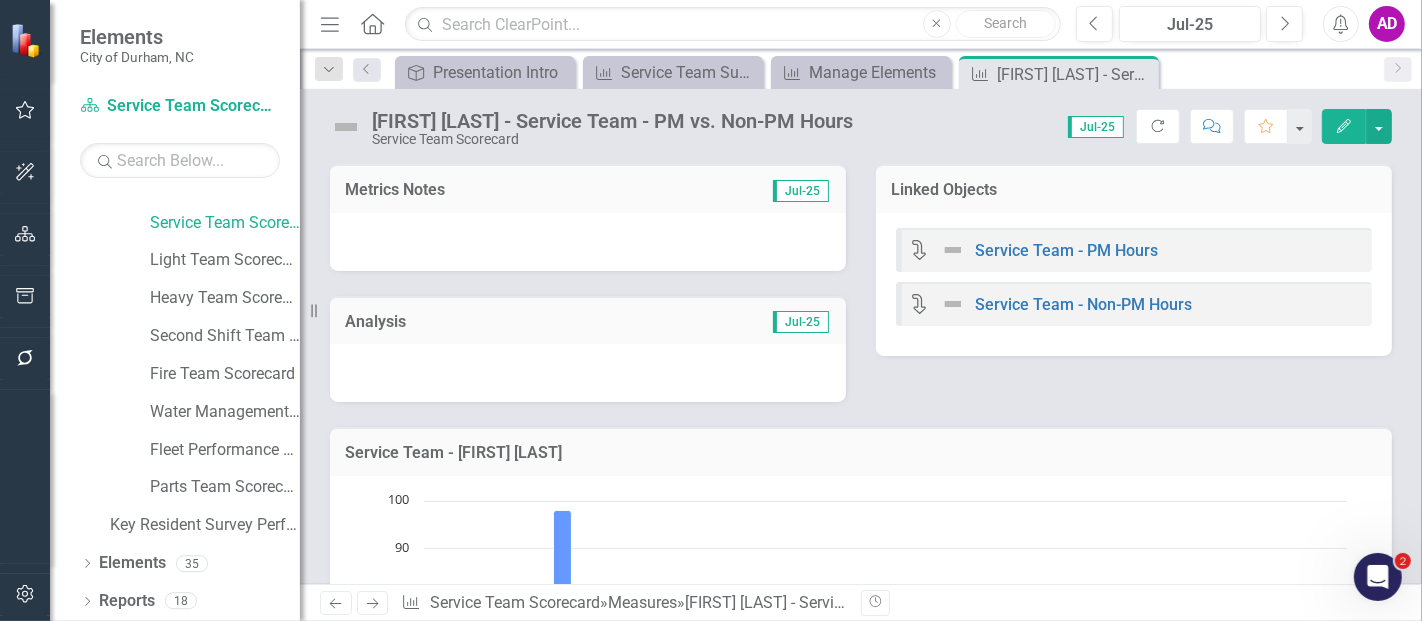click at bounding box center [588, 242] 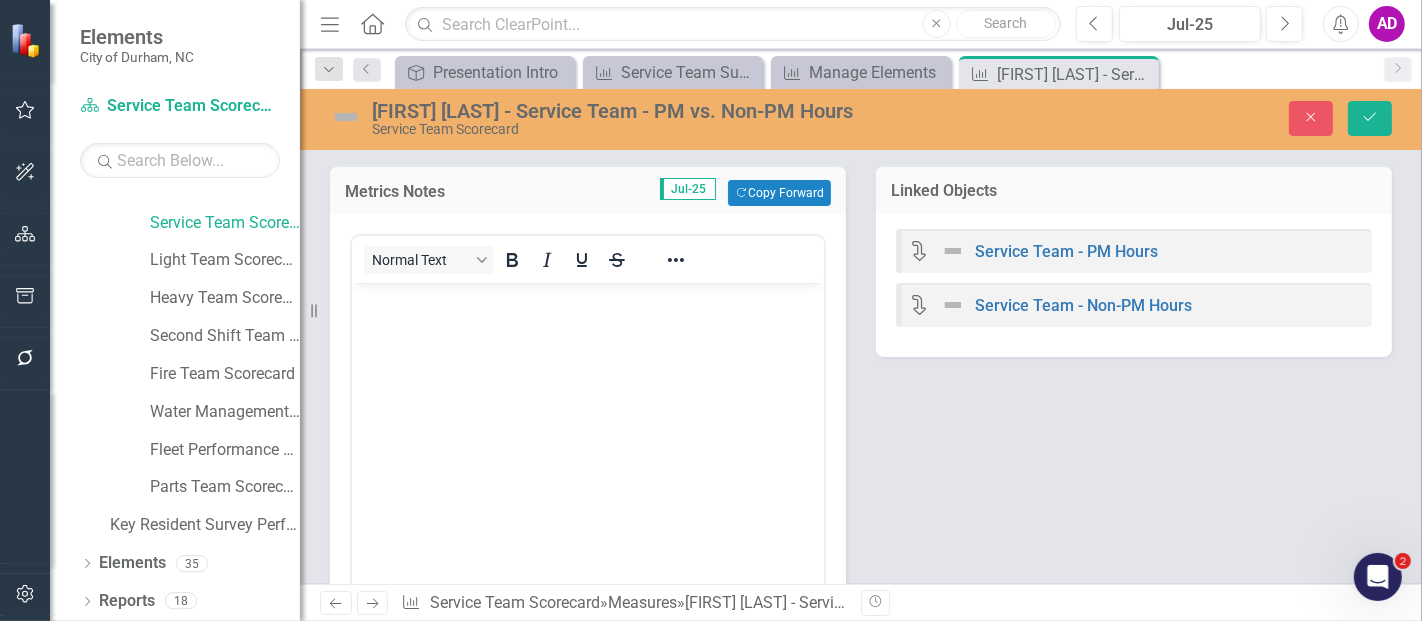 scroll, scrollTop: 0, scrollLeft: 0, axis: both 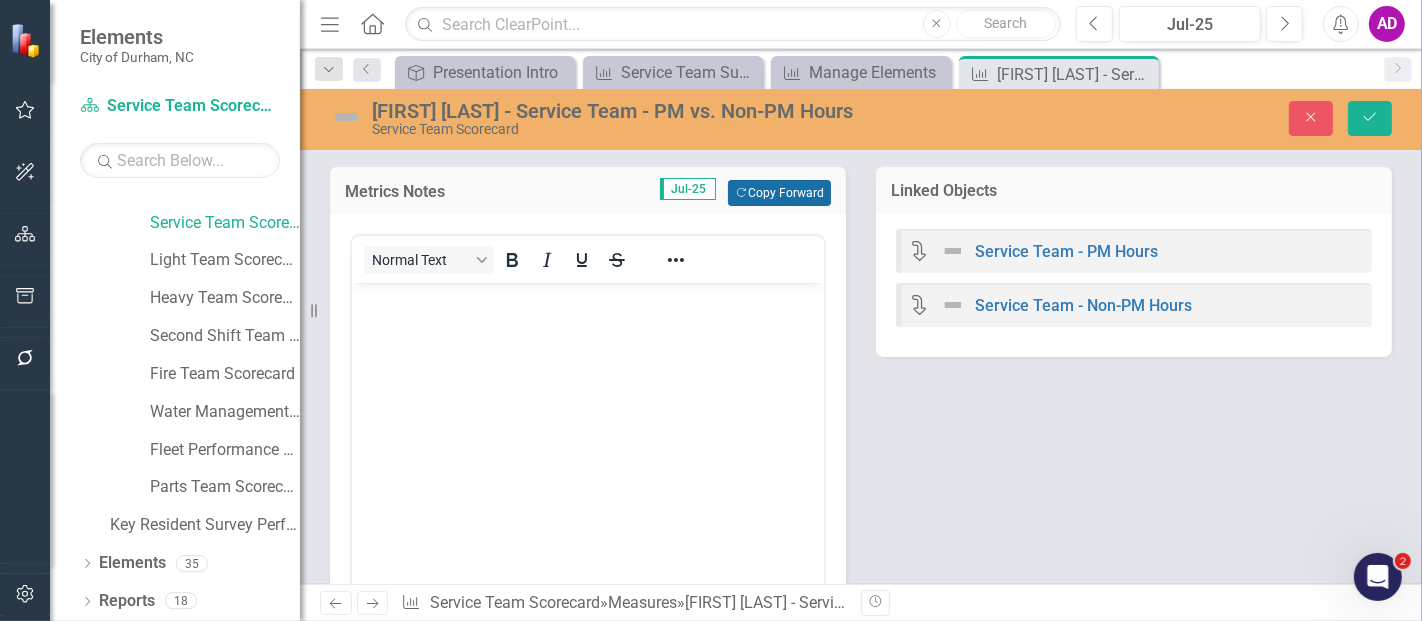 click on "Copy Forward  Copy Forward" at bounding box center (779, 193) 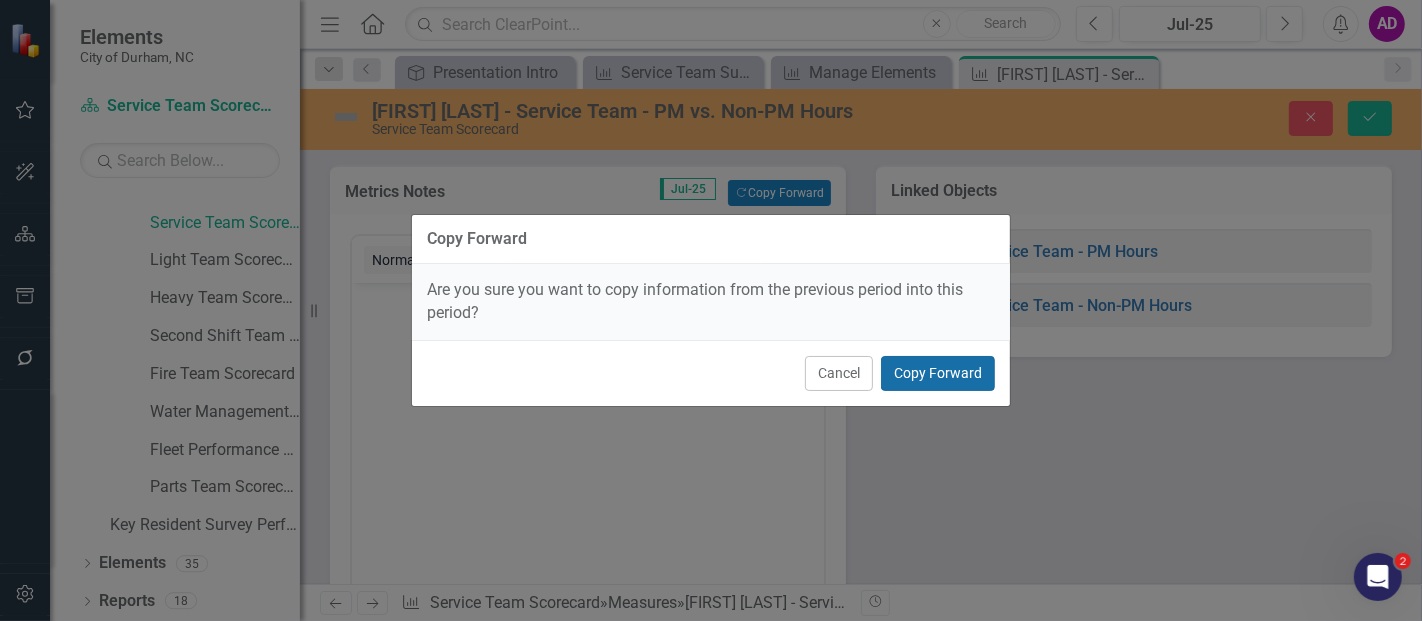 click on "Copy Forward" at bounding box center [938, 373] 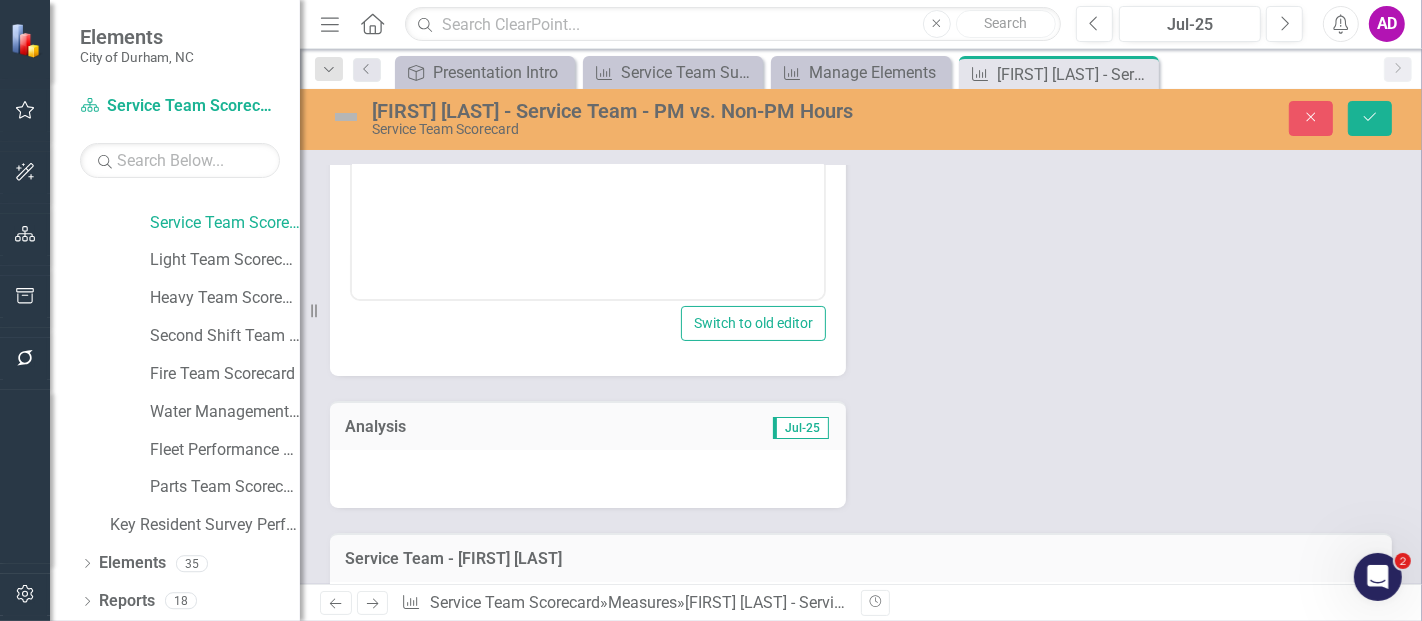 scroll, scrollTop: 444, scrollLeft: 0, axis: vertical 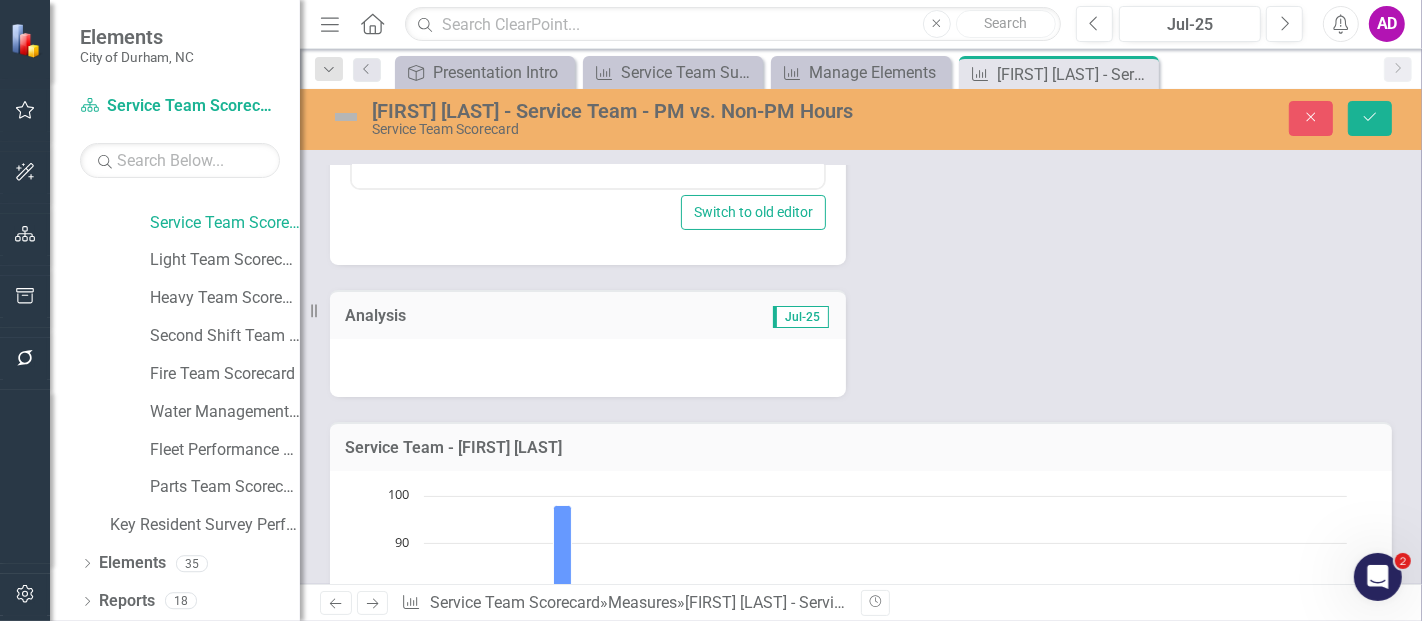 click at bounding box center (588, 368) 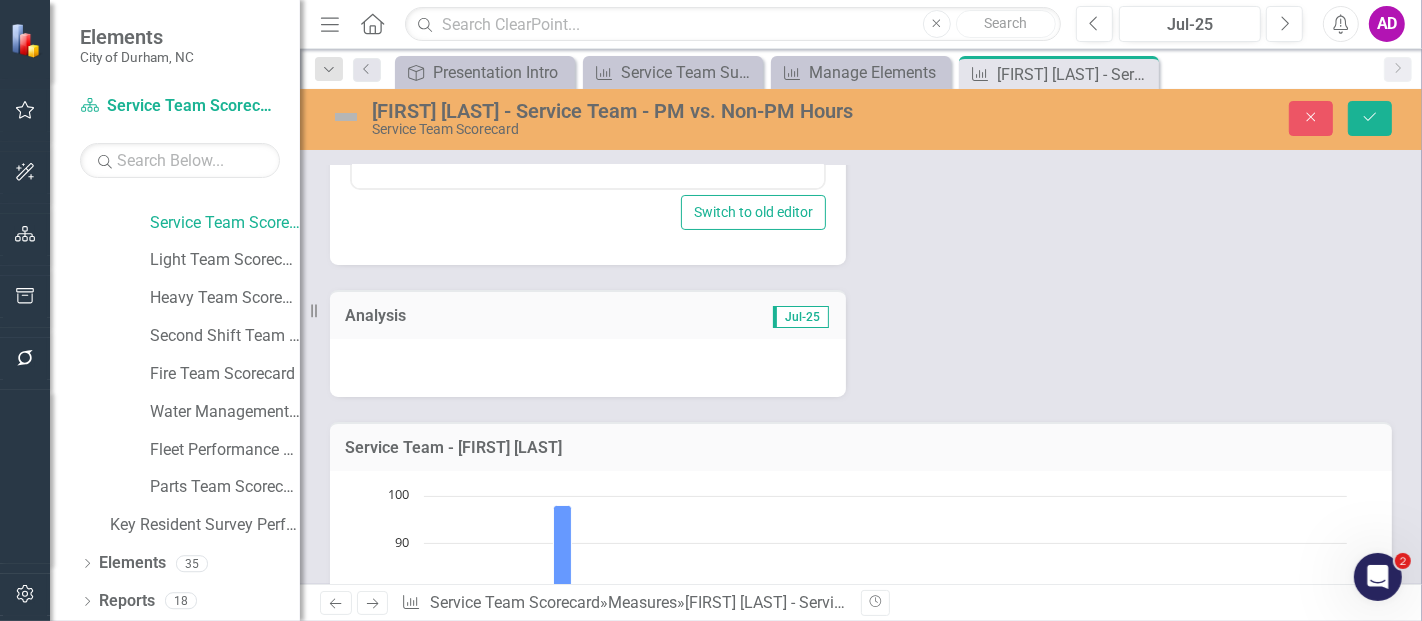 click at bounding box center [588, 368] 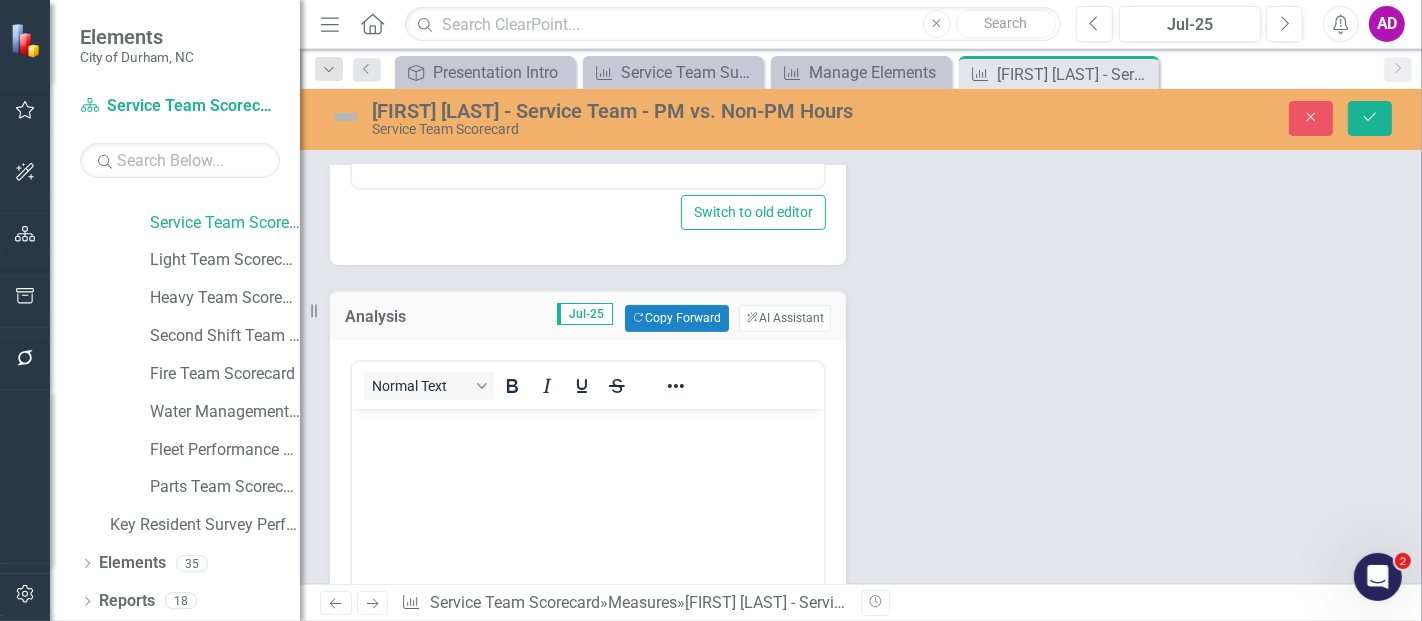scroll, scrollTop: 0, scrollLeft: 0, axis: both 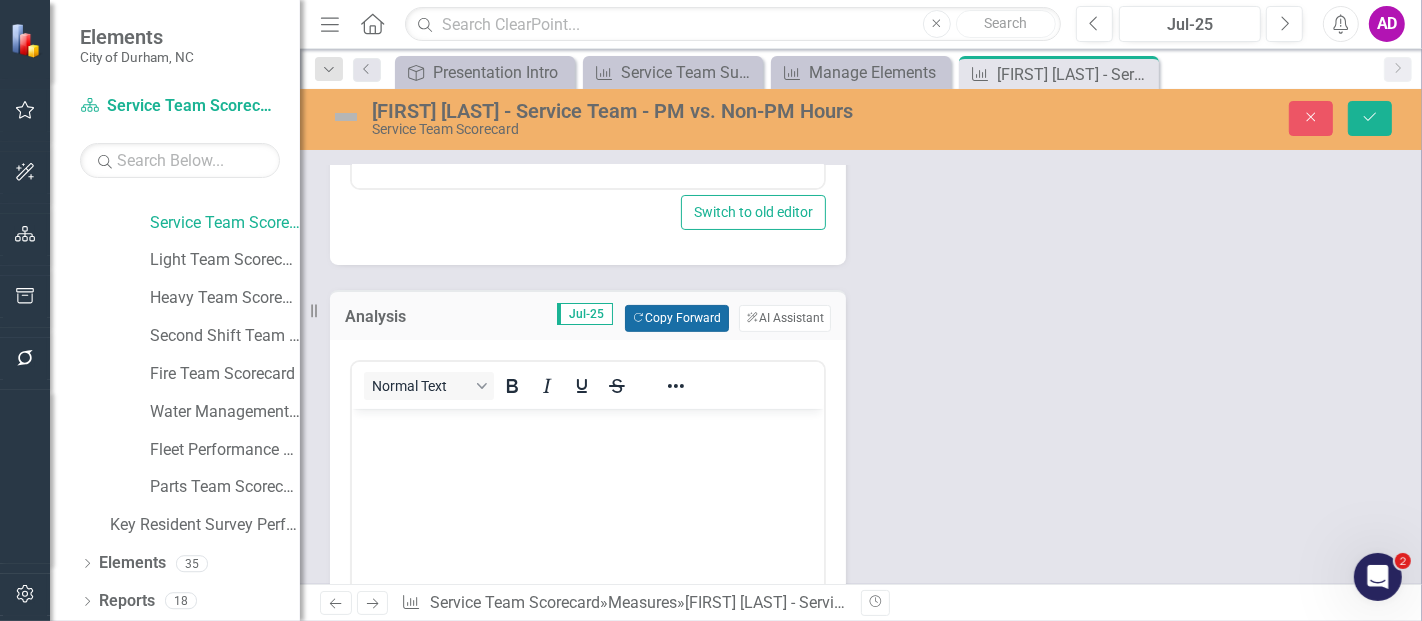 click on "Copy Forward  Copy Forward" at bounding box center (676, 318) 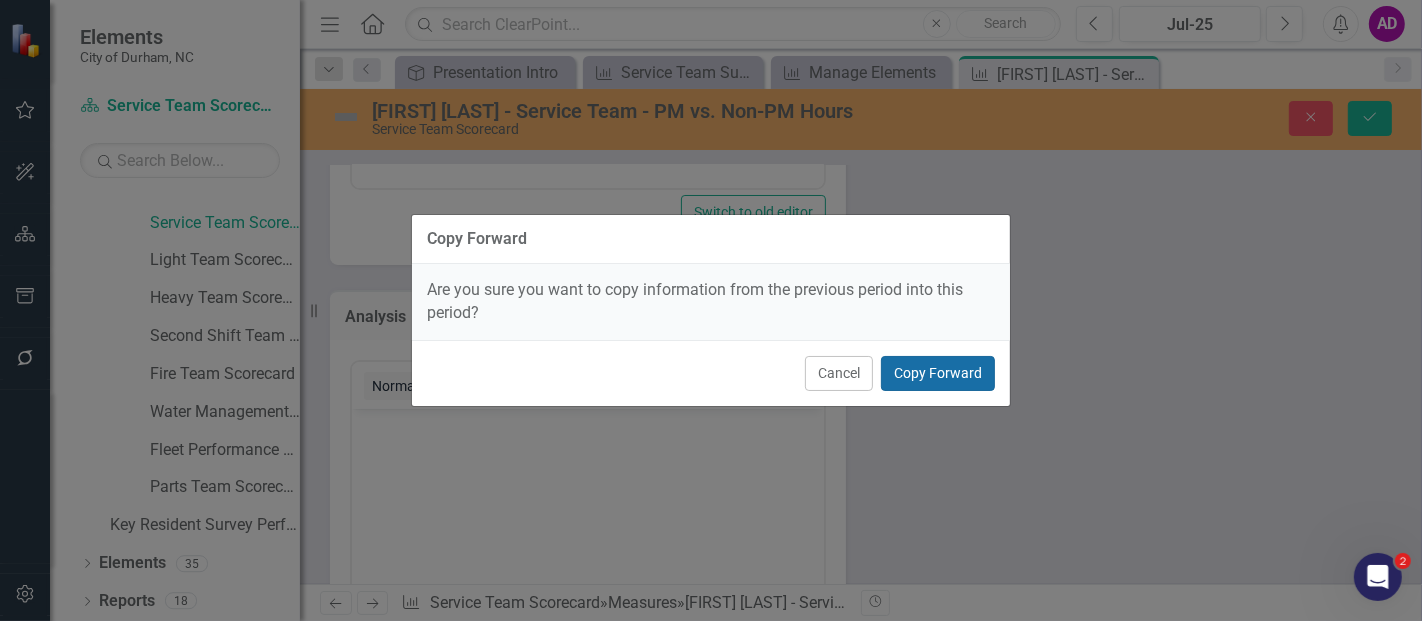 click on "Copy Forward" at bounding box center [938, 373] 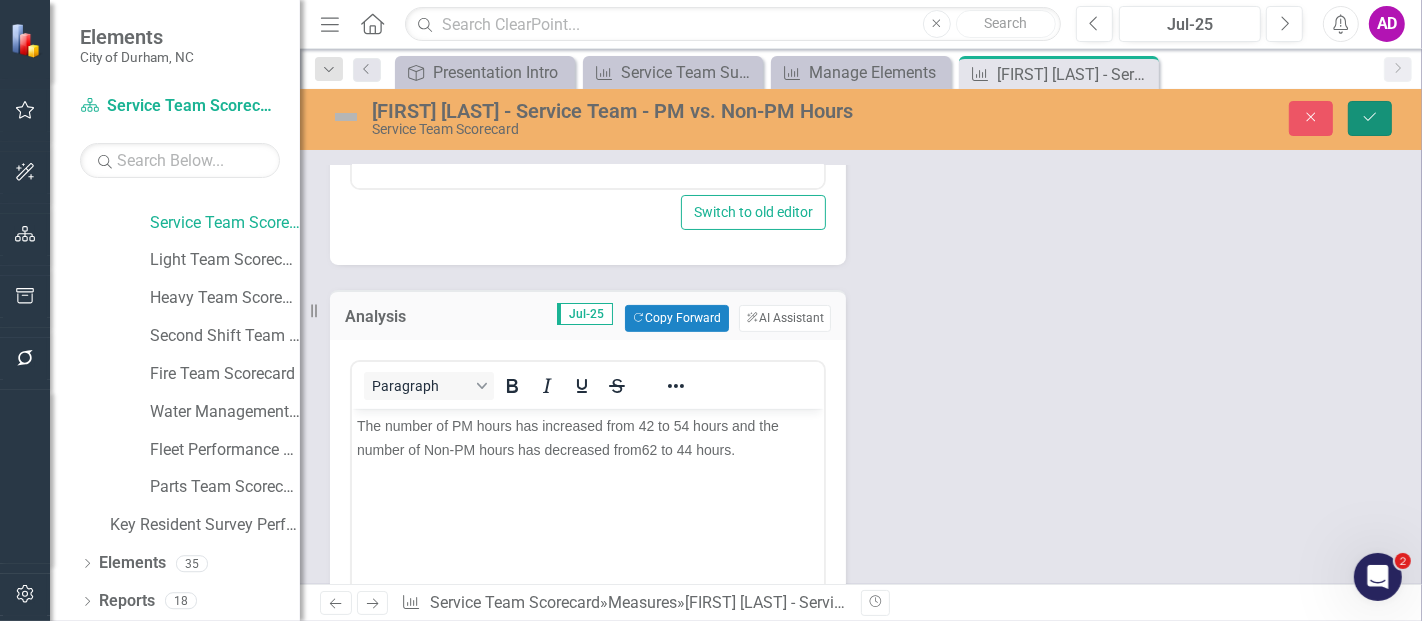 click on "Save" 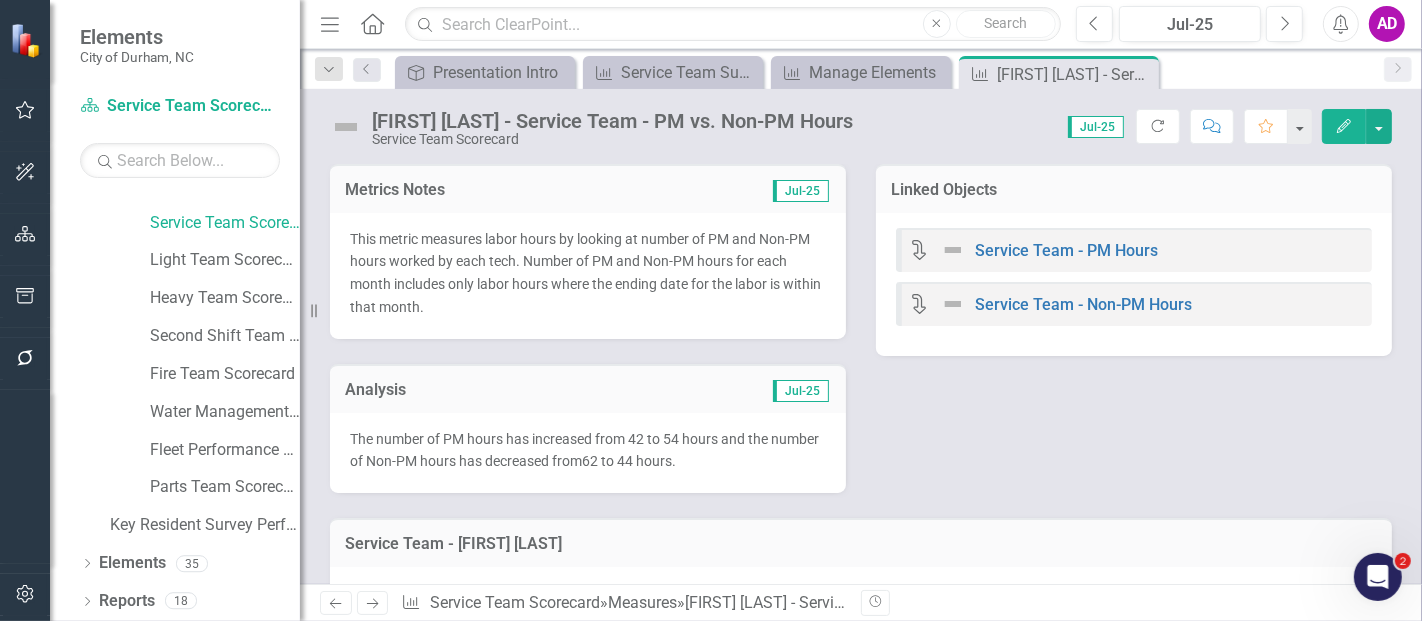 click on "Close" 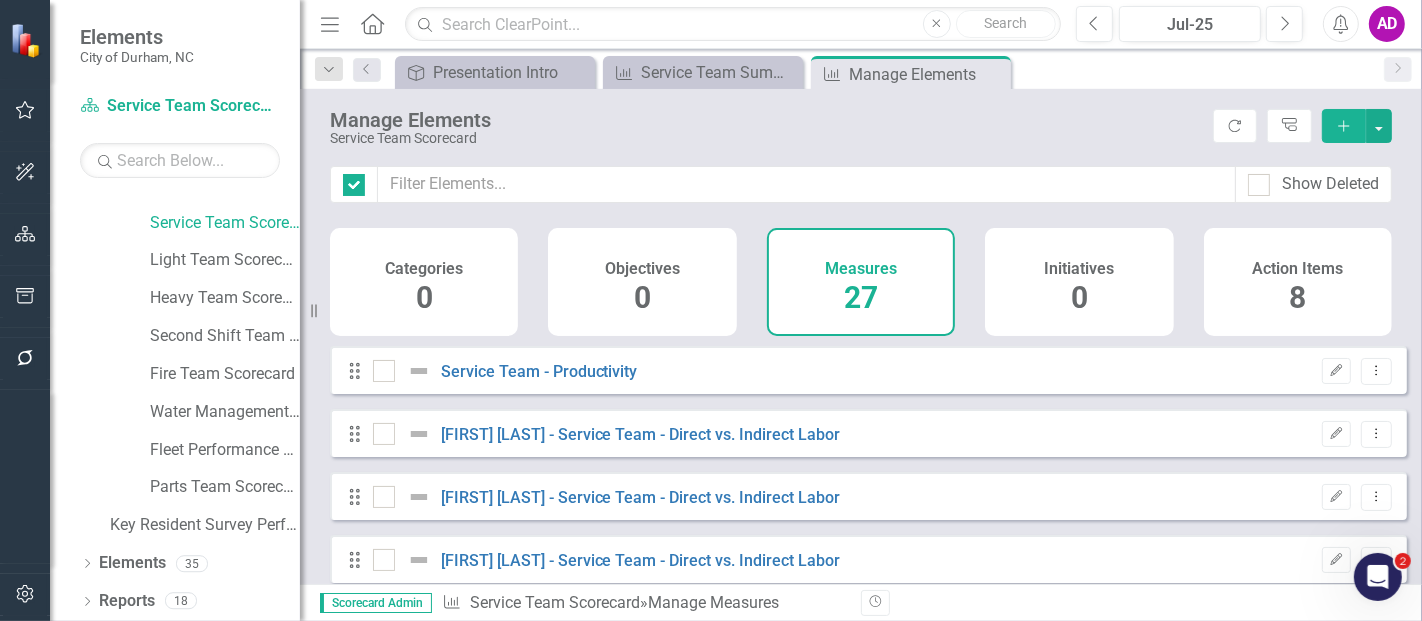 checkbox on "false" 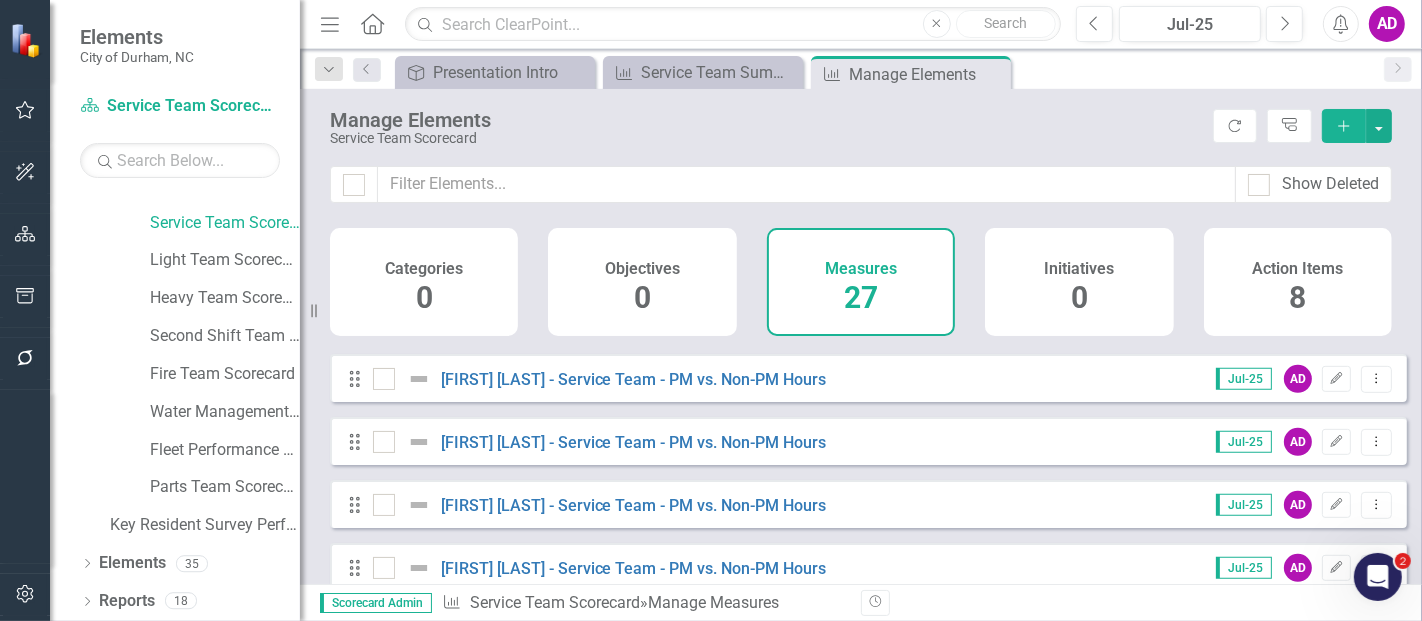 scroll, scrollTop: 888, scrollLeft: 0, axis: vertical 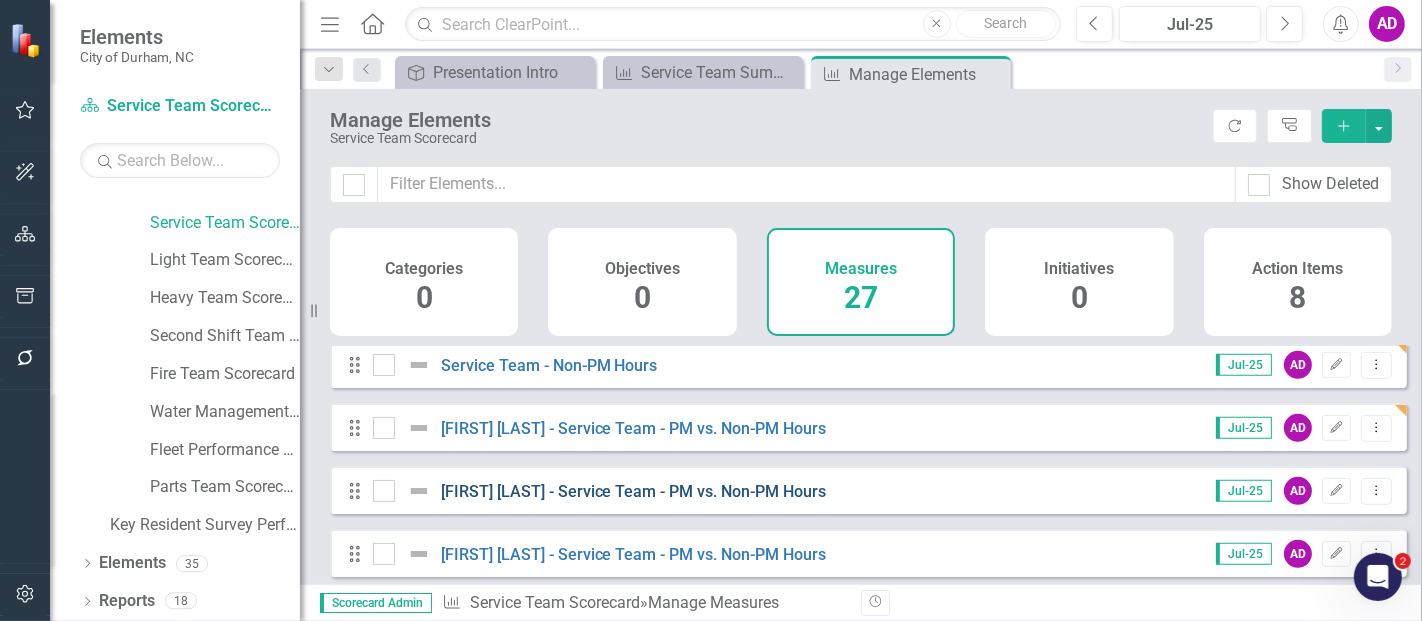 click on "Eli Charron - Service Team - PM vs. Non-PM Hours" at bounding box center [634, 491] 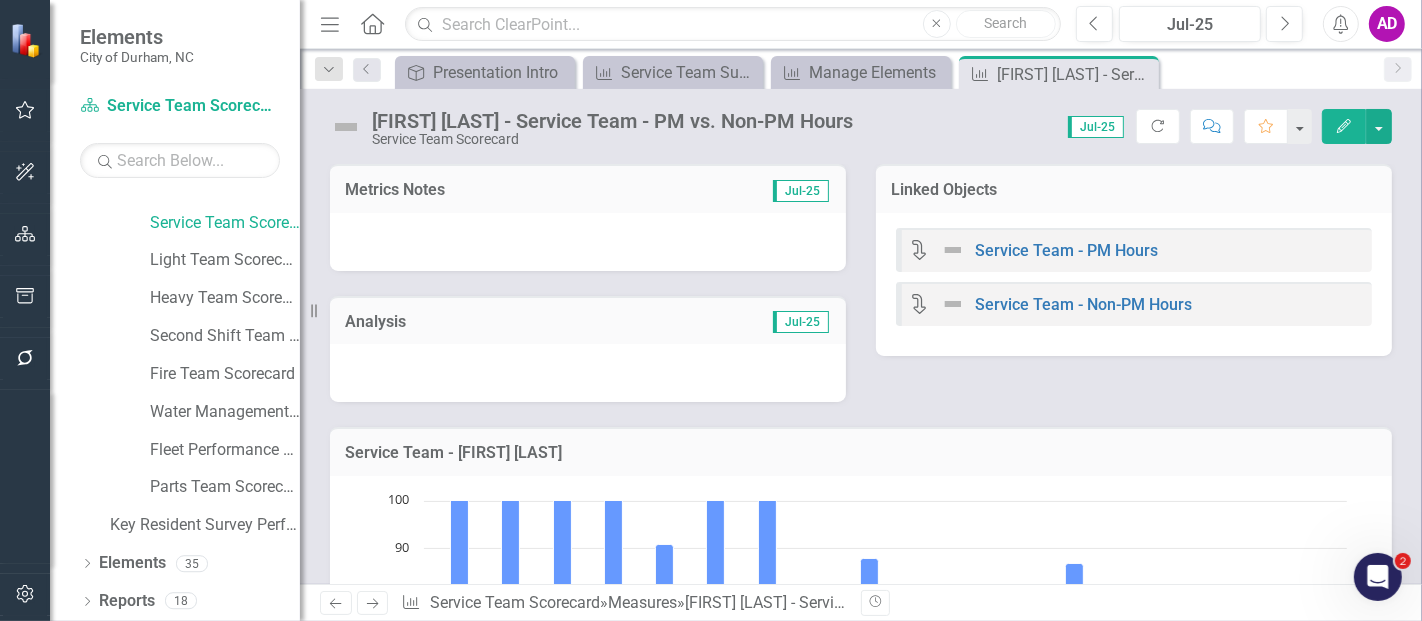 click at bounding box center (588, 242) 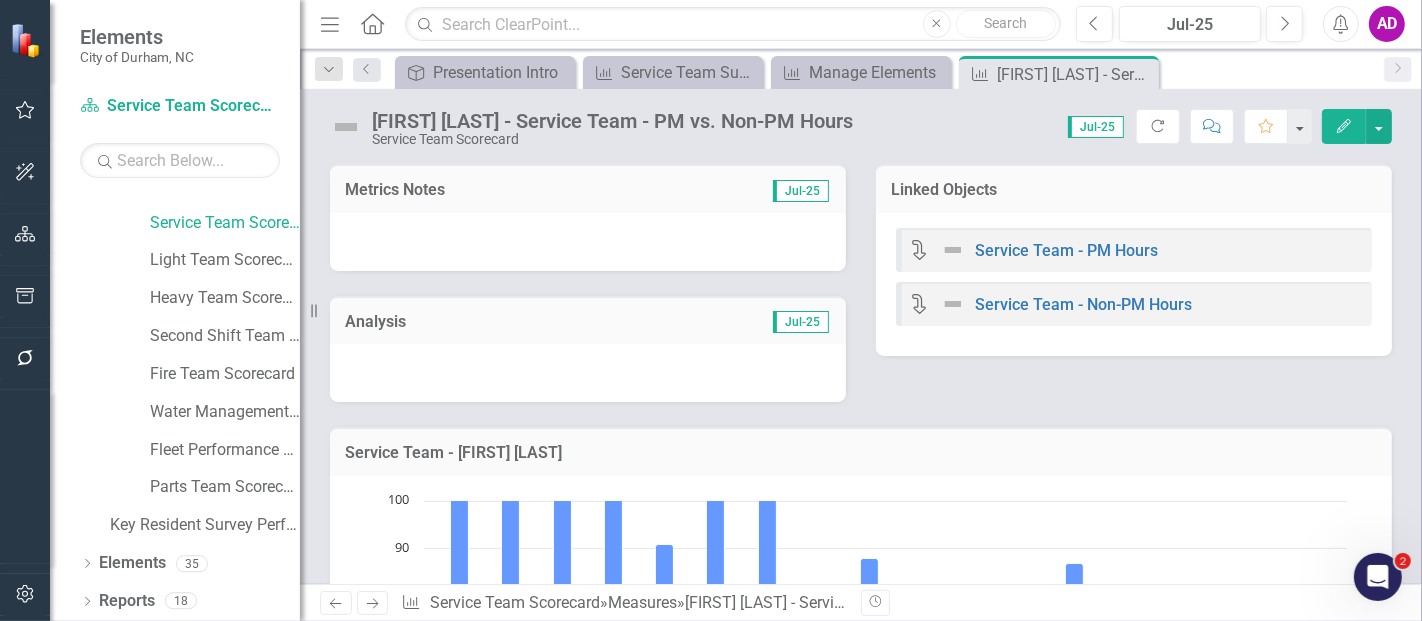 click at bounding box center [588, 242] 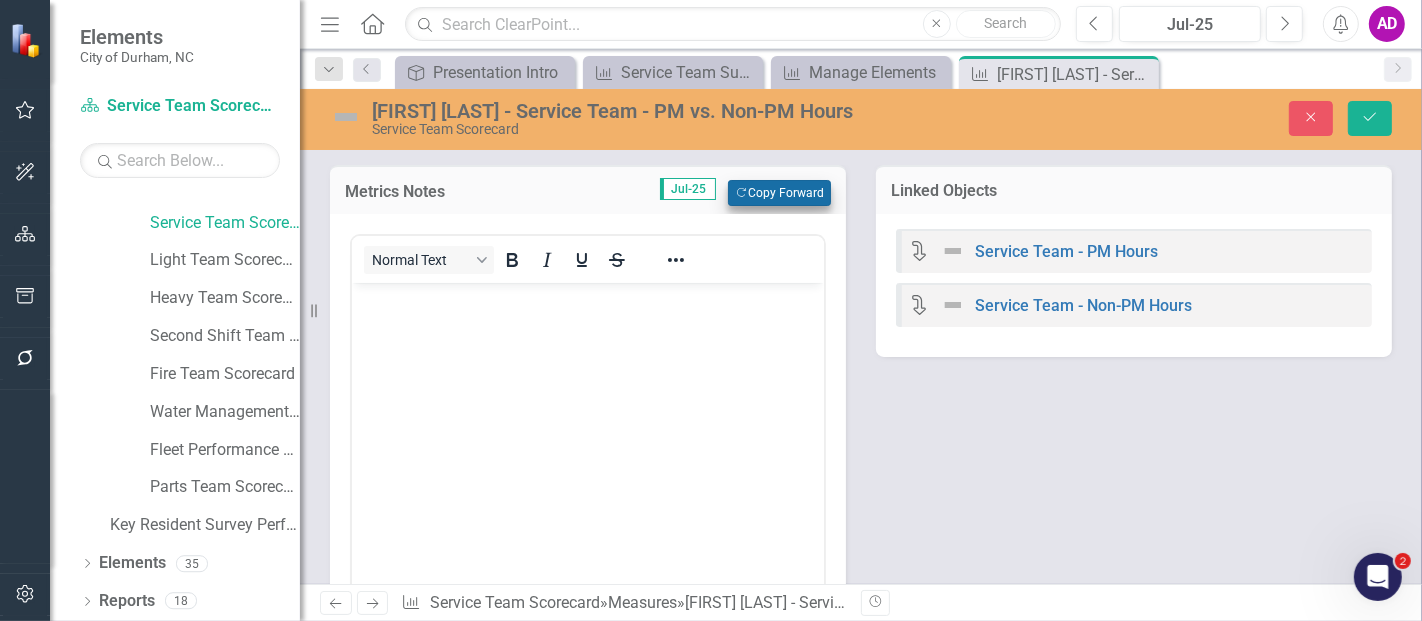 scroll, scrollTop: 0, scrollLeft: 0, axis: both 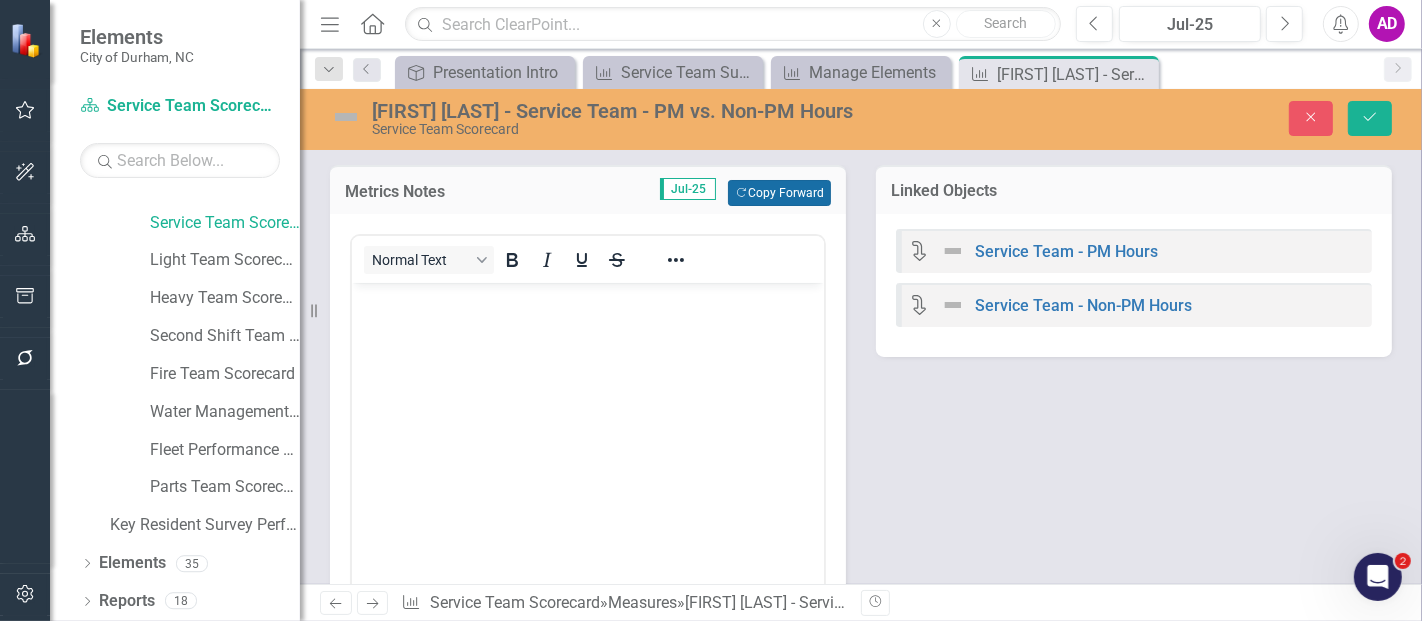 click on "Copy Forward  Copy Forward" at bounding box center (779, 193) 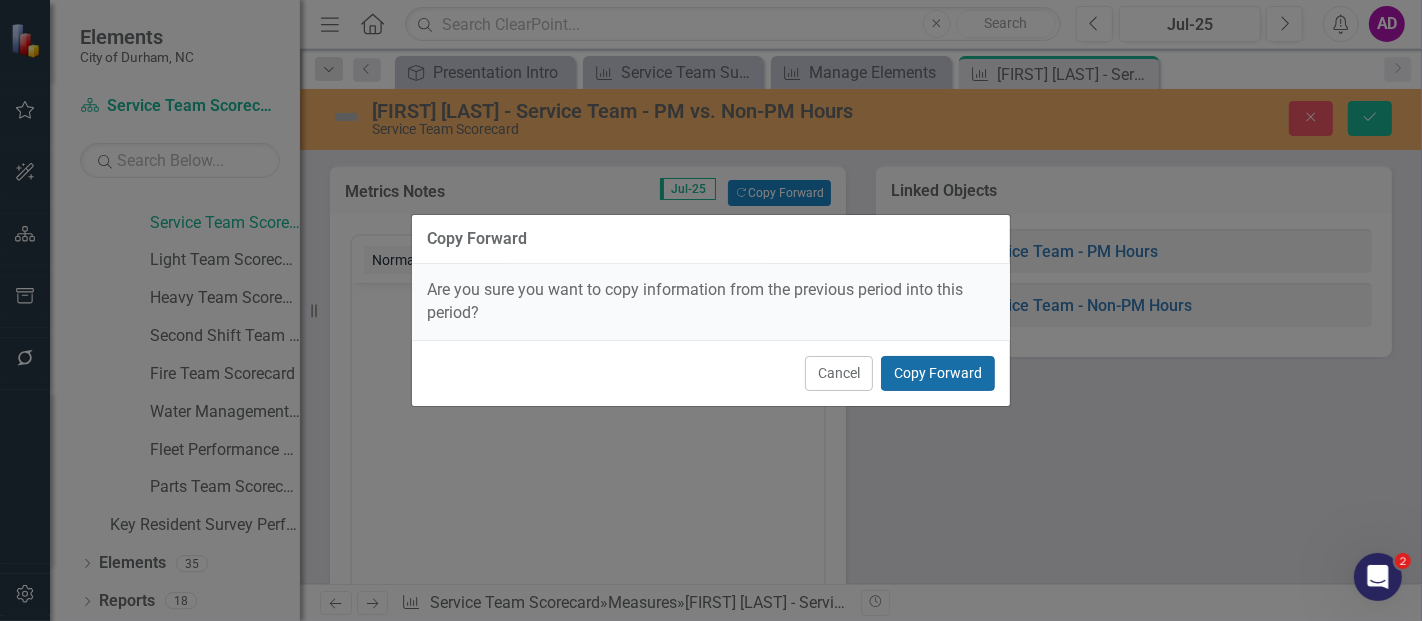 click on "Copy Forward" at bounding box center [938, 373] 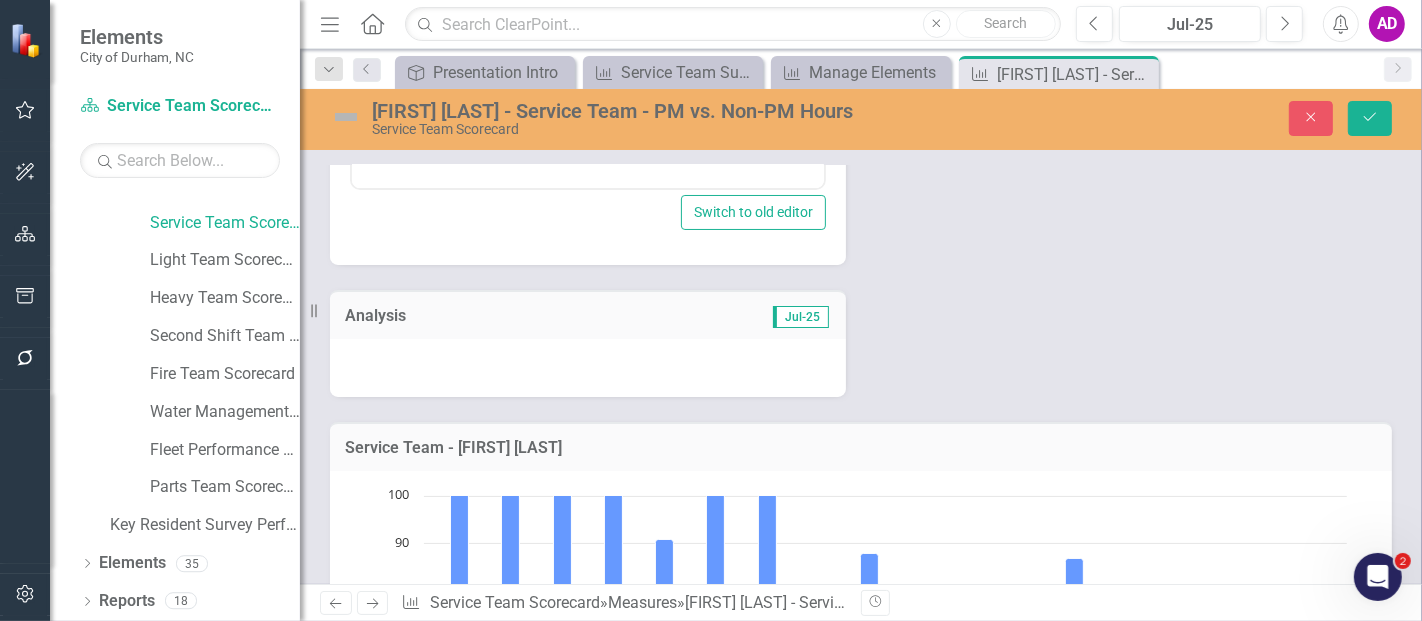 scroll, scrollTop: 555, scrollLeft: 0, axis: vertical 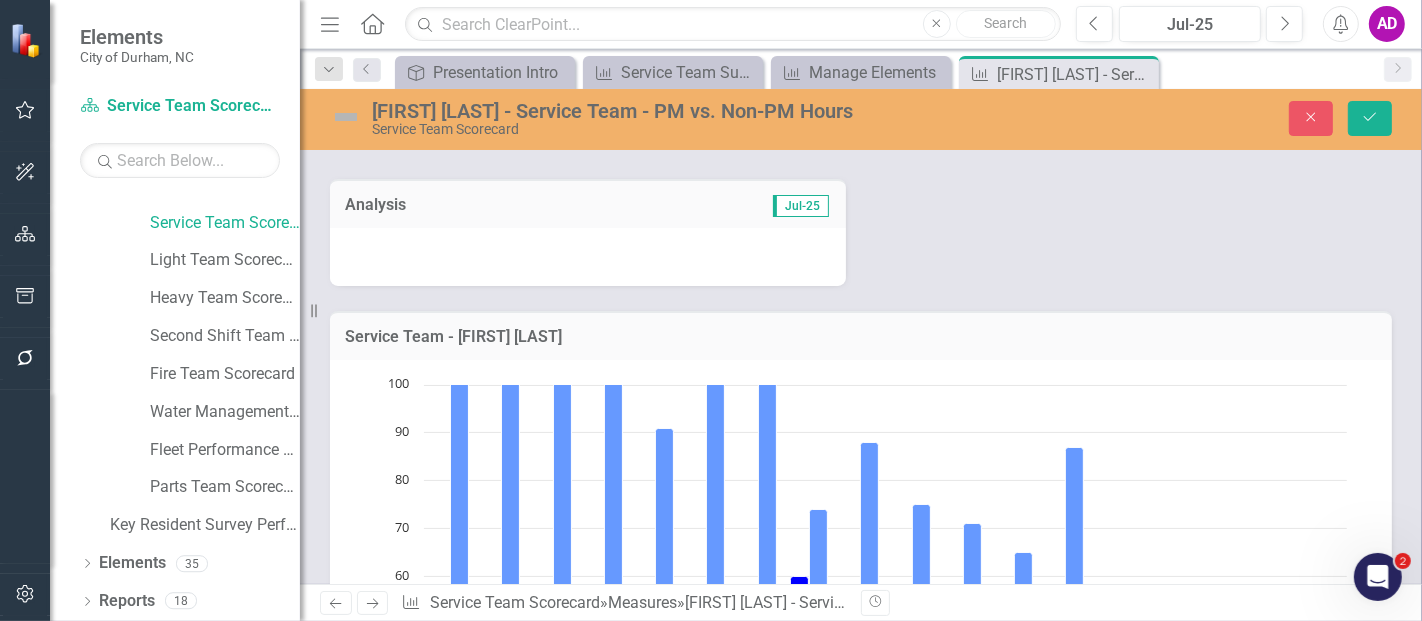 click at bounding box center [588, 257] 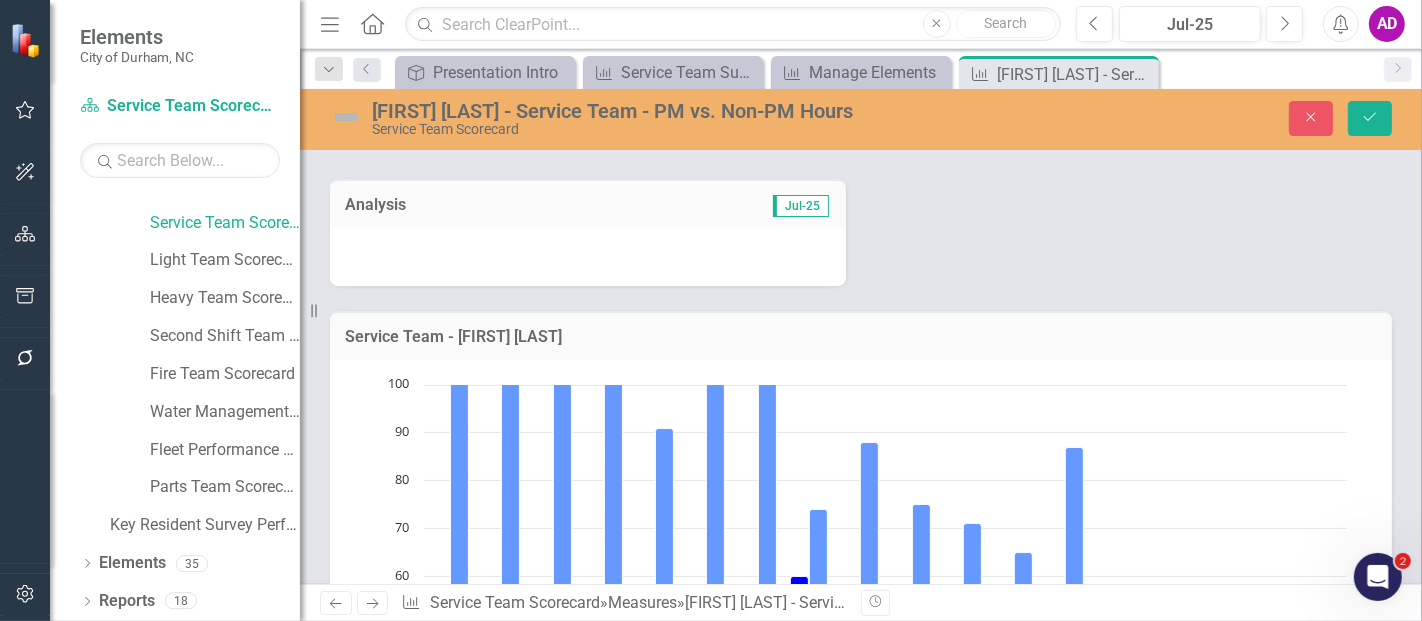 click at bounding box center [588, 257] 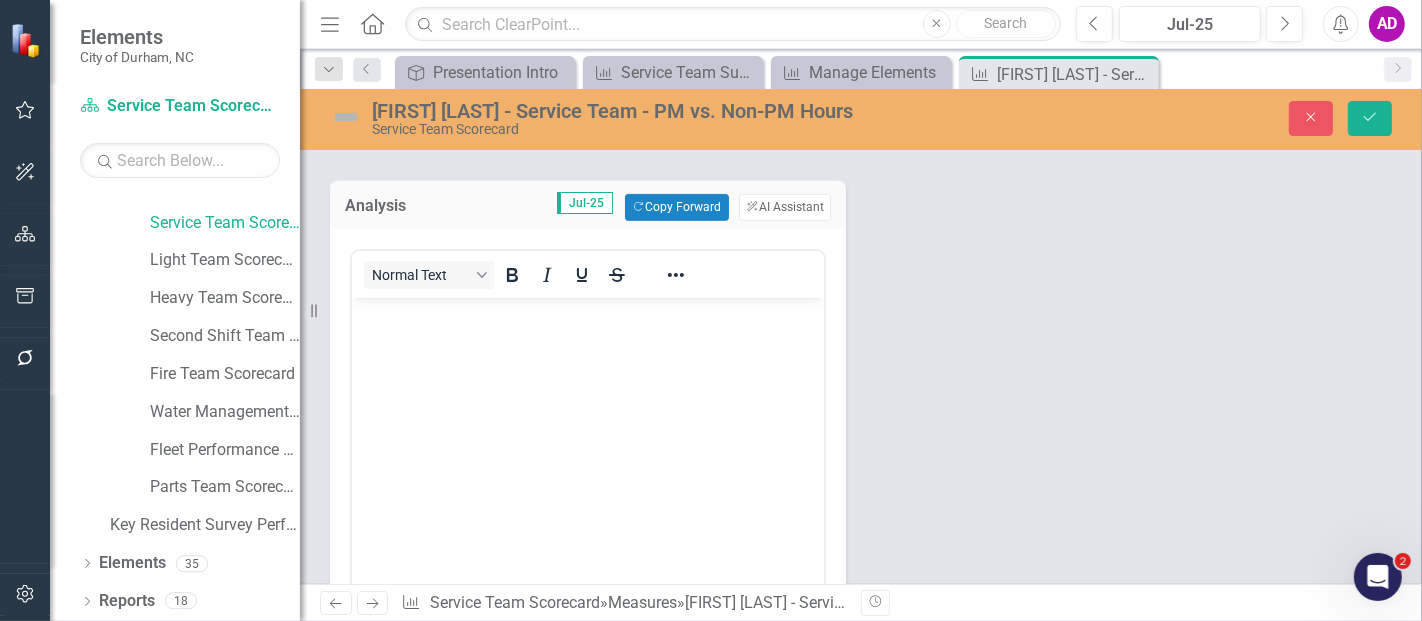scroll, scrollTop: 0, scrollLeft: 0, axis: both 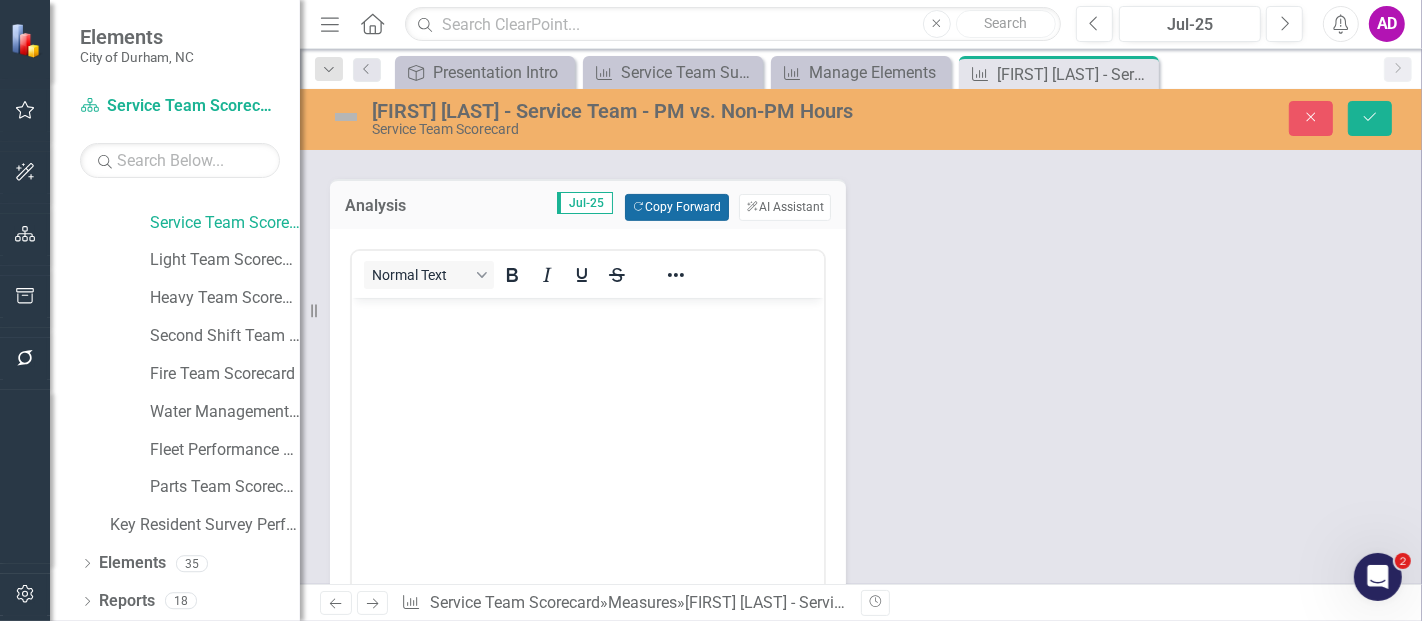 click on "Copy Forward  Copy Forward" at bounding box center [676, 207] 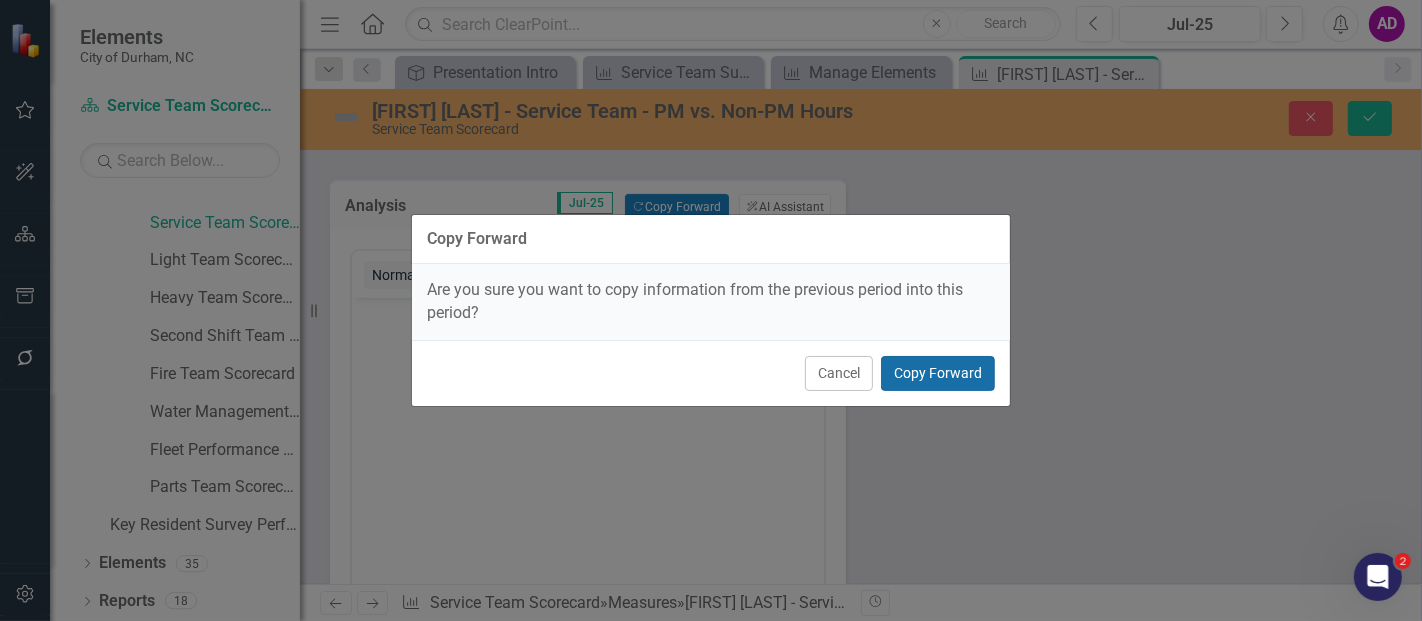 click on "Copy Forward" at bounding box center (938, 373) 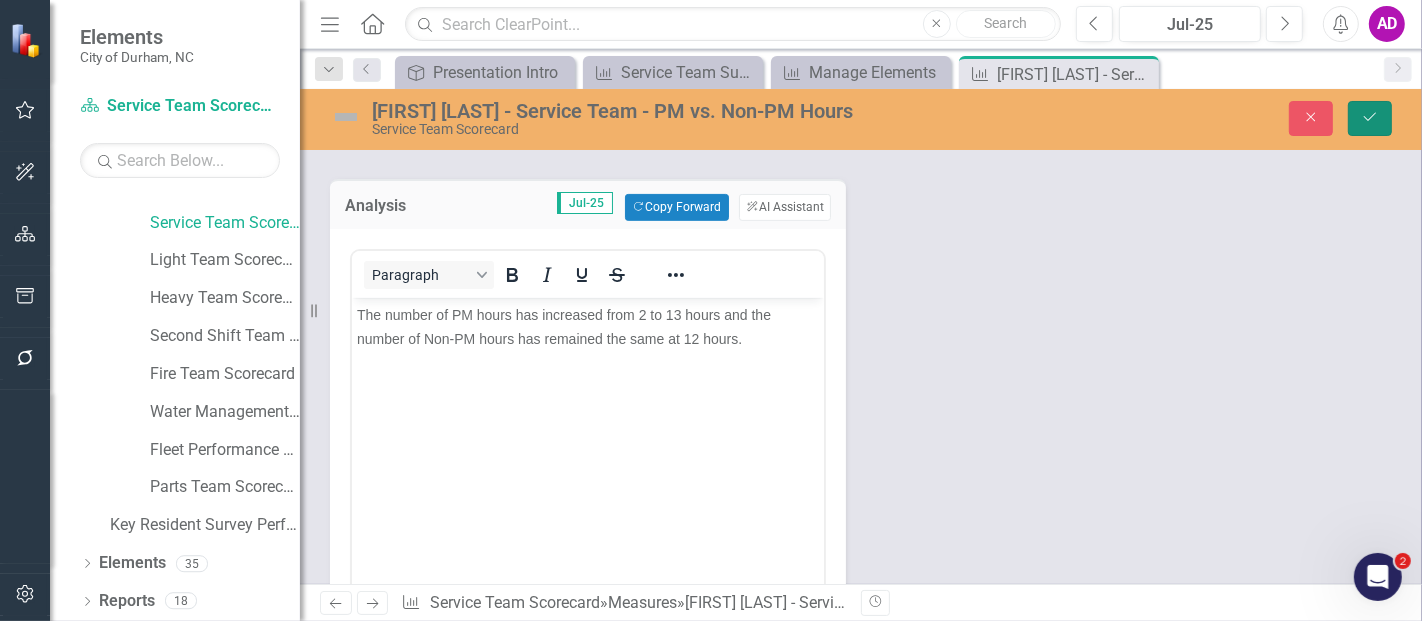click on "Save" at bounding box center (1370, 118) 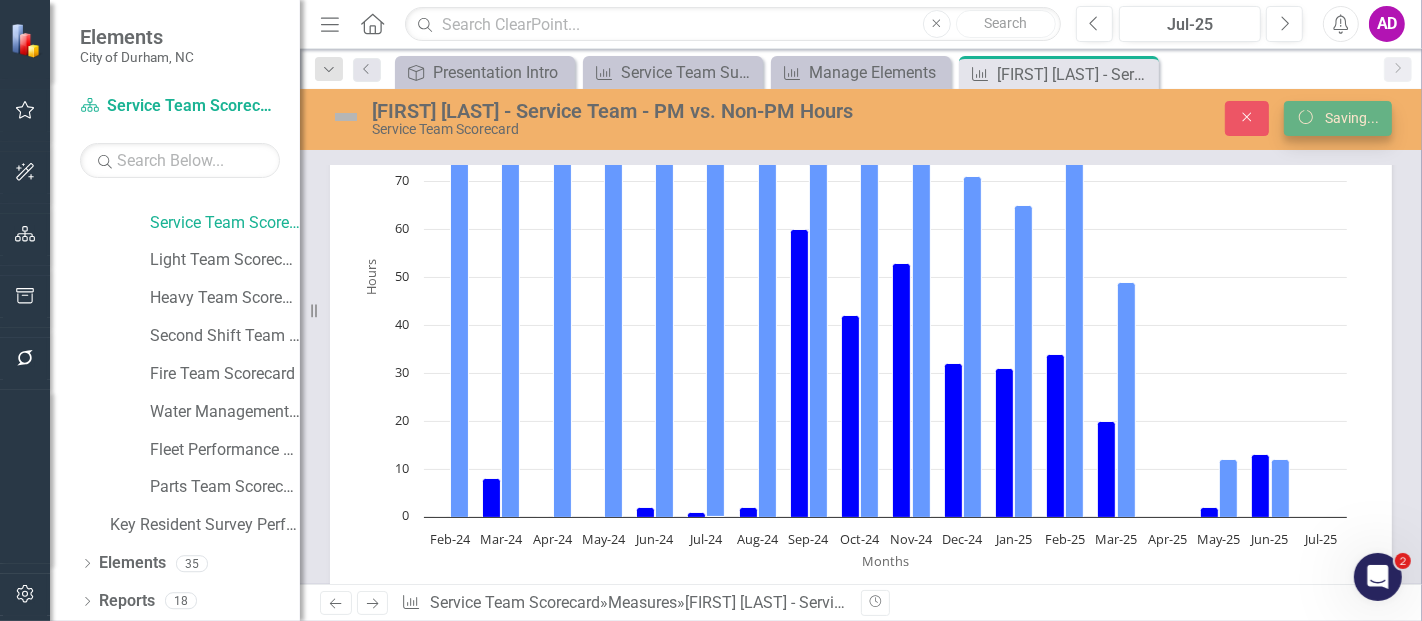 scroll, scrollTop: 187, scrollLeft: 0, axis: vertical 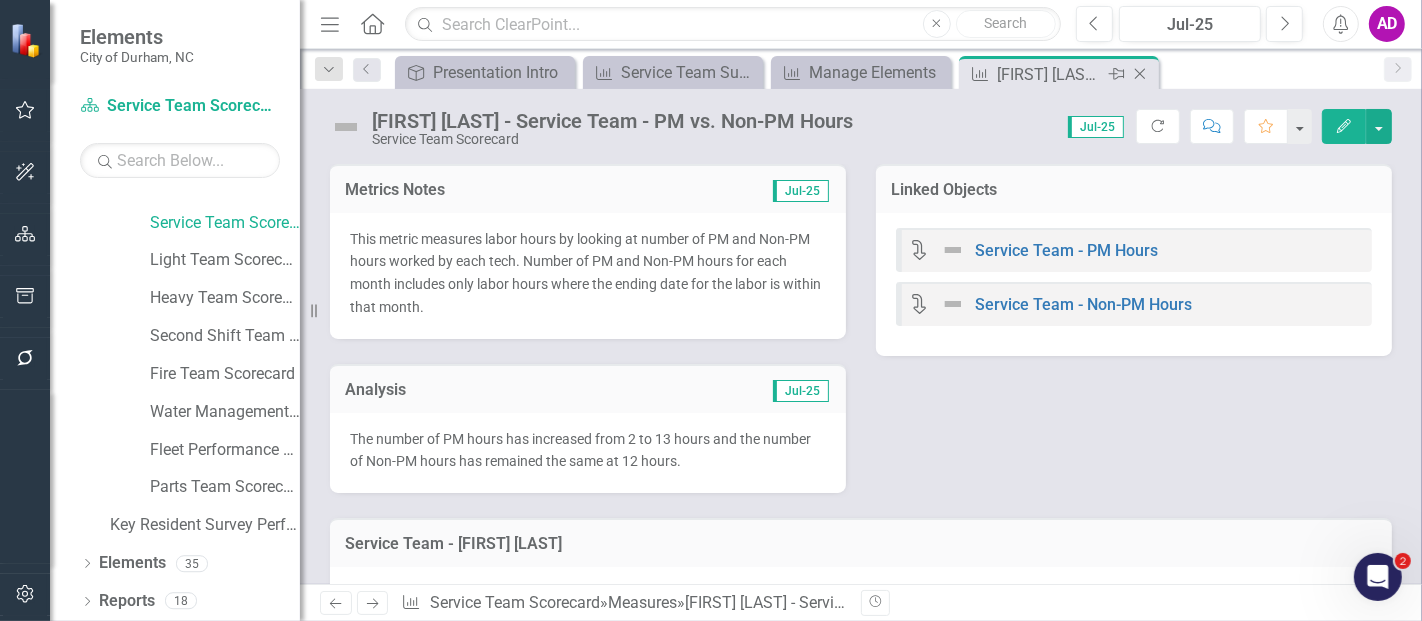 click 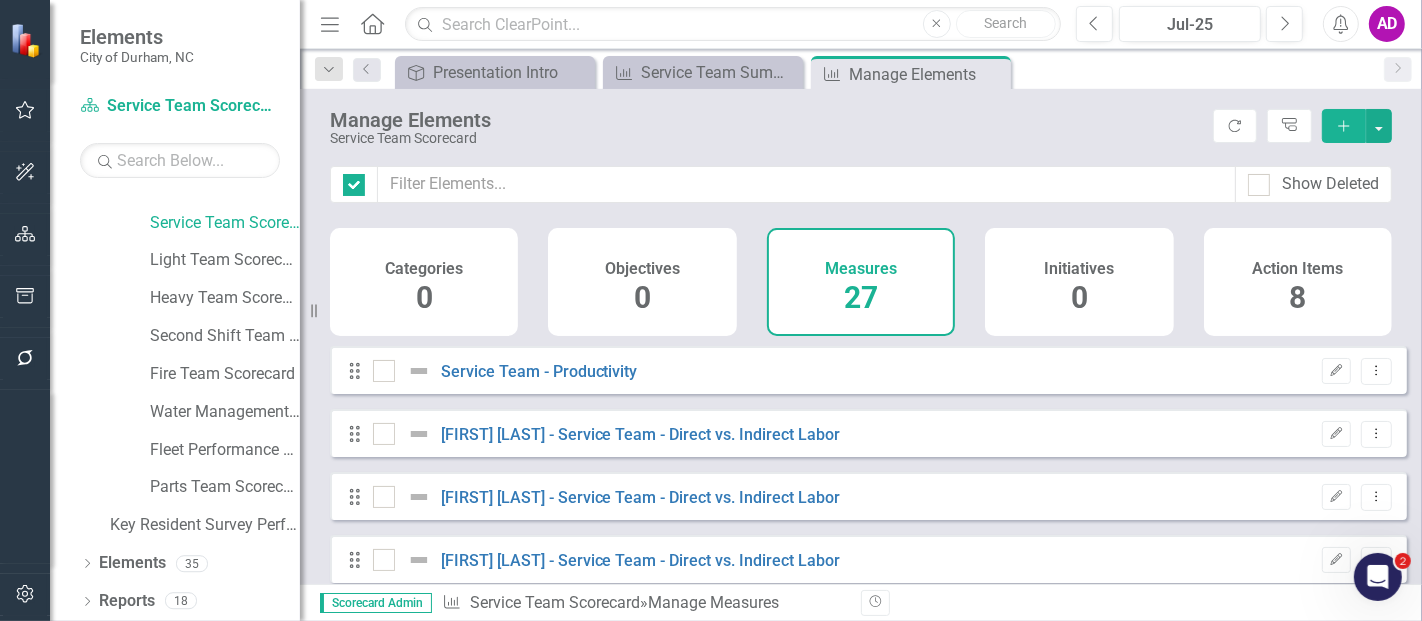 checkbox on "false" 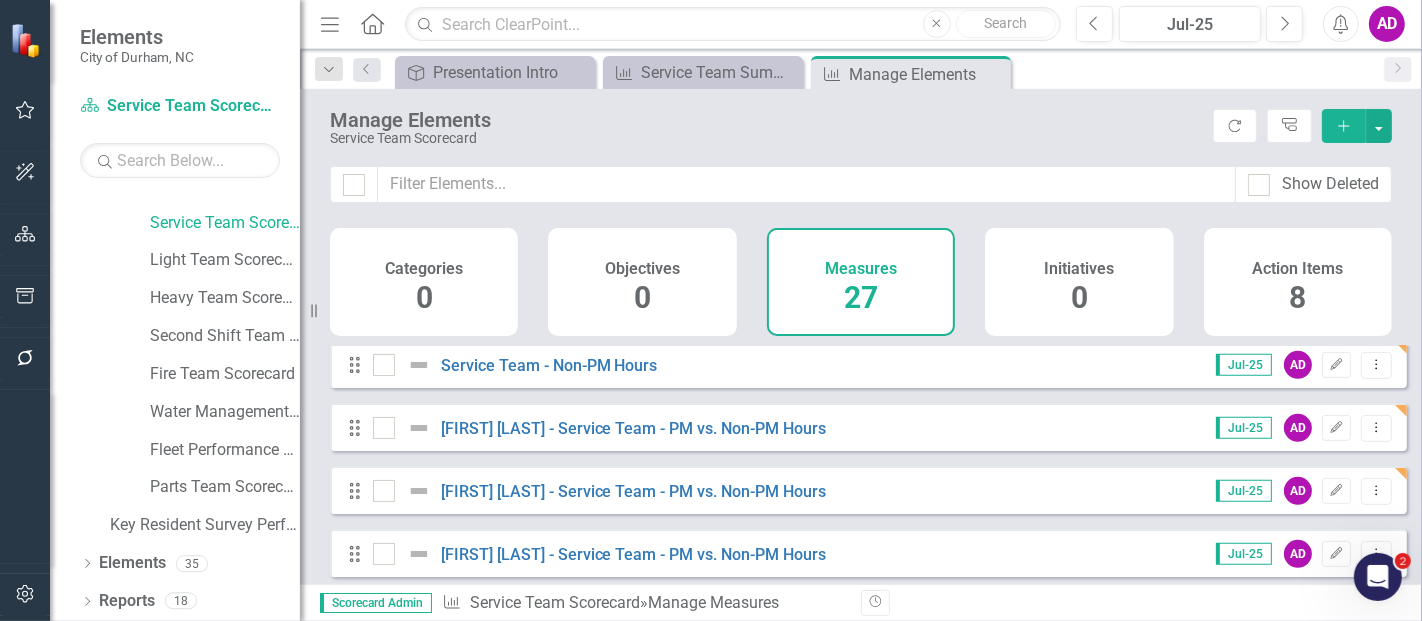 scroll, scrollTop: 1000, scrollLeft: 0, axis: vertical 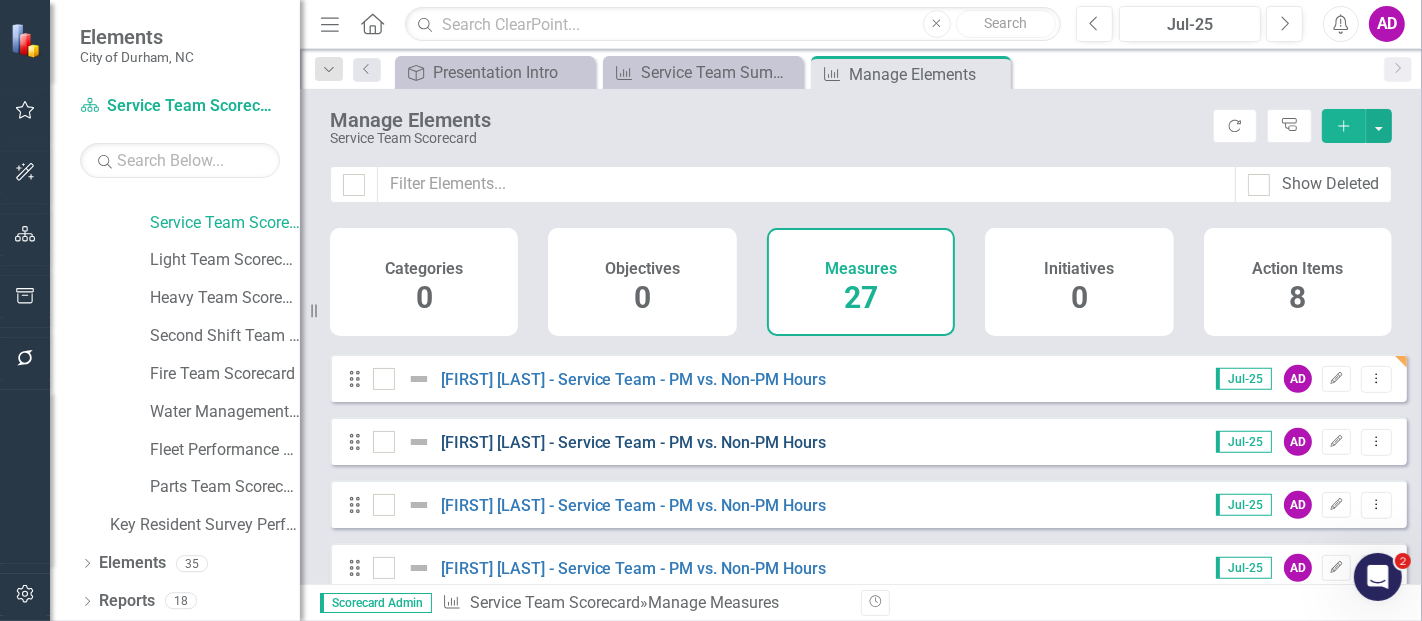 click on "Joel Ravi - Service Team - PM vs. Non-PM Hours" at bounding box center [634, 442] 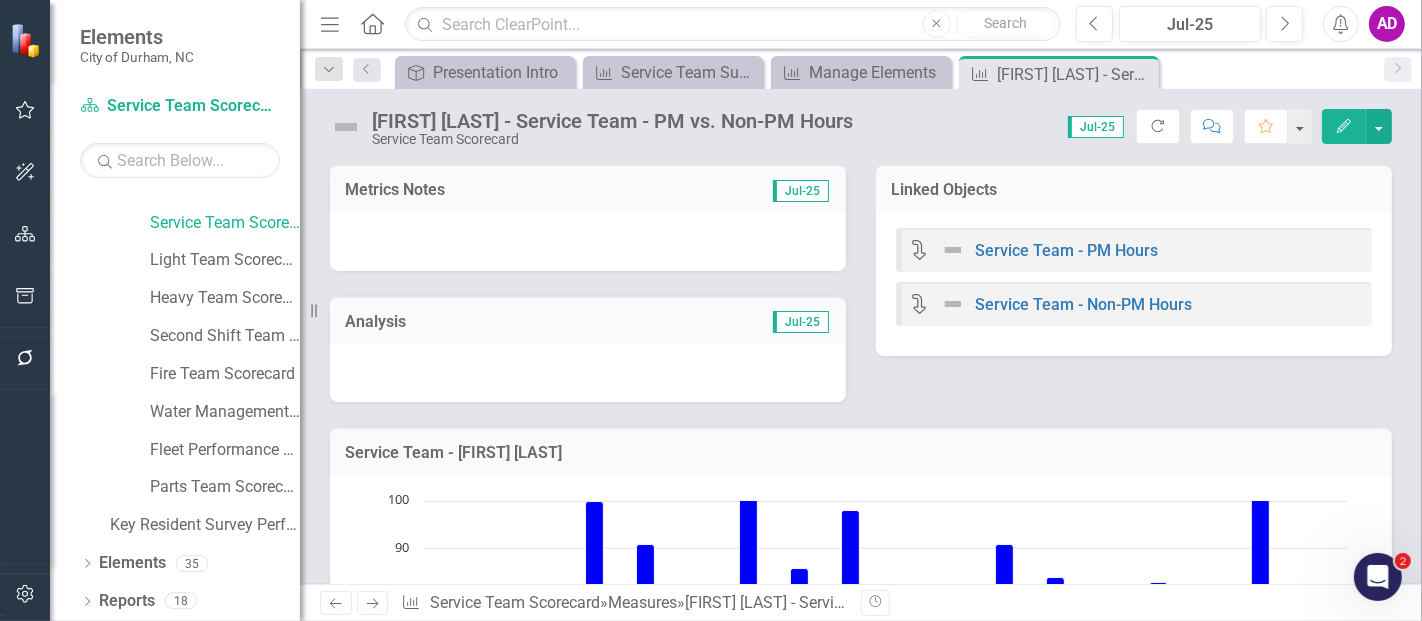 click at bounding box center [588, 242] 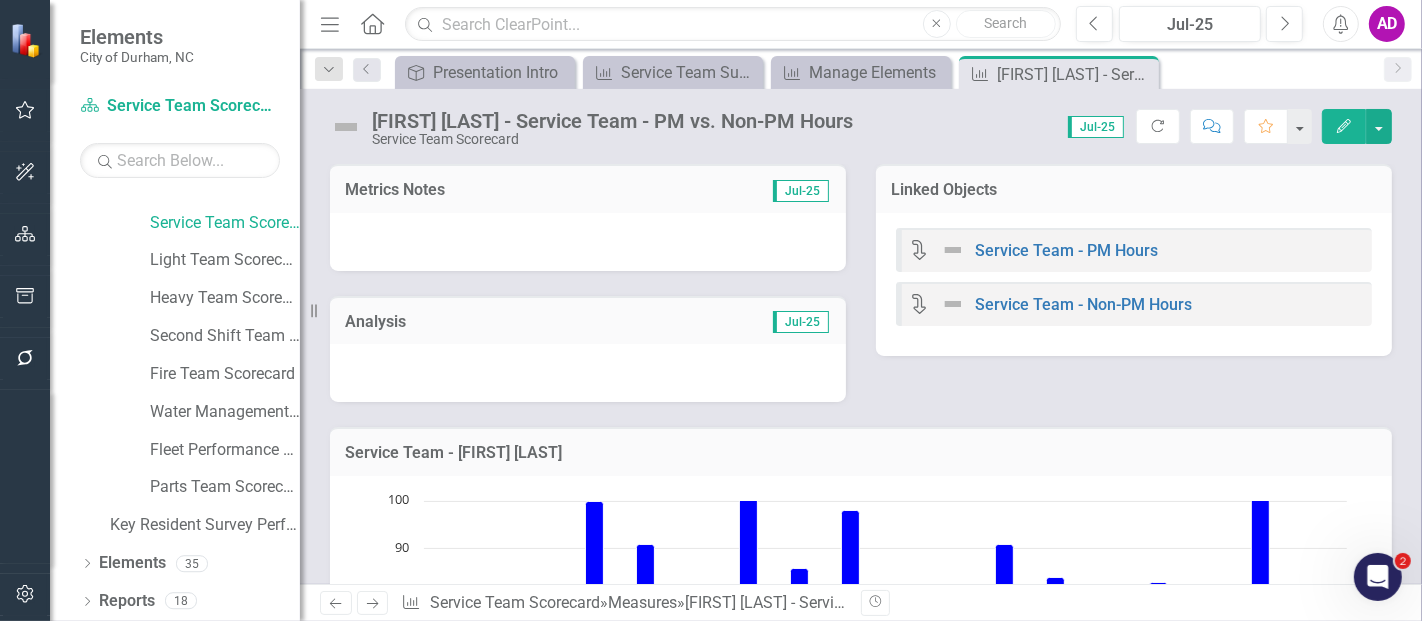 click at bounding box center [588, 242] 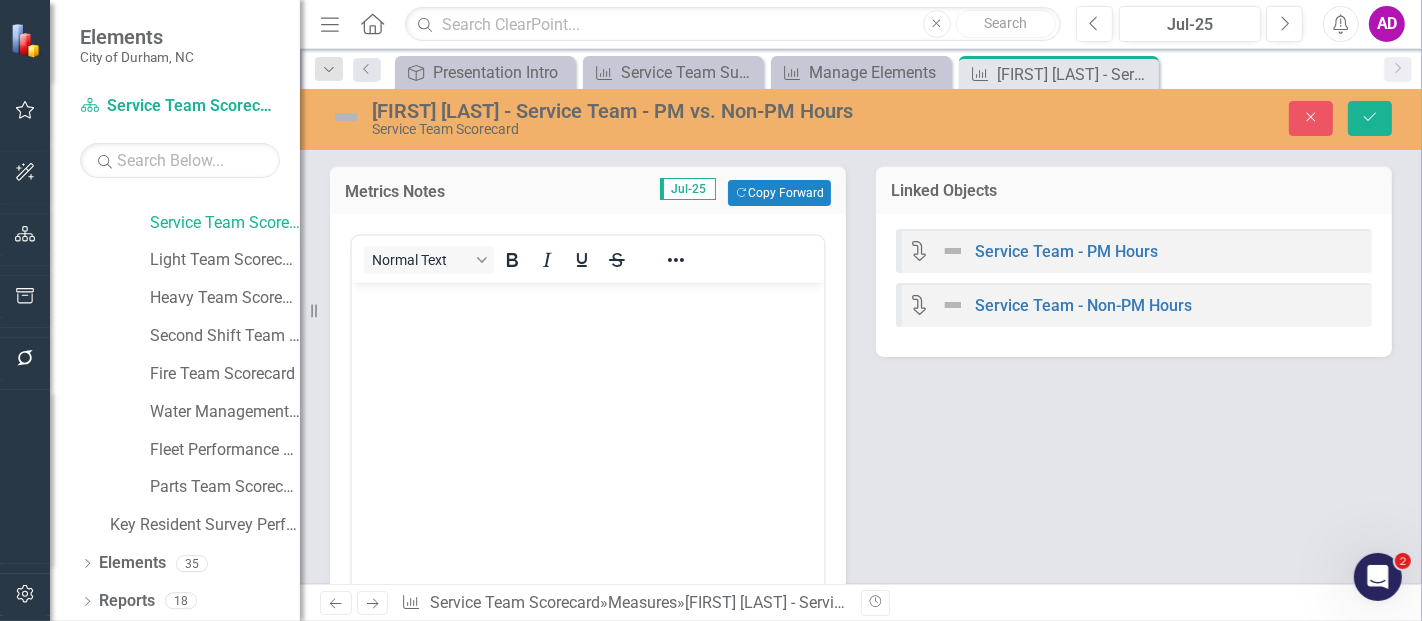 scroll, scrollTop: 0, scrollLeft: 0, axis: both 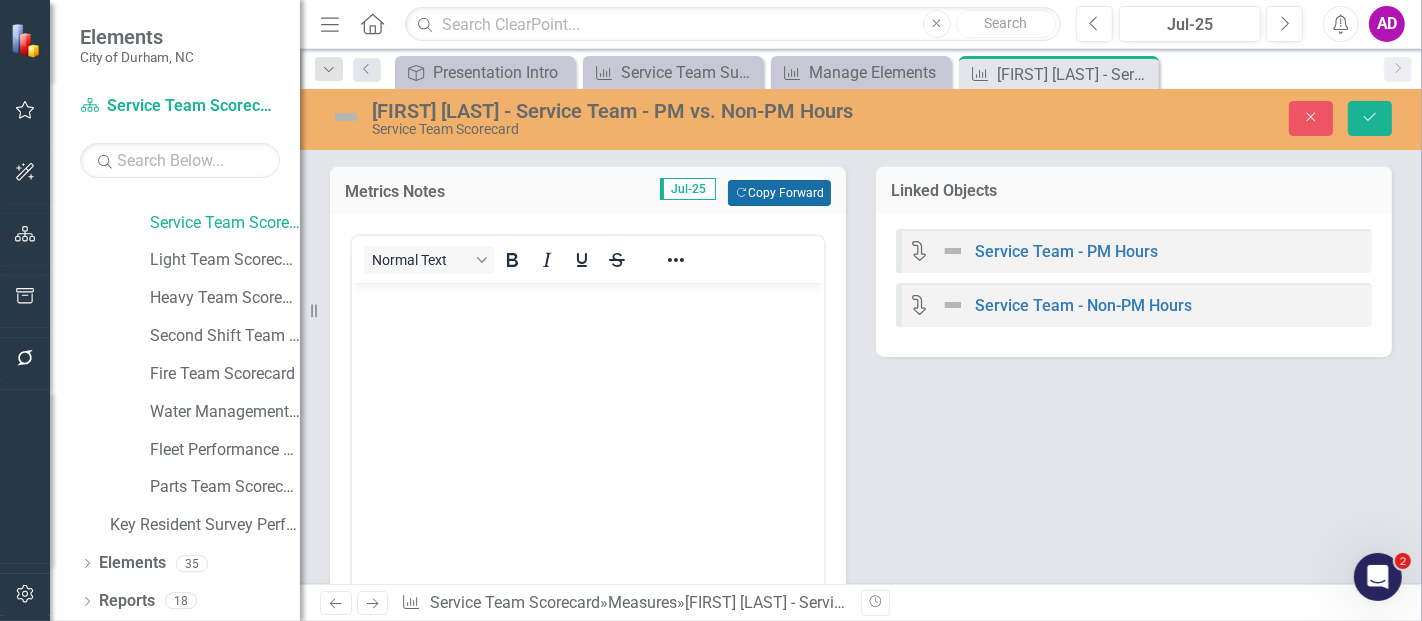 click on "Copy Forward  Copy Forward" at bounding box center (779, 193) 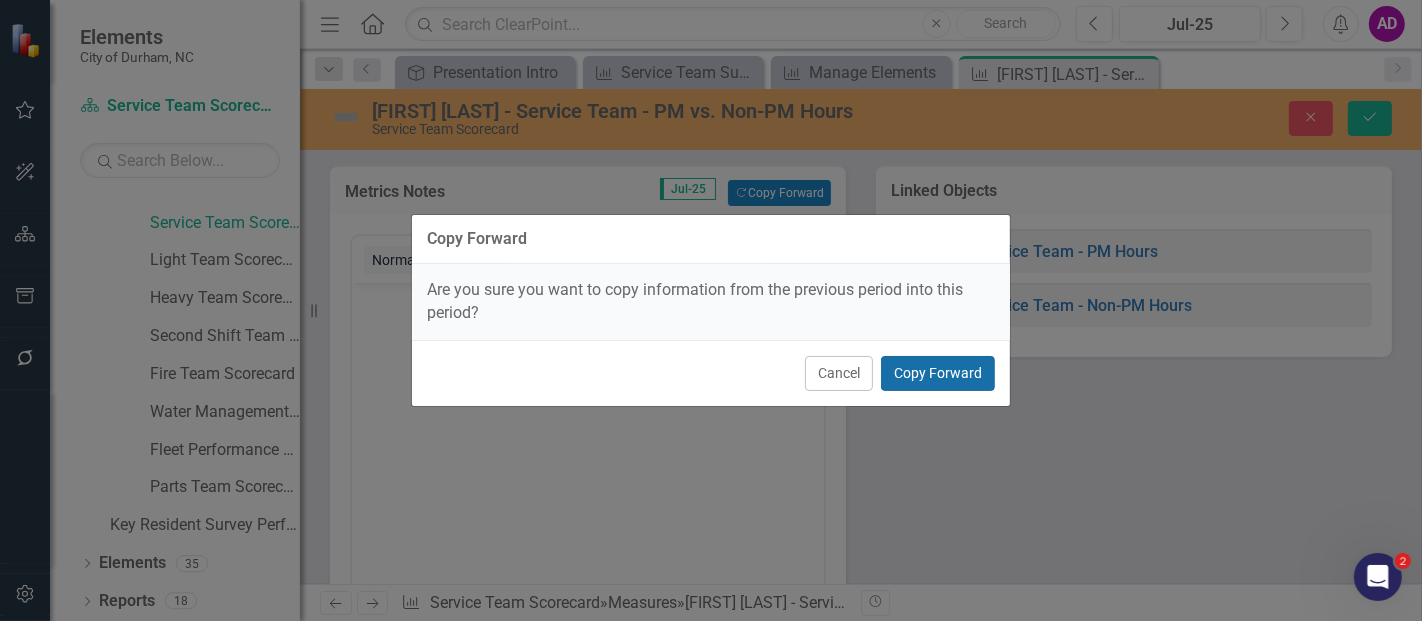 click on "Copy Forward" at bounding box center [938, 373] 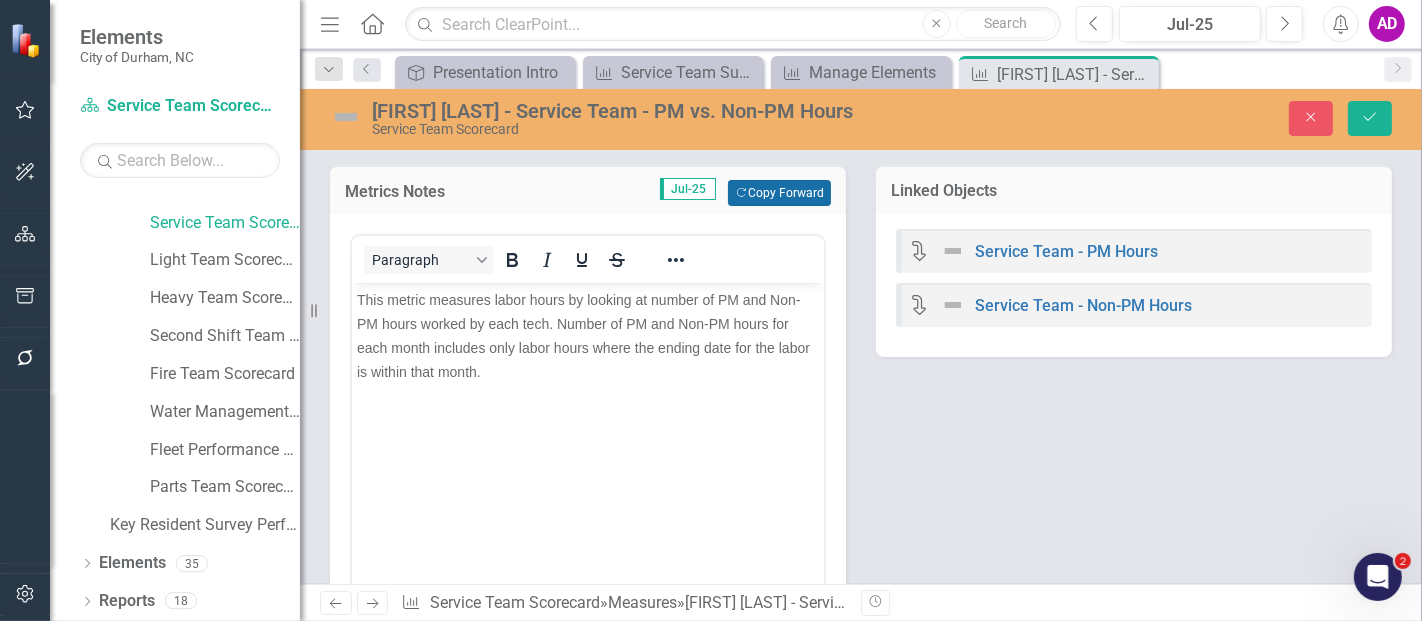 scroll, scrollTop: 444, scrollLeft: 0, axis: vertical 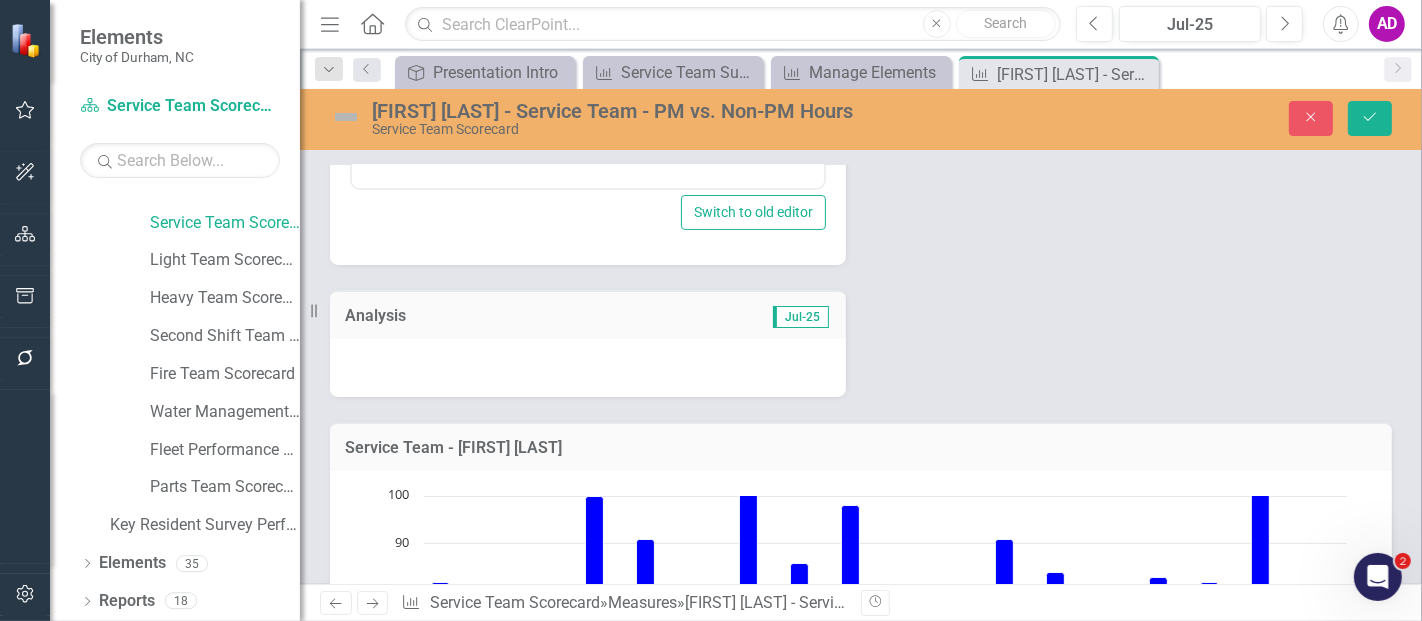 click at bounding box center [588, 368] 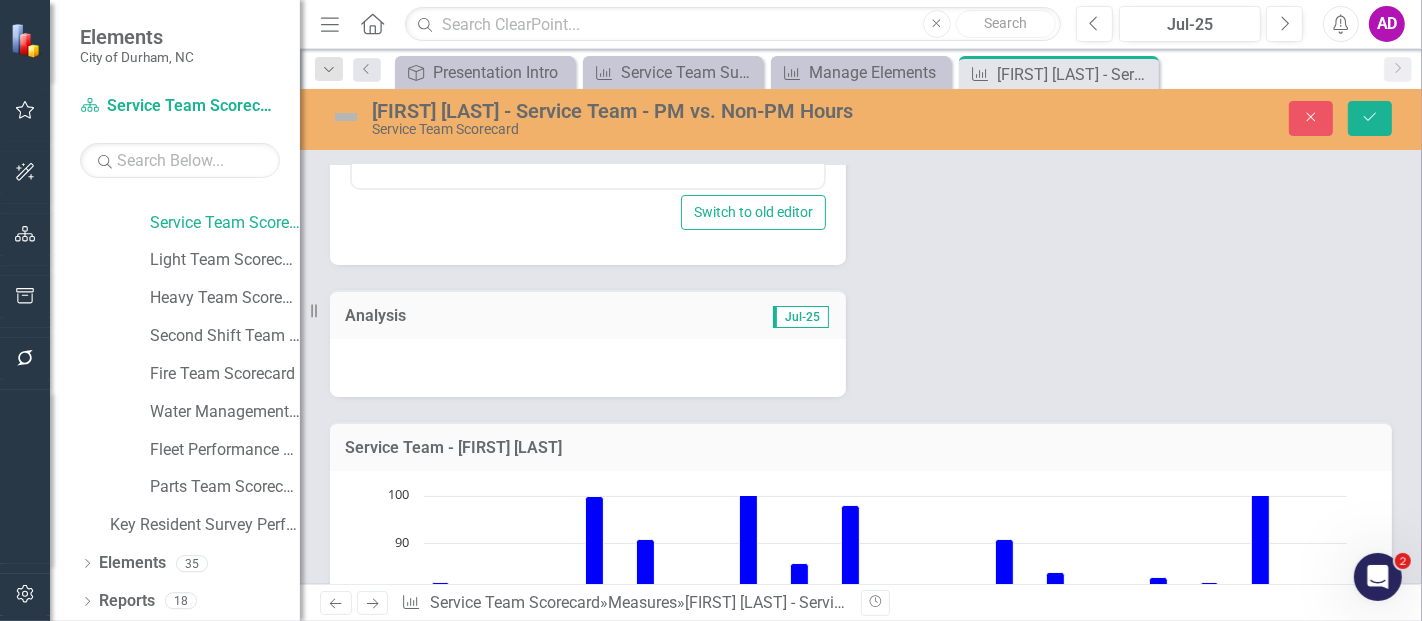 click at bounding box center [588, 368] 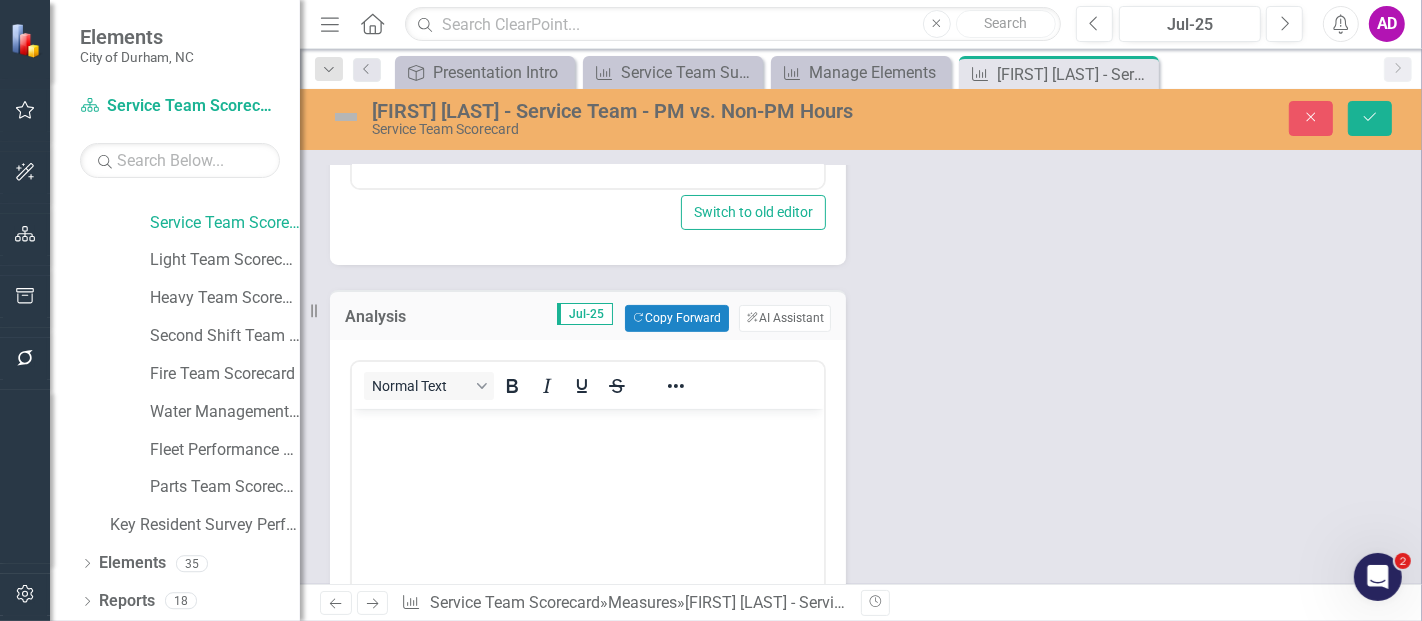 scroll, scrollTop: 0, scrollLeft: 0, axis: both 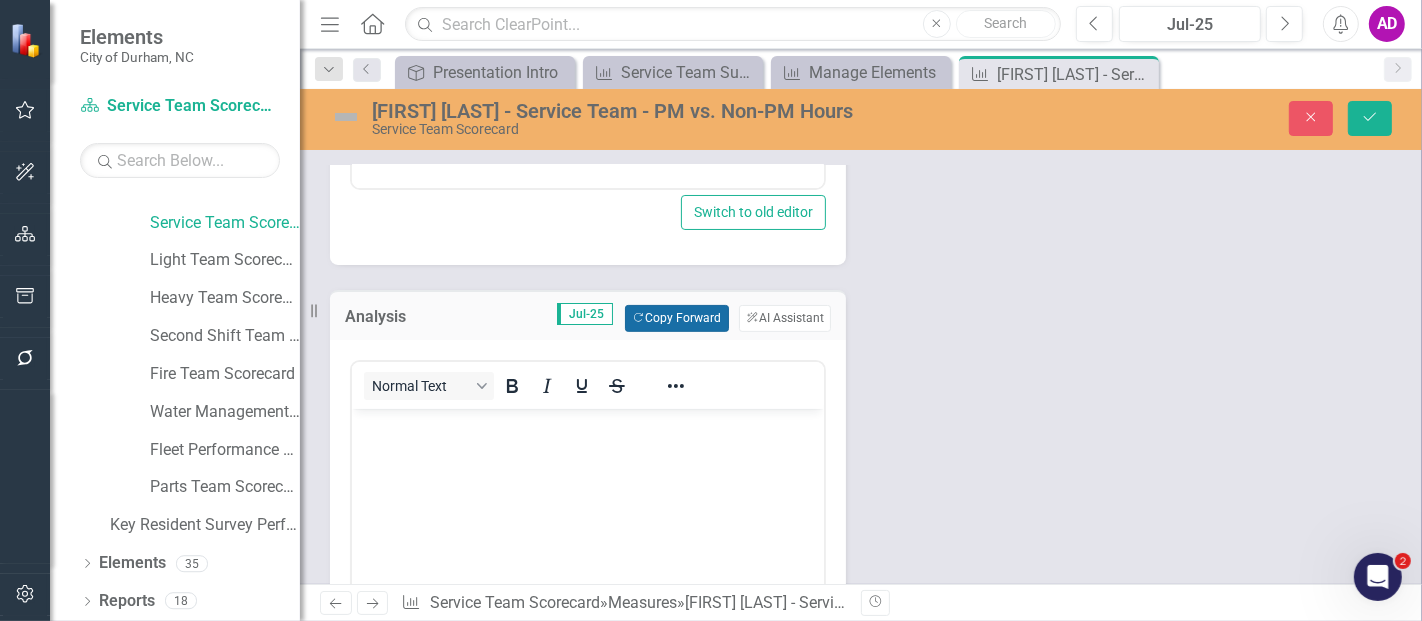 click on "Copy Forward  Copy Forward" at bounding box center (676, 318) 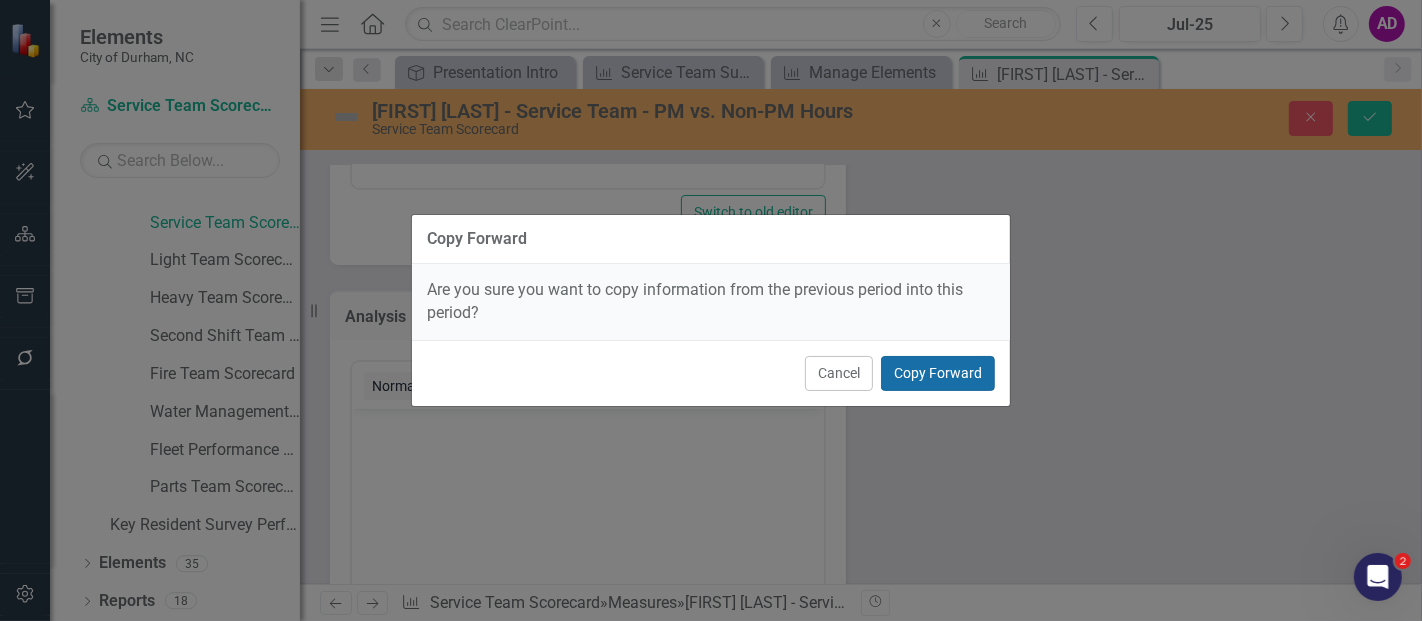 click on "Copy Forward" at bounding box center (938, 373) 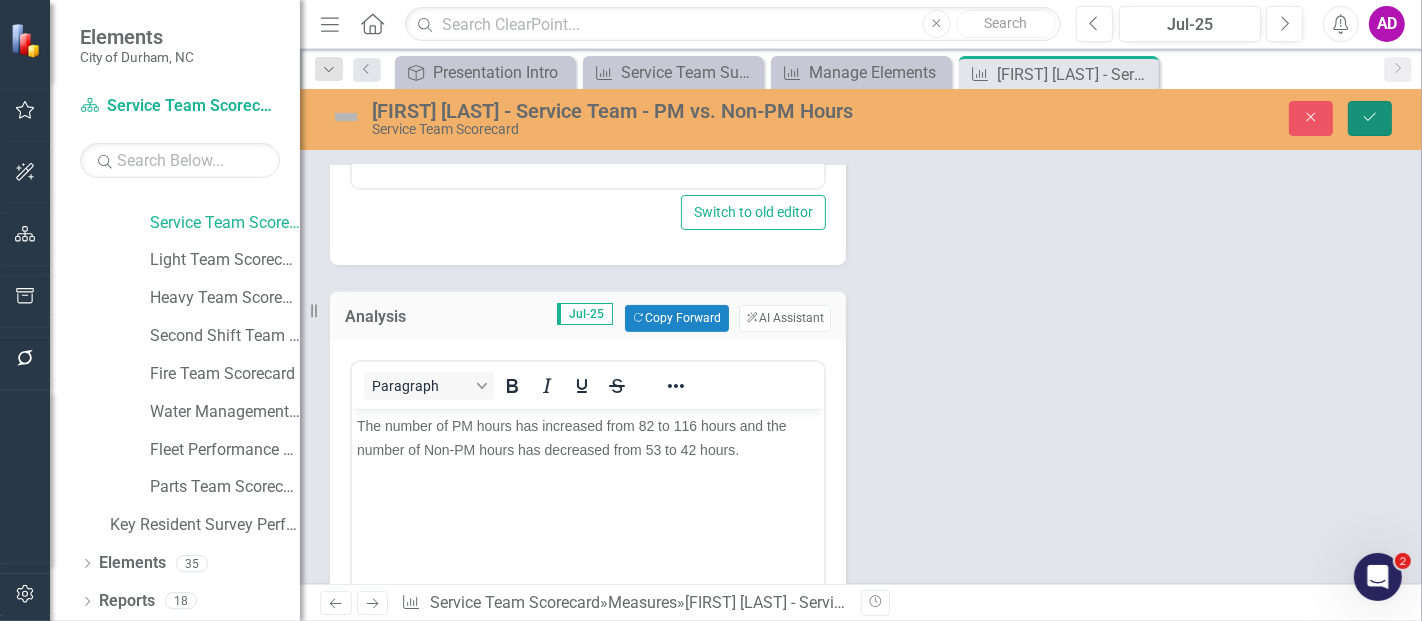 click on "Save" at bounding box center (1370, 118) 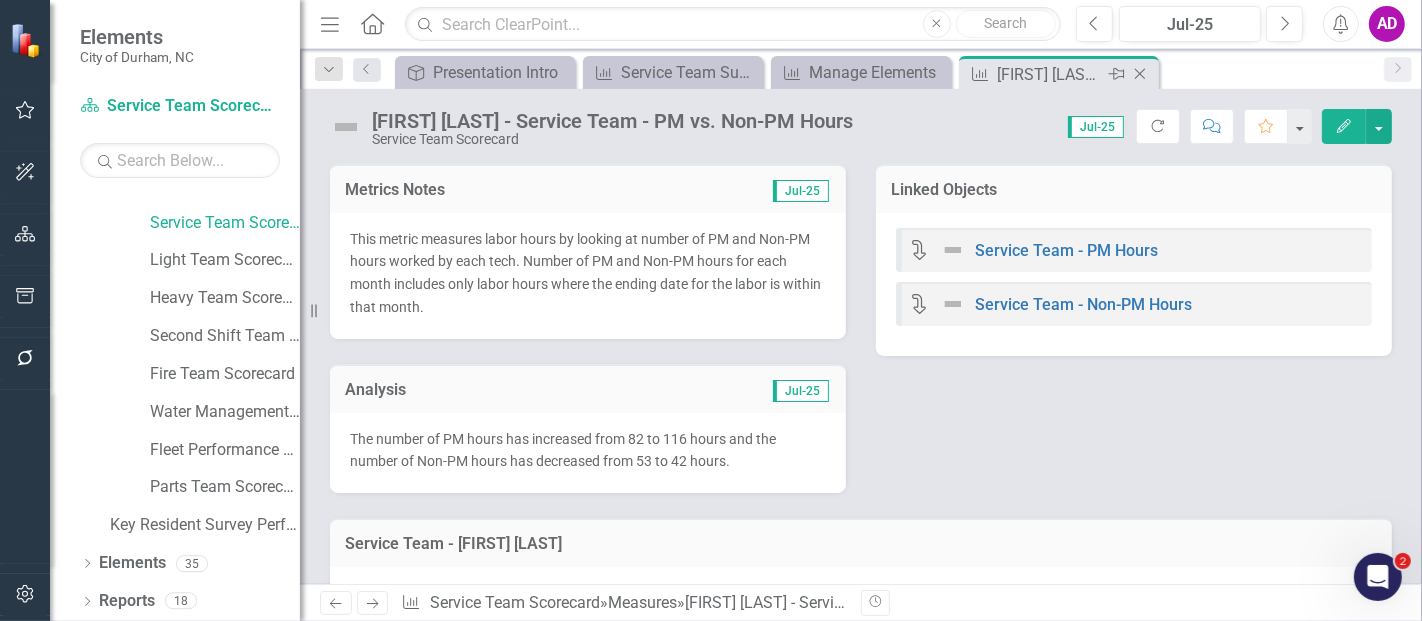 click 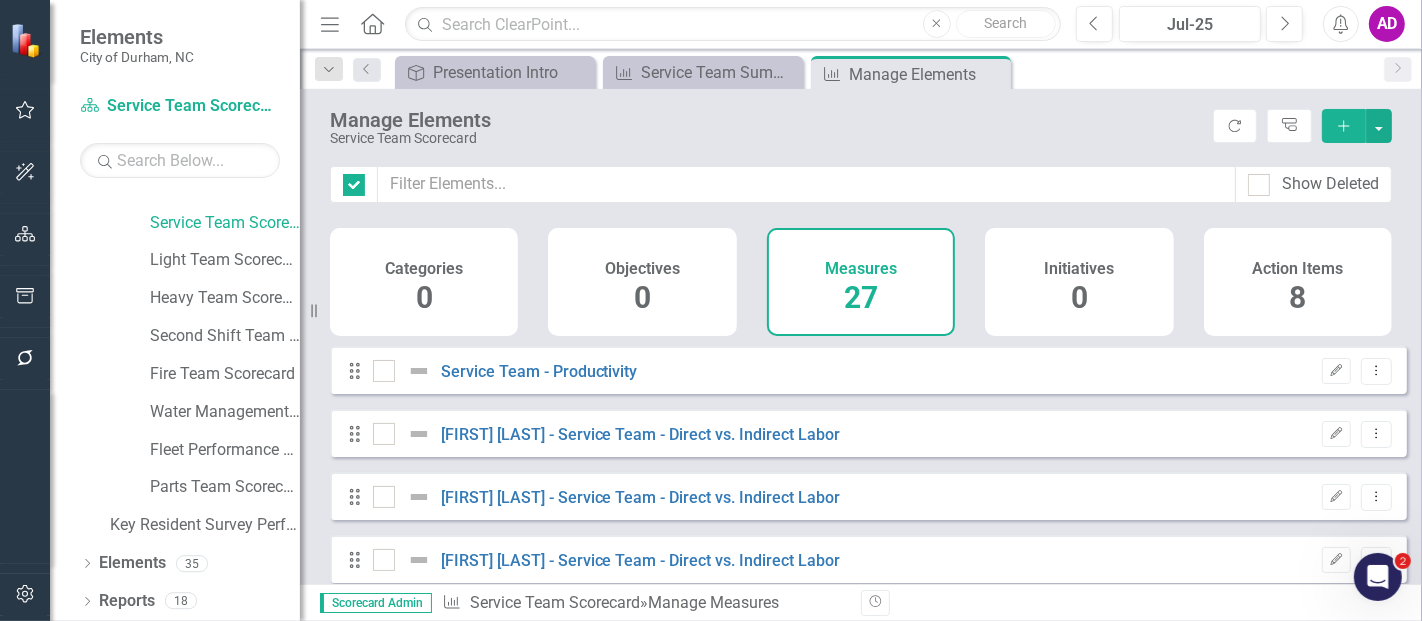 checkbox on "false" 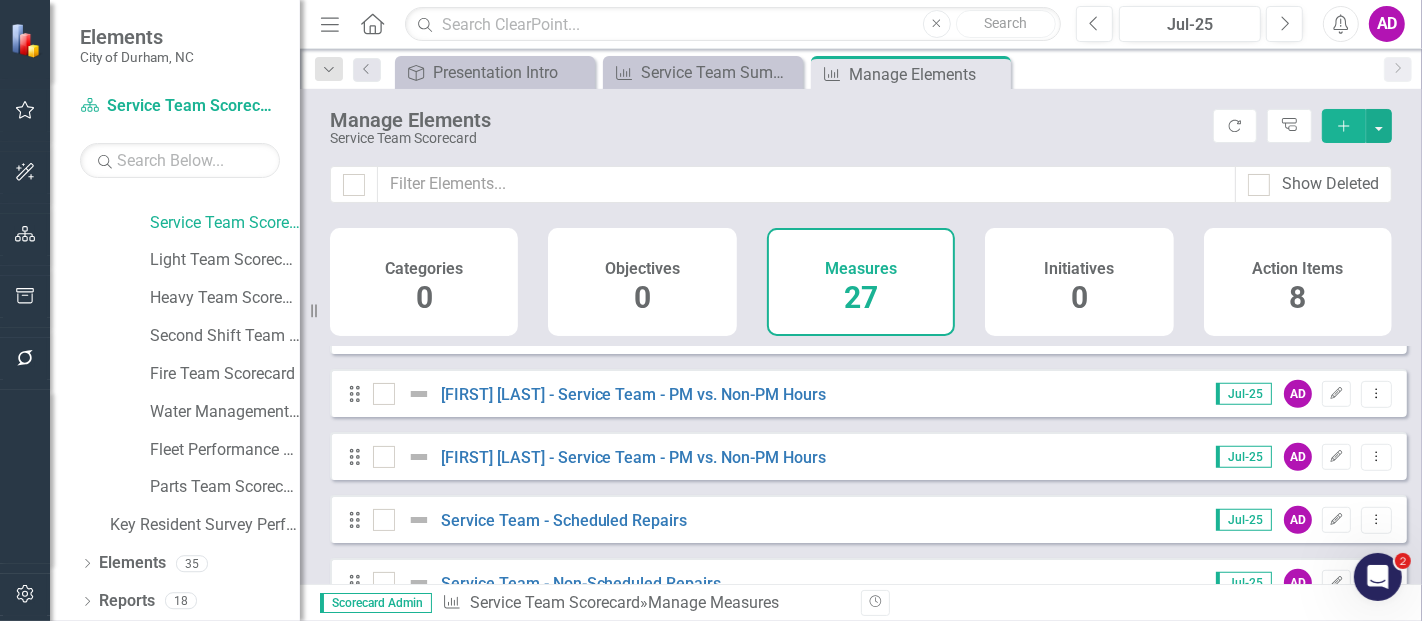 scroll, scrollTop: 1000, scrollLeft: 0, axis: vertical 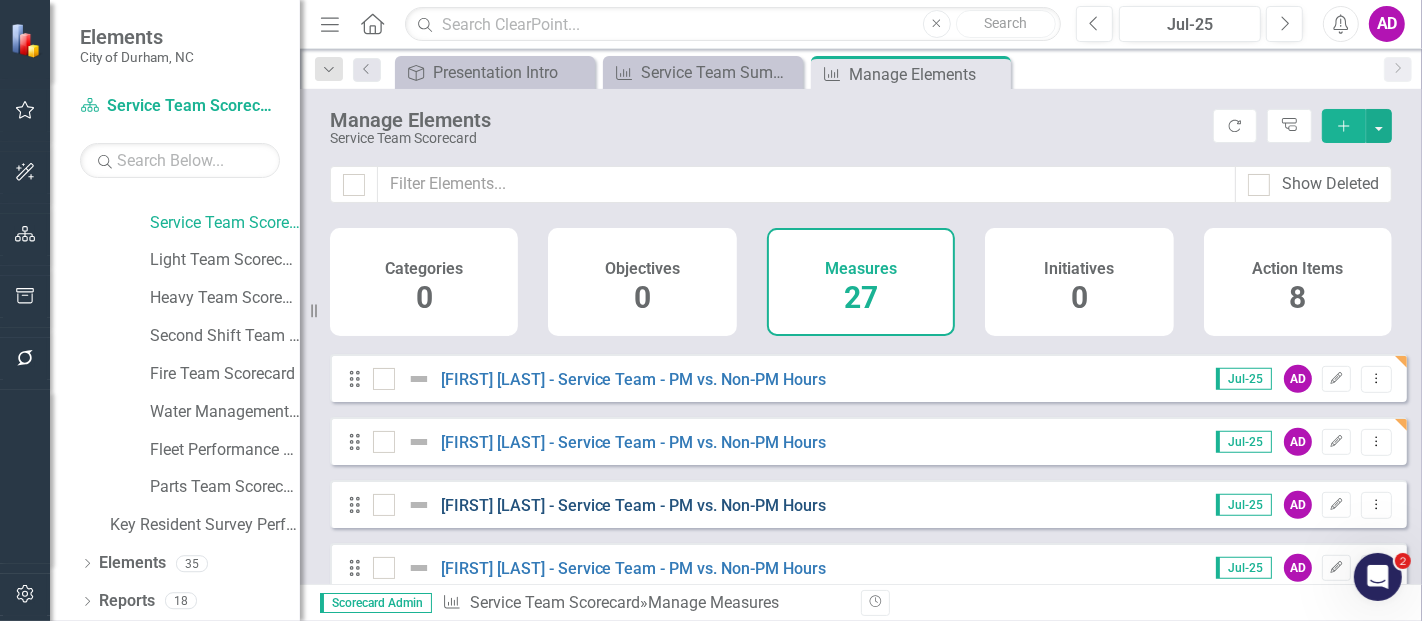 click on "Noah Yates - Service Team - PM vs. Non-PM Hours" at bounding box center [634, 505] 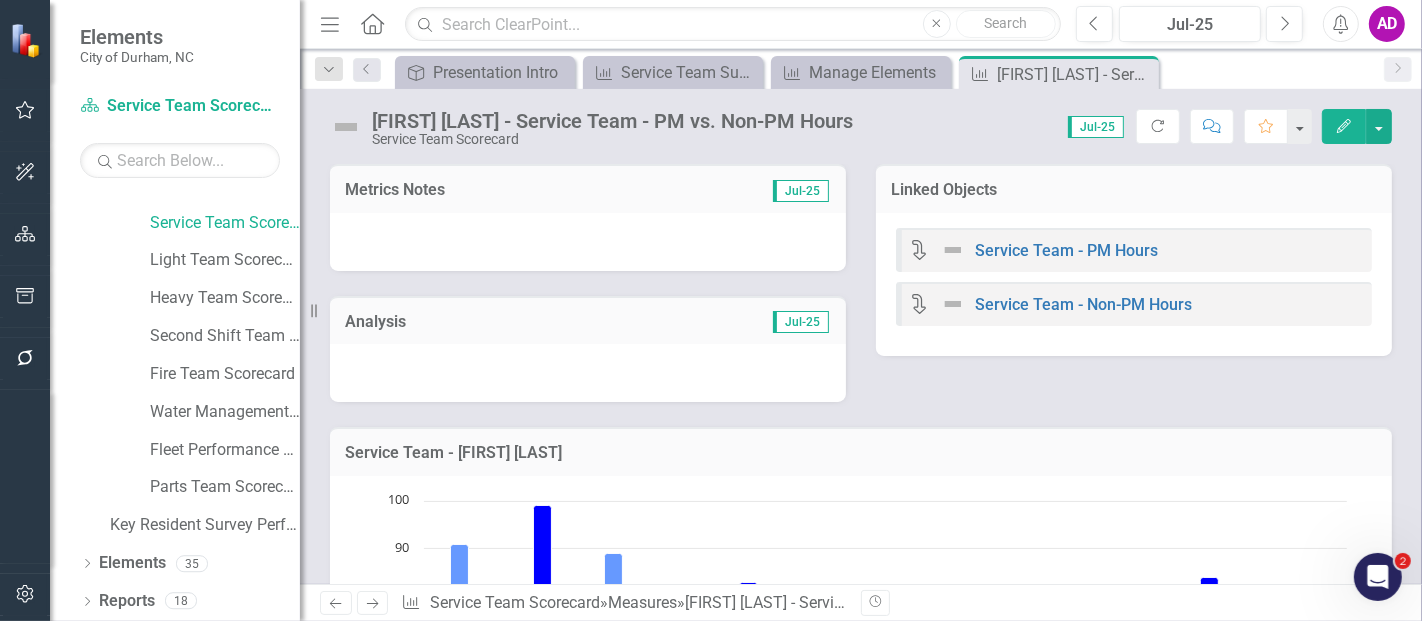 click at bounding box center [588, 242] 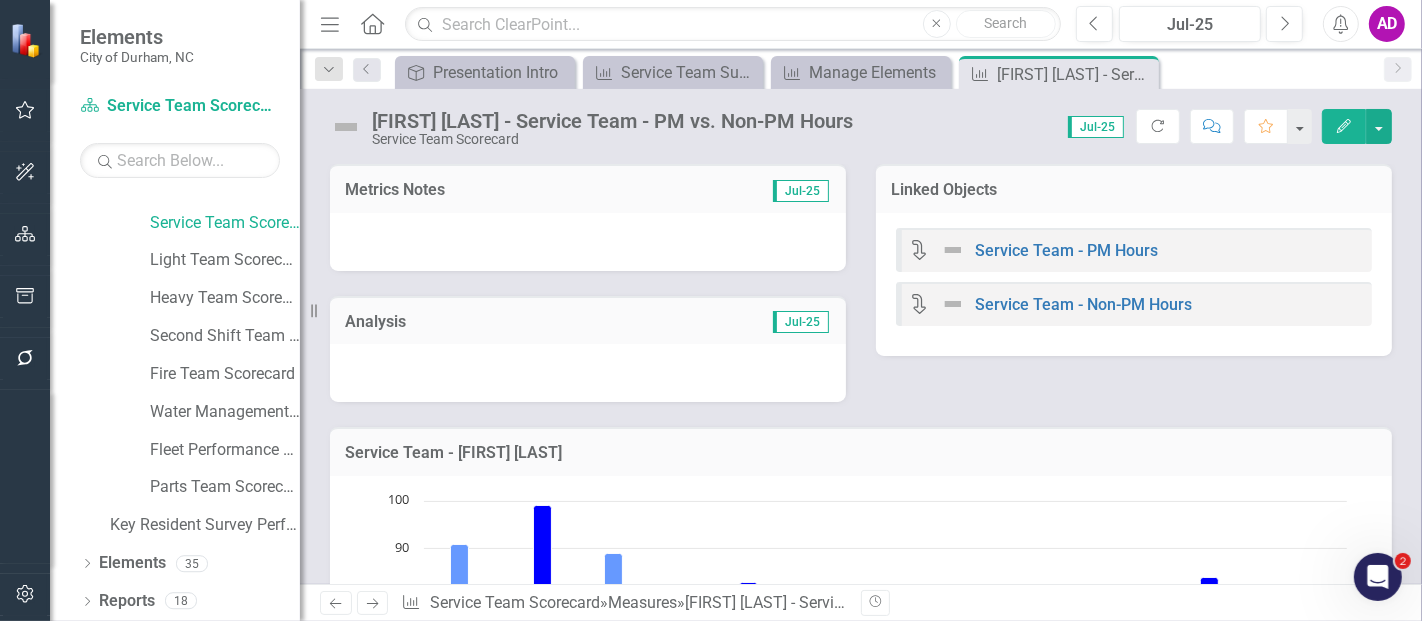 click at bounding box center (588, 242) 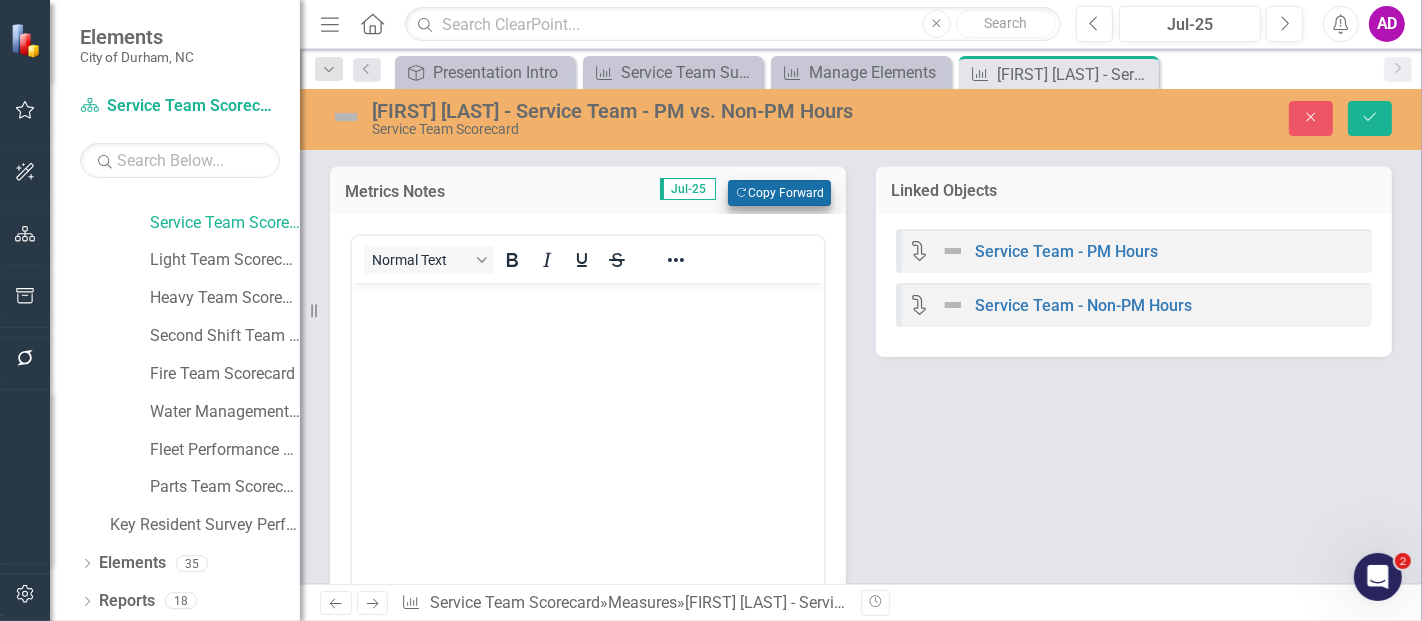 scroll, scrollTop: 0, scrollLeft: 0, axis: both 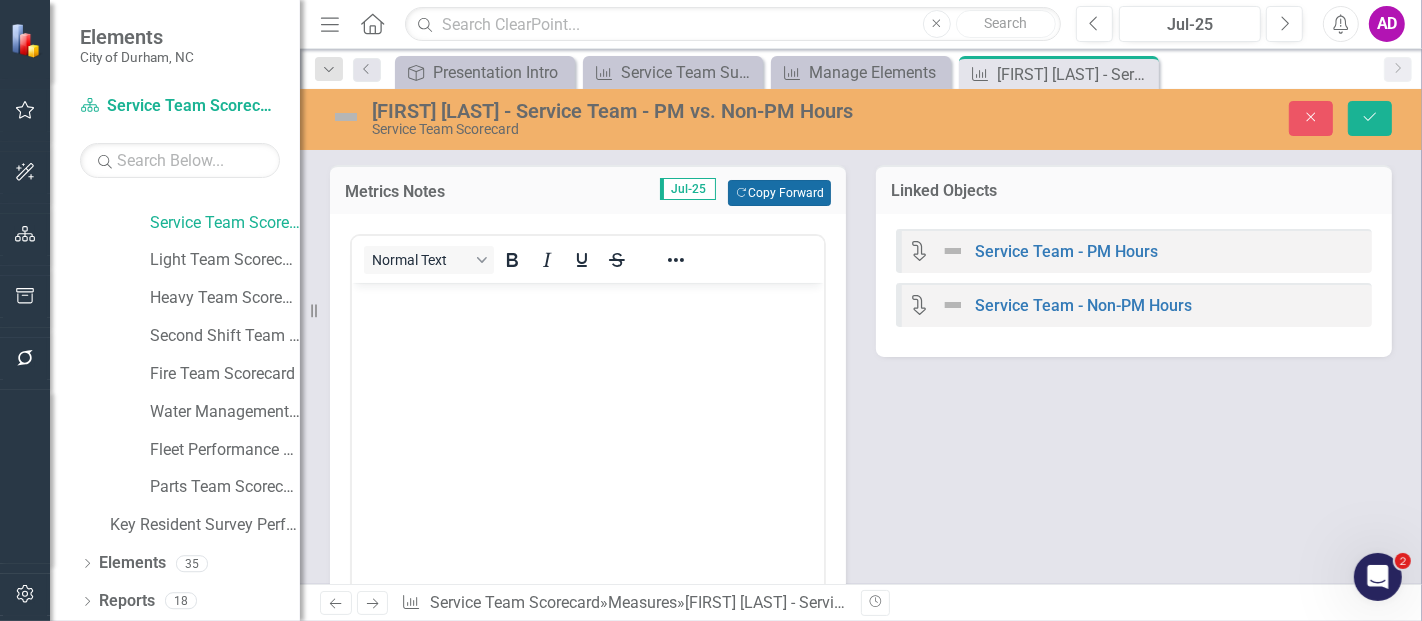 click on "Copy Forward  Copy Forward" at bounding box center [779, 193] 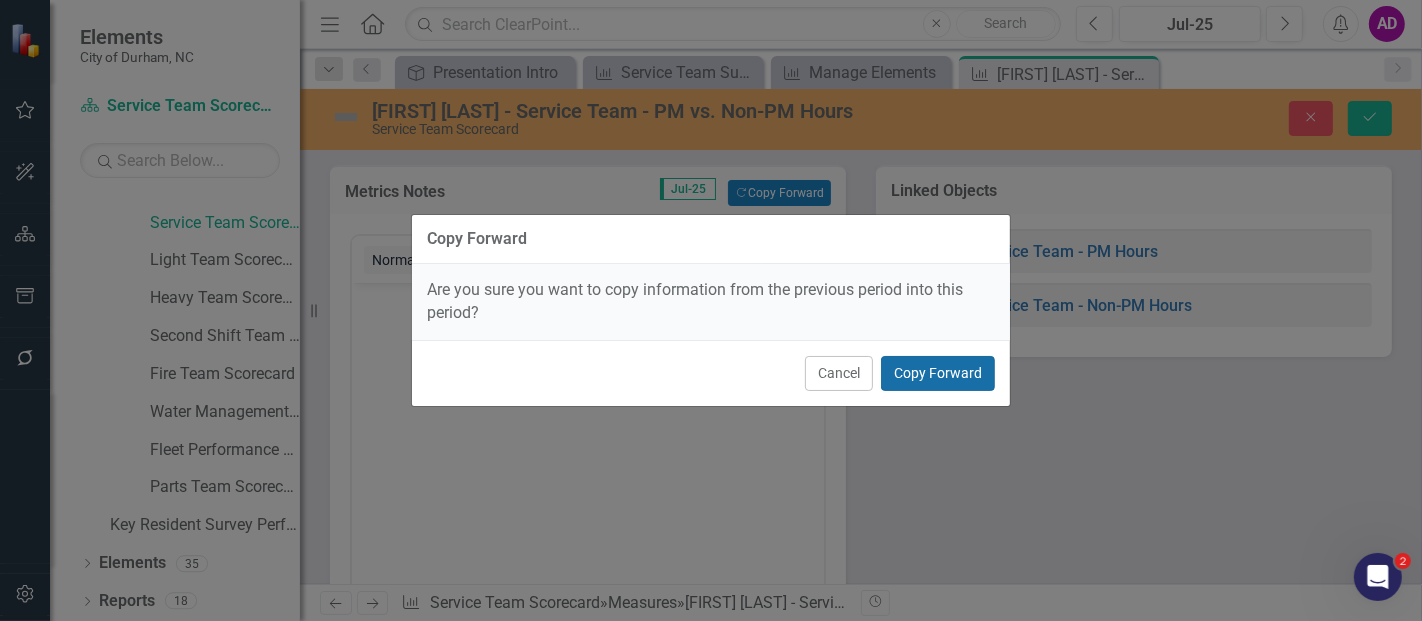 click on "Copy Forward" at bounding box center [938, 373] 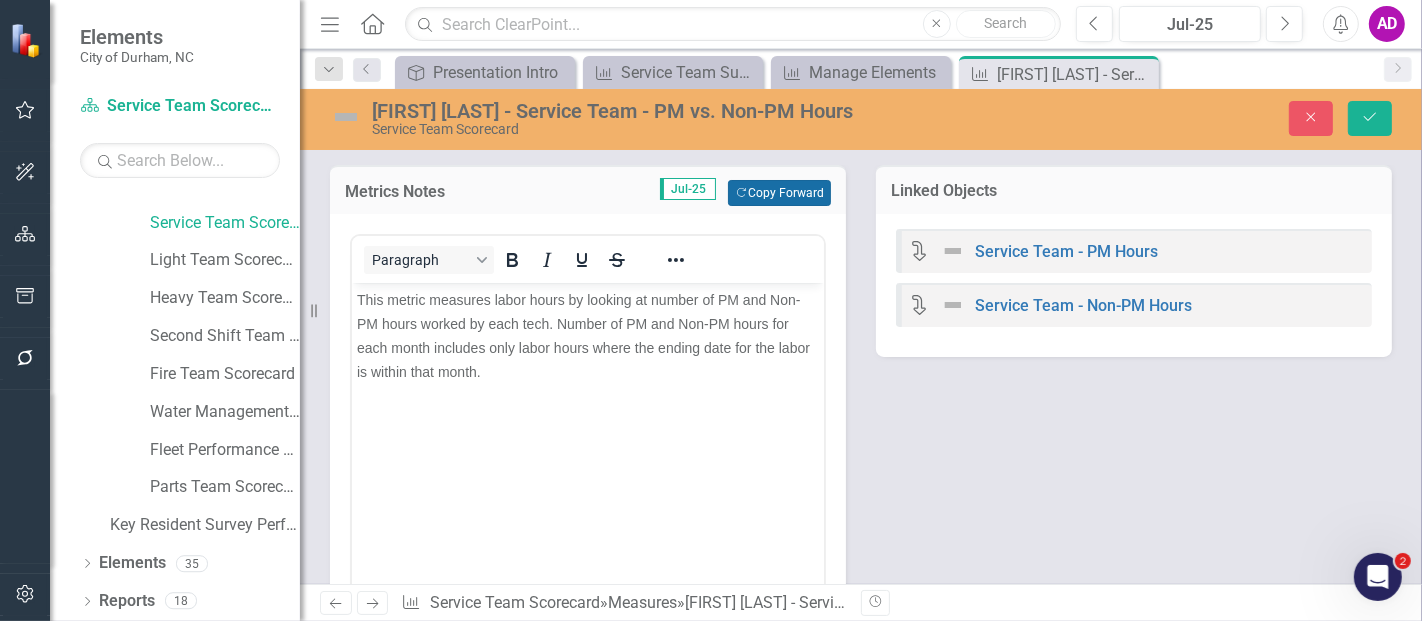 scroll, scrollTop: 444, scrollLeft: 0, axis: vertical 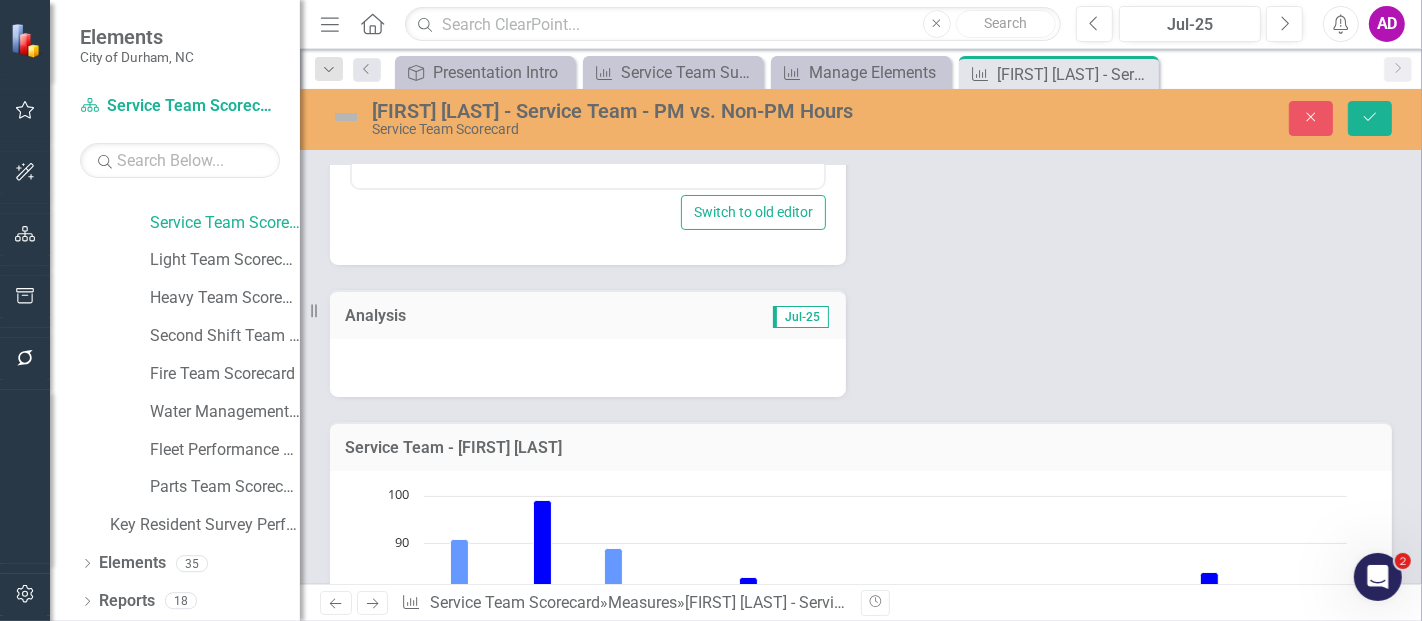 click at bounding box center [588, 368] 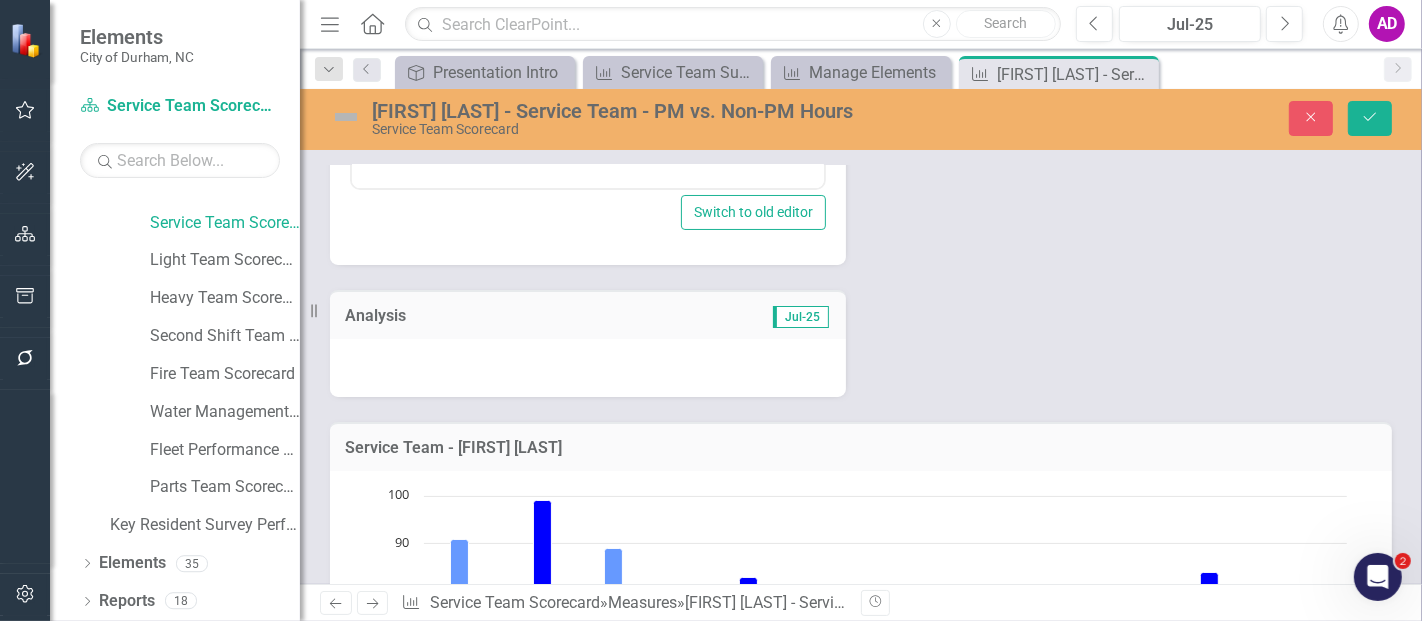 click at bounding box center [588, 368] 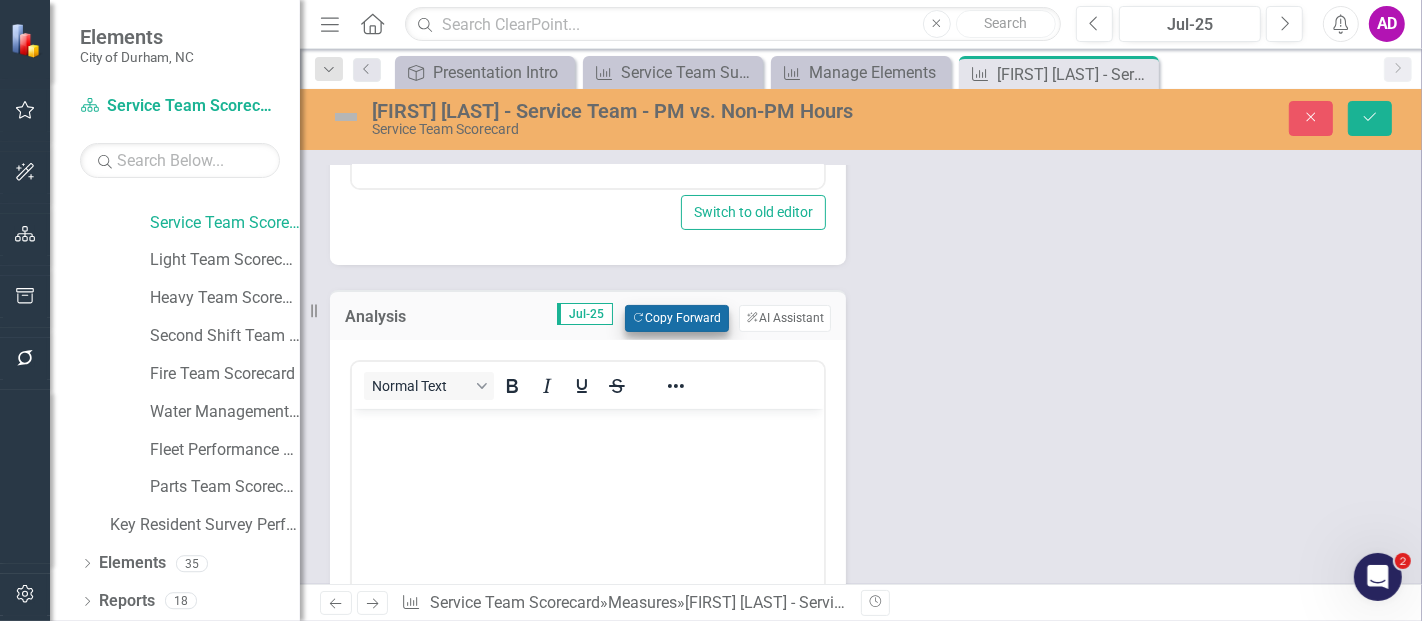 scroll, scrollTop: 0, scrollLeft: 0, axis: both 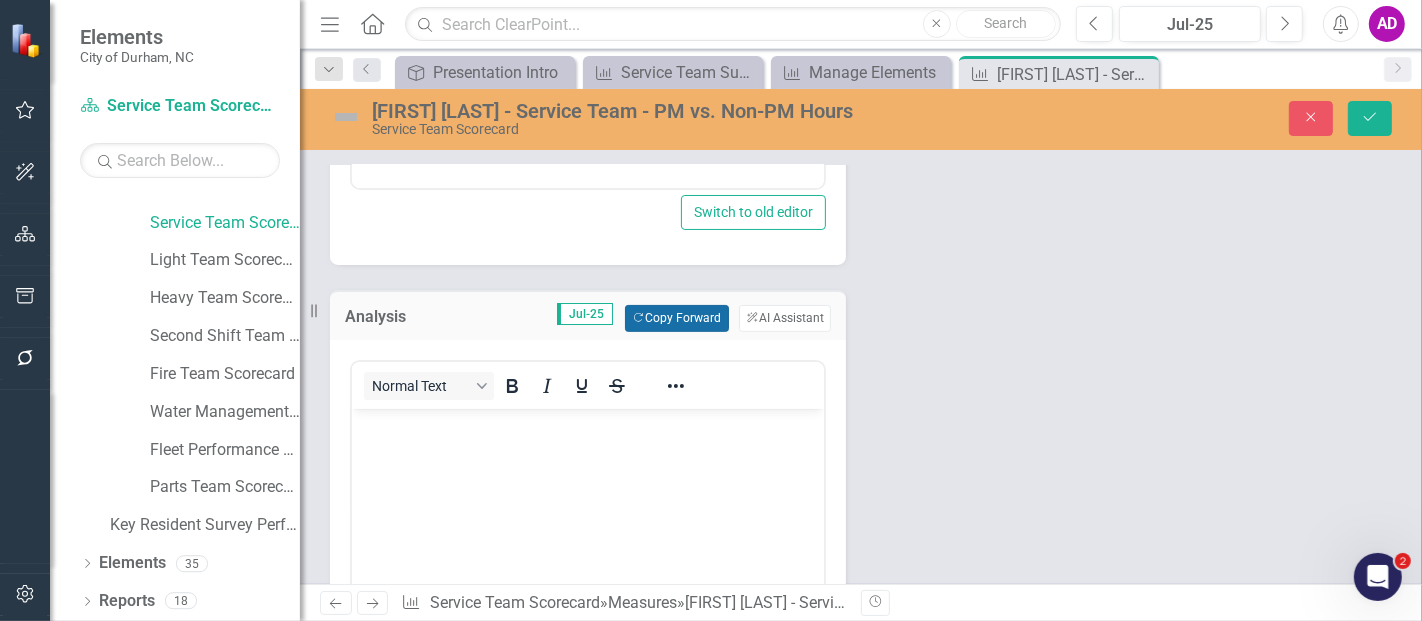 click on "Copy Forward  Copy Forward" at bounding box center (676, 318) 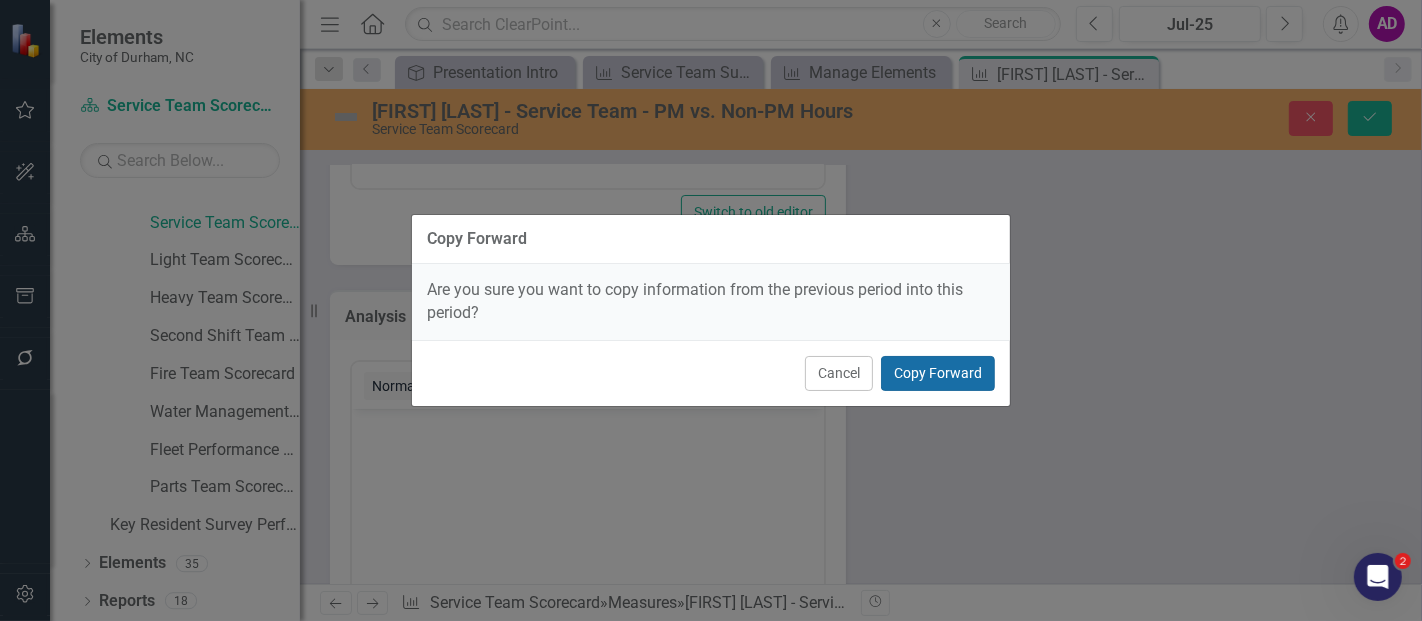 click on "Copy Forward" at bounding box center [938, 373] 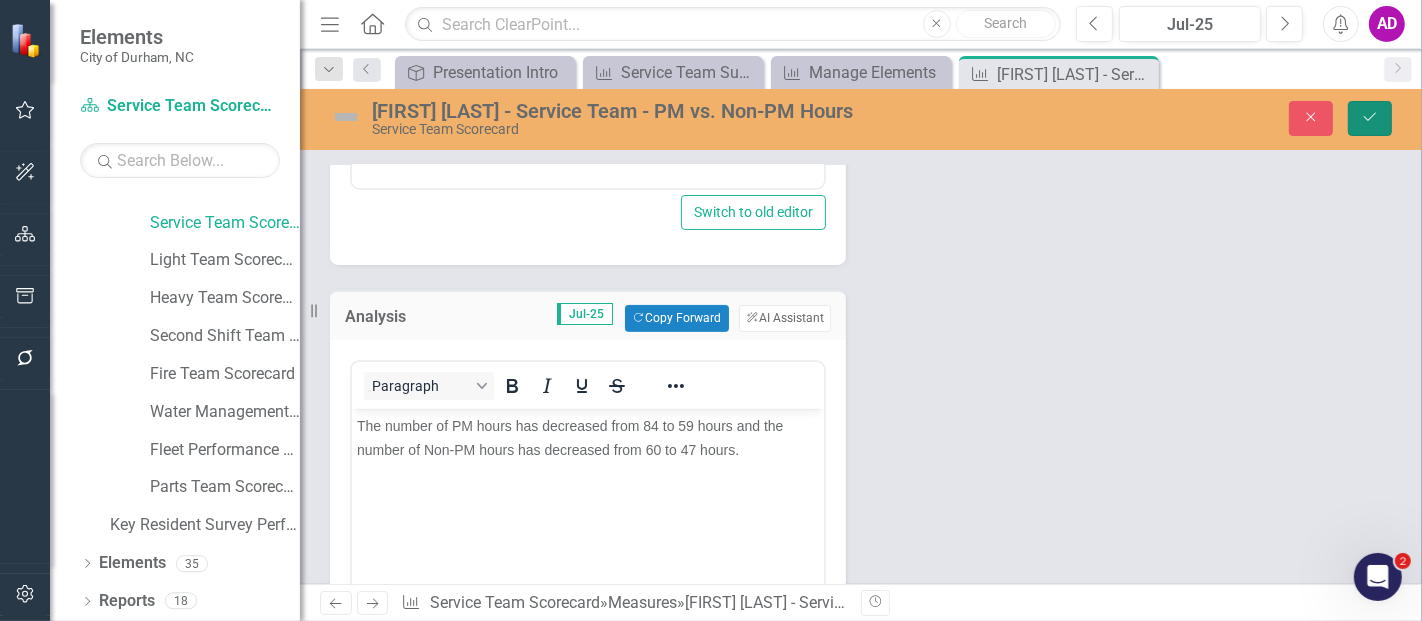 click on "Save" at bounding box center (1370, 118) 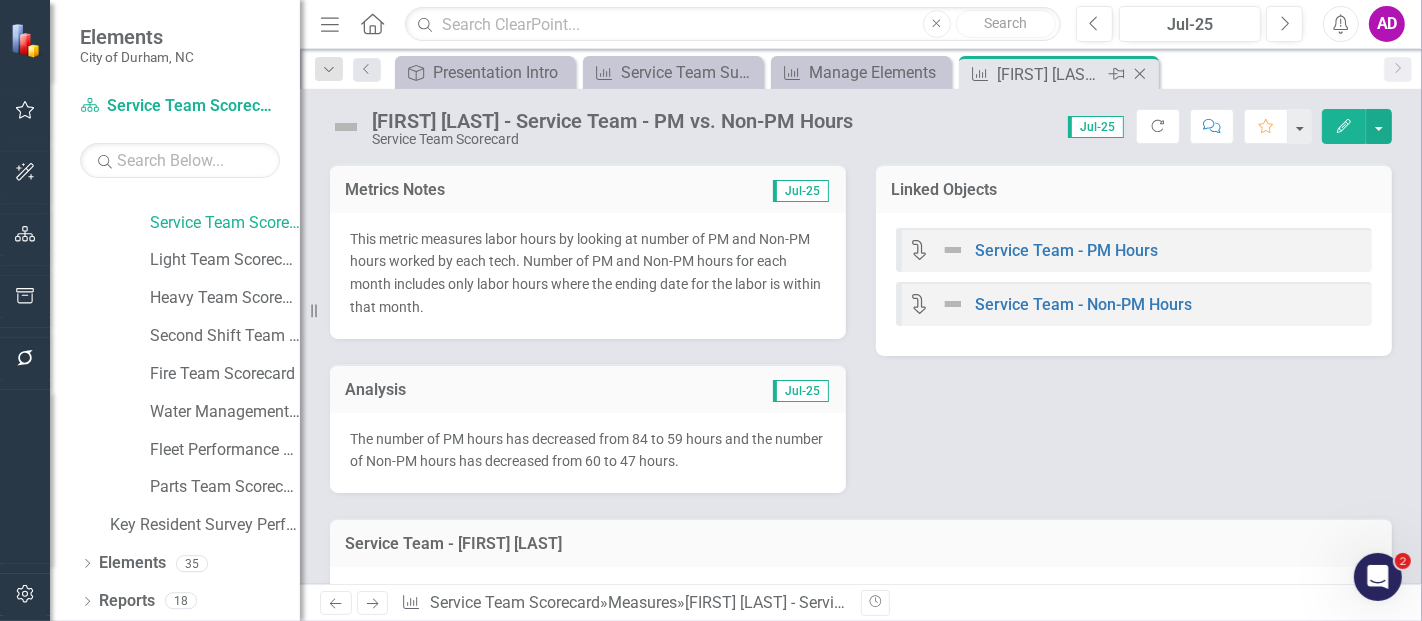 click on "Close" 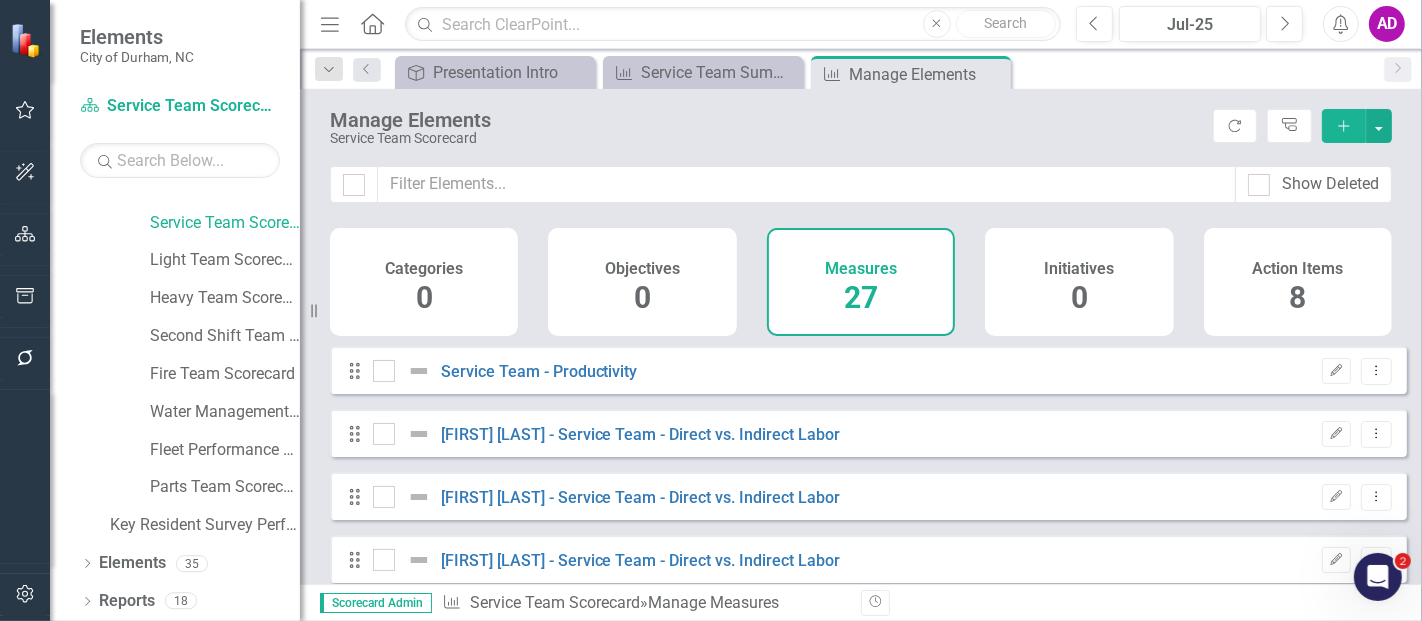 checkbox on "false" 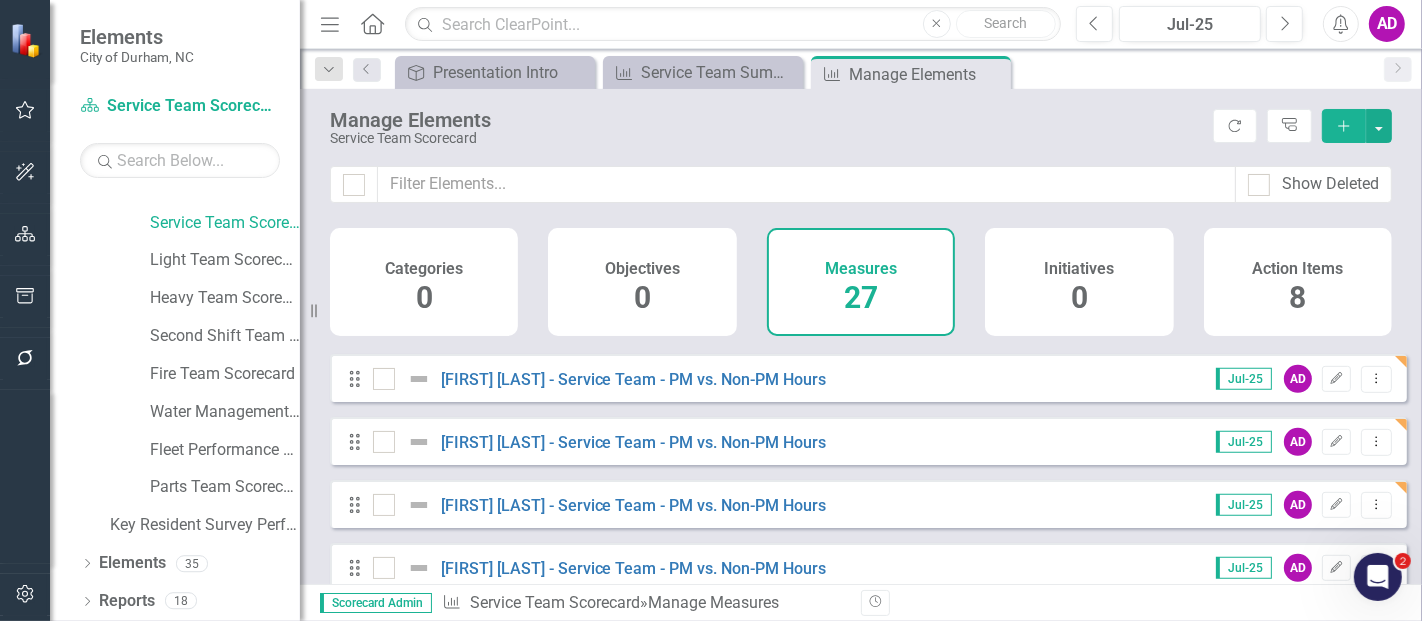 scroll, scrollTop: 1111, scrollLeft: 0, axis: vertical 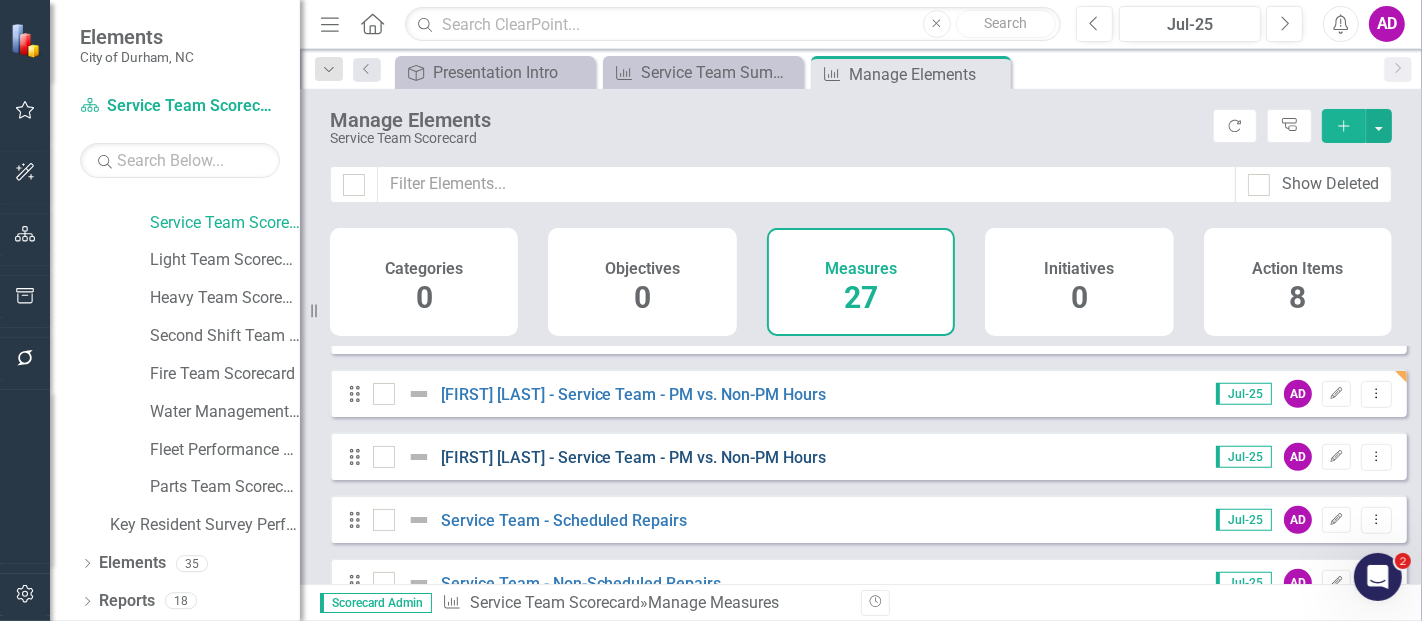 click on "Patrick Patterson - Service Team - PM vs. Non-PM Hours" at bounding box center (634, 457) 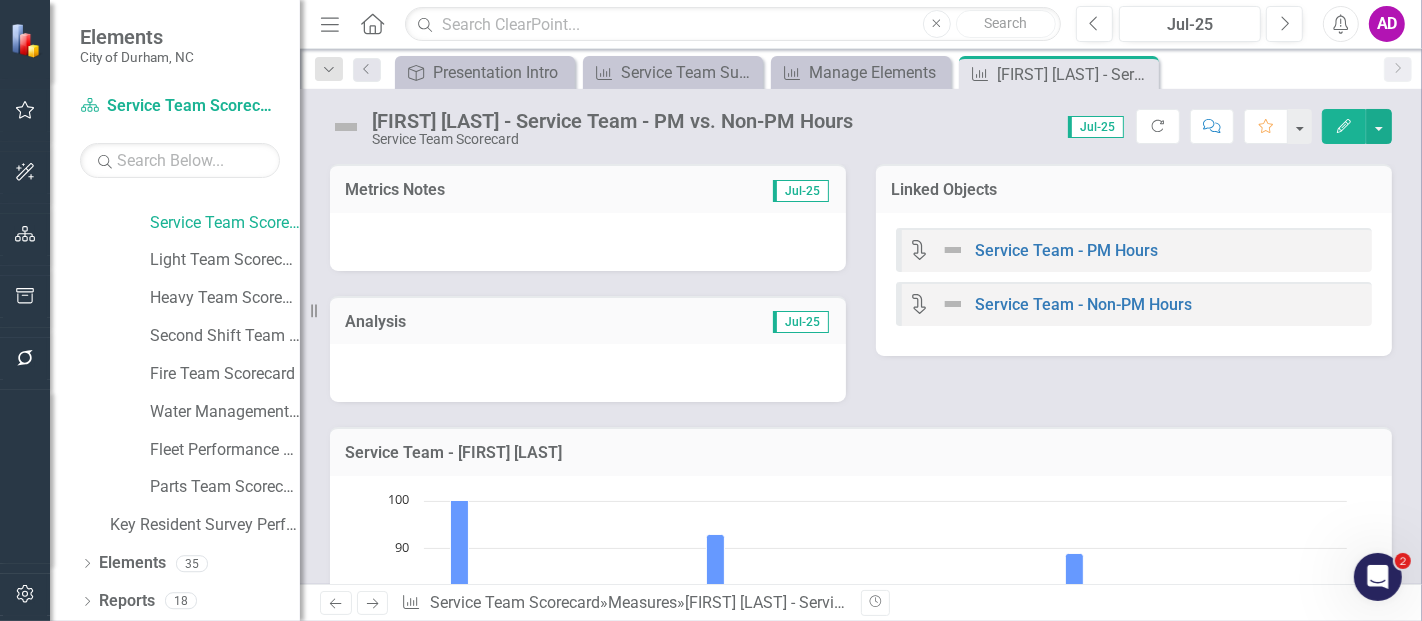 click at bounding box center [588, 242] 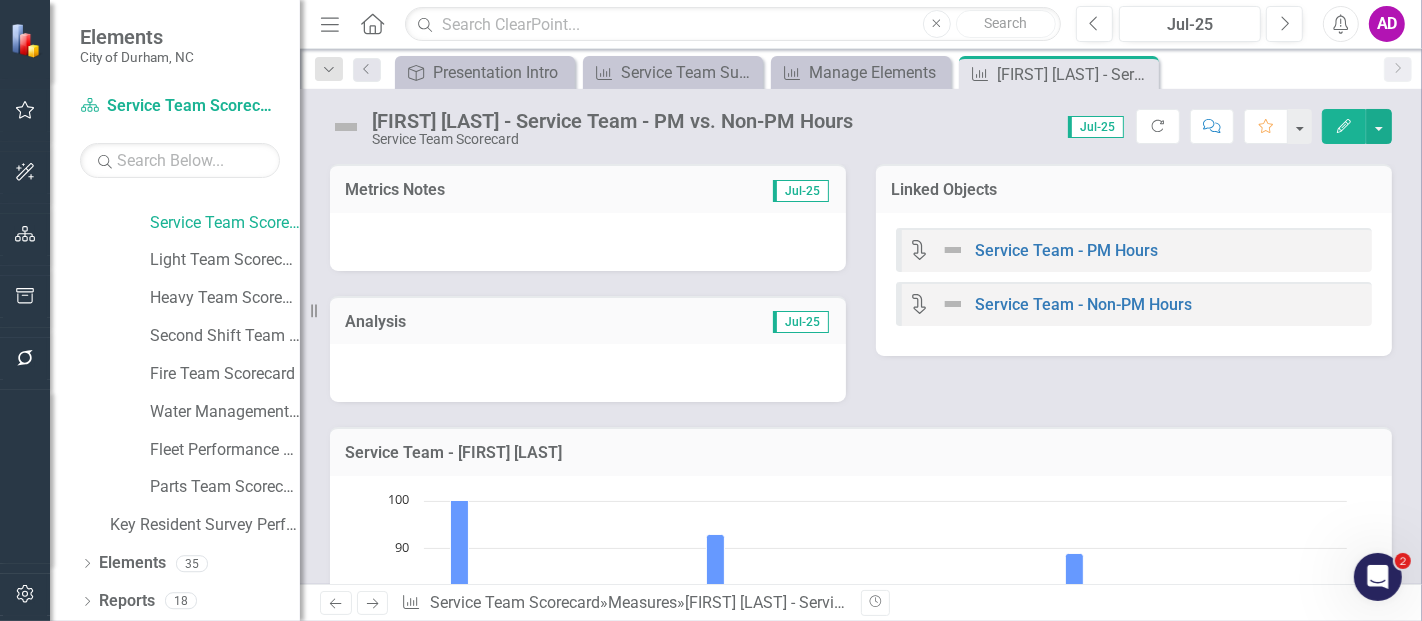 click at bounding box center (588, 242) 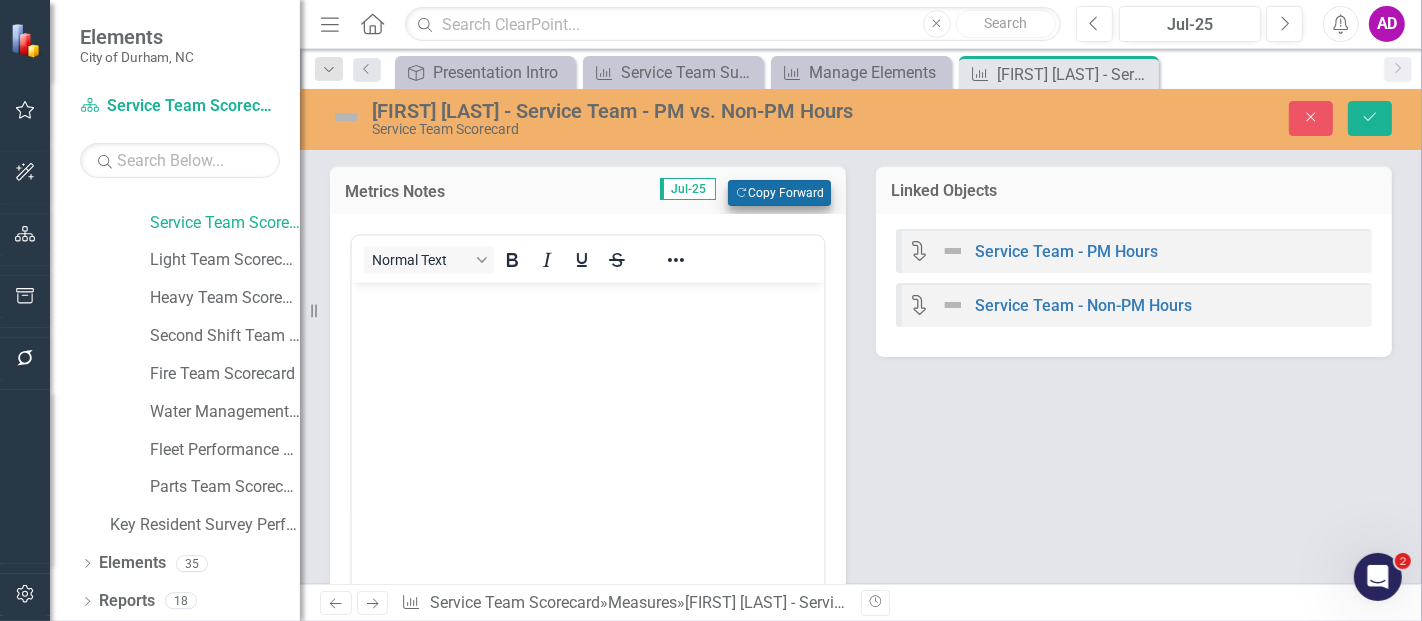 scroll, scrollTop: 0, scrollLeft: 0, axis: both 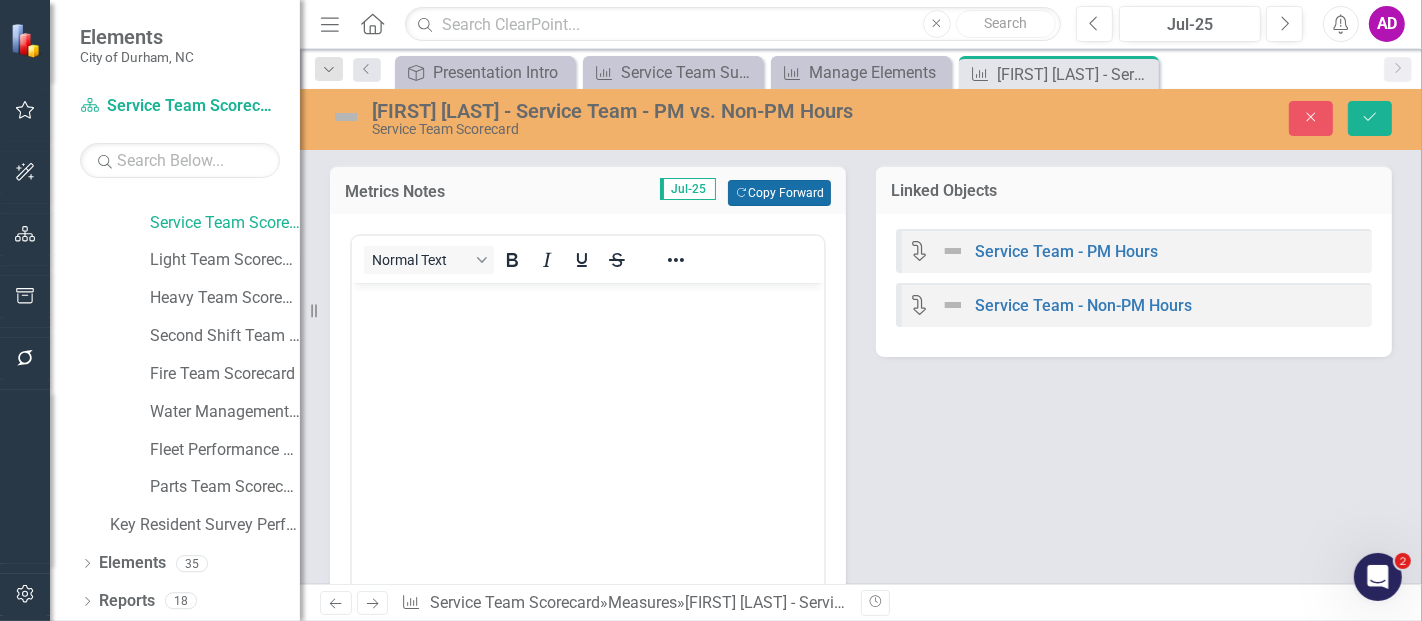 click on "Copy Forward  Copy Forward" at bounding box center (779, 193) 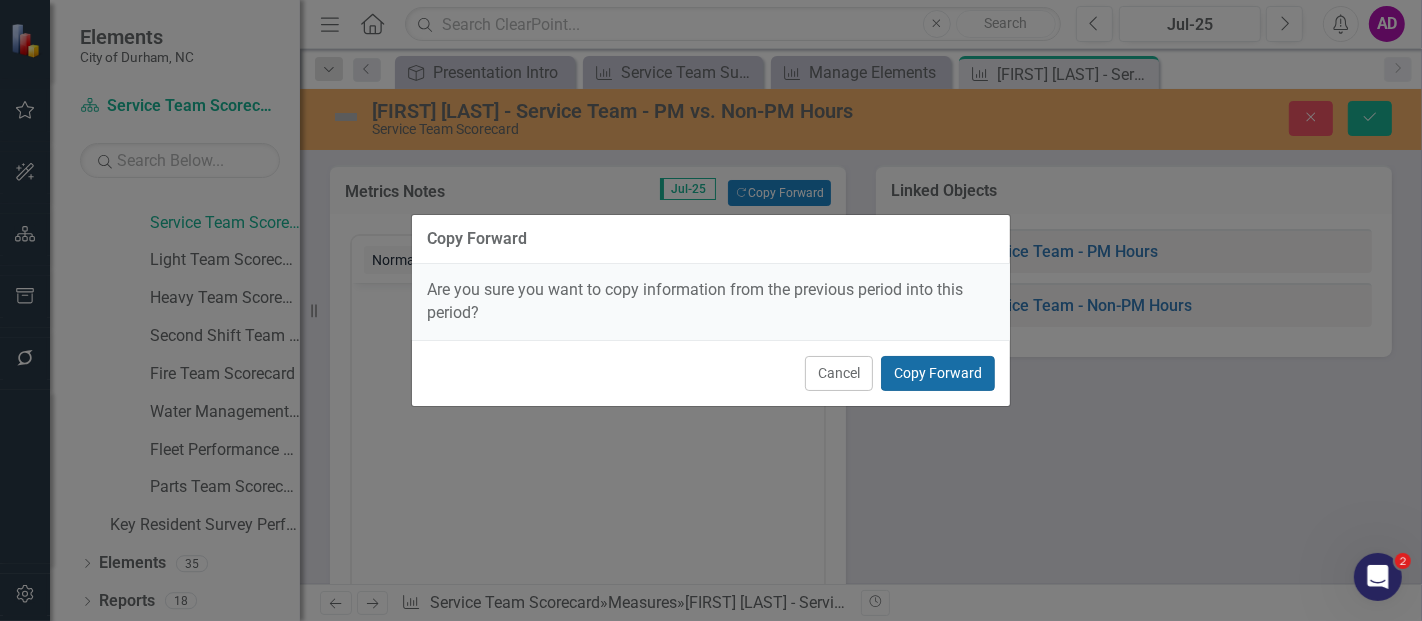 click on "Copy Forward" at bounding box center [938, 373] 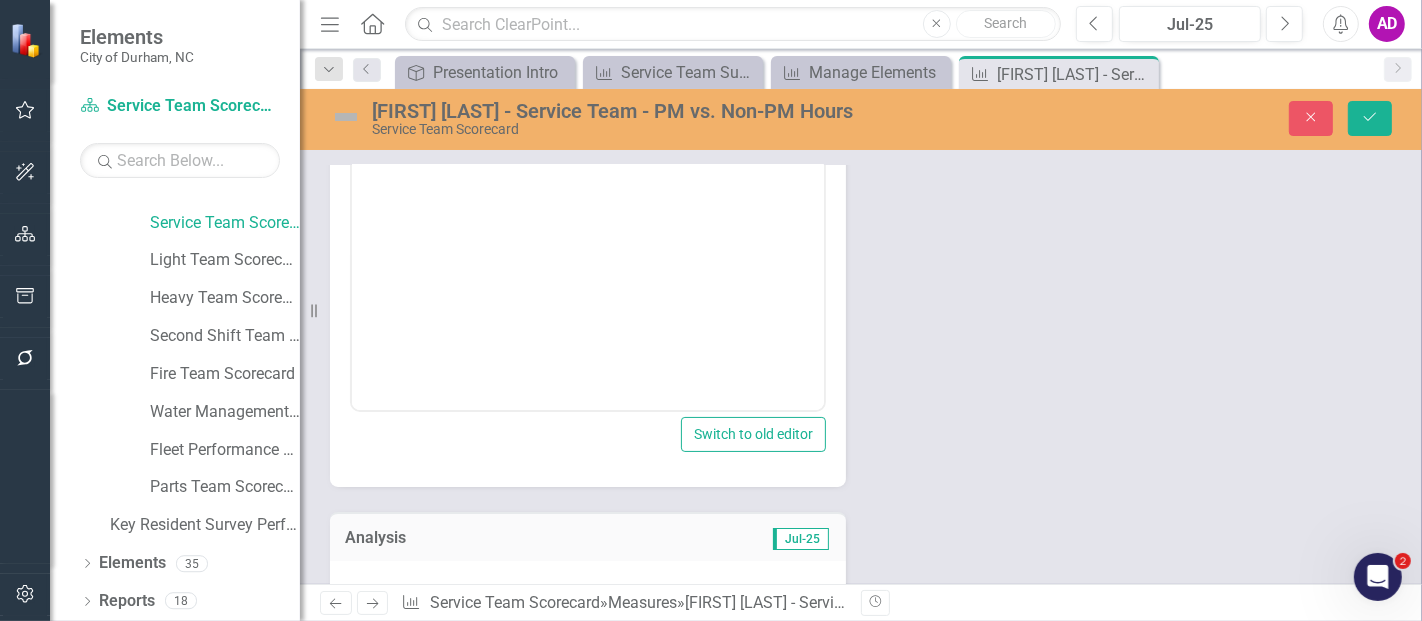 scroll, scrollTop: 444, scrollLeft: 0, axis: vertical 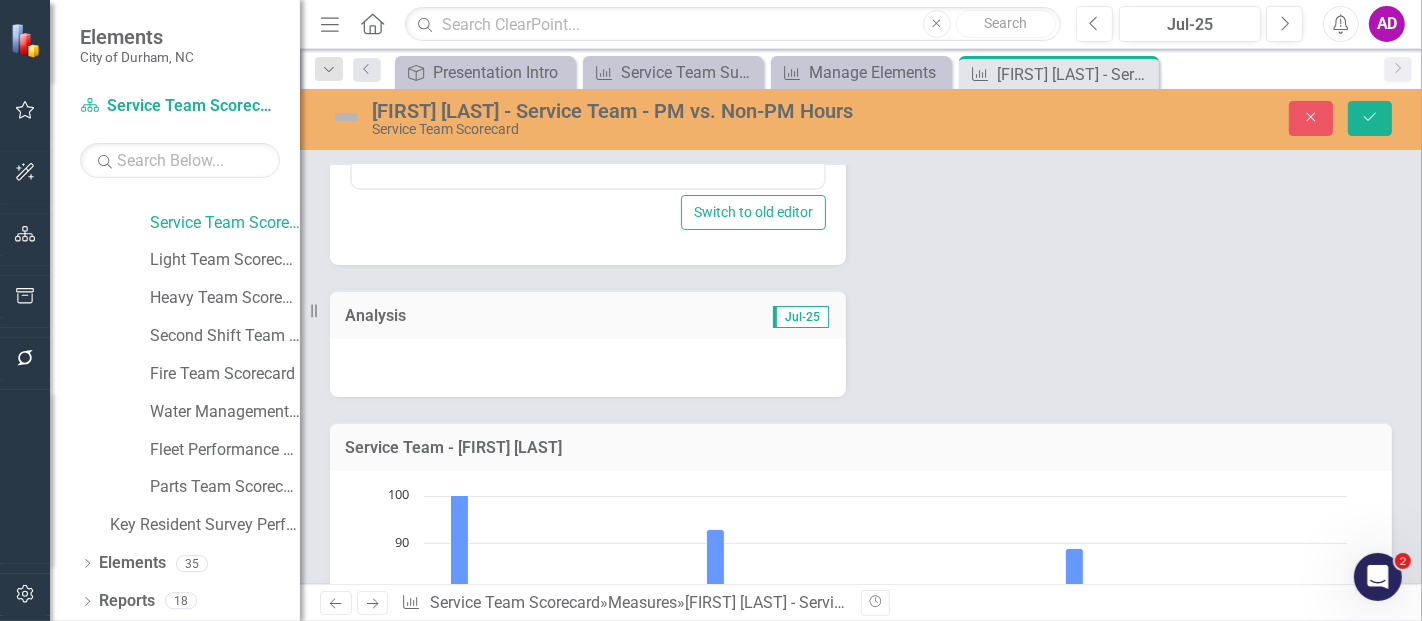click at bounding box center [588, 368] 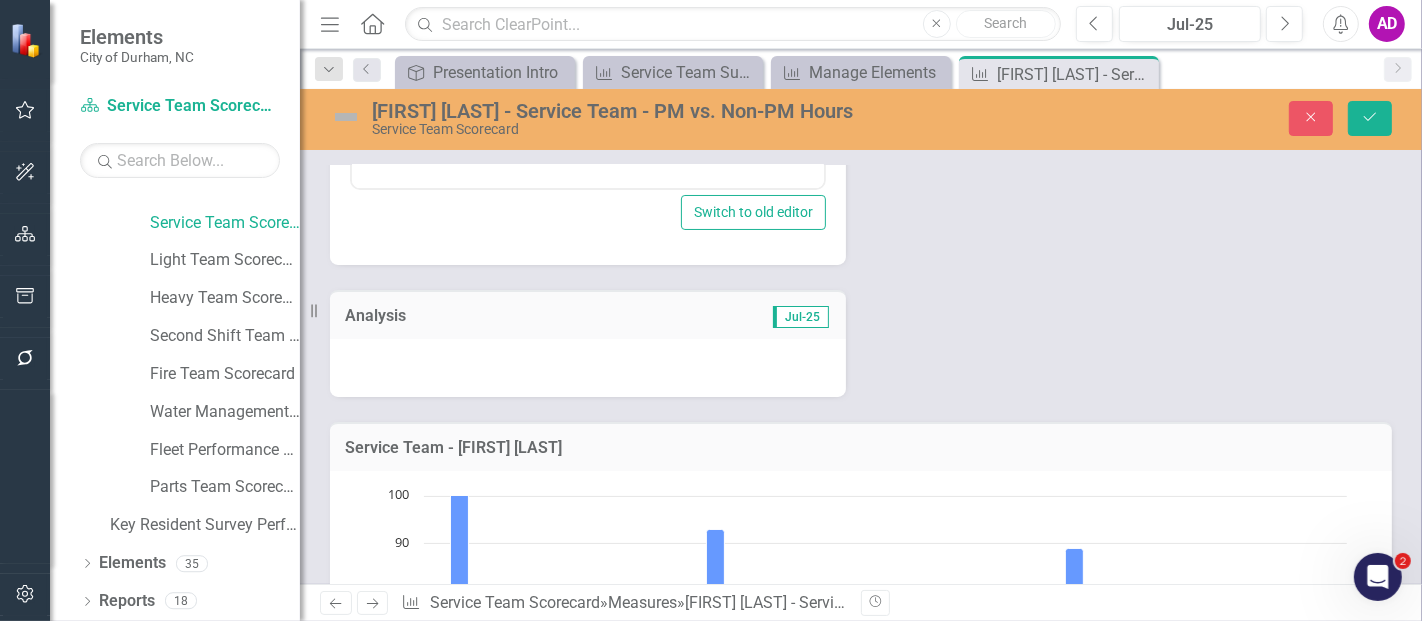 click at bounding box center [588, 368] 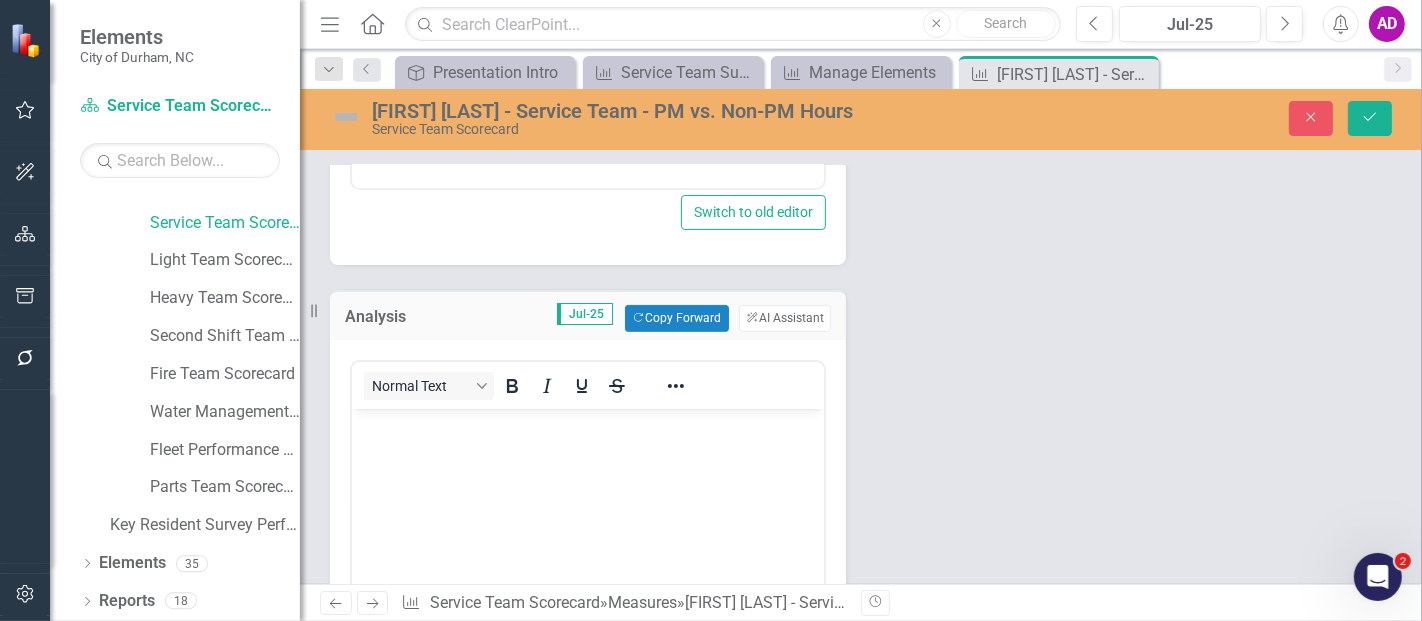 scroll, scrollTop: 0, scrollLeft: 0, axis: both 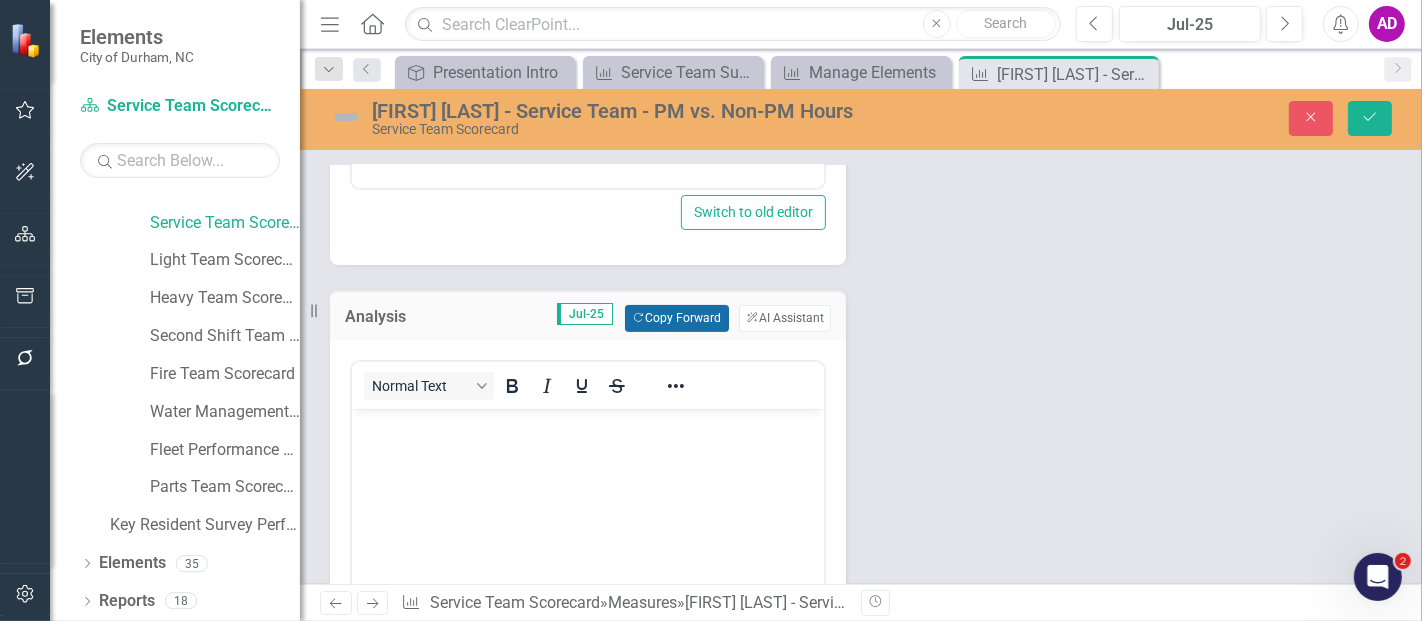 click on "Copy Forward  Copy Forward" at bounding box center (676, 318) 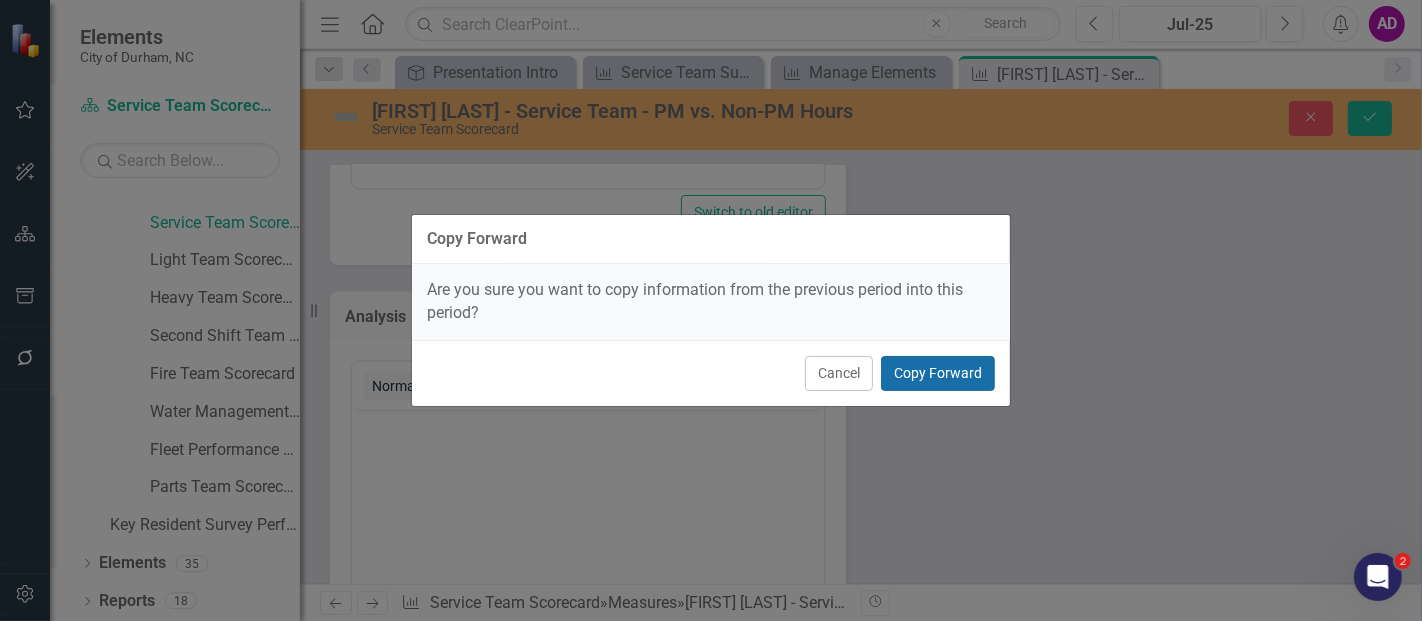 click on "Copy Forward" at bounding box center (938, 373) 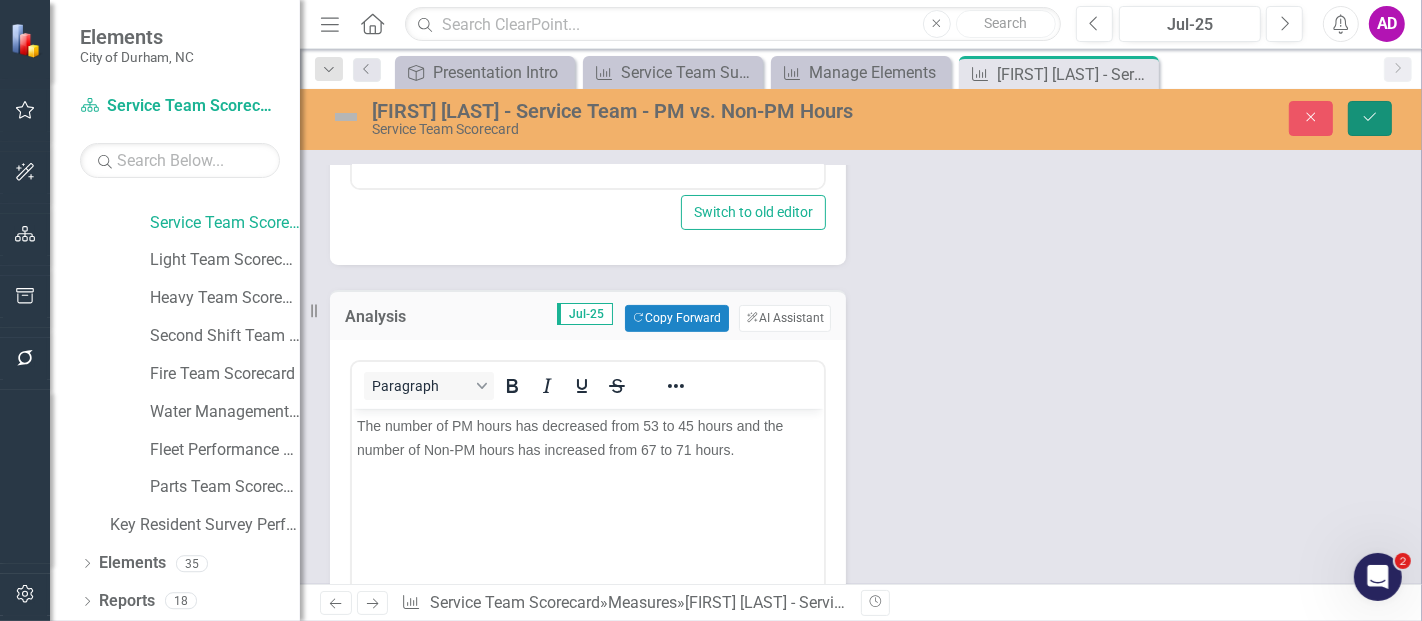 click on "Save" 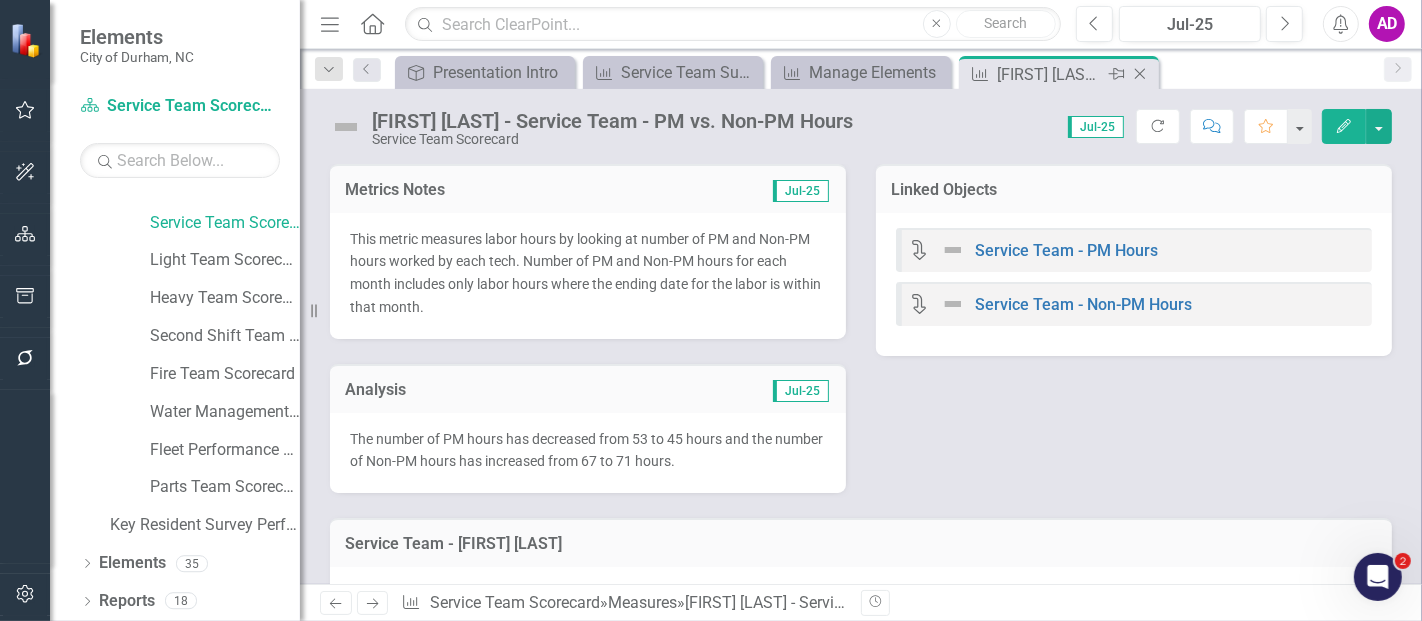 click on "Close" 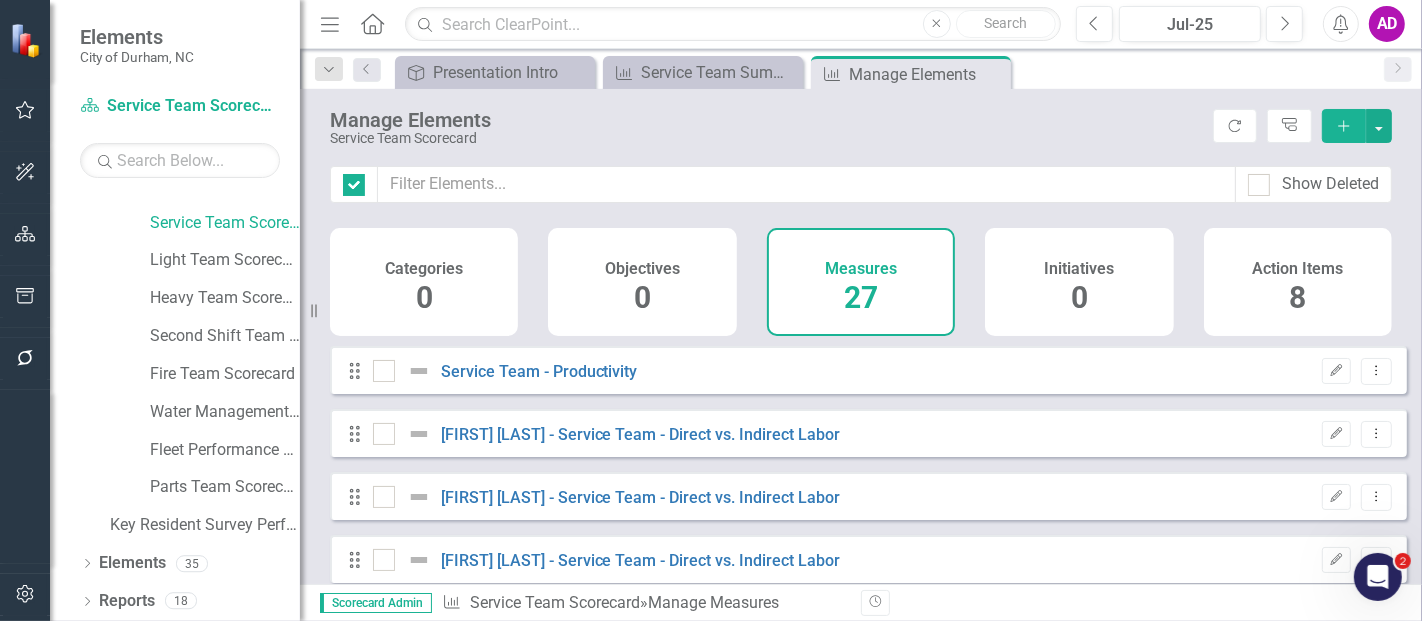 checkbox on "false" 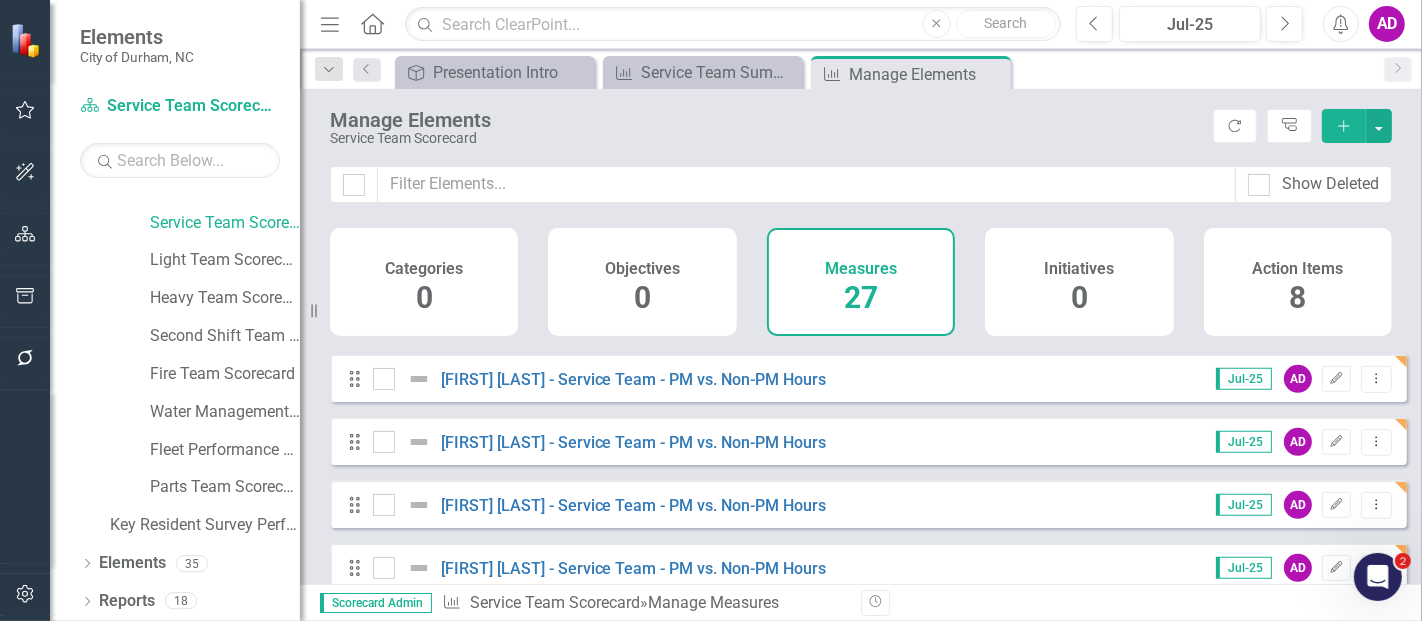 scroll, scrollTop: 1111, scrollLeft: 0, axis: vertical 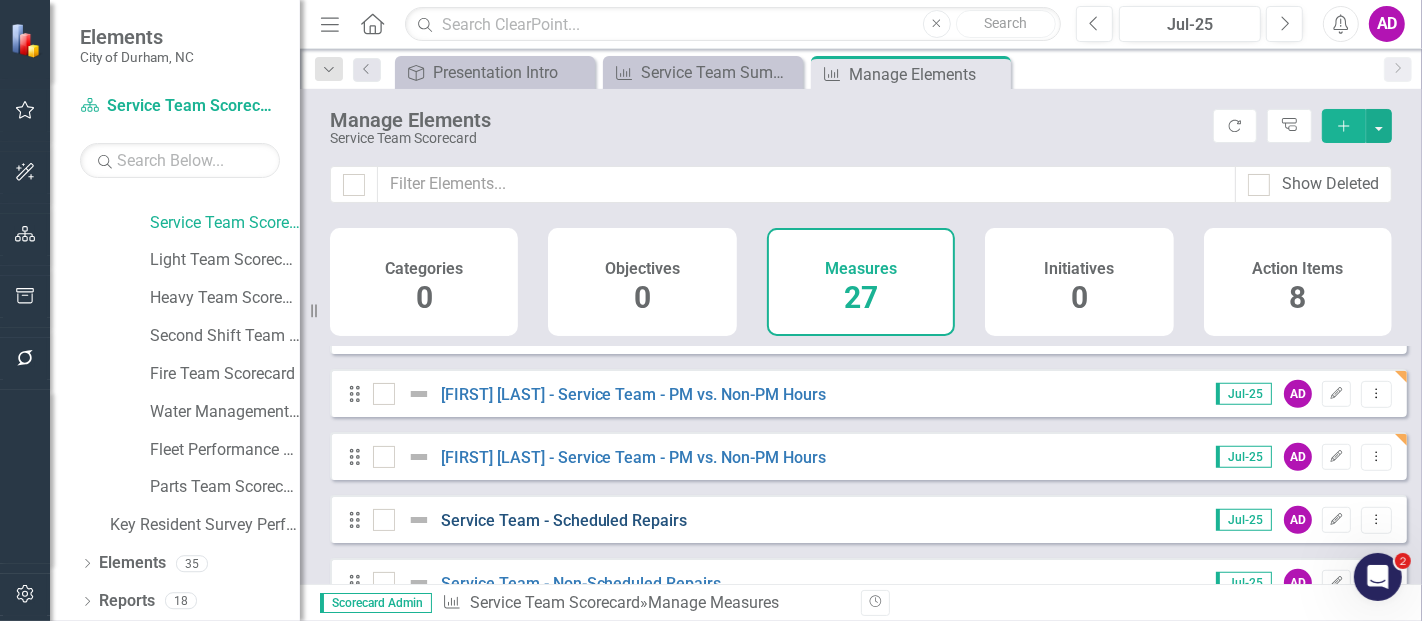 click on "Service Team - Scheduled Repairs" at bounding box center (564, 520) 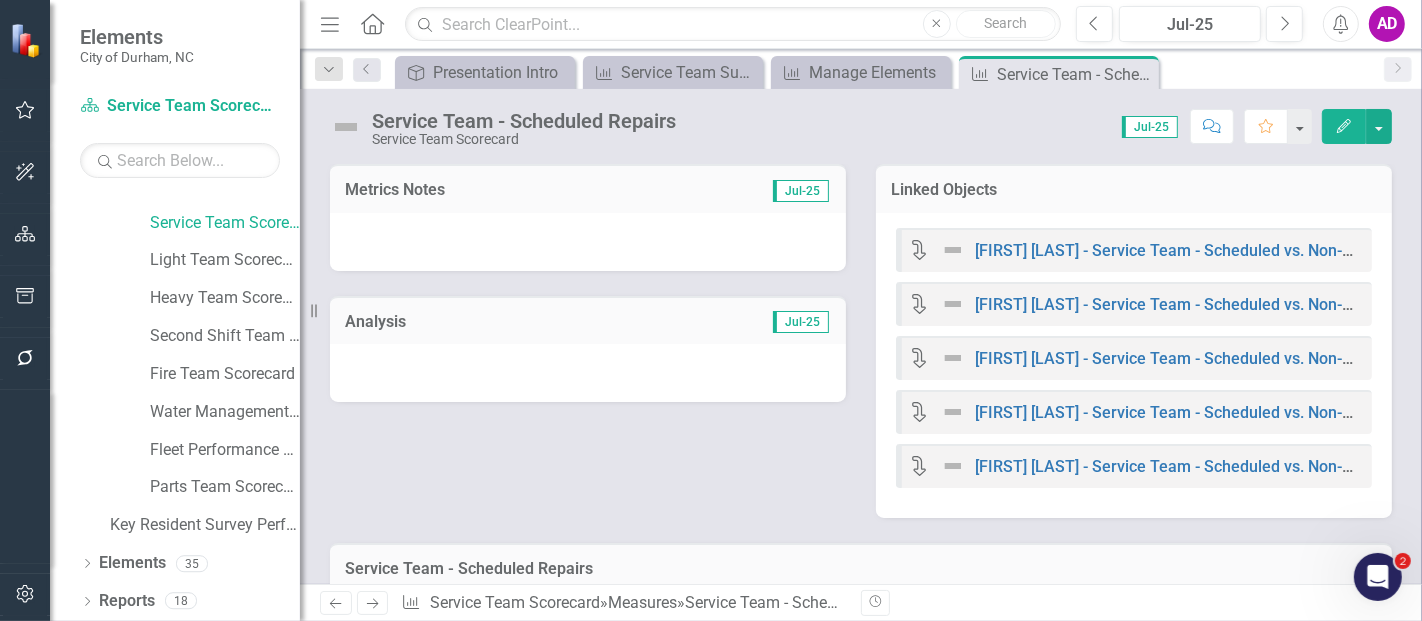 click at bounding box center (588, 242) 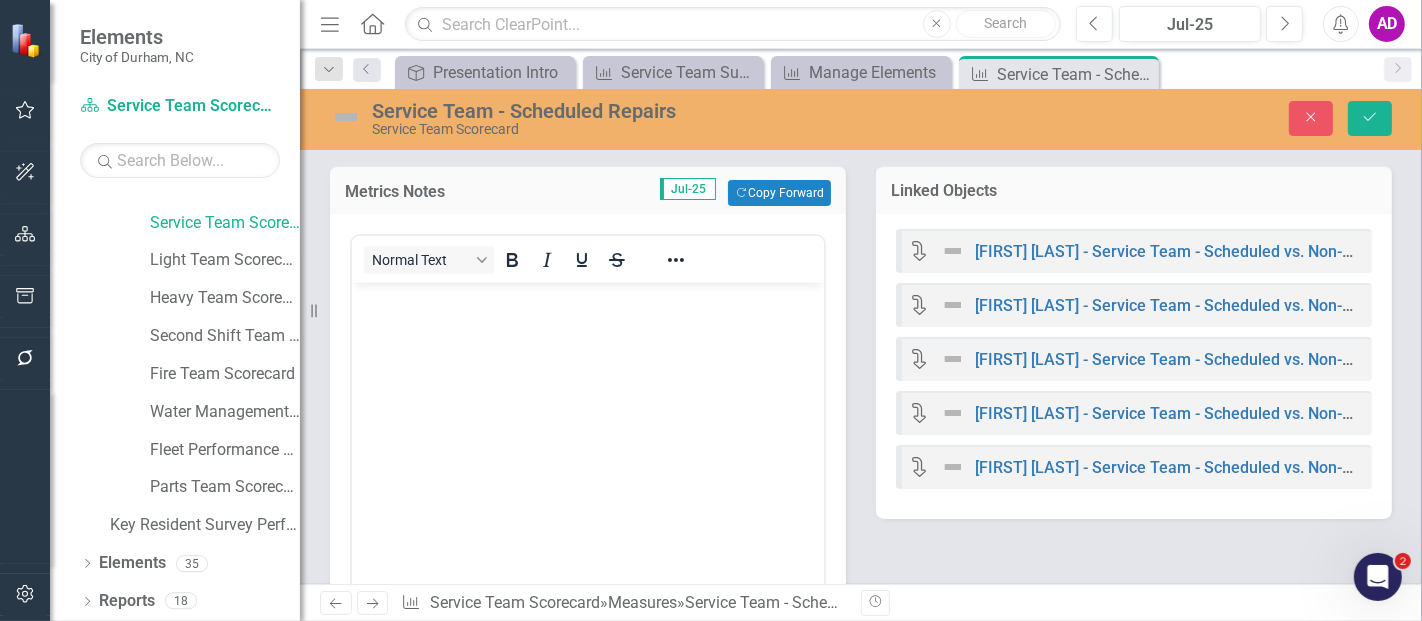 scroll, scrollTop: 0, scrollLeft: 0, axis: both 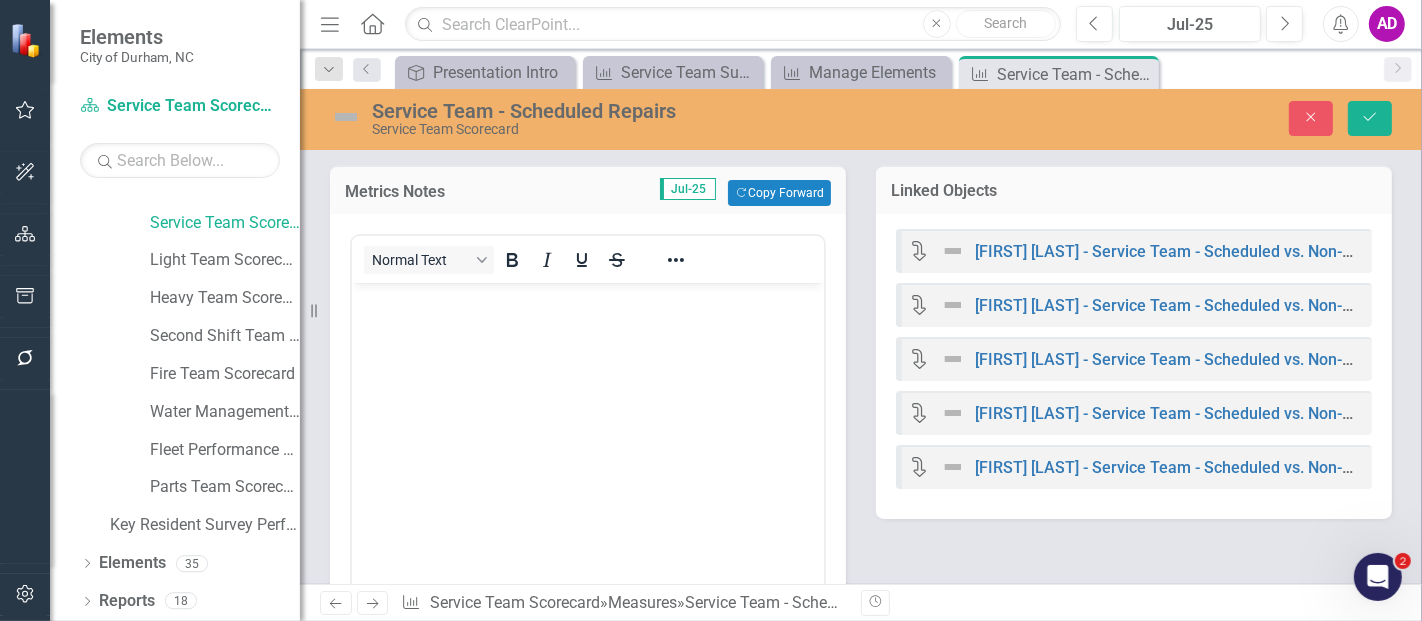 click on "Metrics Notes Jul-25 Copy Forward  Copy Forward" at bounding box center [588, 189] 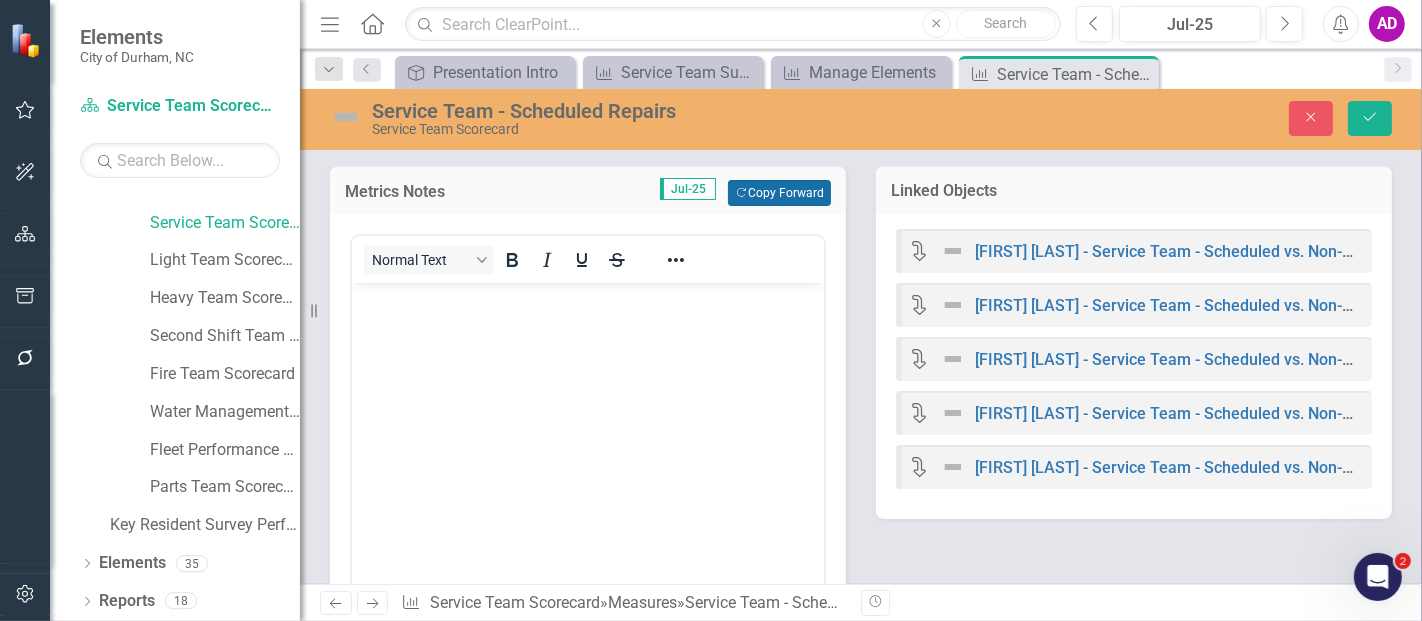 click on "Copy Forward  Copy Forward" at bounding box center [779, 193] 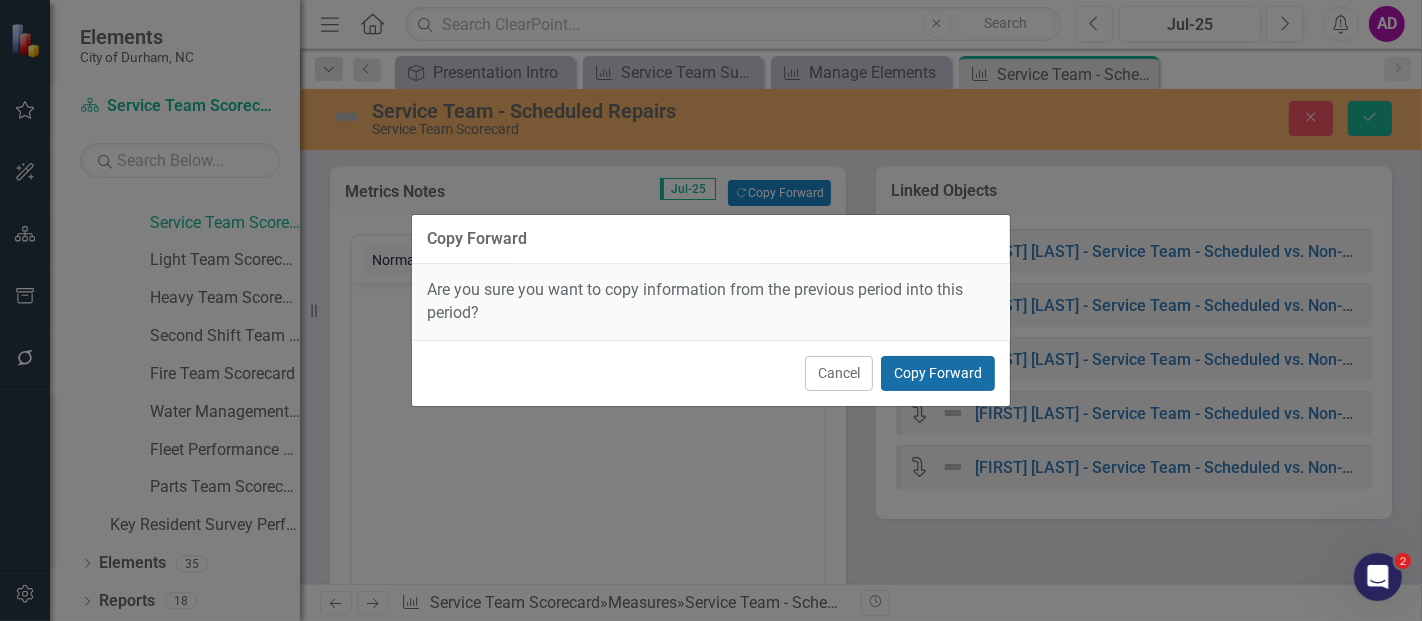 click on "Copy Forward" at bounding box center [938, 373] 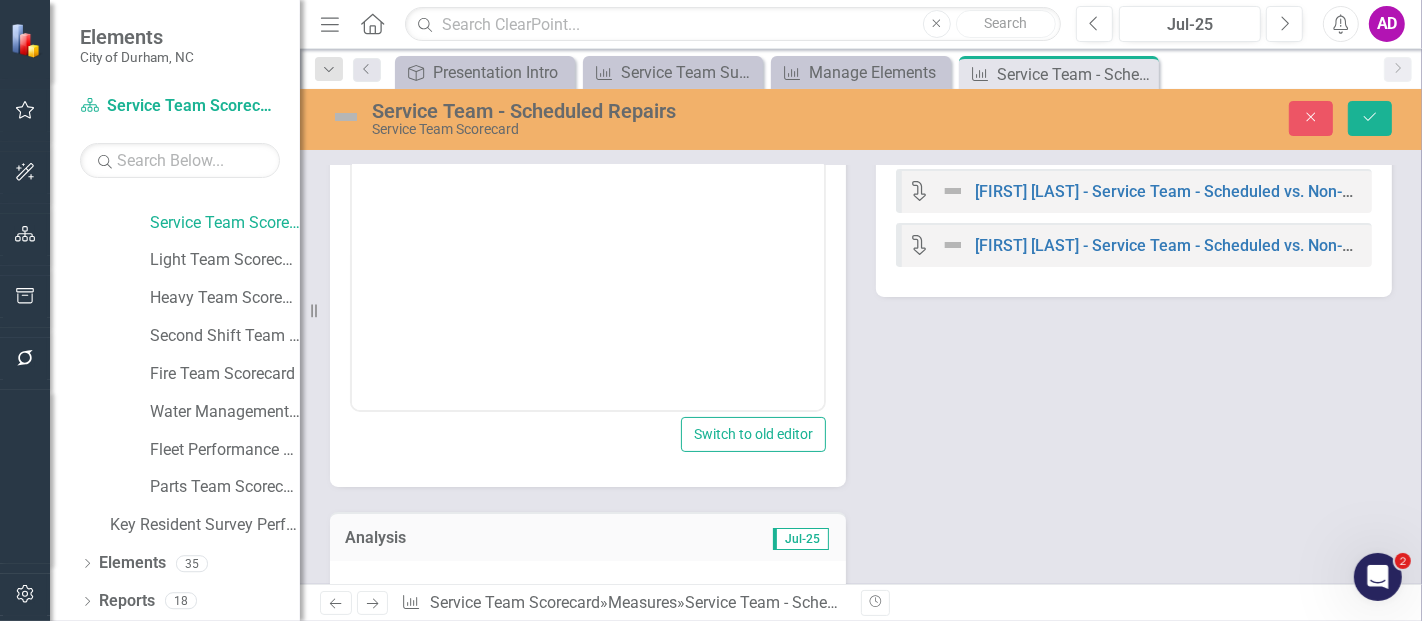 scroll, scrollTop: 444, scrollLeft: 0, axis: vertical 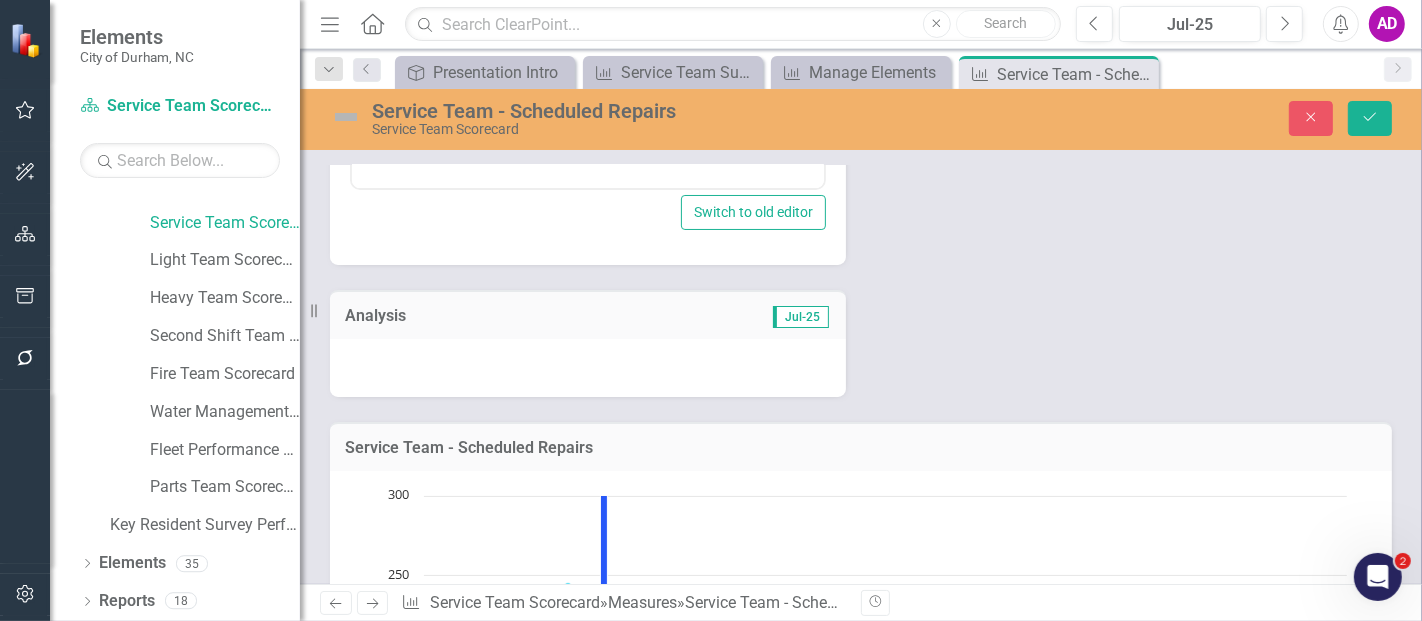 click at bounding box center [588, 368] 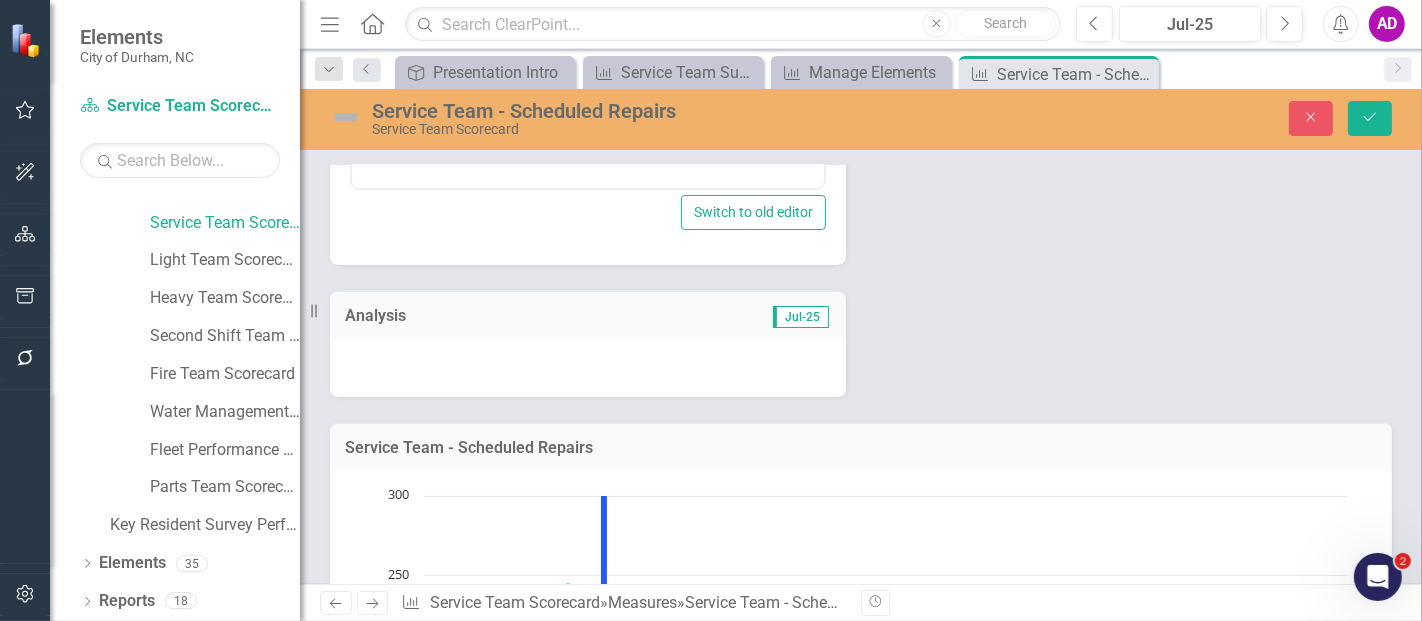 click at bounding box center [588, 368] 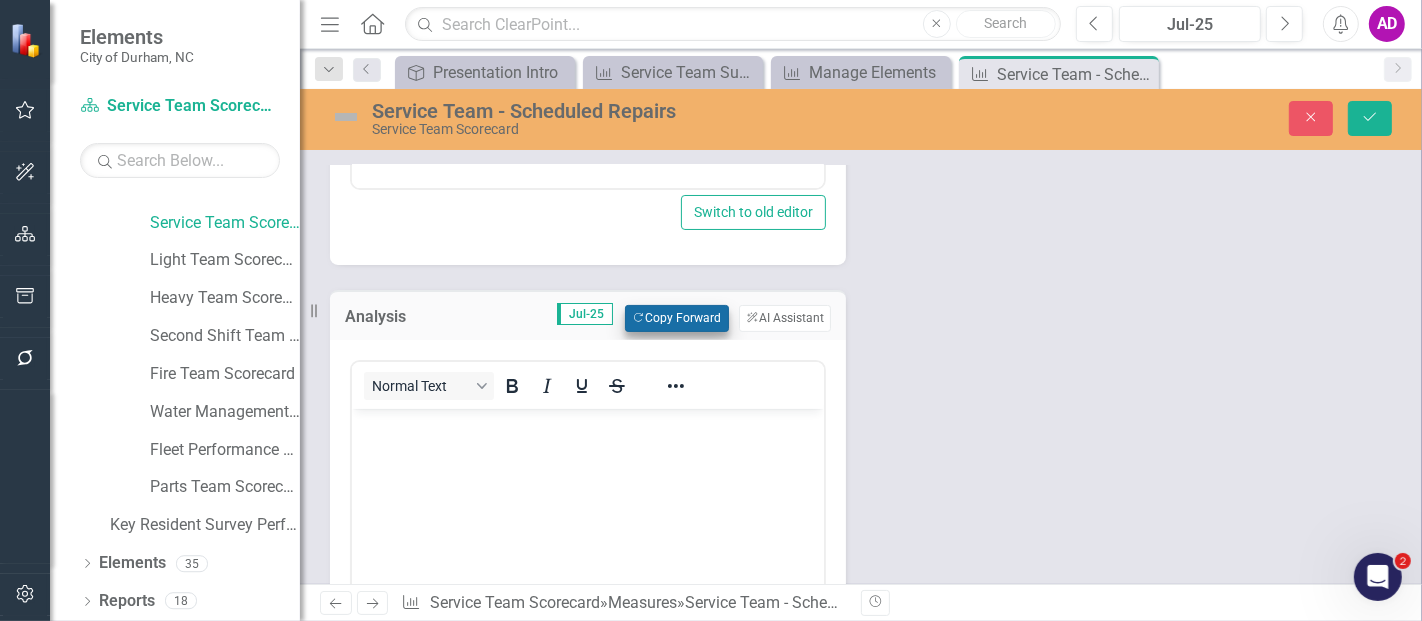 scroll, scrollTop: 0, scrollLeft: 0, axis: both 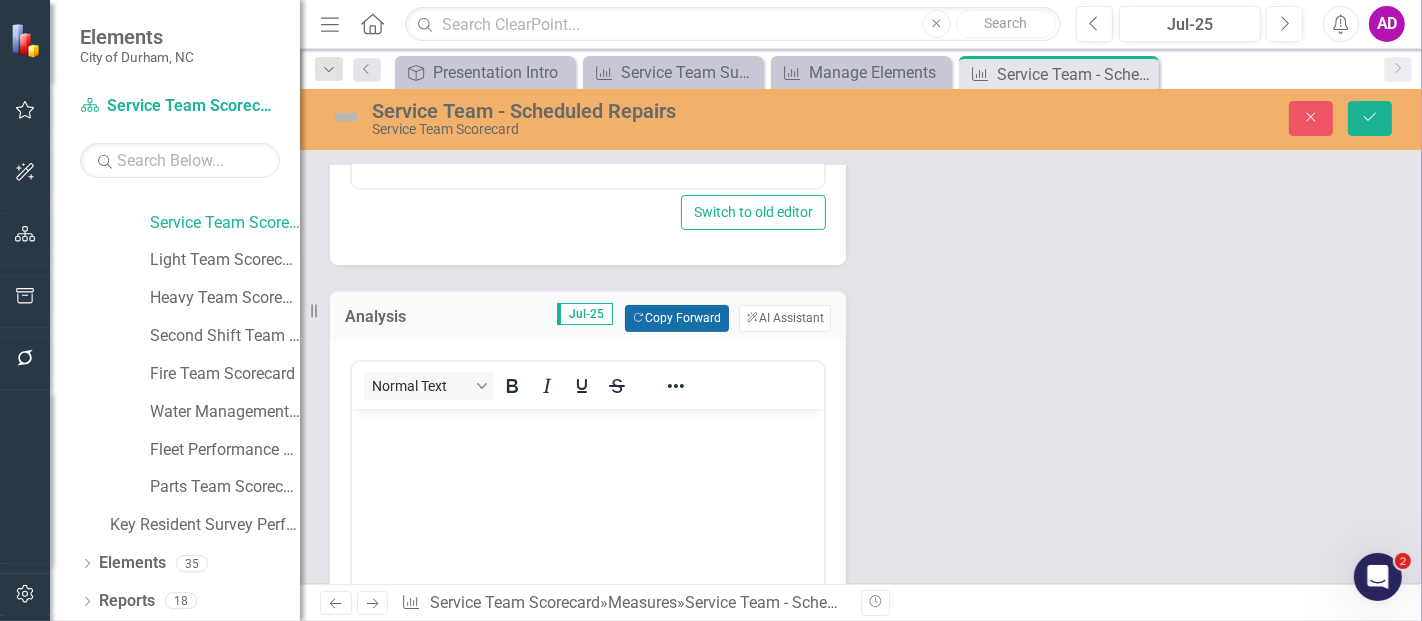 click on "Copy Forward  Copy Forward" at bounding box center [676, 318] 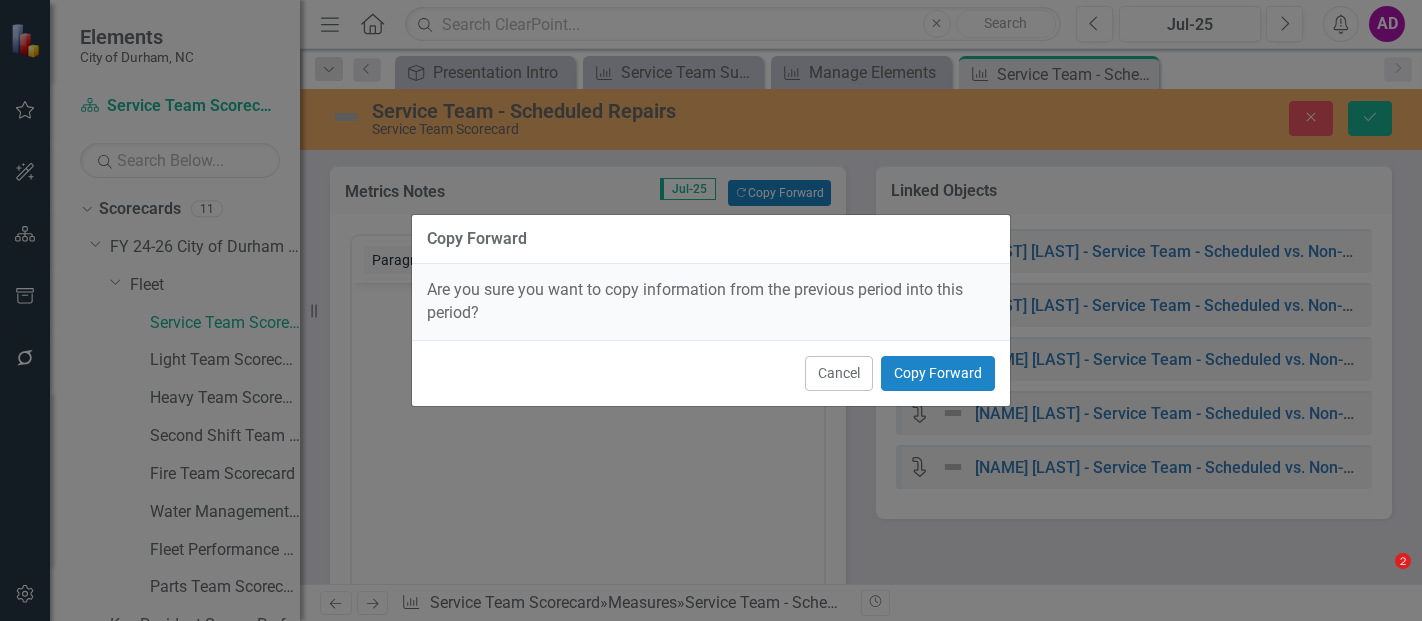 scroll, scrollTop: 0, scrollLeft: 0, axis: both 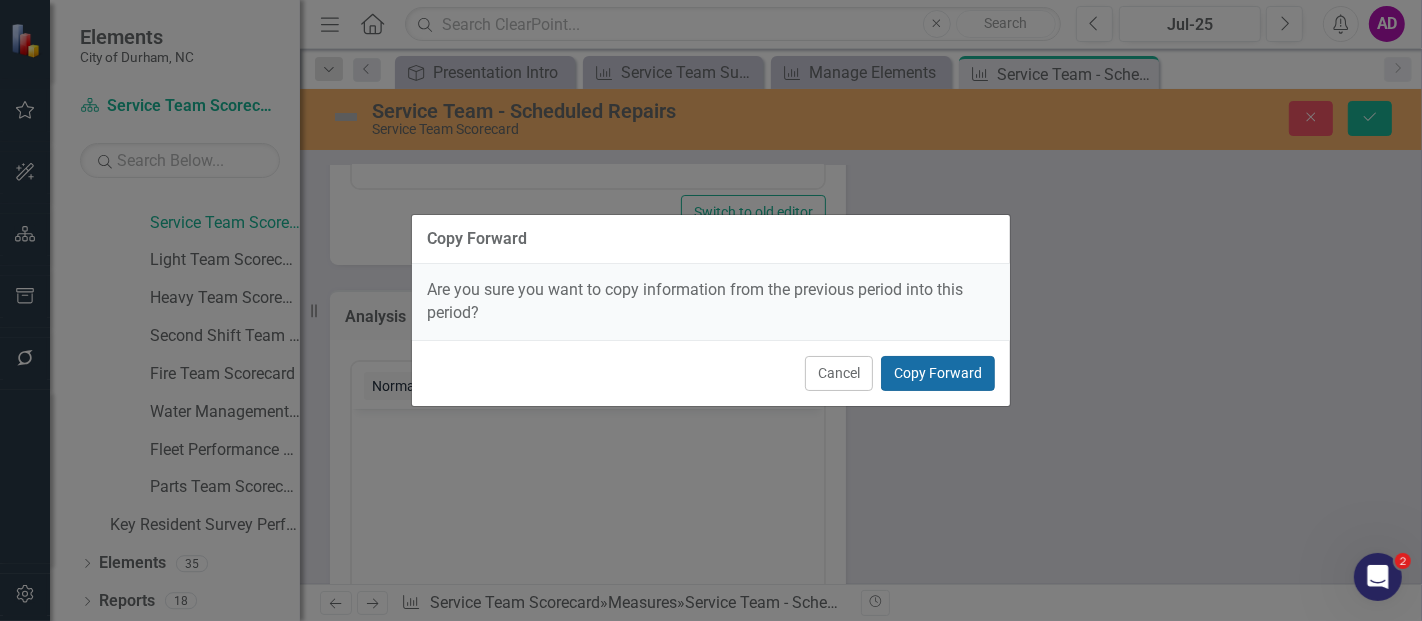 click on "Copy Forward" at bounding box center [938, 373] 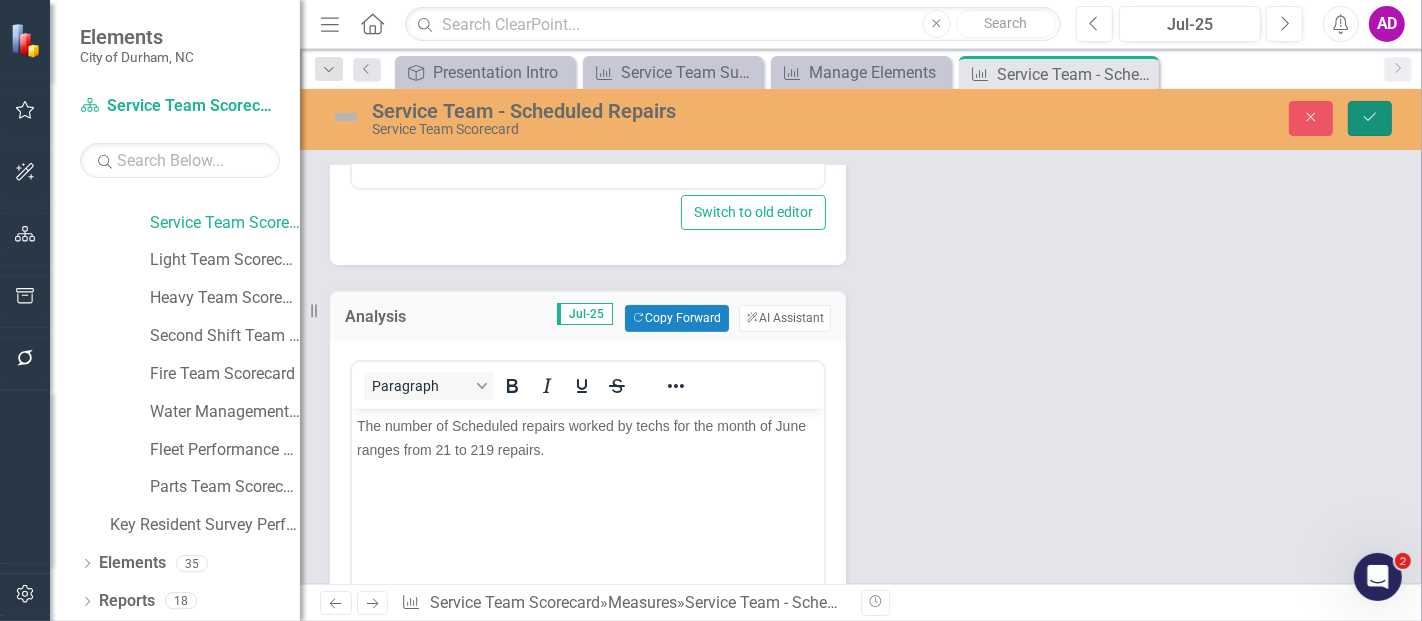 click on "Save" 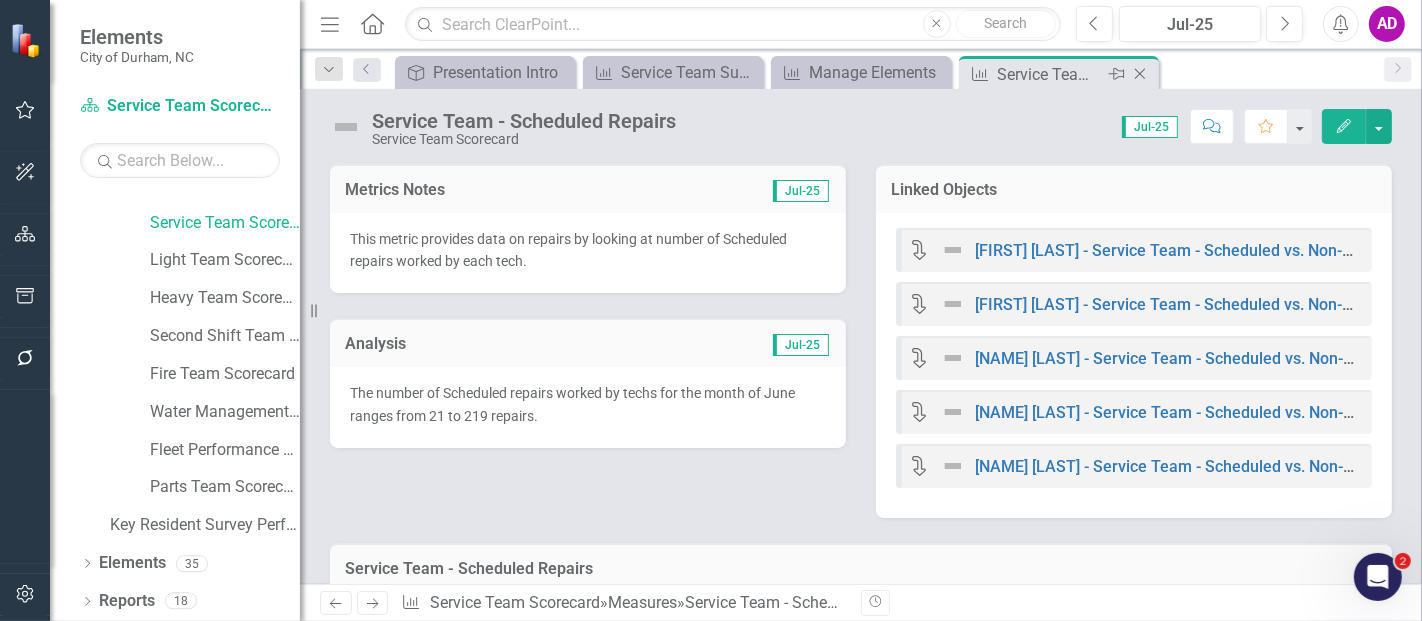 click on "Close" 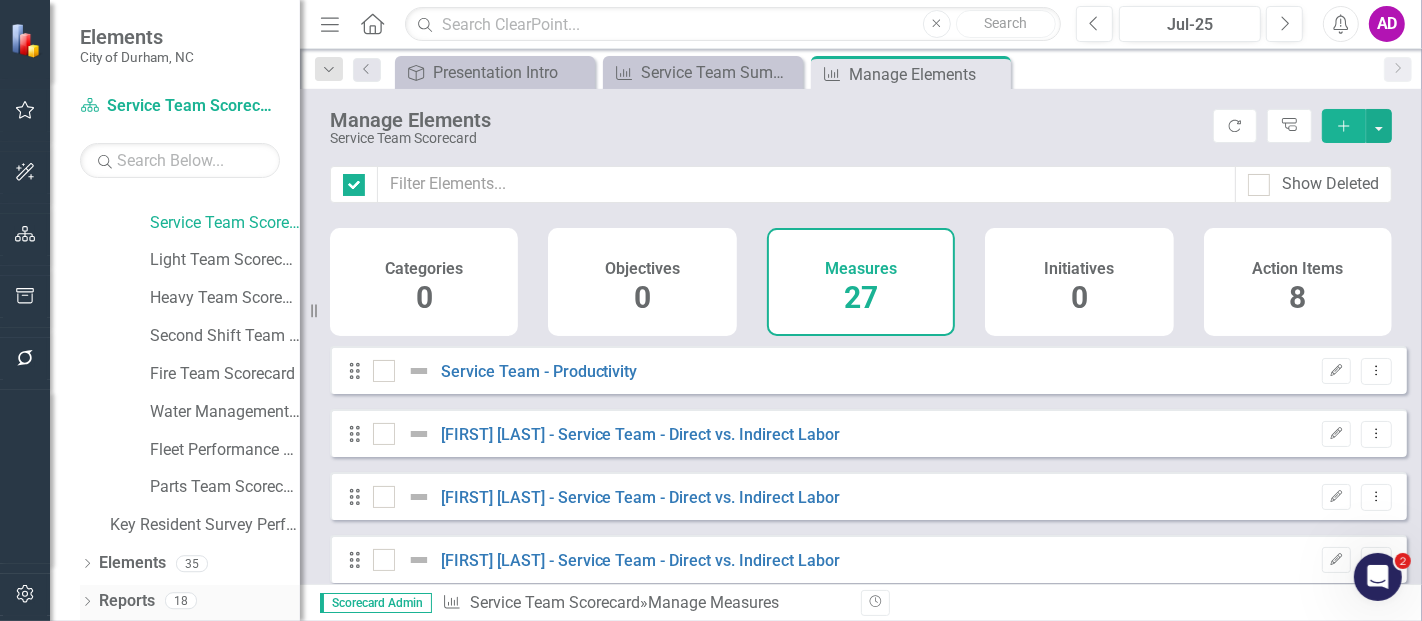checkbox on "false" 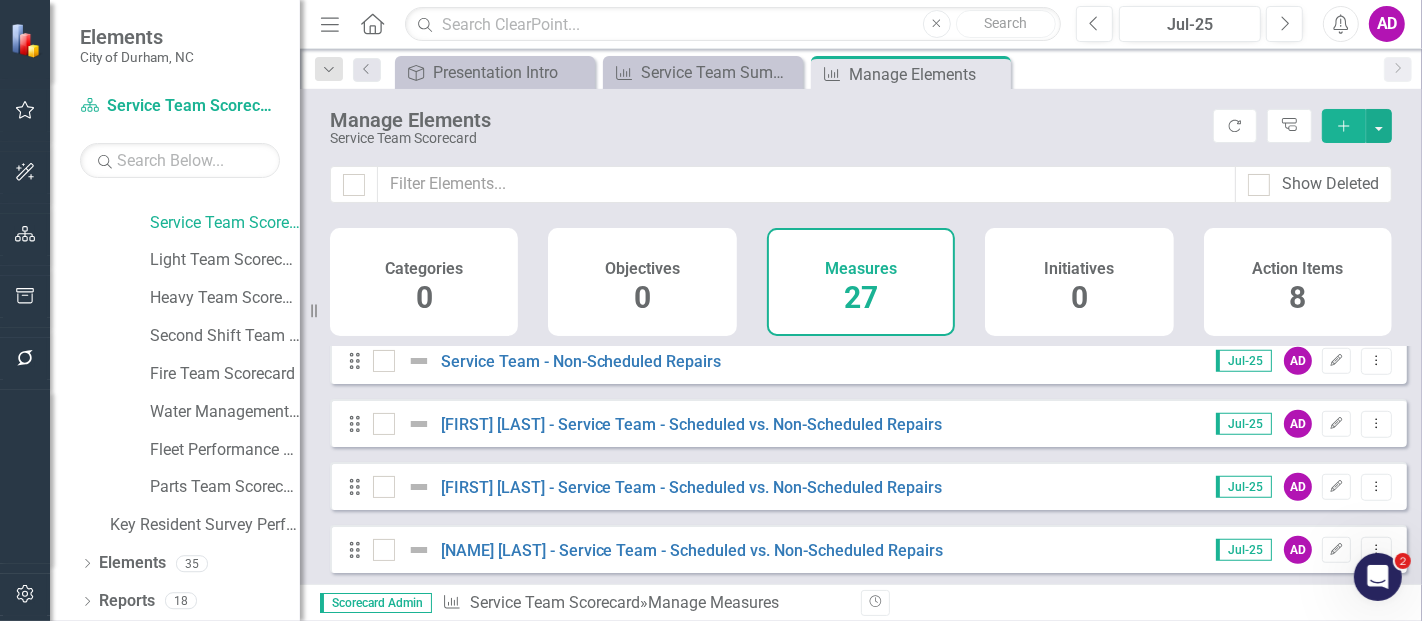 scroll, scrollTop: 1222, scrollLeft: 0, axis: vertical 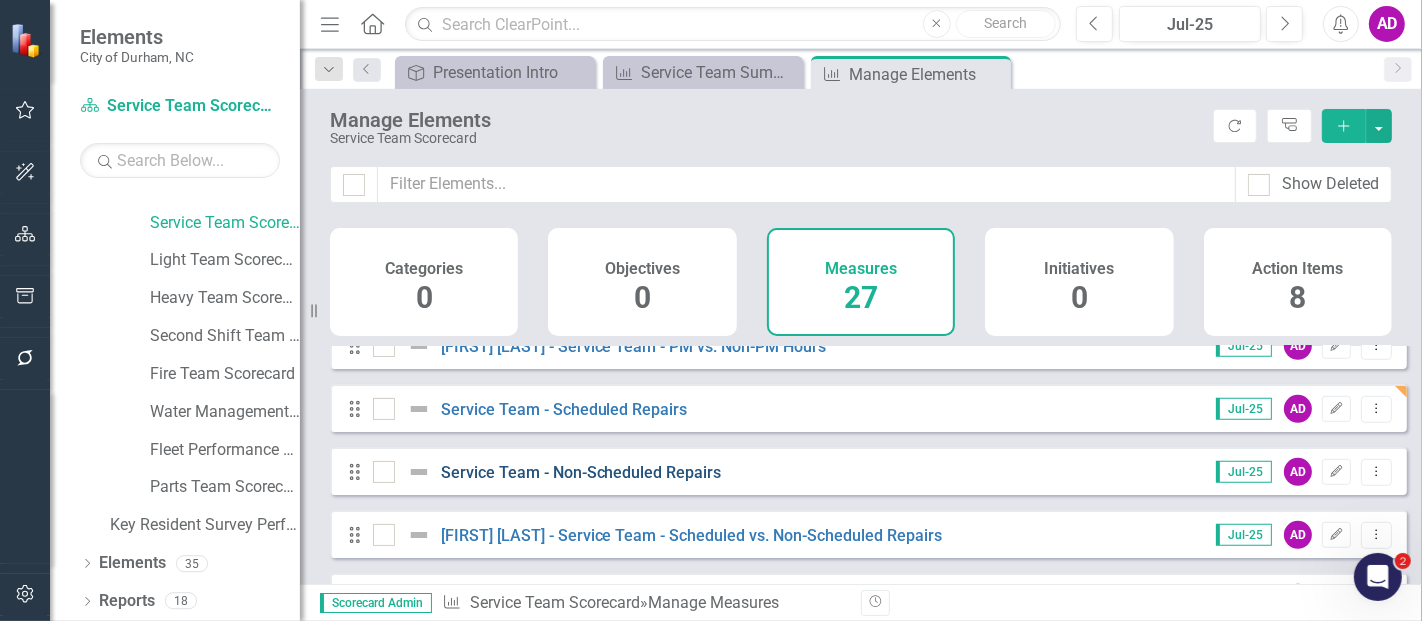 click on "Service Team - Non-Scheduled Repairs" at bounding box center [581, 472] 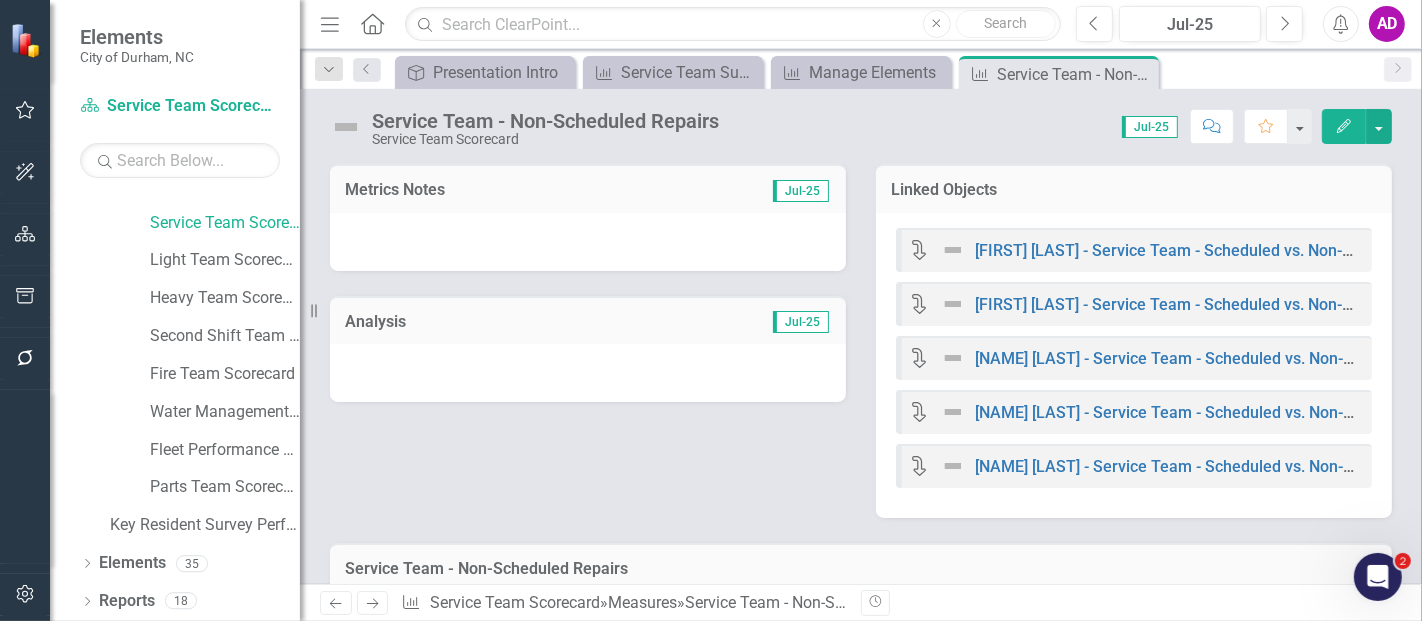 click at bounding box center (588, 242) 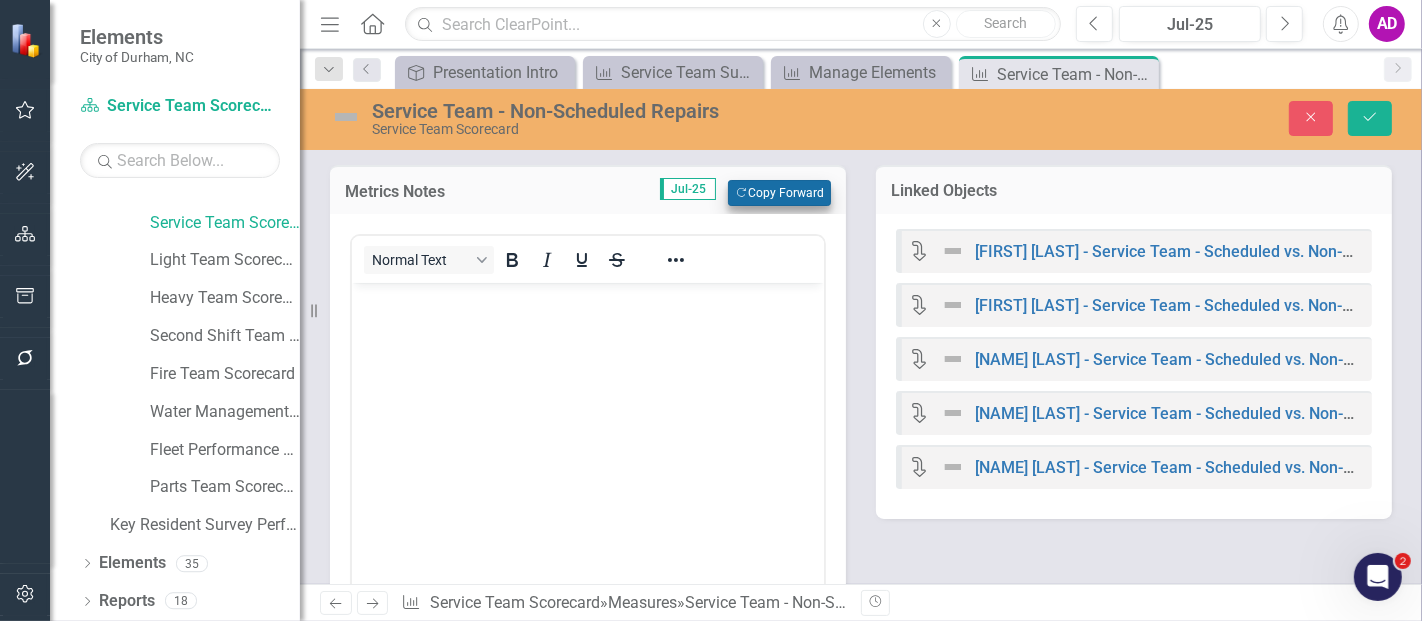 scroll, scrollTop: 0, scrollLeft: 0, axis: both 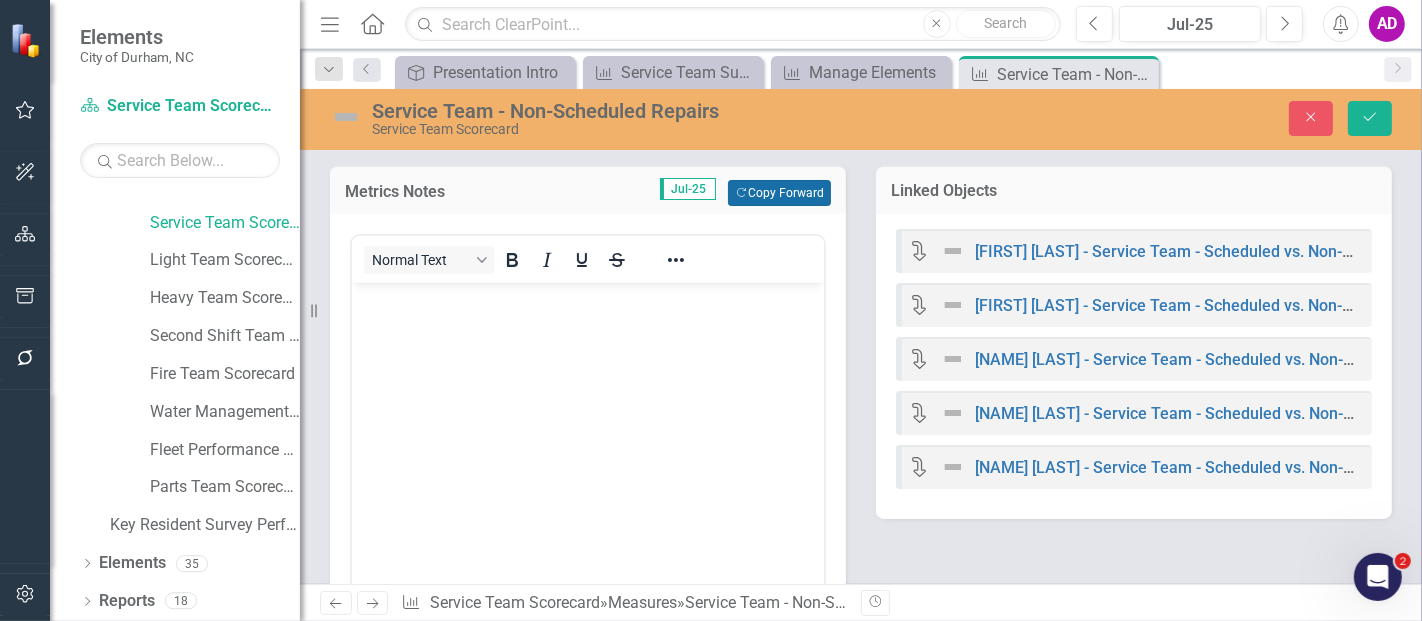 click on "Copy Forward  Copy Forward" at bounding box center [779, 193] 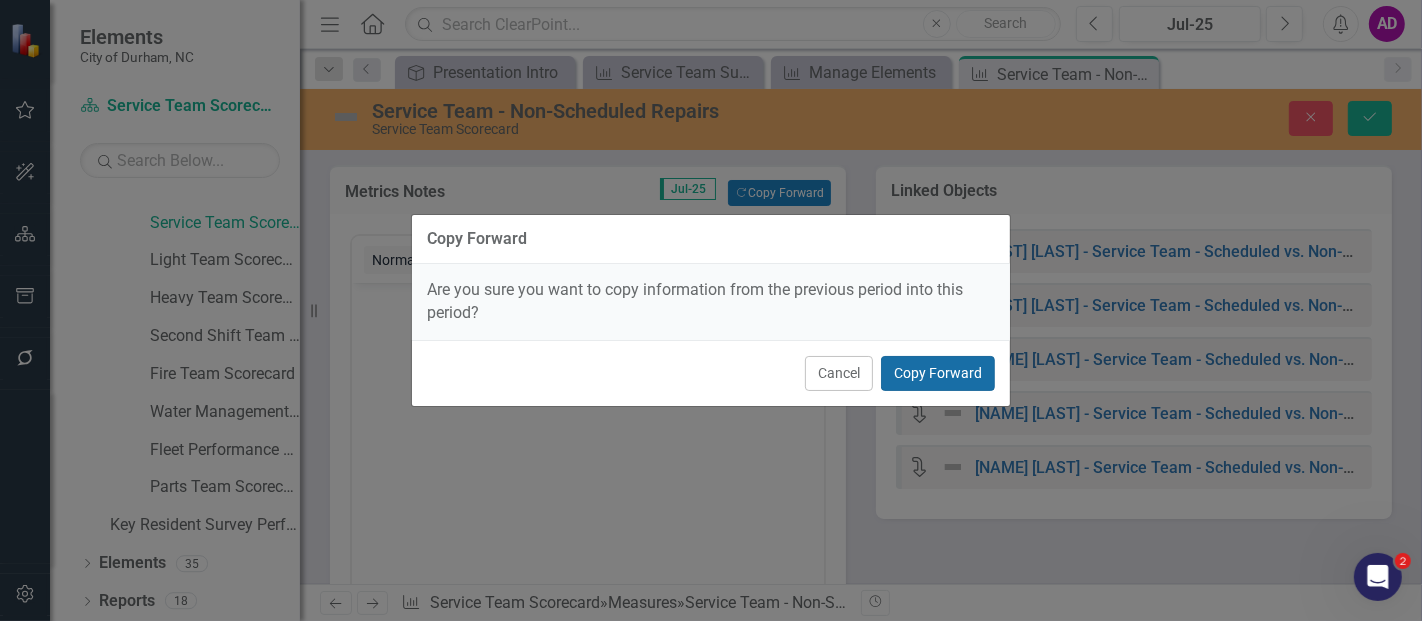 click on "Copy Forward" at bounding box center [938, 373] 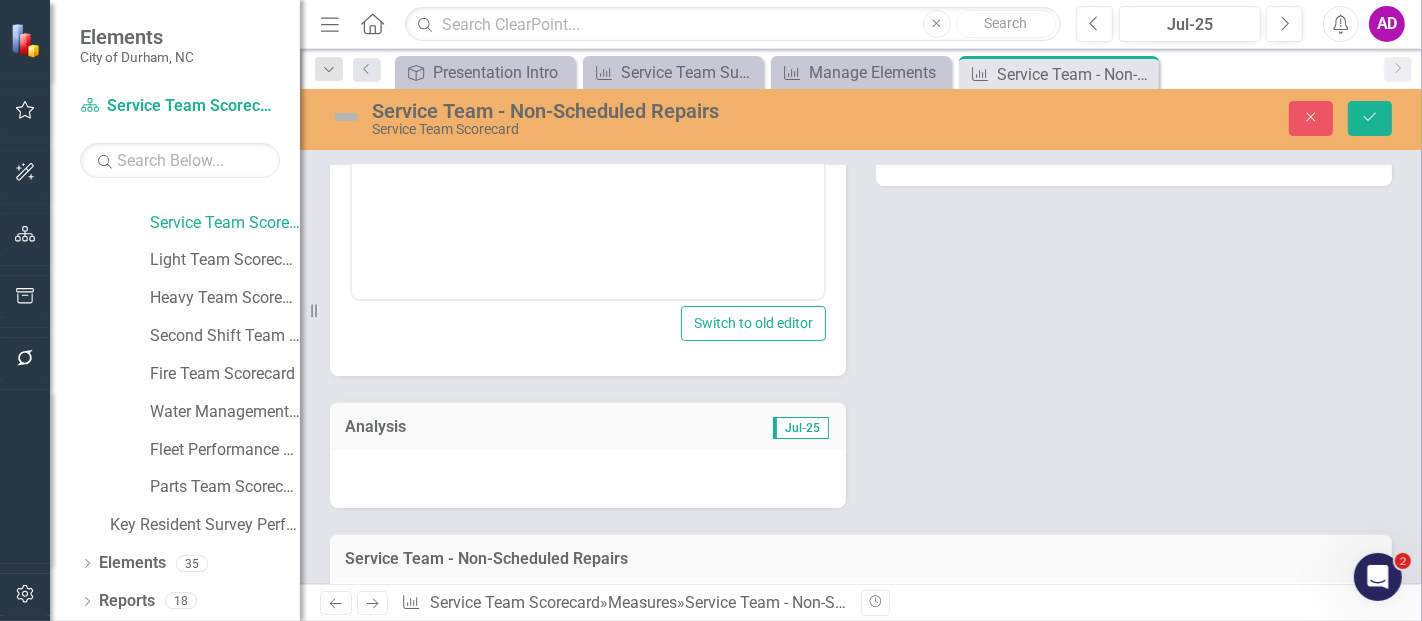 scroll, scrollTop: 444, scrollLeft: 0, axis: vertical 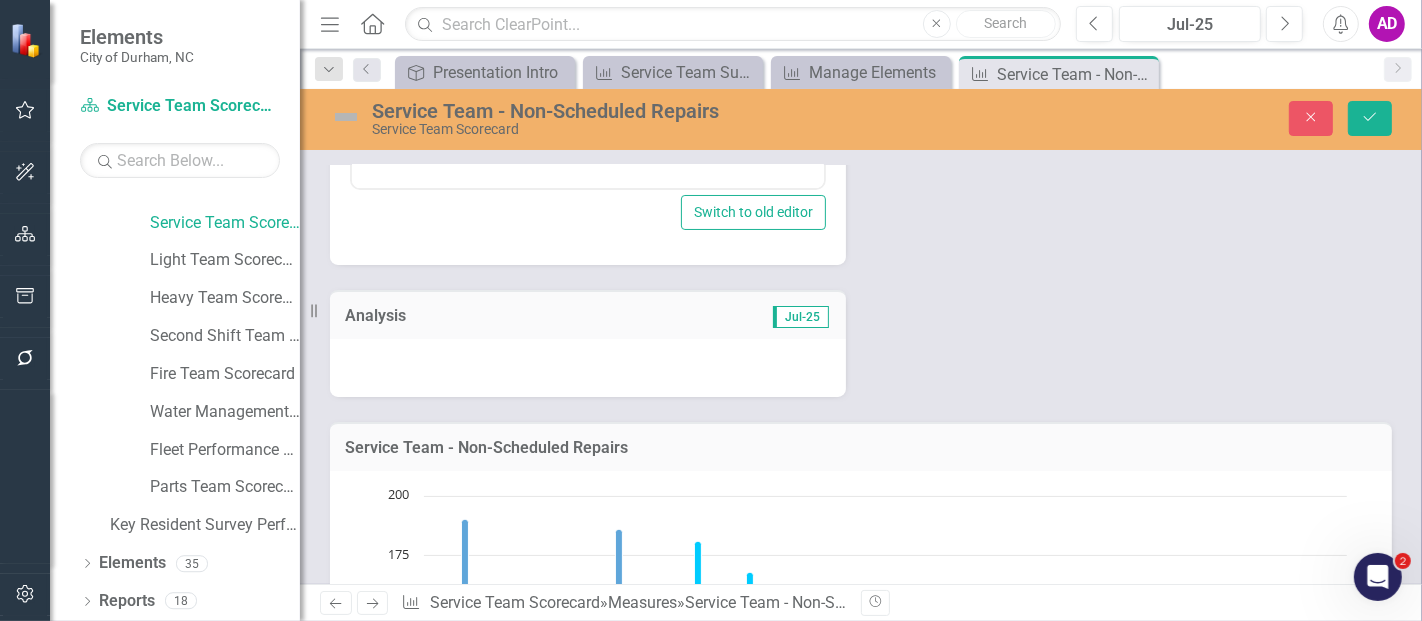click at bounding box center [588, 368] 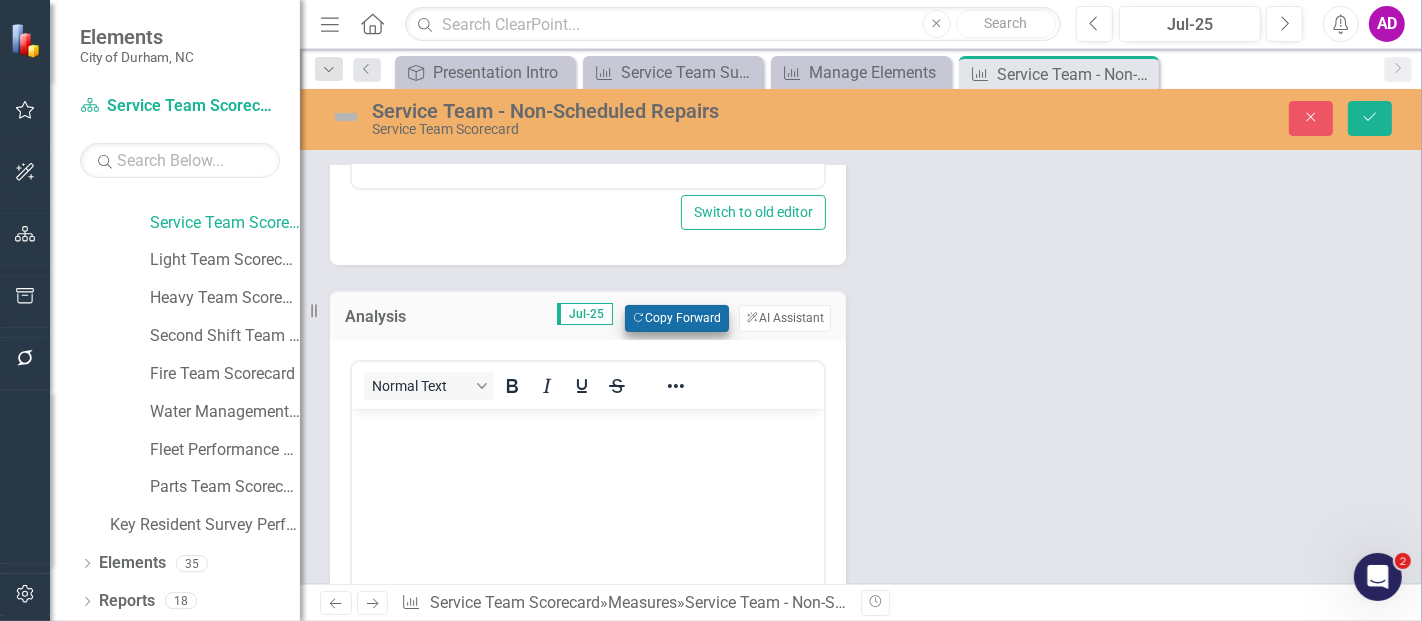 scroll, scrollTop: 0, scrollLeft: 0, axis: both 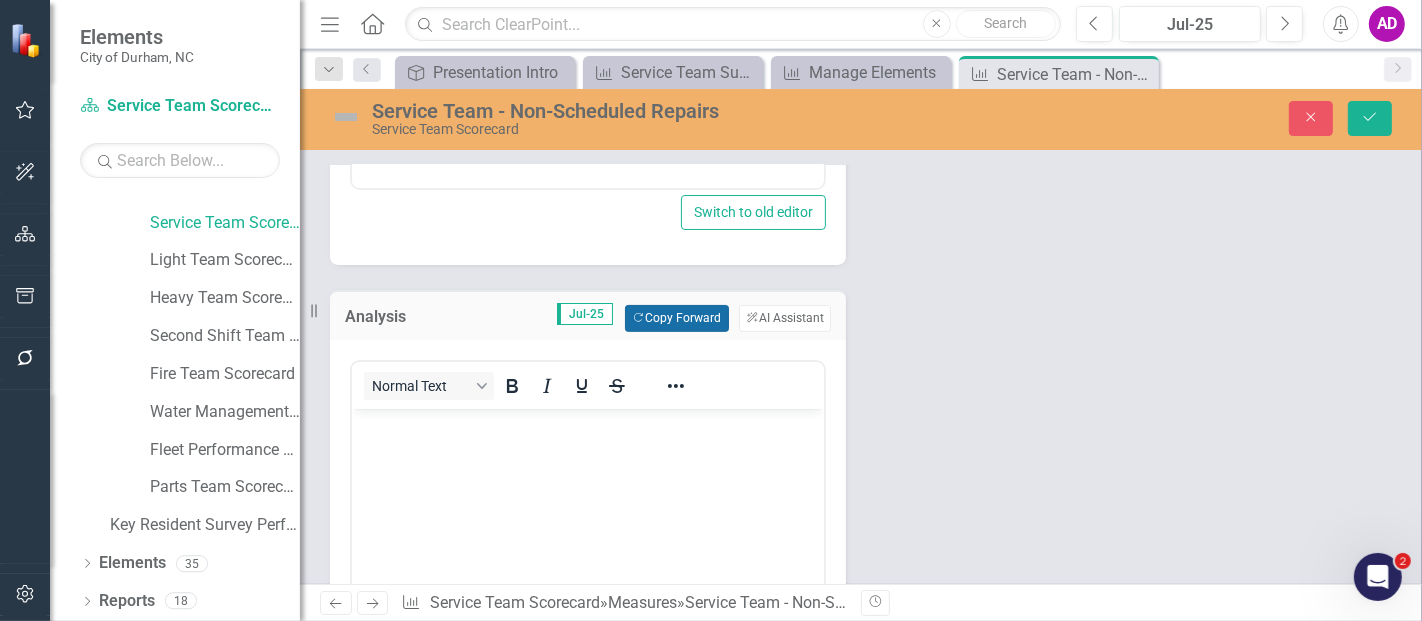 click on "Copy Forward  Copy Forward" at bounding box center [676, 318] 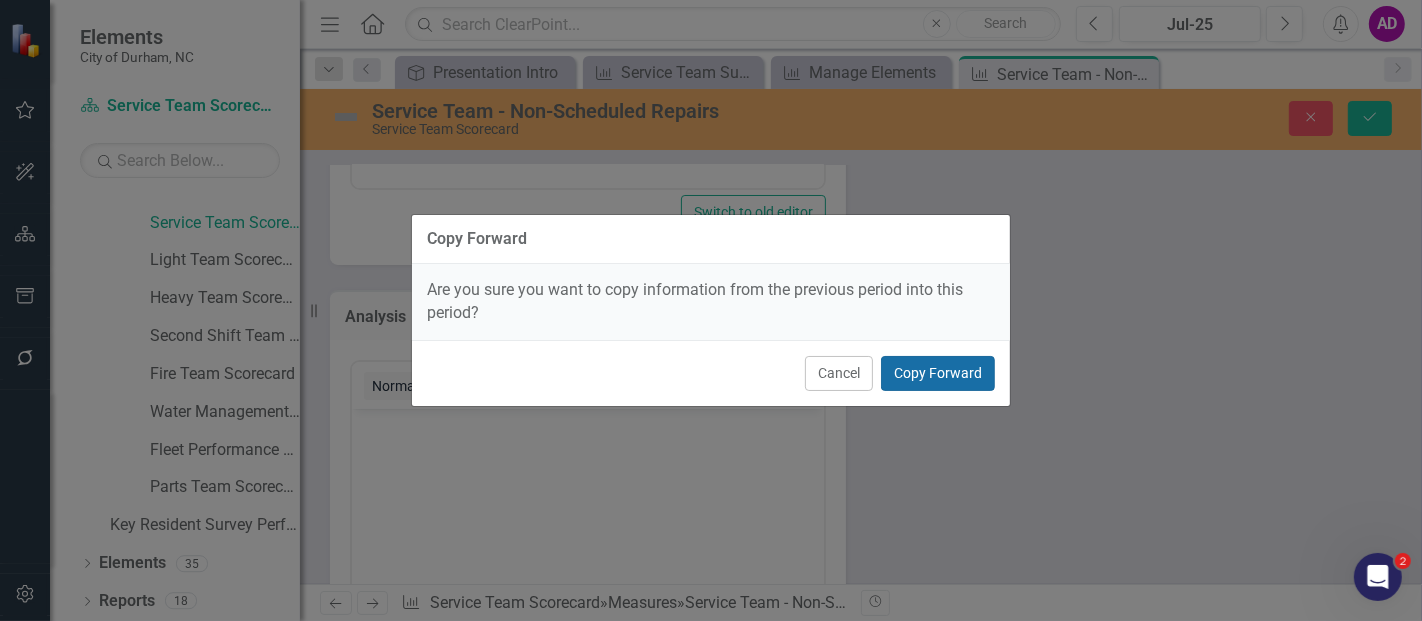 click on "Copy Forward" at bounding box center (938, 373) 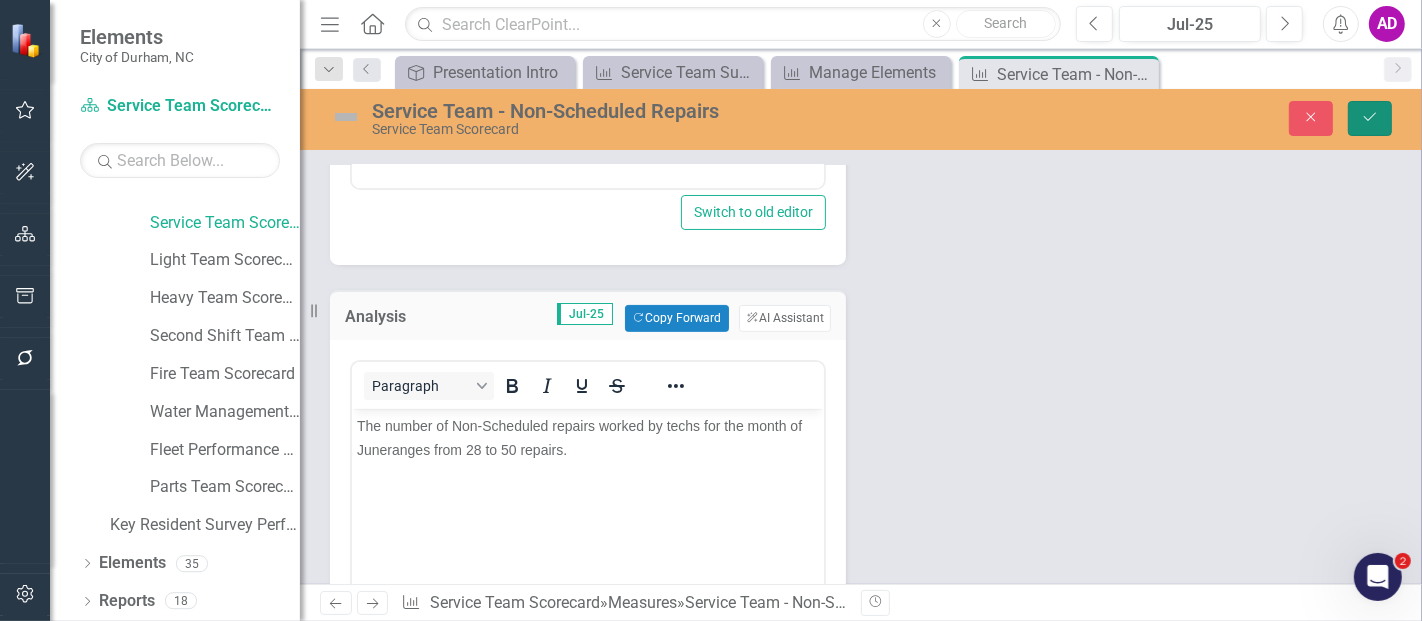 click on "Save" 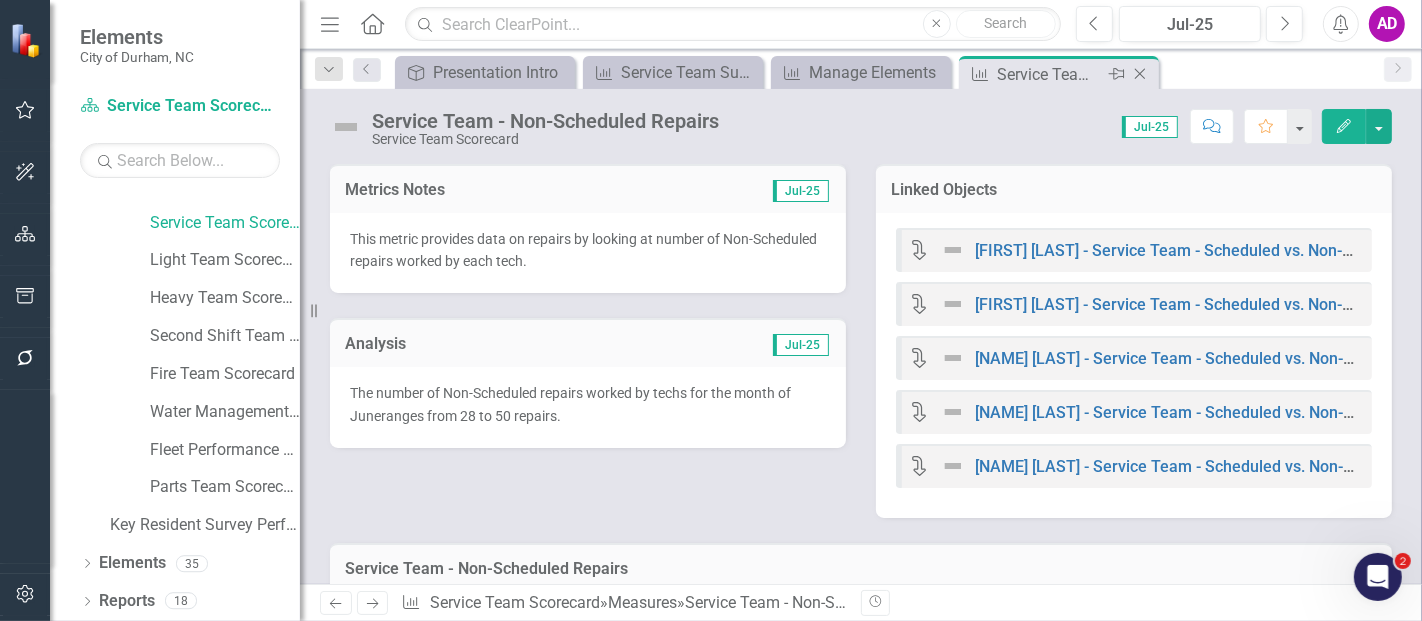 click on "Close" 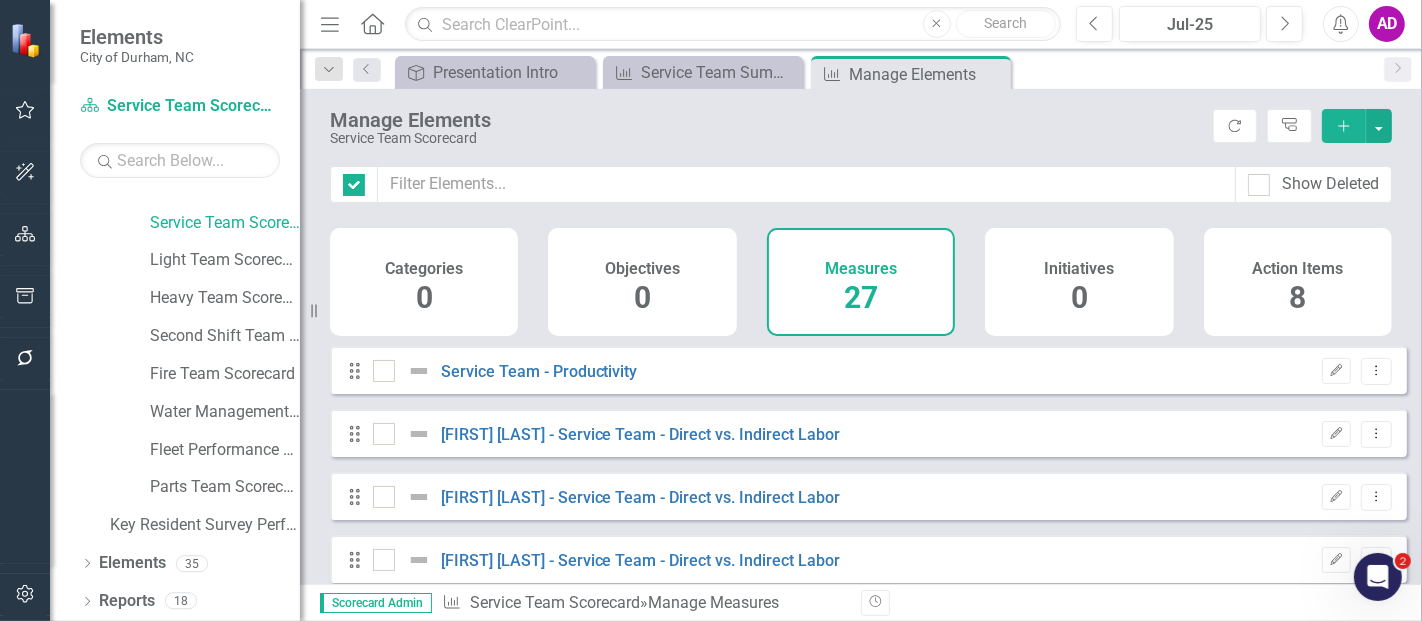 checkbox on "false" 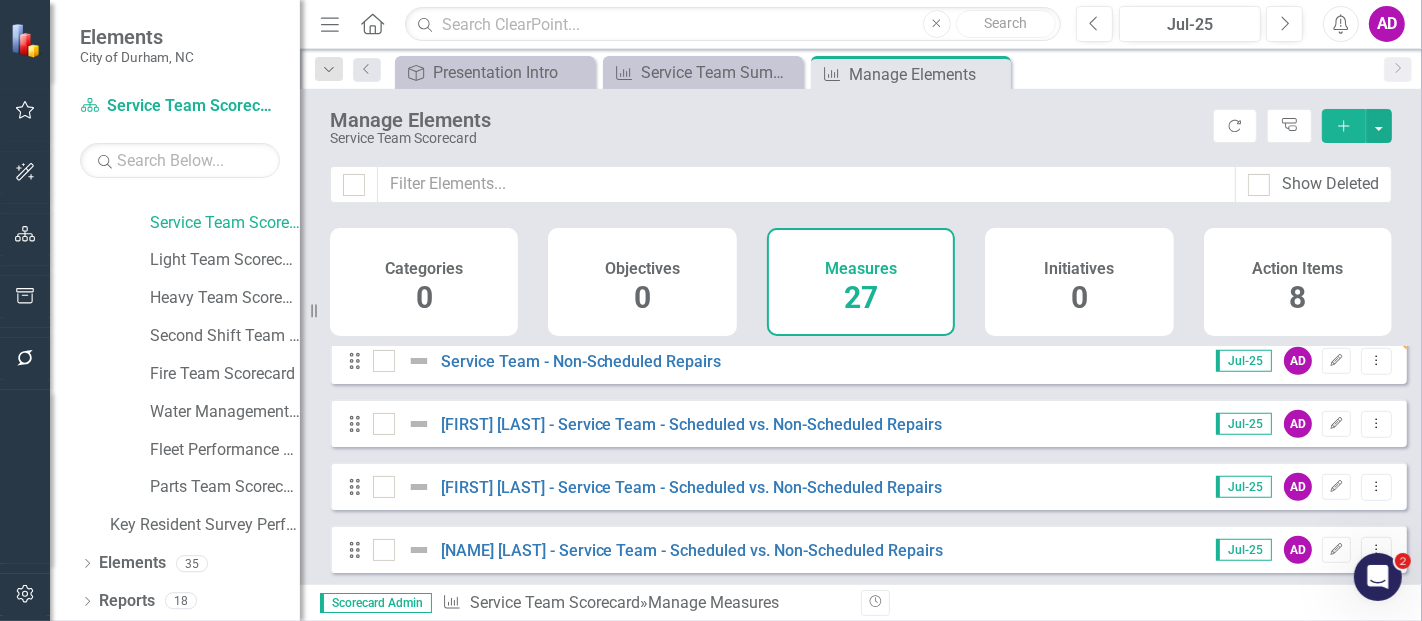 scroll, scrollTop: 1222, scrollLeft: 0, axis: vertical 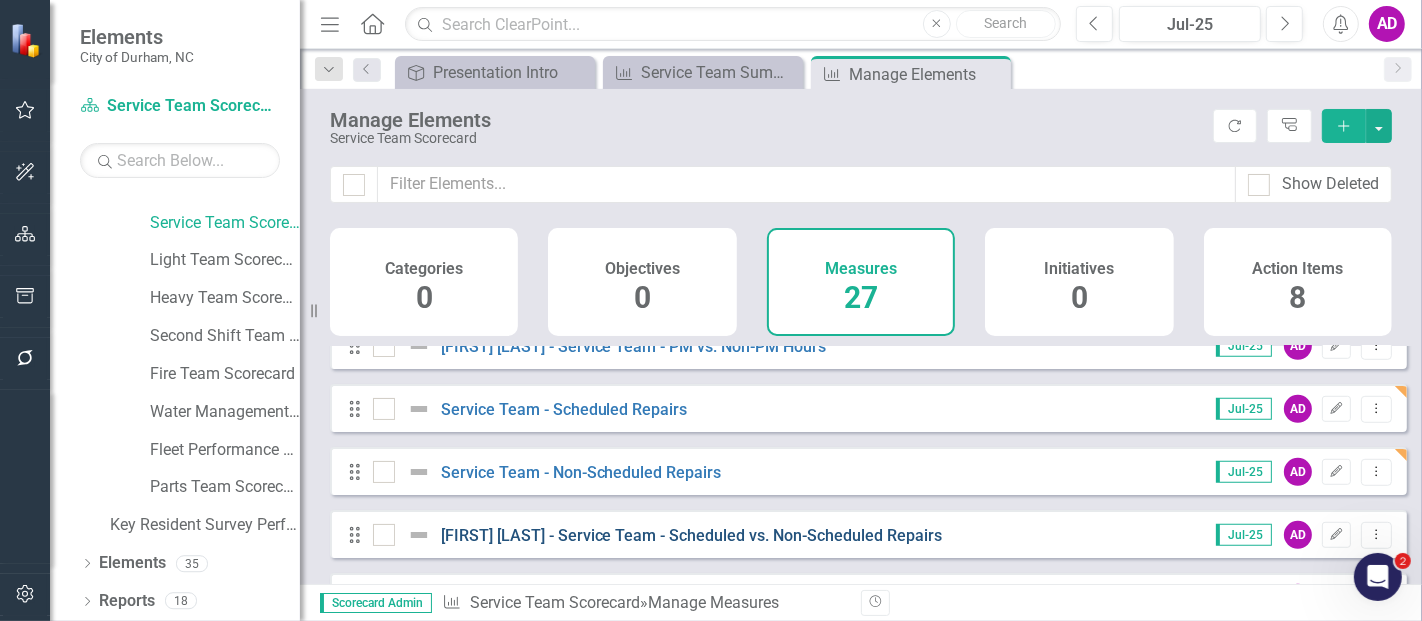 click on "[FIRST] [LAST] - Service Team - Scheduled vs. Non-Scheduled Repairs" at bounding box center (692, 535) 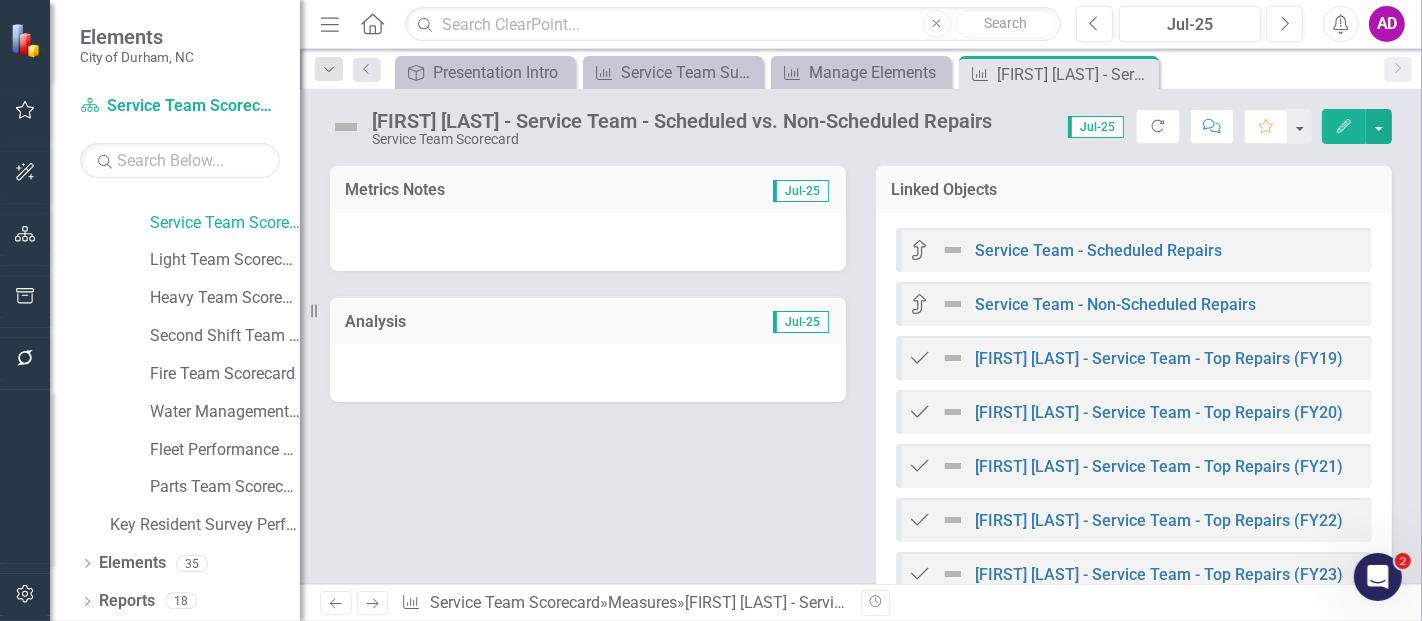 click at bounding box center [588, 242] 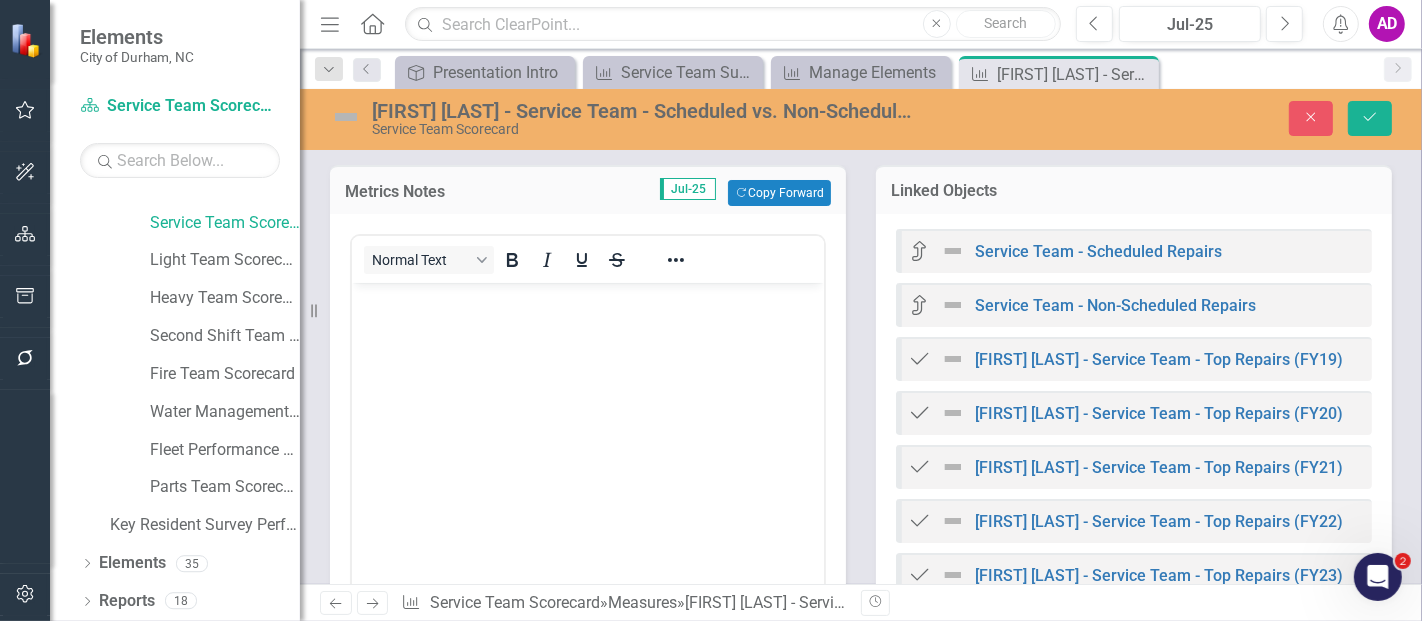 scroll, scrollTop: 0, scrollLeft: 0, axis: both 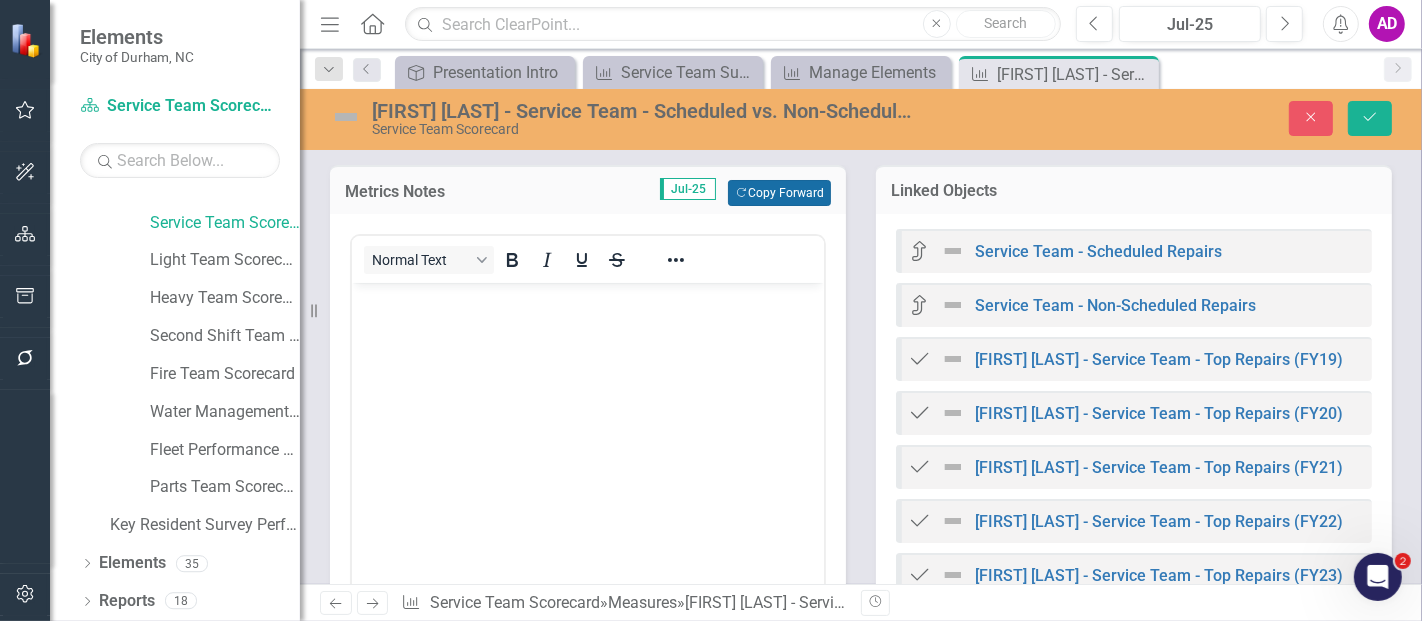 click on "Copy Forward  Copy Forward" at bounding box center [779, 193] 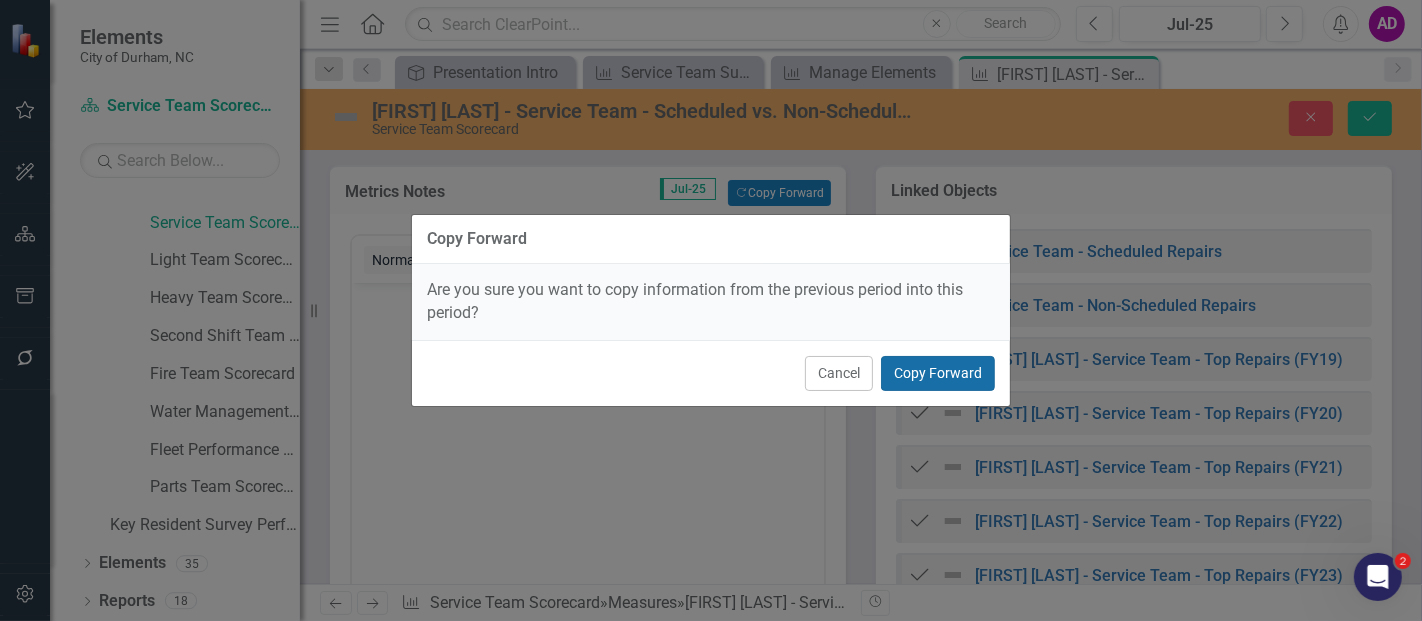 click on "Copy Forward" at bounding box center [938, 373] 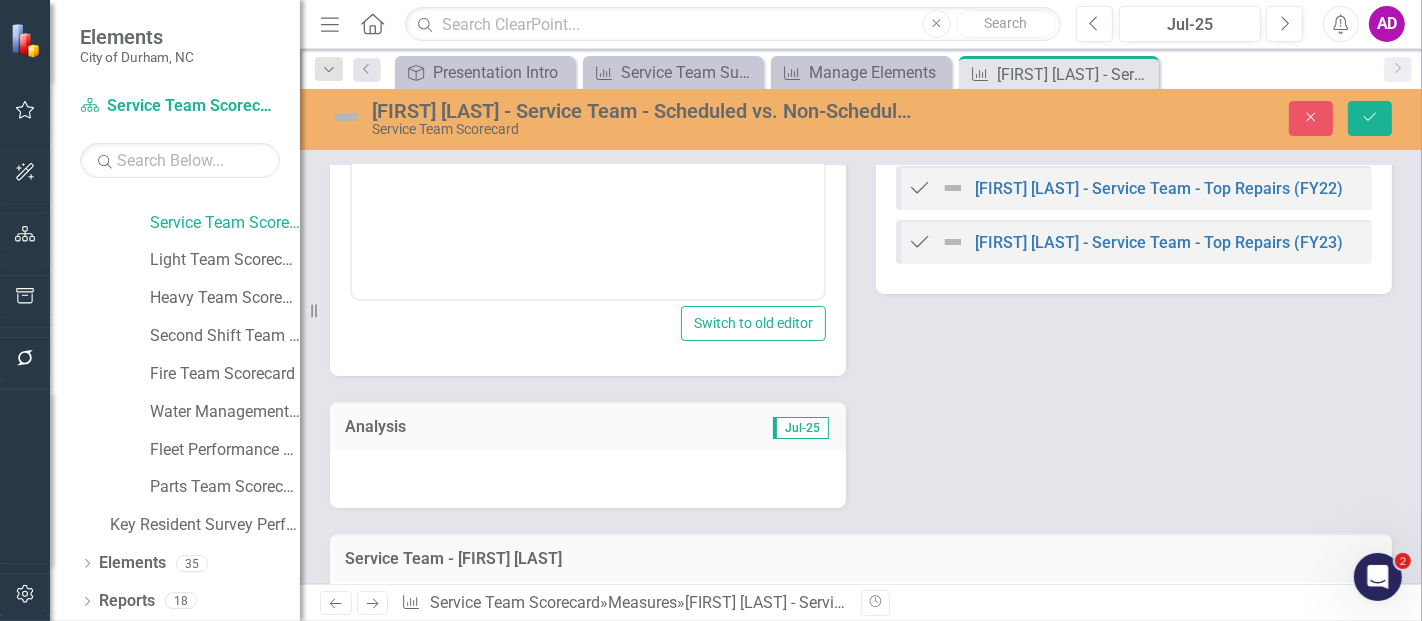 scroll, scrollTop: 444, scrollLeft: 0, axis: vertical 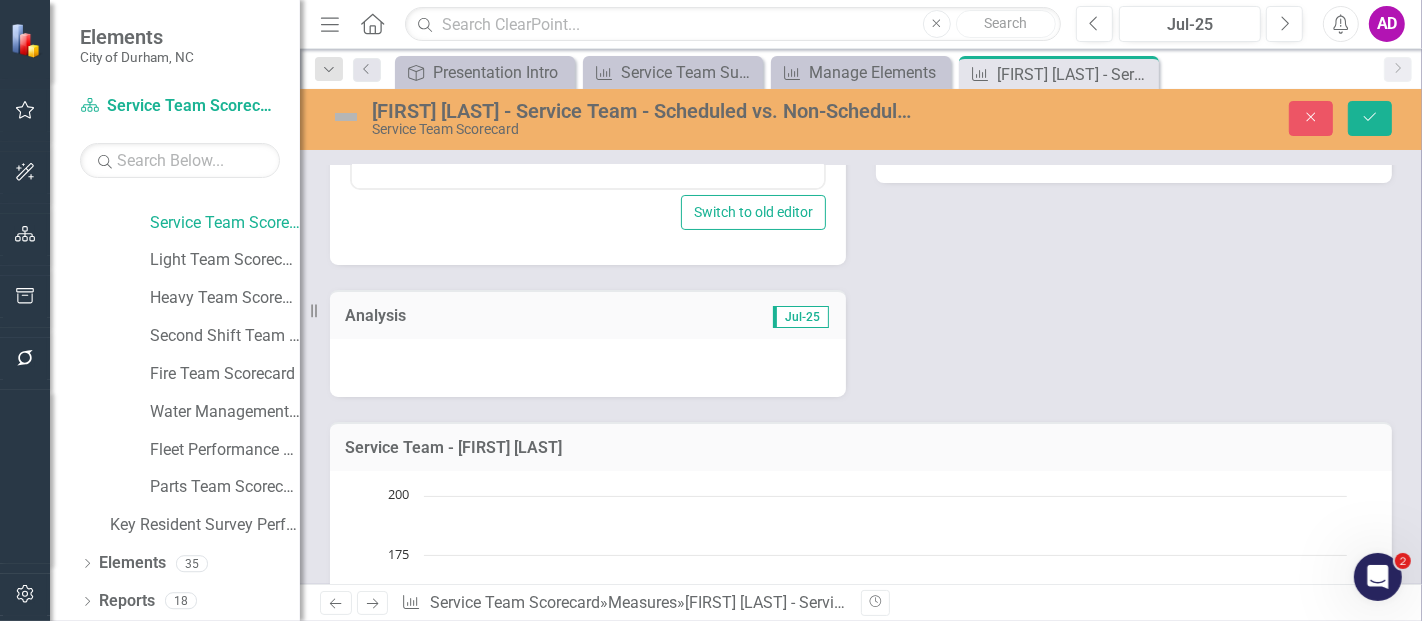 click at bounding box center (588, 368) 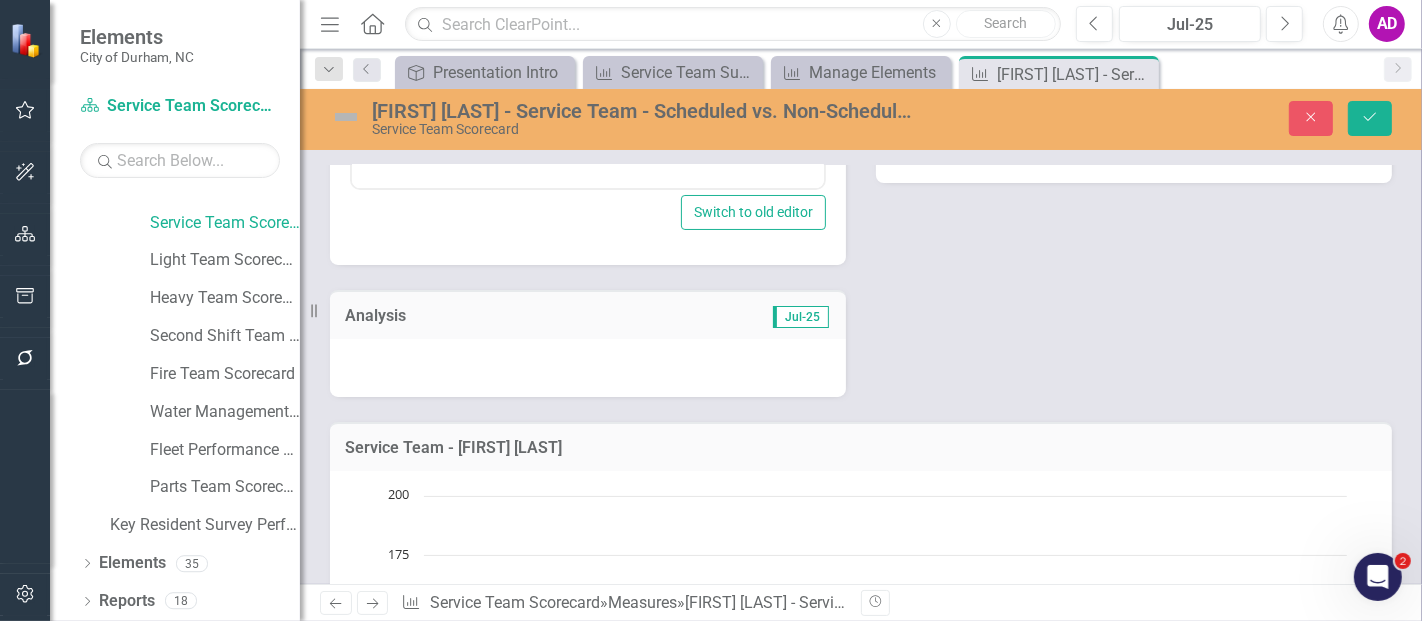 click at bounding box center (588, 368) 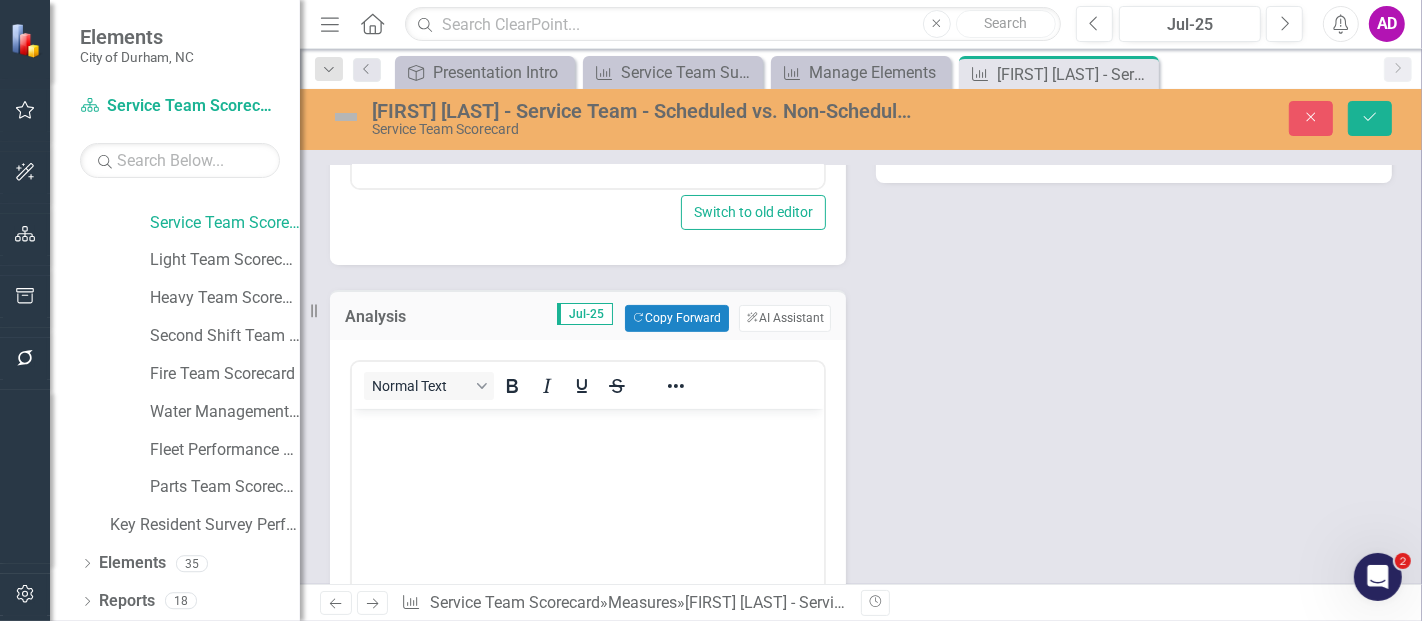 scroll, scrollTop: 0, scrollLeft: 0, axis: both 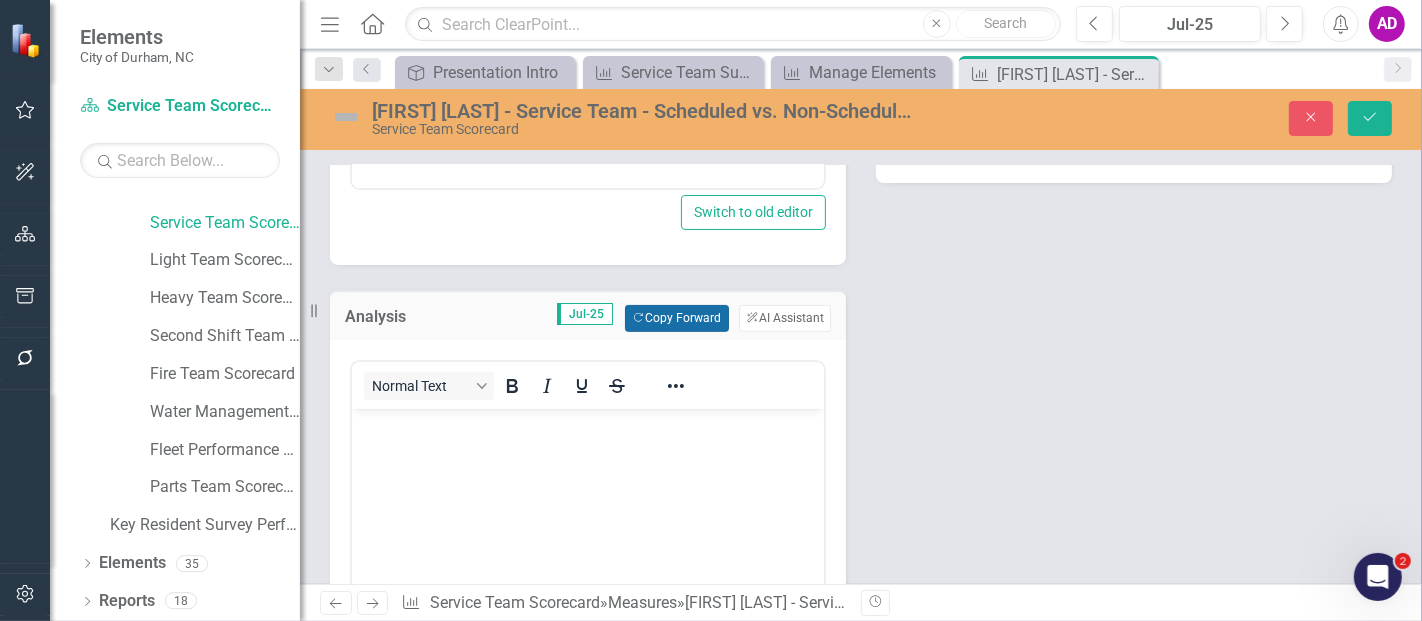click on "Copy Forward  Copy Forward" at bounding box center [676, 318] 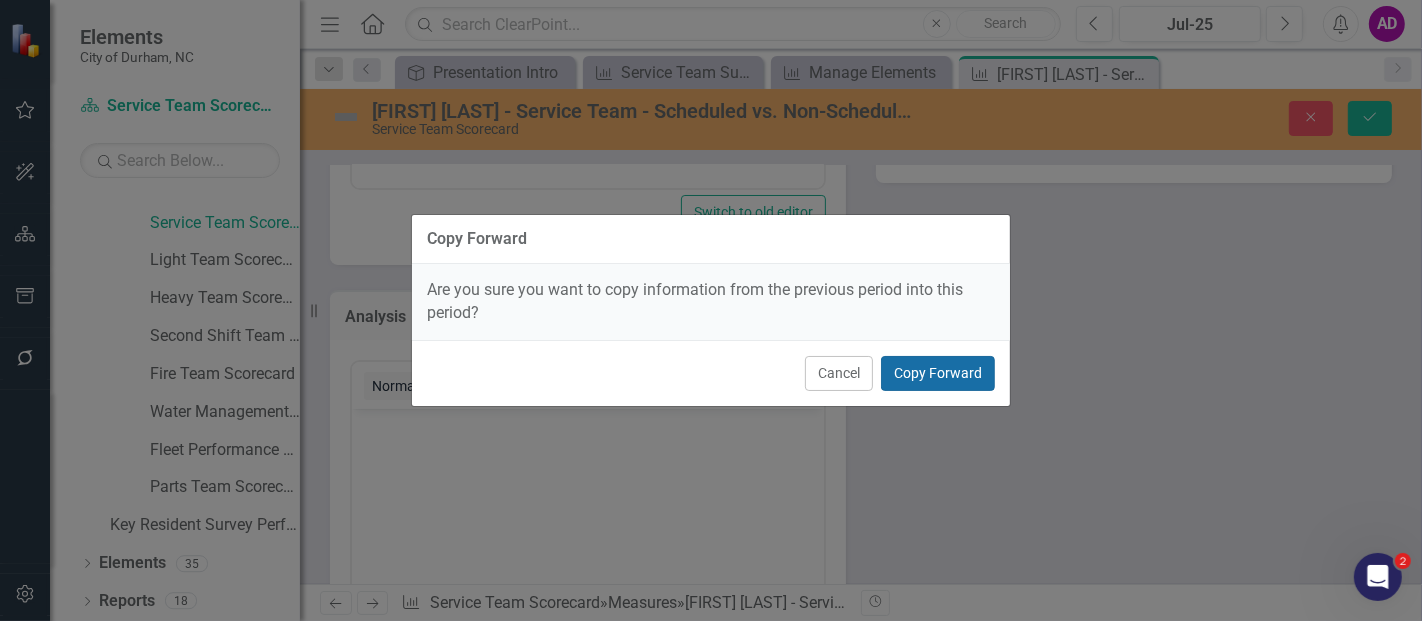 click on "Copy Forward" at bounding box center (938, 373) 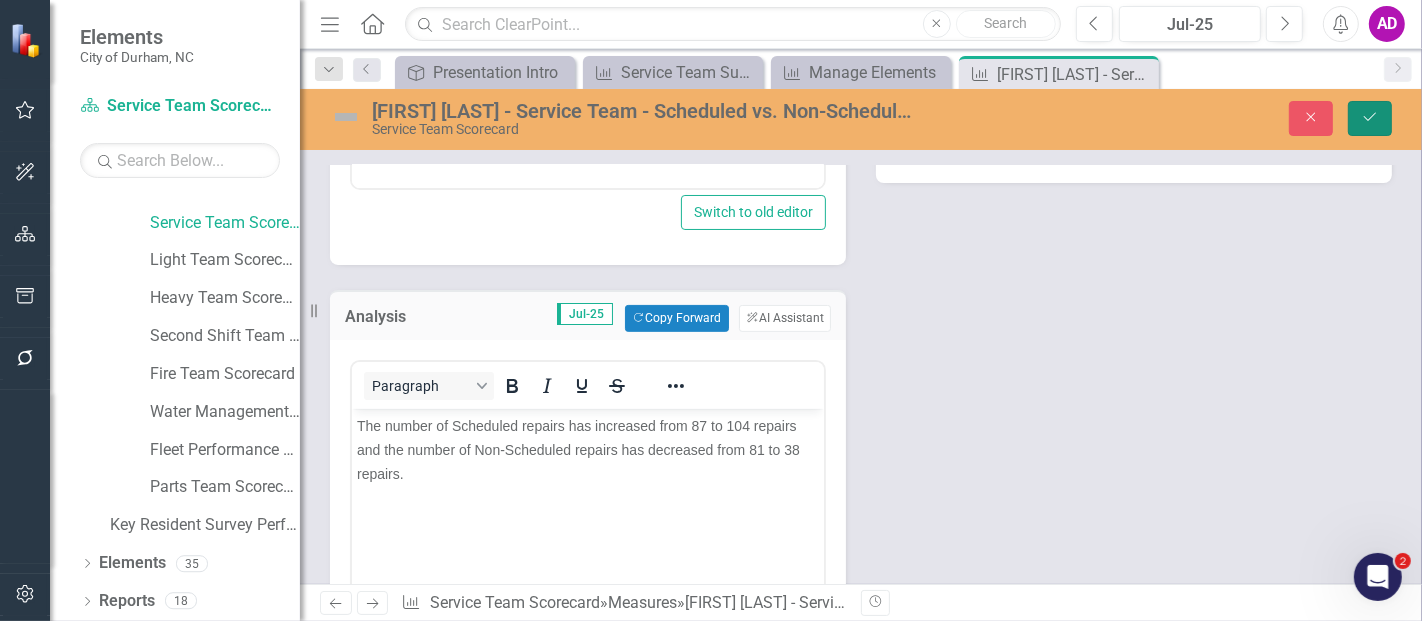 click on "Save" at bounding box center [1370, 118] 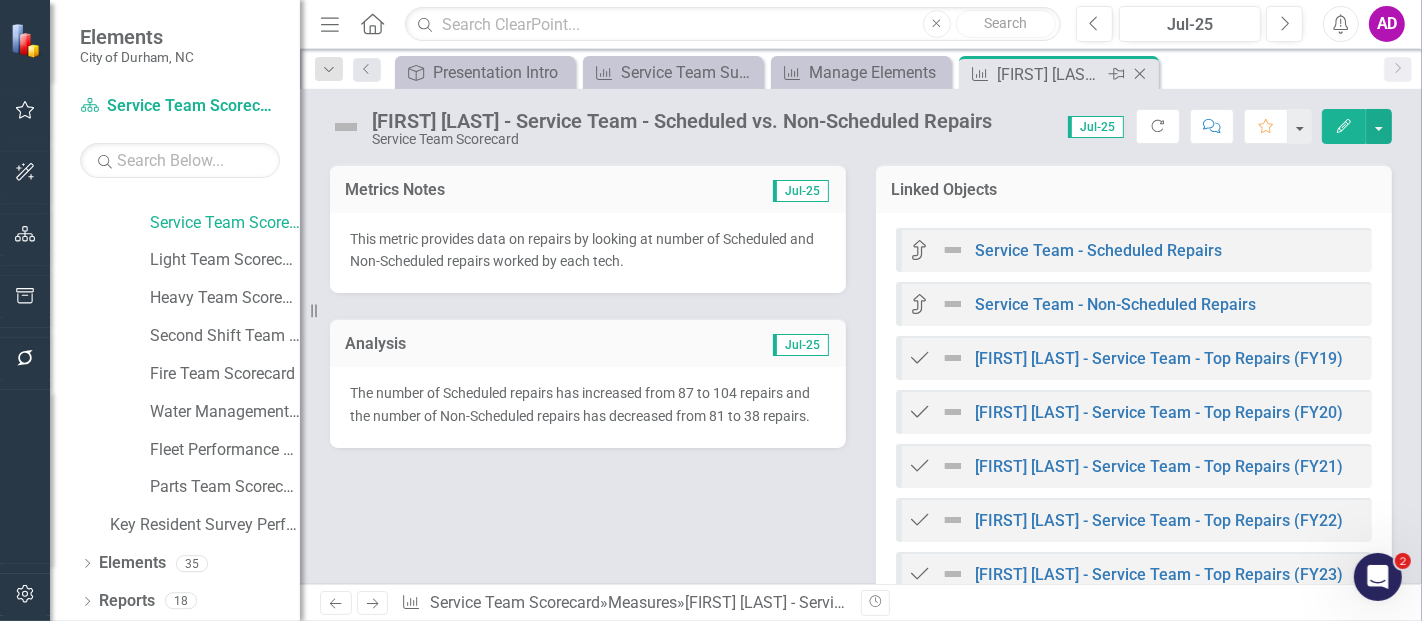 click on "Close" 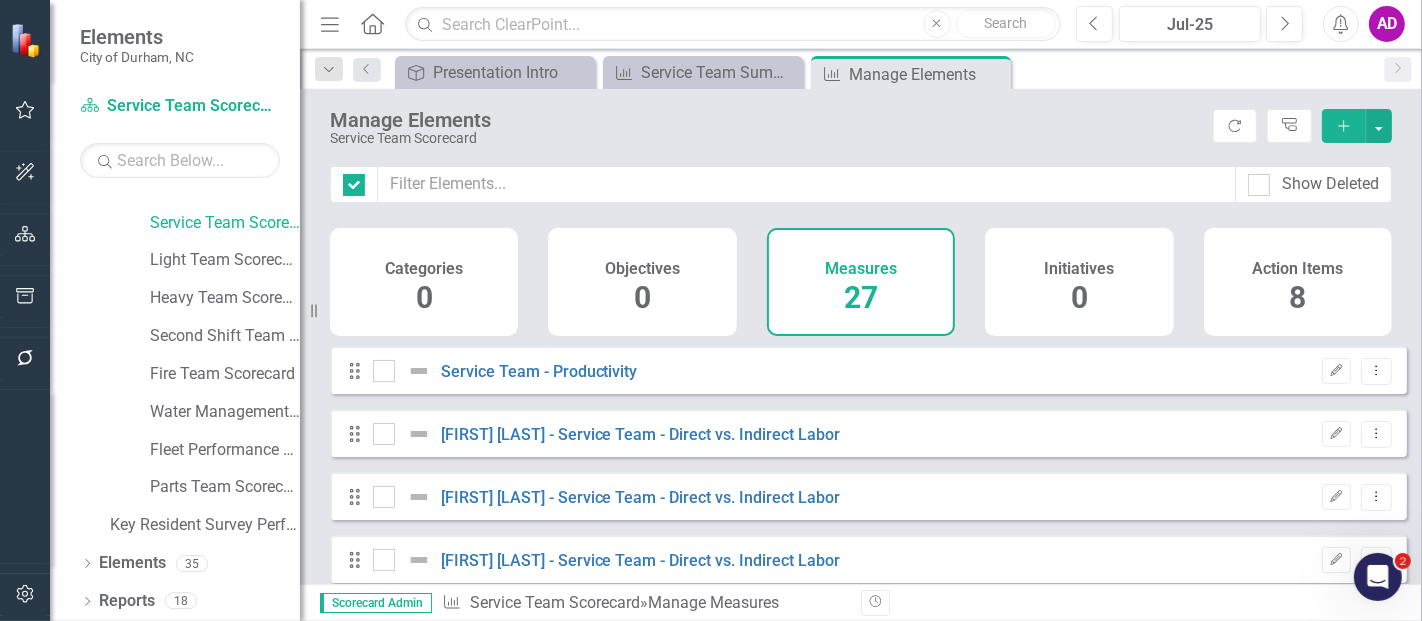 checkbox on "false" 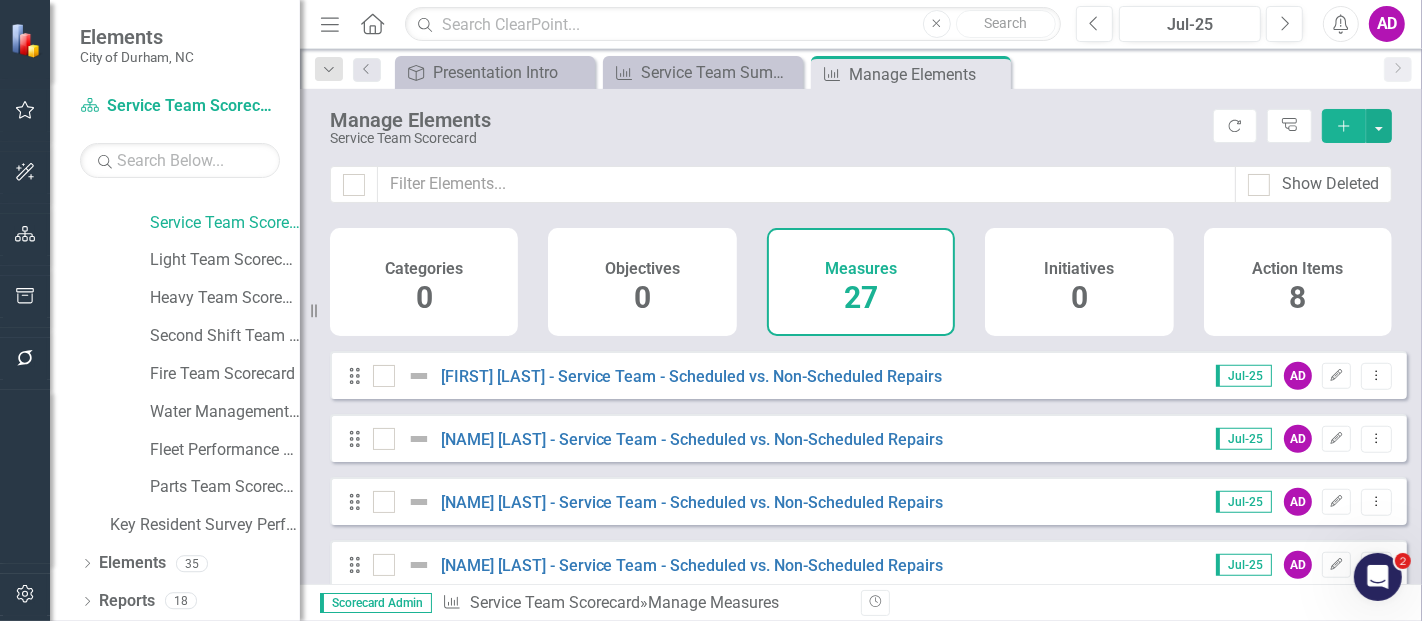 scroll, scrollTop: 1333, scrollLeft: 0, axis: vertical 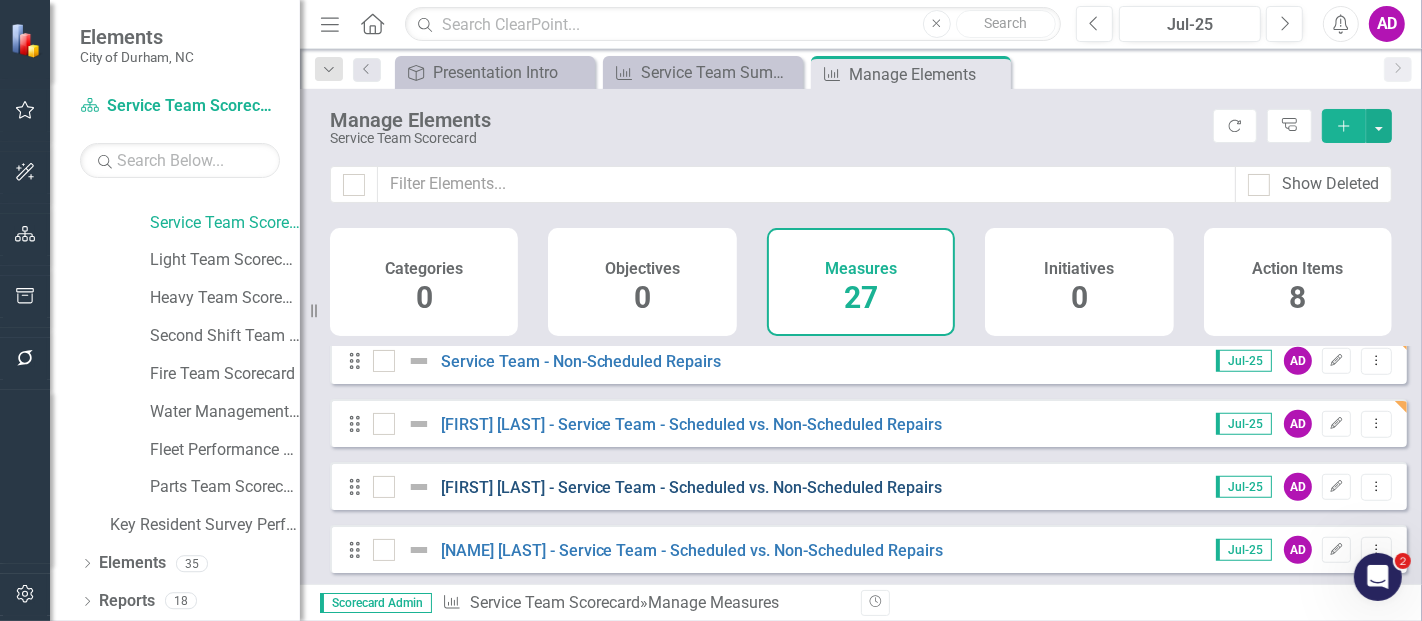 click on "[FIRST] [LAST] - Service Team - Scheduled vs. Non-Scheduled Repairs" at bounding box center [692, 487] 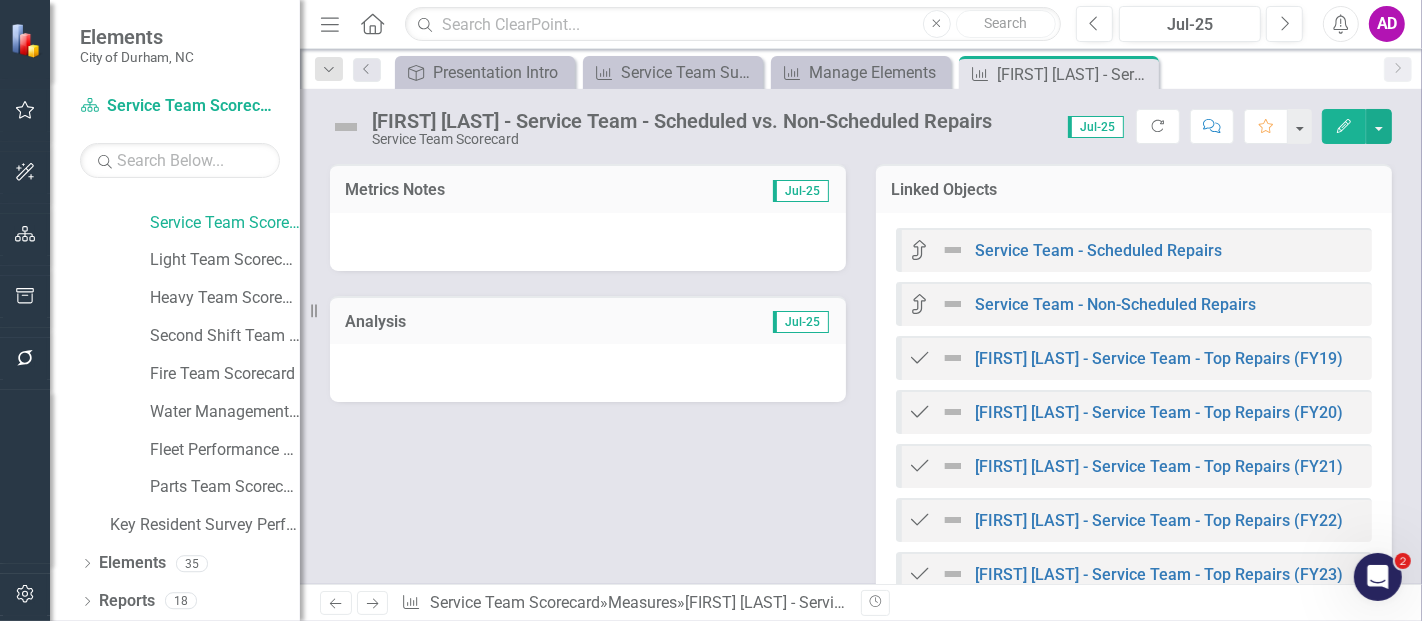 click at bounding box center (588, 242) 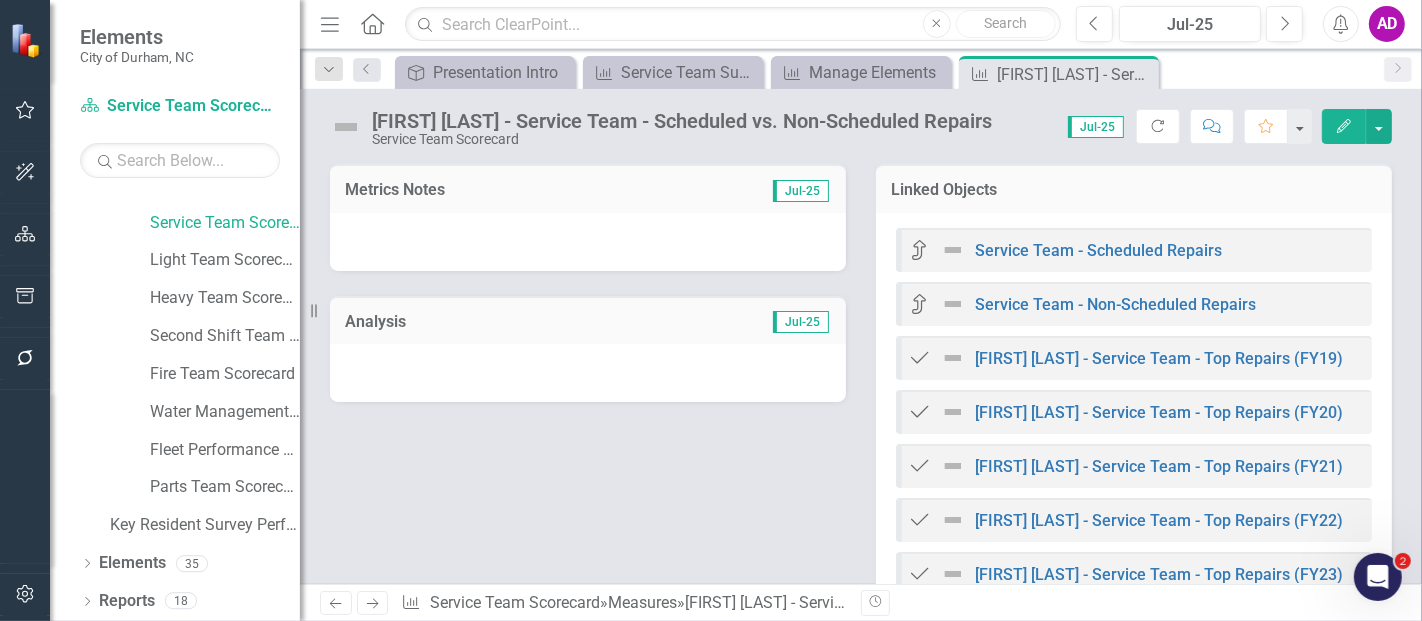 click at bounding box center (588, 242) 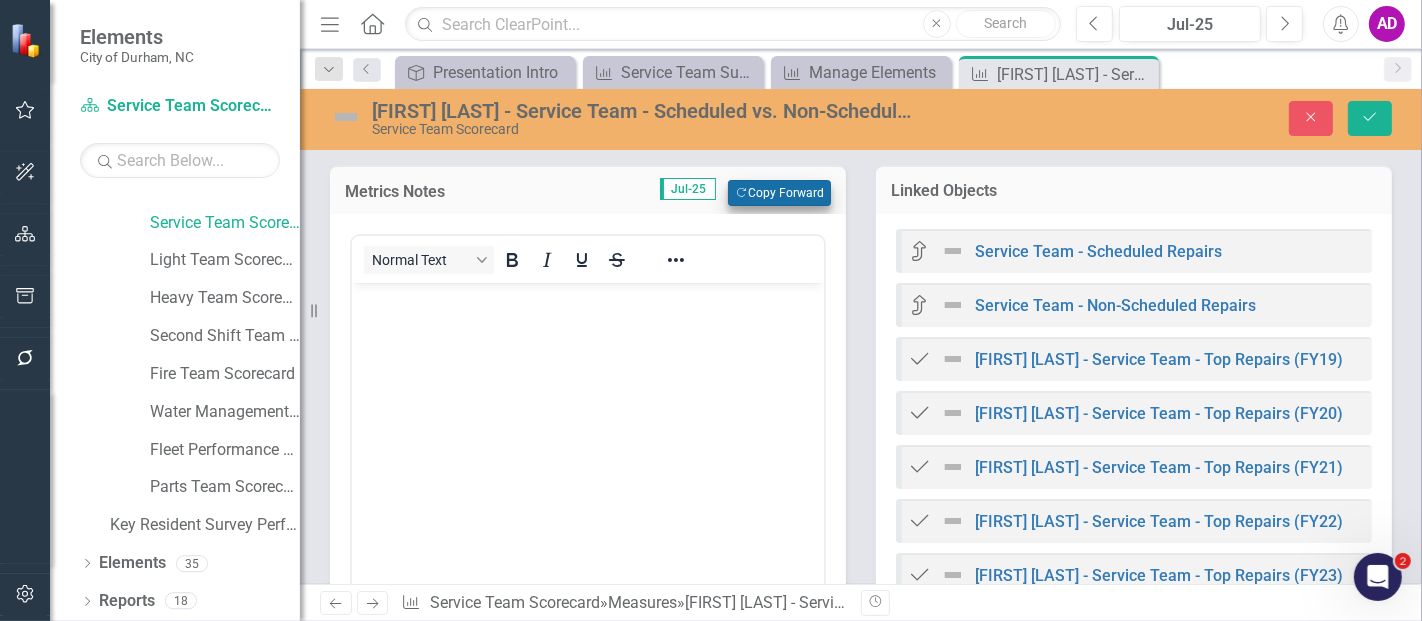 scroll, scrollTop: 0, scrollLeft: 0, axis: both 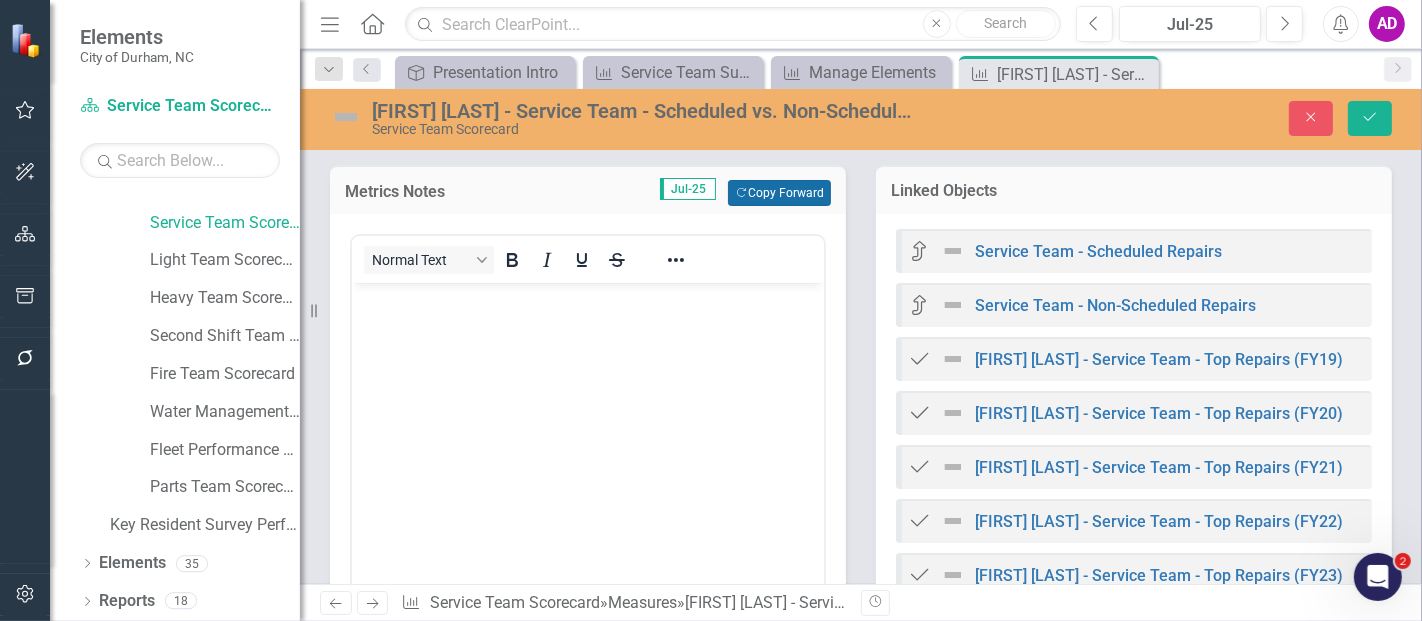 click on "Copy Forward  Copy Forward" at bounding box center (779, 193) 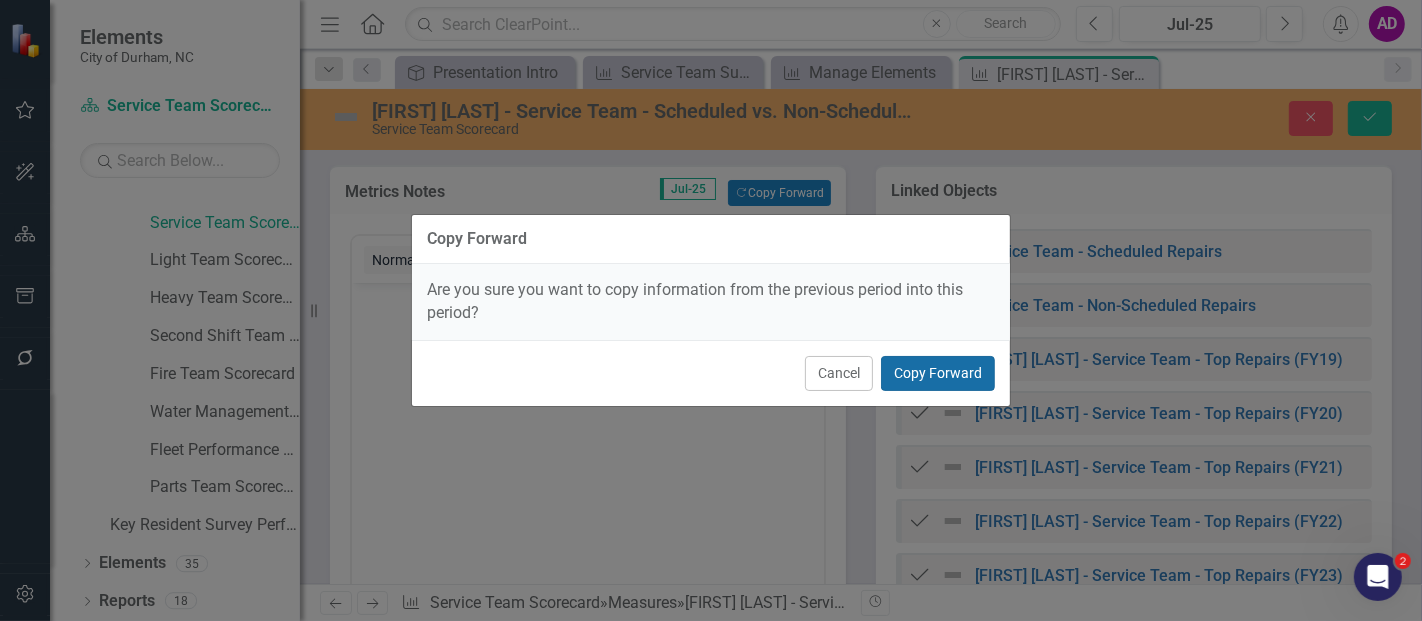 click on "Copy Forward" at bounding box center (938, 373) 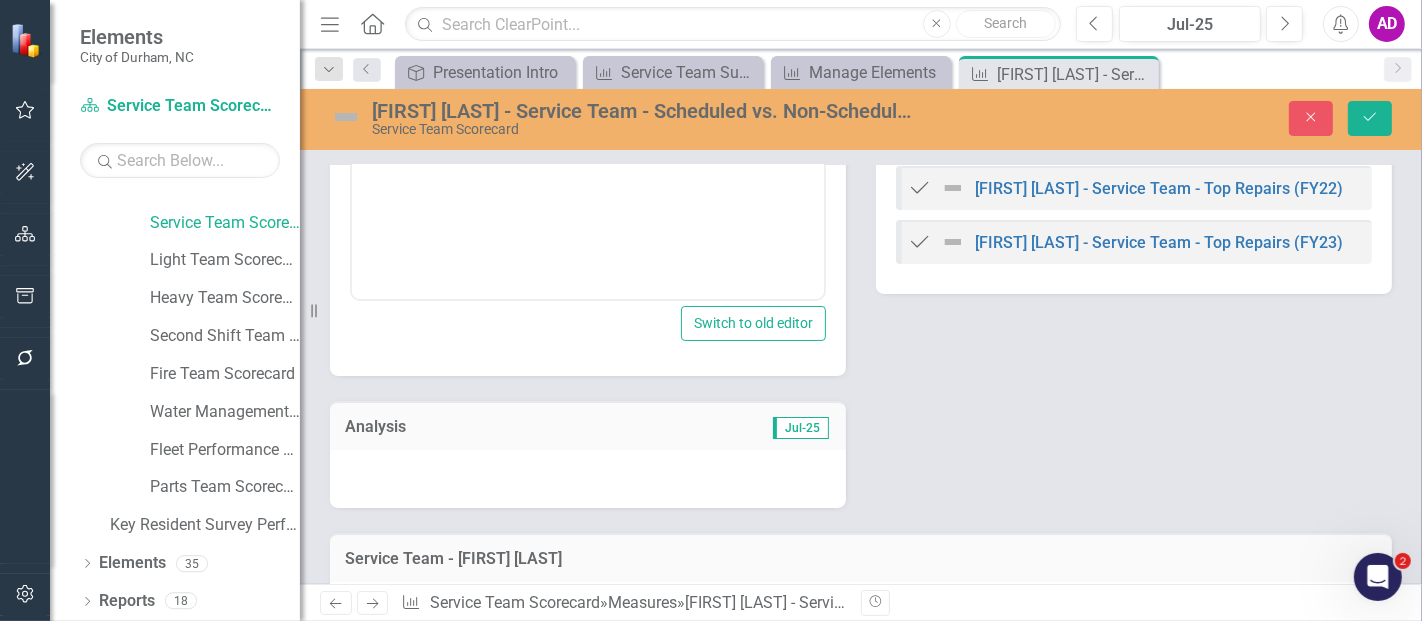 scroll, scrollTop: 444, scrollLeft: 0, axis: vertical 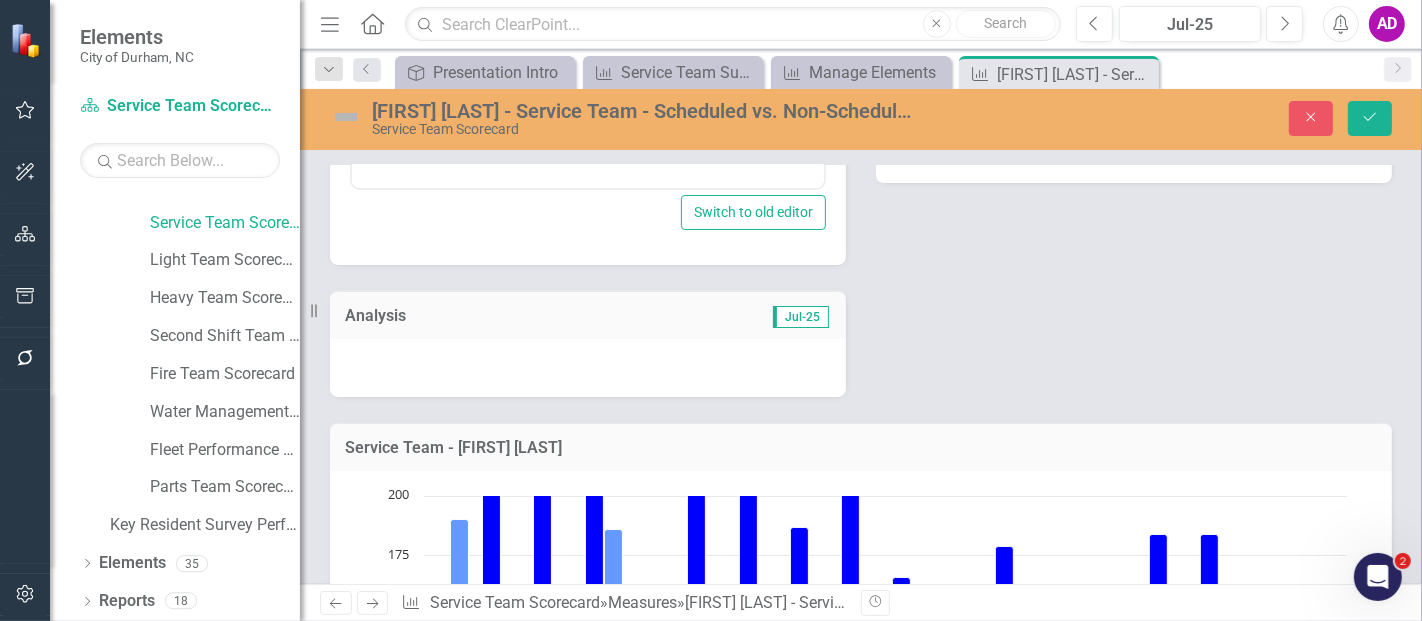 click at bounding box center (588, 368) 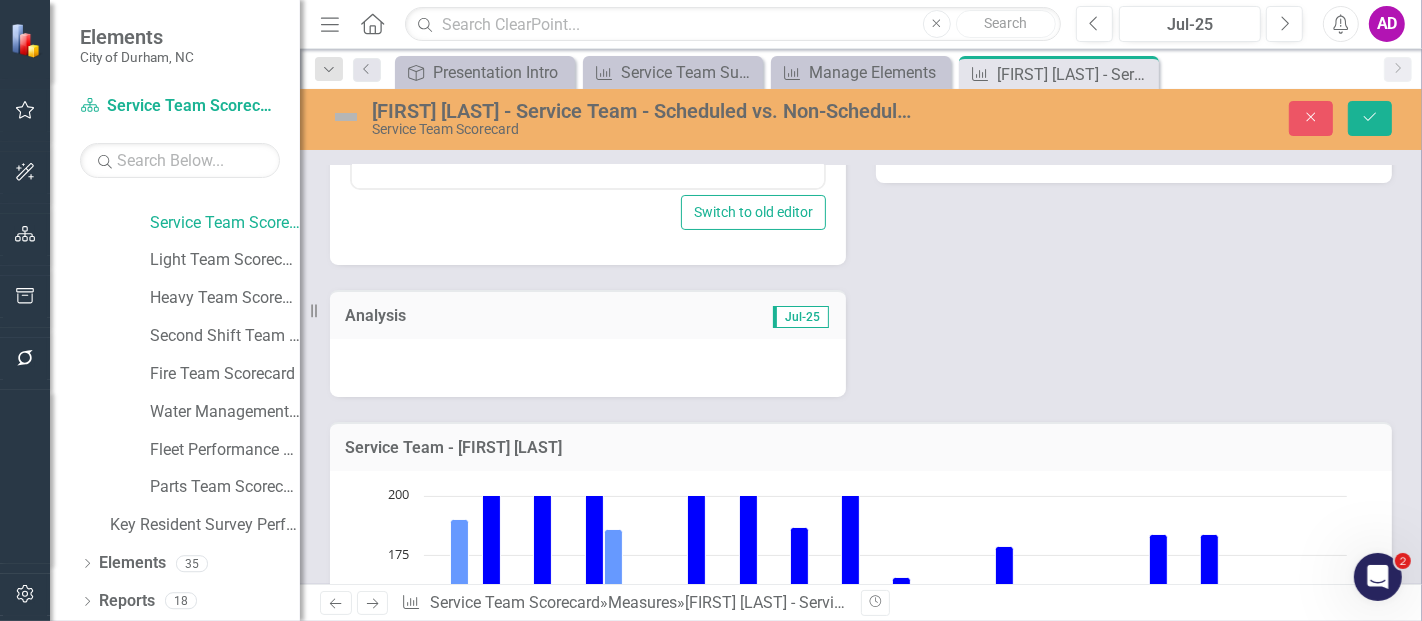 click at bounding box center [588, 368] 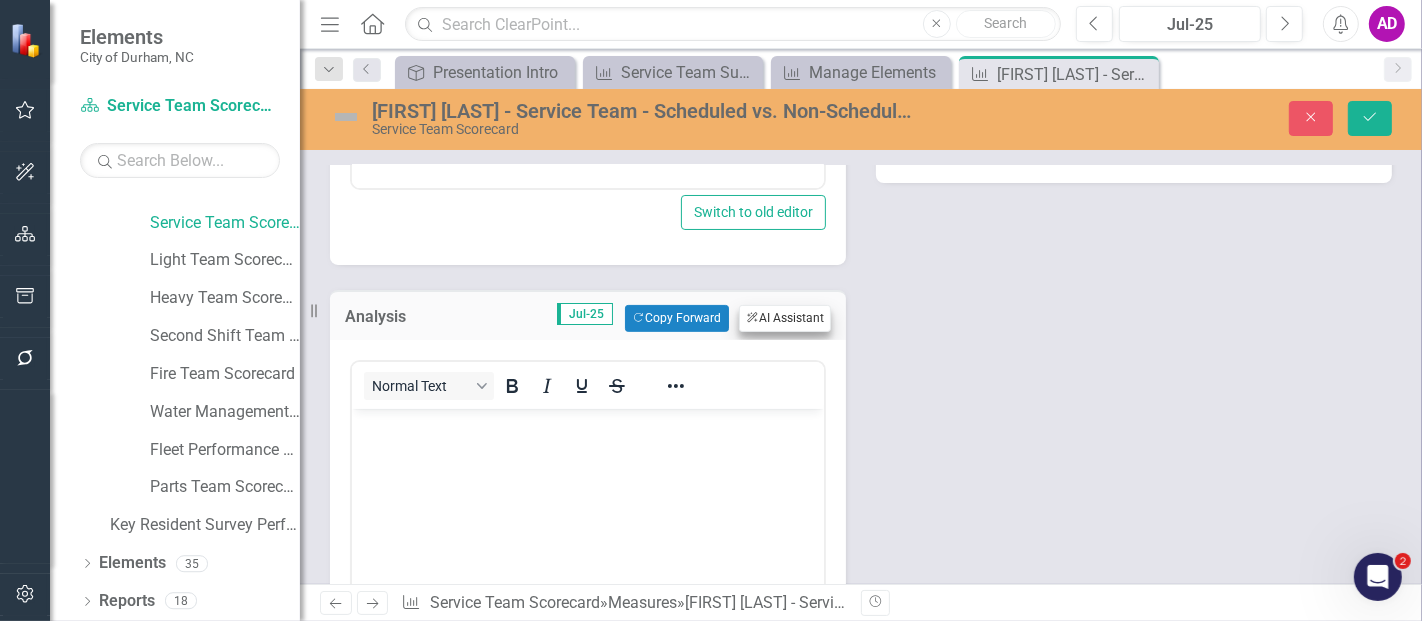 scroll, scrollTop: 0, scrollLeft: 0, axis: both 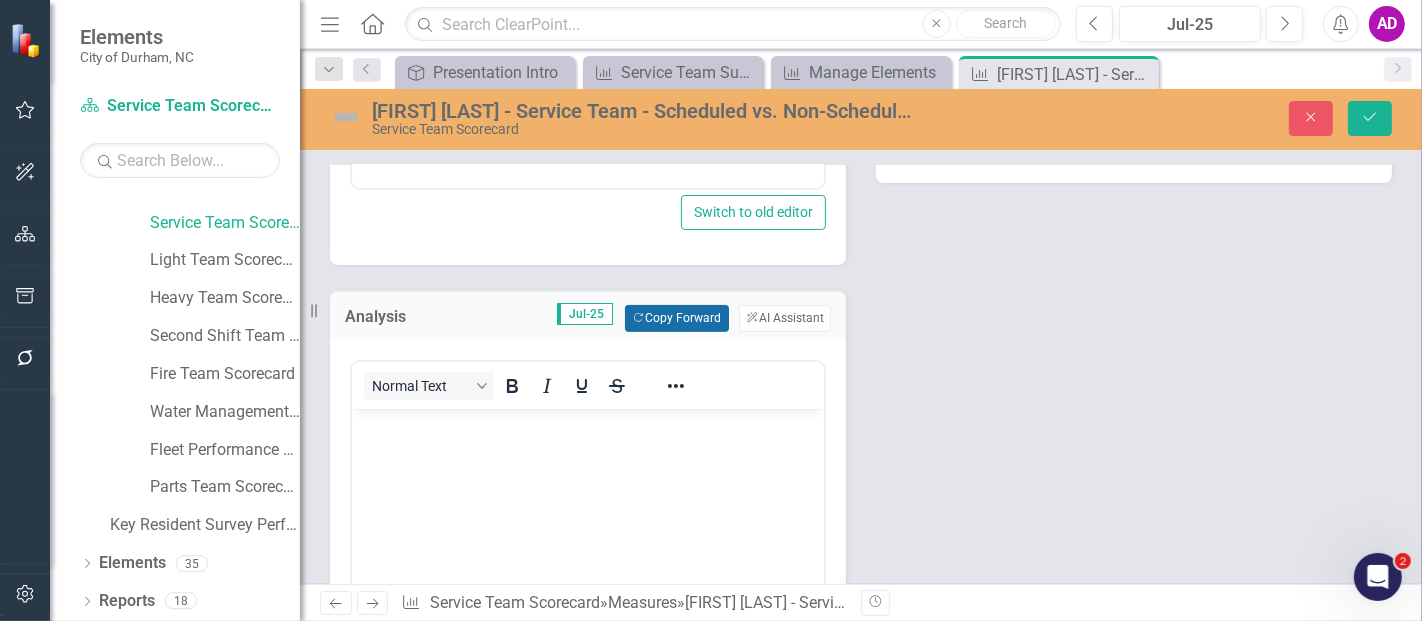 click on "Copy Forward  Copy Forward" at bounding box center (676, 318) 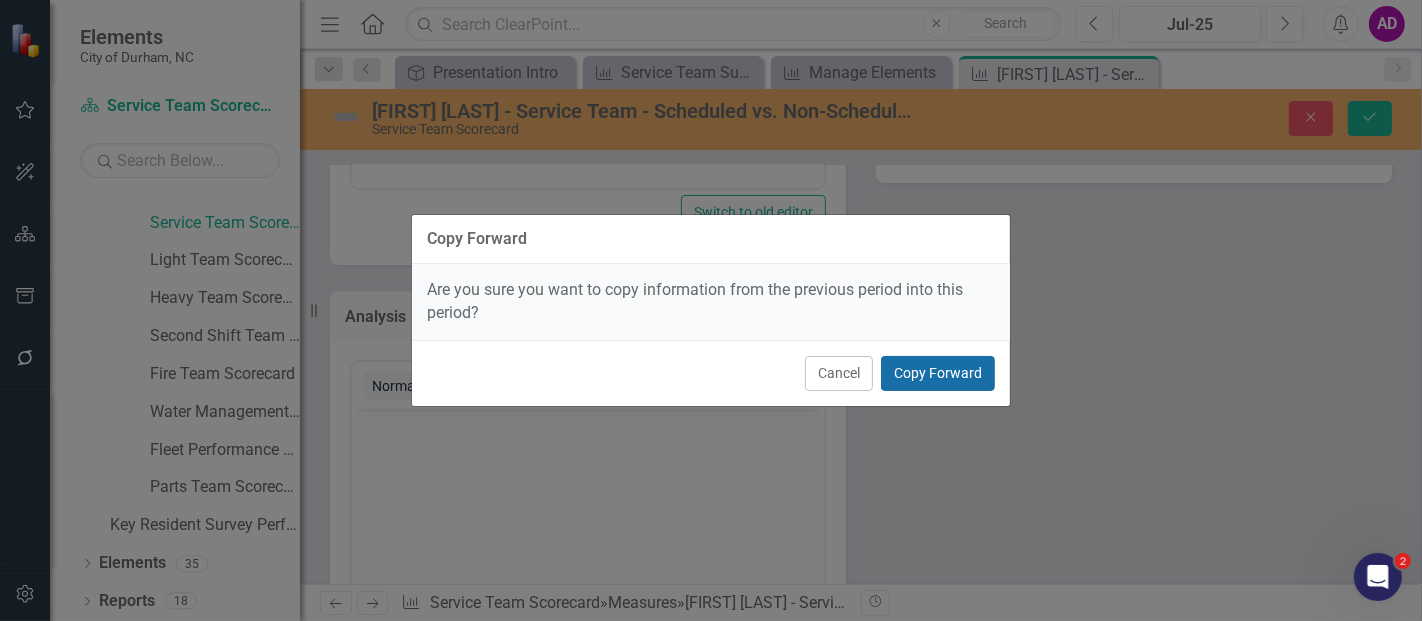 click on "Copy Forward" at bounding box center [938, 373] 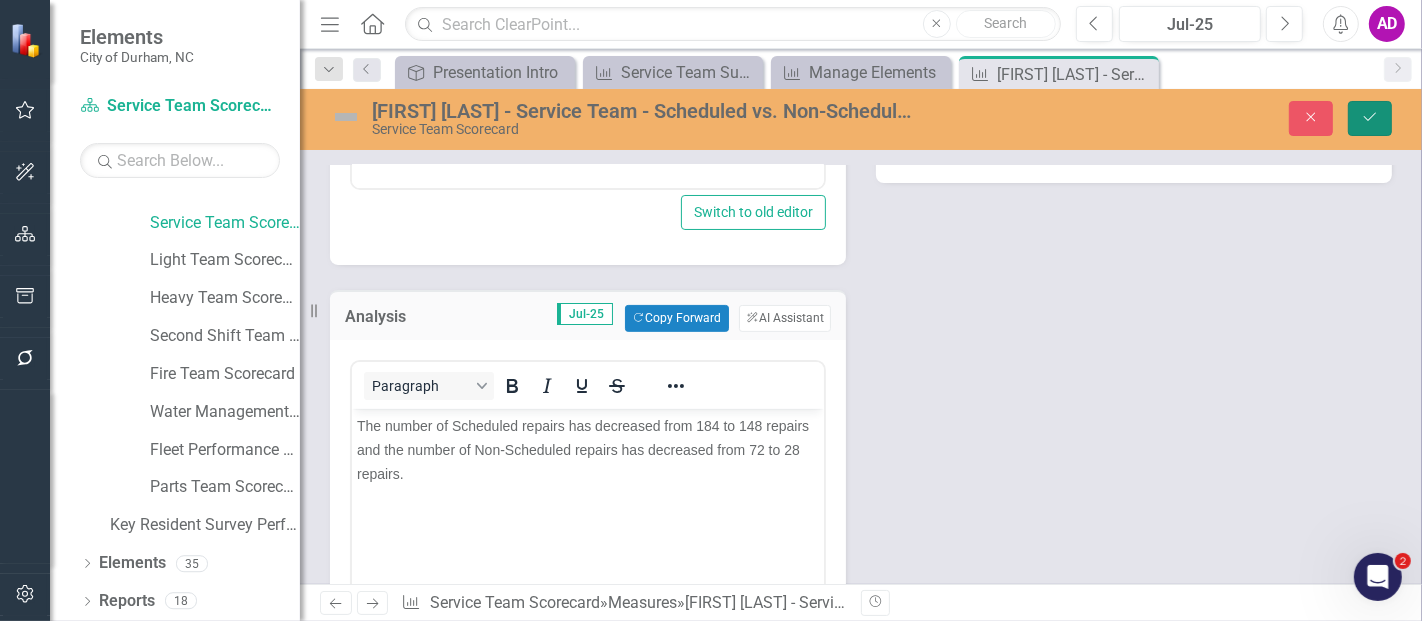 click on "Save" 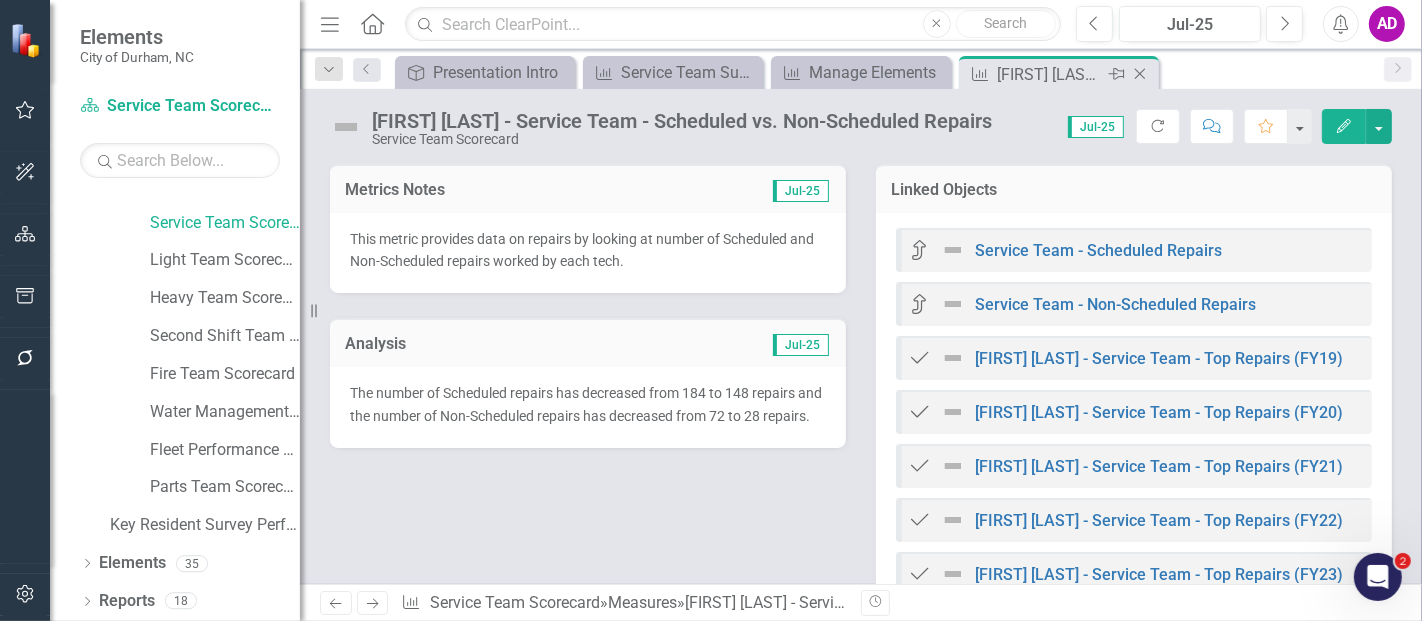 click 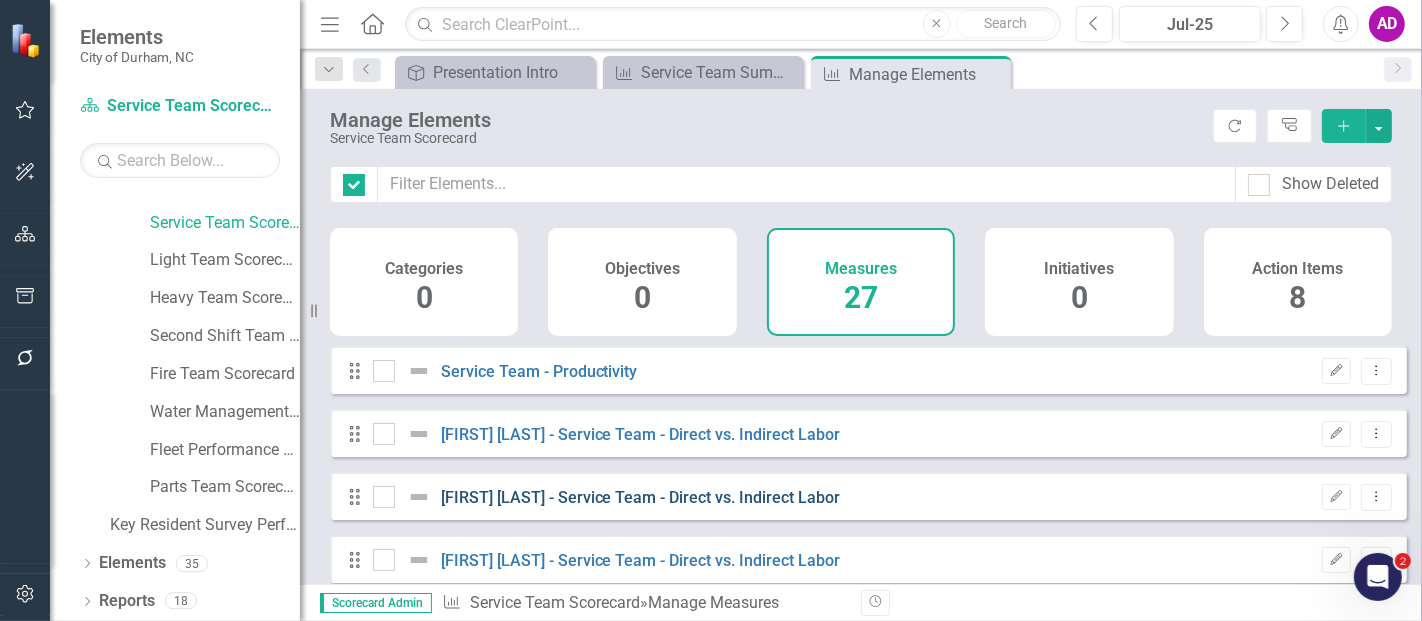 checkbox on "false" 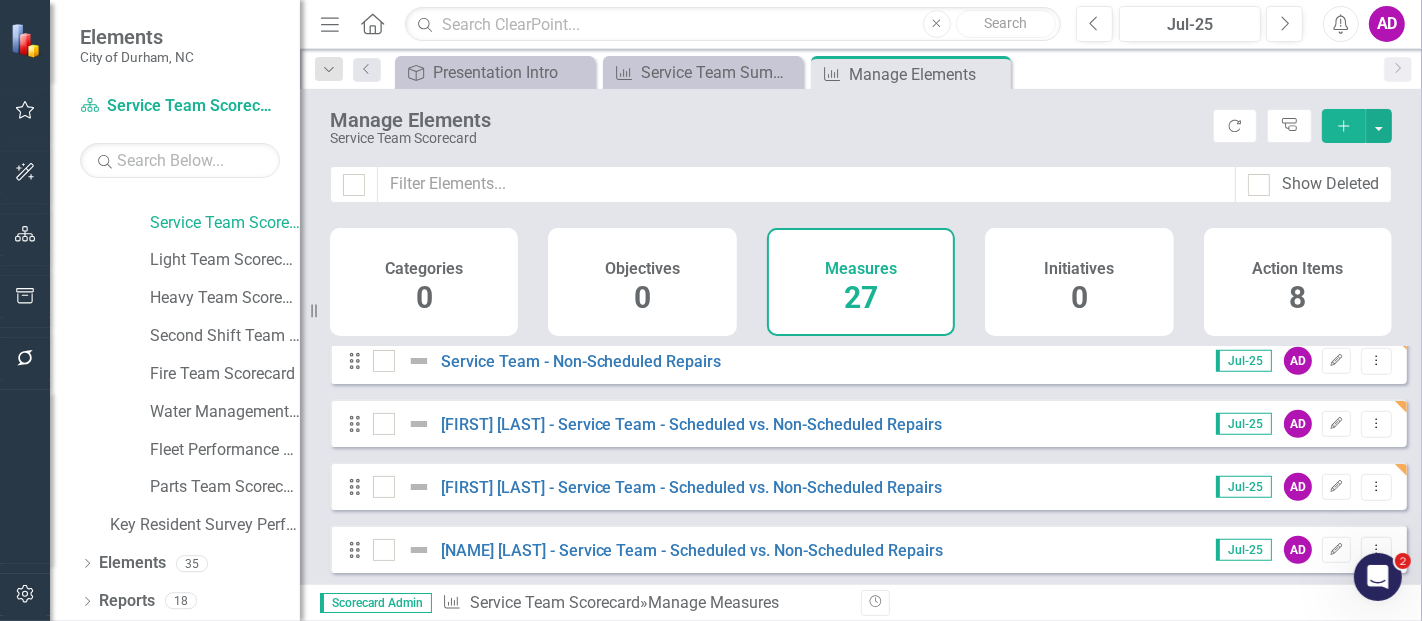 scroll, scrollTop: 1444, scrollLeft: 0, axis: vertical 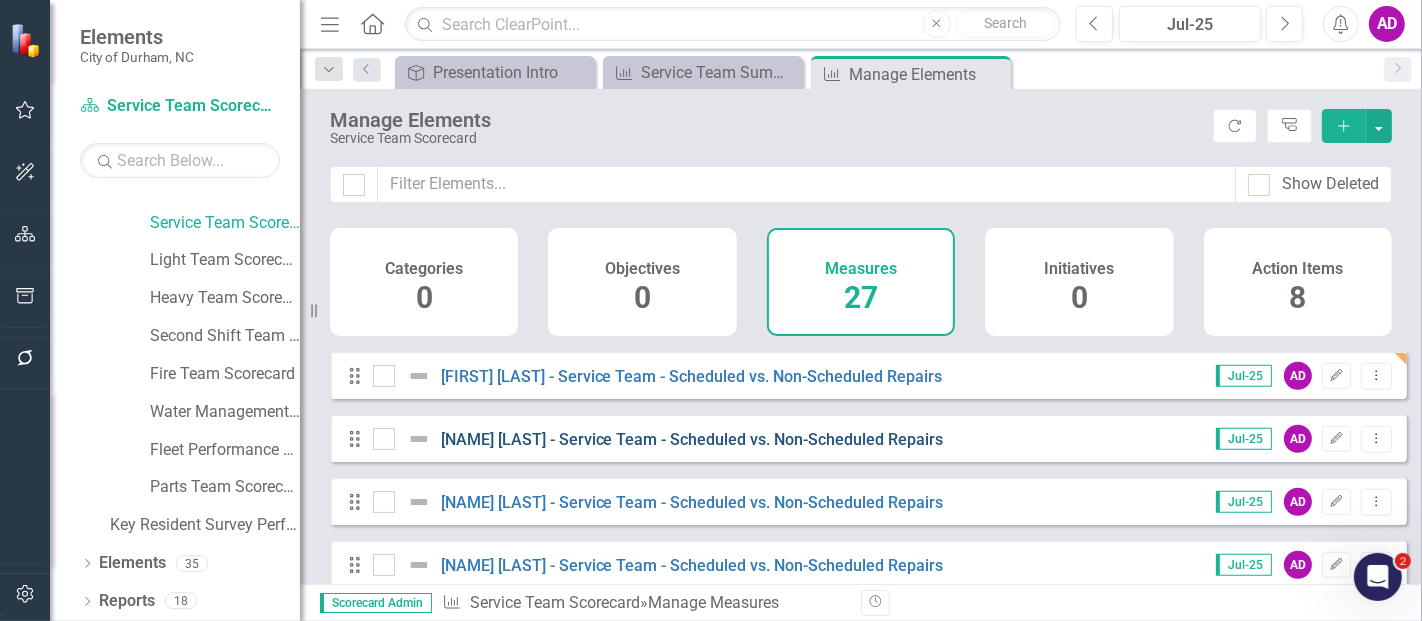 click on "[FIRST] [LAST] - Service Team - Scheduled vs. Non-Scheduled Repairs" at bounding box center [692, 439] 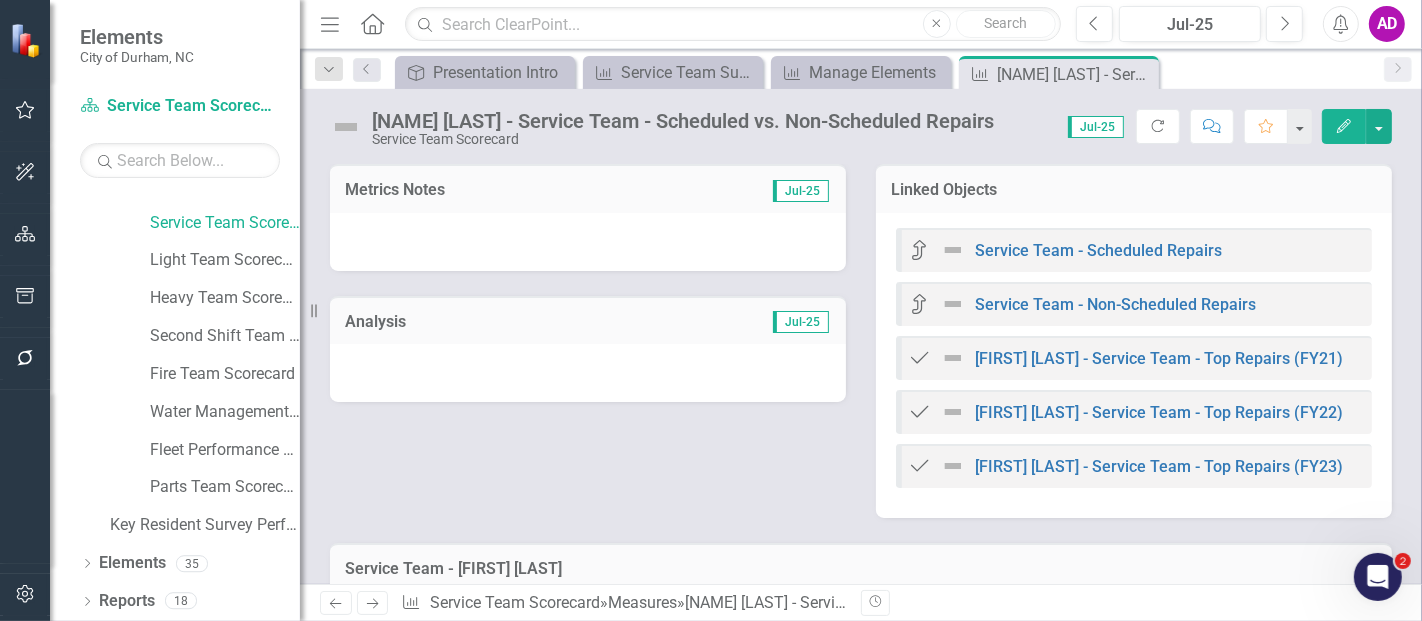 click at bounding box center (588, 242) 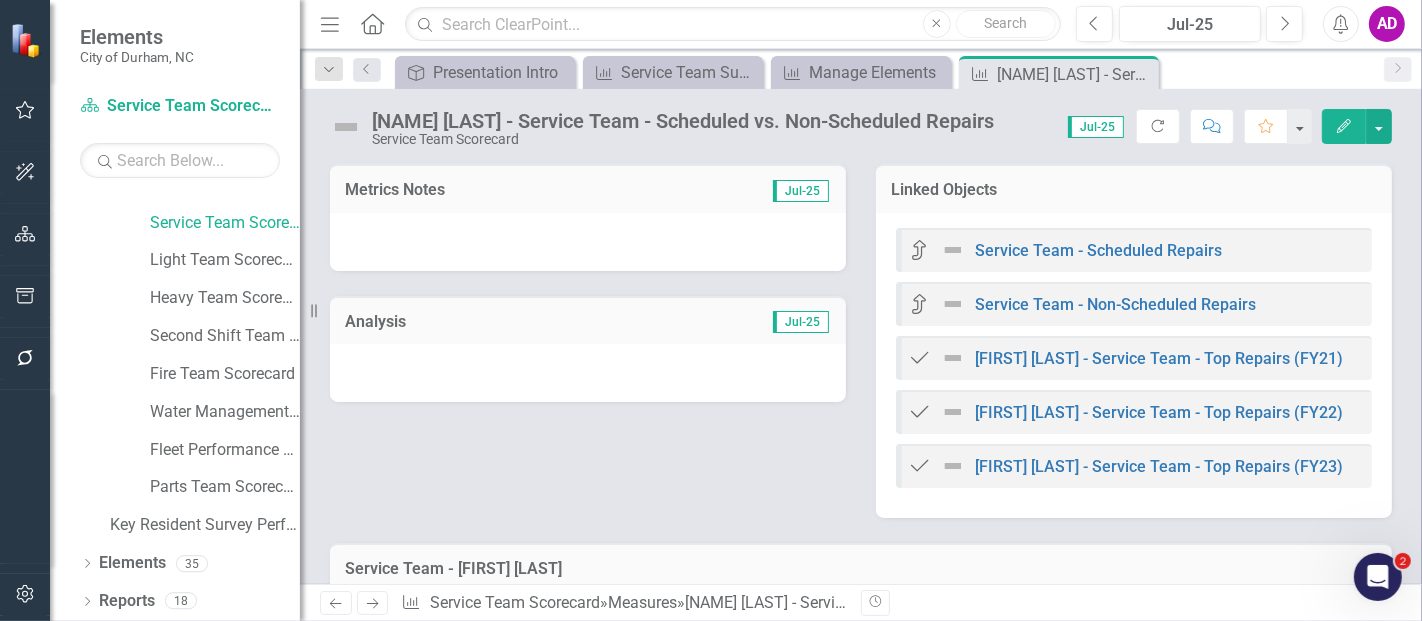 click at bounding box center (588, 242) 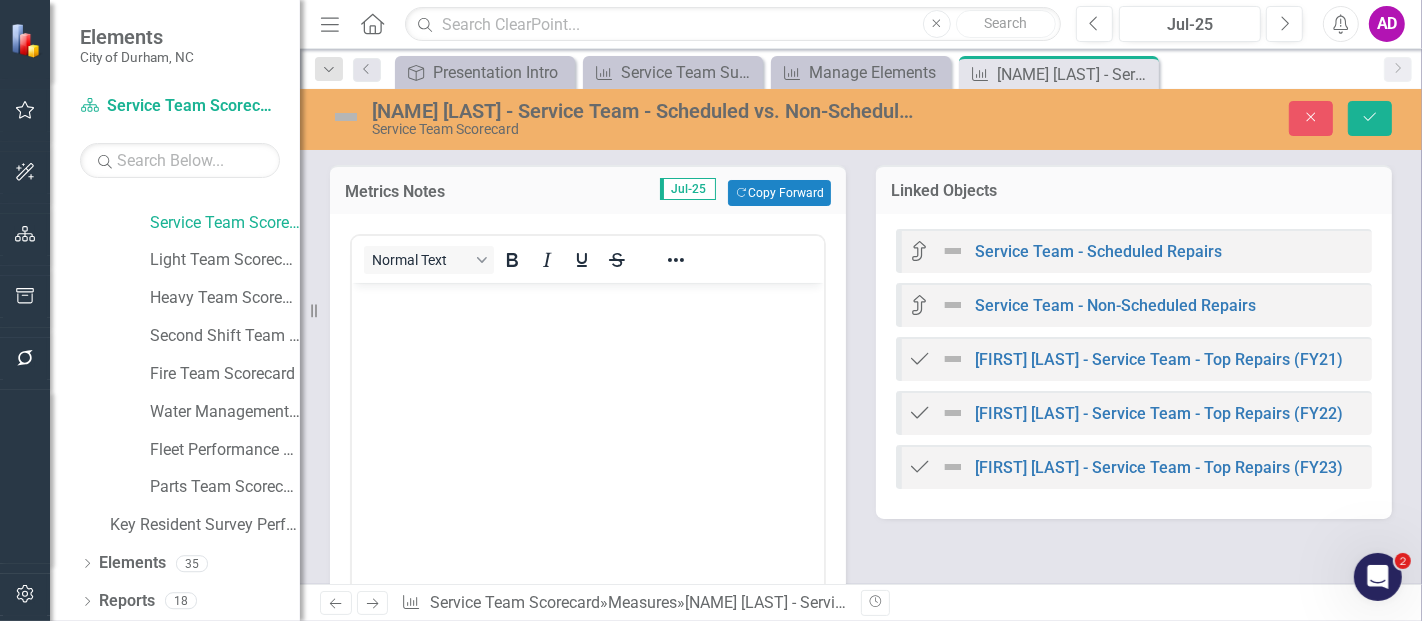 scroll, scrollTop: 0, scrollLeft: 0, axis: both 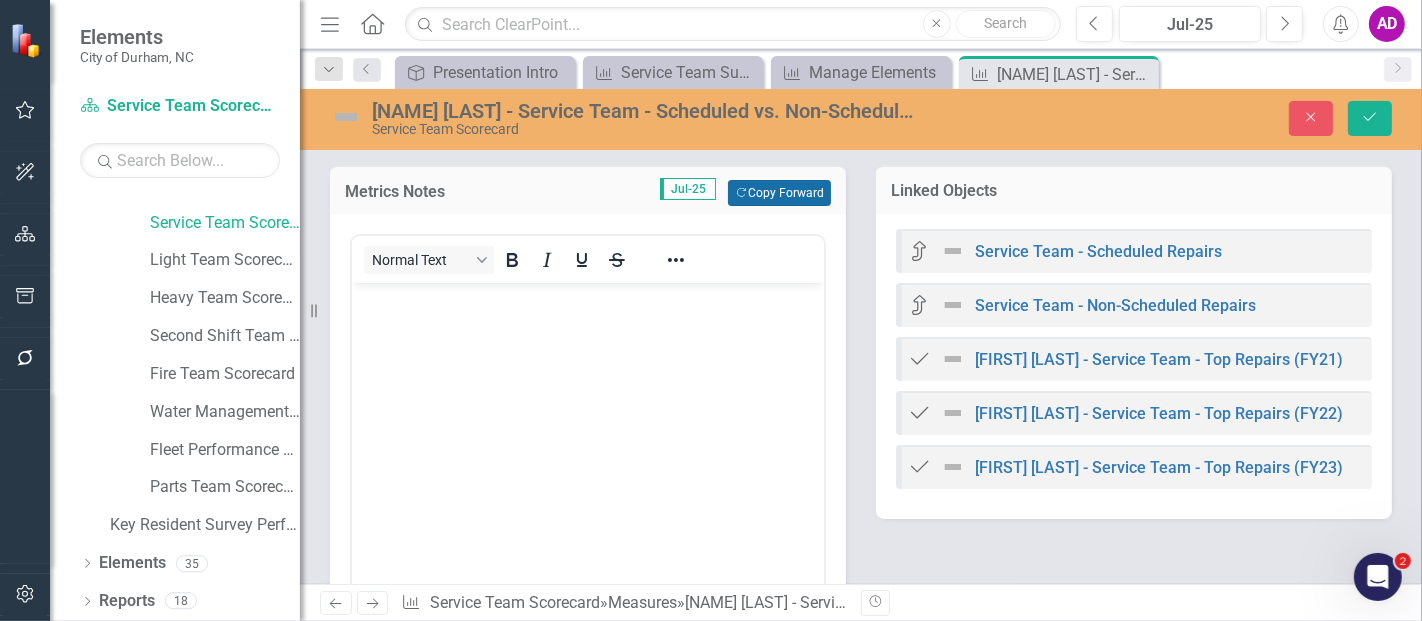 click on "Copy Forward  Copy Forward" at bounding box center [779, 193] 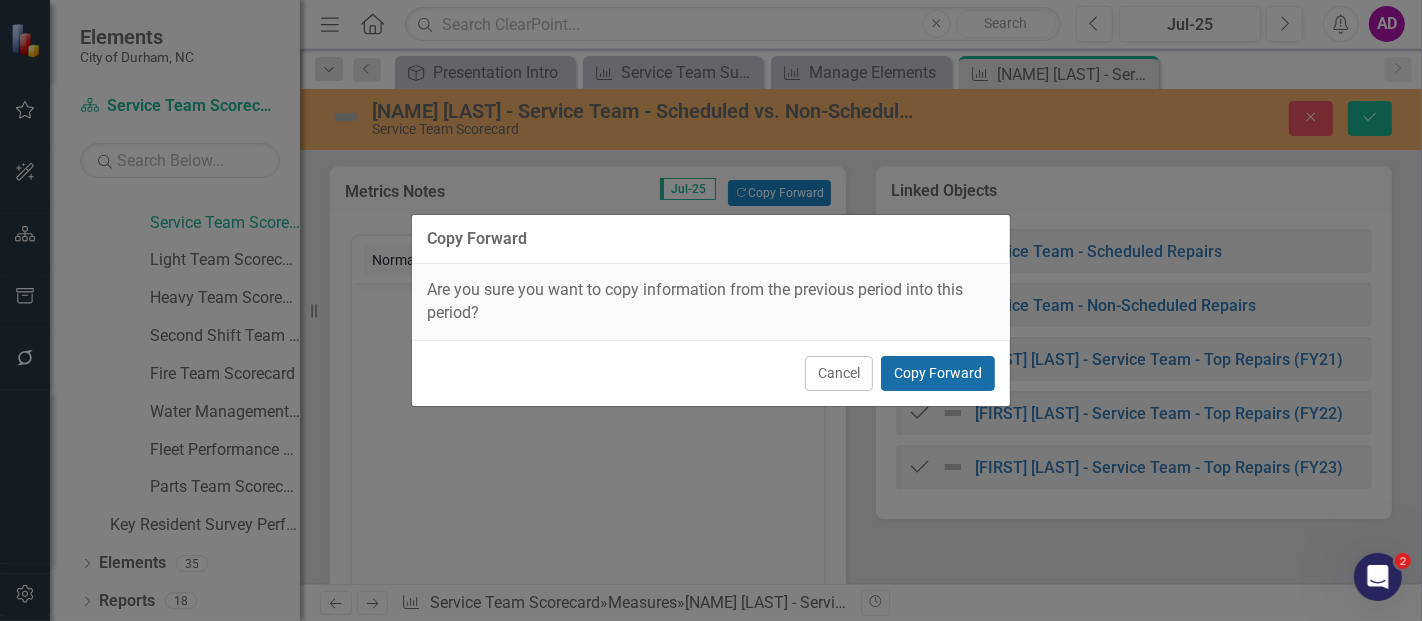 click on "Copy Forward" at bounding box center (938, 373) 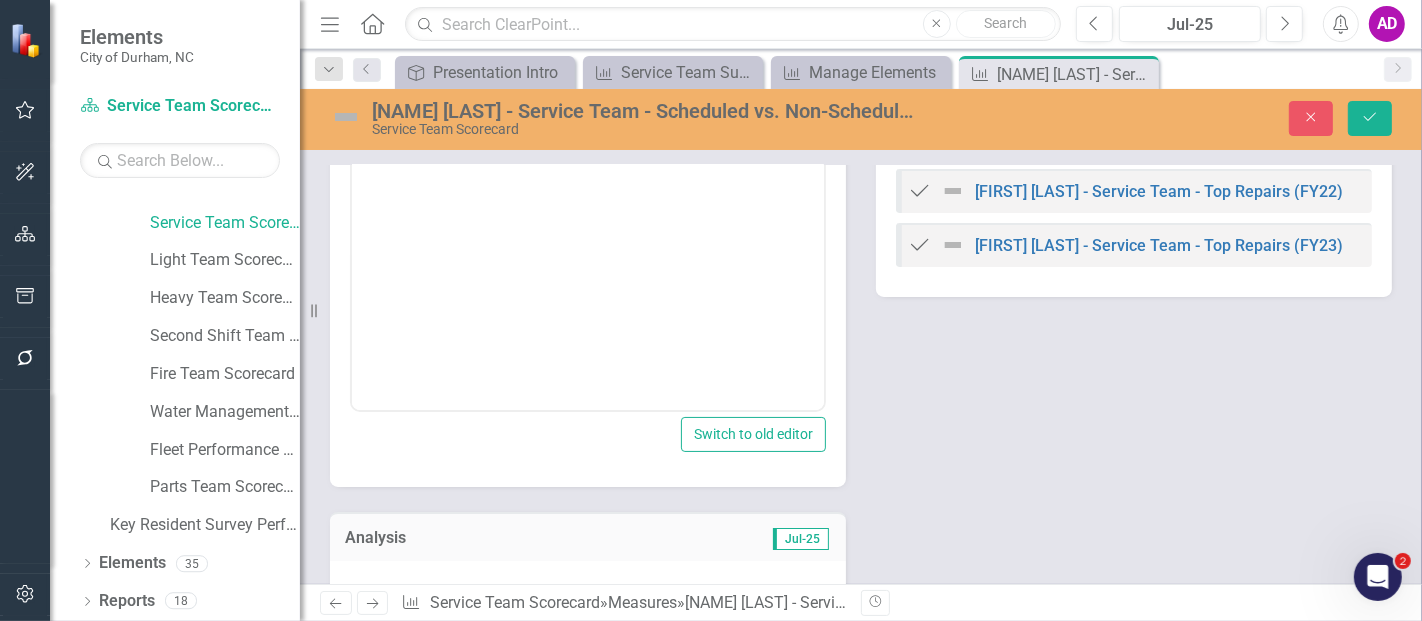 scroll, scrollTop: 444, scrollLeft: 0, axis: vertical 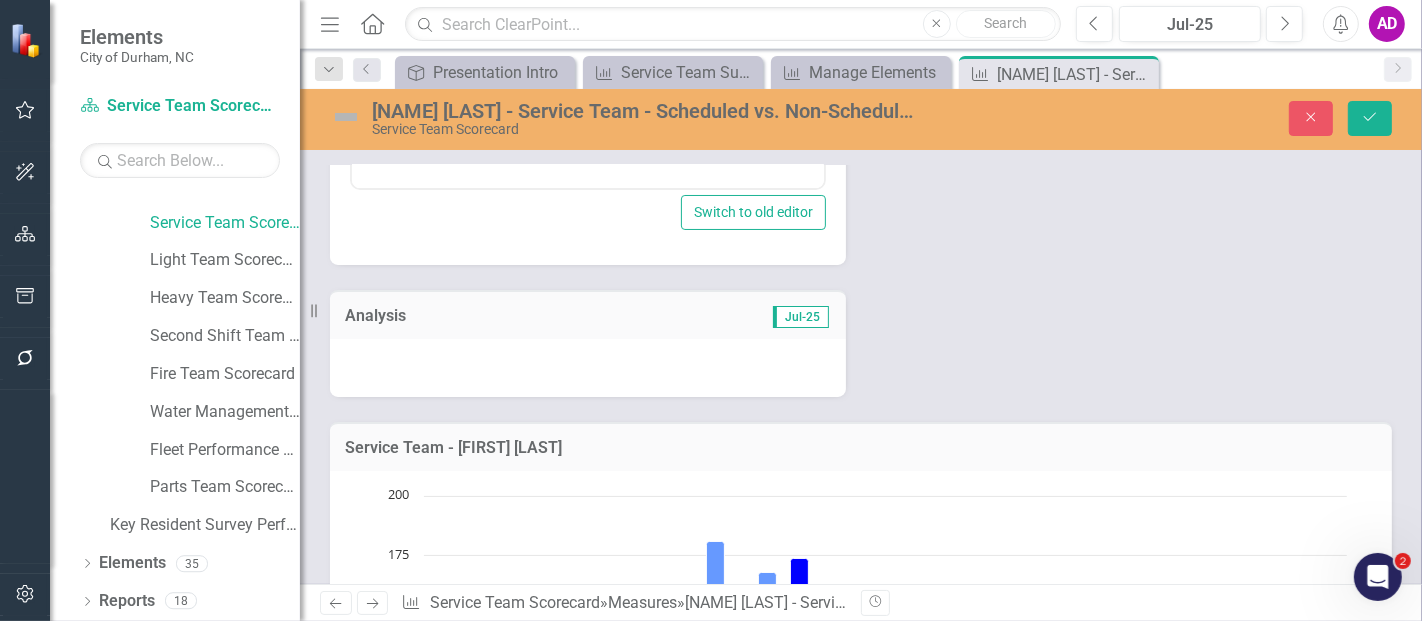 click at bounding box center [588, 368] 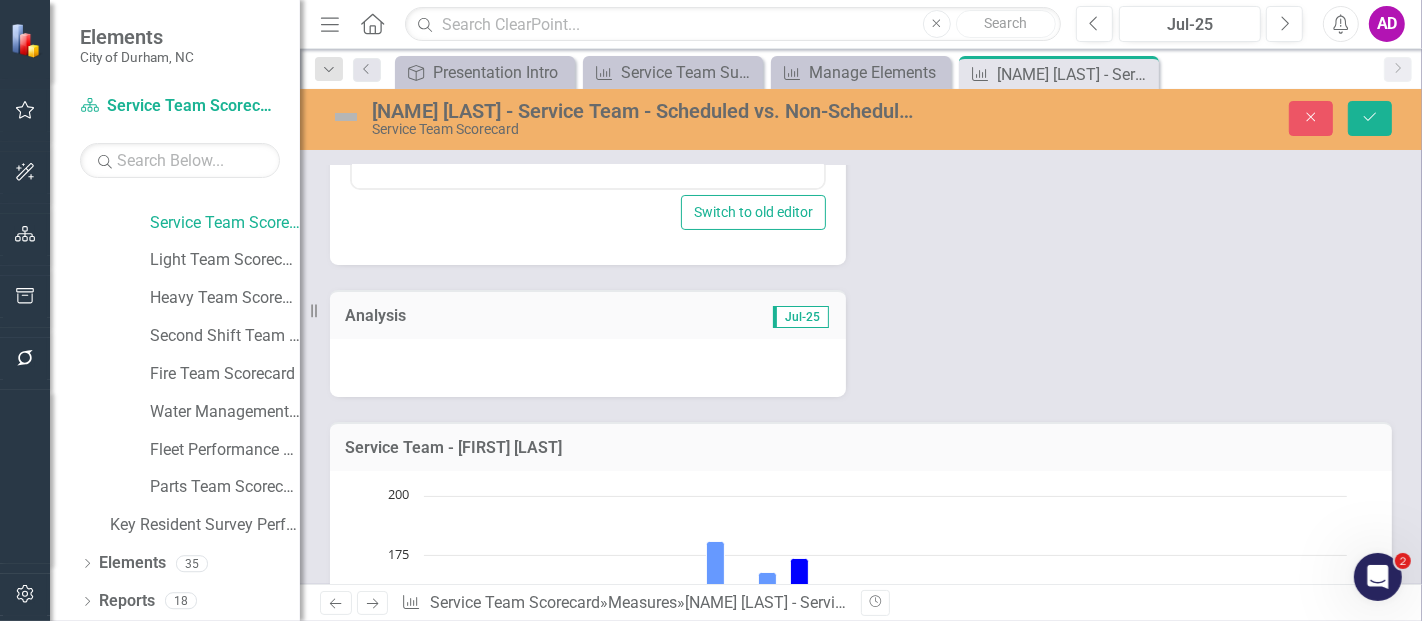 click at bounding box center (588, 368) 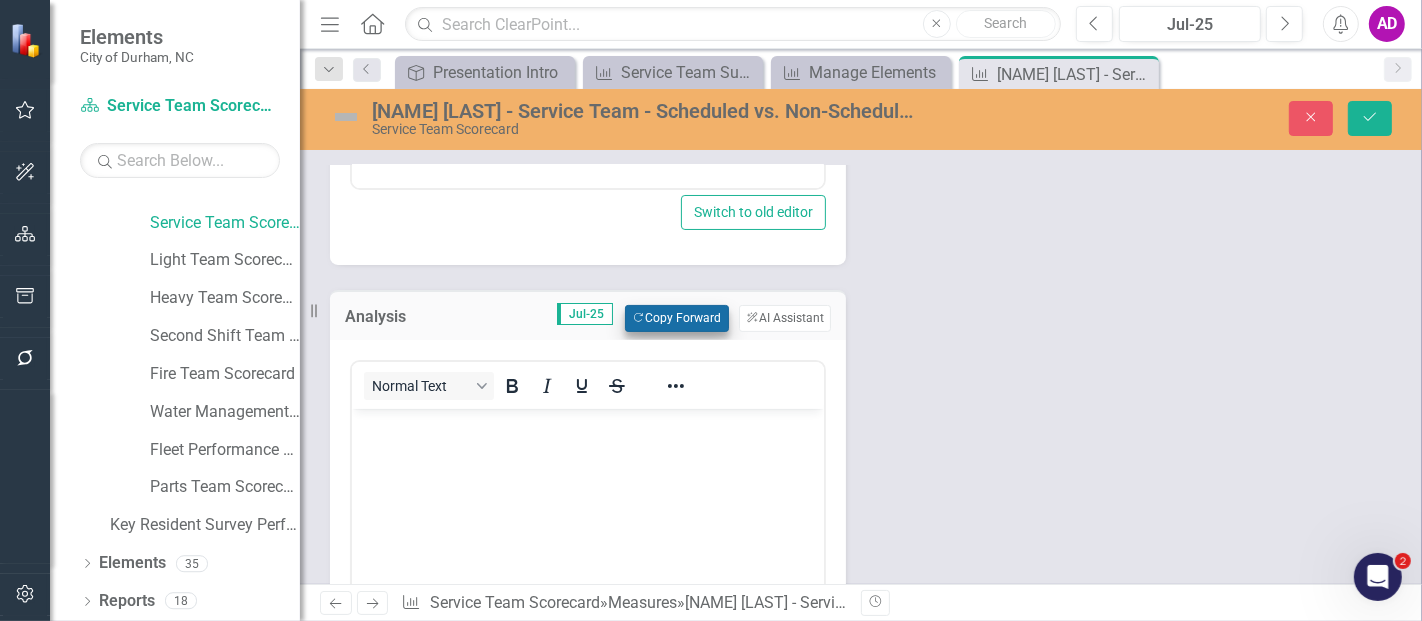 scroll, scrollTop: 0, scrollLeft: 0, axis: both 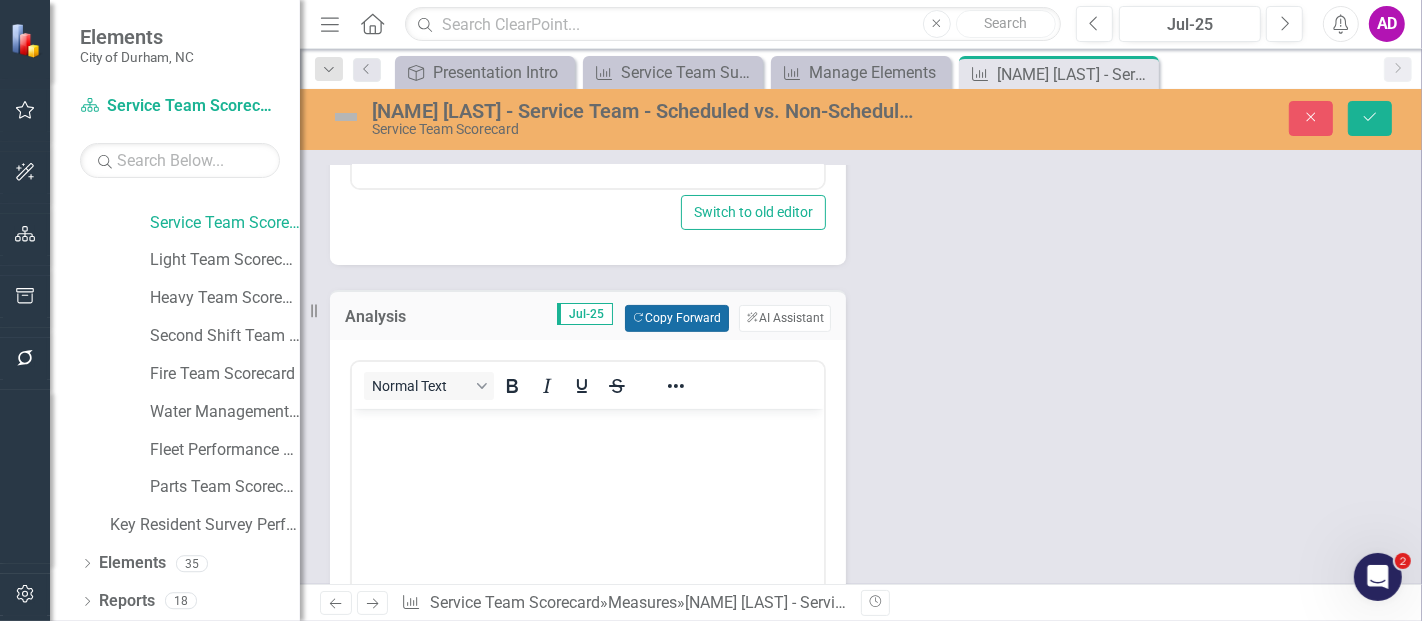 click on "Copy Forward  Copy Forward" at bounding box center [676, 318] 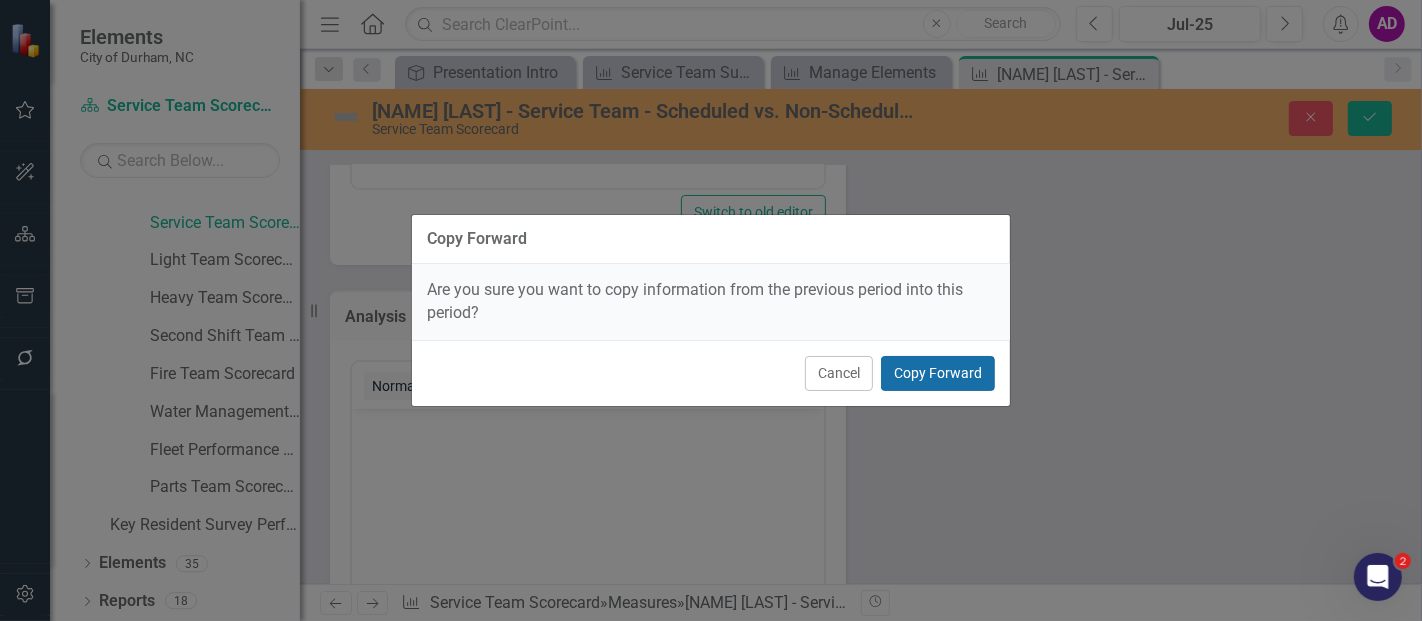 click on "Copy Forward" at bounding box center (938, 373) 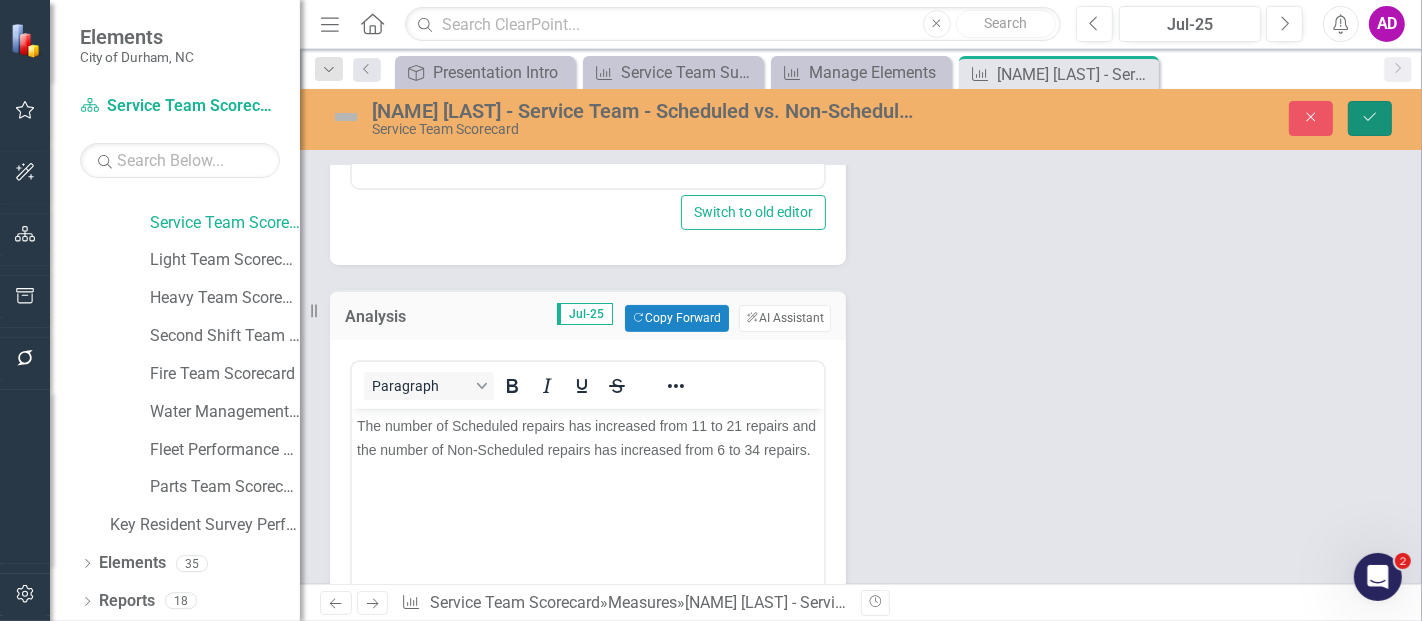 click on "Save" at bounding box center (1370, 118) 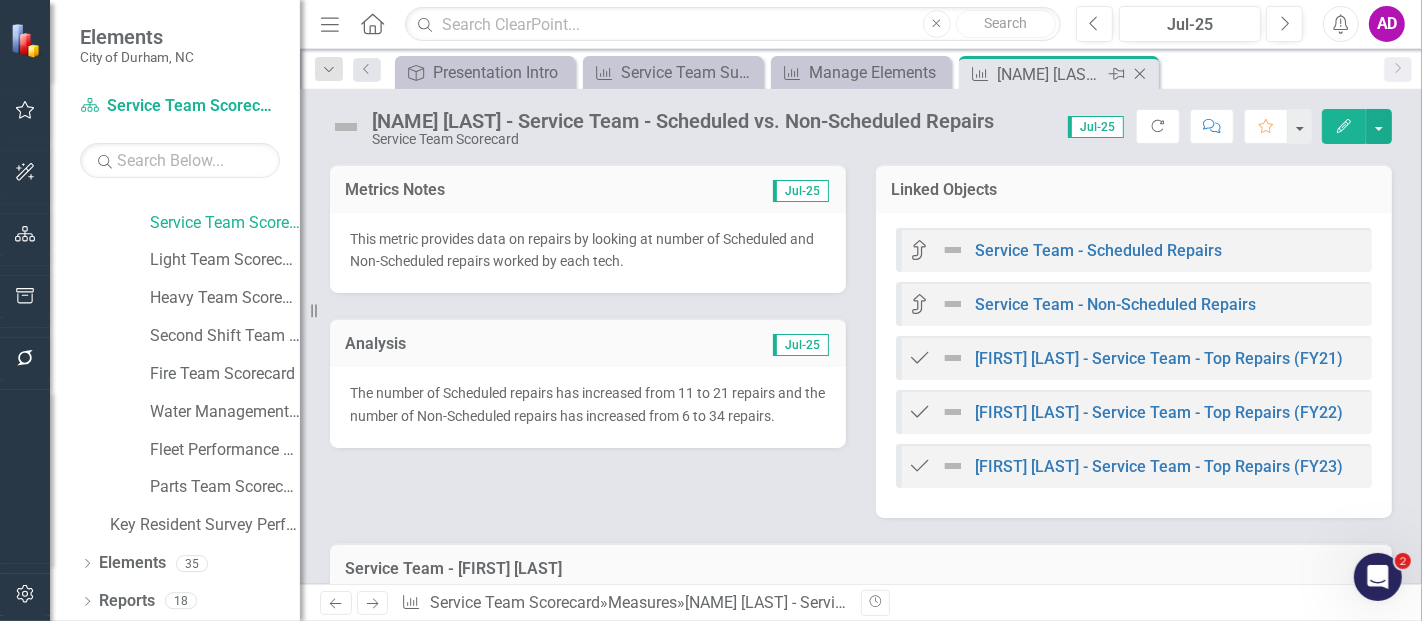 click 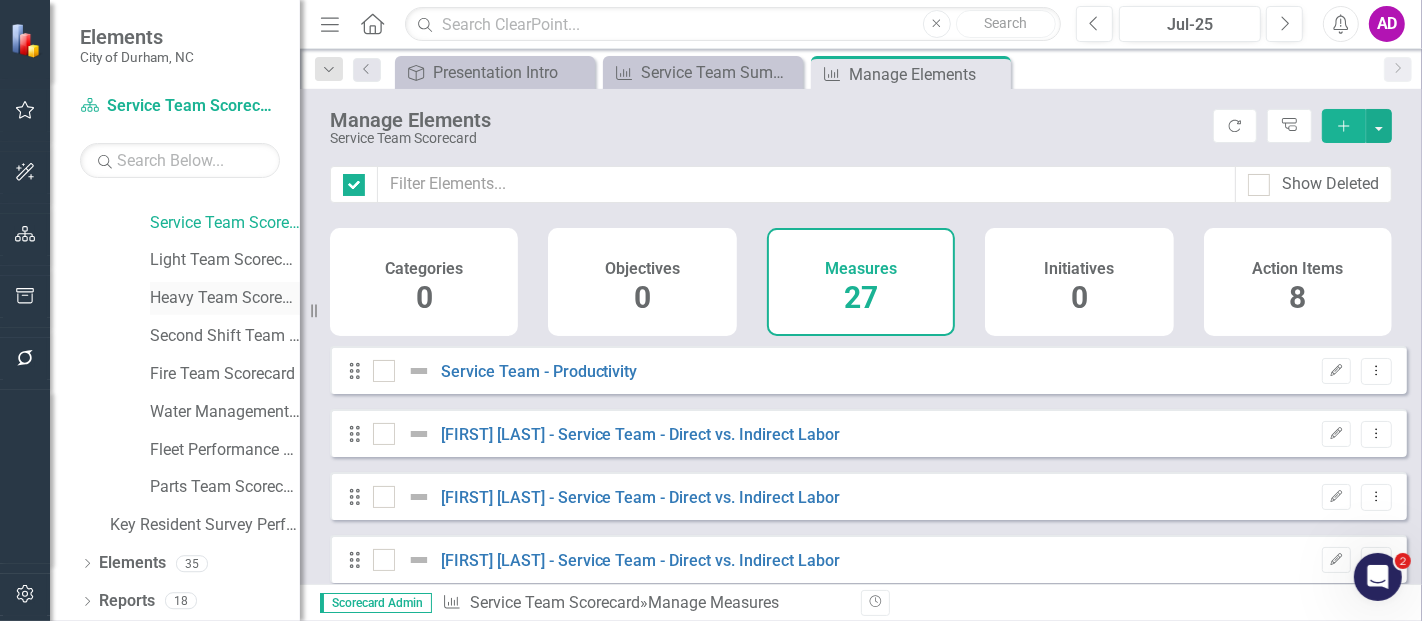 checkbox on "false" 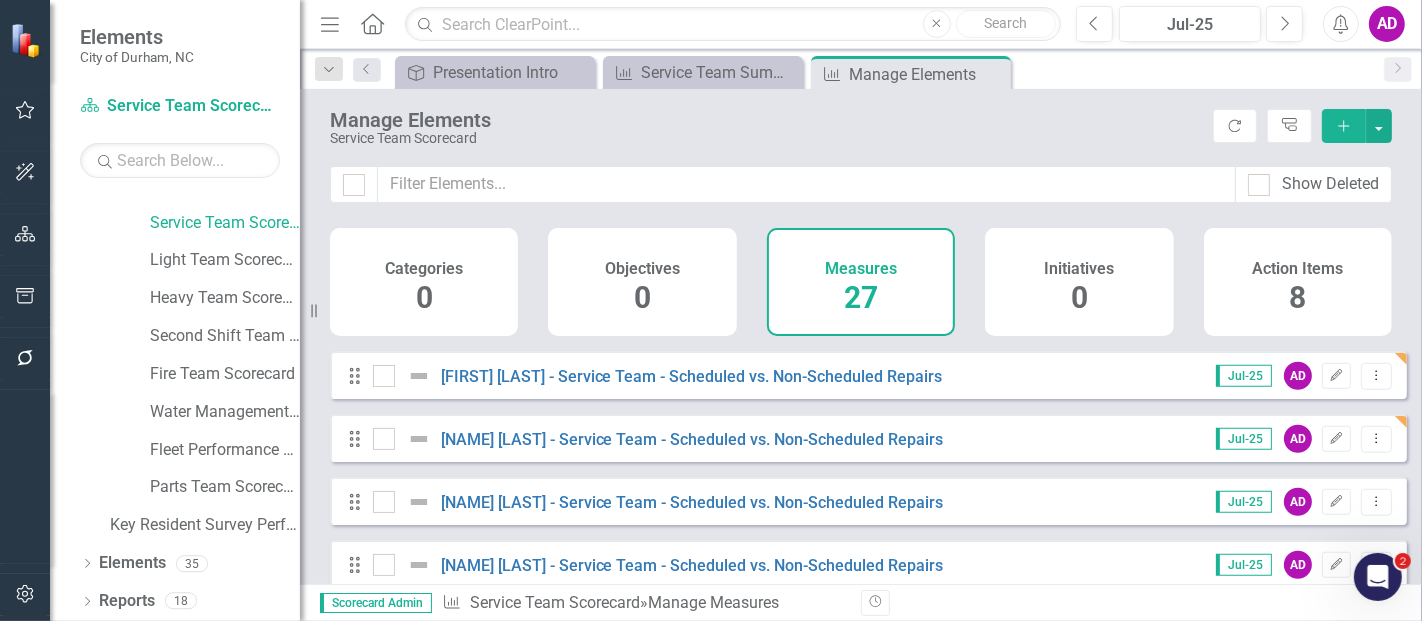 scroll, scrollTop: 1476, scrollLeft: 0, axis: vertical 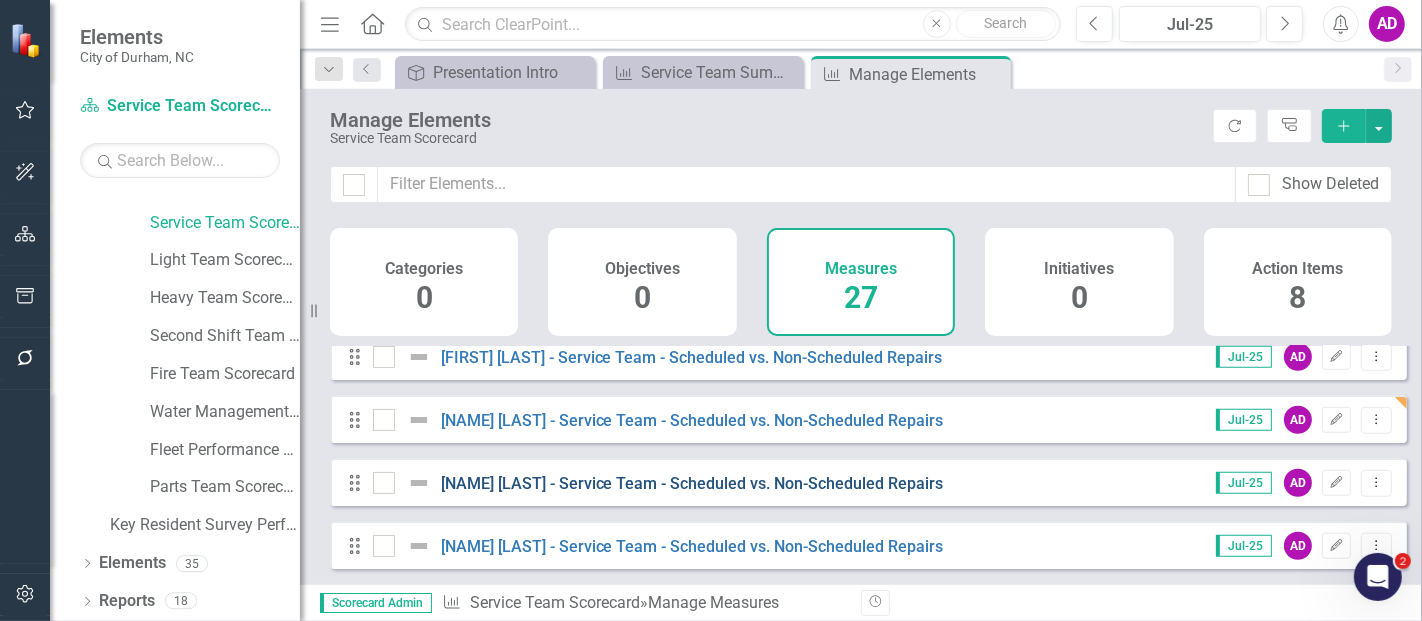 click on "[FIRST] [LAST] - Service Team - Scheduled vs. Non-Scheduled Repairs" at bounding box center (692, 483) 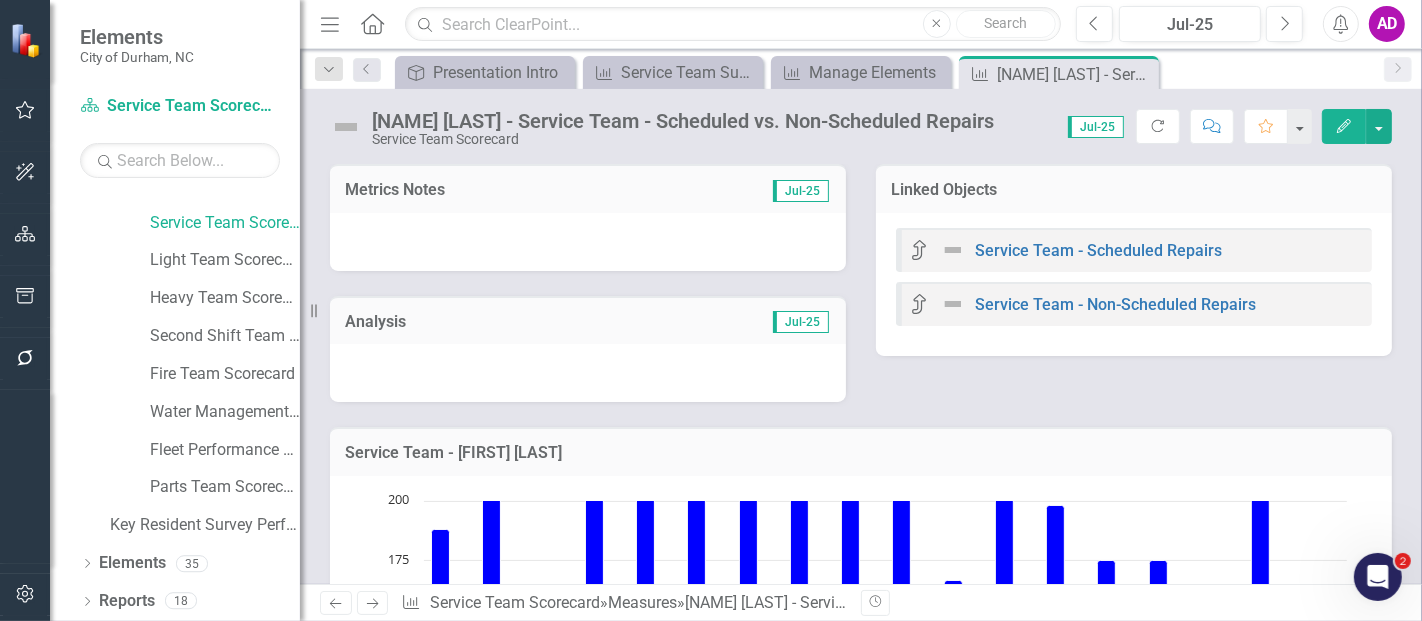 click at bounding box center (588, 242) 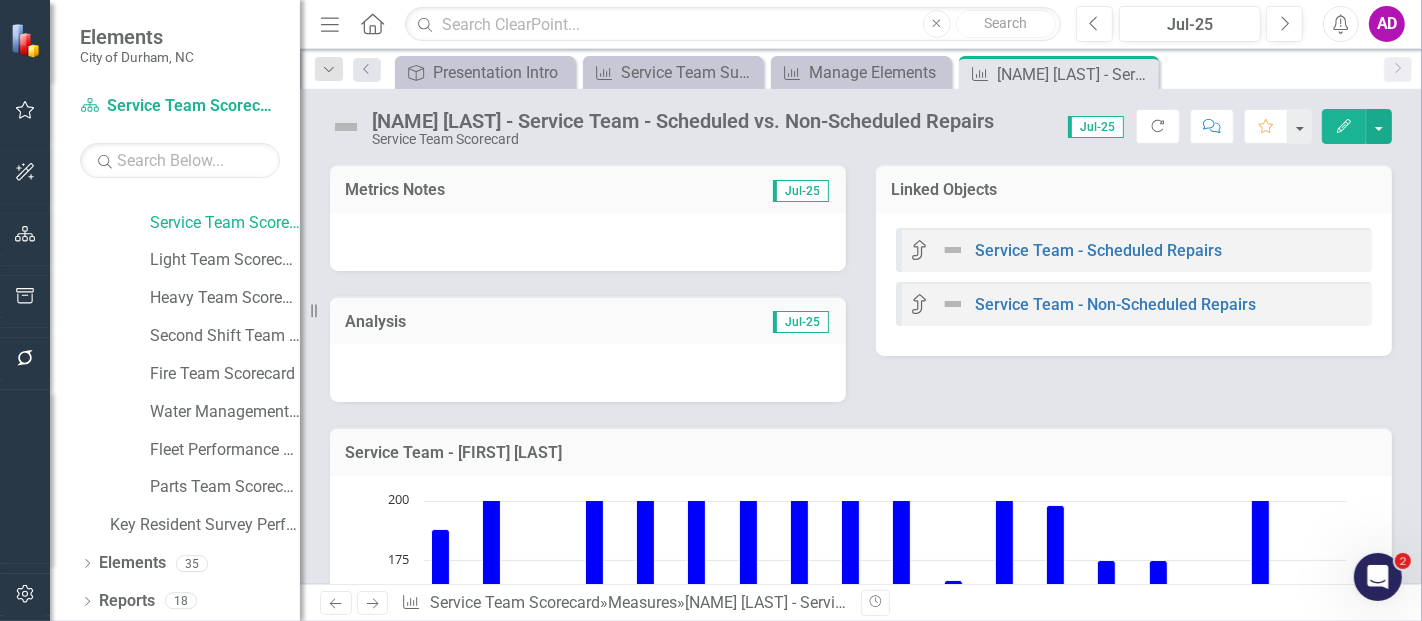 click at bounding box center (588, 242) 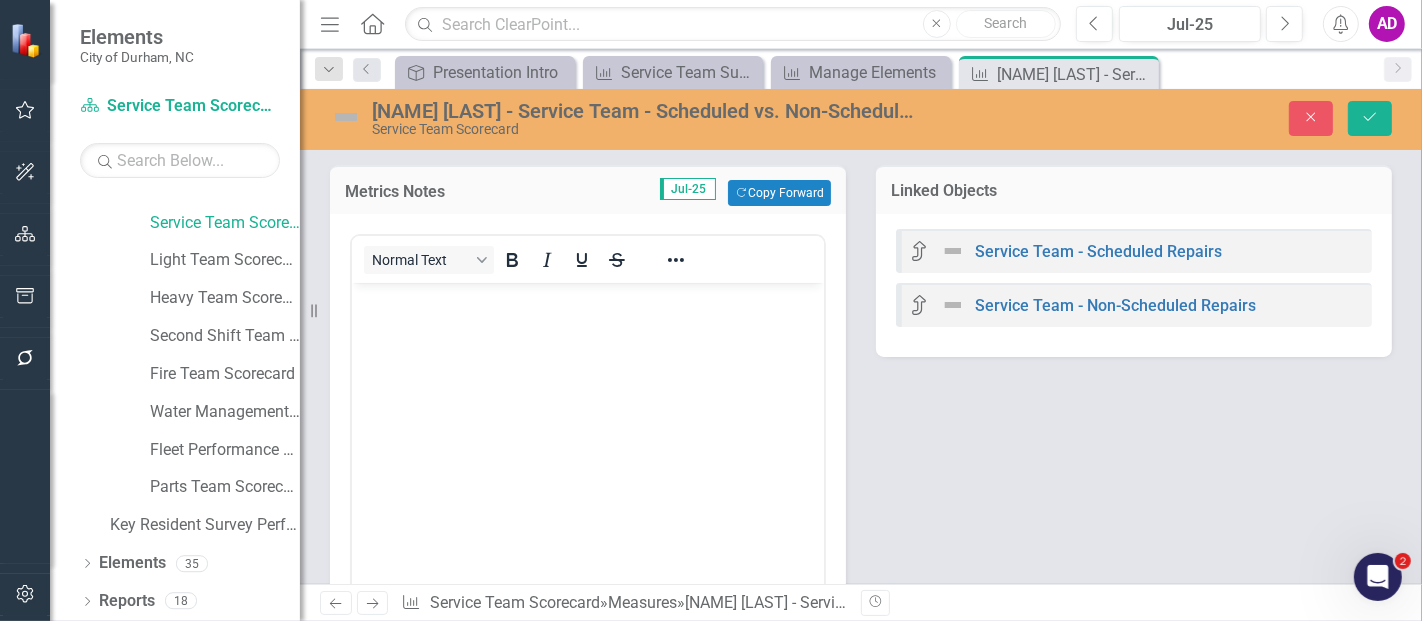 scroll, scrollTop: 0, scrollLeft: 0, axis: both 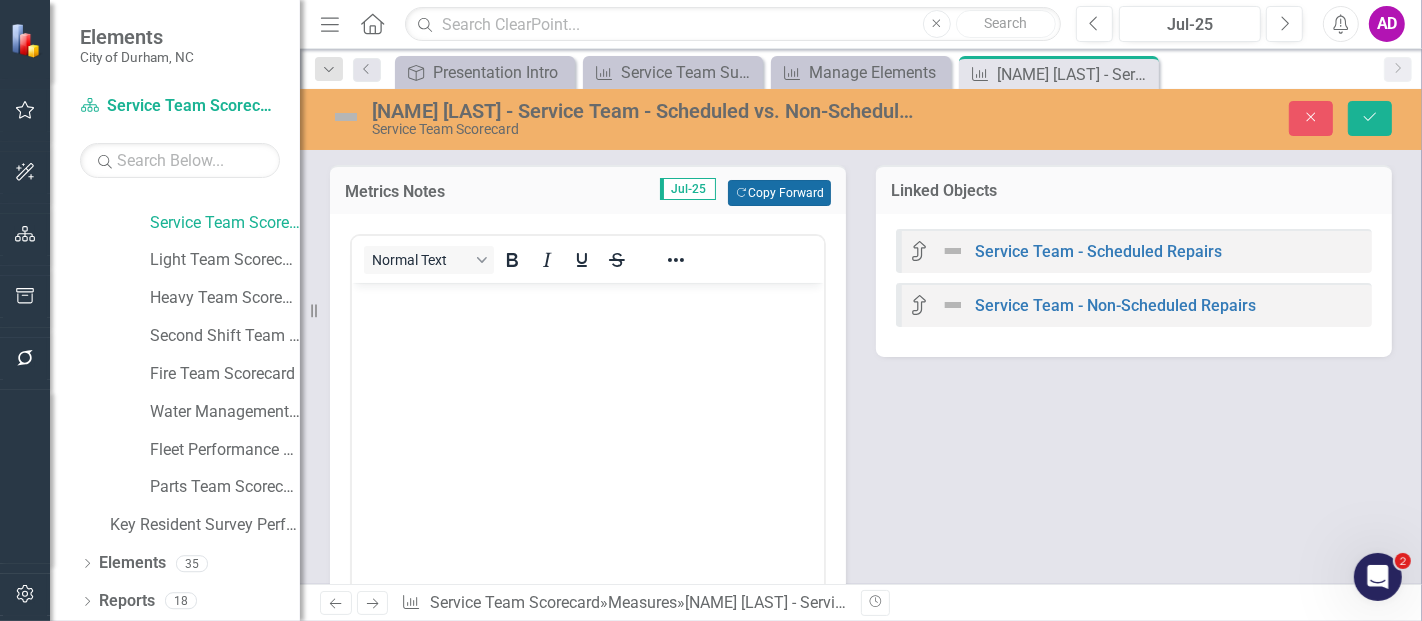 click on "Copy Forward  Copy Forward" at bounding box center (779, 193) 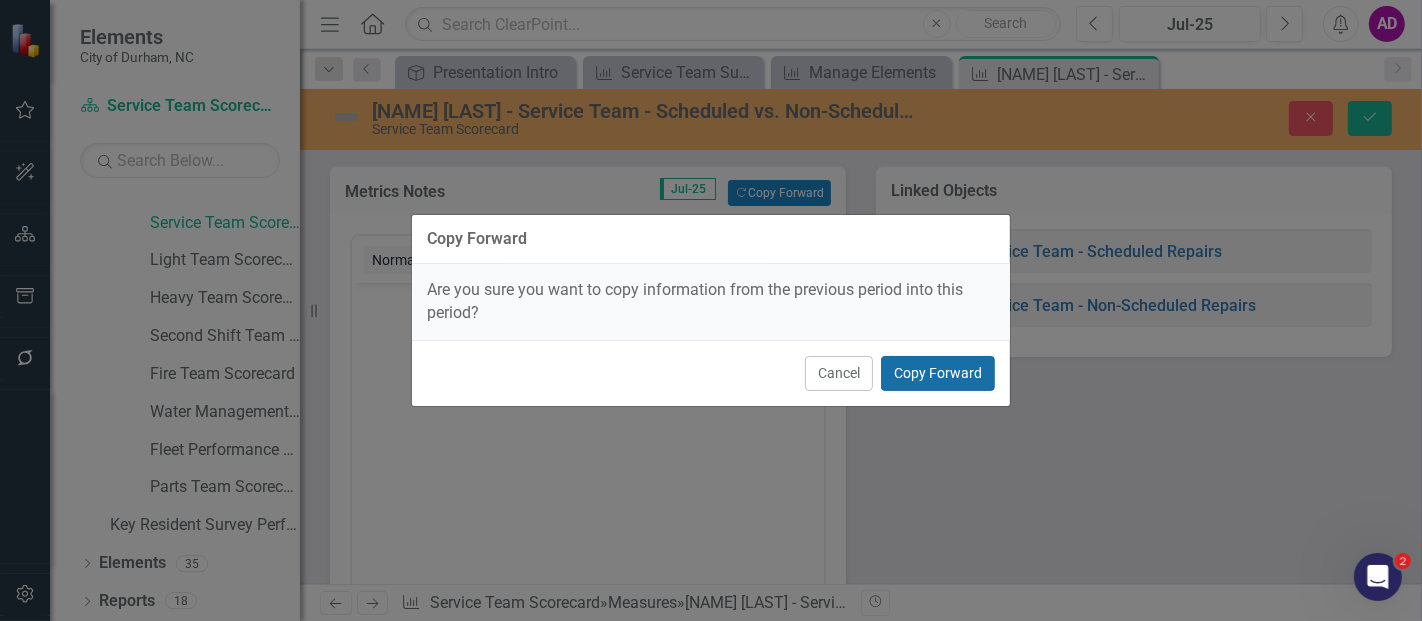 click on "Copy Forward" at bounding box center (938, 373) 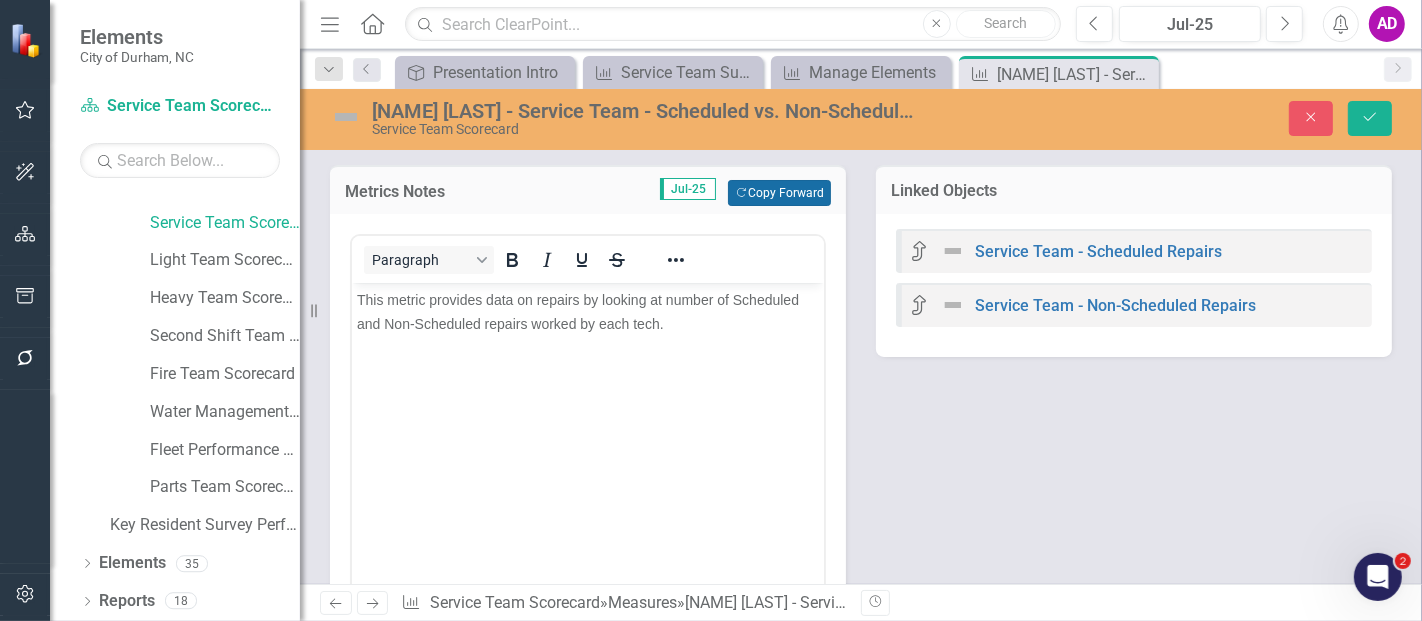 scroll, scrollTop: 444, scrollLeft: 0, axis: vertical 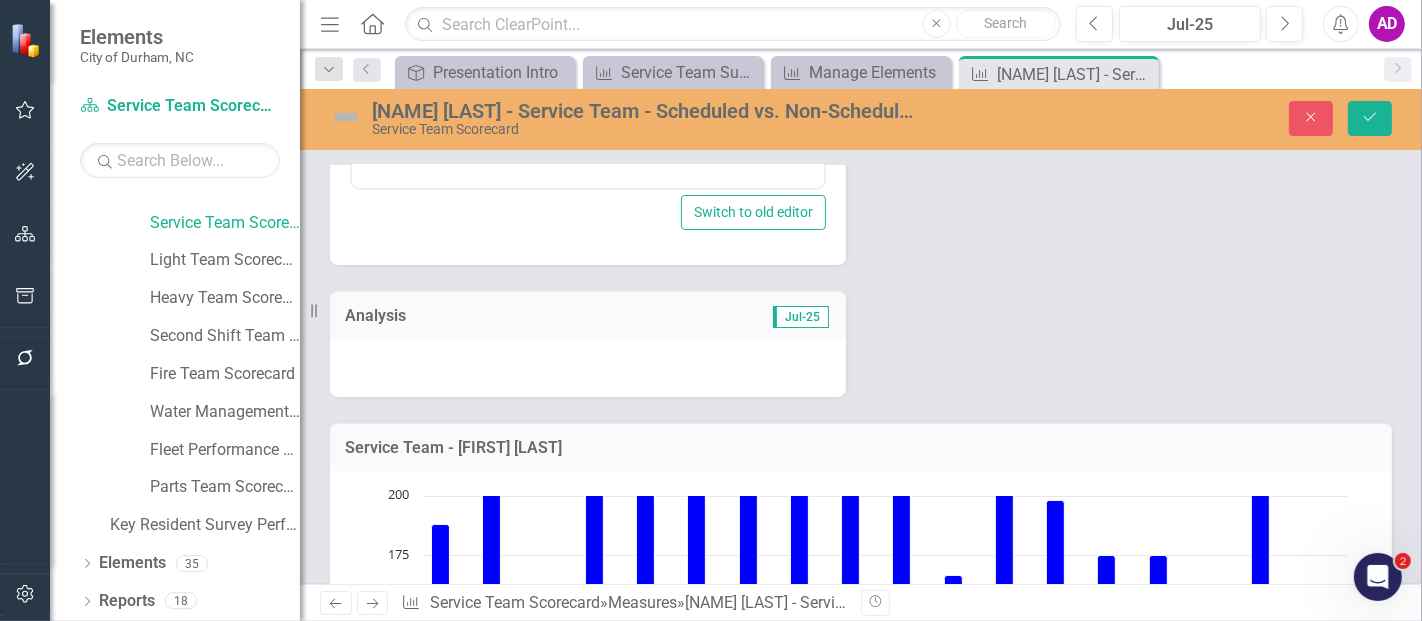 click at bounding box center (588, 368) 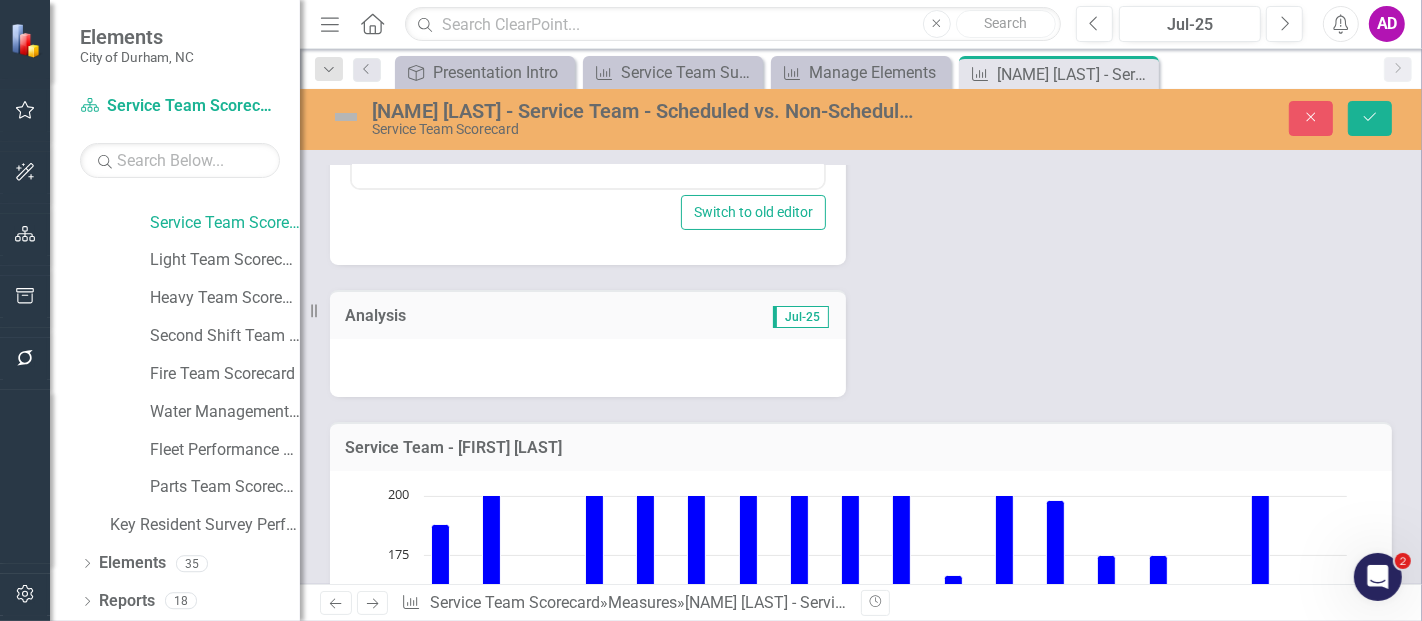 click at bounding box center (588, 368) 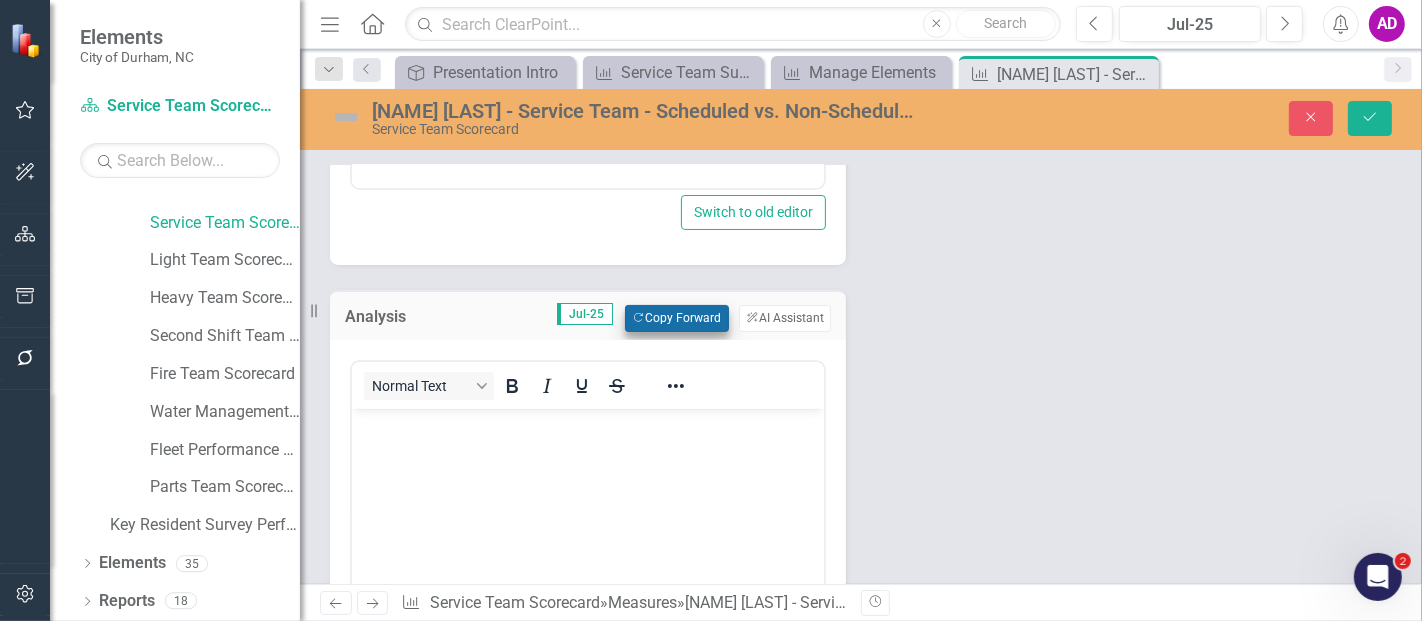 scroll, scrollTop: 0, scrollLeft: 0, axis: both 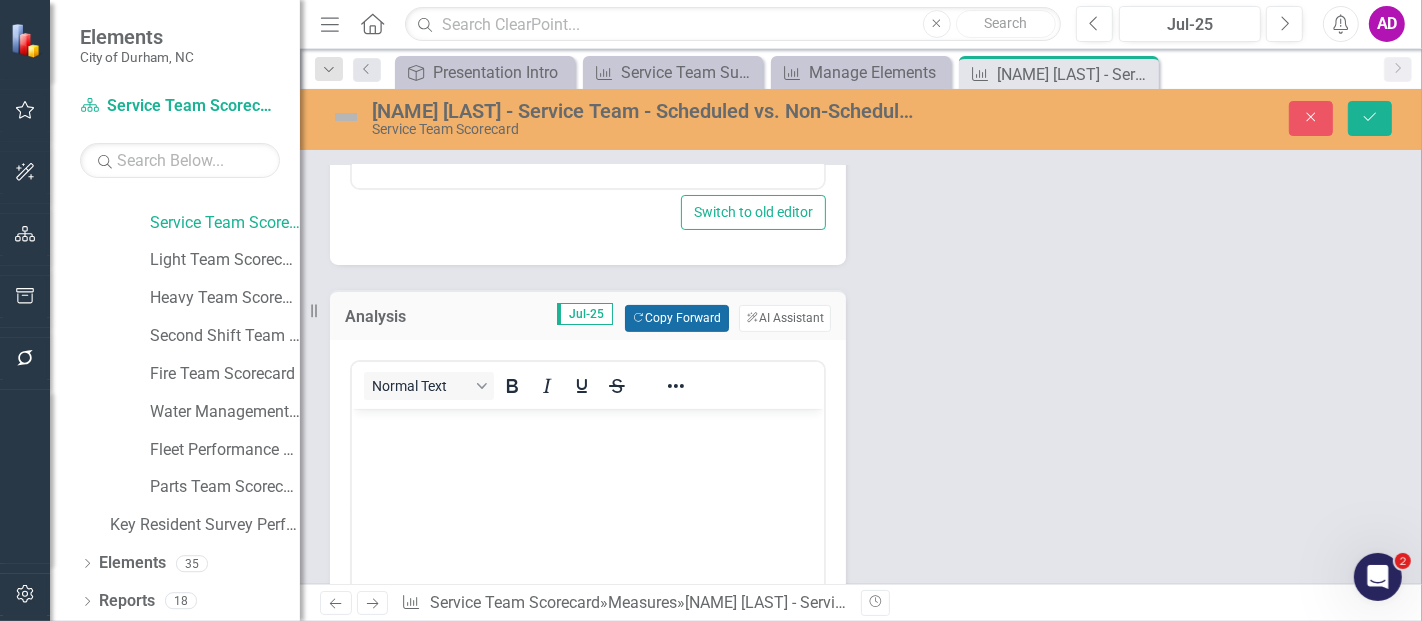click on "Copy Forward  Copy Forward" at bounding box center (676, 318) 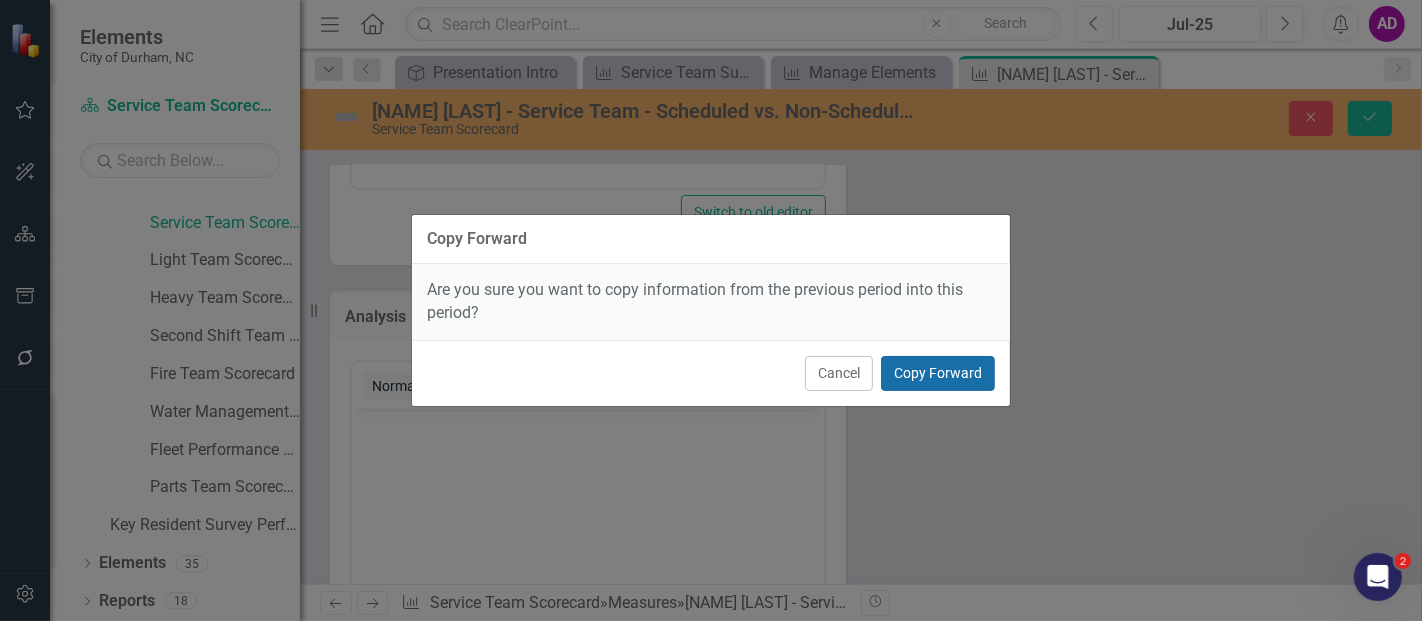 click on "Copy Forward" at bounding box center (938, 373) 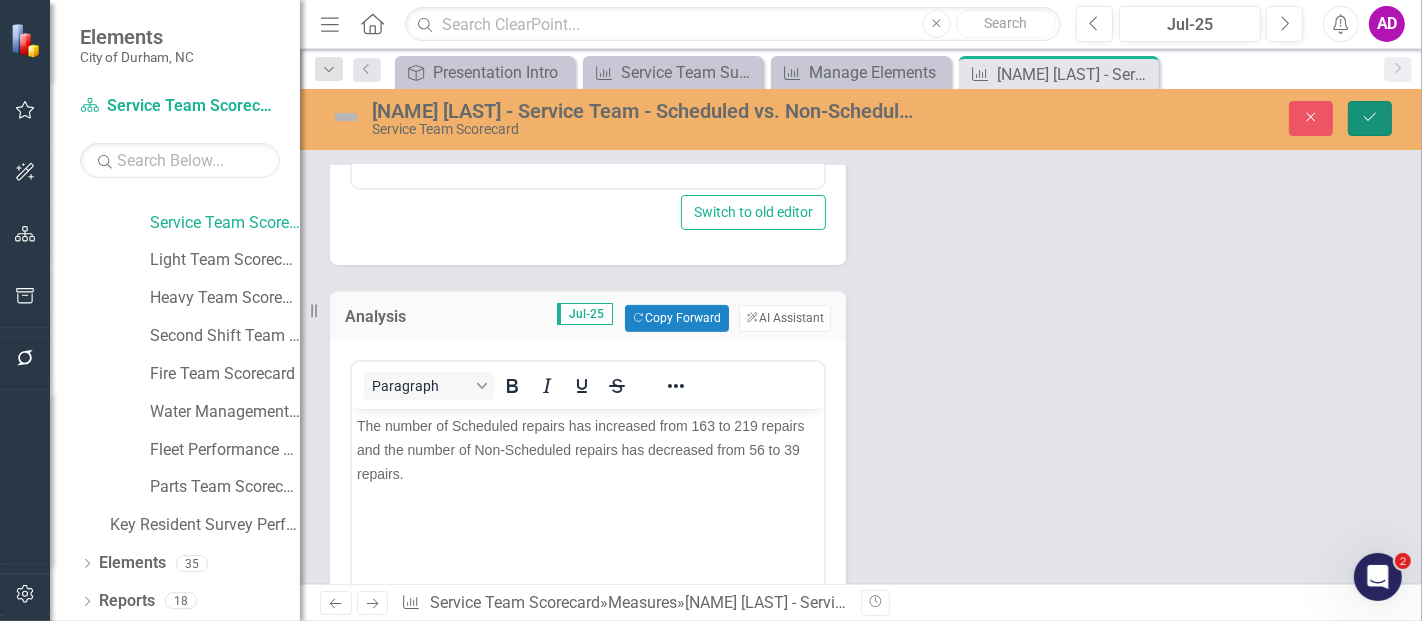 click on "Save" at bounding box center (1370, 118) 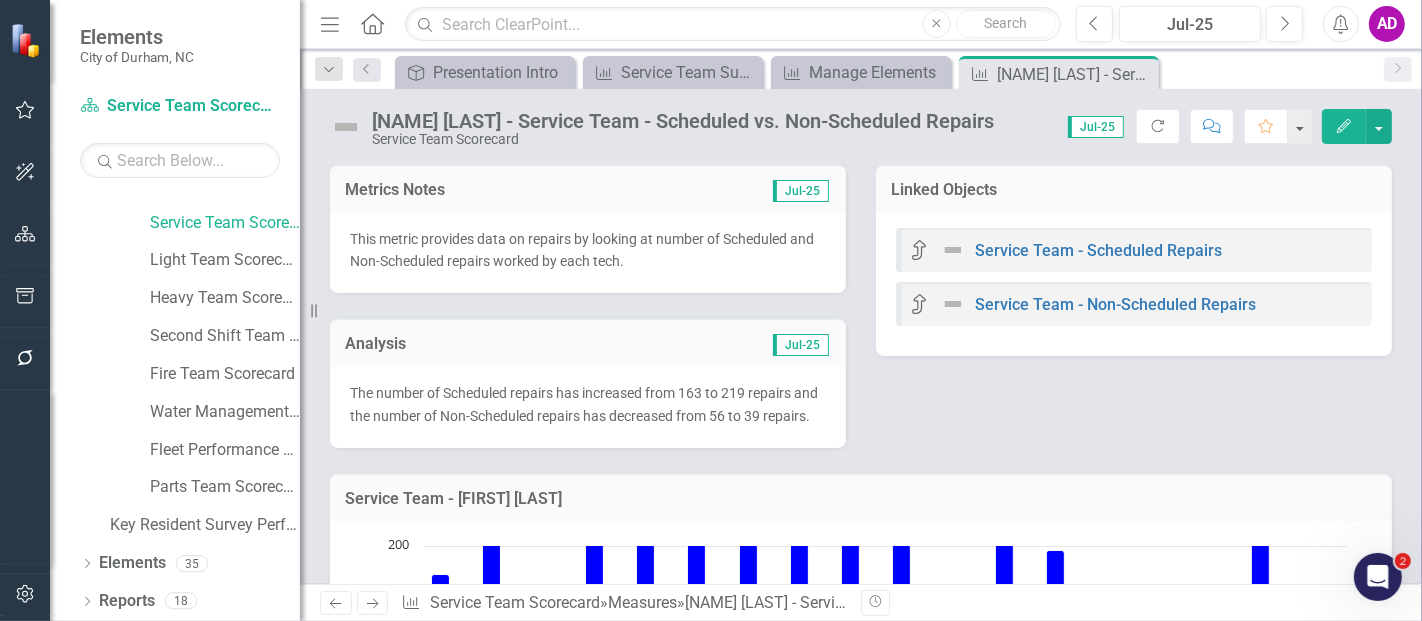 click 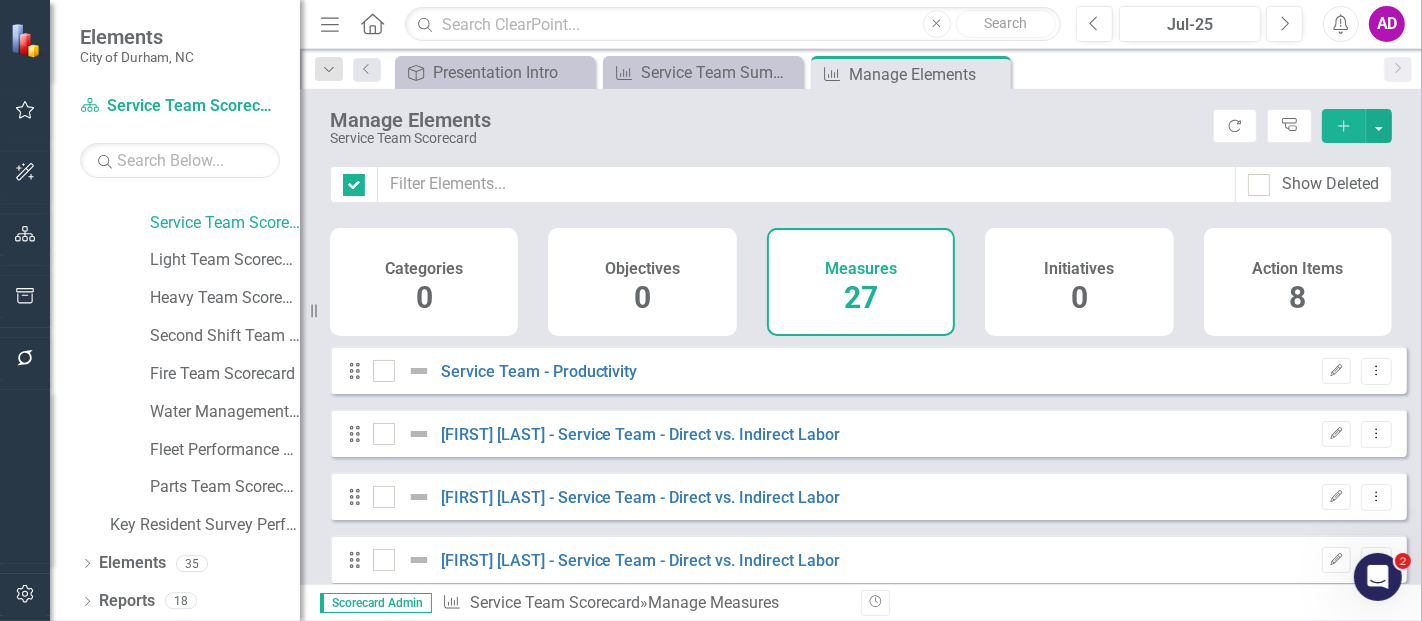 checkbox on "false" 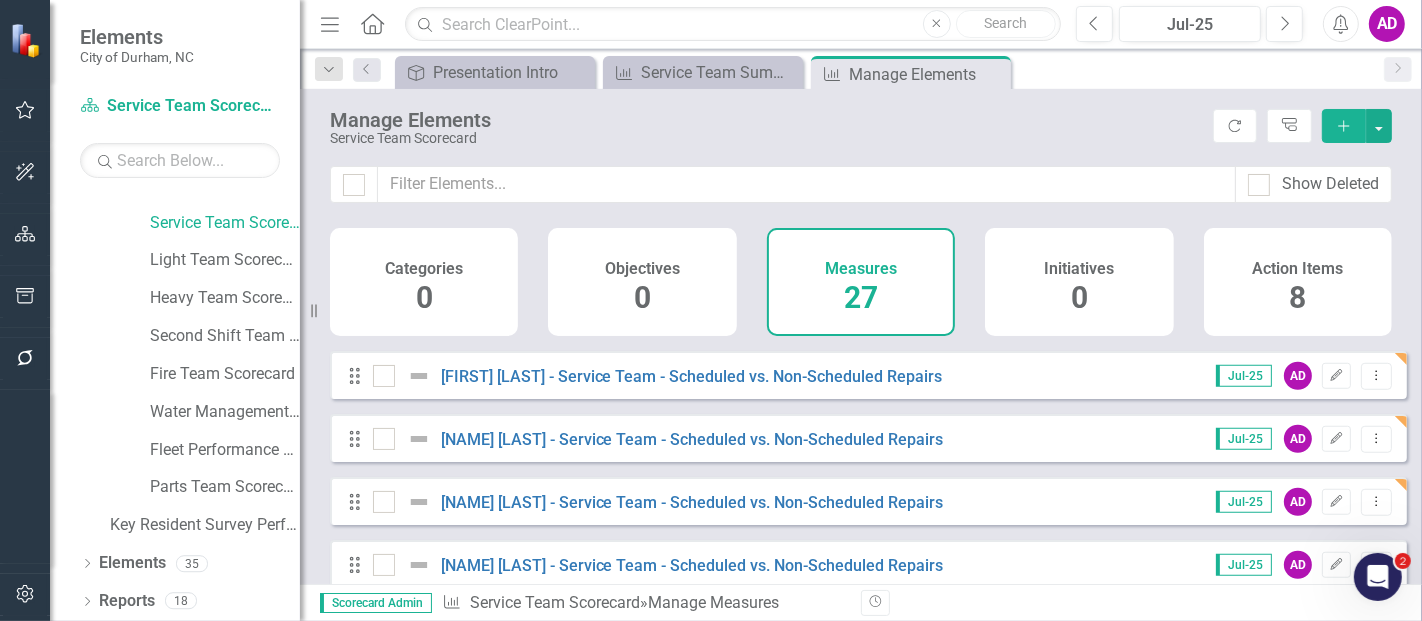scroll, scrollTop: 1476, scrollLeft: 0, axis: vertical 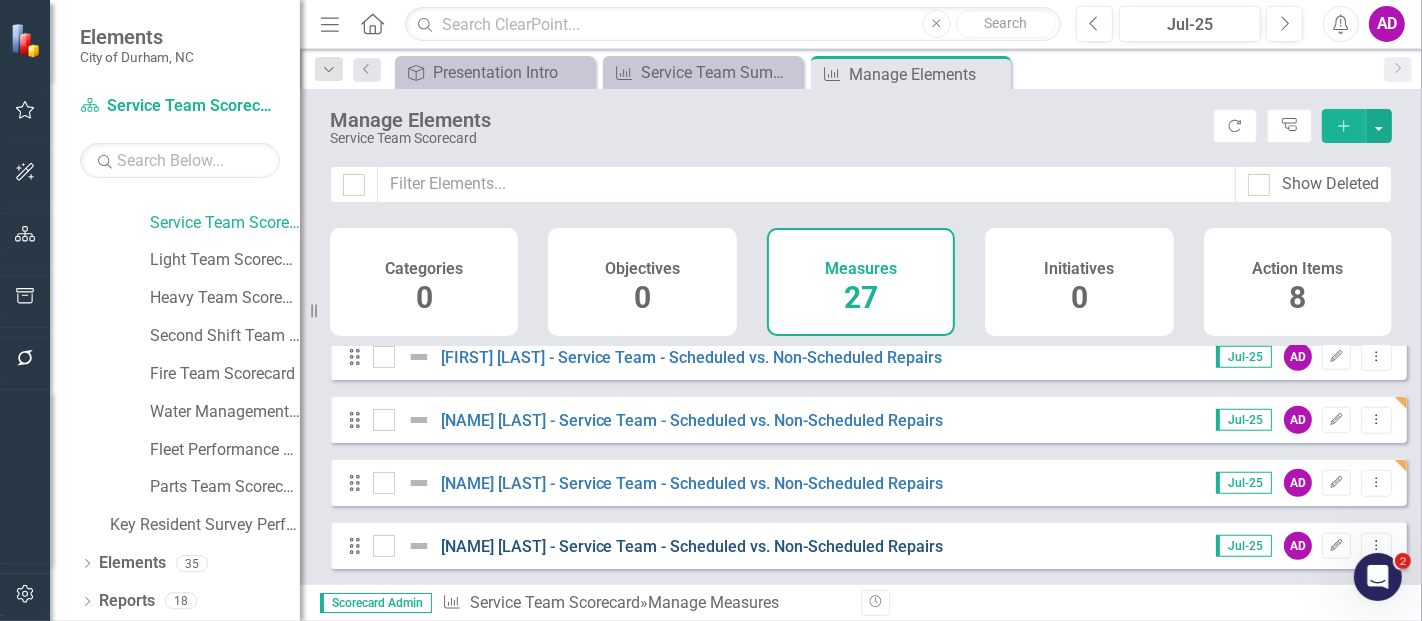click on "[FIRST] [LAST] - Service Team - Scheduled vs. Non-Scheduled Repairs" at bounding box center [692, 546] 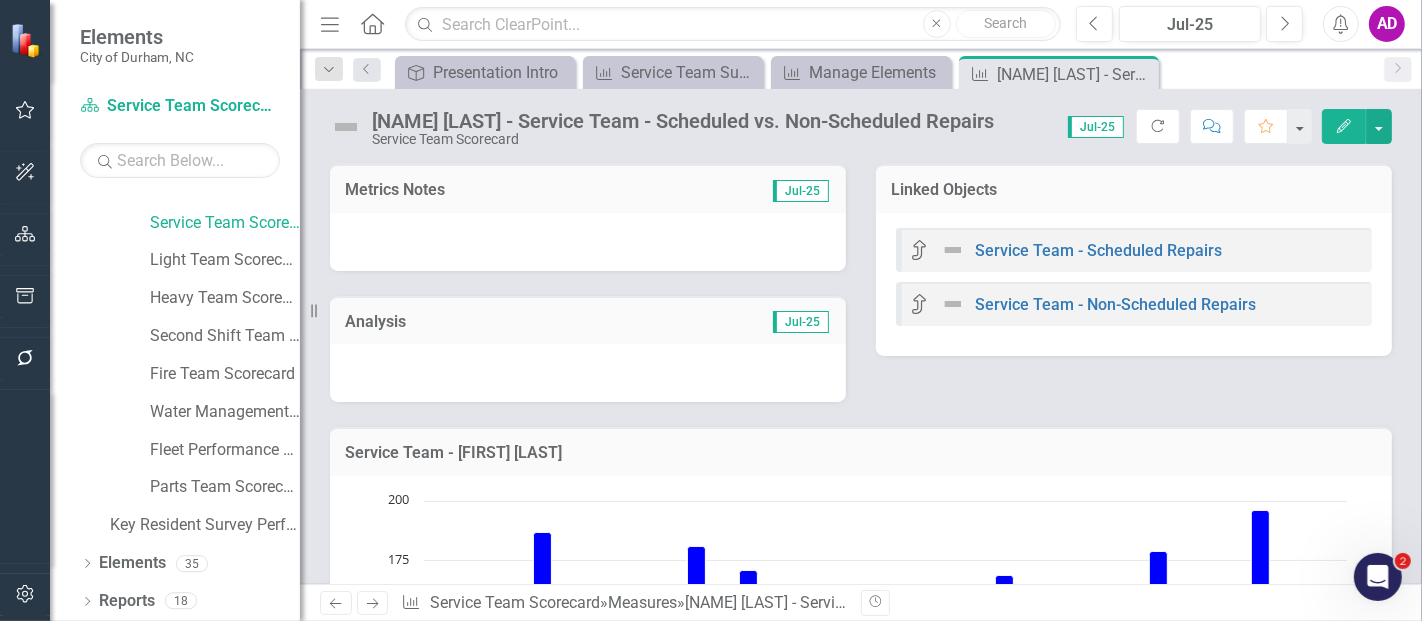 click at bounding box center (588, 242) 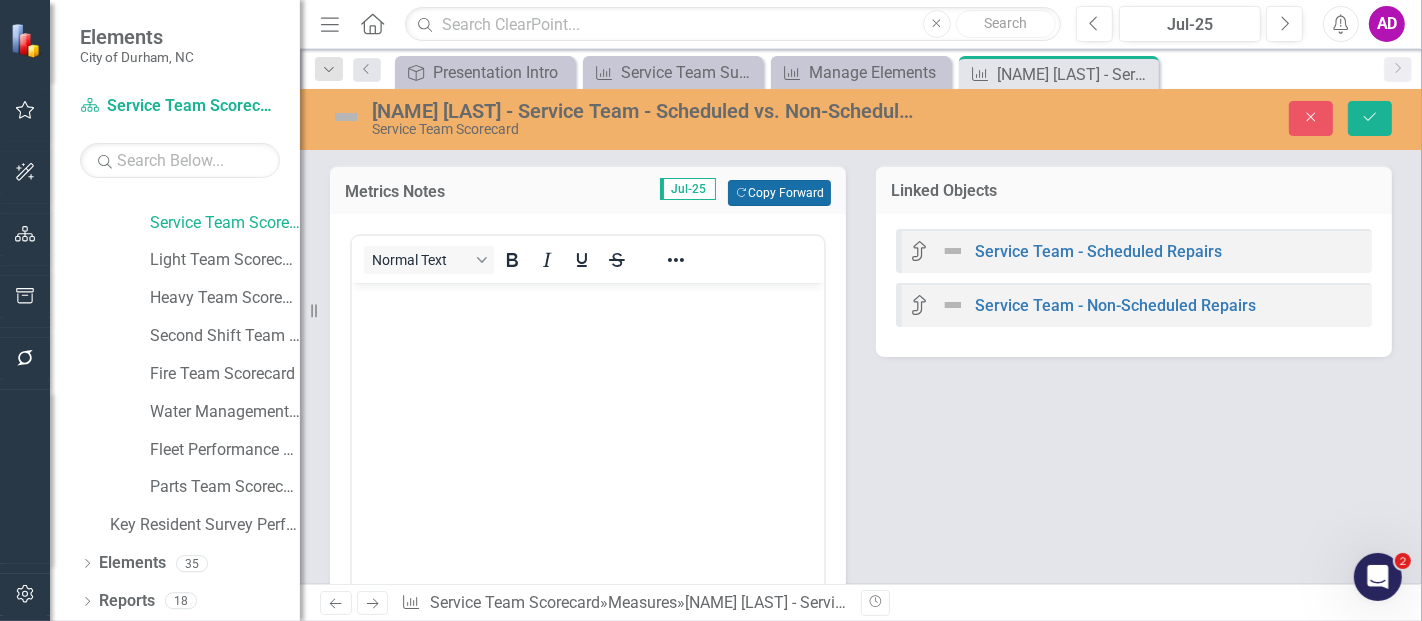 click on "Copy Forward  Copy Forward" at bounding box center [779, 193] 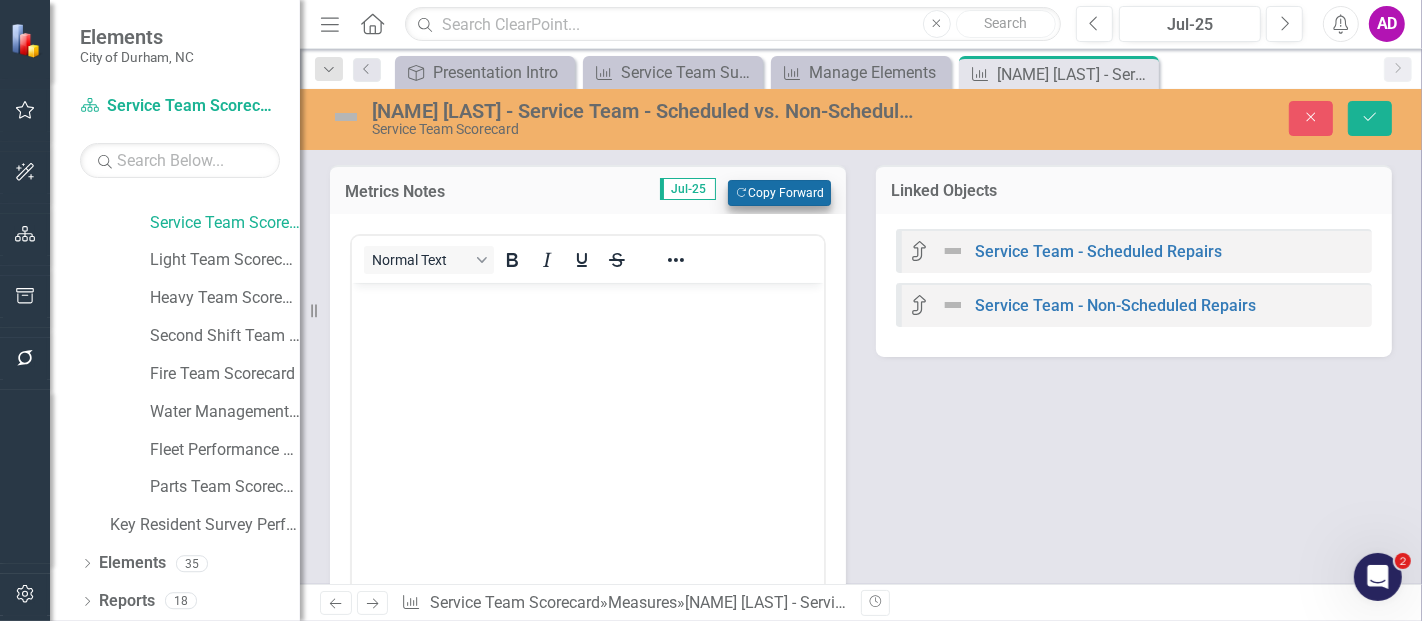 scroll, scrollTop: 0, scrollLeft: 0, axis: both 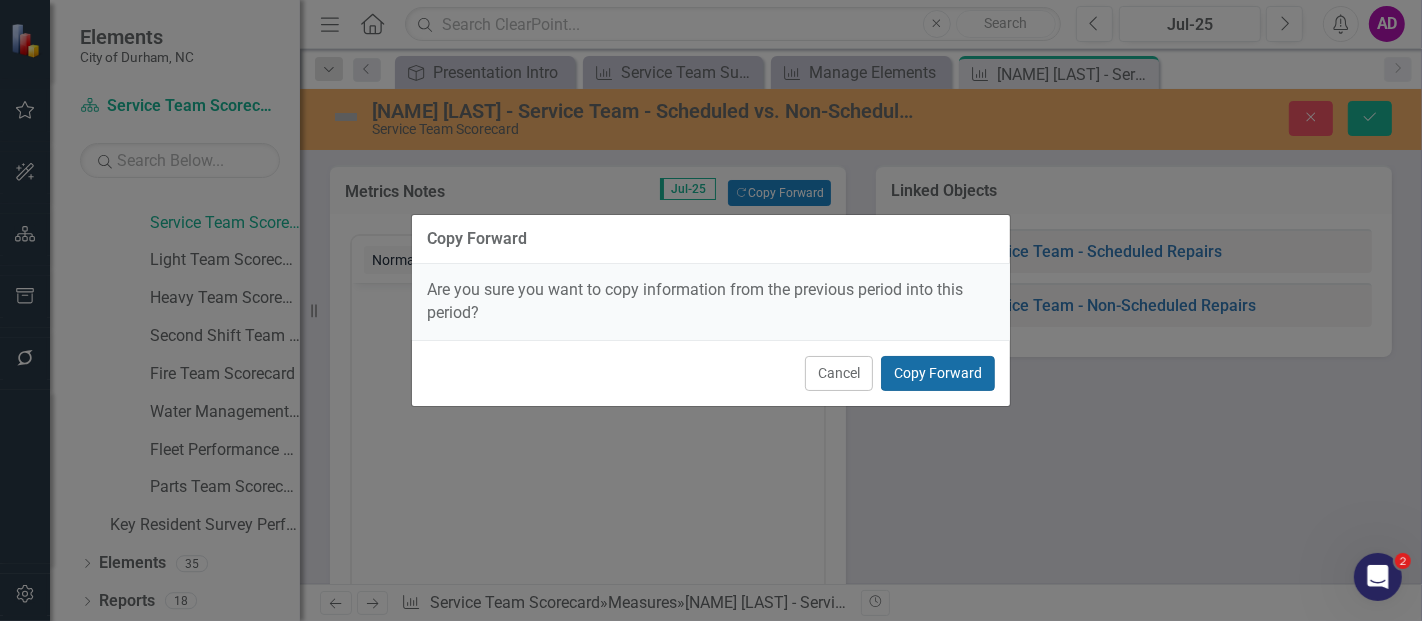 click on "Copy Forward" at bounding box center [938, 373] 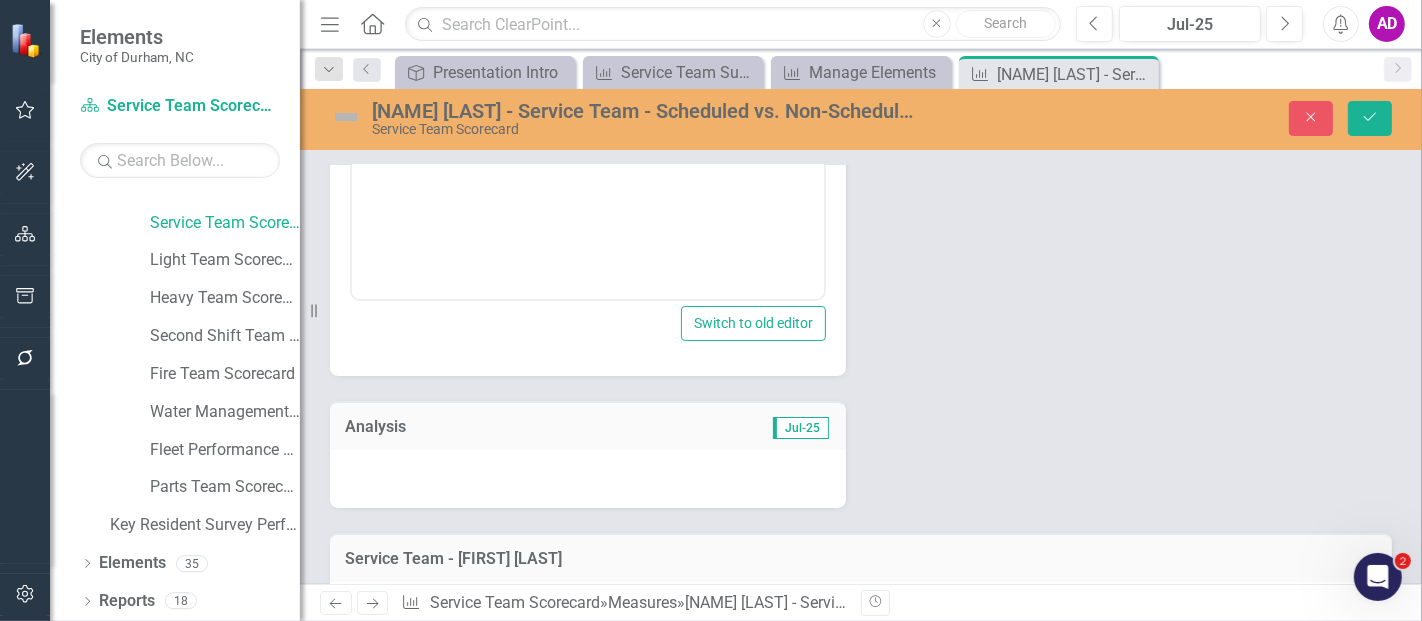 scroll, scrollTop: 444, scrollLeft: 0, axis: vertical 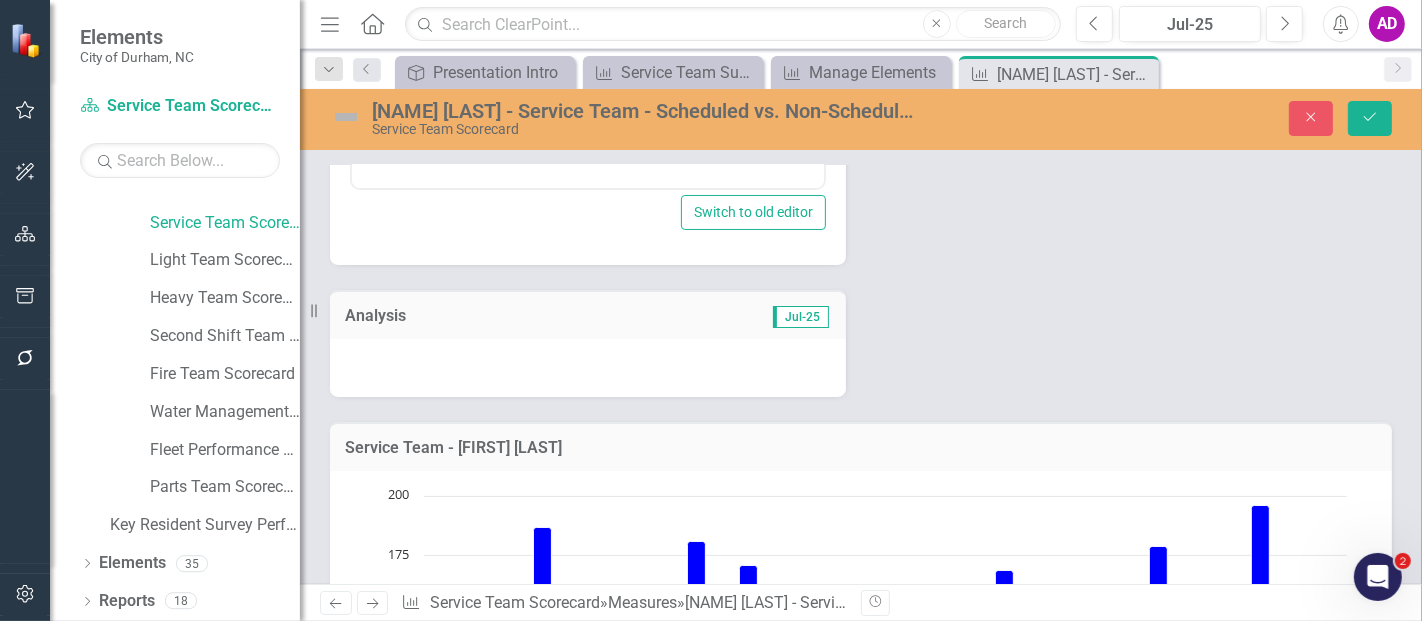click at bounding box center (588, 368) 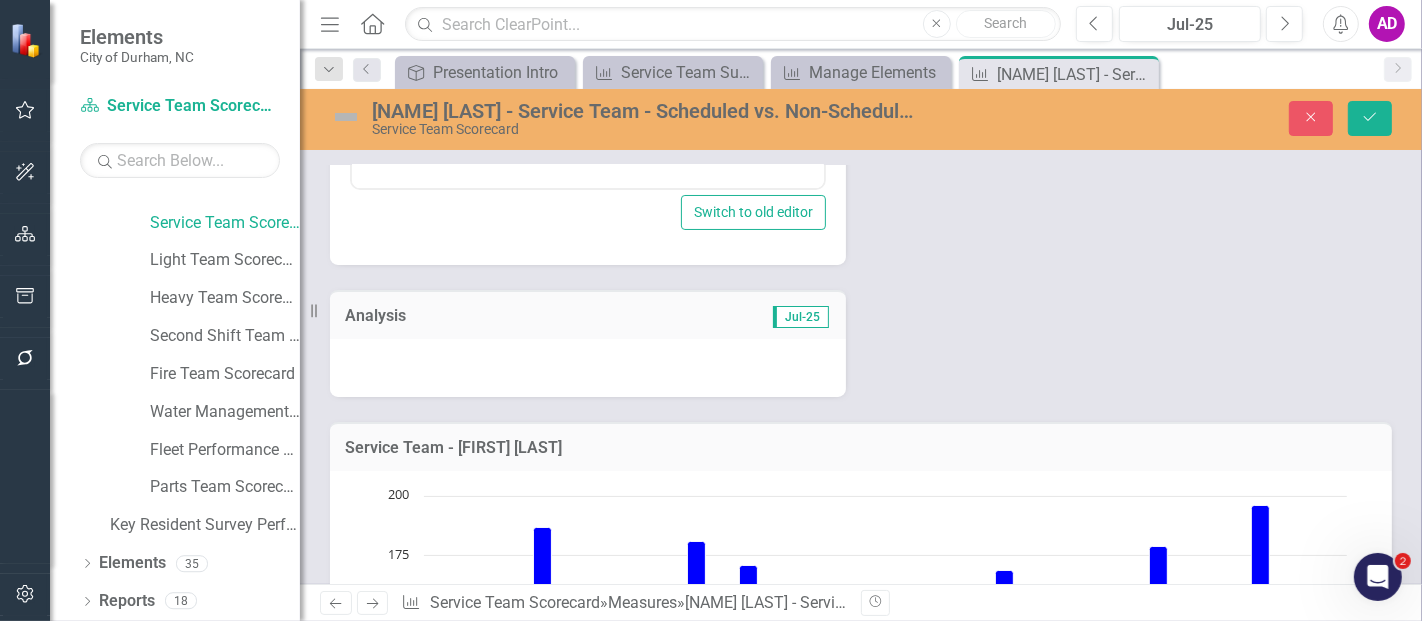 click at bounding box center [588, 368] 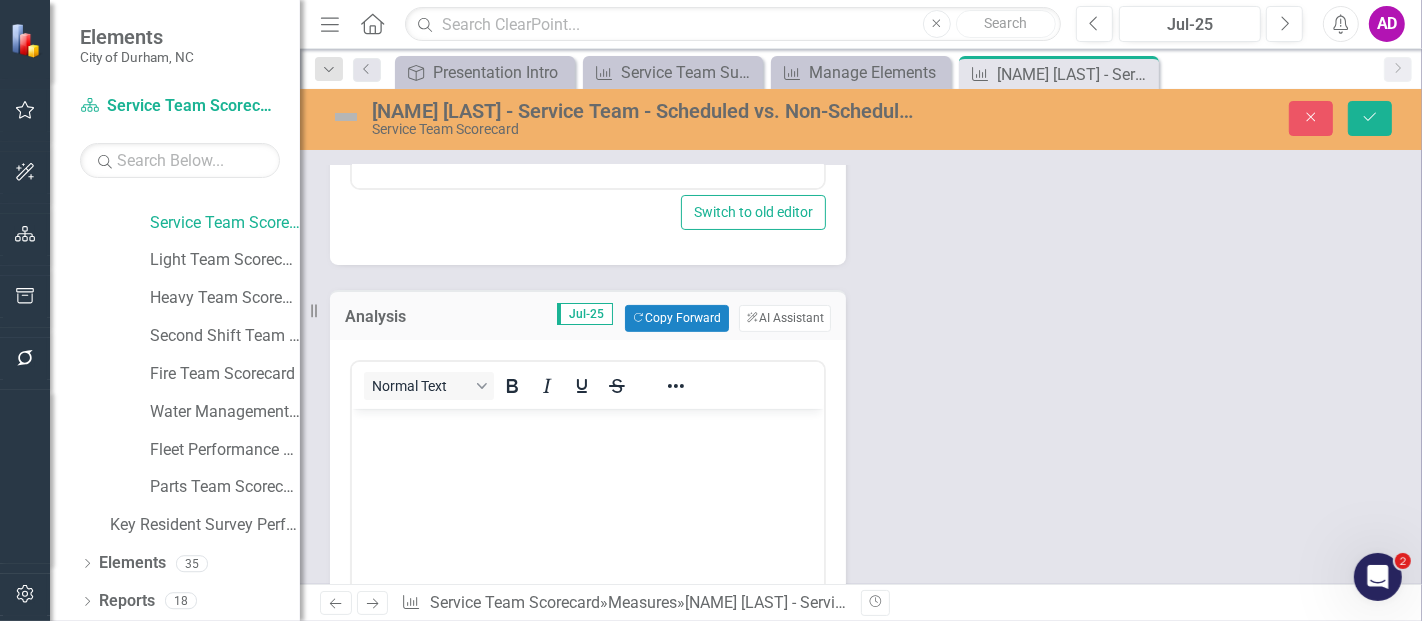 scroll, scrollTop: 0, scrollLeft: 0, axis: both 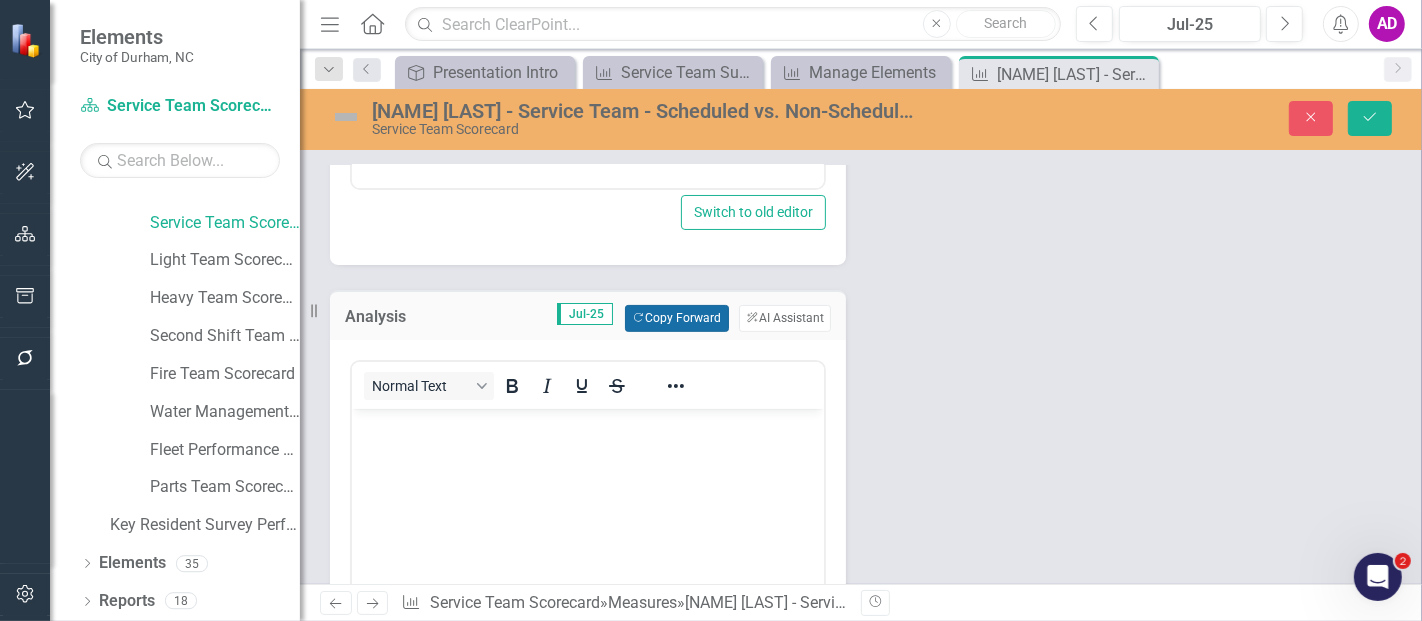 click on "Copy Forward  Copy Forward" at bounding box center (676, 318) 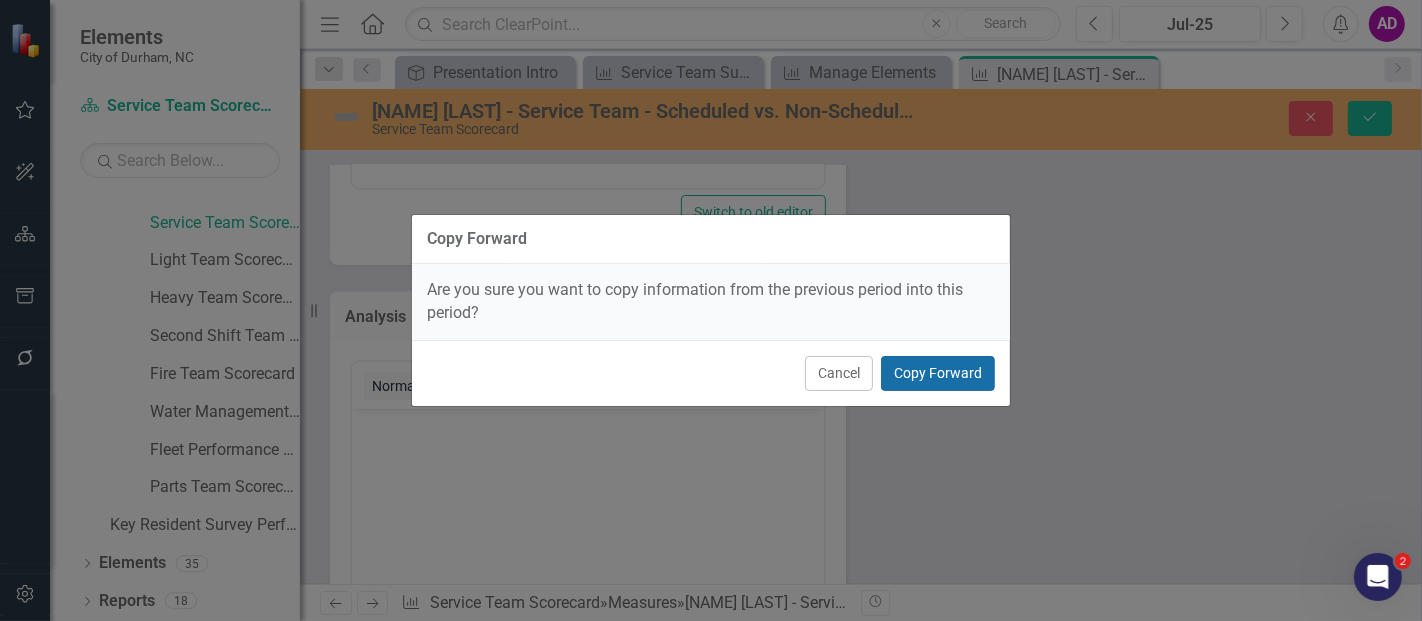 click on "Copy Forward" at bounding box center (938, 373) 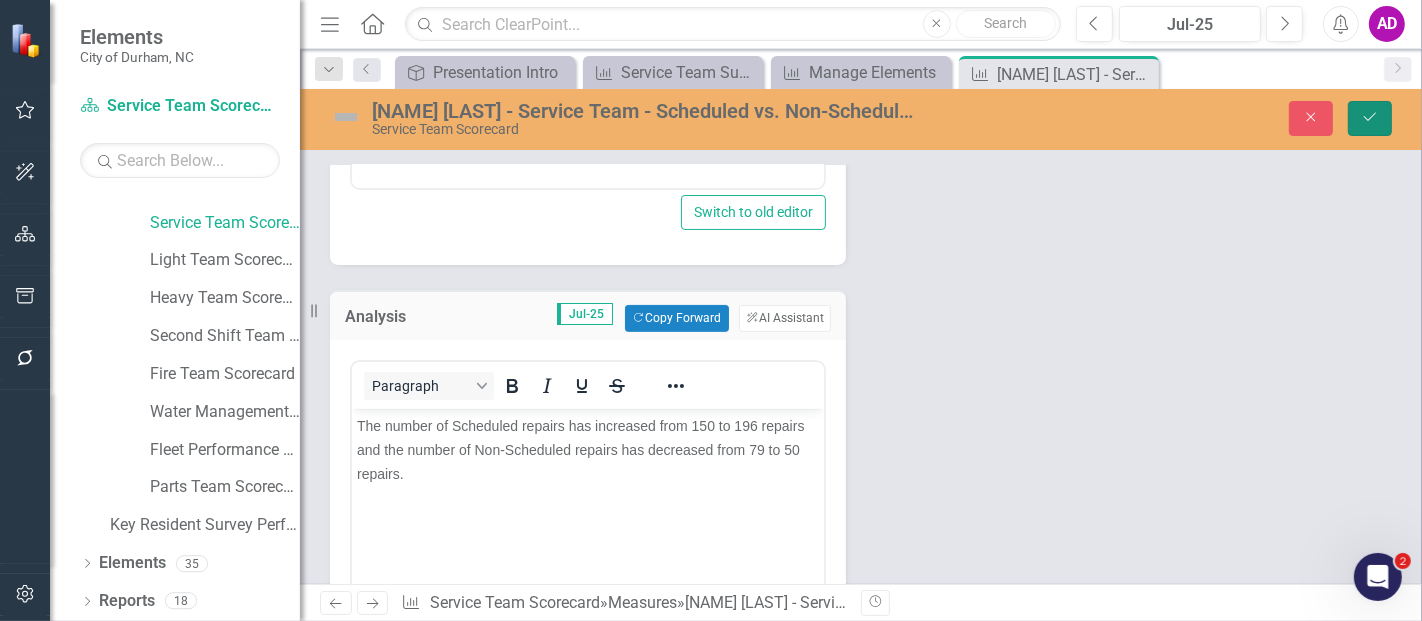 click on "Save" 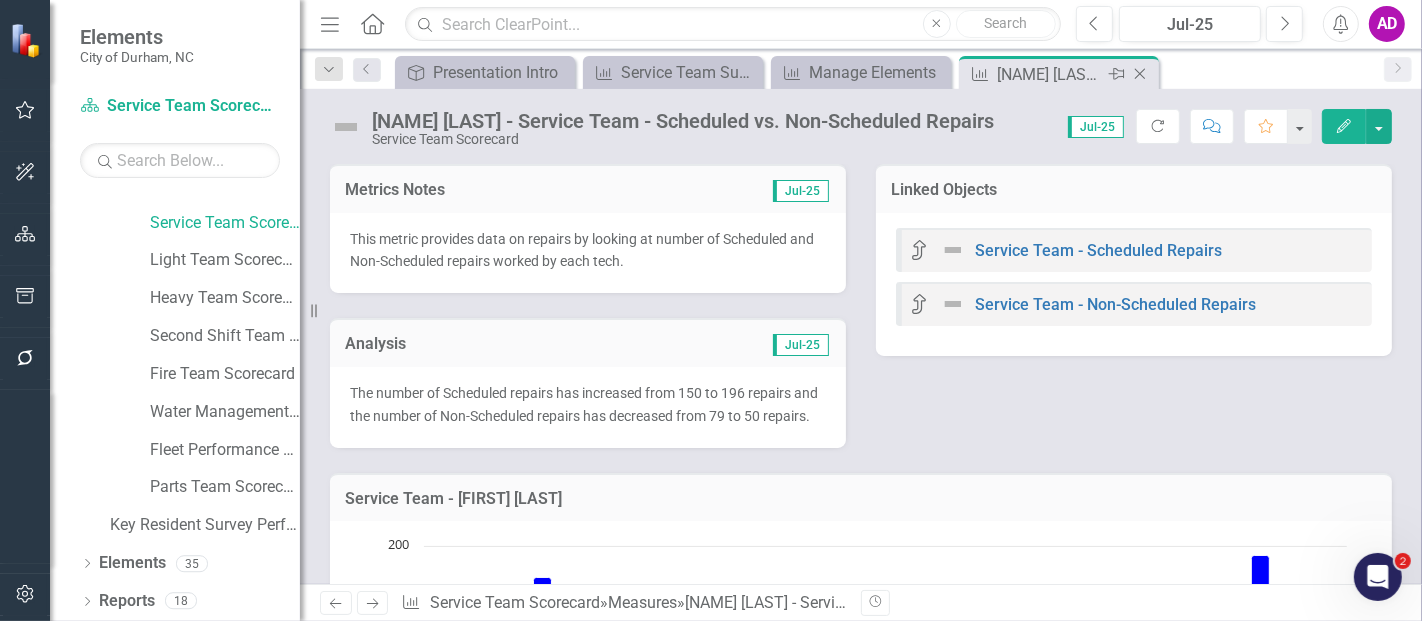 click on "Close" 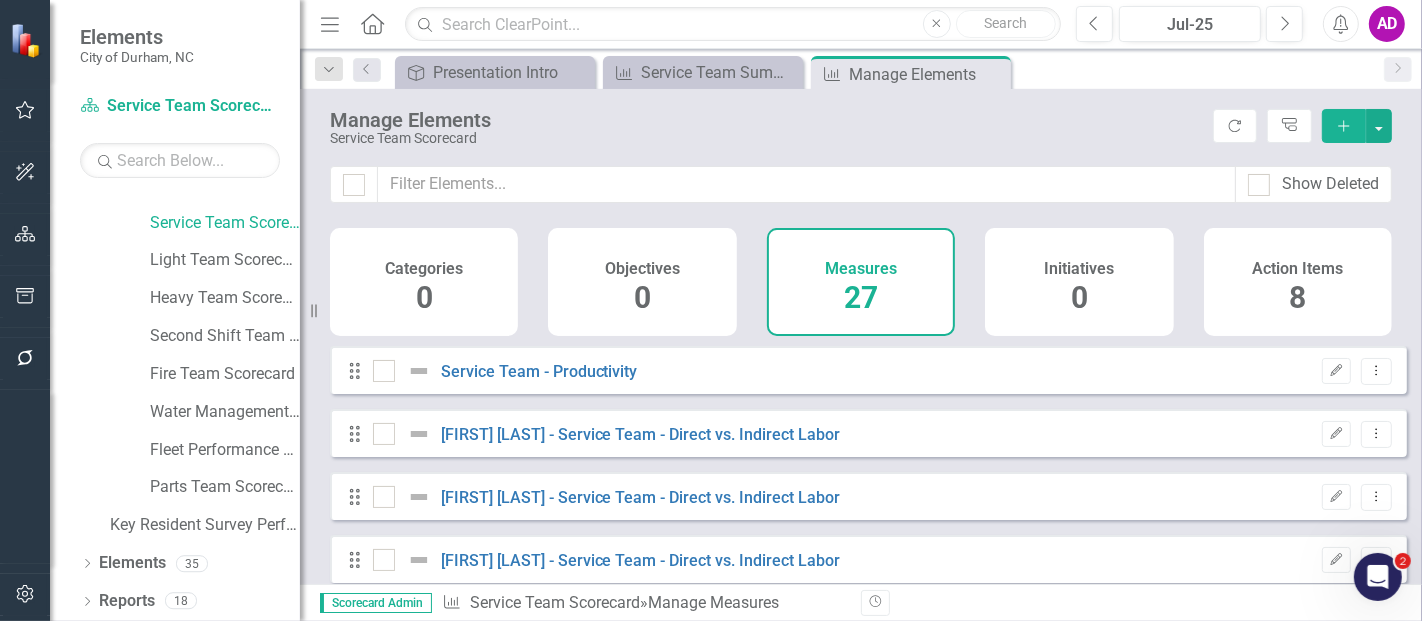 checkbox on "false" 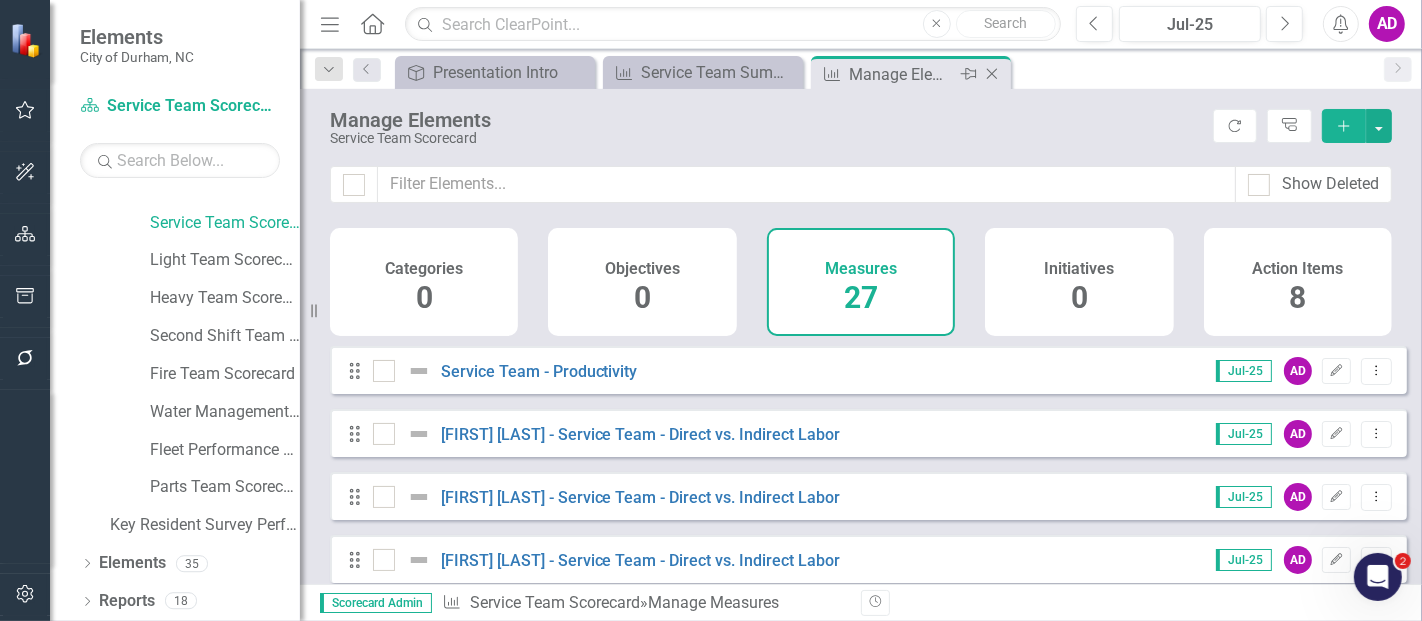 click on "Close" 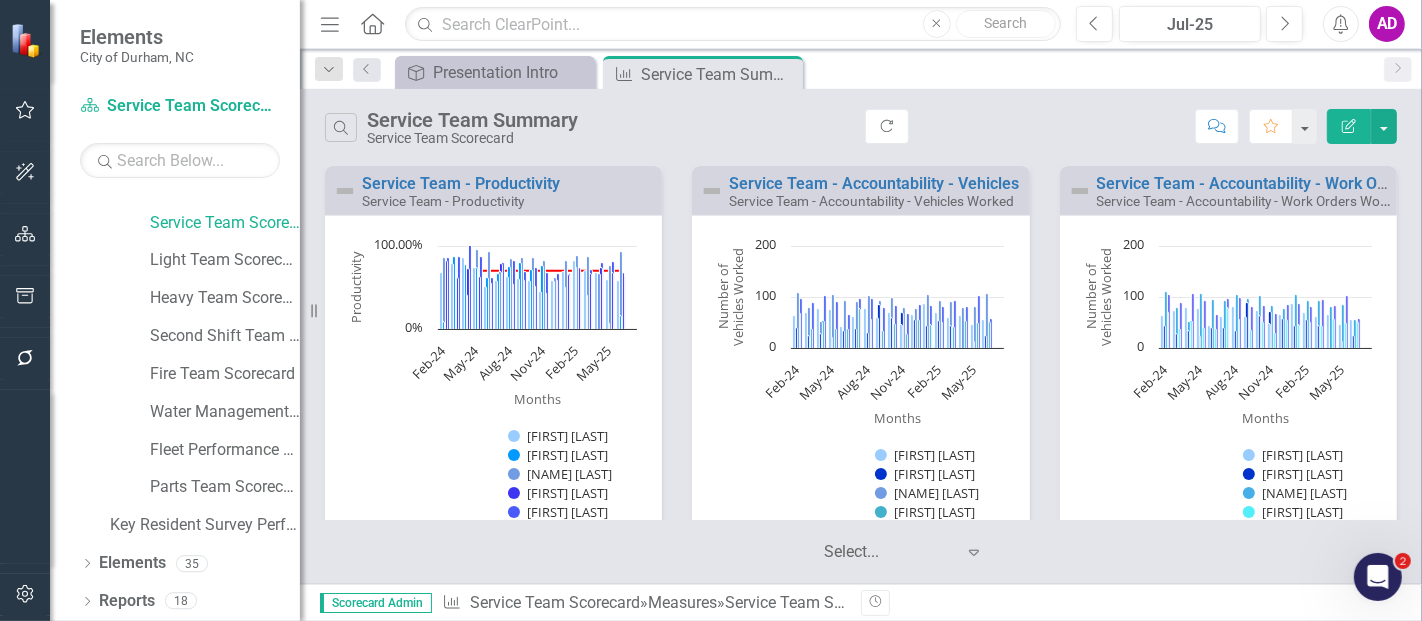 click on "Close" 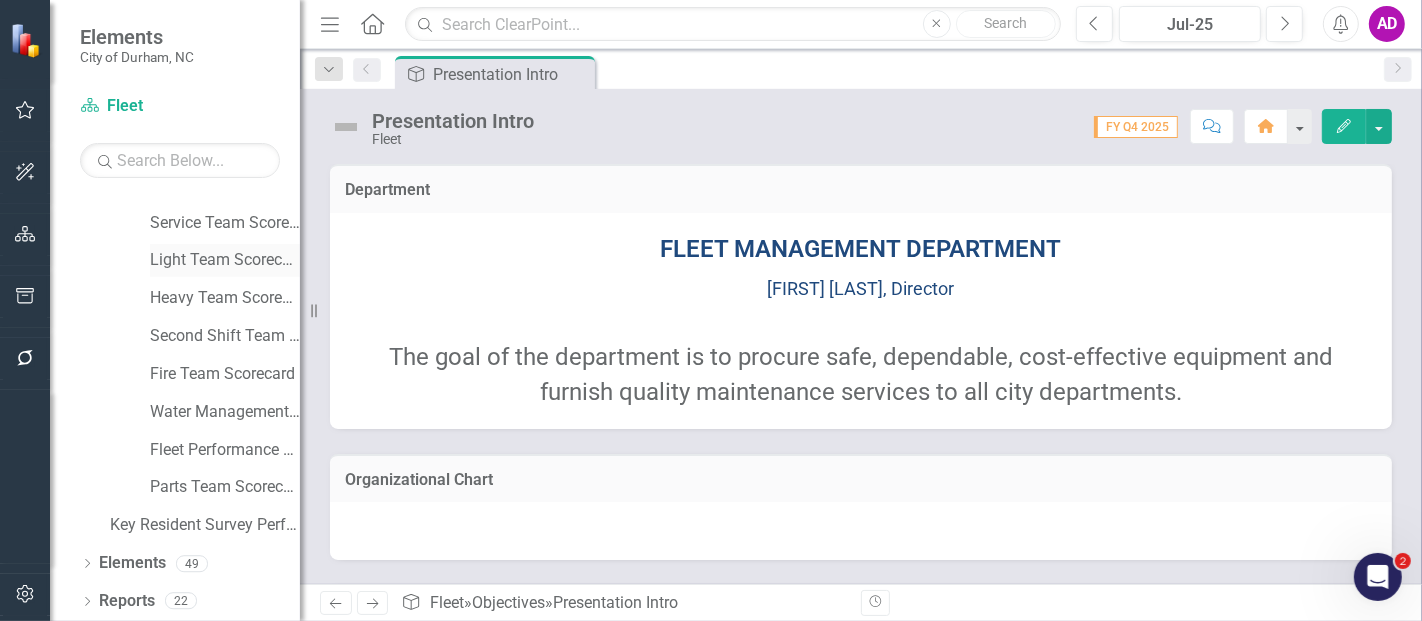click on "Light Team Scorecard" at bounding box center [225, 260] 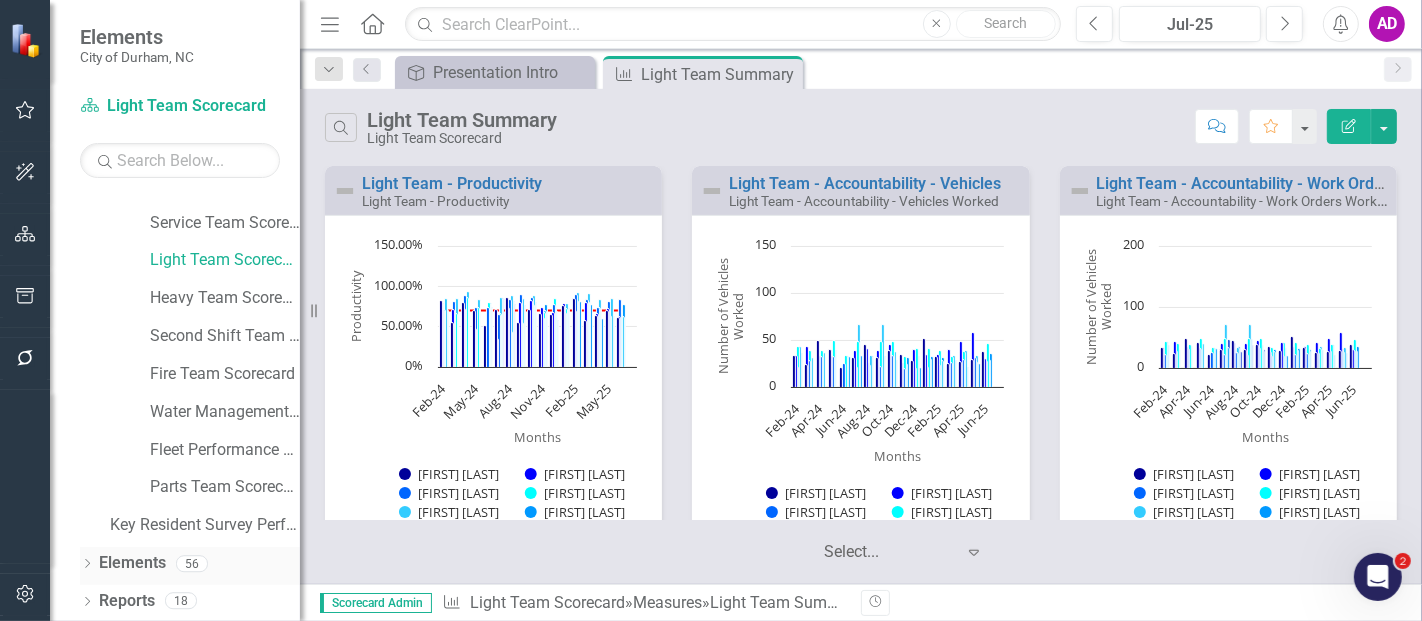 click on "Elements" at bounding box center [132, 563] 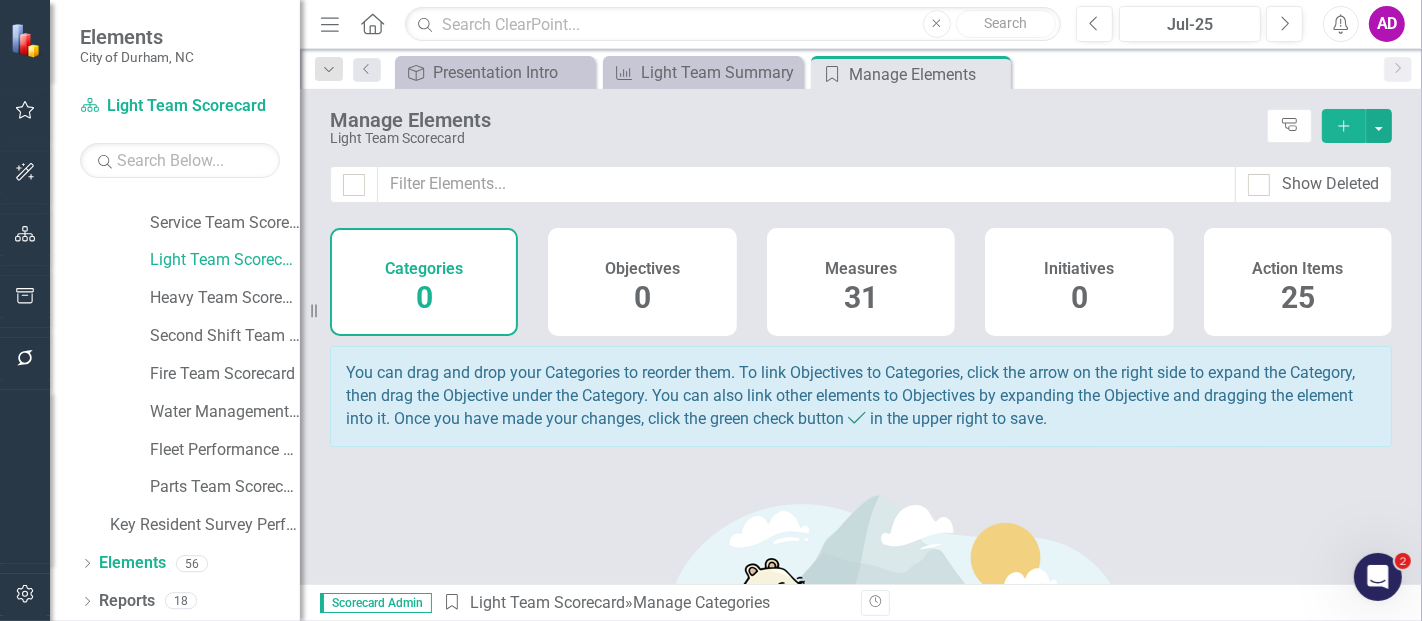 click on "Measures 31" at bounding box center [861, 282] 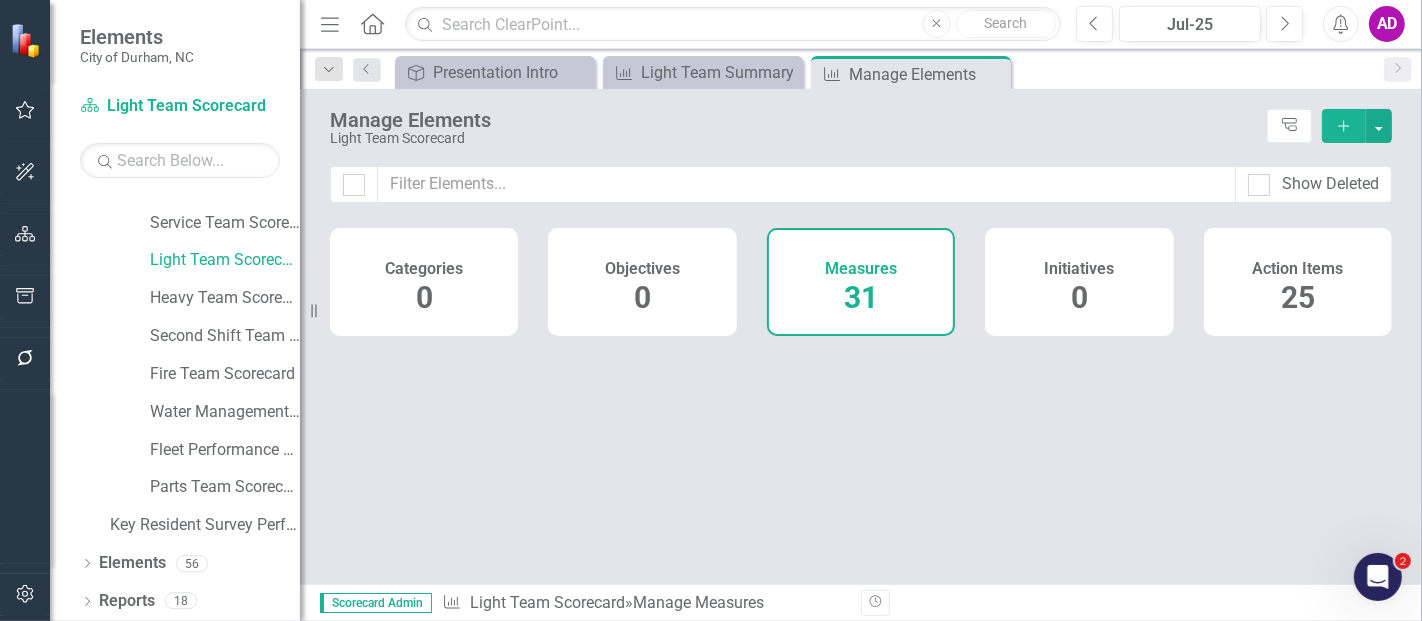 checkbox on "false" 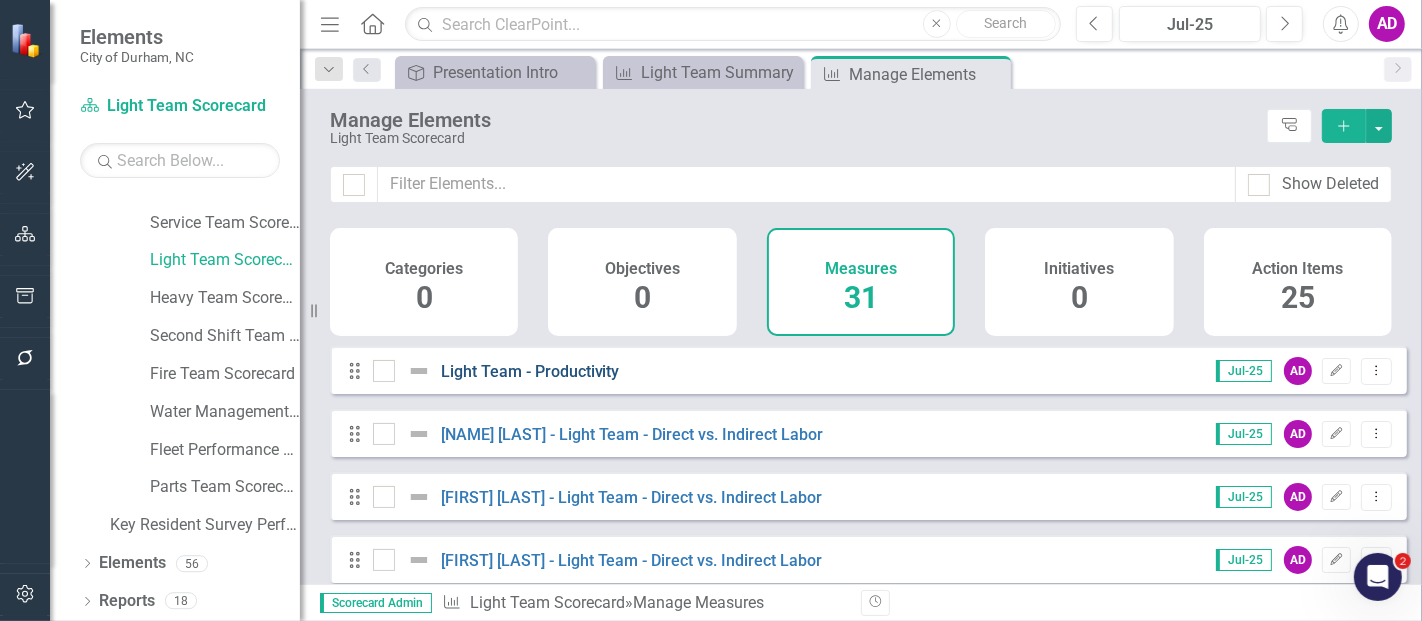 click on "Light Team - Productivity" at bounding box center (530, 371) 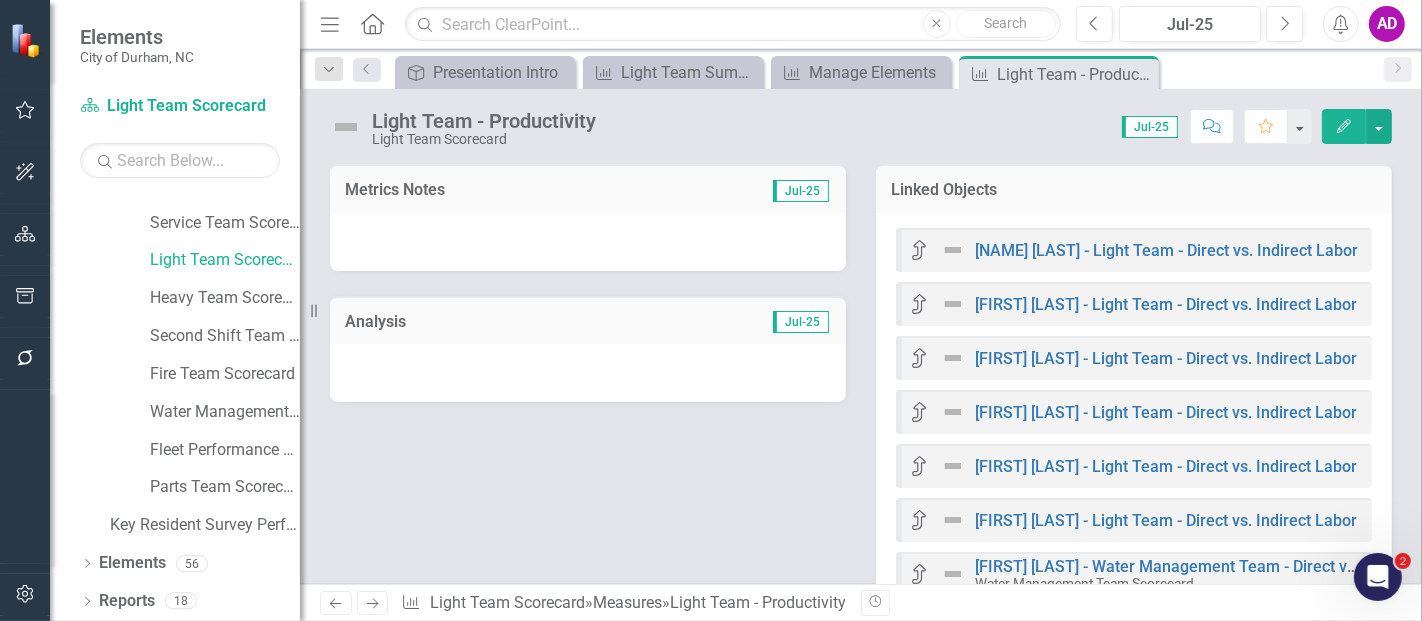 click at bounding box center [588, 242] 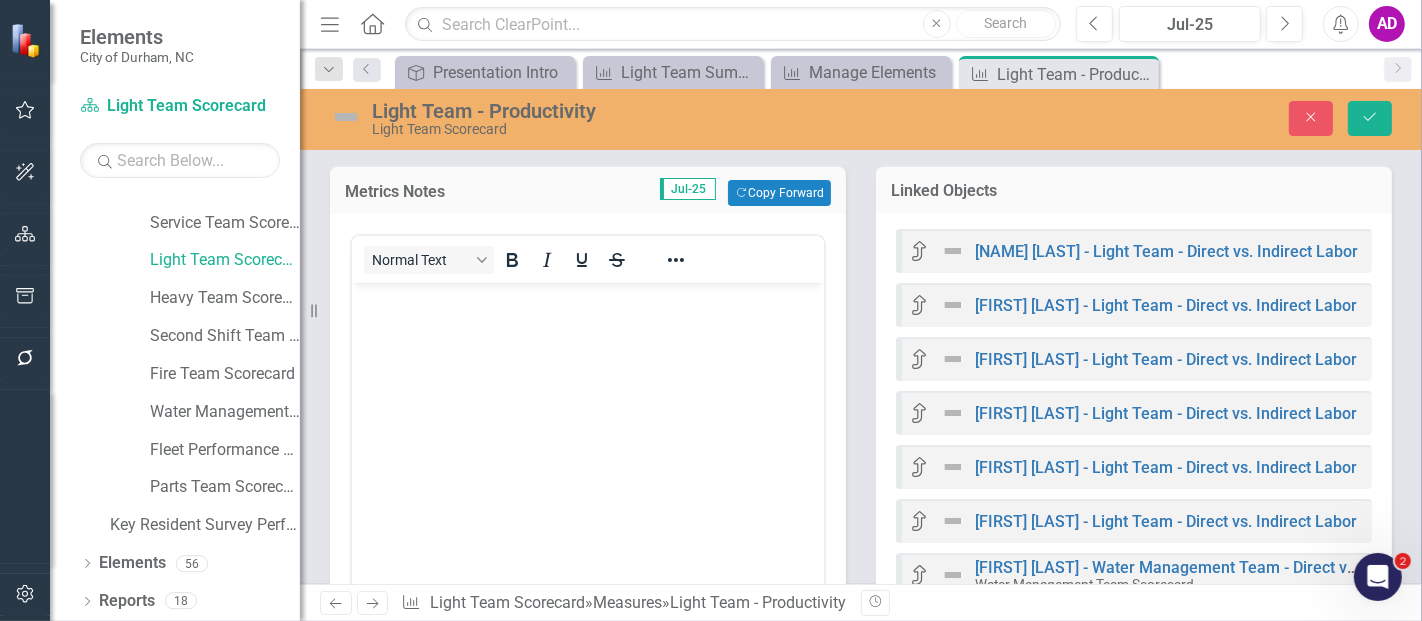 scroll, scrollTop: 0, scrollLeft: 0, axis: both 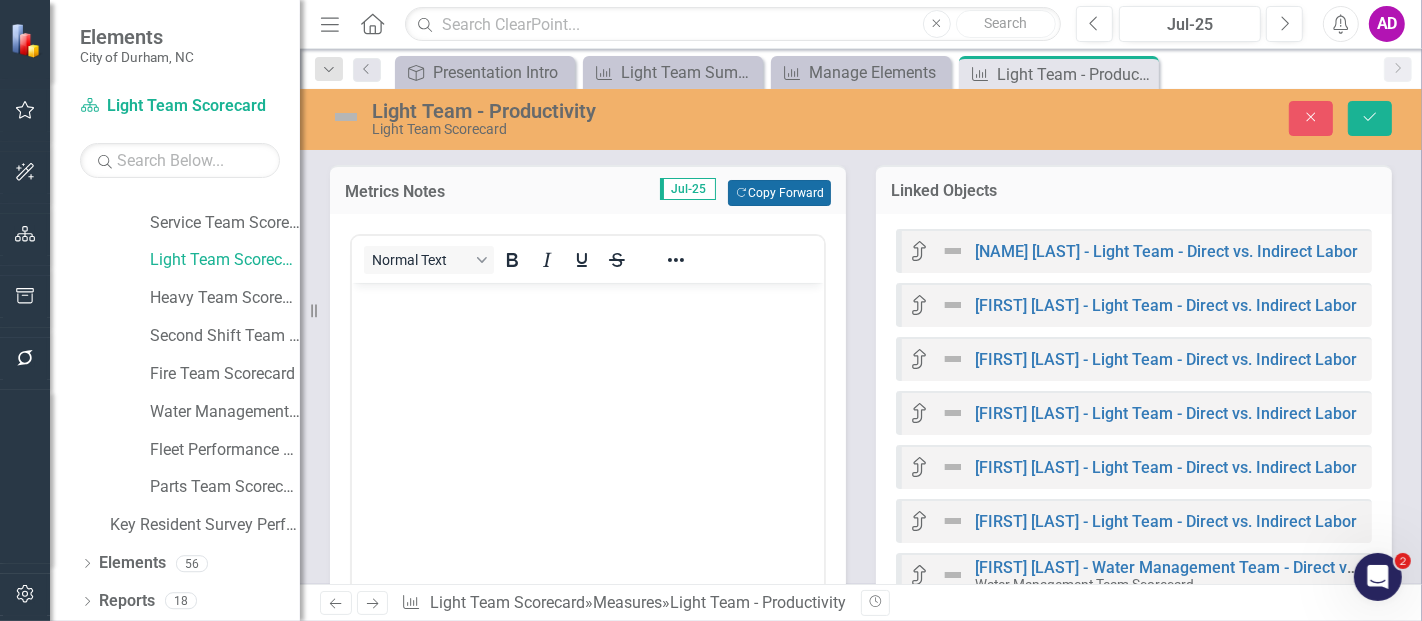 click on "Copy Forward  Copy Forward" at bounding box center [779, 193] 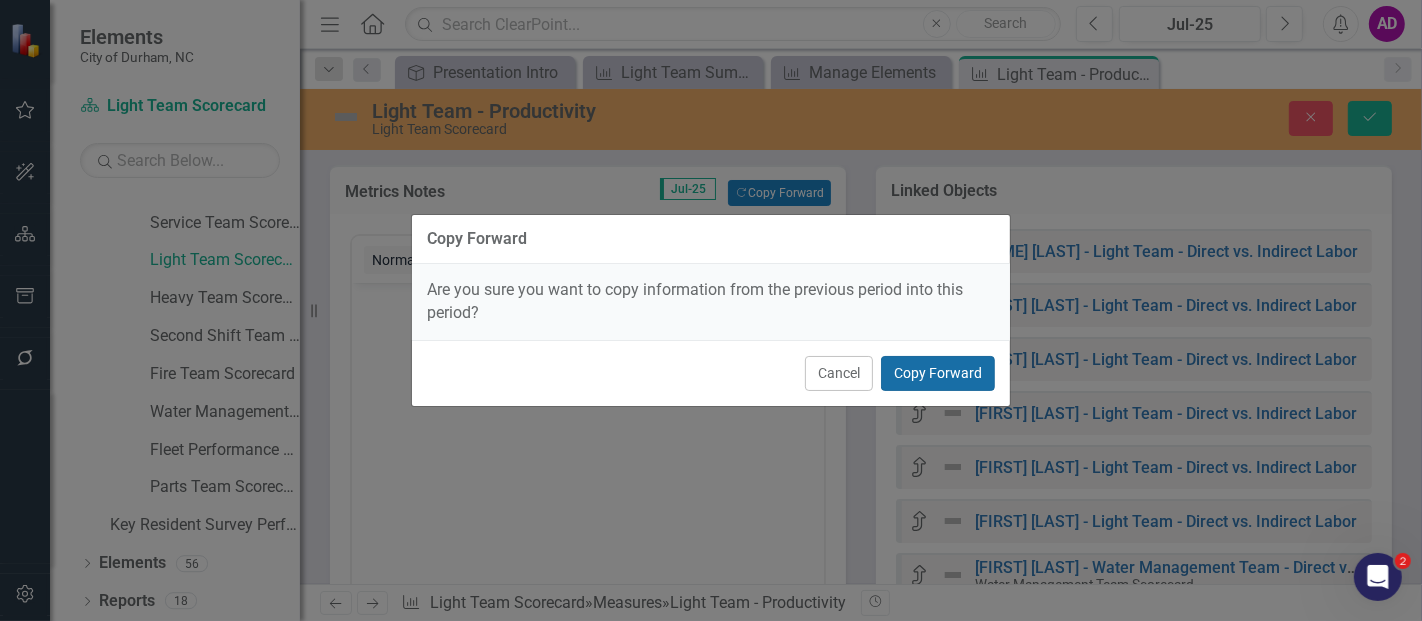 click on "Copy Forward" at bounding box center (938, 373) 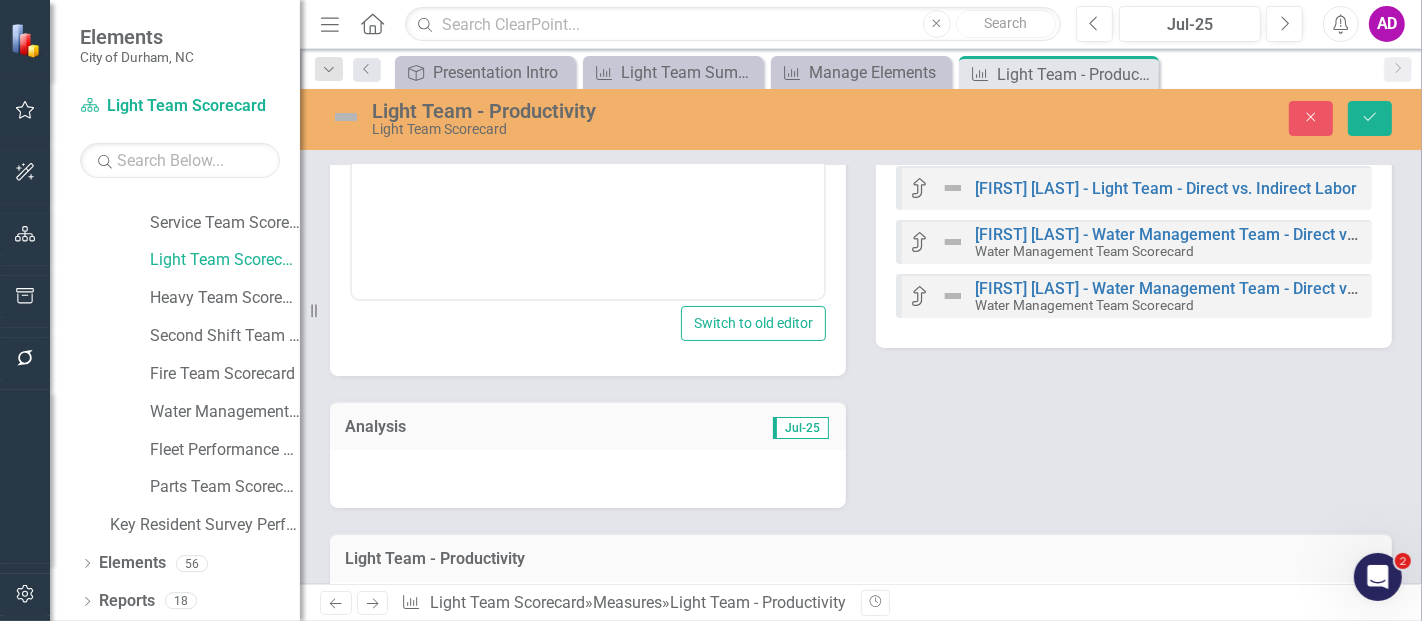 scroll, scrollTop: 444, scrollLeft: 0, axis: vertical 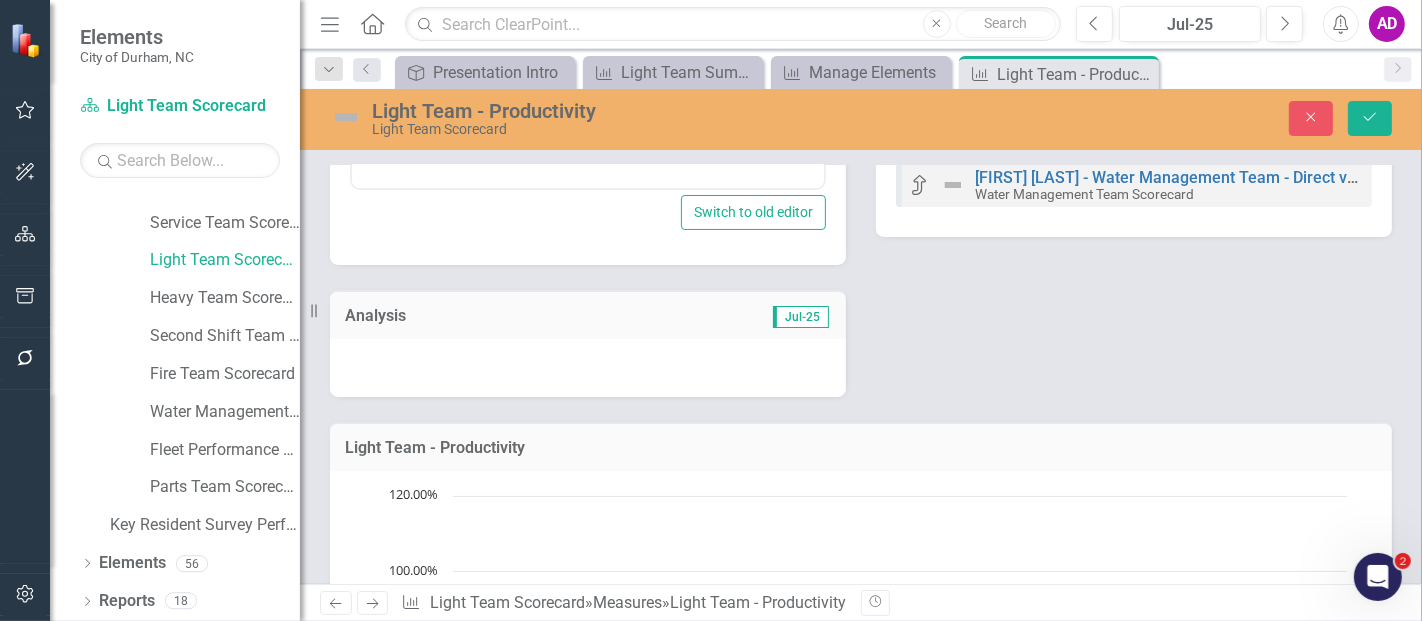 click at bounding box center (588, 368) 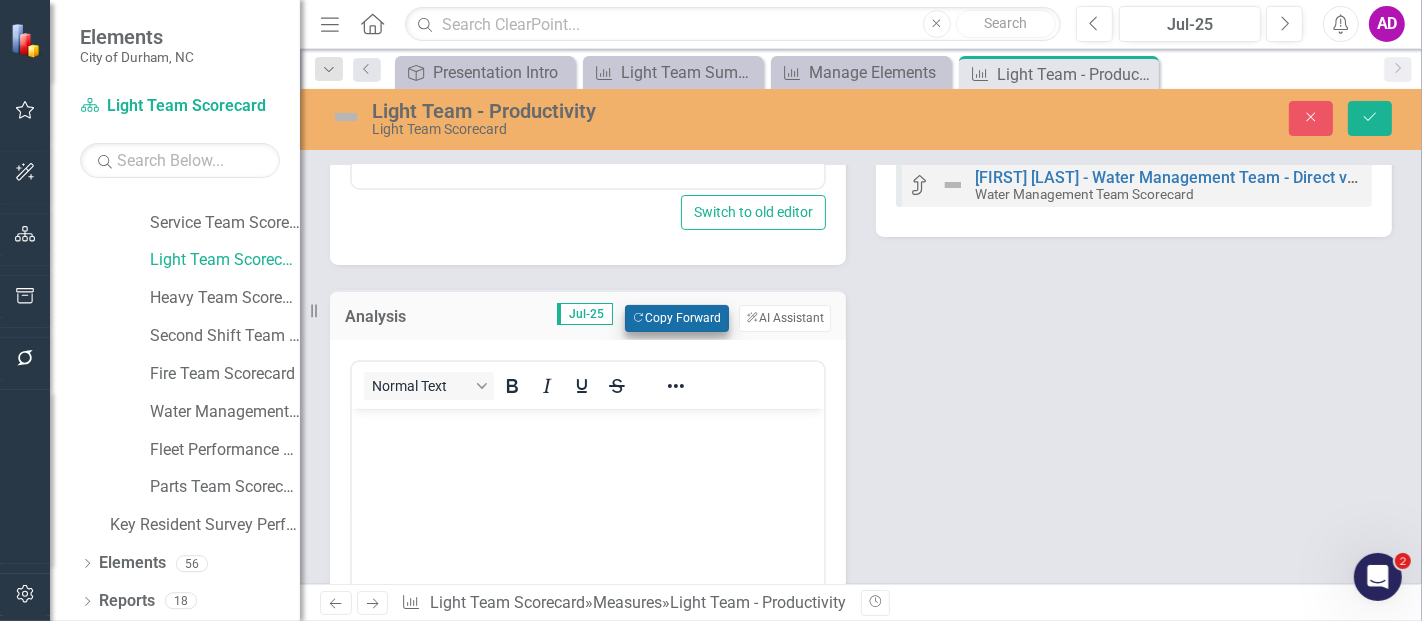 scroll, scrollTop: 0, scrollLeft: 0, axis: both 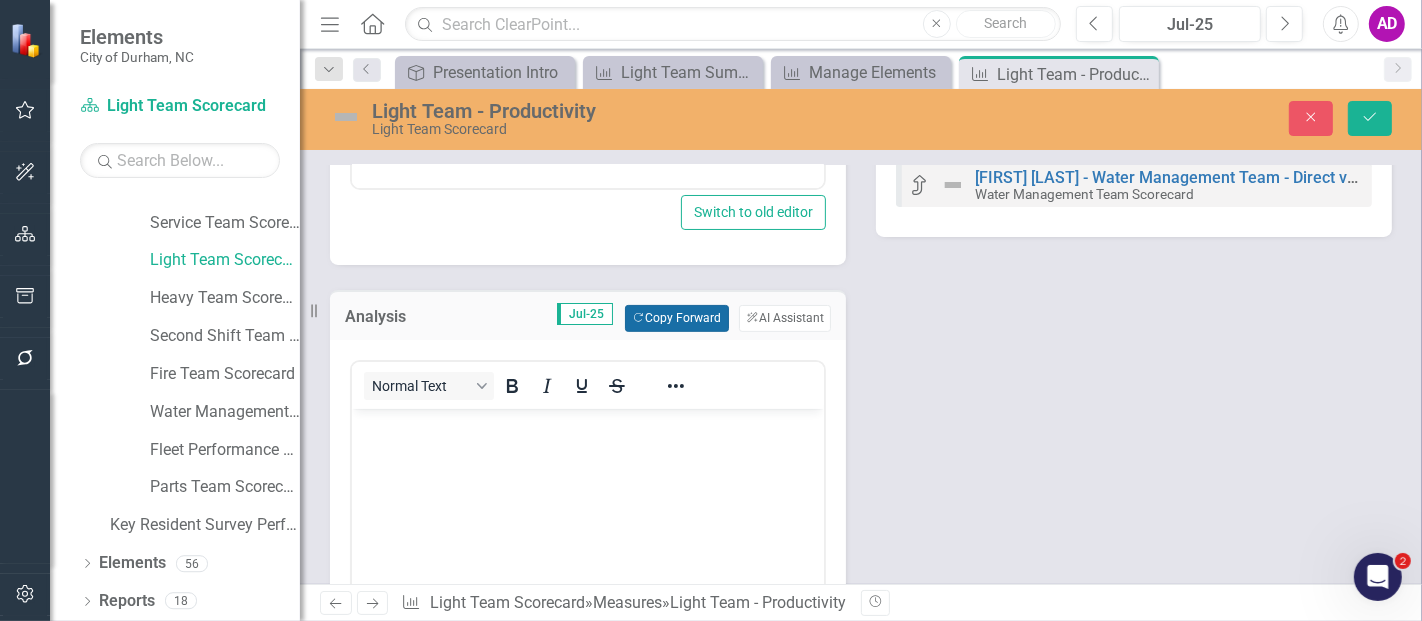 click on "Copy Forward  Copy Forward" at bounding box center [676, 318] 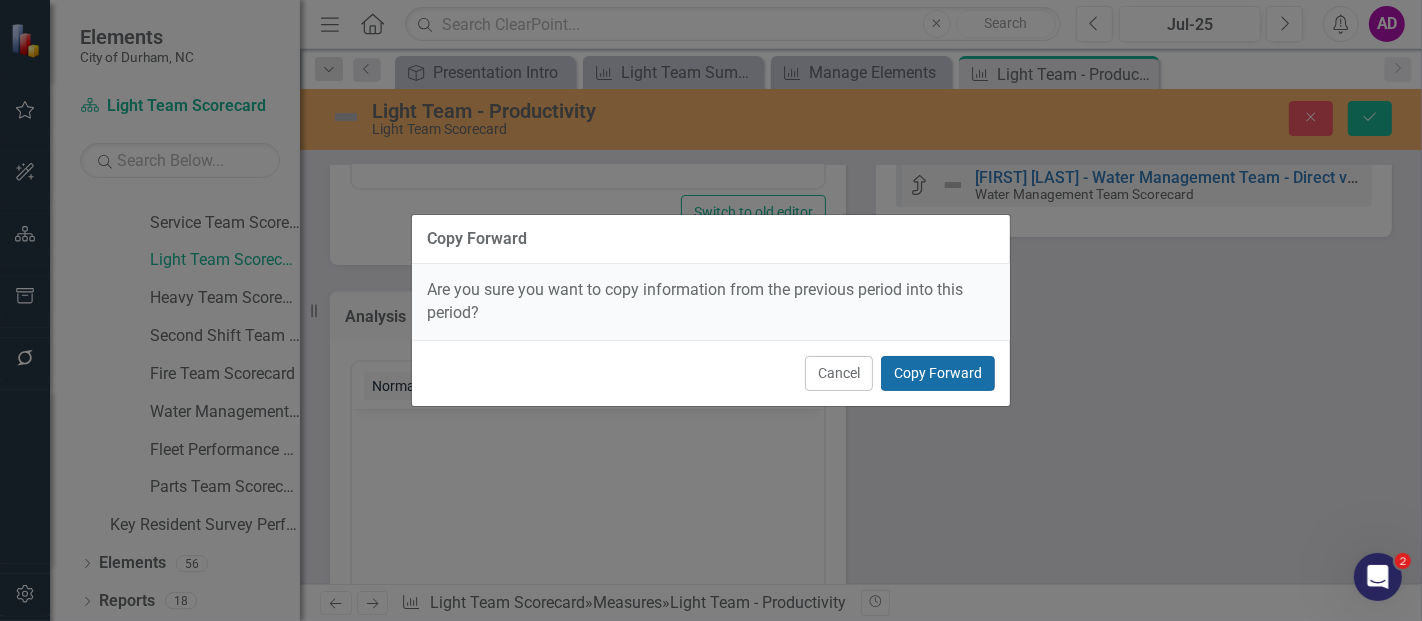 click on "Copy Forward" at bounding box center (938, 373) 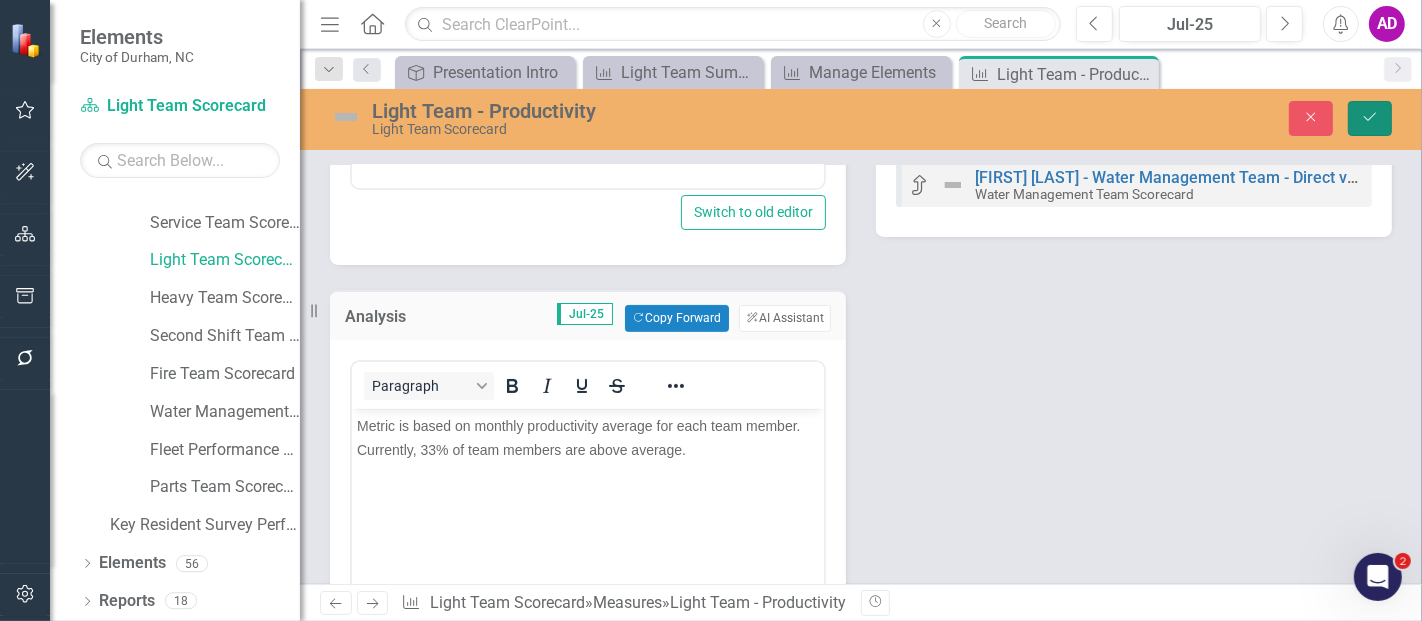 click on "Save" 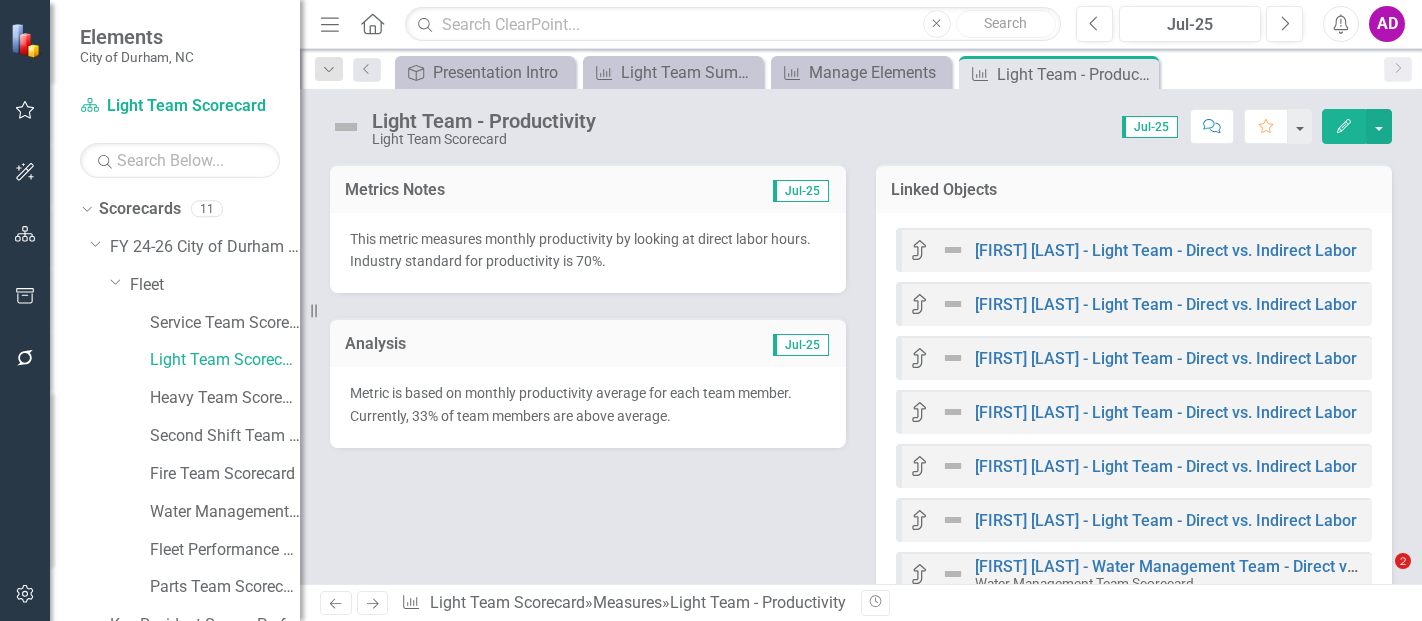 click on "Close" 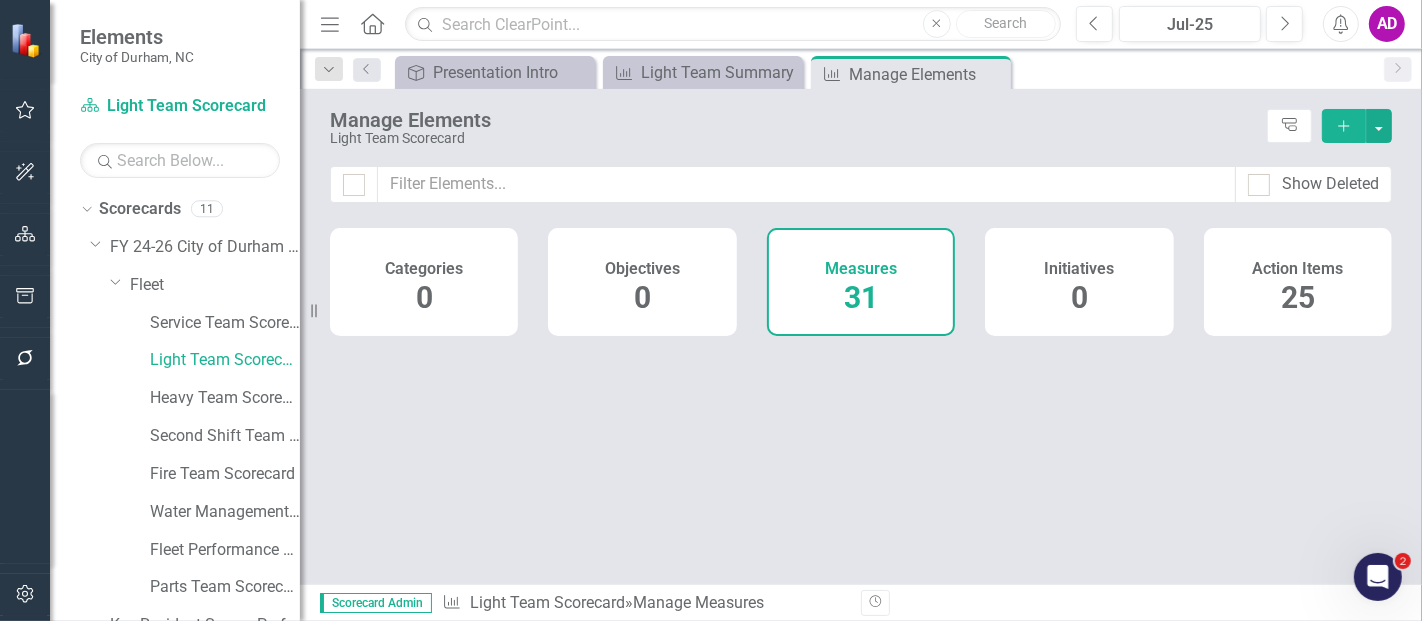 scroll, scrollTop: 0, scrollLeft: 0, axis: both 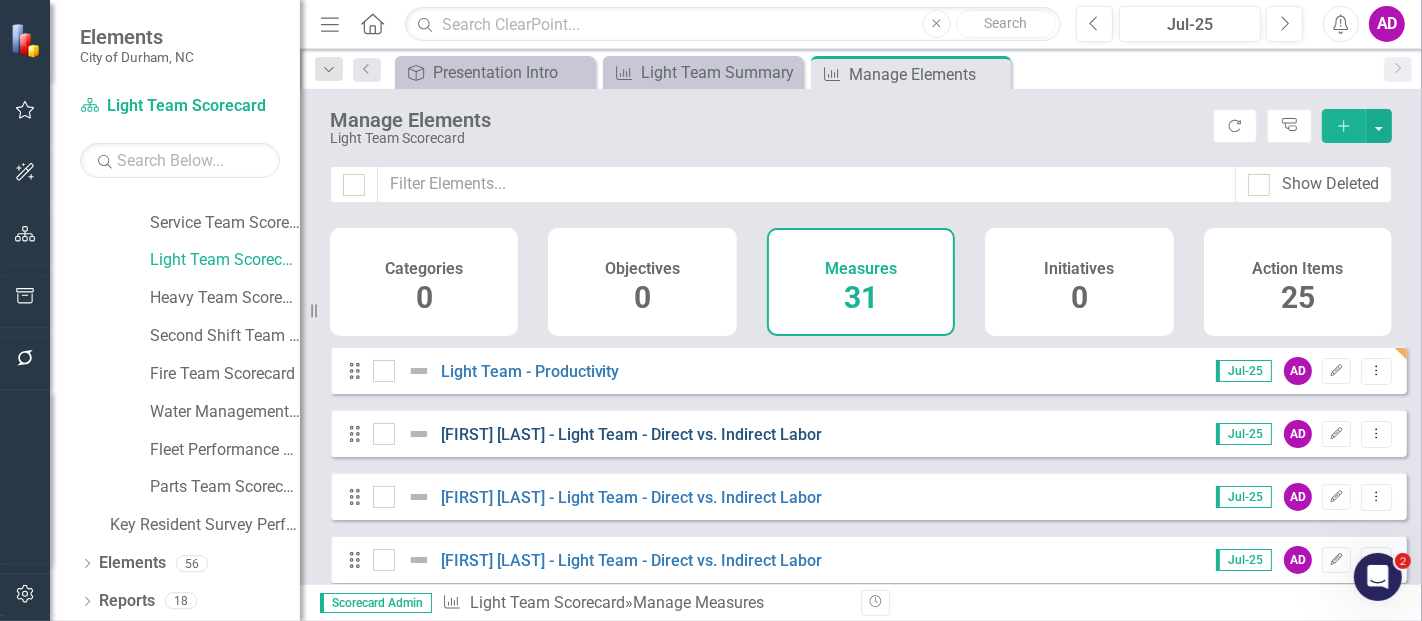 click on "[FIRST] [LAST] - Light Team - Direct vs. Indirect Labor" at bounding box center [632, 434] 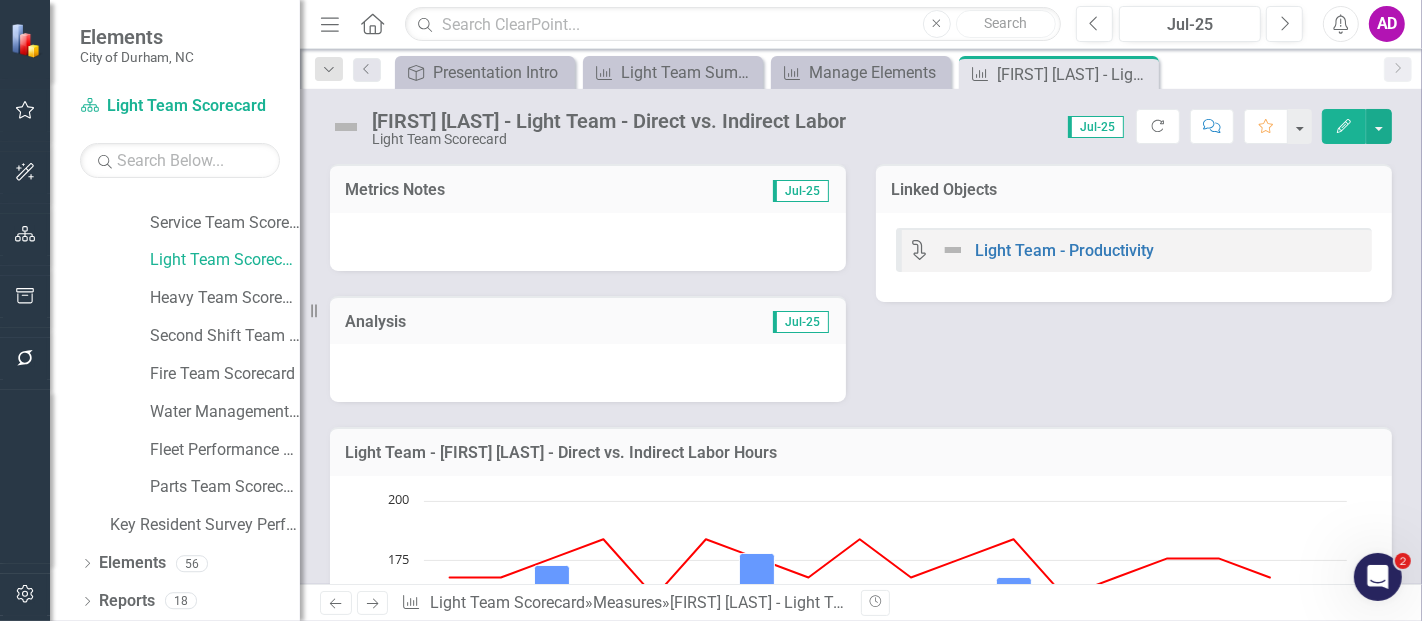click at bounding box center (588, 242) 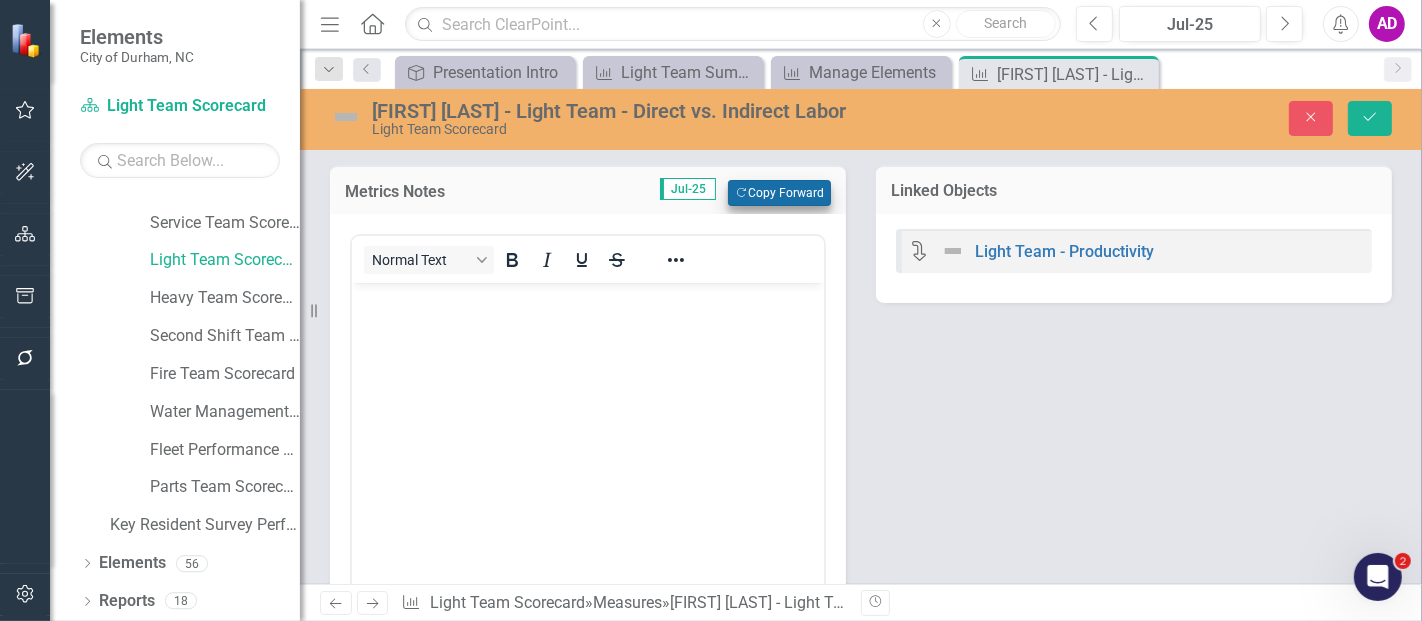 scroll, scrollTop: 0, scrollLeft: 0, axis: both 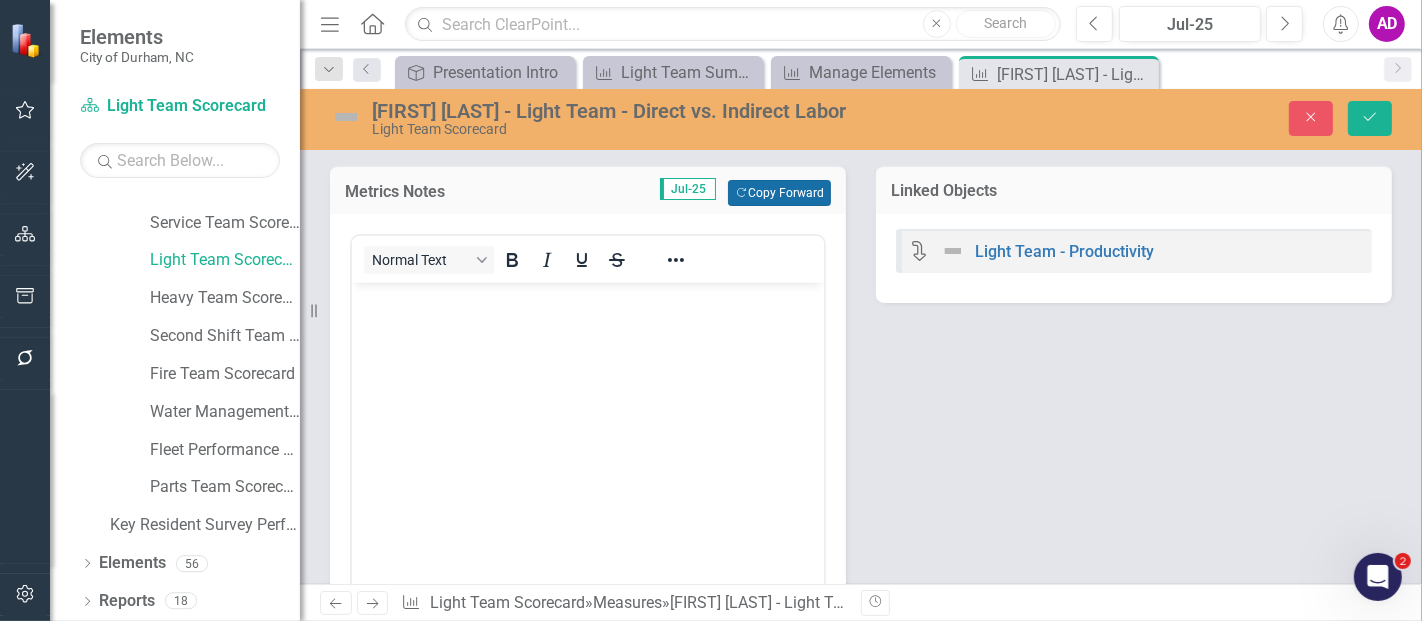 click on "Copy Forward  Copy Forward" at bounding box center [779, 193] 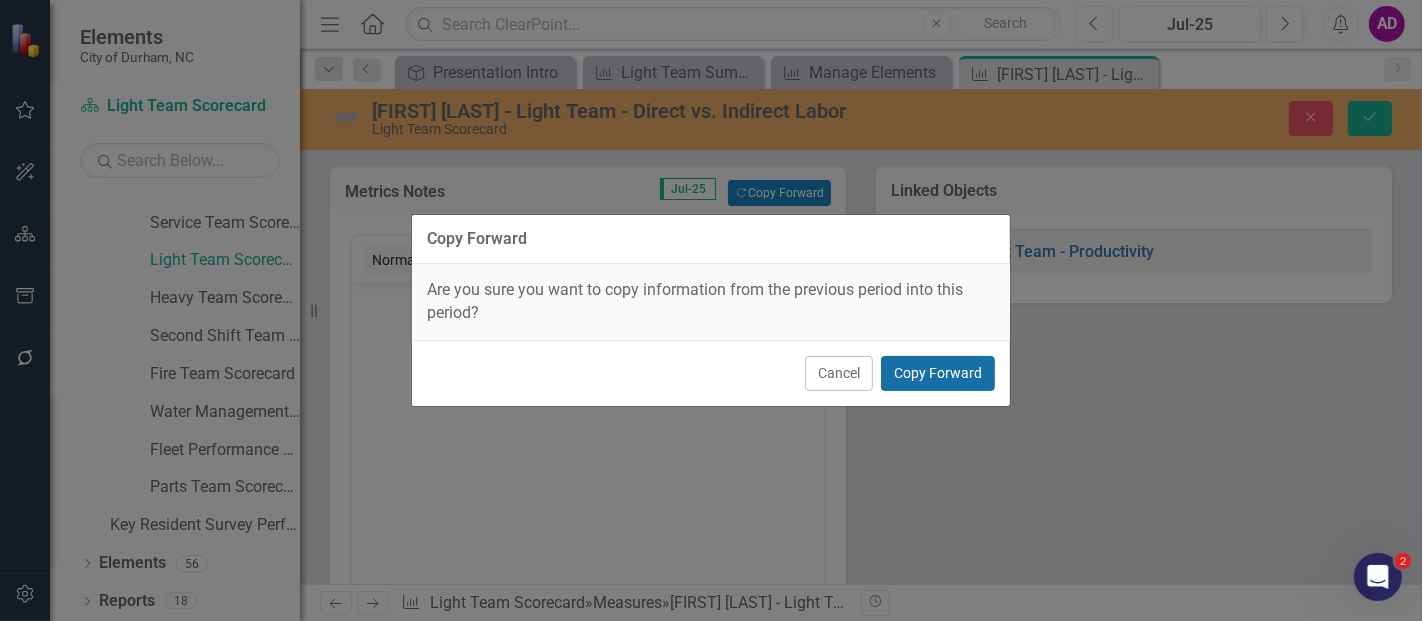 click on "Copy Forward" at bounding box center (938, 373) 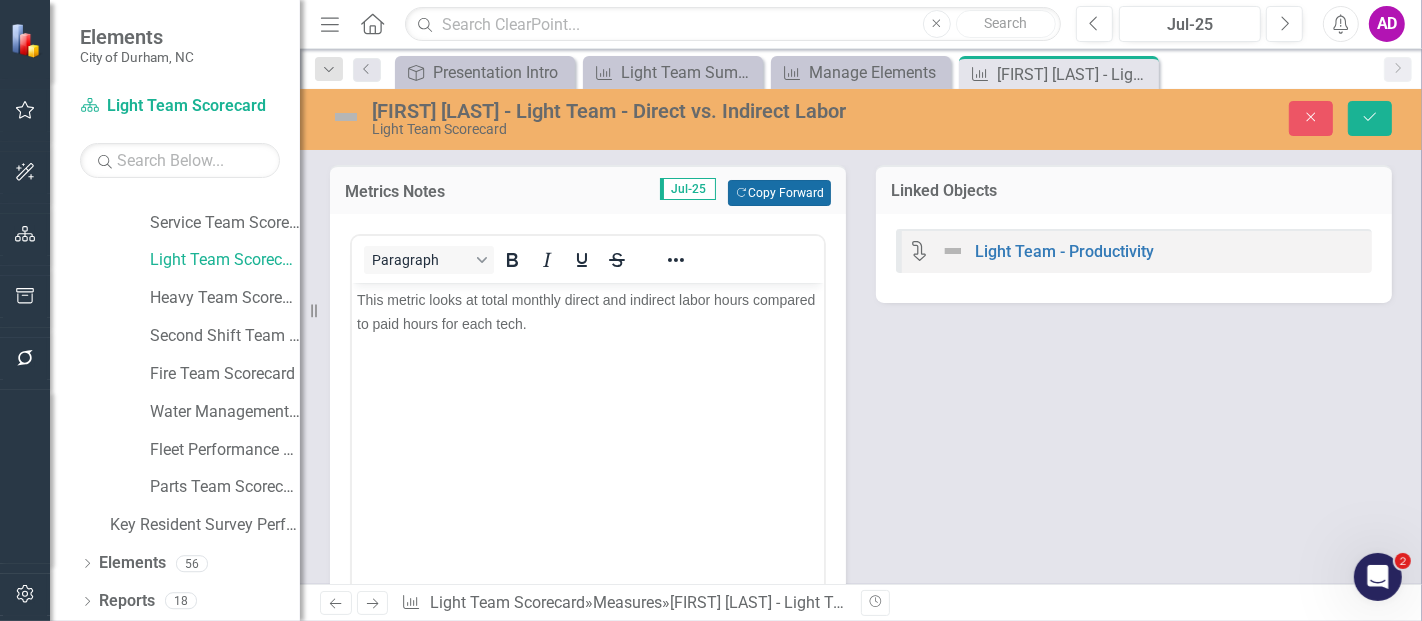 scroll, scrollTop: 333, scrollLeft: 0, axis: vertical 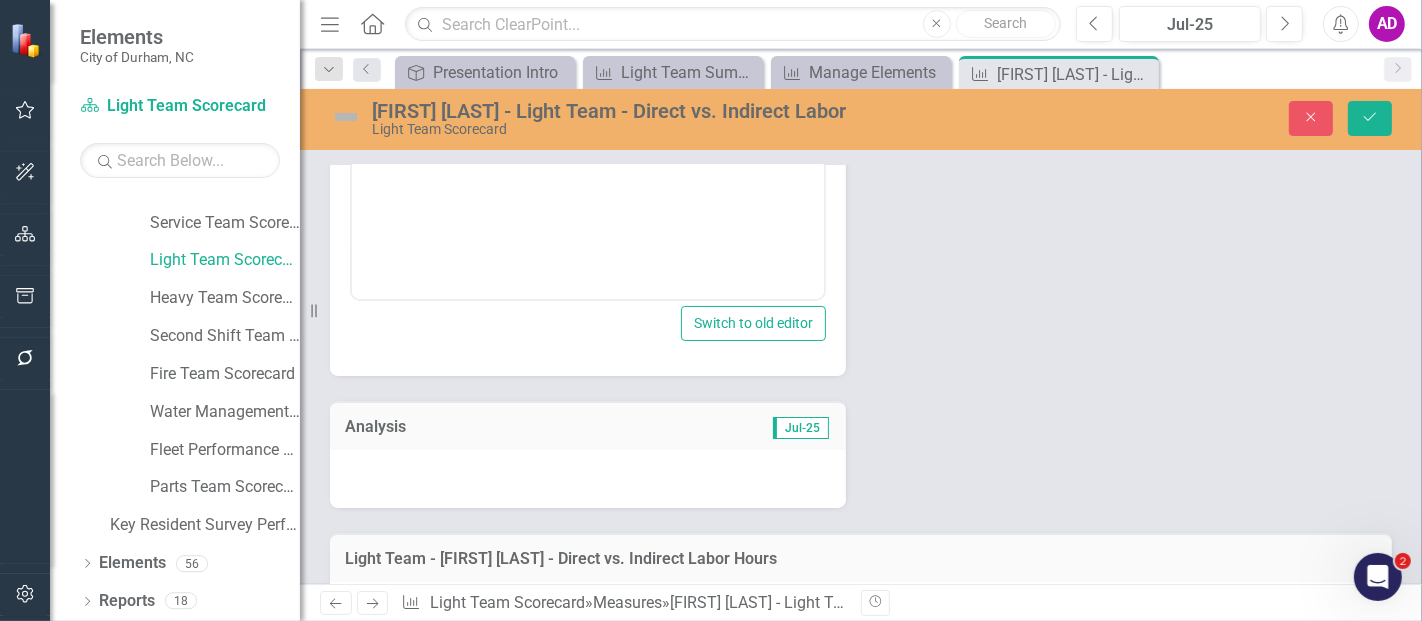 click at bounding box center [588, 479] 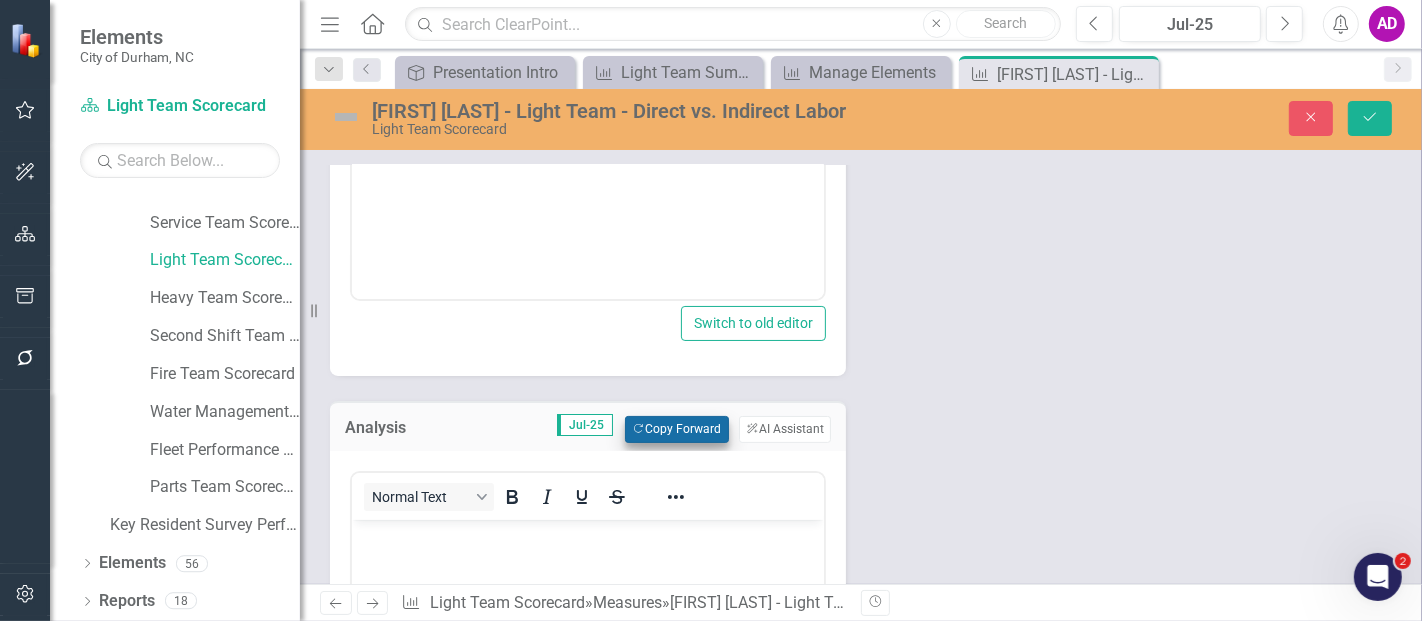 scroll, scrollTop: 0, scrollLeft: 0, axis: both 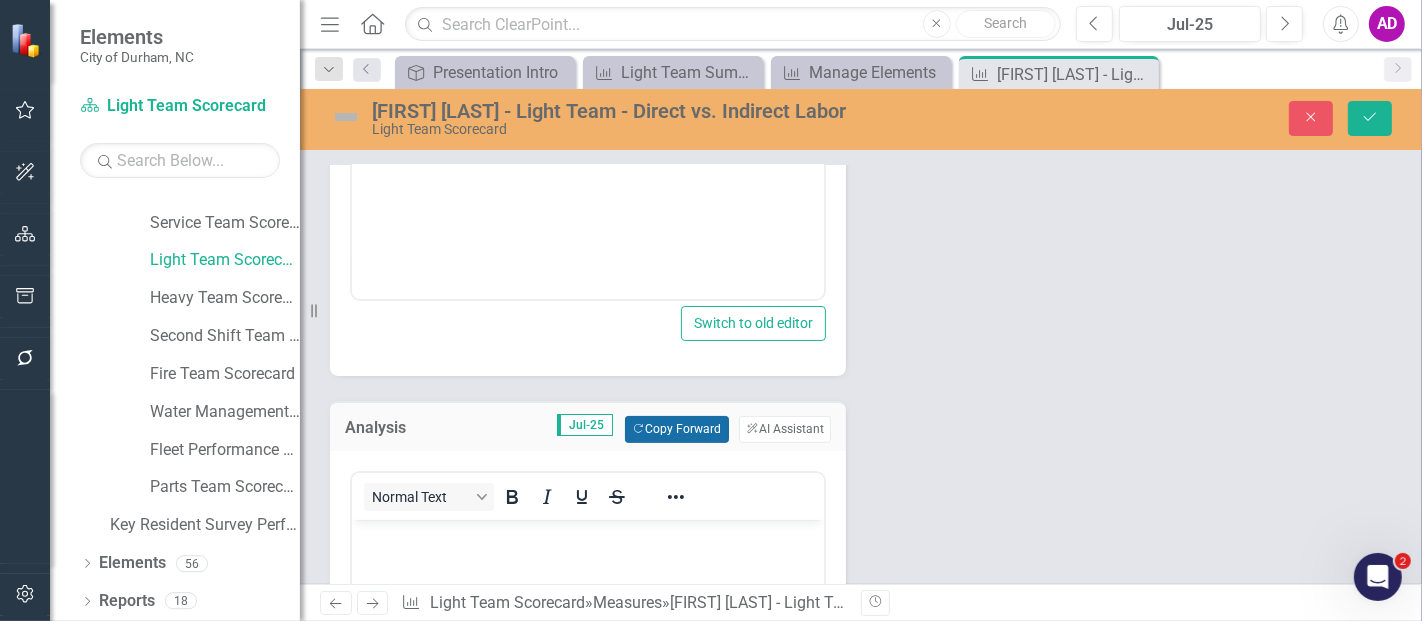 click on "Copy Forward  Copy Forward" at bounding box center (676, 429) 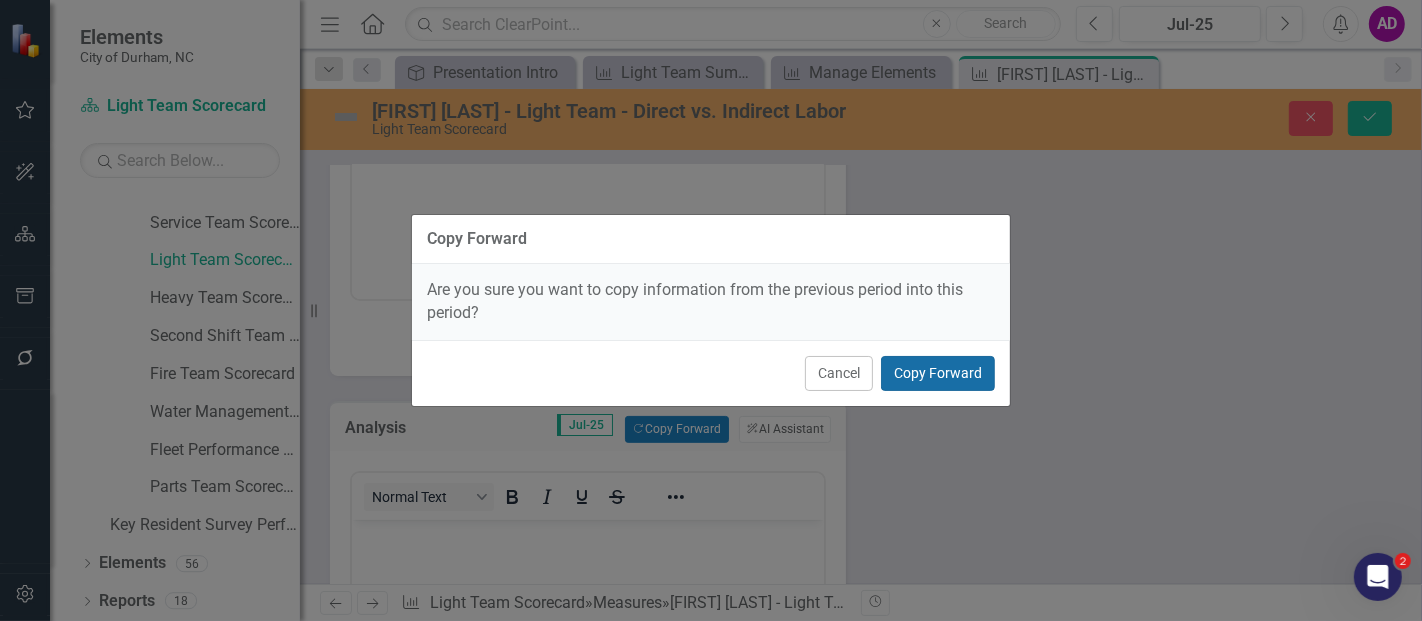 click on "Copy Forward" at bounding box center [938, 373] 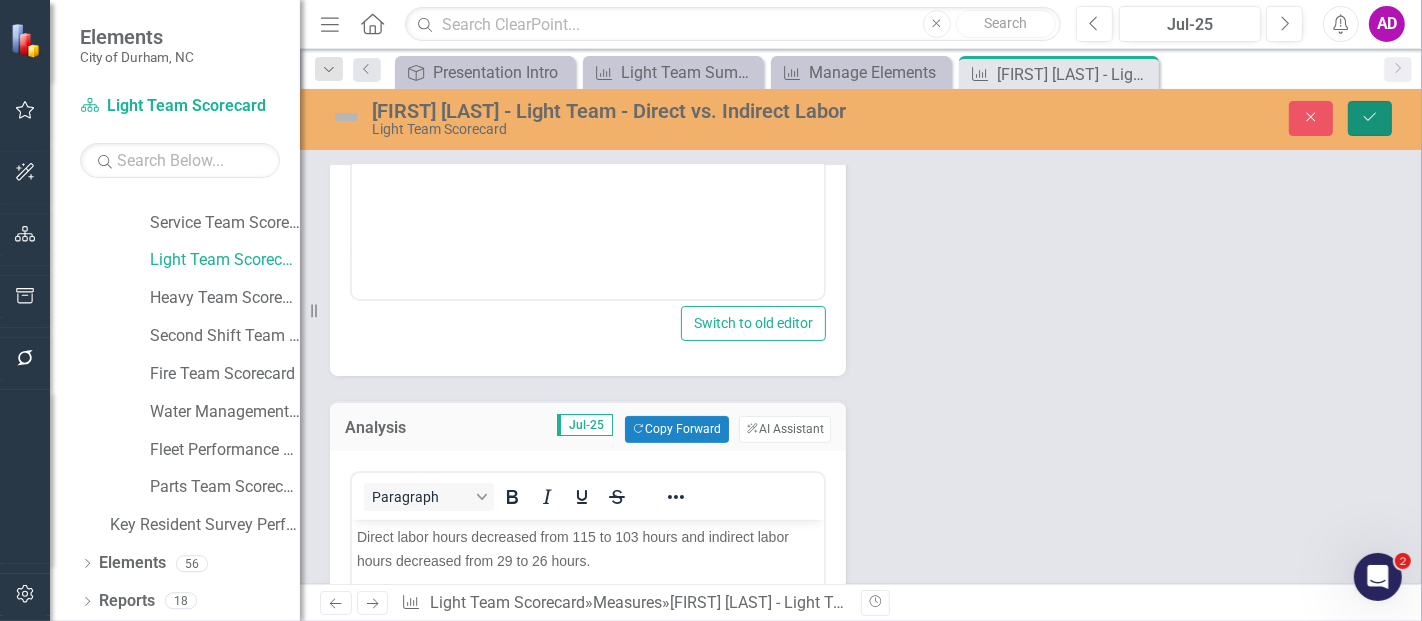 click on "Save" 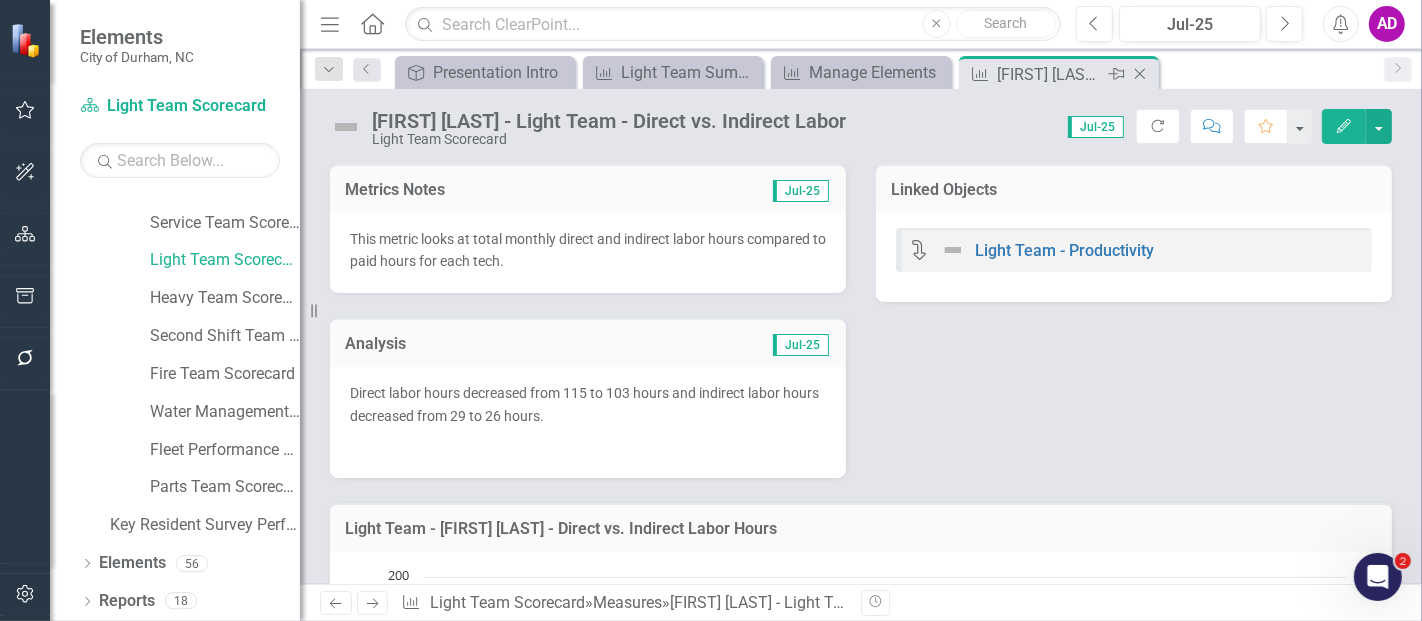 click 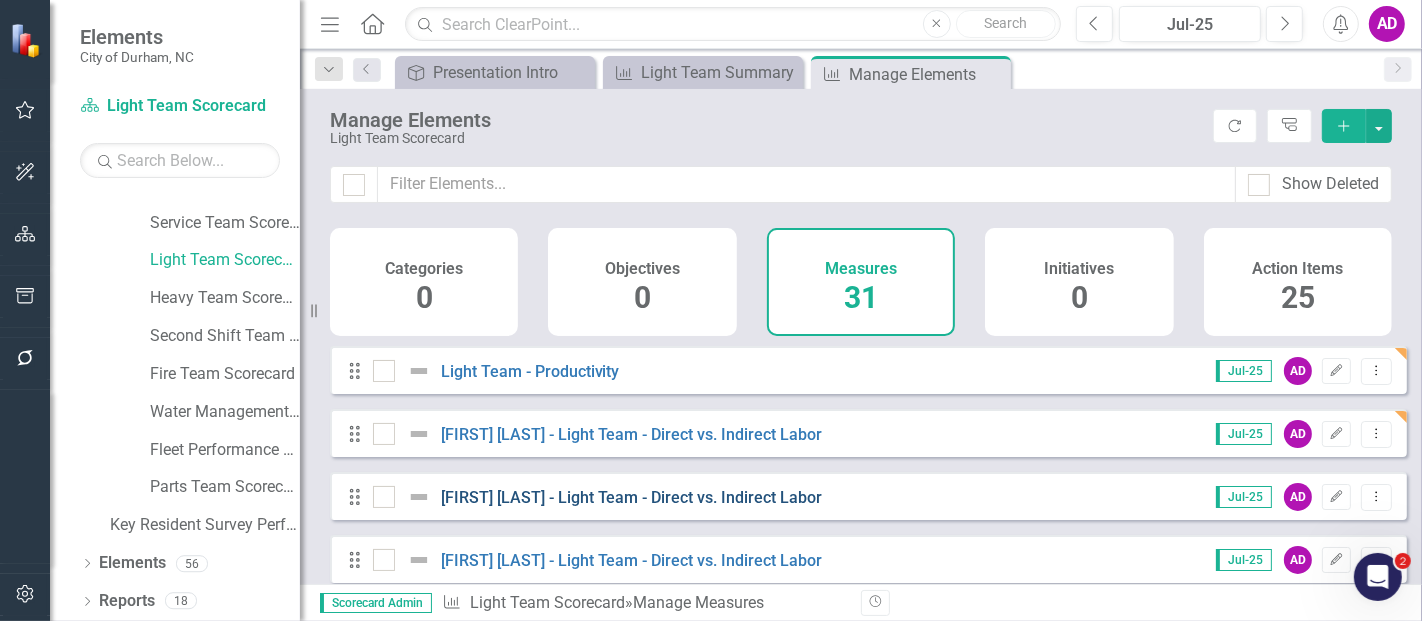 click on "David Thomas - Light Team - Direct vs. Indirect Labor" at bounding box center [632, 497] 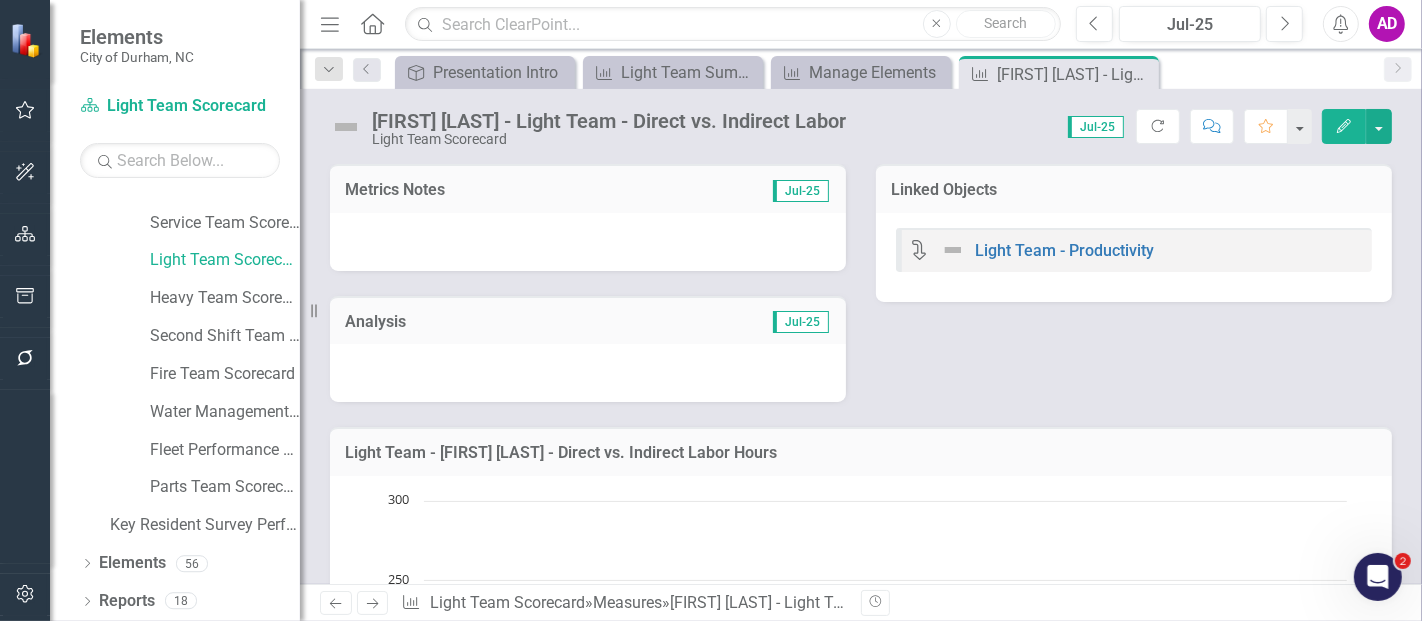 click at bounding box center [588, 242] 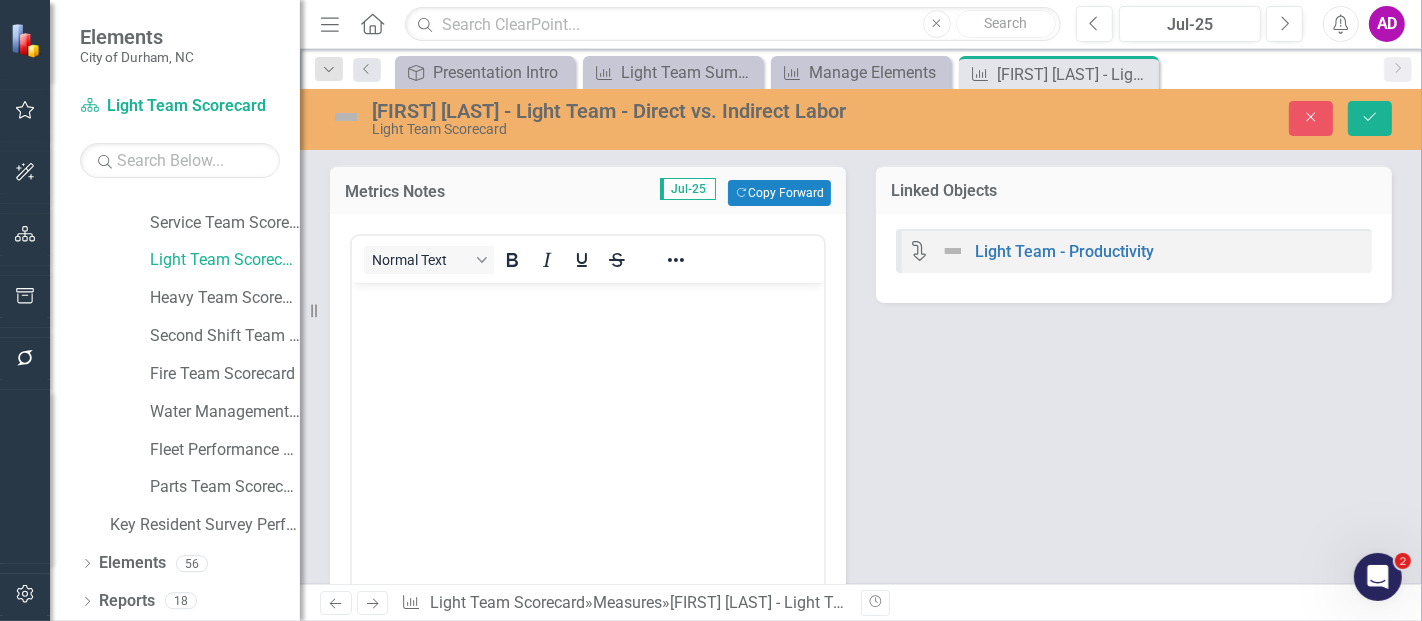 scroll, scrollTop: 0, scrollLeft: 0, axis: both 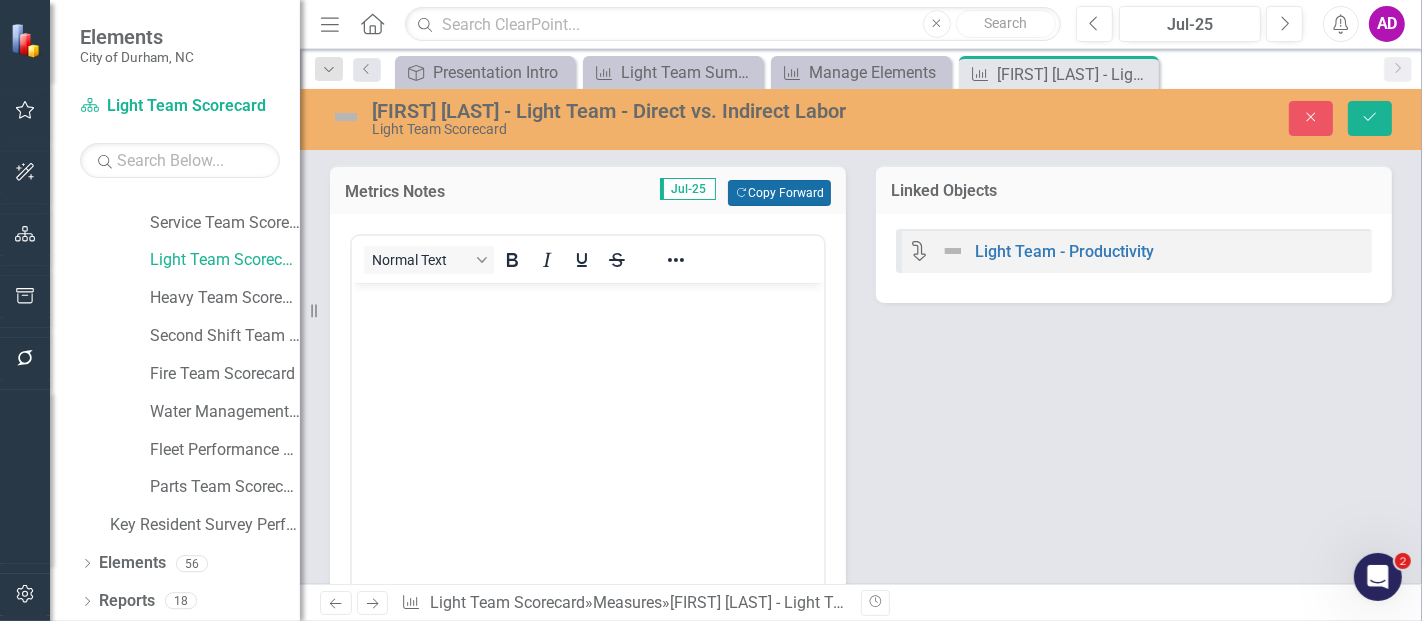 click on "Copy Forward  Copy Forward" at bounding box center [779, 193] 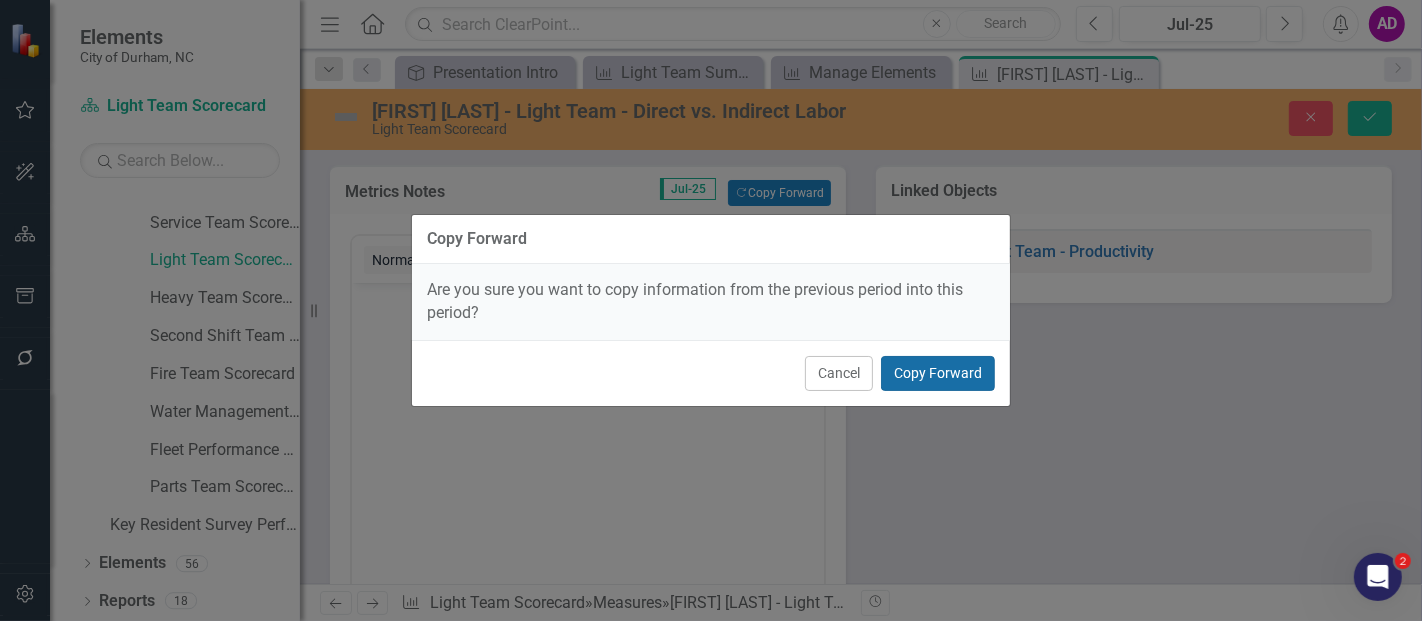 click on "Copy Forward" at bounding box center [938, 373] 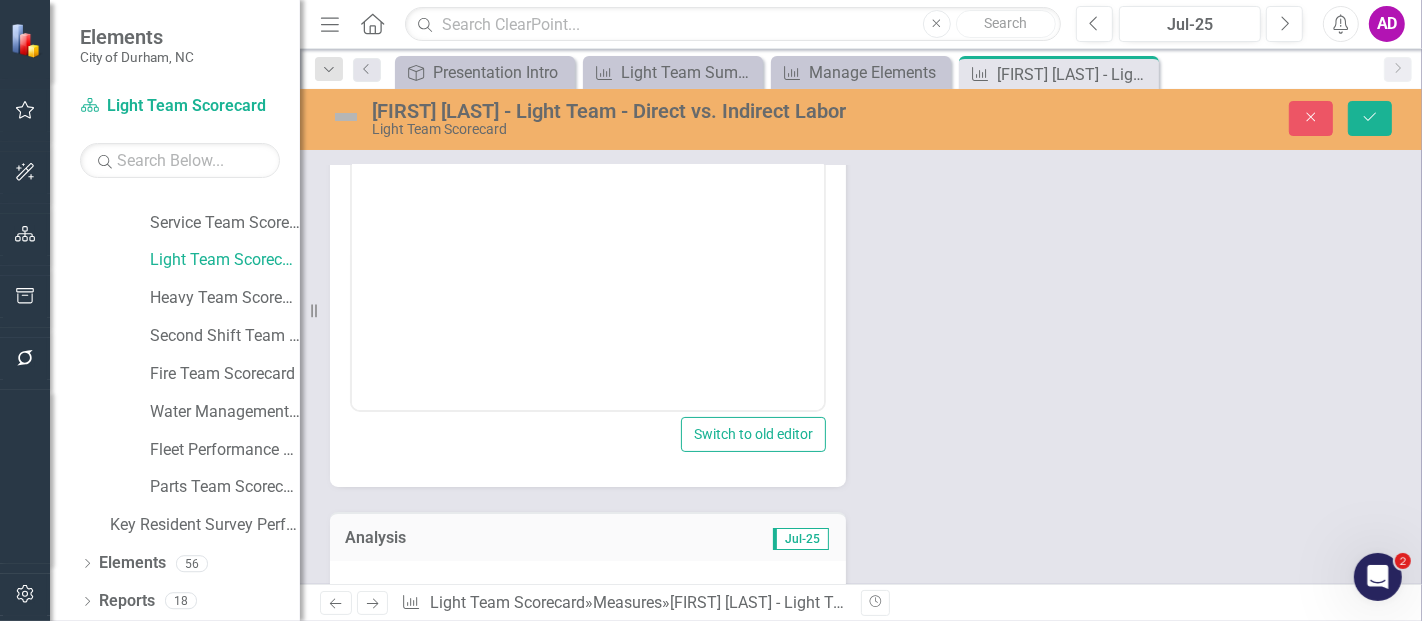 scroll, scrollTop: 444, scrollLeft: 0, axis: vertical 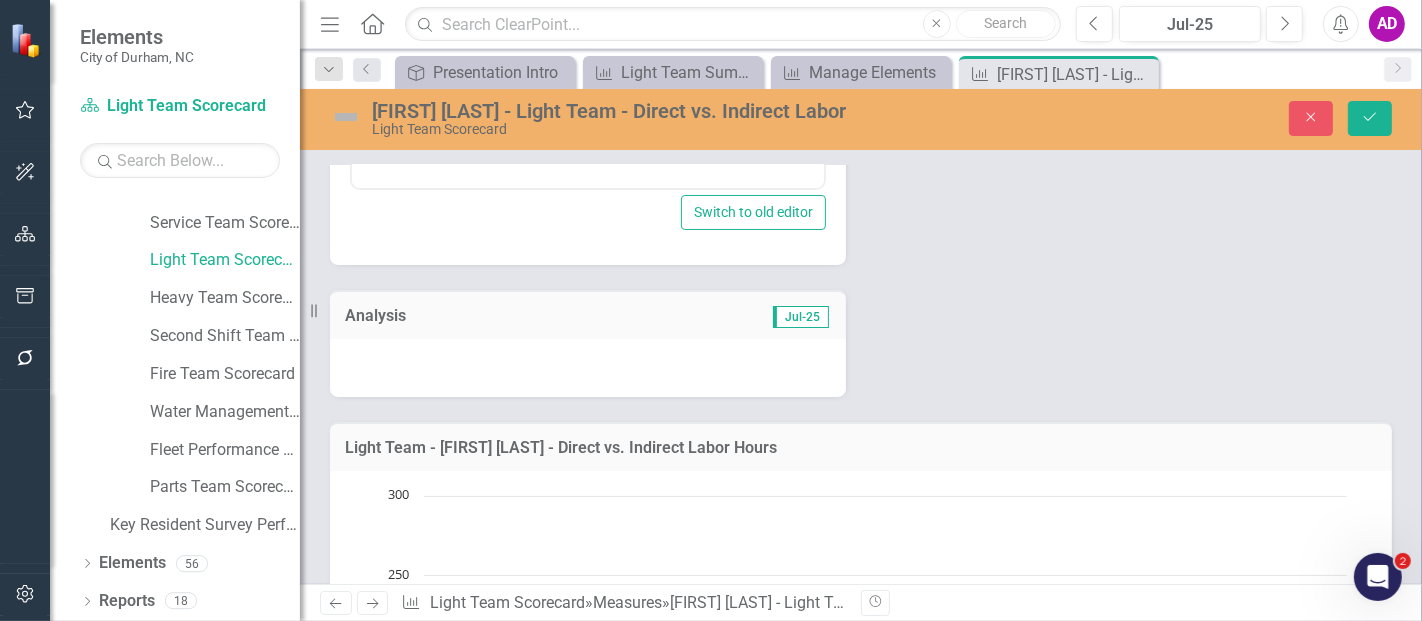 click at bounding box center [588, 368] 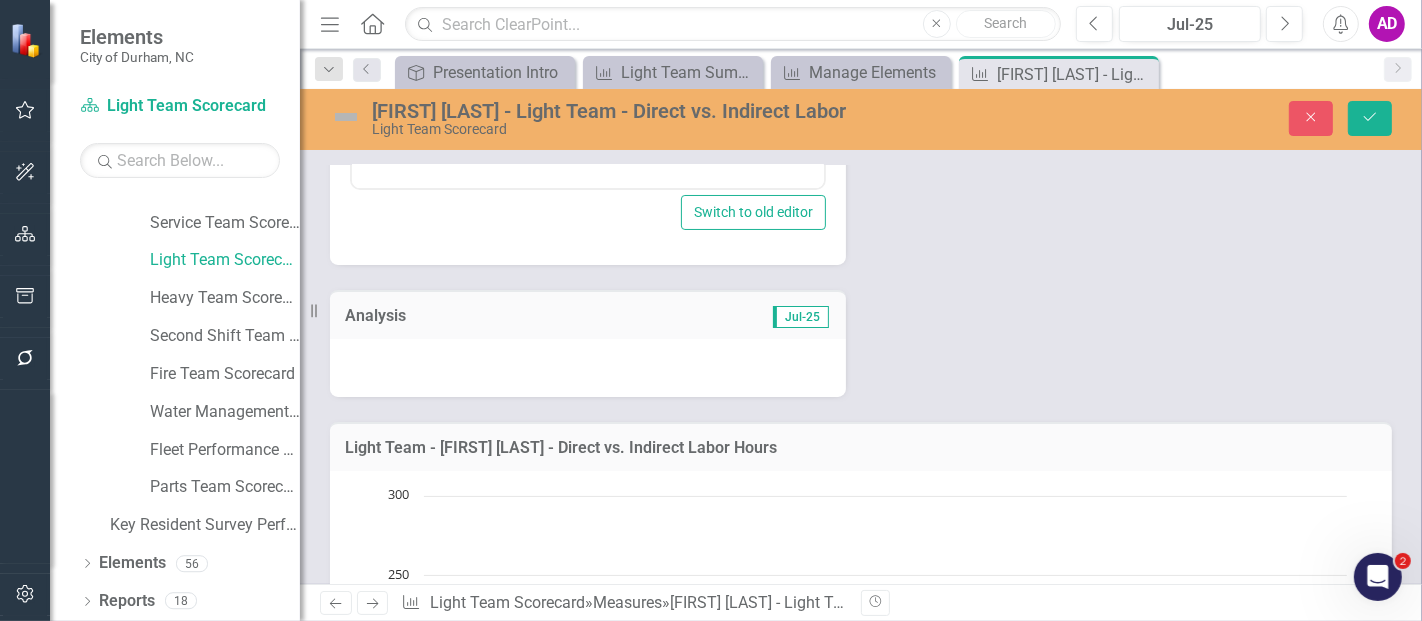 click at bounding box center (588, 368) 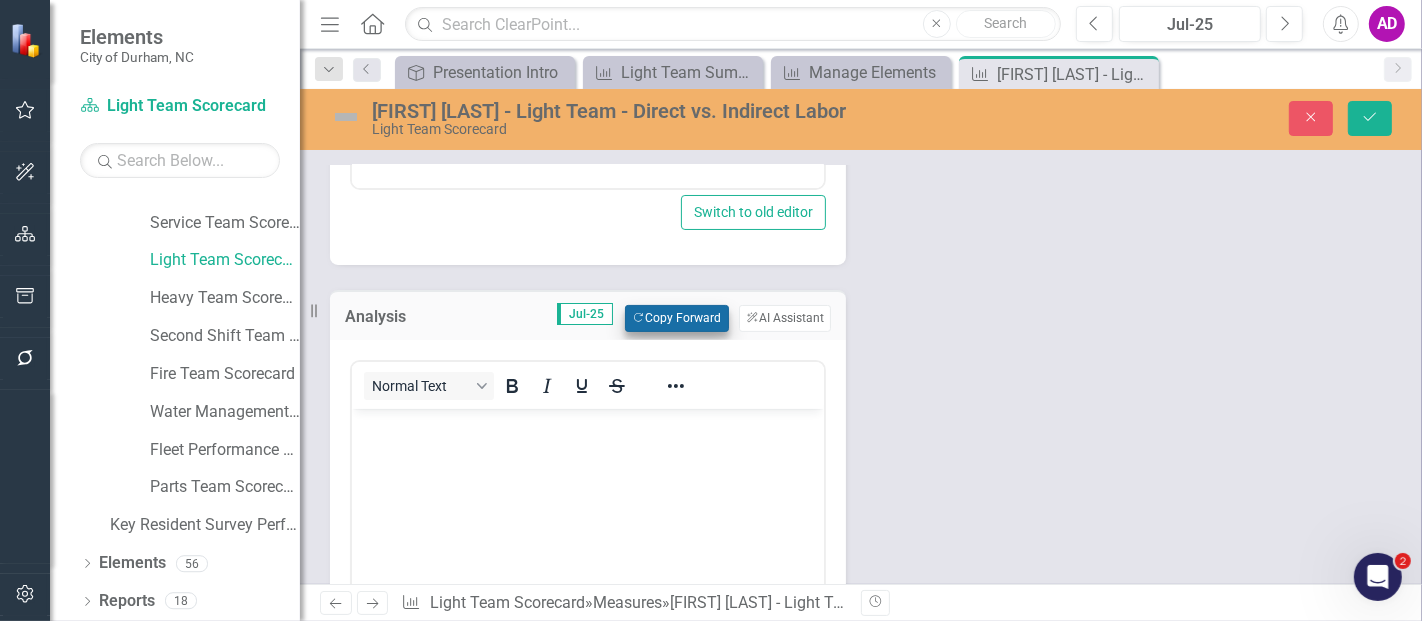 scroll, scrollTop: 0, scrollLeft: 0, axis: both 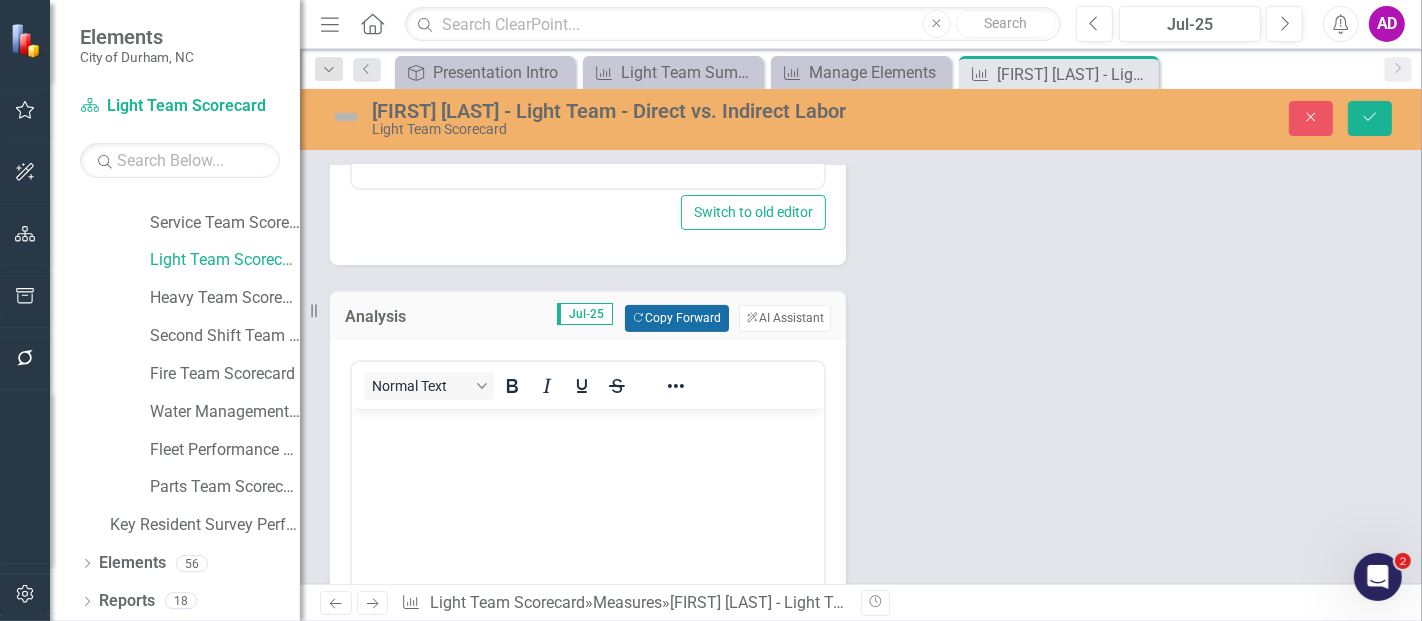 click on "Copy Forward  Copy Forward" at bounding box center (676, 318) 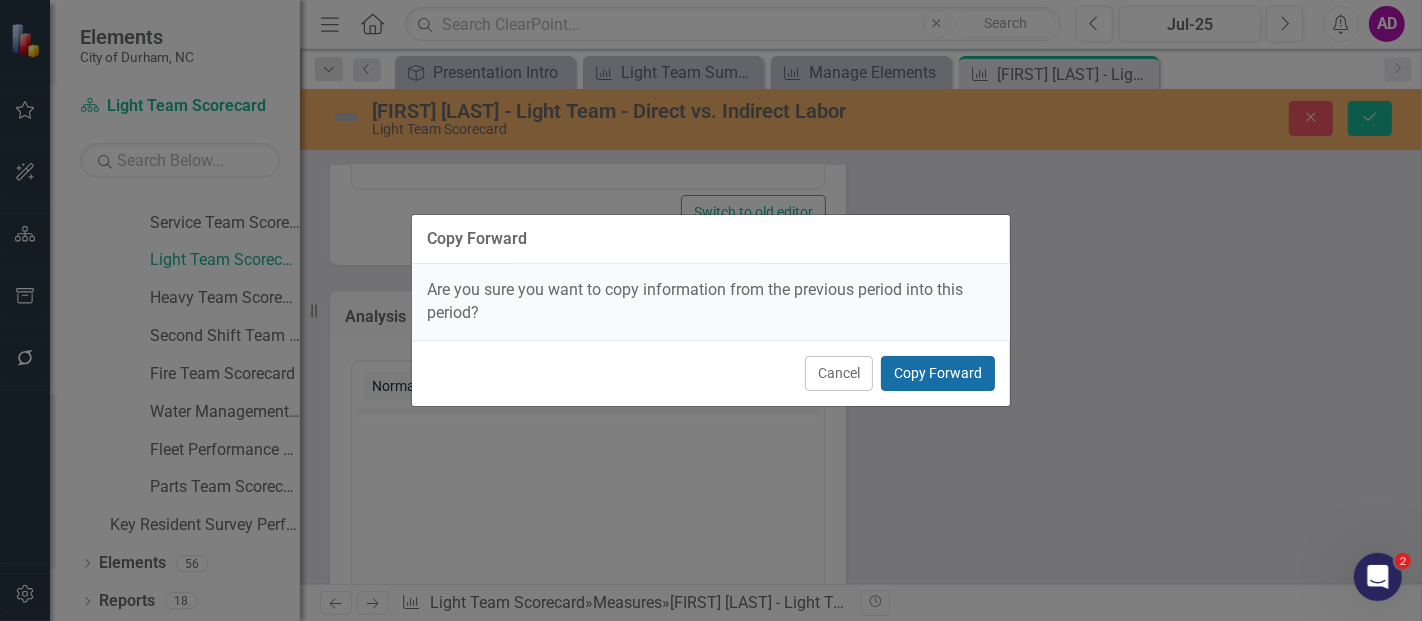 click on "Copy Forward" at bounding box center [938, 373] 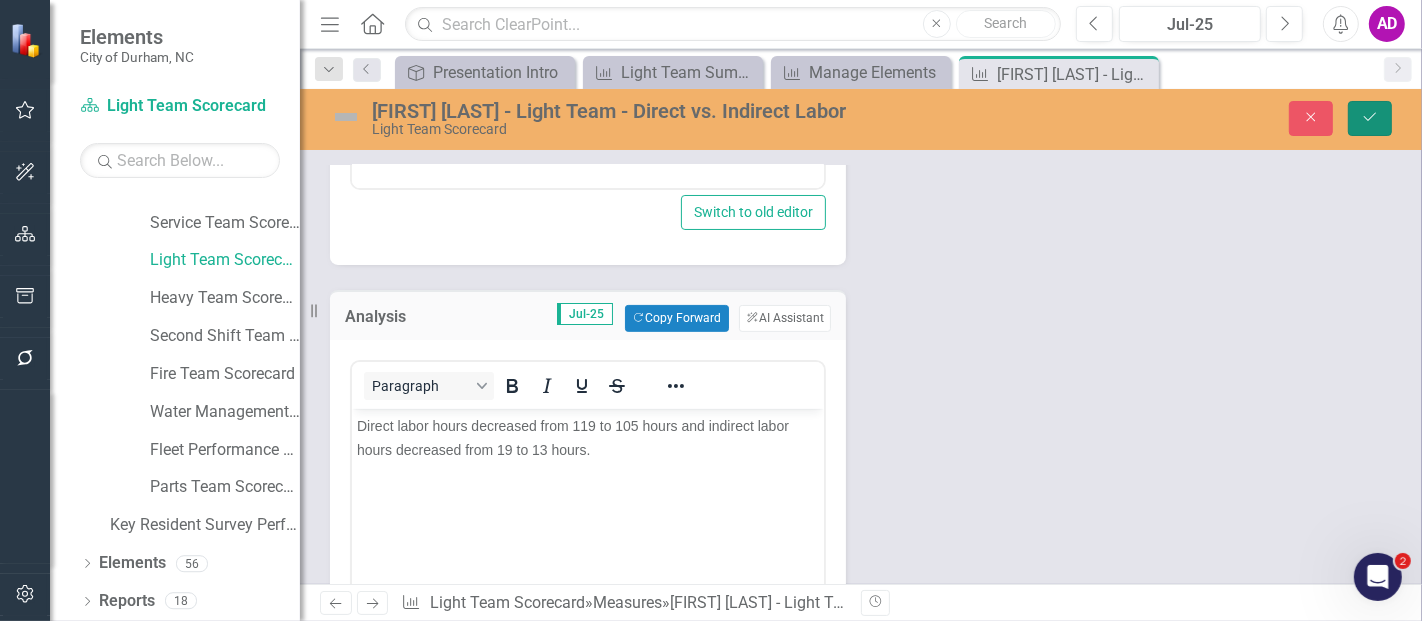 click on "Save" at bounding box center (1370, 118) 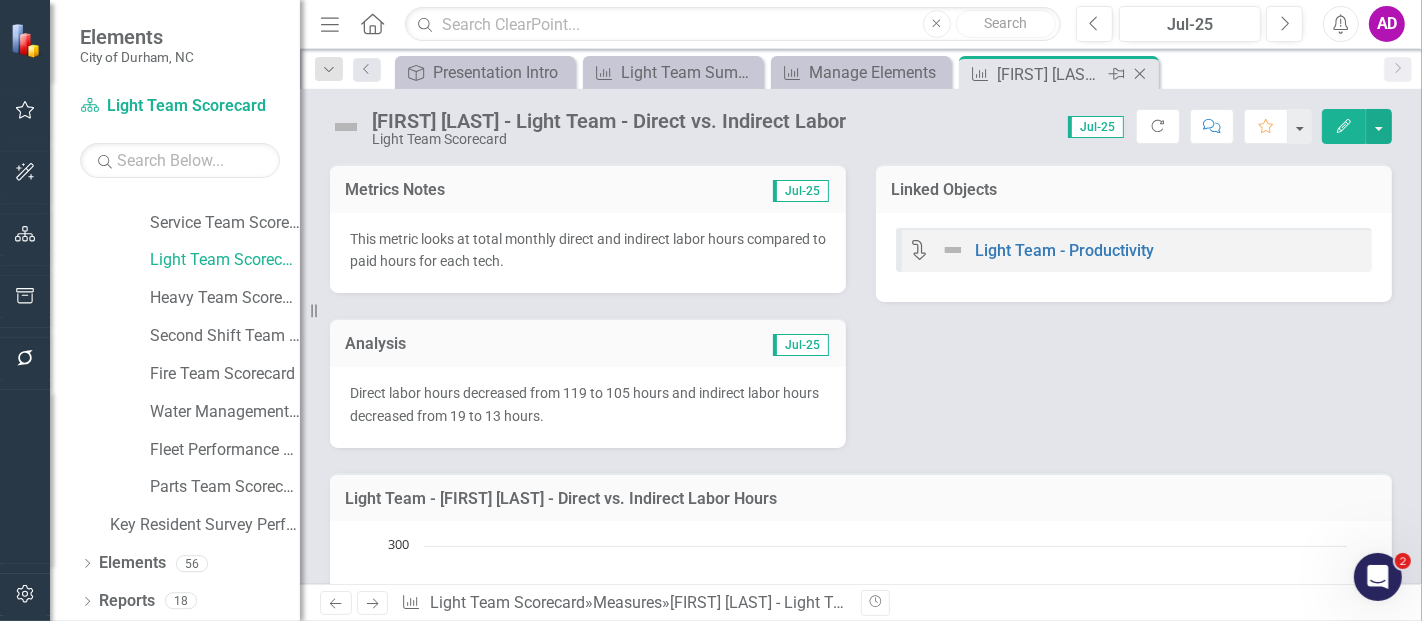click on "Close" 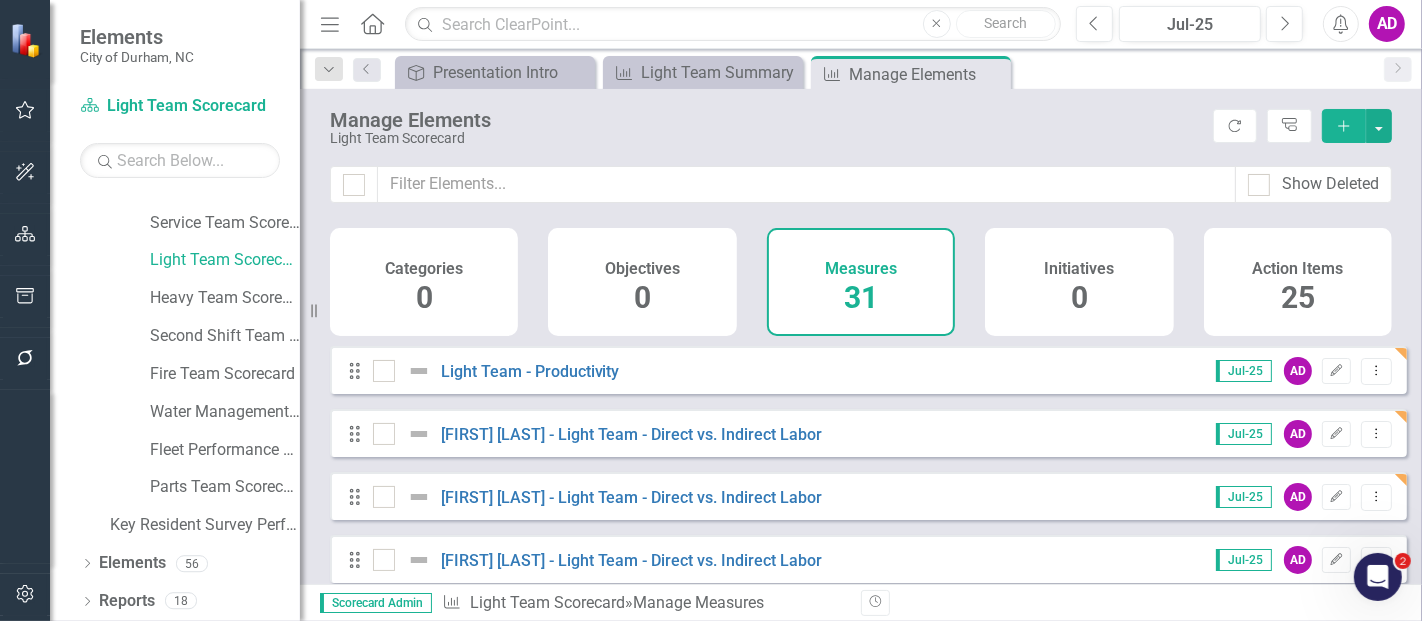 scroll, scrollTop: 111, scrollLeft: 0, axis: vertical 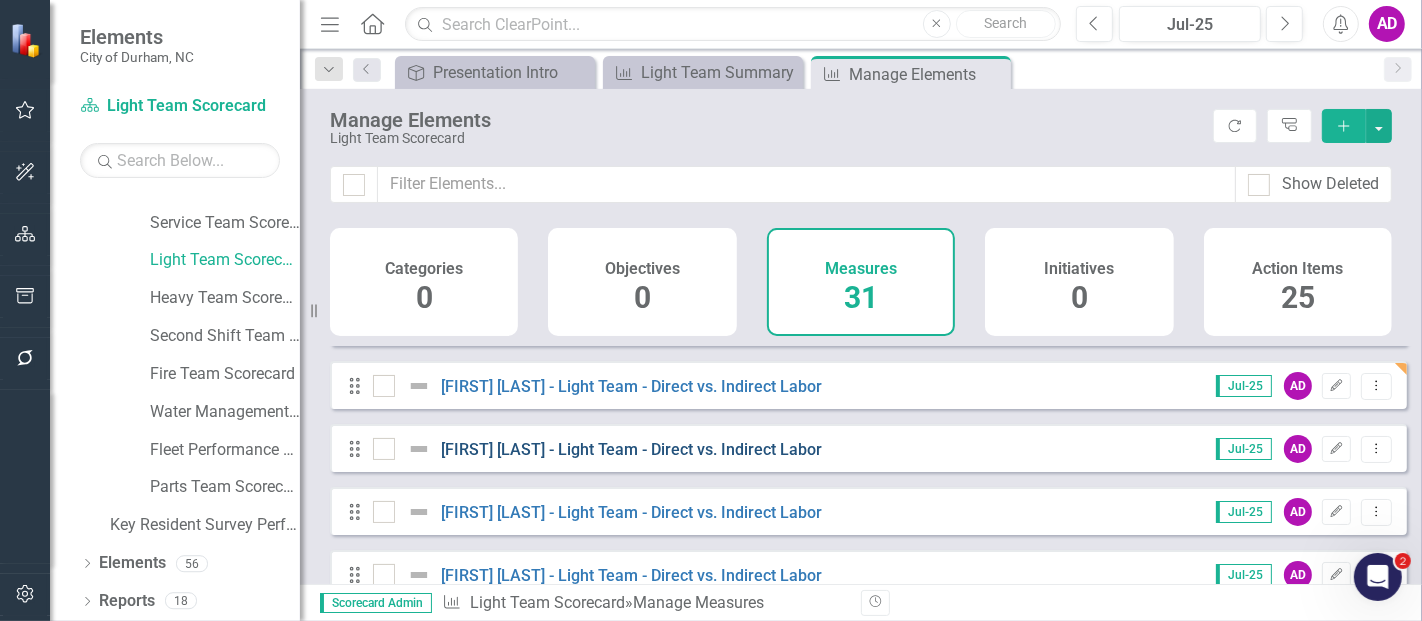 click on "Kwok Leung - Light Team - Direct vs. Indirect Labor" at bounding box center (632, 449) 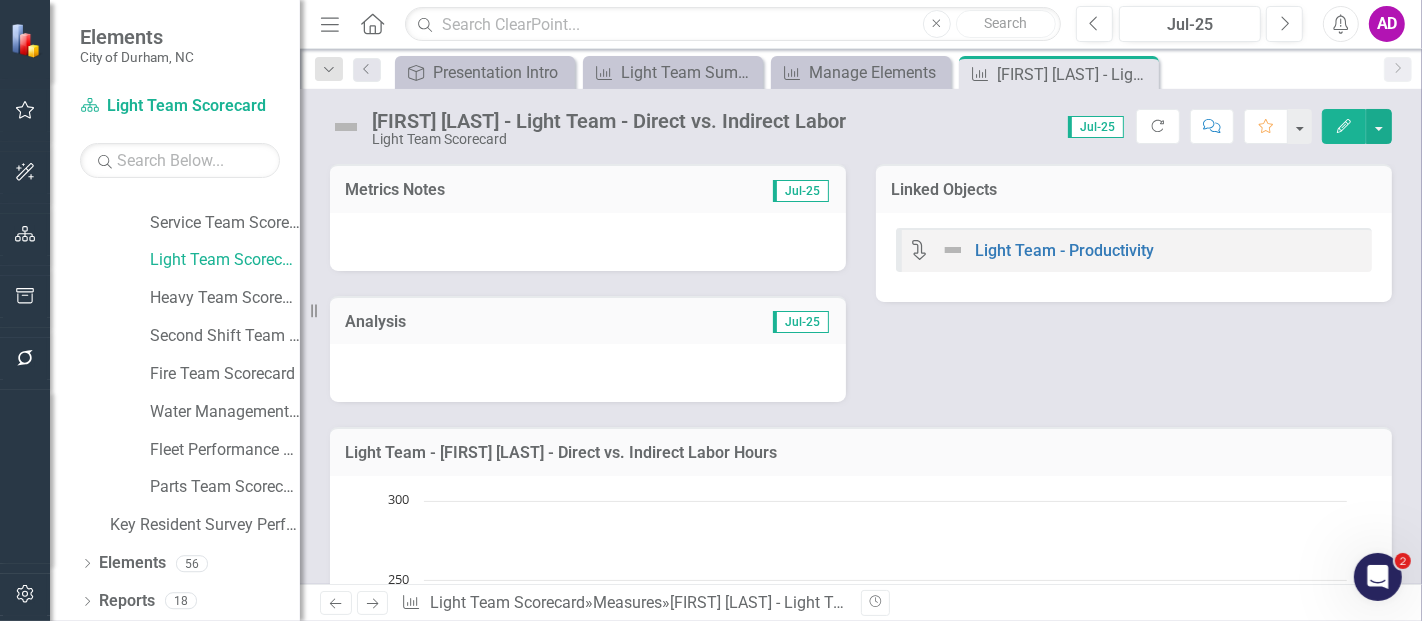 click at bounding box center (588, 242) 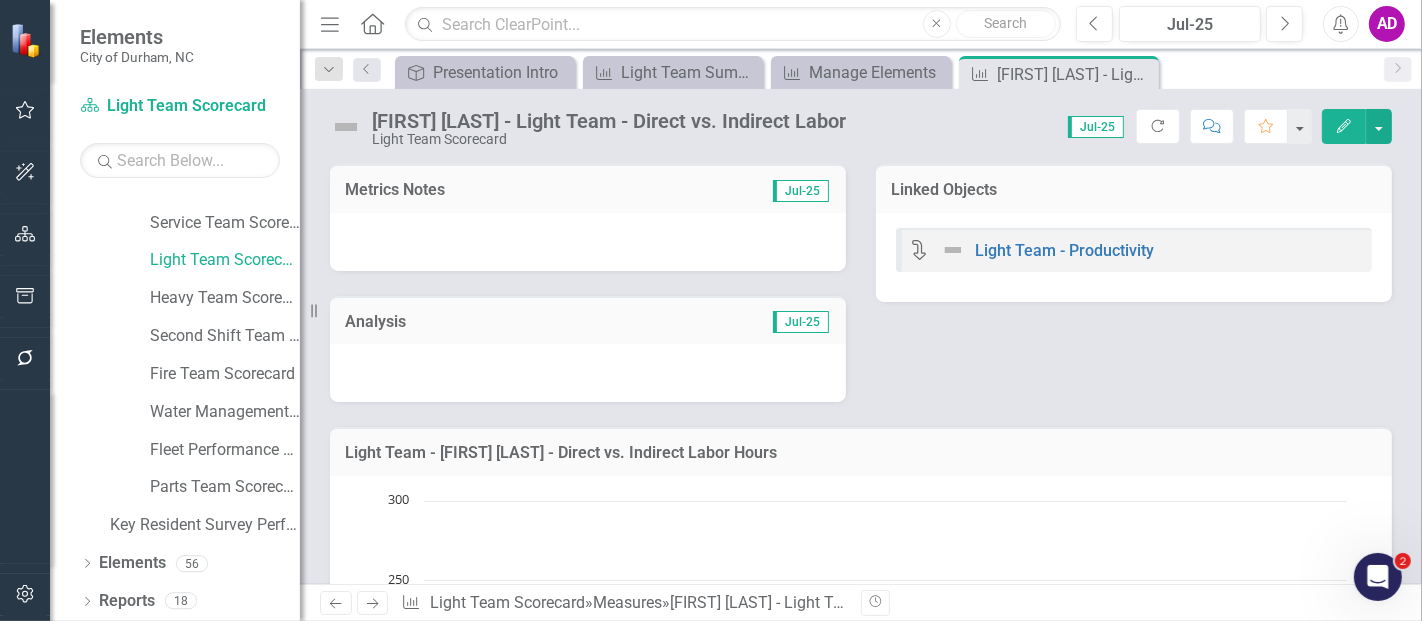 click at bounding box center [588, 242] 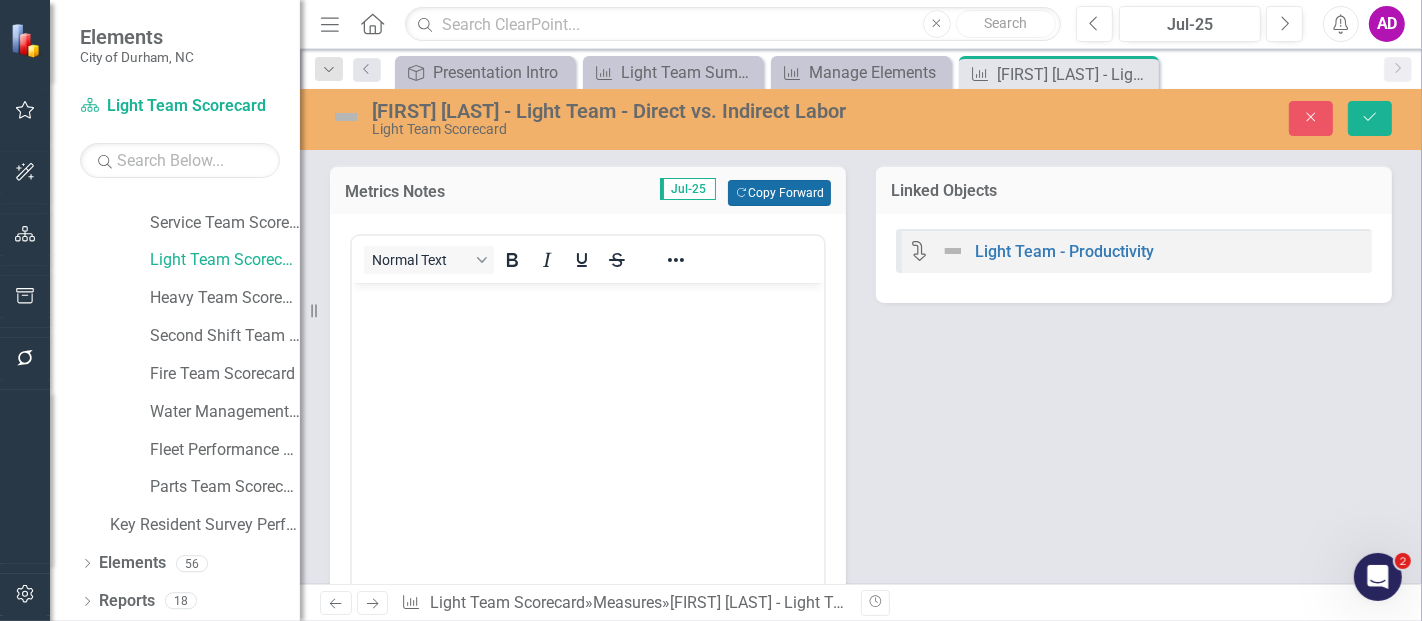 scroll, scrollTop: 0, scrollLeft: 0, axis: both 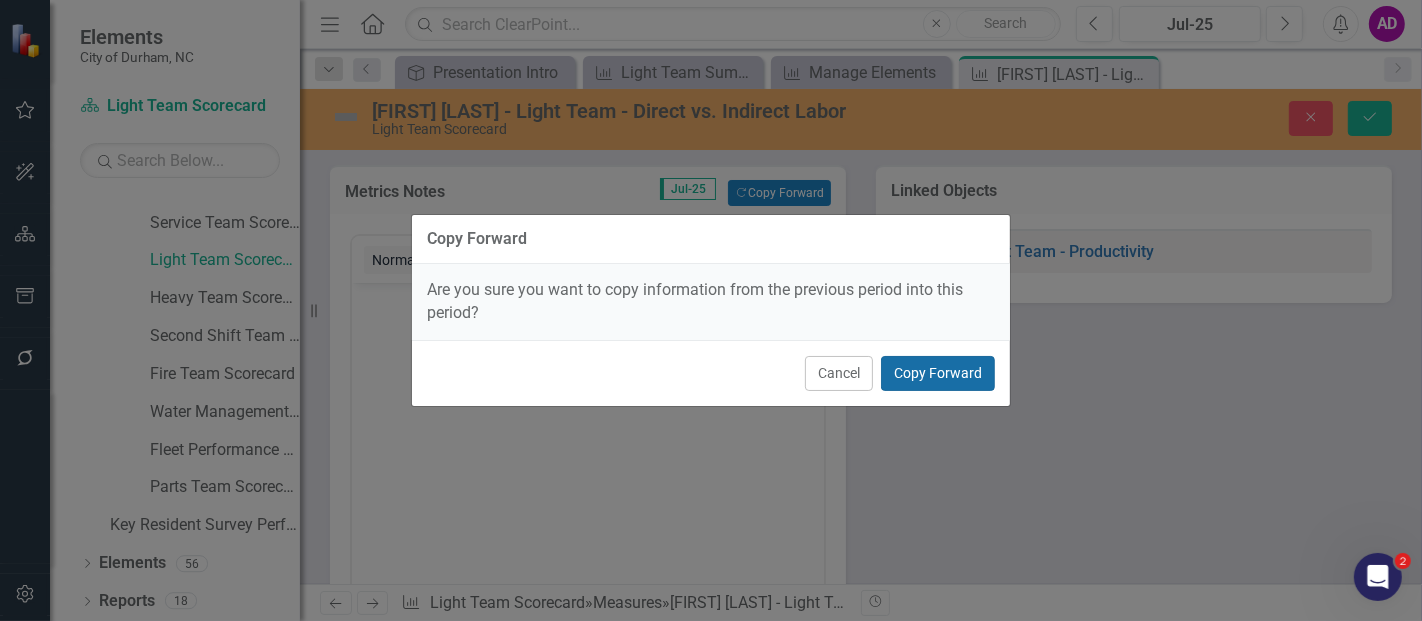 click on "Copy Forward" at bounding box center [938, 373] 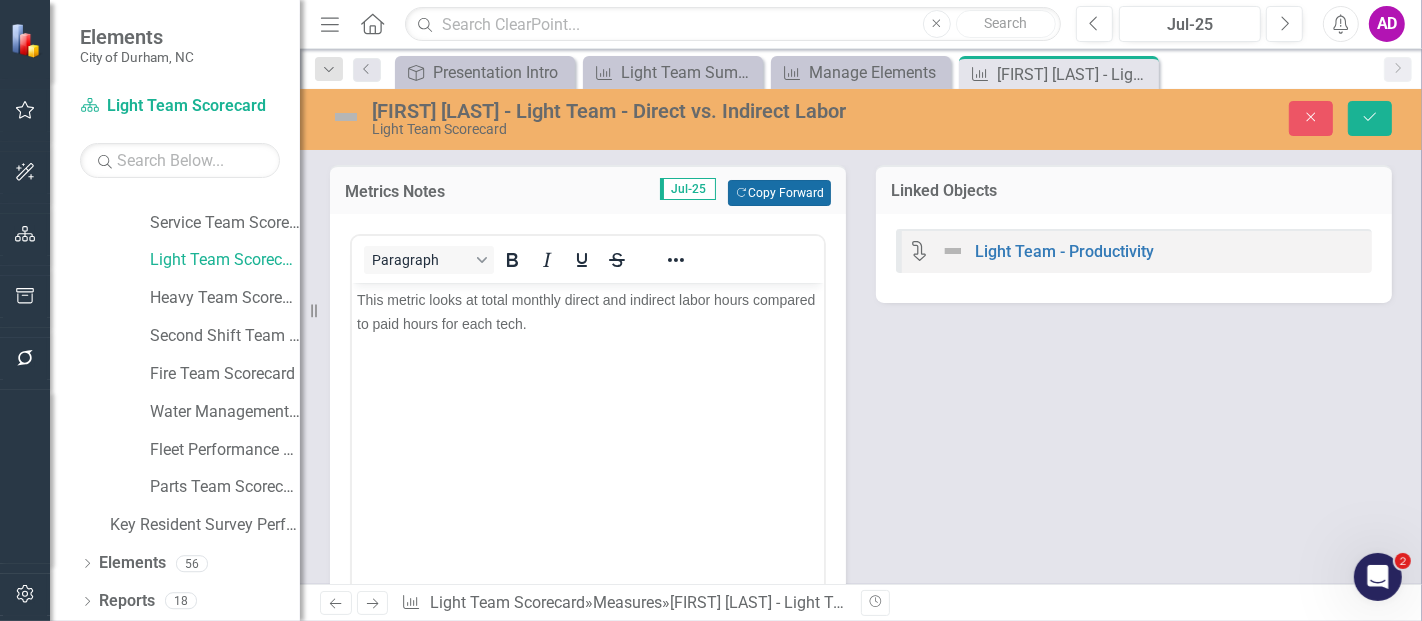 scroll, scrollTop: 333, scrollLeft: 0, axis: vertical 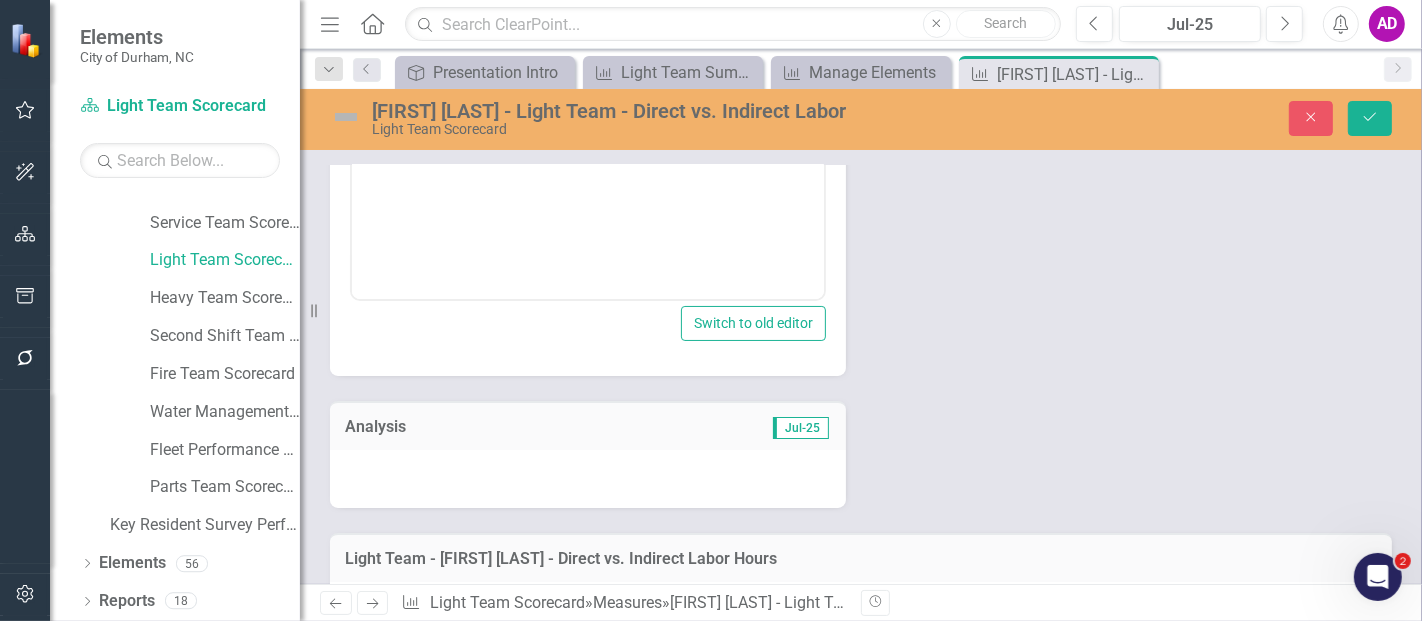 click at bounding box center [588, 479] 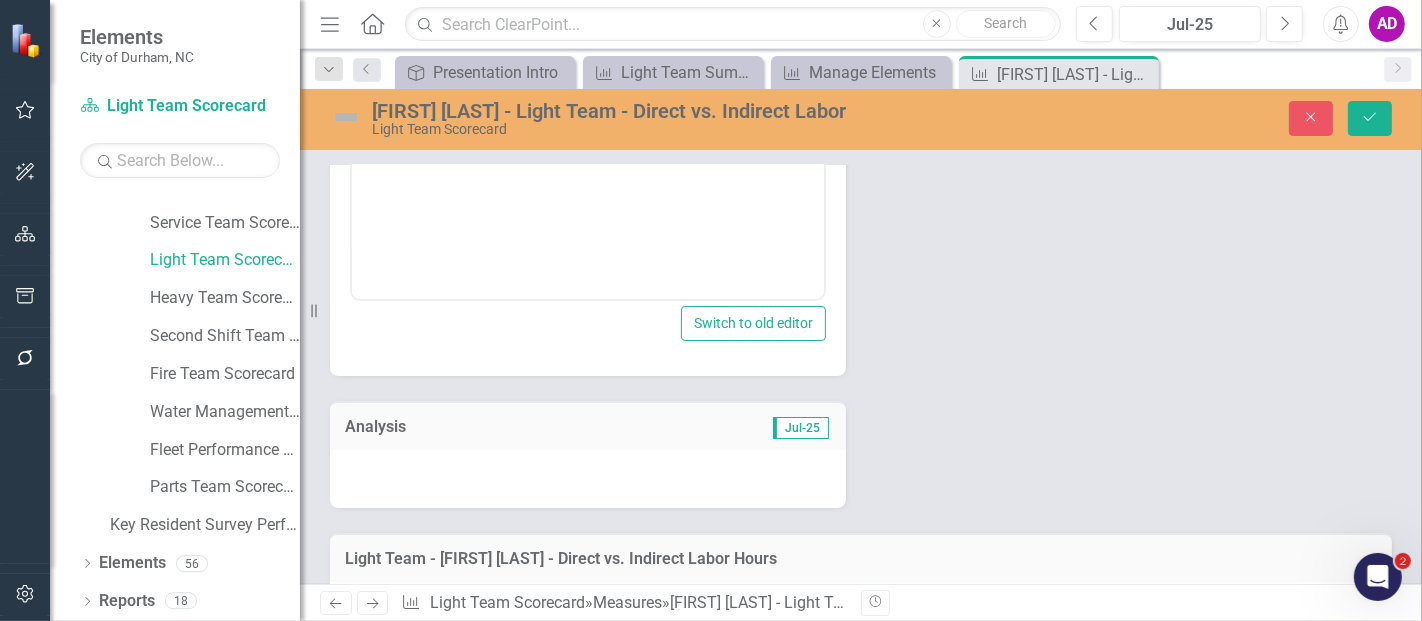 click at bounding box center (588, 479) 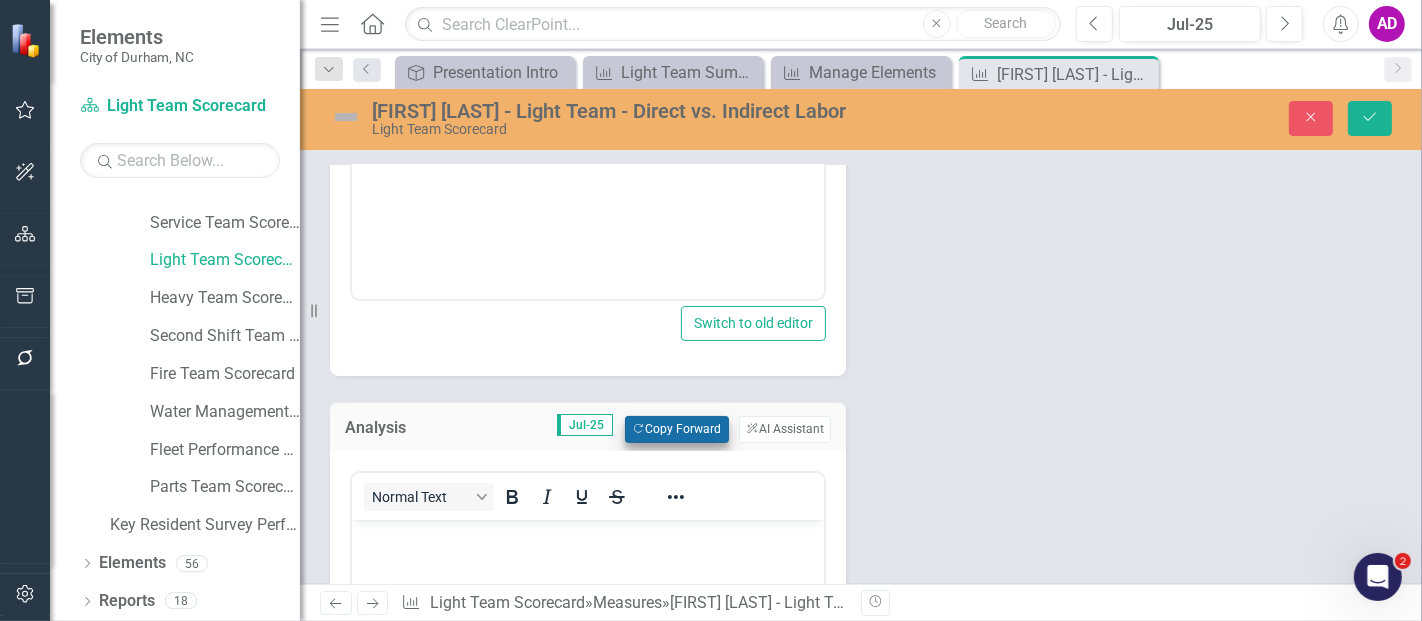 scroll, scrollTop: 0, scrollLeft: 0, axis: both 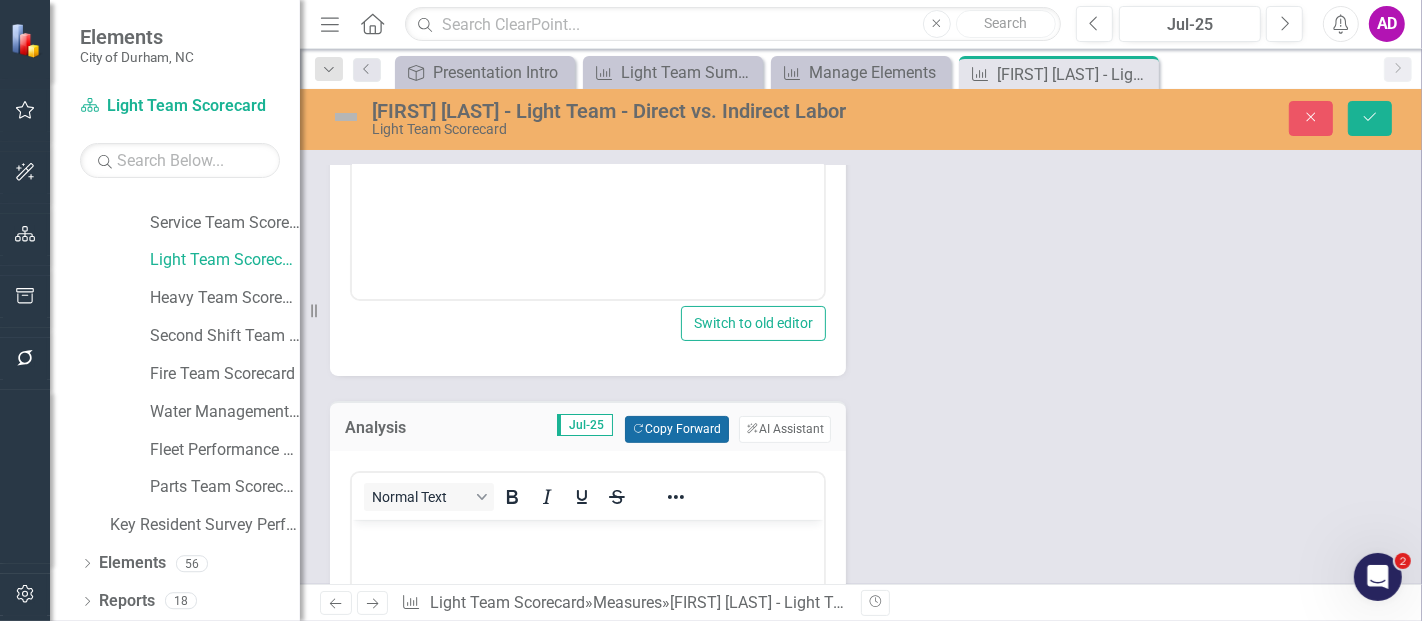 click on "Copy Forward  Copy Forward" at bounding box center [676, 429] 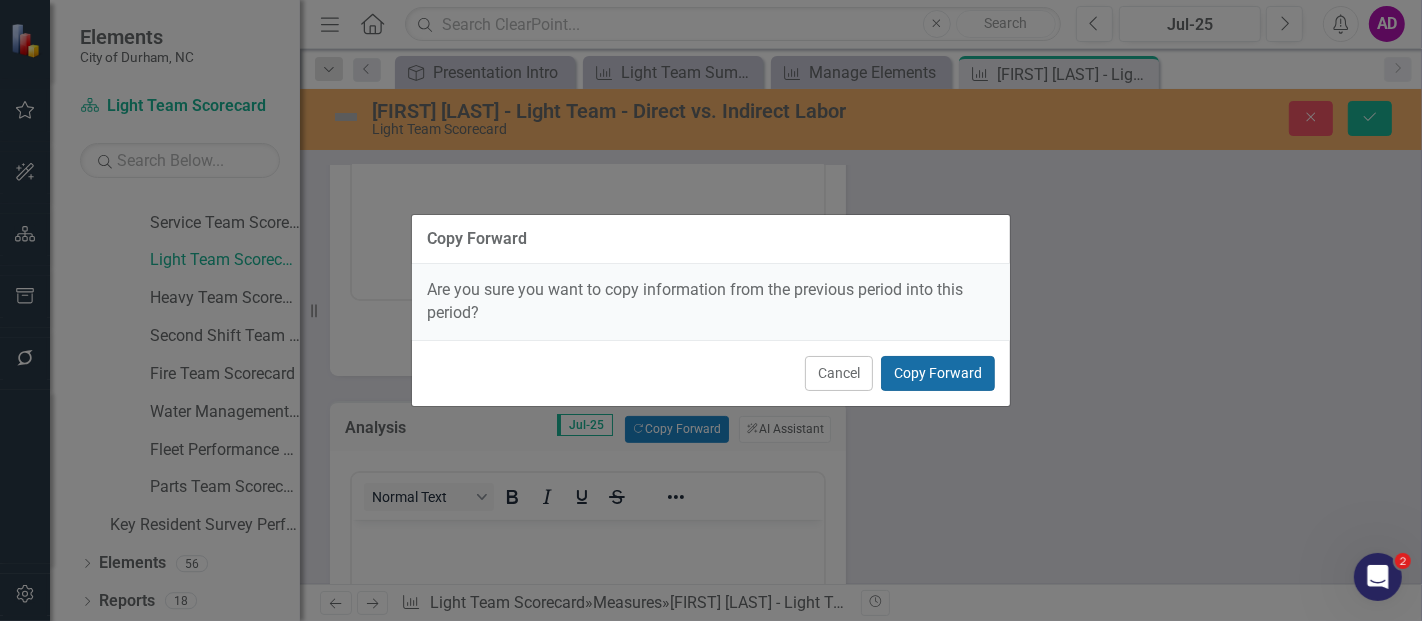 click on "Copy Forward" at bounding box center (938, 373) 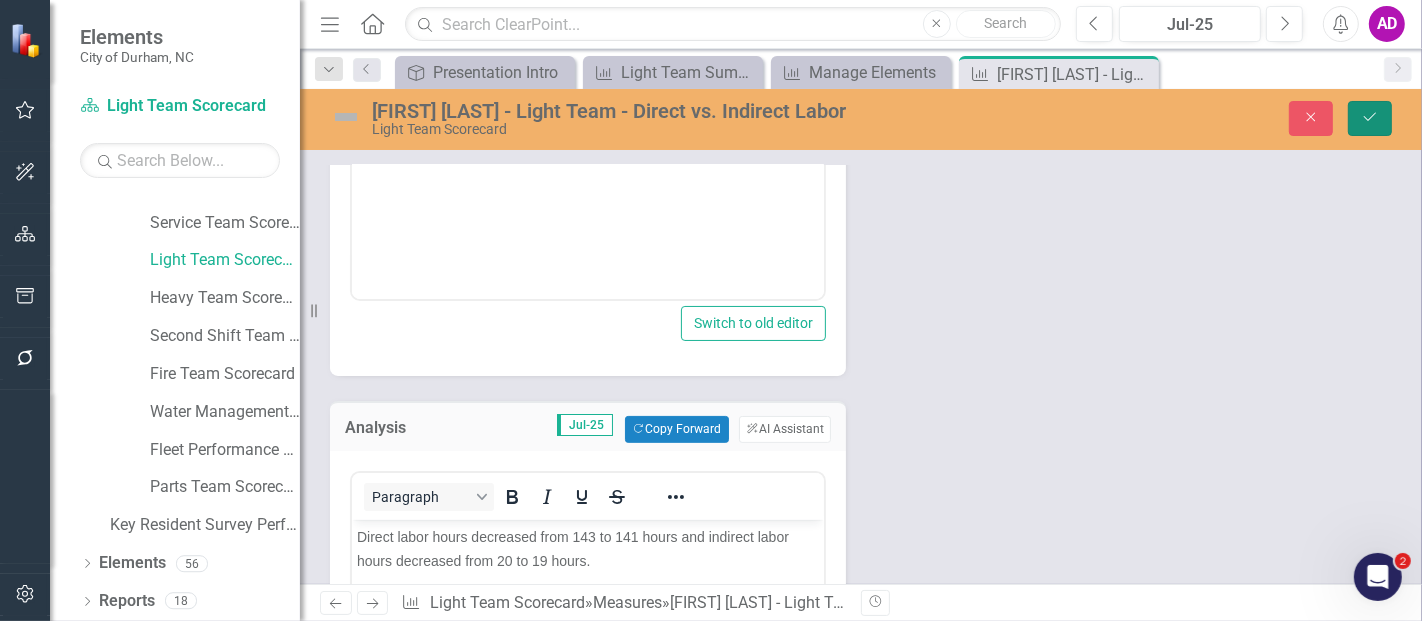 click on "Save" 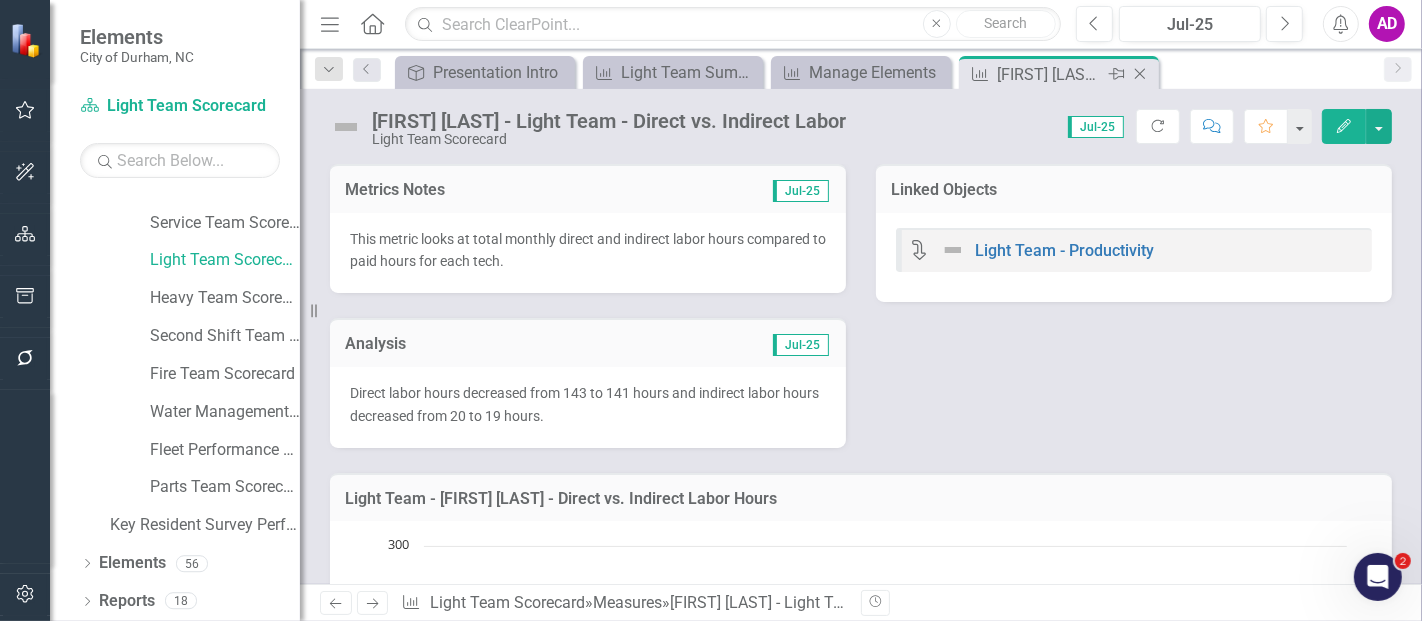 click 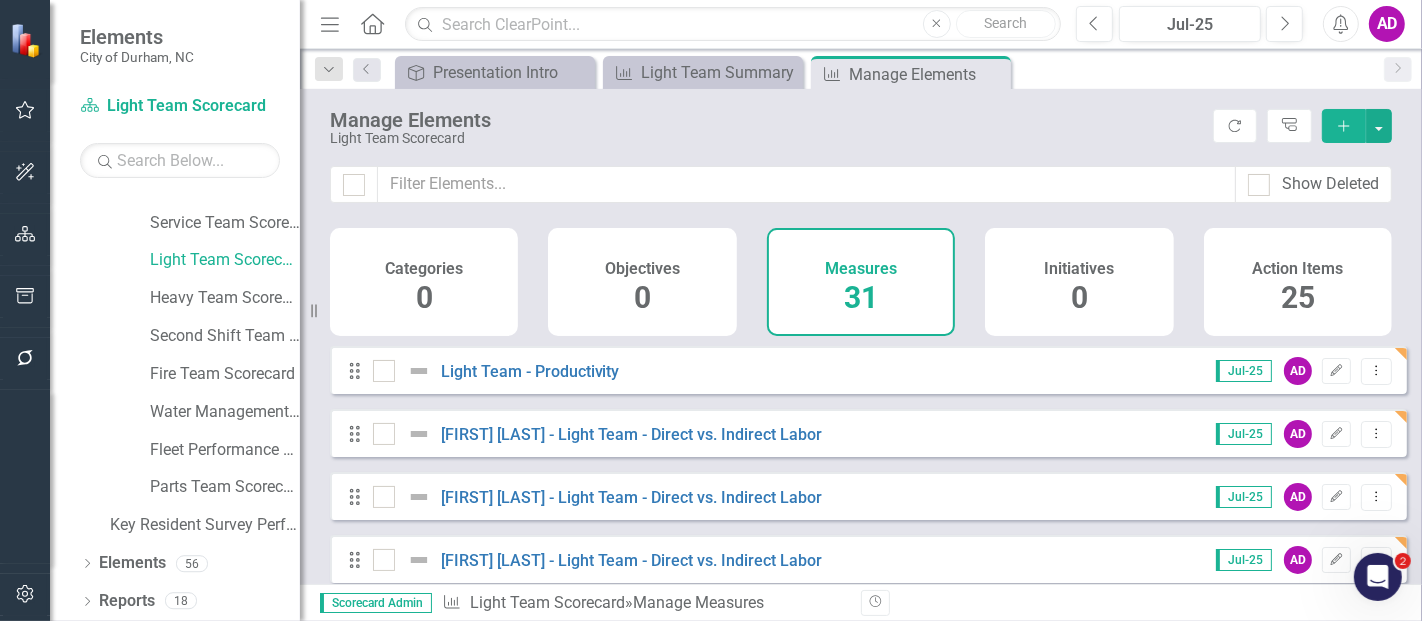 scroll, scrollTop: 111, scrollLeft: 0, axis: vertical 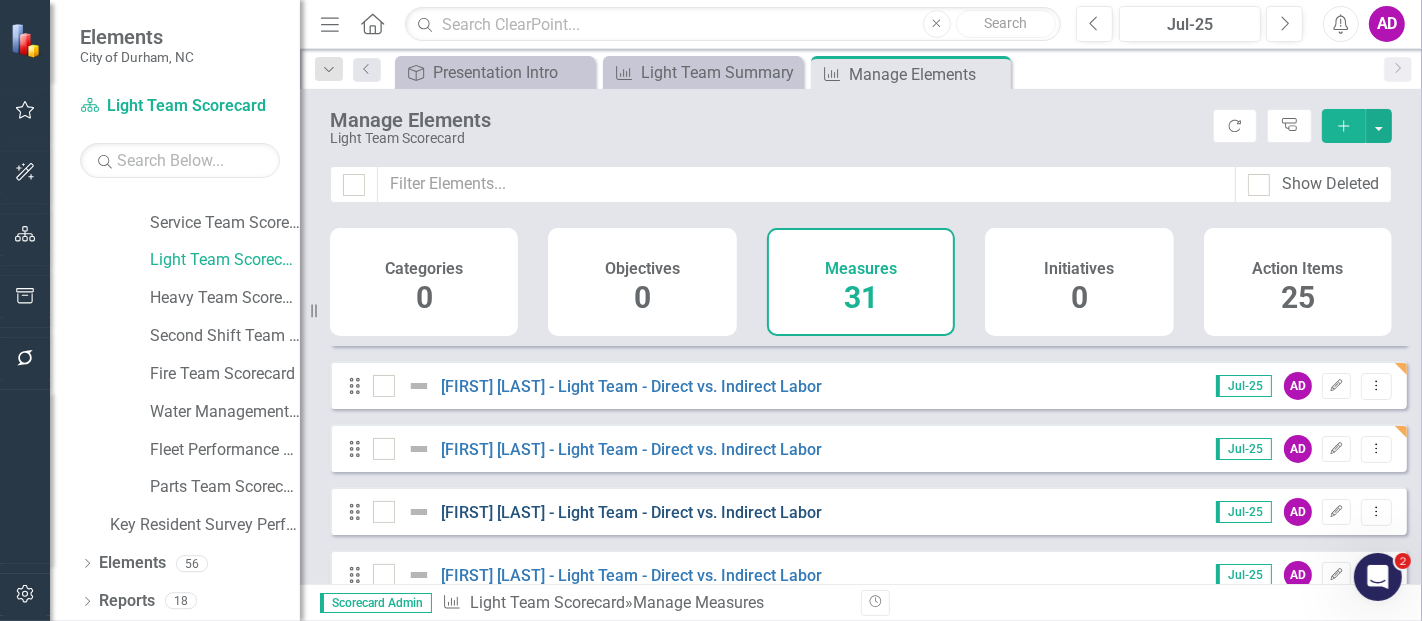 click on "Thomas Britt - Light Team - Direct vs. Indirect Labor" at bounding box center [632, 512] 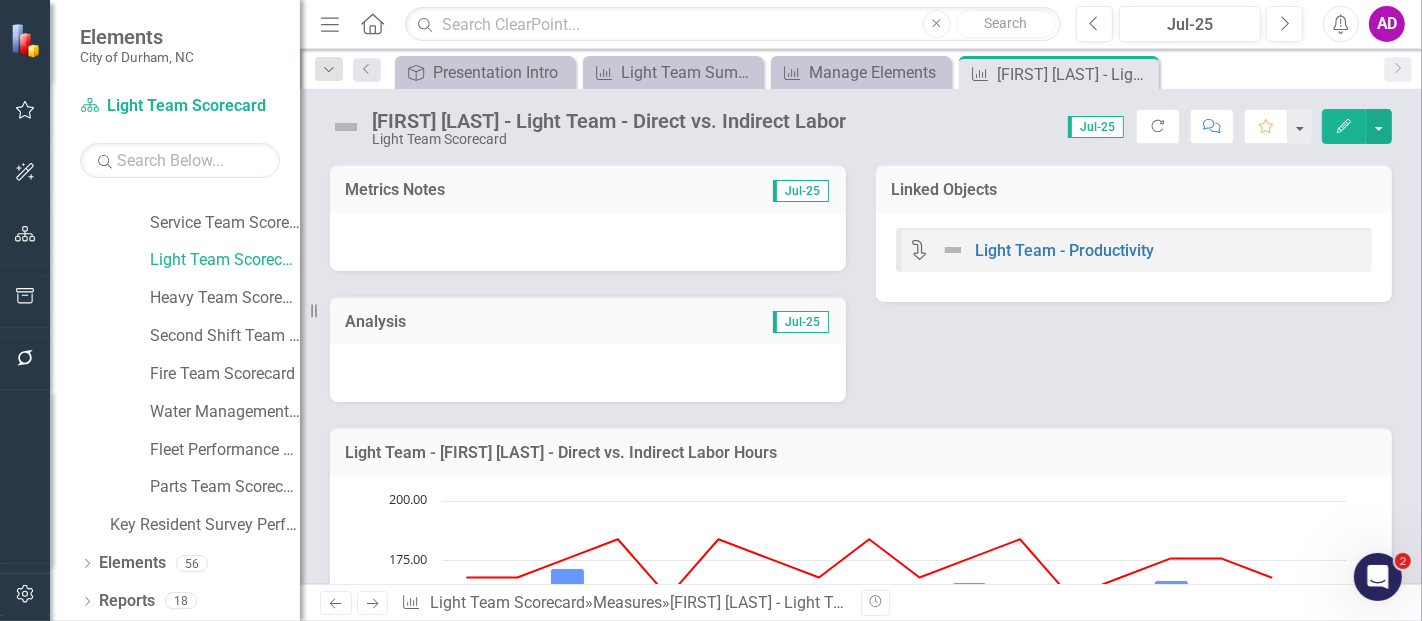 click at bounding box center (588, 242) 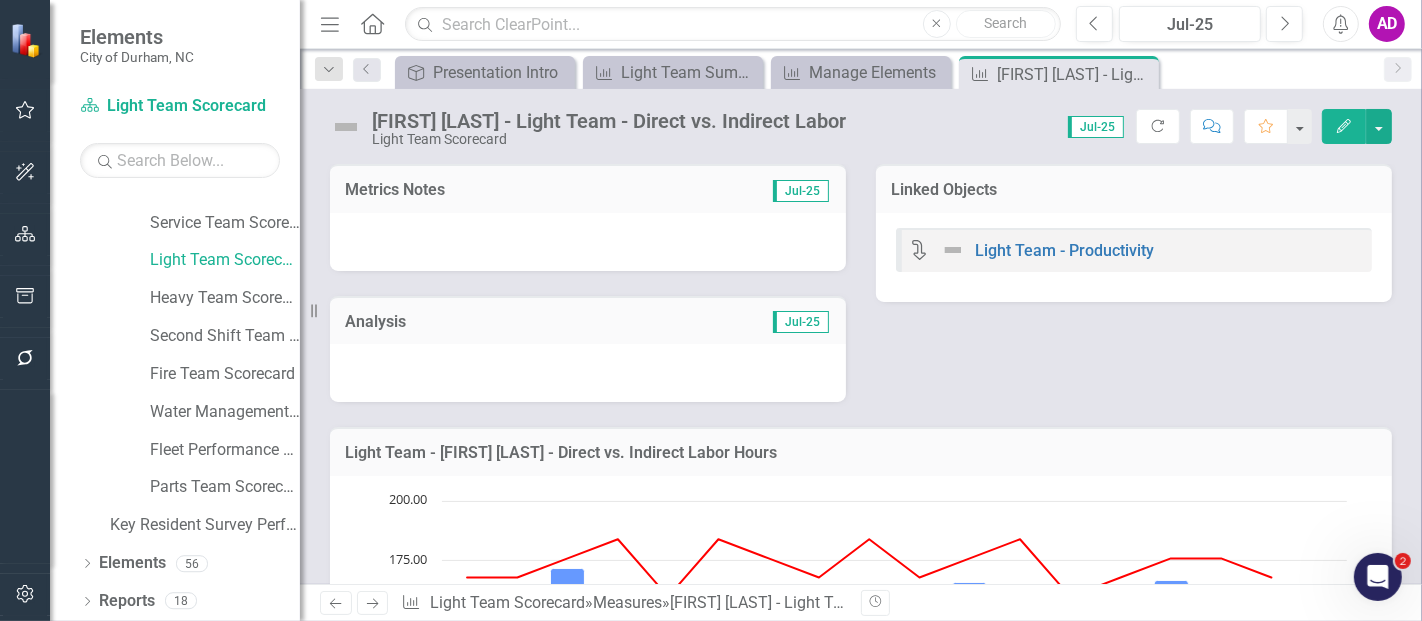 click at bounding box center (588, 242) 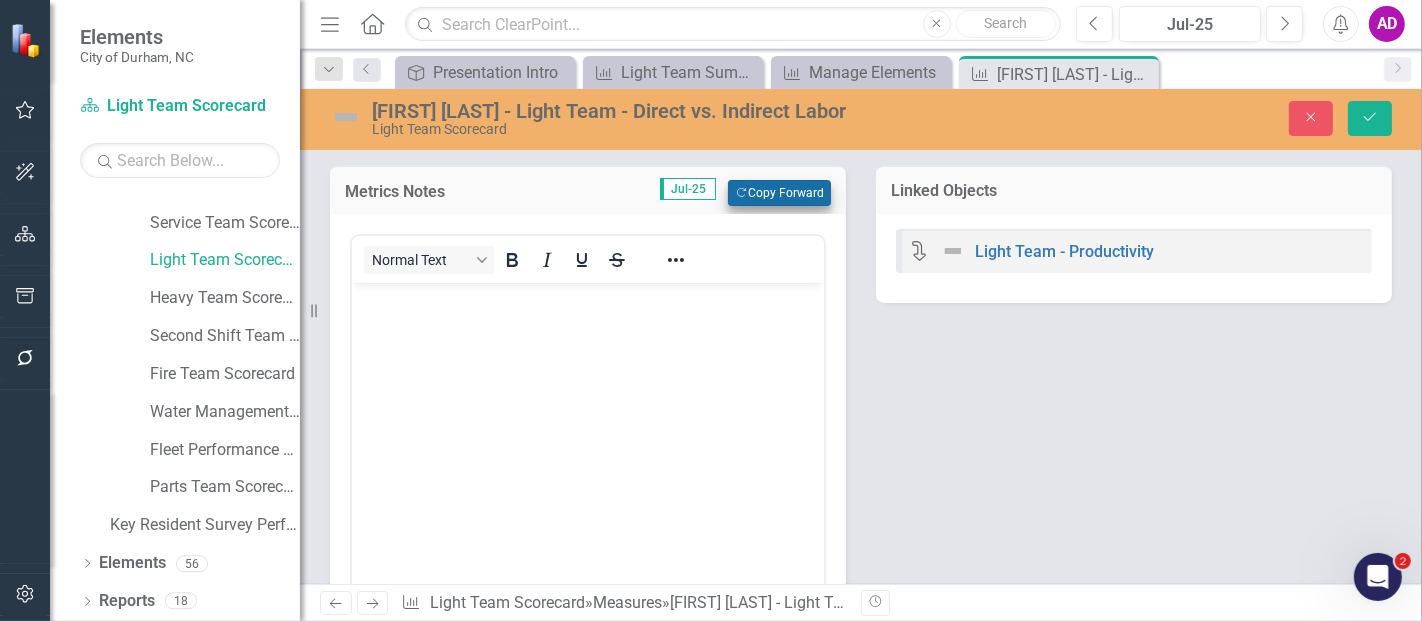 scroll, scrollTop: 0, scrollLeft: 0, axis: both 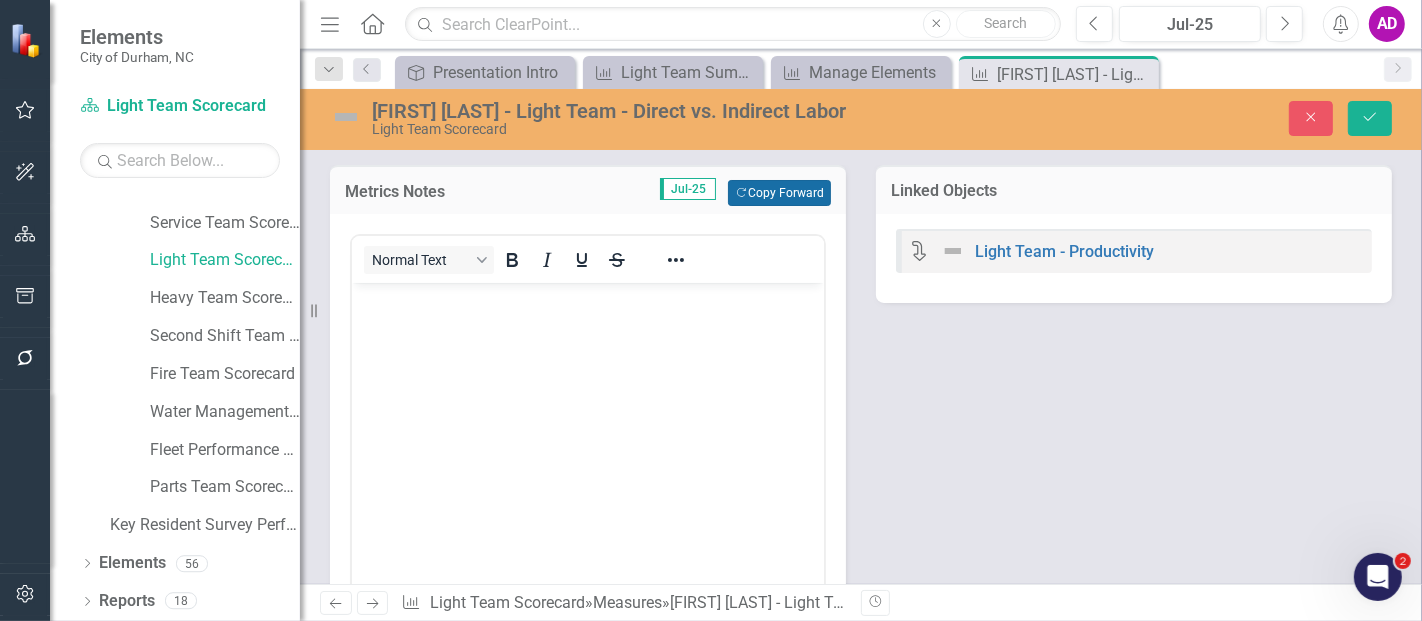 click on "Copy Forward  Copy Forward" at bounding box center (779, 193) 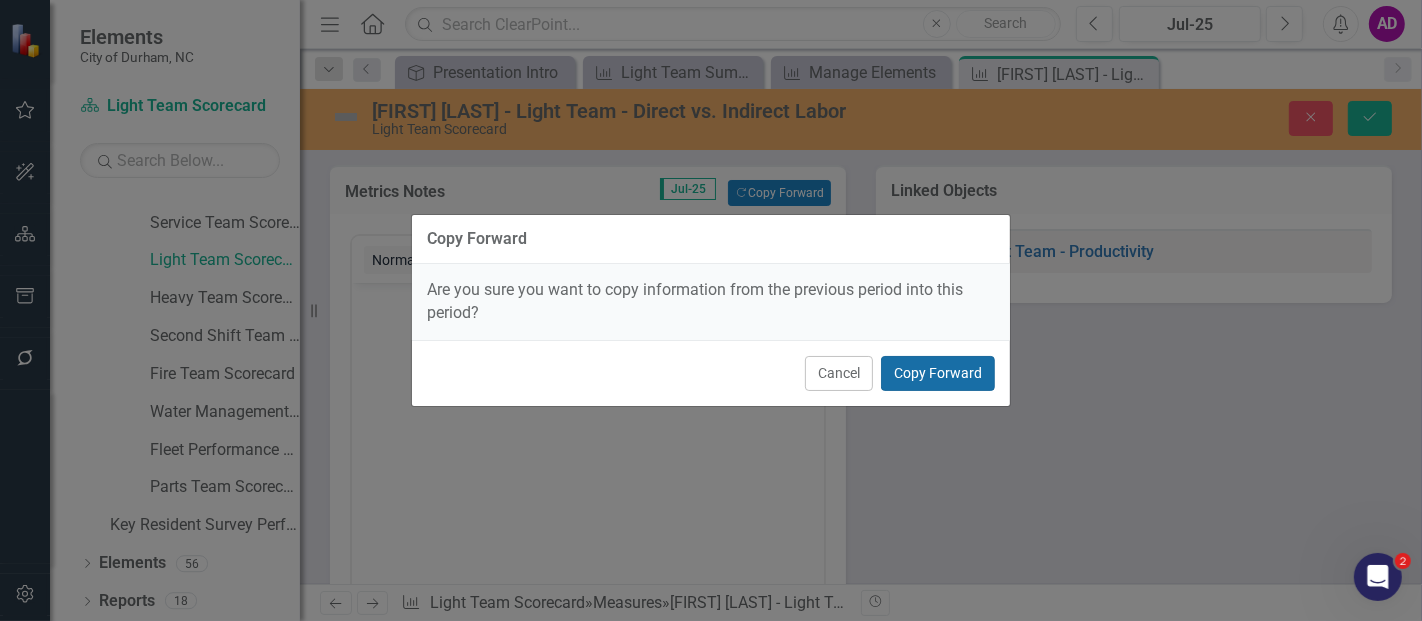 click on "Copy Forward" at bounding box center [938, 373] 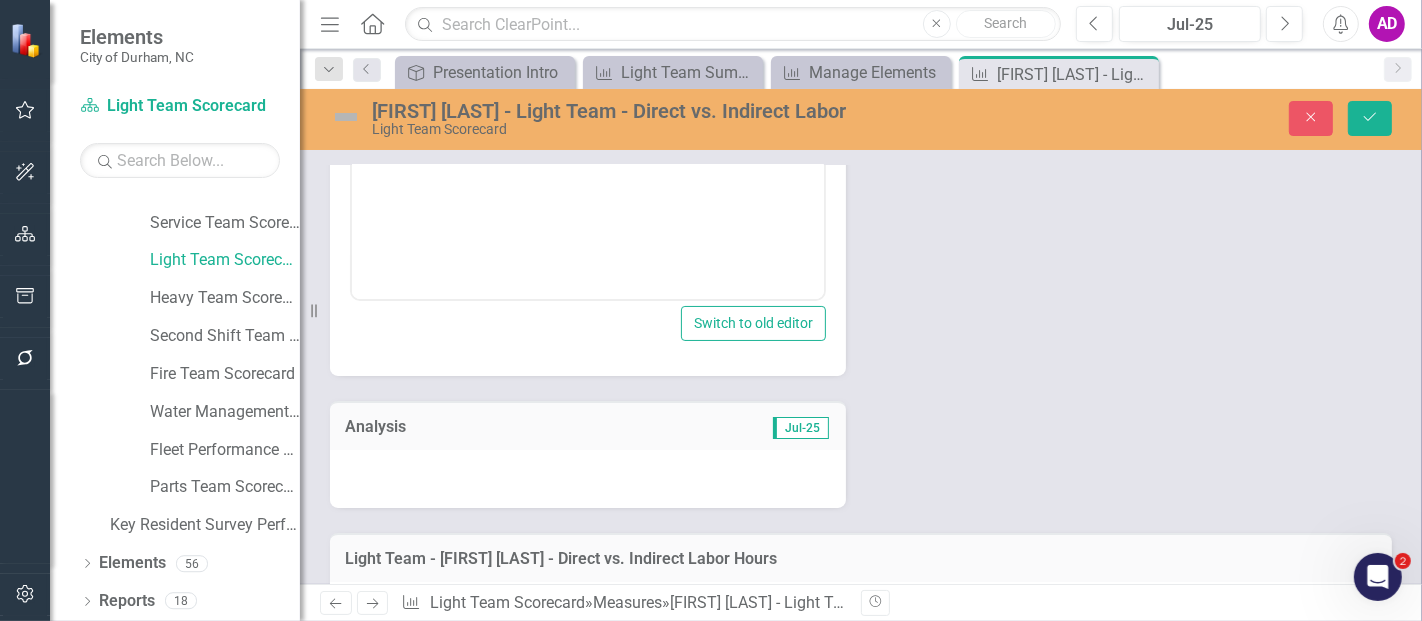 scroll, scrollTop: 555, scrollLeft: 0, axis: vertical 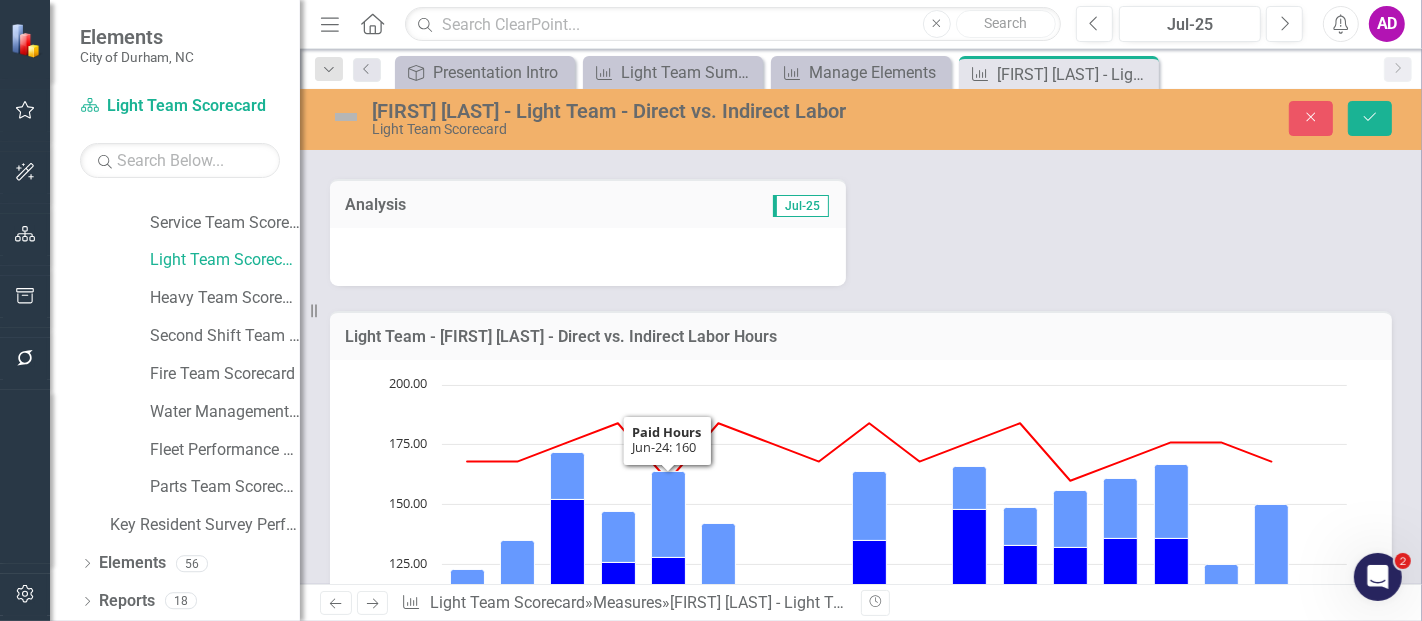 click at bounding box center (588, 257) 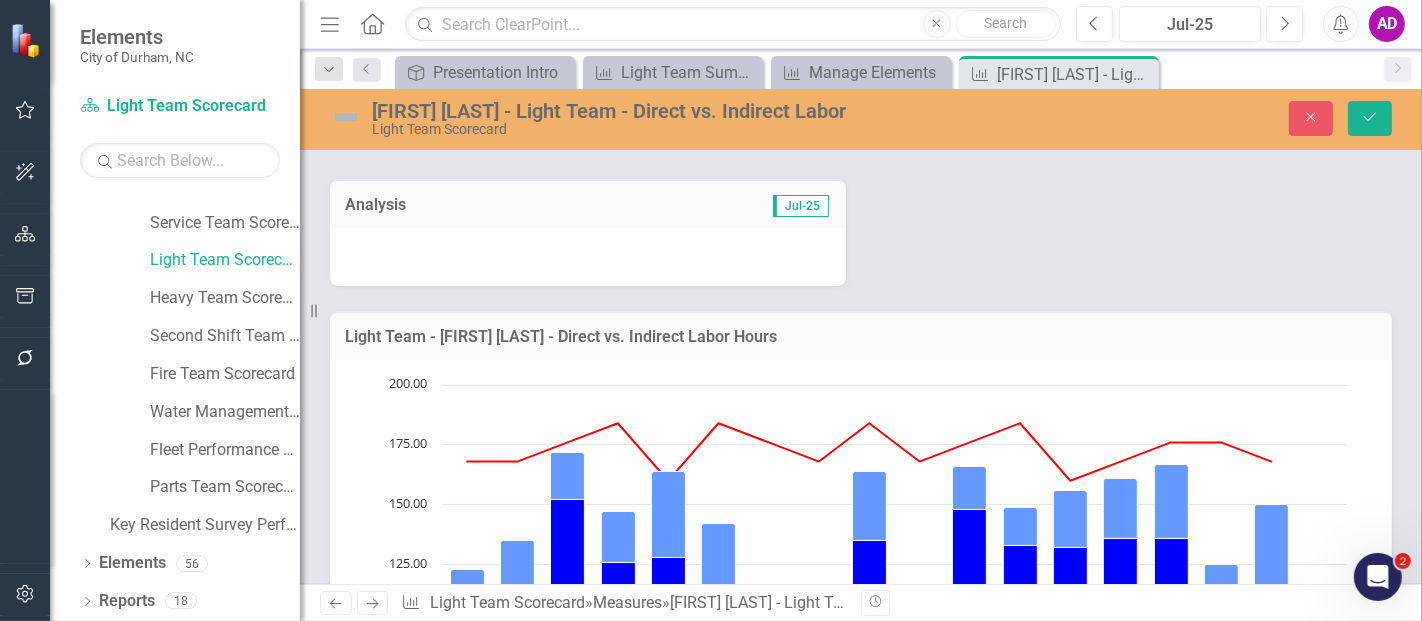 click at bounding box center [588, 257] 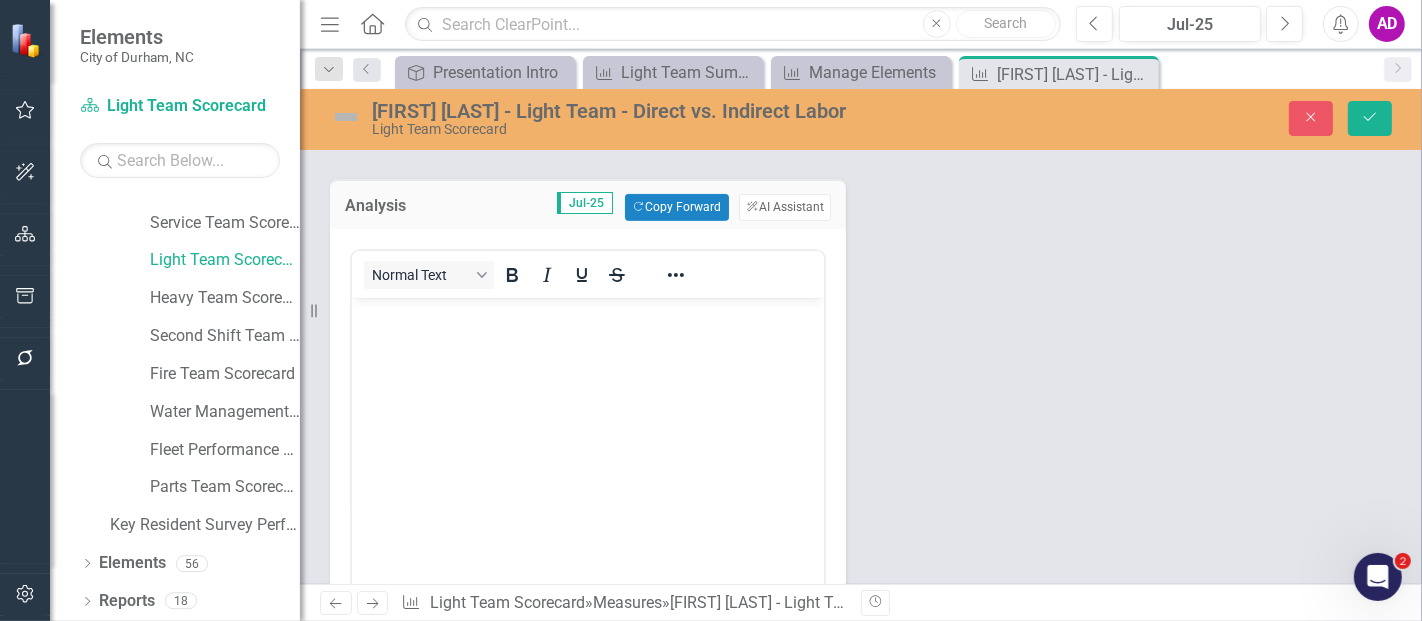 scroll, scrollTop: 0, scrollLeft: 0, axis: both 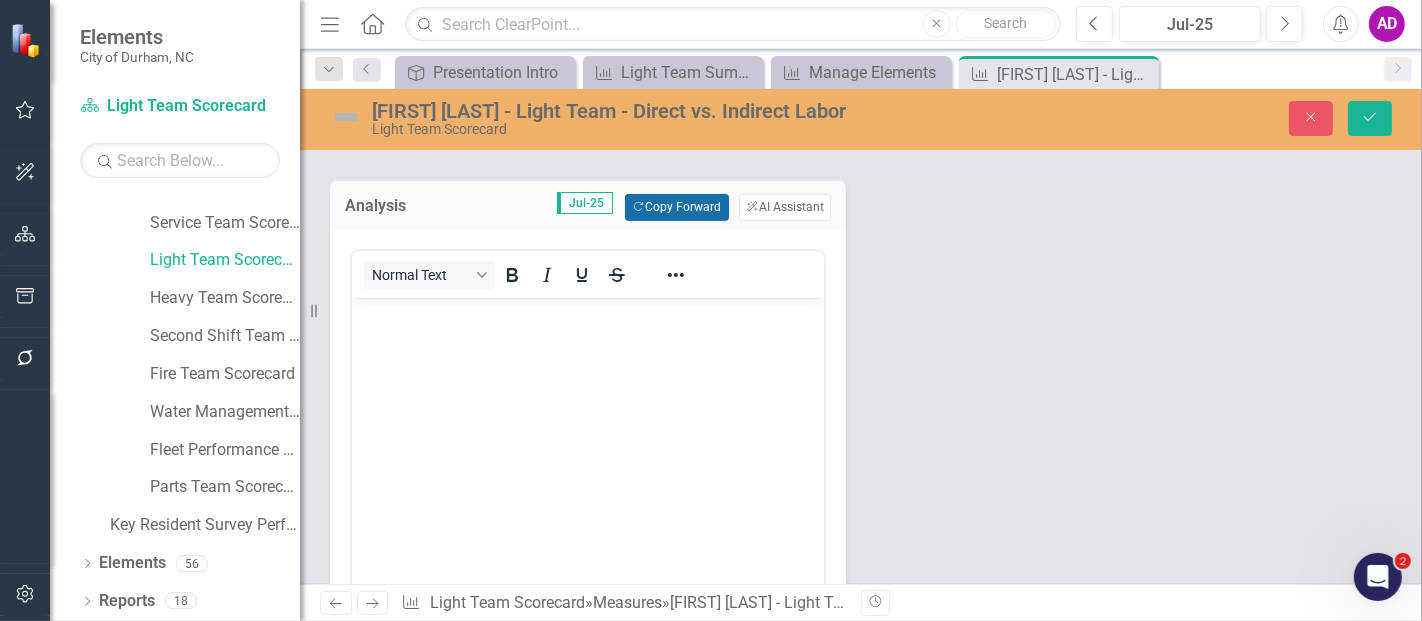 click on "Copy Forward  Copy Forward" at bounding box center [676, 207] 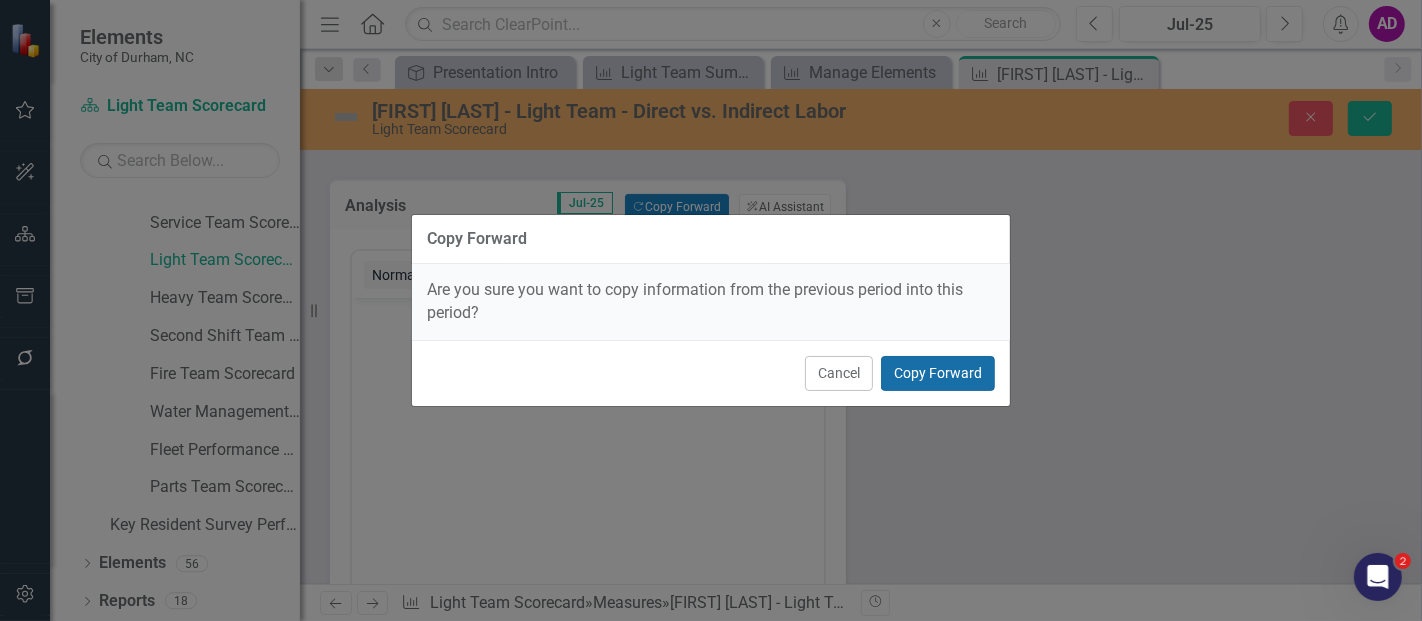 click on "Copy Forward" at bounding box center (938, 373) 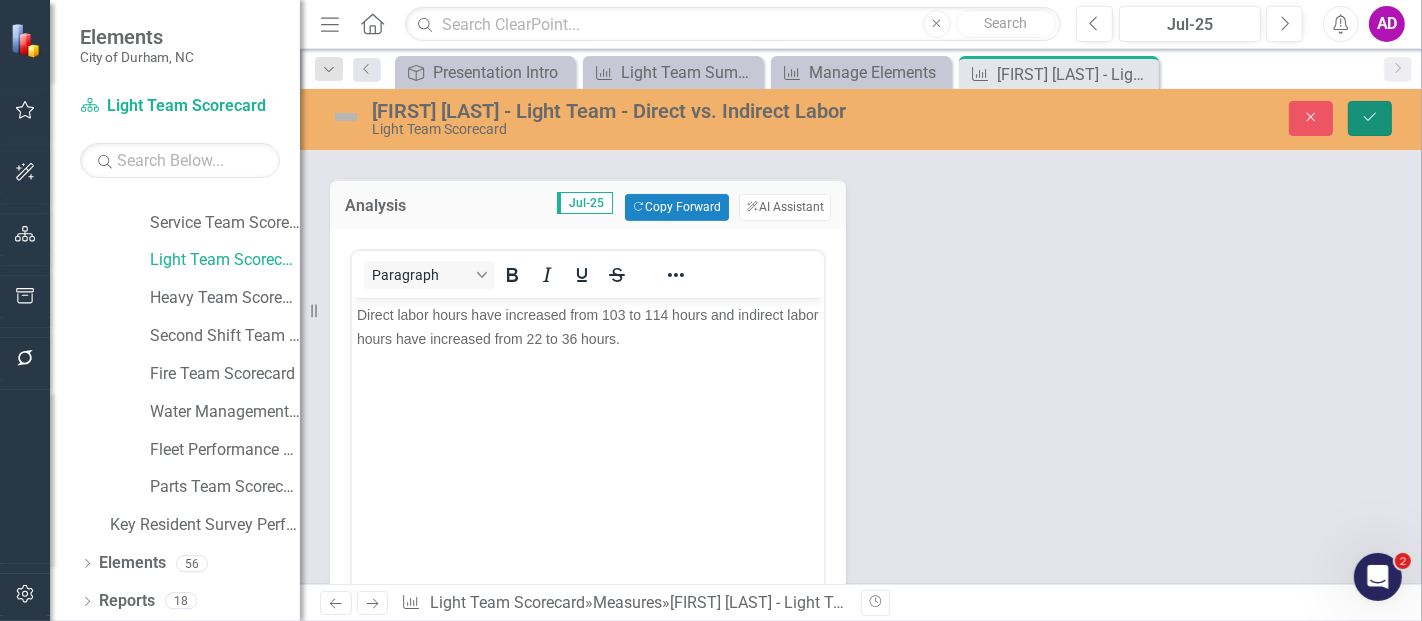 click on "Save" at bounding box center [1370, 118] 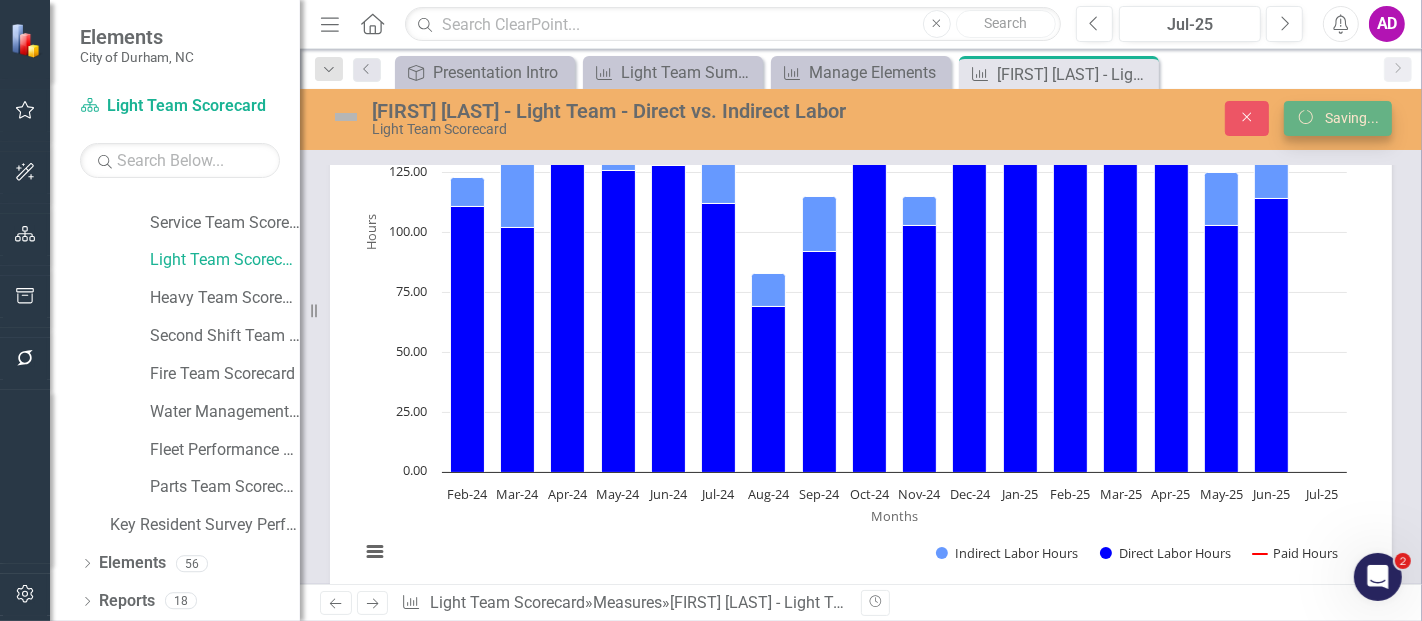scroll, scrollTop: 142, scrollLeft: 0, axis: vertical 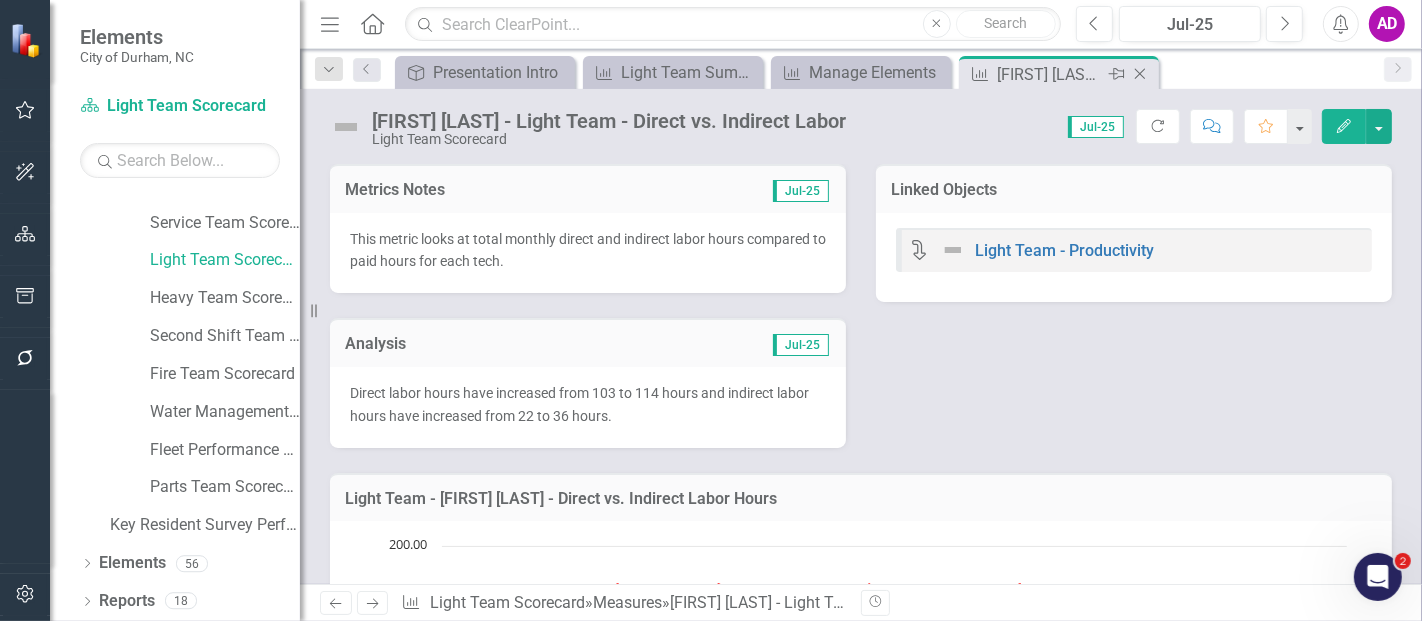 click on "Close" 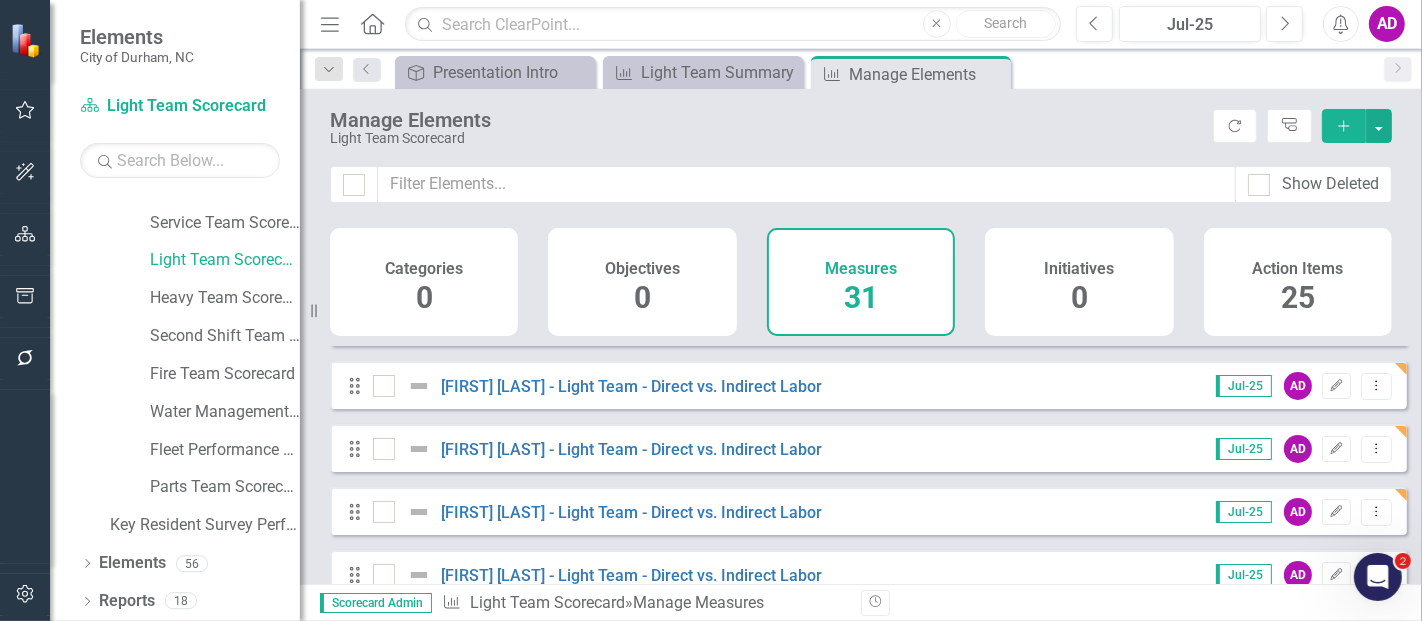 scroll, scrollTop: 222, scrollLeft: 0, axis: vertical 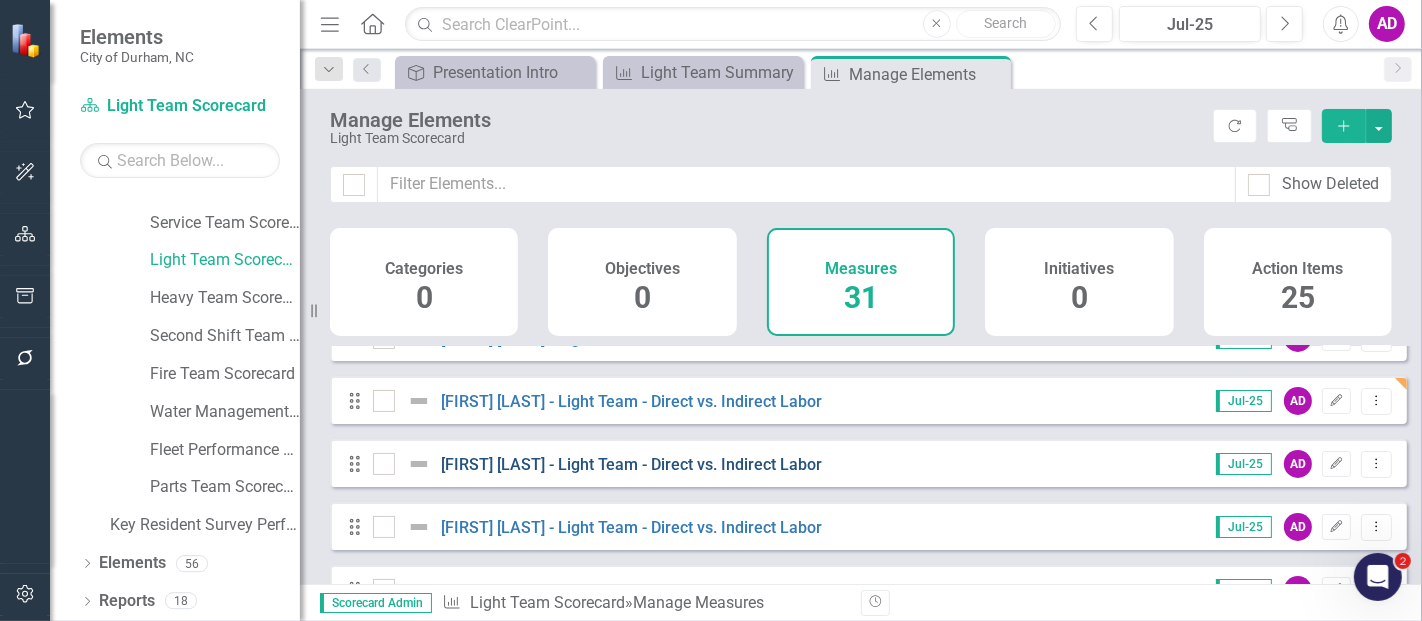 click on "John Herring - Light Team - Direct vs. Indirect Labor" at bounding box center [632, 464] 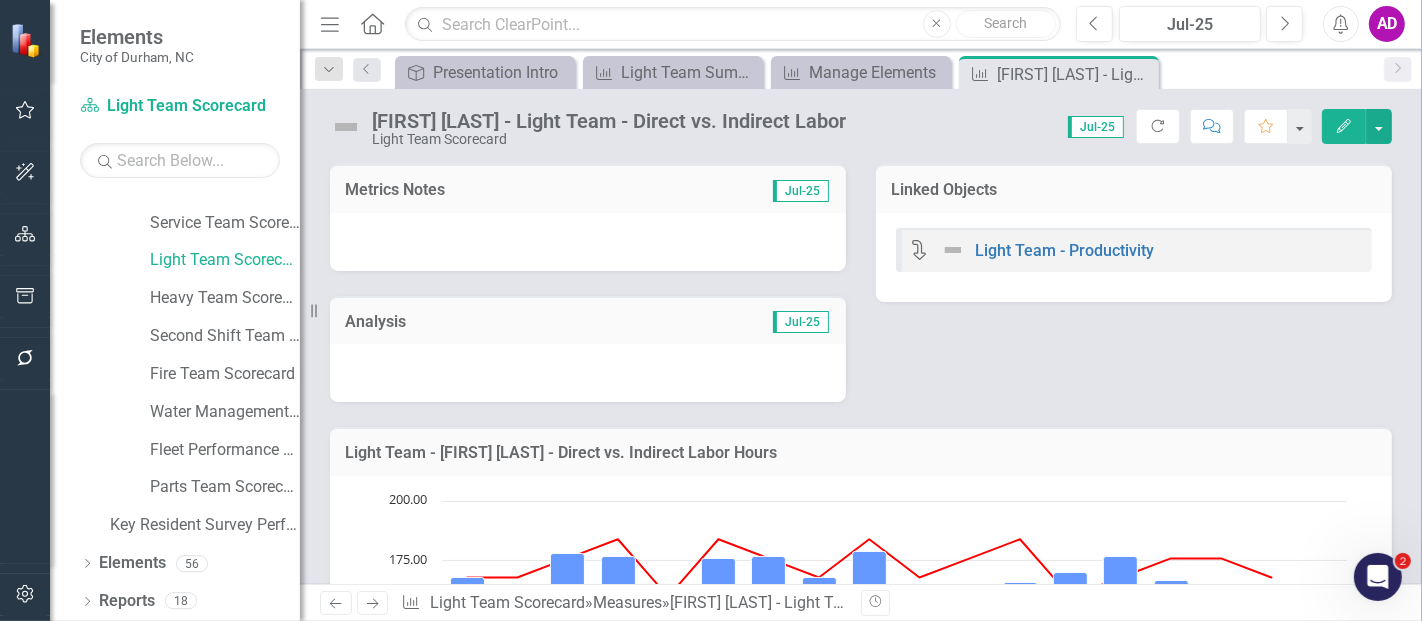 click at bounding box center [588, 242] 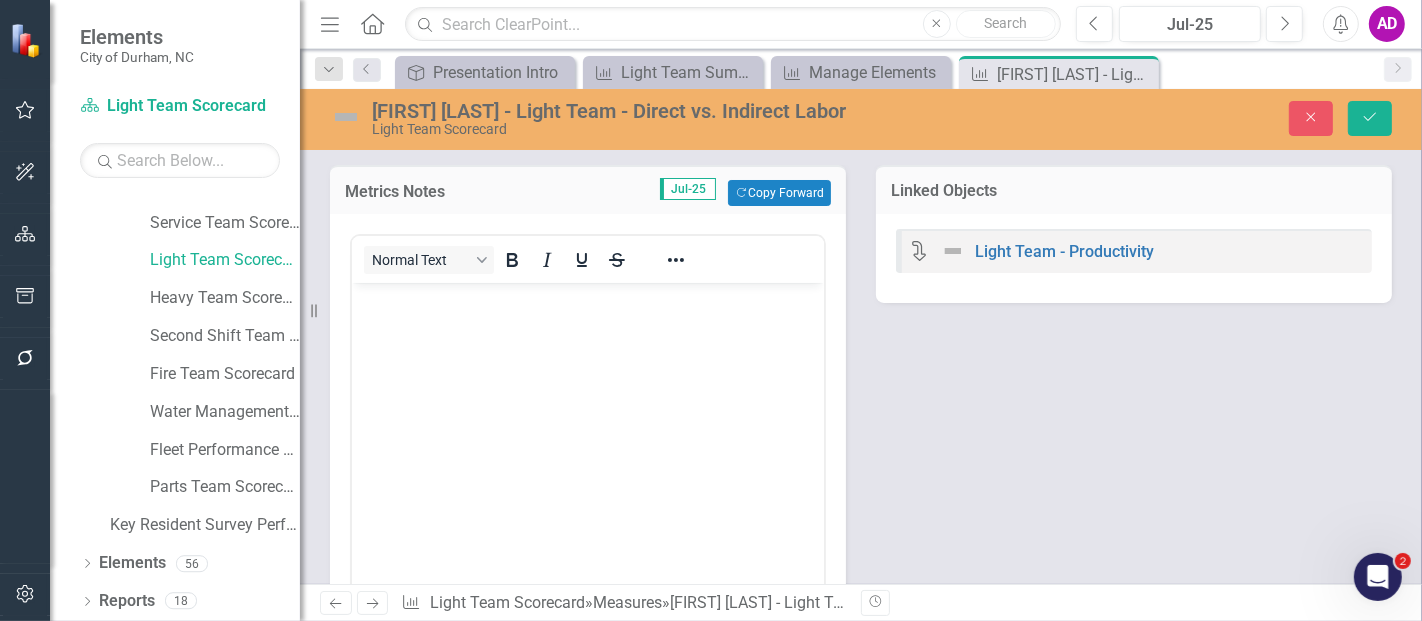 scroll, scrollTop: 0, scrollLeft: 0, axis: both 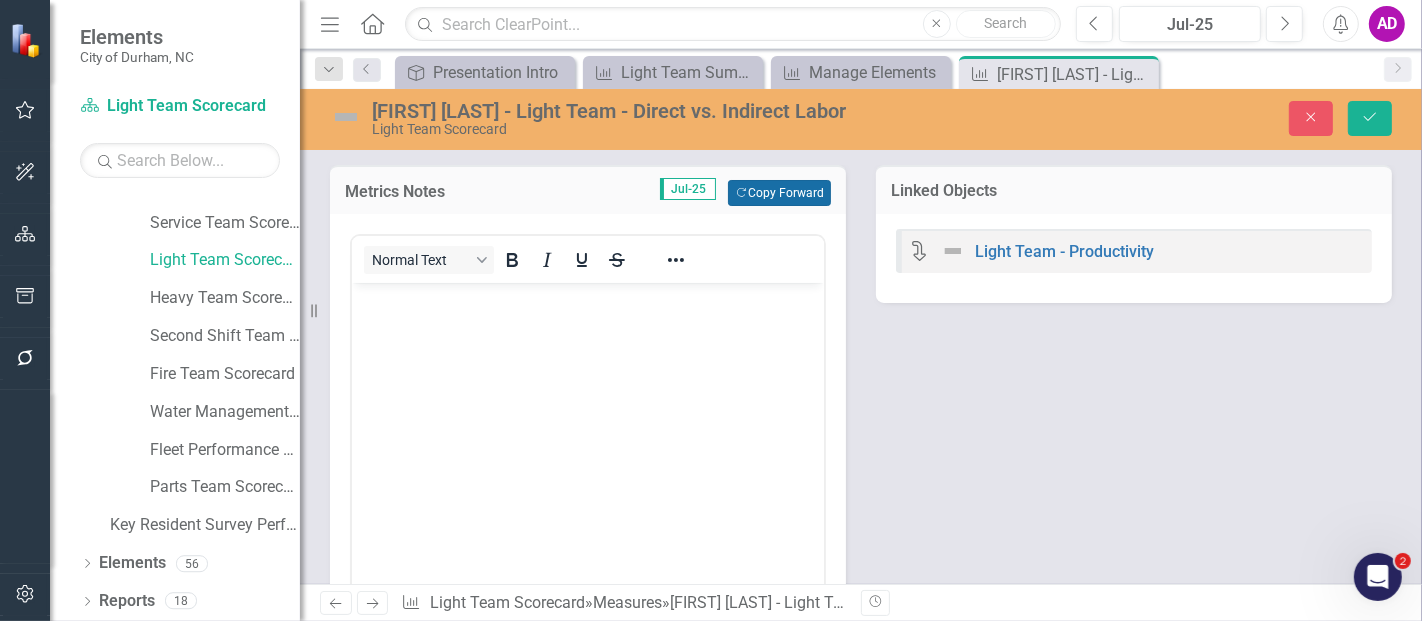 click on "Copy Forward  Copy Forward" at bounding box center [779, 193] 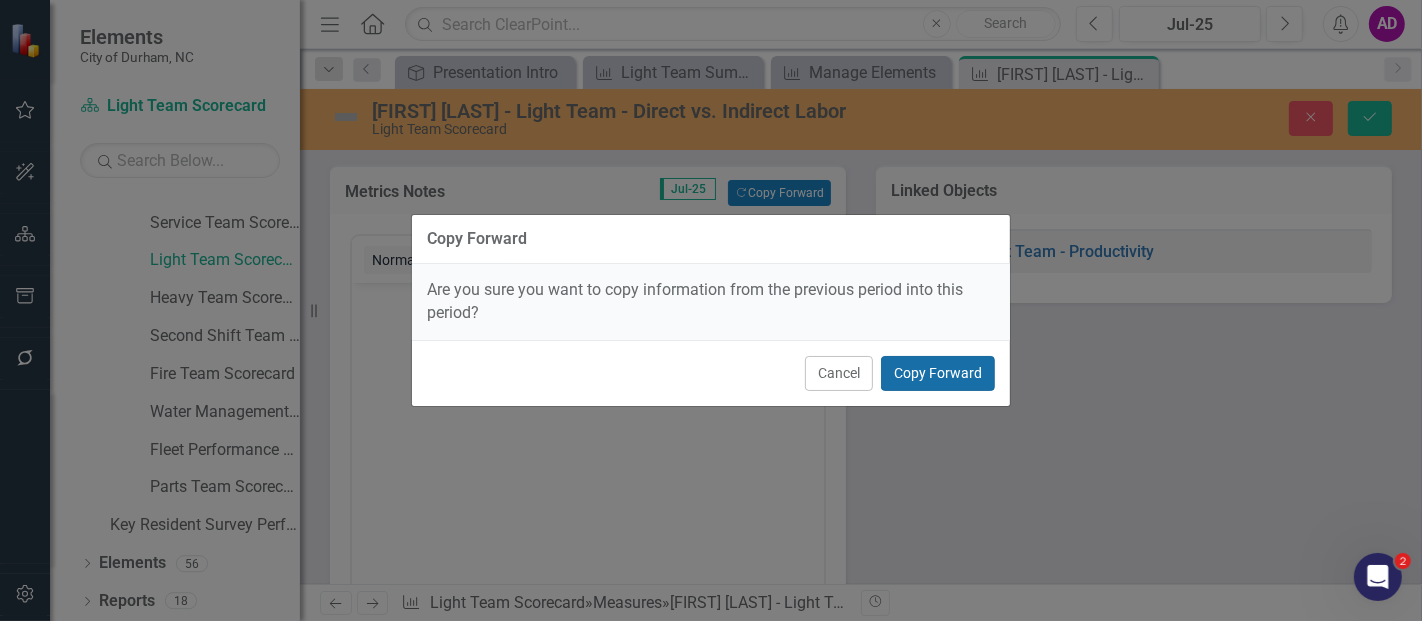 click on "Copy Forward" at bounding box center [938, 373] 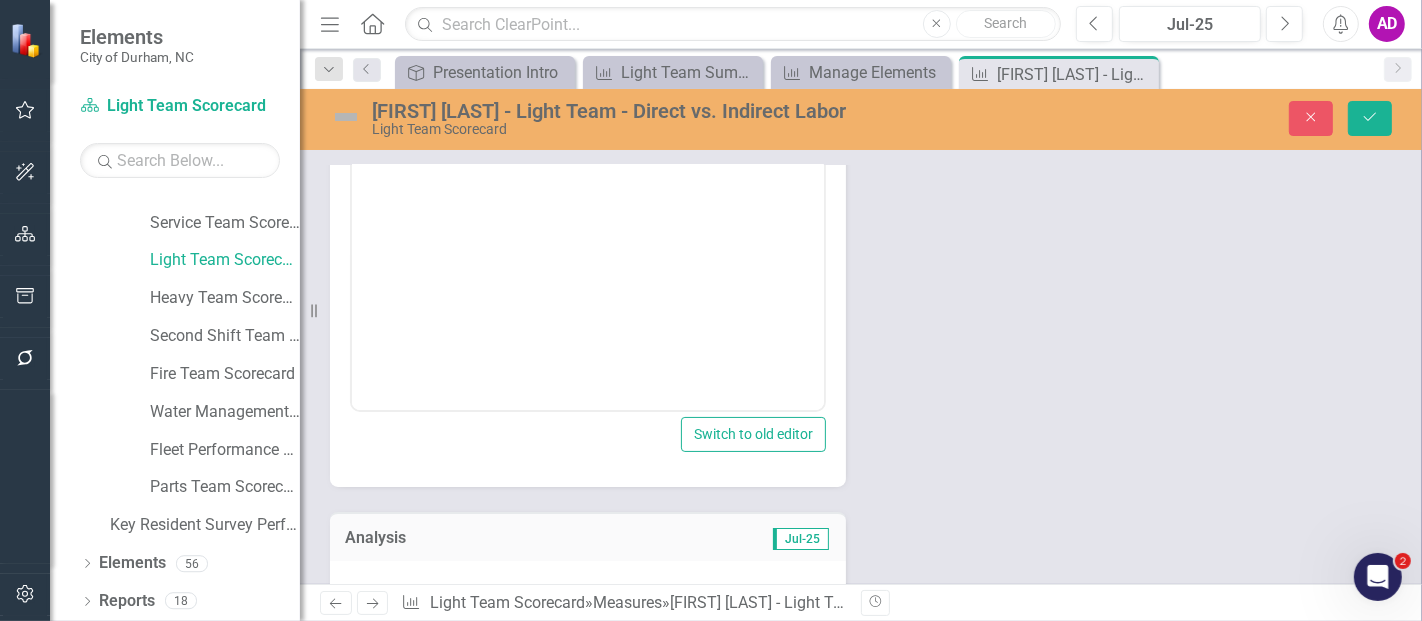 scroll, scrollTop: 333, scrollLeft: 0, axis: vertical 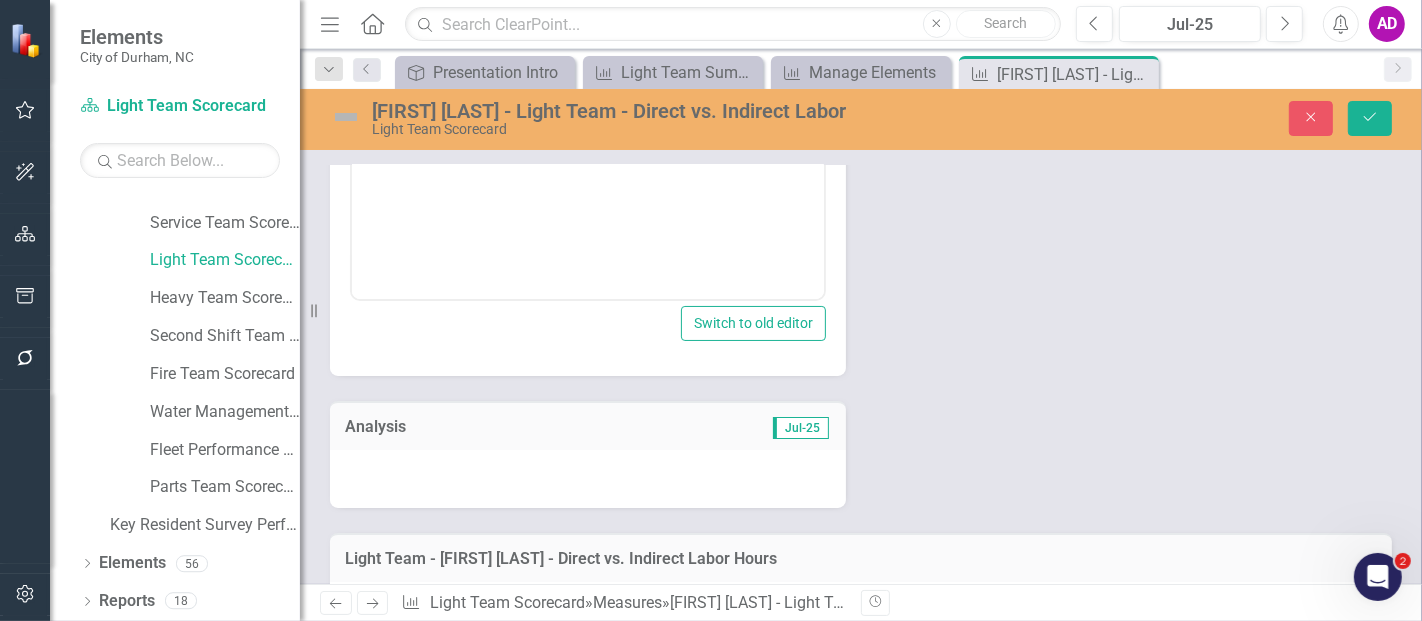 click at bounding box center (588, 479) 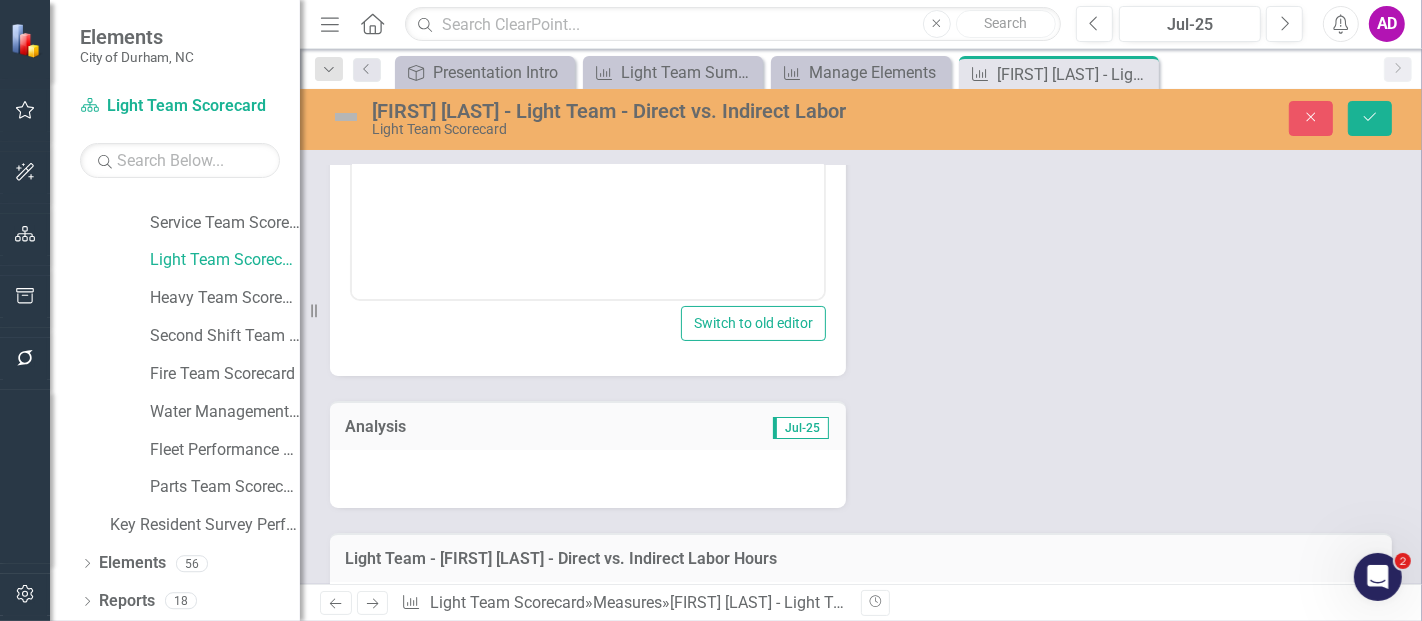click at bounding box center (588, 479) 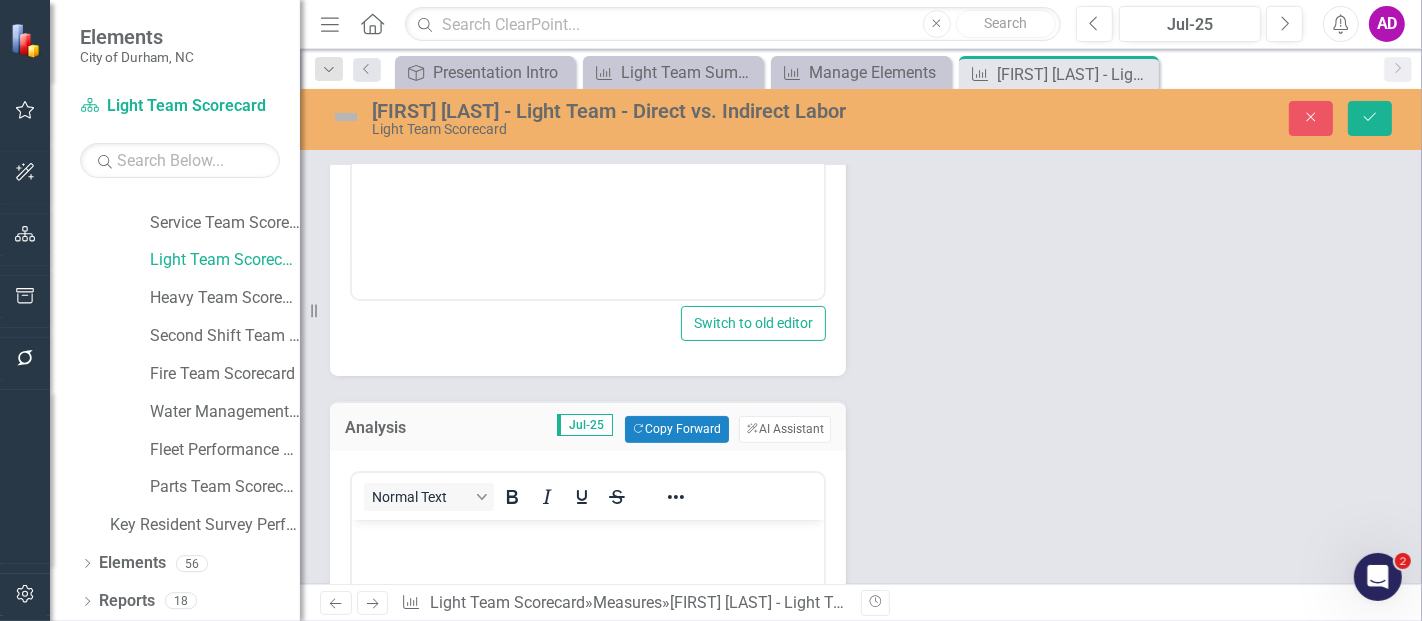 scroll, scrollTop: 0, scrollLeft: 0, axis: both 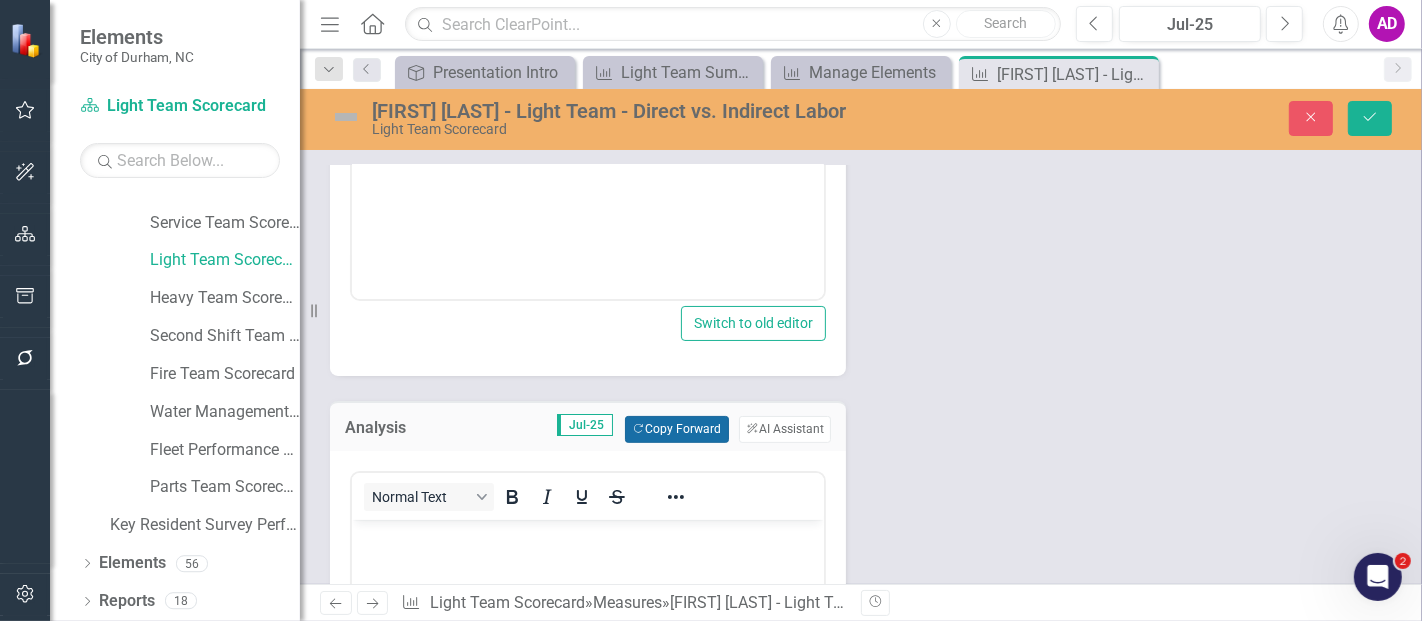 click on "Copy Forward  Copy Forward" at bounding box center (676, 429) 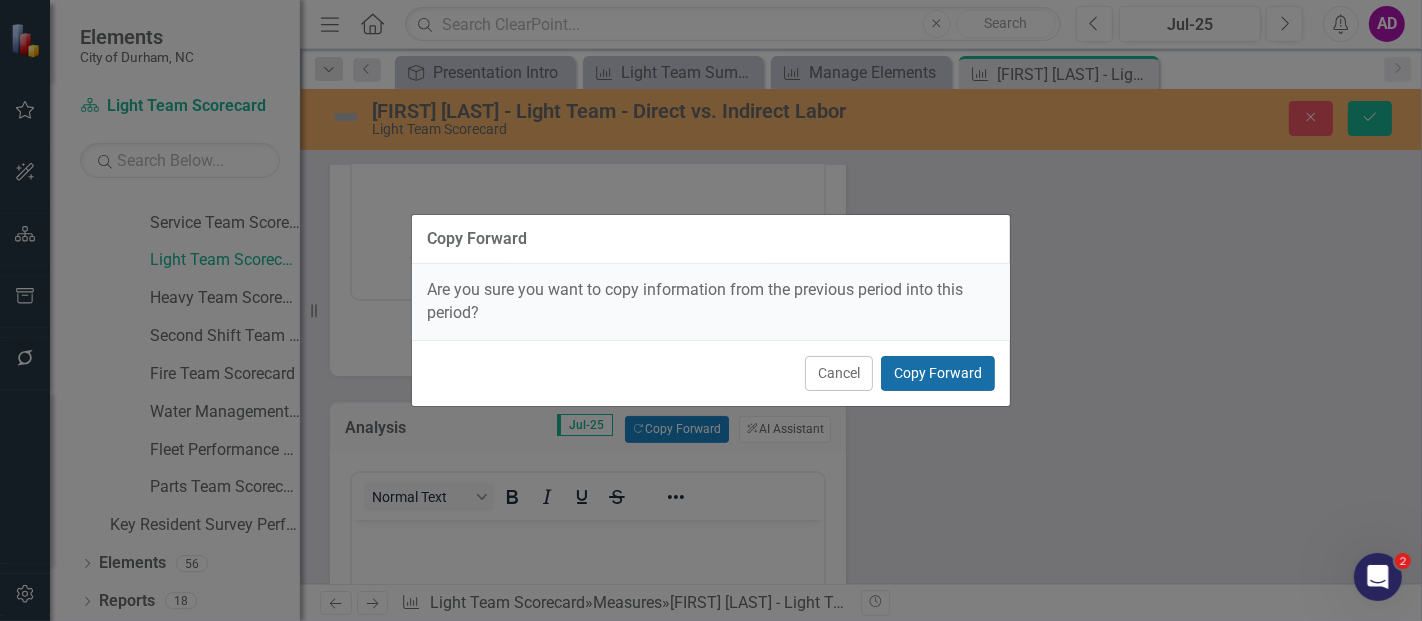 click on "Copy Forward" at bounding box center [938, 373] 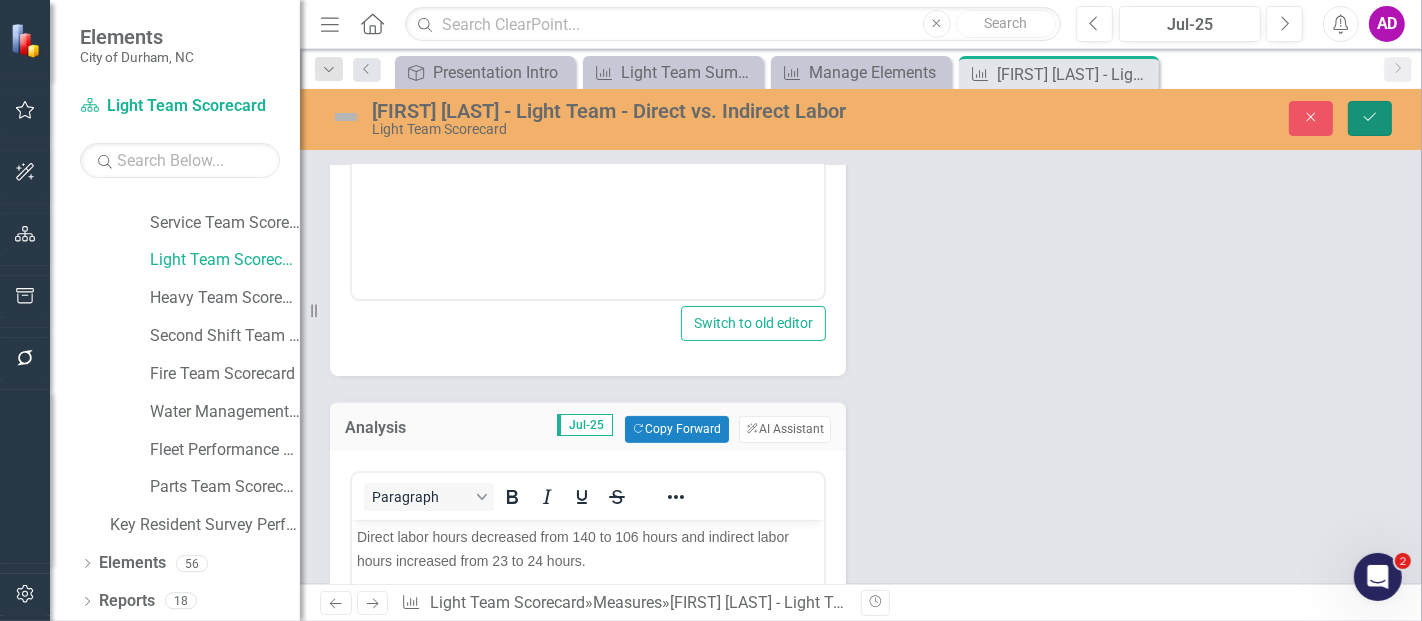 click 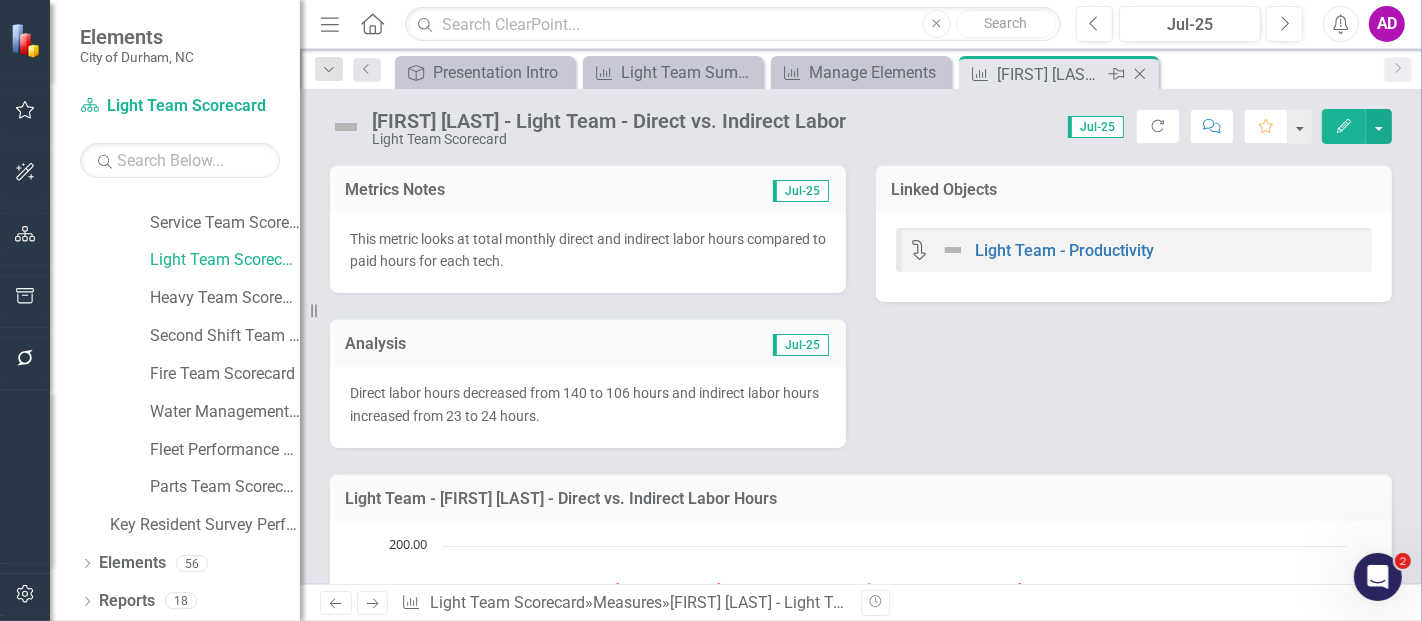click on "Close" 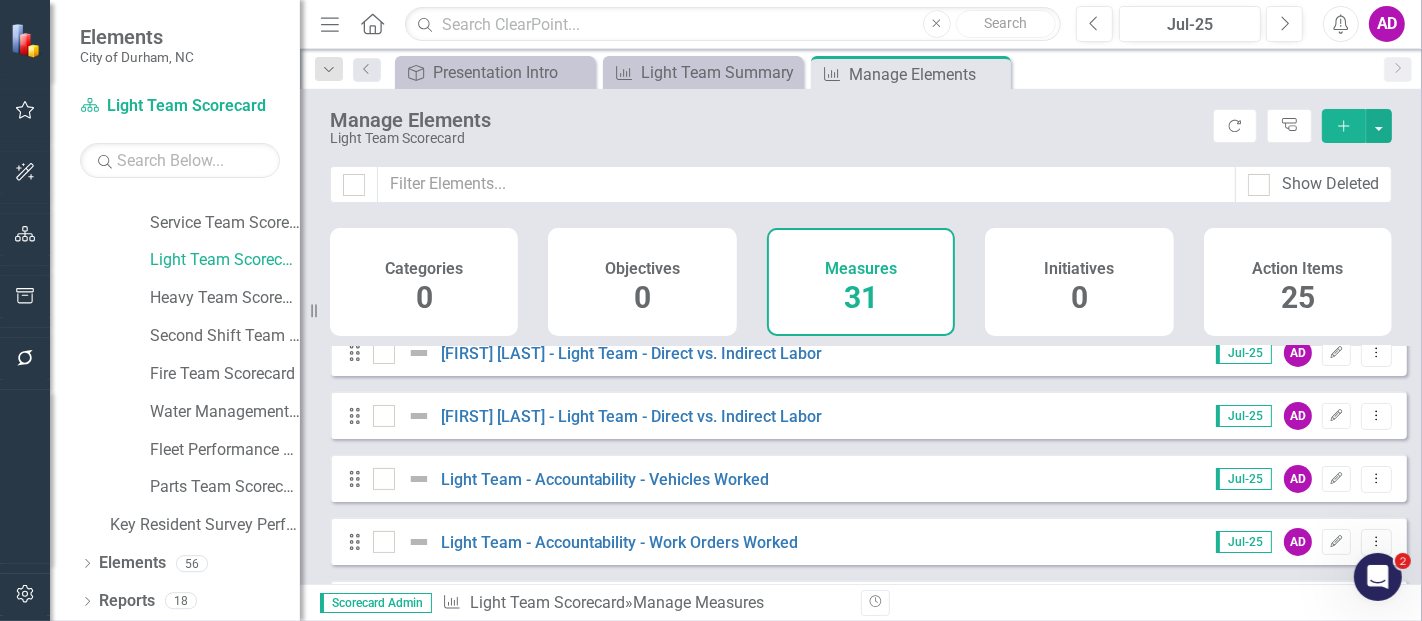 scroll, scrollTop: 222, scrollLeft: 0, axis: vertical 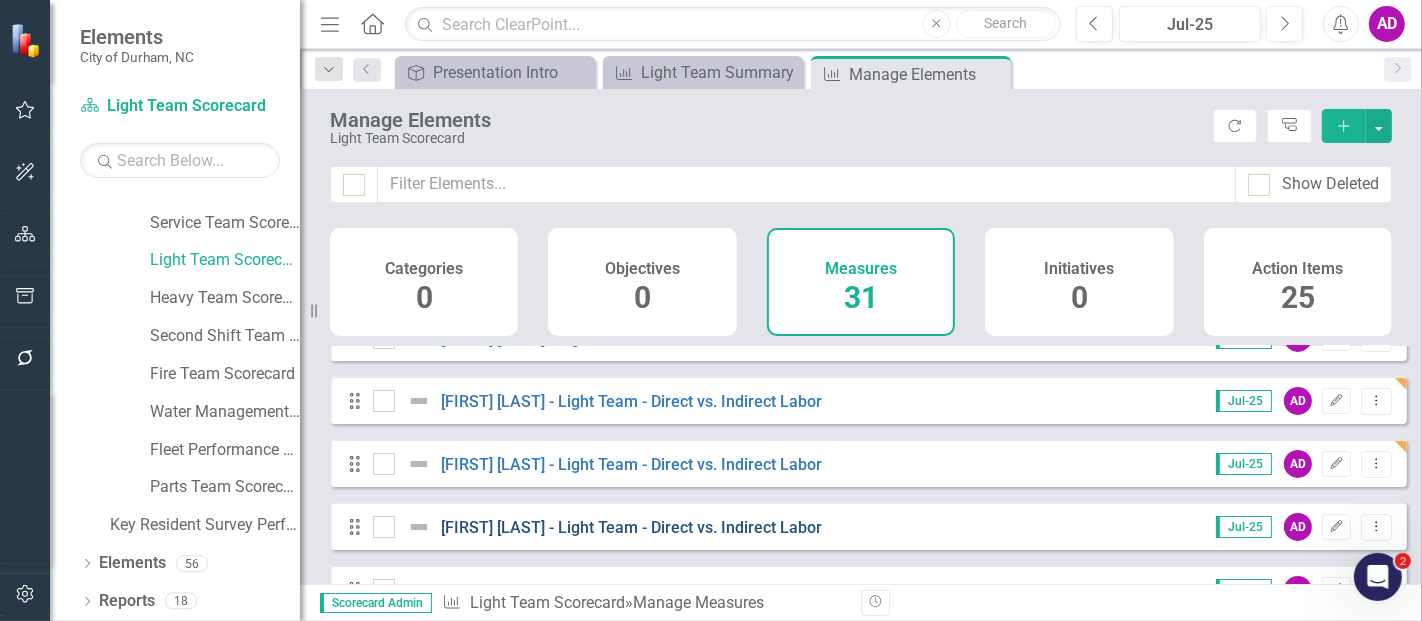 click on "Reuben Bond - Light Team - Direct vs. Indirect Labor" at bounding box center (632, 527) 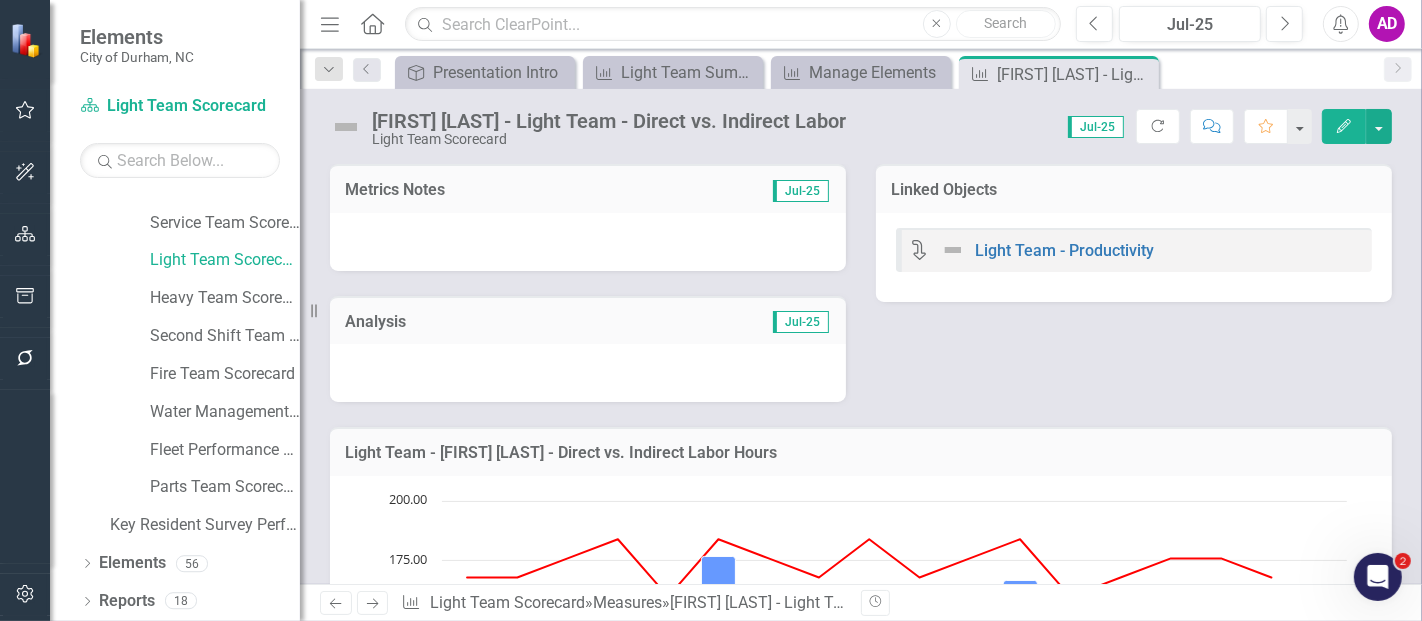 click on "Metrics Notes Jul-25" at bounding box center [588, 188] 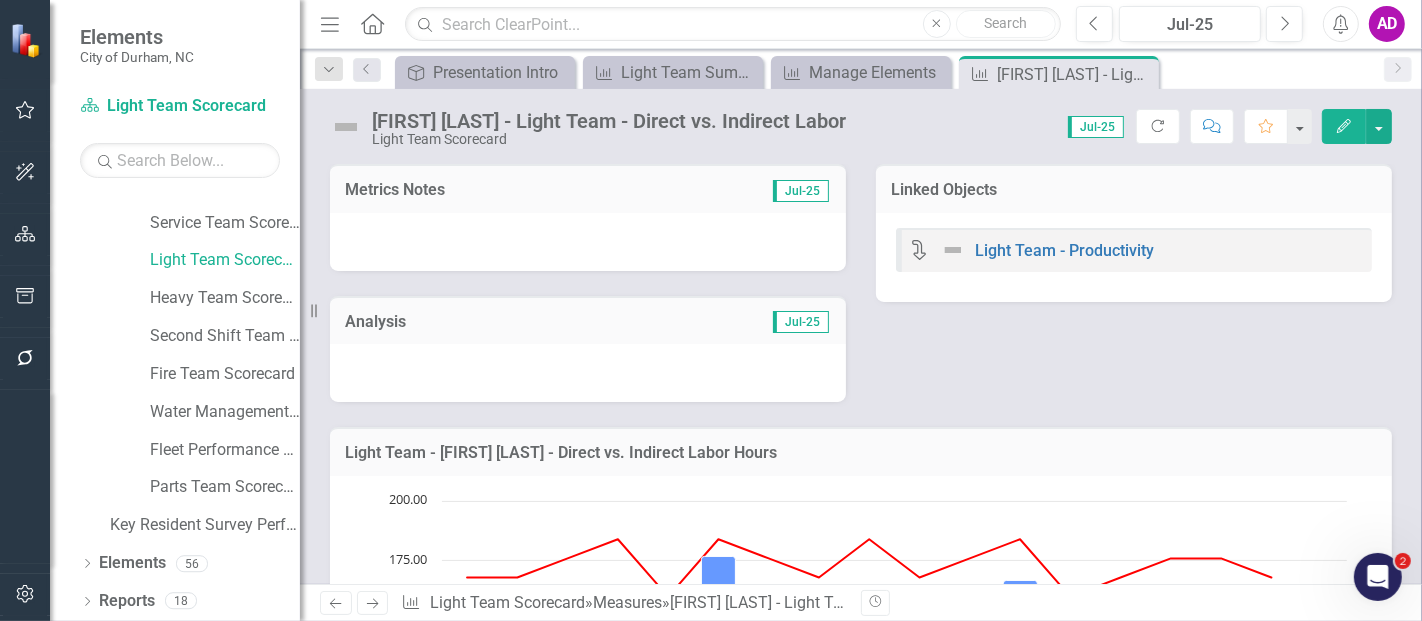 click at bounding box center [588, 242] 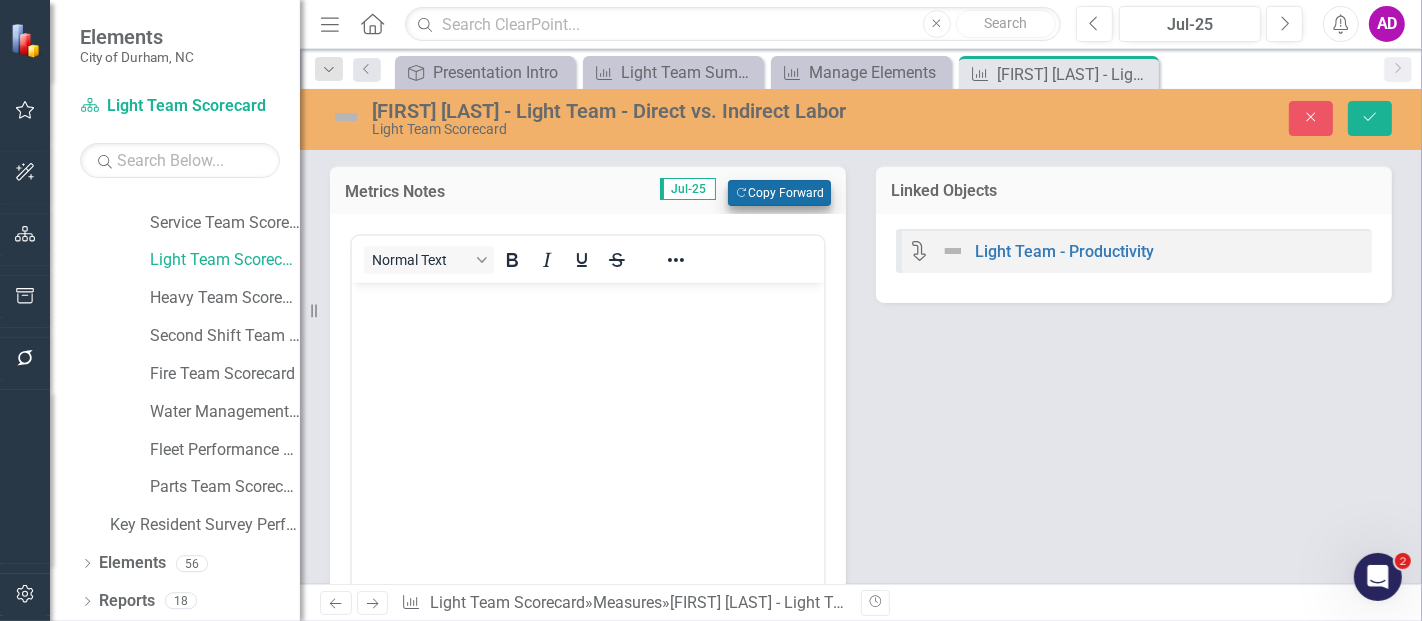 scroll, scrollTop: 0, scrollLeft: 0, axis: both 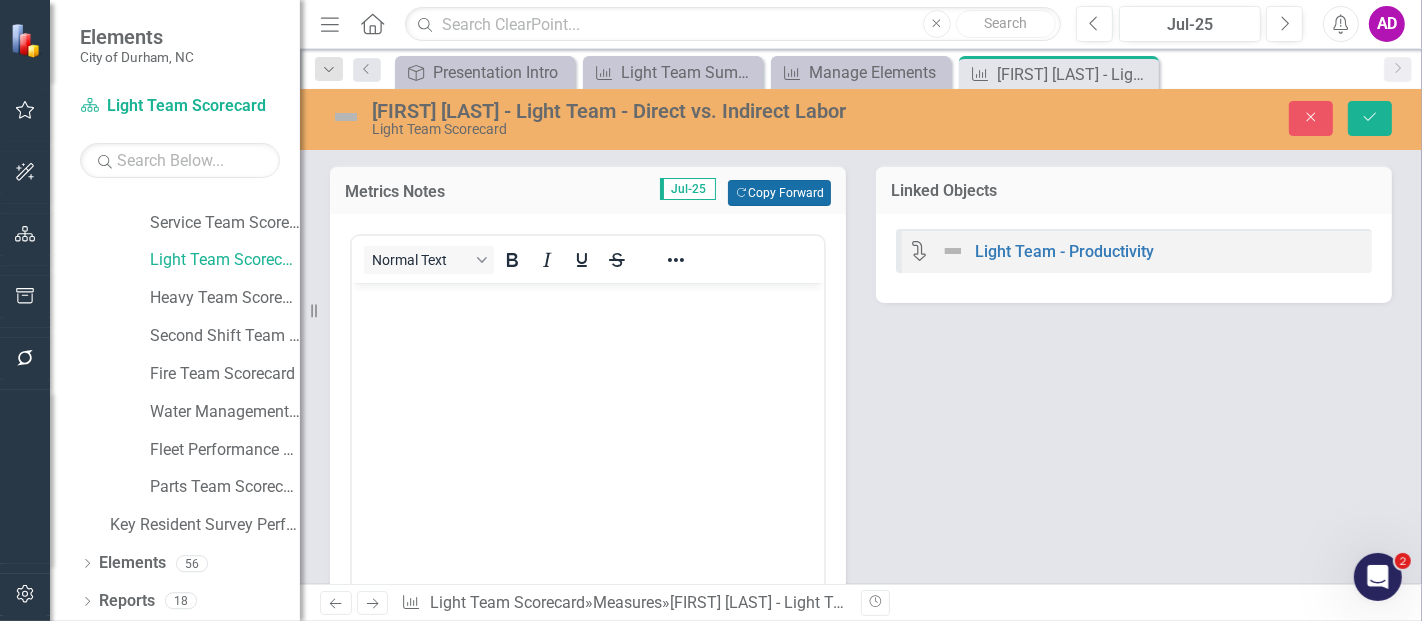 click on "Copy Forward  Copy Forward" at bounding box center [779, 193] 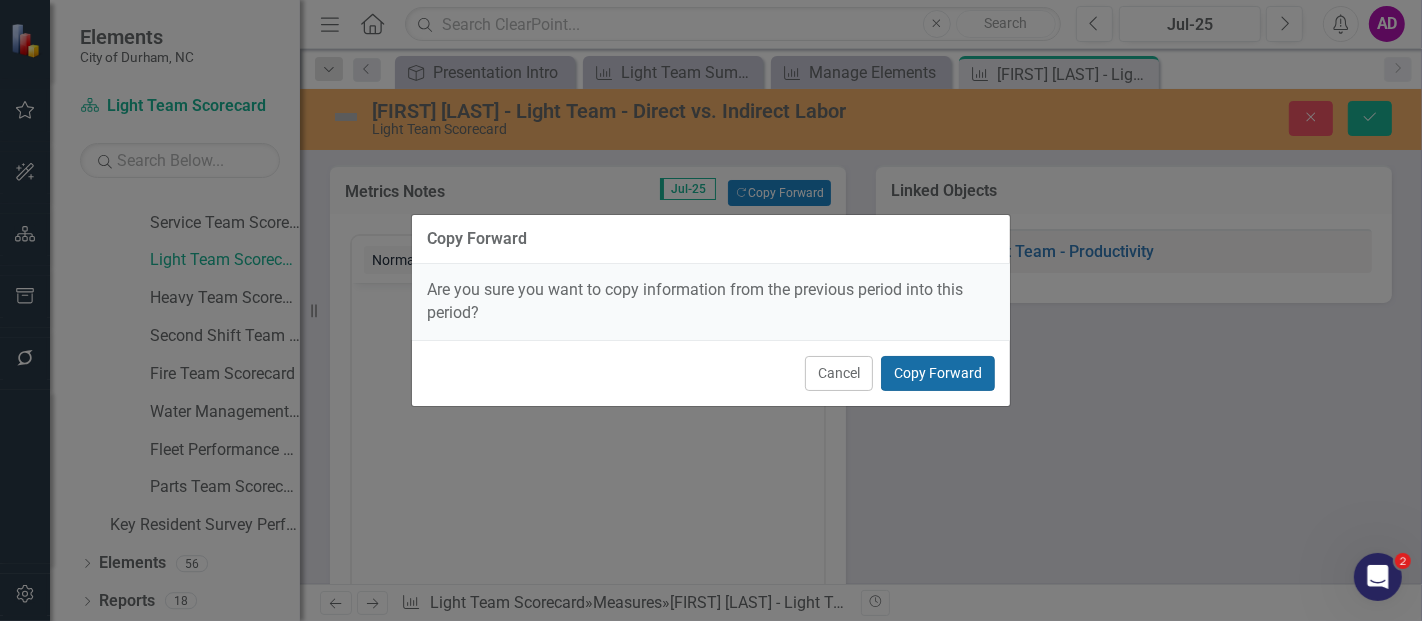 click on "Copy Forward" at bounding box center [938, 373] 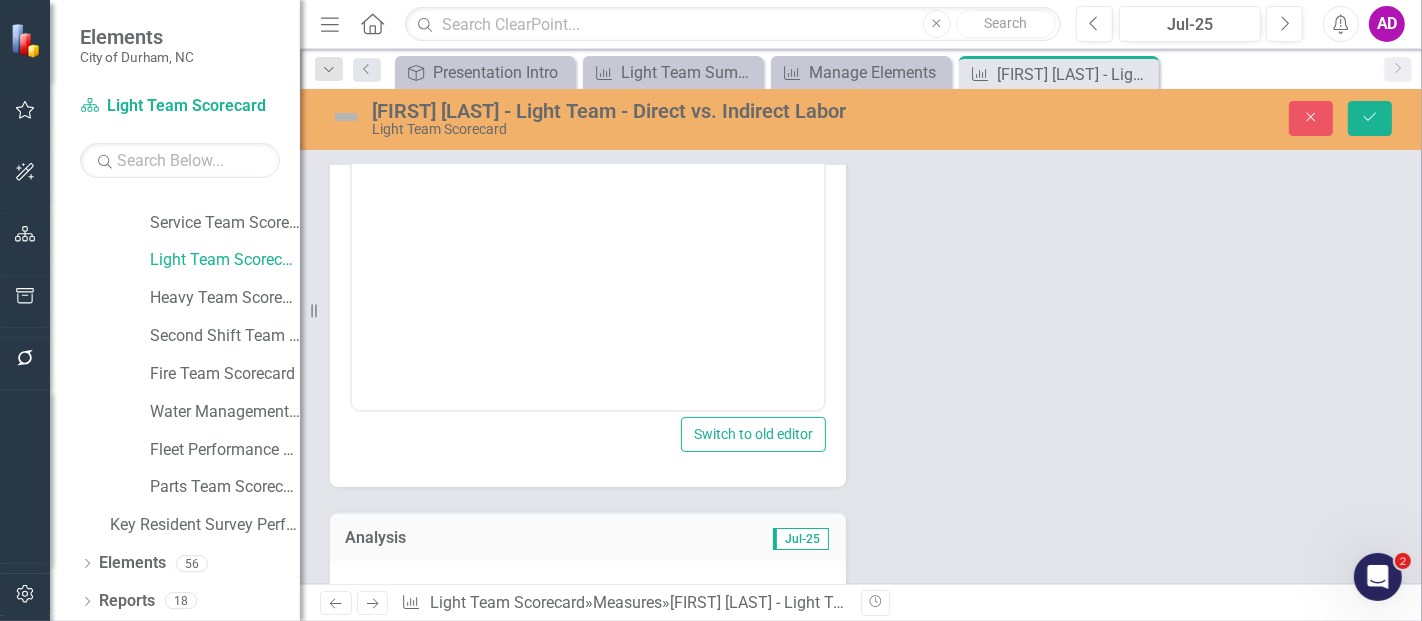 scroll, scrollTop: 333, scrollLeft: 0, axis: vertical 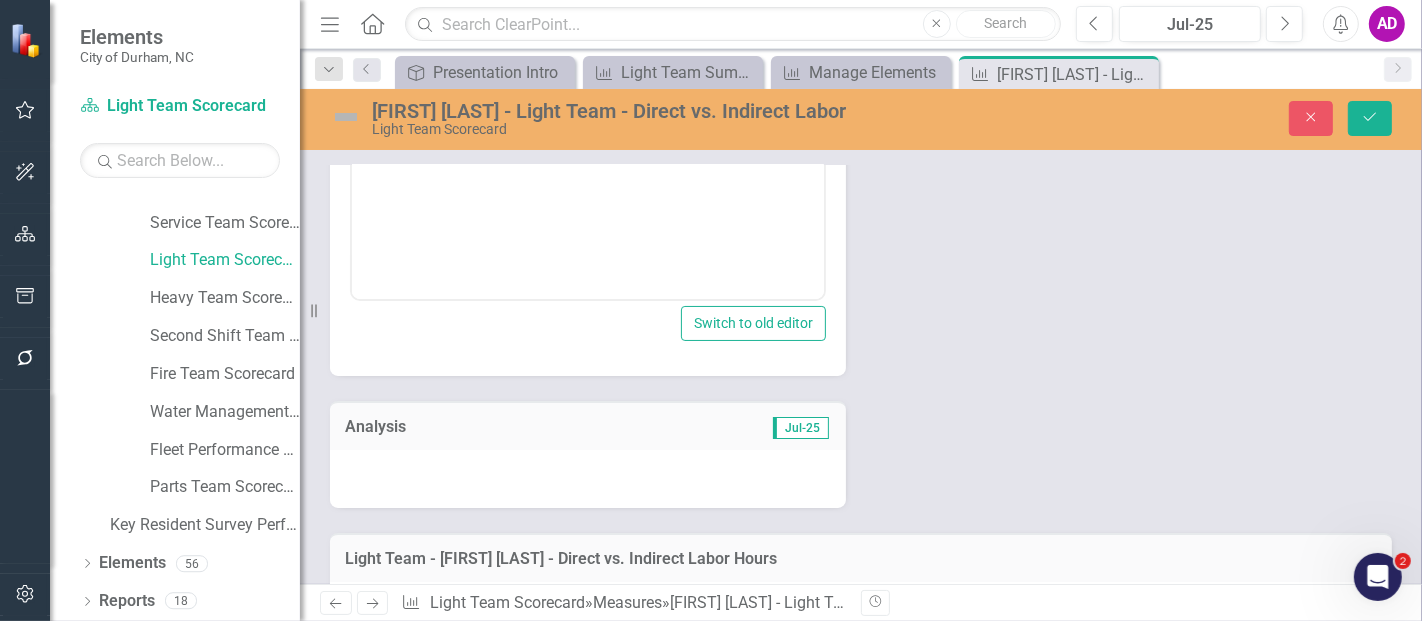 click at bounding box center [588, 479] 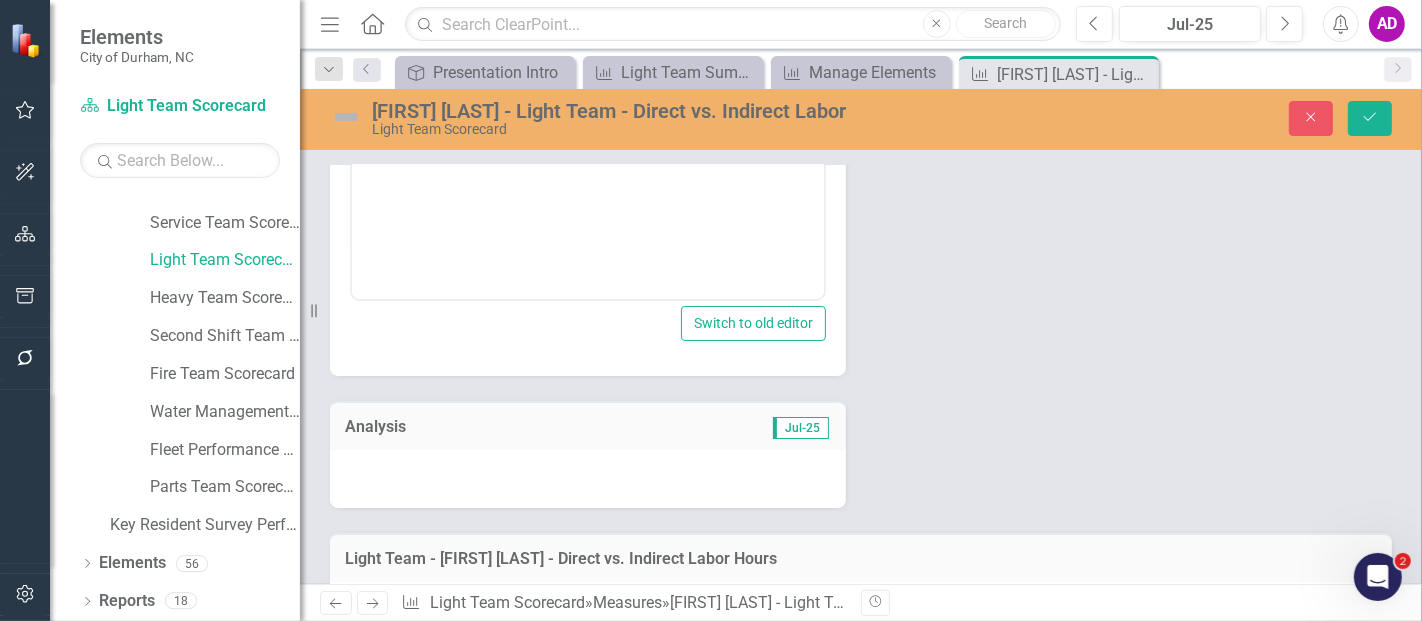 click at bounding box center [588, 479] 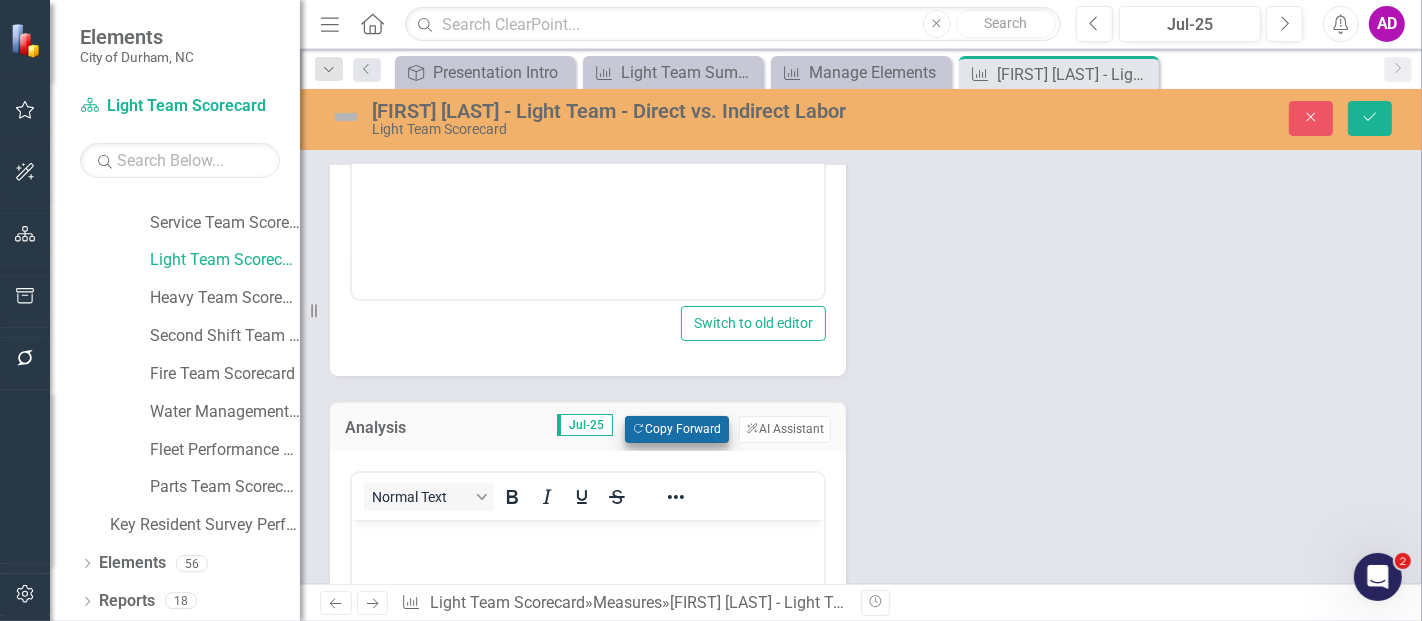 scroll, scrollTop: 0, scrollLeft: 0, axis: both 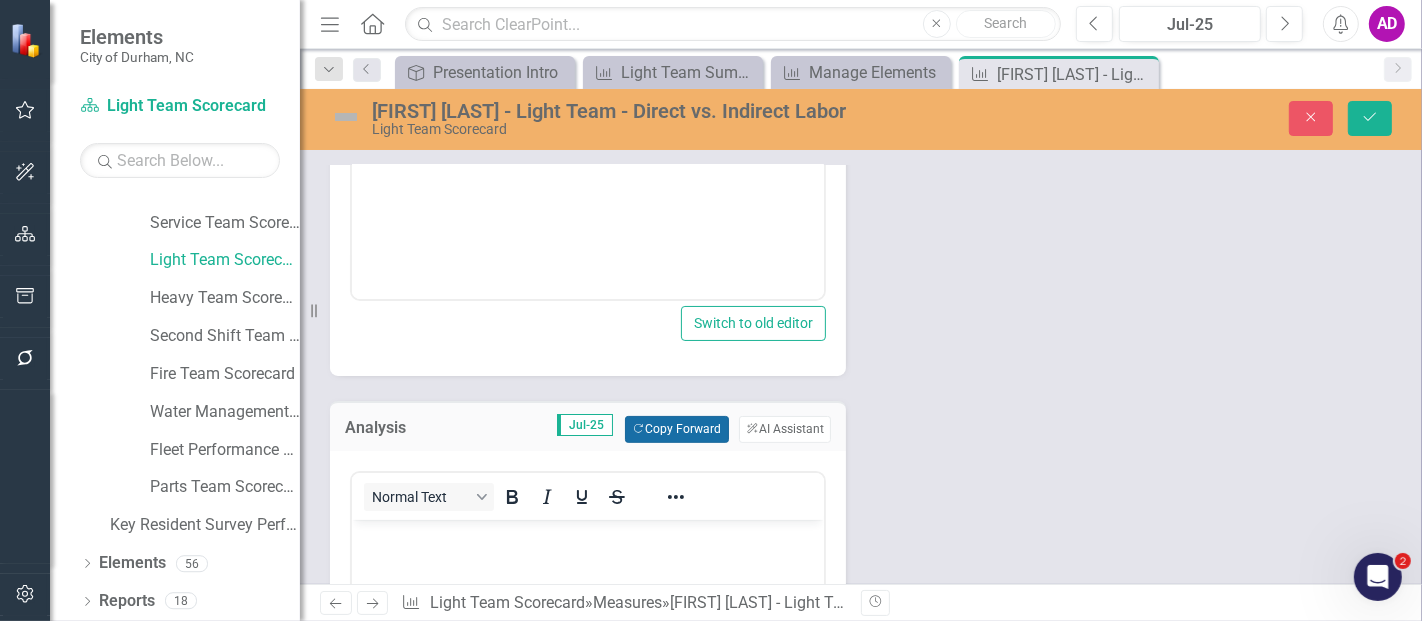 click on "Copy Forward  Copy Forward" at bounding box center [676, 429] 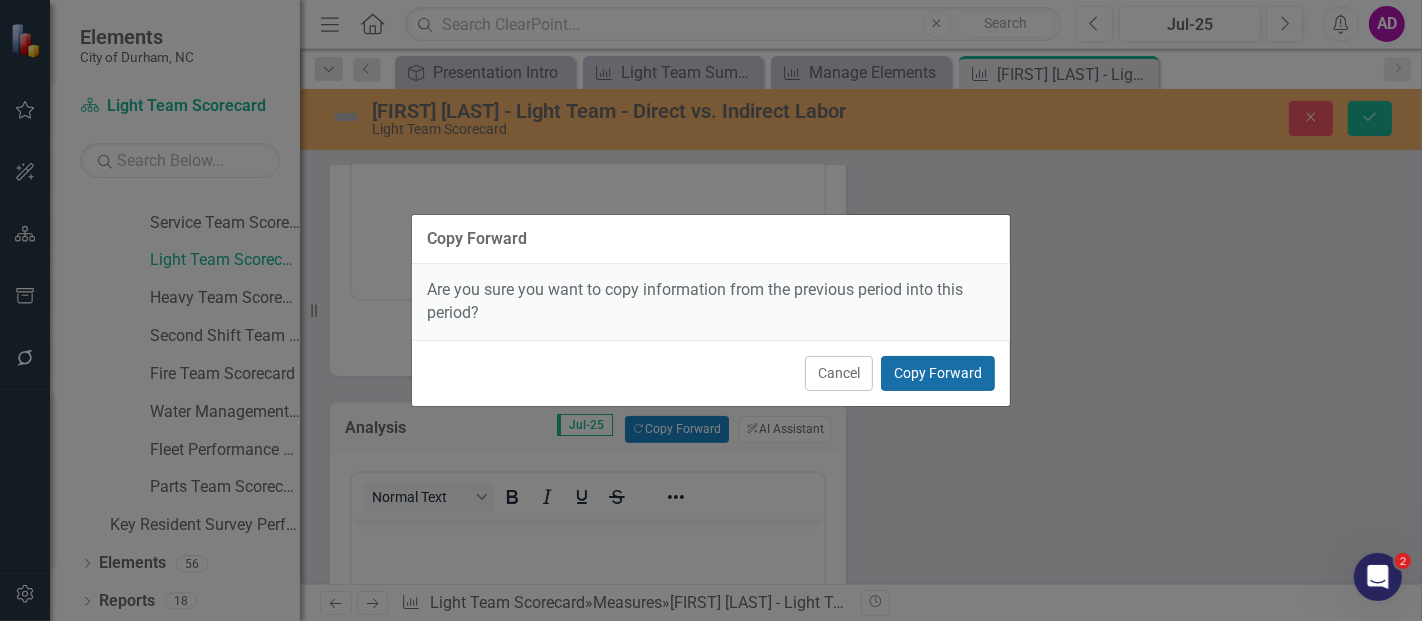click on "Copy Forward" at bounding box center [938, 373] 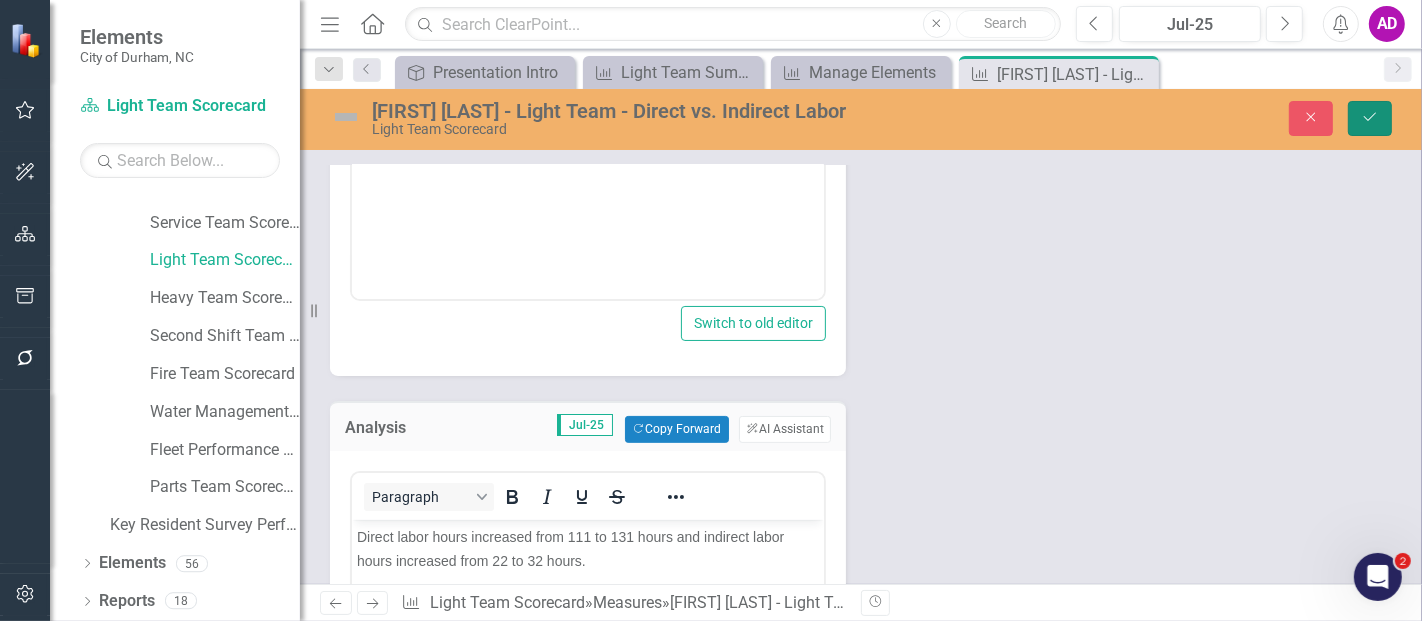 click on "Save" at bounding box center [1370, 118] 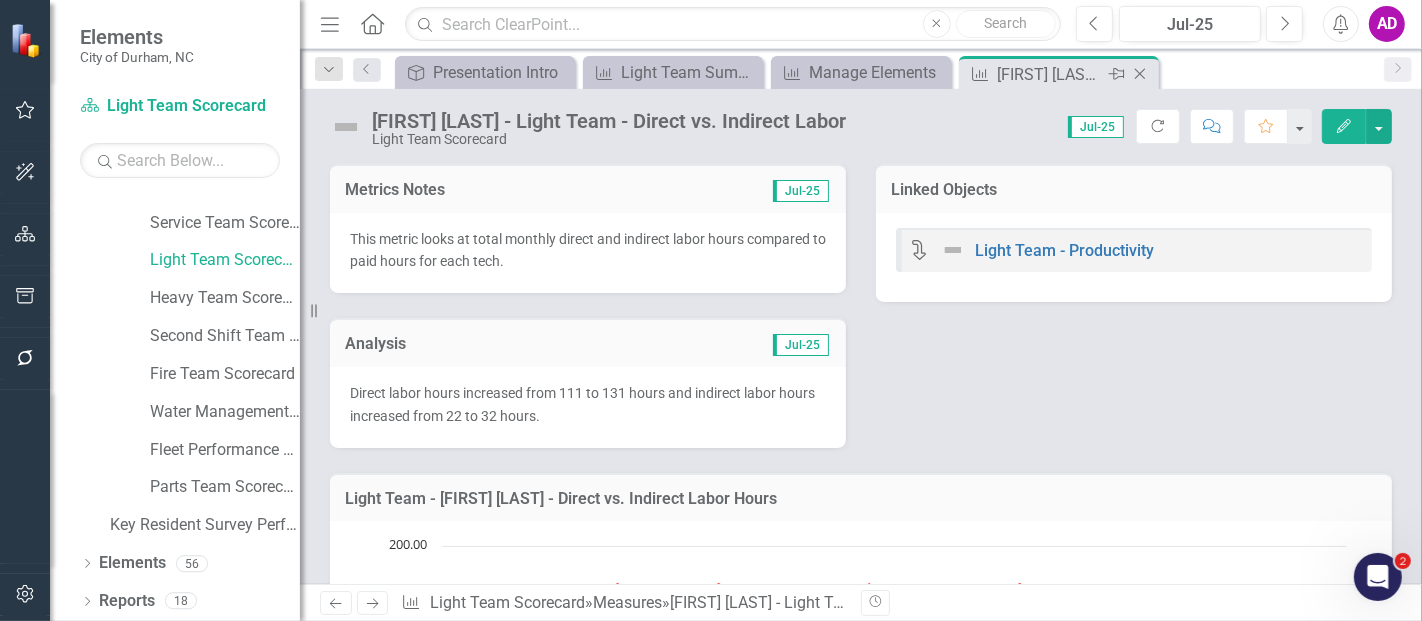 click on "Close" 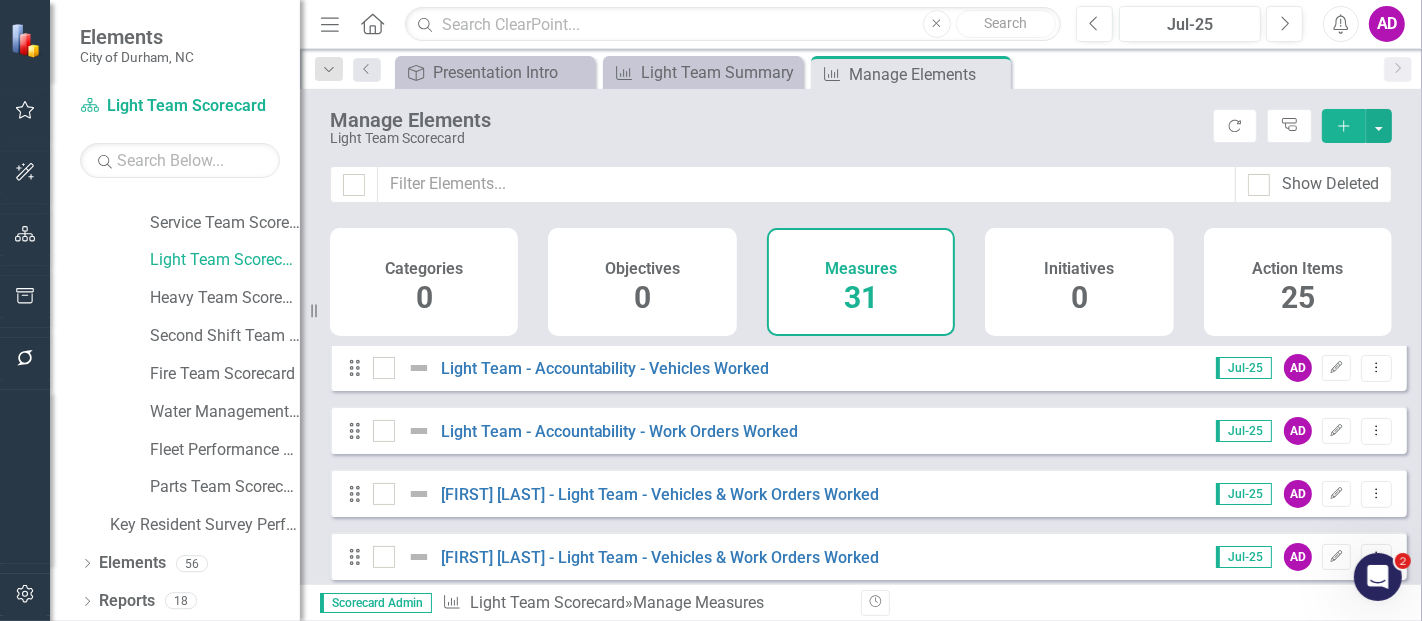 scroll, scrollTop: 333, scrollLeft: 0, axis: vertical 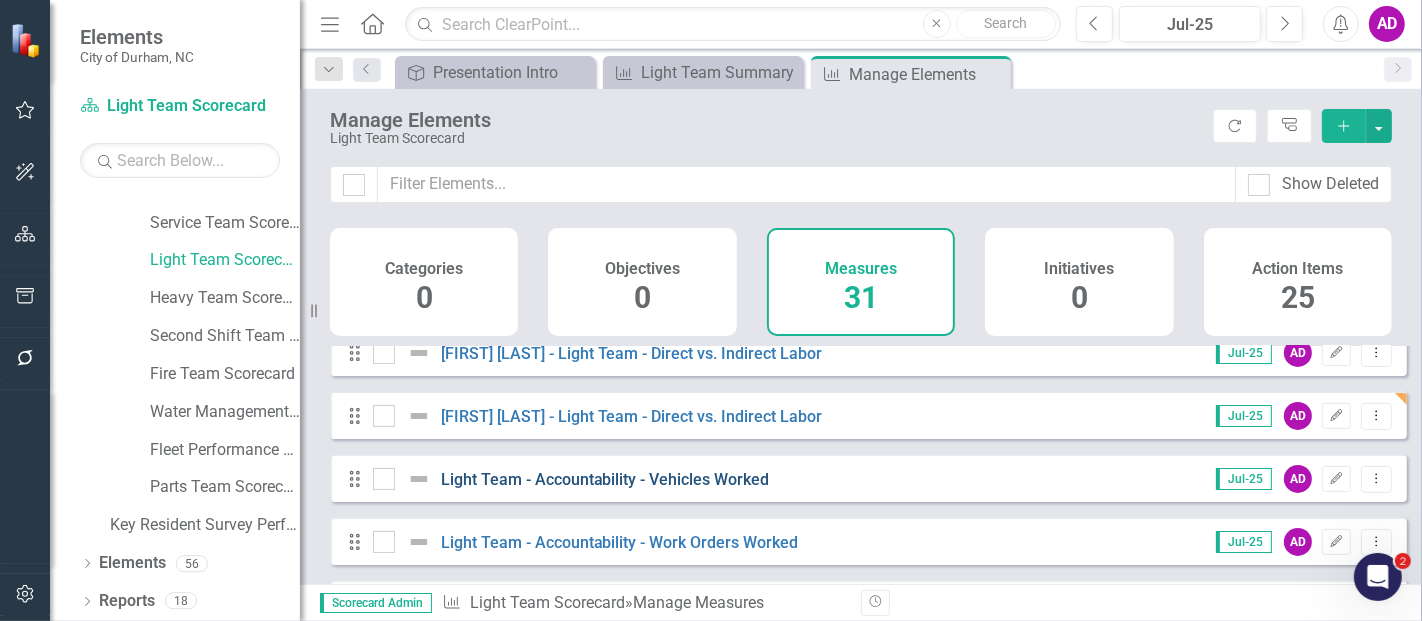 click on "Light Team - Accountability - Vehicles Worked" at bounding box center (605, 479) 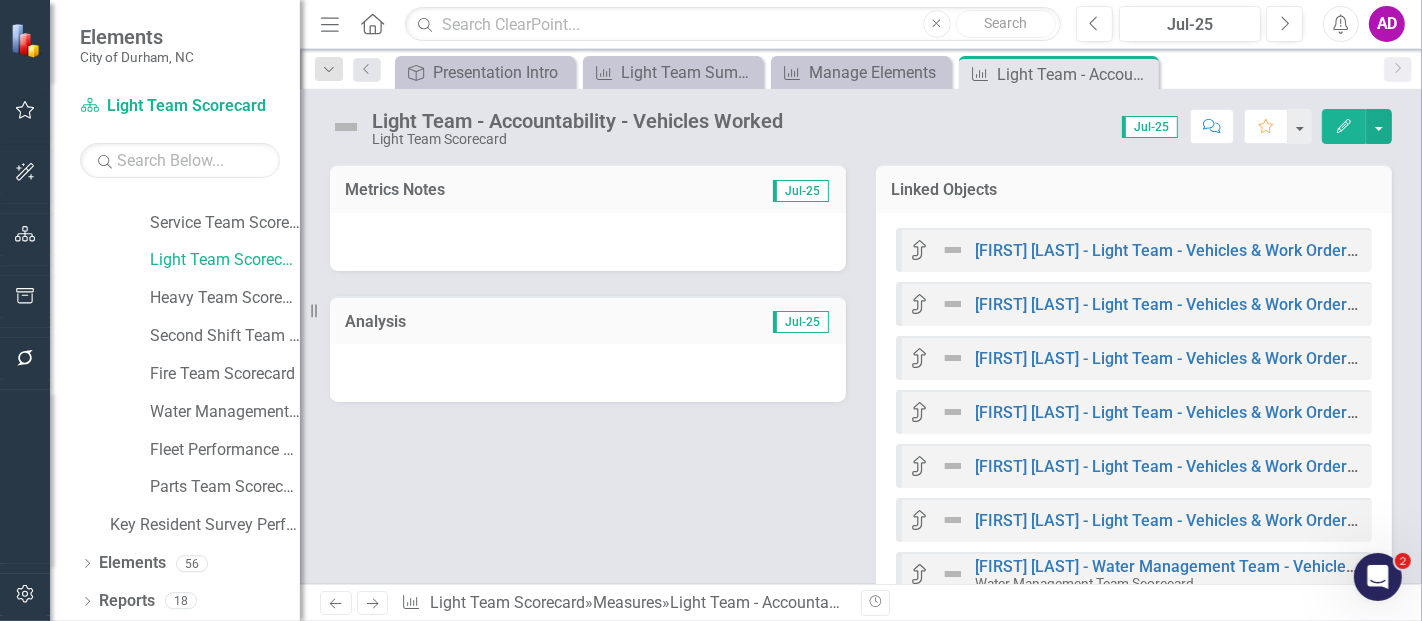 click at bounding box center (588, 242) 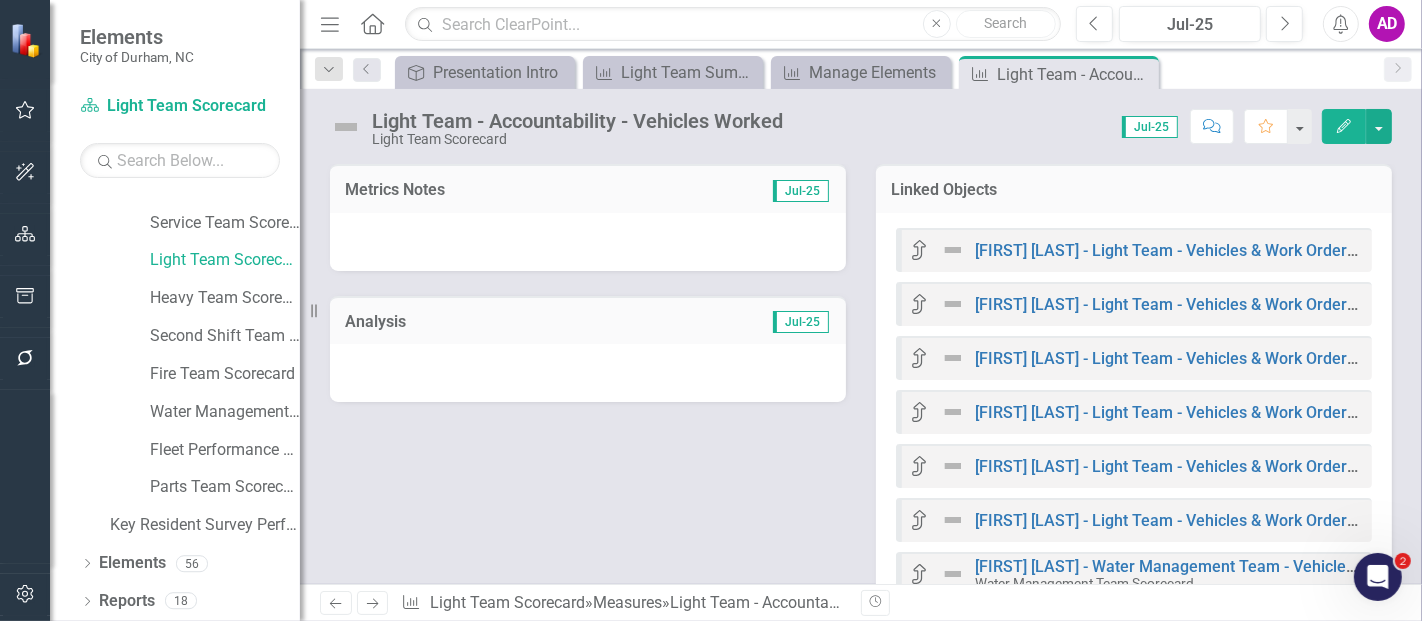 click at bounding box center [588, 242] 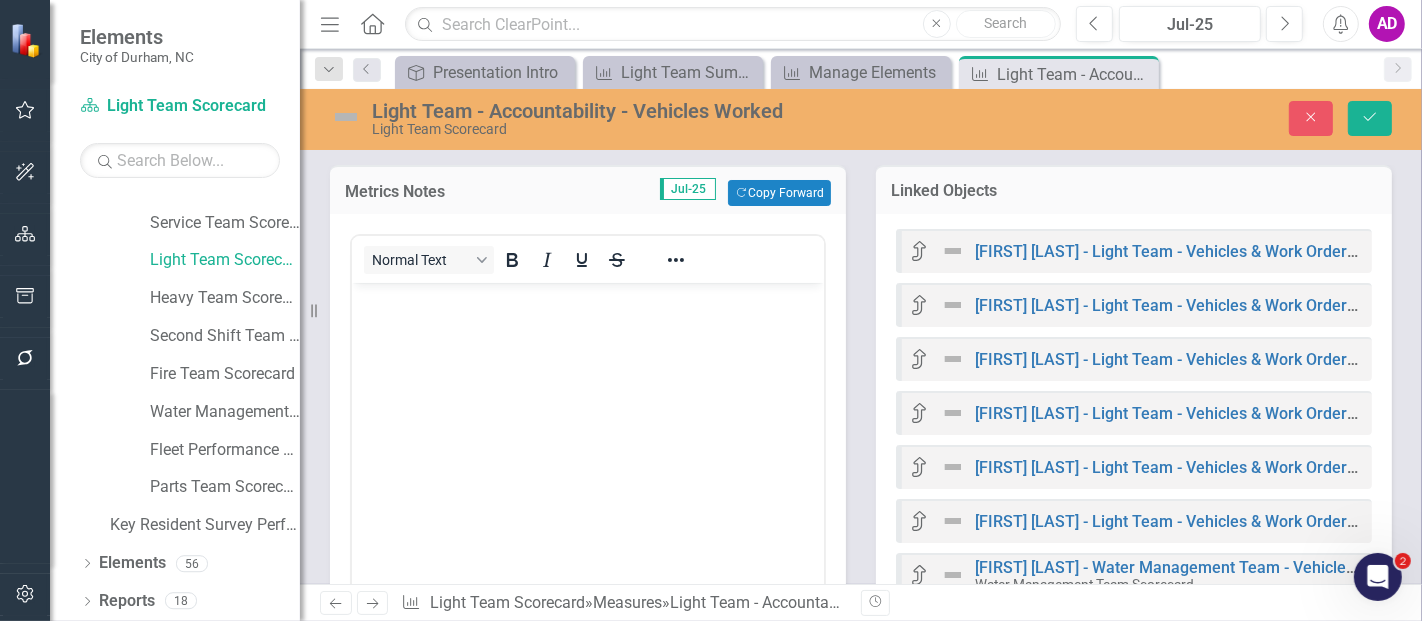 scroll, scrollTop: 0, scrollLeft: 0, axis: both 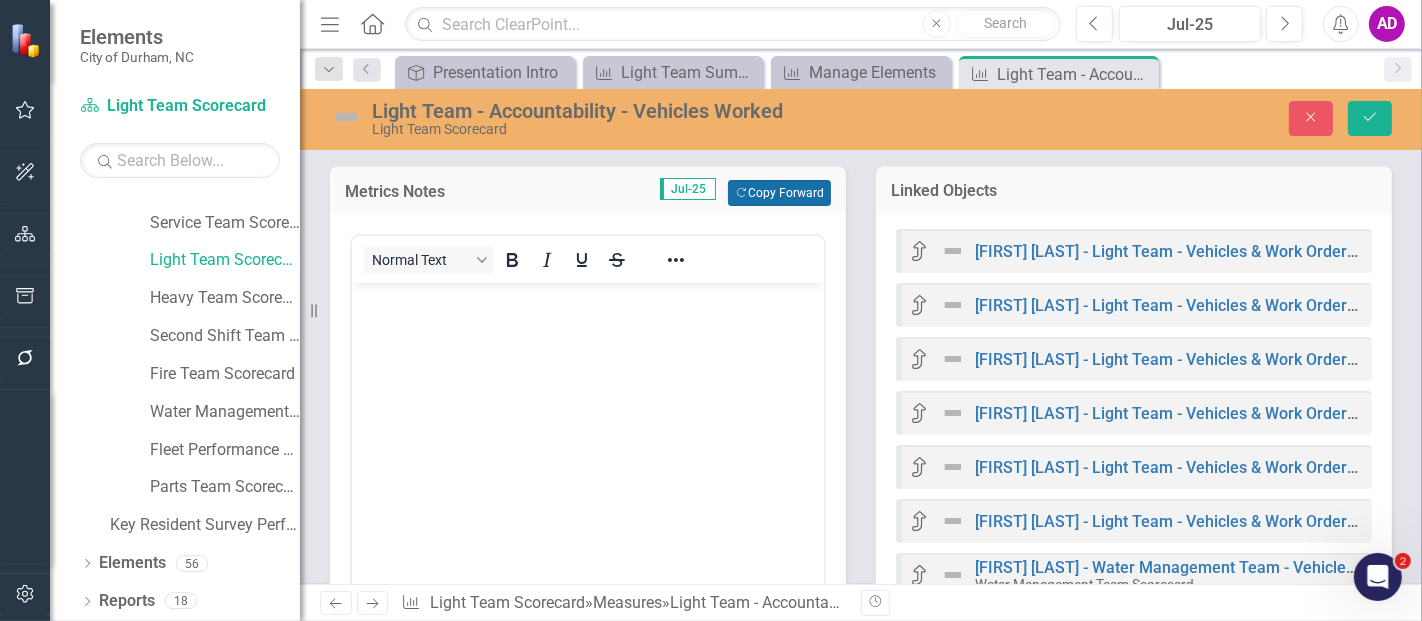 click on "Copy Forward  Copy Forward" at bounding box center (779, 193) 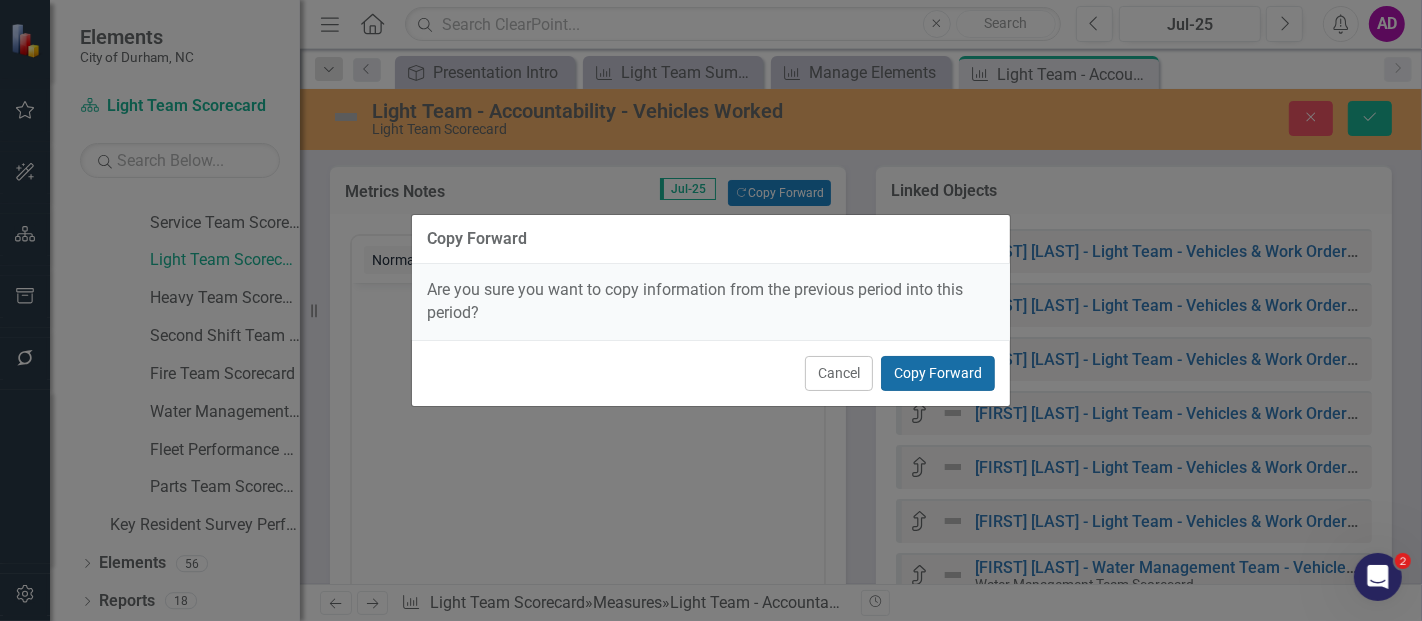 click on "Copy Forward" at bounding box center [938, 373] 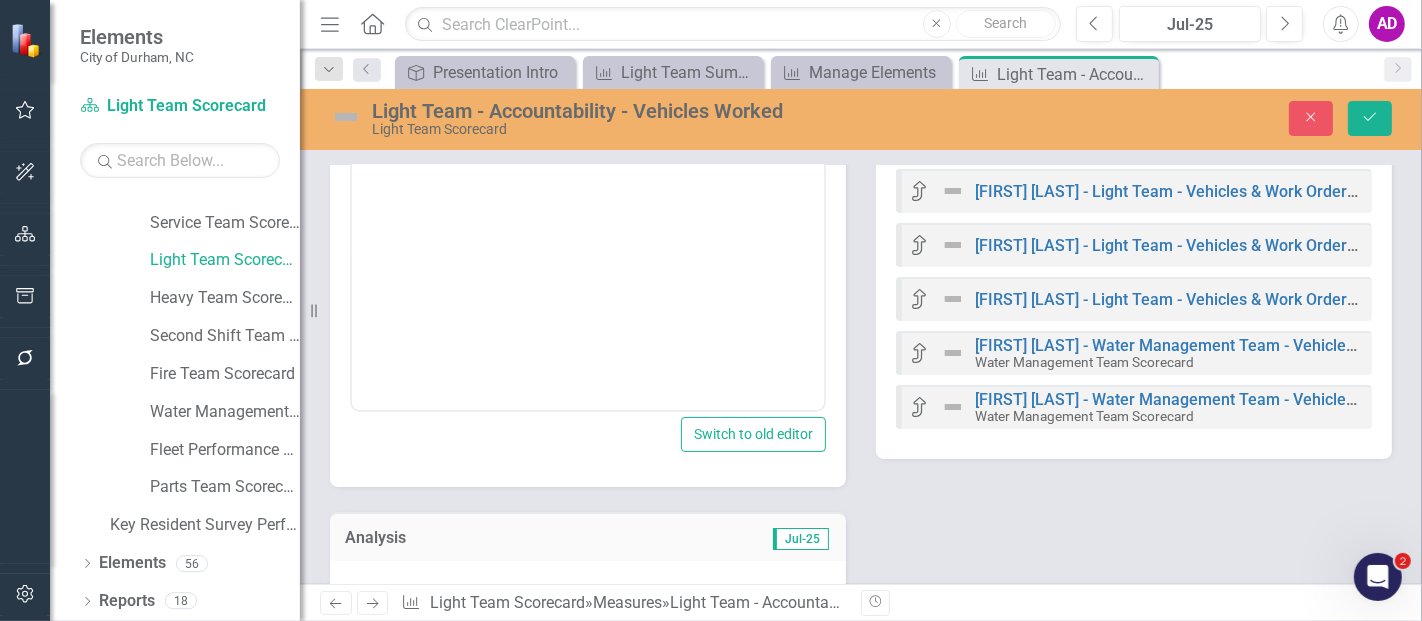 scroll, scrollTop: 333, scrollLeft: 0, axis: vertical 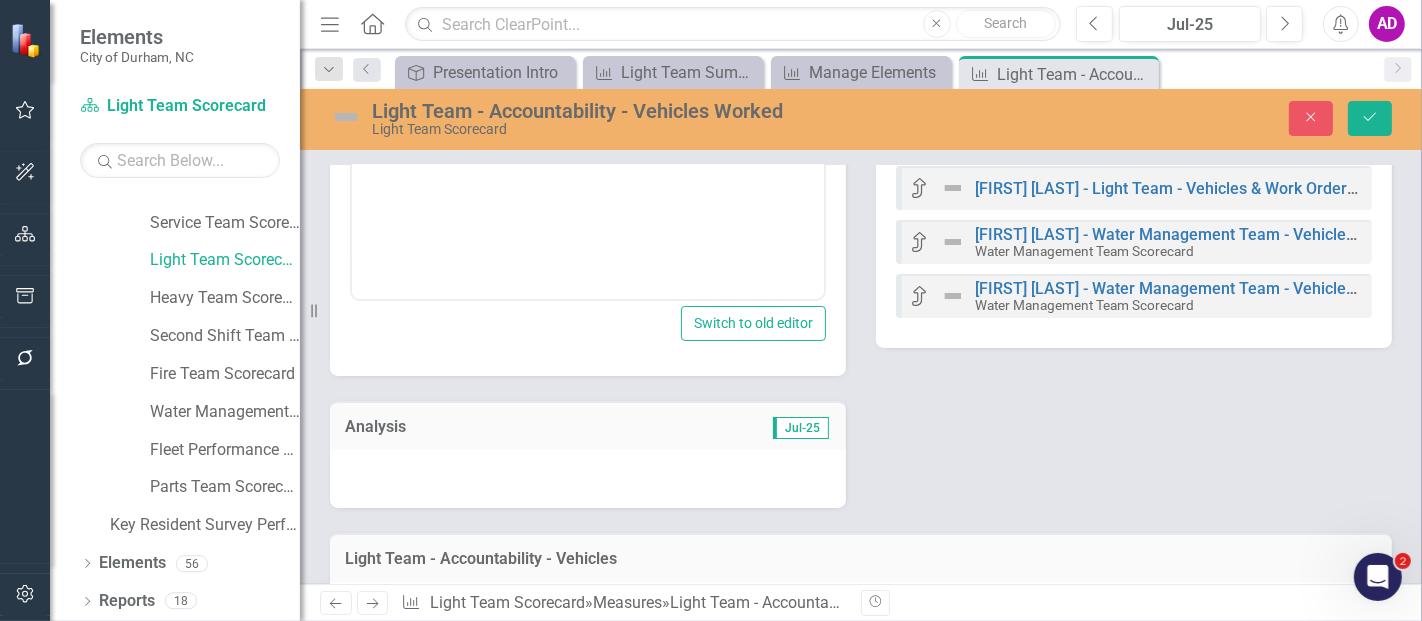 click at bounding box center [588, 479] 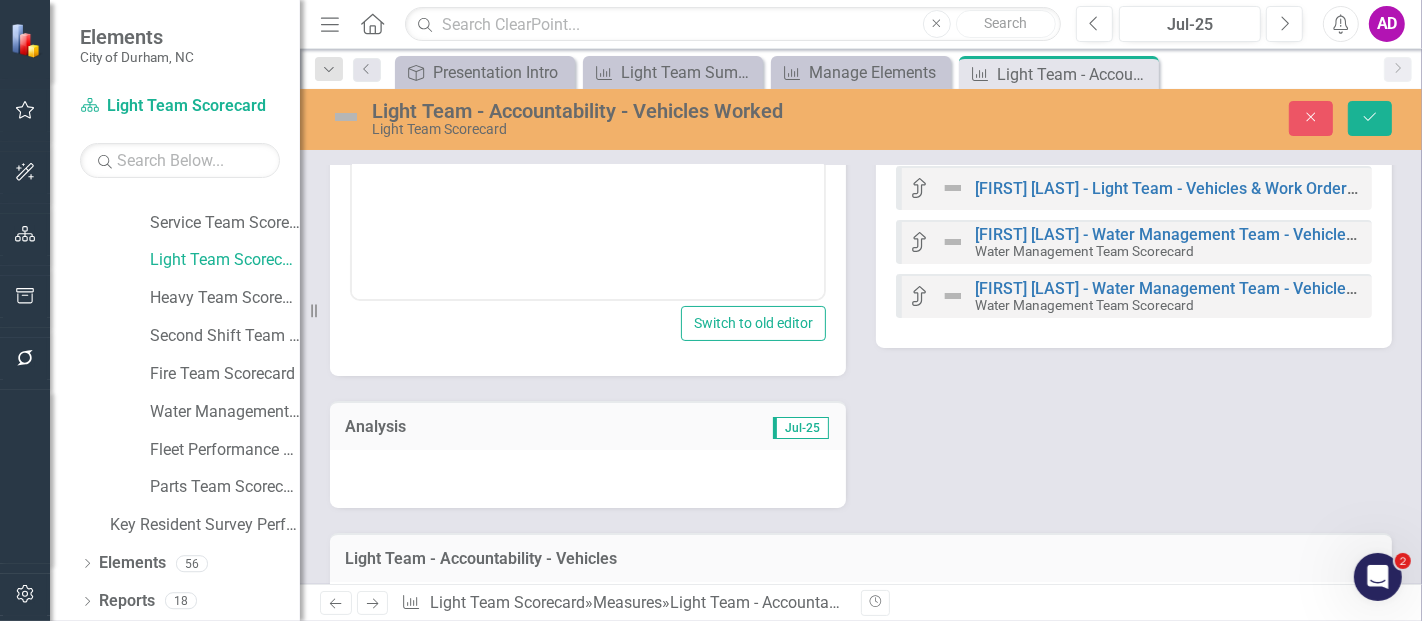 click at bounding box center (588, 479) 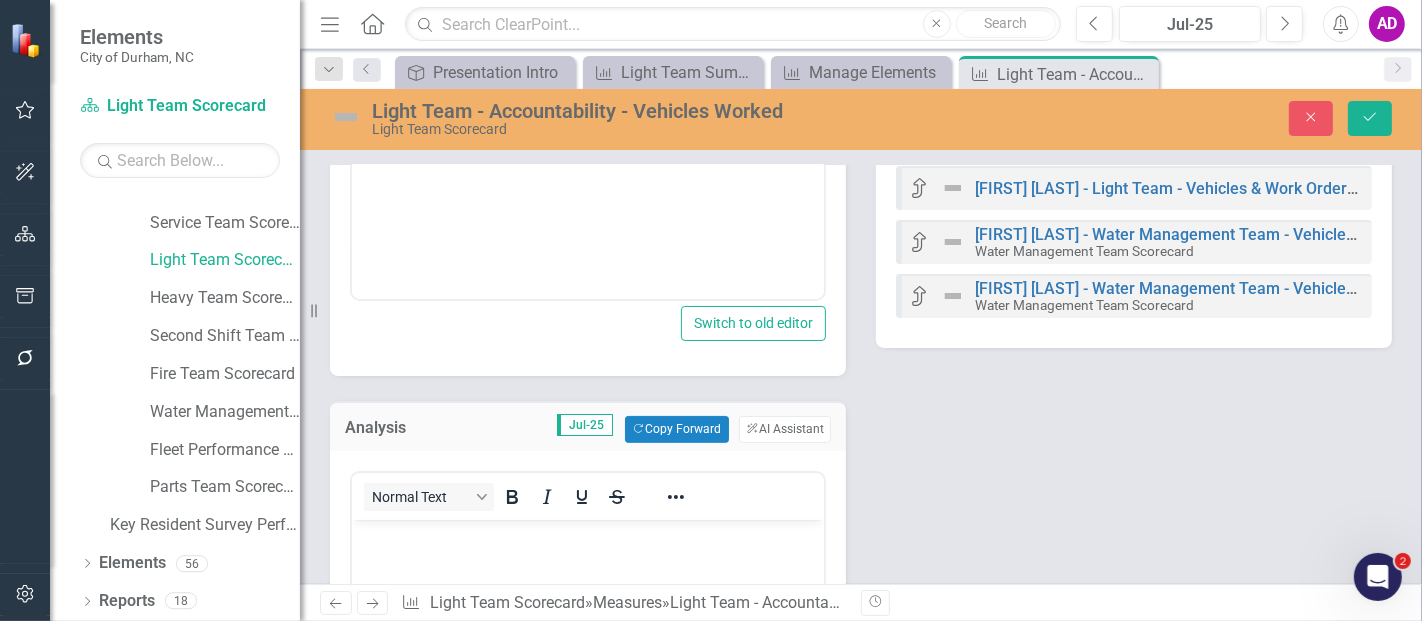 scroll, scrollTop: 0, scrollLeft: 0, axis: both 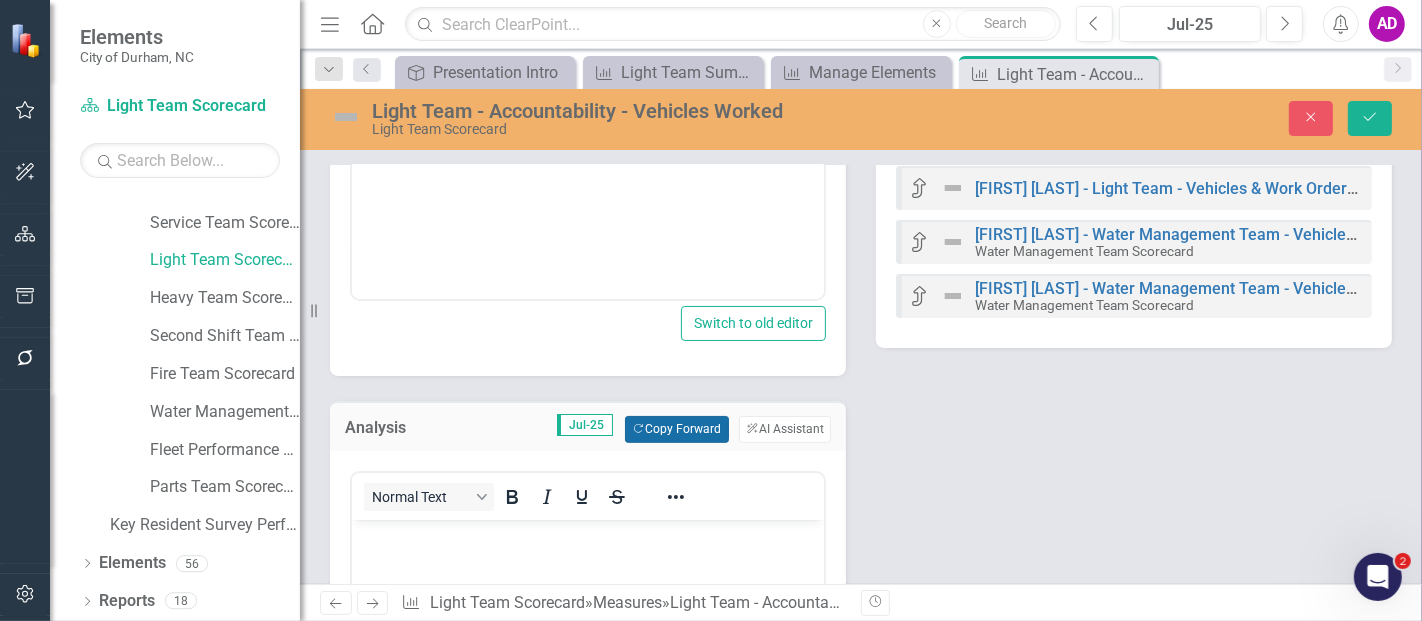 click on "Copy Forward  Copy Forward" at bounding box center [676, 429] 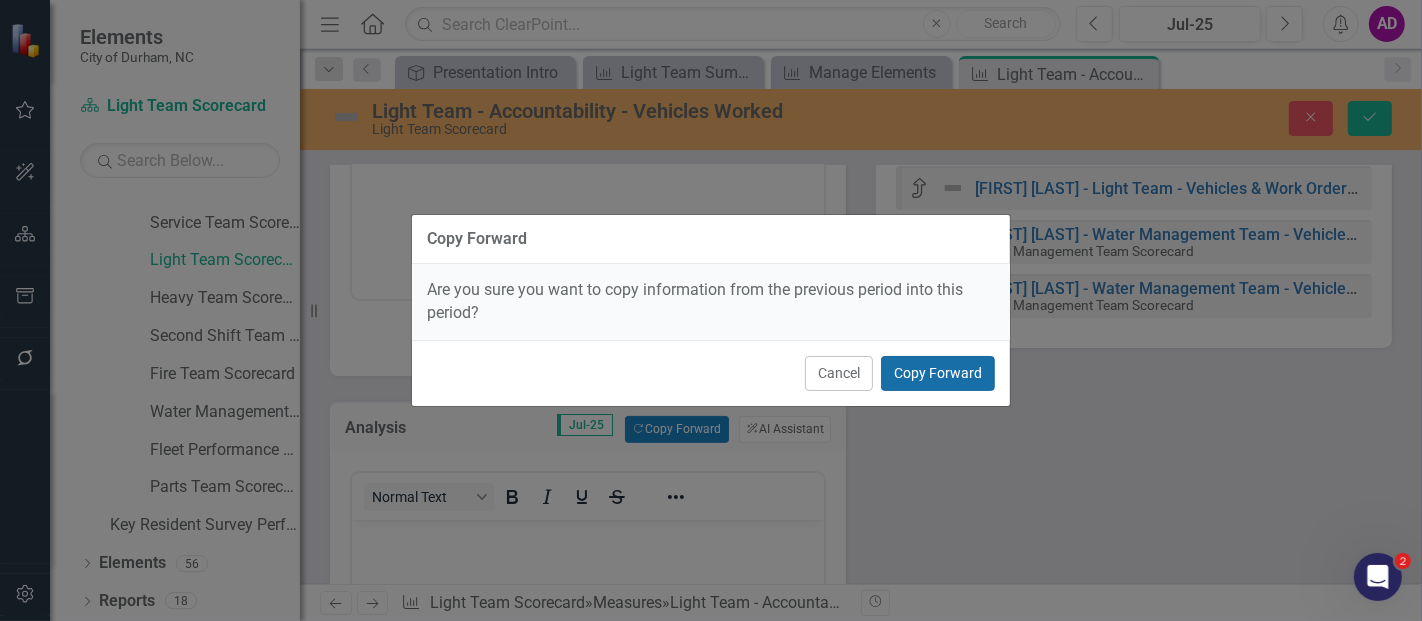 click on "Copy Forward" at bounding box center [938, 373] 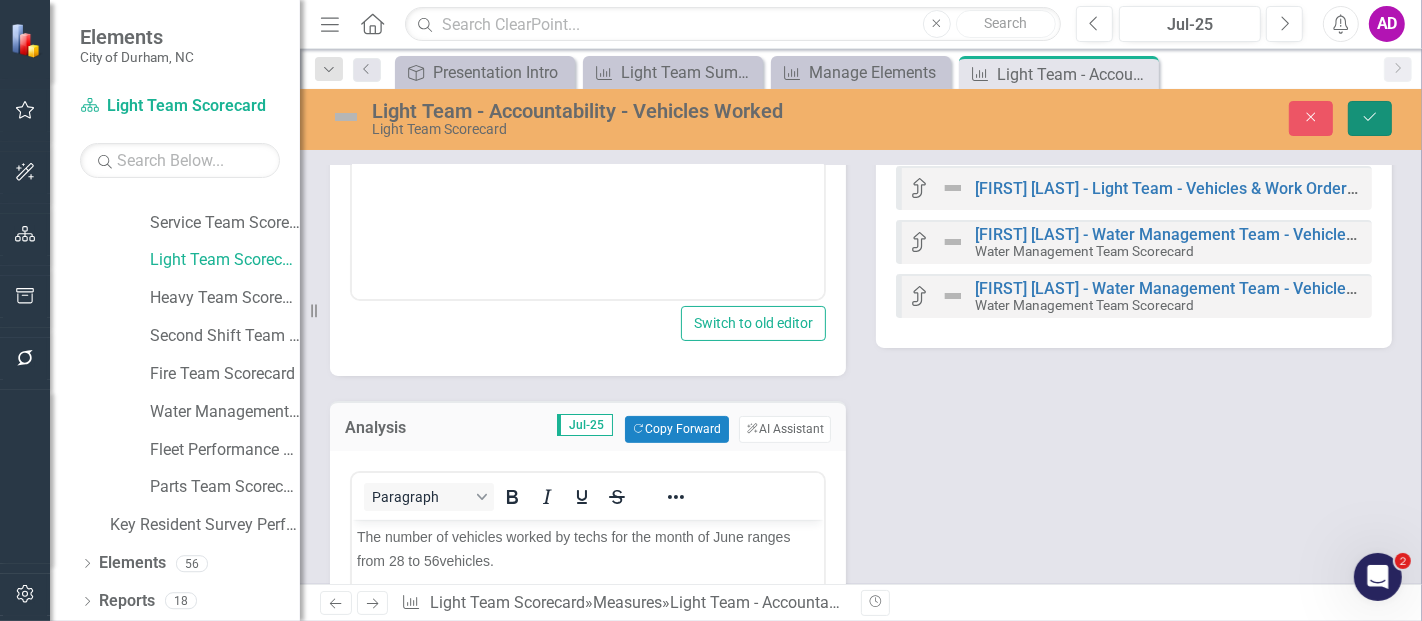 click on "Save" at bounding box center [1370, 118] 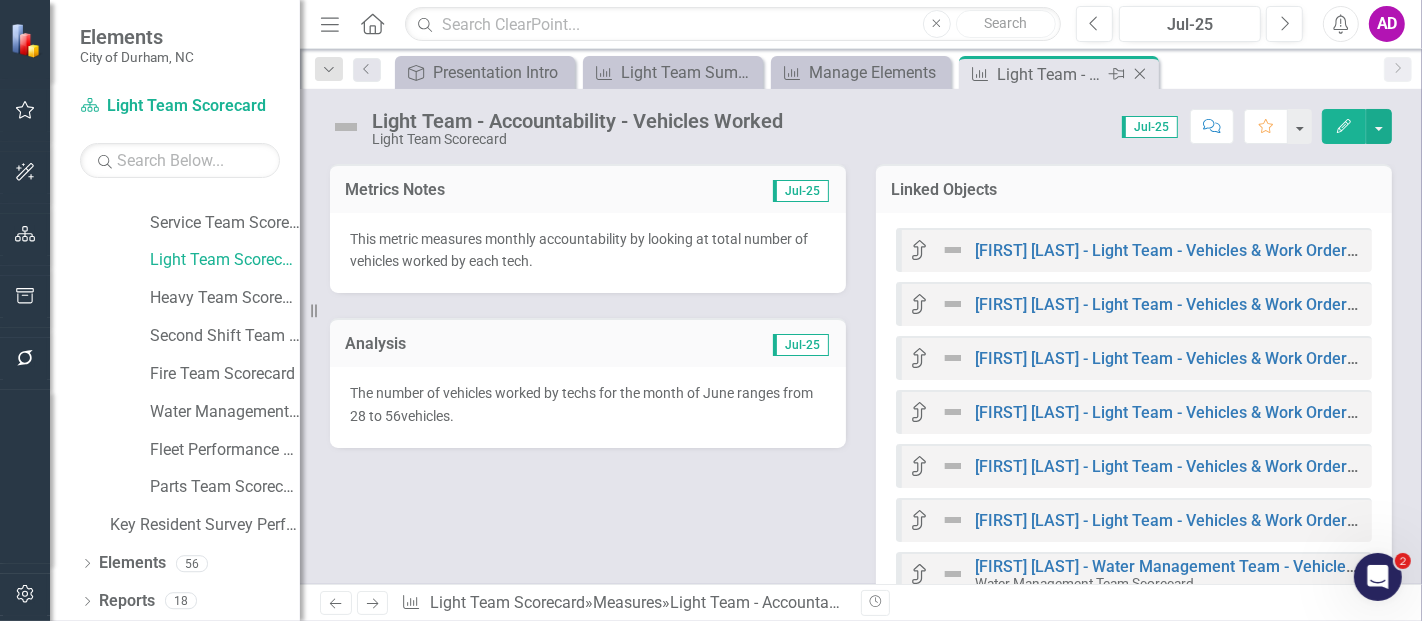 click on "Close" 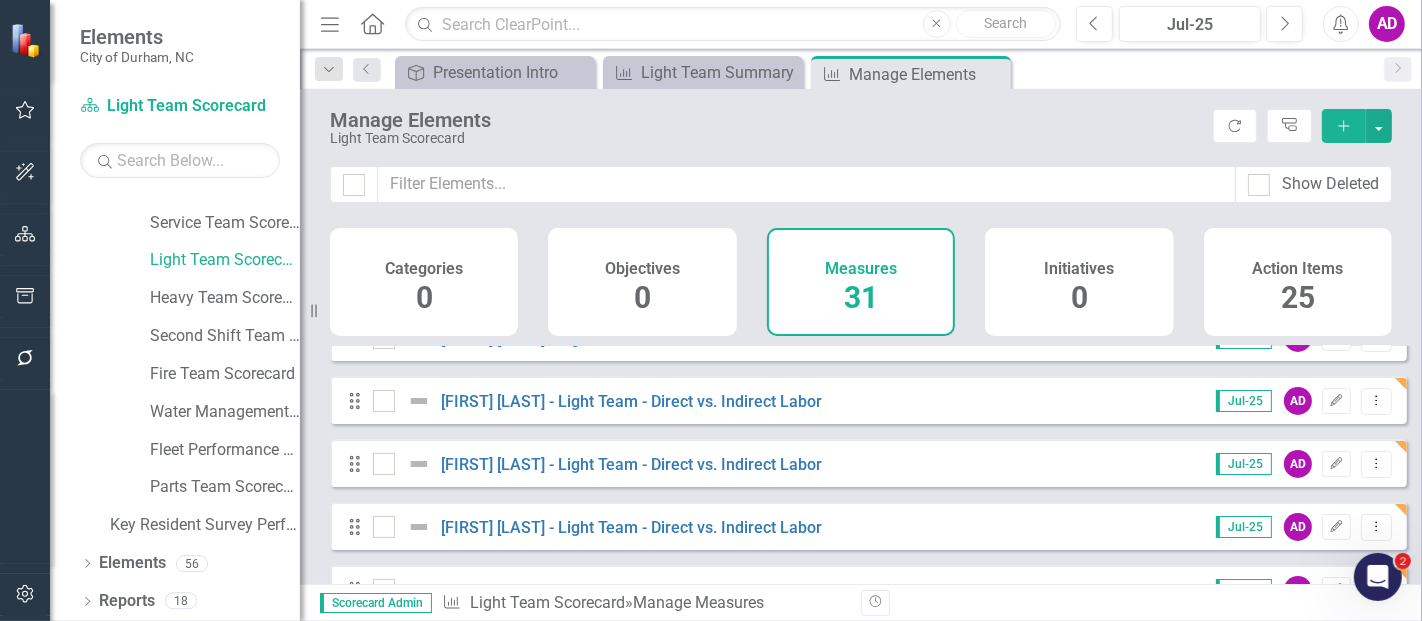 scroll, scrollTop: 333, scrollLeft: 0, axis: vertical 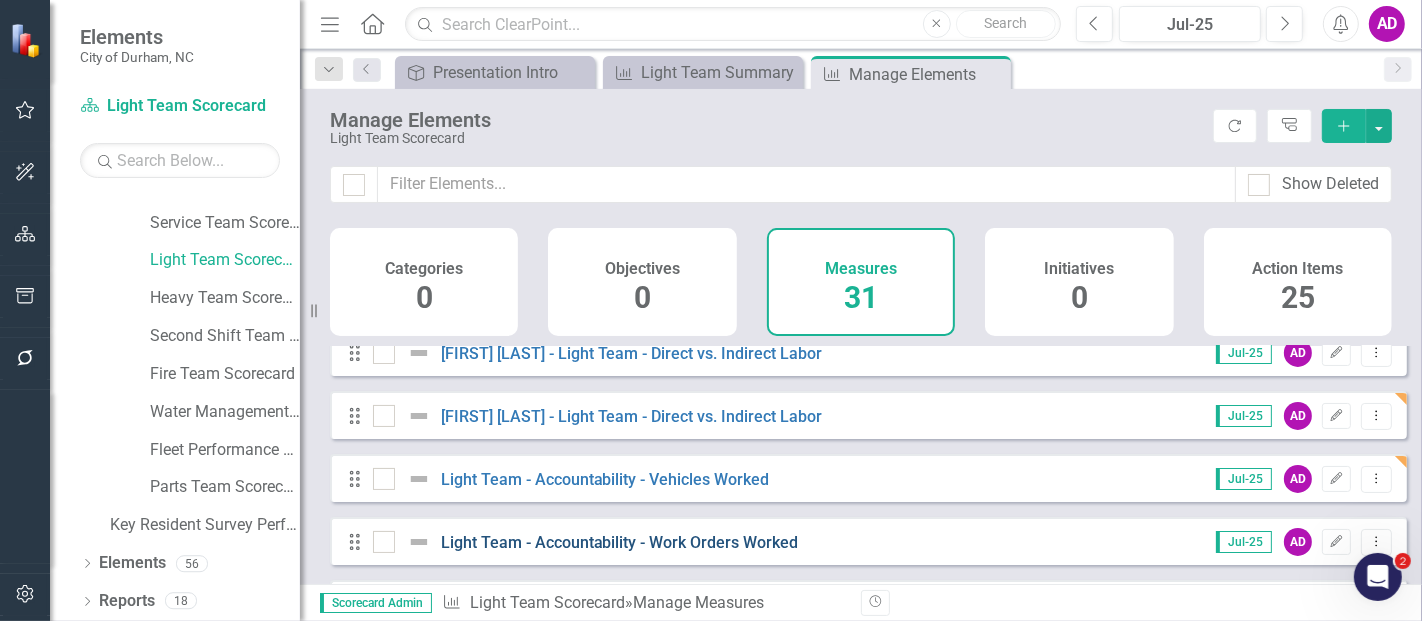click on "Light Team - Accountability - Work Orders Worked" at bounding box center (620, 542) 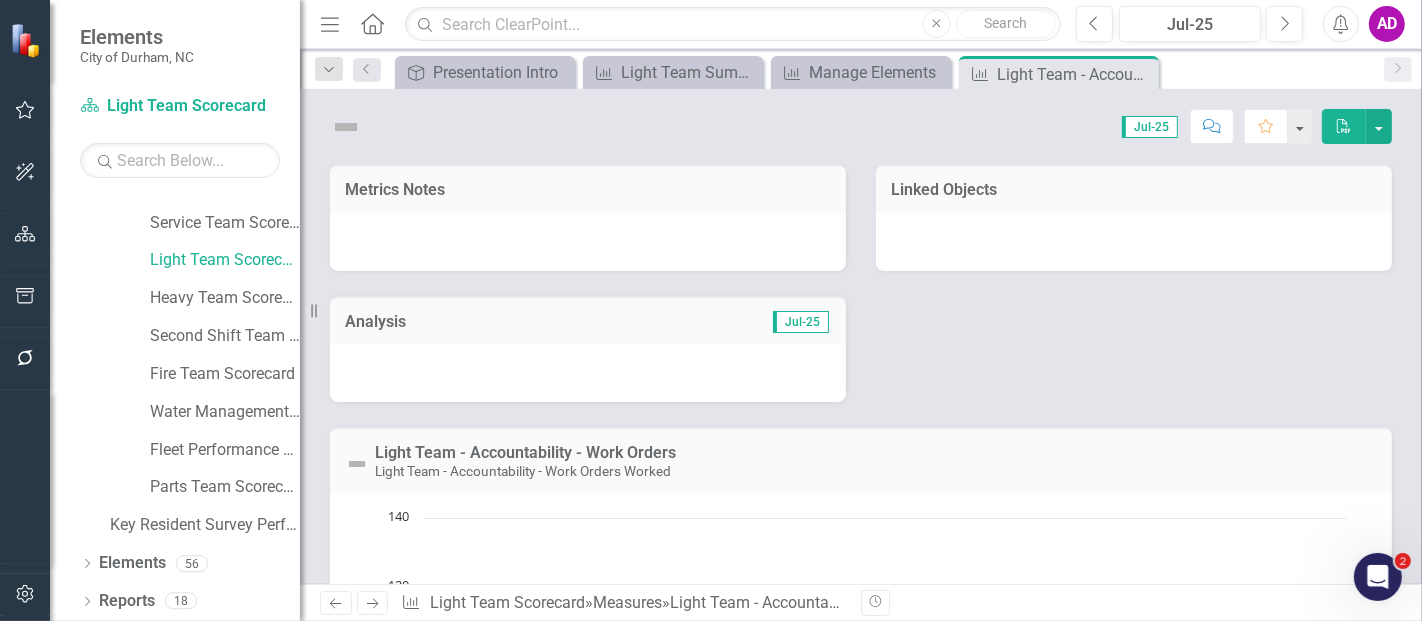 click at bounding box center [588, 242] 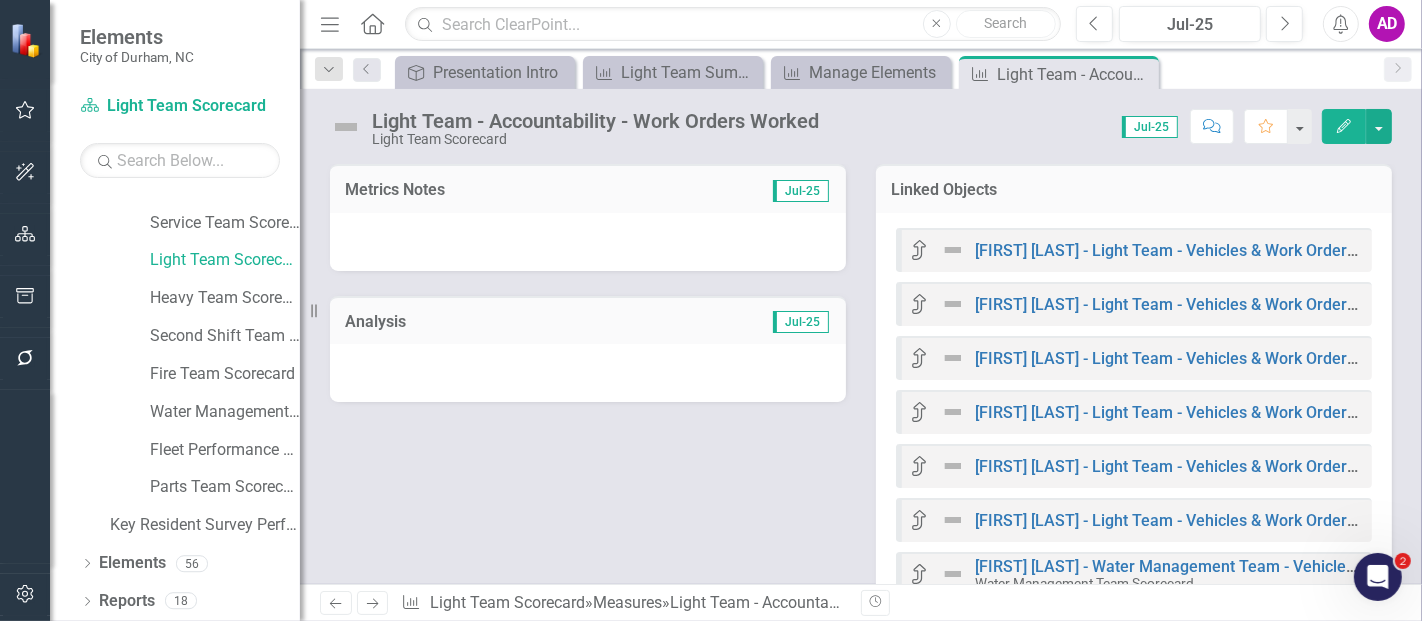 click at bounding box center (588, 242) 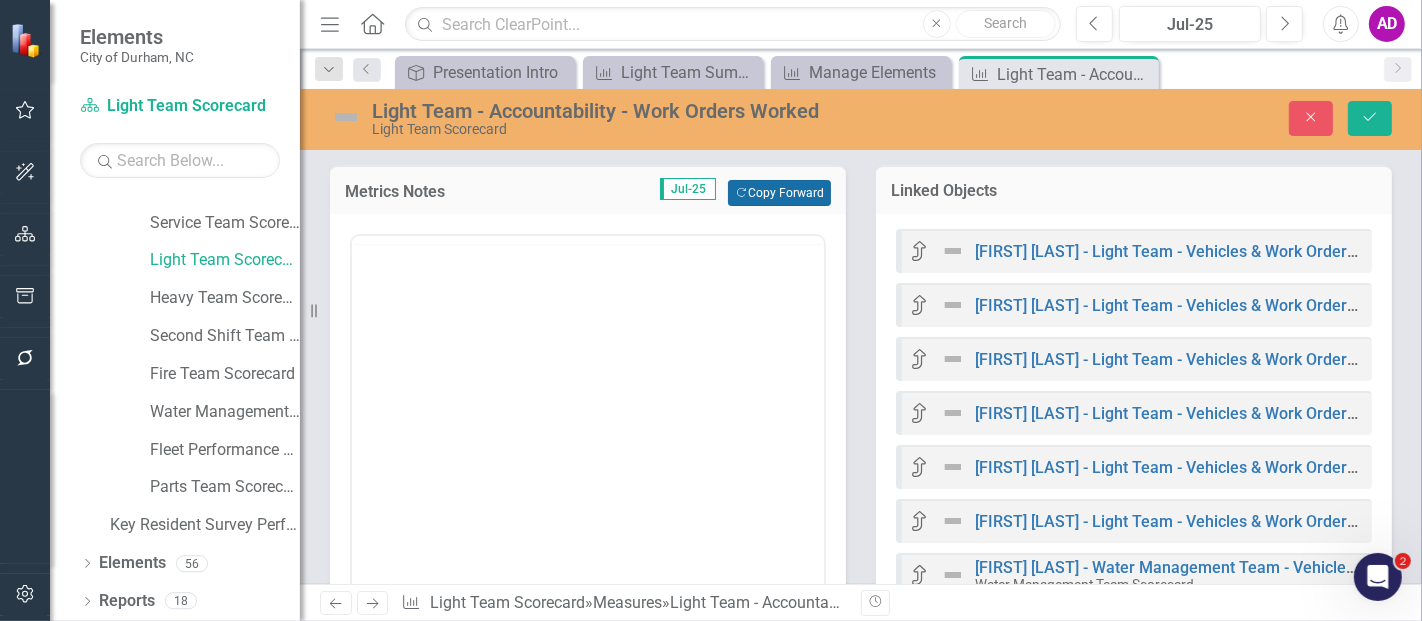 click on "Copy Forward  Copy Forward" at bounding box center (779, 193) 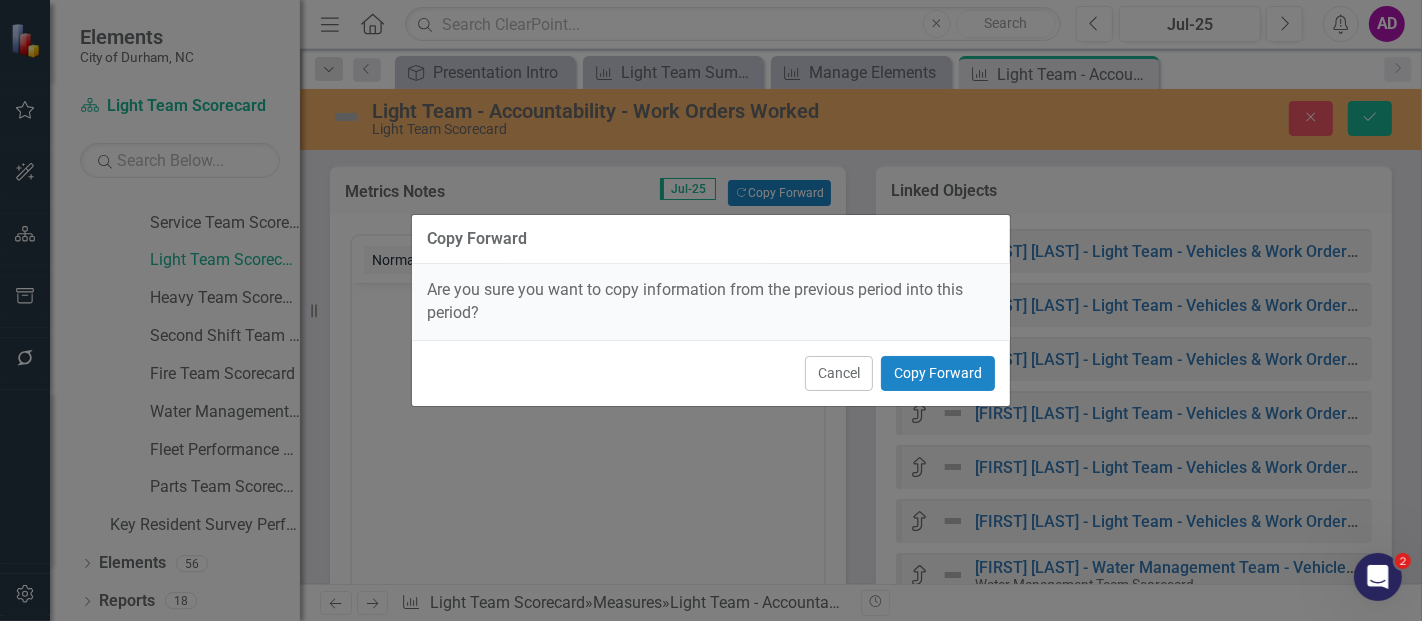 scroll, scrollTop: 0, scrollLeft: 0, axis: both 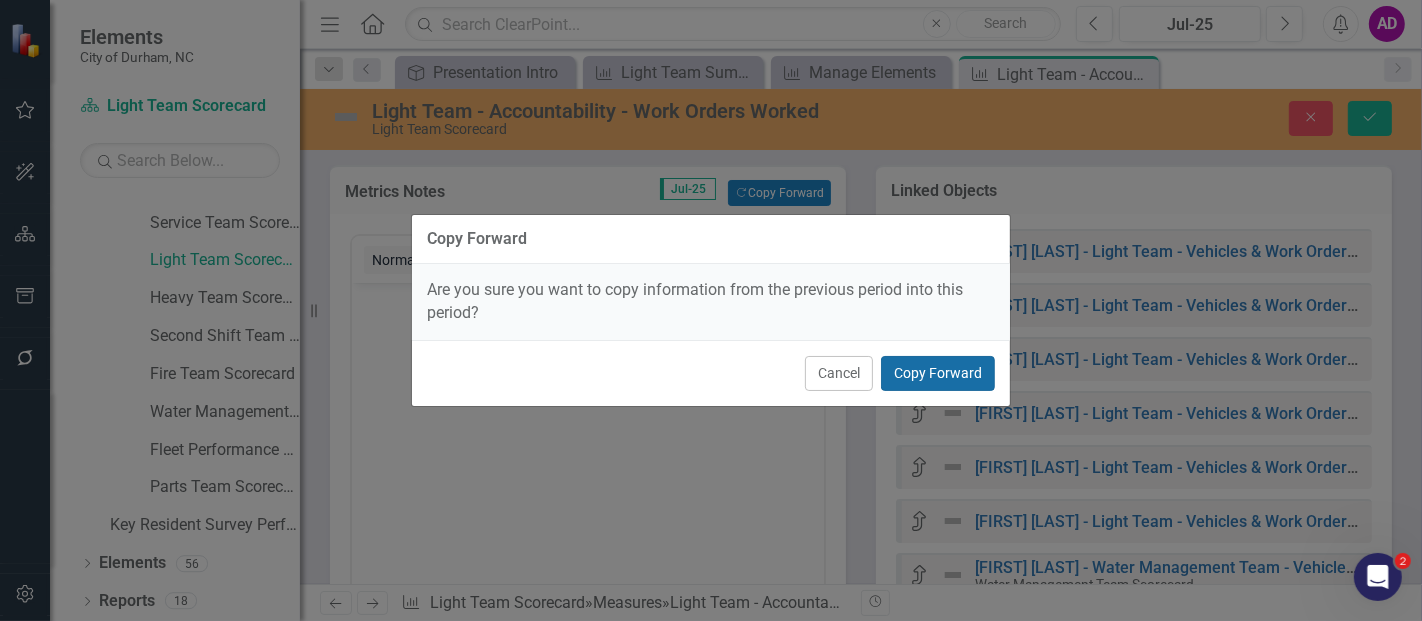 click on "Copy Forward" at bounding box center (938, 373) 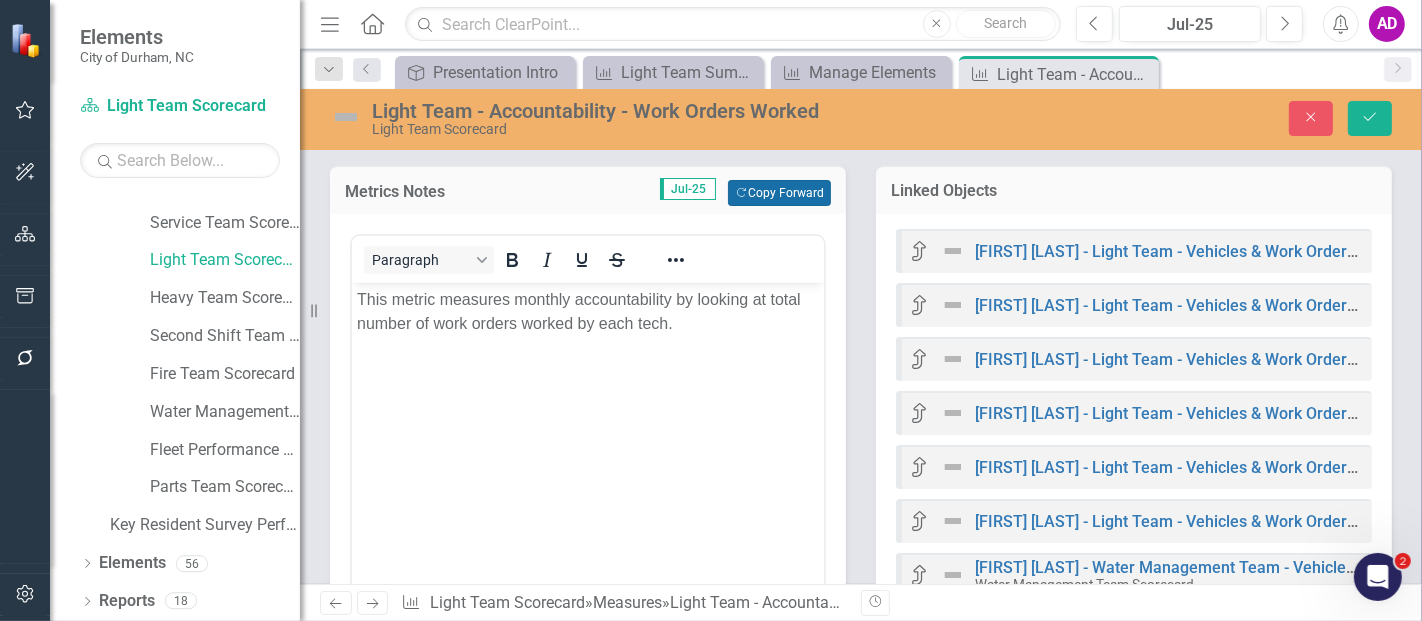 scroll, scrollTop: 444, scrollLeft: 0, axis: vertical 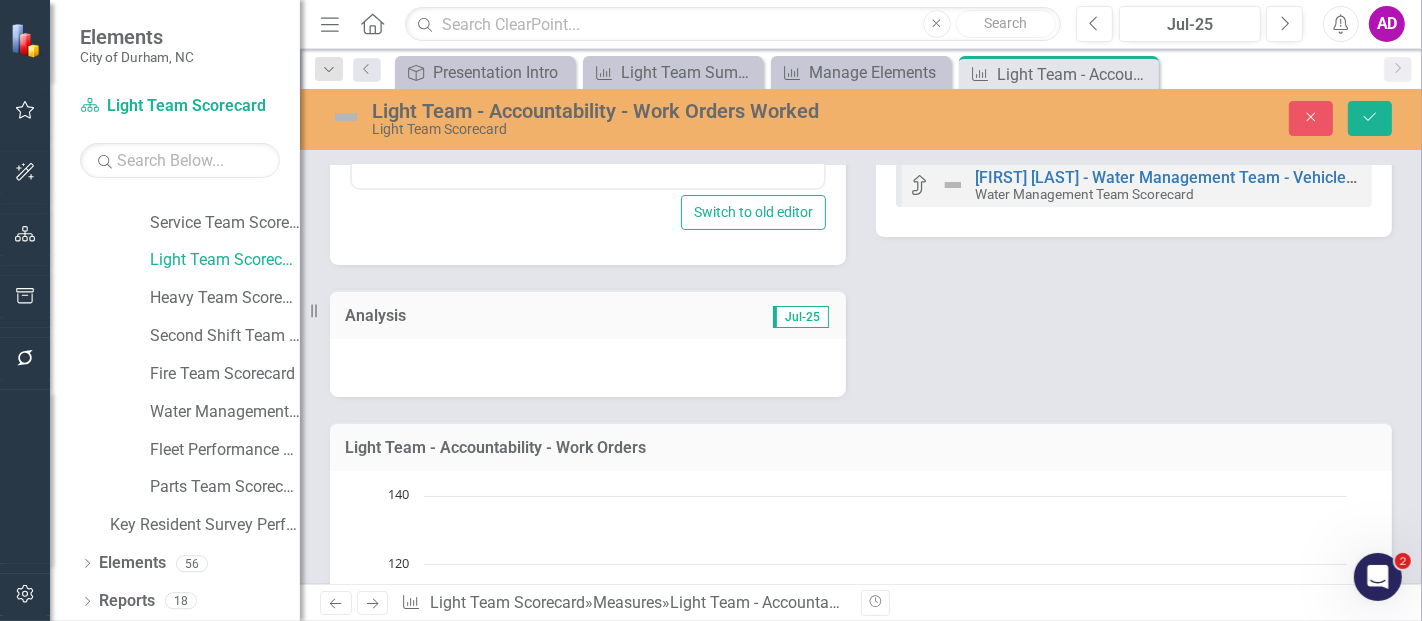 click at bounding box center [588, 368] 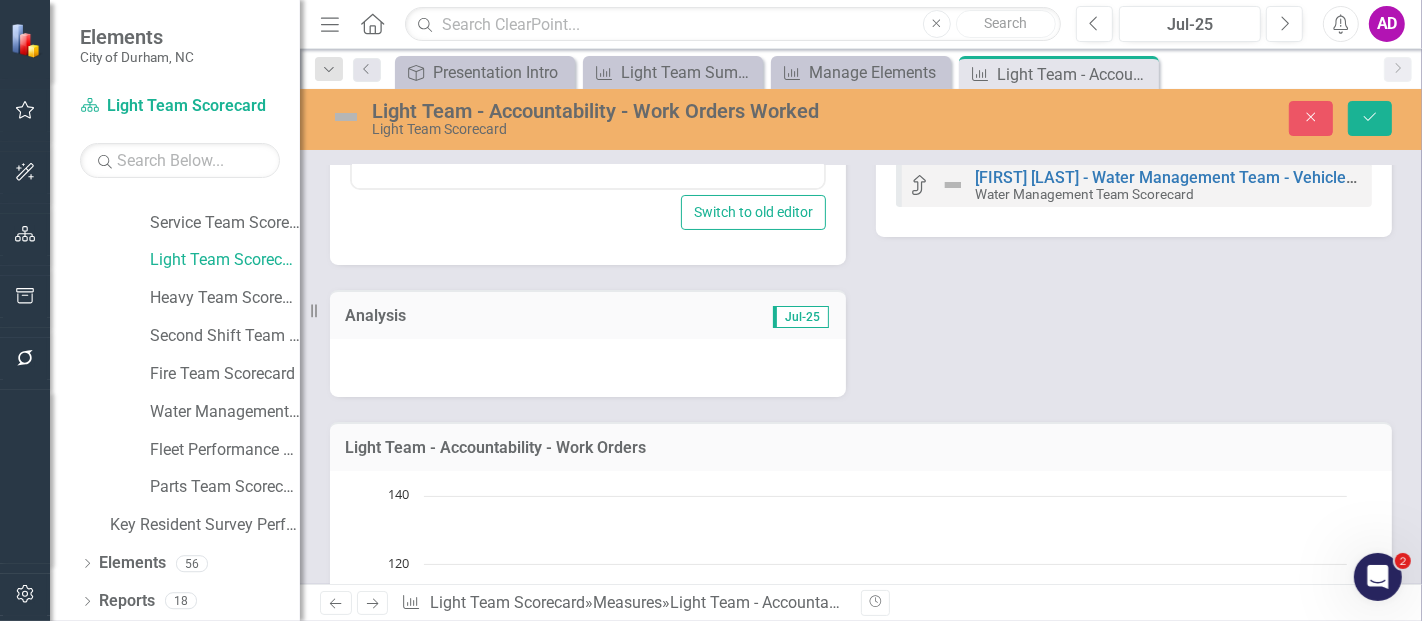 click at bounding box center [588, 368] 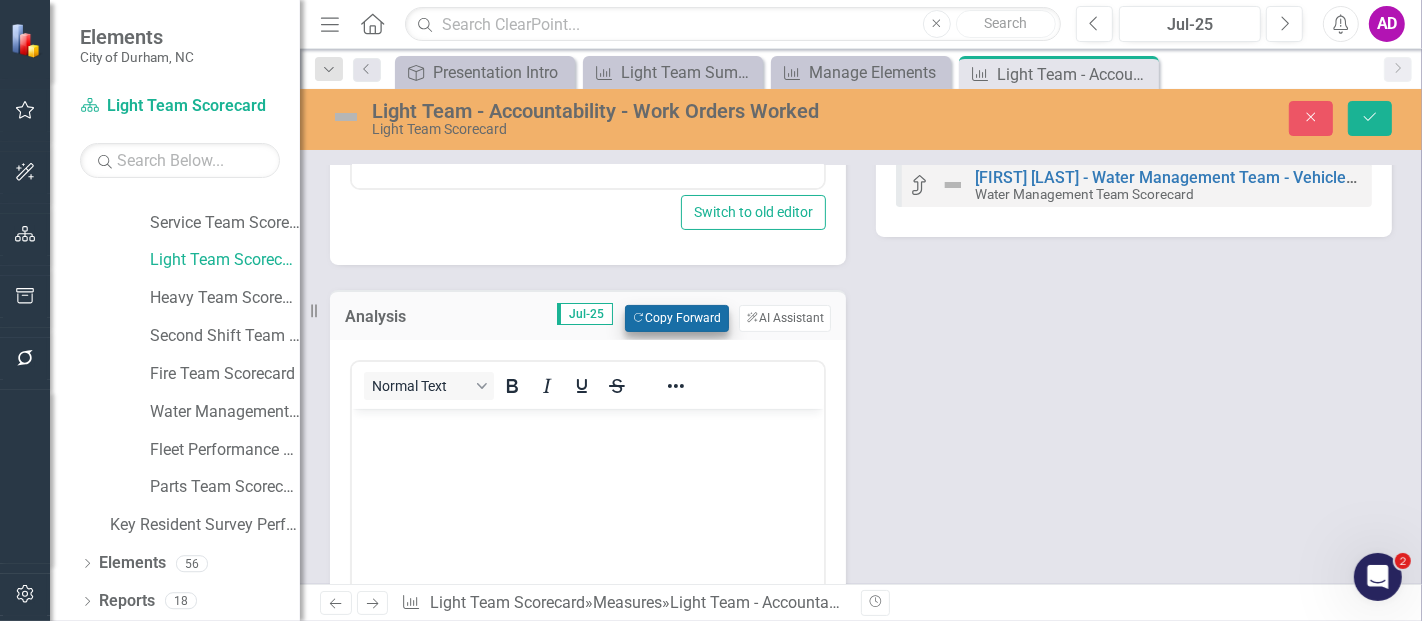 scroll, scrollTop: 0, scrollLeft: 0, axis: both 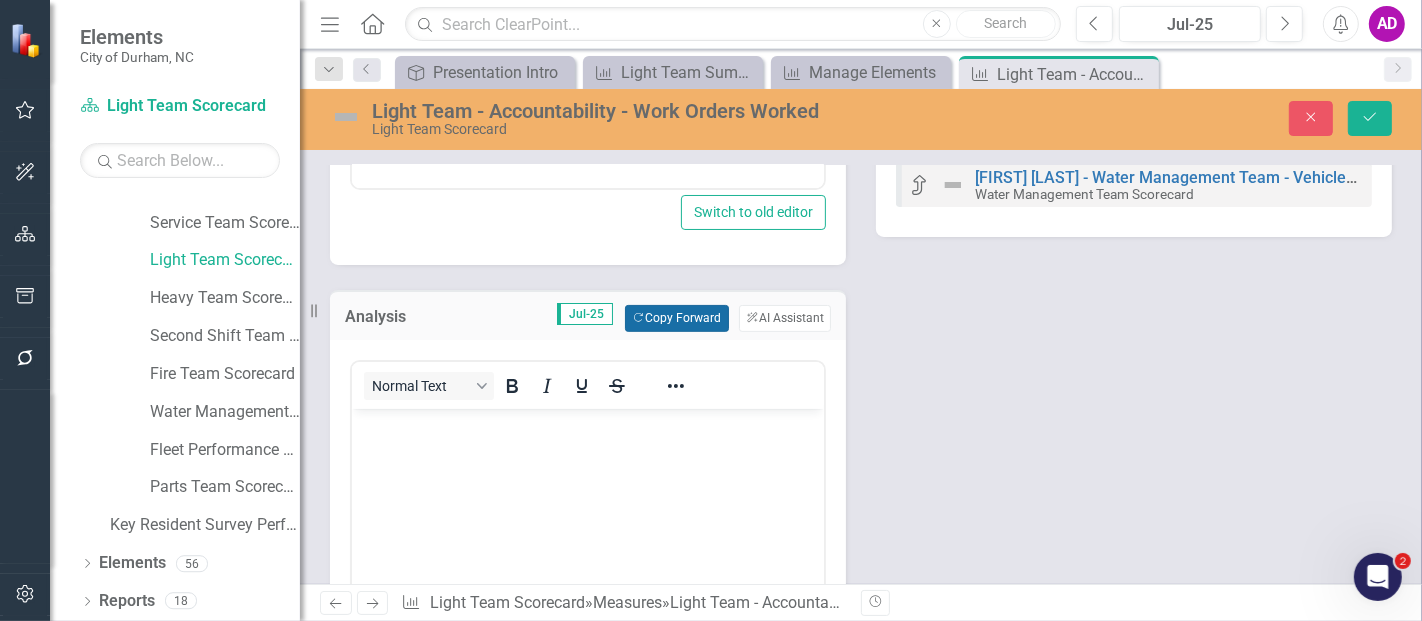 click on "Copy Forward  Copy Forward" at bounding box center [676, 318] 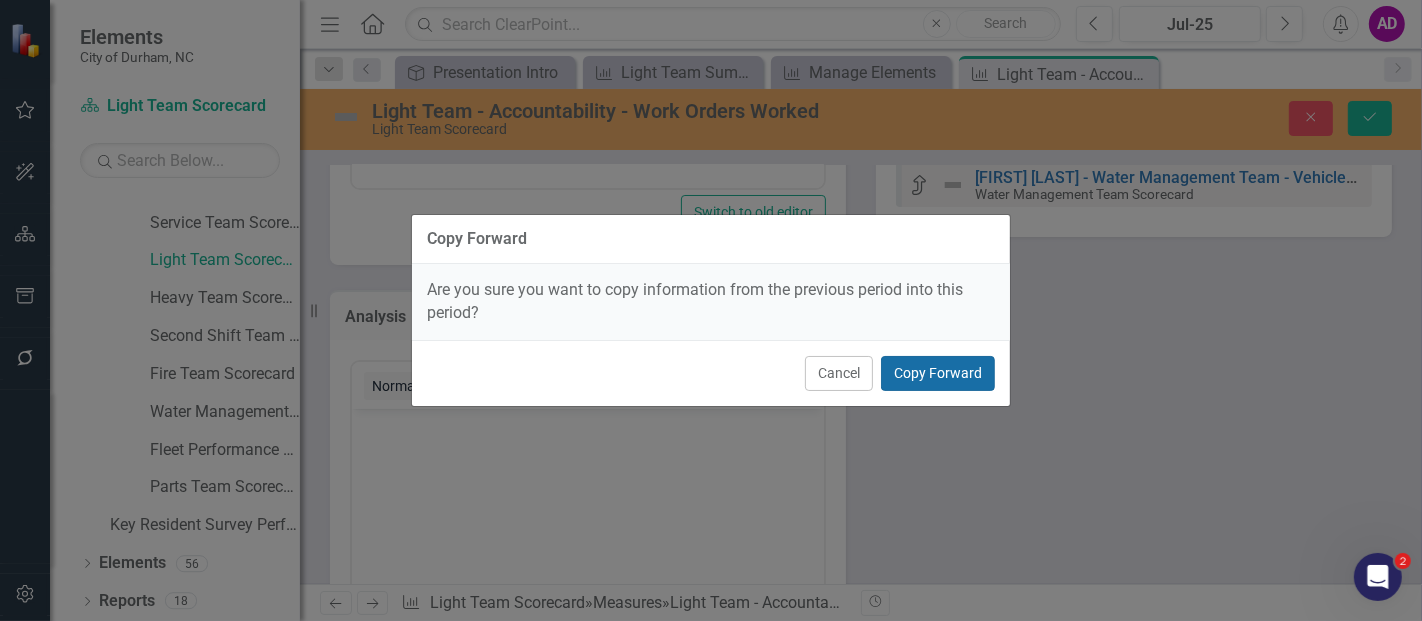 click on "Copy Forward" at bounding box center (938, 373) 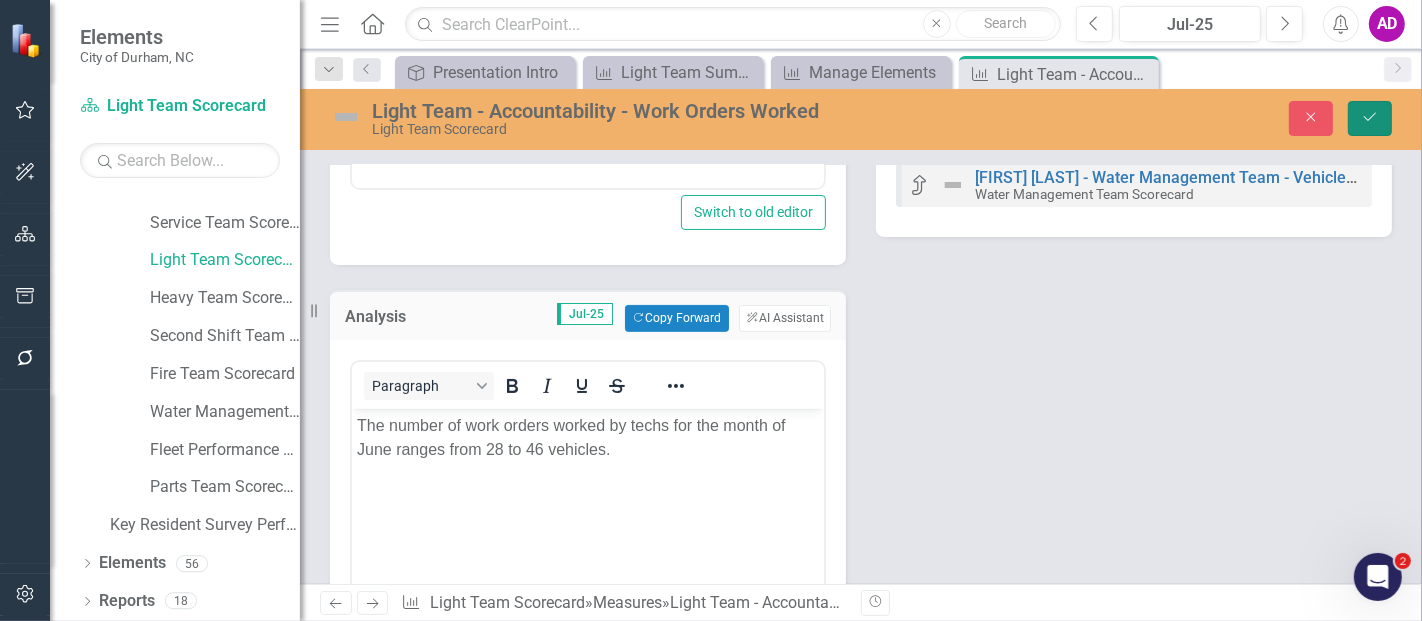 click on "Save" 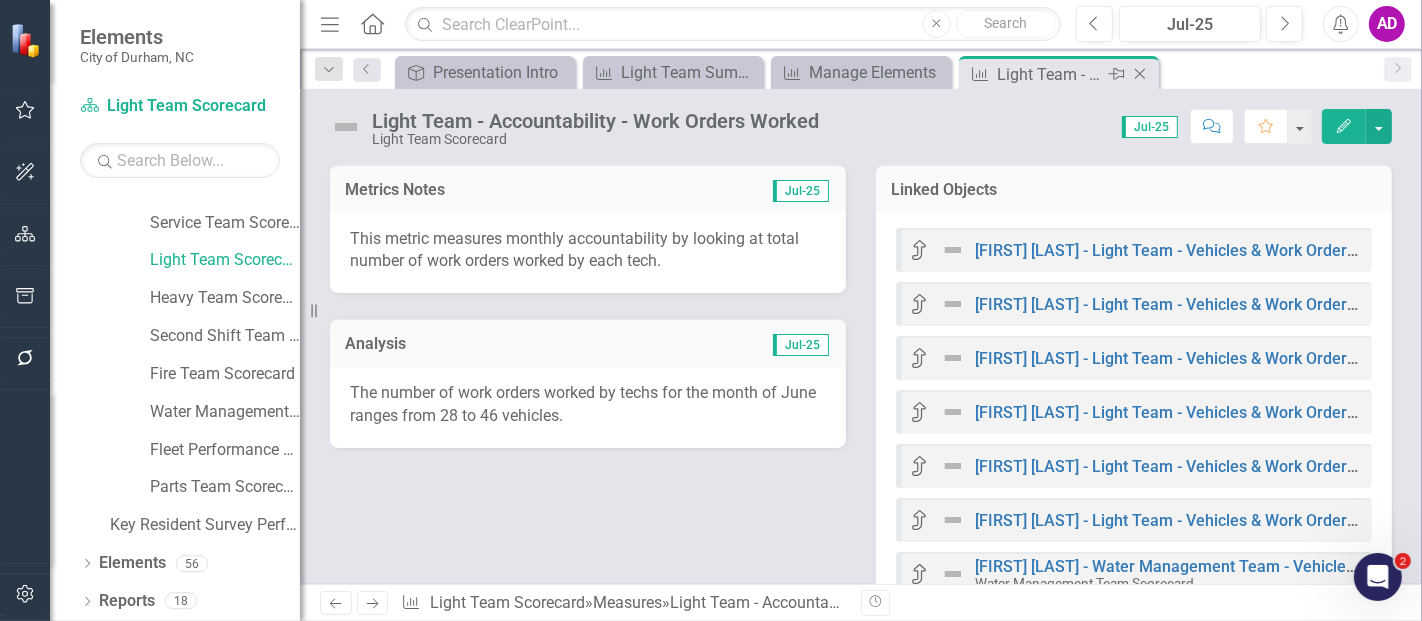 click on "Close" 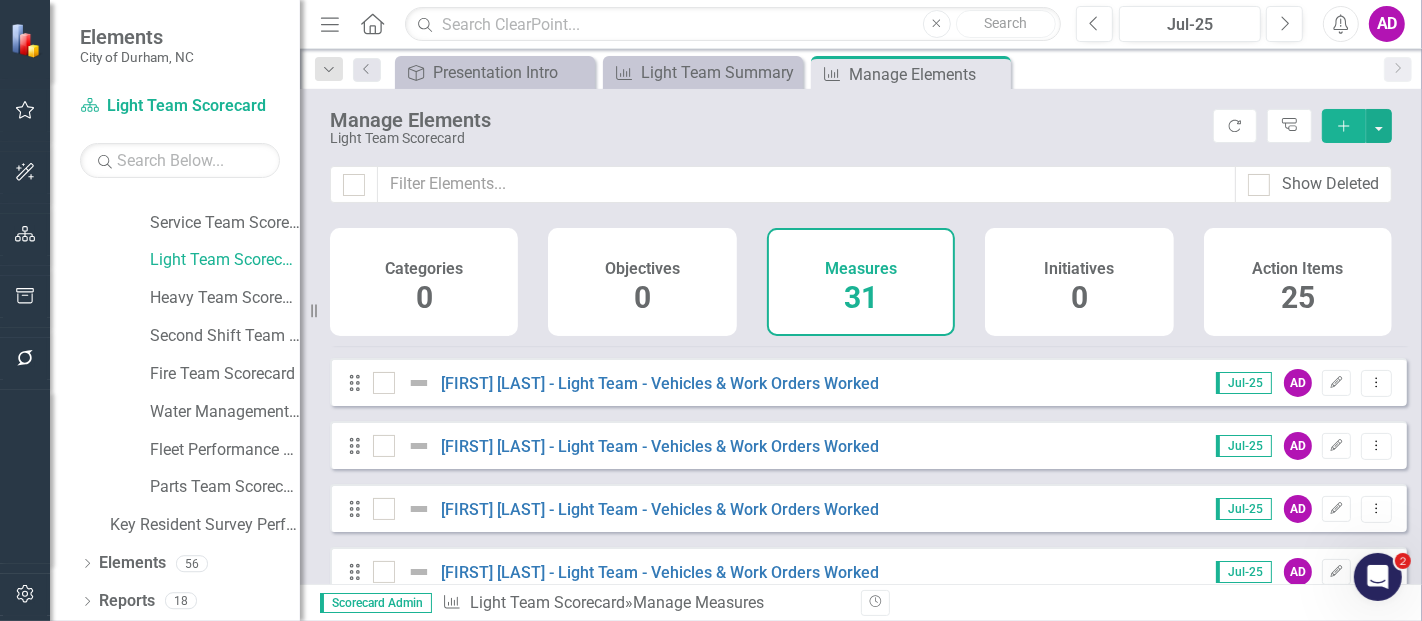 scroll, scrollTop: 444, scrollLeft: 0, axis: vertical 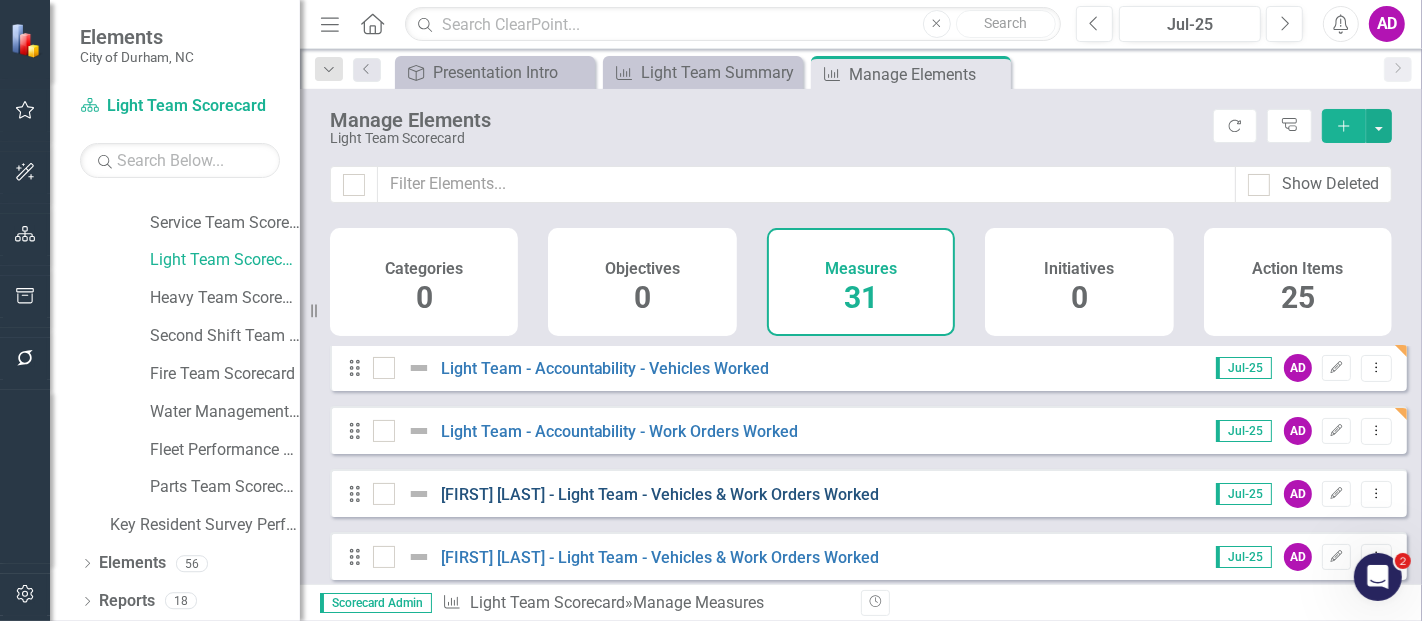 click on "David Peoples - Light Team - Vehicles & Work Orders Worked" at bounding box center (660, 494) 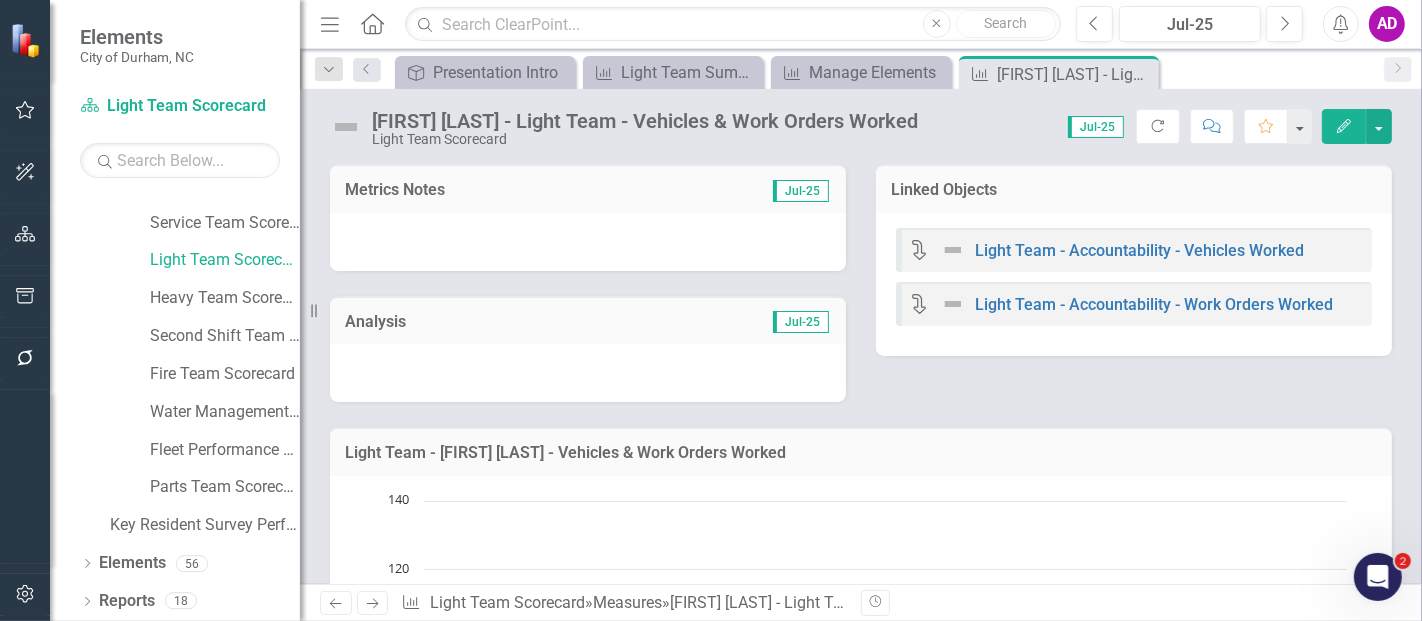 click at bounding box center (588, 242) 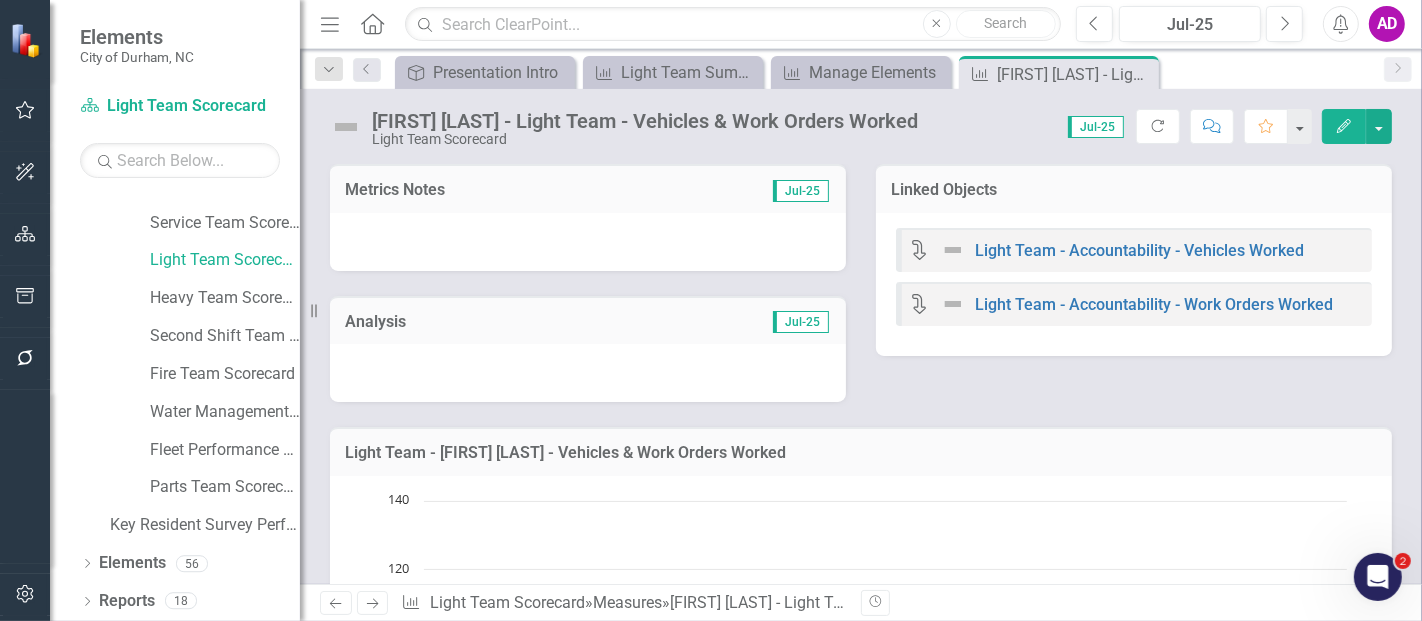click at bounding box center (588, 242) 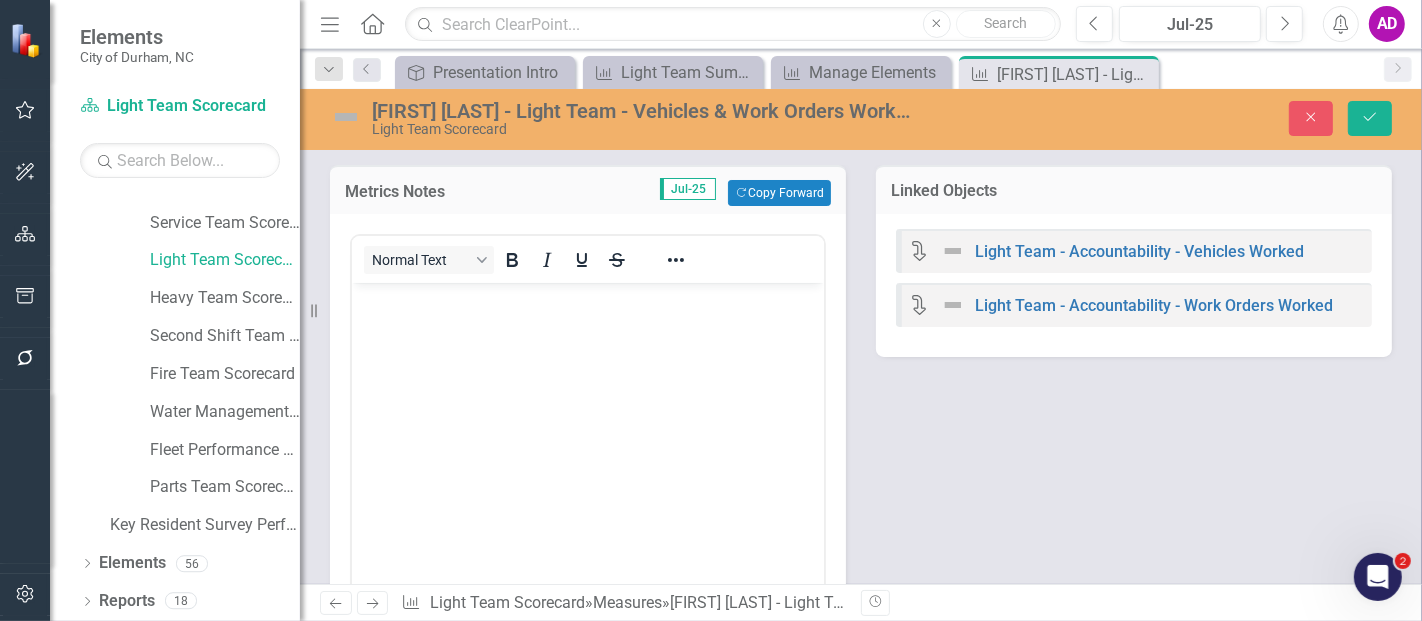 scroll, scrollTop: 0, scrollLeft: 0, axis: both 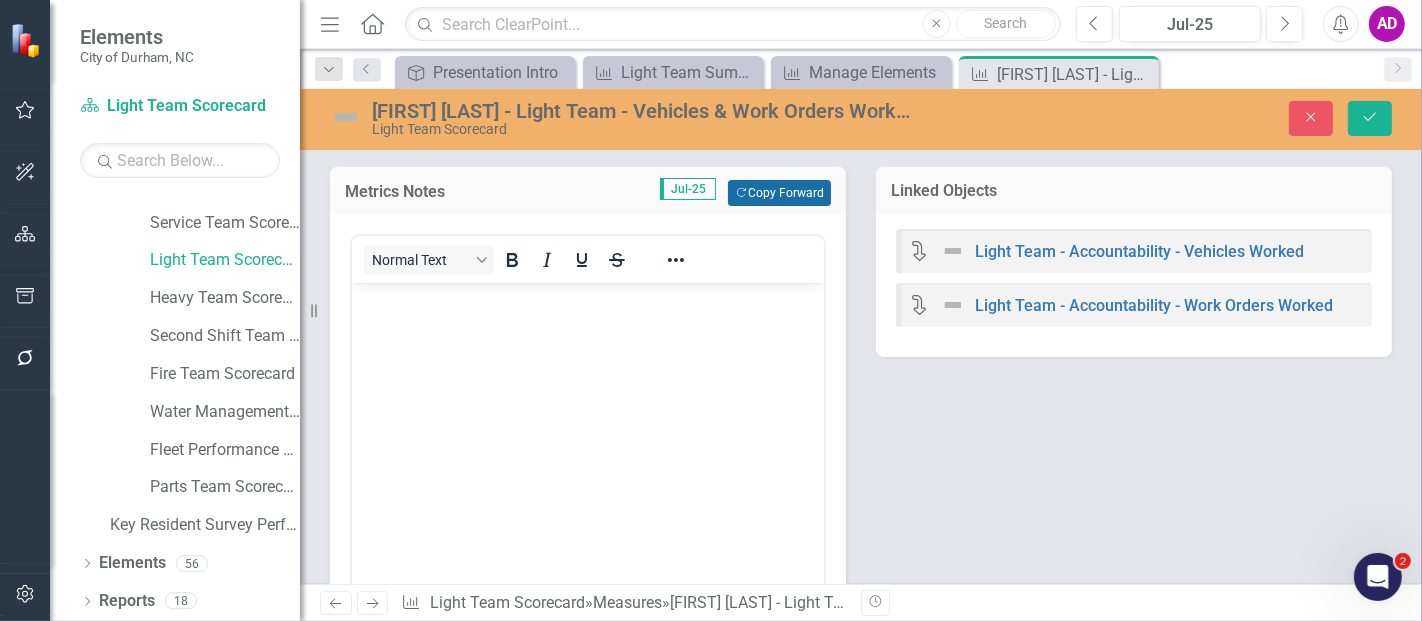 click on "Copy Forward  Copy Forward" at bounding box center (779, 193) 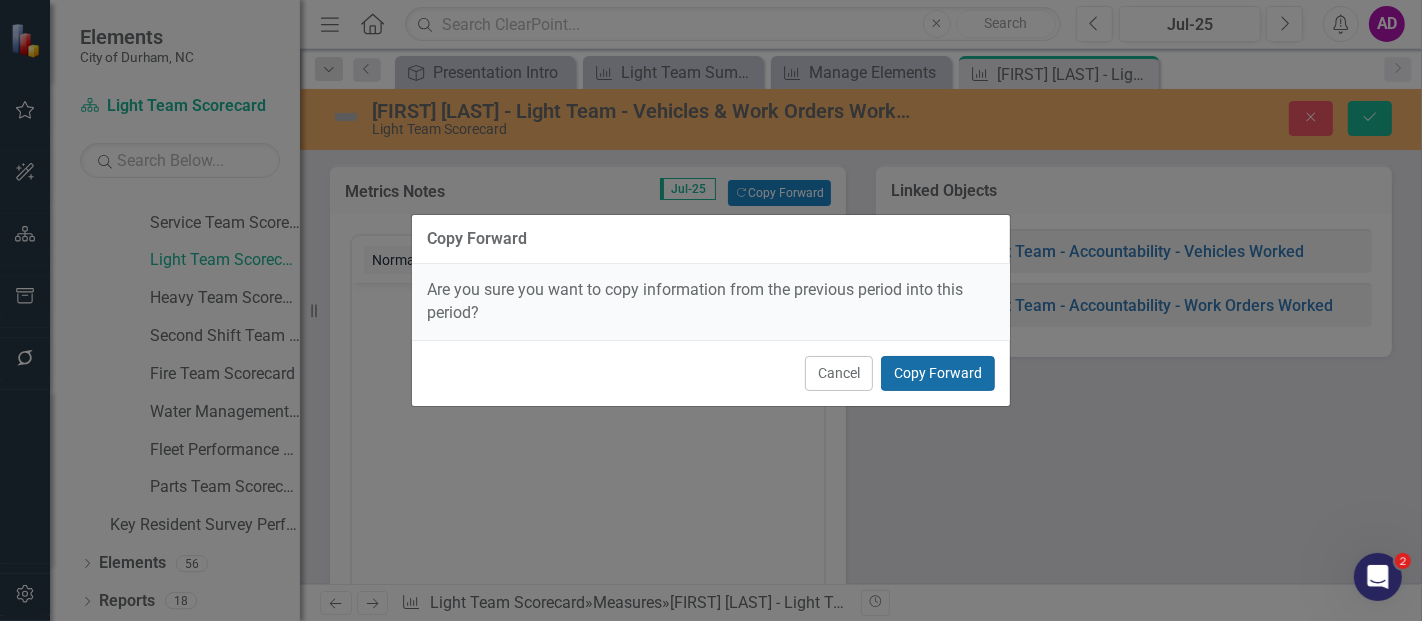 click on "Copy Forward" at bounding box center (938, 373) 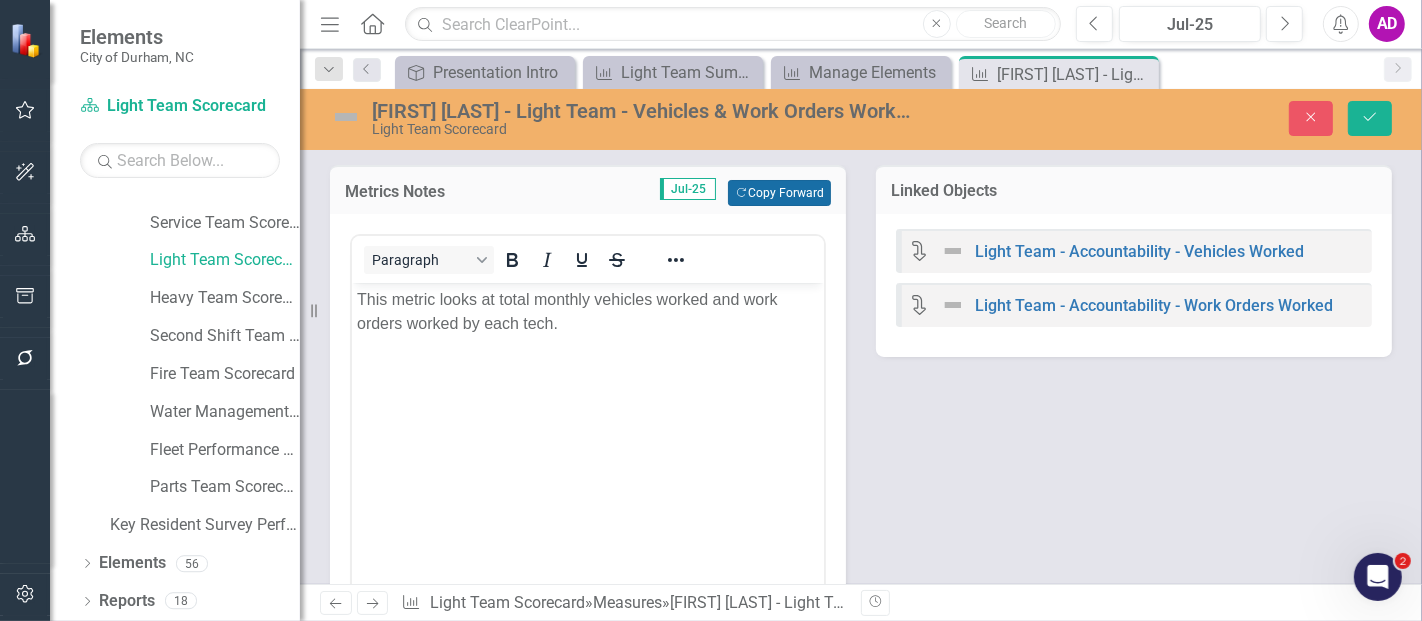 scroll, scrollTop: 444, scrollLeft: 0, axis: vertical 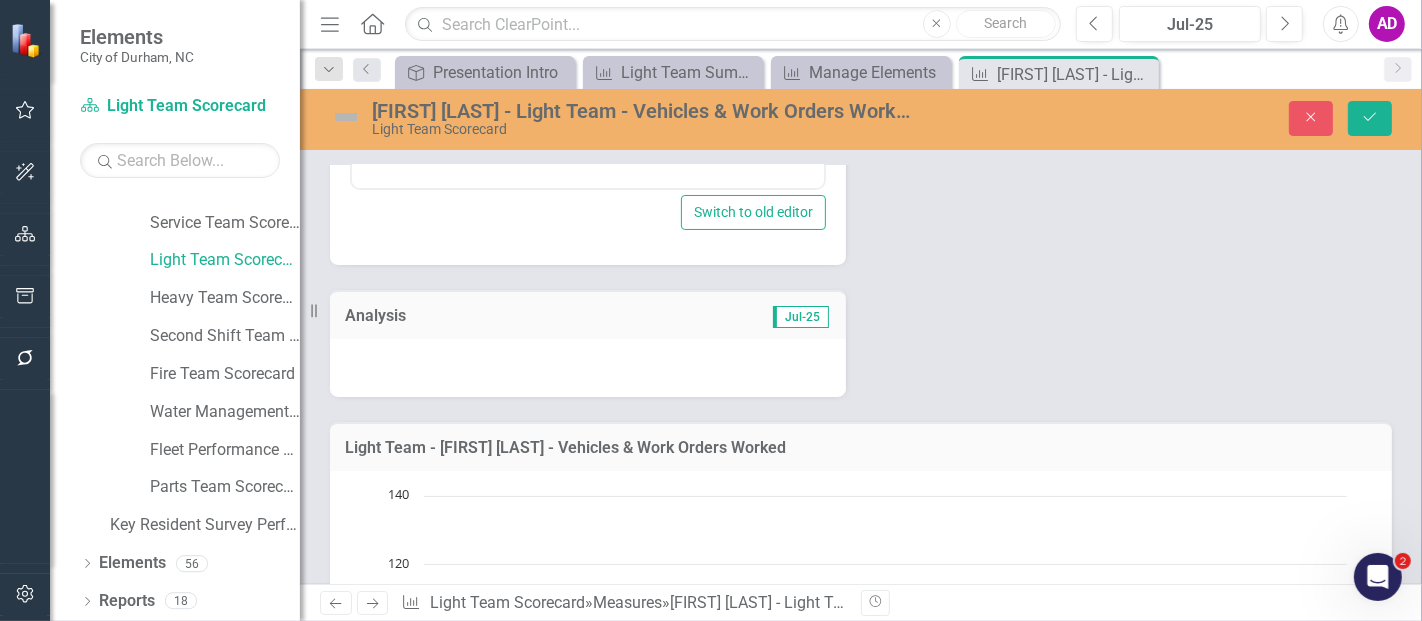 click at bounding box center (588, 368) 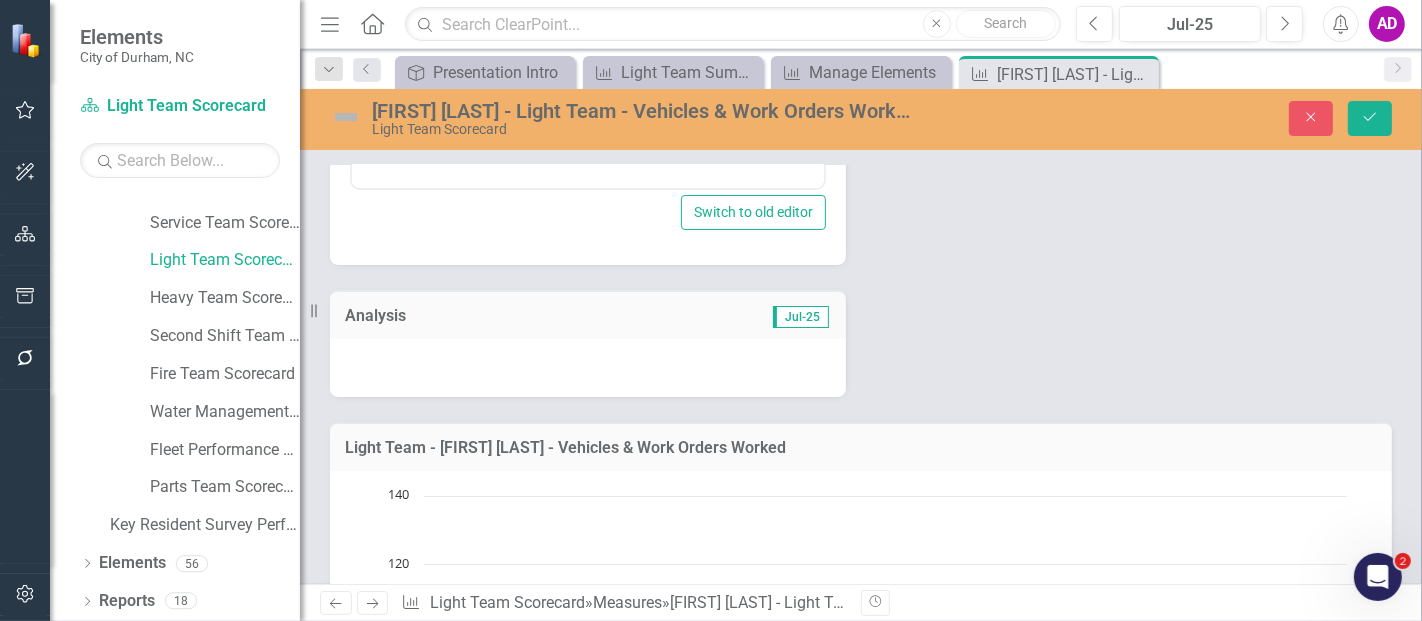 click at bounding box center (588, 368) 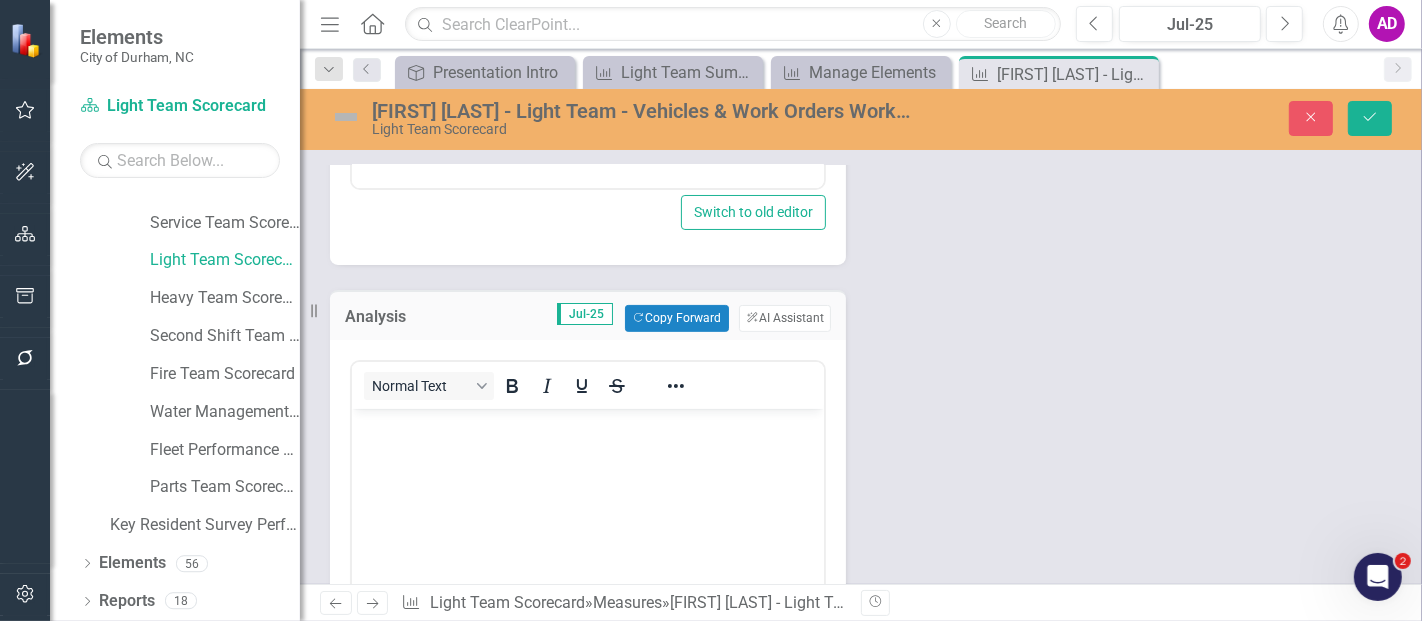 scroll, scrollTop: 0, scrollLeft: 0, axis: both 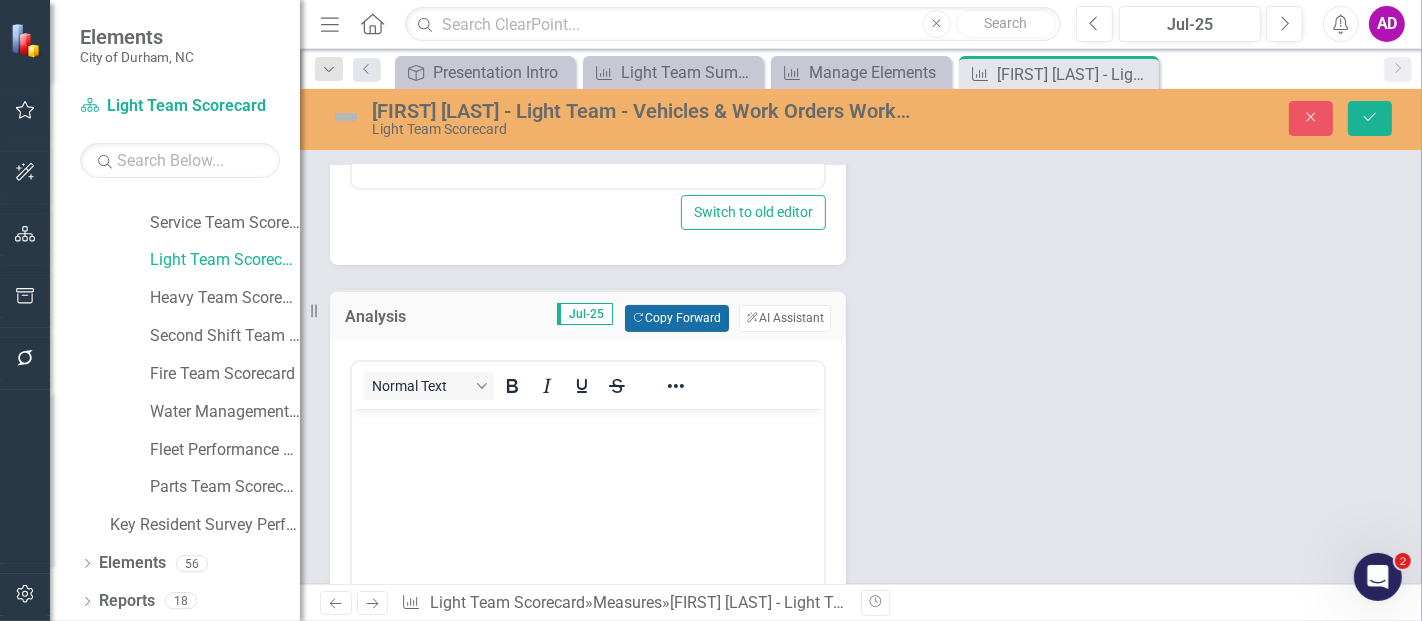 click on "Copy Forward  Copy Forward" at bounding box center [676, 318] 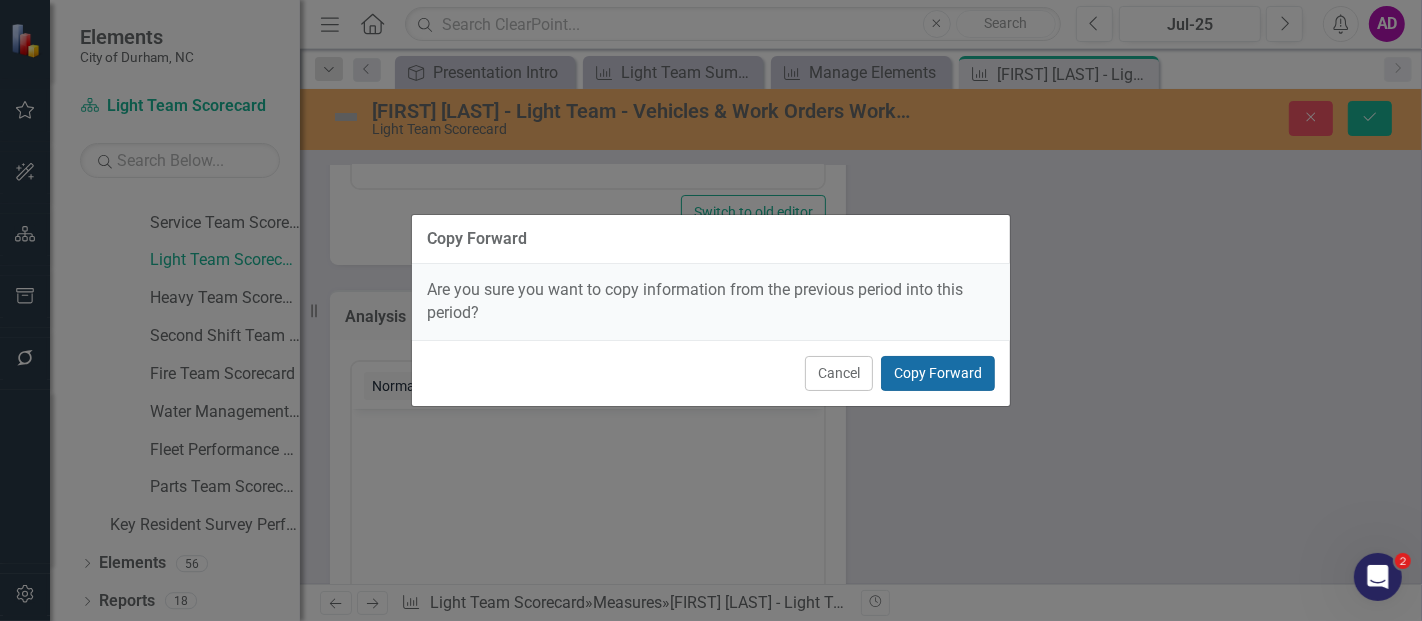 click on "Copy Forward" at bounding box center [938, 373] 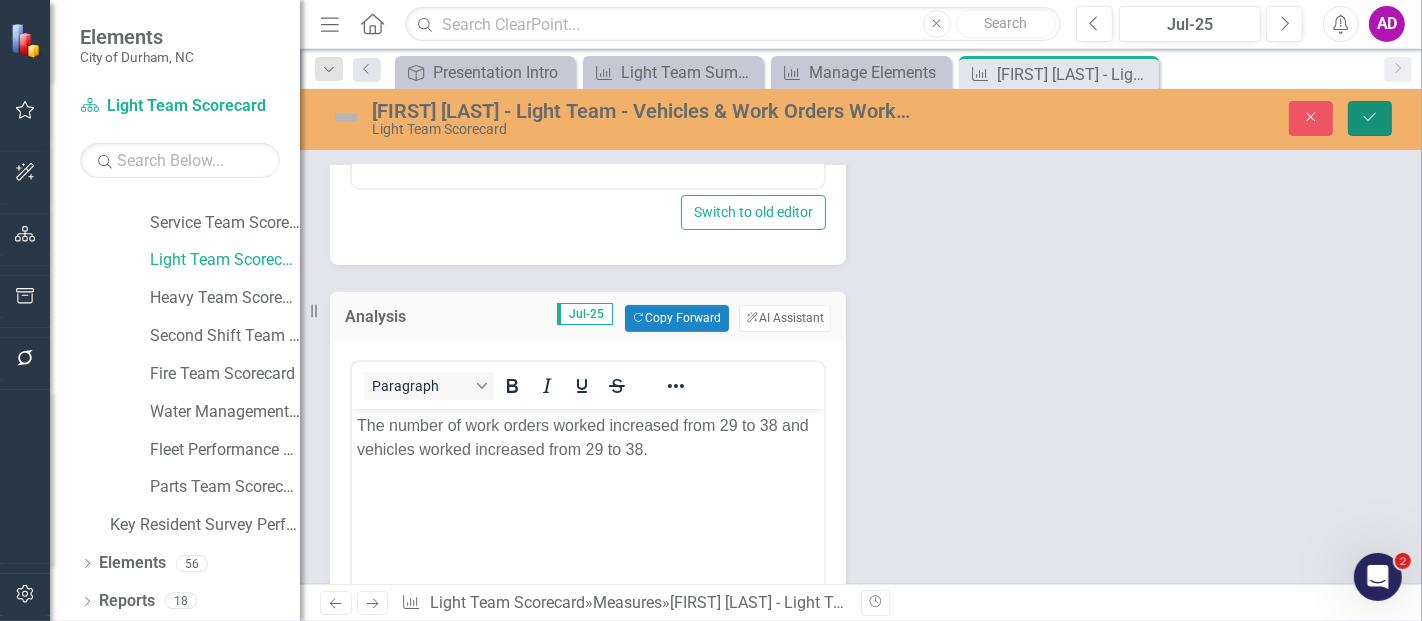 click on "Save" 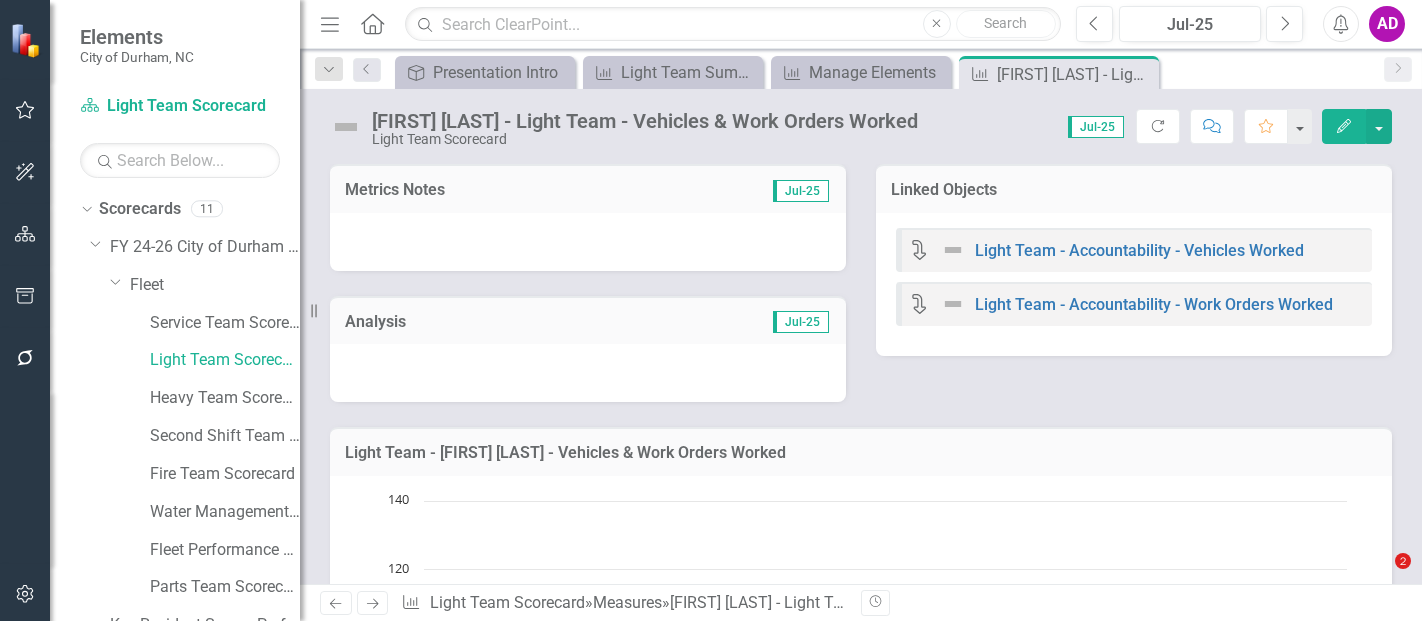 scroll, scrollTop: 0, scrollLeft: 0, axis: both 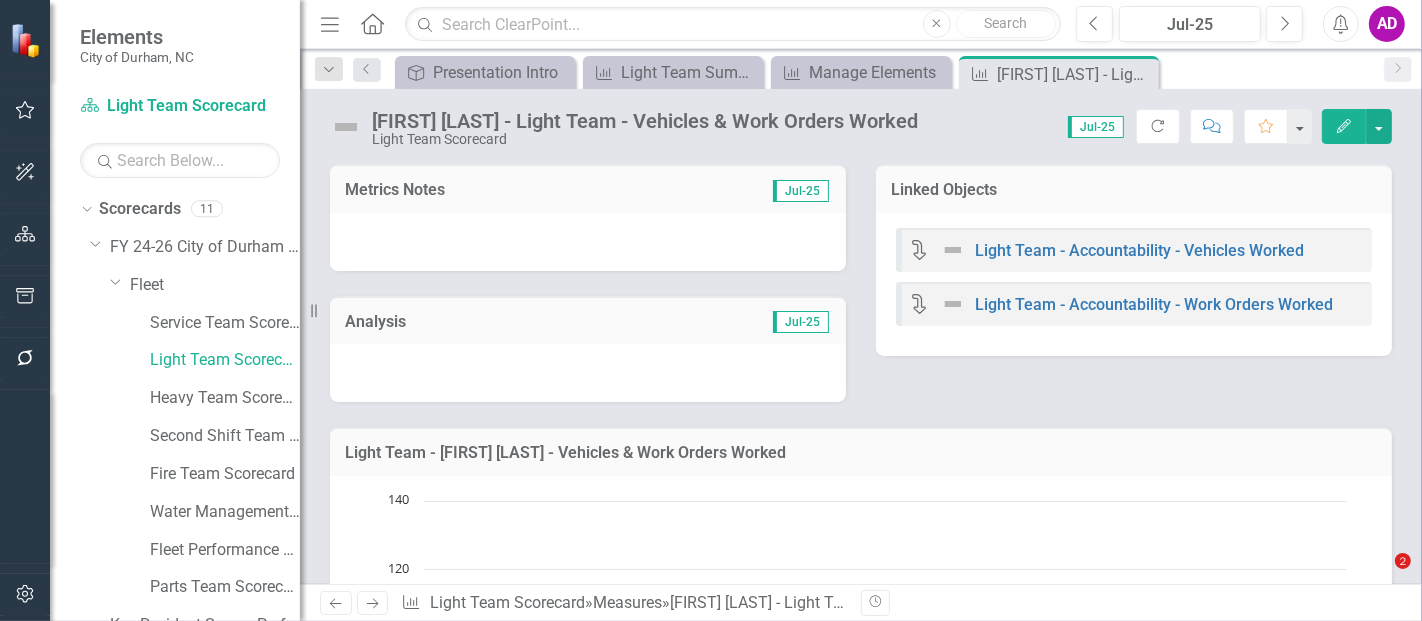 click at bounding box center [588, 242] 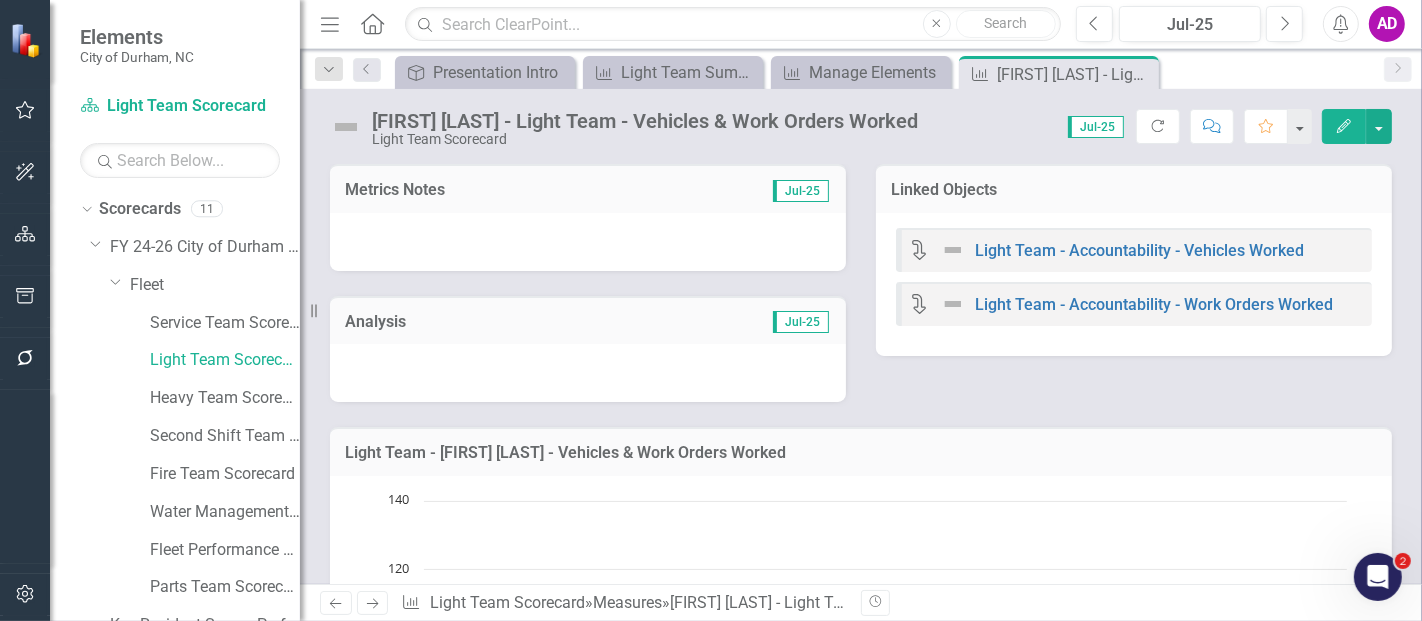 scroll, scrollTop: 100, scrollLeft: 0, axis: vertical 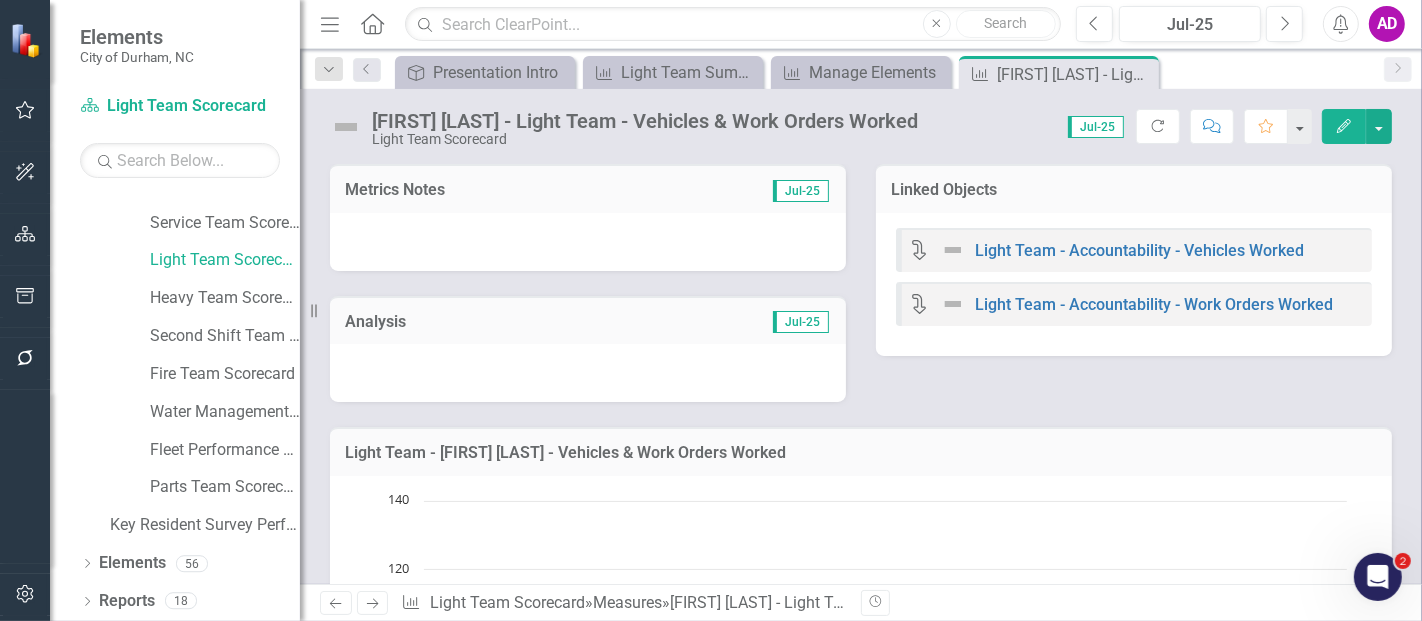 click at bounding box center [588, 242] 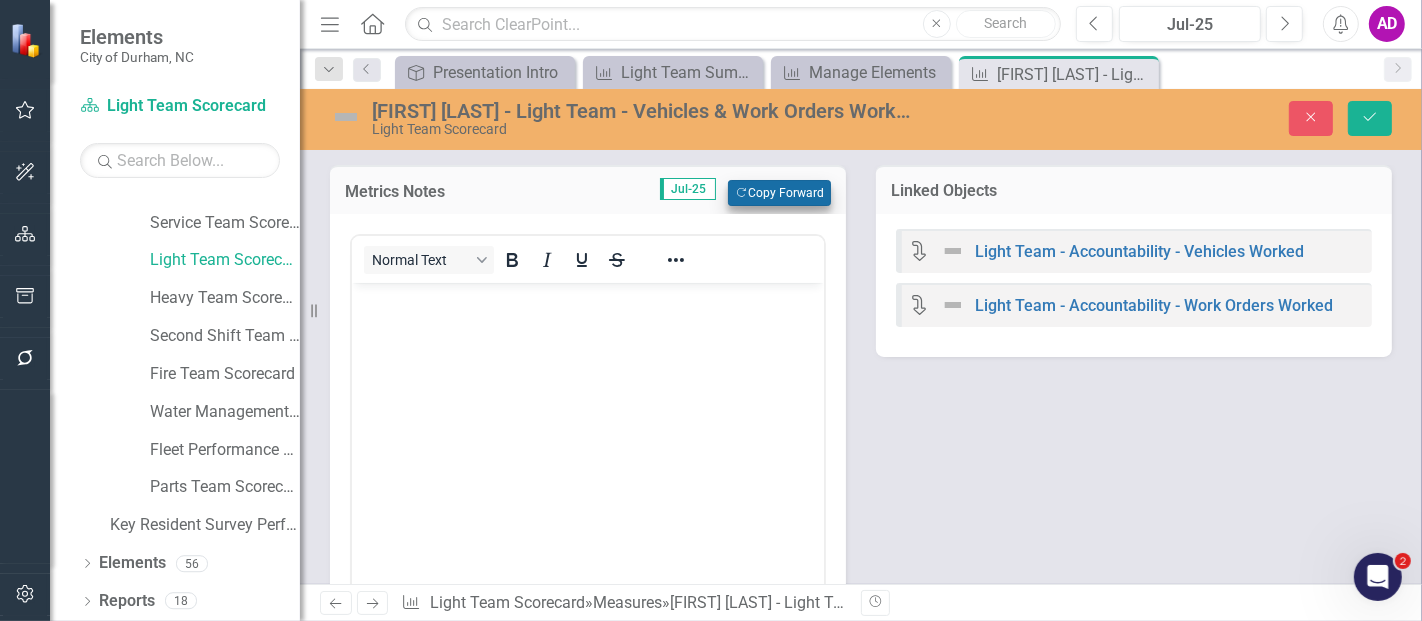 scroll, scrollTop: 0, scrollLeft: 0, axis: both 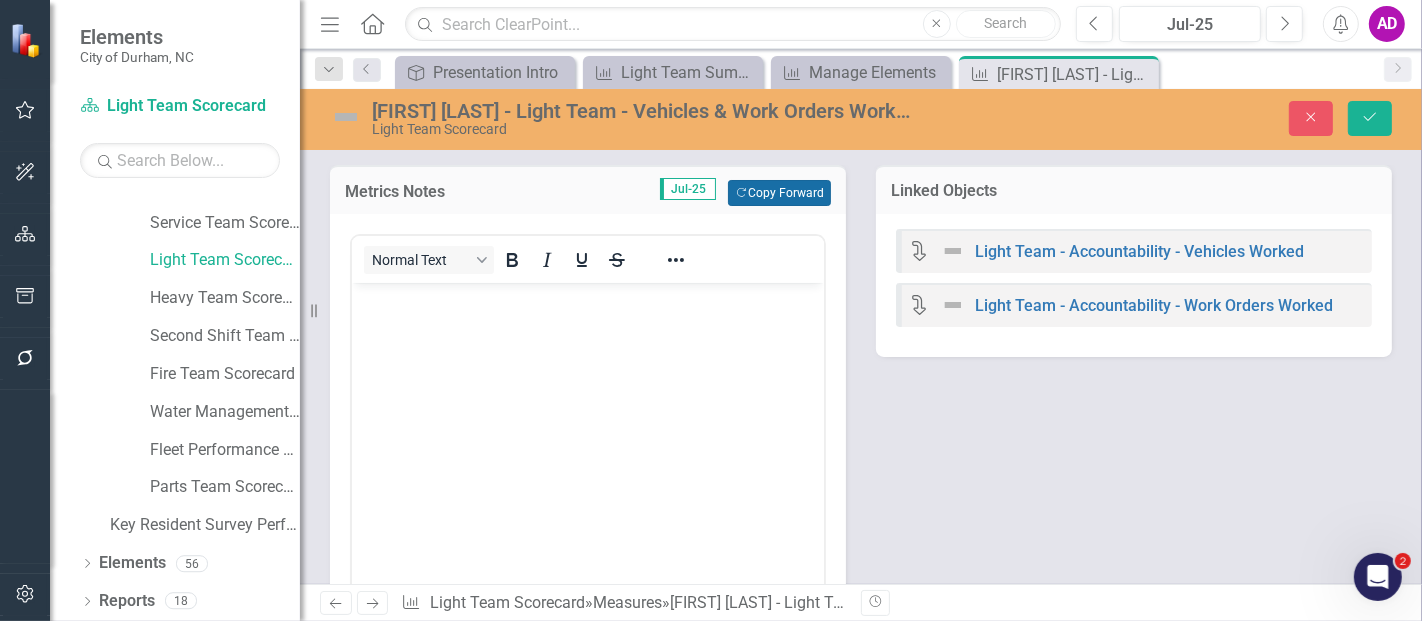 click on "Copy Forward  Copy Forward" at bounding box center (779, 193) 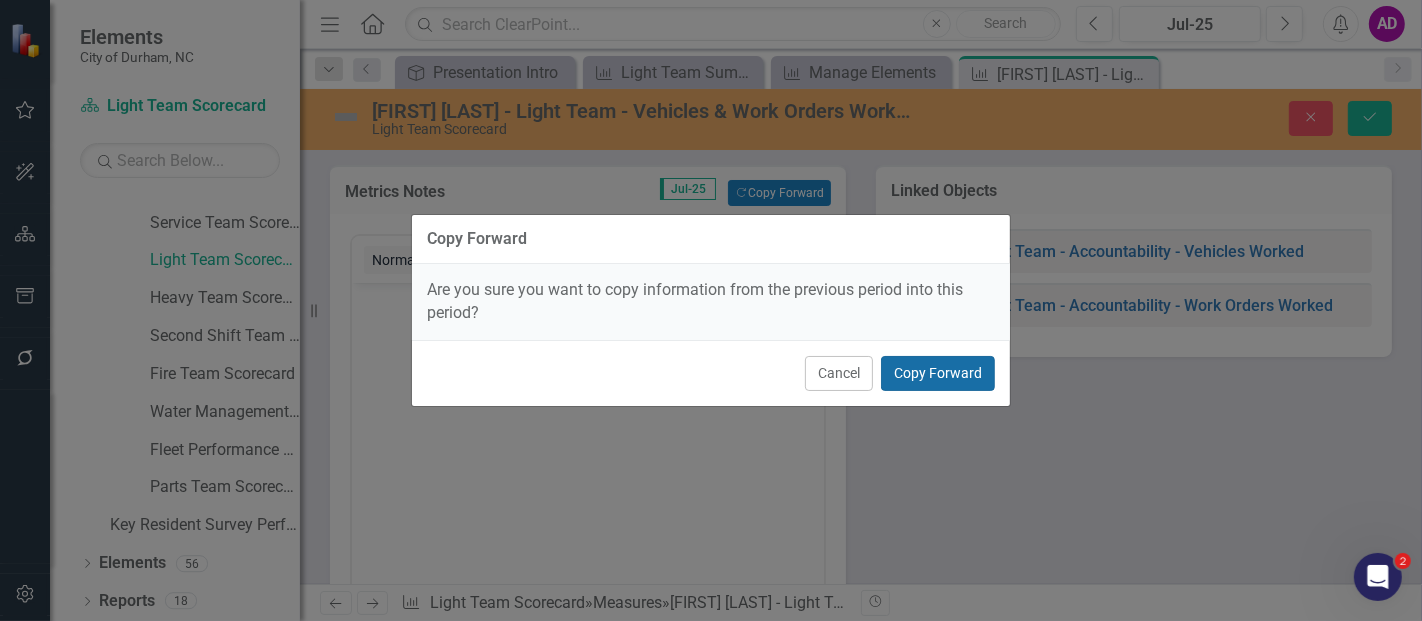 click on "Copy Forward" at bounding box center (938, 373) 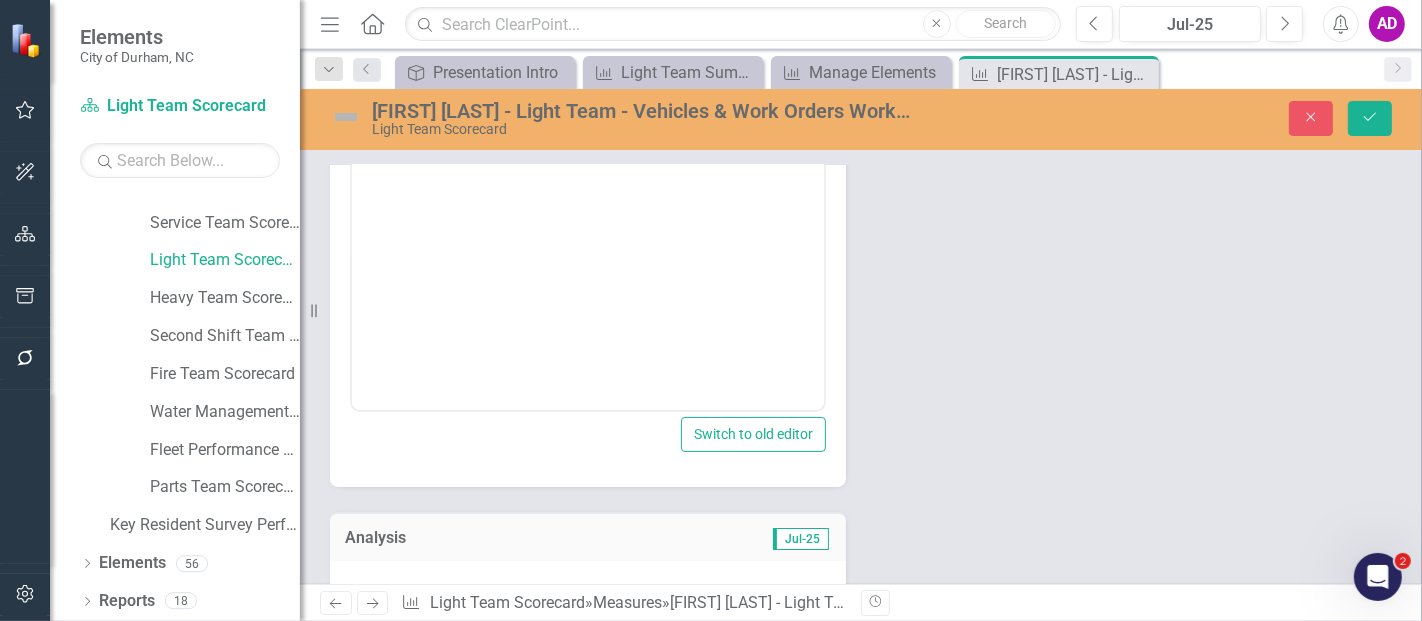 scroll, scrollTop: 333, scrollLeft: 0, axis: vertical 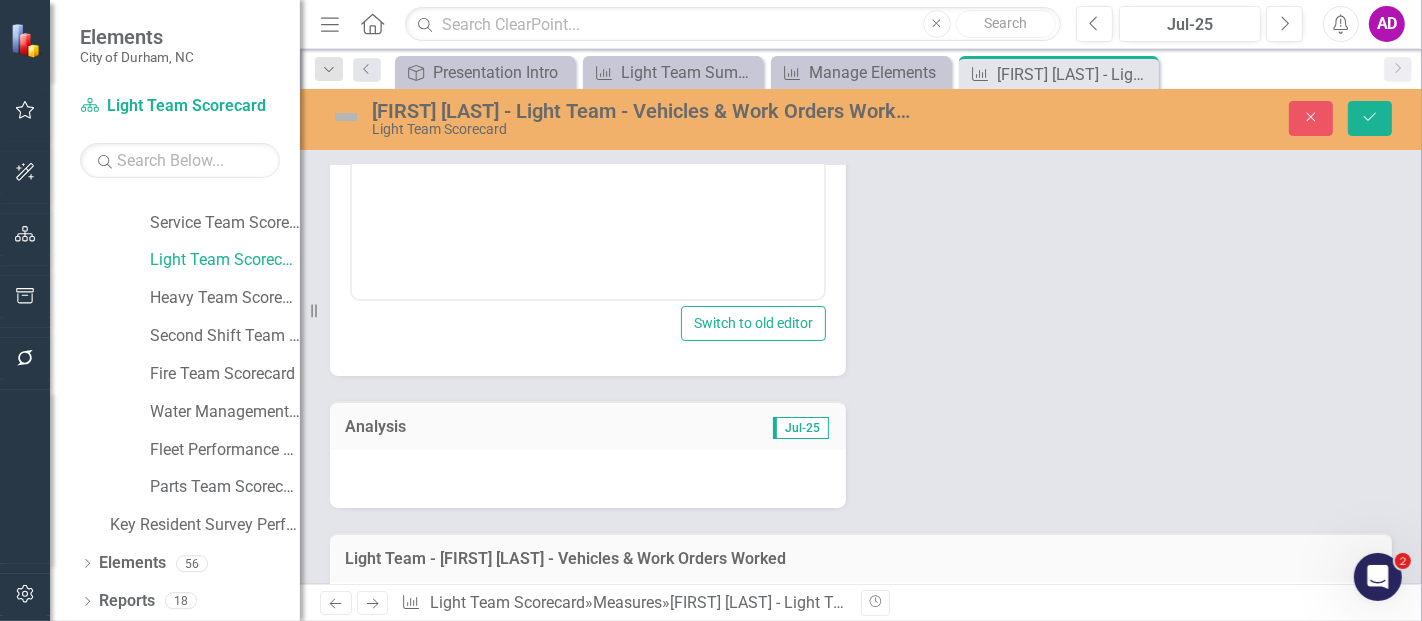 click at bounding box center (588, 479) 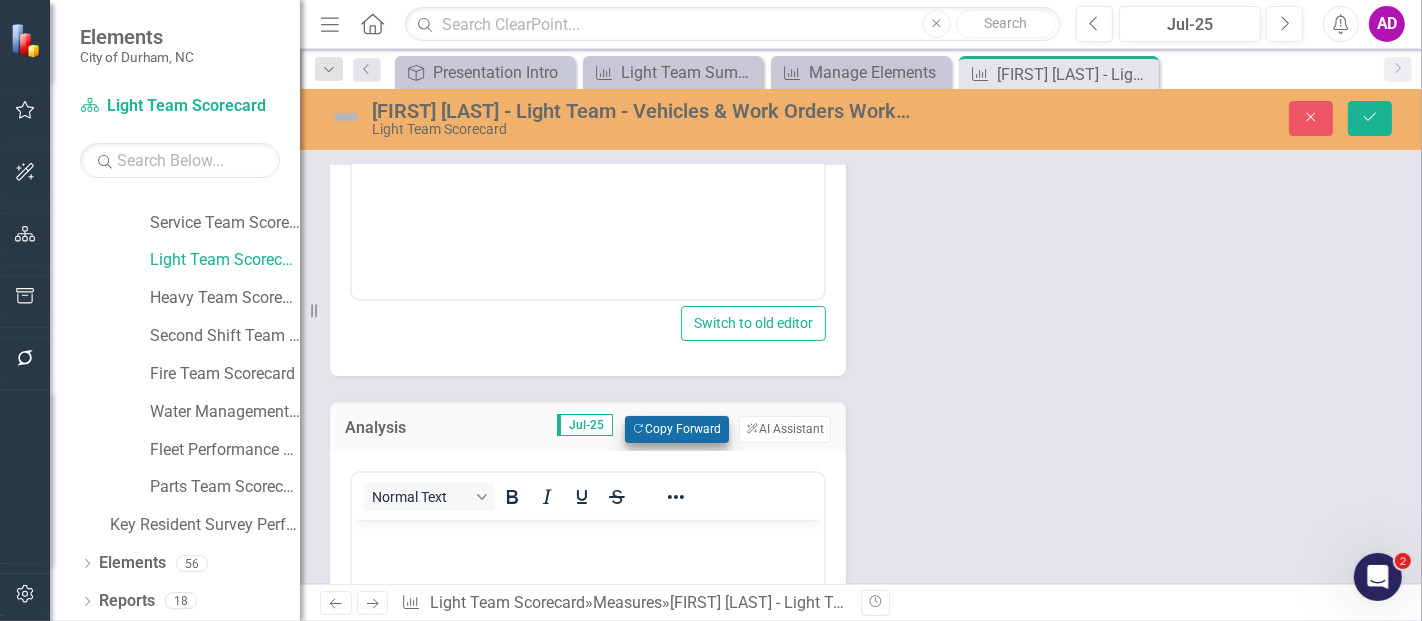 scroll, scrollTop: 0, scrollLeft: 0, axis: both 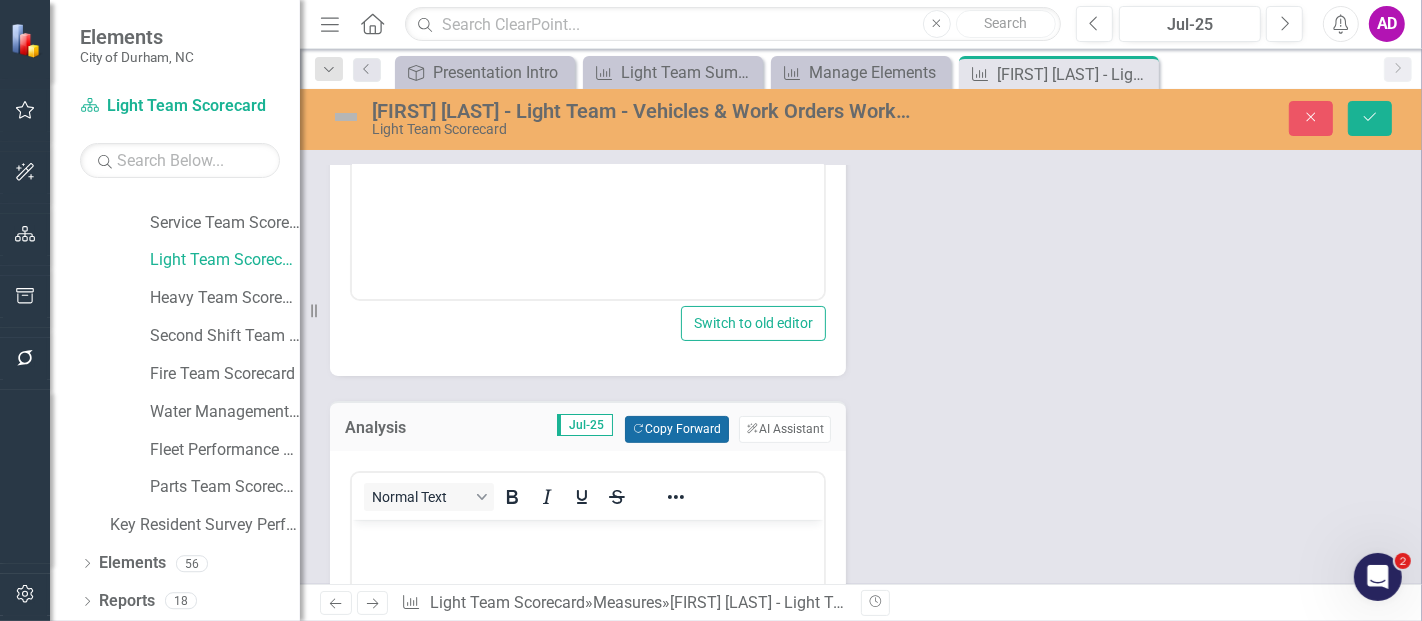 click on "Copy Forward  Copy Forward" at bounding box center [676, 429] 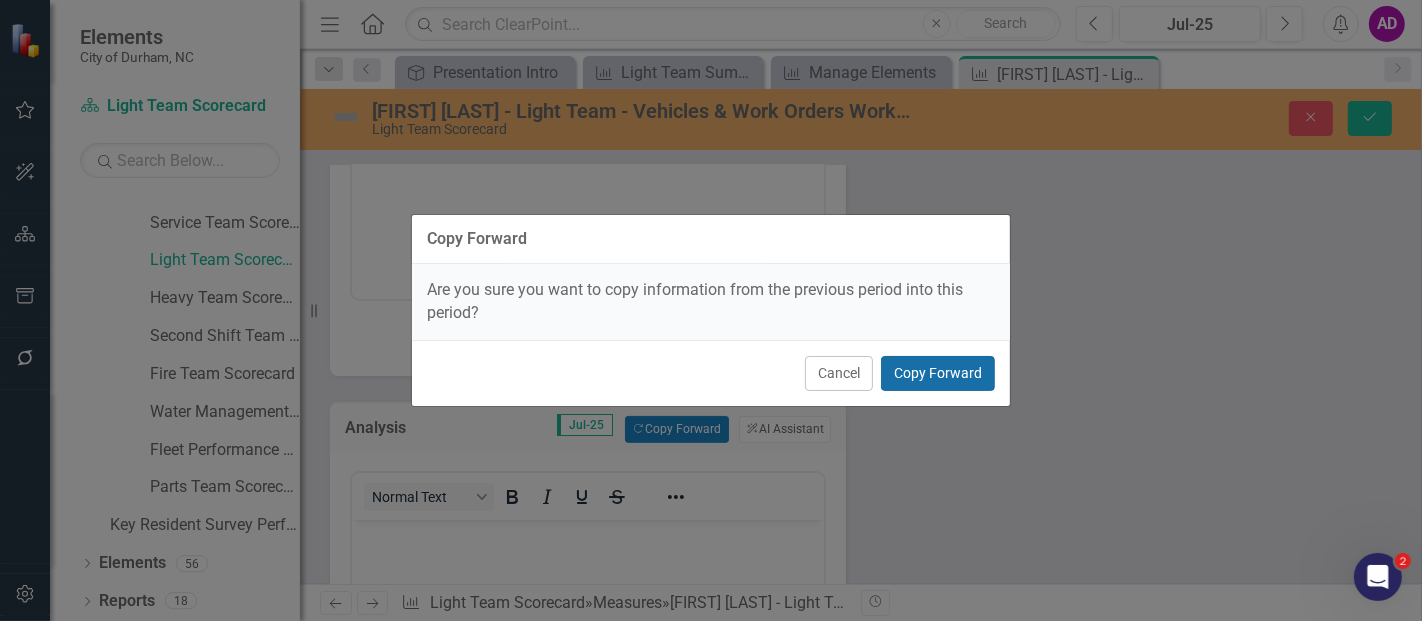 click on "Copy Forward" at bounding box center [938, 373] 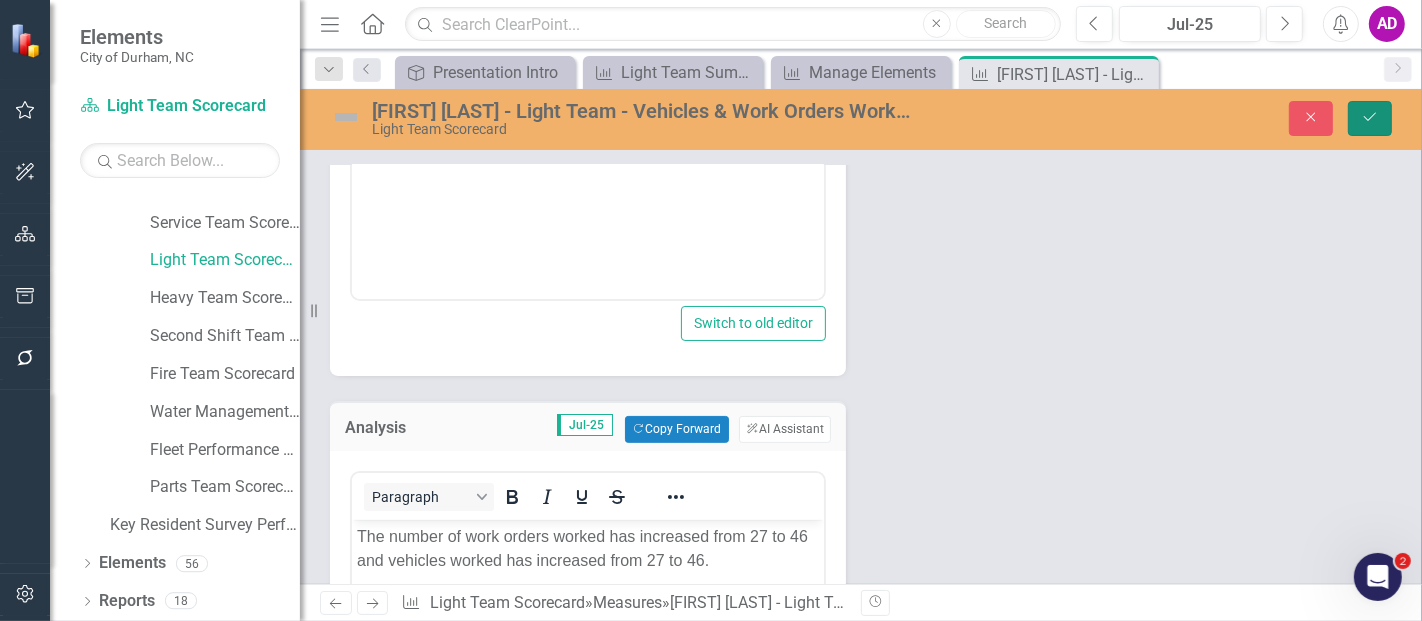 click on "Save" at bounding box center (1370, 118) 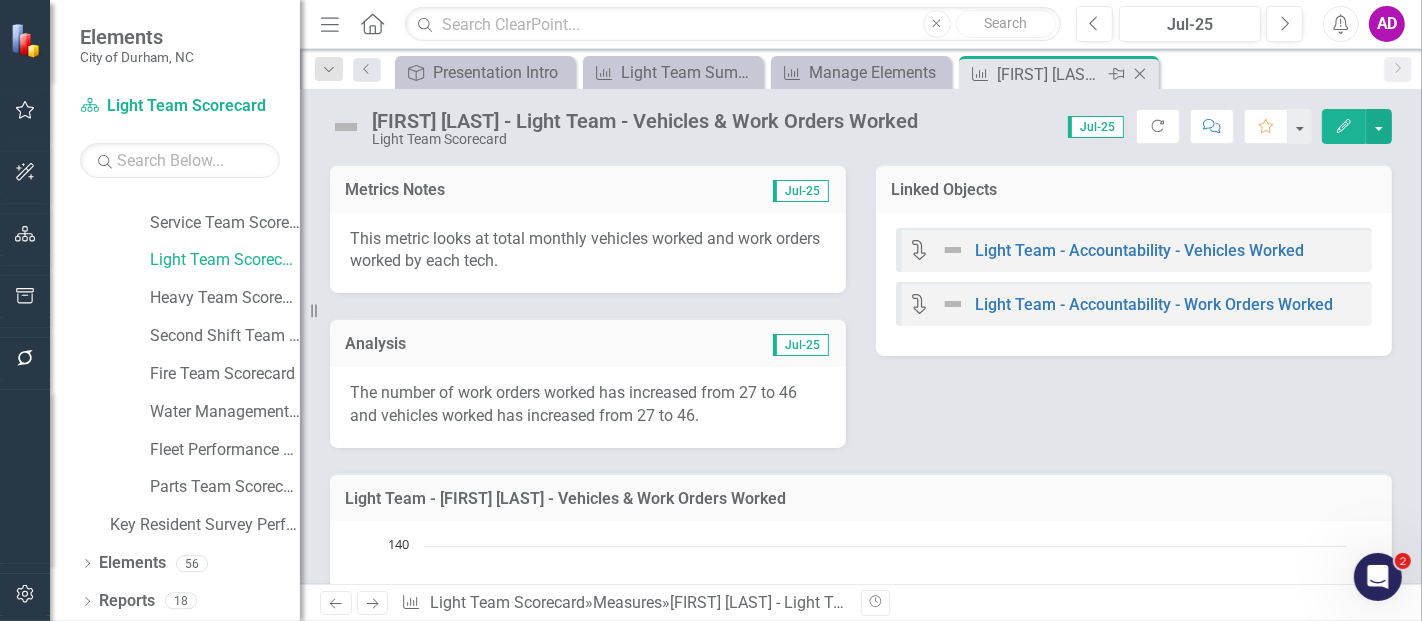 click 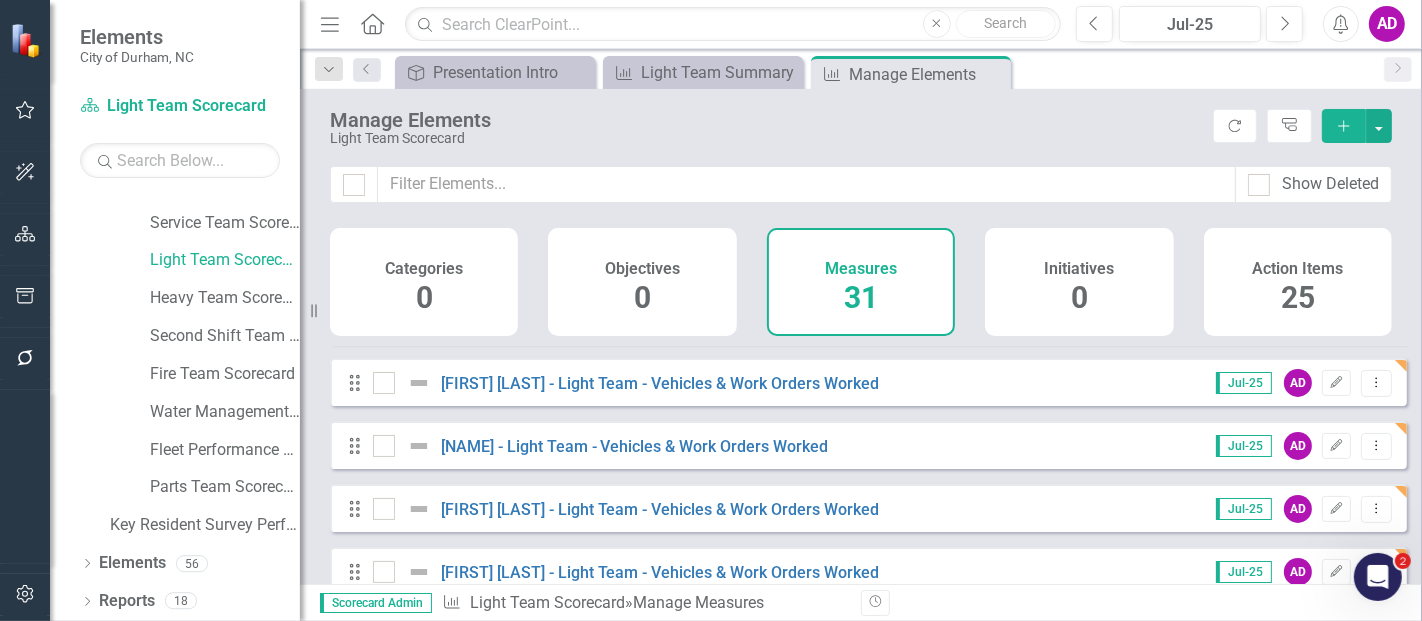 scroll, scrollTop: 666, scrollLeft: 0, axis: vertical 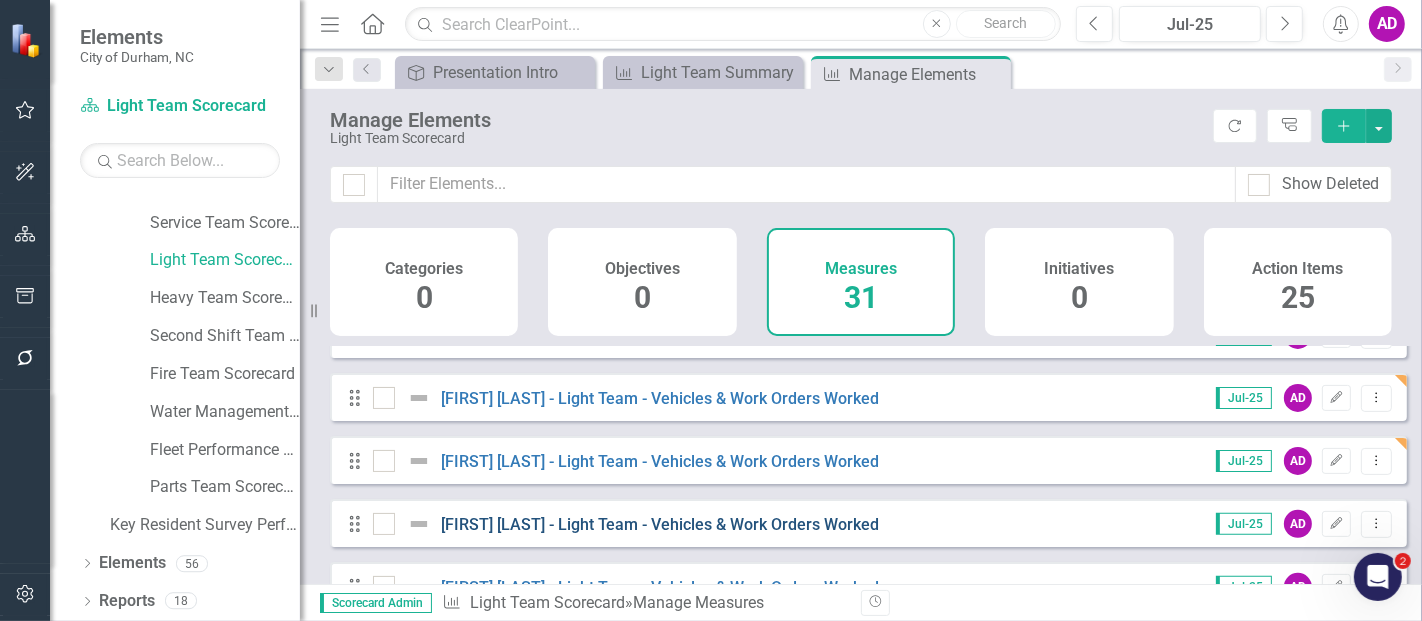 click on "[NAME] [LAST] - Light Team - Vehicles & Work Orders Worked" at bounding box center [660, 524] 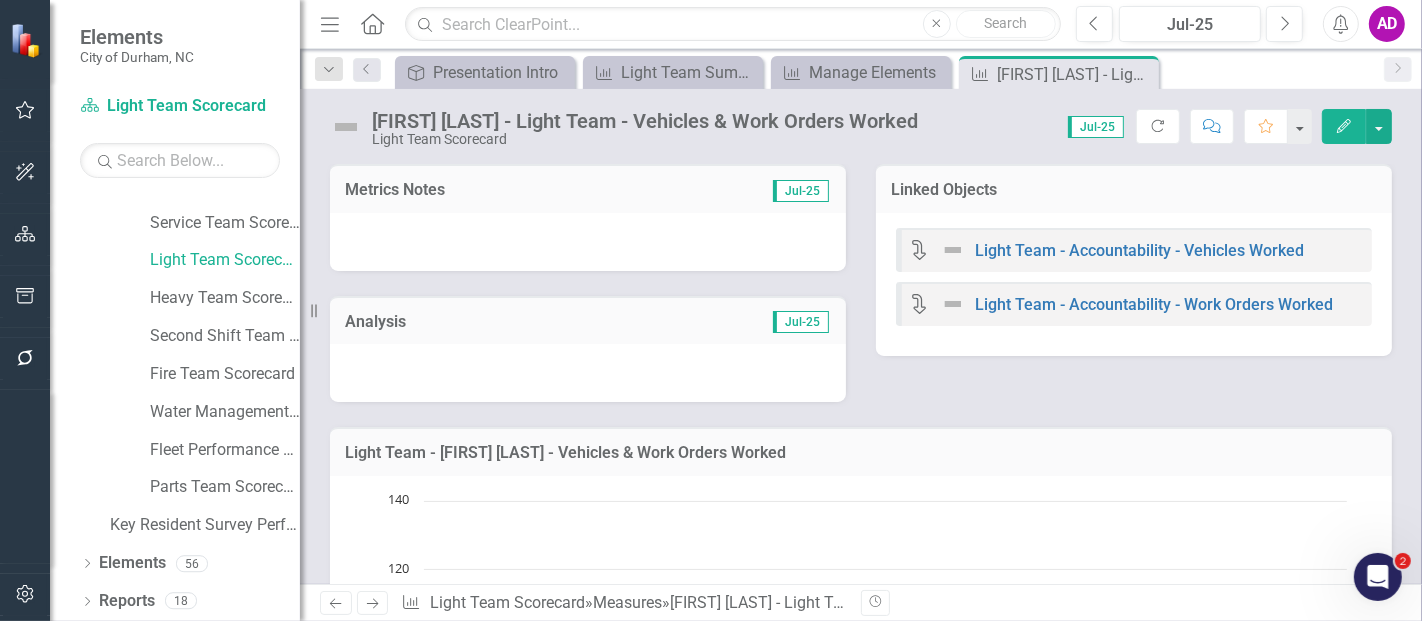 click at bounding box center (588, 242) 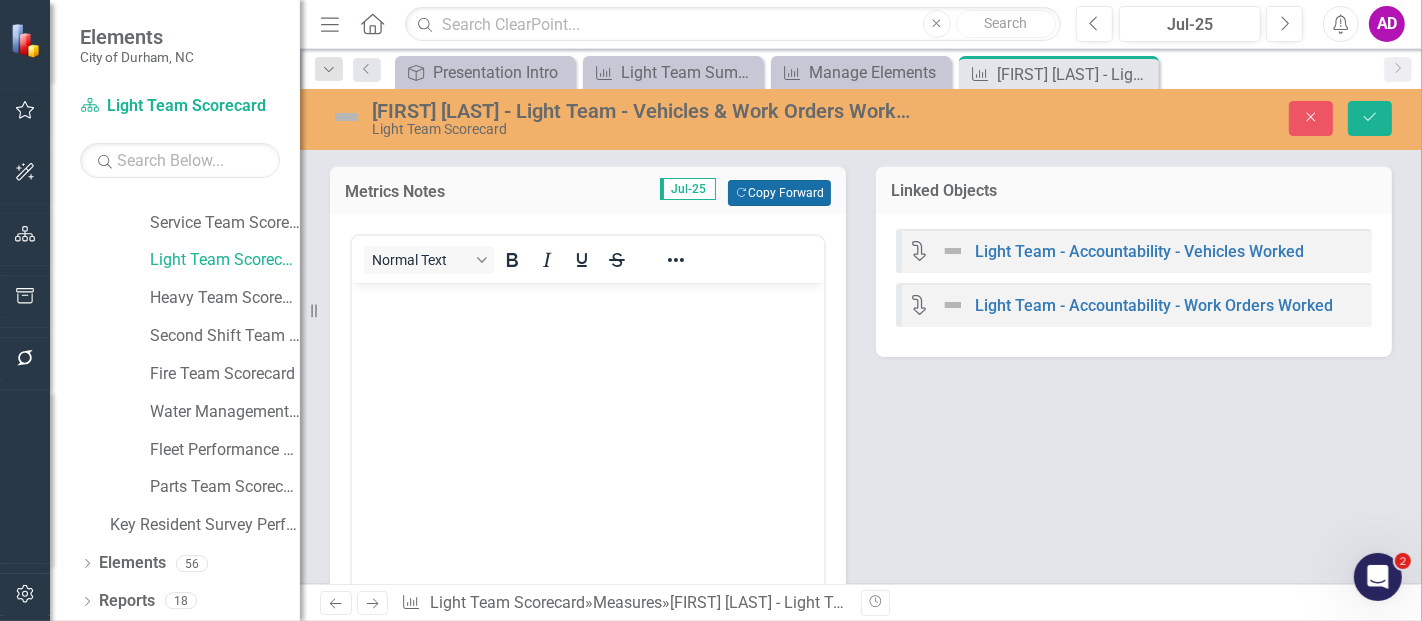 scroll, scrollTop: 0, scrollLeft: 0, axis: both 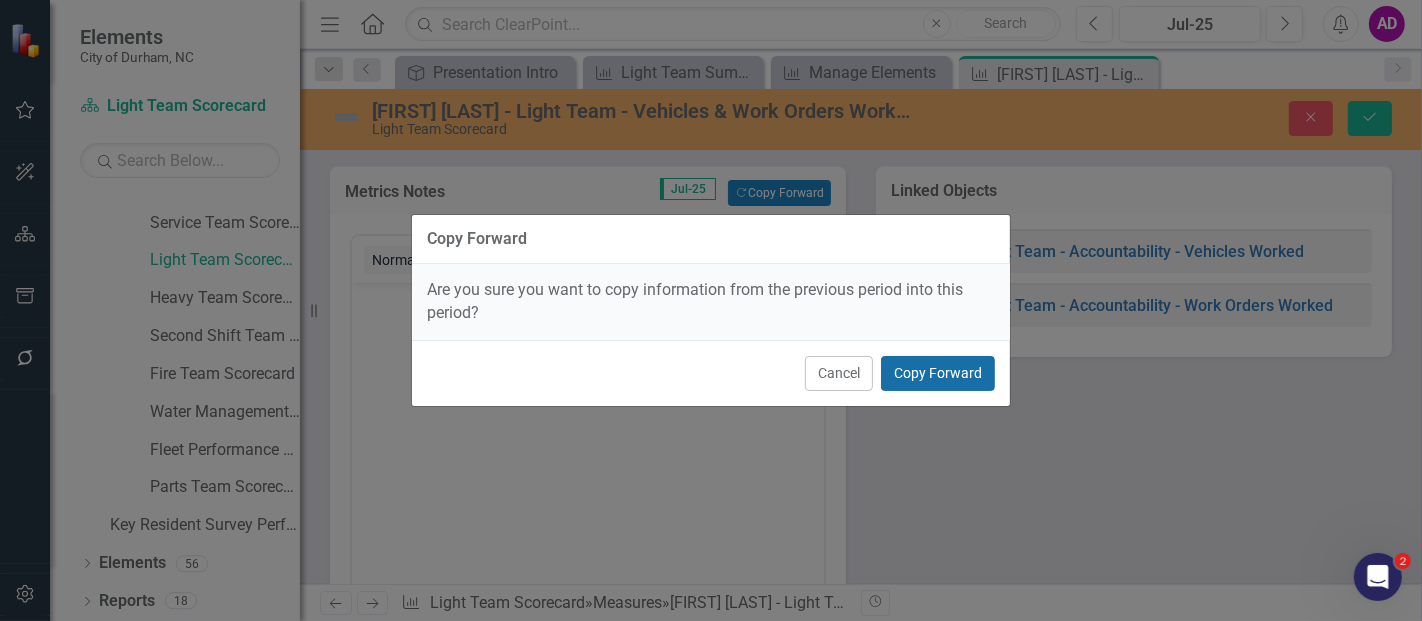 click on "Copy Forward" at bounding box center [938, 373] 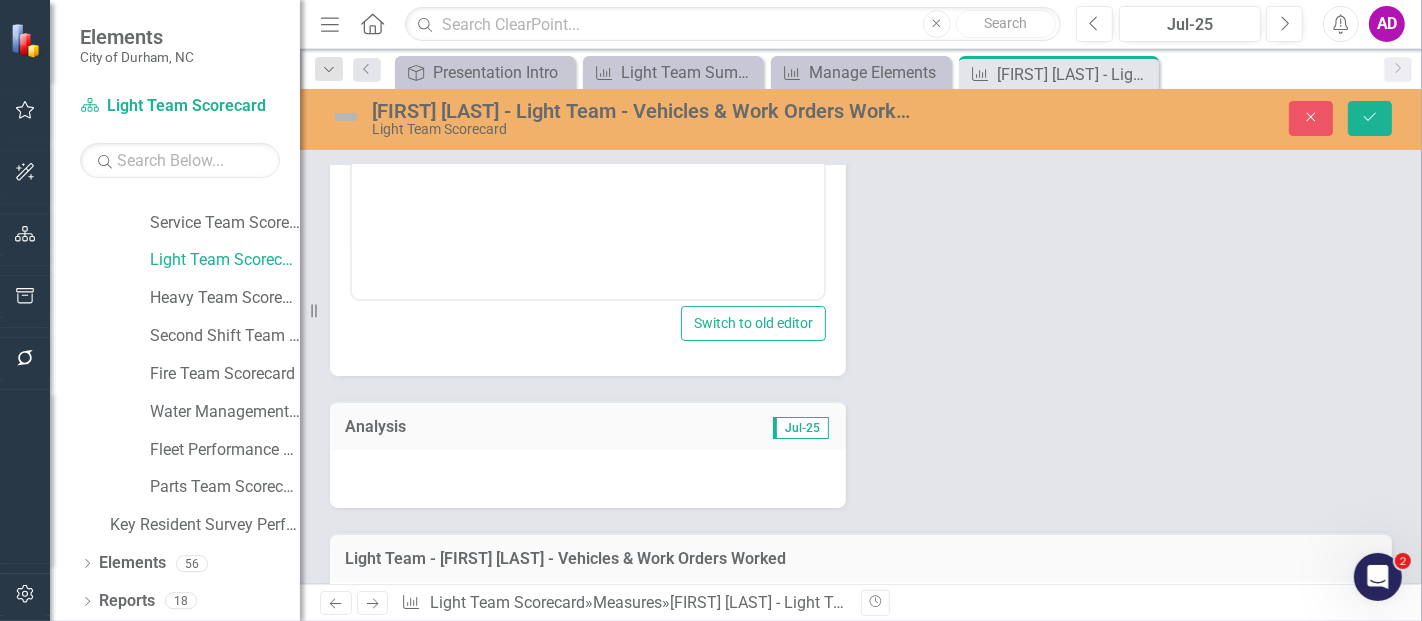 scroll, scrollTop: 444, scrollLeft: 0, axis: vertical 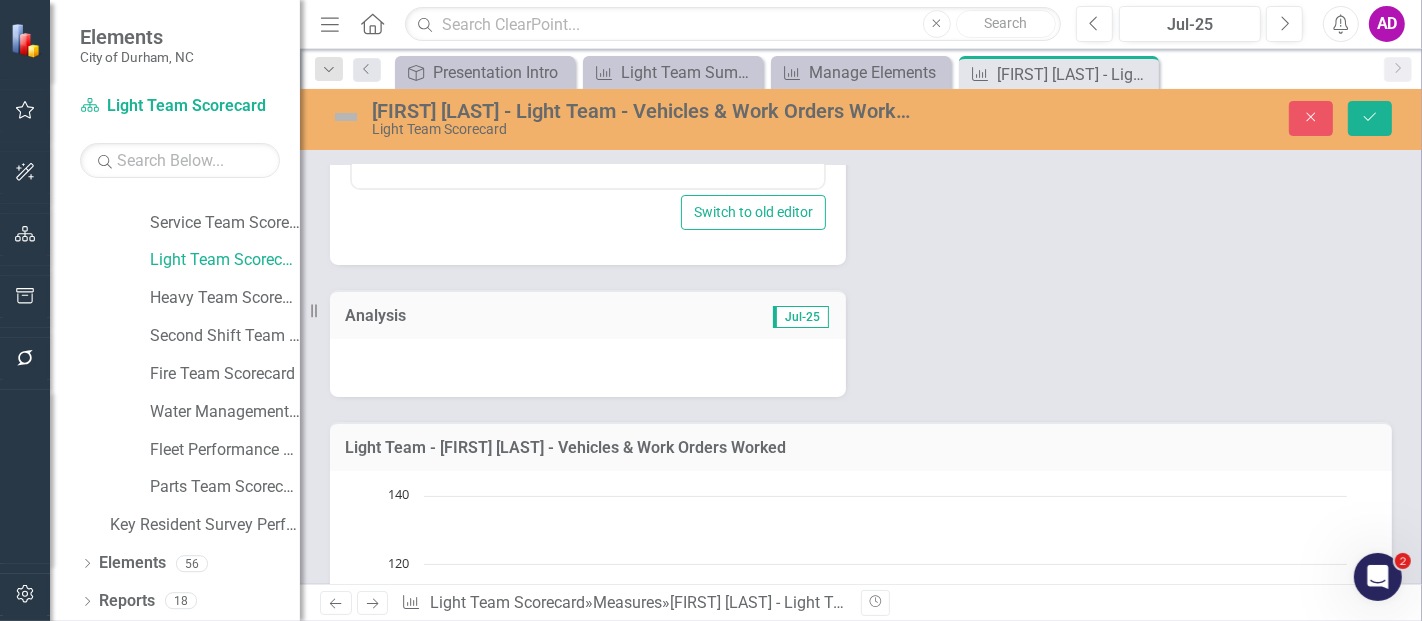click at bounding box center (588, 368) 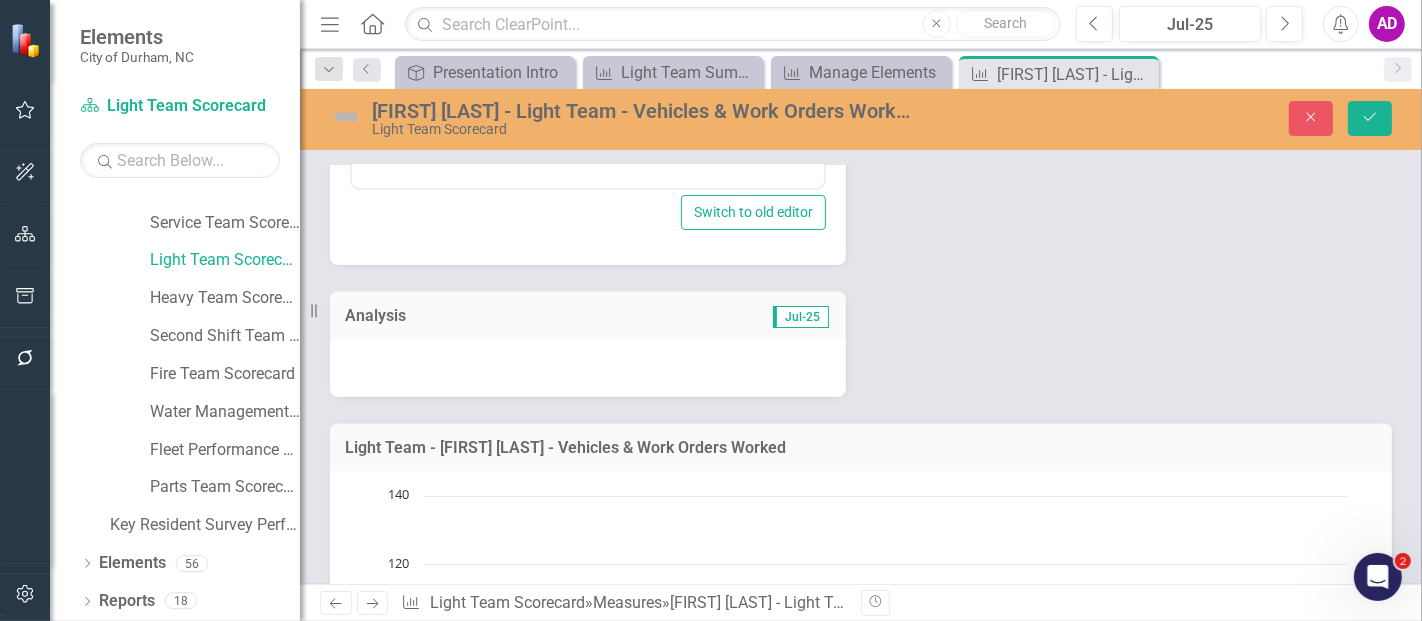 click at bounding box center [588, 368] 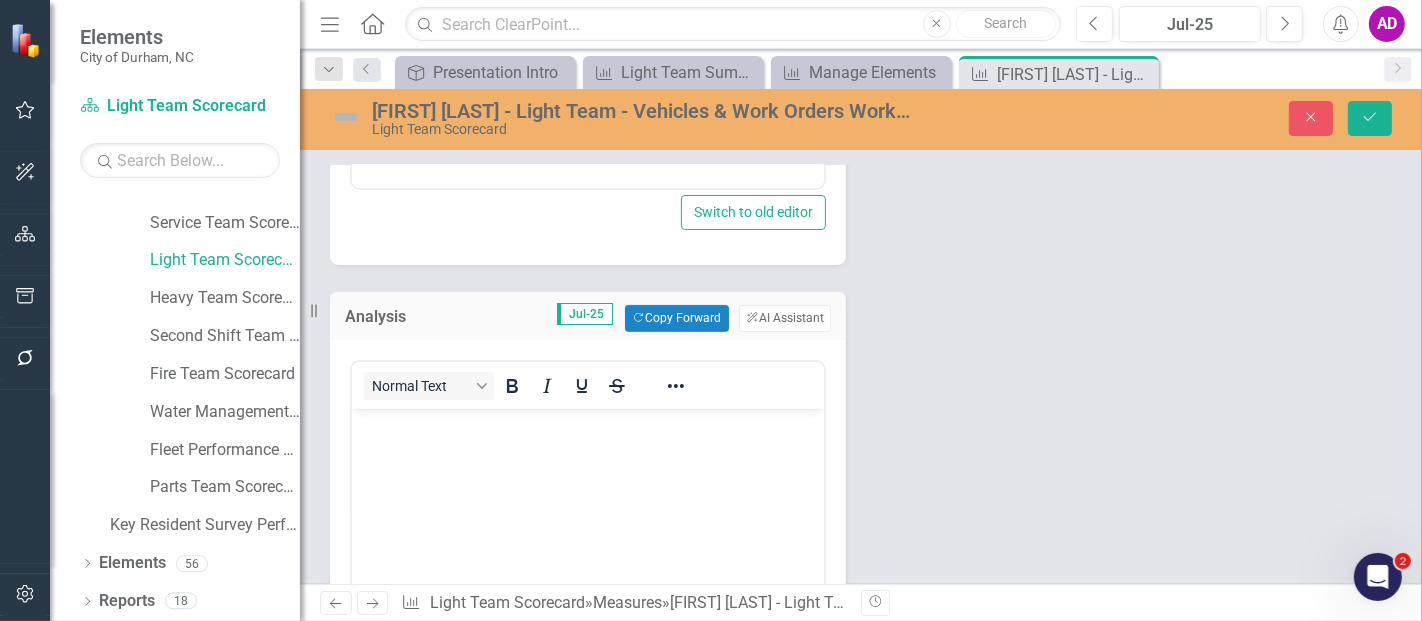 scroll, scrollTop: 0, scrollLeft: 0, axis: both 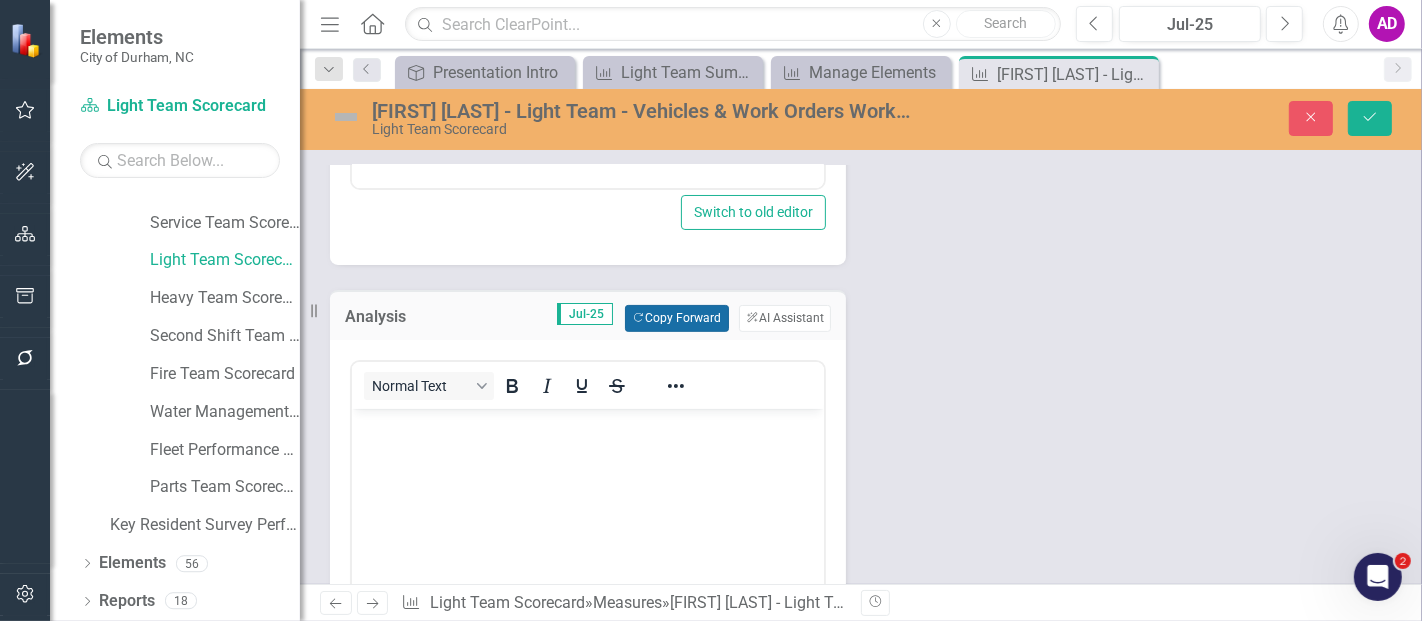 click on "Copy Forward  Copy Forward" at bounding box center [676, 318] 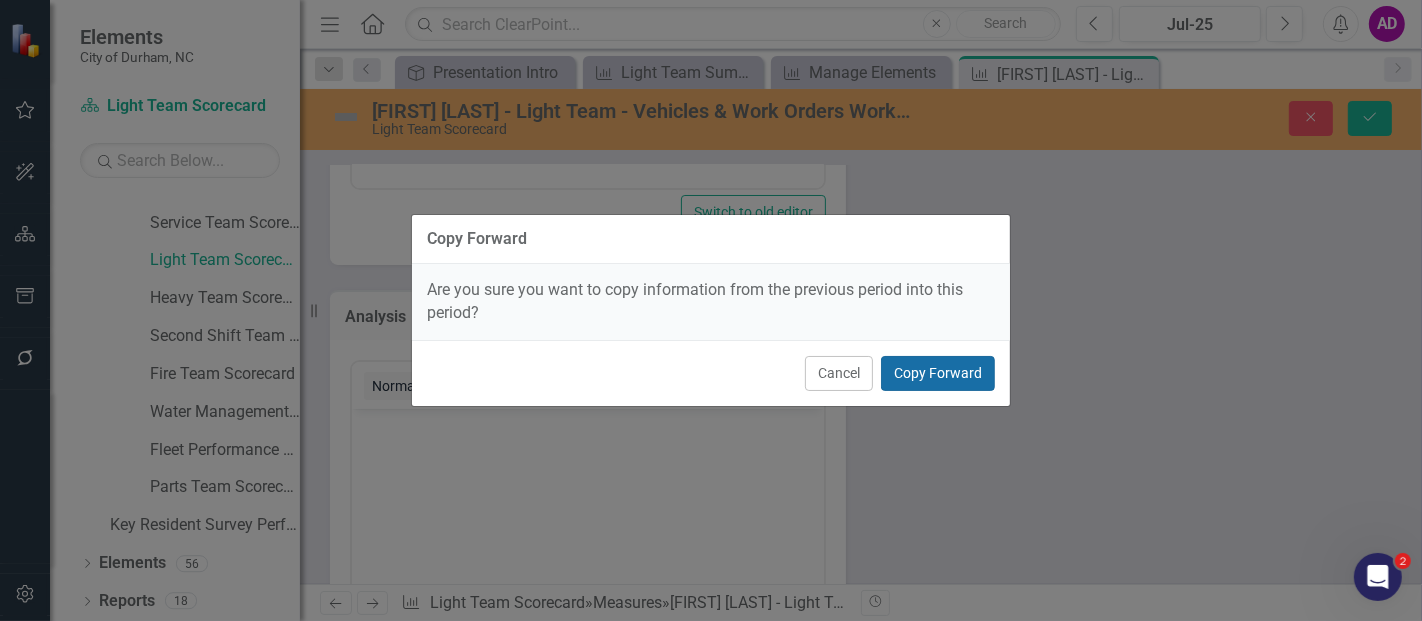 click on "Copy Forward" at bounding box center (938, 373) 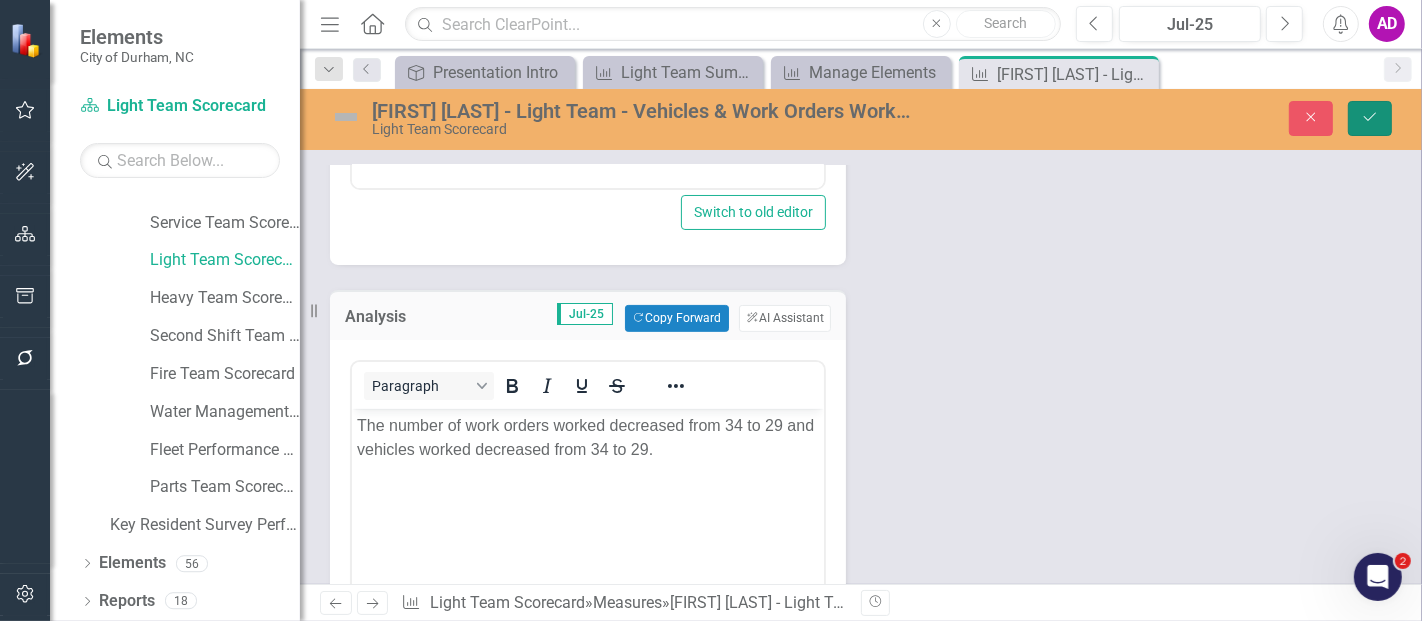 click on "Save" at bounding box center (1370, 118) 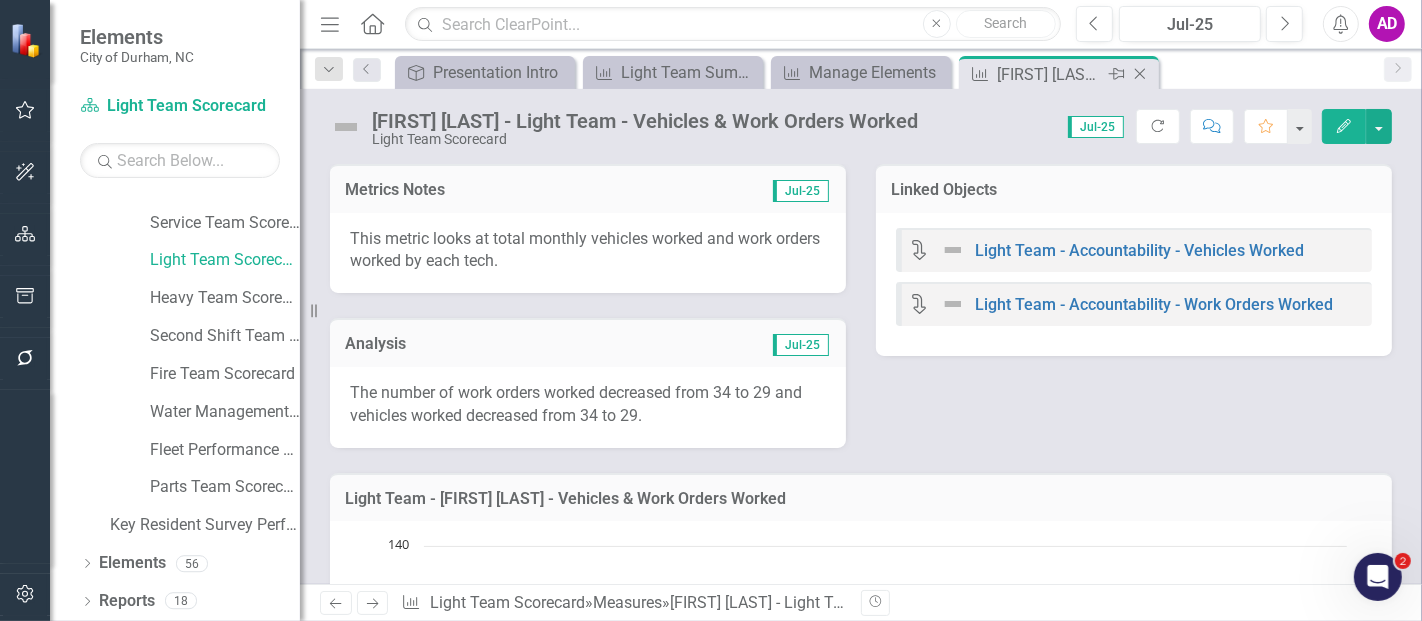 click on "Close" 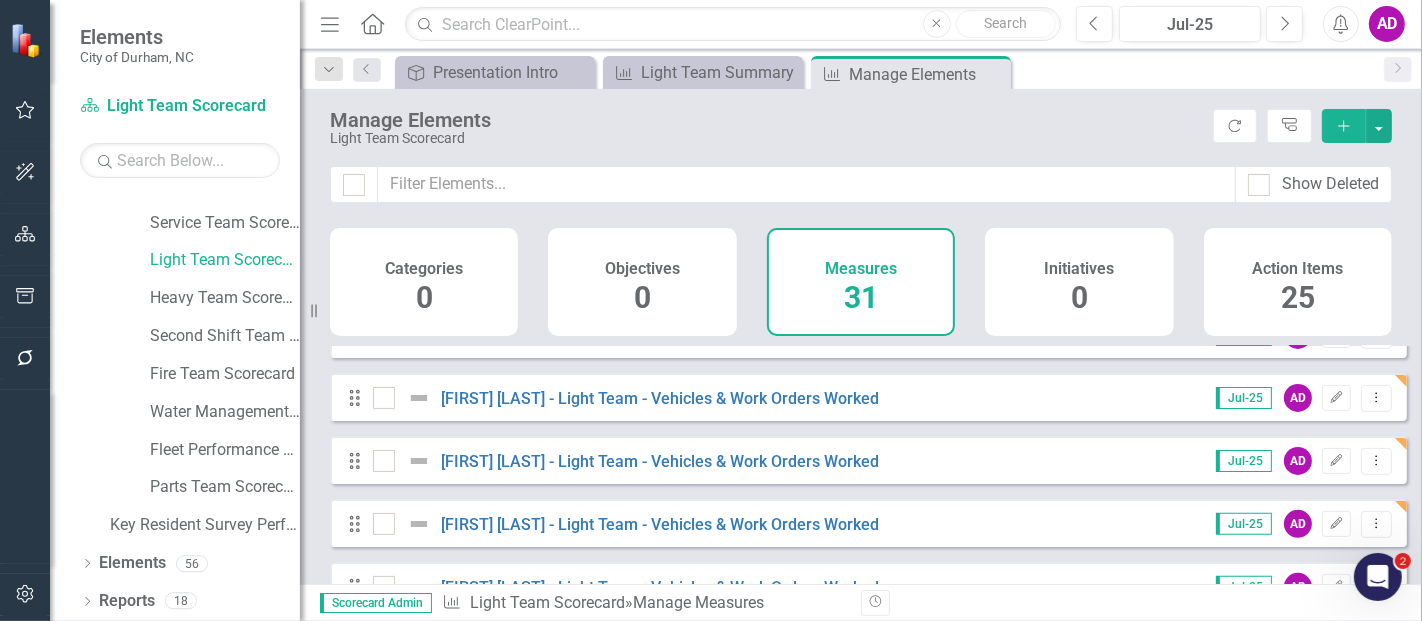 scroll, scrollTop: 777, scrollLeft: 0, axis: vertical 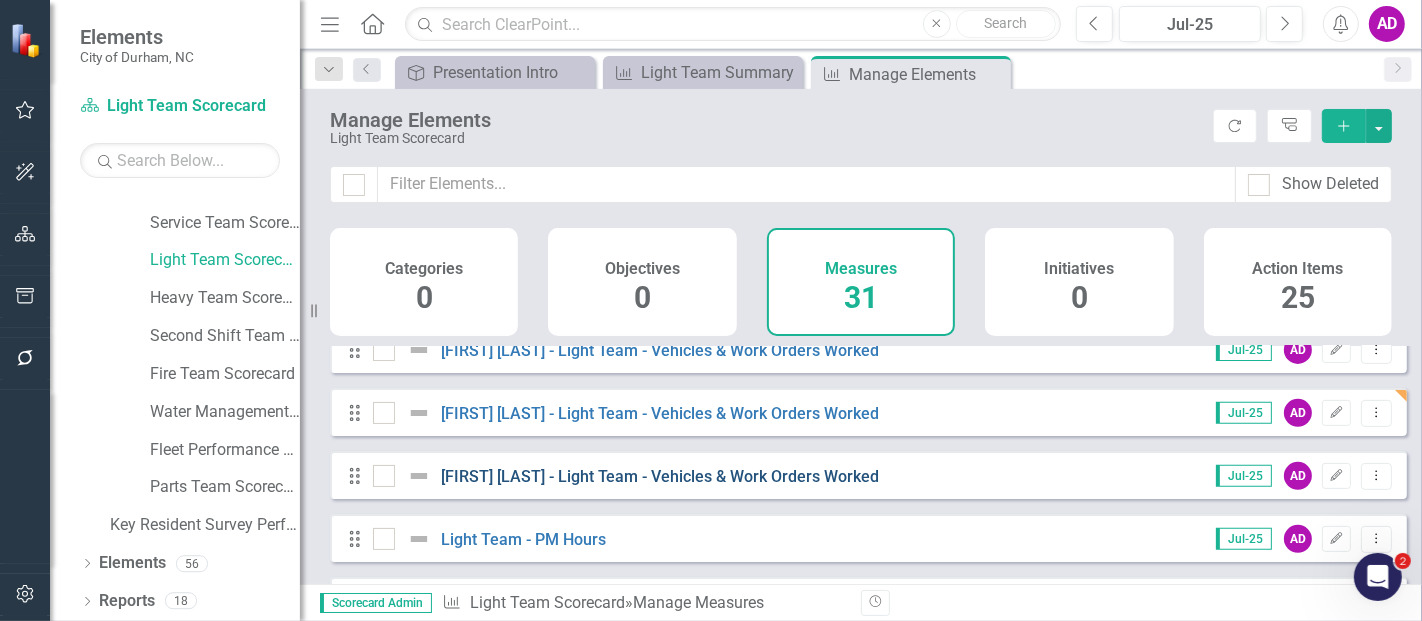 click on "[NAME] [LAST] - Light Team - Vehicles & Work Orders Worked" at bounding box center [660, 476] 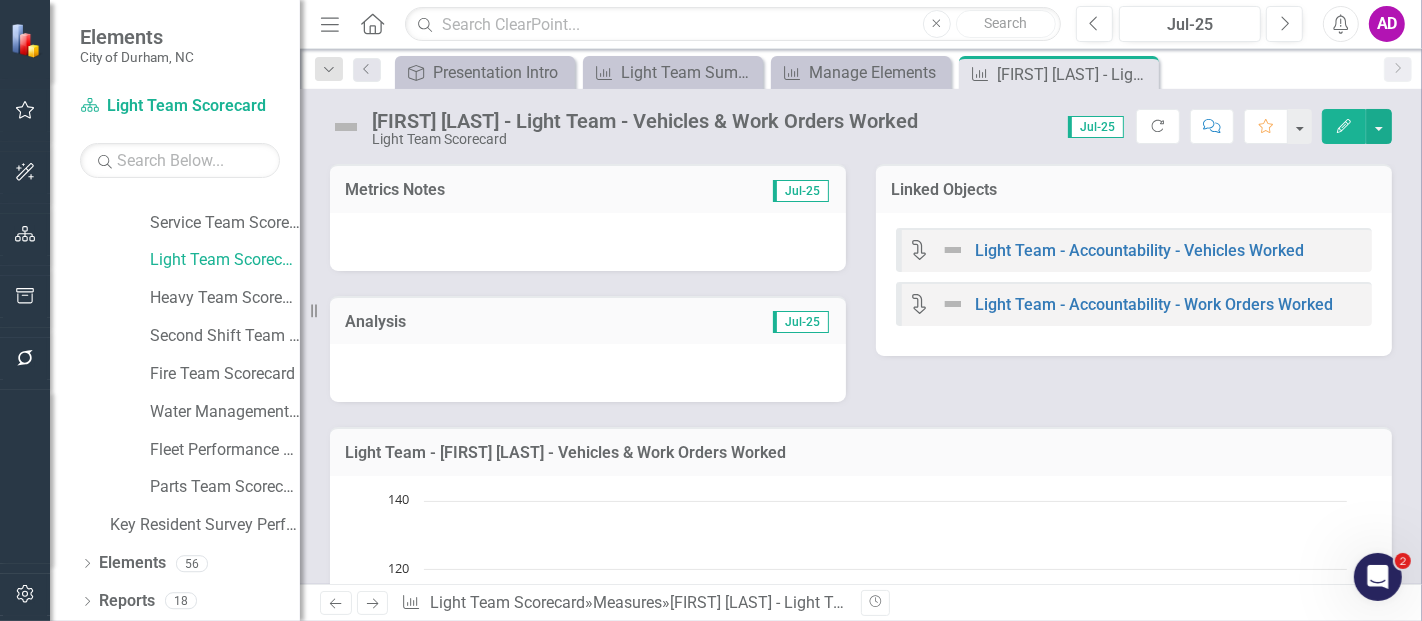 click at bounding box center (588, 242) 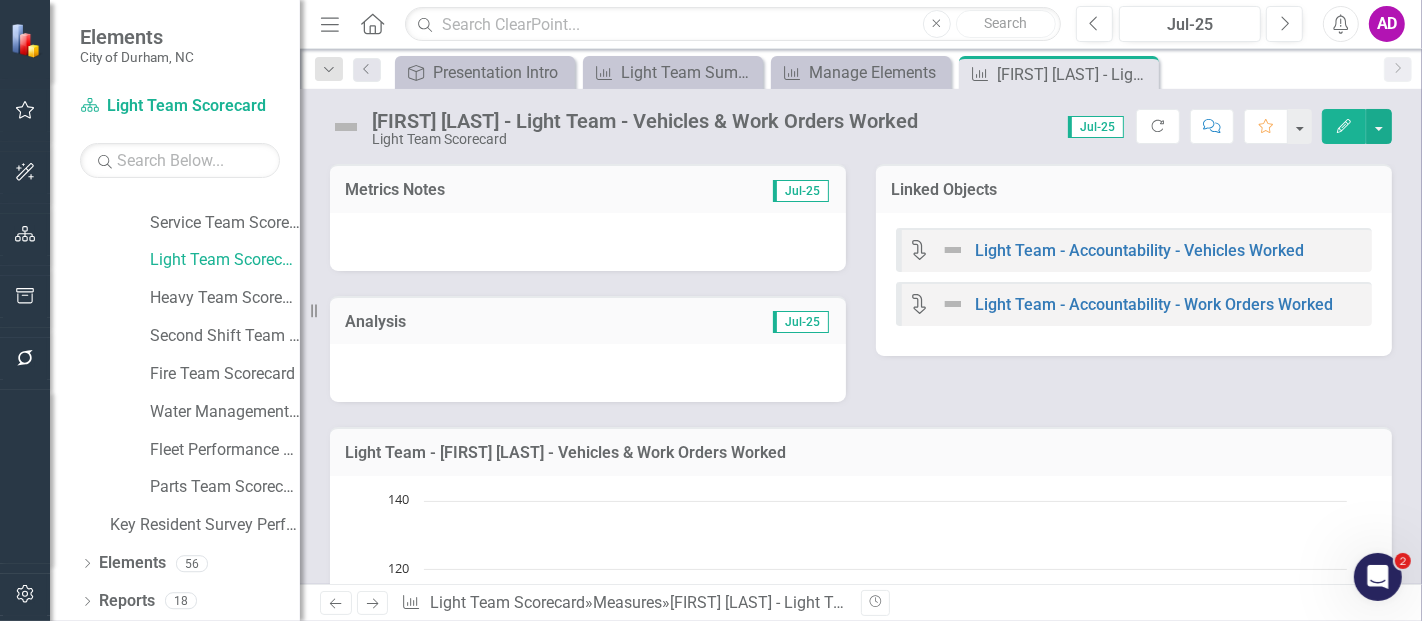 click at bounding box center [588, 242] 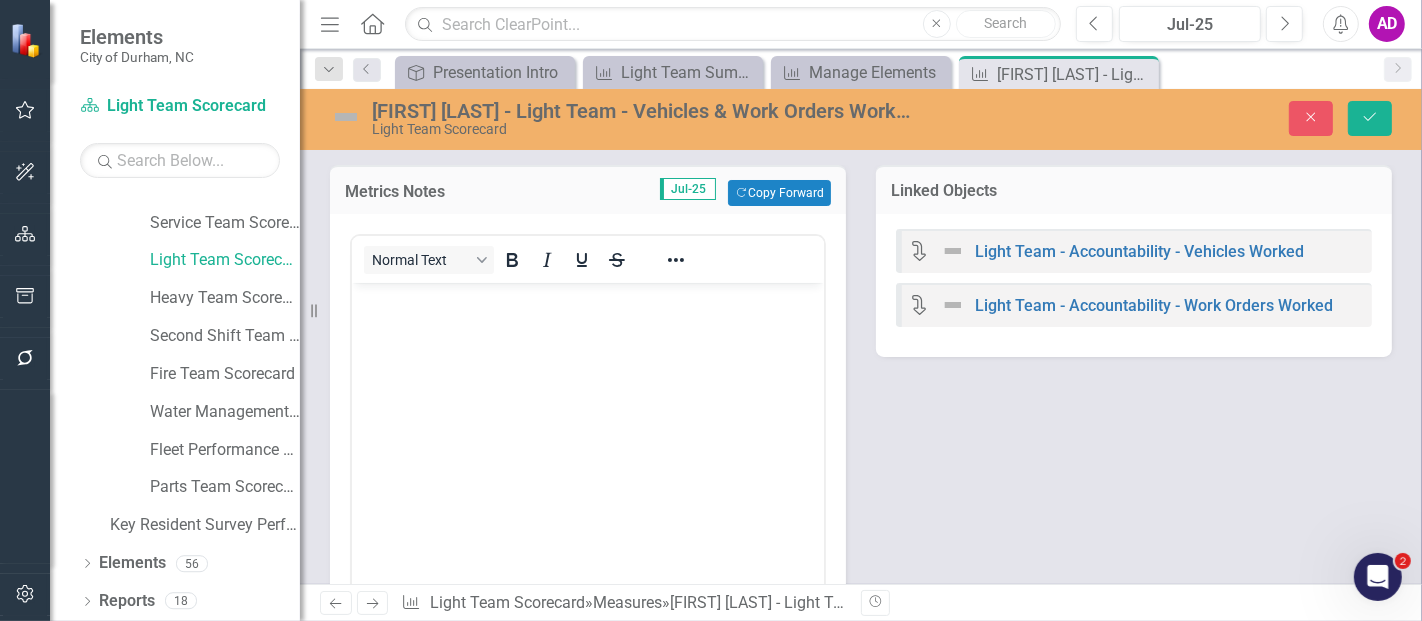 scroll, scrollTop: 0, scrollLeft: 0, axis: both 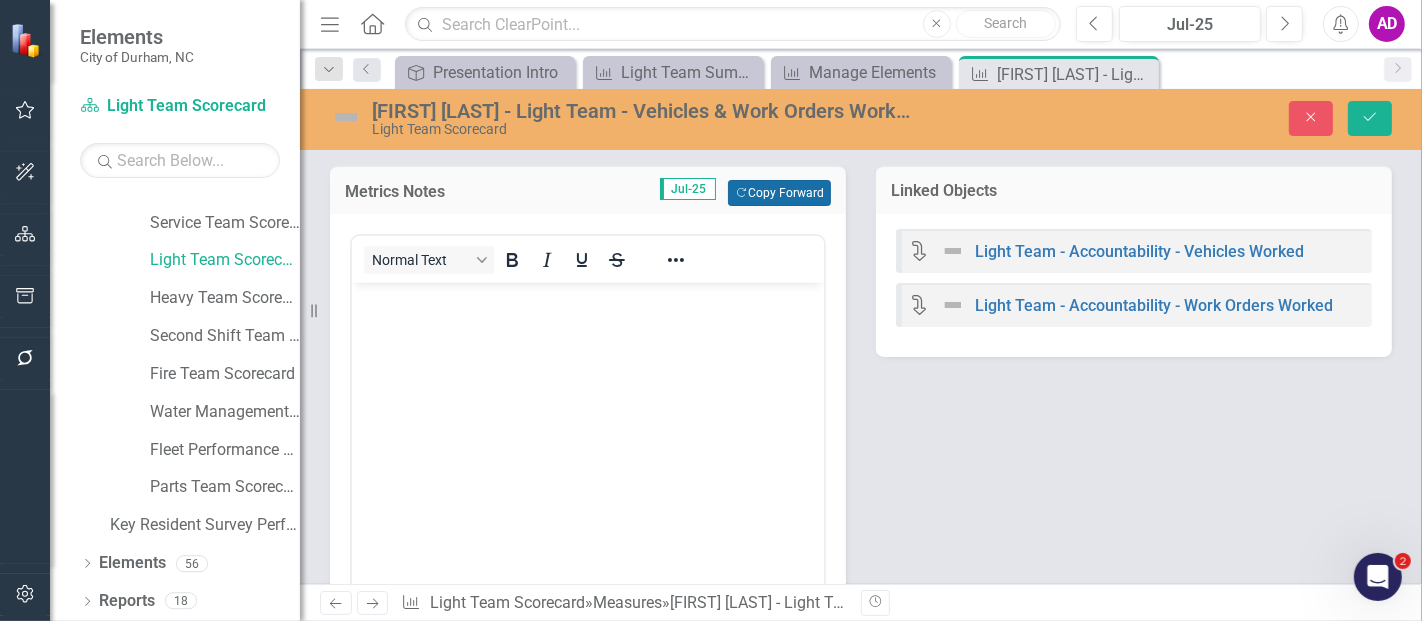 click on "Copy Forward  Copy Forward" at bounding box center [779, 193] 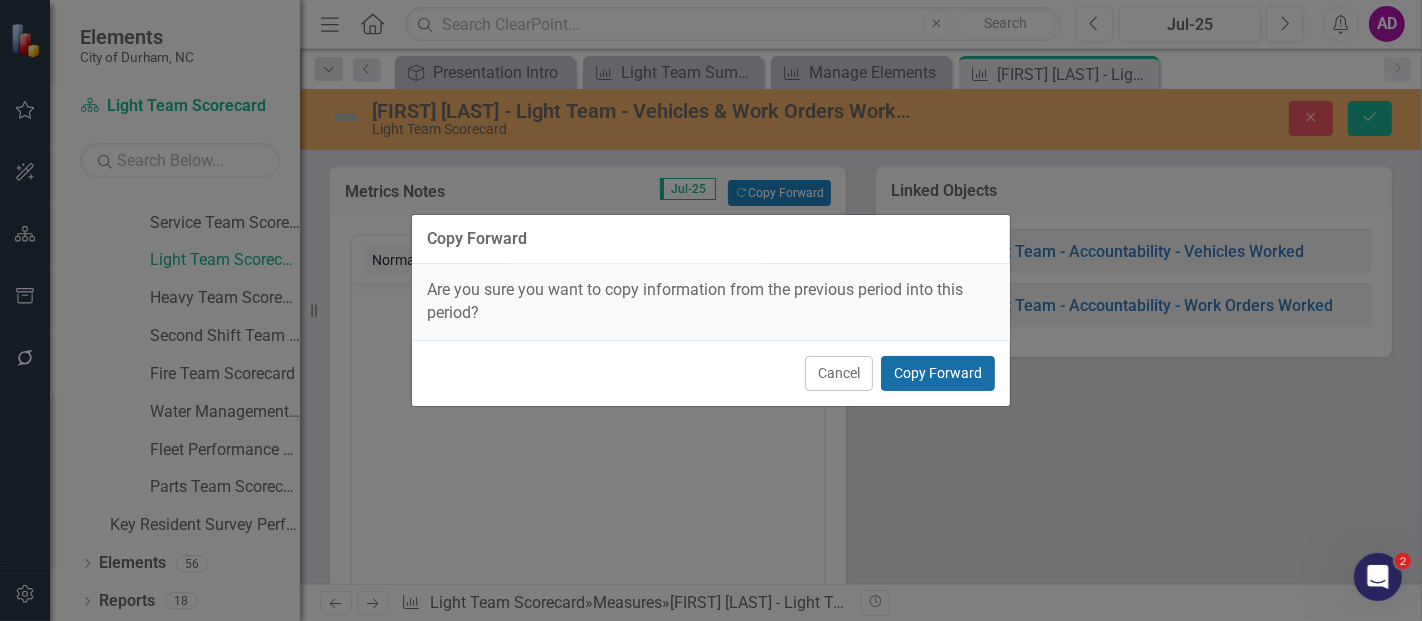 click on "Copy Forward" at bounding box center [938, 373] 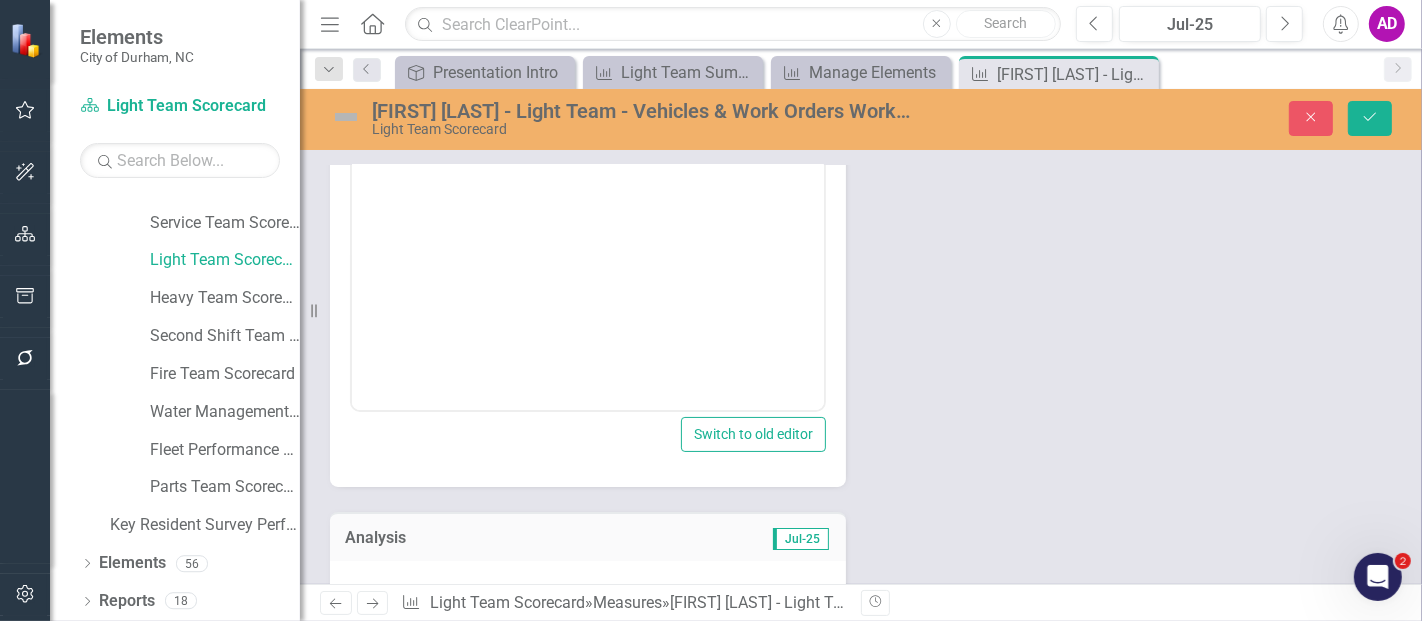 scroll, scrollTop: 333, scrollLeft: 0, axis: vertical 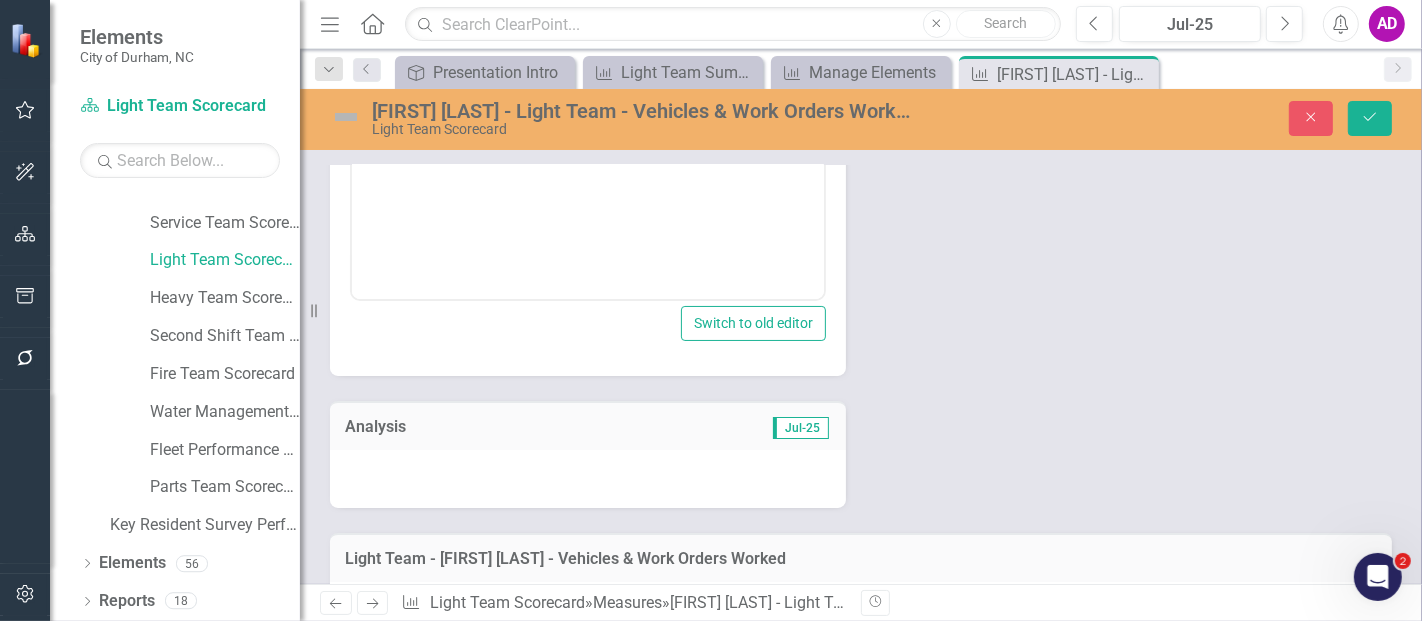 click at bounding box center [588, 479] 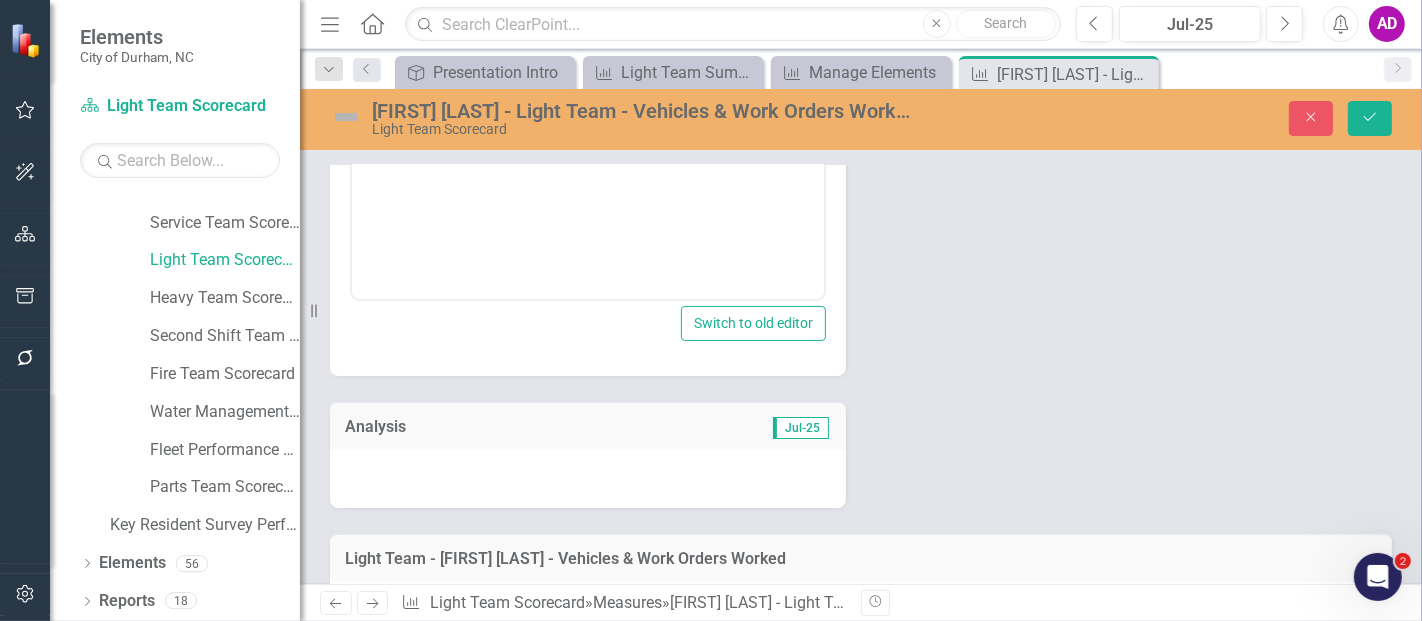 click at bounding box center [588, 479] 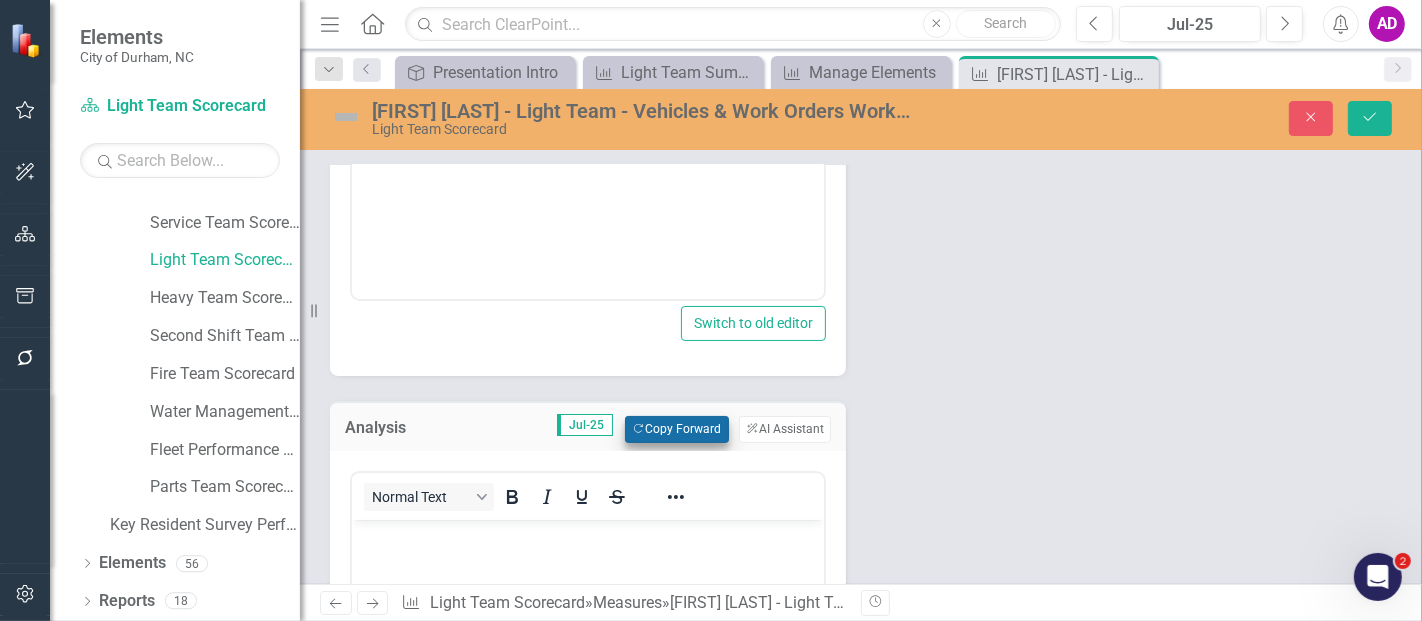 scroll, scrollTop: 0, scrollLeft: 0, axis: both 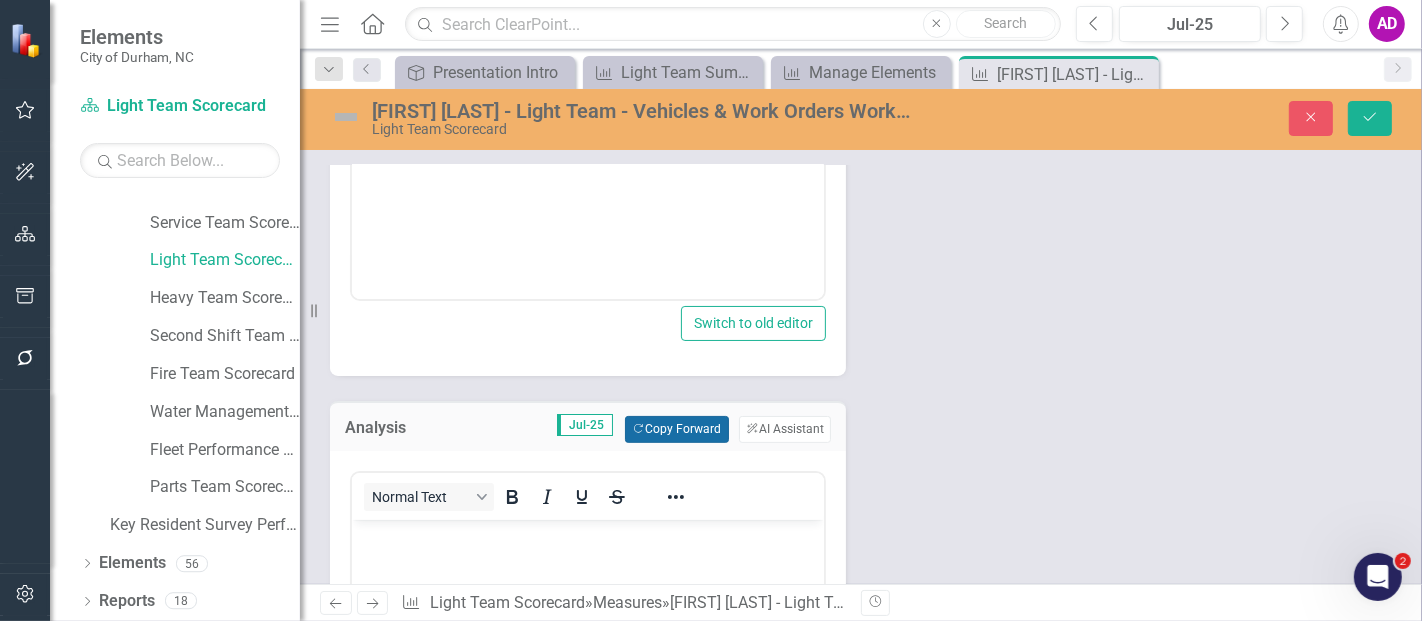click on "Copy Forward  Copy Forward" at bounding box center [676, 429] 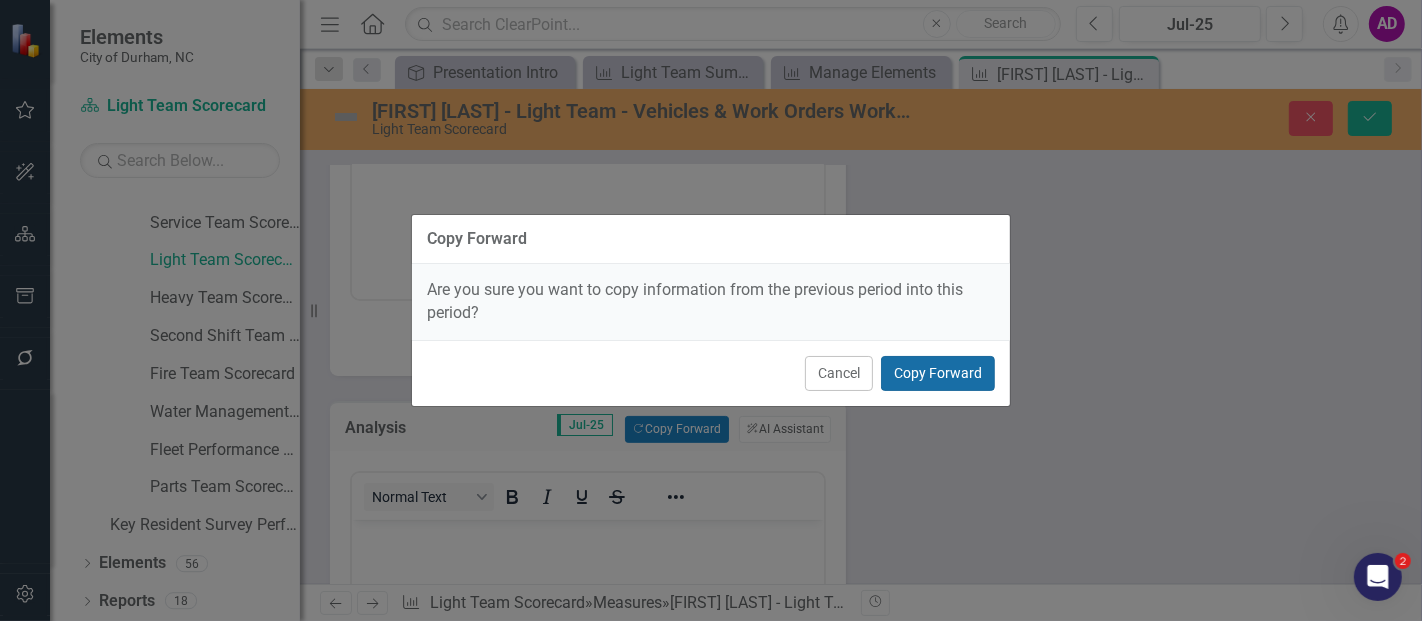 click on "Copy Forward" at bounding box center [938, 373] 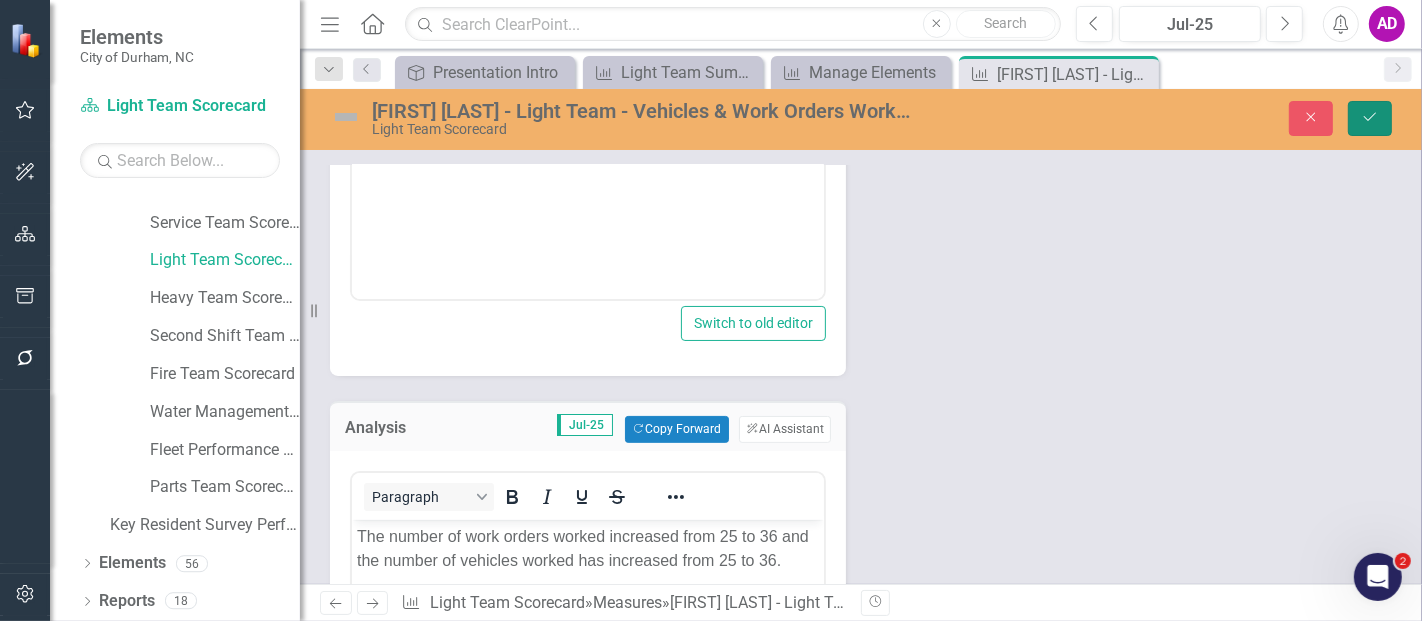 click on "Save" 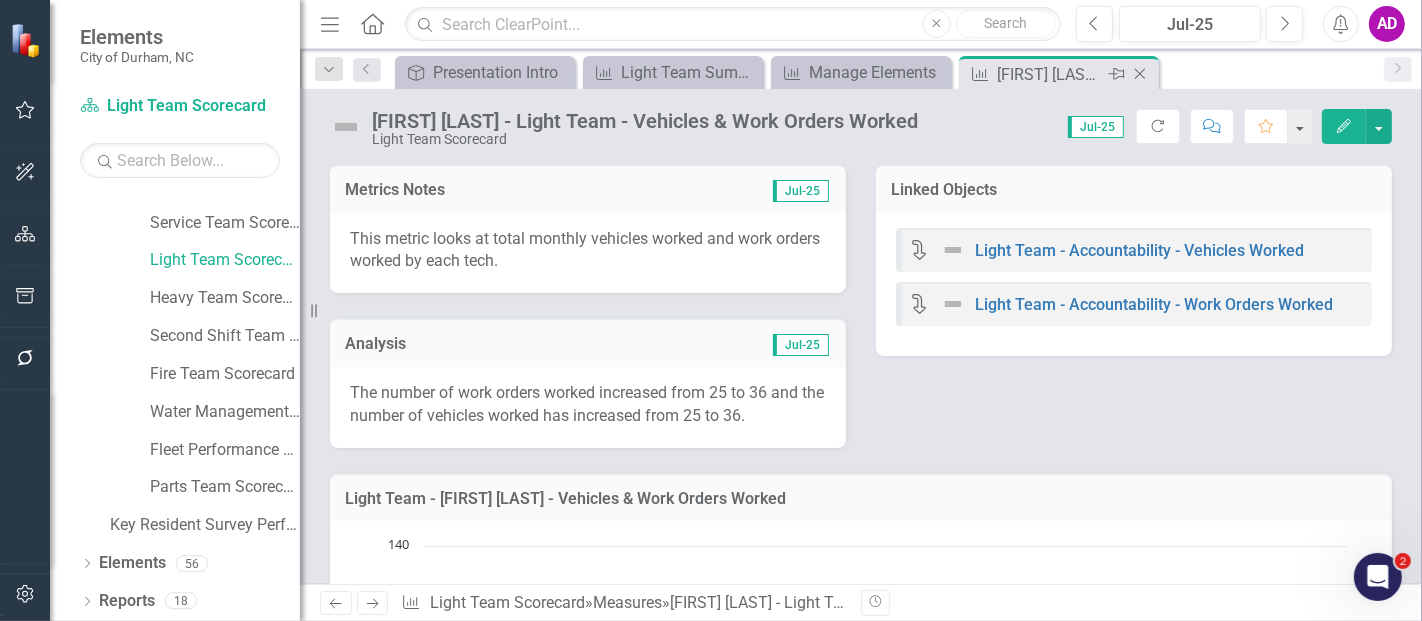click on "Close" 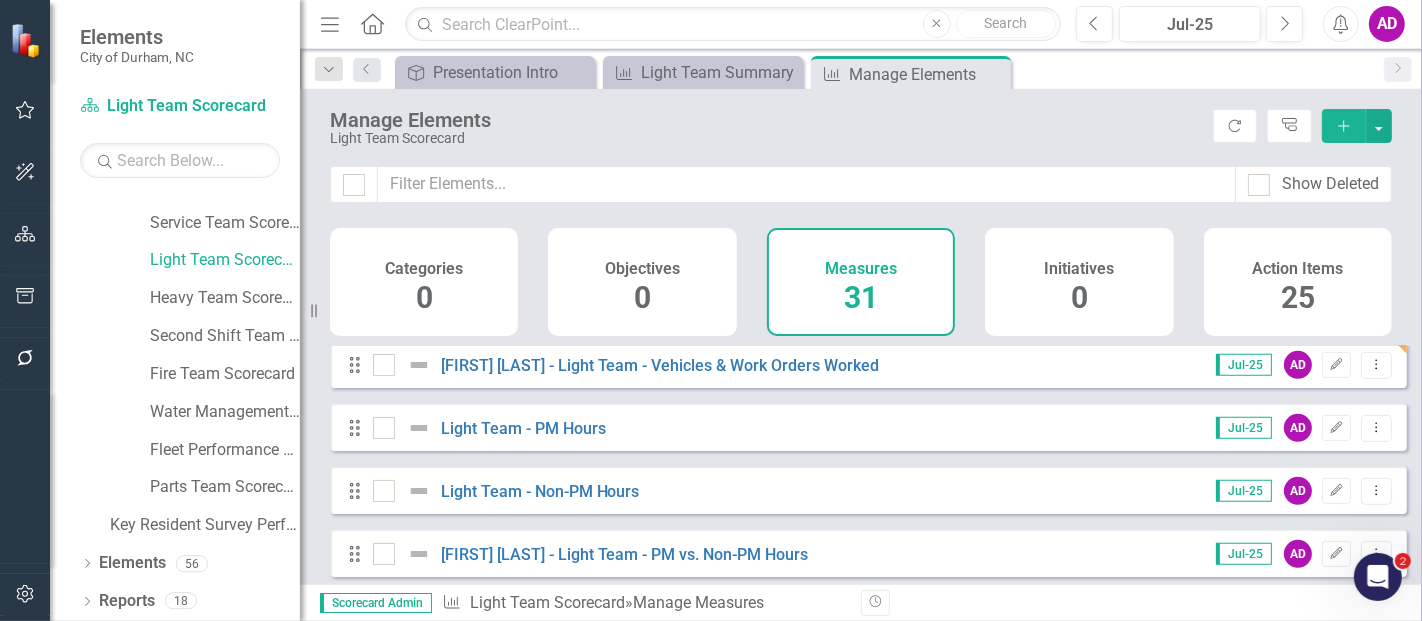 scroll, scrollTop: 777, scrollLeft: 0, axis: vertical 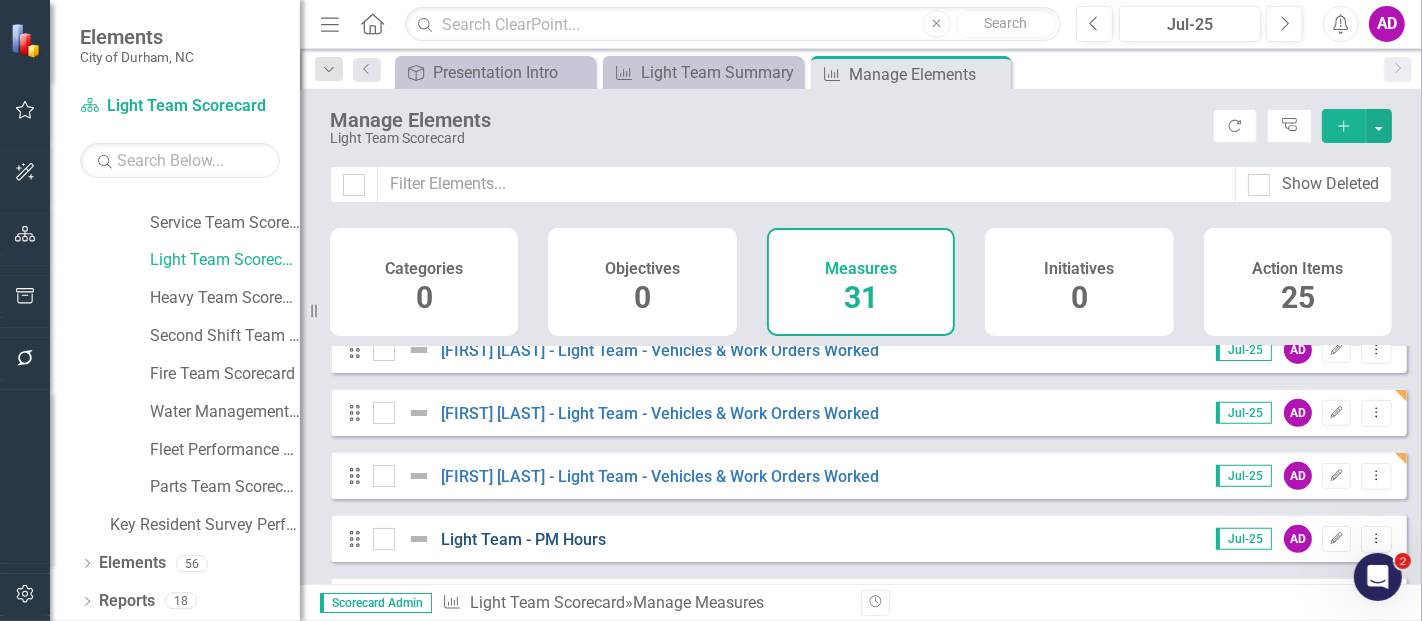 click on "Light Team - PM Hours" at bounding box center [523, 539] 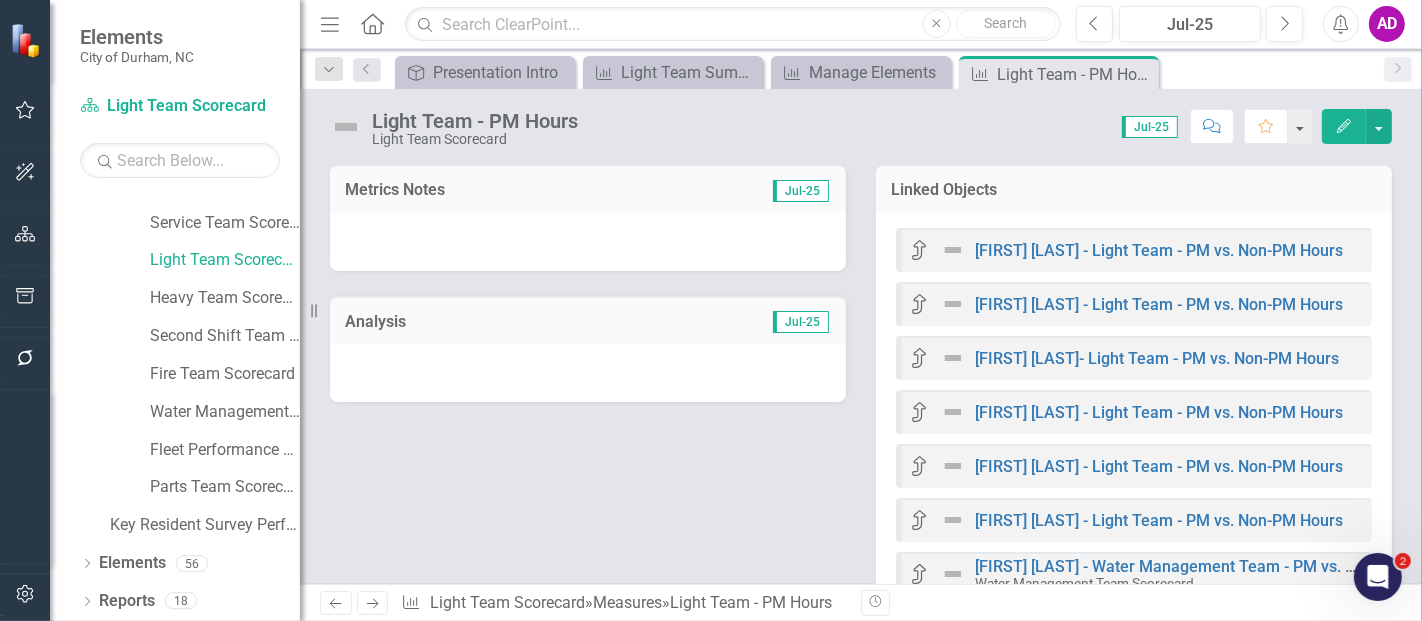 click at bounding box center (588, 242) 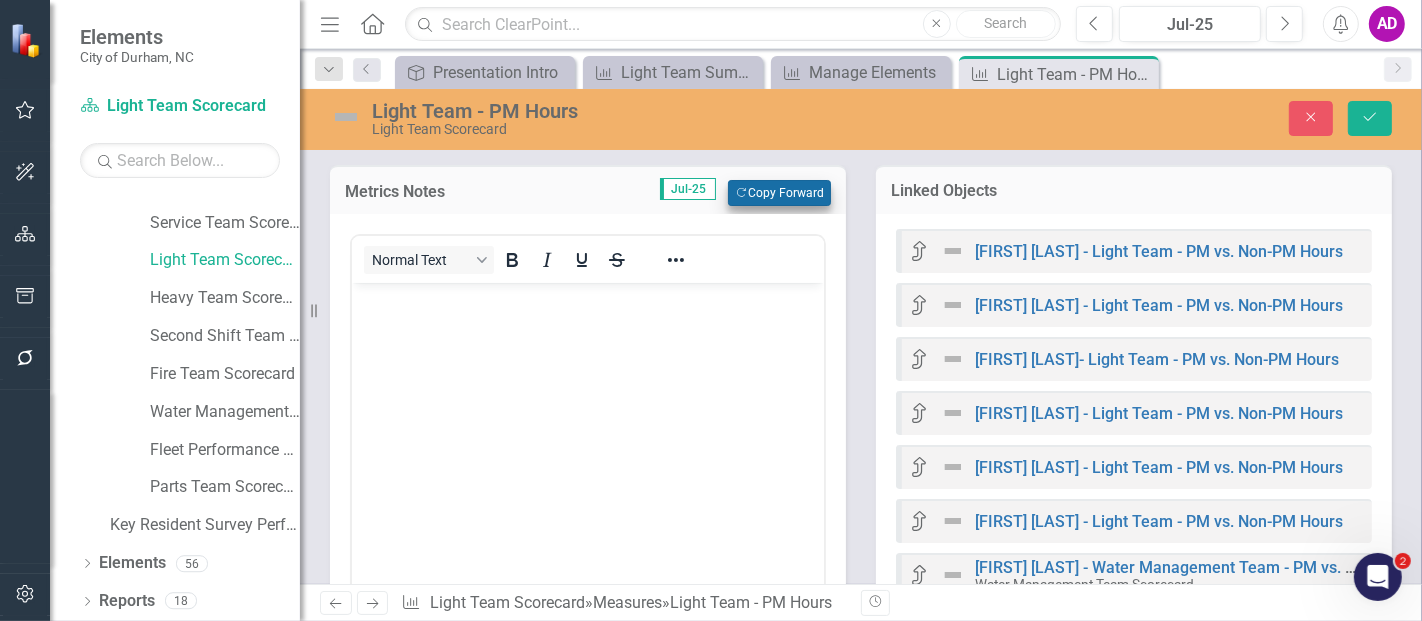 scroll, scrollTop: 0, scrollLeft: 0, axis: both 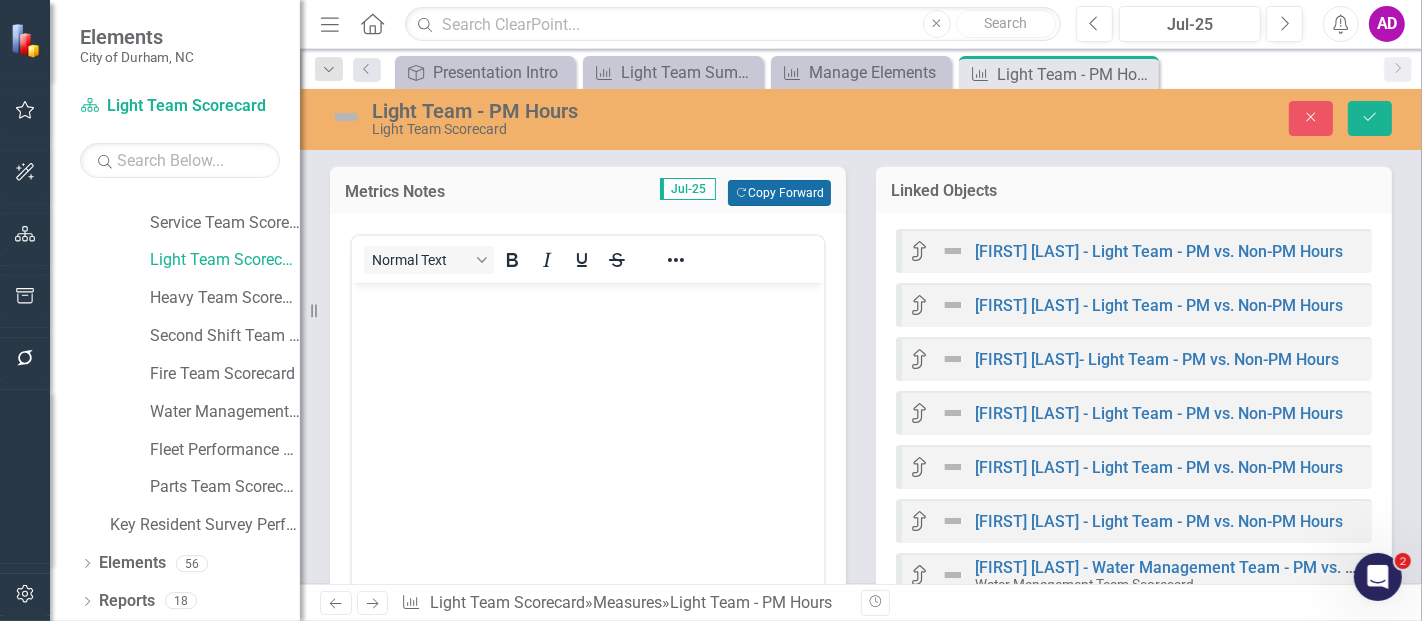 click on "Copy Forward  Copy Forward" at bounding box center [779, 193] 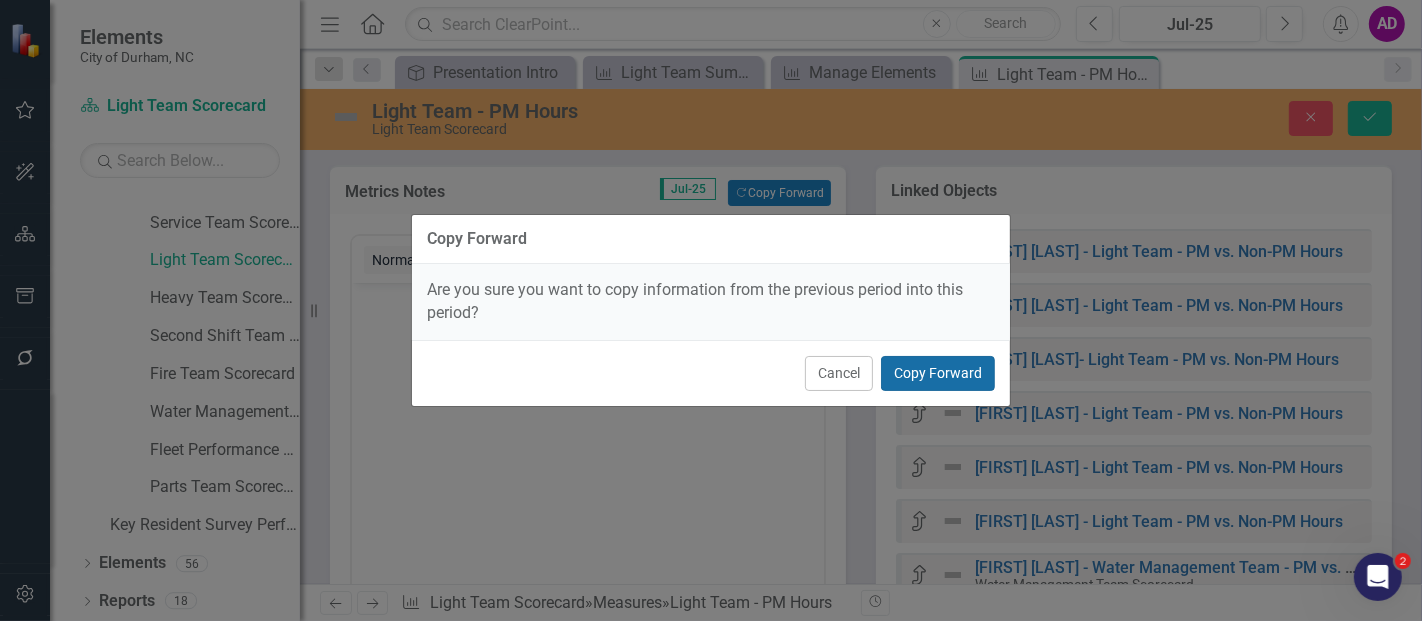 click on "Copy Forward" at bounding box center (938, 373) 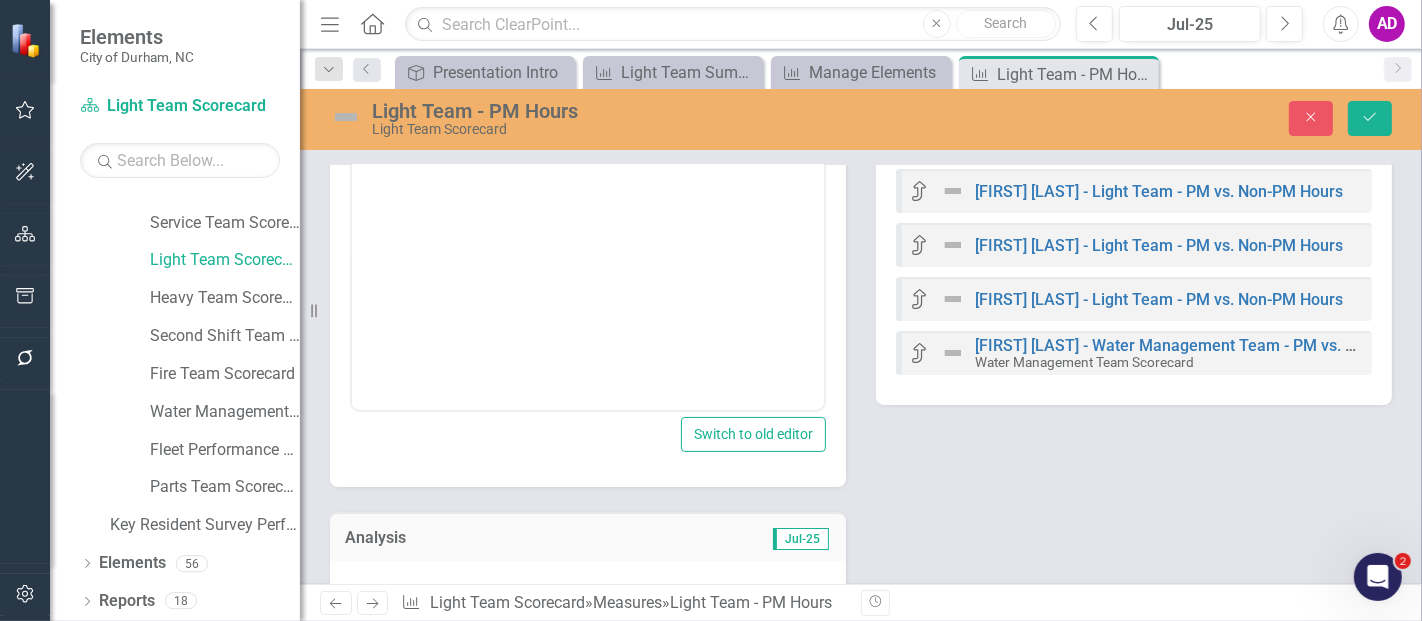 scroll, scrollTop: 333, scrollLeft: 0, axis: vertical 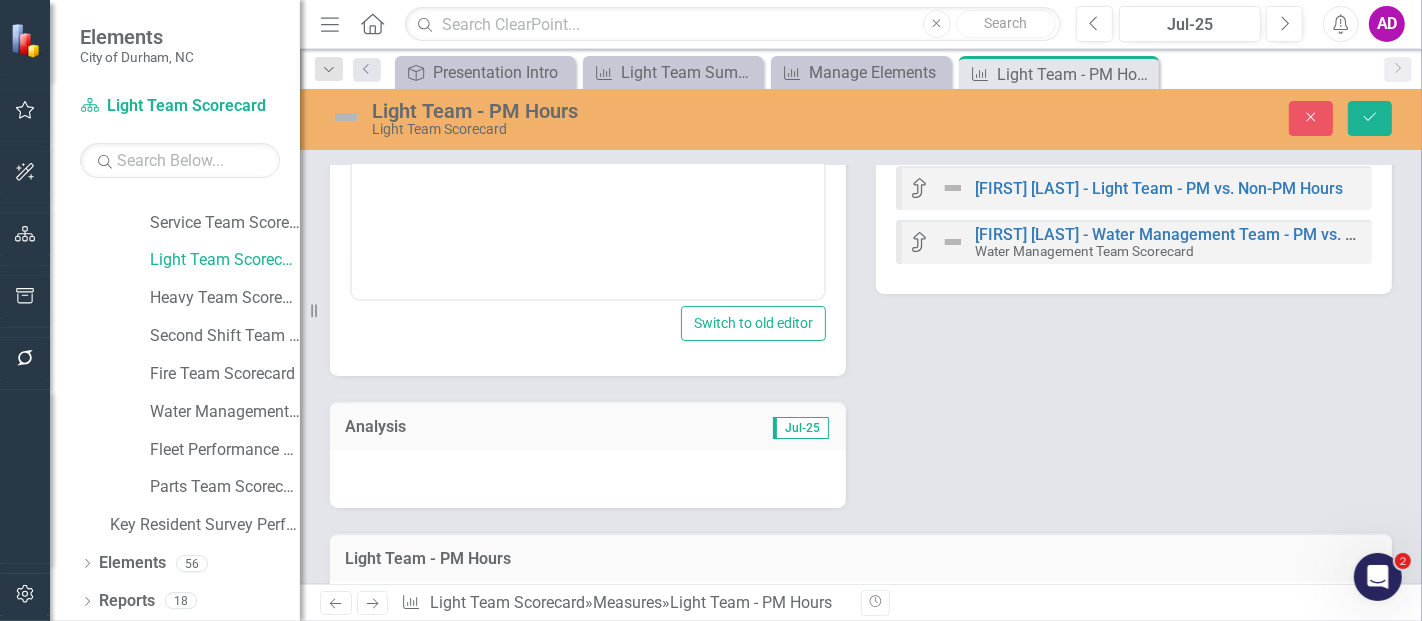click at bounding box center (588, 479) 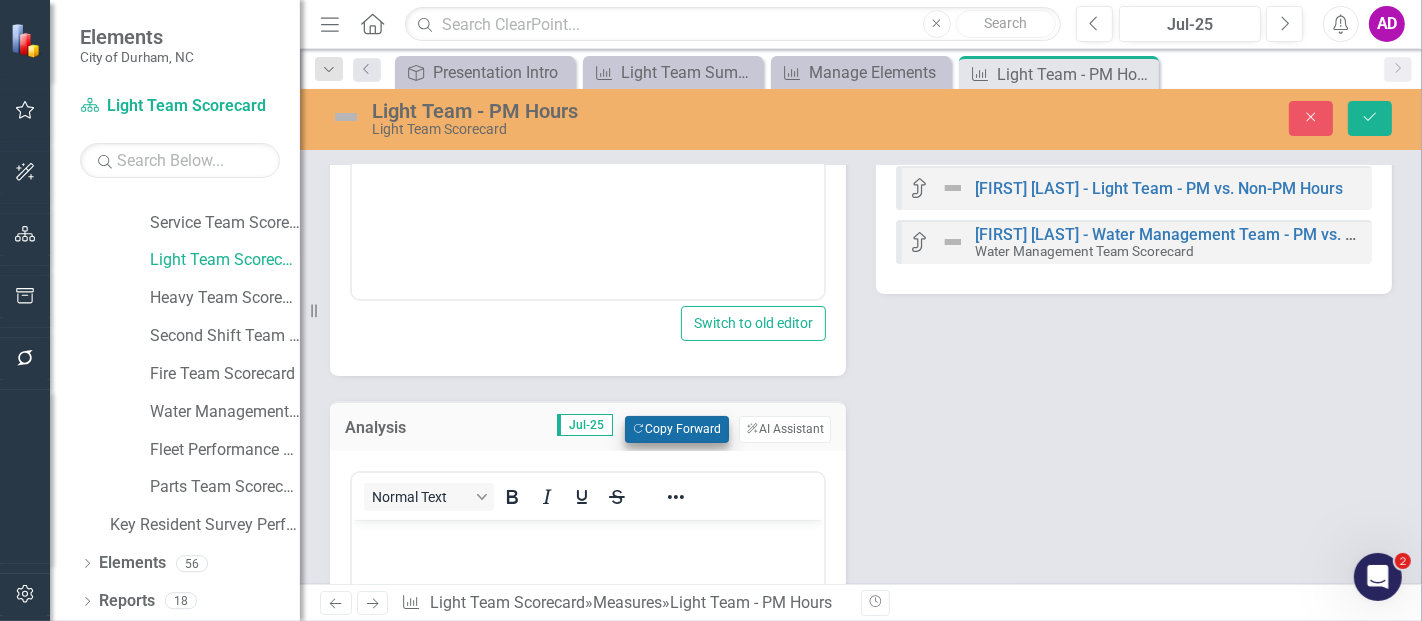 scroll, scrollTop: 0, scrollLeft: 0, axis: both 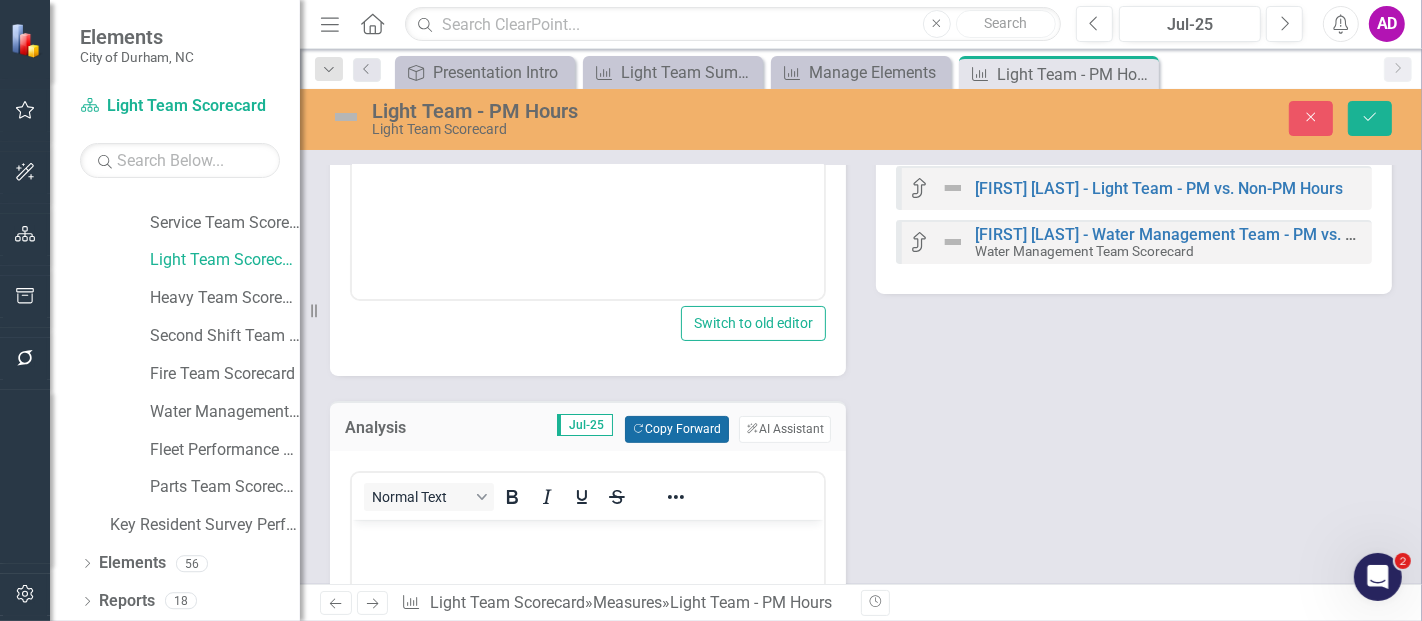 click on "Copy Forward  Copy Forward" at bounding box center (676, 429) 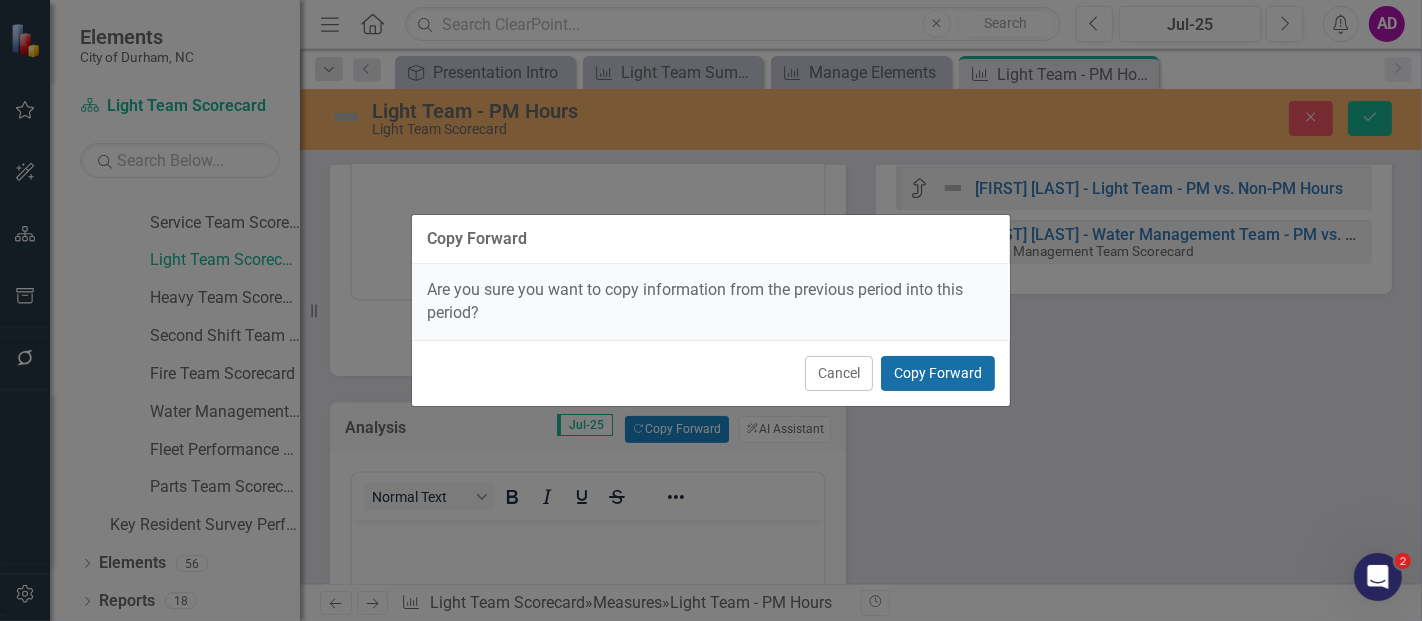 click on "Copy Forward" at bounding box center [938, 373] 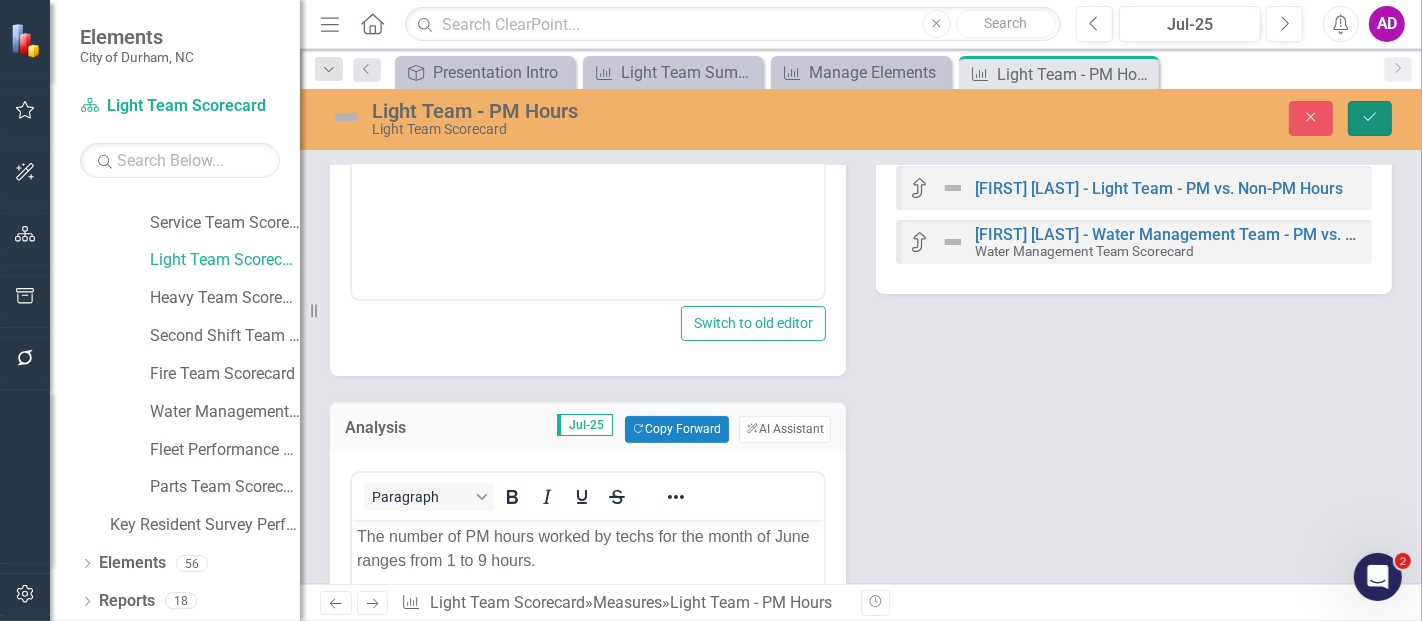 click on "Save" at bounding box center (1370, 118) 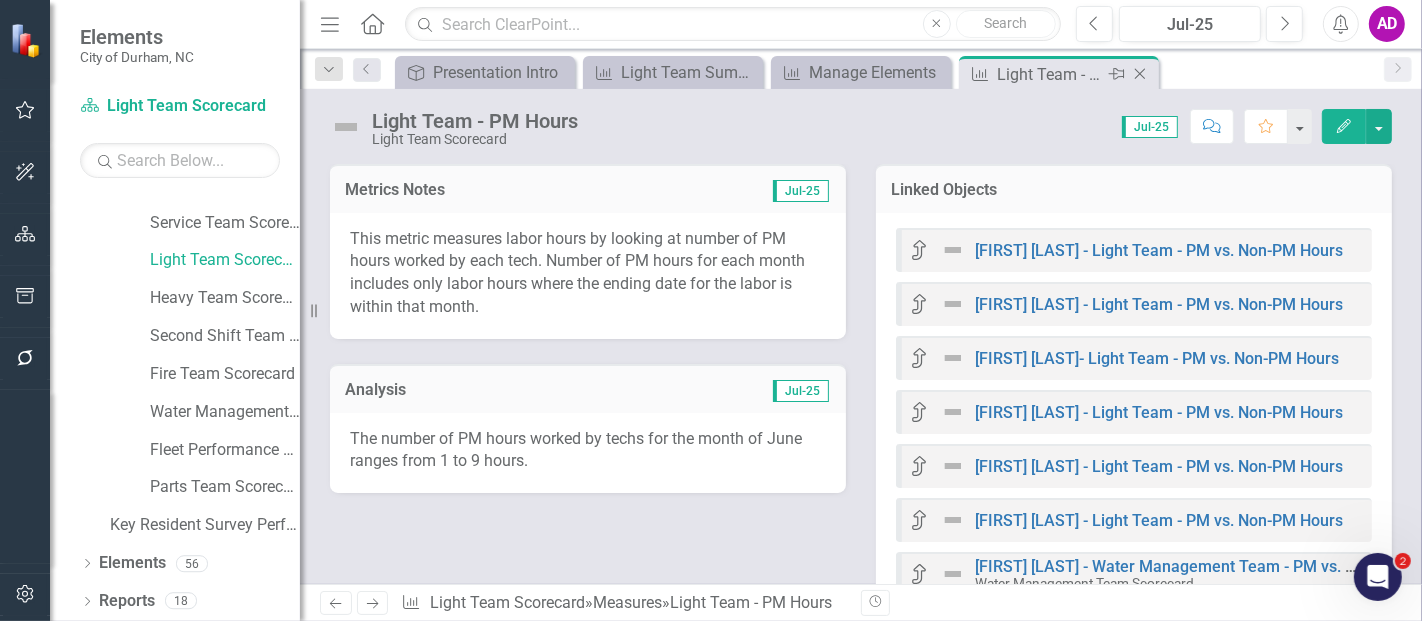 click on "Close" 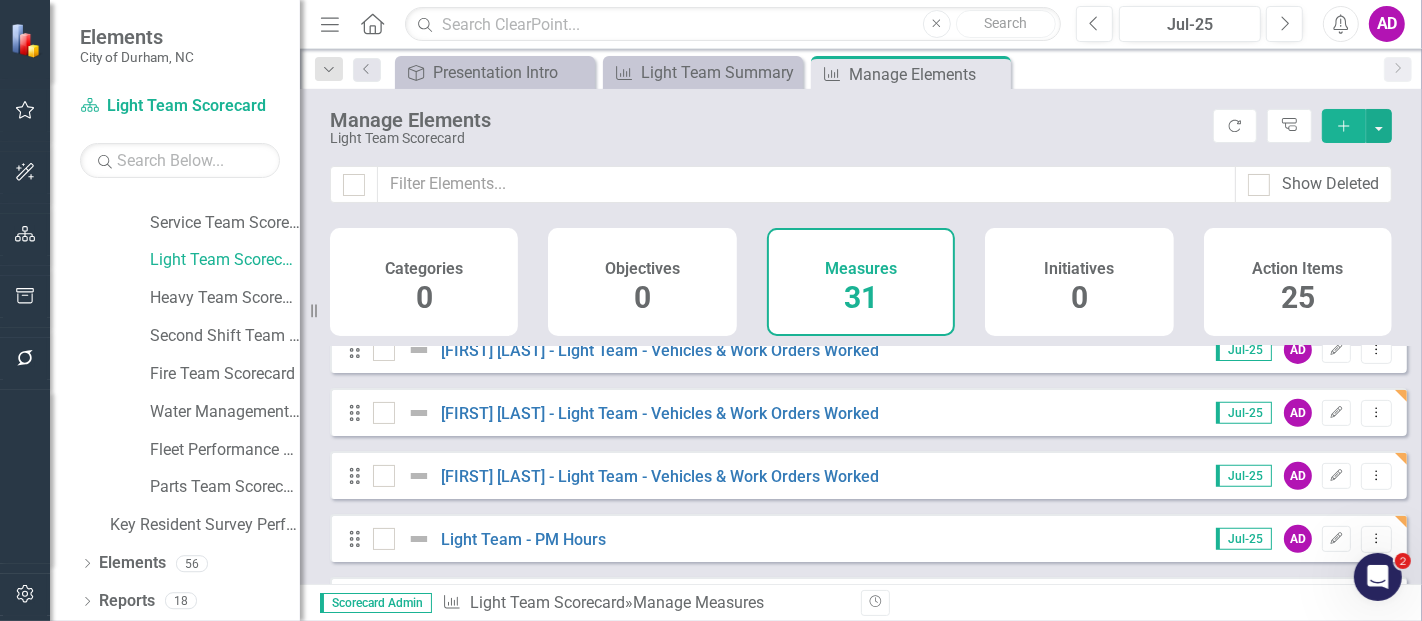 scroll, scrollTop: 888, scrollLeft: 0, axis: vertical 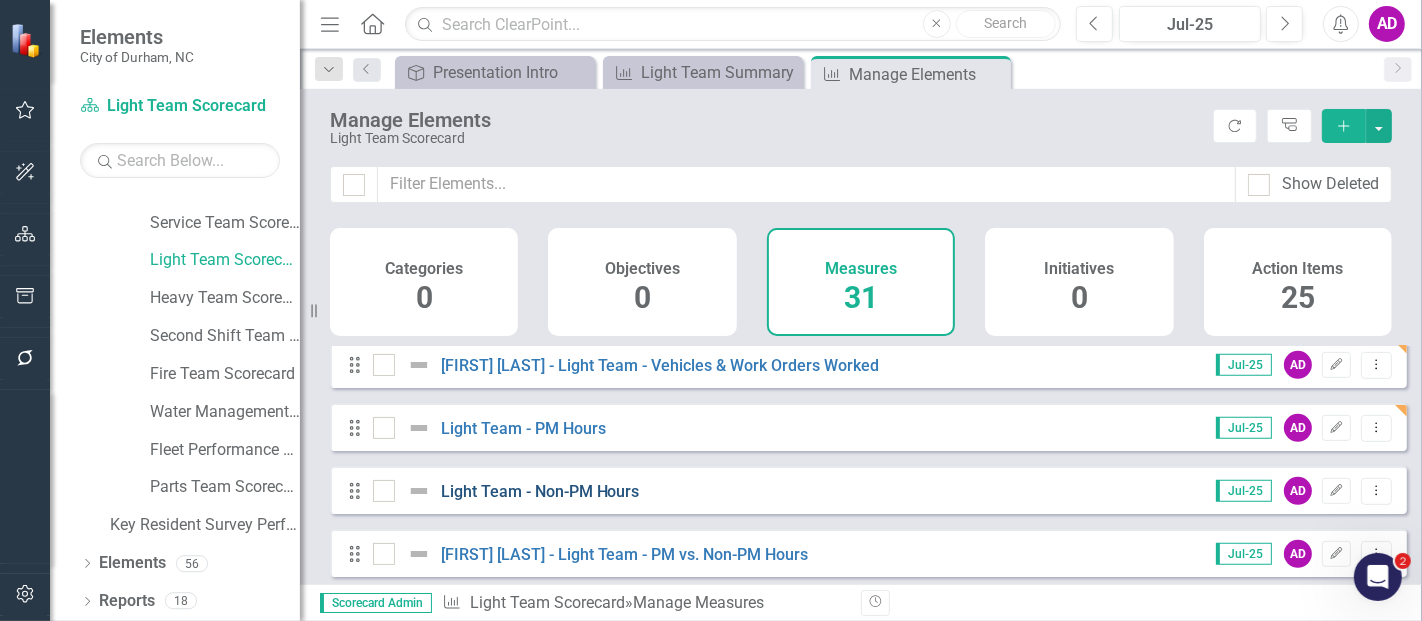 click on "Light Team - Non-PM Hours" at bounding box center [540, 491] 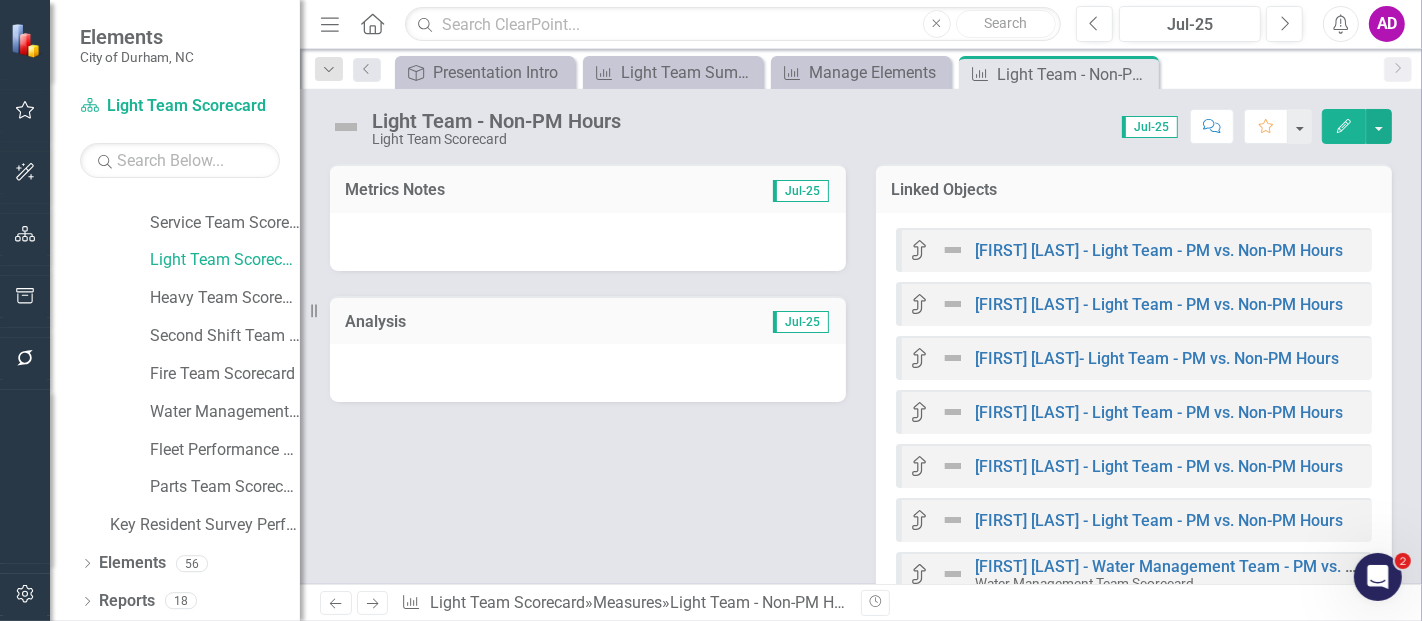 click on "Metrics Notes Jul-25" at bounding box center [588, 188] 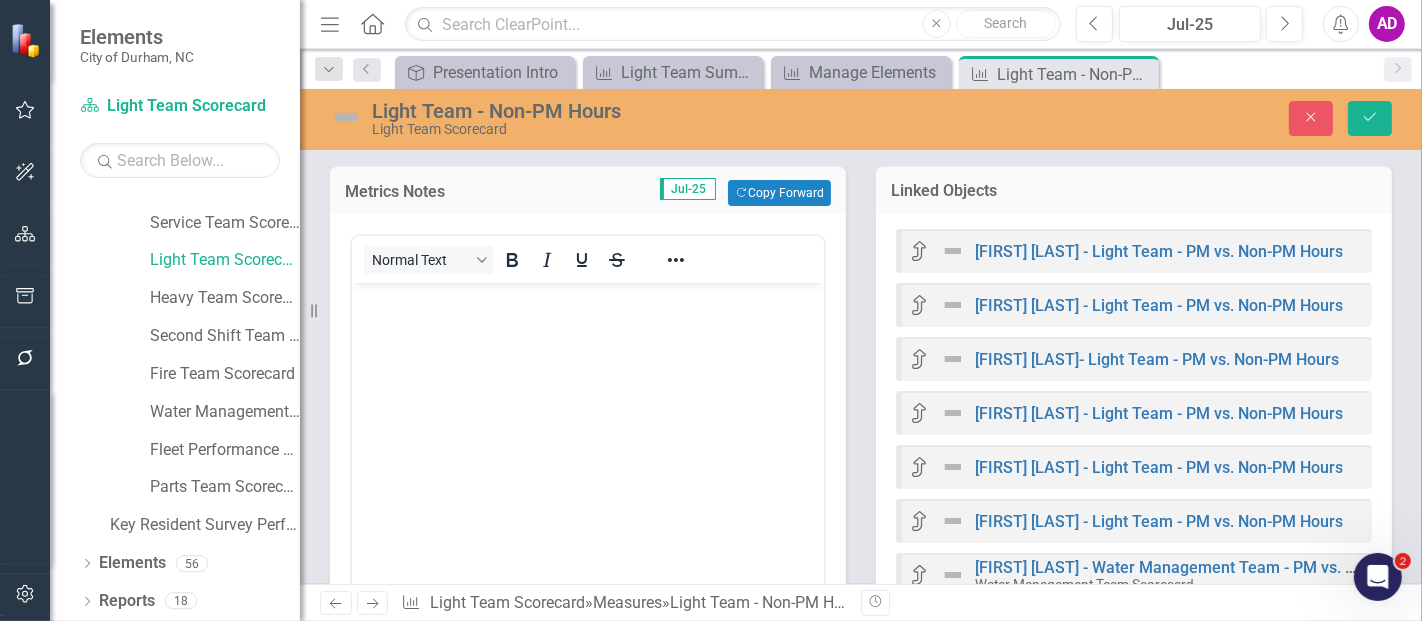 scroll, scrollTop: 0, scrollLeft: 0, axis: both 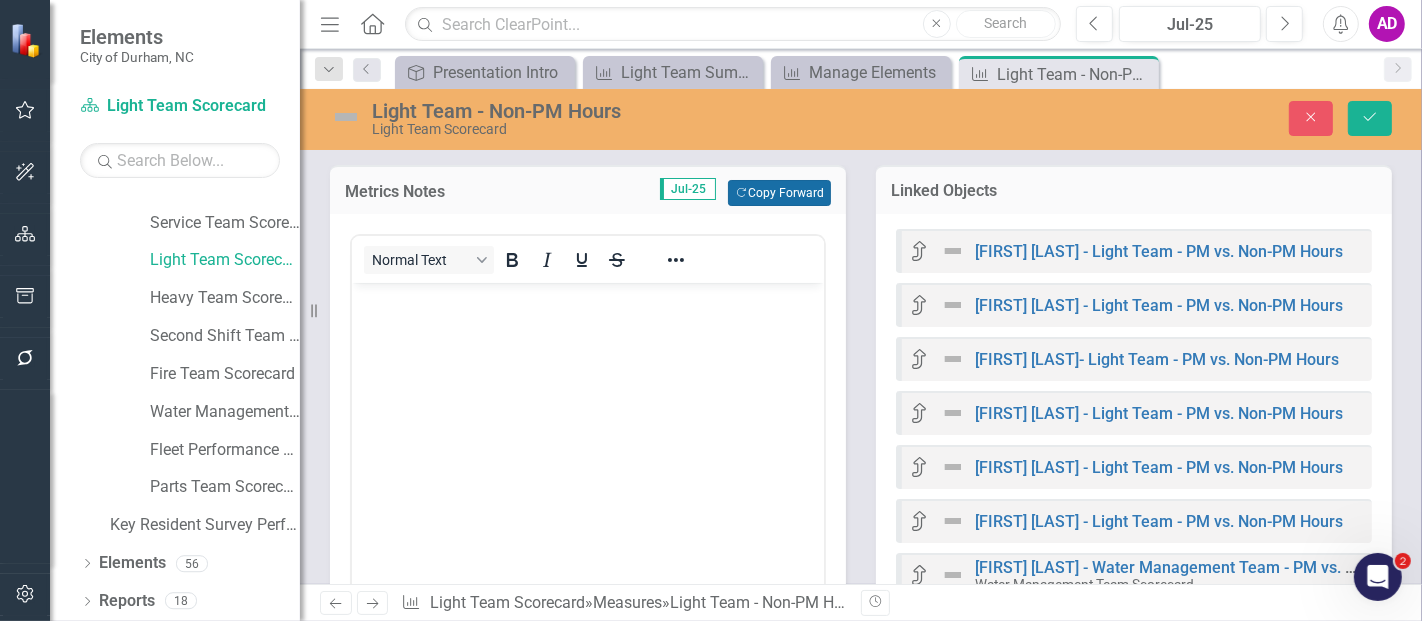 click on "Copy Forward  Copy Forward" at bounding box center (779, 193) 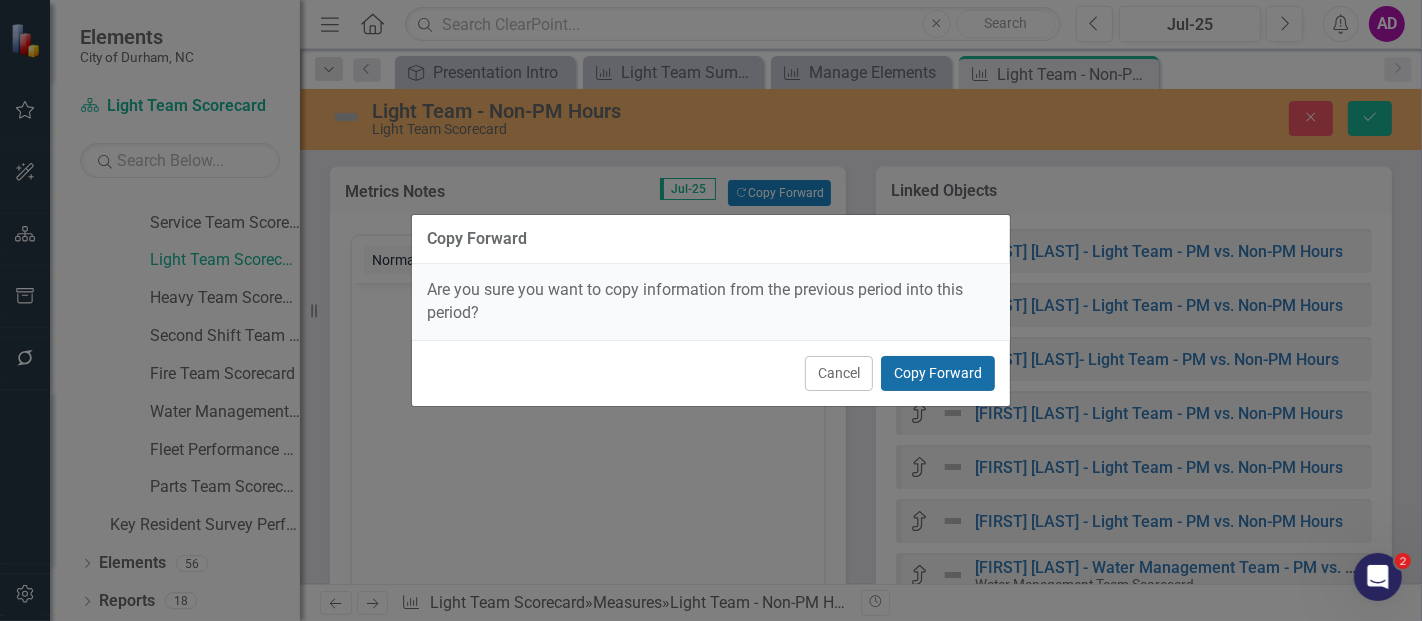 click on "Copy Forward" at bounding box center [938, 373] 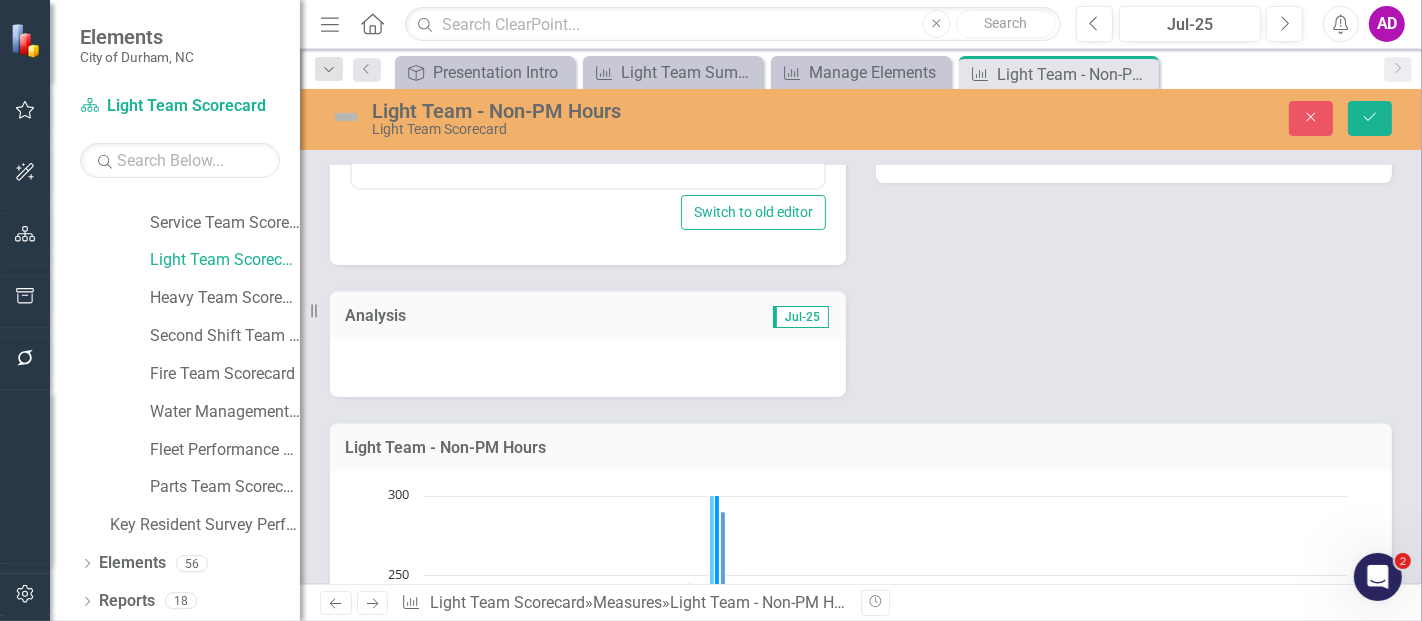 scroll, scrollTop: 555, scrollLeft: 0, axis: vertical 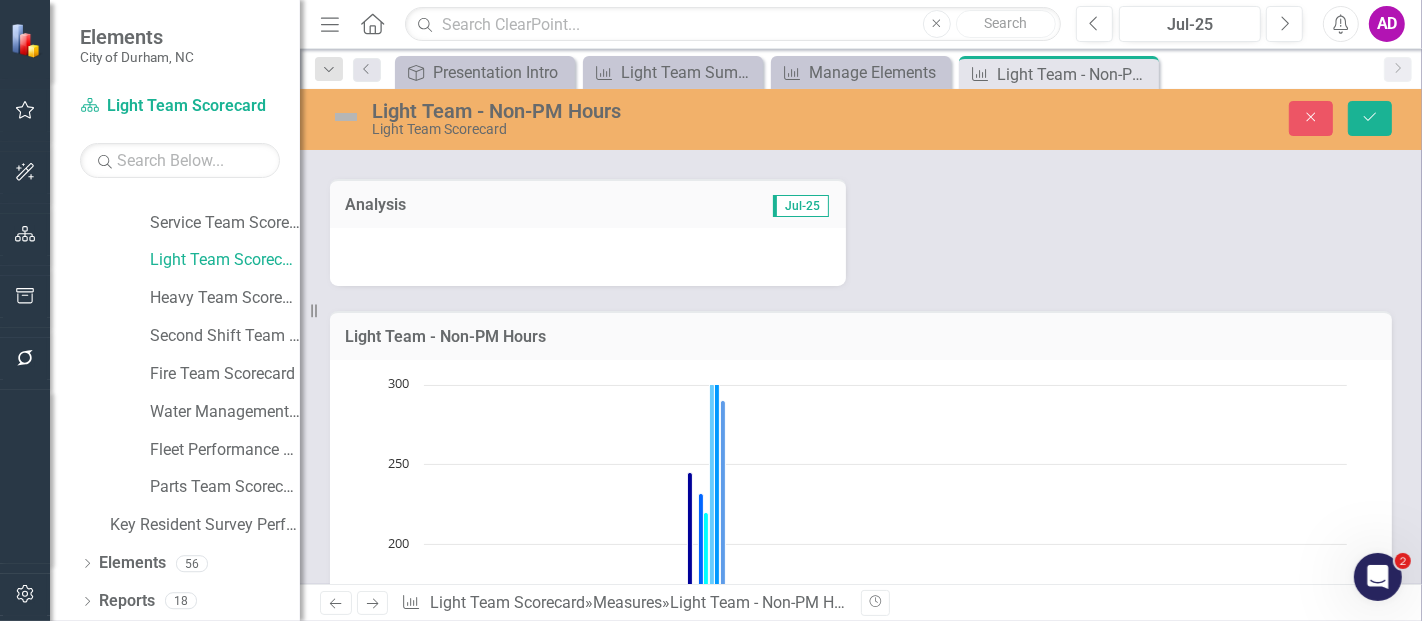 click at bounding box center [588, 257] 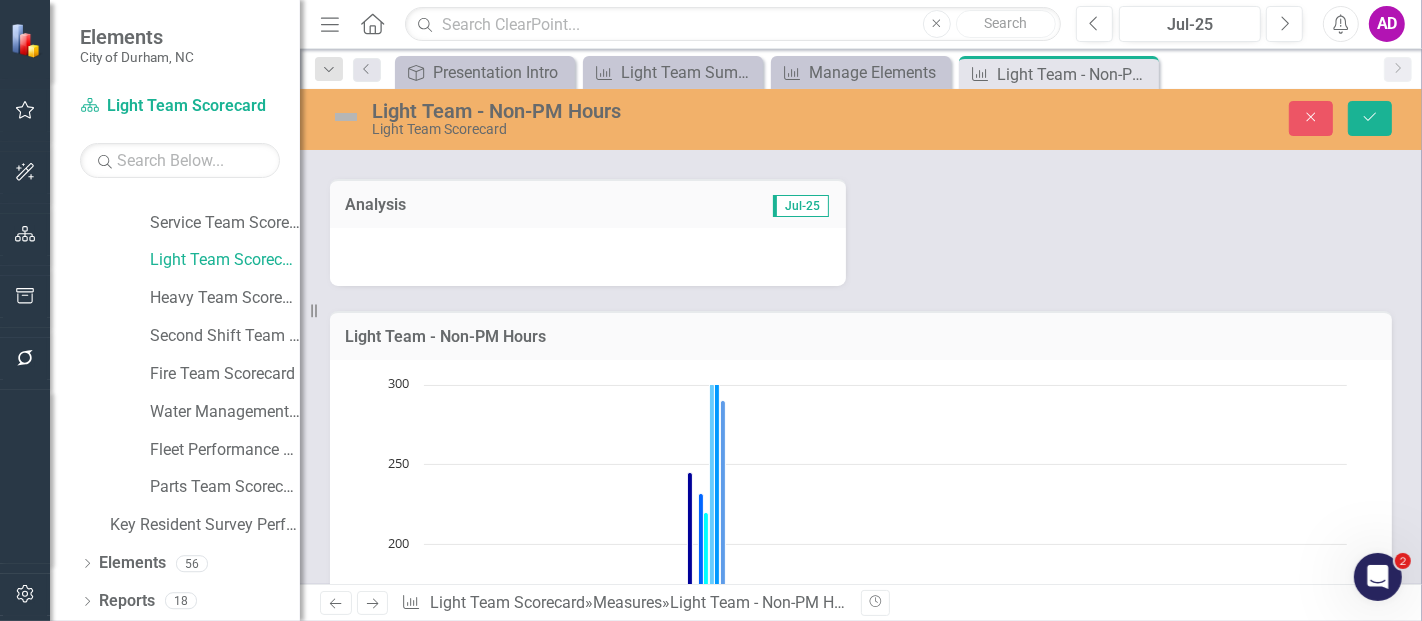 click at bounding box center [588, 257] 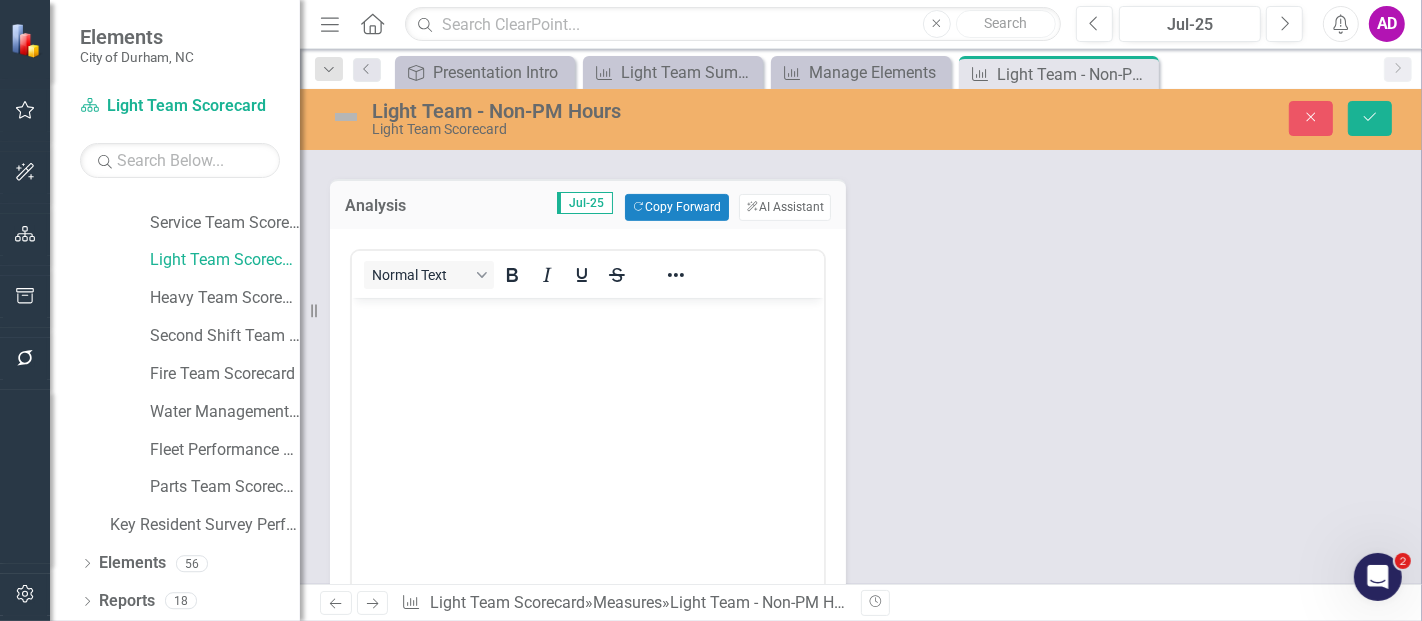 scroll, scrollTop: 0, scrollLeft: 0, axis: both 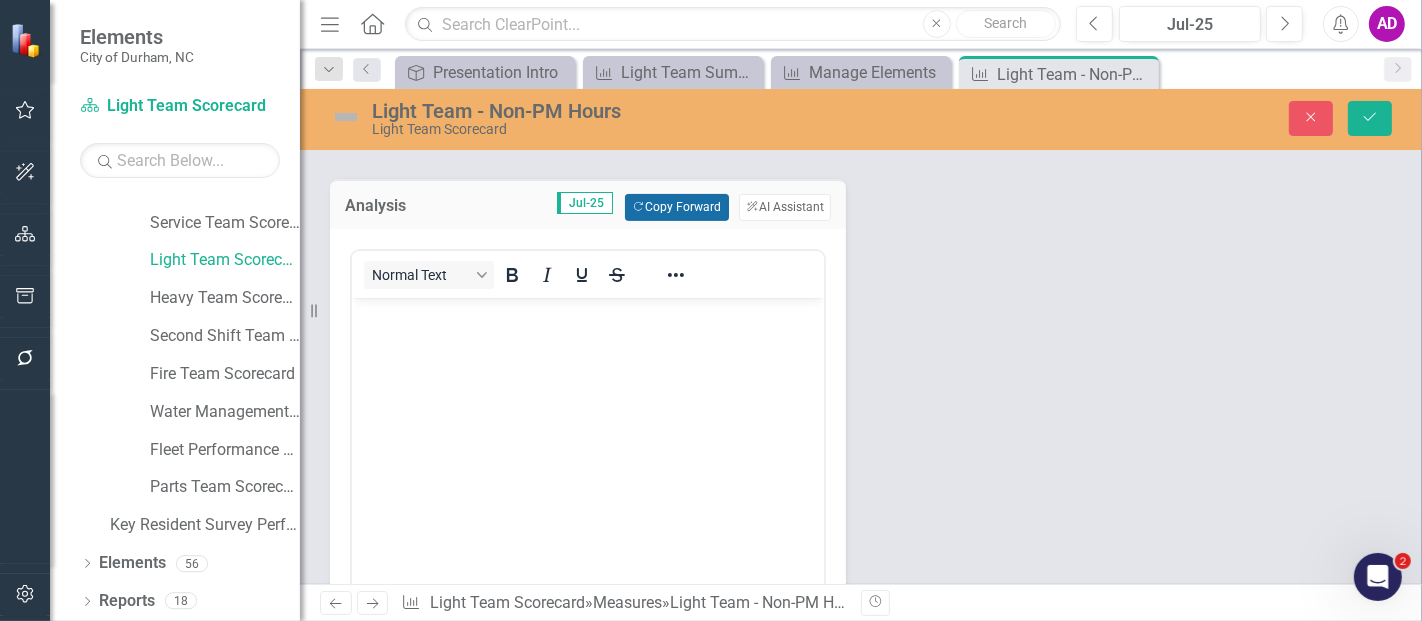 click on "Copy Forward  Copy Forward" at bounding box center (676, 207) 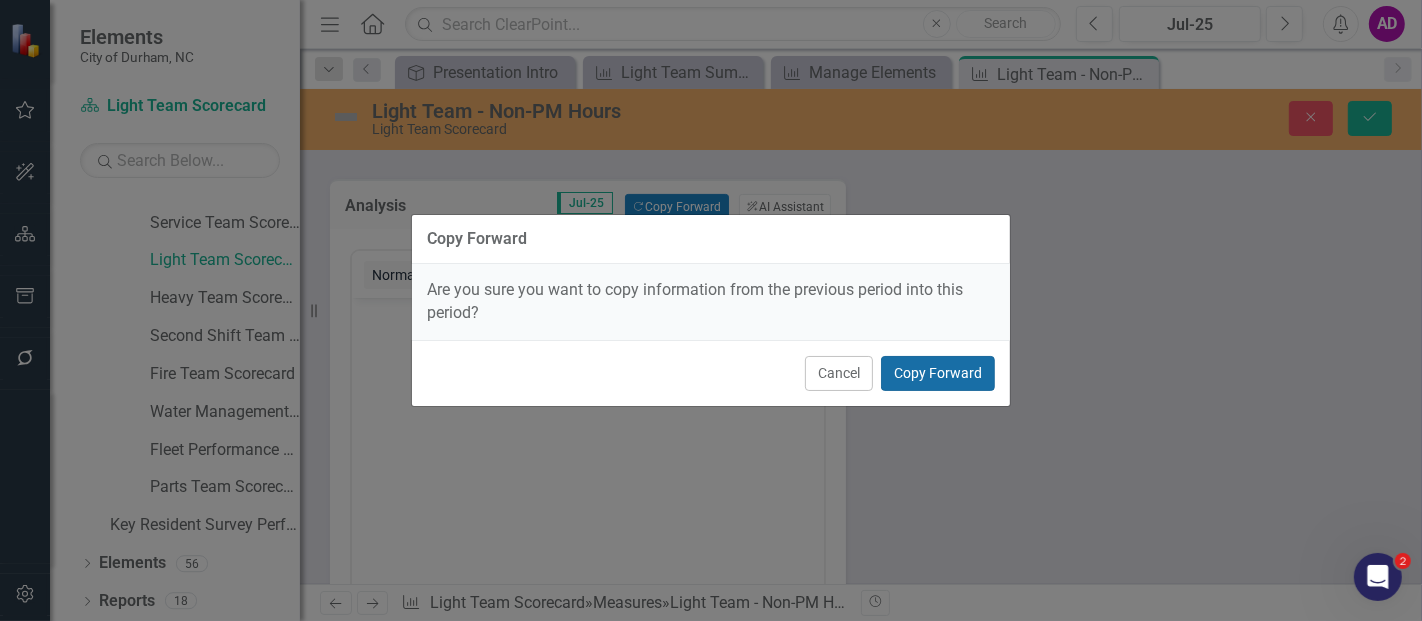 click on "Copy Forward" at bounding box center (938, 373) 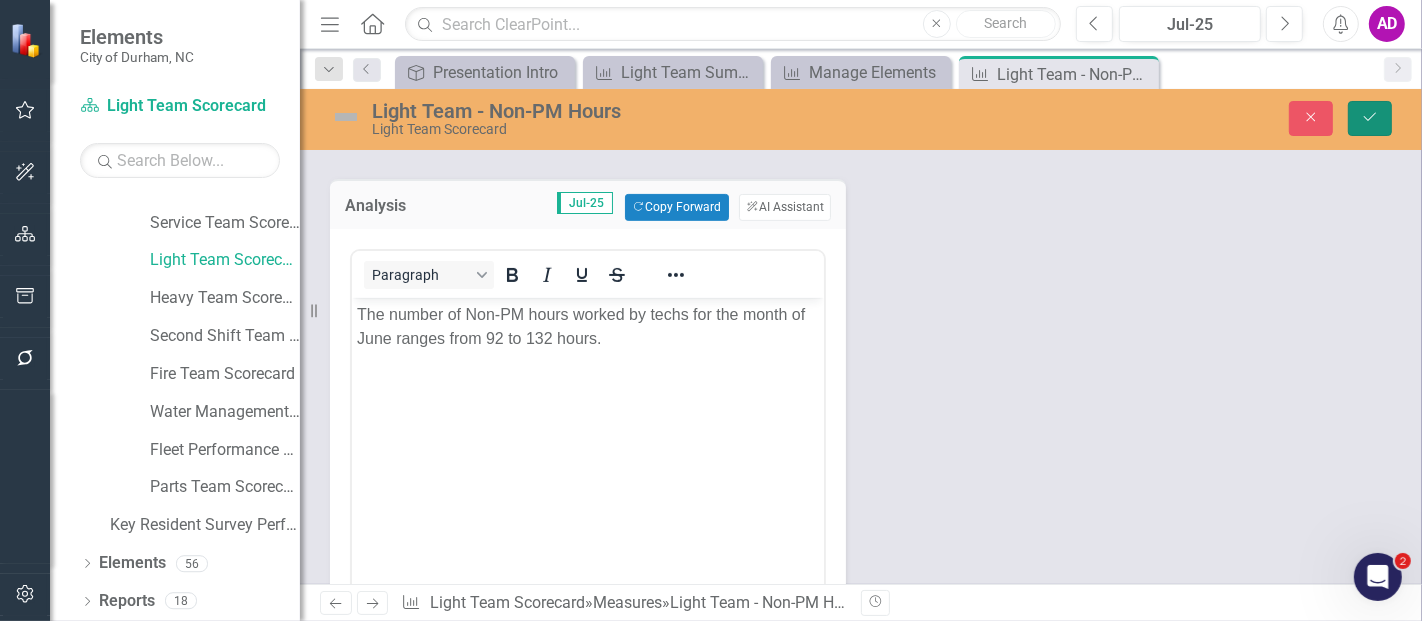 click on "Save" 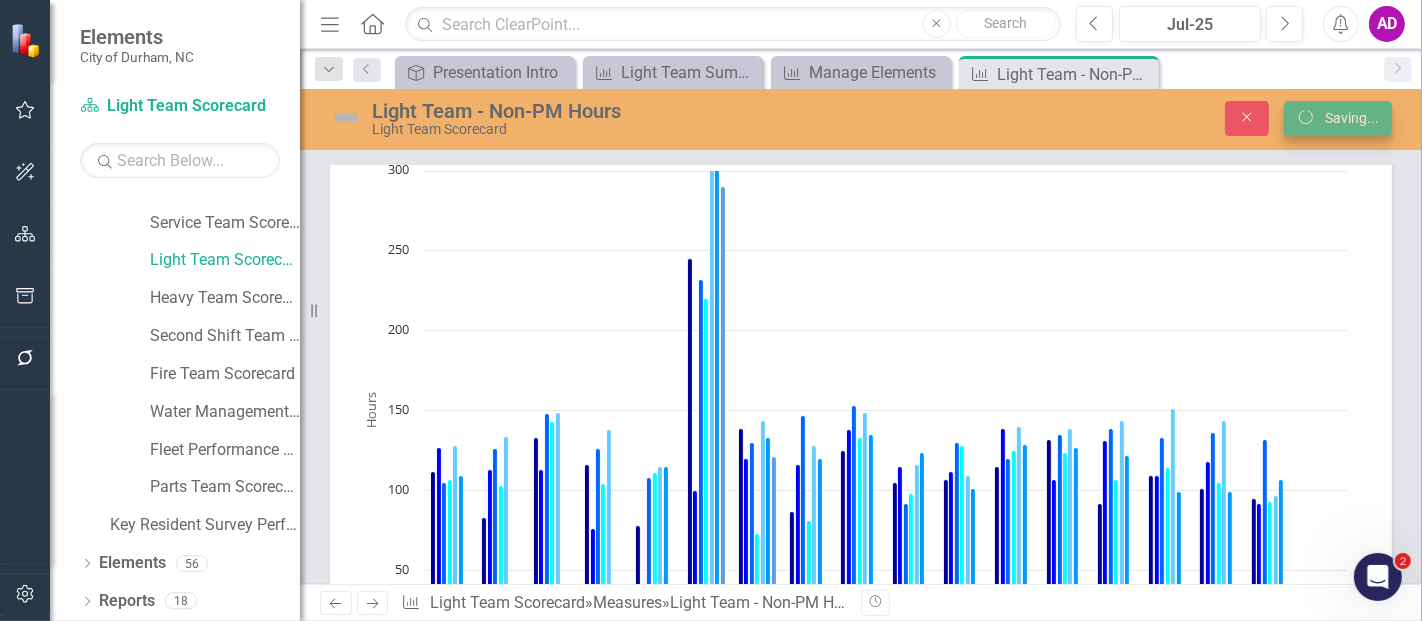 scroll, scrollTop: 187, scrollLeft: 0, axis: vertical 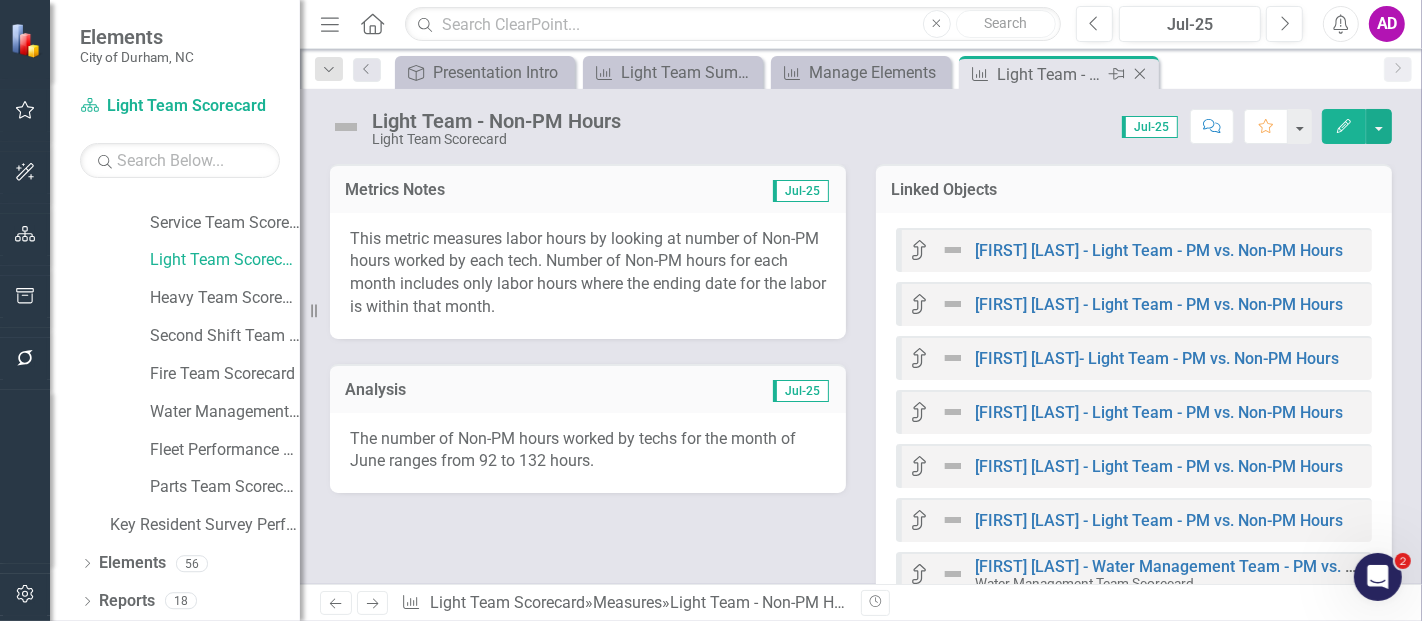 click on "Close" 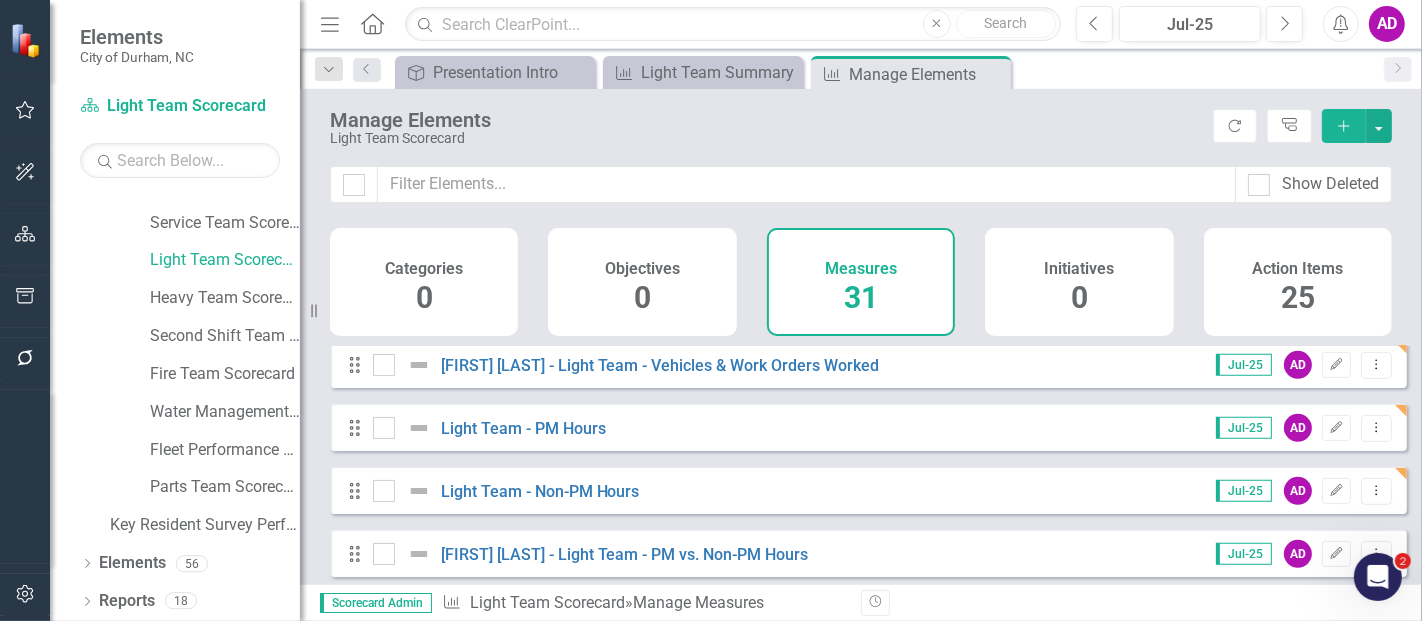 scroll, scrollTop: 1000, scrollLeft: 0, axis: vertical 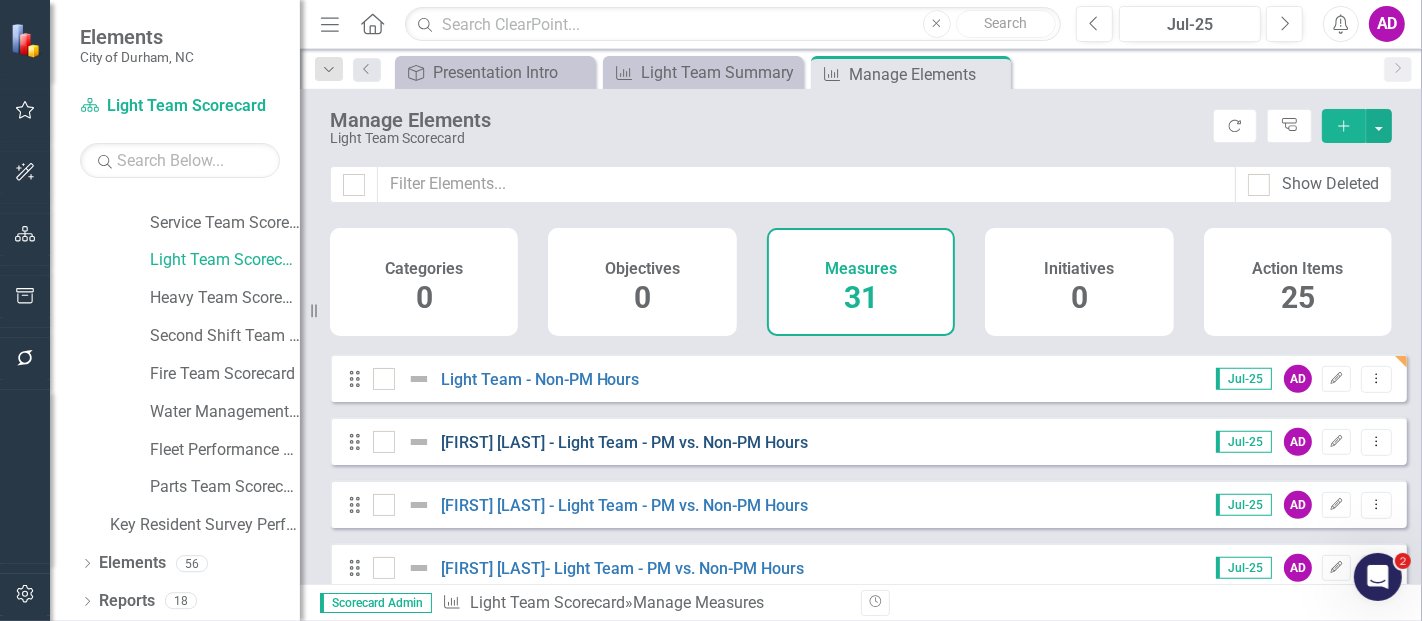 click on "David Peoples - Light Team - PM vs. Non-PM Hours" at bounding box center [625, 442] 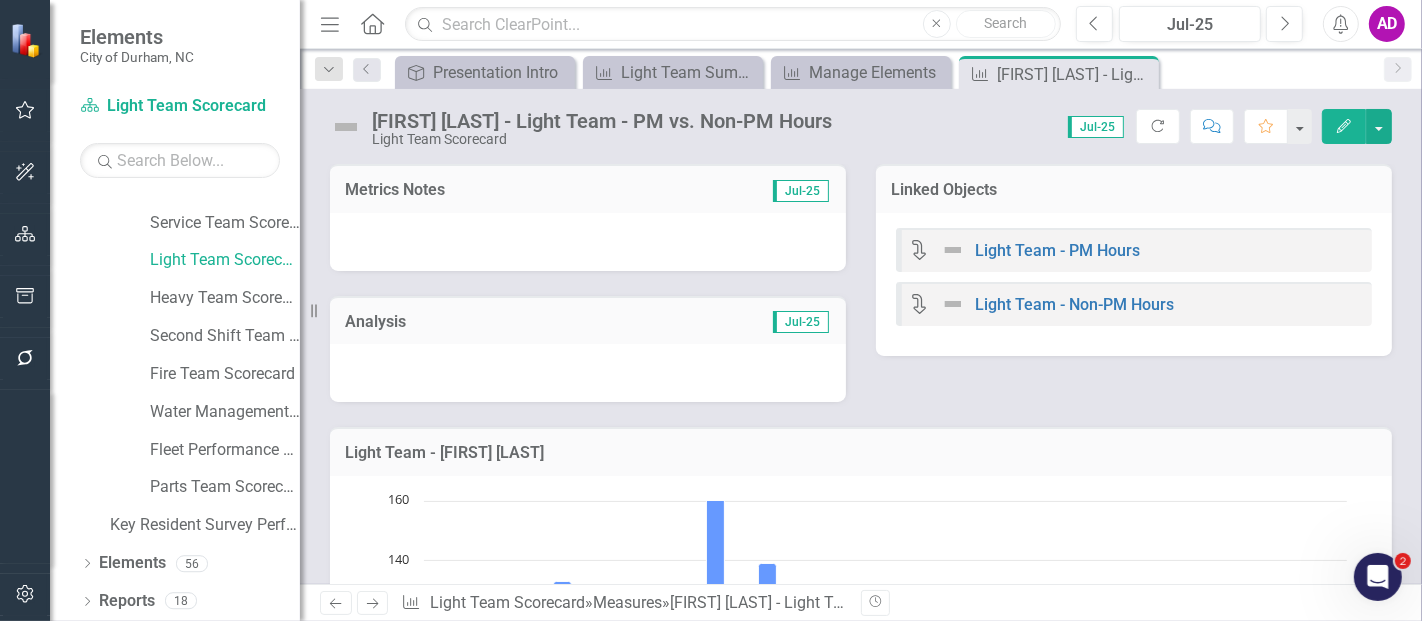 drag, startPoint x: 665, startPoint y: 436, endPoint x: 591, endPoint y: 467, distance: 80.23092 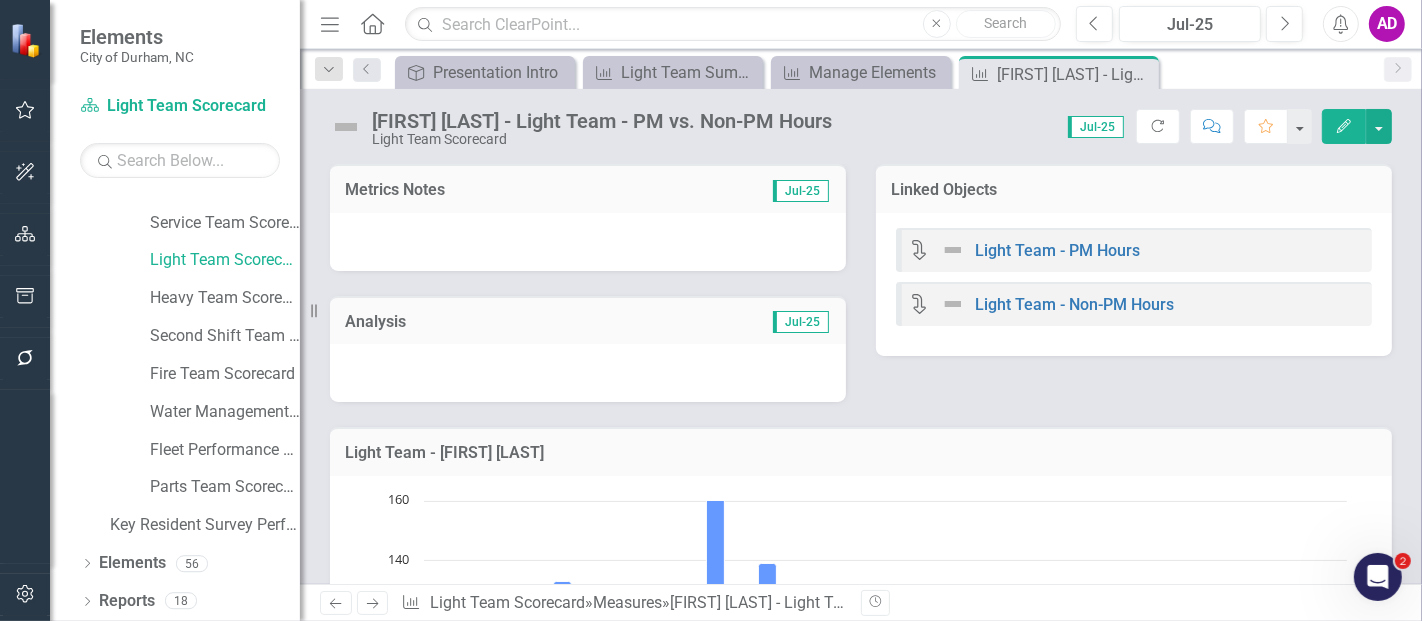 drag, startPoint x: 591, startPoint y: 467, endPoint x: 613, endPoint y: 382, distance: 87.80091 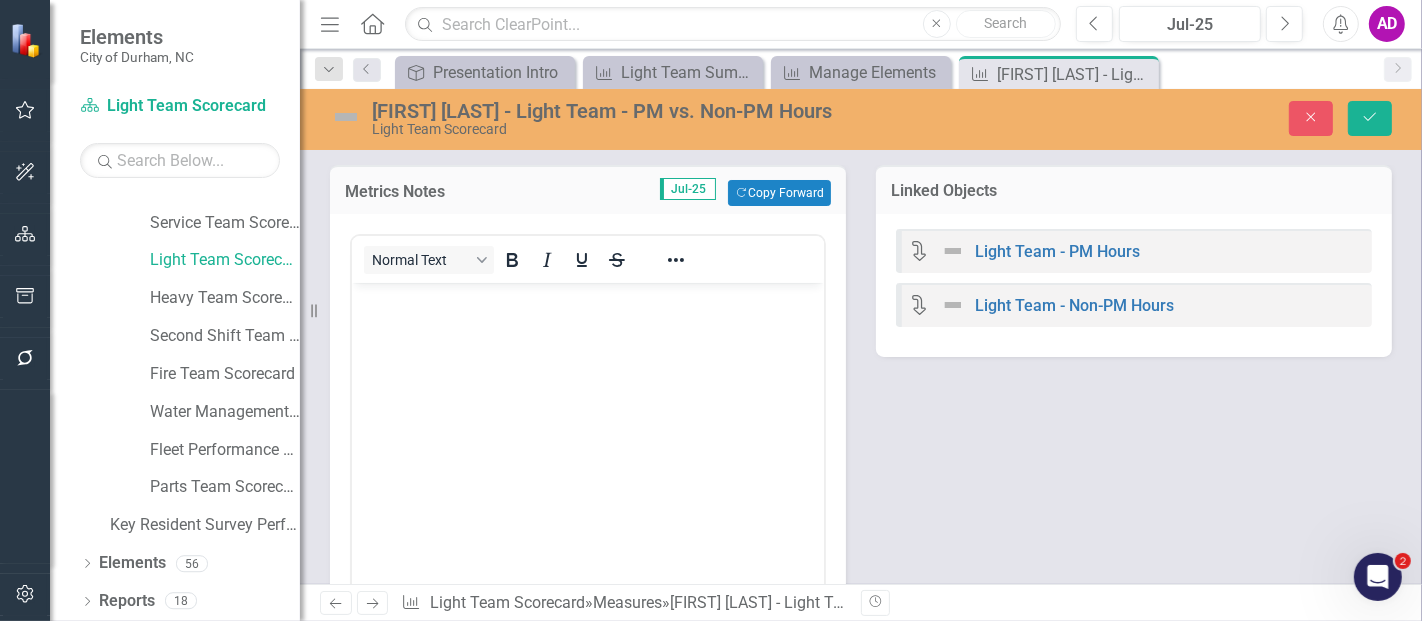 scroll, scrollTop: 0, scrollLeft: 0, axis: both 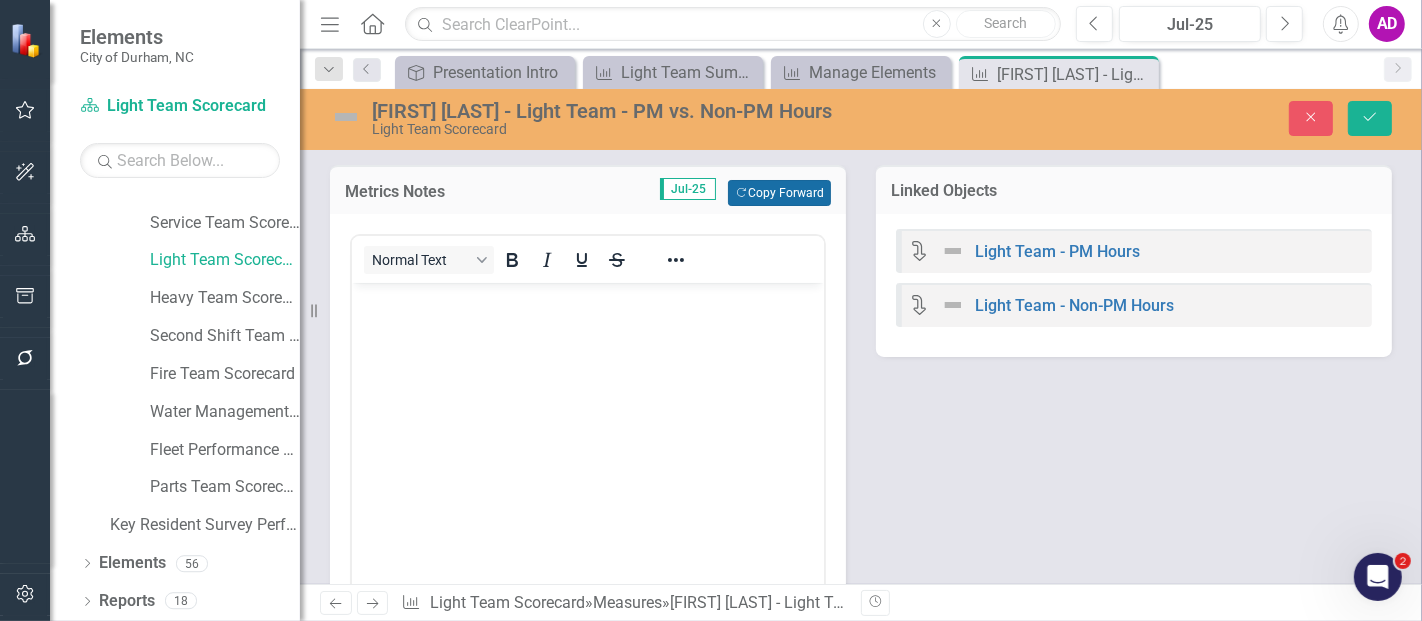 click on "Copy Forward  Copy Forward" at bounding box center [779, 193] 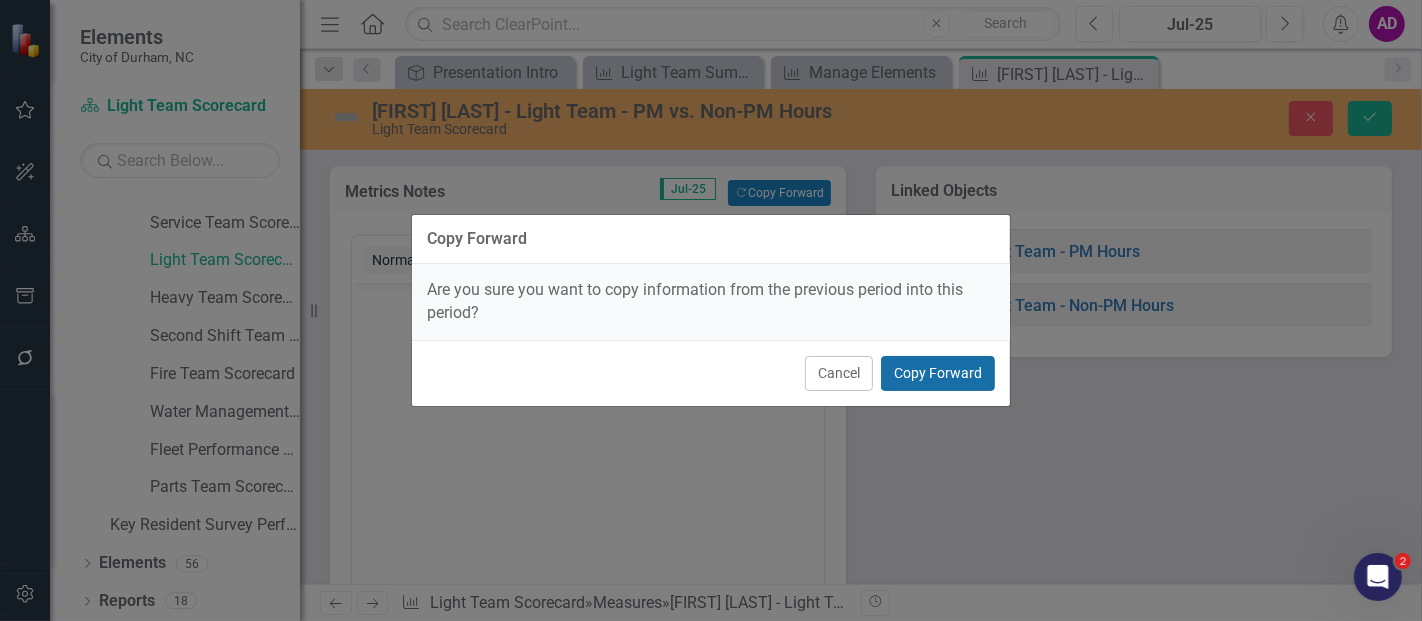 click on "Copy Forward" at bounding box center [938, 373] 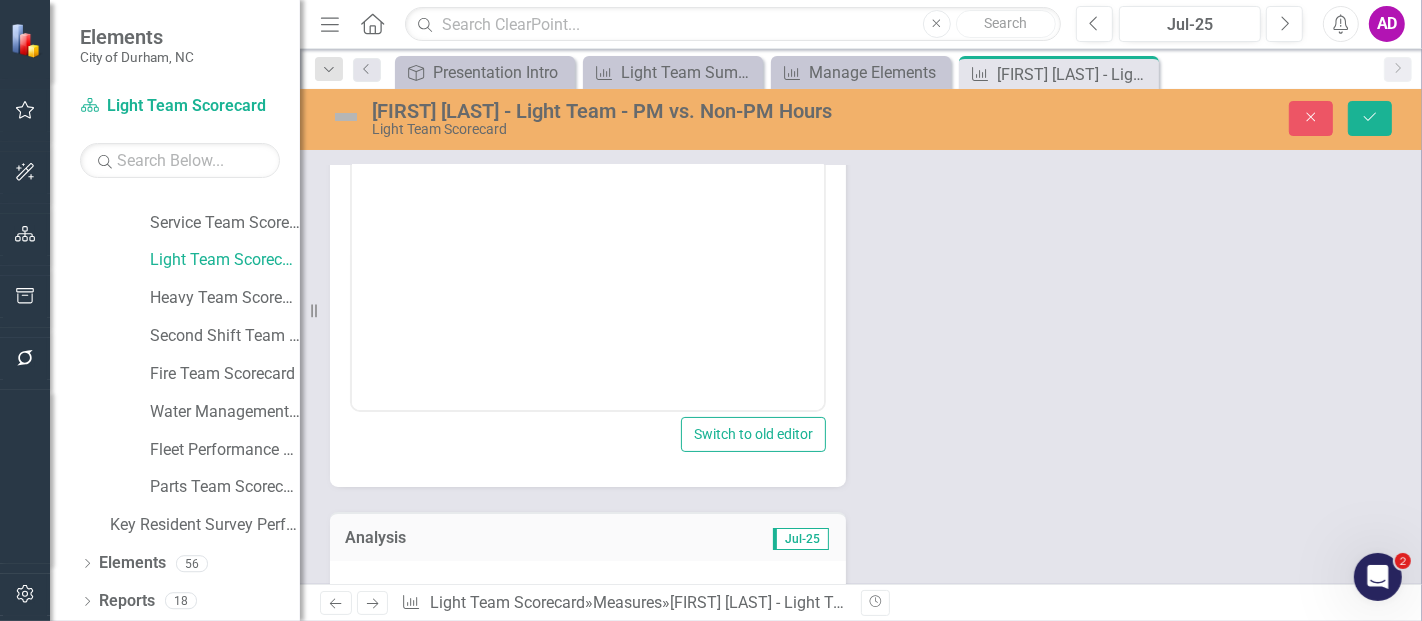 scroll, scrollTop: 333, scrollLeft: 0, axis: vertical 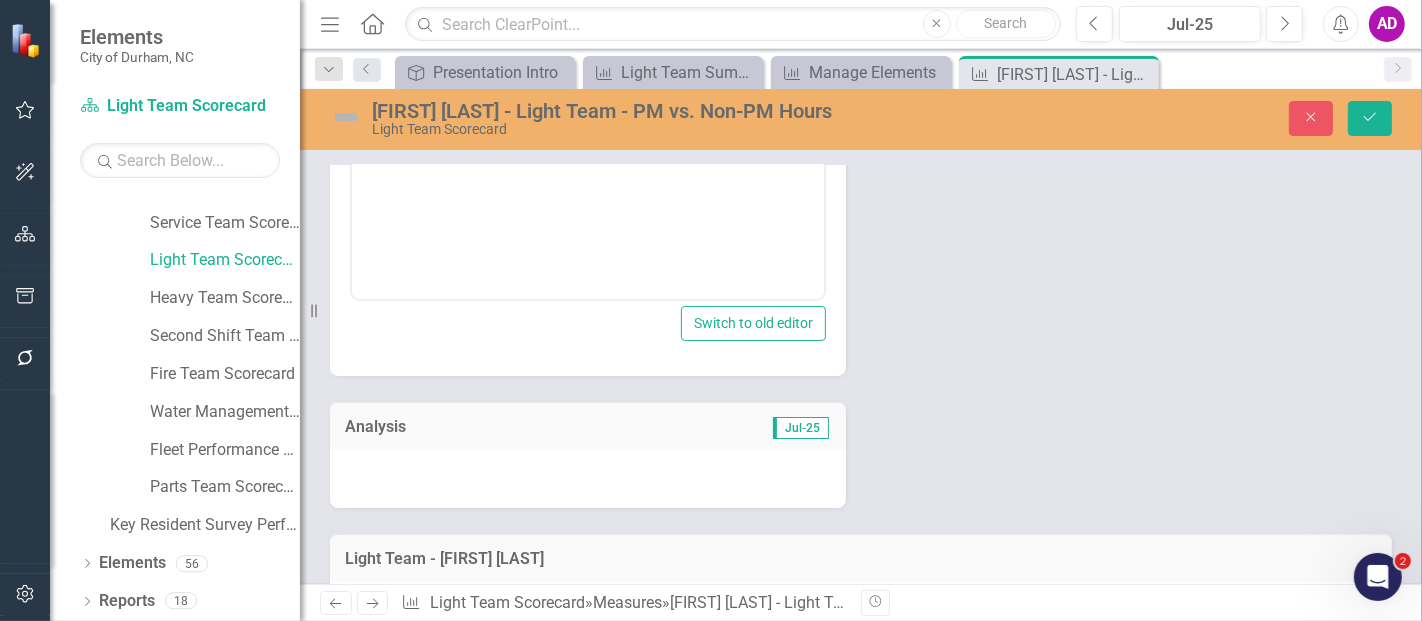click at bounding box center [588, 479] 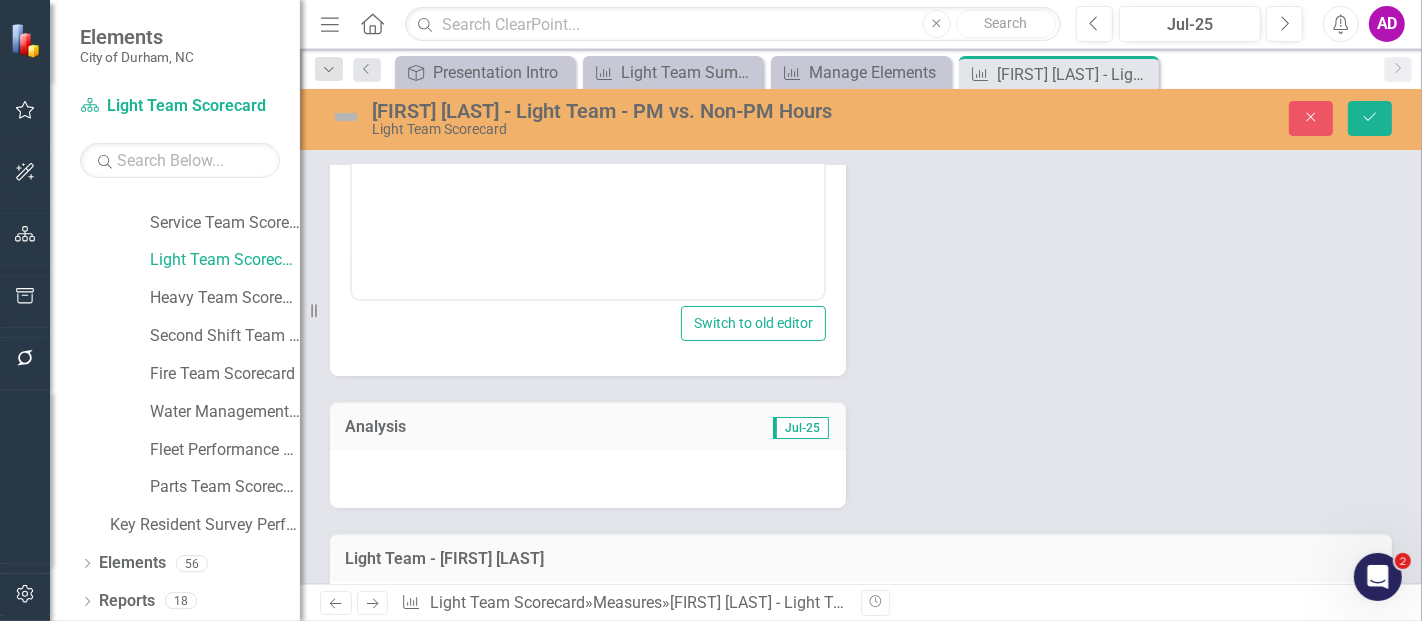 click at bounding box center [588, 479] 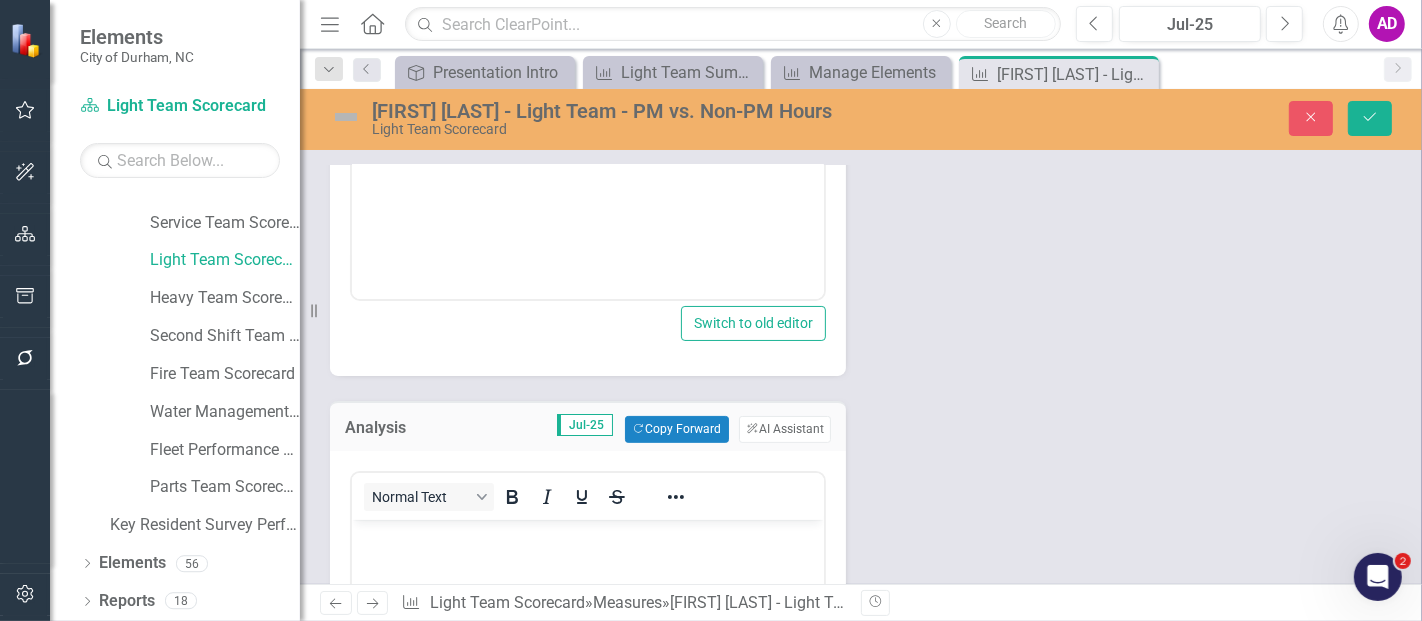 scroll, scrollTop: 0, scrollLeft: 0, axis: both 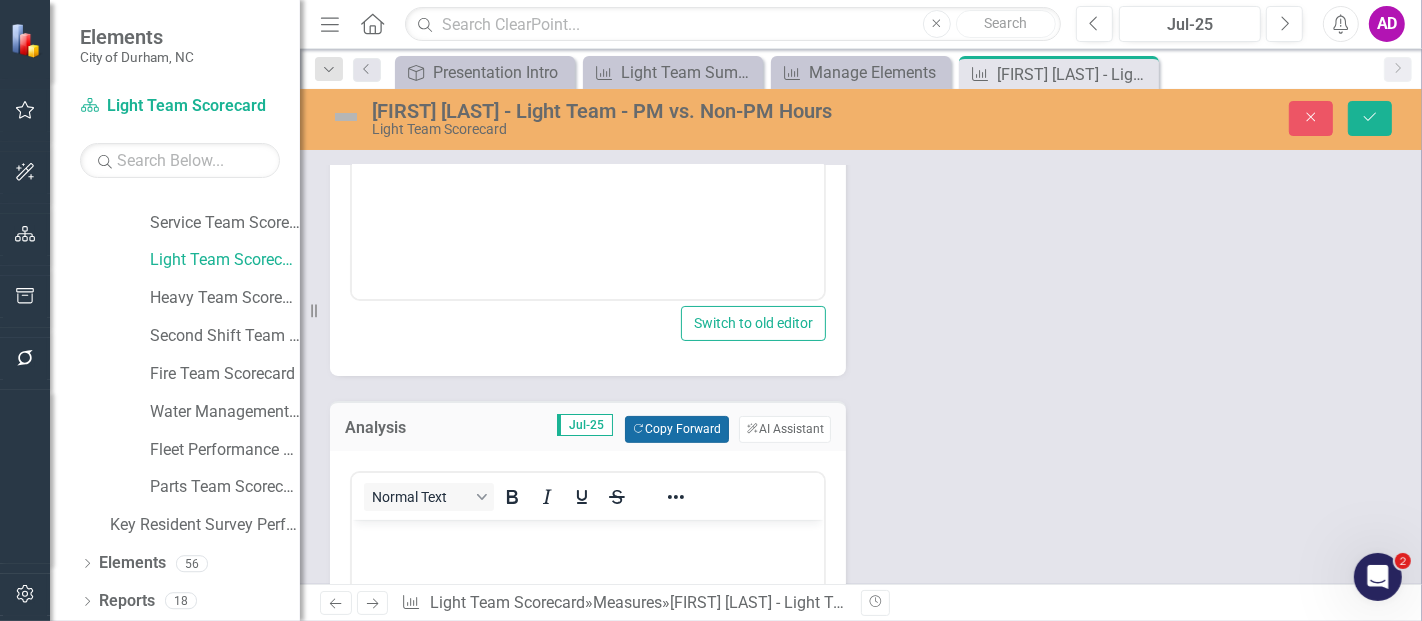 click on "Copy Forward  Copy Forward" at bounding box center [676, 429] 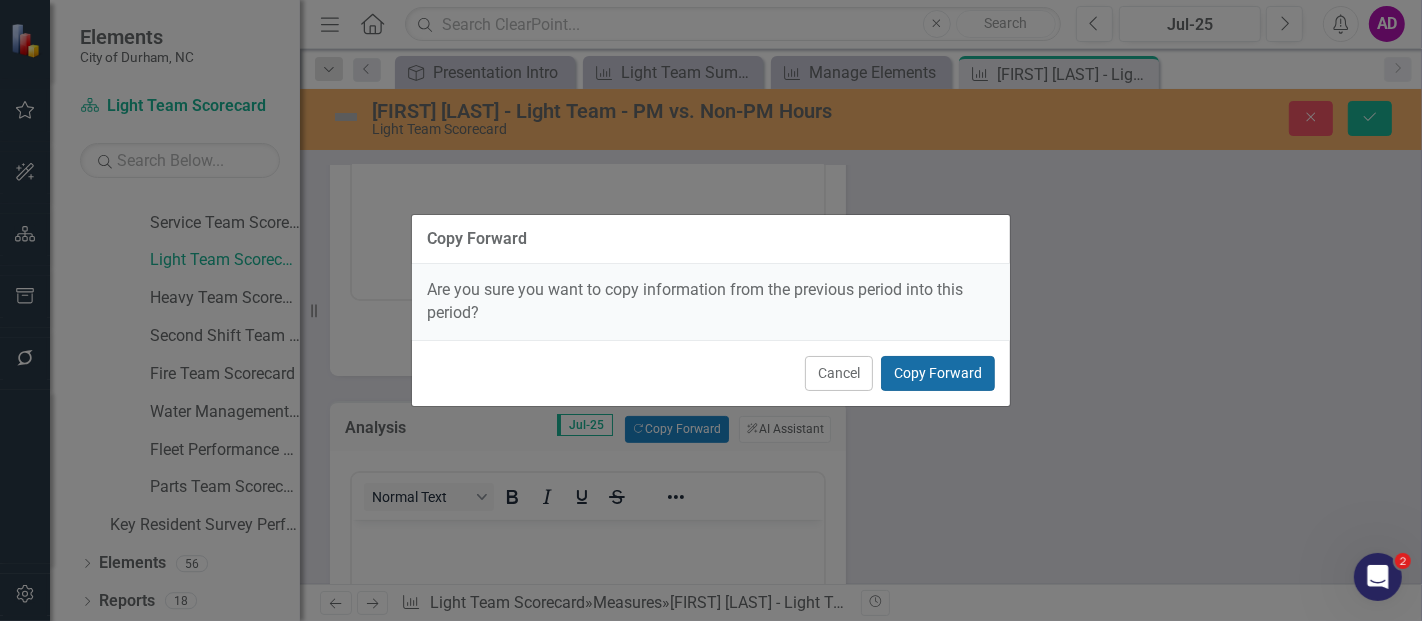 click on "Copy Forward" at bounding box center (938, 373) 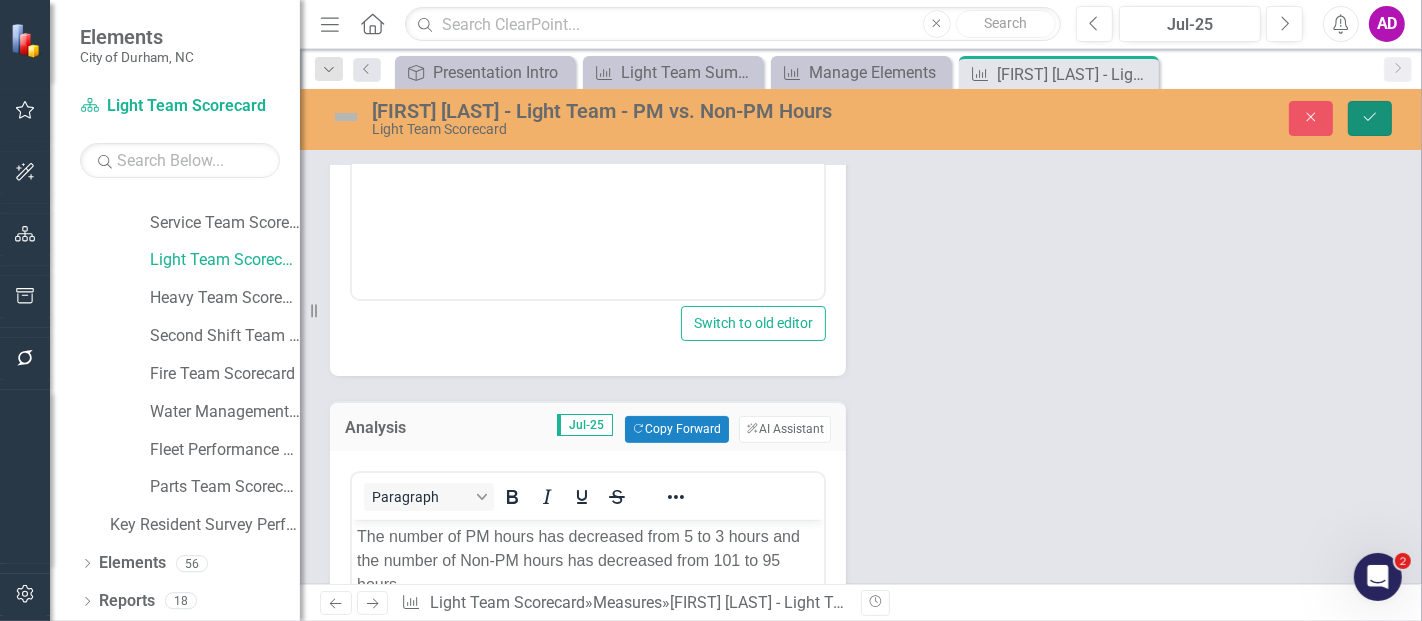 click on "Save" 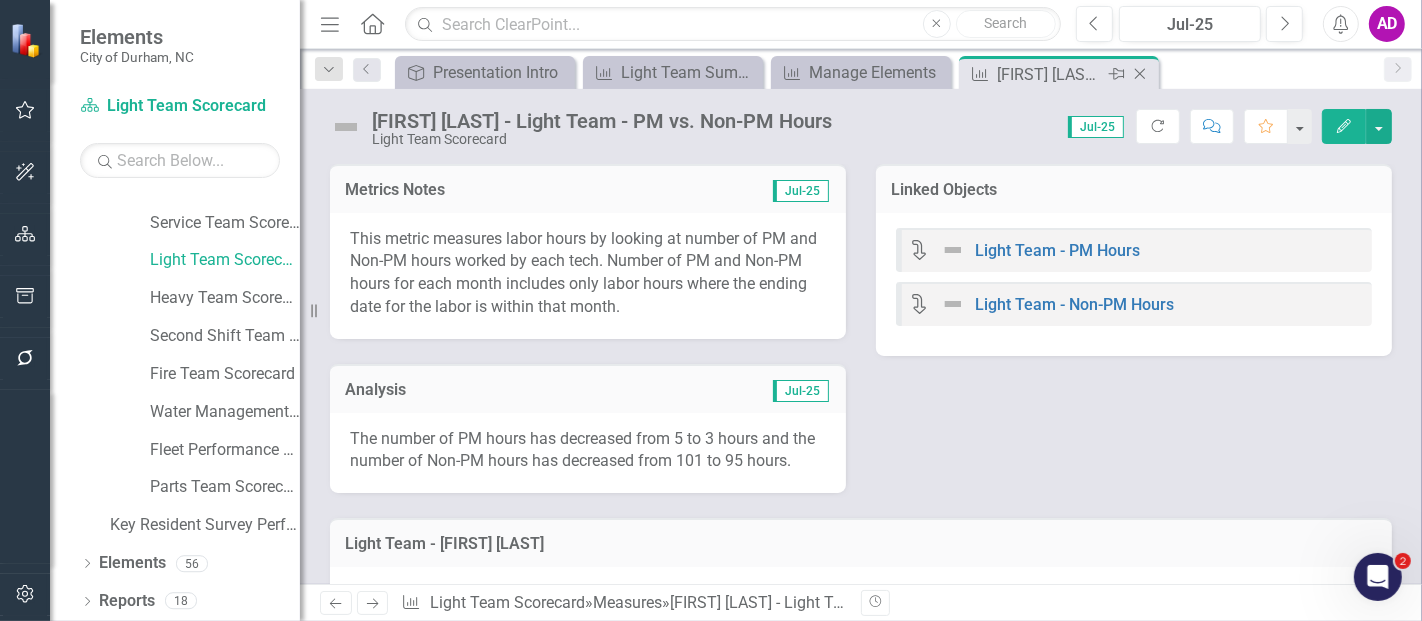 click on "Close" 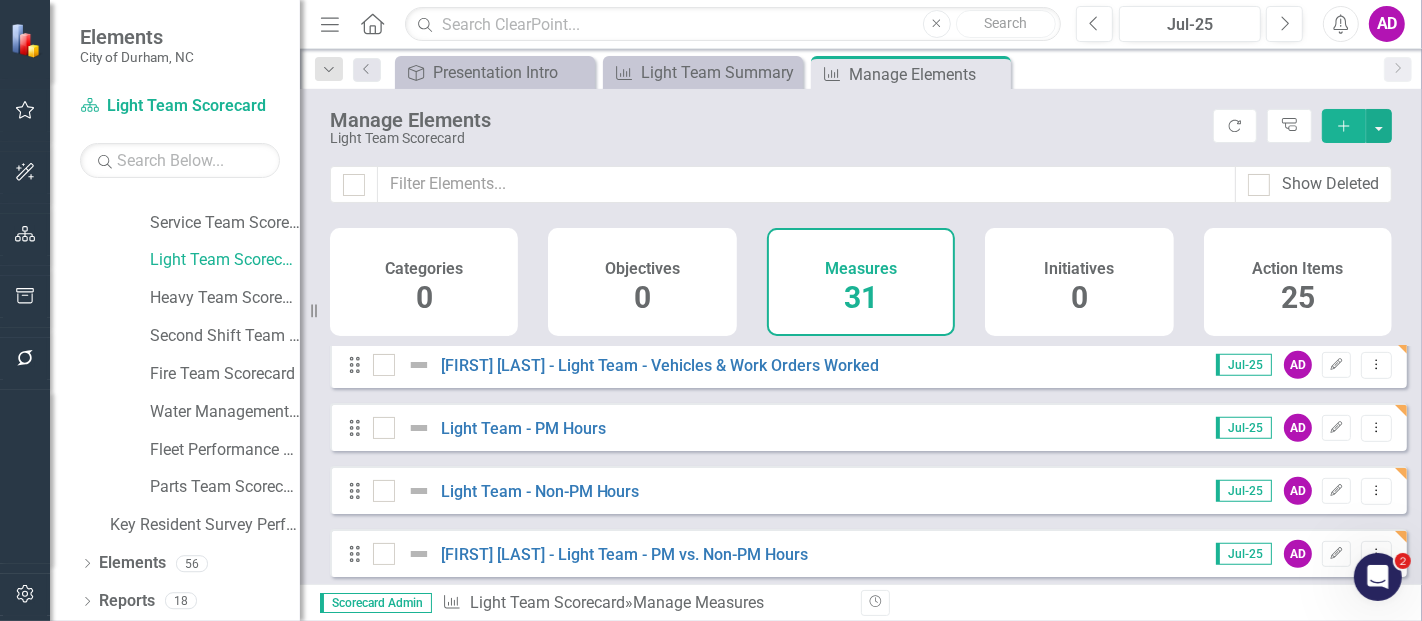 scroll, scrollTop: 1000, scrollLeft: 0, axis: vertical 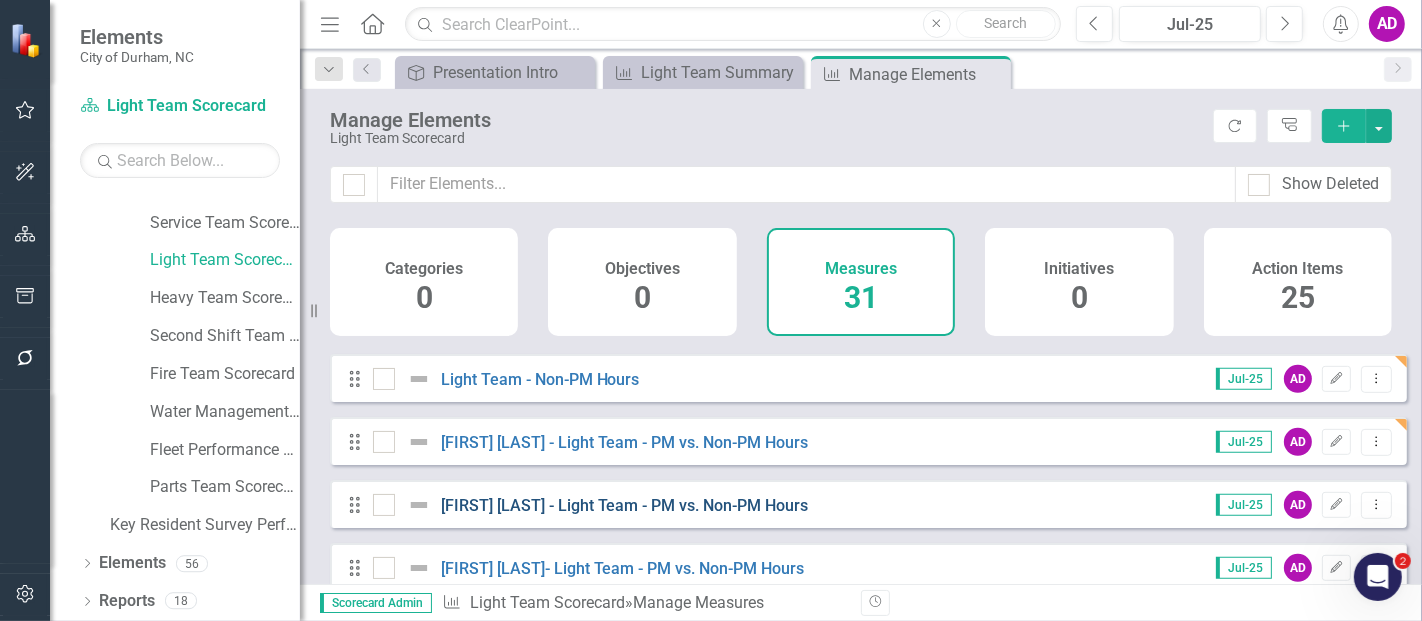 click on "David Thomas - Light Team - PM vs. Non-PM Hours" at bounding box center [625, 505] 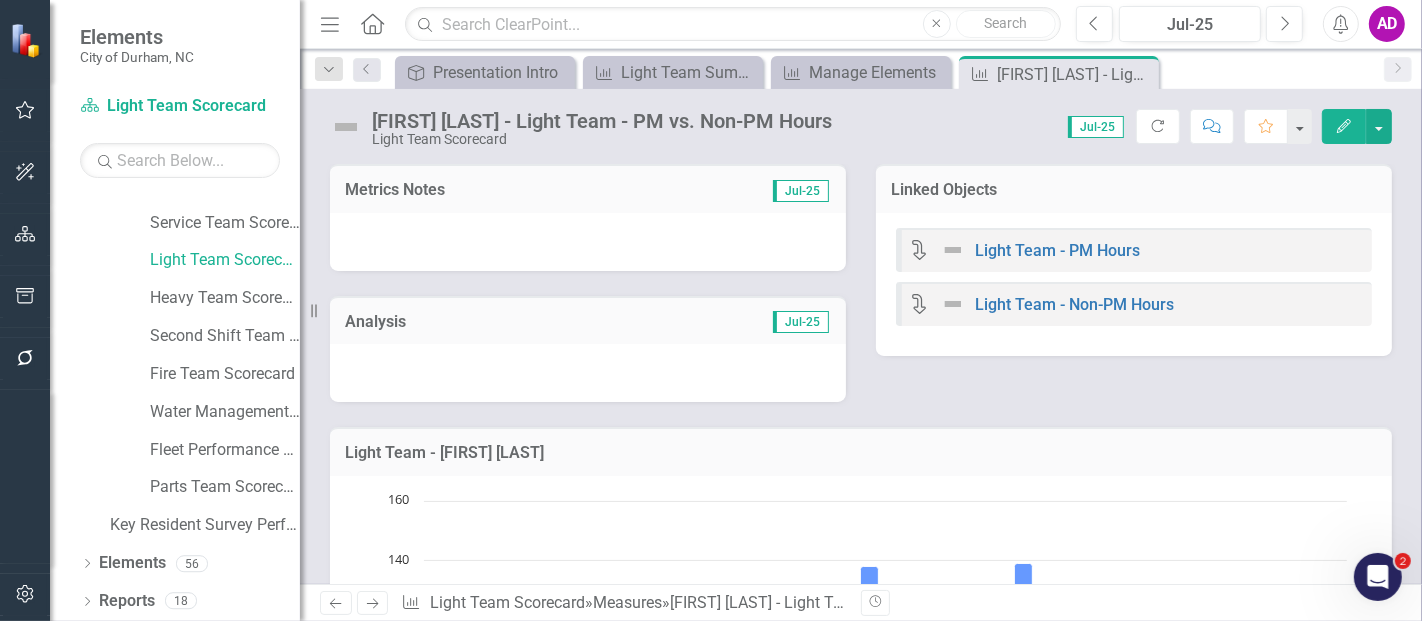 click at bounding box center [588, 242] 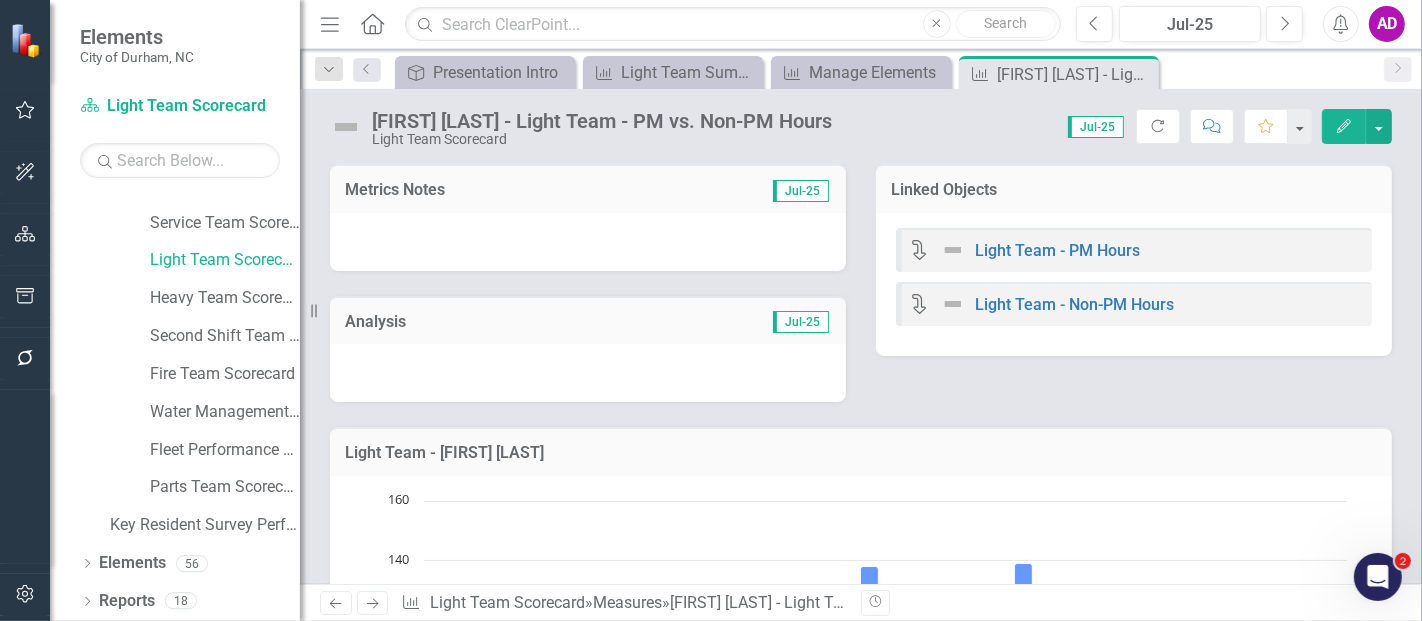 click at bounding box center (588, 242) 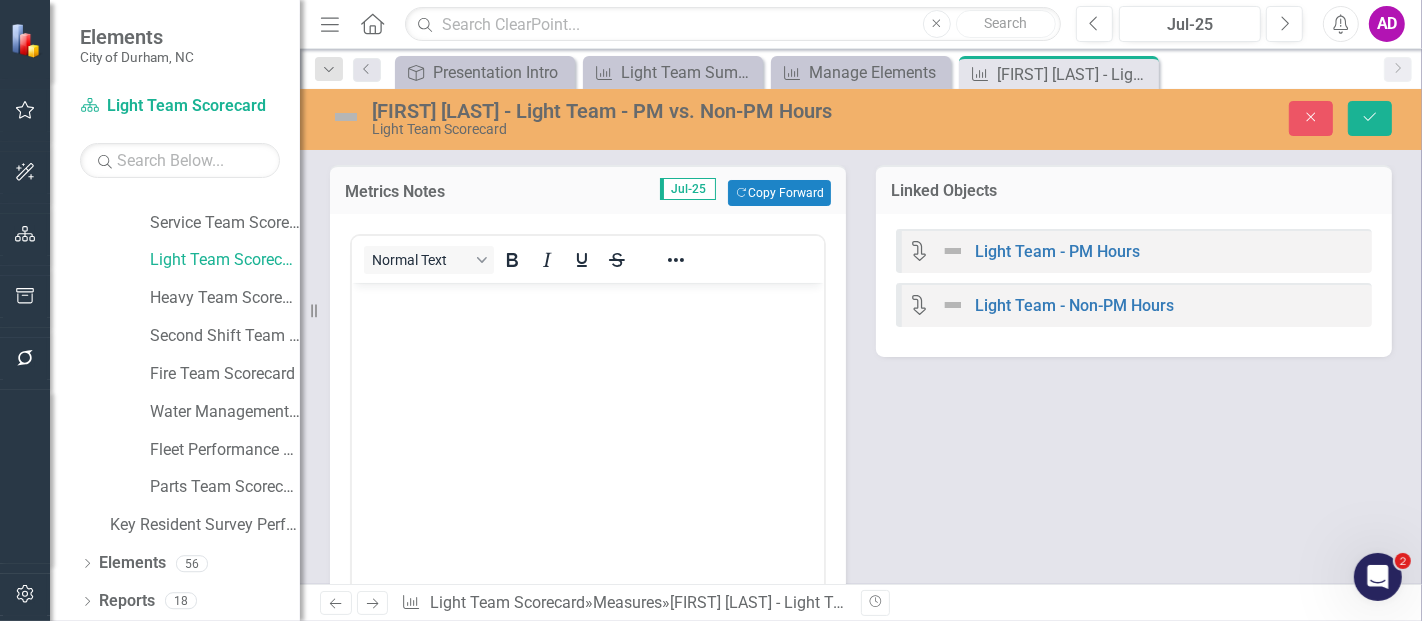 scroll, scrollTop: 0, scrollLeft: 0, axis: both 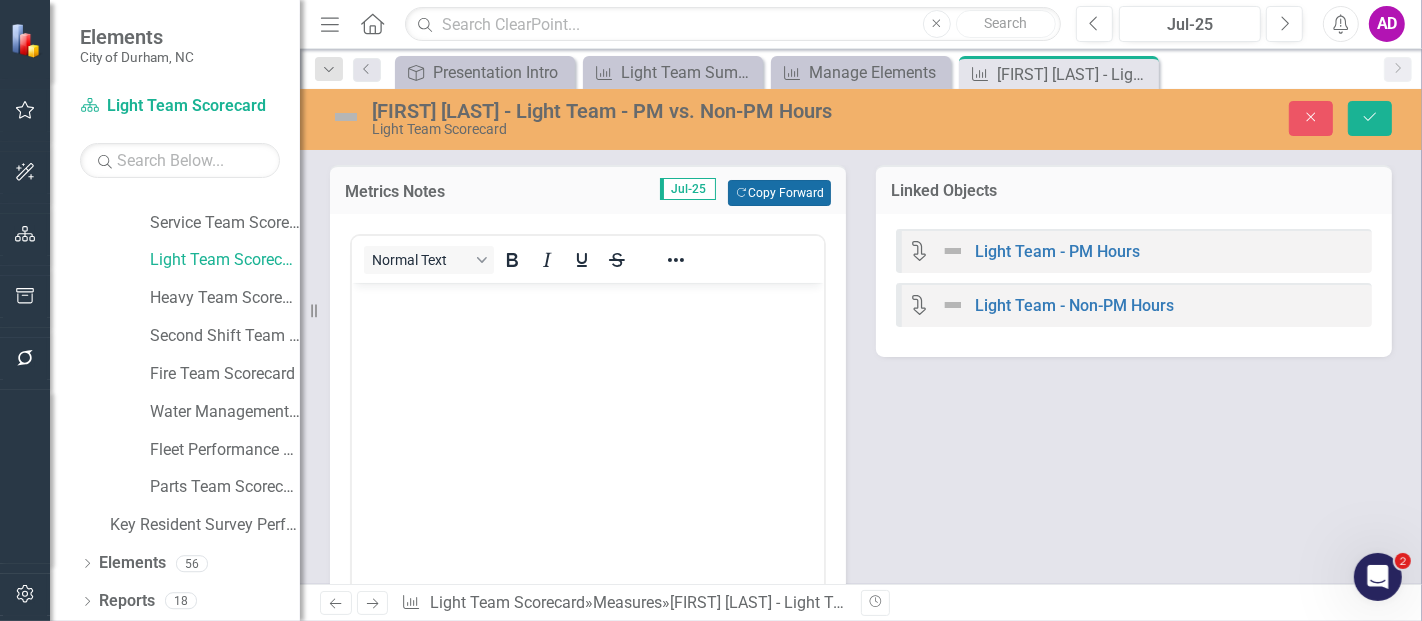 click on "Copy Forward  Copy Forward" at bounding box center (779, 193) 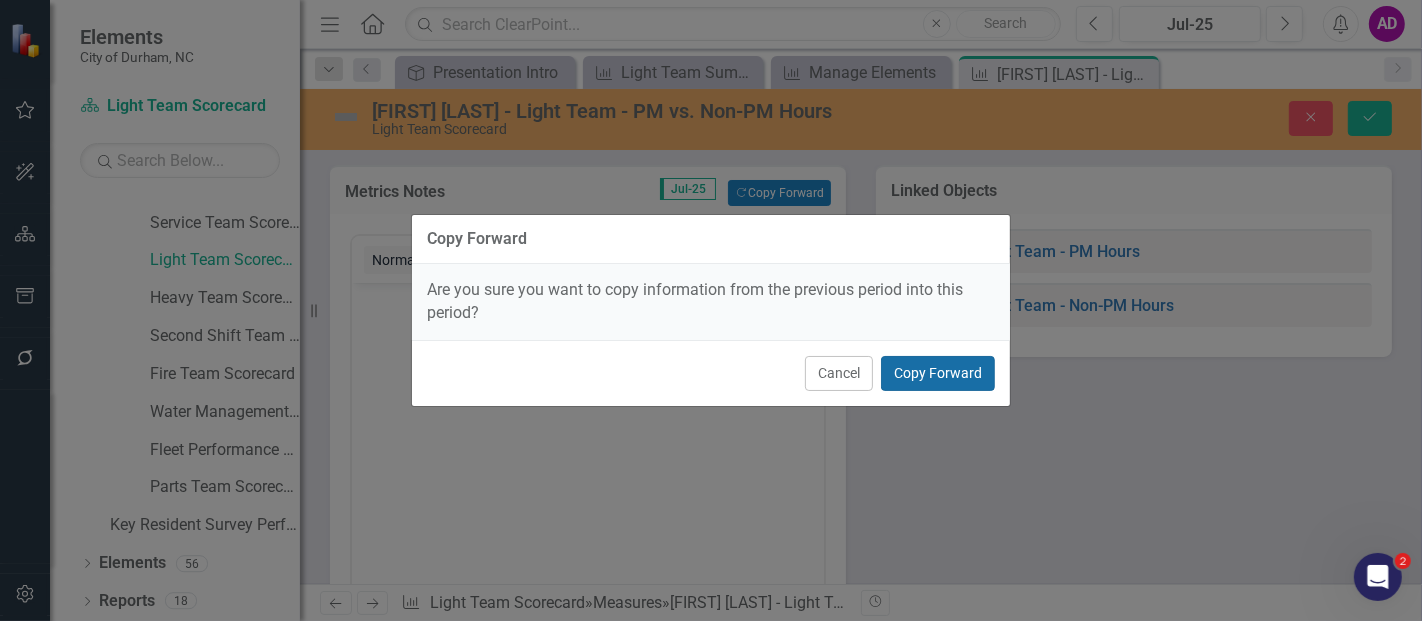 click on "Copy Forward" at bounding box center (938, 373) 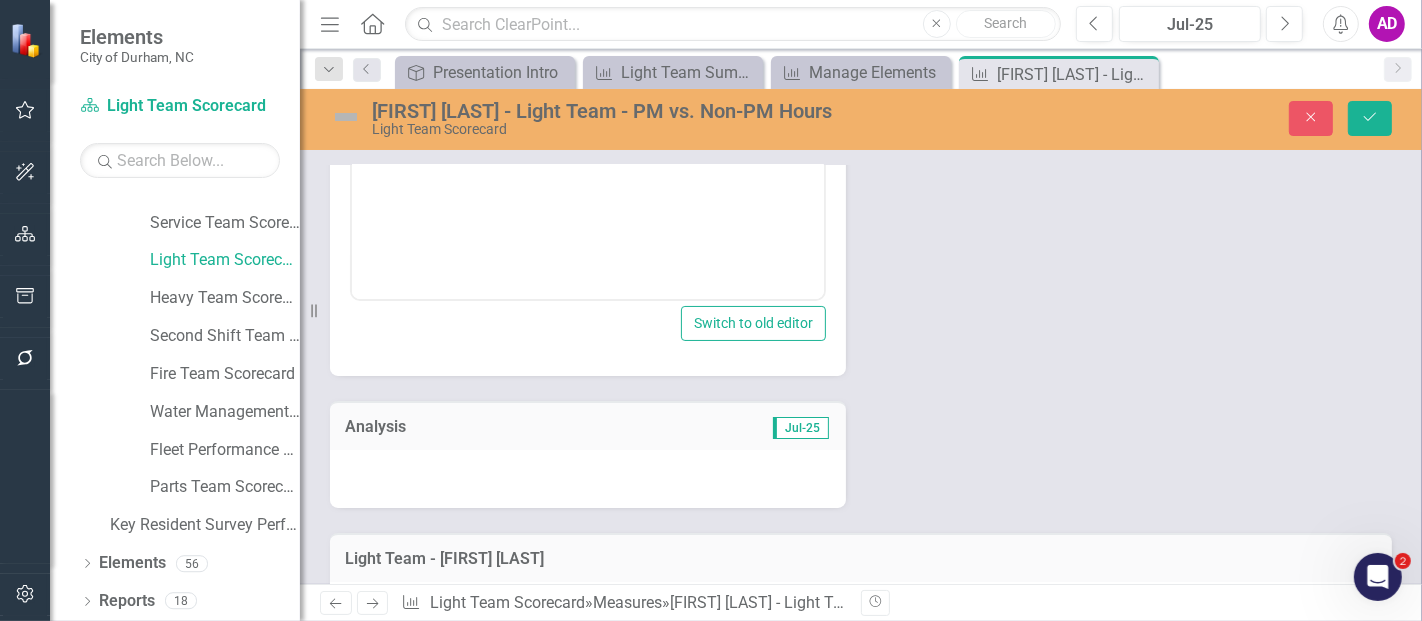 scroll, scrollTop: 444, scrollLeft: 0, axis: vertical 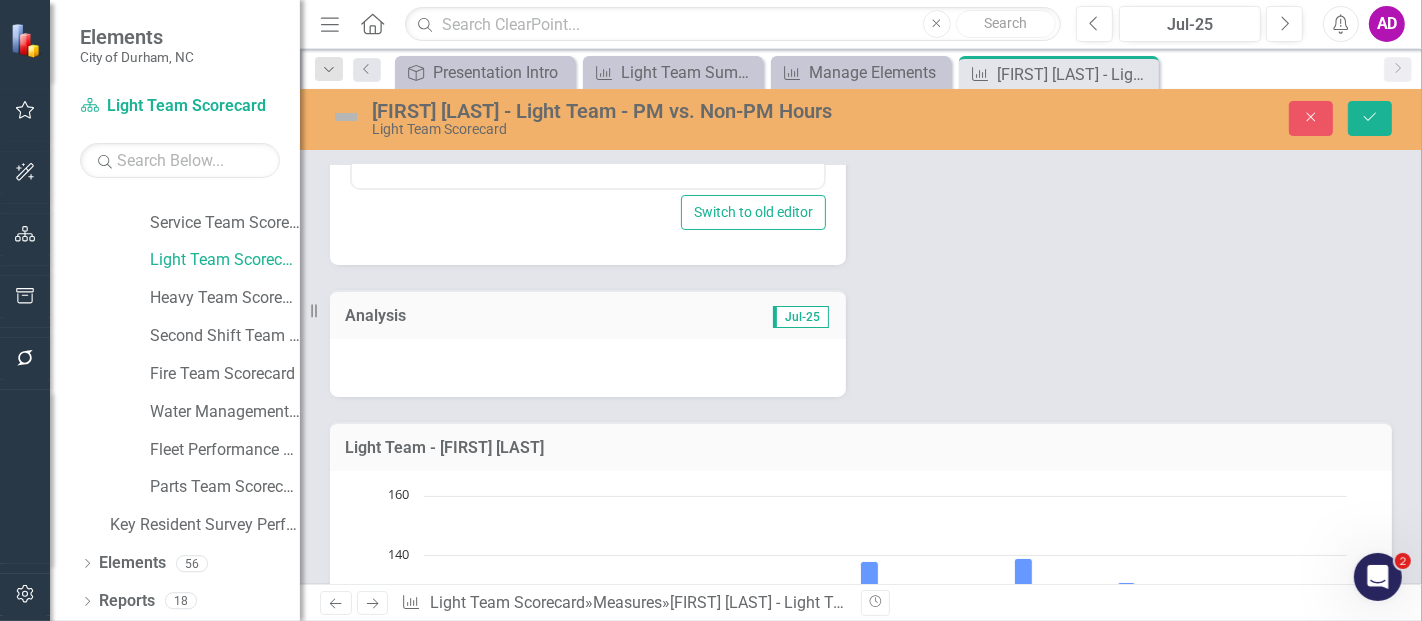 click at bounding box center (588, 368) 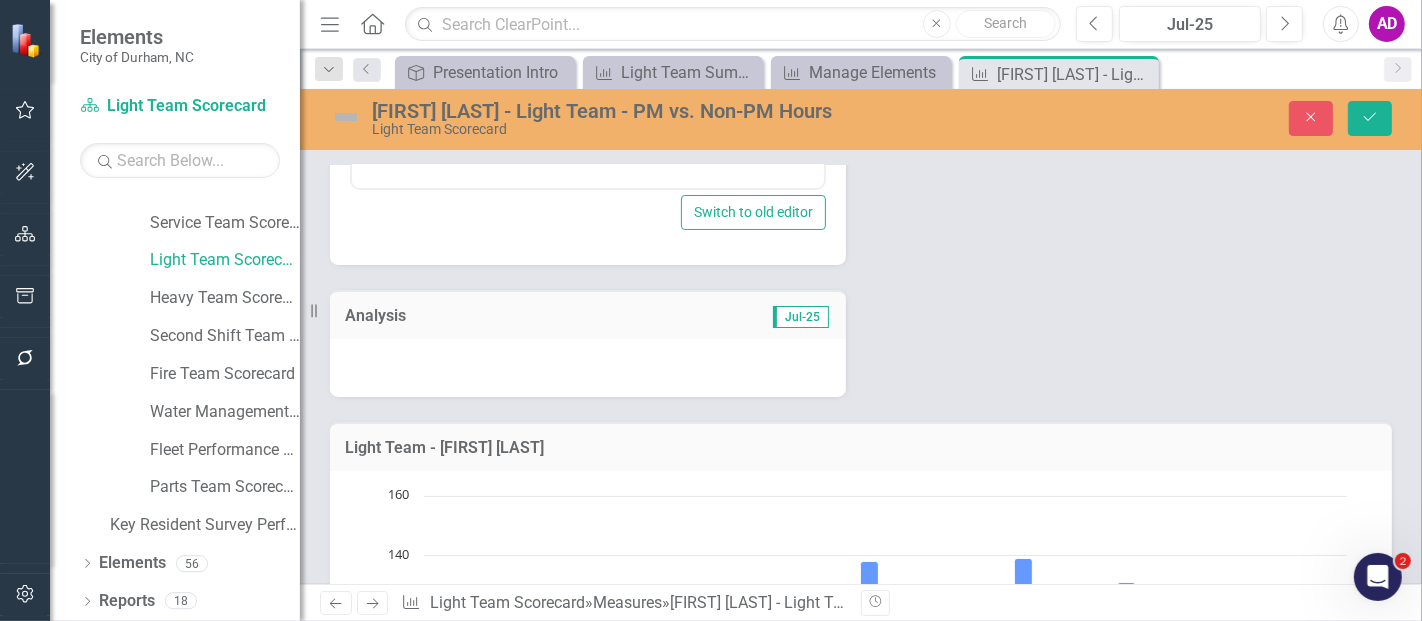 click at bounding box center [588, 368] 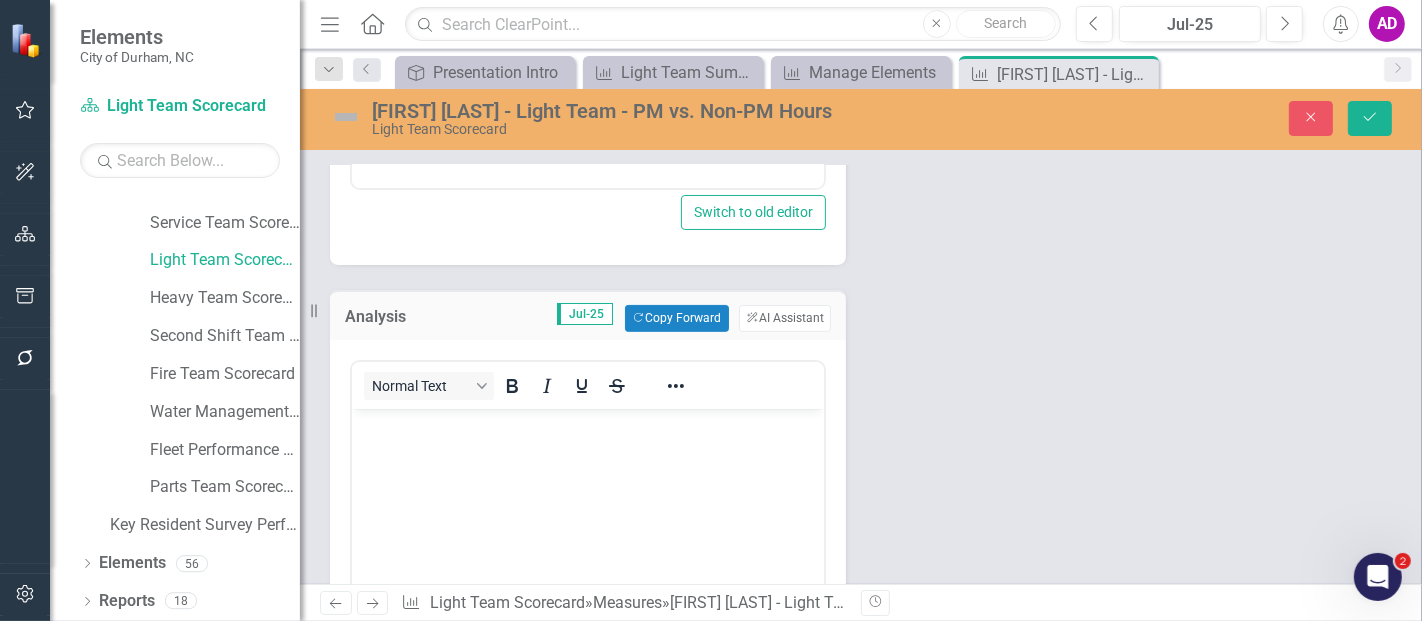 scroll, scrollTop: 0, scrollLeft: 0, axis: both 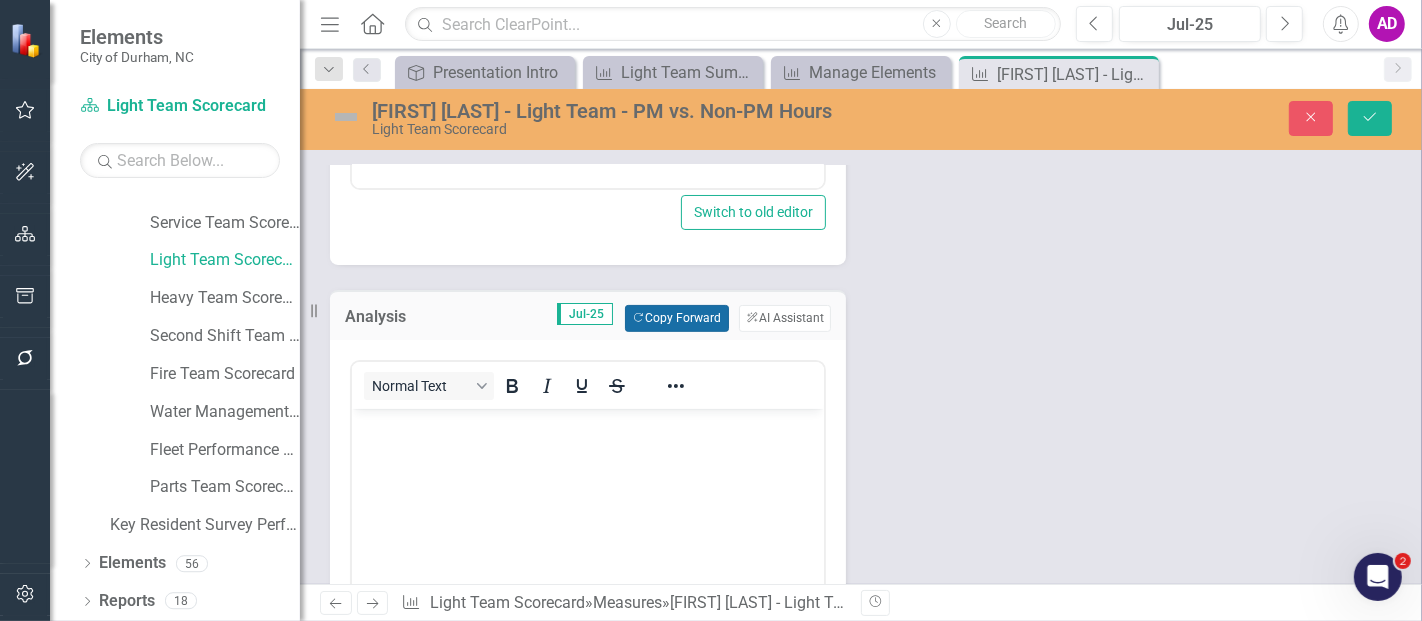 click on "Copy Forward  Copy Forward" at bounding box center [676, 318] 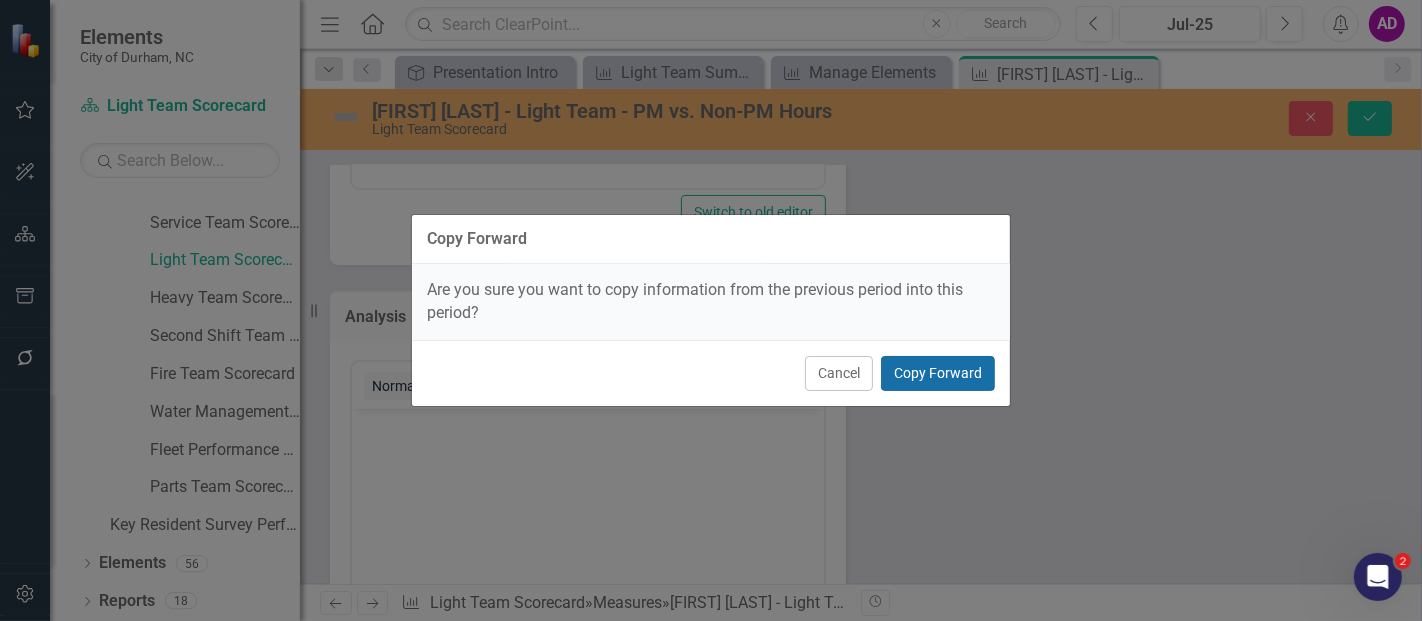 click on "Copy Forward" at bounding box center (938, 373) 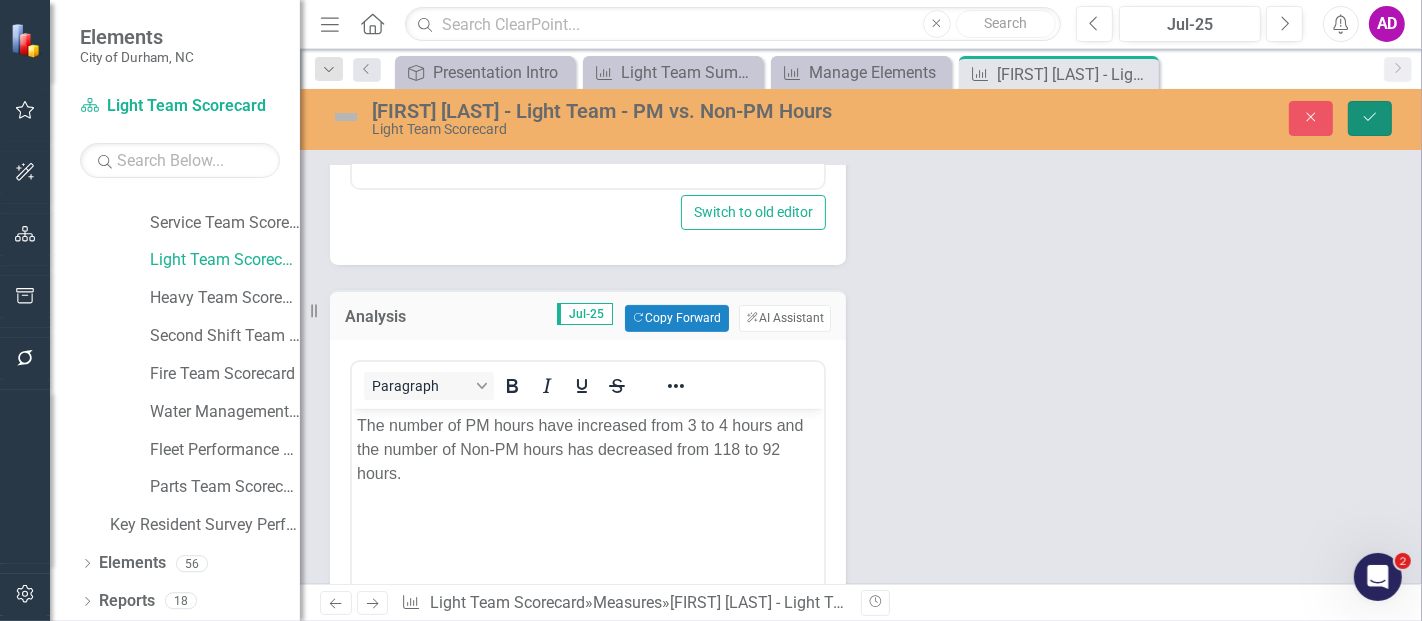 click on "Save" 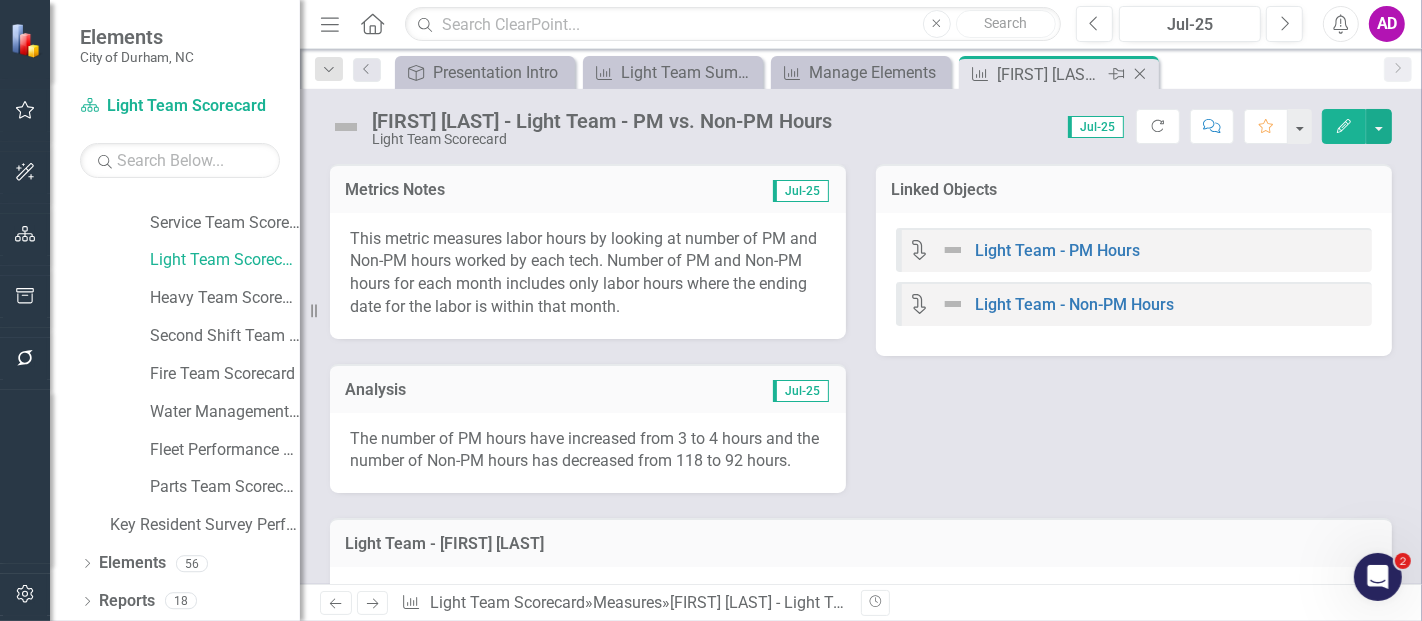 click on "Close" 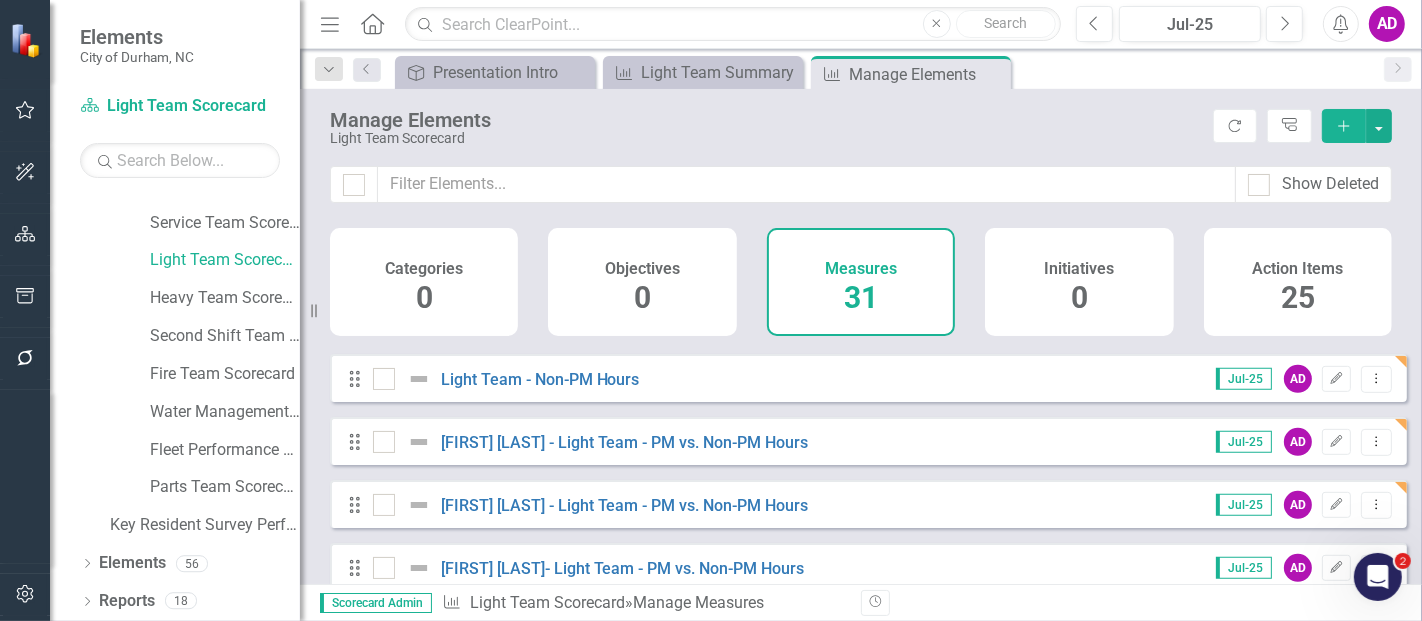scroll, scrollTop: 1111, scrollLeft: 0, axis: vertical 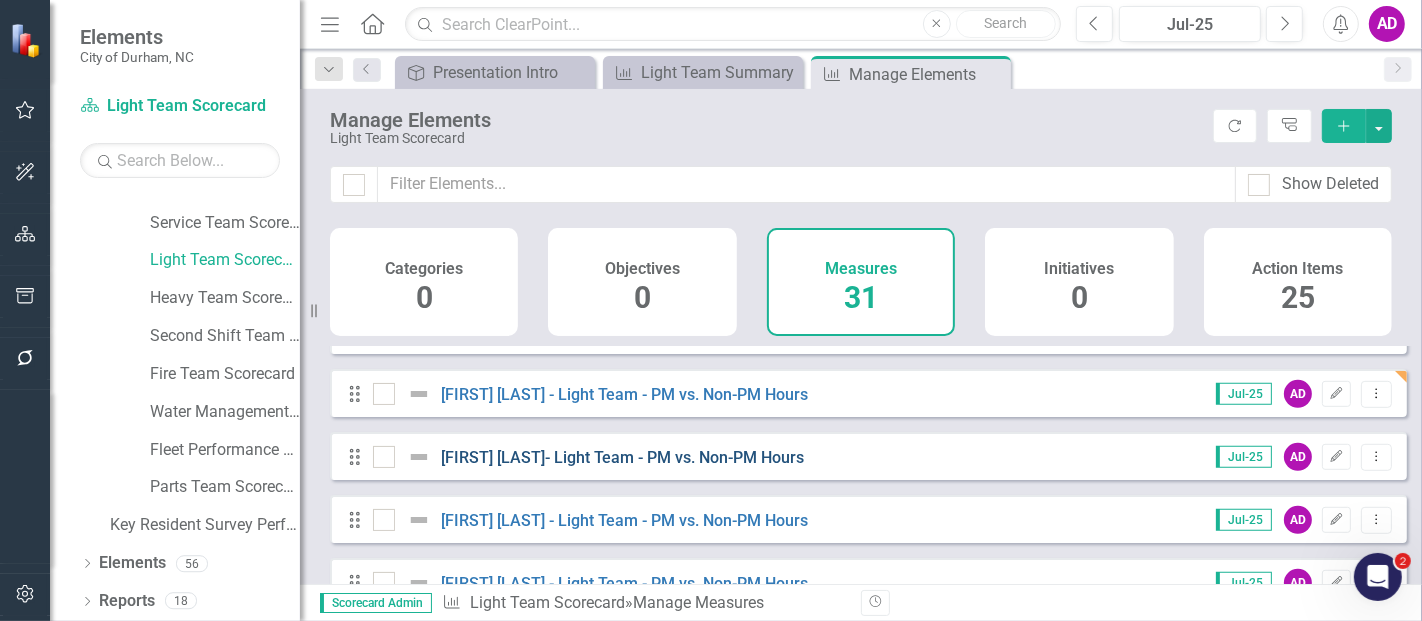click on "Kwok Leung- Light Team - PM vs. Non-PM Hours" at bounding box center [623, 457] 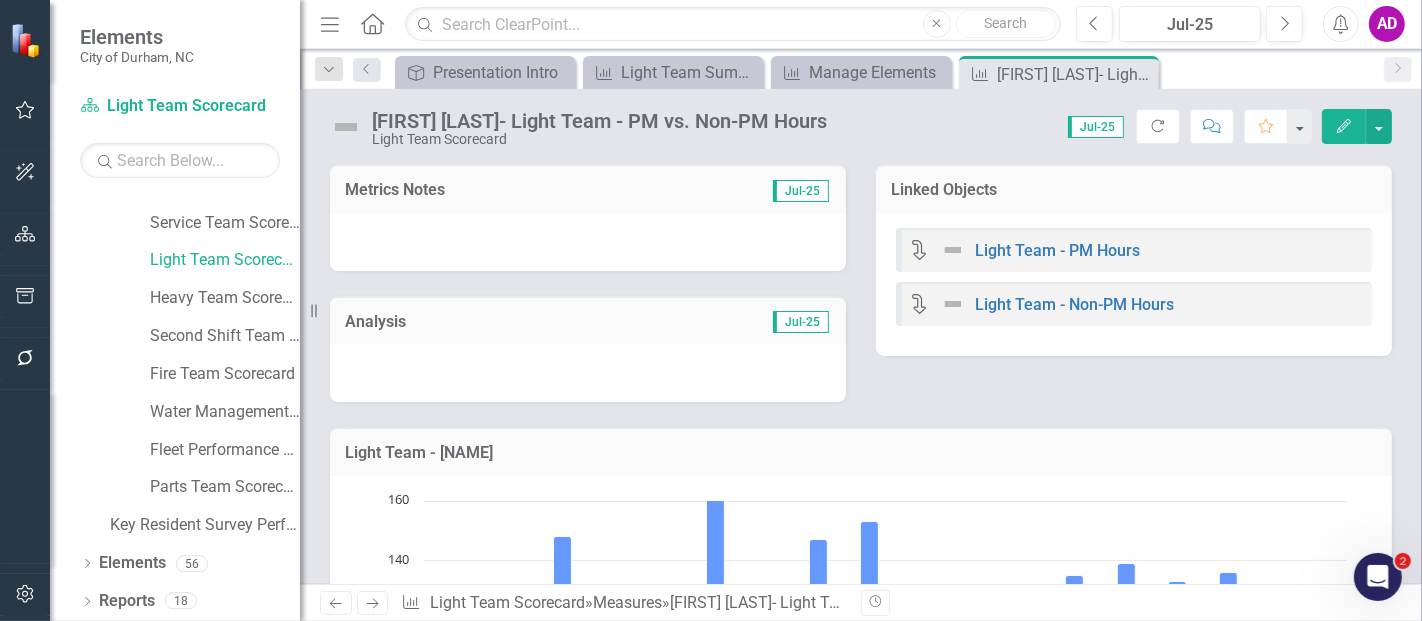 click at bounding box center (588, 242) 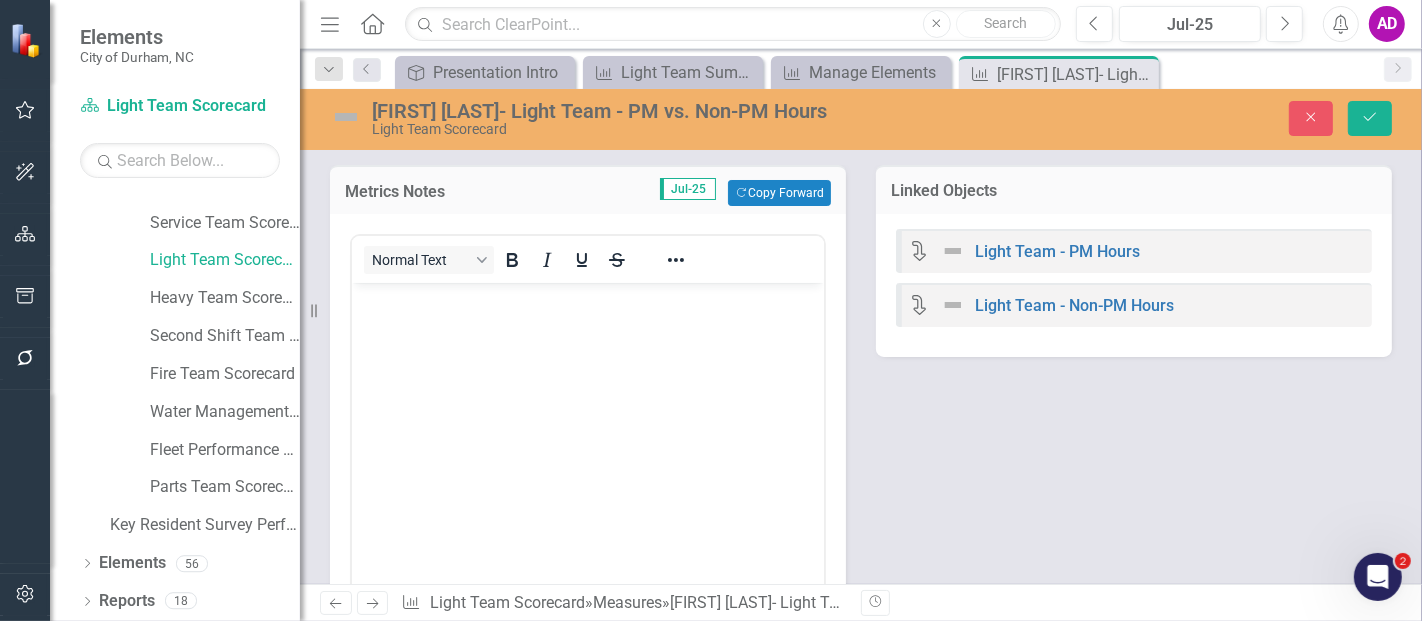 scroll, scrollTop: 0, scrollLeft: 0, axis: both 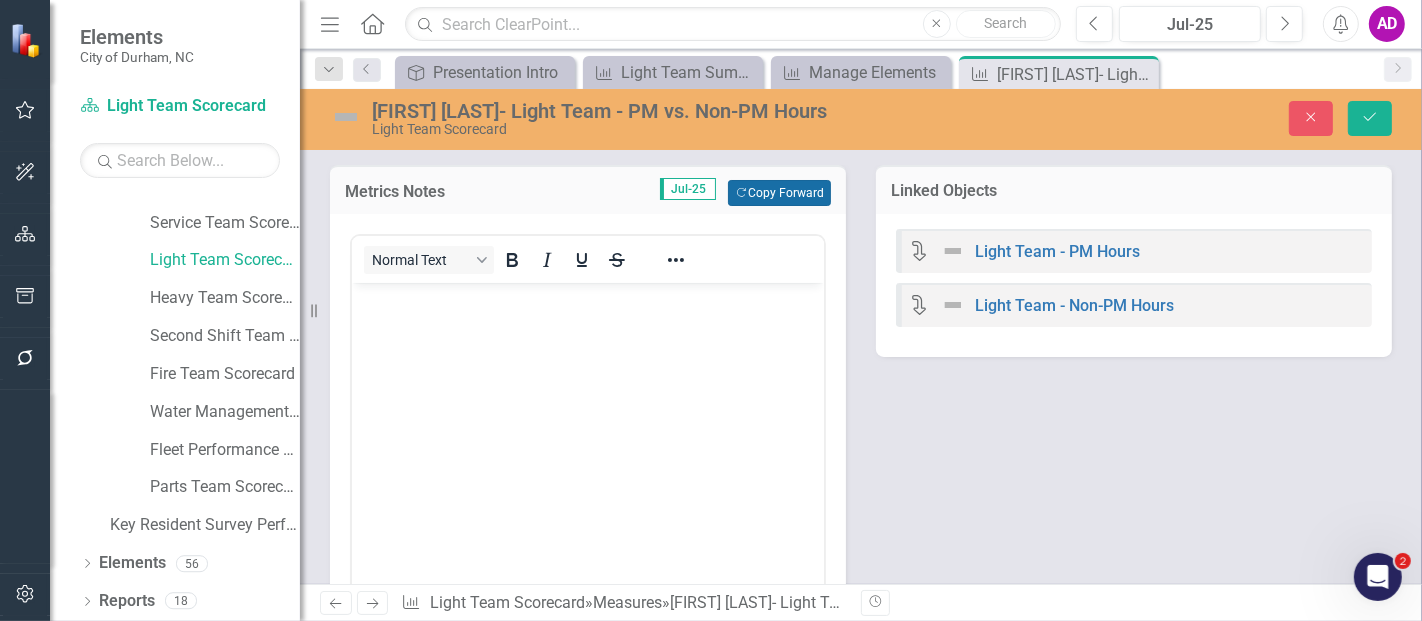 click on "Copy Forward  Copy Forward" at bounding box center [779, 193] 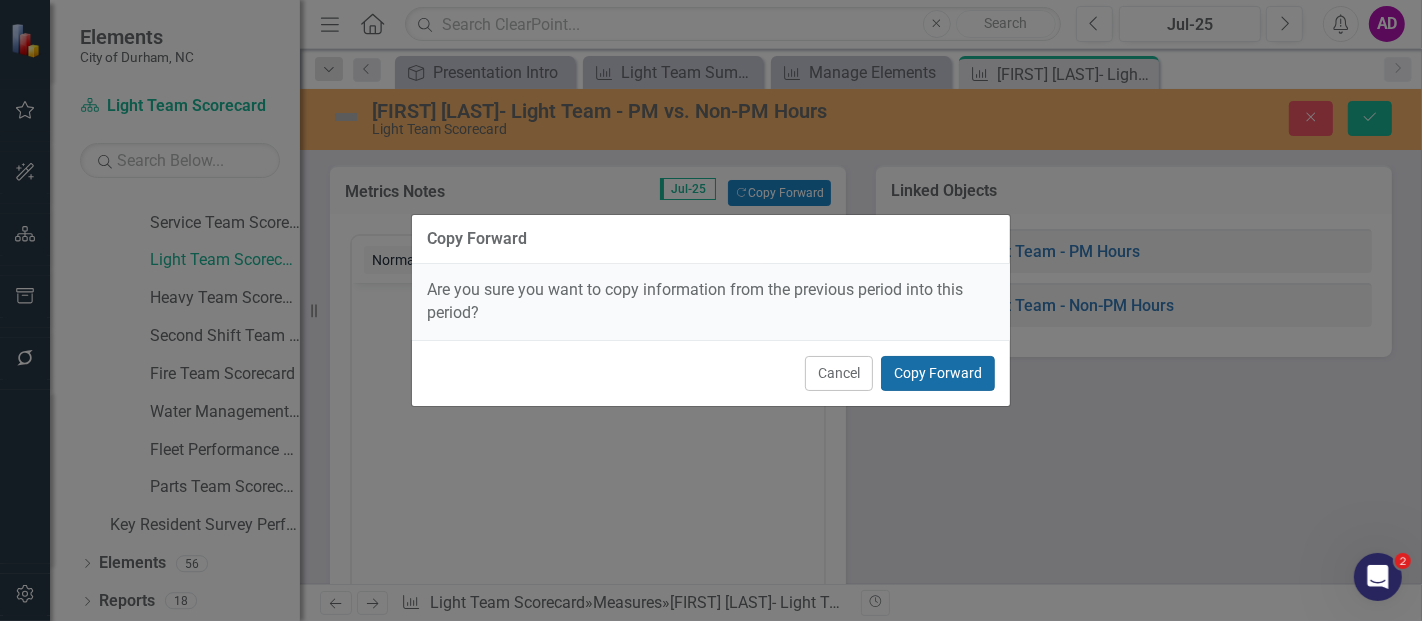 click on "Copy Forward" at bounding box center [938, 373] 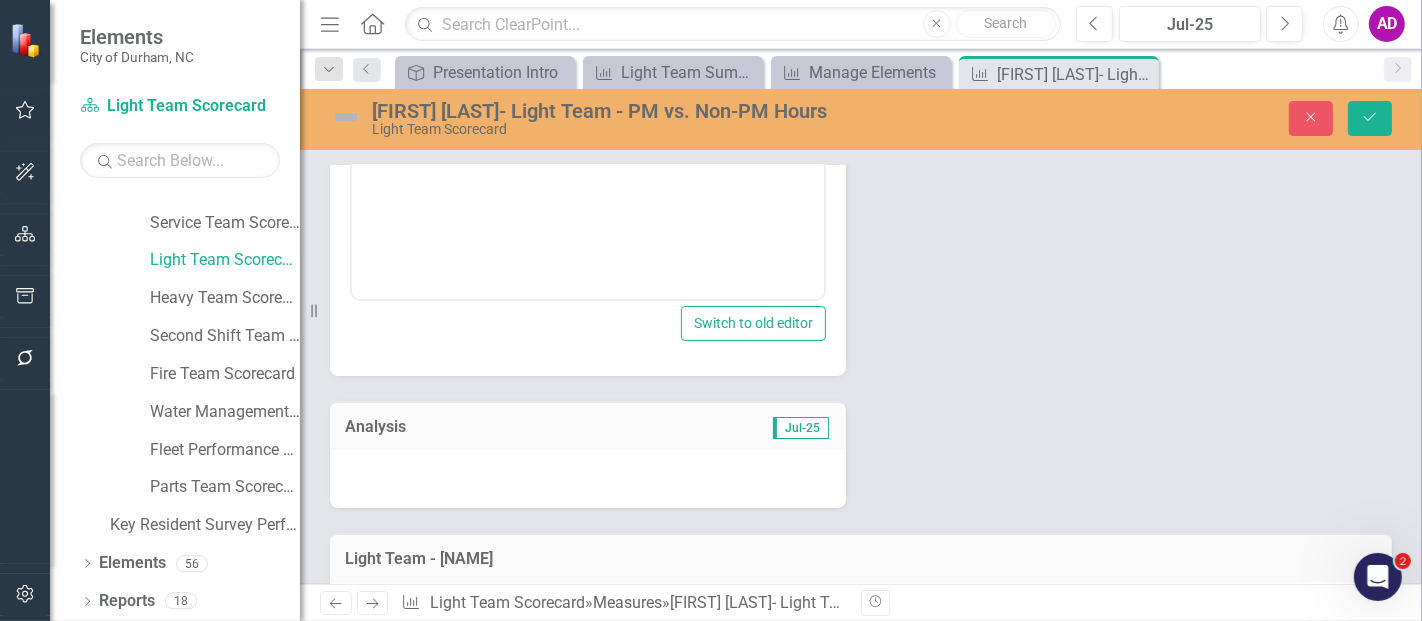 scroll, scrollTop: 444, scrollLeft: 0, axis: vertical 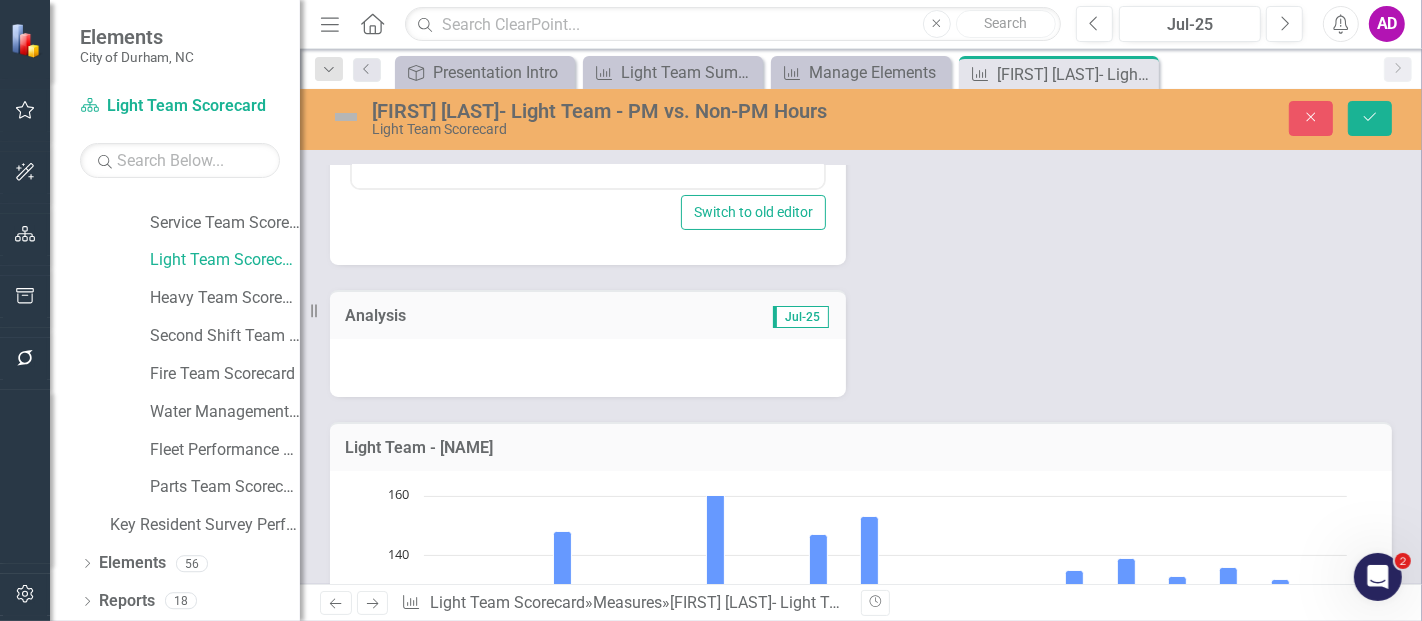click at bounding box center [588, 368] 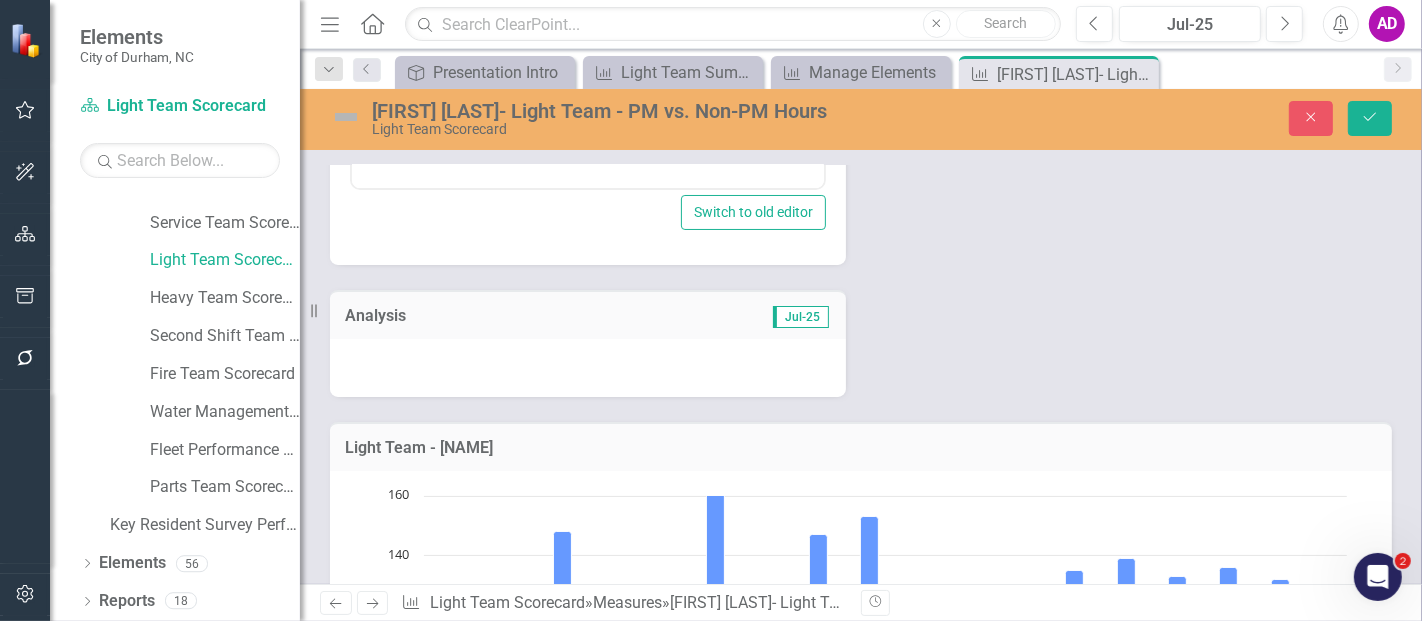 click at bounding box center (588, 368) 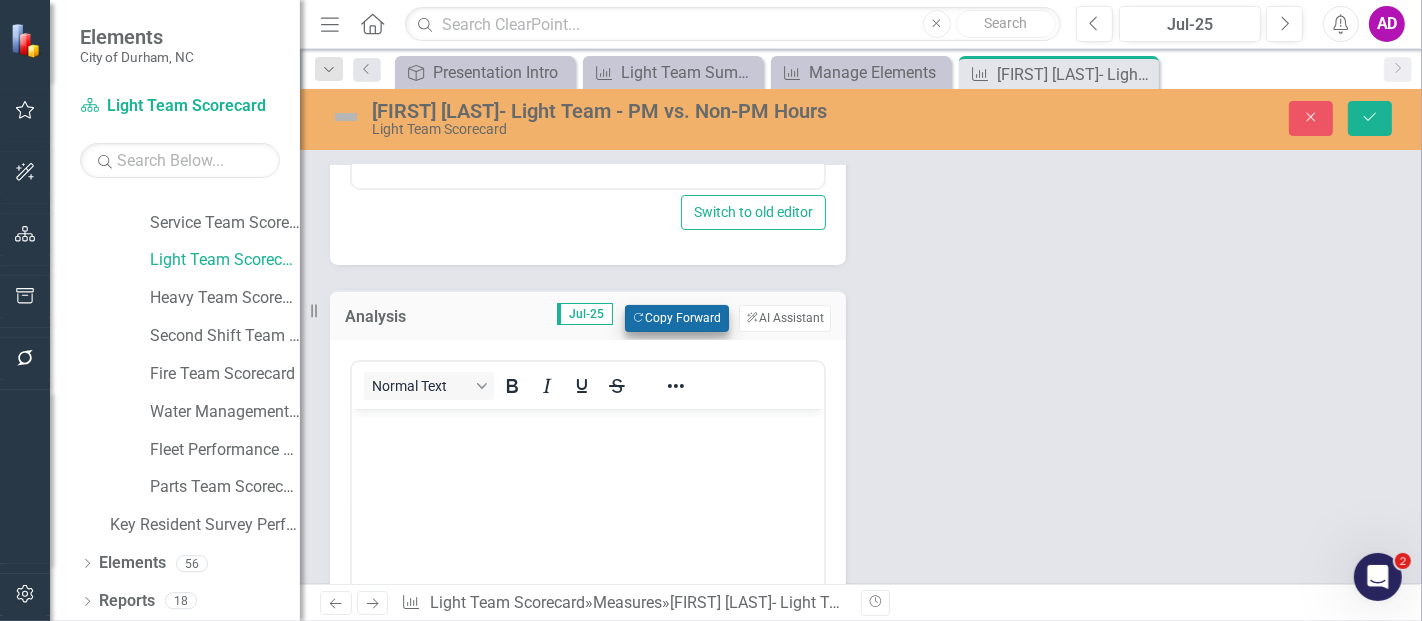 scroll, scrollTop: 0, scrollLeft: 0, axis: both 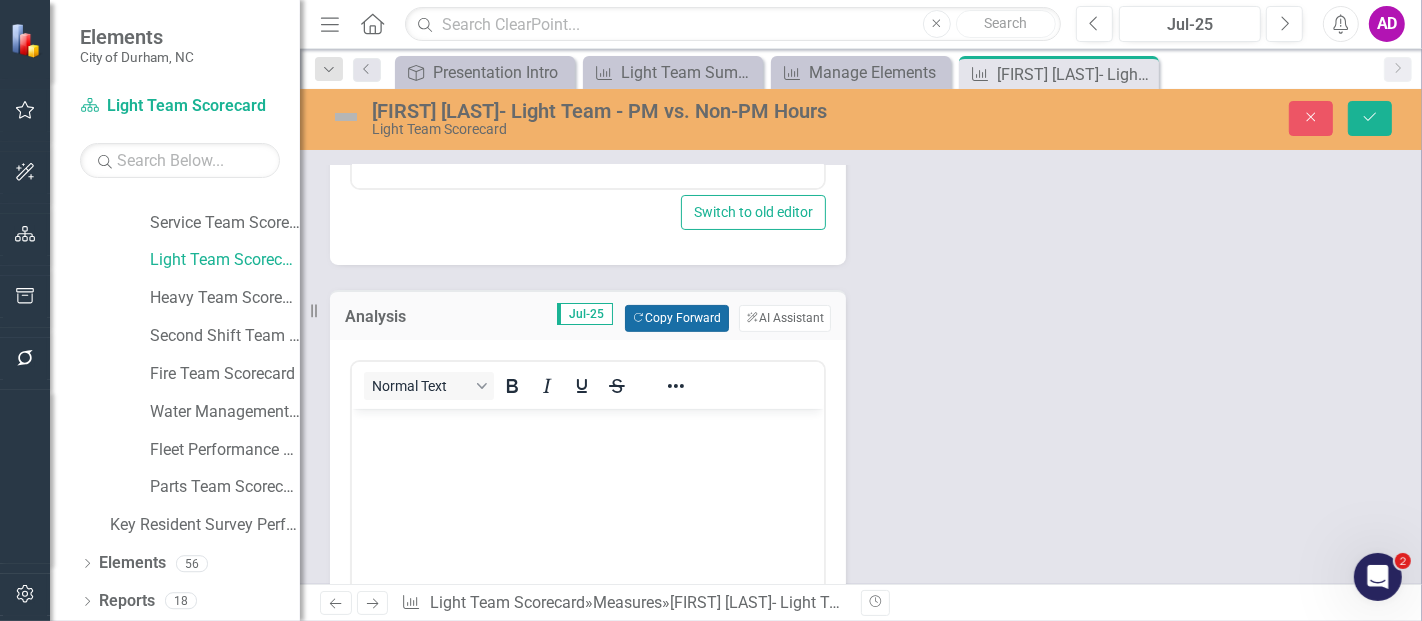click on "Copy Forward  Copy Forward" at bounding box center (676, 318) 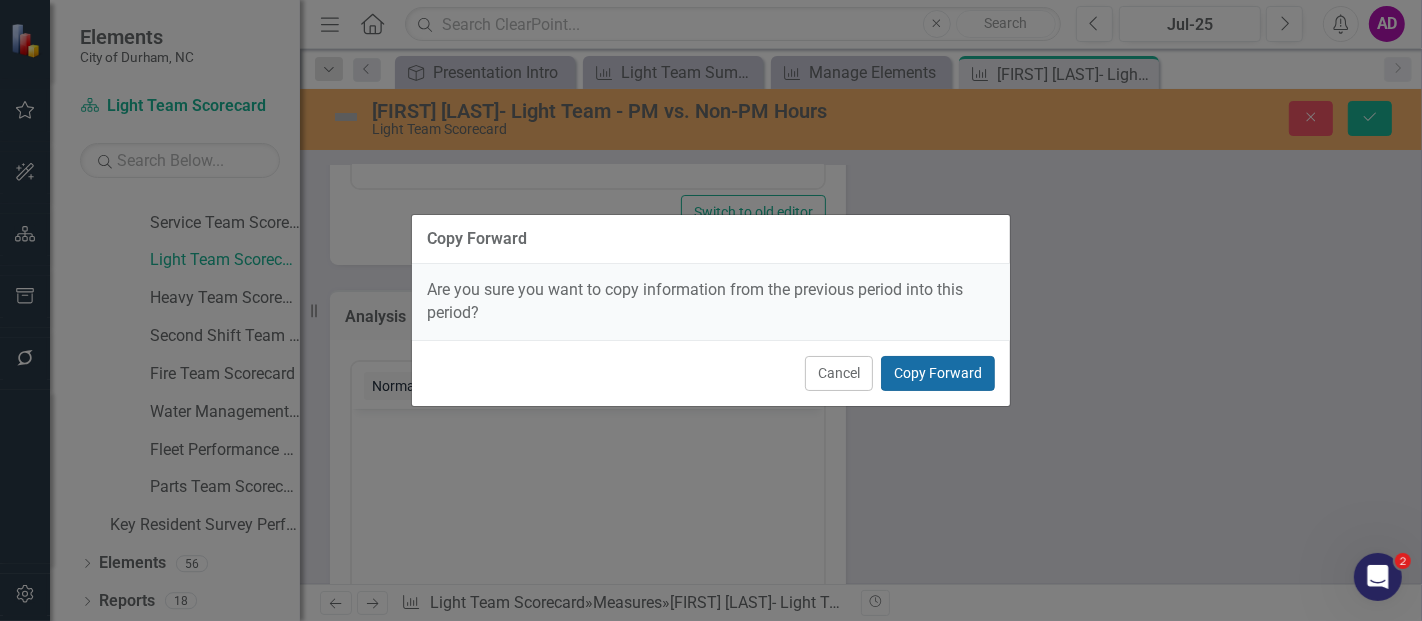 click on "Copy Forward" at bounding box center (938, 373) 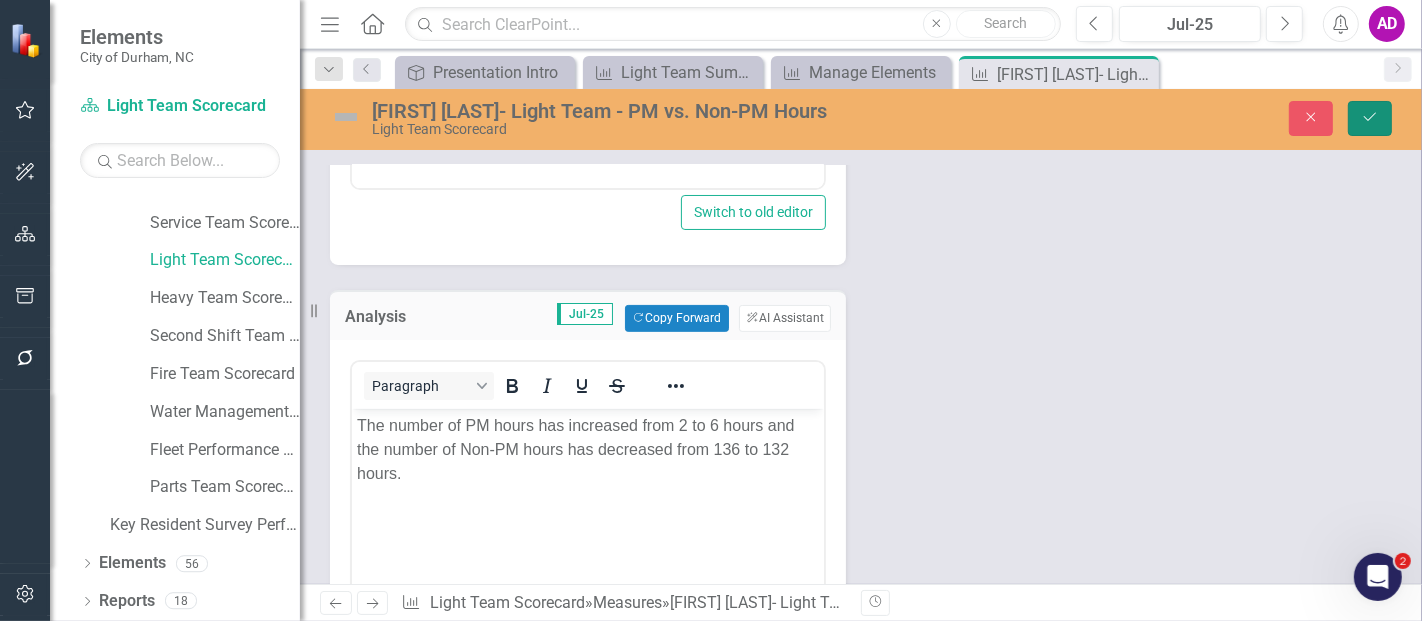 click on "Save" at bounding box center (1370, 118) 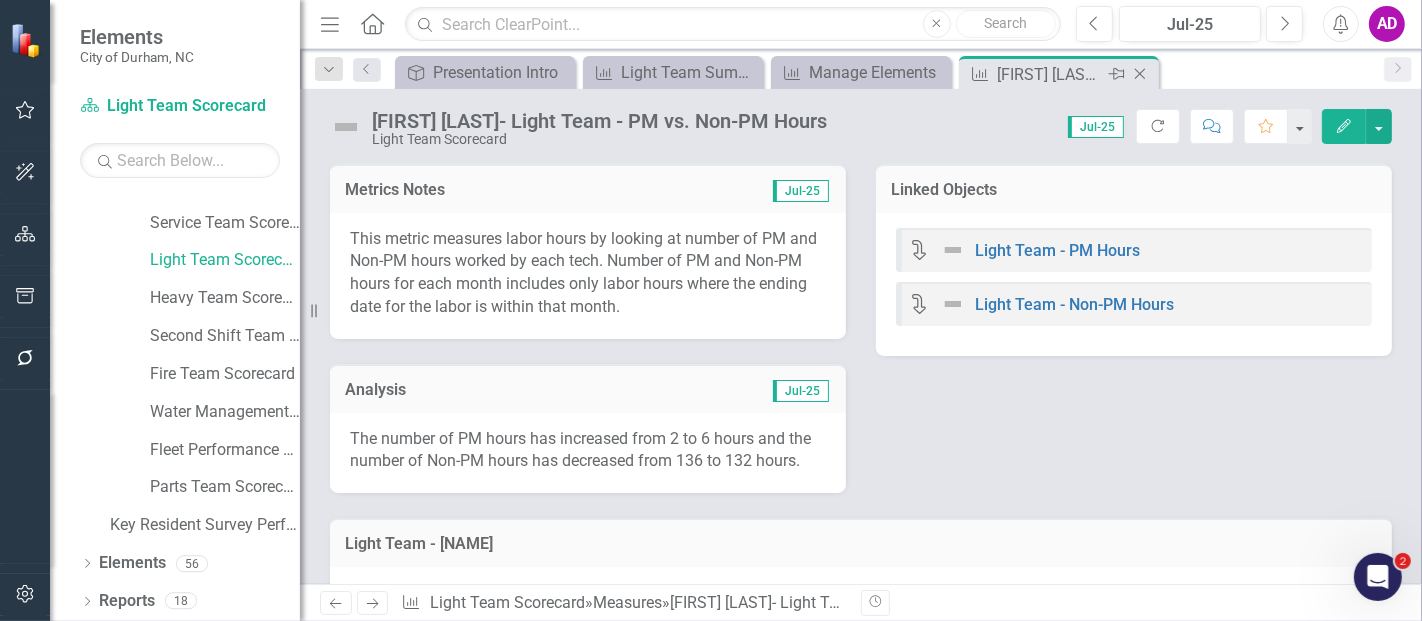 click 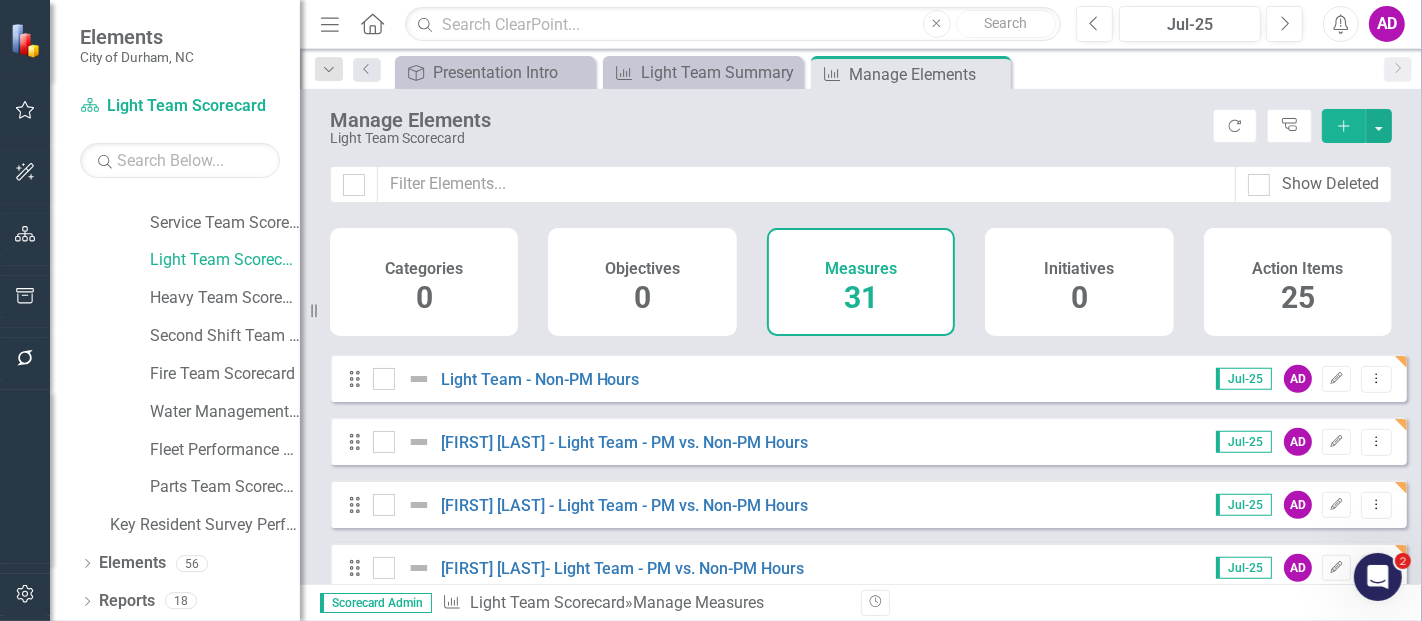 scroll, scrollTop: 1111, scrollLeft: 0, axis: vertical 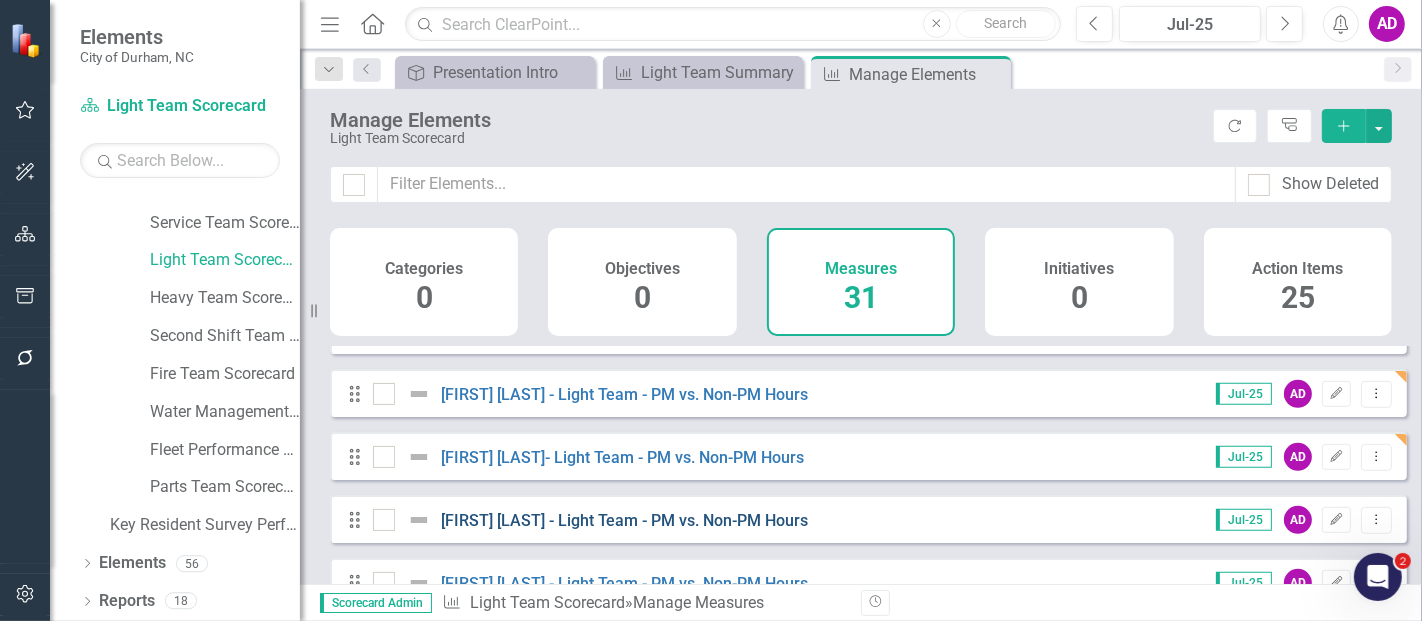 click on "Thomas Britt - Light Team - PM vs. Non-PM Hours" at bounding box center [625, 520] 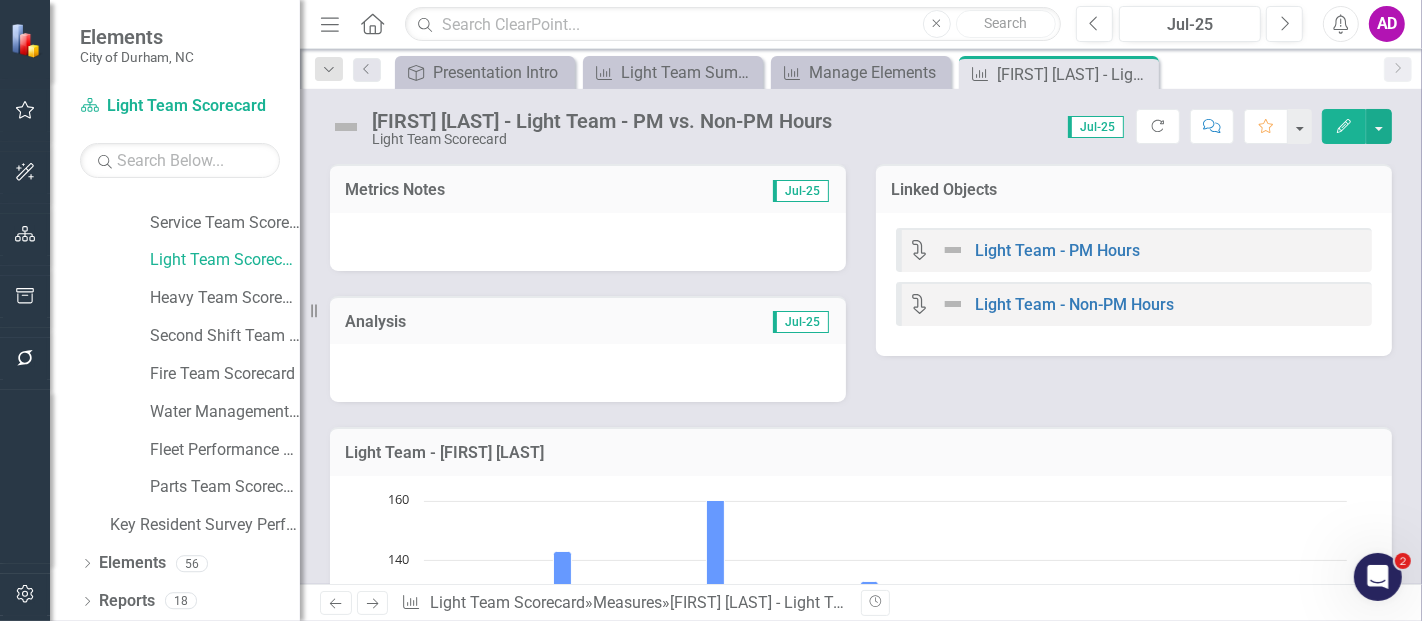 click at bounding box center [588, 242] 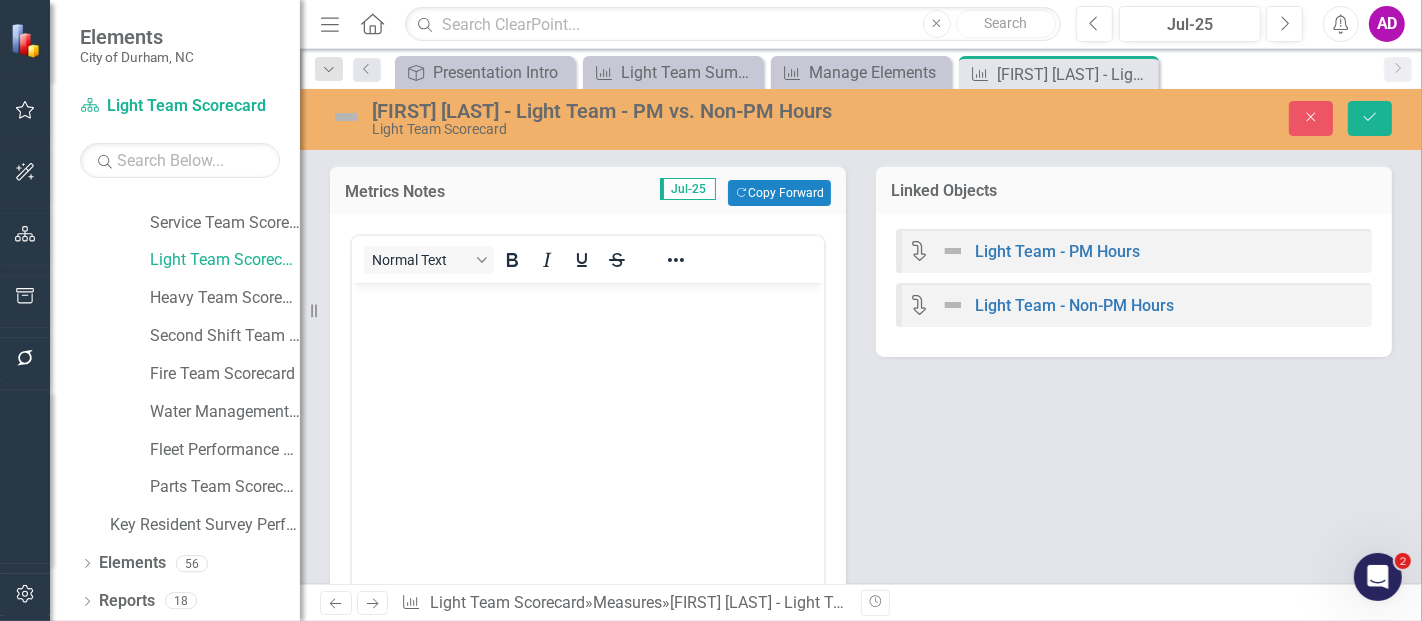 scroll, scrollTop: 0, scrollLeft: 0, axis: both 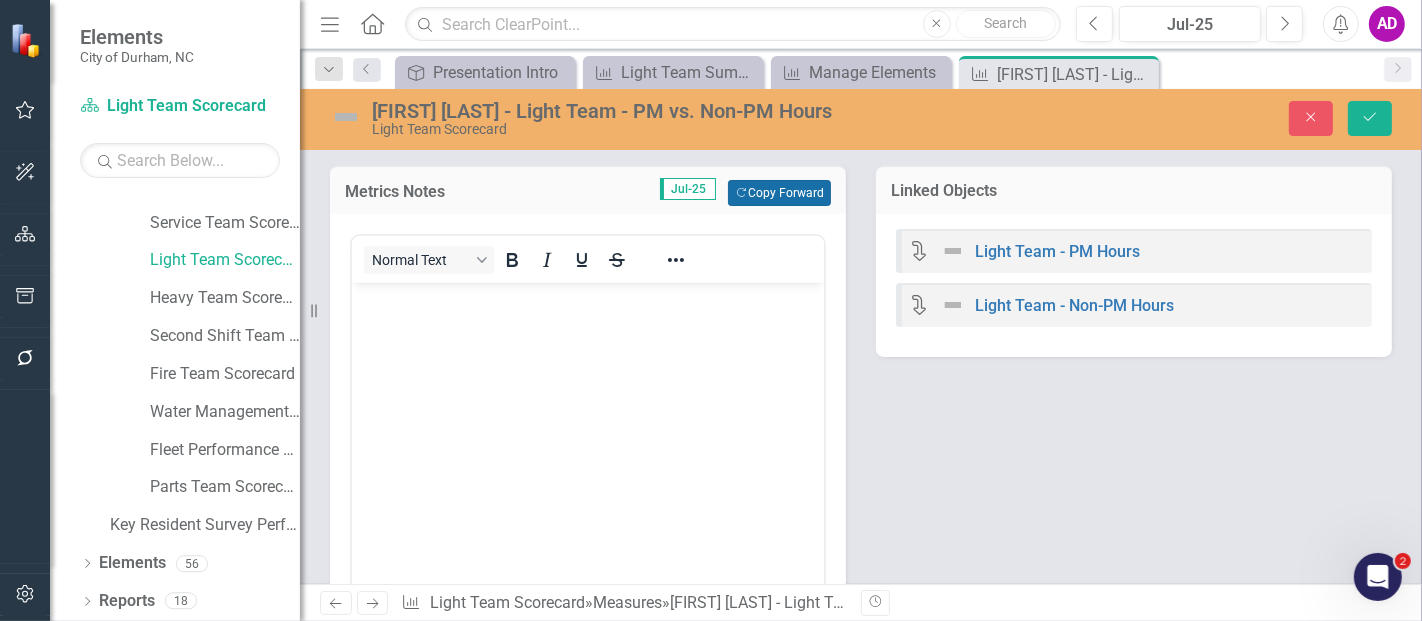 click on "Copy Forward  Copy Forward" at bounding box center [779, 193] 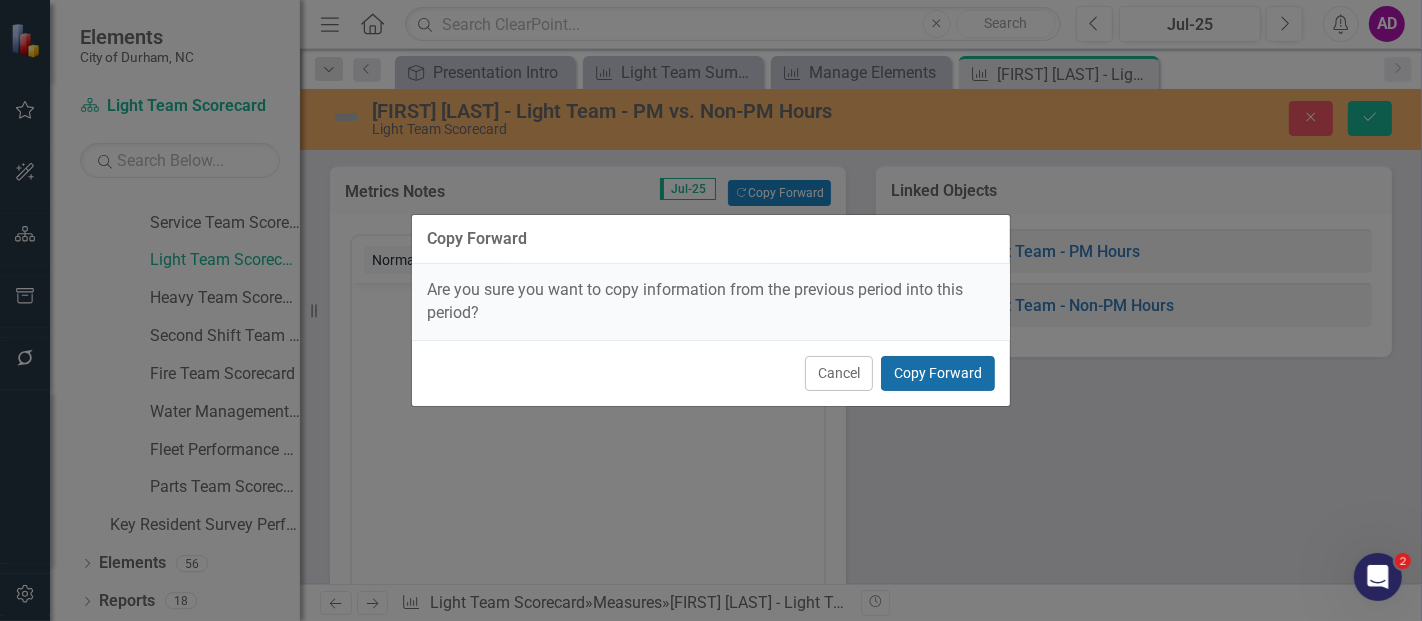 click on "Copy Forward" at bounding box center (938, 373) 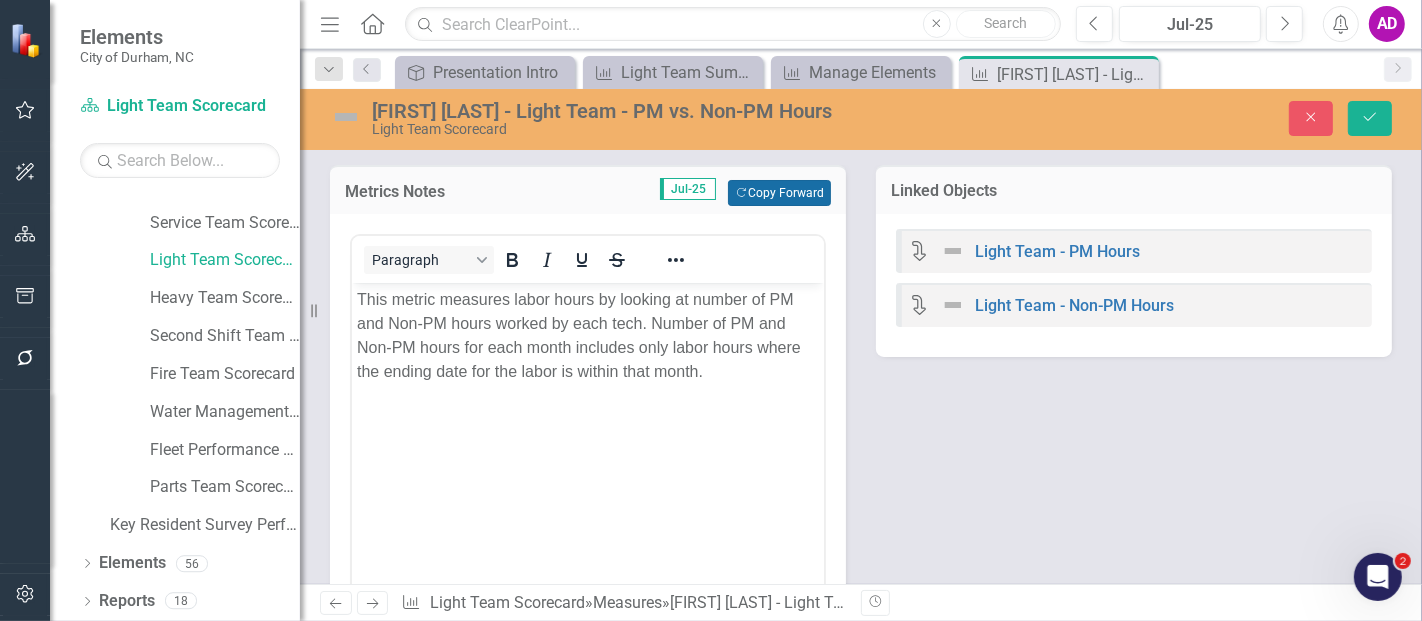 scroll, scrollTop: 333, scrollLeft: 0, axis: vertical 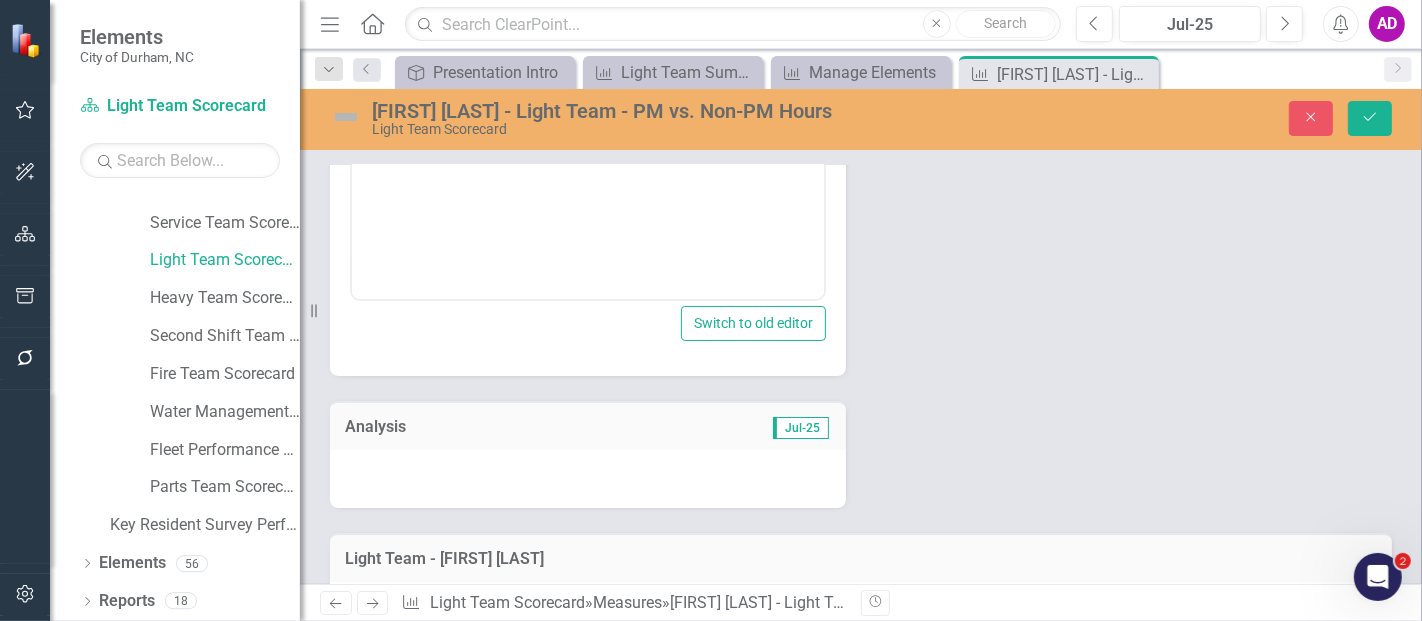 click at bounding box center [588, 479] 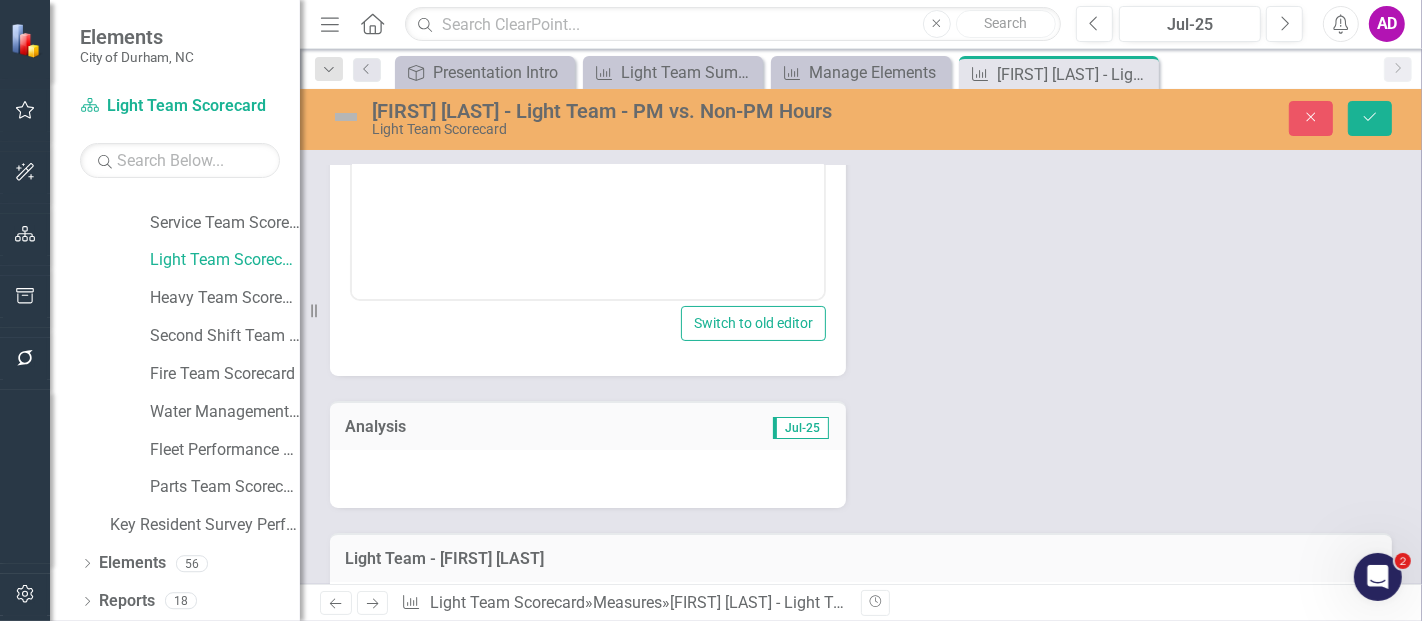 click at bounding box center [588, 479] 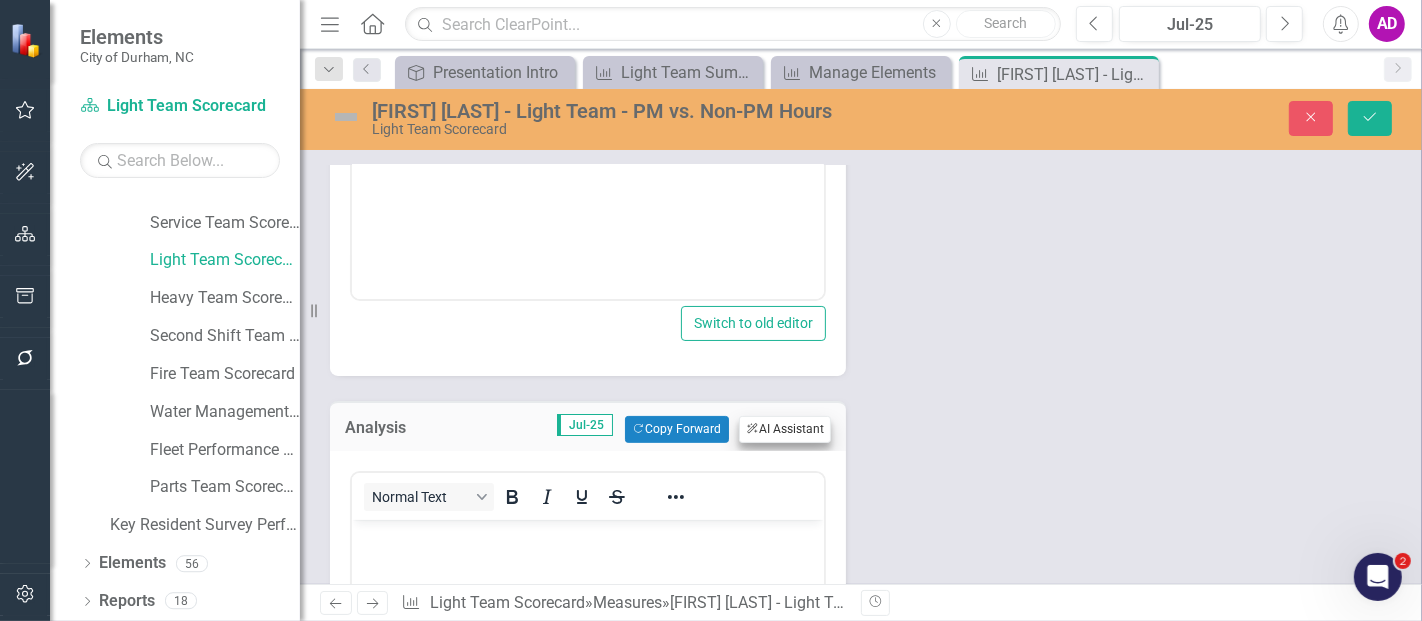 scroll, scrollTop: 0, scrollLeft: 0, axis: both 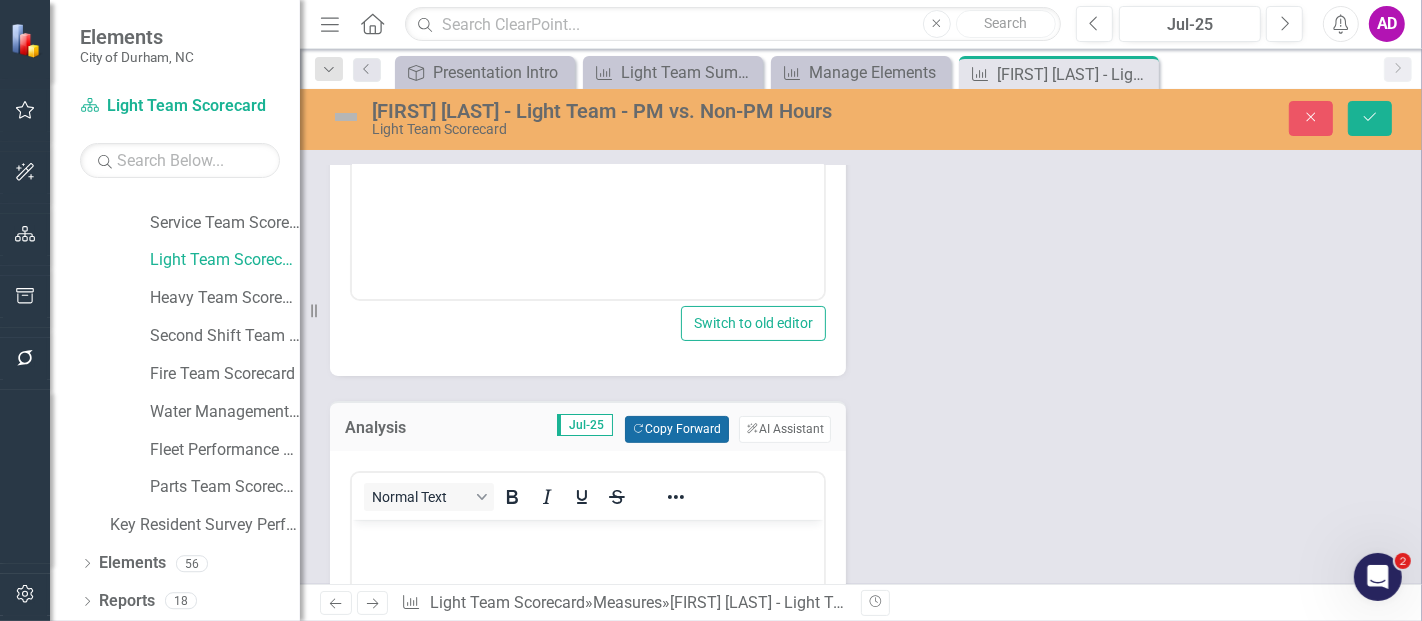 click on "Copy Forward  Copy Forward" at bounding box center [676, 429] 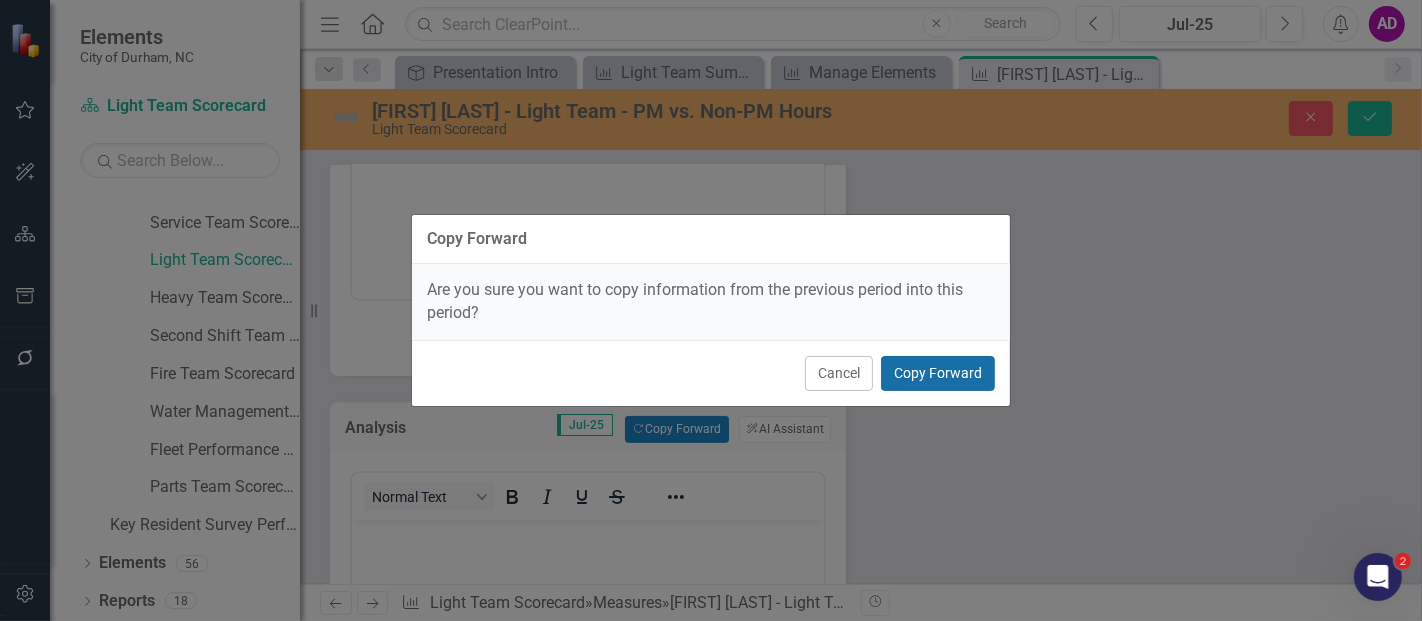 click on "Copy Forward" at bounding box center [938, 373] 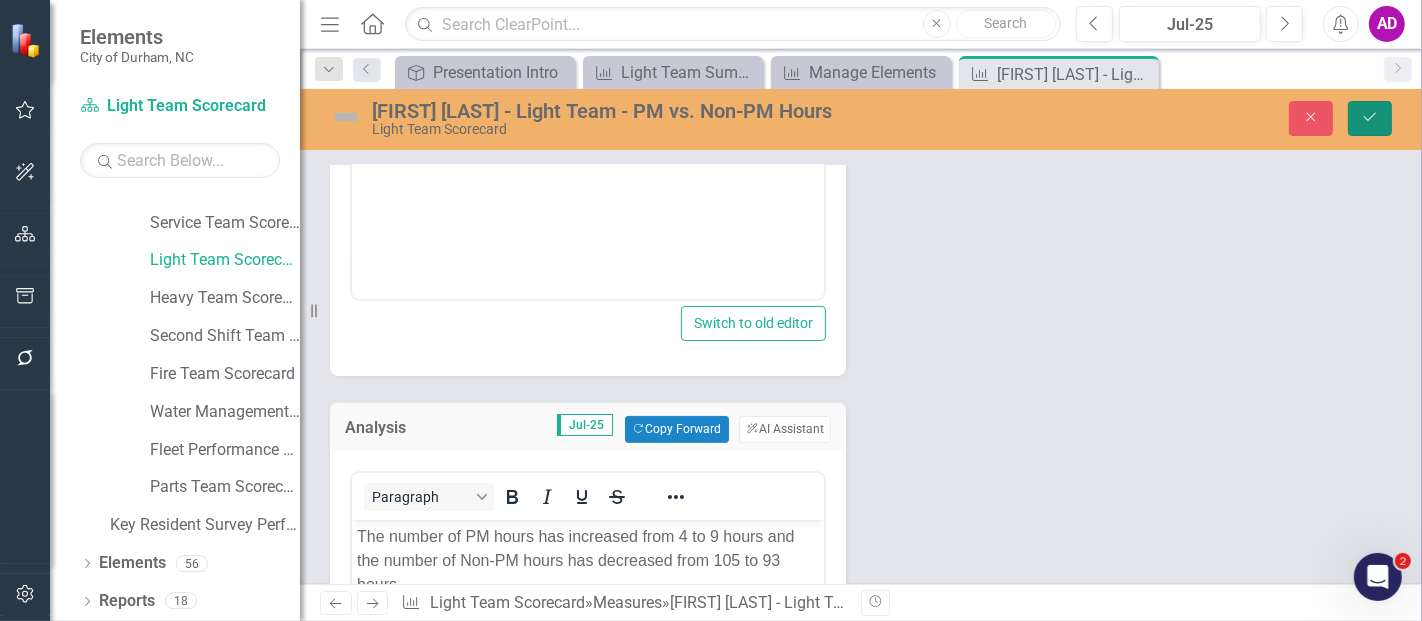 click on "Save" at bounding box center [1370, 118] 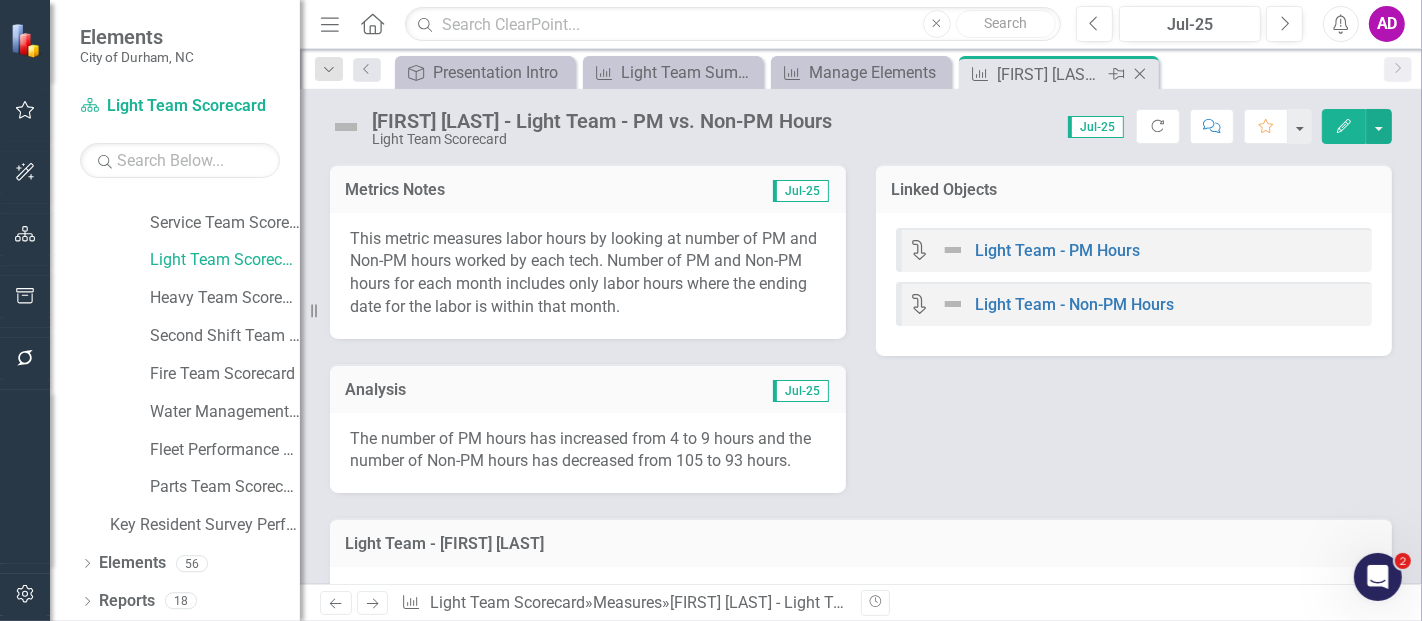 click 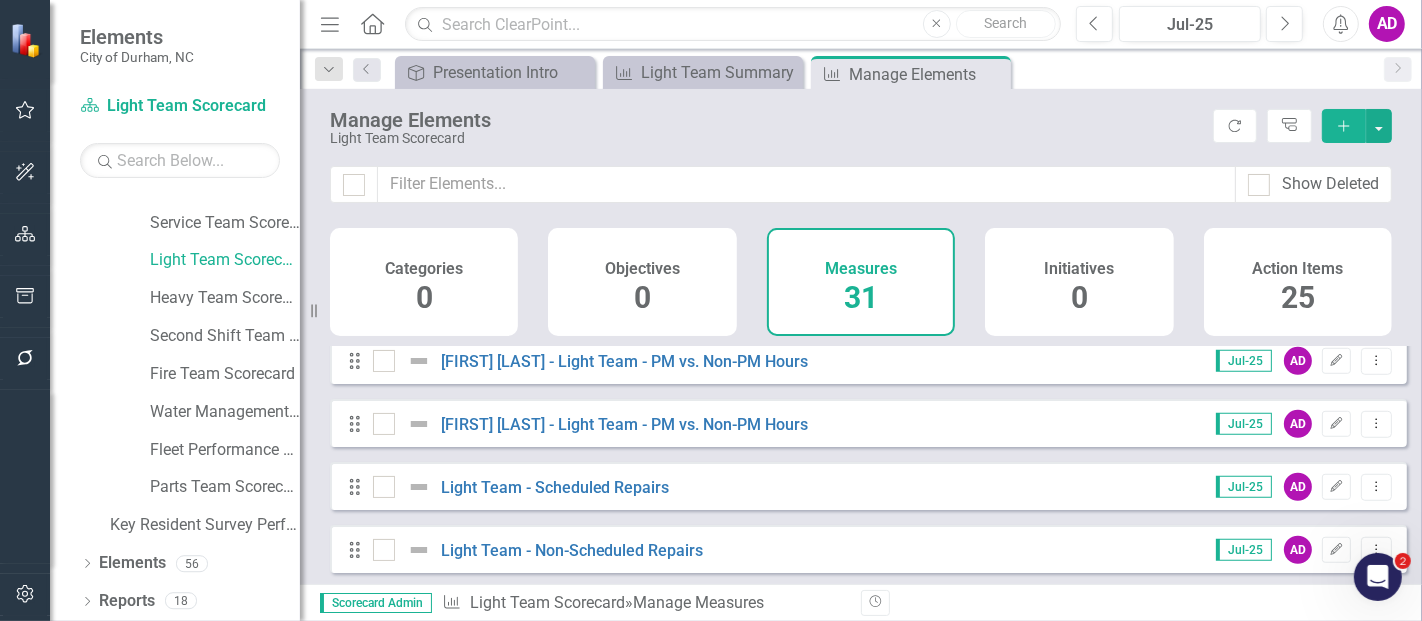 scroll, scrollTop: 1222, scrollLeft: 0, axis: vertical 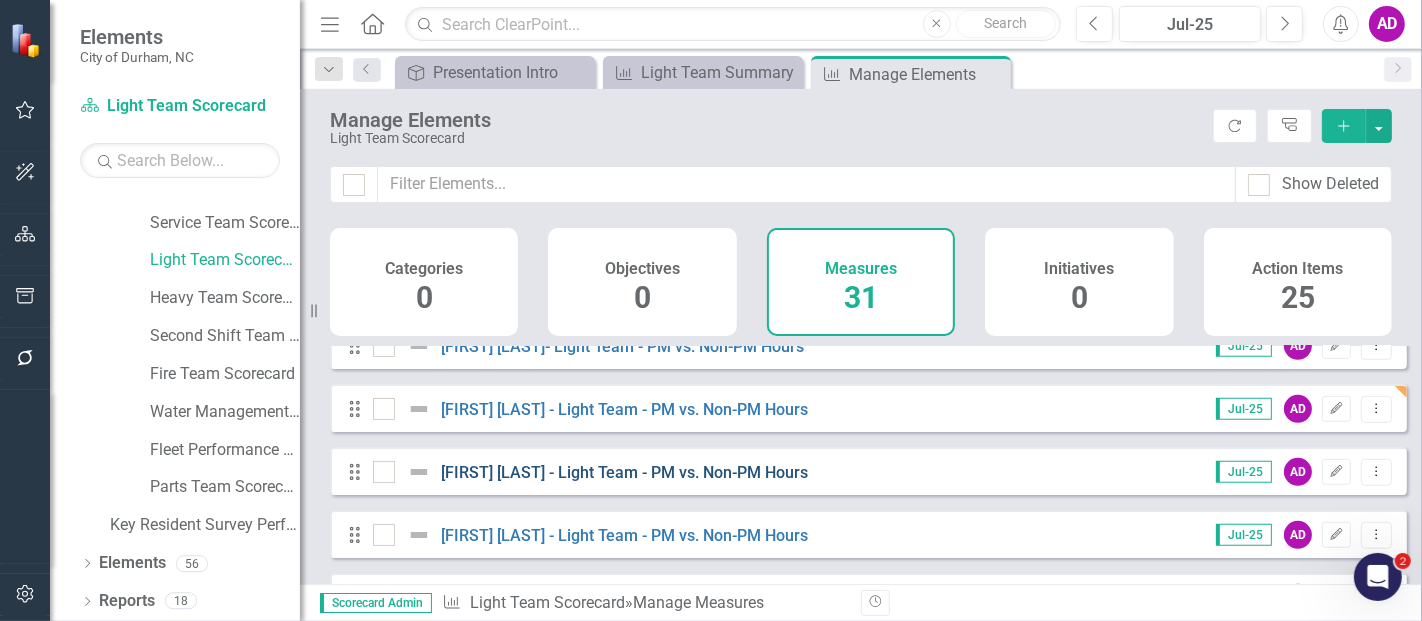 click on "John Herring - Light Team - PM vs. Non-PM Hours" at bounding box center [625, 472] 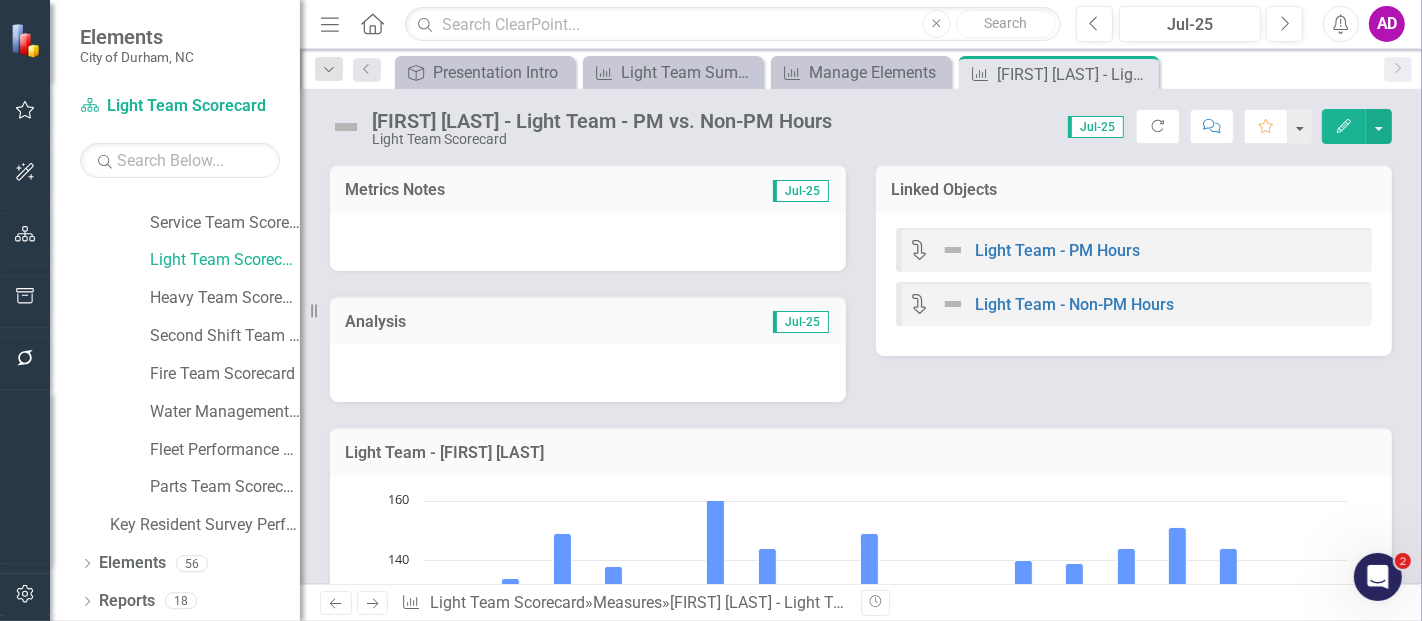click at bounding box center [588, 242] 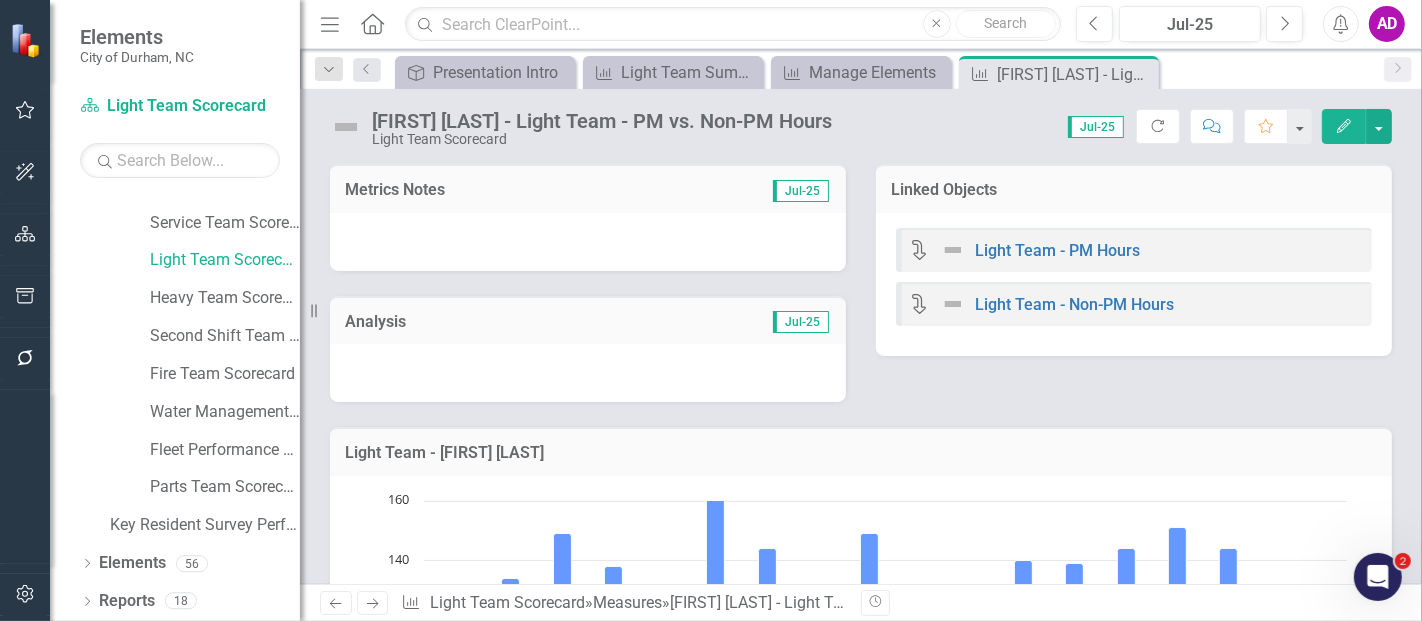 click at bounding box center (588, 242) 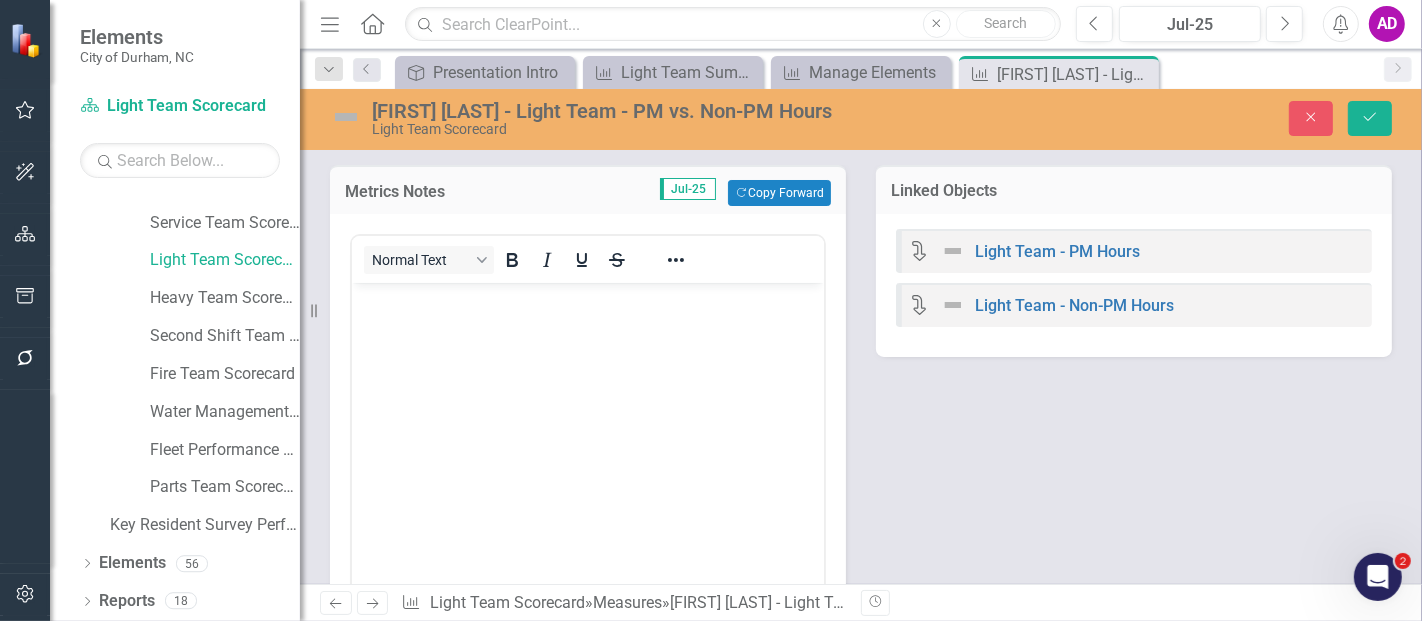 scroll, scrollTop: 0, scrollLeft: 0, axis: both 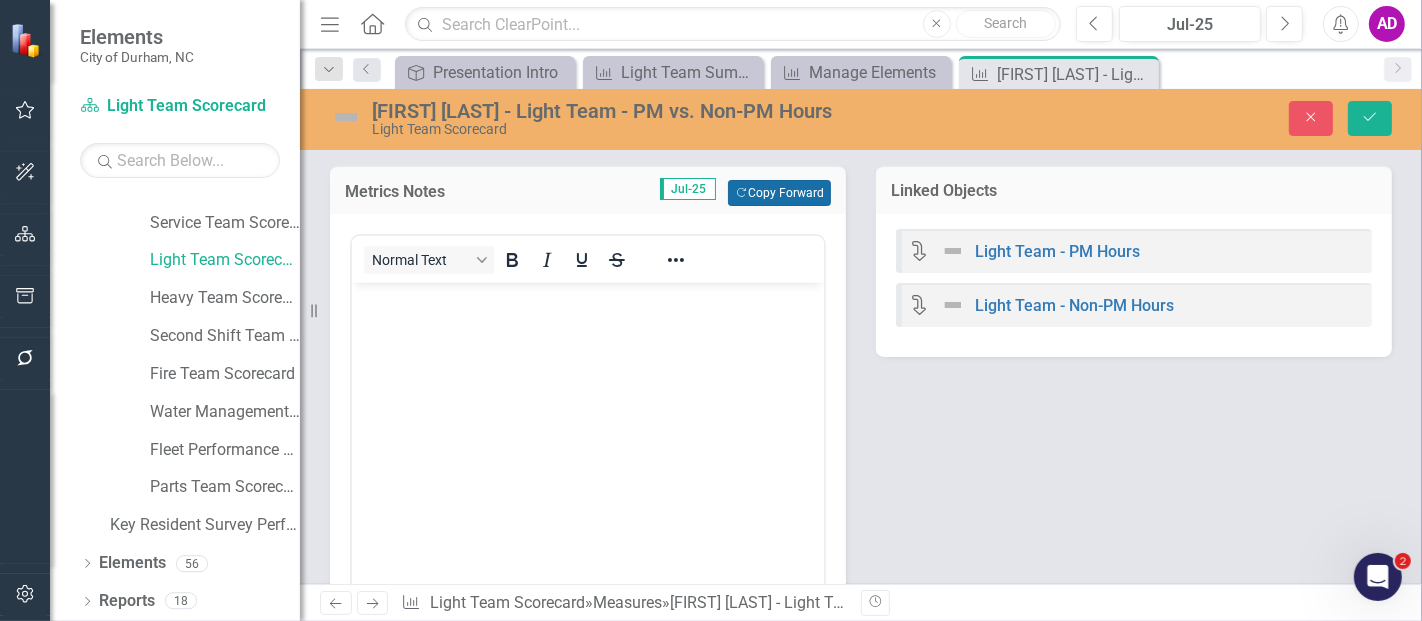 click on "Copy Forward  Copy Forward" at bounding box center [779, 193] 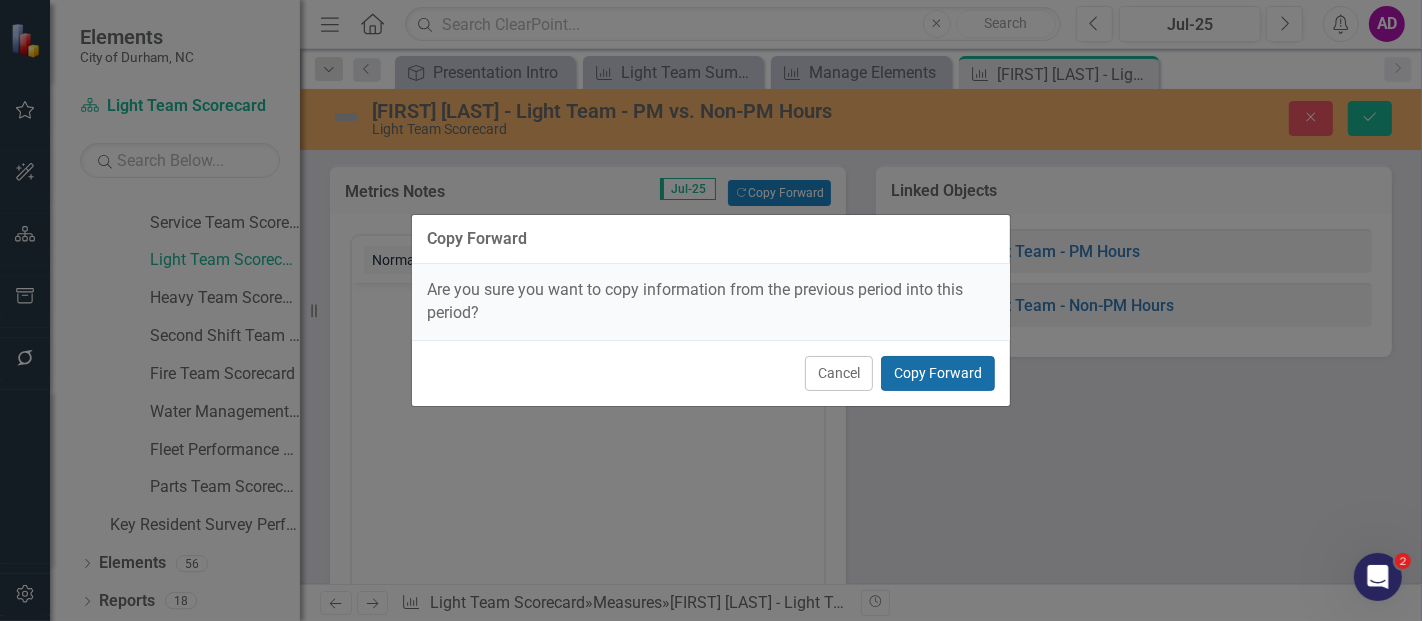 click on "Copy Forward" at bounding box center (938, 373) 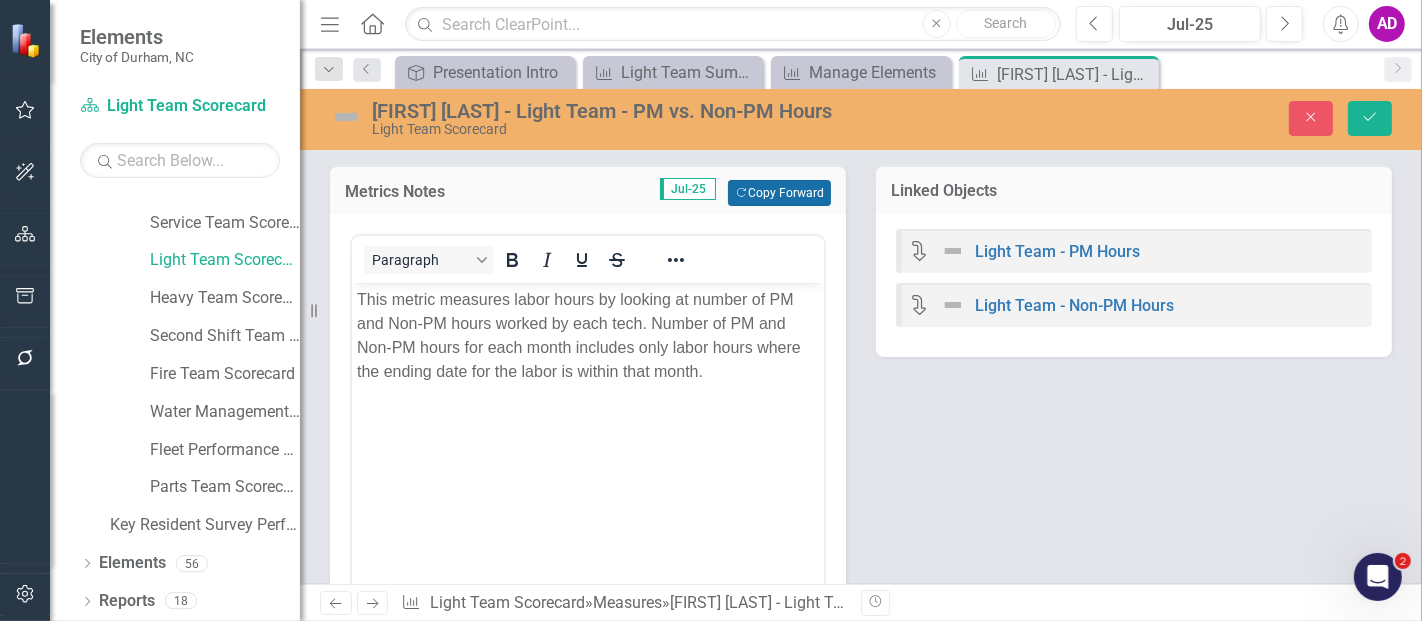scroll, scrollTop: 333, scrollLeft: 0, axis: vertical 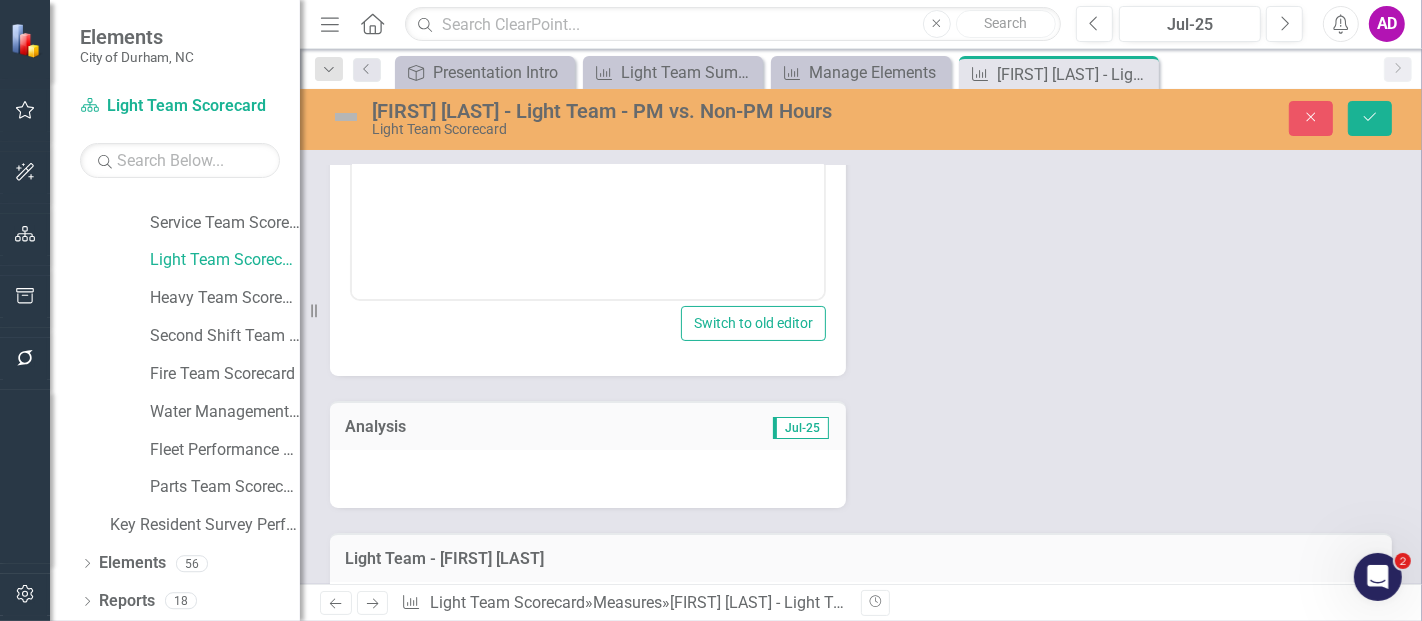 click at bounding box center (588, 479) 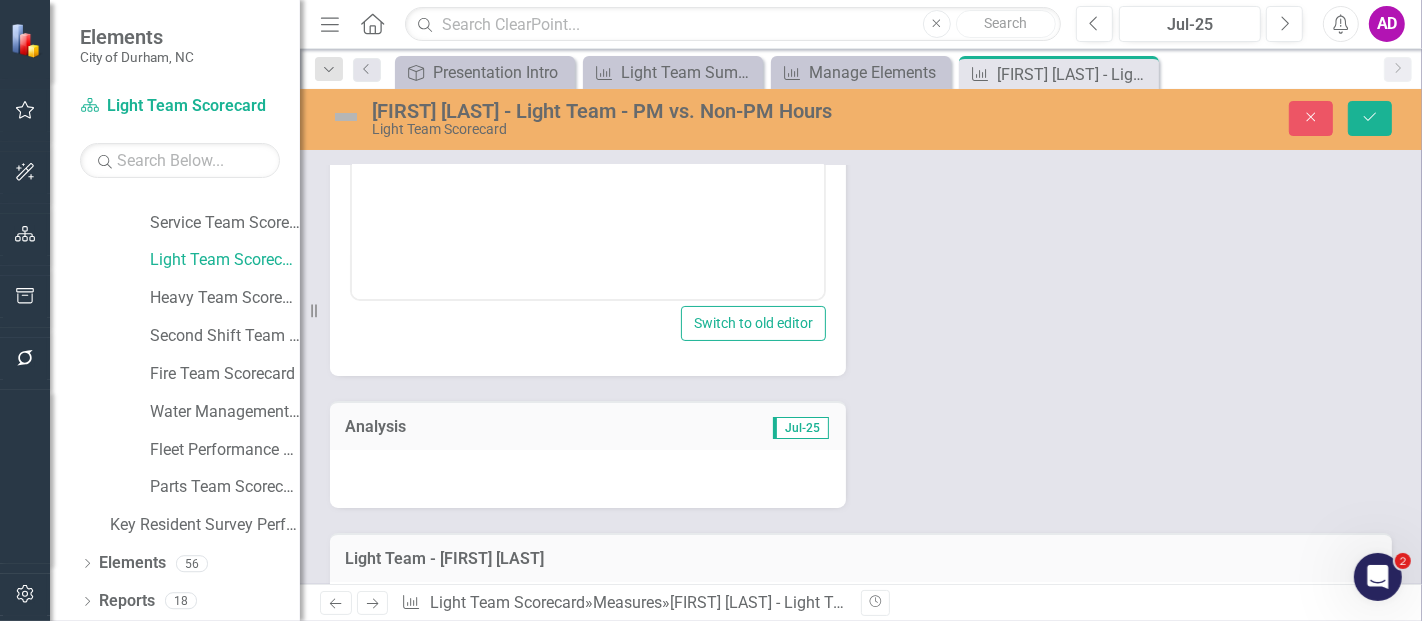 click at bounding box center (588, 479) 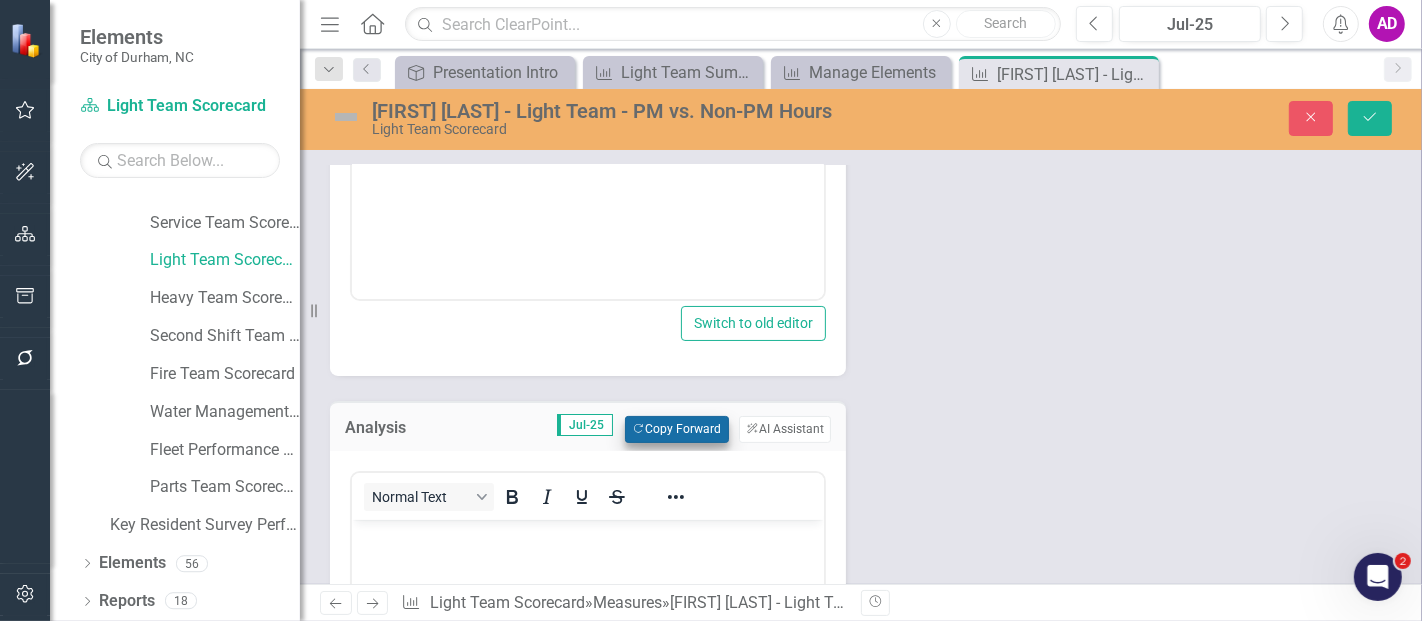scroll, scrollTop: 0, scrollLeft: 0, axis: both 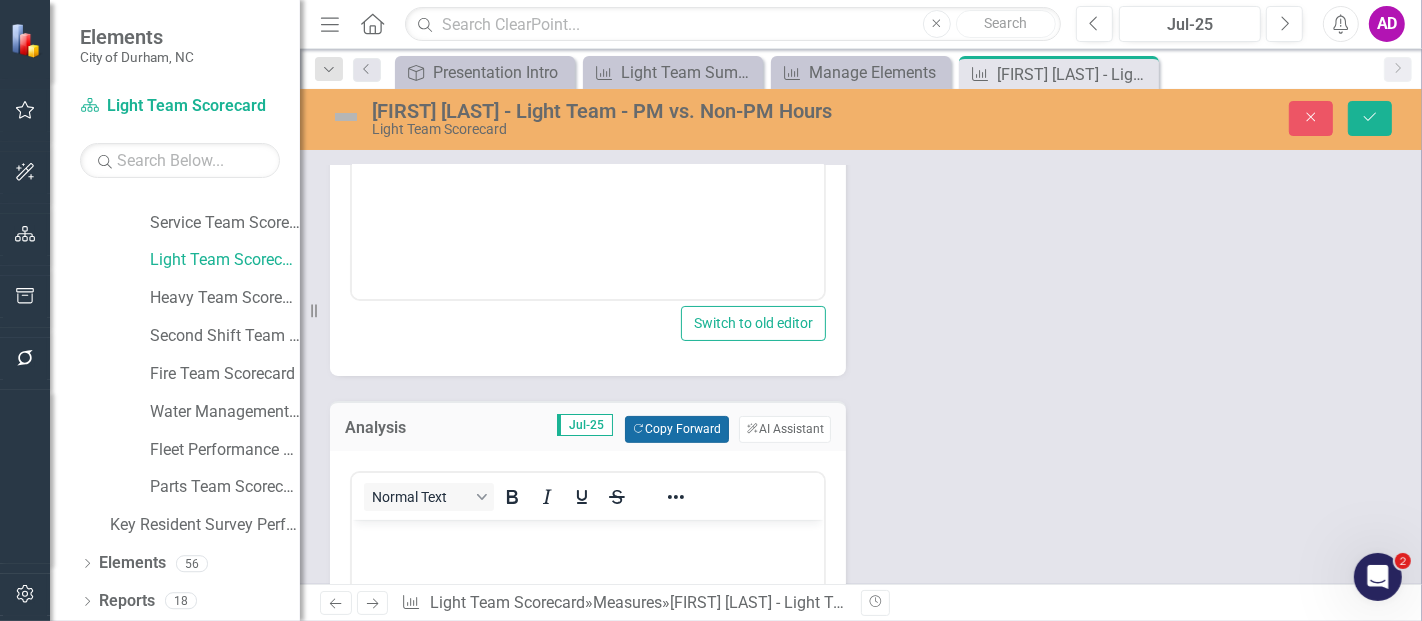 click on "Copy Forward  Copy Forward" at bounding box center [676, 429] 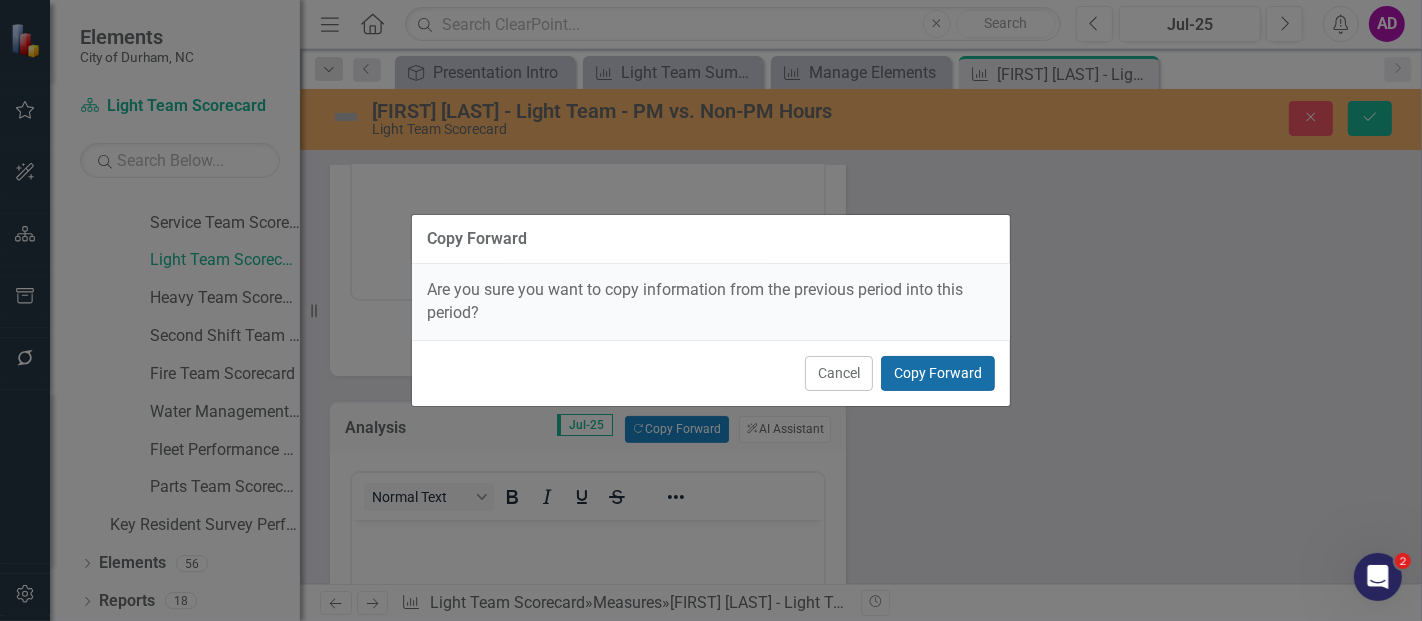 click on "Copy Forward" at bounding box center (938, 373) 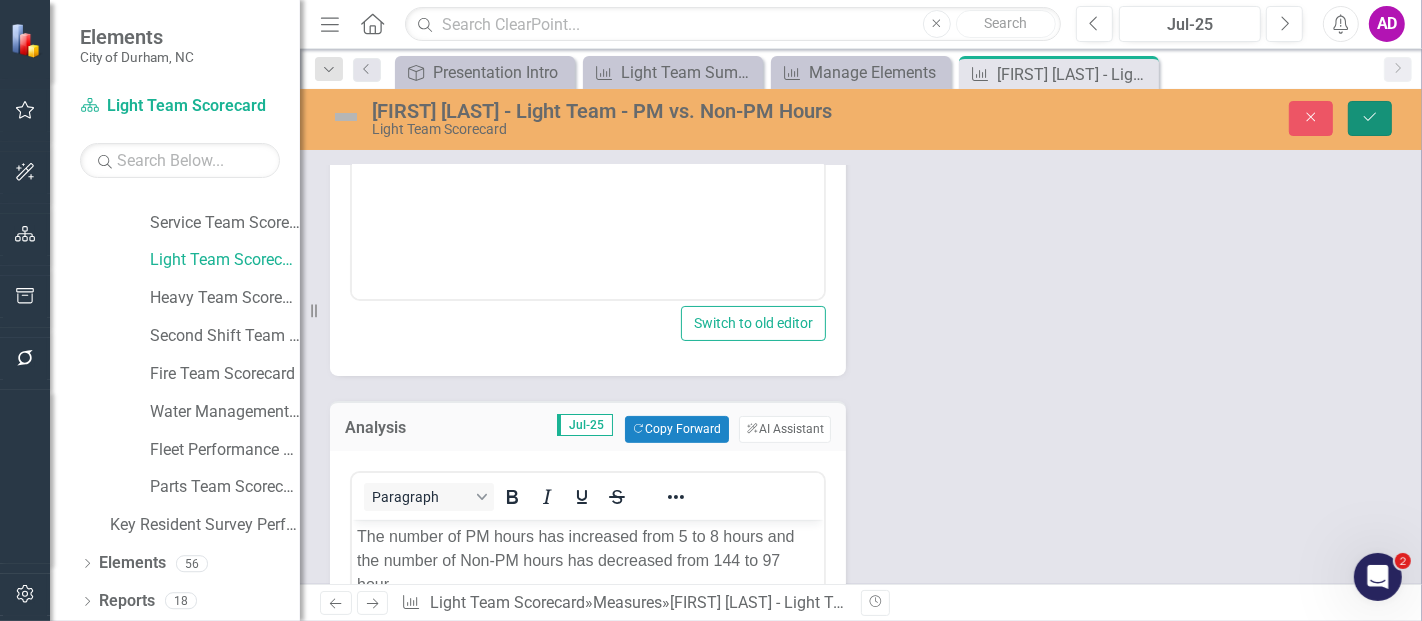click on "Save" at bounding box center (1370, 118) 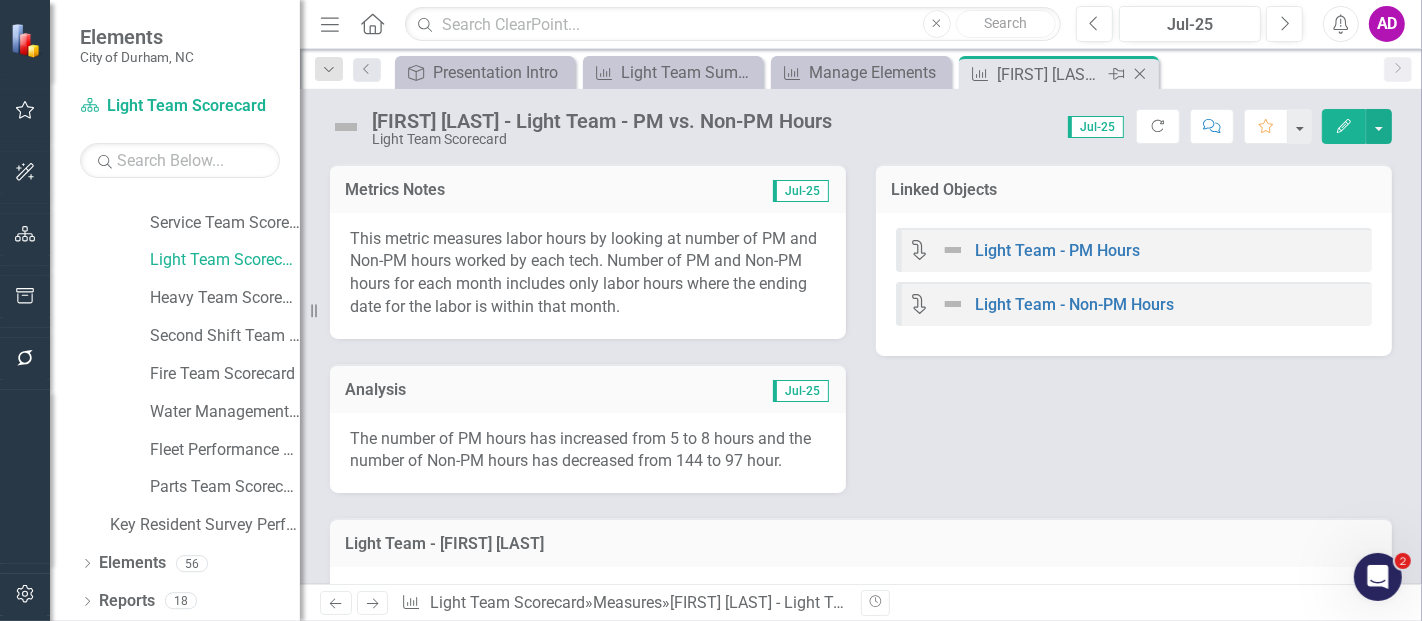 click 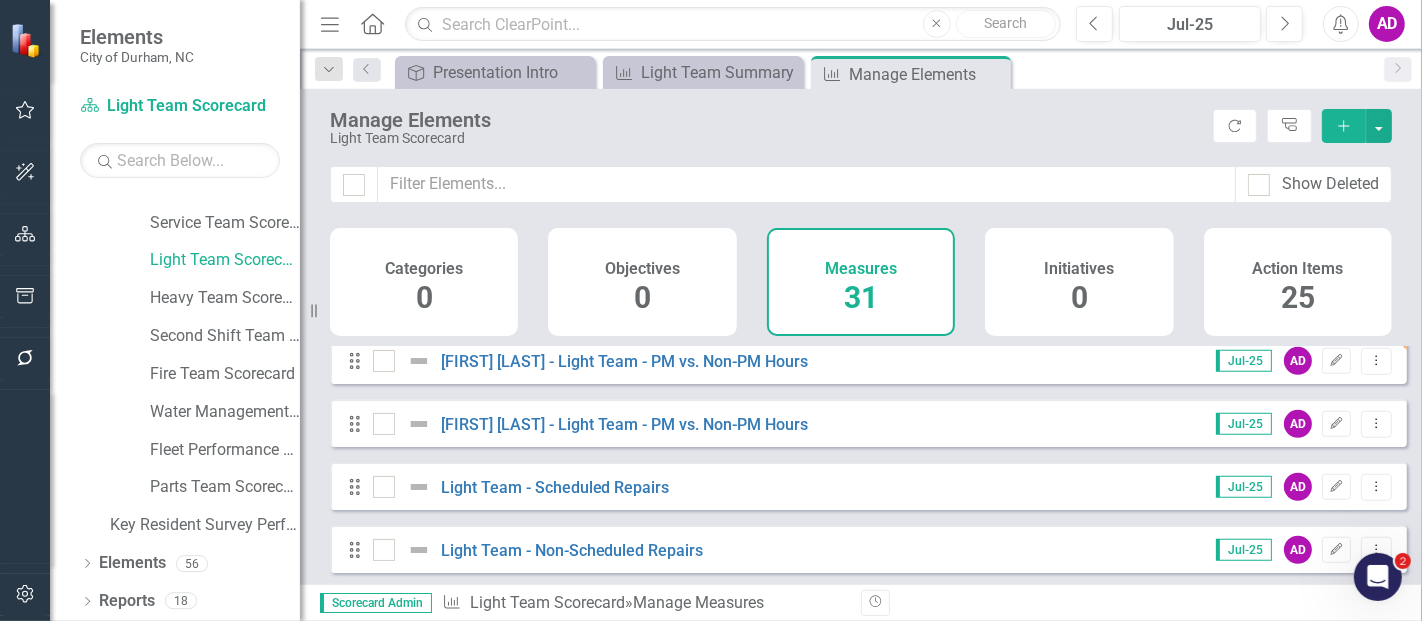 scroll, scrollTop: 1222, scrollLeft: 0, axis: vertical 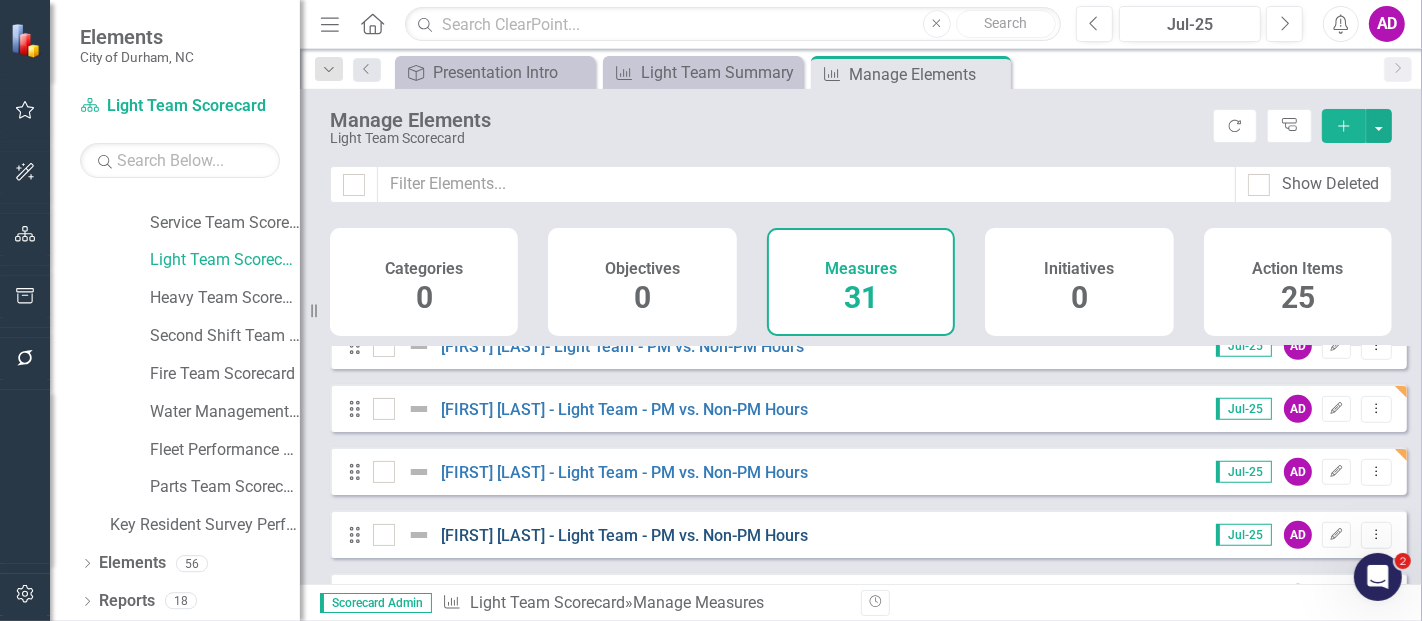 click on "Reuben Bond - Light Team - PM vs. Non-PM Hours" at bounding box center (625, 535) 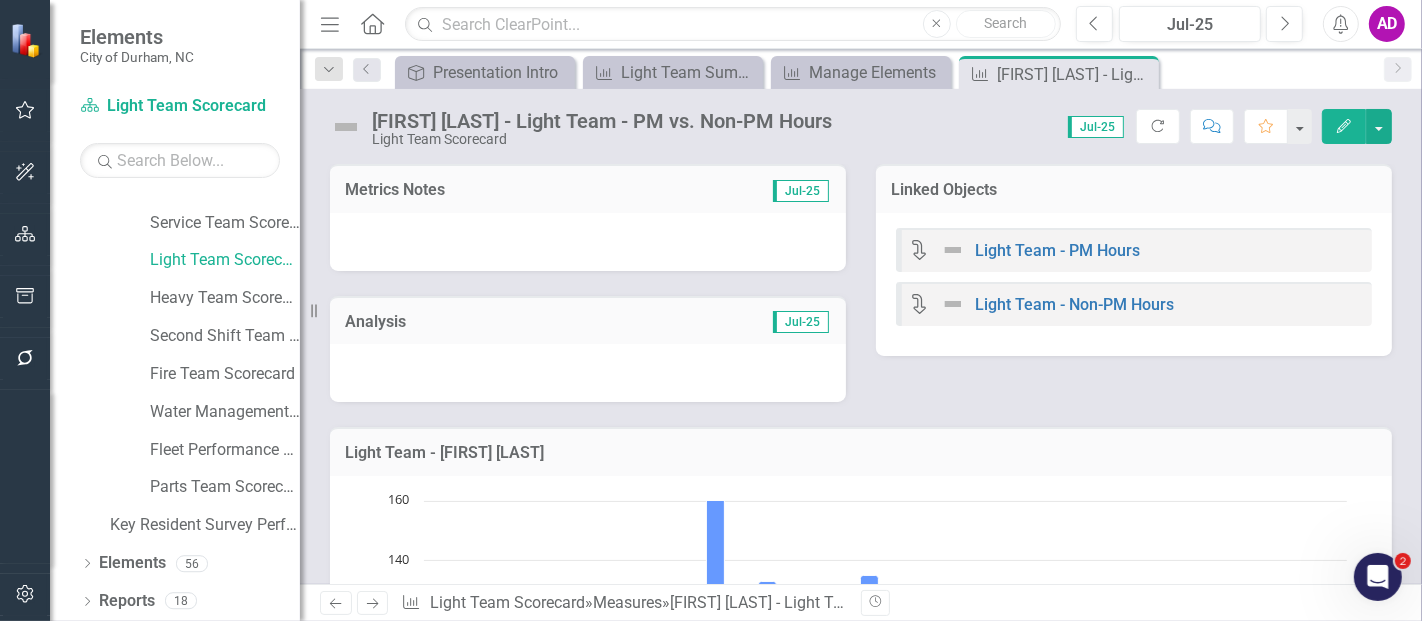 click at bounding box center (588, 242) 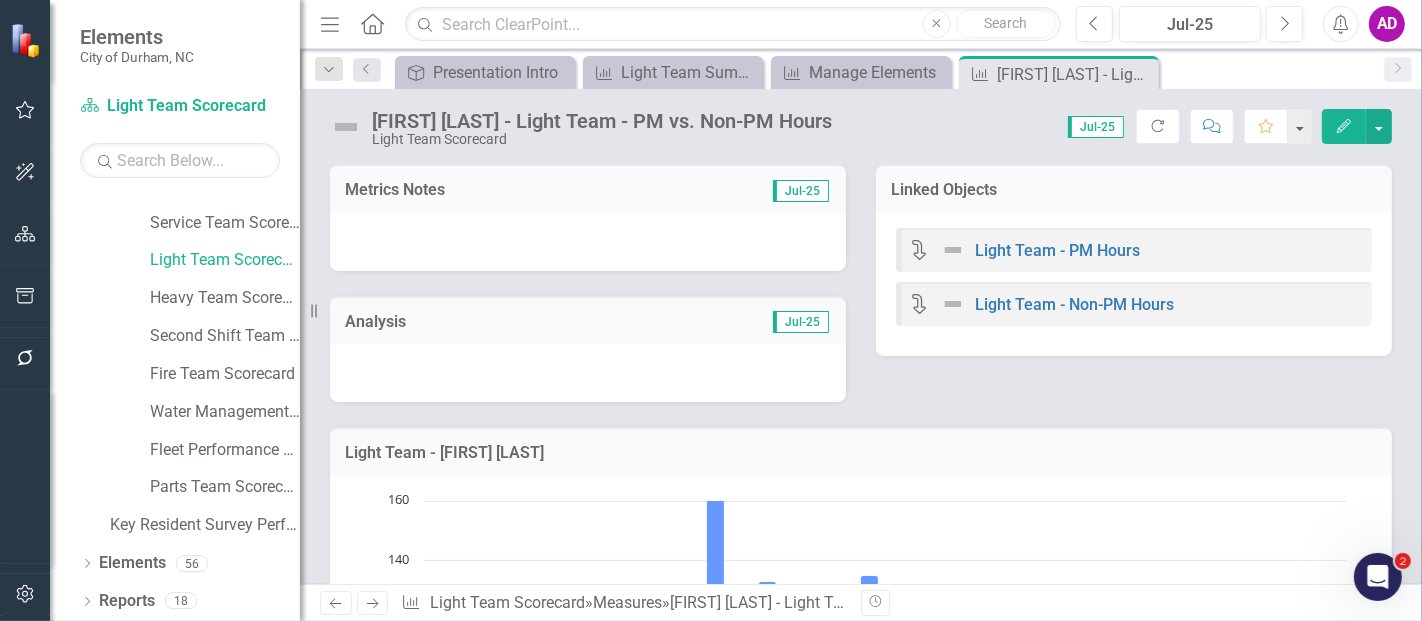 click at bounding box center (588, 242) 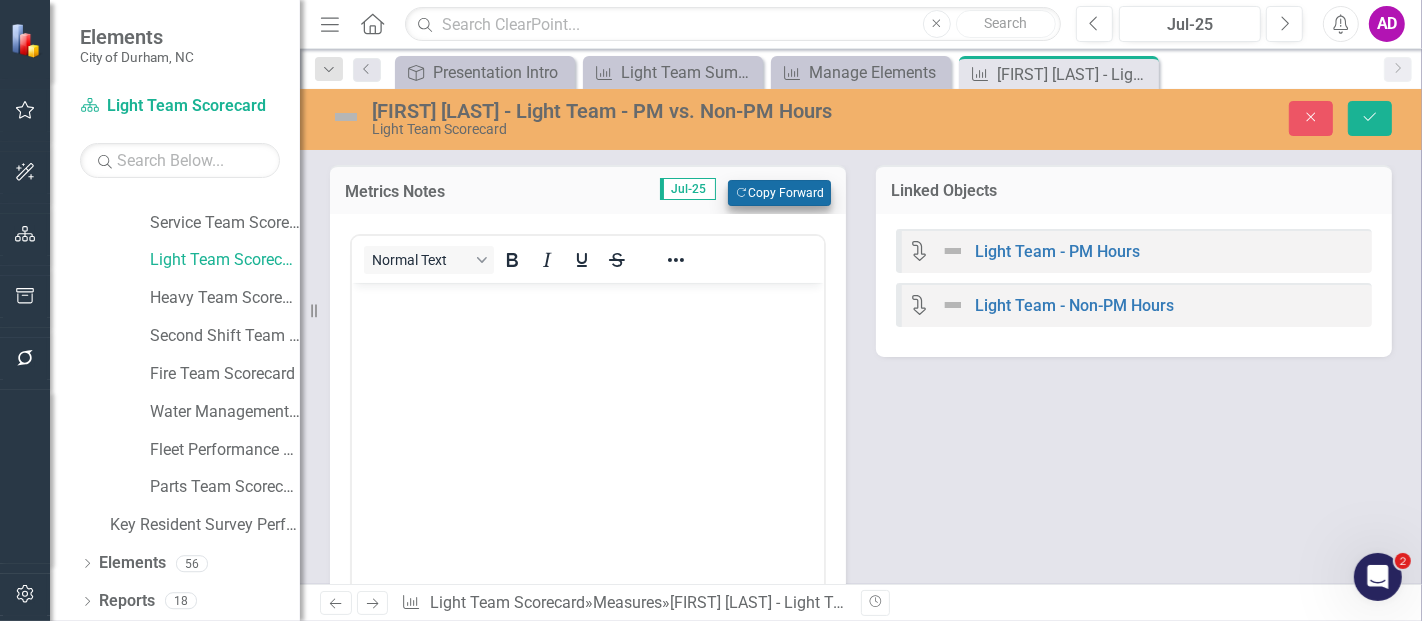 scroll, scrollTop: 0, scrollLeft: 0, axis: both 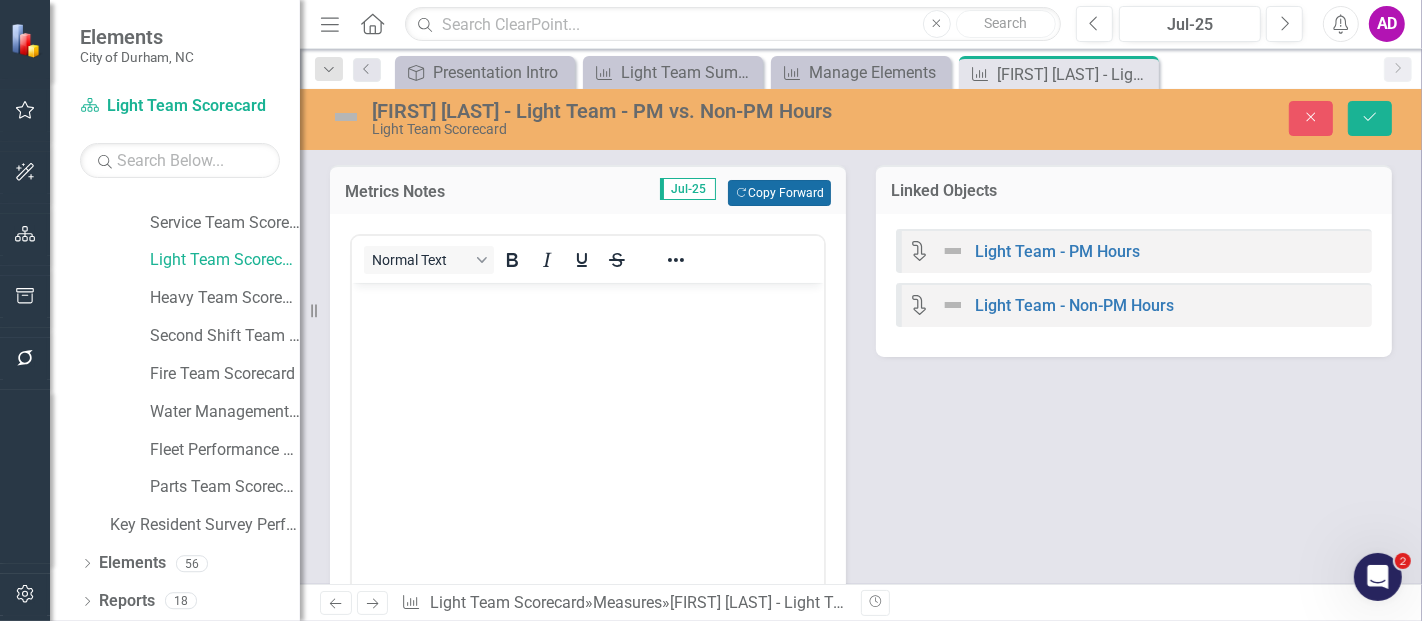 click on "Copy Forward  Copy Forward" at bounding box center (779, 193) 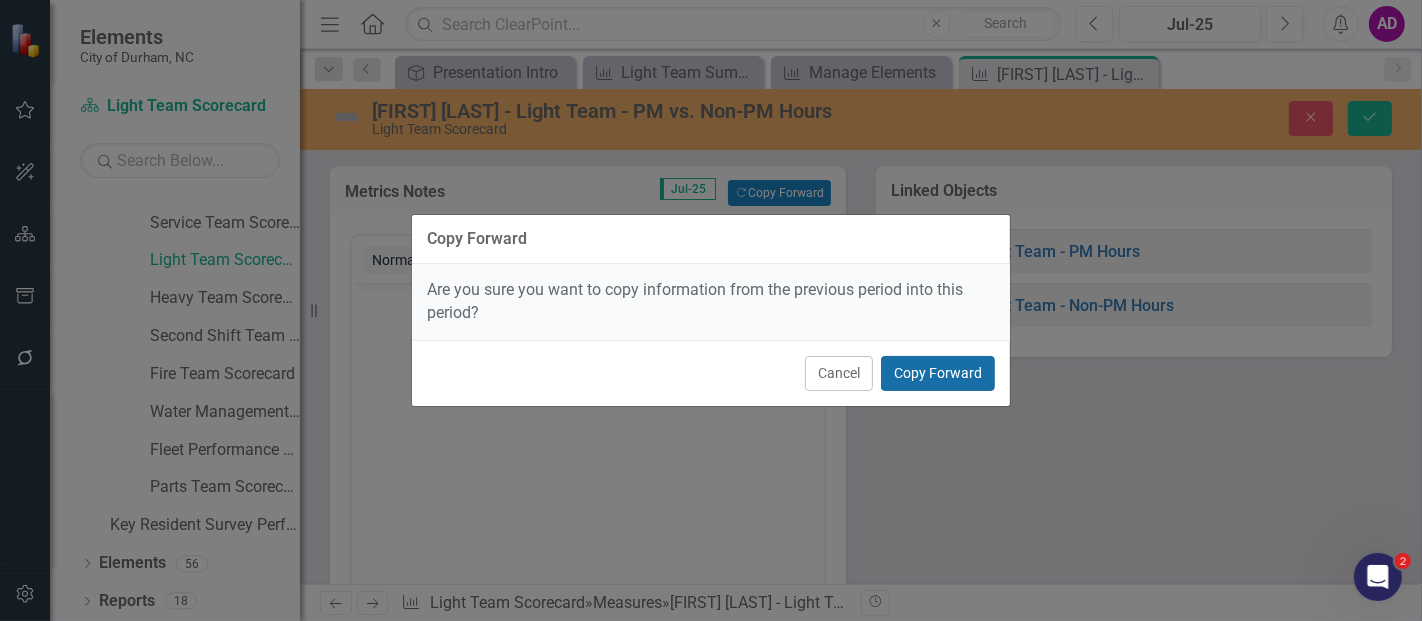 click on "Copy Forward" at bounding box center (938, 373) 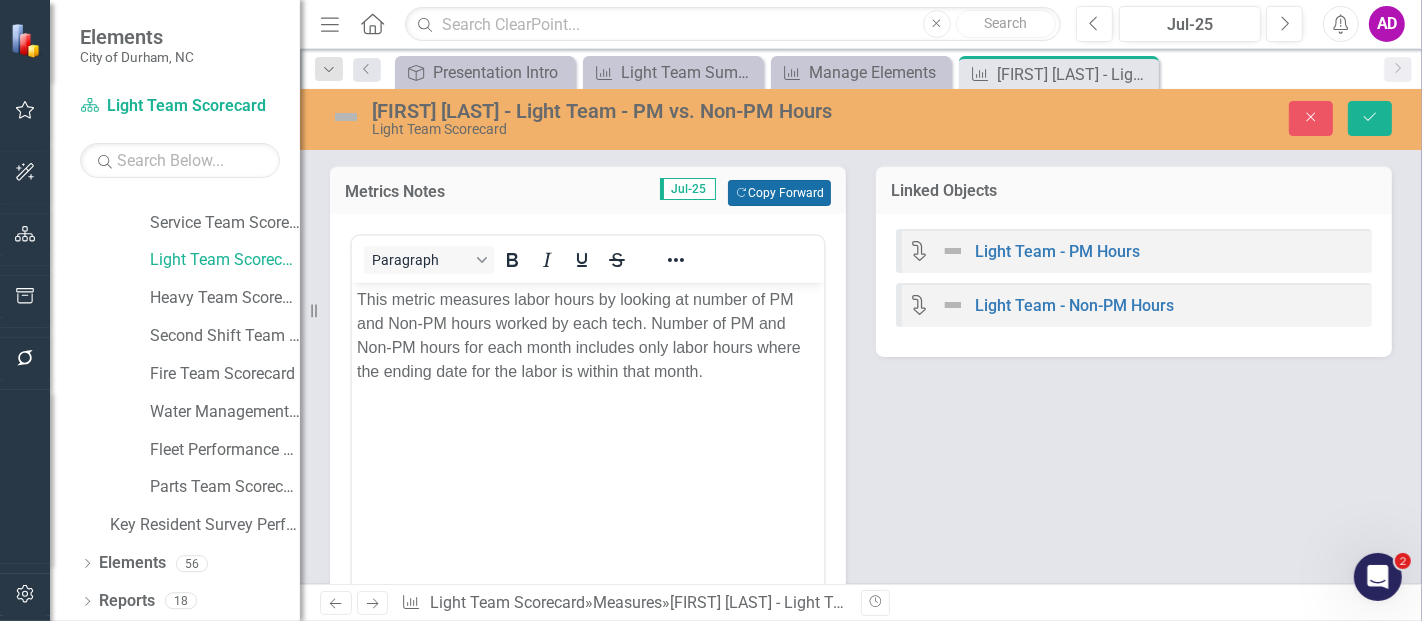 scroll, scrollTop: 333, scrollLeft: 0, axis: vertical 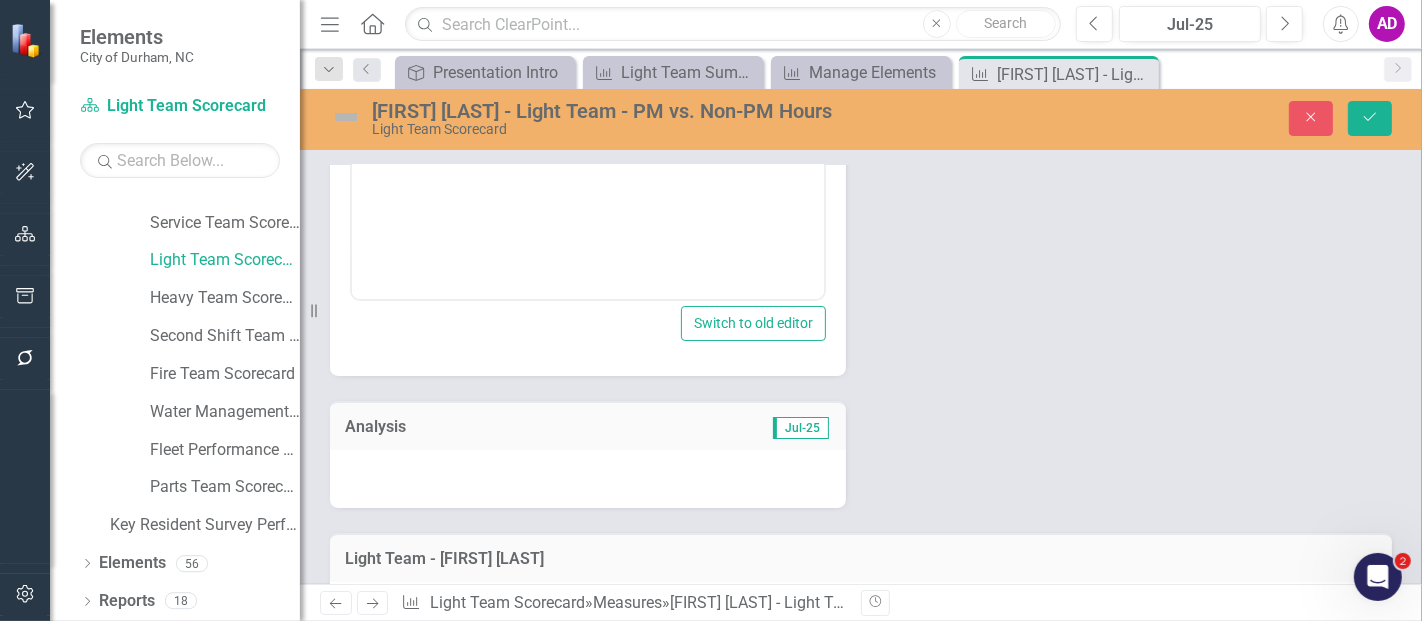 click at bounding box center [588, 479] 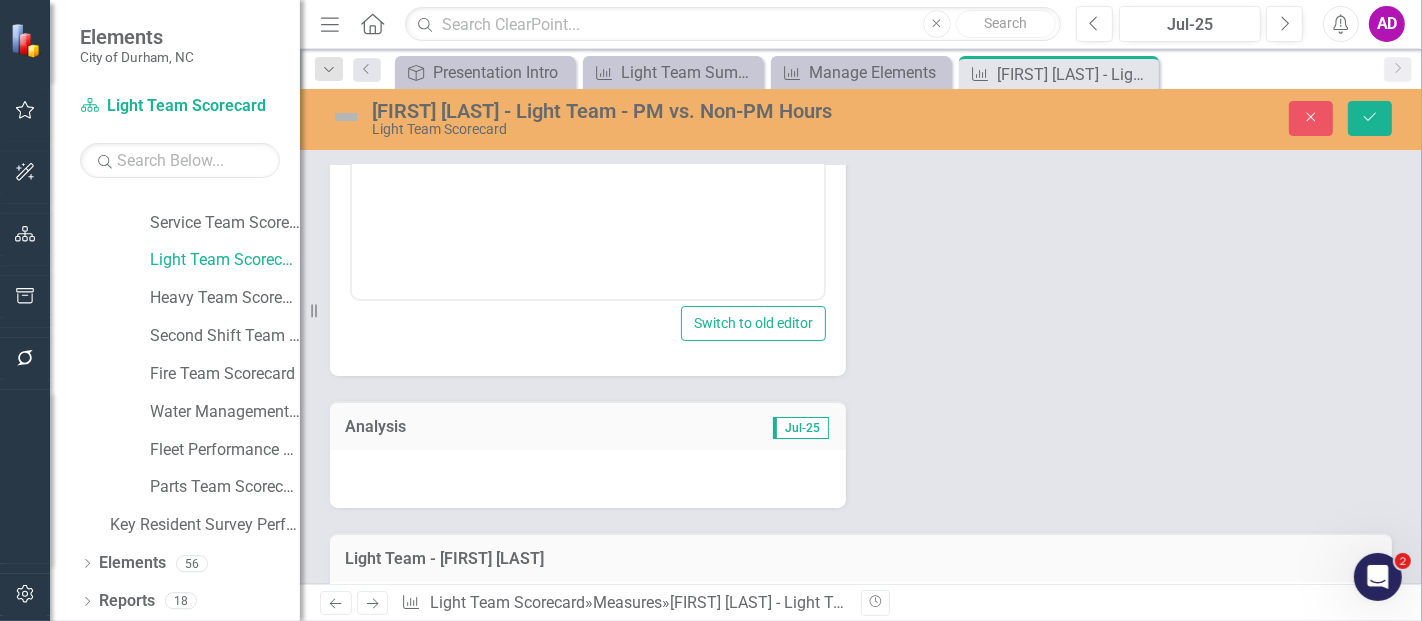 click at bounding box center [588, 479] 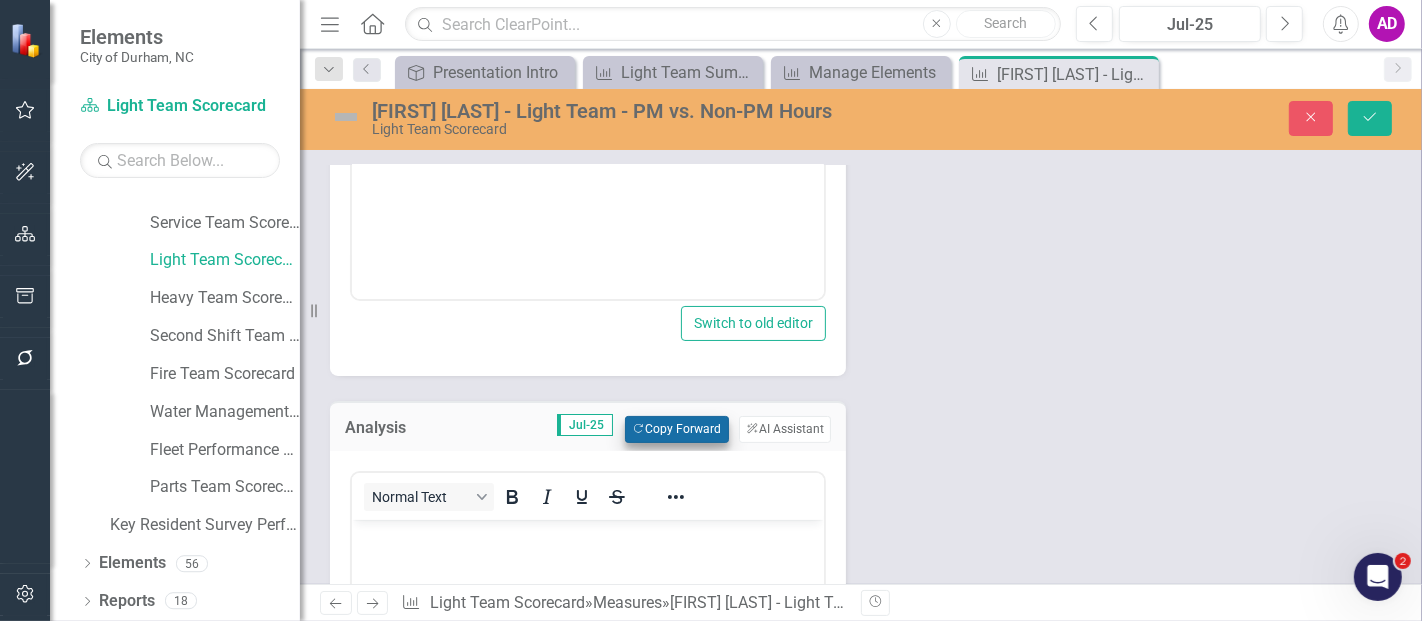 scroll, scrollTop: 0, scrollLeft: 0, axis: both 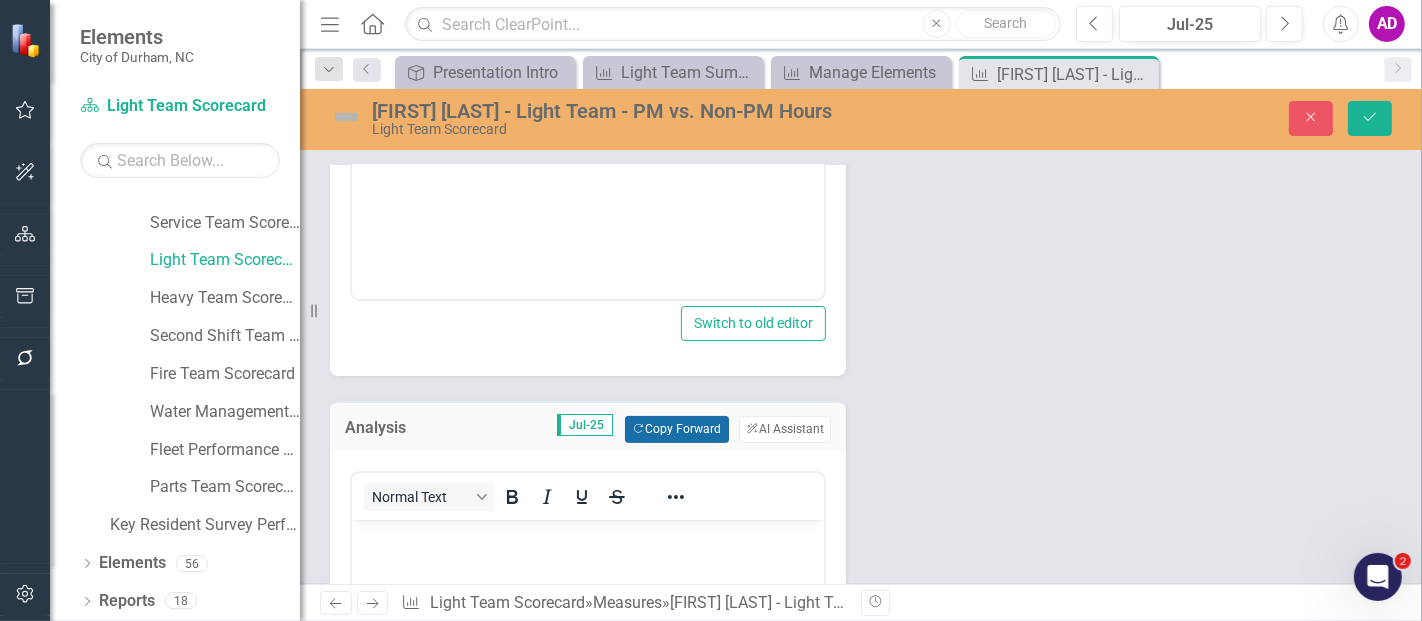 click on "Copy Forward  Copy Forward" at bounding box center (676, 429) 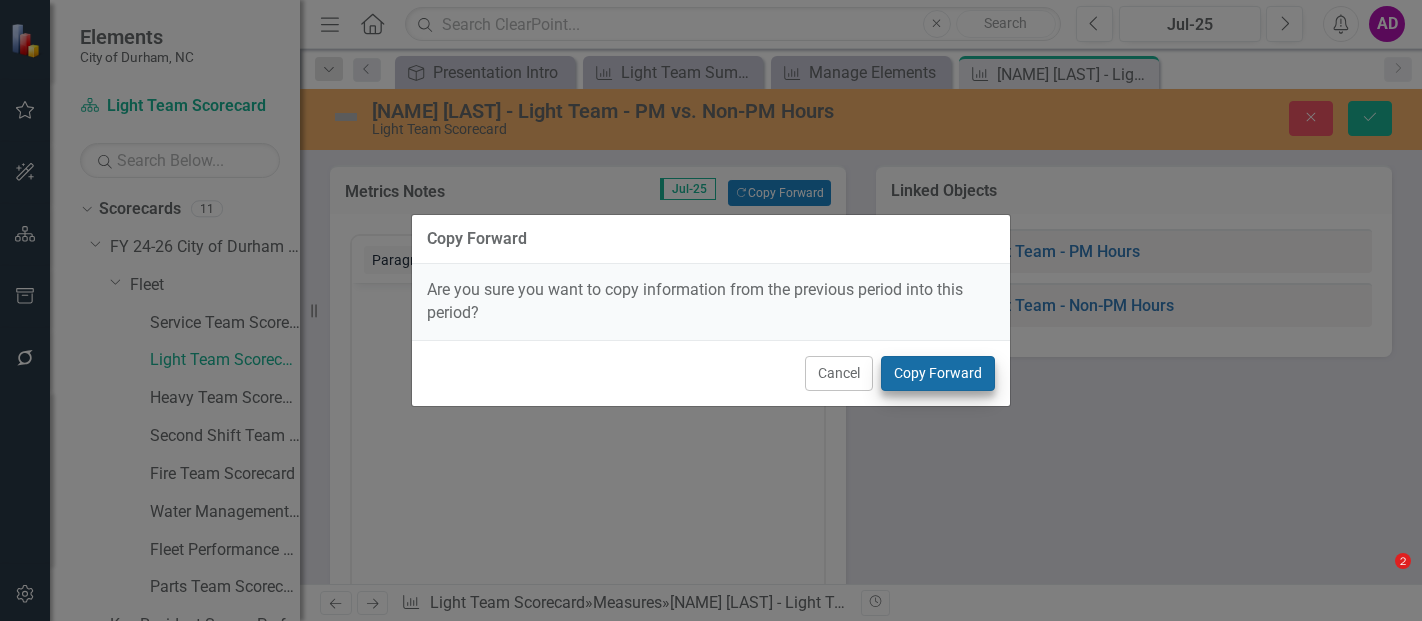 scroll, scrollTop: 0, scrollLeft: 0, axis: both 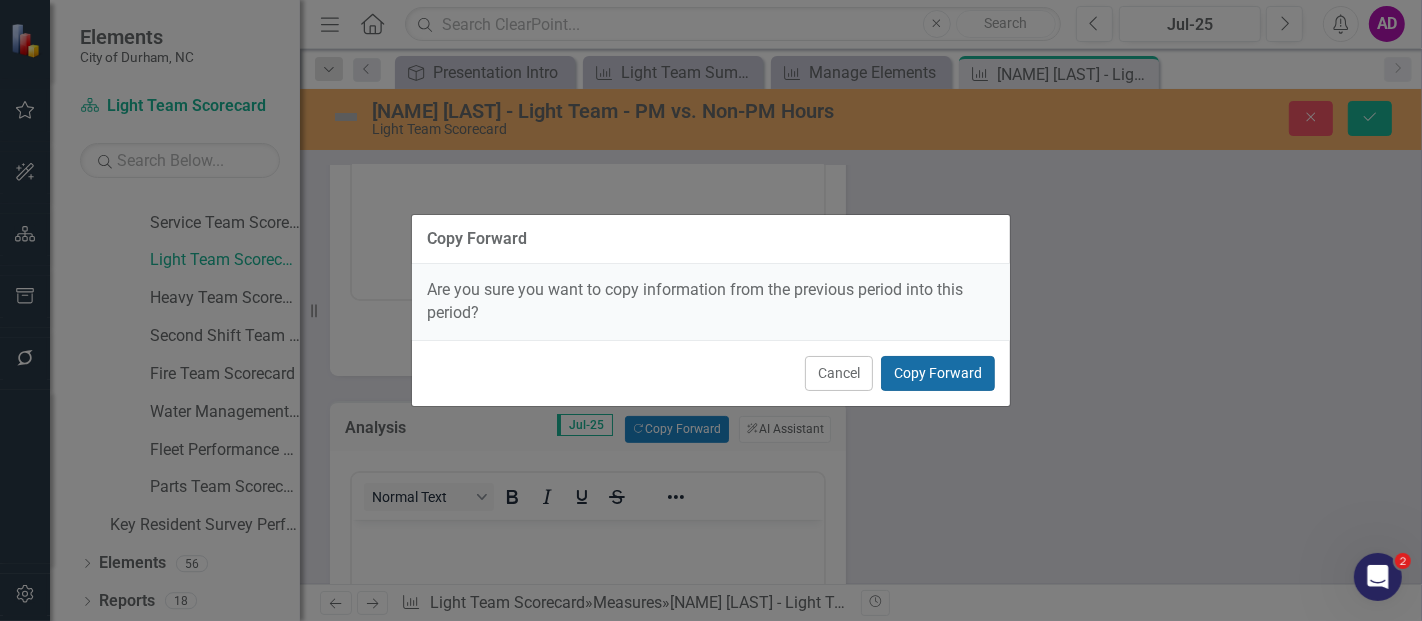 click on "Copy Forward" at bounding box center [938, 373] 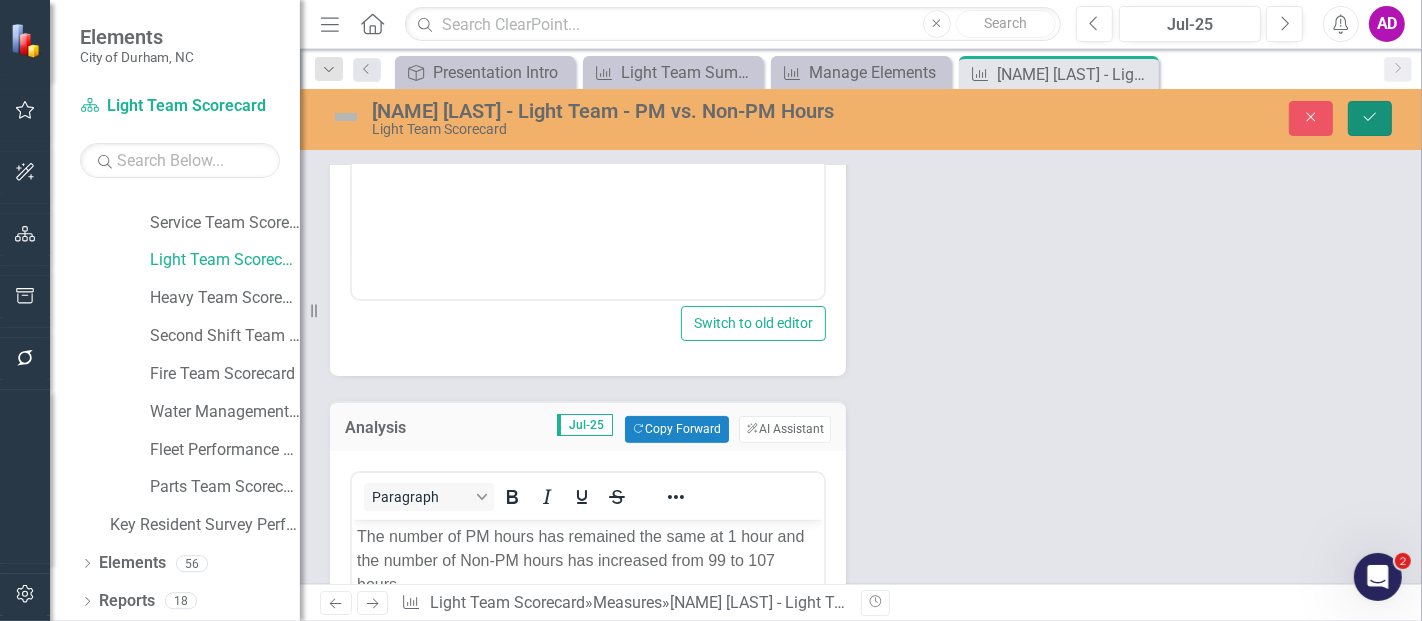 click on "Save" at bounding box center (1370, 118) 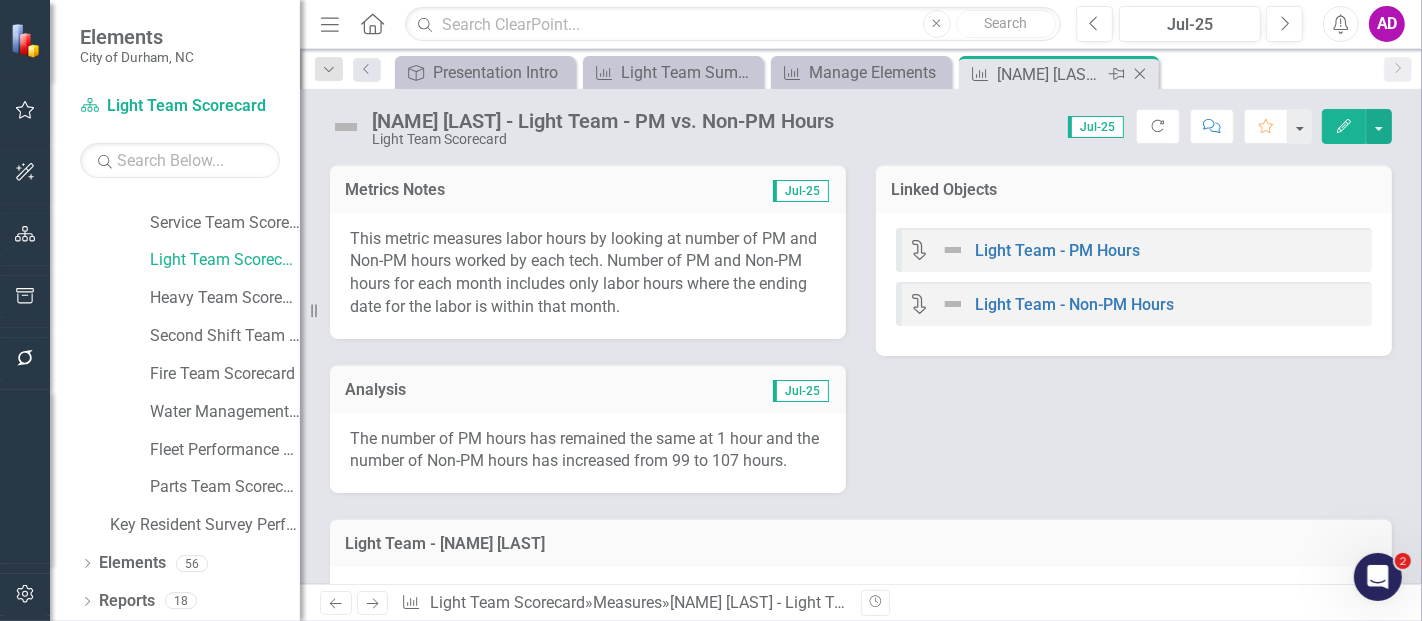 click on "Close" 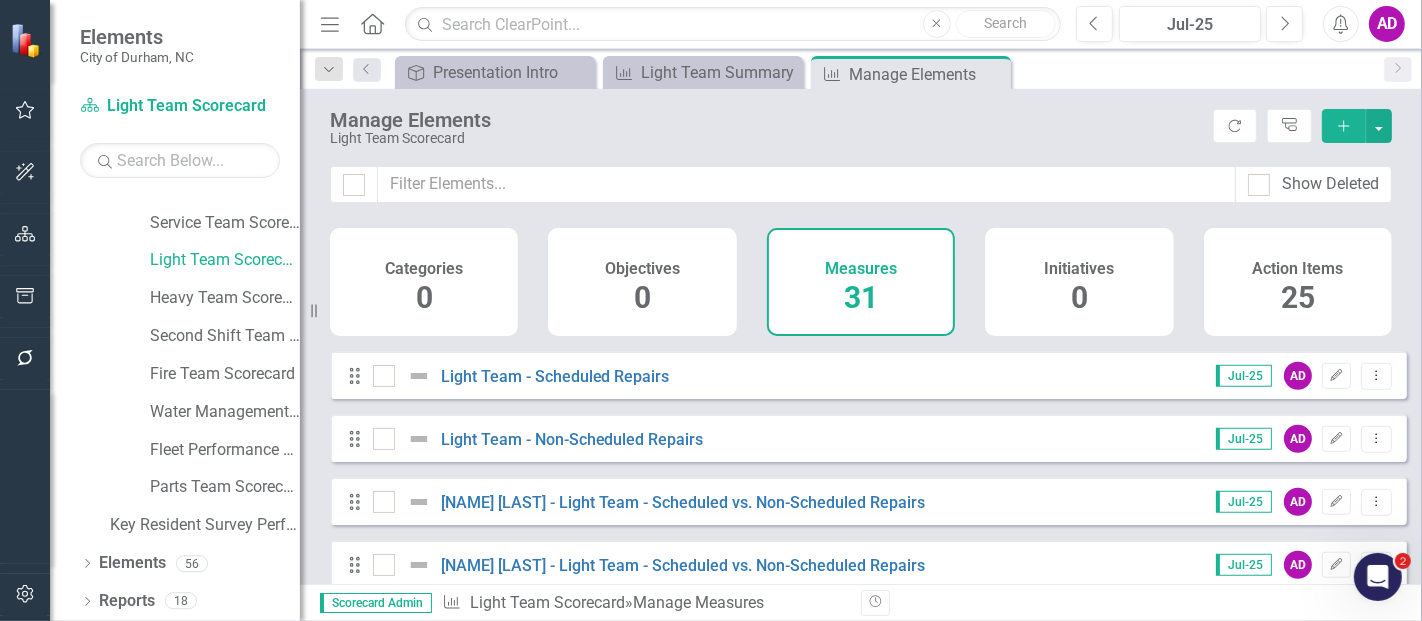 scroll, scrollTop: 1333, scrollLeft: 0, axis: vertical 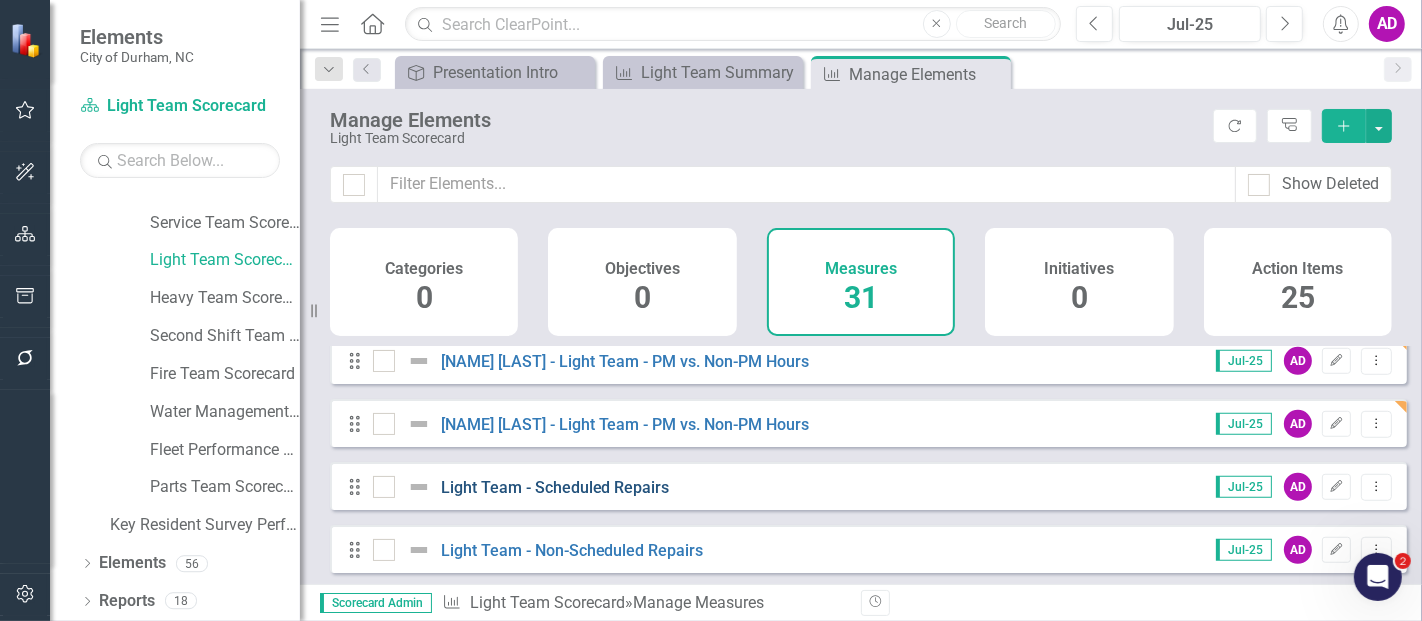click on "Light Team - Scheduled Repairs" at bounding box center [555, 487] 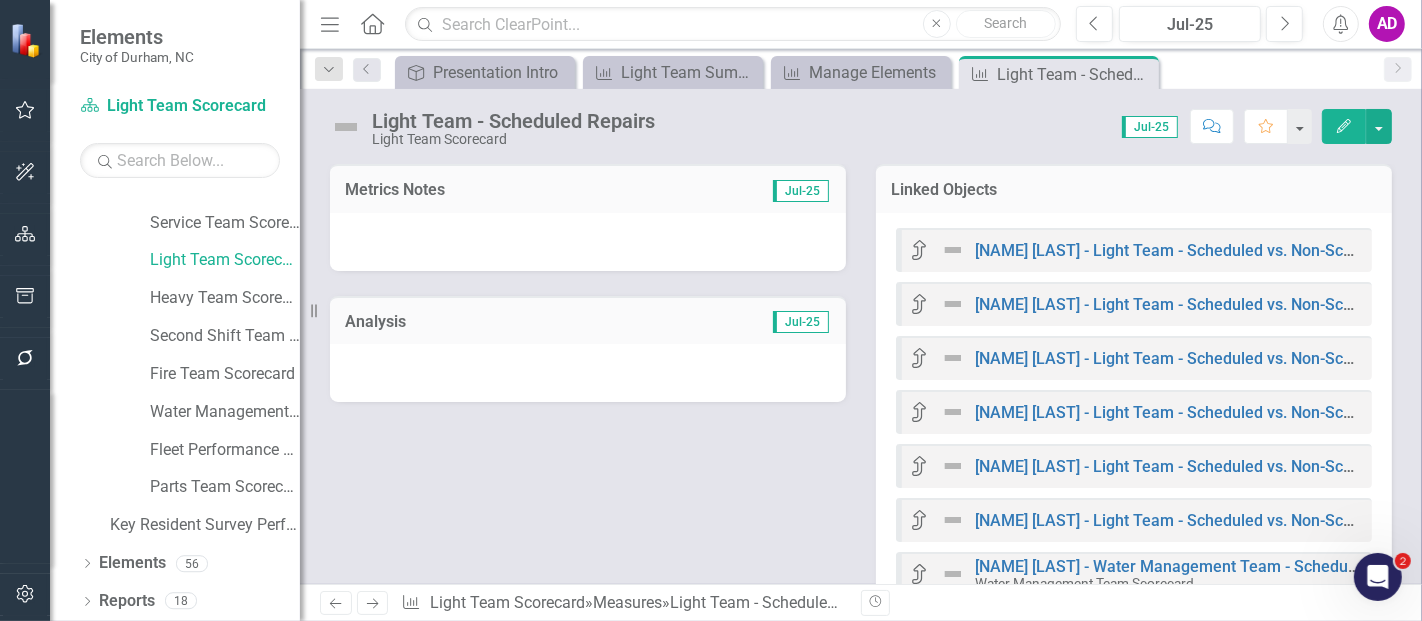 click at bounding box center [588, 242] 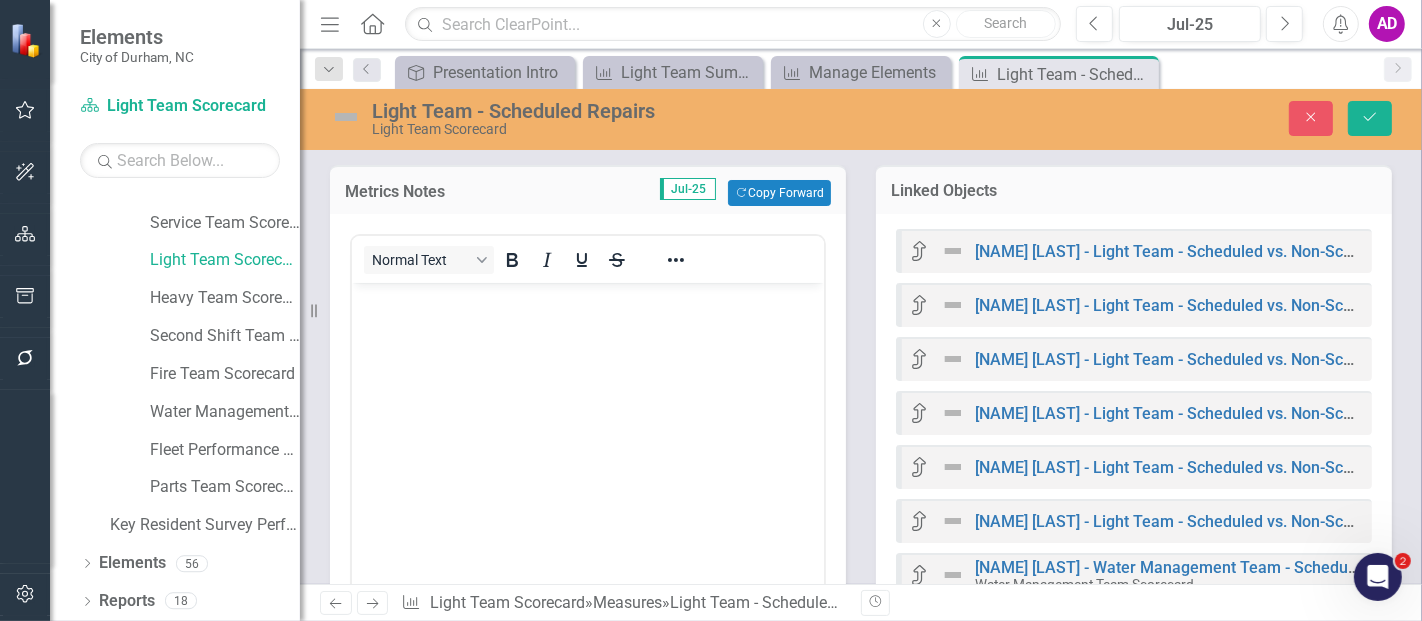 scroll, scrollTop: 0, scrollLeft: 0, axis: both 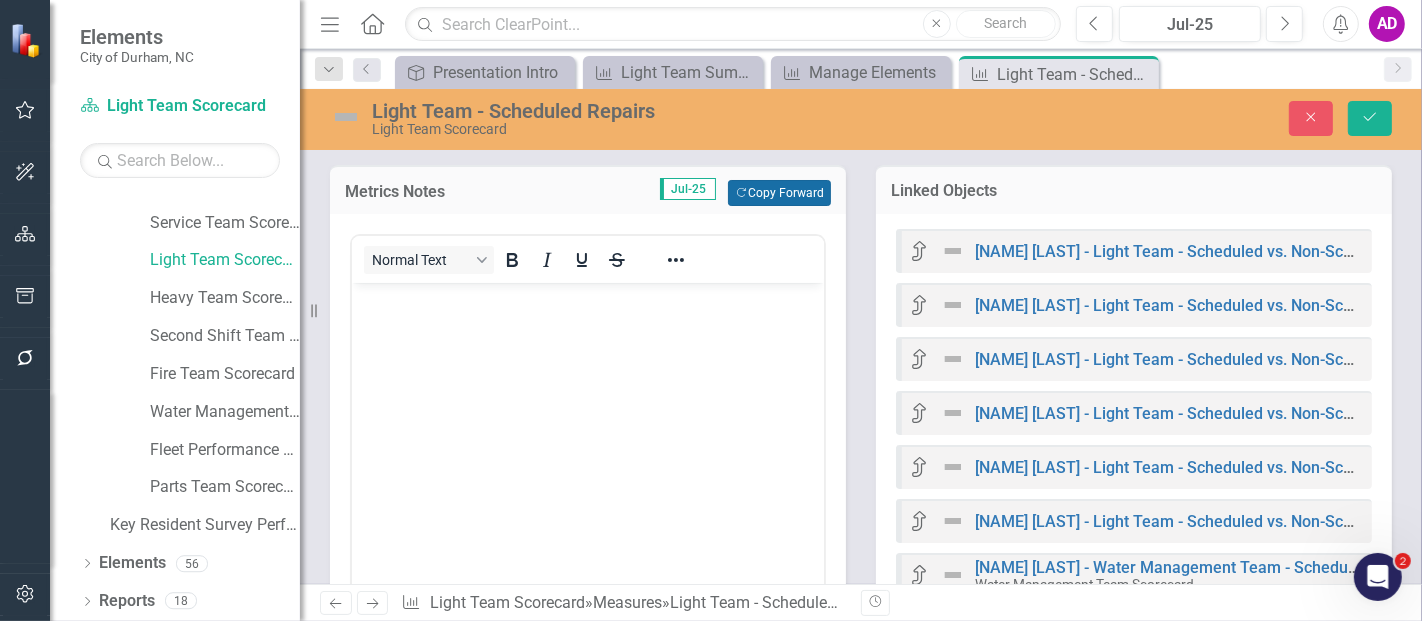 click on "Copy Forward  Copy Forward" at bounding box center (779, 193) 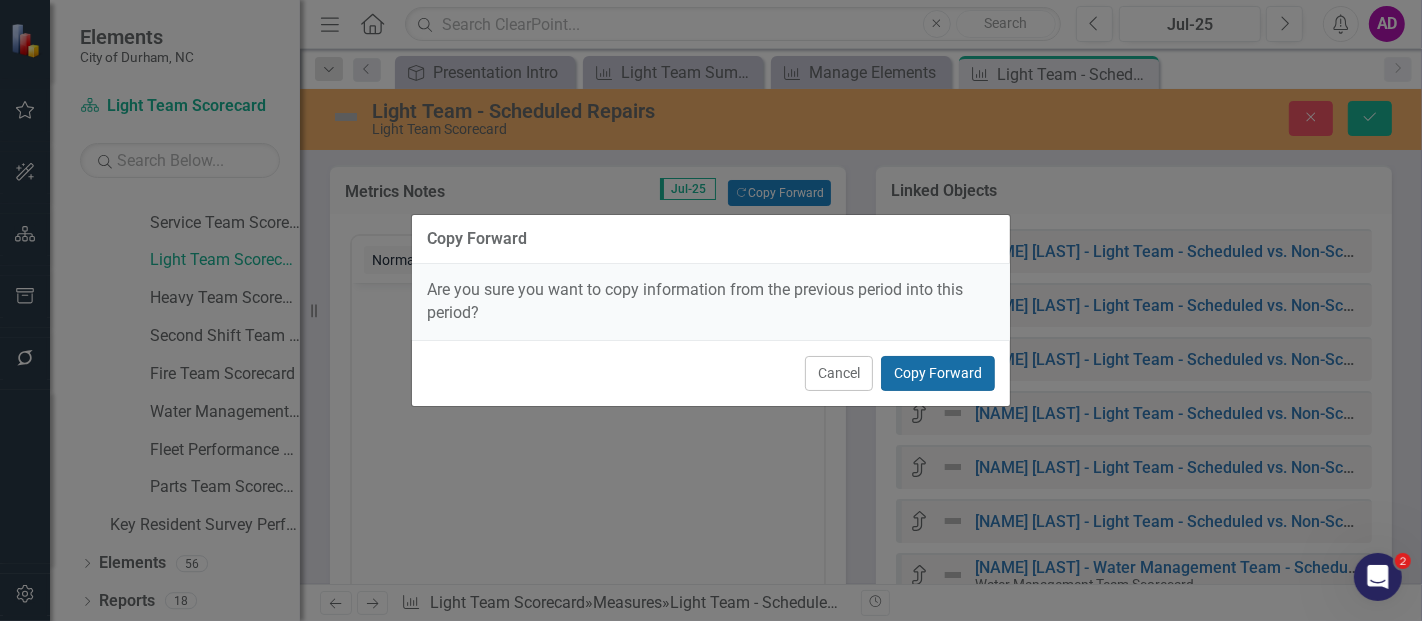click on "Copy Forward" at bounding box center (938, 373) 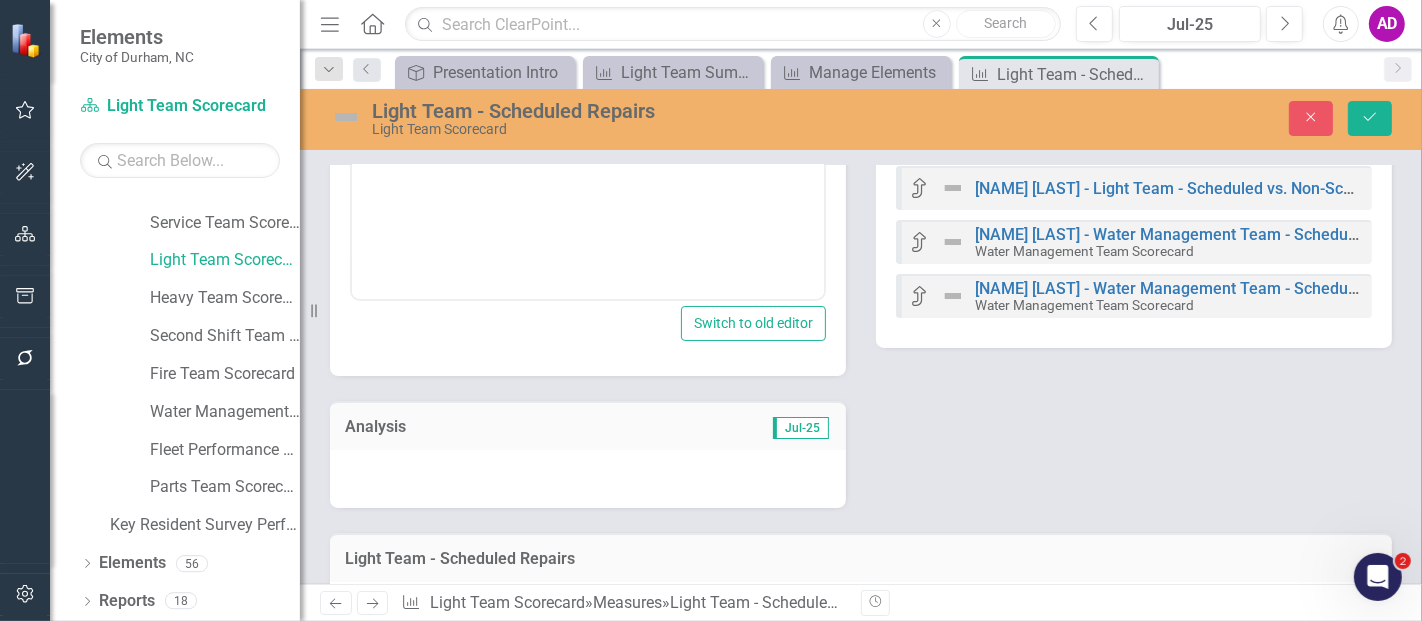 scroll, scrollTop: 444, scrollLeft: 0, axis: vertical 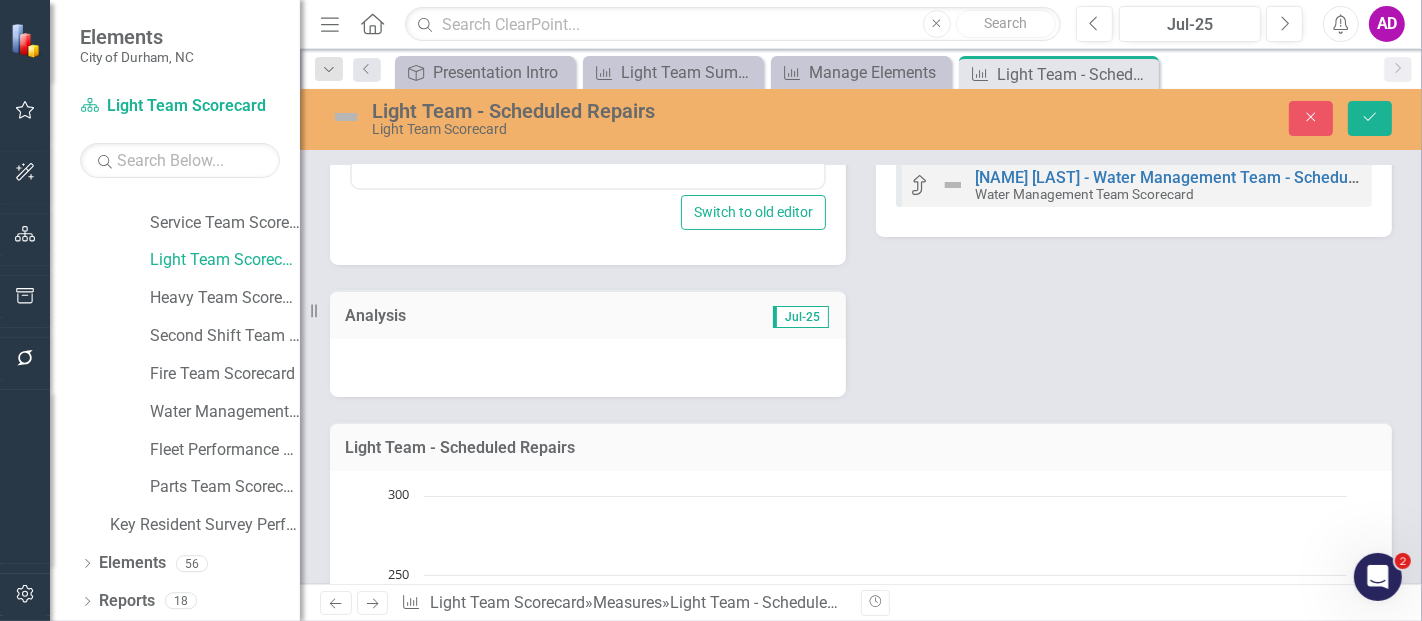 click at bounding box center (588, 368) 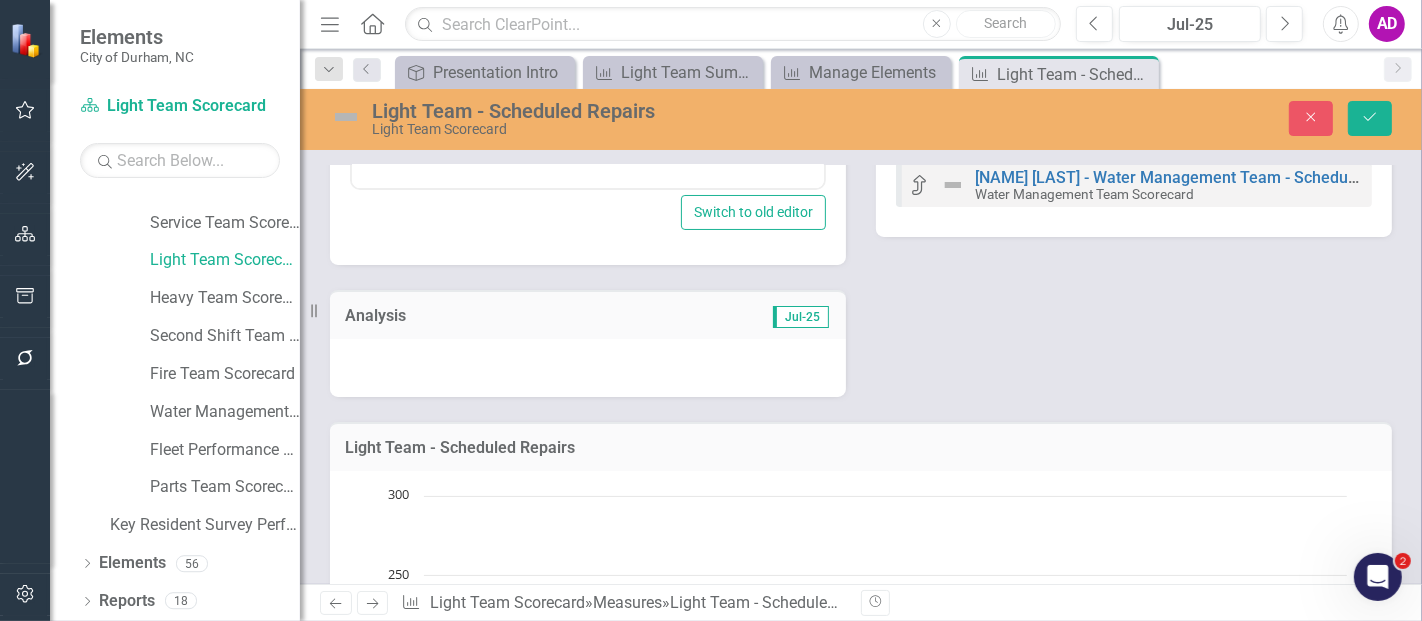 click at bounding box center (588, 368) 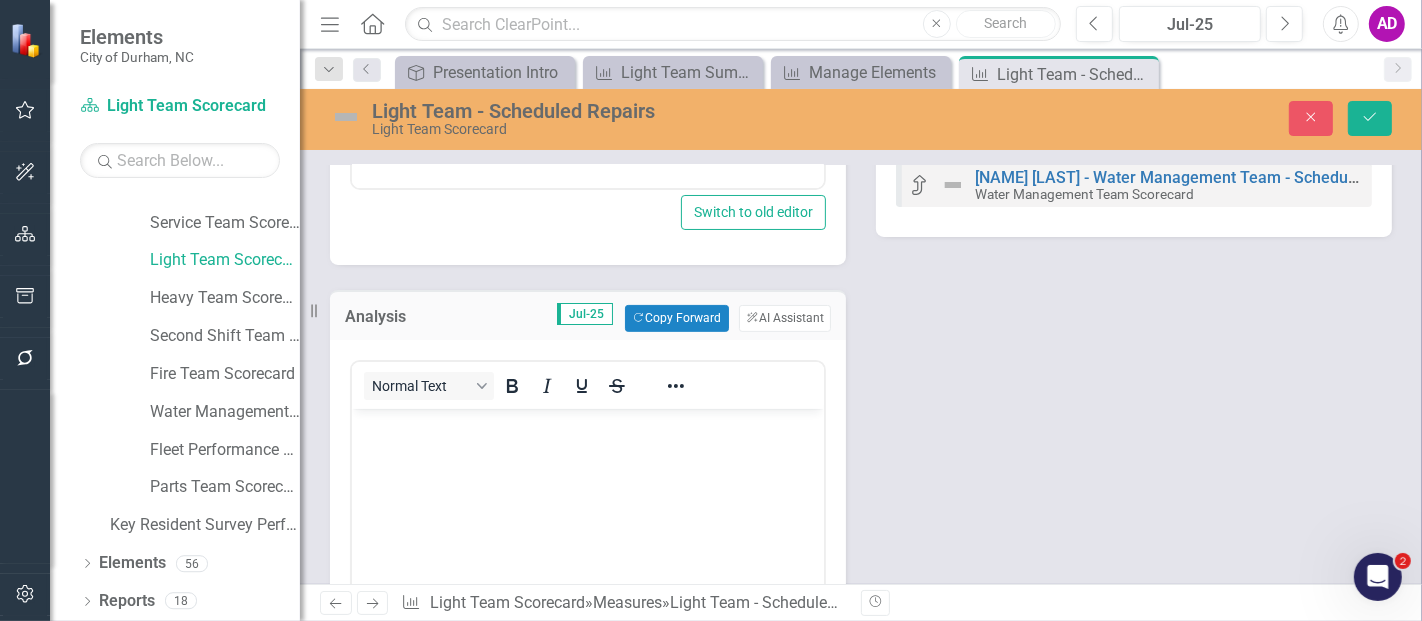 scroll, scrollTop: 0, scrollLeft: 0, axis: both 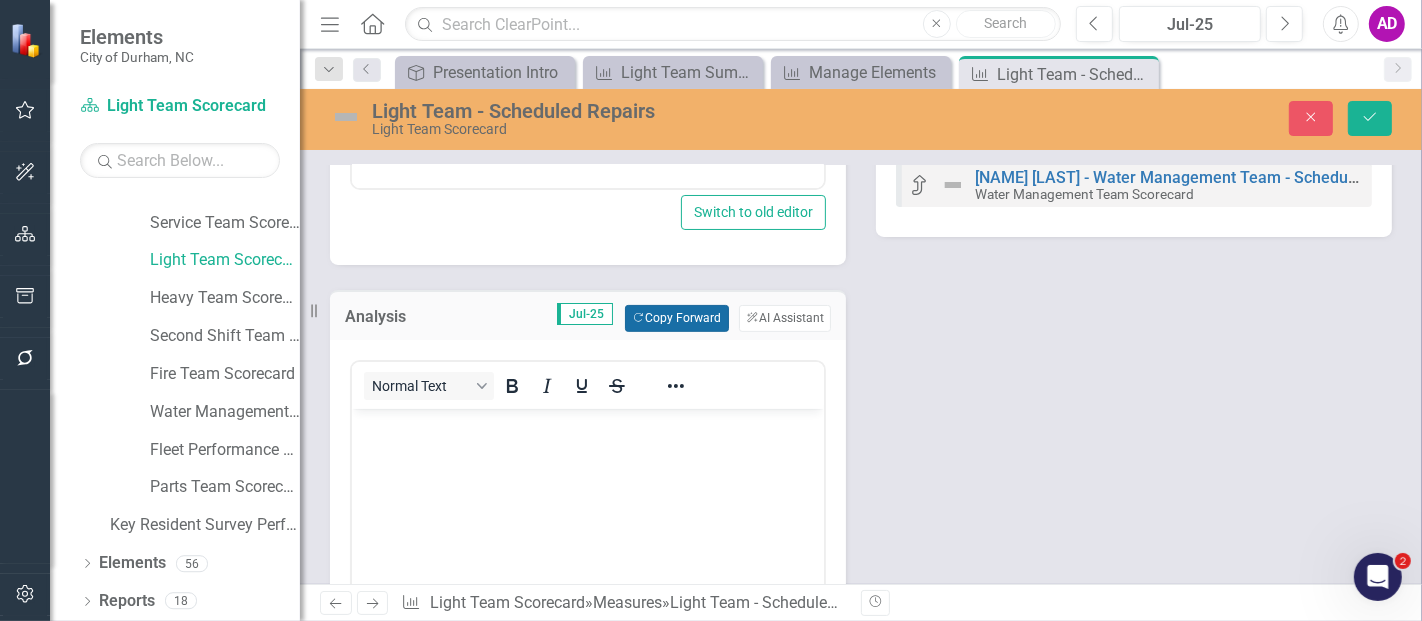 click on "Copy Forward  Copy Forward" at bounding box center (676, 318) 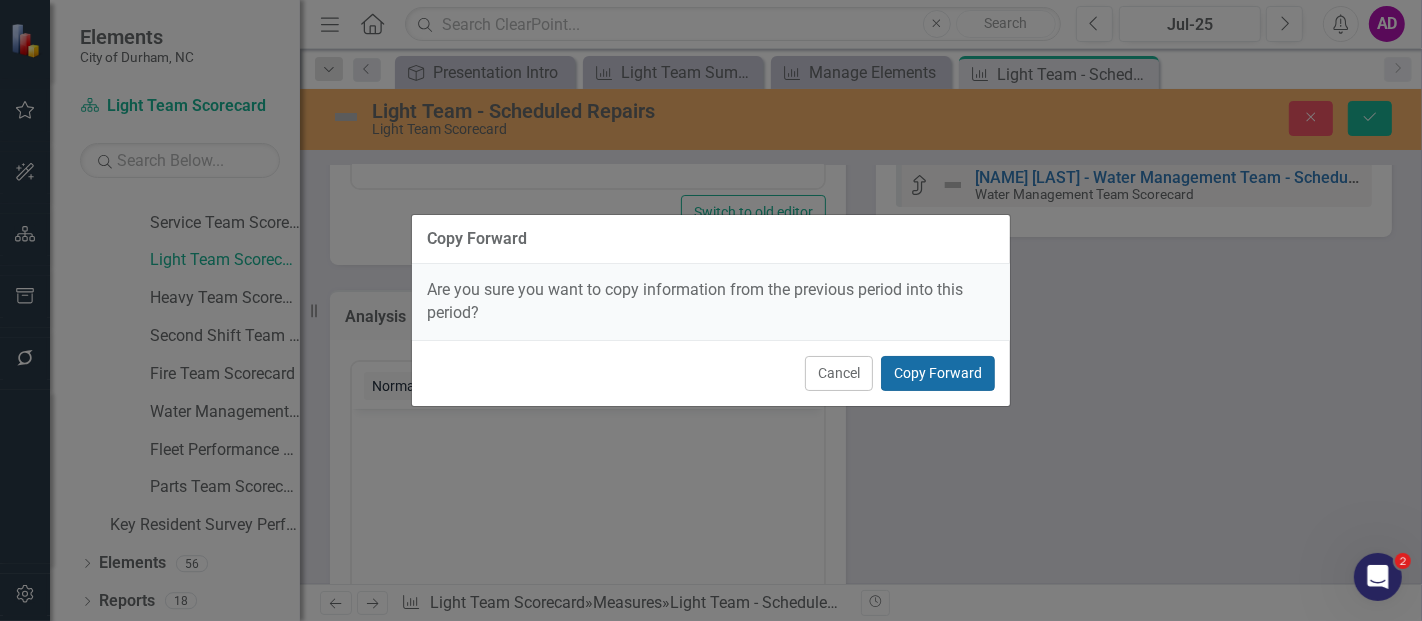click on "Copy Forward" at bounding box center (938, 373) 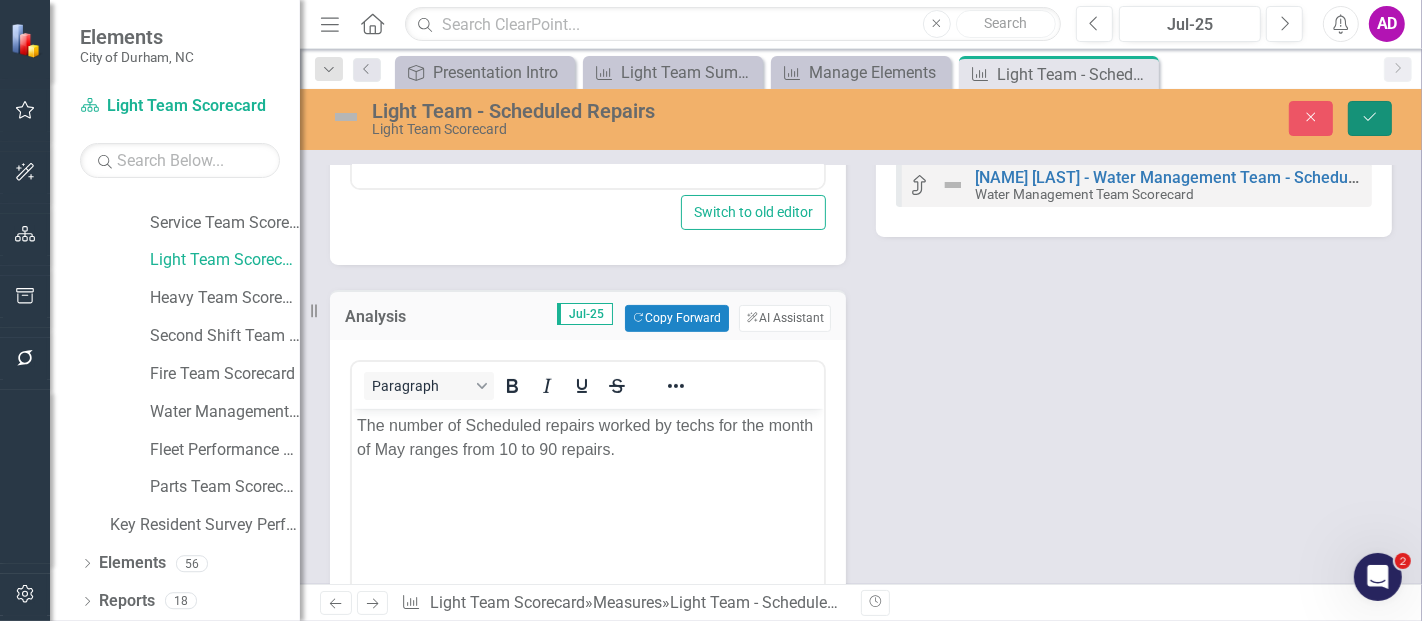 click on "Save" 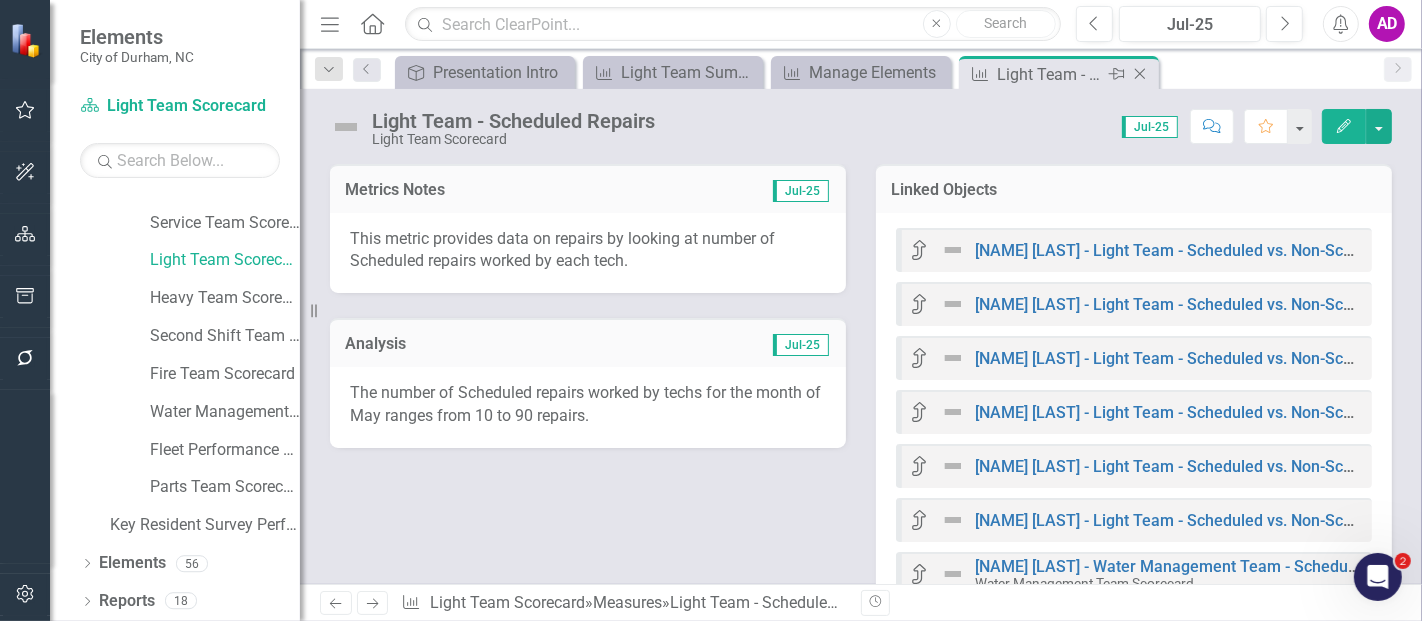click on "Close" 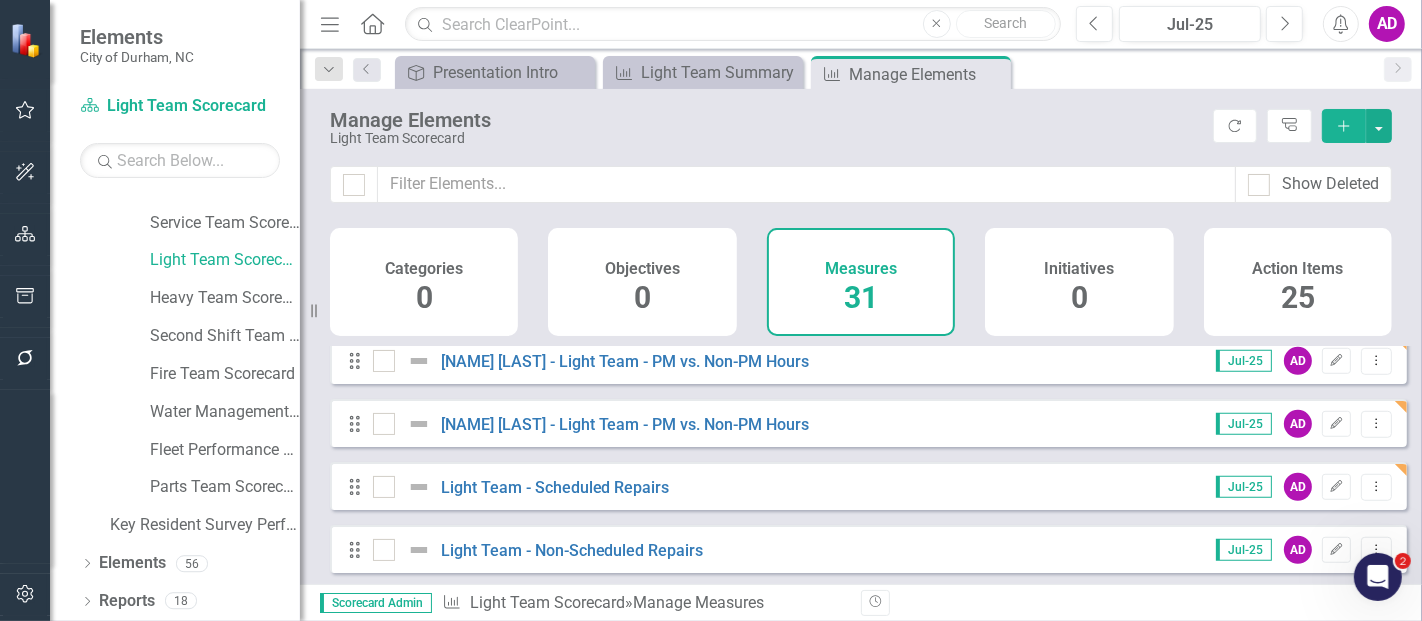 scroll, scrollTop: 1444, scrollLeft: 0, axis: vertical 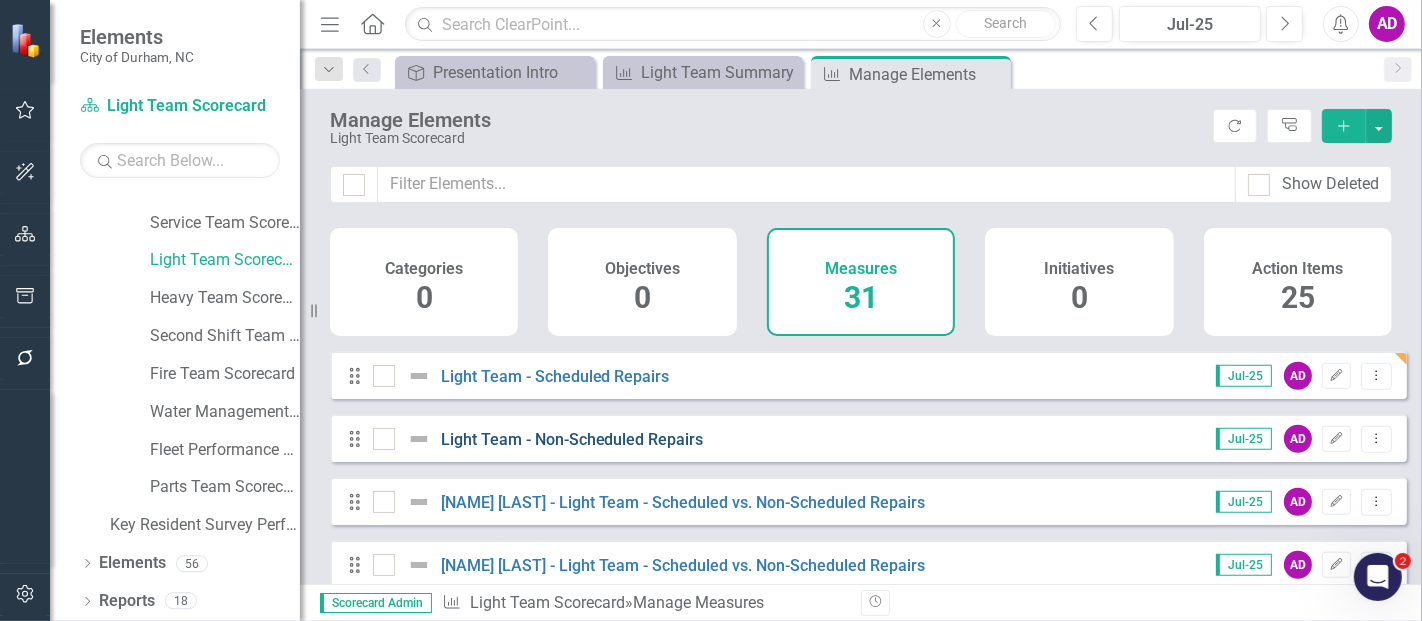 click on "Light Team - Non-Scheduled Repairs" at bounding box center [572, 439] 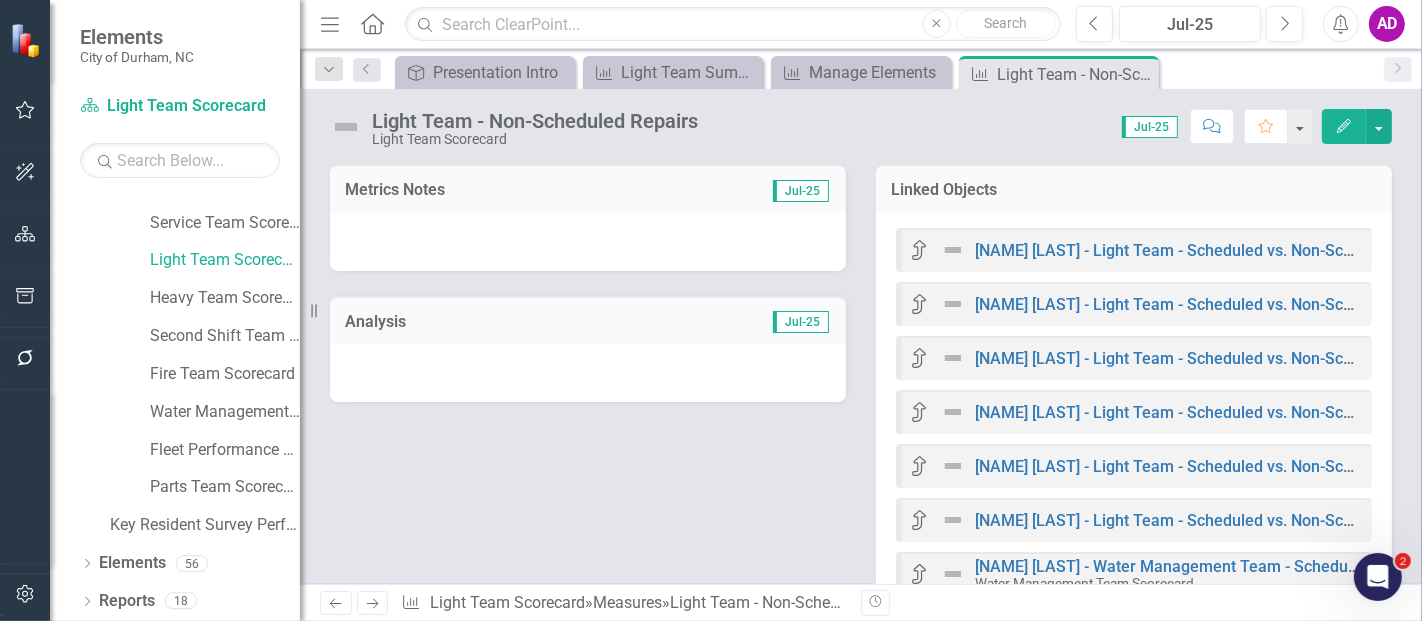 click at bounding box center (588, 242) 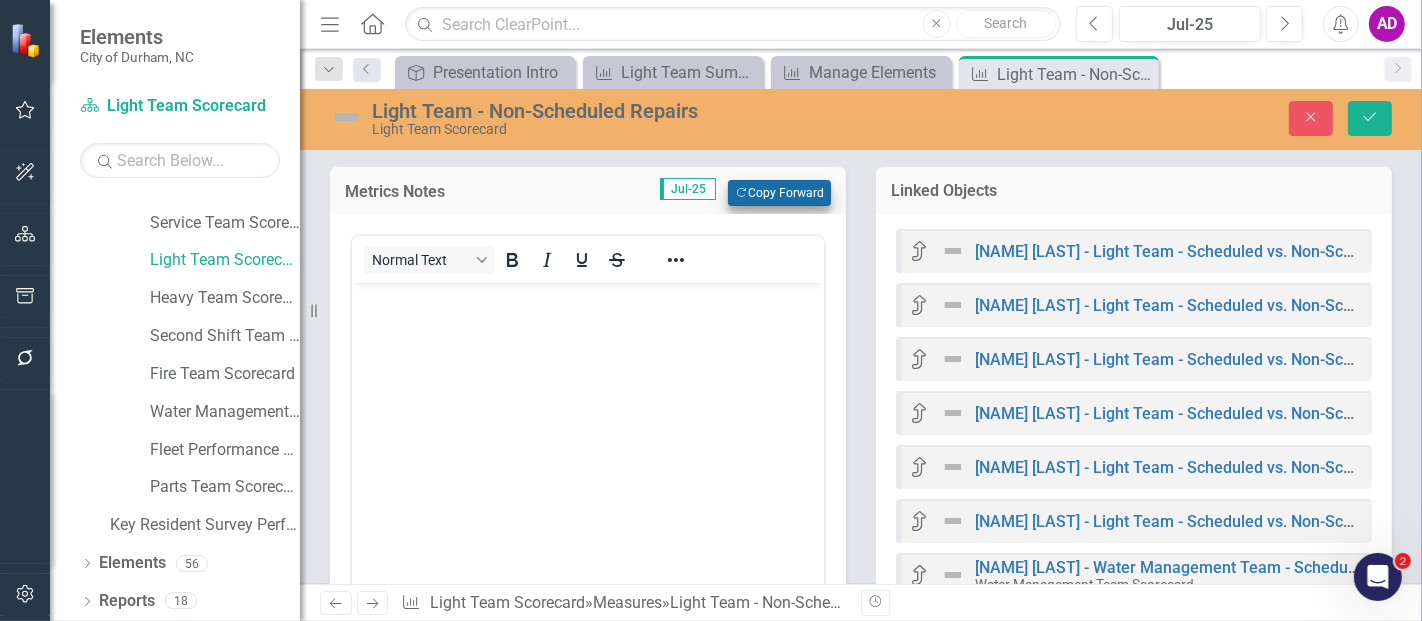 scroll, scrollTop: 0, scrollLeft: 0, axis: both 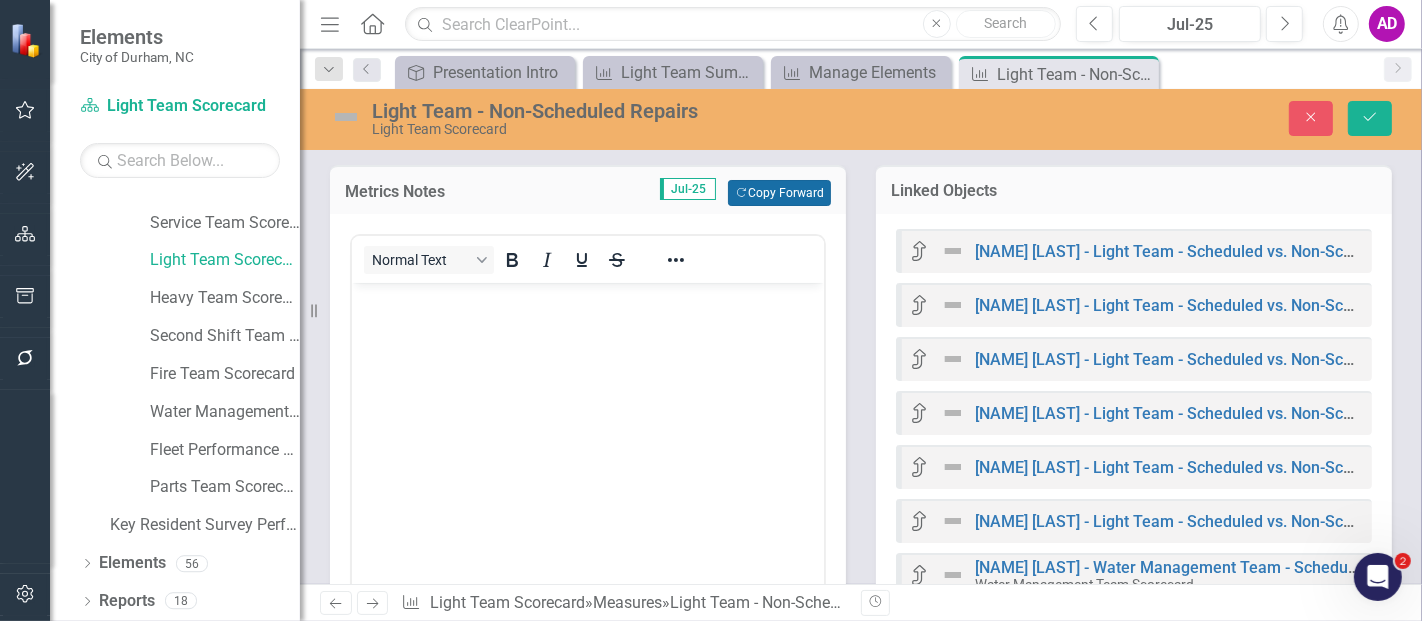 click on "Copy Forward  Copy Forward" at bounding box center [779, 193] 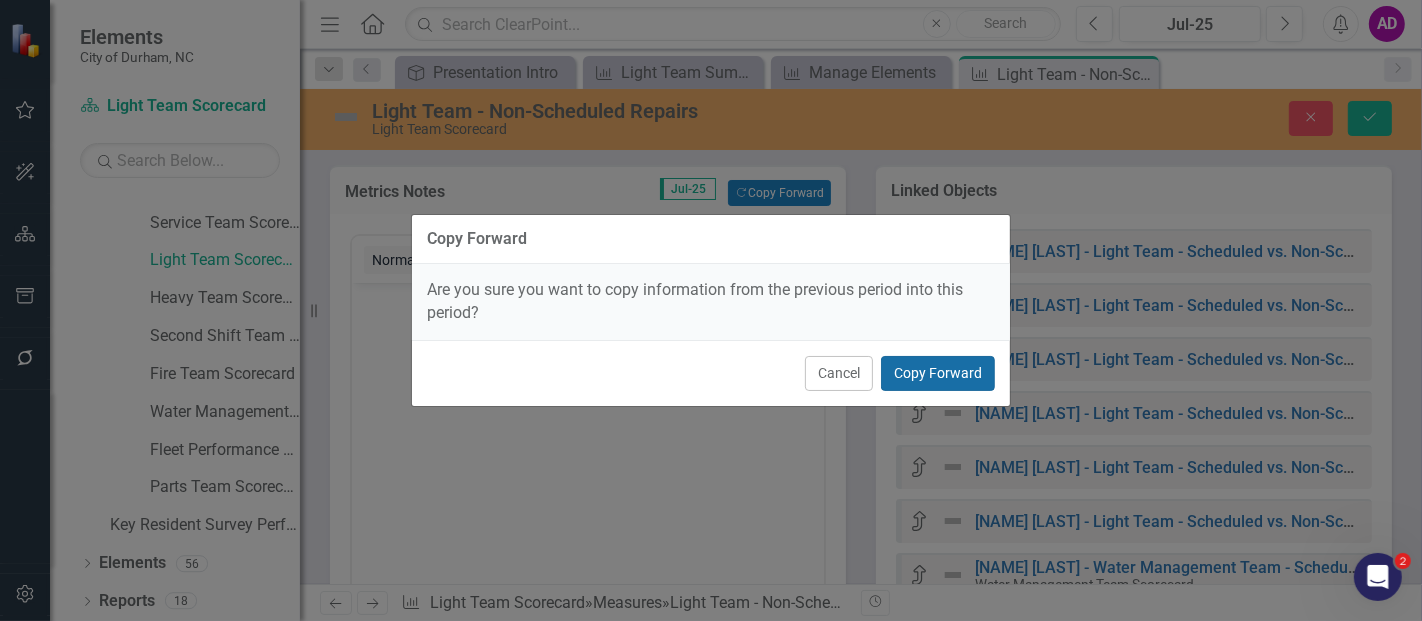 click on "Copy Forward" at bounding box center (938, 373) 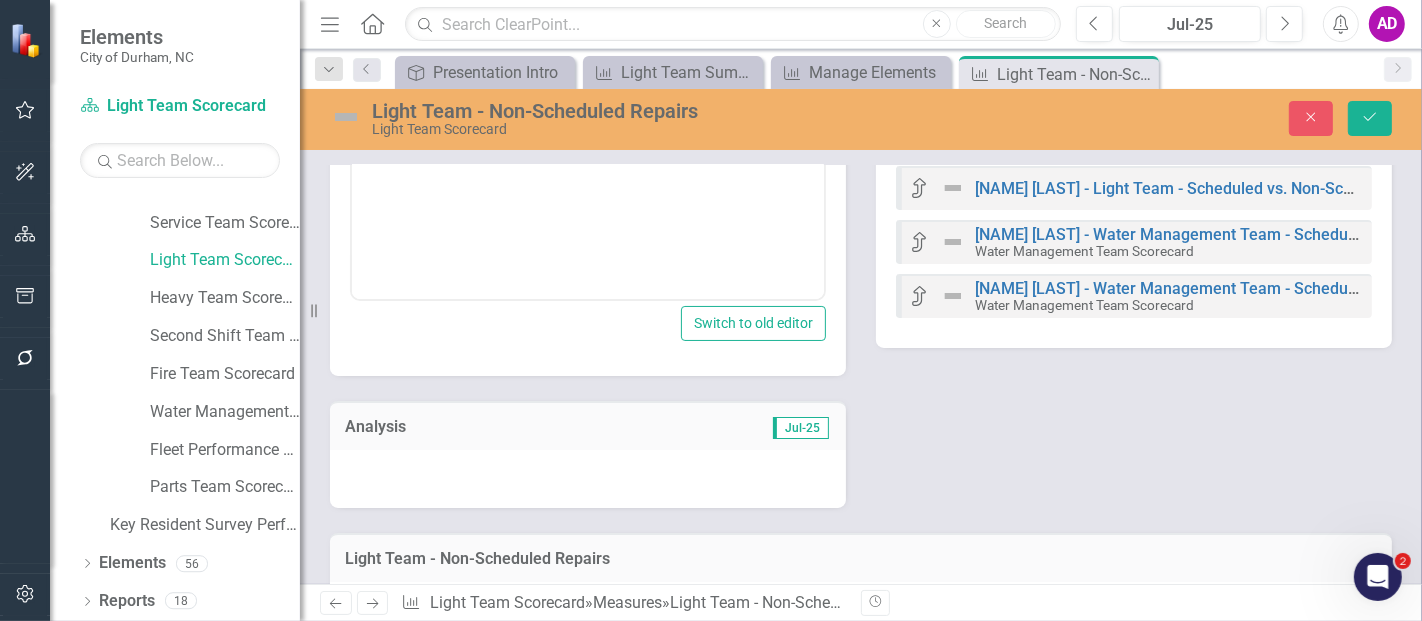 scroll, scrollTop: 444, scrollLeft: 0, axis: vertical 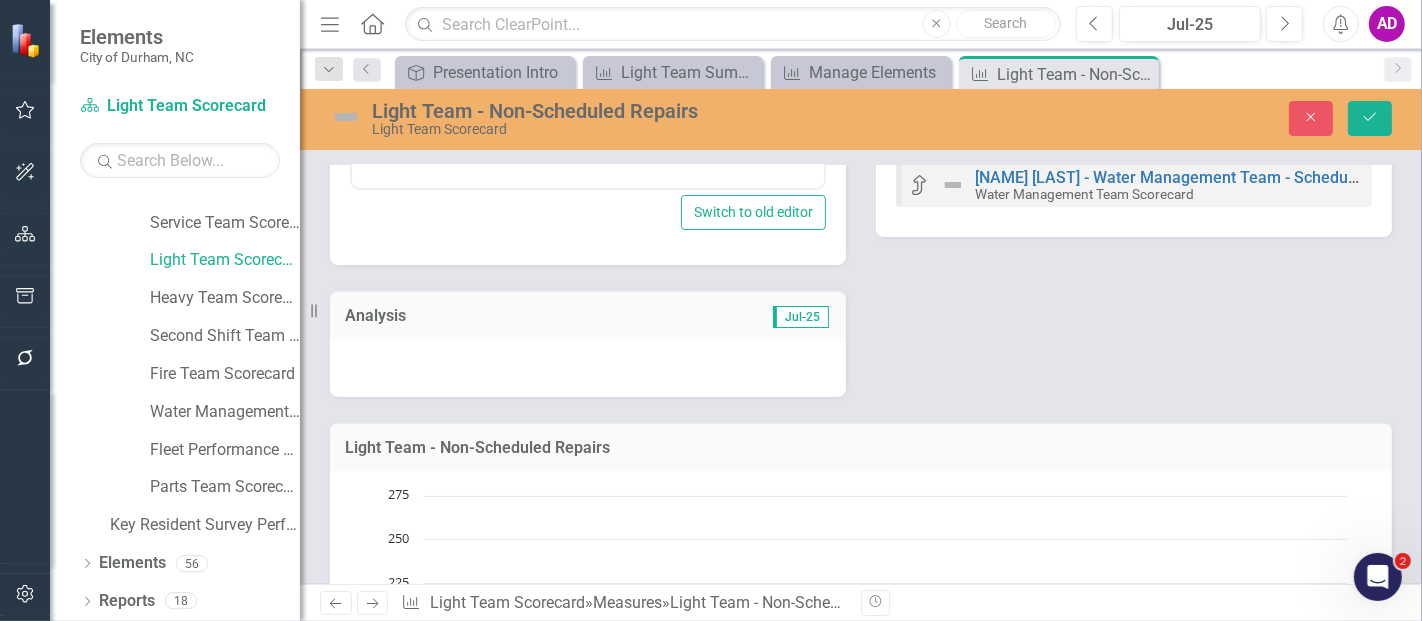 click at bounding box center [588, 368] 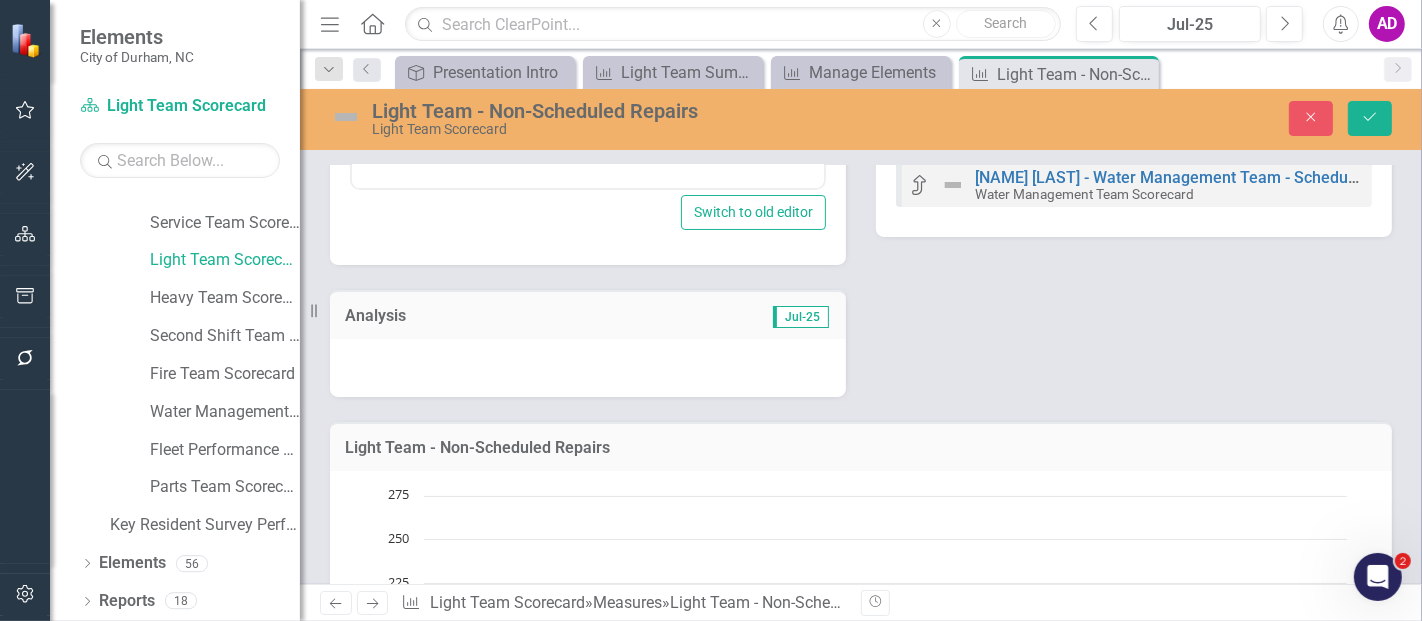 click at bounding box center (588, 368) 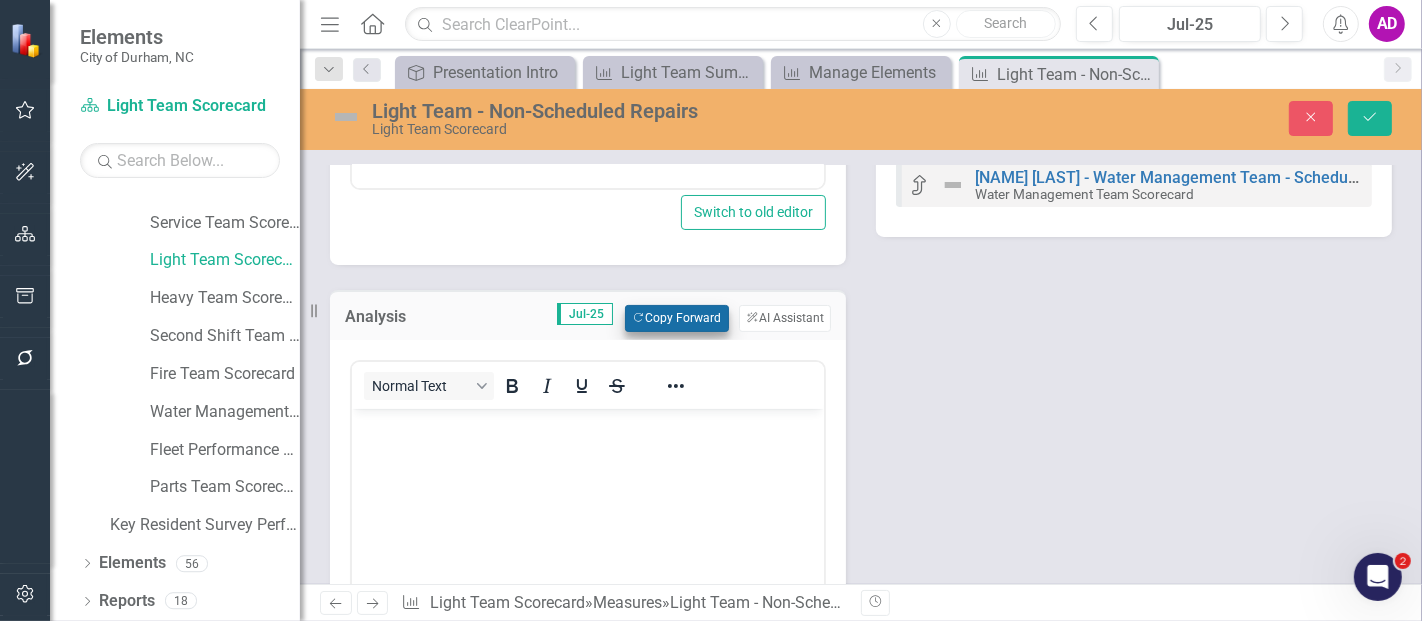 scroll, scrollTop: 0, scrollLeft: 0, axis: both 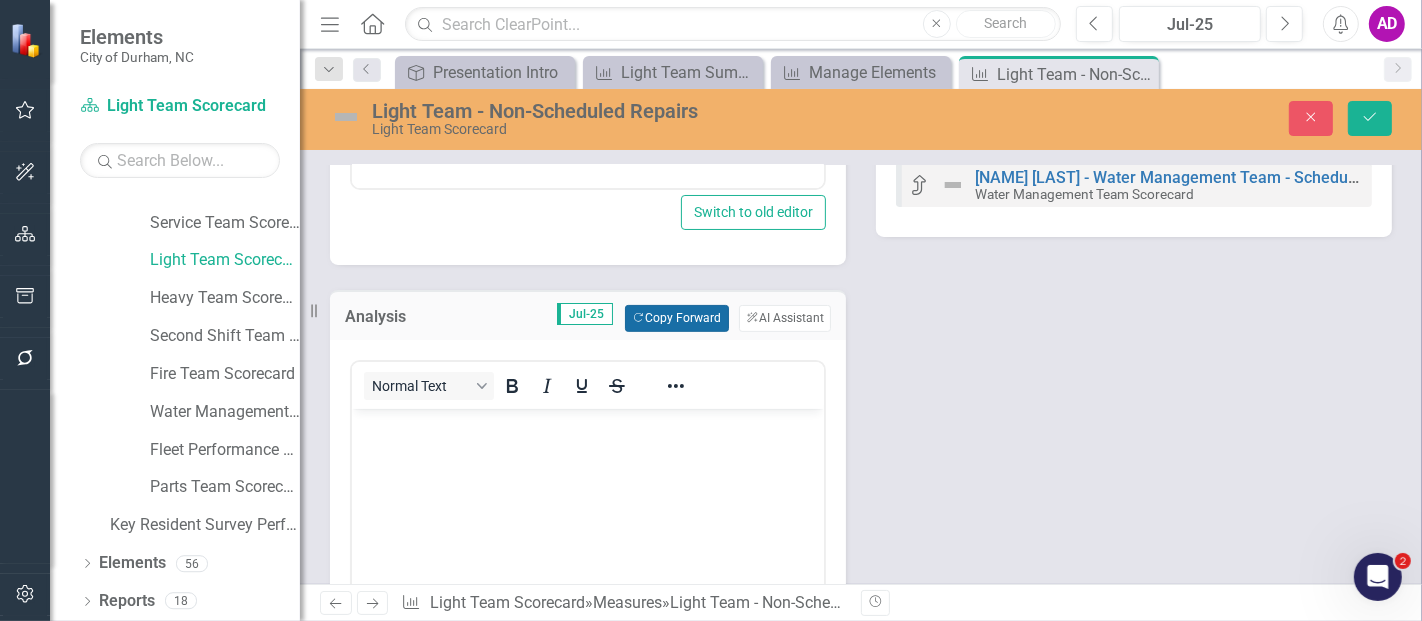 click on "Copy Forward  Copy Forward" at bounding box center [676, 318] 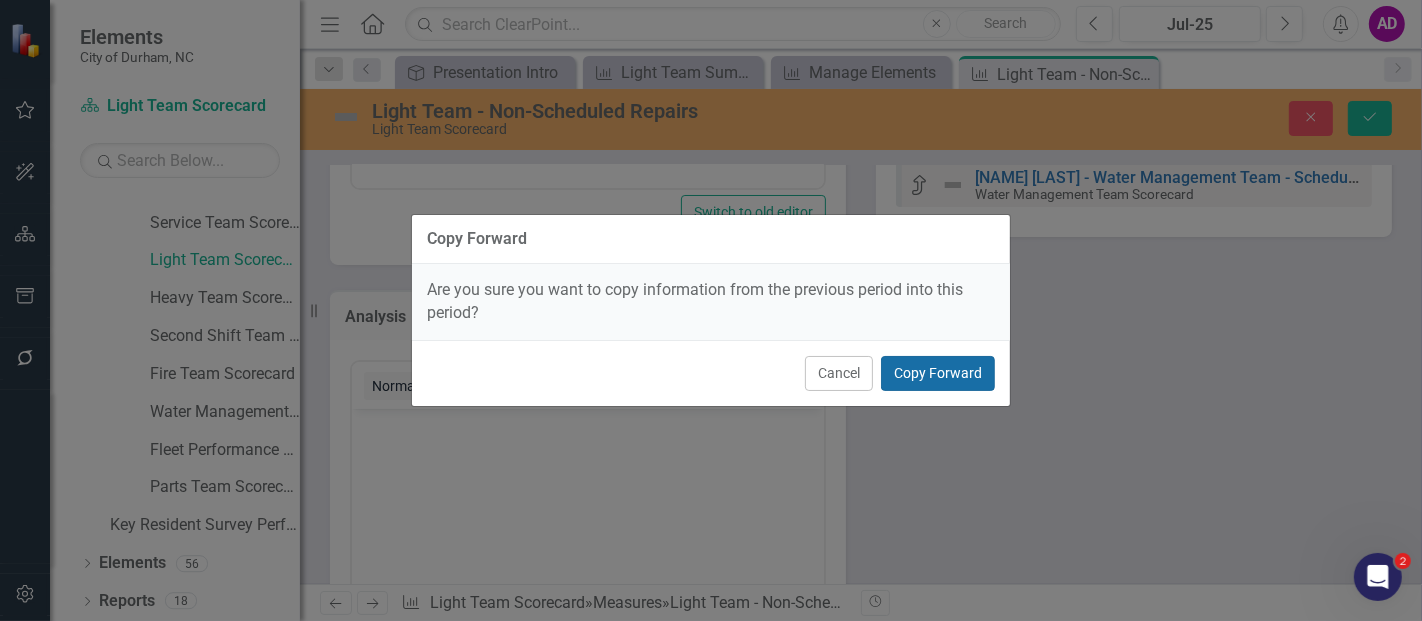click on "Copy Forward" at bounding box center (938, 373) 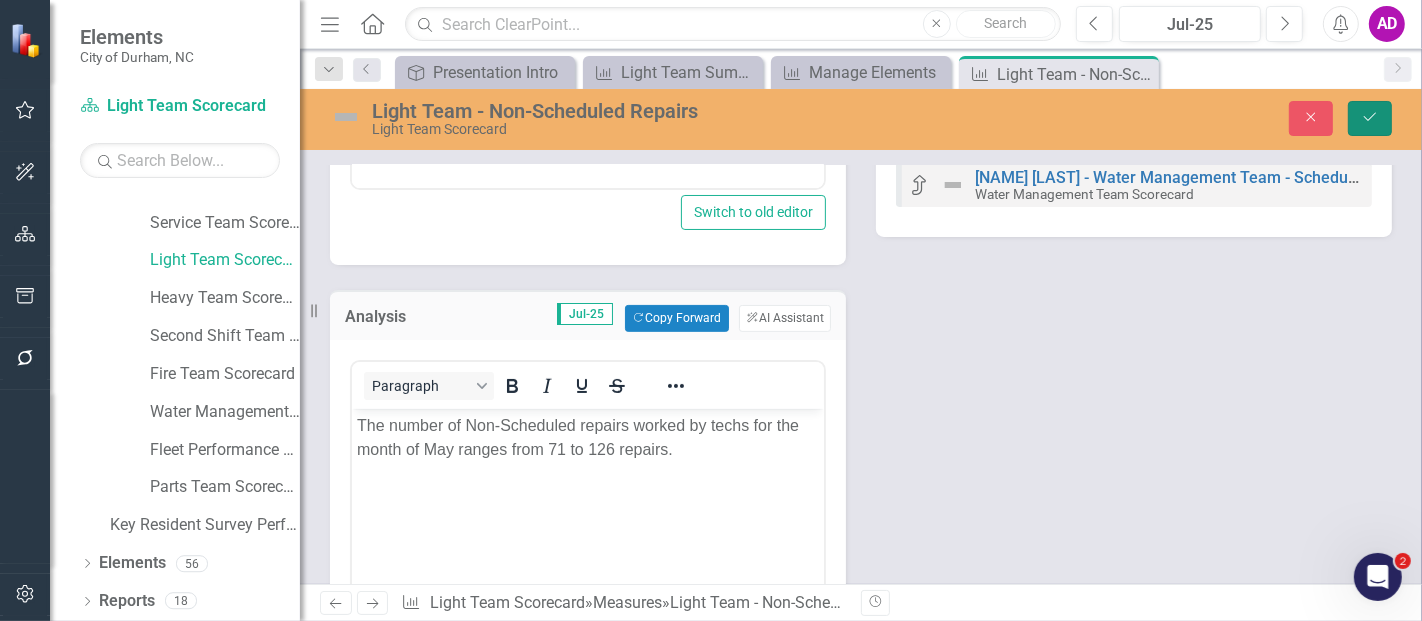 click on "Save" at bounding box center [1370, 118] 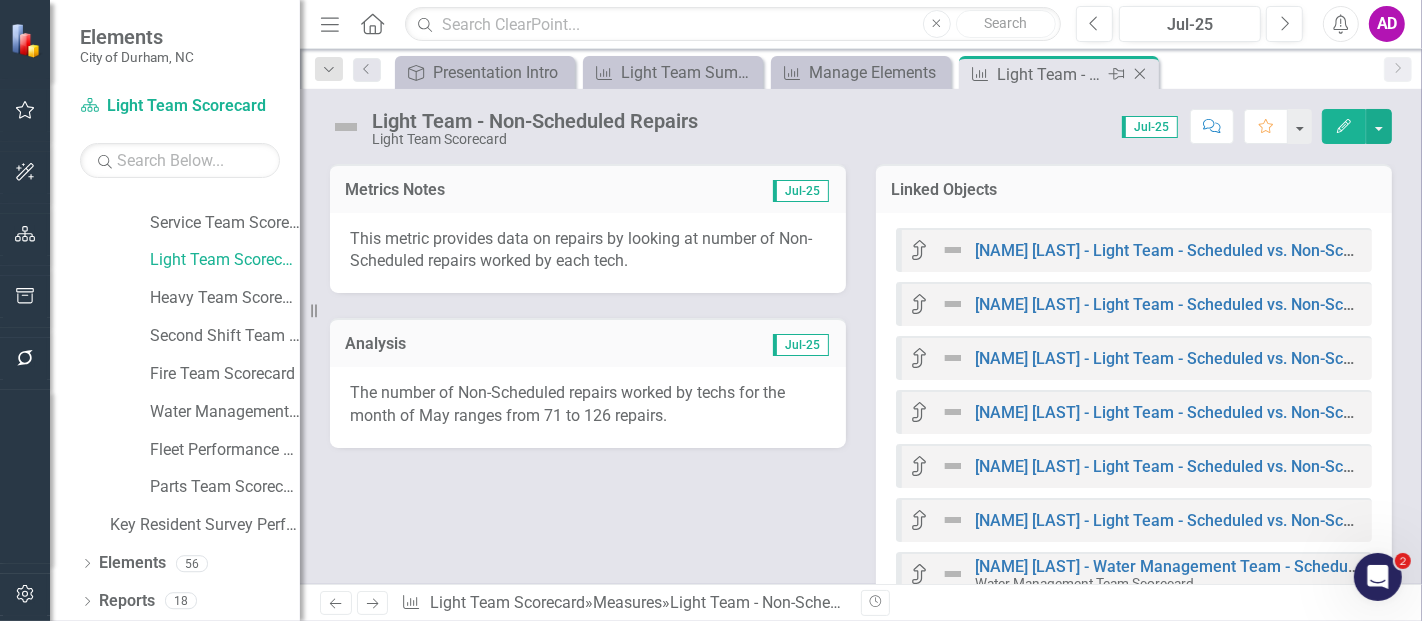 click on "Close" 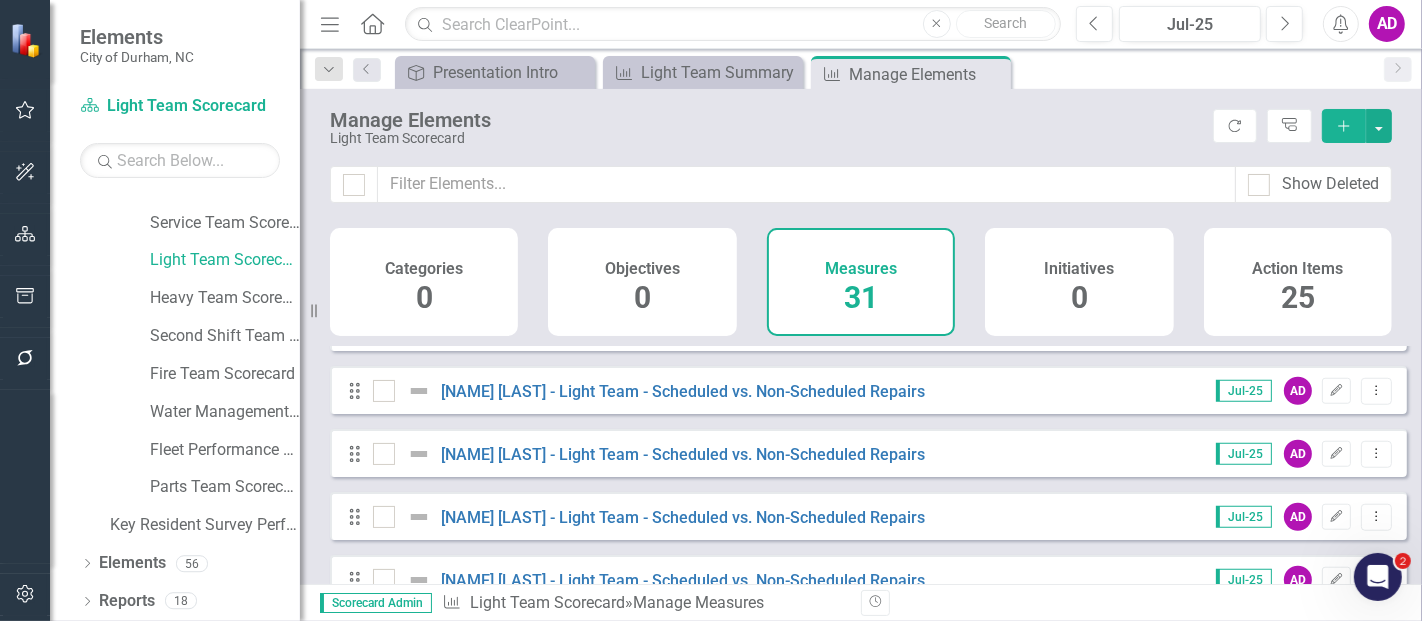 scroll, scrollTop: 1444, scrollLeft: 0, axis: vertical 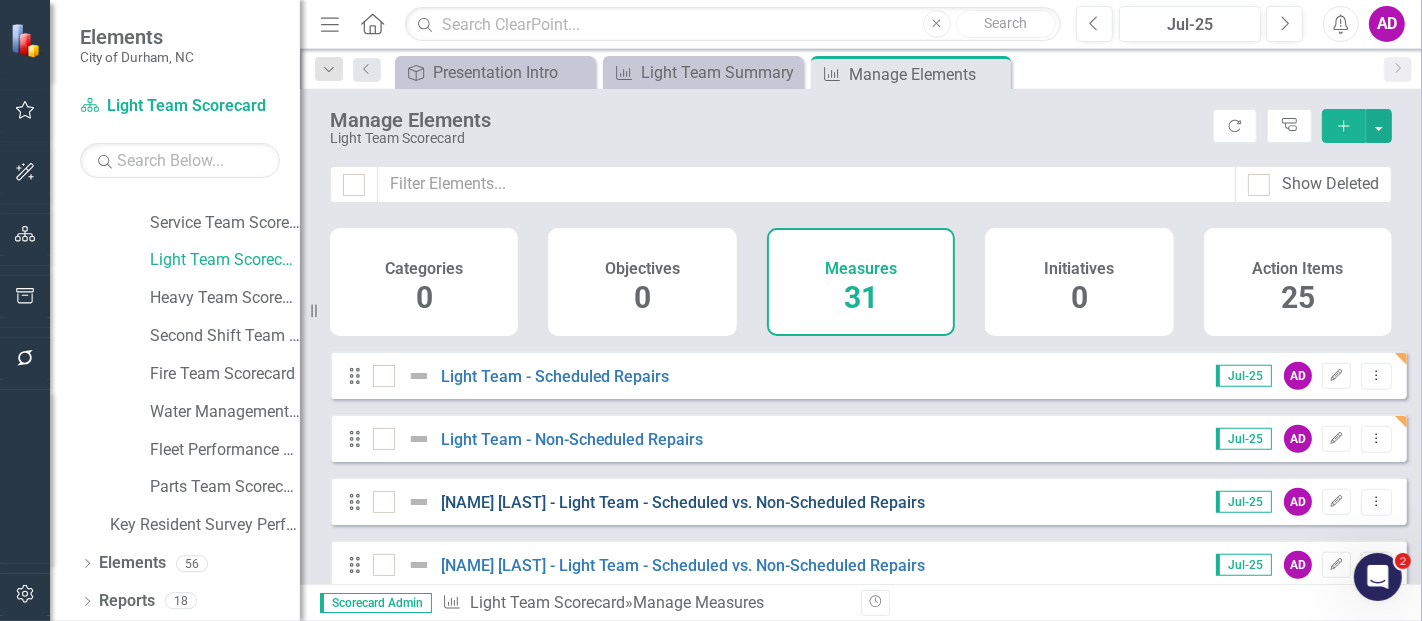 click on "David Peoples - Light Team - Scheduled vs. Non-Scheduled Repairs" at bounding box center [683, 502] 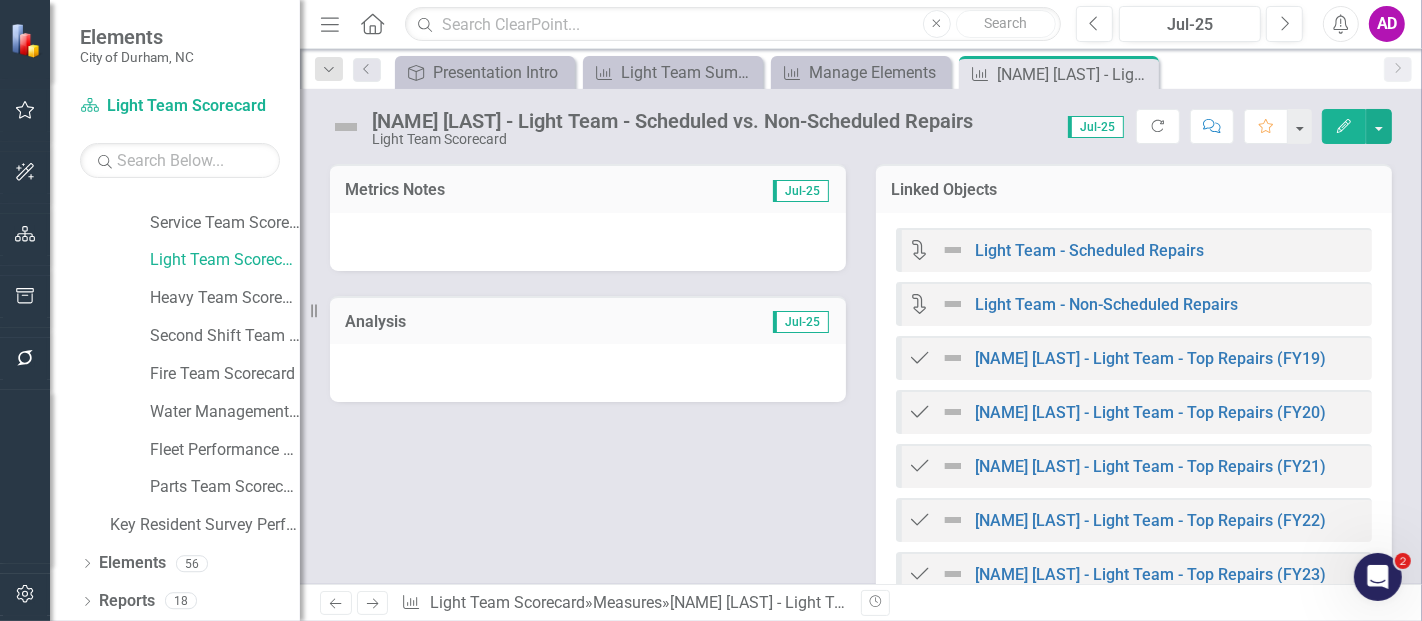 click at bounding box center [588, 242] 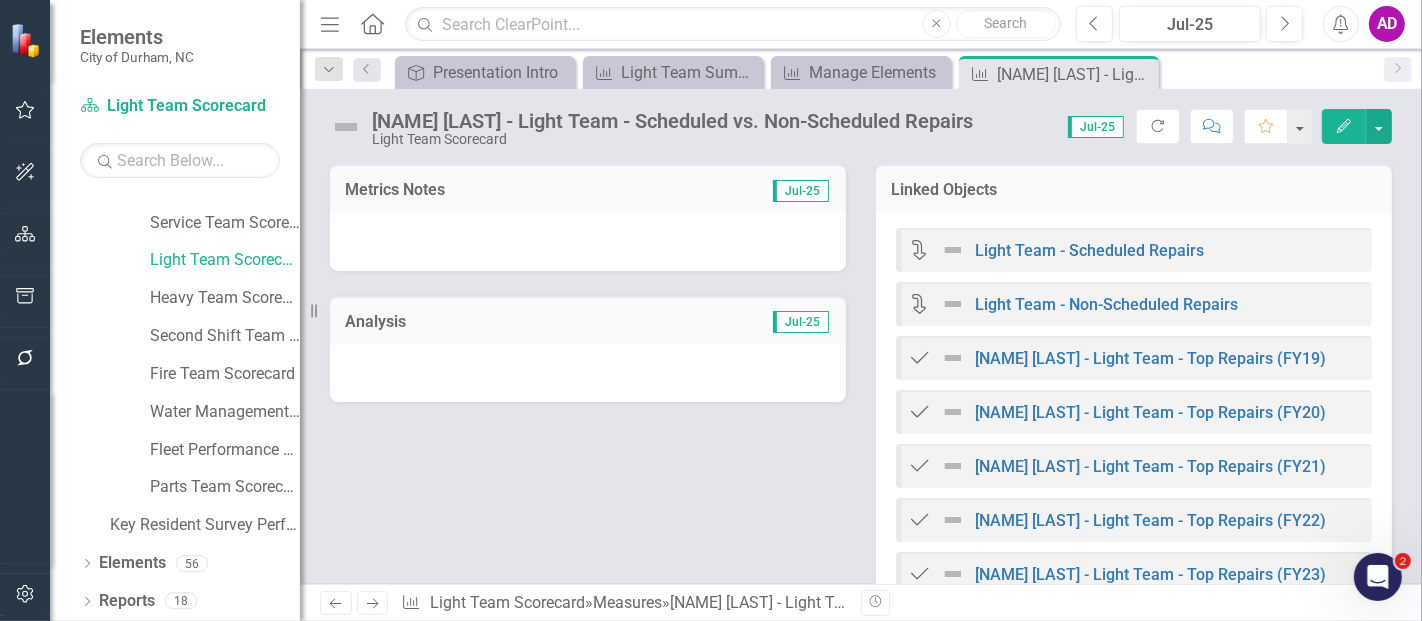 click at bounding box center (588, 242) 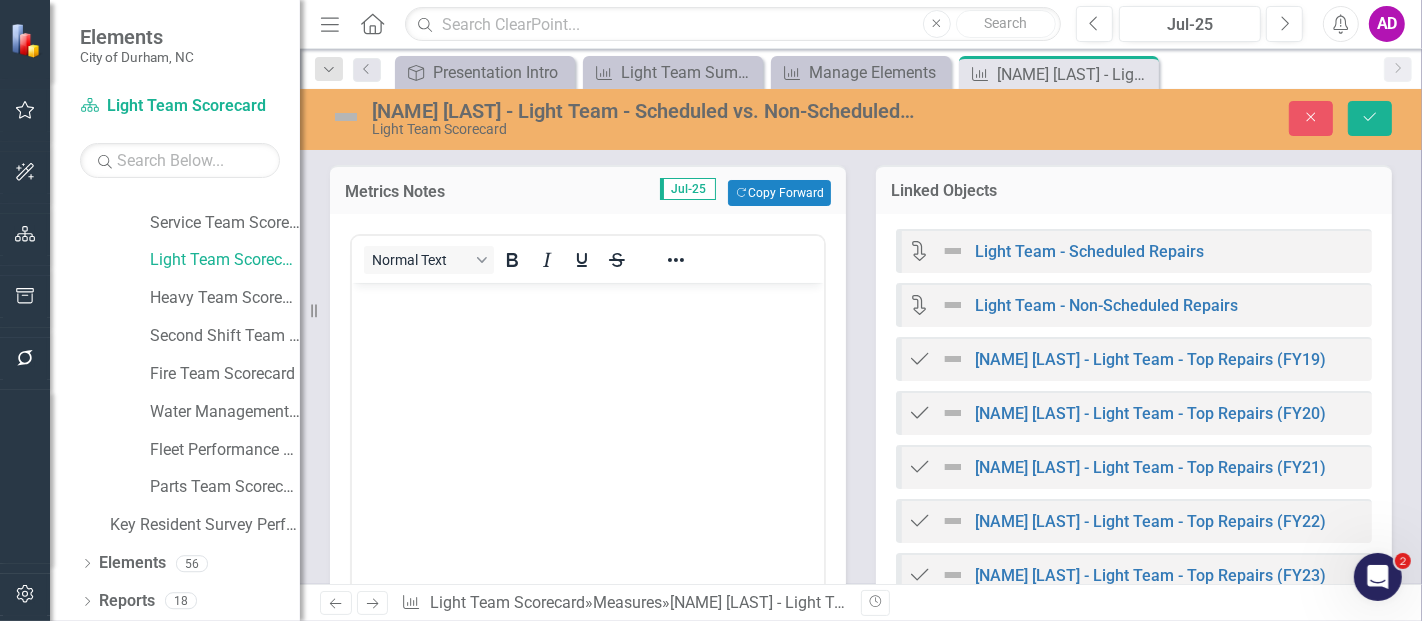 scroll, scrollTop: 0, scrollLeft: 0, axis: both 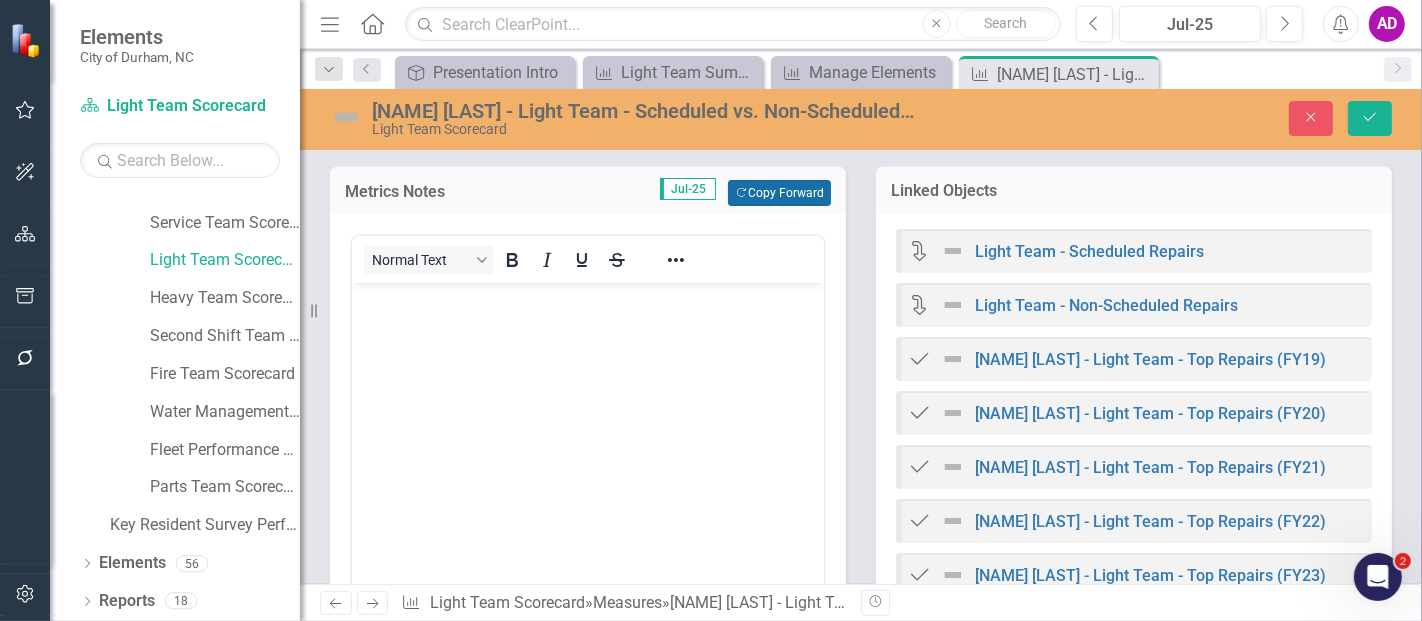 click on "Copy Forward  Copy Forward" at bounding box center (779, 193) 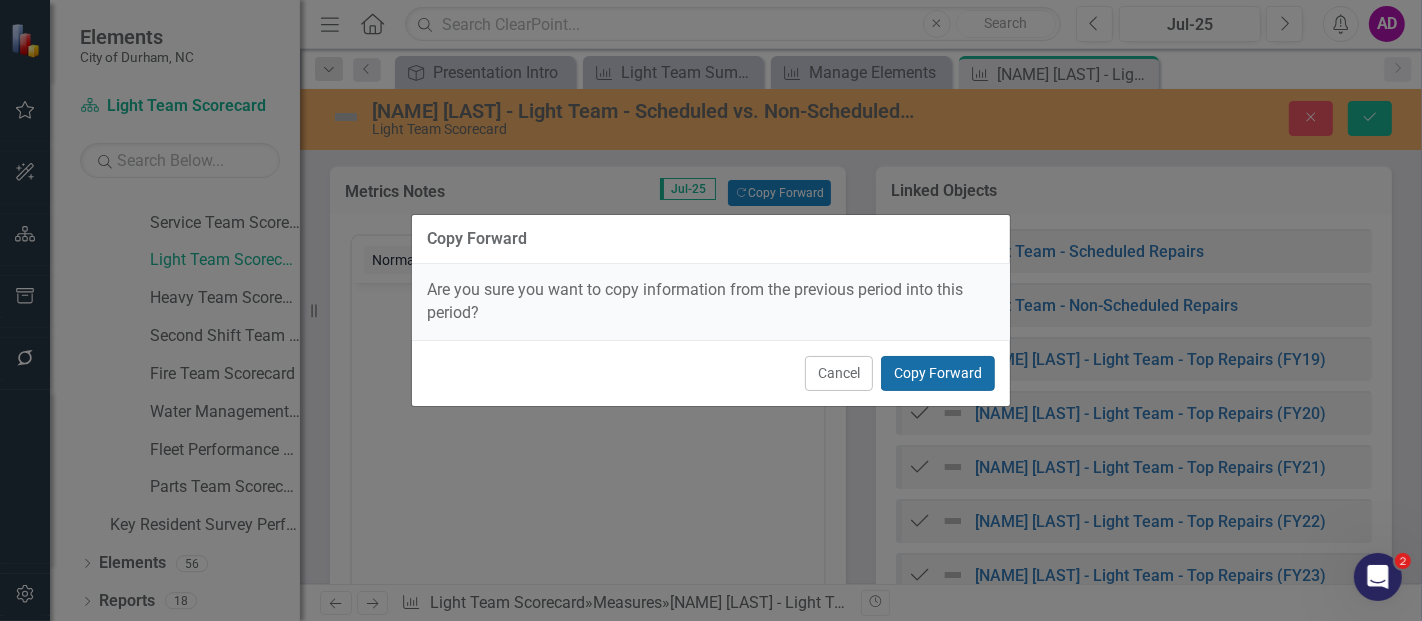 click on "Copy Forward" at bounding box center (938, 373) 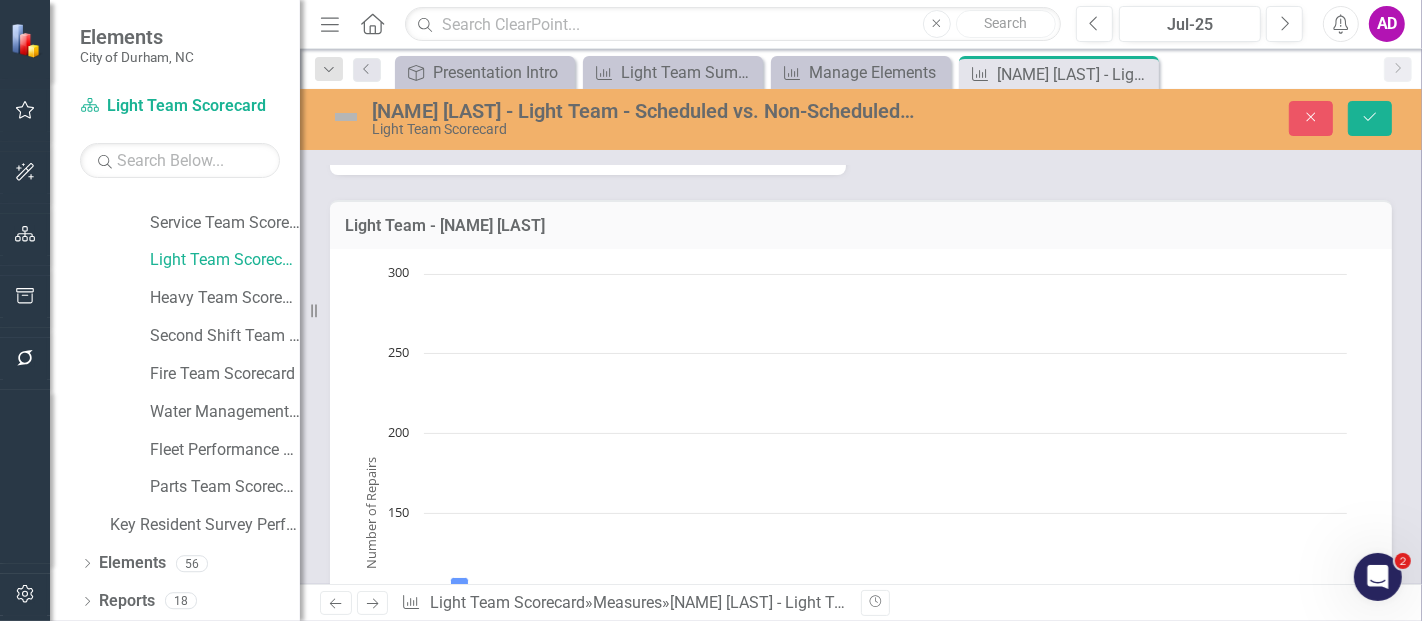 scroll, scrollTop: 444, scrollLeft: 0, axis: vertical 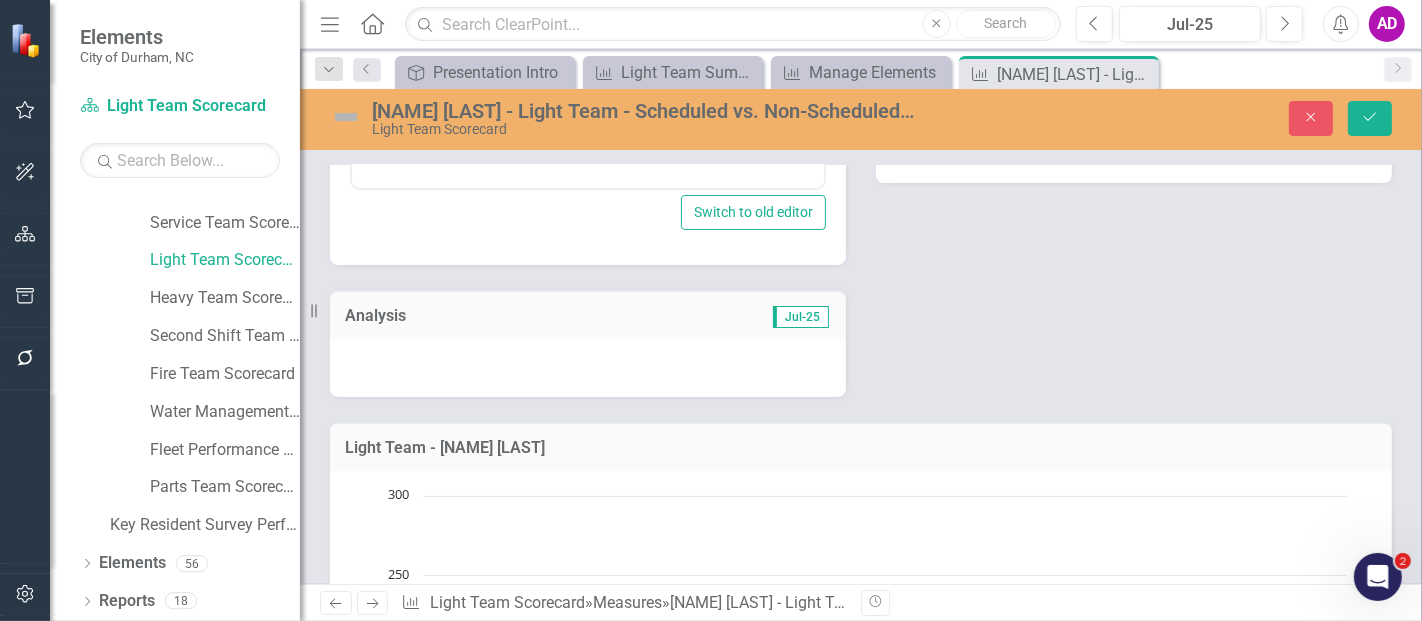 click at bounding box center [588, 368] 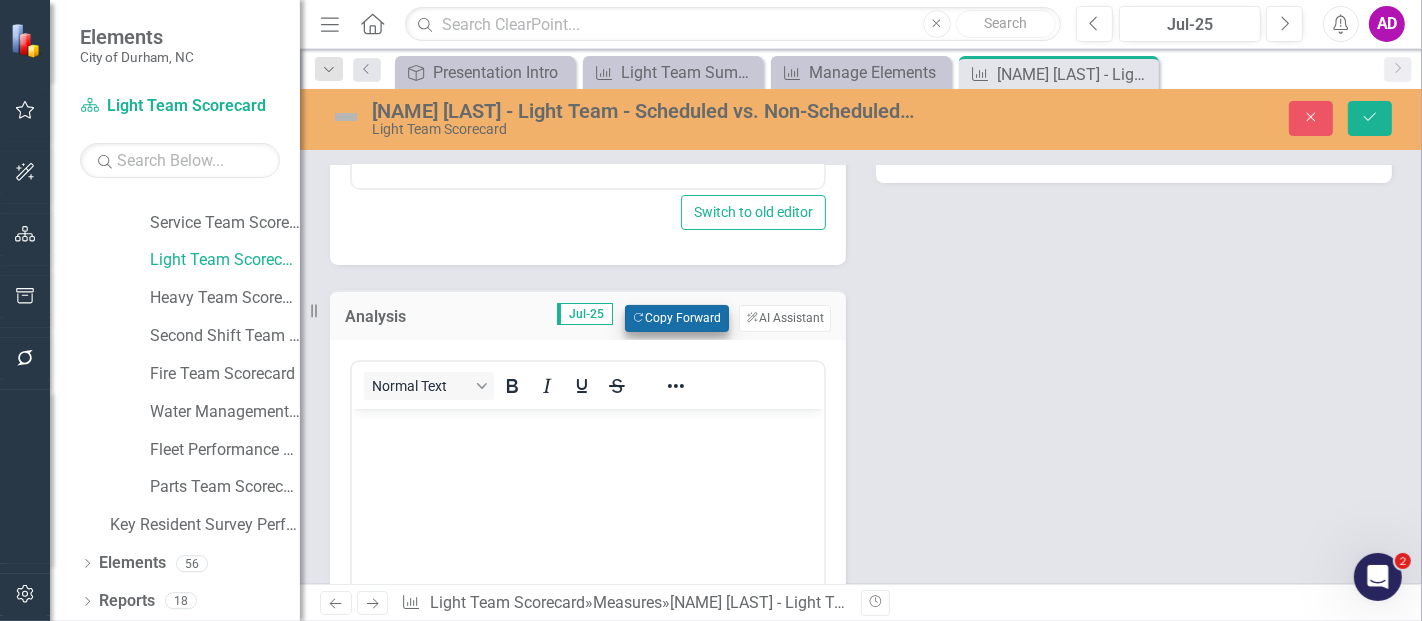 scroll, scrollTop: 0, scrollLeft: 0, axis: both 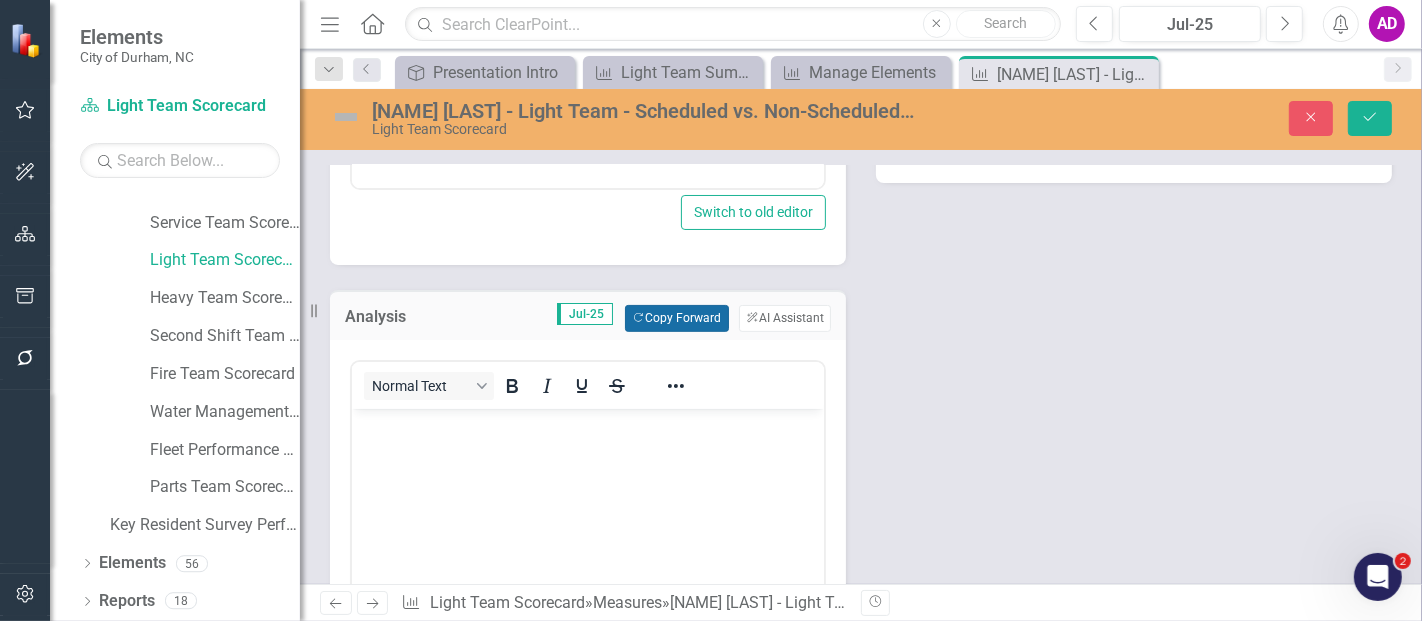 click on "Copy Forward  Copy Forward" at bounding box center (676, 318) 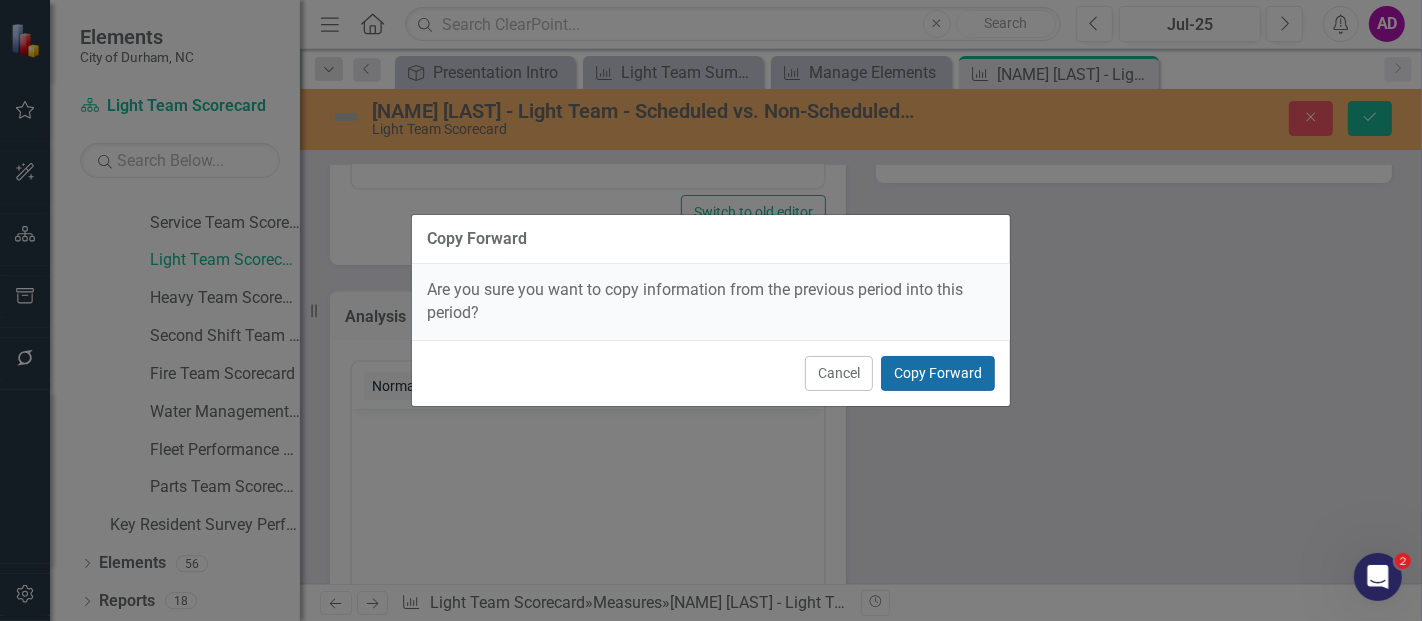 click on "Copy Forward" at bounding box center (938, 373) 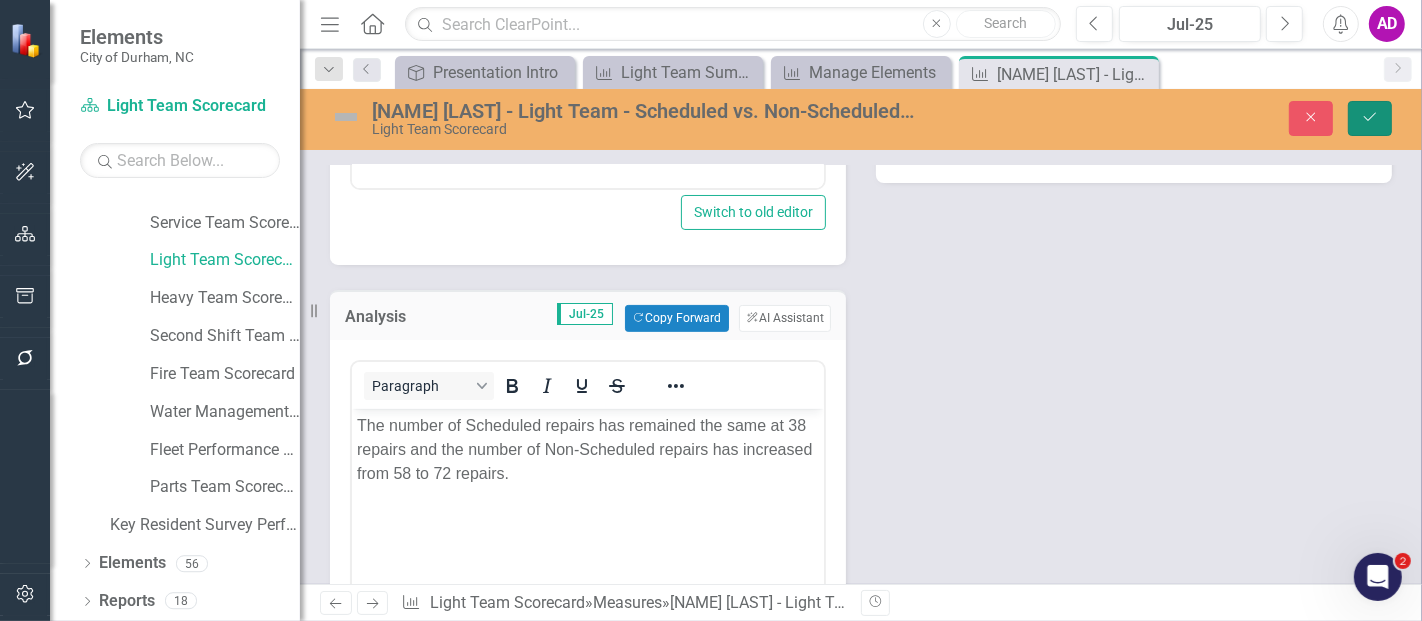 click on "Save" at bounding box center (1370, 118) 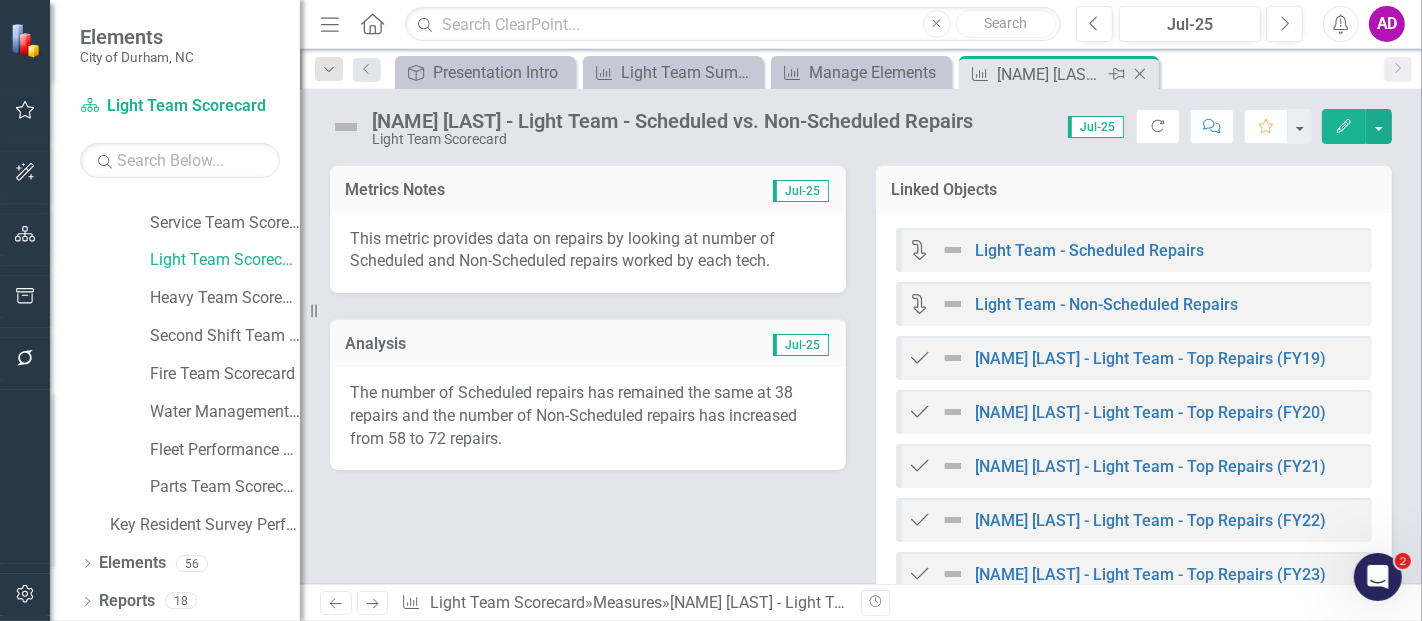 click on "Close" 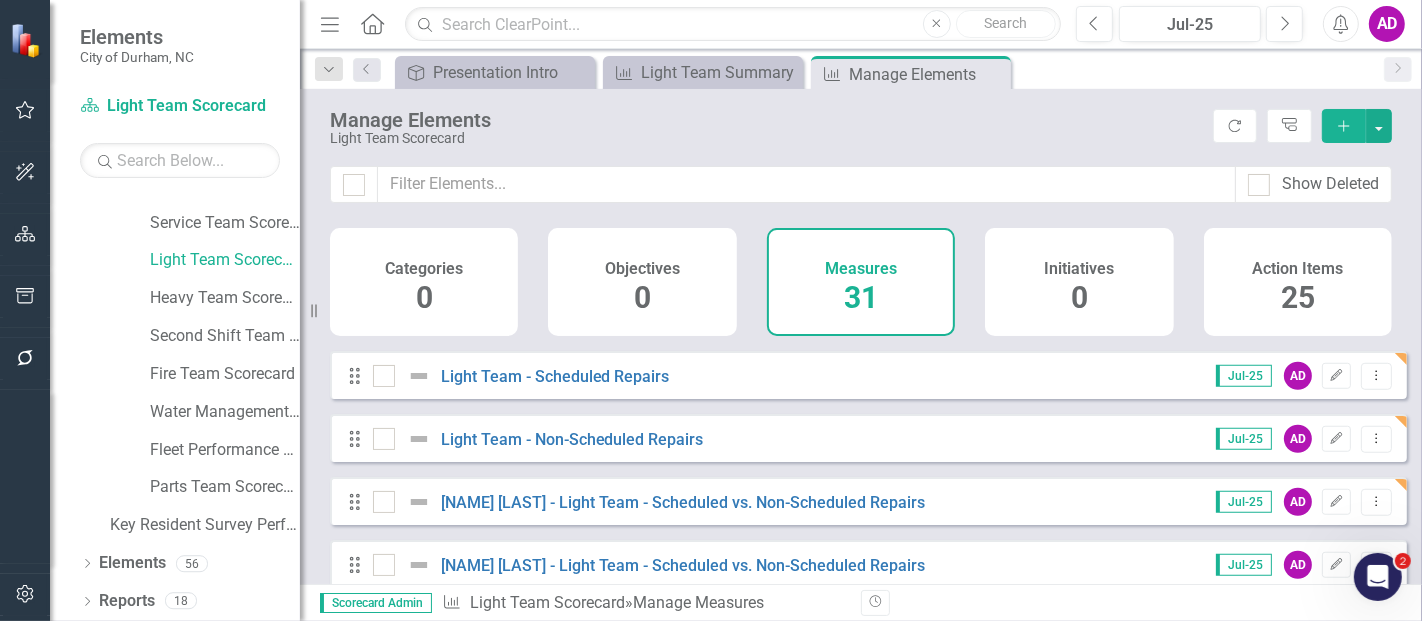 scroll, scrollTop: 1555, scrollLeft: 0, axis: vertical 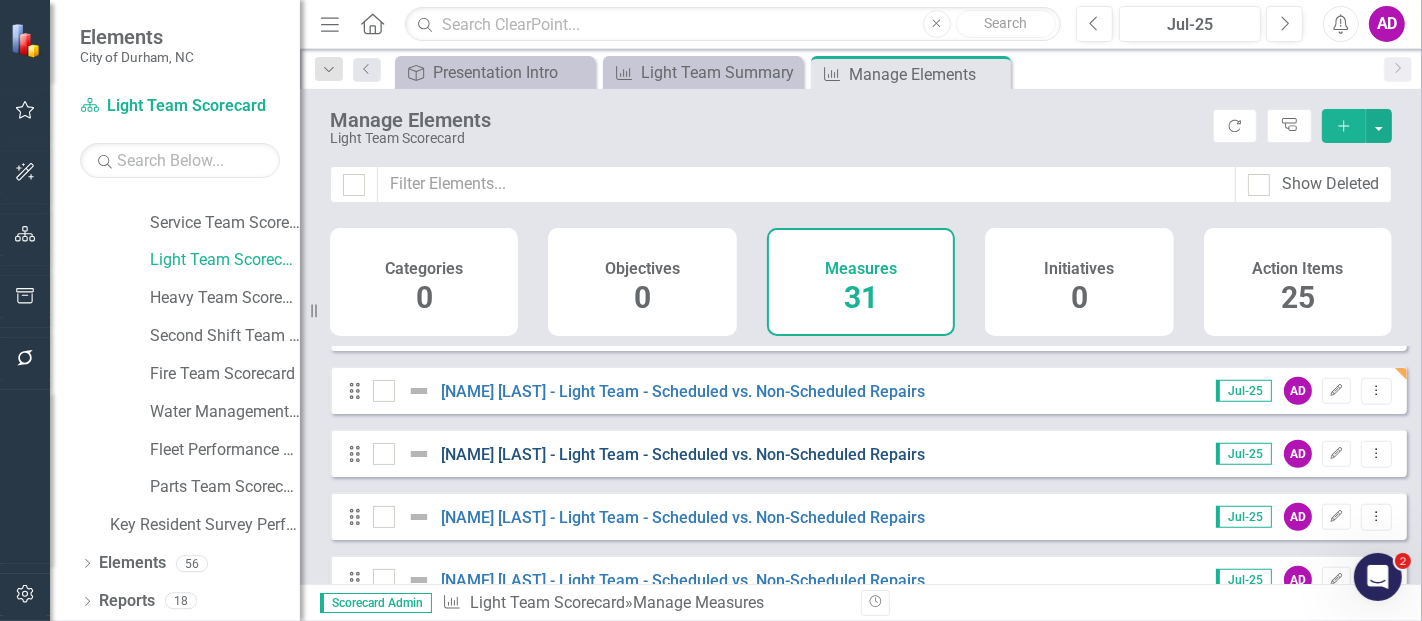click on "David Thomas - Light Team - Scheduled vs. Non-Scheduled Repairs" at bounding box center (683, 454) 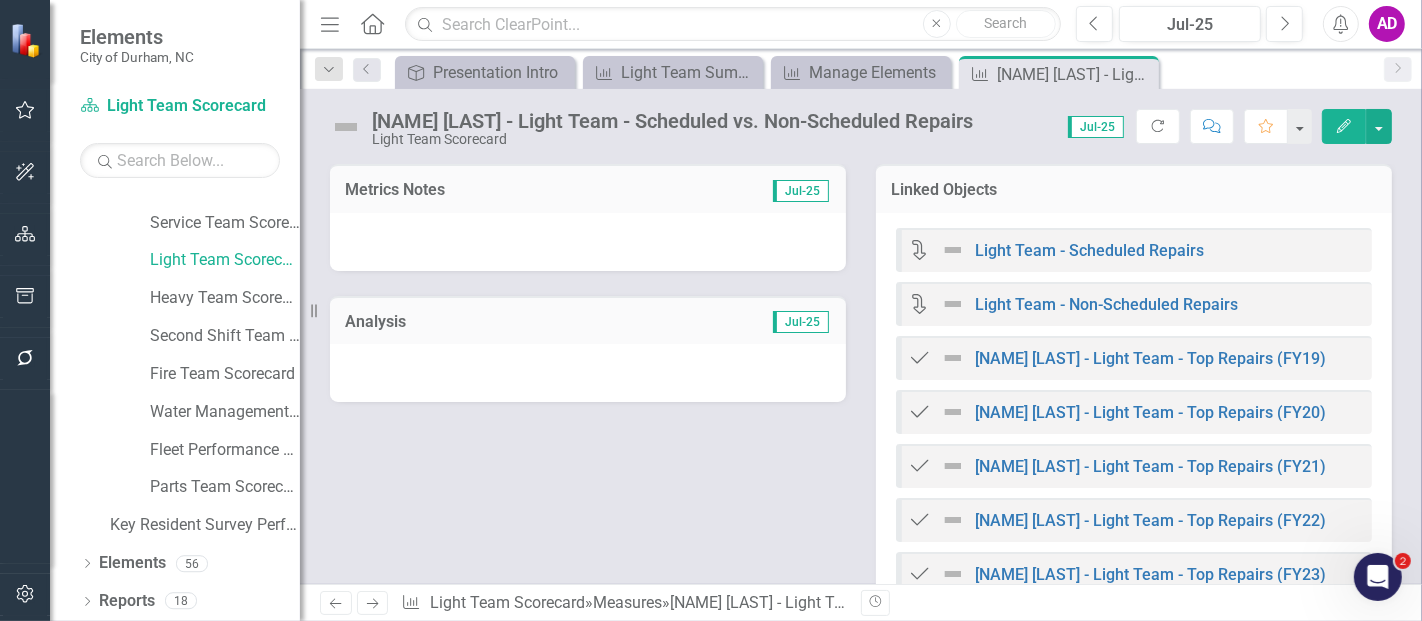 click at bounding box center (588, 242) 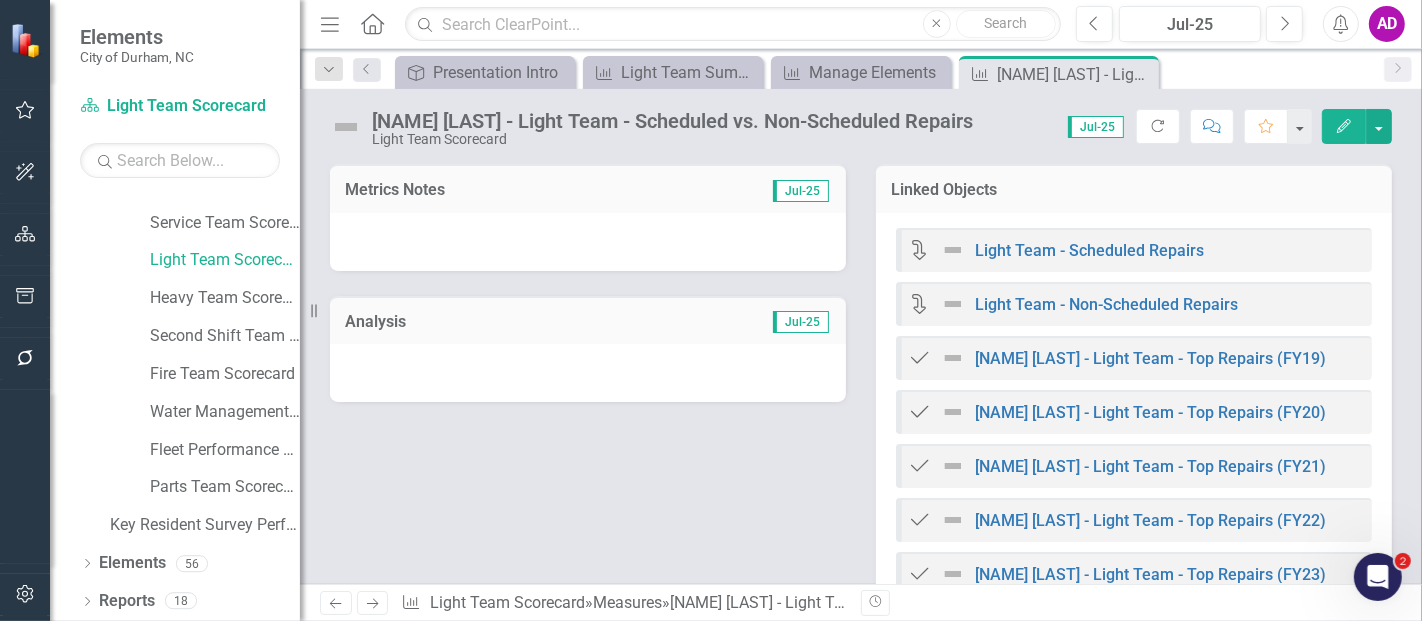 click at bounding box center [588, 242] 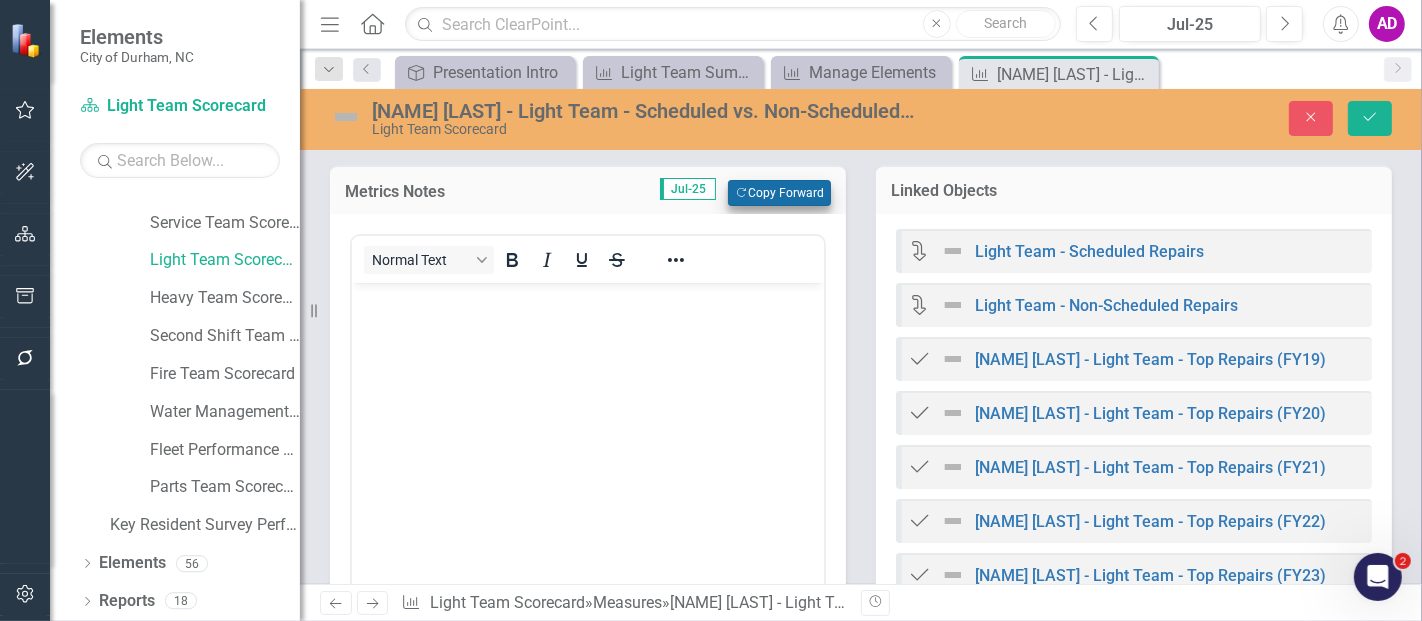 scroll, scrollTop: 0, scrollLeft: 0, axis: both 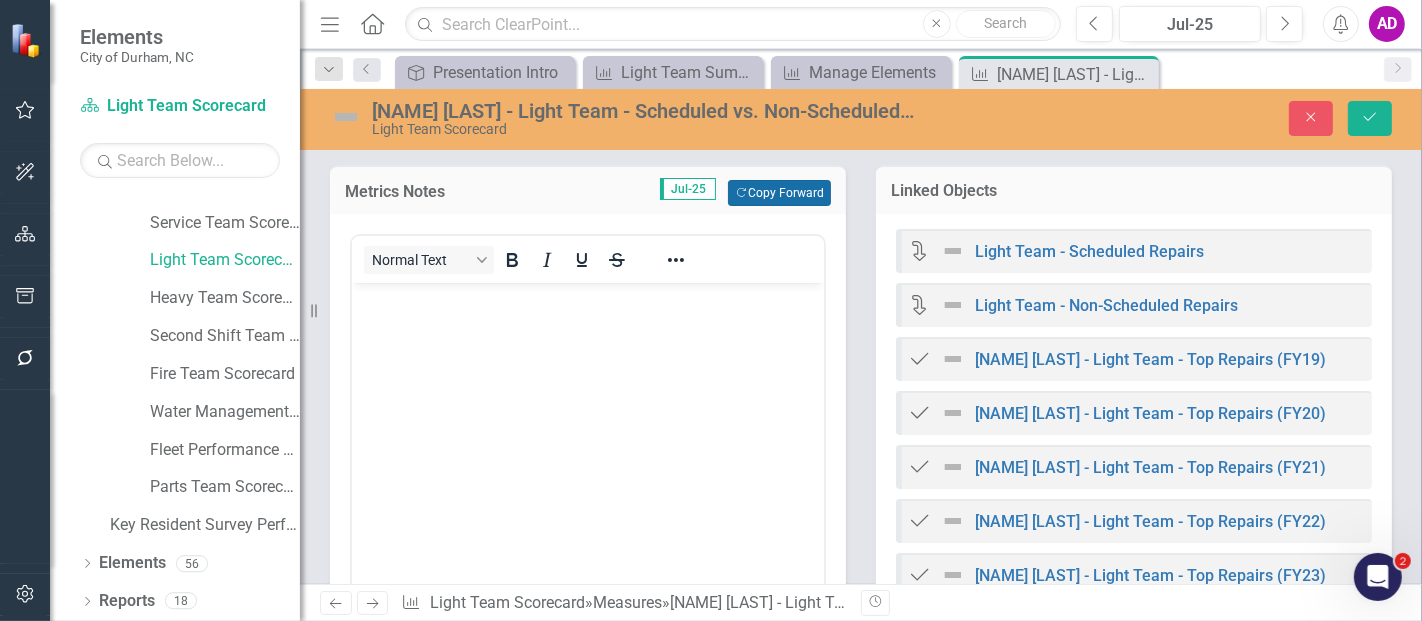 click on "Copy Forward  Copy Forward" at bounding box center [779, 193] 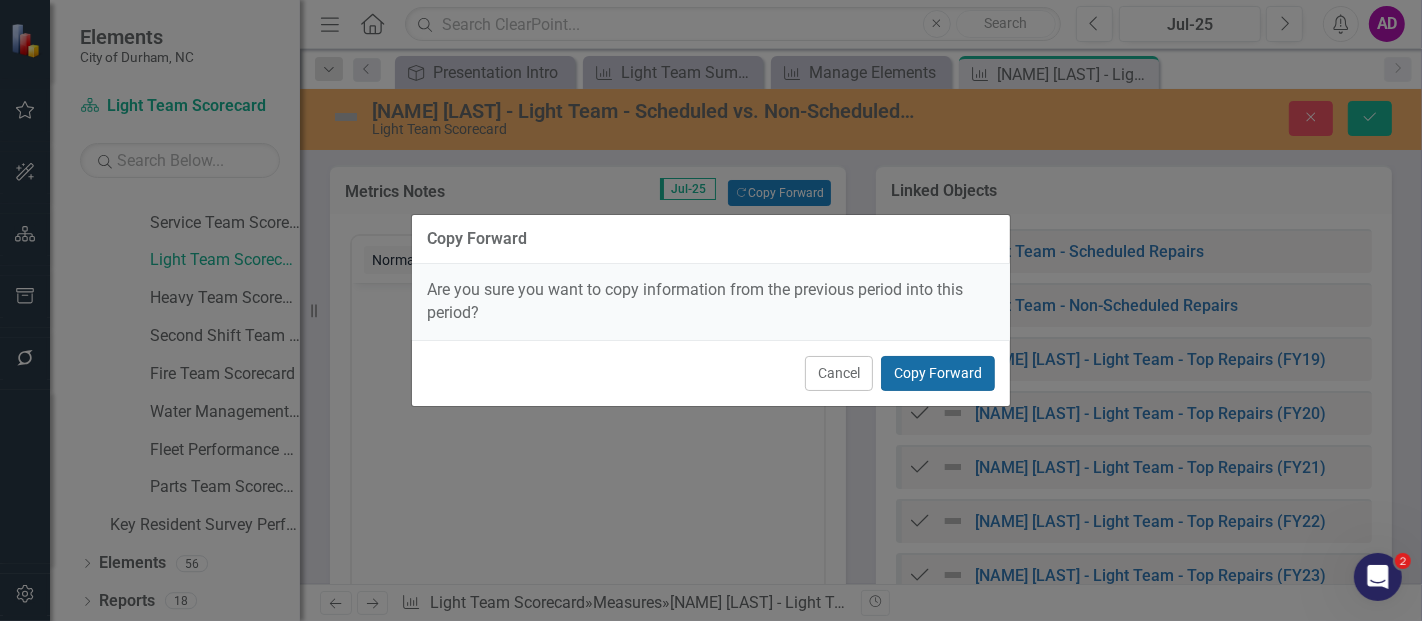 click on "Copy Forward" at bounding box center [938, 373] 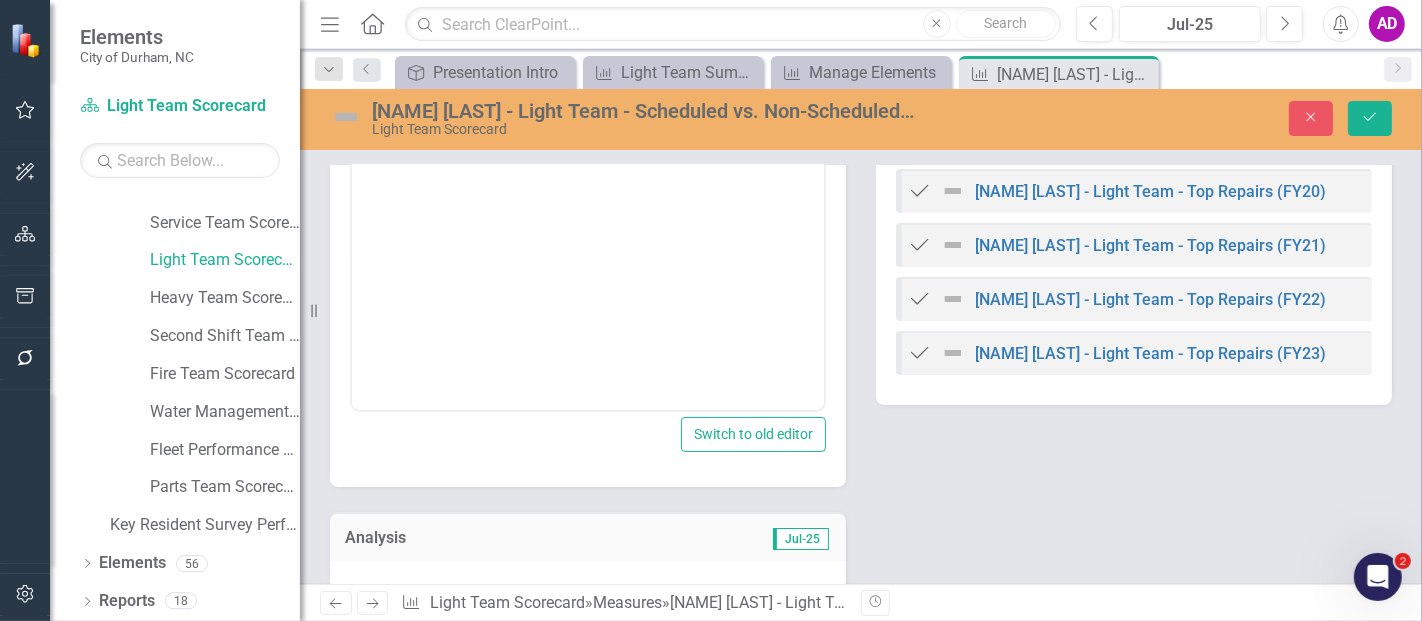 scroll, scrollTop: 444, scrollLeft: 0, axis: vertical 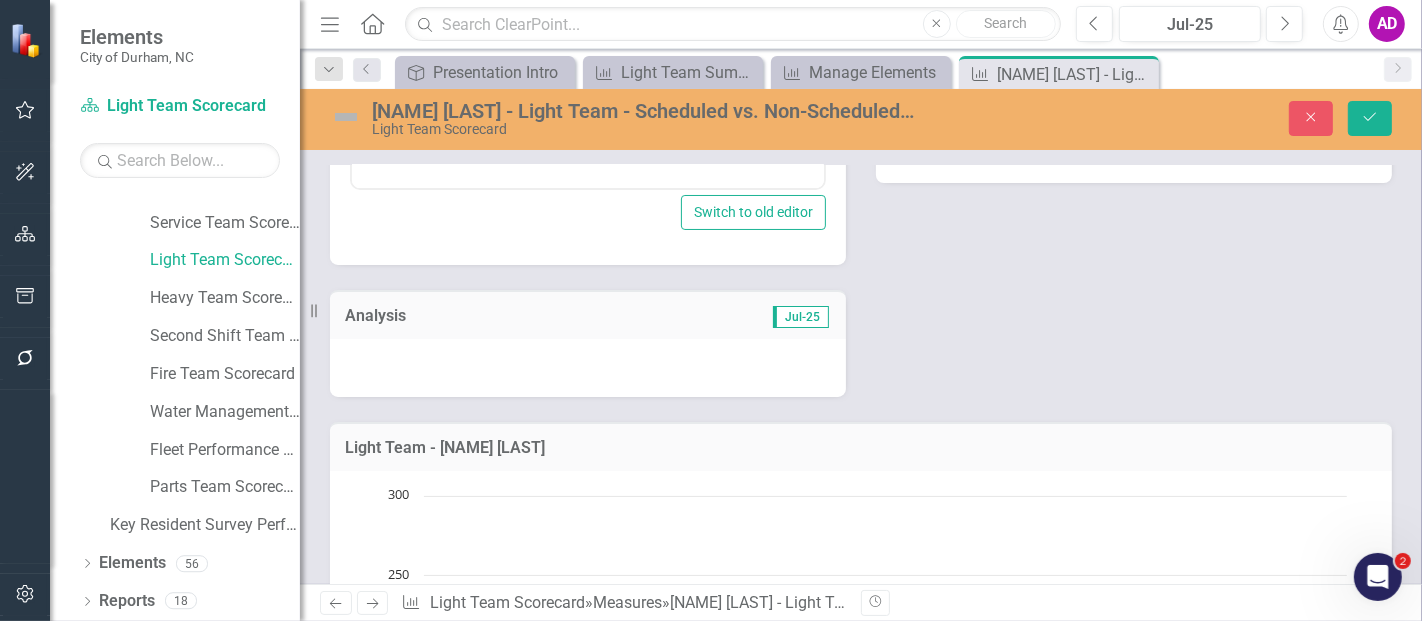 click at bounding box center (588, 368) 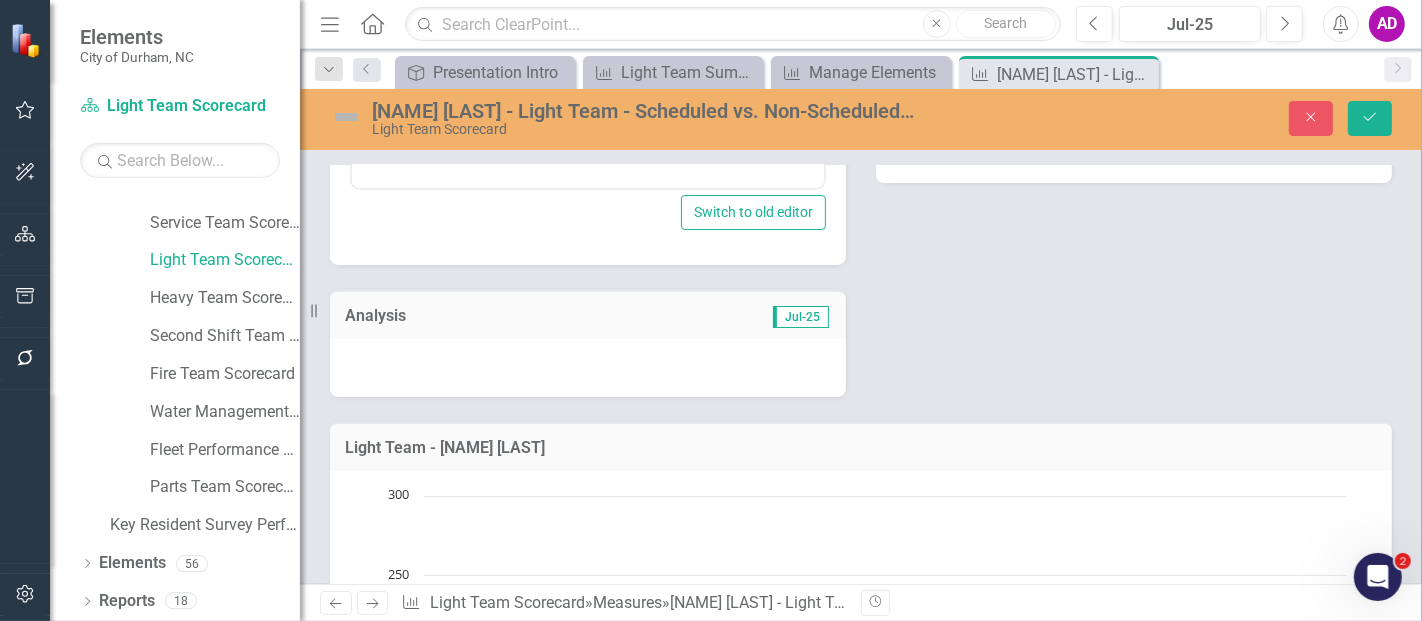 click at bounding box center (588, 368) 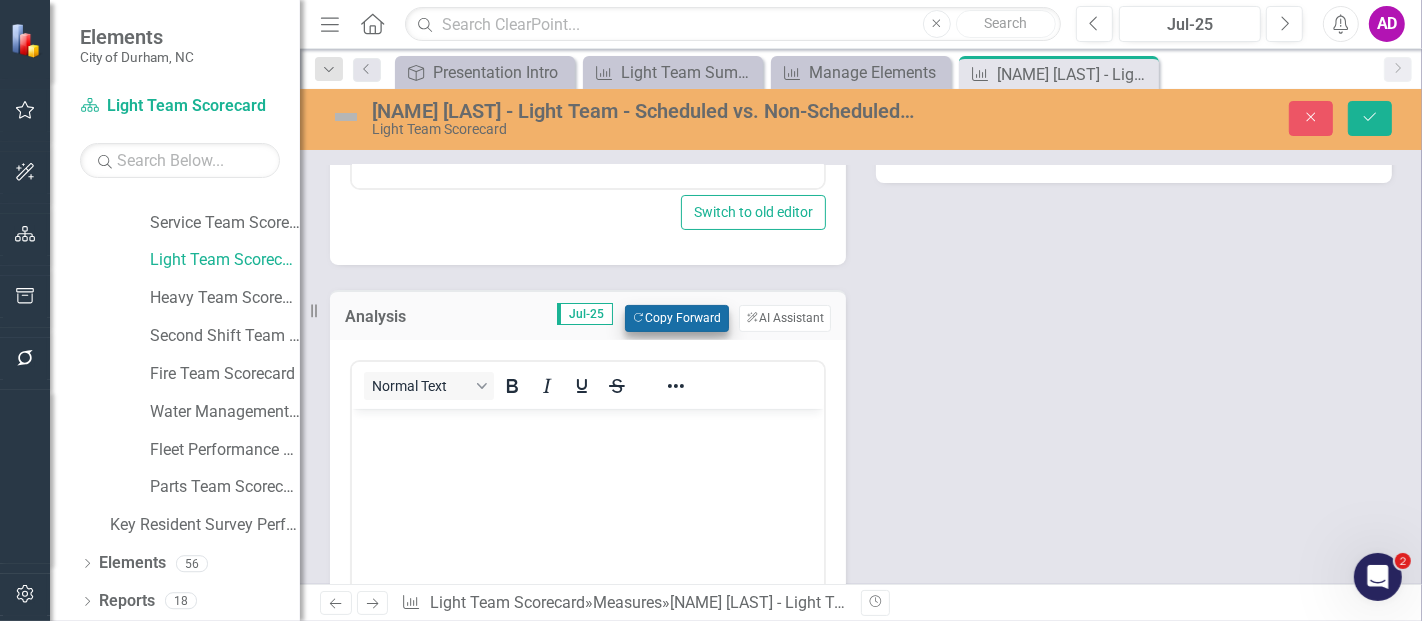 scroll, scrollTop: 0, scrollLeft: 0, axis: both 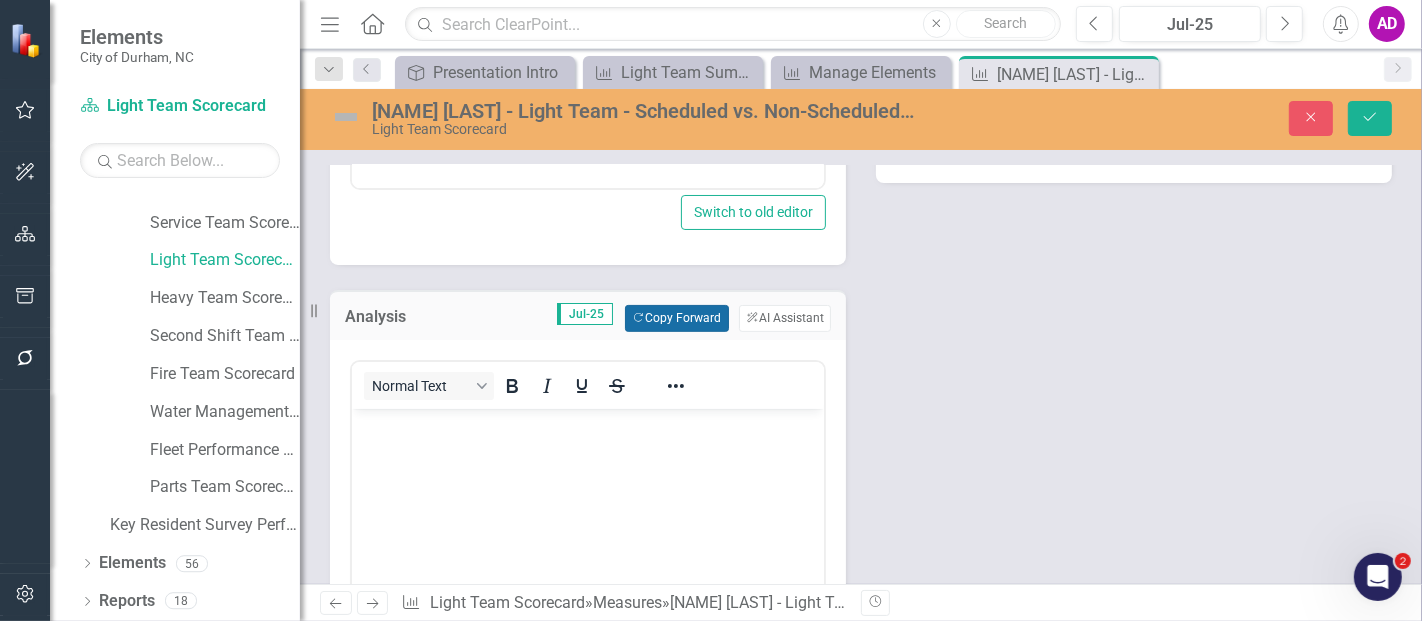 click on "Copy Forward  Copy Forward" at bounding box center (676, 318) 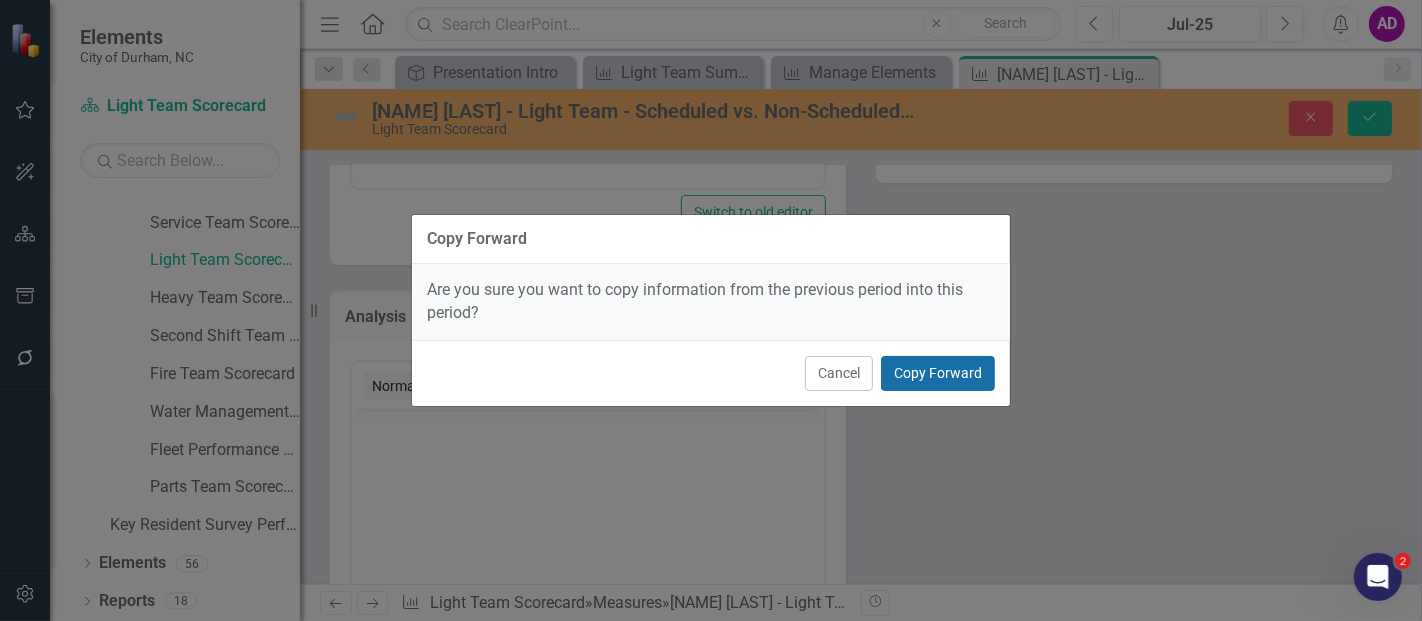 click on "Copy Forward" at bounding box center (938, 373) 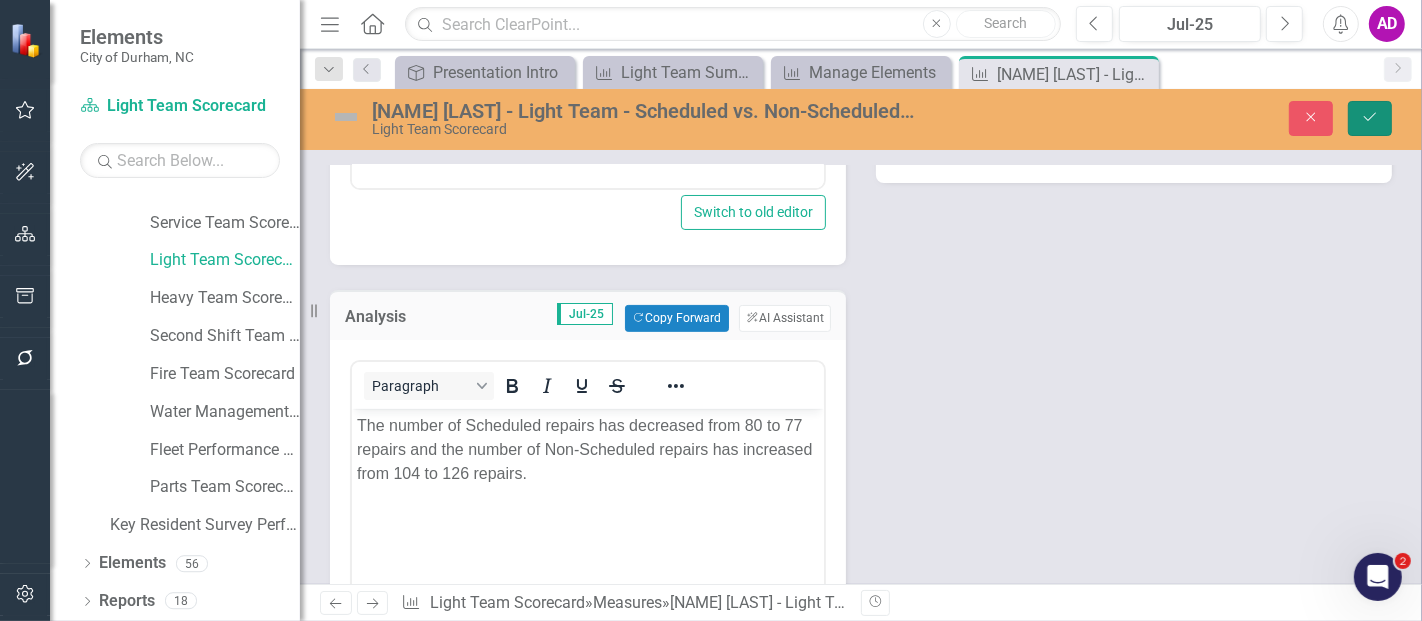 click on "Save" 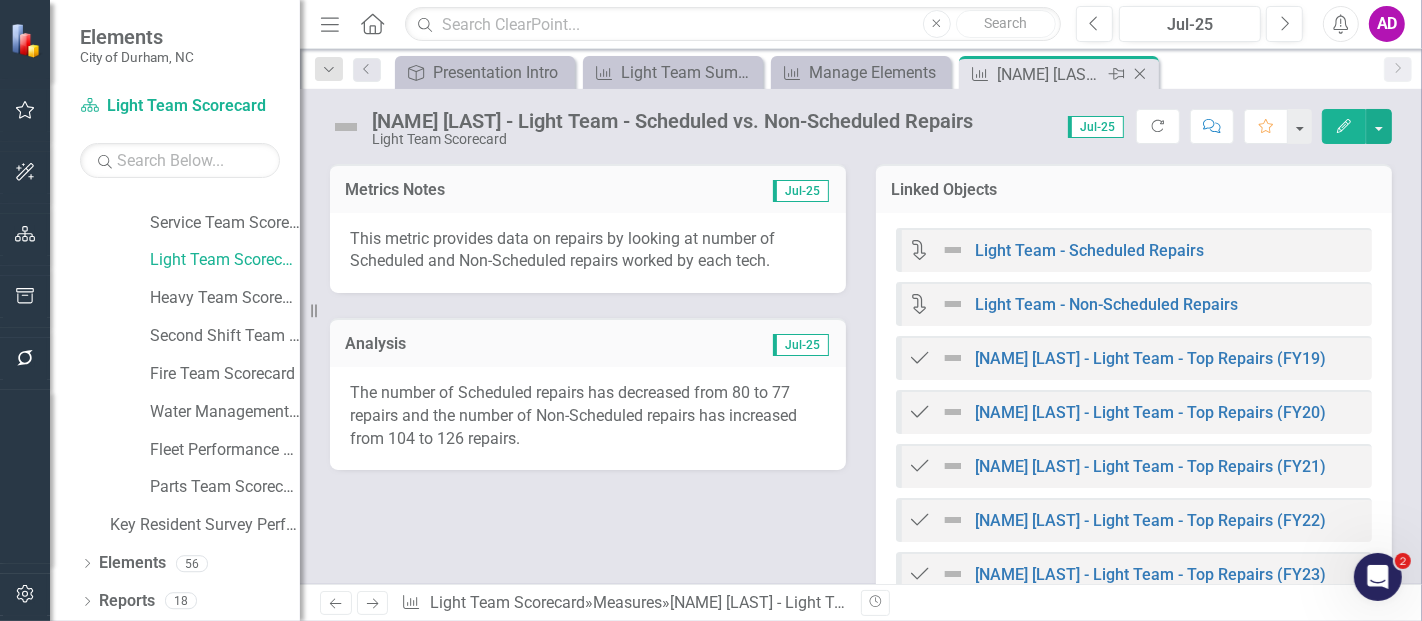 click on "Close" 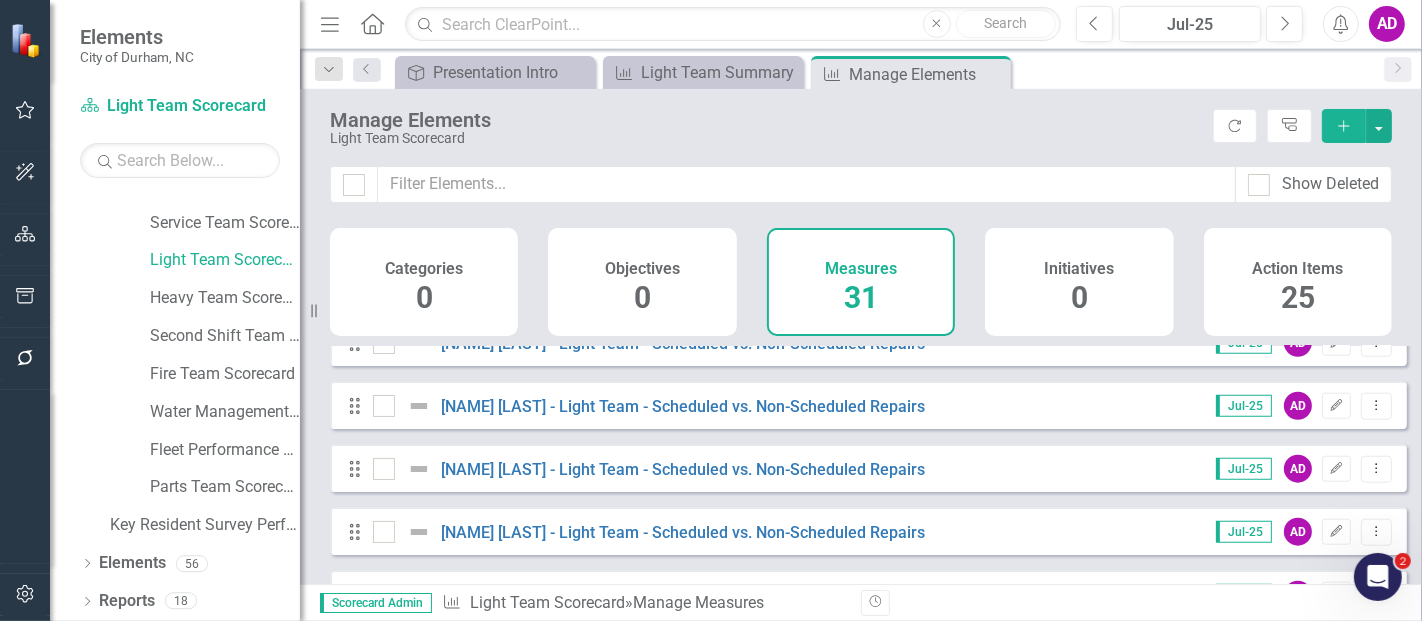 scroll, scrollTop: 1555, scrollLeft: 0, axis: vertical 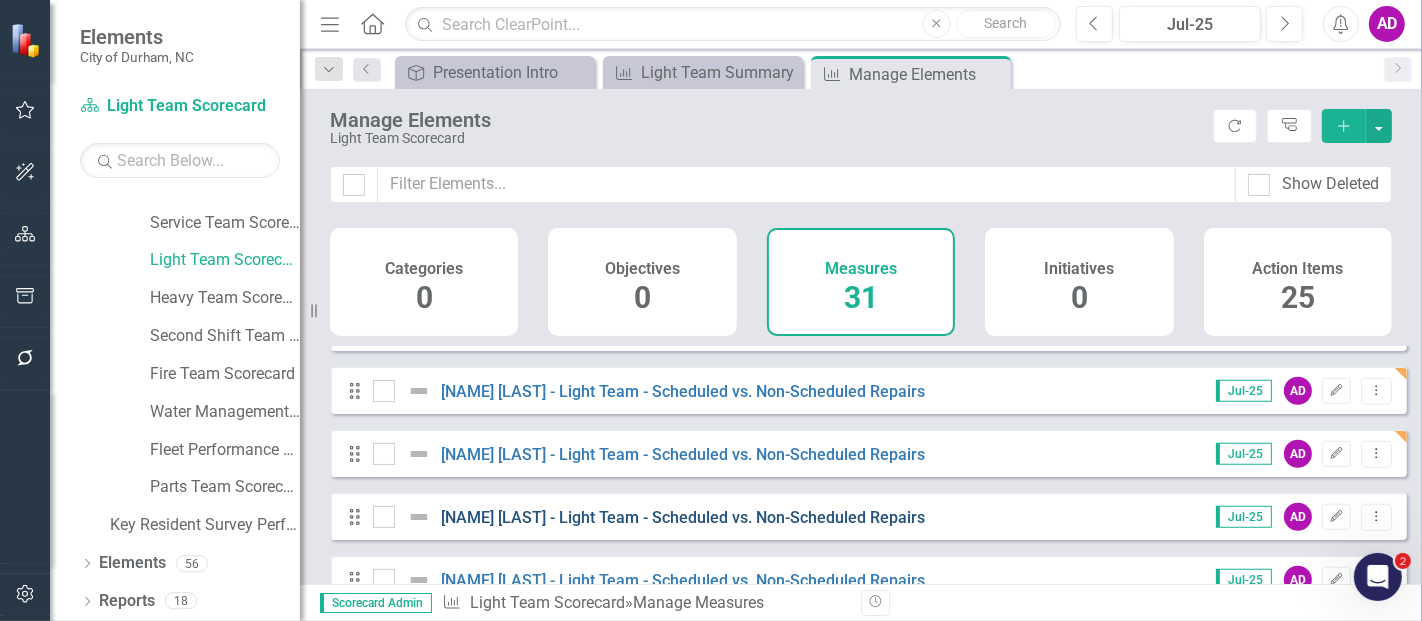 click on "Kwok Leung - Light Team - Scheduled vs. Non-Scheduled Repairs" at bounding box center [683, 517] 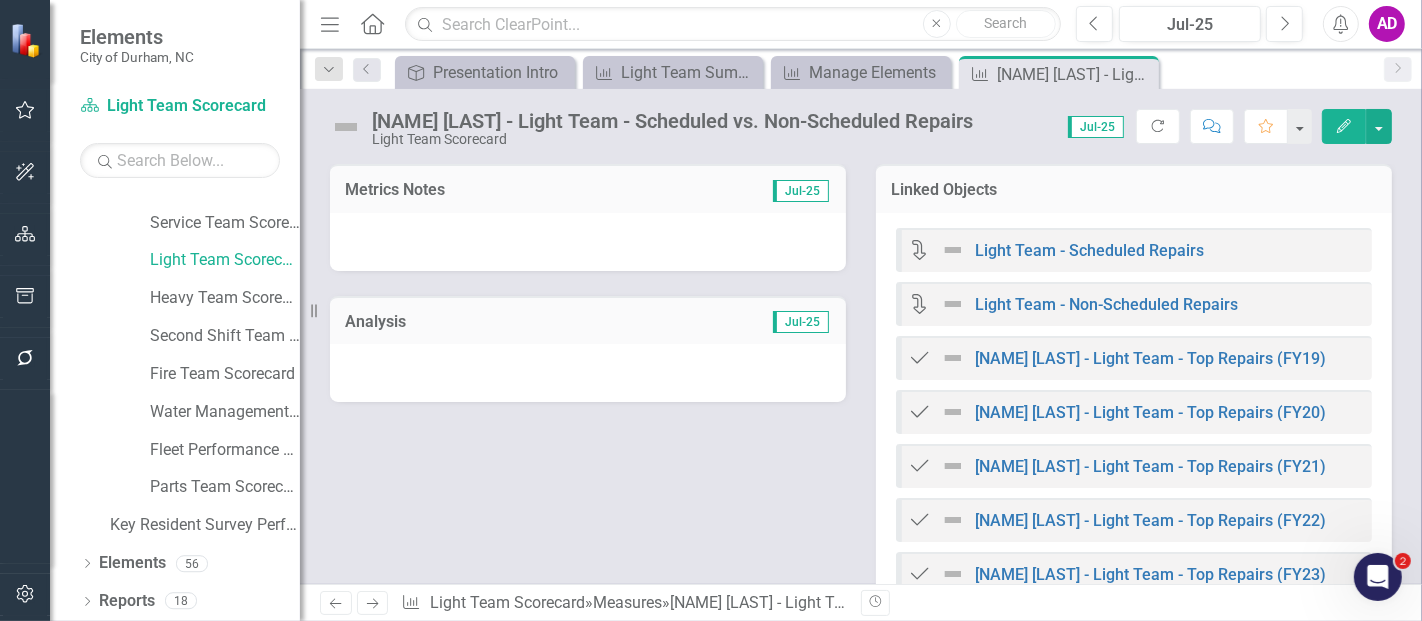 click at bounding box center [588, 242] 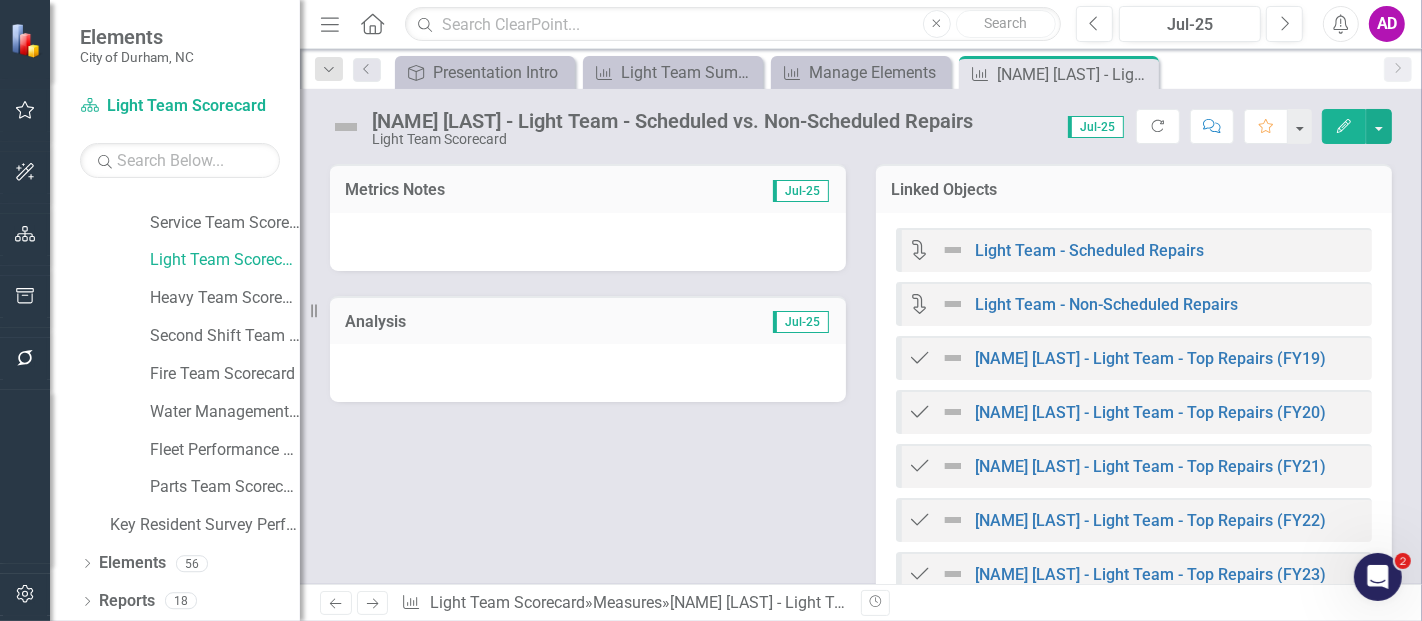 click at bounding box center [588, 242] 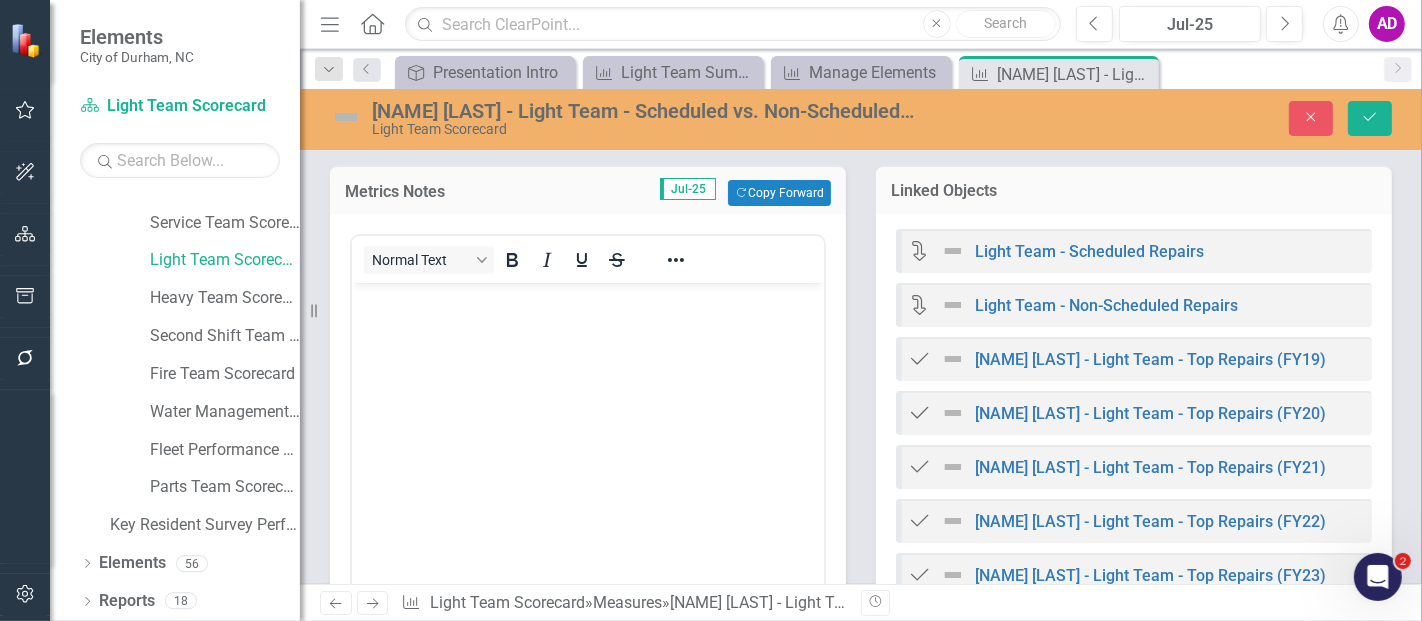 scroll, scrollTop: 0, scrollLeft: 0, axis: both 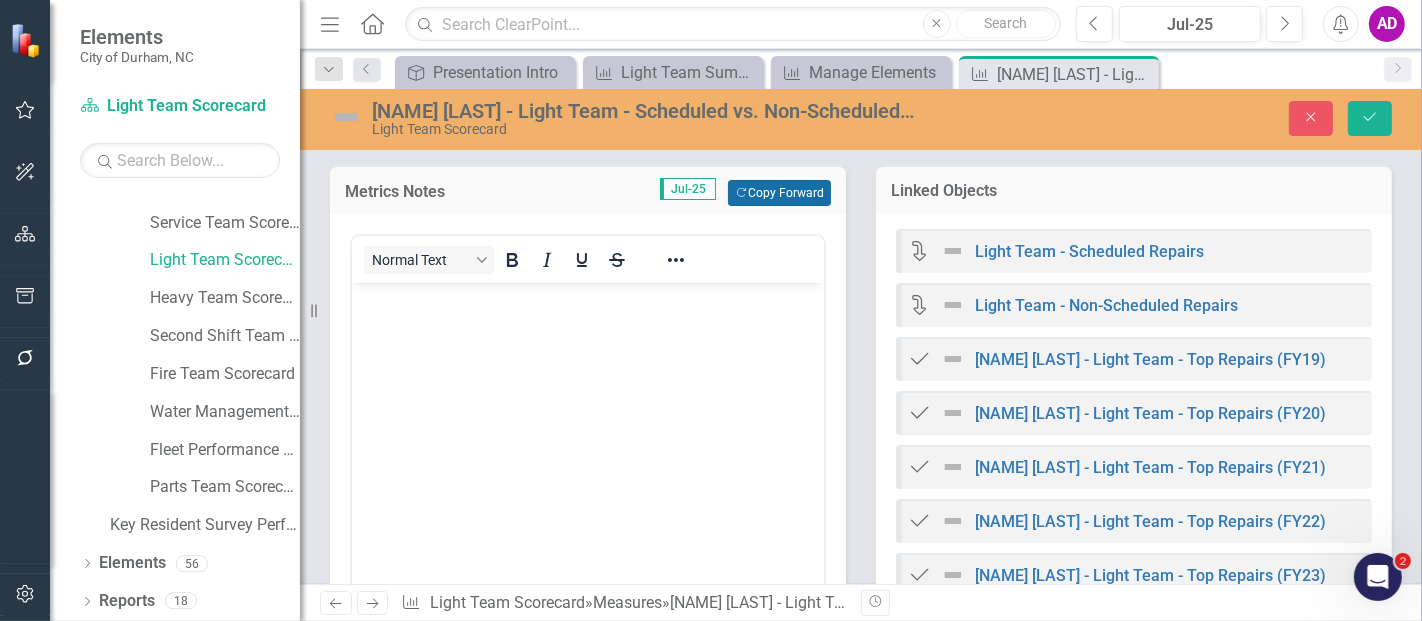 click on "Copy Forward  Copy Forward" at bounding box center (779, 193) 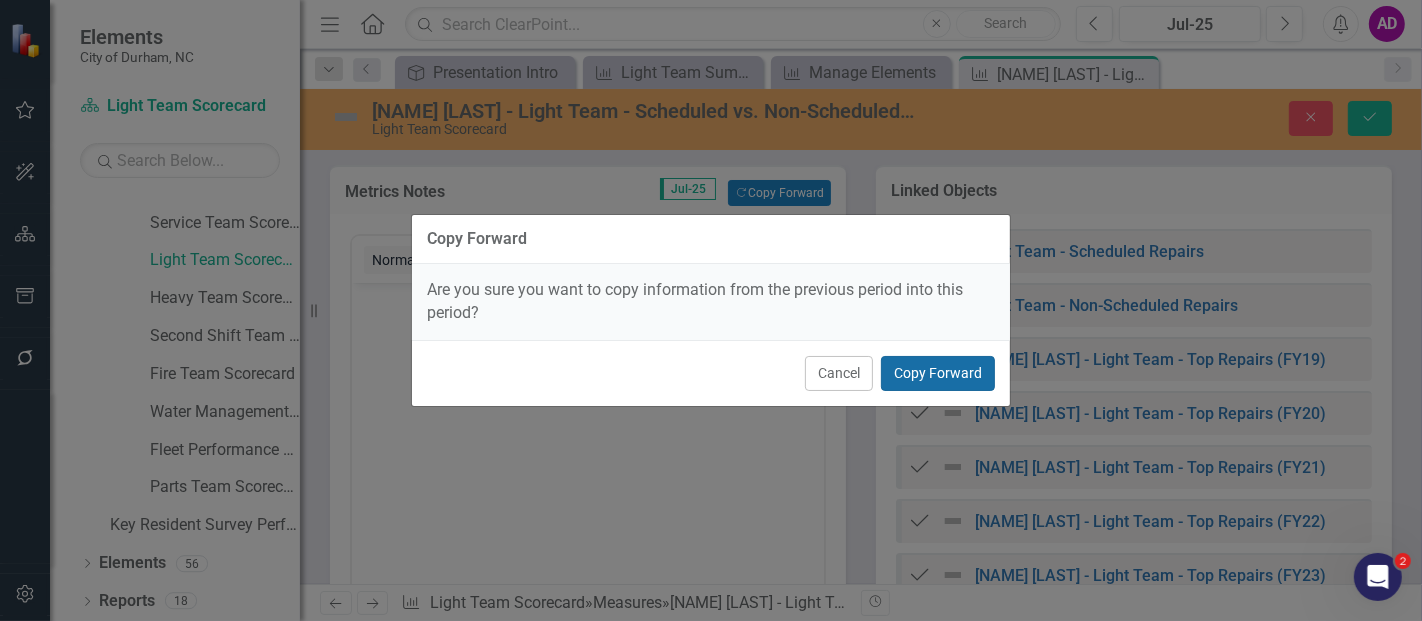 drag, startPoint x: 920, startPoint y: 370, endPoint x: 652, endPoint y: 424, distance: 273.38617 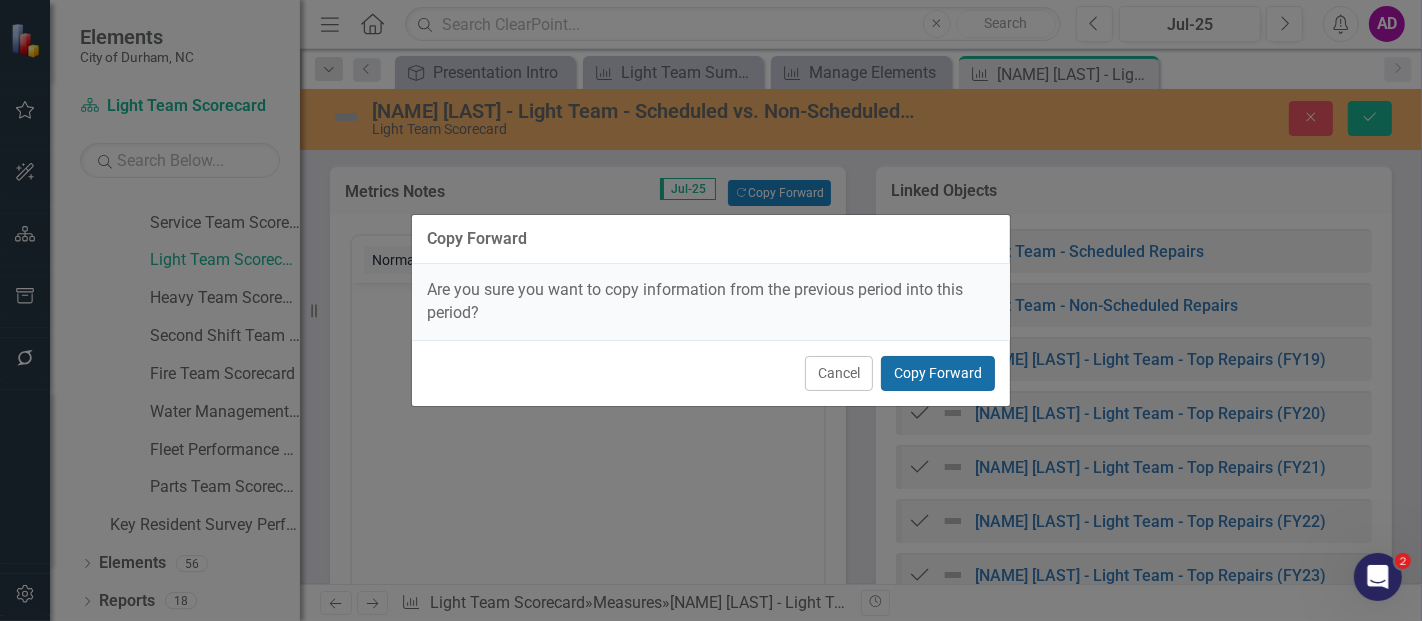 click on "Copy Forward" at bounding box center (938, 373) 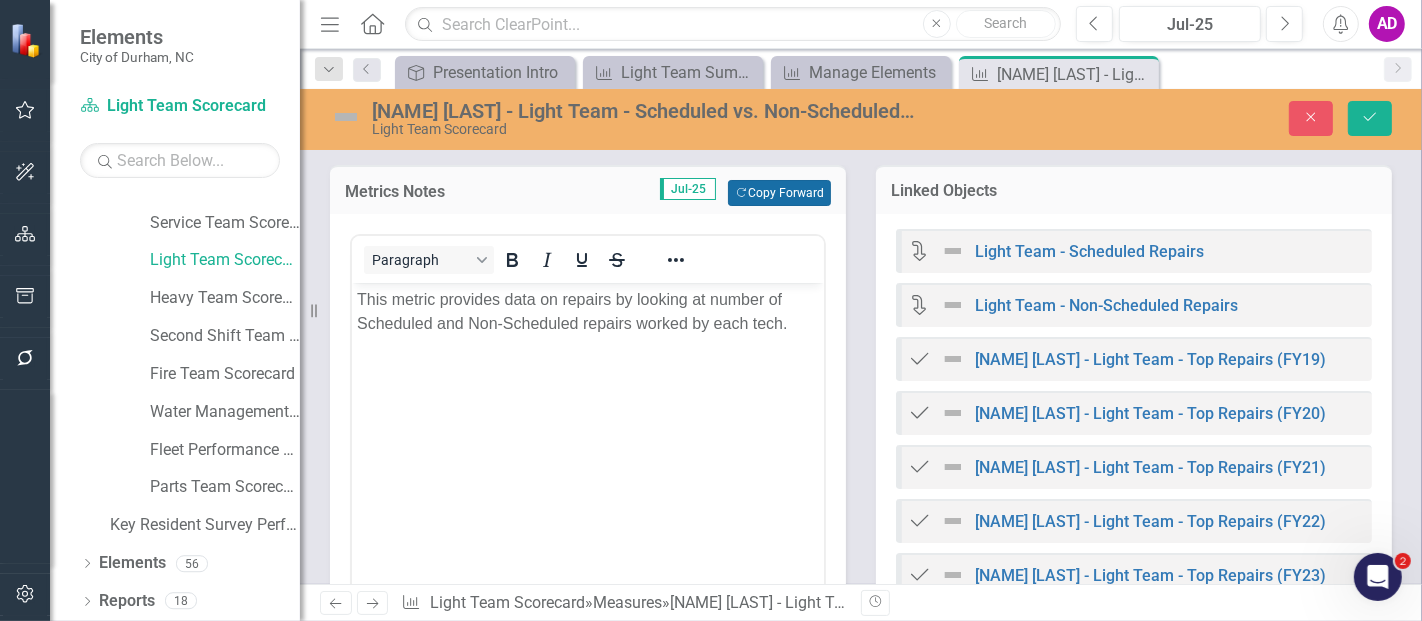 scroll, scrollTop: 333, scrollLeft: 0, axis: vertical 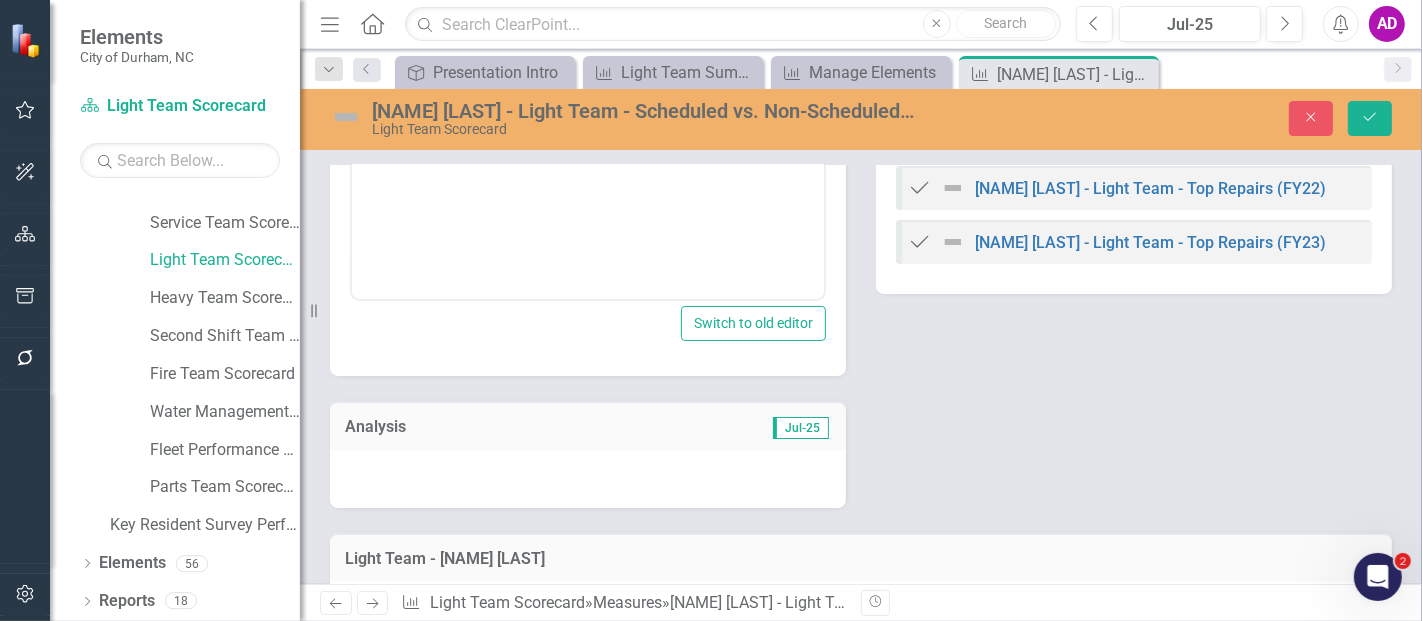 click at bounding box center (588, 479) 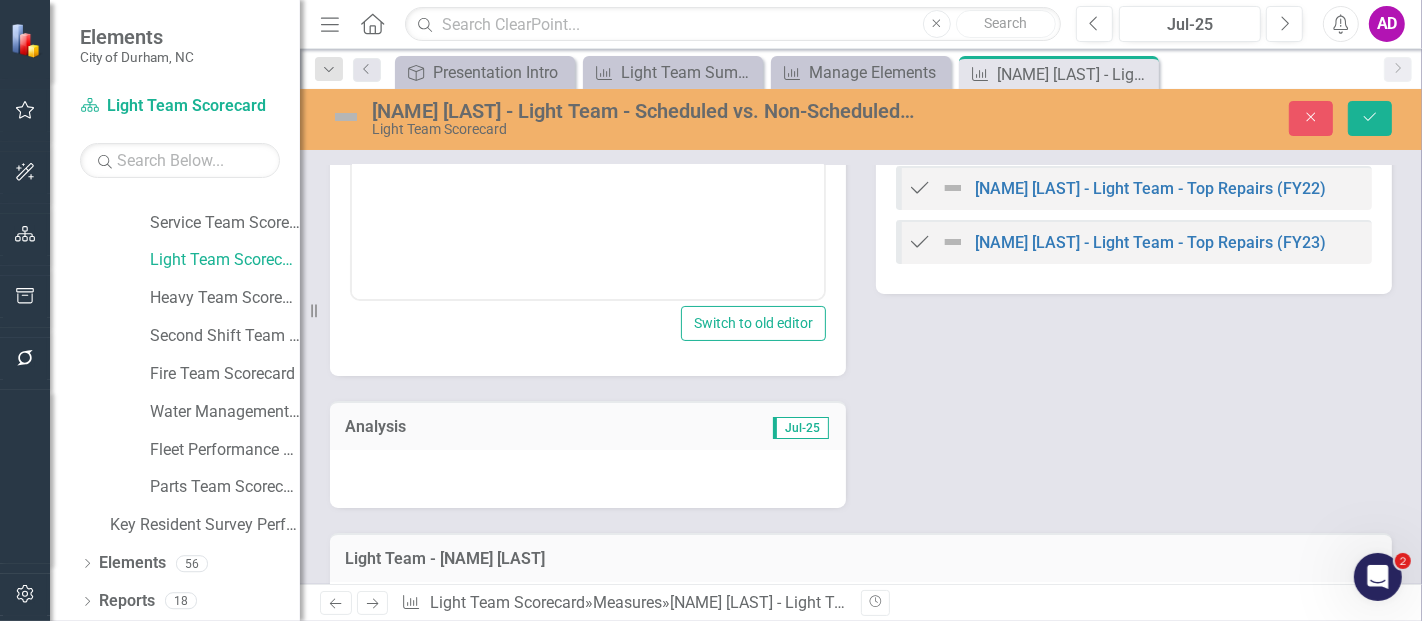 click at bounding box center (588, 479) 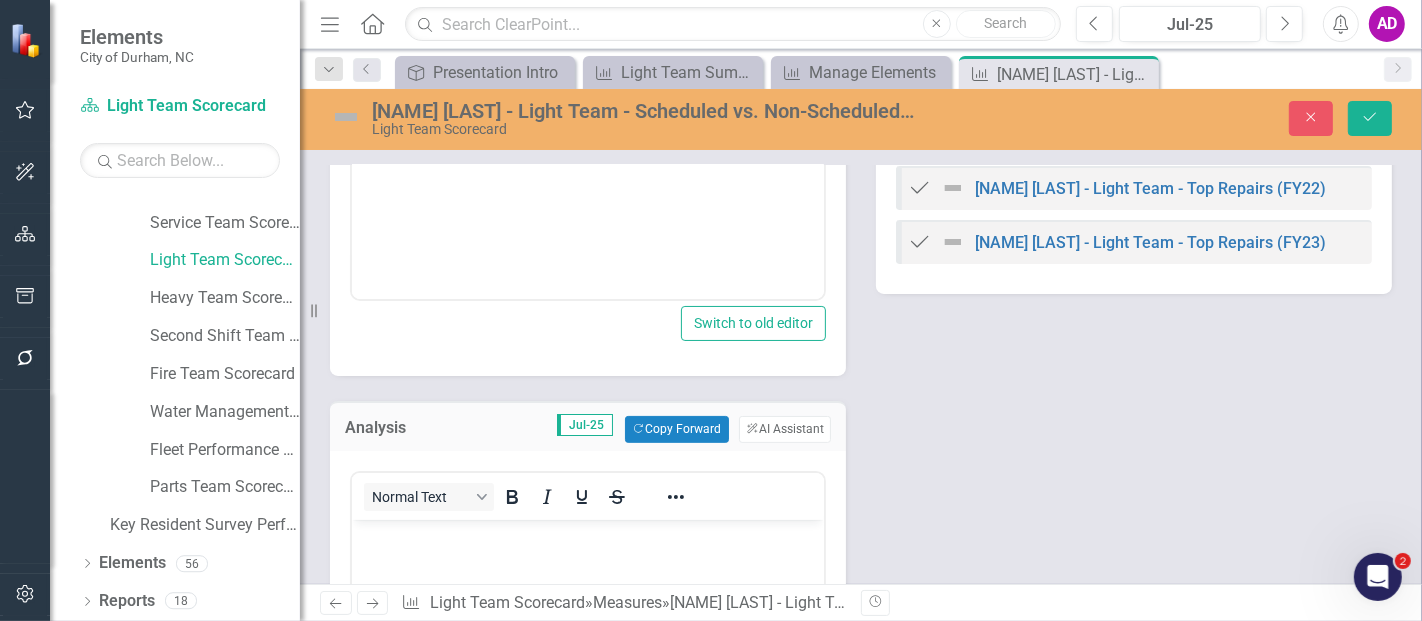 scroll, scrollTop: 0, scrollLeft: 0, axis: both 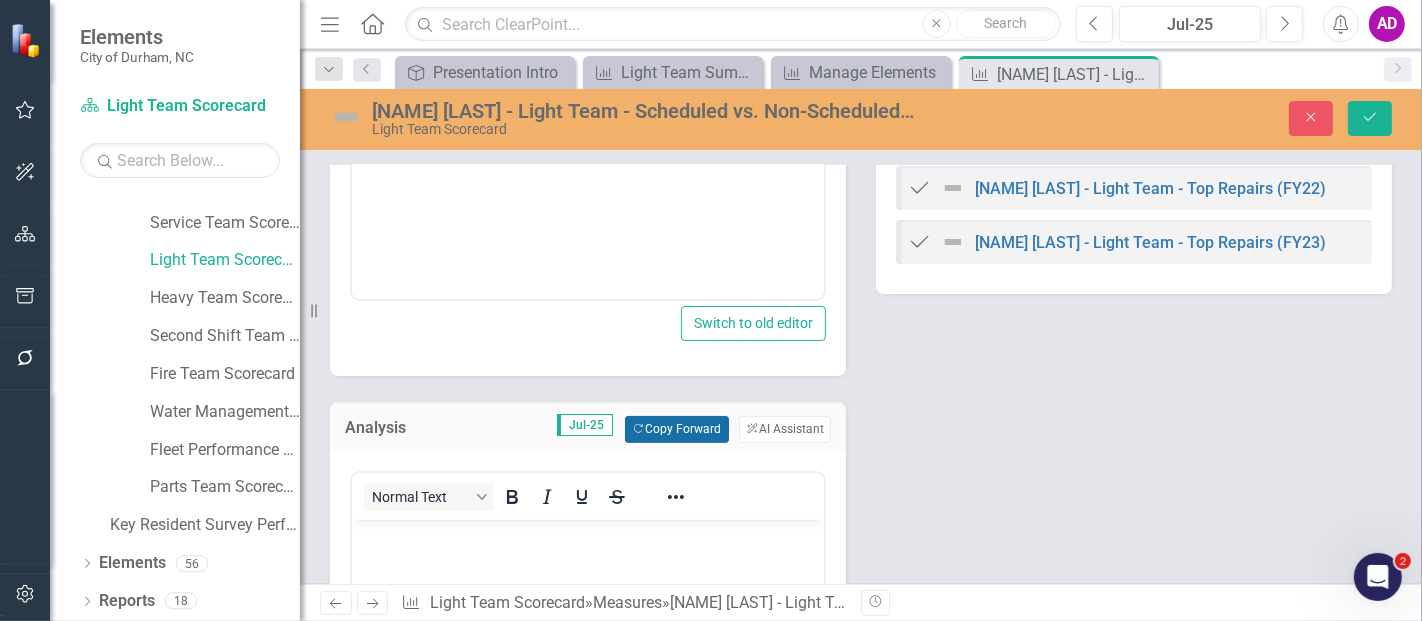click on "Copy Forward  Copy Forward" at bounding box center (676, 429) 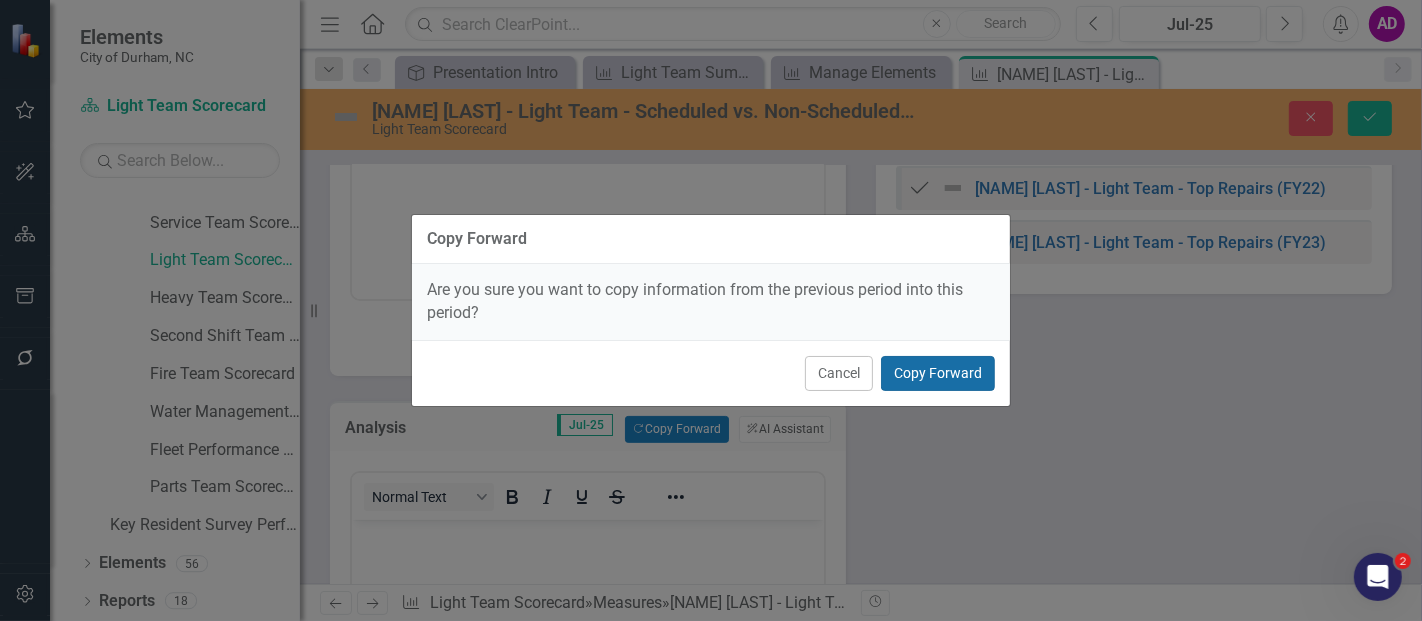 click on "Copy Forward" at bounding box center (938, 373) 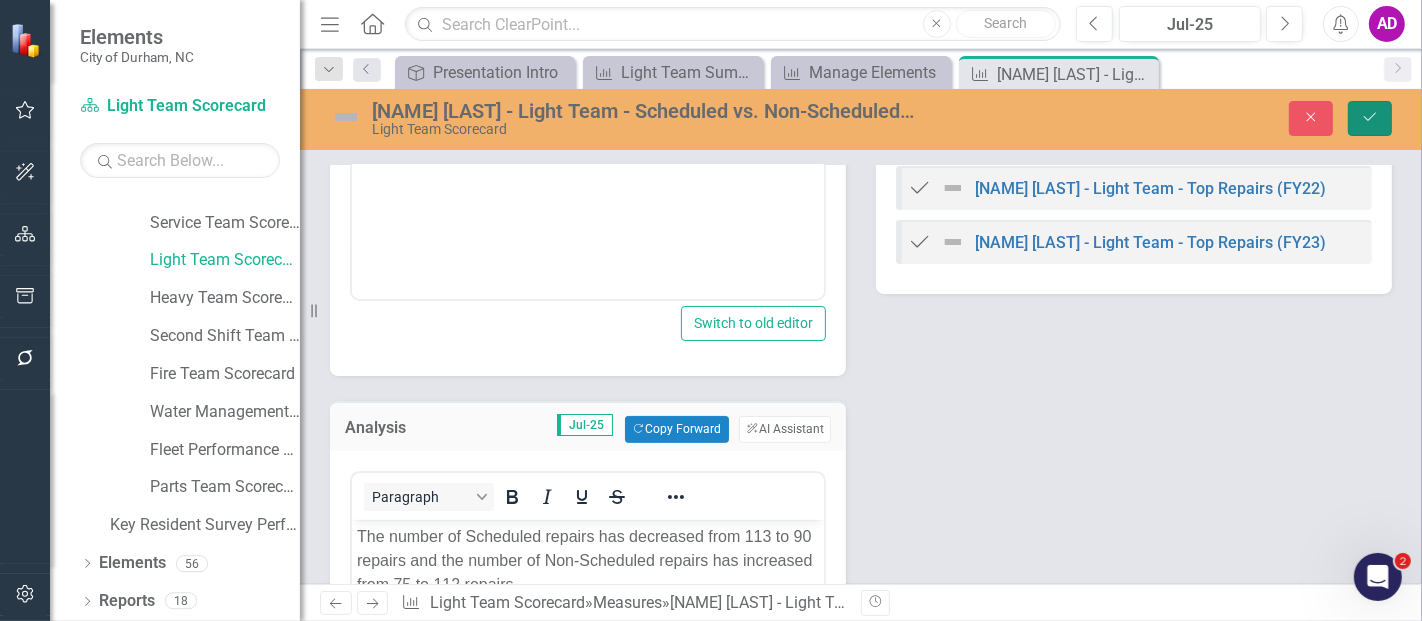 click on "Save" 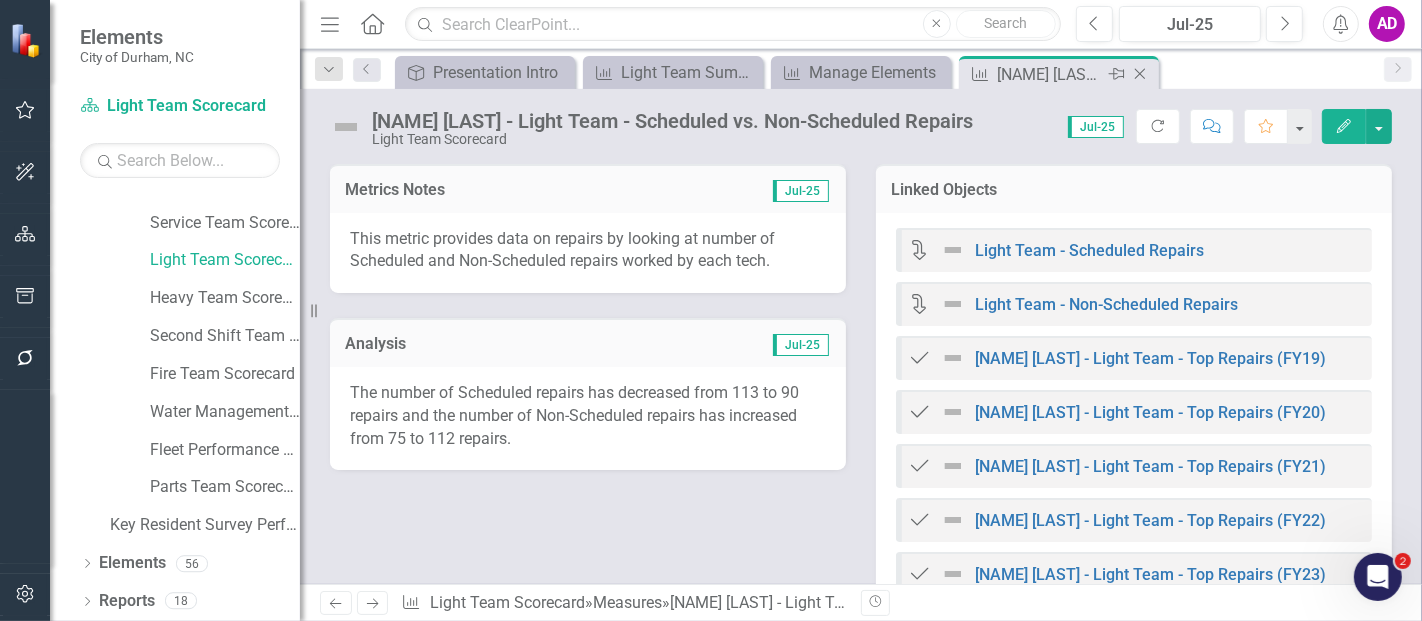 click on "Close" 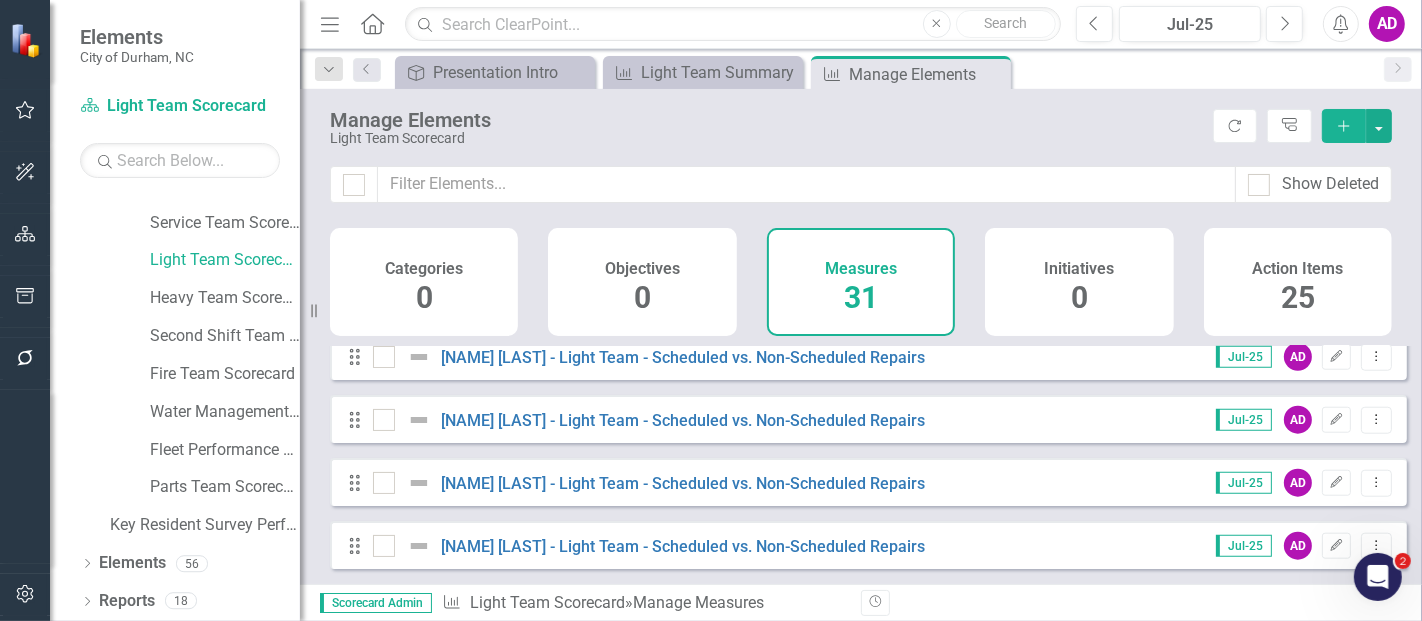 scroll, scrollTop: 1617, scrollLeft: 0, axis: vertical 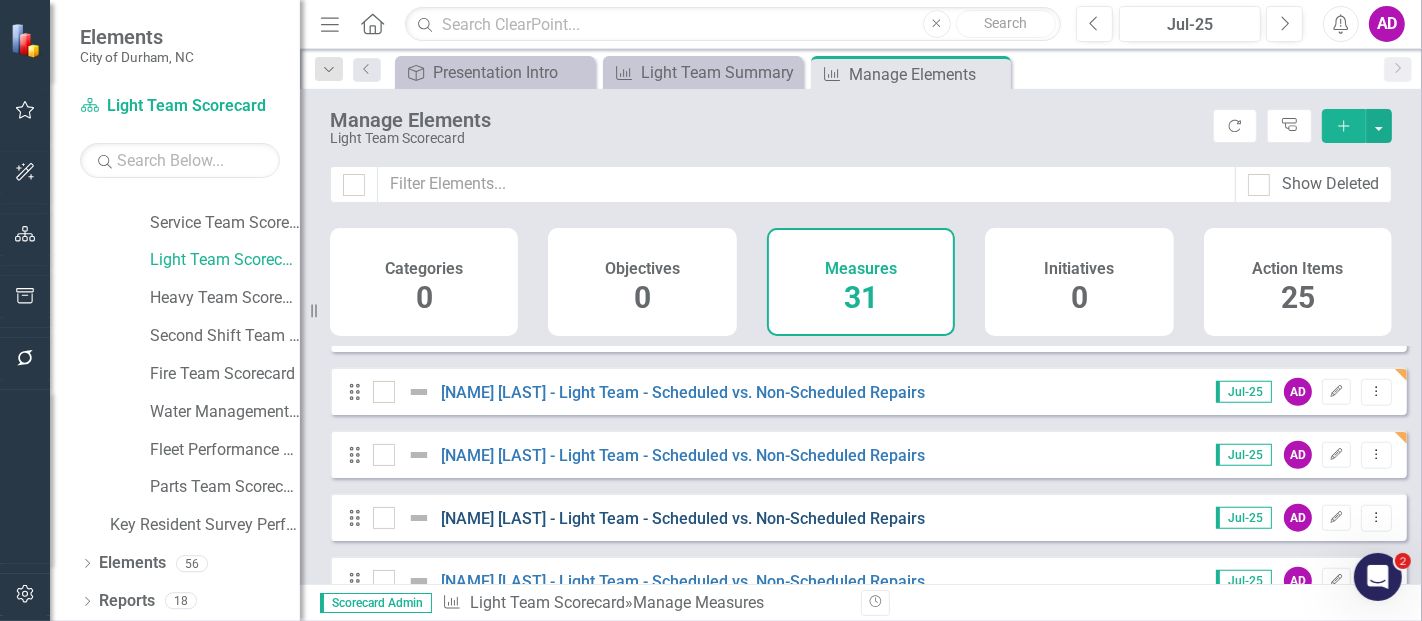 click on "Reuben Bond - Light Team - Scheduled vs. Non-Scheduled Repairs" at bounding box center (683, 518) 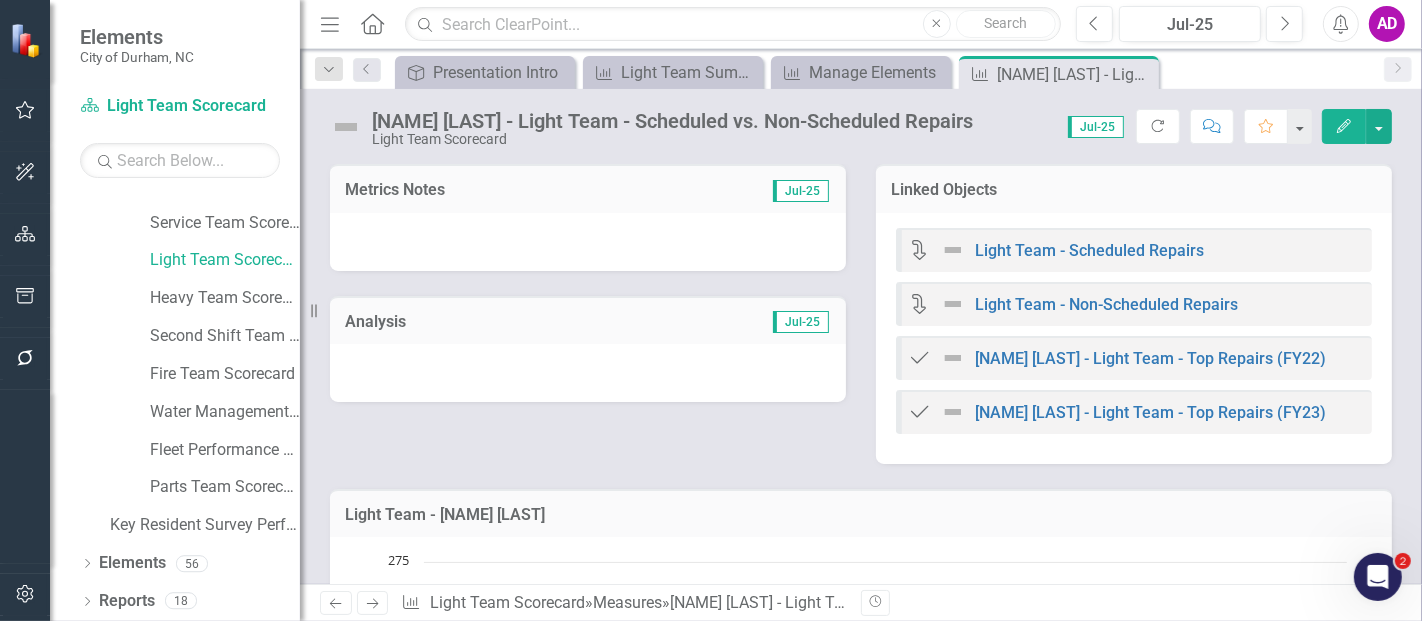 click at bounding box center [588, 242] 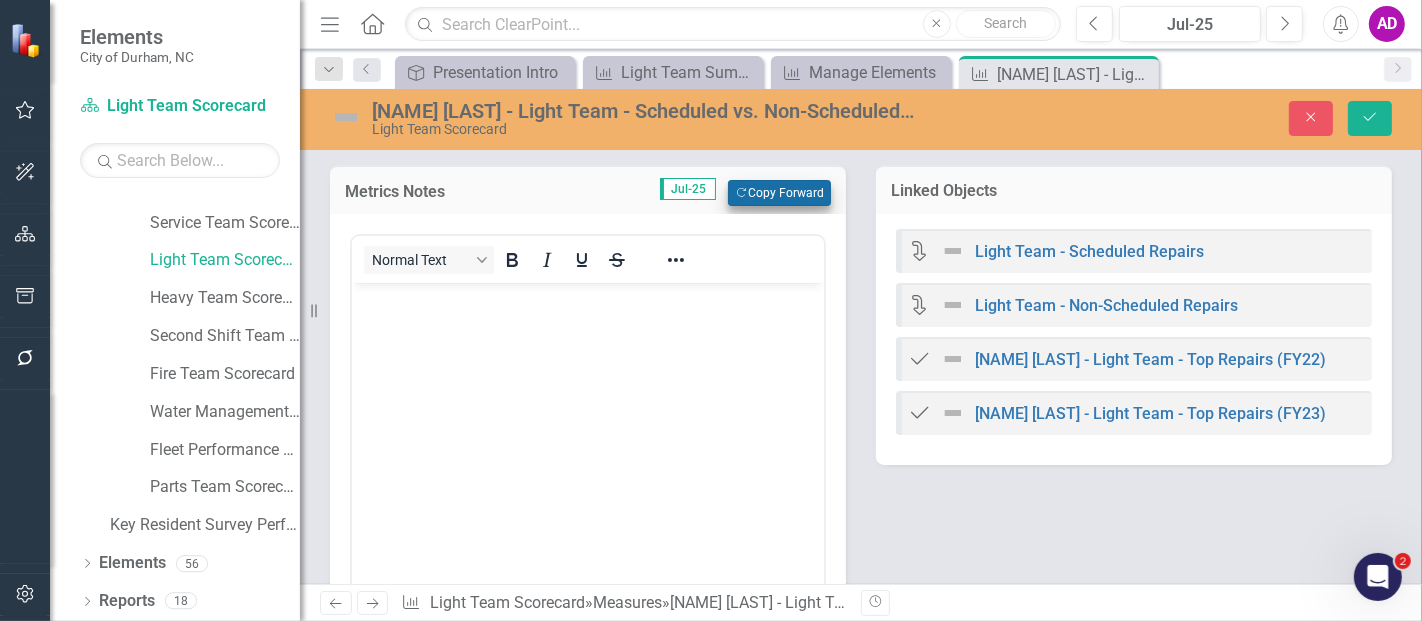 scroll, scrollTop: 0, scrollLeft: 0, axis: both 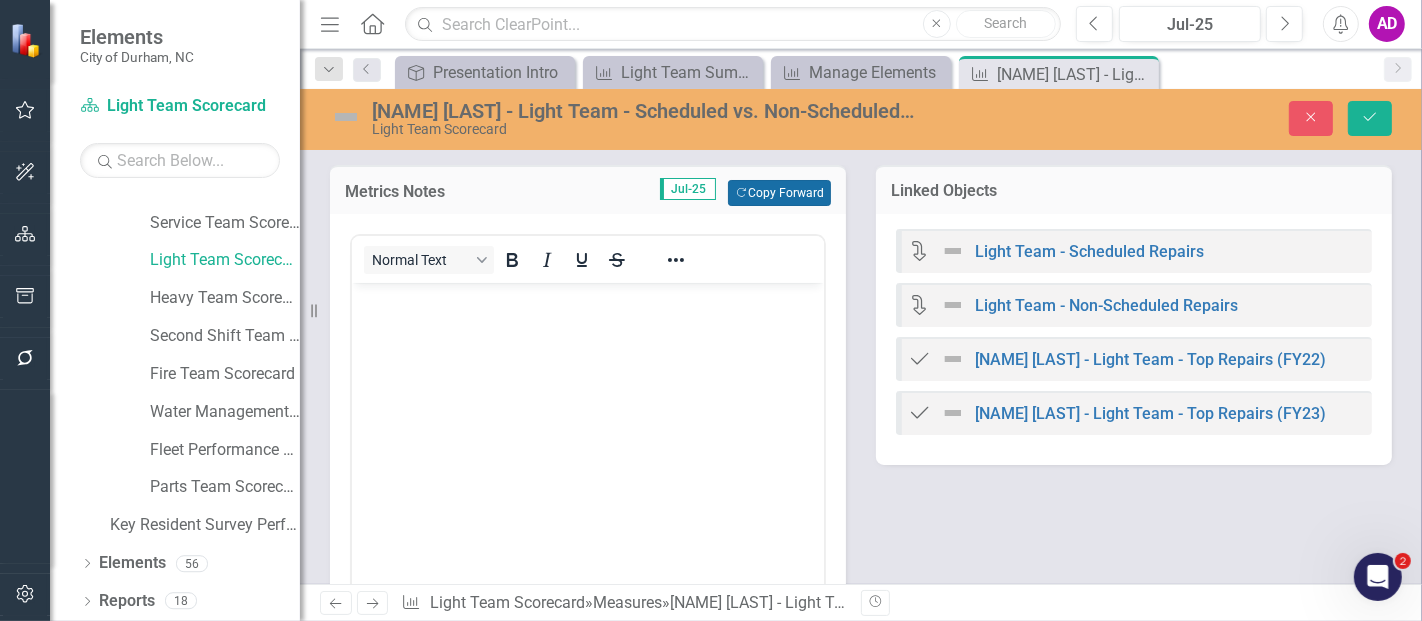 click on "Copy Forward  Copy Forward" at bounding box center (779, 193) 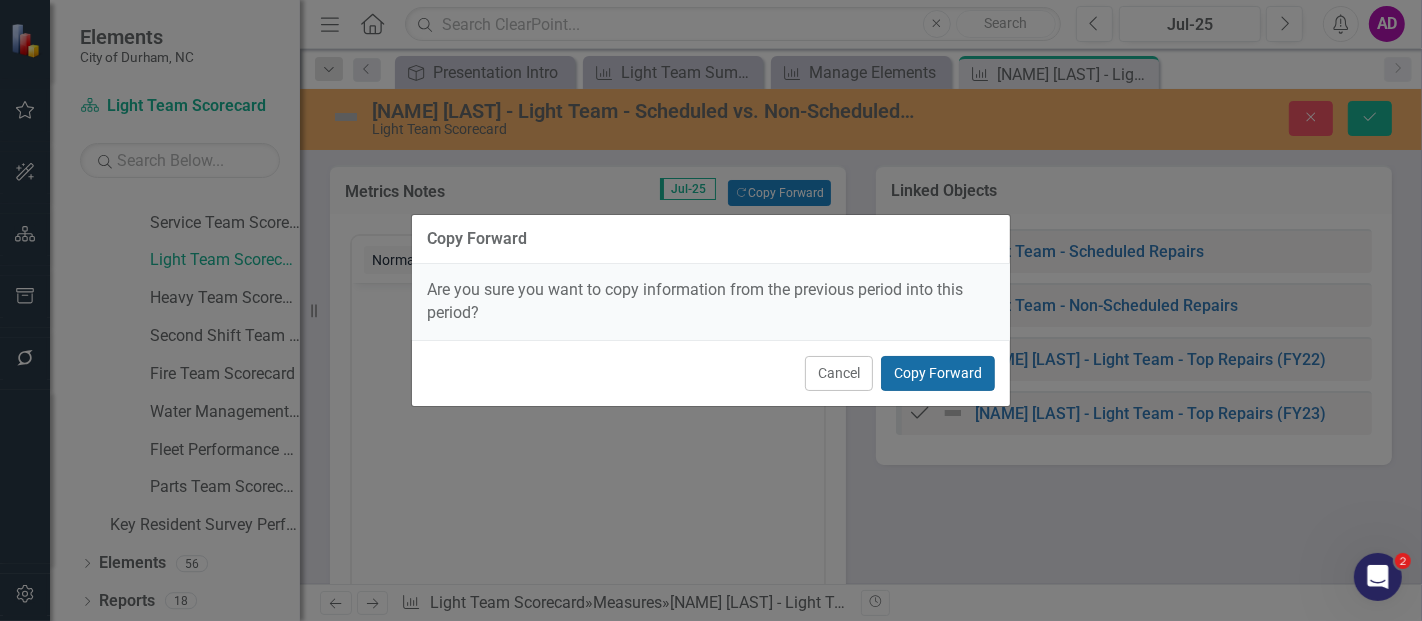 click on "Copy Forward" at bounding box center [938, 373] 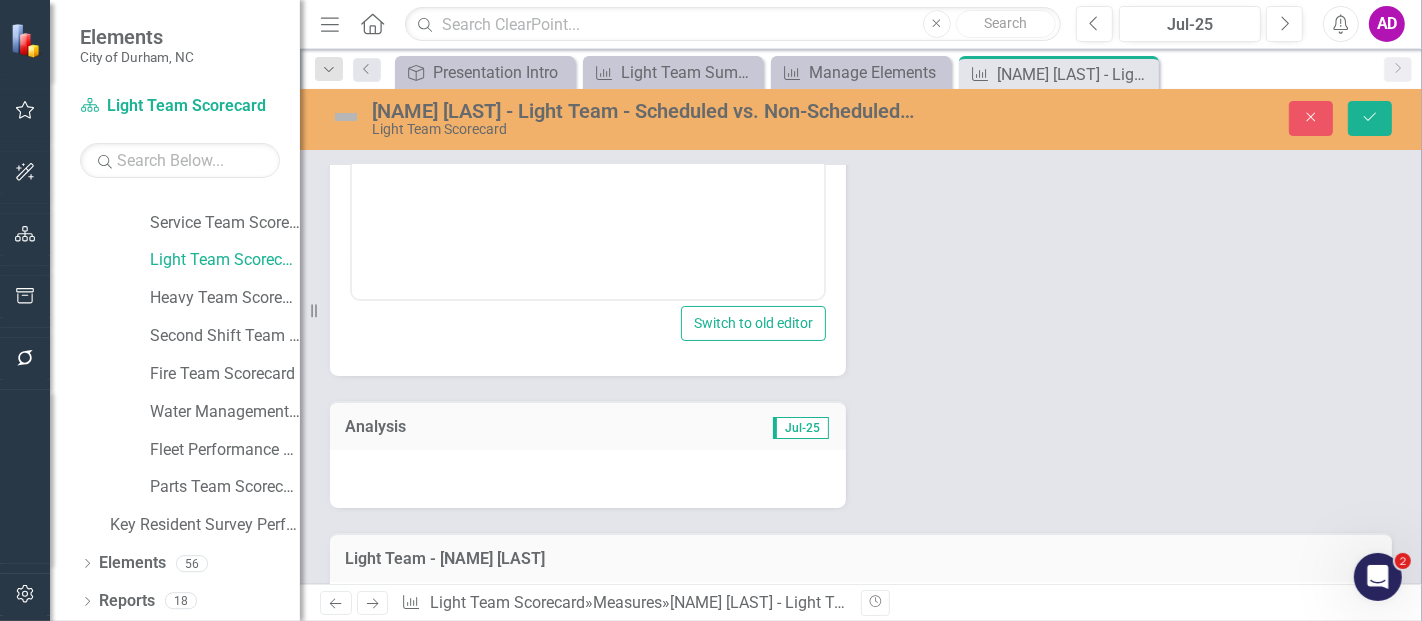 scroll, scrollTop: 444, scrollLeft: 0, axis: vertical 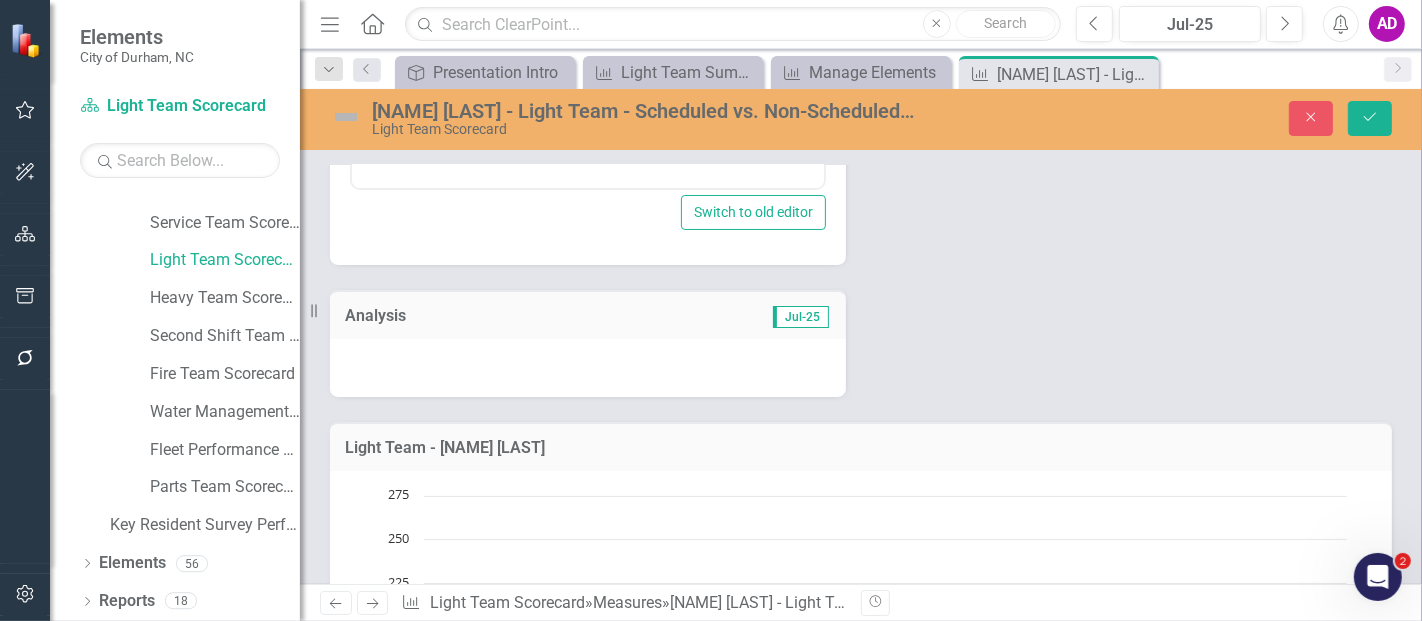 click at bounding box center (588, 368) 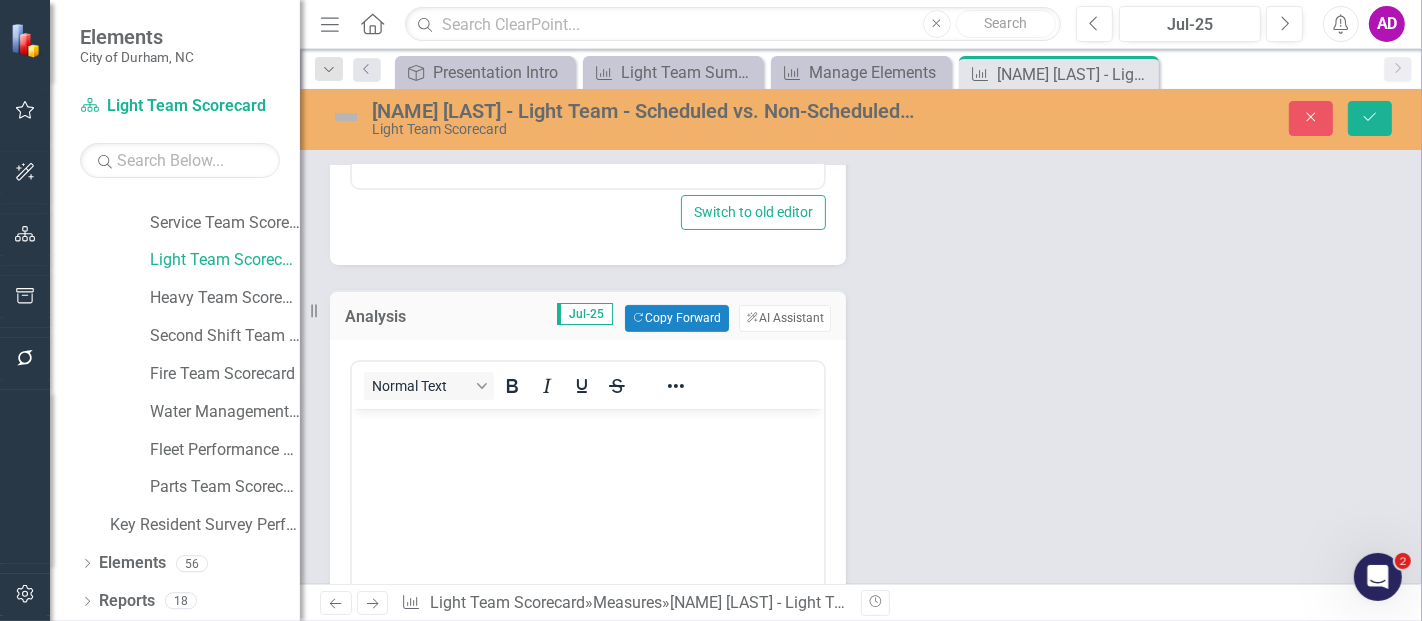 scroll, scrollTop: 0, scrollLeft: 0, axis: both 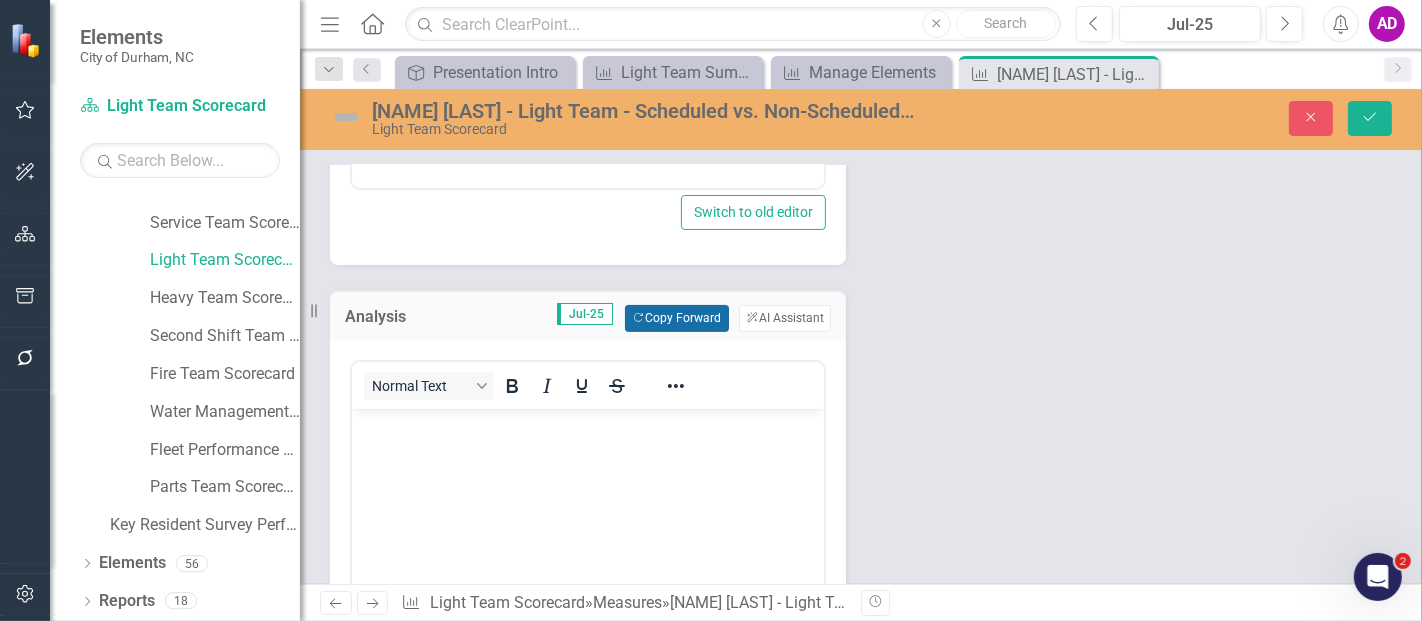 click on "Copy Forward  Copy Forward" at bounding box center (676, 318) 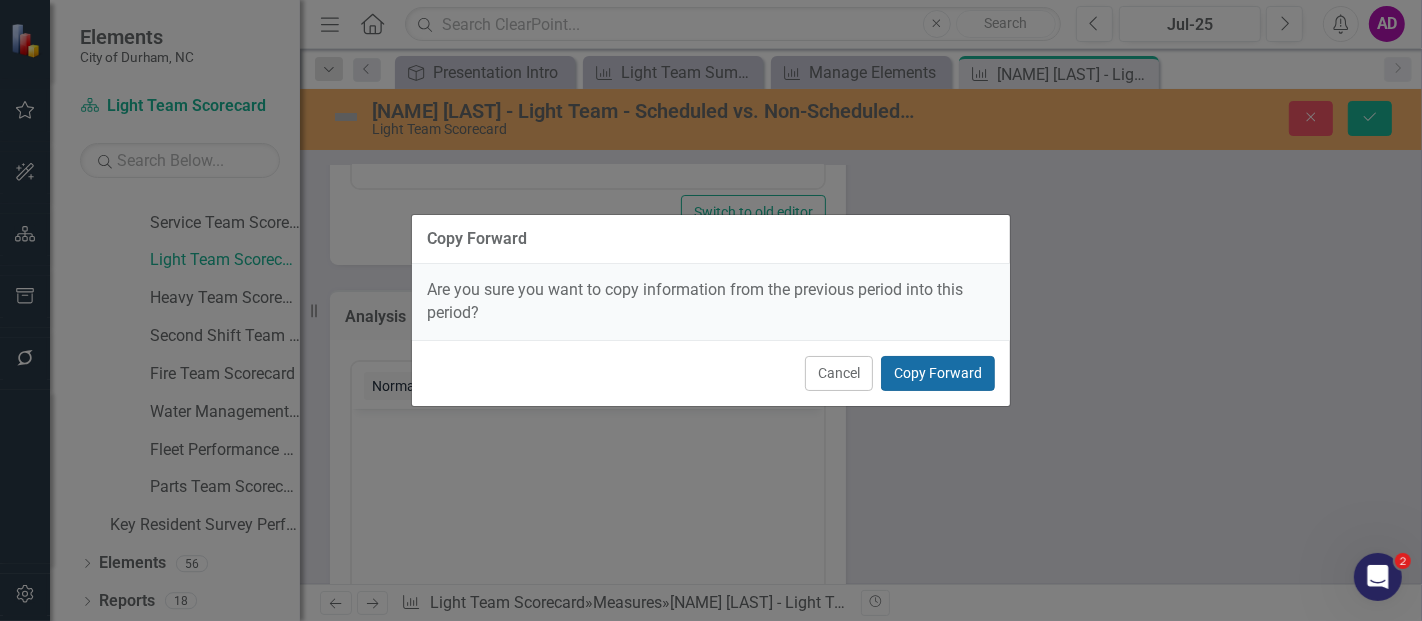 click on "Copy Forward" at bounding box center [938, 373] 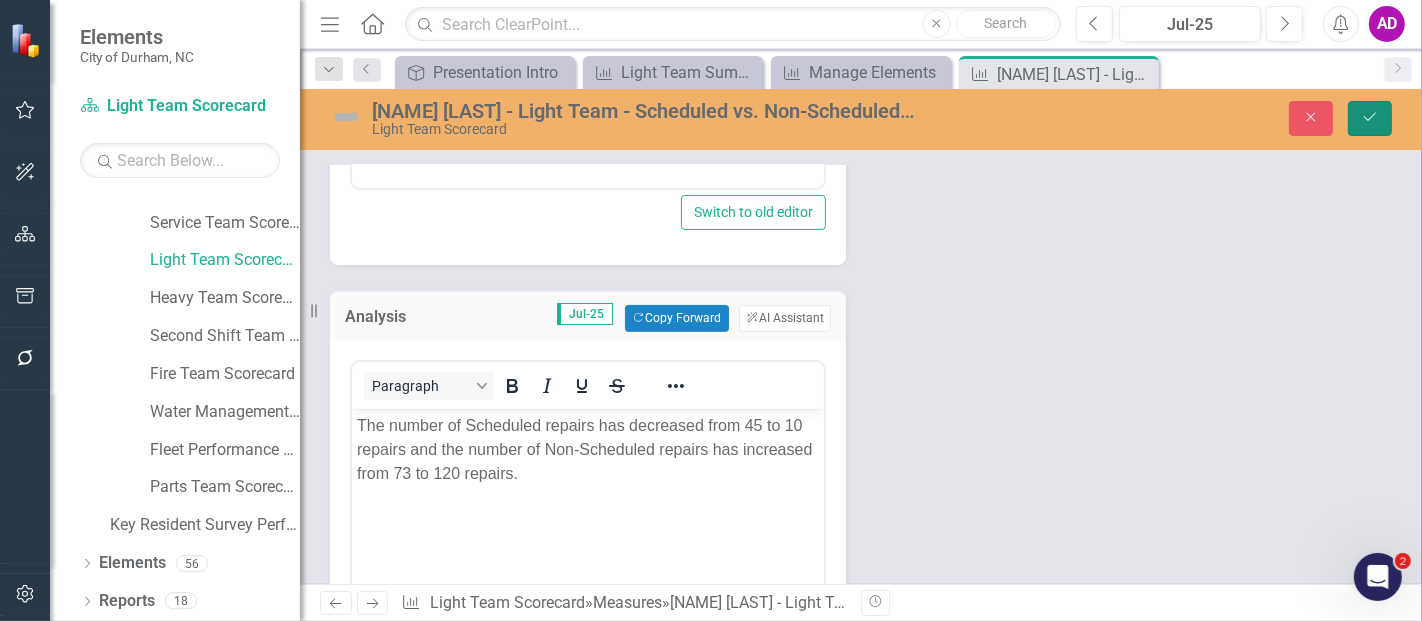 click on "Save" 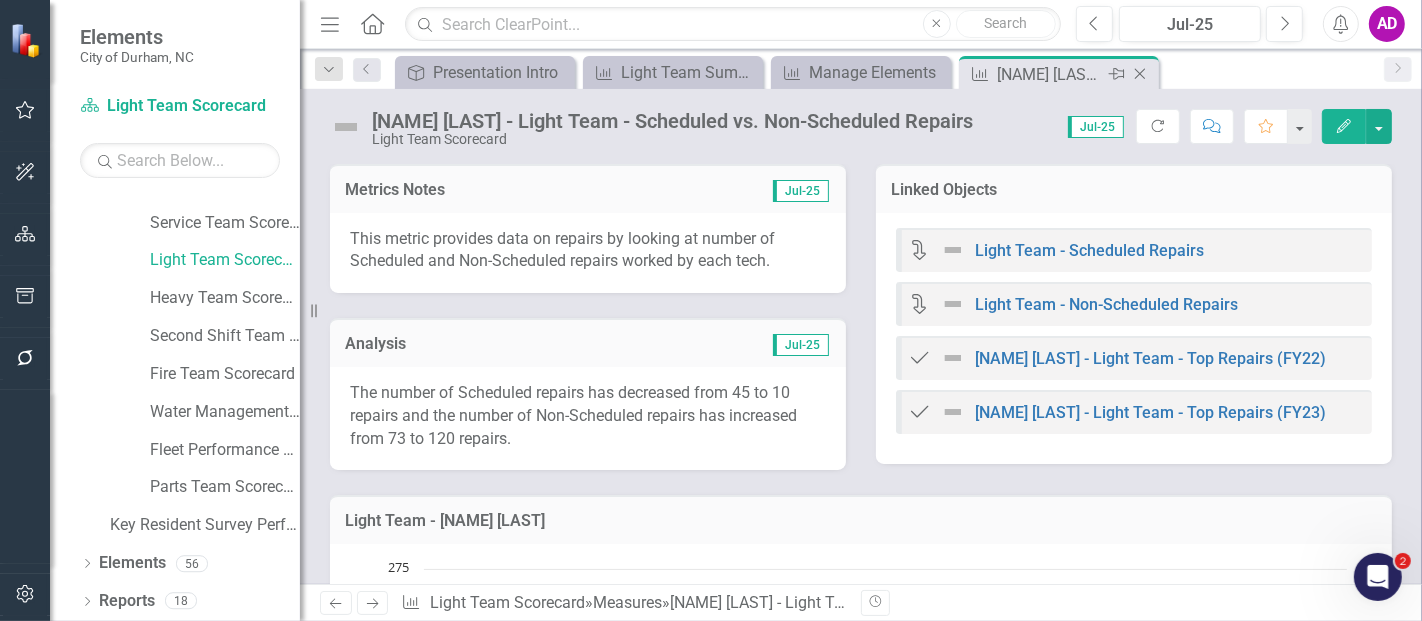 click 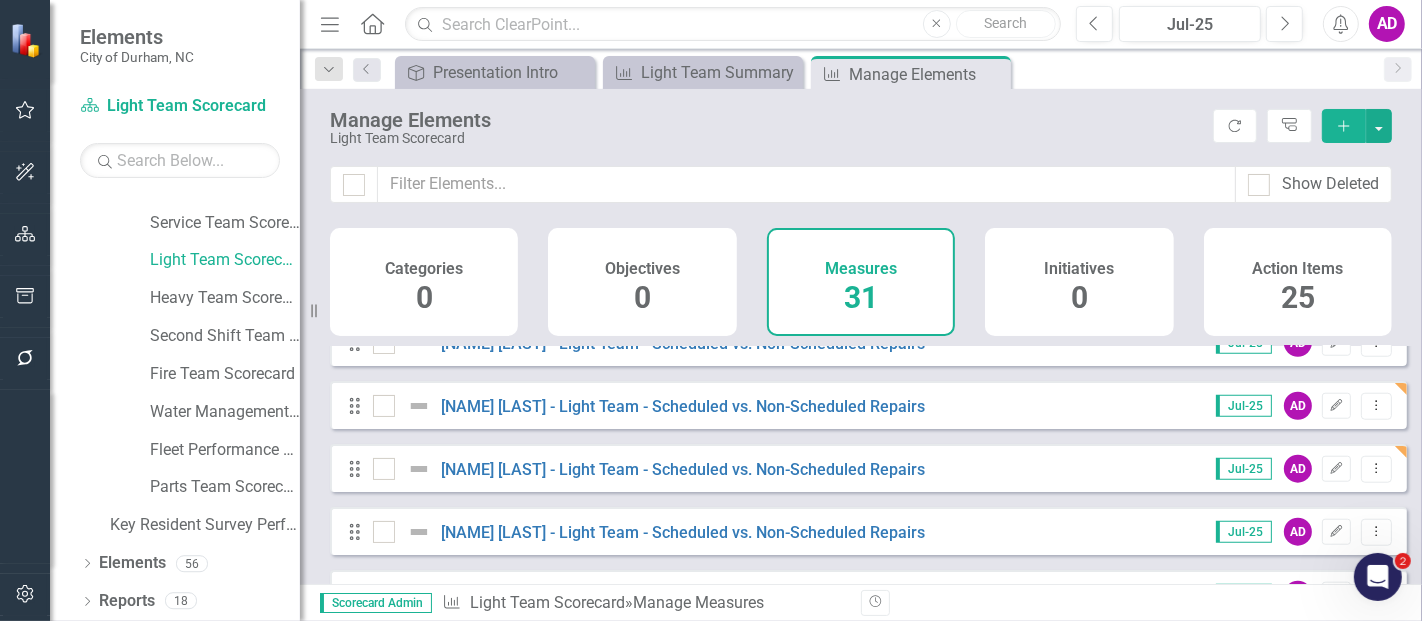 scroll, scrollTop: 1728, scrollLeft: 0, axis: vertical 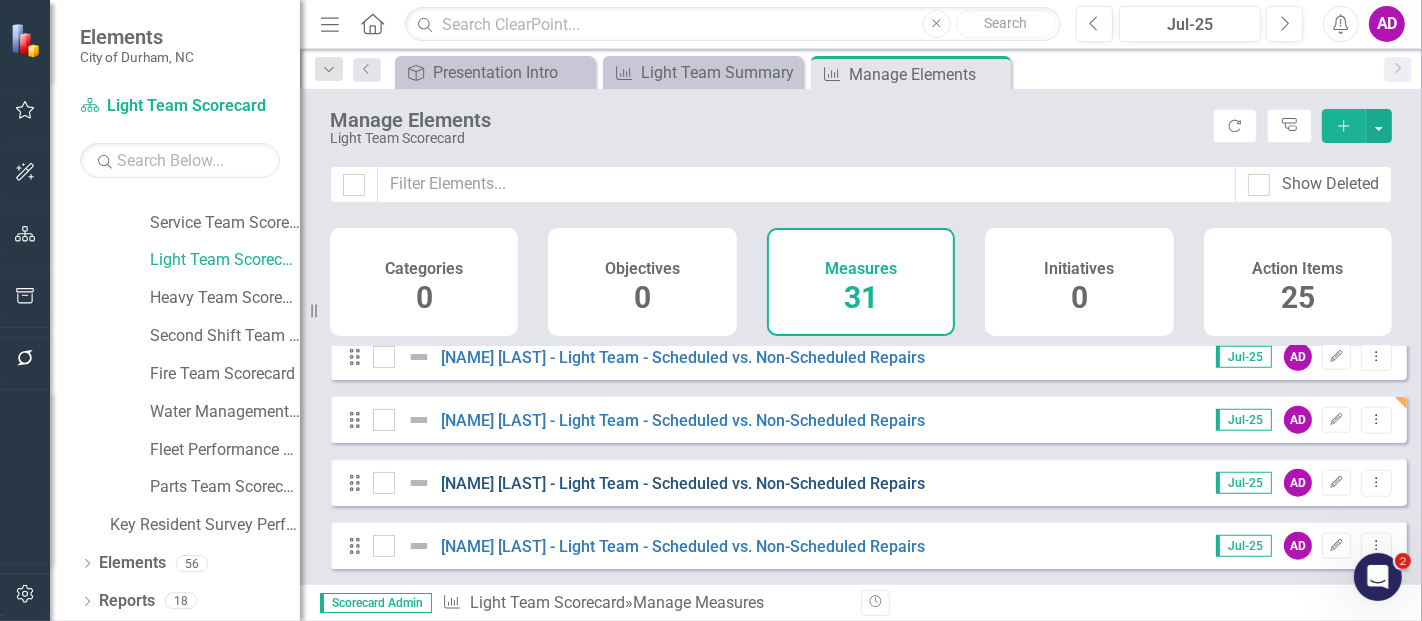 click on "Thomas Britt - Light Team - Scheduled vs. Non-Scheduled Repairs" at bounding box center (683, 483) 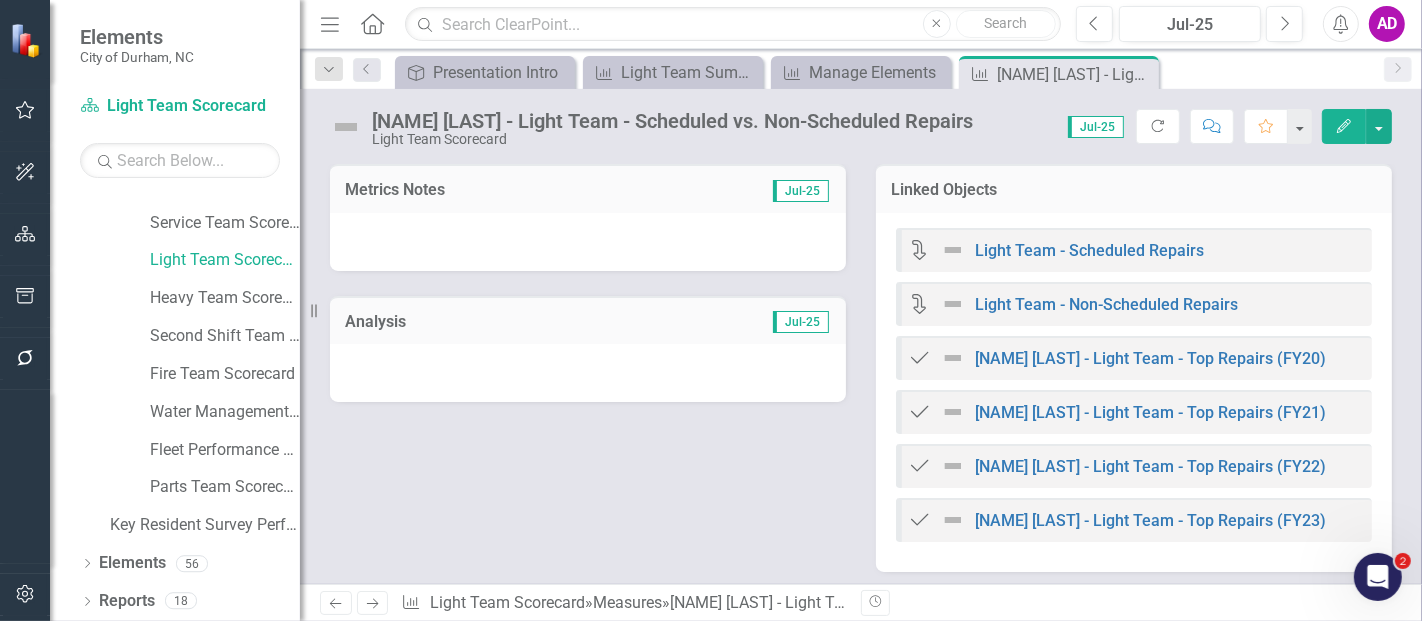 click at bounding box center [588, 242] 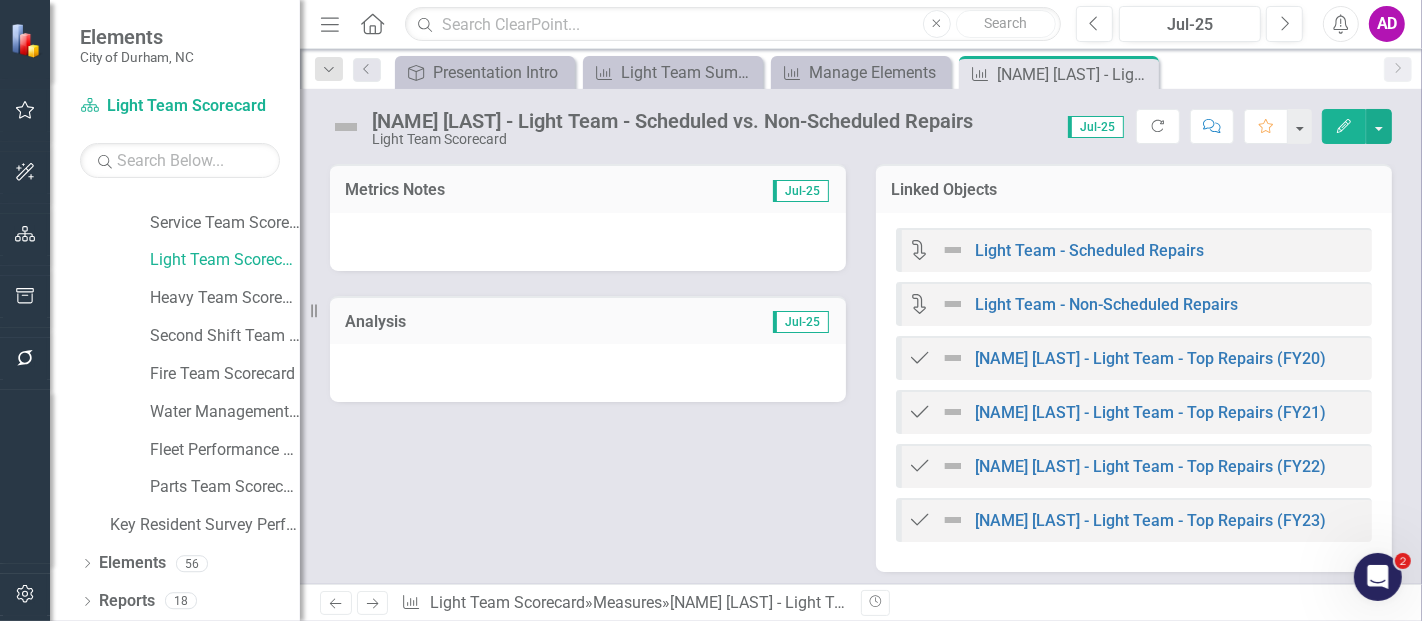 click at bounding box center (588, 242) 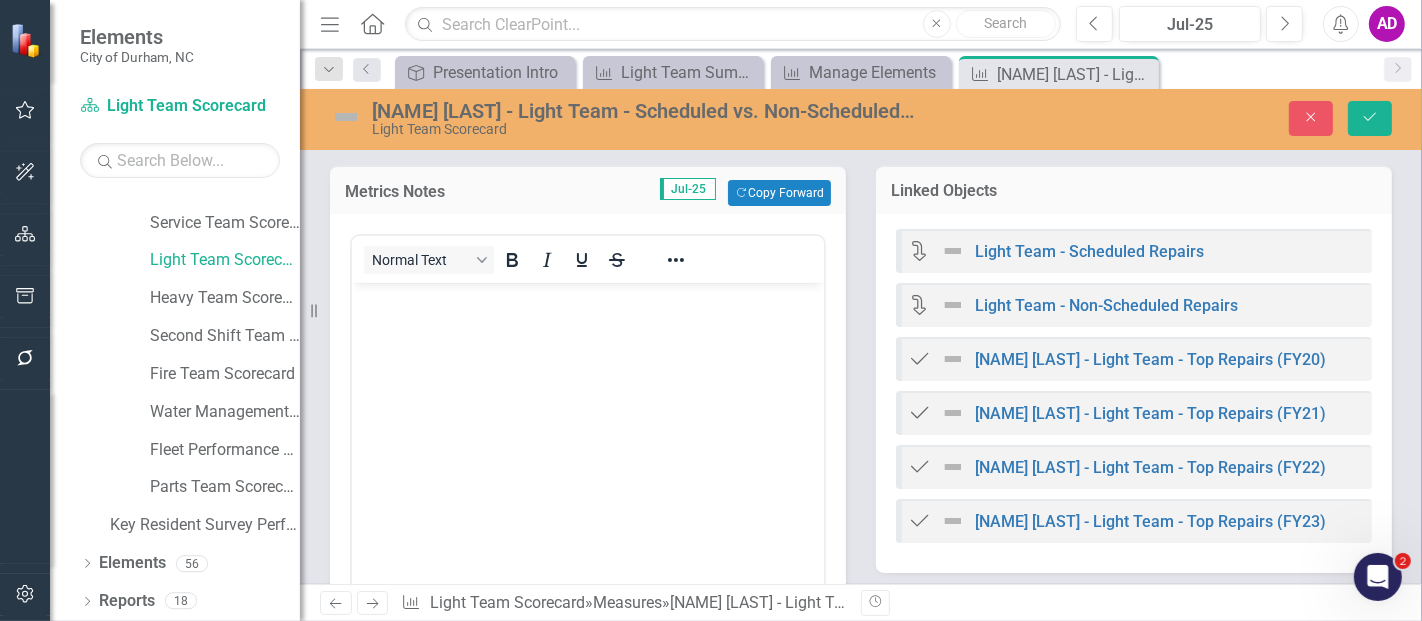 scroll, scrollTop: 0, scrollLeft: 0, axis: both 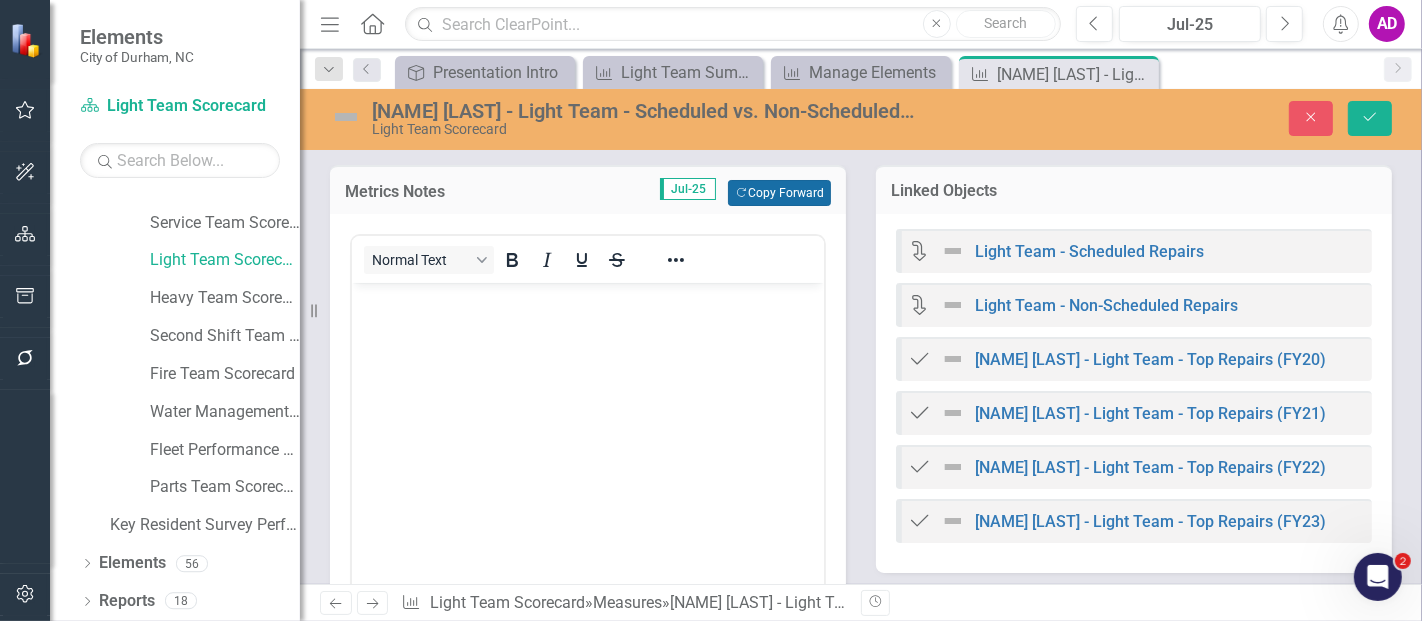 click on "Copy Forward  Copy Forward" at bounding box center [779, 193] 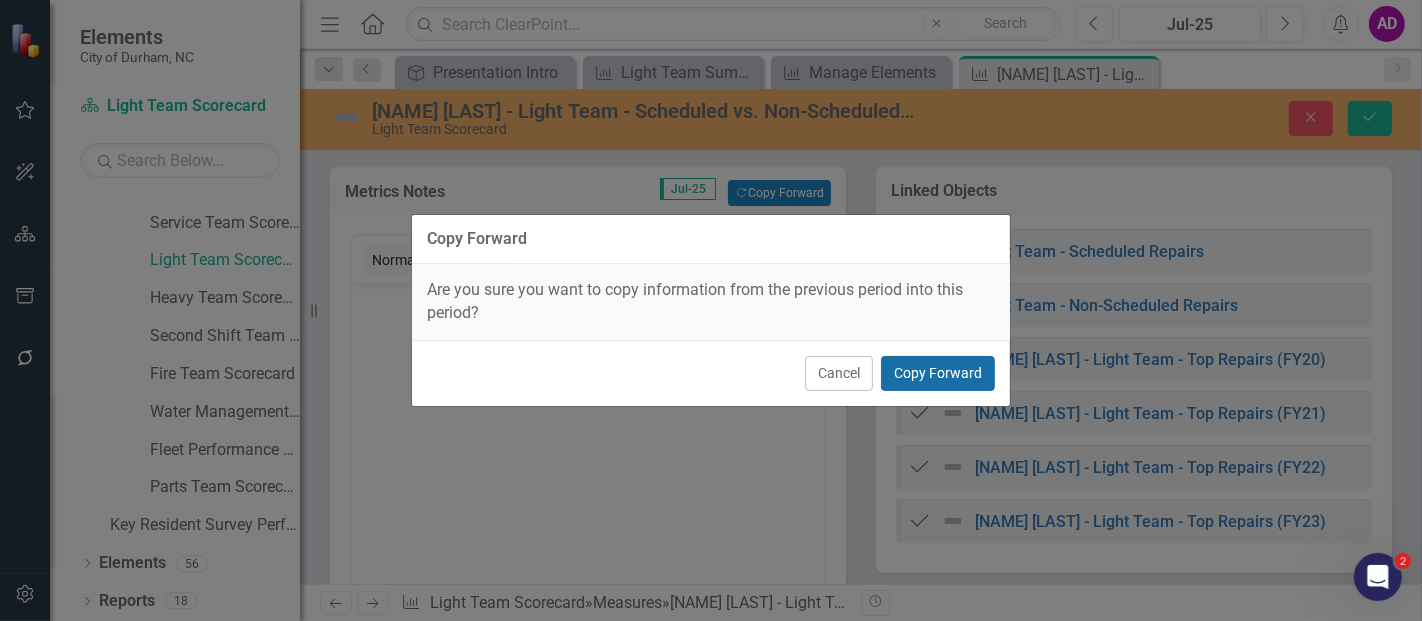click on "Copy Forward" at bounding box center (938, 373) 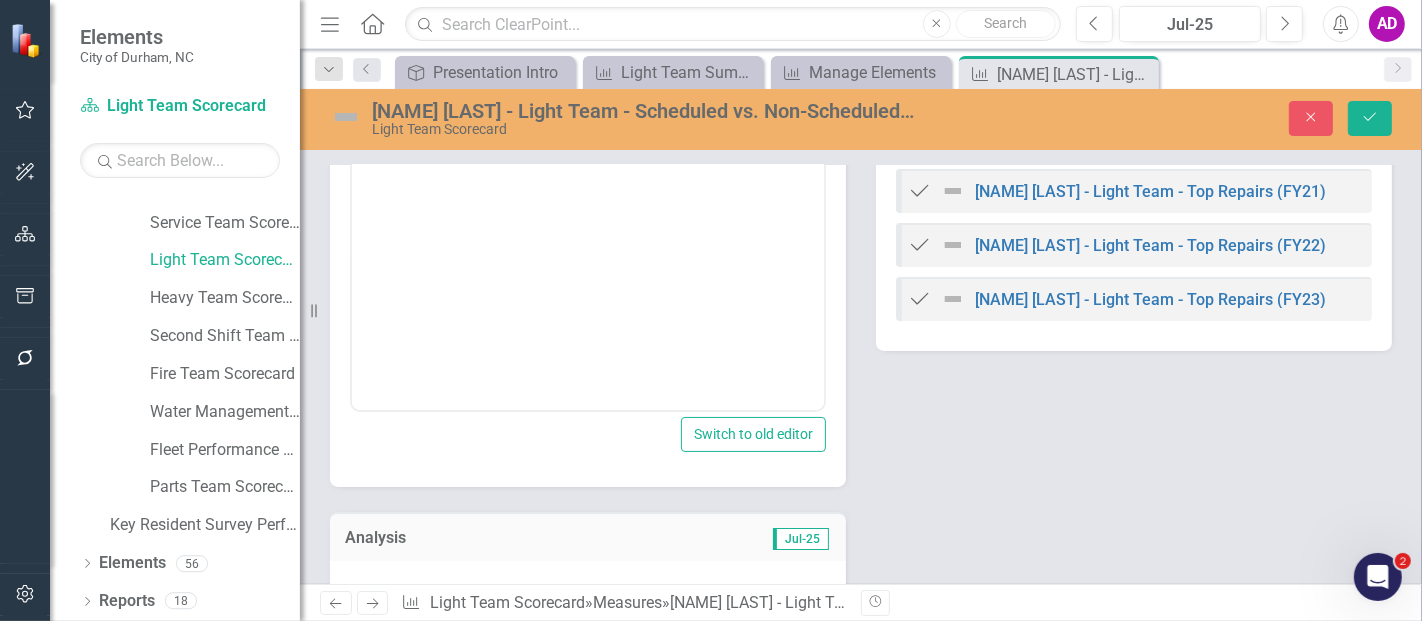 scroll, scrollTop: 333, scrollLeft: 0, axis: vertical 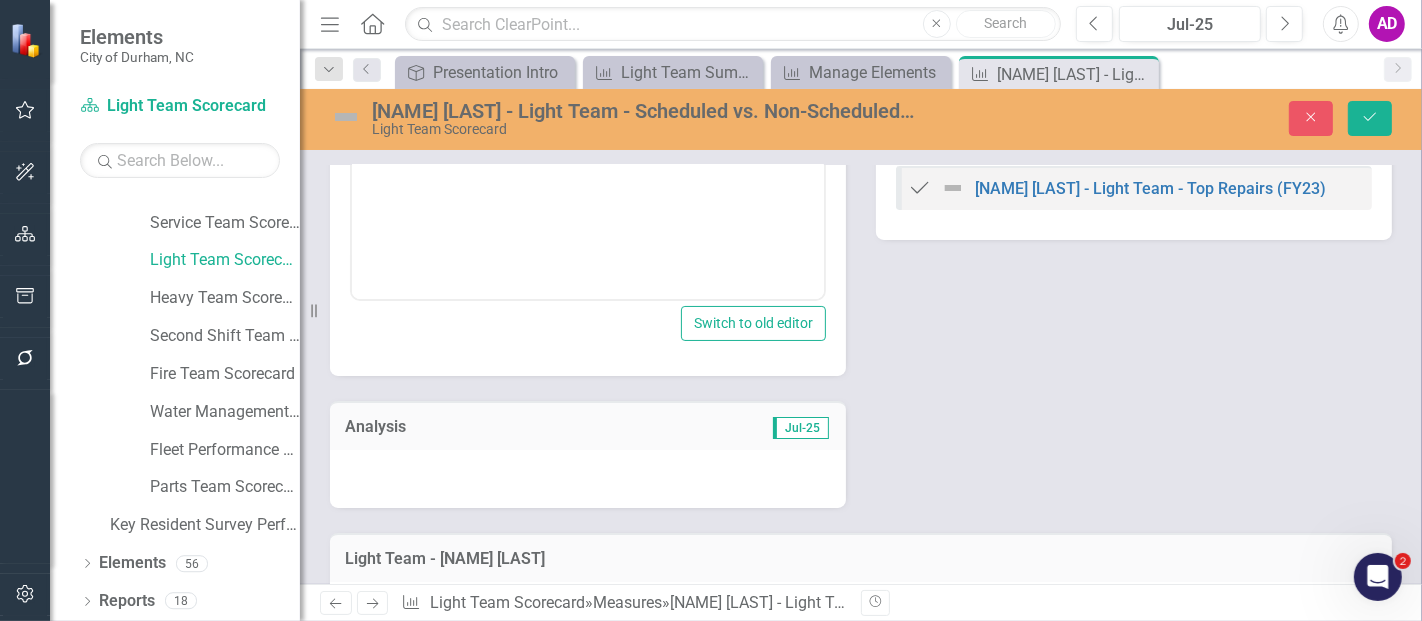 click at bounding box center (588, 479) 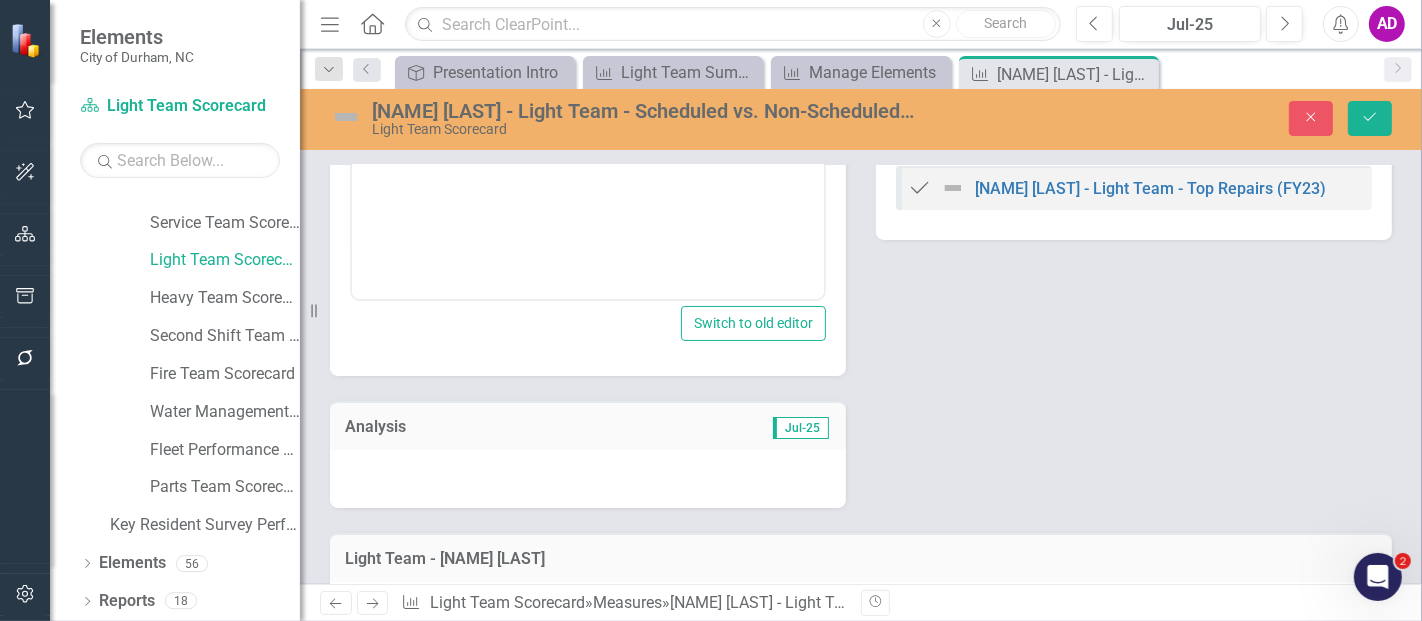 click at bounding box center (588, 479) 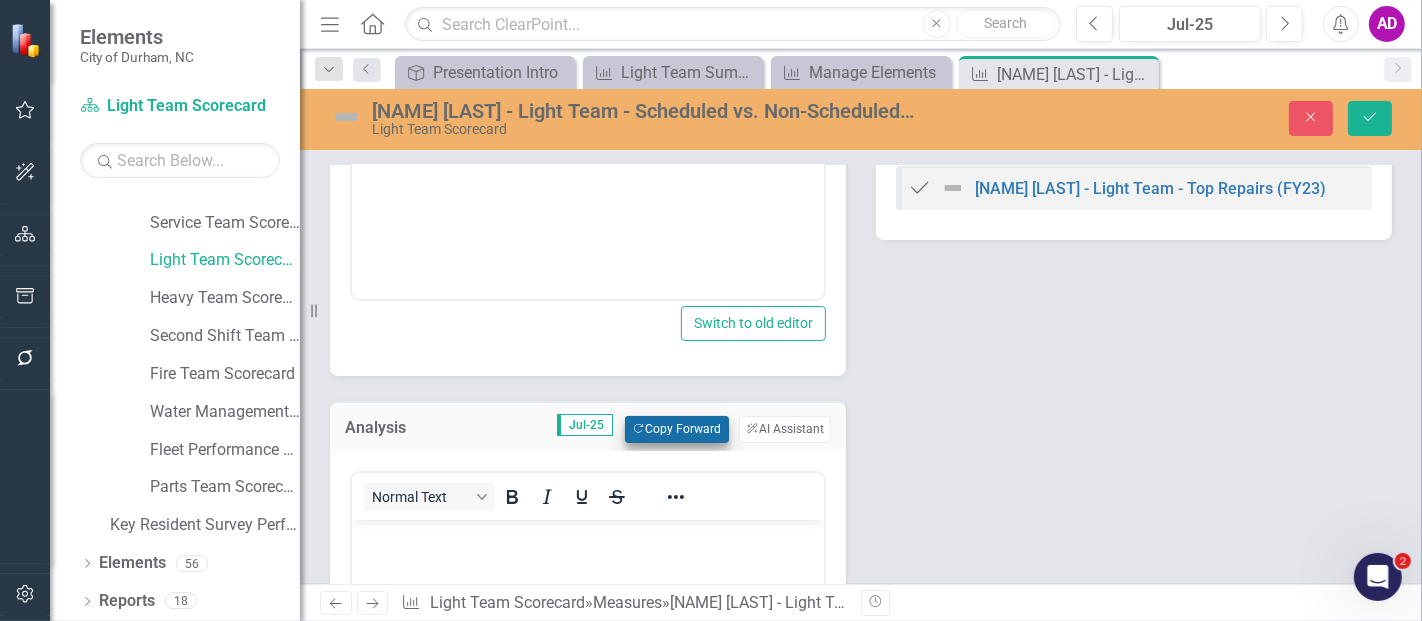 scroll, scrollTop: 0, scrollLeft: 0, axis: both 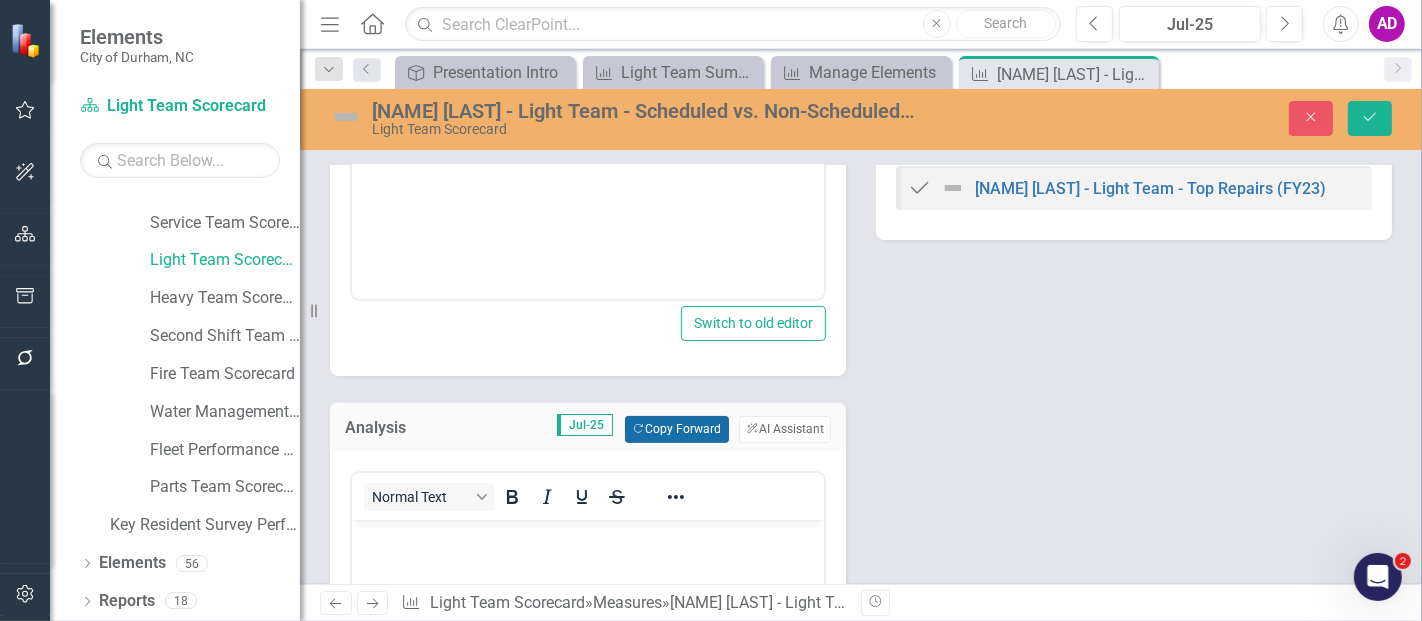 click on "Copy Forward  Copy Forward" at bounding box center (676, 429) 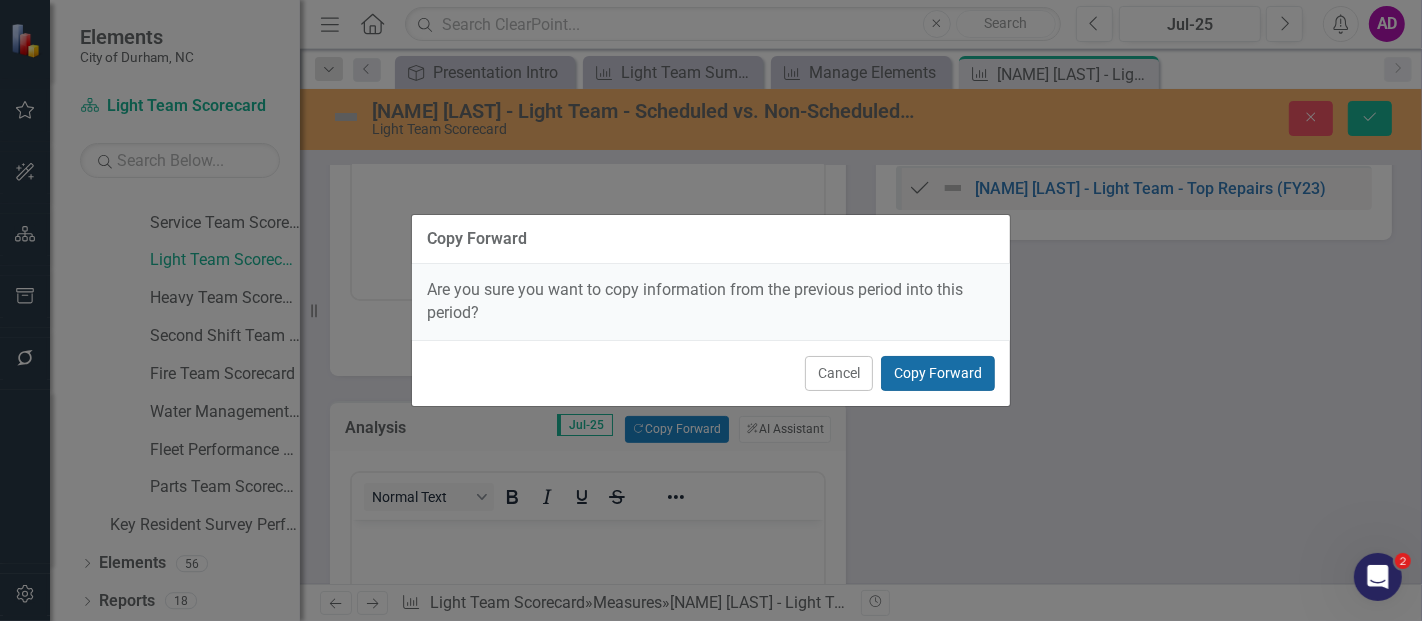 click on "Copy Forward" at bounding box center (938, 373) 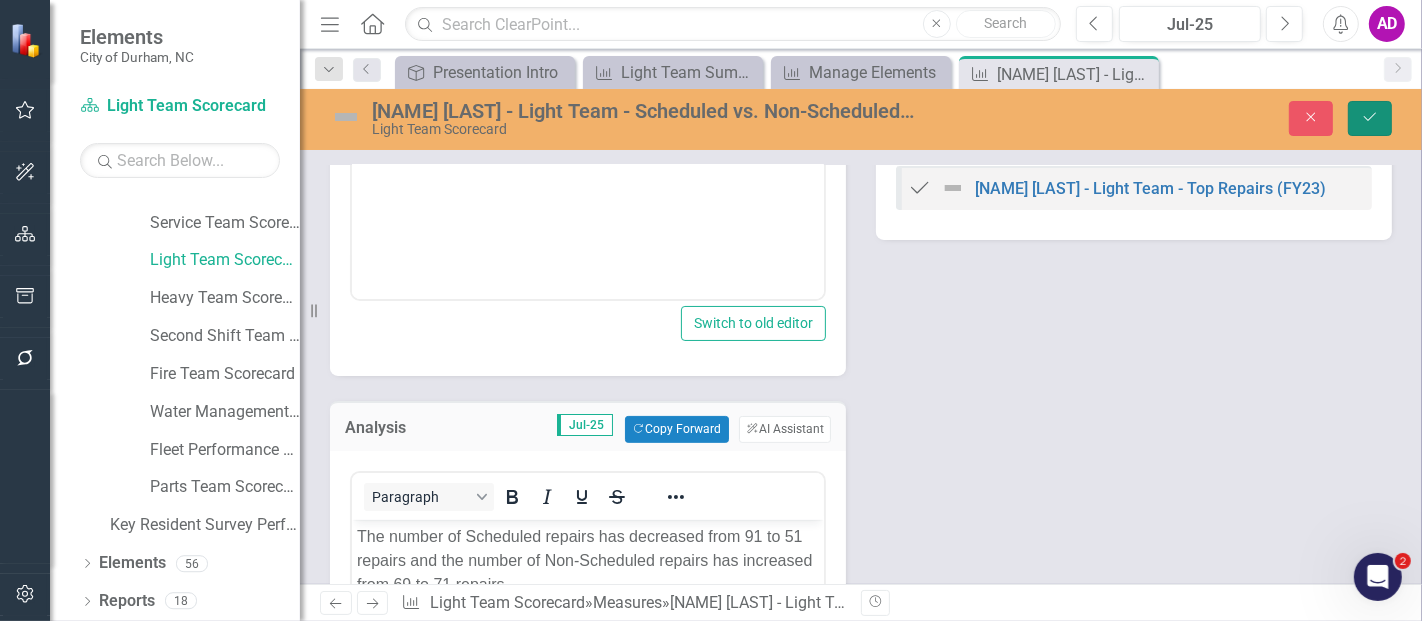 click on "Save" at bounding box center (1370, 118) 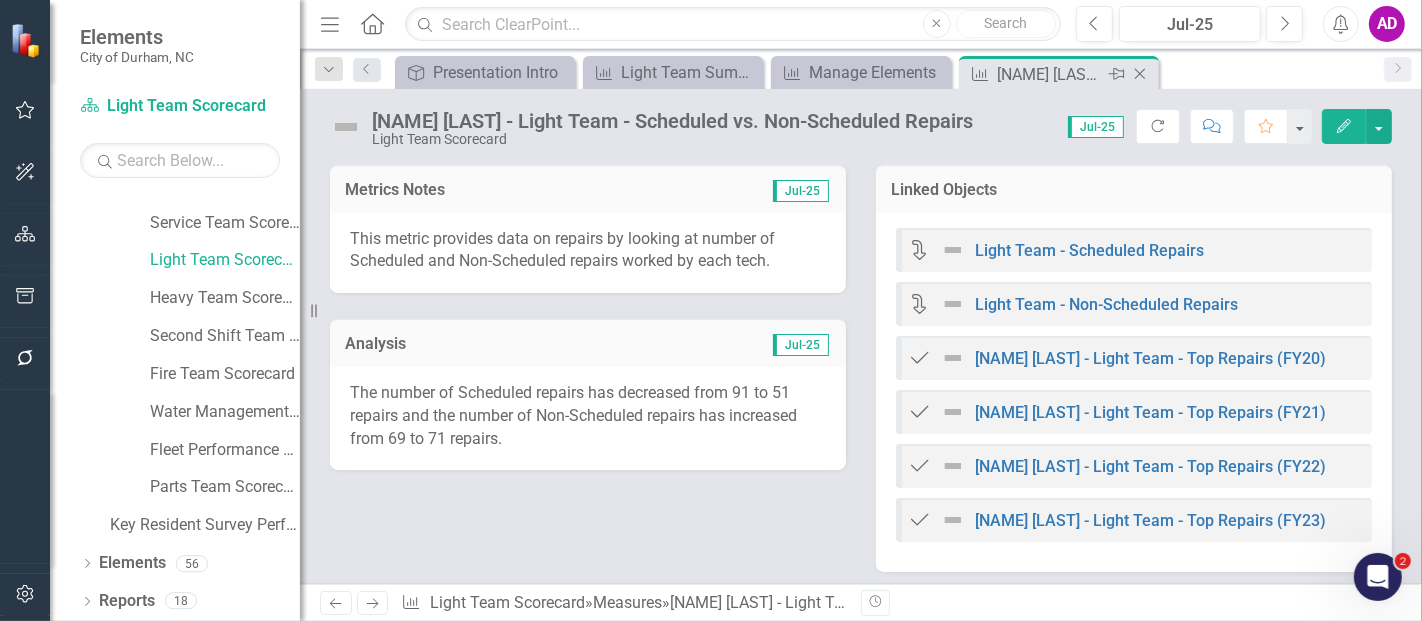 click 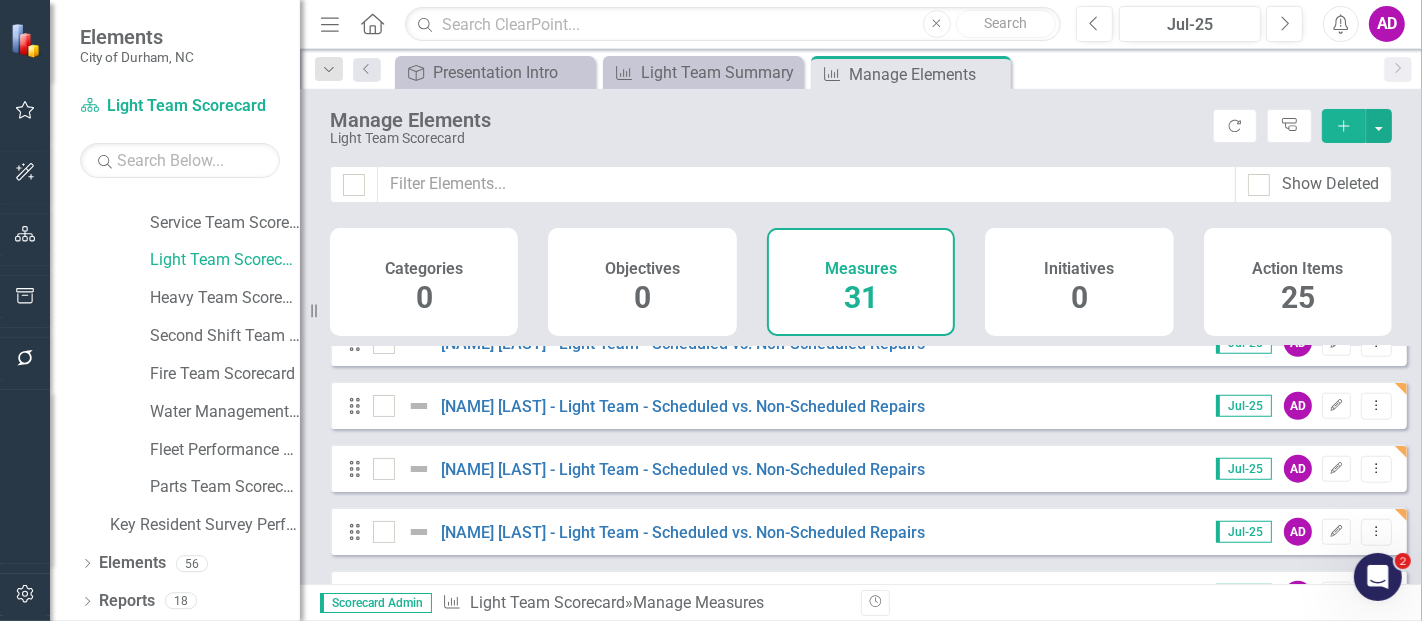 scroll, scrollTop: 1728, scrollLeft: 0, axis: vertical 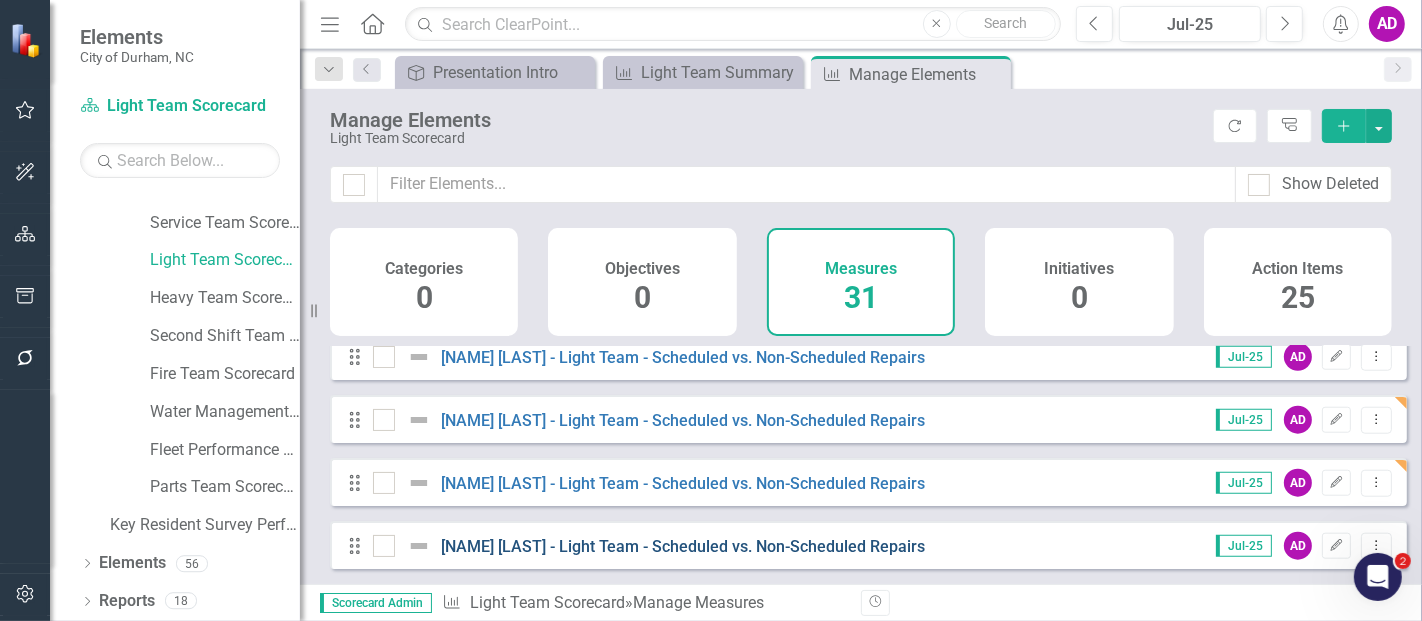 click on "John Herring - Light Team - Scheduled vs. Non-Scheduled Repairs" at bounding box center [683, 546] 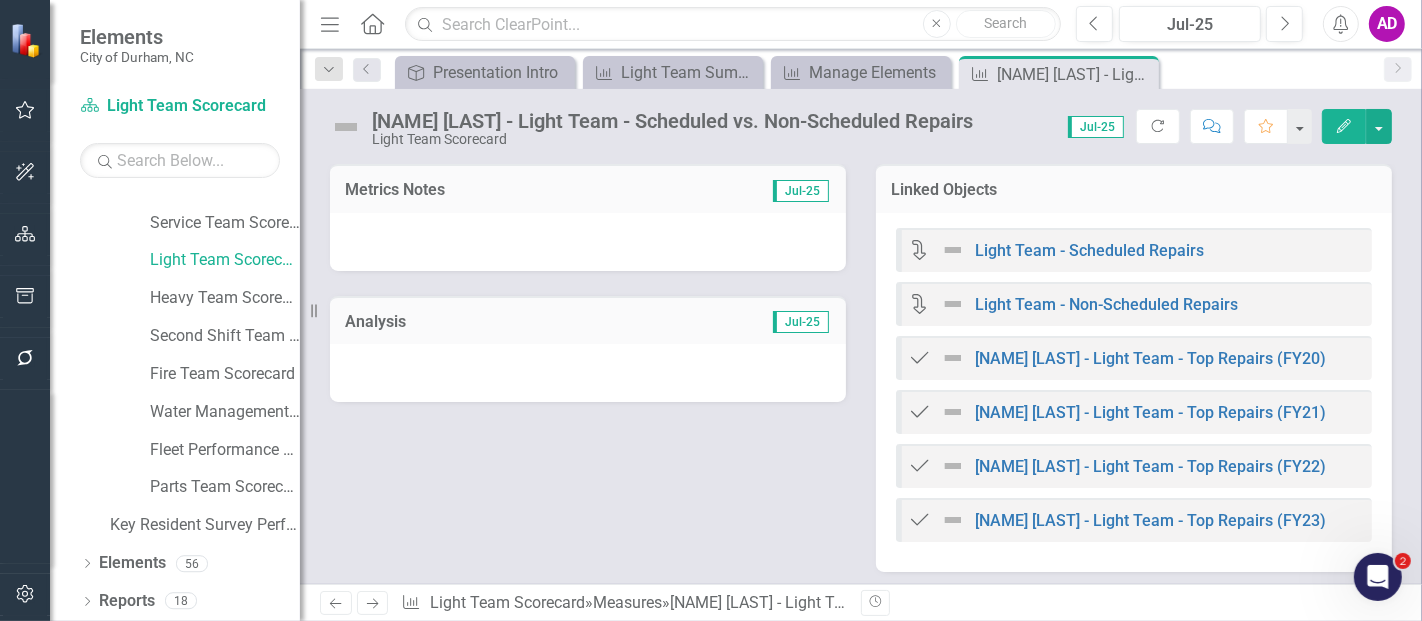 click at bounding box center [588, 242] 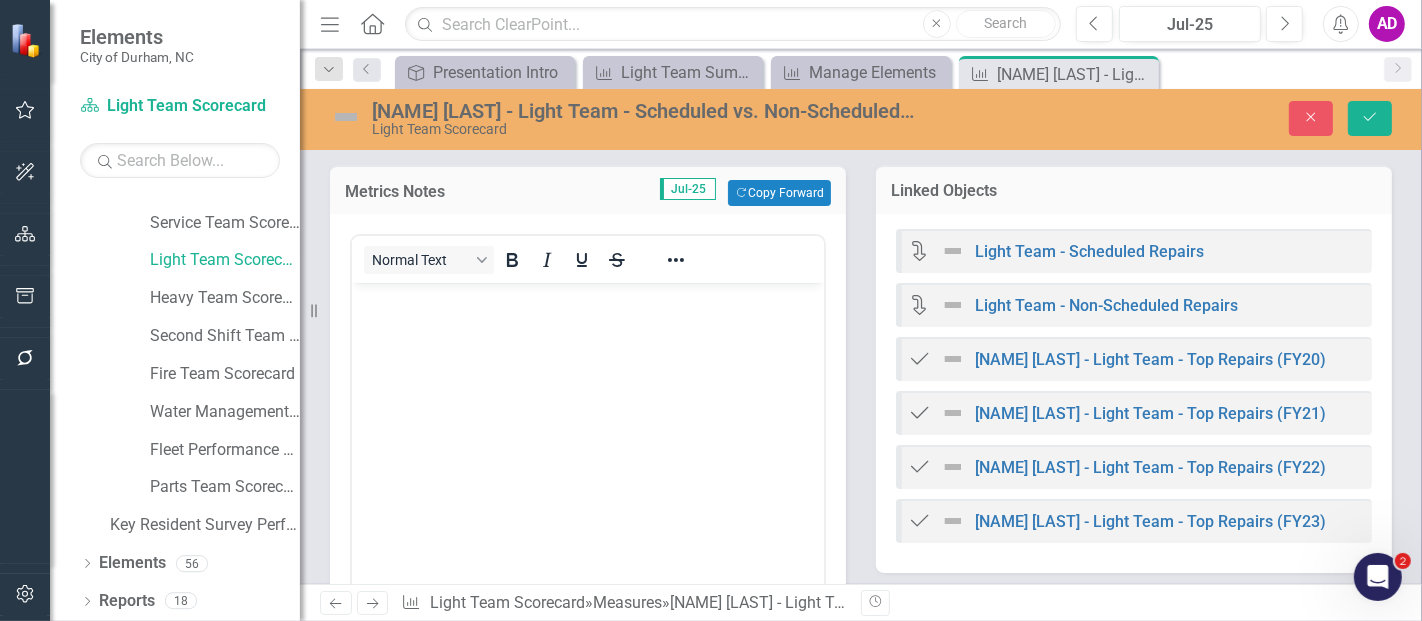 scroll, scrollTop: 0, scrollLeft: 0, axis: both 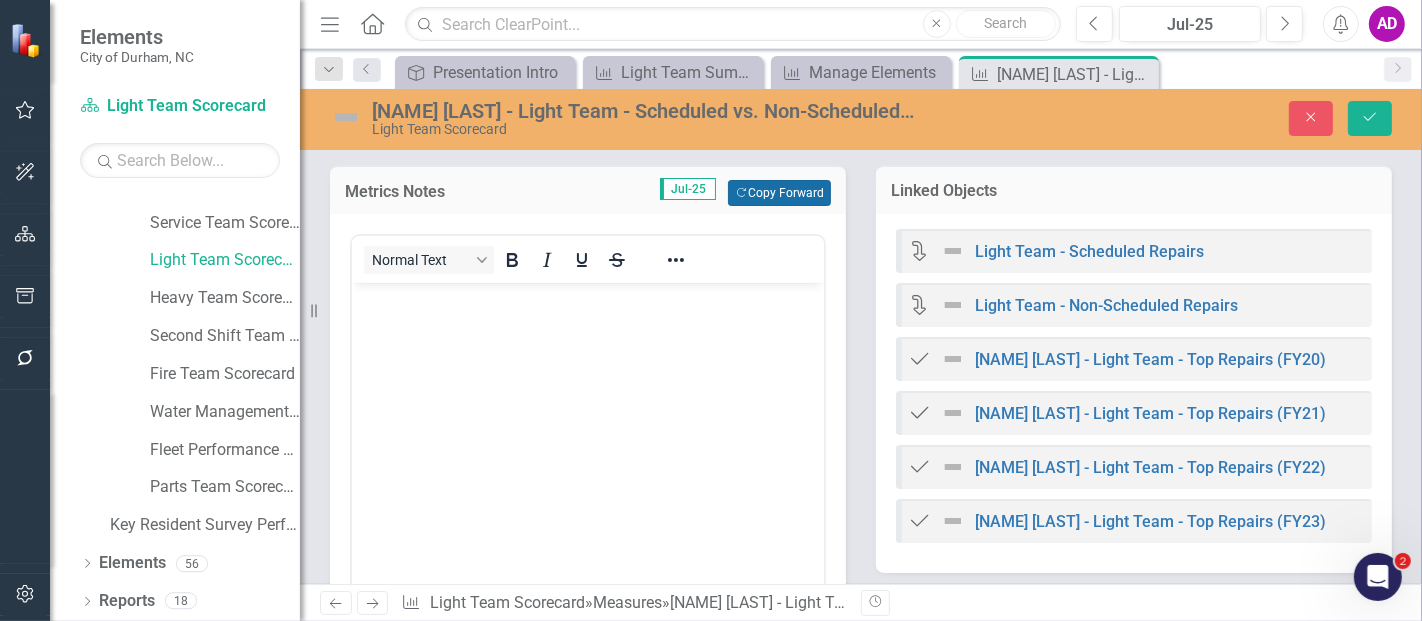 click on "Copy Forward  Copy Forward" at bounding box center [779, 193] 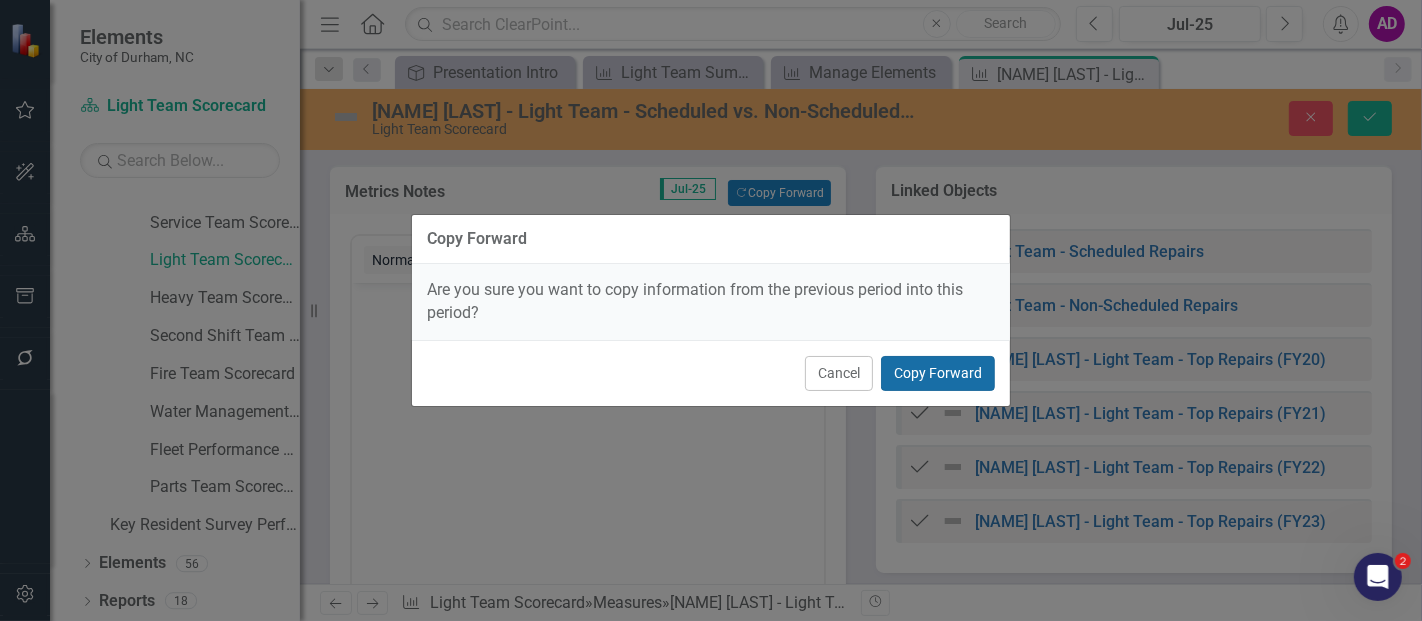 click on "Copy Forward" at bounding box center (938, 373) 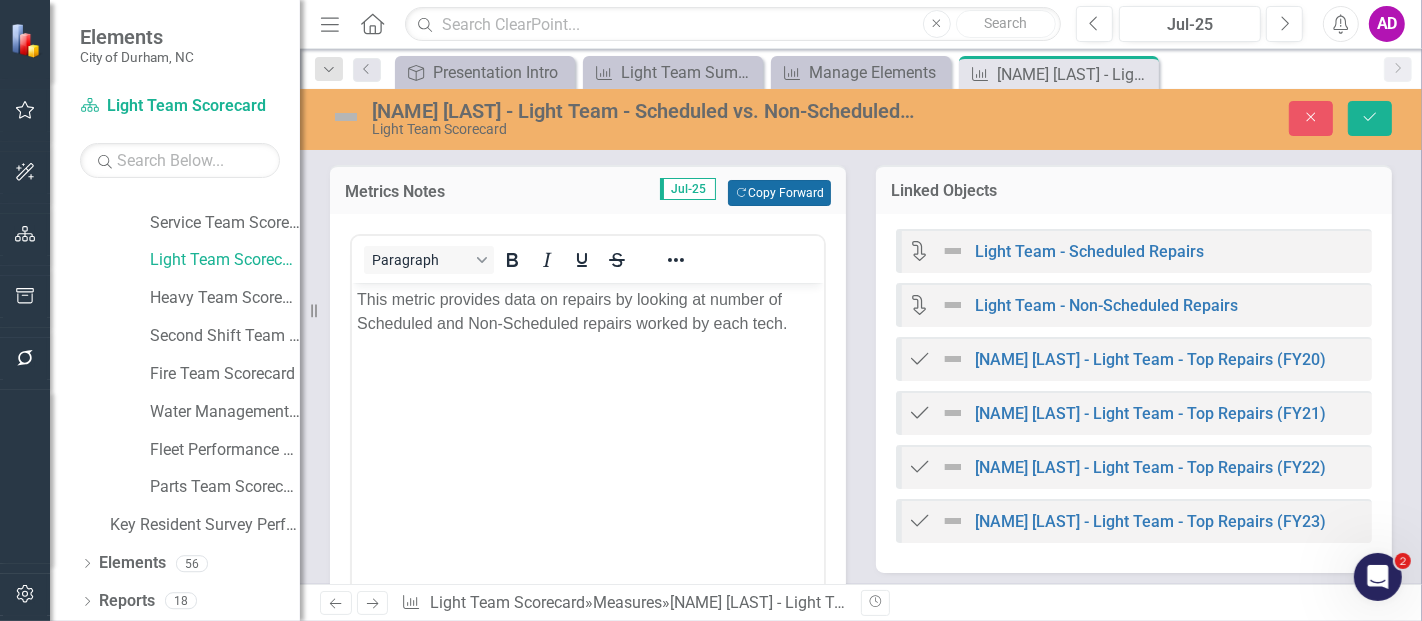 scroll, scrollTop: 333, scrollLeft: 0, axis: vertical 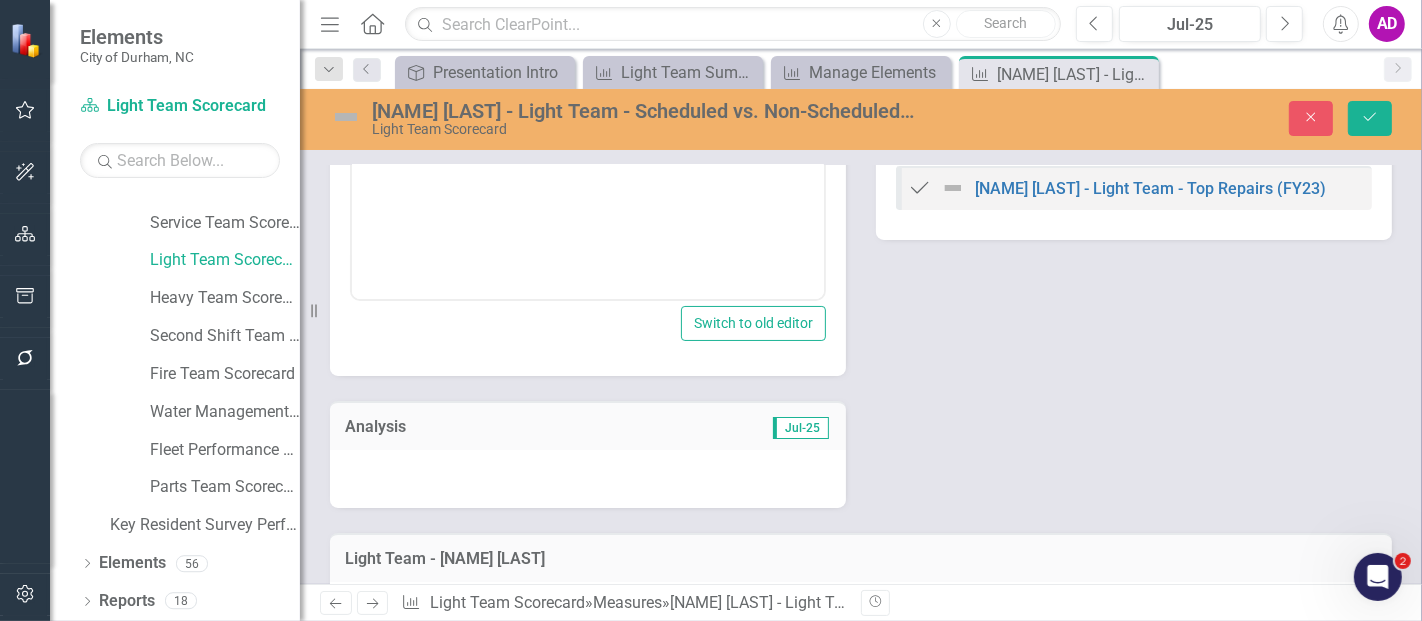 click at bounding box center [588, 479] 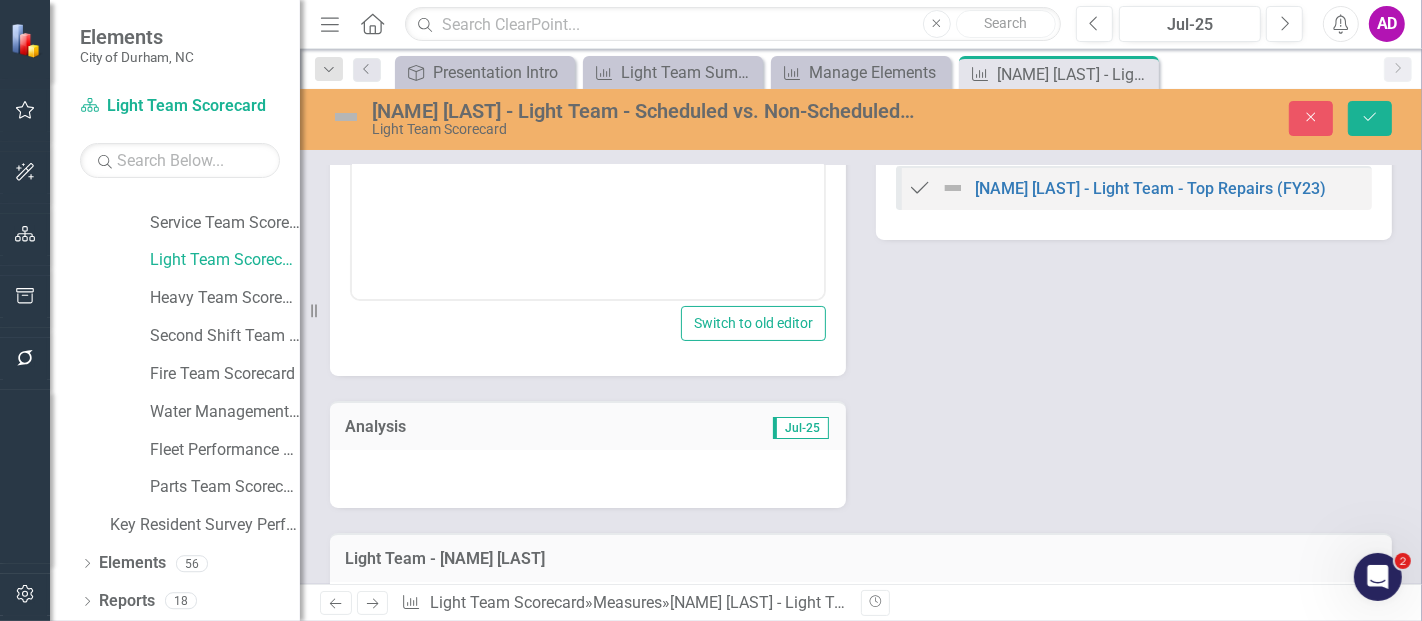 click at bounding box center [588, 479] 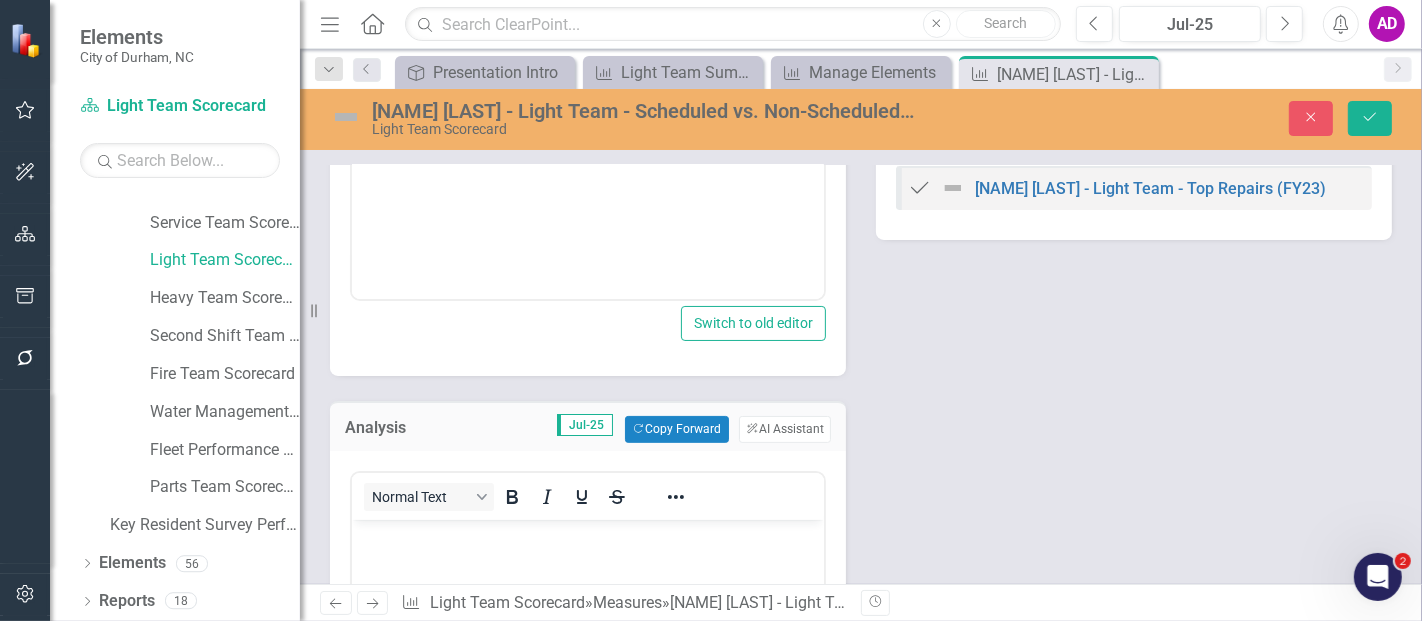 scroll, scrollTop: 0, scrollLeft: 0, axis: both 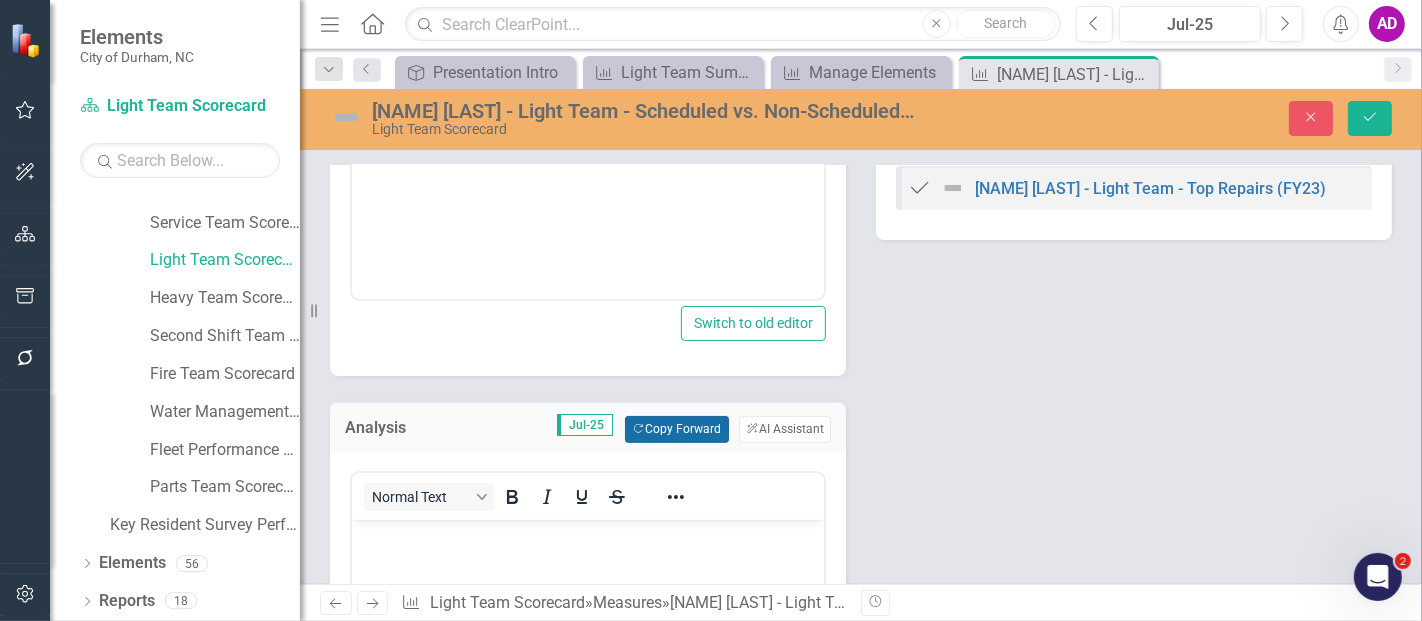 click on "Copy Forward  Copy Forward" at bounding box center [676, 429] 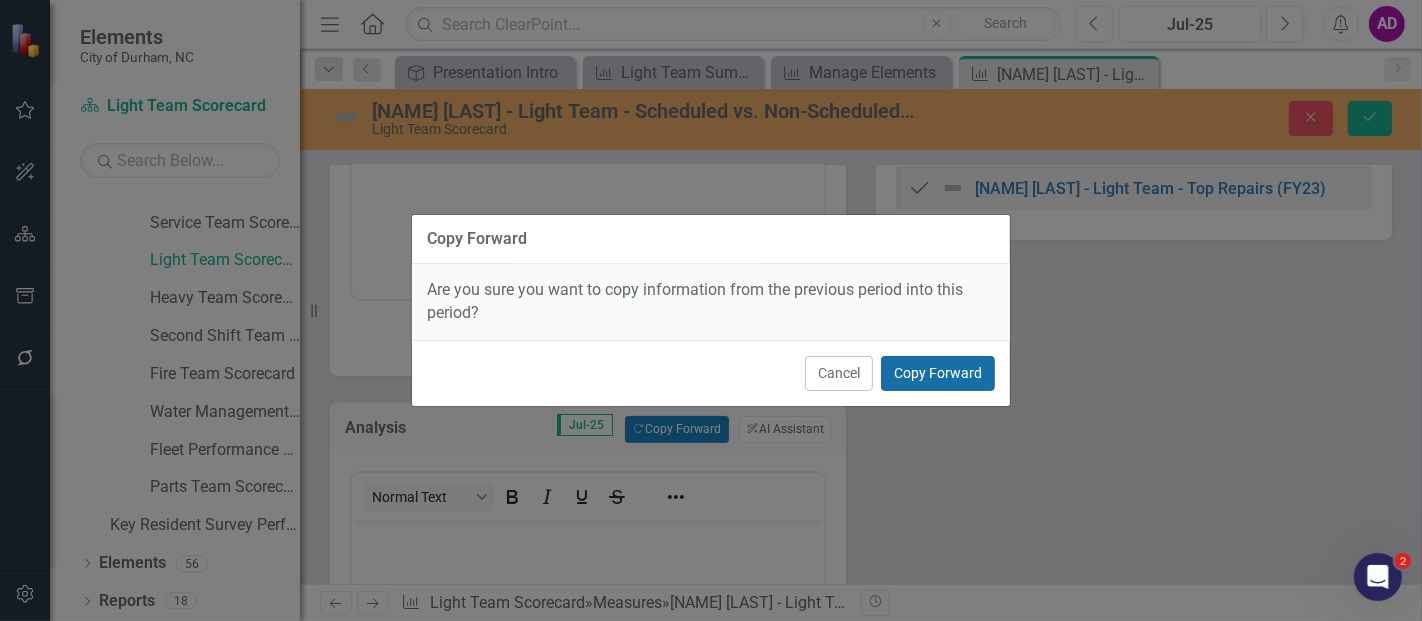 click on "Copy Forward" at bounding box center (938, 373) 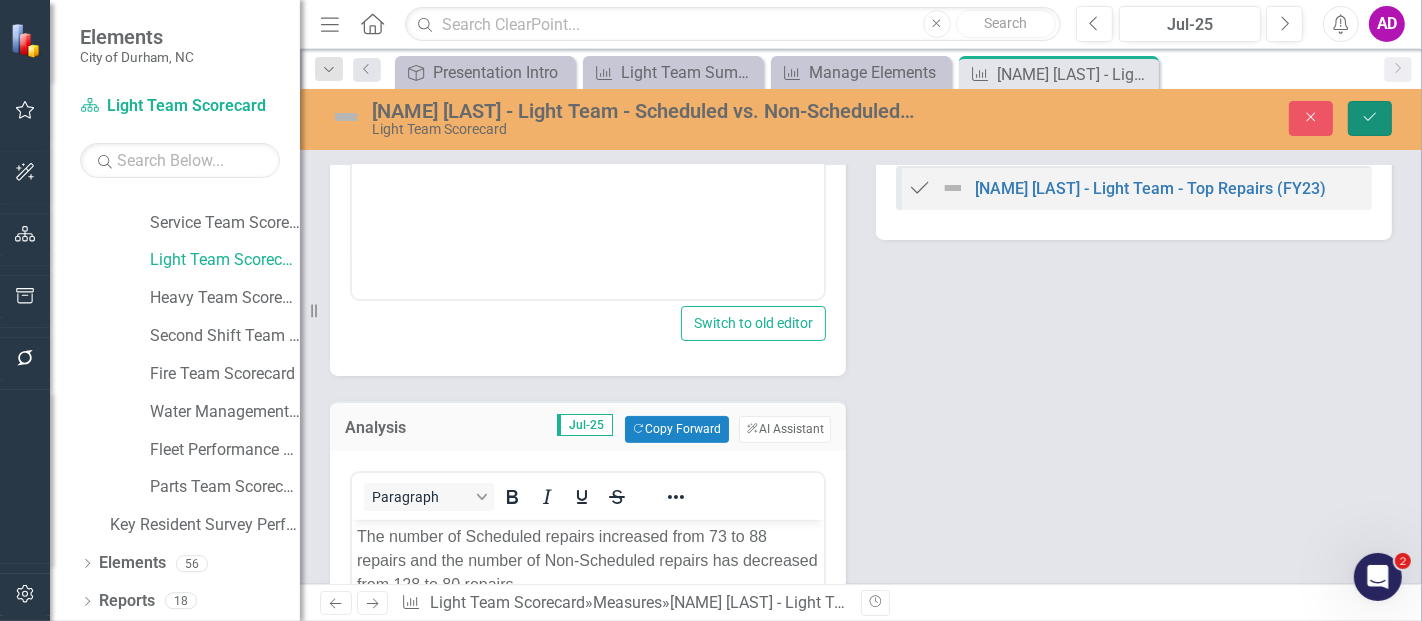 click 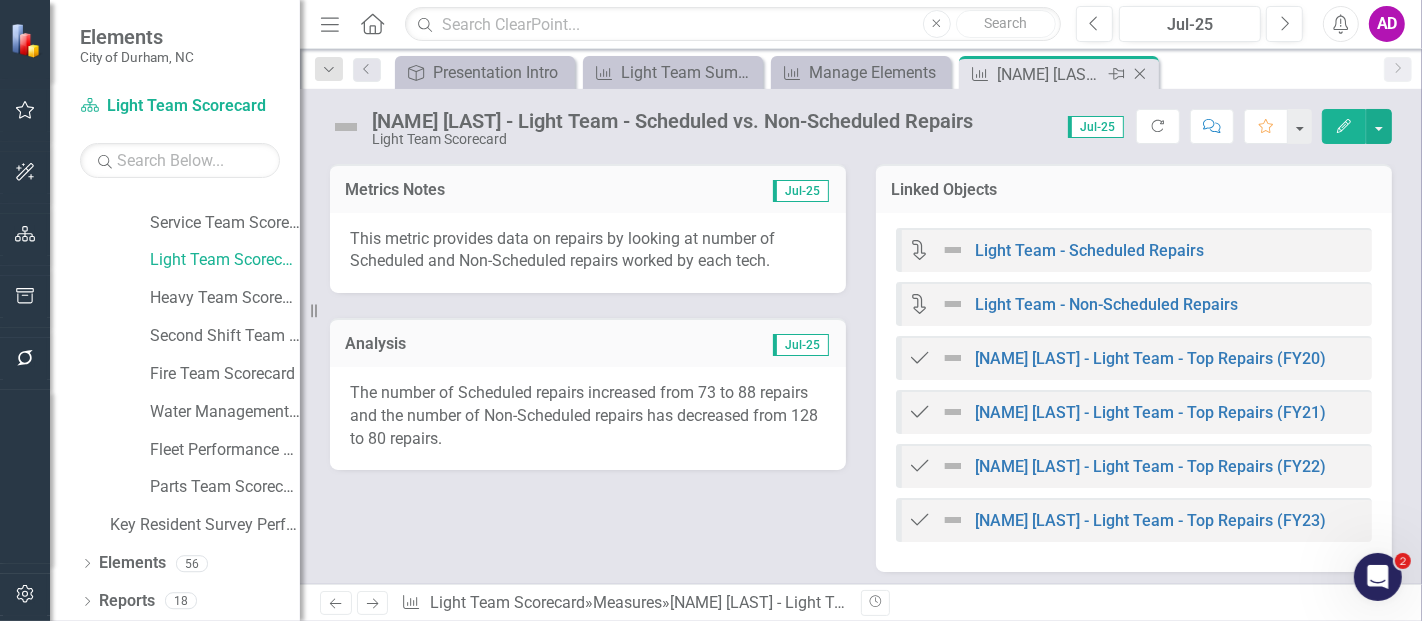 click on "Close" 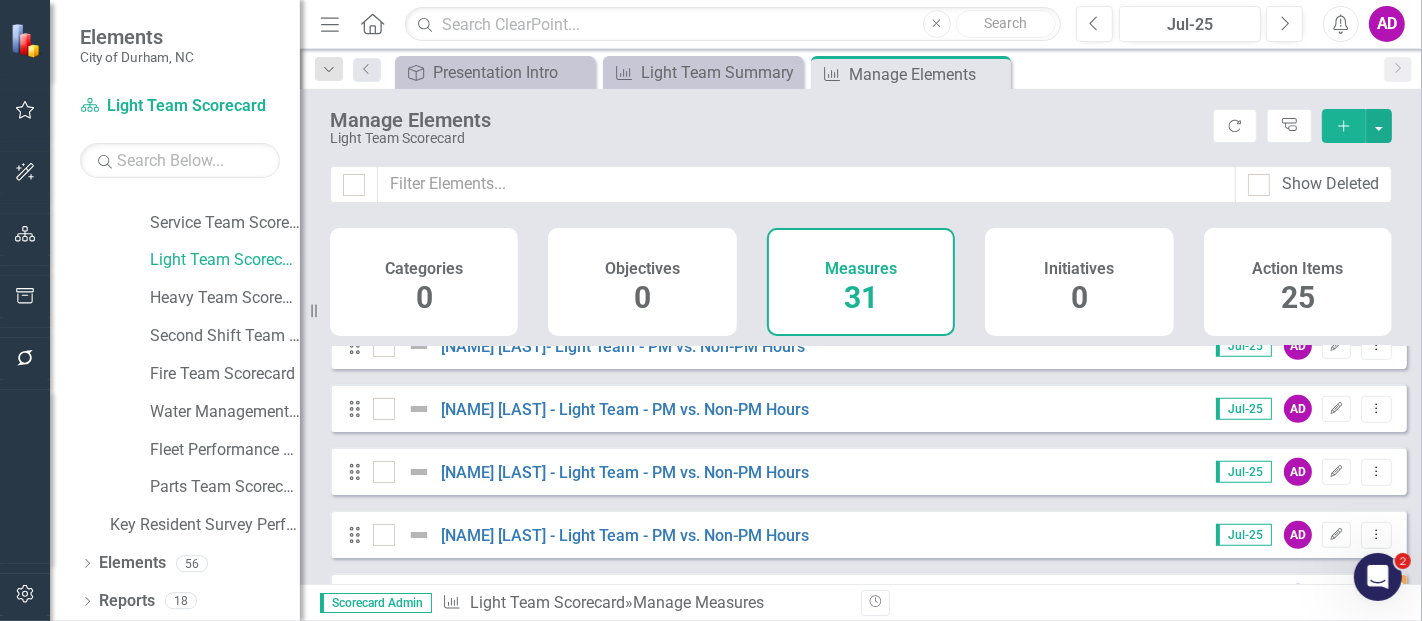 scroll, scrollTop: 1728, scrollLeft: 0, axis: vertical 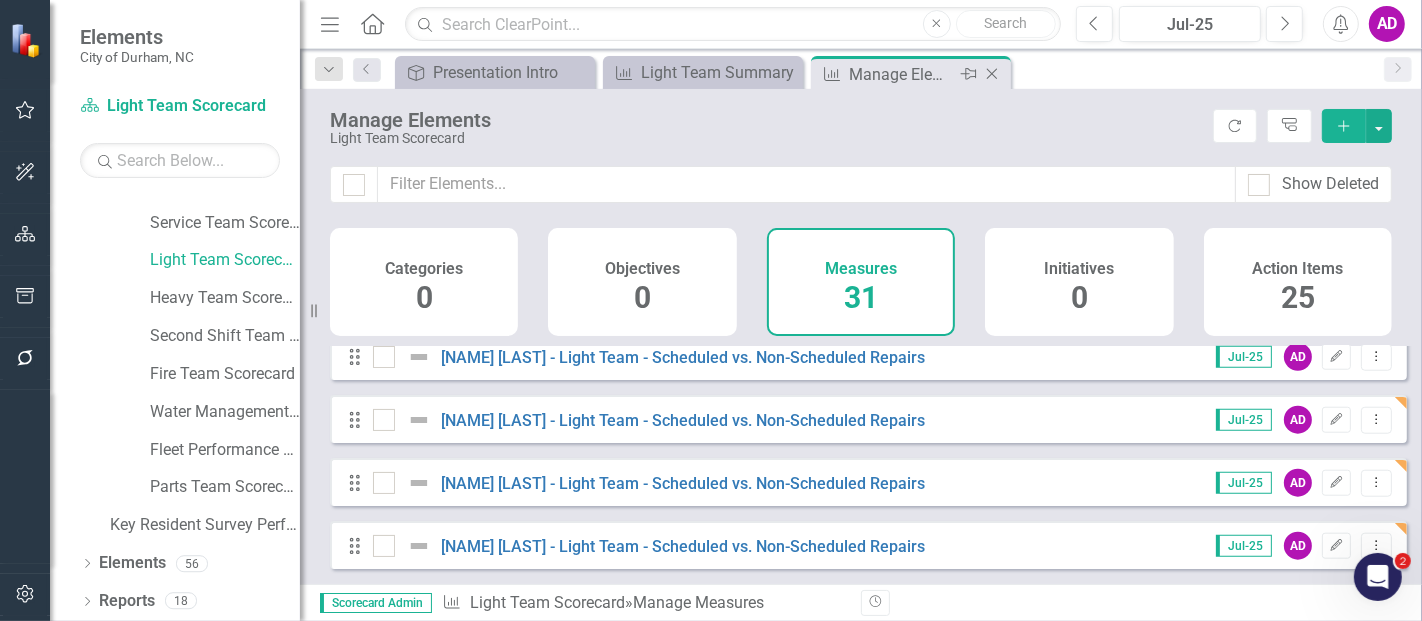 click on "Close" 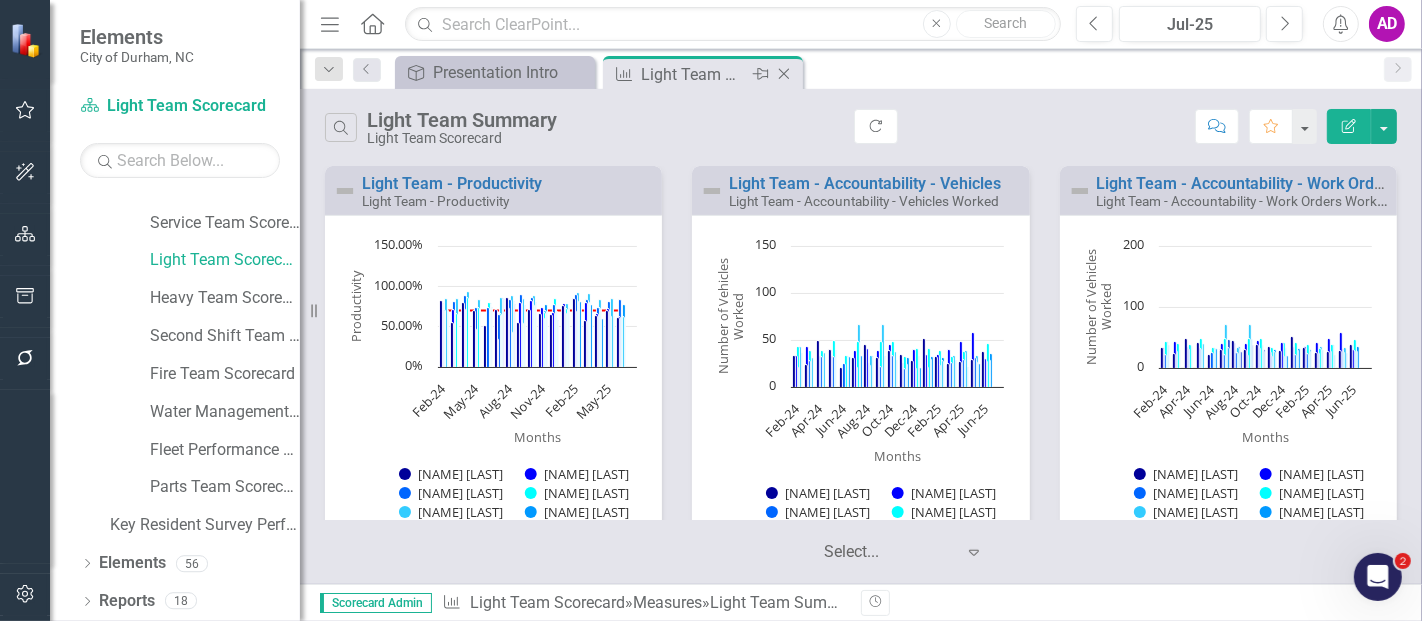 click 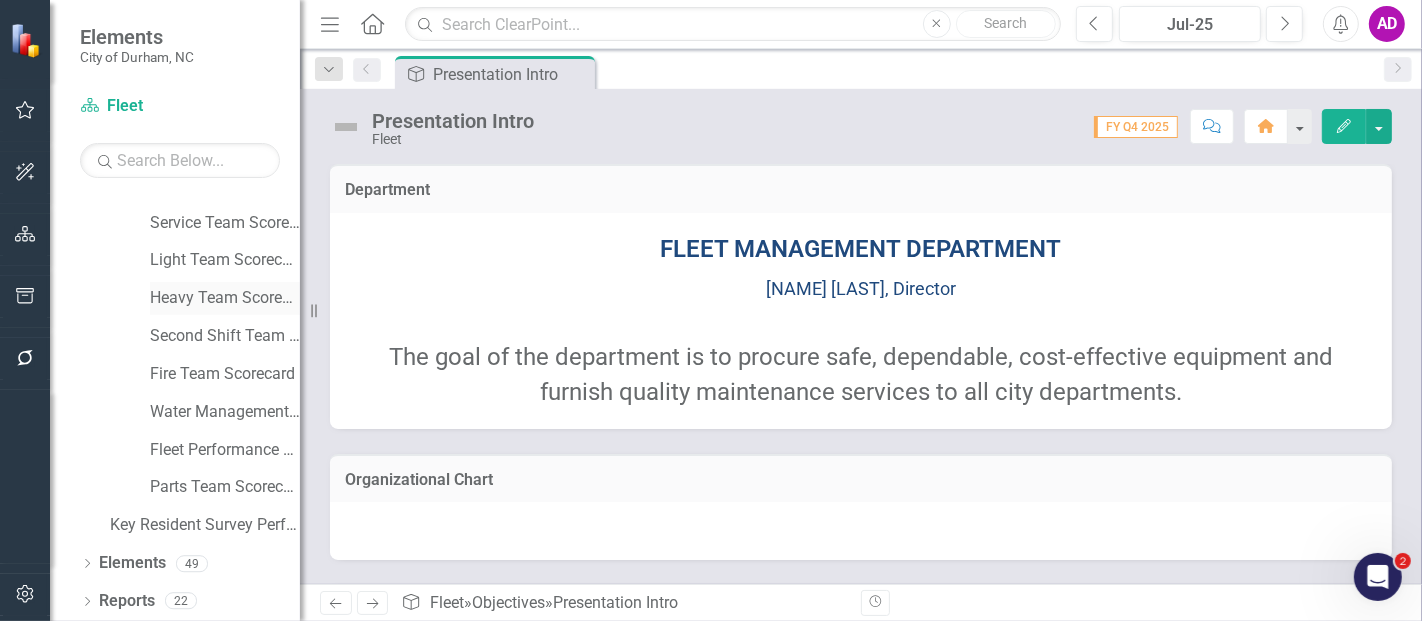click on "Heavy Team Scorecard" at bounding box center (225, 298) 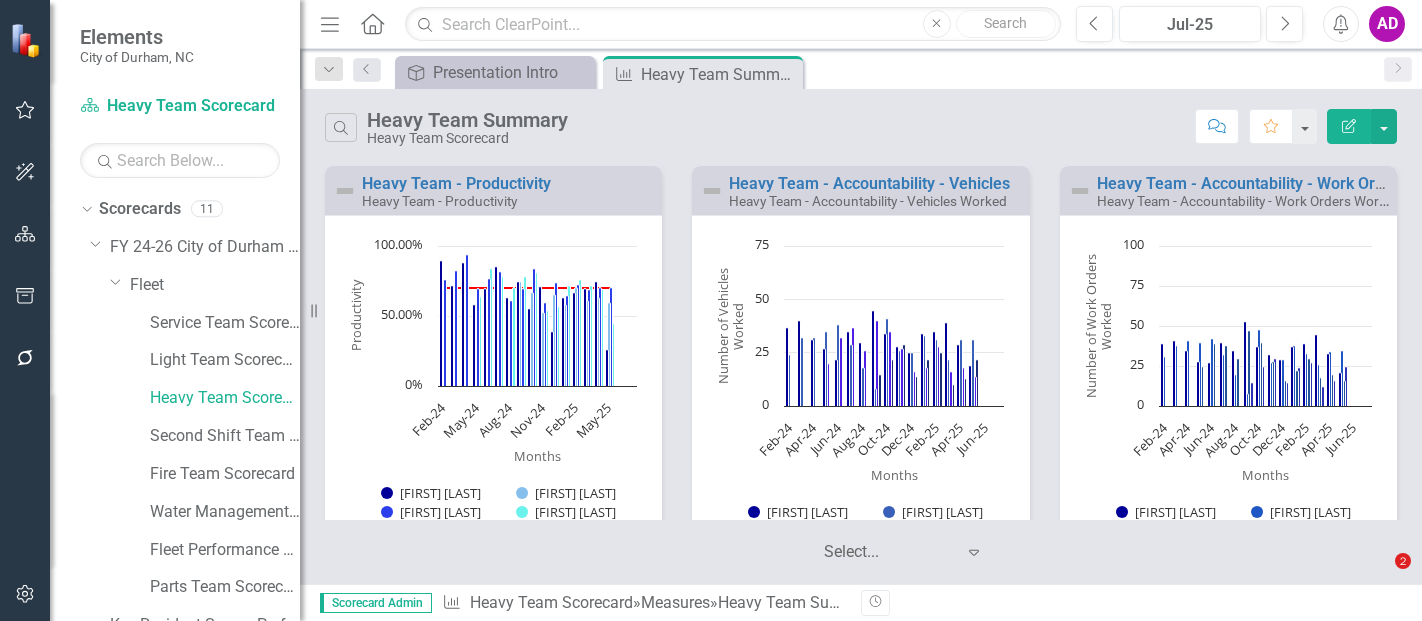 scroll, scrollTop: 0, scrollLeft: 0, axis: both 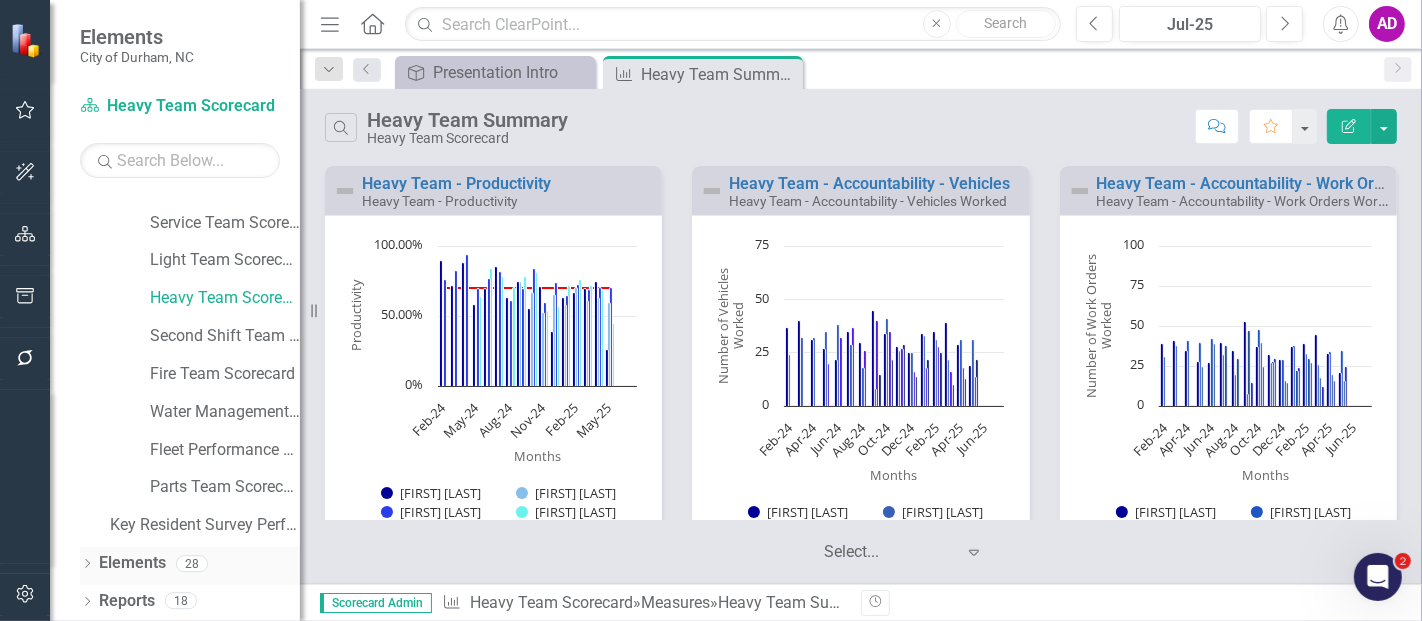 click on "Elements" at bounding box center (132, 563) 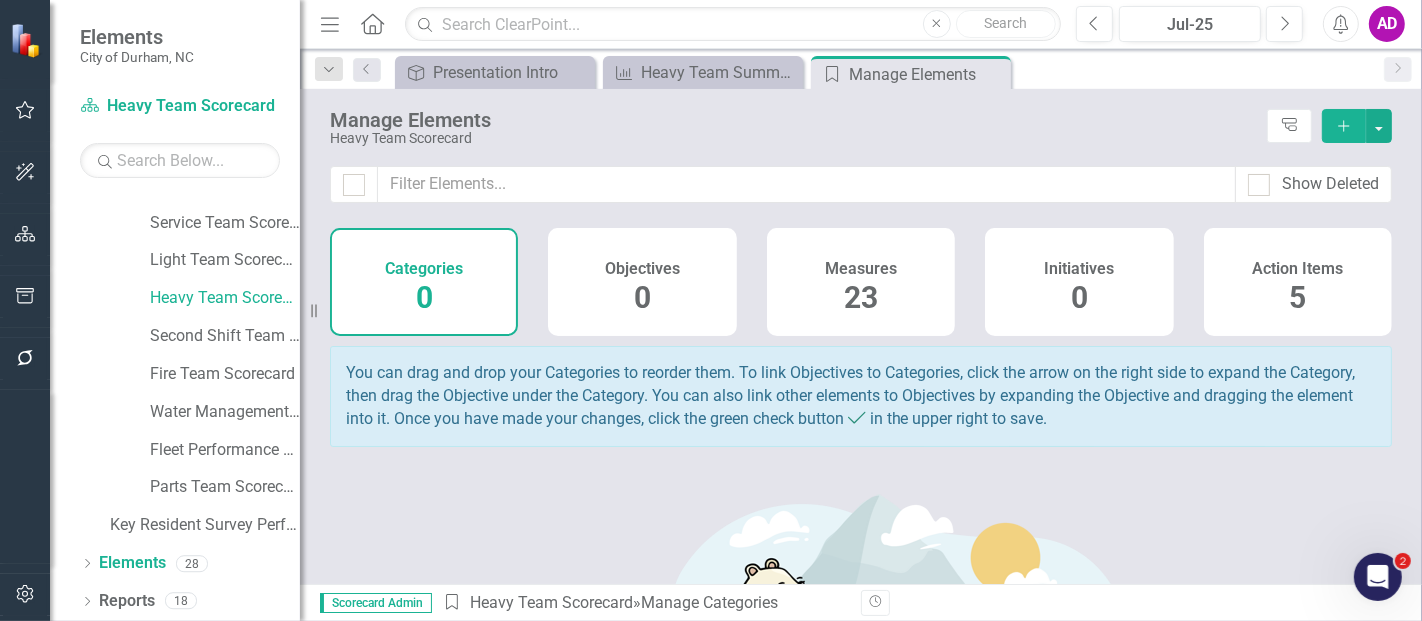 click on "23" at bounding box center [861, 297] 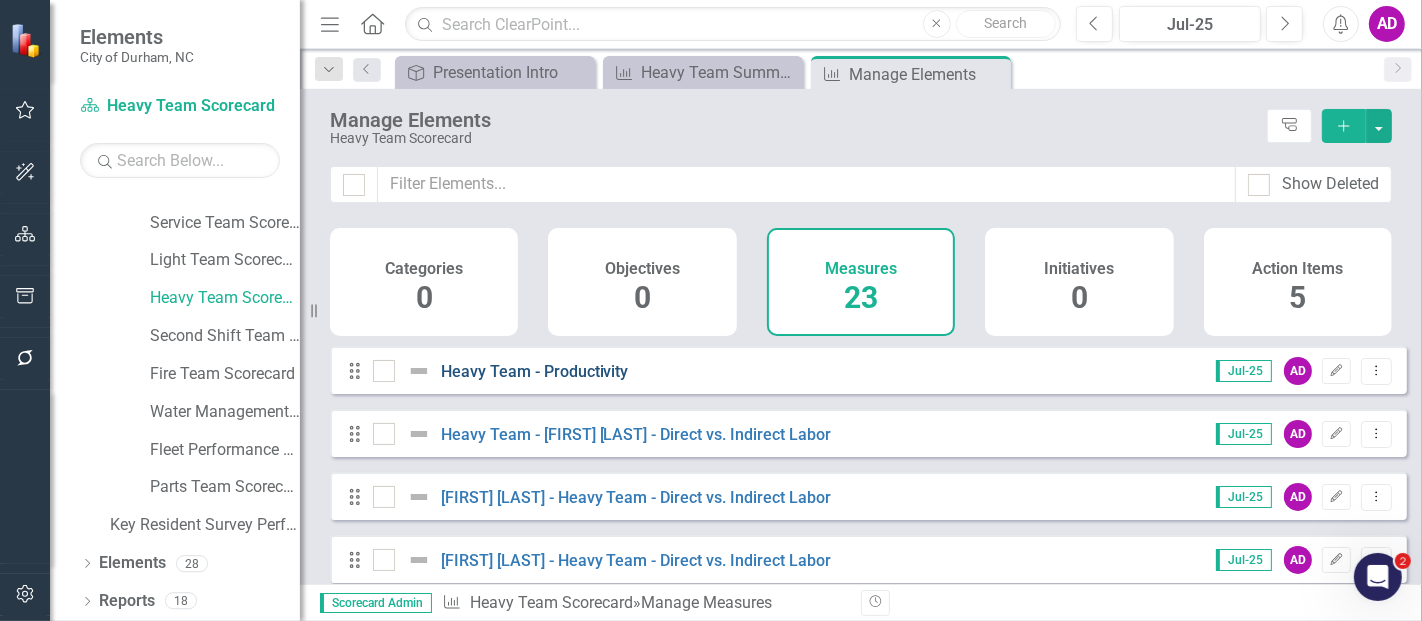 click on "Heavy Team - Productivity" at bounding box center (535, 371) 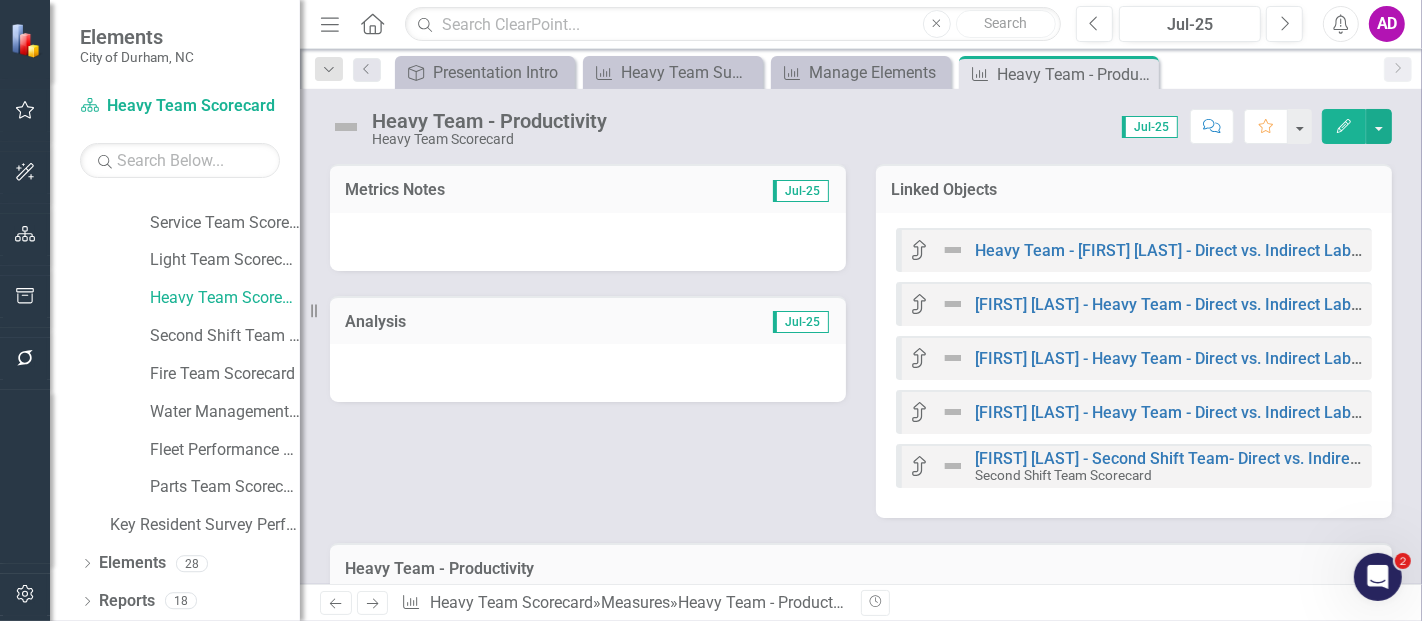 click at bounding box center (588, 242) 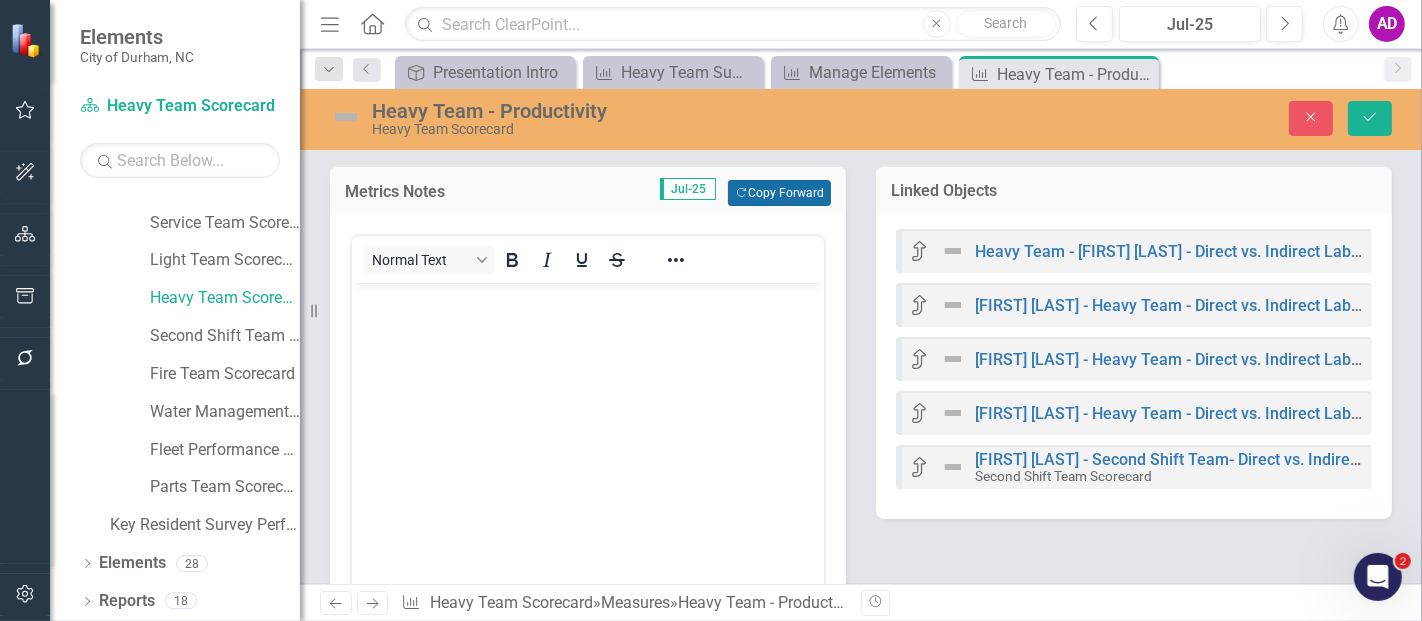 click on "Copy Forward  Copy Forward" at bounding box center [779, 193] 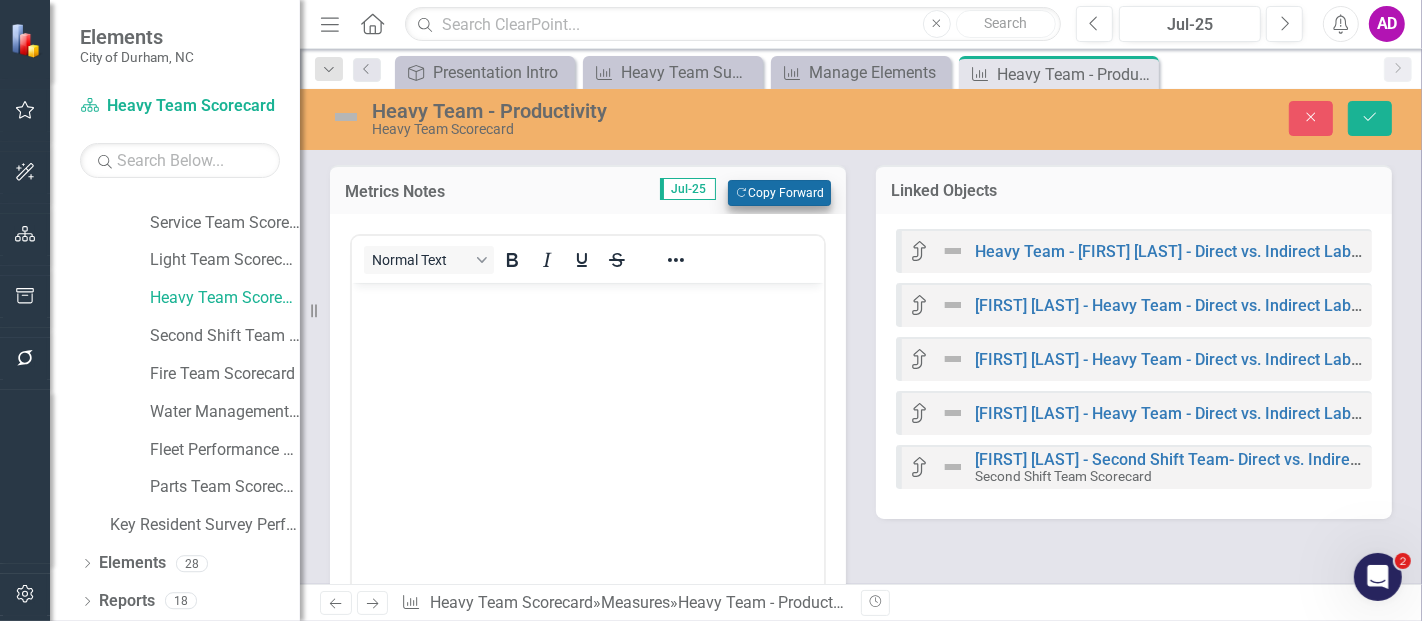 scroll, scrollTop: 0, scrollLeft: 0, axis: both 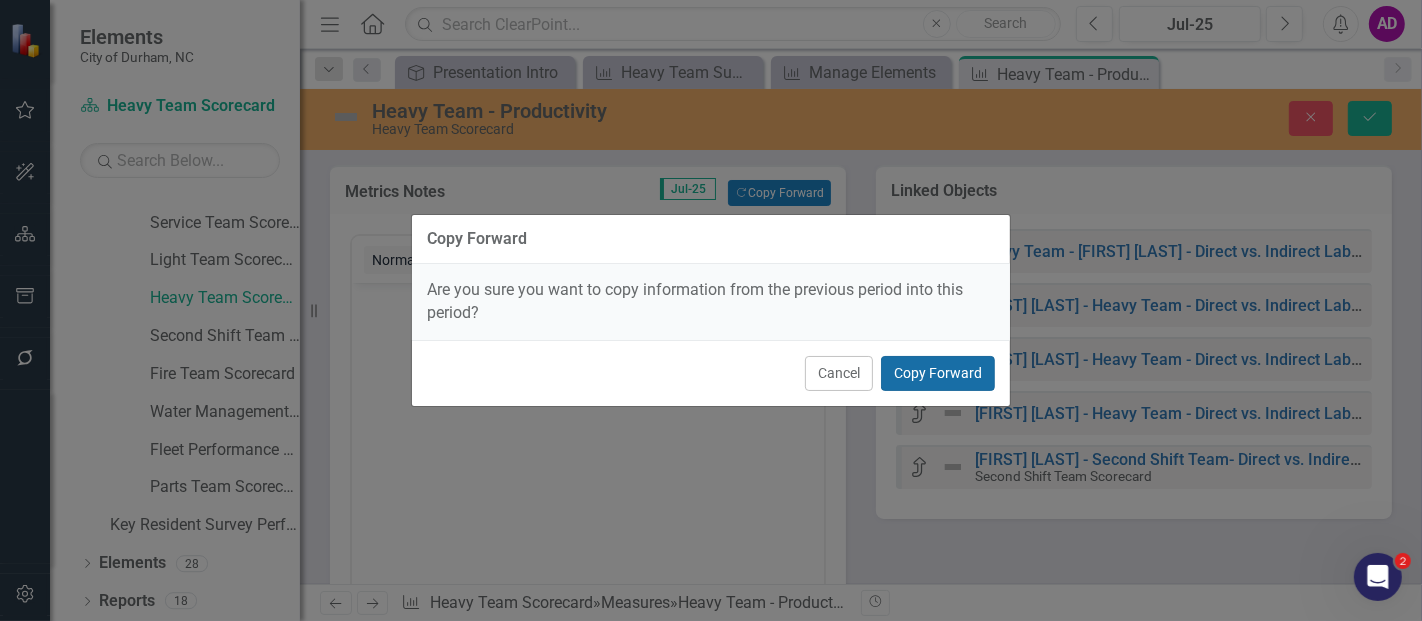 click on "Copy Forward" at bounding box center [938, 373] 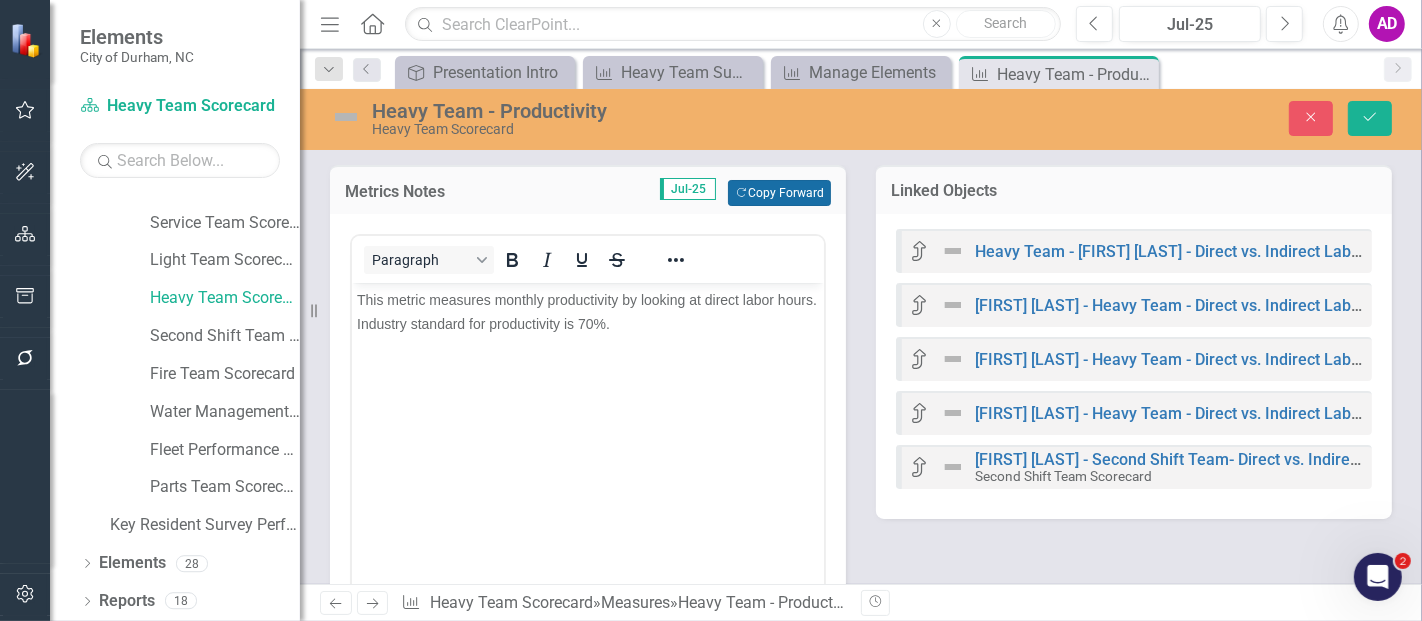 scroll, scrollTop: 444, scrollLeft: 0, axis: vertical 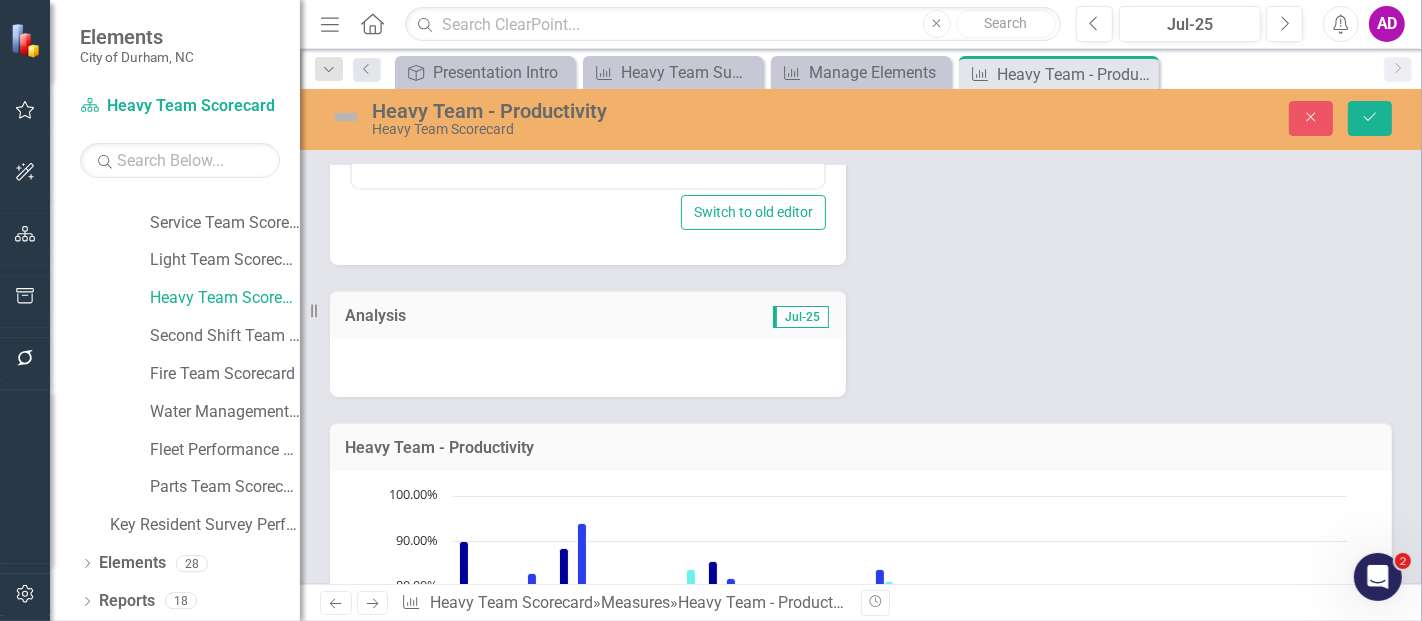 click at bounding box center [588, 368] 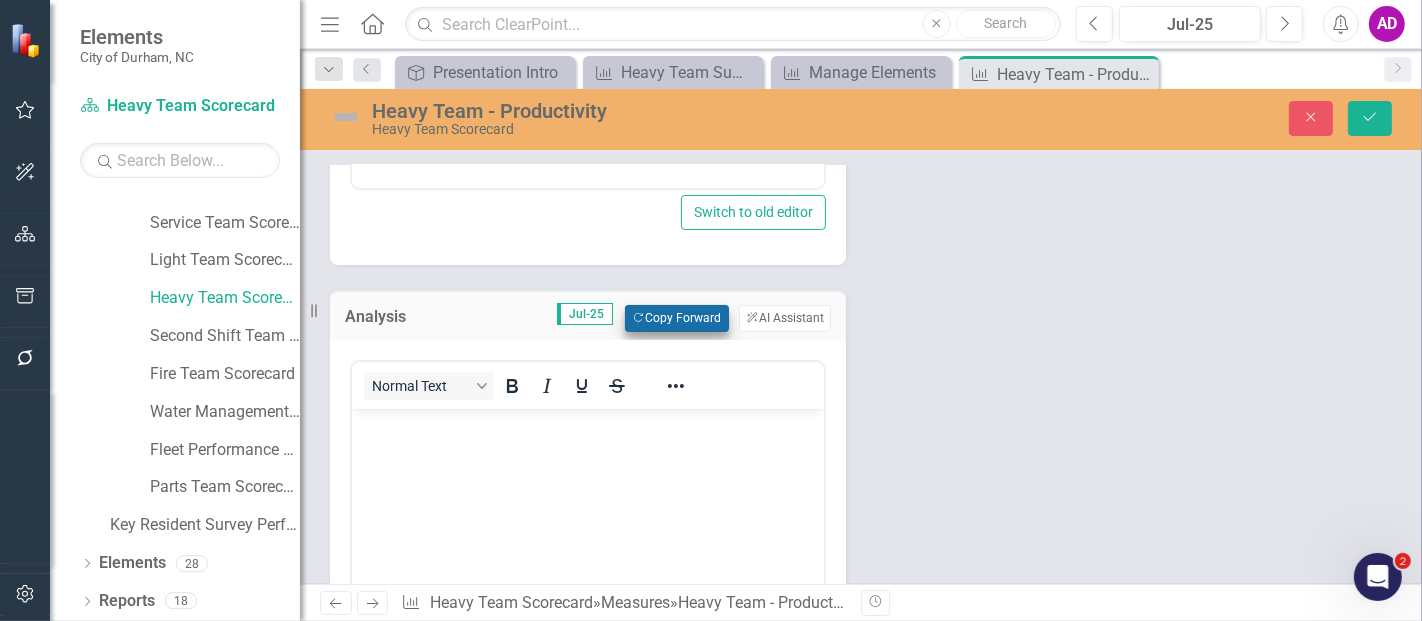scroll, scrollTop: 0, scrollLeft: 0, axis: both 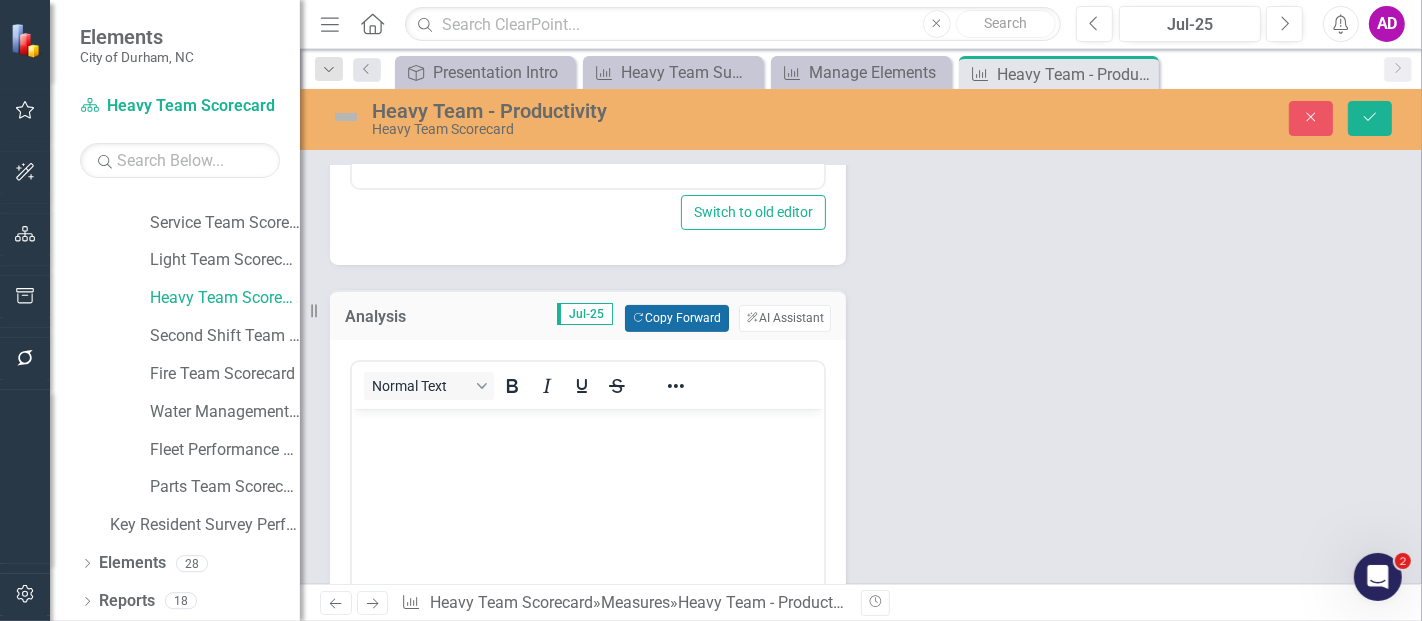click on "Copy Forward  Copy Forward" at bounding box center [676, 318] 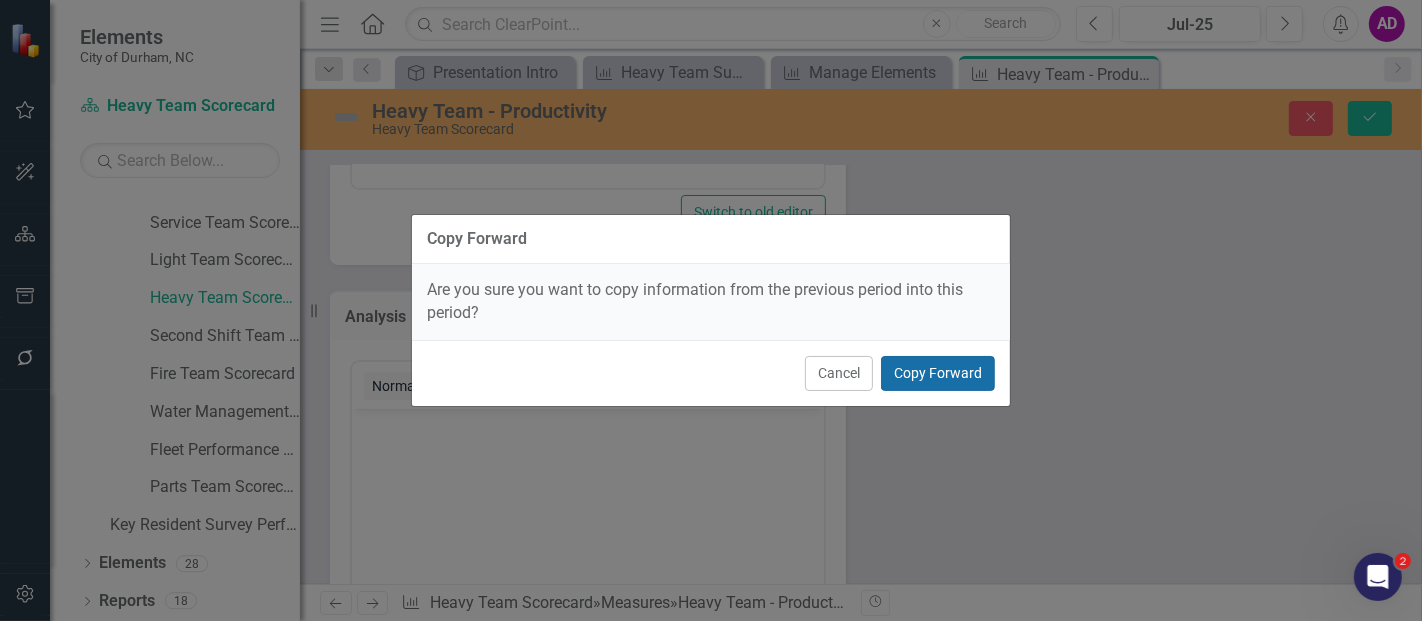 click on "Copy Forward" at bounding box center [938, 373] 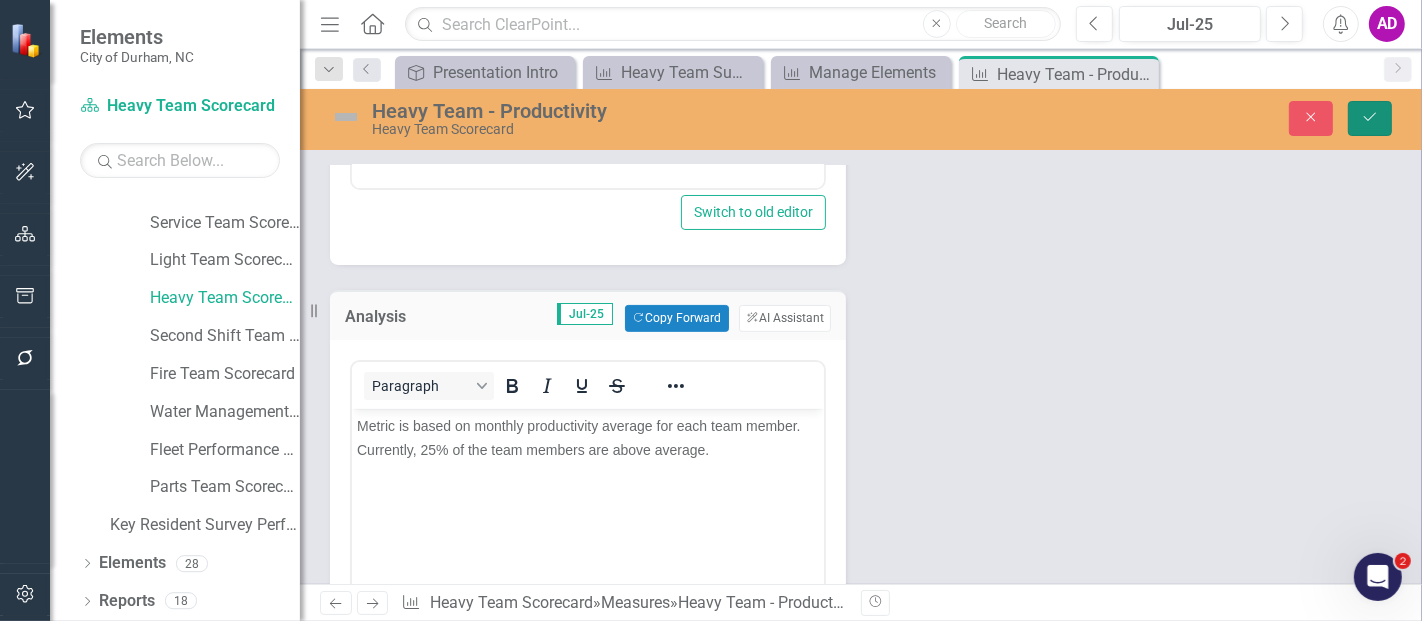 click on "Save" 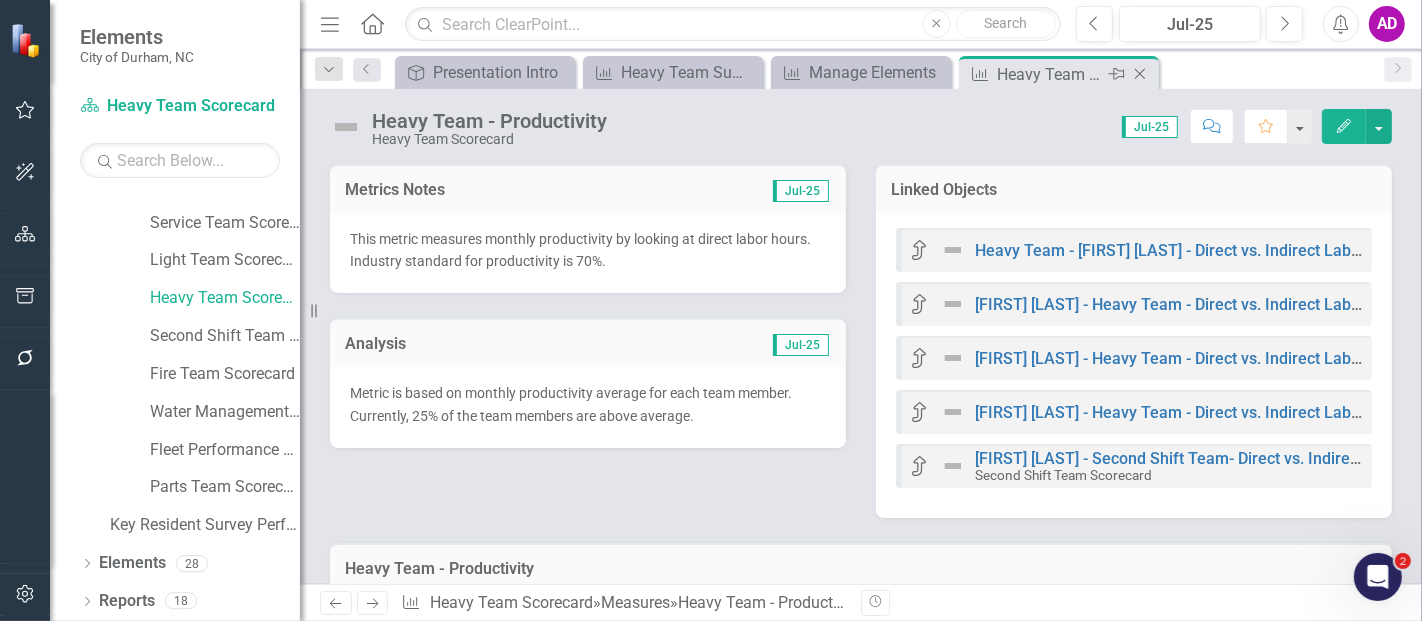 click 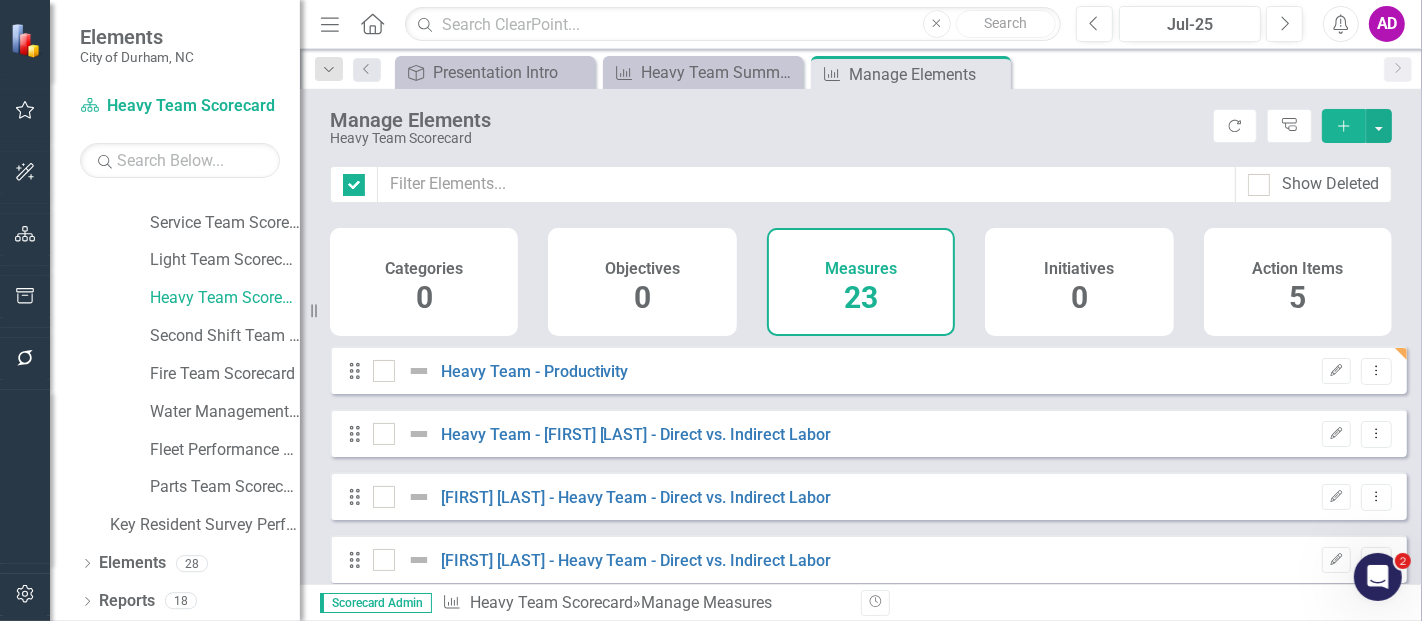 checkbox on "false" 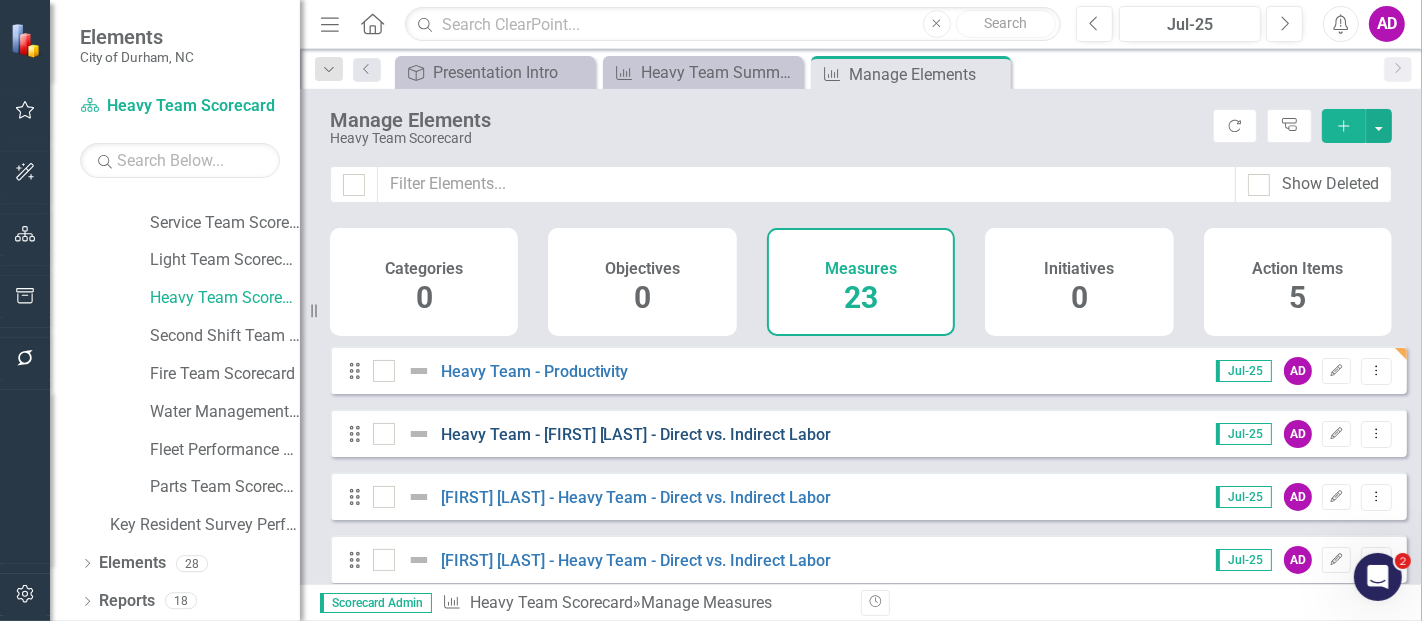 click on "Mark Schilling - Heavy Team - Direct vs. Indirect Labor" at bounding box center [636, 434] 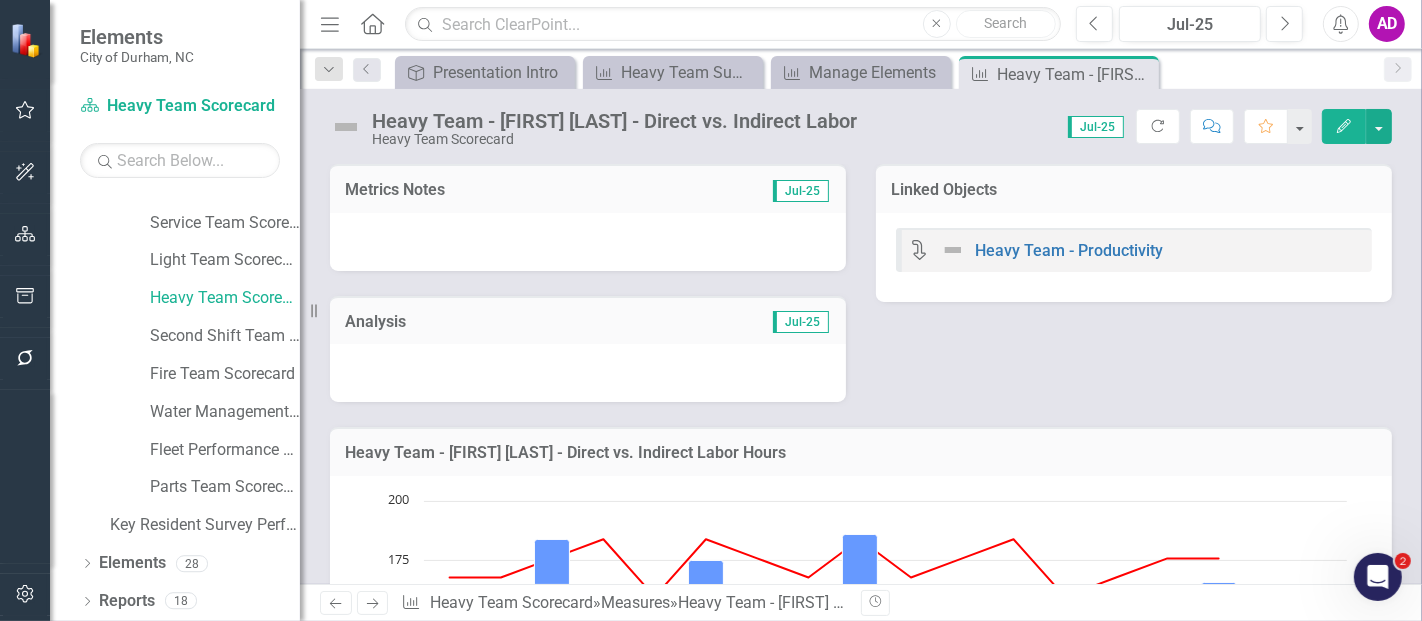 click at bounding box center [588, 242] 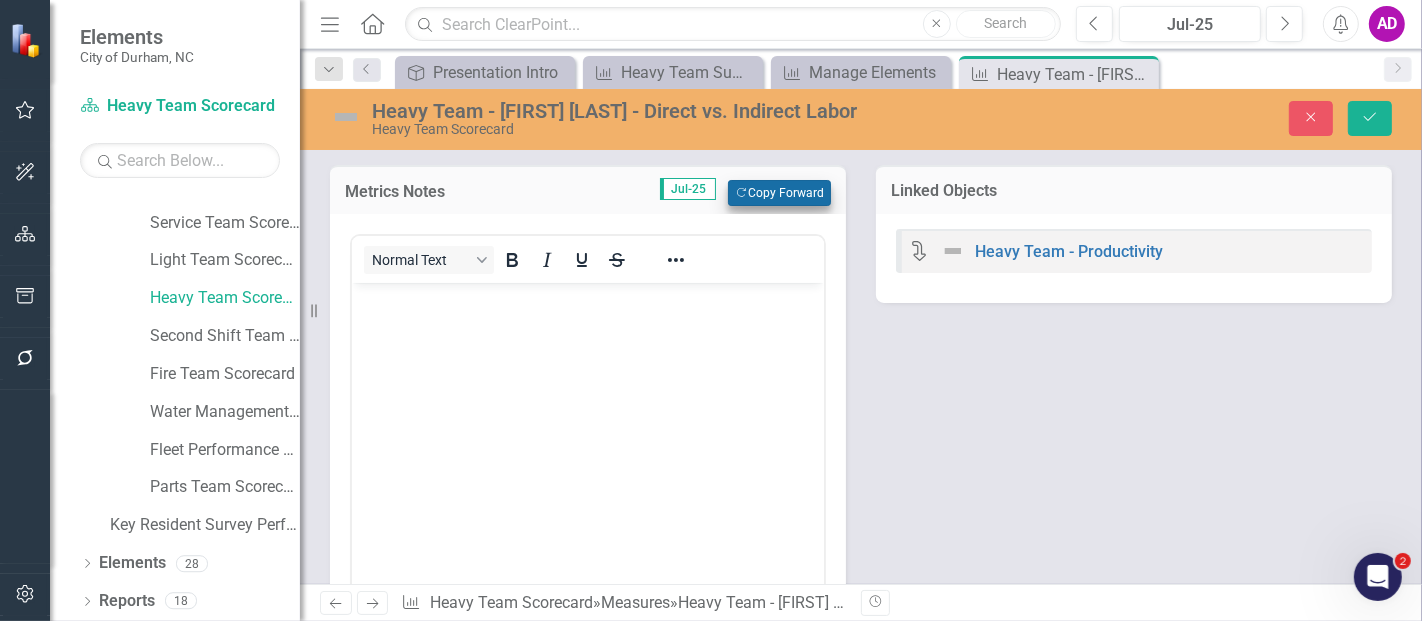 scroll, scrollTop: 0, scrollLeft: 0, axis: both 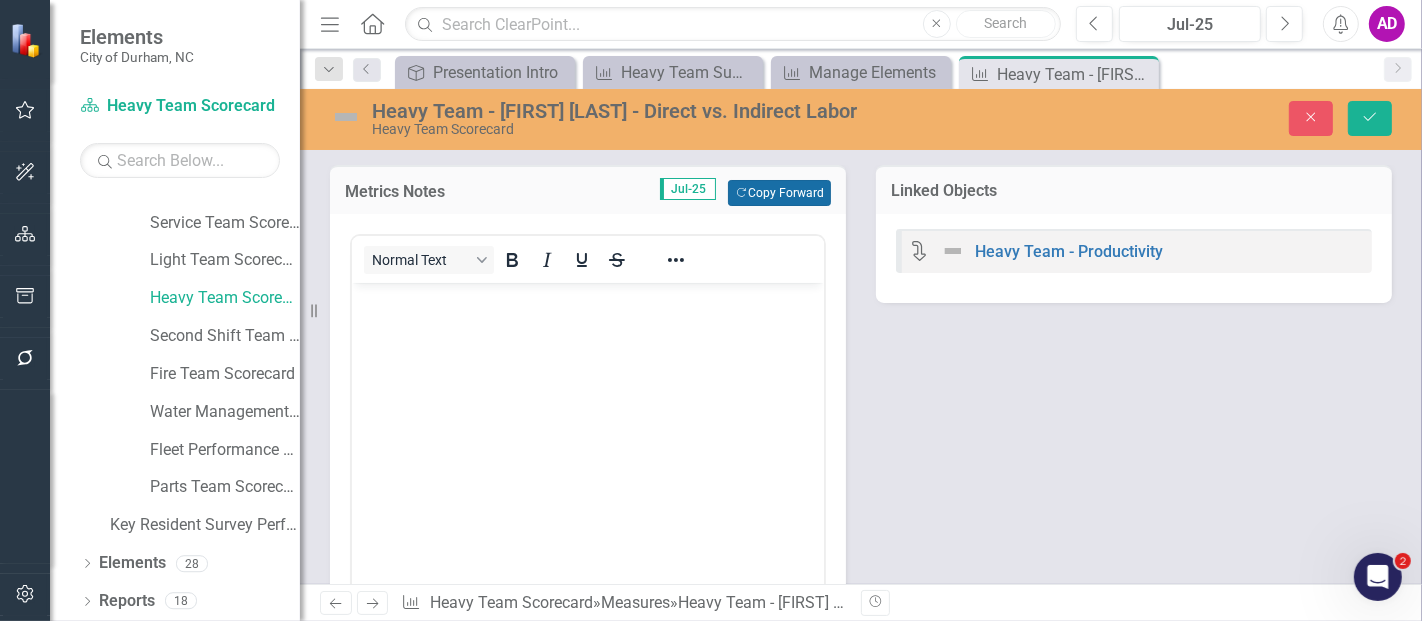 click on "Copy Forward  Copy Forward" at bounding box center (779, 193) 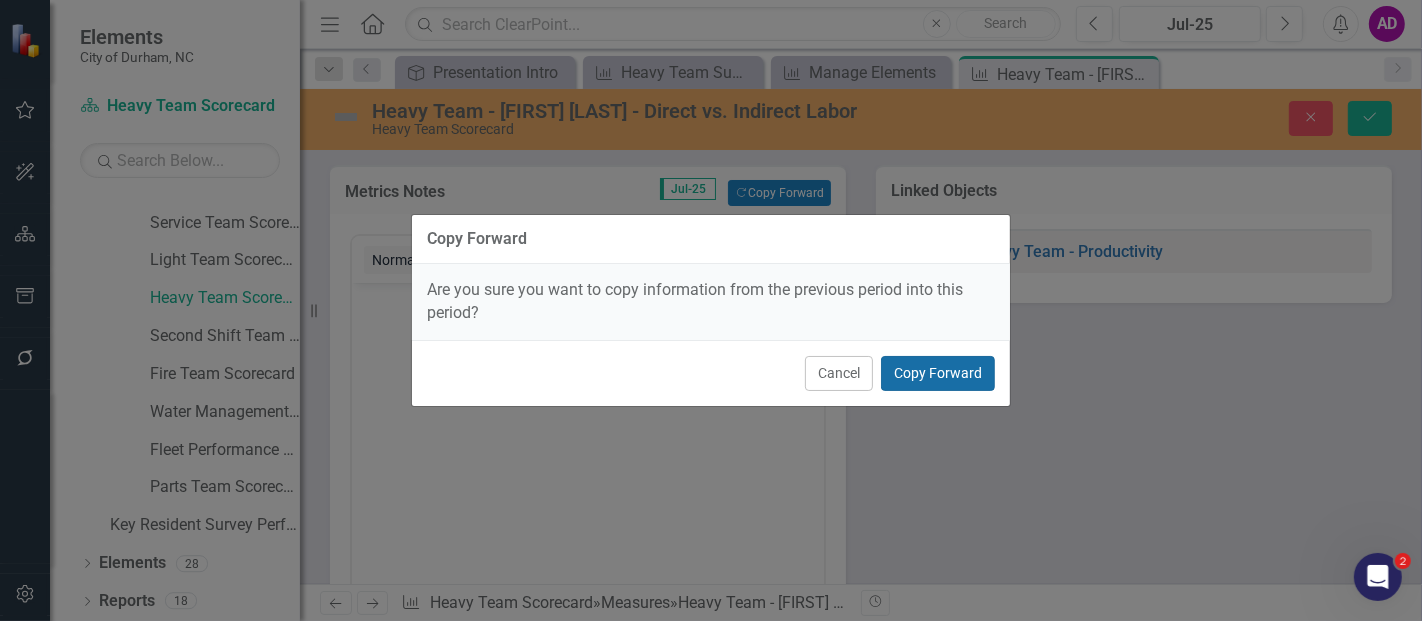 click on "Copy Forward" at bounding box center (938, 373) 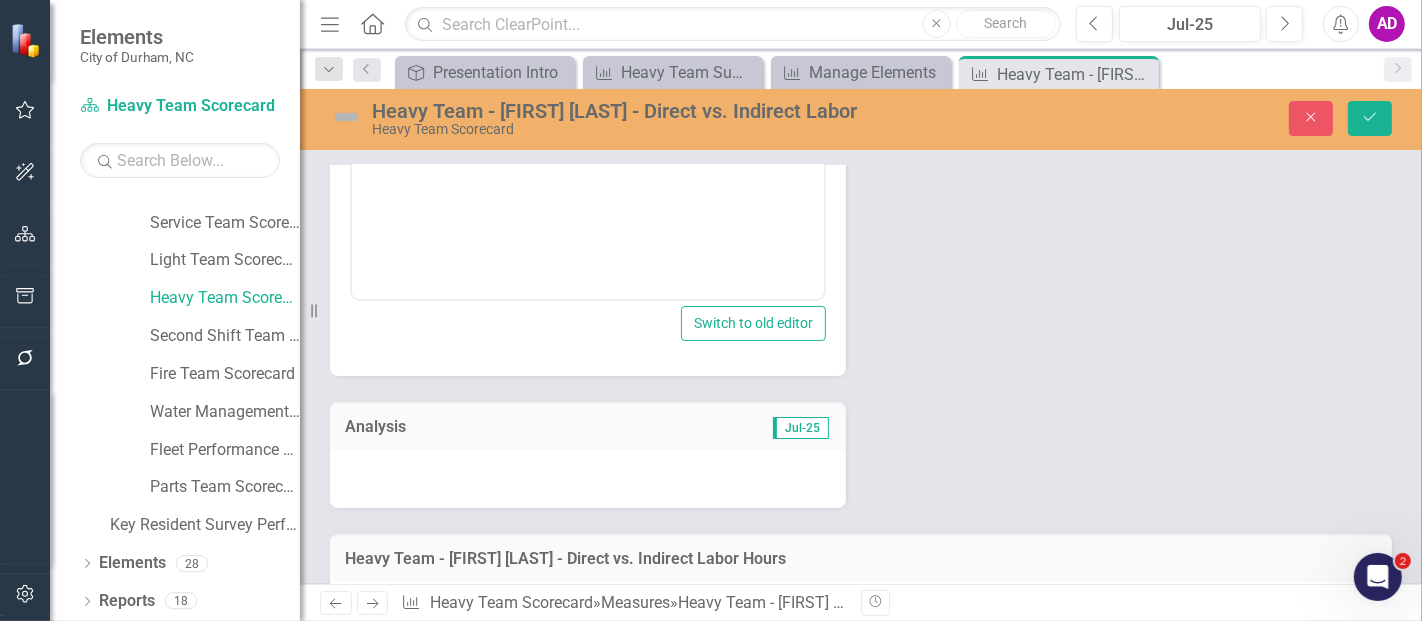scroll, scrollTop: 444, scrollLeft: 0, axis: vertical 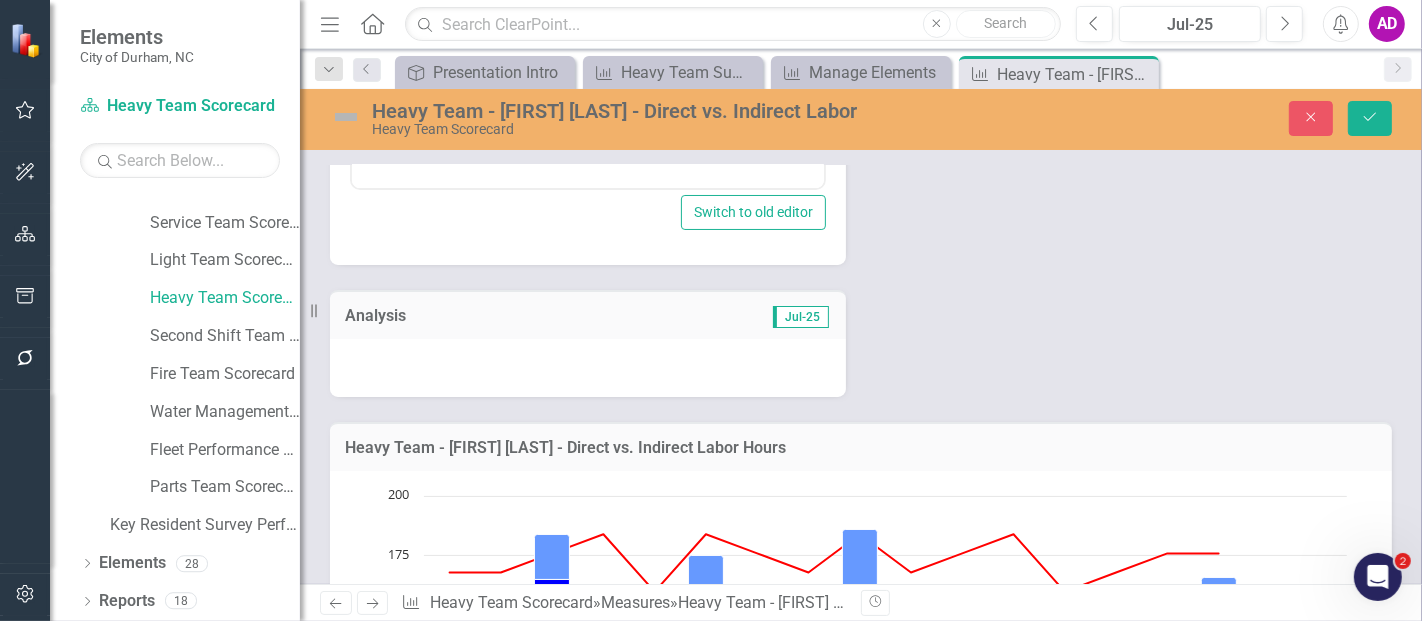 click at bounding box center (588, 368) 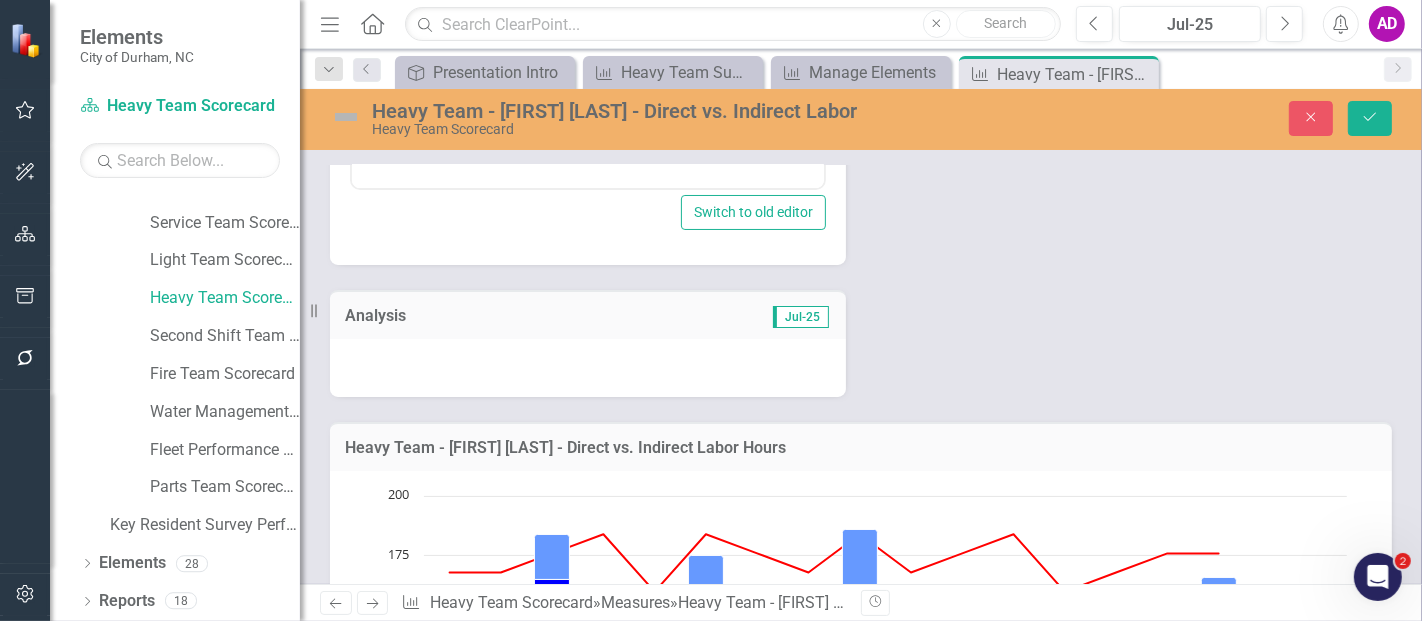 click at bounding box center [588, 368] 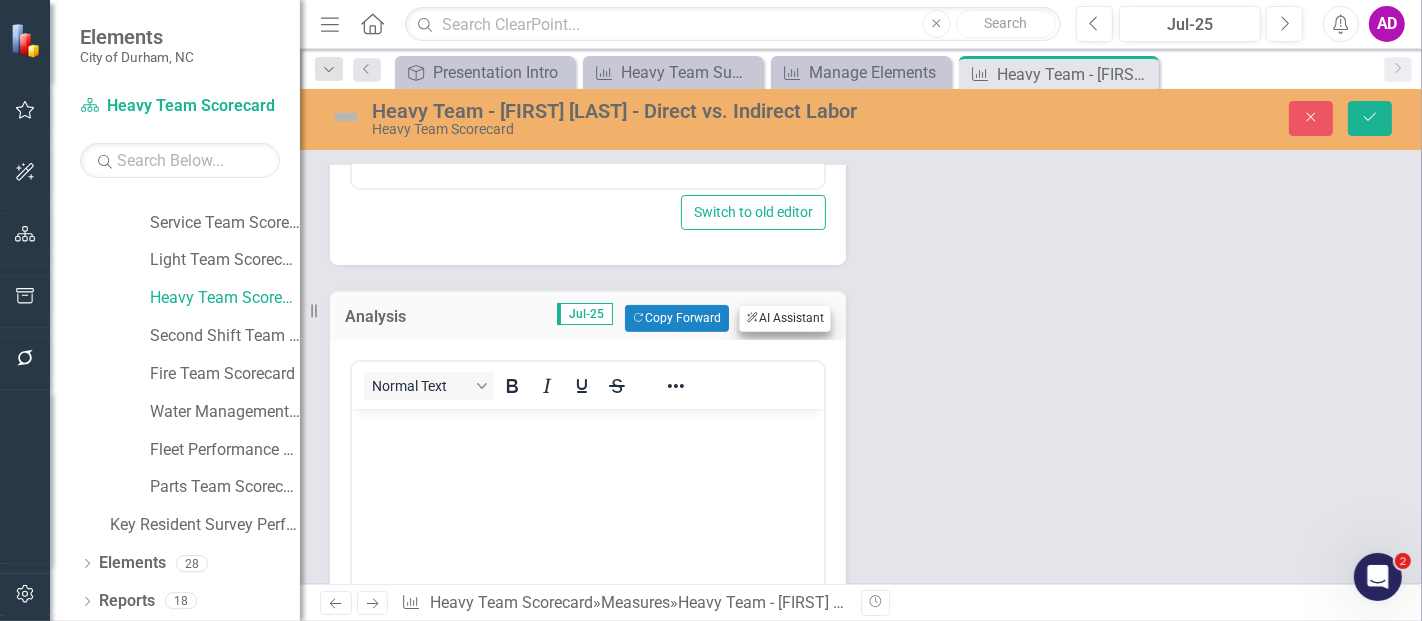 scroll, scrollTop: 0, scrollLeft: 0, axis: both 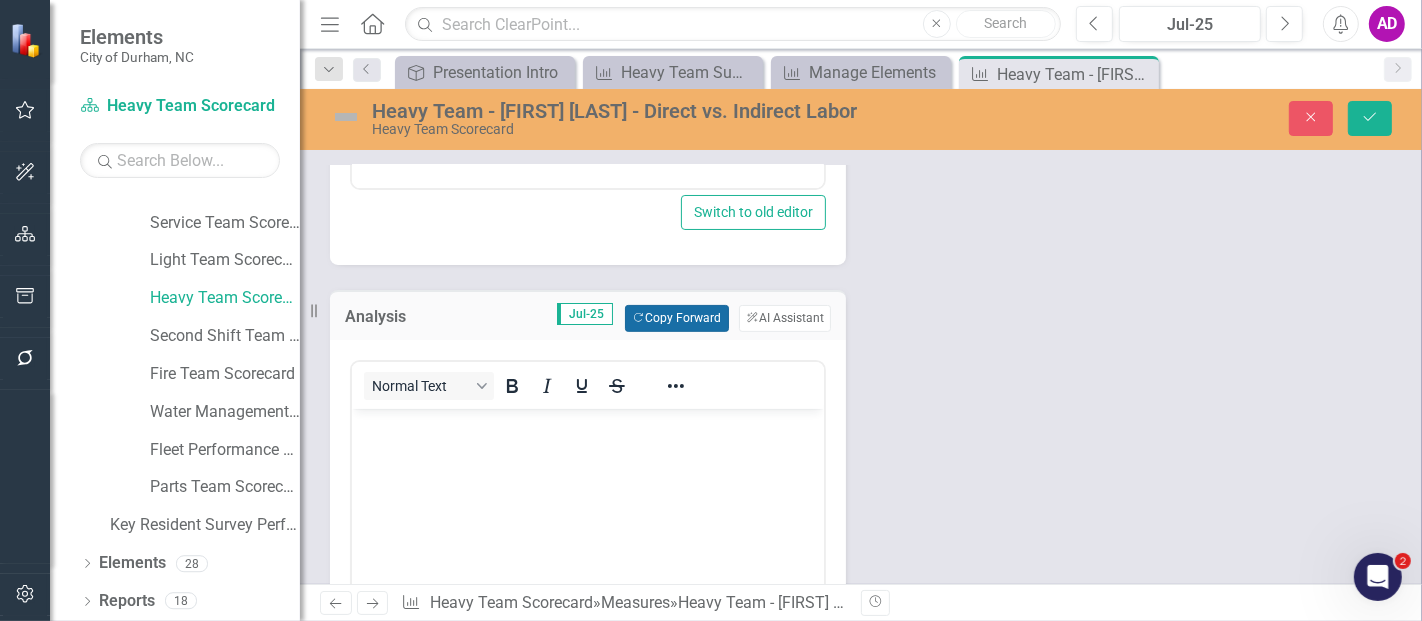 click on "Copy Forward  Copy Forward" at bounding box center [676, 318] 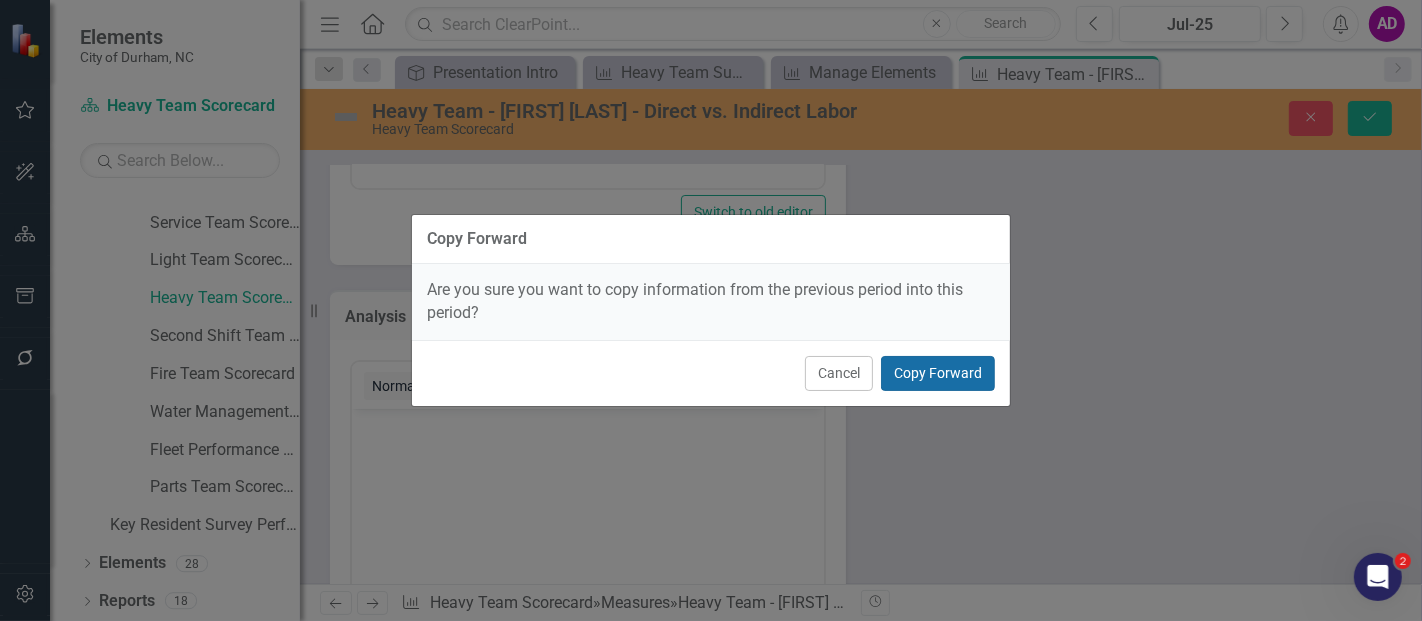 click on "Copy Forward" at bounding box center (938, 373) 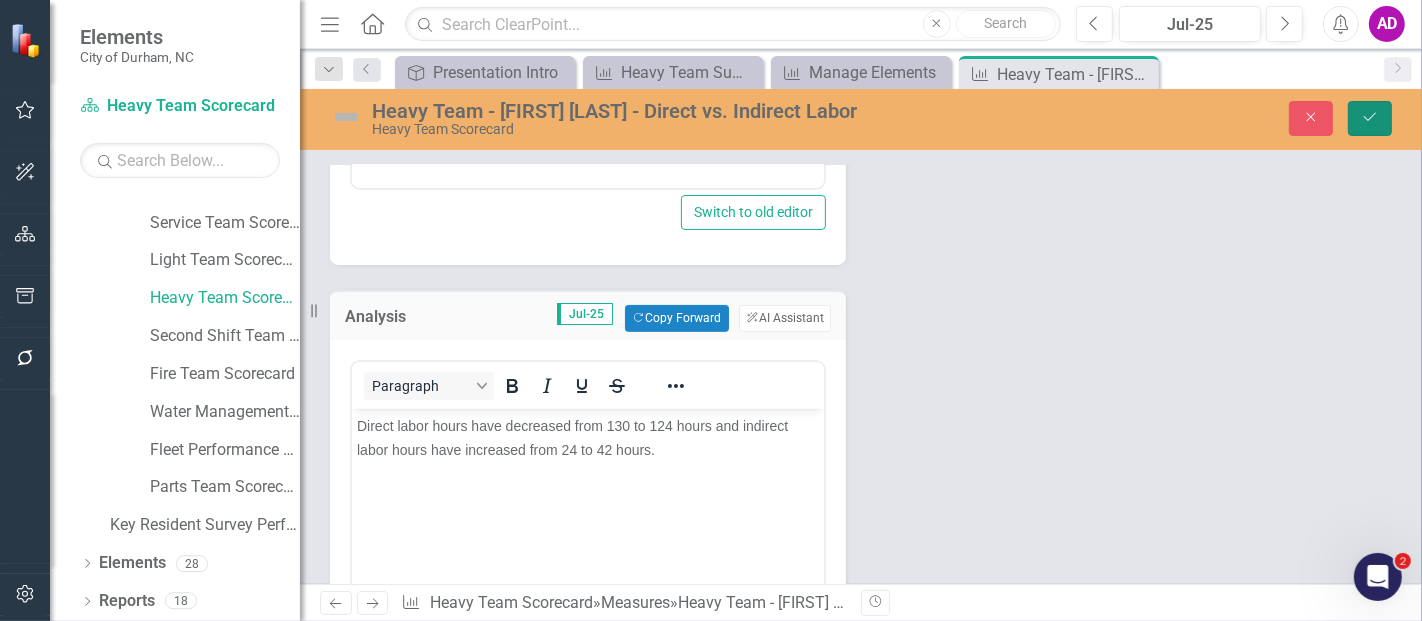 click on "Save" 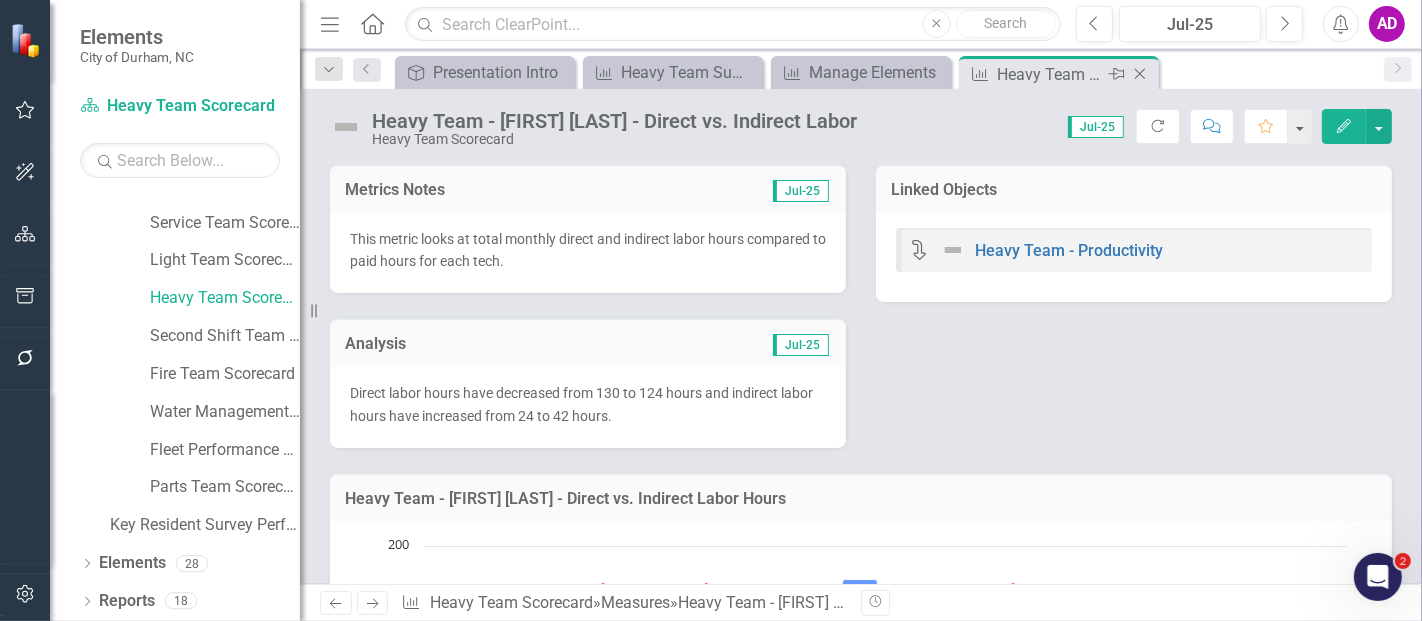 click on "Close" 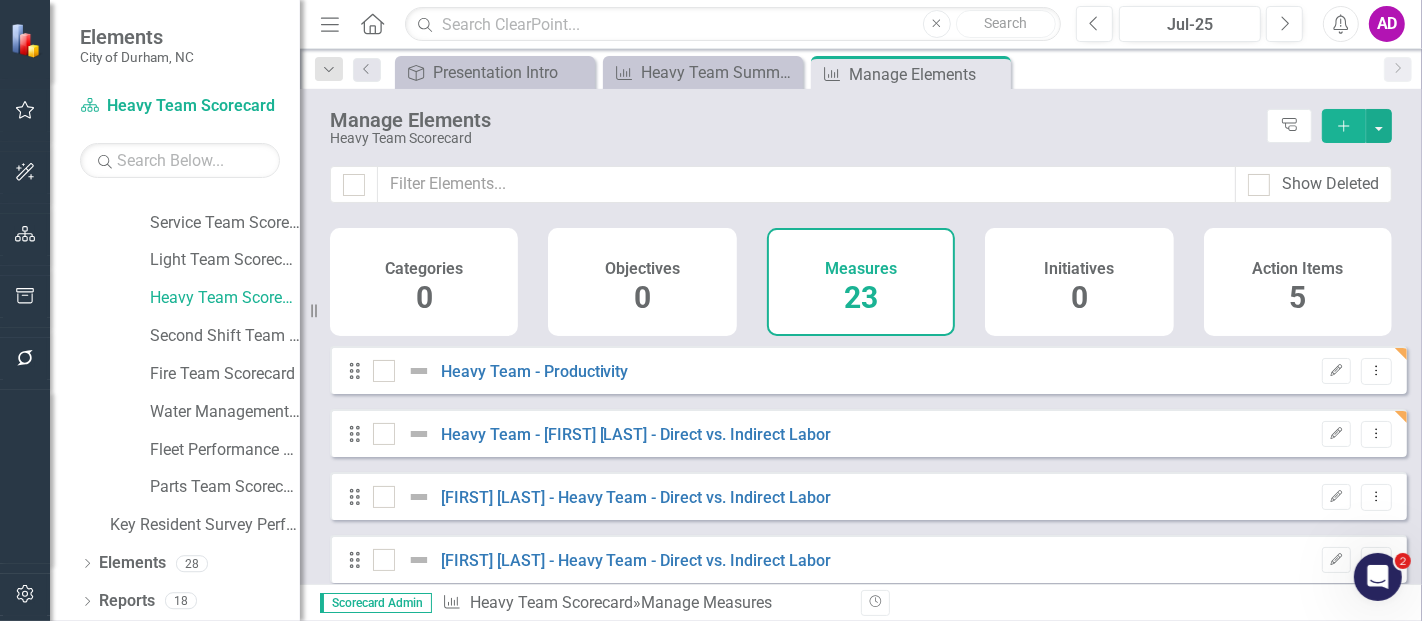 checkbox on "false" 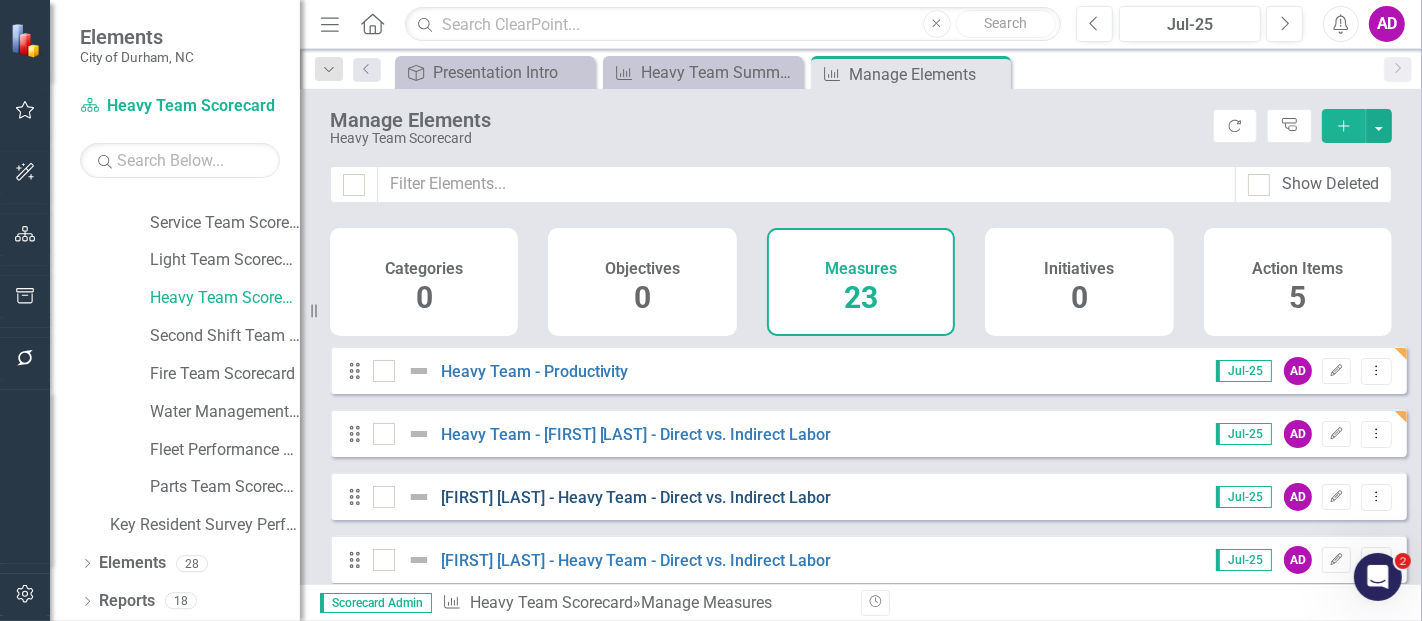 click on "Abel Palacios Jr. - Heavy Team - Direct vs. Indirect Labor" at bounding box center [636, 497] 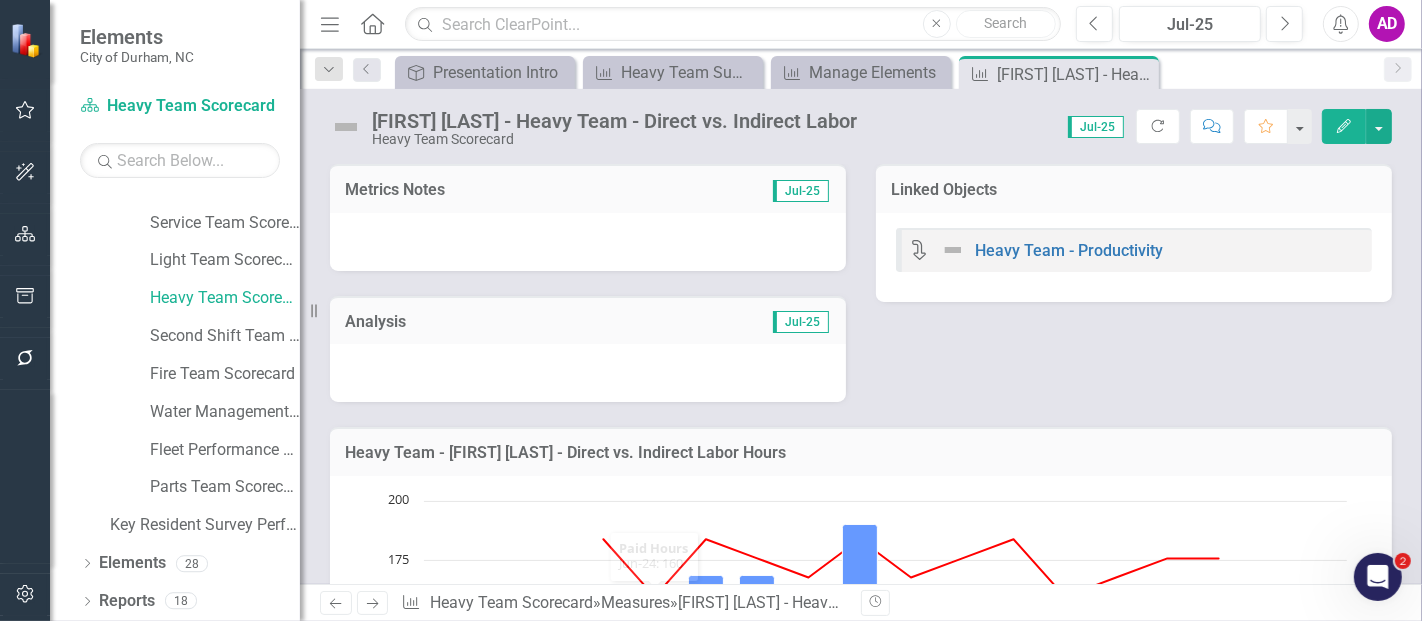 click at bounding box center (588, 242) 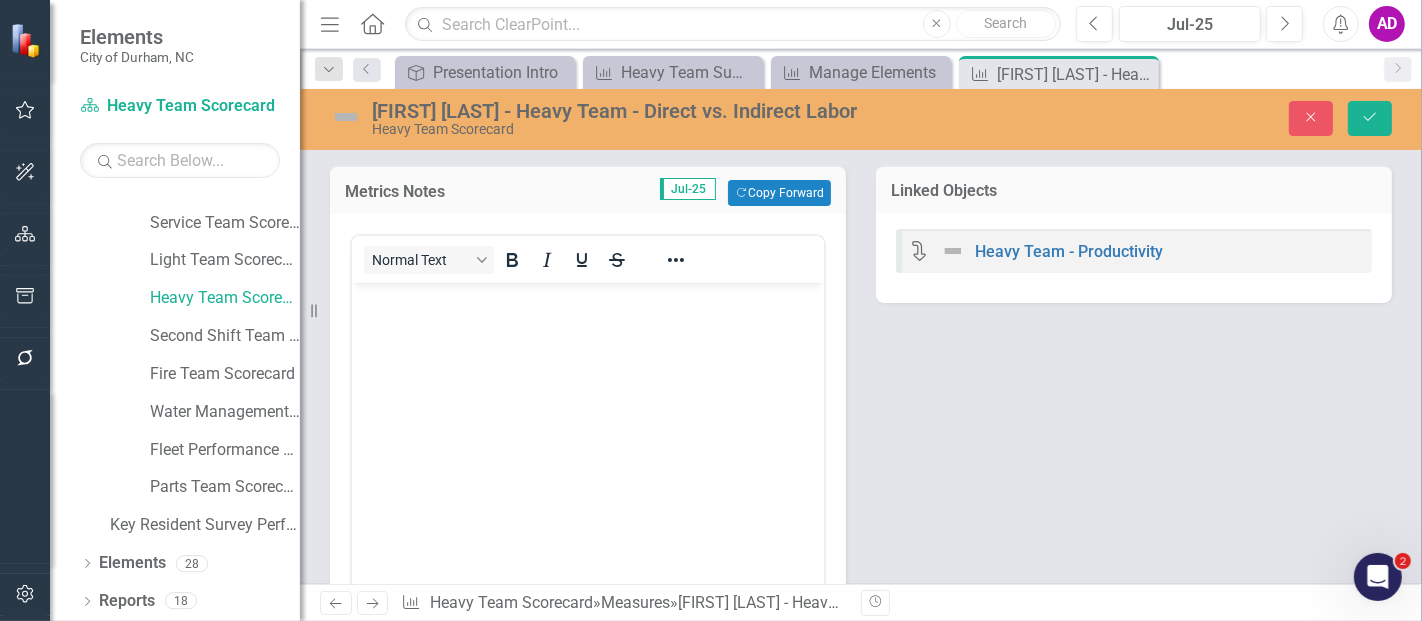 scroll, scrollTop: 0, scrollLeft: 0, axis: both 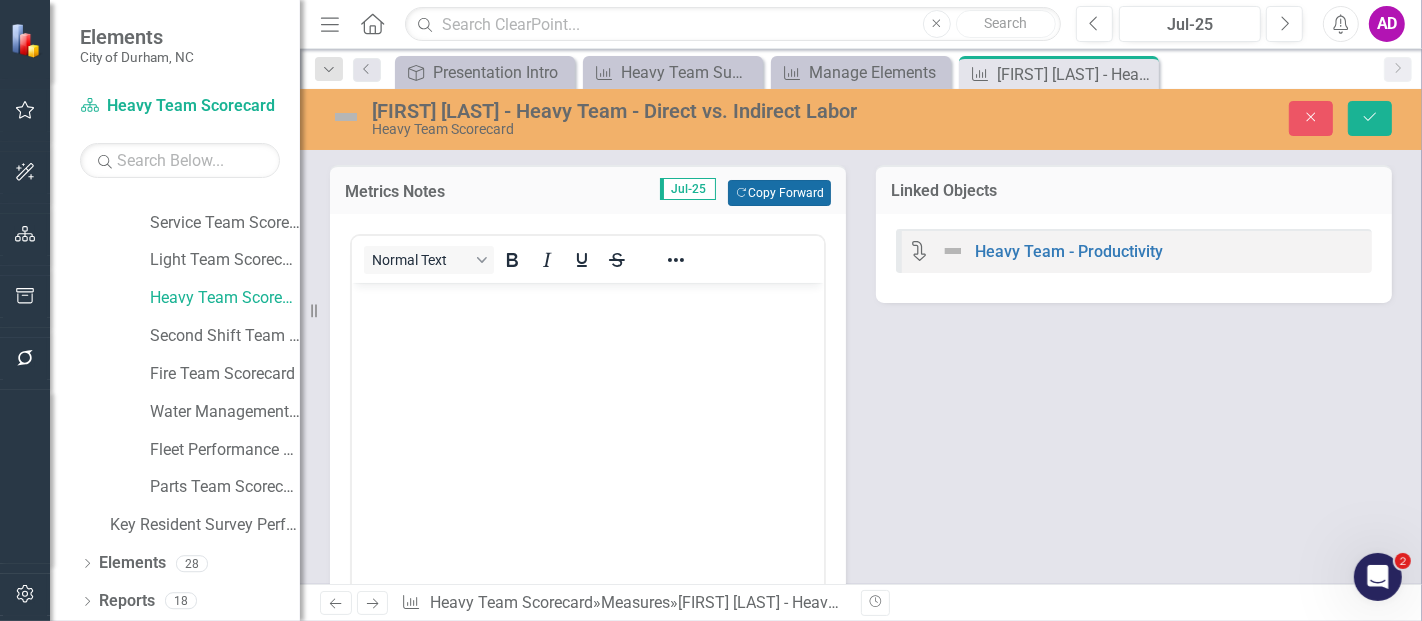 click on "Copy Forward  Copy Forward" at bounding box center (779, 193) 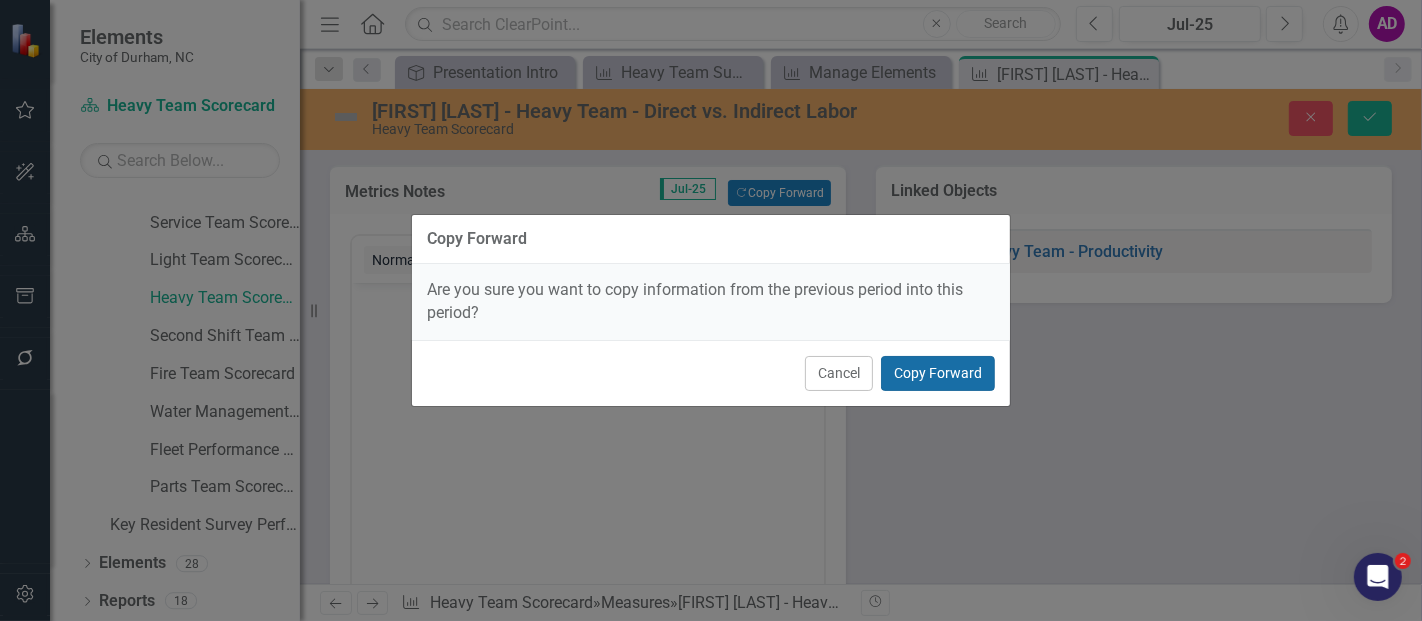 click on "Copy Forward" at bounding box center [938, 373] 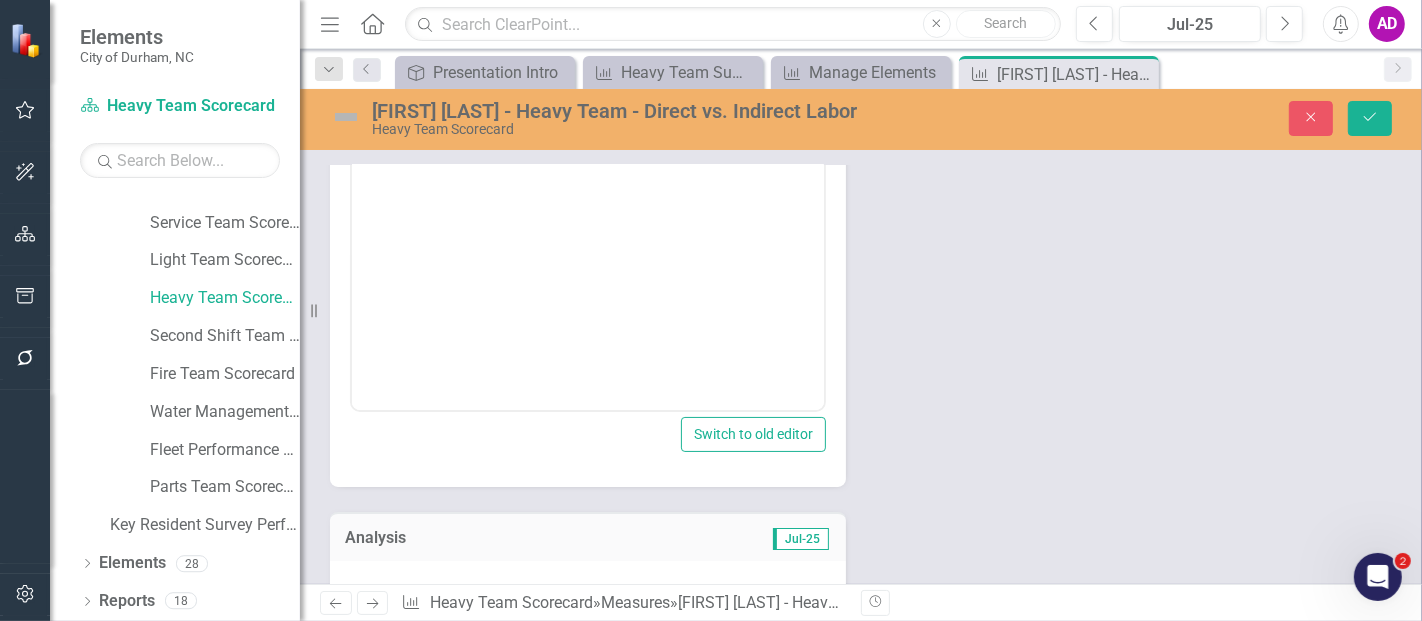 scroll, scrollTop: 444, scrollLeft: 0, axis: vertical 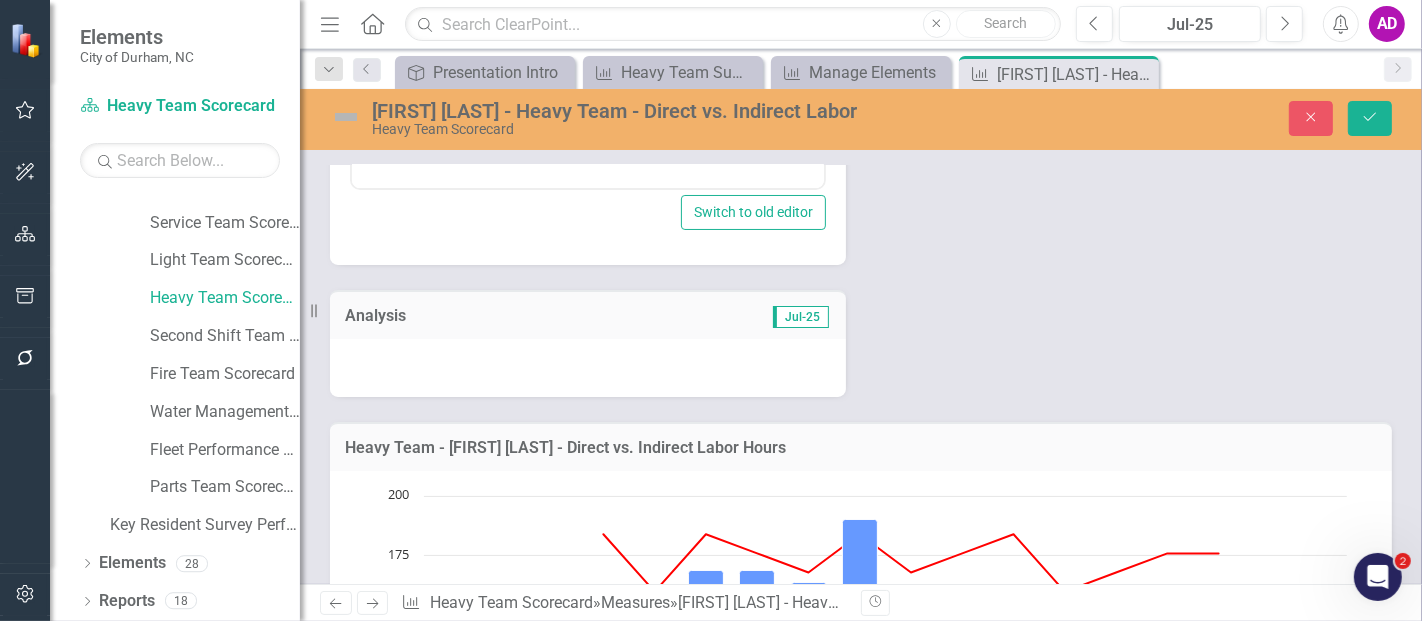 click on "Analysis Jul-25" at bounding box center [588, 314] 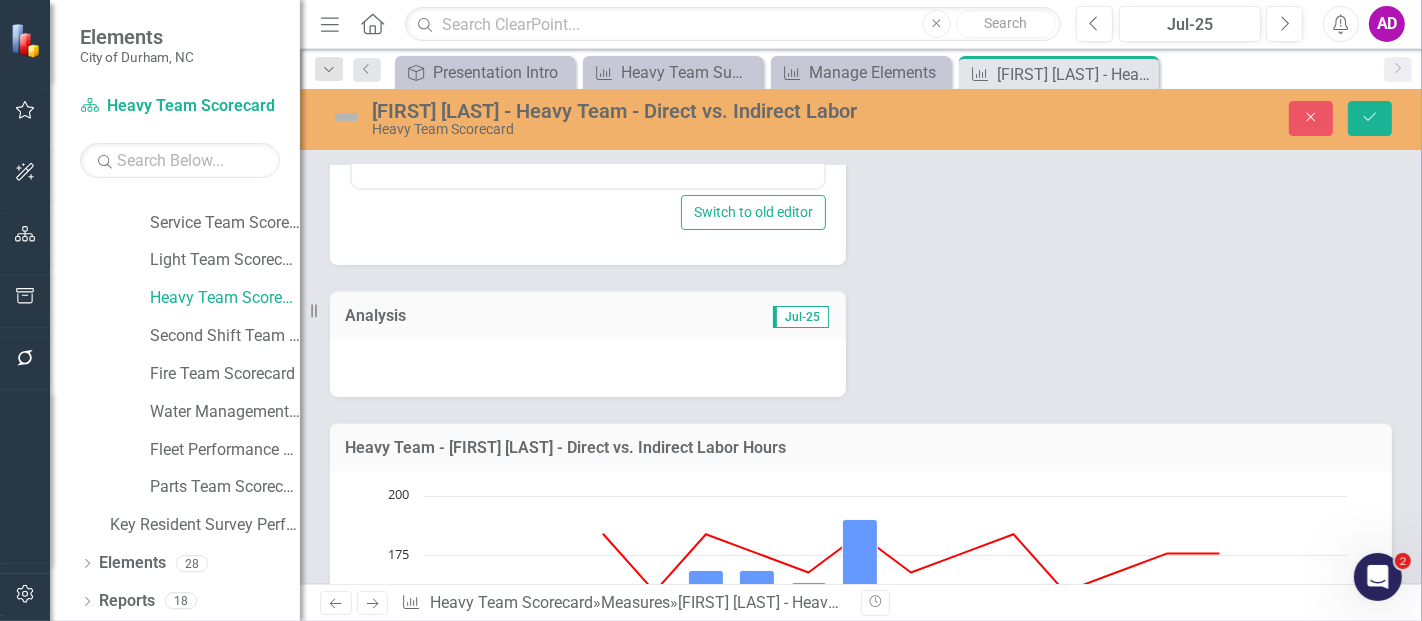 click on "Analysis Jul-25" at bounding box center (588, 314) 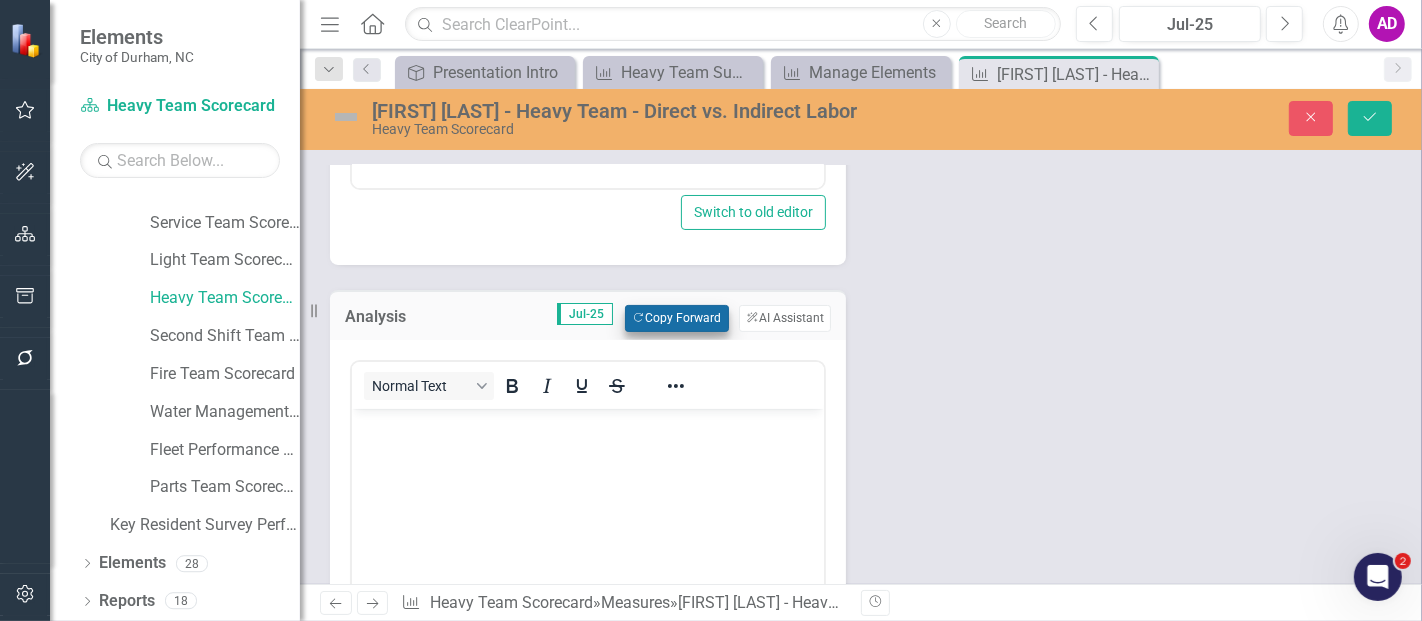 scroll, scrollTop: 0, scrollLeft: 0, axis: both 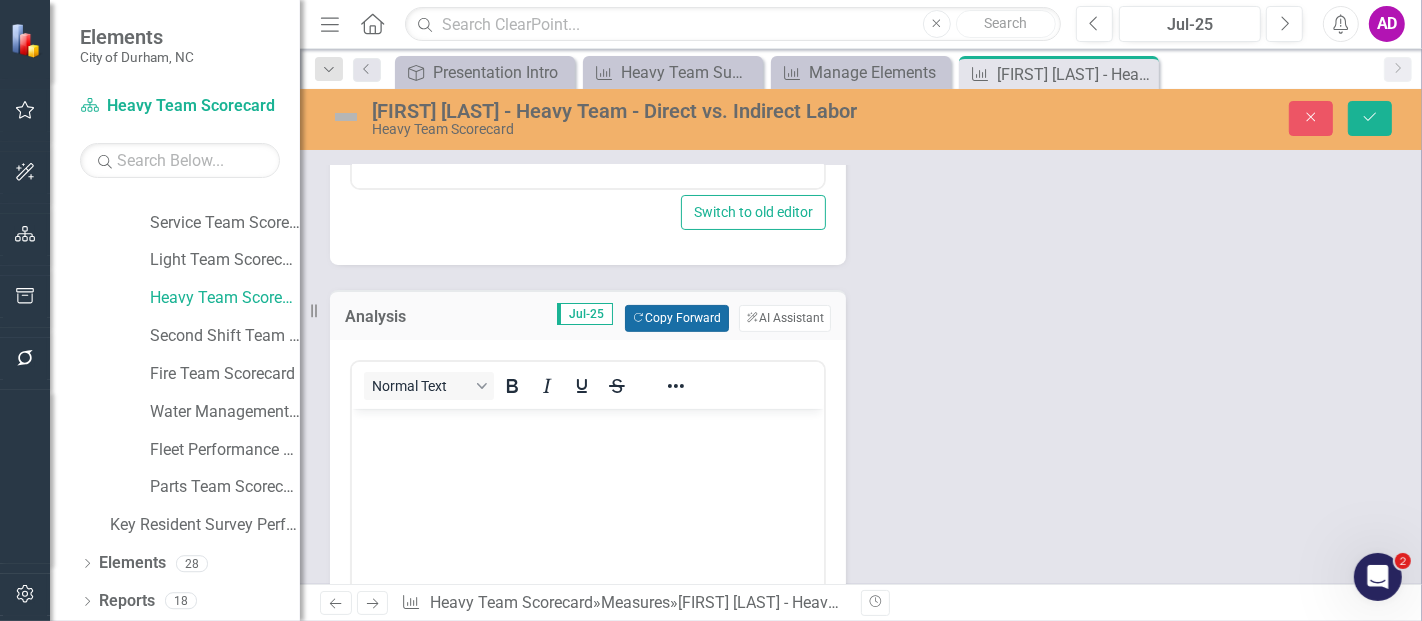 click on "Copy Forward  Copy Forward" at bounding box center [676, 318] 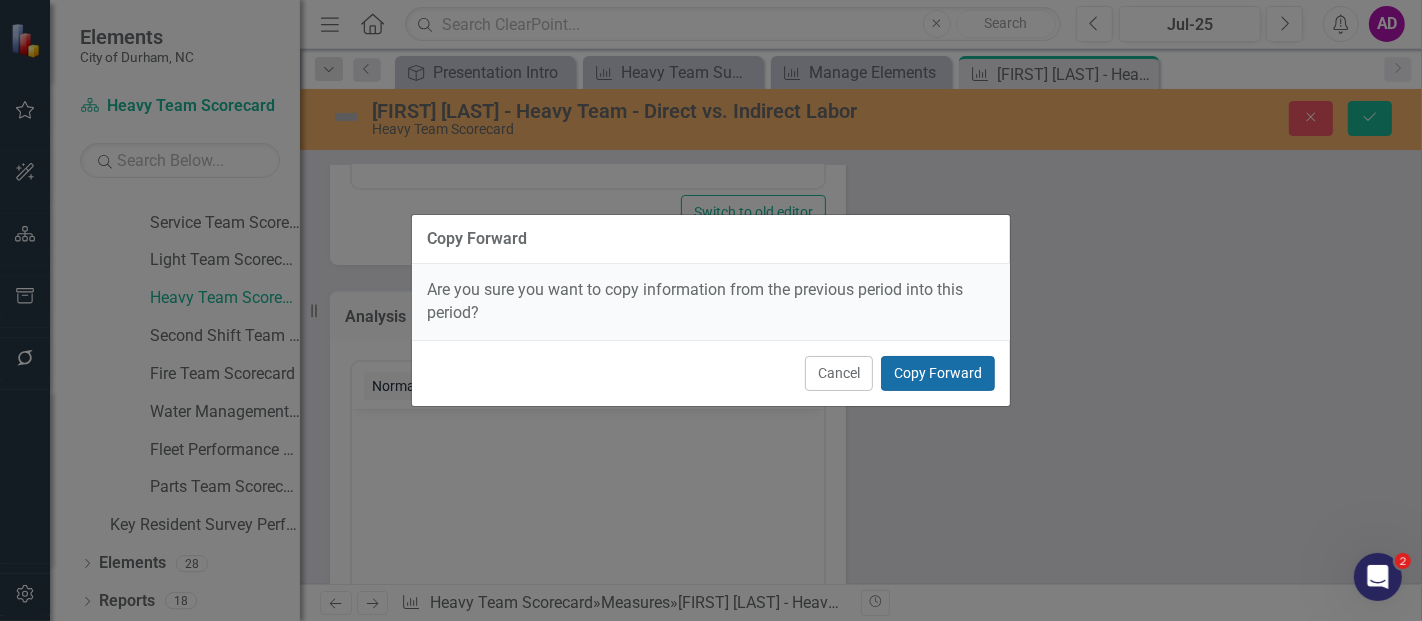 click on "Copy Forward" at bounding box center (938, 373) 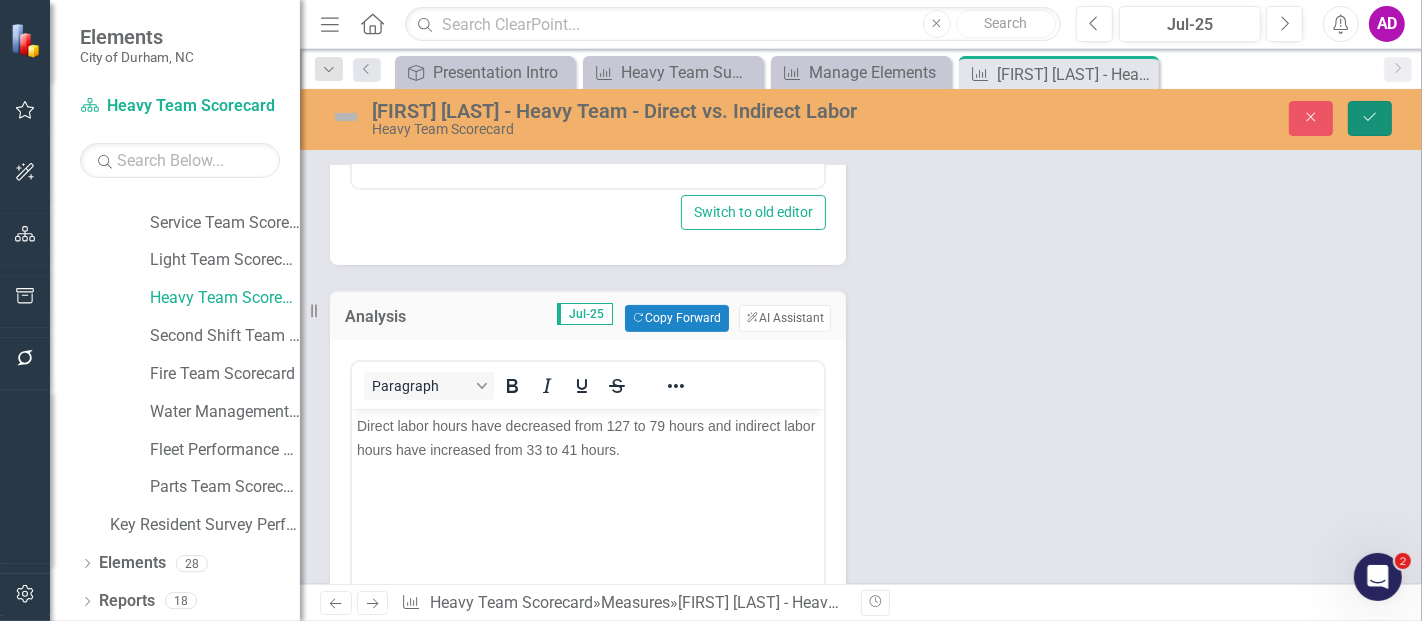 click on "Save" 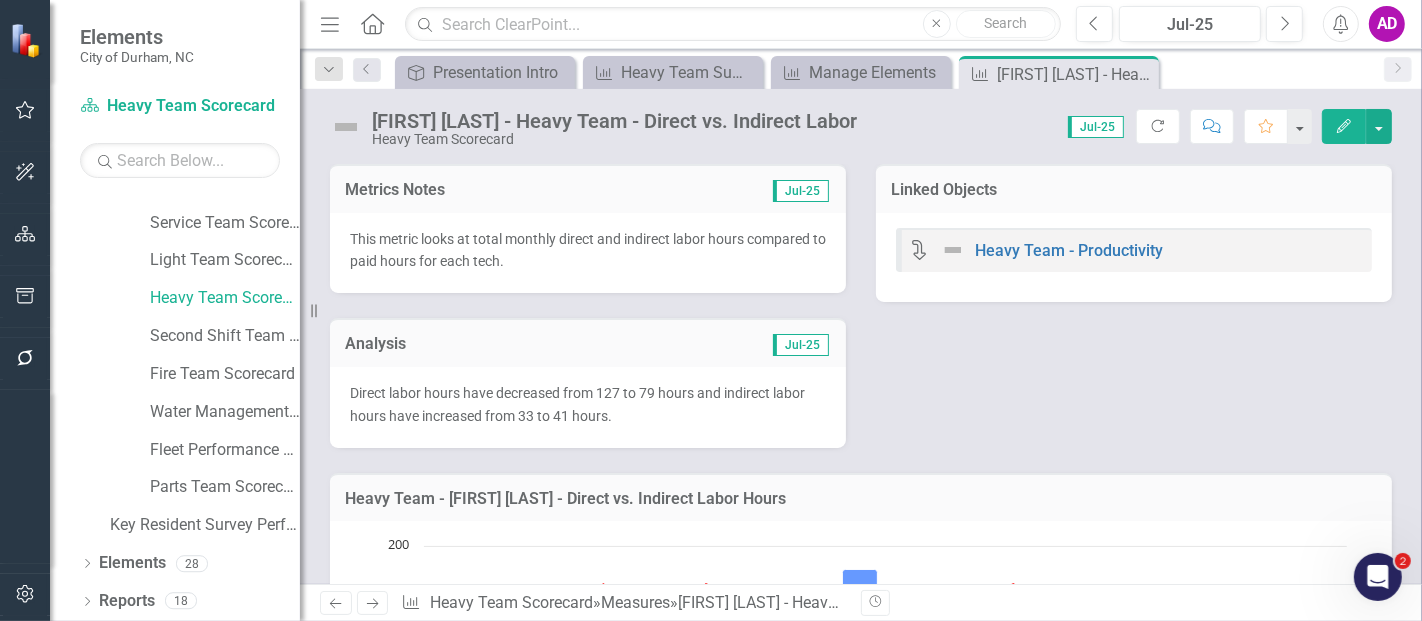 click on "Close" 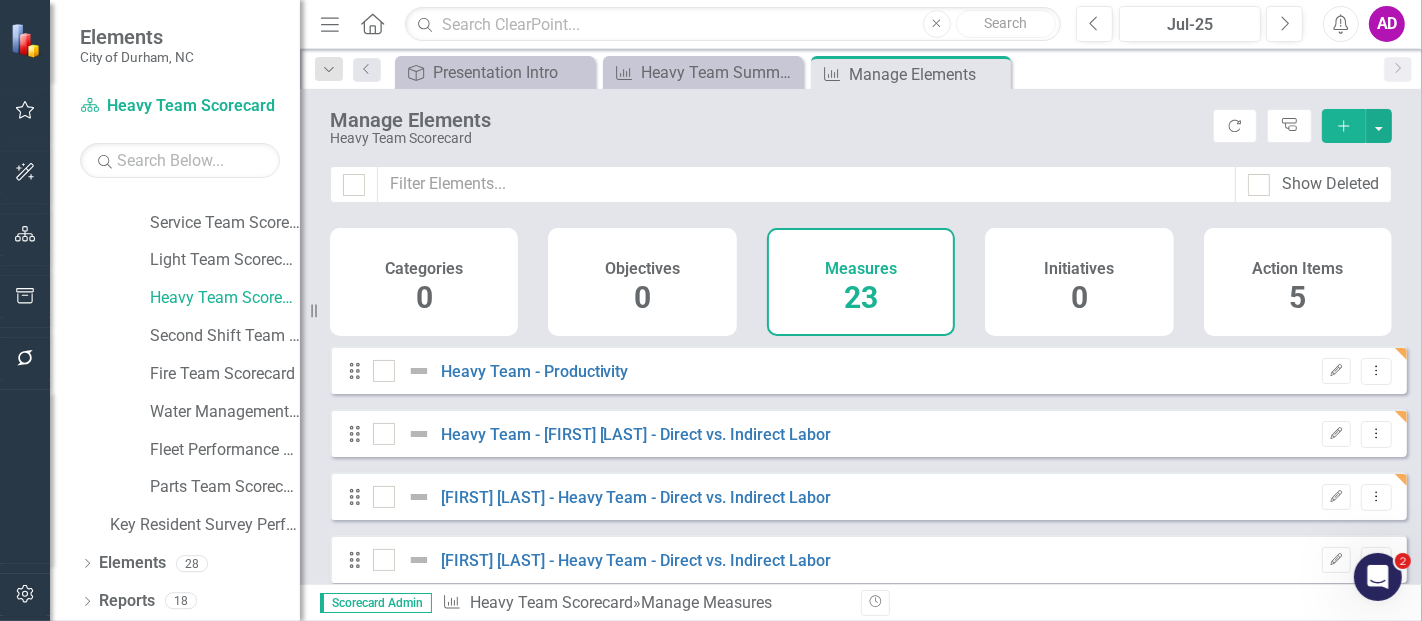 checkbox on "false" 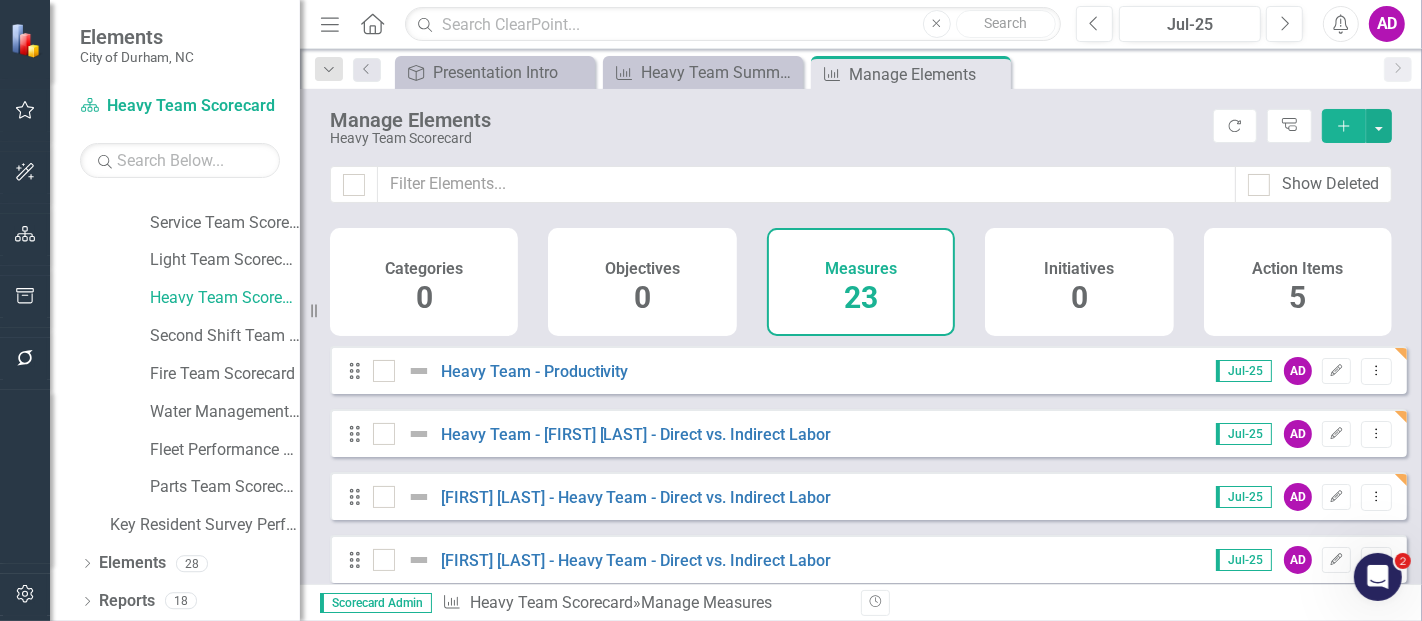 scroll, scrollTop: 111, scrollLeft: 0, axis: vertical 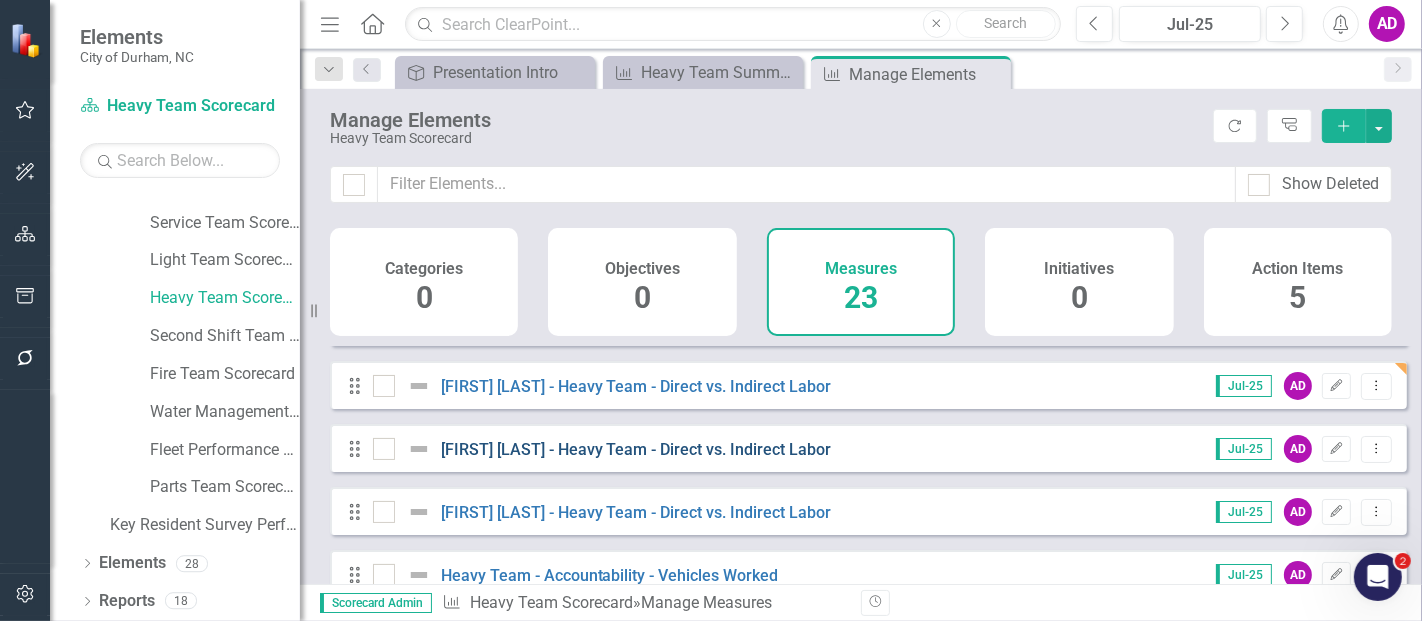 click on "Kelly Powers - Heavy Team - Direct vs. Indirect Labor" at bounding box center (636, 449) 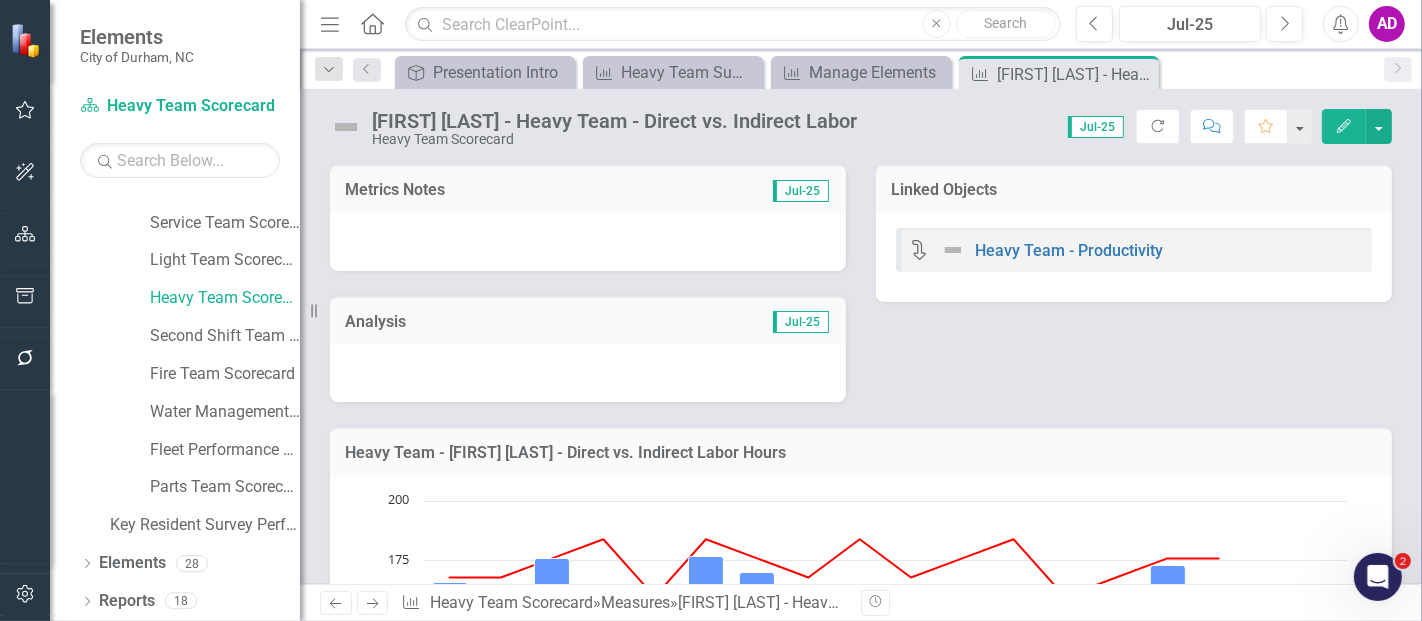 click at bounding box center [588, 242] 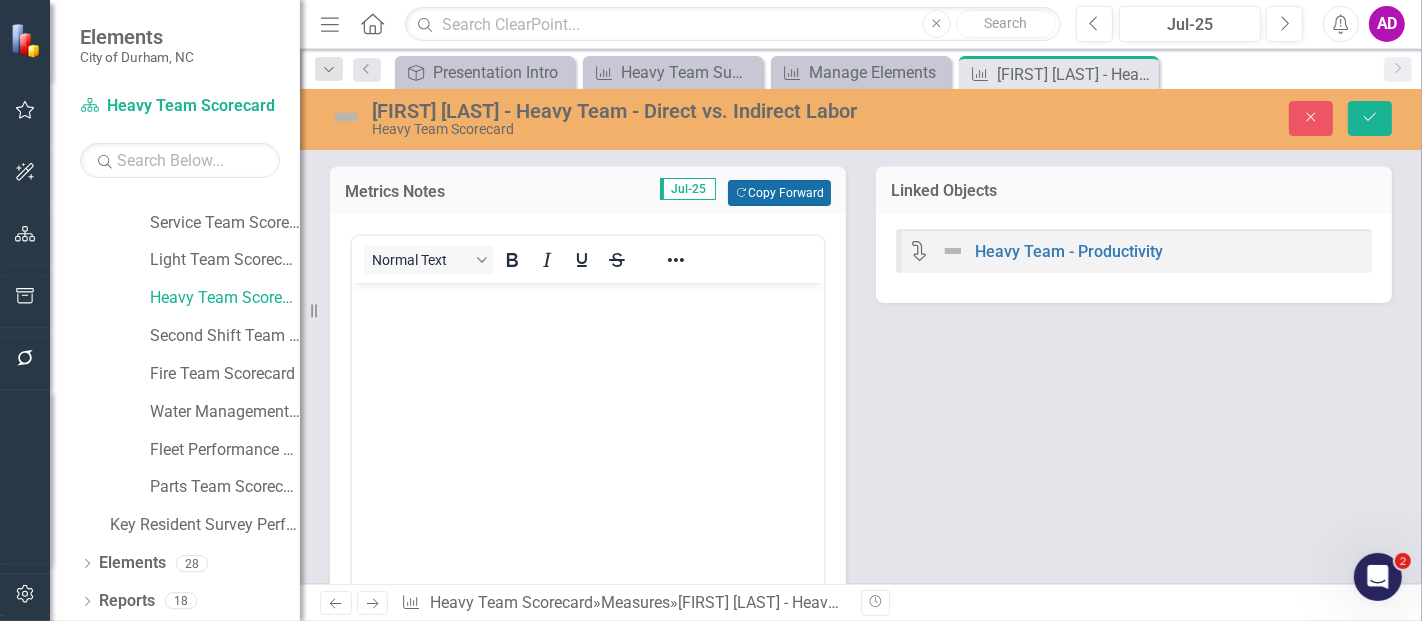 scroll, scrollTop: 0, scrollLeft: 0, axis: both 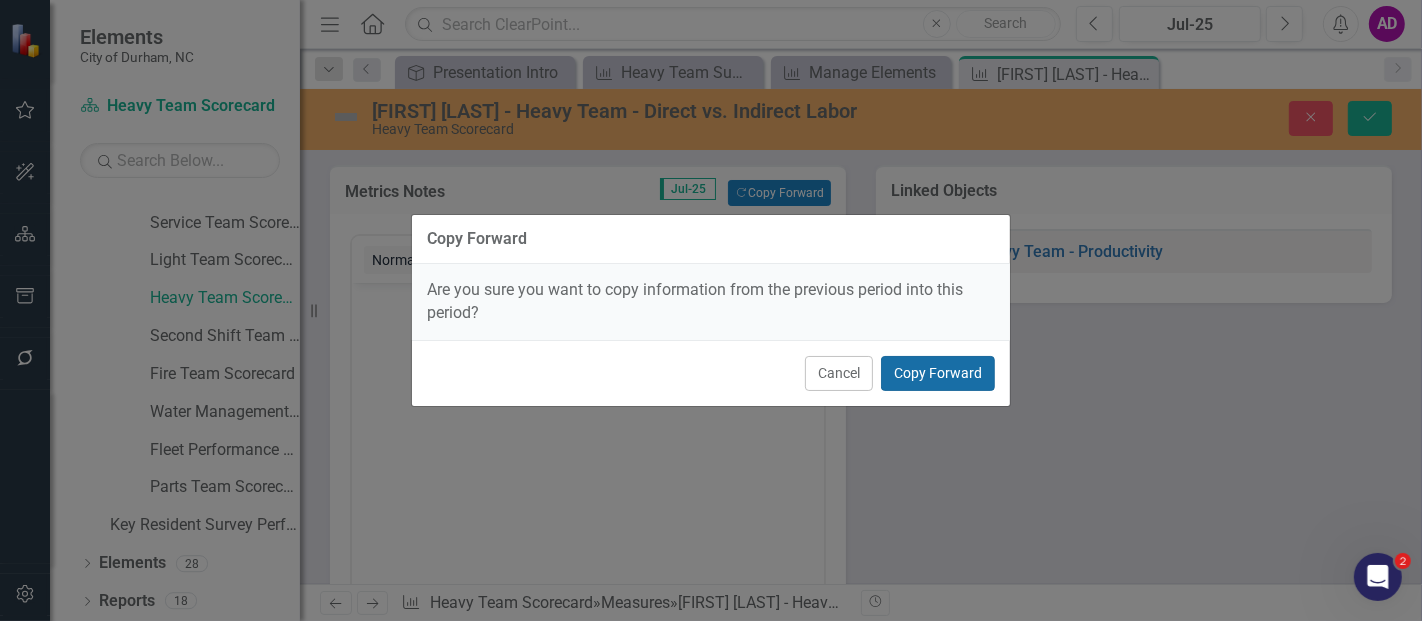 click on "Copy Forward" at bounding box center (938, 373) 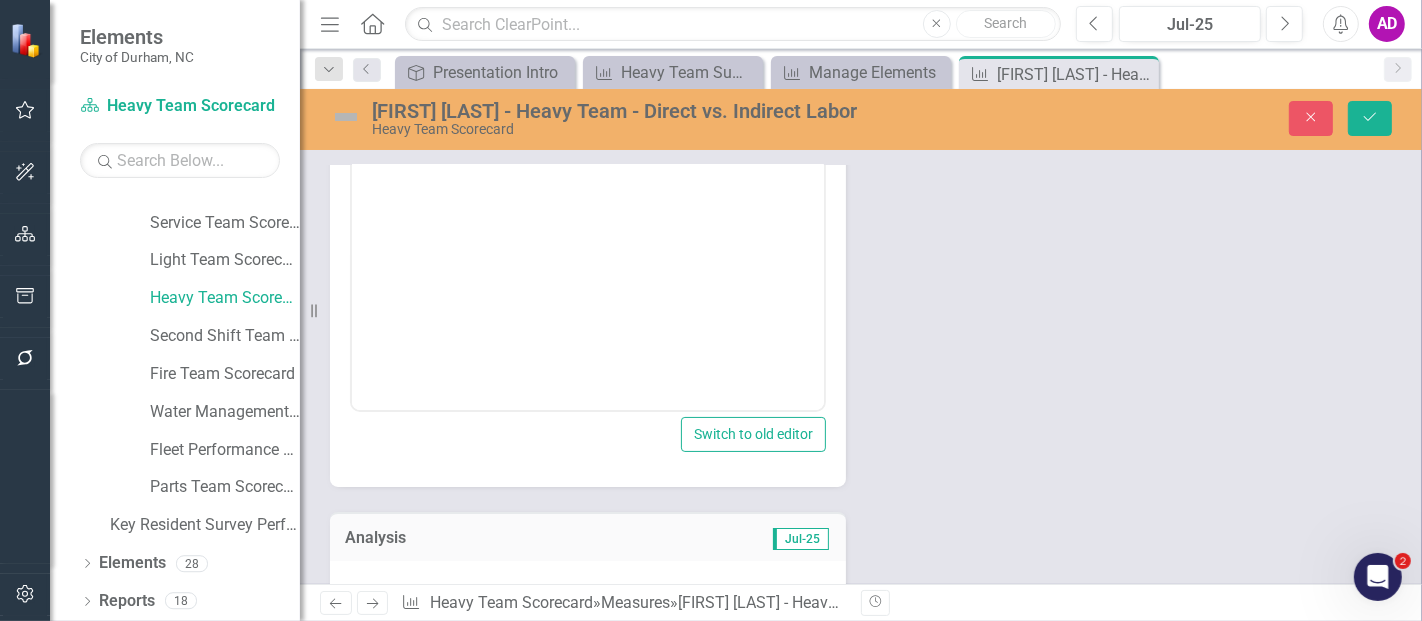 scroll, scrollTop: 444, scrollLeft: 0, axis: vertical 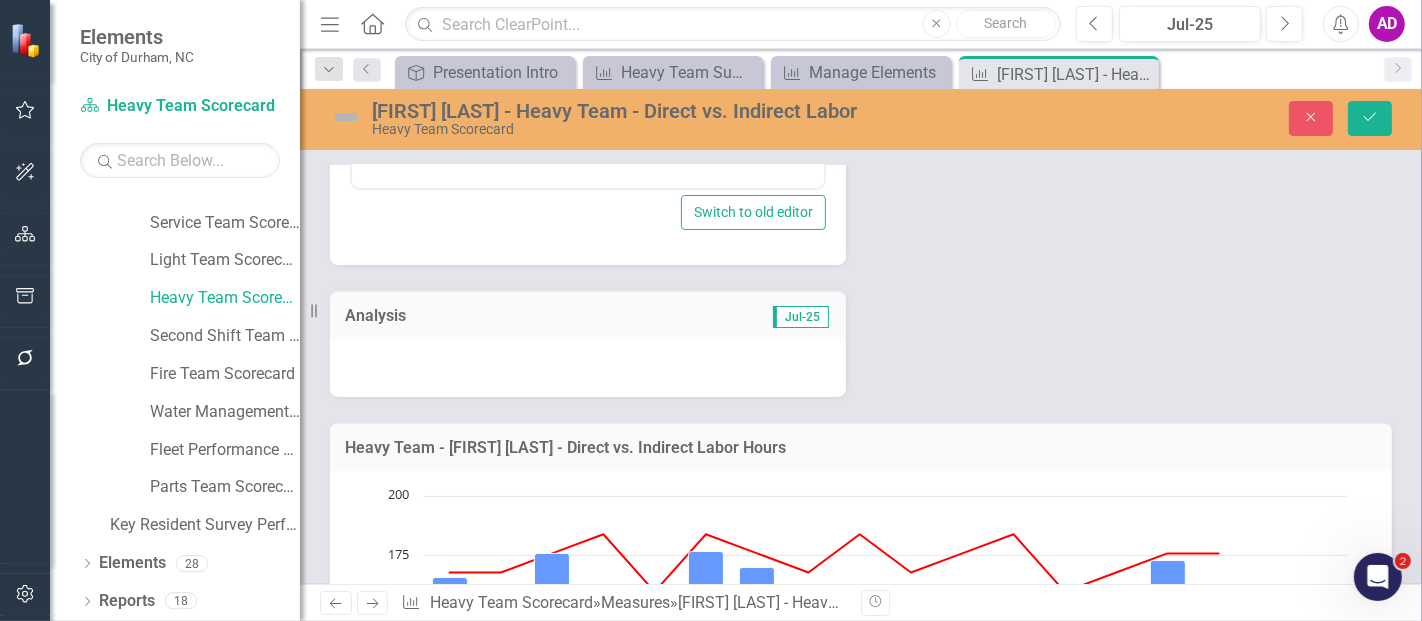 click at bounding box center [588, 368] 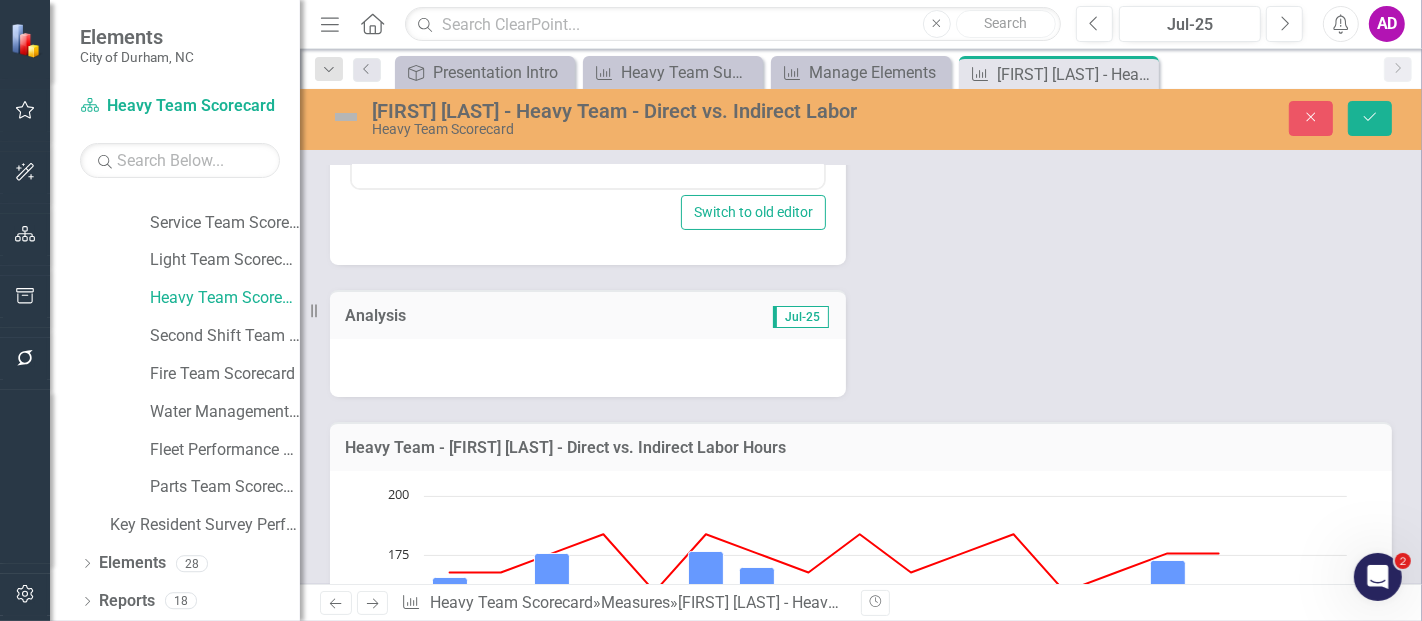 click at bounding box center (588, 368) 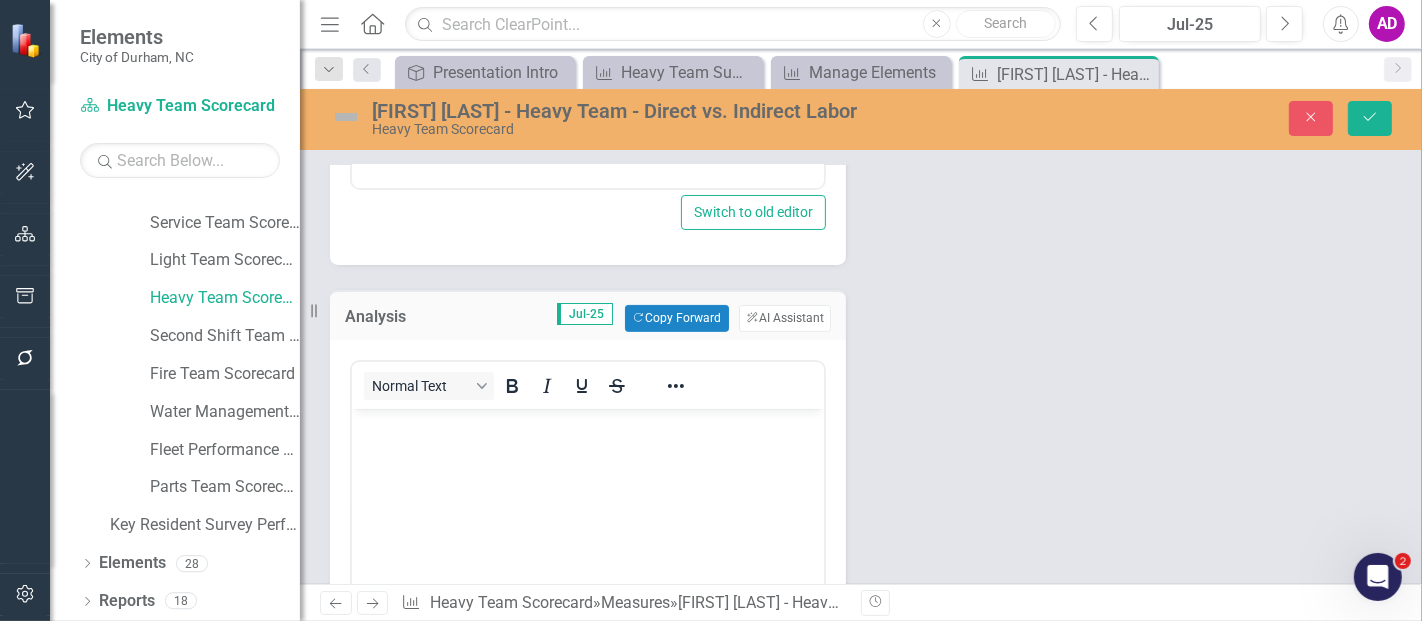 scroll, scrollTop: 0, scrollLeft: 0, axis: both 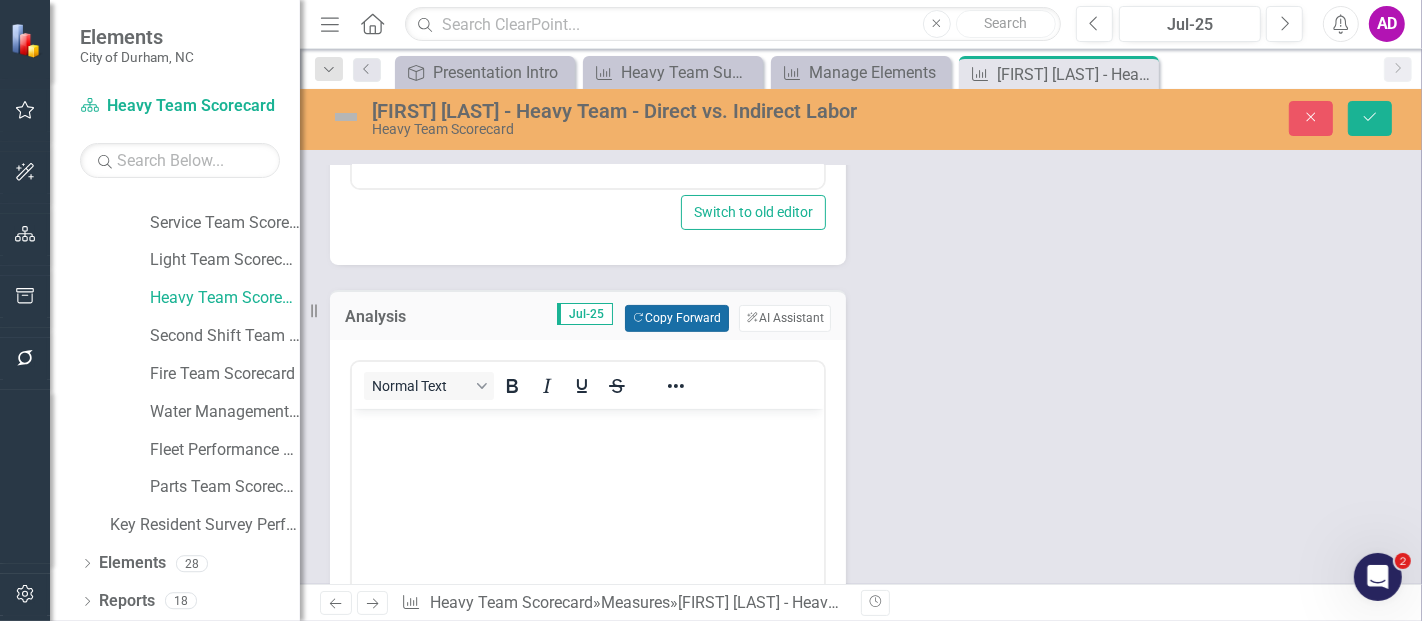 click on "Copy Forward  Copy Forward" at bounding box center (676, 318) 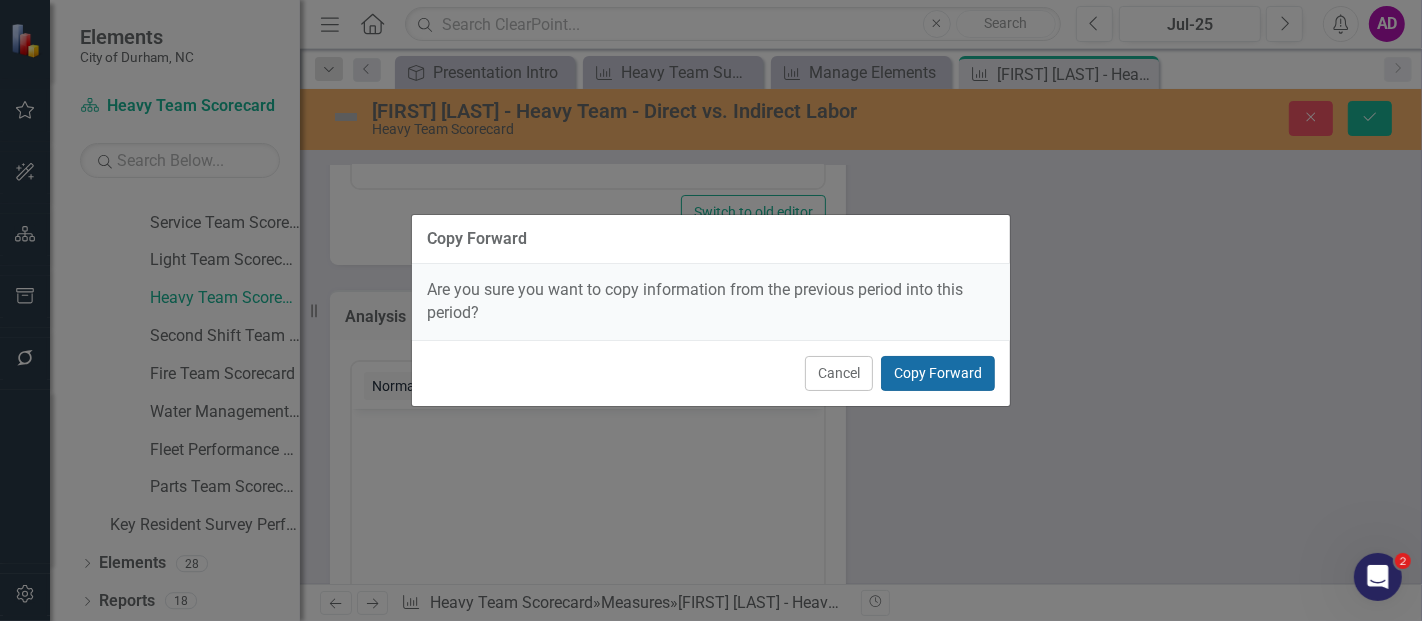 drag, startPoint x: 940, startPoint y: 364, endPoint x: 961, endPoint y: 360, distance: 21.377558 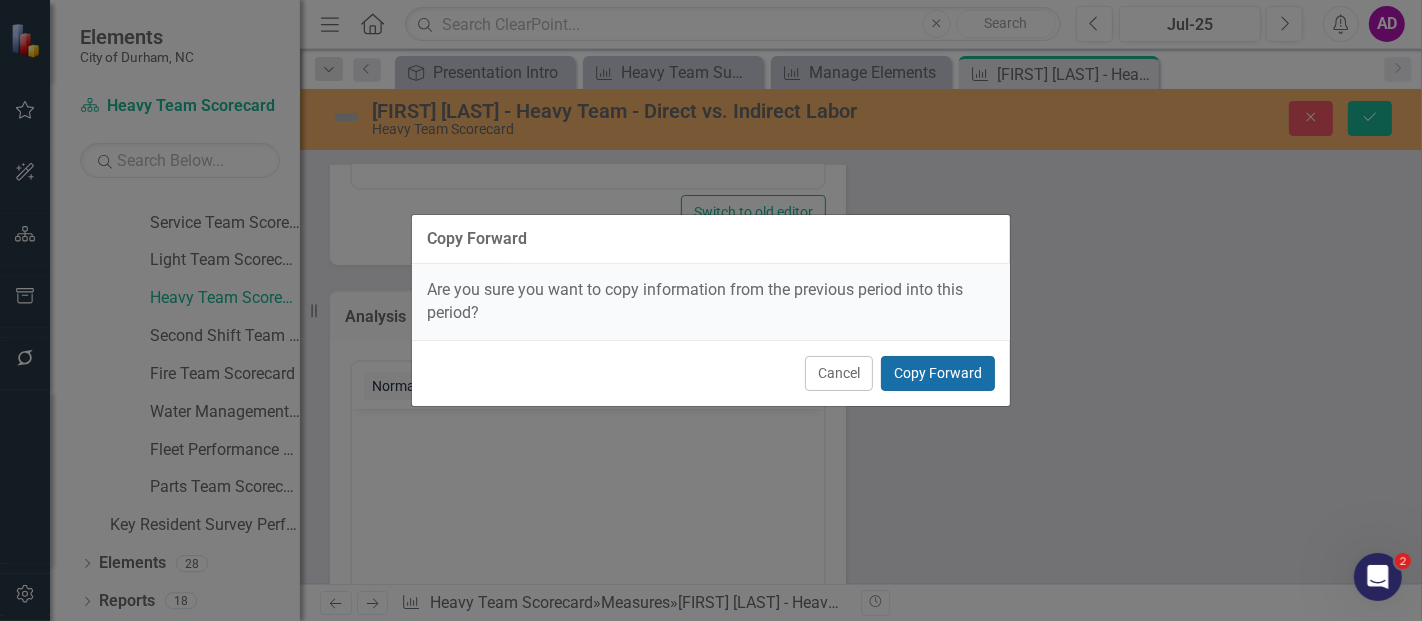 click on "Copy Forward" at bounding box center [938, 373] 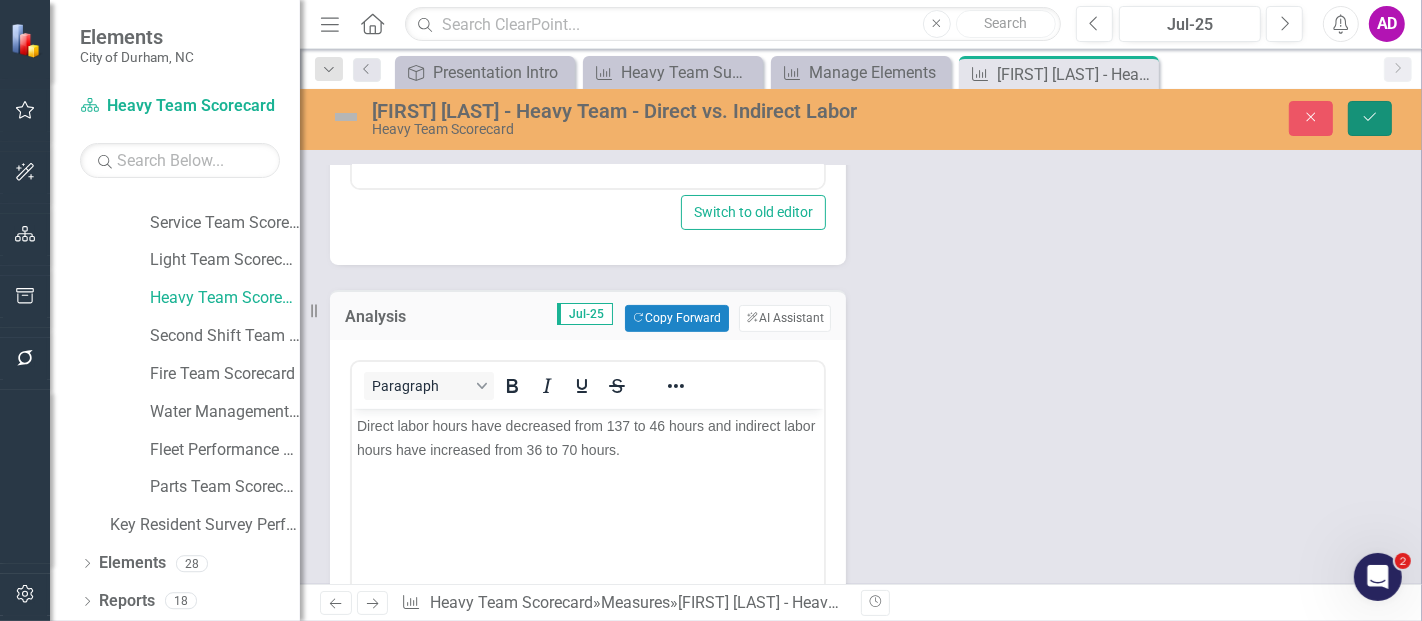 click on "Save" 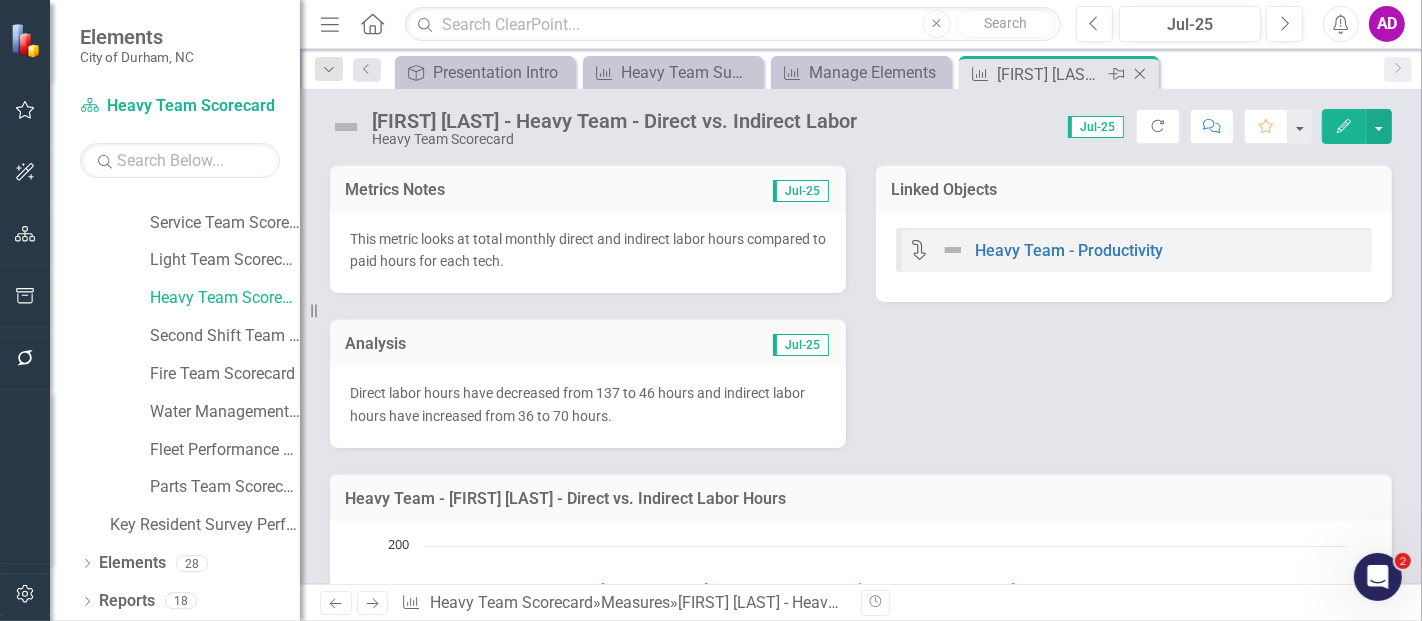 click on "Close" 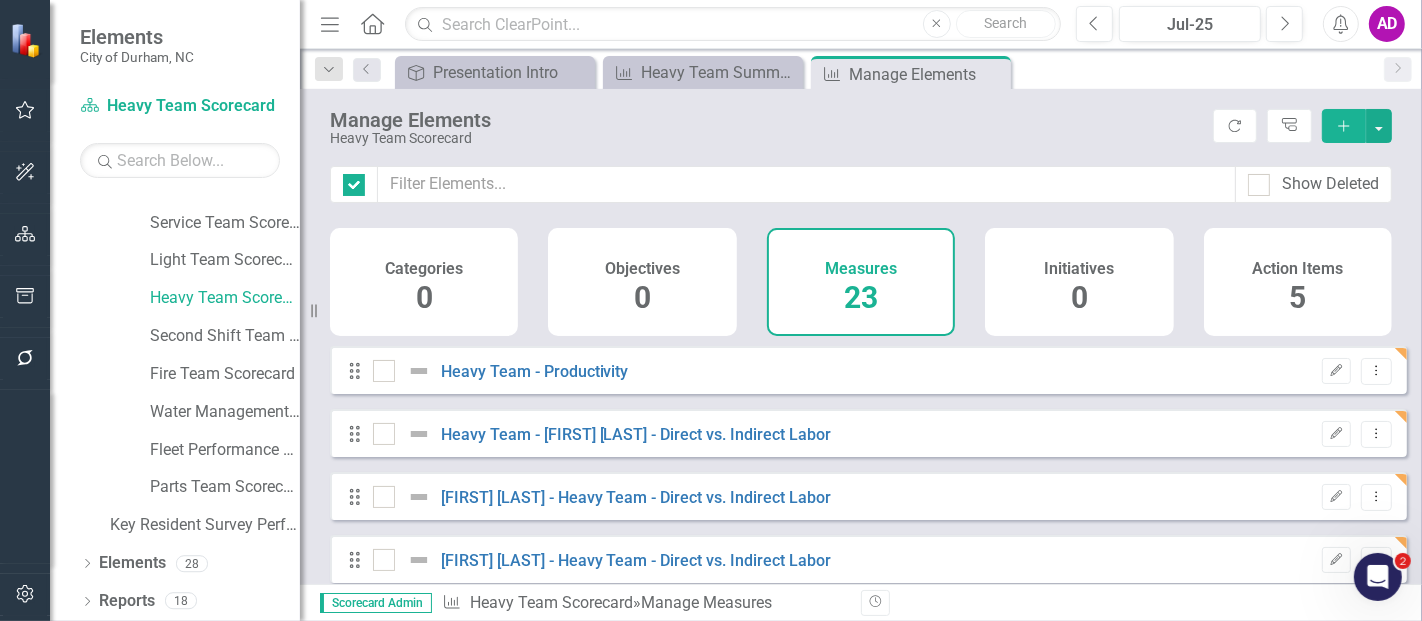 checkbox on "false" 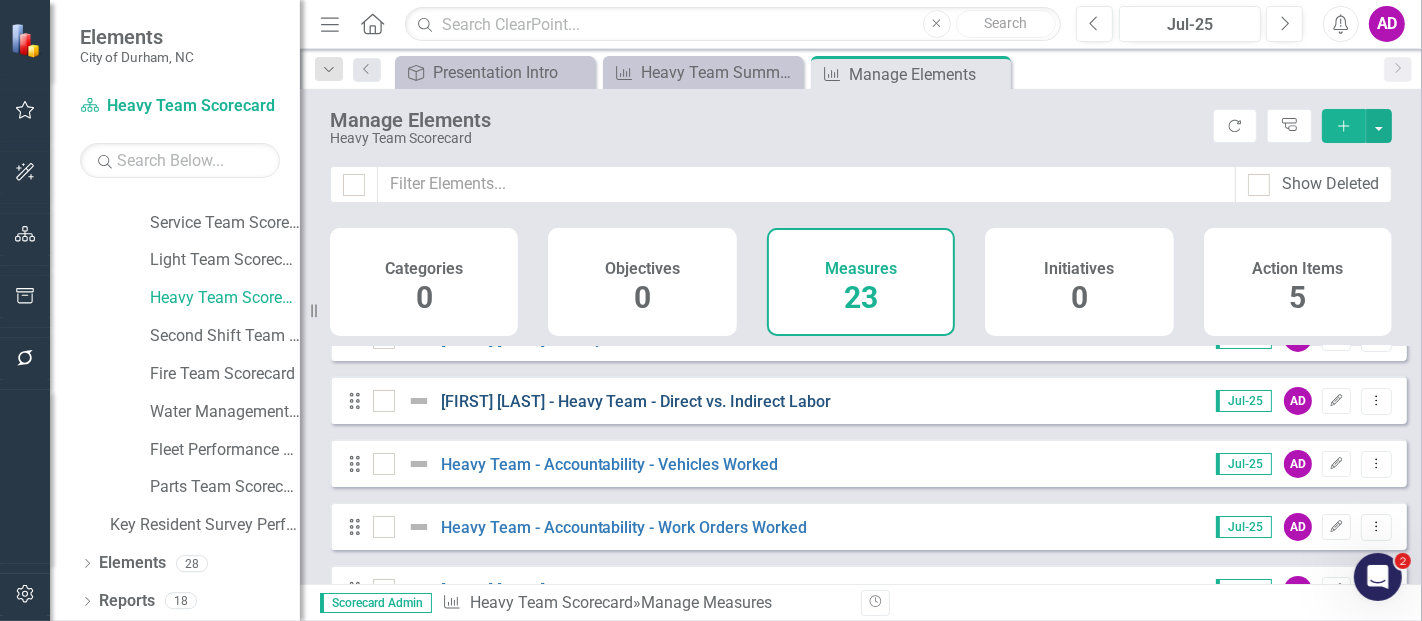 scroll, scrollTop: 111, scrollLeft: 0, axis: vertical 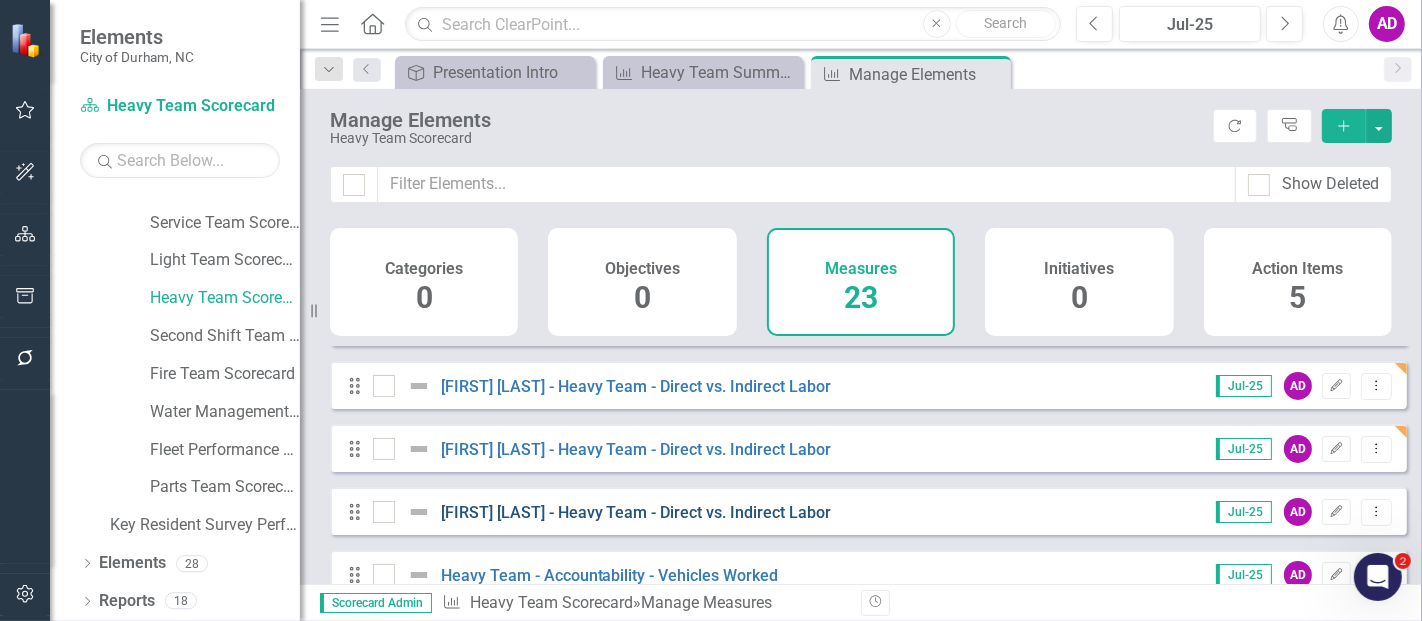 click on "Shawn Bolin - Heavy Team - Direct vs. Indirect Labor" at bounding box center [636, 512] 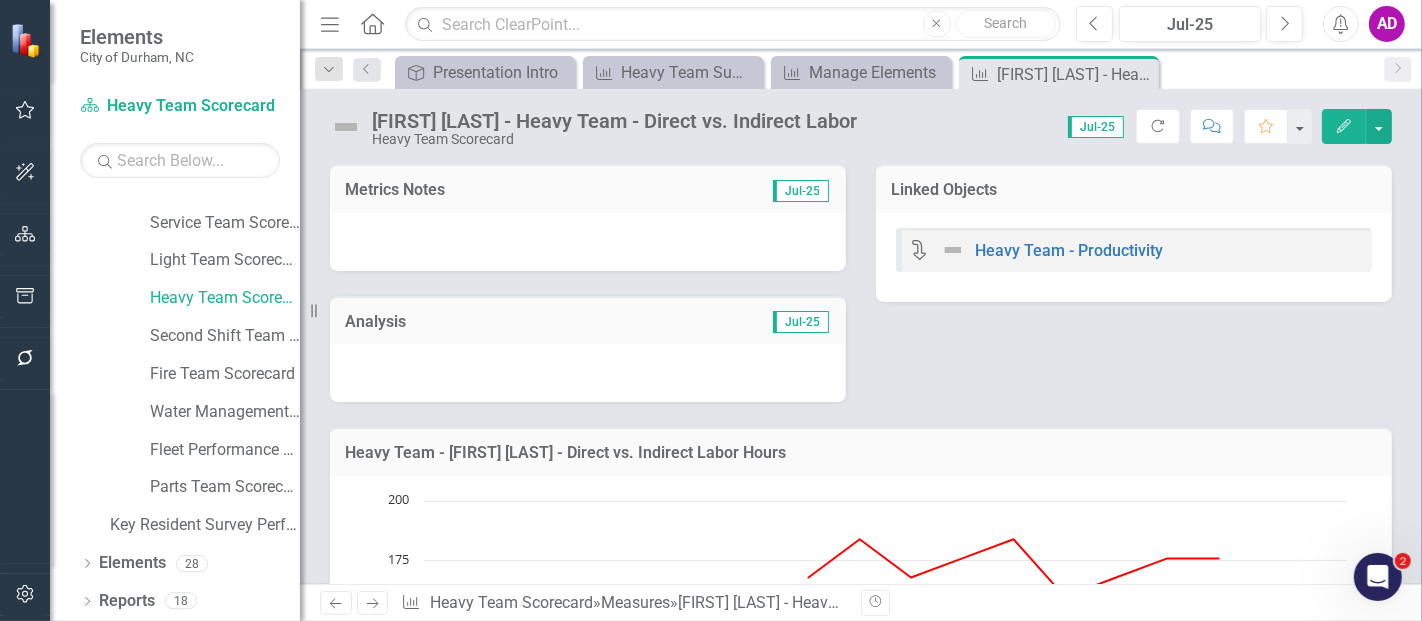 click at bounding box center [588, 242] 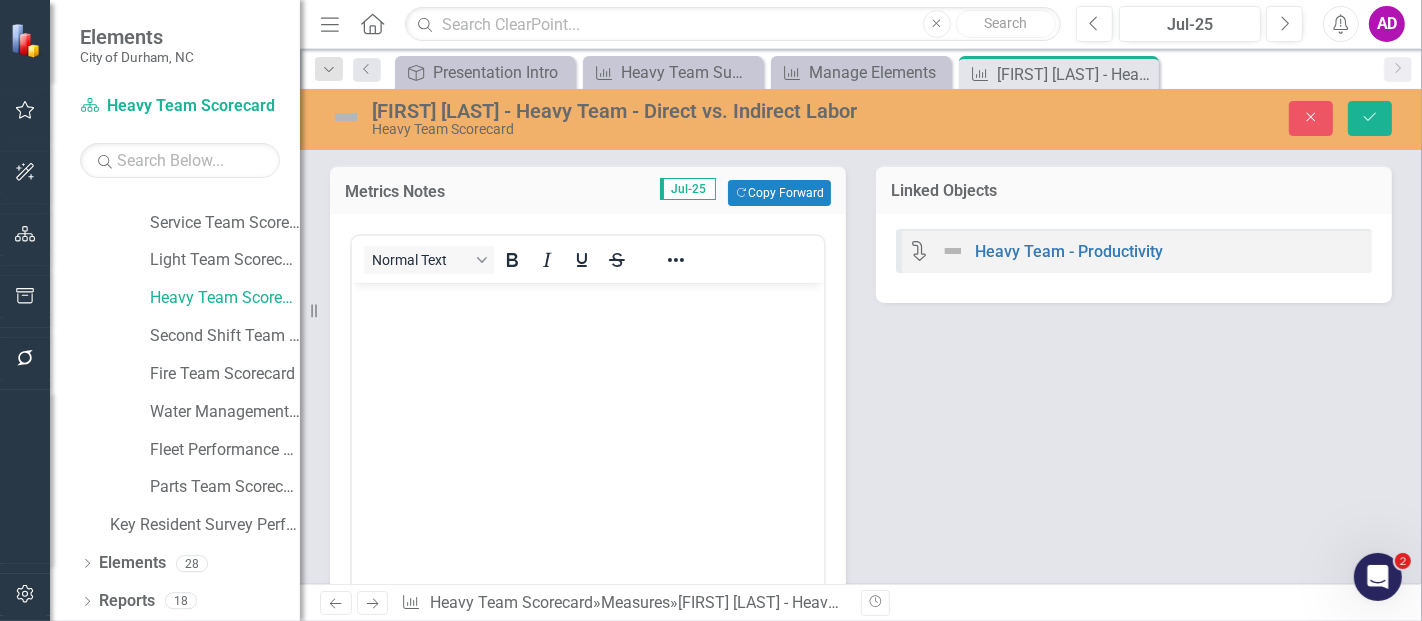 scroll, scrollTop: 0, scrollLeft: 0, axis: both 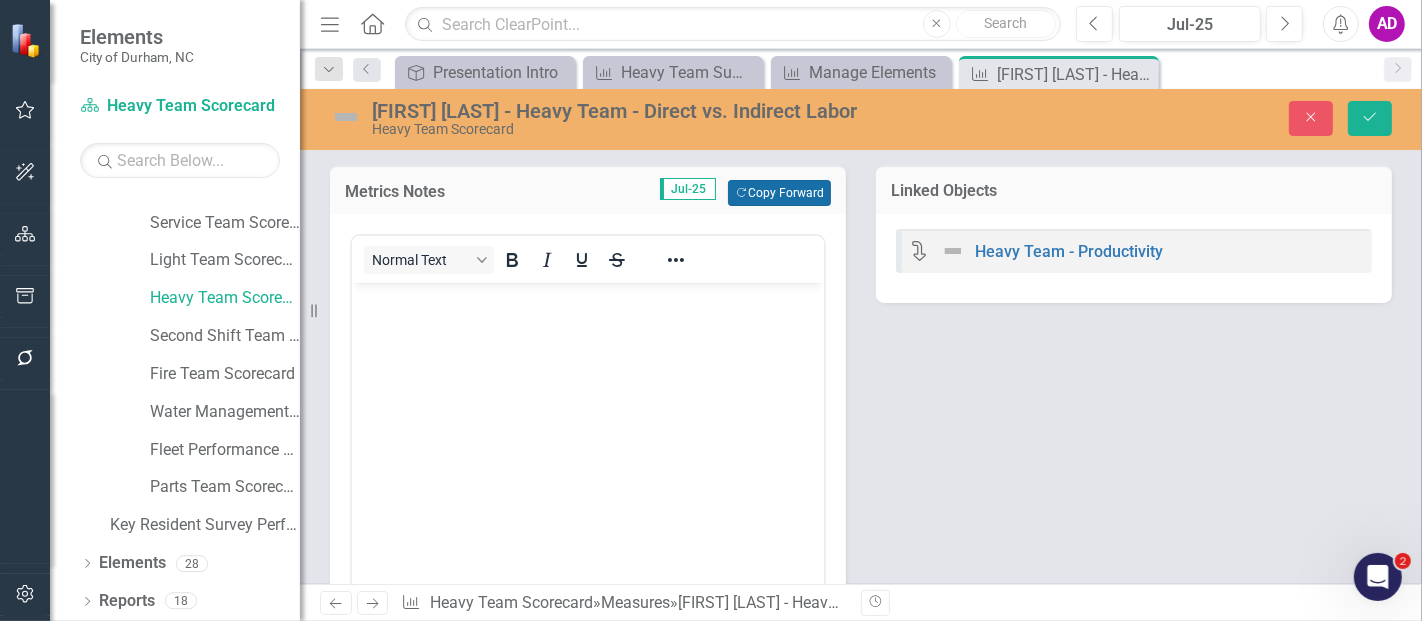 click on "Copy Forward  Copy Forward" at bounding box center (779, 193) 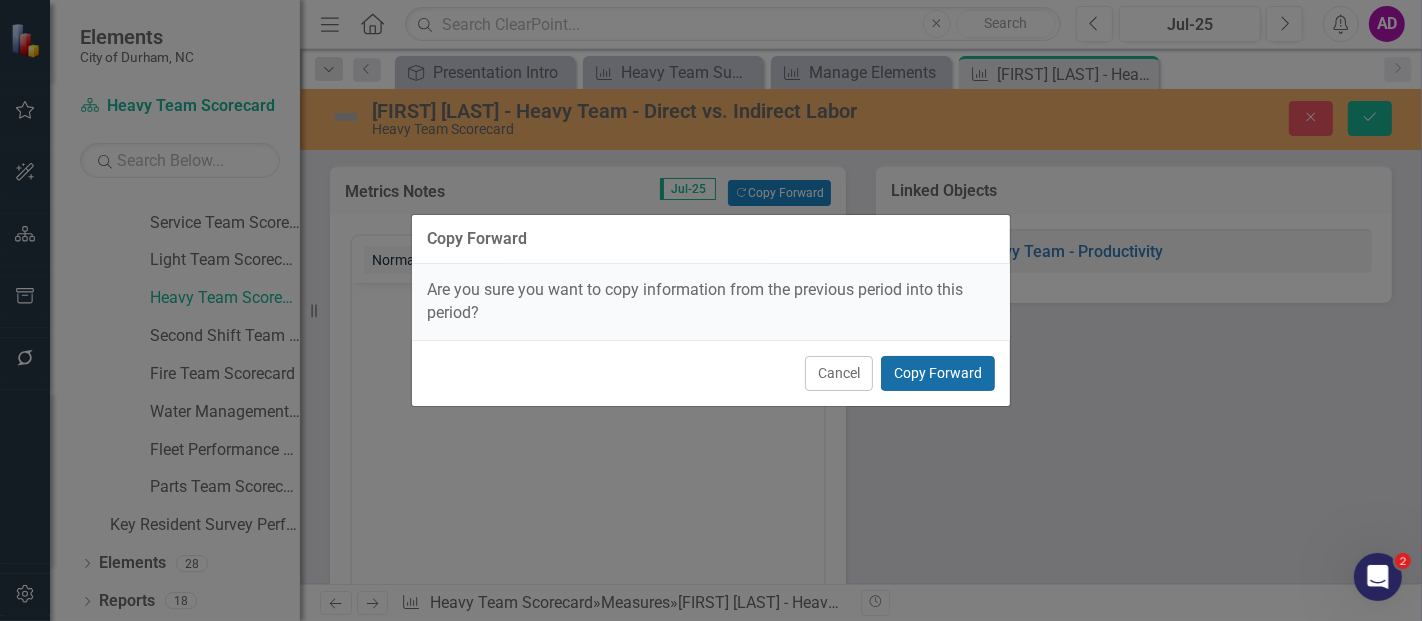 click on "Copy Forward" at bounding box center [938, 373] 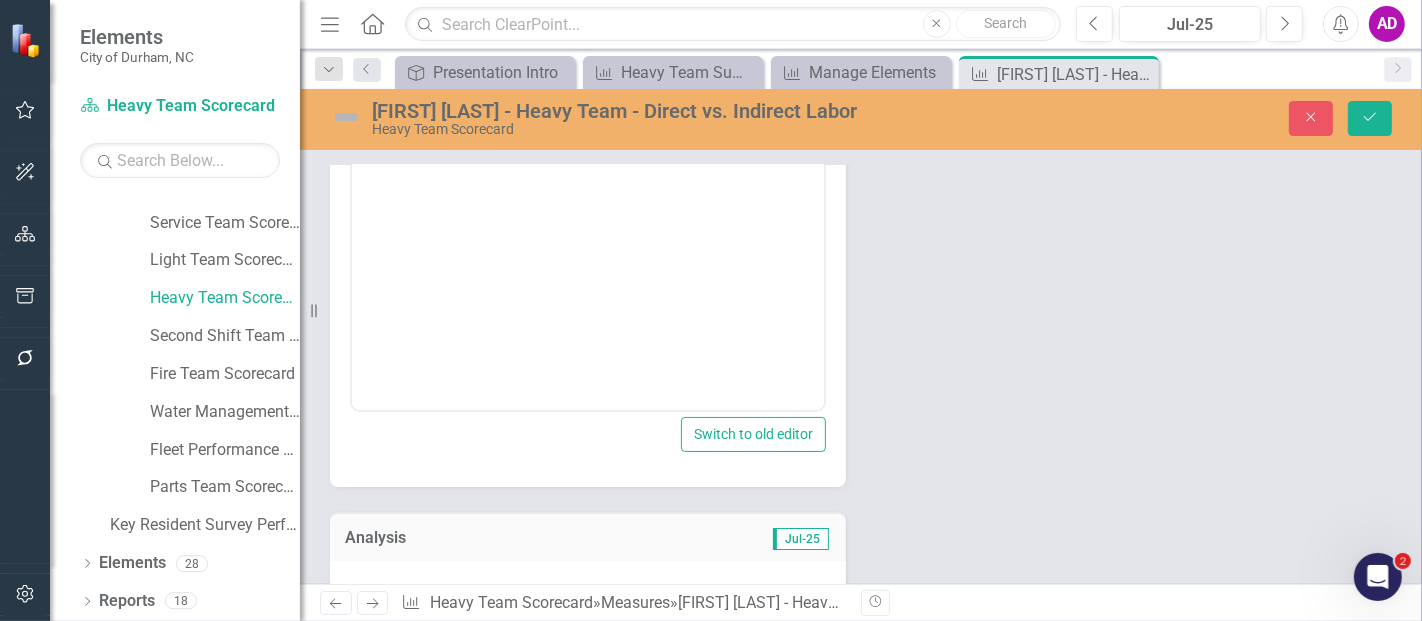 scroll, scrollTop: 333, scrollLeft: 0, axis: vertical 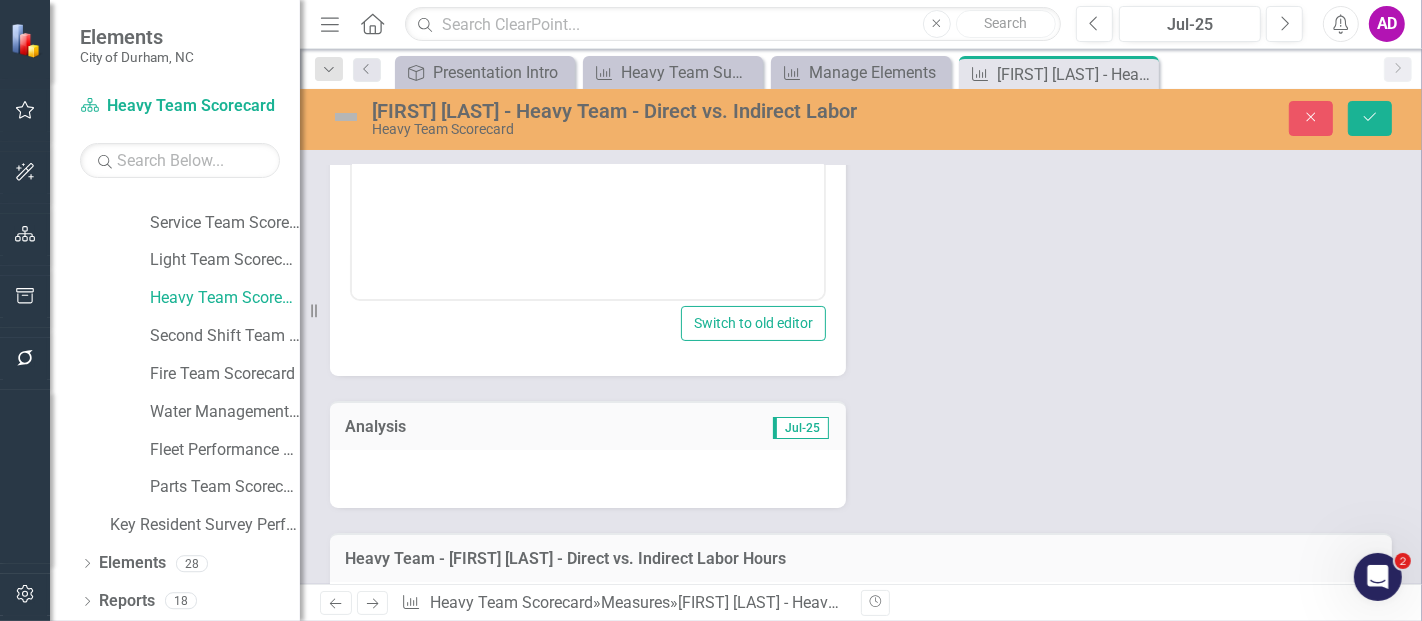 click at bounding box center [588, 479] 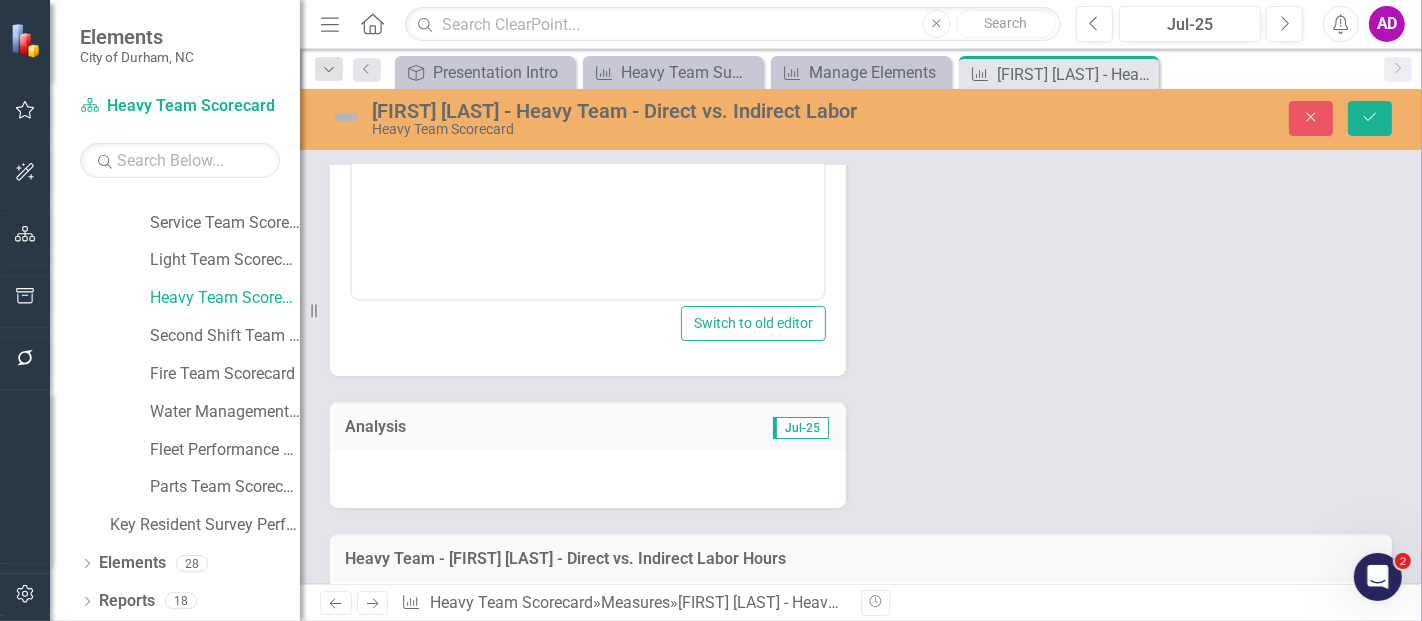 click at bounding box center [588, 479] 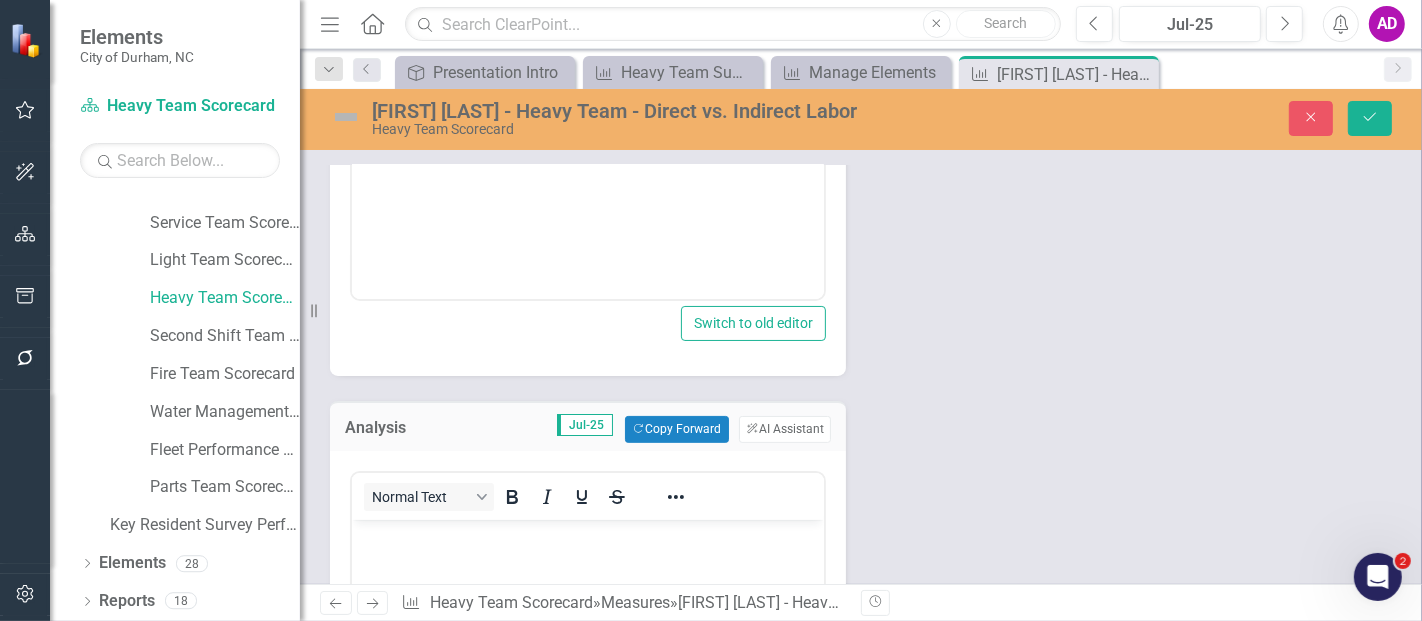 scroll, scrollTop: 0, scrollLeft: 0, axis: both 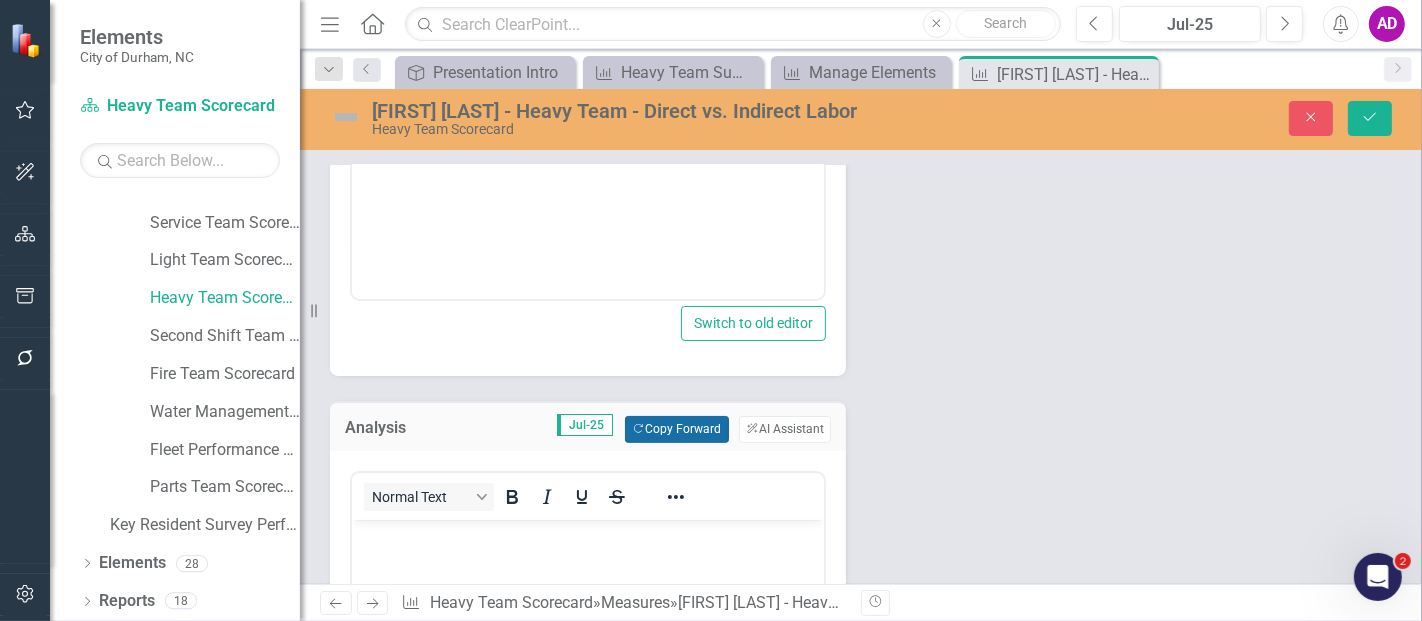 click on "Copy Forward  Copy Forward" at bounding box center [676, 429] 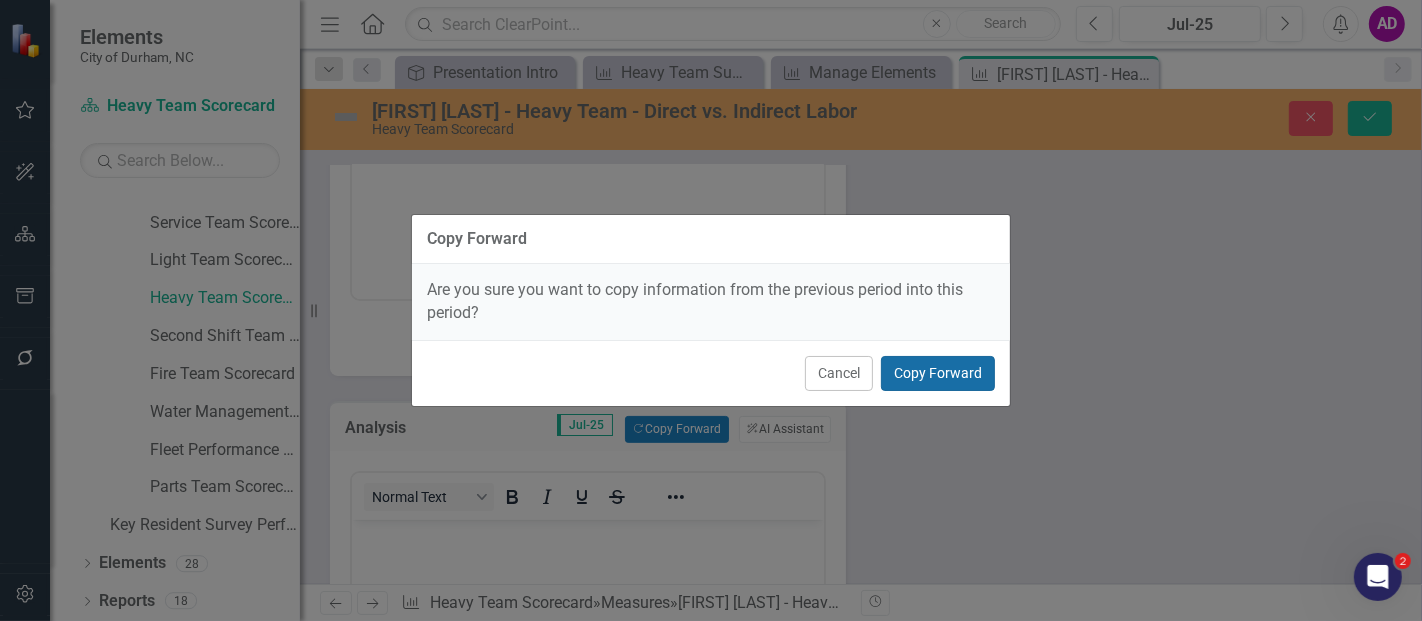 drag, startPoint x: 934, startPoint y: 371, endPoint x: 949, endPoint y: 368, distance: 15.297058 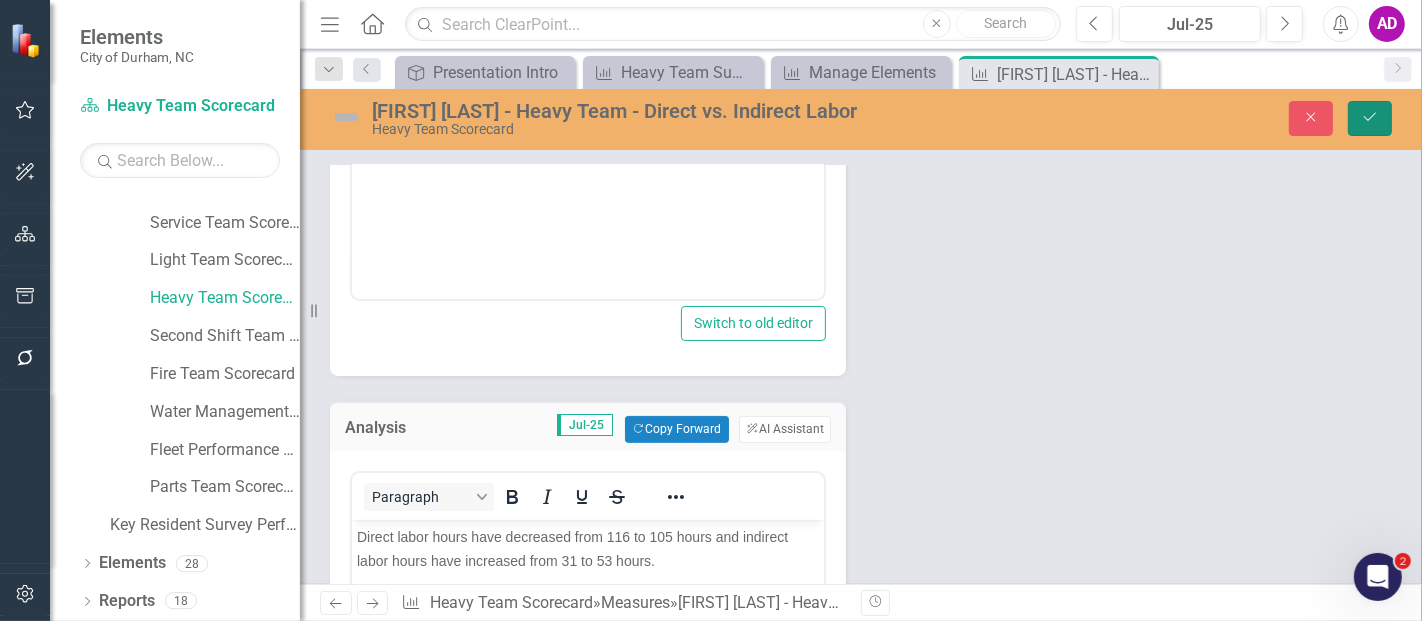 click on "Save" at bounding box center (1370, 118) 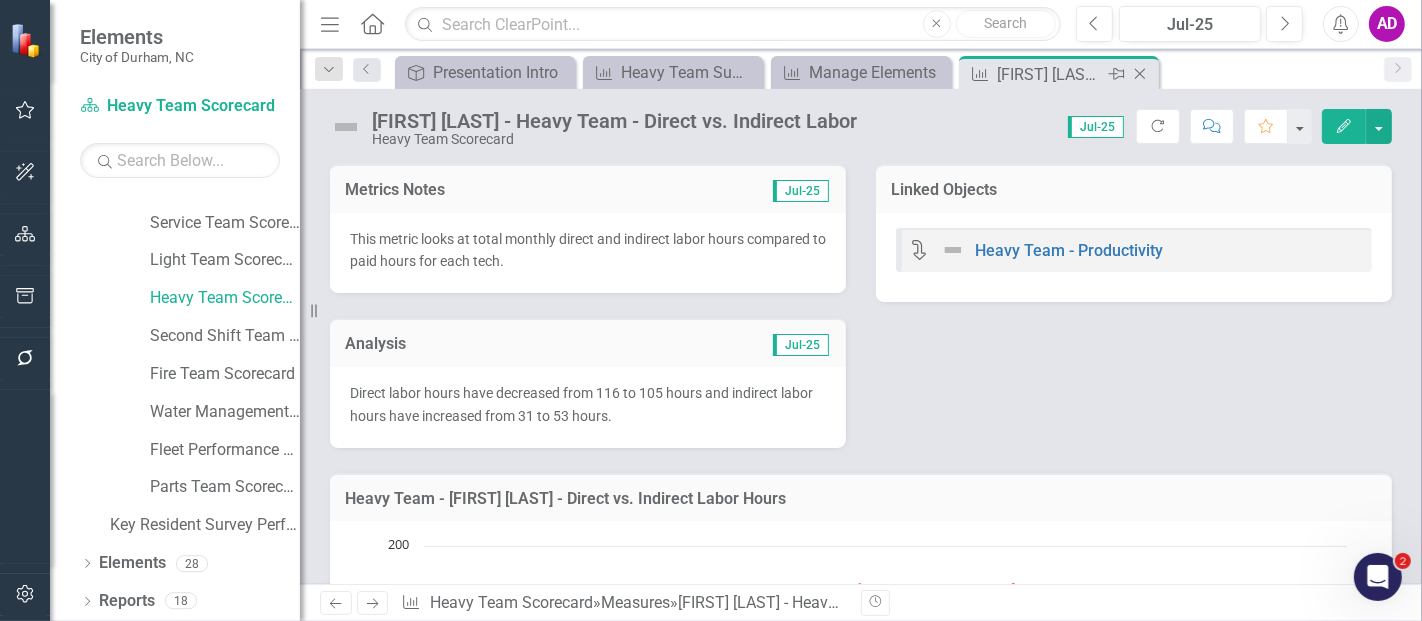 click on "Close" 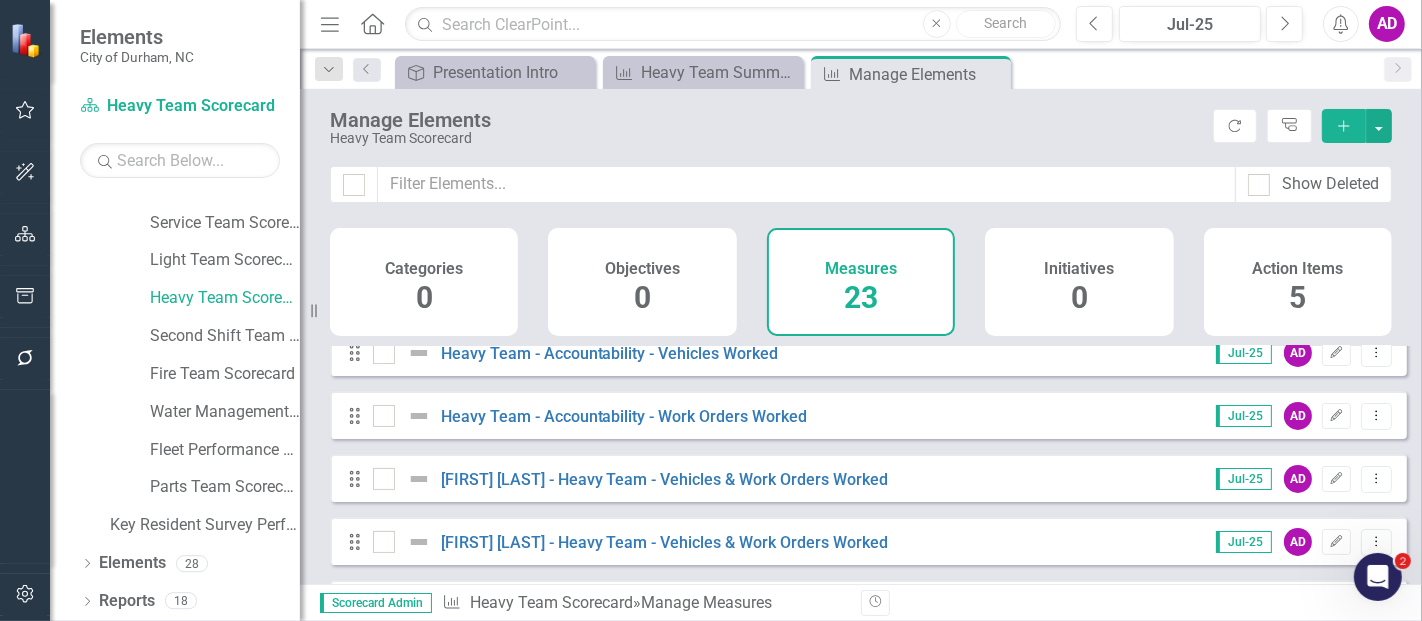 scroll, scrollTop: 222, scrollLeft: 0, axis: vertical 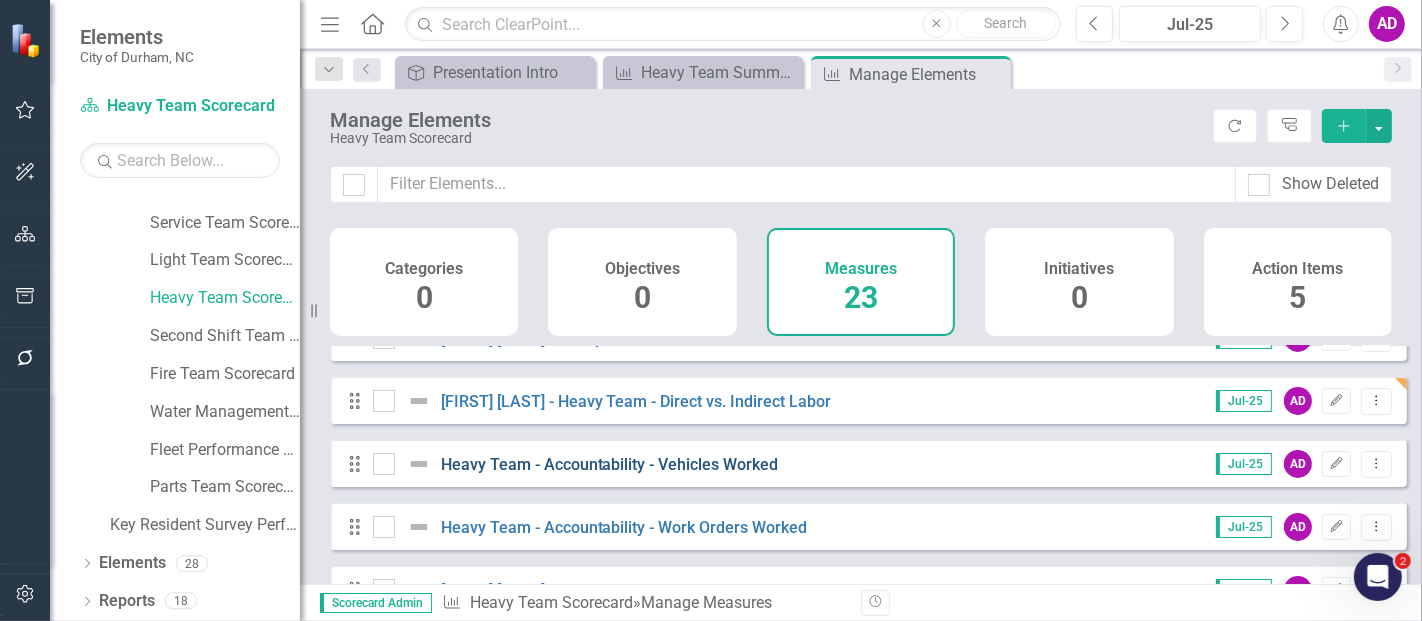 click on "Heavy Team - Accountability - Vehicles Worked" at bounding box center (610, 464) 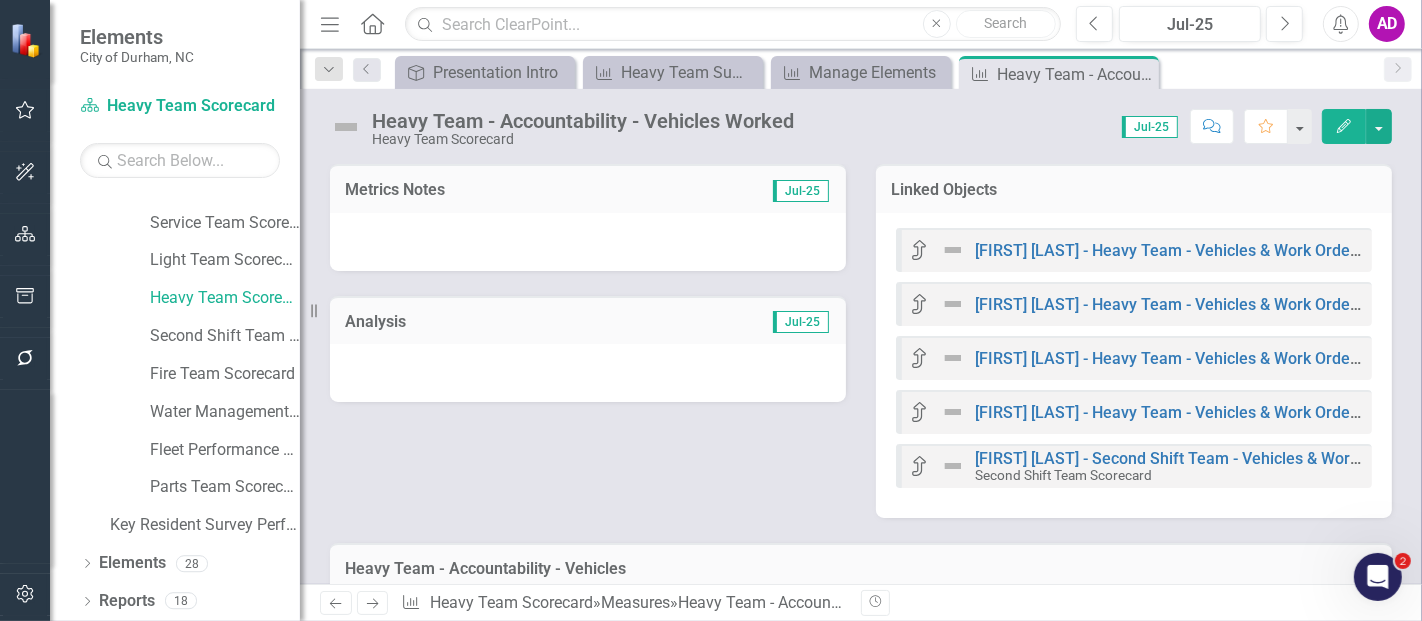 click at bounding box center (588, 242) 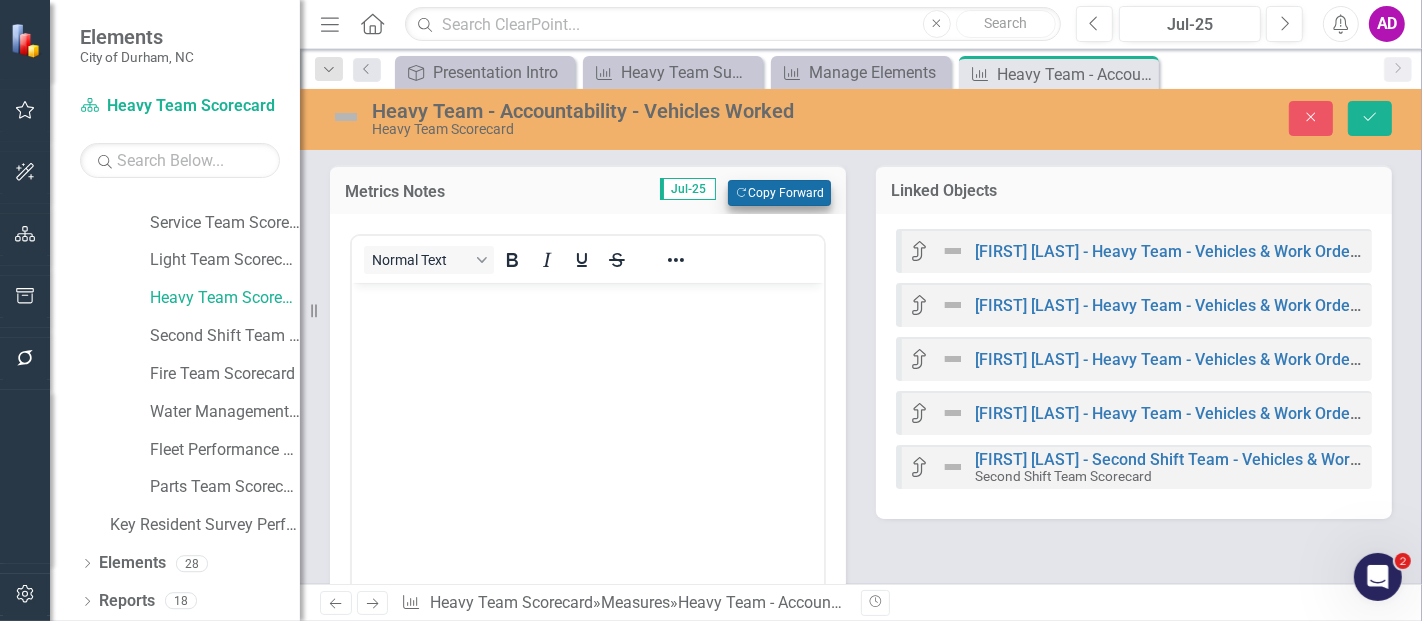 scroll, scrollTop: 0, scrollLeft: 0, axis: both 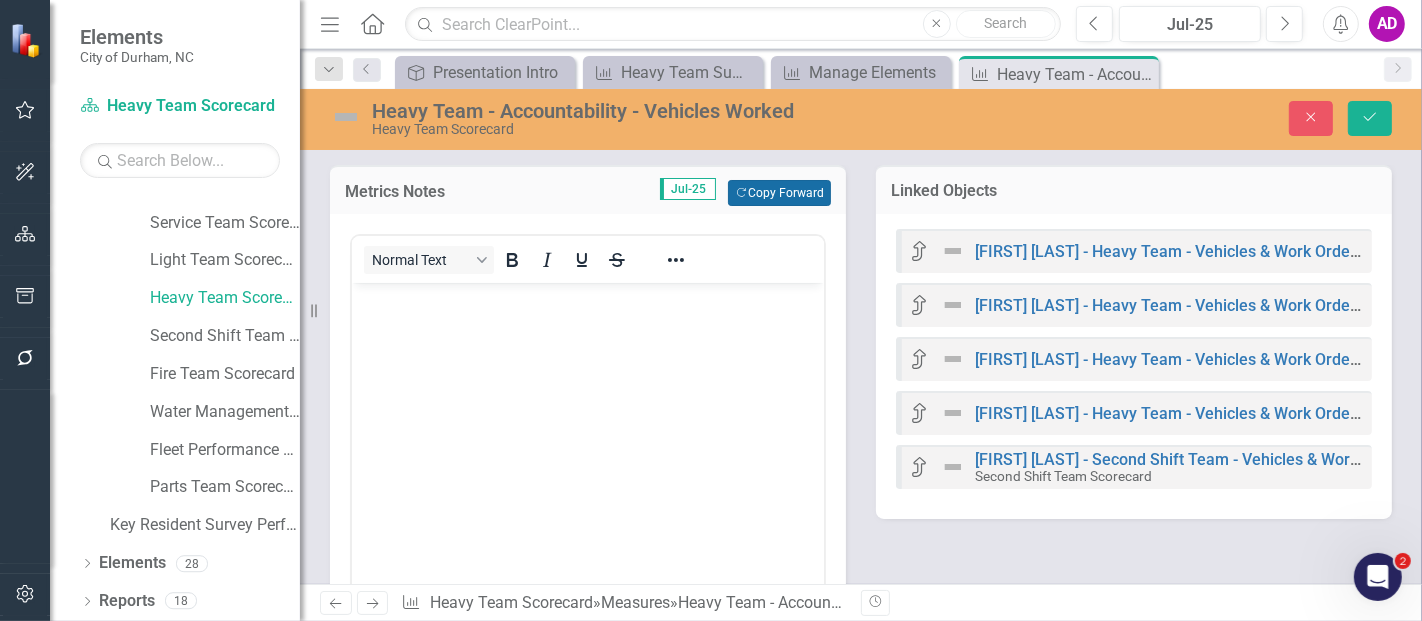 click on "Copy Forward  Copy Forward" at bounding box center [779, 193] 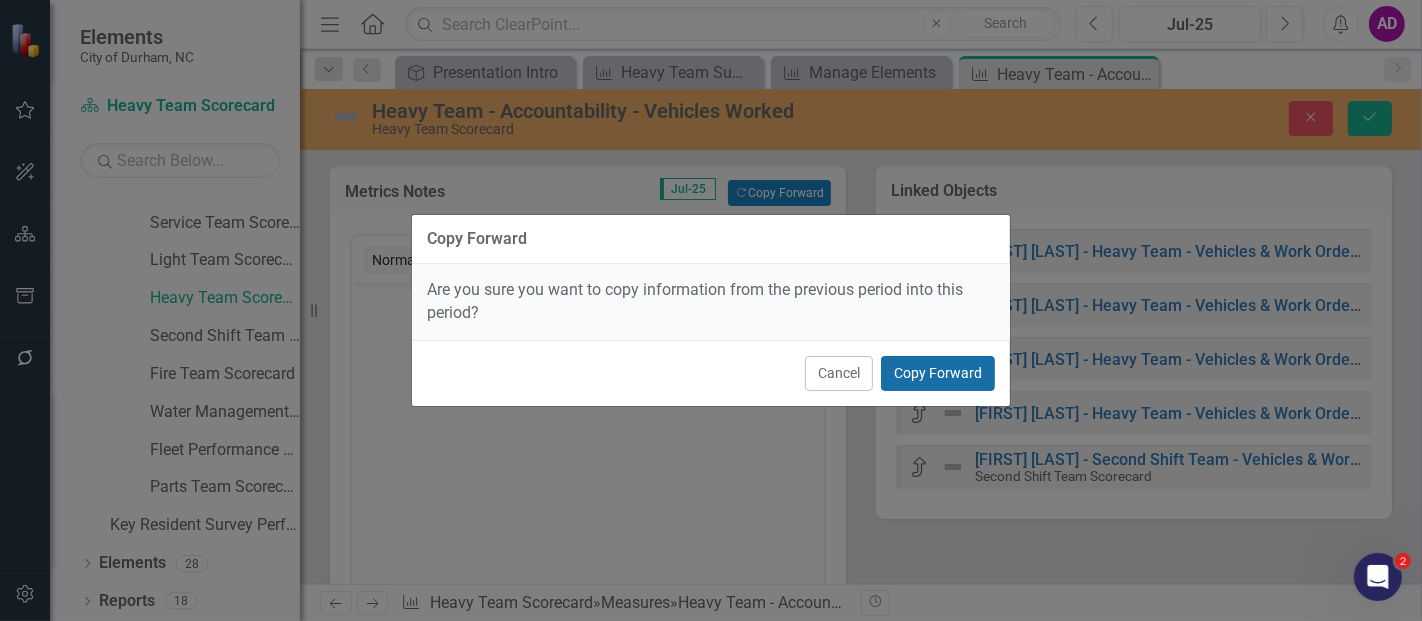 click on "Copy Forward" at bounding box center [938, 373] 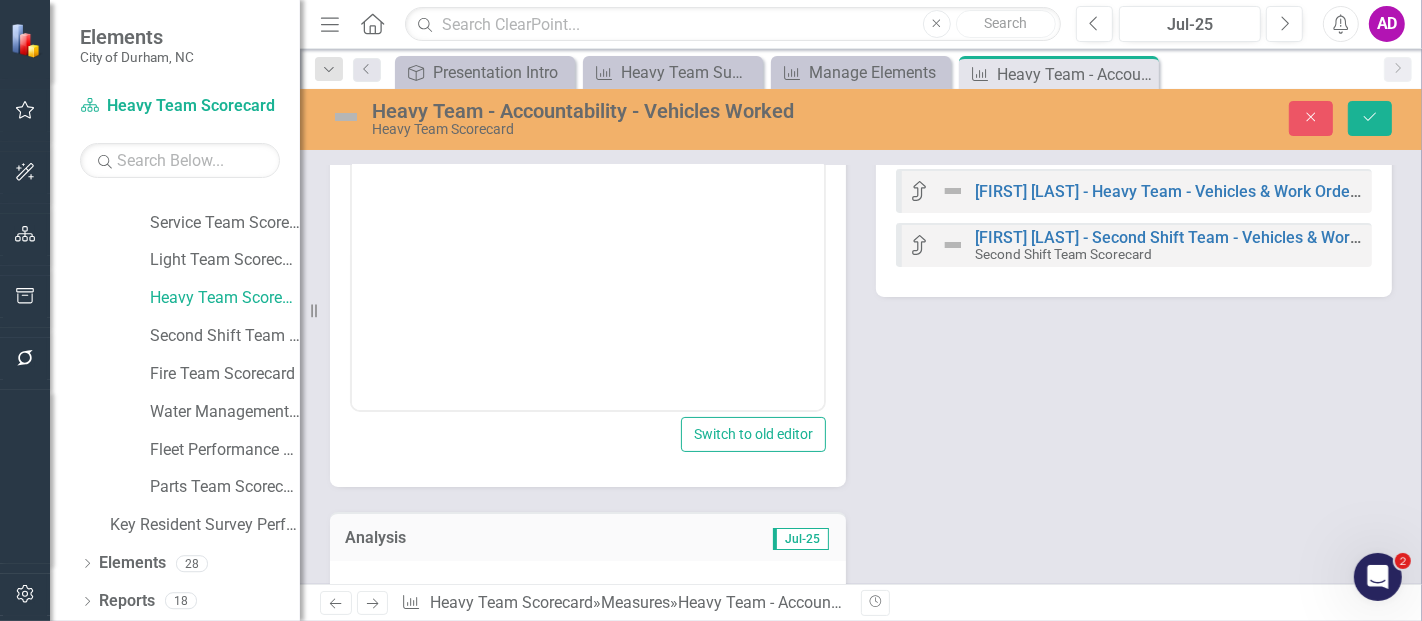 scroll, scrollTop: 333, scrollLeft: 0, axis: vertical 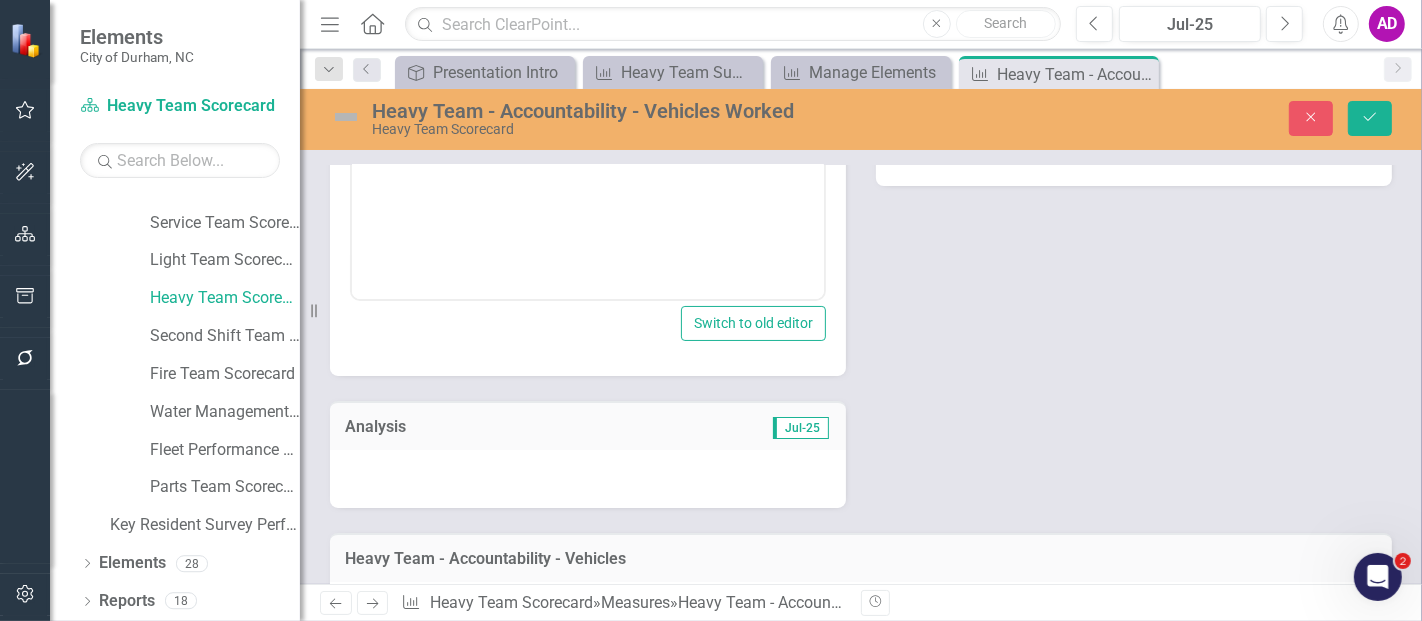 click at bounding box center (588, 479) 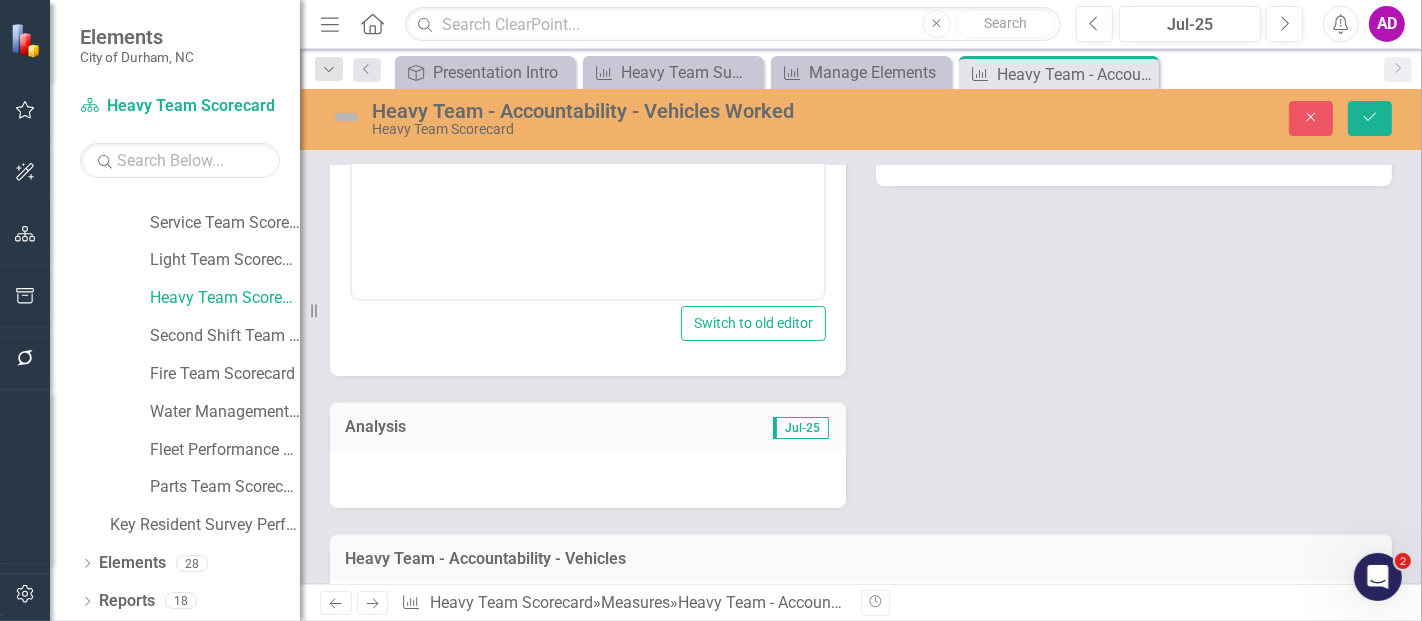 click at bounding box center (588, 479) 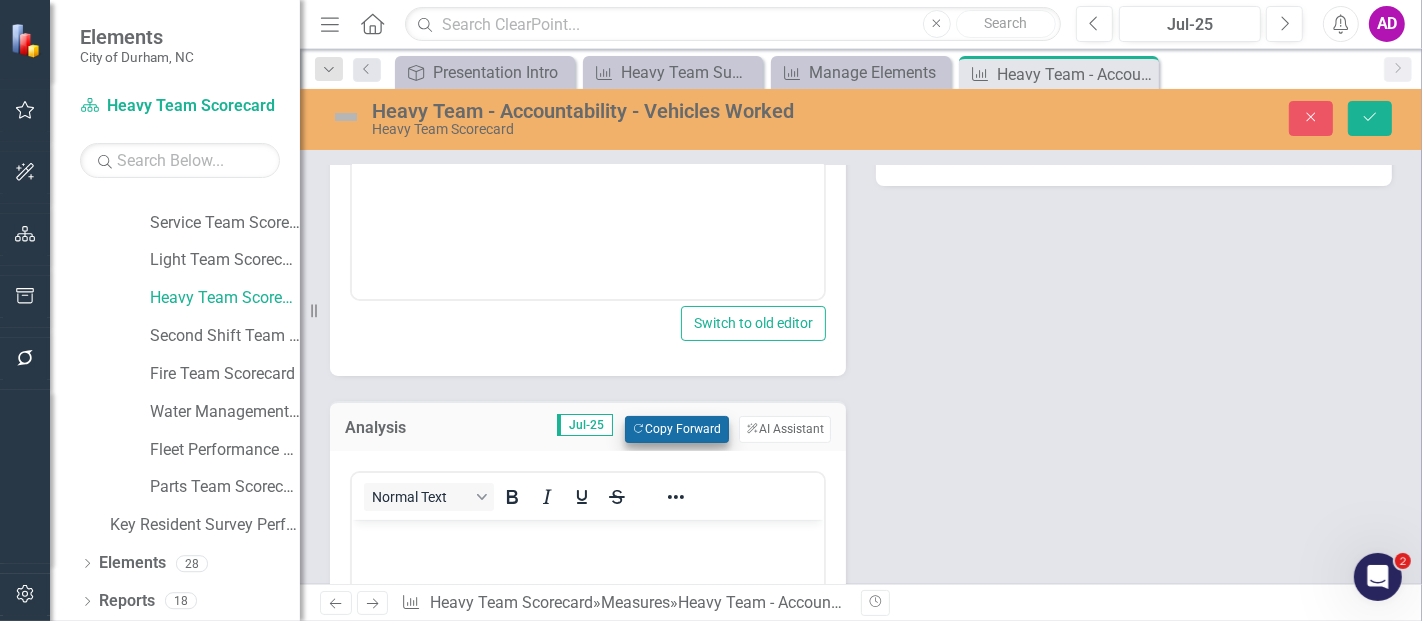 scroll, scrollTop: 0, scrollLeft: 0, axis: both 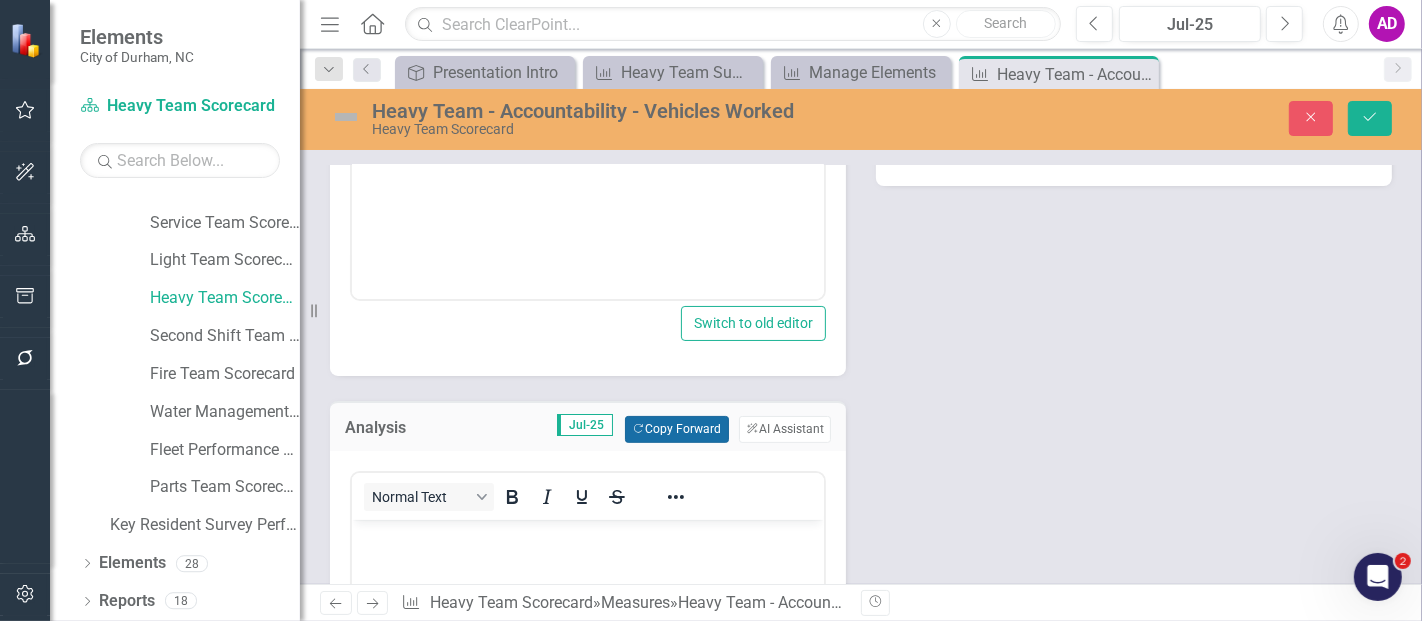 click on "Copy Forward  Copy Forward" at bounding box center (676, 429) 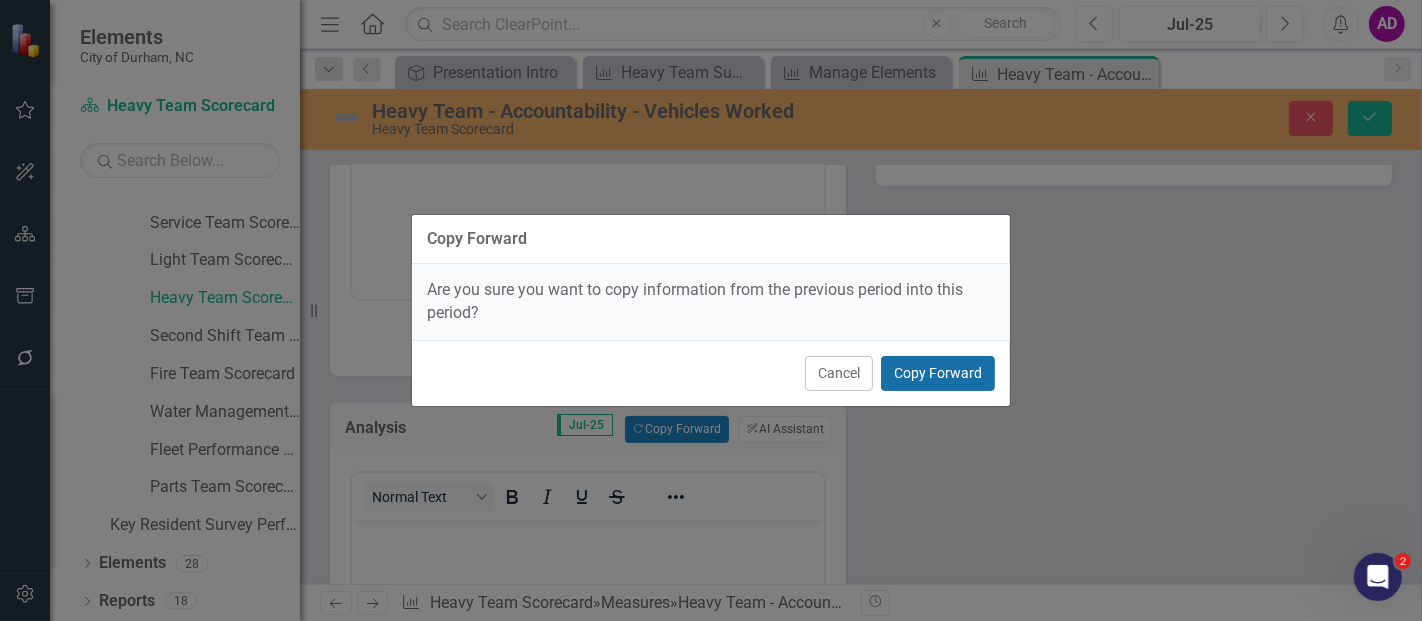 click on "Copy Forward" at bounding box center (938, 373) 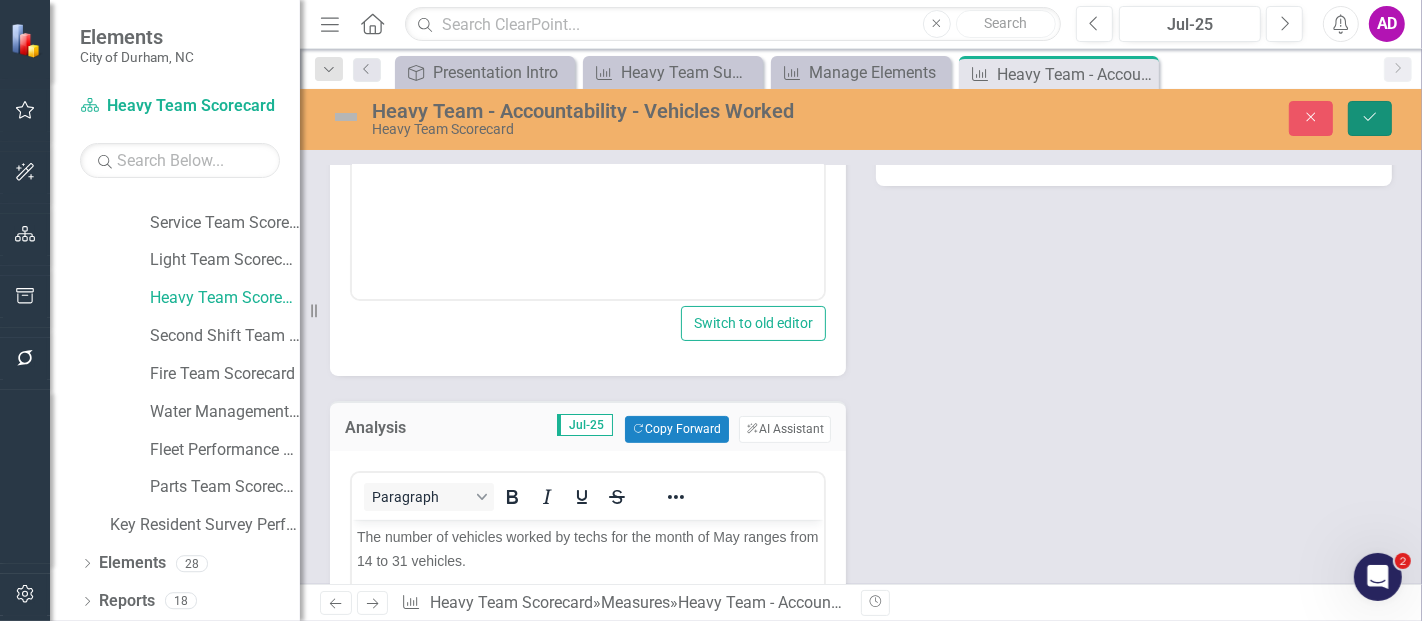 click on "Save" 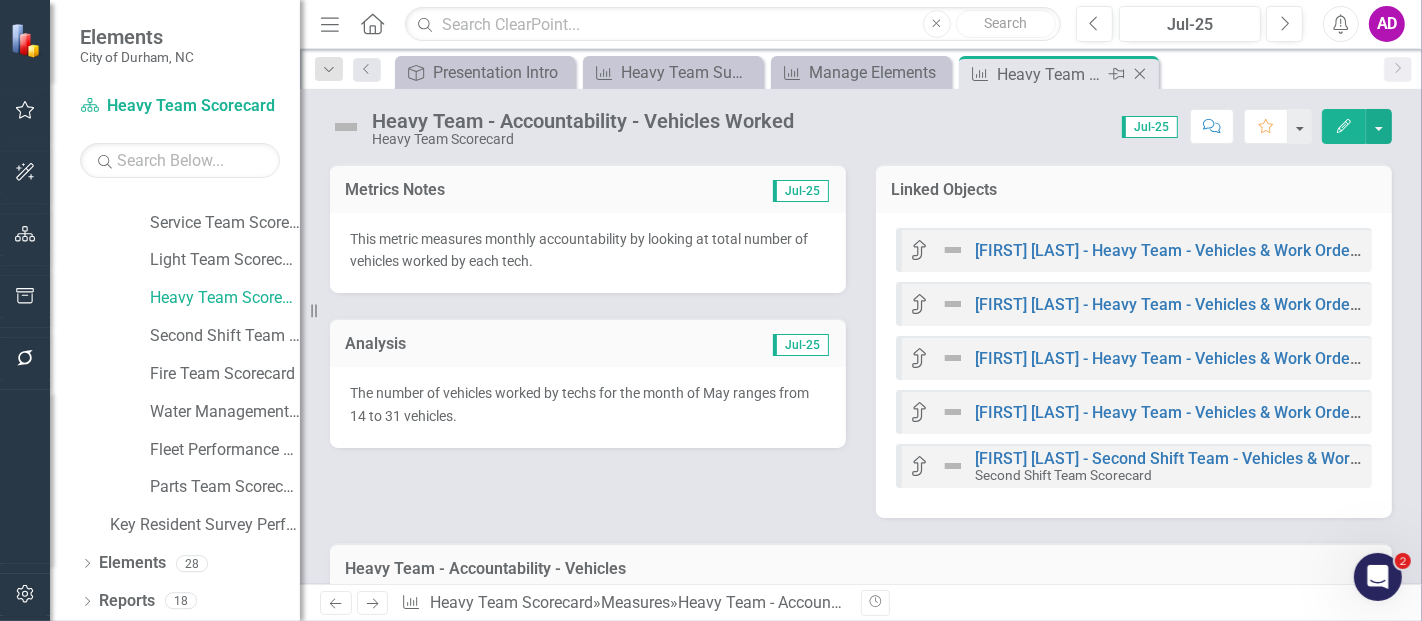 click 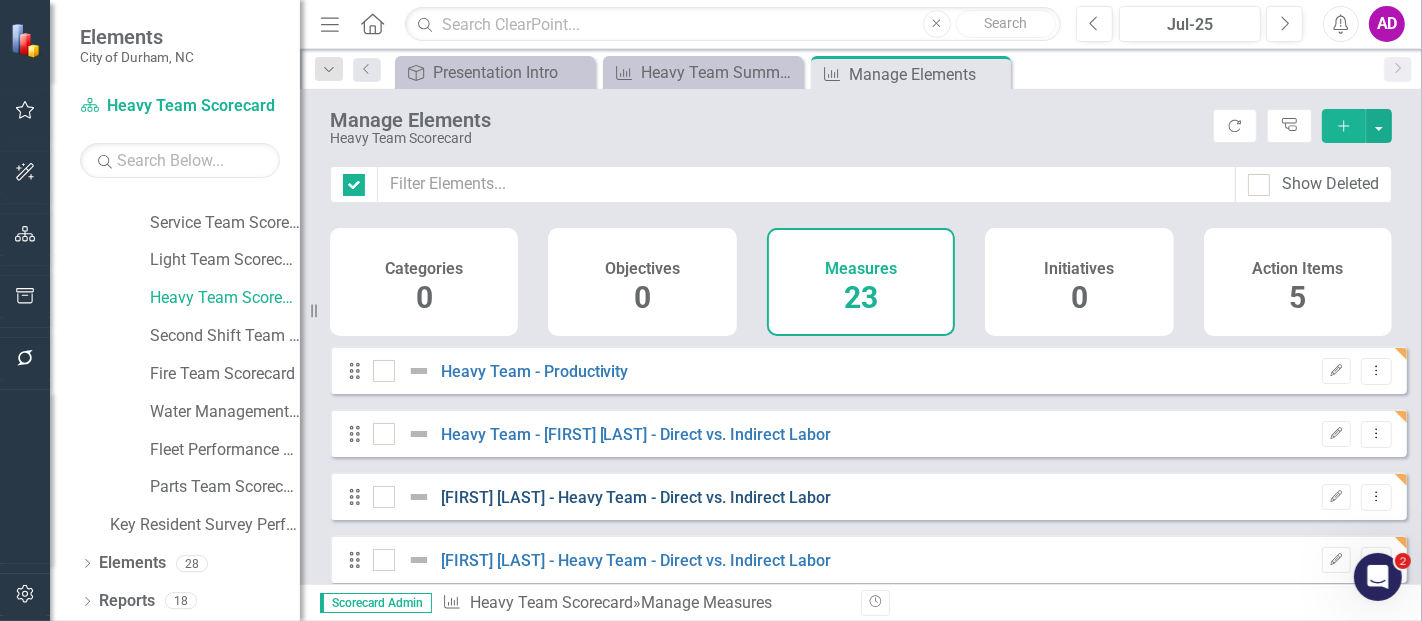 checkbox on "false" 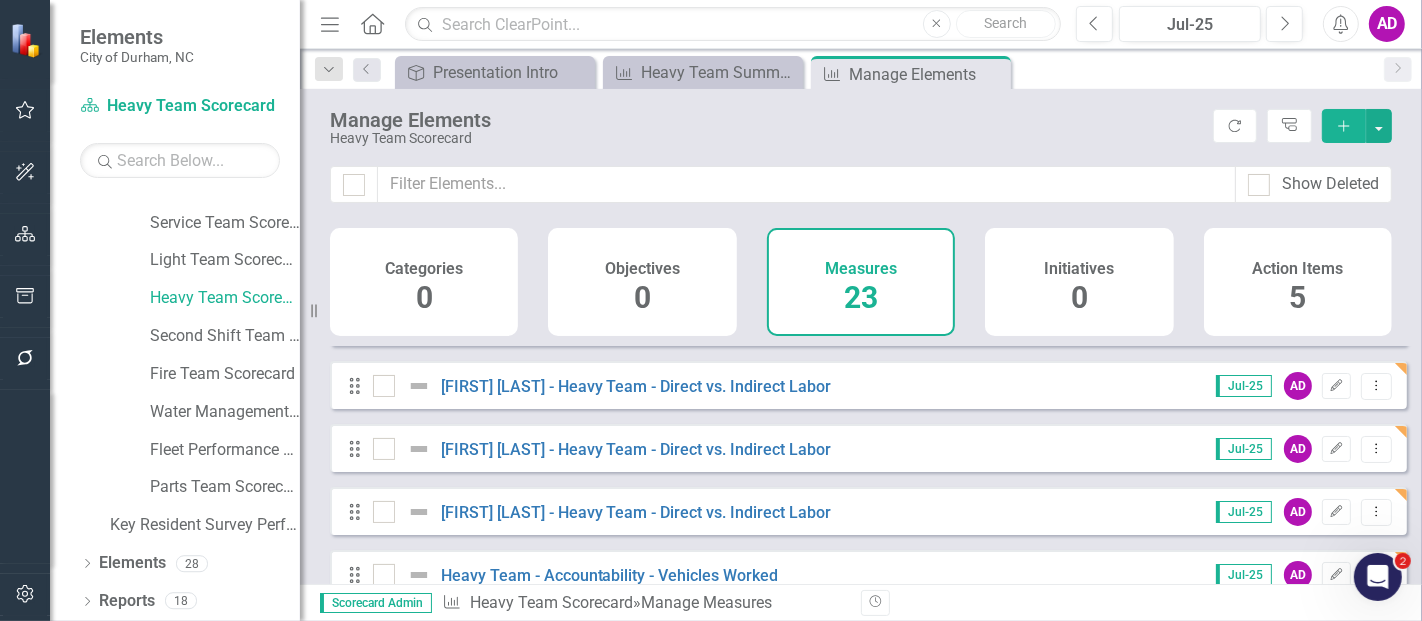 scroll, scrollTop: 222, scrollLeft: 0, axis: vertical 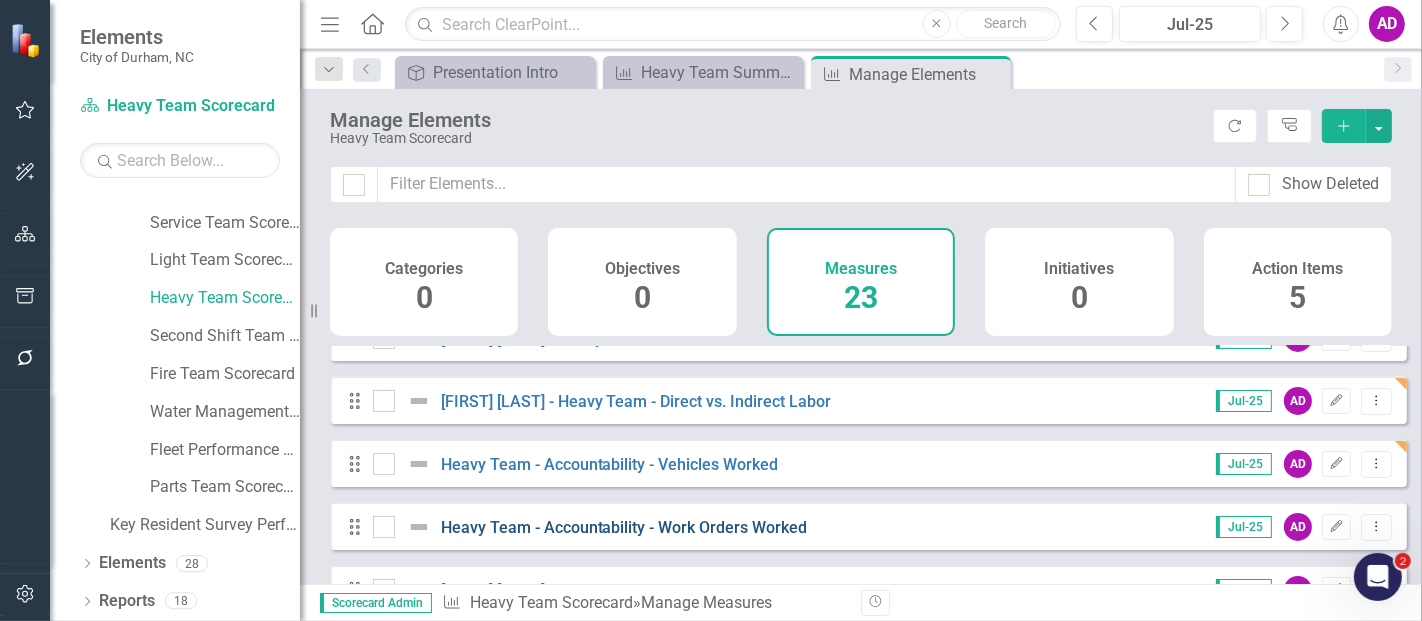 click on "Heavy Team - Accountability - Work Orders Worked" at bounding box center [624, 527] 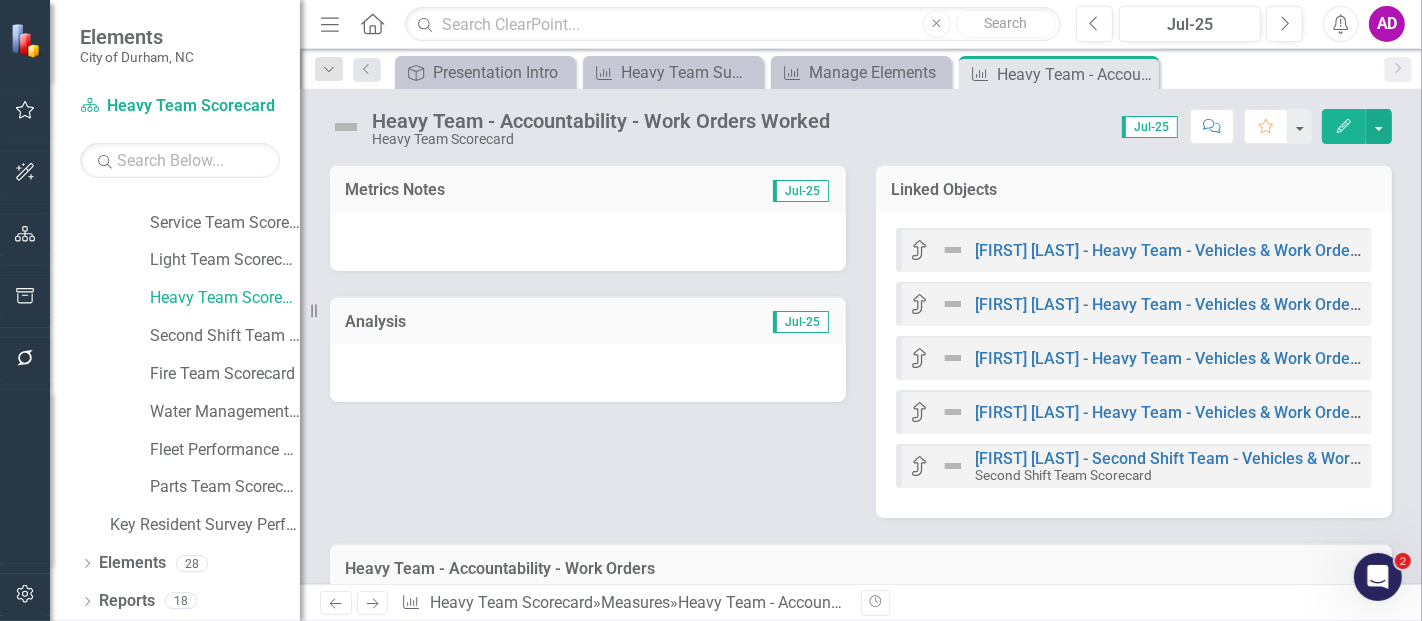 click at bounding box center (588, 242) 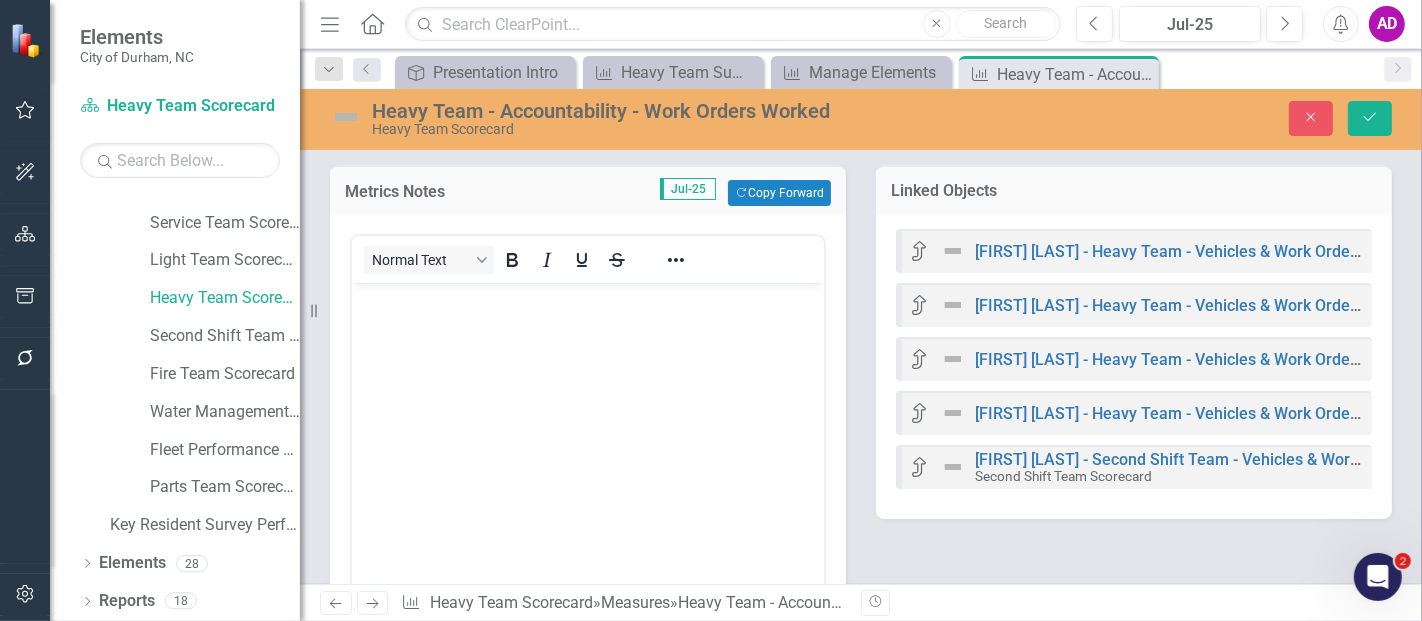 scroll, scrollTop: 0, scrollLeft: 0, axis: both 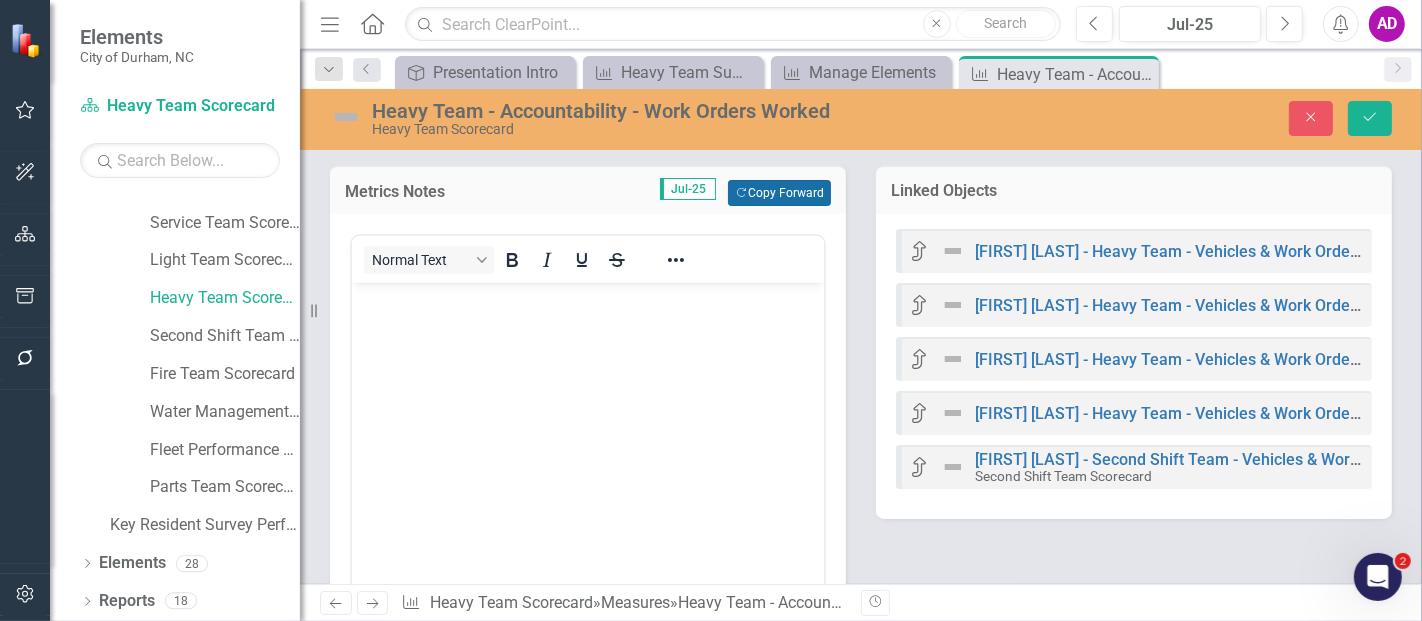 click on "Copy Forward  Copy Forward" at bounding box center (779, 193) 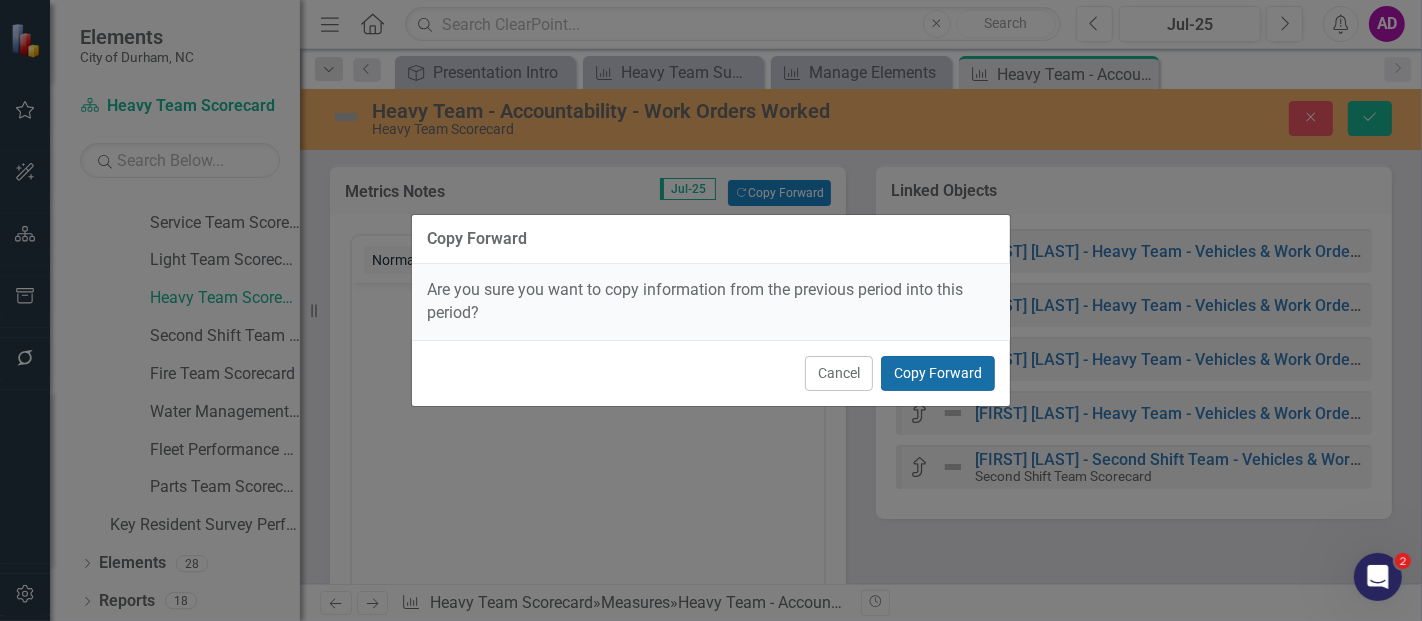 click on "Copy Forward" at bounding box center [938, 373] 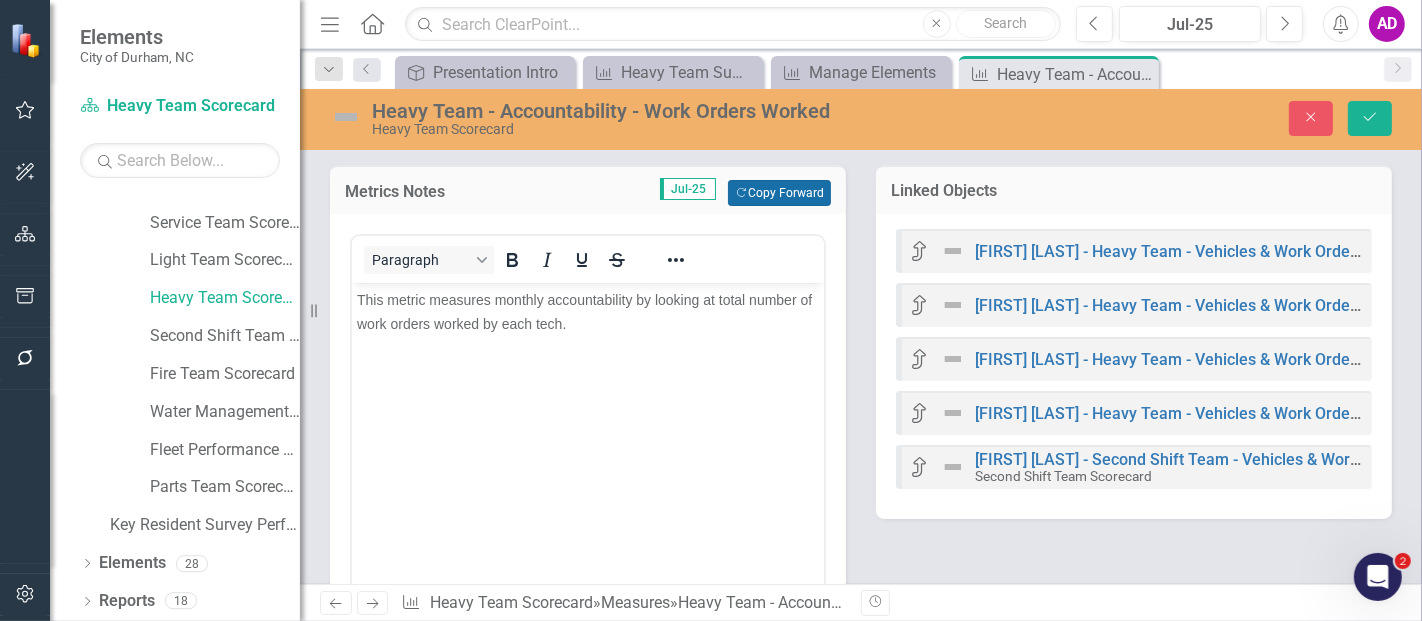 scroll, scrollTop: 333, scrollLeft: 0, axis: vertical 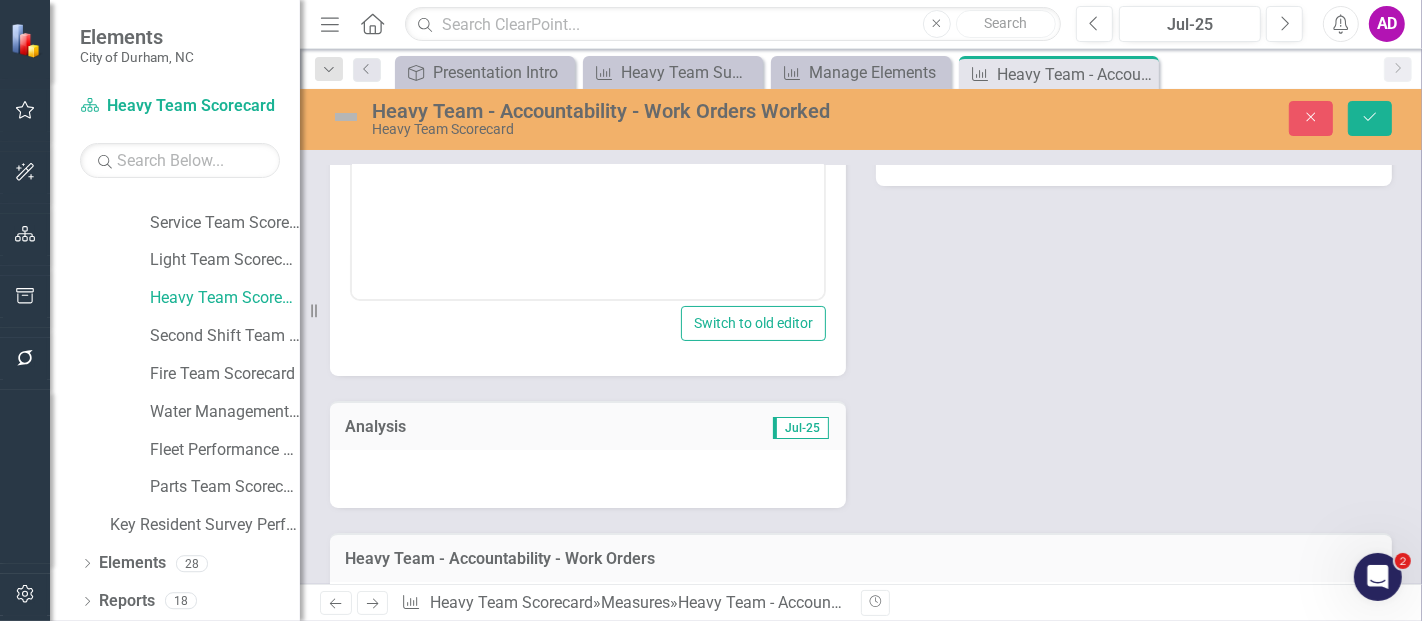 click at bounding box center (588, 479) 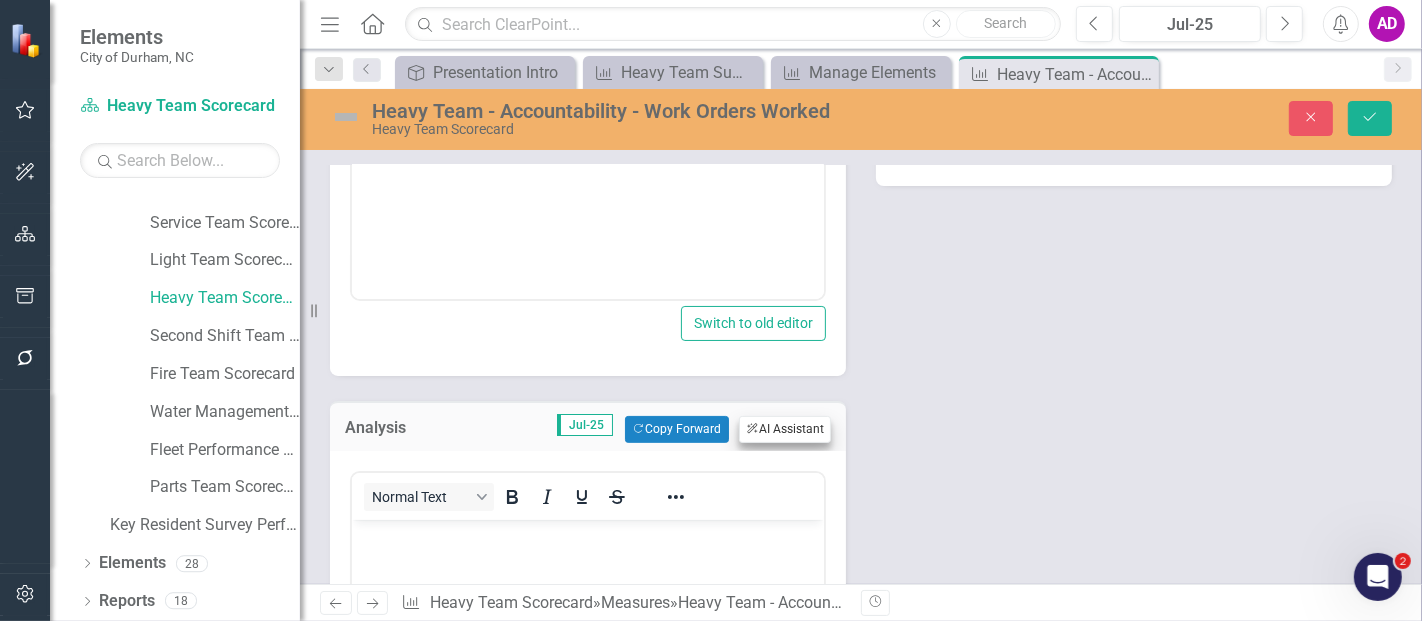 scroll, scrollTop: 0, scrollLeft: 0, axis: both 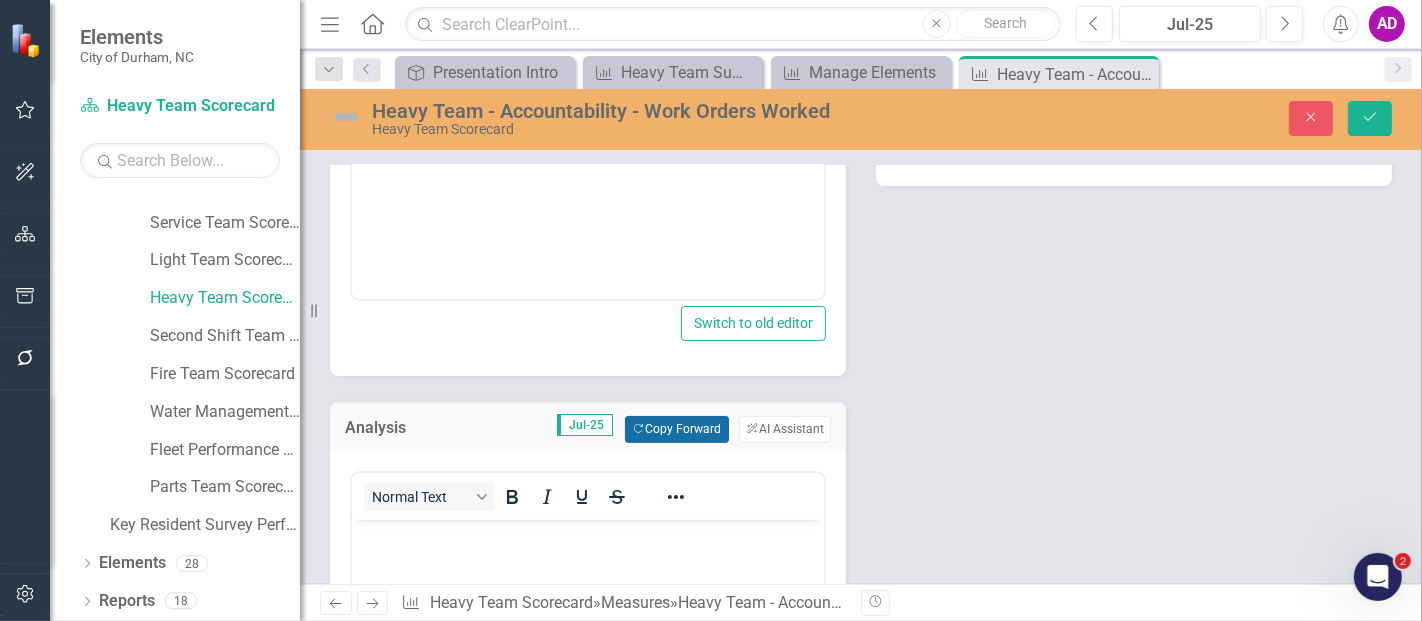 click on "Copy Forward  Copy Forward" at bounding box center [676, 429] 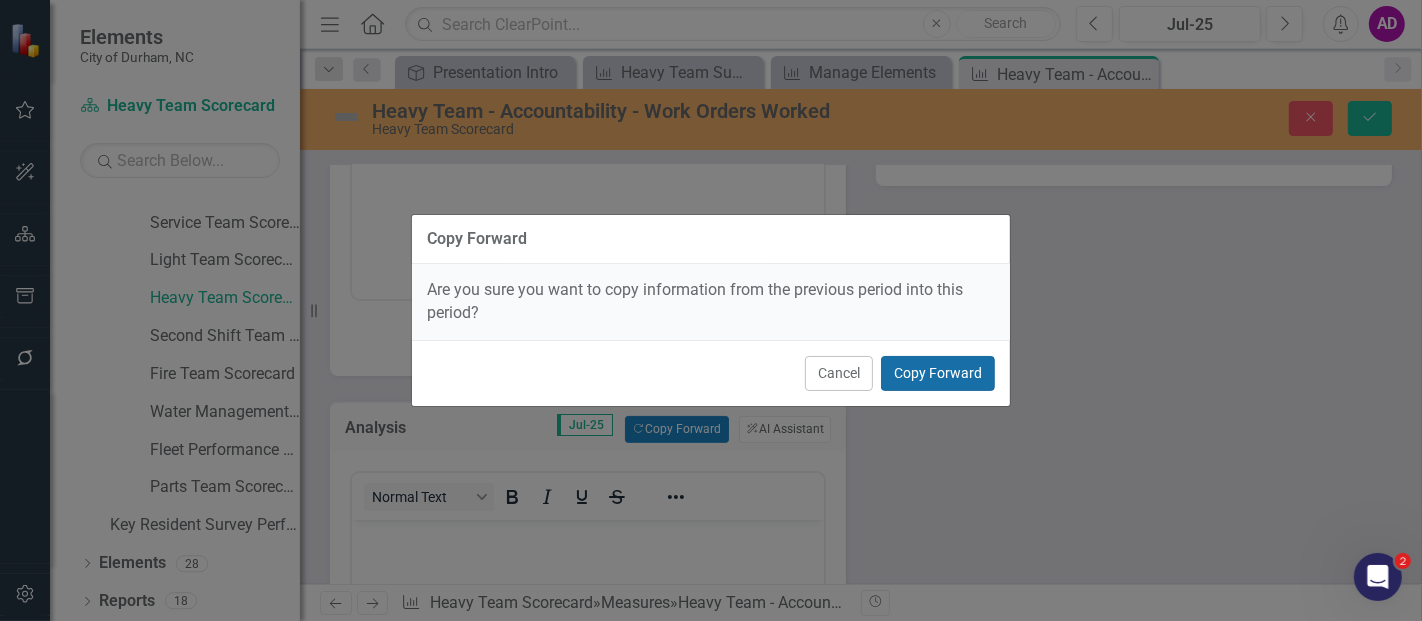 click on "Copy Forward" at bounding box center [938, 373] 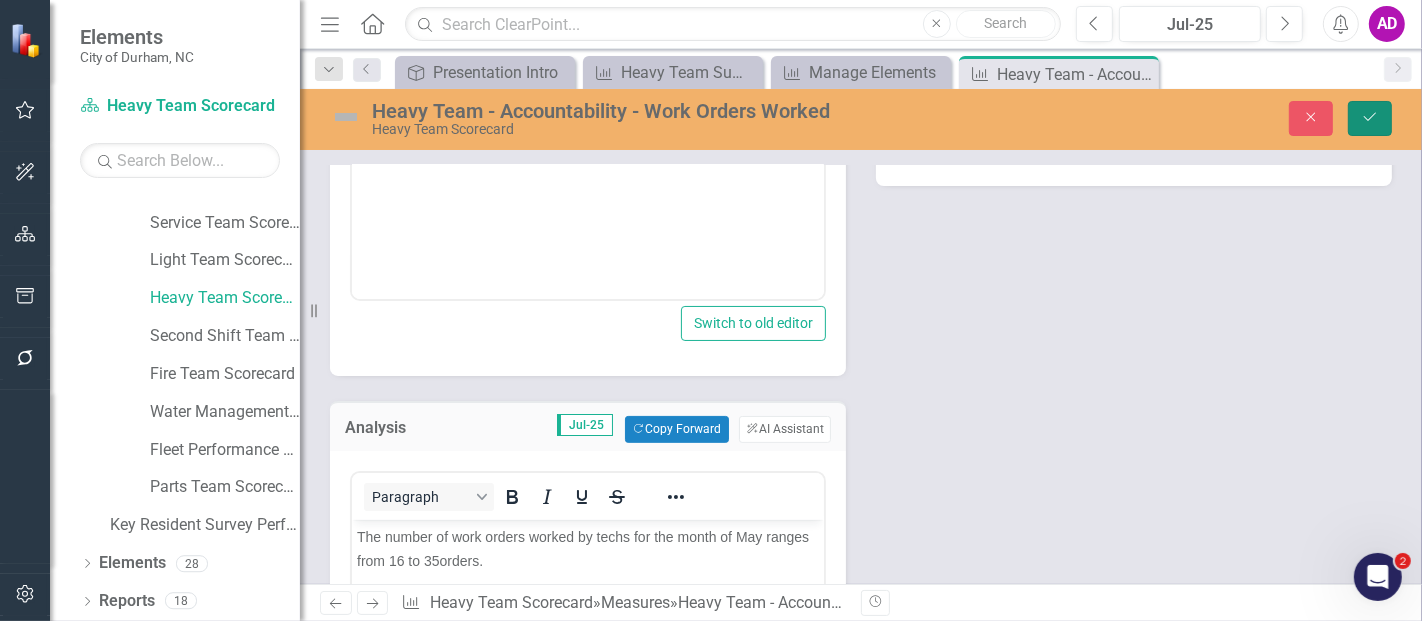 click on "Save" at bounding box center (1370, 118) 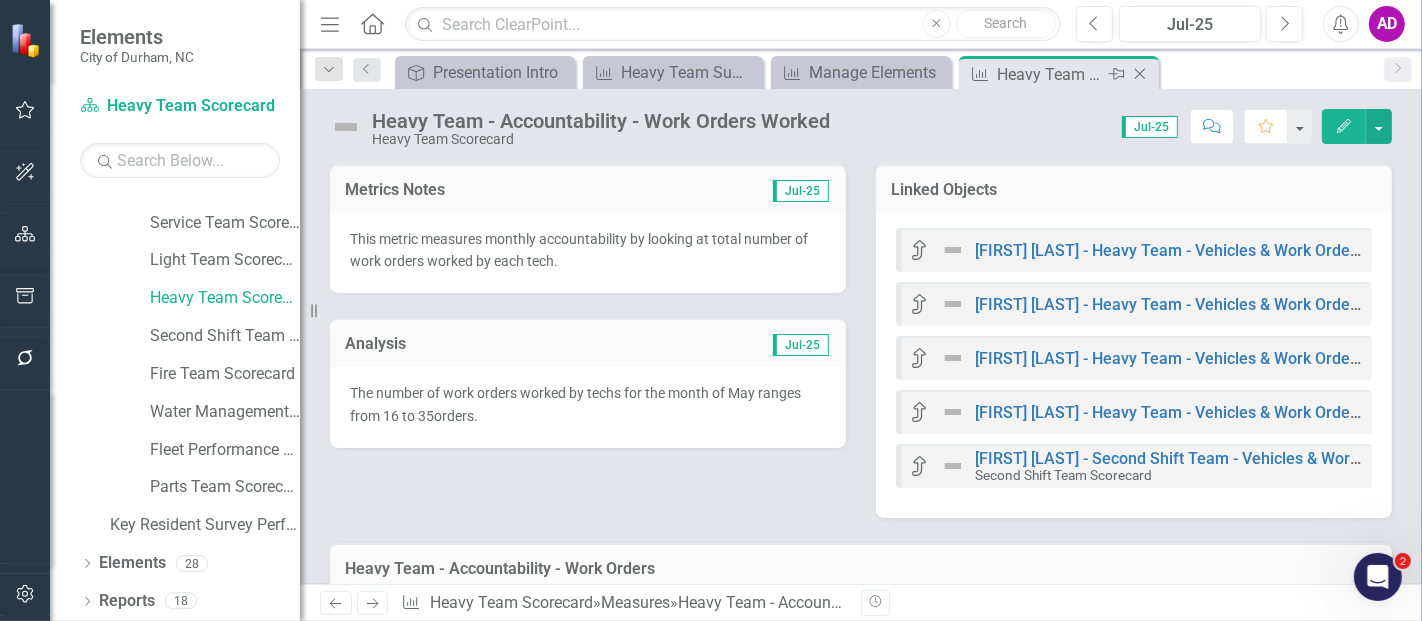 click on "Close" 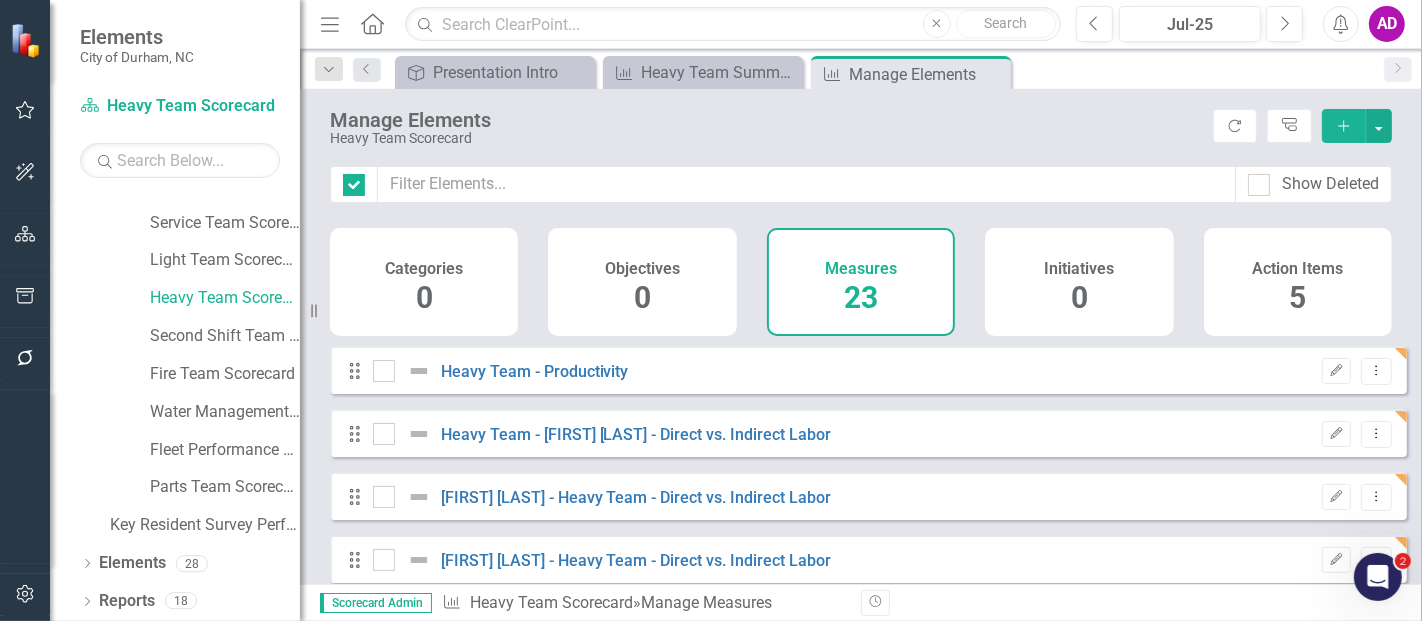 checkbox on "false" 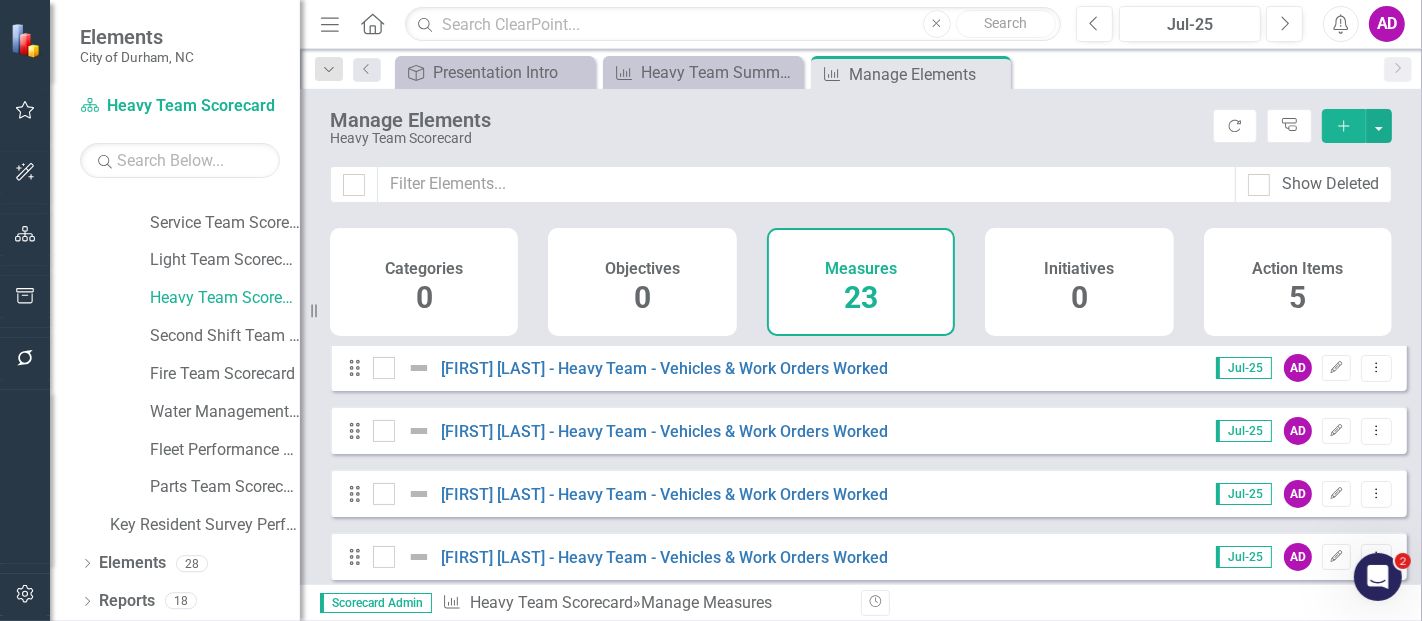 scroll, scrollTop: 333, scrollLeft: 0, axis: vertical 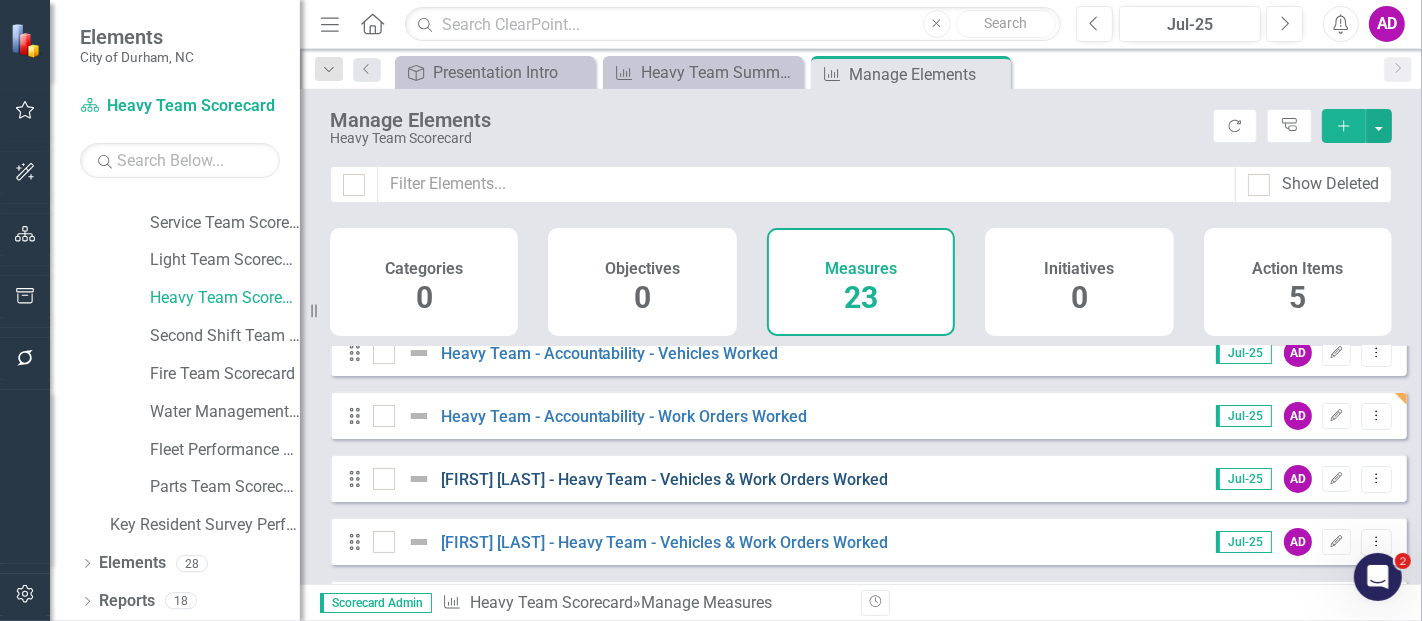 click on "Kelly Powers - Heavy Team - Vehicles & Work Orders Worked" at bounding box center [665, 479] 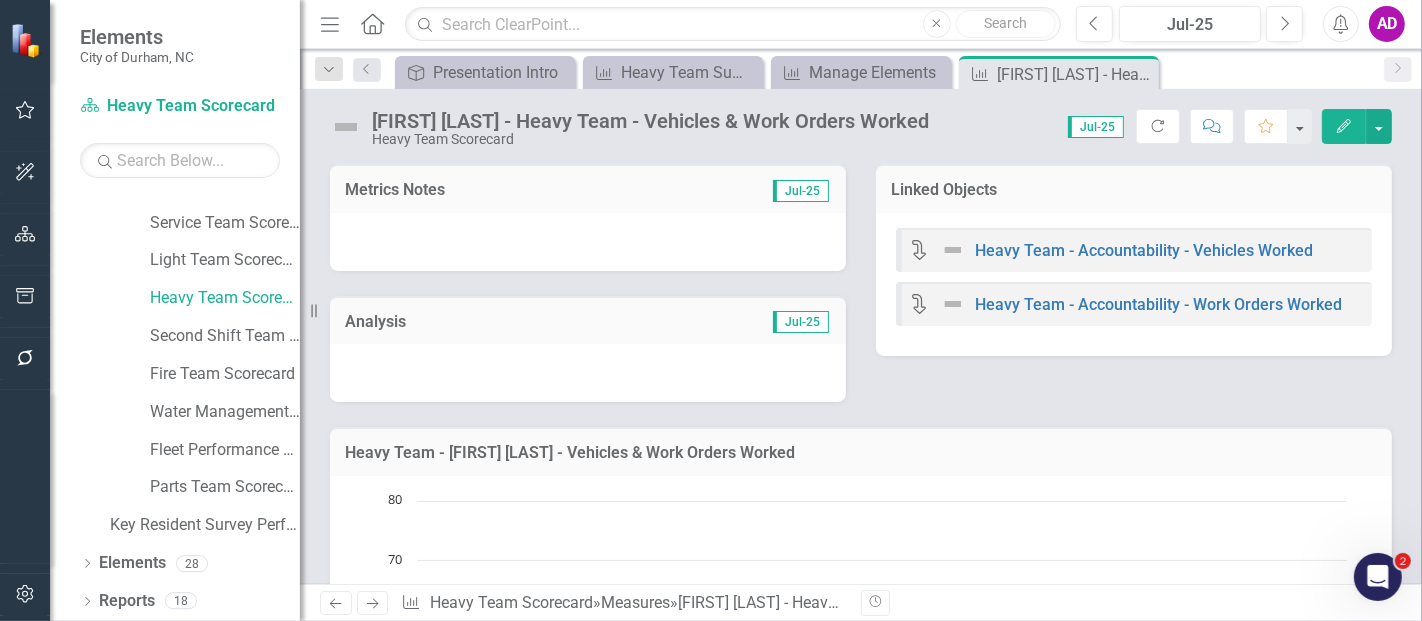 click at bounding box center (588, 242) 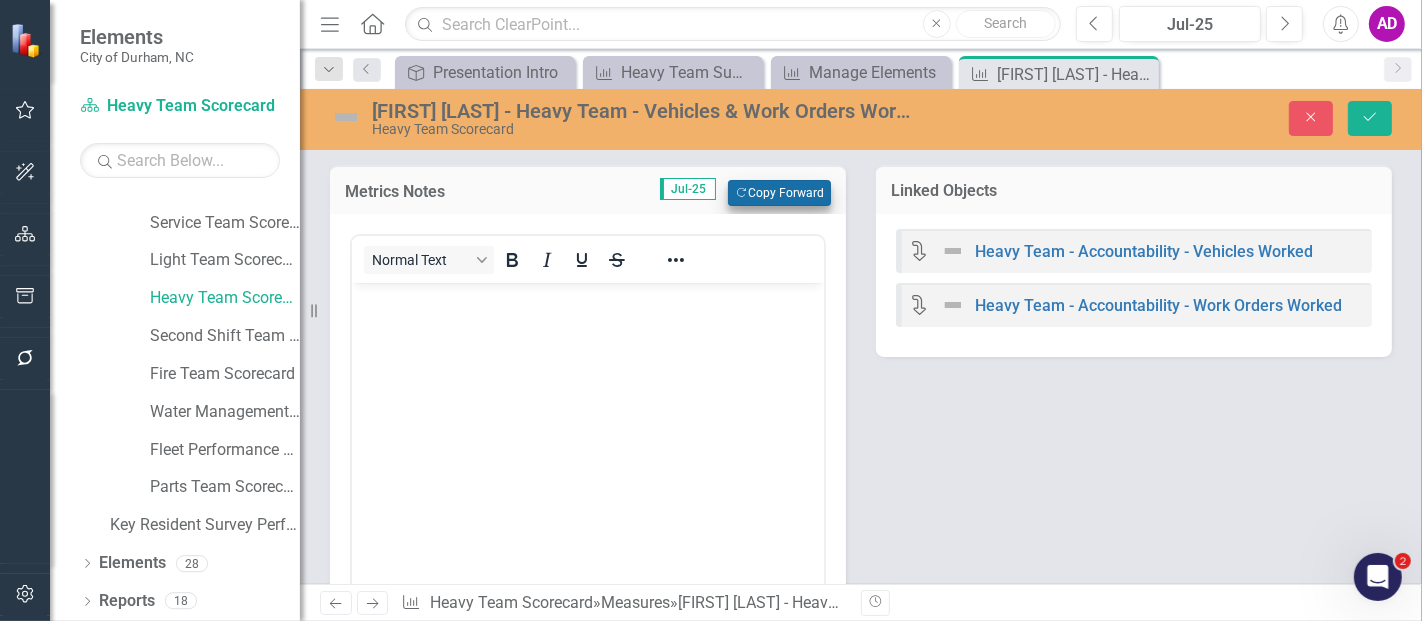 scroll, scrollTop: 0, scrollLeft: 0, axis: both 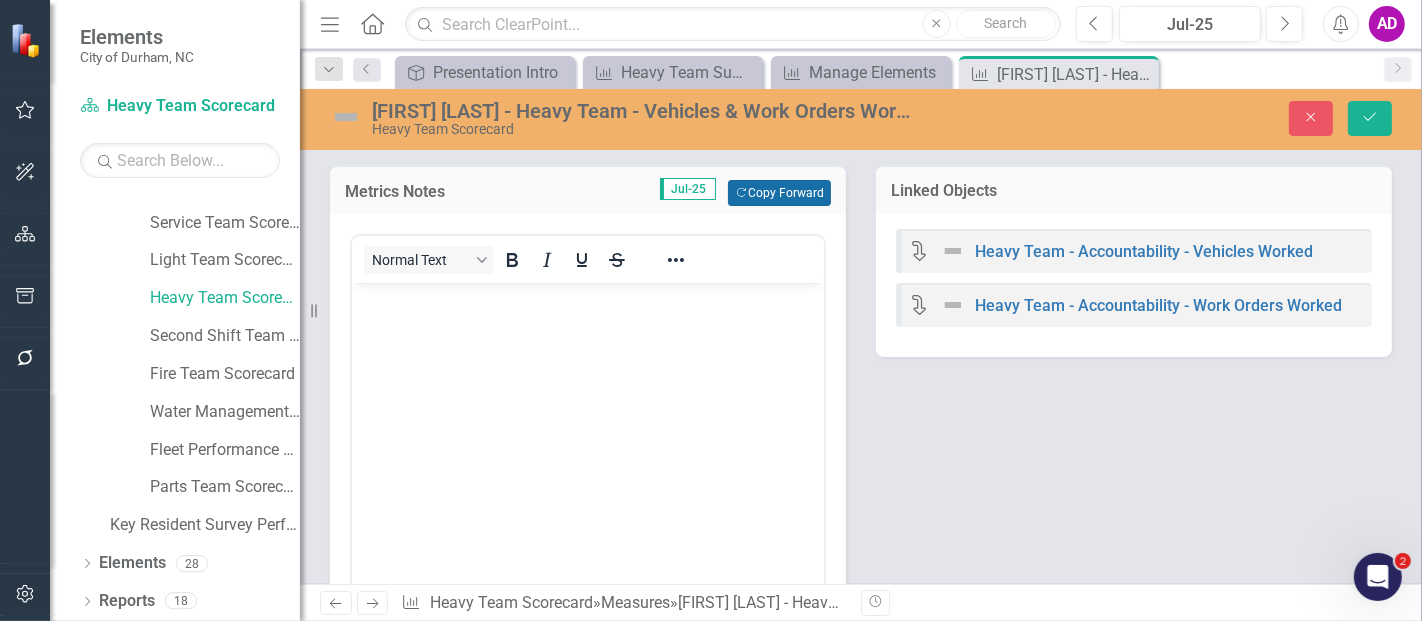 click on "Copy Forward  Copy Forward" at bounding box center [779, 193] 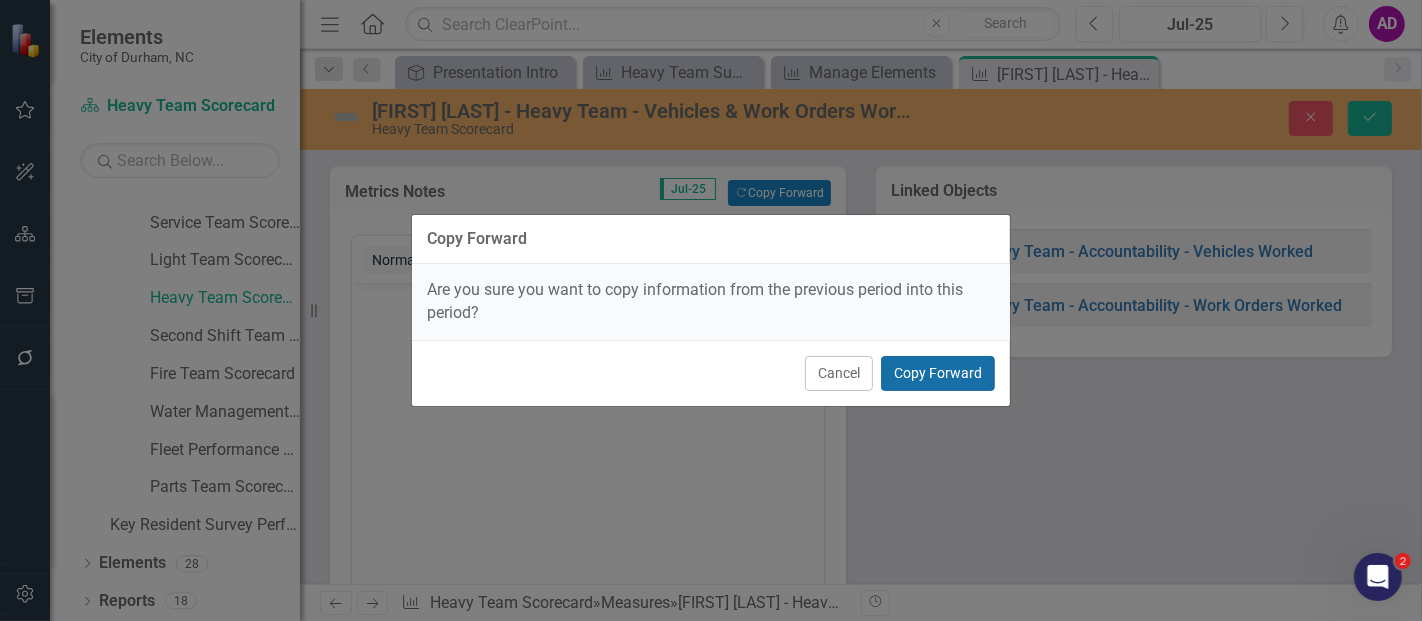 click on "Copy Forward" at bounding box center (938, 373) 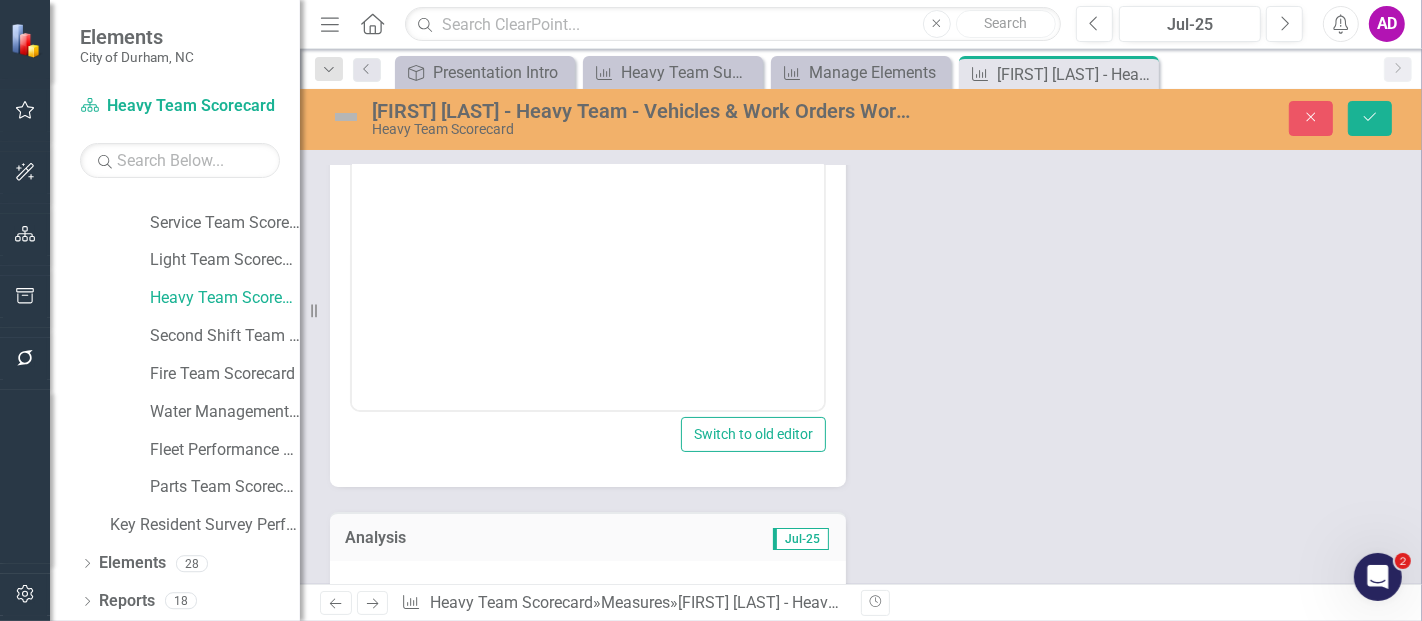 scroll, scrollTop: 333, scrollLeft: 0, axis: vertical 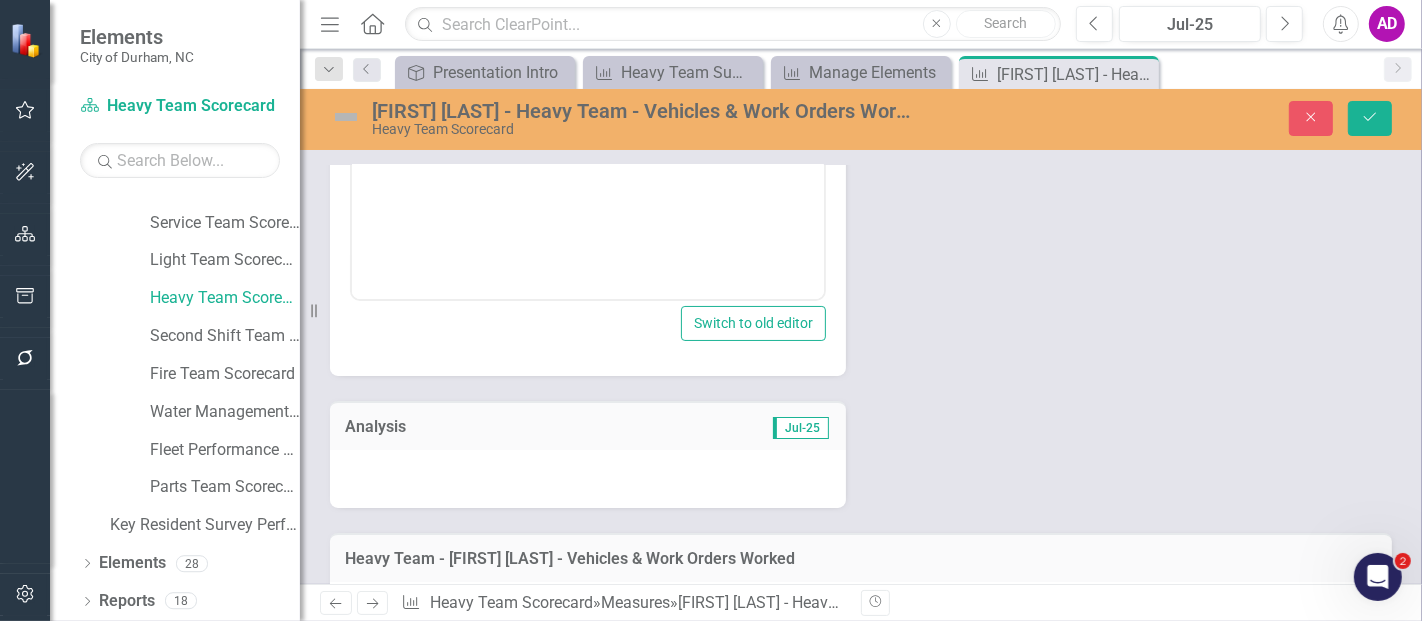 click at bounding box center [588, 479] 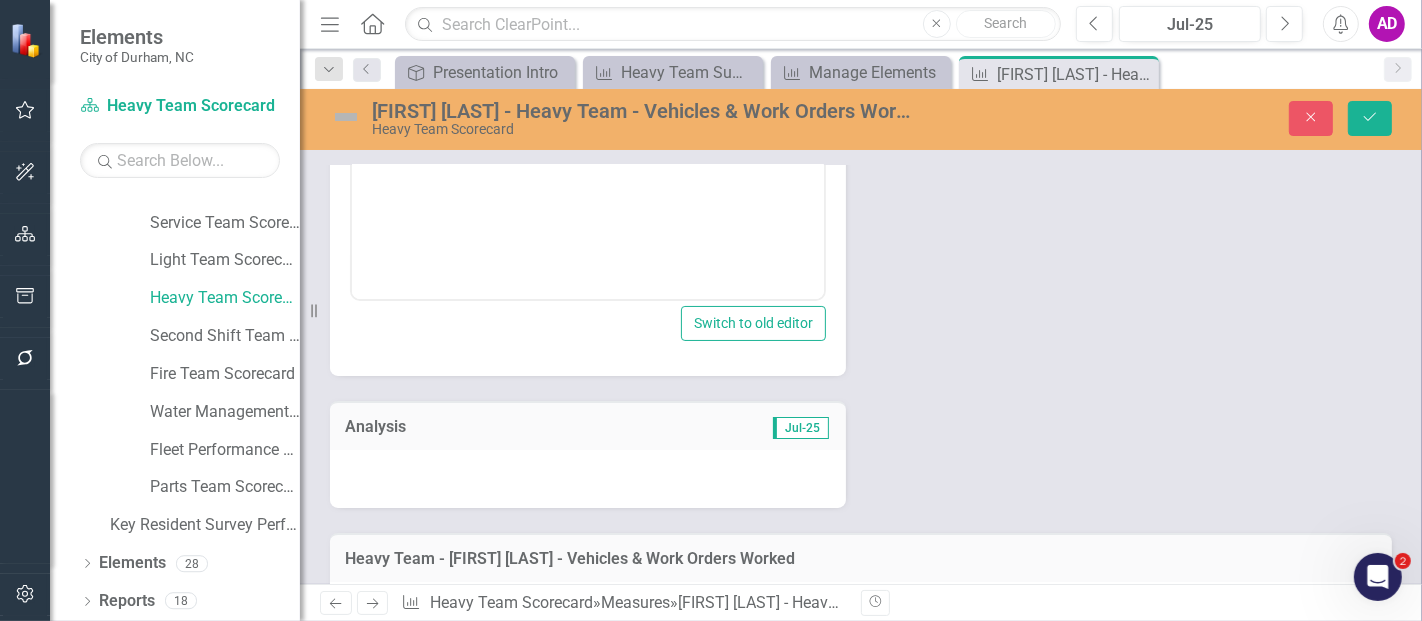 click at bounding box center (588, 479) 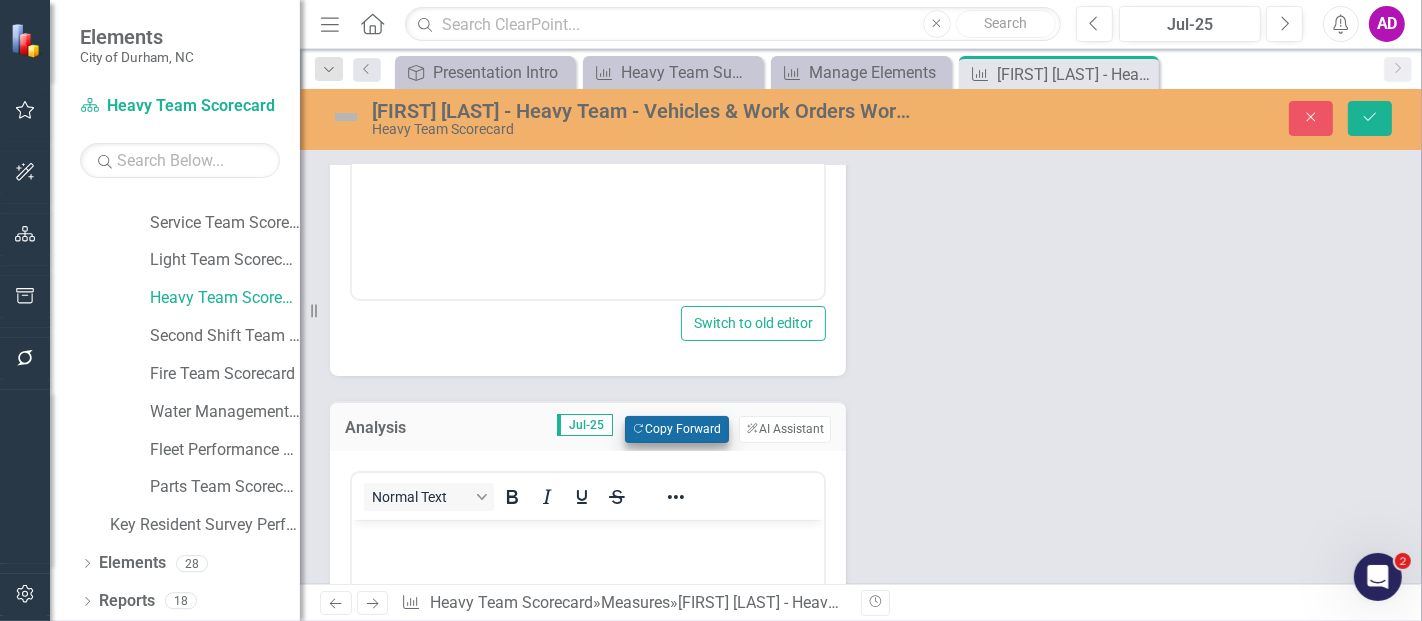 scroll, scrollTop: 0, scrollLeft: 0, axis: both 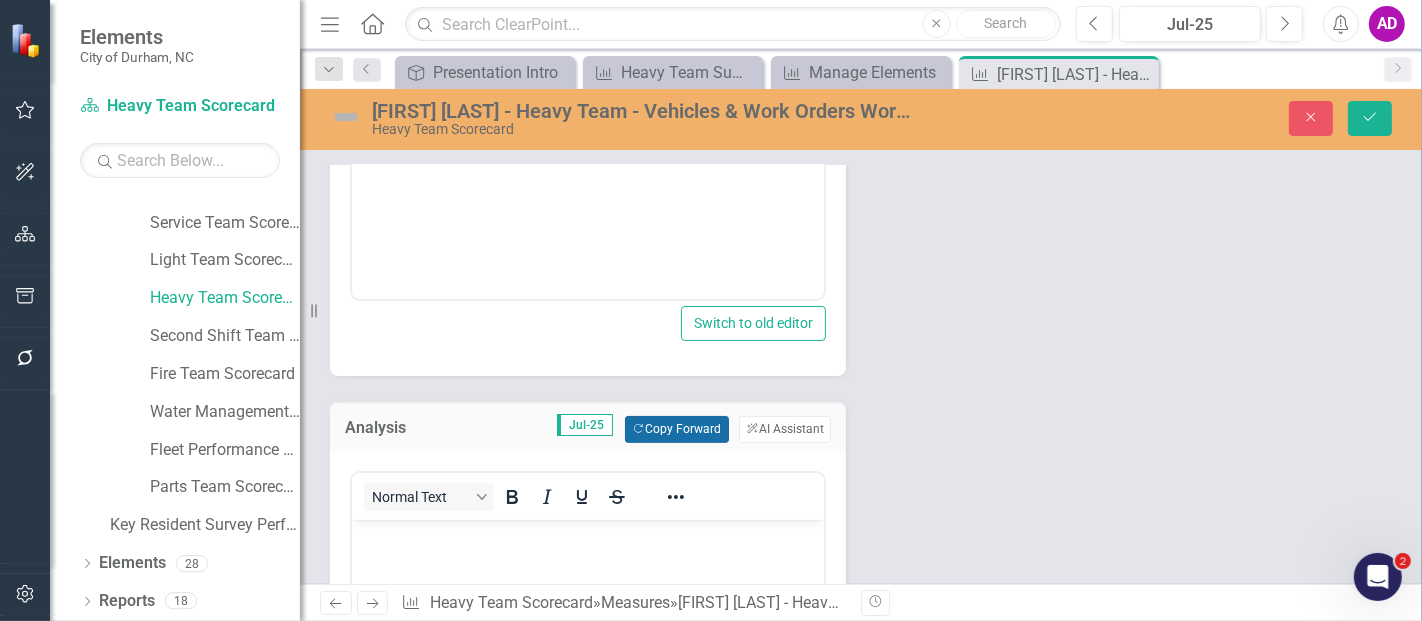 click on "Copy Forward  Copy Forward" at bounding box center (676, 429) 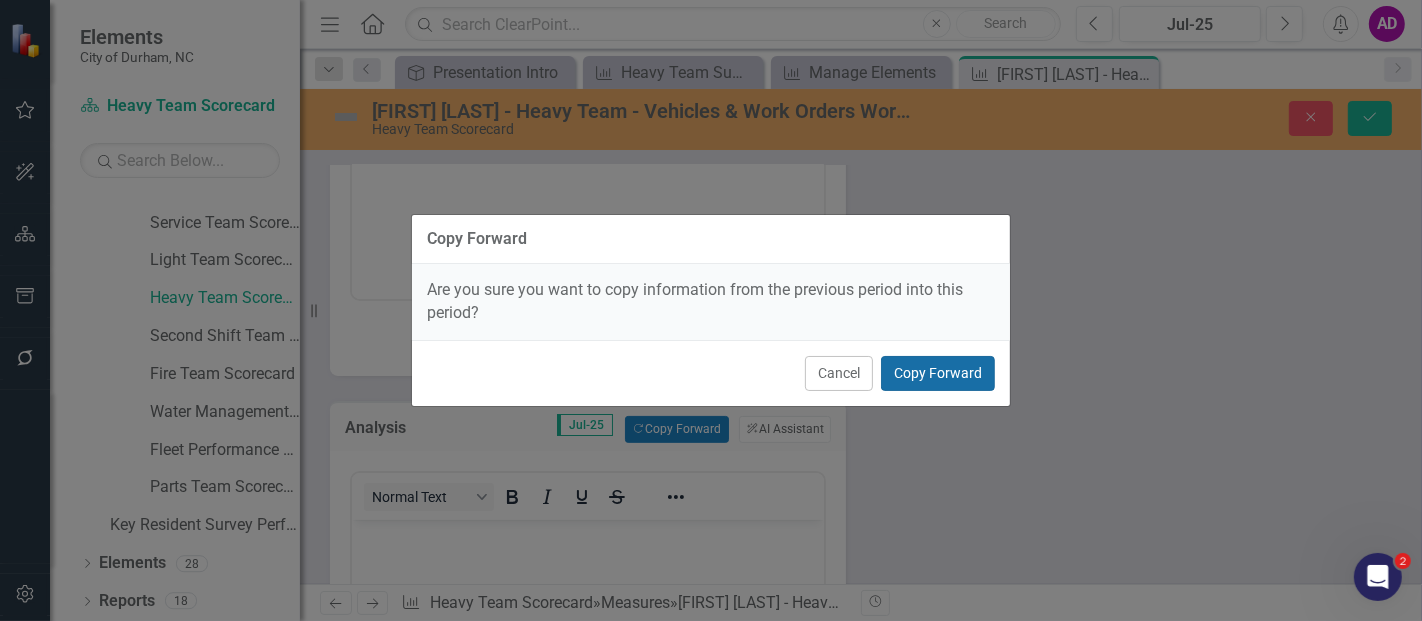 click on "Copy Forward" at bounding box center (938, 373) 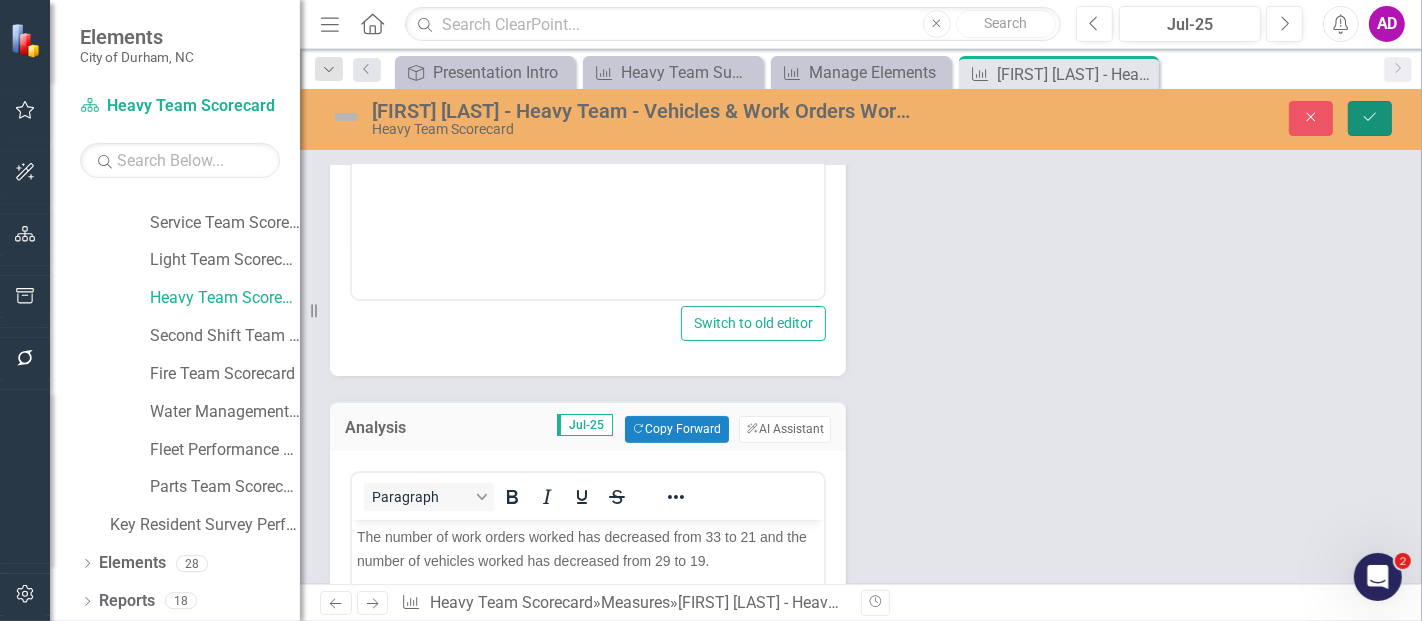 click on "Save" 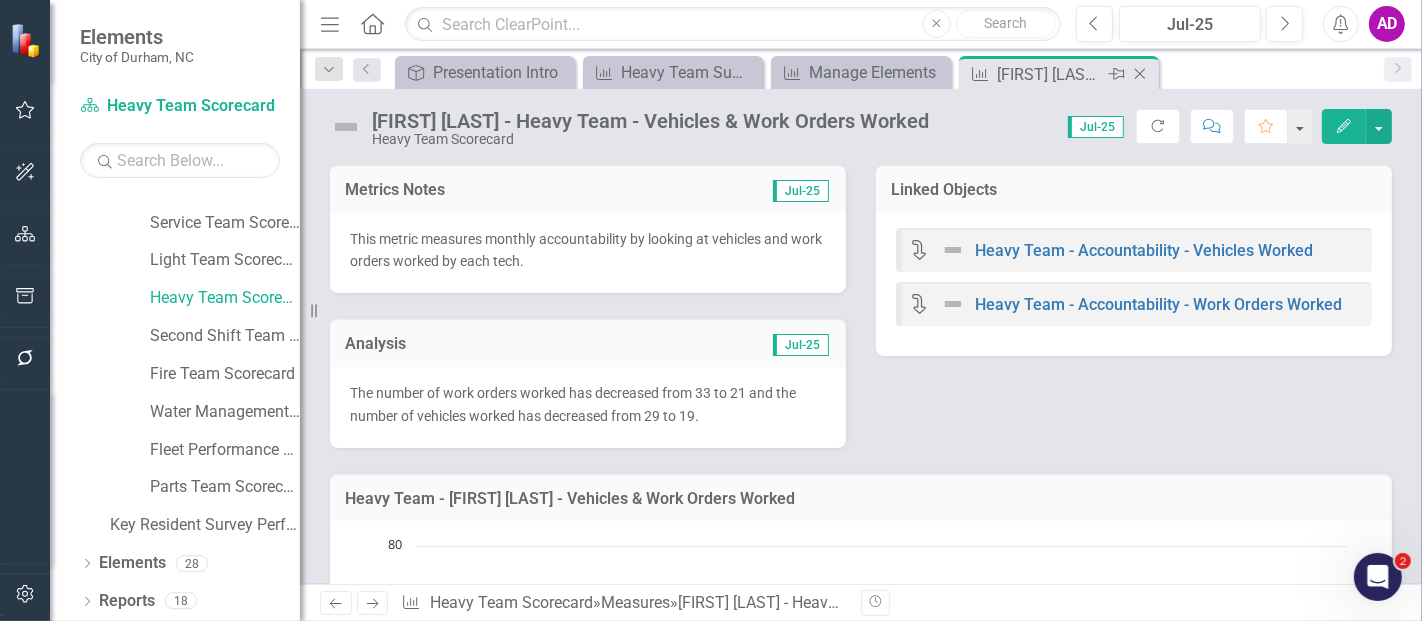click on "Close" 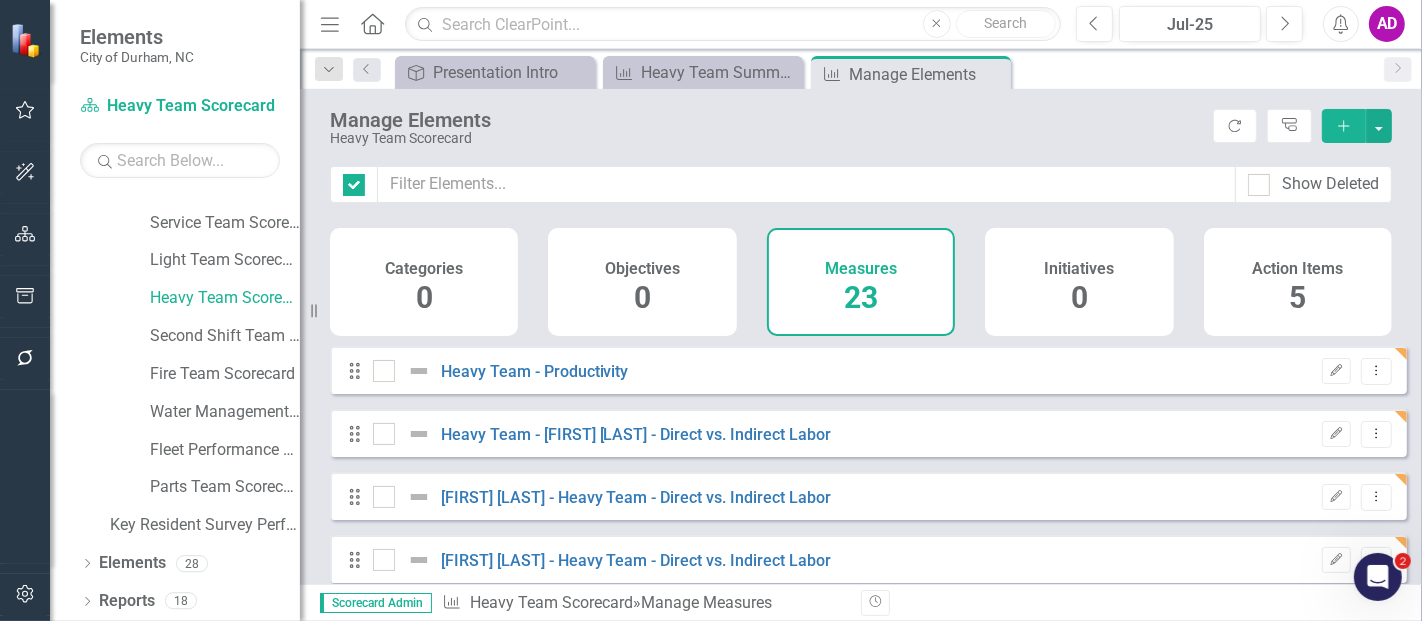 checkbox on "false" 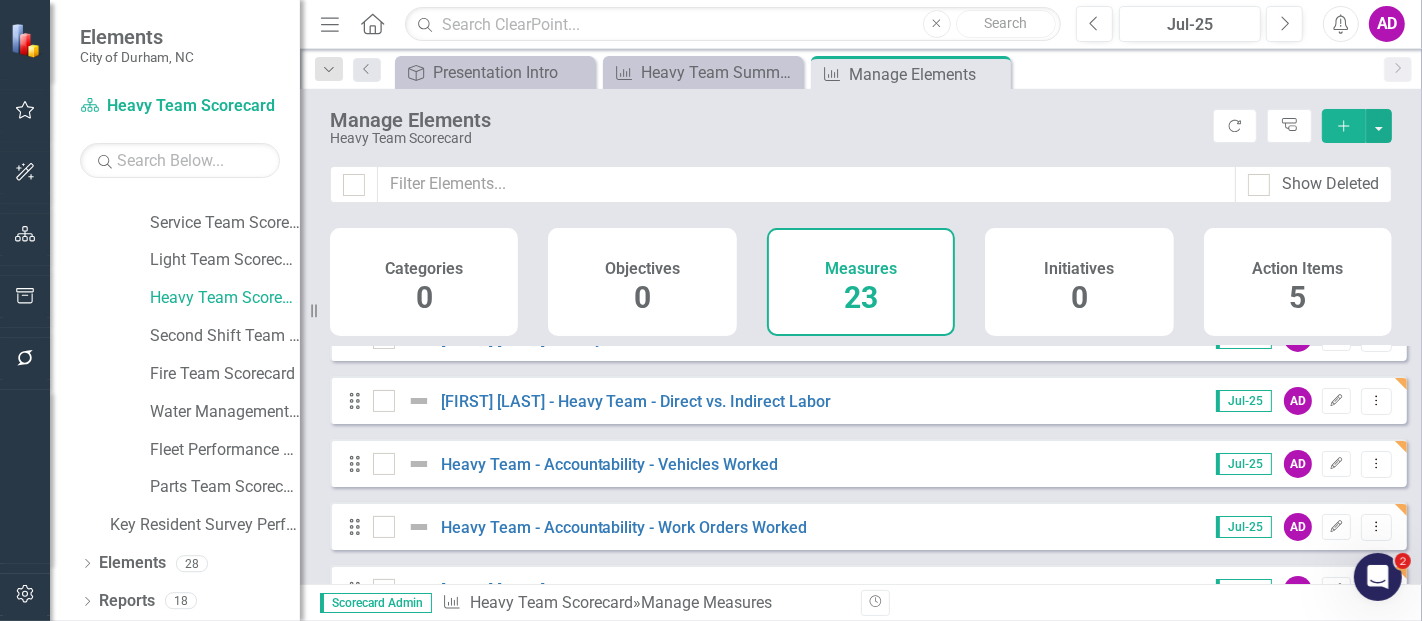 scroll, scrollTop: 333, scrollLeft: 0, axis: vertical 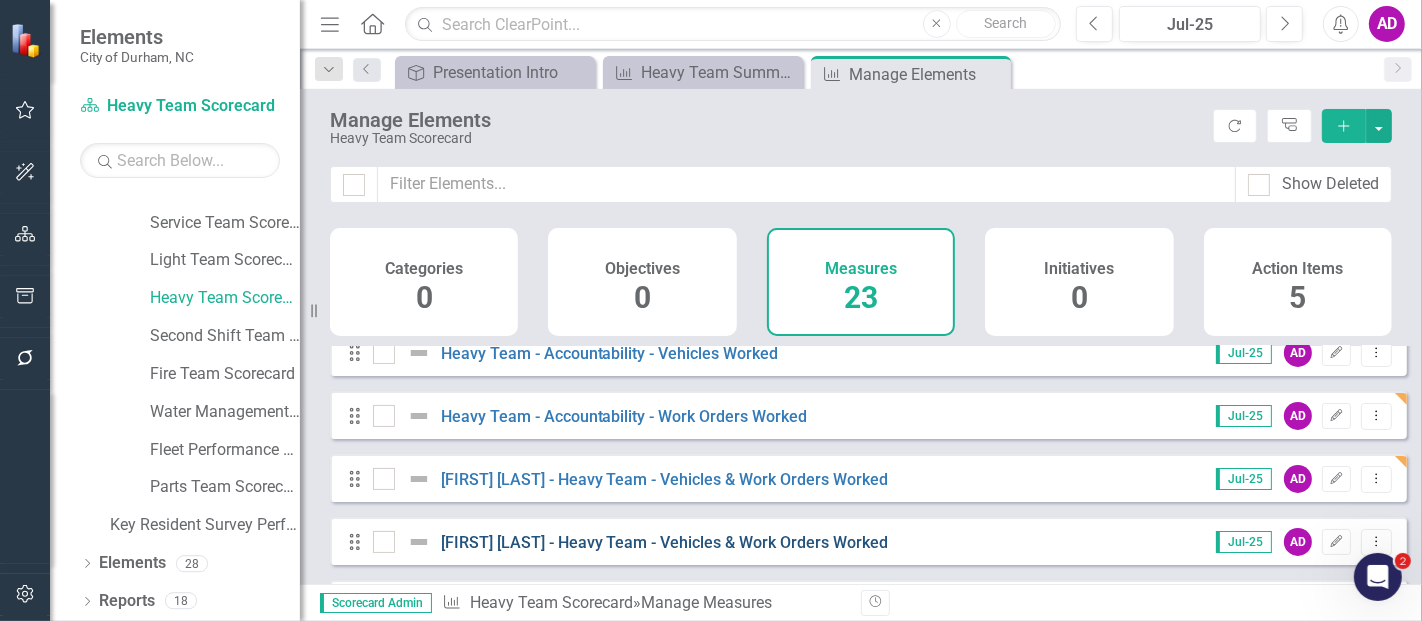 click on "Abel Palacios Jr. - Heavy Team - Vehicles & Work Orders Worked" at bounding box center [665, 542] 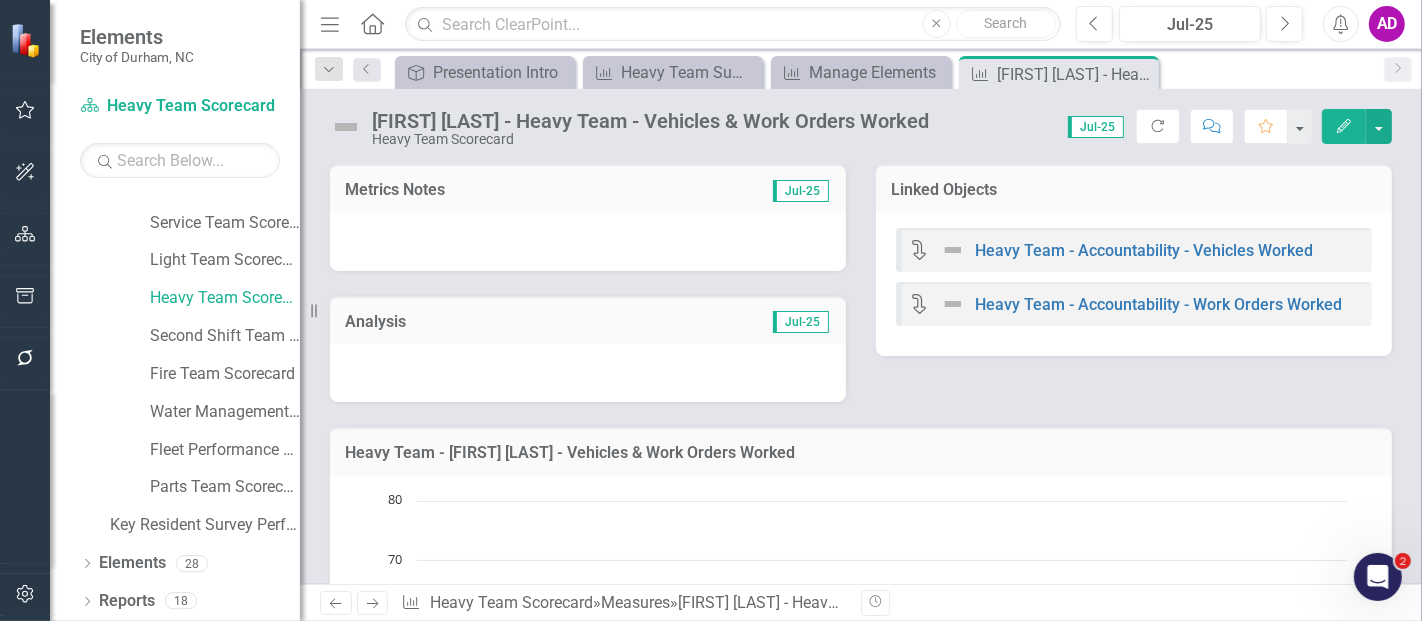 click at bounding box center [588, 242] 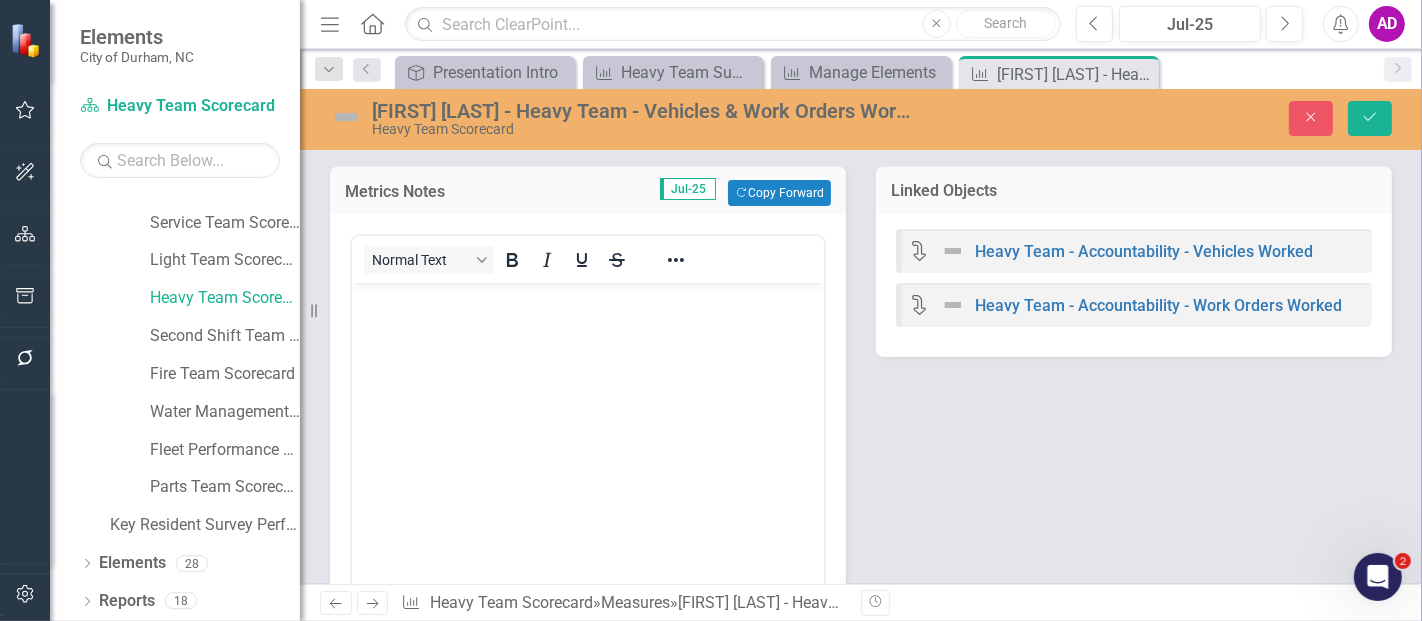 scroll, scrollTop: 0, scrollLeft: 0, axis: both 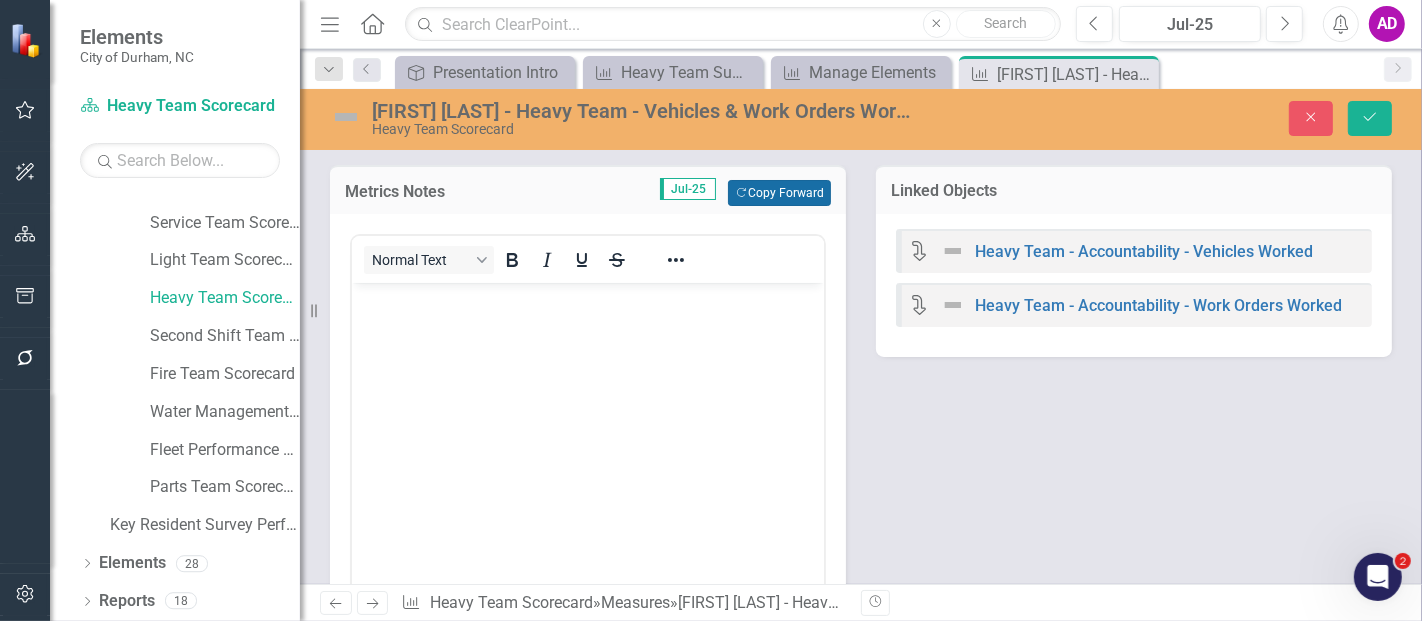 click on "Copy Forward  Copy Forward" at bounding box center (779, 193) 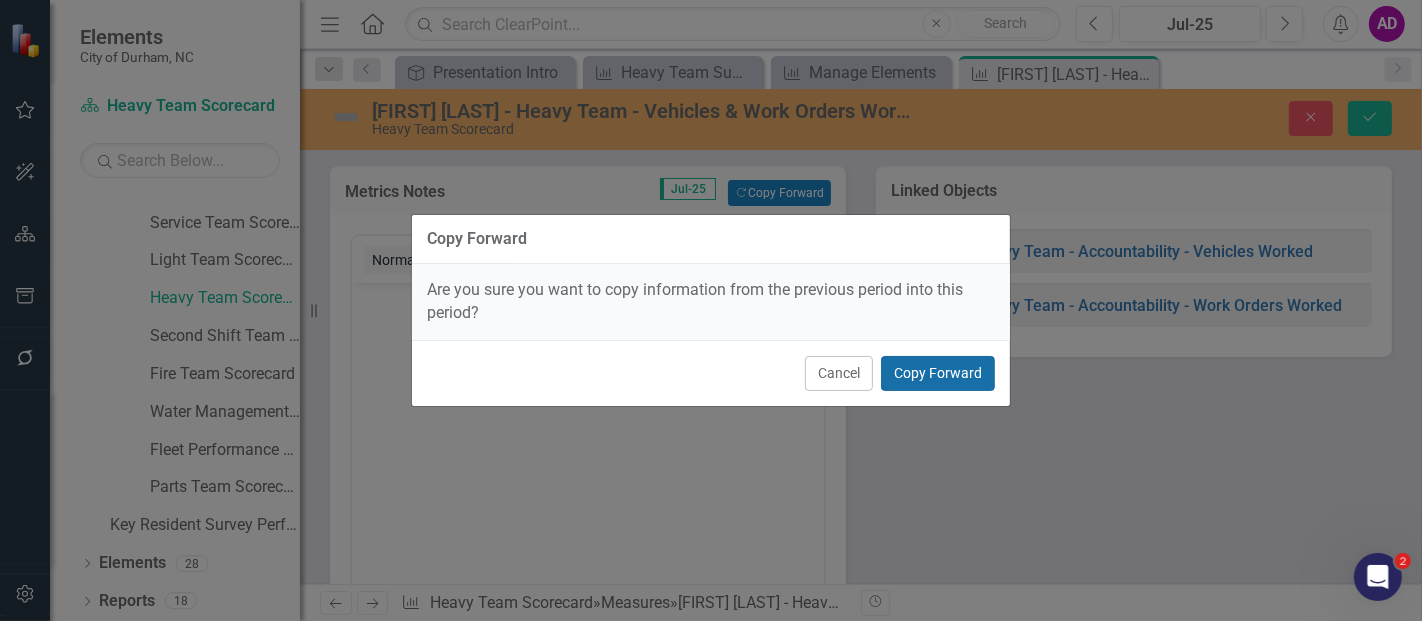 click on "Copy Forward" at bounding box center (938, 373) 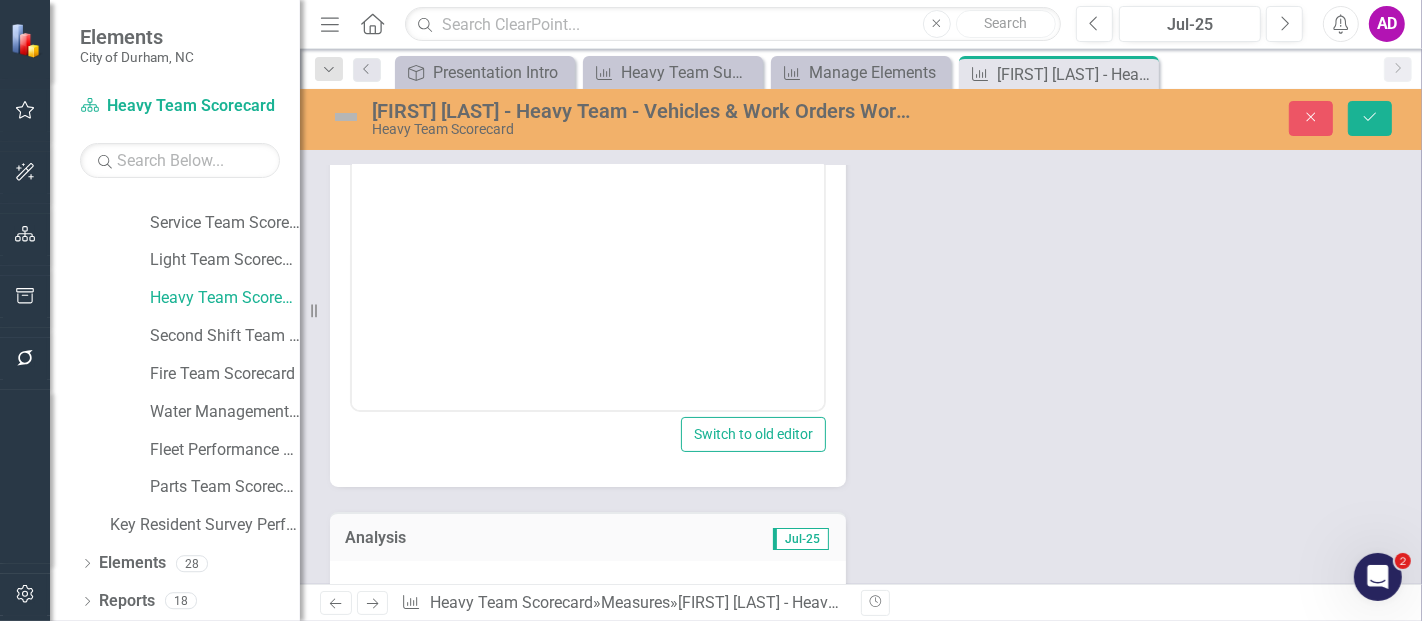 scroll, scrollTop: 333, scrollLeft: 0, axis: vertical 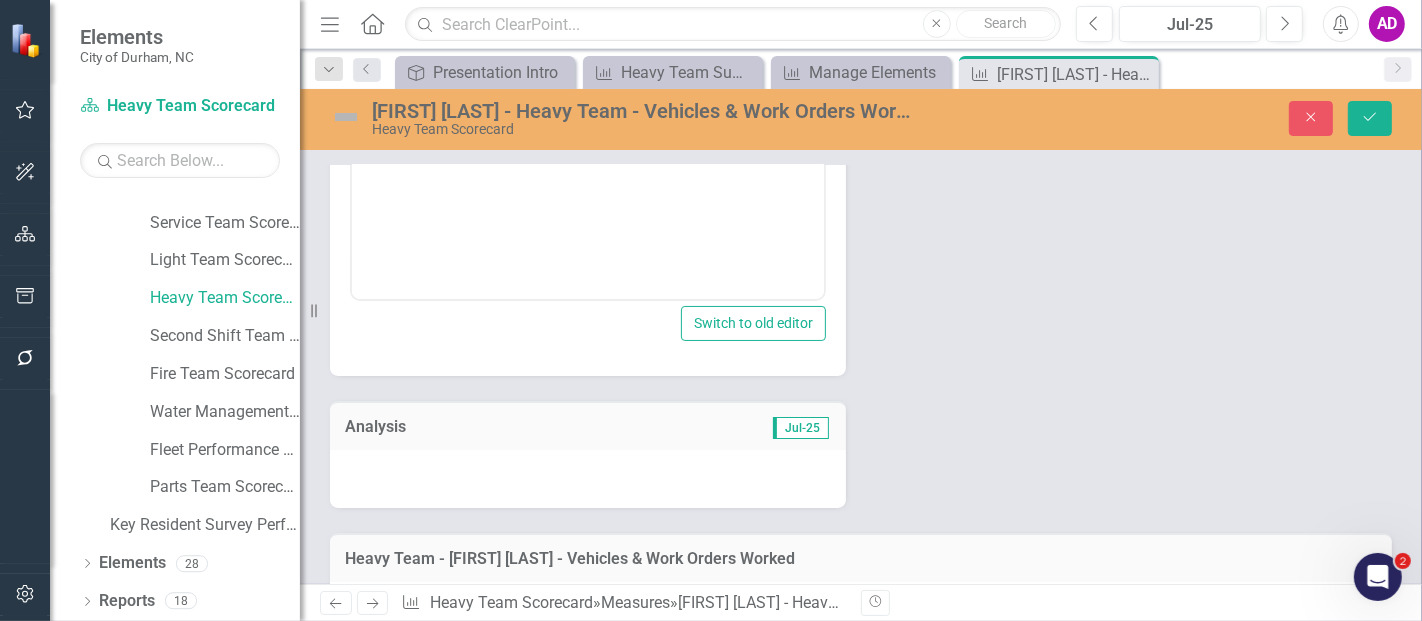 click at bounding box center (588, 479) 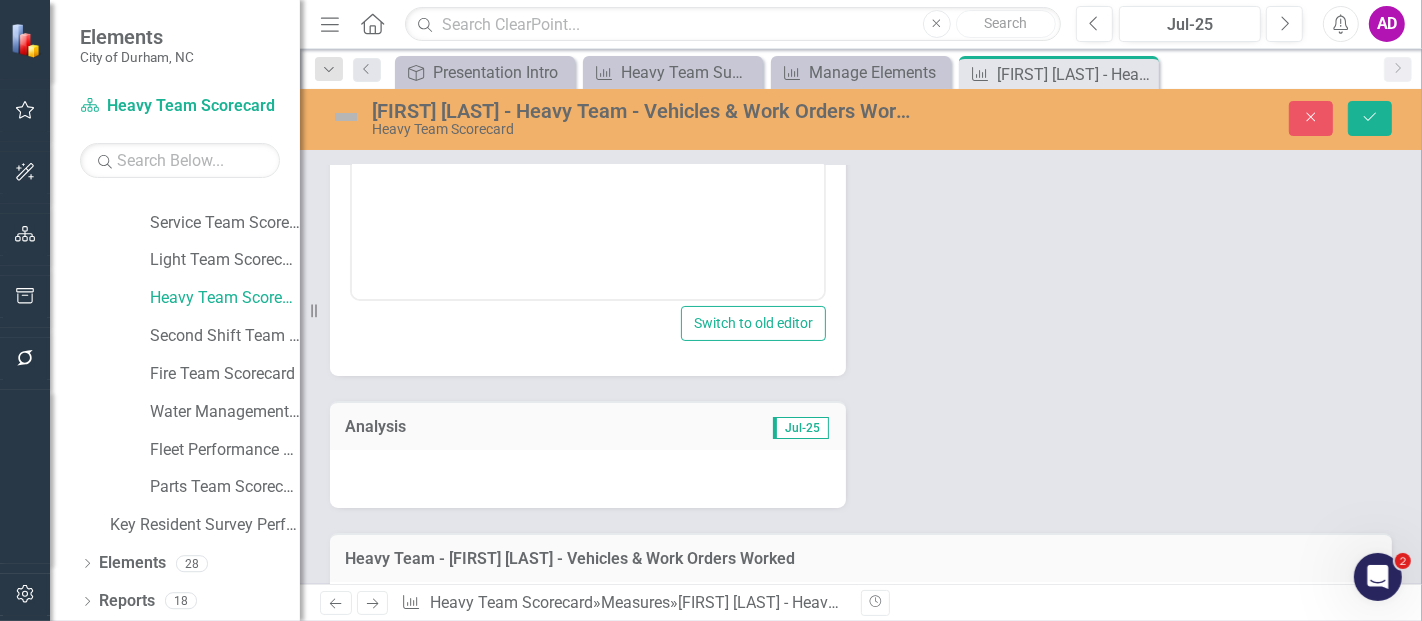 click at bounding box center (588, 479) 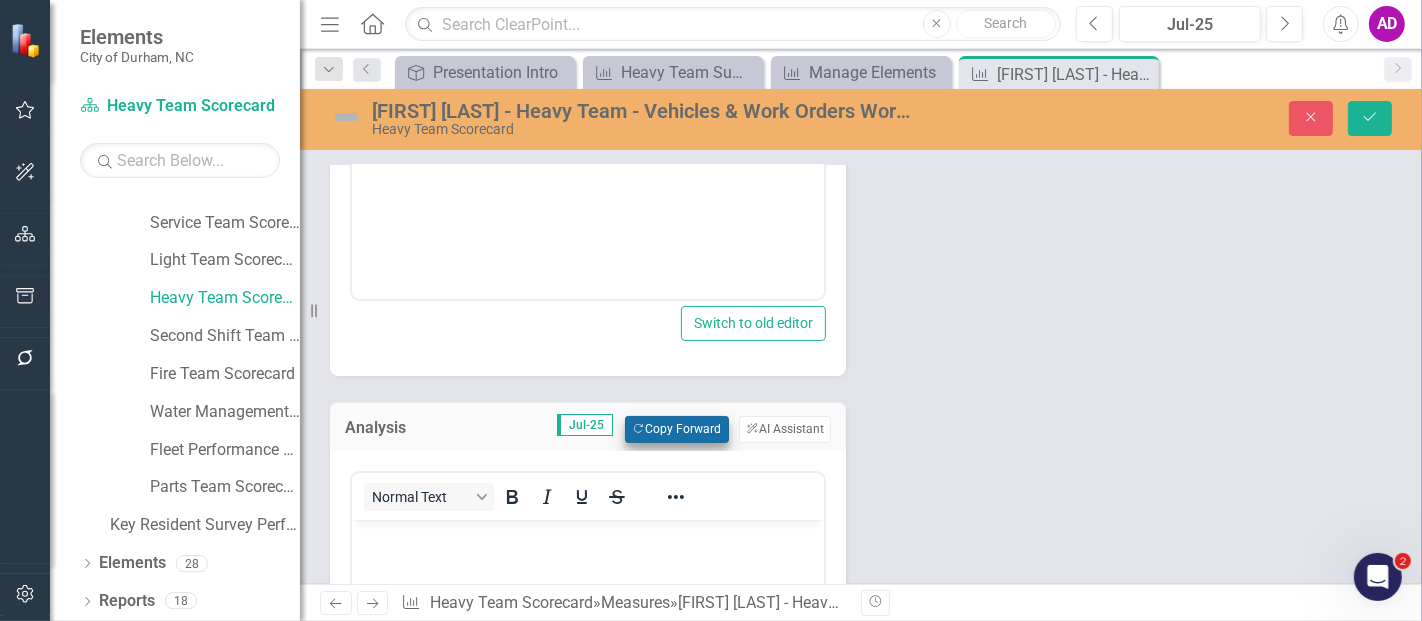 scroll, scrollTop: 0, scrollLeft: 0, axis: both 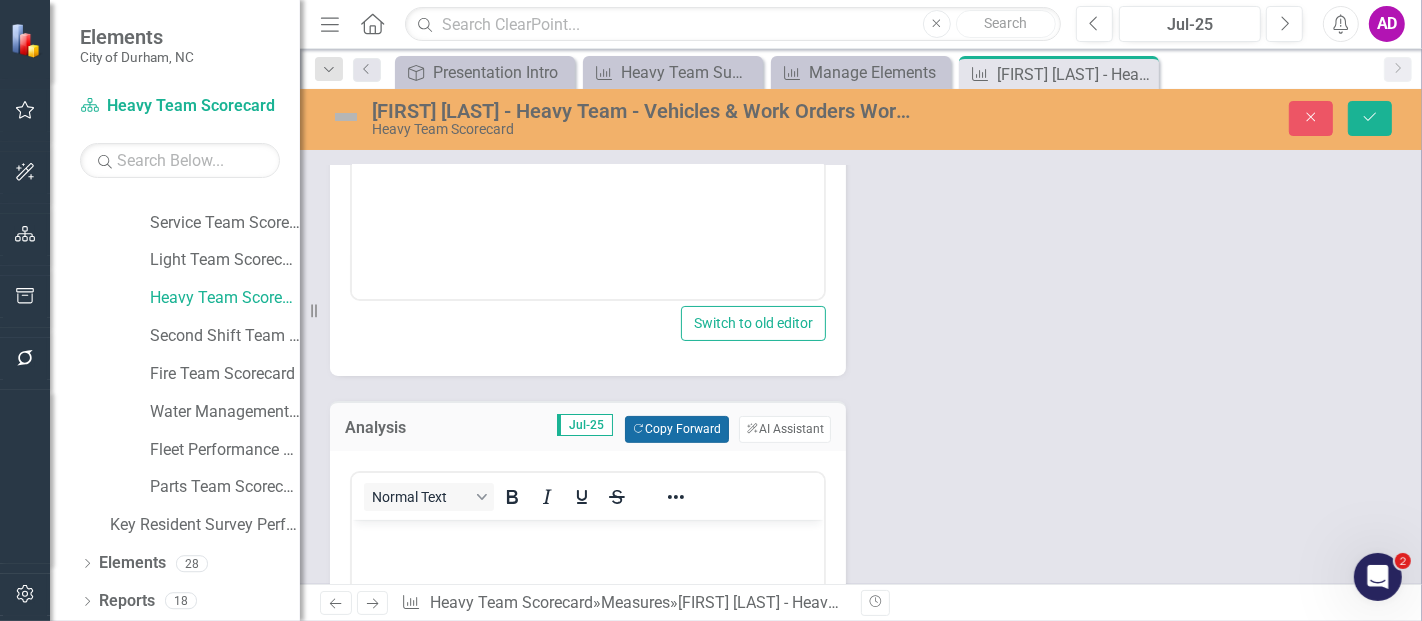 click on "Copy Forward  Copy Forward" at bounding box center [676, 429] 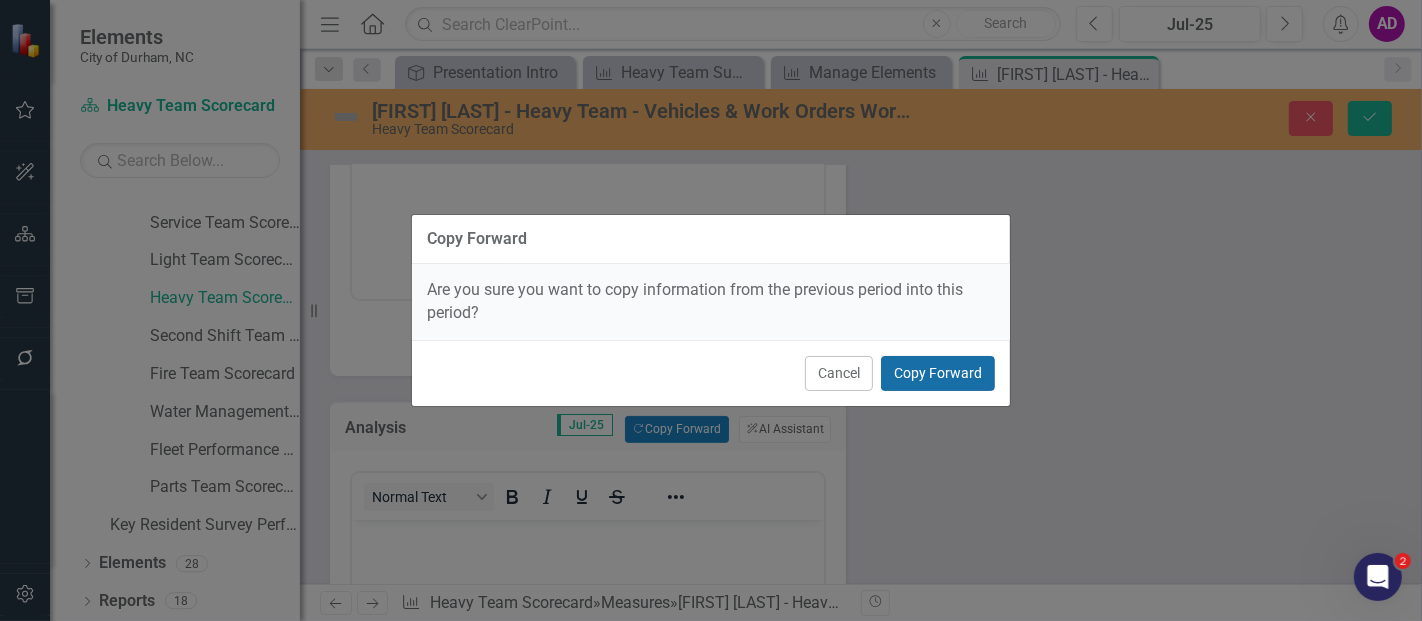 click on "Copy Forward" at bounding box center (938, 373) 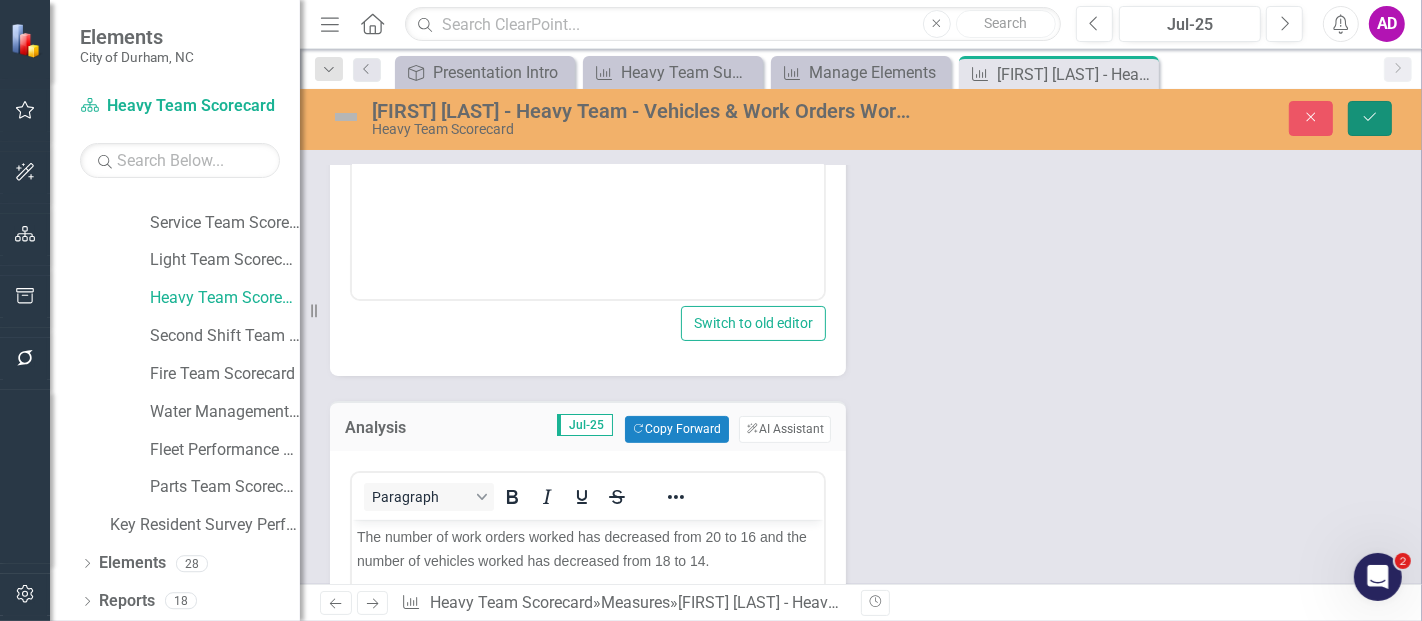 click on "Save" 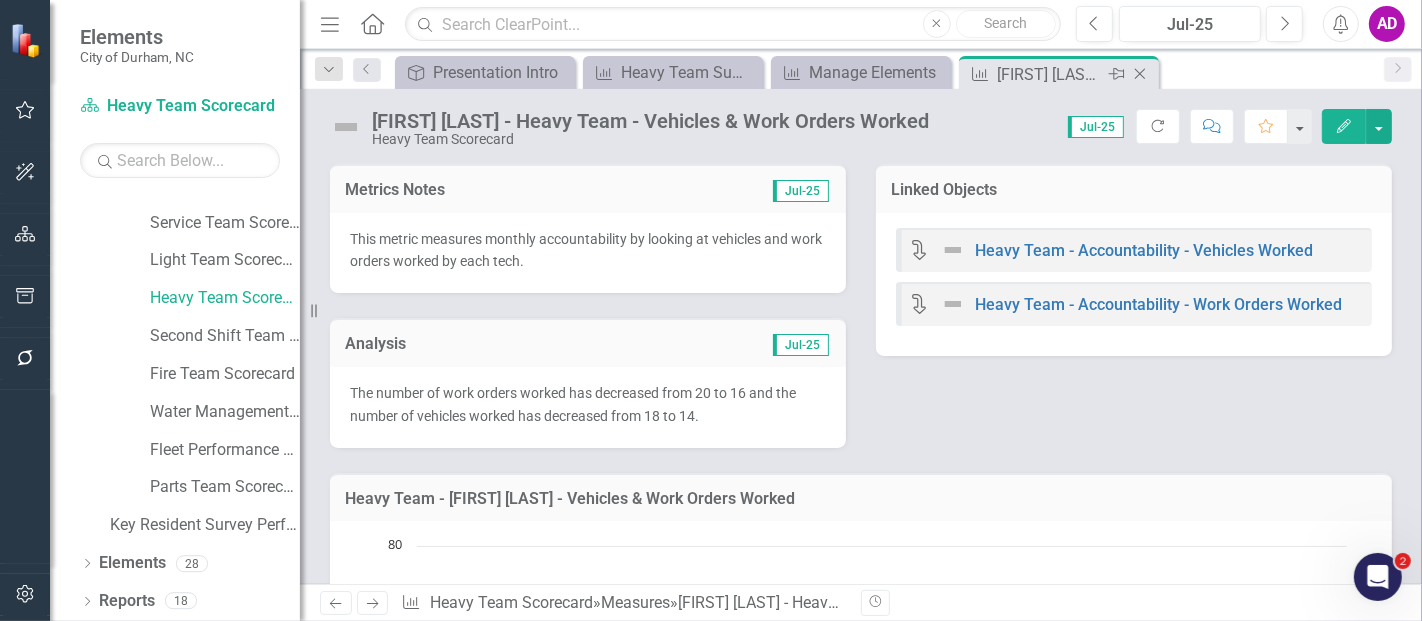 click on "Close" 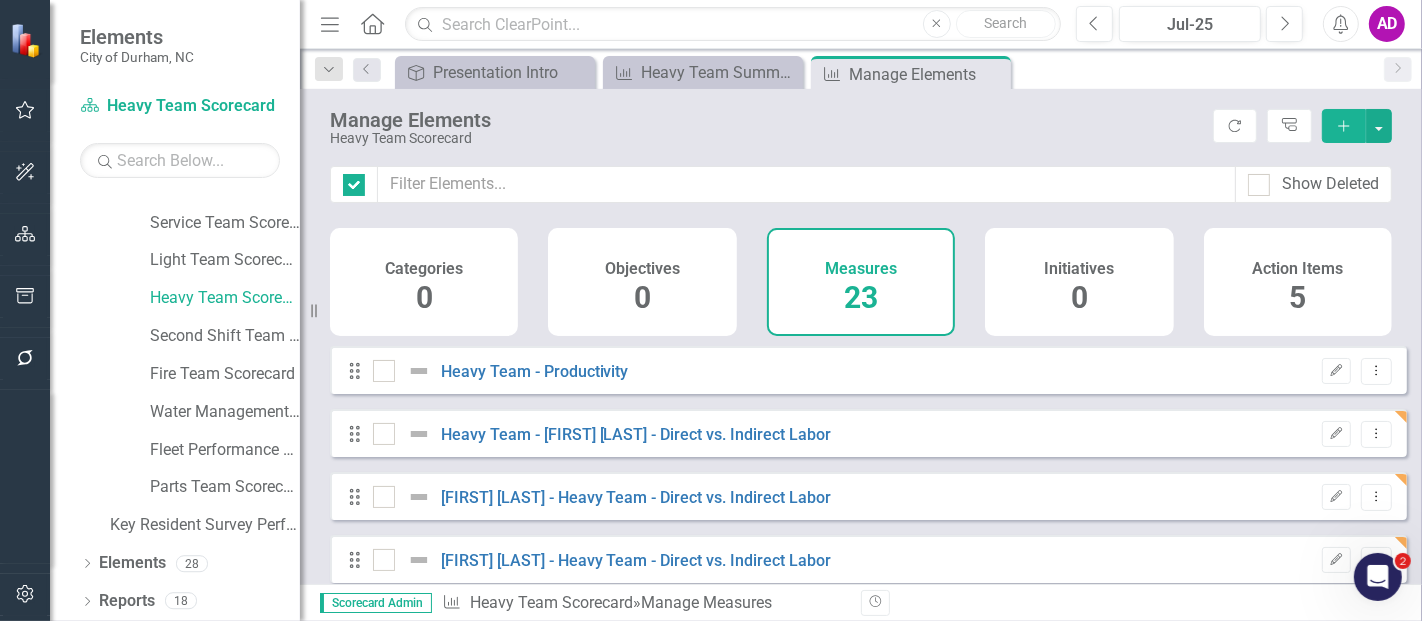 checkbox on "false" 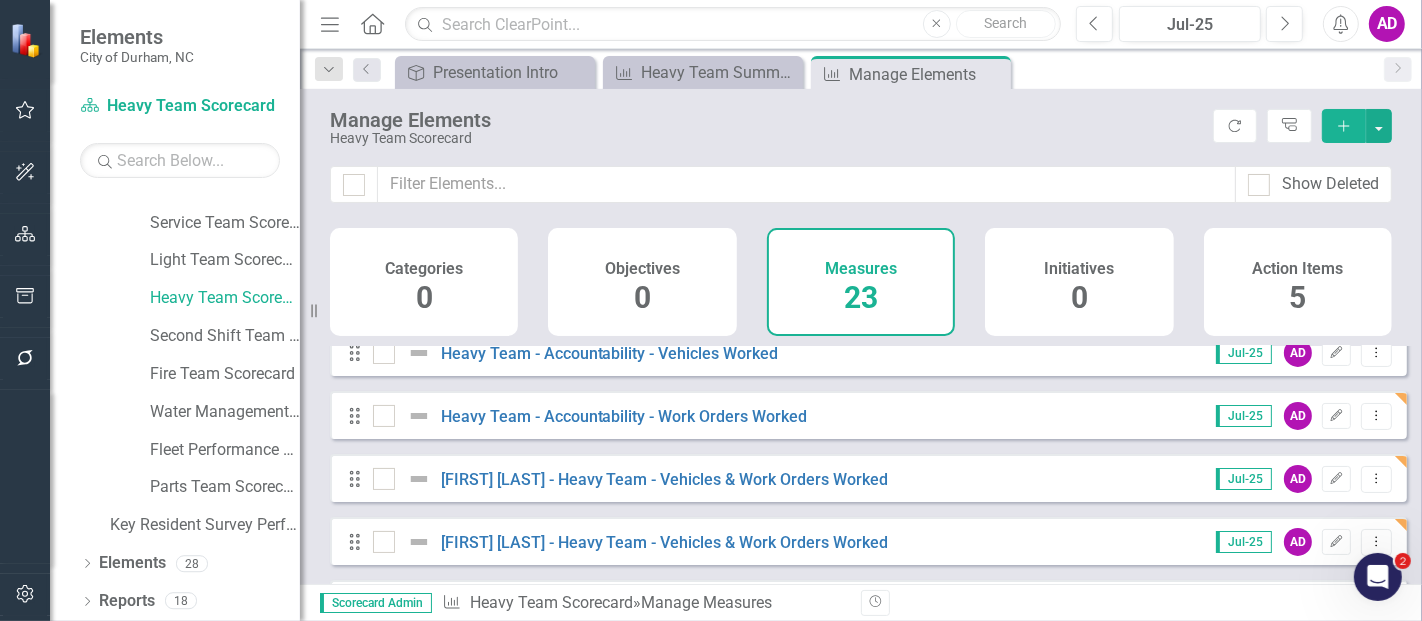 scroll, scrollTop: 444, scrollLeft: 0, axis: vertical 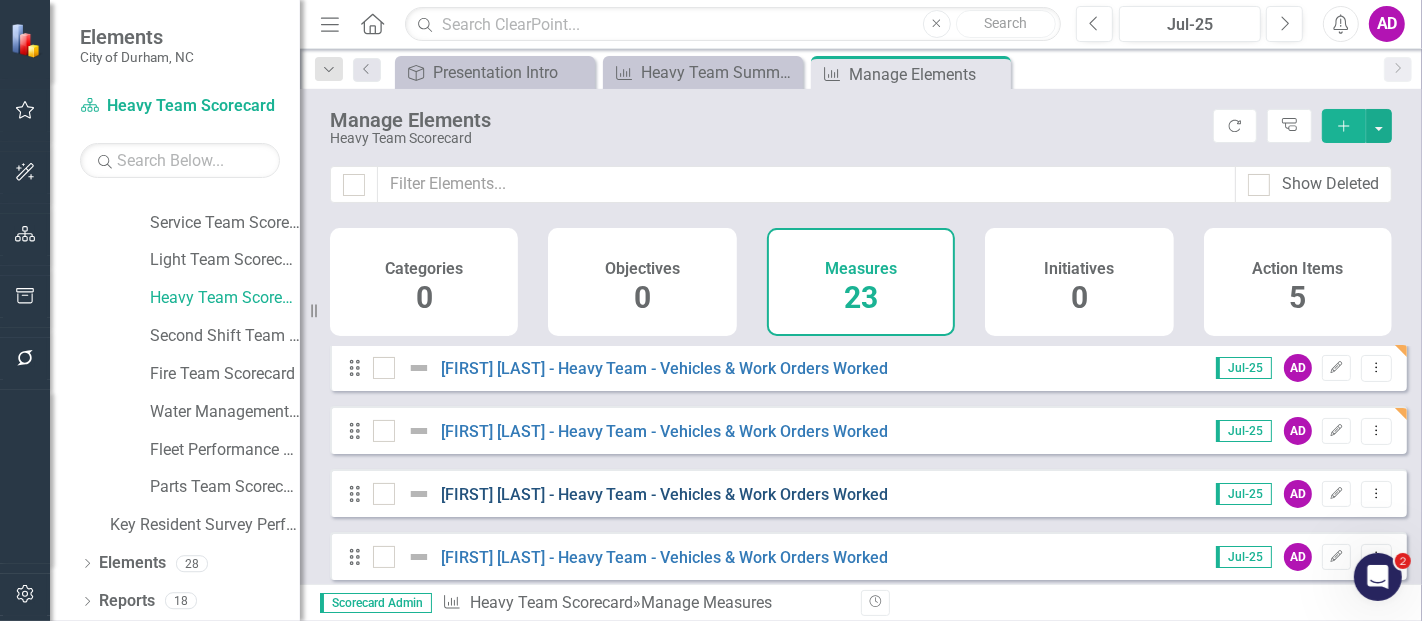 click on "Mark Schilling - Heavy Team - Vehicles & Work Orders Worked" at bounding box center [665, 494] 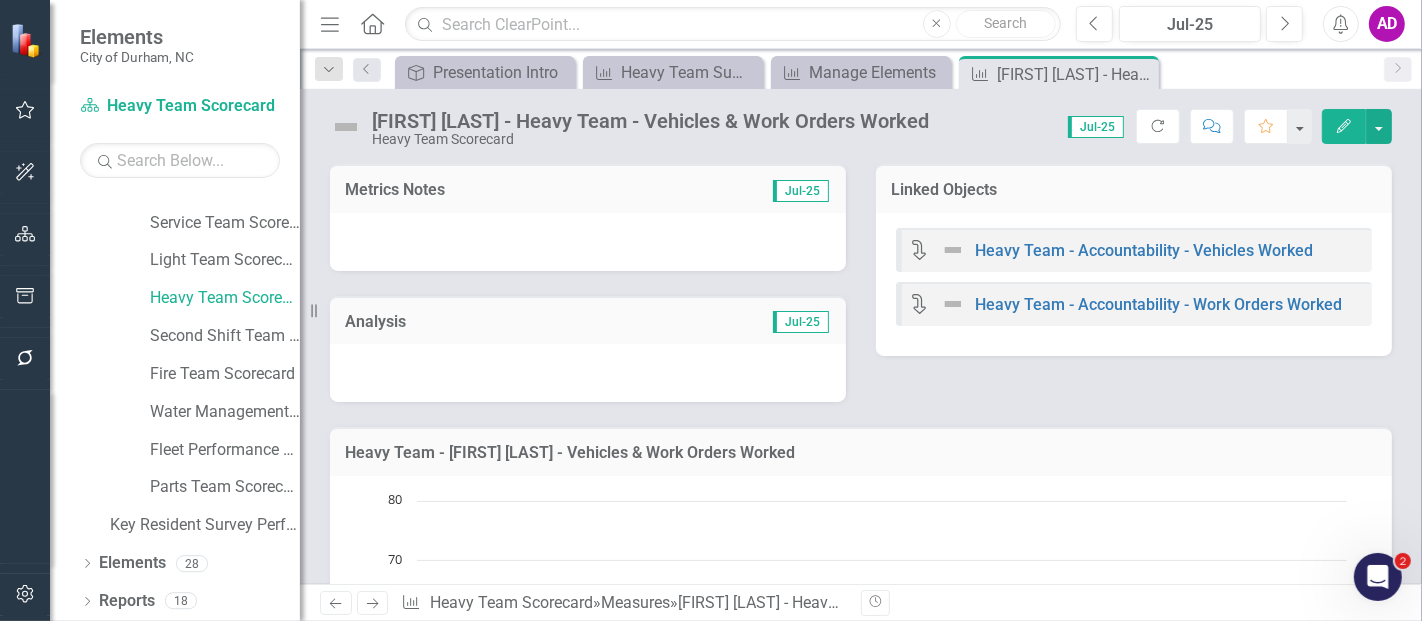 click at bounding box center [588, 242] 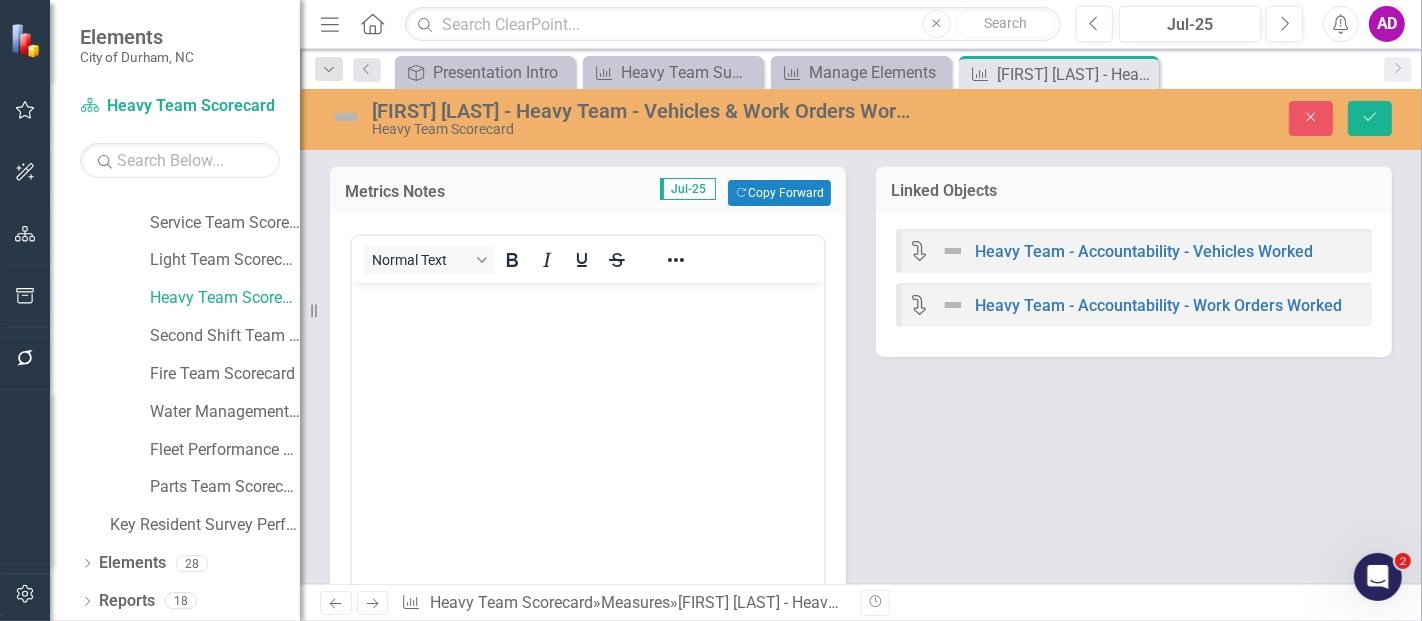 scroll, scrollTop: 0, scrollLeft: 0, axis: both 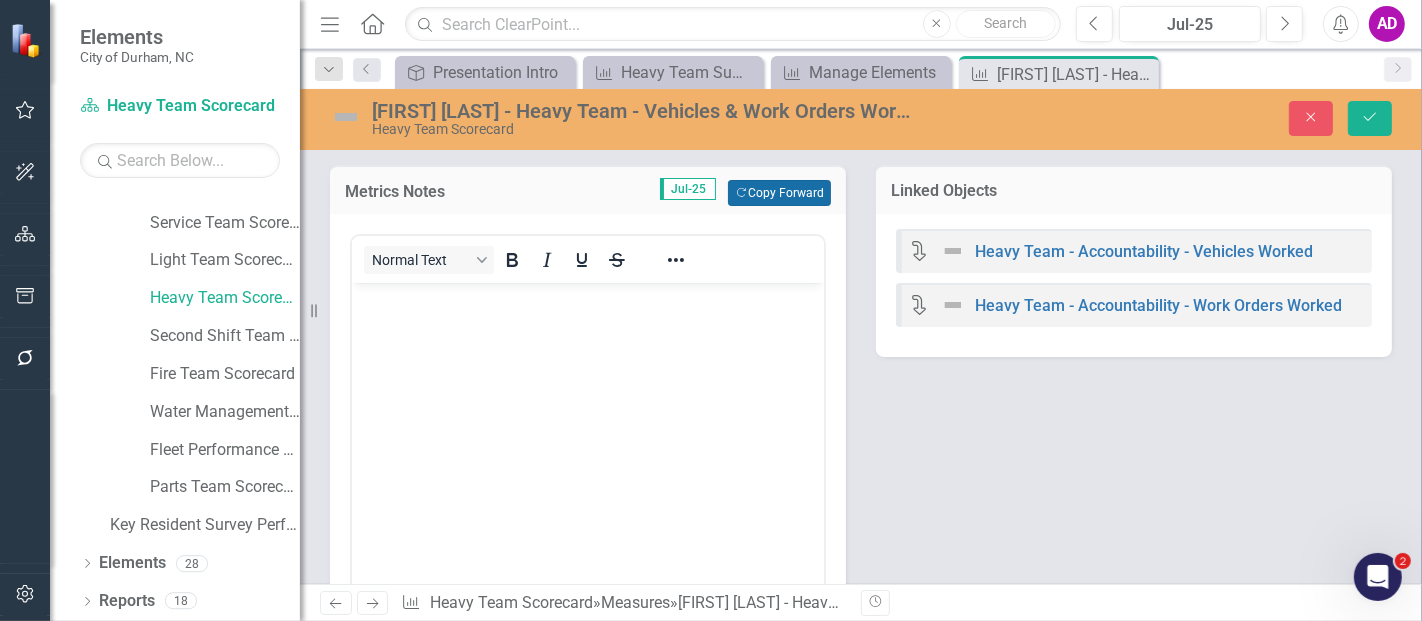 click on "Copy Forward  Copy Forward" at bounding box center (779, 193) 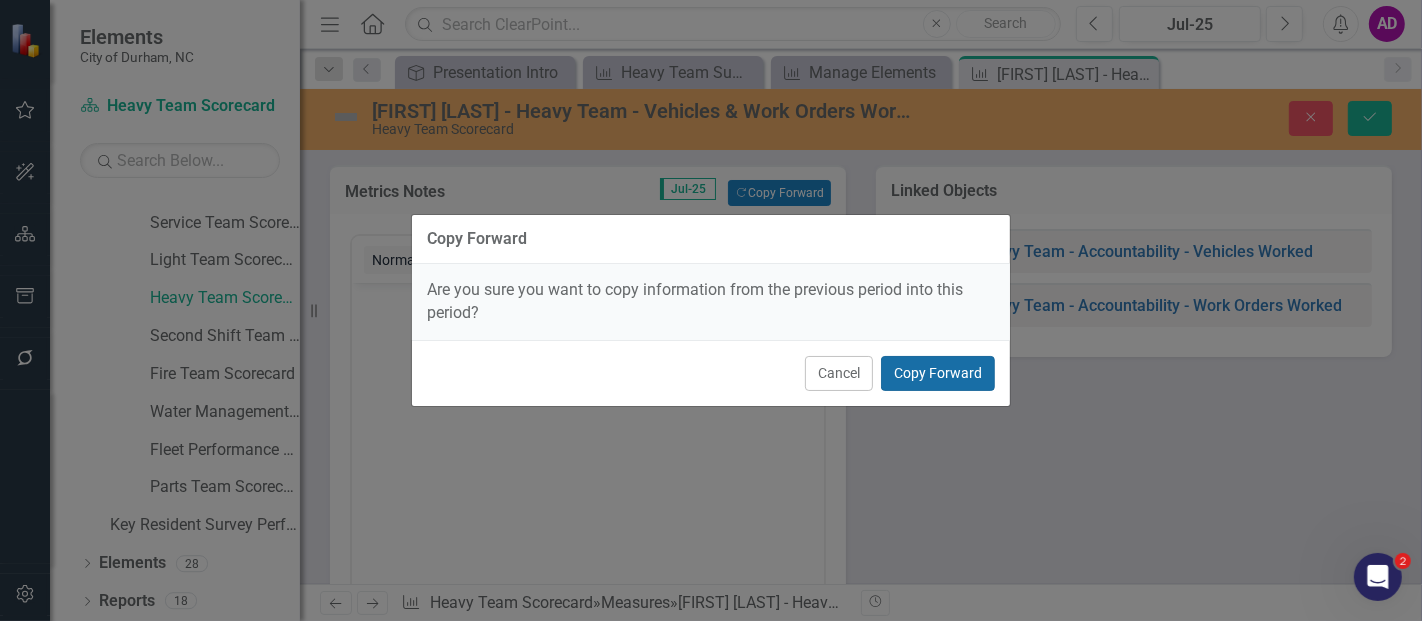click on "Copy Forward" at bounding box center [938, 373] 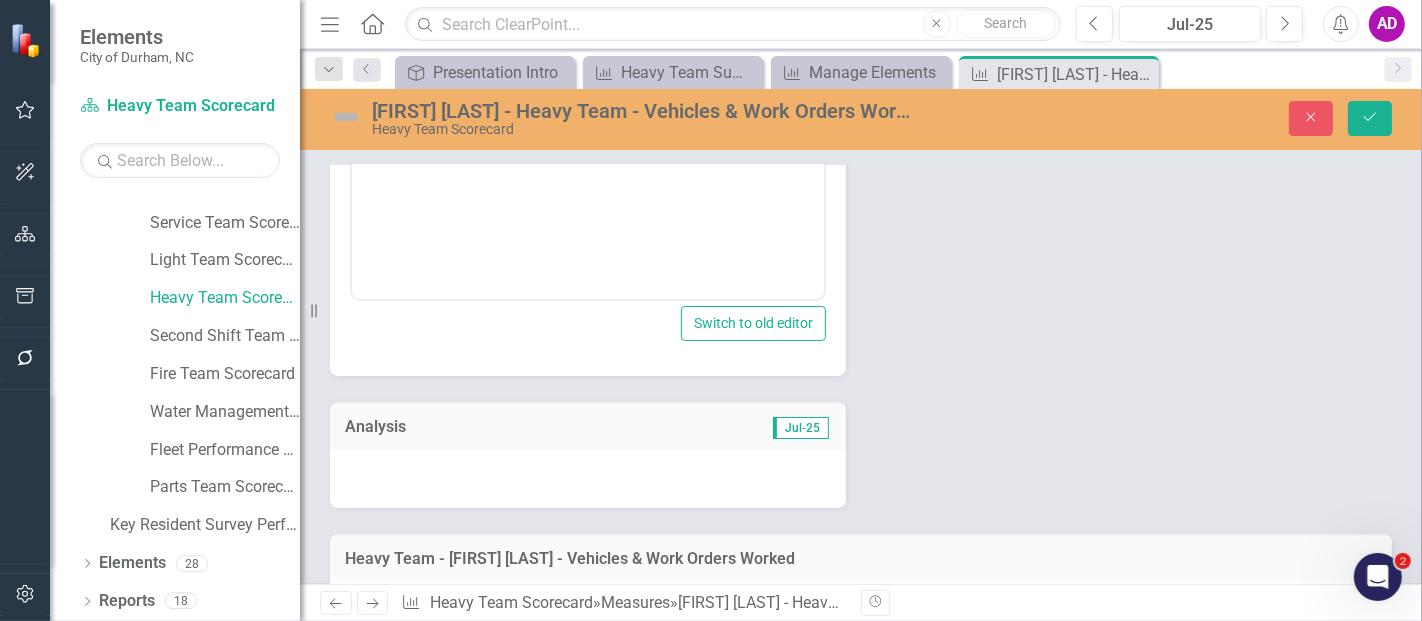 scroll, scrollTop: 444, scrollLeft: 0, axis: vertical 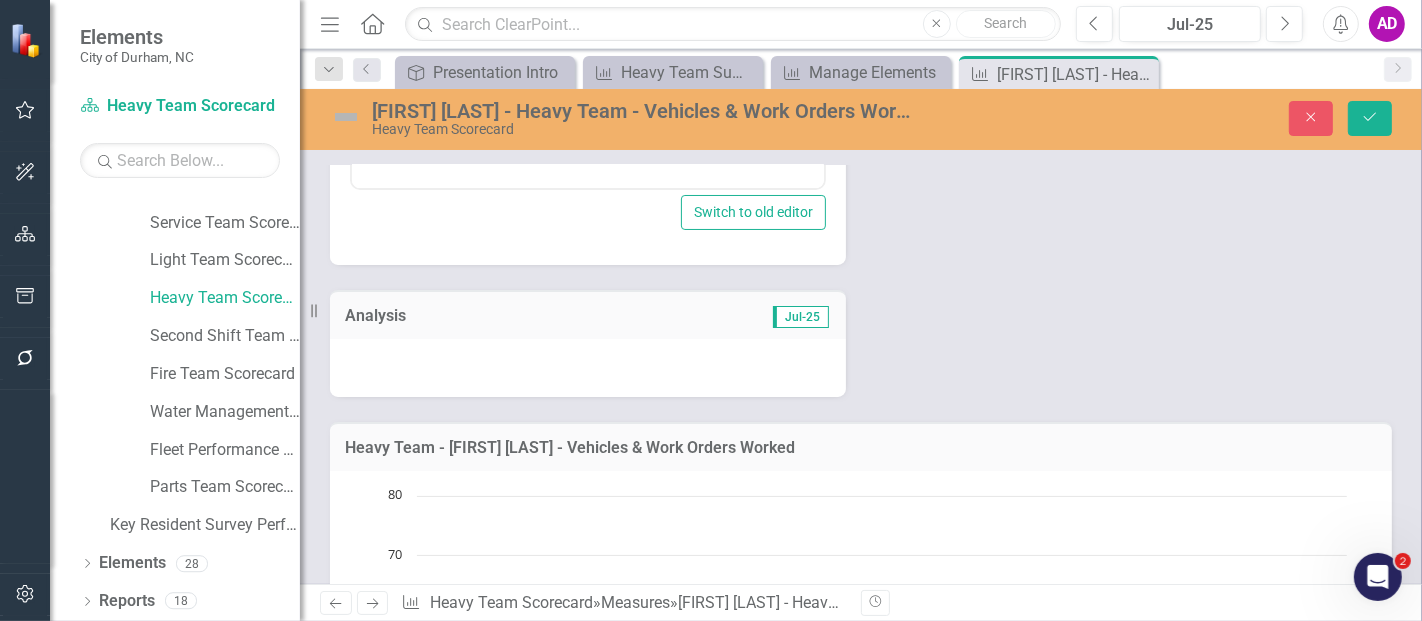 click at bounding box center (588, 368) 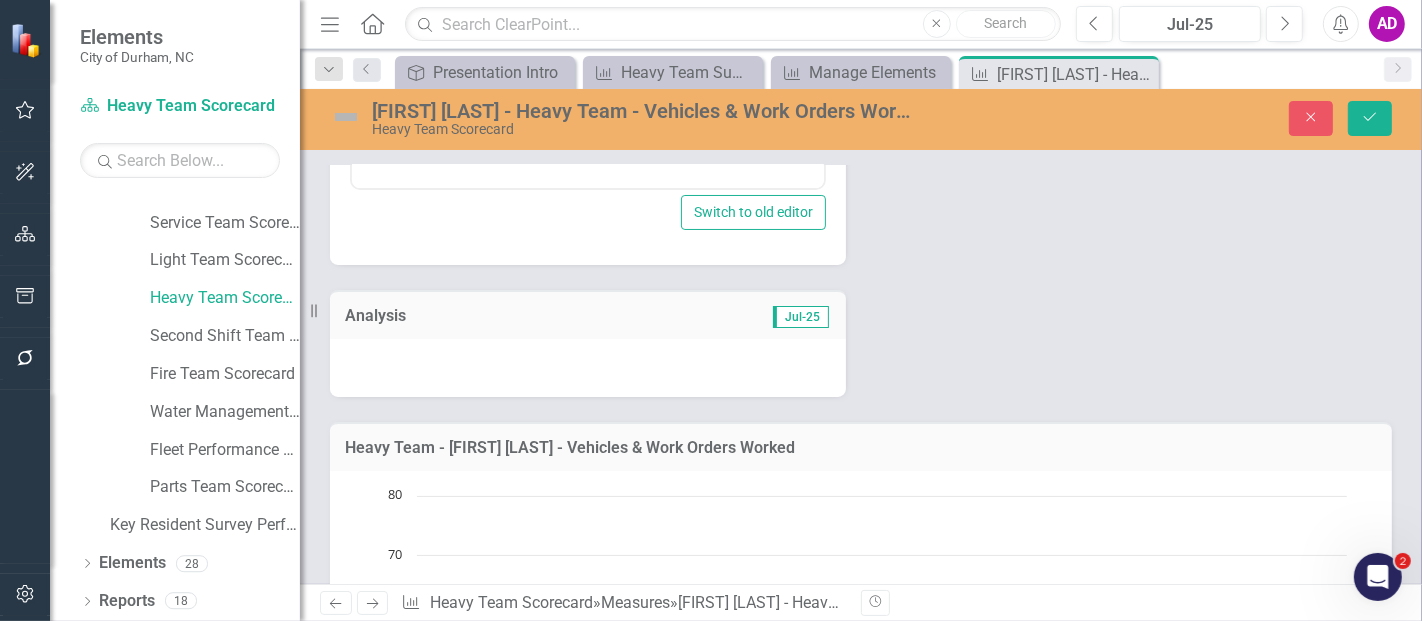 click at bounding box center (588, 368) 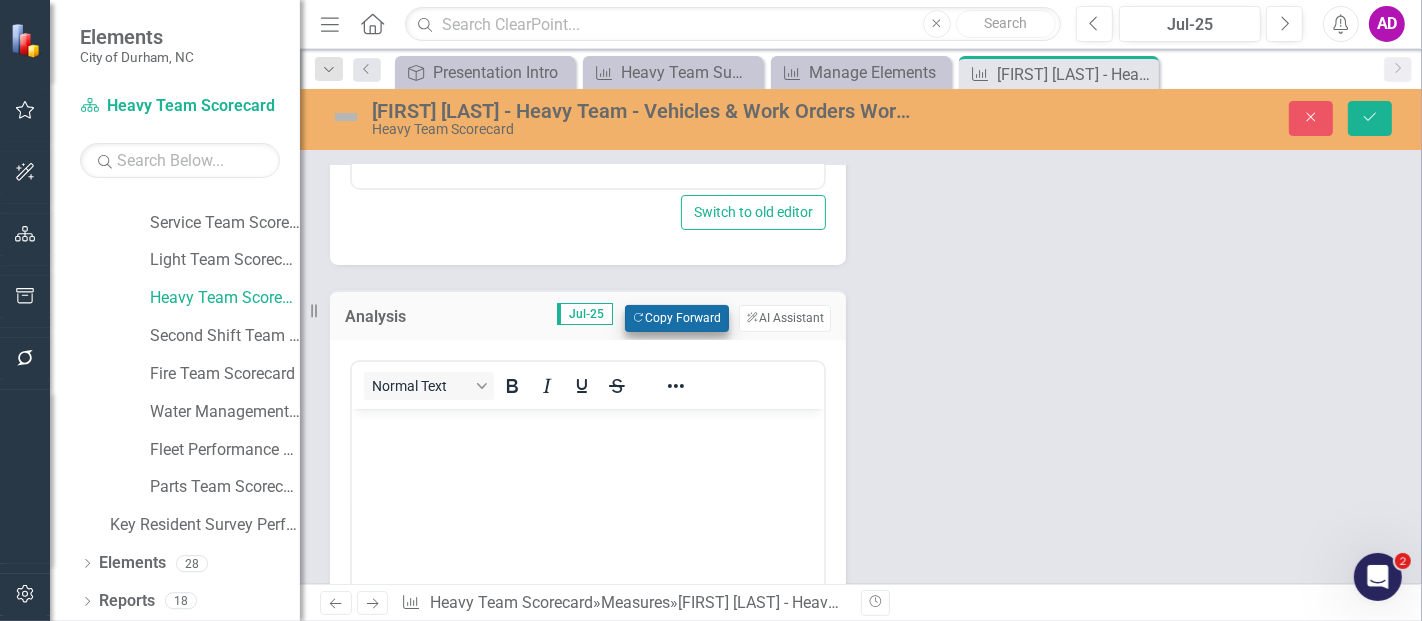 scroll, scrollTop: 0, scrollLeft: 0, axis: both 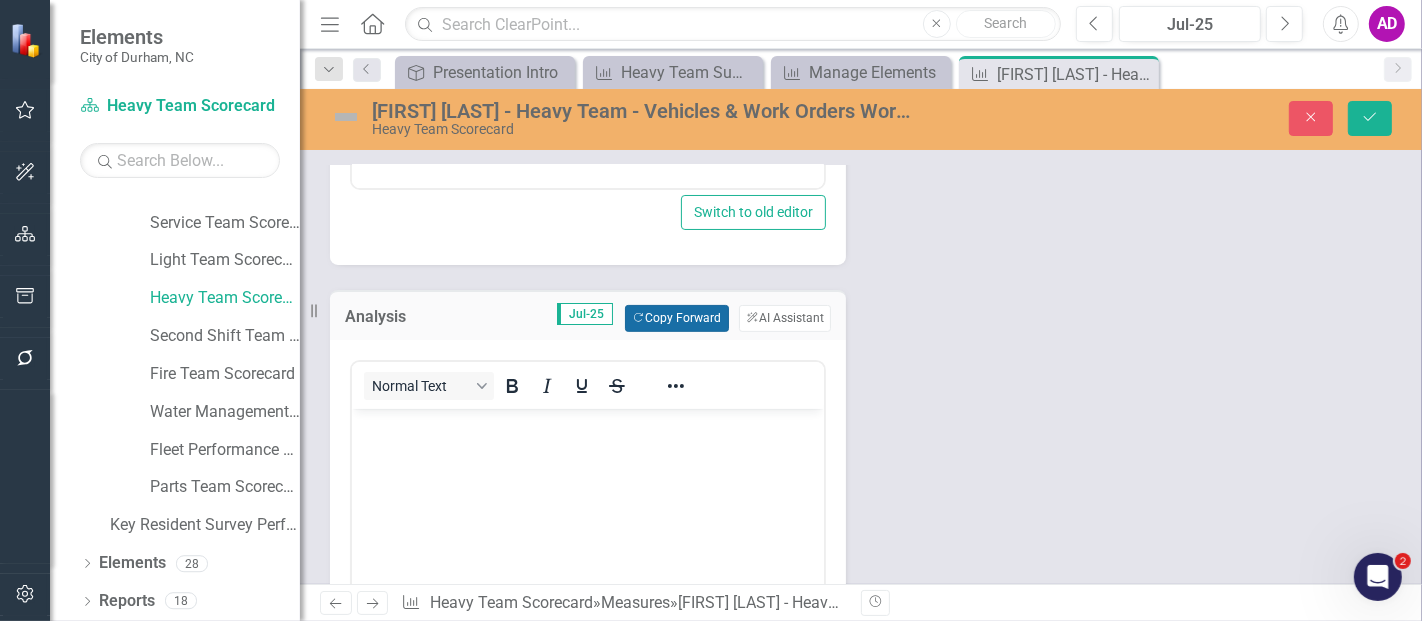 click on "Copy Forward  Copy Forward" at bounding box center (676, 318) 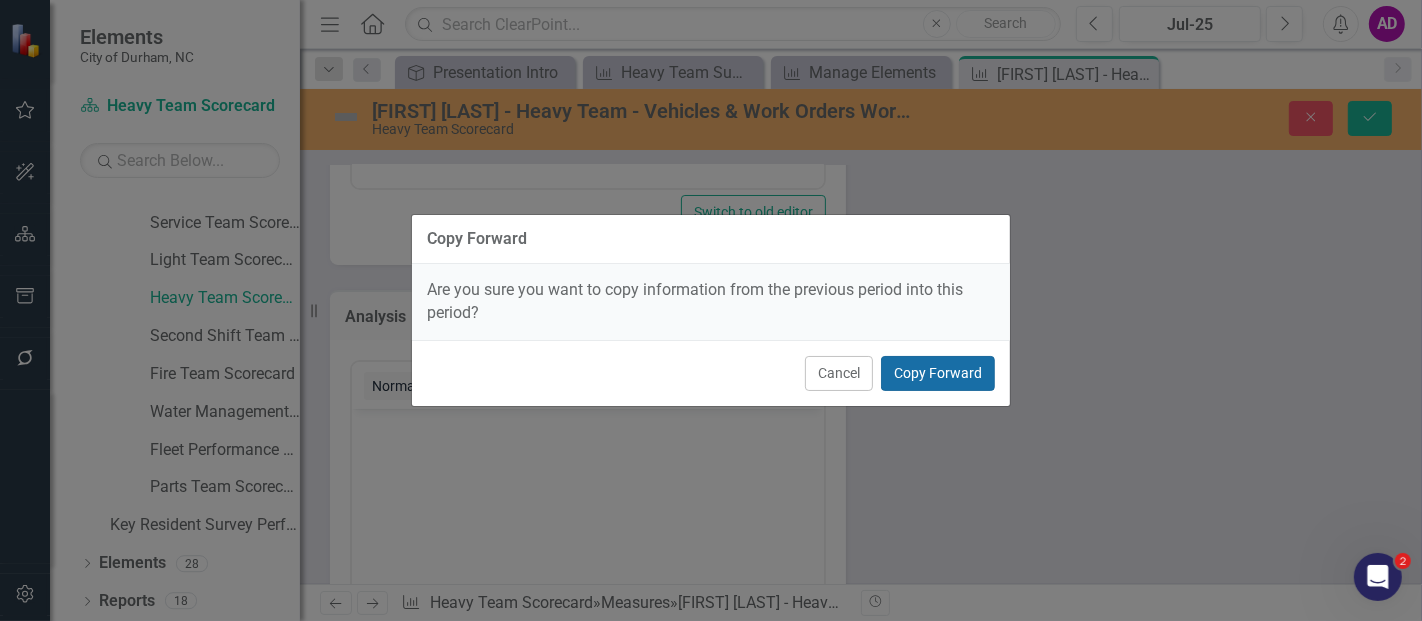 click on "Copy Forward" at bounding box center [938, 373] 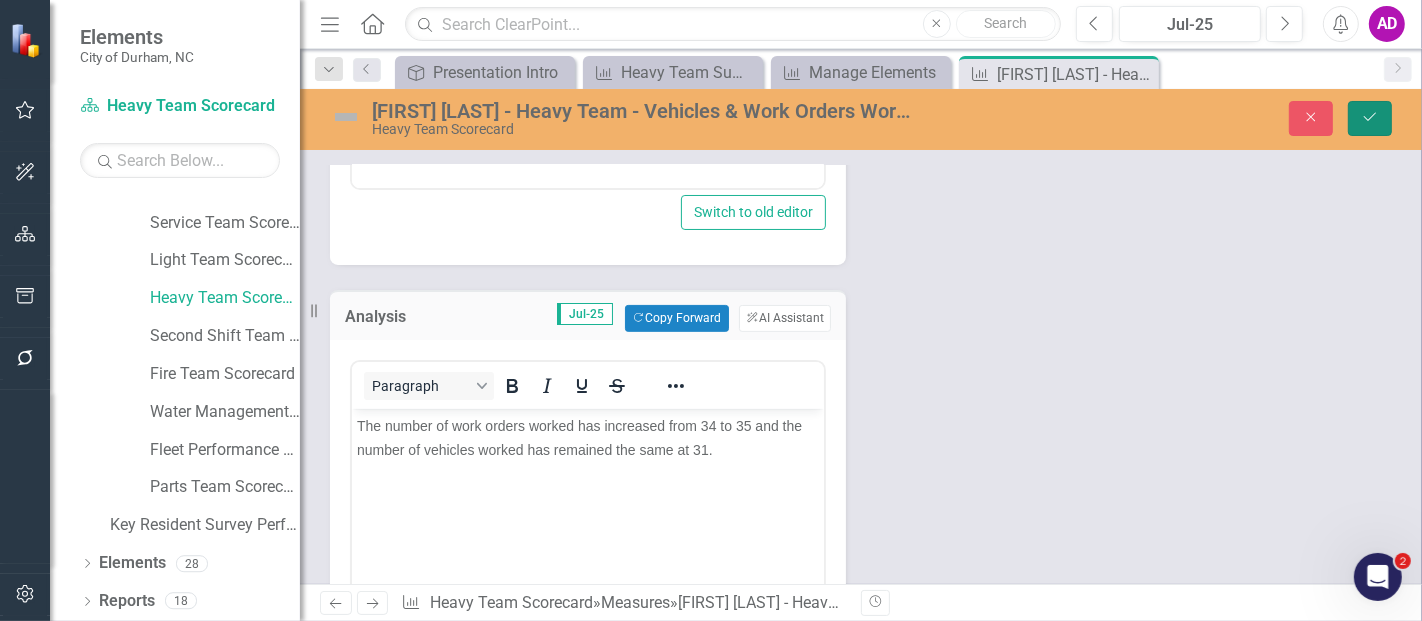 click on "Save" 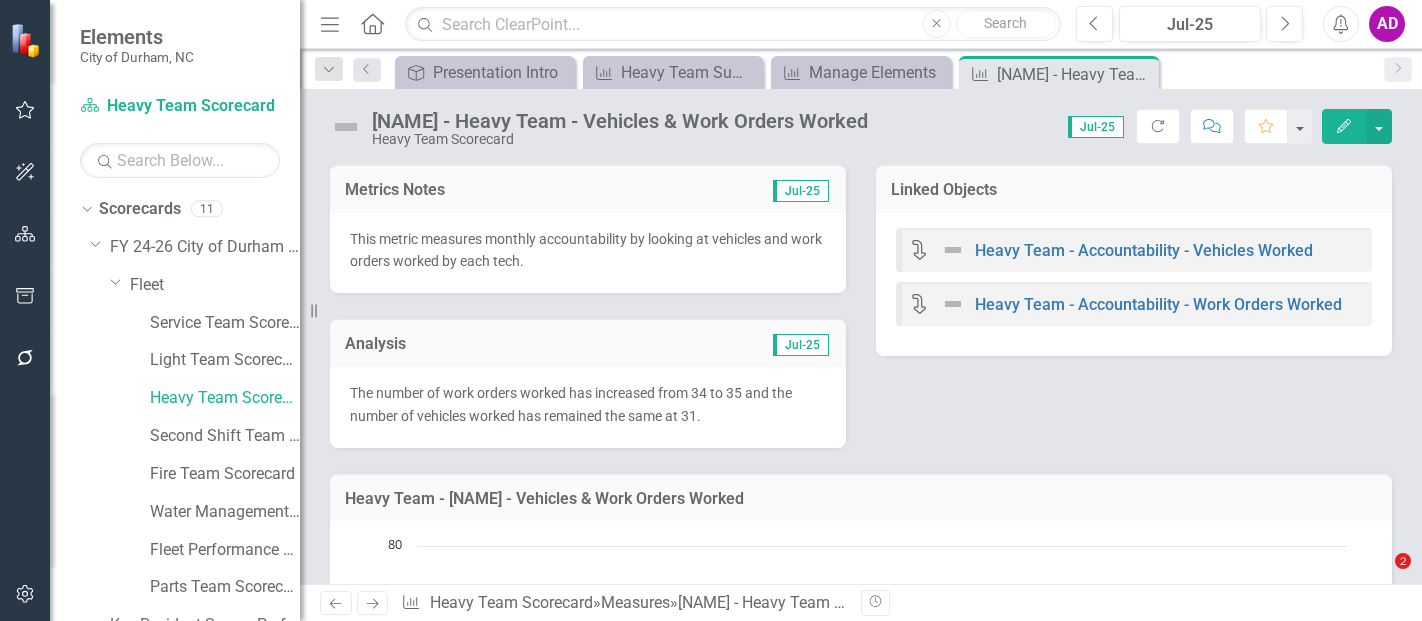 scroll, scrollTop: 0, scrollLeft: 0, axis: both 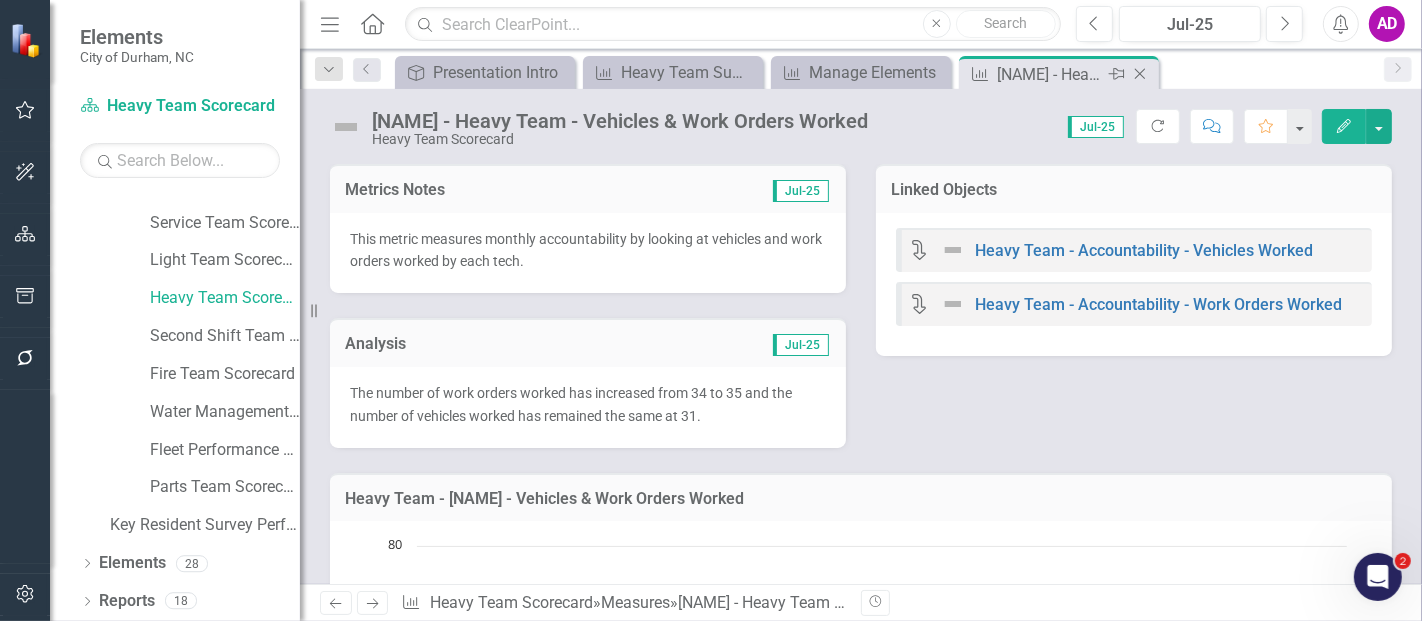 click 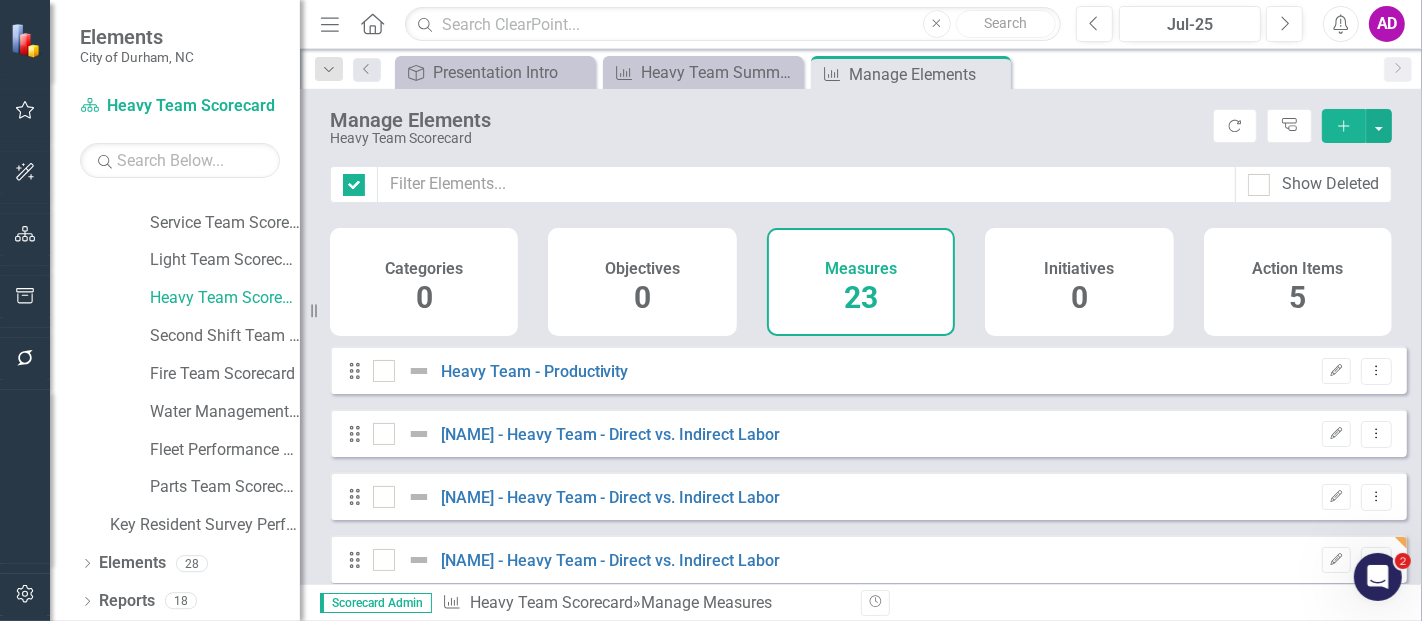 checkbox on "false" 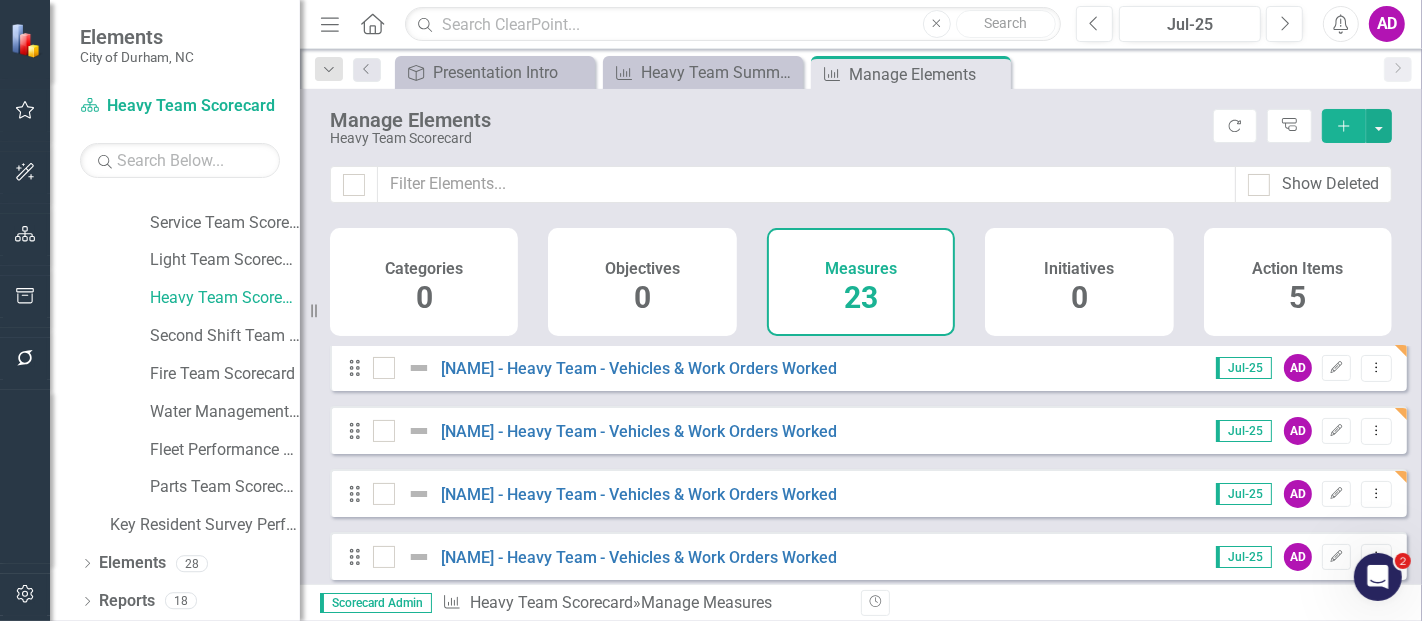scroll, scrollTop: 555, scrollLeft: 0, axis: vertical 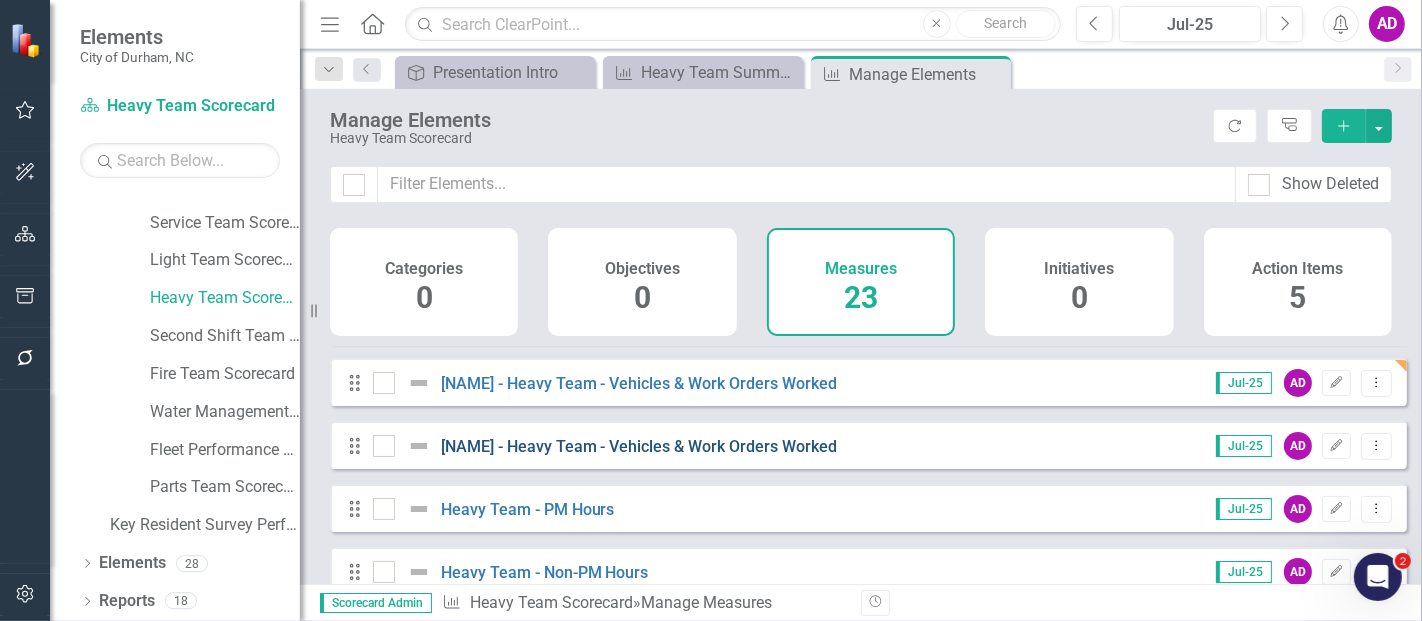 click on "[NAME] - Heavy Team - Vehicles & Work Orders Worked" at bounding box center [639, 446] 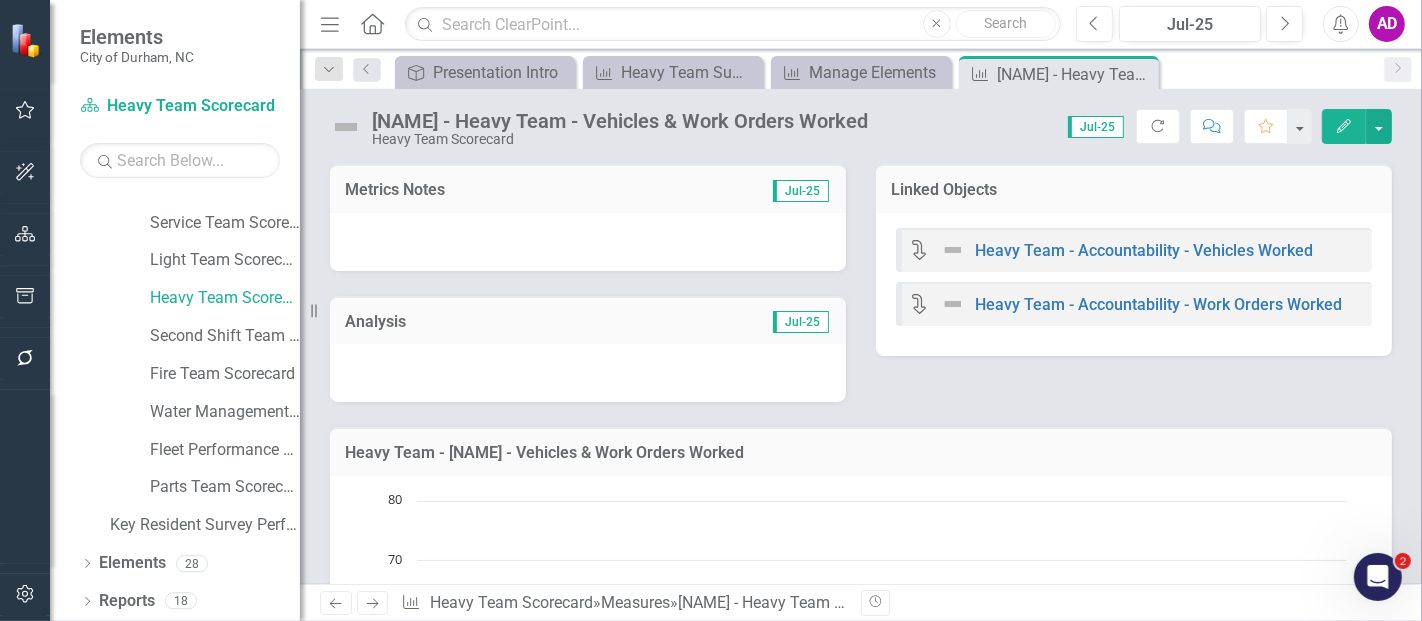 click at bounding box center [588, 242] 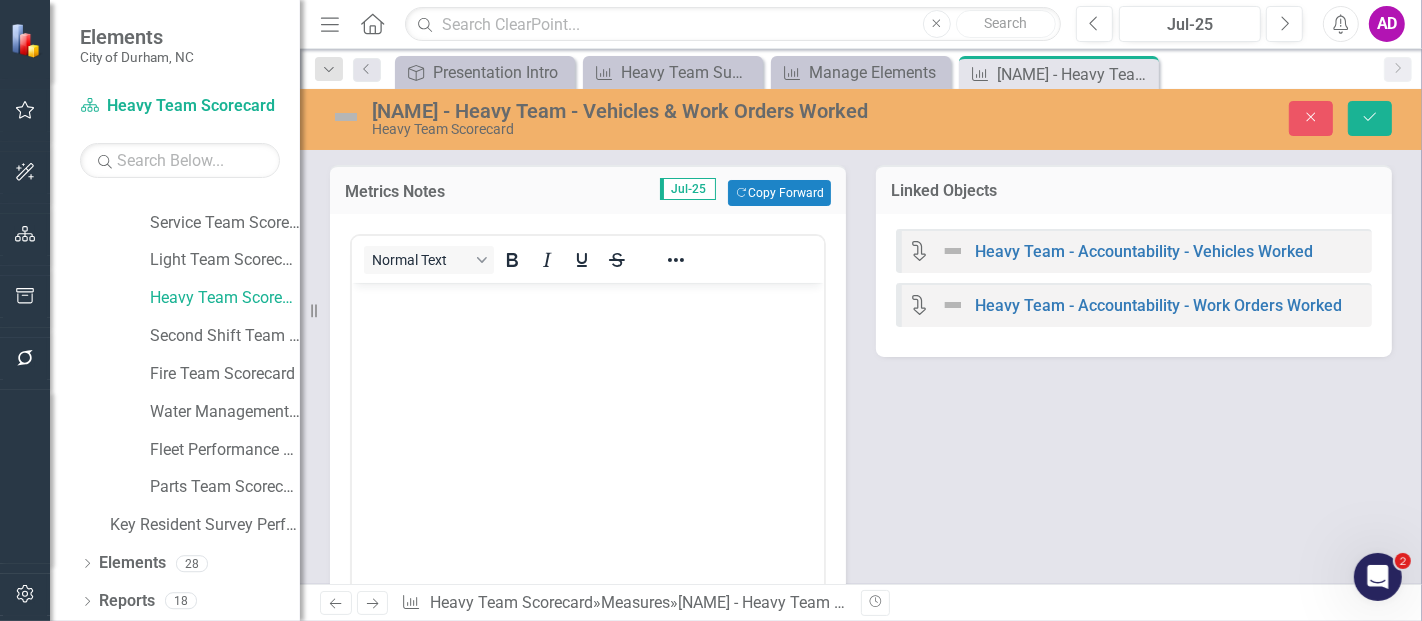 scroll, scrollTop: 0, scrollLeft: 0, axis: both 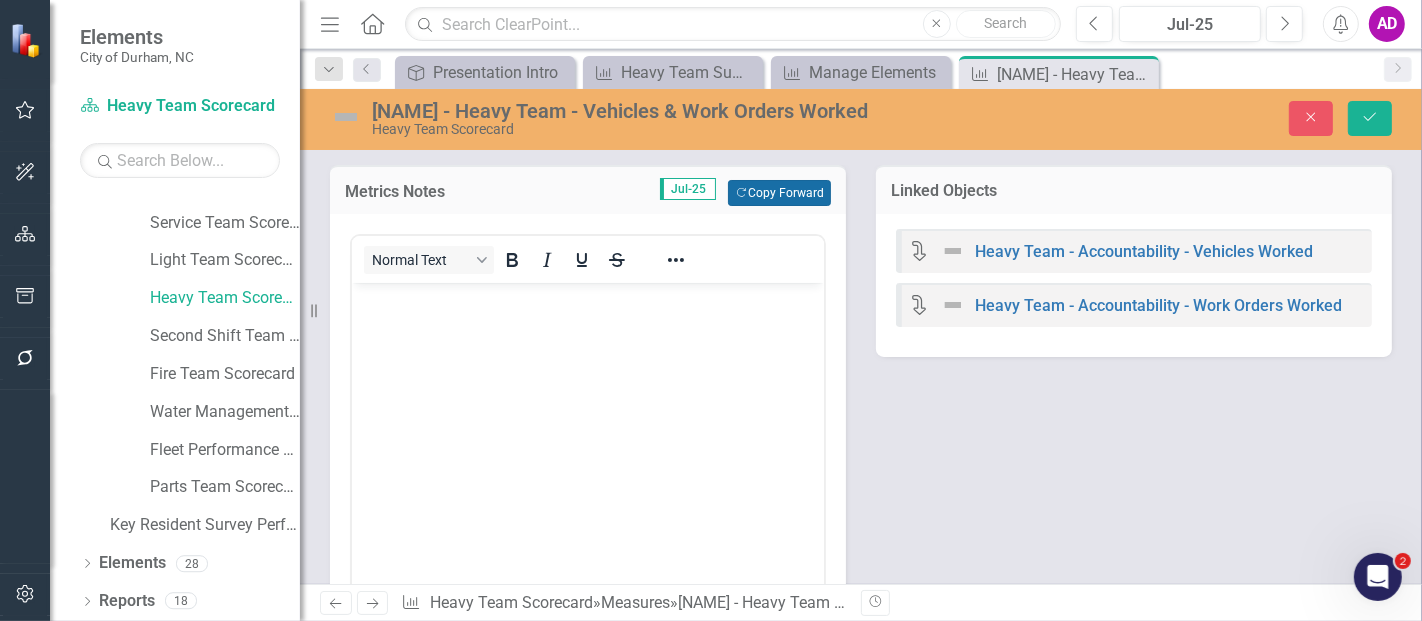 click on "Copy Forward  Copy Forward" at bounding box center (779, 193) 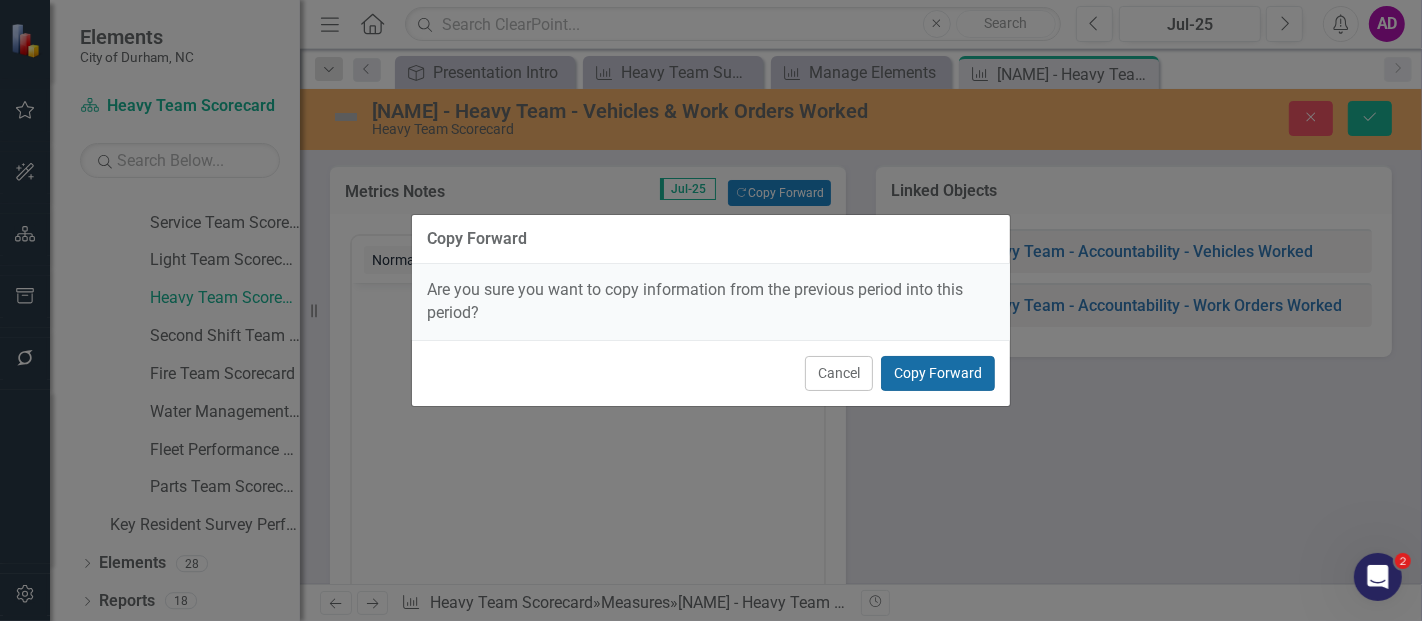 click on "Copy Forward" at bounding box center [938, 373] 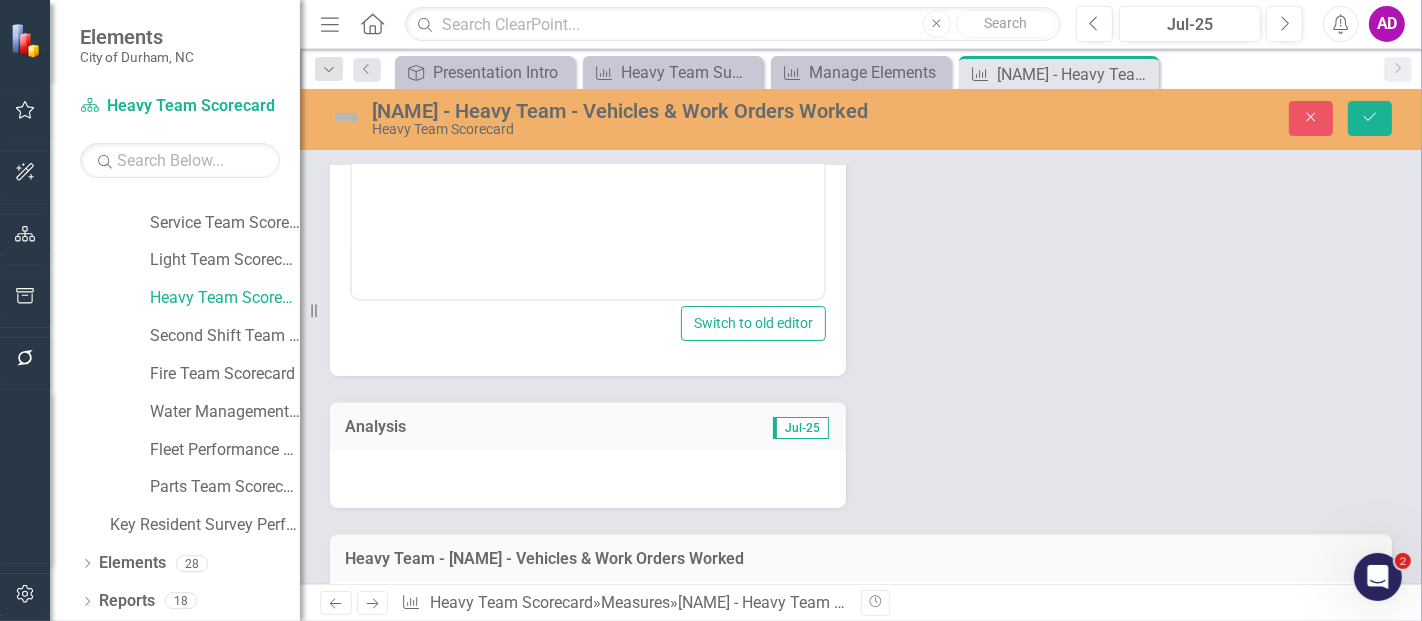 scroll, scrollTop: 444, scrollLeft: 0, axis: vertical 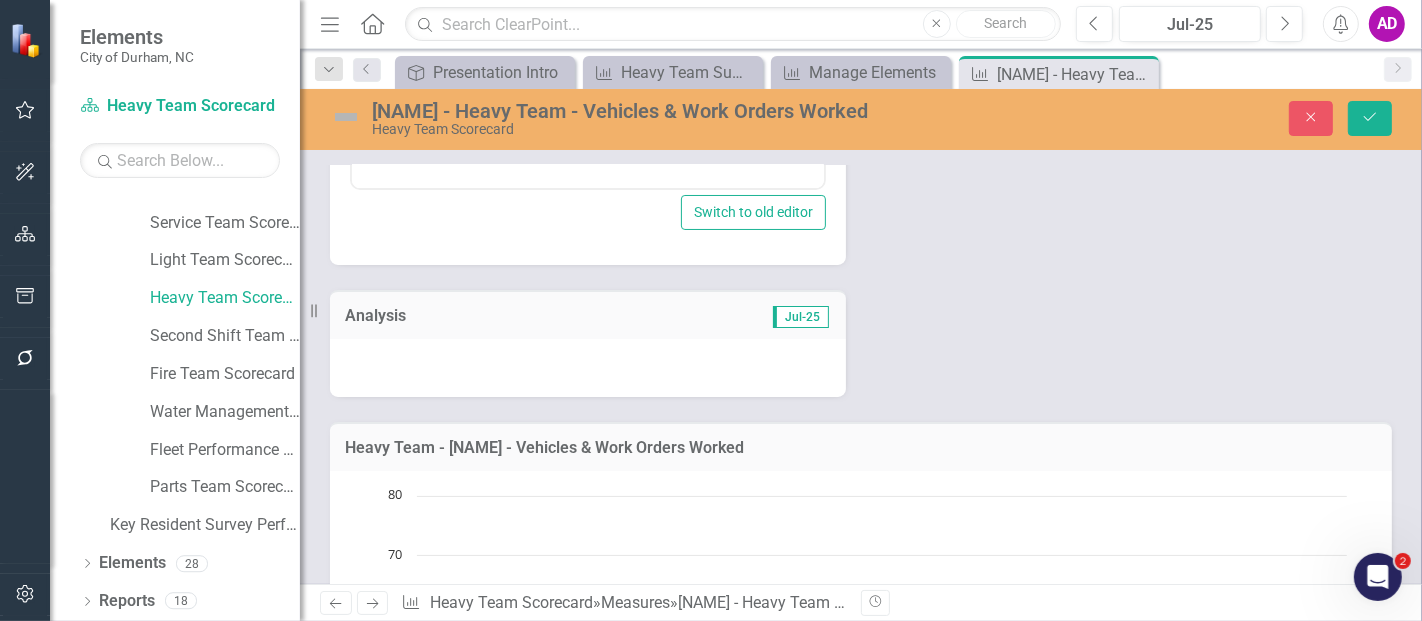 click at bounding box center [588, 368] 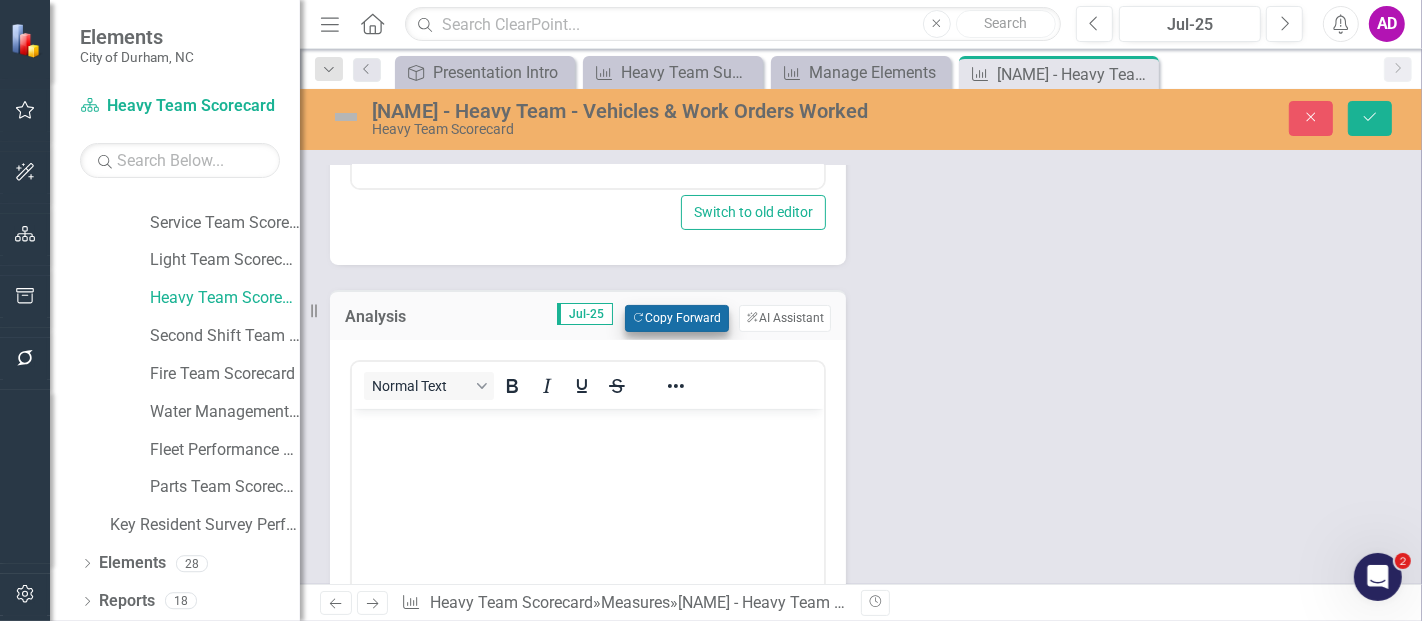 scroll, scrollTop: 0, scrollLeft: 0, axis: both 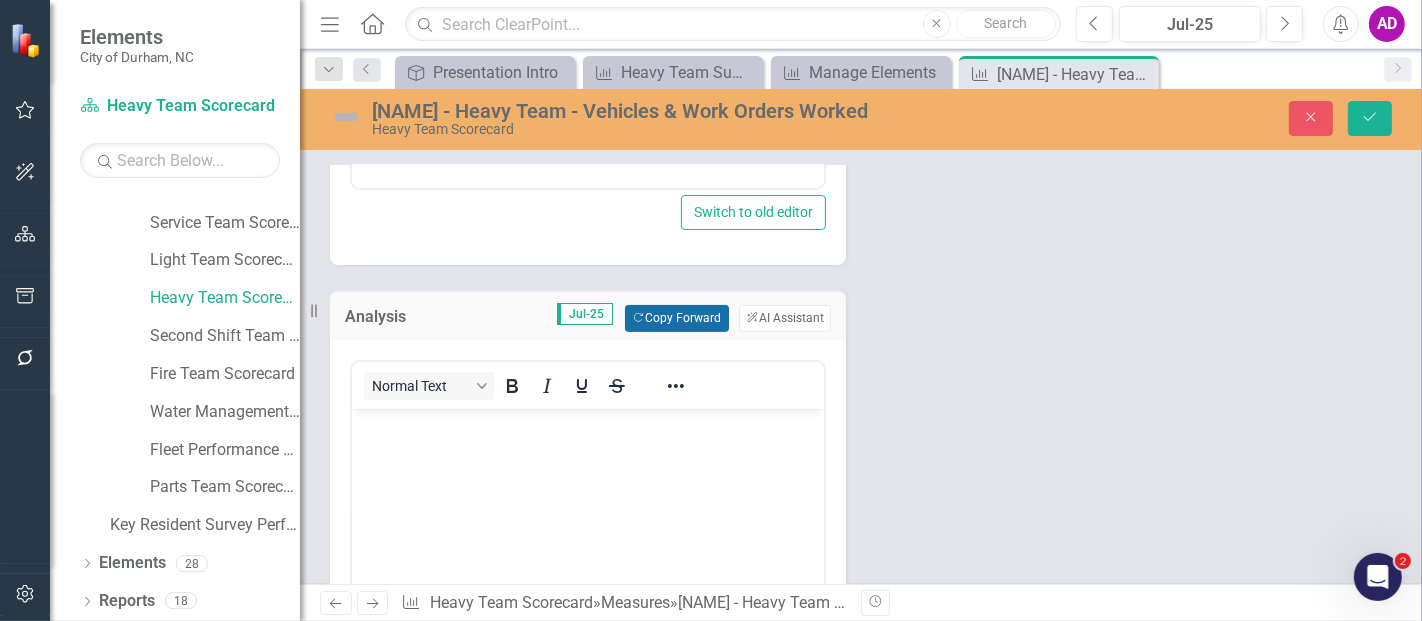 click on "Copy Forward  Copy Forward" at bounding box center [676, 318] 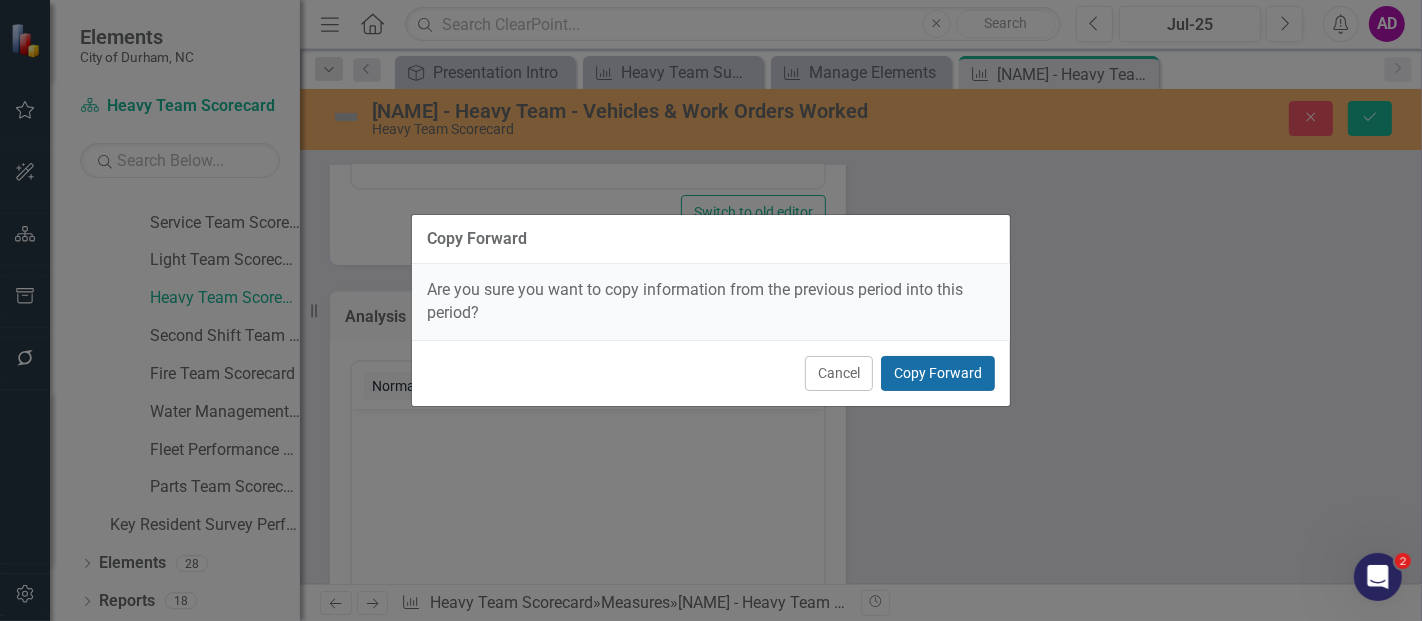 click on "Copy Forward" at bounding box center [938, 373] 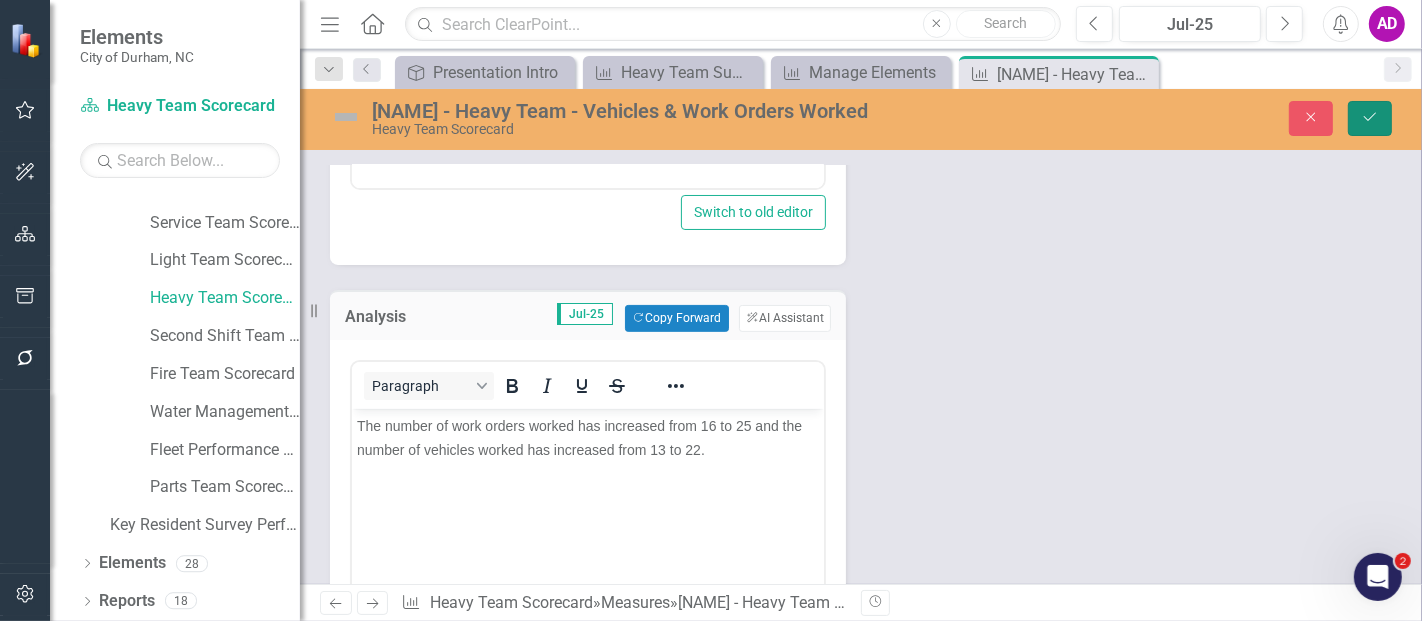 click on "Save" 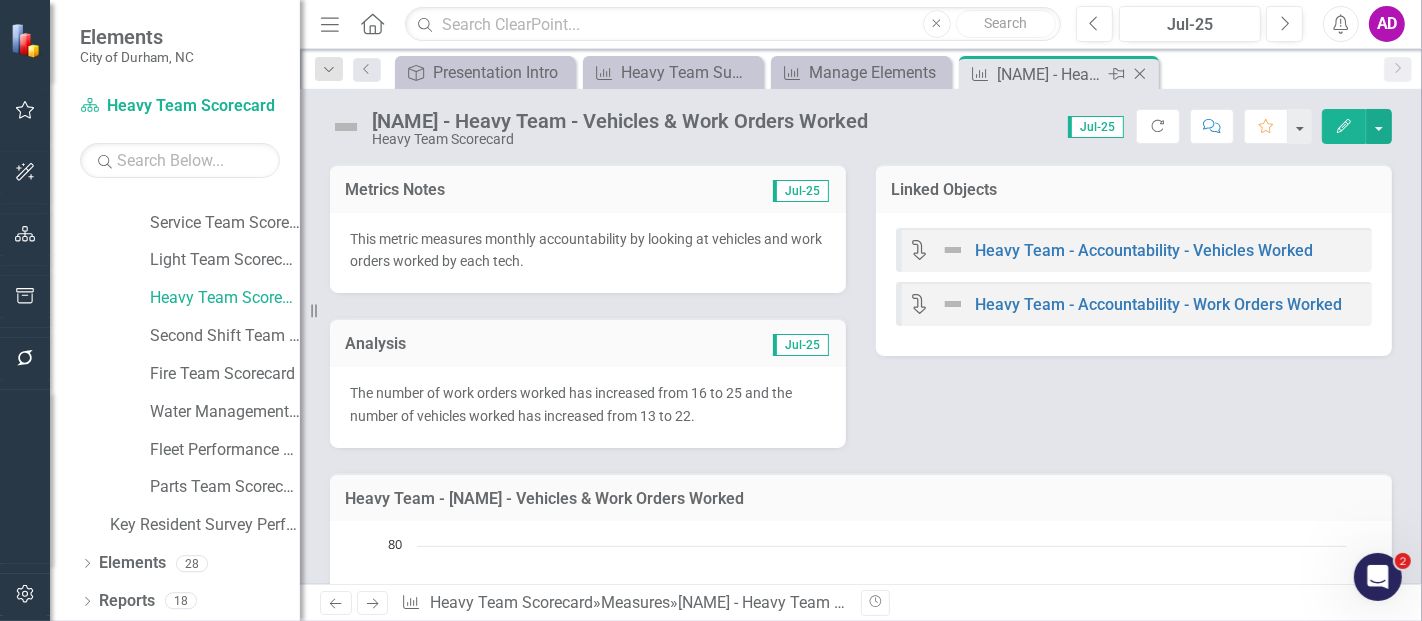 click 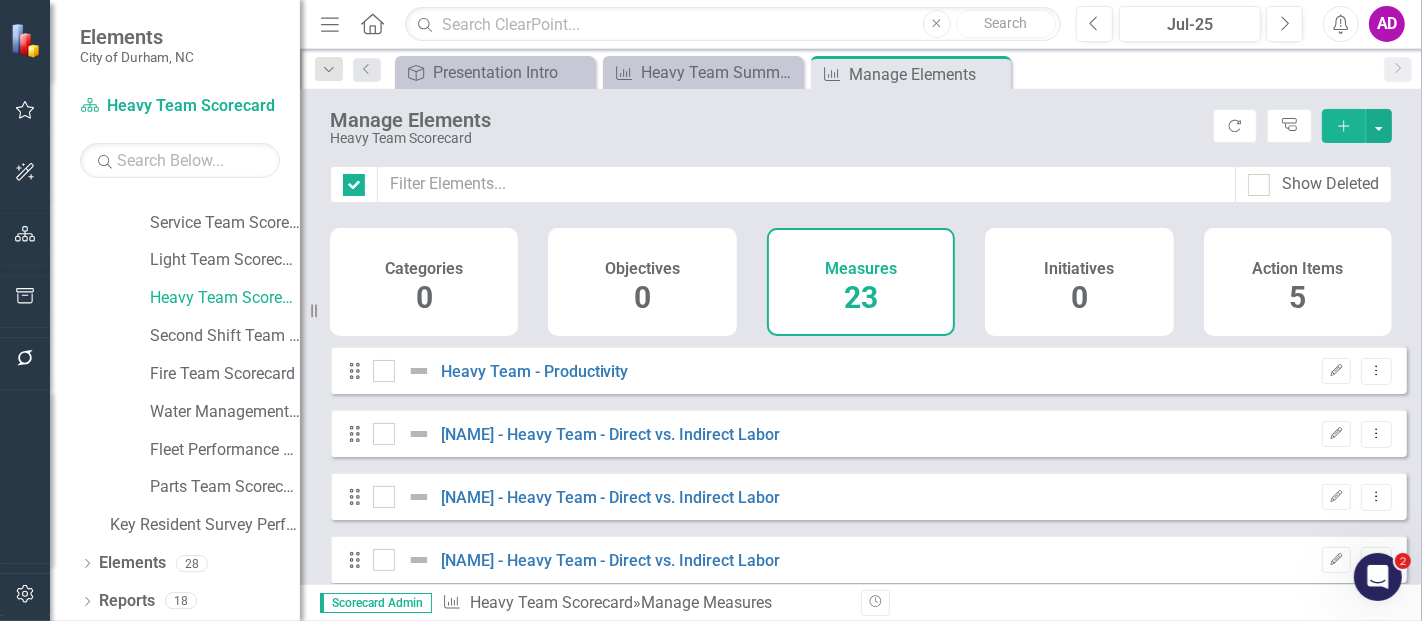 checkbox on "false" 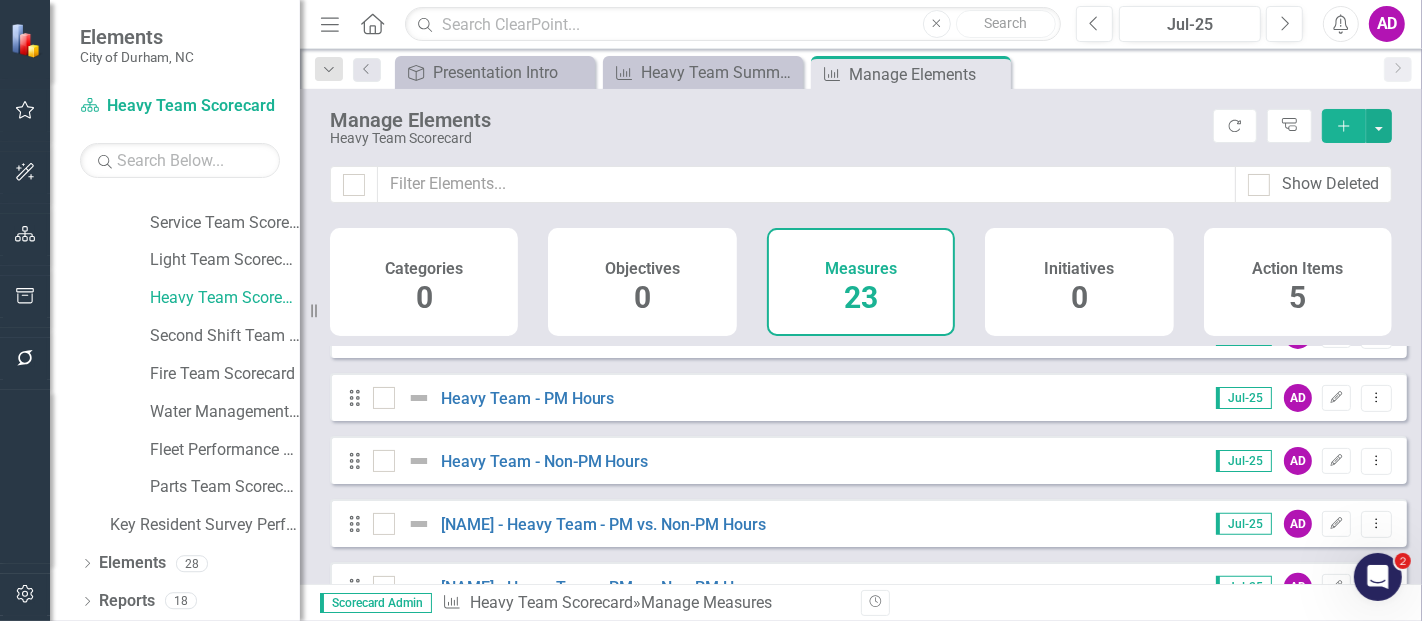 scroll, scrollTop: 555, scrollLeft: 0, axis: vertical 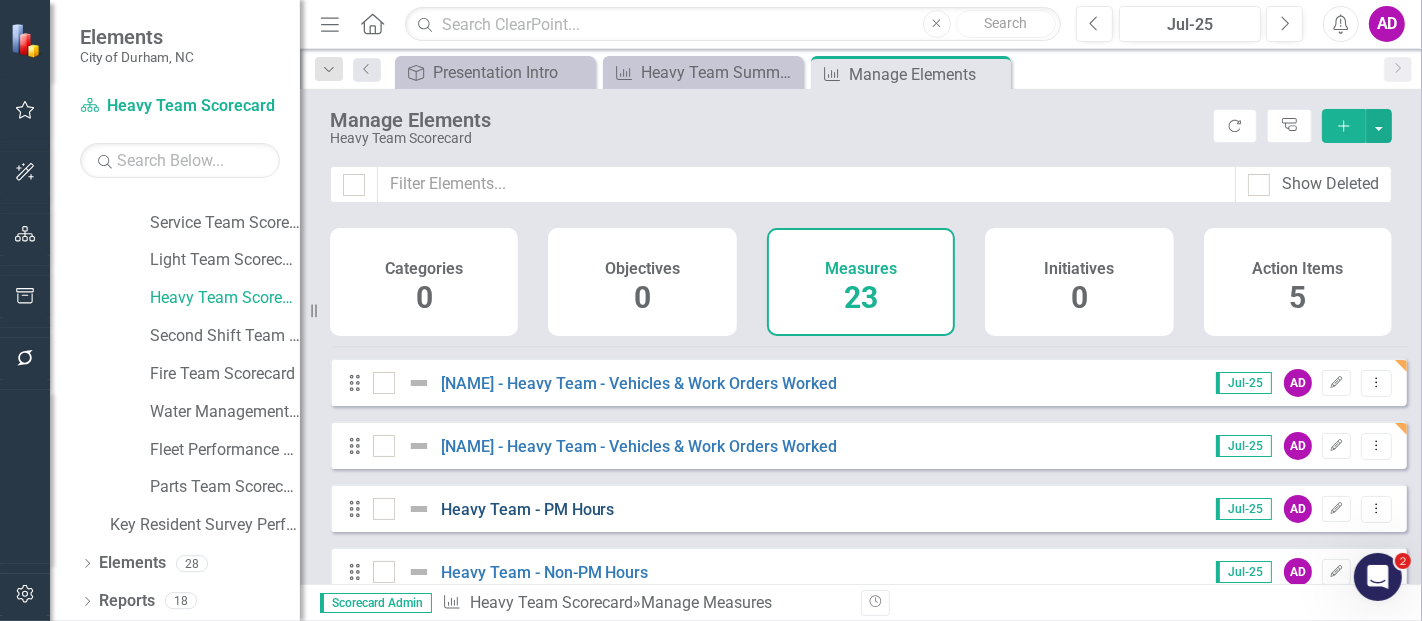 click on "Heavy Team - PM Hours" at bounding box center [528, 509] 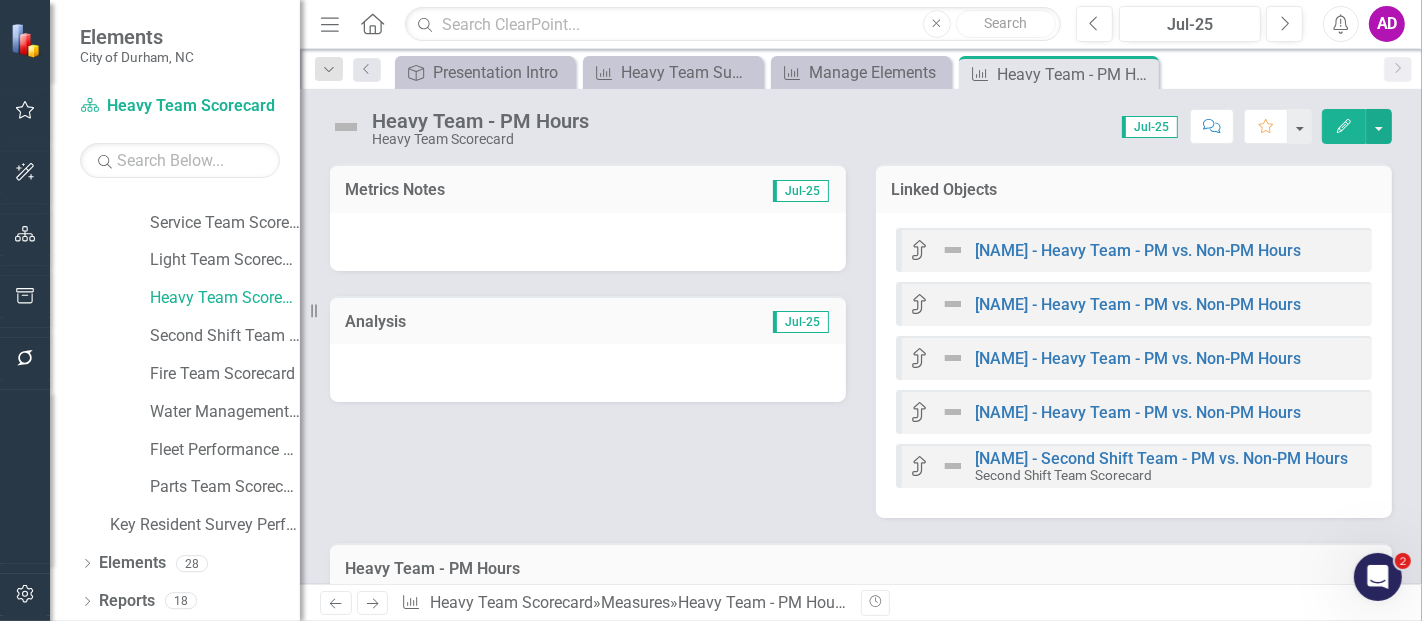 click at bounding box center [588, 242] 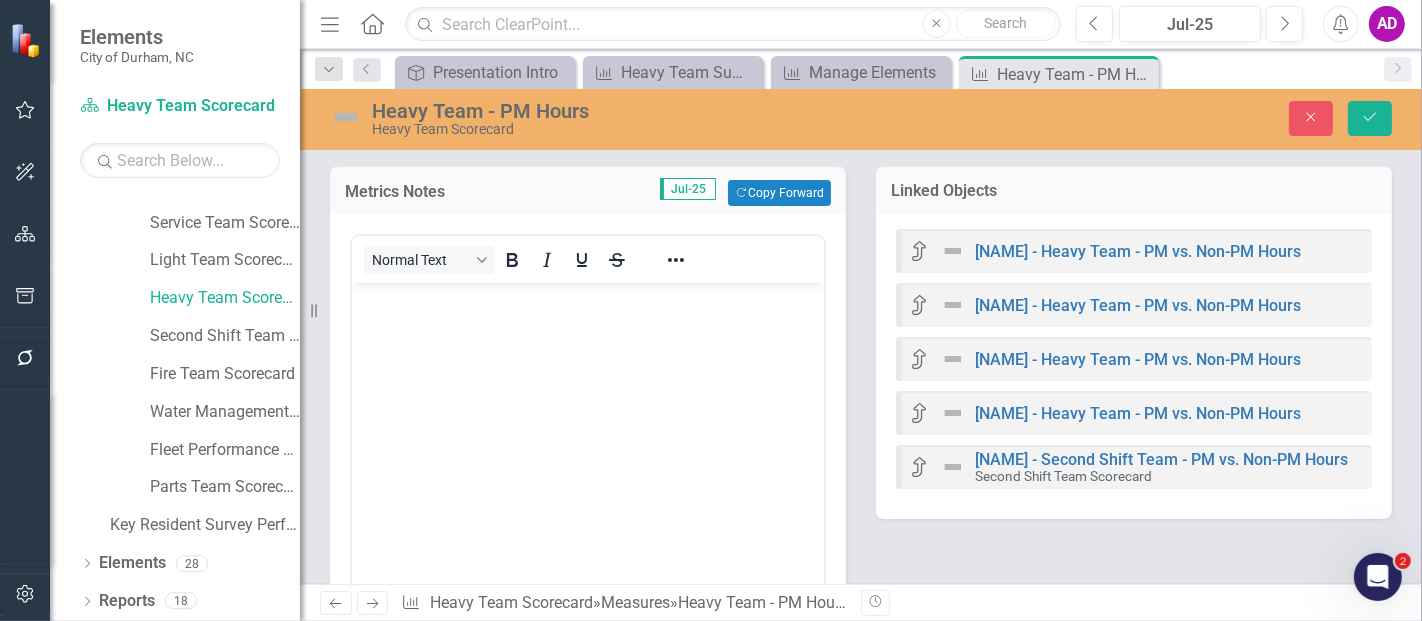 scroll, scrollTop: 0, scrollLeft: 0, axis: both 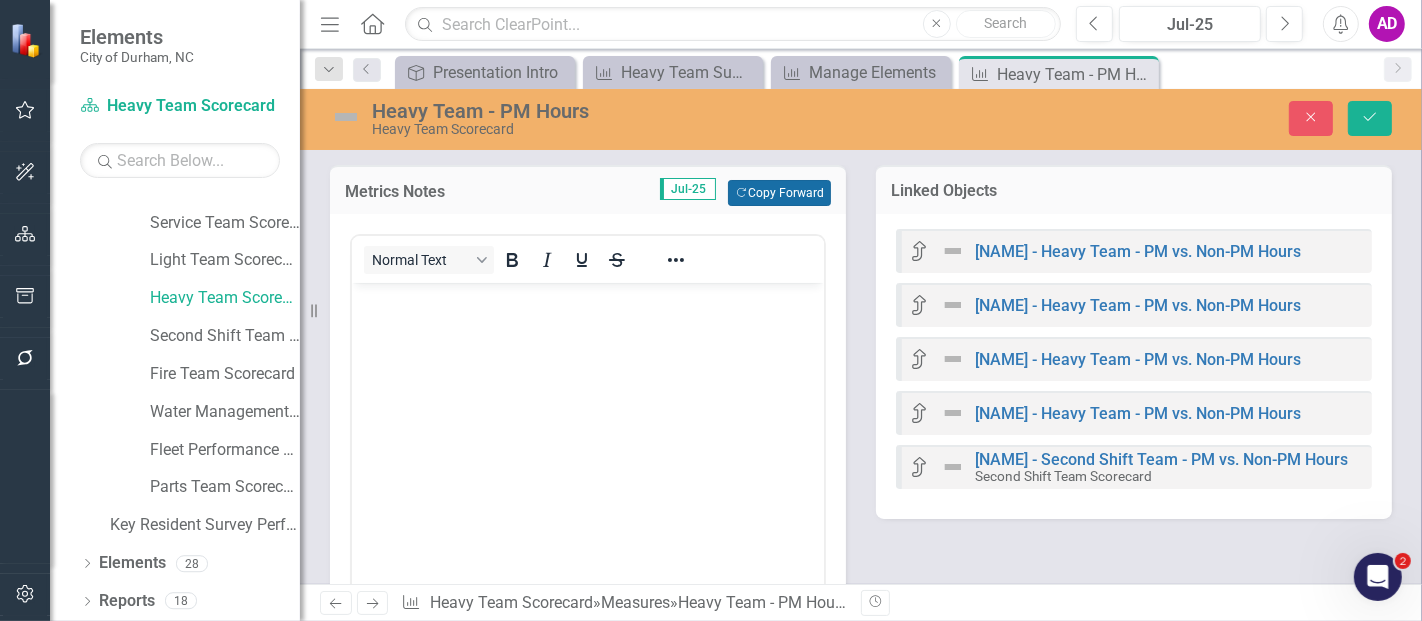 click on "Copy Forward  Copy Forward" at bounding box center [779, 193] 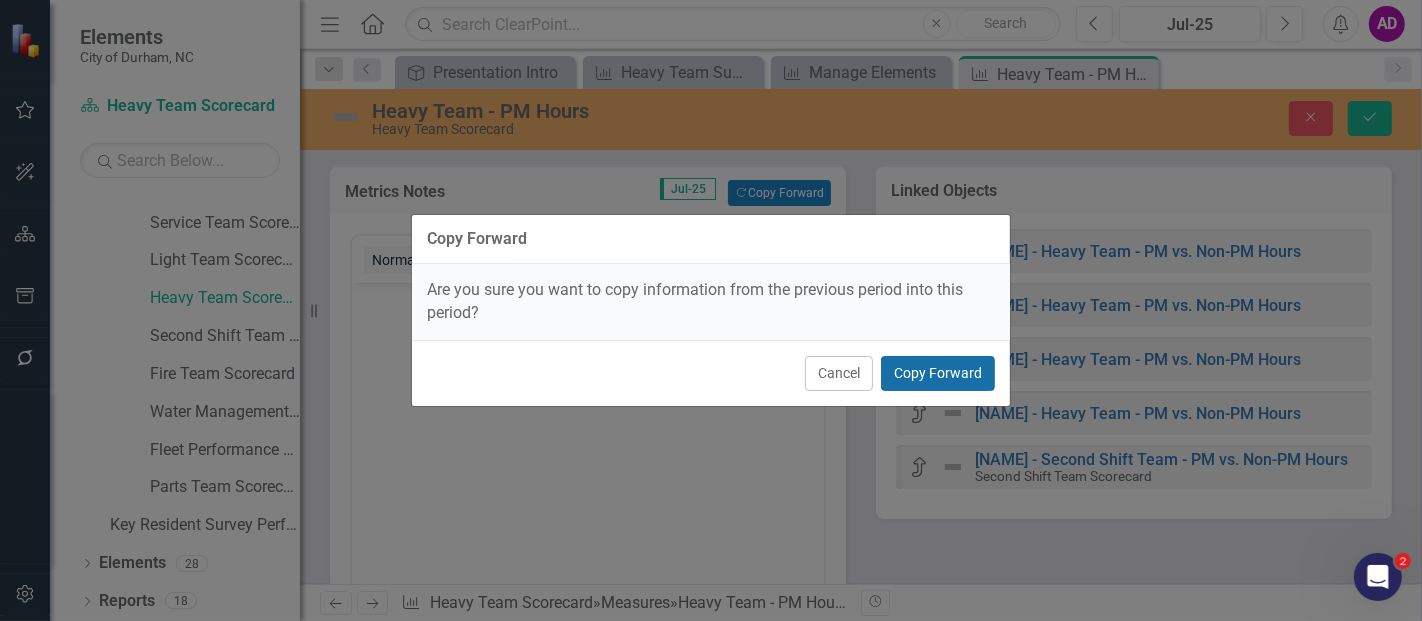 click on "Copy Forward" at bounding box center (938, 373) 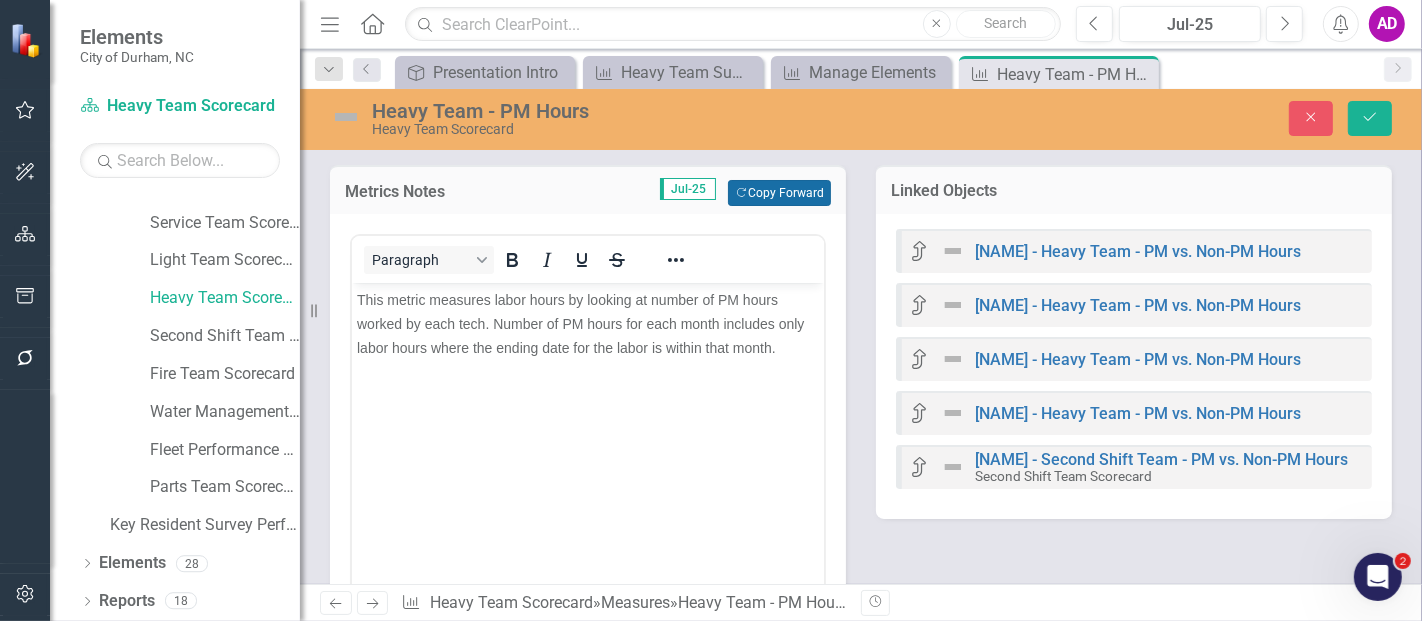scroll, scrollTop: 444, scrollLeft: 0, axis: vertical 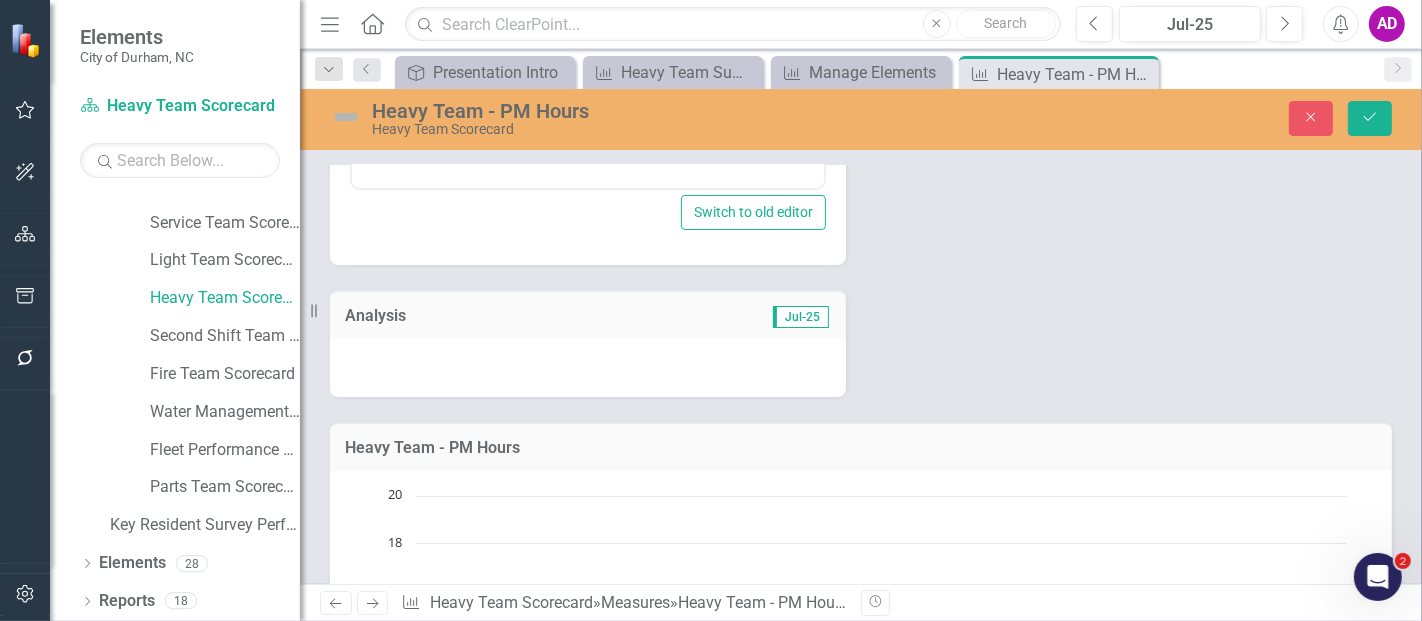 click at bounding box center [588, 368] 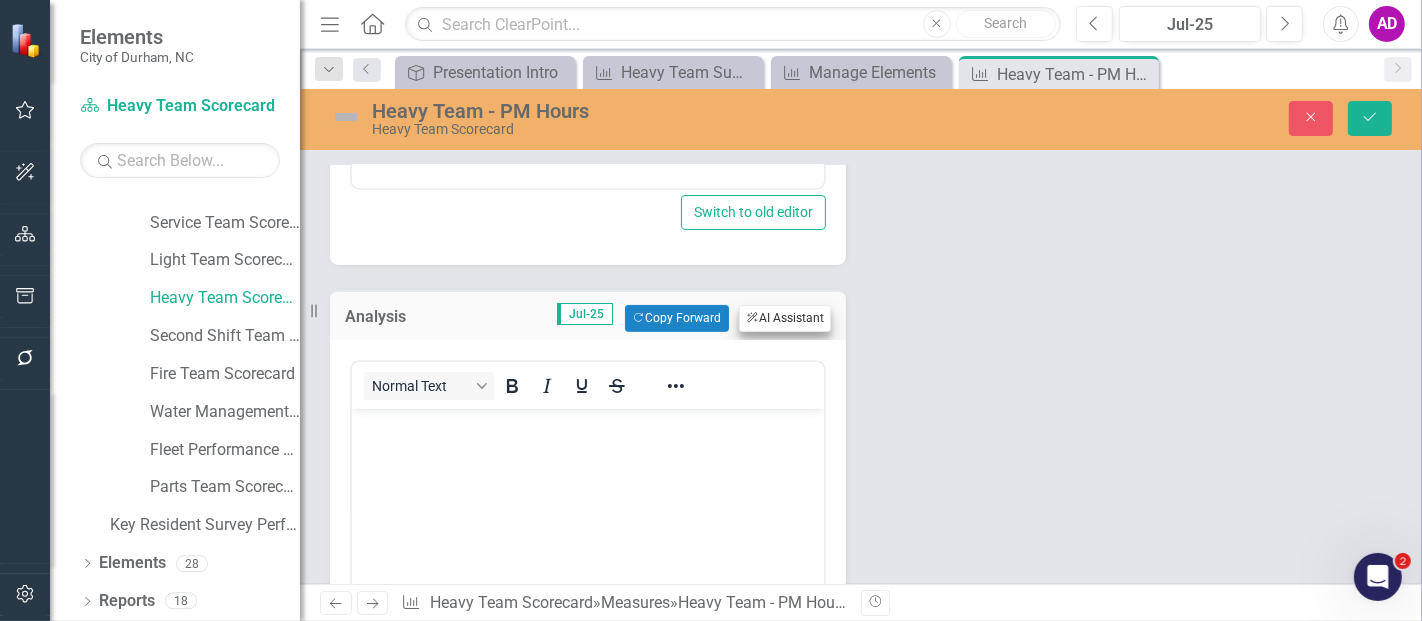 scroll, scrollTop: 0, scrollLeft: 0, axis: both 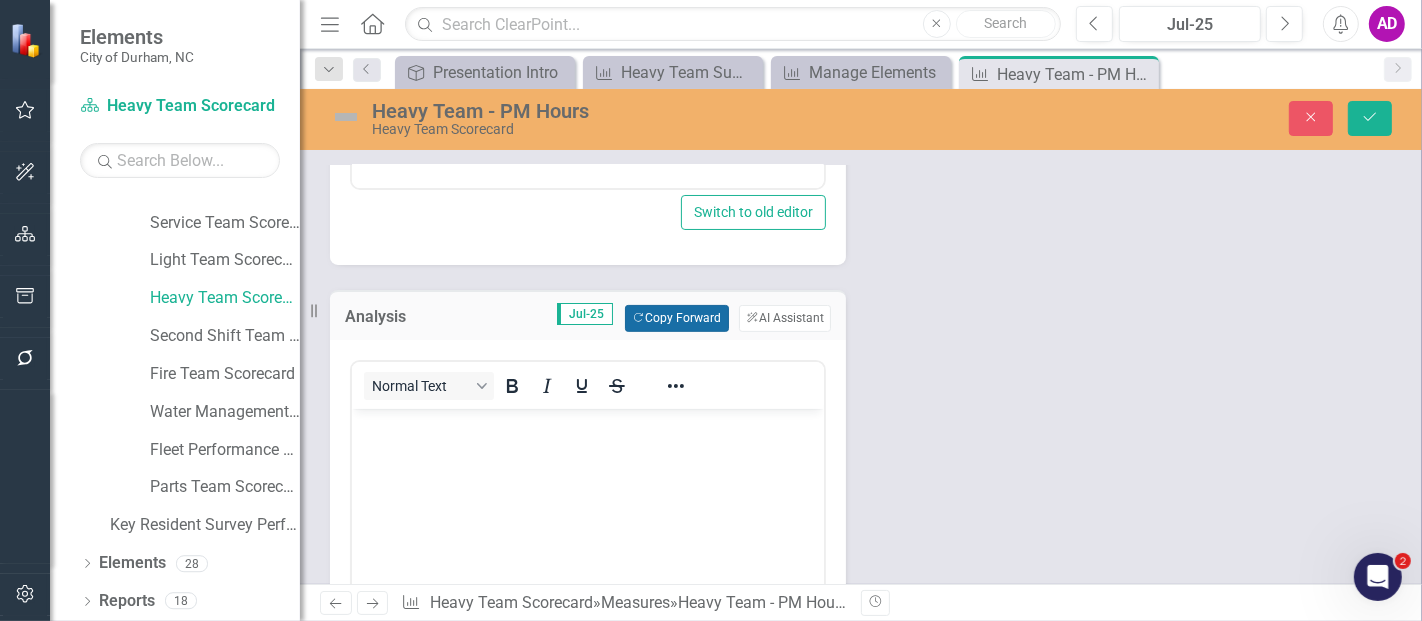 click on "Copy Forward  Copy Forward" at bounding box center (676, 318) 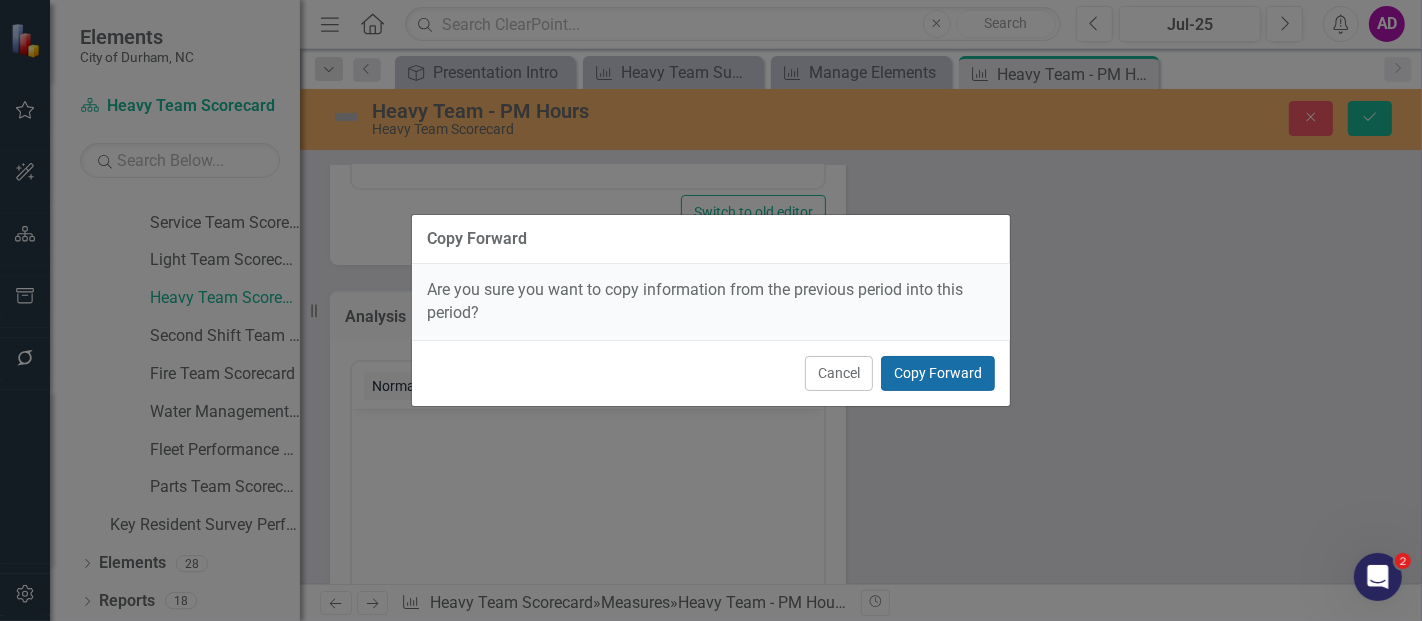 click on "Copy Forward" at bounding box center [938, 373] 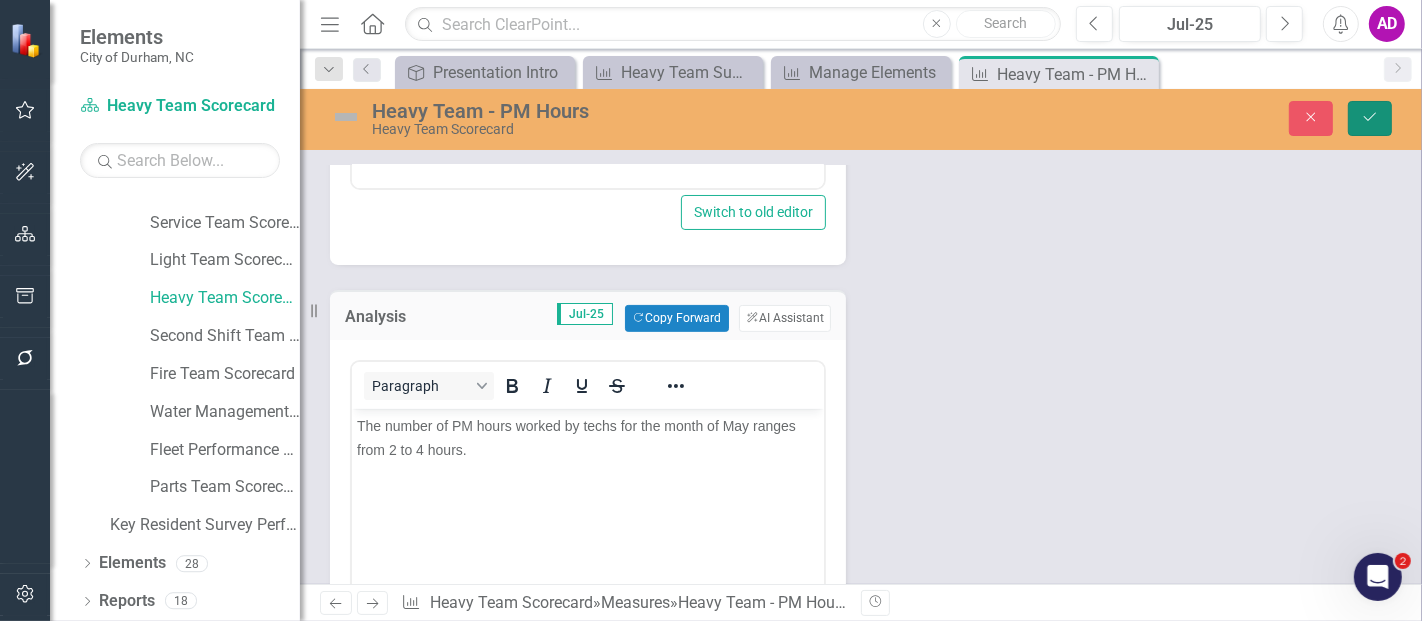 click on "Save" at bounding box center [1370, 118] 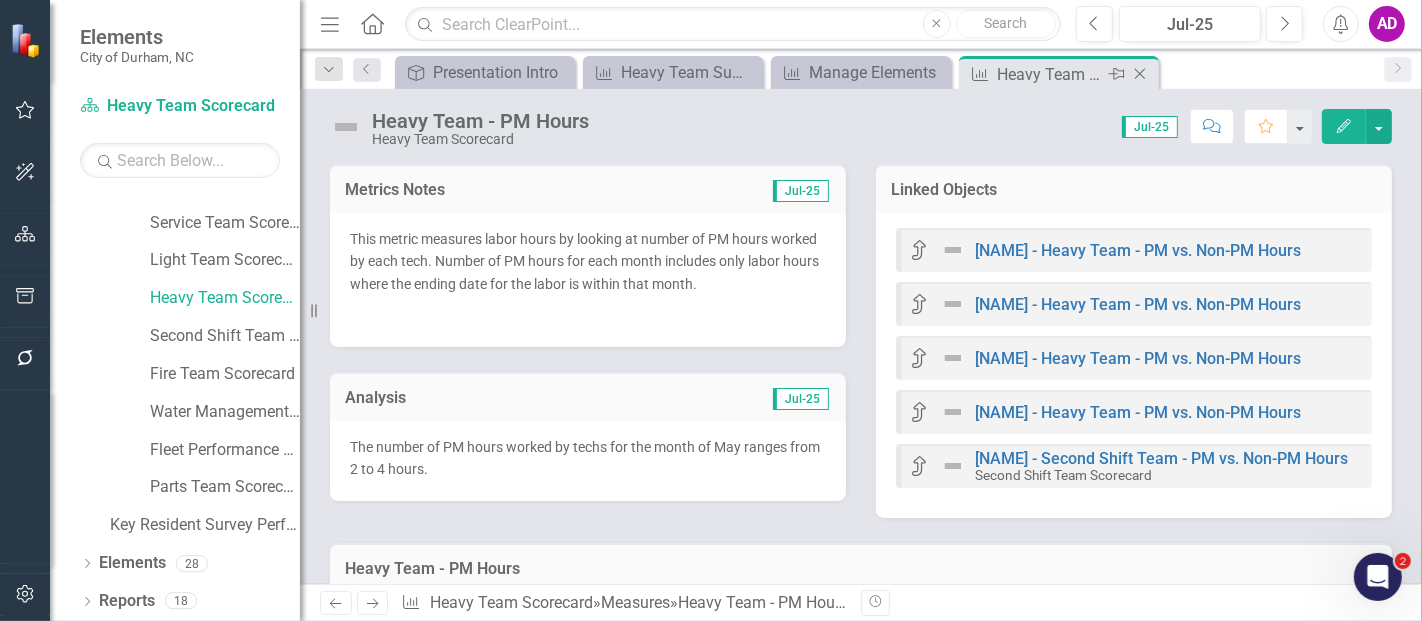 click on "Close" 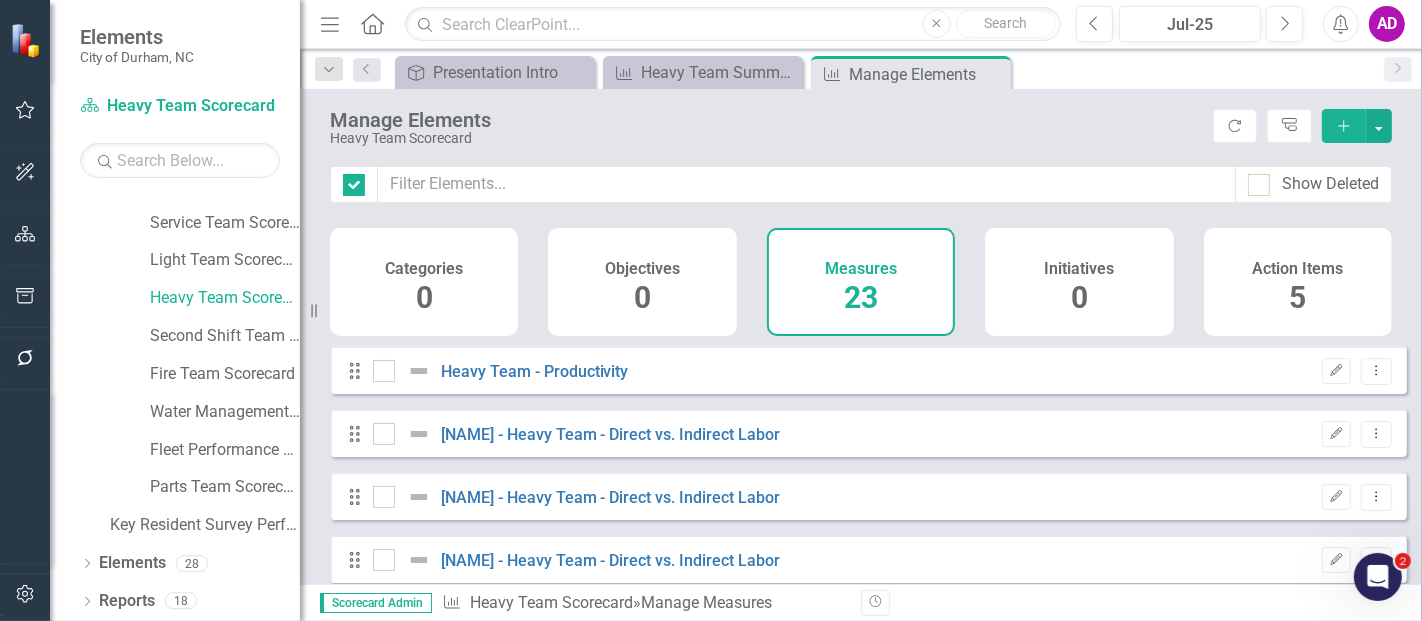 checkbox on "false" 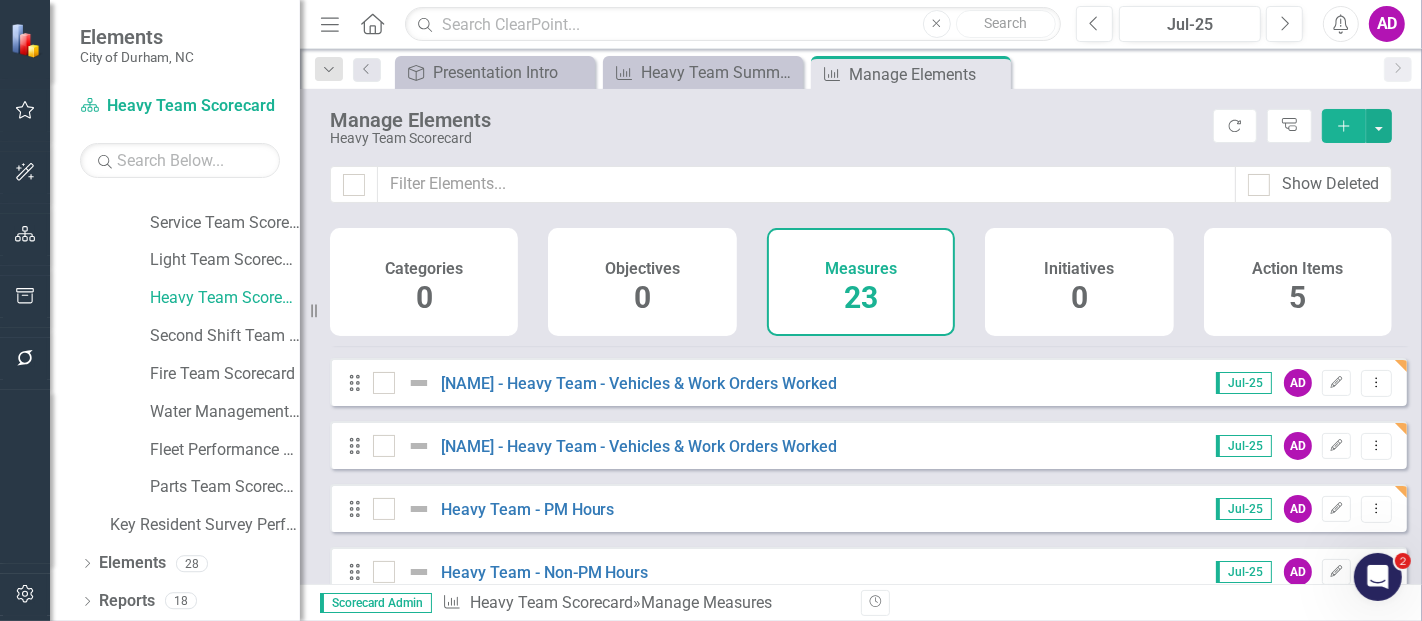 scroll, scrollTop: 666, scrollLeft: 0, axis: vertical 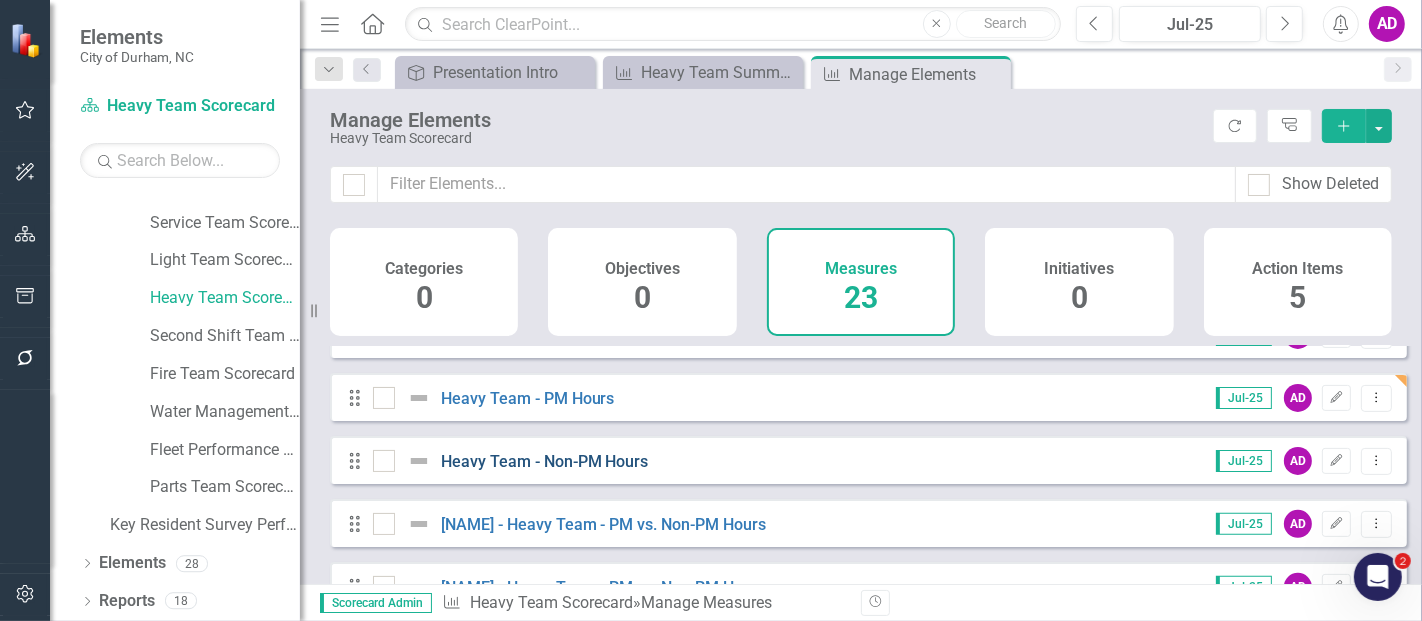 click on "Heavy Team - Non-PM Hours" at bounding box center [545, 461] 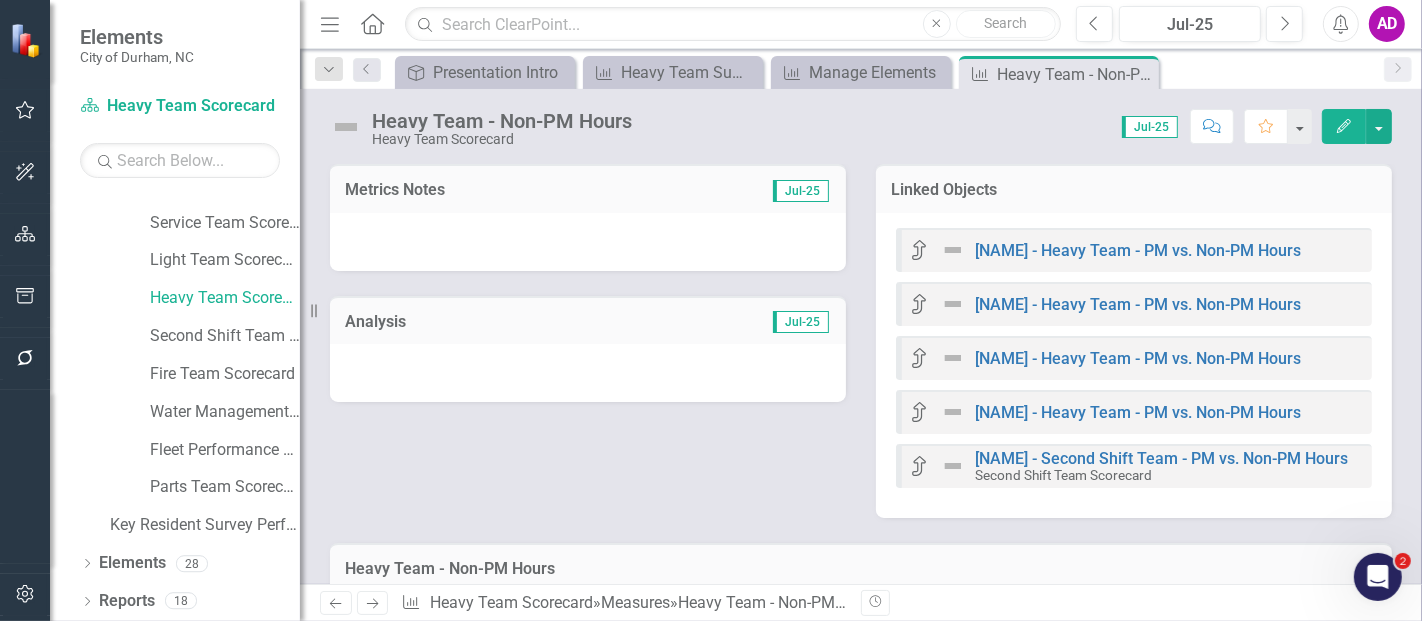 click at bounding box center (588, 242) 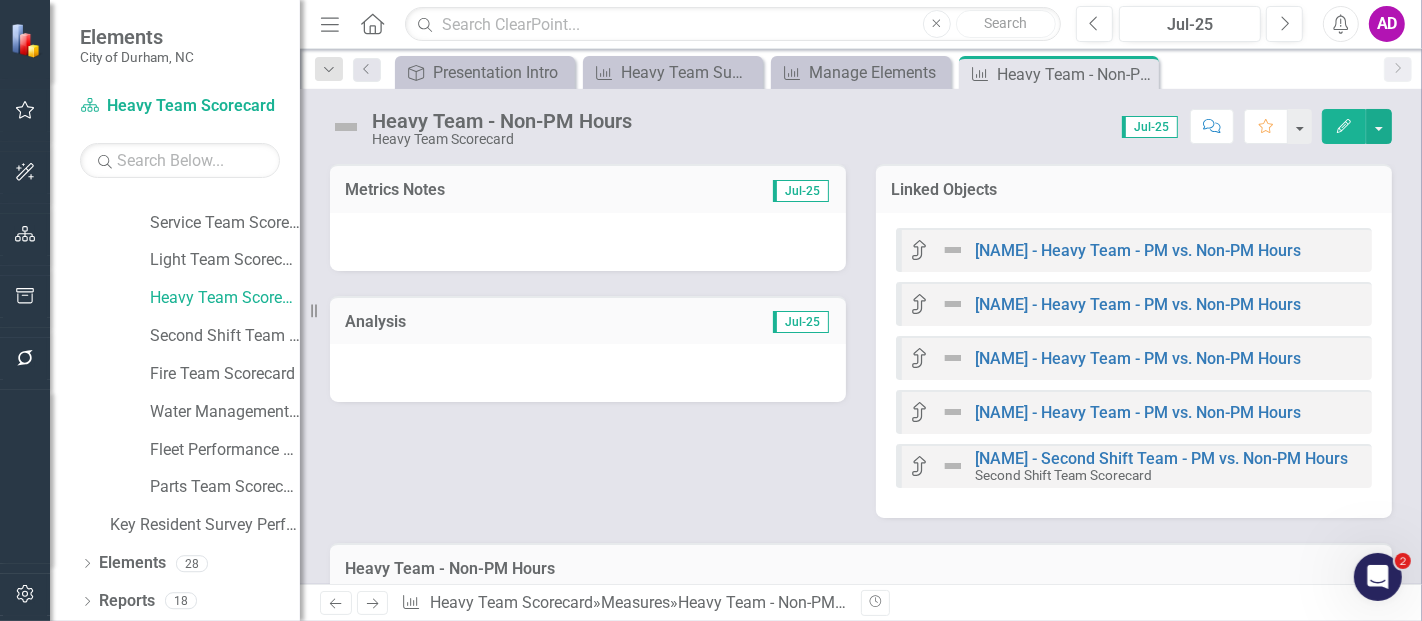 click at bounding box center (588, 242) 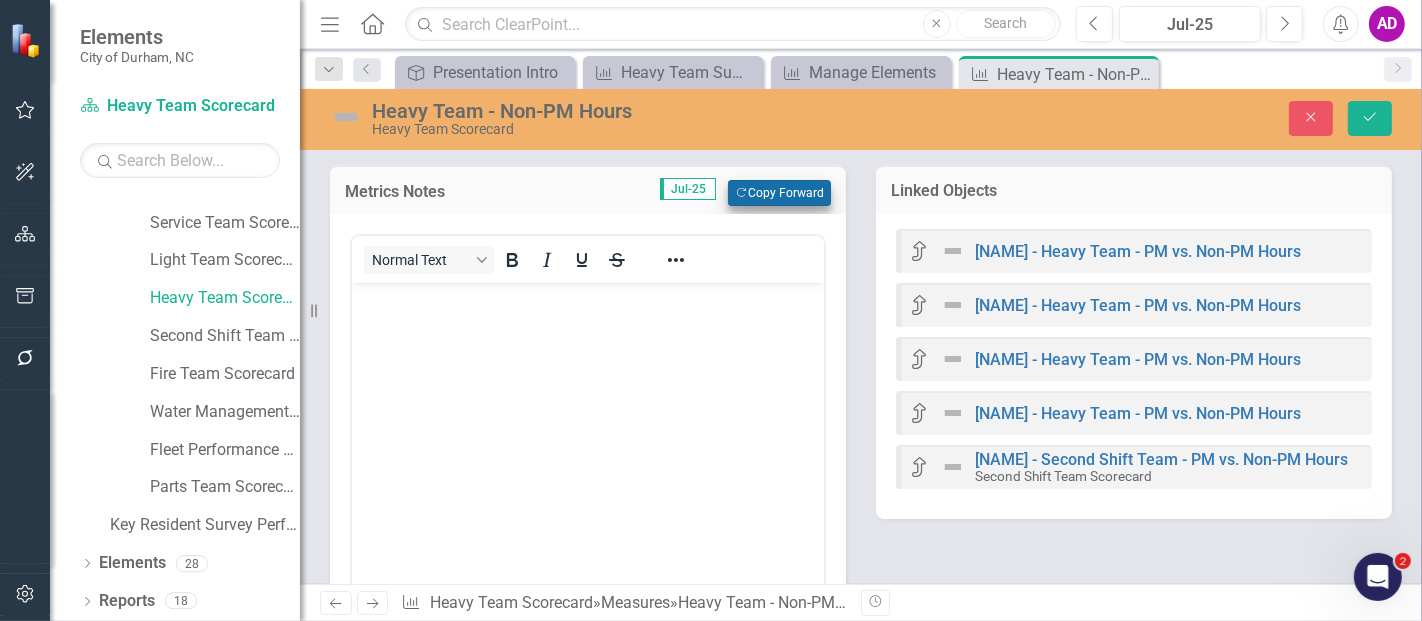 scroll, scrollTop: 0, scrollLeft: 0, axis: both 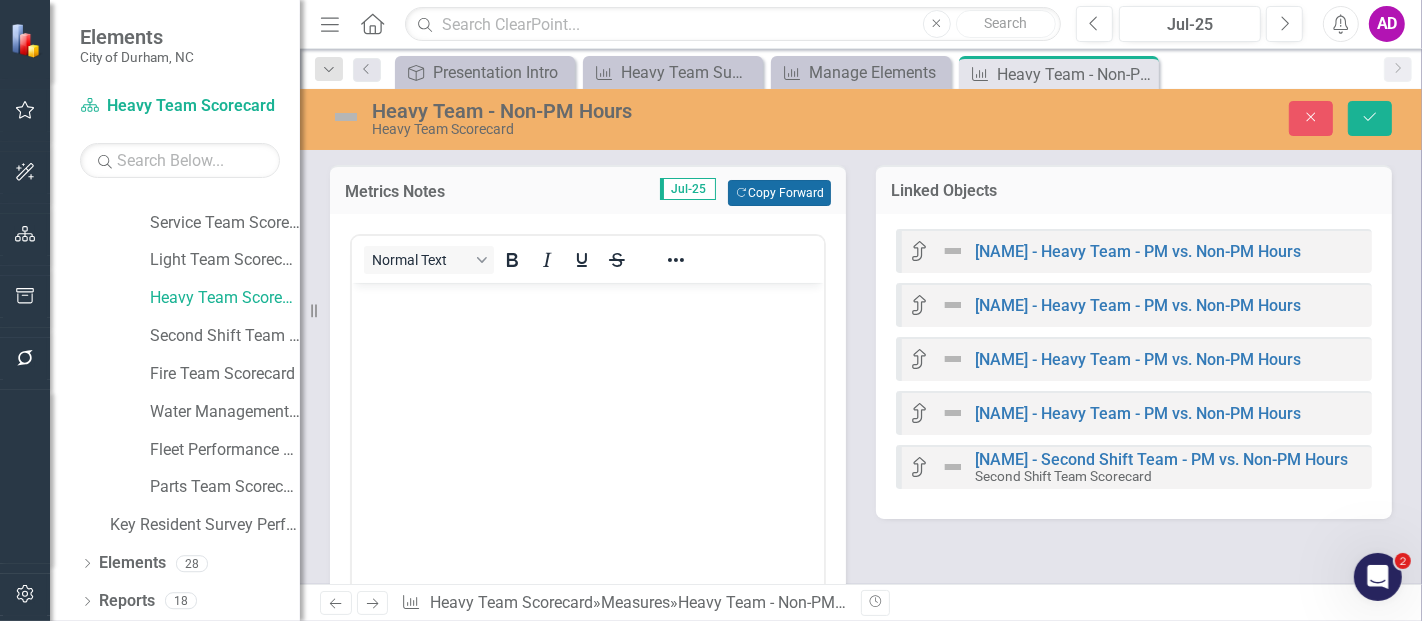 click on "Copy Forward  Copy Forward" at bounding box center (779, 193) 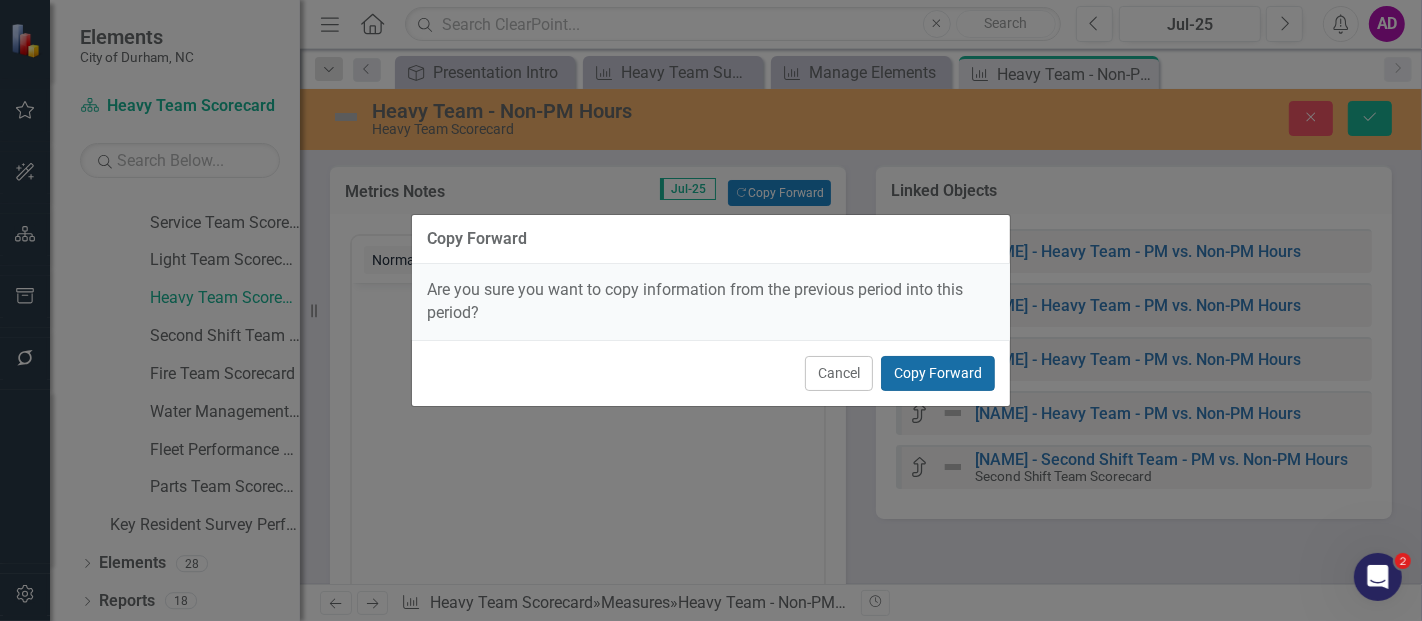 click on "Copy Forward" at bounding box center [938, 373] 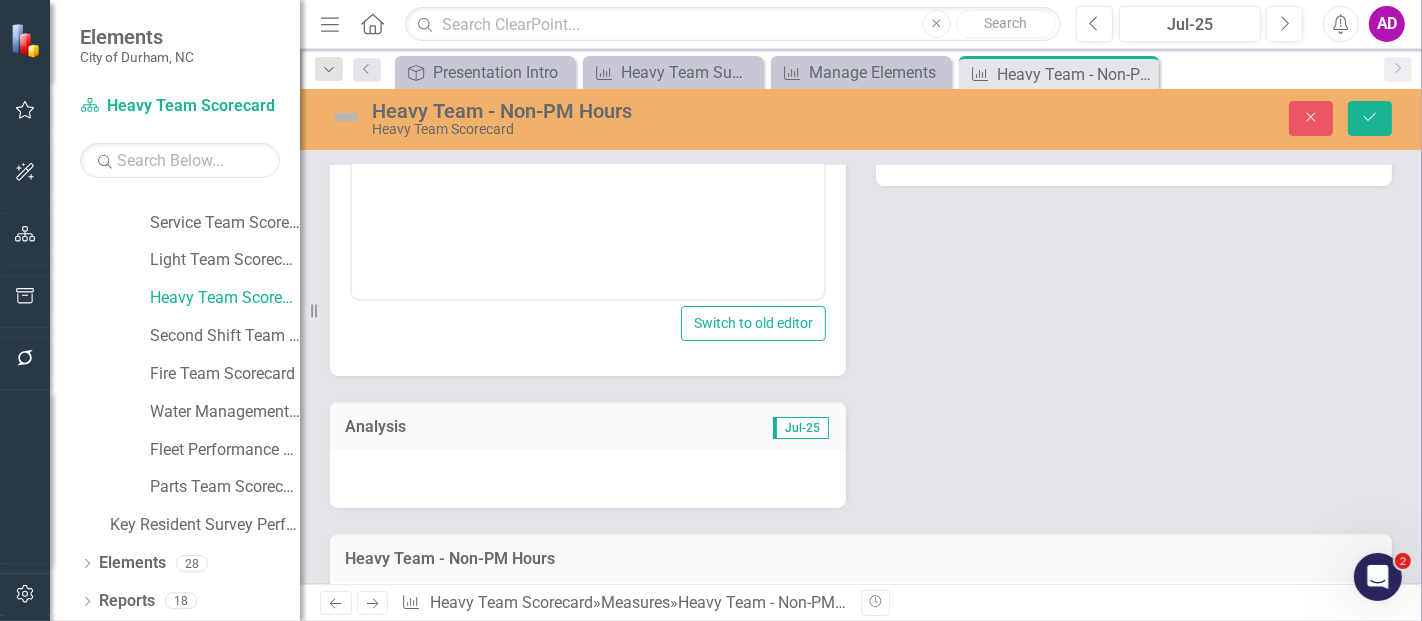 scroll, scrollTop: 555, scrollLeft: 0, axis: vertical 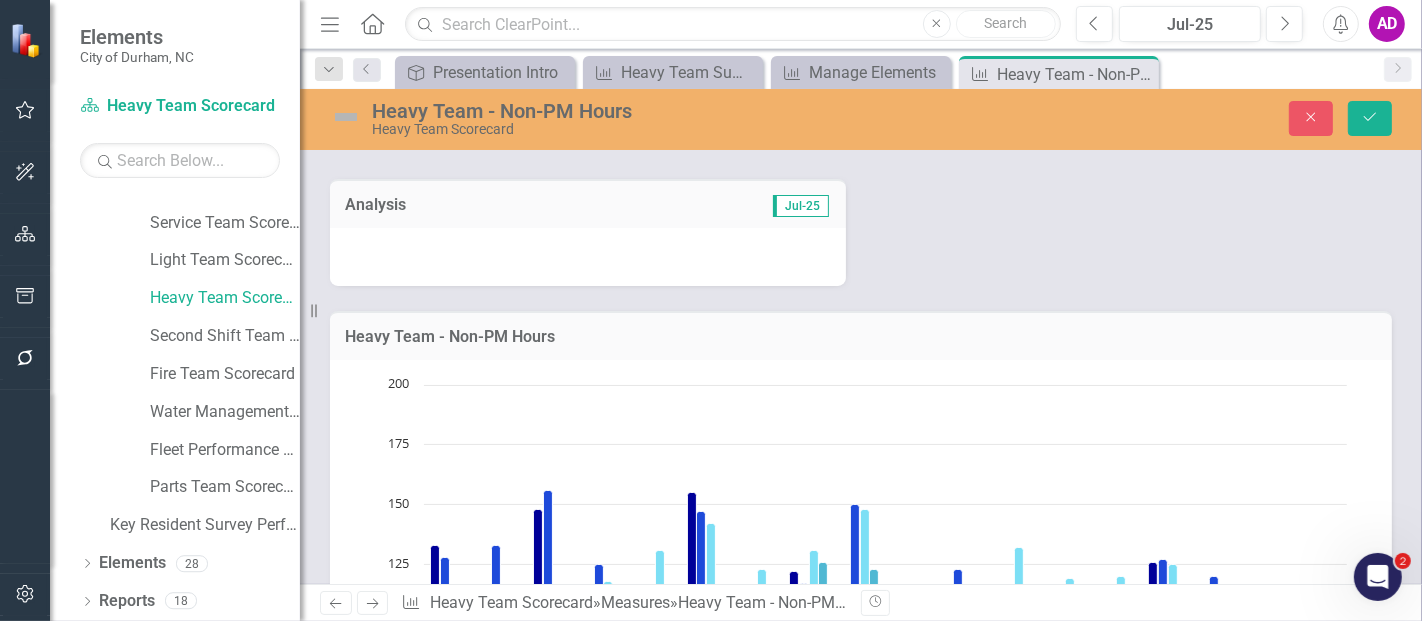 click at bounding box center (588, 257) 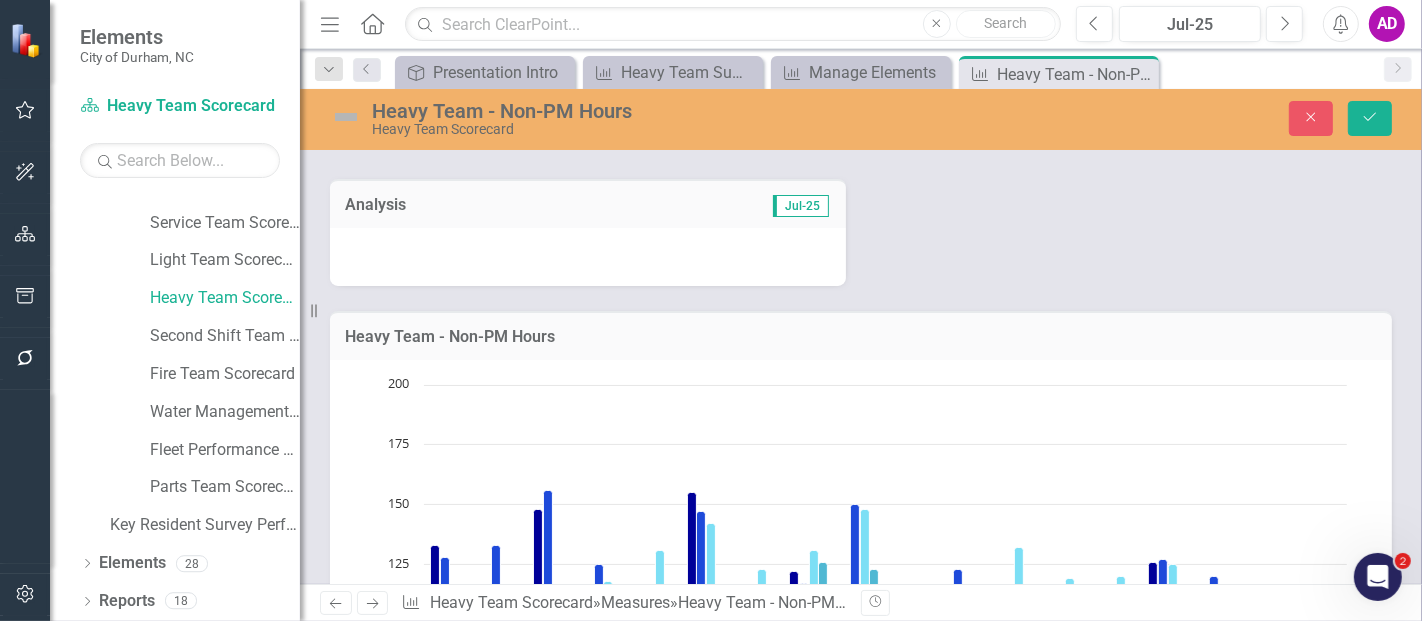 click at bounding box center (588, 257) 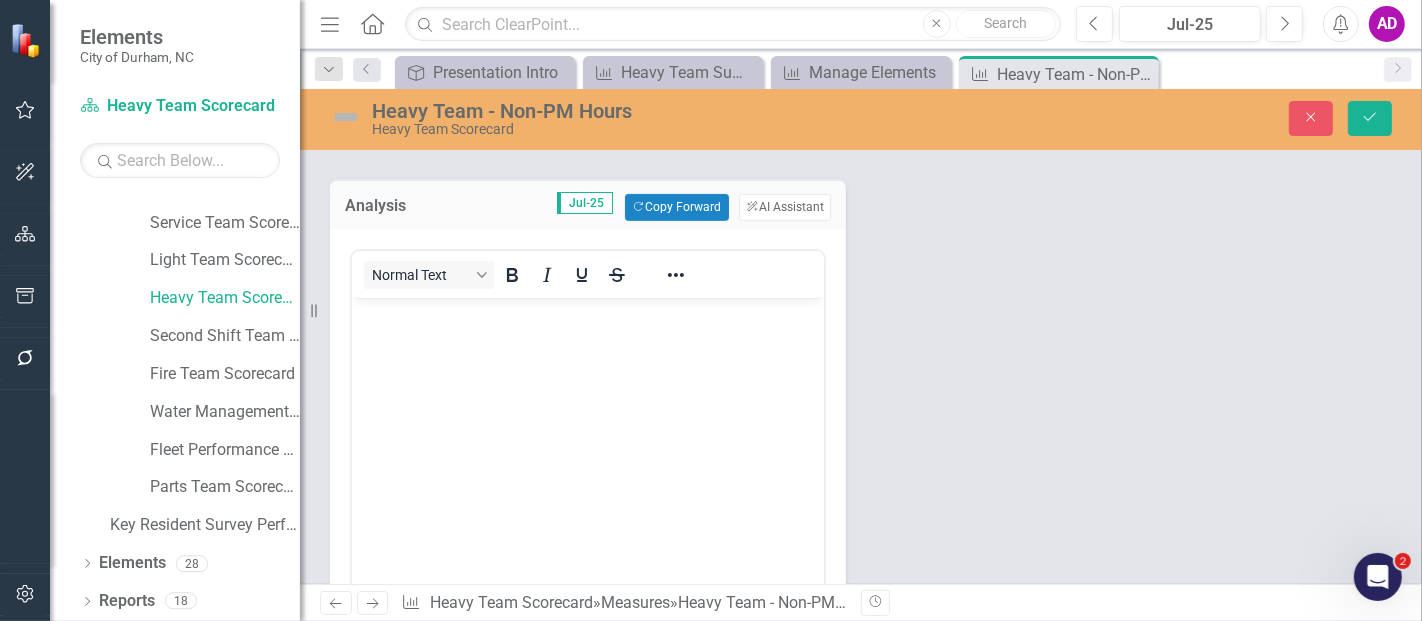scroll, scrollTop: 0, scrollLeft: 0, axis: both 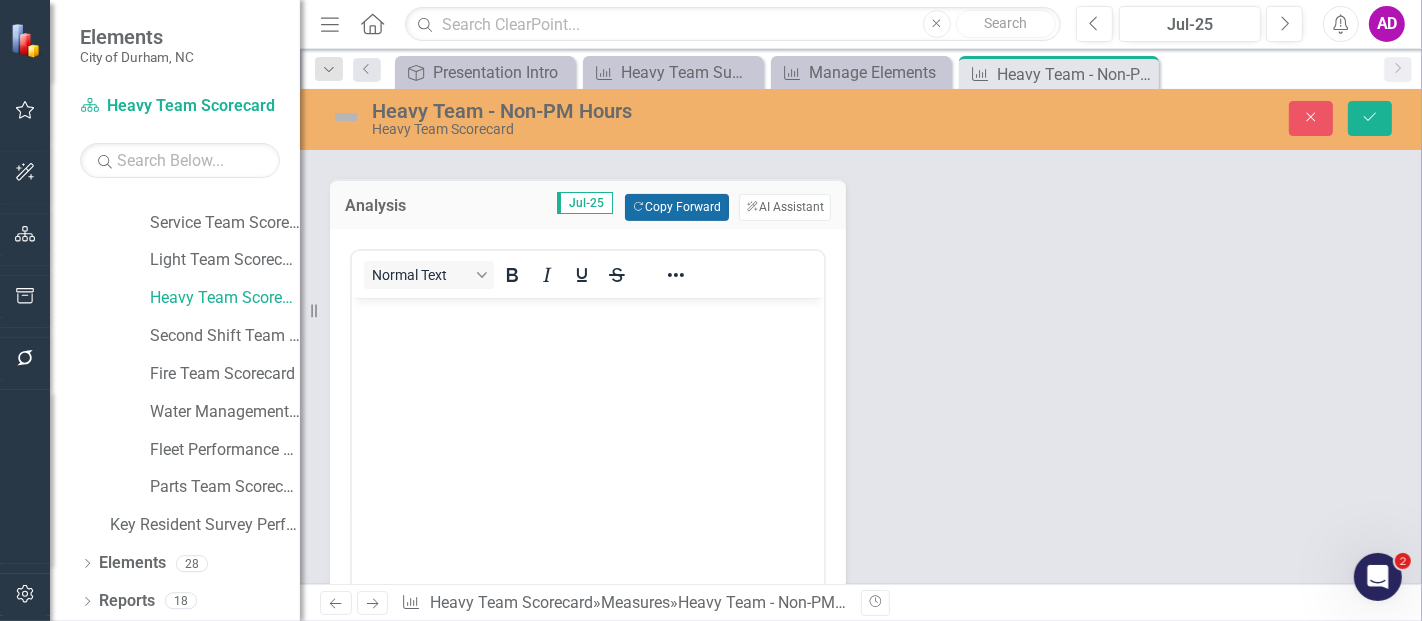 click on "Copy Forward  Copy Forward" at bounding box center [676, 207] 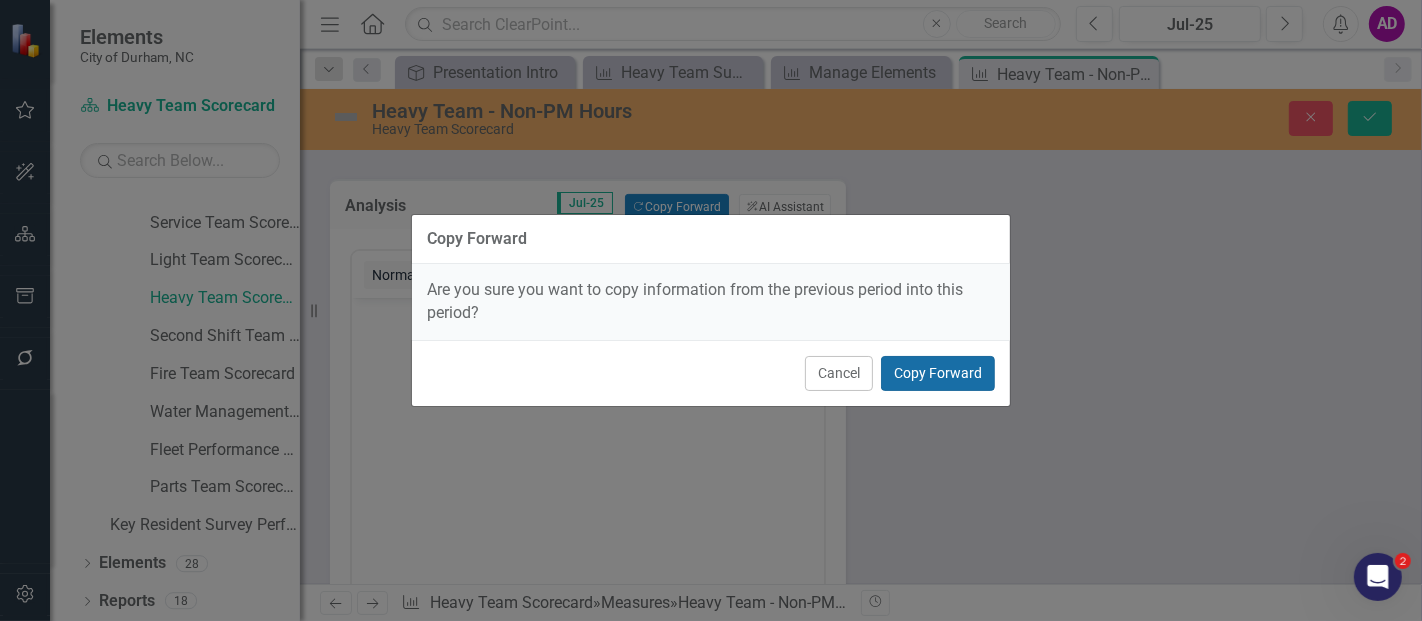 click on "Copy Forward" at bounding box center [938, 373] 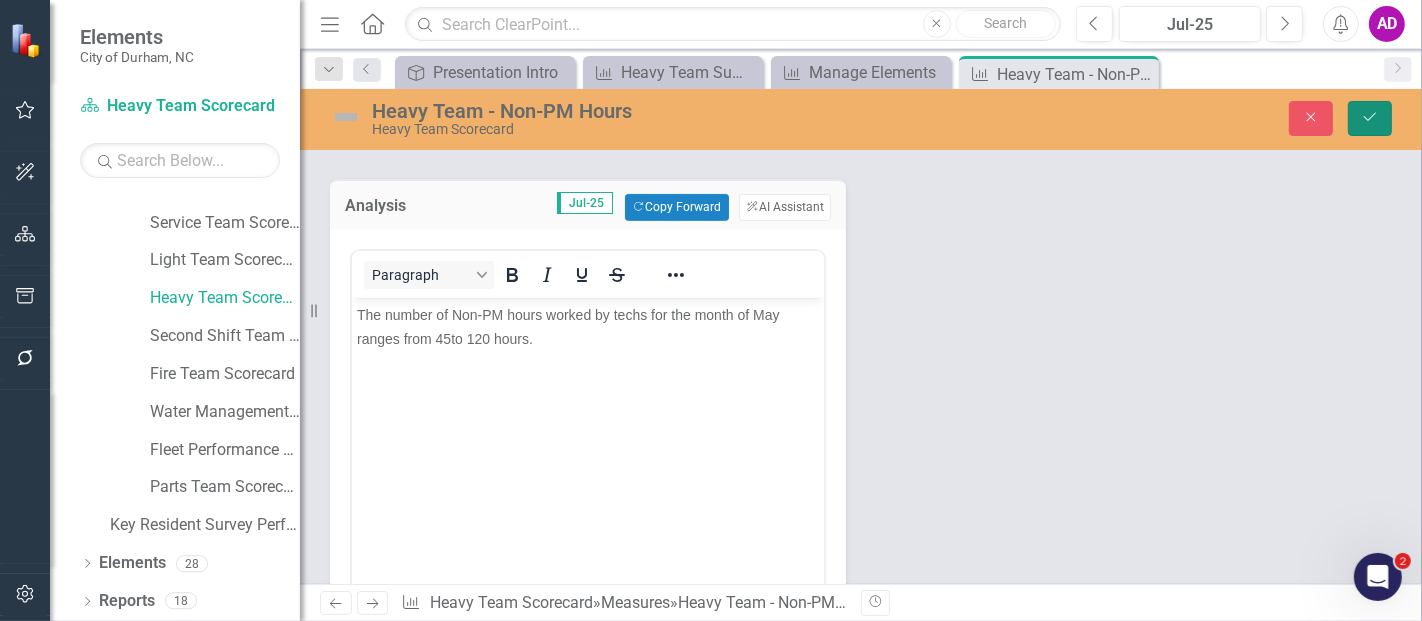 click on "Save" 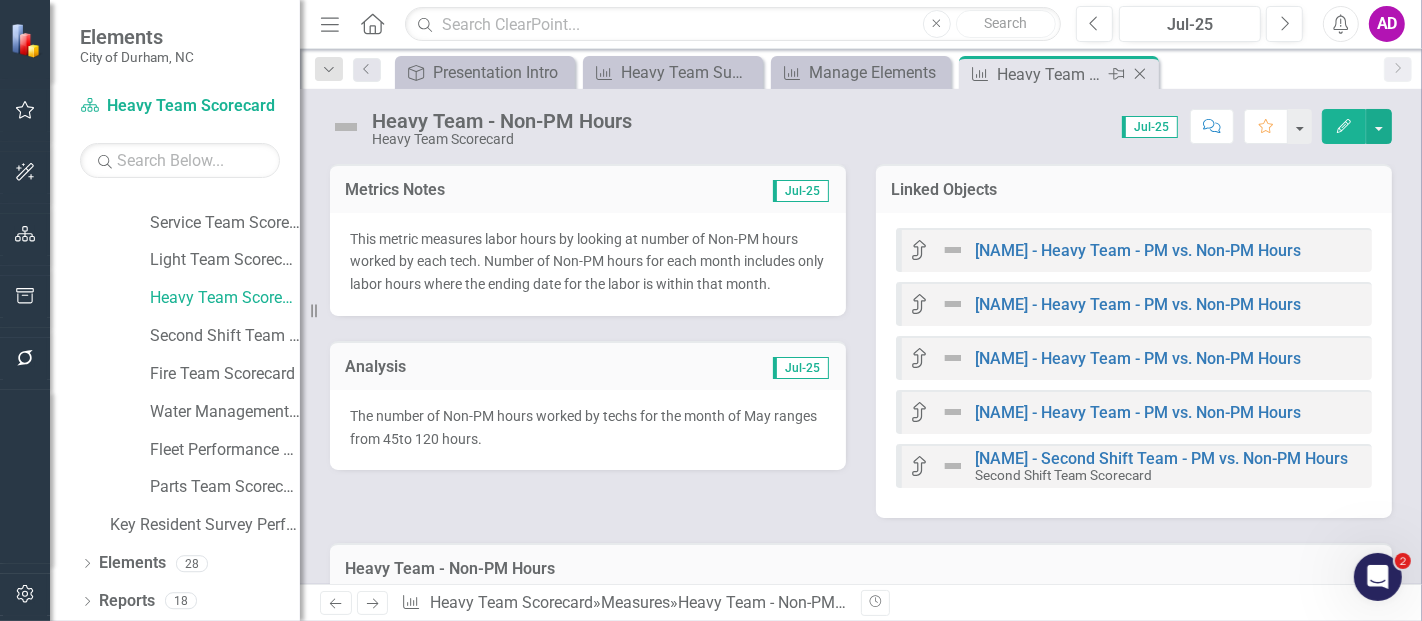 click on "Close" 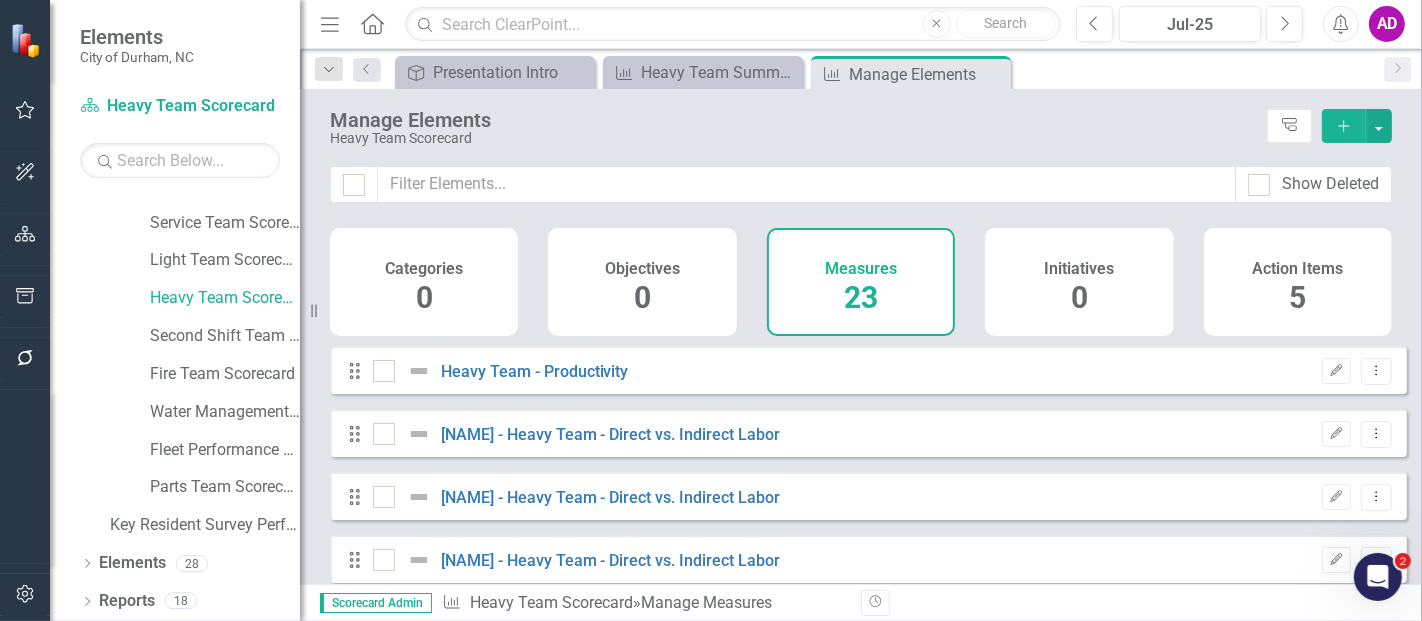 checkbox on "false" 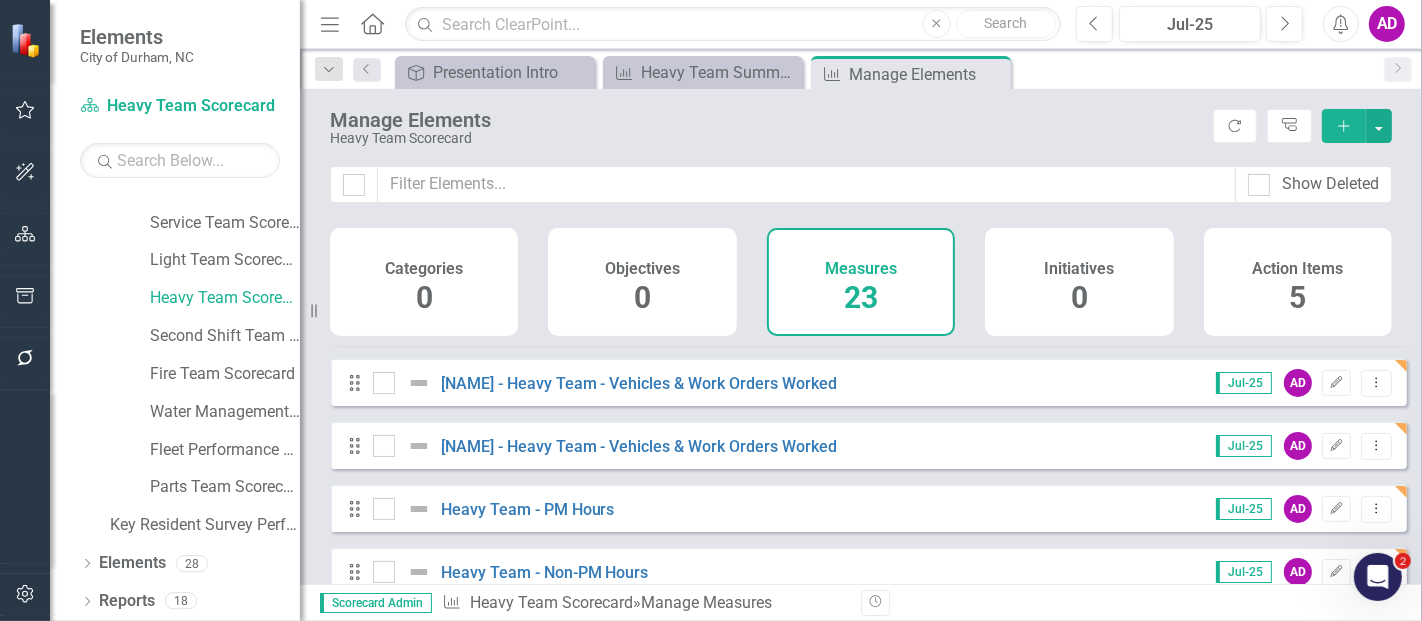 scroll, scrollTop: 666, scrollLeft: 0, axis: vertical 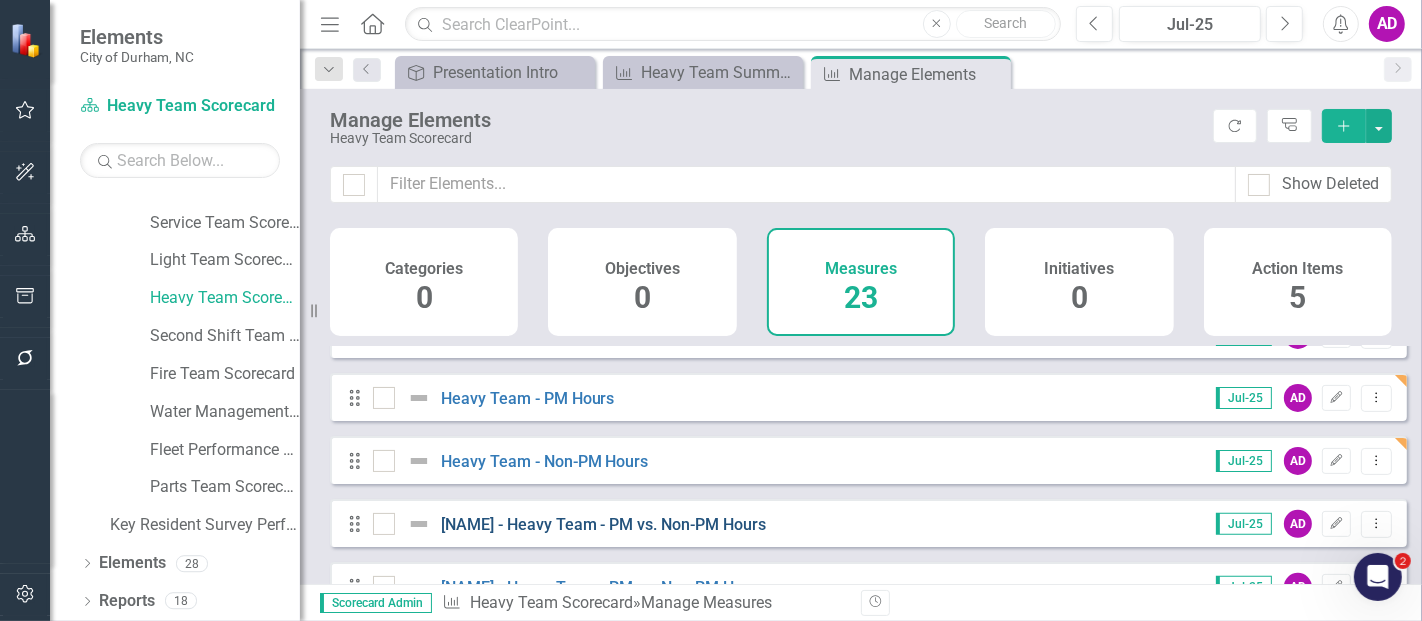 click on "[NAME] - Heavy Team - PM vs. Non-PM Hours" at bounding box center [604, 524] 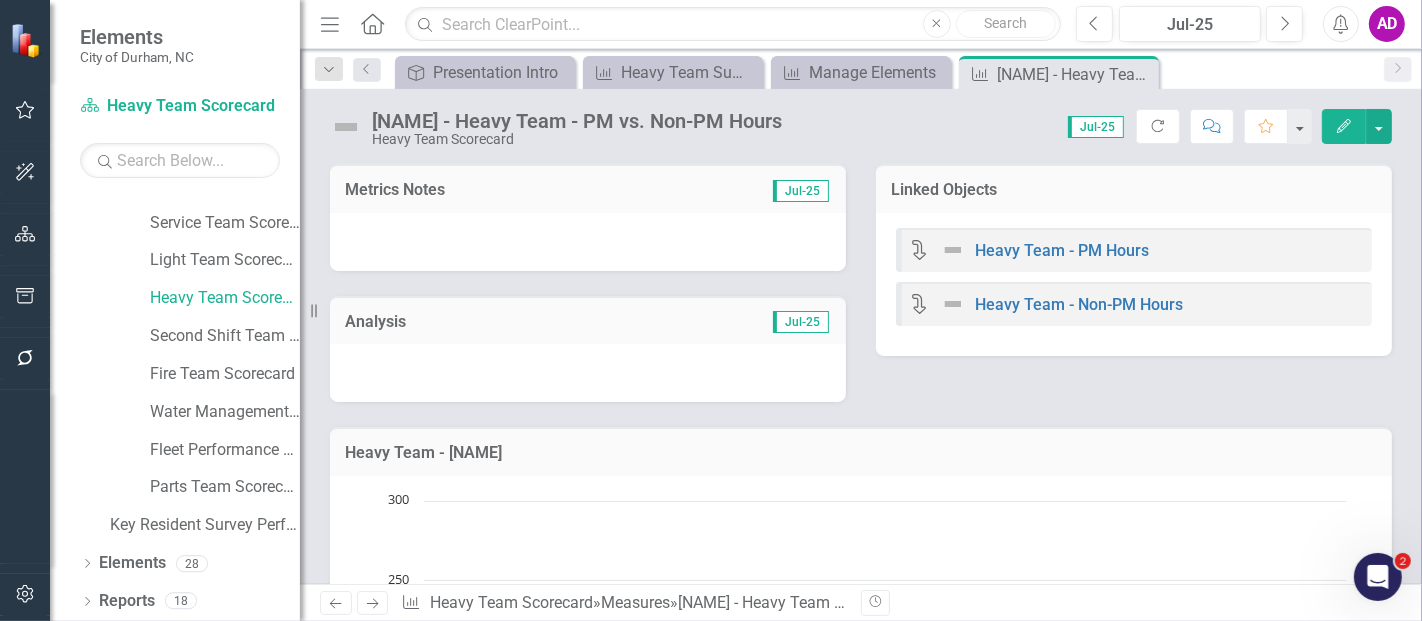 click at bounding box center (588, 242) 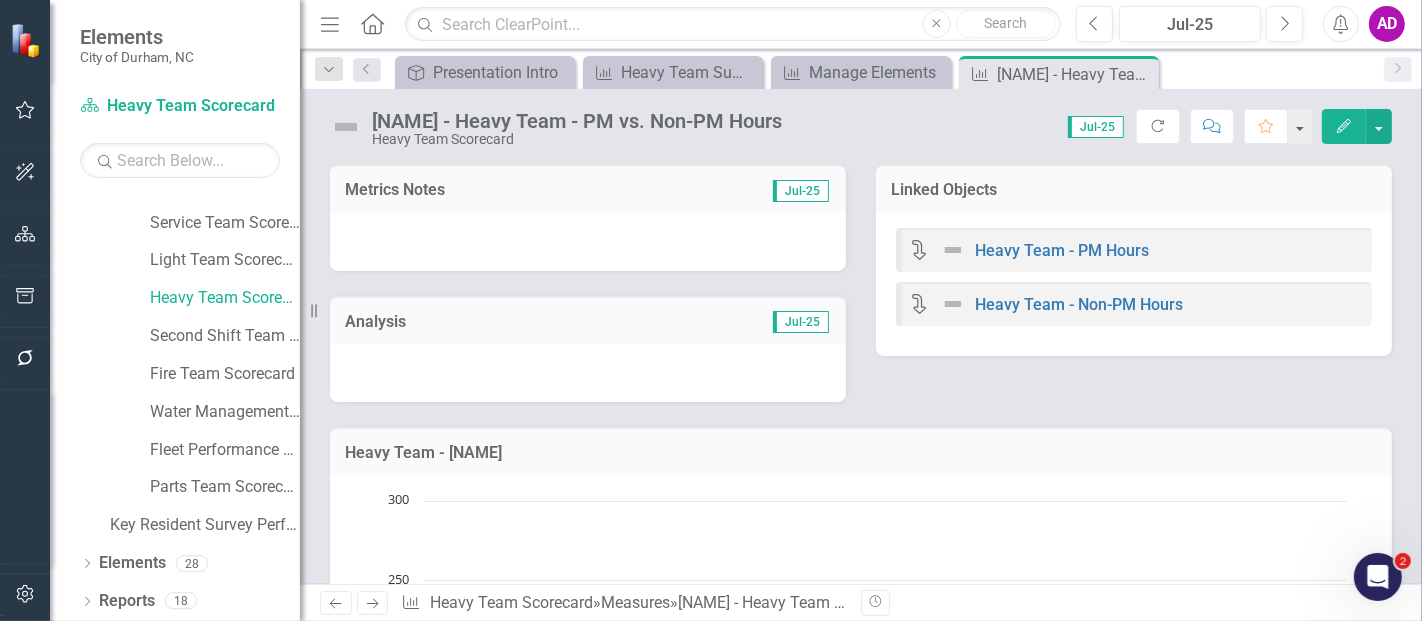 click at bounding box center [588, 242] 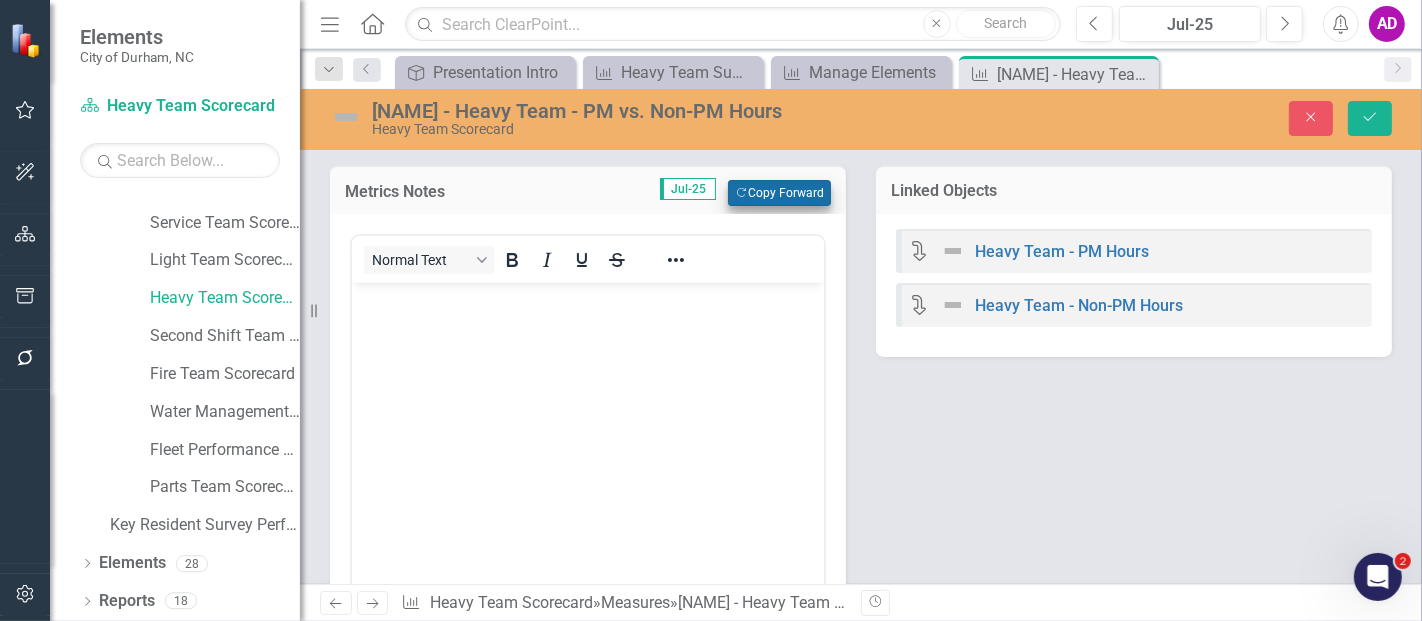scroll, scrollTop: 0, scrollLeft: 0, axis: both 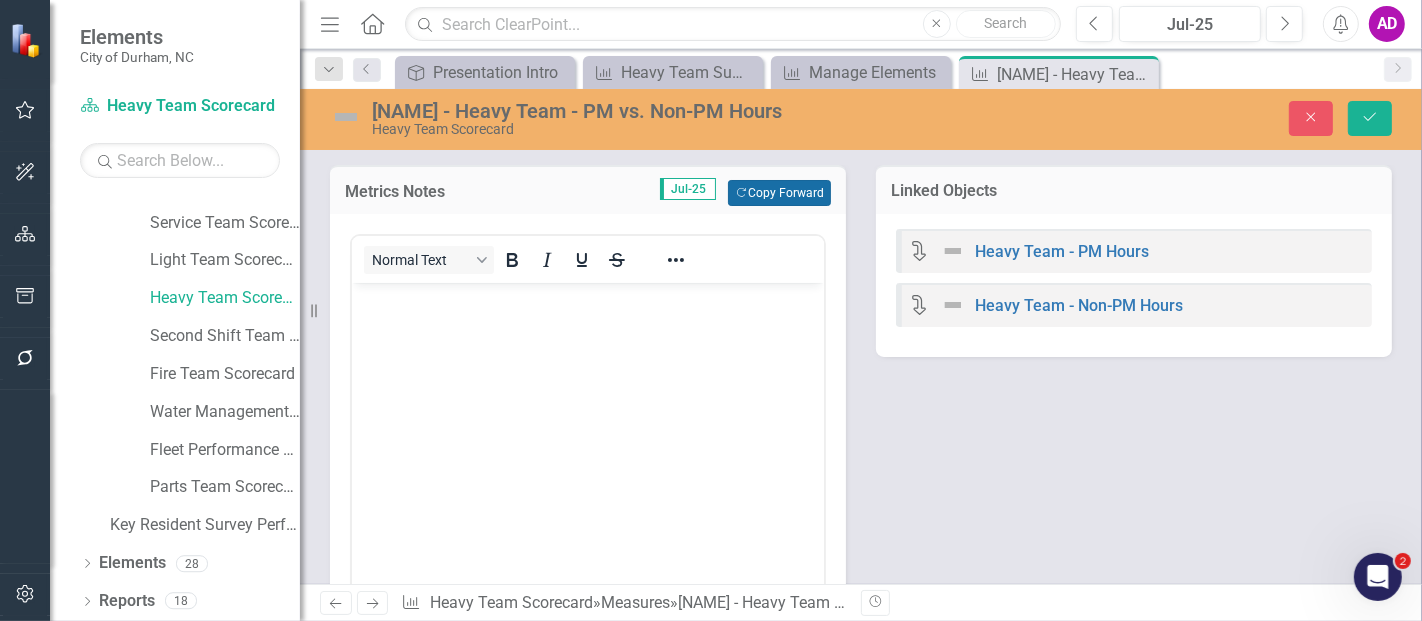click on "Copy Forward  Copy Forward" at bounding box center [779, 193] 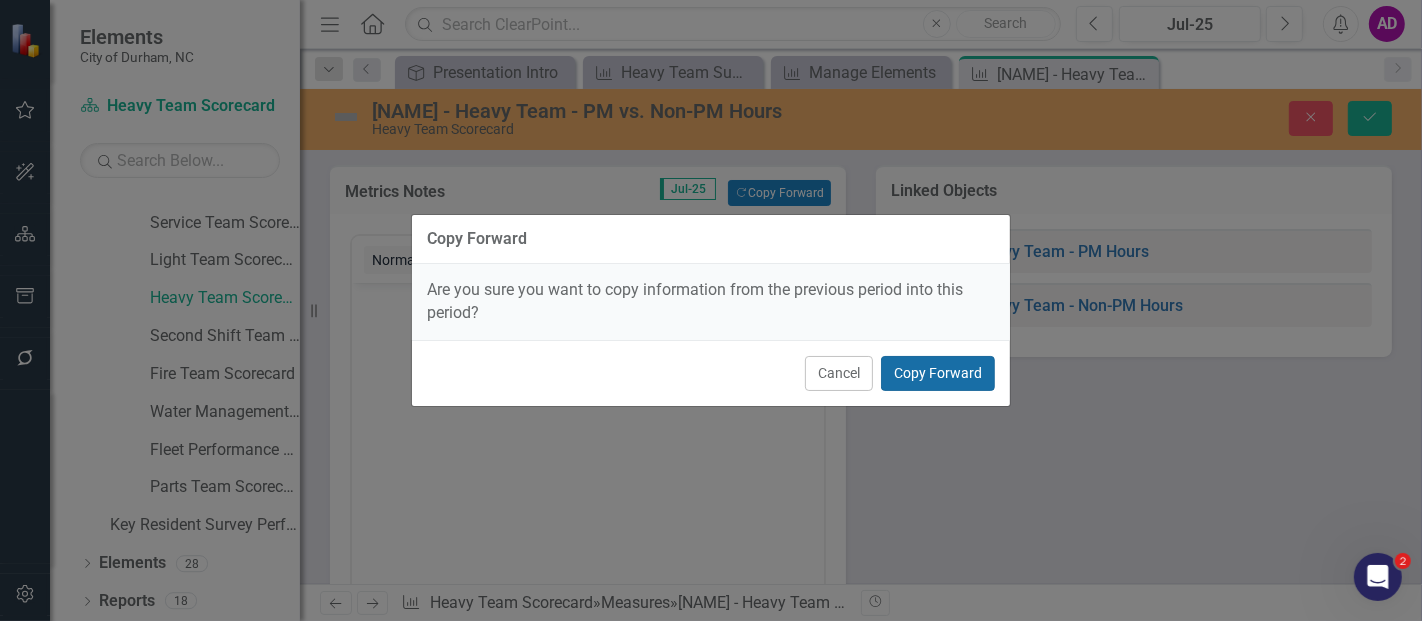 click on "Copy Forward" at bounding box center [938, 373] 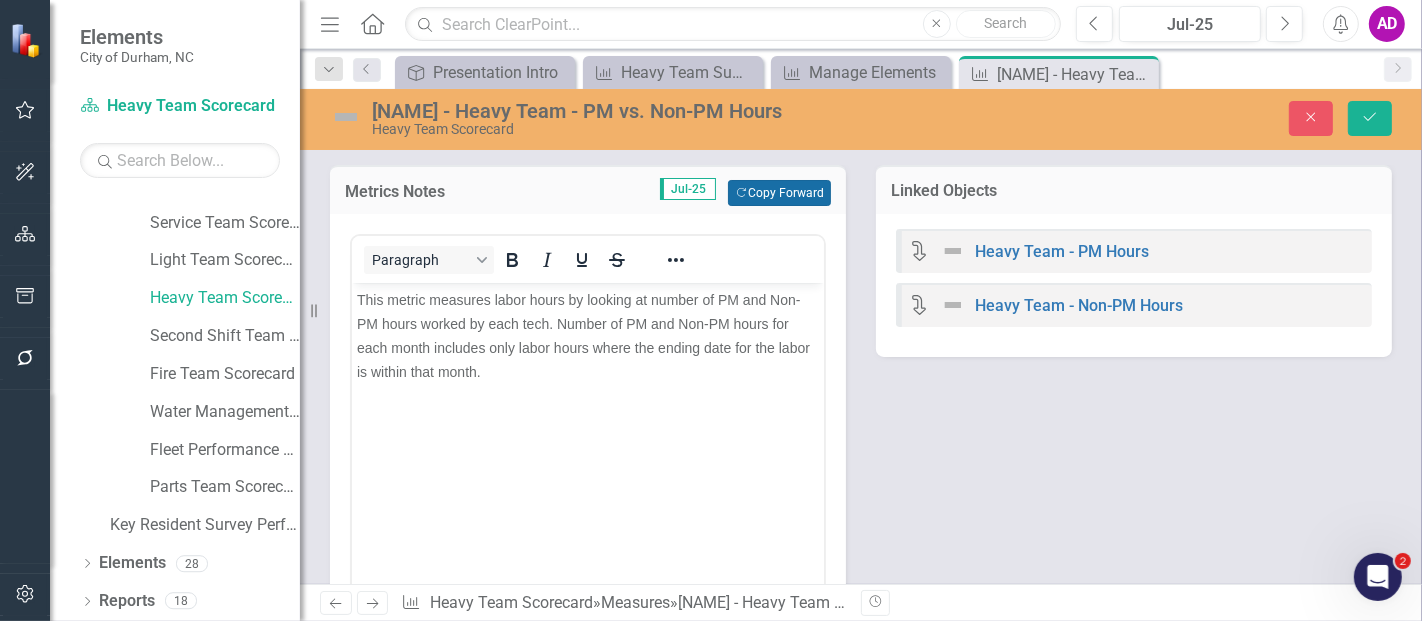 scroll, scrollTop: 333, scrollLeft: 0, axis: vertical 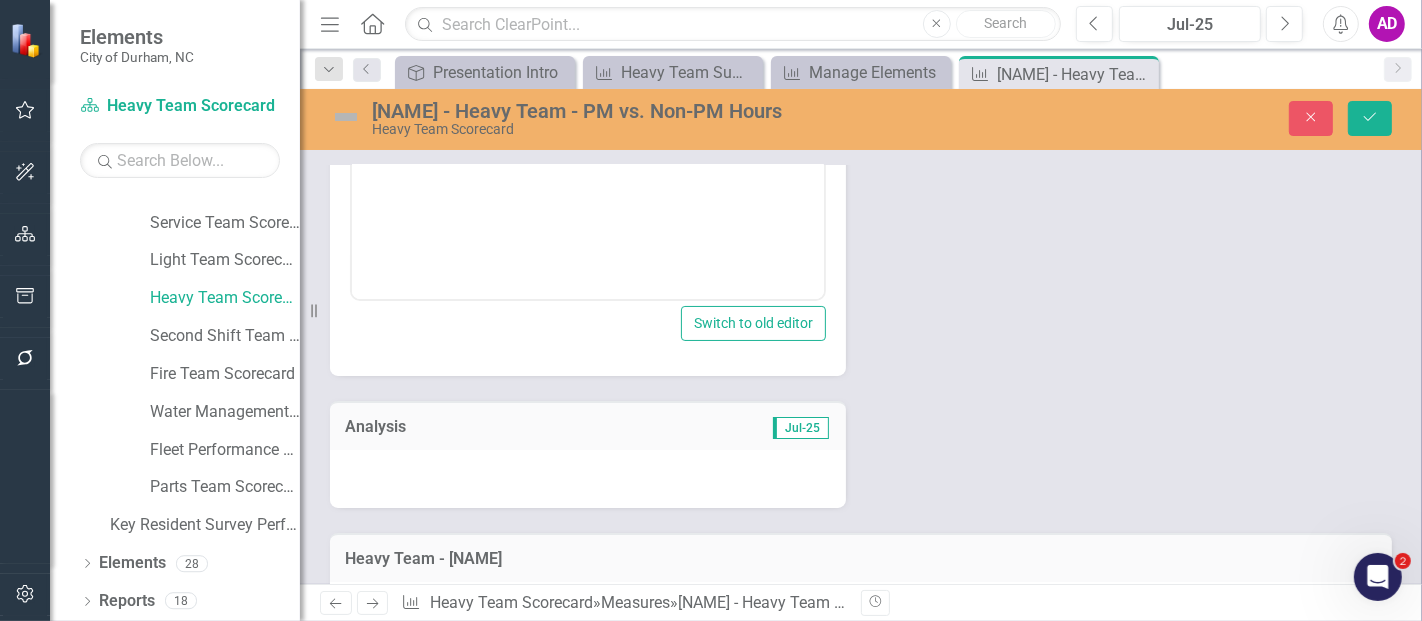 click at bounding box center (588, 479) 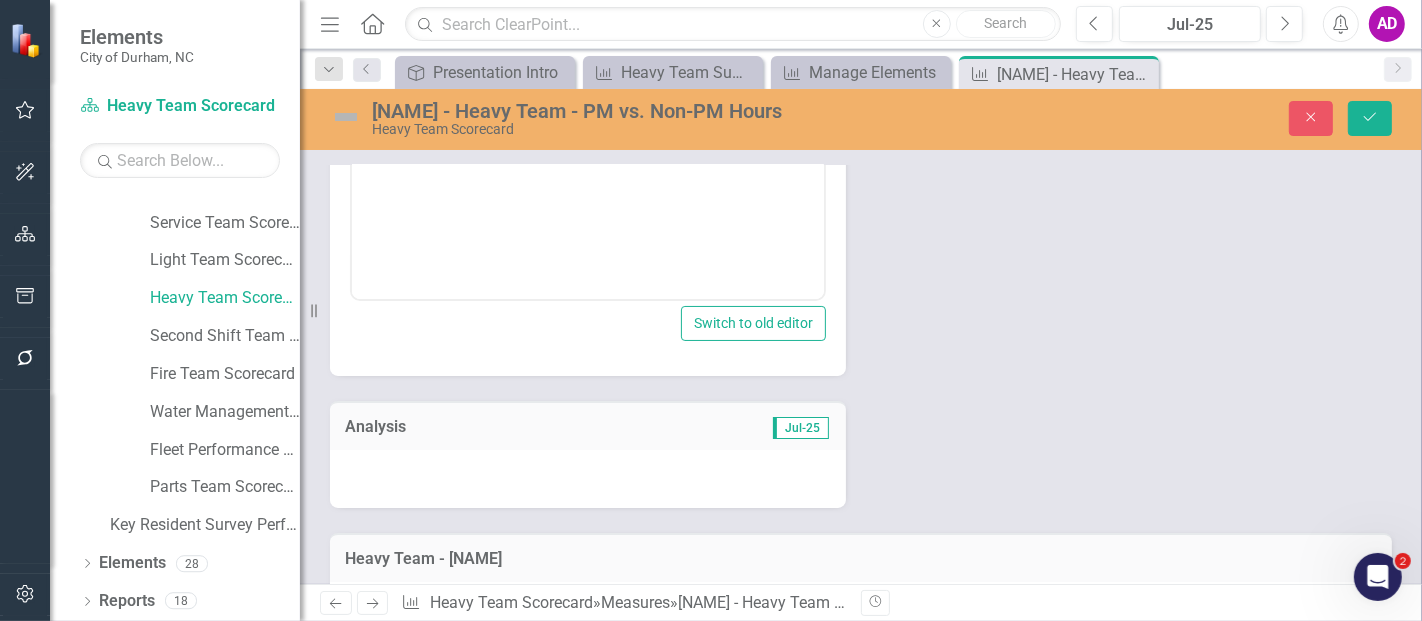 click at bounding box center (588, 479) 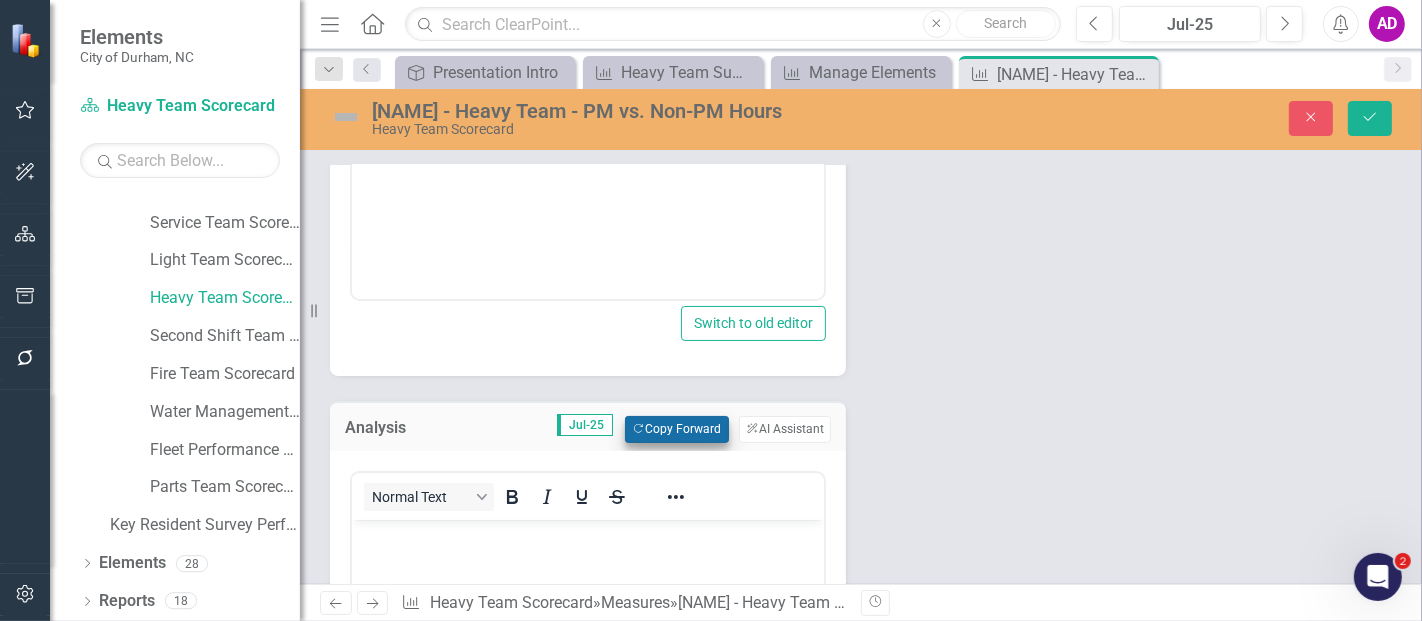 scroll, scrollTop: 0, scrollLeft: 0, axis: both 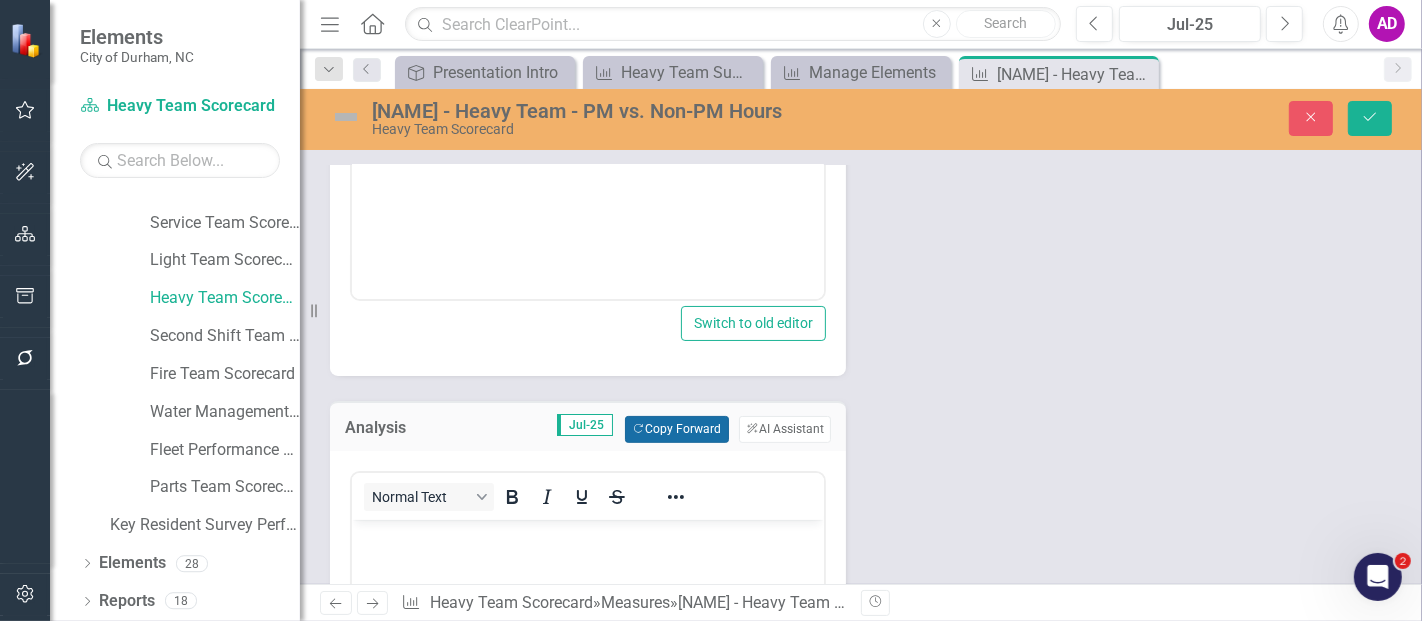 click on "Copy Forward  Copy Forward" at bounding box center (676, 429) 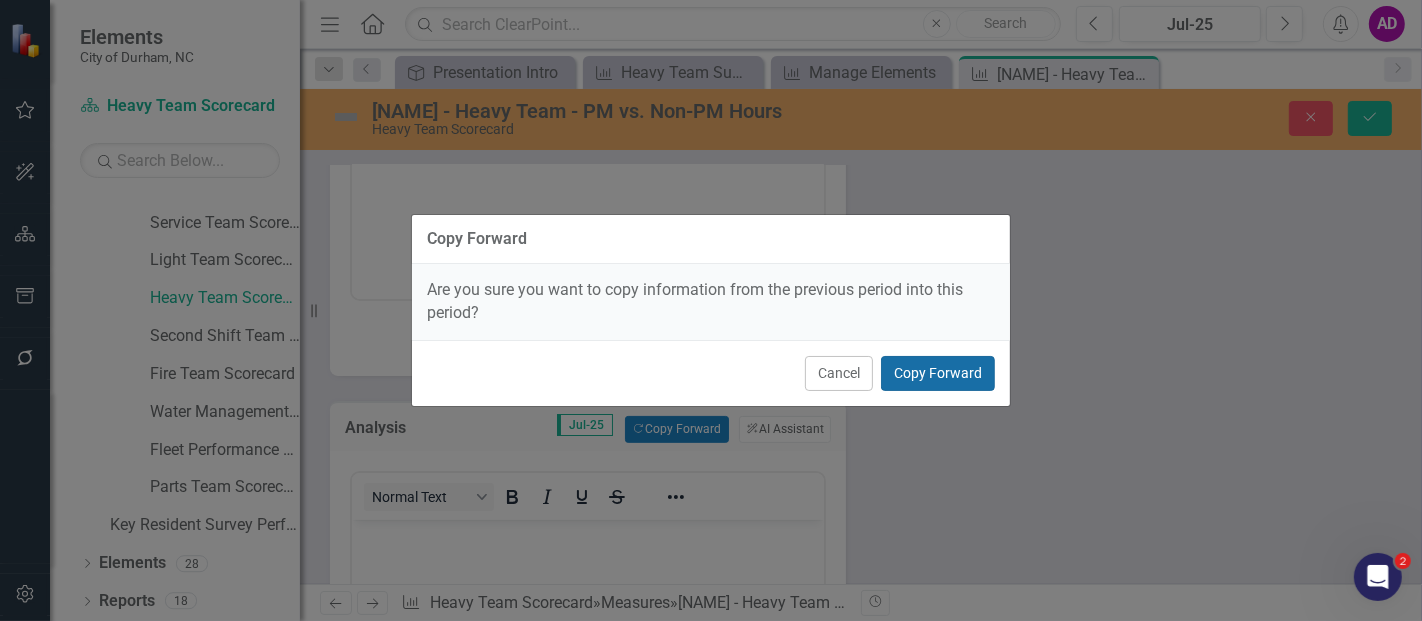 click on "Copy Forward" at bounding box center [938, 373] 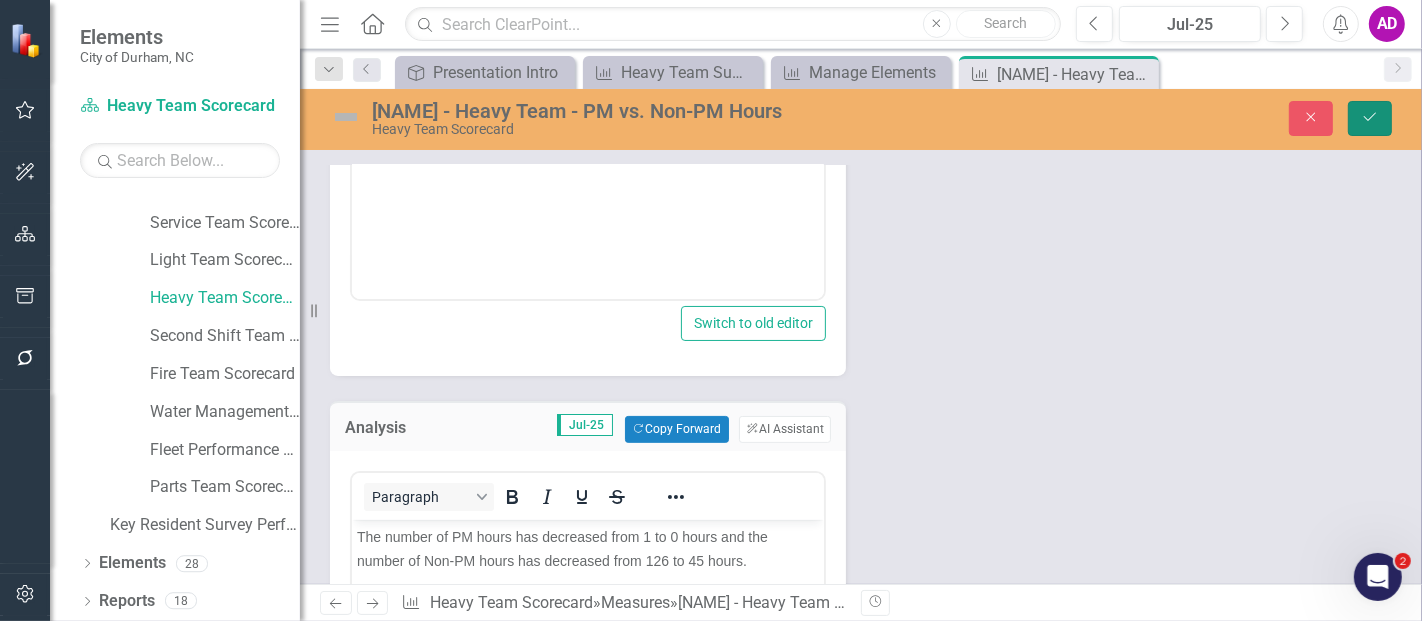 click on "Save" 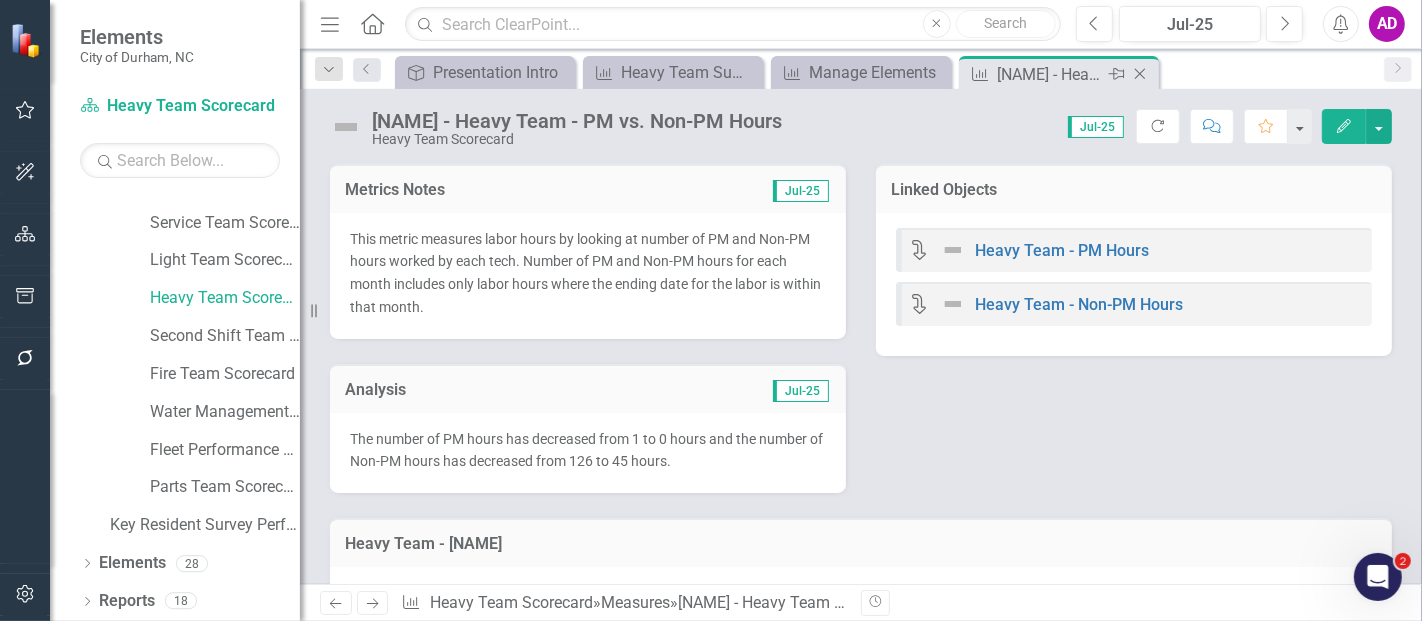 click on "Close" 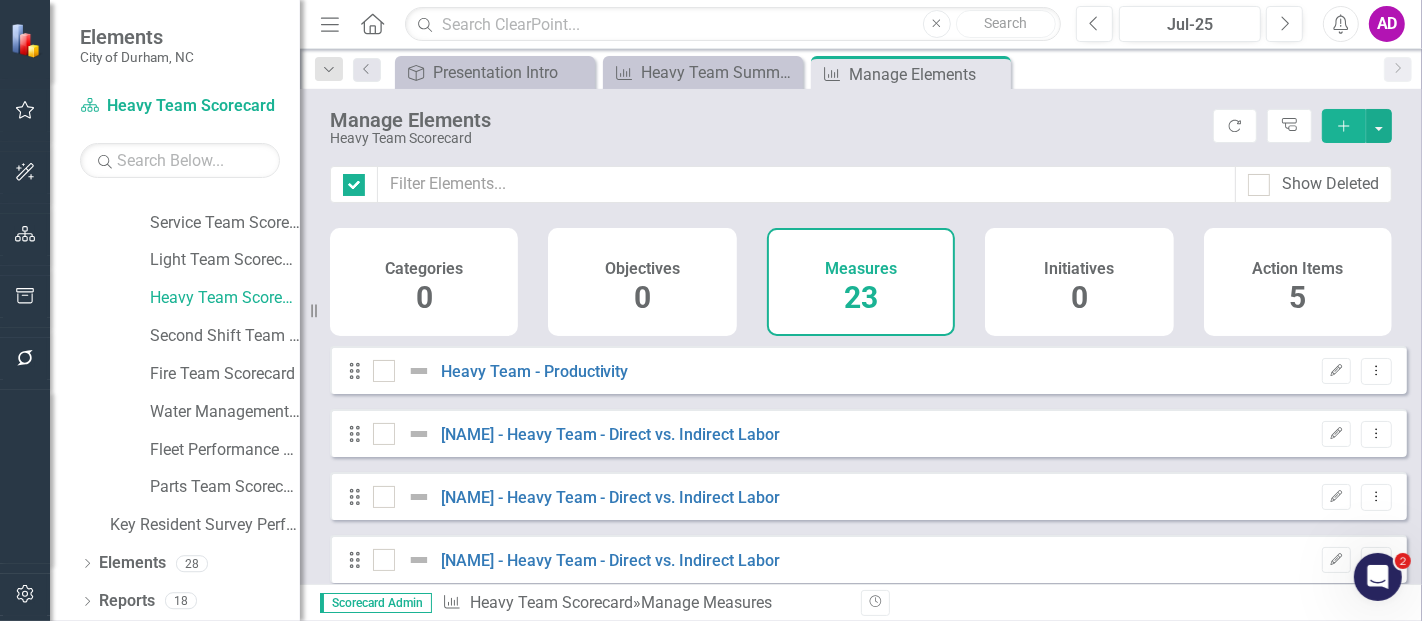 checkbox on "false" 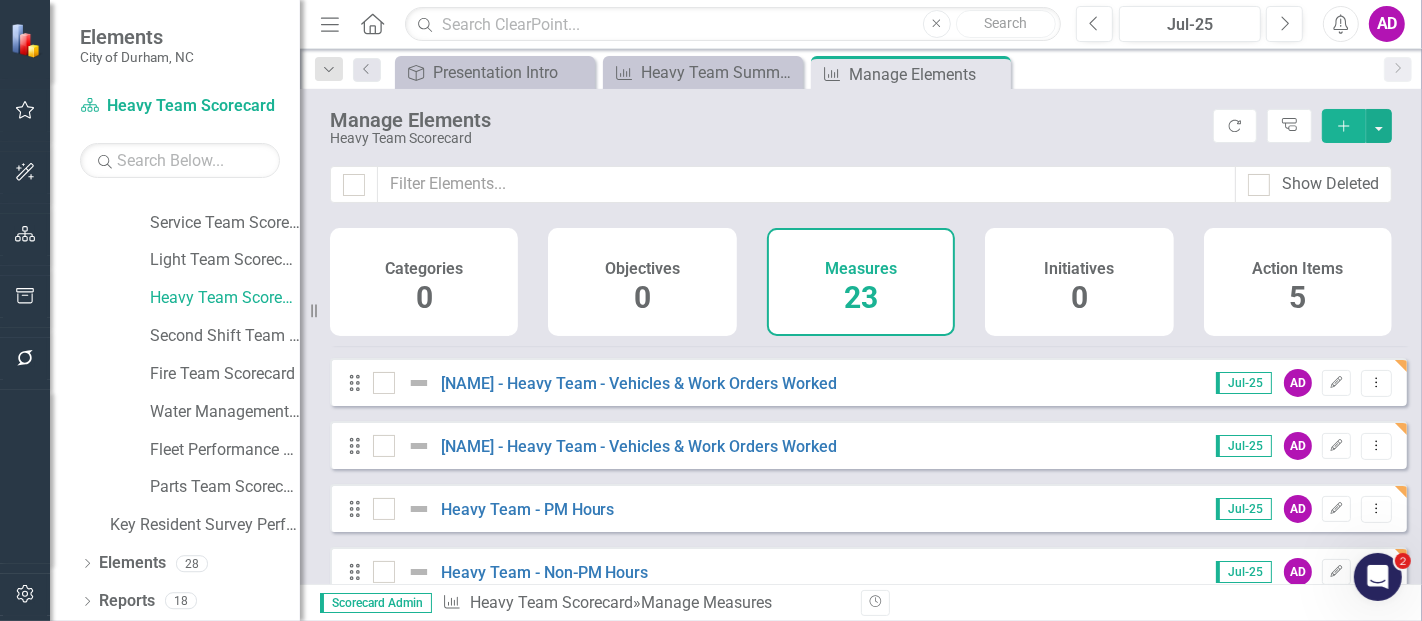 scroll, scrollTop: 777, scrollLeft: 0, axis: vertical 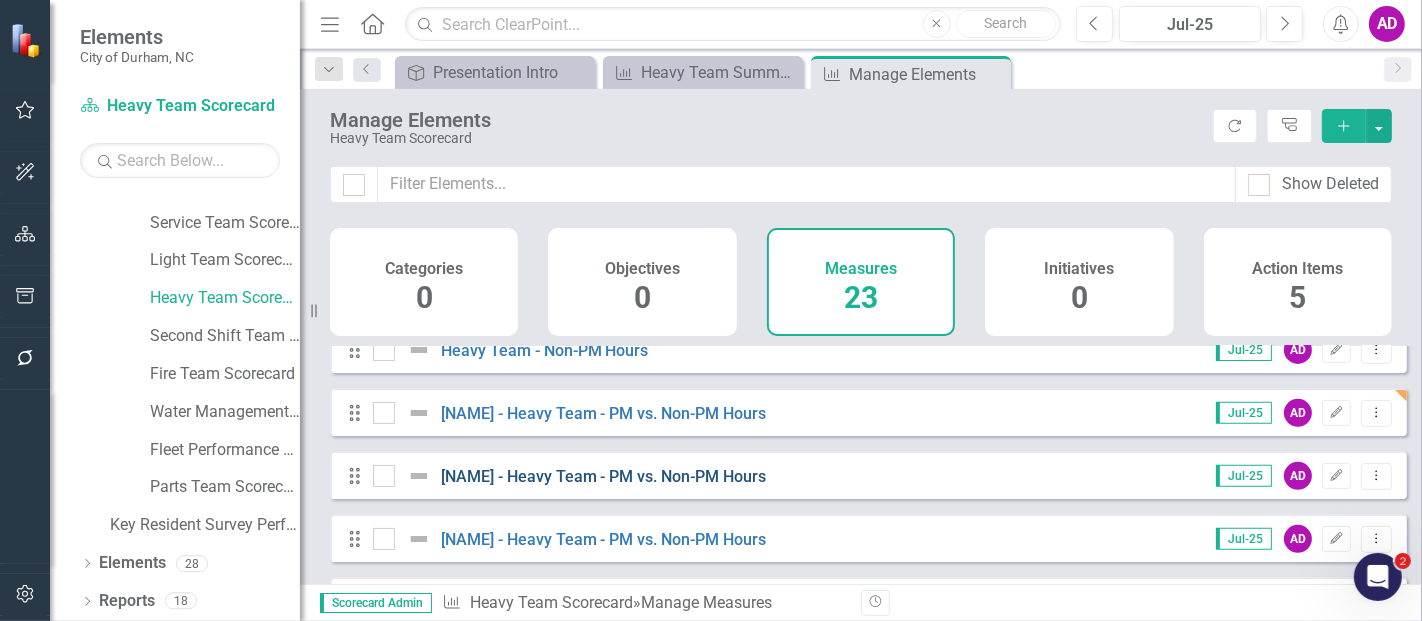 click on "[NAME] - Heavy Team - PM vs. Non-PM Hours" at bounding box center [604, 476] 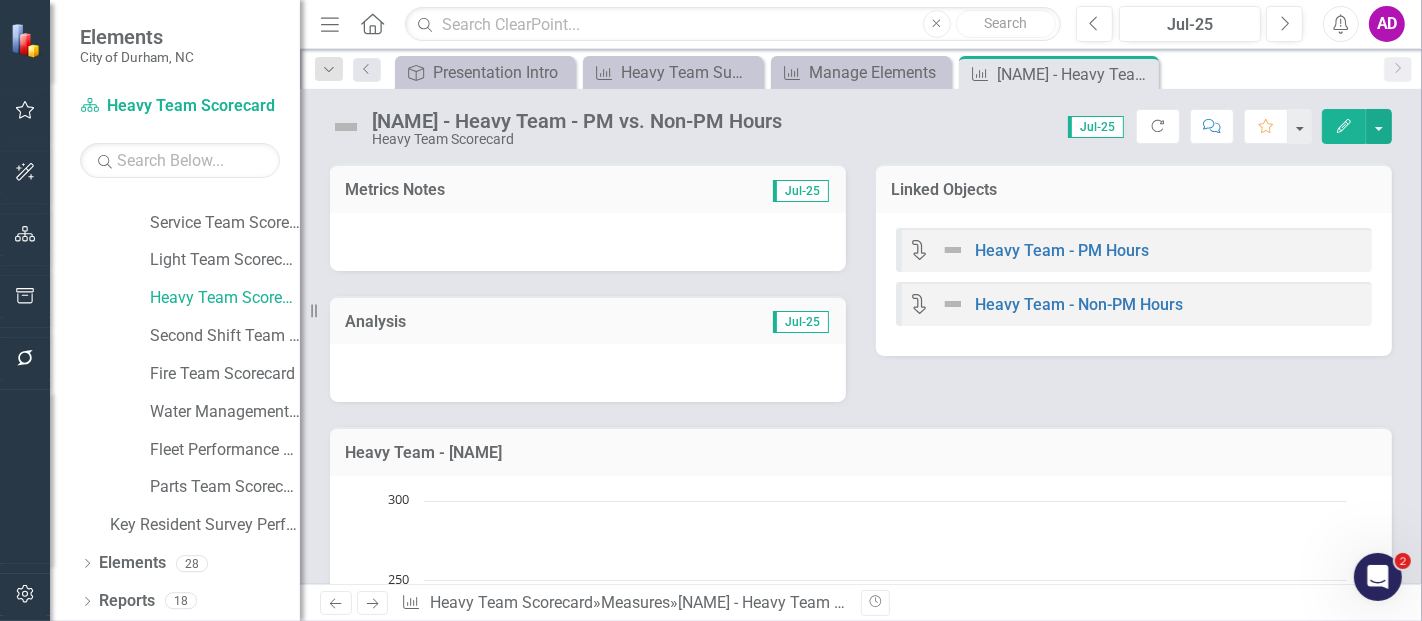 click at bounding box center (588, 242) 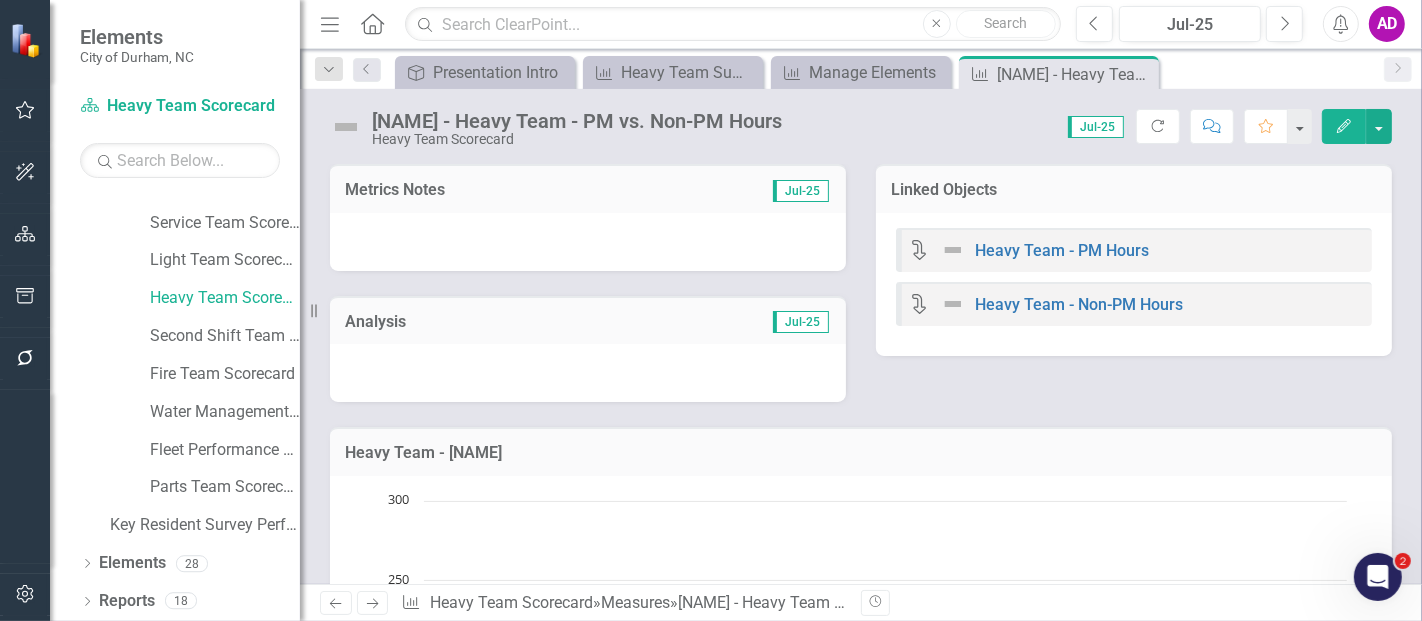 click at bounding box center (588, 242) 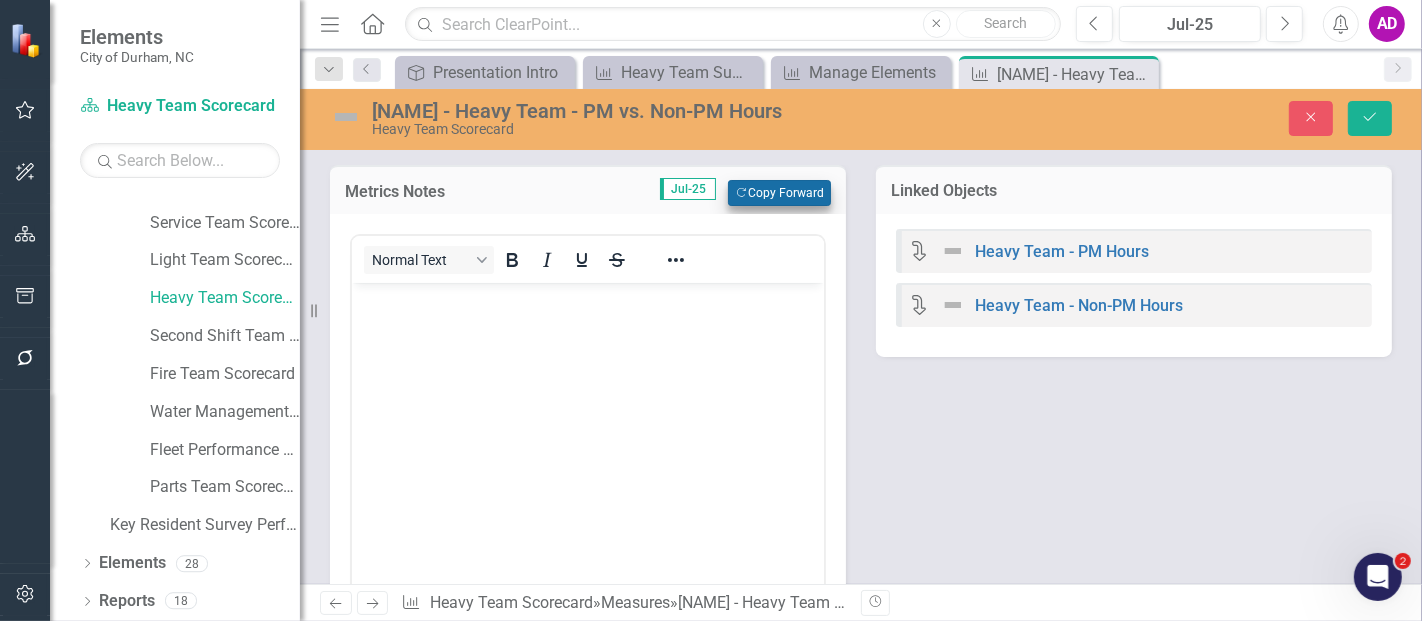 scroll, scrollTop: 0, scrollLeft: 0, axis: both 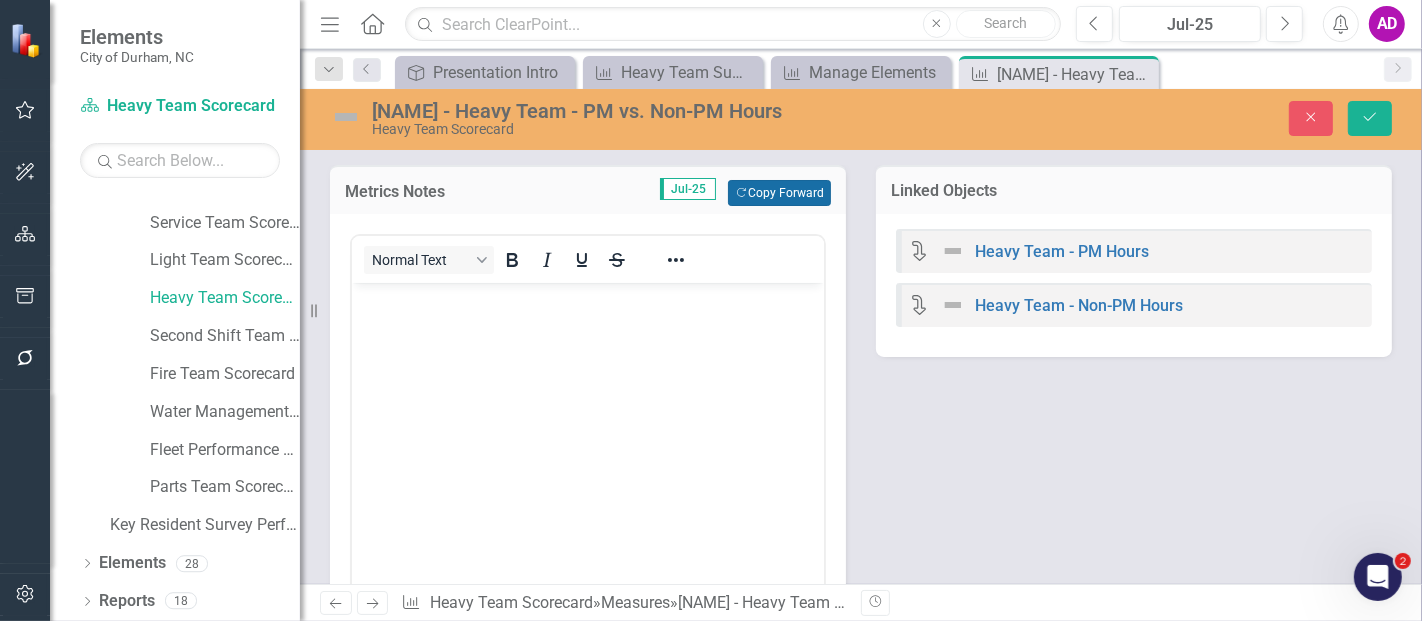 click on "Copy Forward  Copy Forward" at bounding box center (779, 193) 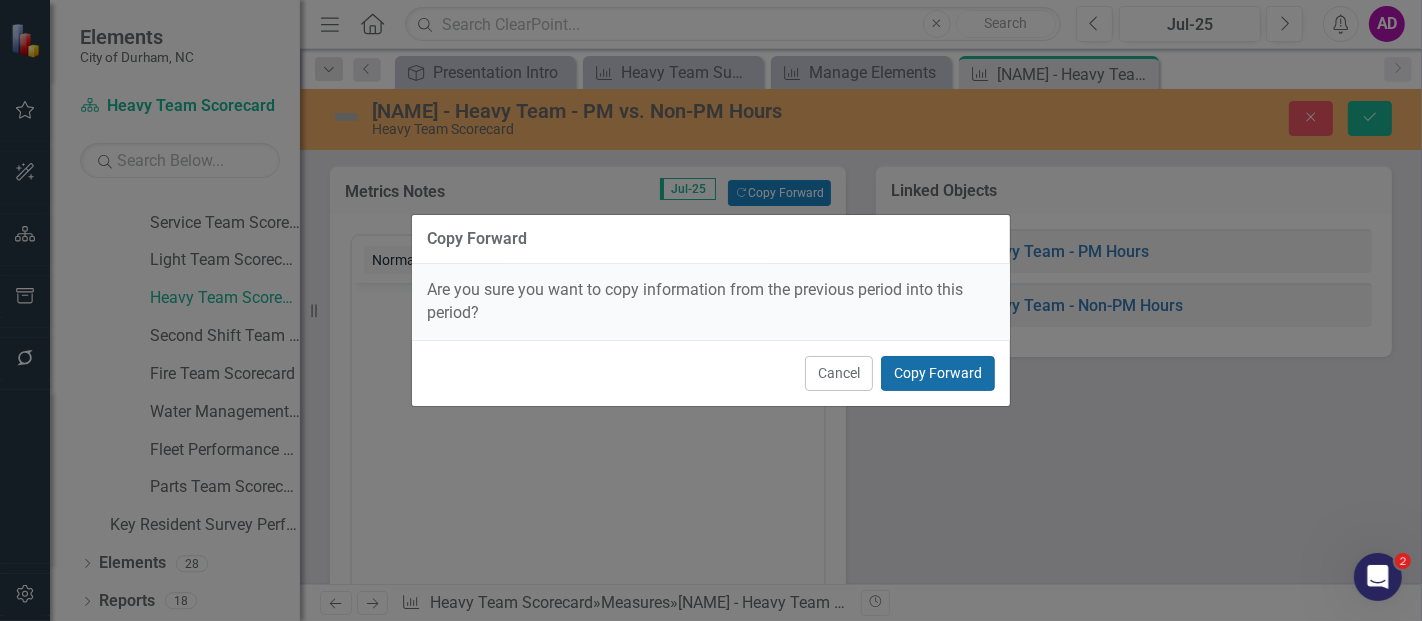 click on "Copy Forward" at bounding box center (938, 373) 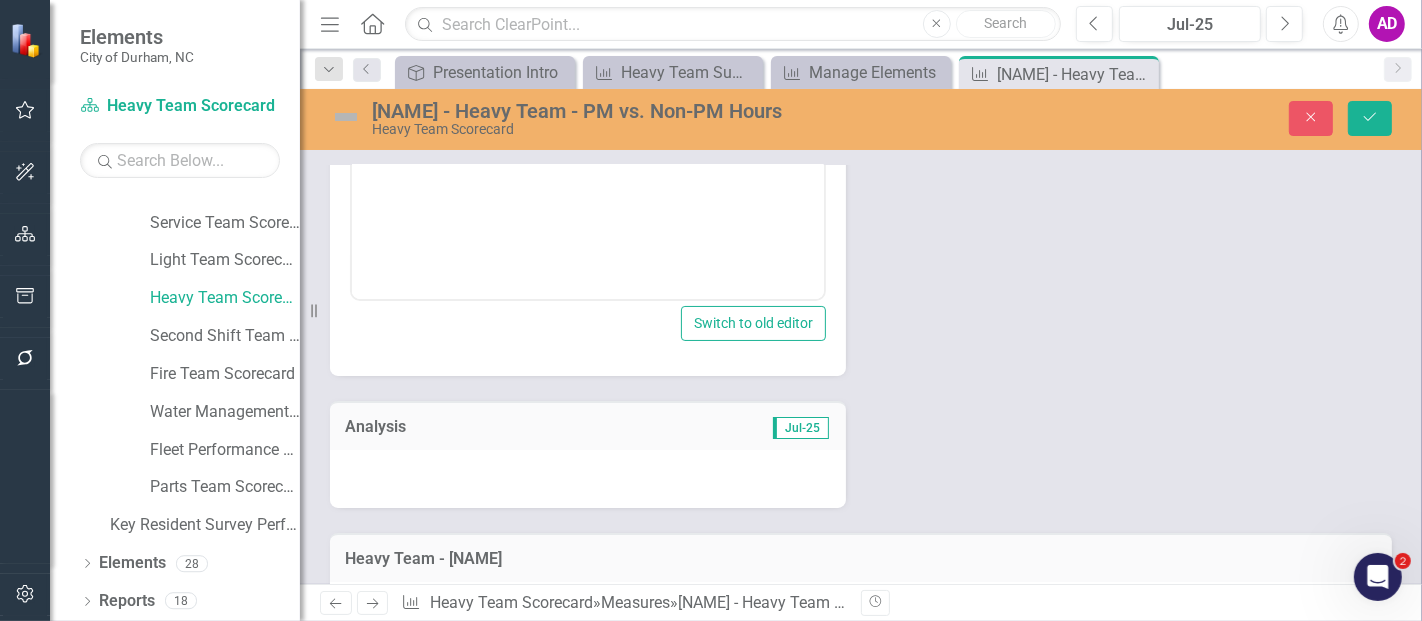 scroll, scrollTop: 444, scrollLeft: 0, axis: vertical 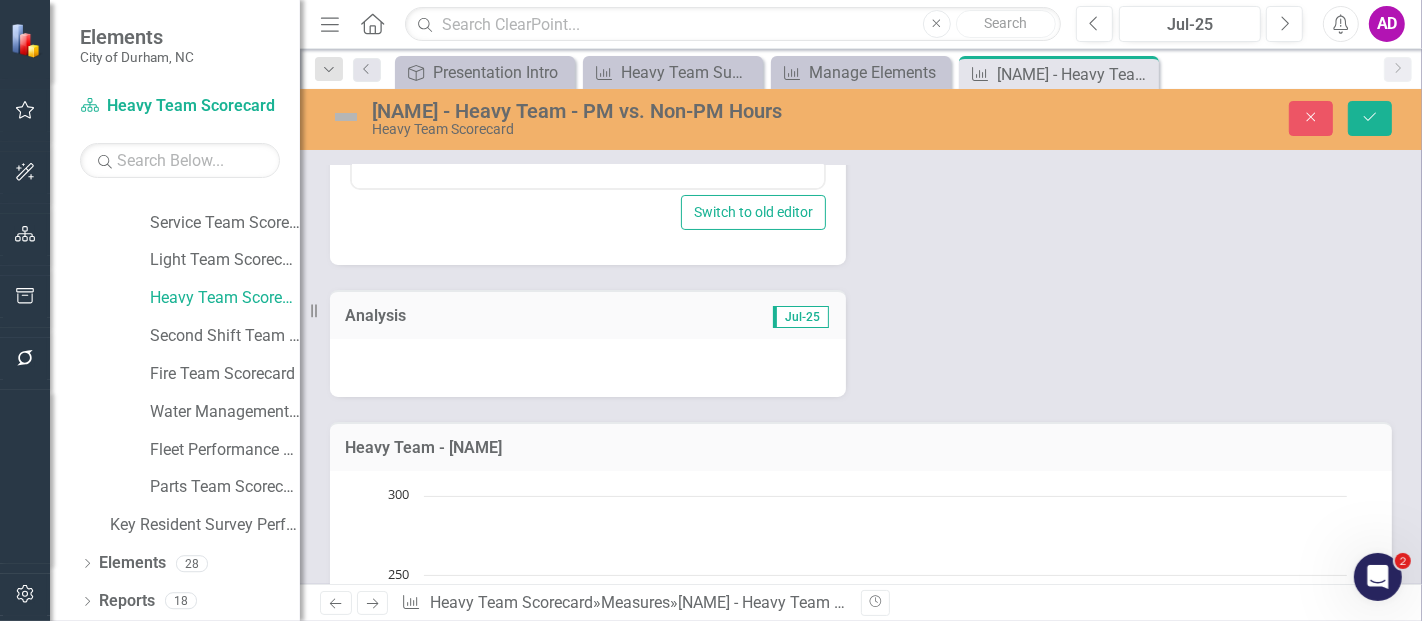 click at bounding box center (588, 368) 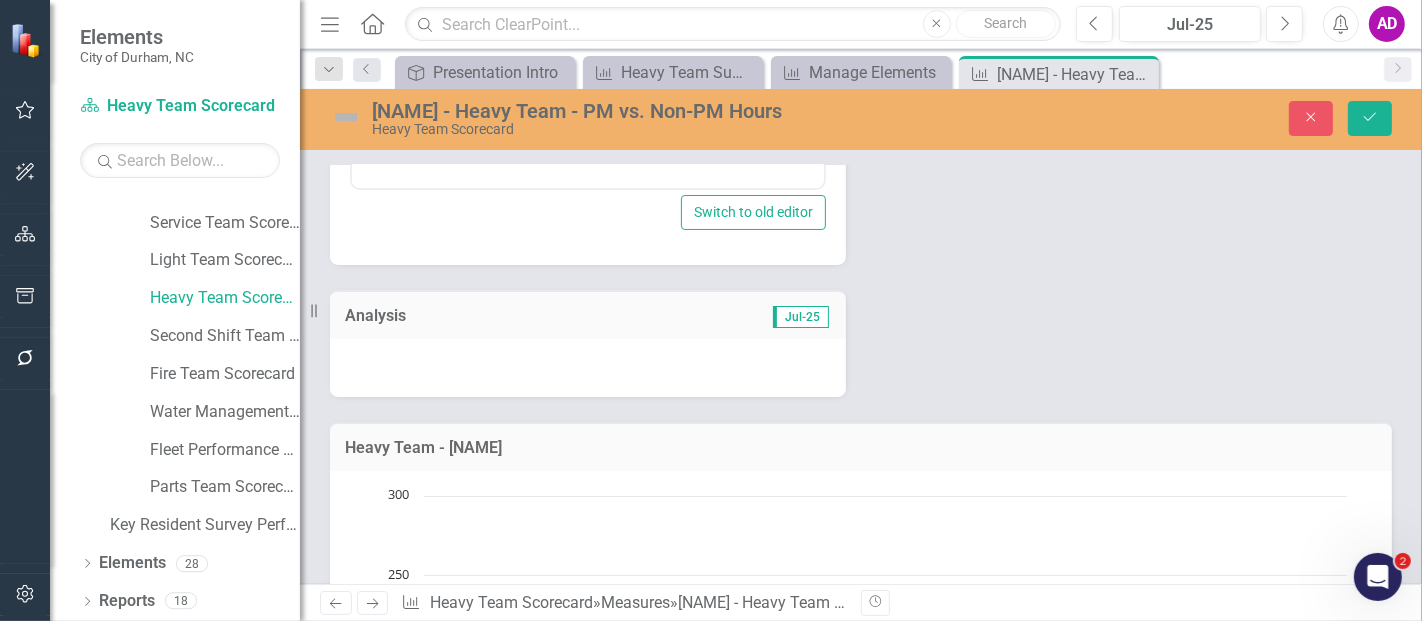 click at bounding box center (588, 368) 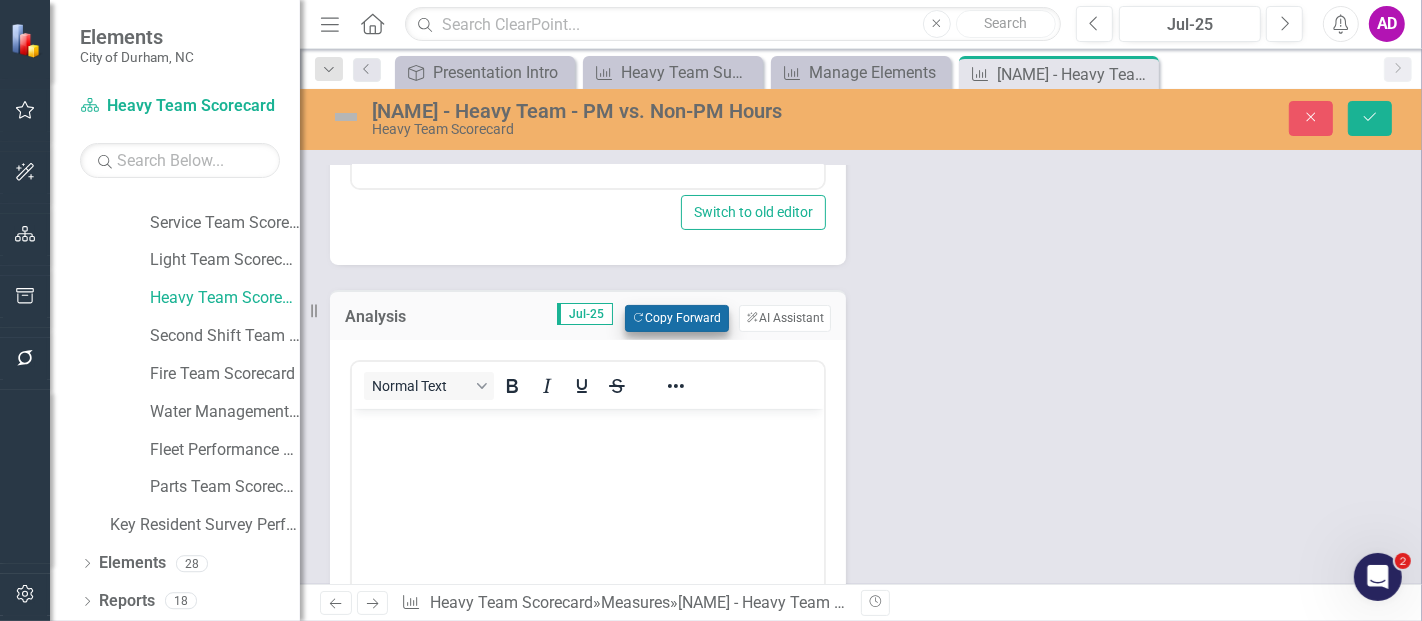 scroll, scrollTop: 0, scrollLeft: 0, axis: both 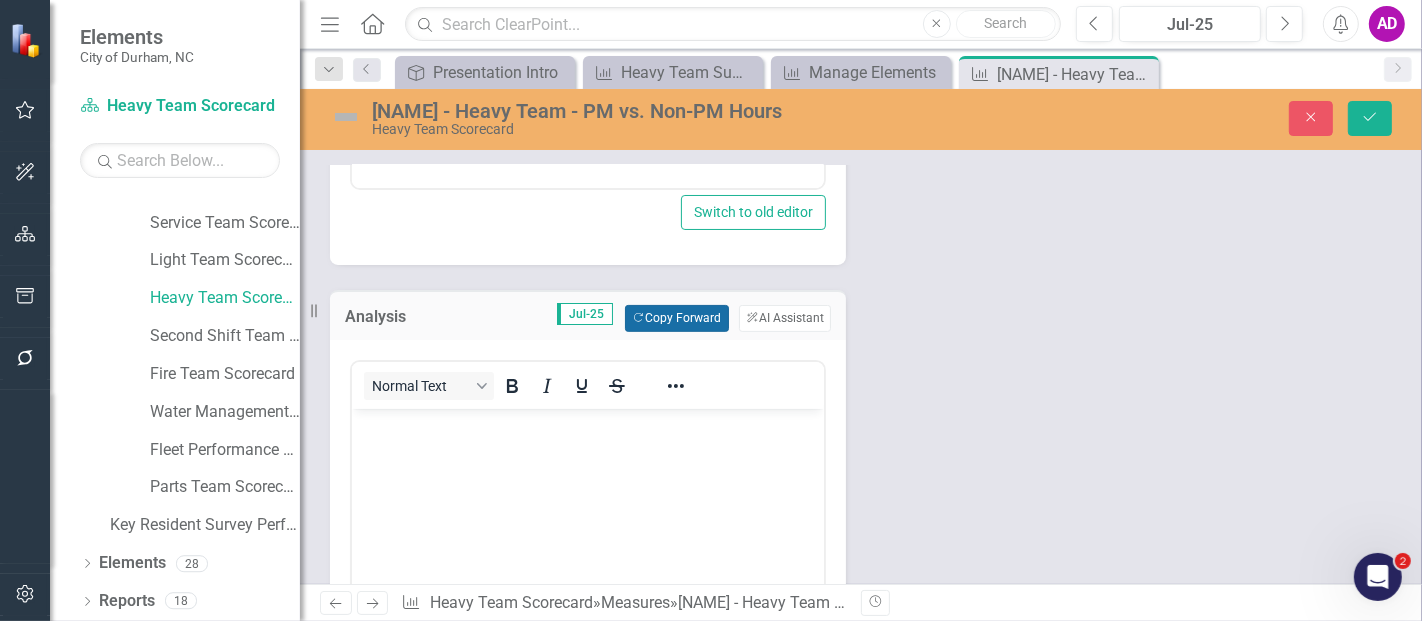 click on "Copy Forward  Copy Forward" at bounding box center [676, 318] 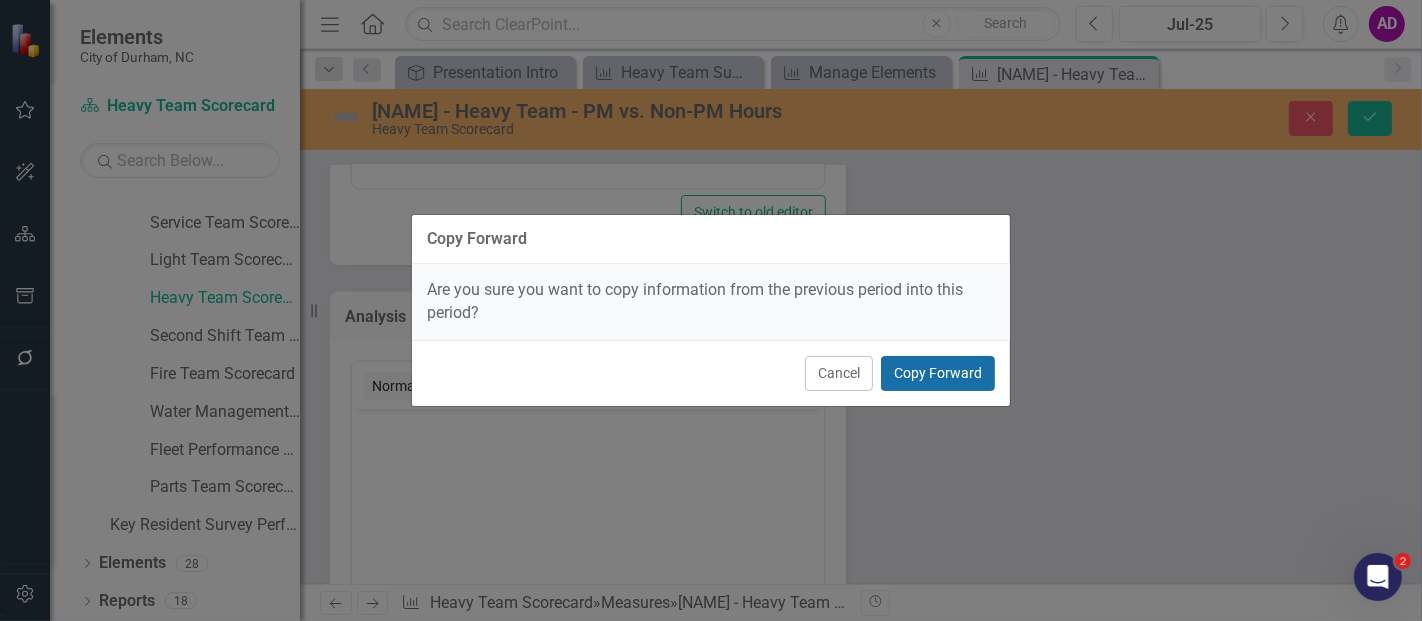 click on "Copy Forward" at bounding box center [938, 373] 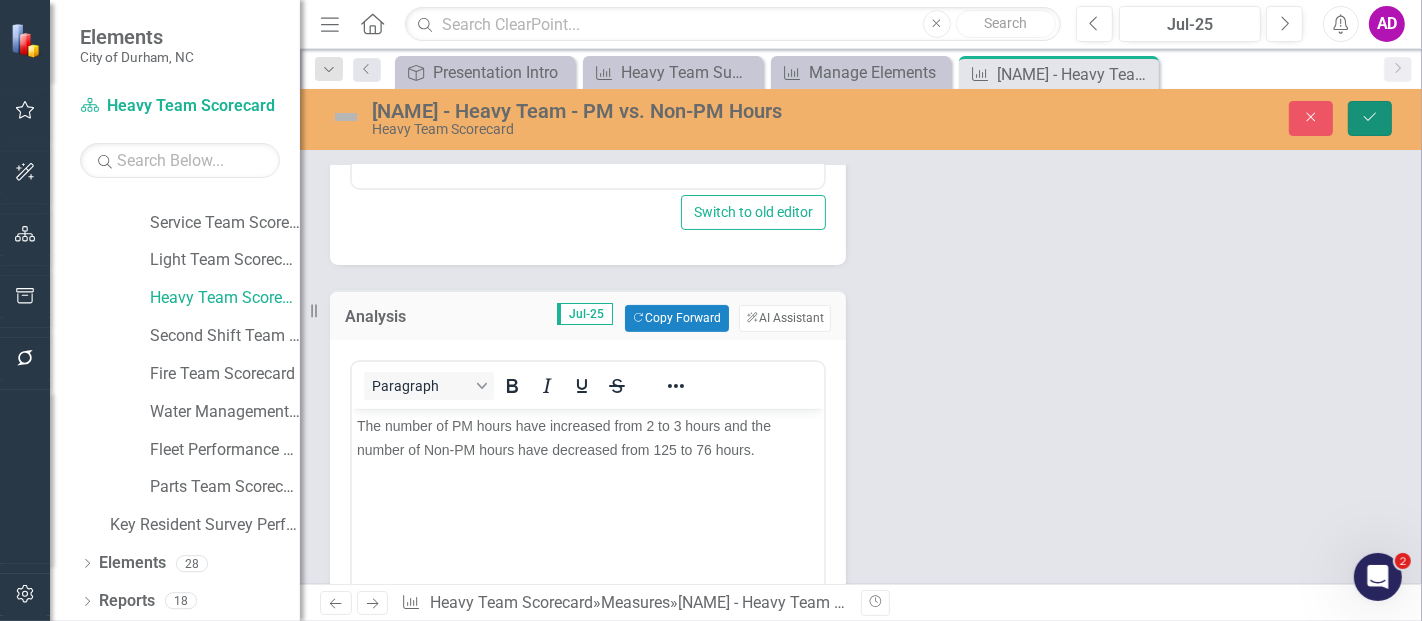 click on "Save" 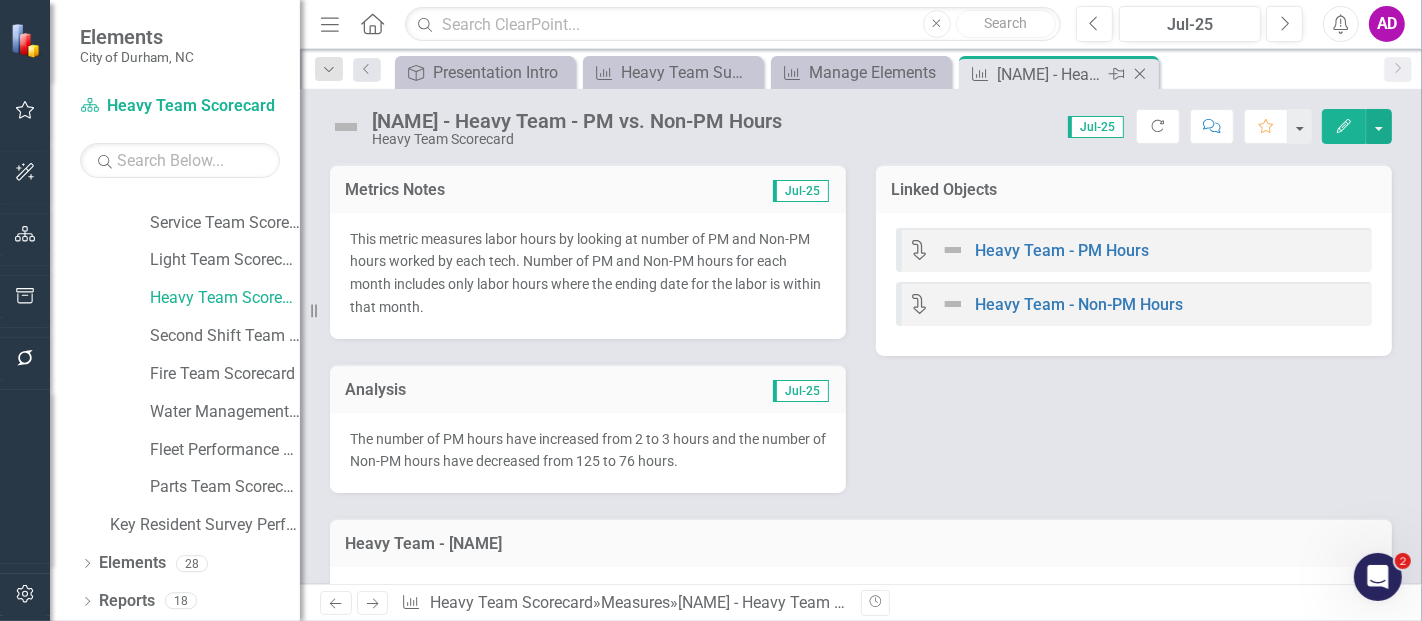 click on "Close" 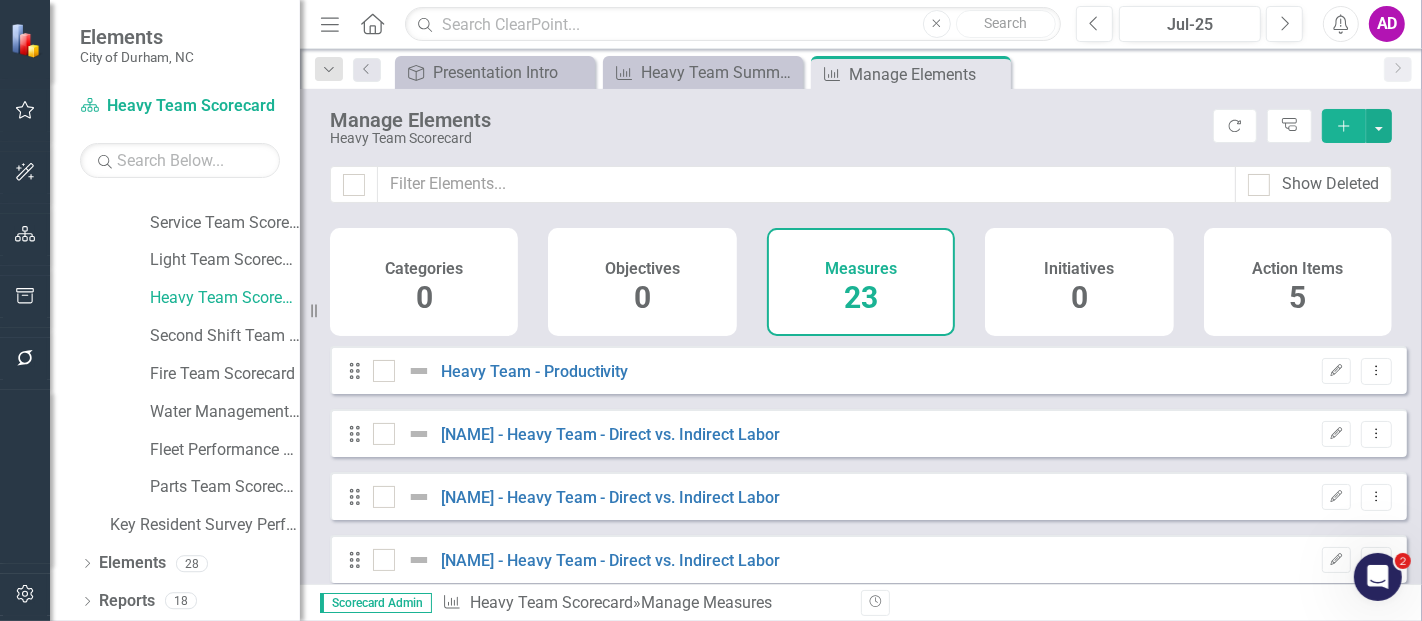 checkbox on "false" 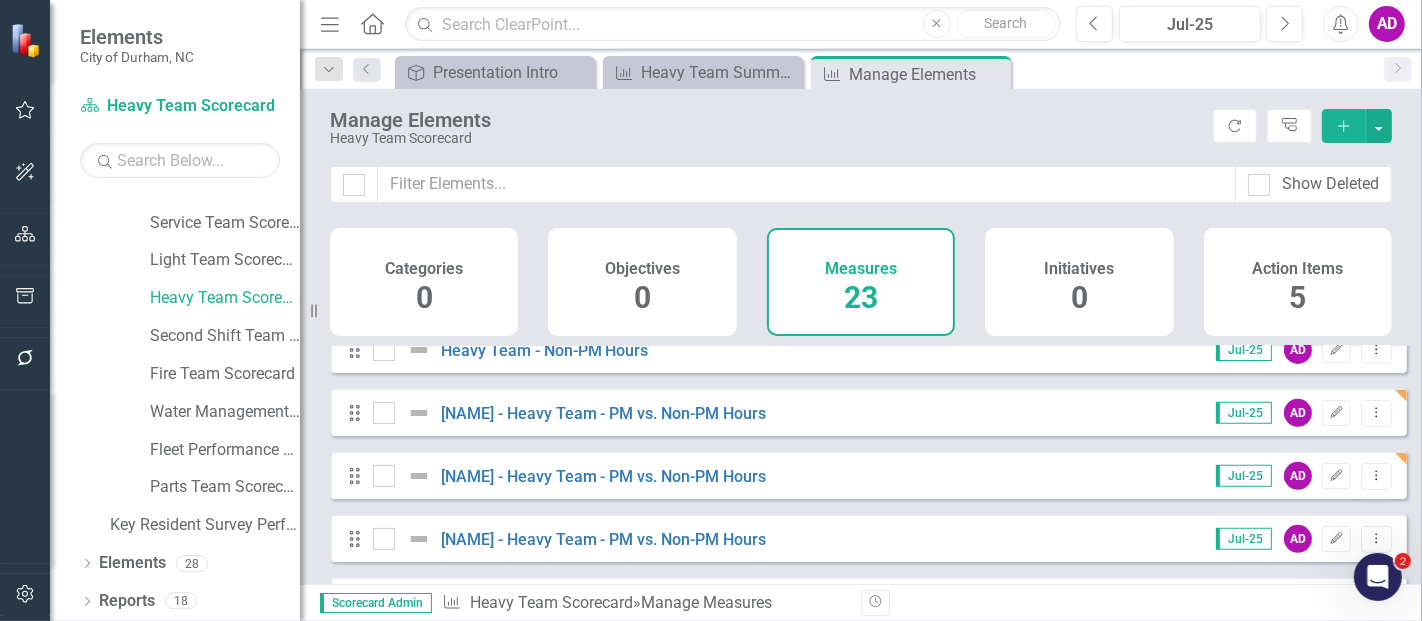 scroll, scrollTop: 888, scrollLeft: 0, axis: vertical 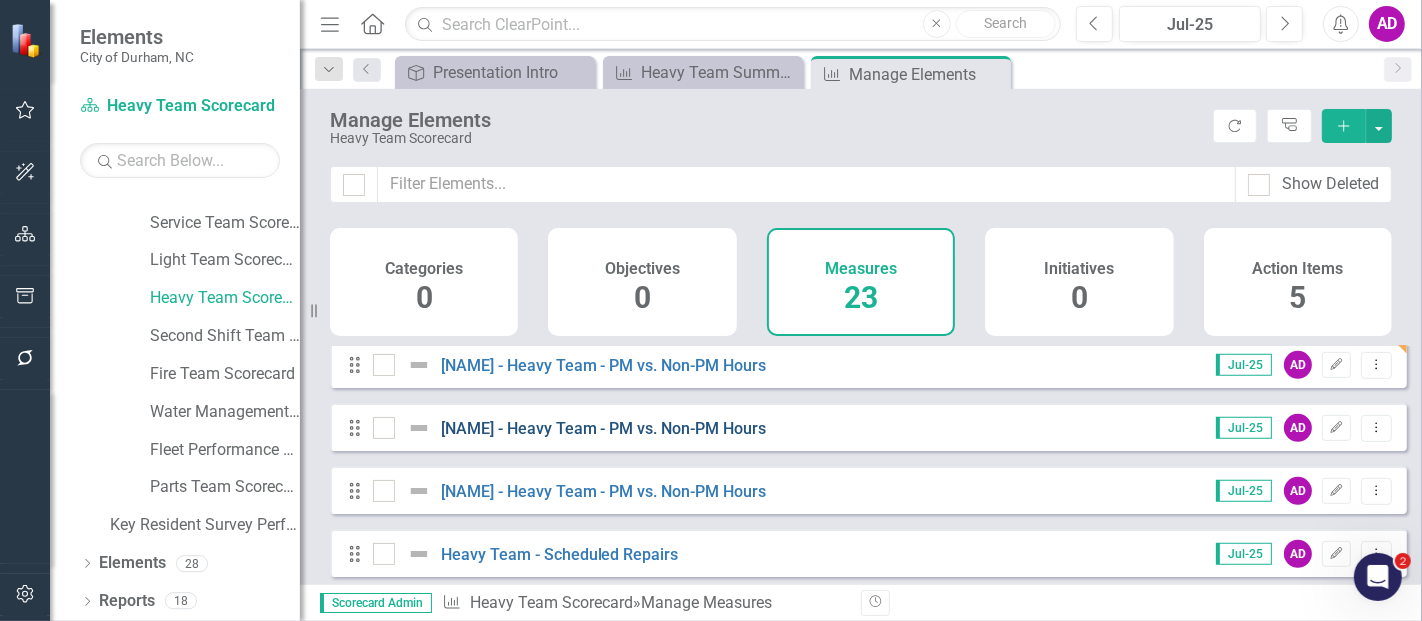 click on "[NAME] - Heavy Team - PM vs. Non-PM Hours" at bounding box center (604, 428) 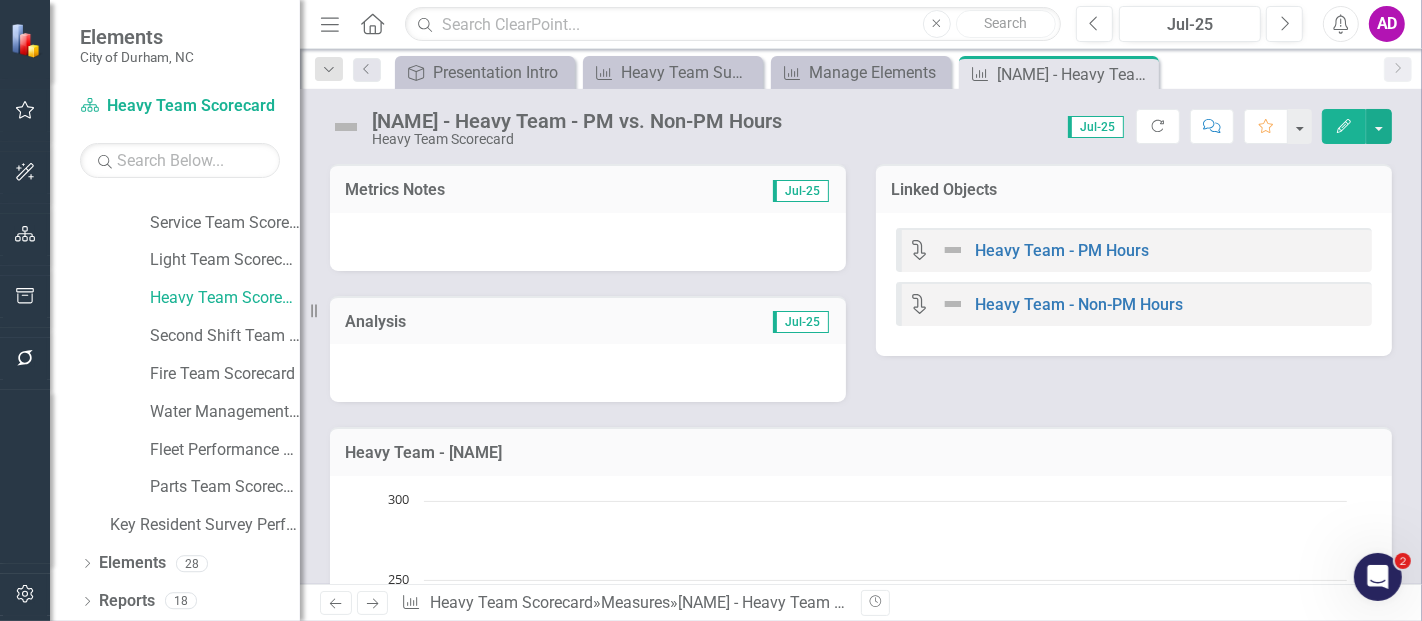 click at bounding box center [588, 242] 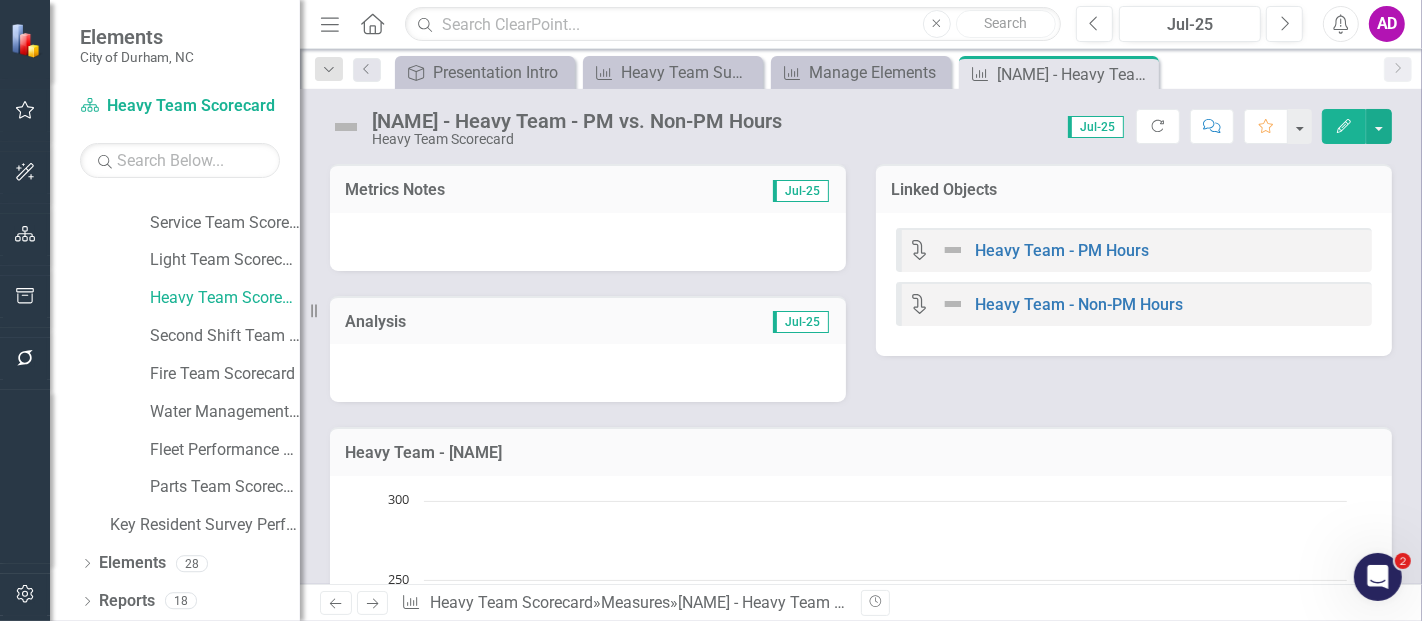 click at bounding box center [588, 242] 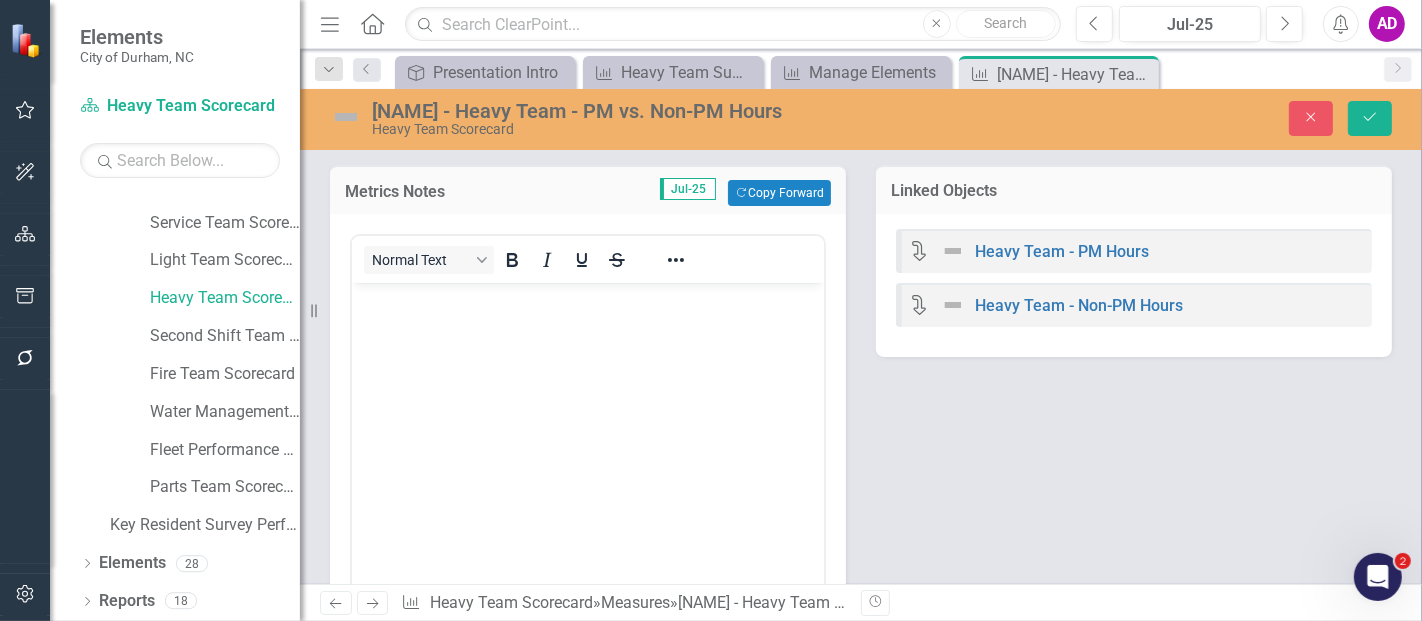scroll, scrollTop: 0, scrollLeft: 0, axis: both 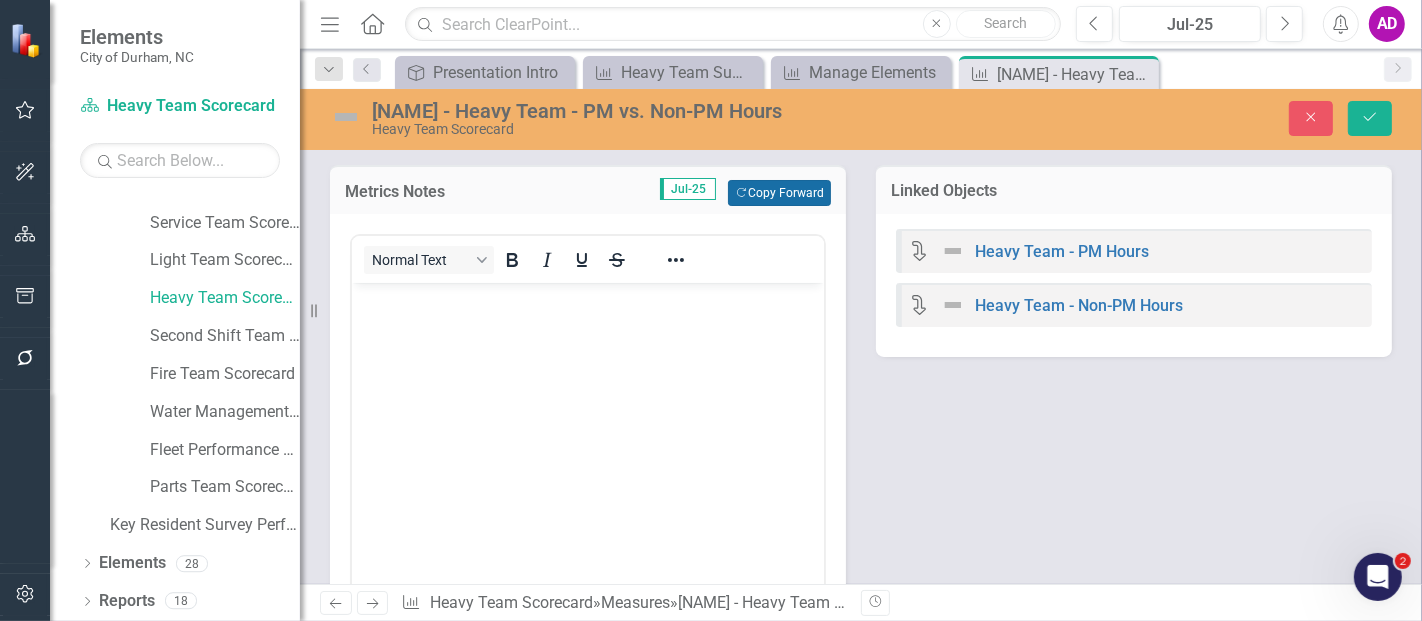 click on "Copy Forward  Copy Forward" at bounding box center [779, 193] 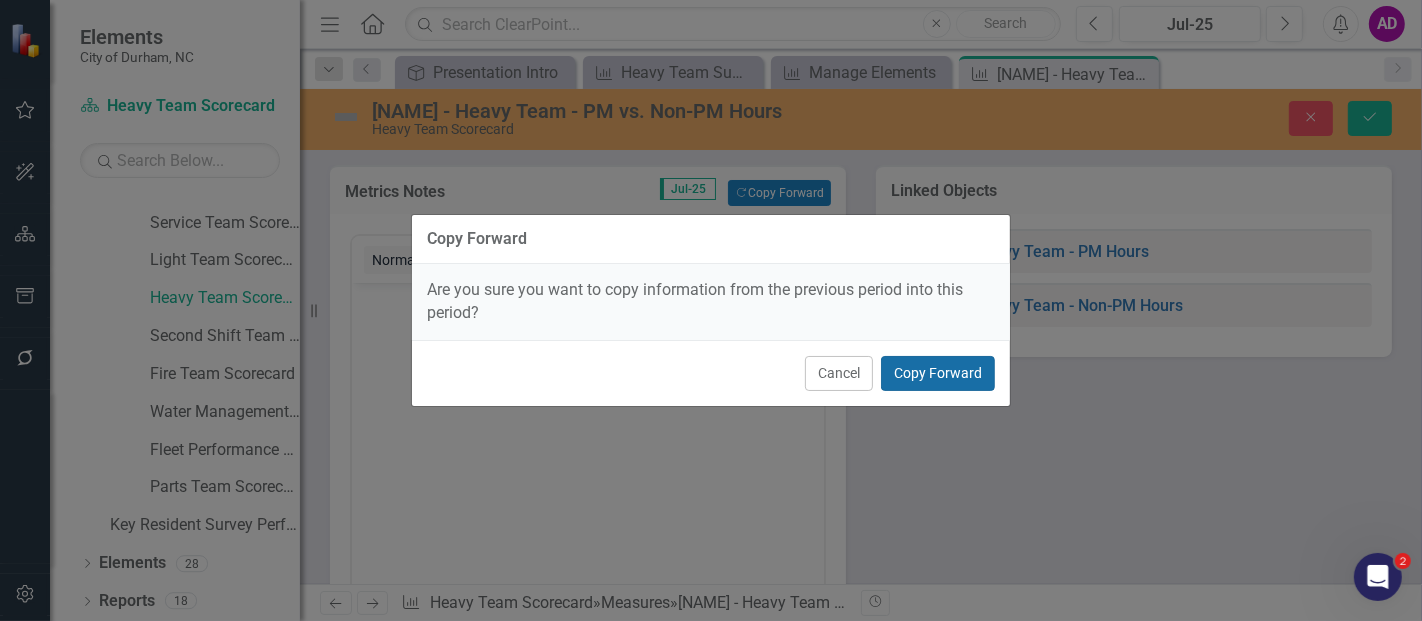 click on "Copy Forward" at bounding box center [938, 373] 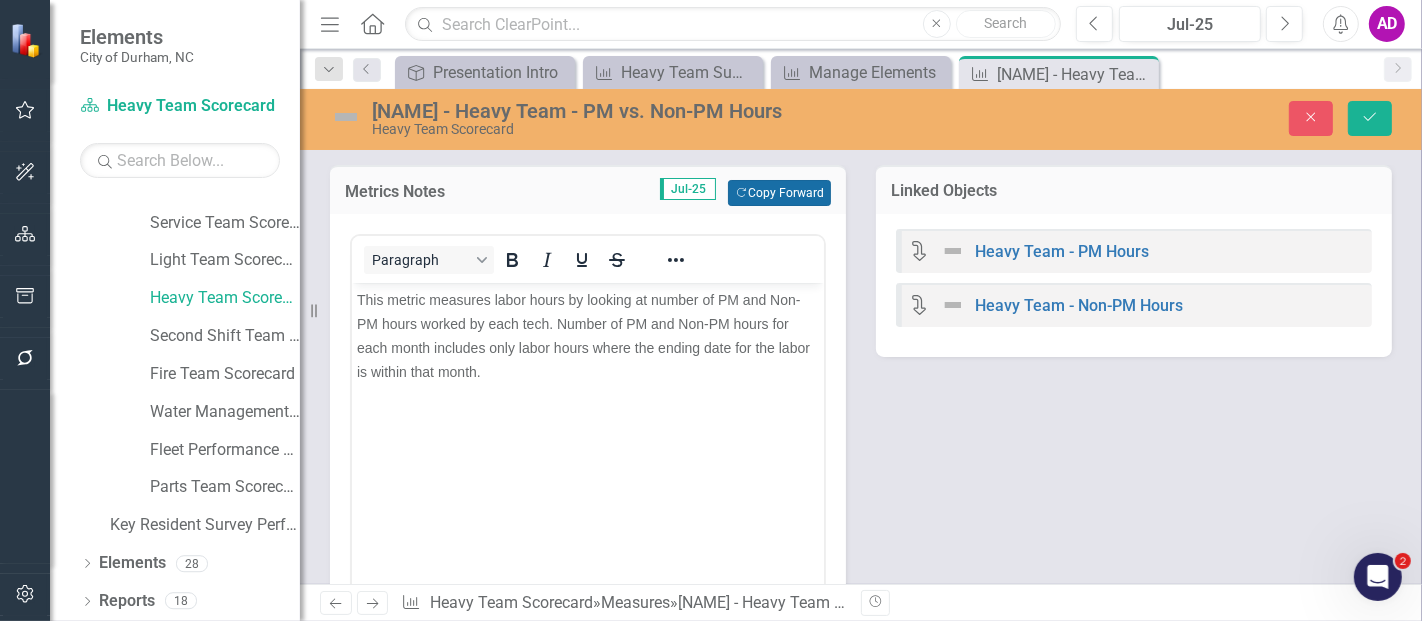 scroll, scrollTop: 333, scrollLeft: 0, axis: vertical 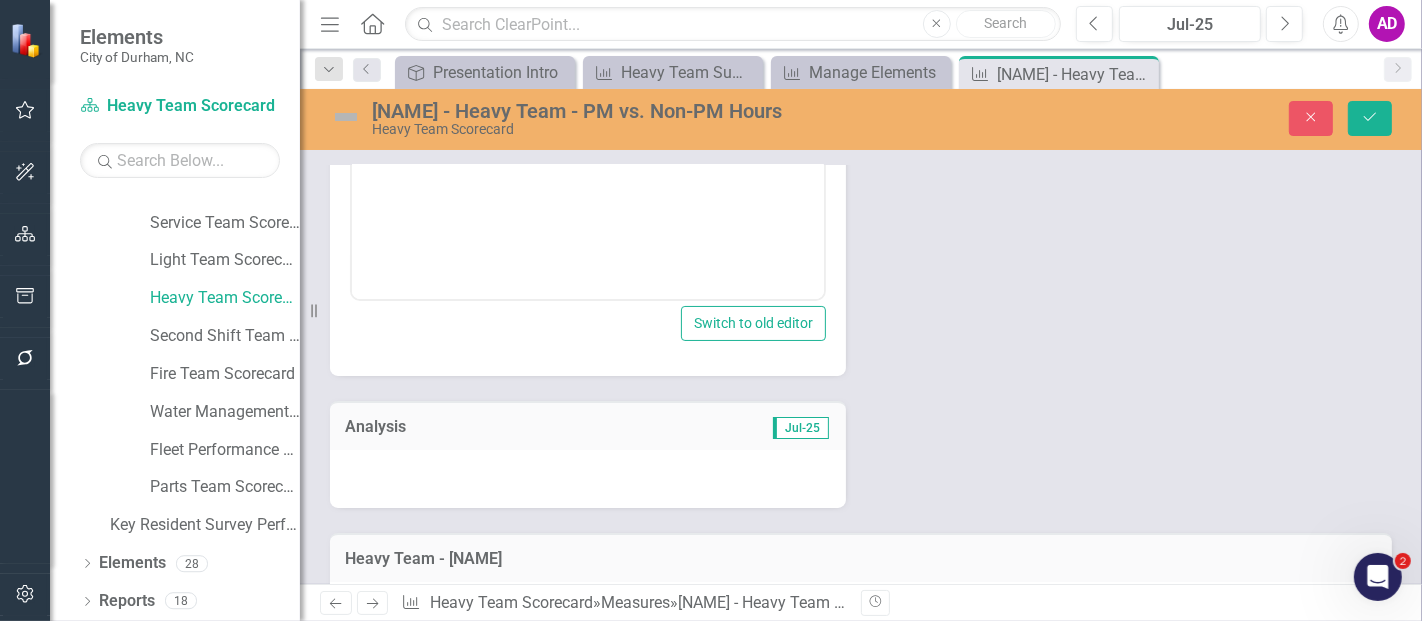 click at bounding box center (588, 479) 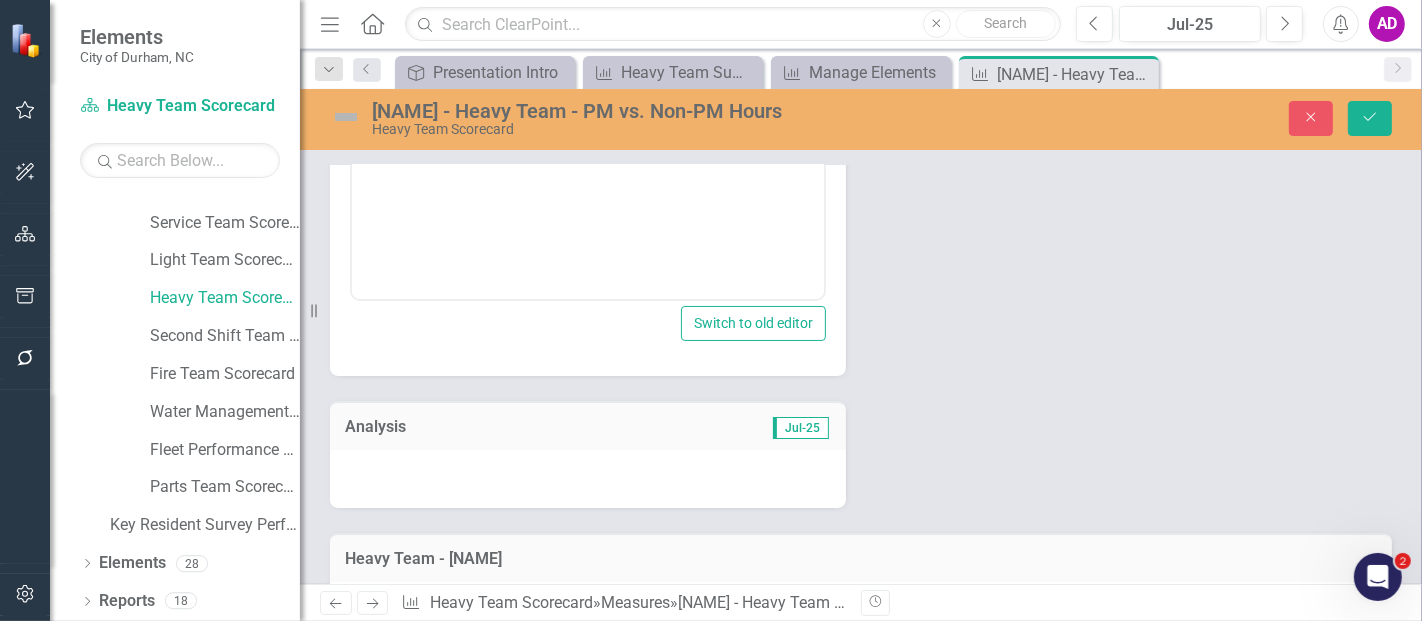 click at bounding box center (588, 479) 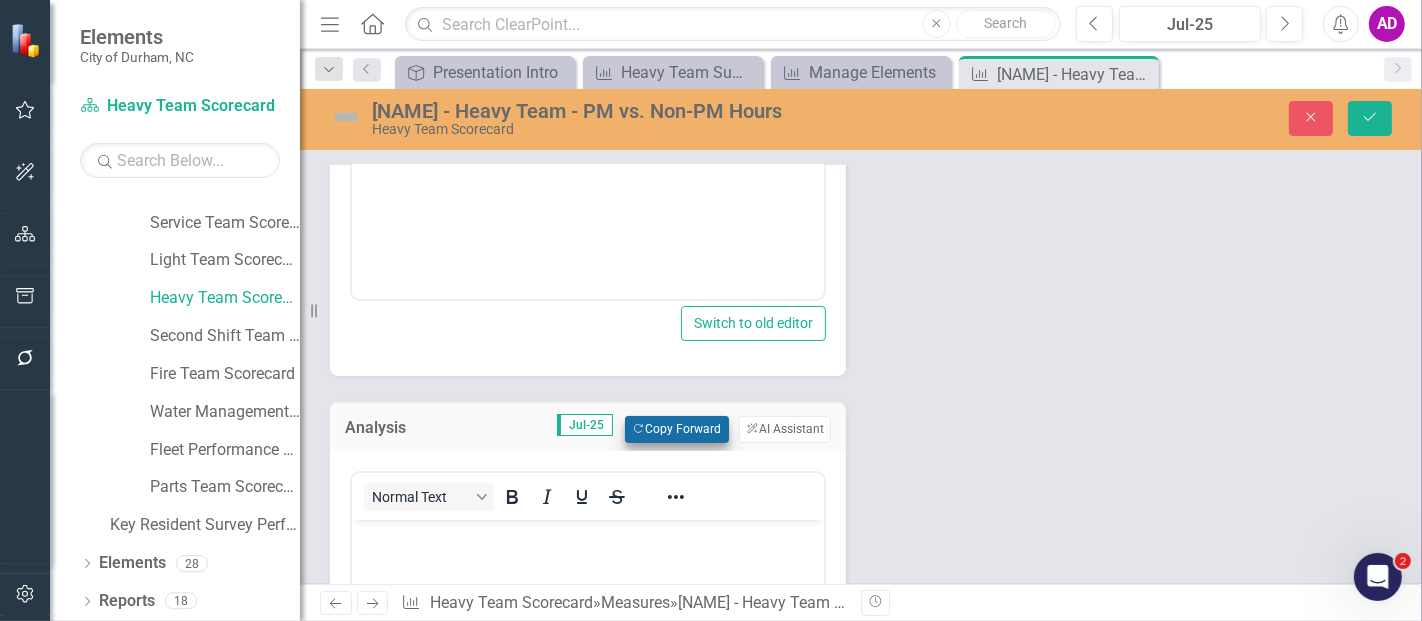 scroll, scrollTop: 0, scrollLeft: 0, axis: both 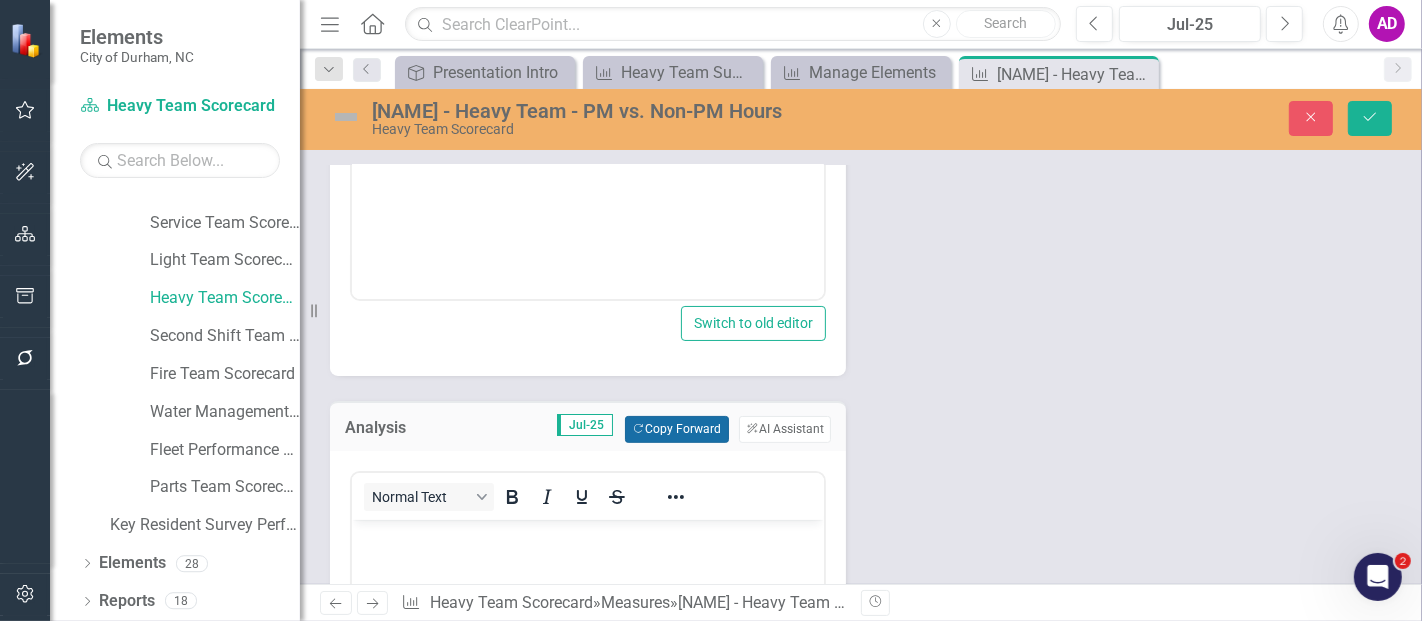 click on "Copy Forward  Copy Forward" at bounding box center (676, 429) 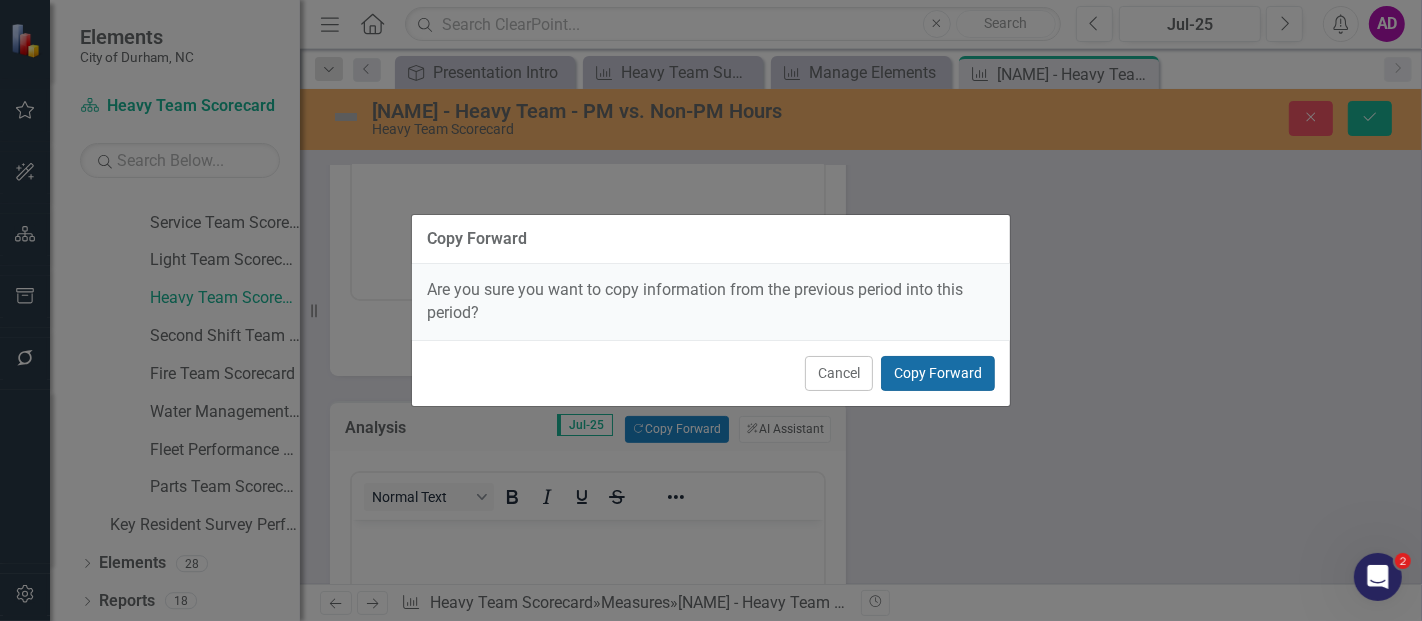 click on "Copy Forward" at bounding box center [938, 373] 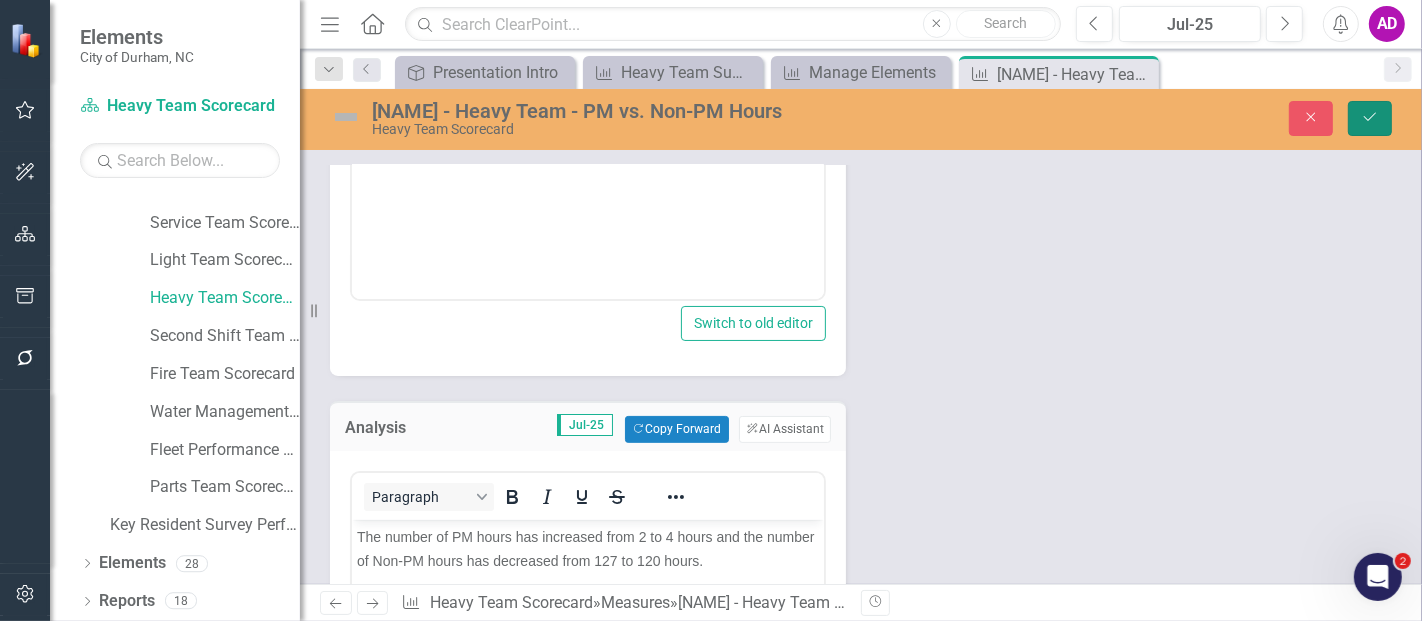 click on "Save" at bounding box center (1370, 118) 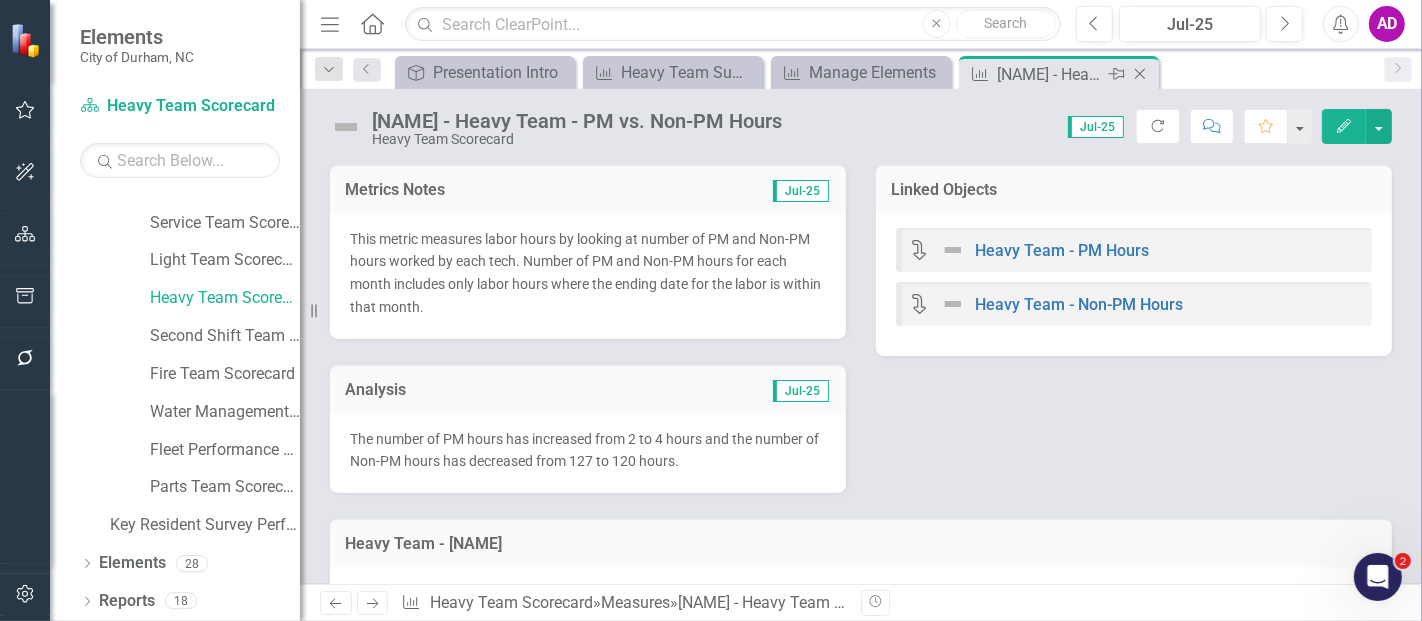click on "Close" 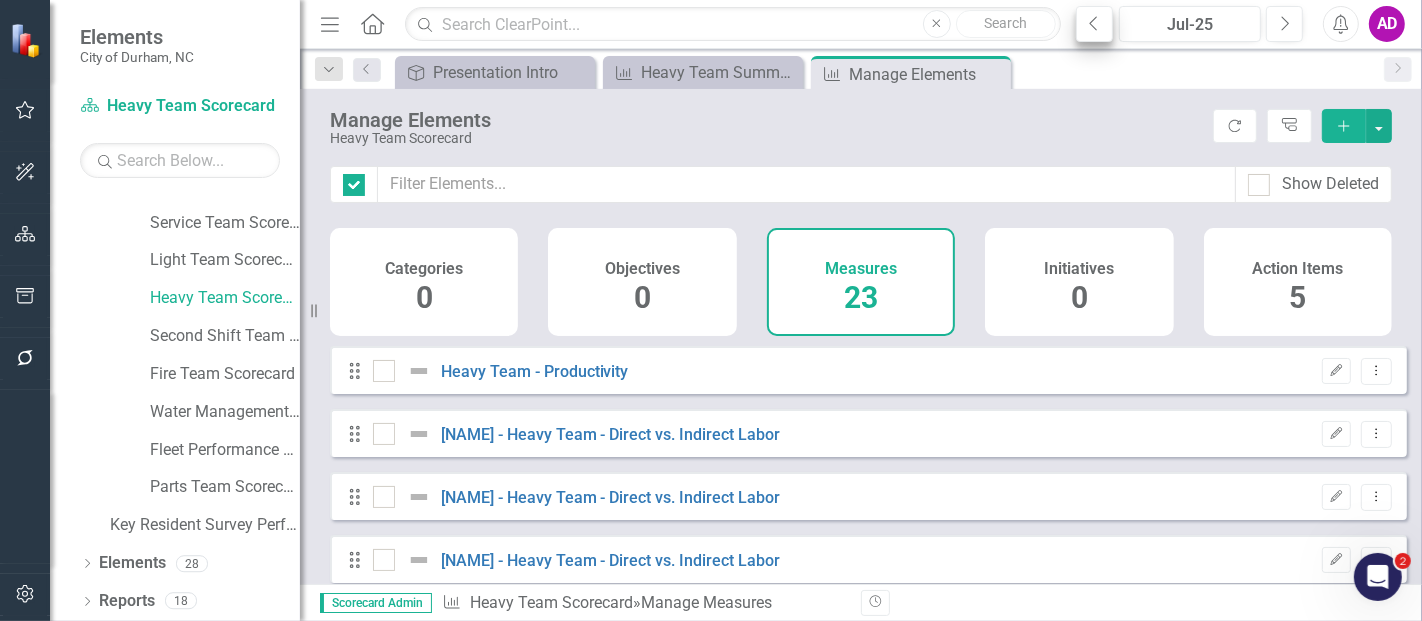 checkbox on "false" 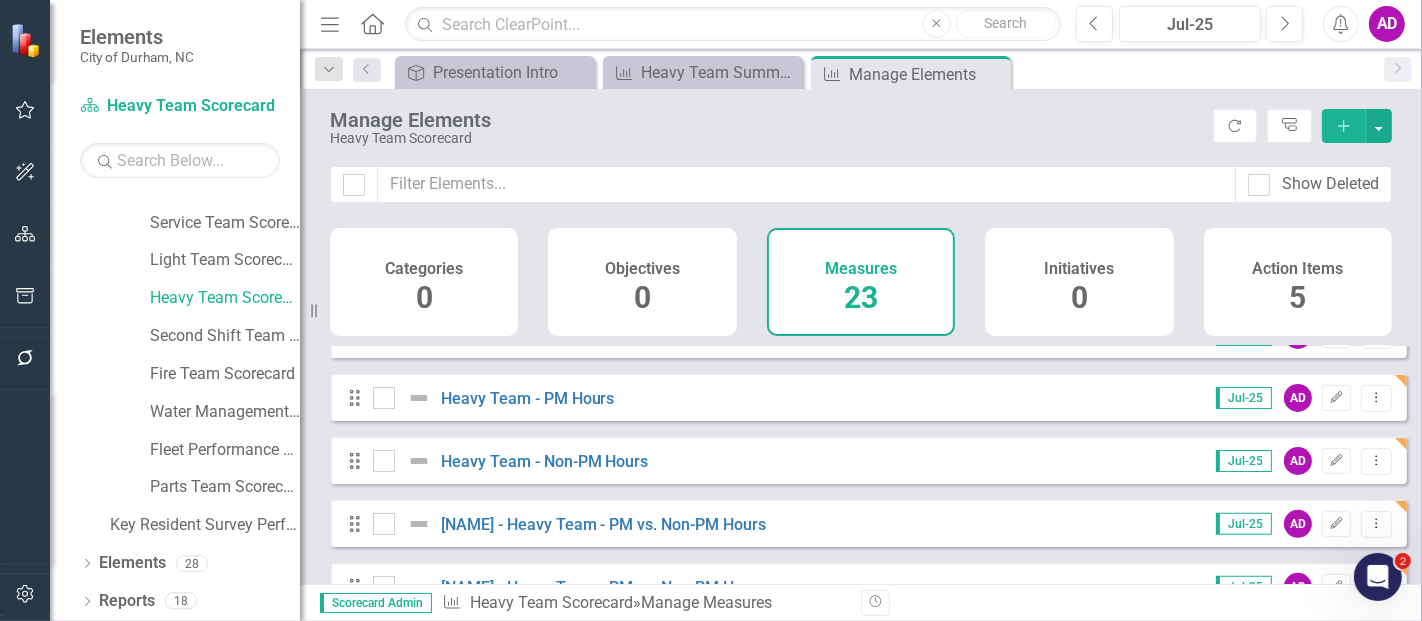 scroll, scrollTop: 888, scrollLeft: 0, axis: vertical 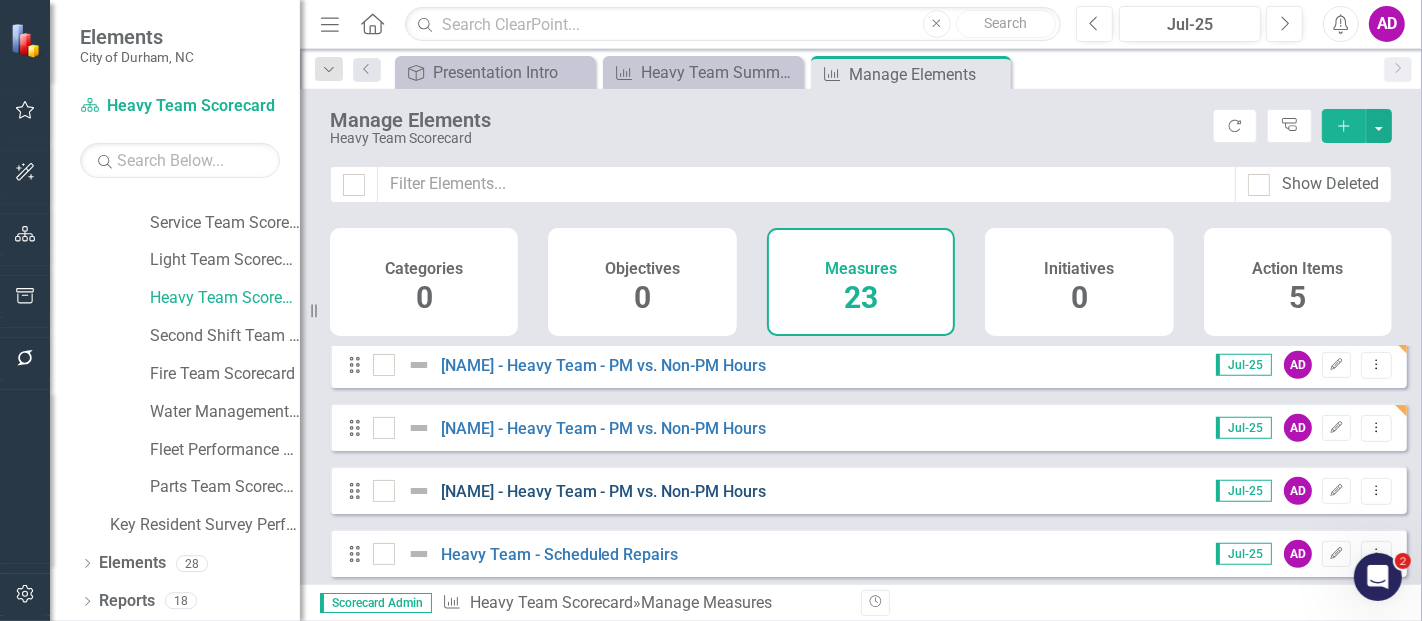 click on "[NAME] - Heavy Team - PM vs. Non-PM Hours" at bounding box center (604, 491) 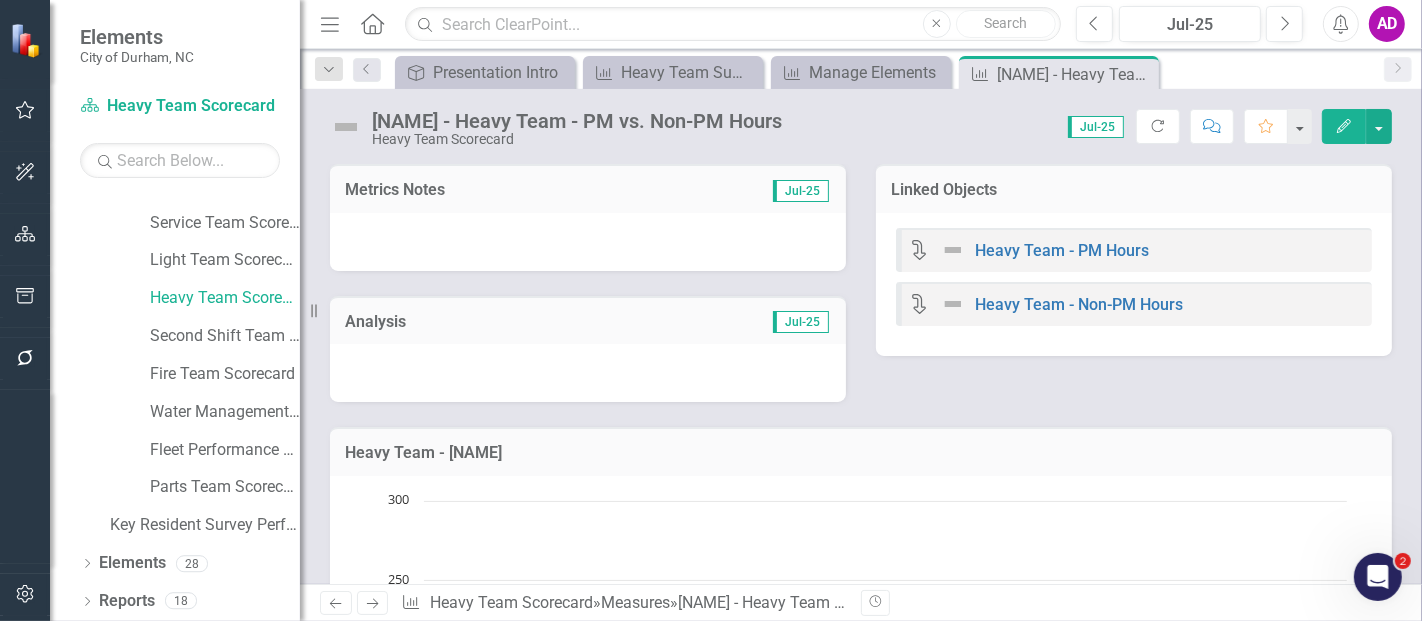 click at bounding box center [588, 242] 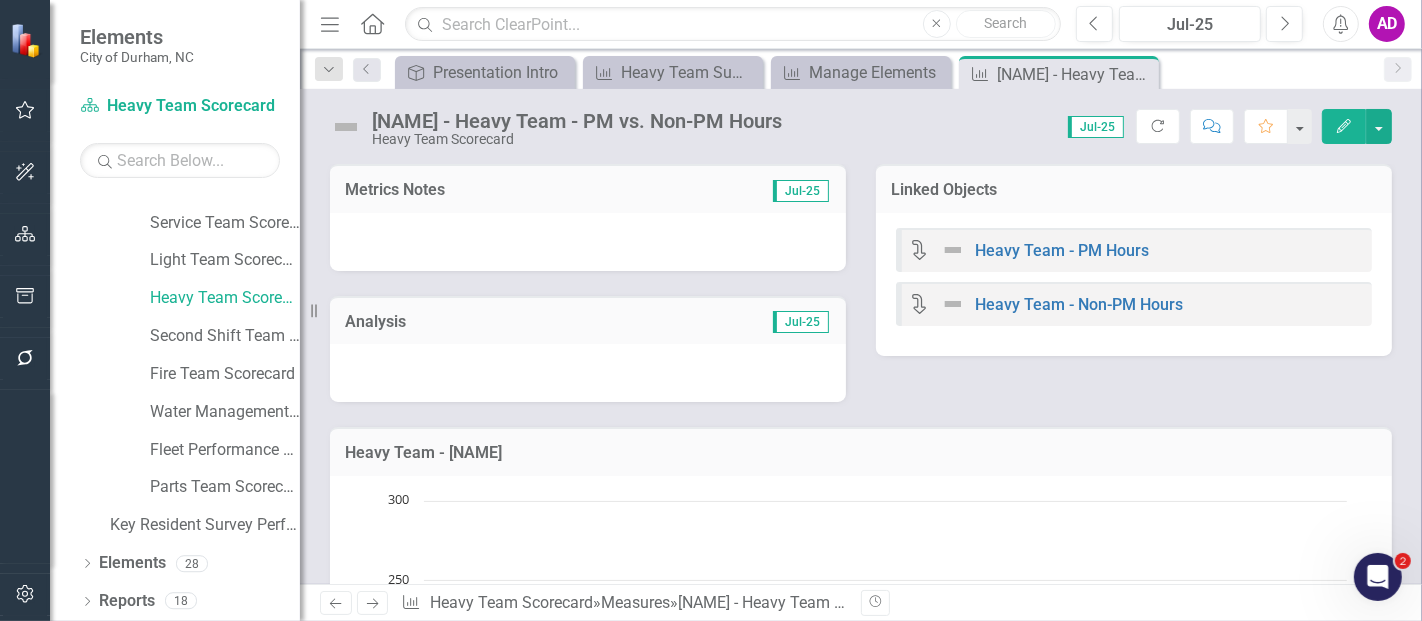 click at bounding box center (588, 242) 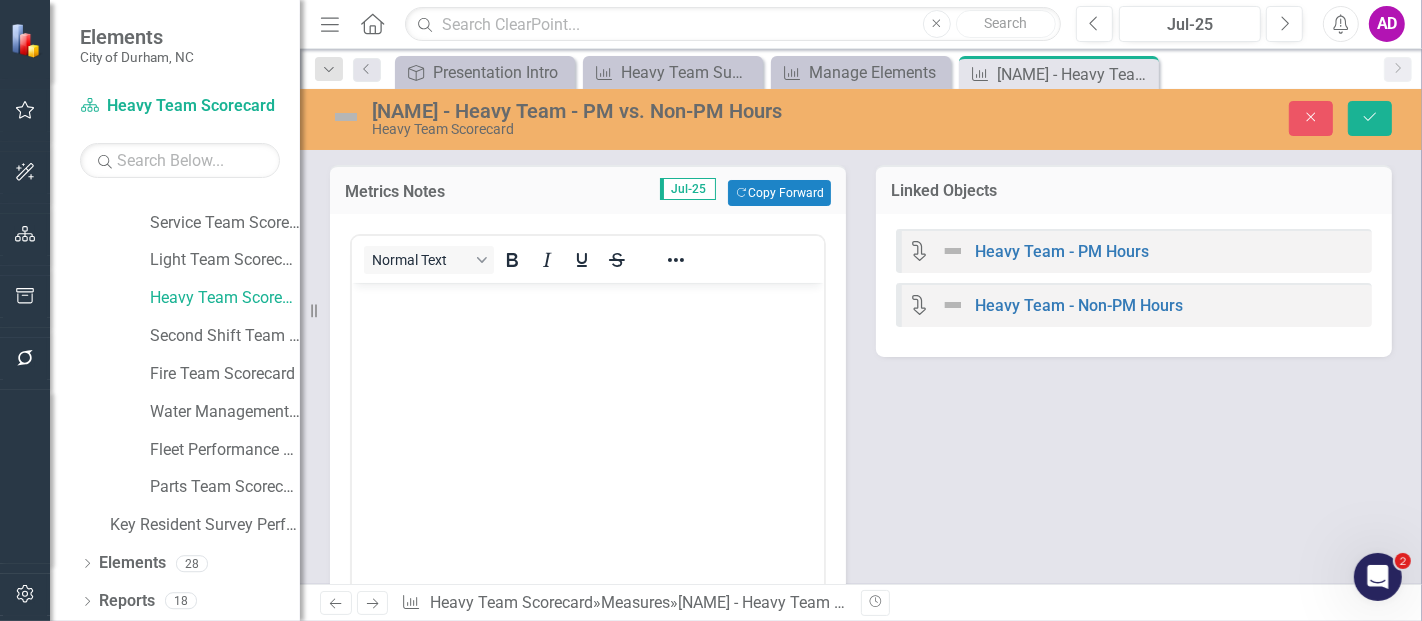 scroll, scrollTop: 0, scrollLeft: 0, axis: both 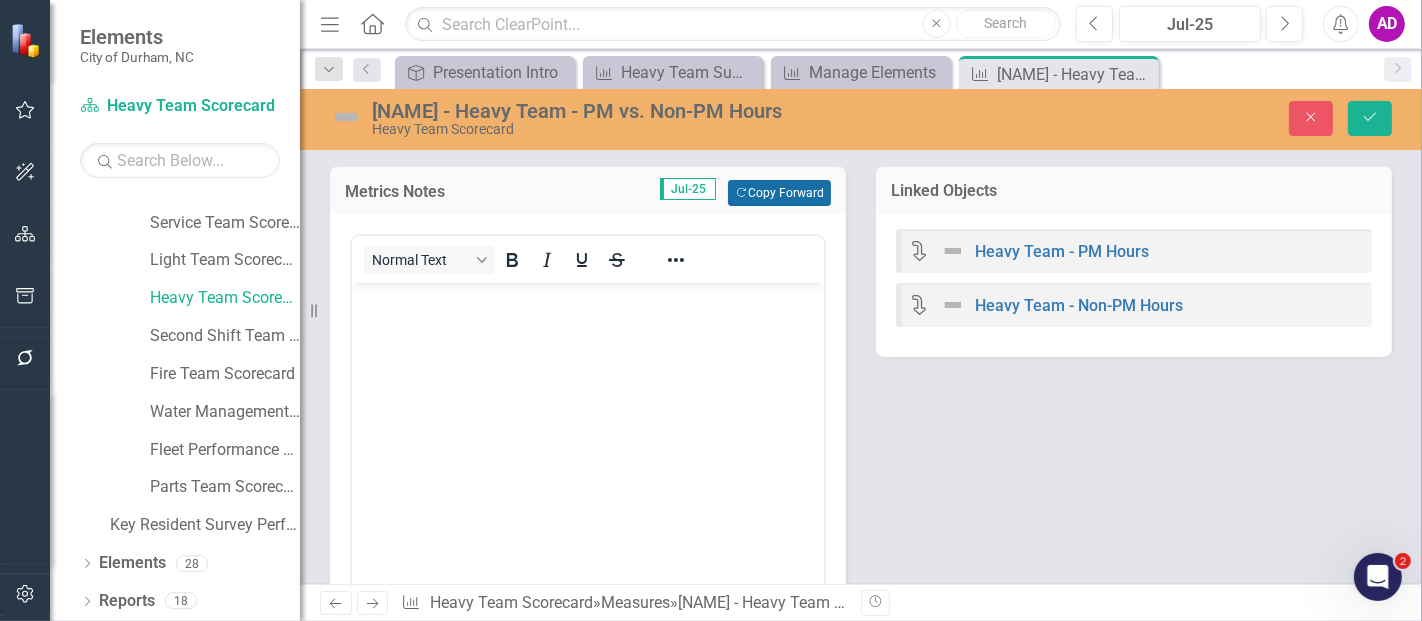 click on "Copy Forward  Copy Forward" at bounding box center [779, 193] 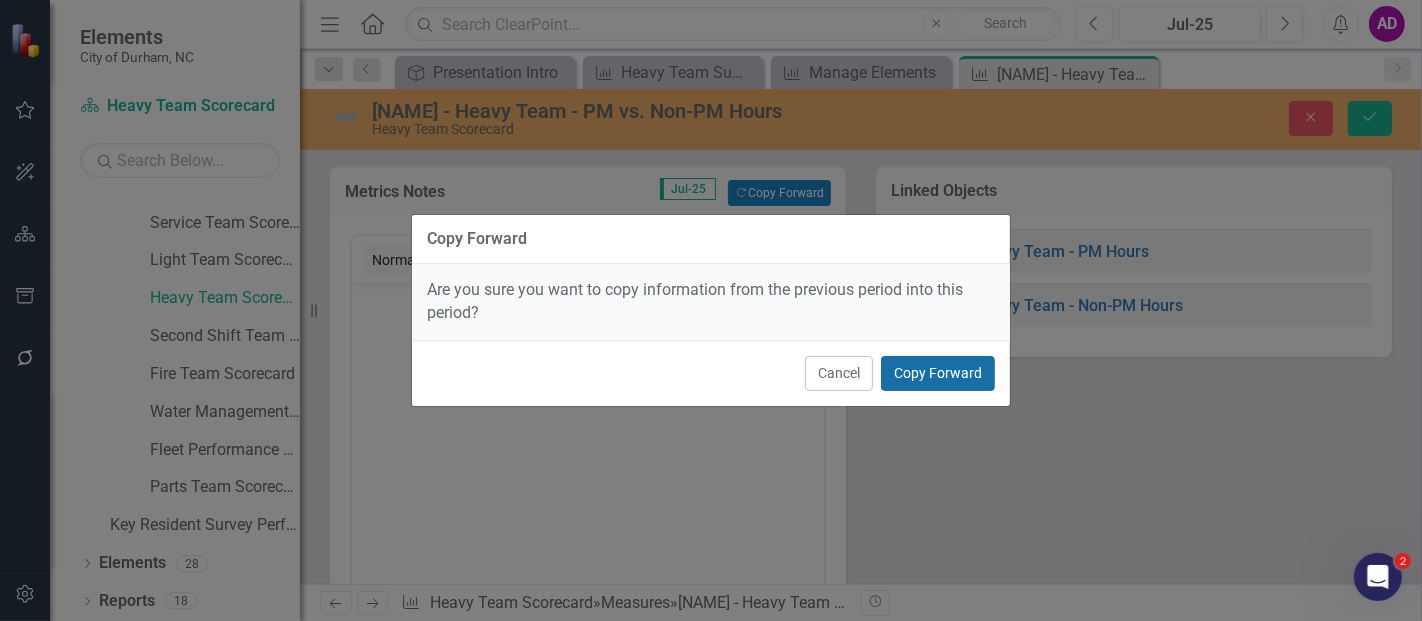 click on "Copy Forward" at bounding box center [938, 373] 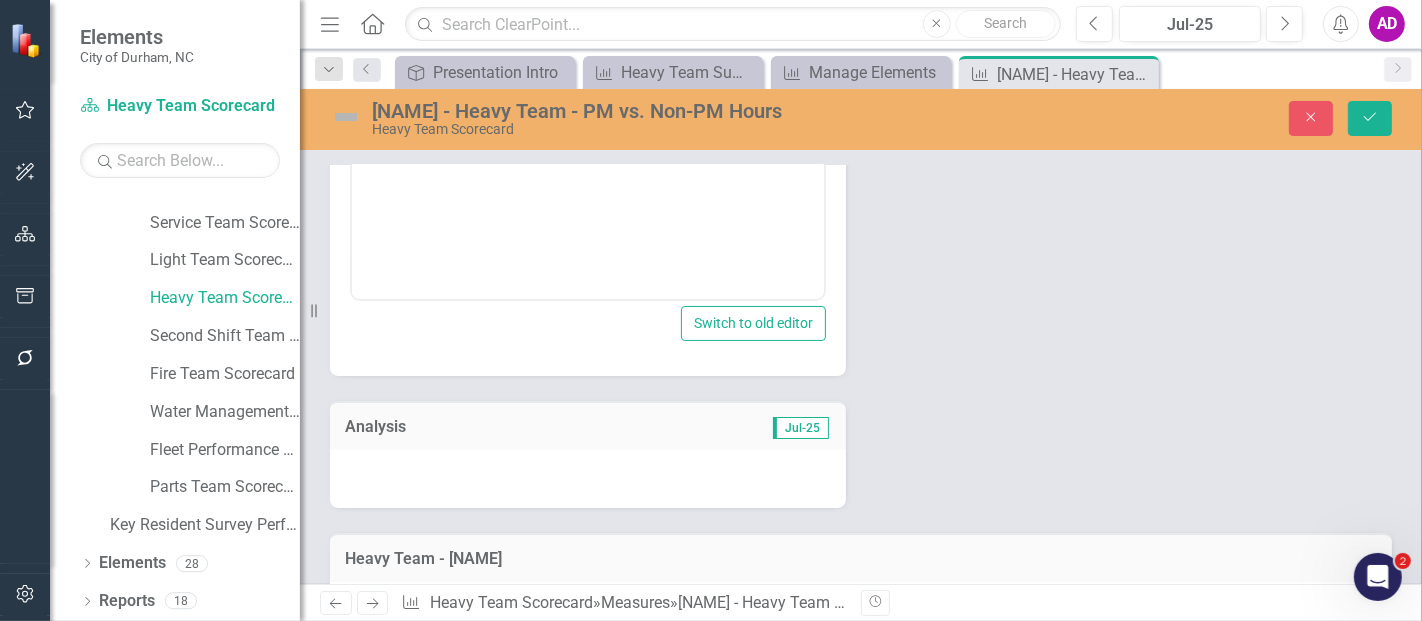 scroll, scrollTop: 444, scrollLeft: 0, axis: vertical 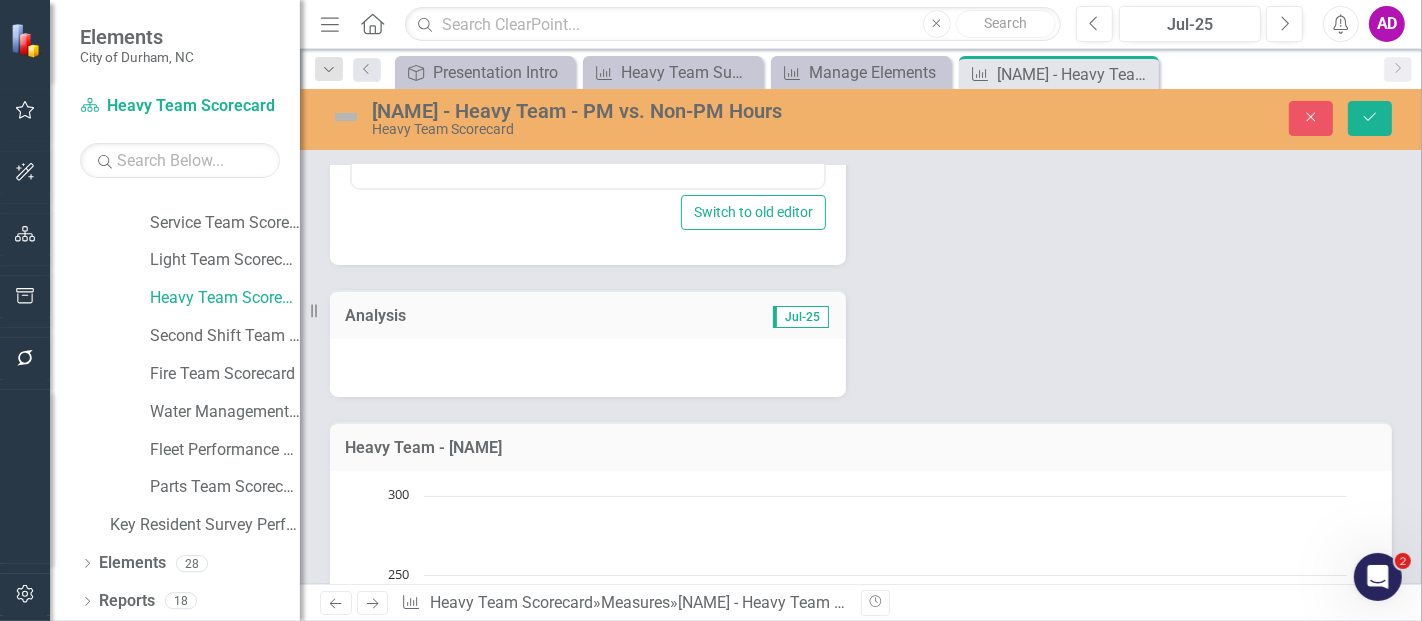 click at bounding box center (588, 368) 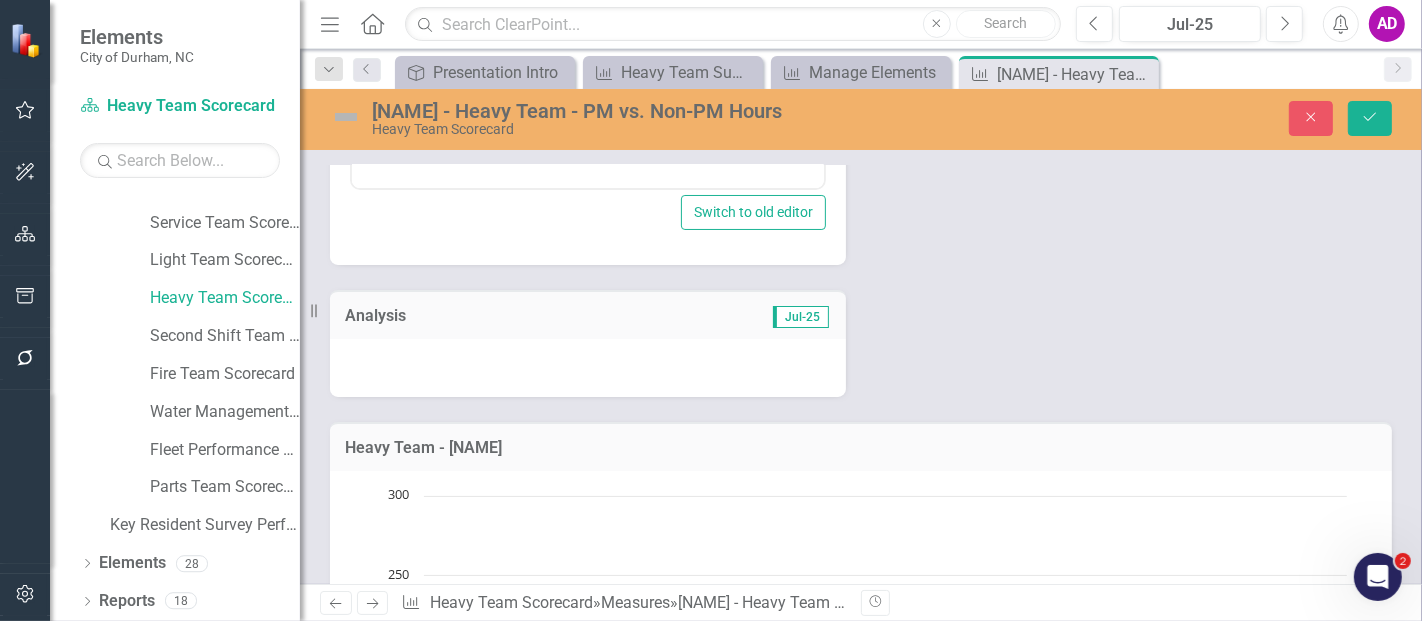 click at bounding box center (588, 368) 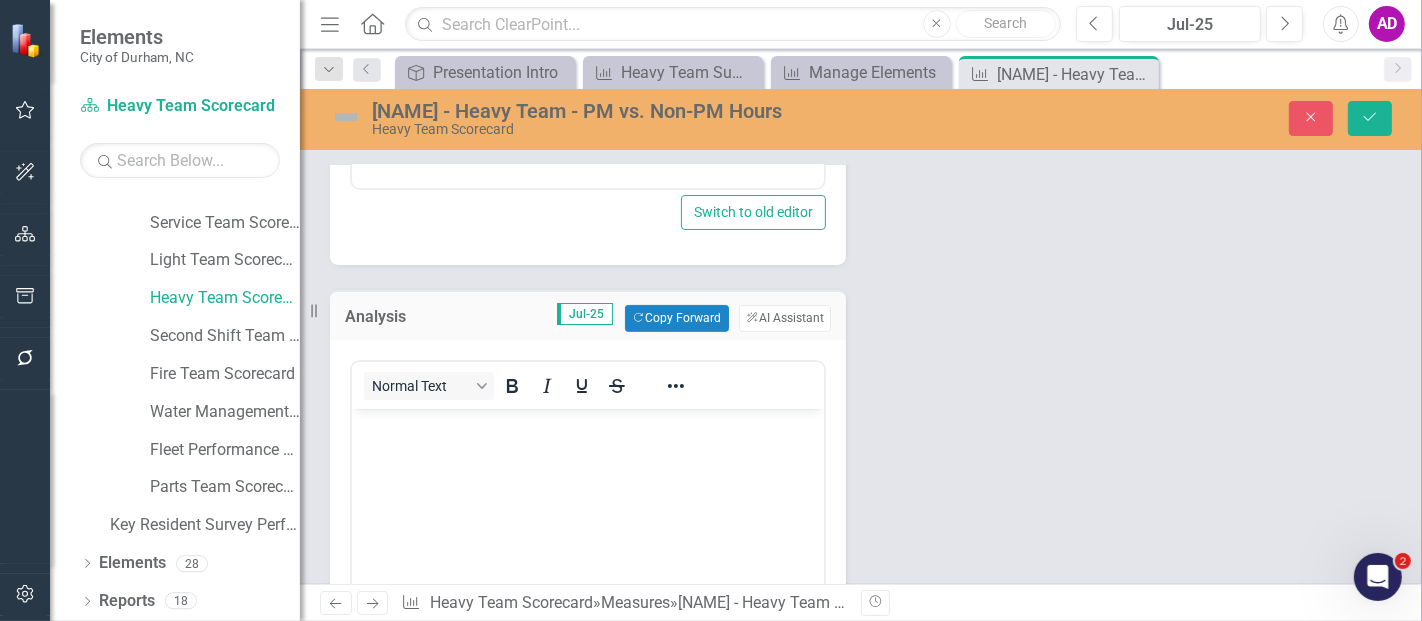 scroll, scrollTop: 0, scrollLeft: 0, axis: both 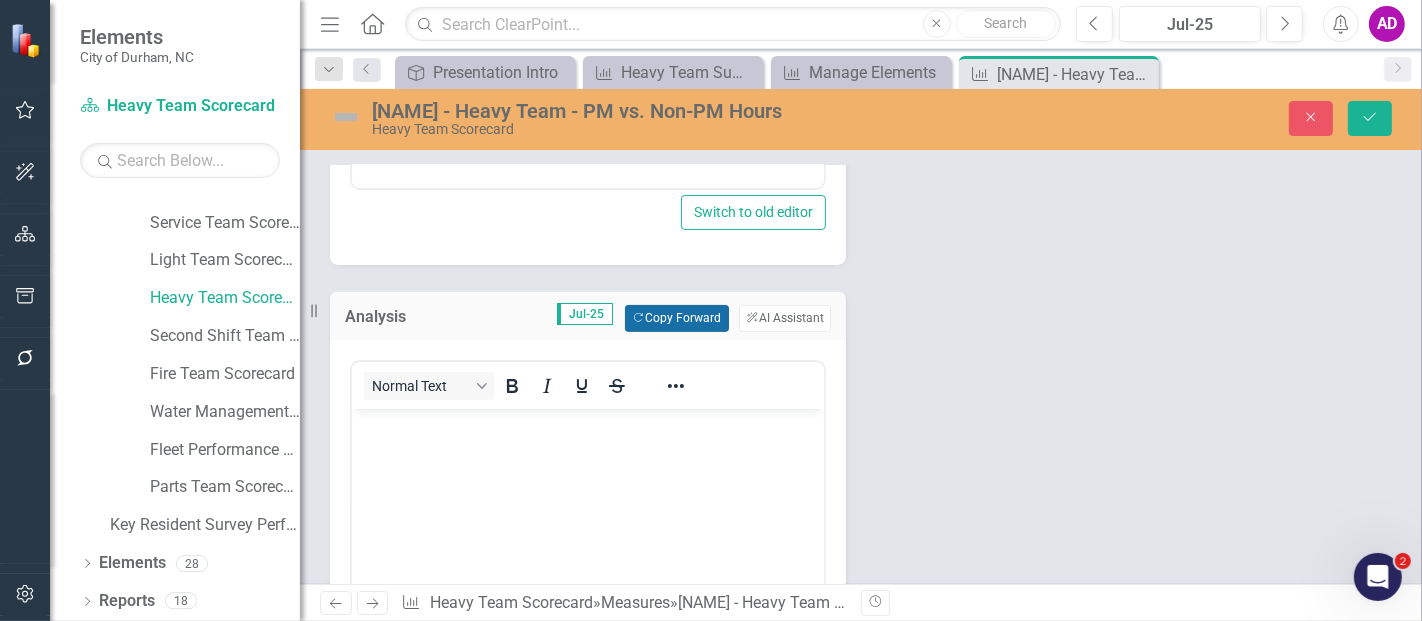 click on "Copy Forward  Copy Forward" at bounding box center [676, 318] 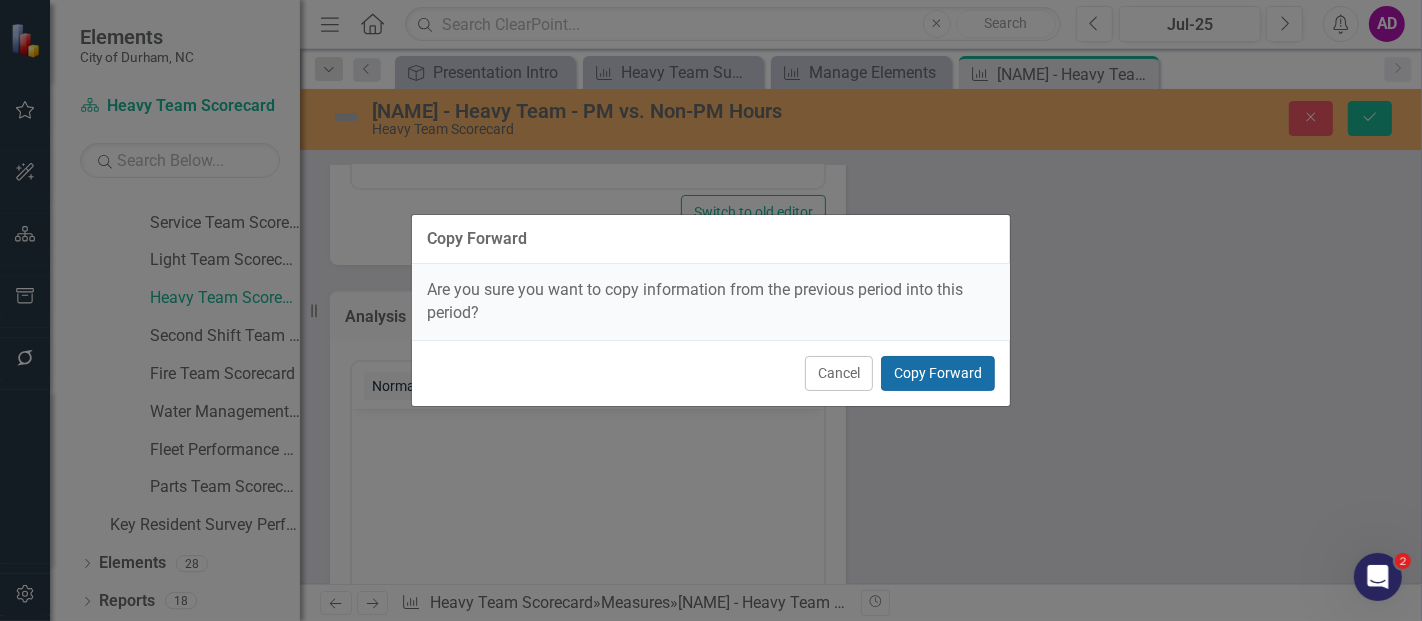 click on "Copy Forward" at bounding box center [938, 373] 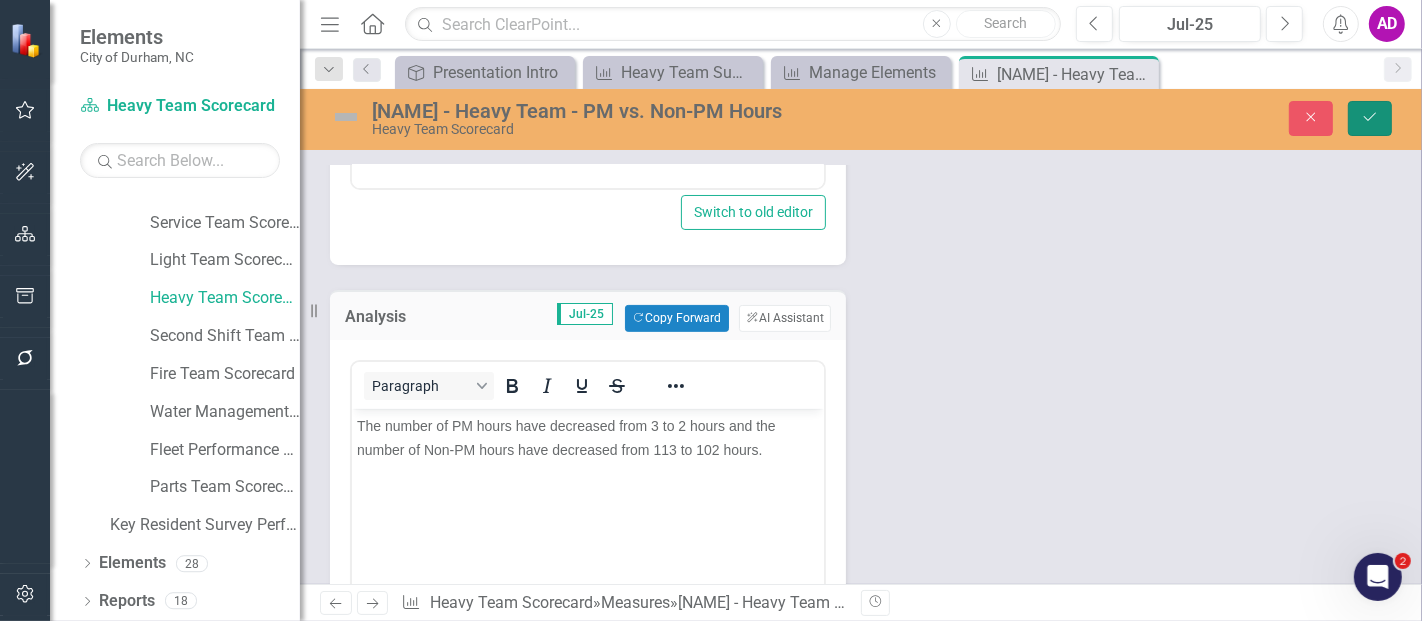 click on "Save" 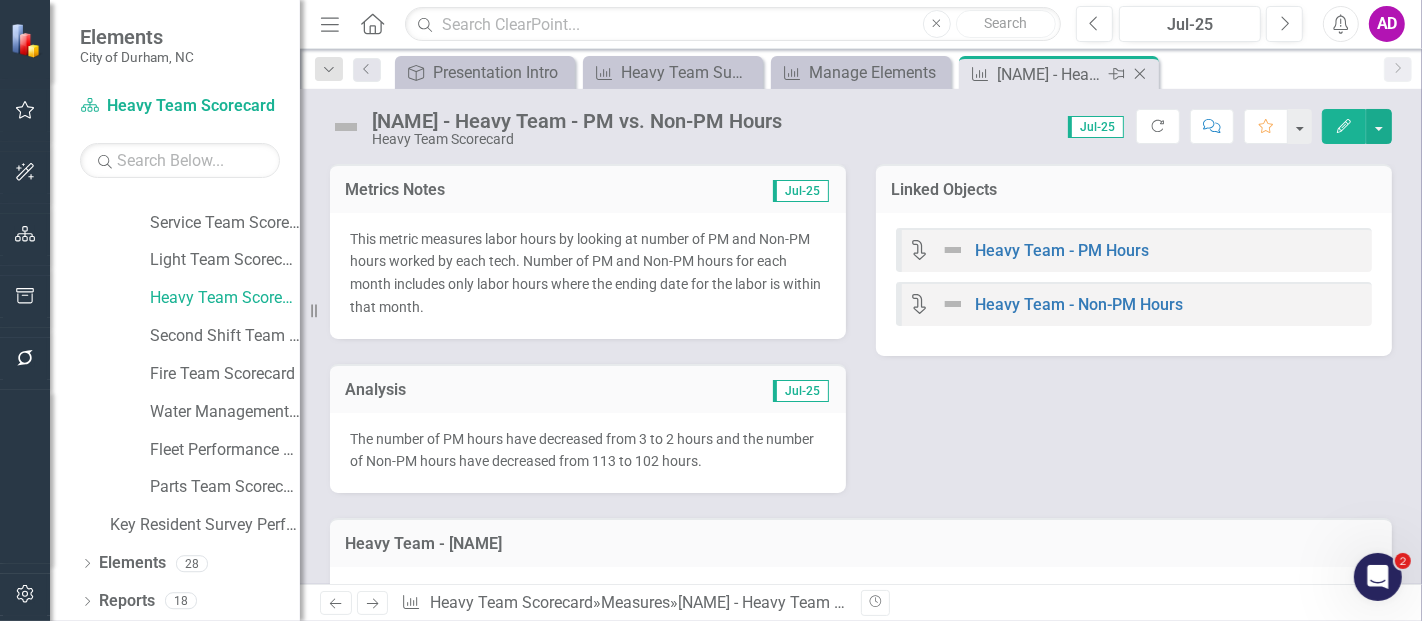 click on "Close" 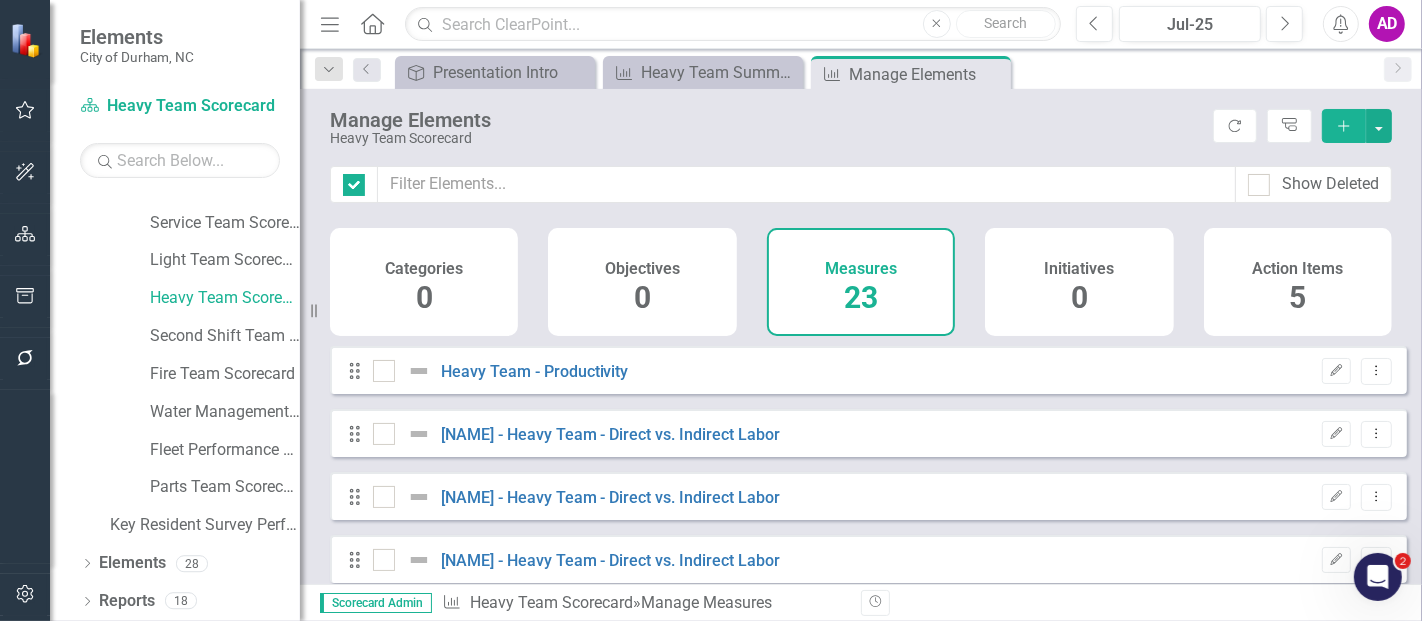 checkbox on "false" 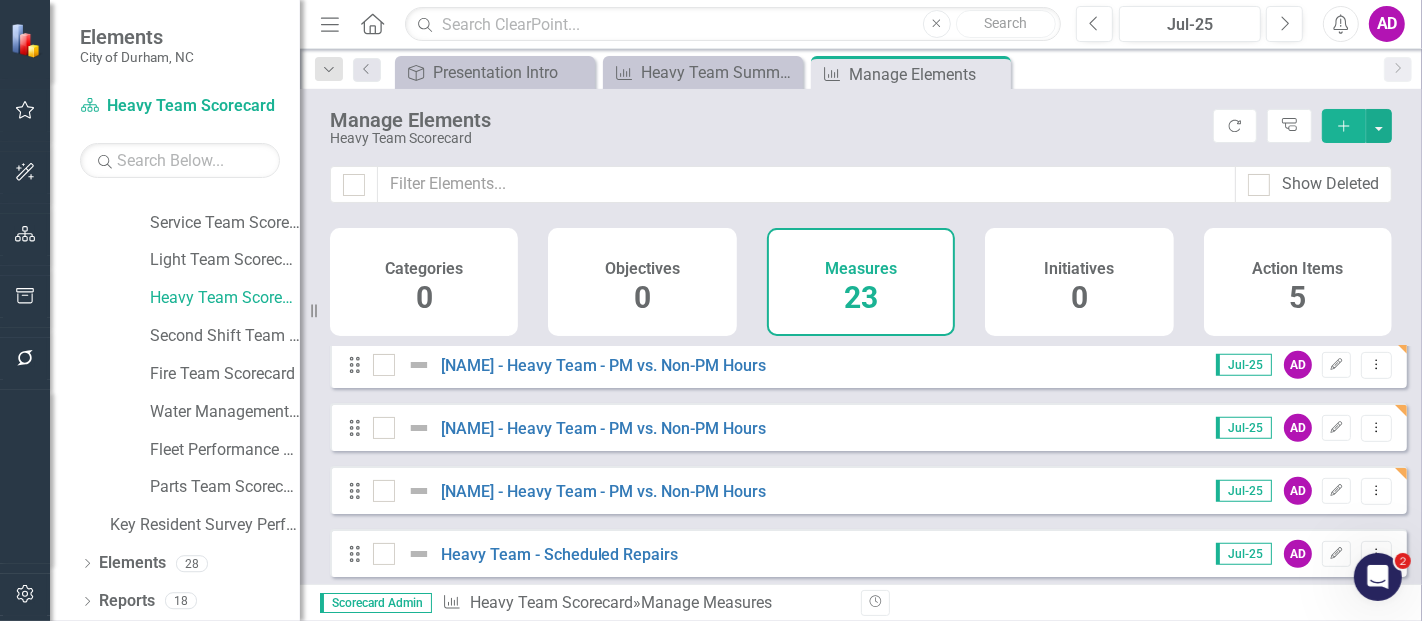 scroll, scrollTop: 1000, scrollLeft: 0, axis: vertical 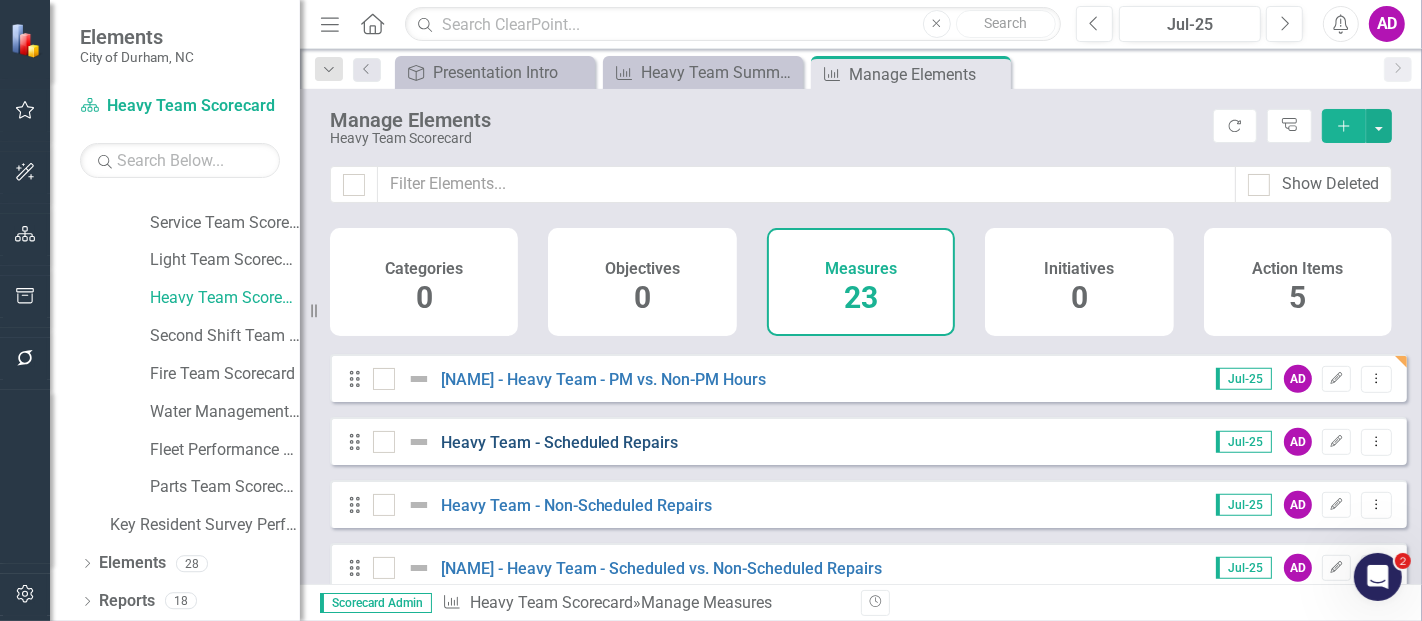 click on "Heavy Team - Scheduled Repairs" at bounding box center (560, 442) 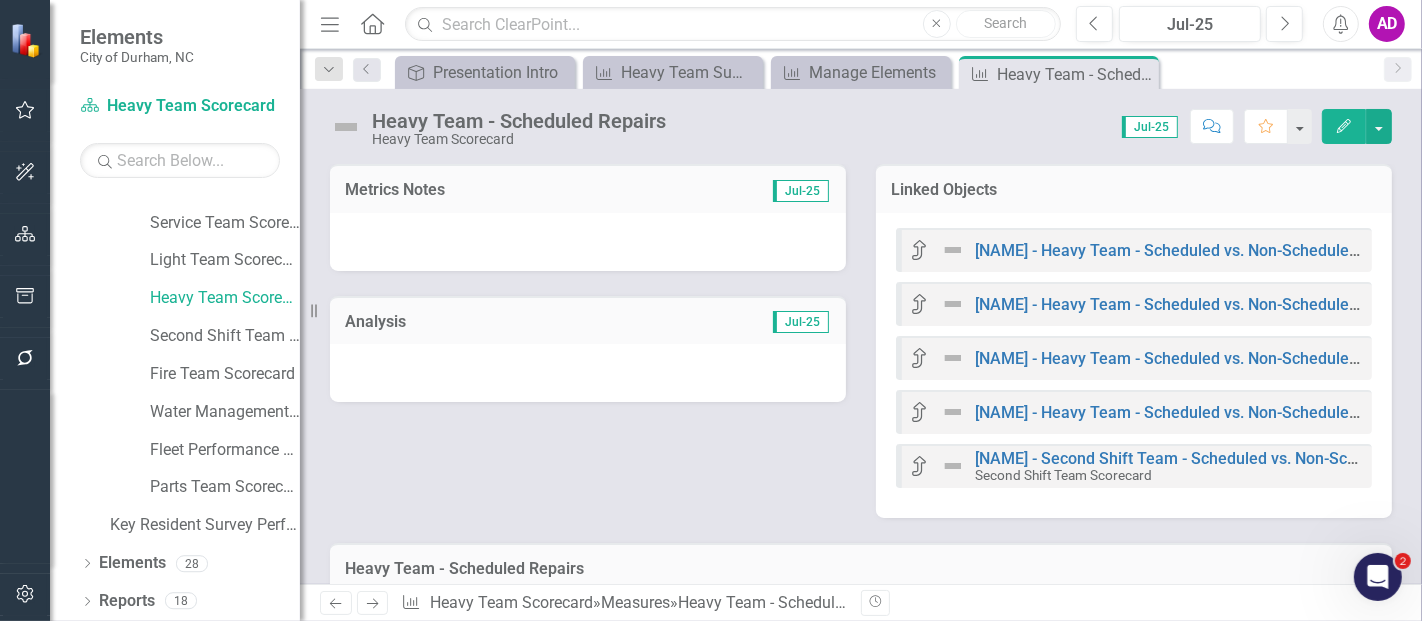 click at bounding box center (588, 242) 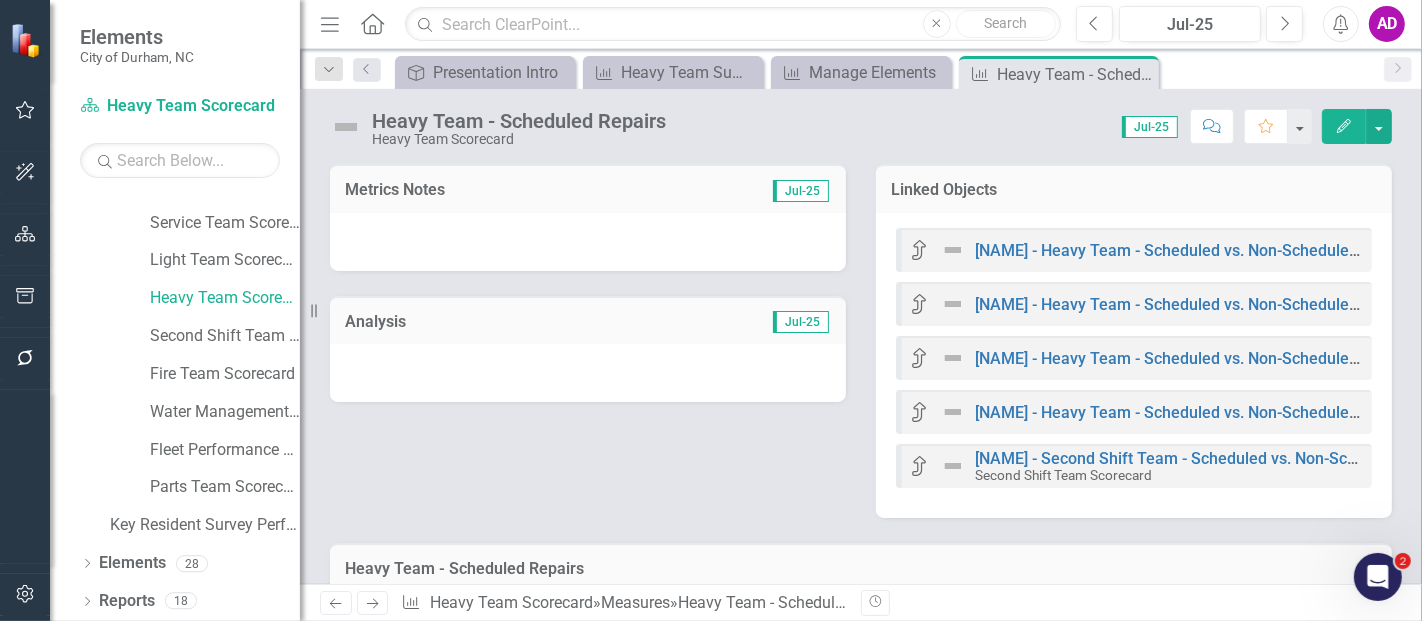 click at bounding box center (588, 242) 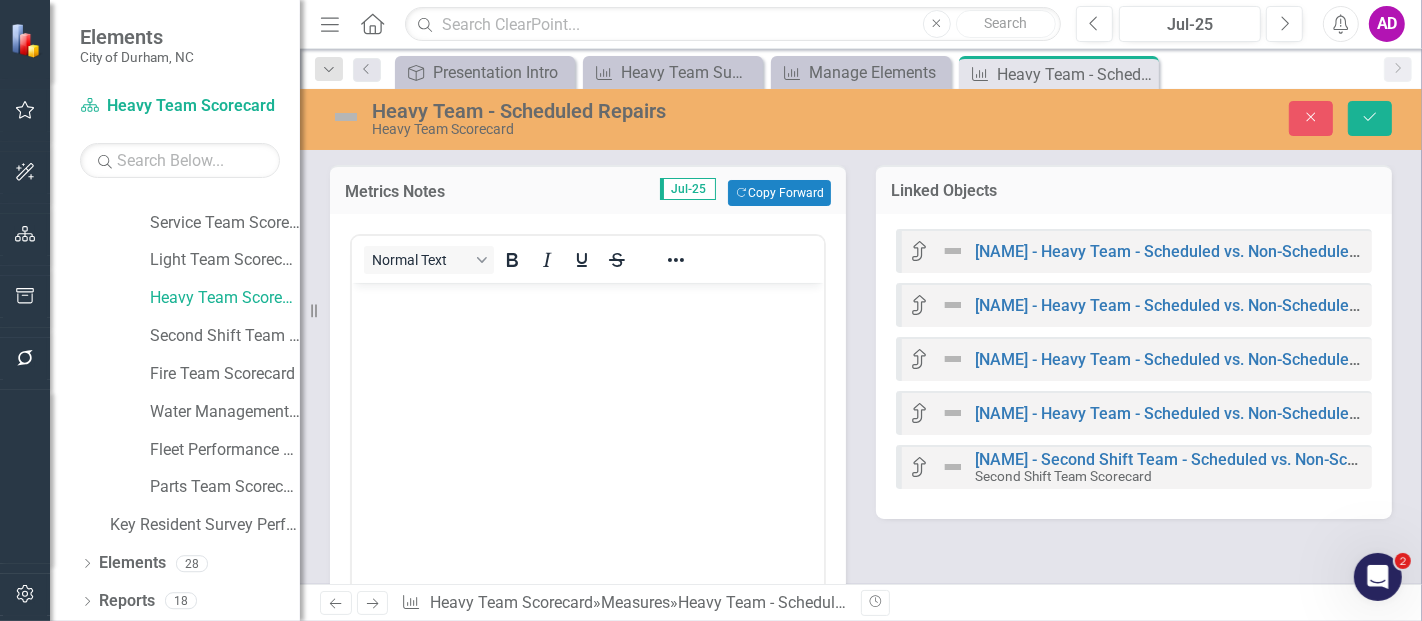 scroll, scrollTop: 0, scrollLeft: 0, axis: both 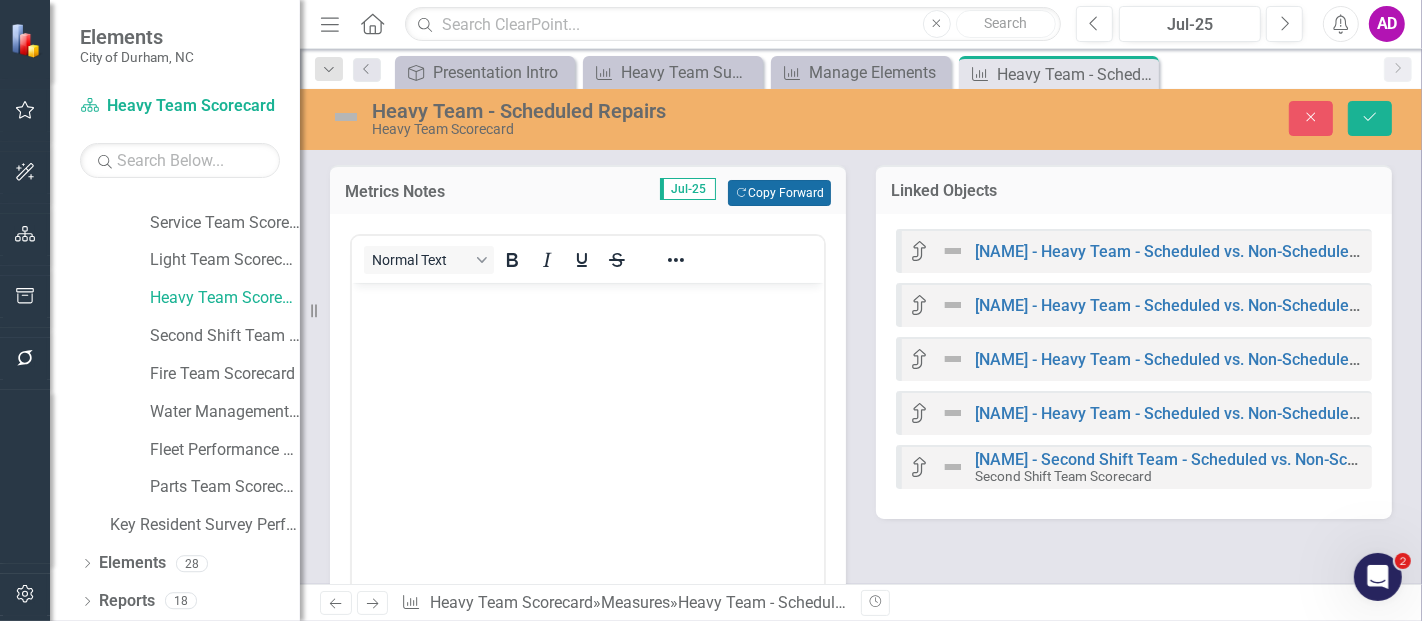 click on "Copy Forward  Copy Forward" at bounding box center (779, 193) 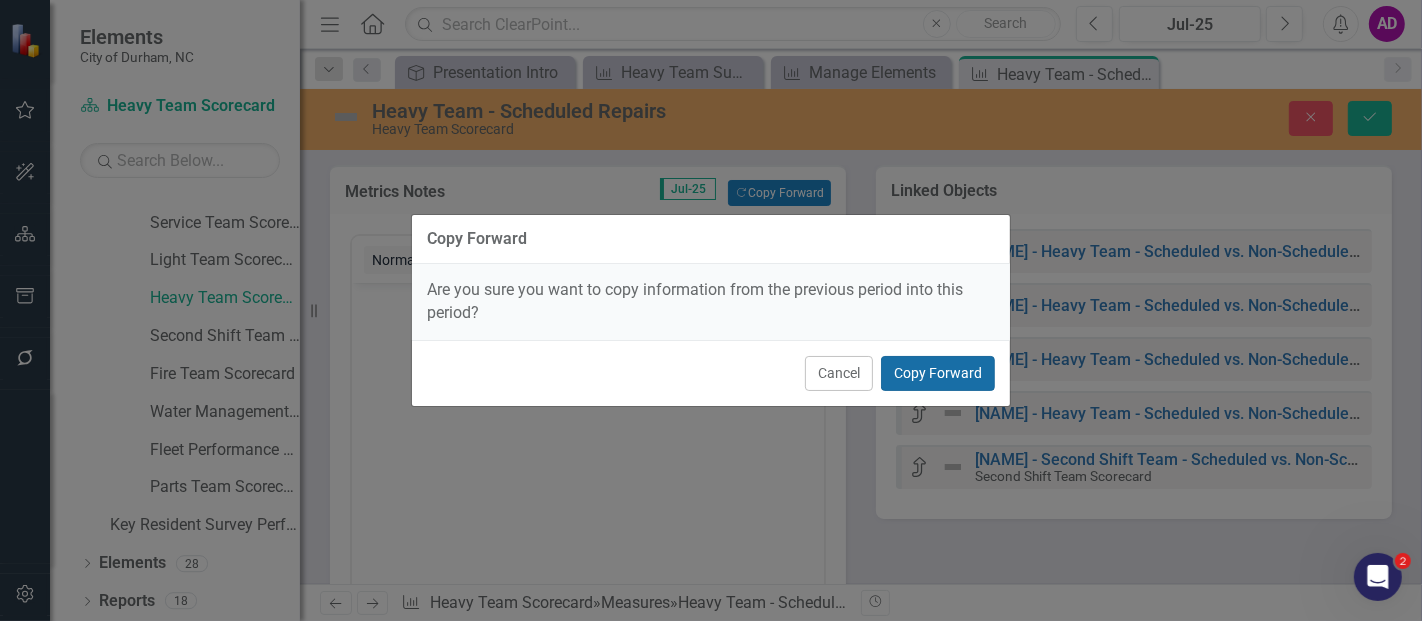 click on "Copy Forward" at bounding box center [938, 373] 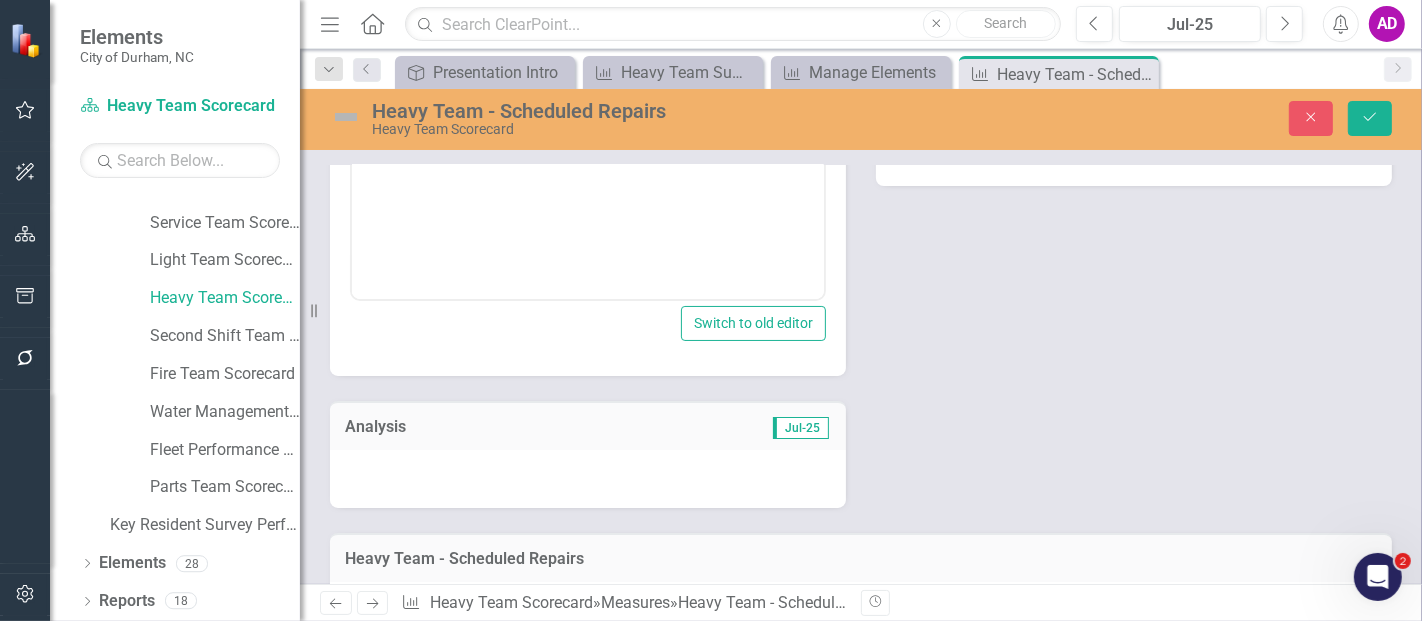 scroll, scrollTop: 444, scrollLeft: 0, axis: vertical 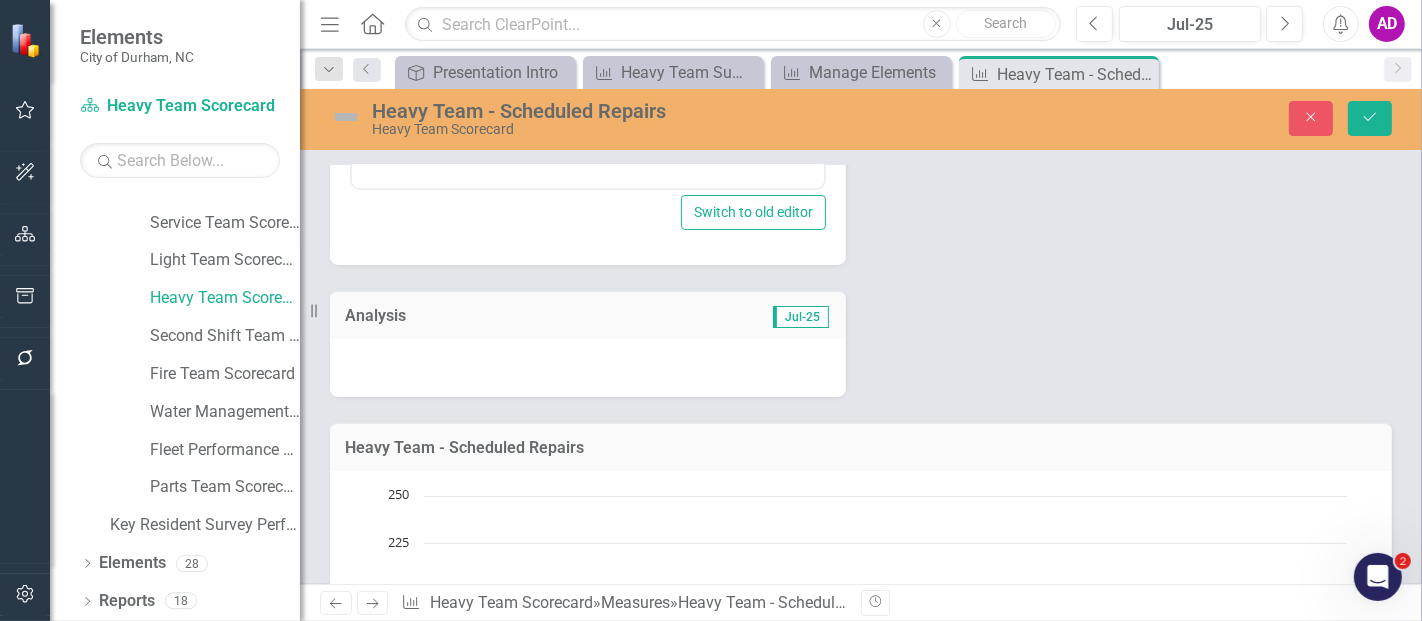 click at bounding box center (588, 368) 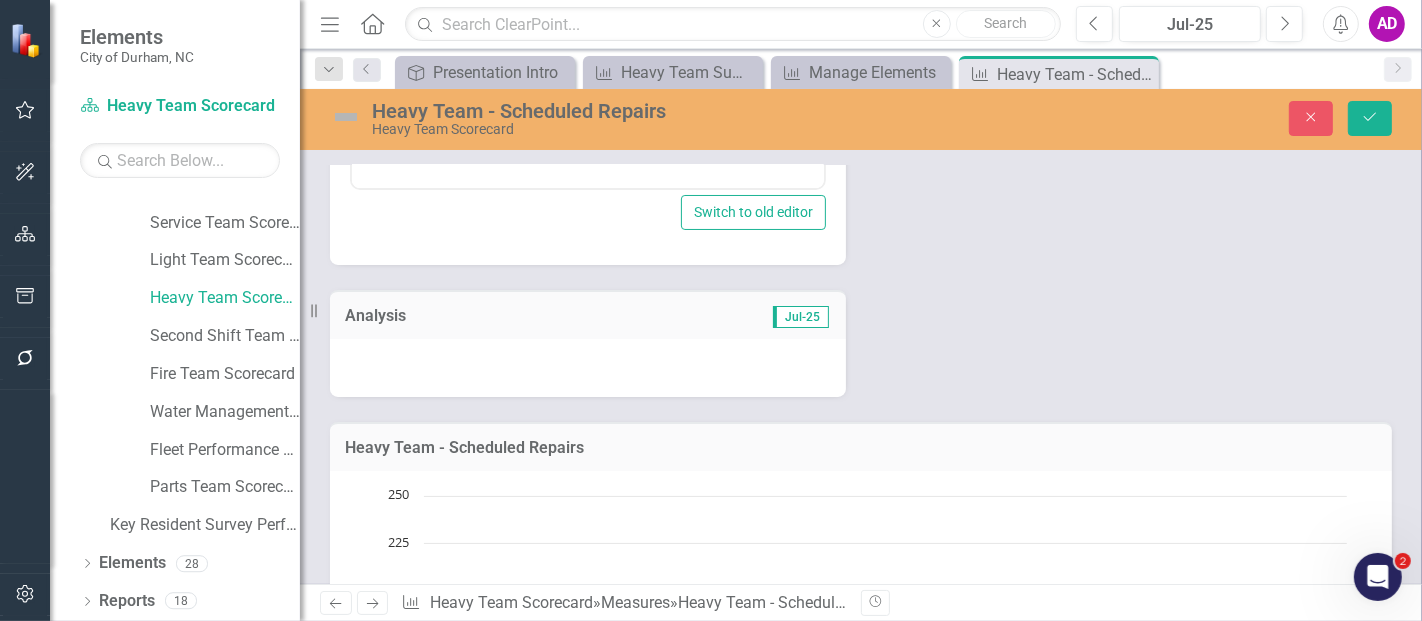 click at bounding box center (588, 368) 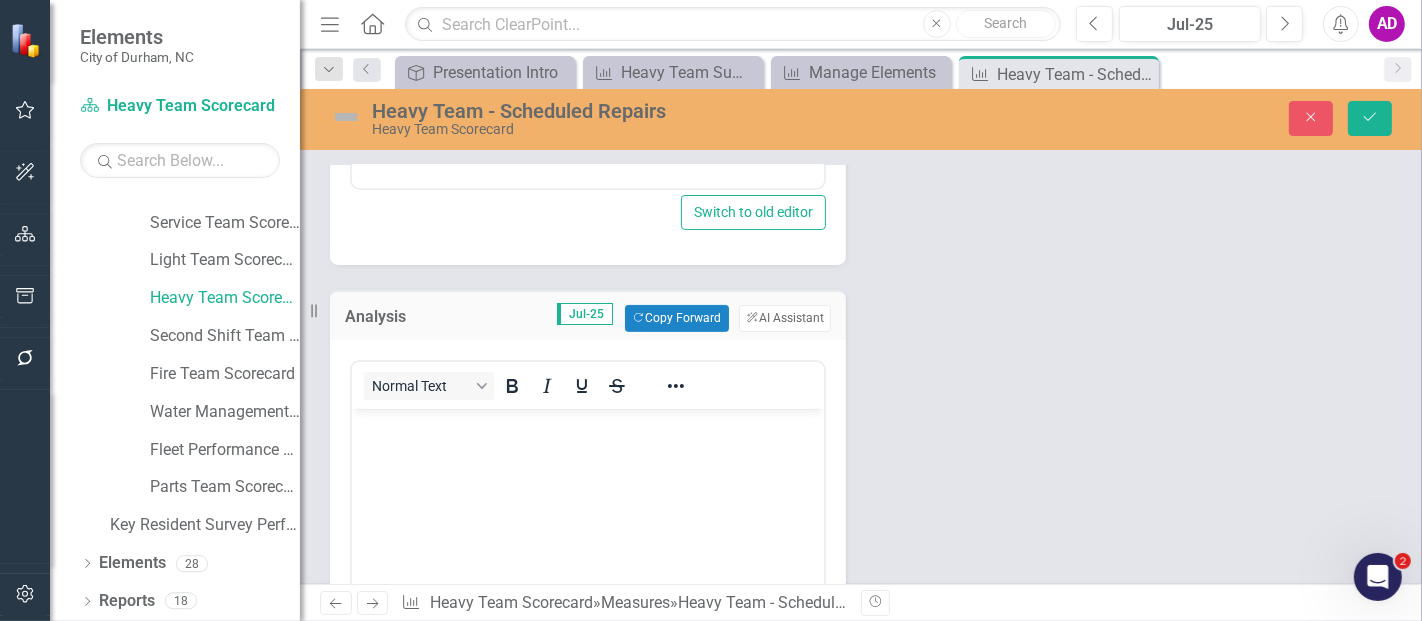 scroll, scrollTop: 0, scrollLeft: 0, axis: both 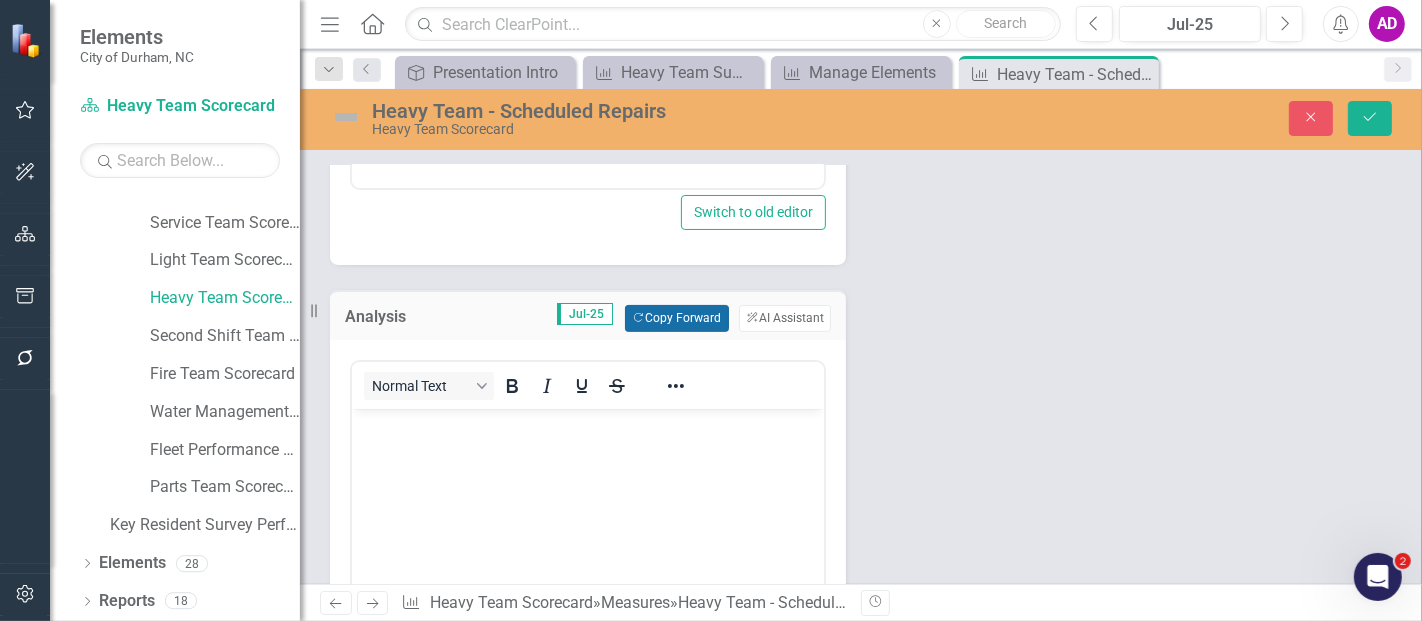 click on "Copy Forward  Copy Forward" at bounding box center [676, 318] 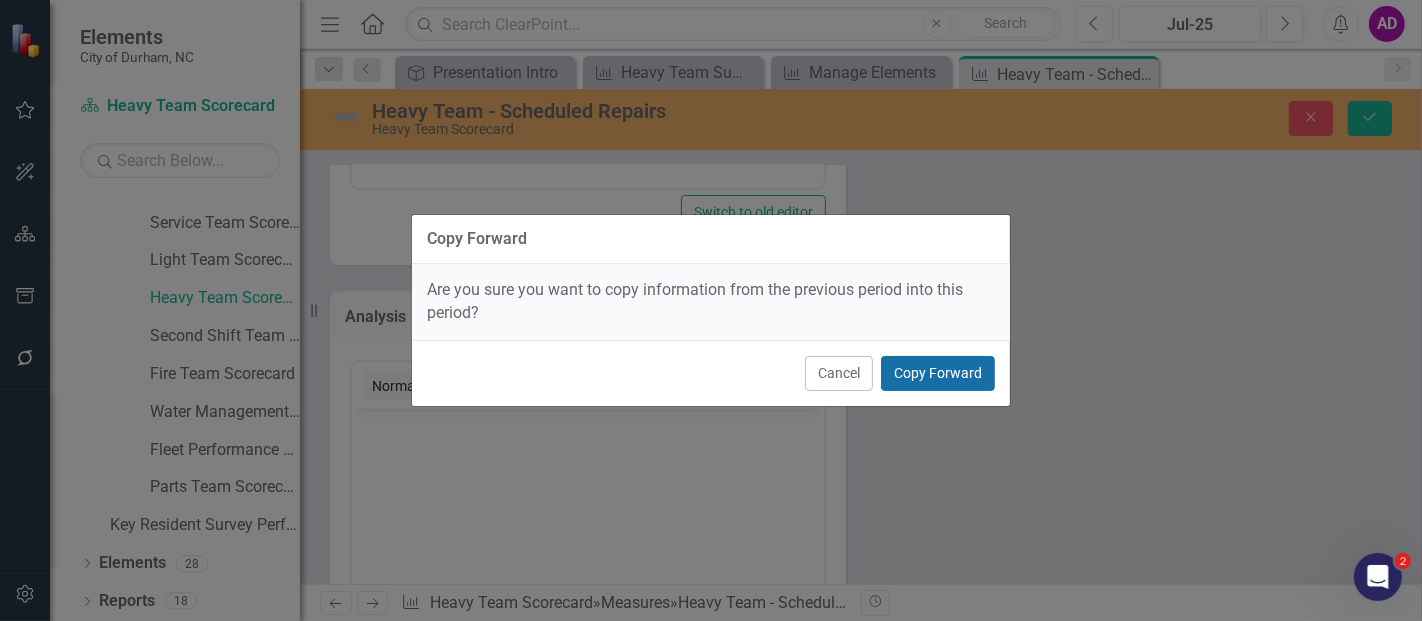 click on "Copy Forward" at bounding box center [938, 373] 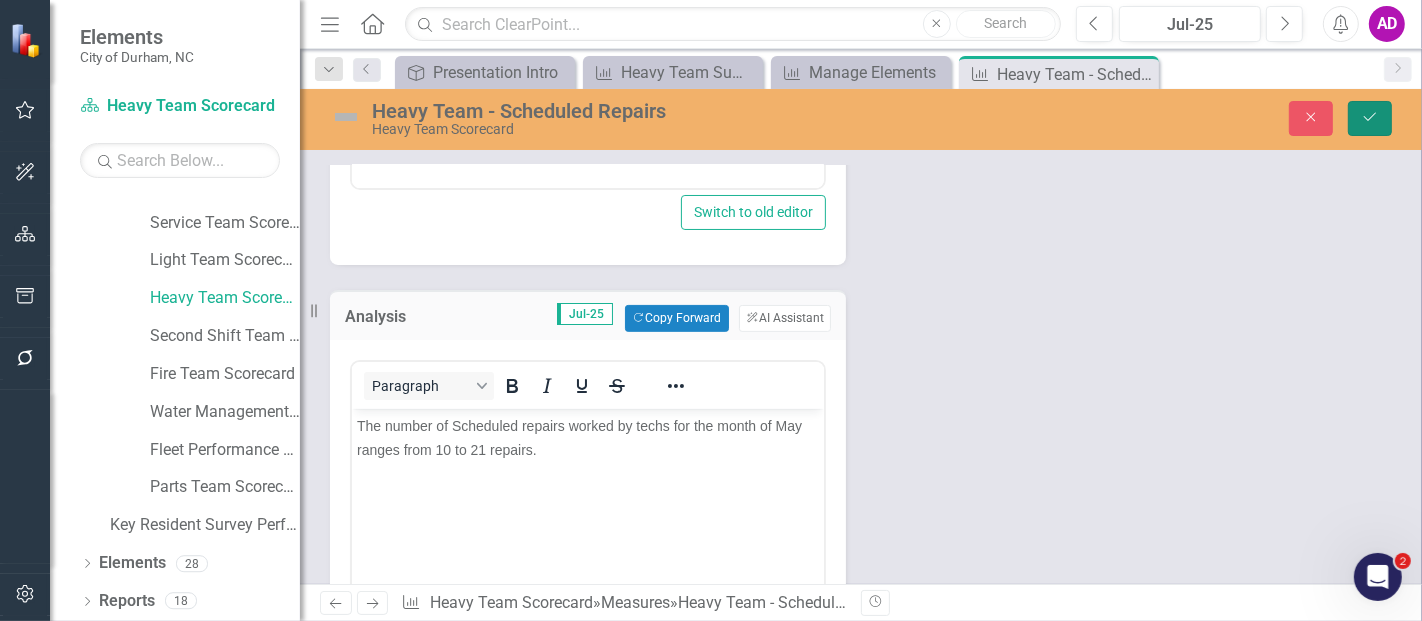click on "Save" 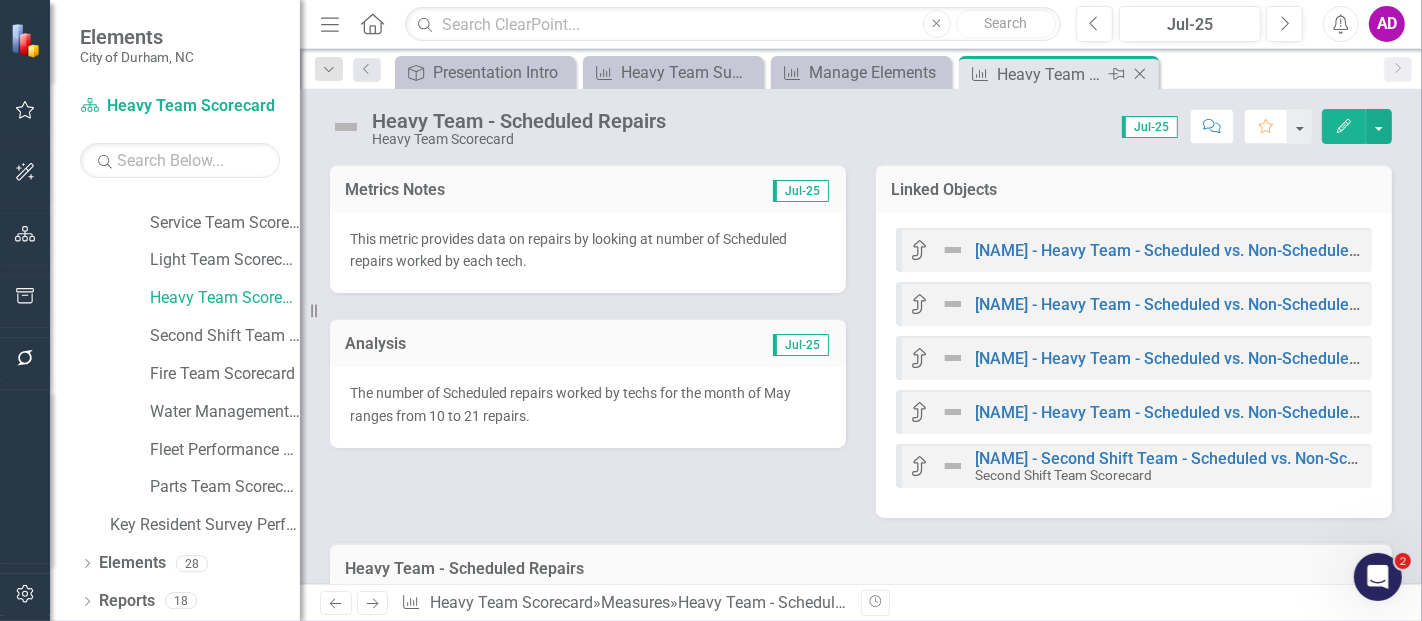 click on "Close" 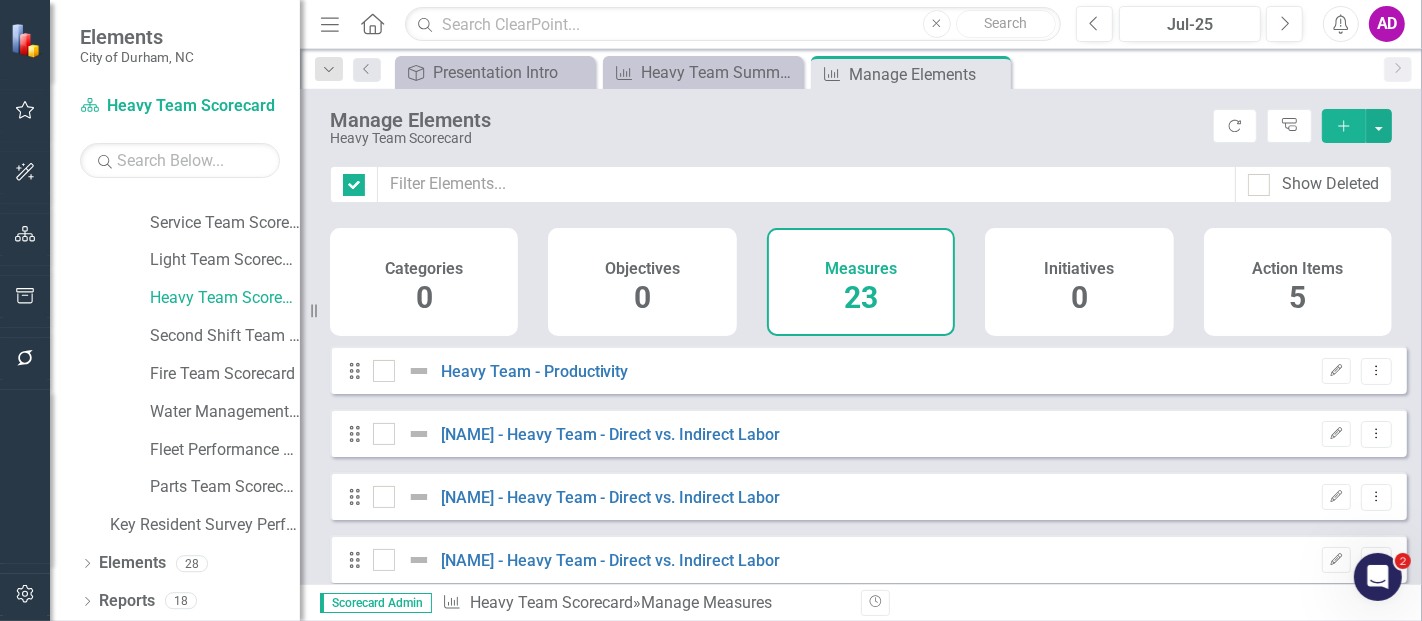 checkbox on "false" 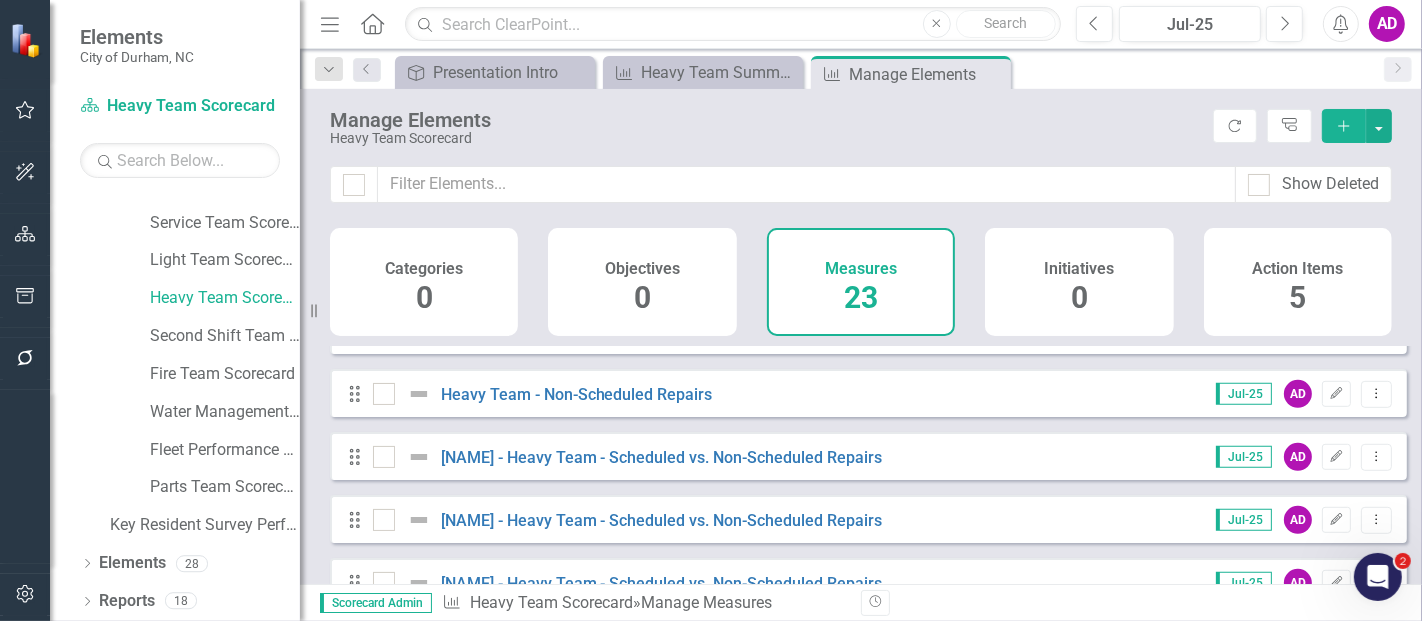 scroll, scrollTop: 1000, scrollLeft: 0, axis: vertical 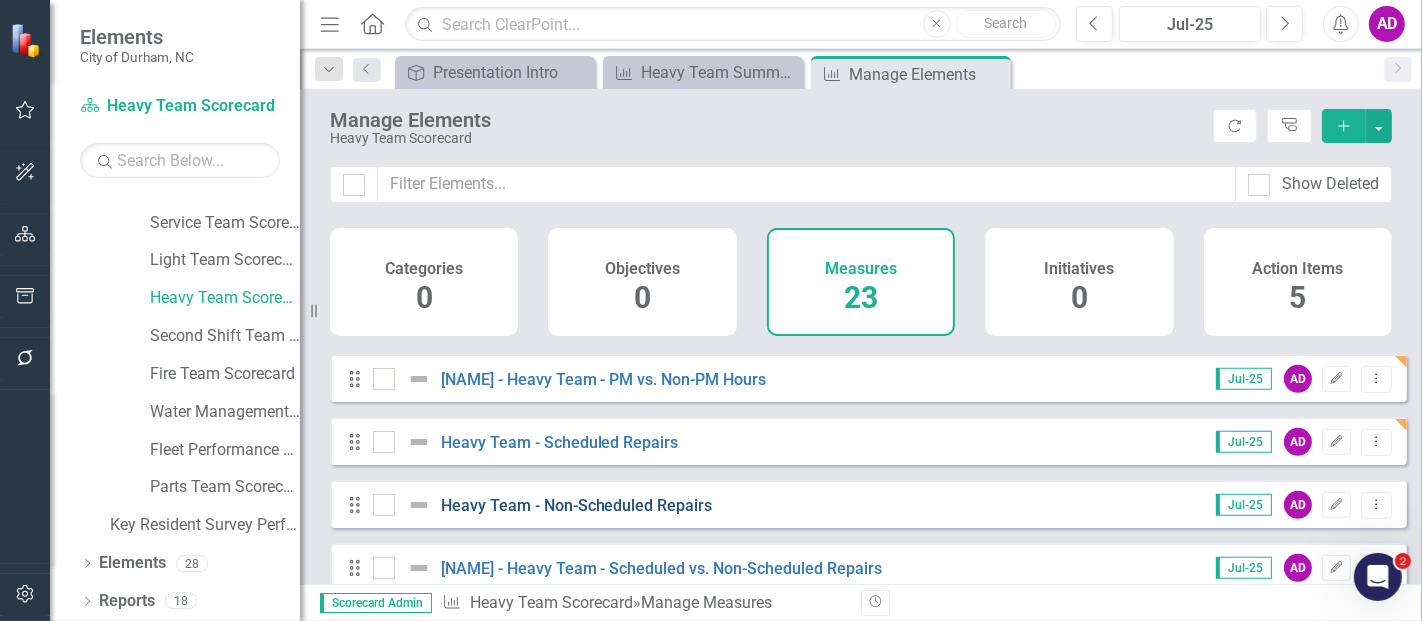 click on "Heavy Team - Non-Scheduled Repairs" at bounding box center (577, 505) 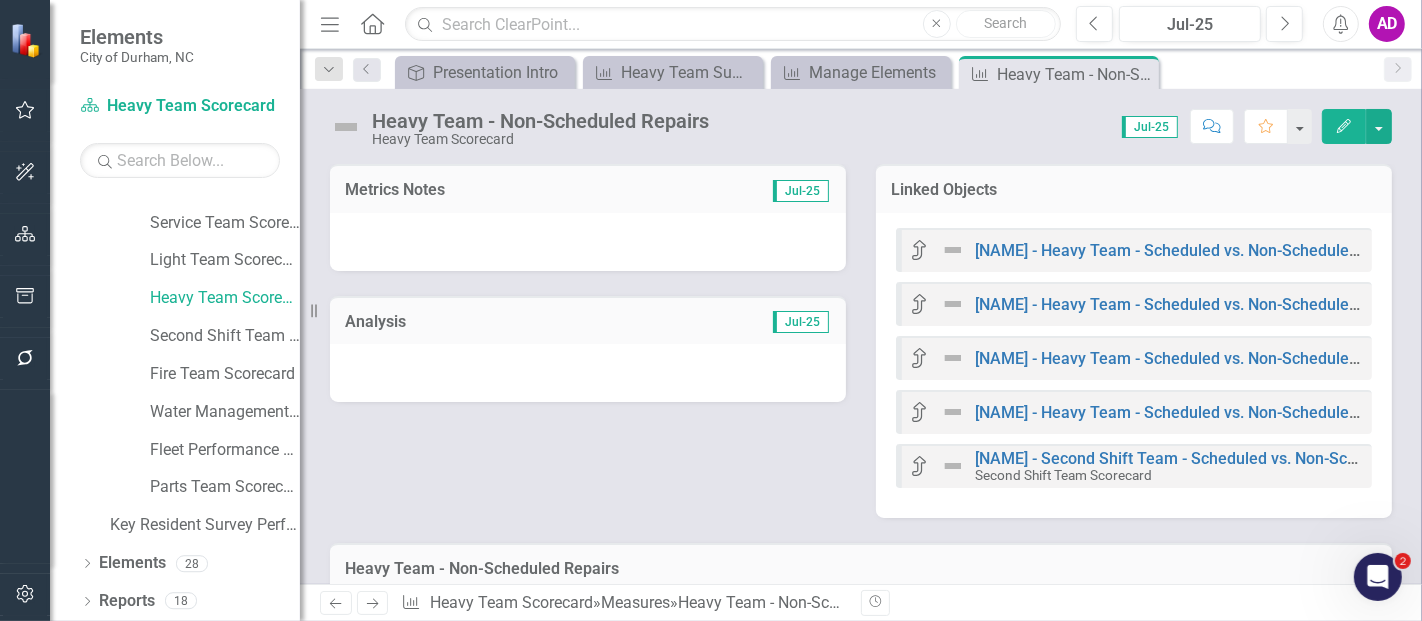 click at bounding box center (588, 242) 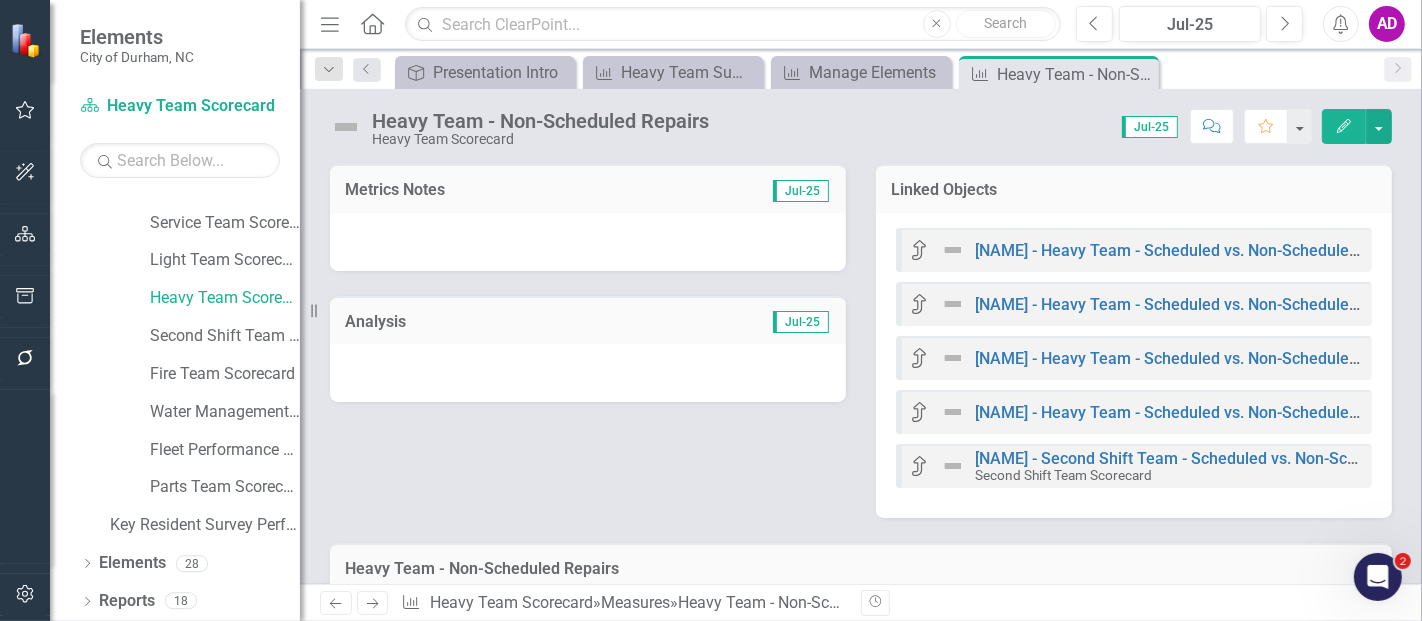 click at bounding box center (588, 242) 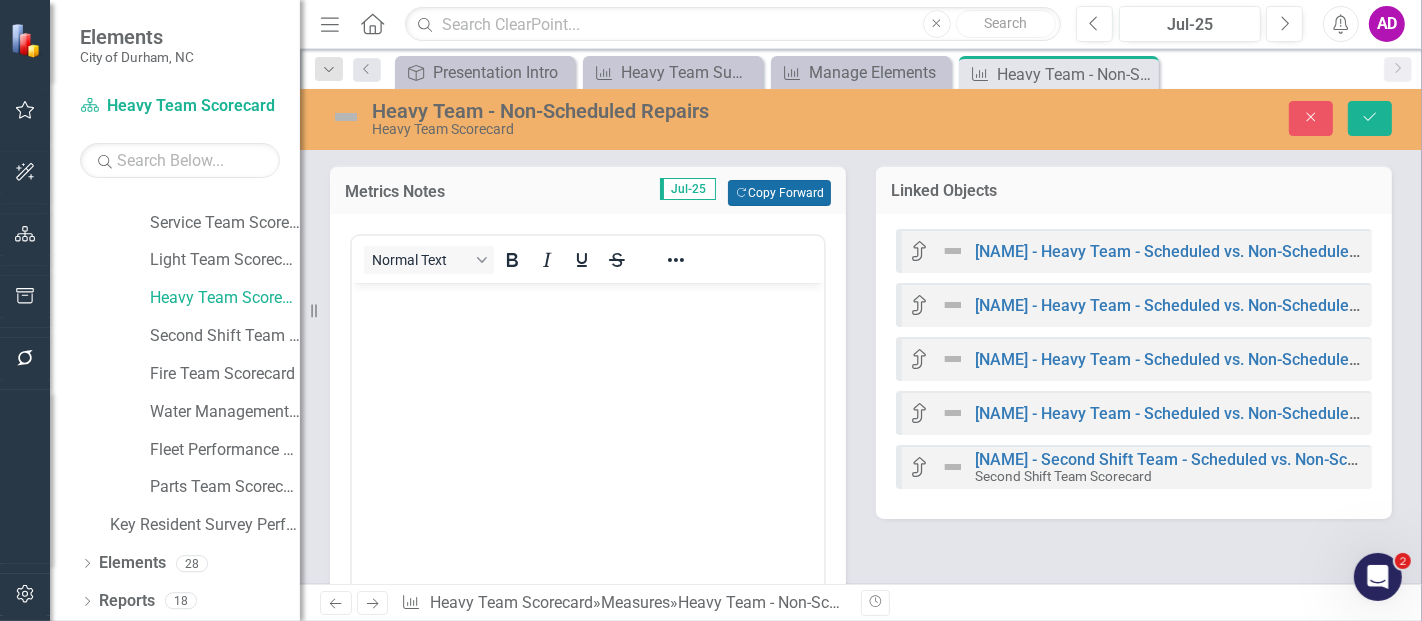click on "Copy Forward  Copy Forward" at bounding box center [779, 193] 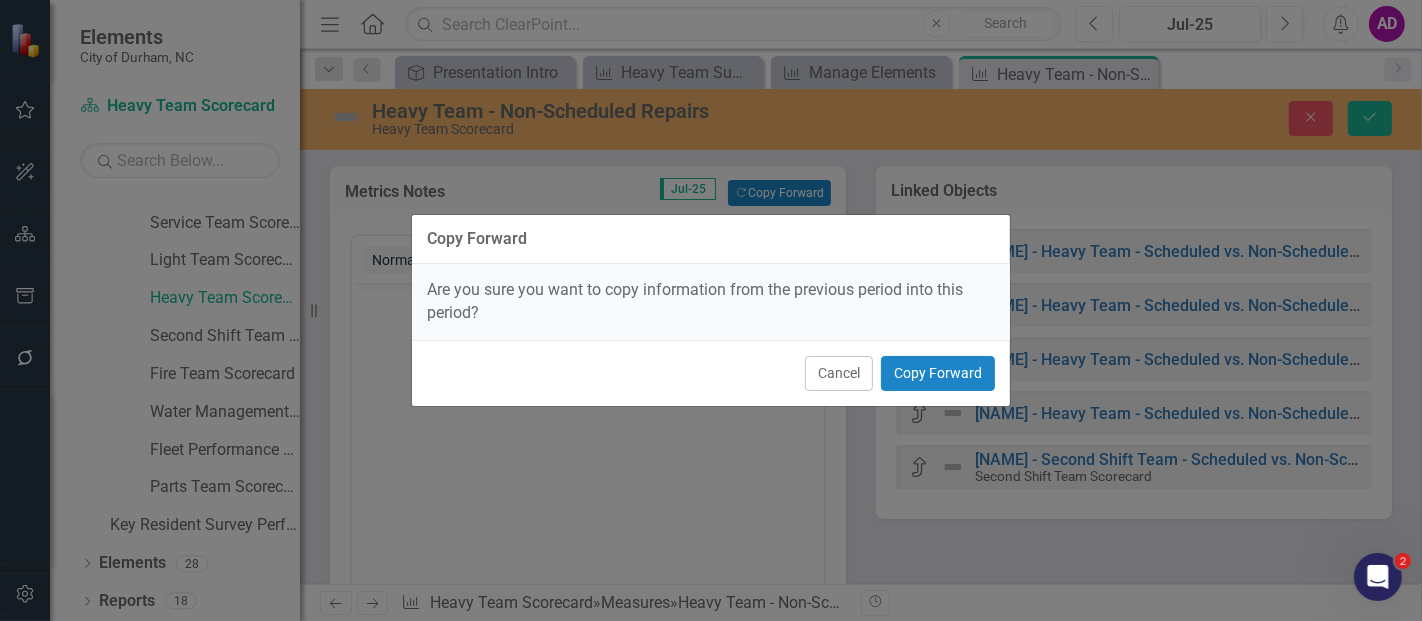 scroll, scrollTop: 0, scrollLeft: 0, axis: both 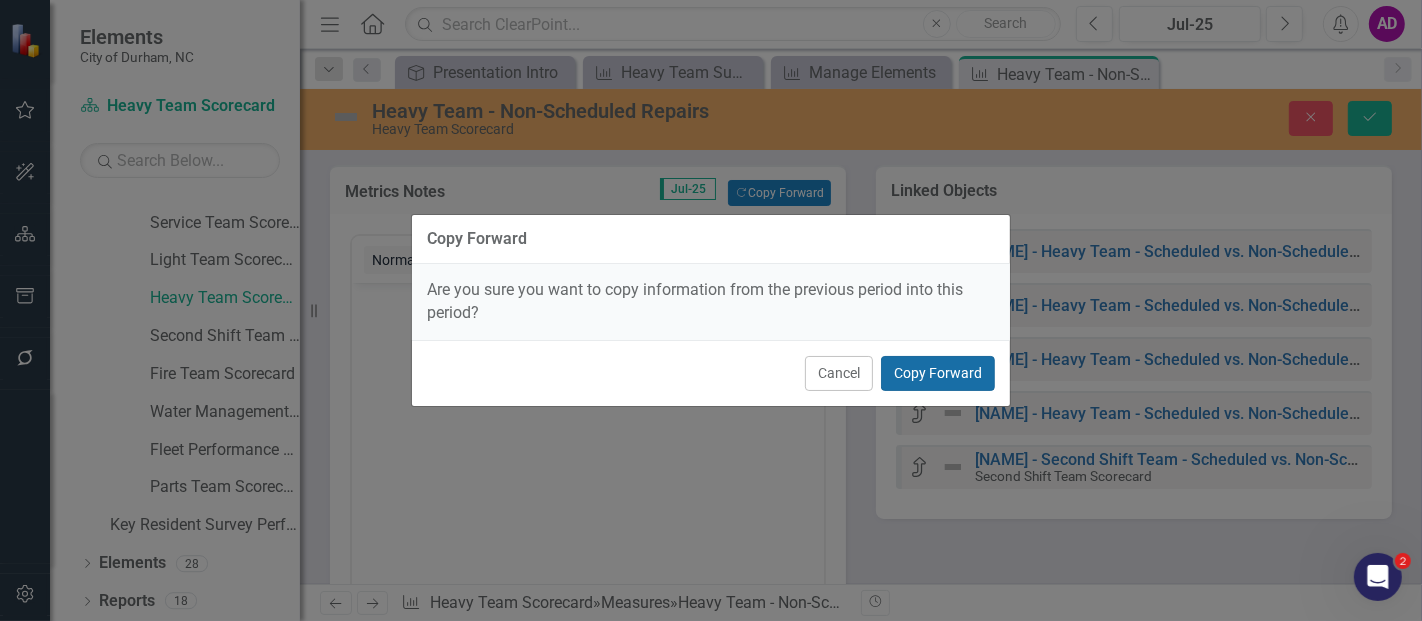 click on "Copy Forward" at bounding box center [938, 373] 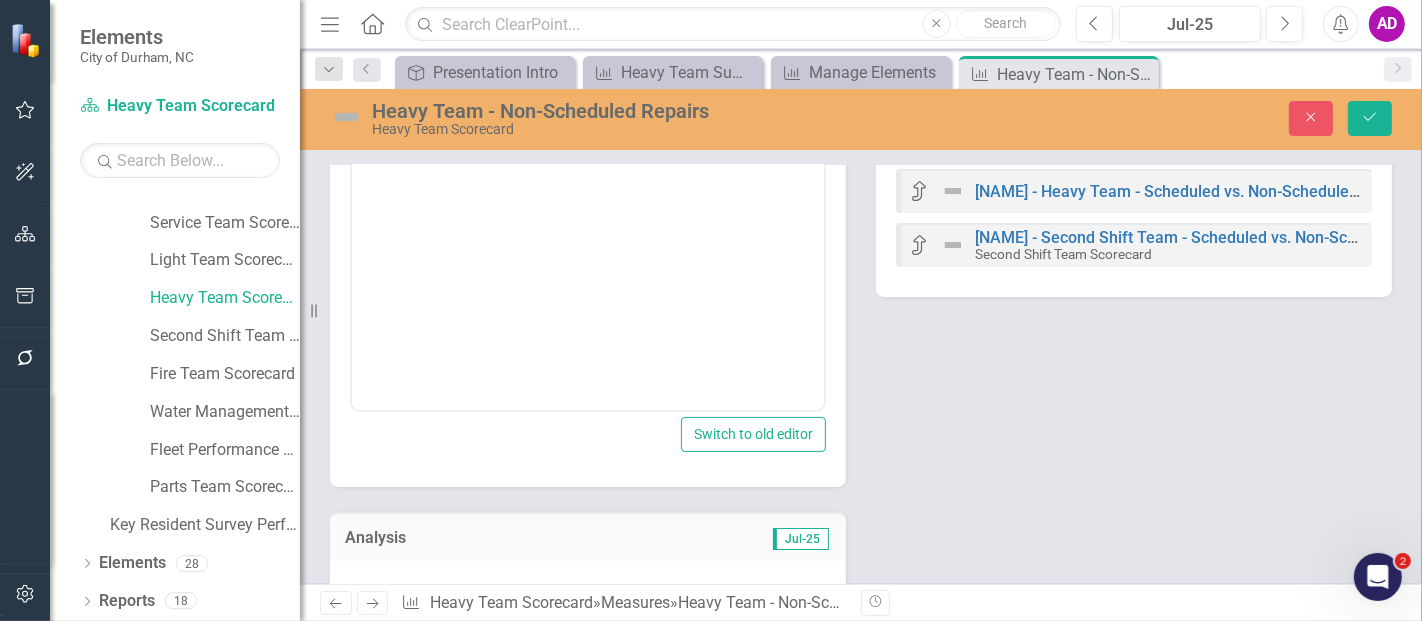 scroll, scrollTop: 333, scrollLeft: 0, axis: vertical 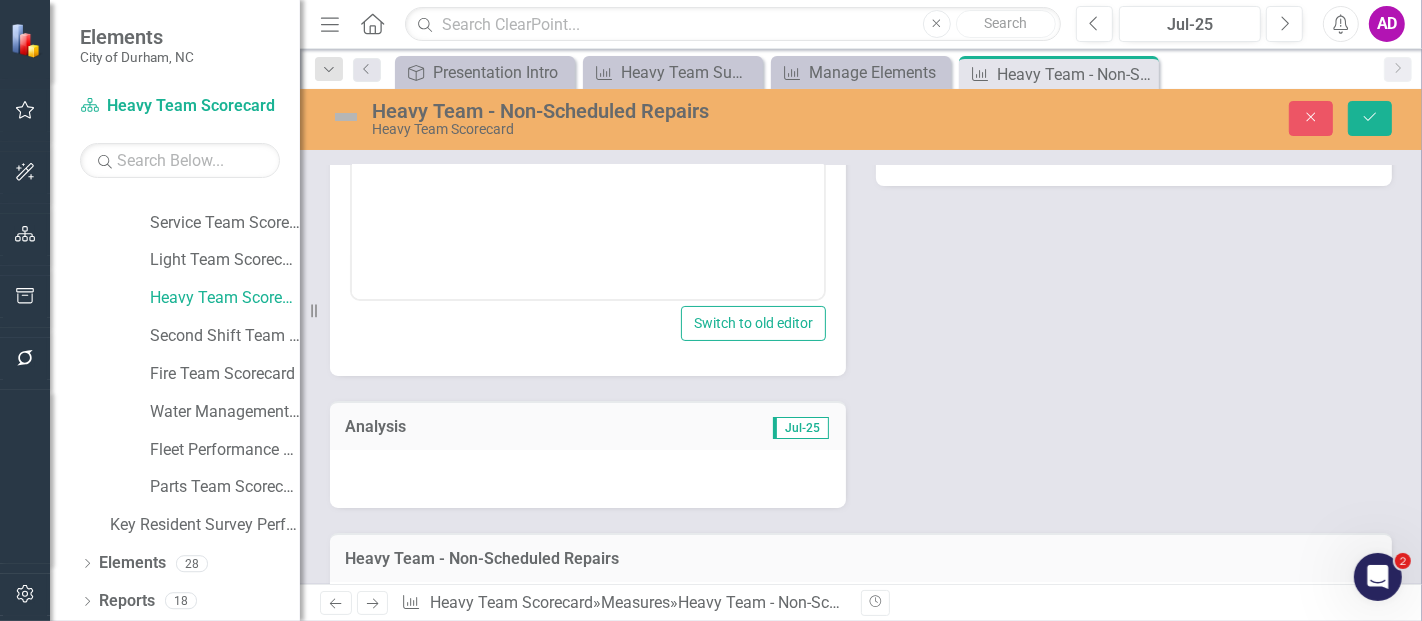 click at bounding box center (588, 479) 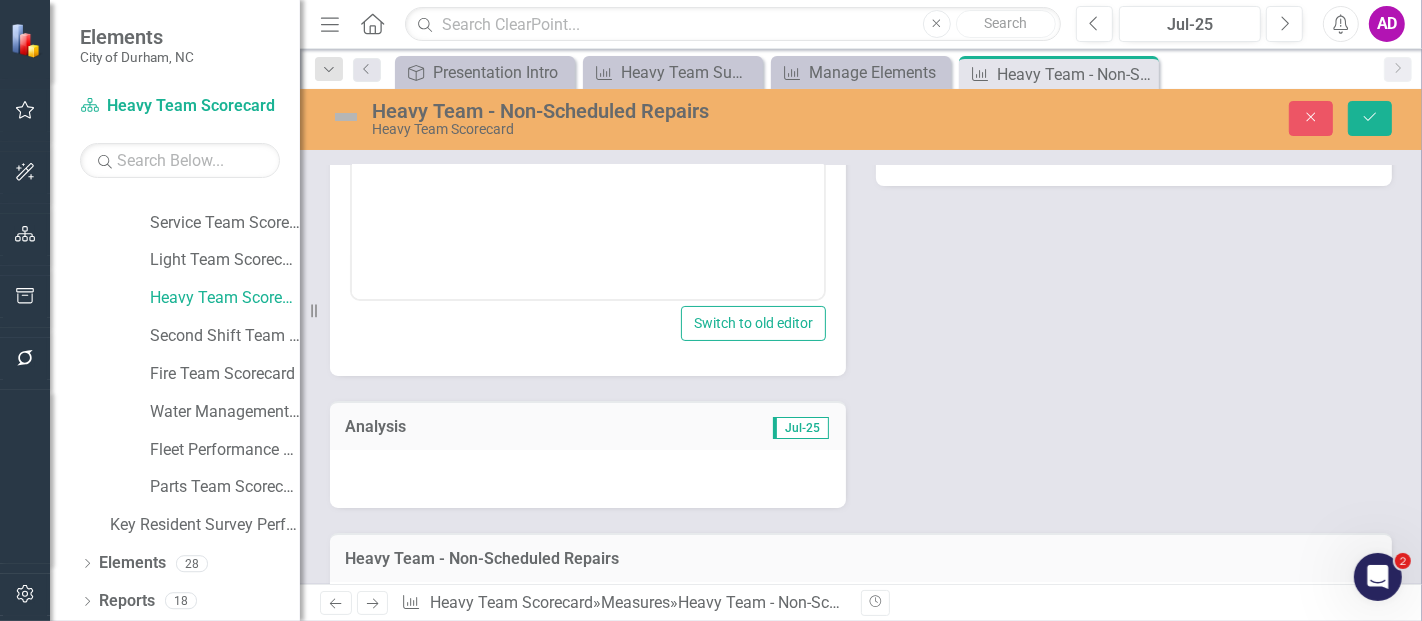 click at bounding box center (588, 479) 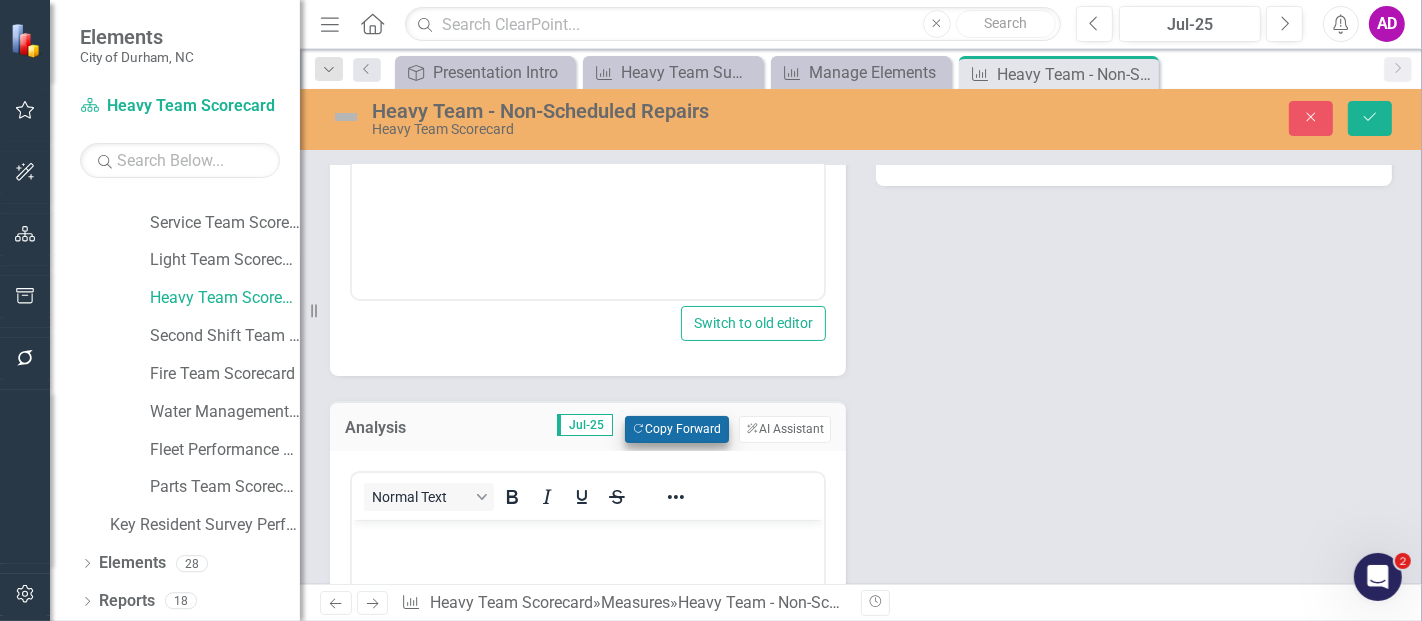 scroll, scrollTop: 0, scrollLeft: 0, axis: both 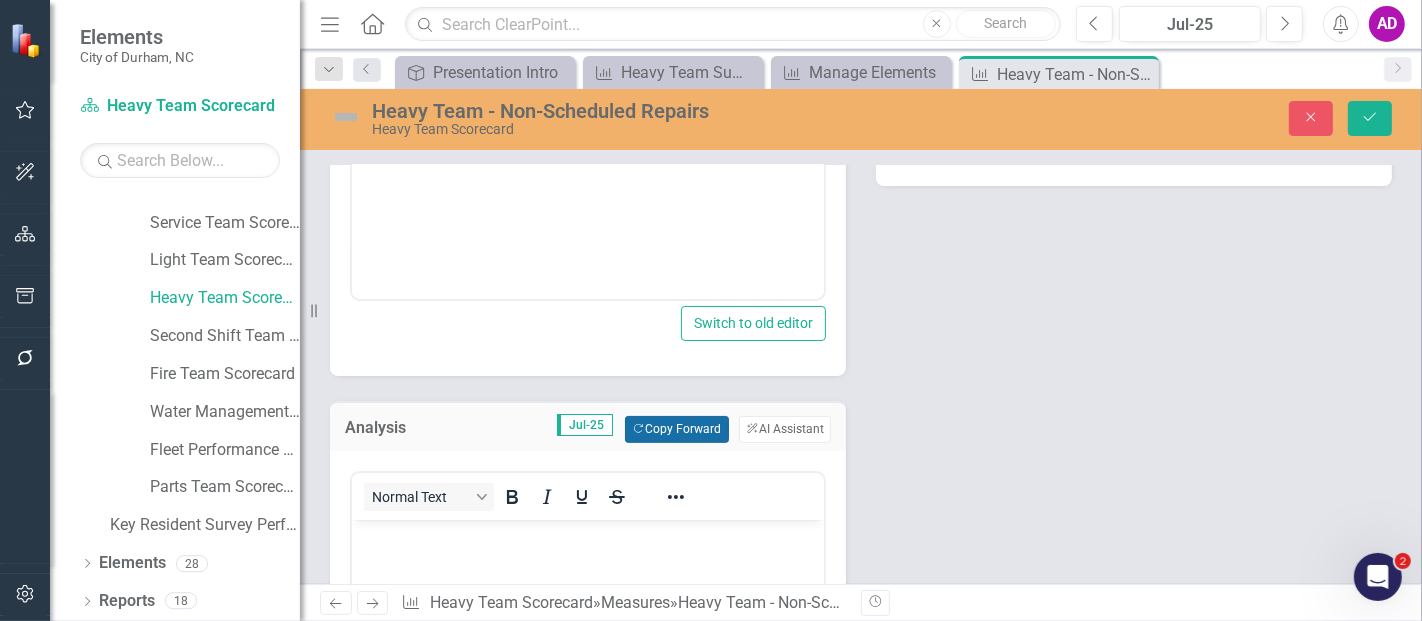 click on "Copy Forward  Copy Forward" at bounding box center [676, 429] 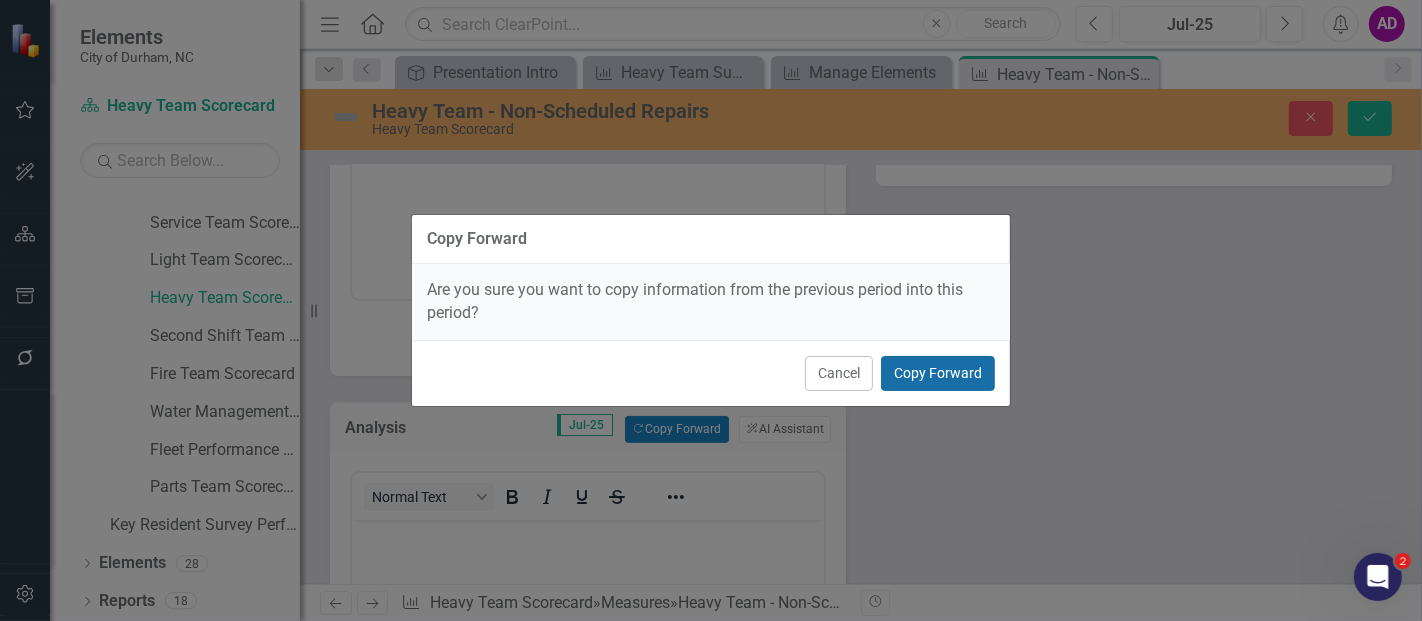 click on "Copy Forward" at bounding box center (938, 373) 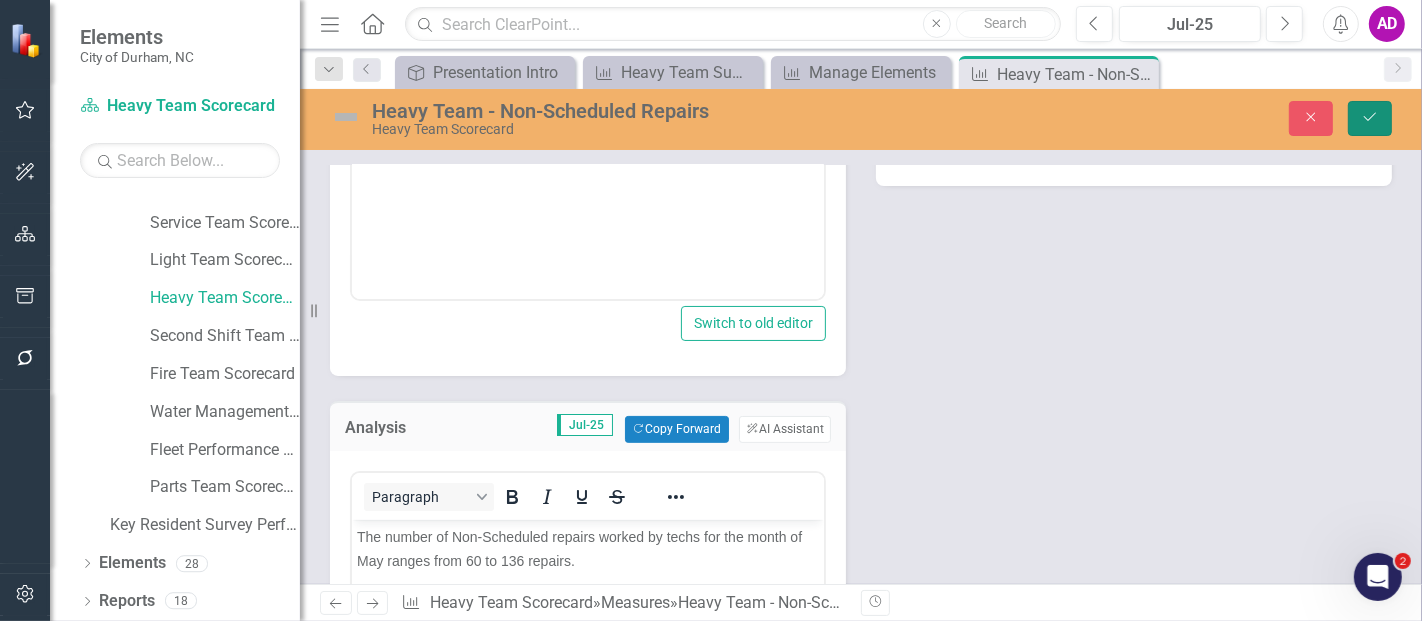 click 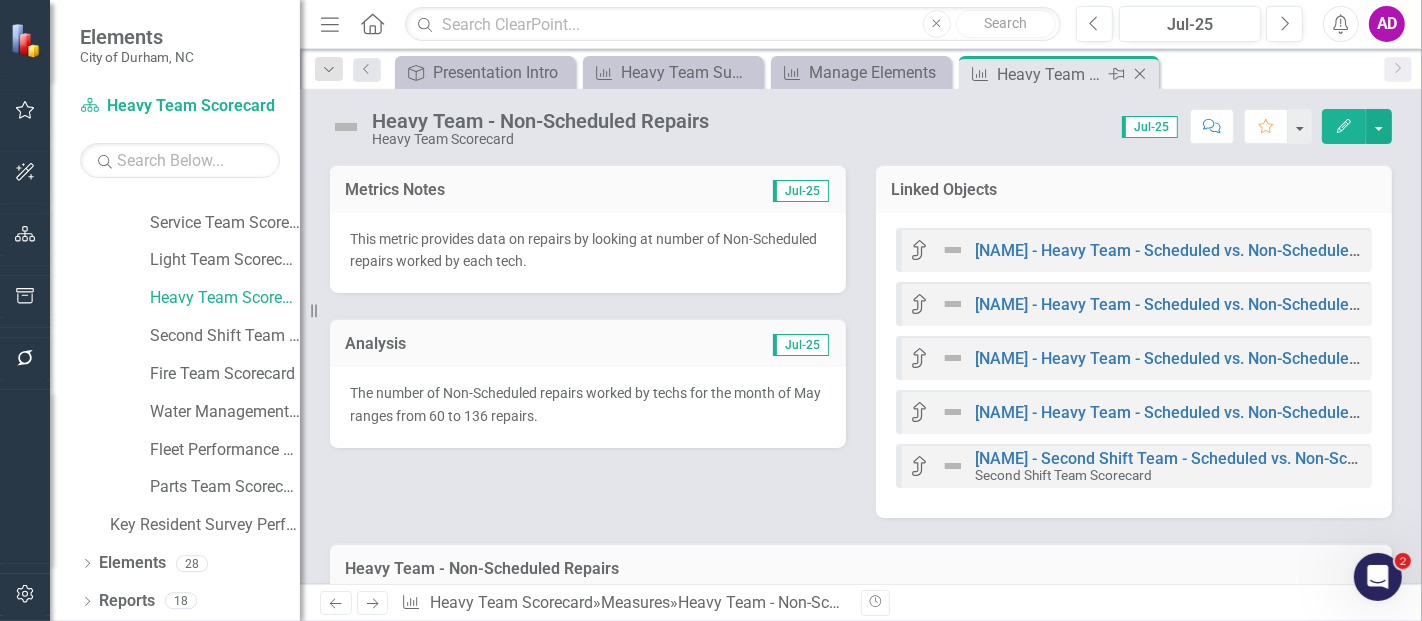 click on "Close" 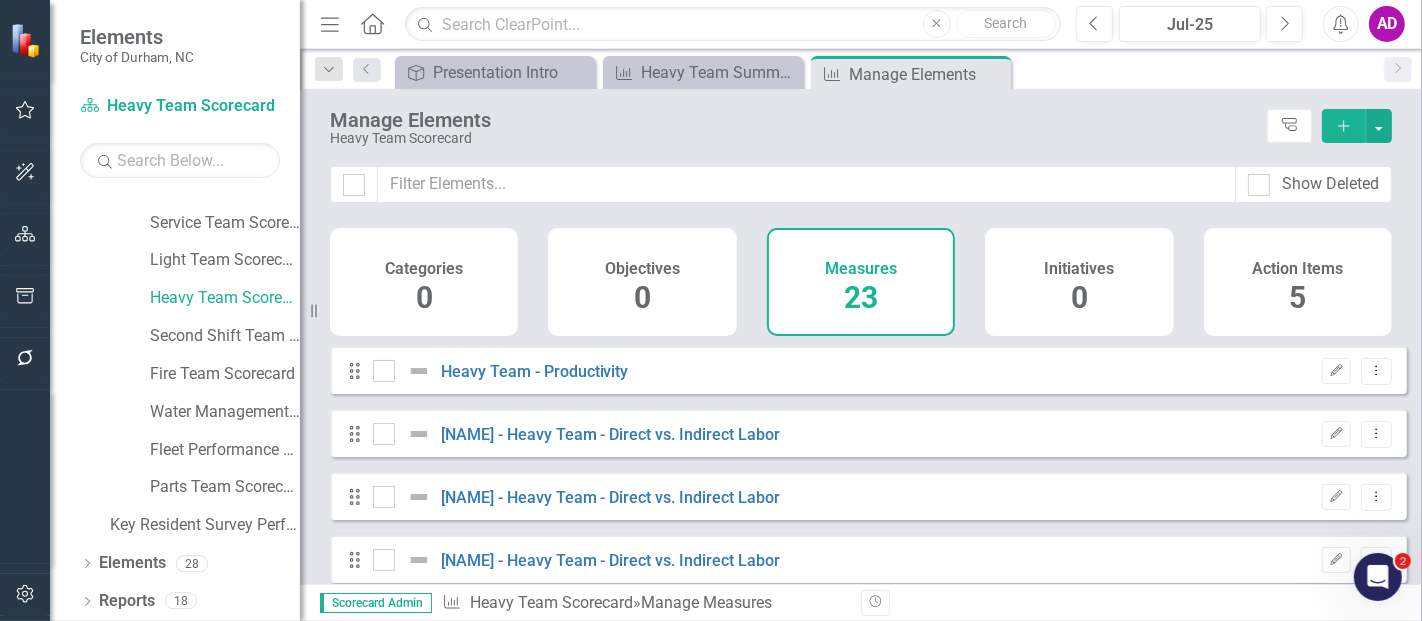 checkbox on "false" 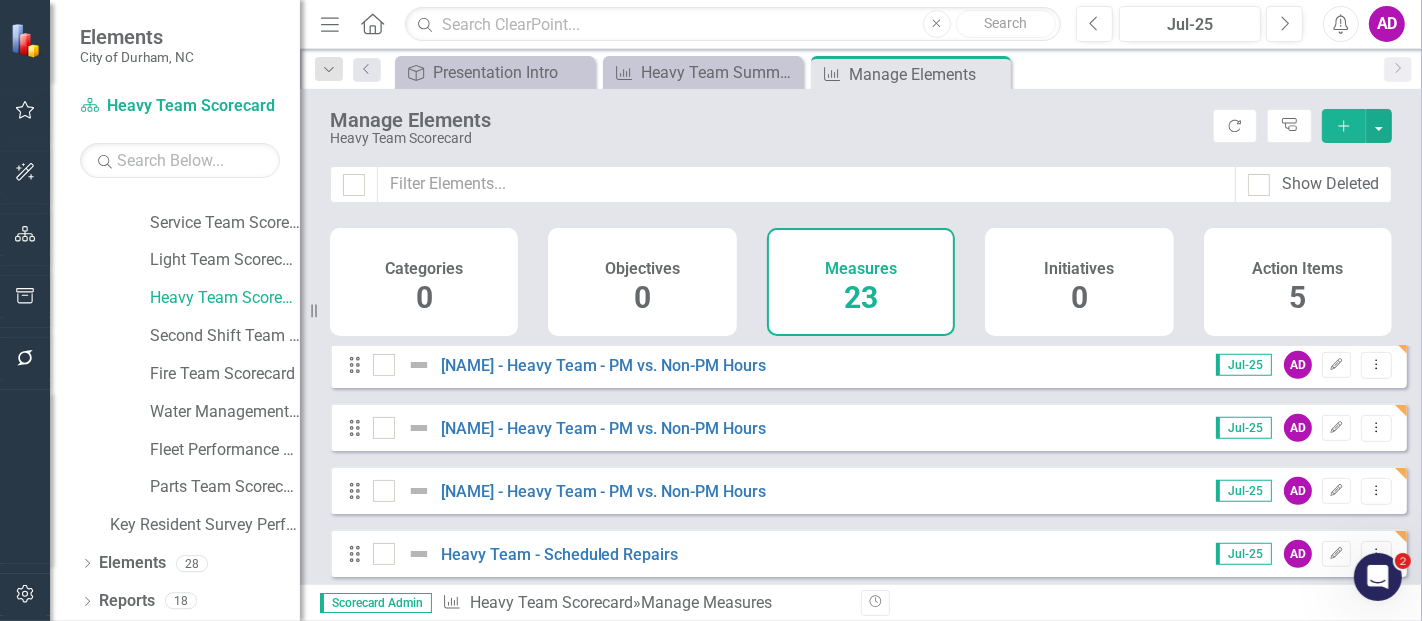 scroll, scrollTop: 1111, scrollLeft: 0, axis: vertical 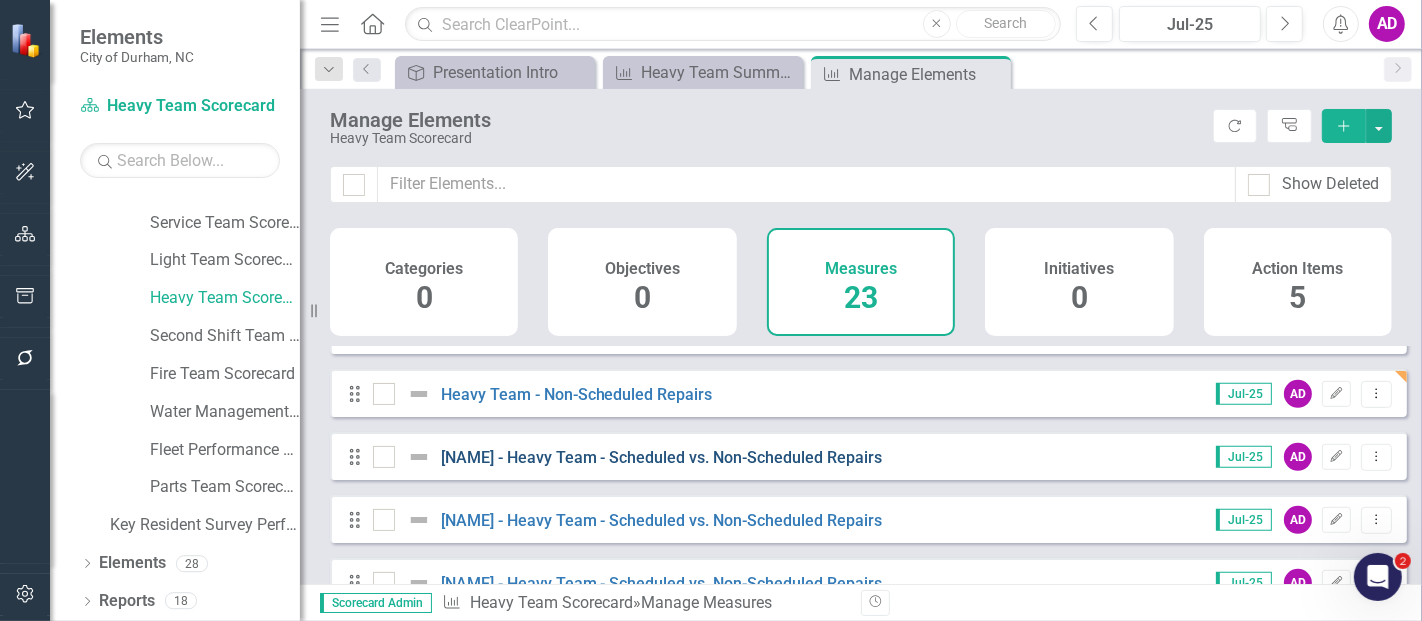 click on "[NAME] - Heavy Team - Scheduled vs. Non-Scheduled Repairs" at bounding box center [662, 457] 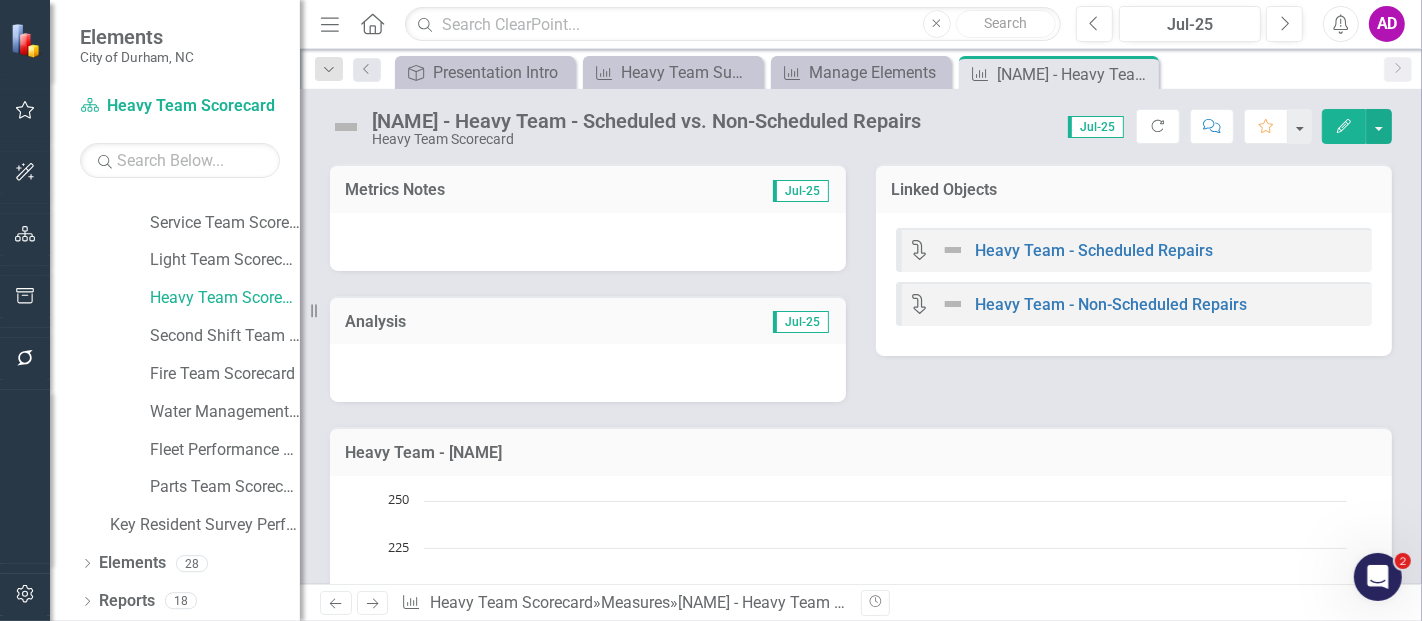 click at bounding box center [588, 242] 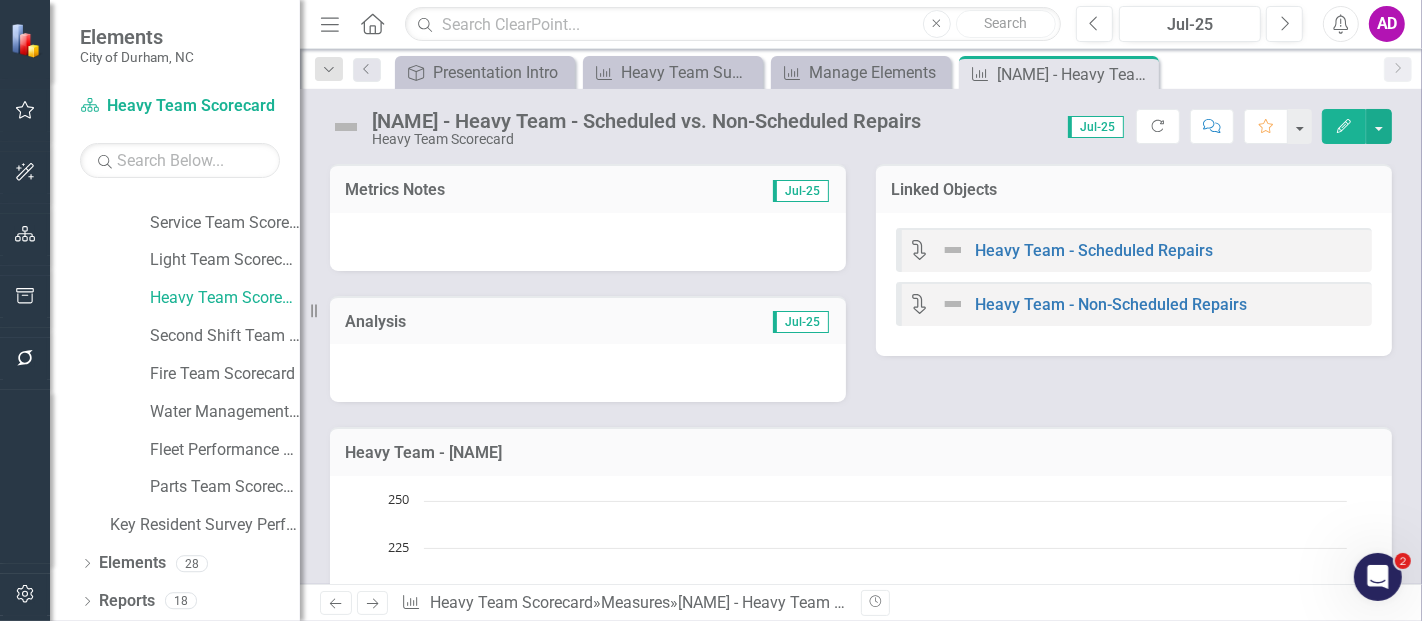click at bounding box center (588, 242) 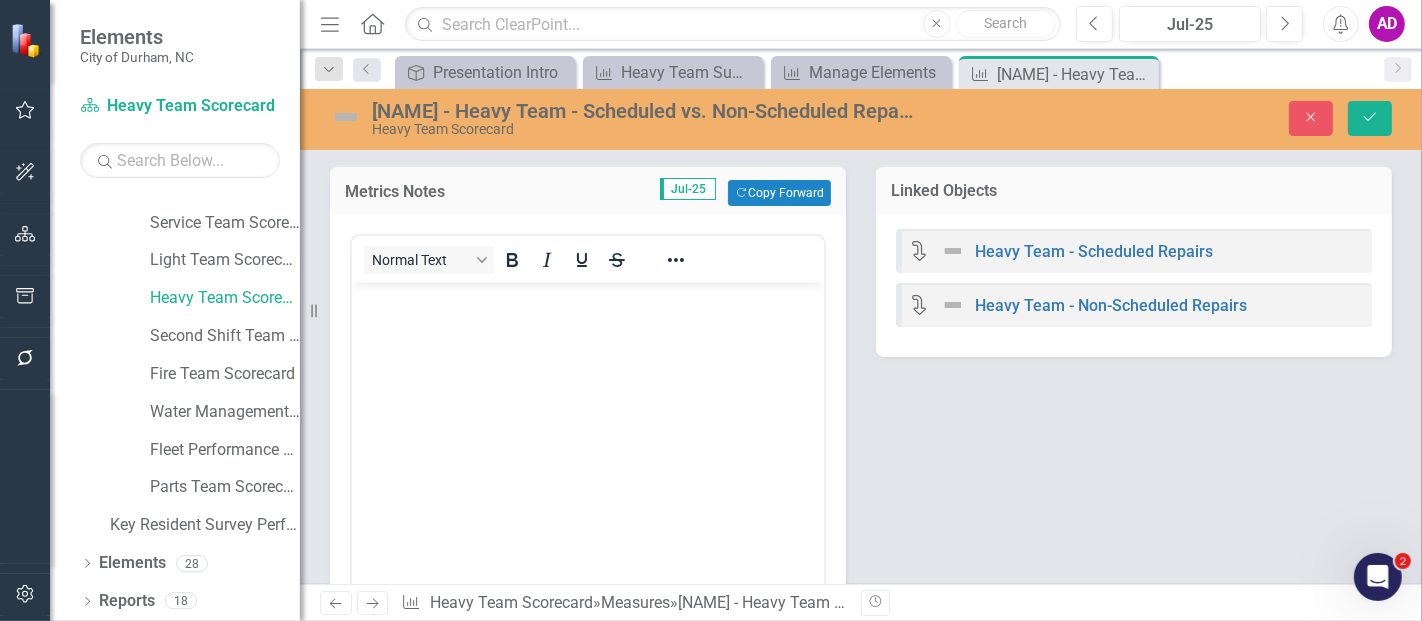 scroll, scrollTop: 0, scrollLeft: 0, axis: both 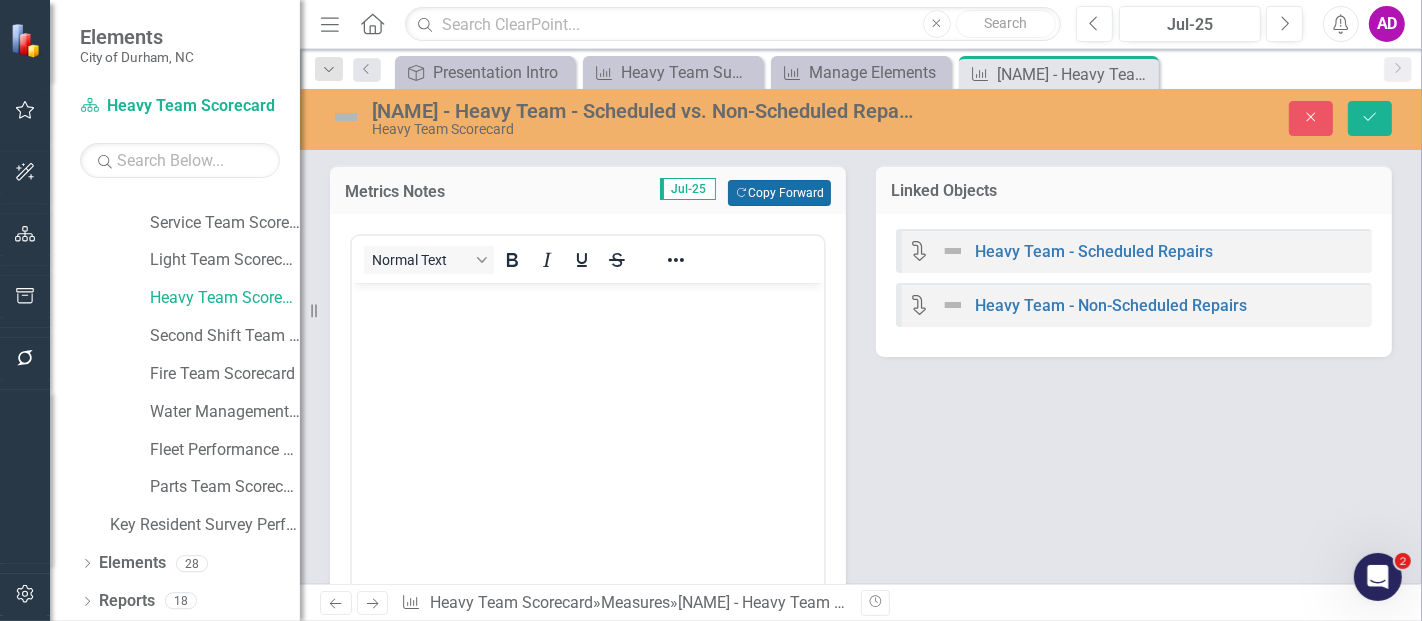 click on "Copy Forward  Copy Forward" at bounding box center (779, 193) 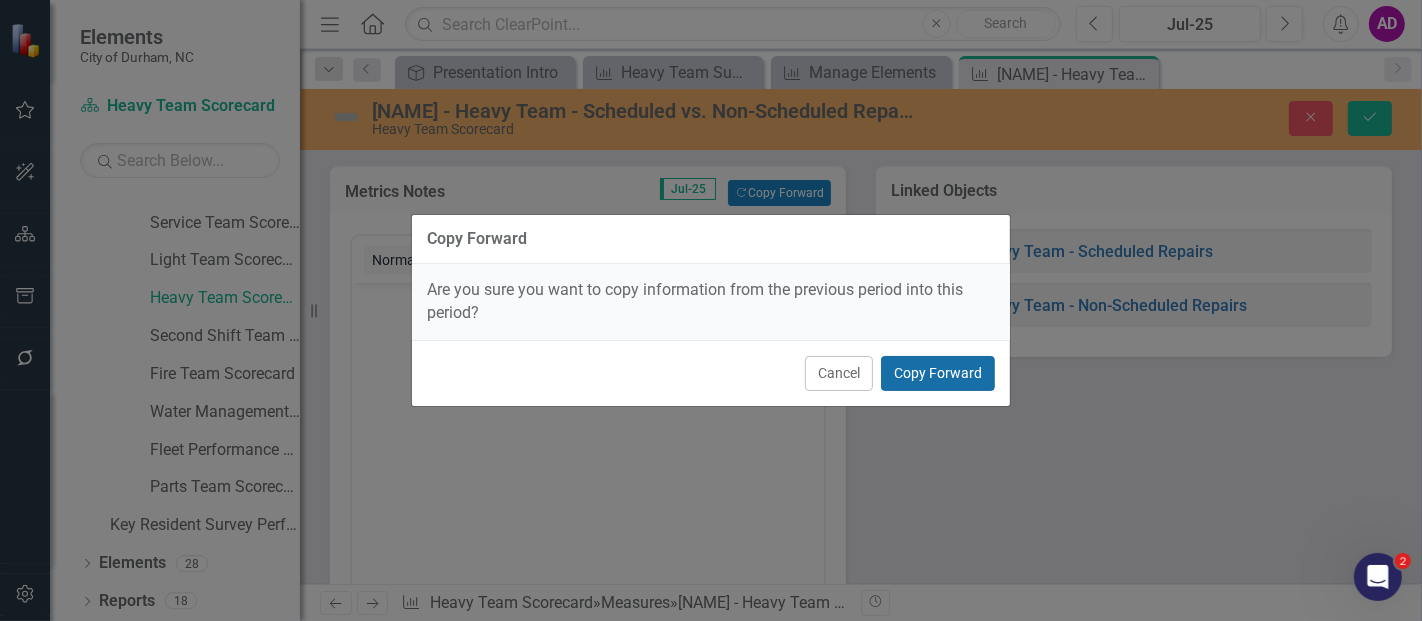 click on "Copy Forward" at bounding box center (938, 373) 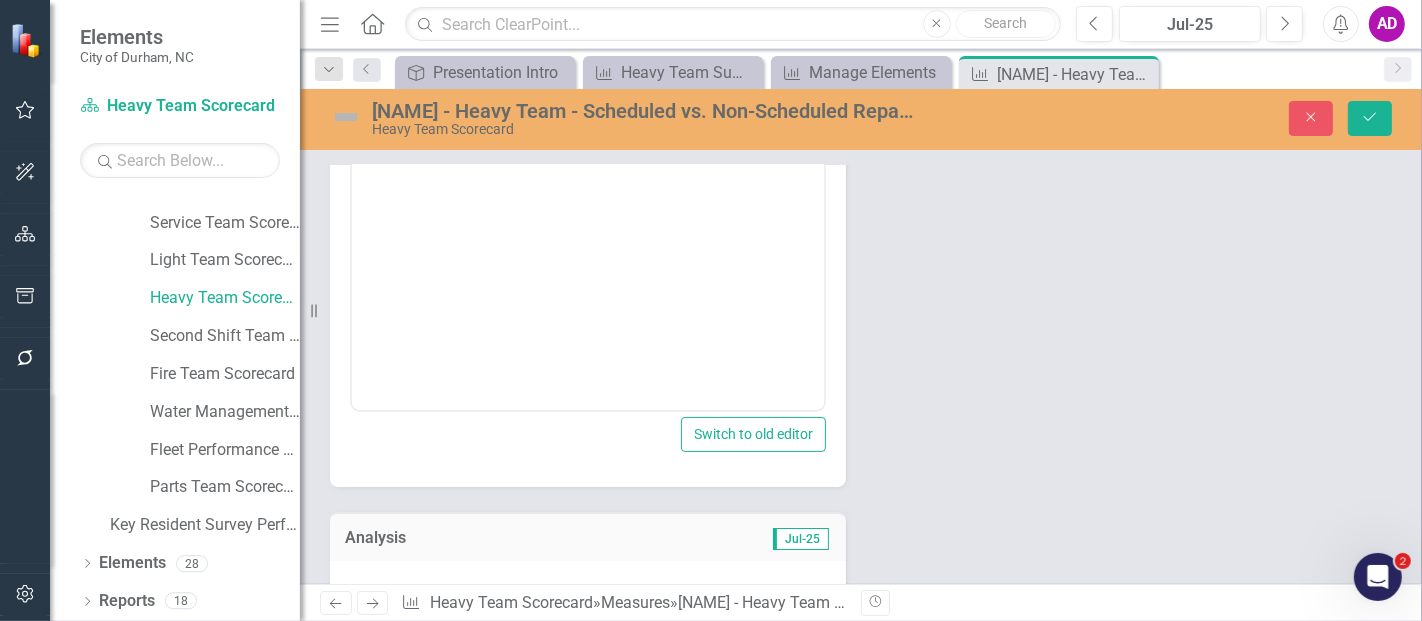 scroll, scrollTop: 444, scrollLeft: 0, axis: vertical 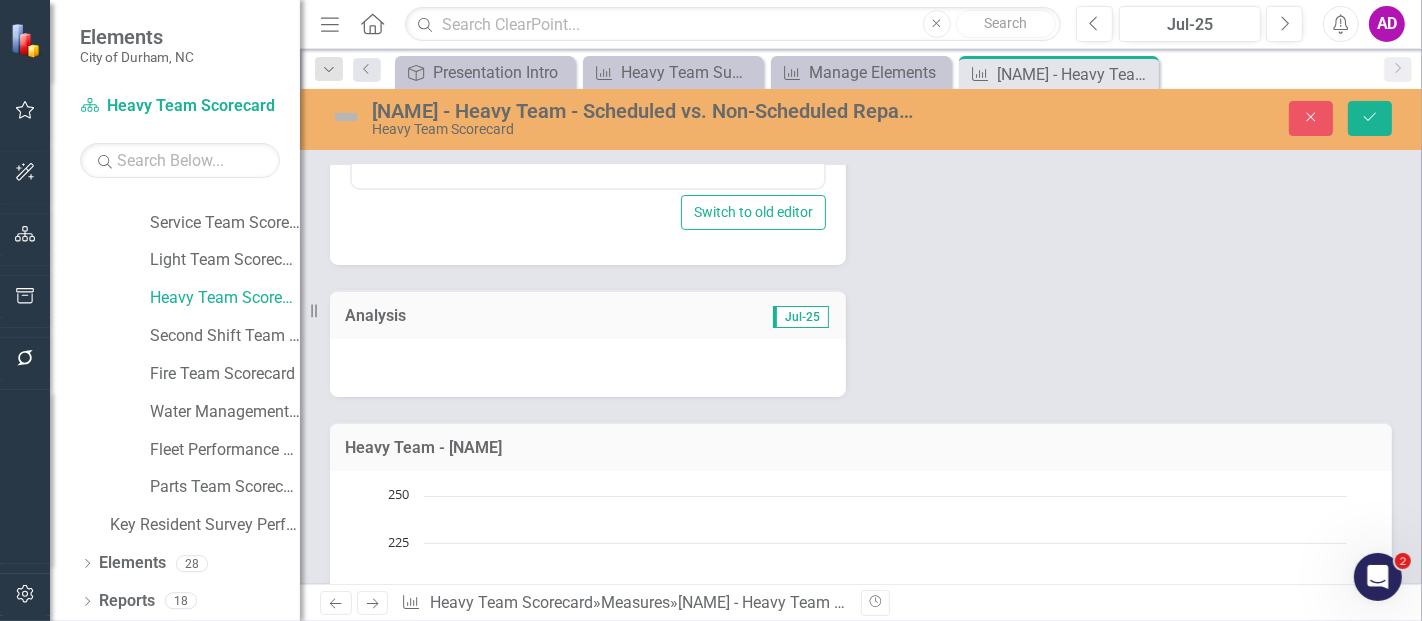click at bounding box center (588, 368) 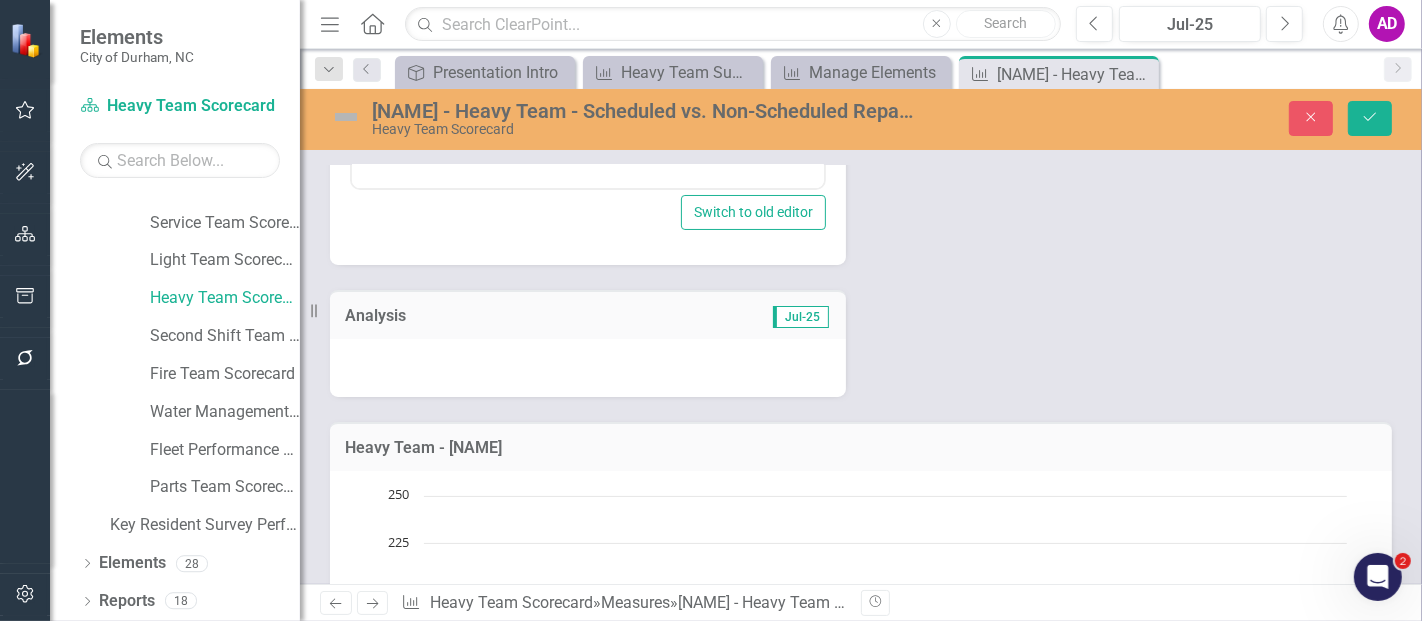 click at bounding box center [588, 368] 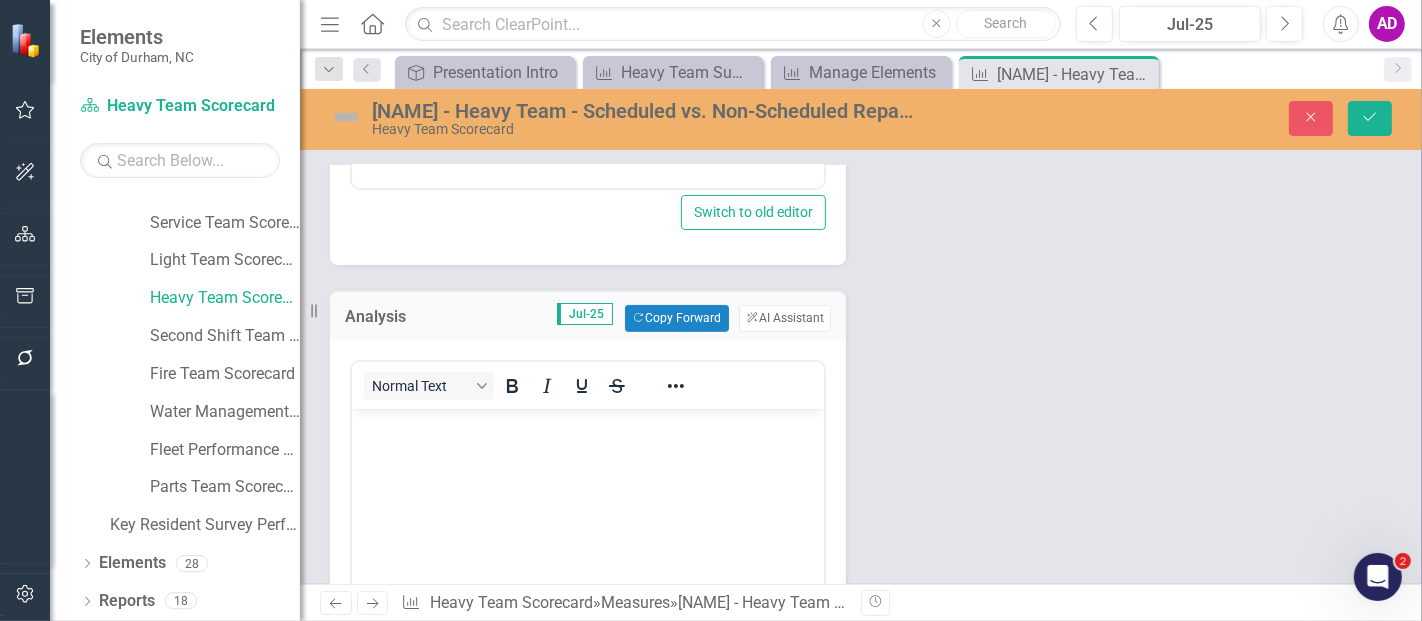 scroll, scrollTop: 0, scrollLeft: 0, axis: both 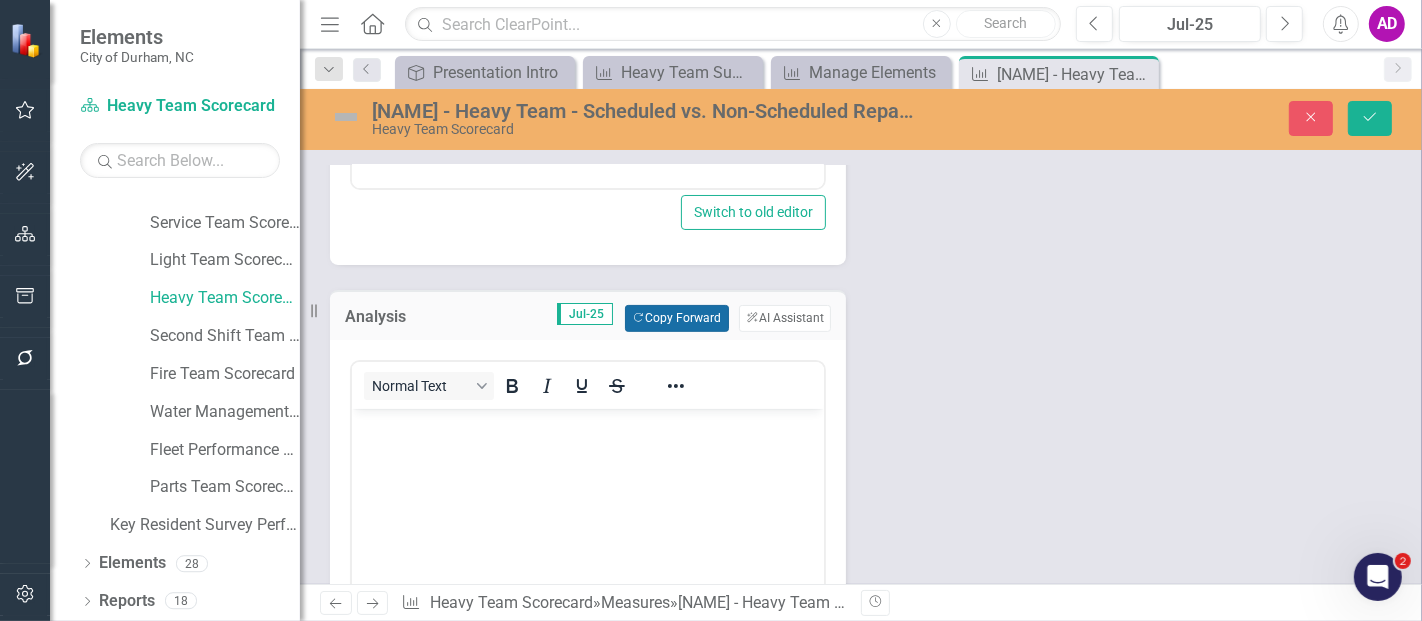 click on "Copy Forward  Copy Forward" at bounding box center (676, 318) 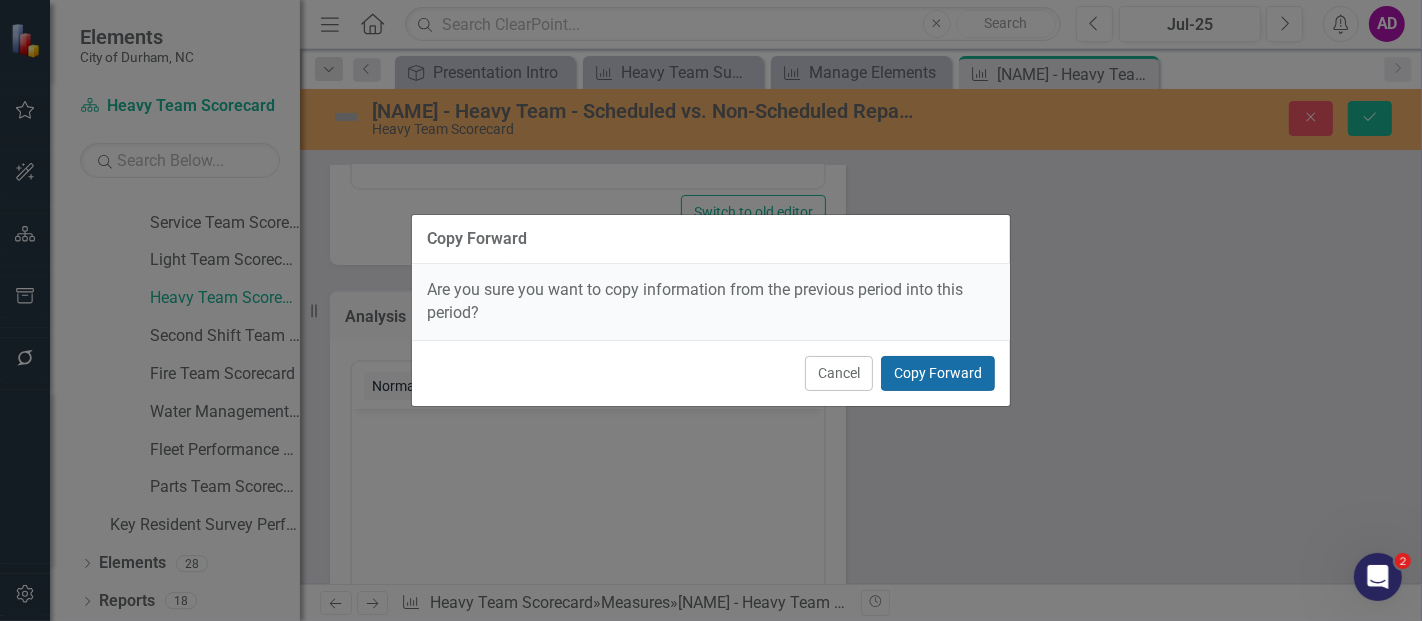 click on "Copy Forward" at bounding box center [938, 373] 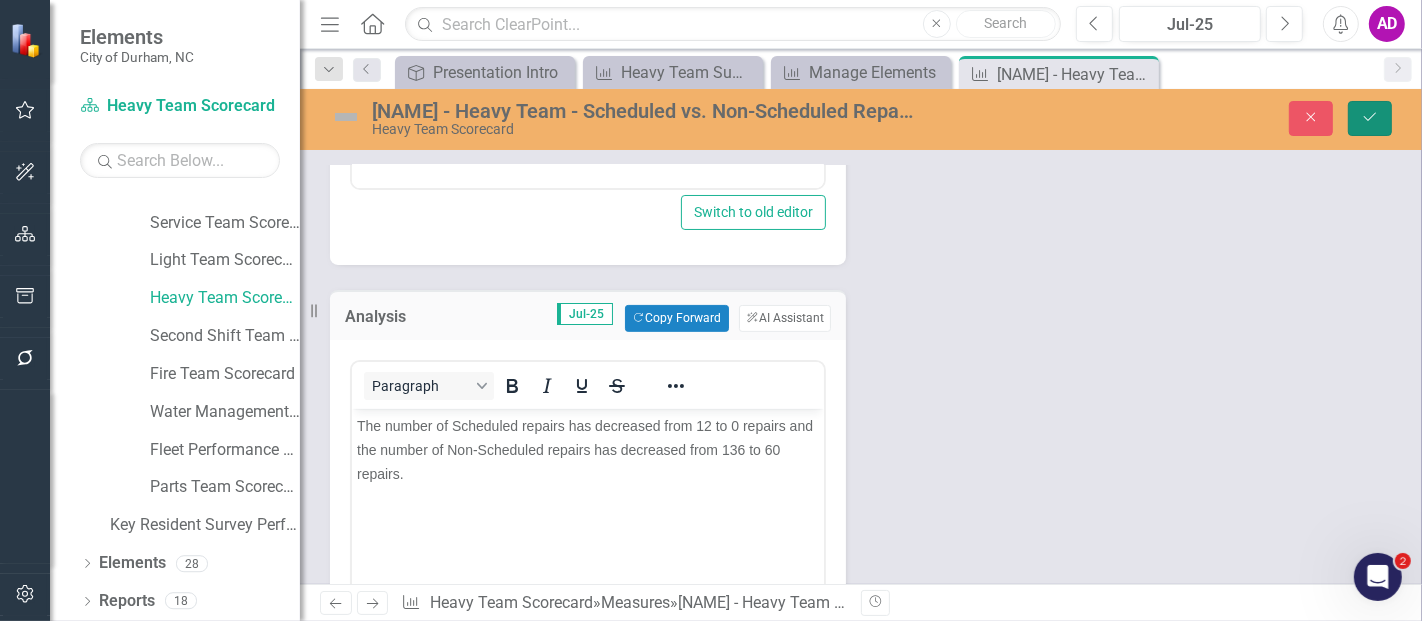click on "Save" 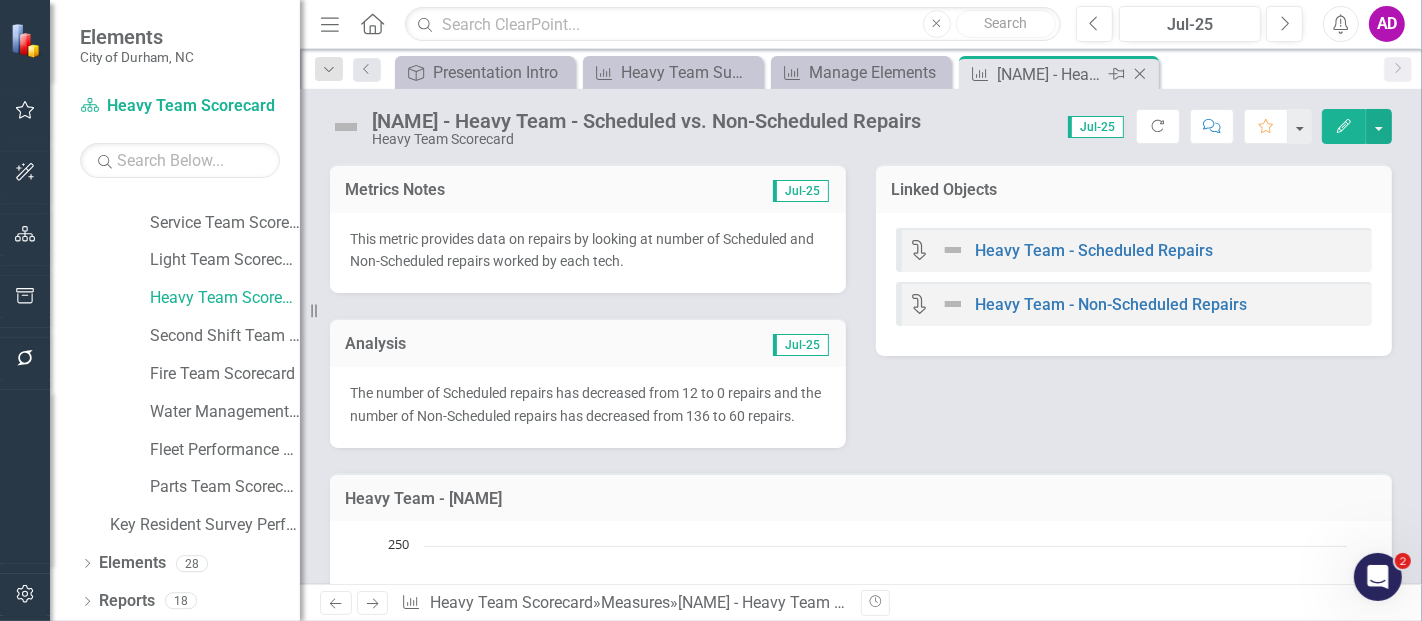 click on "Close" 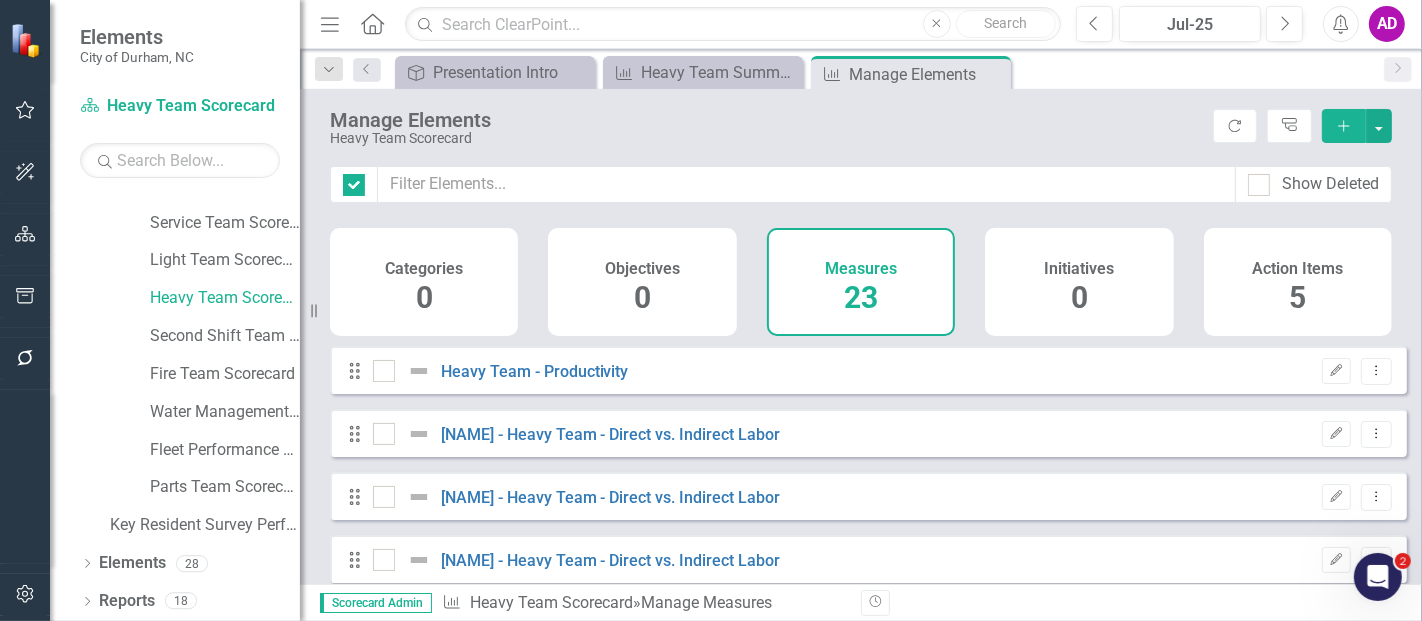 checkbox on "false" 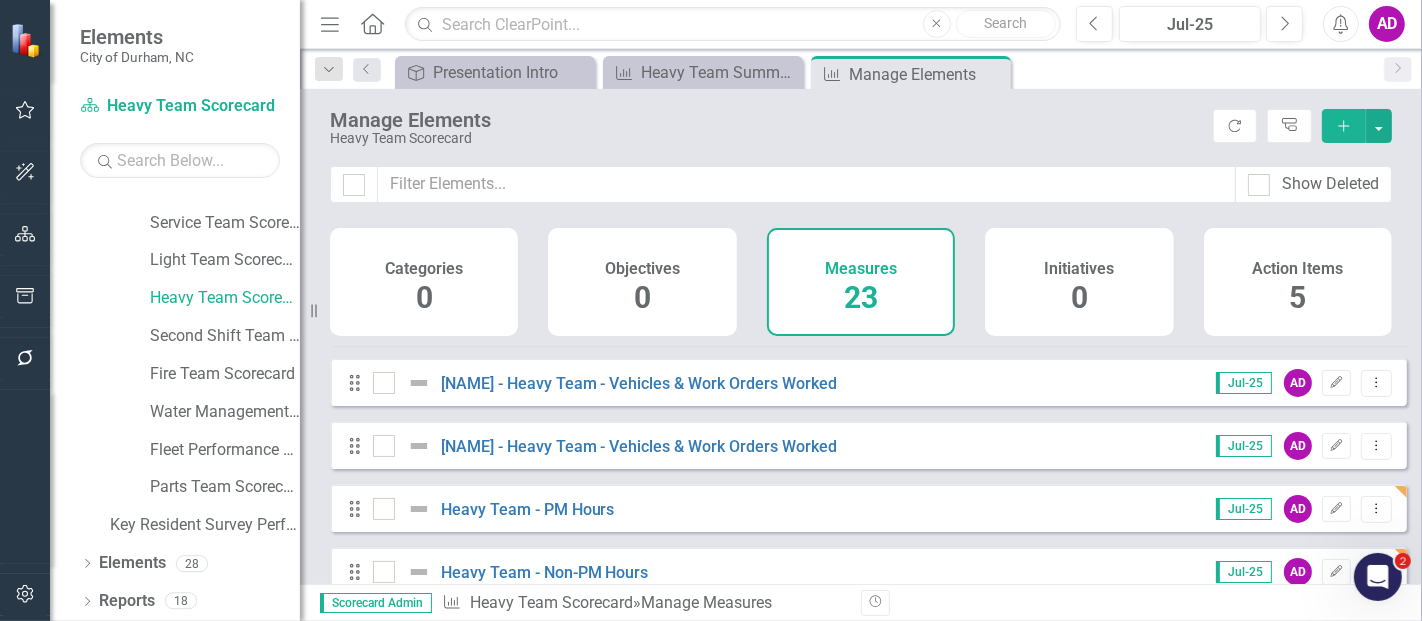 scroll, scrollTop: 1111, scrollLeft: 0, axis: vertical 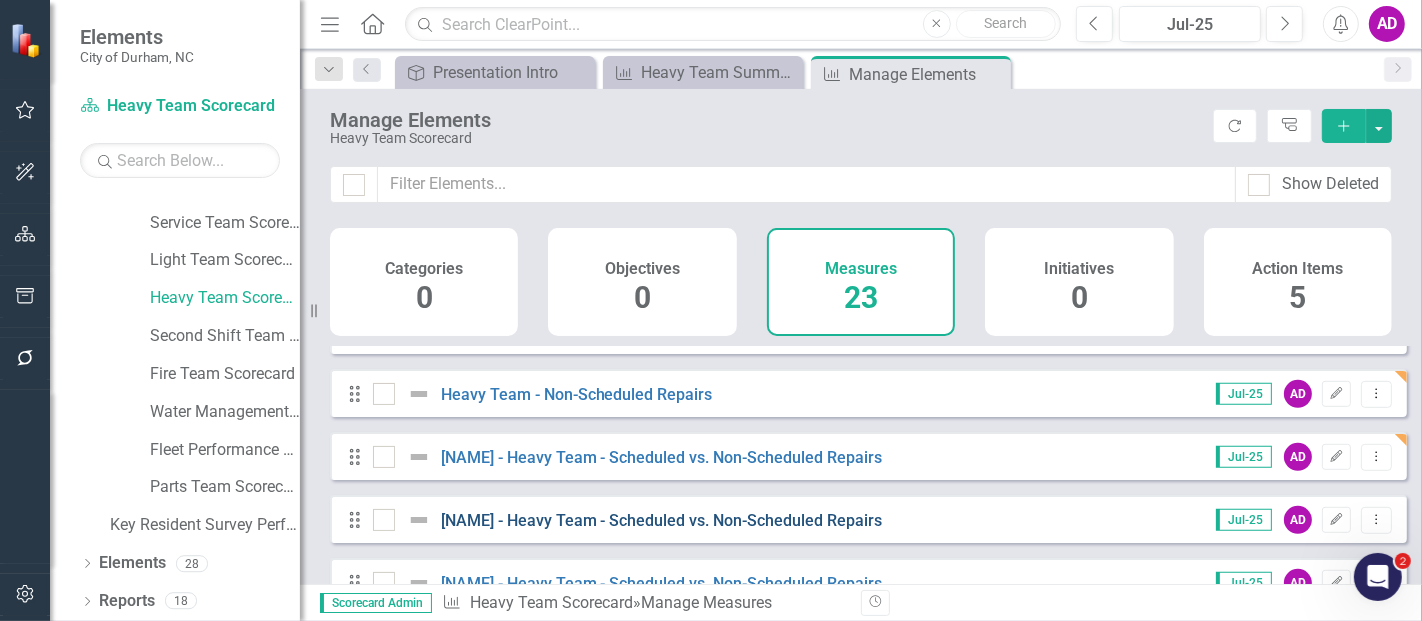 click on "[FIRST] [LAST] Jr. - Heavy Team - Scheduled vs. Non-Scheduled Repairs" at bounding box center [662, 520] 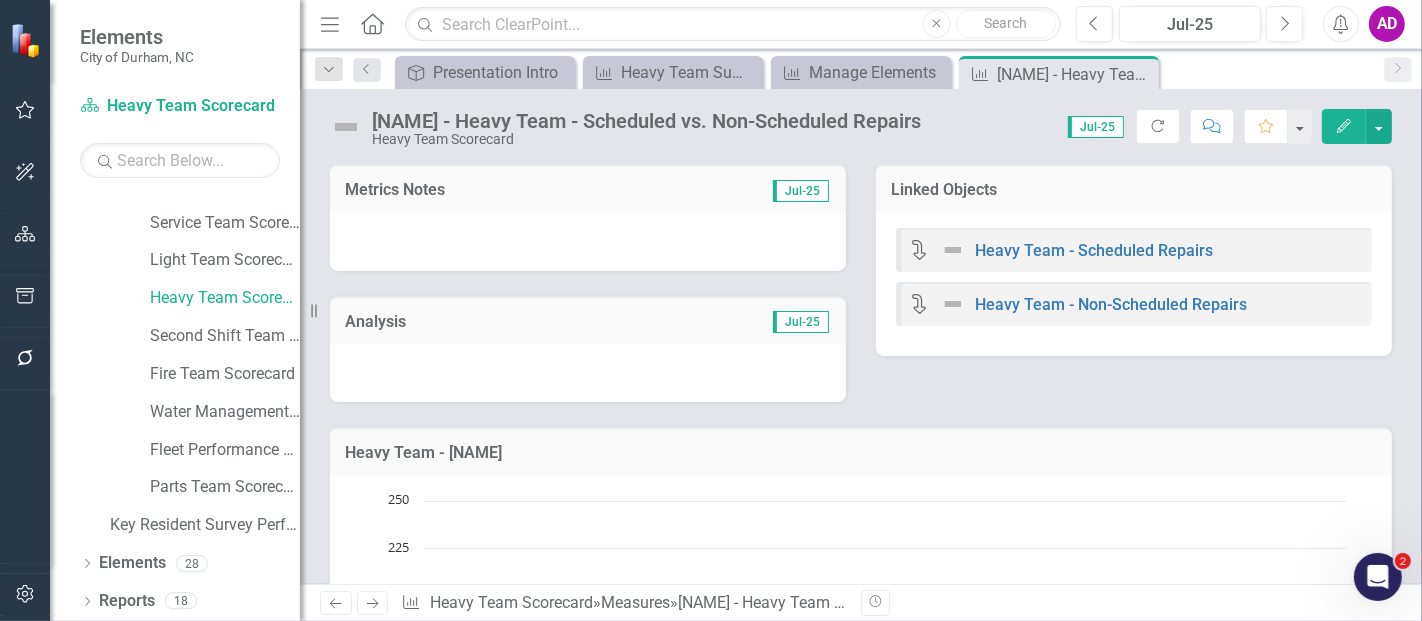 click on "Metrics Notes Jul-25" at bounding box center (588, 188) 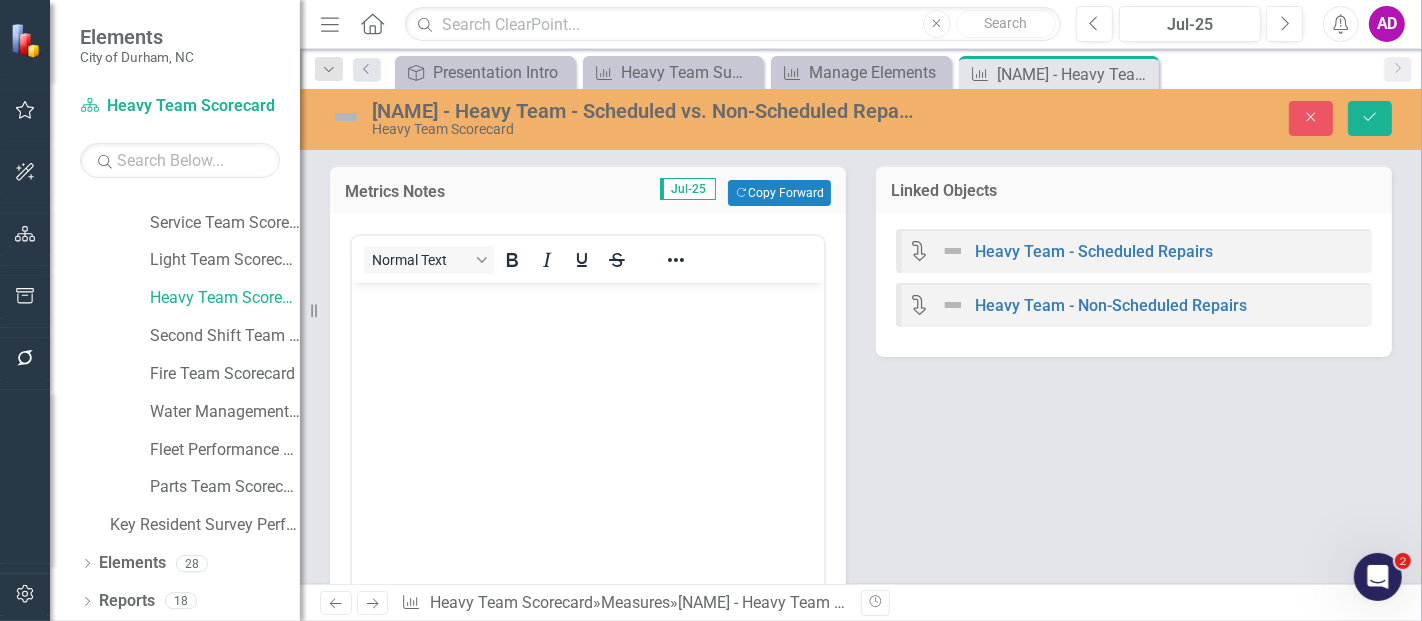 scroll, scrollTop: 0, scrollLeft: 0, axis: both 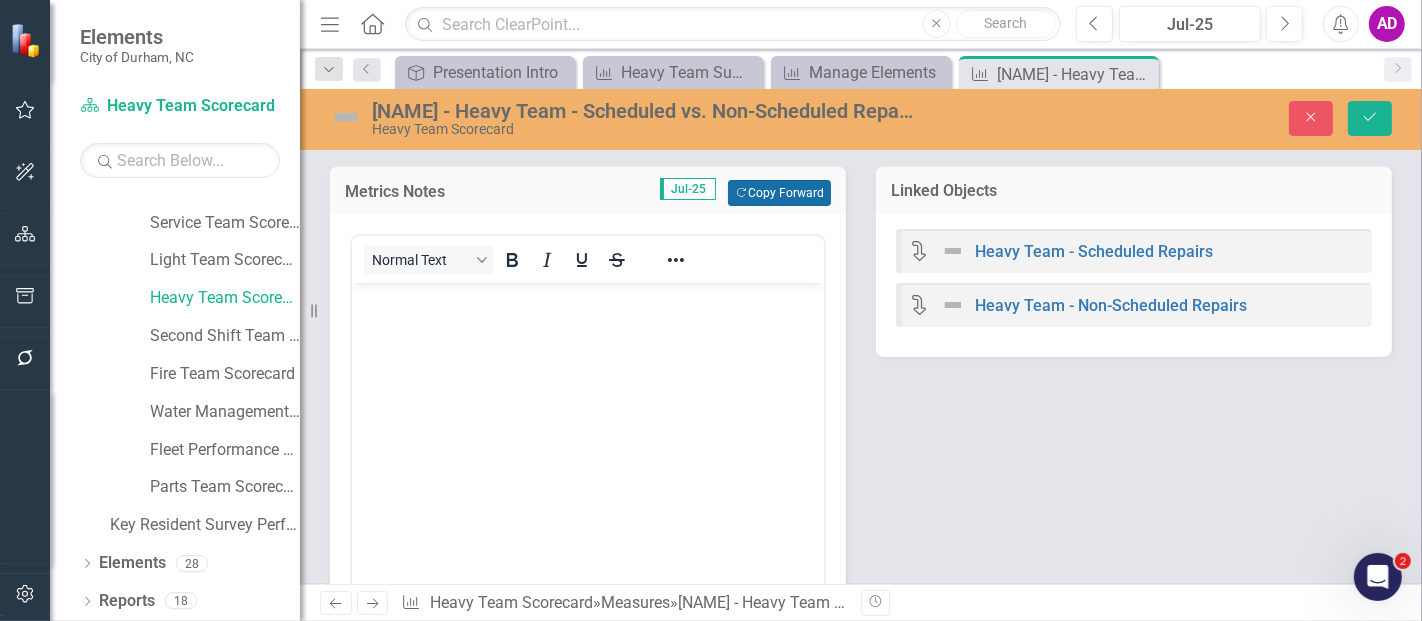 click on "Copy Forward  Copy Forward" at bounding box center [779, 193] 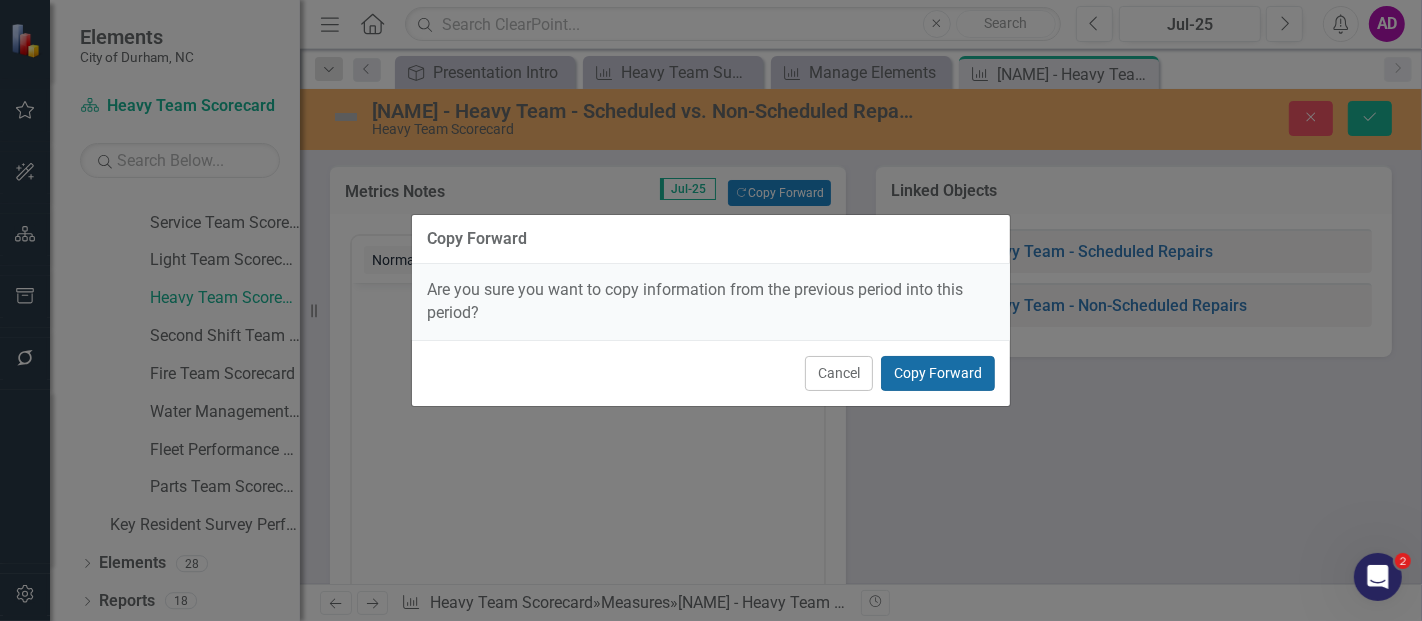 click on "Copy Forward" at bounding box center (938, 373) 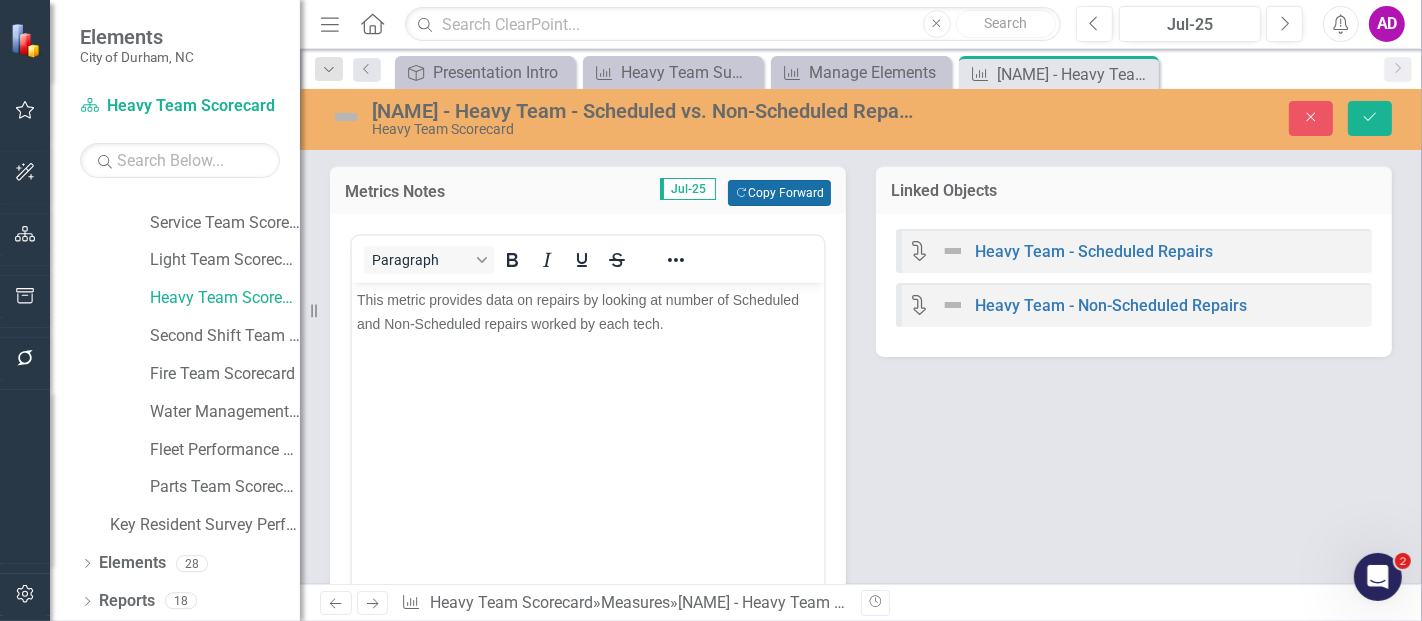 scroll, scrollTop: 444, scrollLeft: 0, axis: vertical 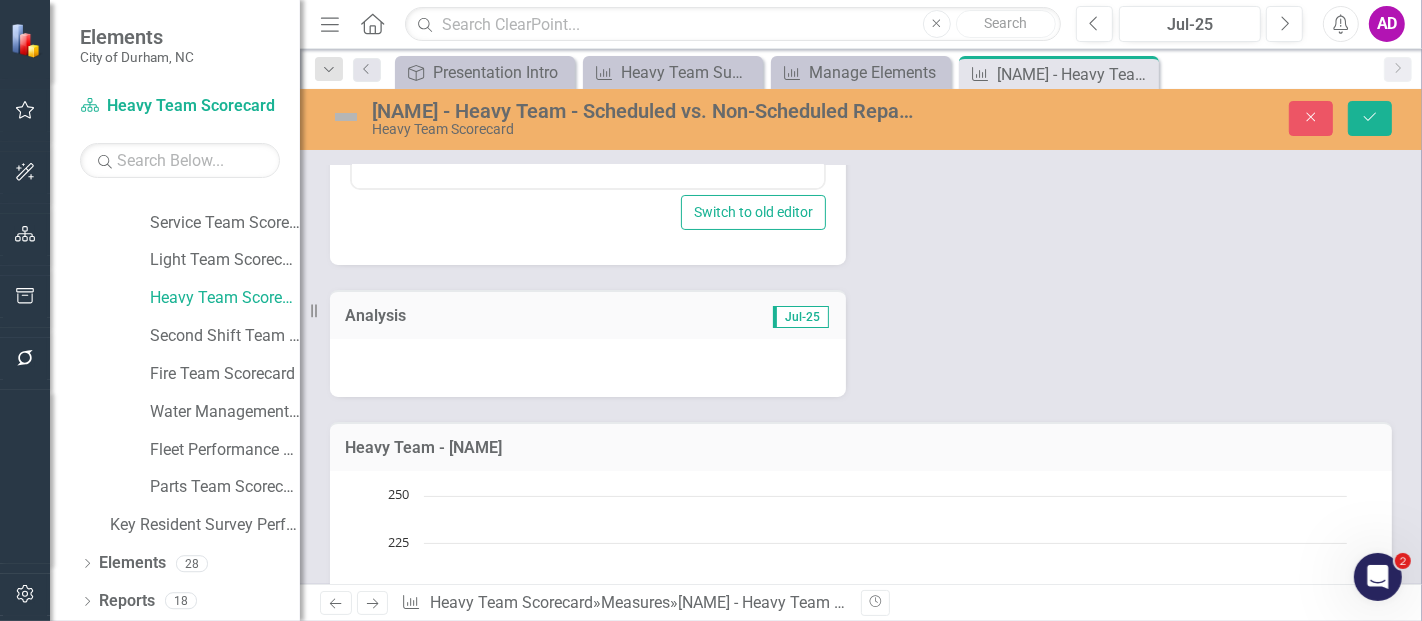 click at bounding box center (588, 368) 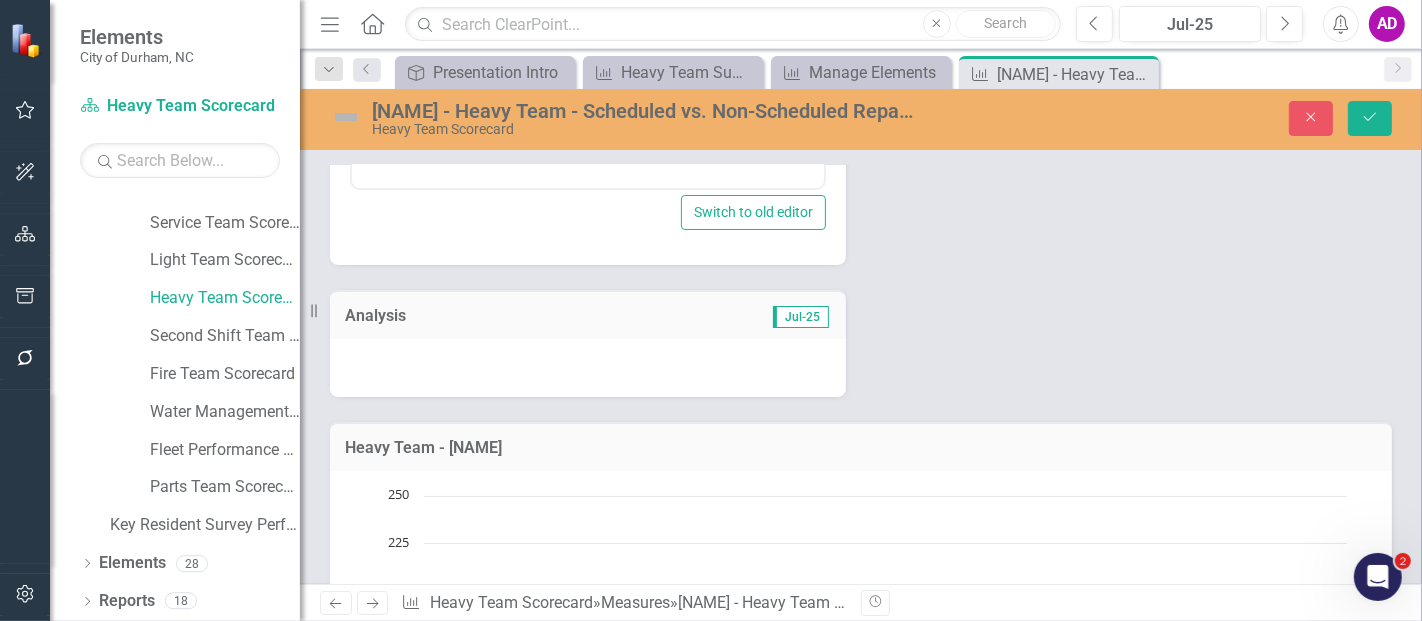 click at bounding box center [588, 368] 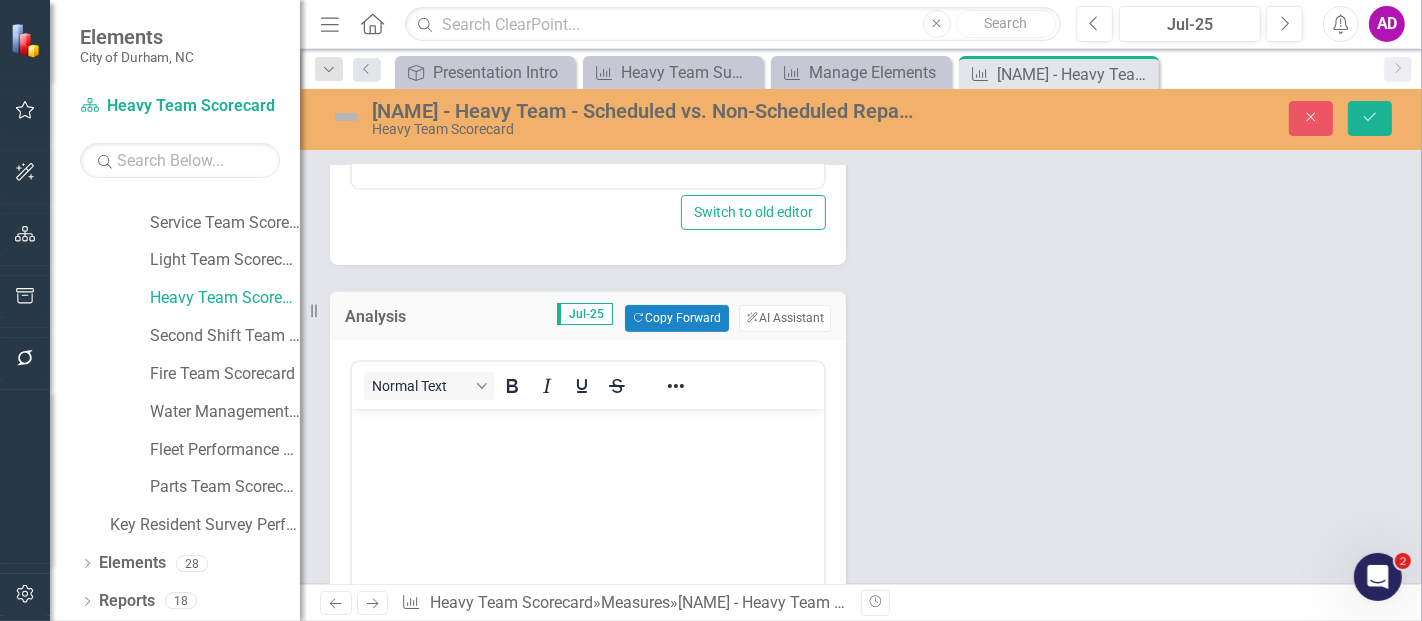 scroll, scrollTop: 0, scrollLeft: 0, axis: both 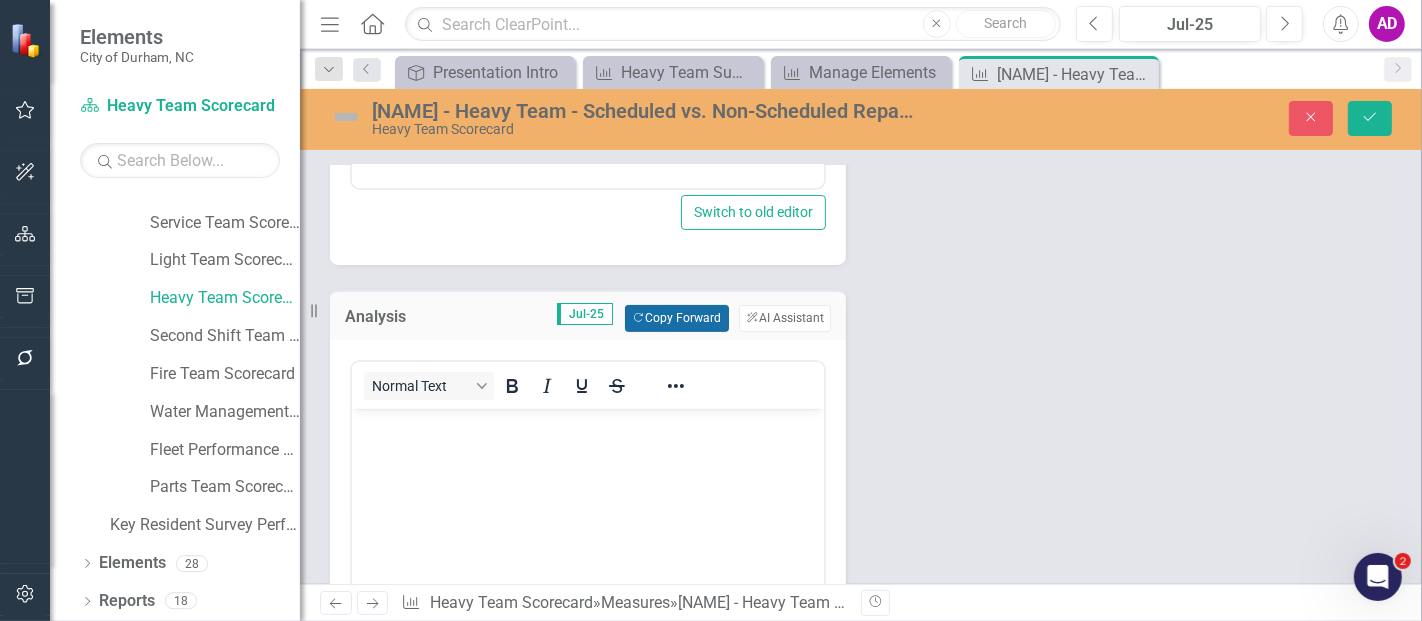 click on "Copy Forward  Copy Forward" at bounding box center (676, 318) 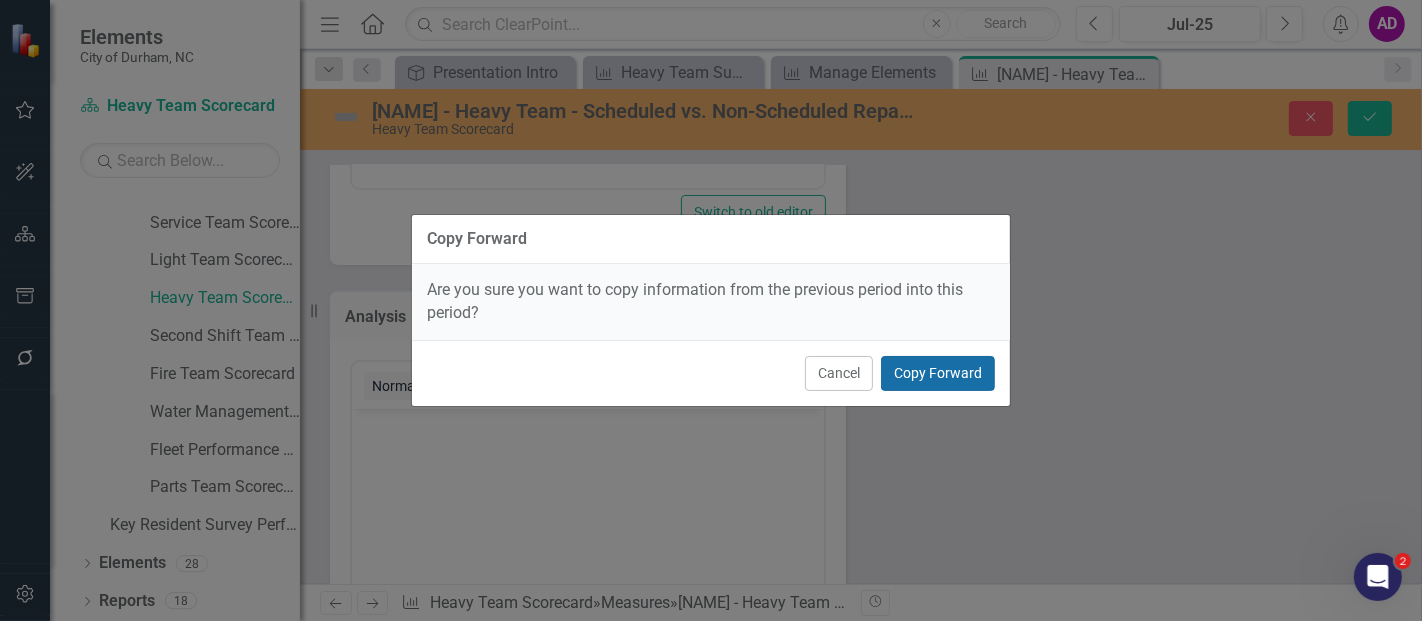 click on "Copy Forward" at bounding box center [938, 373] 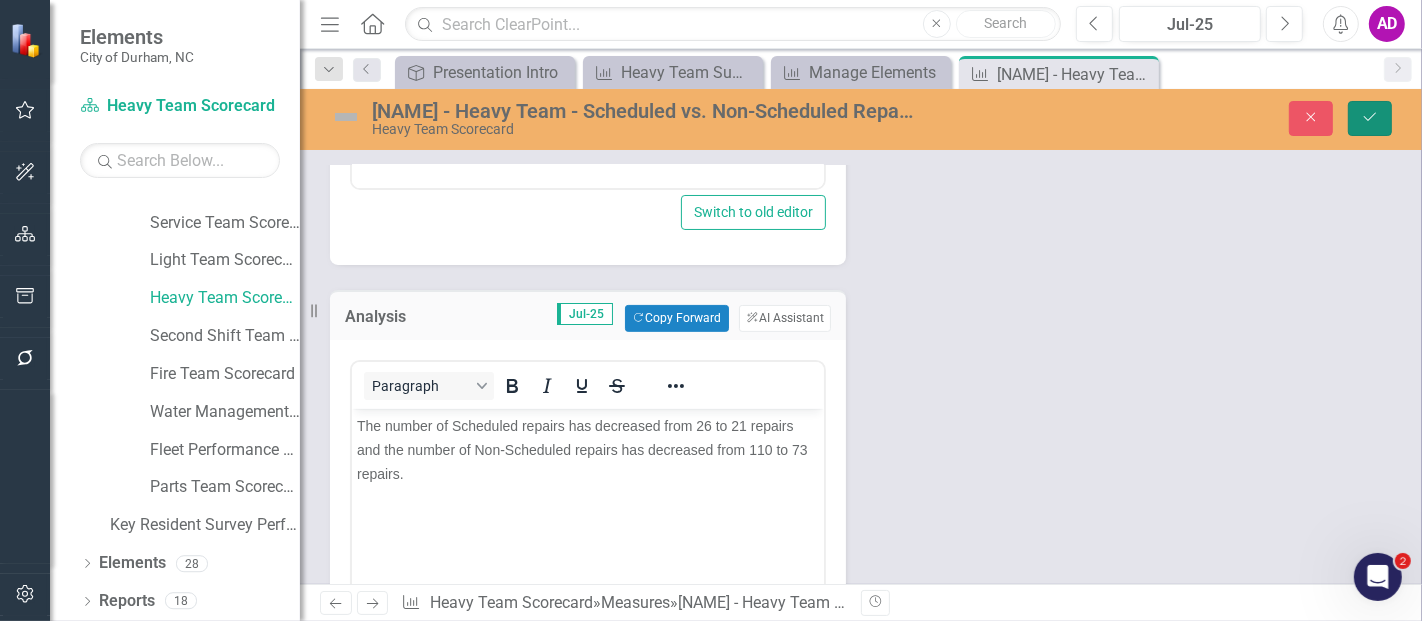 click on "Save" at bounding box center [1370, 118] 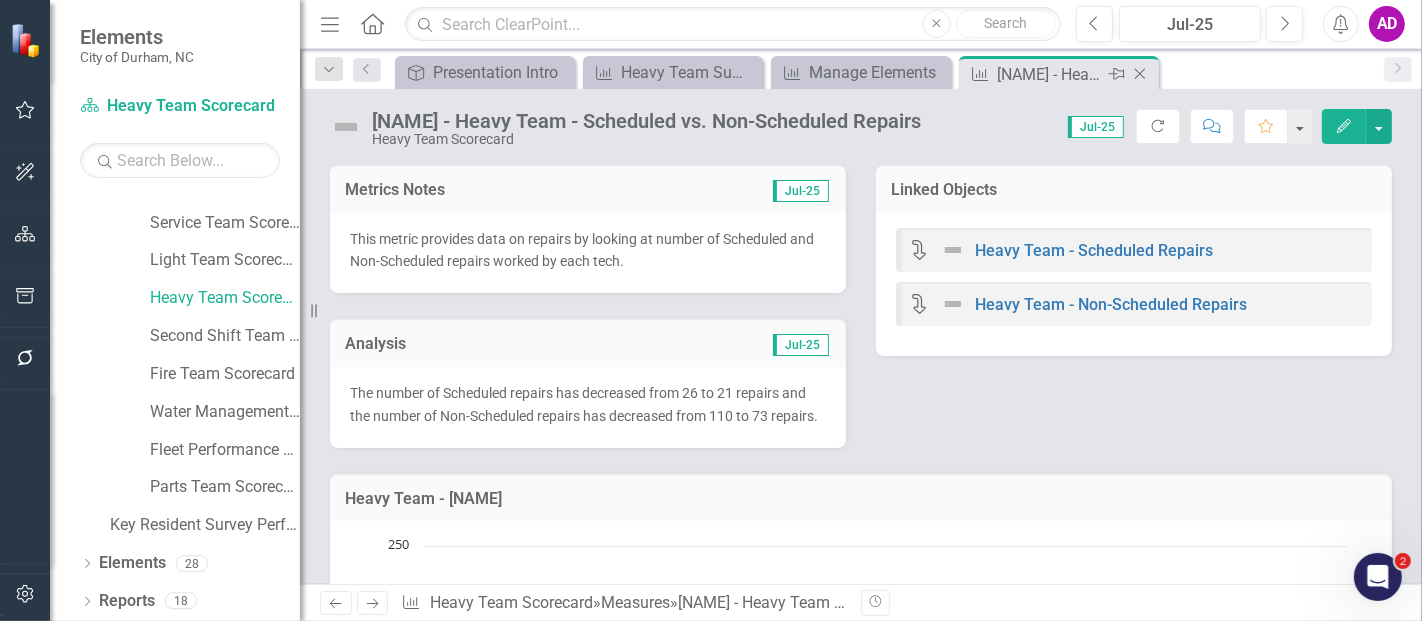 click on "Close" 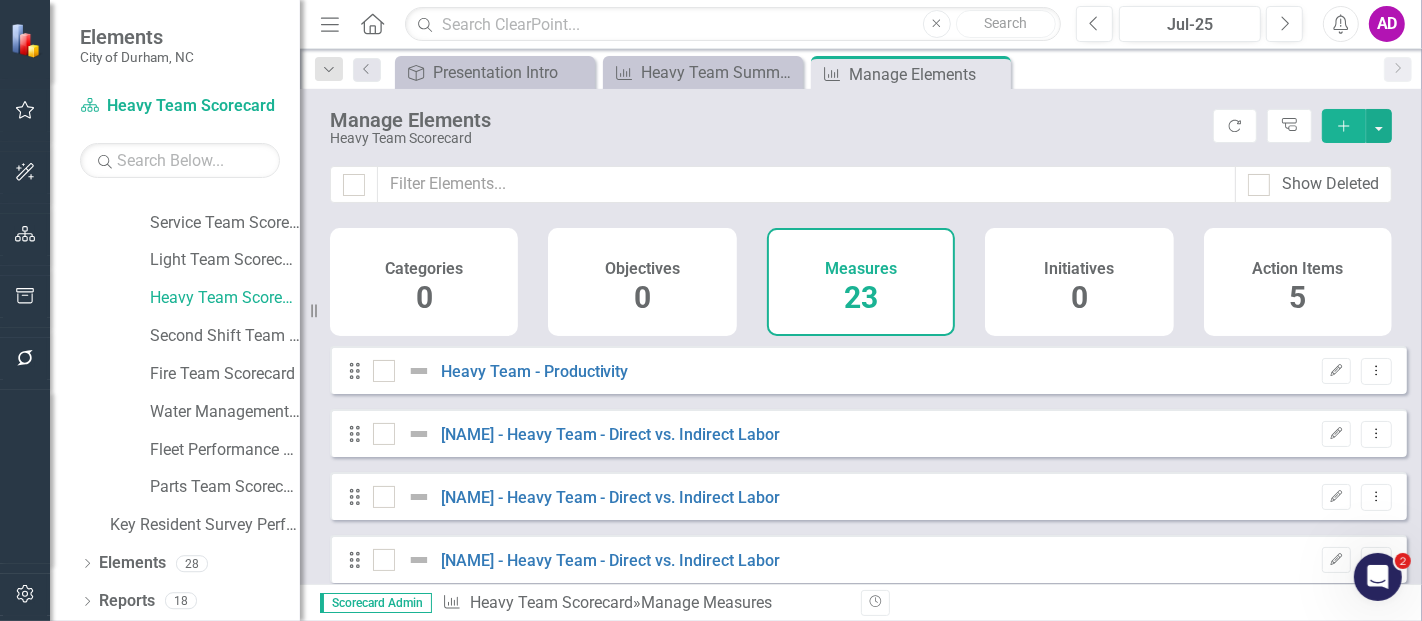 checkbox on "false" 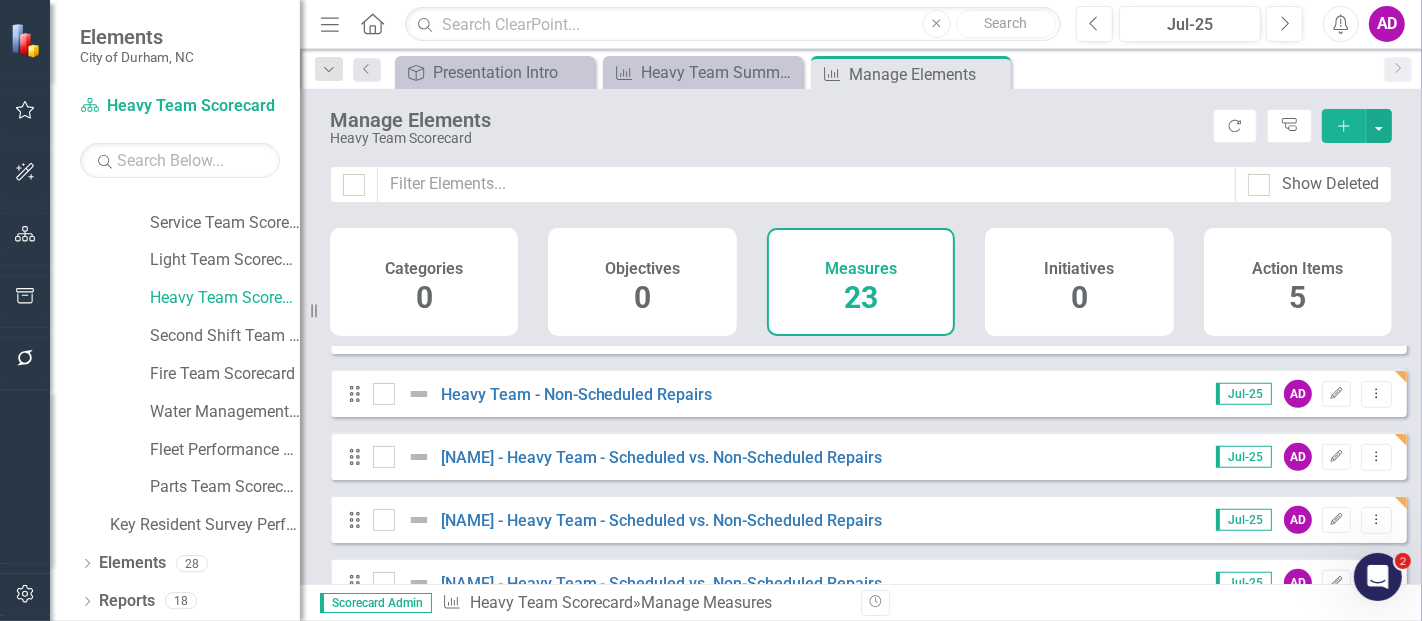 scroll, scrollTop: 1222, scrollLeft: 0, axis: vertical 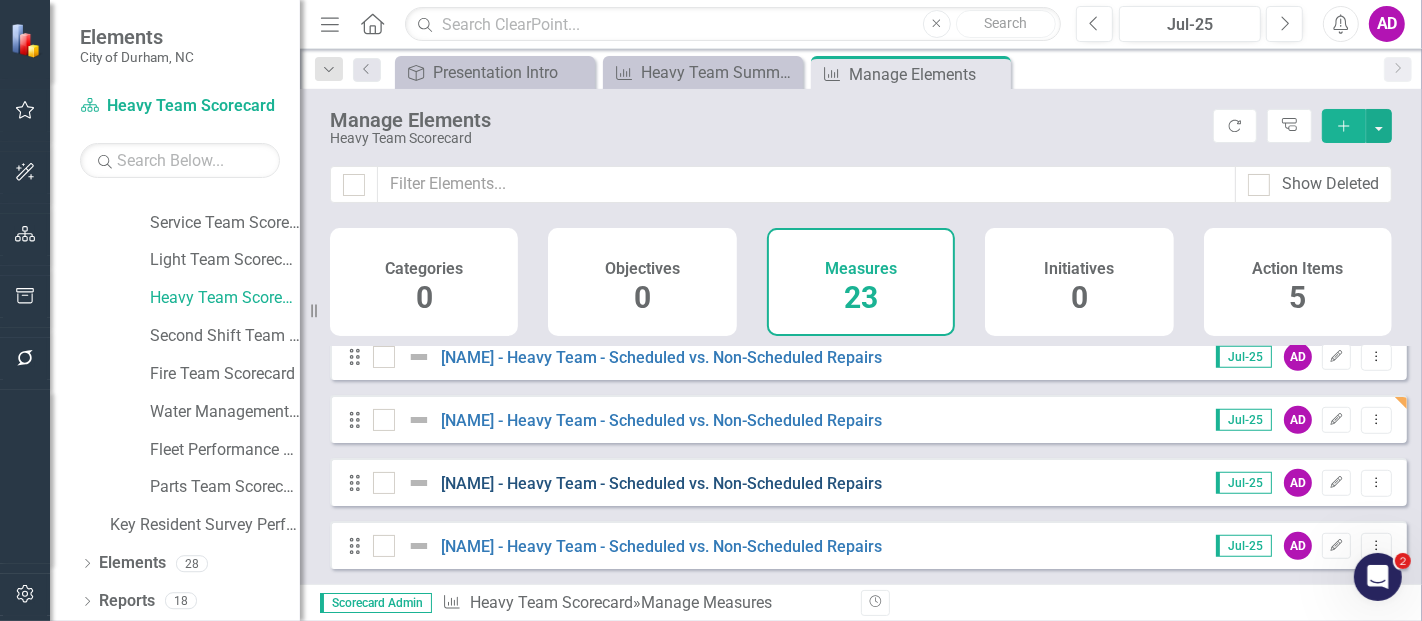 click on "[FIRST] [LAST] - Heavy Team - Scheduled vs. Non-Scheduled Repairs" at bounding box center (662, 483) 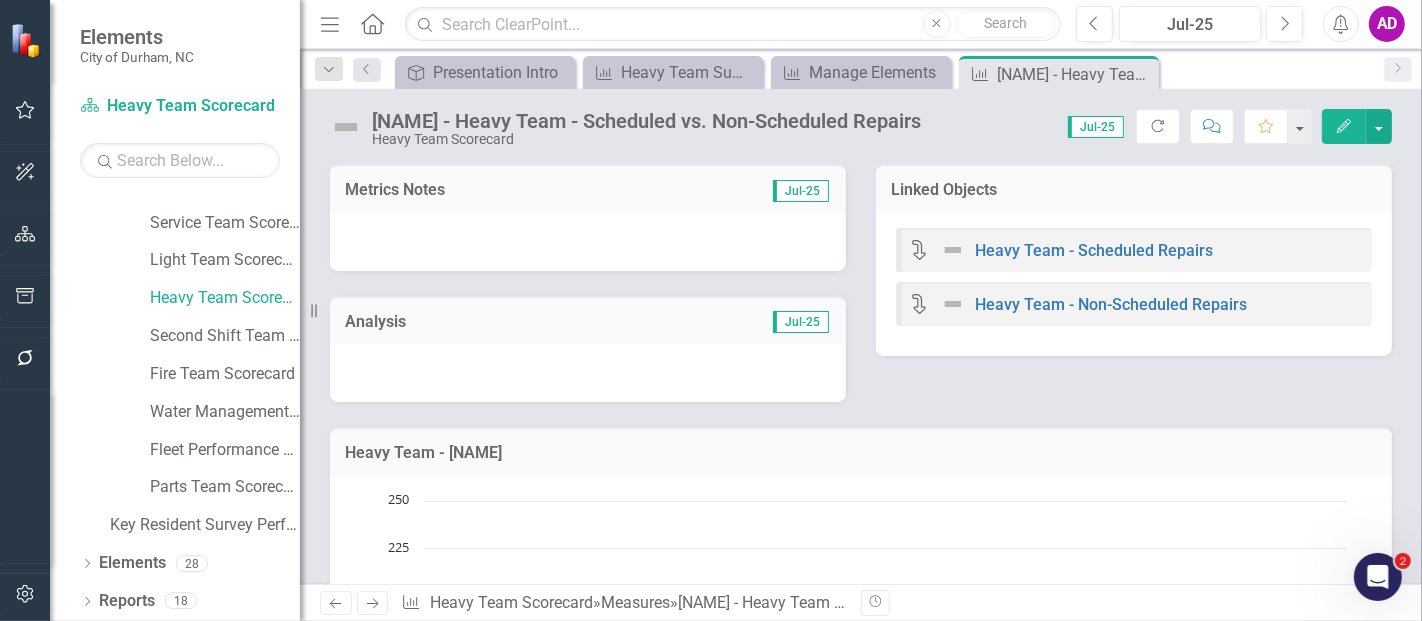 click at bounding box center [588, 242] 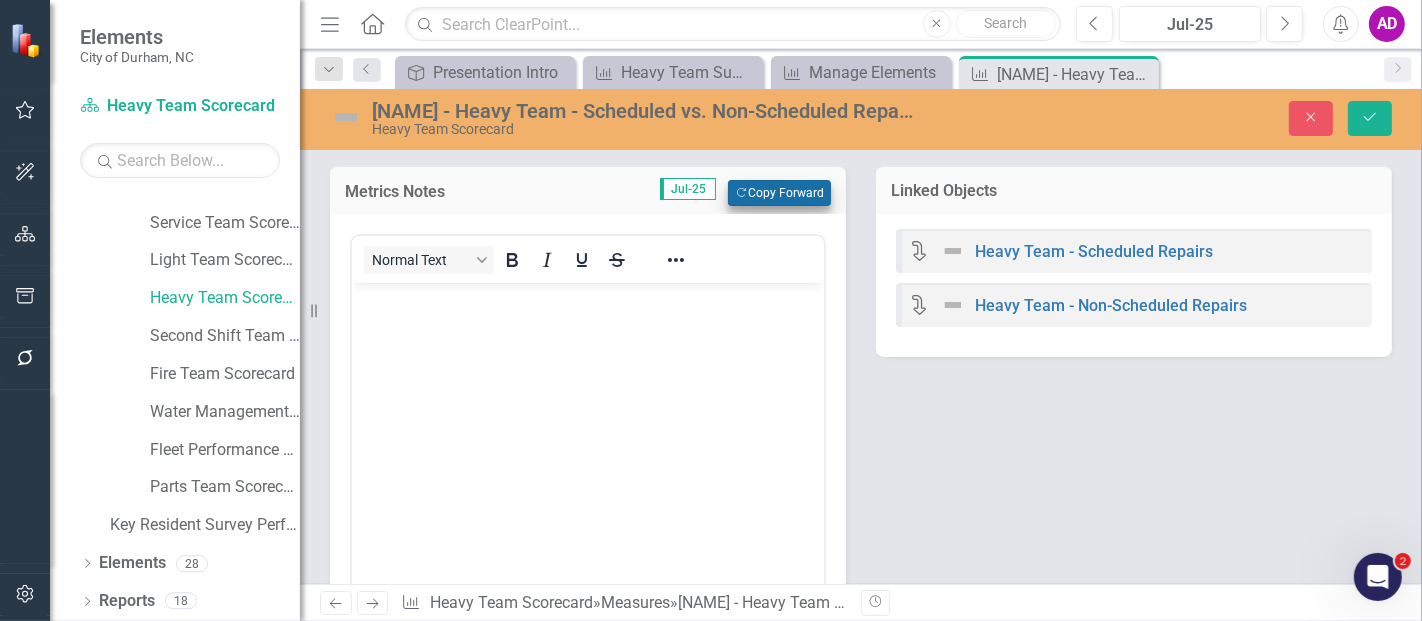scroll, scrollTop: 0, scrollLeft: 0, axis: both 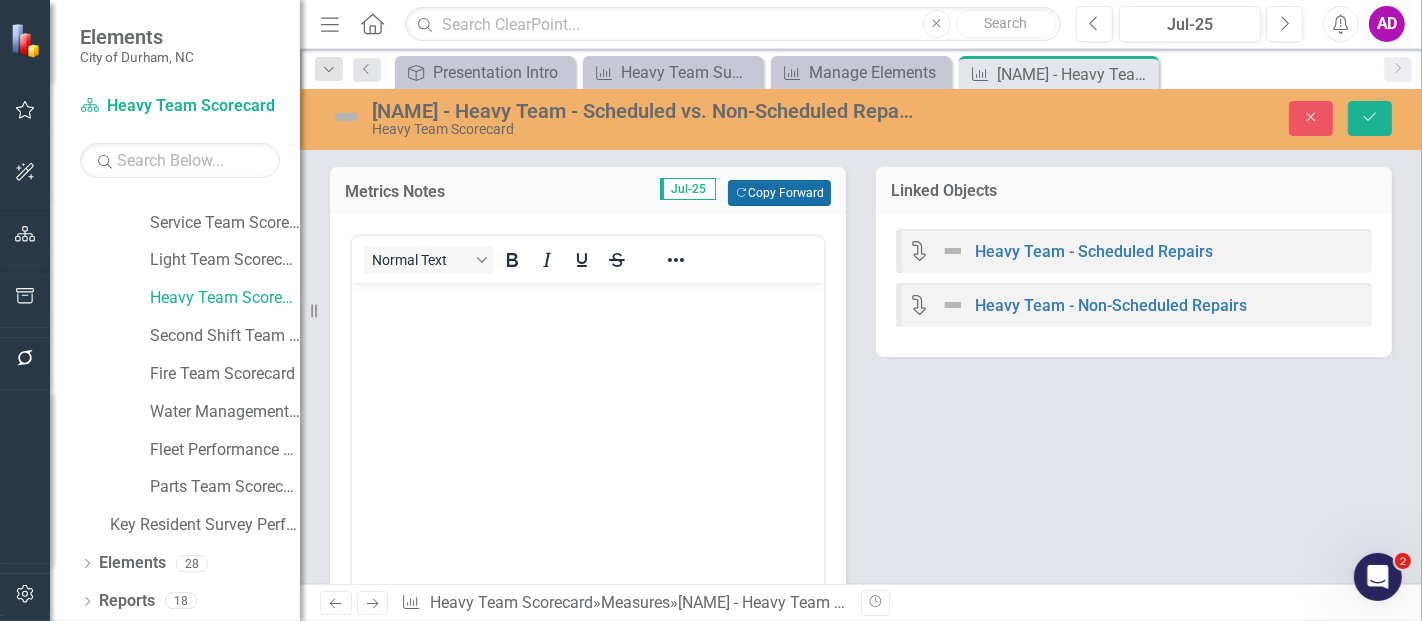click on "Copy Forward  Copy Forward" at bounding box center (779, 193) 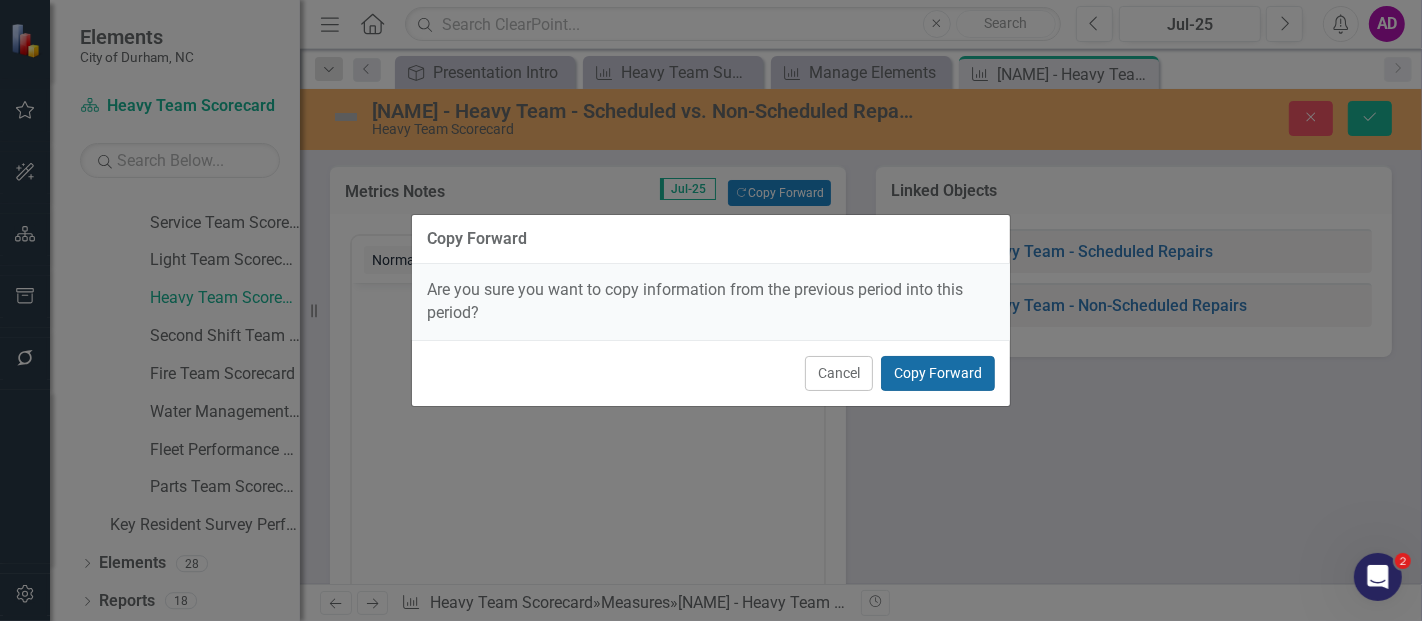 click on "Copy Forward" at bounding box center (938, 373) 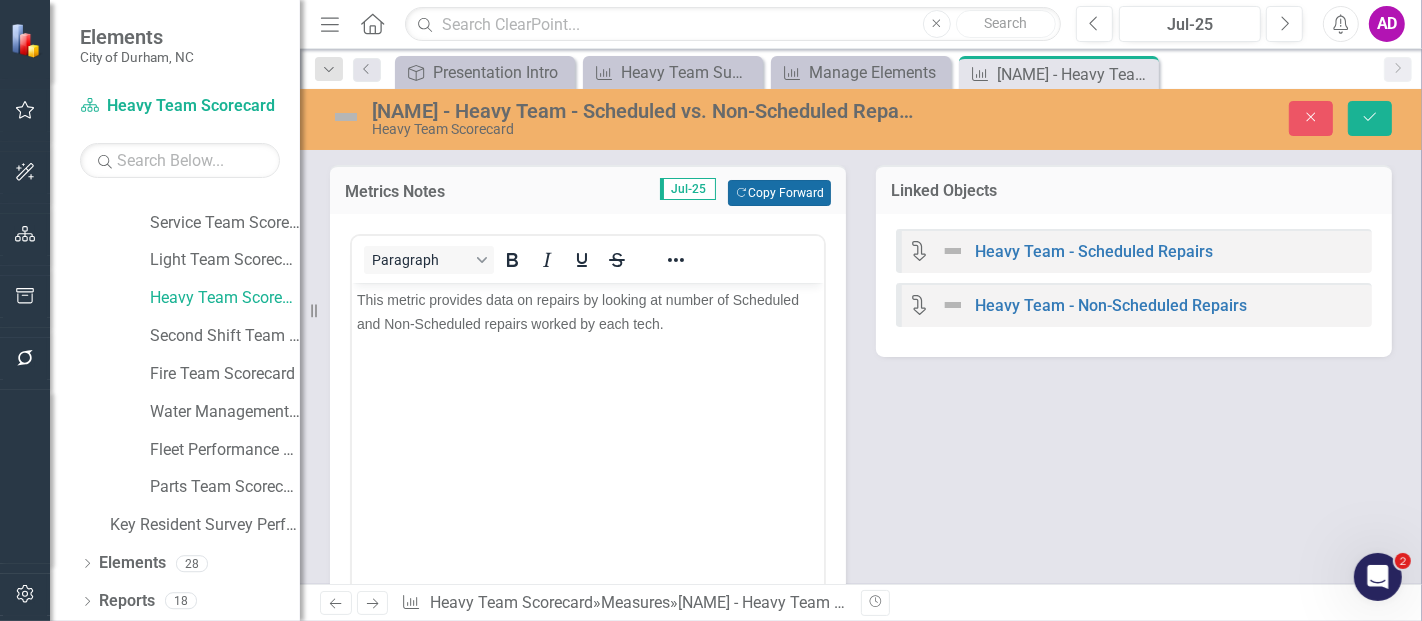 scroll, scrollTop: 333, scrollLeft: 0, axis: vertical 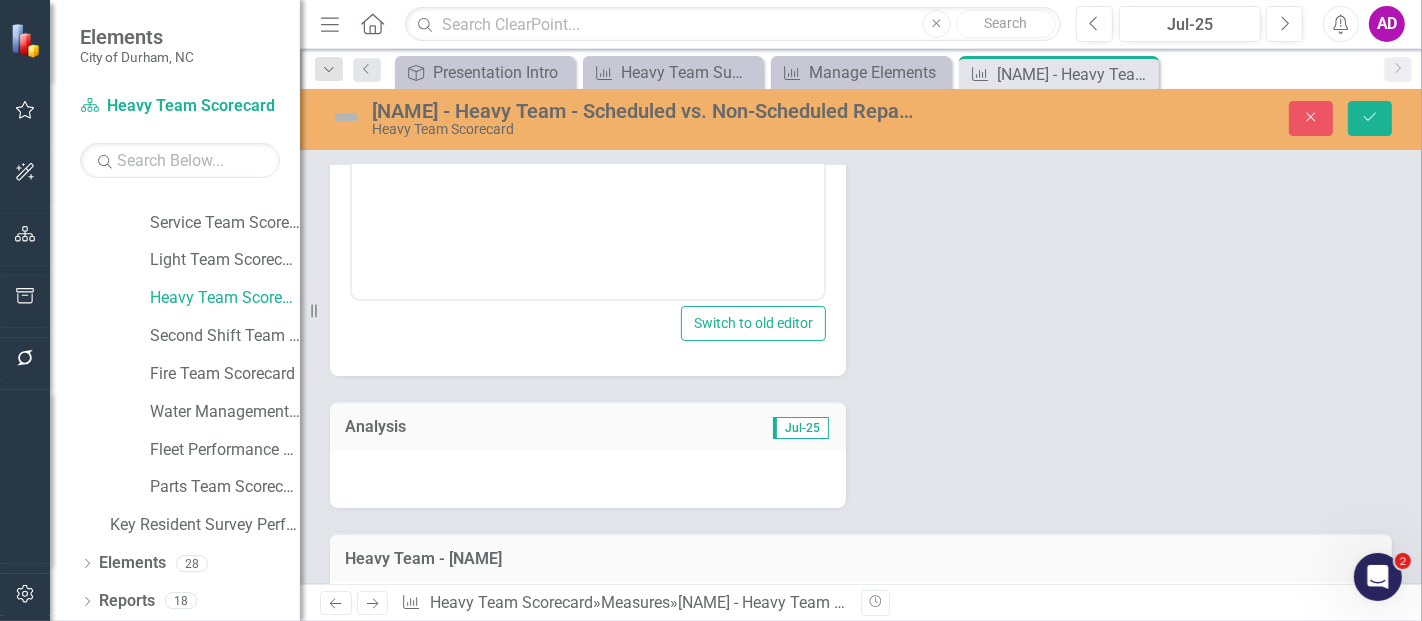 click at bounding box center [588, 479] 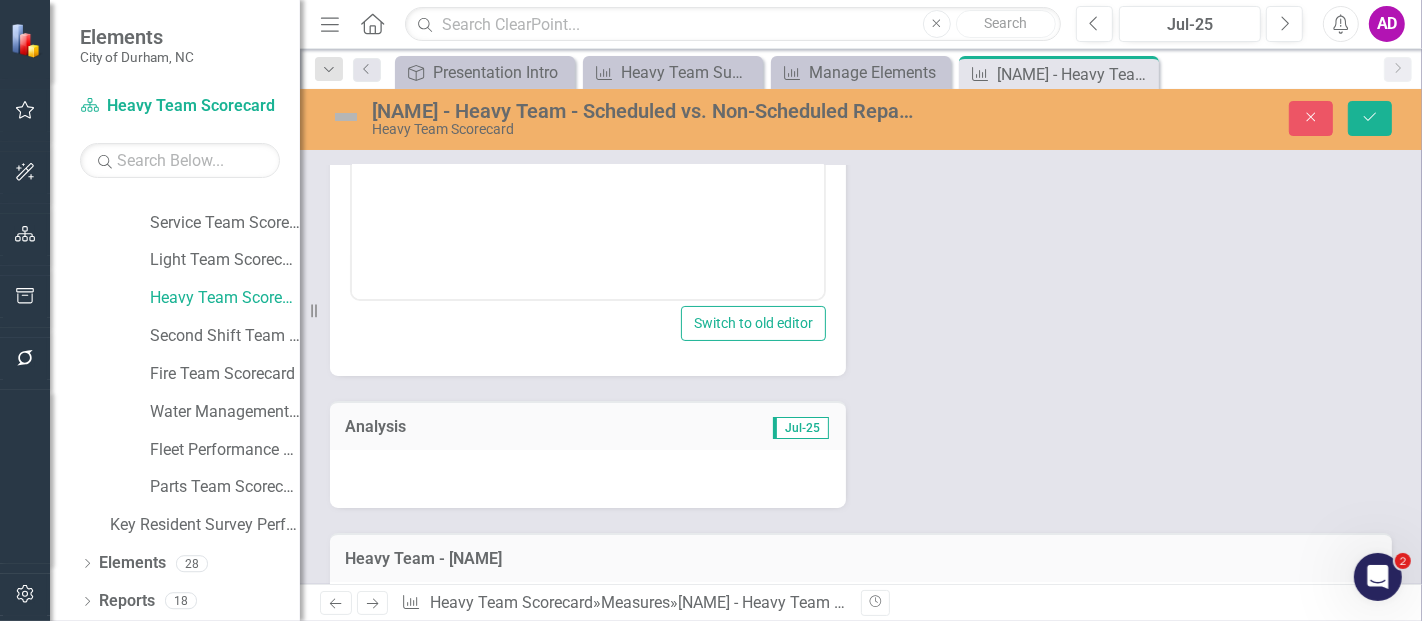 click at bounding box center [588, 479] 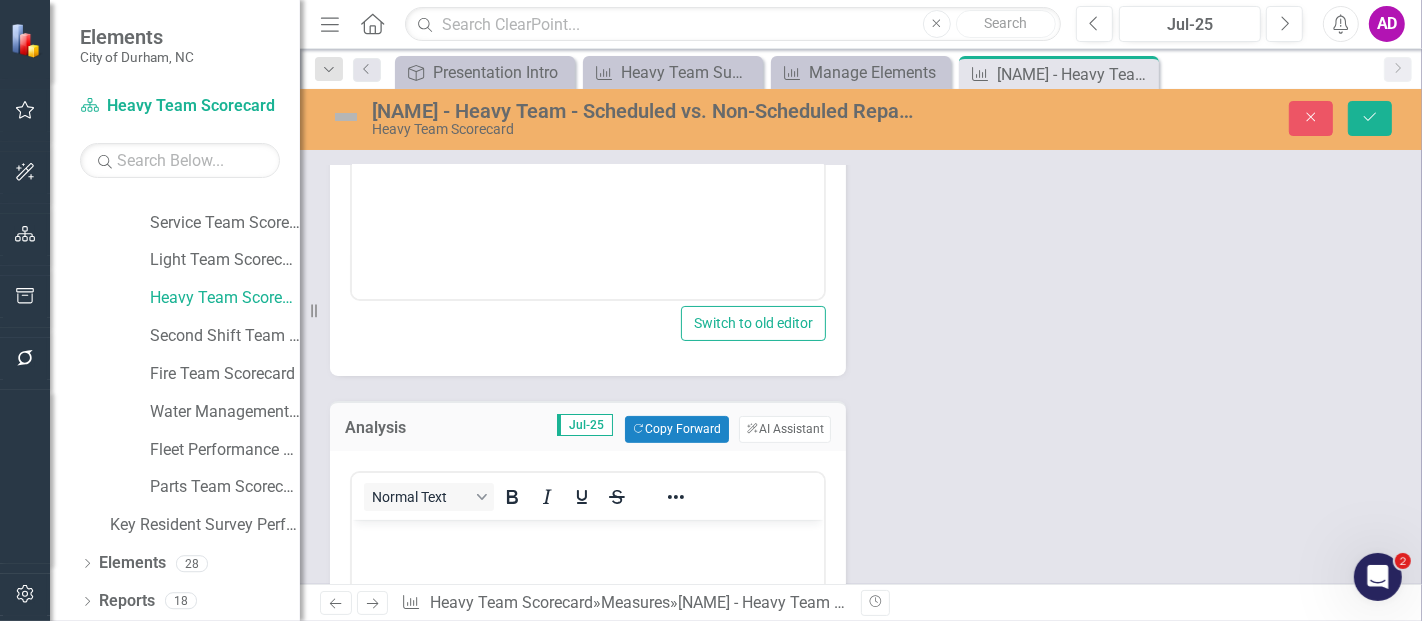 scroll, scrollTop: 0, scrollLeft: 0, axis: both 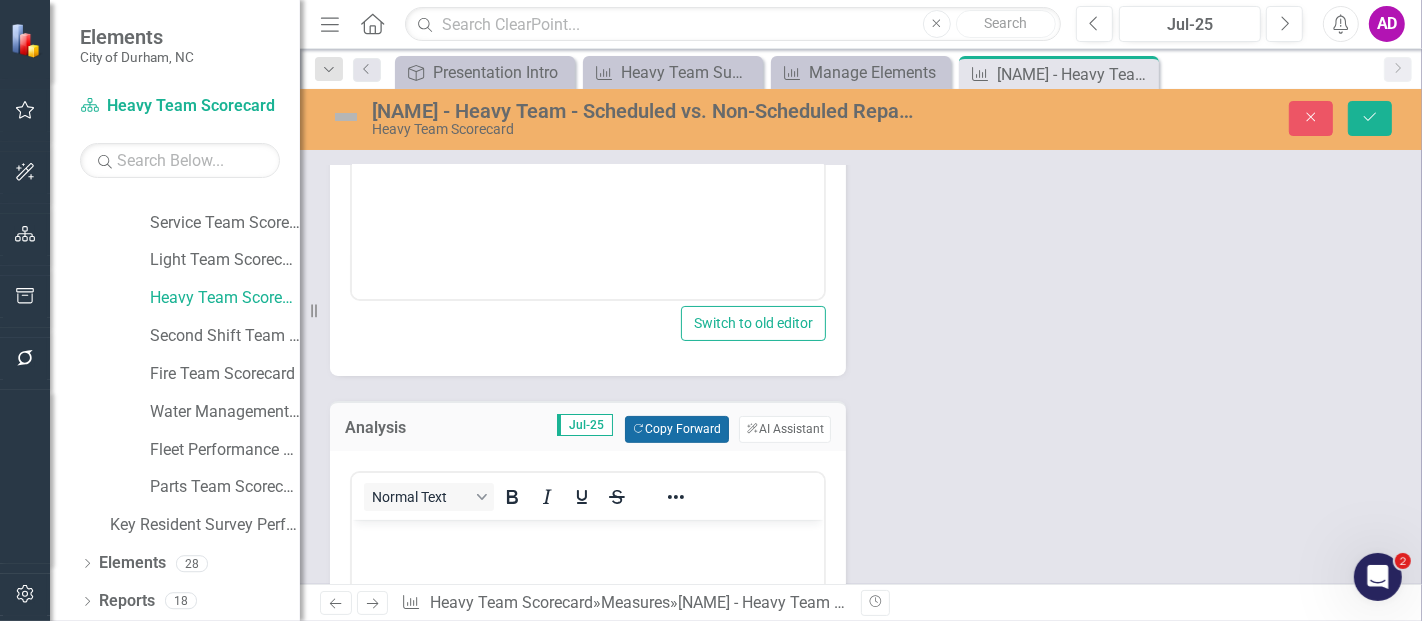 click on "Copy Forward  Copy Forward" at bounding box center [676, 429] 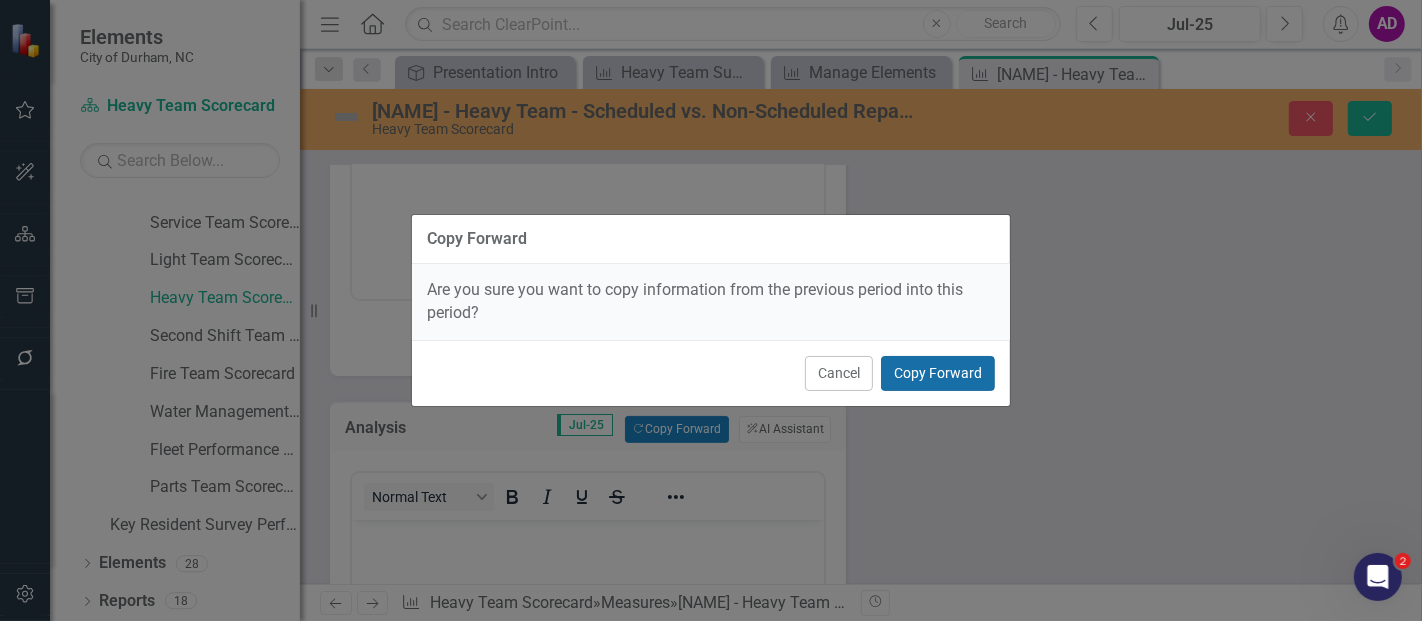 click on "Copy Forward" at bounding box center [938, 373] 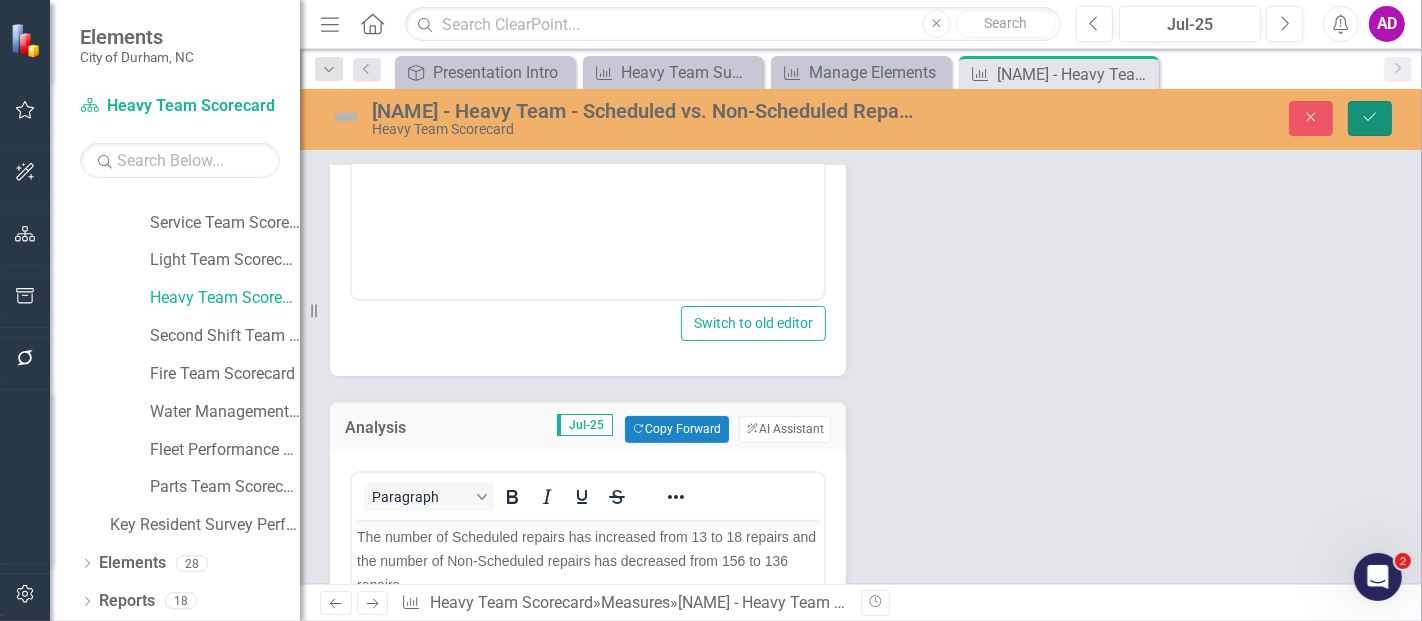 click on "Save" 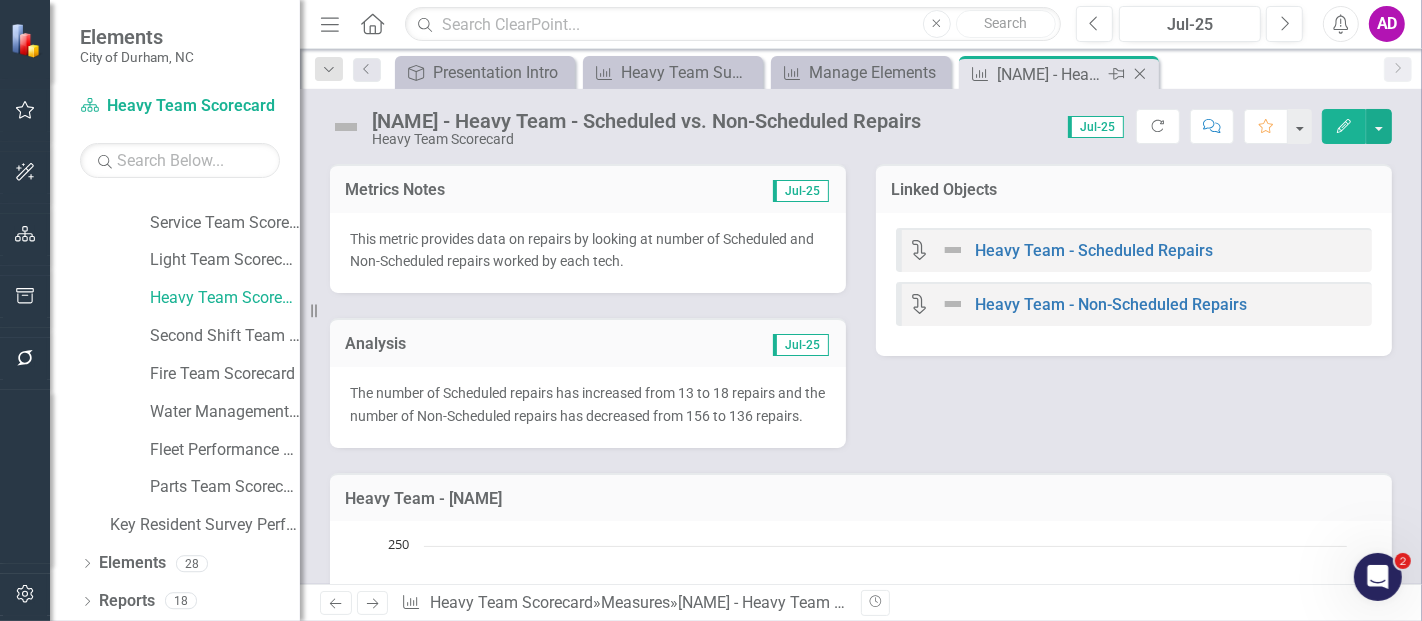 click on "Close" 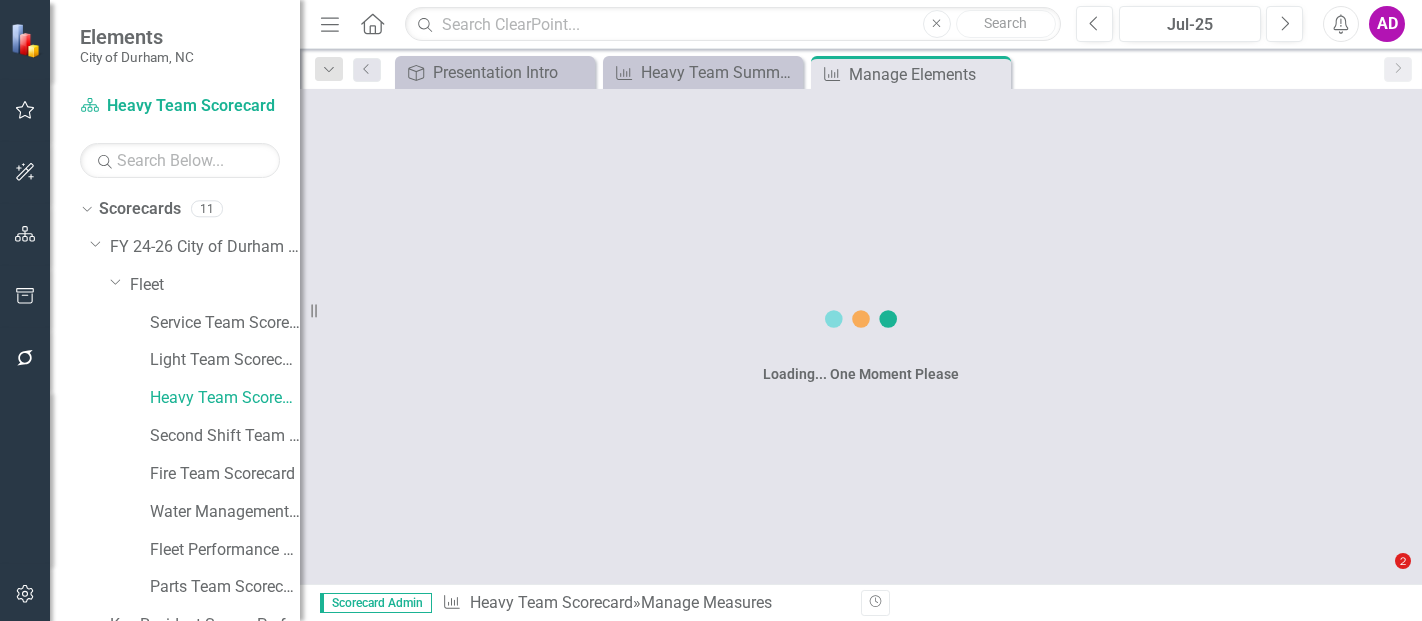 scroll, scrollTop: 0, scrollLeft: 0, axis: both 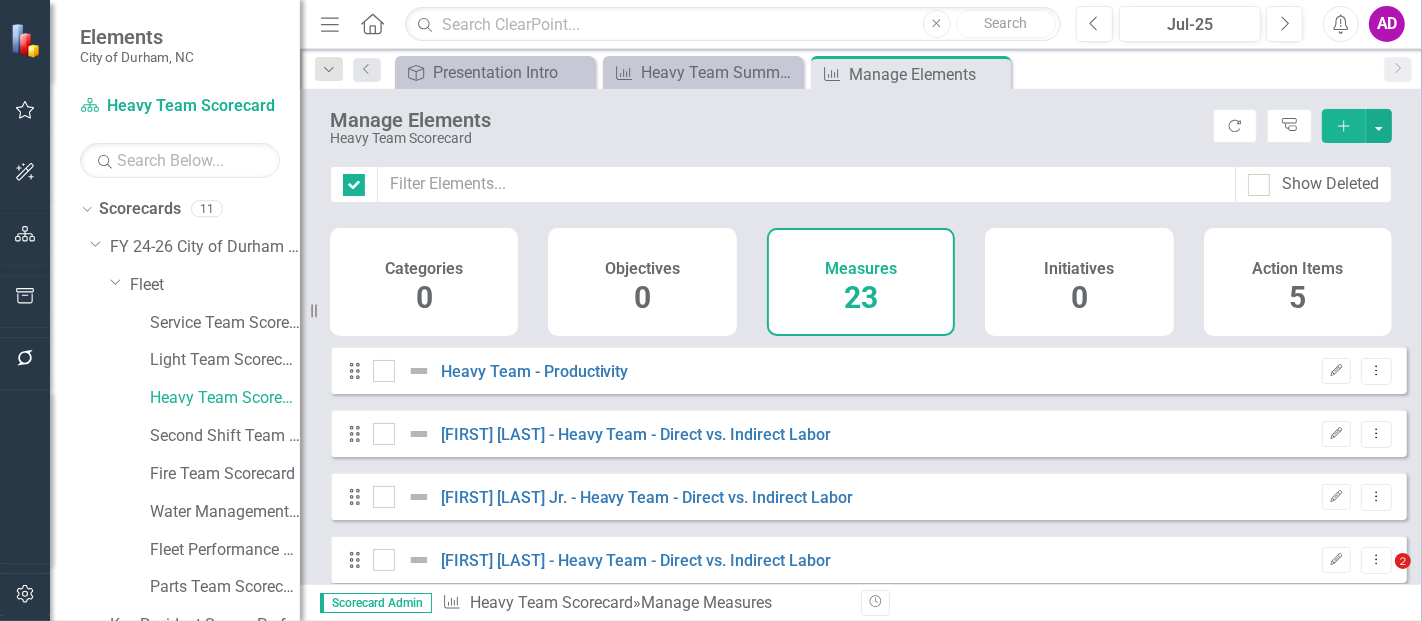 checkbox on "false" 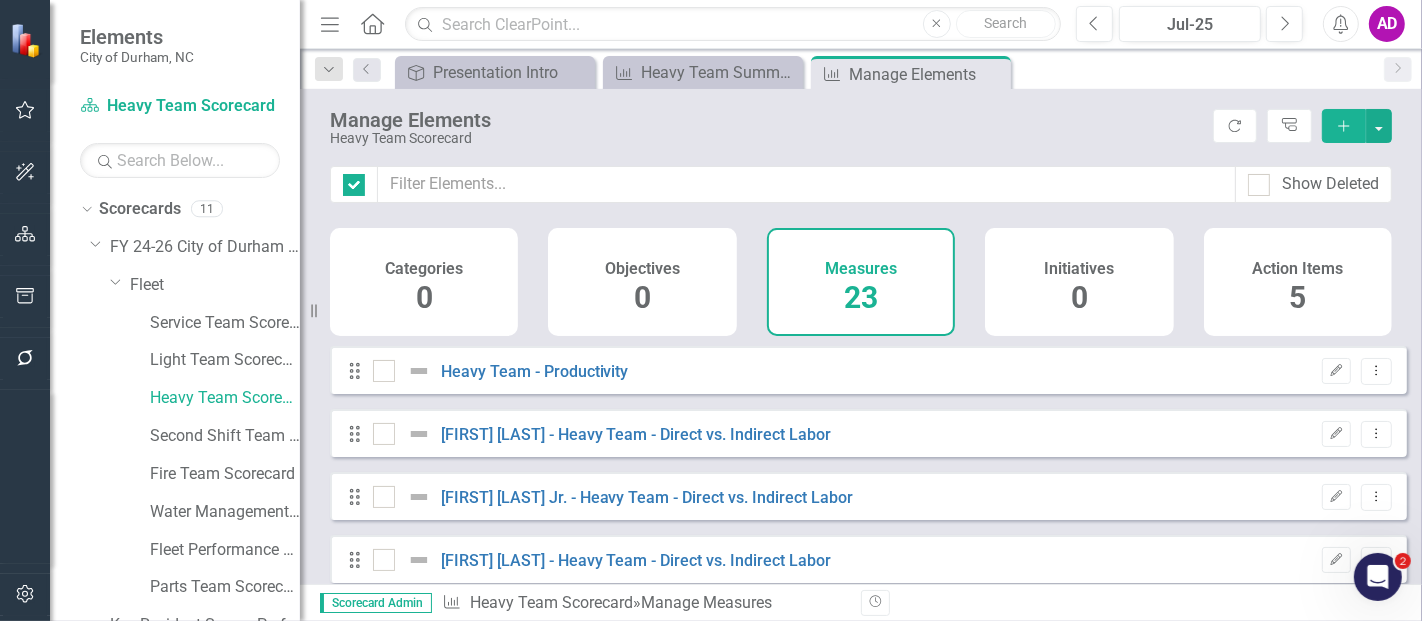 scroll, scrollTop: 100, scrollLeft: 0, axis: vertical 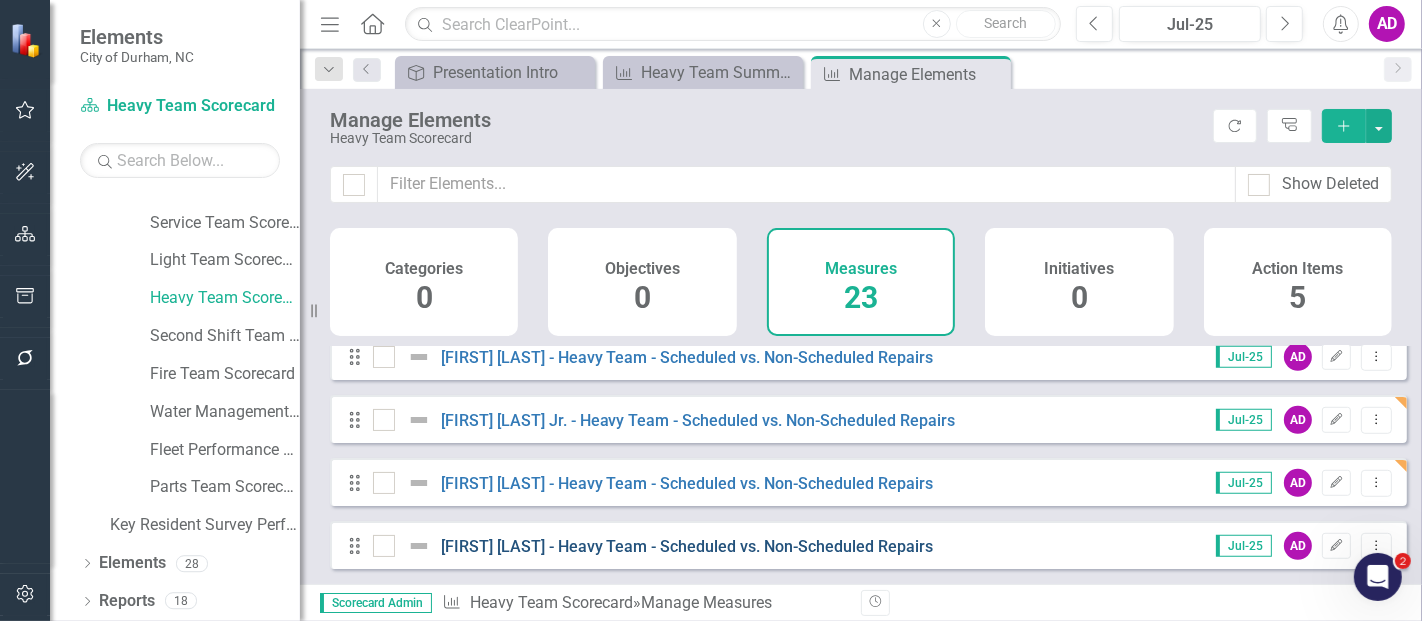 click on "[FIRST] [LAST] - Heavy Team - Scheduled vs. Non-Scheduled Repairs" at bounding box center (687, 546) 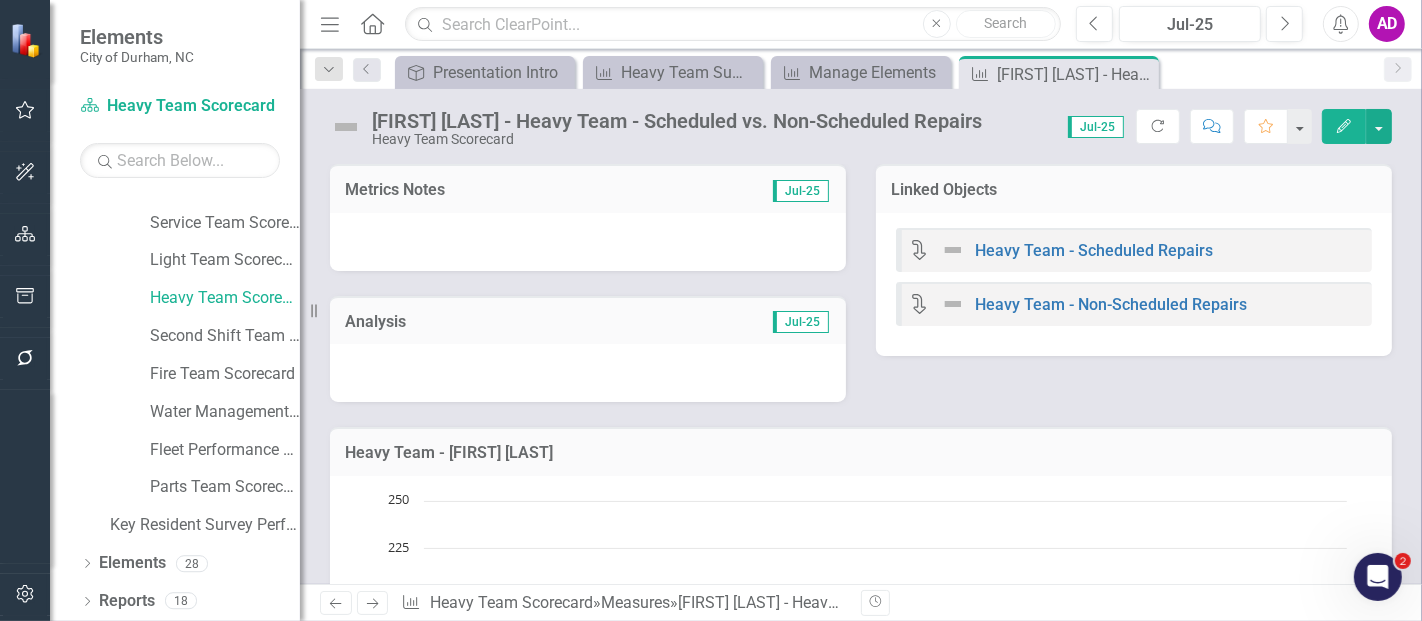 click at bounding box center (588, 242) 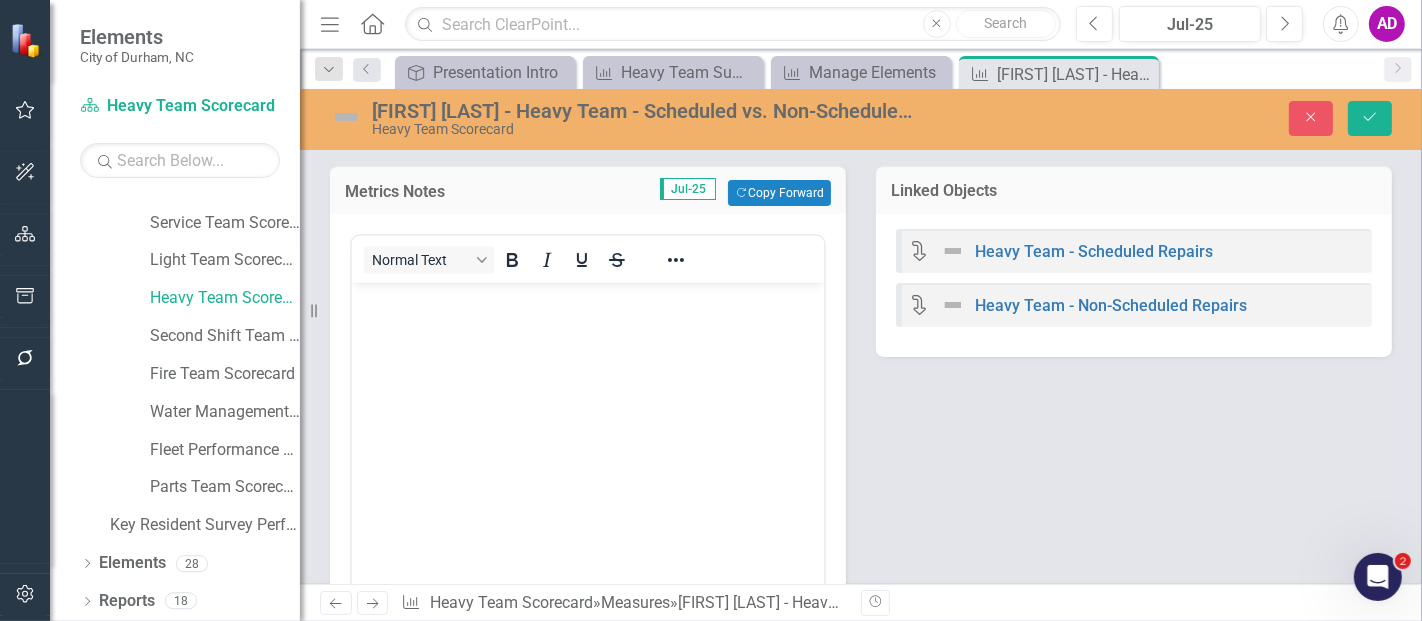 scroll, scrollTop: 0, scrollLeft: 0, axis: both 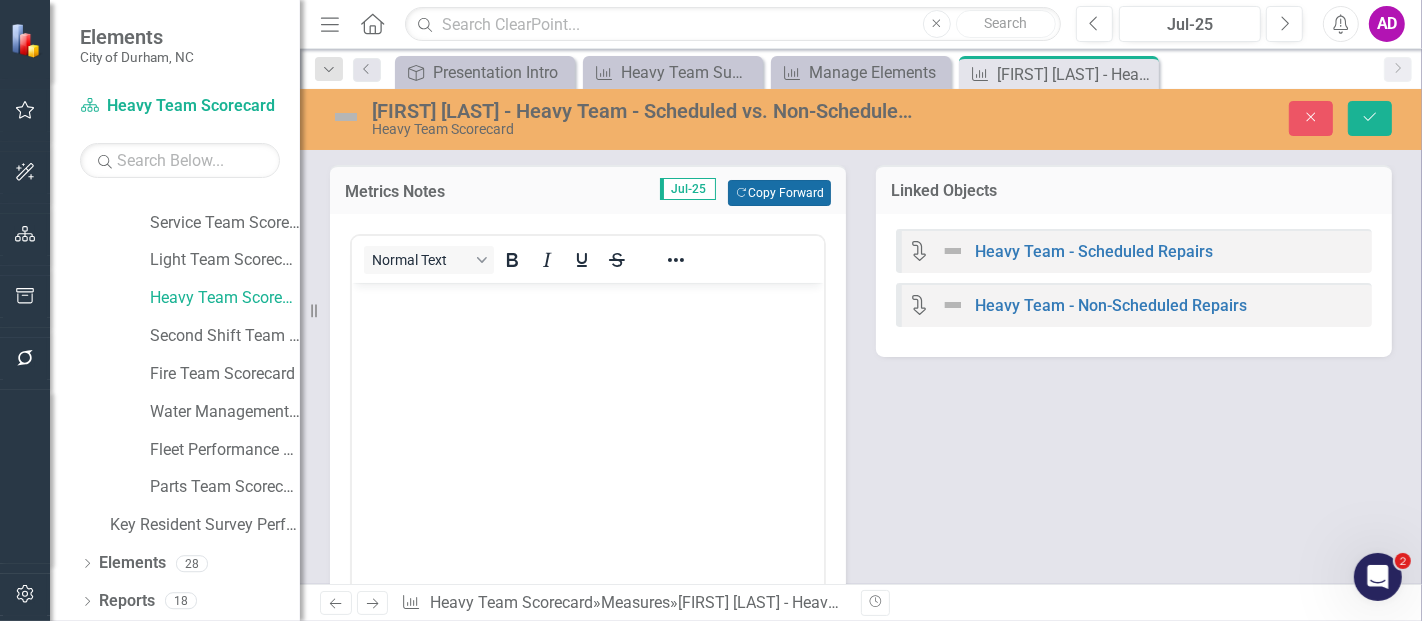 click on "Copy Forward  Copy Forward" at bounding box center [779, 193] 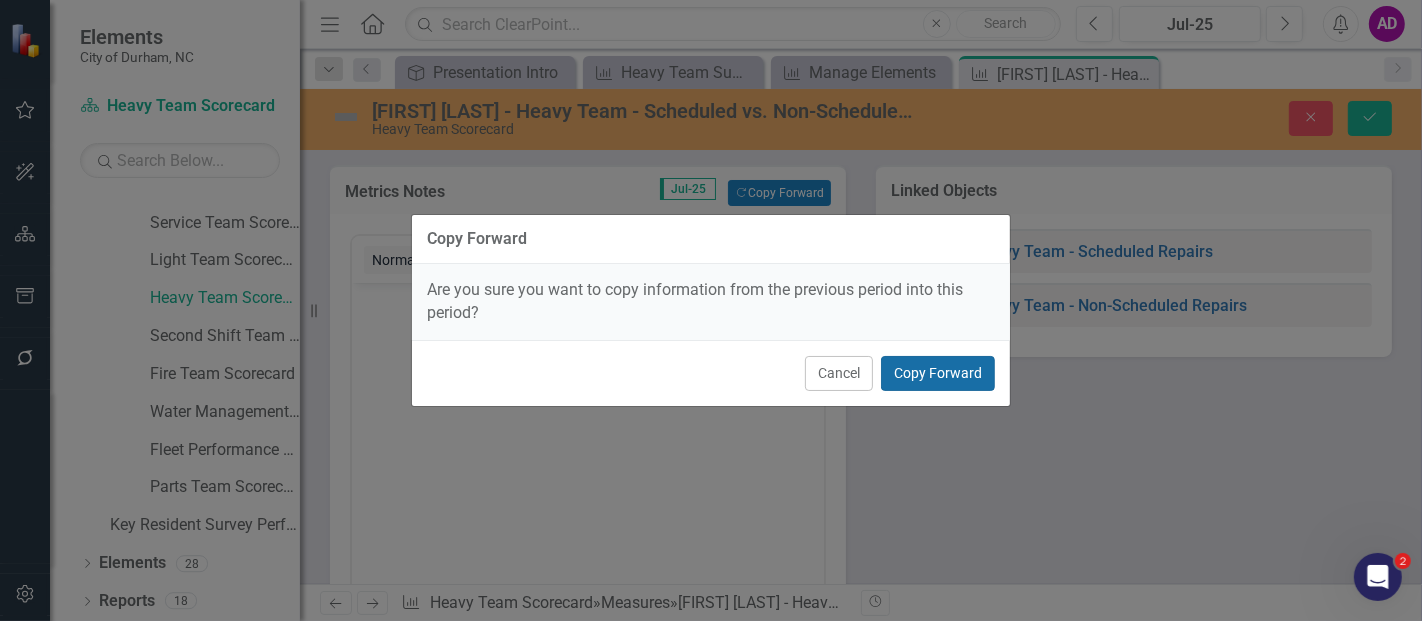 click on "Copy Forward" at bounding box center (938, 373) 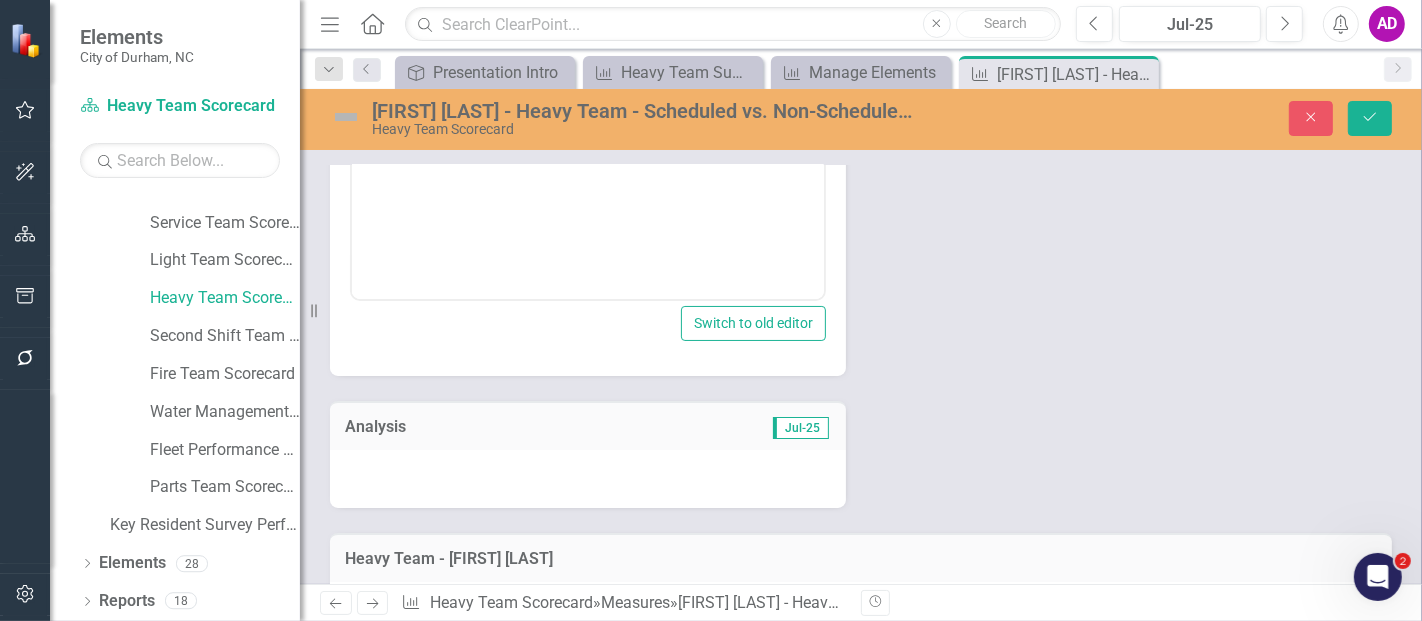scroll, scrollTop: 444, scrollLeft: 0, axis: vertical 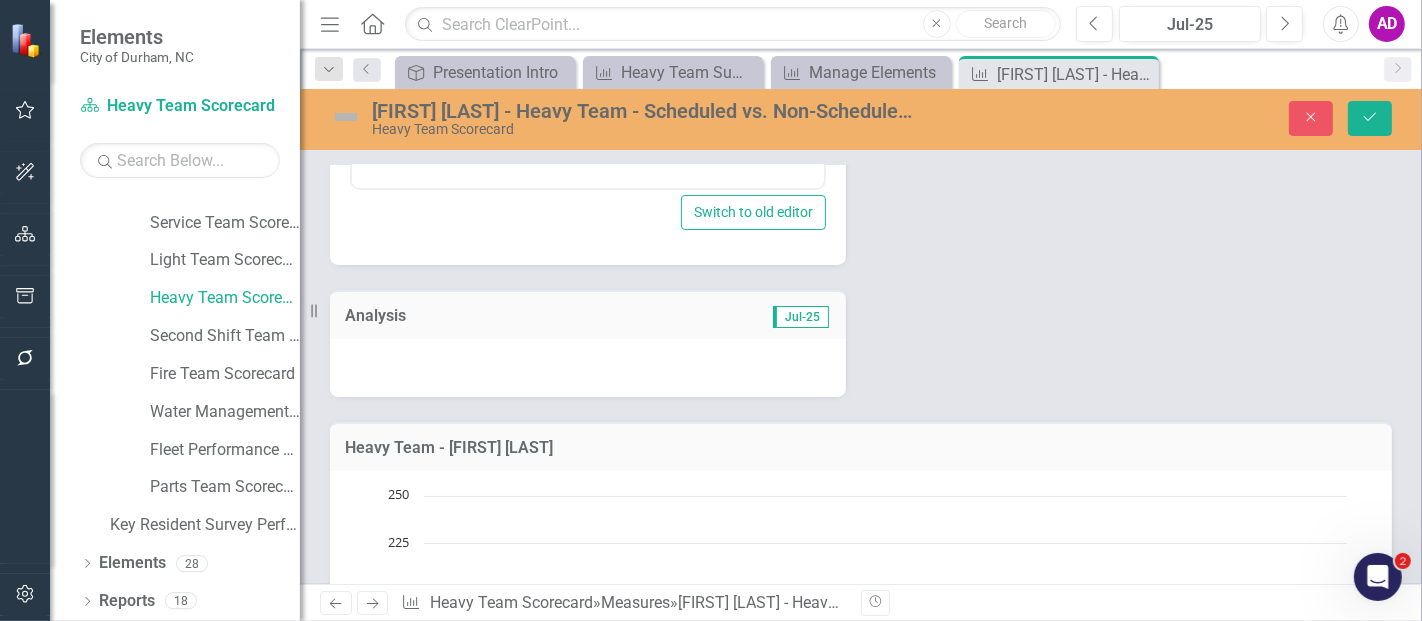 click at bounding box center (588, 368) 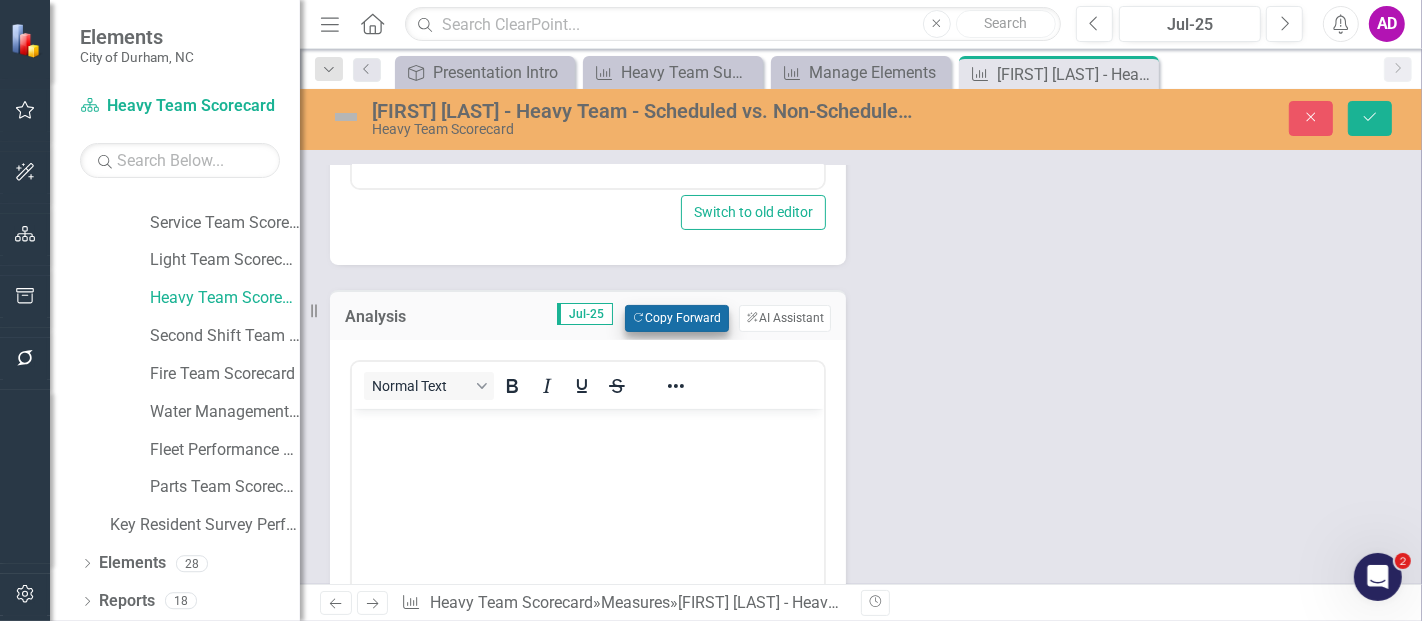 scroll, scrollTop: 0, scrollLeft: 0, axis: both 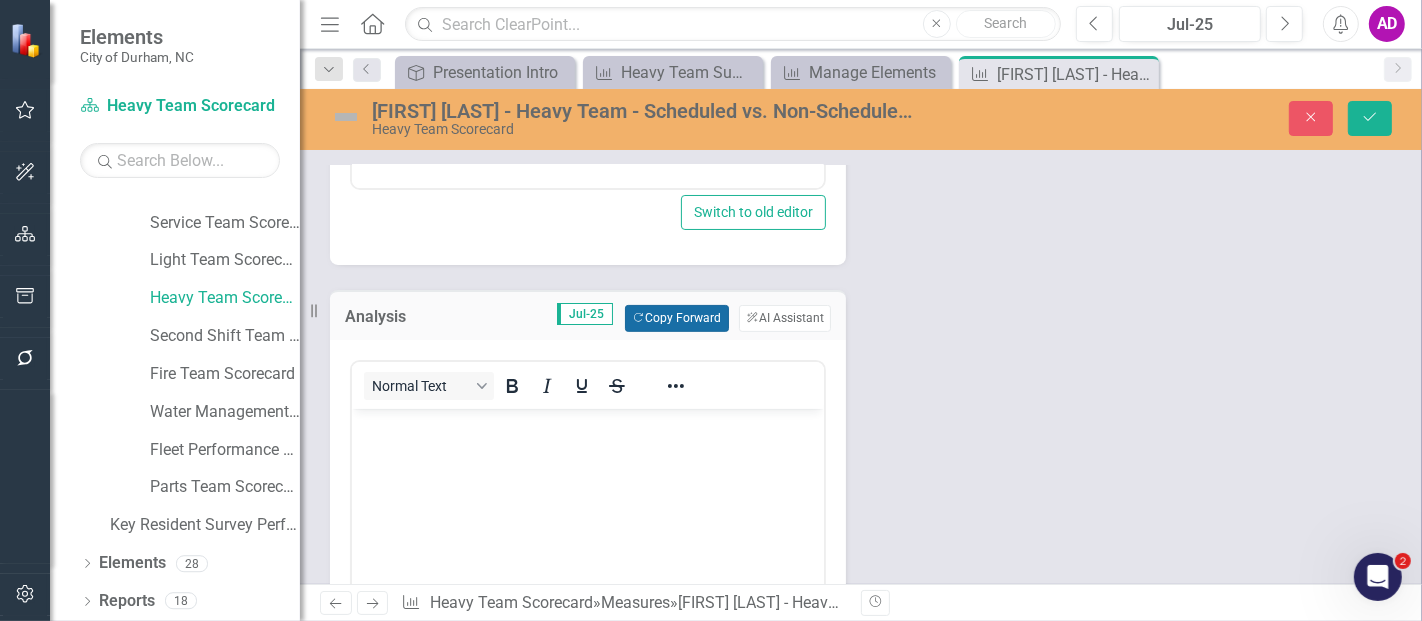 click on "Copy Forward  Copy Forward" at bounding box center (676, 318) 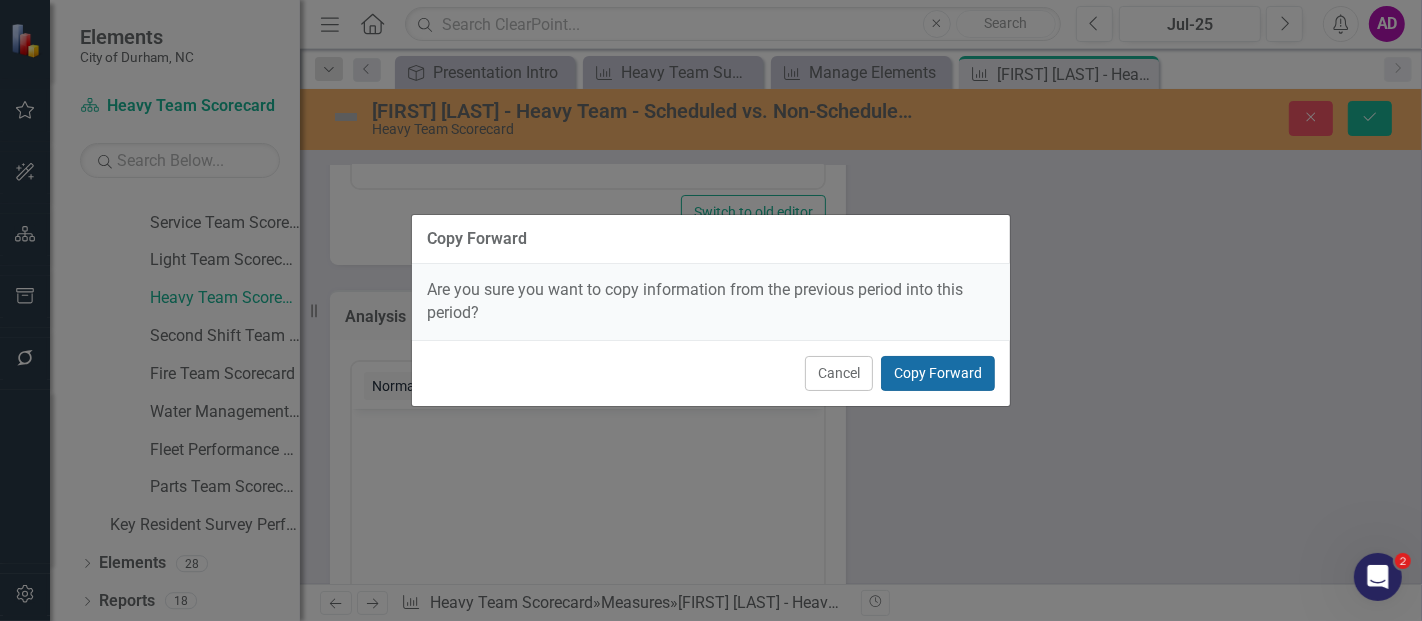 click on "Copy Forward" at bounding box center (938, 373) 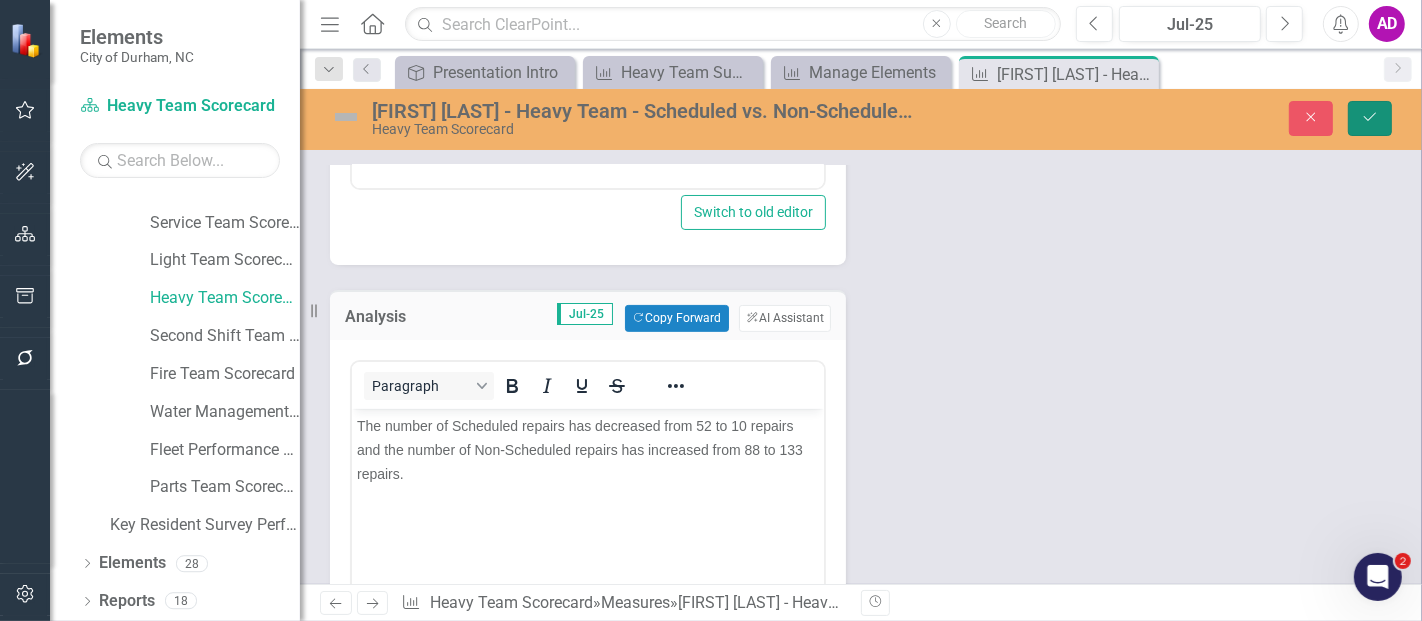 click on "Save" 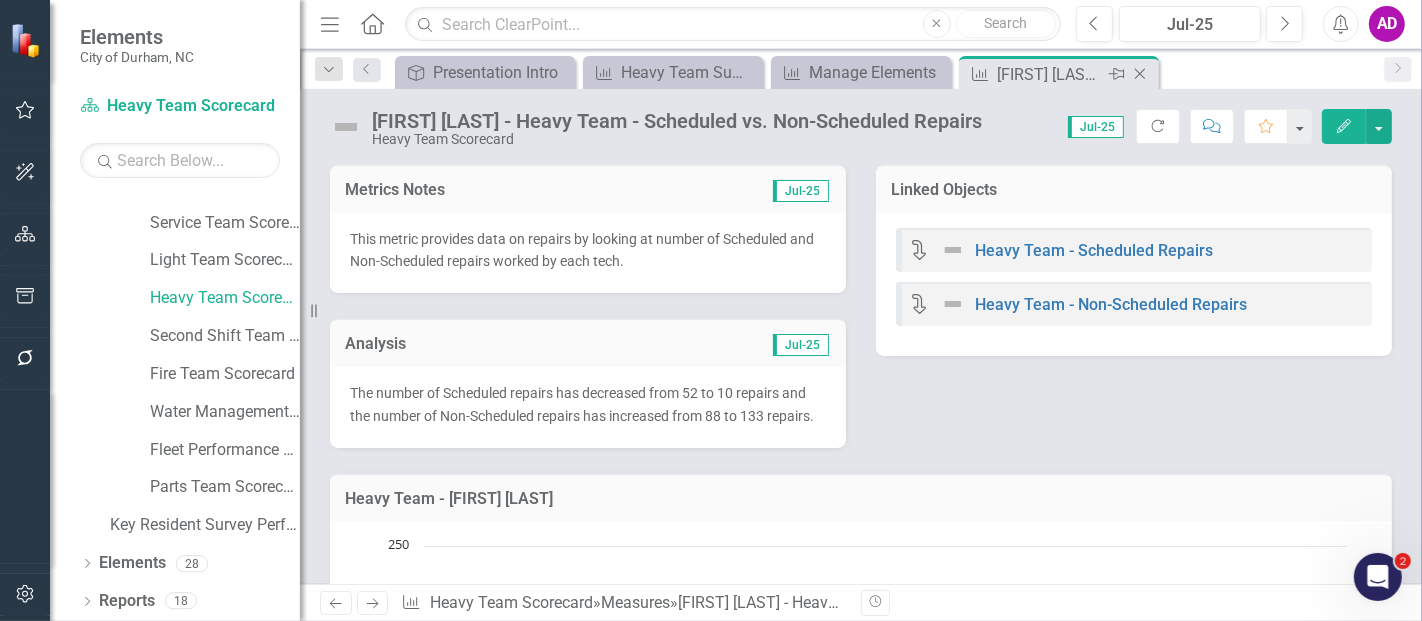 click on "Close" 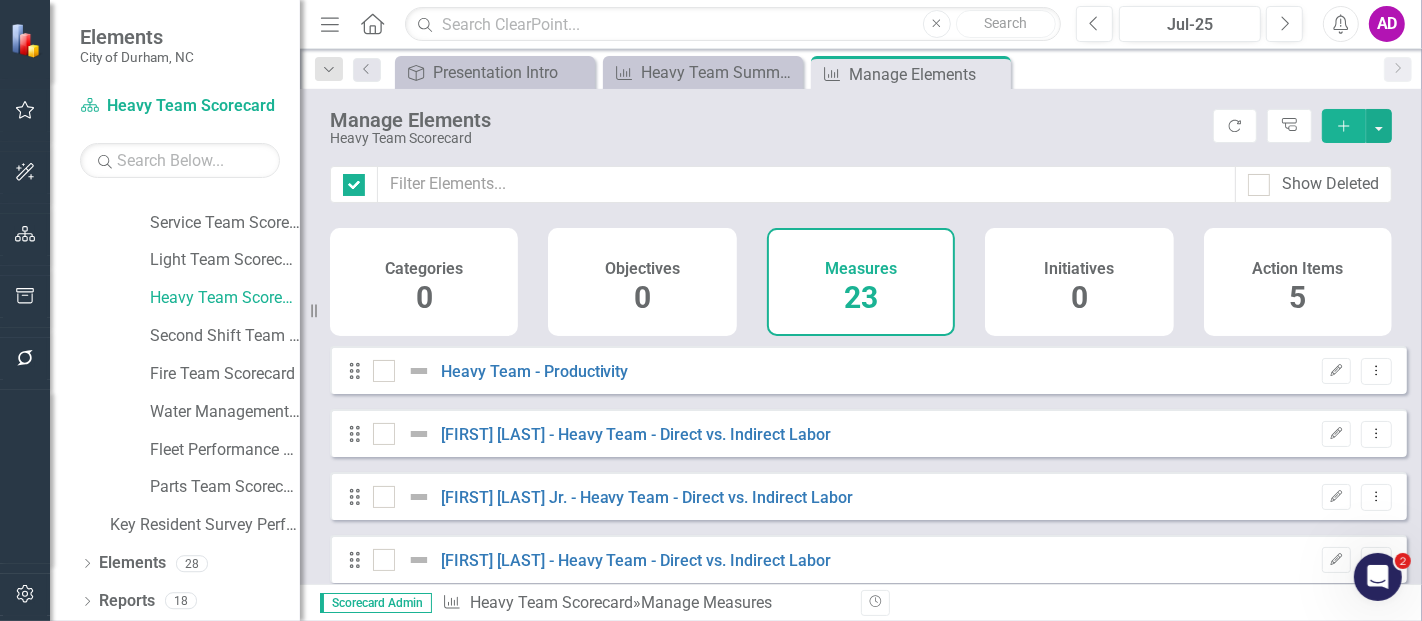 checkbox on "false" 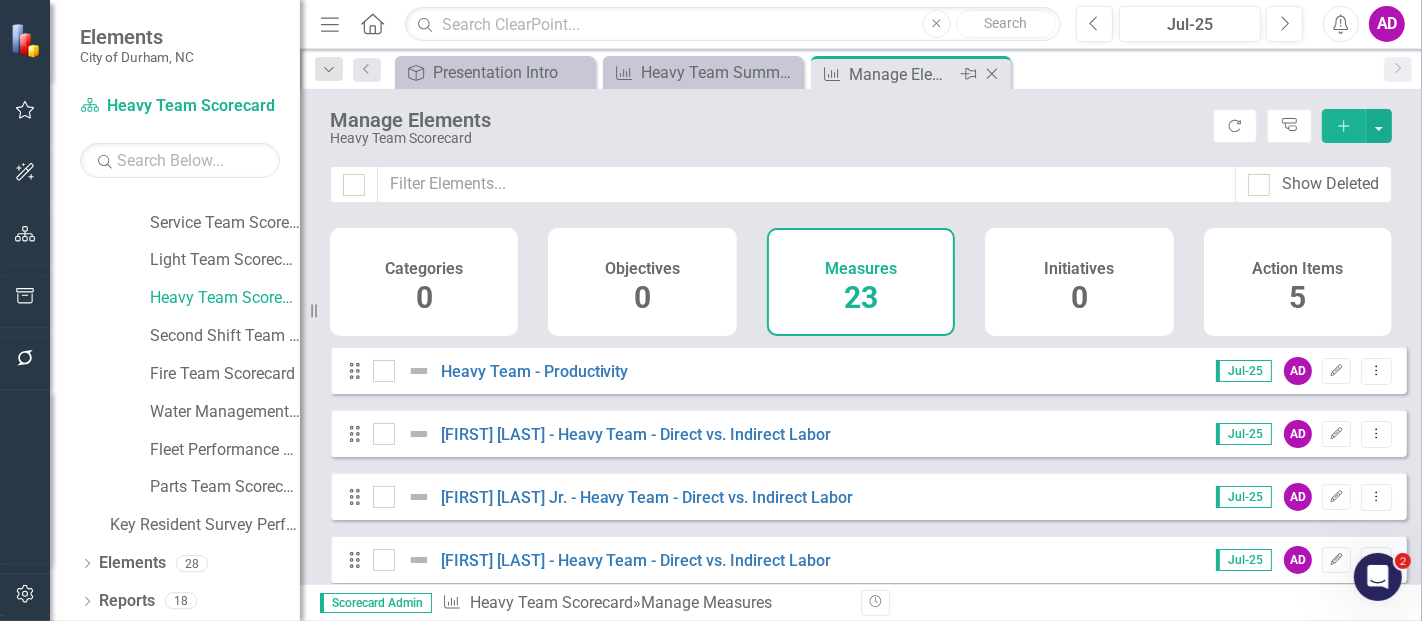 click 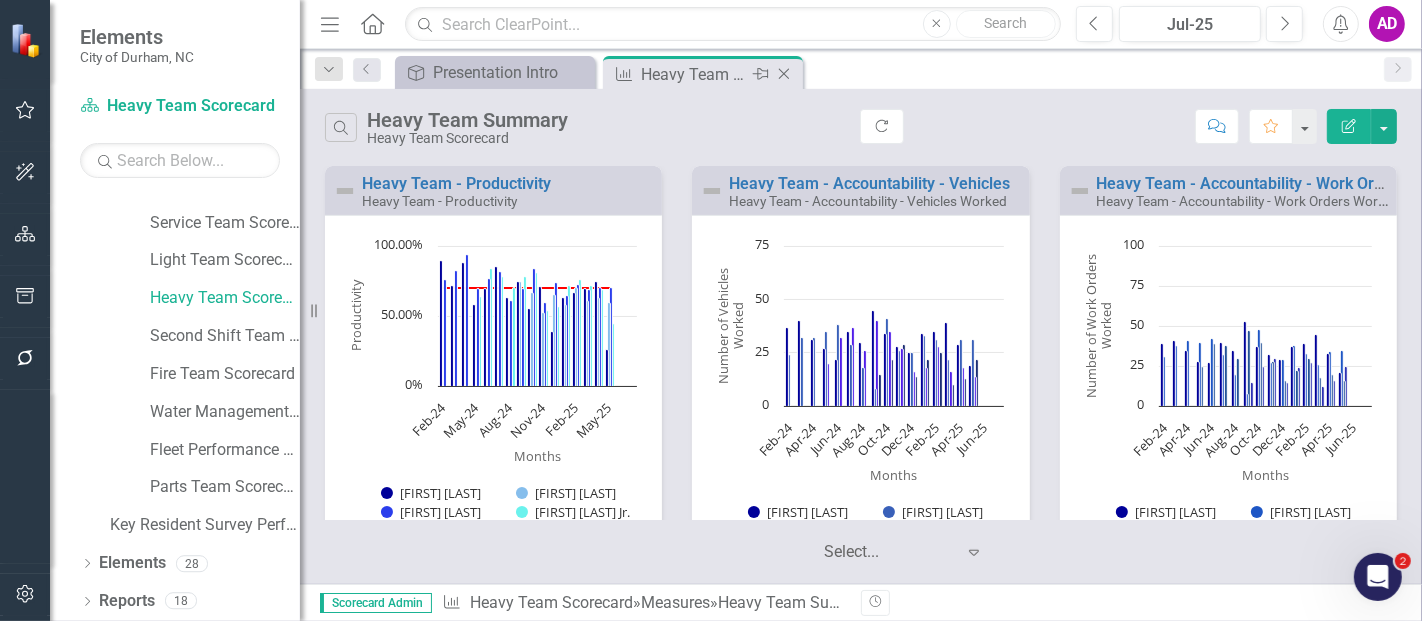 click 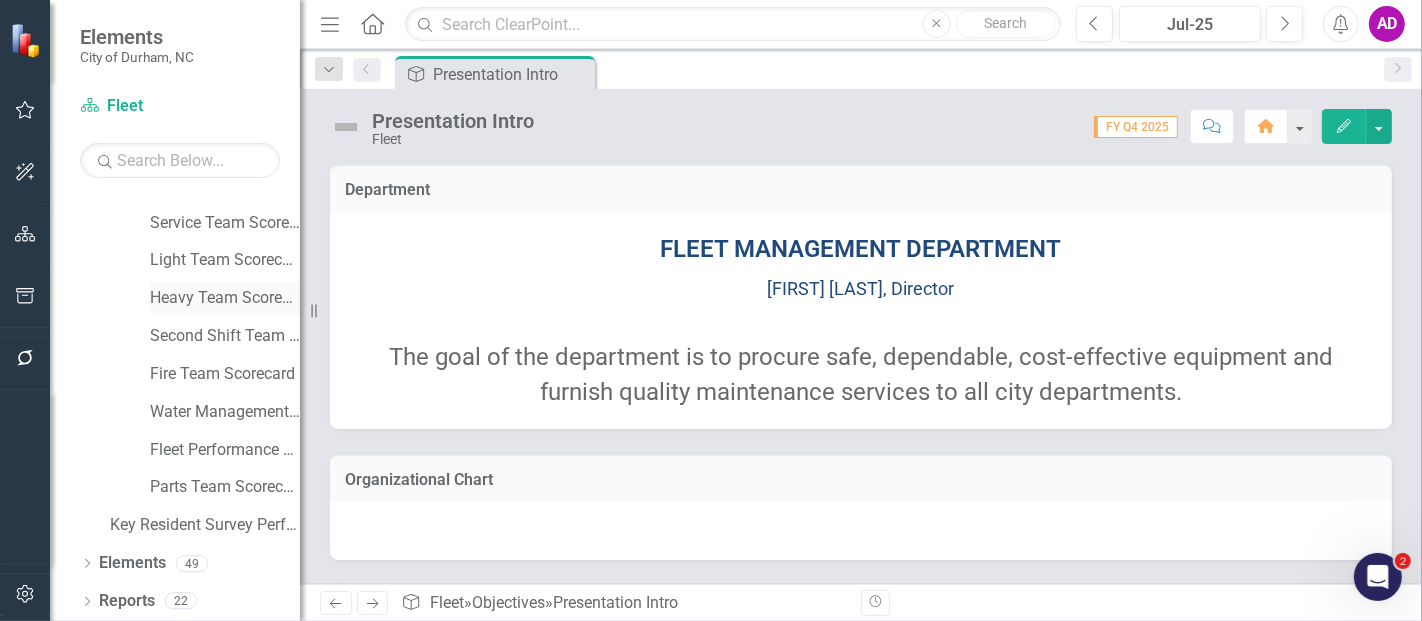 click on "Heavy Team Scorecard" at bounding box center [225, 298] 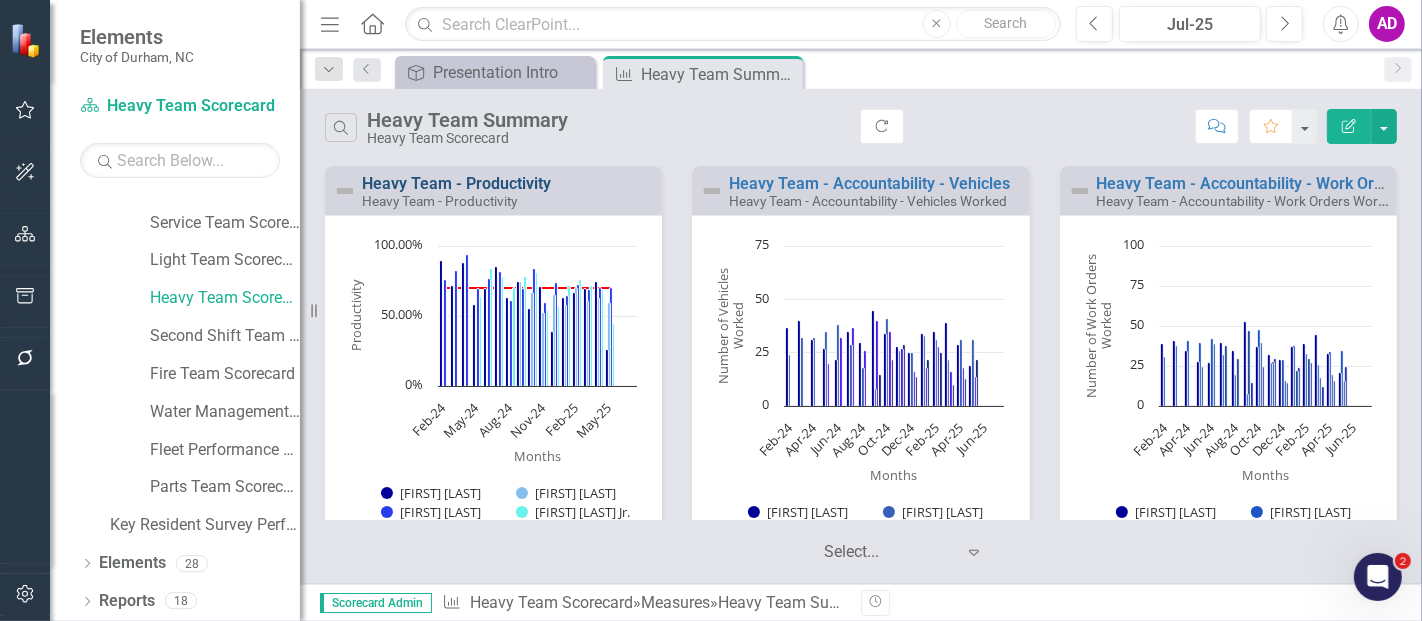 click on "Heavy Team - Productivity" at bounding box center (456, 183) 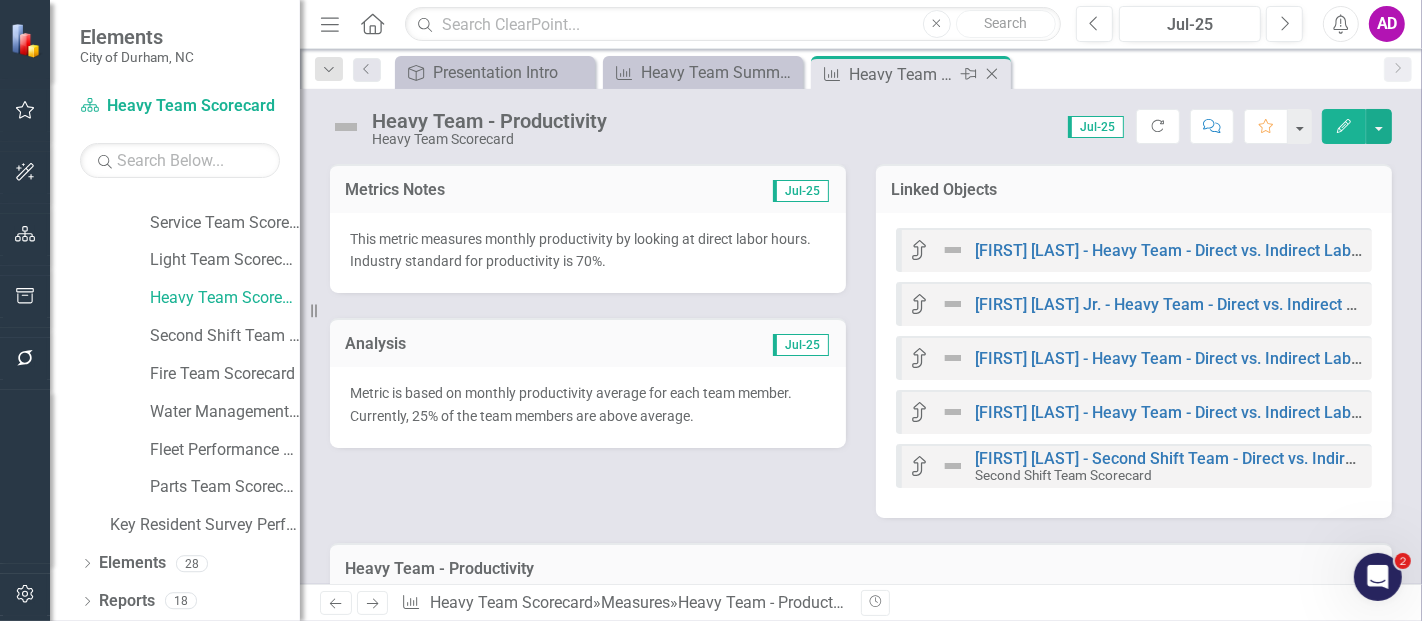 click 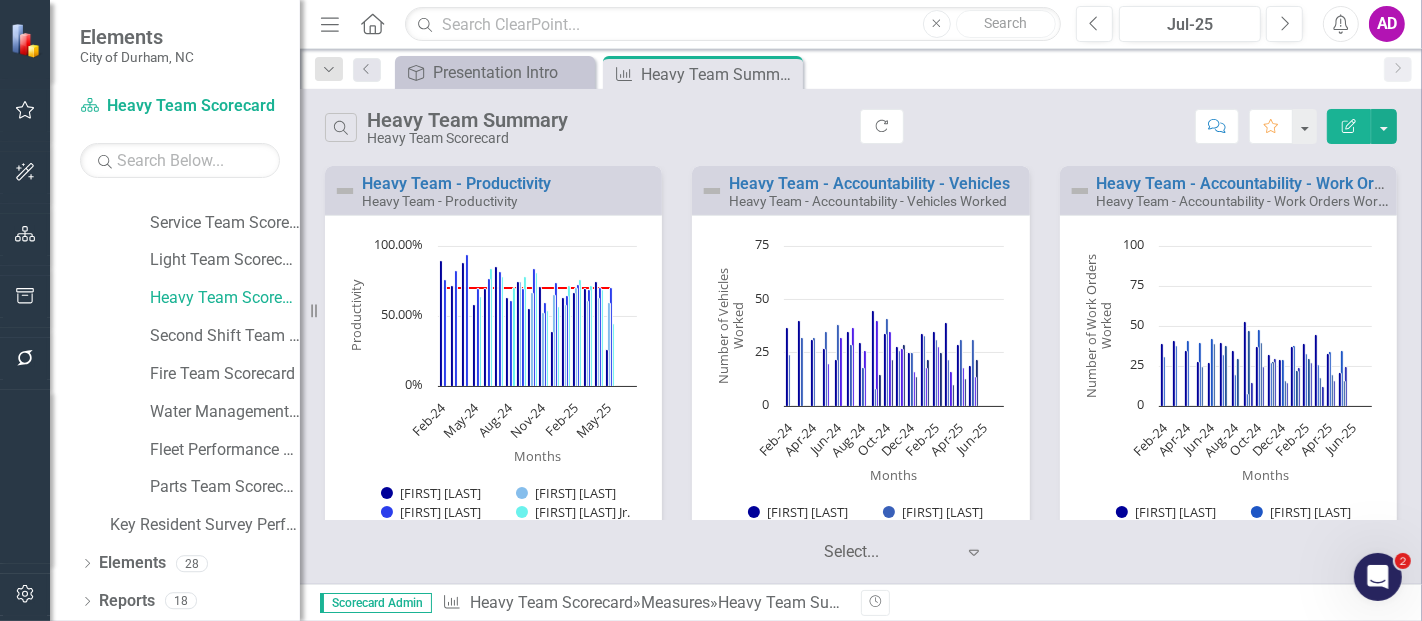 drag, startPoint x: 785, startPoint y: 70, endPoint x: 252, endPoint y: 276, distance: 571.42365 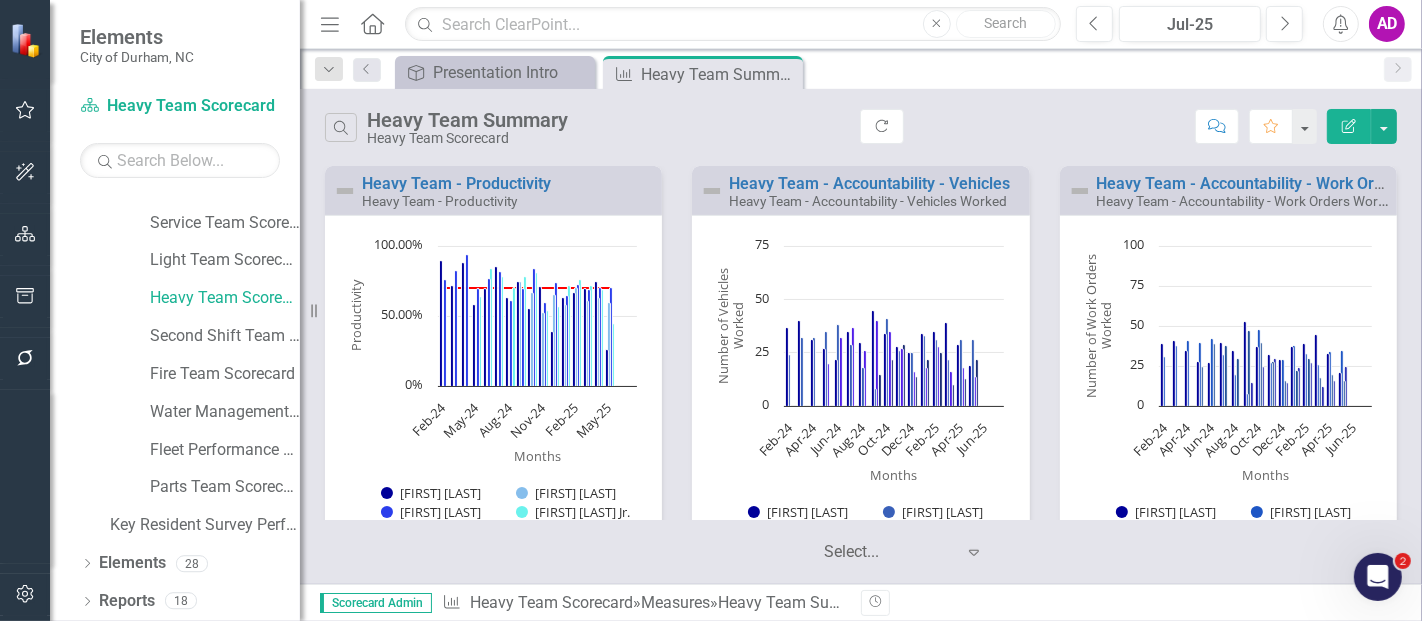 click on "Close" 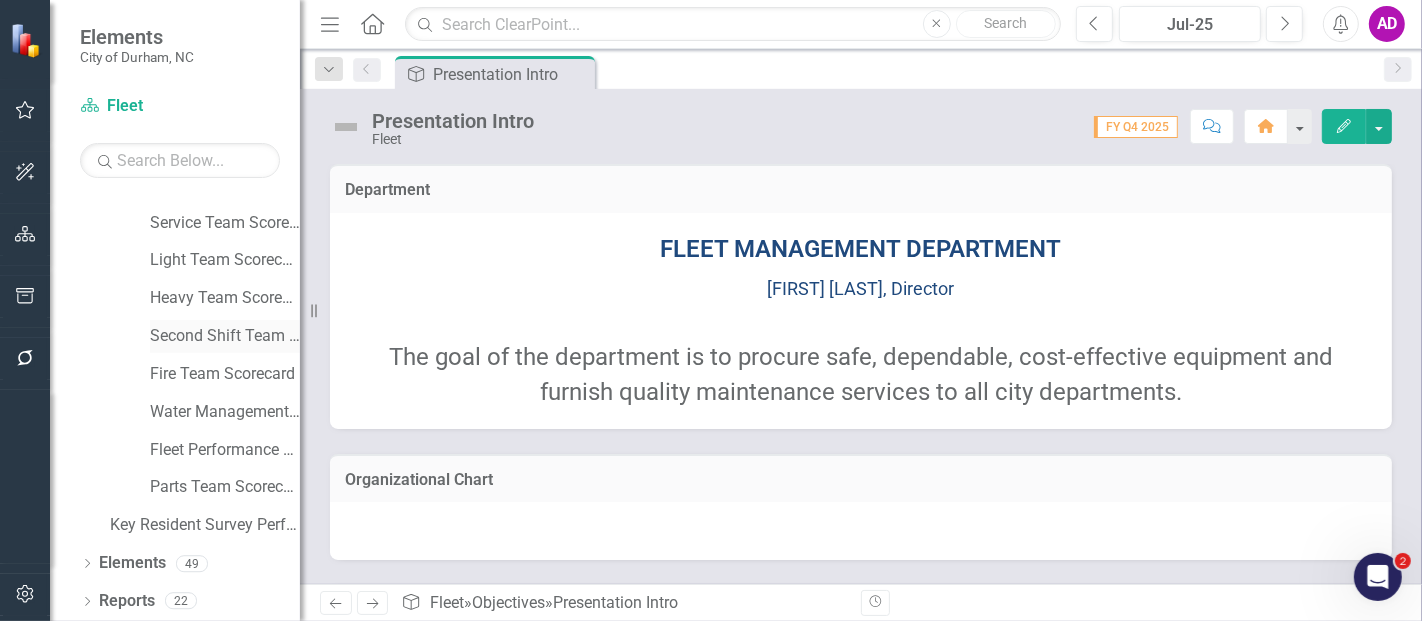 click on "Second Shift Team Scorecard" at bounding box center (225, 336) 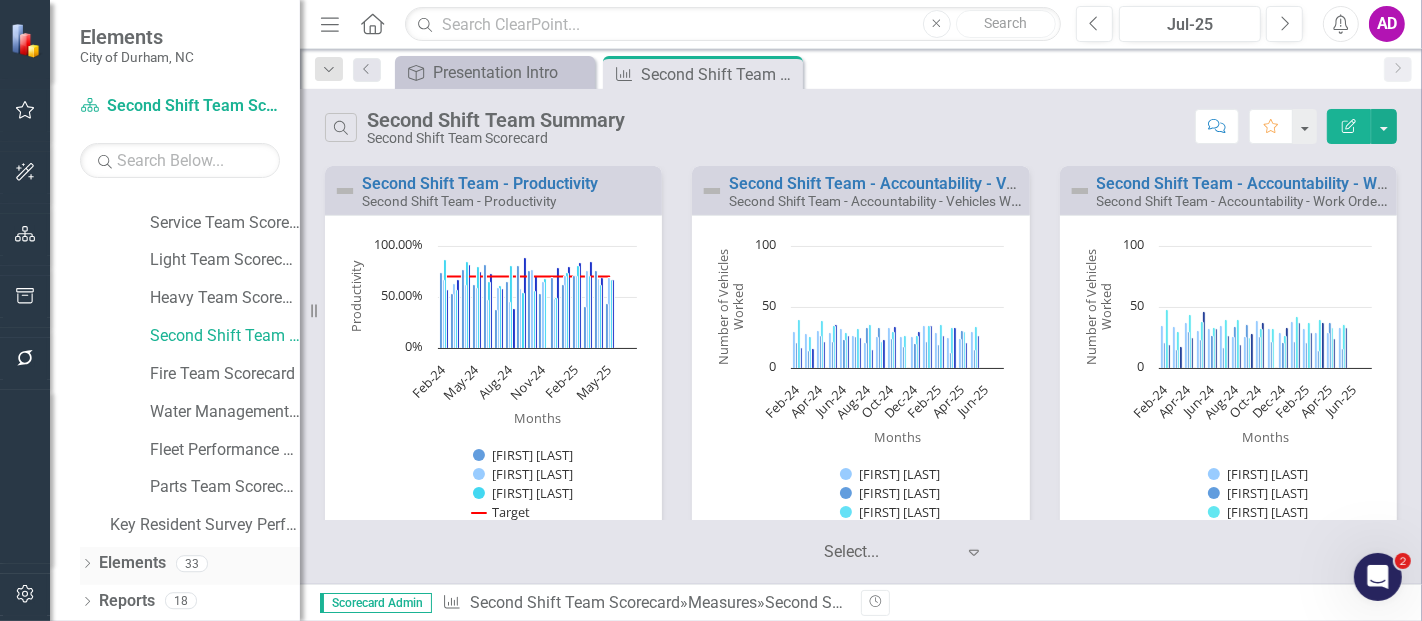 click on "Elements" at bounding box center (132, 563) 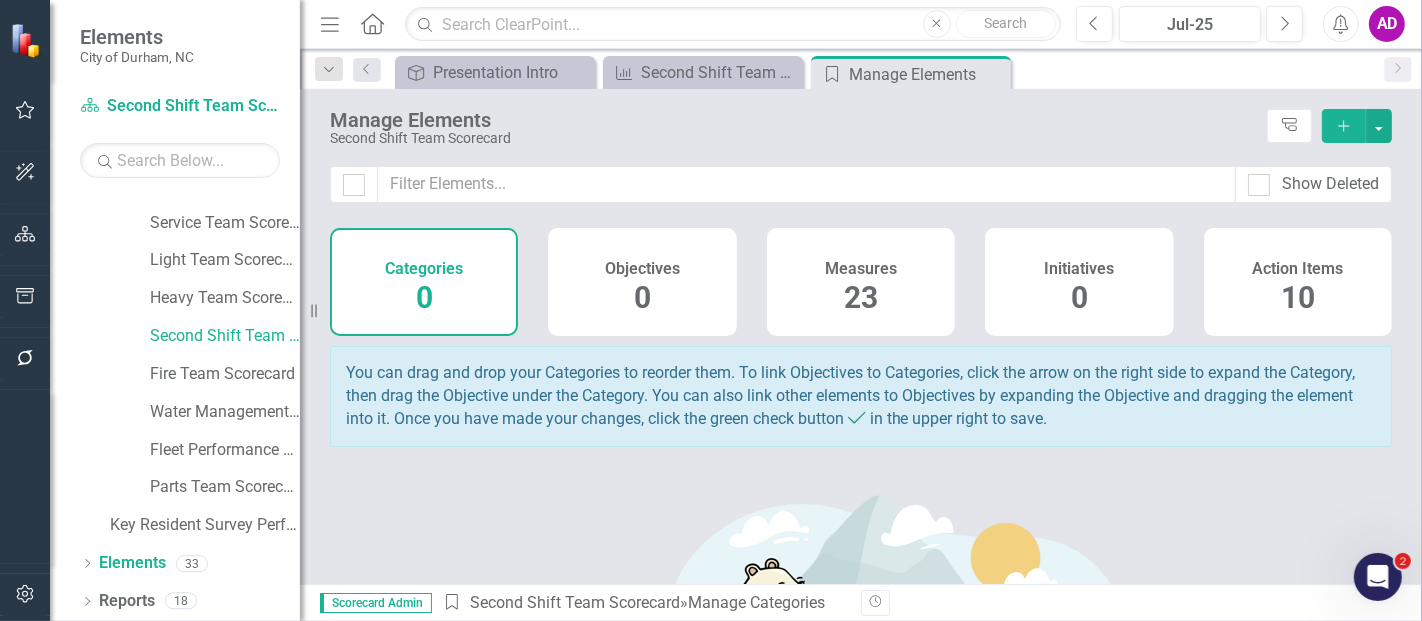 click on "23" at bounding box center [861, 297] 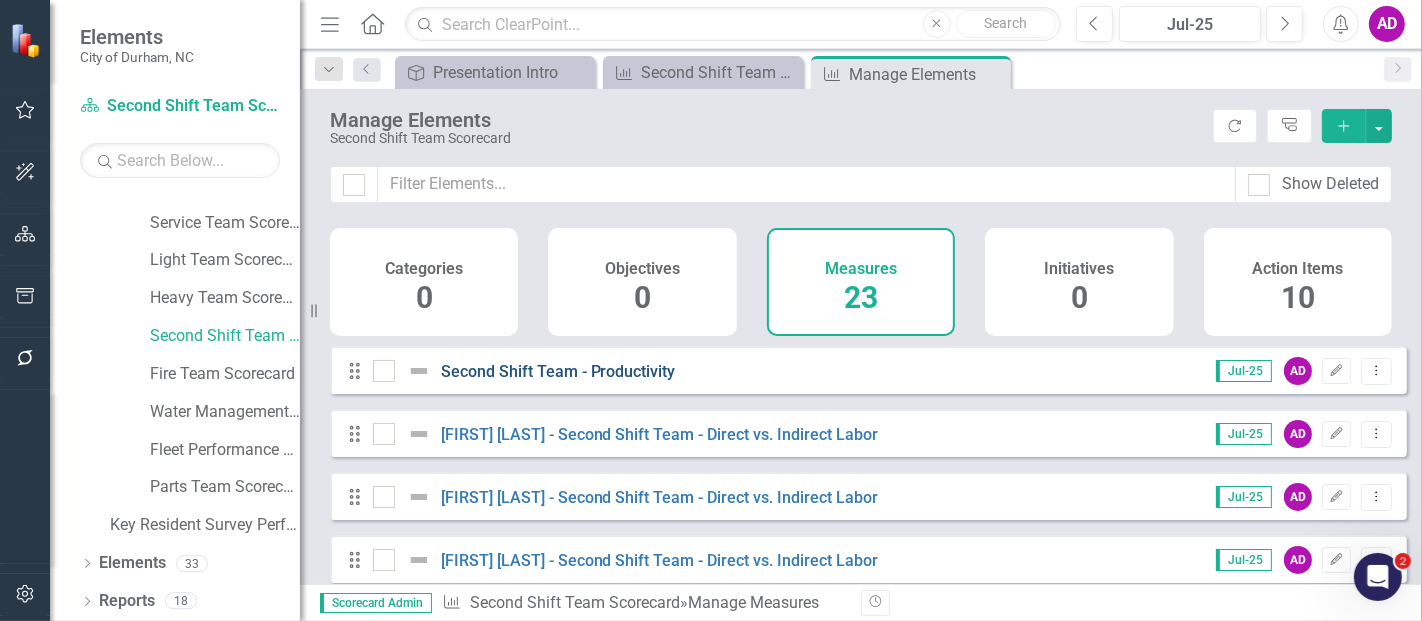 click on "Second Shift Team - Productivity" at bounding box center (558, 371) 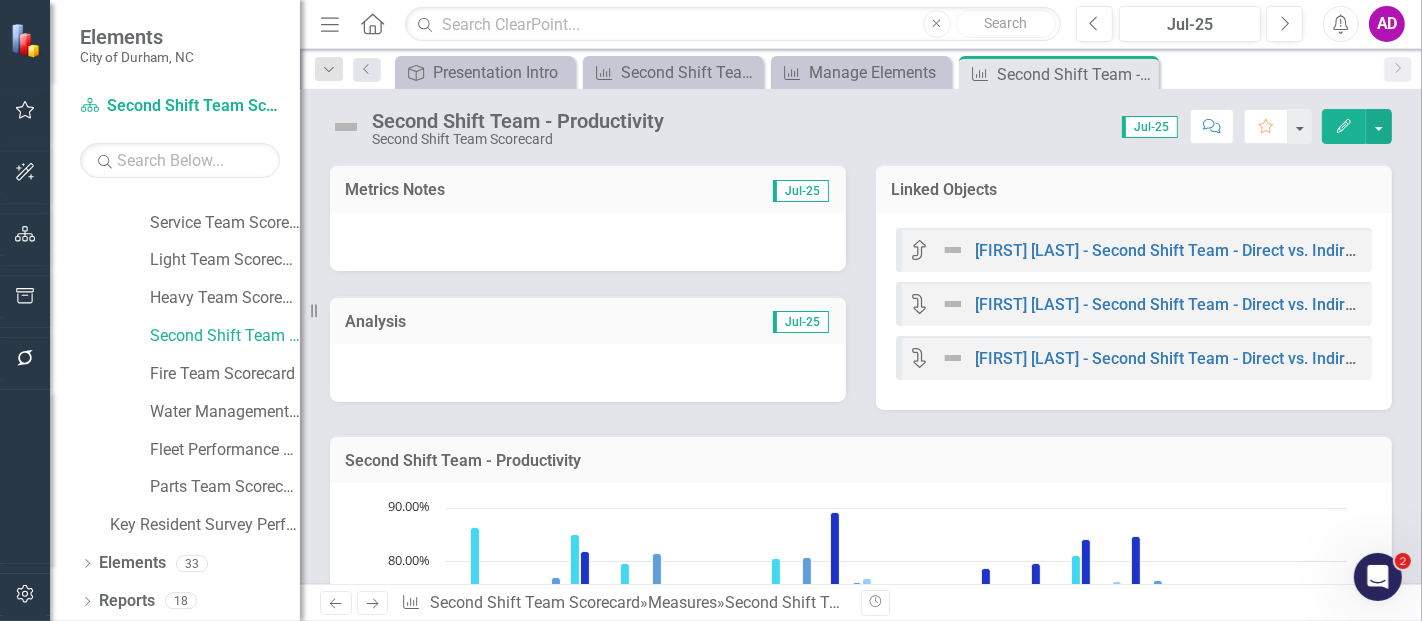 click at bounding box center [588, 242] 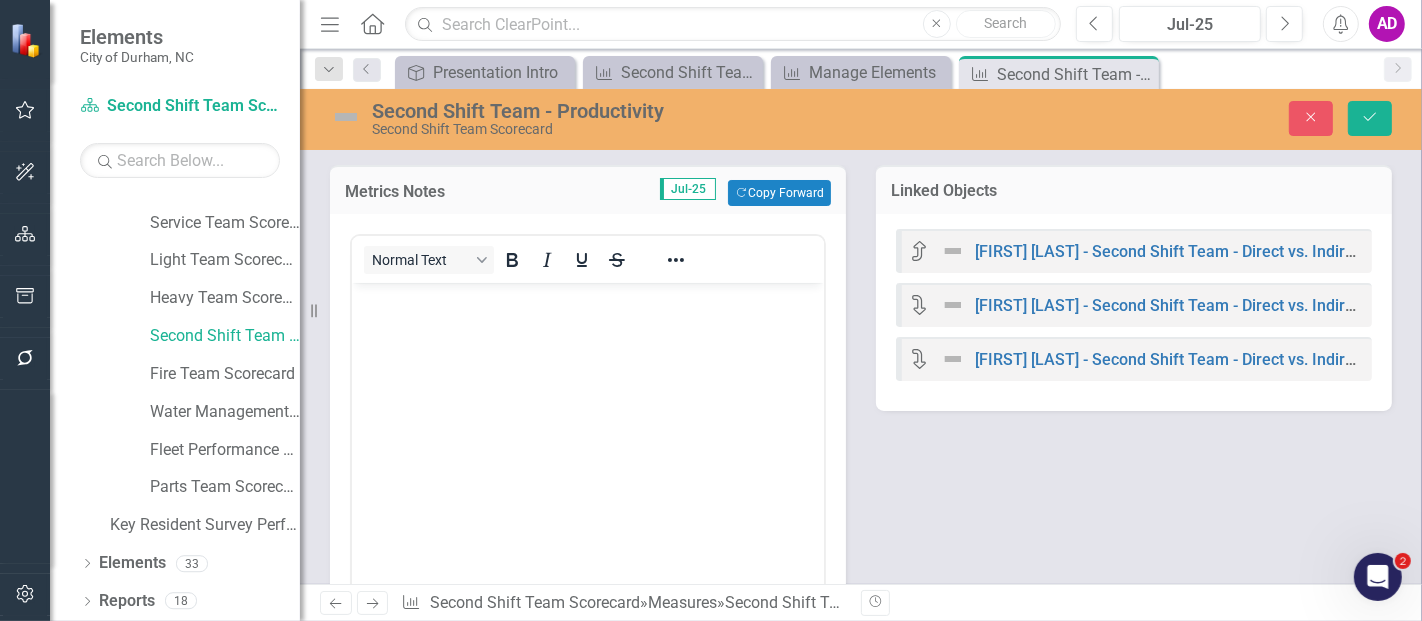 scroll, scrollTop: 0, scrollLeft: 0, axis: both 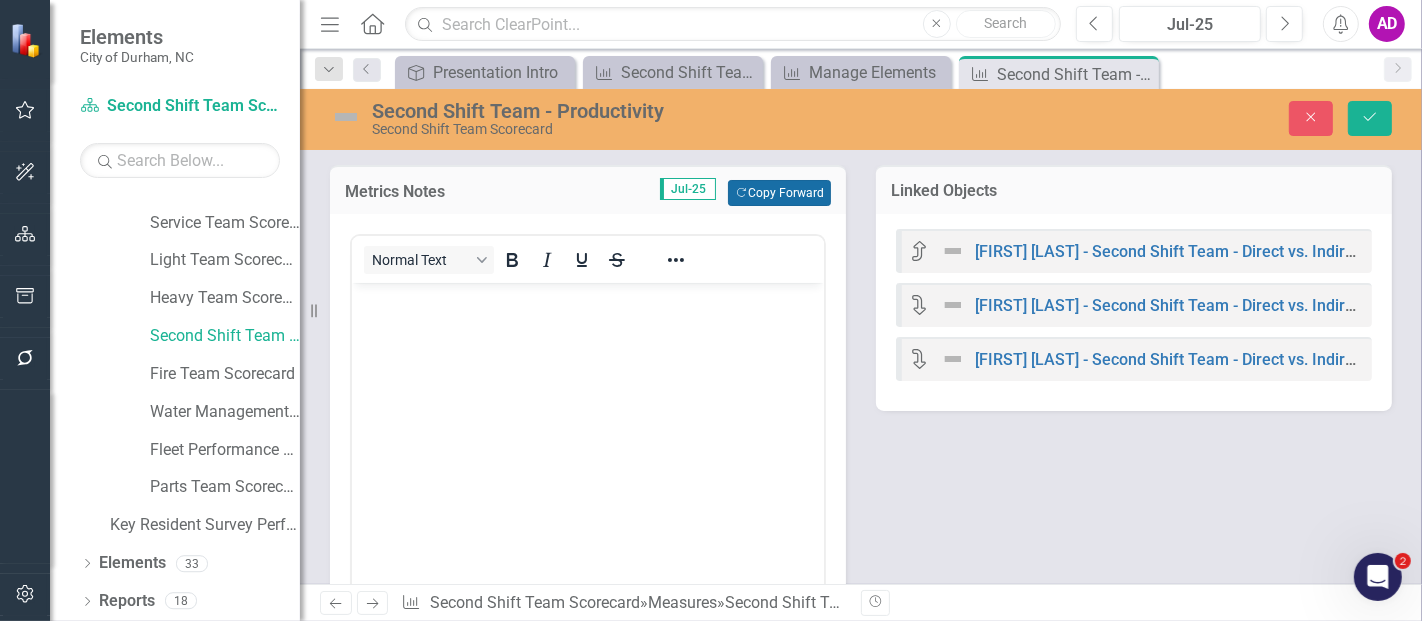 click on "Copy Forward  Copy Forward" at bounding box center [779, 193] 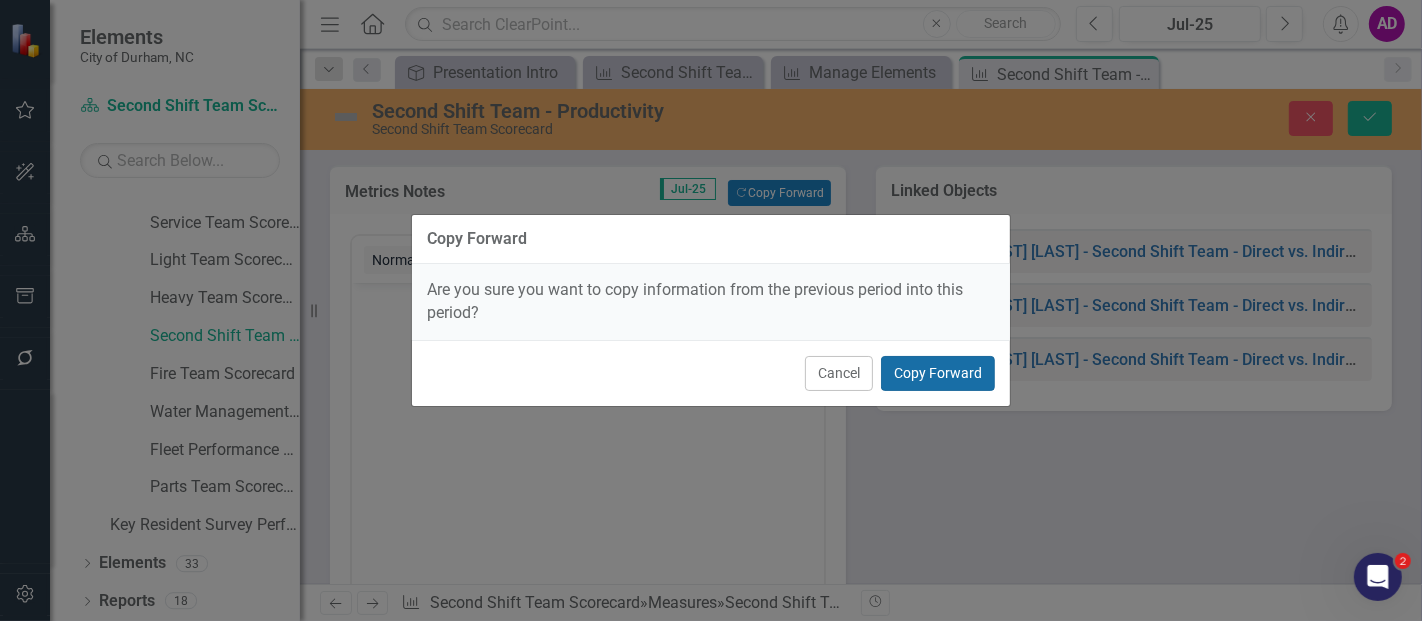 click on "Copy Forward" at bounding box center (938, 373) 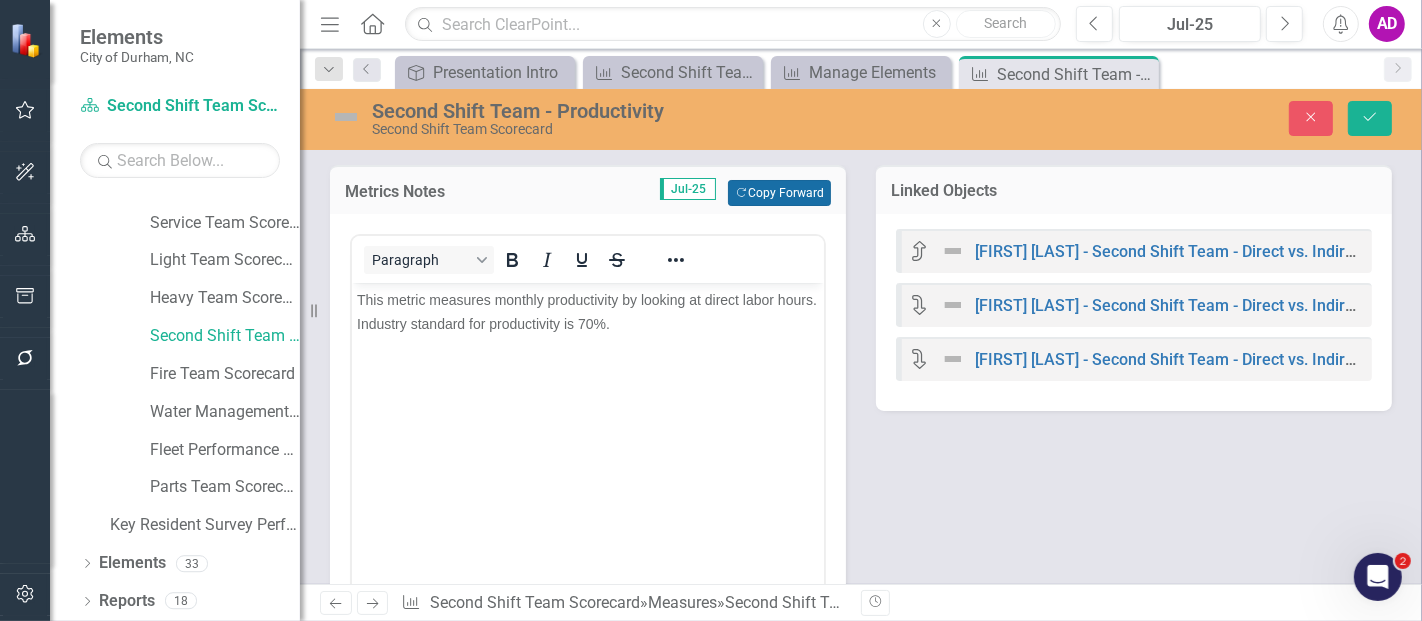 scroll, scrollTop: 444, scrollLeft: 0, axis: vertical 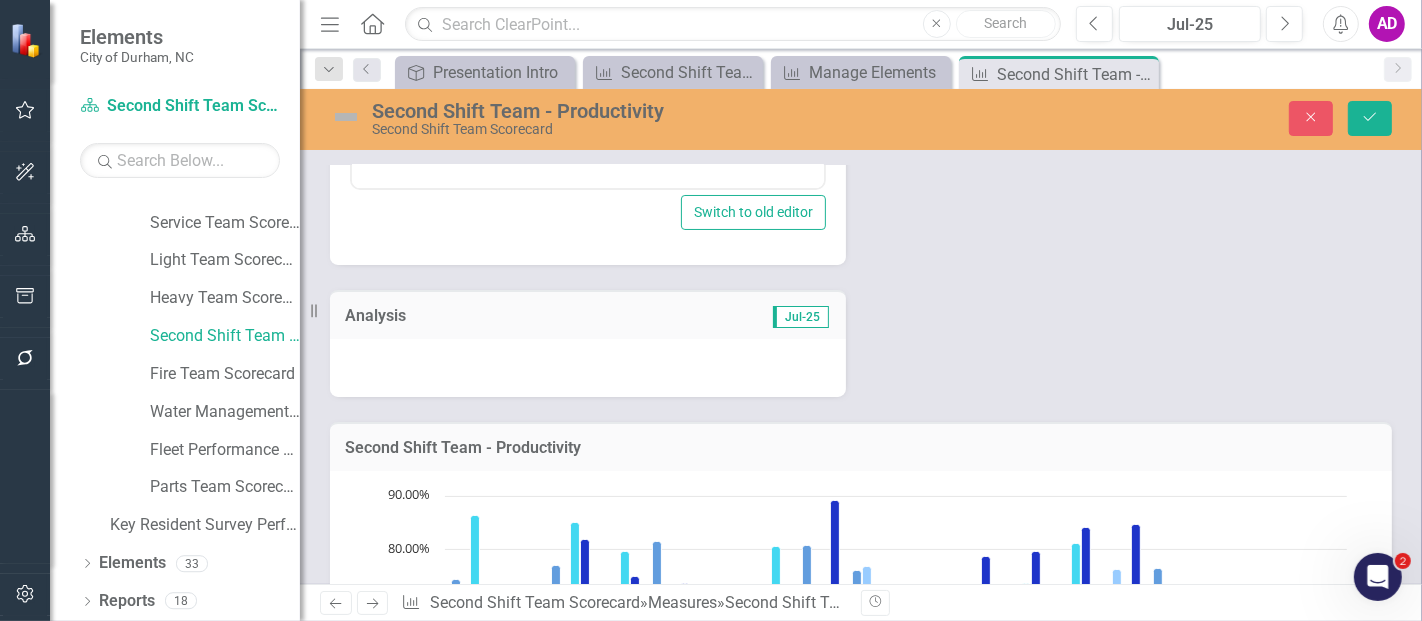 click at bounding box center [588, 368] 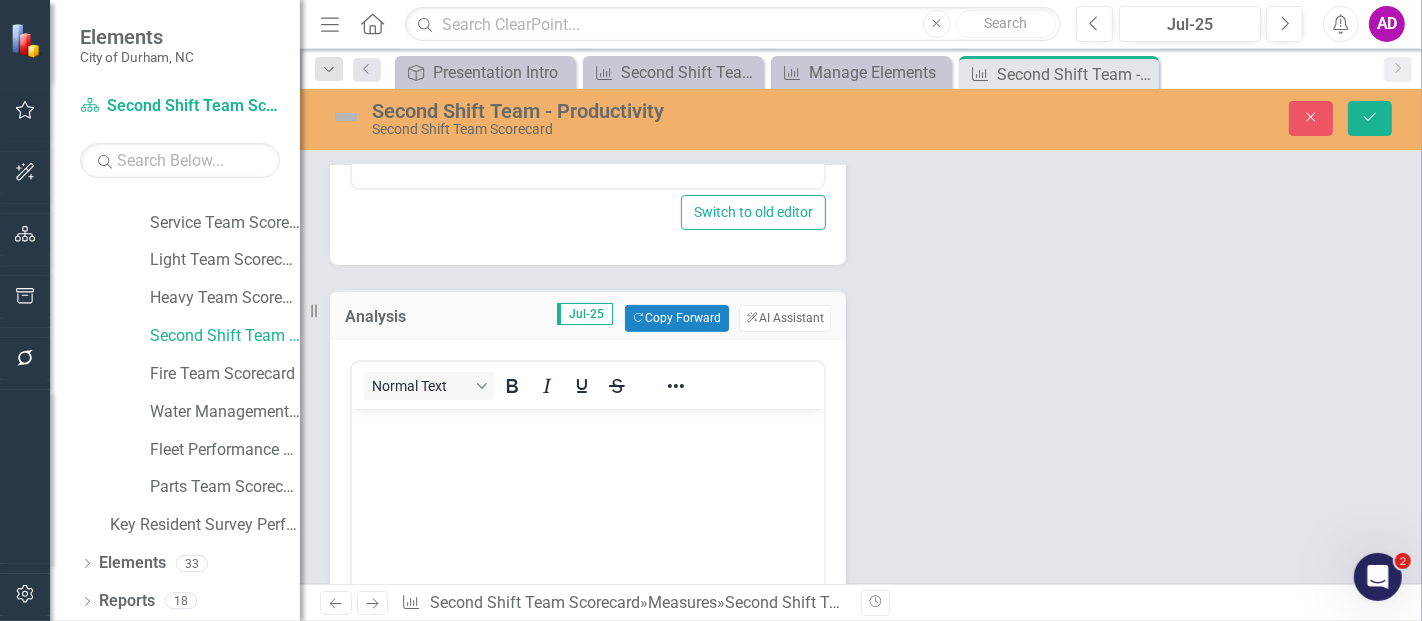 scroll, scrollTop: 0, scrollLeft: 0, axis: both 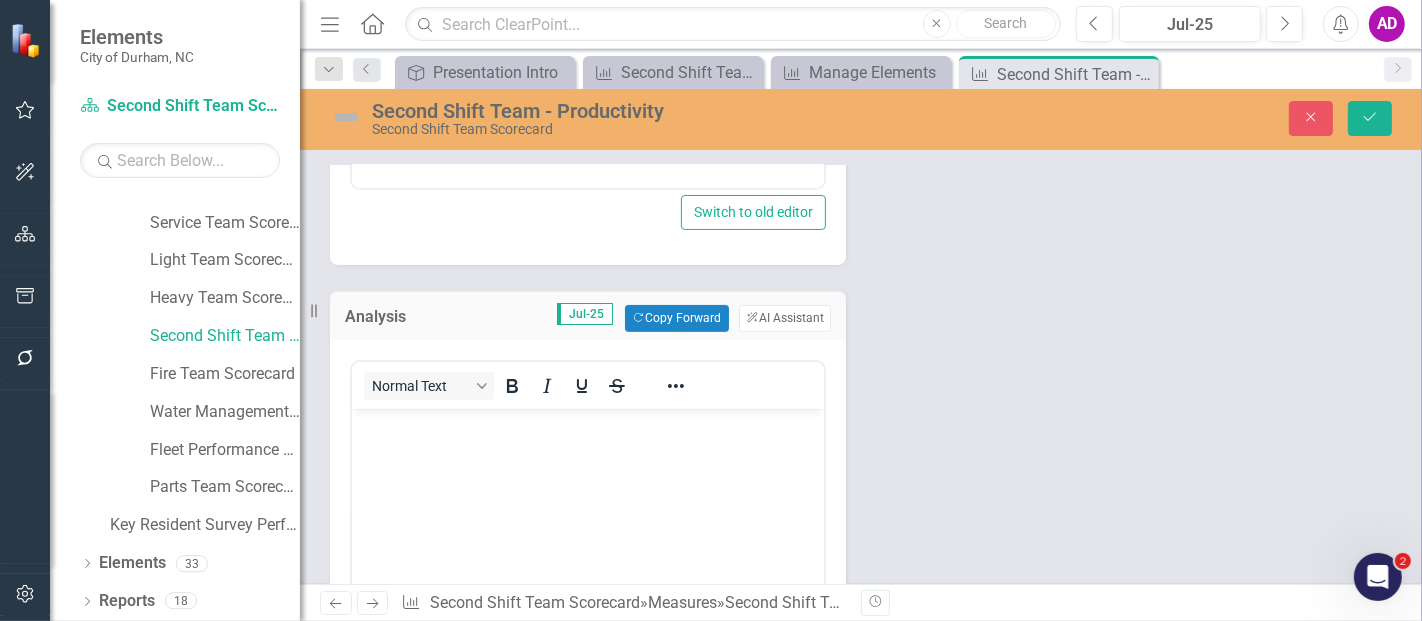 click on "Analysis Jul-25 Copy Forward  Copy Forward  ClearPoint AI  AI Assistant" at bounding box center (588, 314) 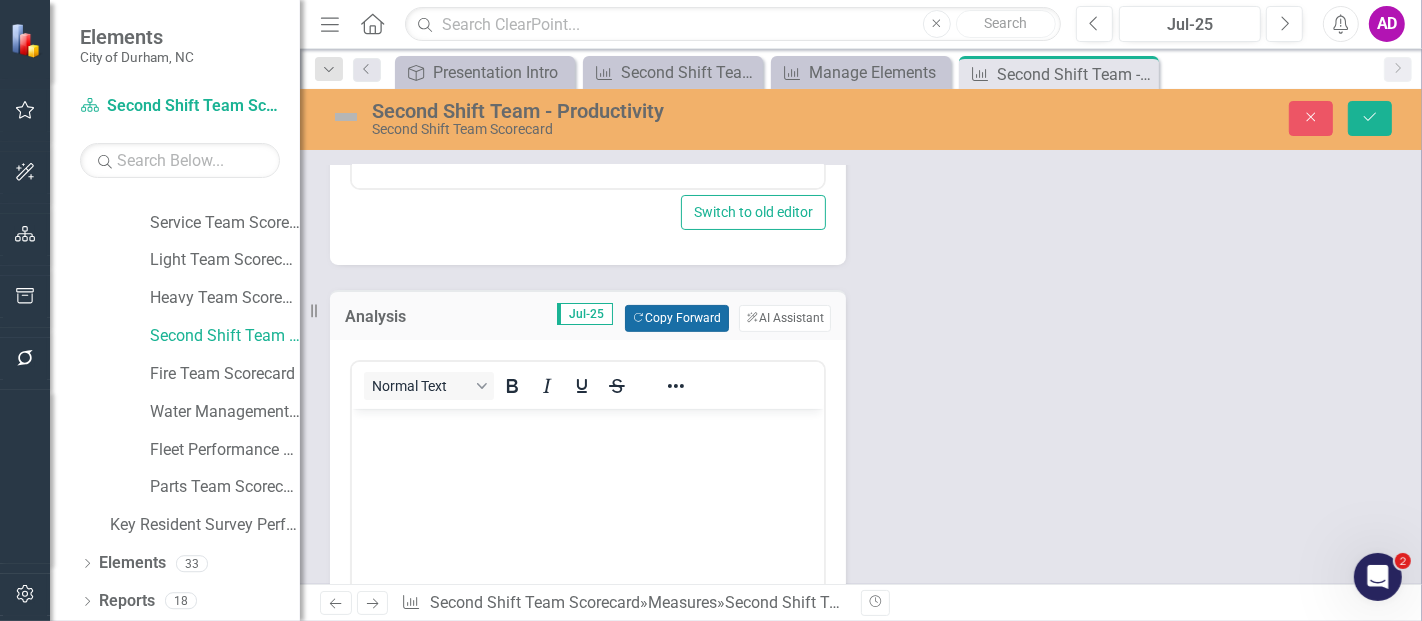 click on "Copy Forward  Copy Forward" at bounding box center [676, 318] 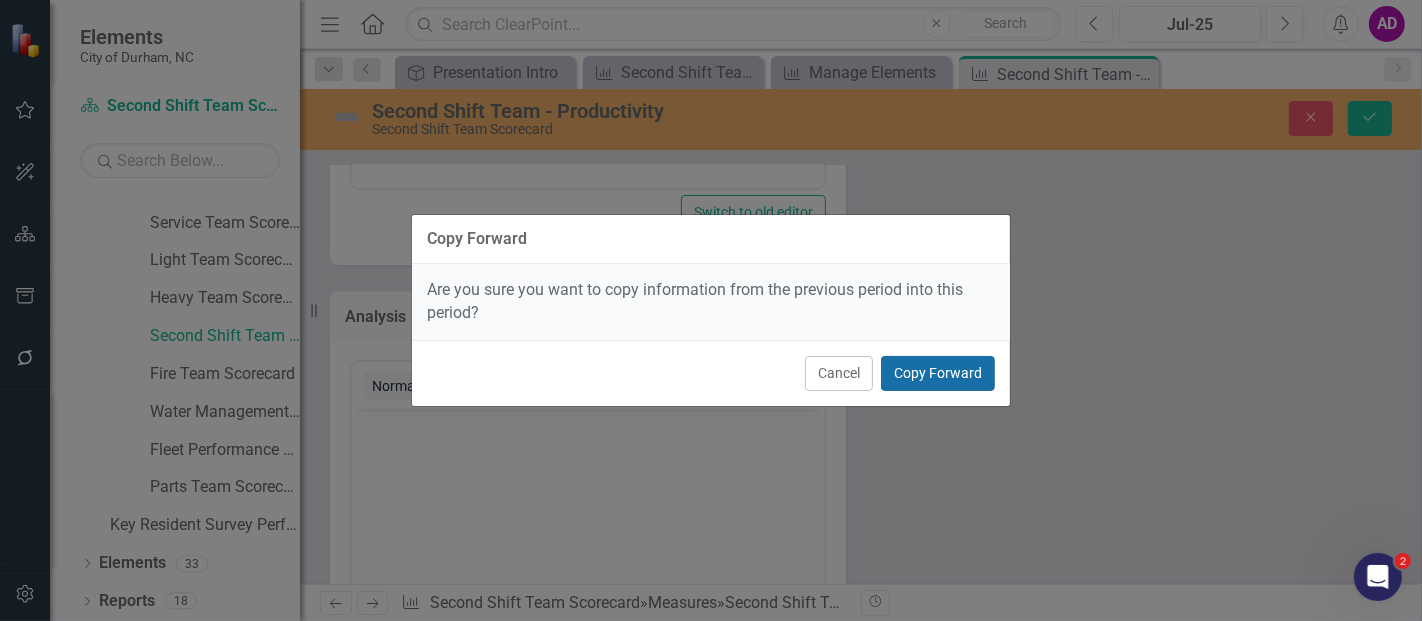 click on "Copy Forward" at bounding box center [938, 373] 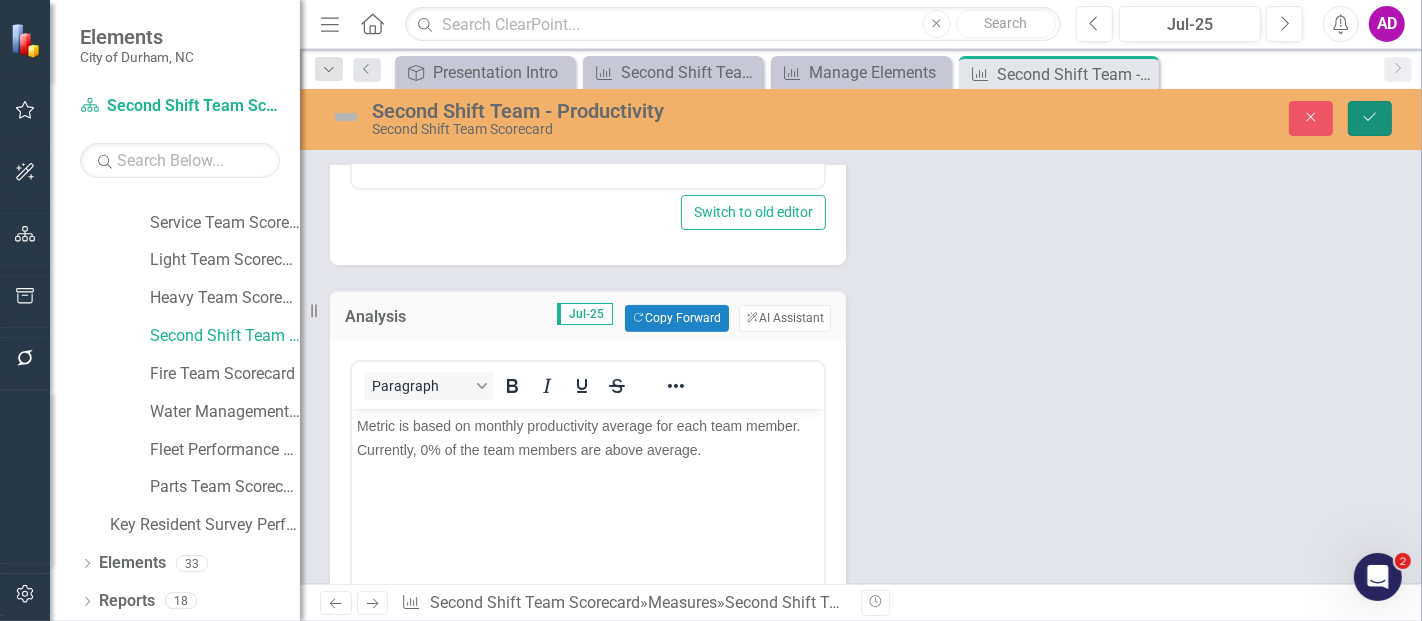 click on "Save" 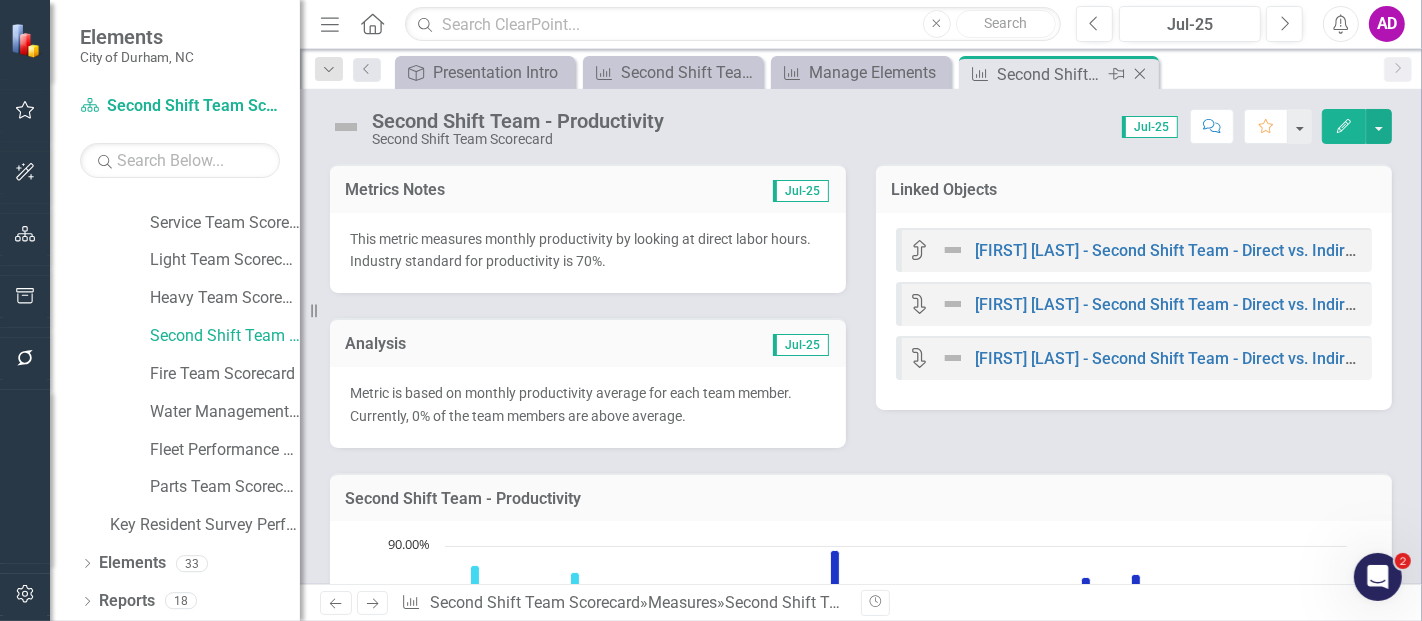 click 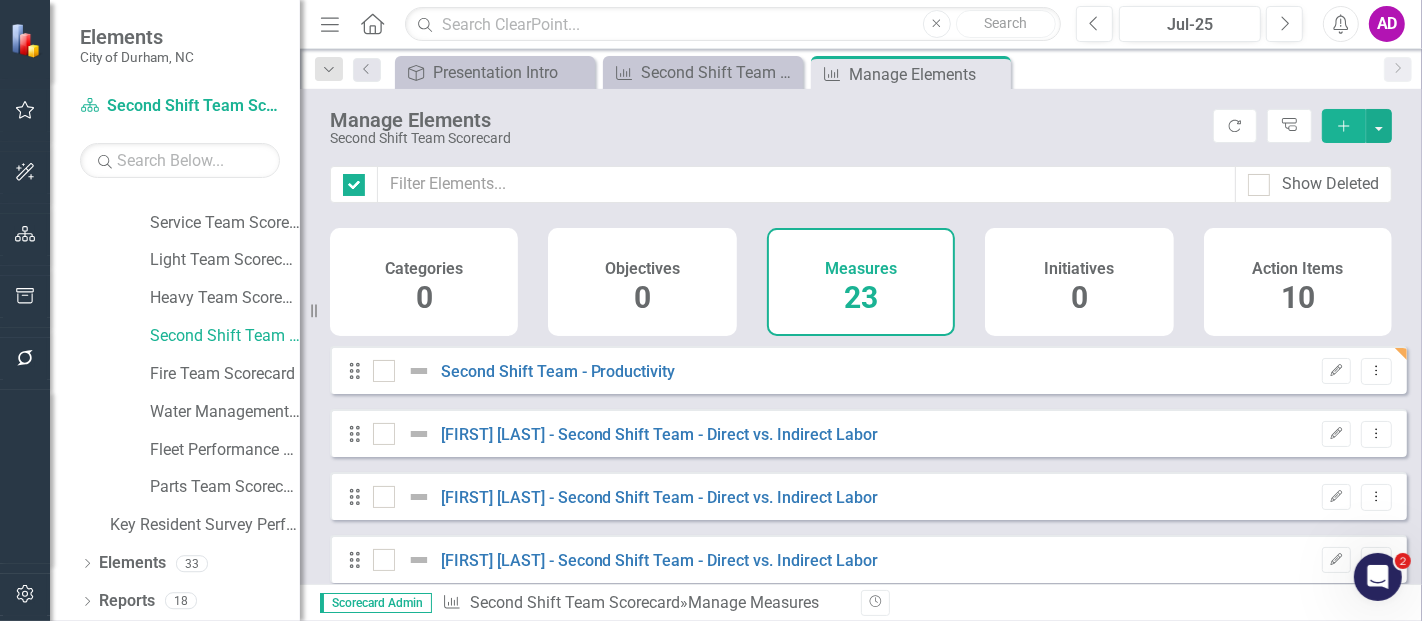 checkbox on "false" 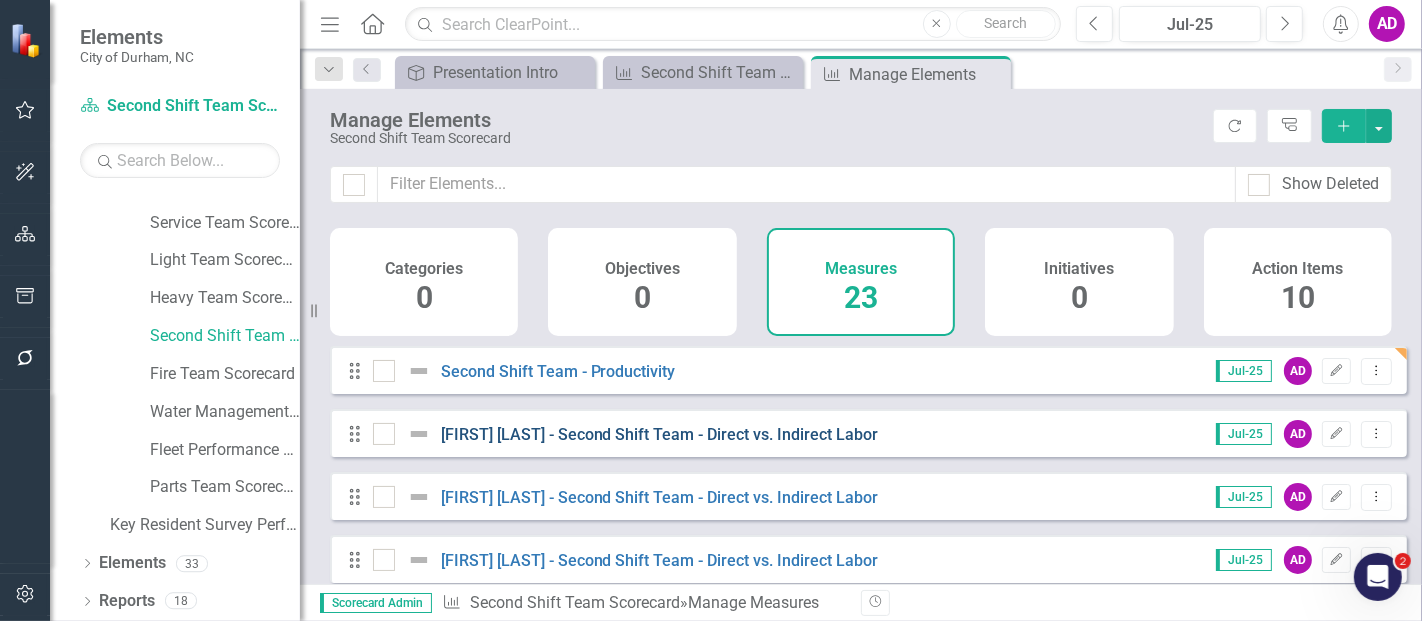 click on "[NAME] -  Second Shift Team- Direct vs. Indirect Labor" at bounding box center [660, 434] 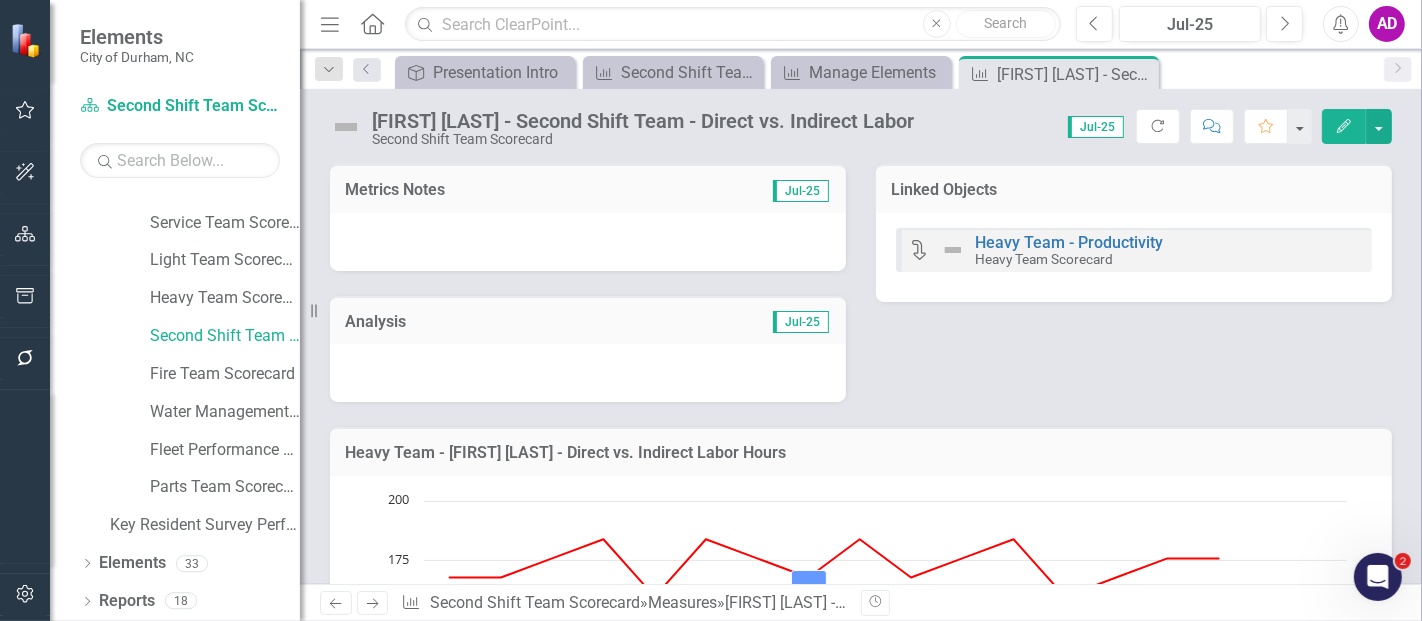 click at bounding box center (588, 242) 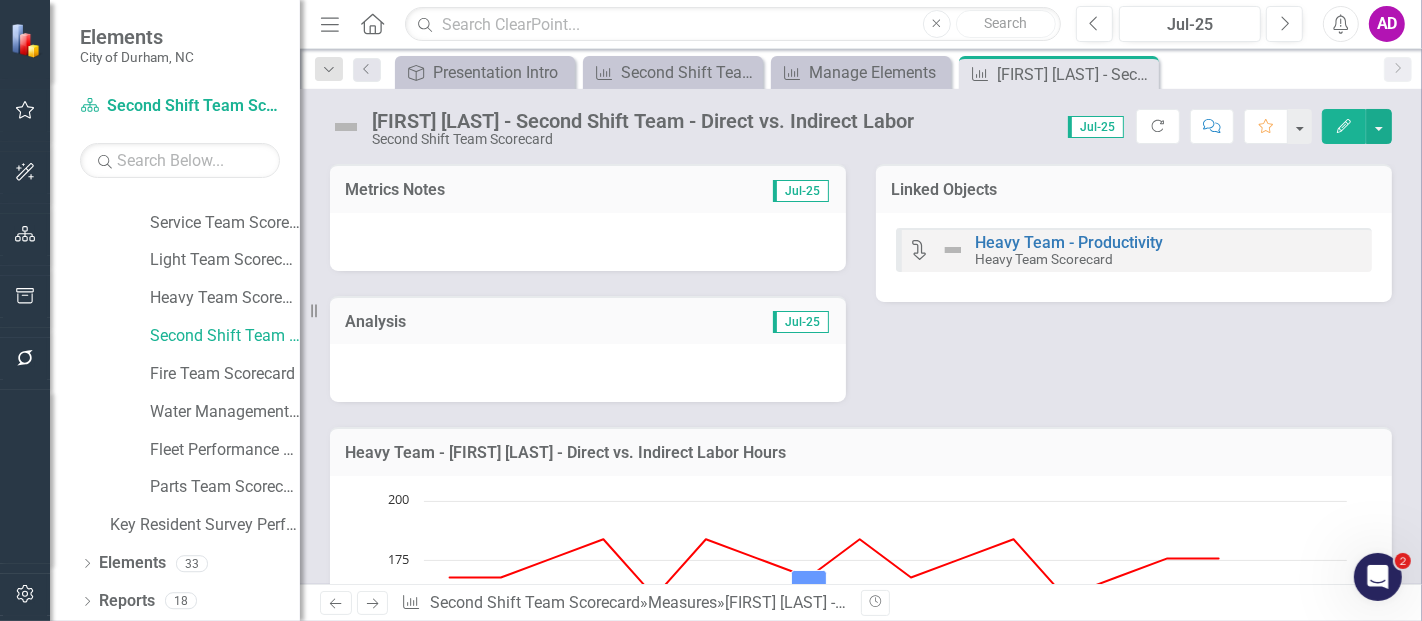click at bounding box center (588, 242) 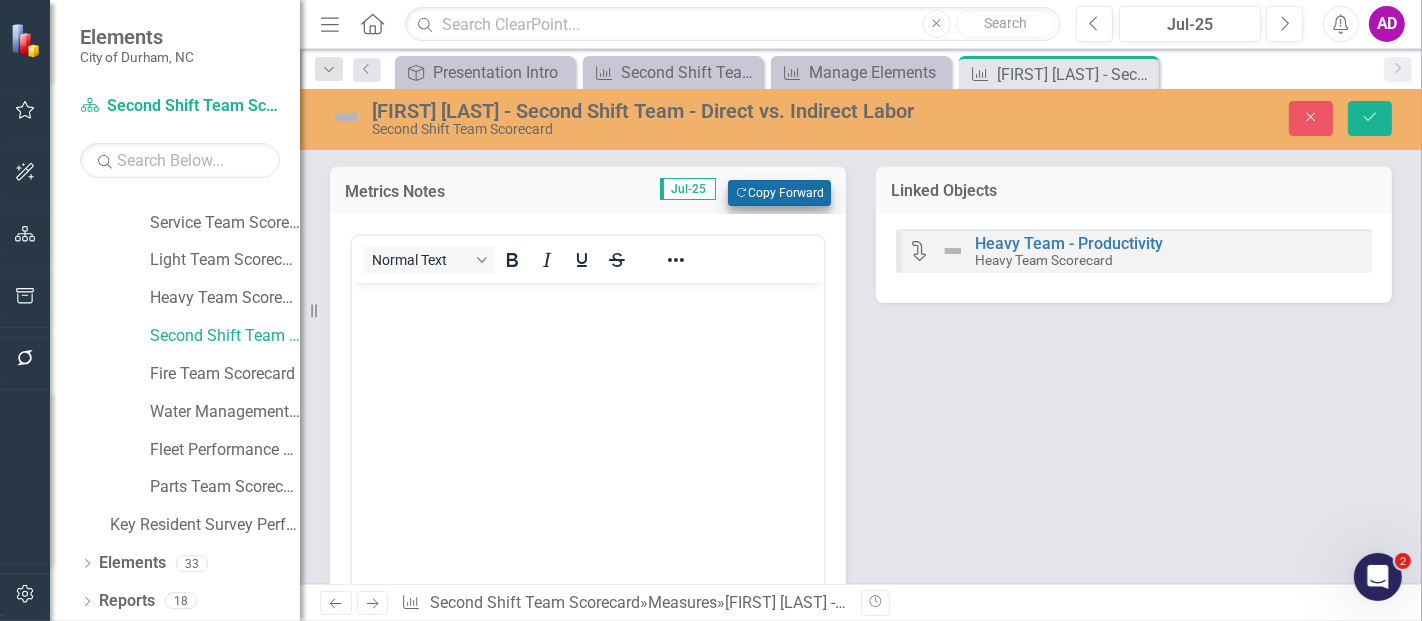 scroll, scrollTop: 0, scrollLeft: 0, axis: both 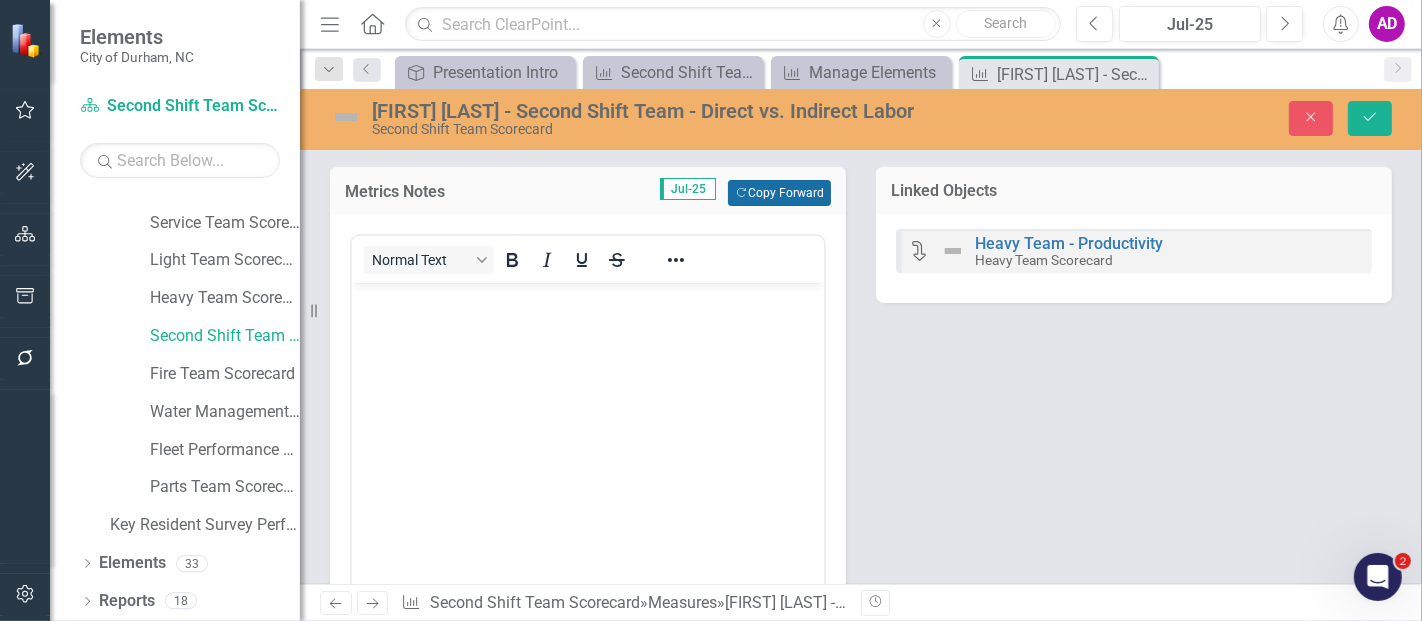 click on "Copy Forward  Copy Forward" at bounding box center [779, 193] 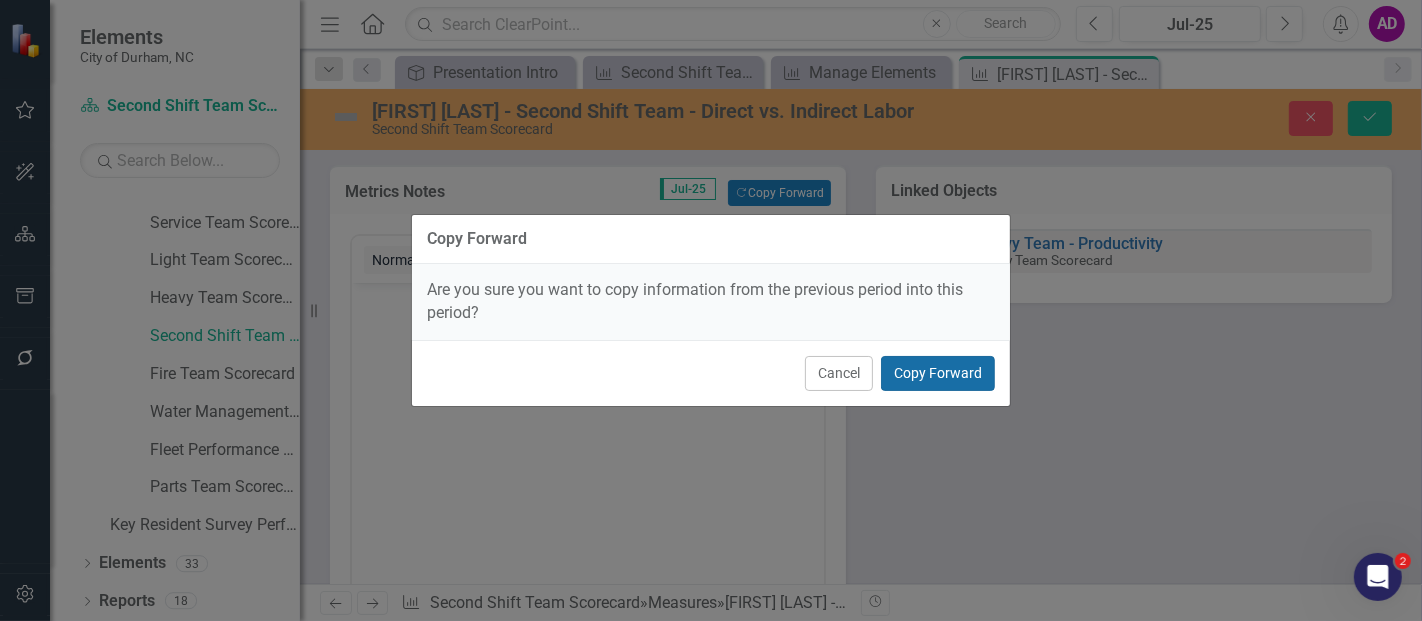 click on "Copy Forward" at bounding box center (938, 373) 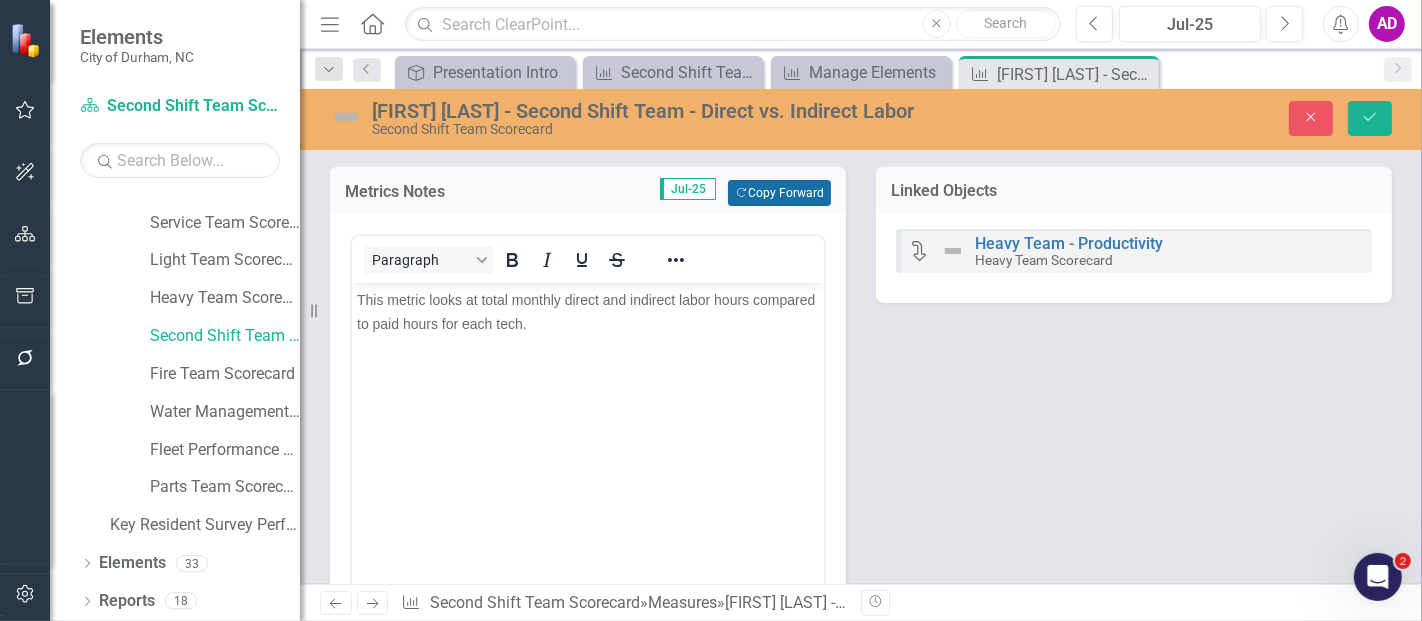scroll, scrollTop: 444, scrollLeft: 0, axis: vertical 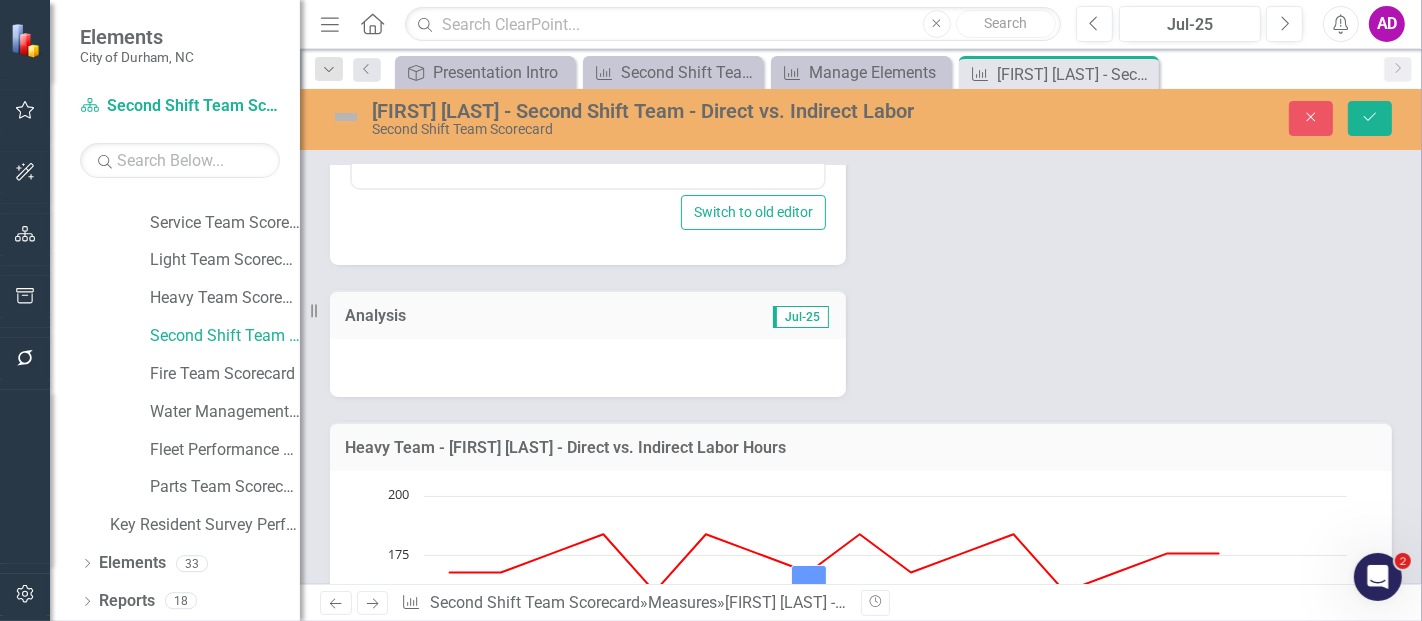 click at bounding box center [588, 368] 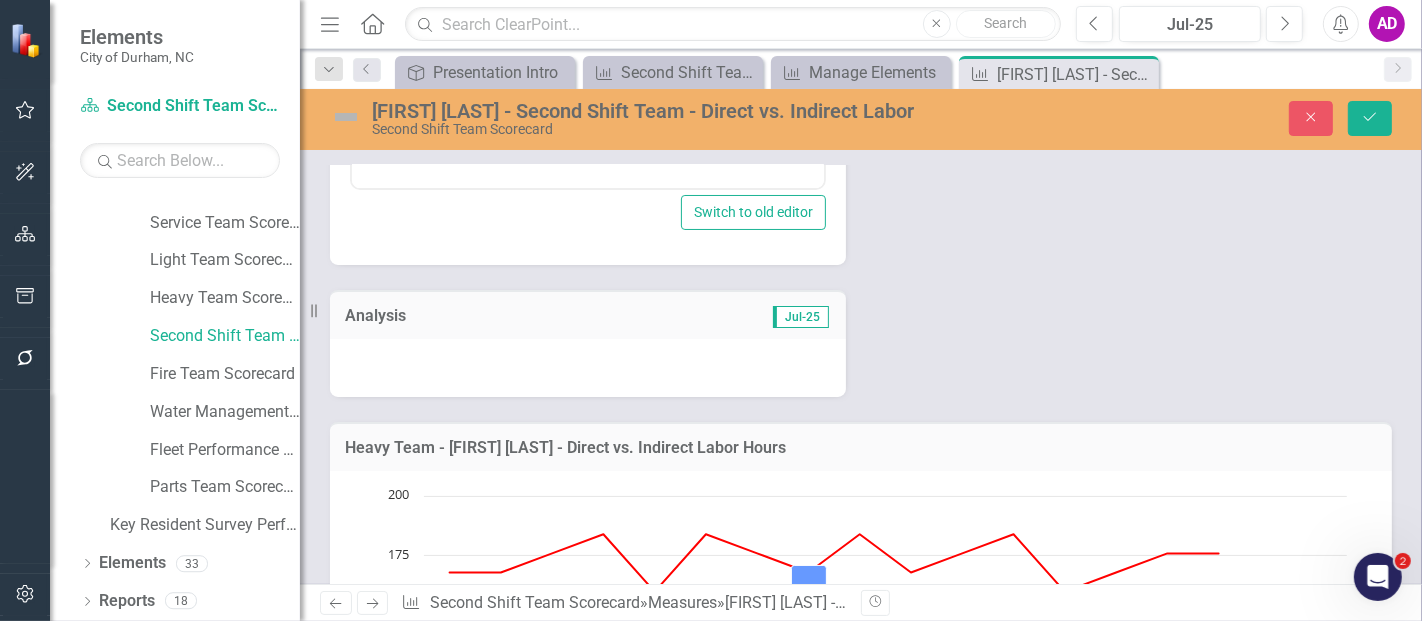 click at bounding box center [588, 368] 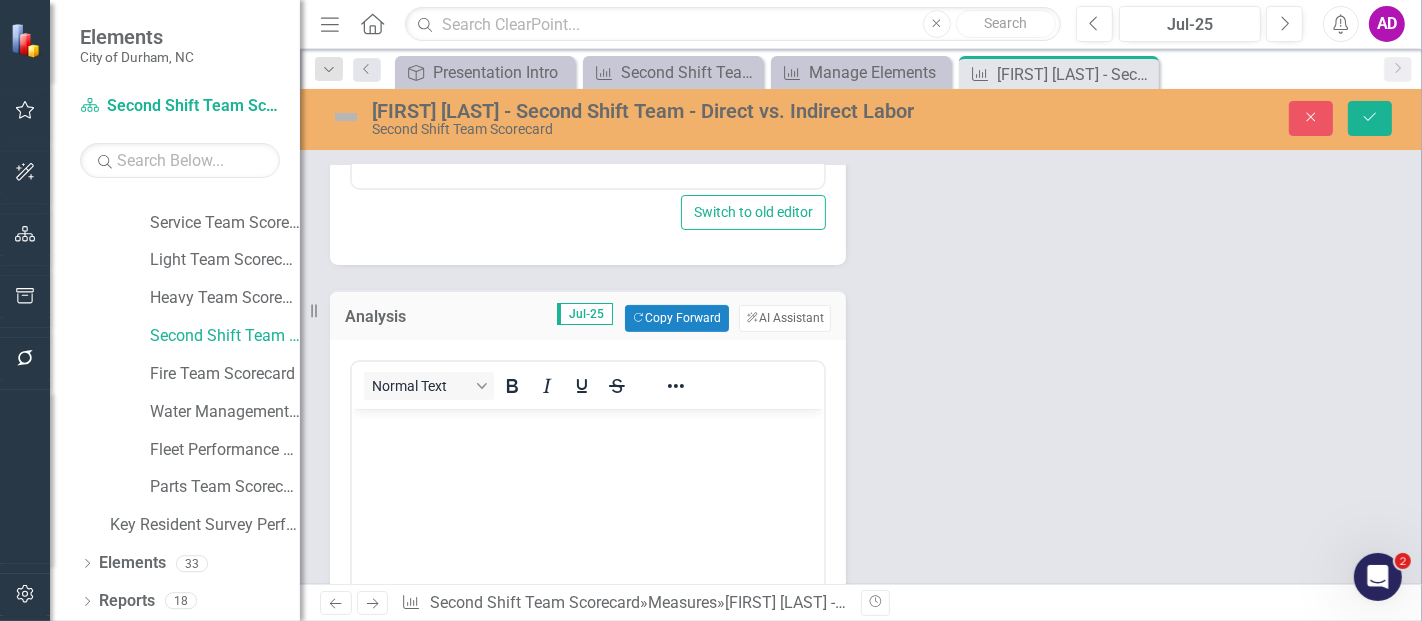 scroll, scrollTop: 0, scrollLeft: 0, axis: both 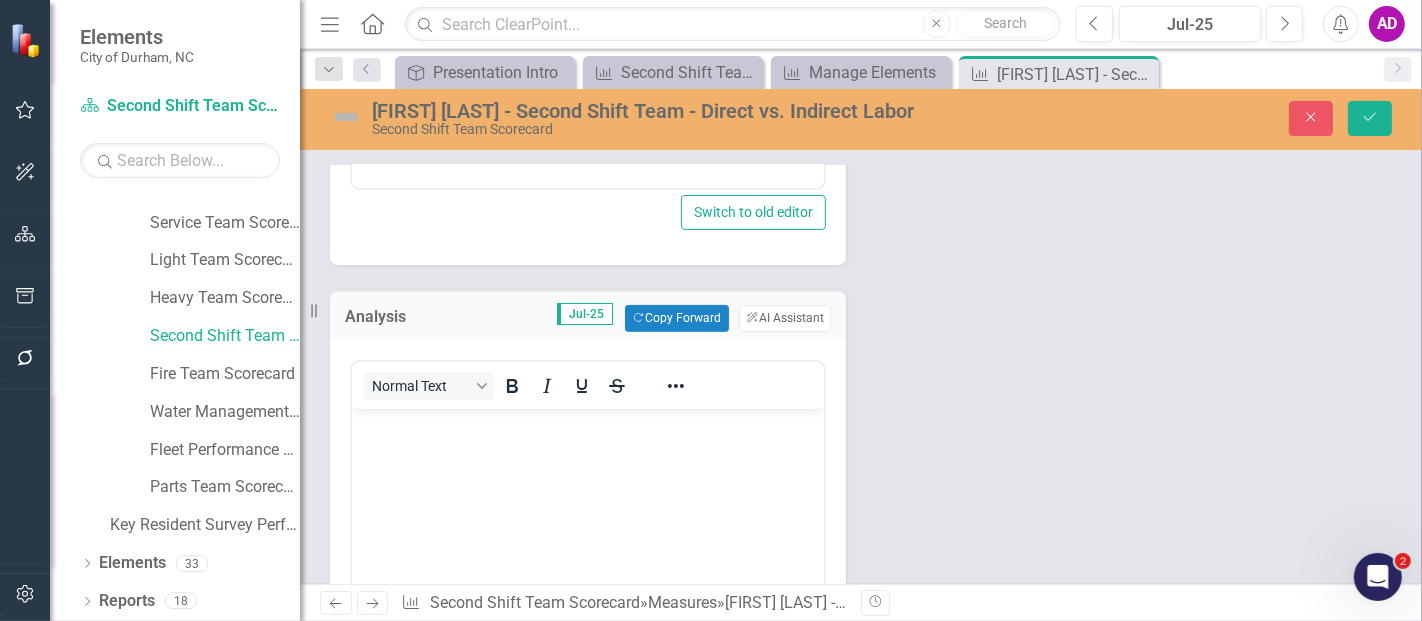 click on "Analysis Jul-25 Copy Forward  Copy Forward  ClearPoint AI  AI Assistant" at bounding box center (588, 314) 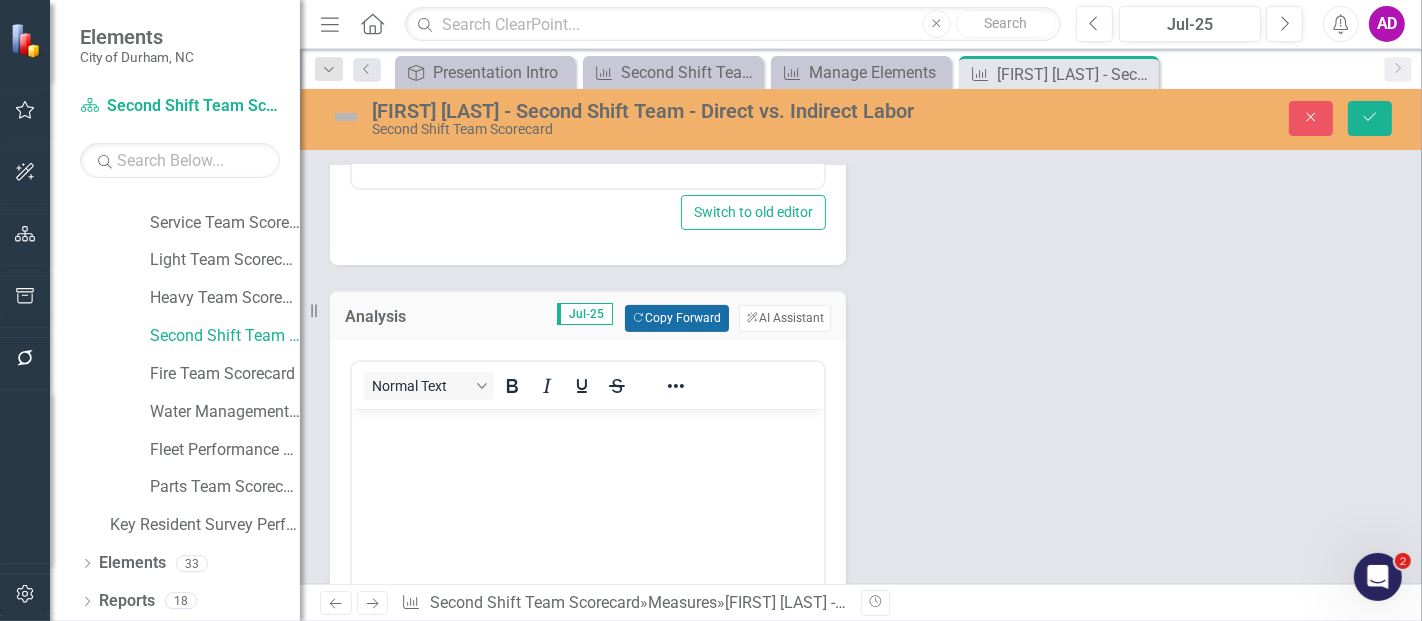 click on "Copy Forward  Copy Forward" at bounding box center (676, 318) 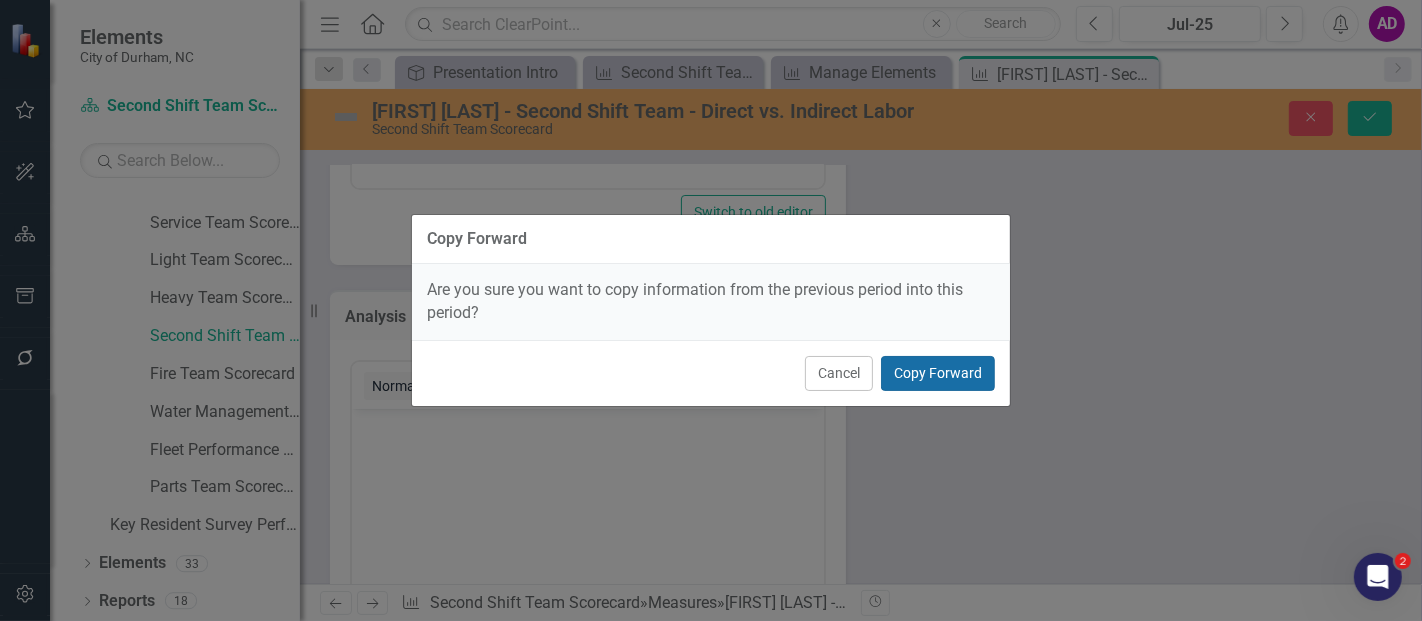 click on "Copy Forward" at bounding box center [938, 373] 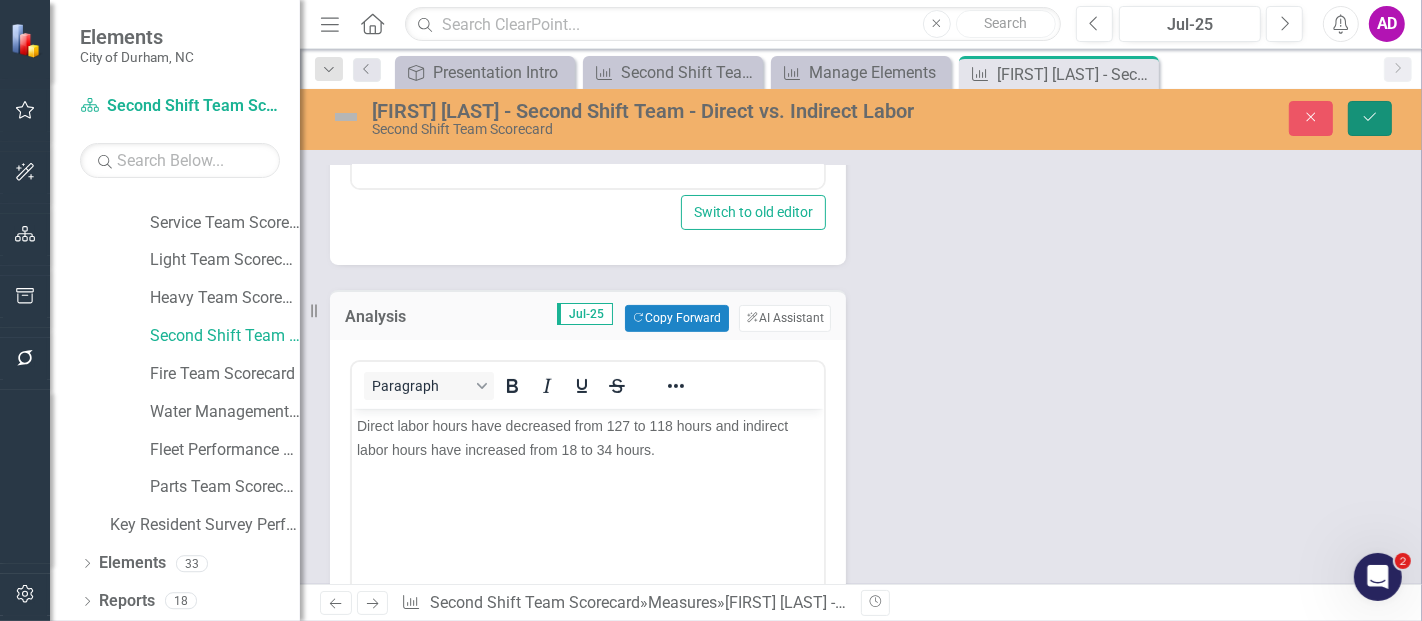 click on "Save" 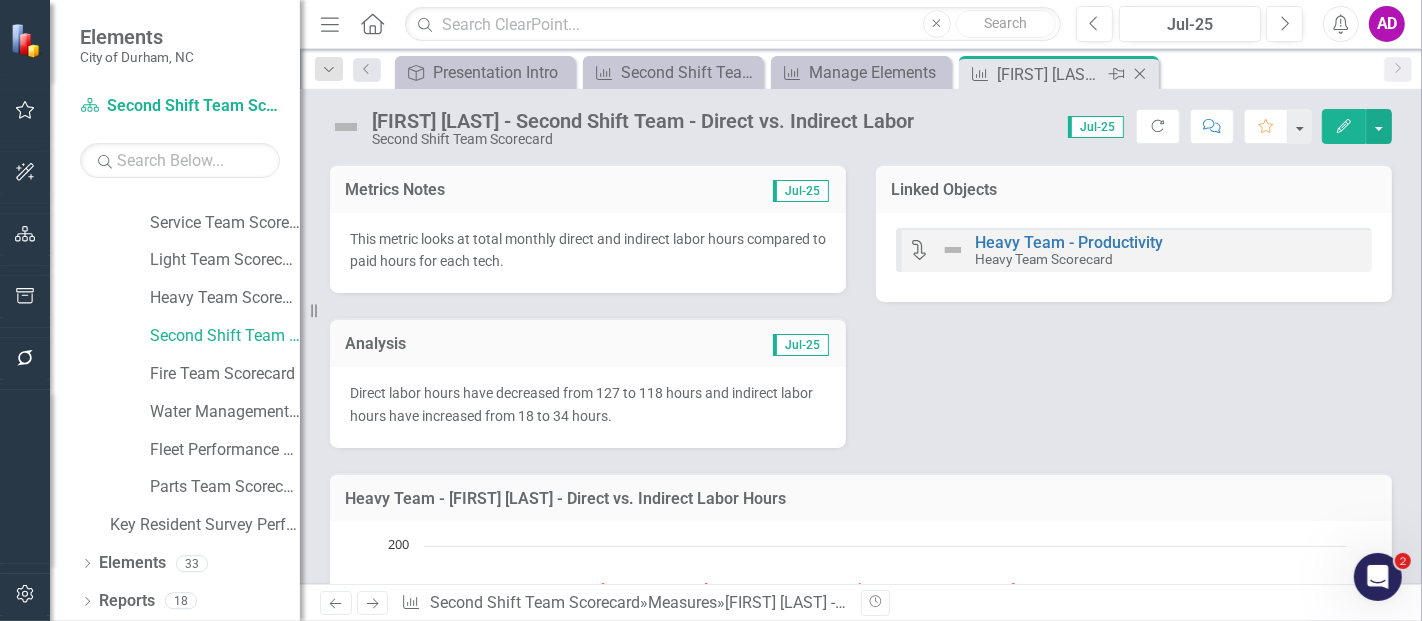 click on "Close" 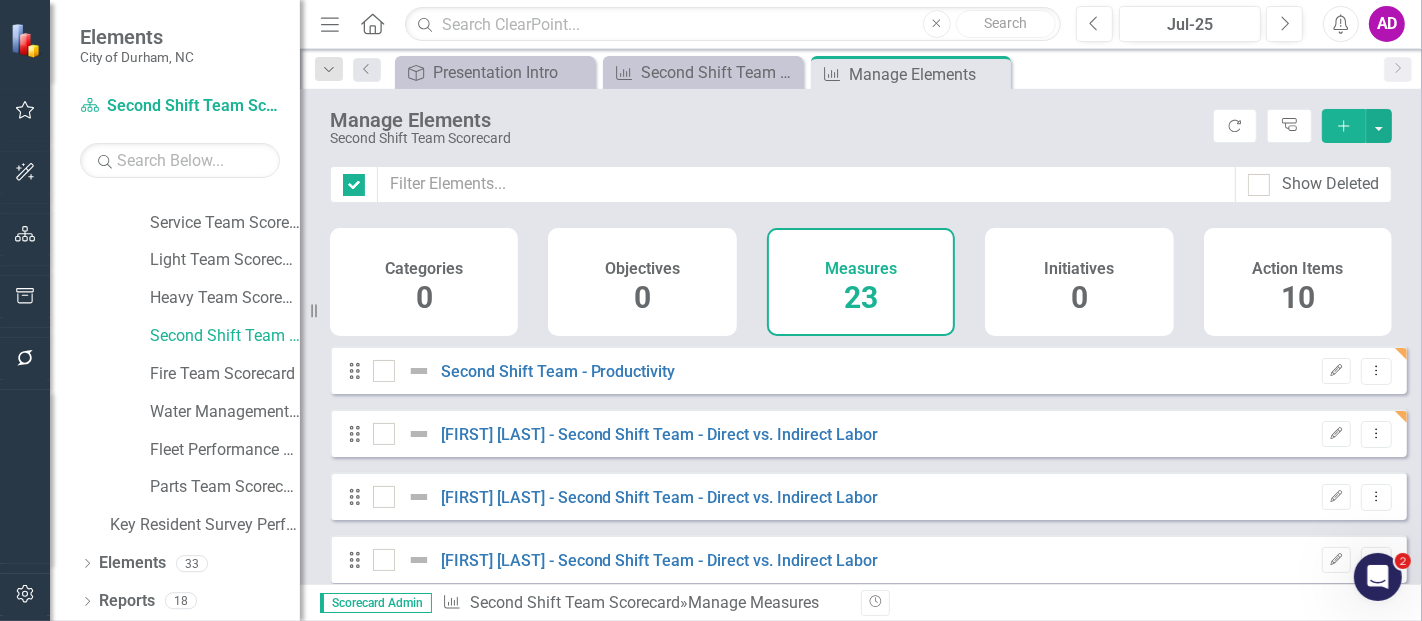 checkbox on "false" 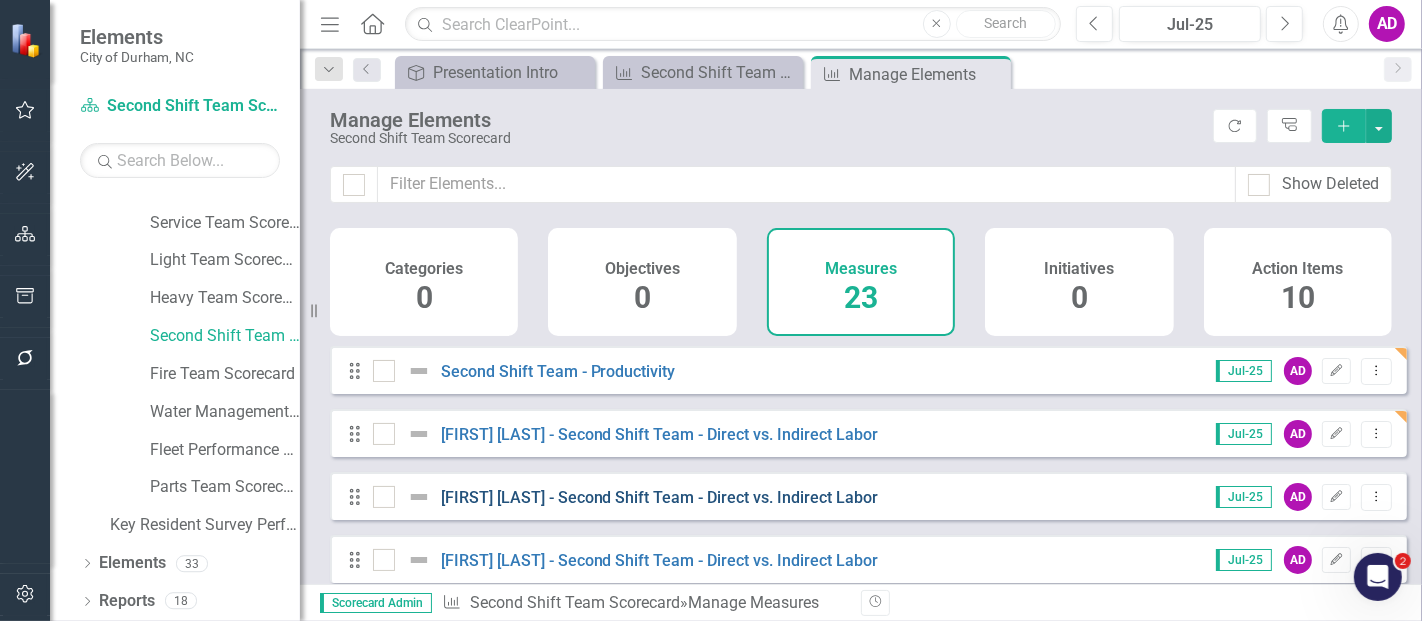 click on "[NAME] - Second Shift Team - Direct vs. Indirect Labor" at bounding box center [660, 497] 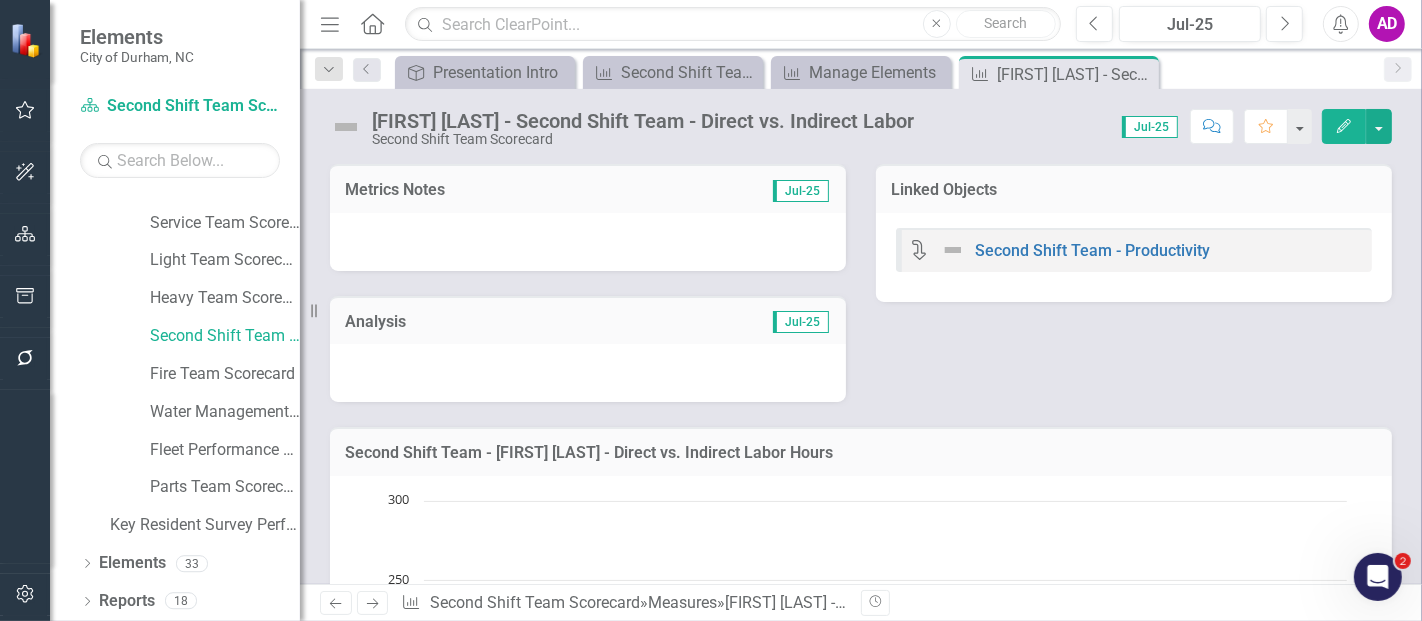 click at bounding box center [588, 242] 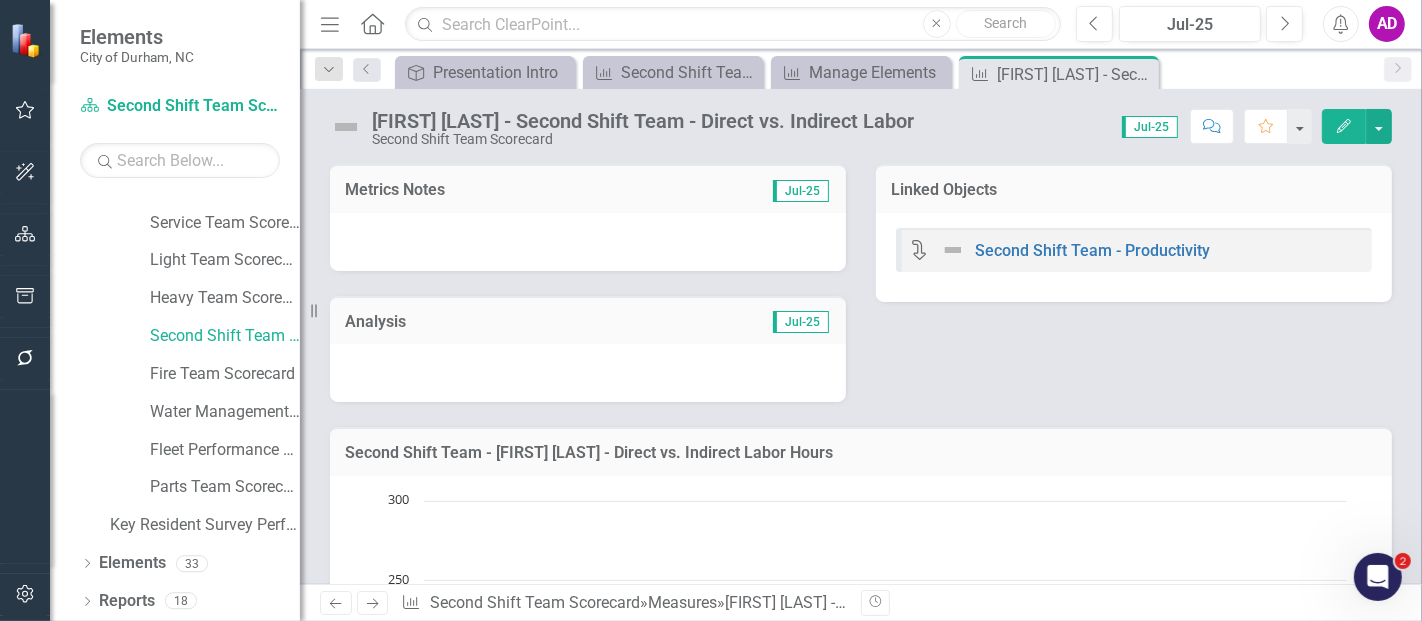 click at bounding box center [588, 242] 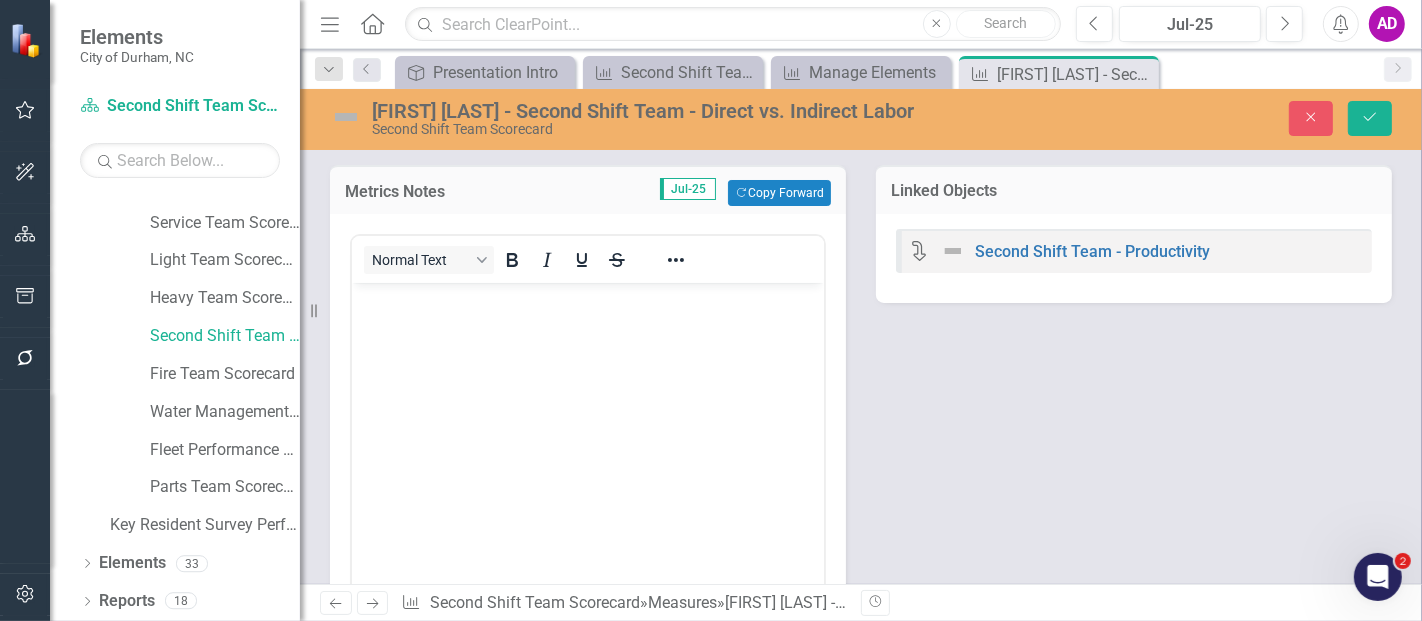 scroll, scrollTop: 0, scrollLeft: 0, axis: both 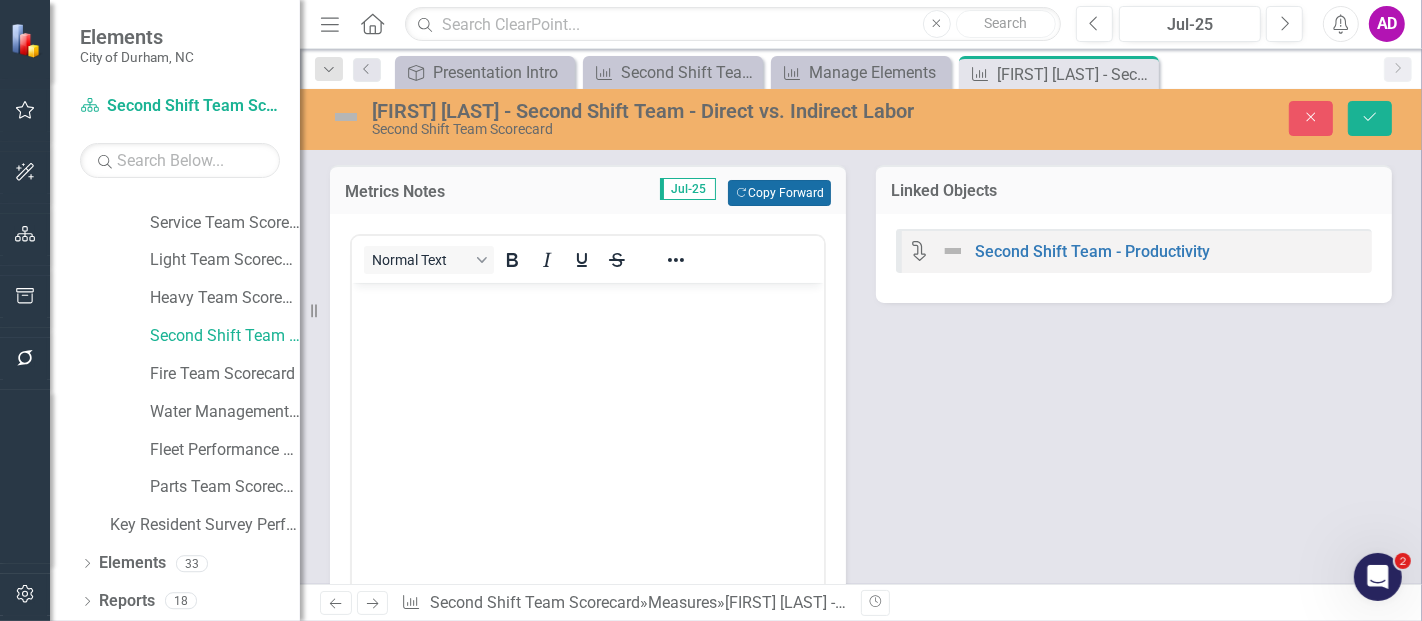 click on "Copy Forward  Copy Forward" at bounding box center (779, 193) 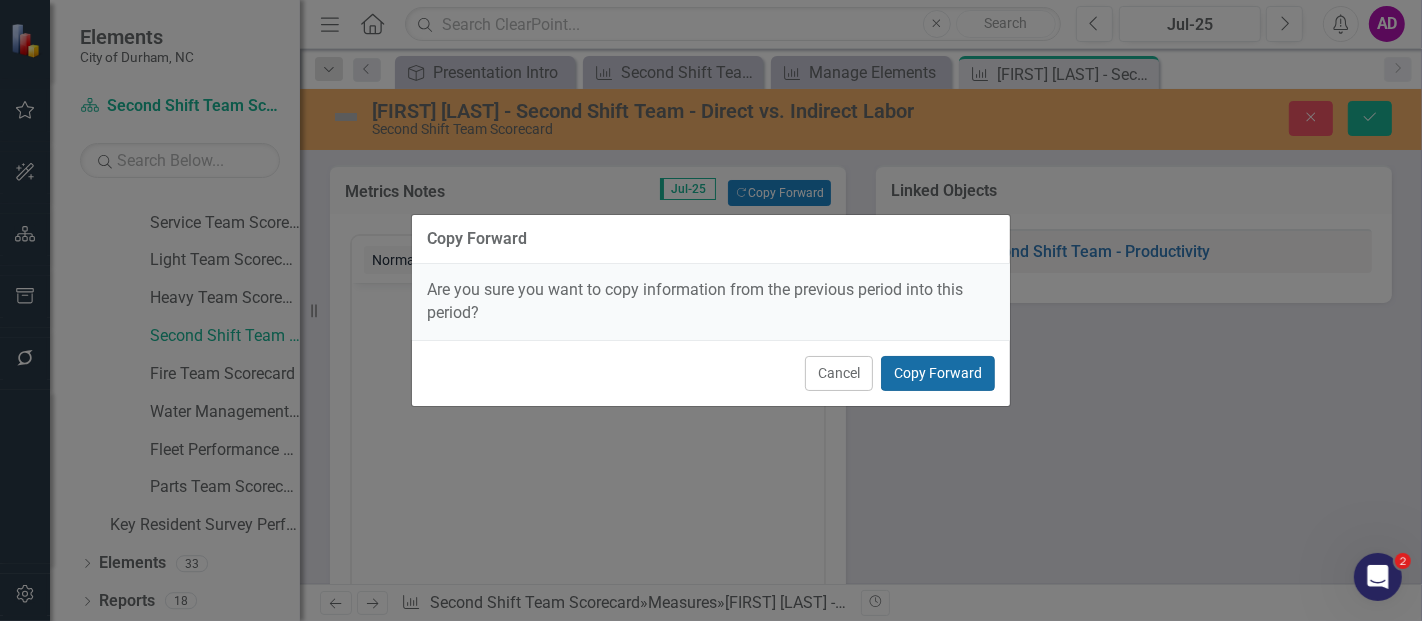 click on "Copy Forward" at bounding box center (938, 373) 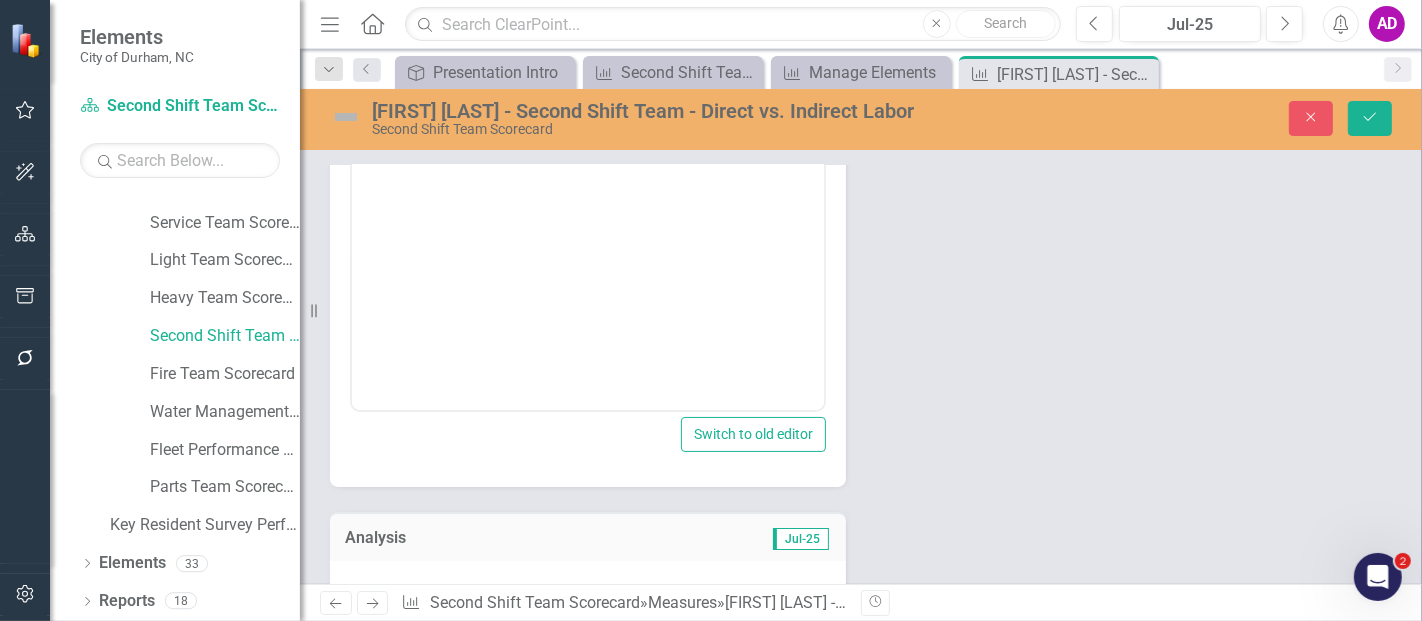 scroll, scrollTop: 333, scrollLeft: 0, axis: vertical 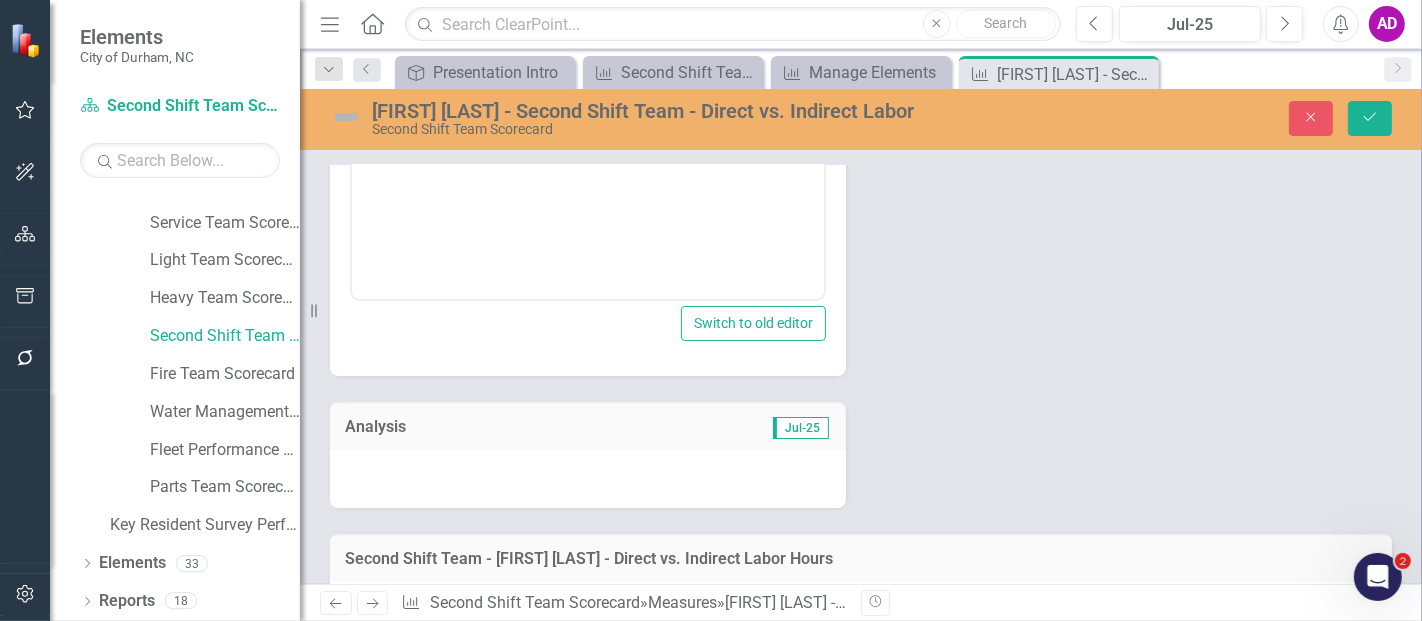 click at bounding box center [588, 479] 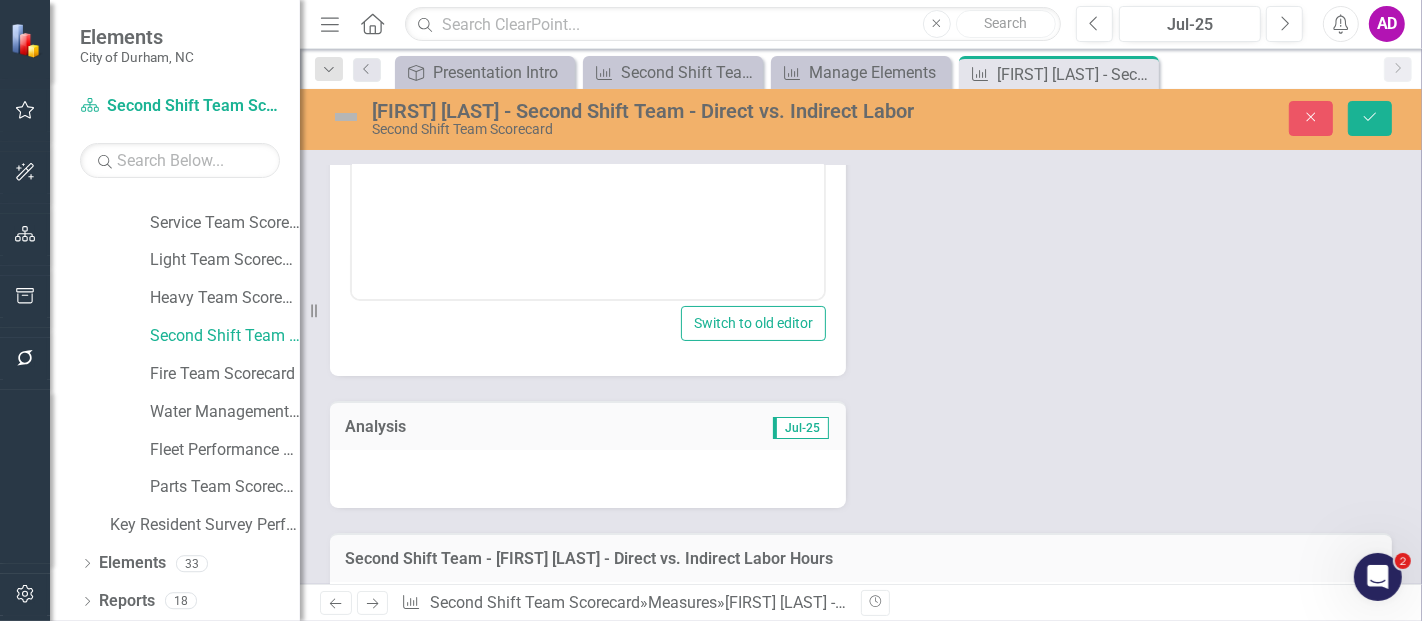 click at bounding box center (588, 479) 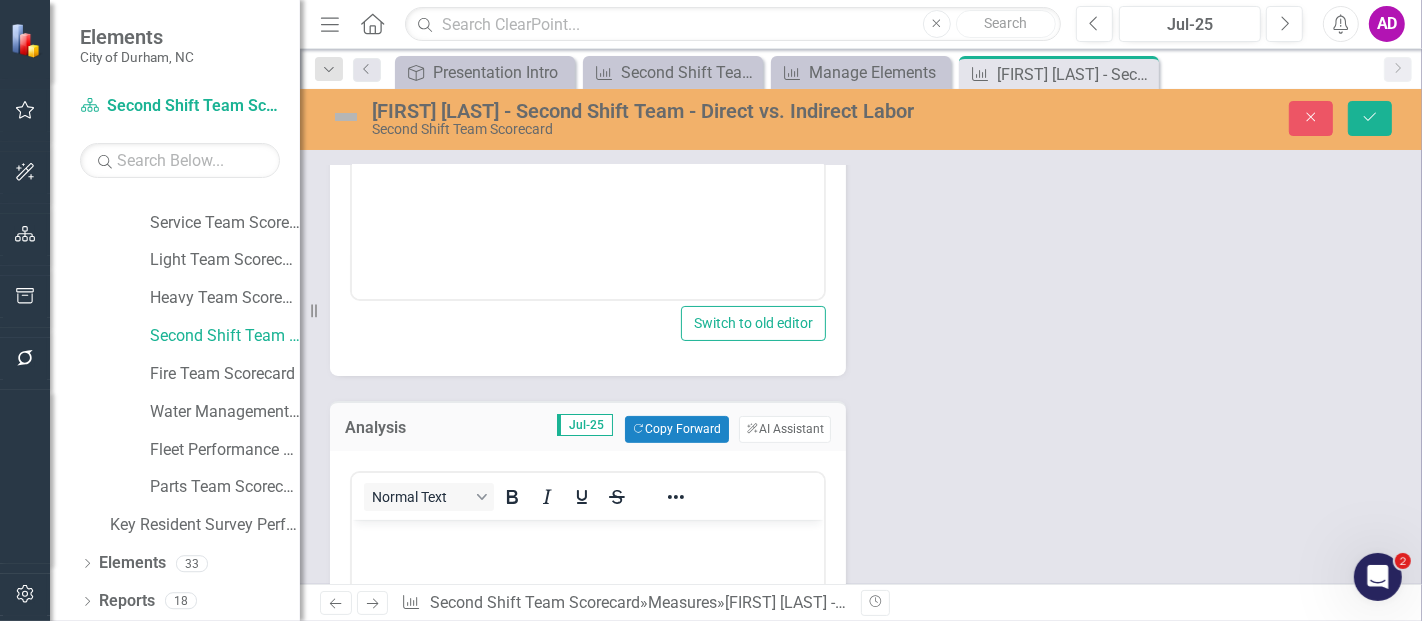 scroll, scrollTop: 0, scrollLeft: 0, axis: both 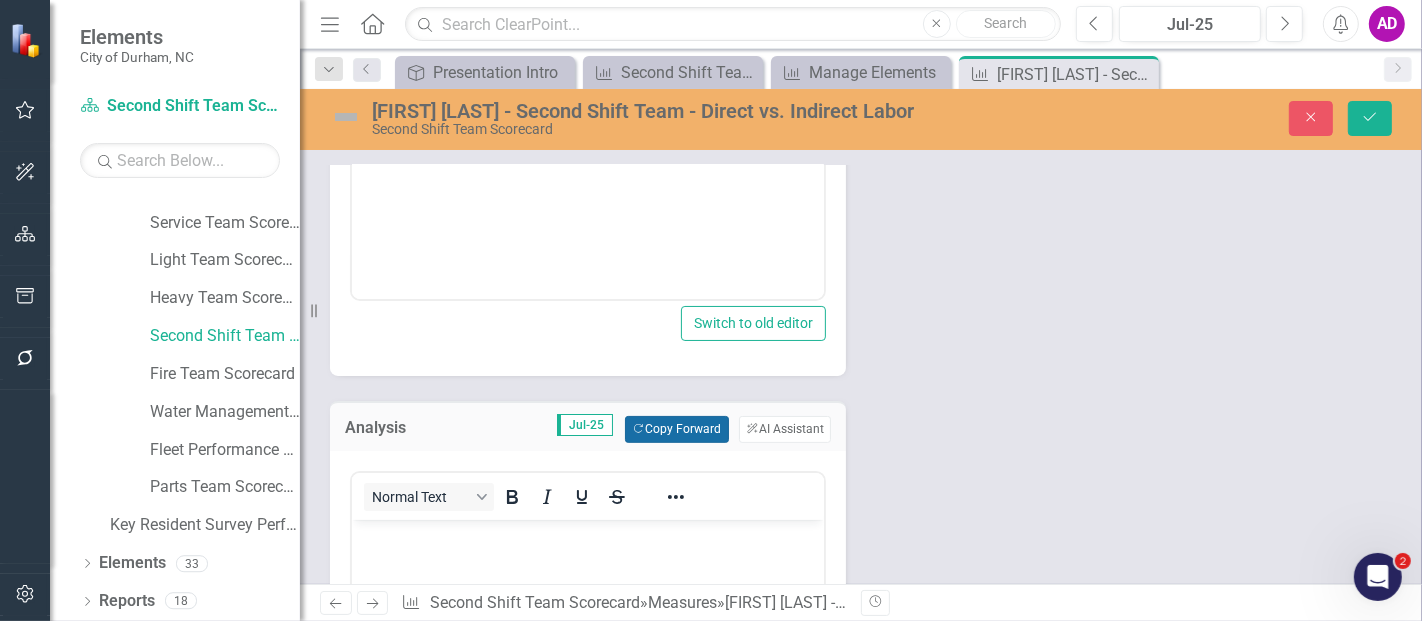 click on "Copy Forward  Copy Forward" at bounding box center (676, 429) 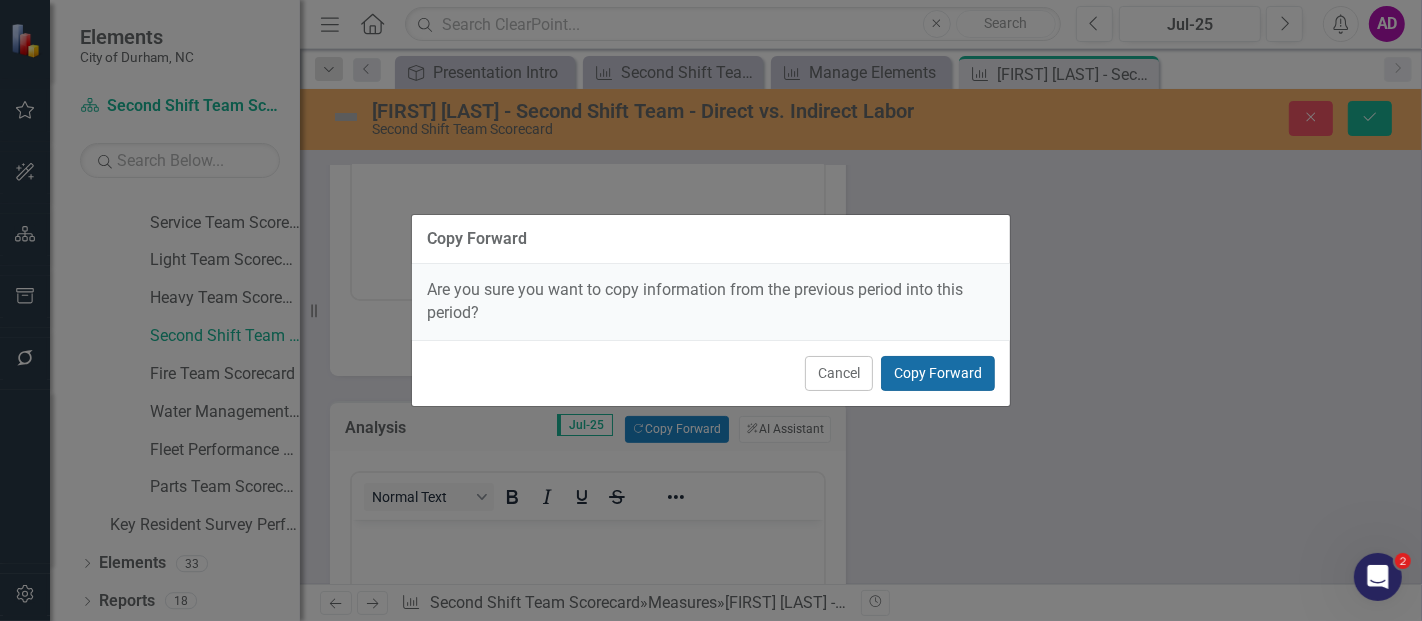 click on "Copy Forward" at bounding box center (938, 373) 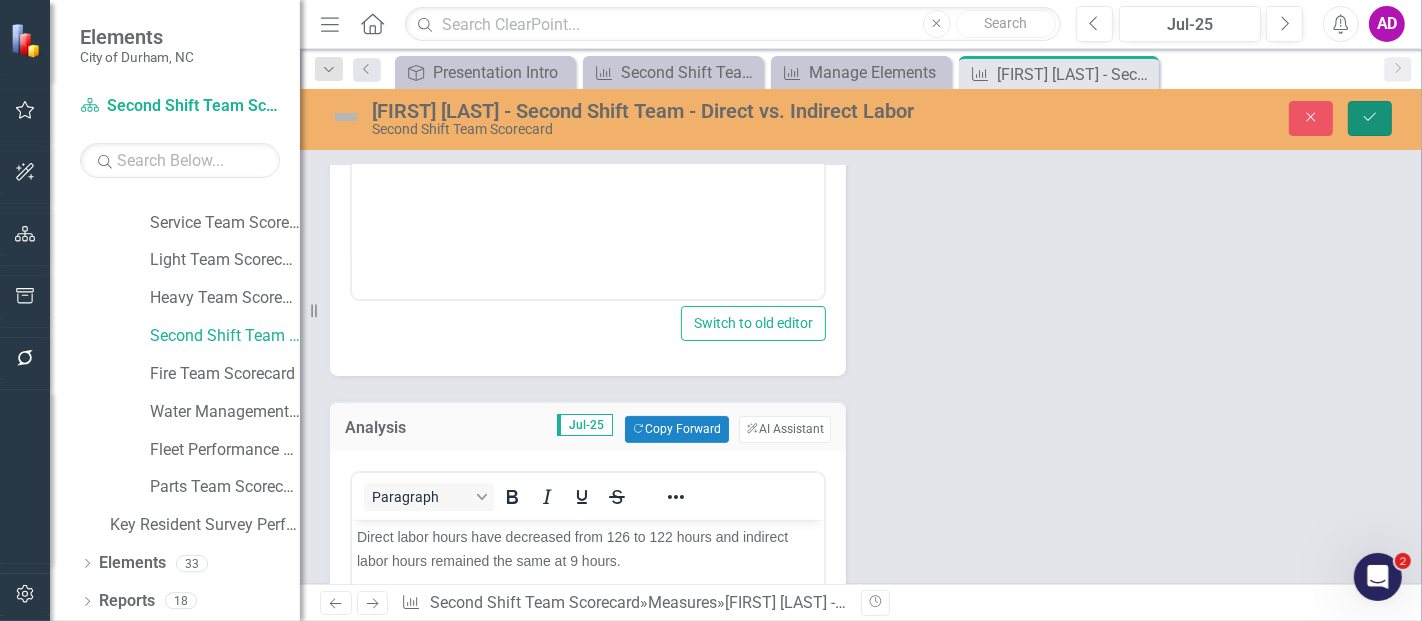click on "Save" 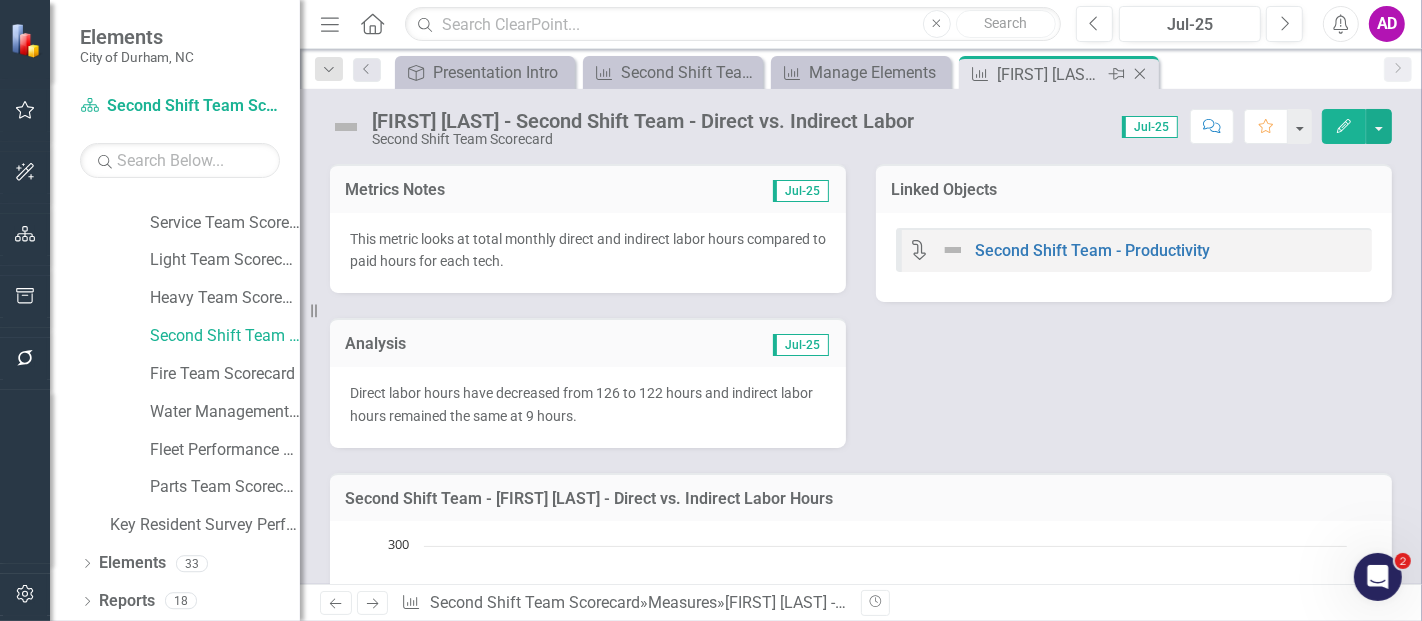 click on "Close" 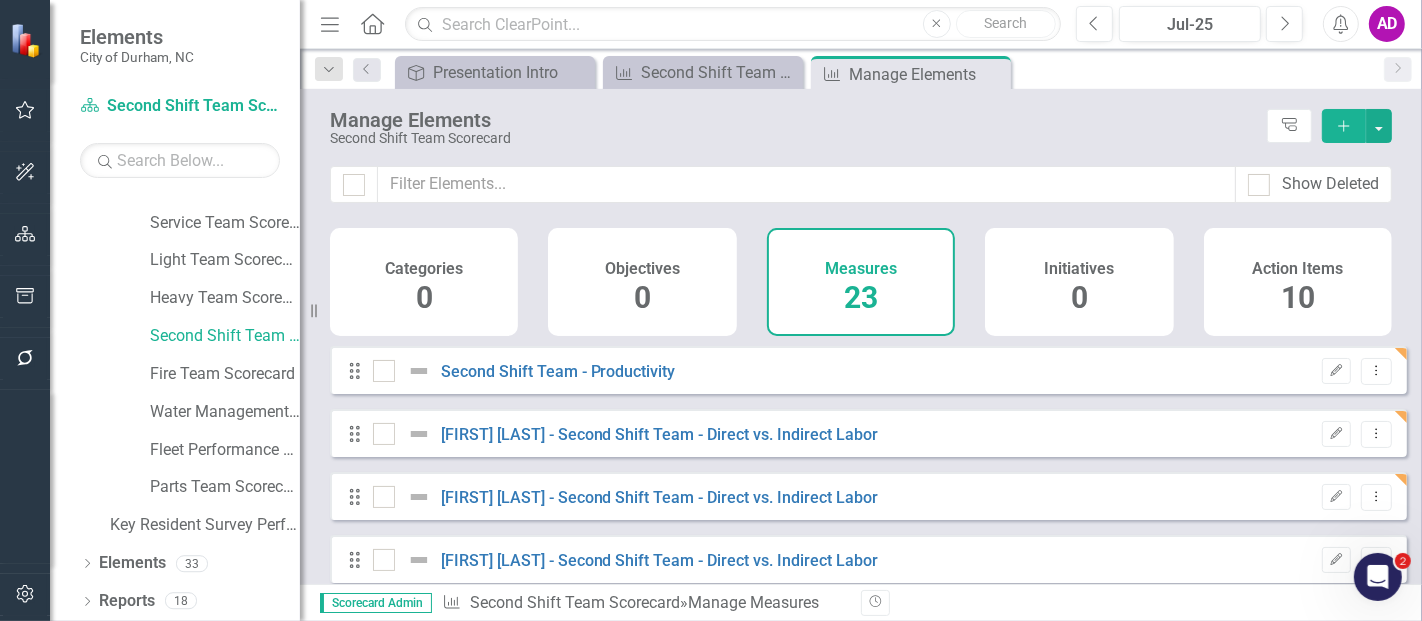 checkbox on "false" 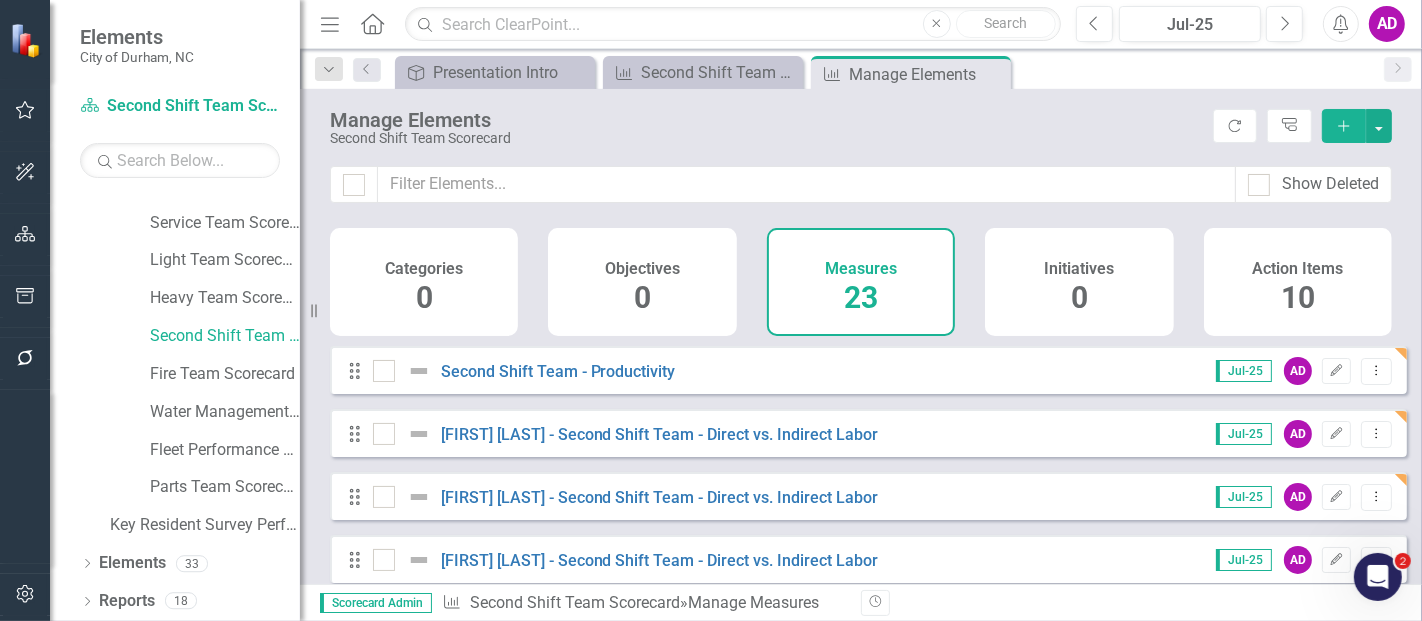 scroll, scrollTop: 111, scrollLeft: 0, axis: vertical 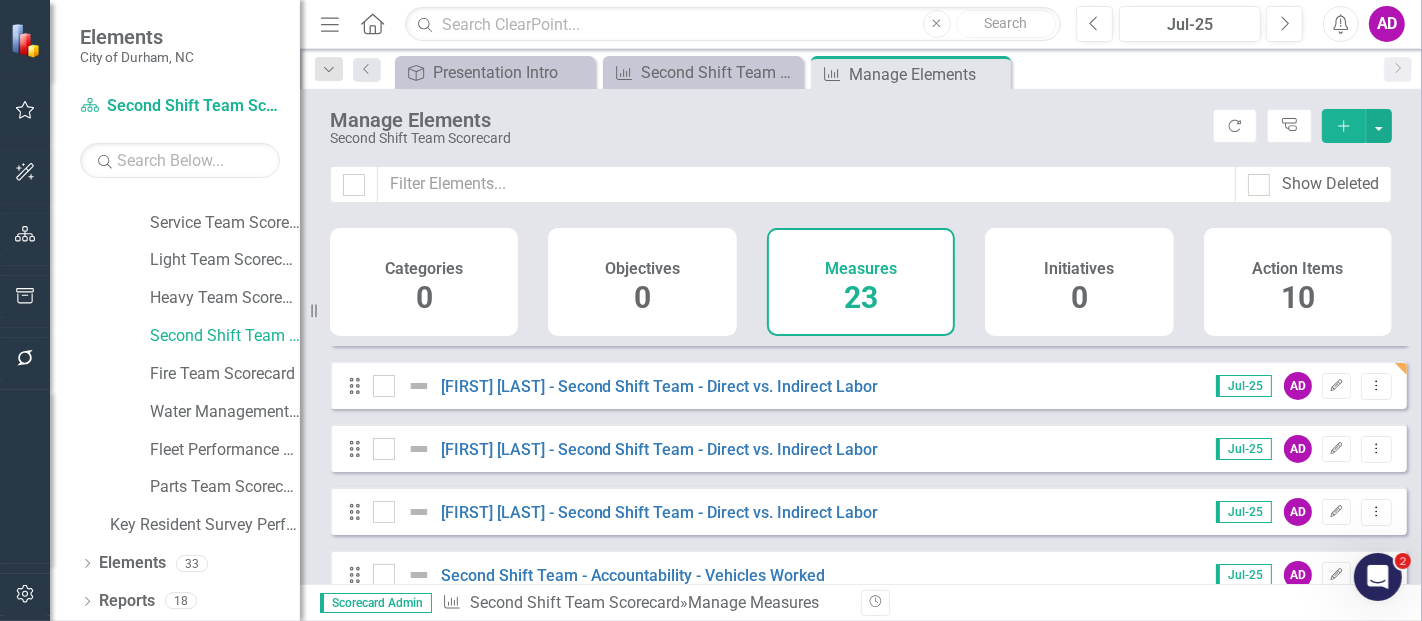 click on "[NAME] - Second Shift Team - Direct vs. Indirect Labor" at bounding box center (628, 449) 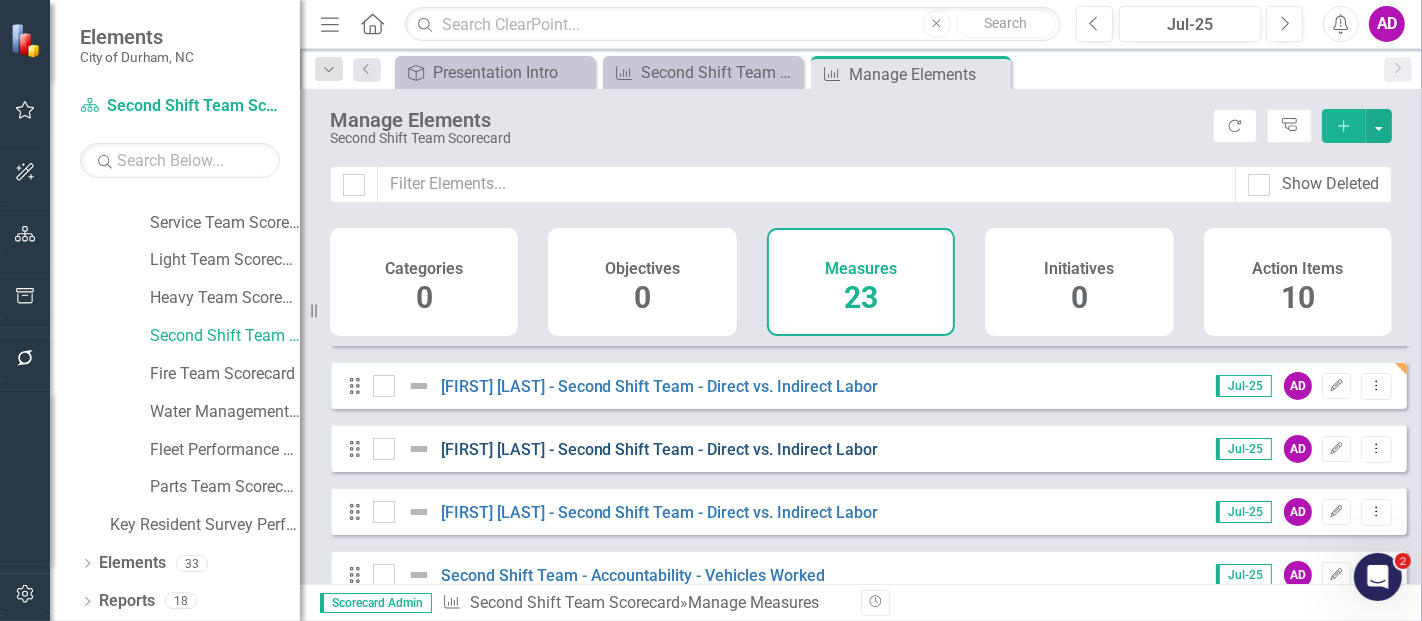 click on "[NAME] - Second Shift Team - Direct vs. Indirect Labor" at bounding box center (660, 449) 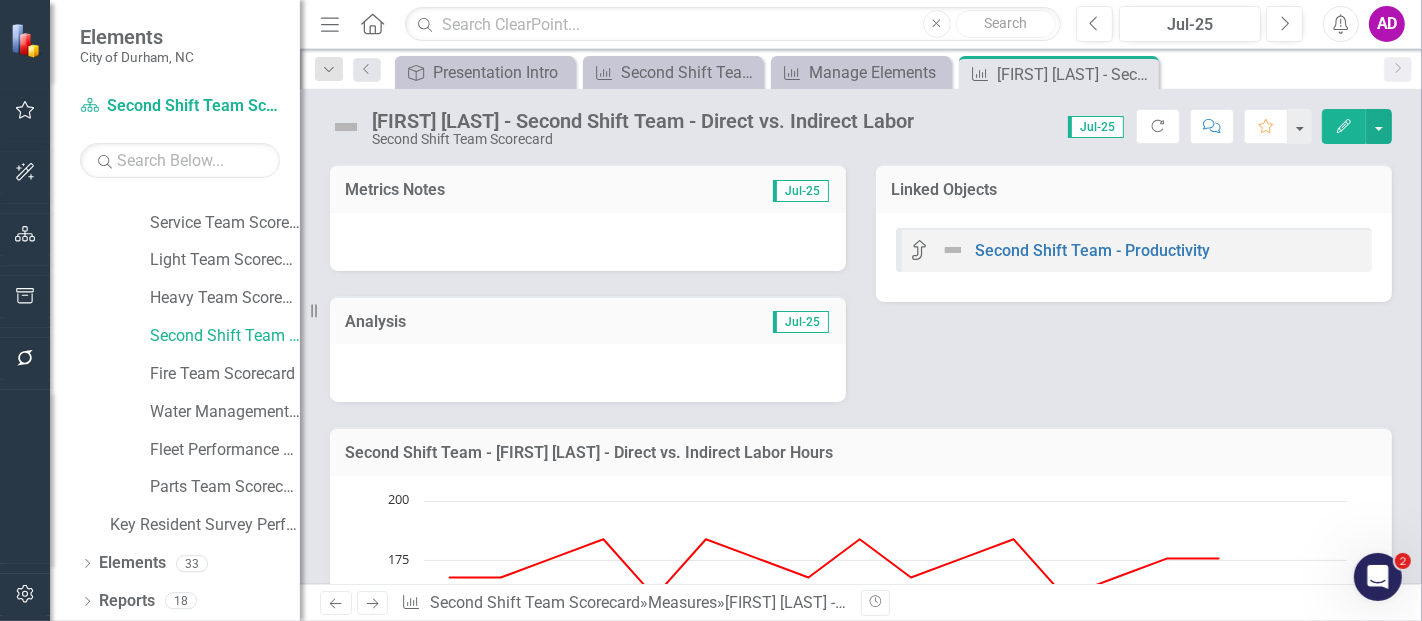 click at bounding box center [588, 242] 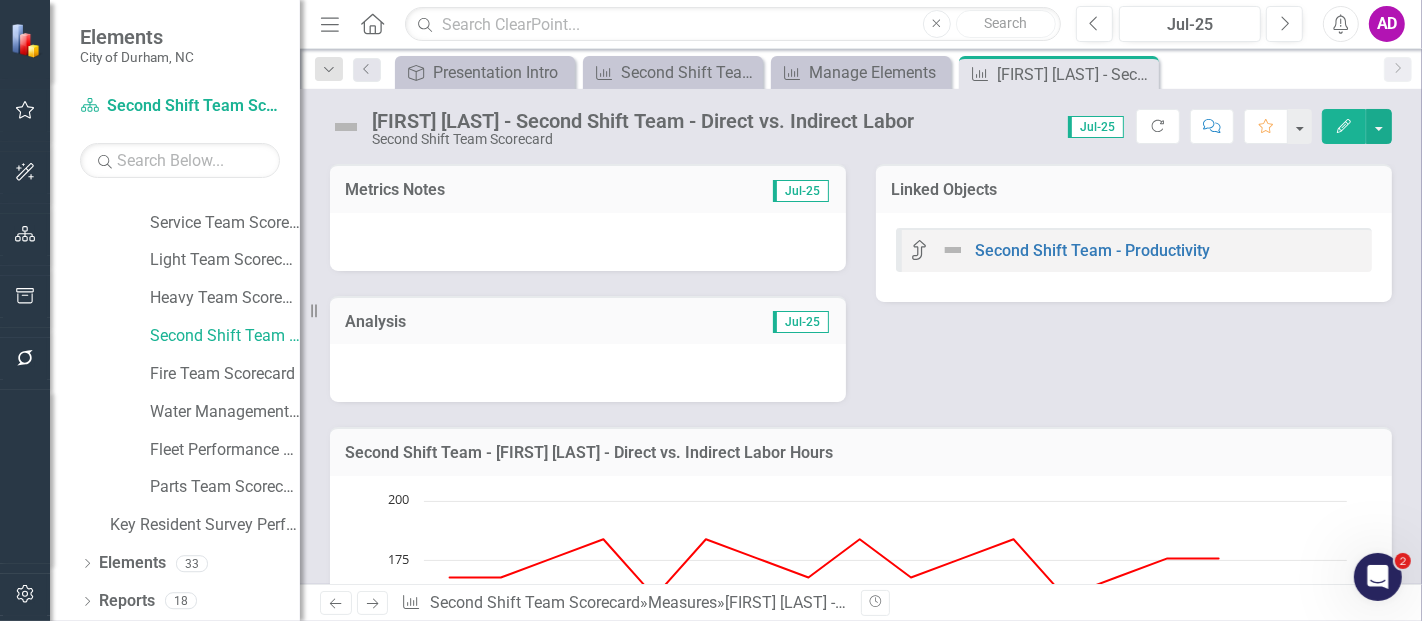 click at bounding box center [588, 242] 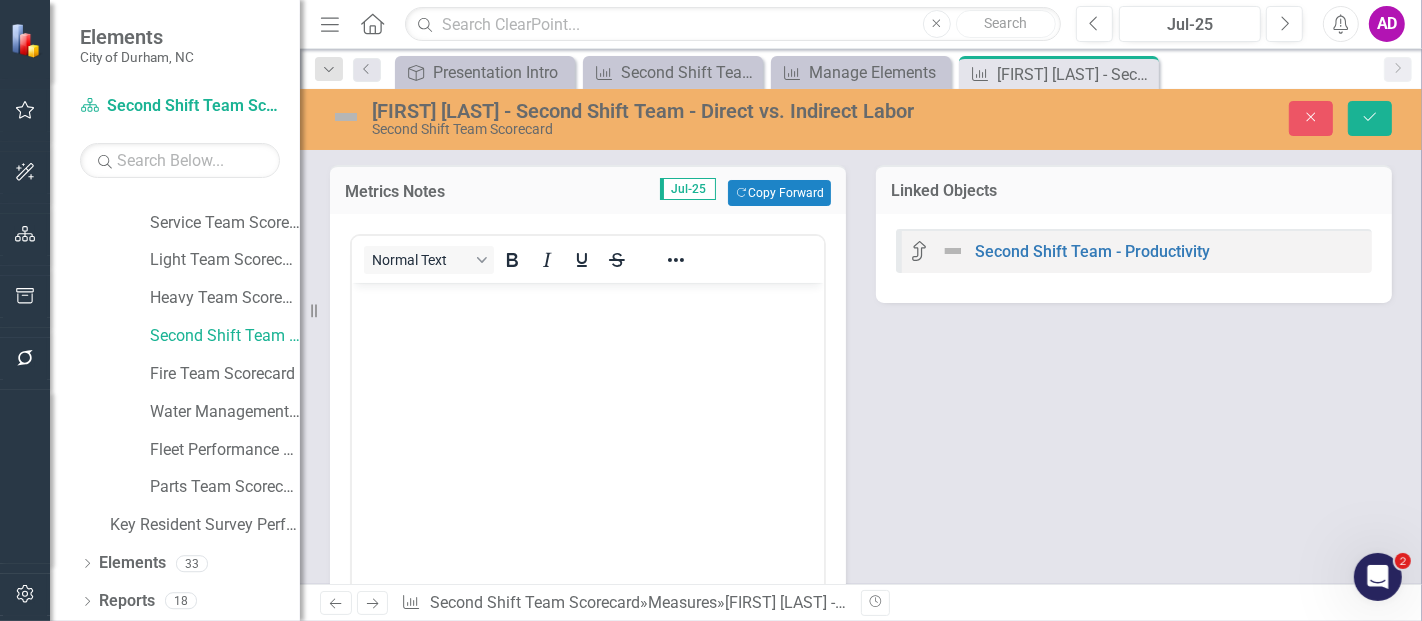 scroll, scrollTop: 0, scrollLeft: 0, axis: both 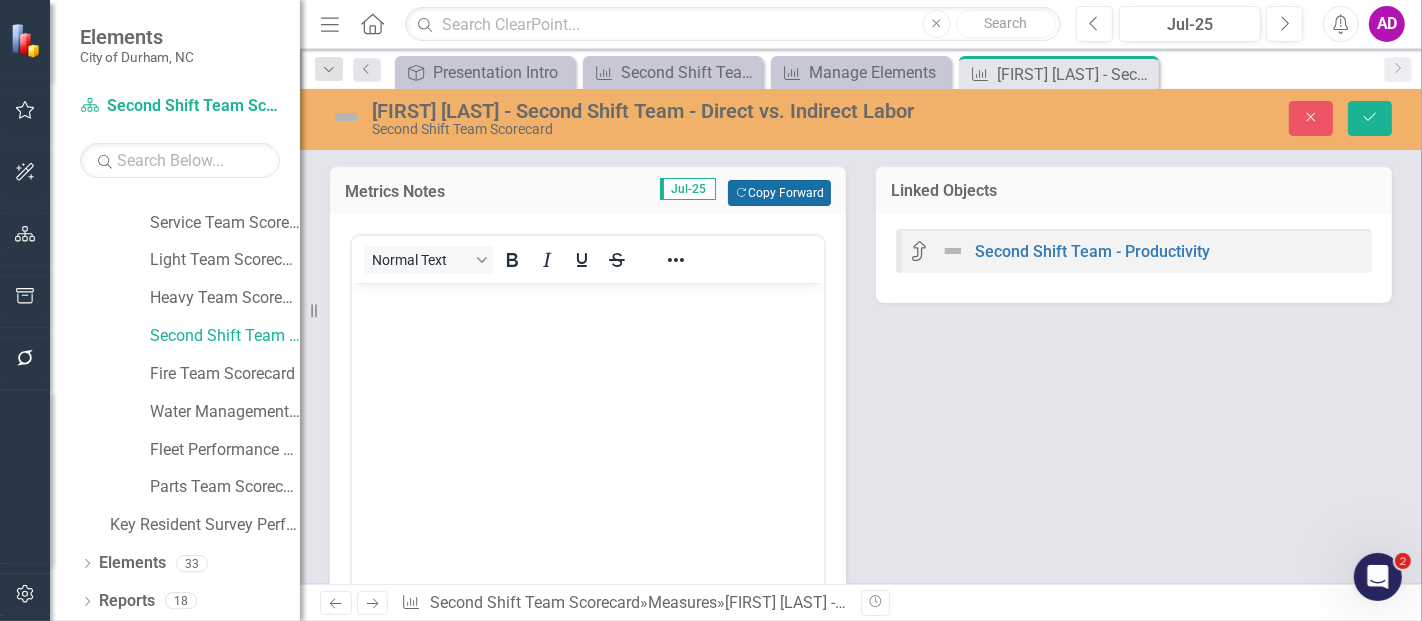 click on "Copy Forward  Copy Forward" at bounding box center (779, 193) 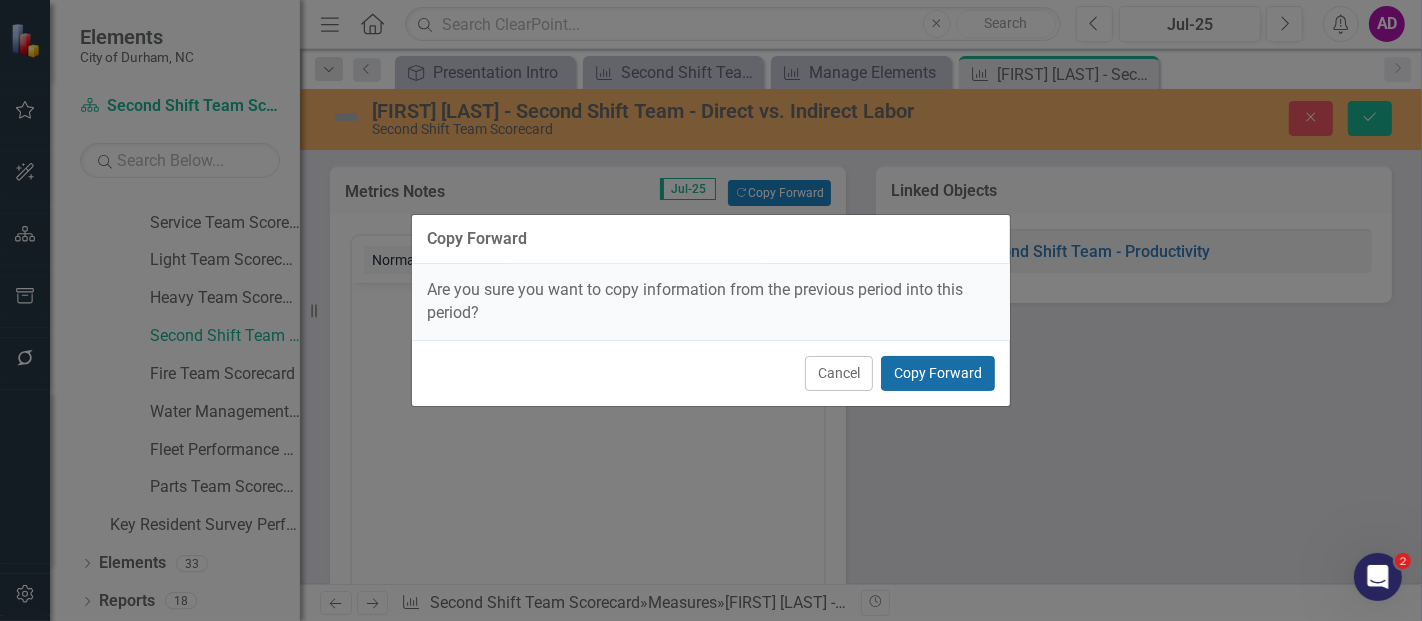 click on "Copy Forward" at bounding box center [938, 373] 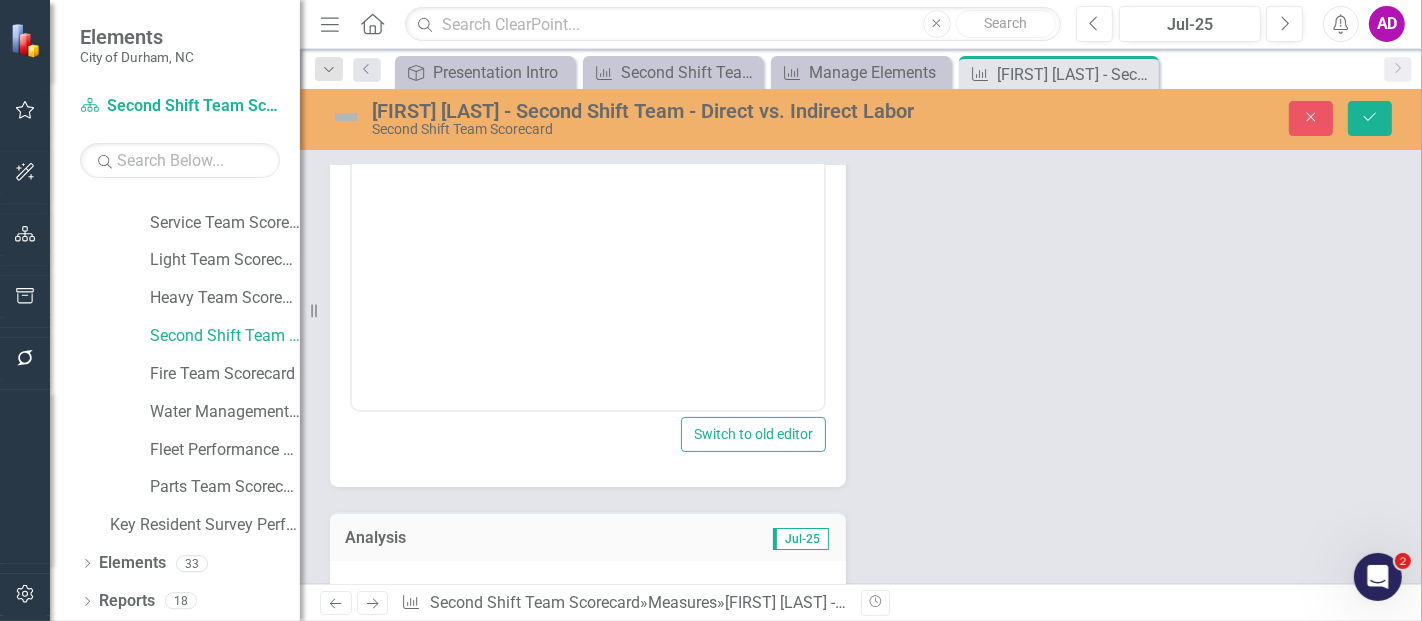 scroll, scrollTop: 333, scrollLeft: 0, axis: vertical 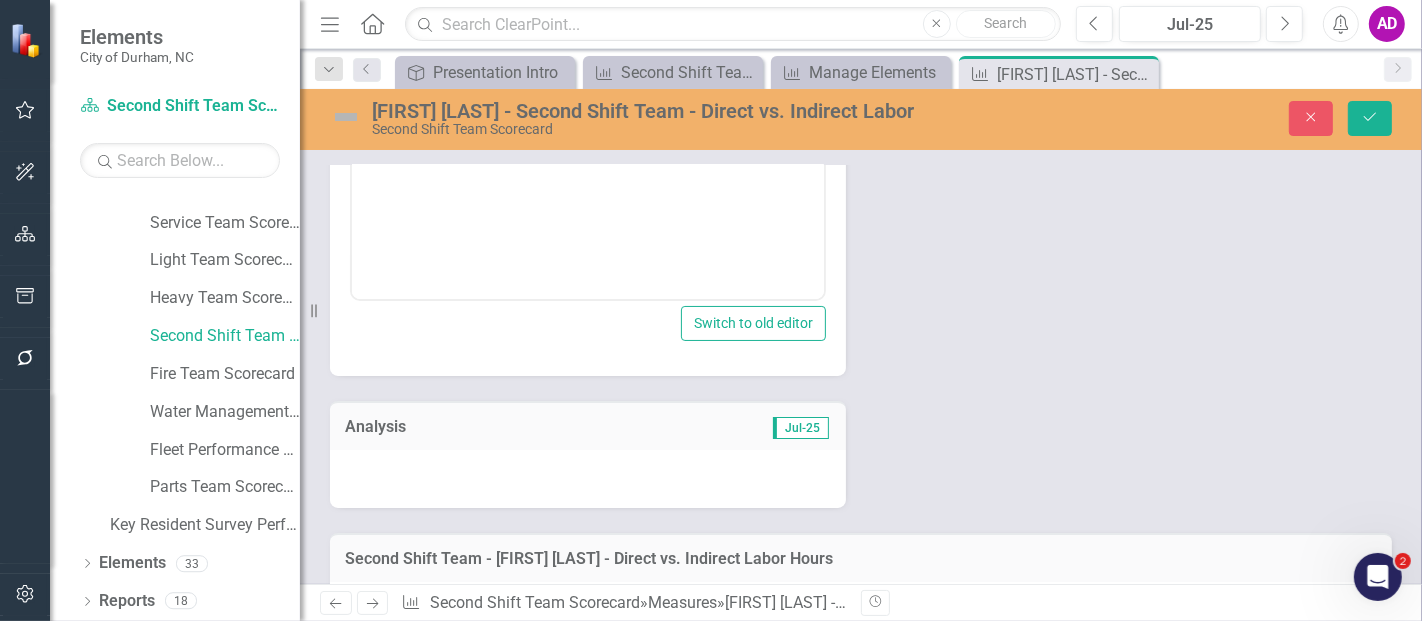 click at bounding box center (588, 479) 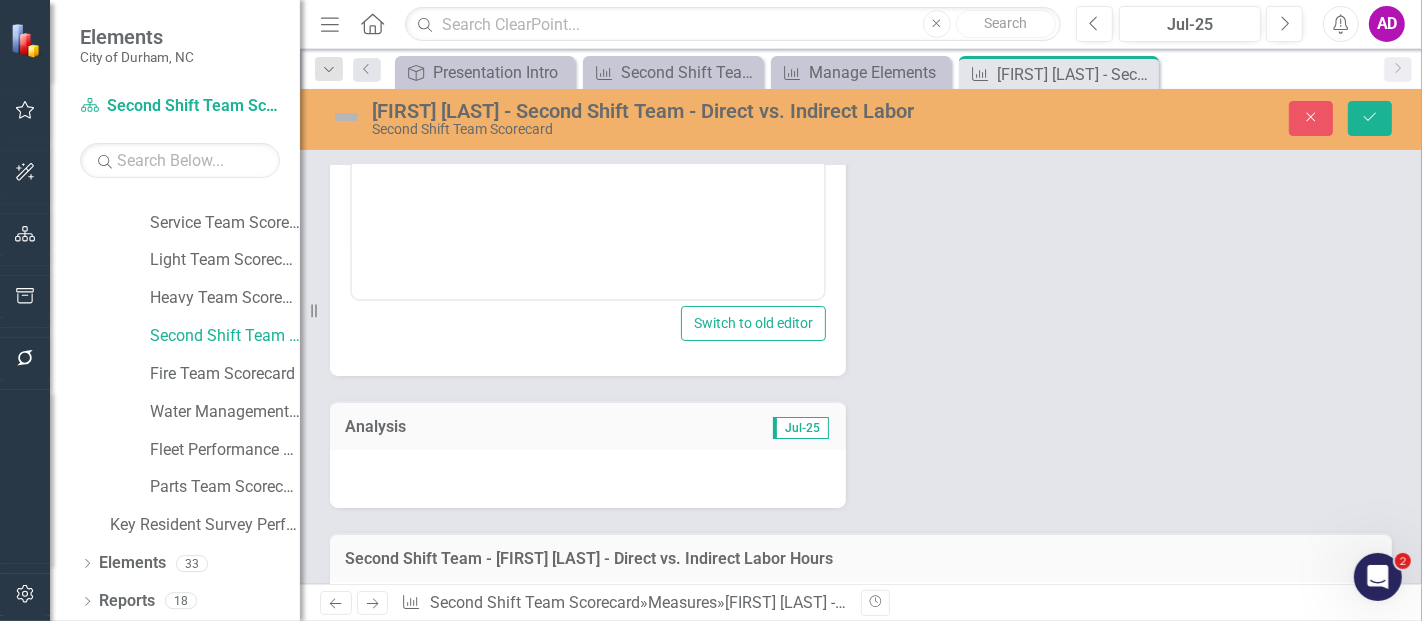 click at bounding box center [588, 479] 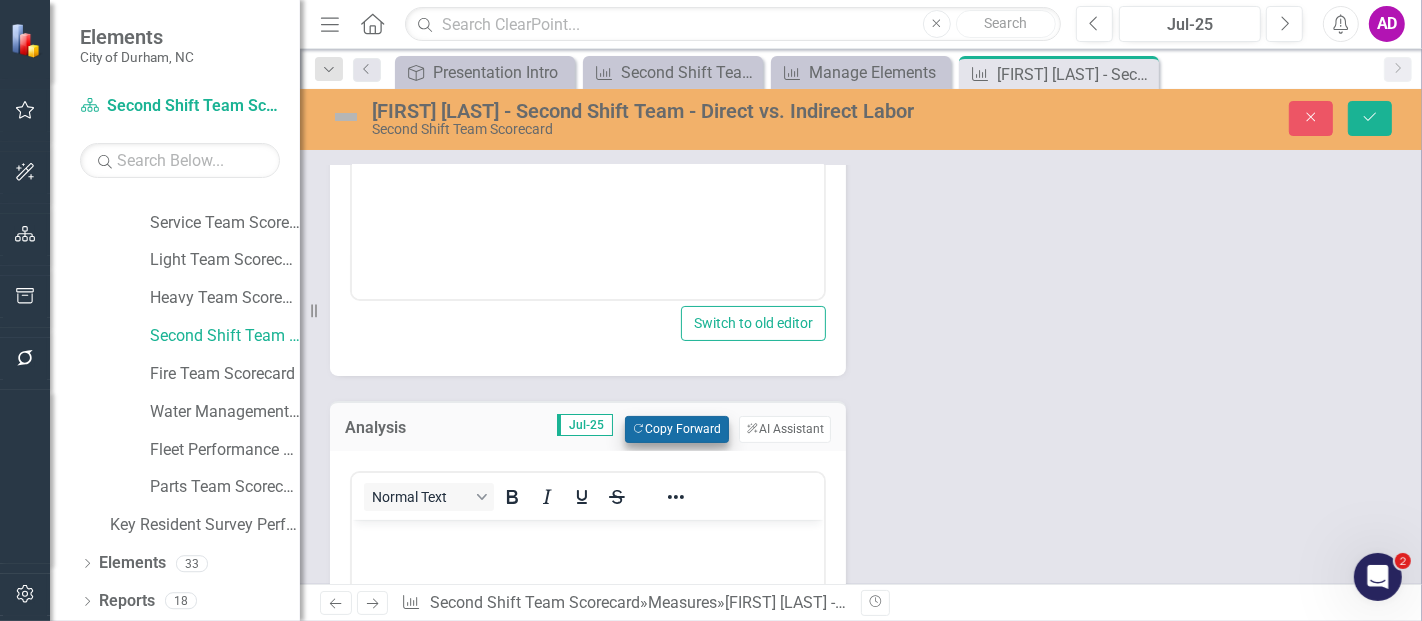 scroll, scrollTop: 0, scrollLeft: 0, axis: both 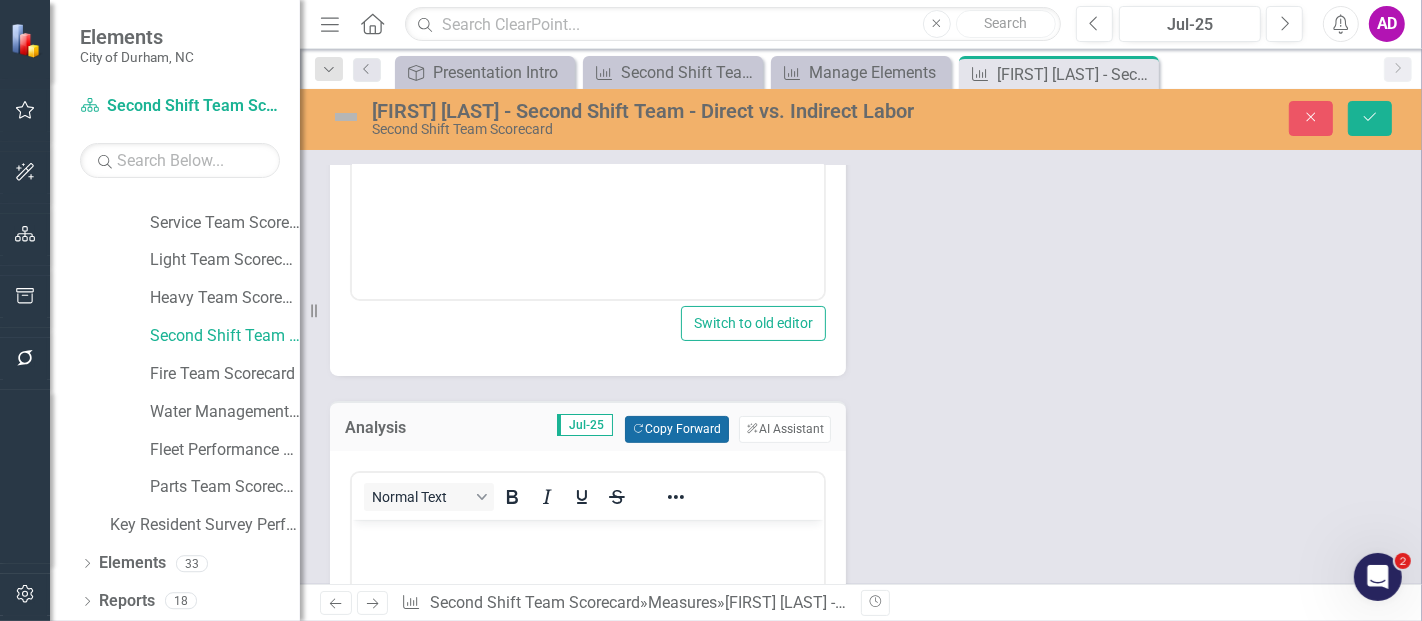 click on "Copy Forward  Copy Forward" at bounding box center [676, 429] 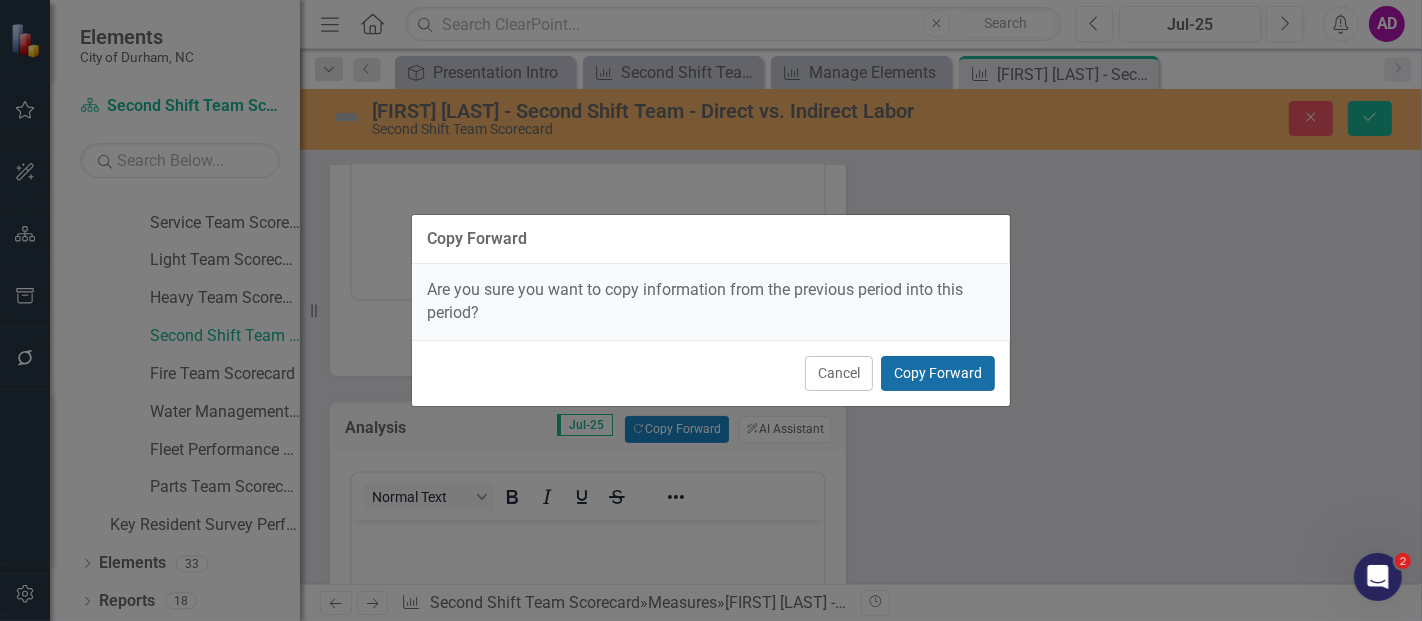 click on "Copy Forward" at bounding box center [938, 373] 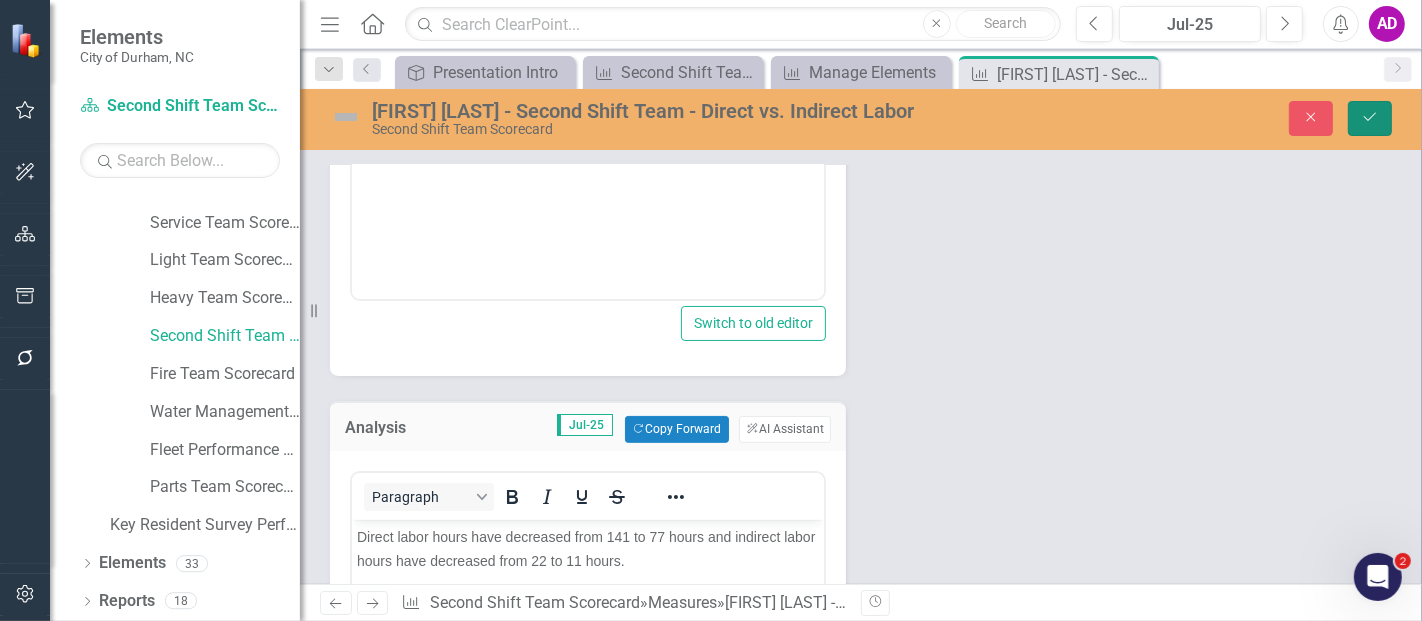 click on "Save" 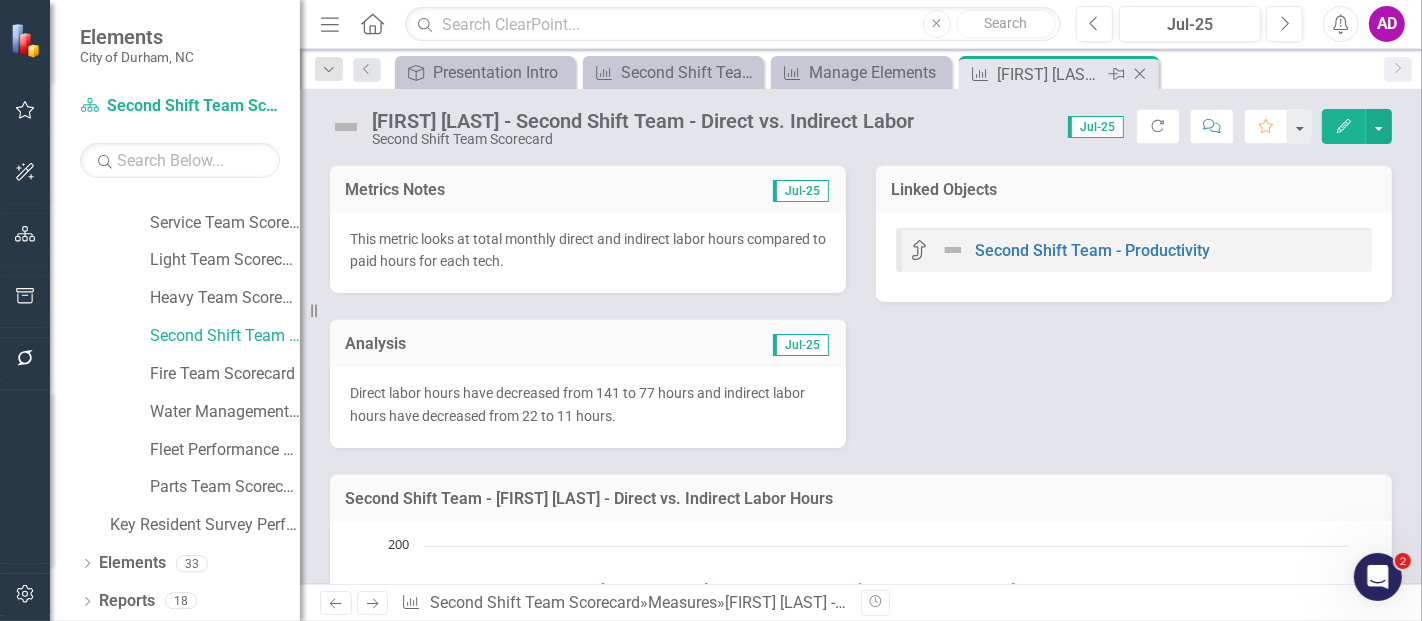 click on "Close" 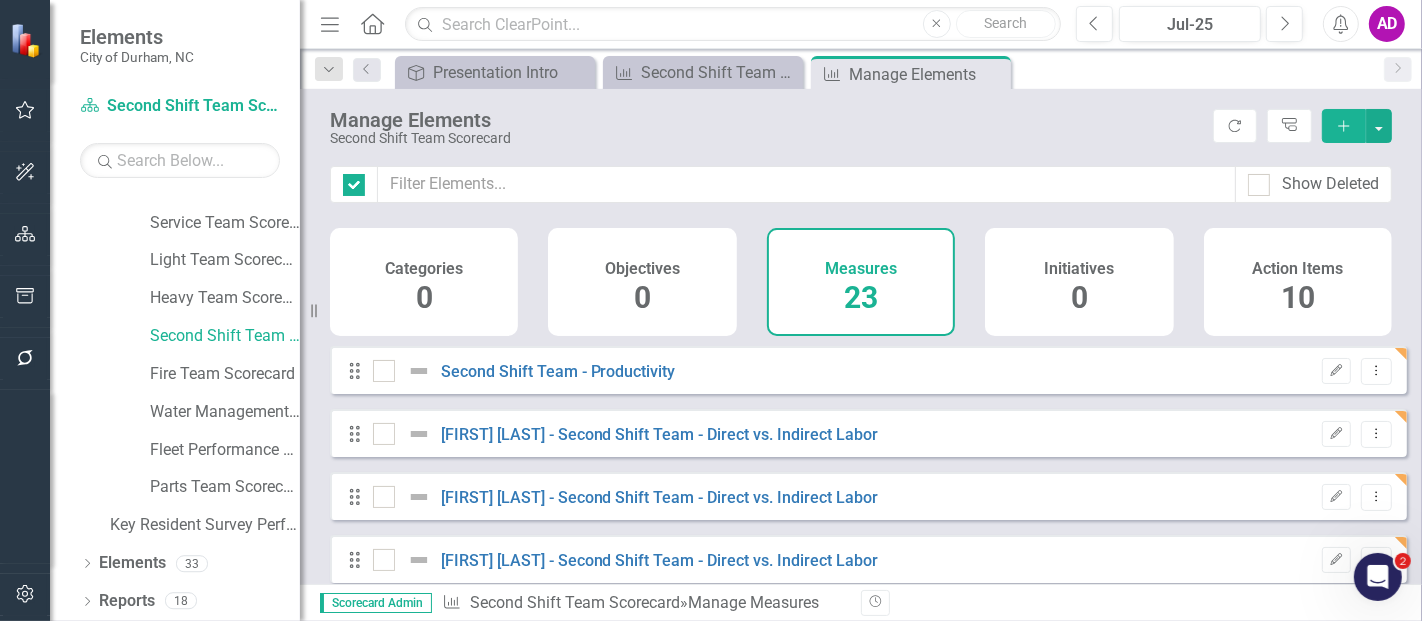 checkbox on "false" 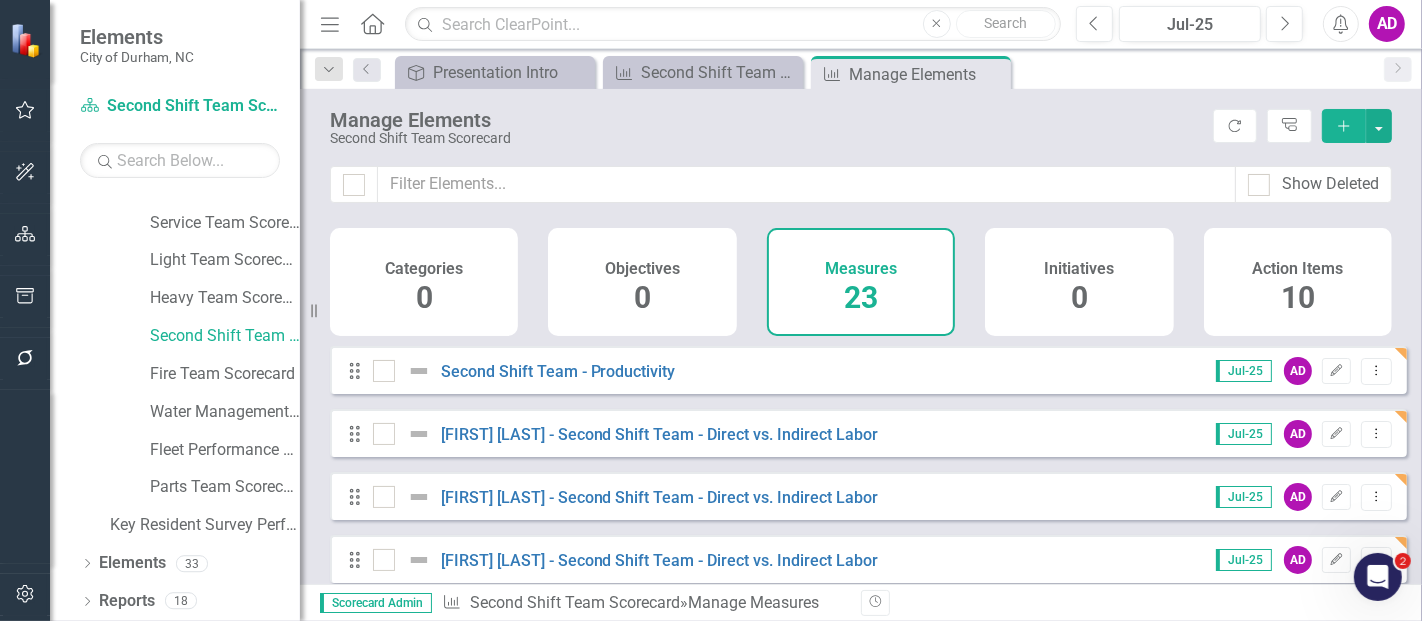 scroll, scrollTop: 111, scrollLeft: 0, axis: vertical 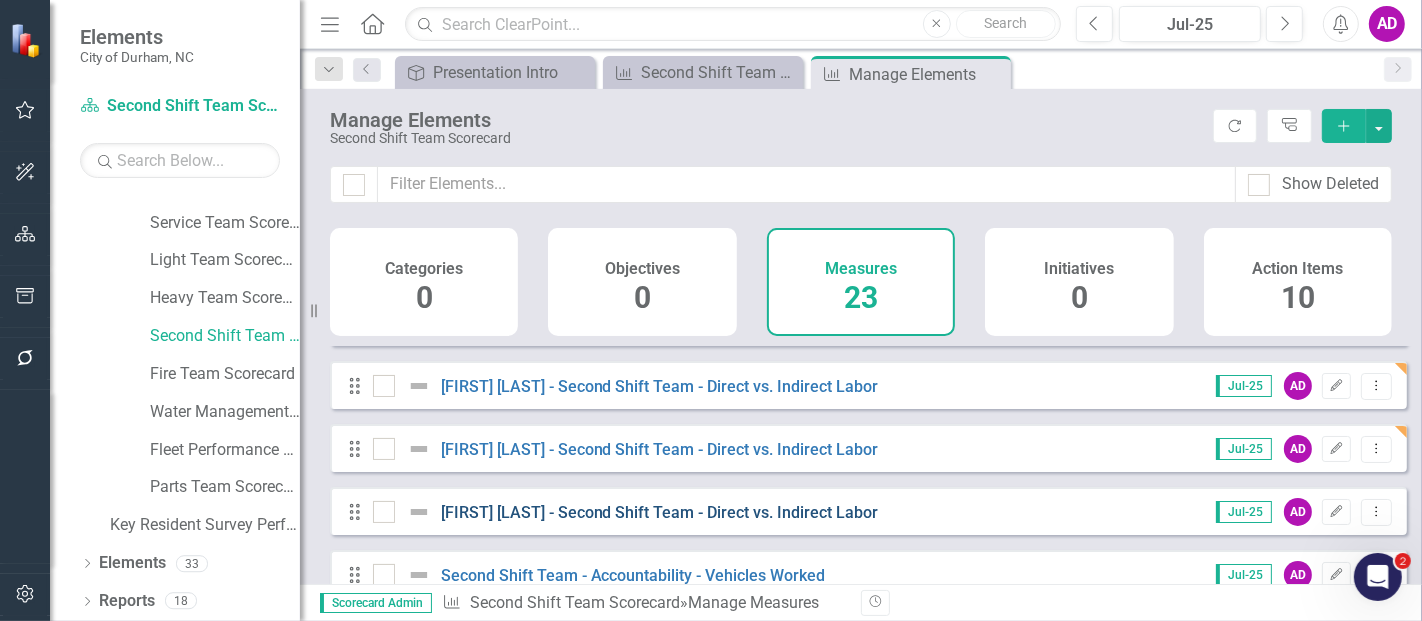 click on "[NAME] - Second Shift Team - Direct vs. Indirect Labor" at bounding box center (660, 512) 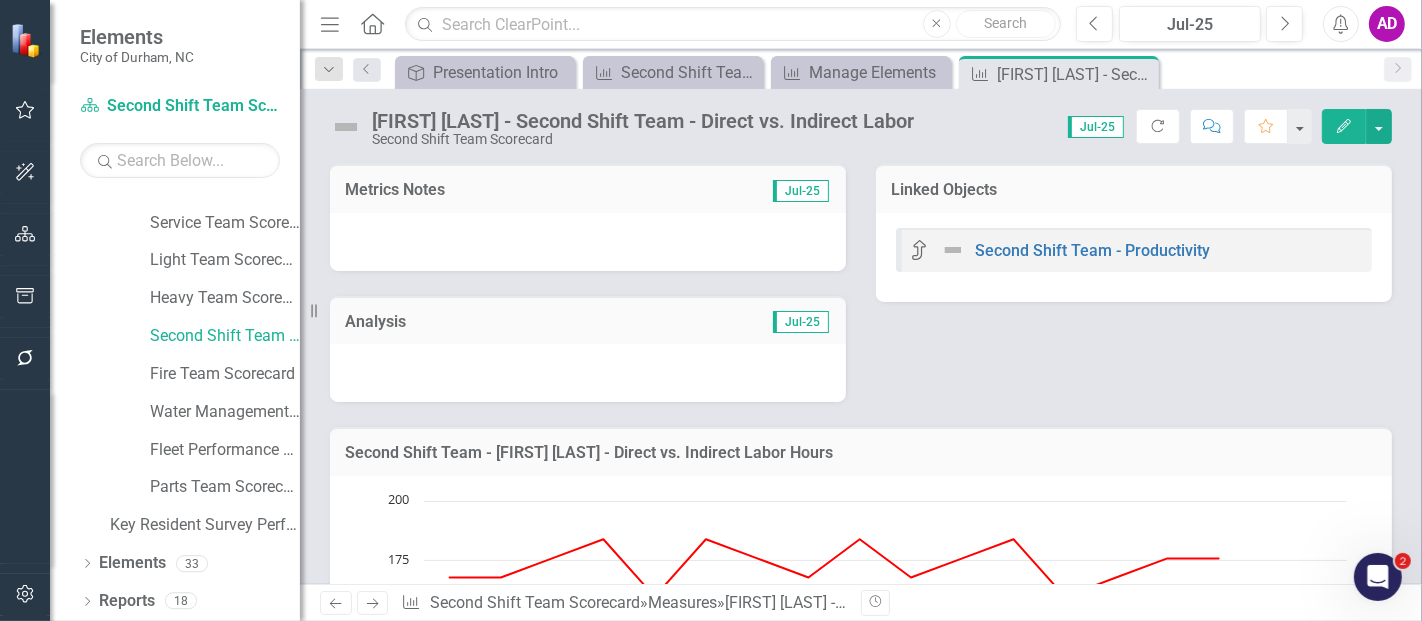 click at bounding box center (588, 242) 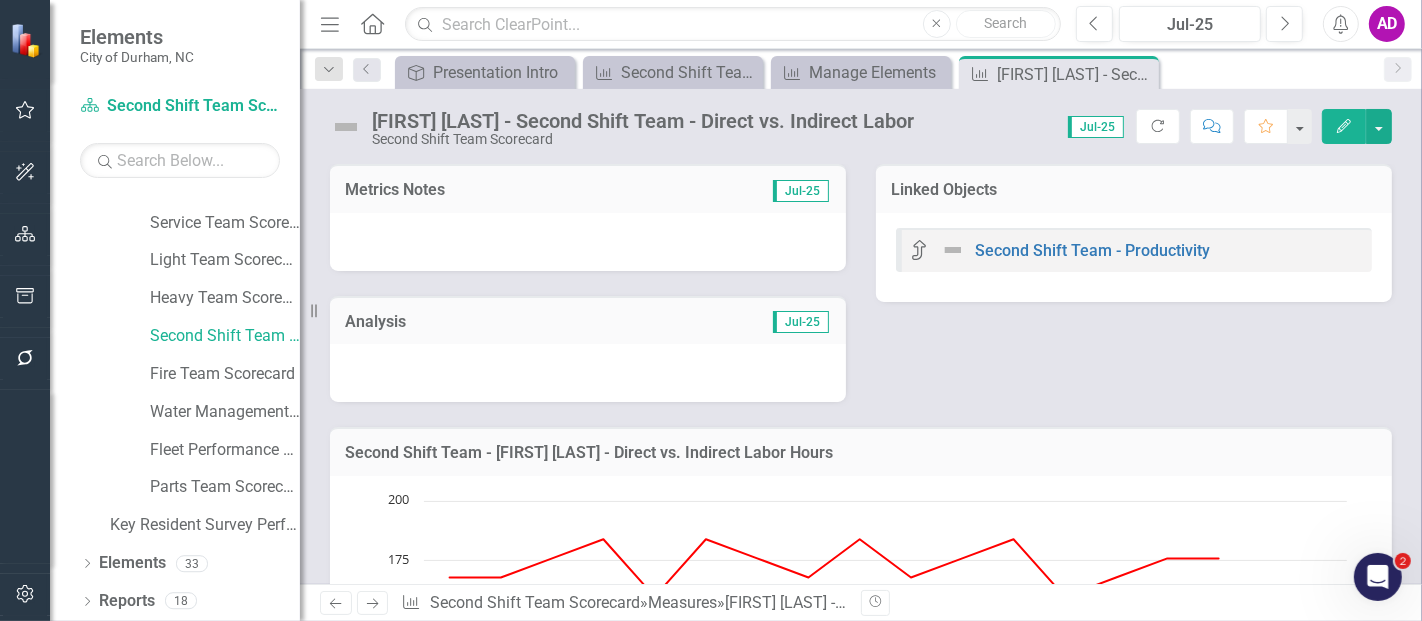 click at bounding box center (588, 242) 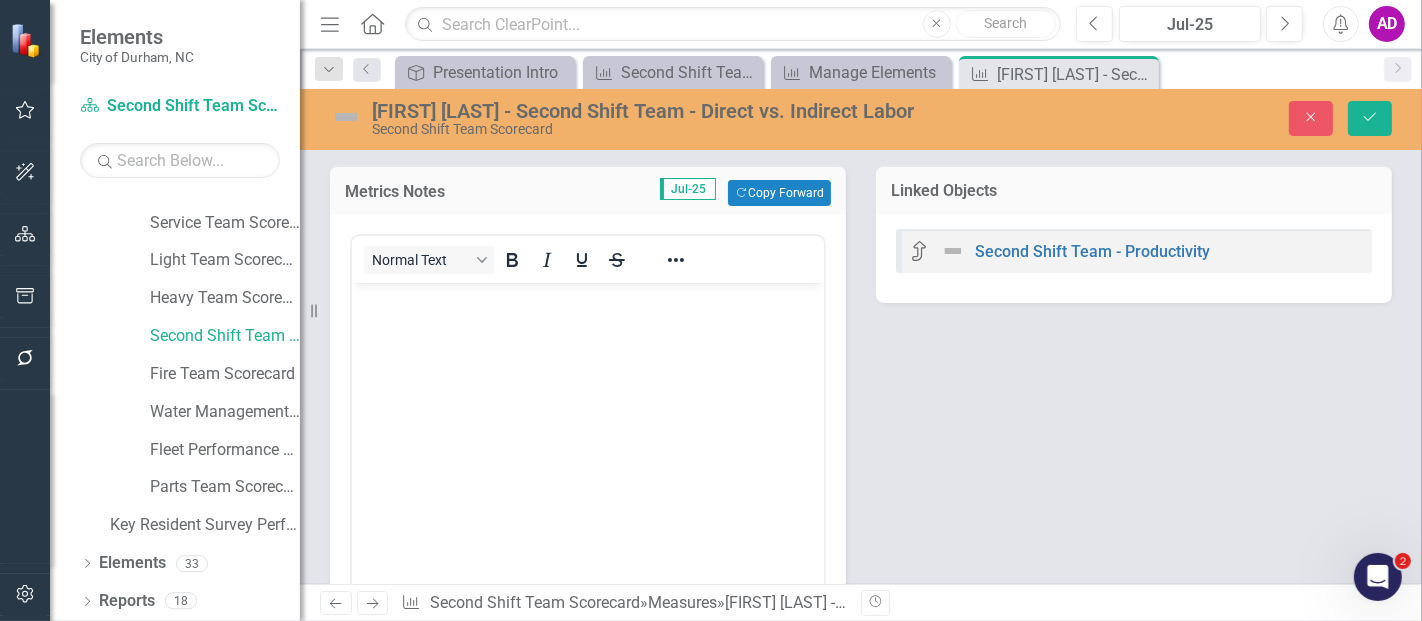 scroll, scrollTop: 0, scrollLeft: 0, axis: both 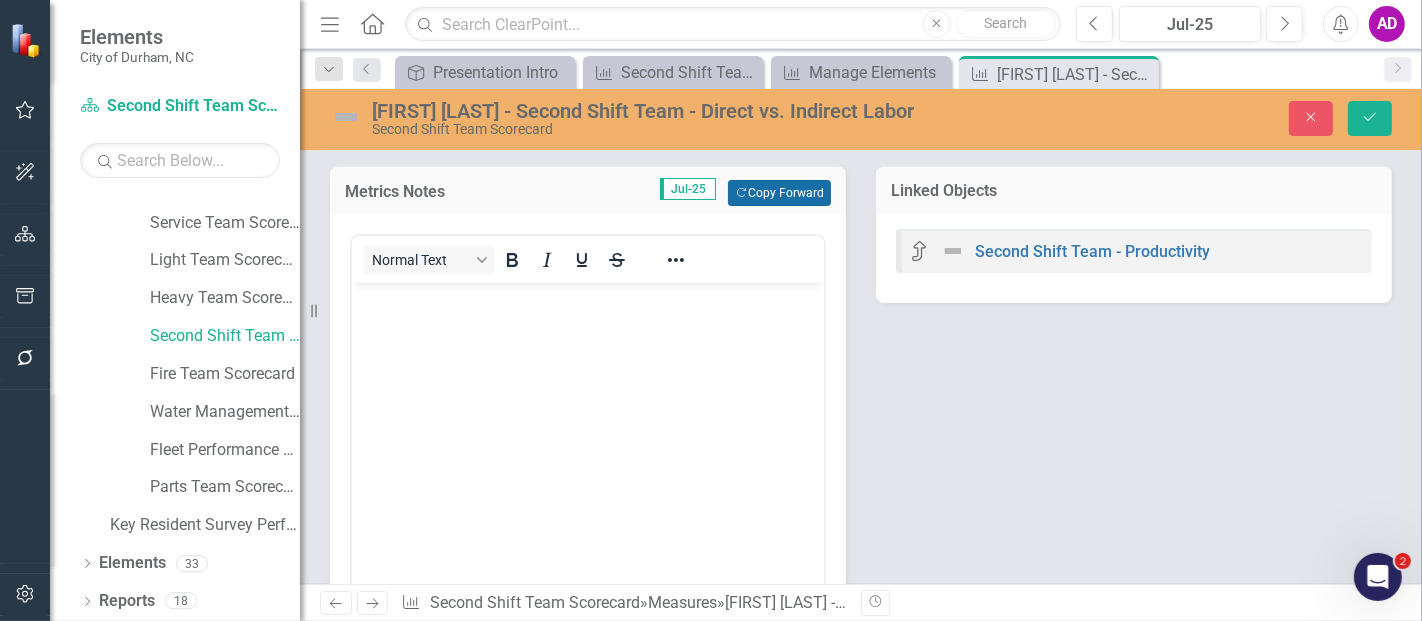 click on "Copy Forward  Copy Forward" at bounding box center [779, 193] 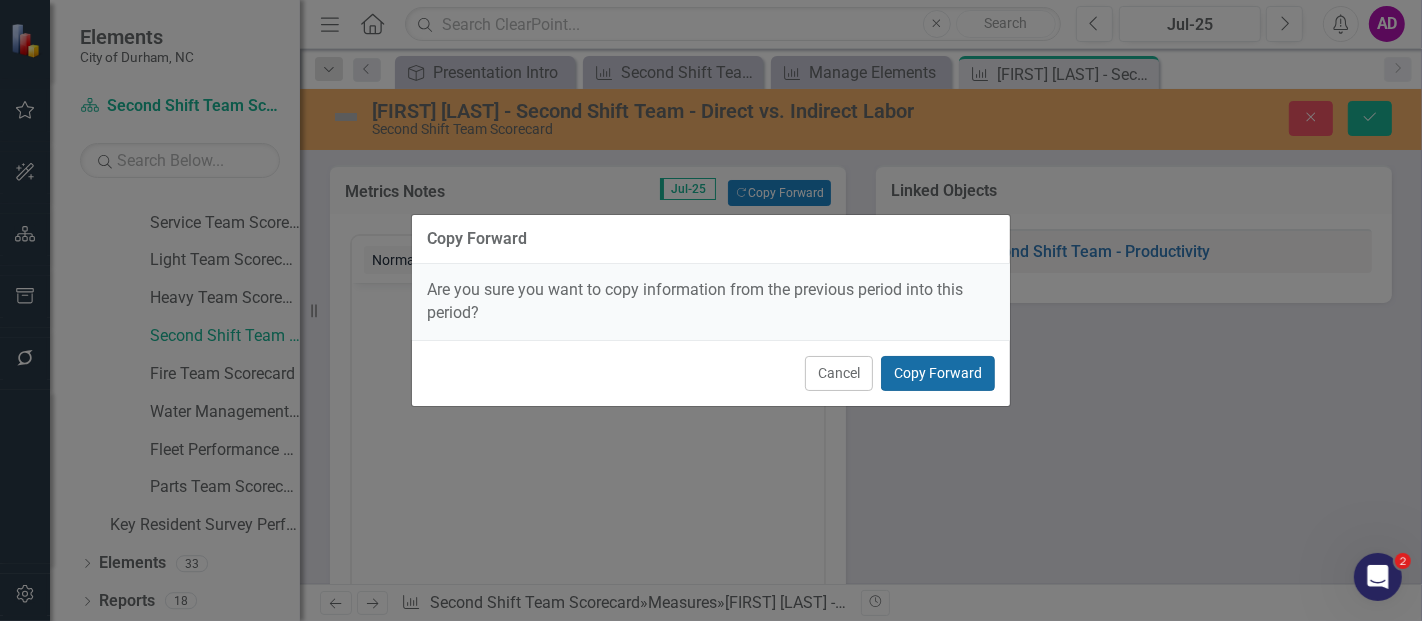 click on "Copy Forward" at bounding box center [938, 373] 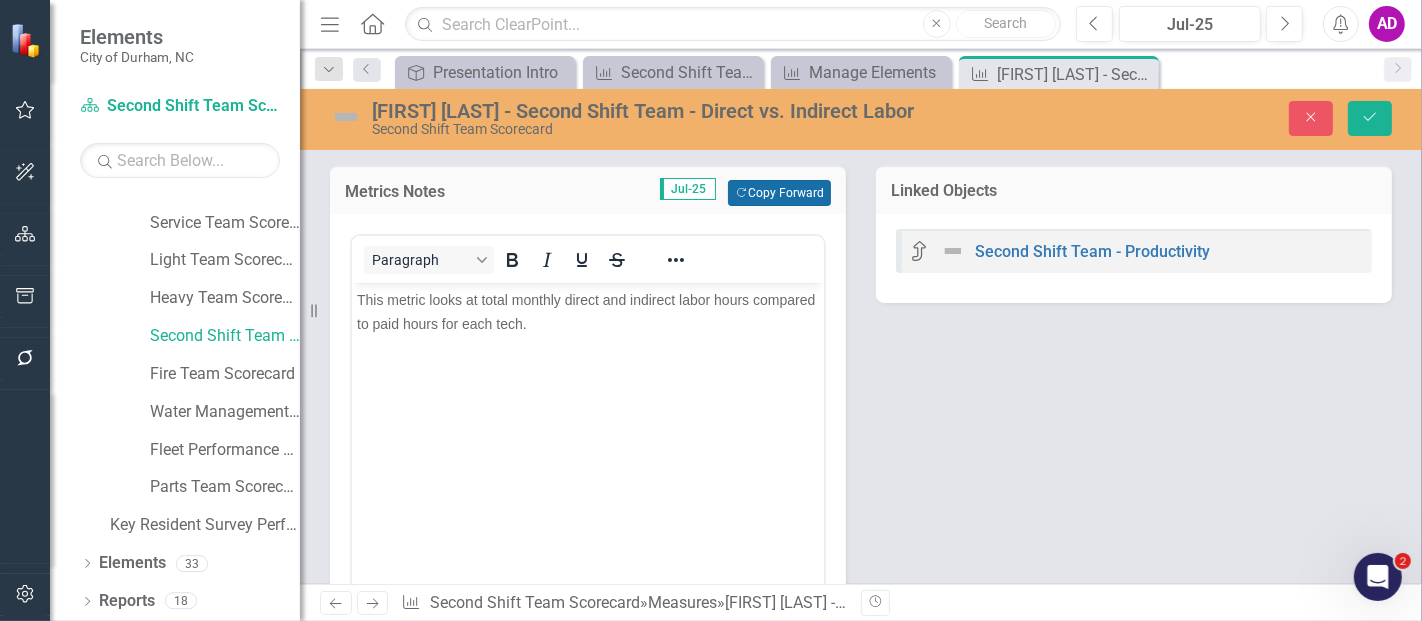 scroll, scrollTop: 333, scrollLeft: 0, axis: vertical 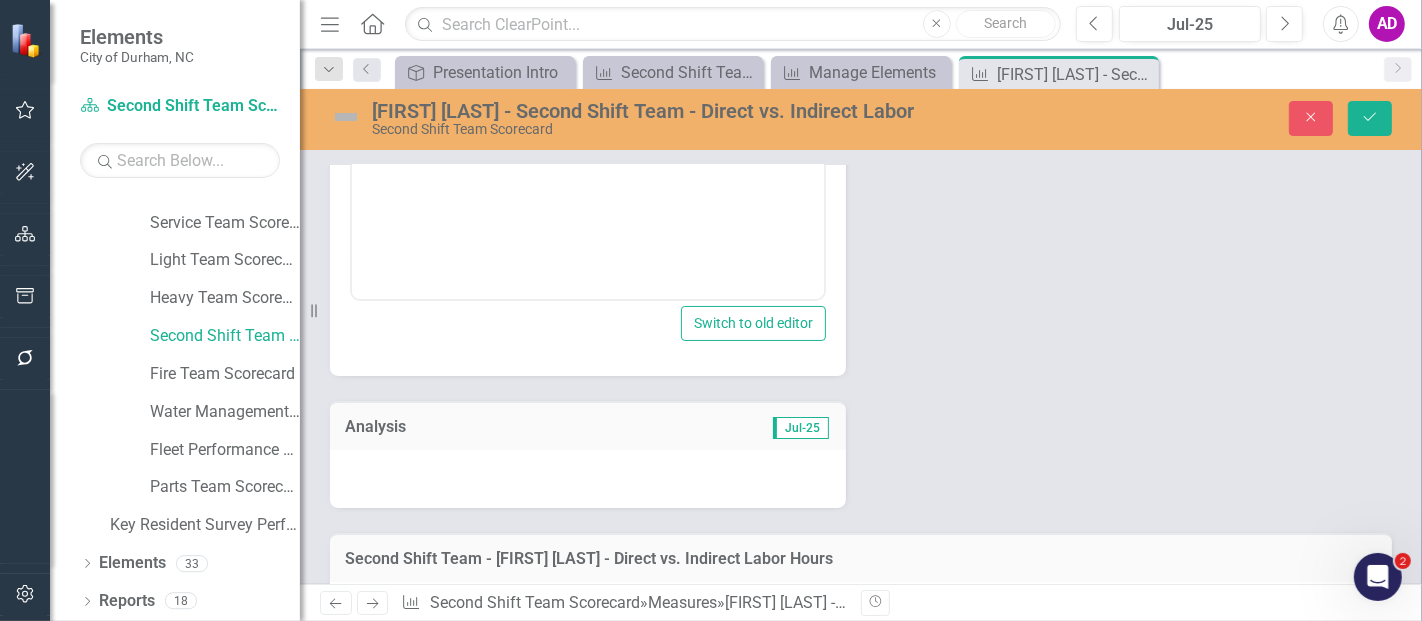 click on "Analysis Jul-25" at bounding box center (588, 425) 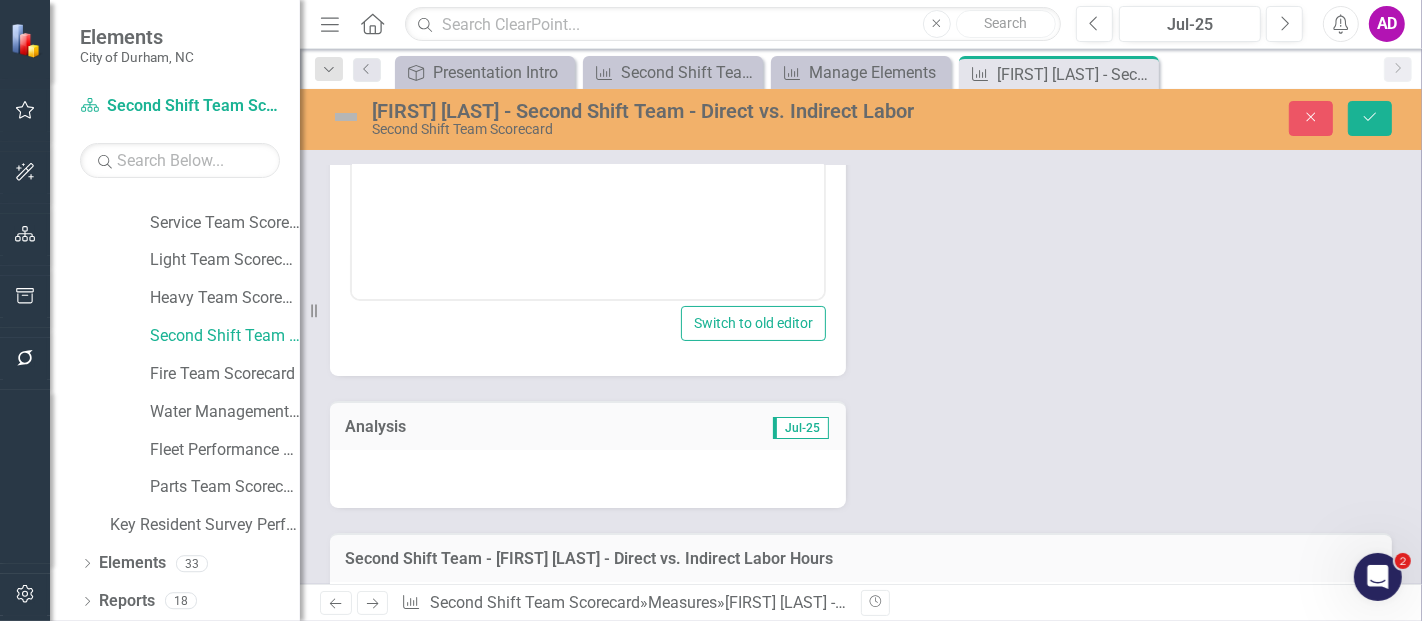 click at bounding box center (588, 479) 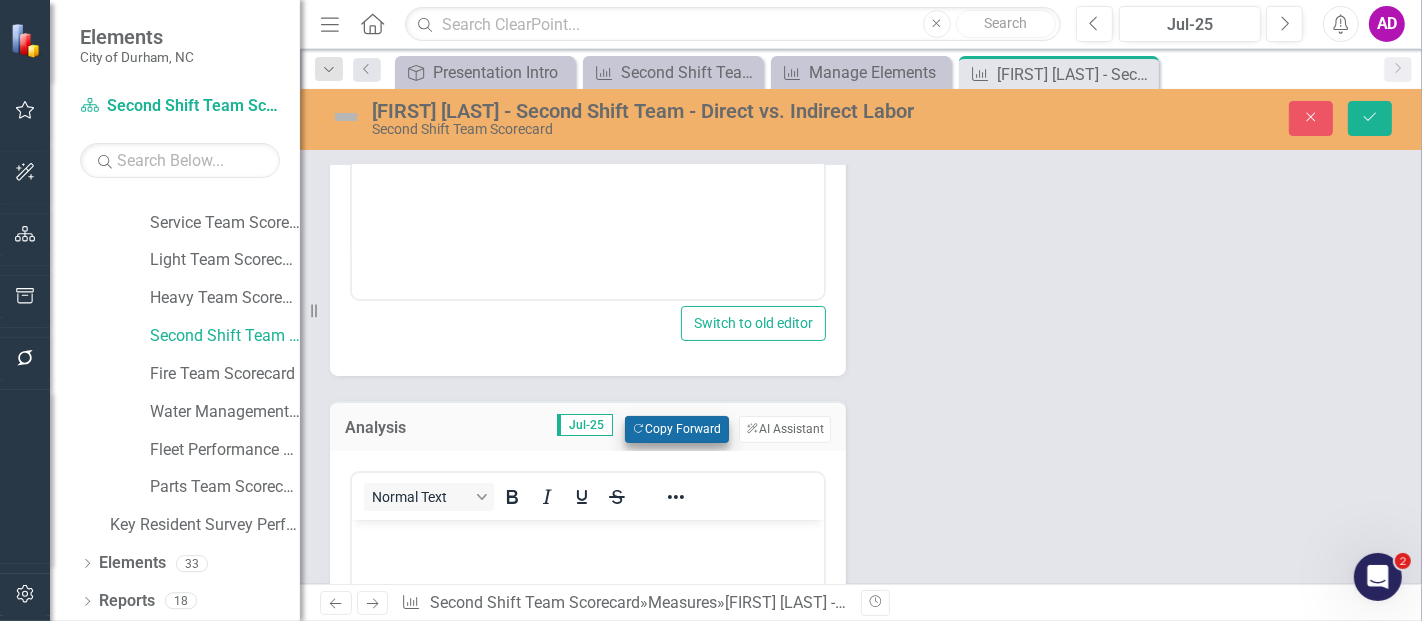 scroll, scrollTop: 0, scrollLeft: 0, axis: both 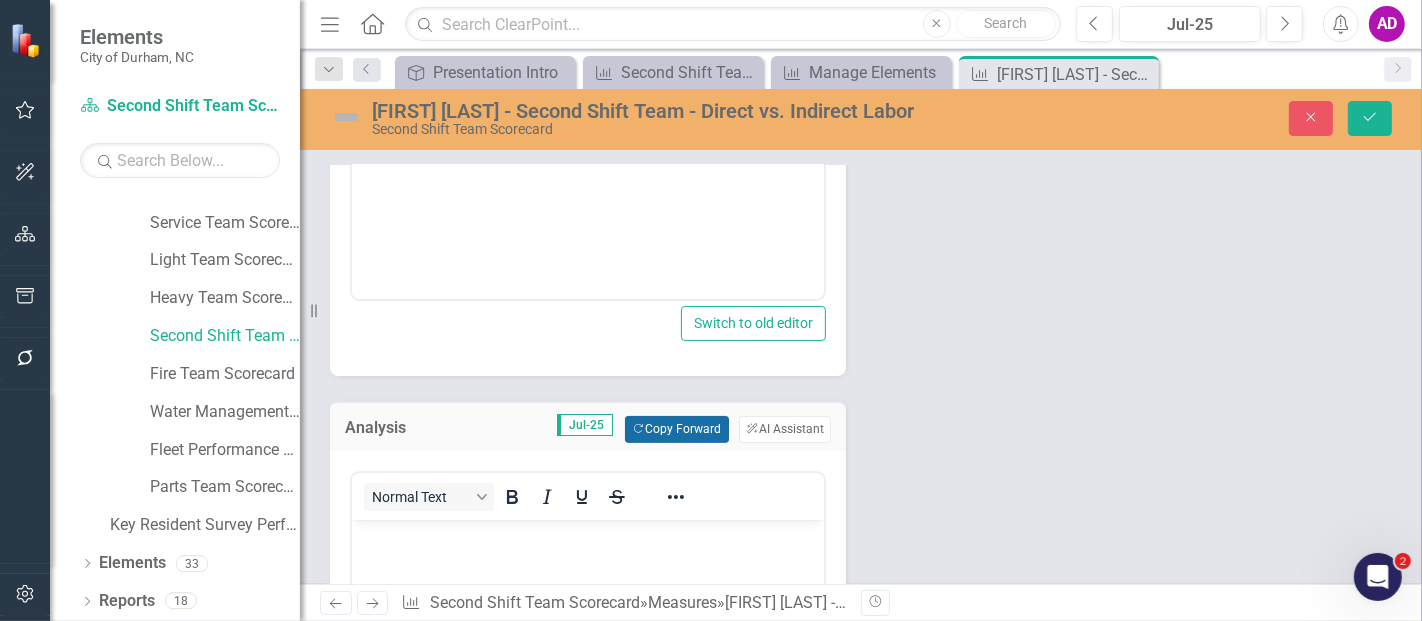 click on "Copy Forward  Copy Forward" at bounding box center (676, 429) 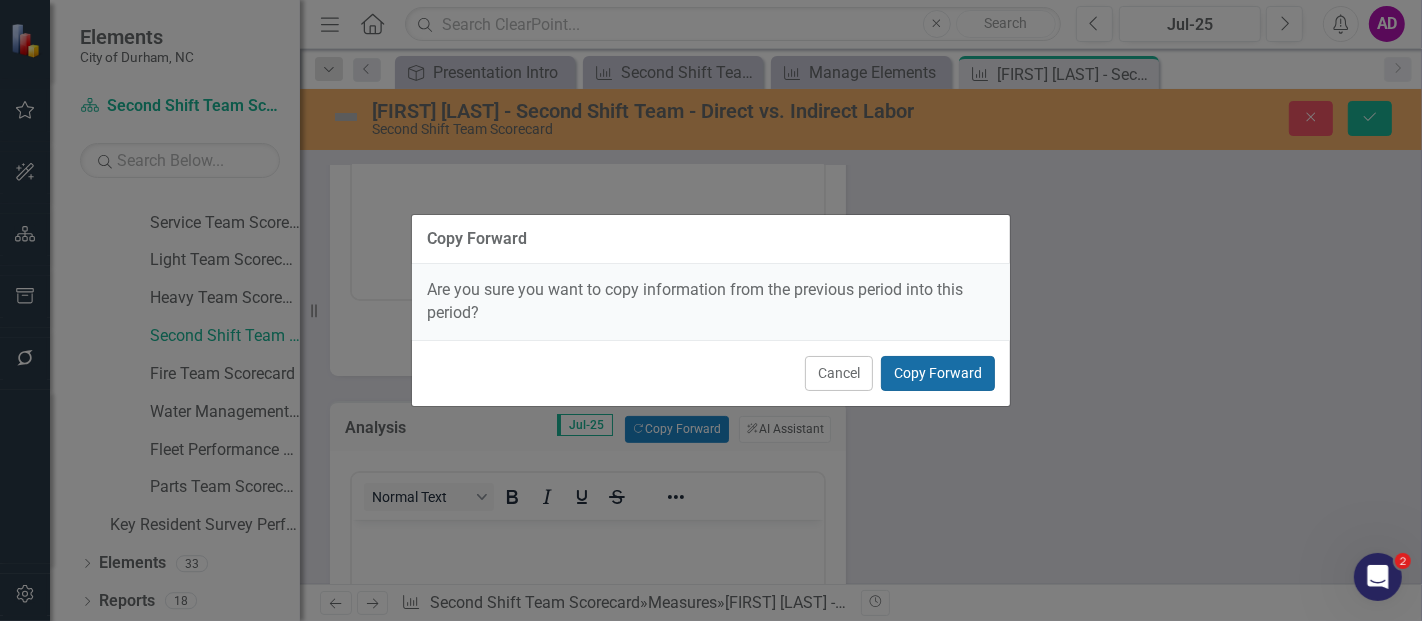 click on "Copy Forward" at bounding box center (938, 373) 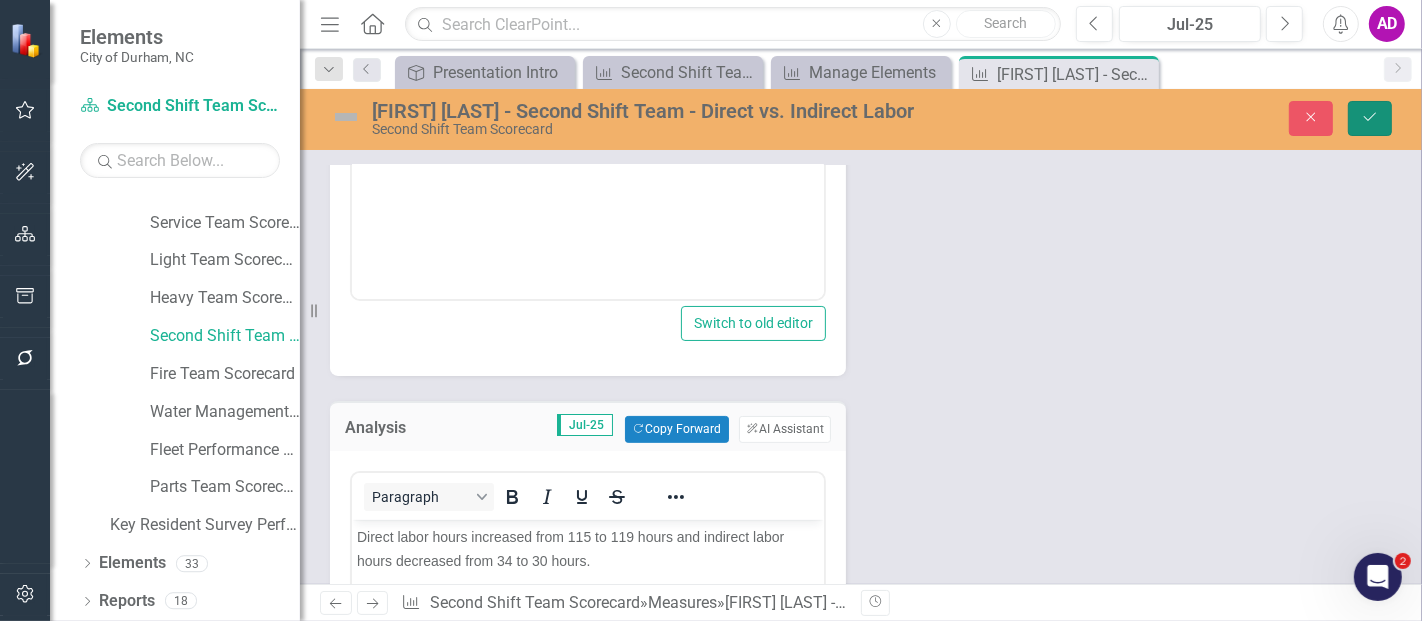 click on "Save" 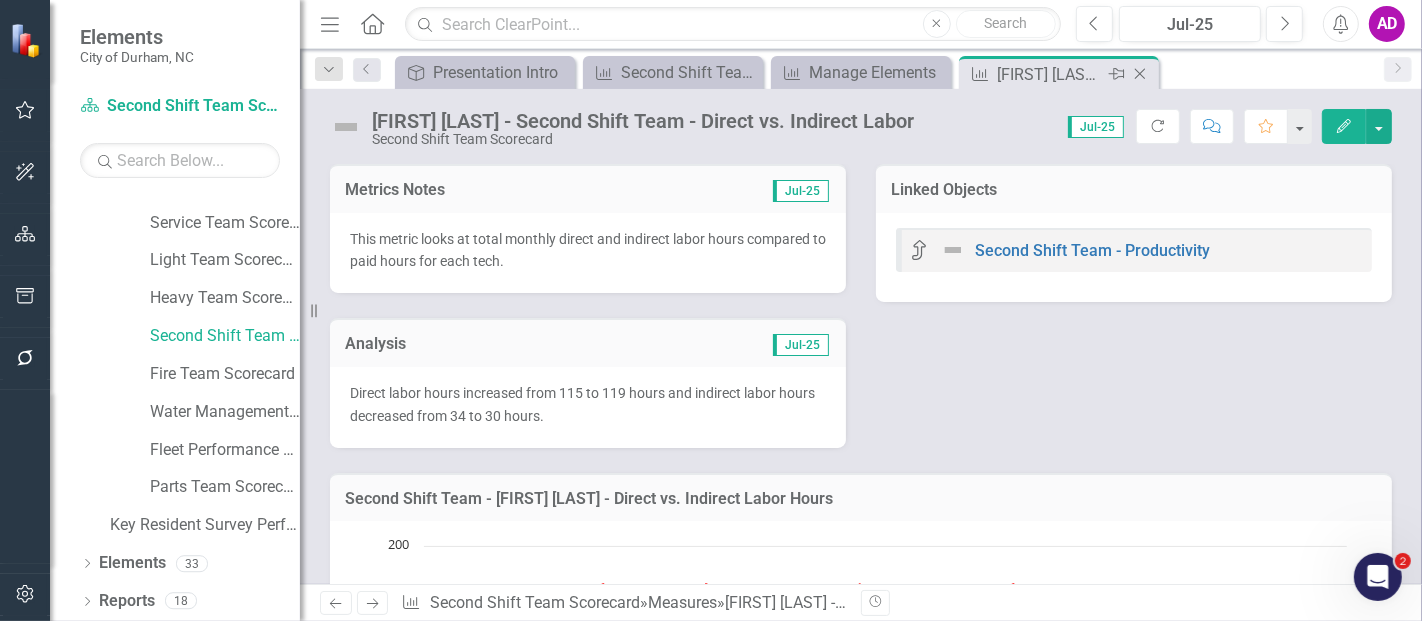 click on "Close" 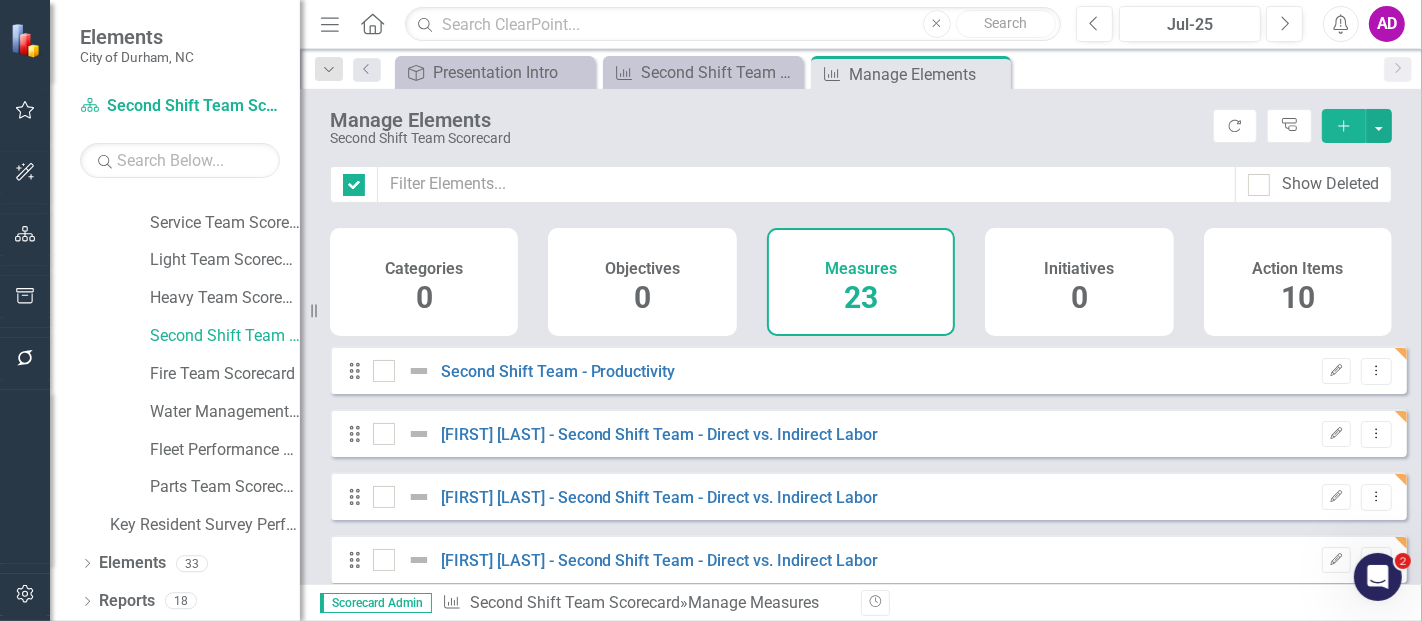 checkbox on "false" 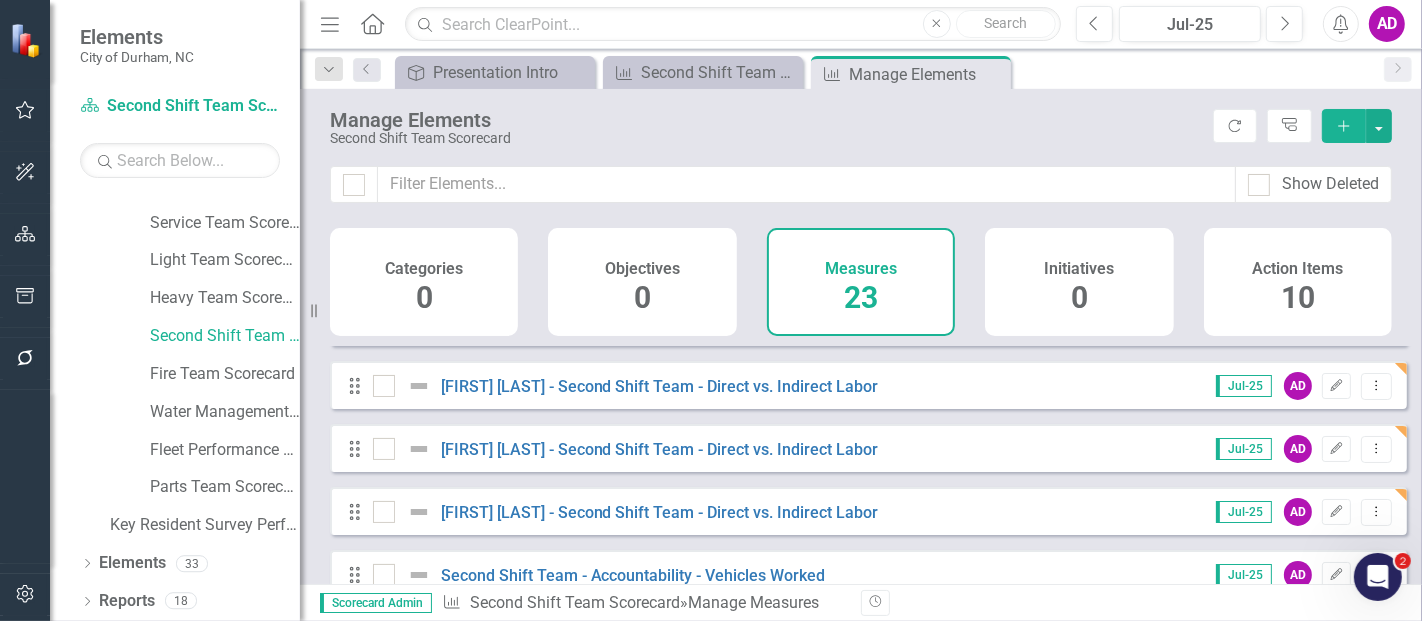 scroll, scrollTop: 222, scrollLeft: 0, axis: vertical 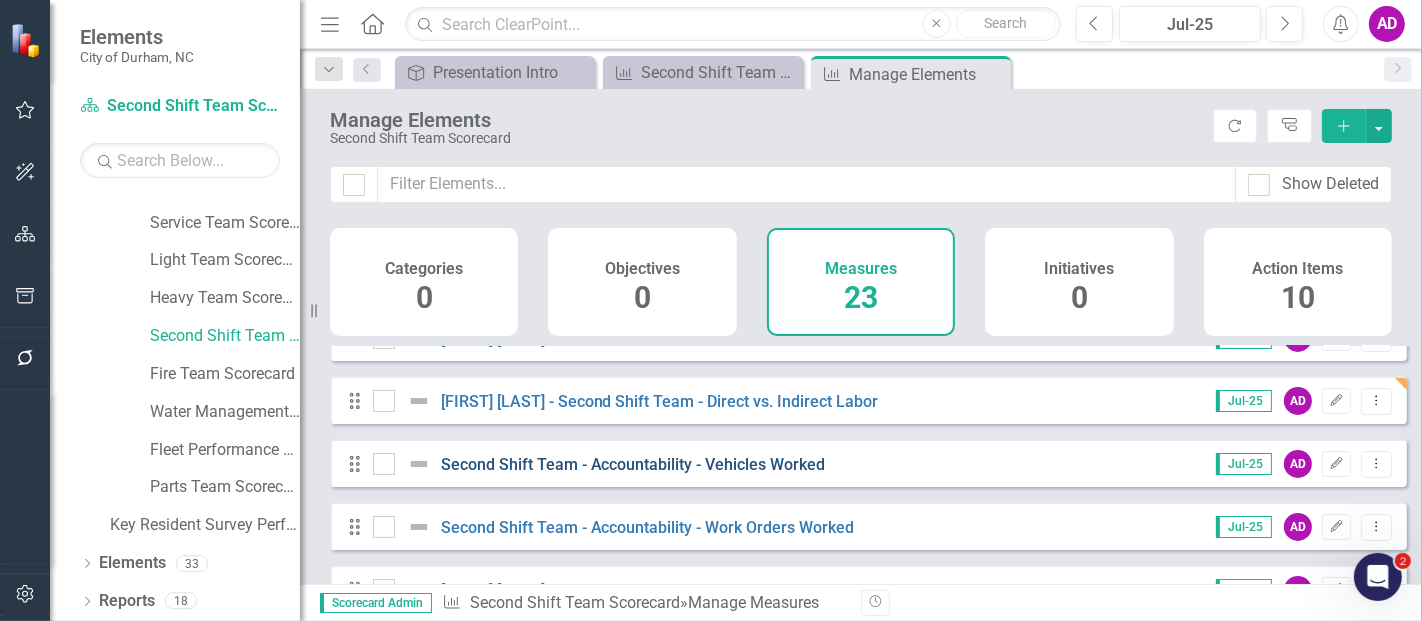 click on "Second Shift Team - Accountability - Vehicles Worked" at bounding box center [633, 464] 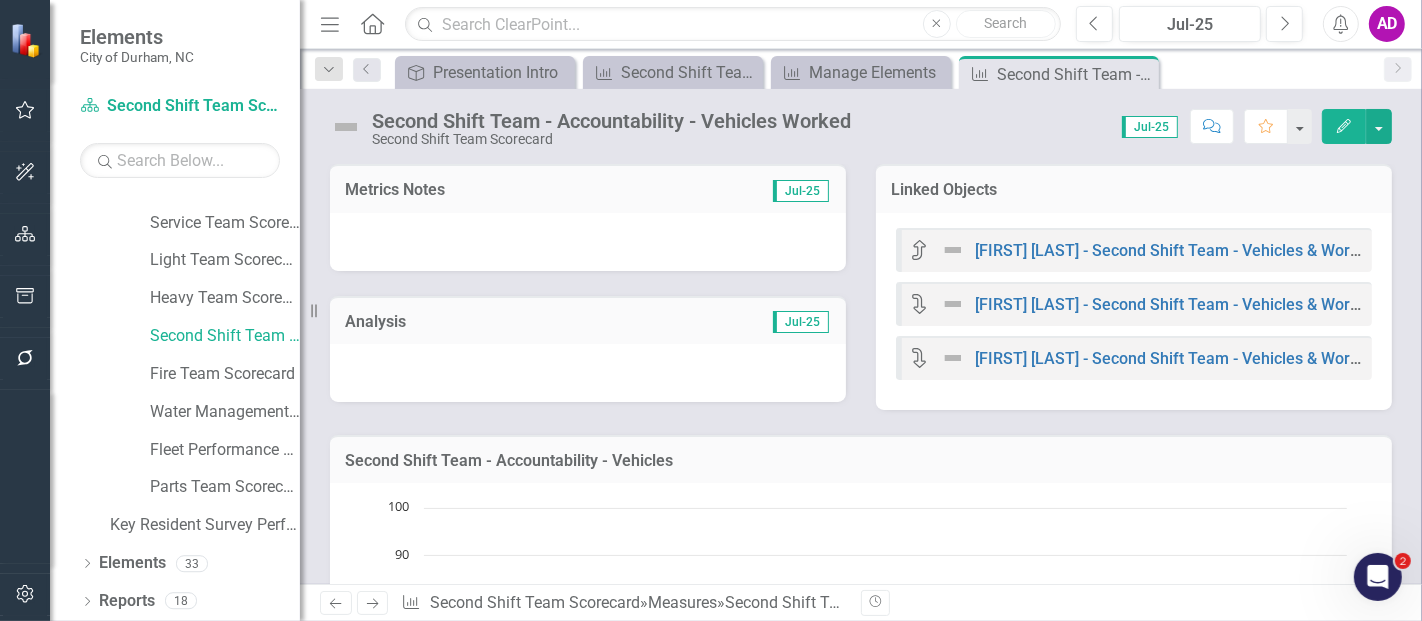 click at bounding box center (588, 242) 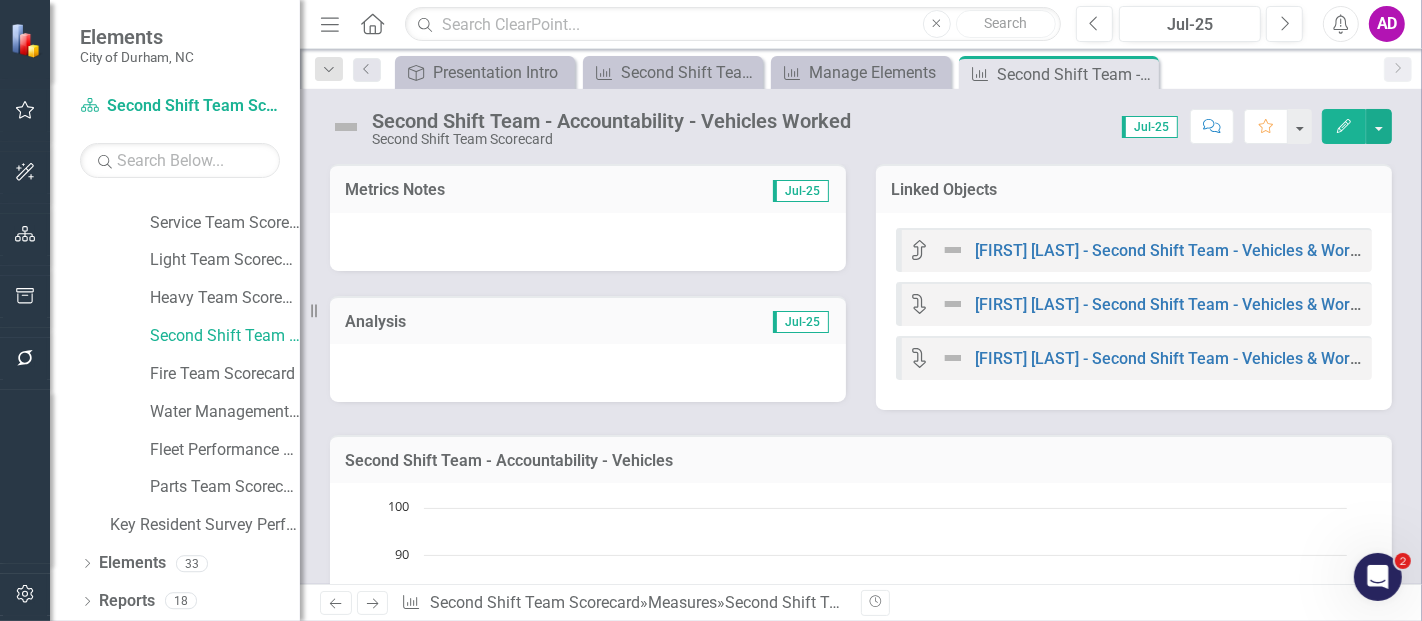 click at bounding box center (588, 242) 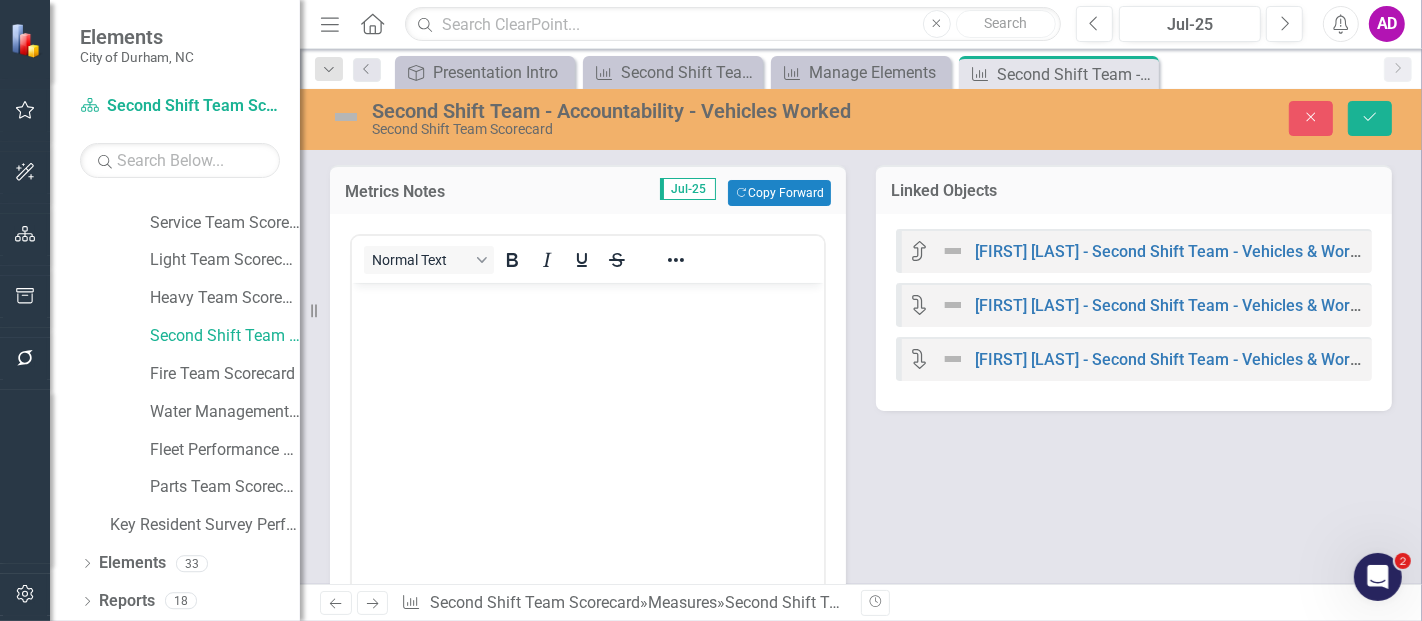 scroll, scrollTop: 0, scrollLeft: 0, axis: both 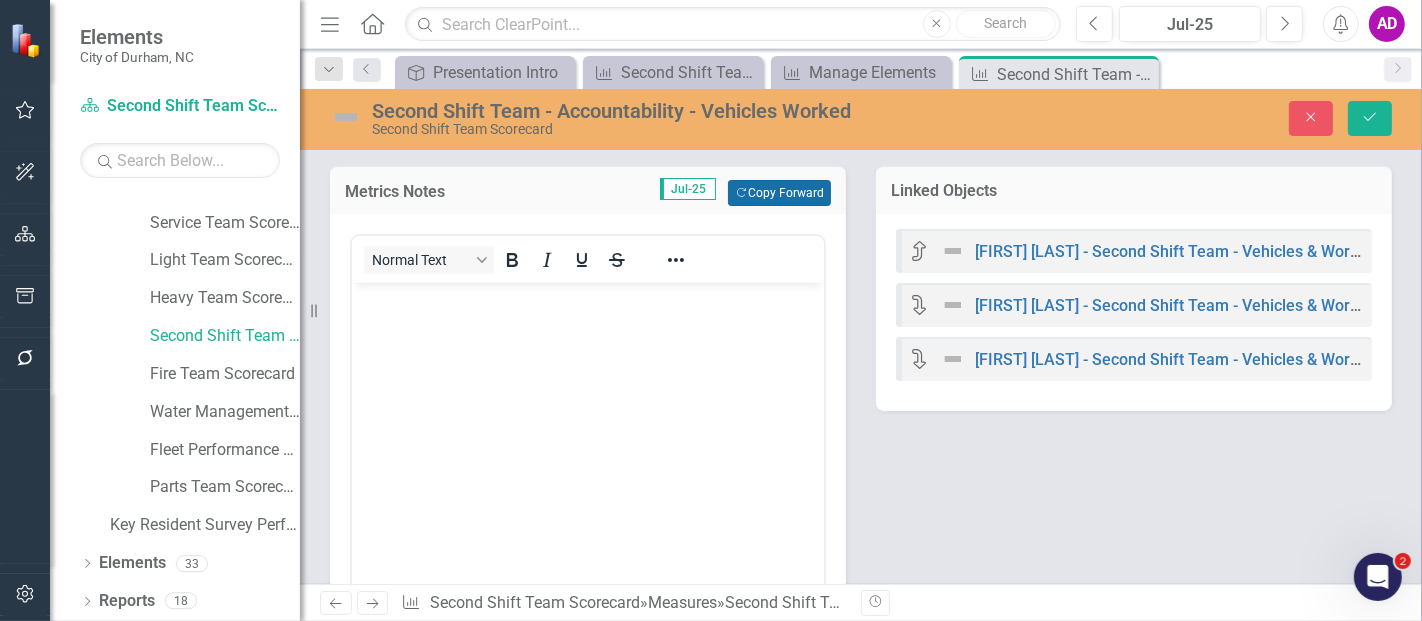 click on "Copy Forward  Copy Forward" at bounding box center (779, 193) 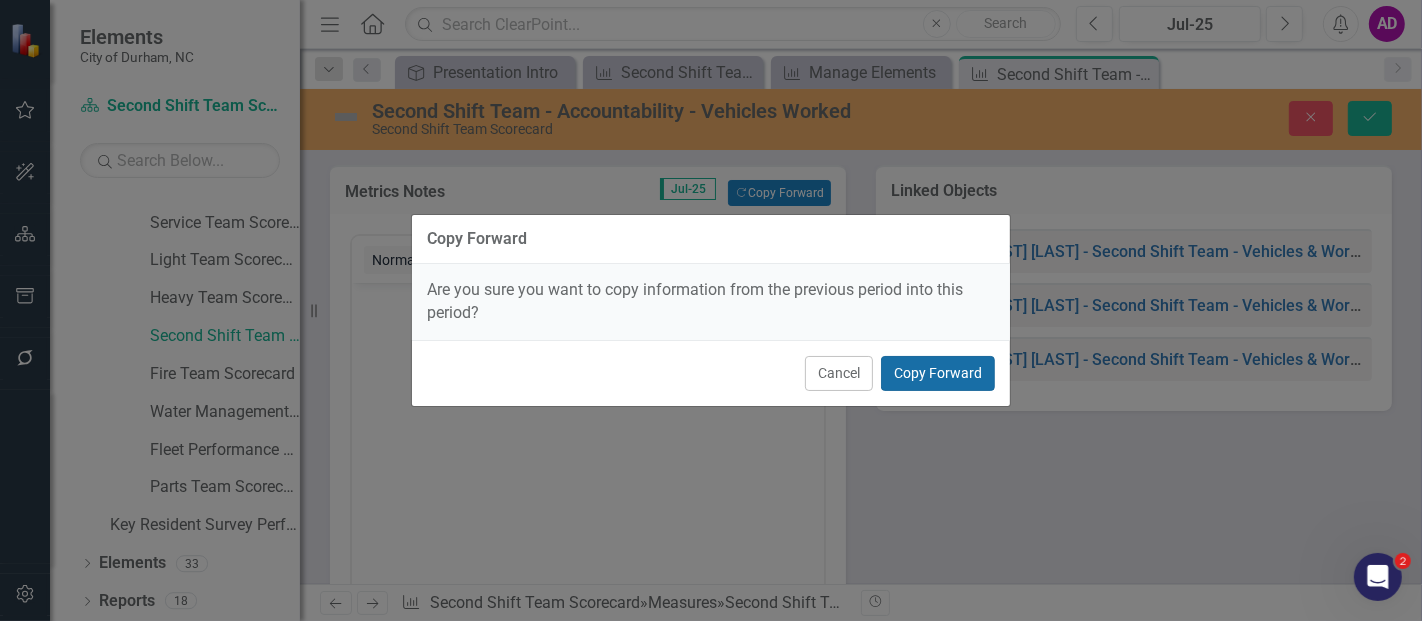 click on "Copy Forward" at bounding box center [938, 373] 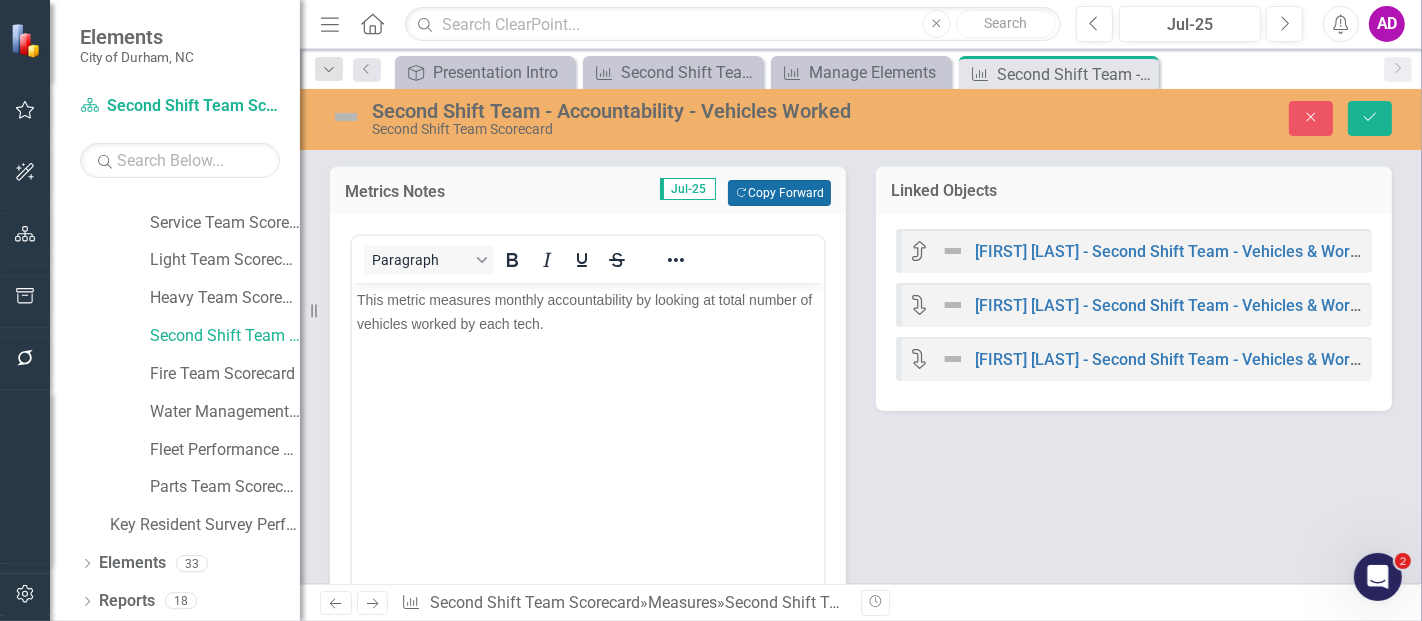 scroll, scrollTop: 333, scrollLeft: 0, axis: vertical 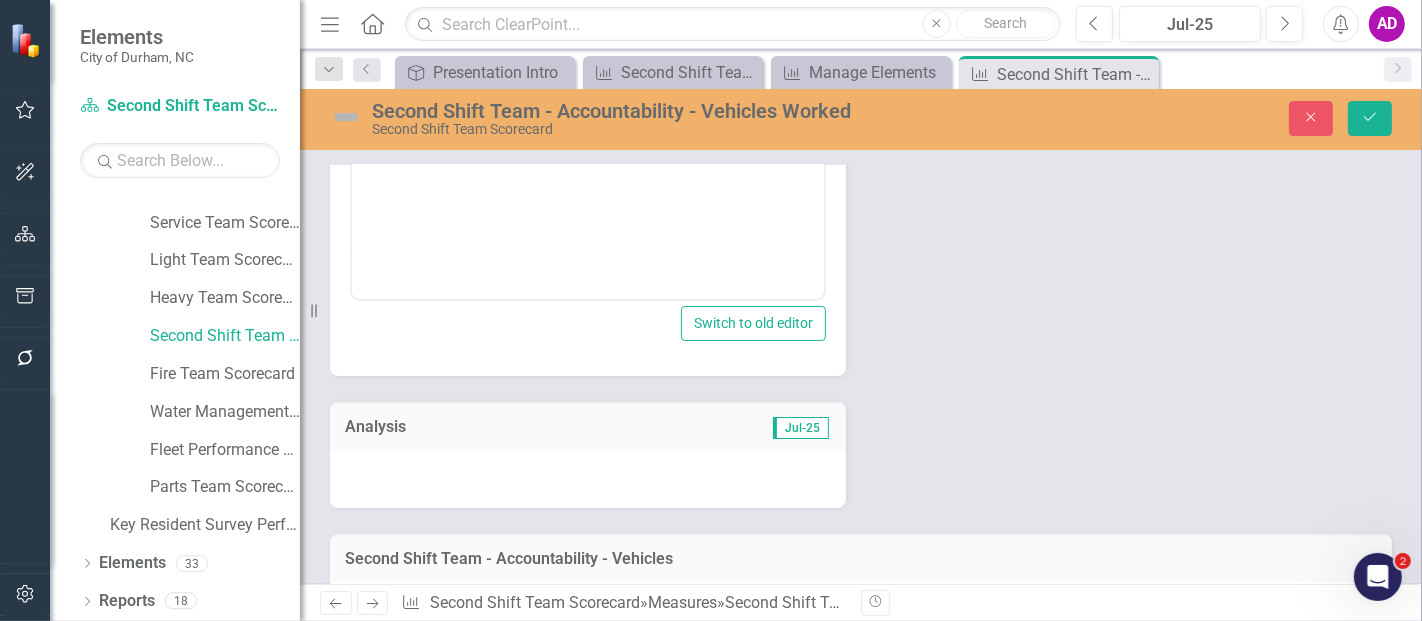 click at bounding box center [588, 479] 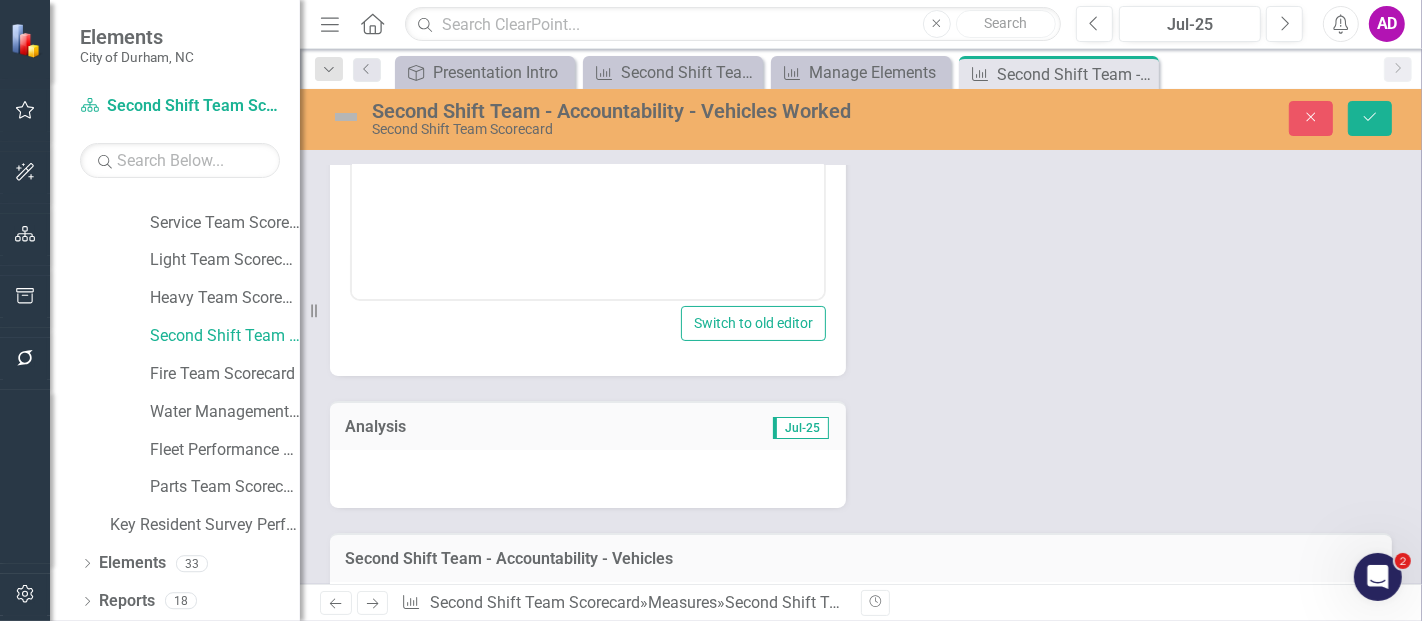 click at bounding box center [588, 479] 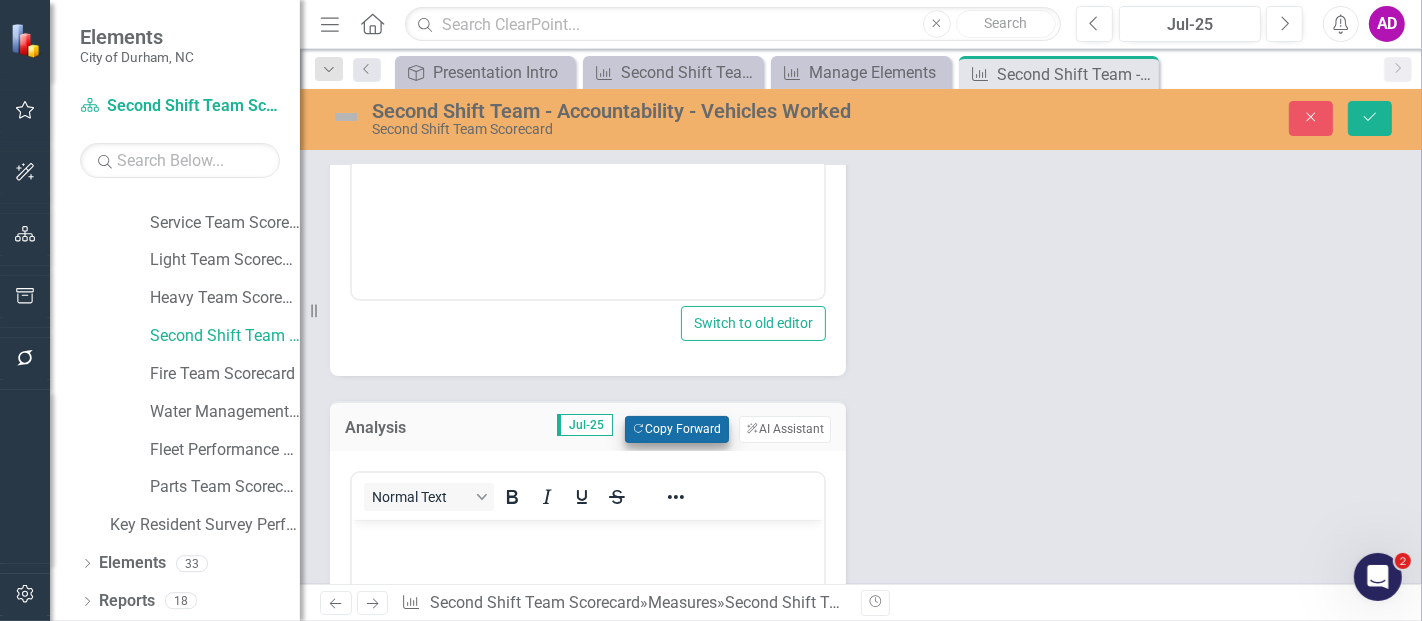 scroll, scrollTop: 0, scrollLeft: 0, axis: both 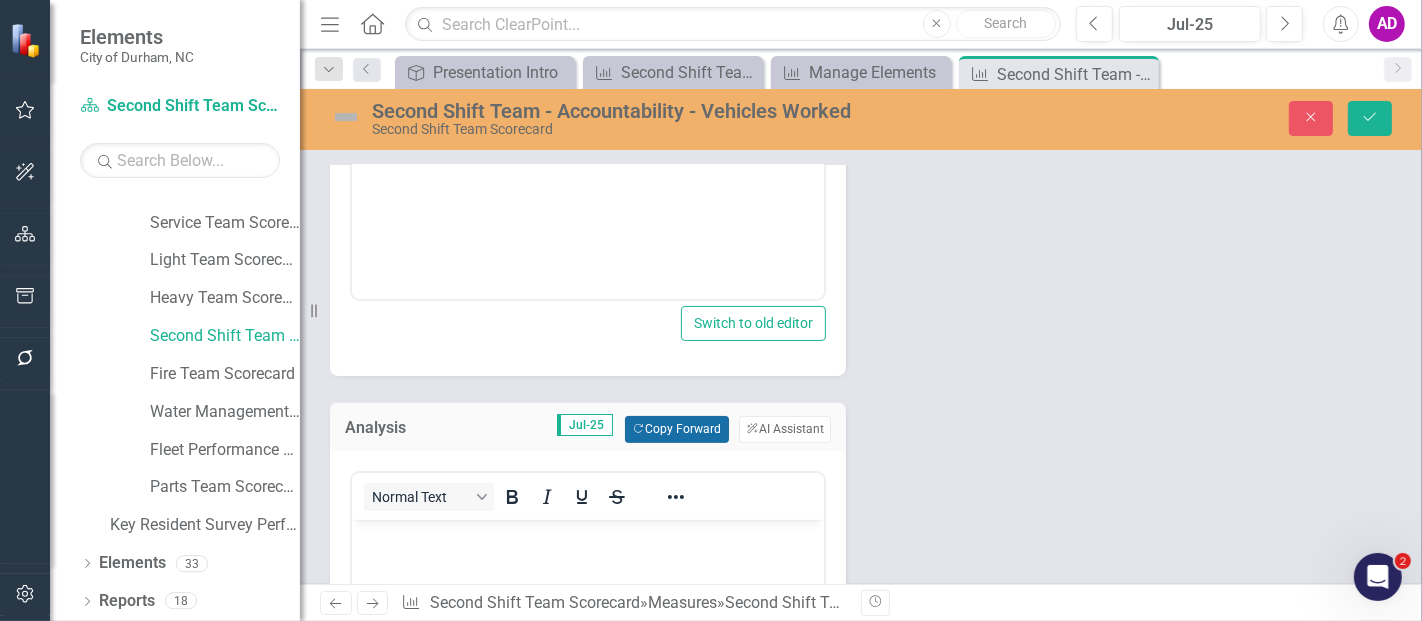 click on "Copy Forward" 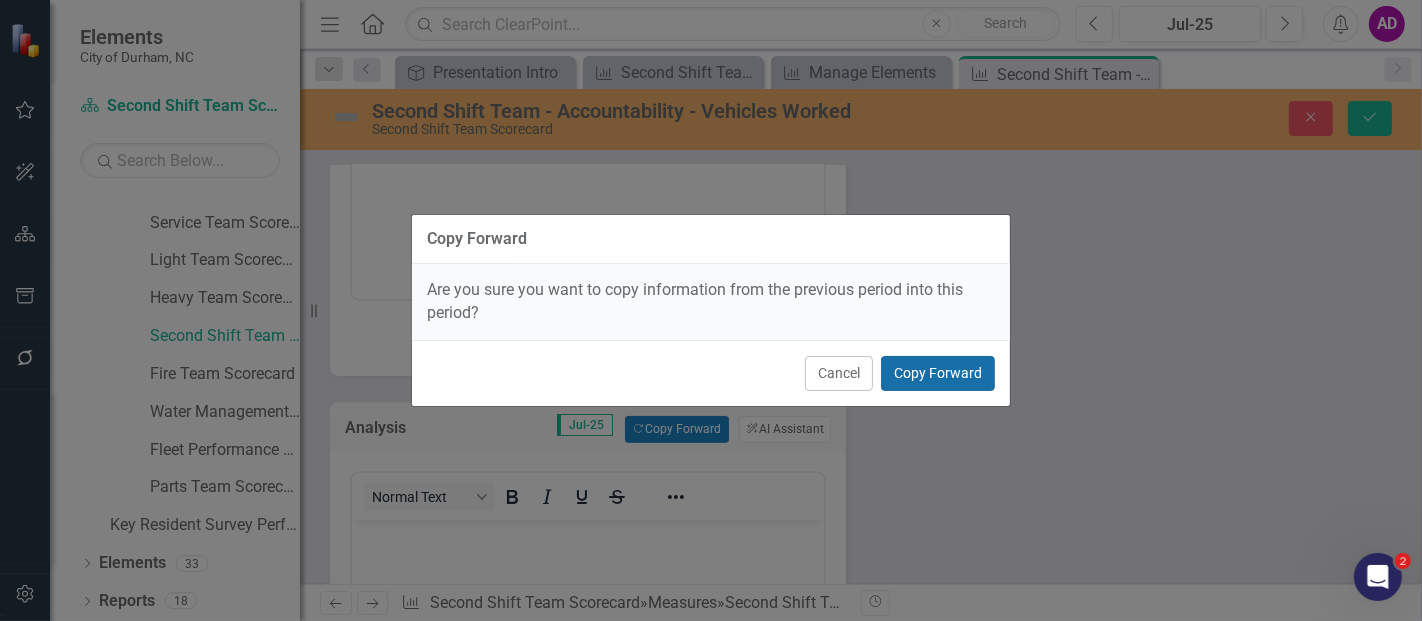 click on "Copy Forward" at bounding box center [938, 373] 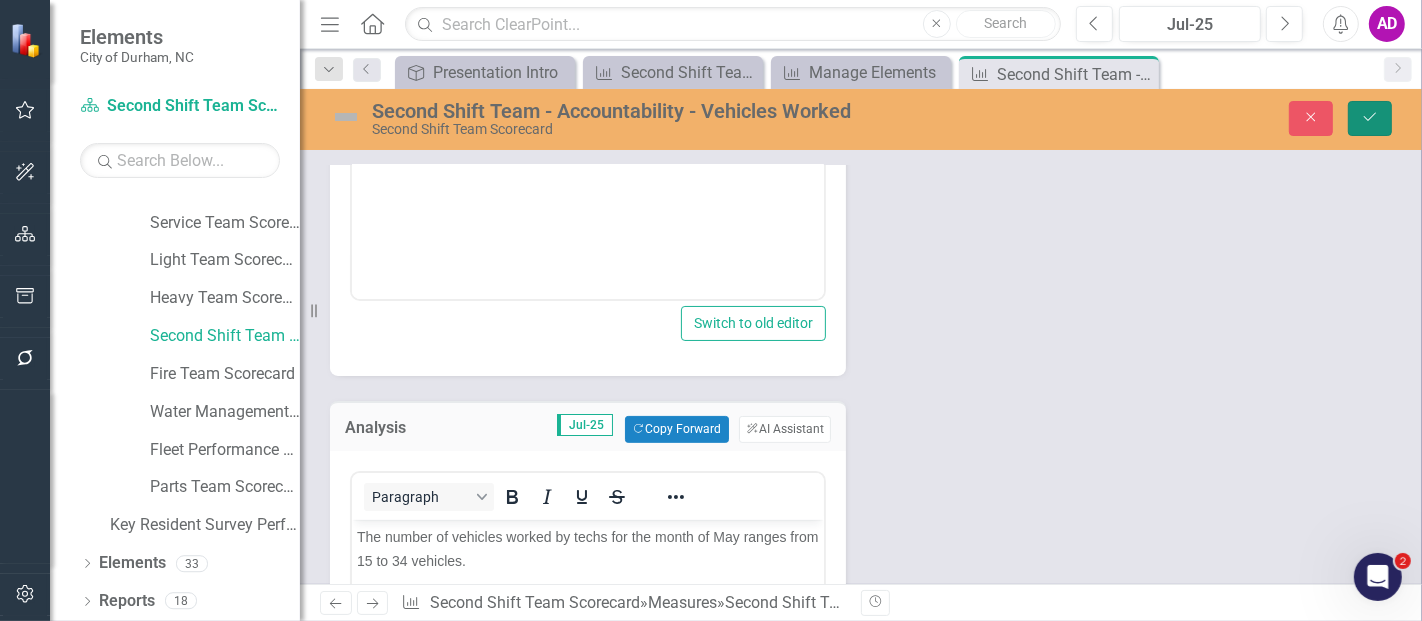 click on "Save" 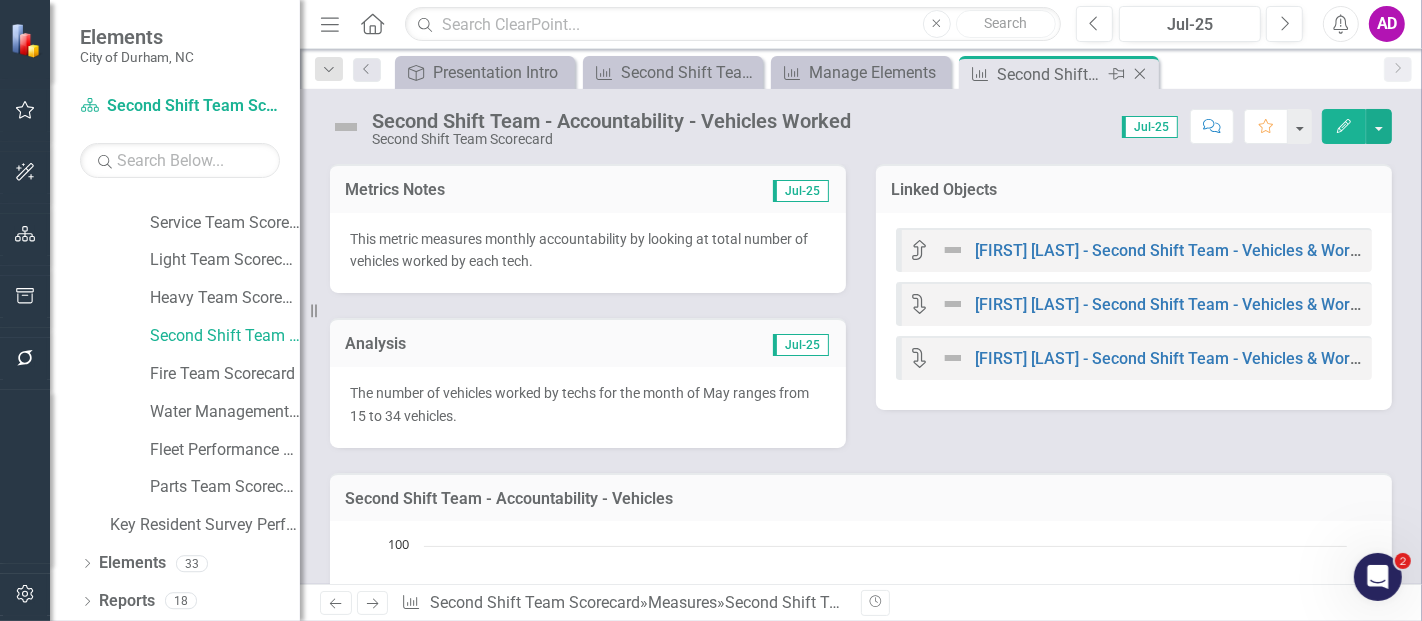 click on "Close" 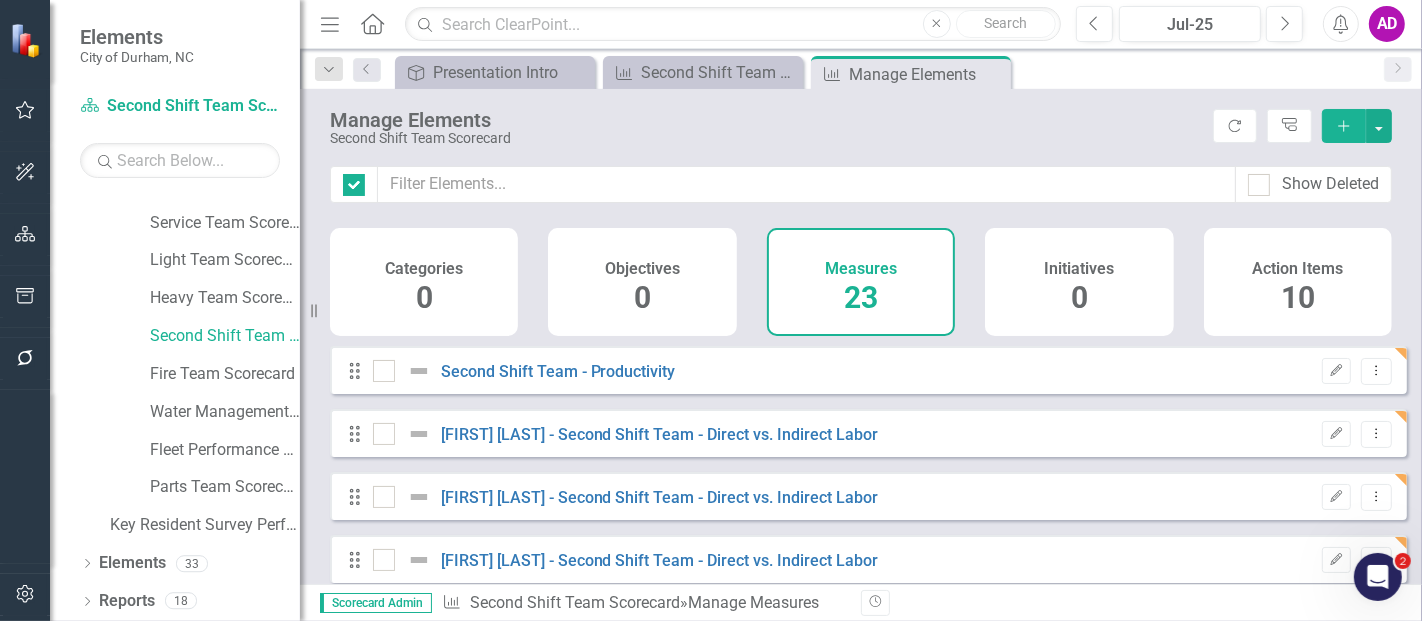 checkbox on "false" 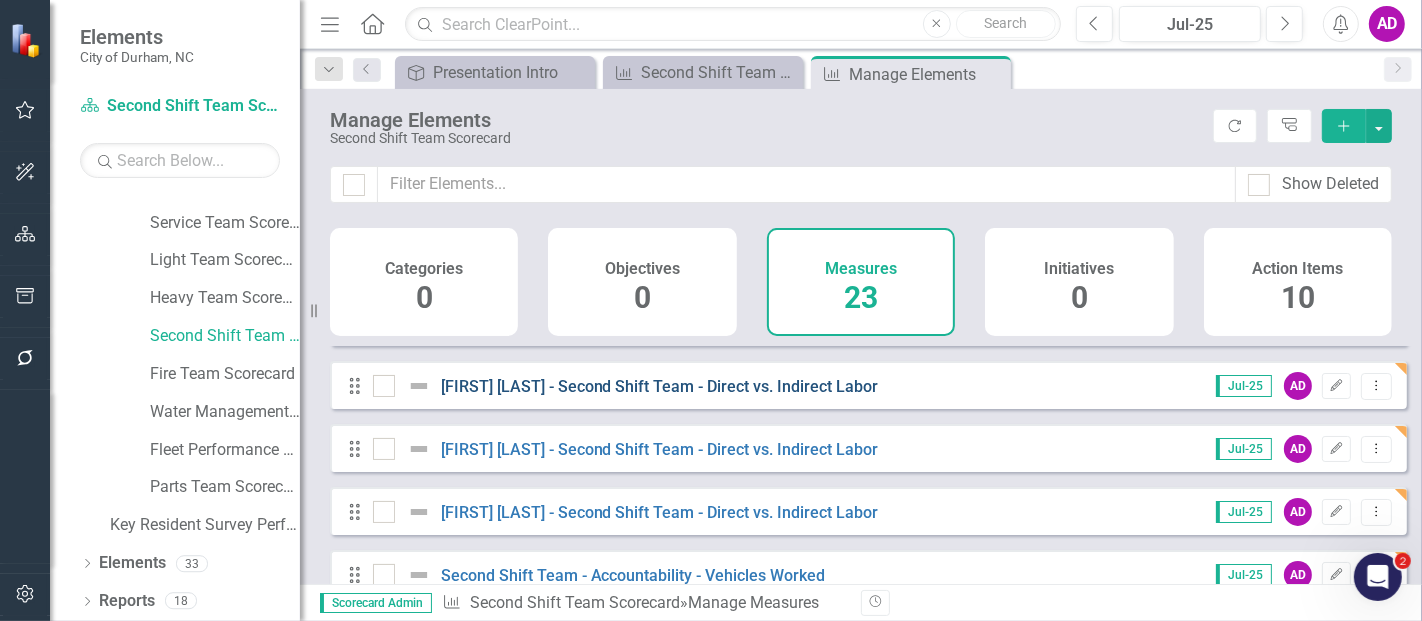 scroll, scrollTop: 222, scrollLeft: 0, axis: vertical 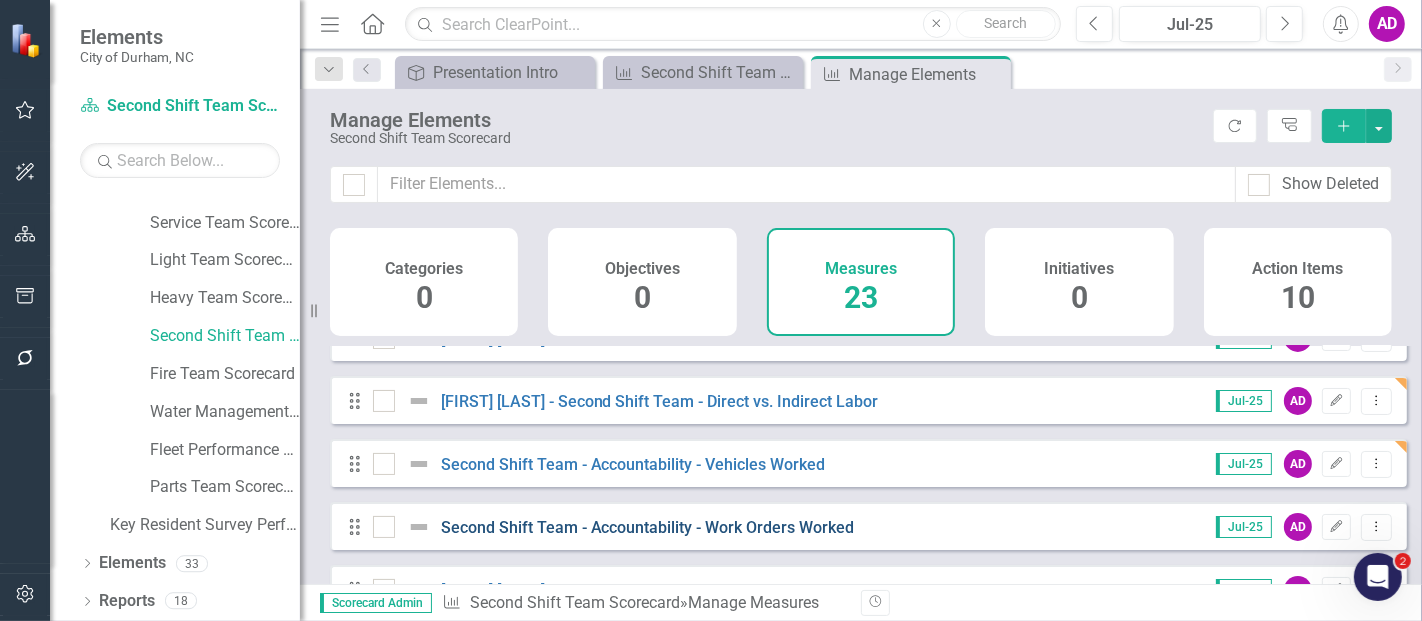 click on "Second Shift Team - Accountability - Work Orders Worked" at bounding box center (648, 527) 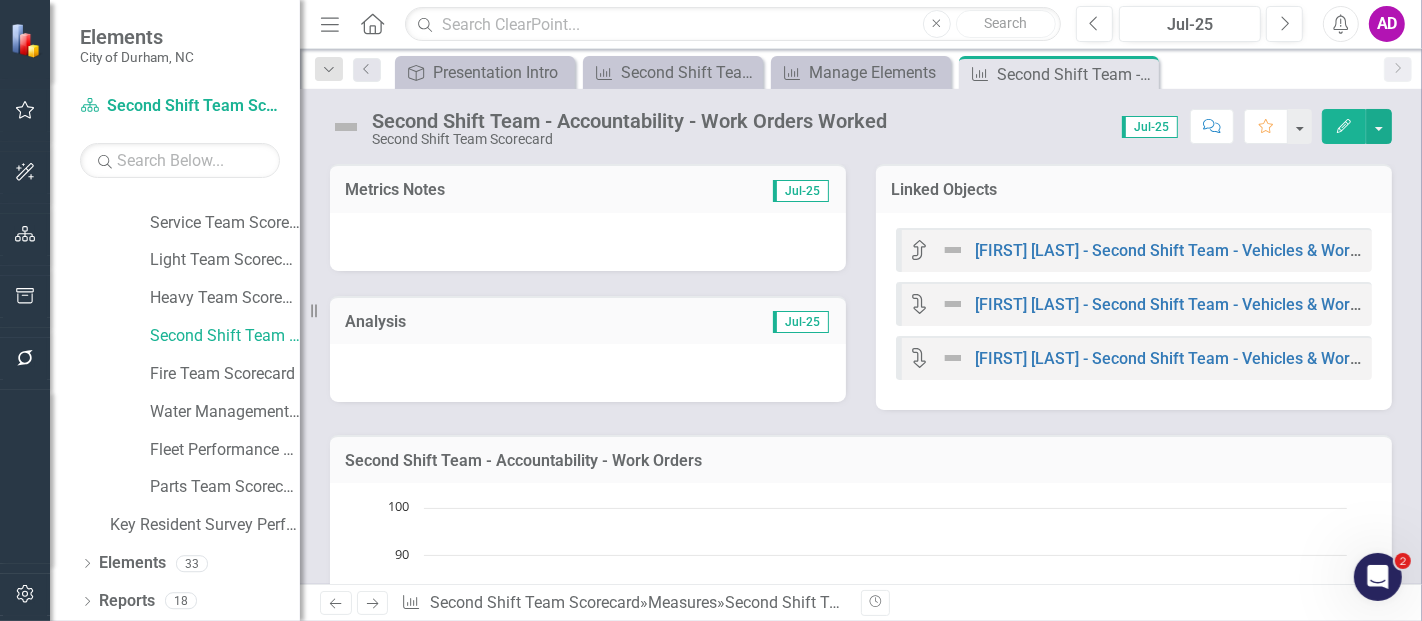 click at bounding box center (588, 242) 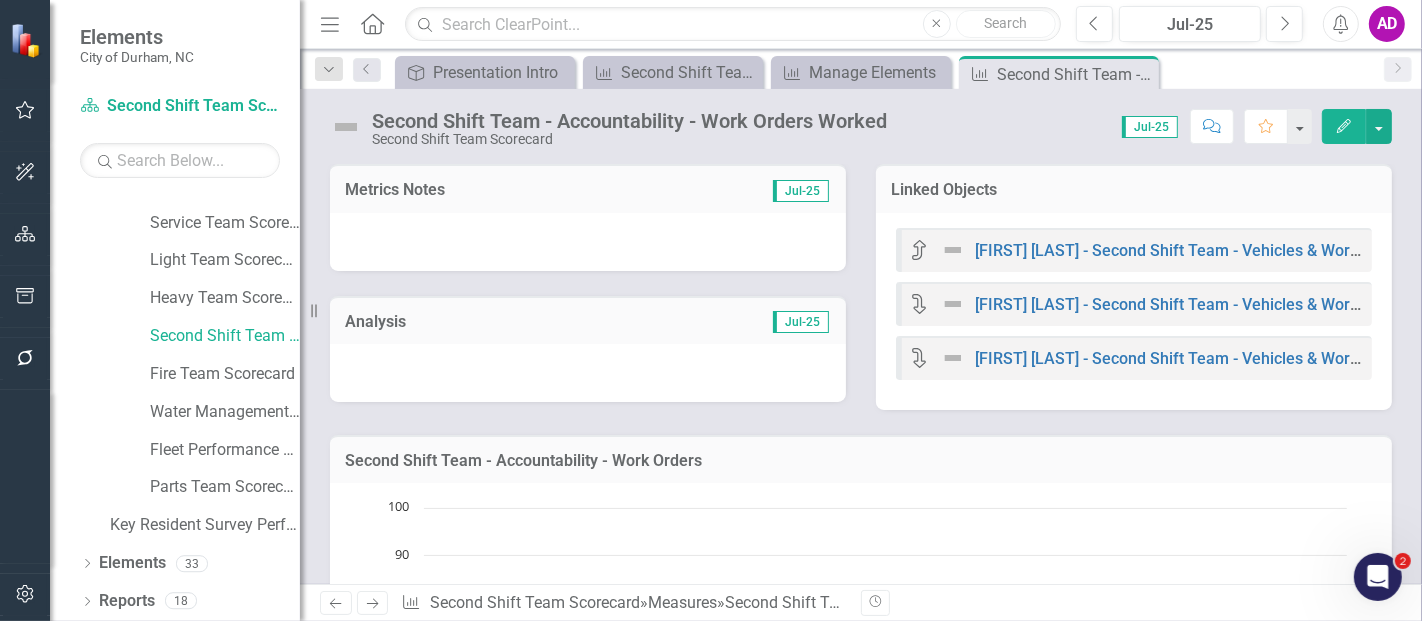 click at bounding box center [588, 242] 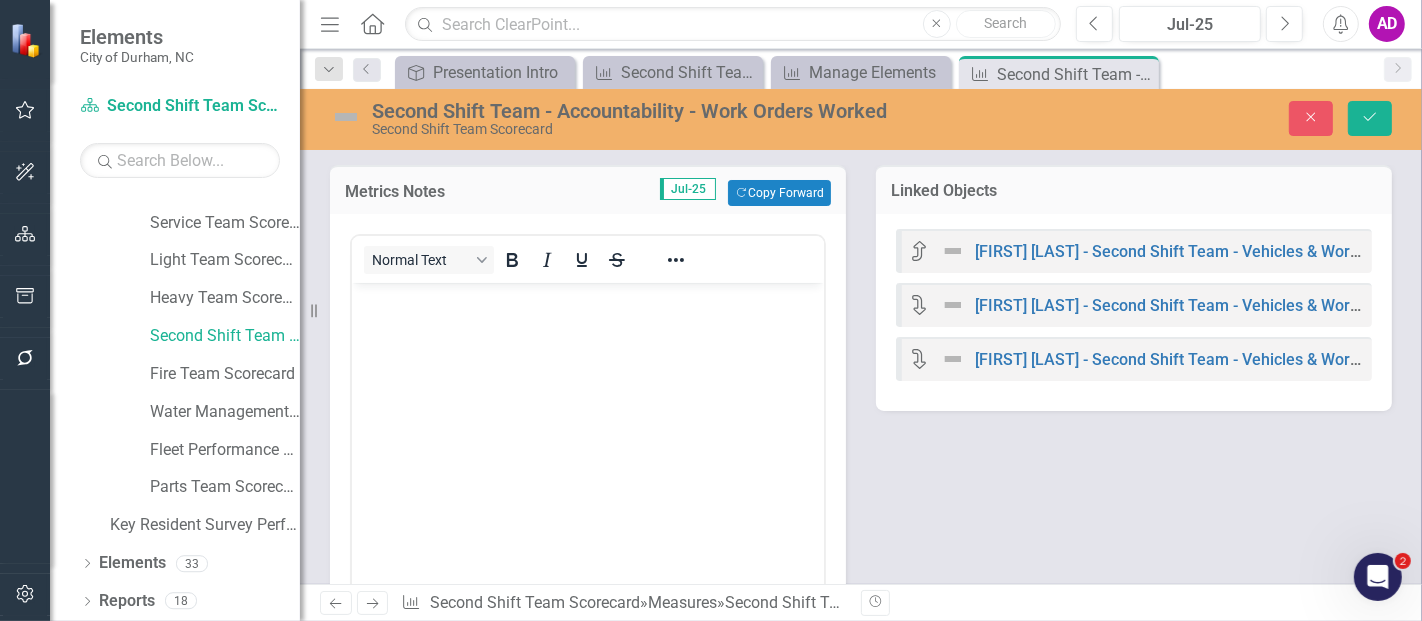 scroll, scrollTop: 0, scrollLeft: 0, axis: both 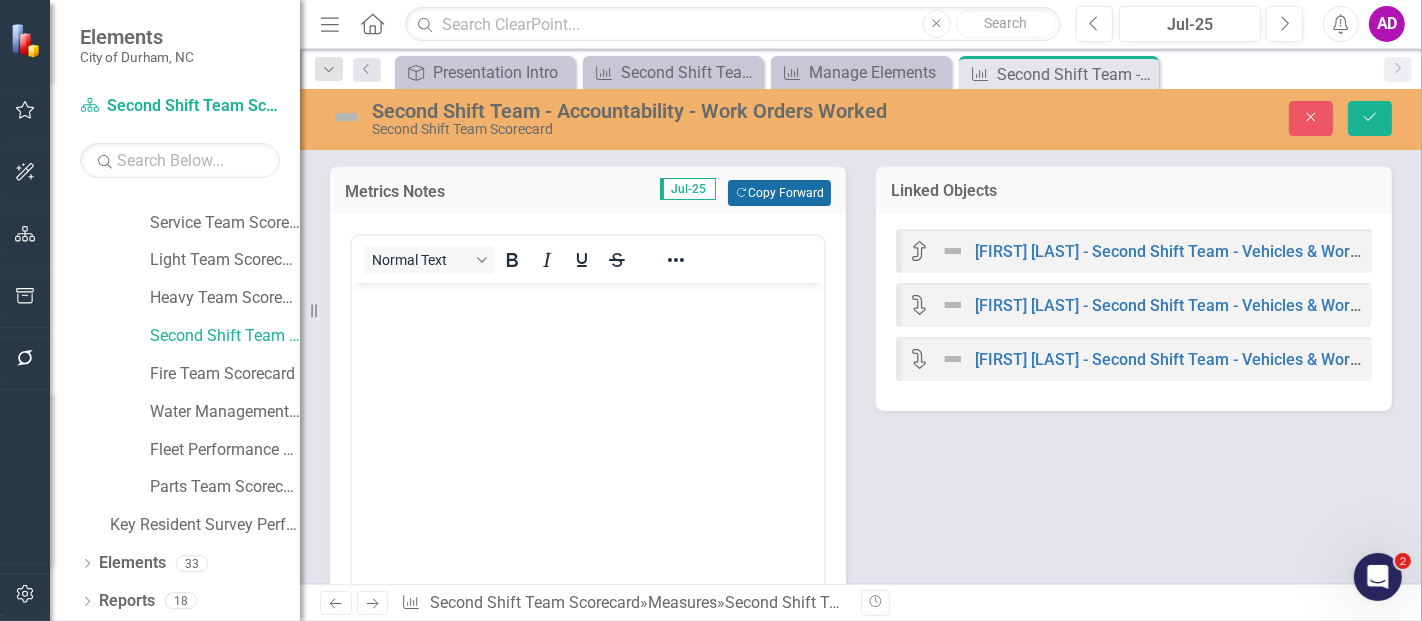 click on "Copy Forward  Copy Forward" at bounding box center [779, 193] 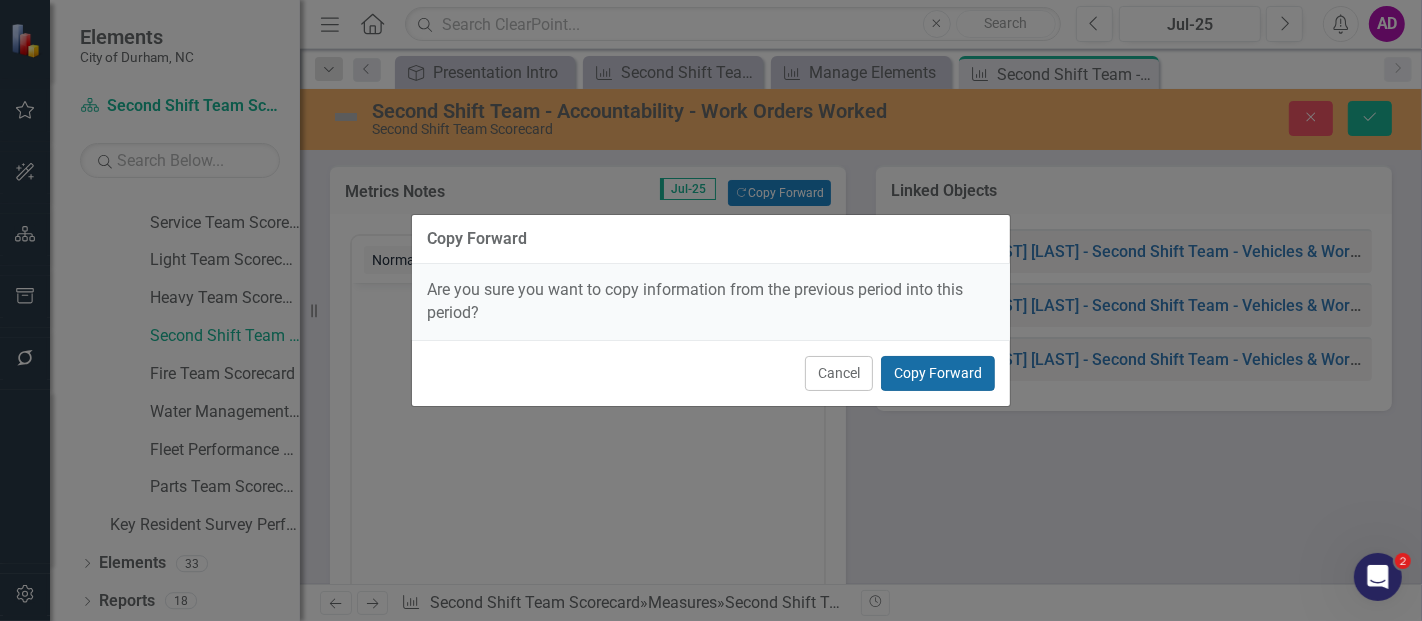click on "Copy Forward" at bounding box center [938, 373] 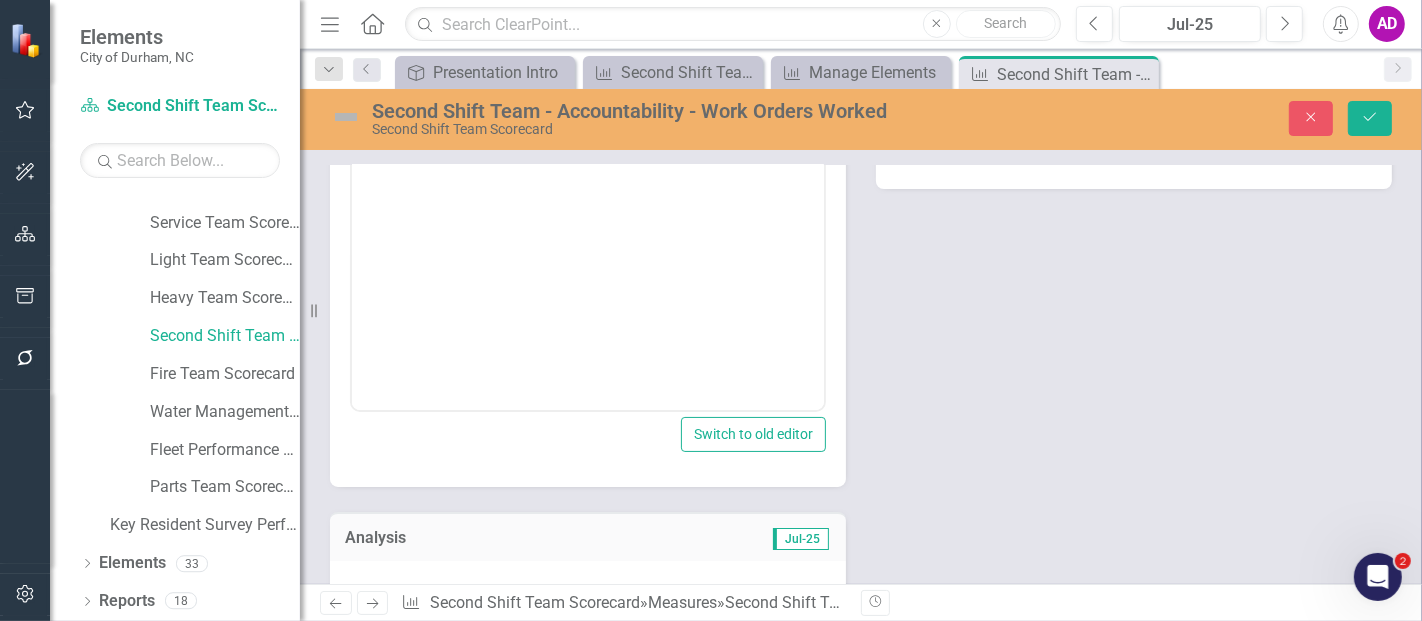 scroll, scrollTop: 444, scrollLeft: 0, axis: vertical 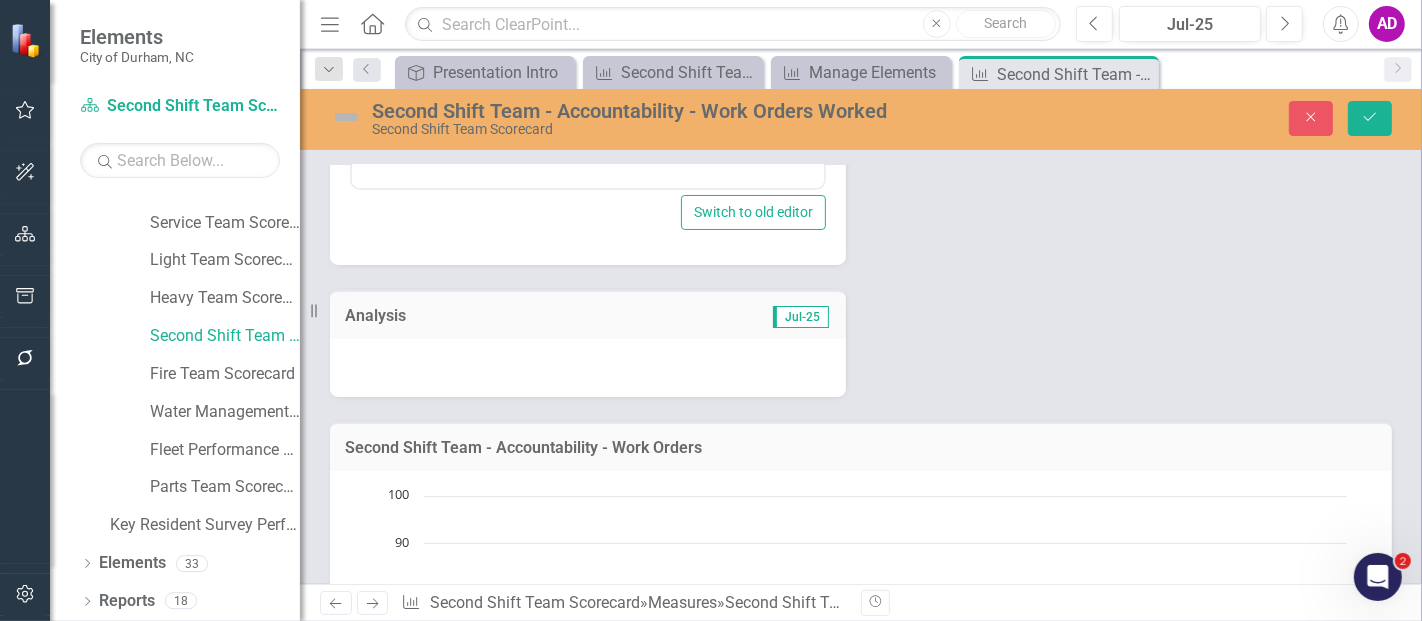 click at bounding box center (588, 368) 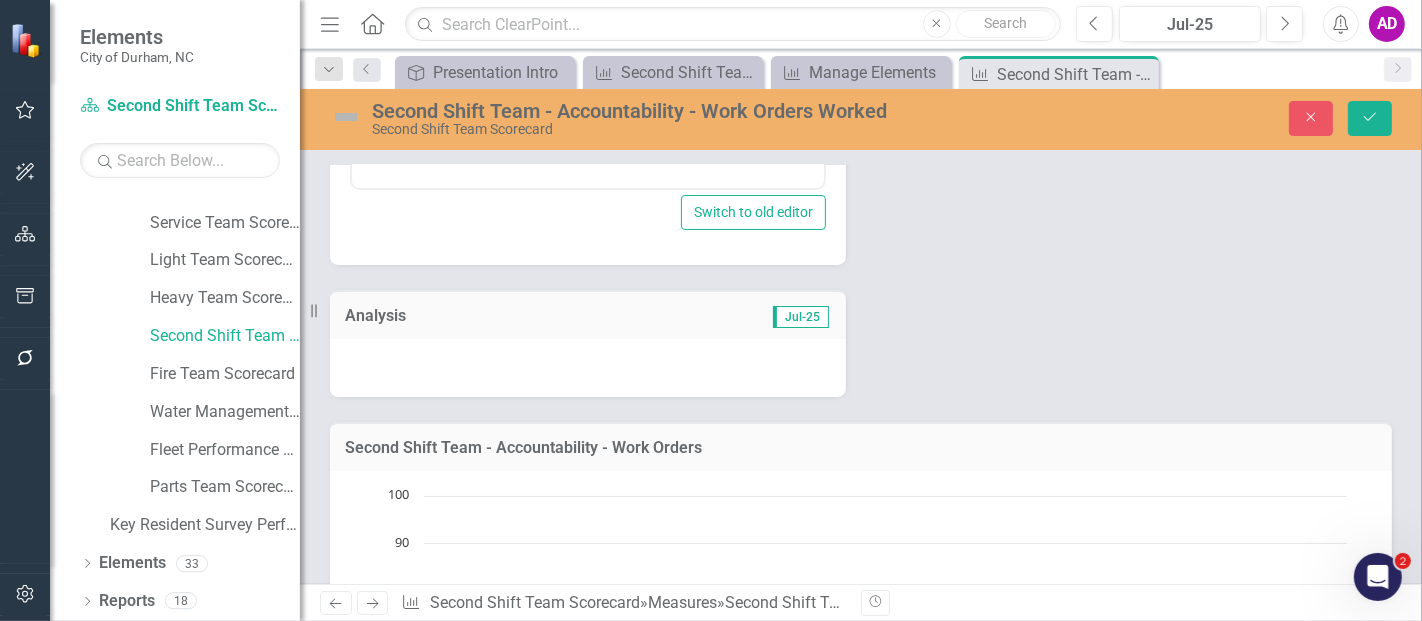click at bounding box center (588, 368) 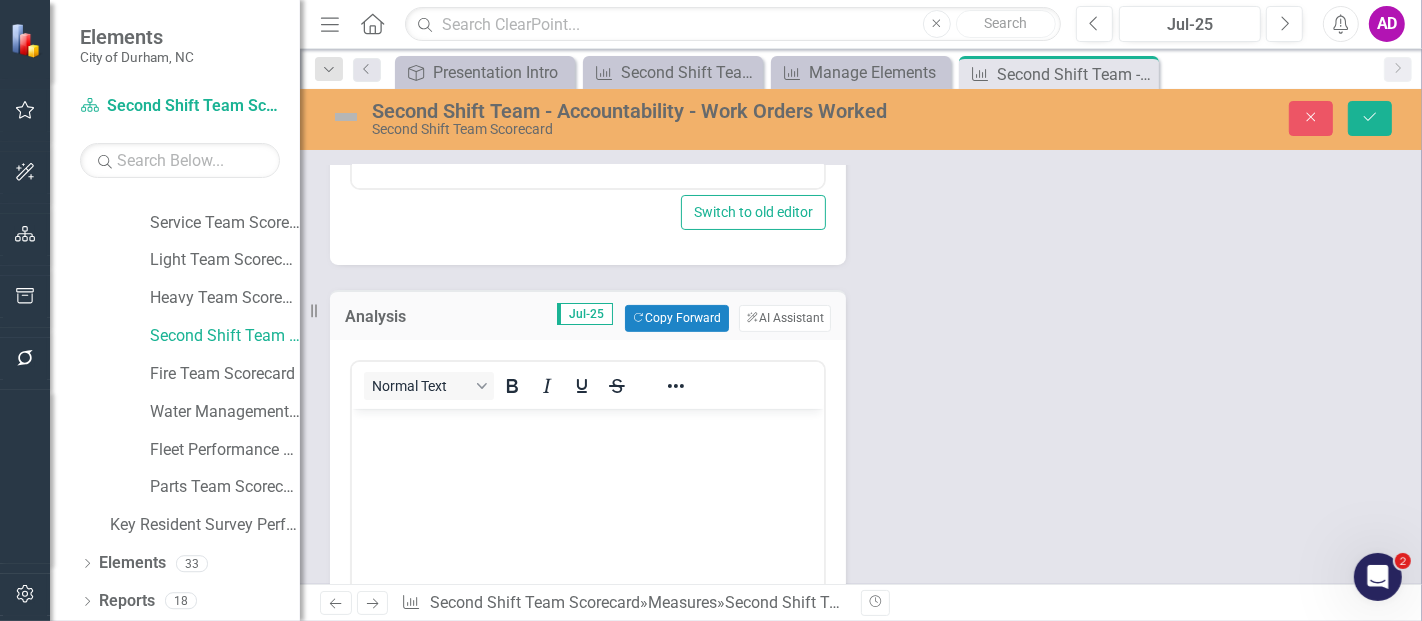 scroll, scrollTop: 0, scrollLeft: 0, axis: both 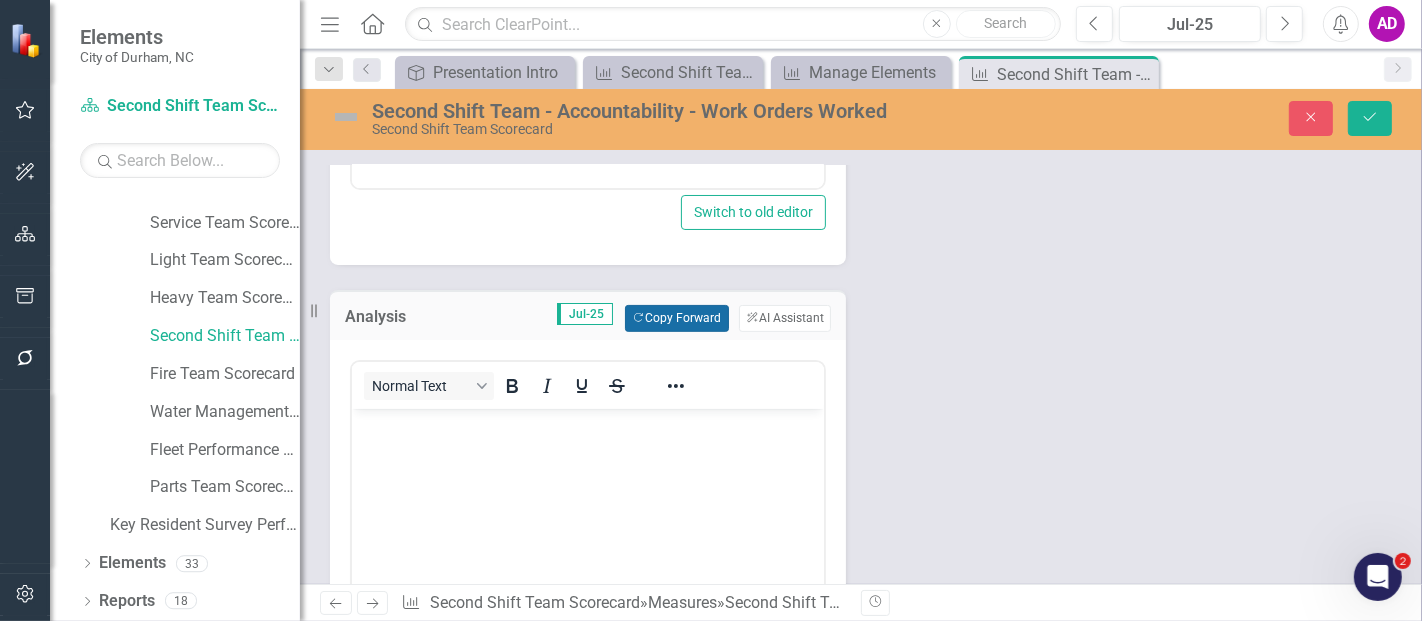 click on "Copy Forward  Copy Forward" at bounding box center (676, 318) 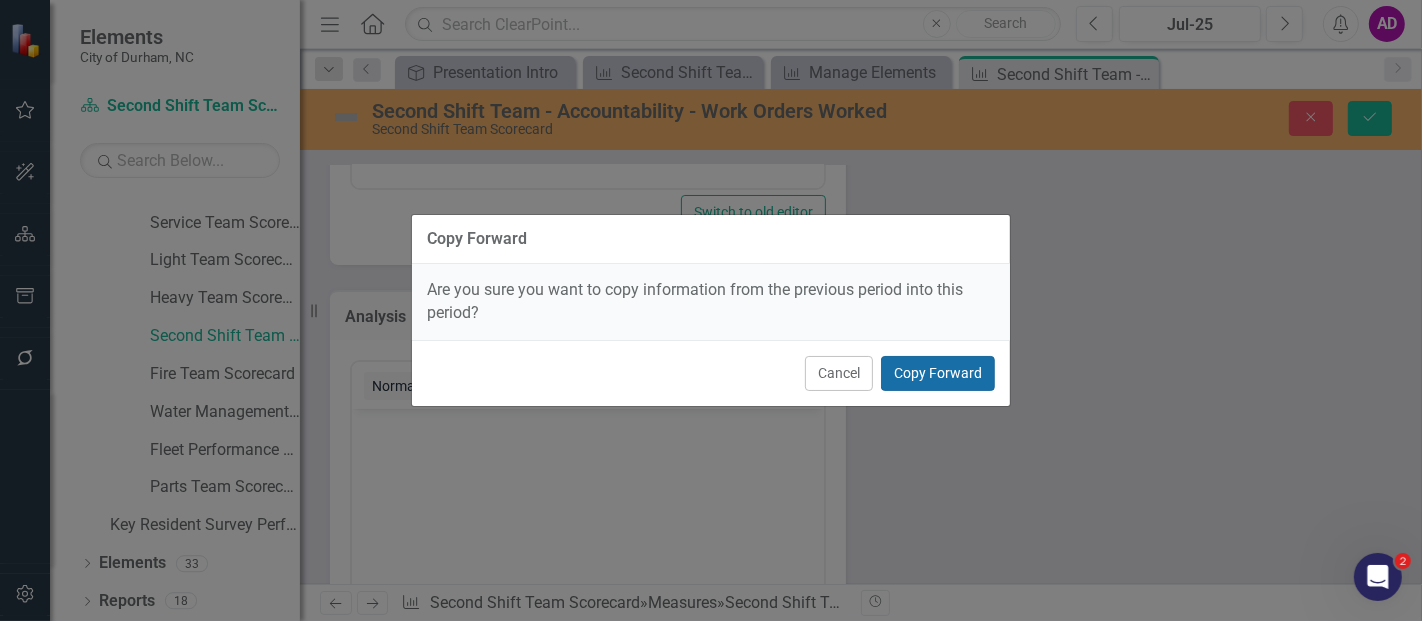 click on "Copy Forward" at bounding box center [938, 373] 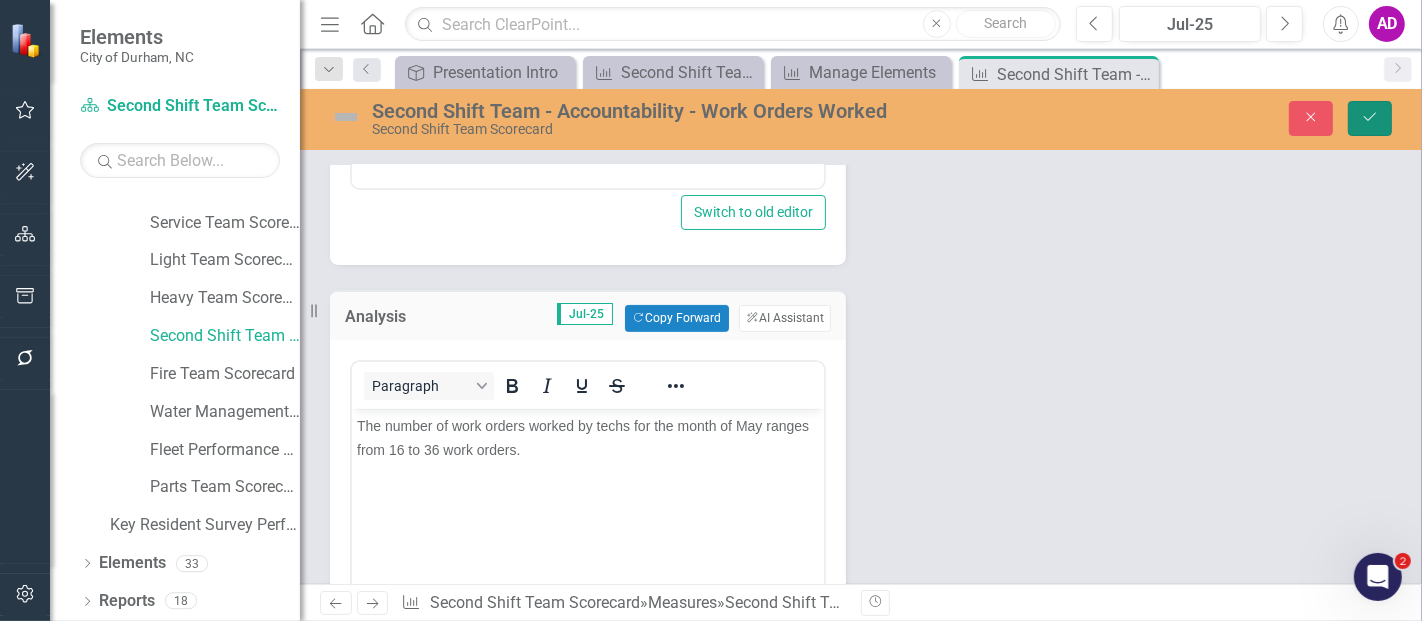click on "Save" 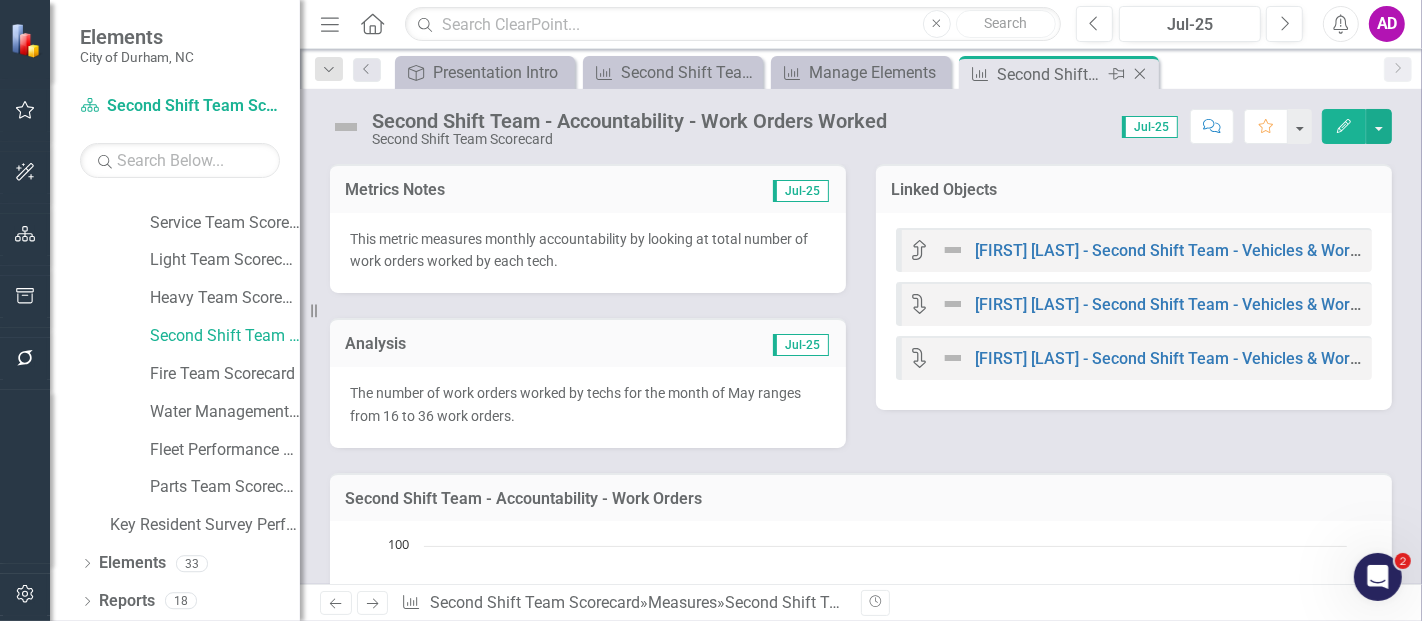click on "Close" 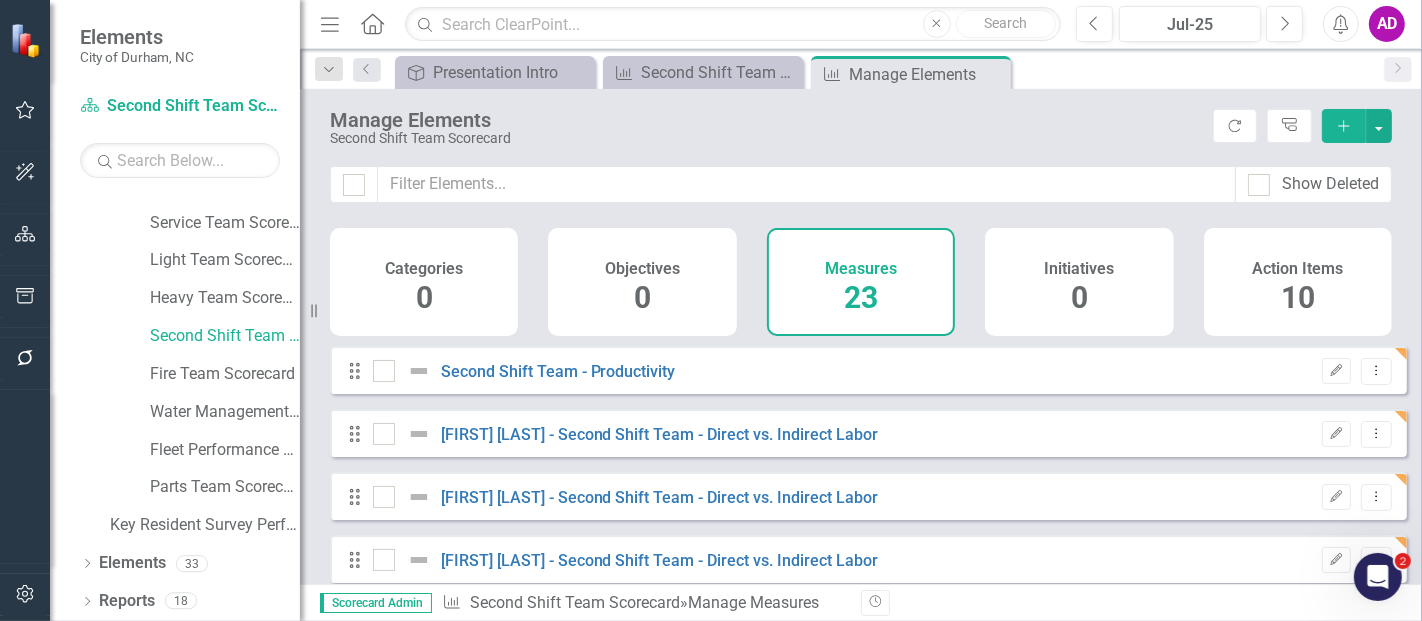 checkbox on "false" 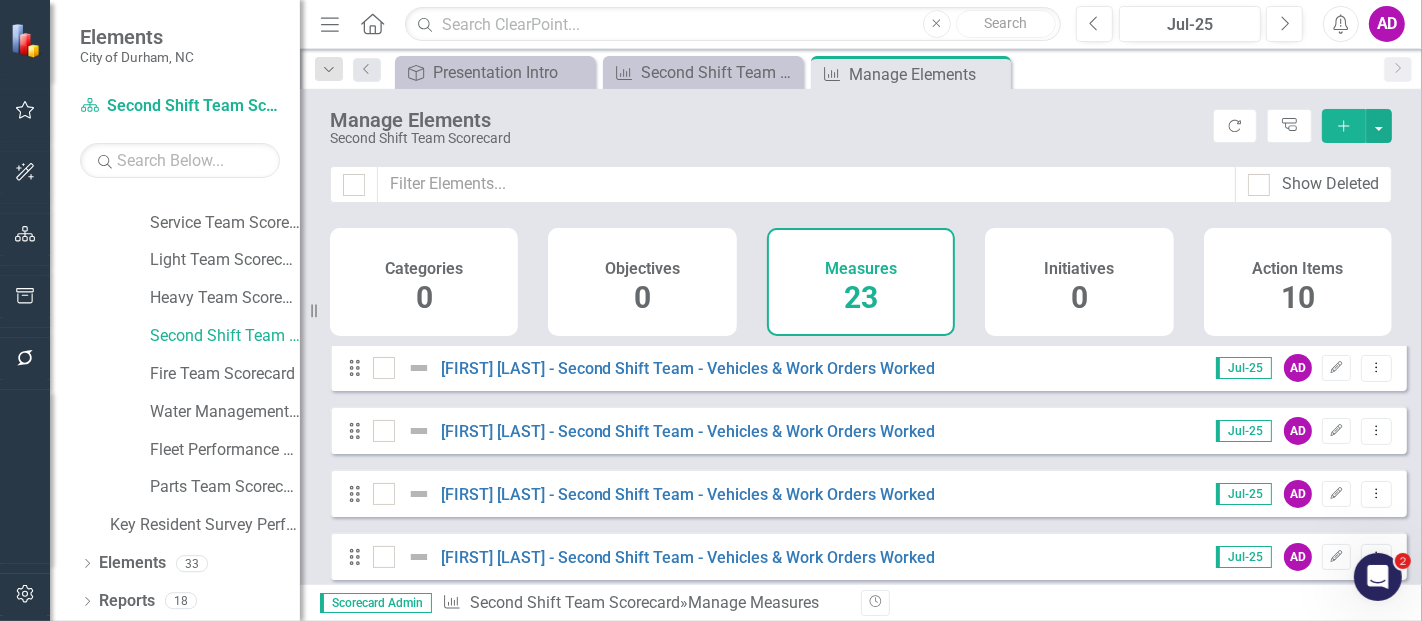 scroll, scrollTop: 333, scrollLeft: 0, axis: vertical 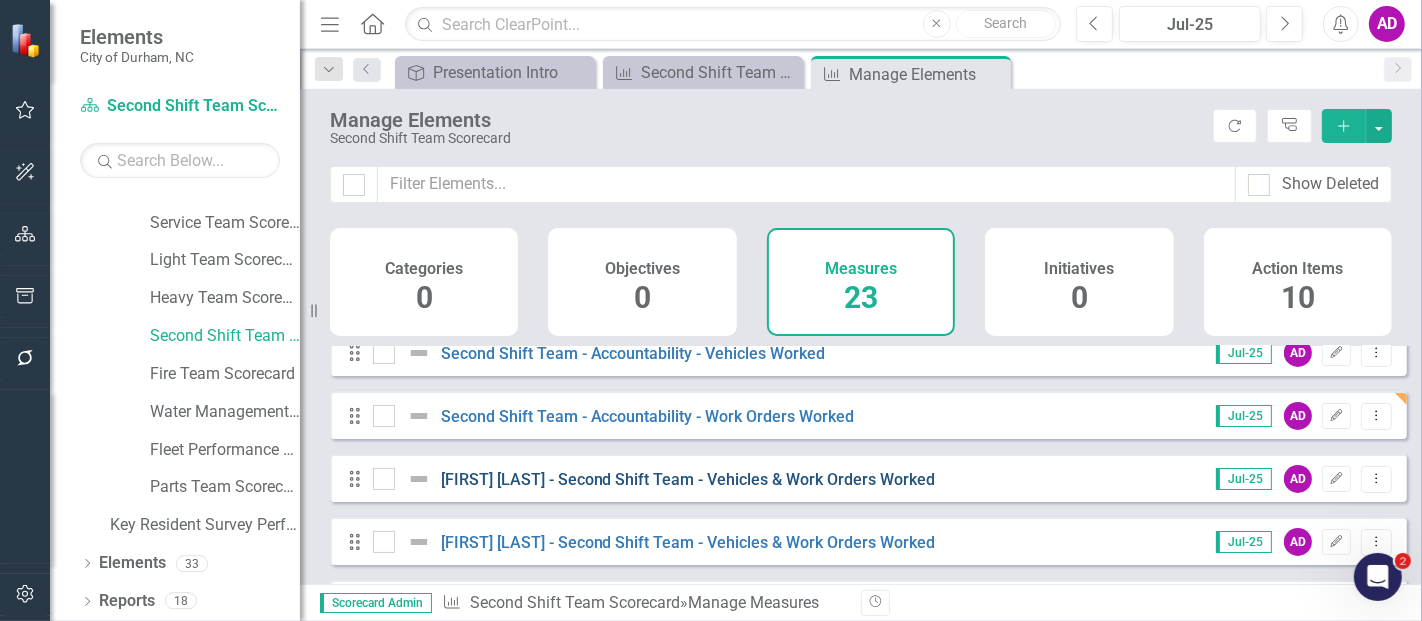 click on "[NAME] - Second Shift Team - Vehicles & Work Orders Worked" at bounding box center (688, 479) 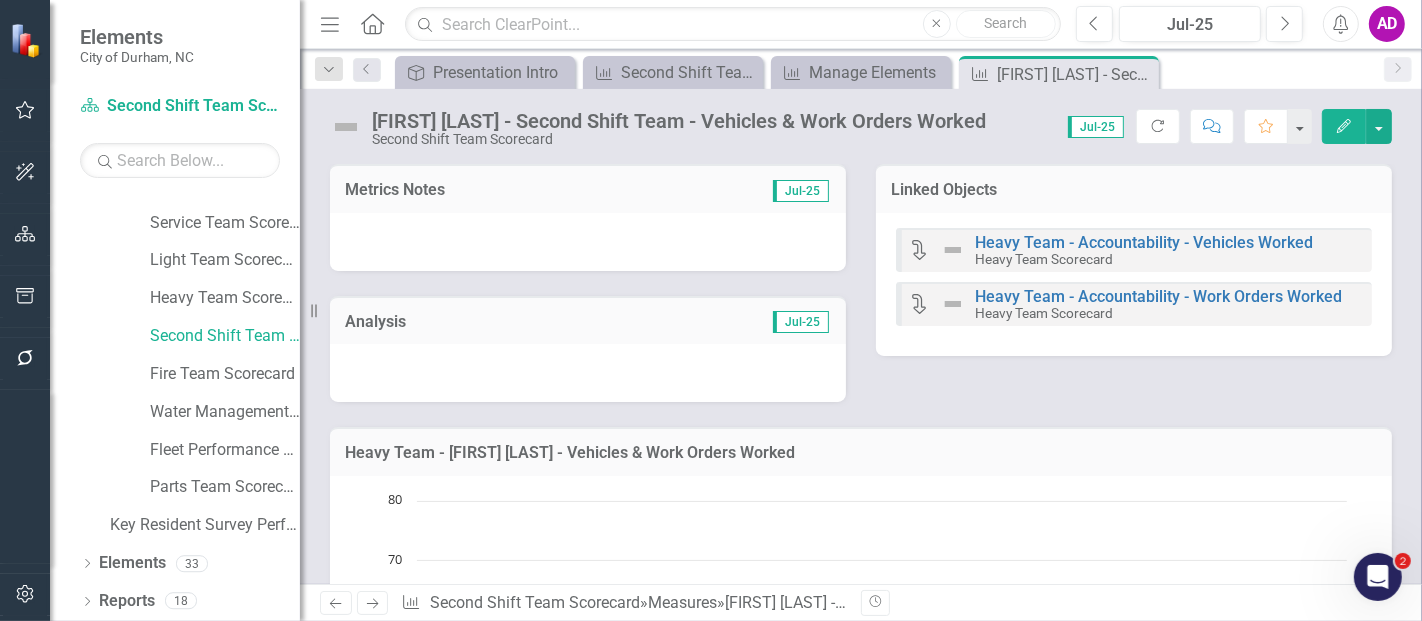 click at bounding box center [588, 242] 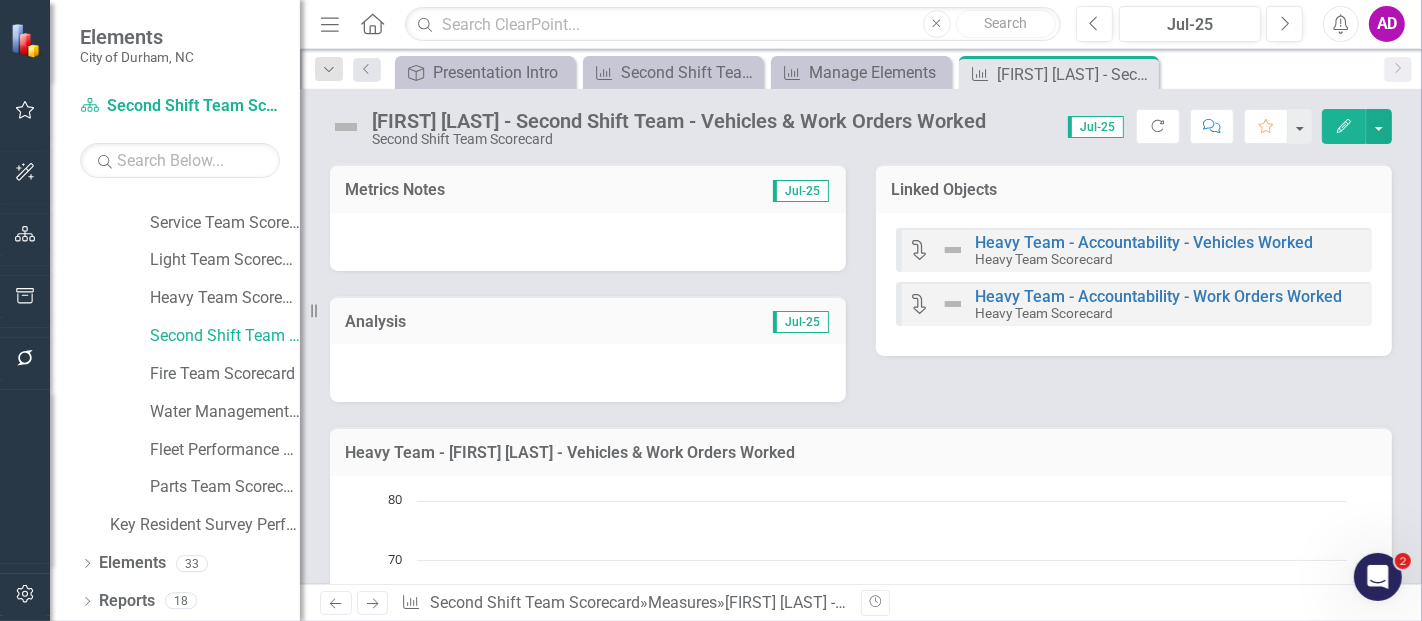 click at bounding box center [588, 242] 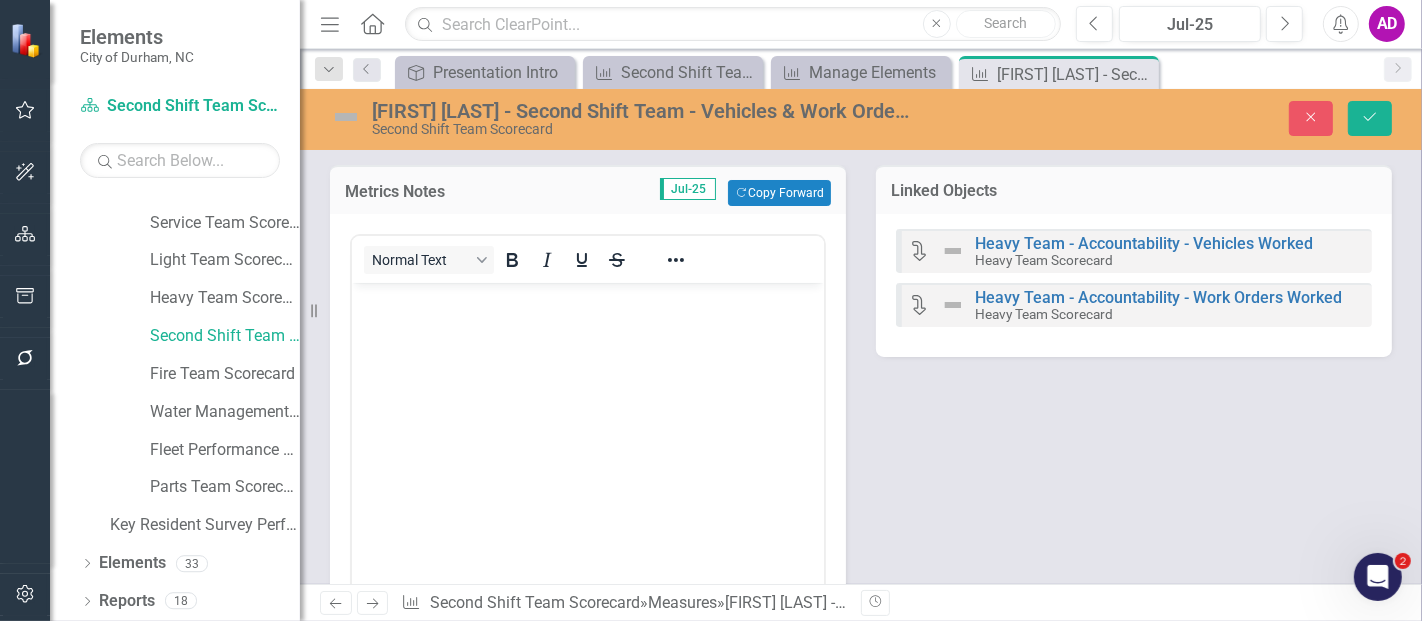scroll, scrollTop: 0, scrollLeft: 0, axis: both 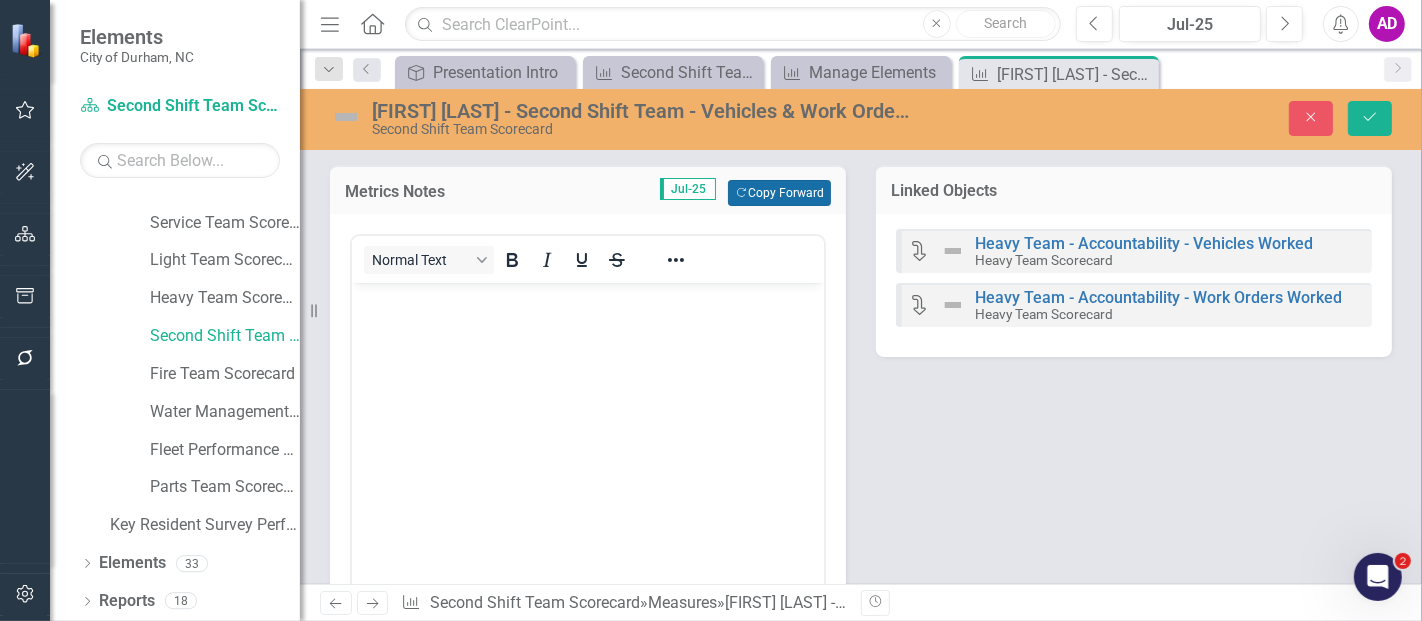 click on "Copy Forward  Copy Forward" at bounding box center (779, 193) 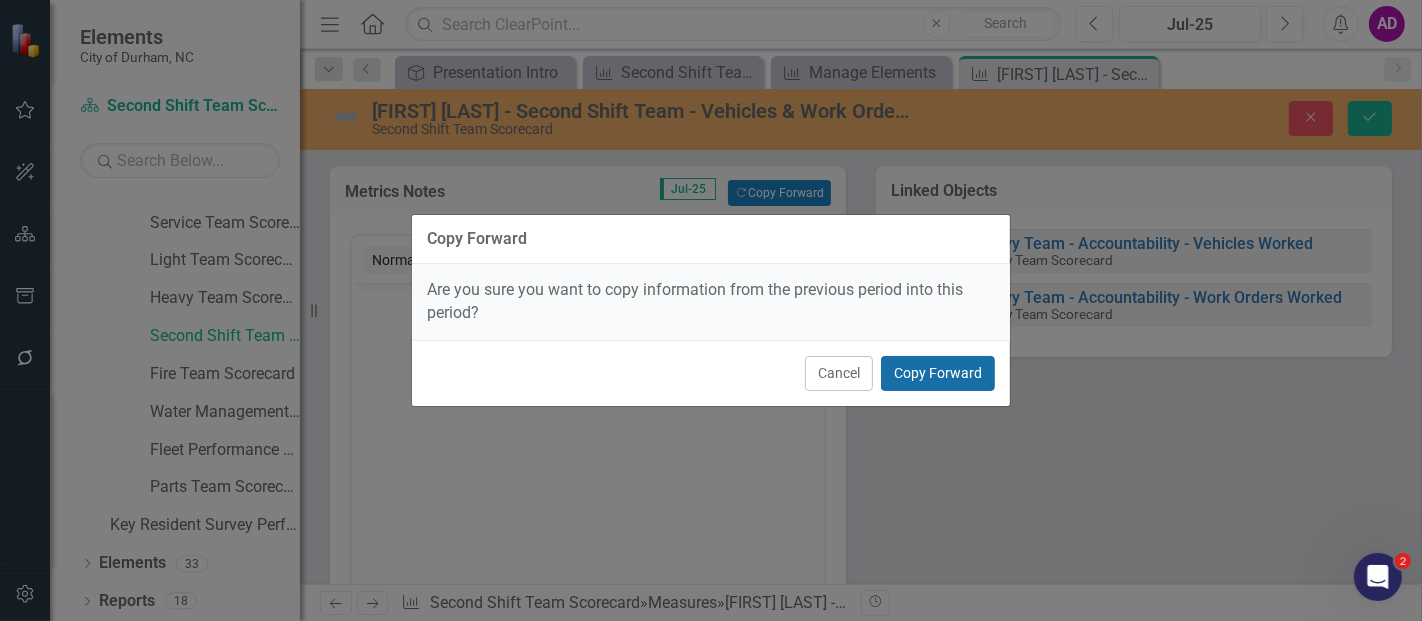 click on "Copy Forward" at bounding box center [938, 373] 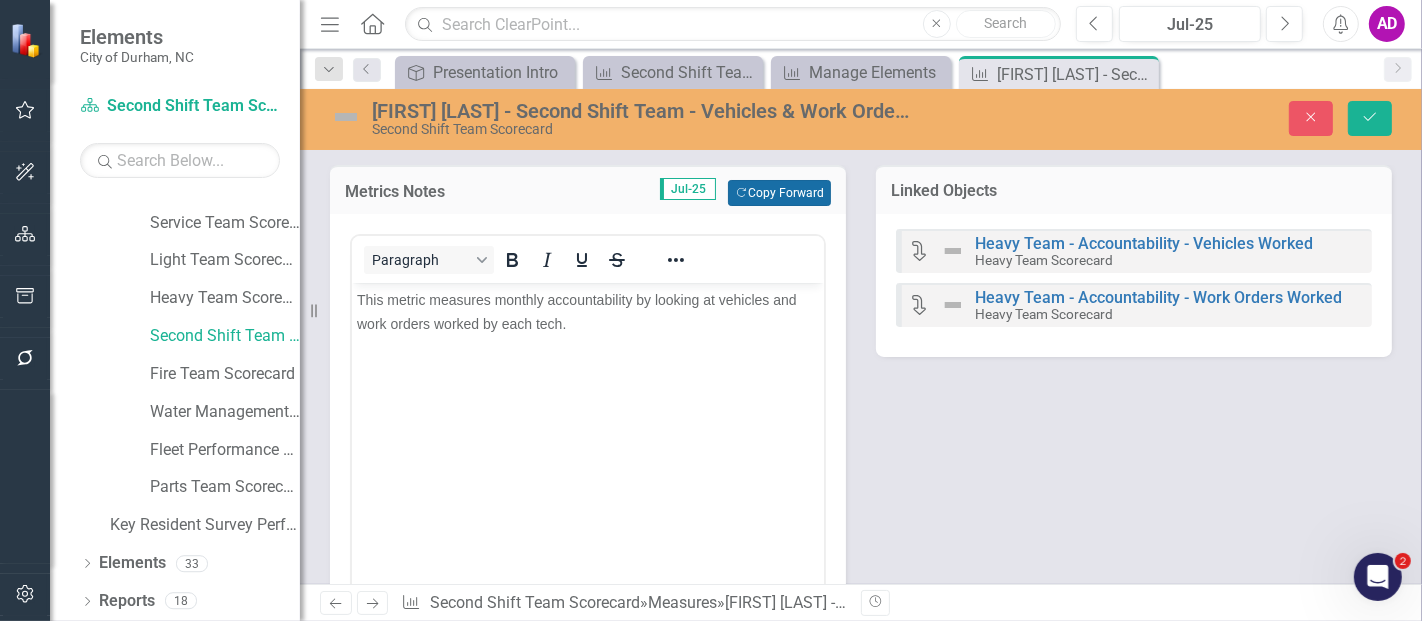 scroll, scrollTop: 333, scrollLeft: 0, axis: vertical 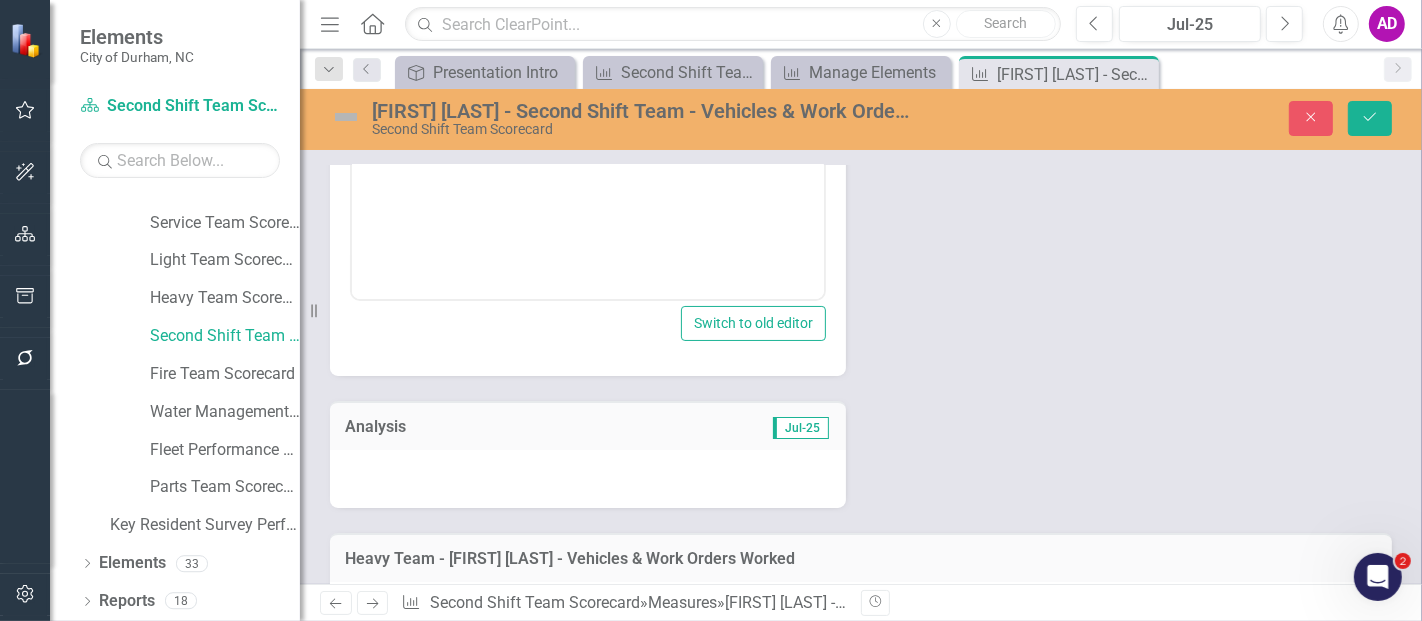 click at bounding box center (588, 479) 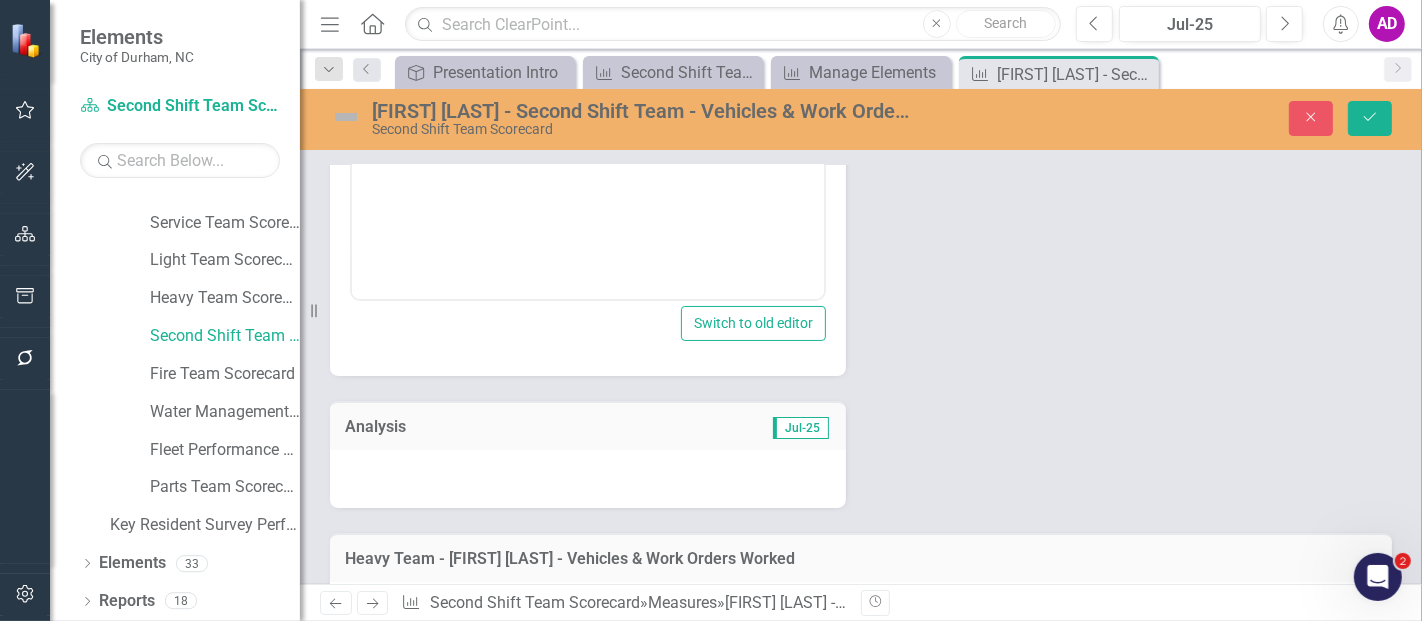 click at bounding box center (588, 479) 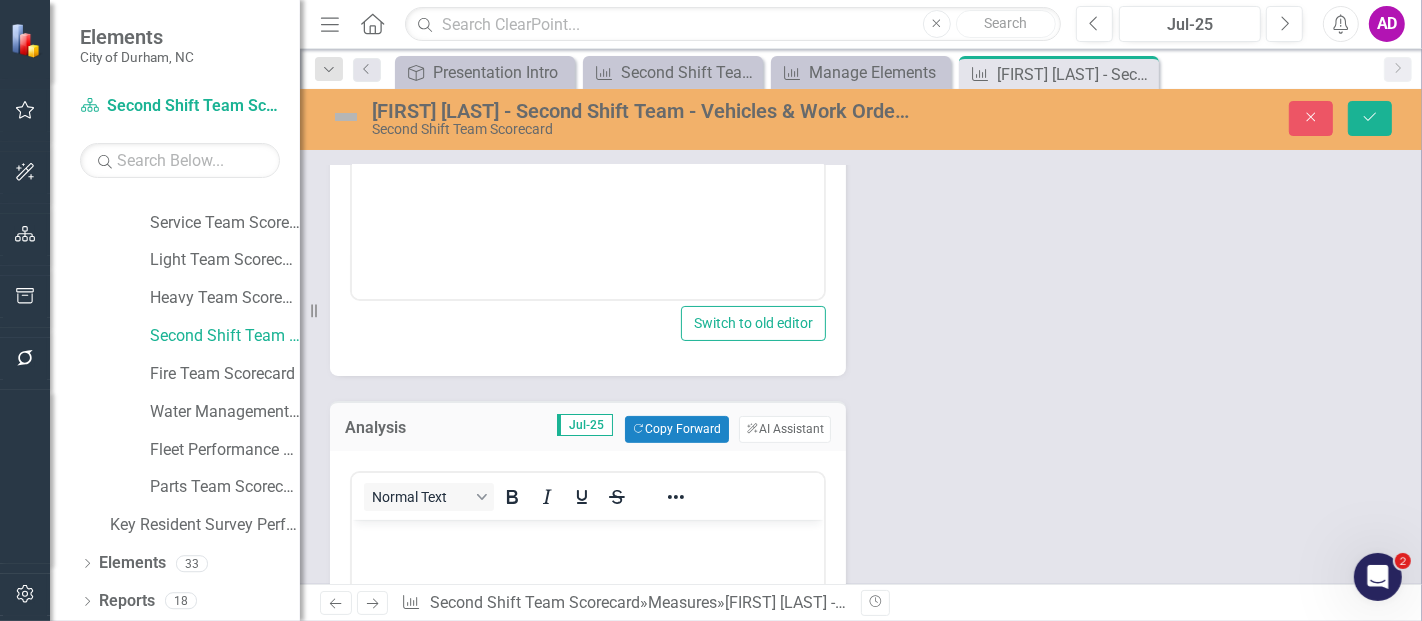 scroll, scrollTop: 0, scrollLeft: 0, axis: both 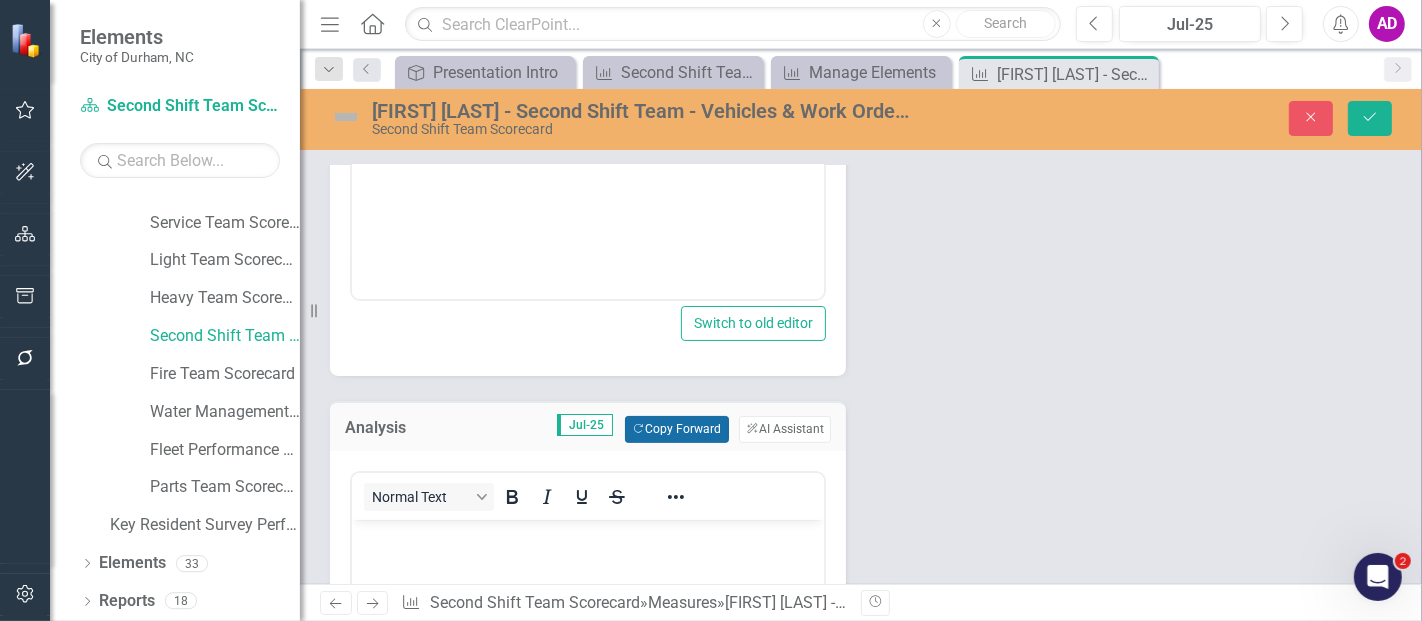 click on "Copy Forward  Copy Forward" at bounding box center (676, 429) 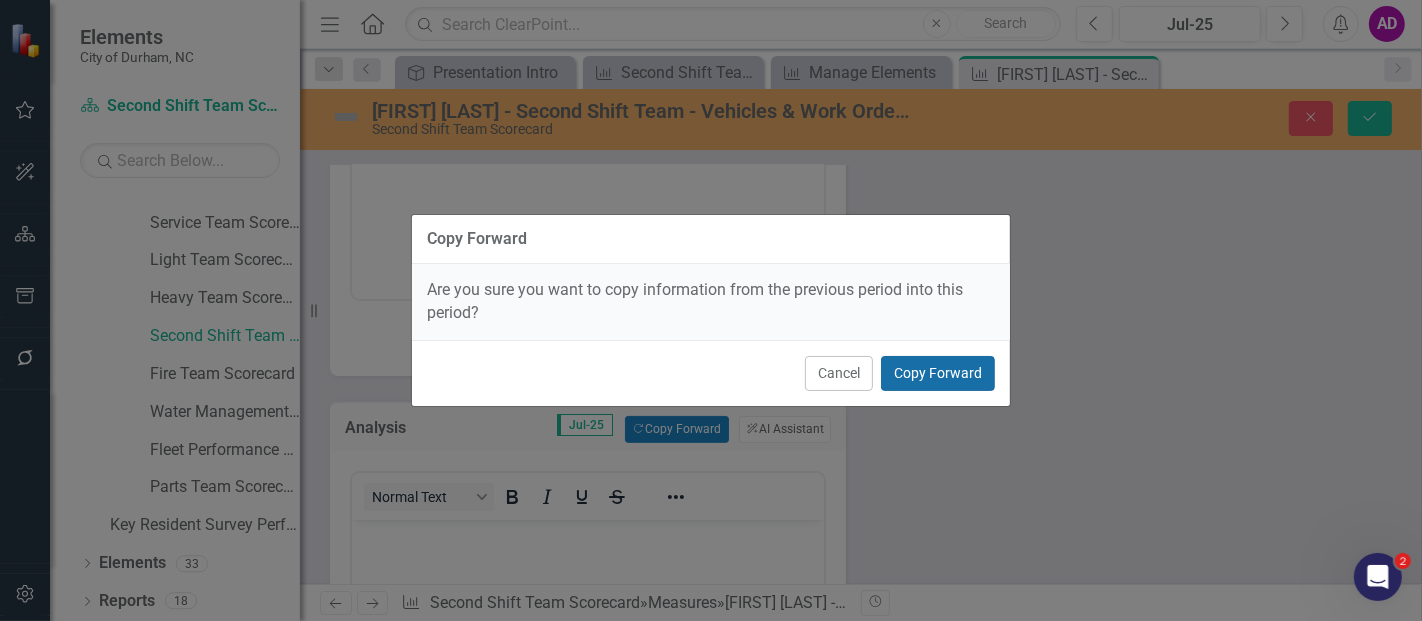click on "Copy Forward" at bounding box center (938, 373) 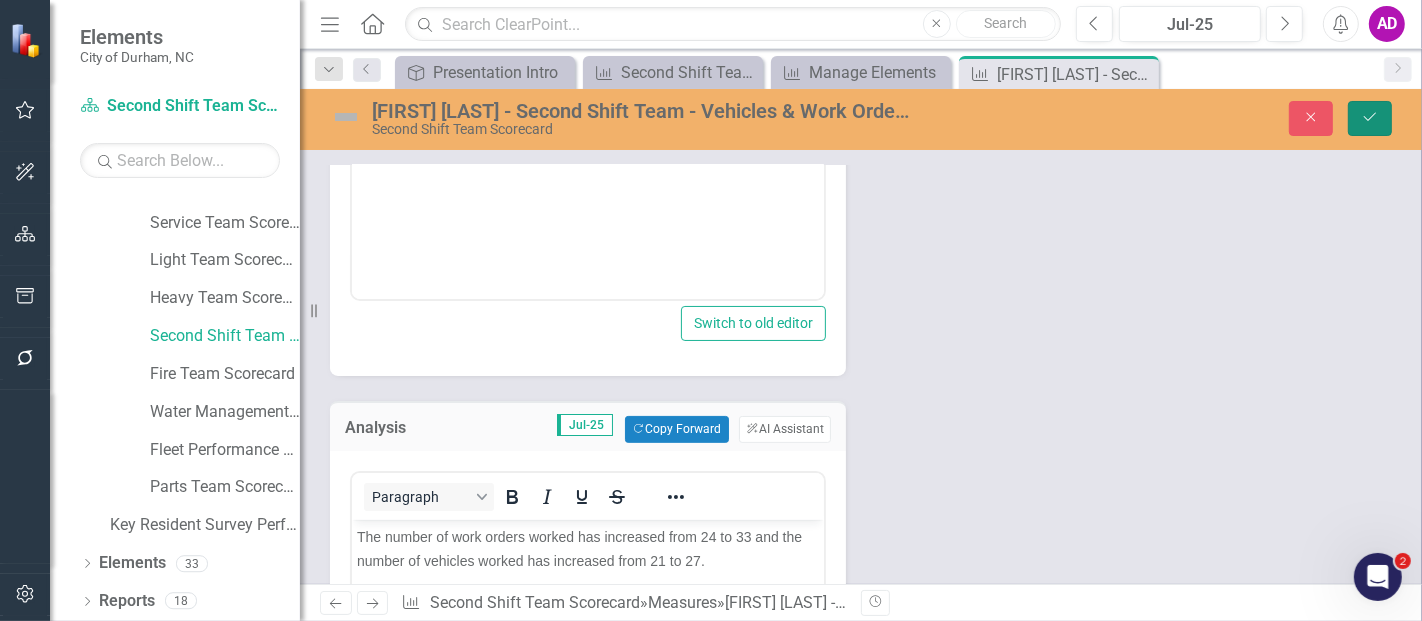 click on "Save" 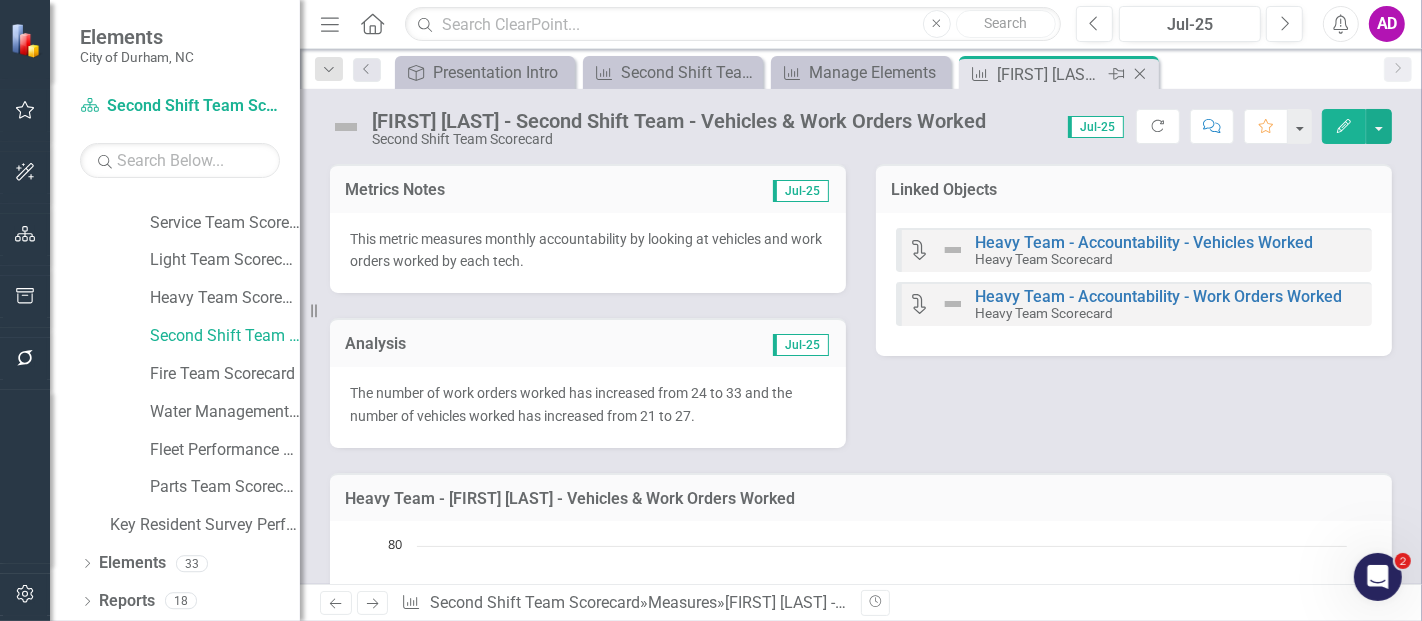 click on "Close" 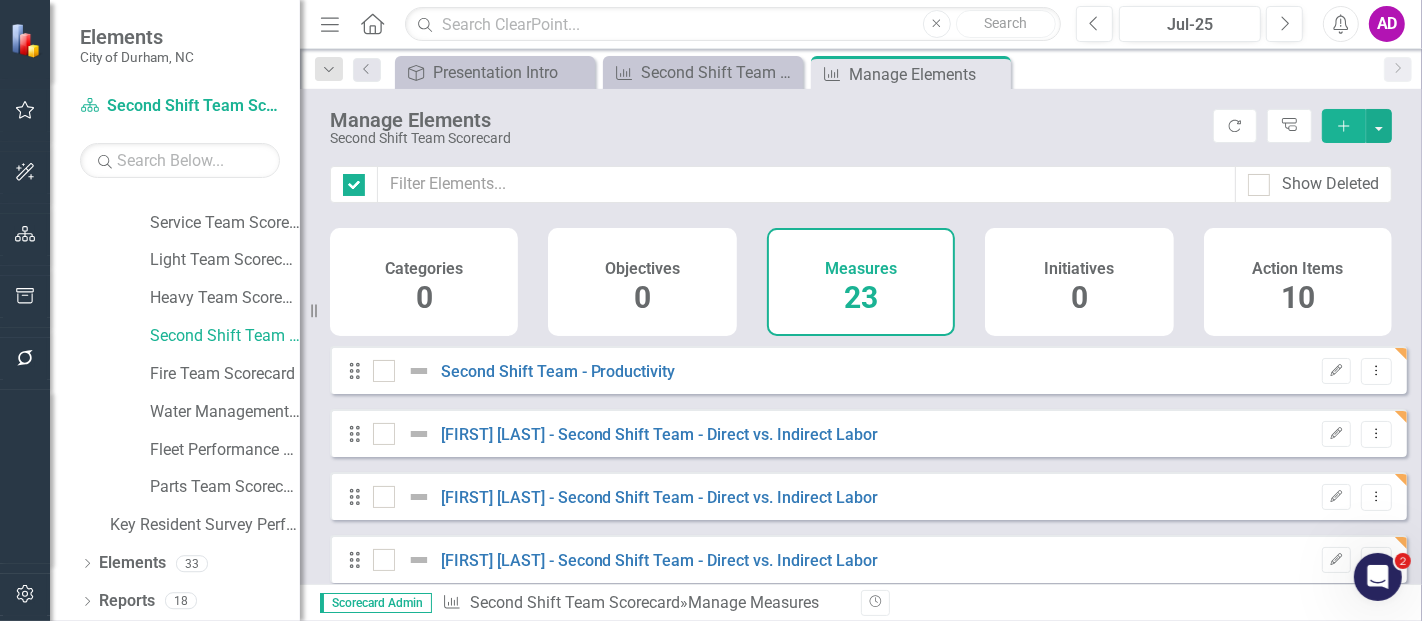 checkbox on "false" 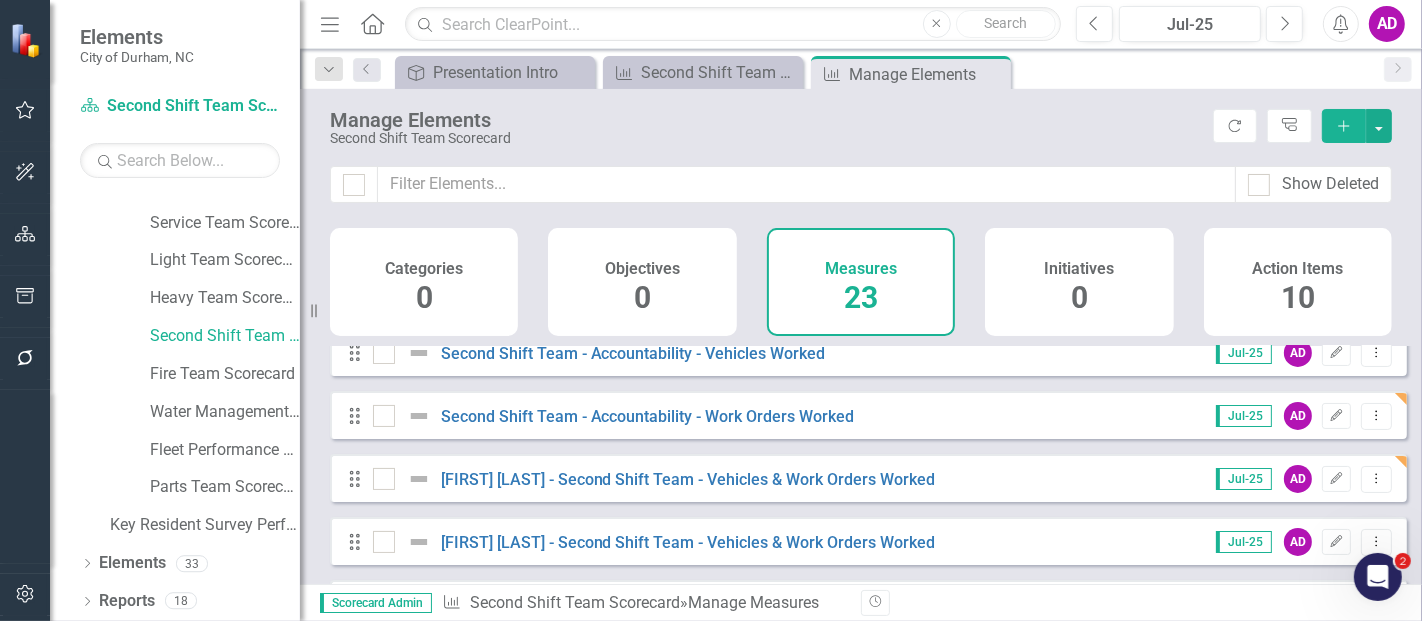 scroll, scrollTop: 444, scrollLeft: 0, axis: vertical 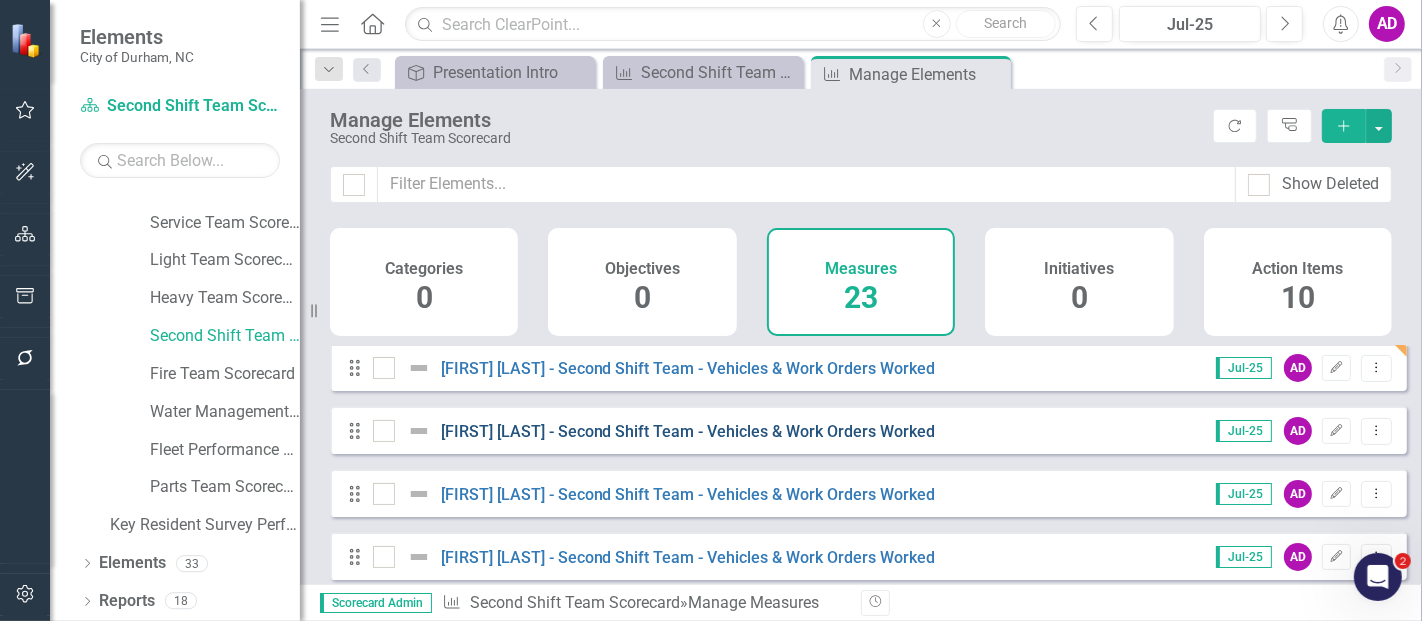 click on "[NAME] - Second Shift Team - Vehicles & Work Orders Worked" at bounding box center (688, 431) 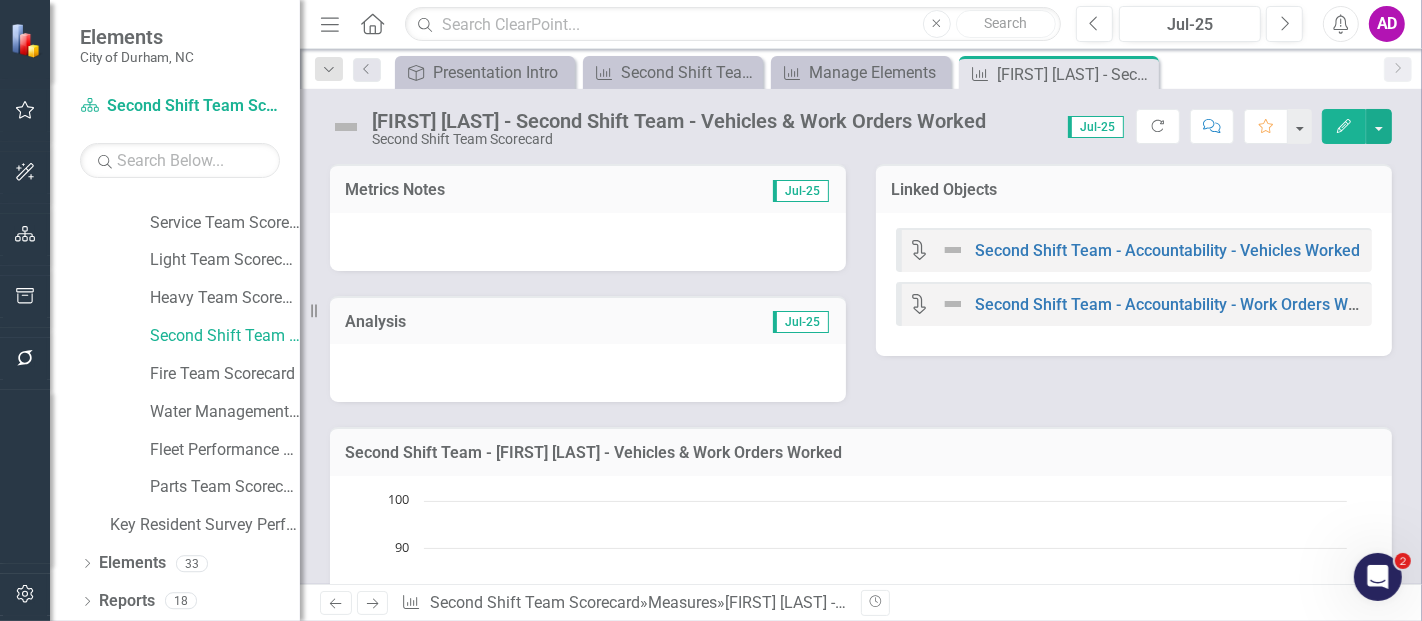 click at bounding box center (588, 242) 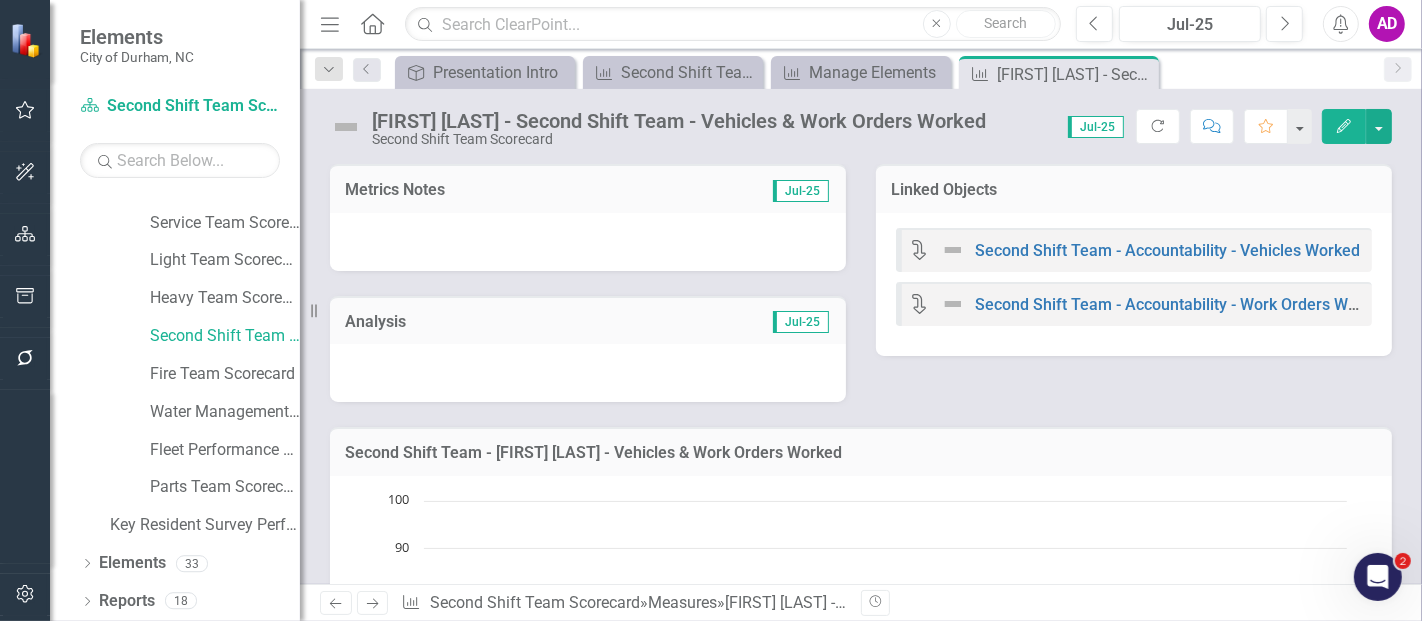 click at bounding box center [588, 242] 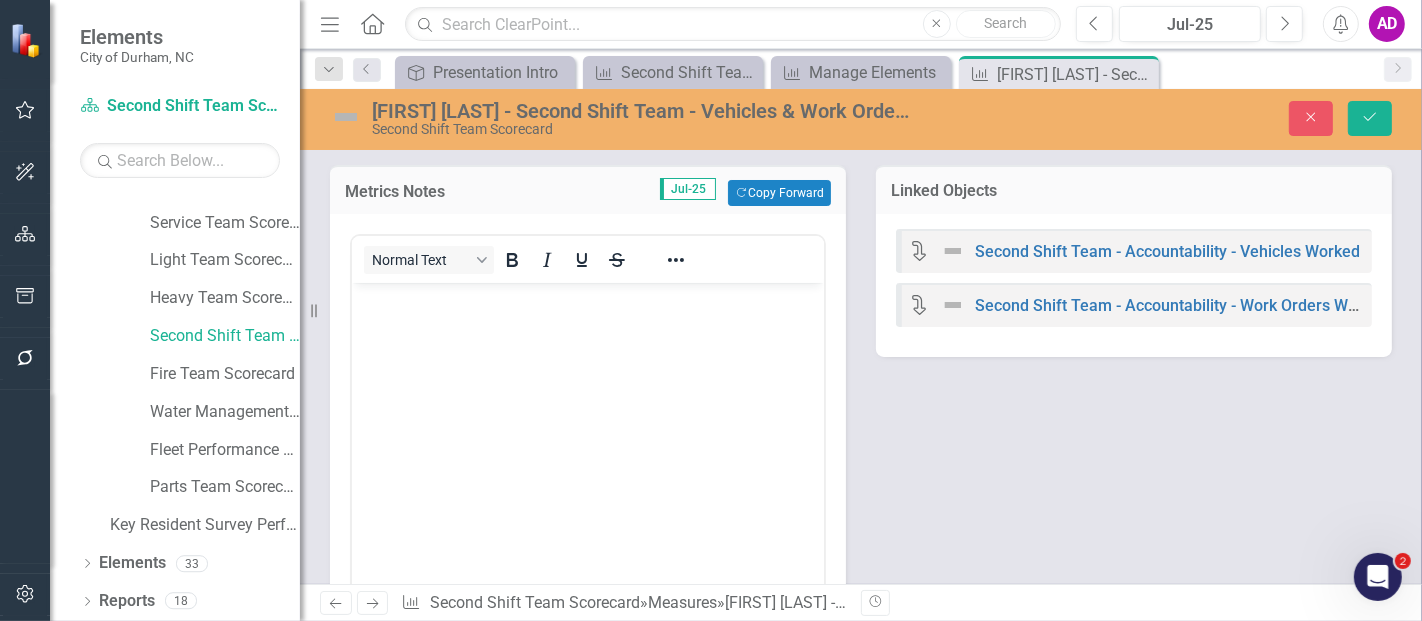 scroll, scrollTop: 0, scrollLeft: 0, axis: both 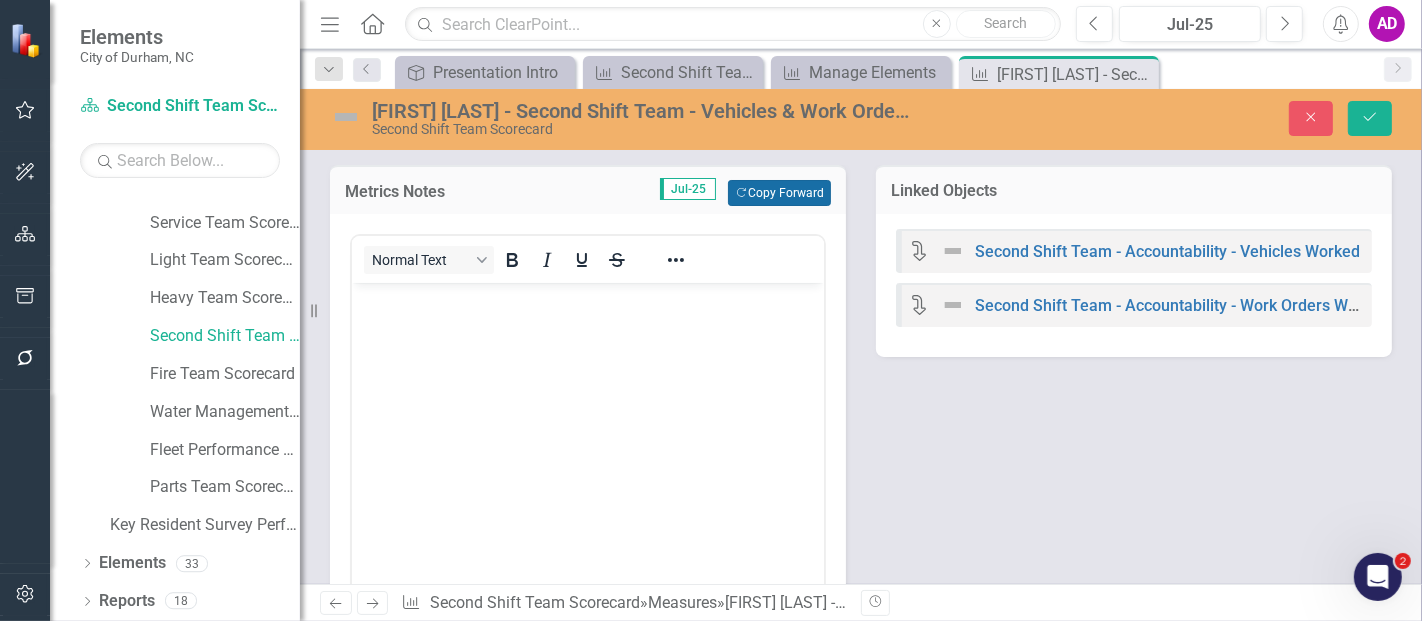 click on "Copy Forward  Copy Forward" at bounding box center (779, 193) 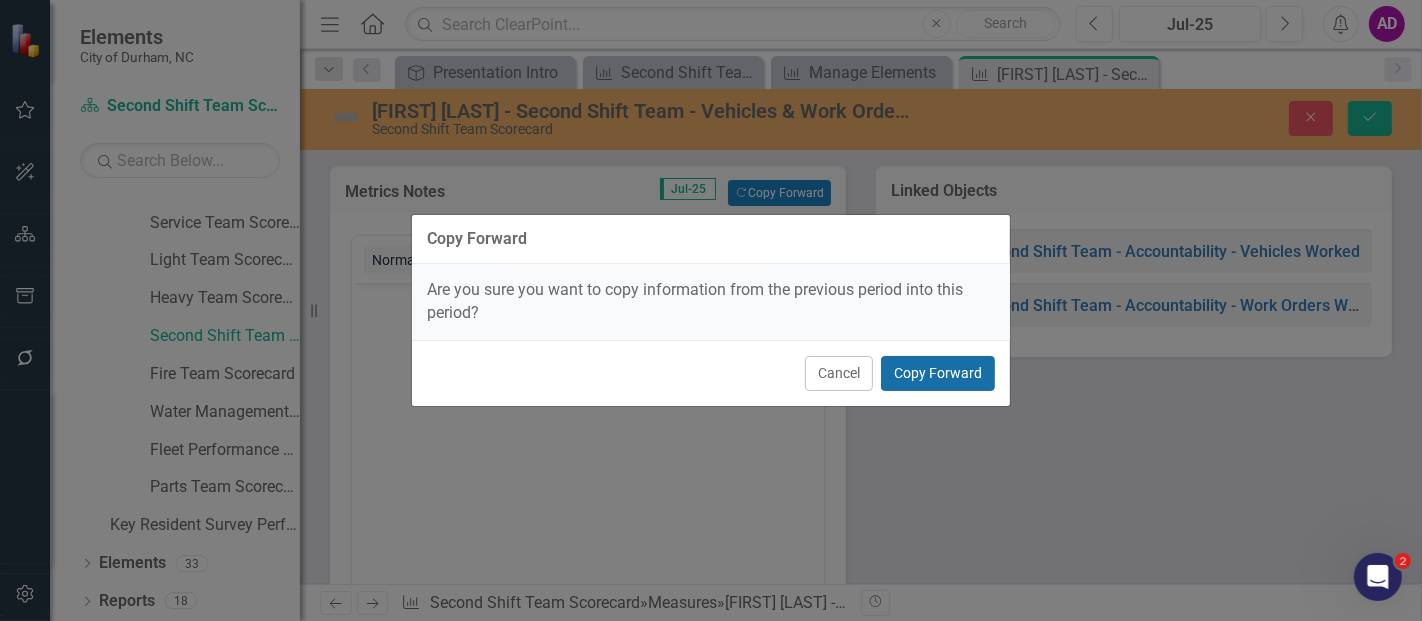 click on "Copy Forward" at bounding box center (938, 373) 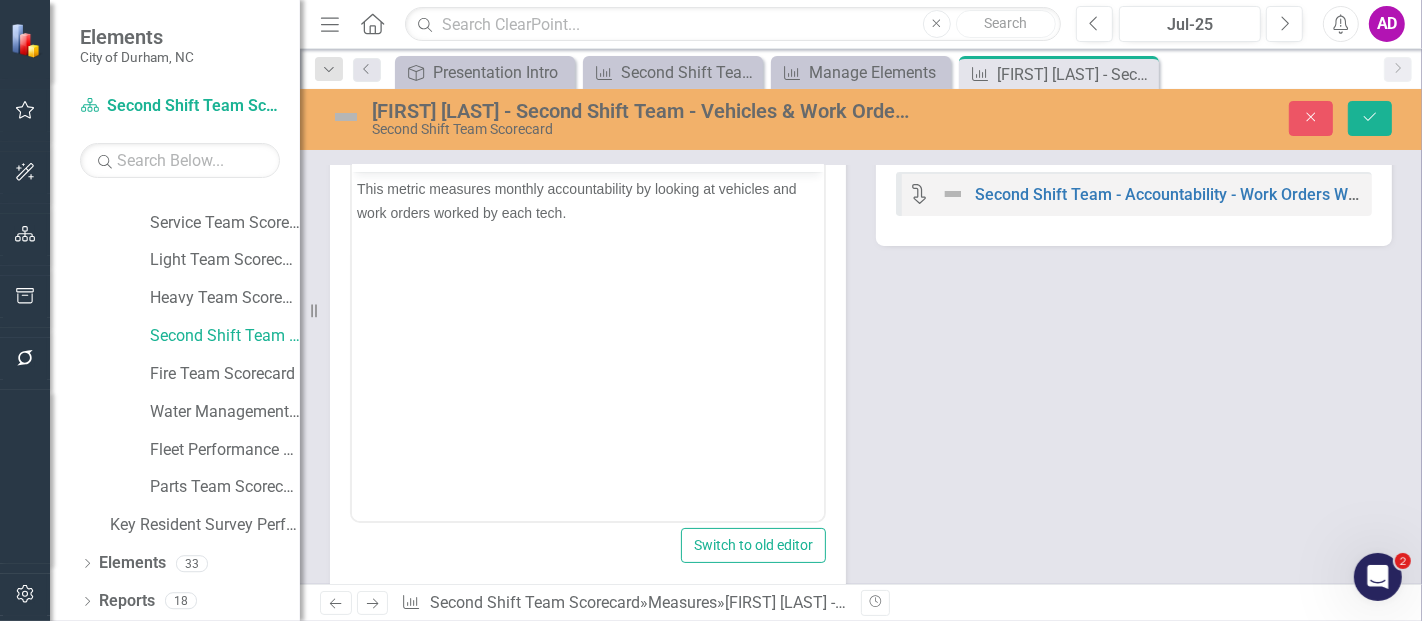 scroll, scrollTop: 333, scrollLeft: 0, axis: vertical 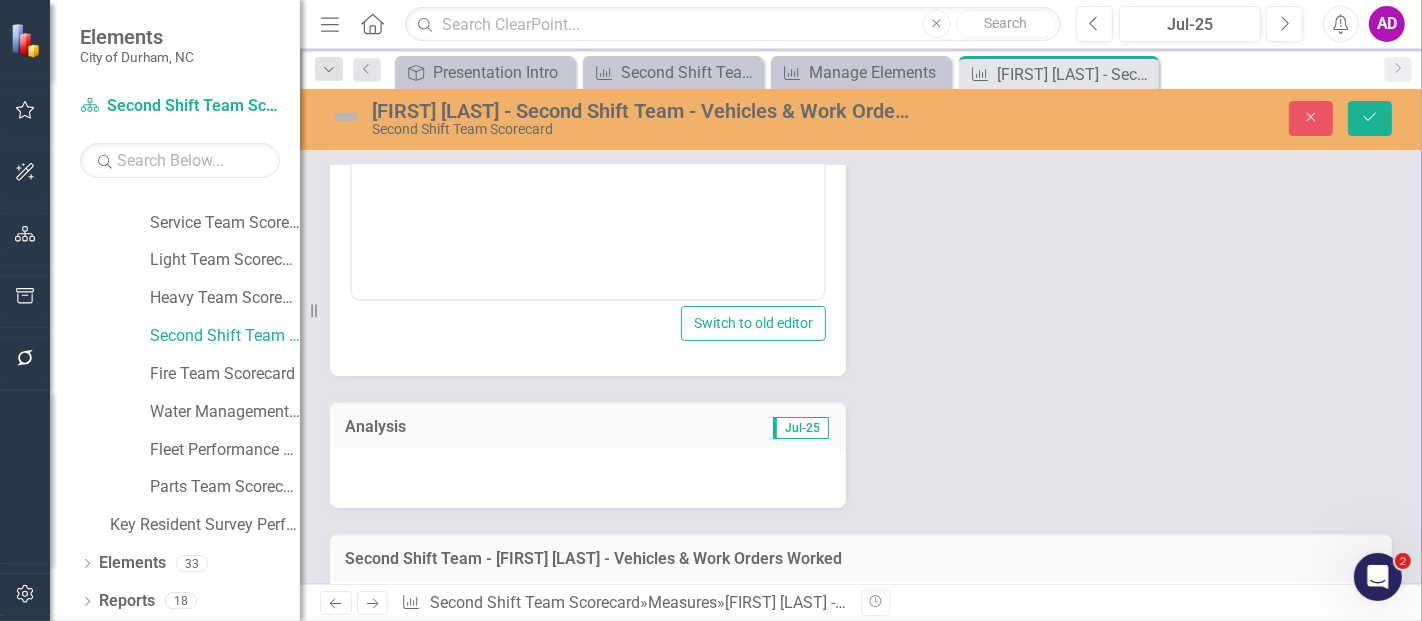 click at bounding box center (588, 479) 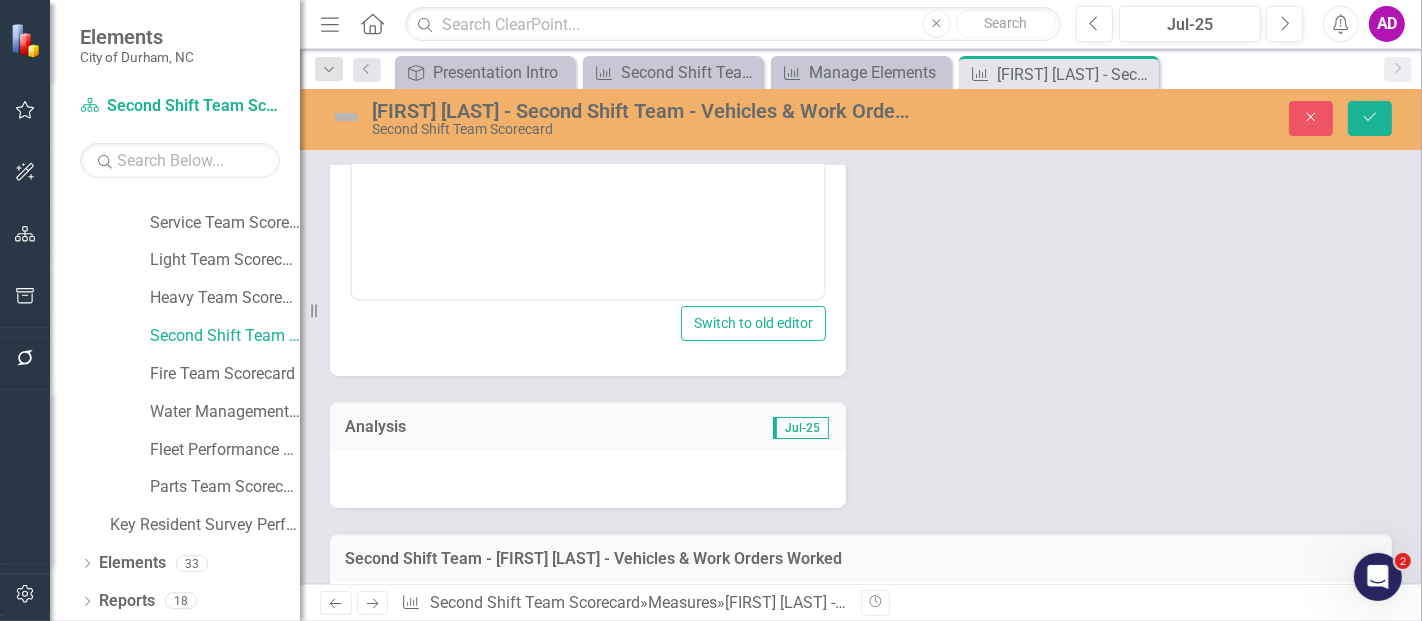 click at bounding box center [588, 479] 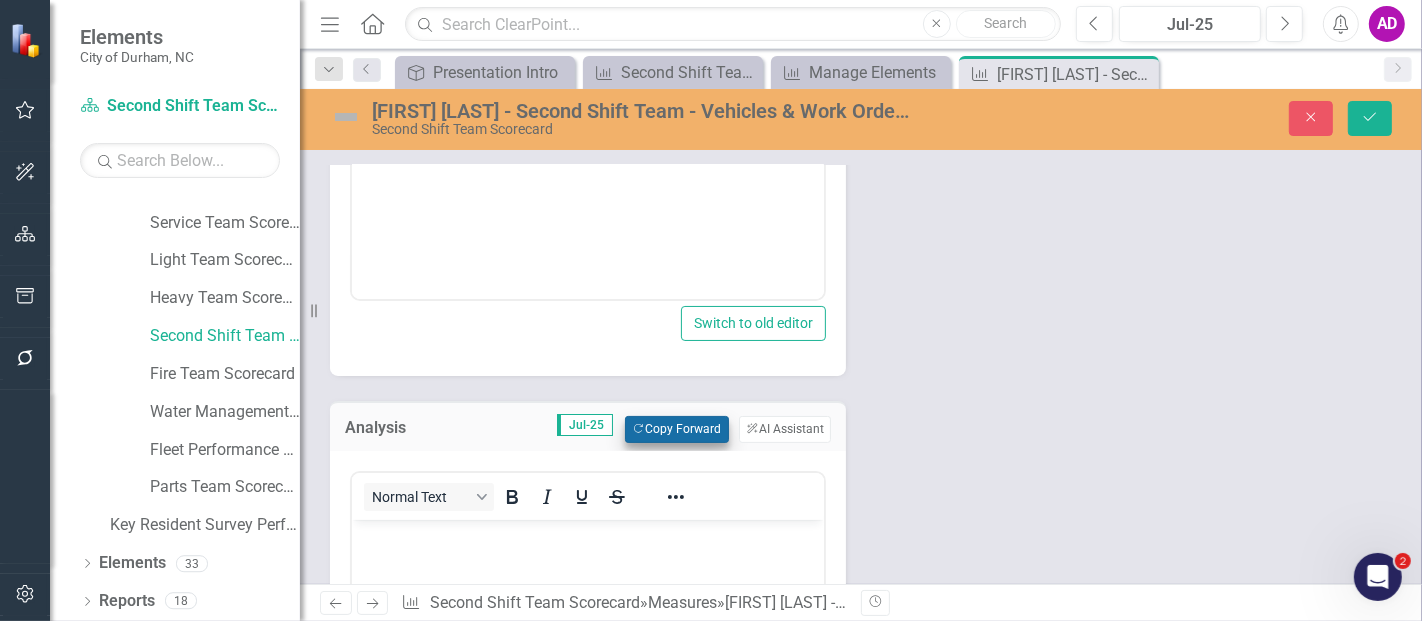 scroll, scrollTop: 0, scrollLeft: 0, axis: both 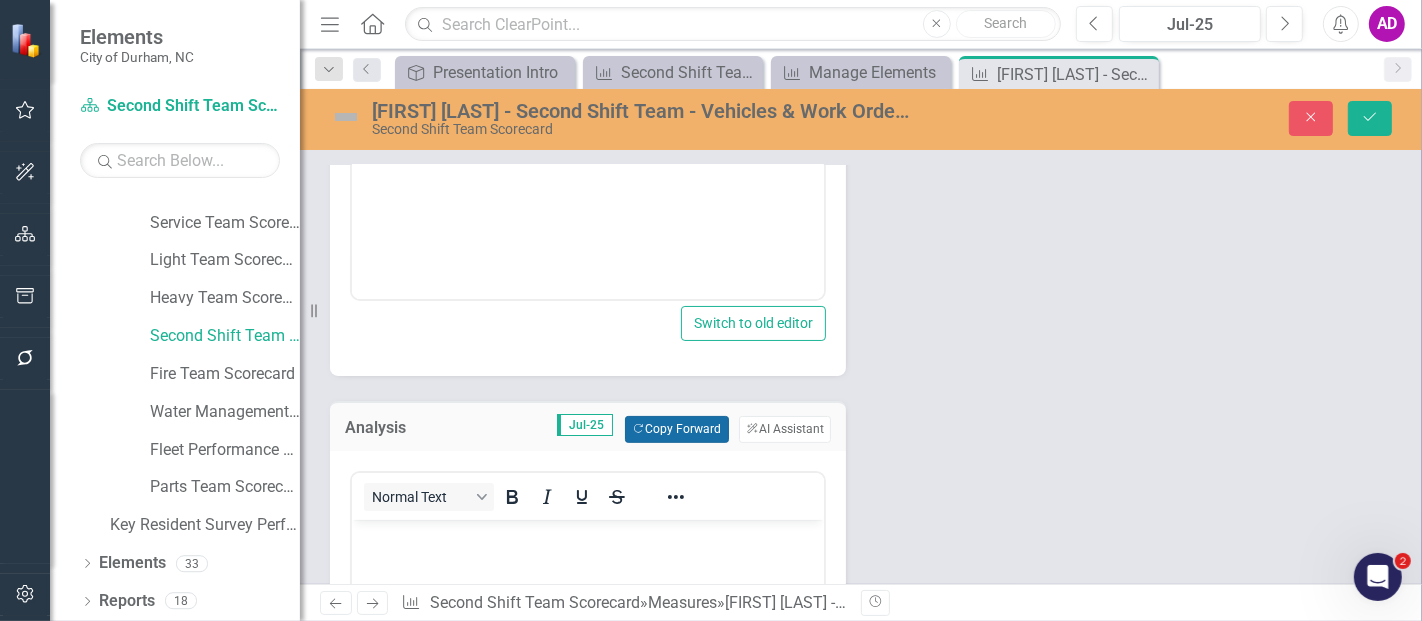 click on "Copy Forward  Copy Forward" at bounding box center (676, 429) 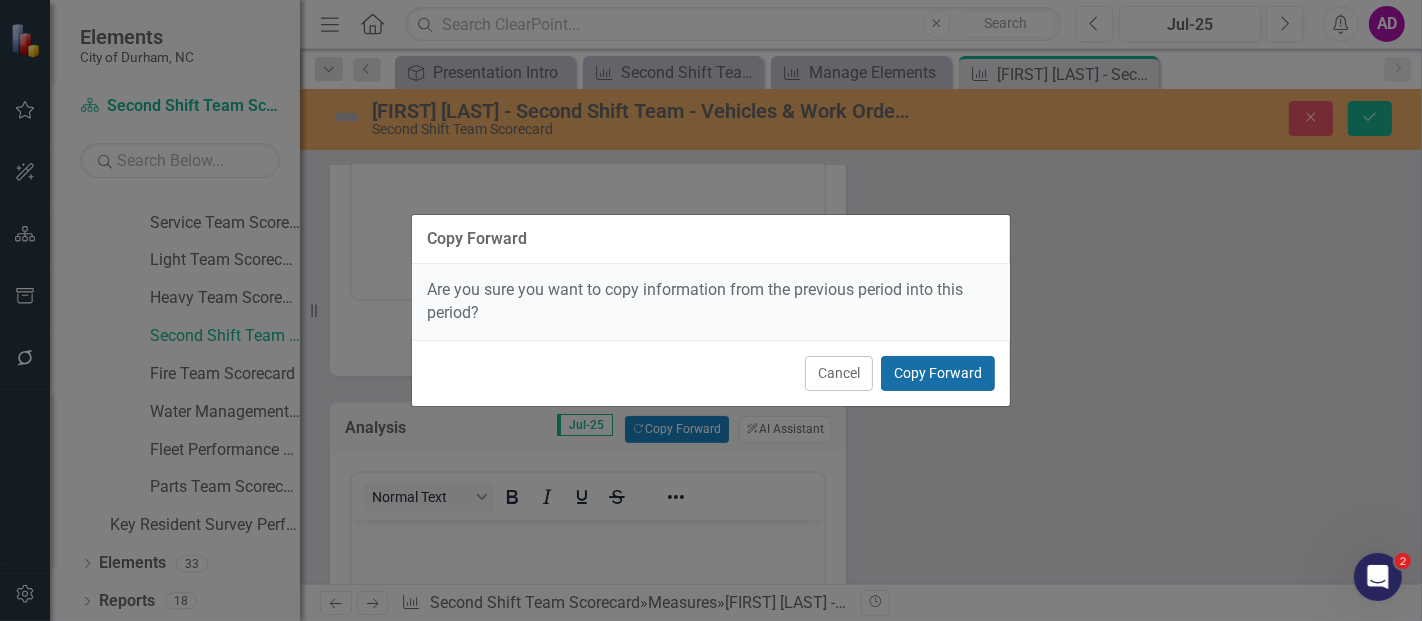 click on "Copy Forward" at bounding box center [938, 373] 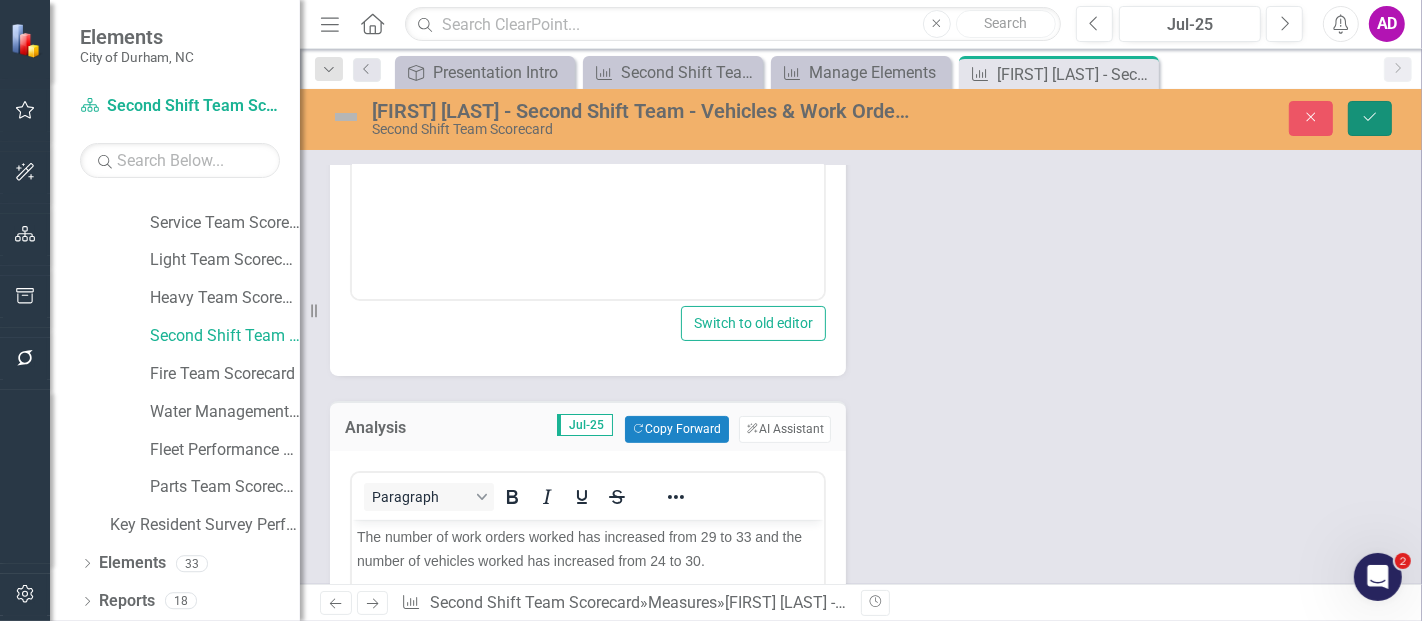 click on "Save" at bounding box center (1370, 118) 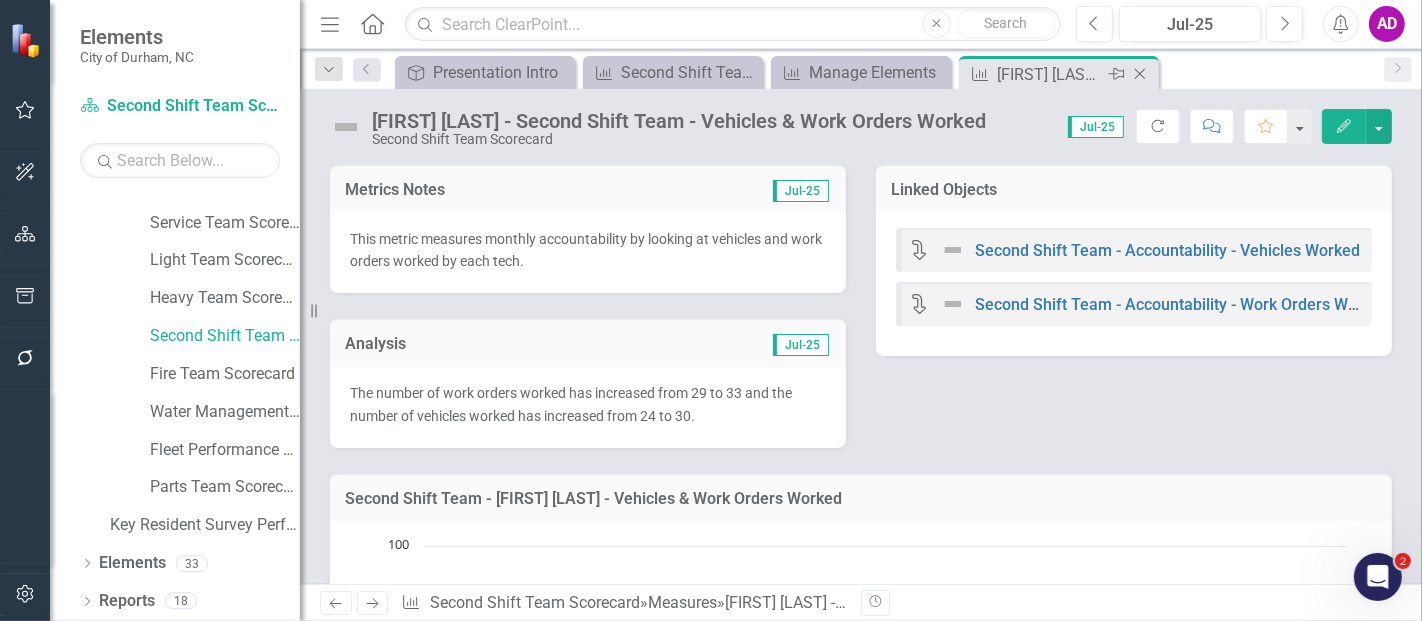 click on "Close" 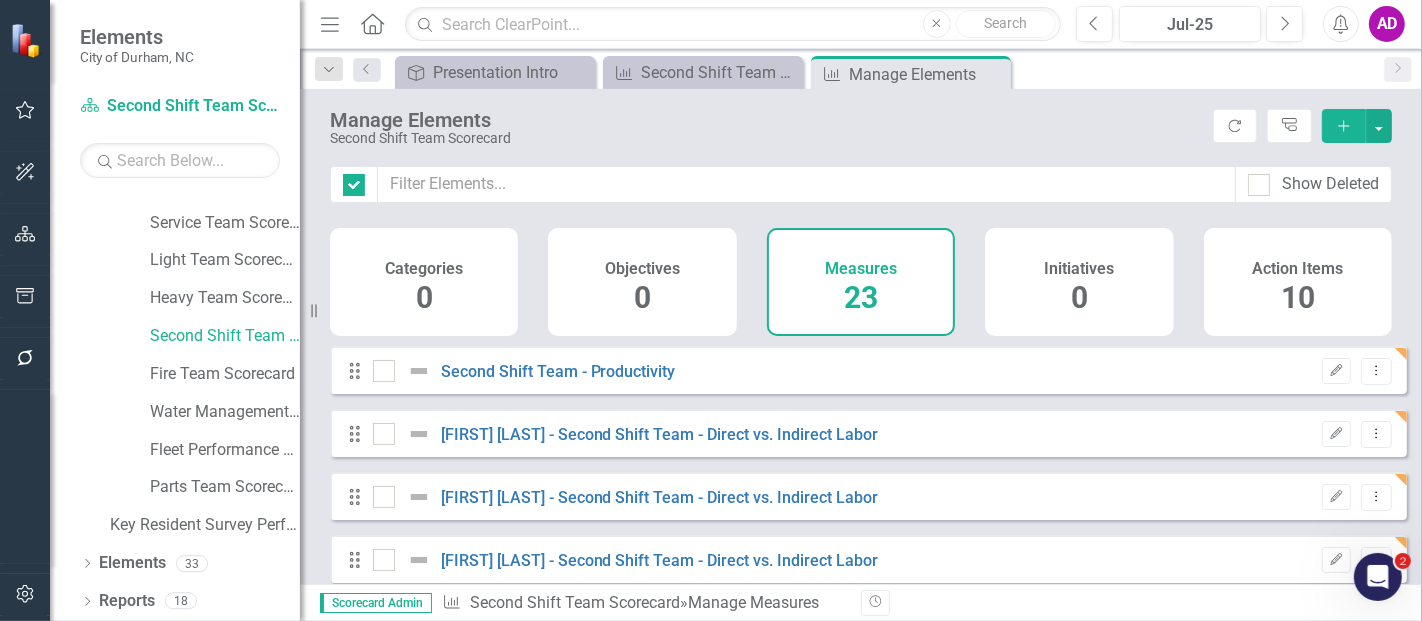 checkbox on "false" 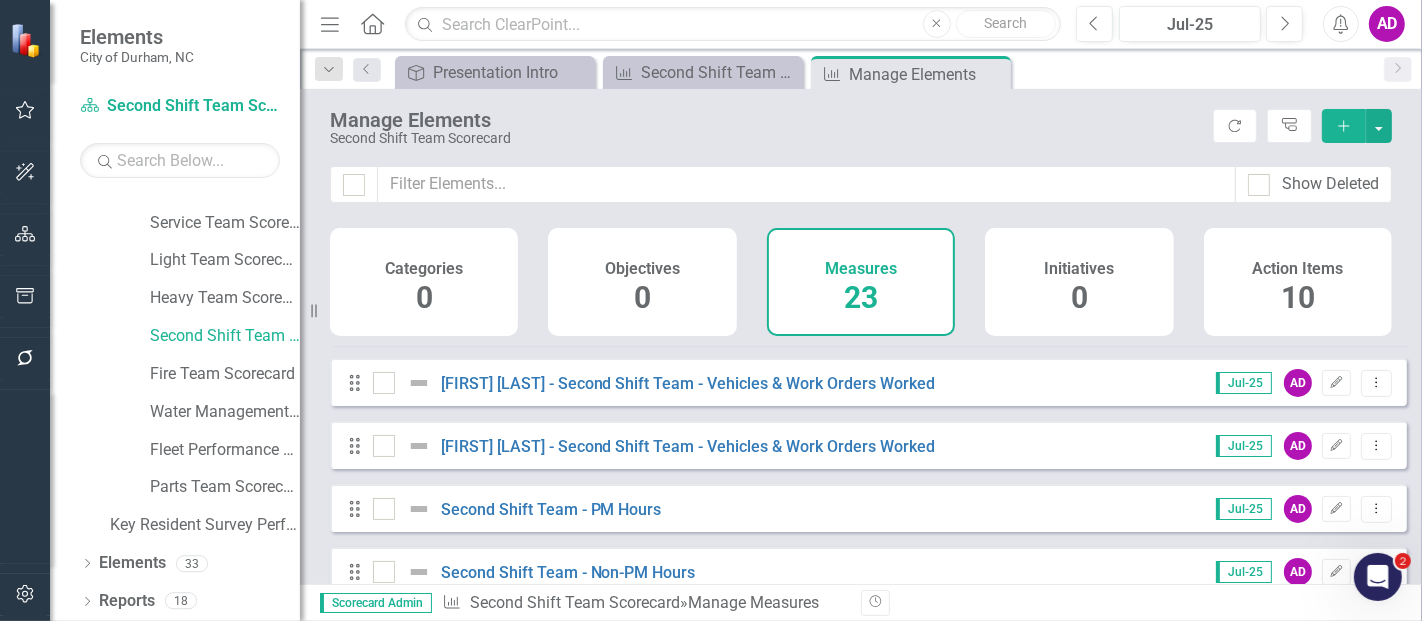 scroll, scrollTop: 444, scrollLeft: 0, axis: vertical 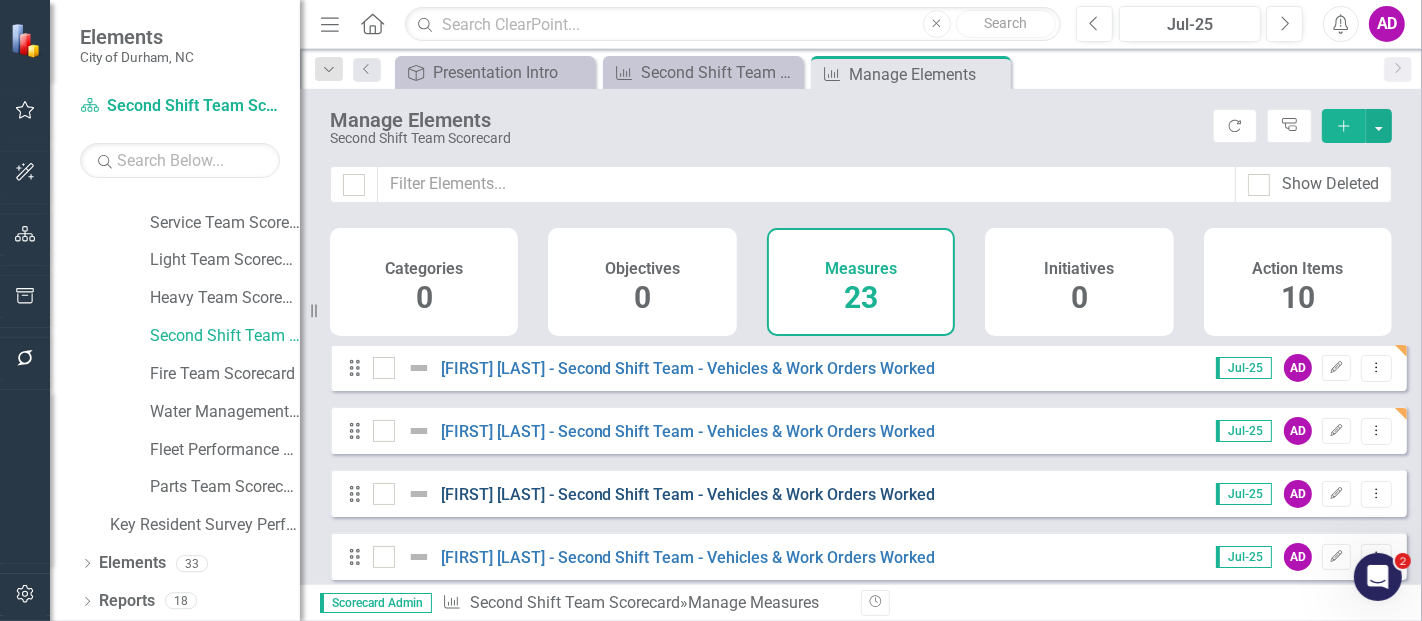 click on "[NAME] - Second Shift Team - Vehicles & Work Orders Worked" at bounding box center [688, 494] 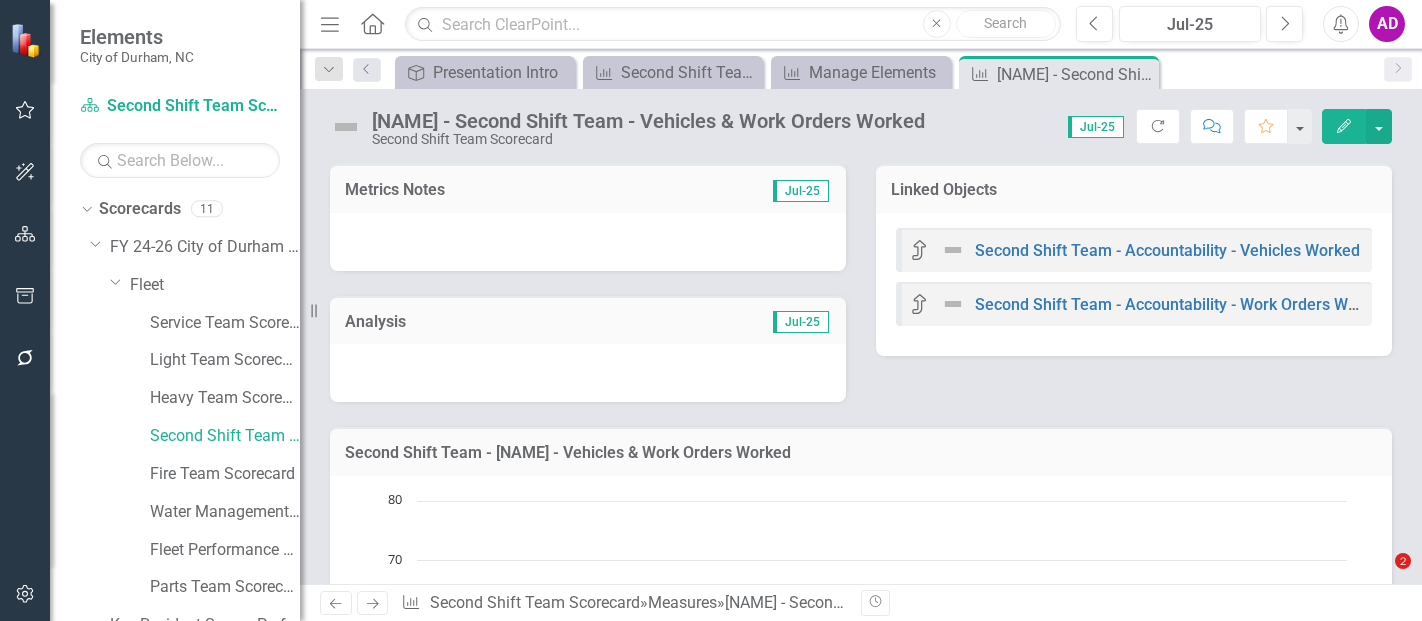 click at bounding box center (588, 242) 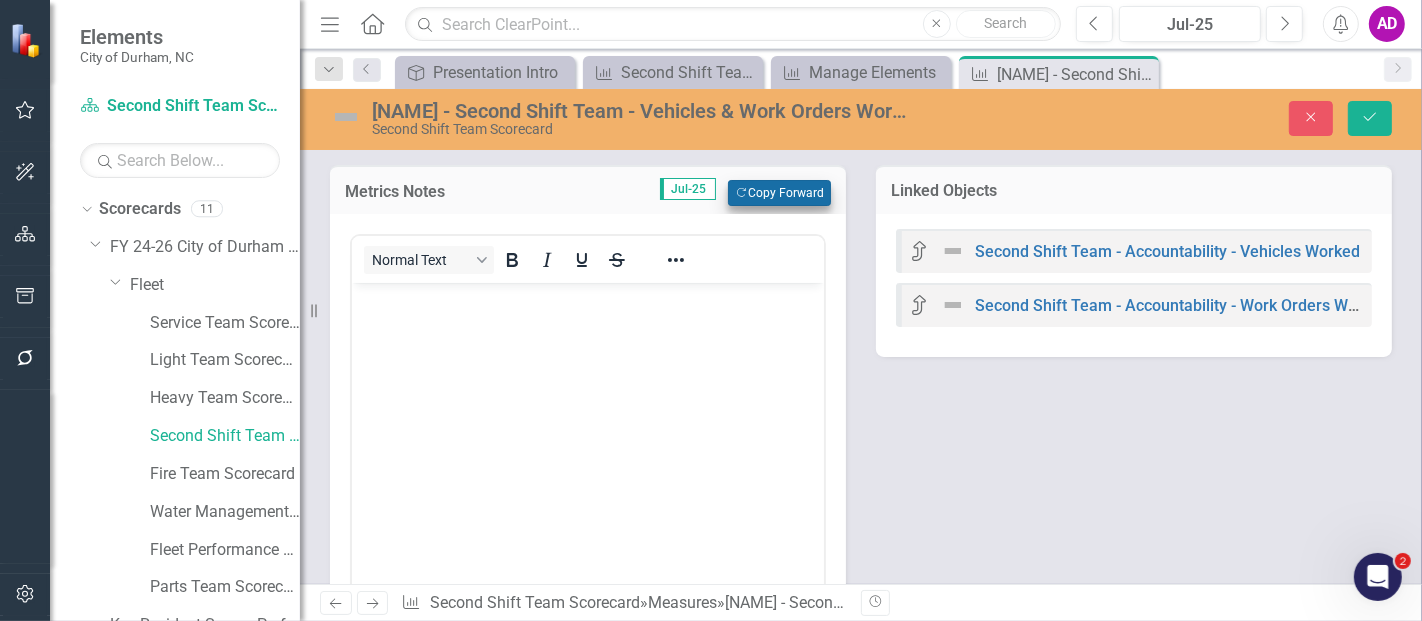 scroll, scrollTop: 100, scrollLeft: 0, axis: vertical 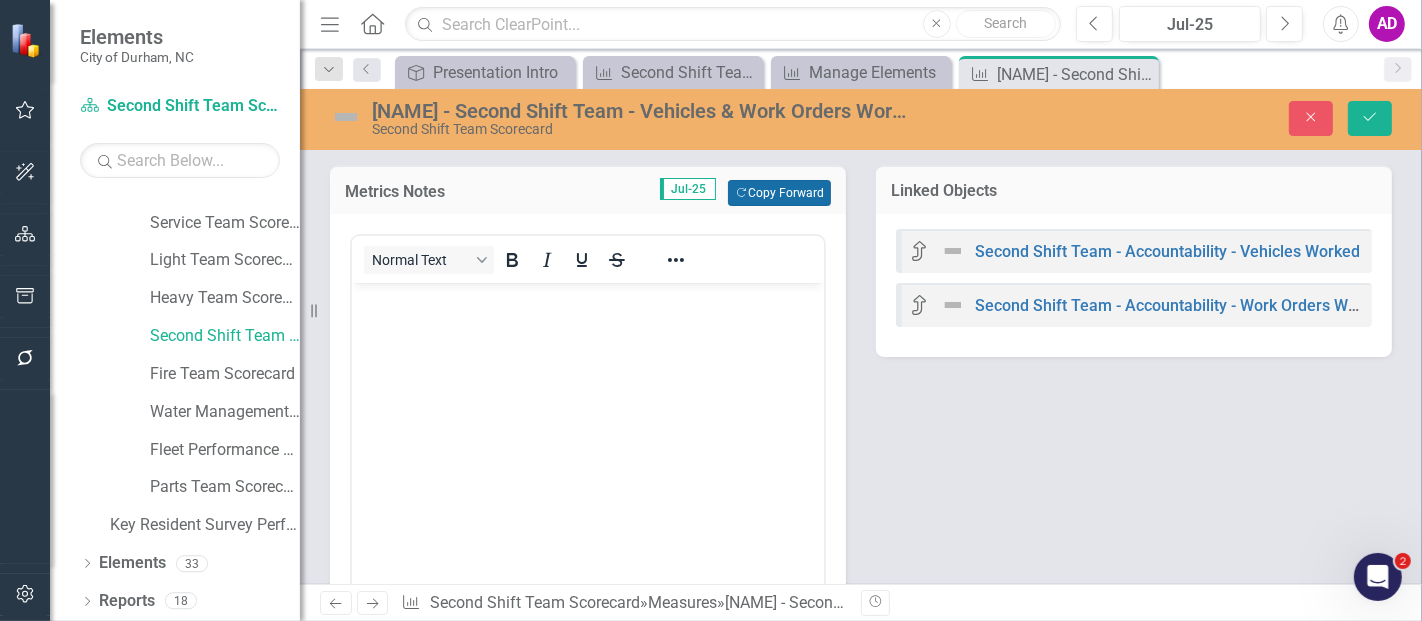 click on "Copy Forward  Copy Forward" at bounding box center (779, 193) 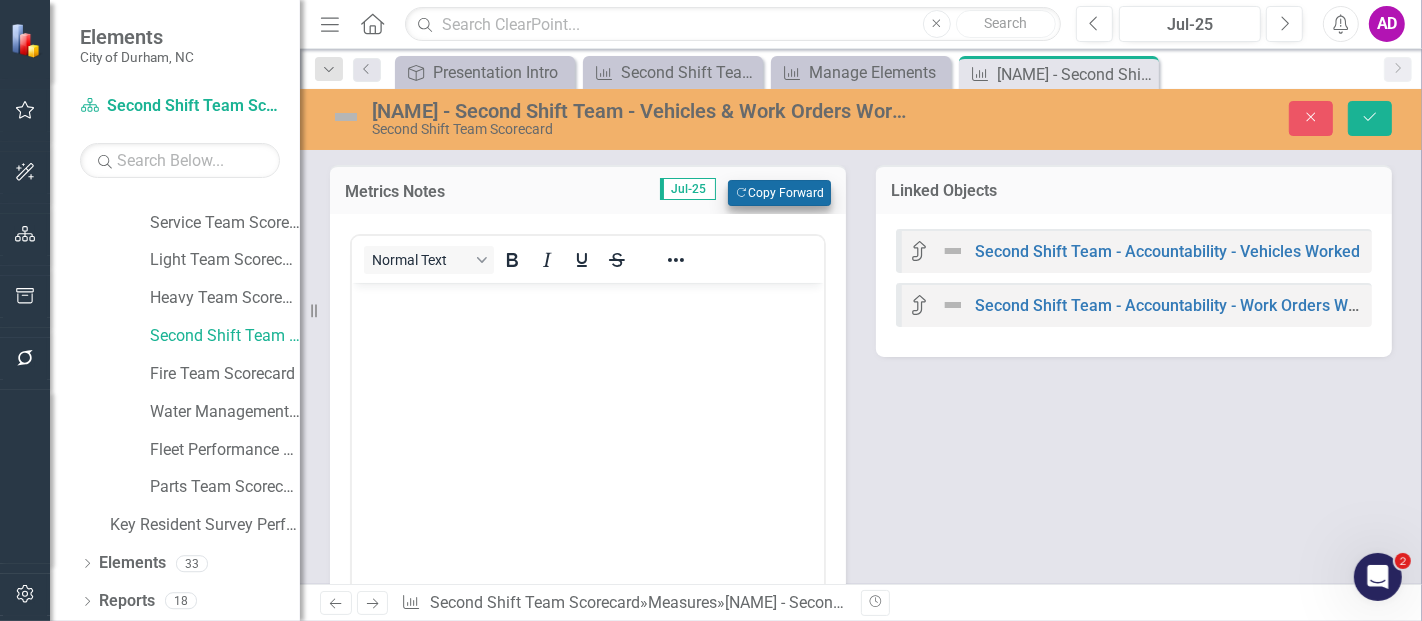 scroll, scrollTop: 0, scrollLeft: 0, axis: both 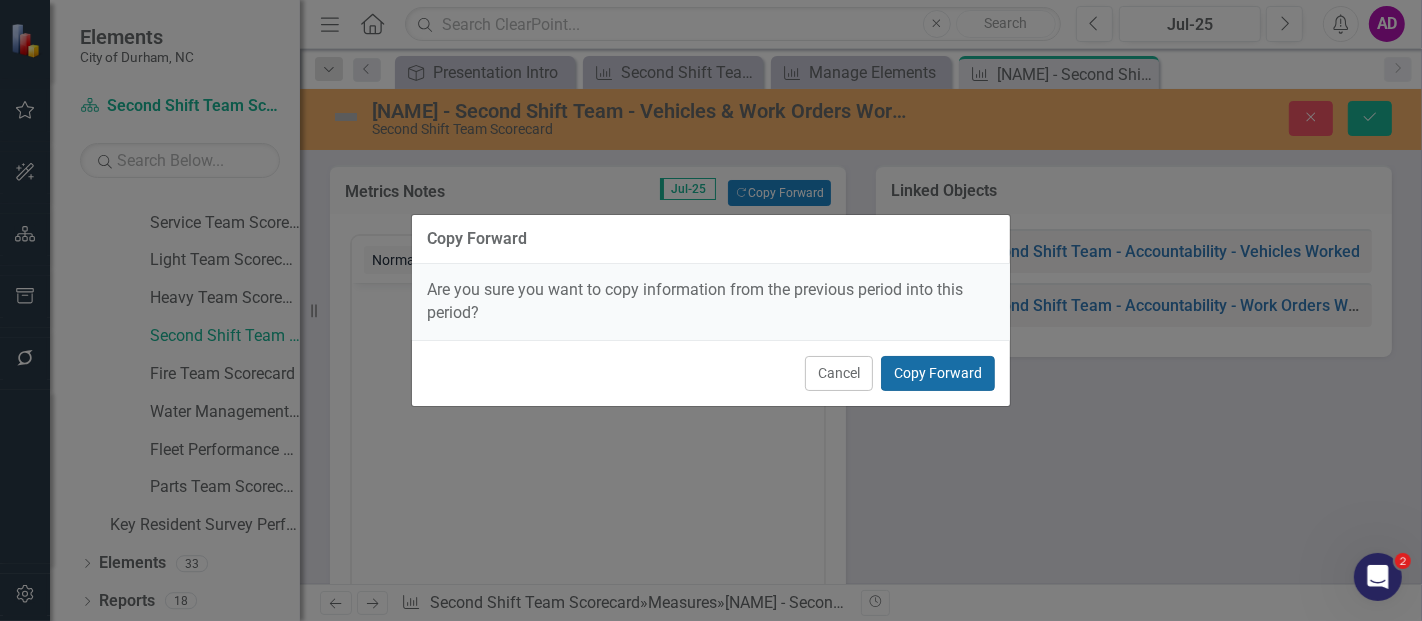click on "Copy Forward" at bounding box center [938, 373] 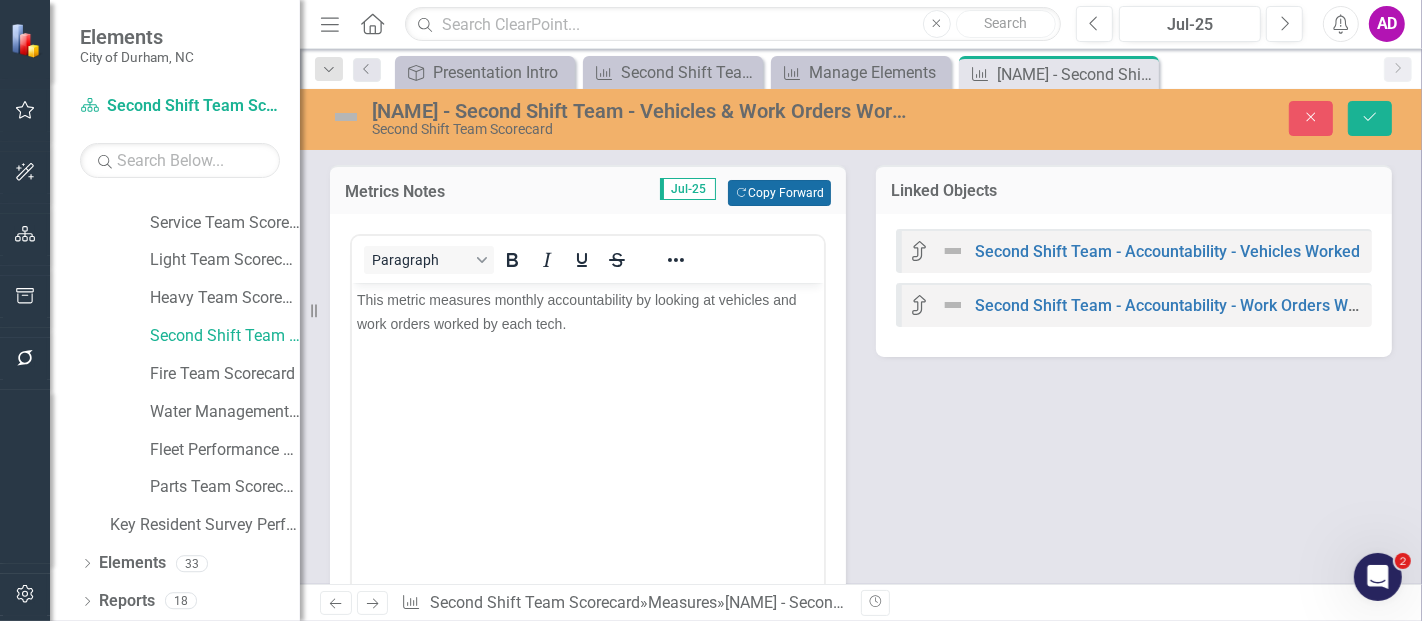 scroll, scrollTop: 333, scrollLeft: 0, axis: vertical 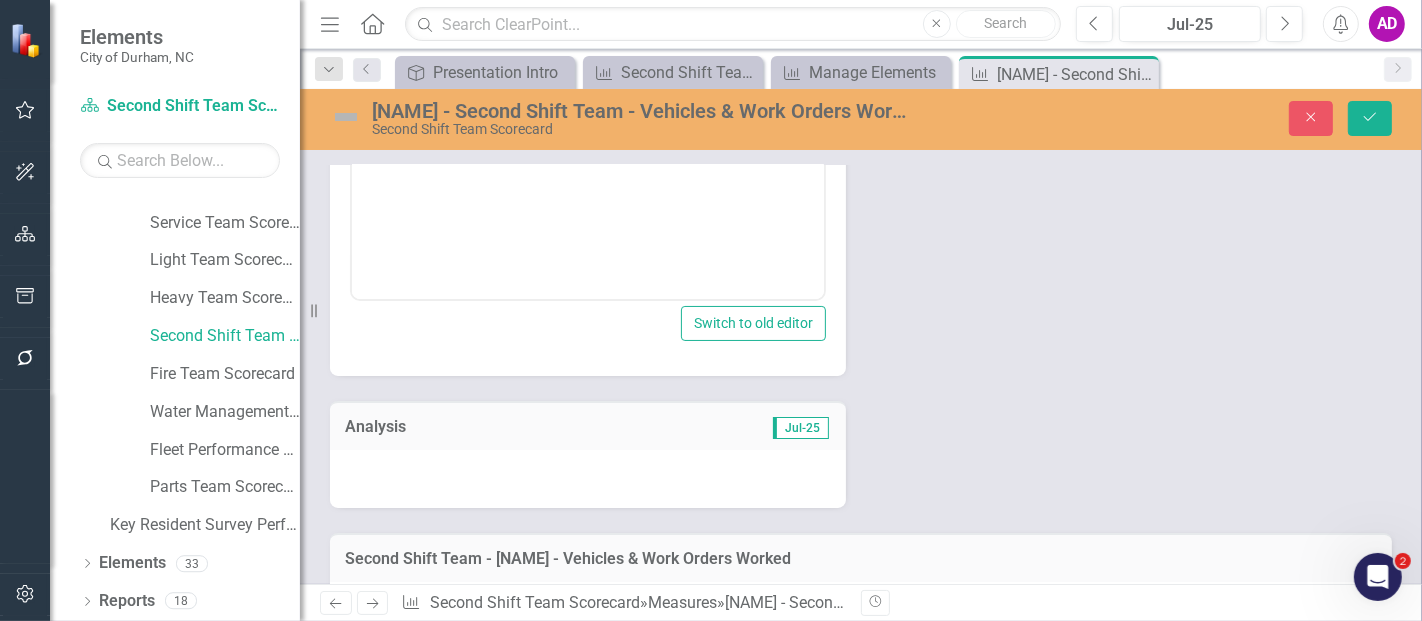click at bounding box center [588, 479] 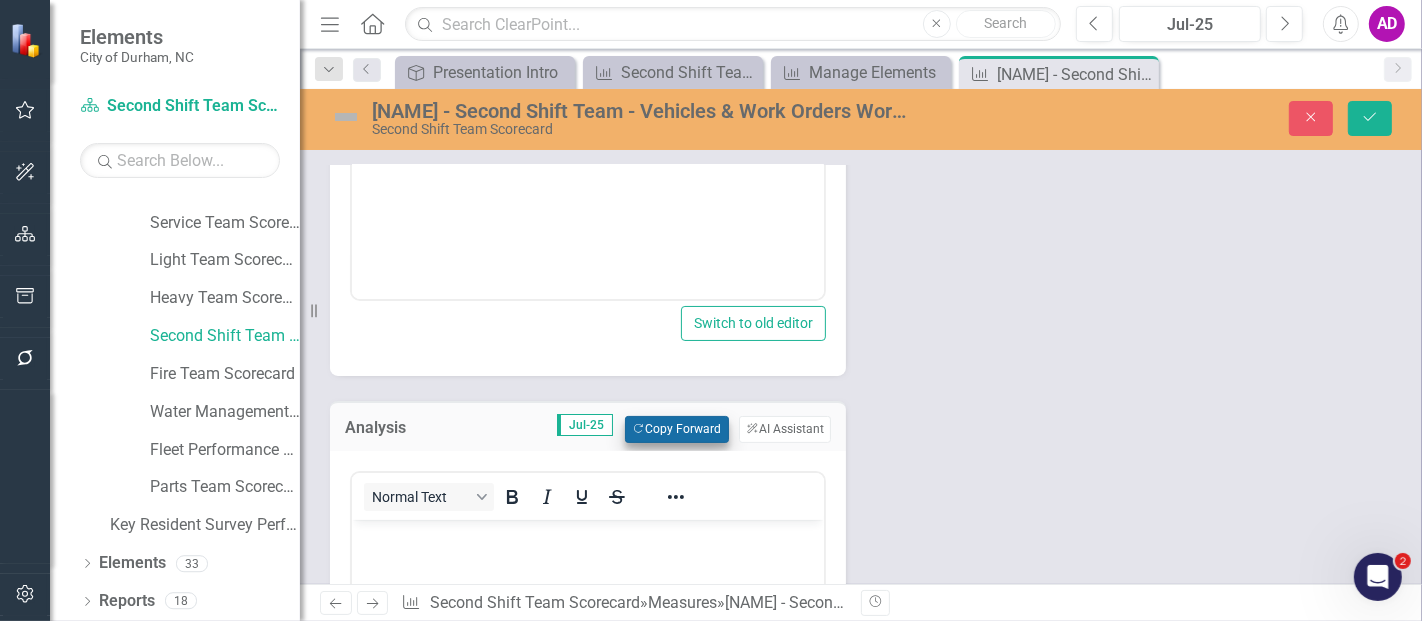 scroll, scrollTop: 0, scrollLeft: 0, axis: both 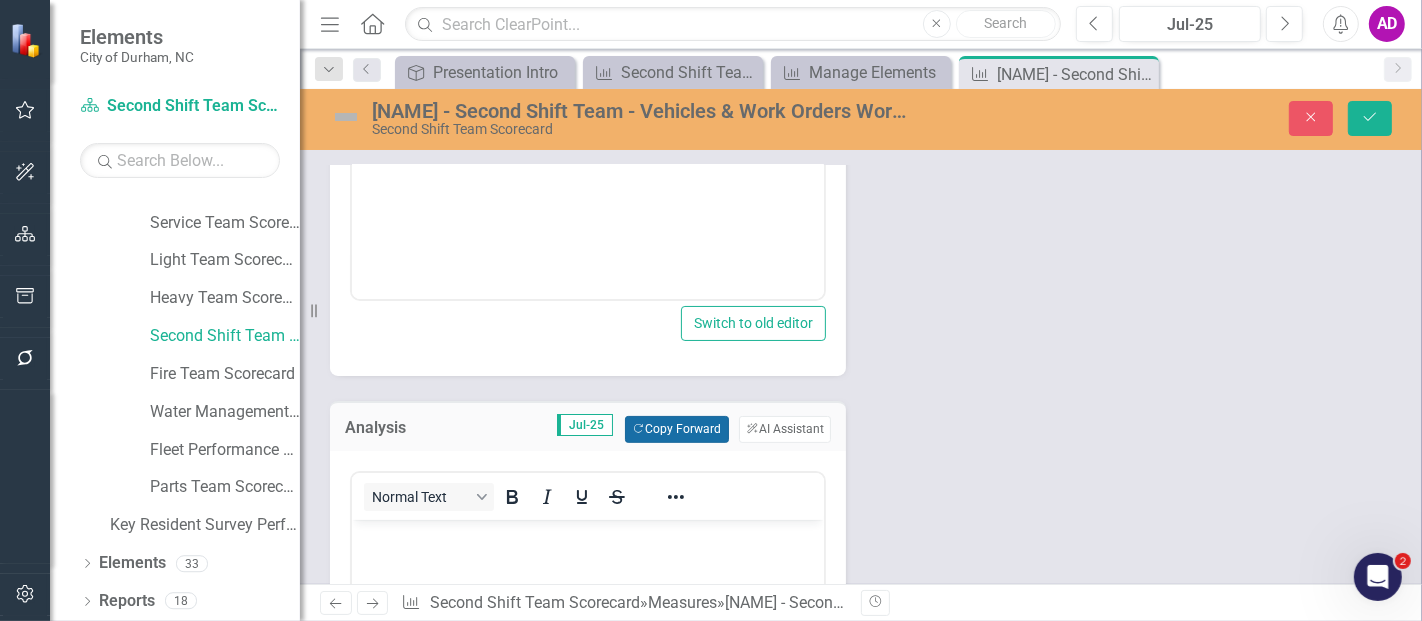 click on "Copy Forward  Copy Forward" at bounding box center [676, 429] 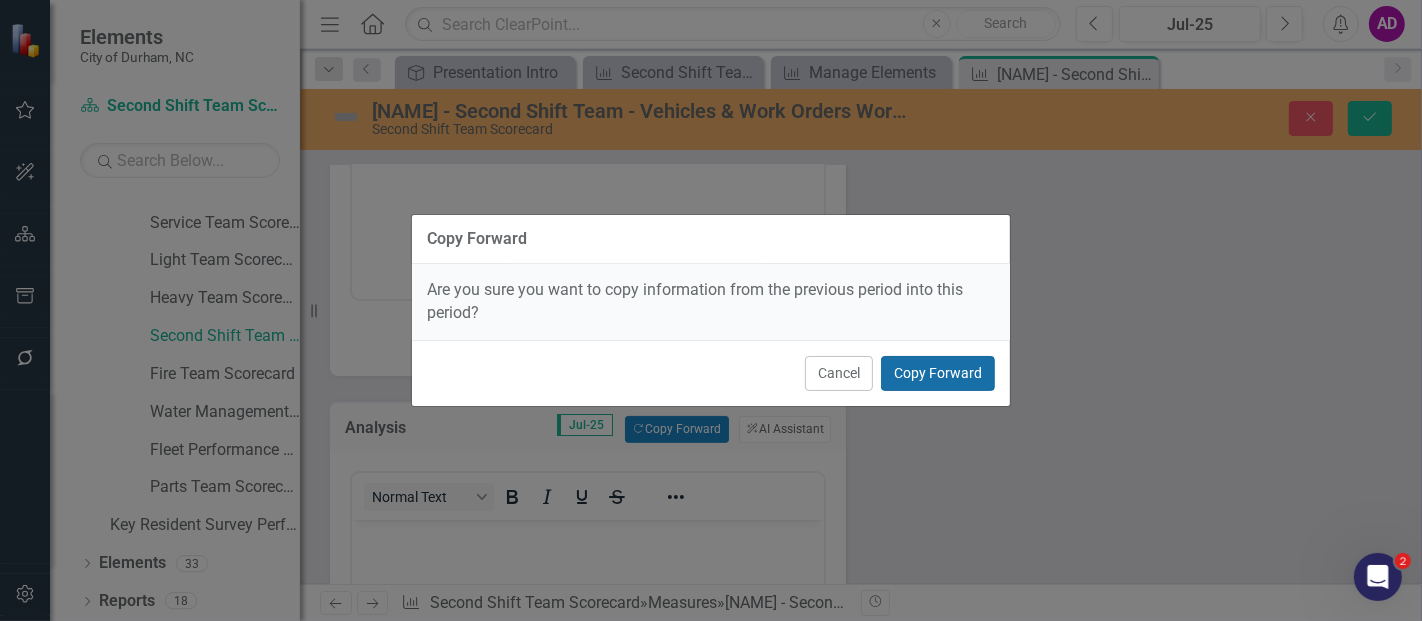 click on "Copy Forward" at bounding box center [938, 373] 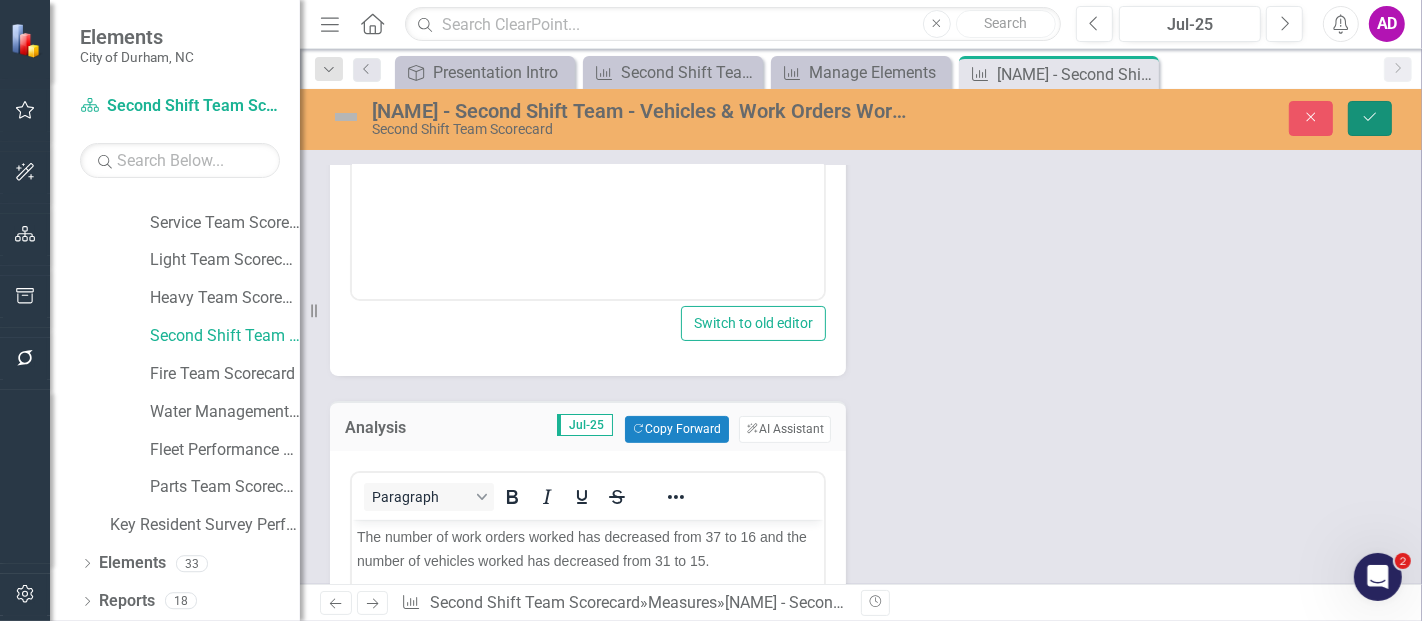 click on "Save" 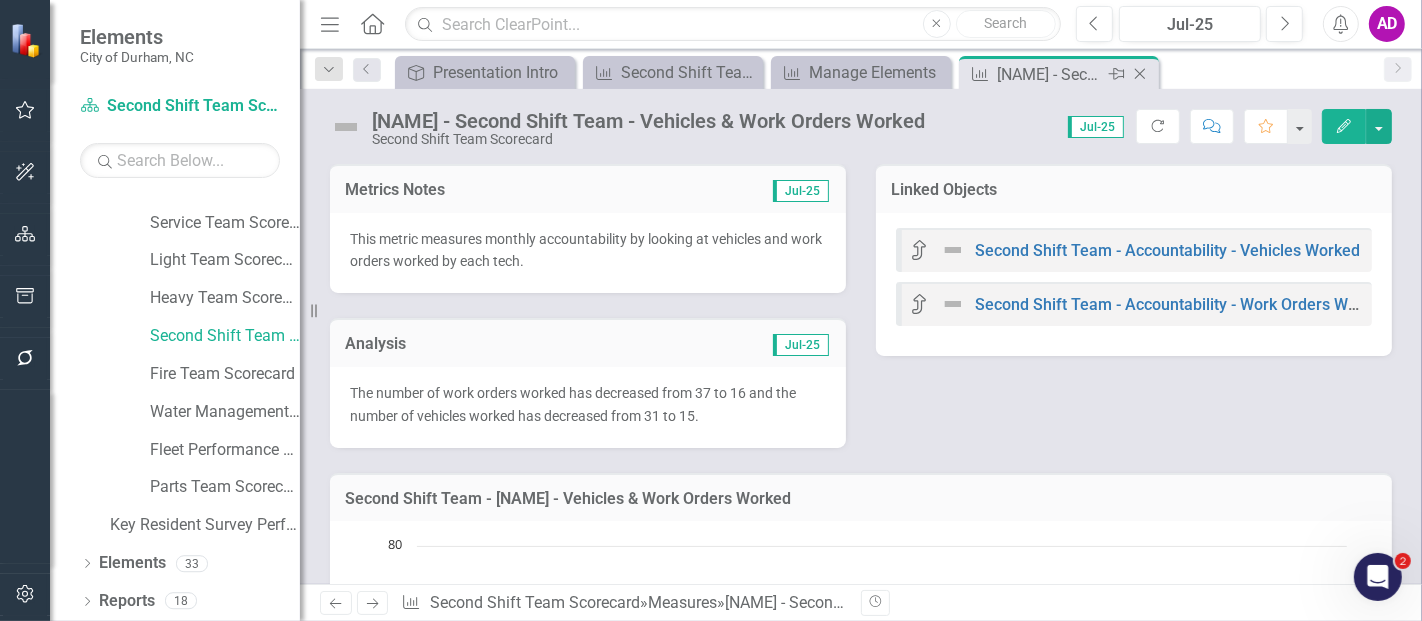 click on "Close" 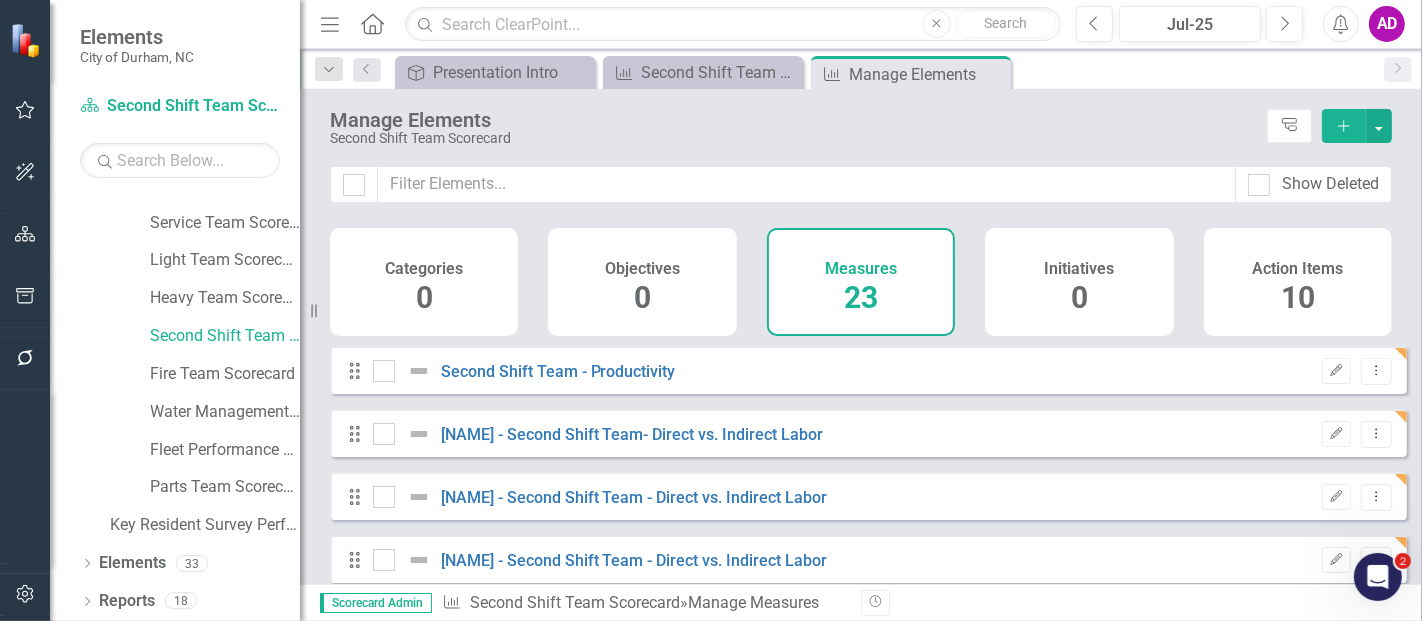 checkbox on "false" 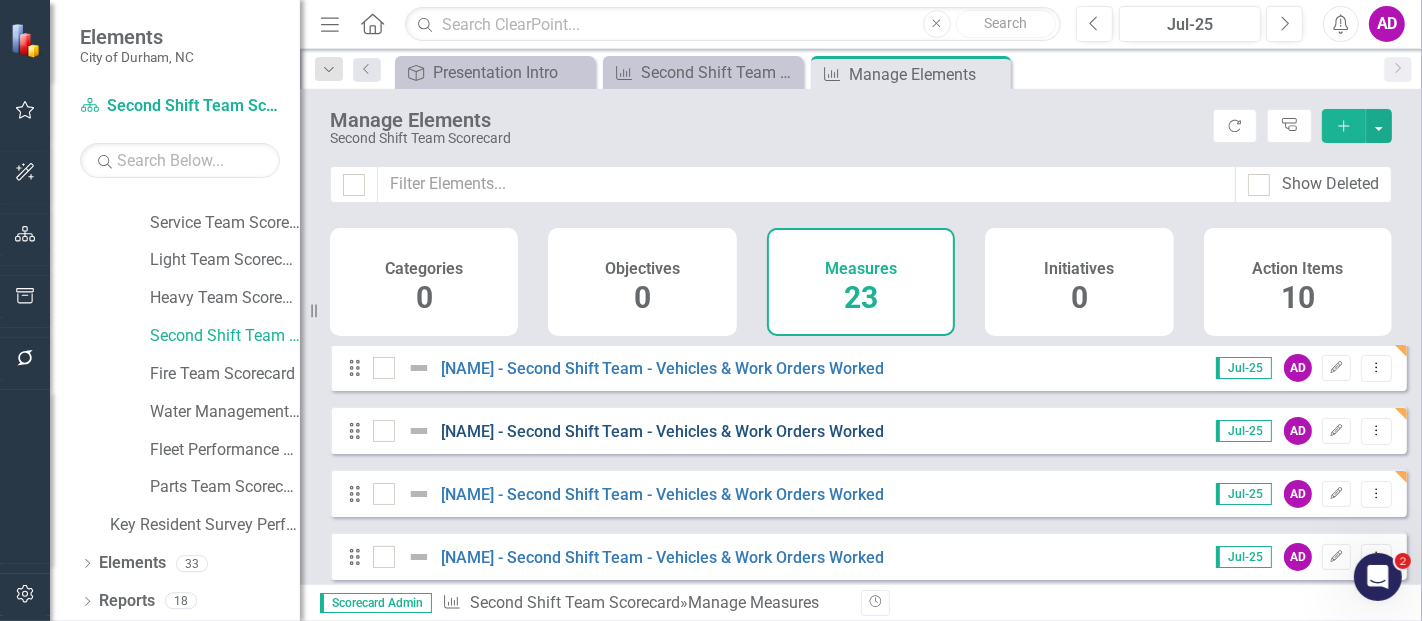 scroll, scrollTop: 555, scrollLeft: 0, axis: vertical 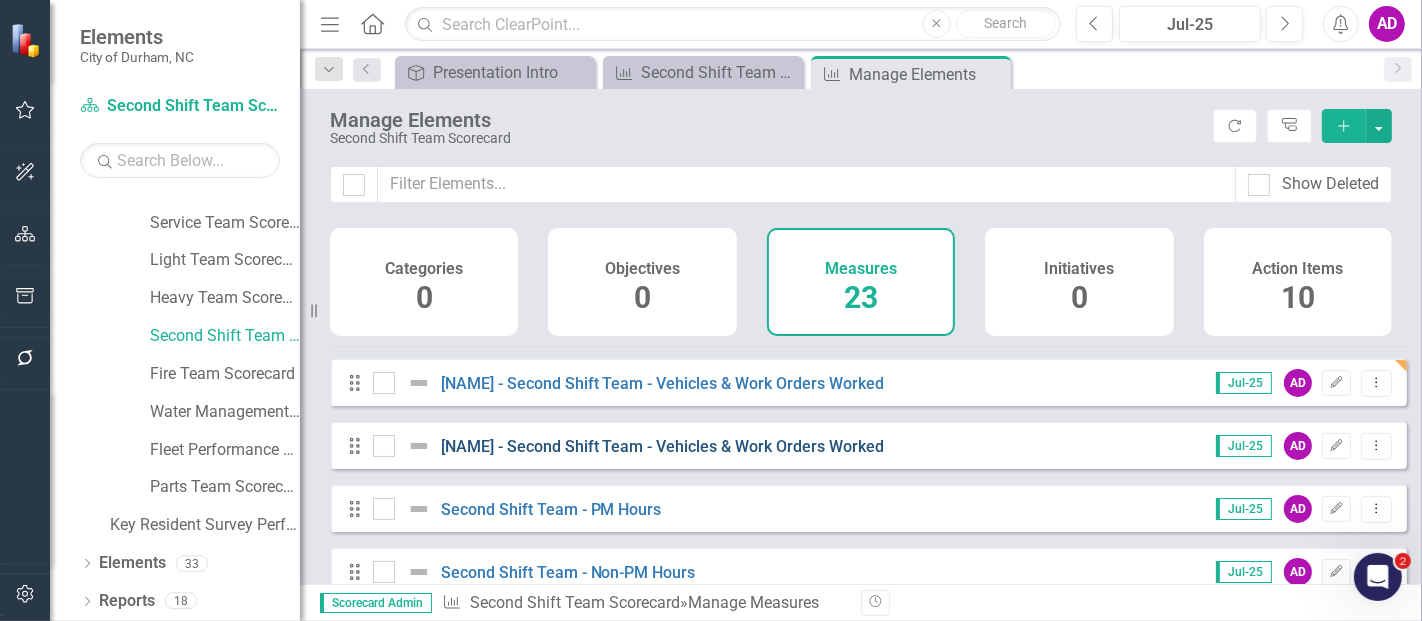 click on "[NAME] - Second Shift Team - Vehicles & Work Orders Worked" at bounding box center [663, 446] 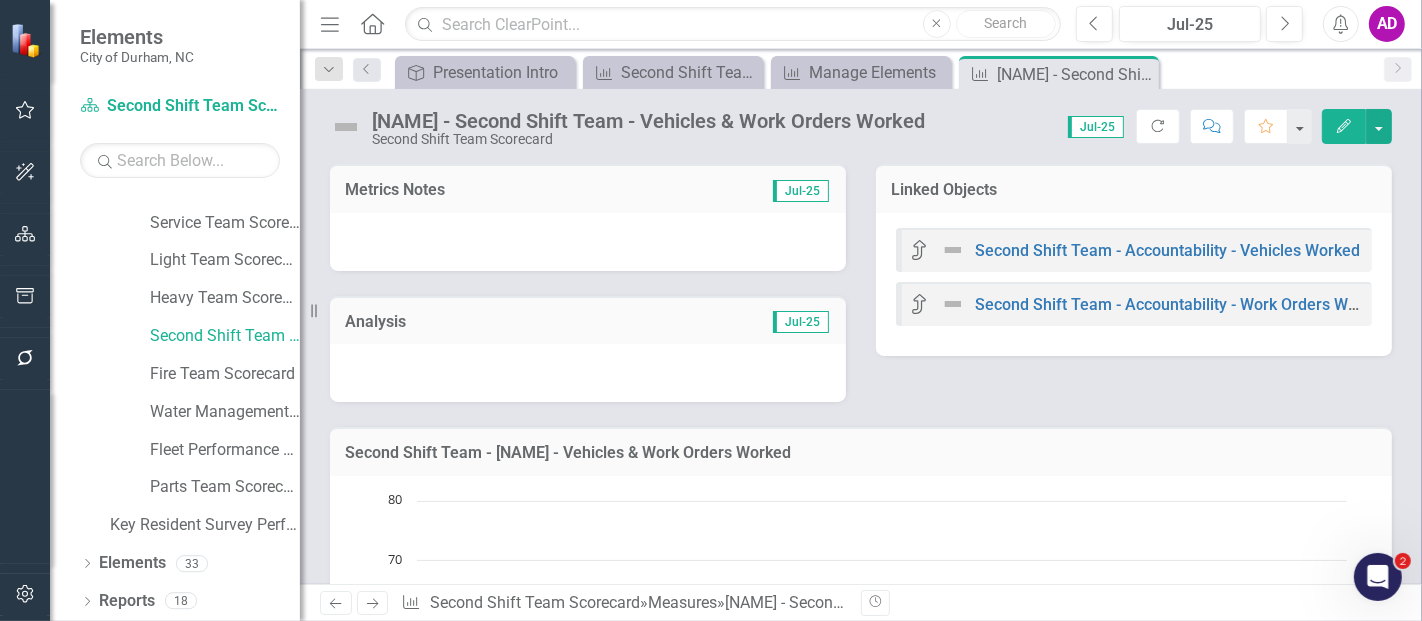 click at bounding box center (588, 242) 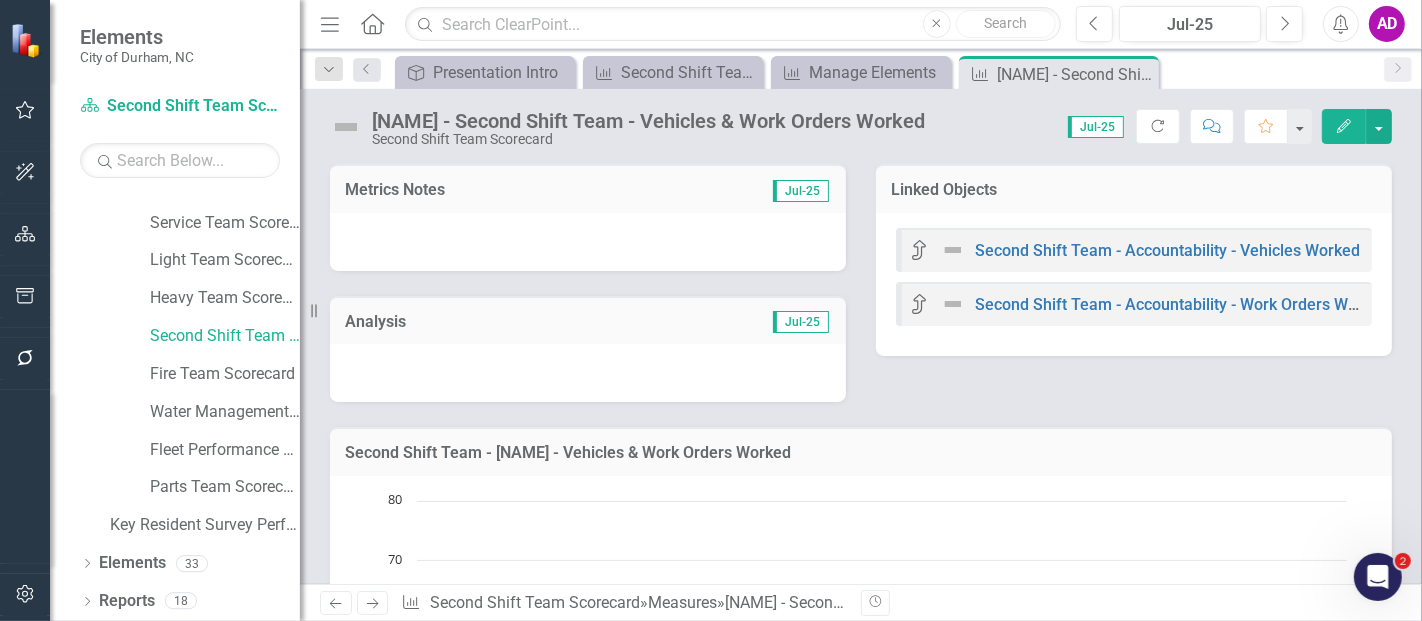 click at bounding box center (588, 242) 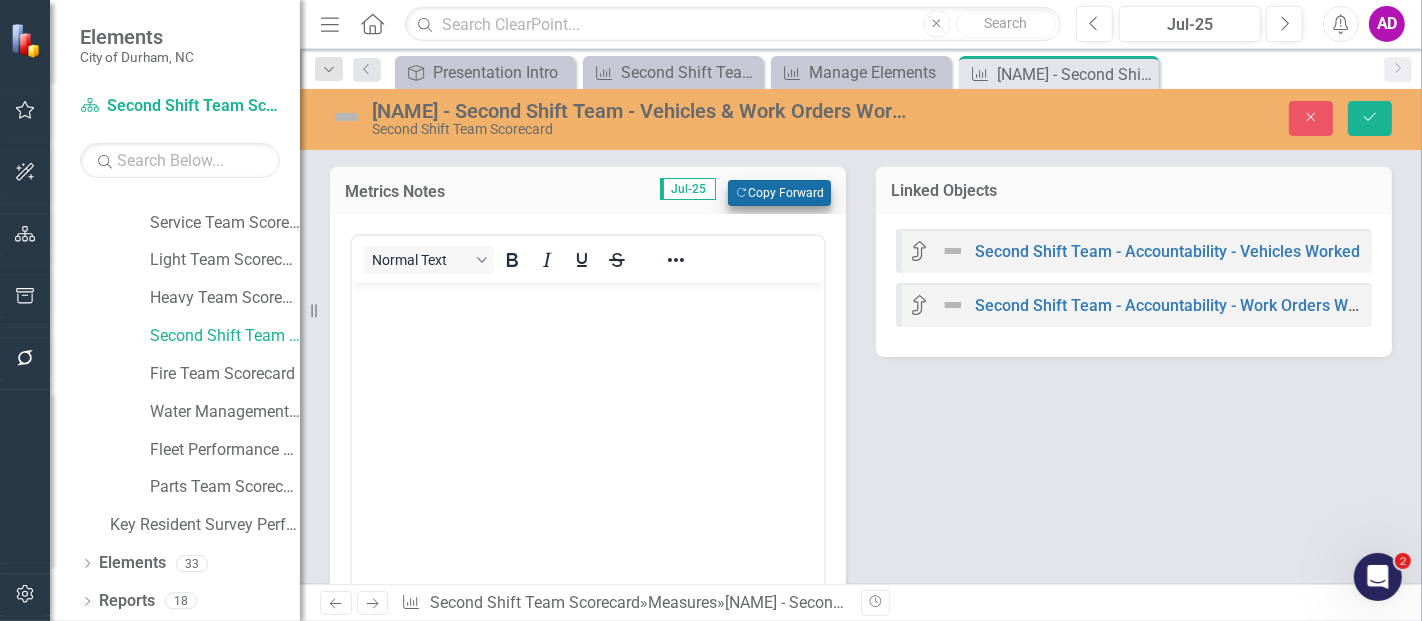 scroll, scrollTop: 0, scrollLeft: 0, axis: both 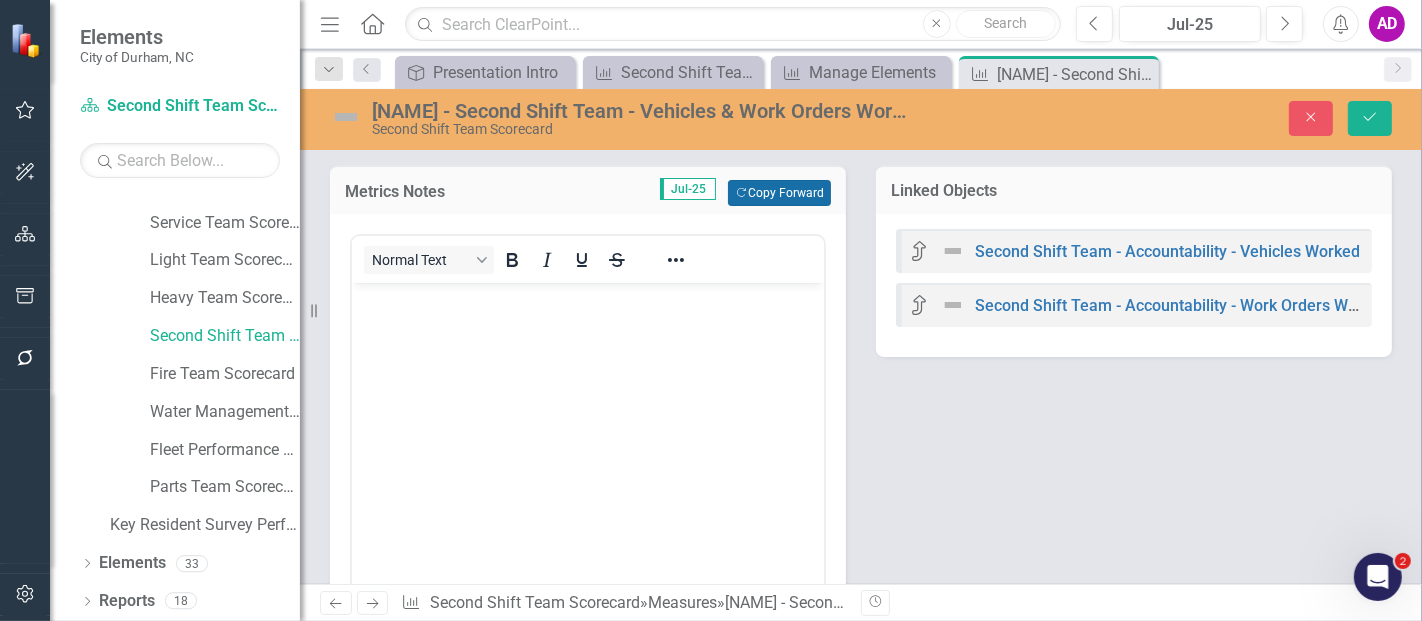 click on "Copy Forward  Copy Forward" at bounding box center (779, 193) 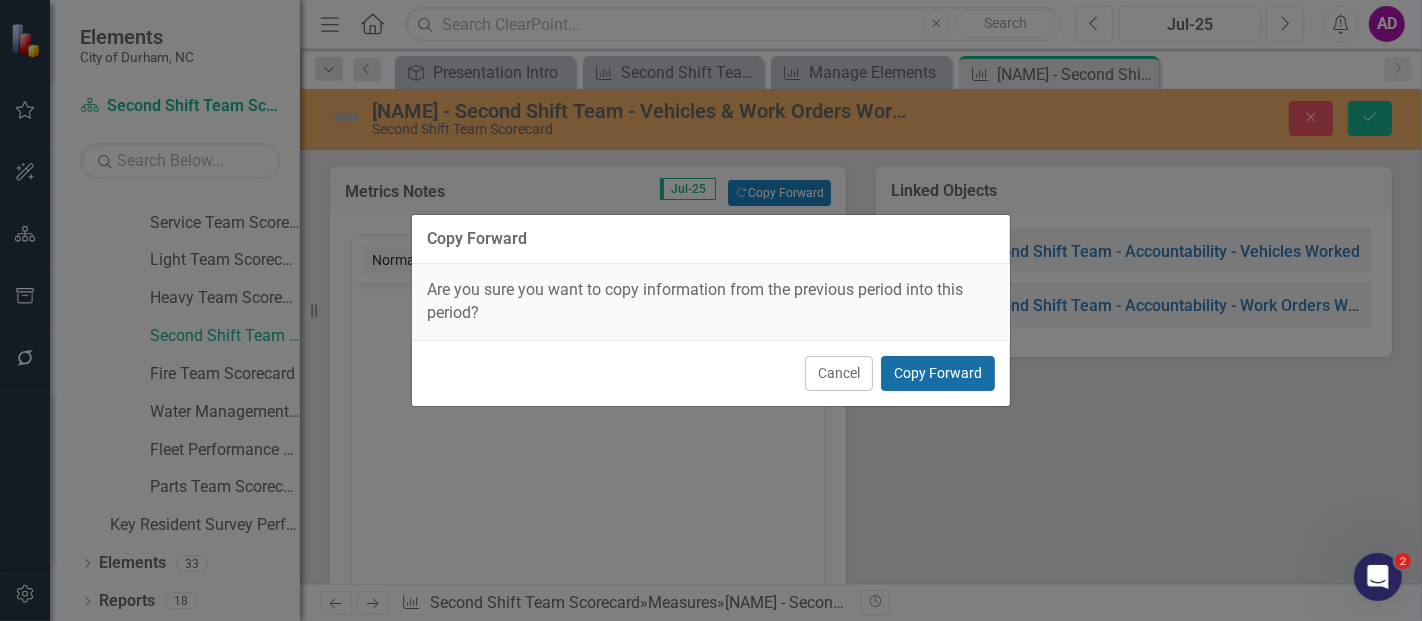 click on "Copy Forward" at bounding box center [938, 373] 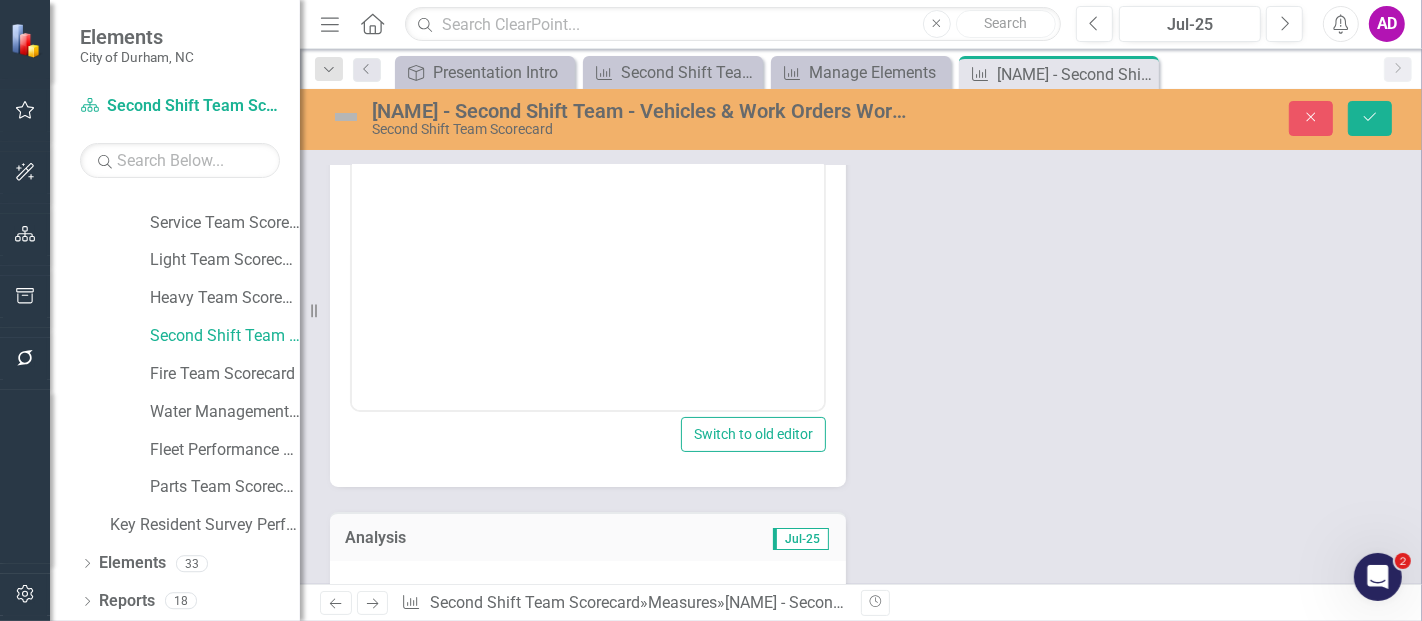 scroll, scrollTop: 333, scrollLeft: 0, axis: vertical 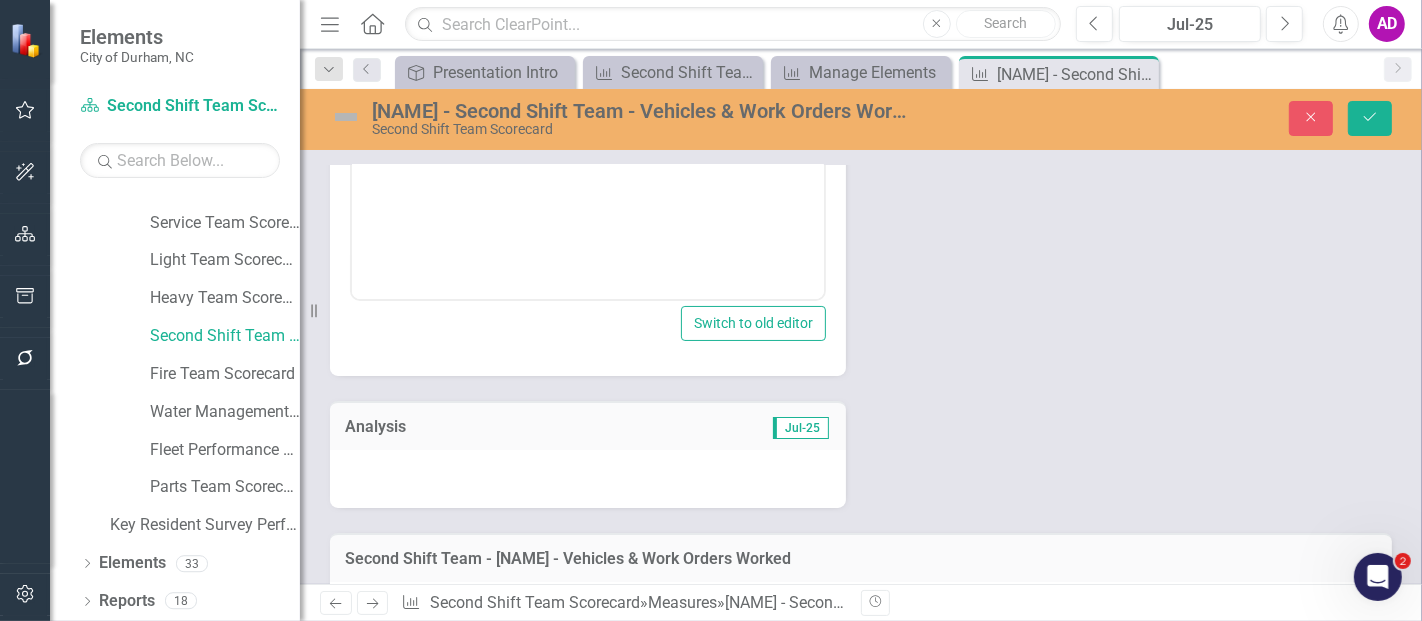 click at bounding box center [588, 479] 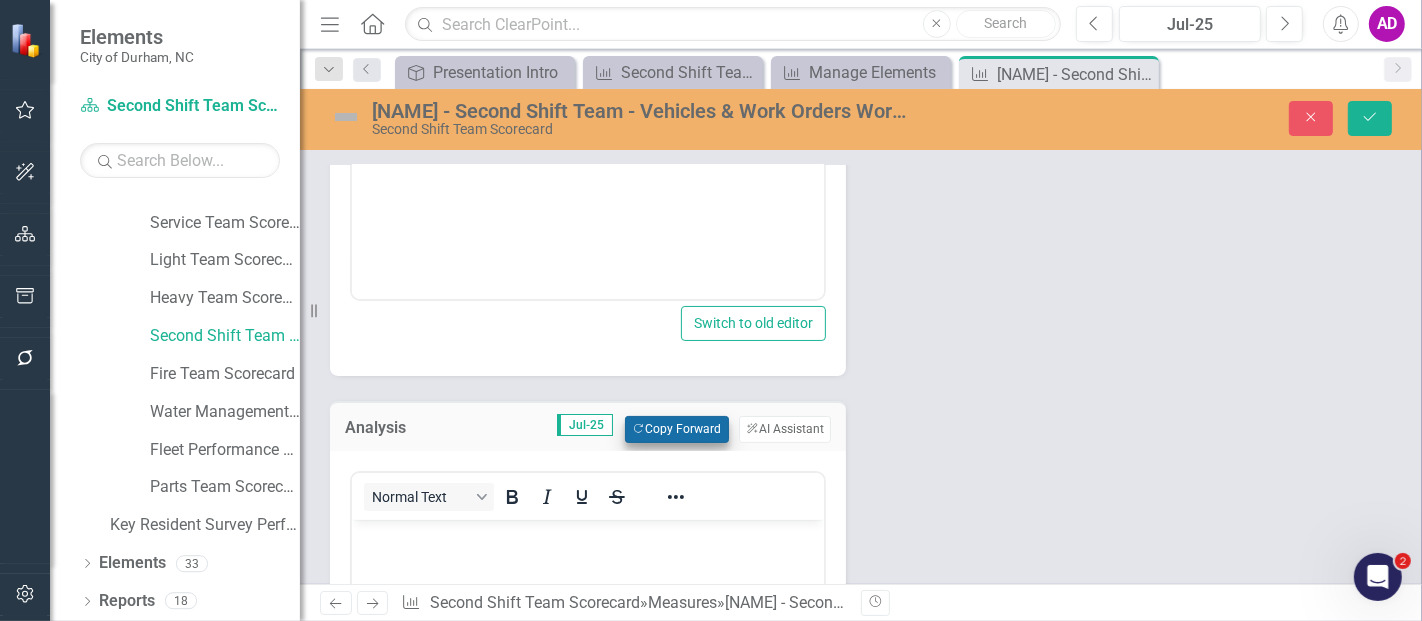 scroll, scrollTop: 0, scrollLeft: 0, axis: both 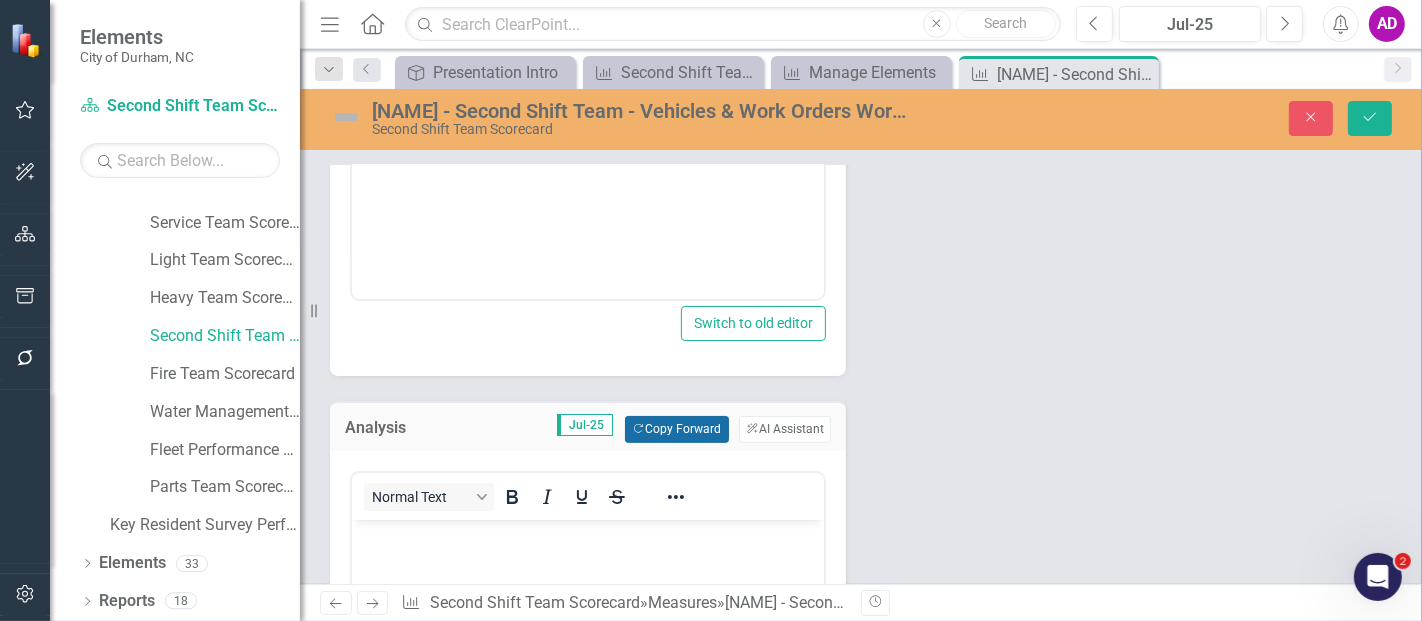 click on "Copy Forward  Copy Forward" at bounding box center (676, 429) 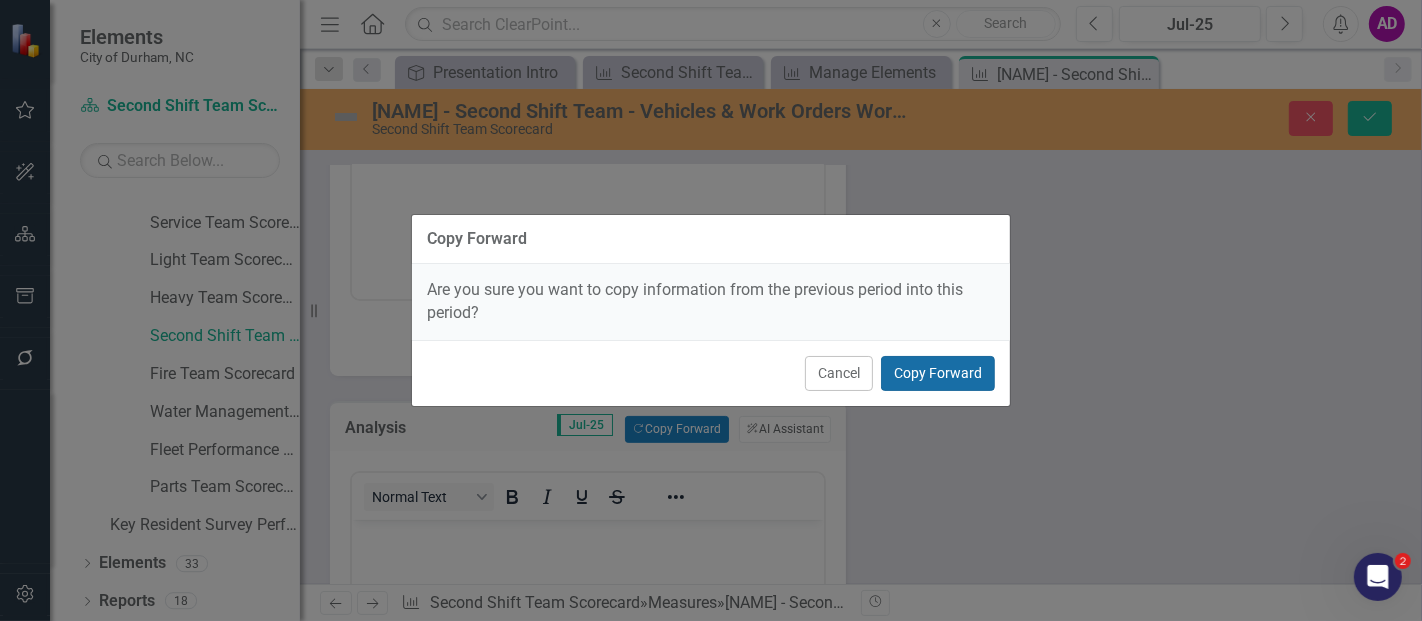 click on "Copy Forward" at bounding box center (938, 373) 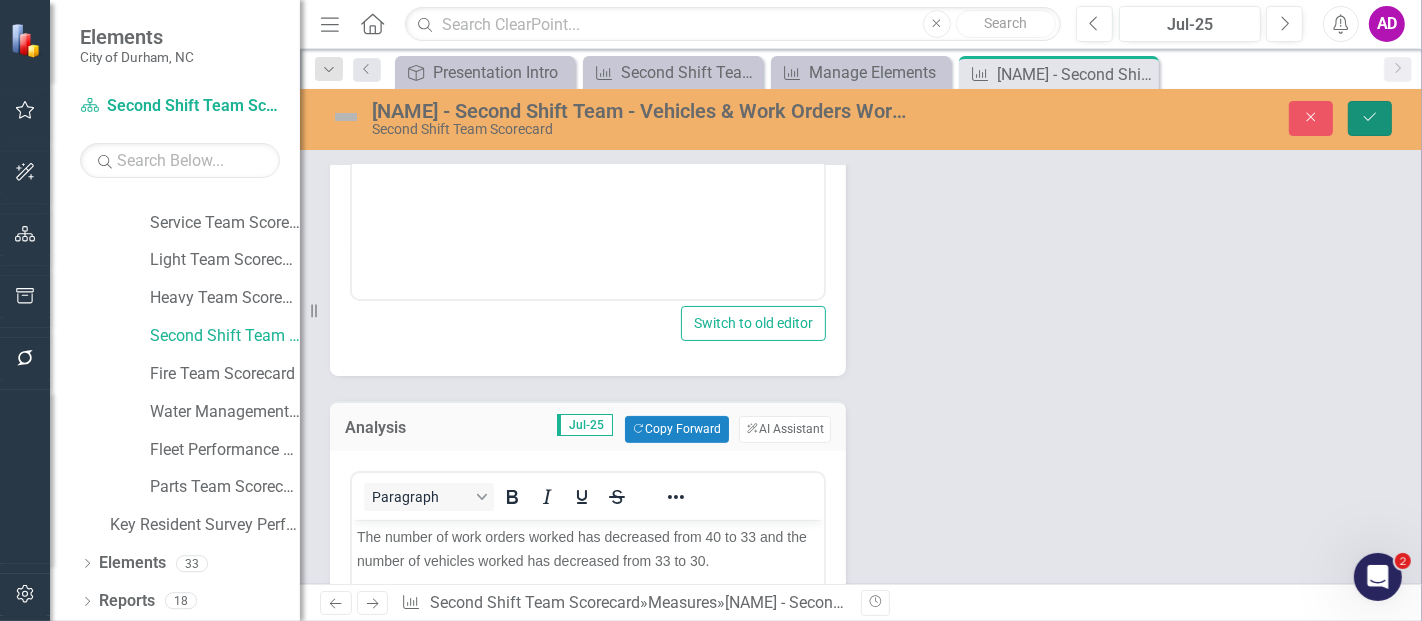click on "Save" 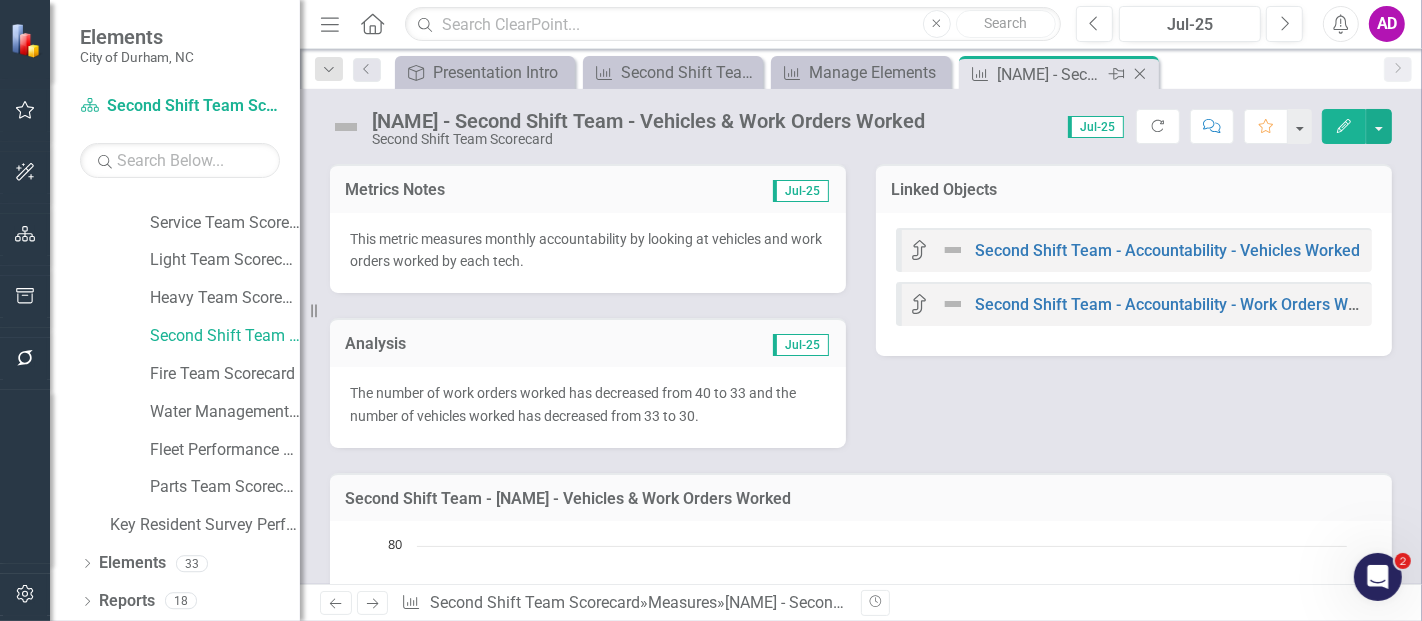 click on "Close" 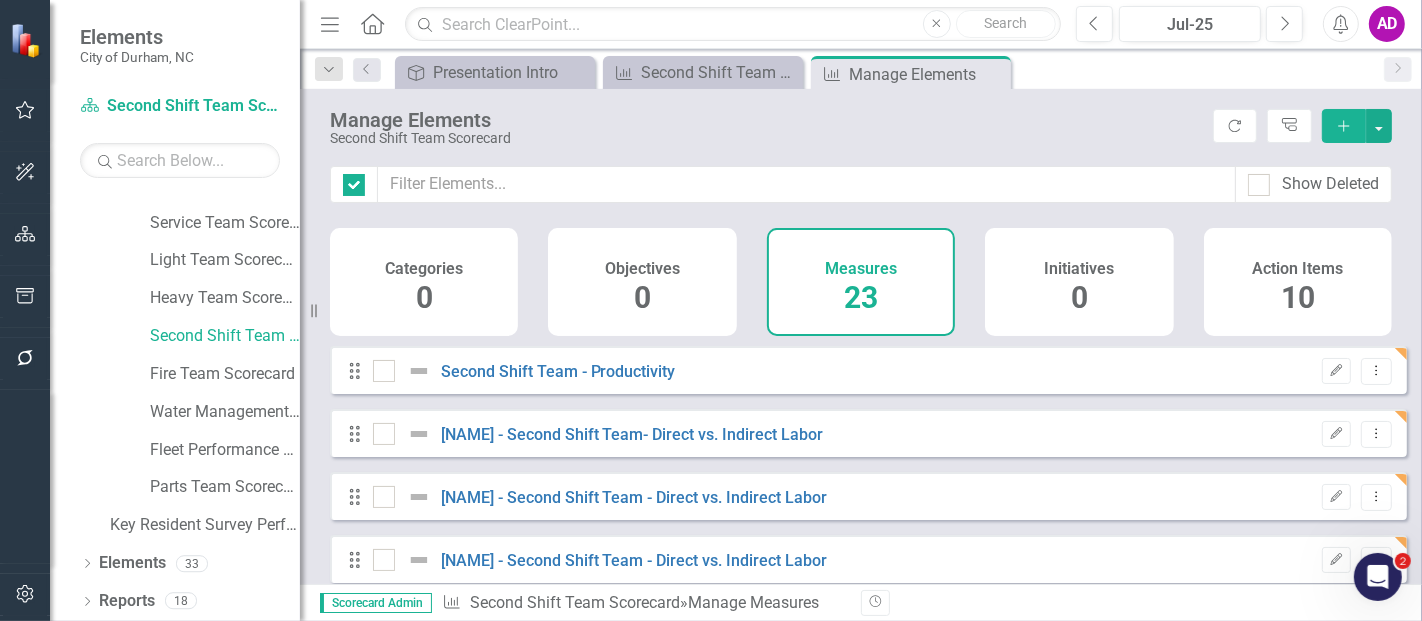 checkbox on "false" 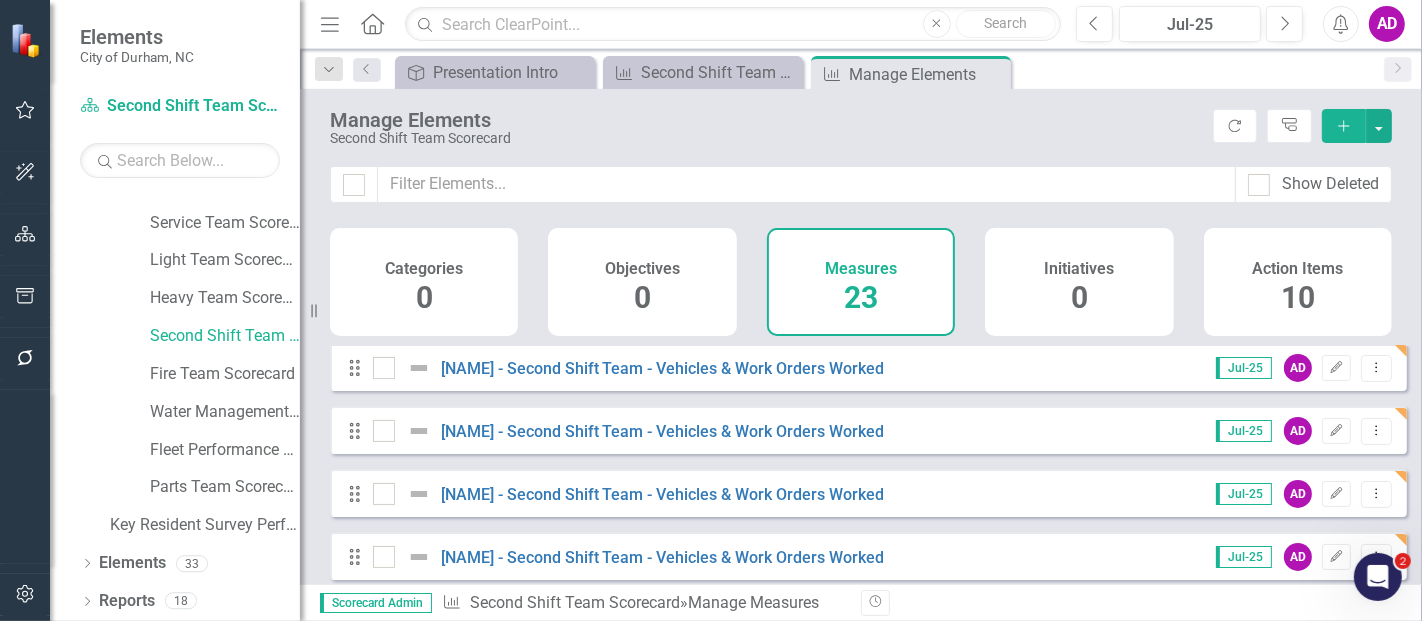 scroll, scrollTop: 555, scrollLeft: 0, axis: vertical 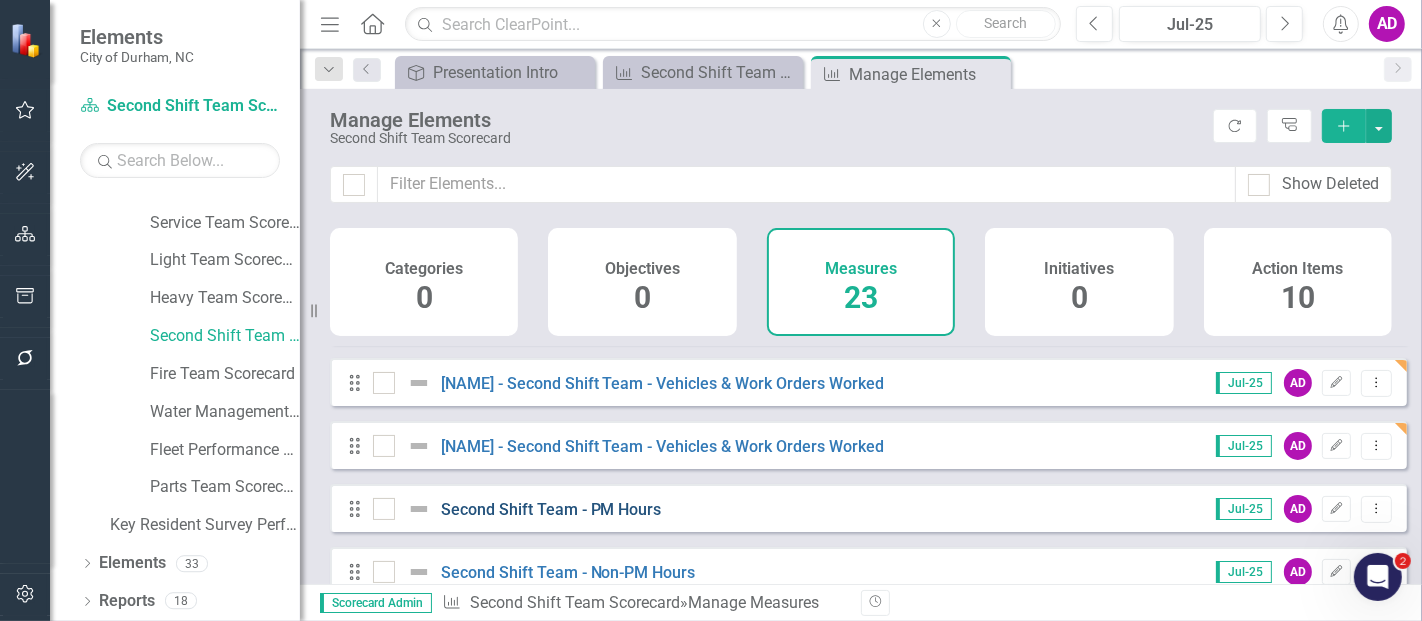 click on "Second Shift Team - PM Hours" at bounding box center (551, 509) 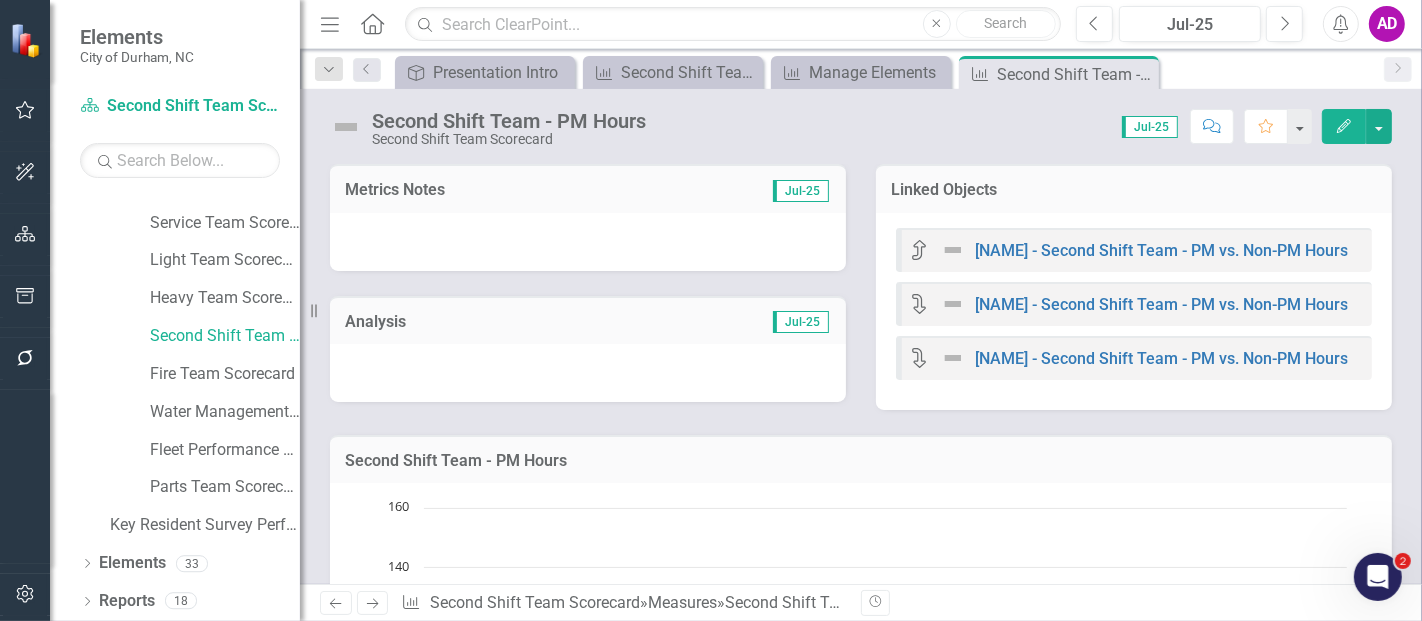 click at bounding box center [588, 242] 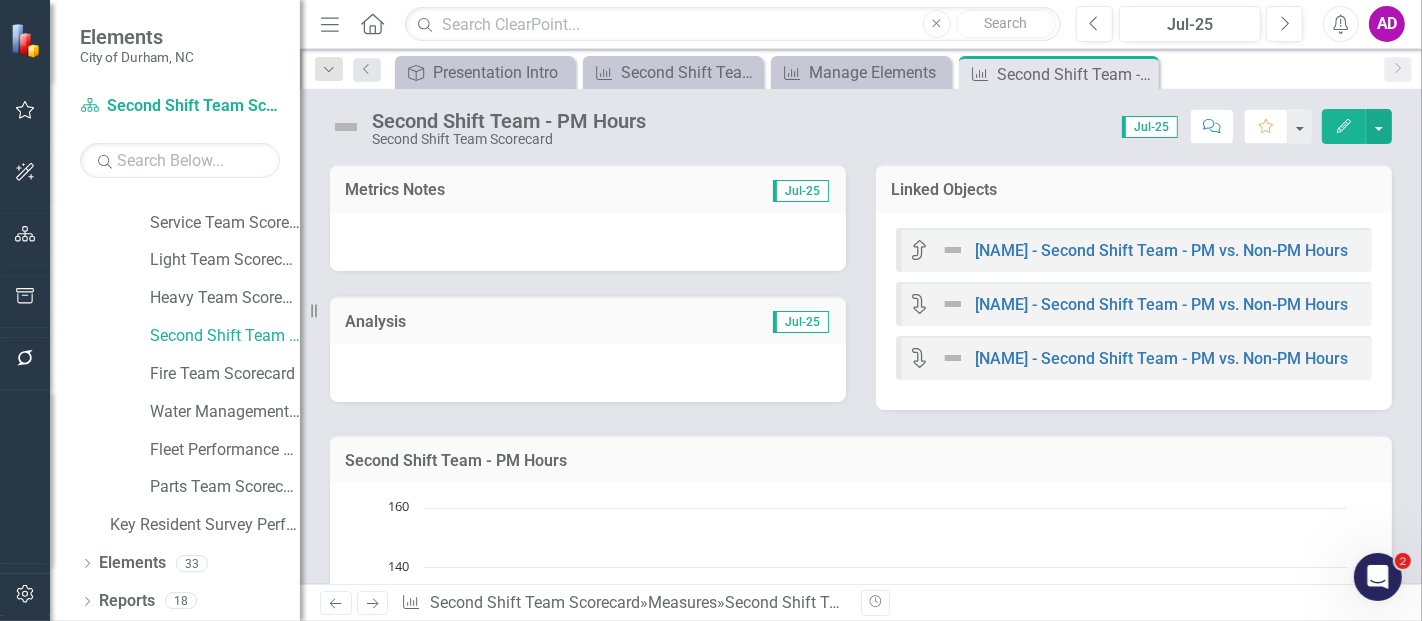 click at bounding box center [588, 242] 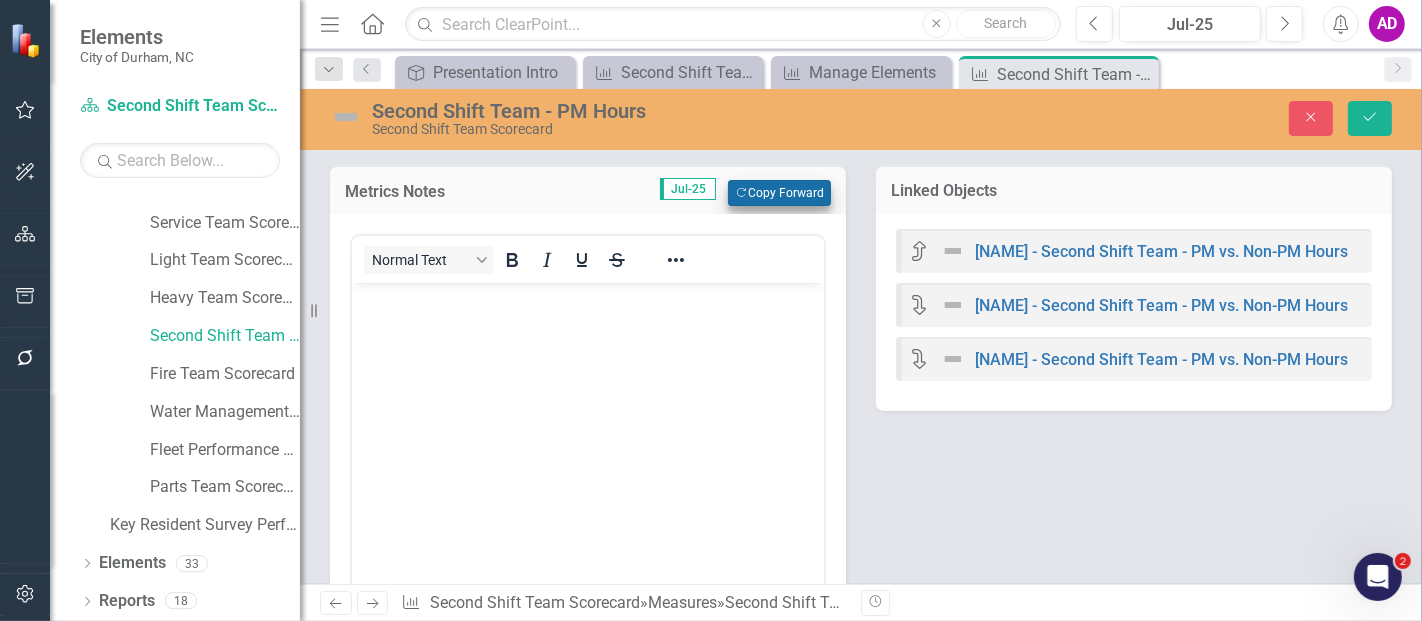 scroll, scrollTop: 0, scrollLeft: 0, axis: both 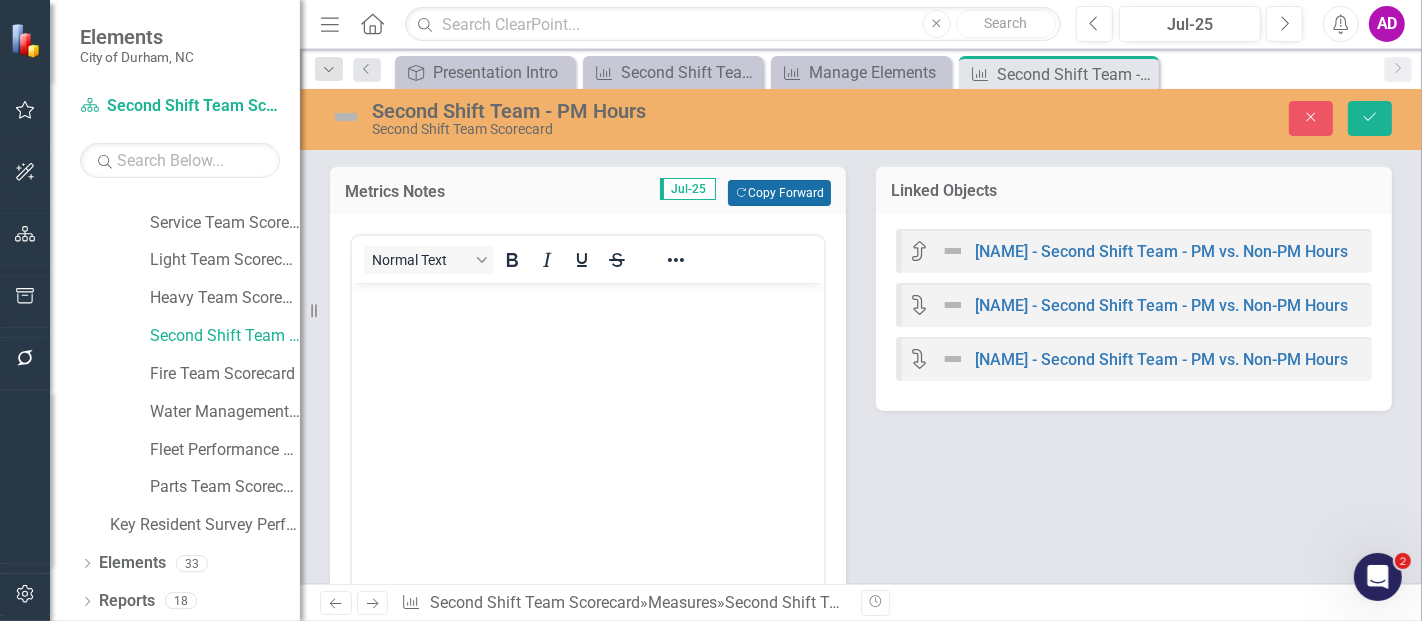 click on "Copy Forward  Copy Forward" at bounding box center (779, 193) 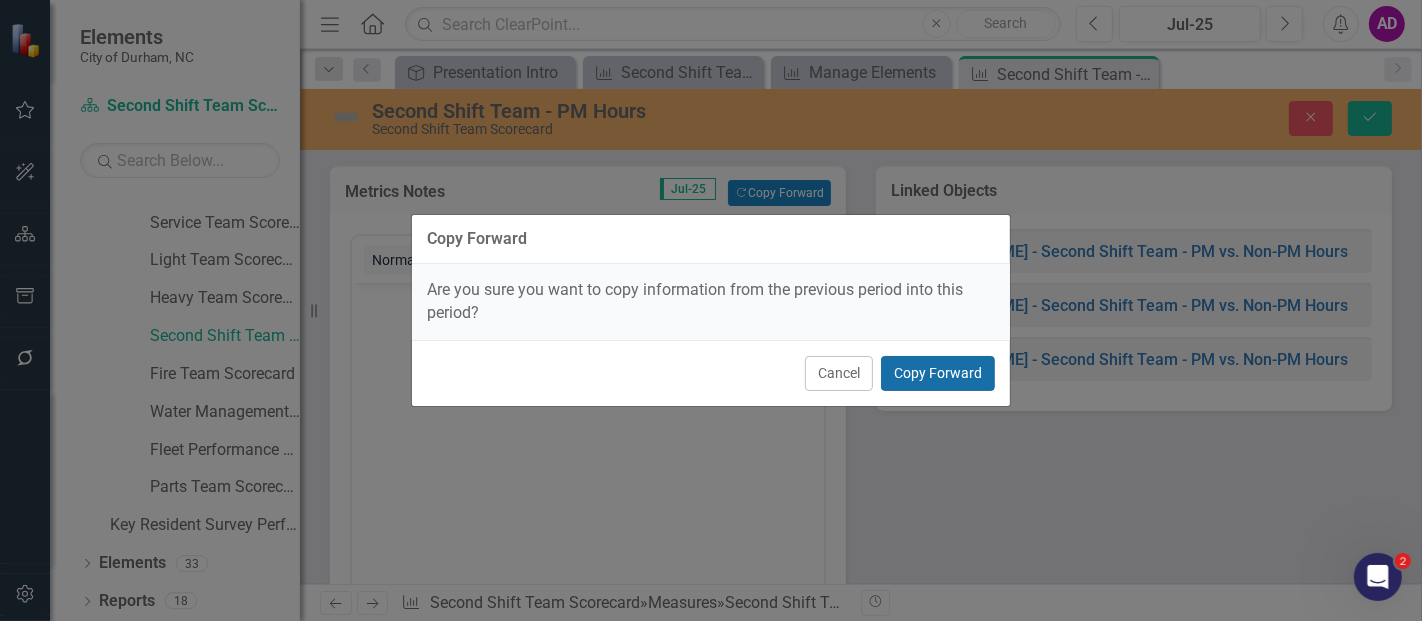 click on "Copy Forward" at bounding box center [938, 373] 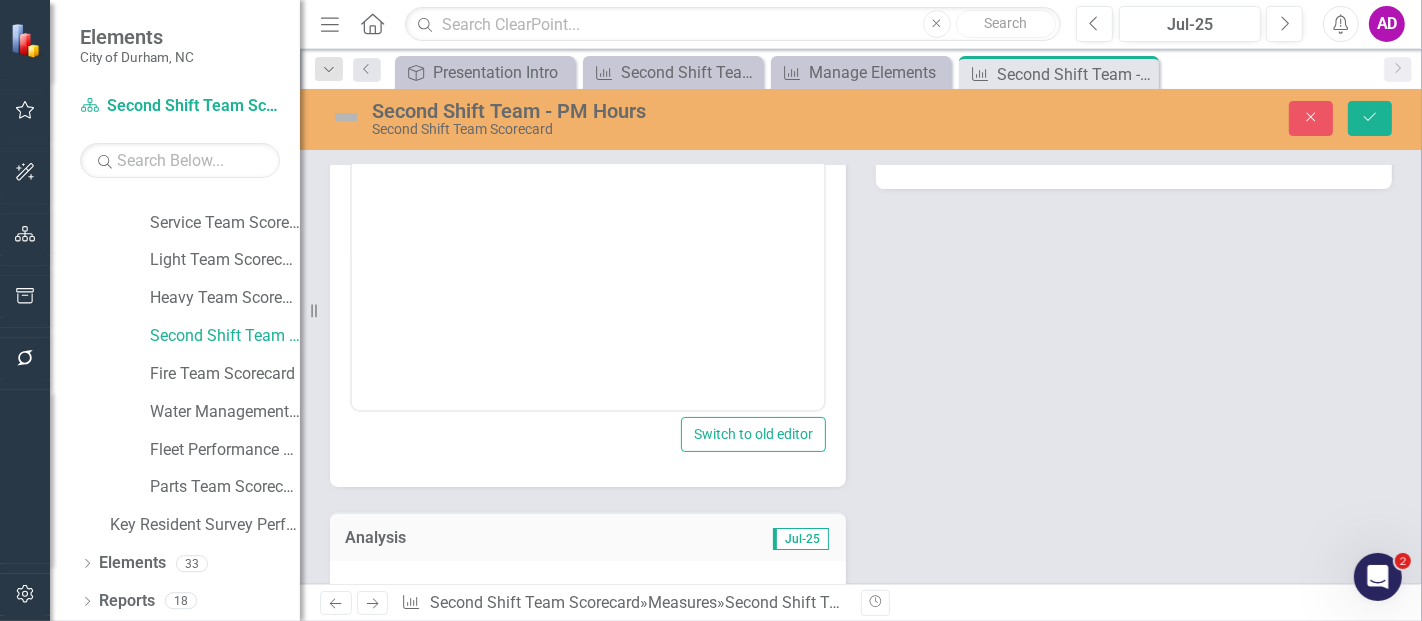 scroll, scrollTop: 333, scrollLeft: 0, axis: vertical 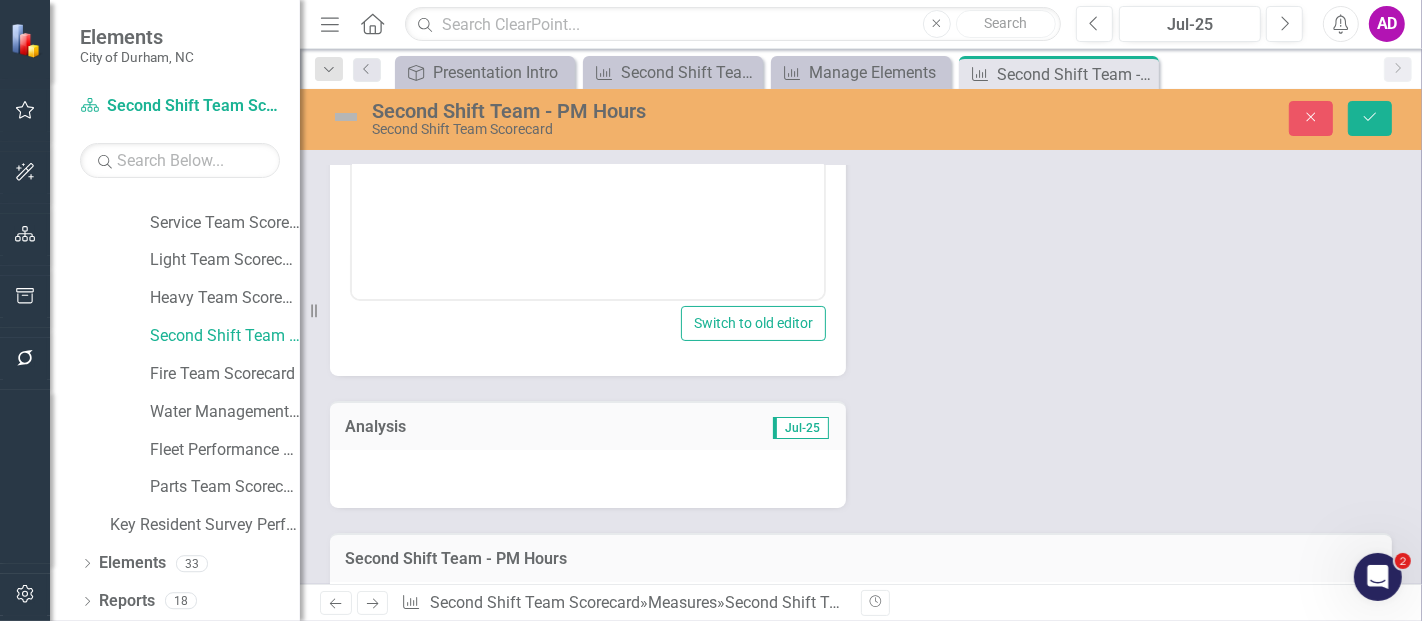 click at bounding box center [588, 479] 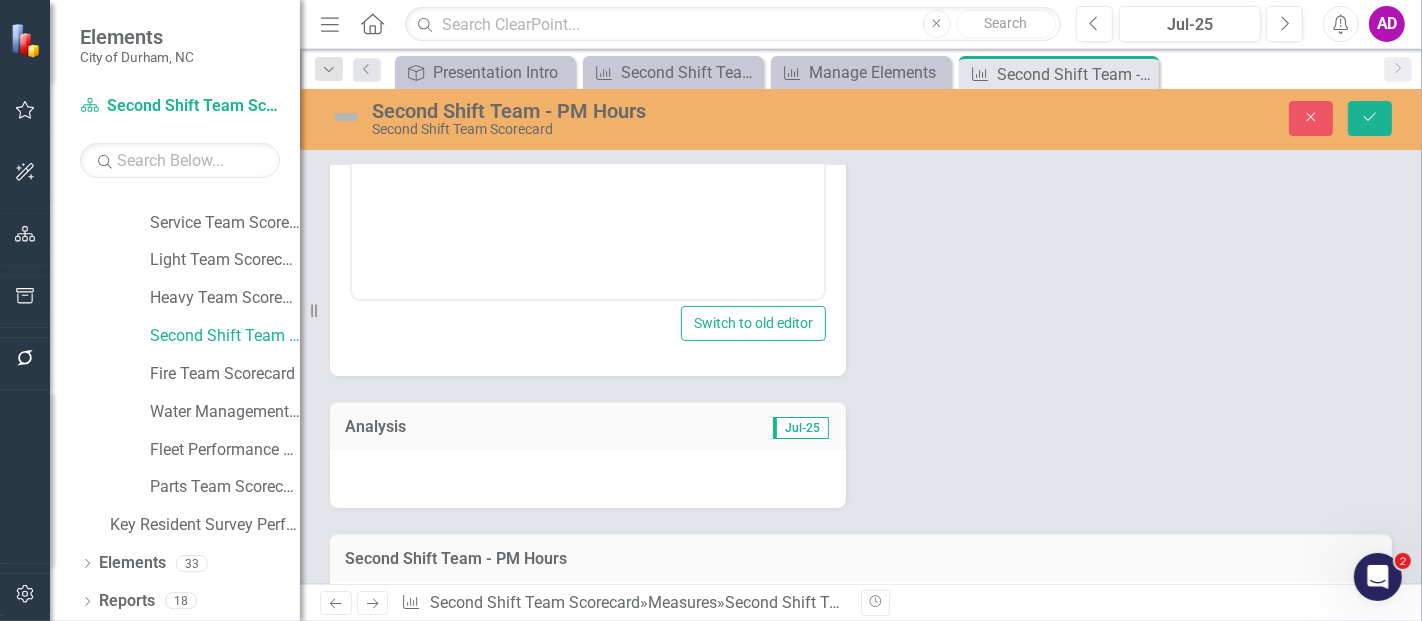 click at bounding box center [588, 479] 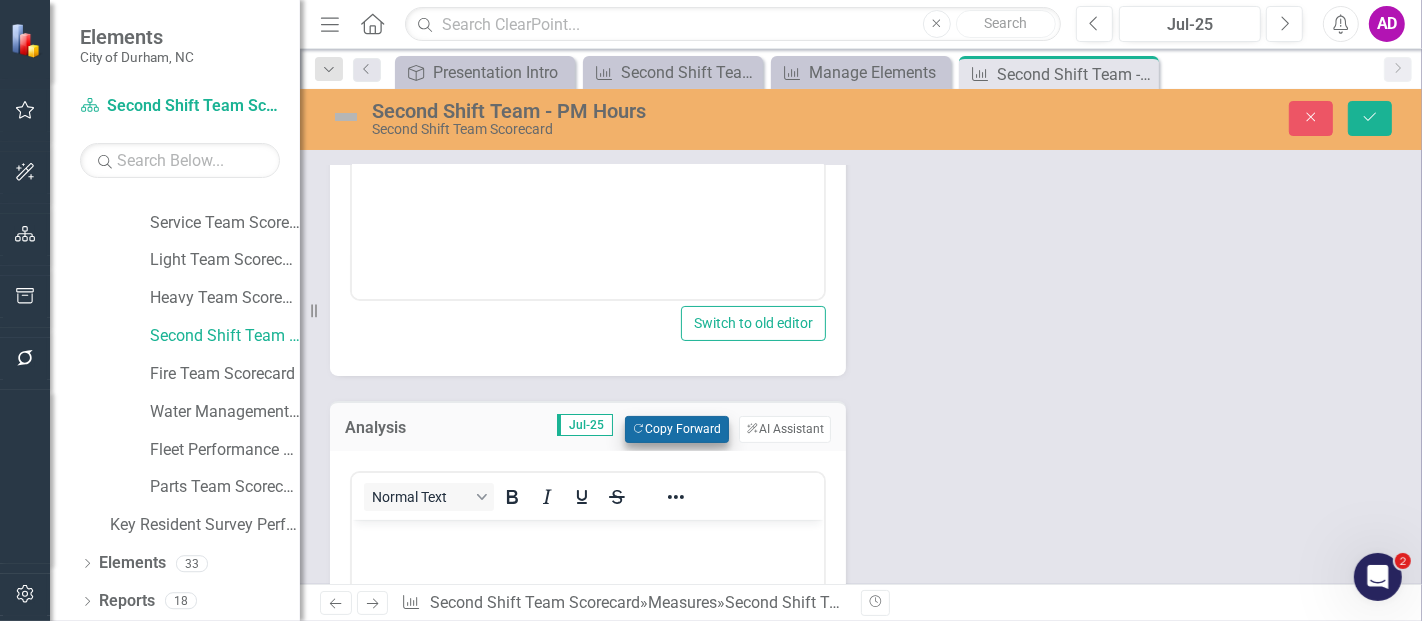 scroll, scrollTop: 0, scrollLeft: 0, axis: both 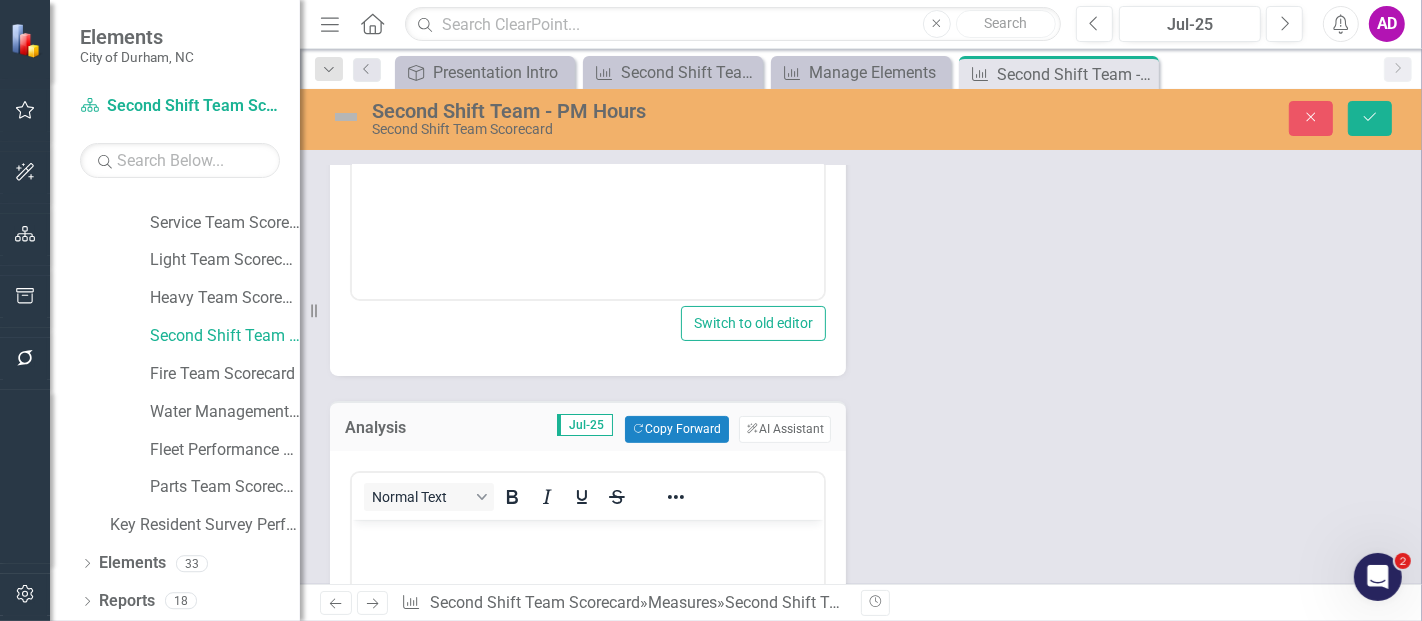 click on "Analysis Jul-25 Copy Forward  Copy Forward  ClearPoint AI  AI Assistant" at bounding box center [588, 425] 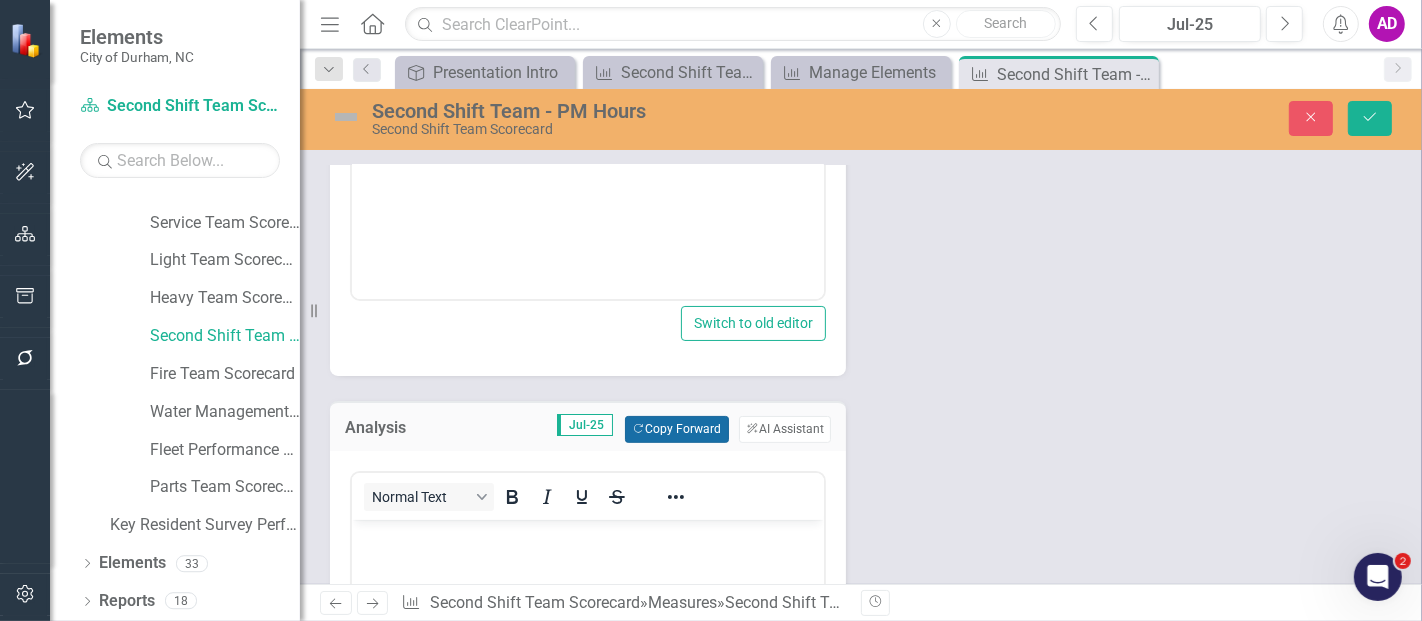 drag, startPoint x: 673, startPoint y: 414, endPoint x: 674, endPoint y: 425, distance: 11.045361 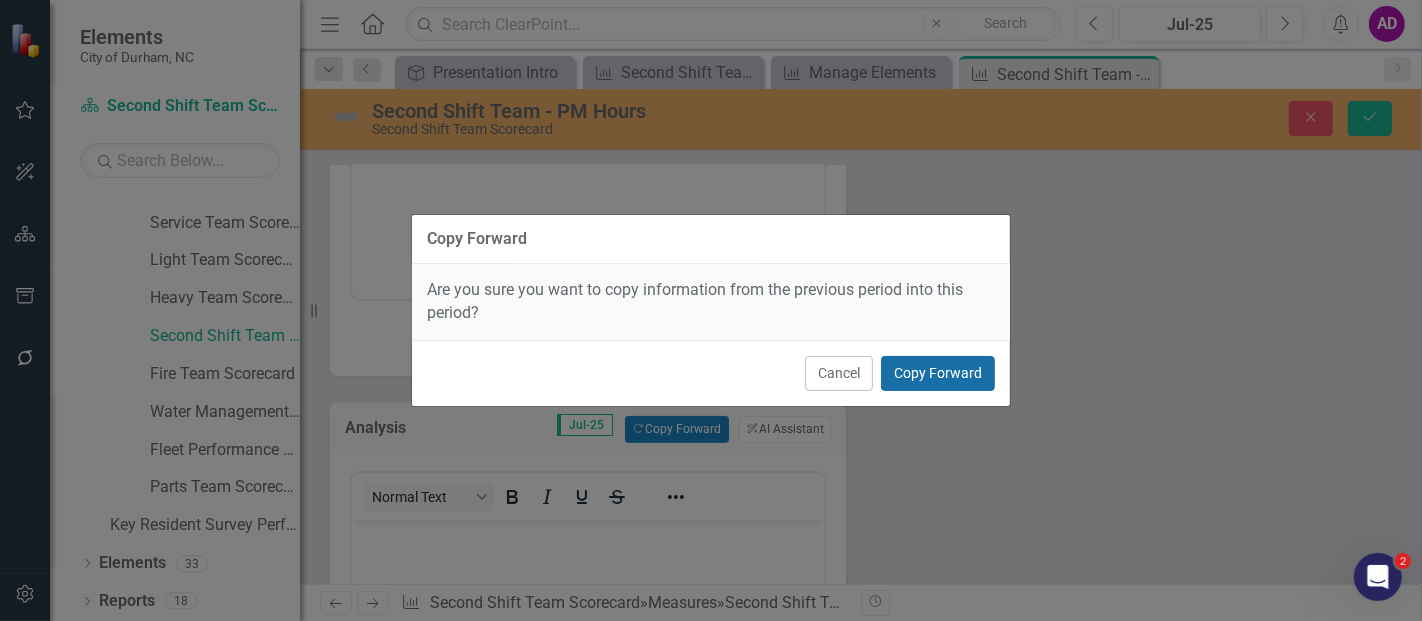 click on "Copy Forward" at bounding box center [938, 373] 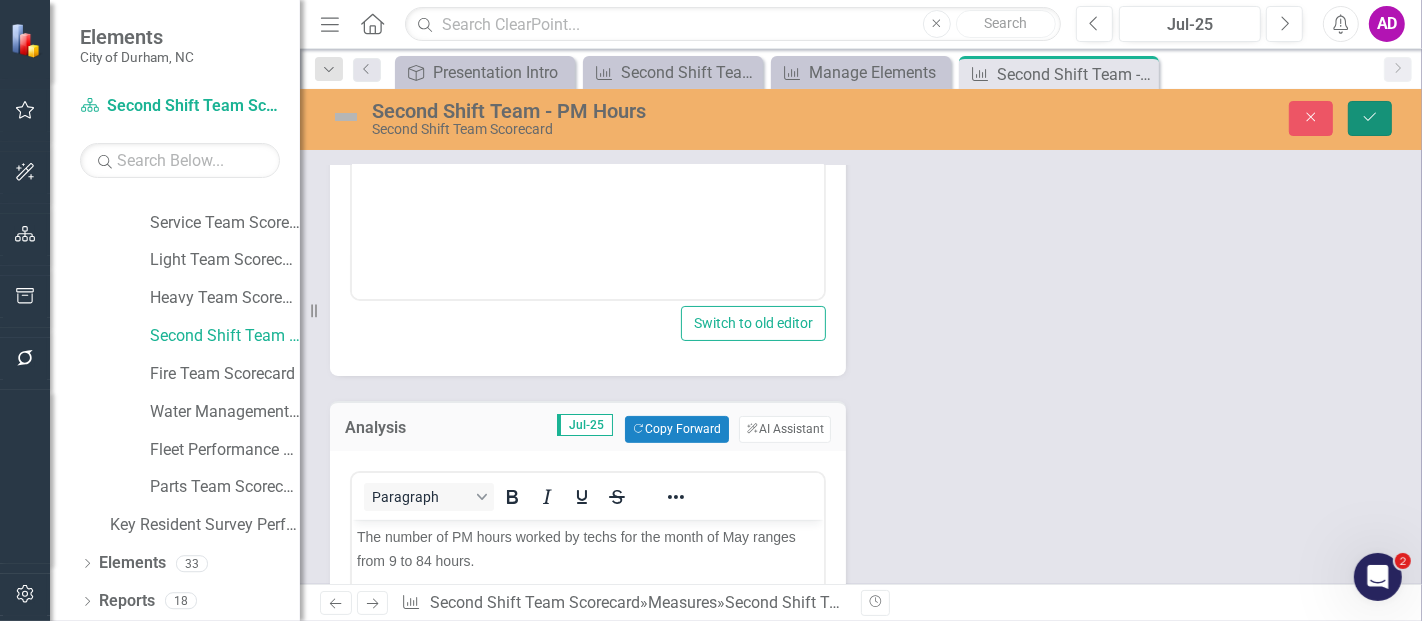 click on "Save" 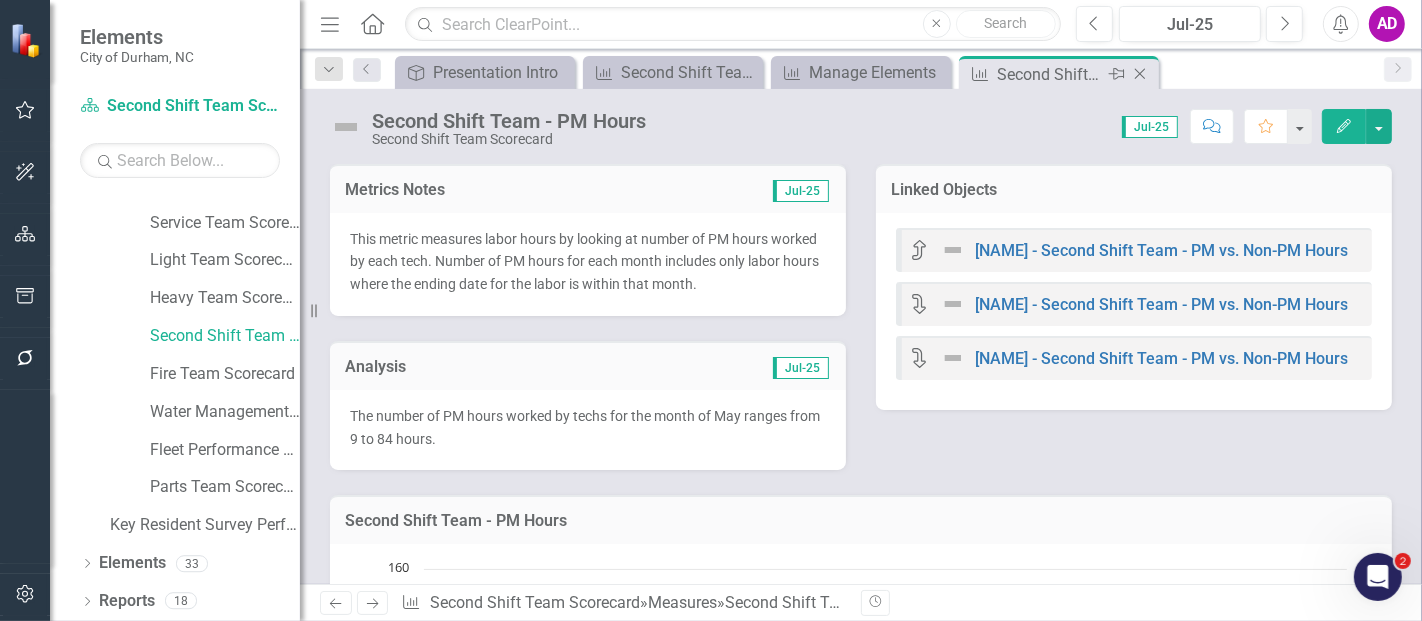 click on "Close" 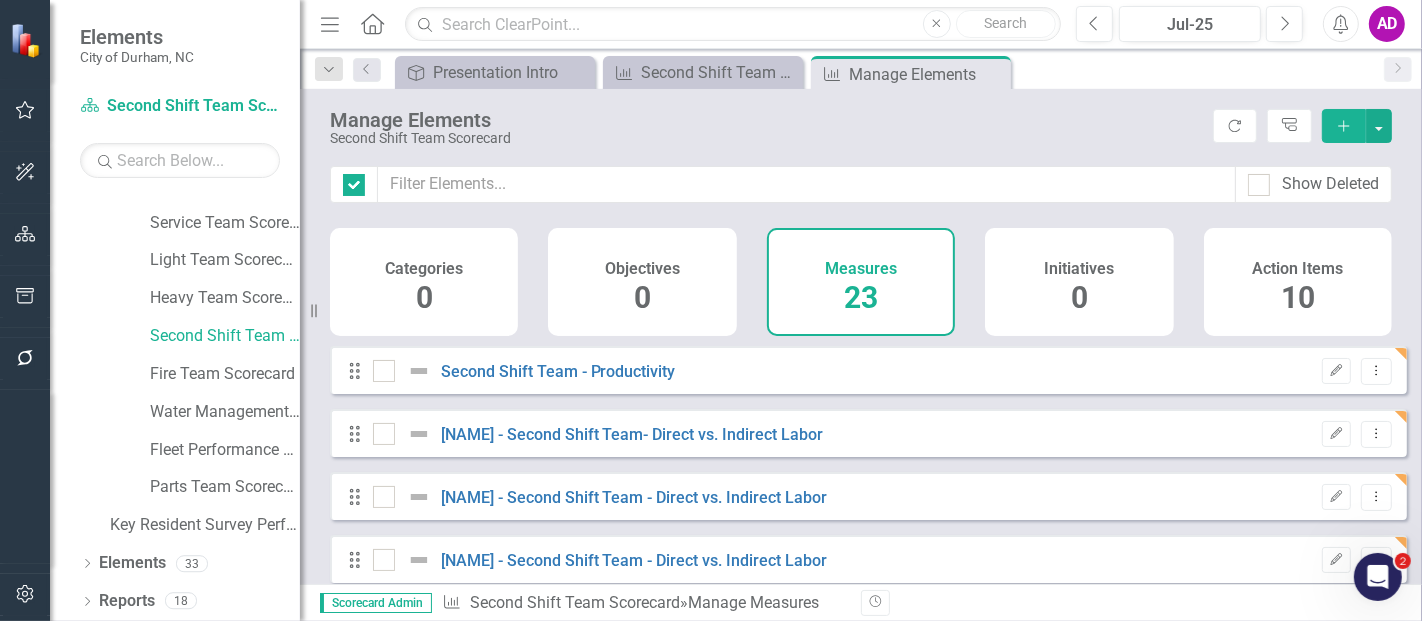 checkbox on "false" 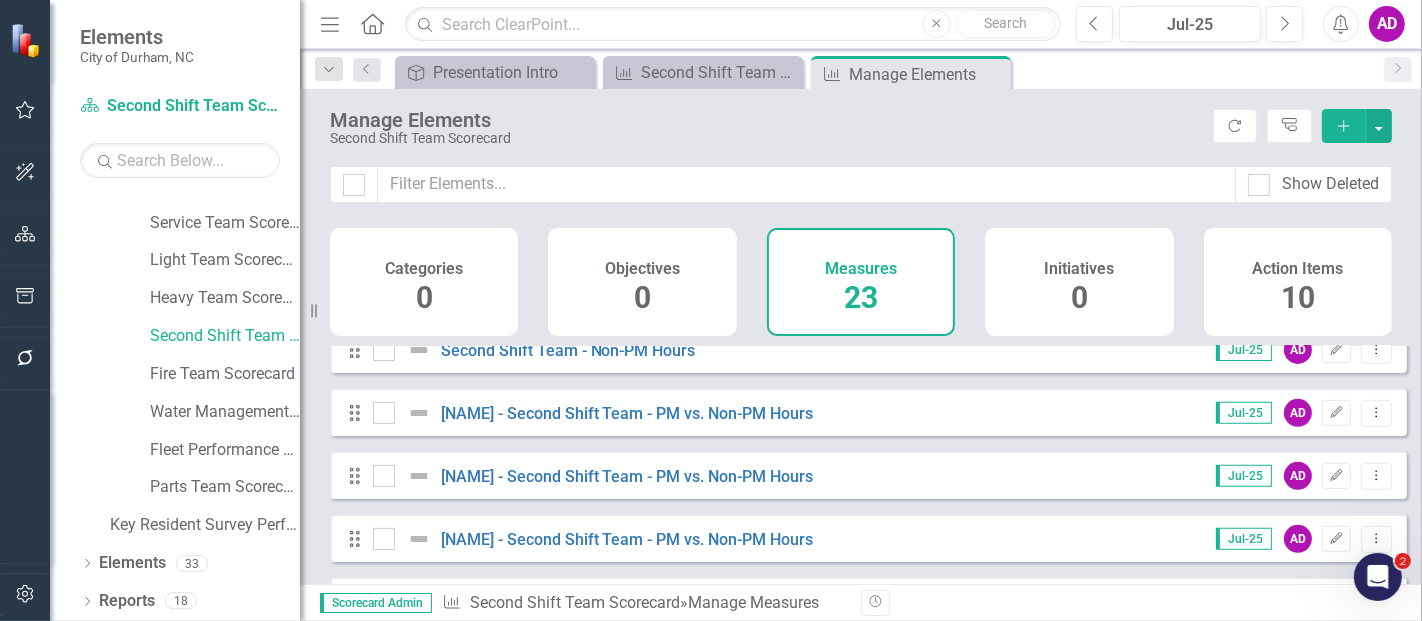 scroll, scrollTop: 666, scrollLeft: 0, axis: vertical 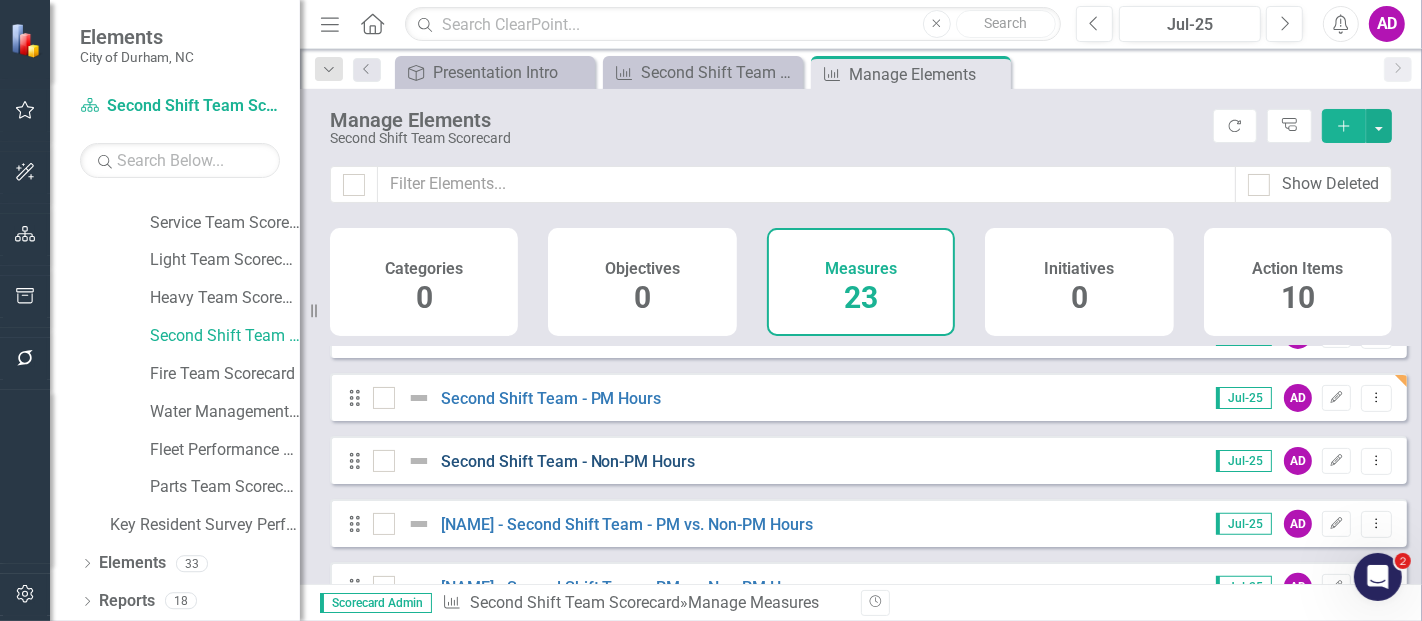 click on "Second Shift Team - Non-PM Hours" at bounding box center [568, 461] 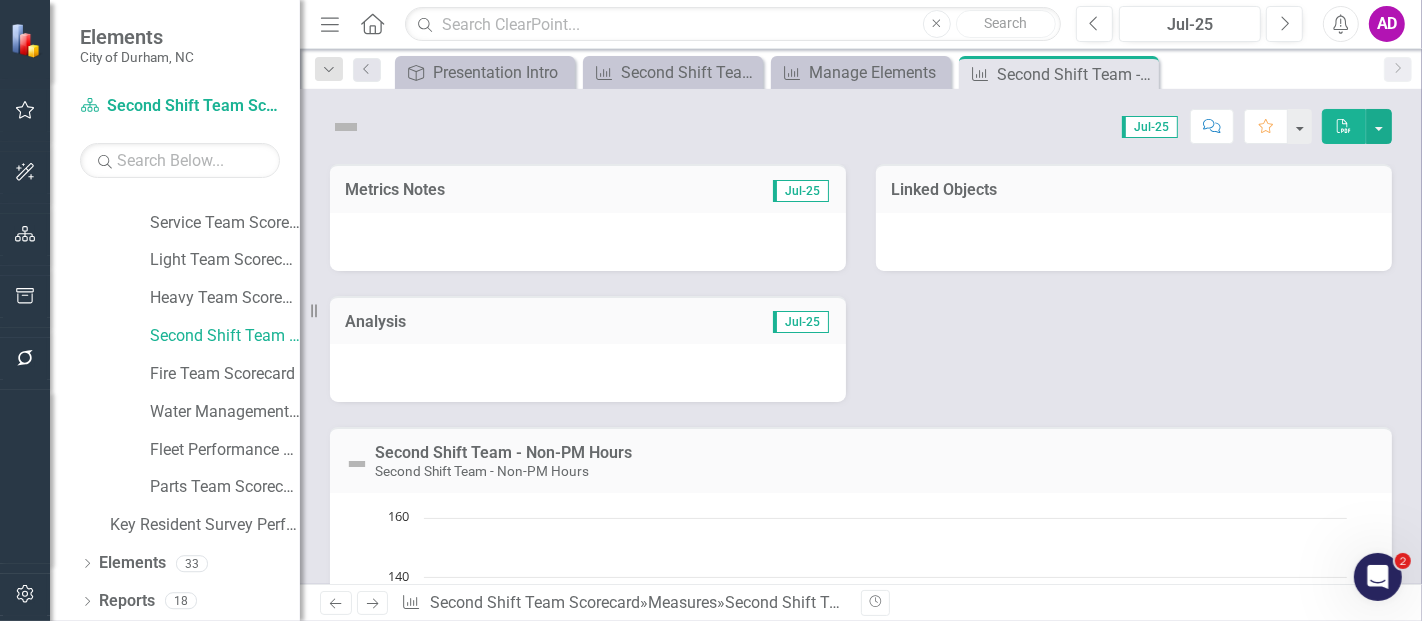 click at bounding box center [588, 242] 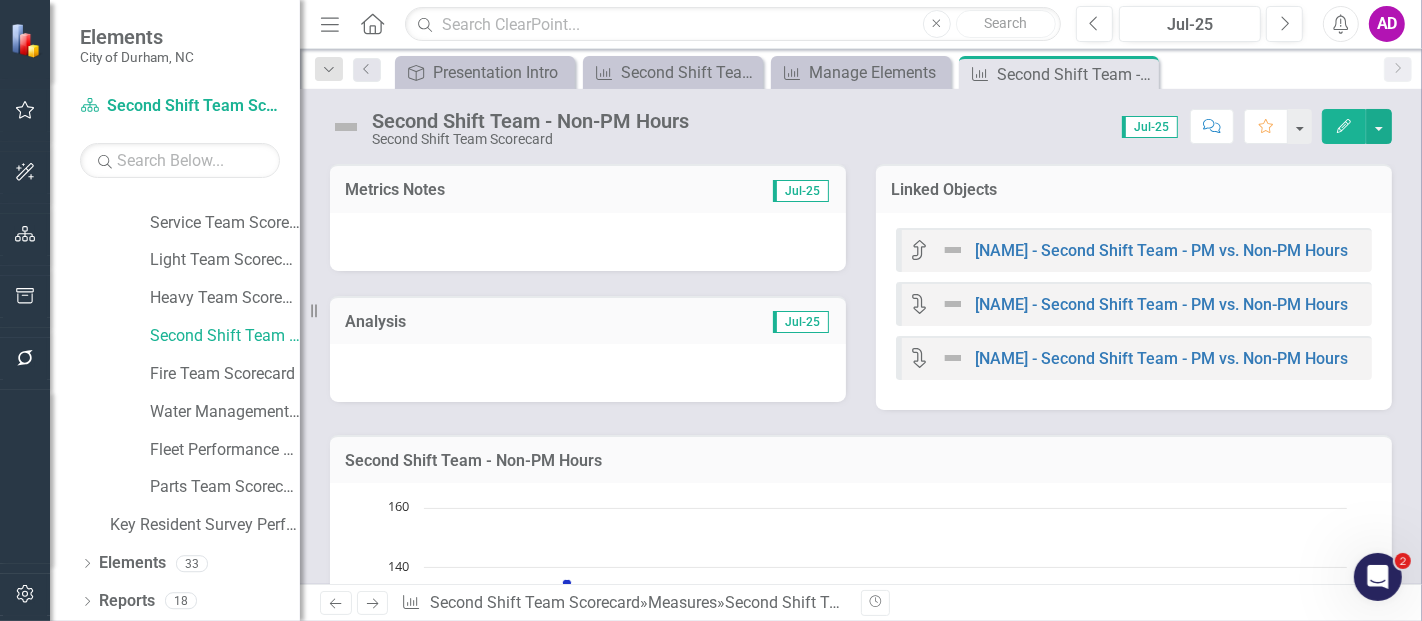click at bounding box center [588, 242] 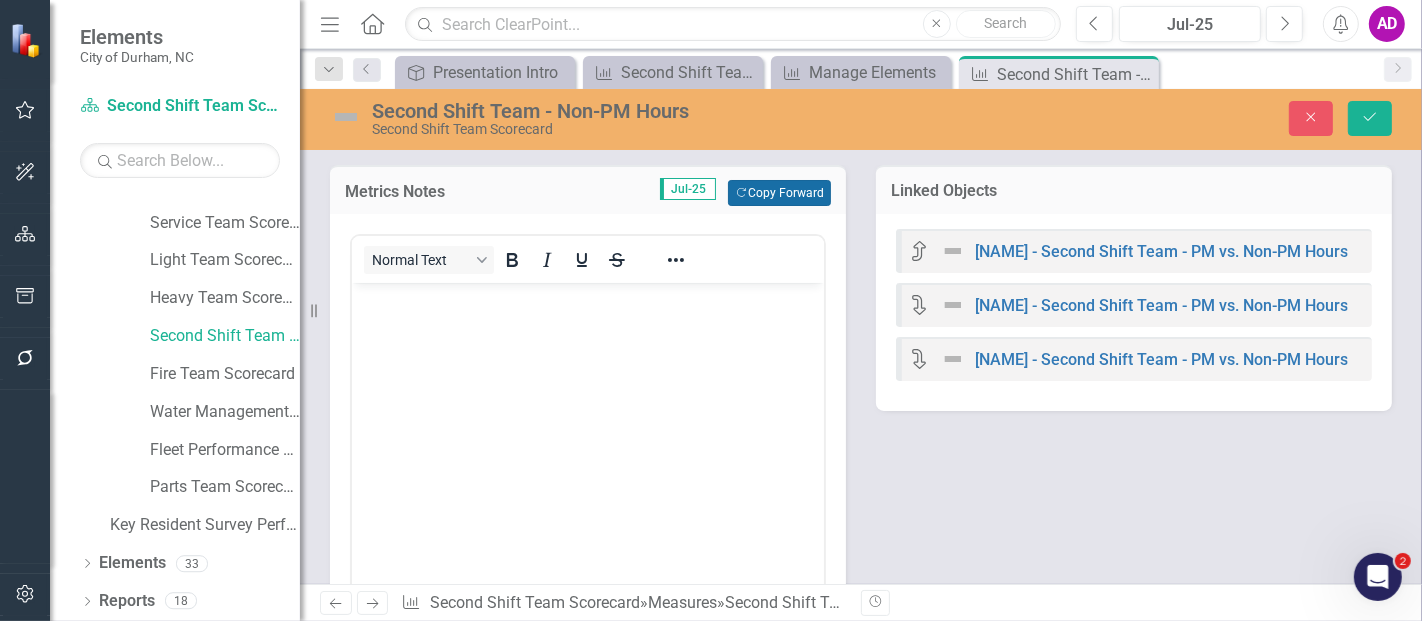 click on "Copy Forward  Copy Forward" at bounding box center [779, 193] 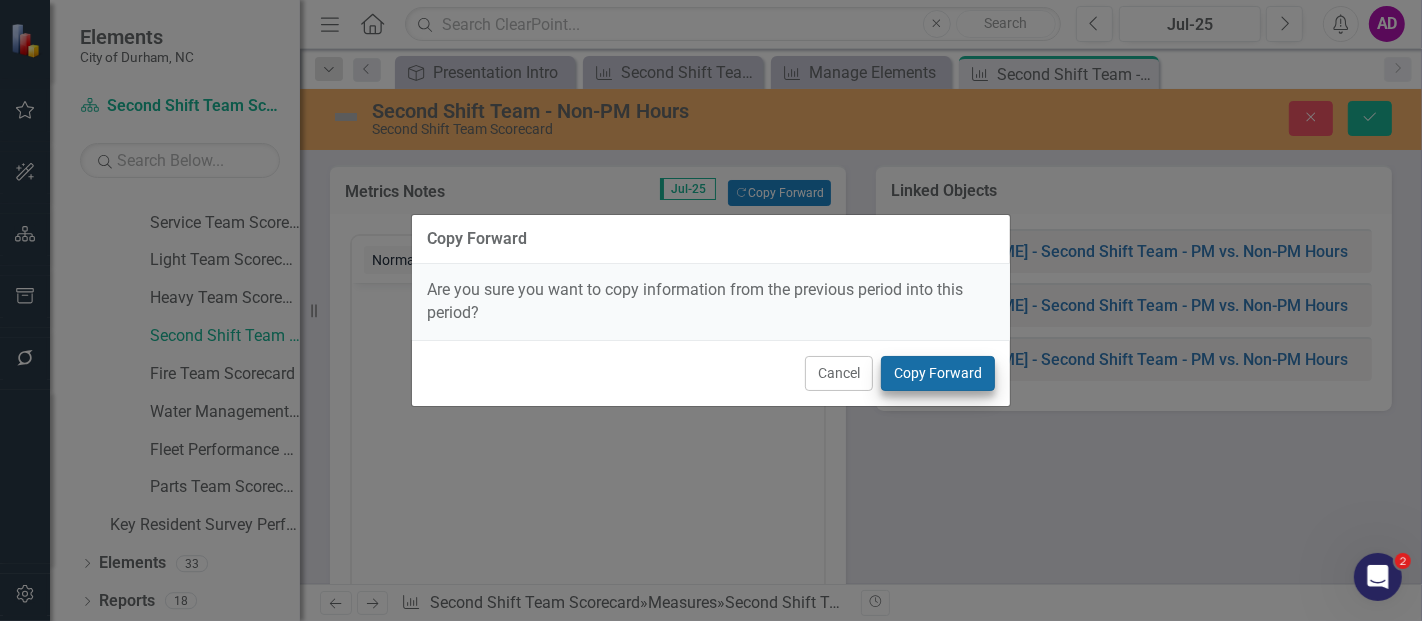 scroll, scrollTop: 0, scrollLeft: 0, axis: both 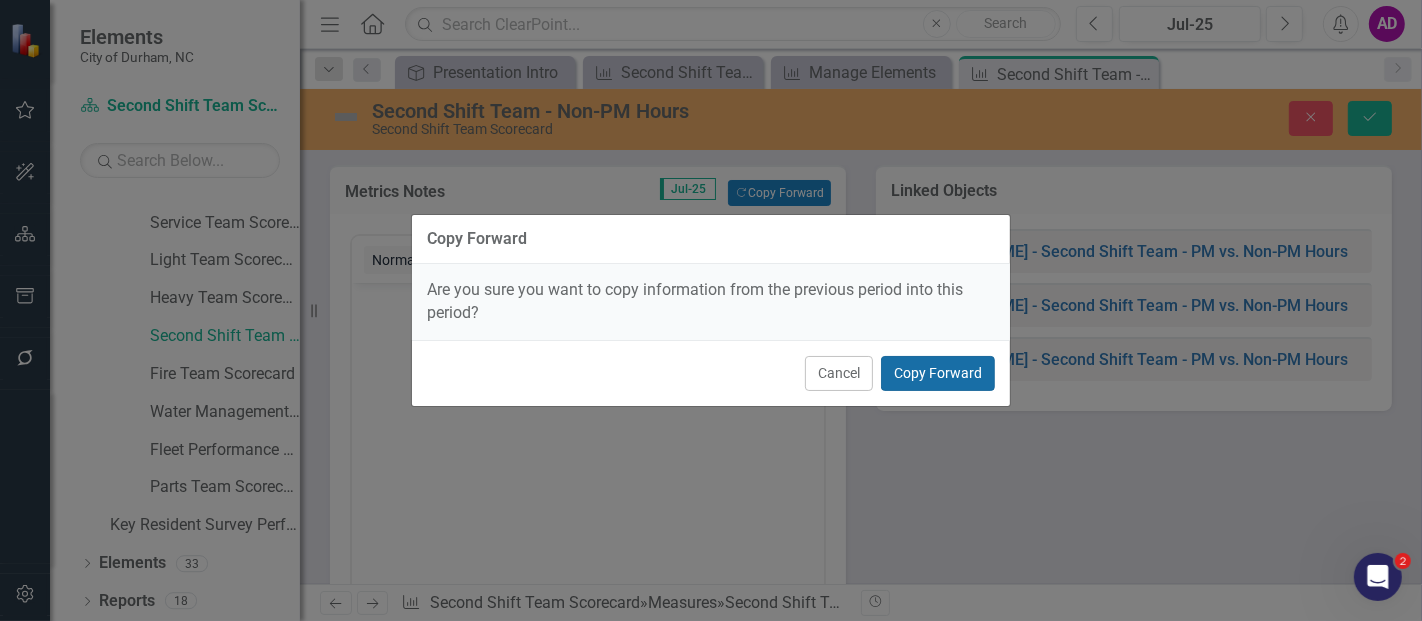 click on "Copy Forward" at bounding box center (938, 373) 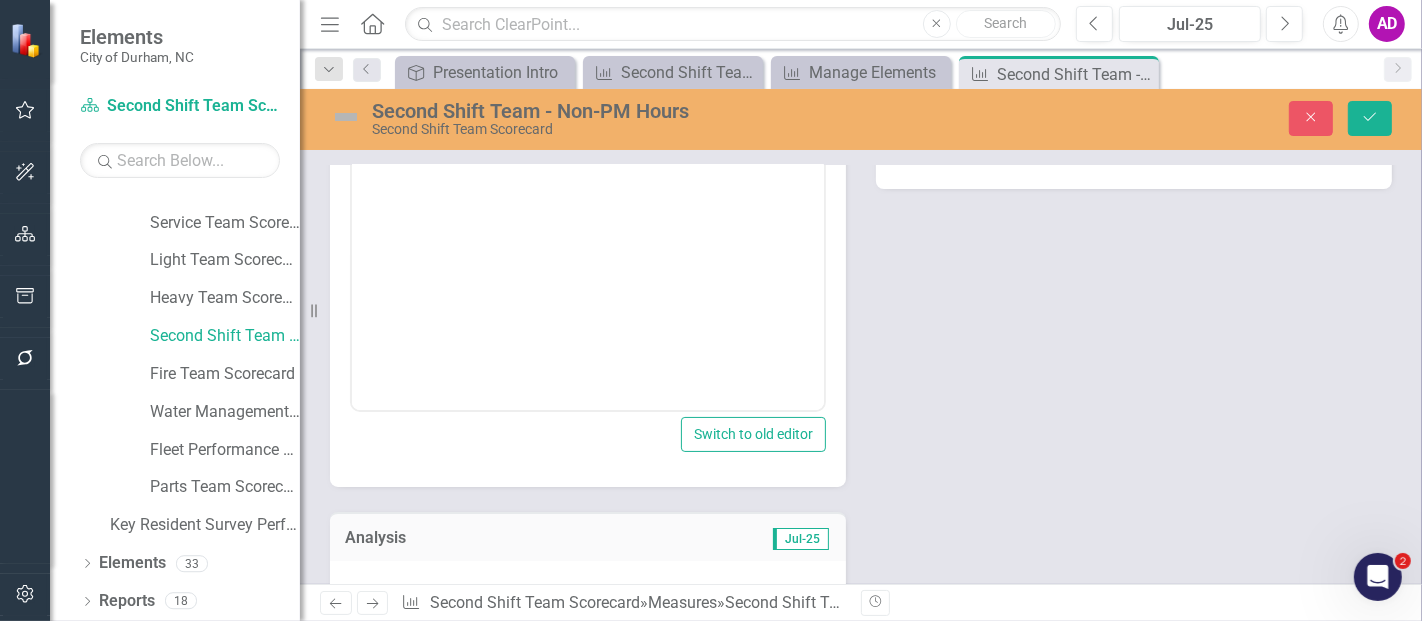 scroll, scrollTop: 333, scrollLeft: 0, axis: vertical 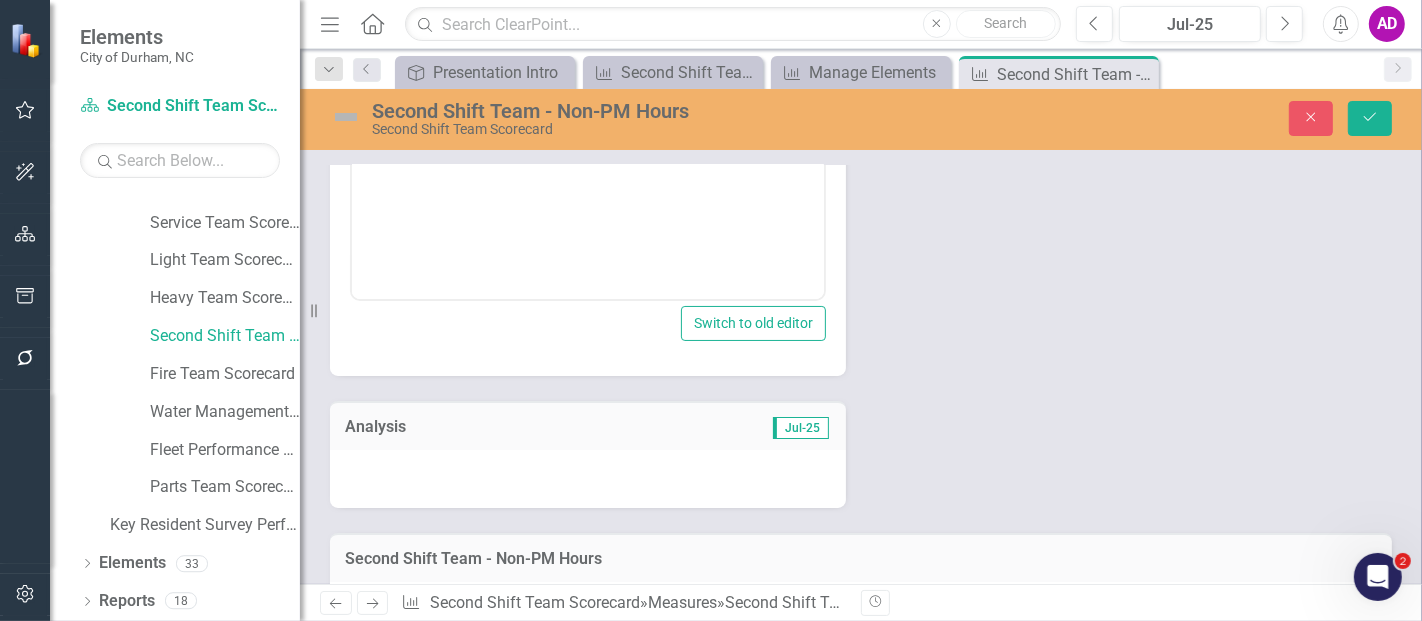 click at bounding box center [588, 479] 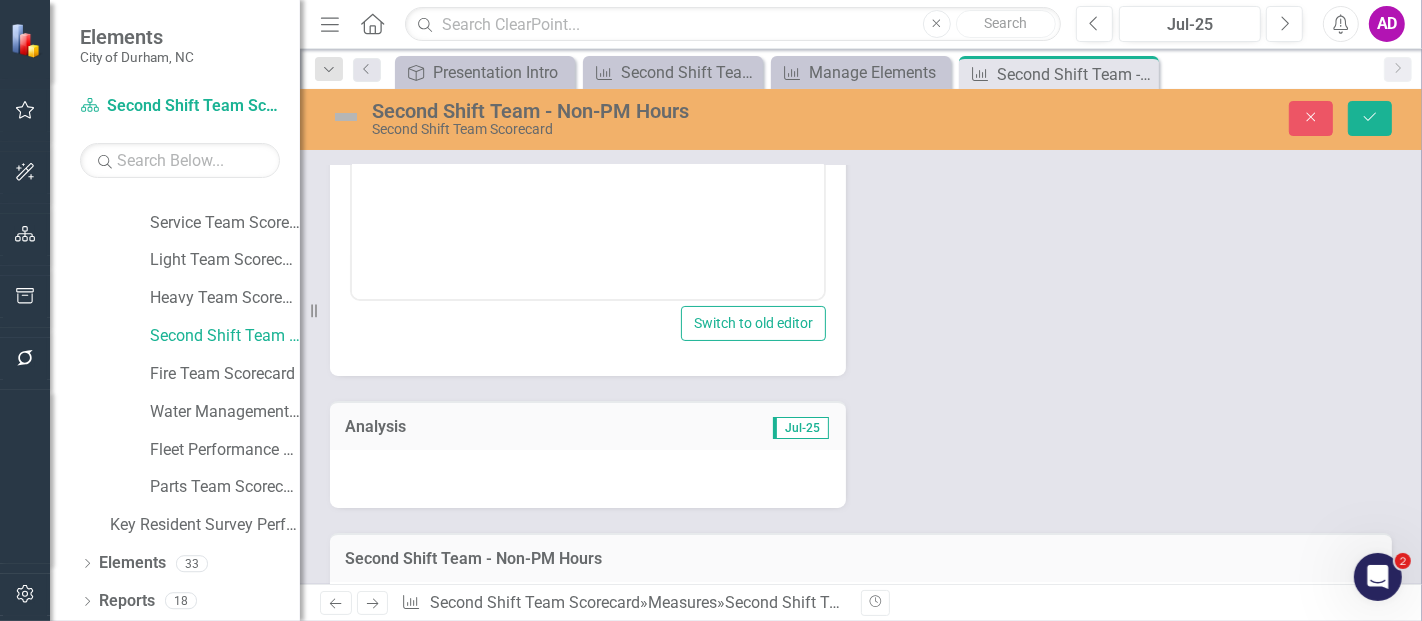 click at bounding box center (588, 479) 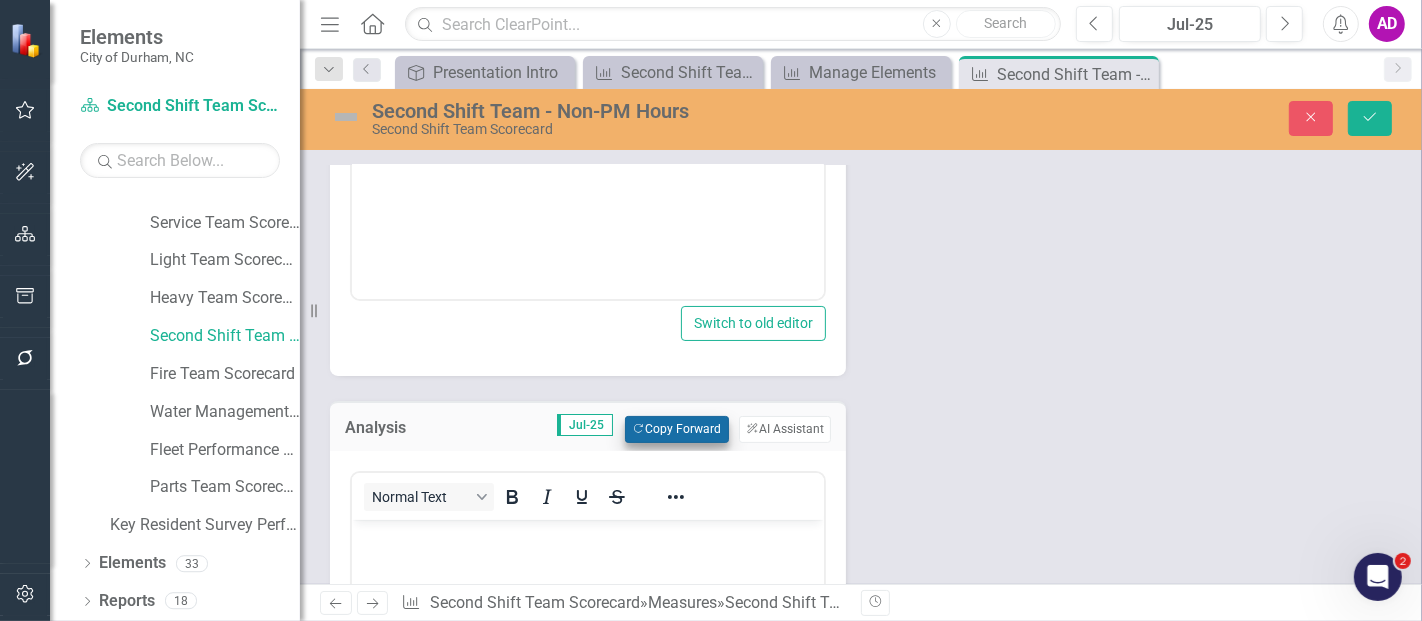 scroll, scrollTop: 0, scrollLeft: 0, axis: both 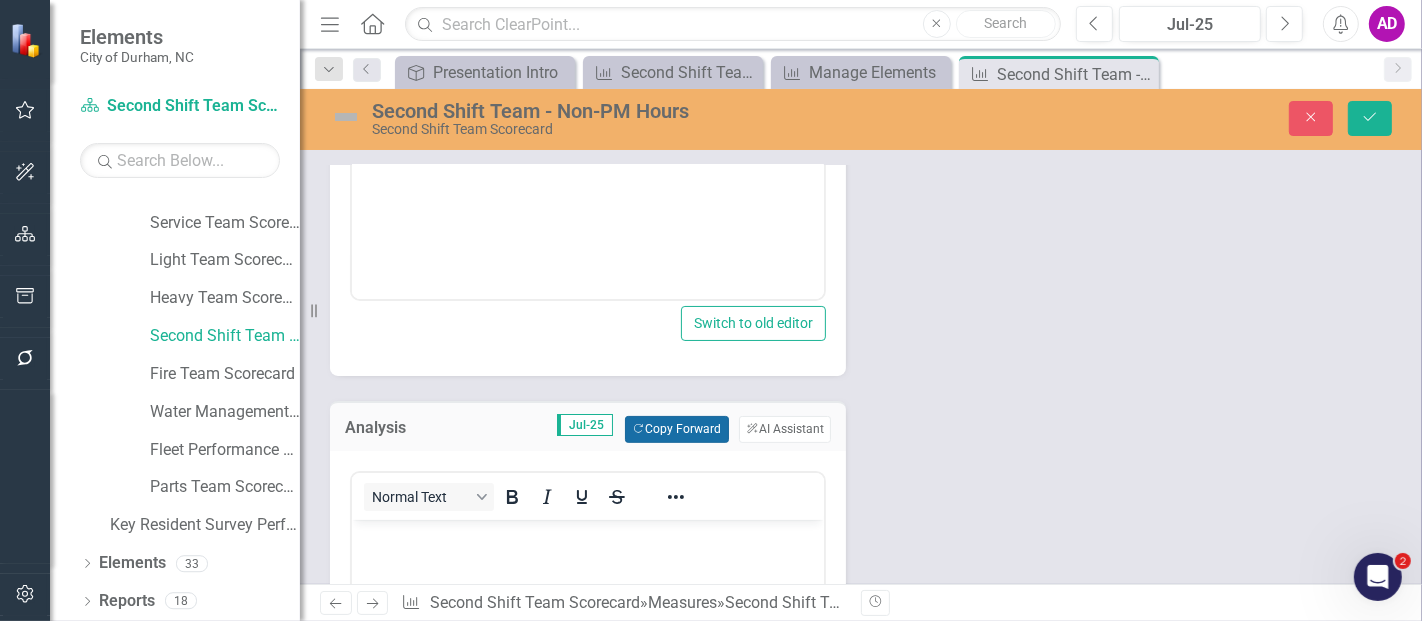click on "Copy Forward  Copy Forward" at bounding box center [676, 429] 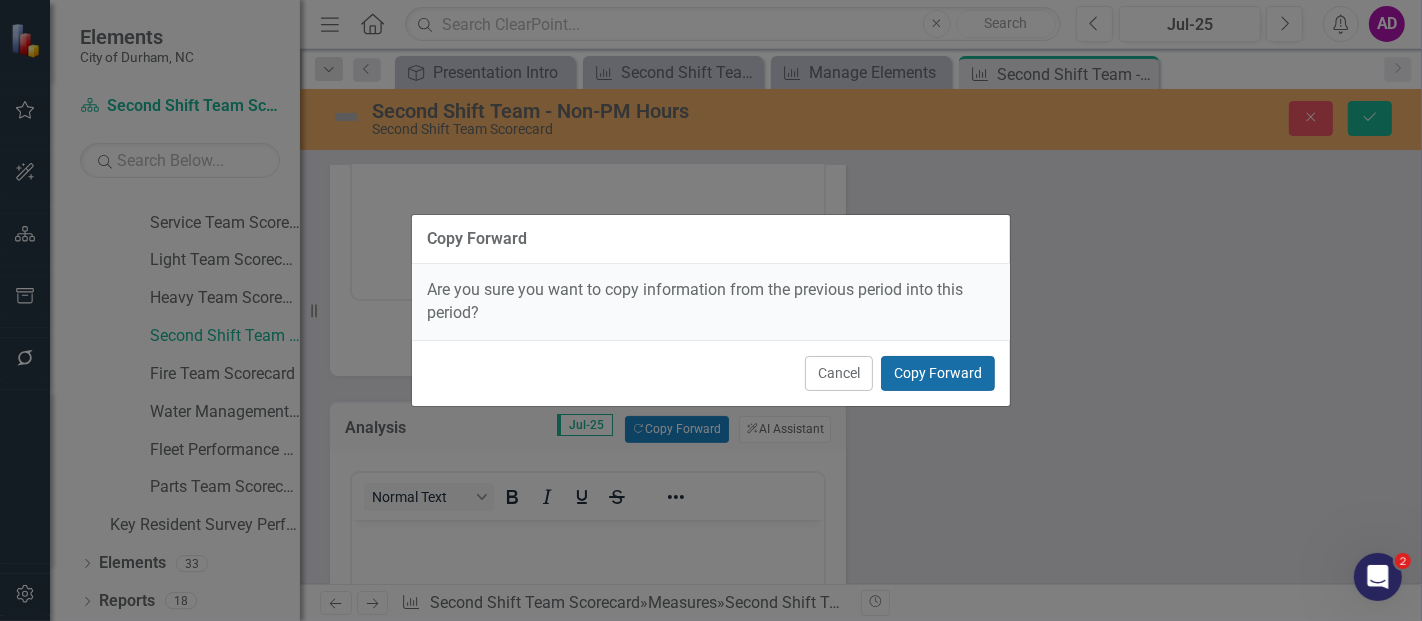 click on "Copy Forward" at bounding box center (938, 373) 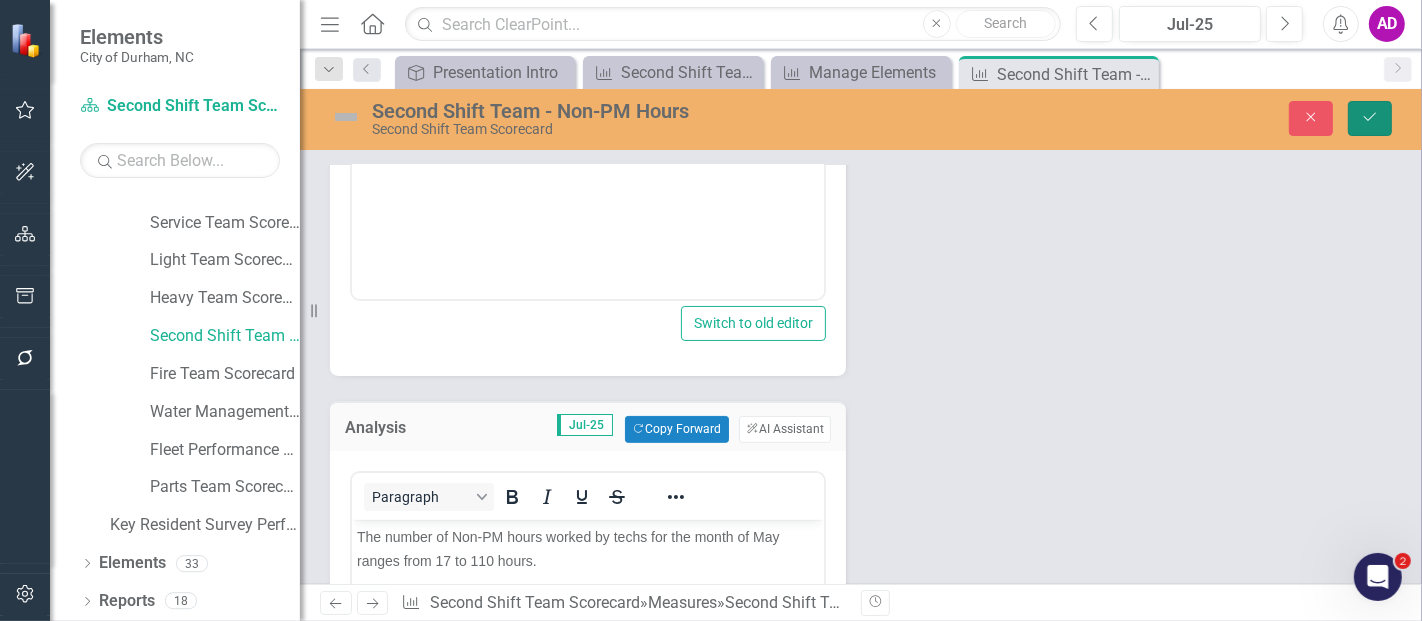 click on "Save" 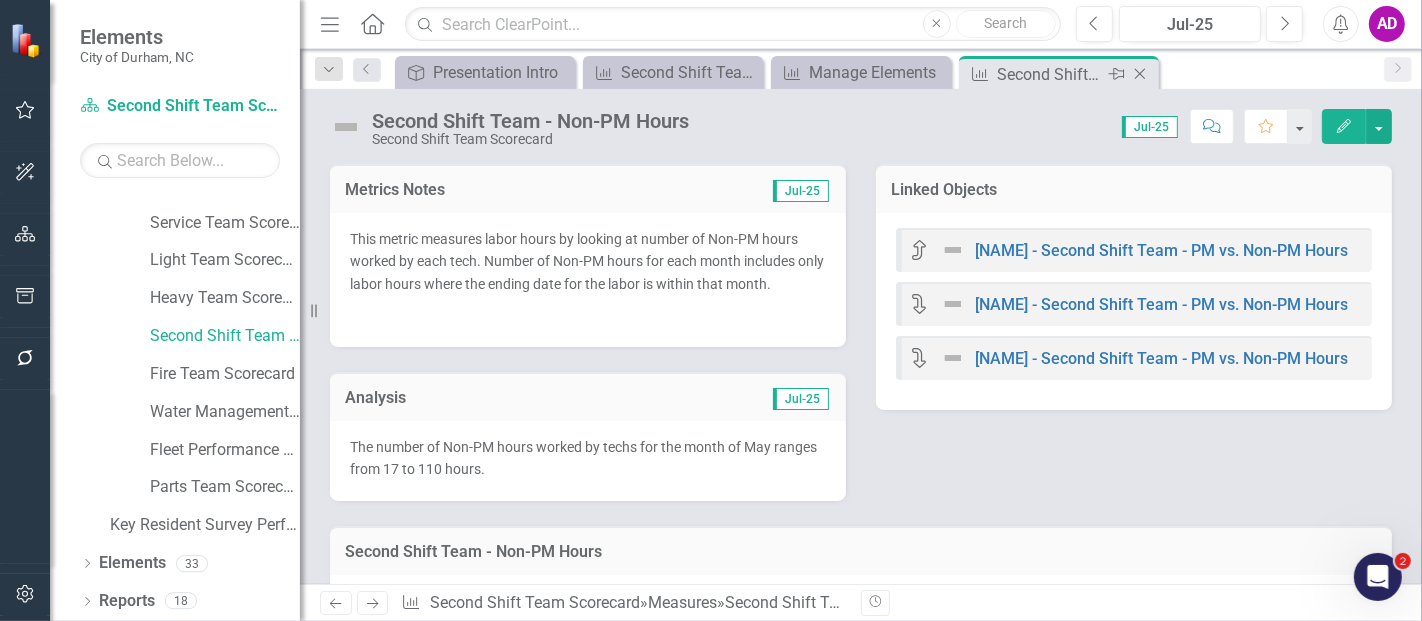 click on "Close" 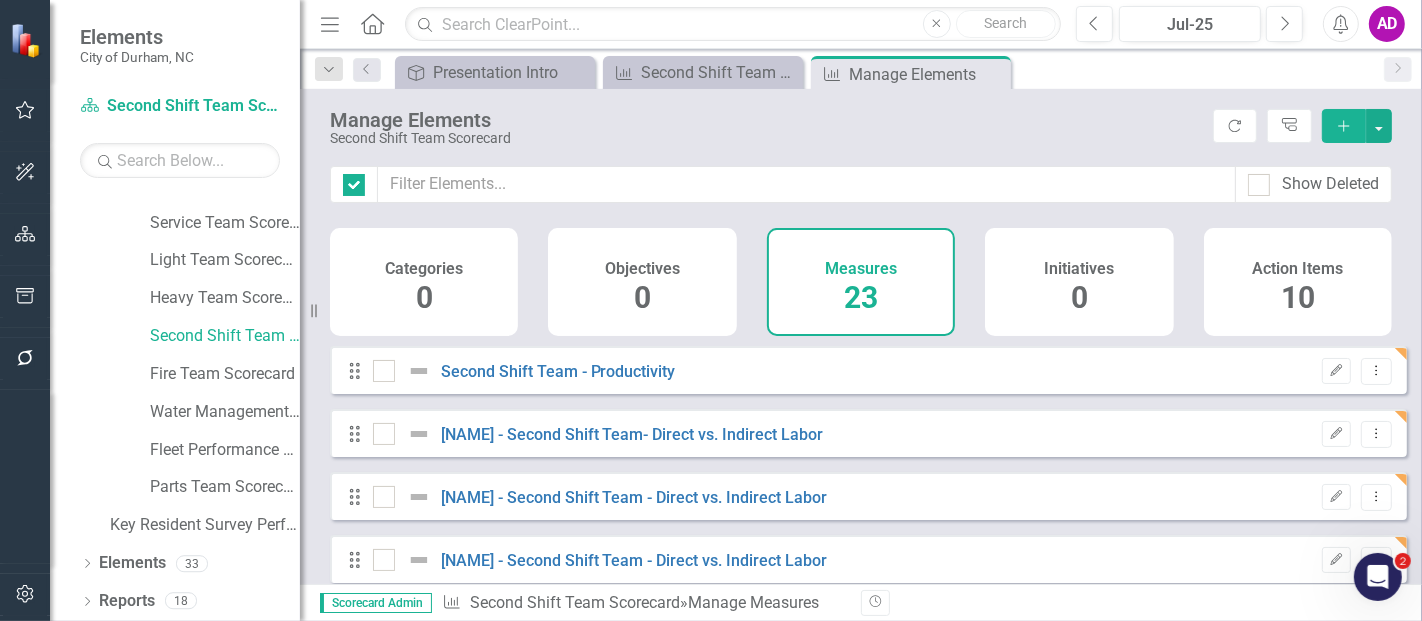 checkbox on "false" 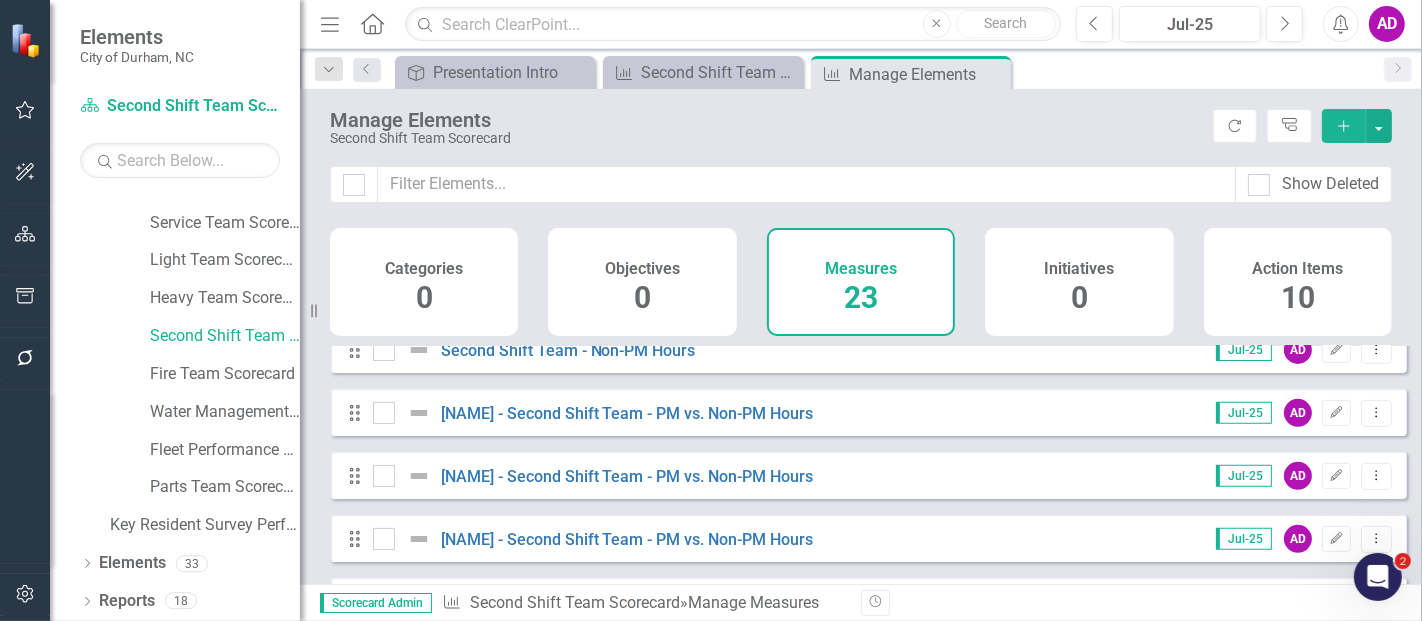 scroll, scrollTop: 666, scrollLeft: 0, axis: vertical 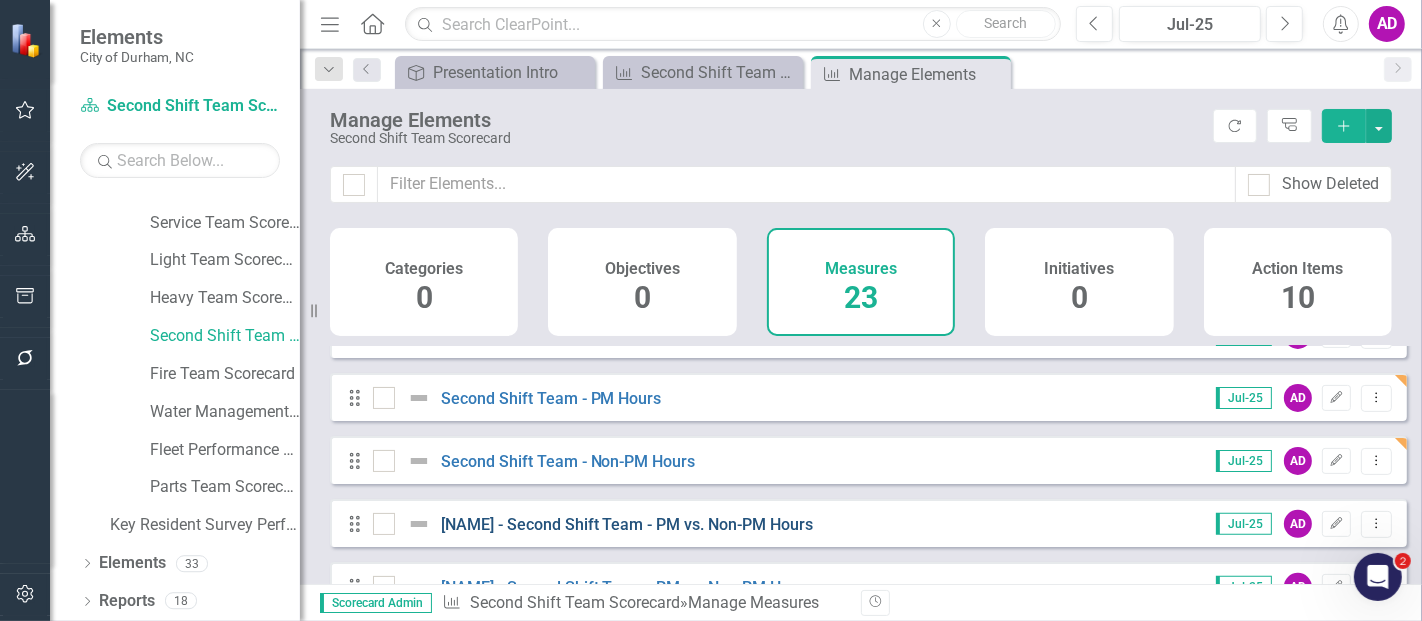 click on "[NAME] - Second Shift Team - PM vs. Non-PM Hours" at bounding box center [627, 524] 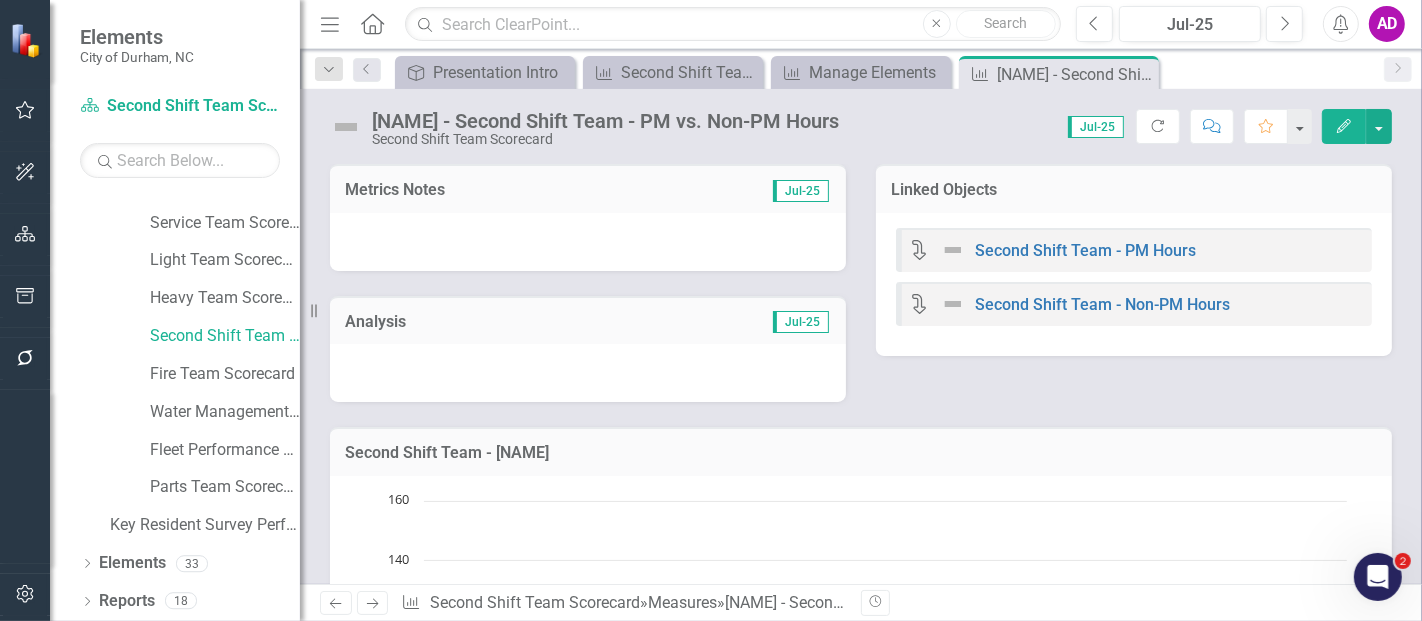 click at bounding box center [588, 242] 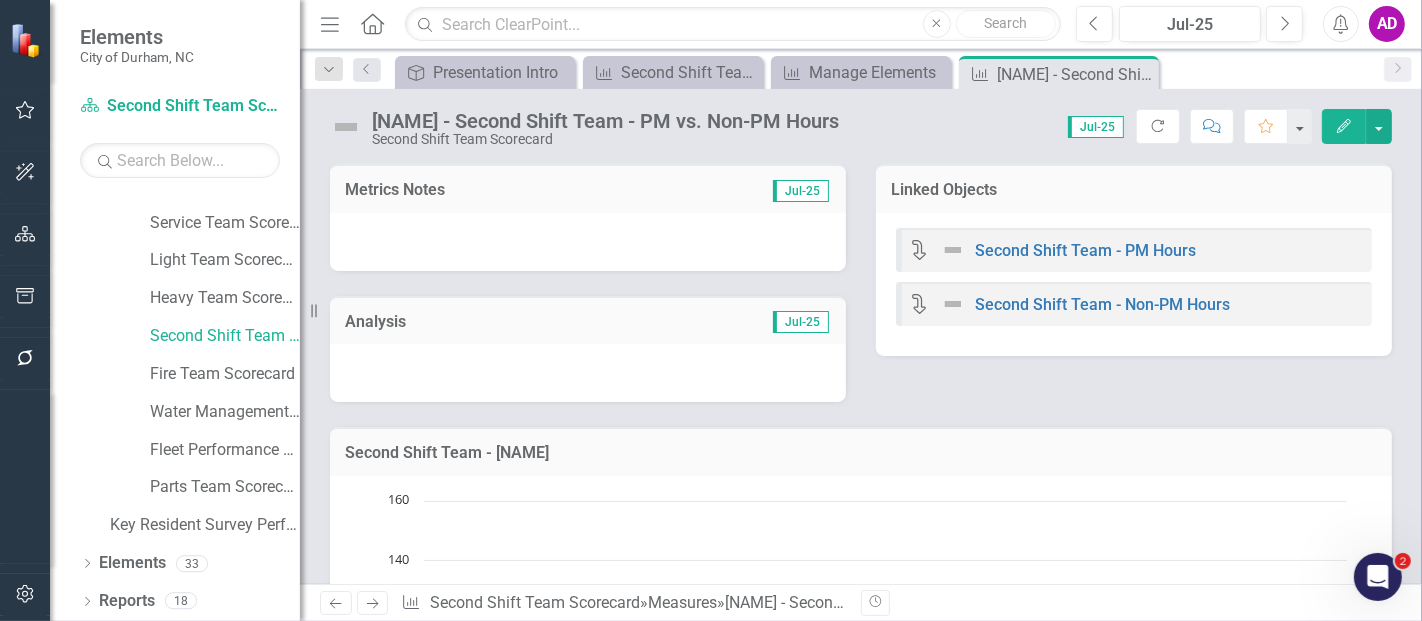 click at bounding box center (588, 242) 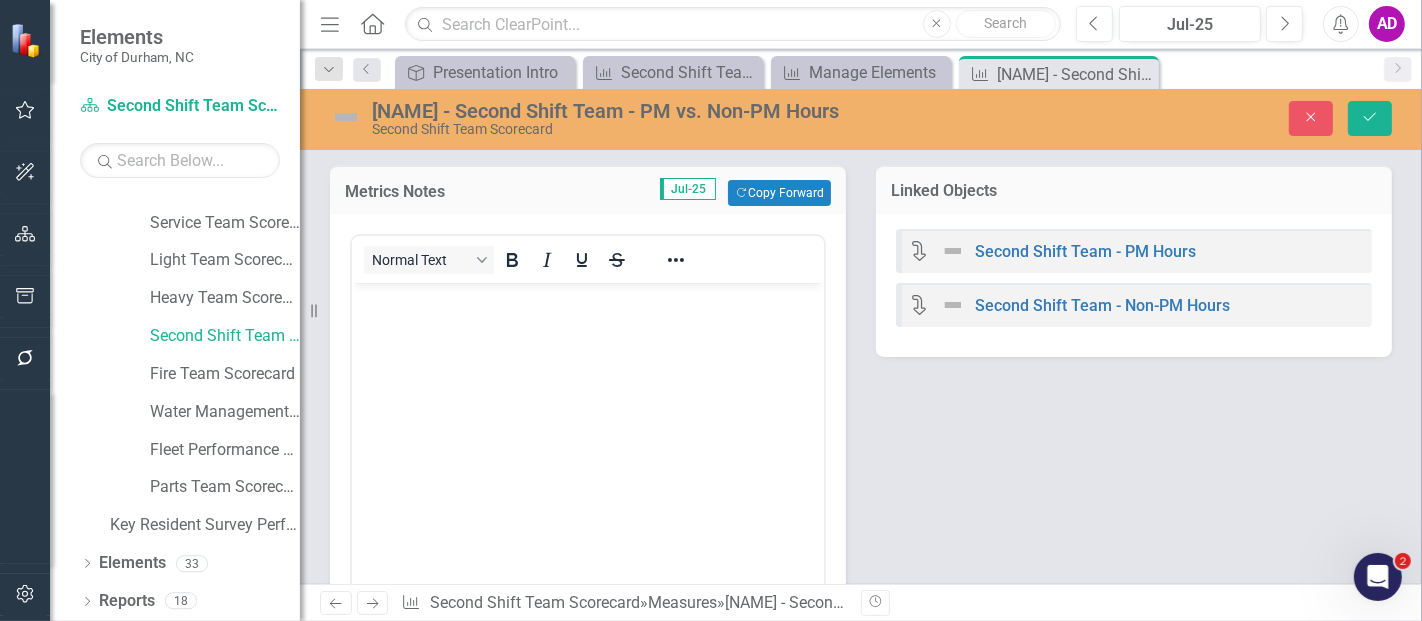 scroll, scrollTop: 0, scrollLeft: 0, axis: both 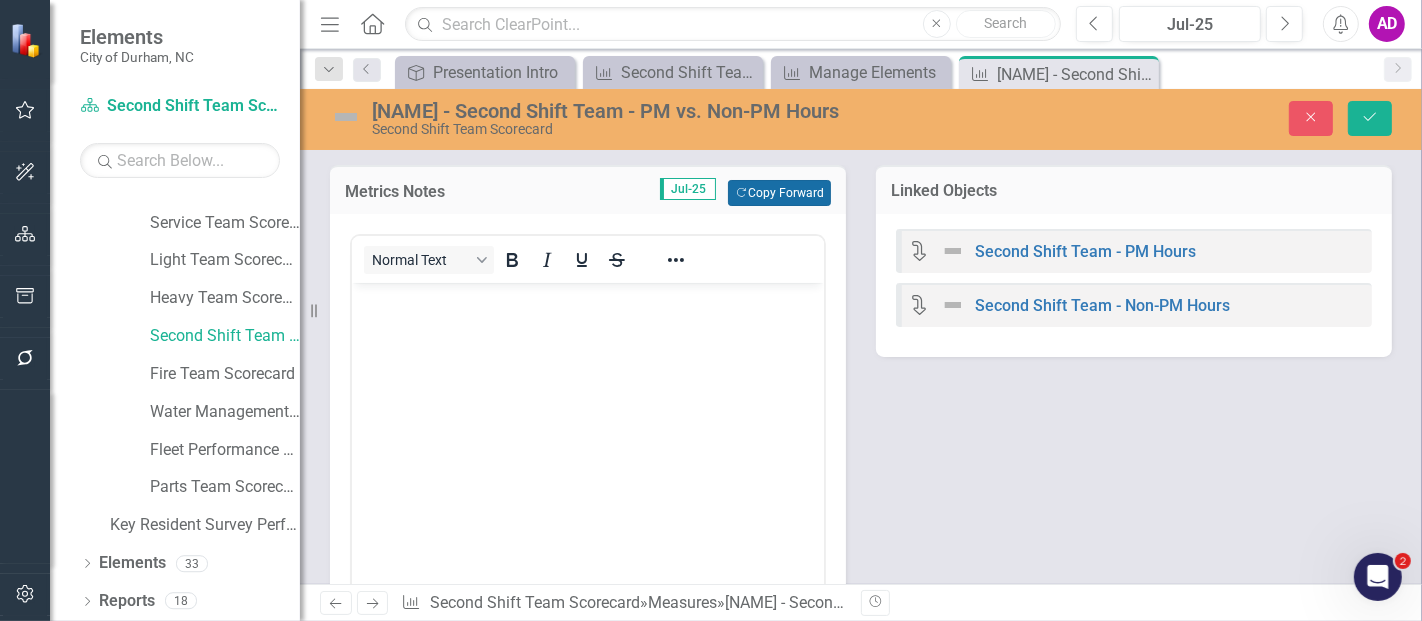 click on "Copy Forward  Copy Forward" at bounding box center [779, 193] 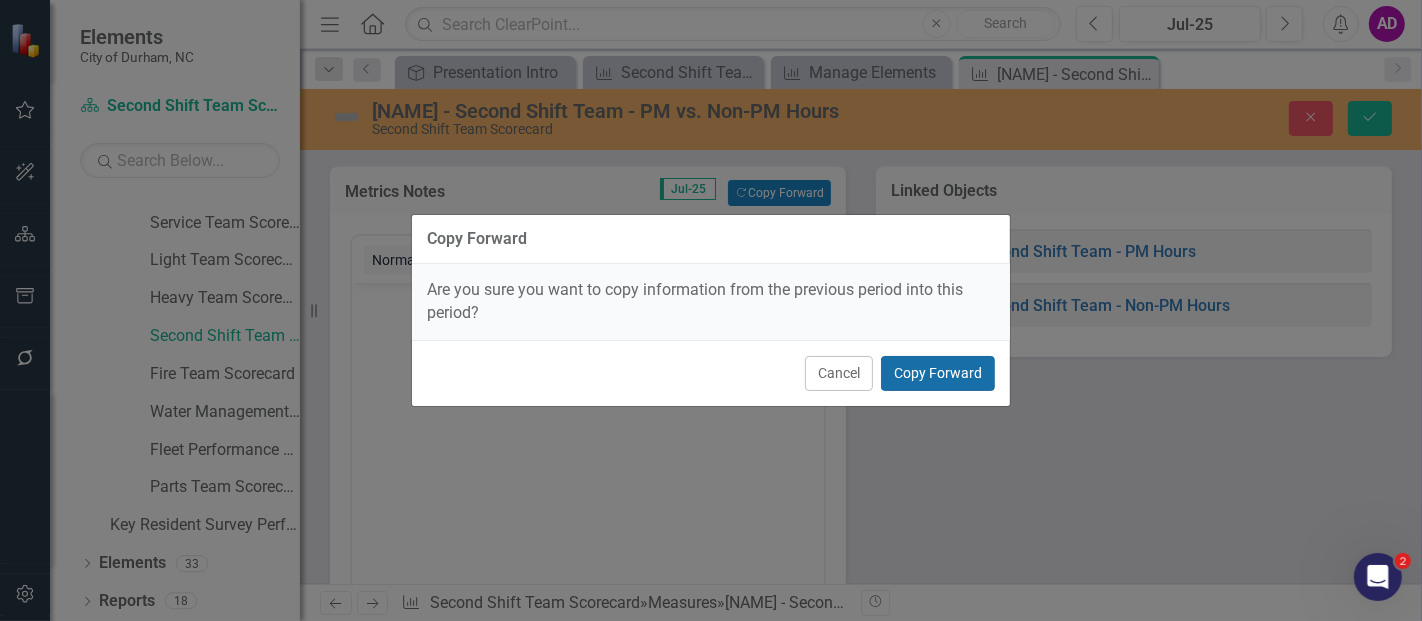 click on "Copy Forward" at bounding box center (938, 373) 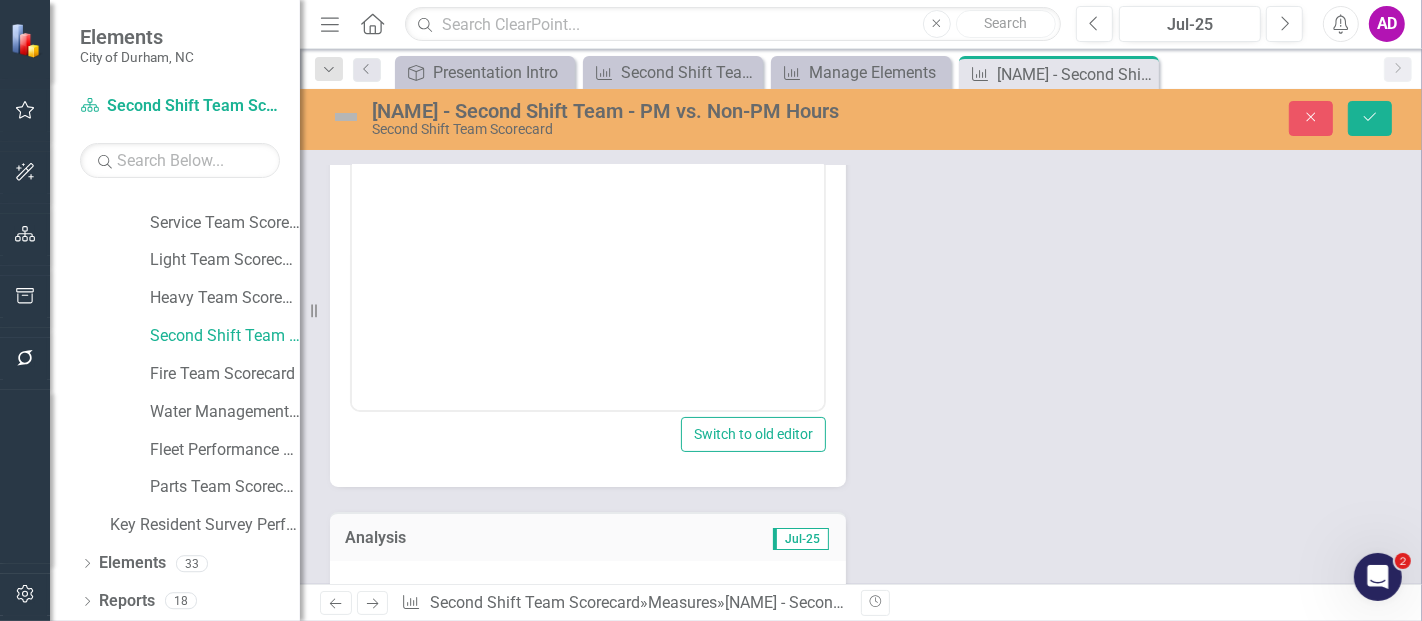 scroll, scrollTop: 333, scrollLeft: 0, axis: vertical 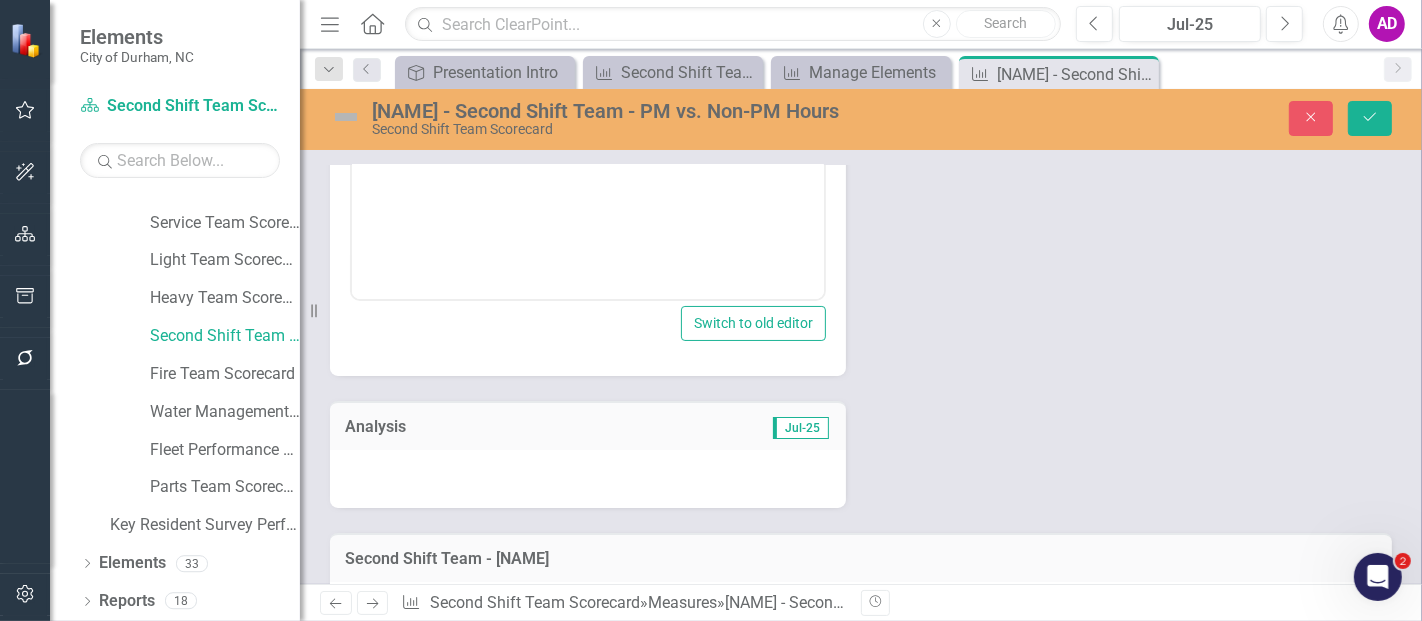 click at bounding box center (588, 479) 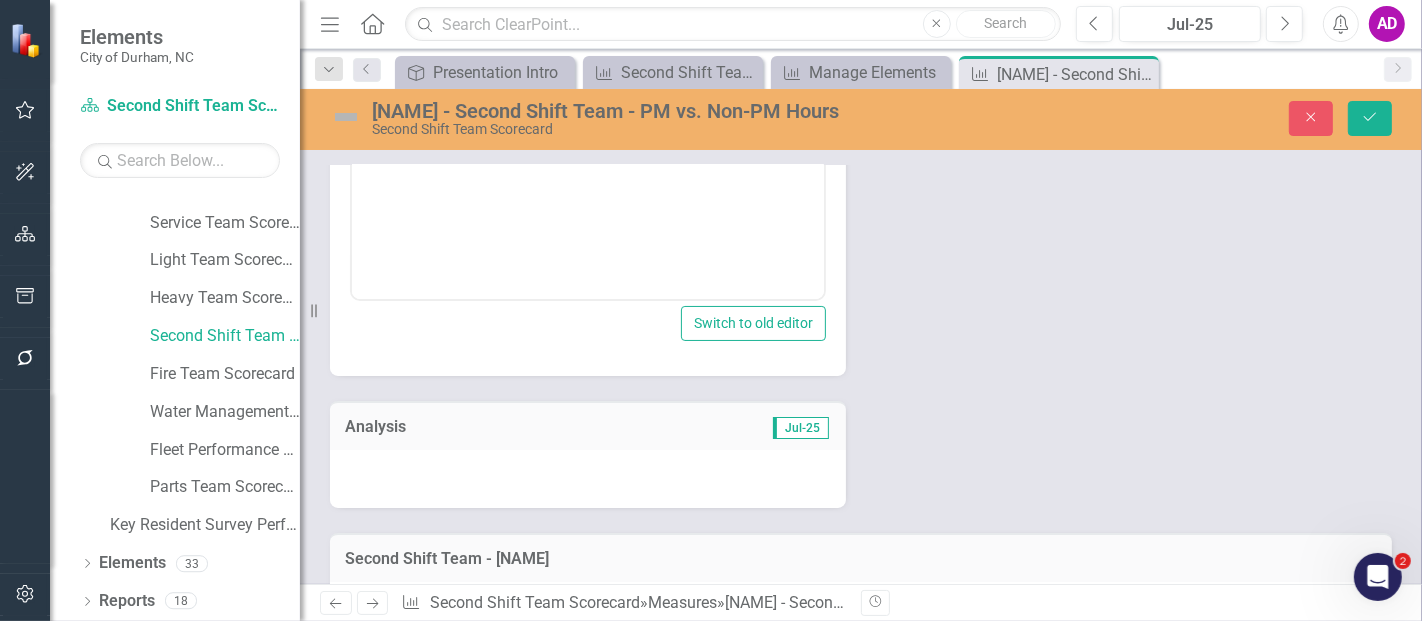 click at bounding box center [588, 479] 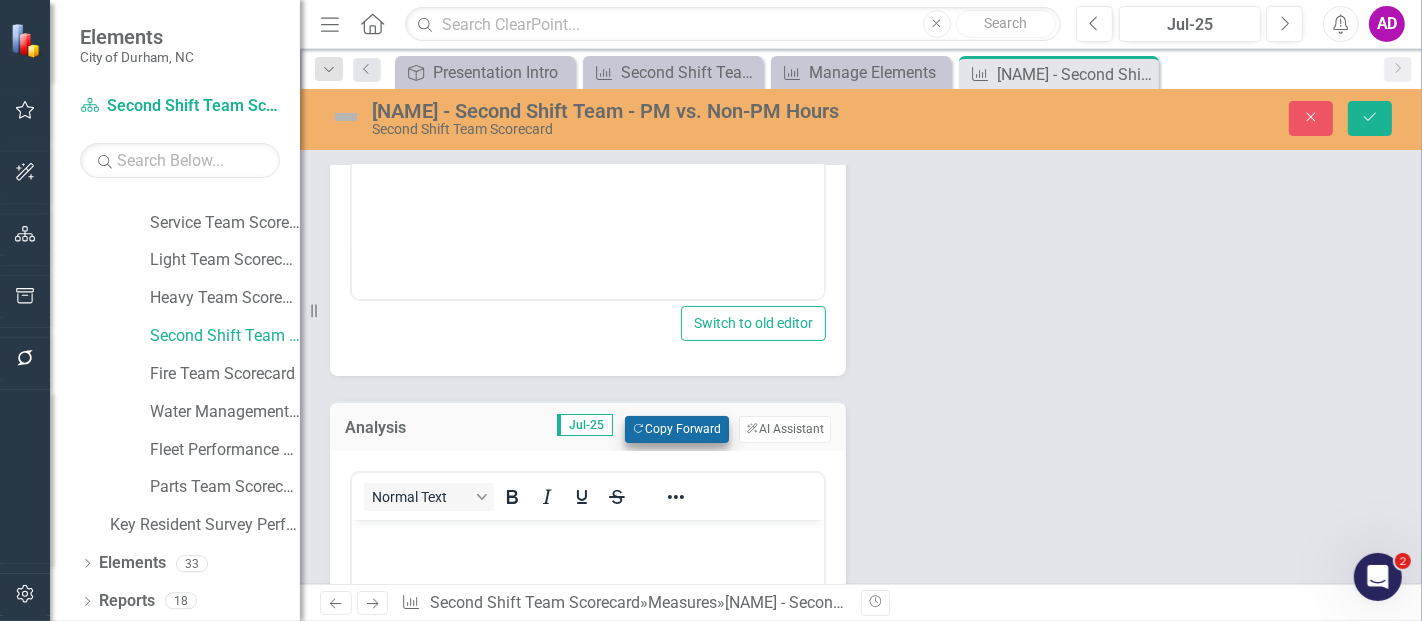 scroll, scrollTop: 0, scrollLeft: 0, axis: both 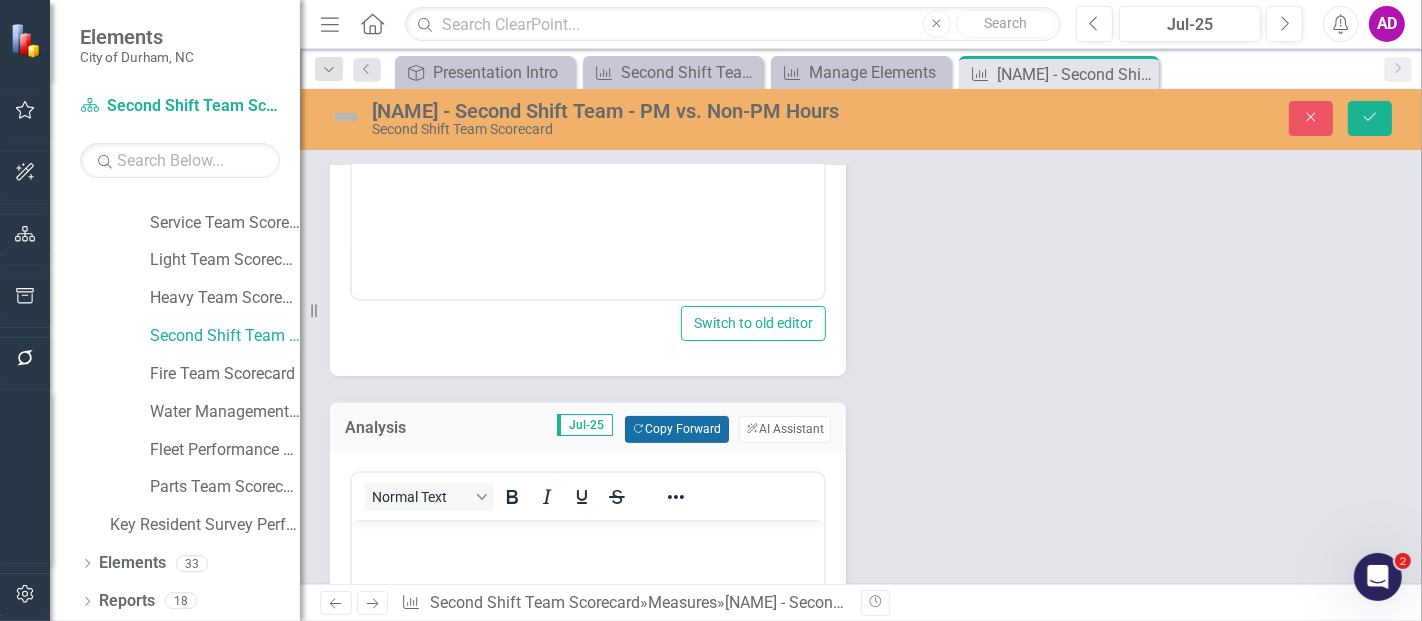 click on "Copy Forward  Copy Forward" at bounding box center (676, 429) 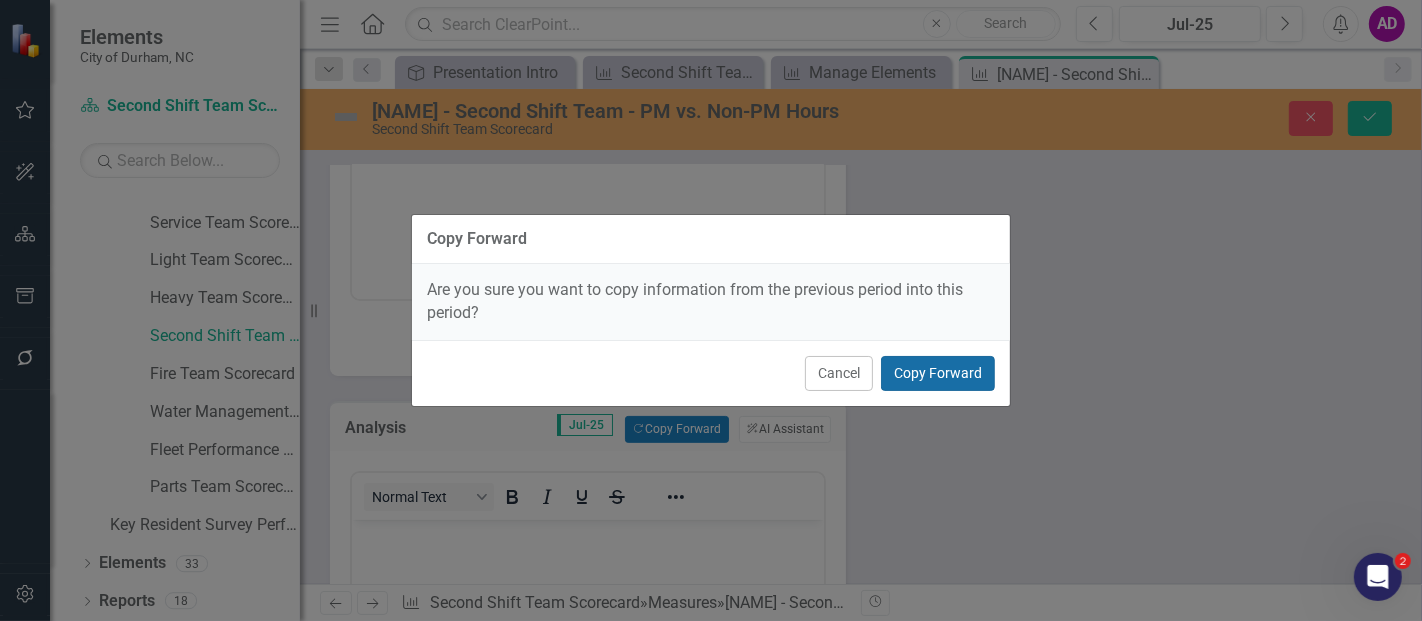 click on "Copy Forward" at bounding box center (938, 373) 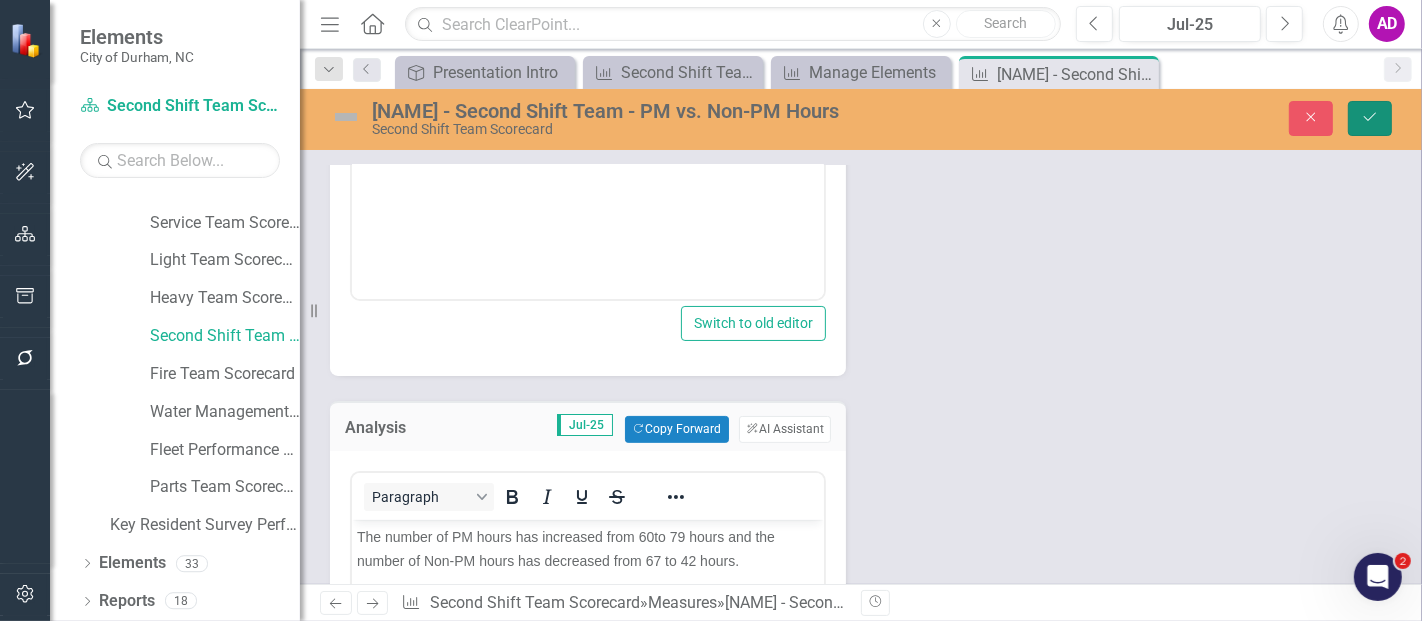 click on "Save" at bounding box center (1370, 118) 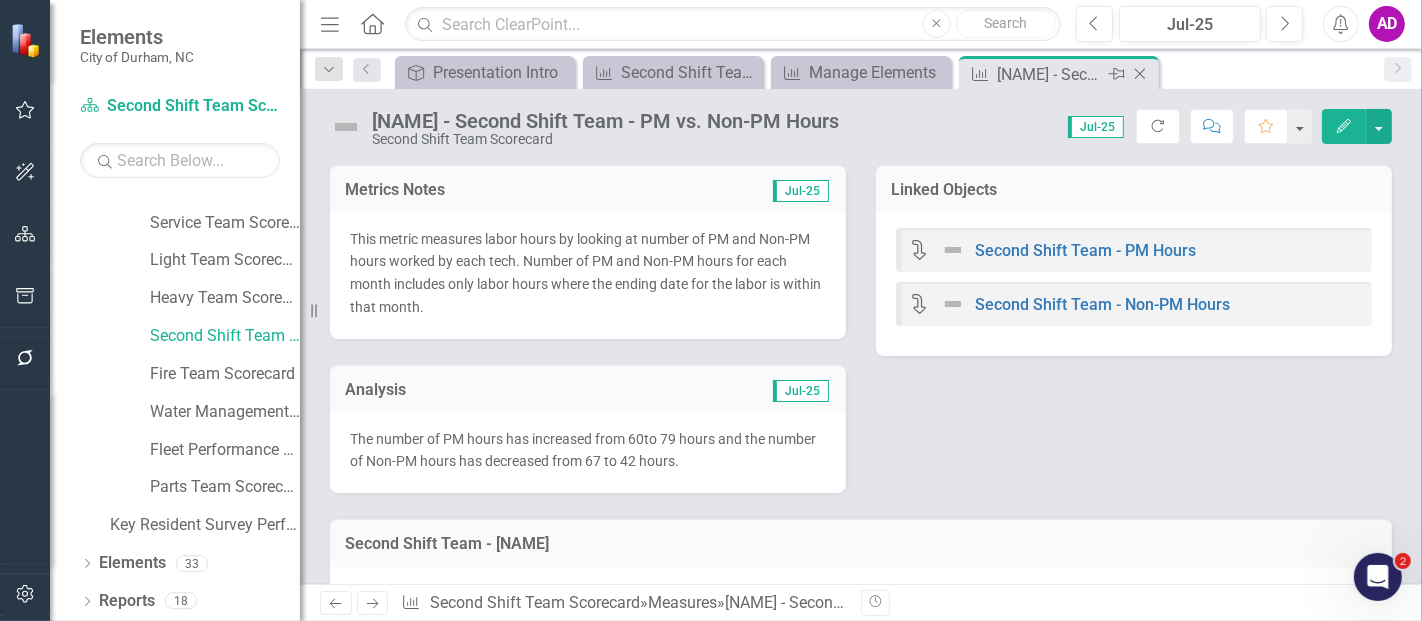 click 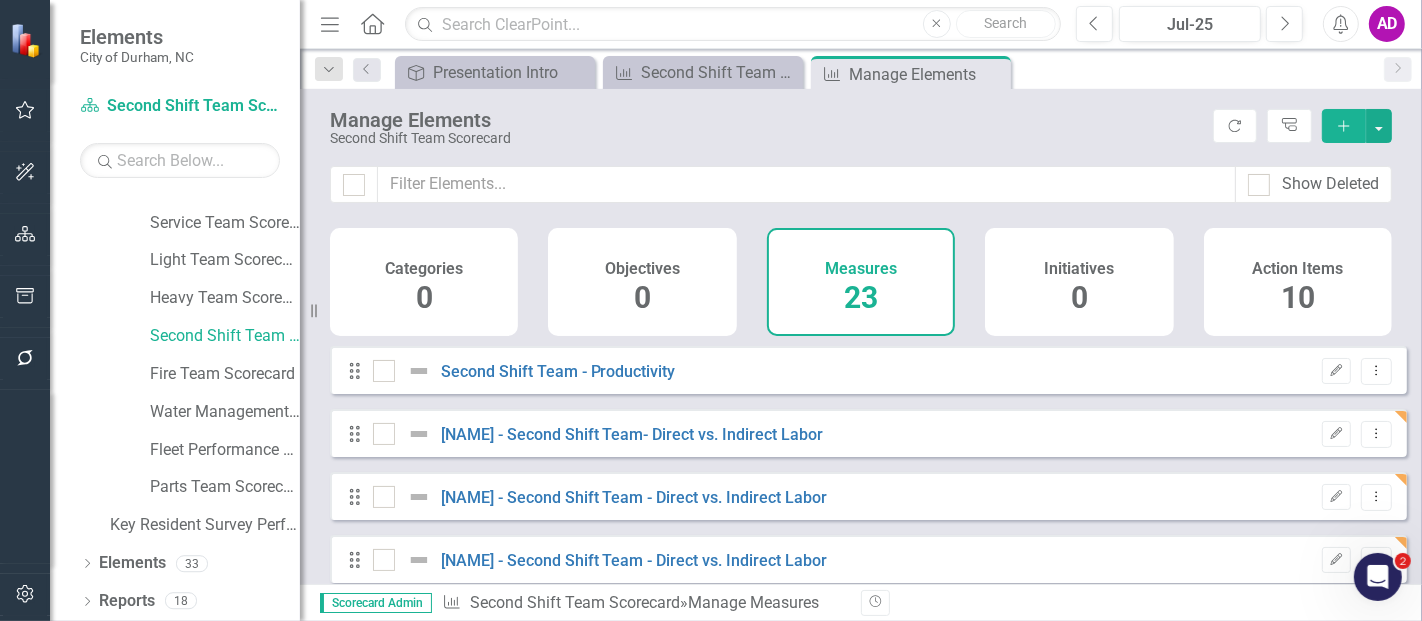 checkbox on "false" 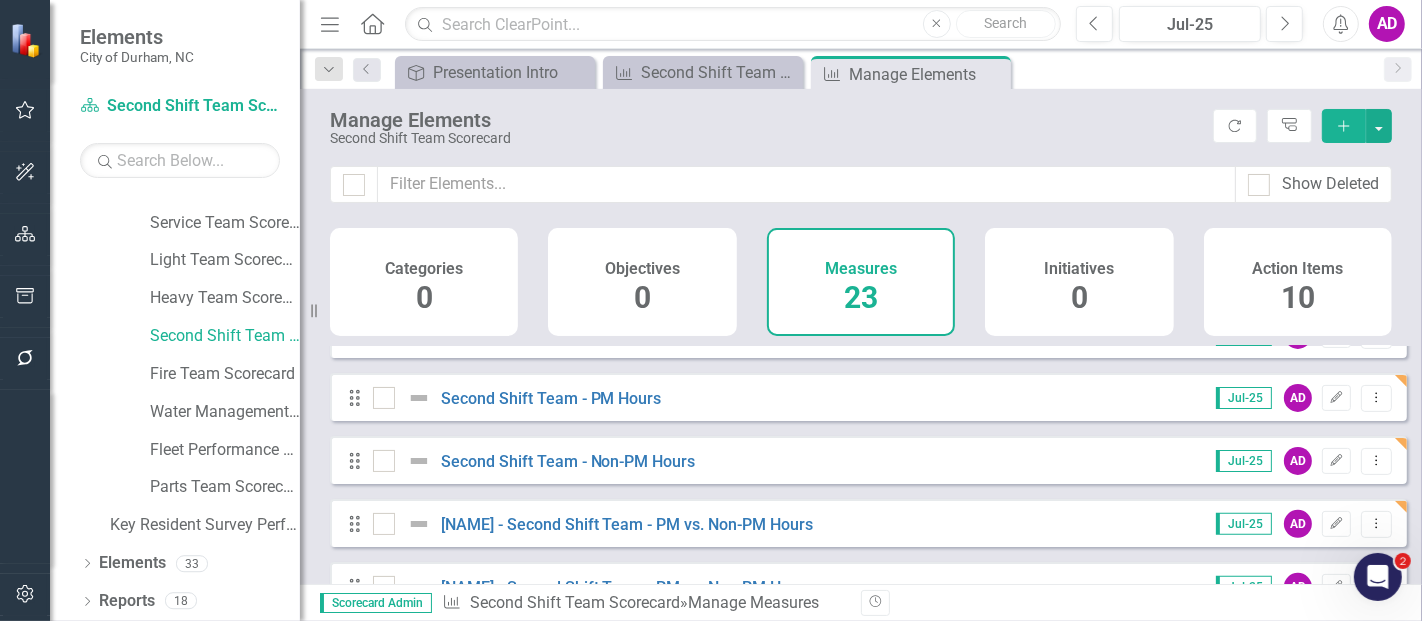 scroll, scrollTop: 777, scrollLeft: 0, axis: vertical 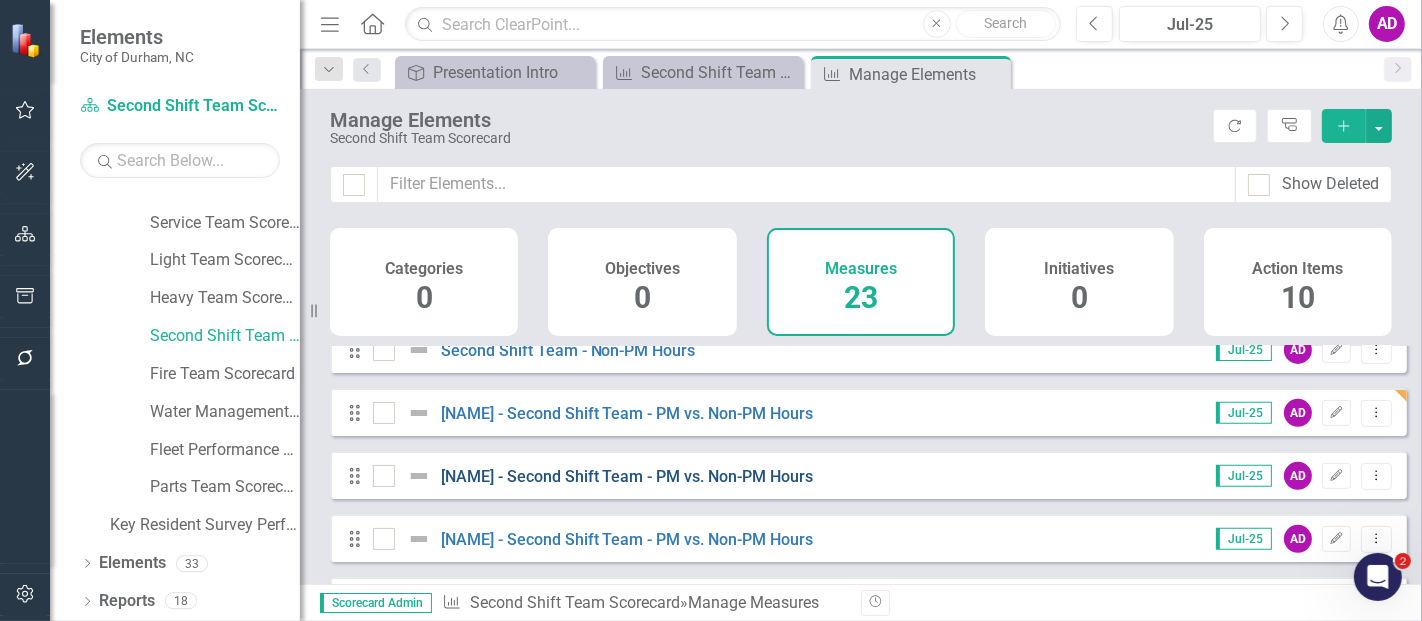 click on "[NAME] - Second Shift Team - PM vs. Non-PM Hours" at bounding box center [627, 476] 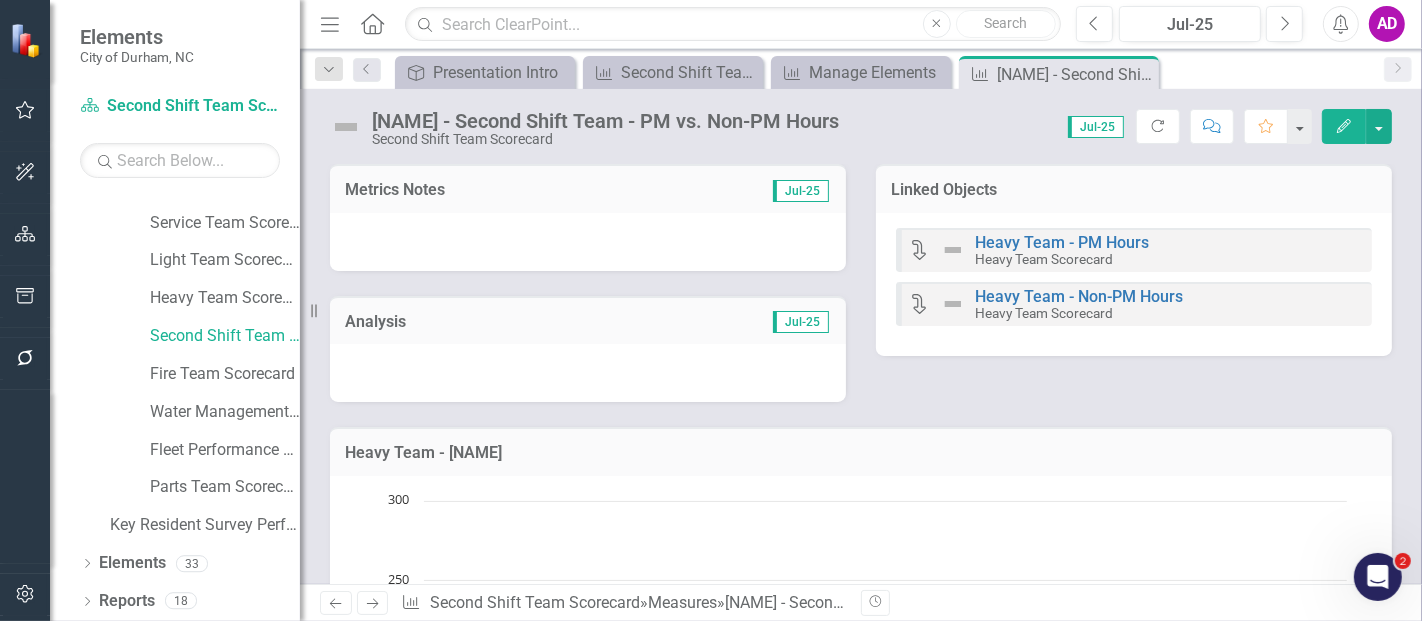 click at bounding box center [588, 242] 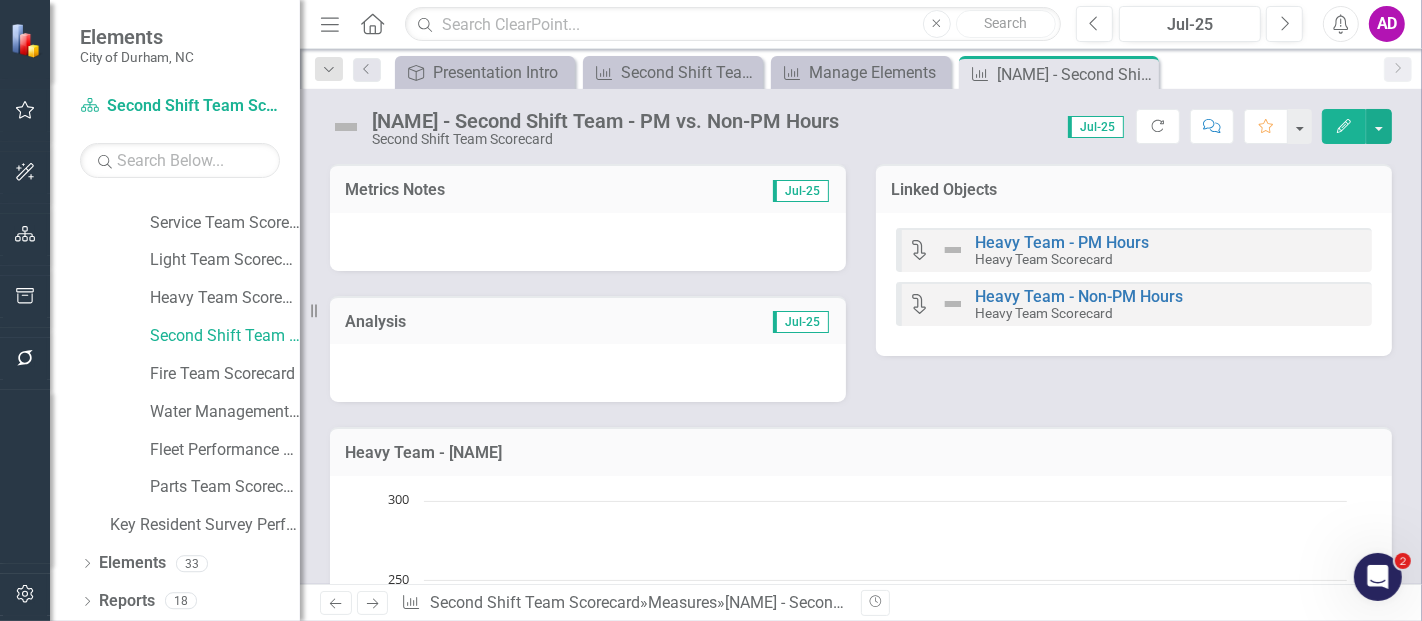 click at bounding box center (588, 242) 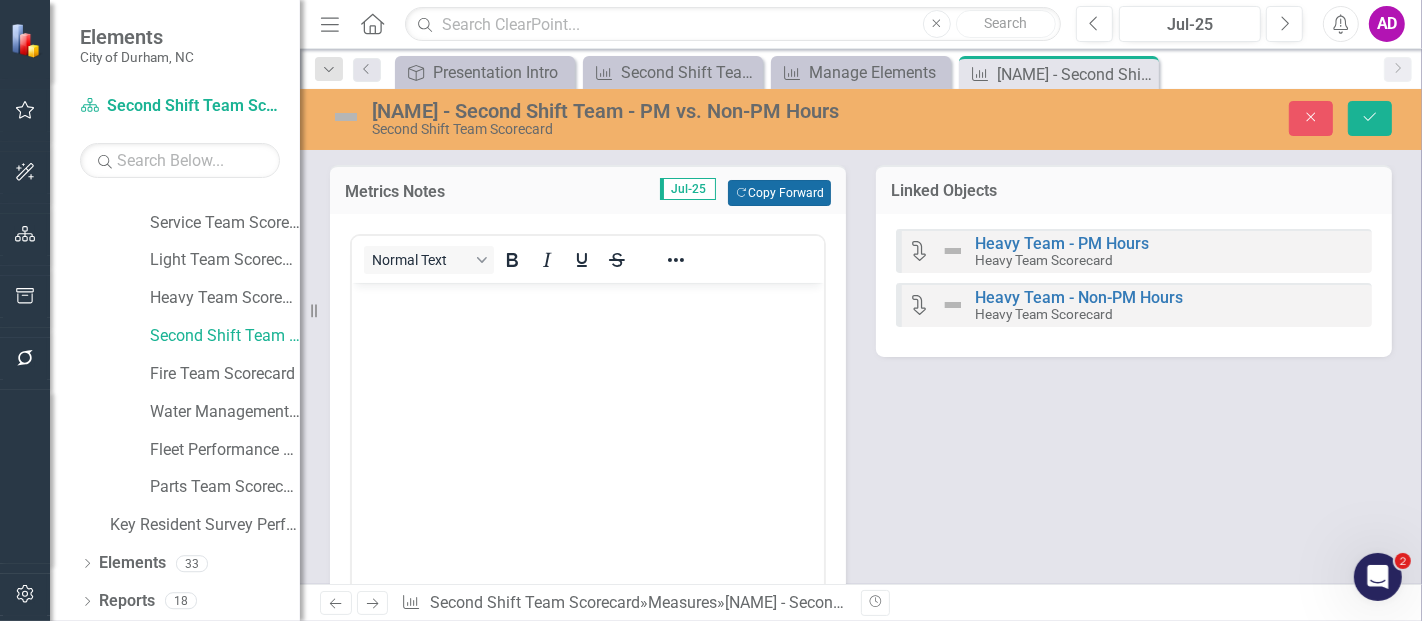 click on "Copy Forward  Copy Forward" at bounding box center (779, 193) 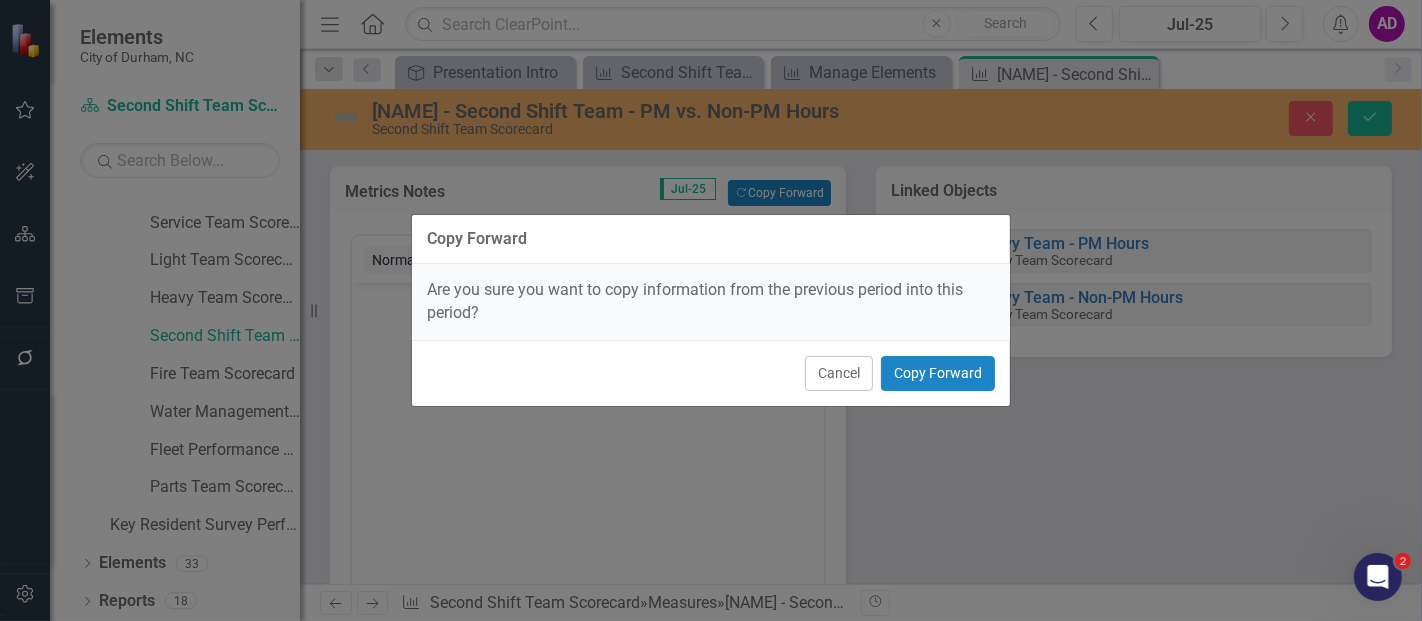 scroll, scrollTop: 0, scrollLeft: 0, axis: both 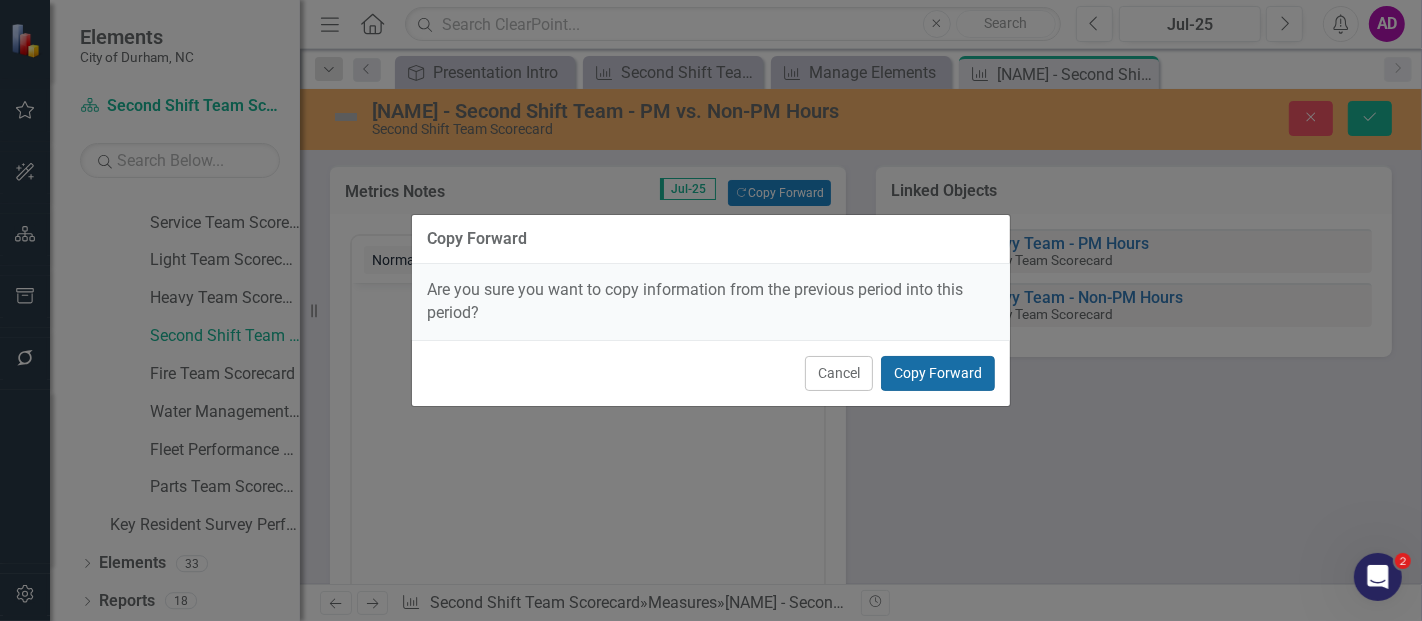 click on "Copy Forward" at bounding box center (938, 373) 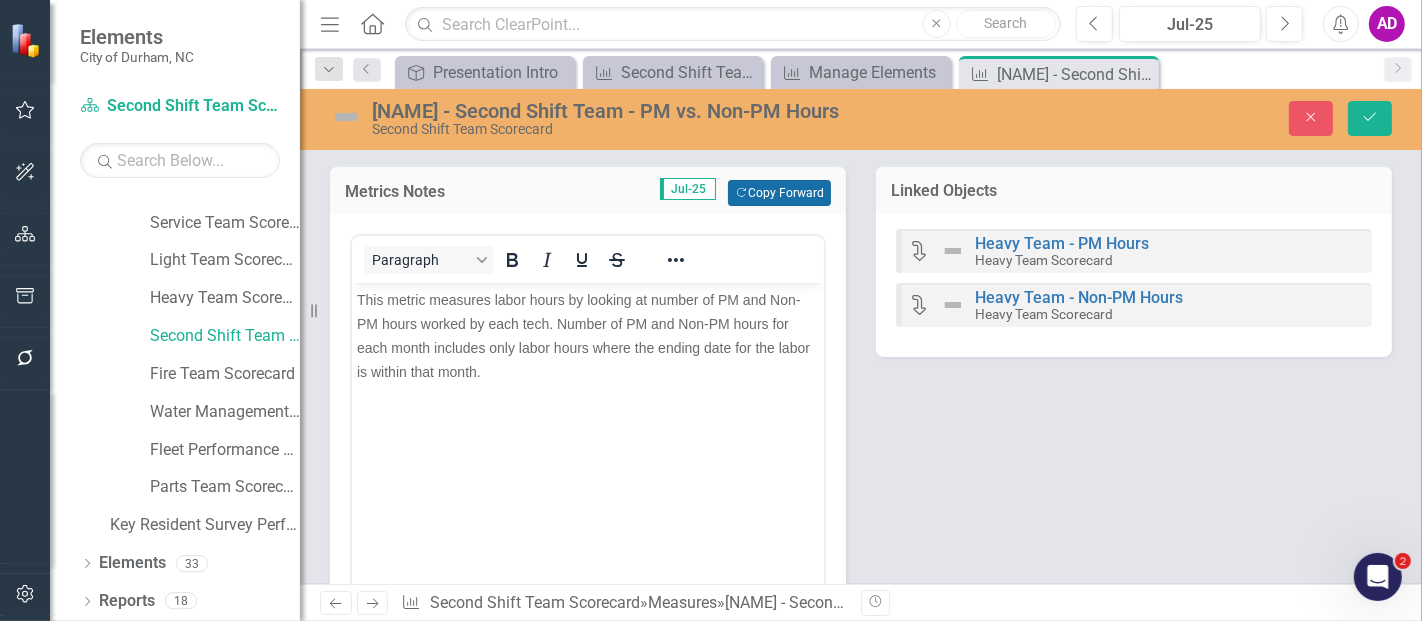 scroll, scrollTop: 333, scrollLeft: 0, axis: vertical 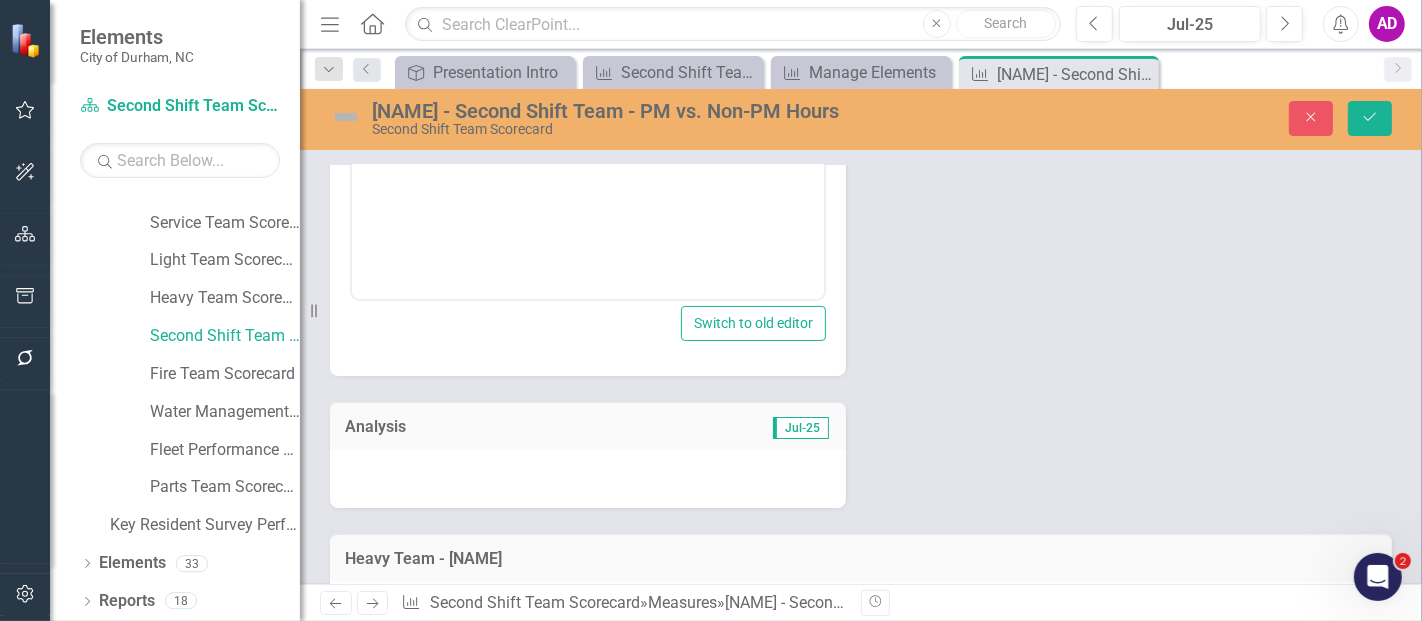 click at bounding box center [588, 479] 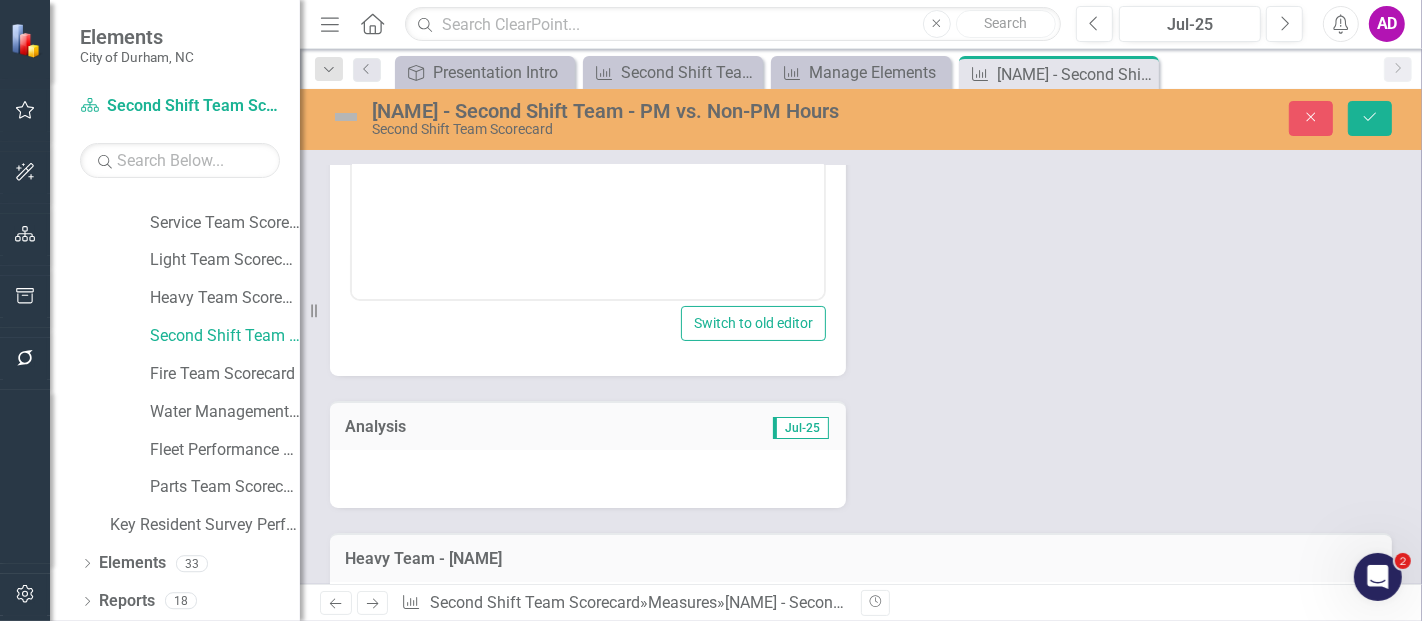 click at bounding box center (588, 479) 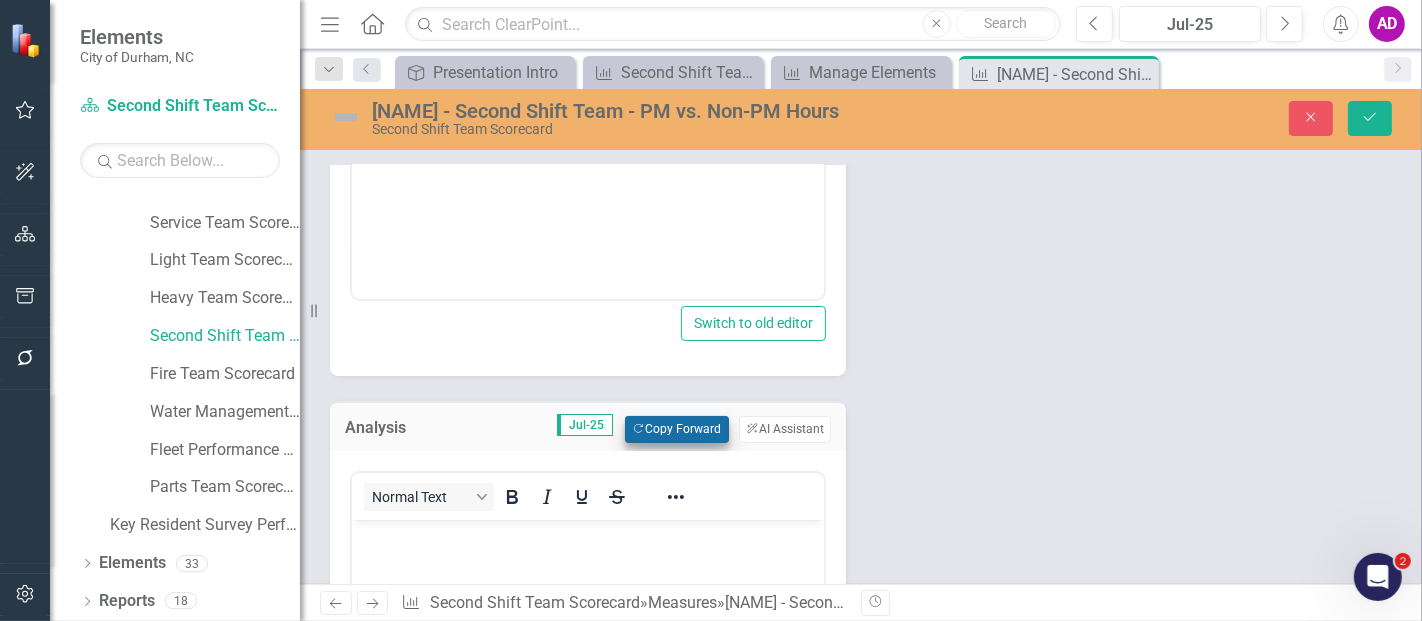 scroll, scrollTop: 0, scrollLeft: 0, axis: both 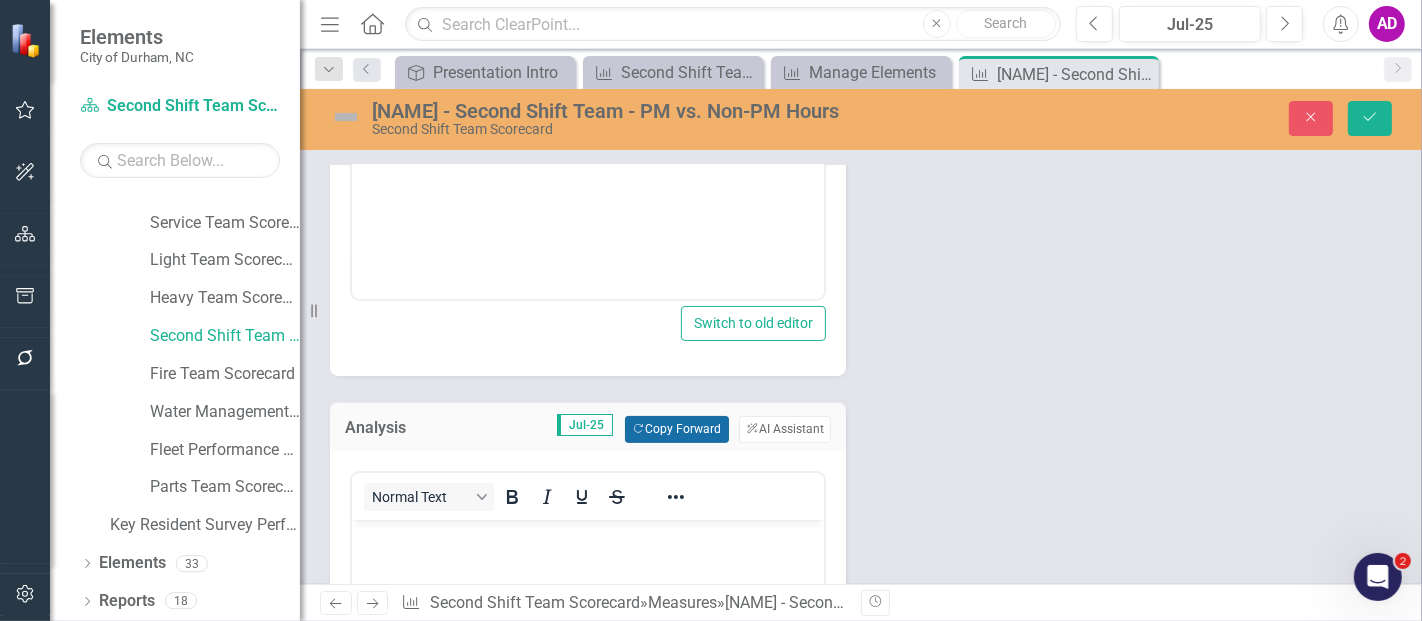 click on "Copy Forward  Copy Forward" at bounding box center (676, 429) 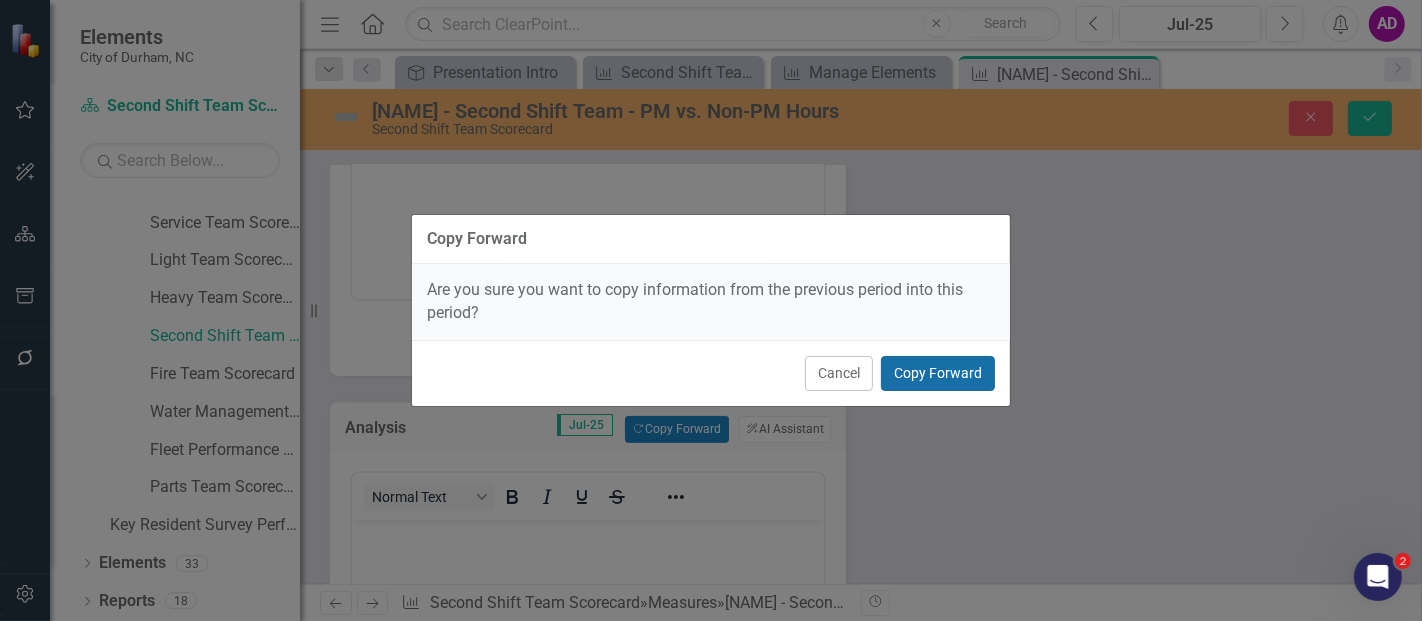 click on "Copy Forward" at bounding box center (938, 373) 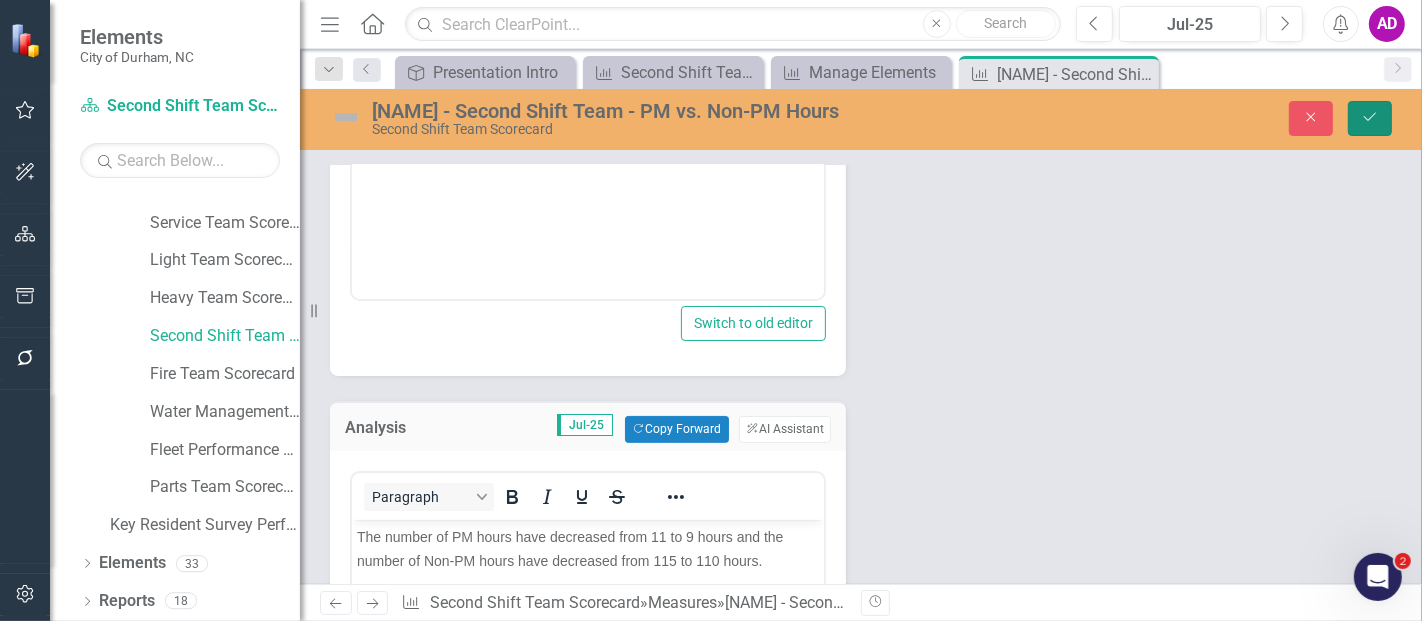 click on "Save" at bounding box center (1370, 118) 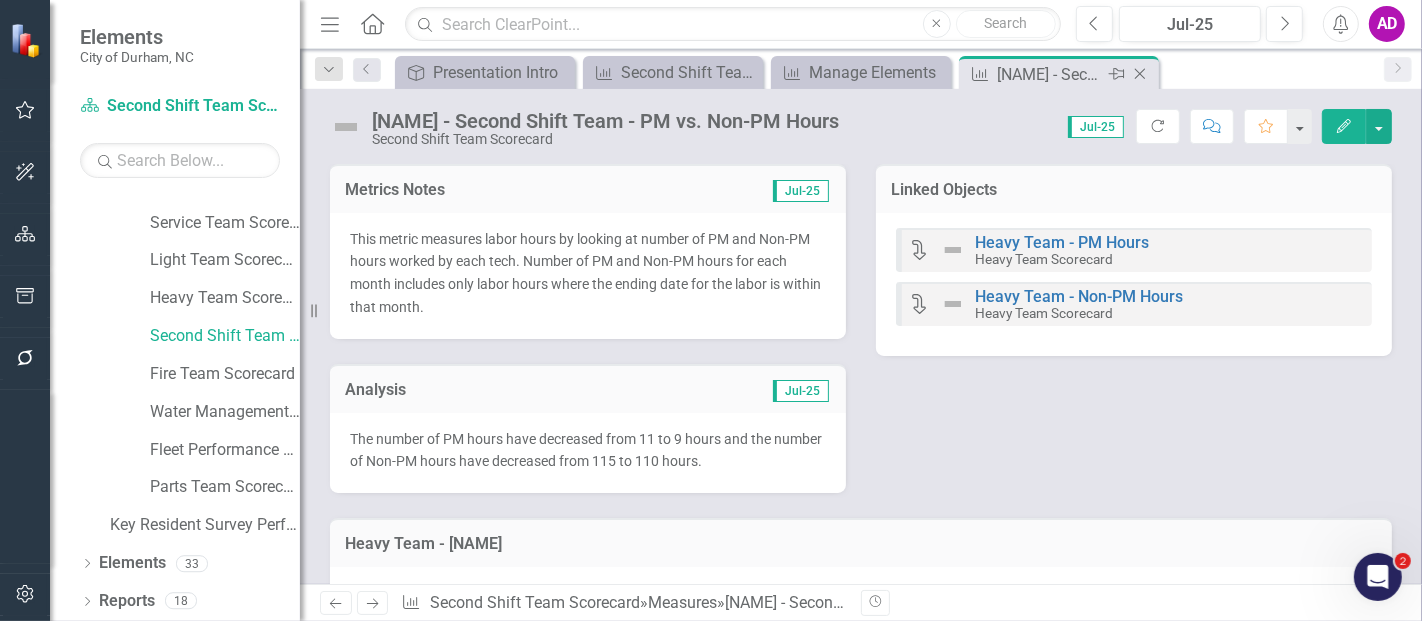 click on "Close" 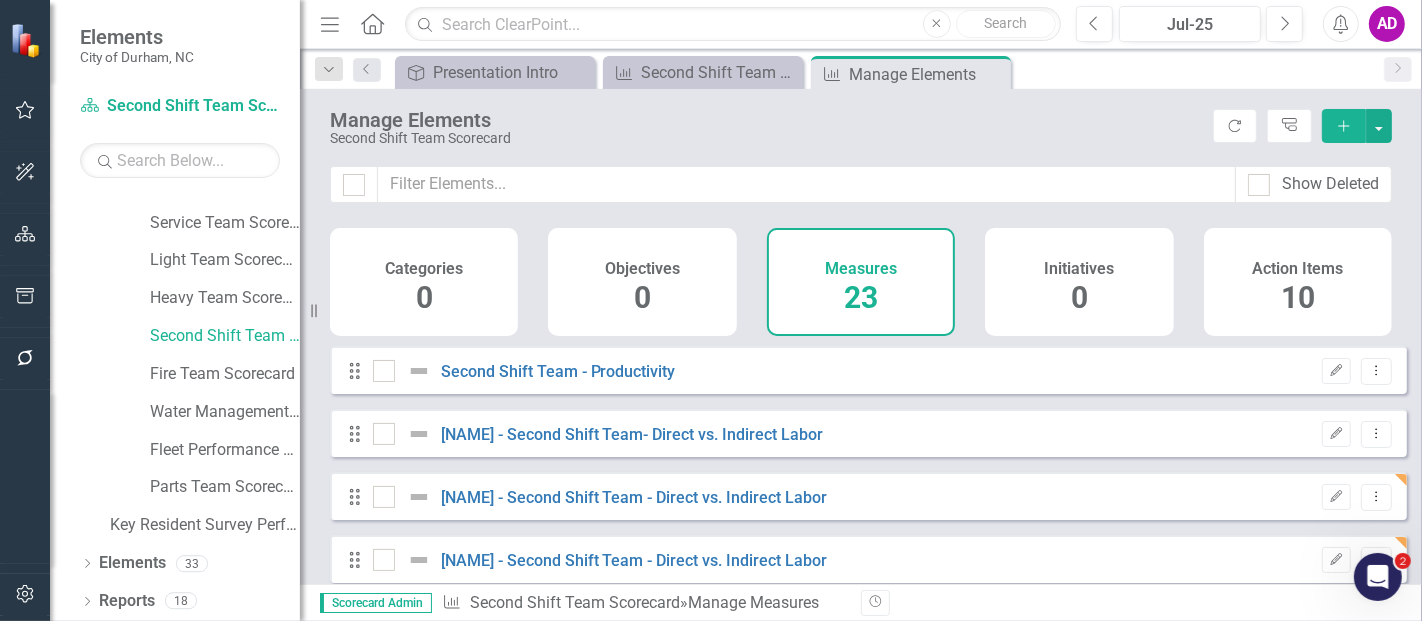 checkbox on "false" 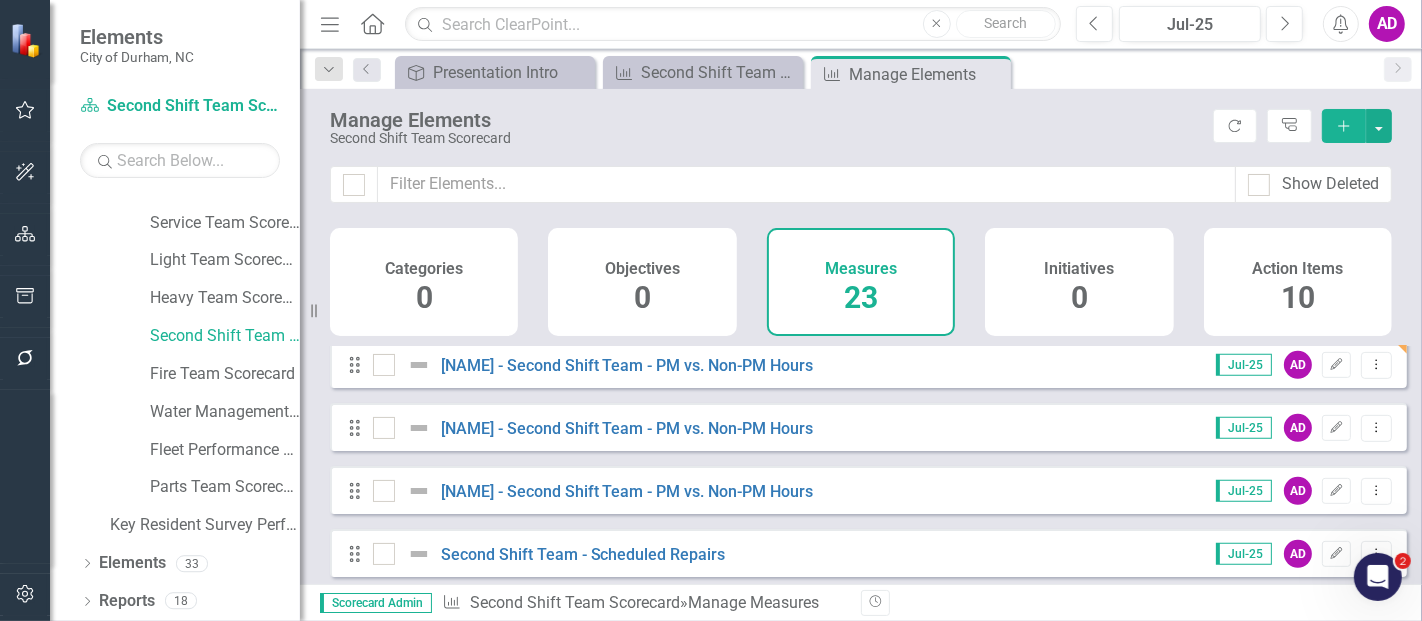 scroll, scrollTop: 777, scrollLeft: 0, axis: vertical 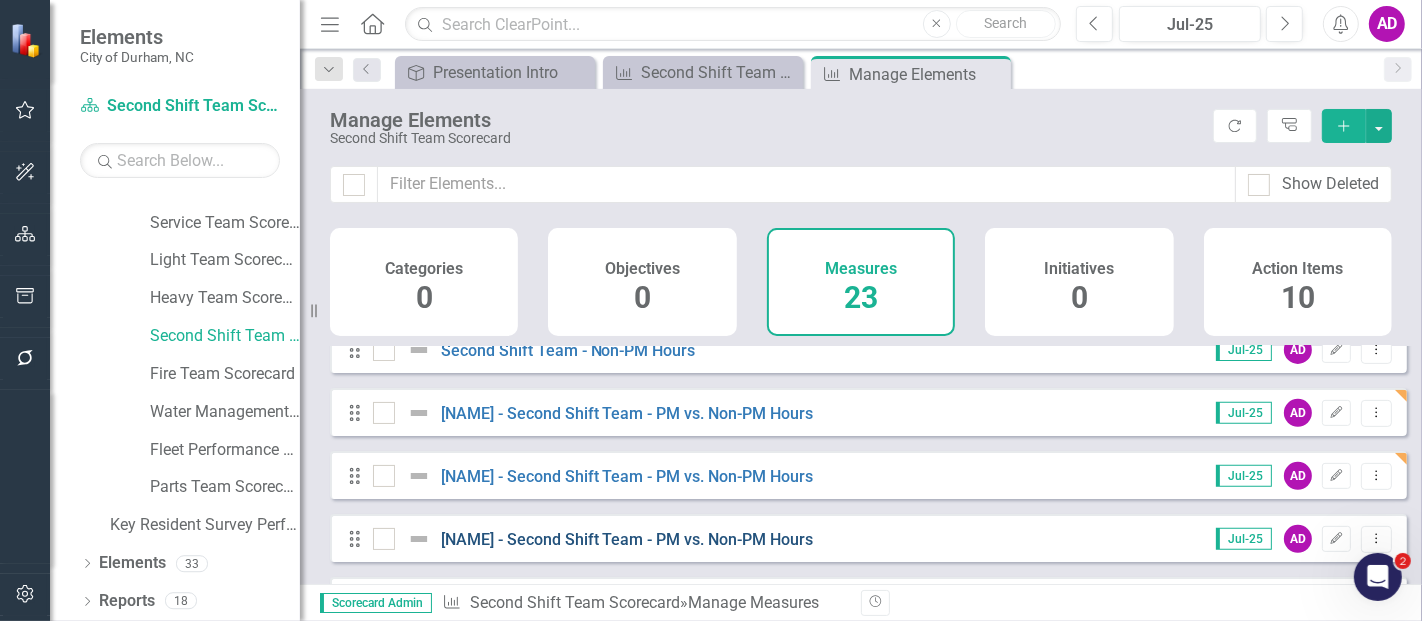 click on "[NAME] - Second Shift Team - PM vs. Non-PM Hours" at bounding box center [627, 539] 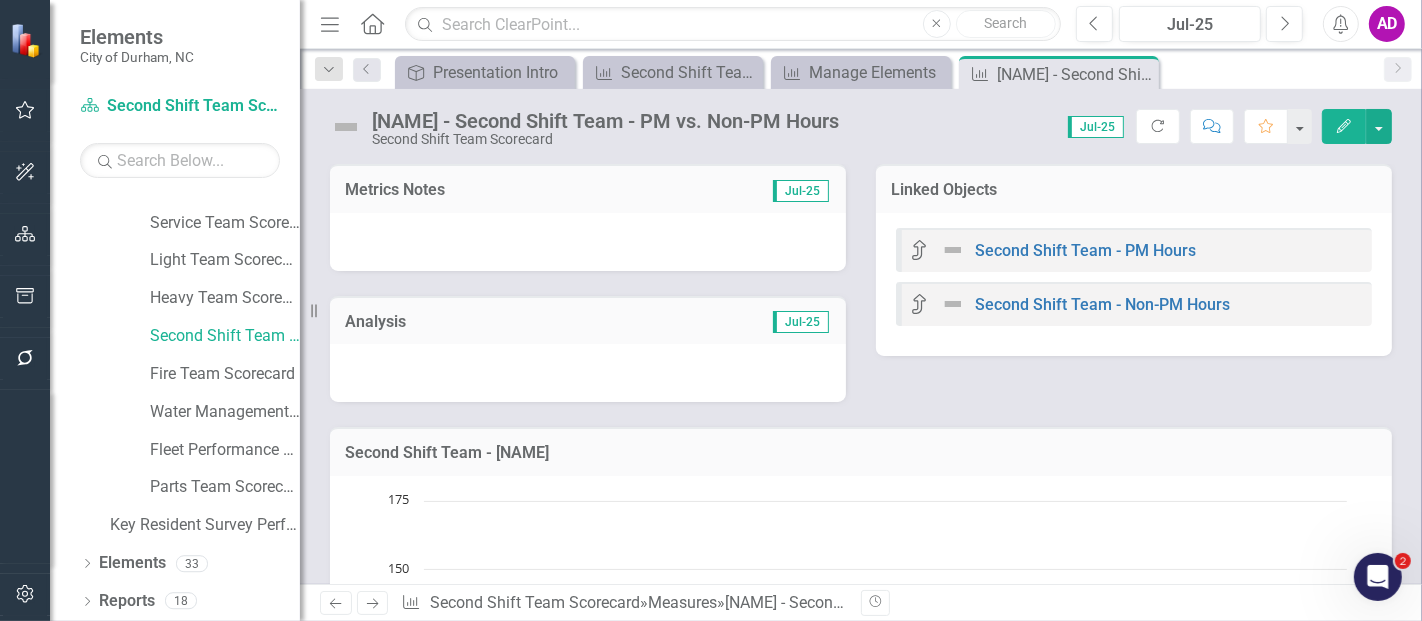 click at bounding box center (588, 242) 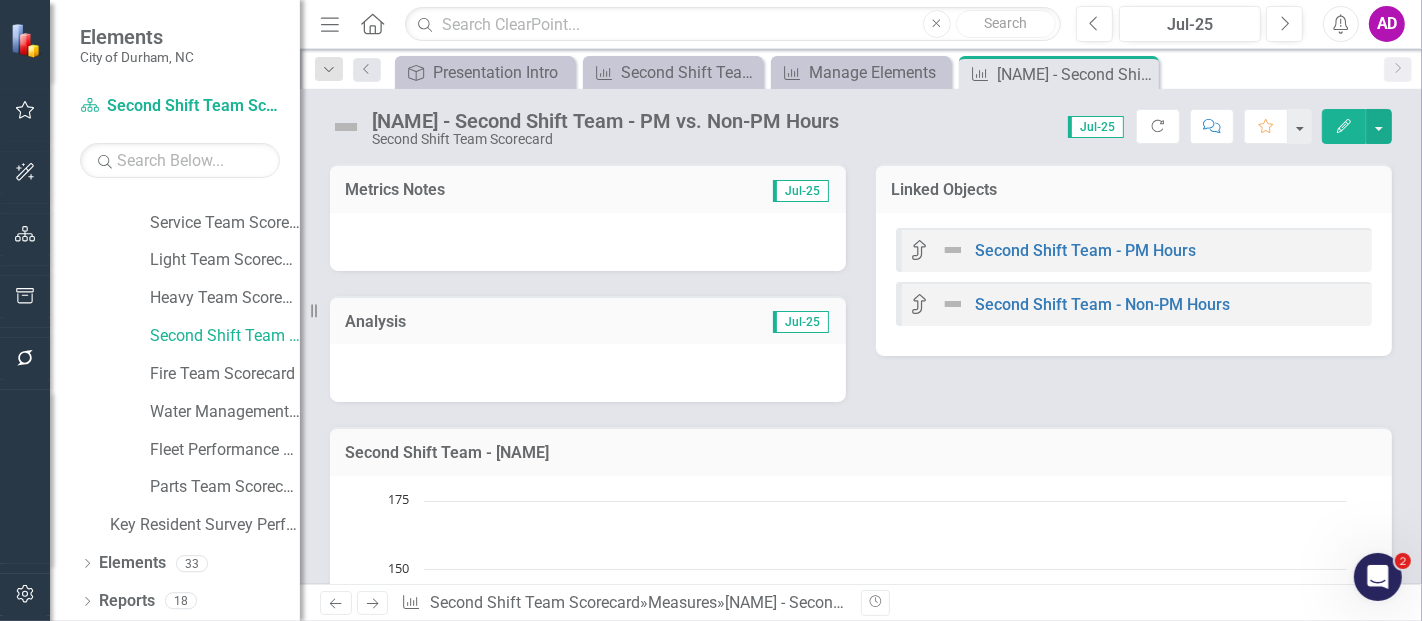 click at bounding box center [588, 242] 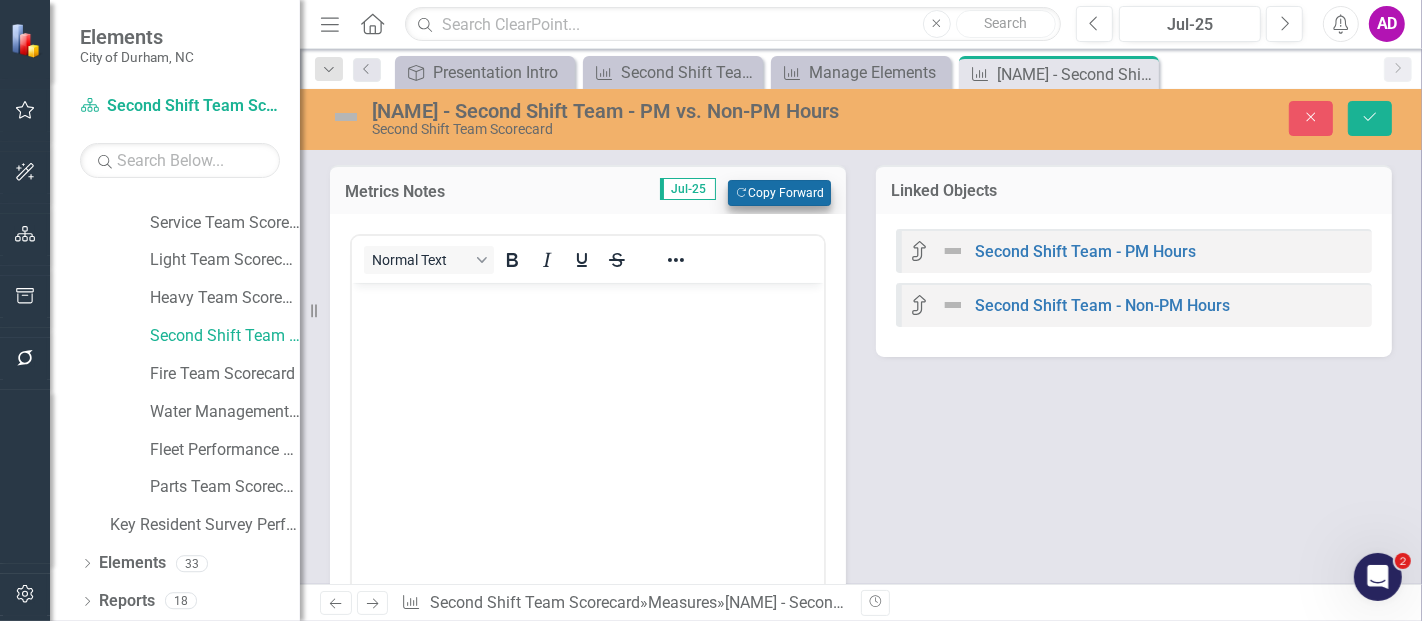 scroll, scrollTop: 0, scrollLeft: 0, axis: both 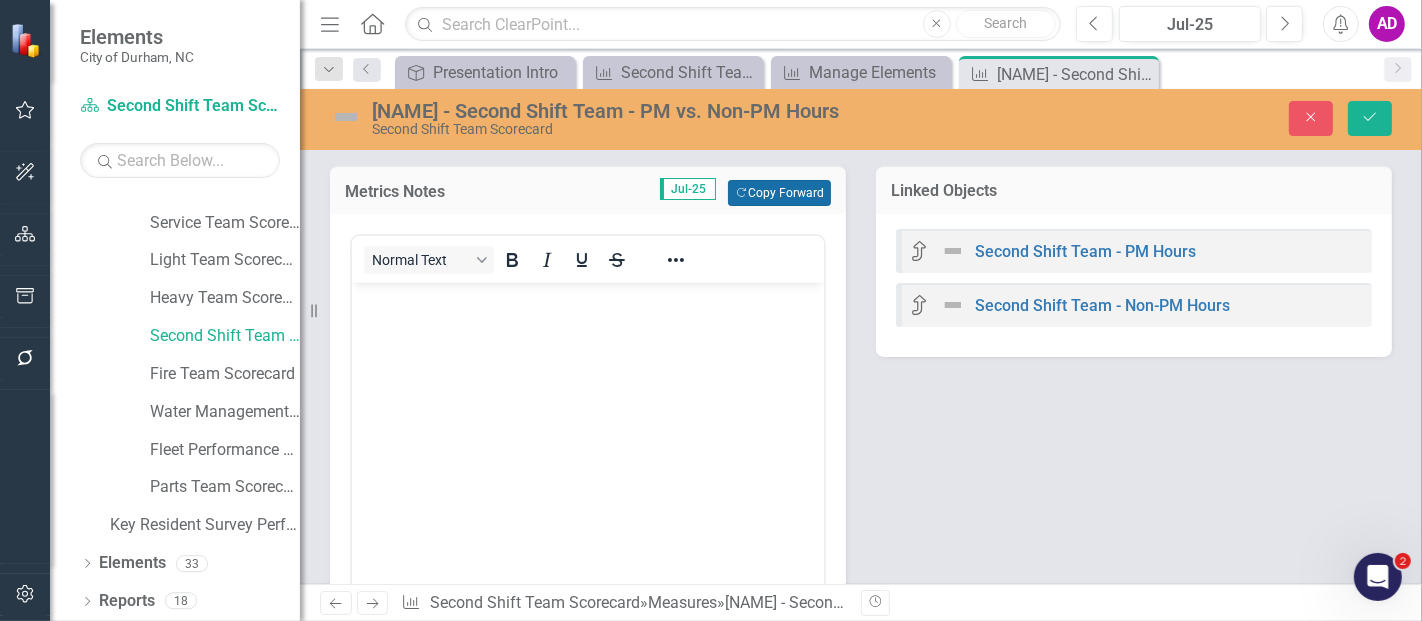 click on "Copy Forward  Copy Forward" at bounding box center (779, 193) 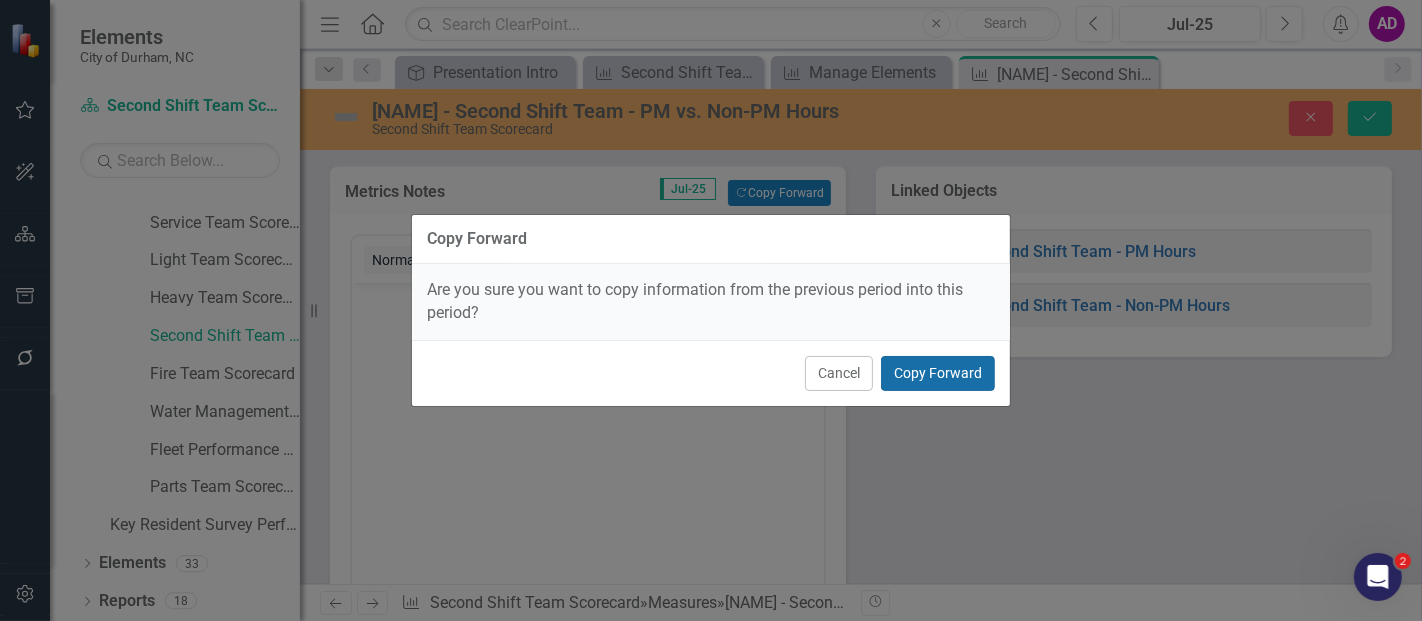 click on "Copy Forward" at bounding box center [938, 373] 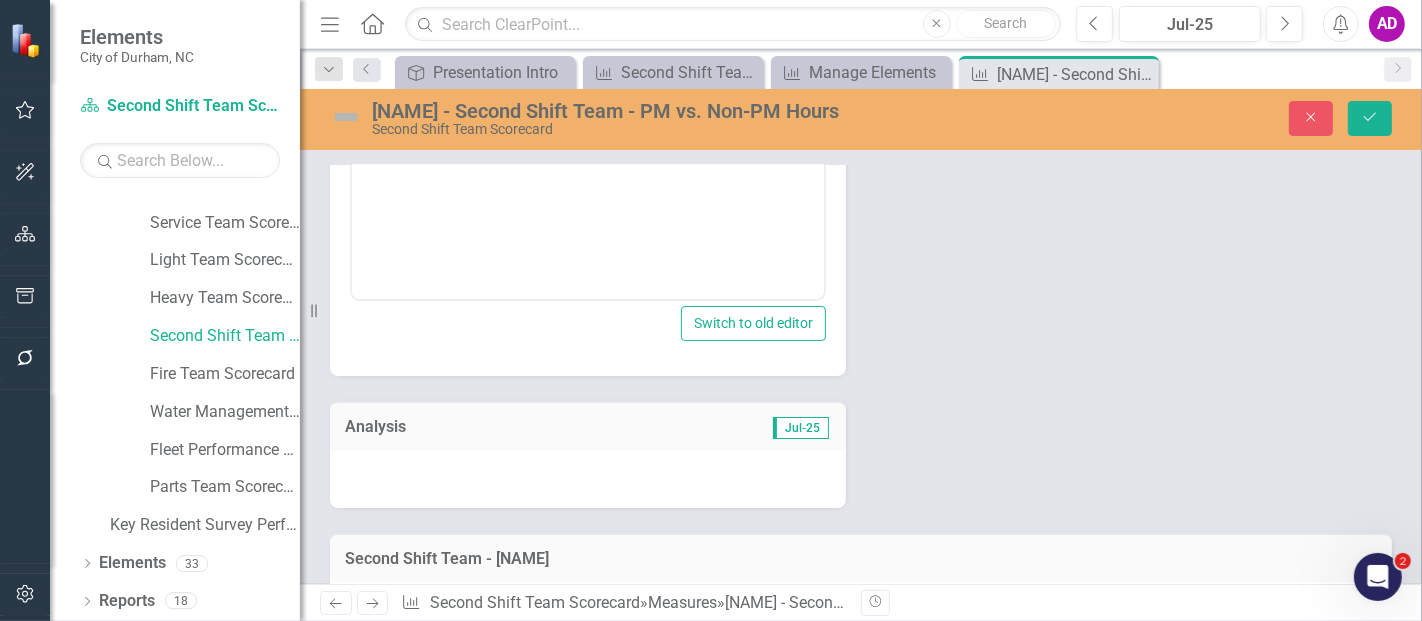 scroll, scrollTop: 444, scrollLeft: 0, axis: vertical 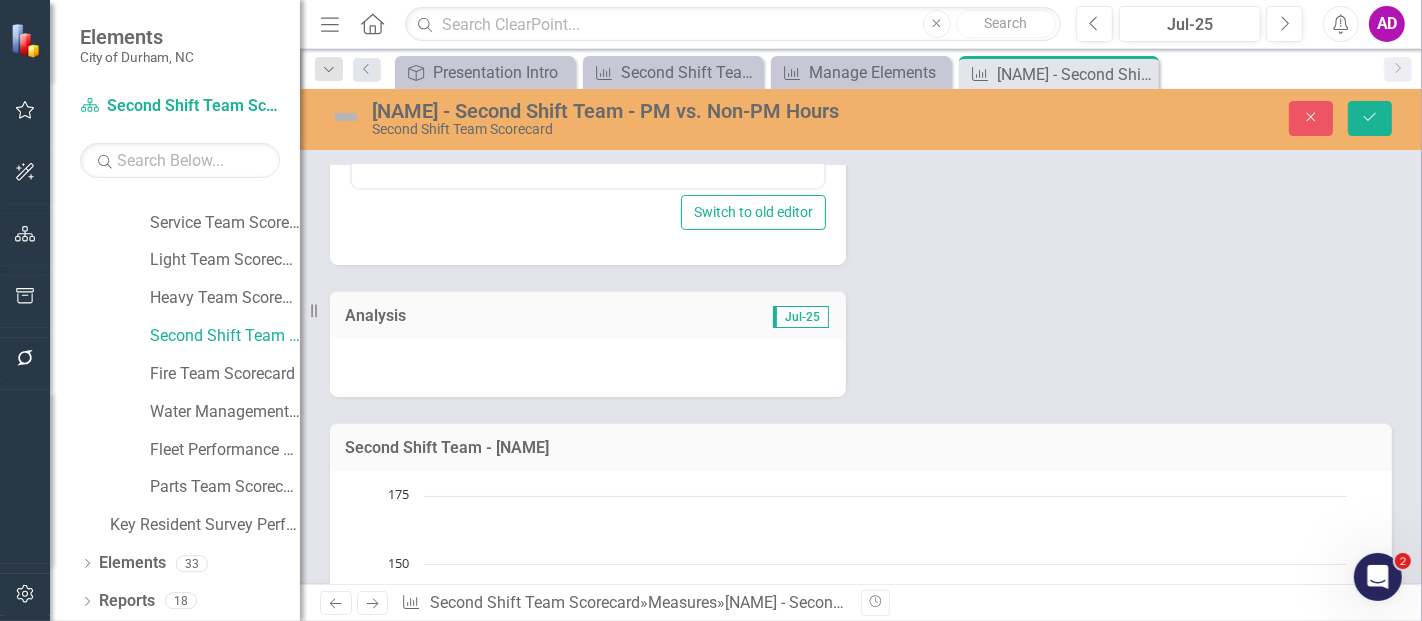 click at bounding box center (588, 368) 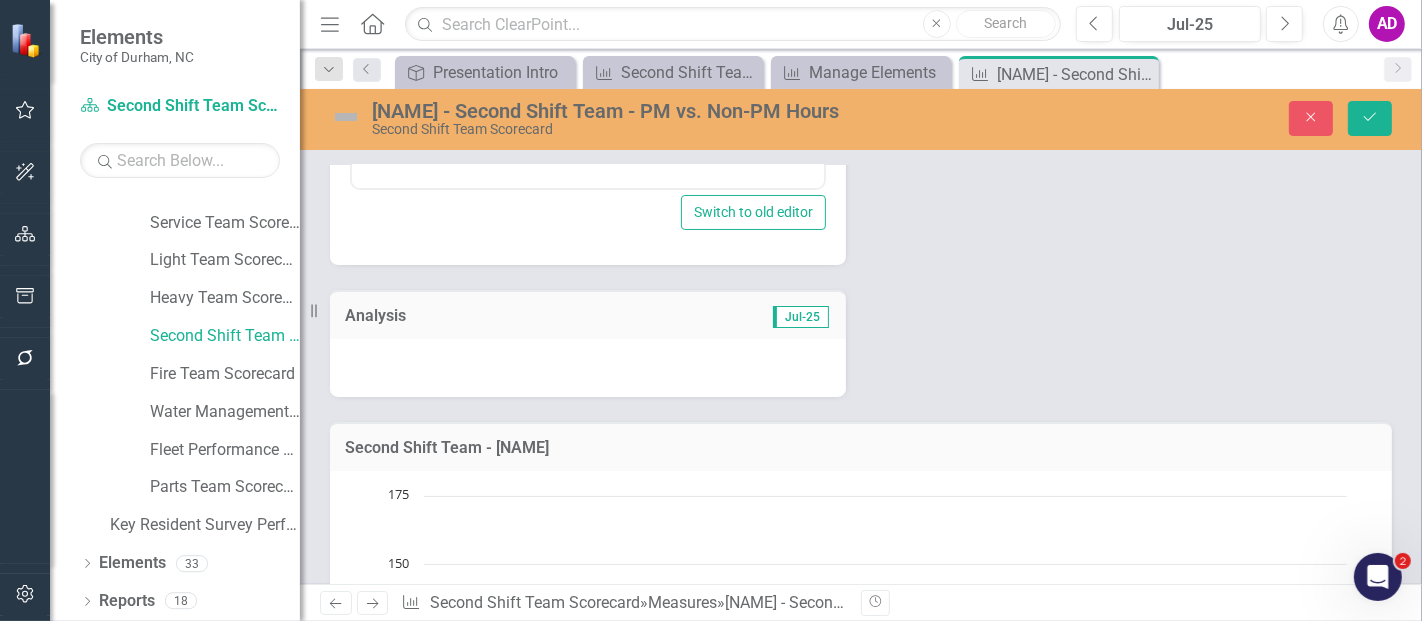 click at bounding box center [588, 368] 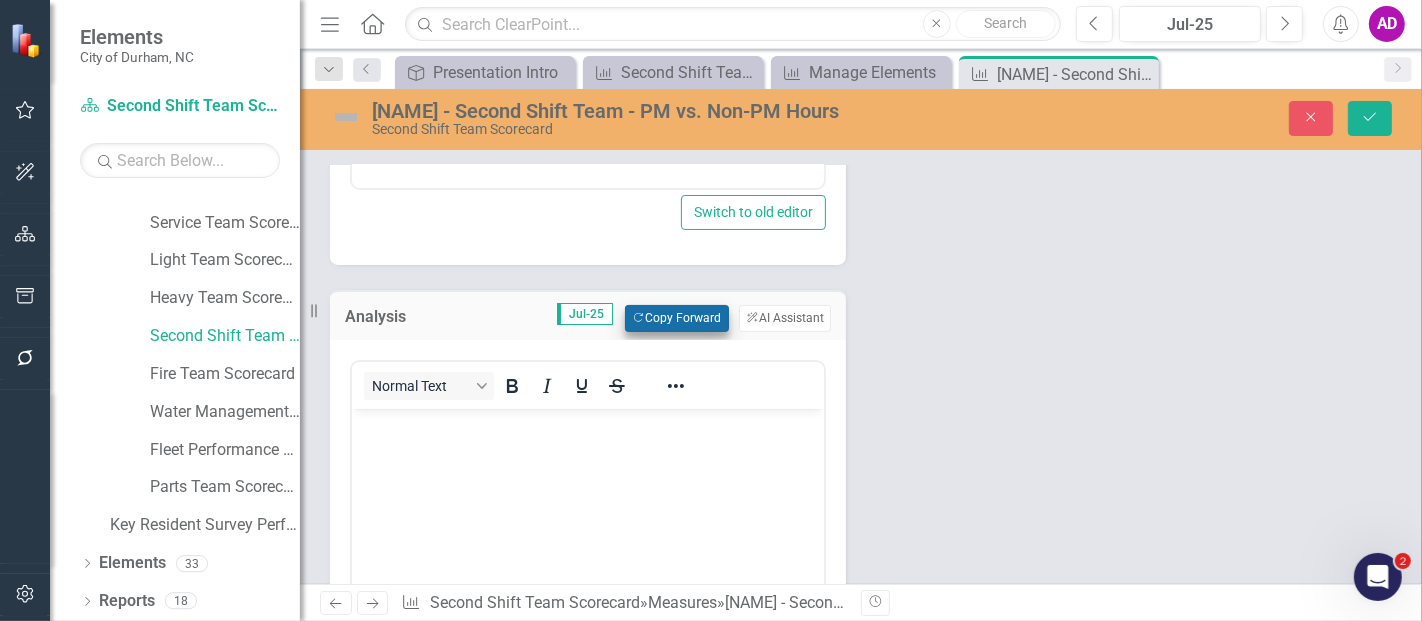 scroll, scrollTop: 0, scrollLeft: 0, axis: both 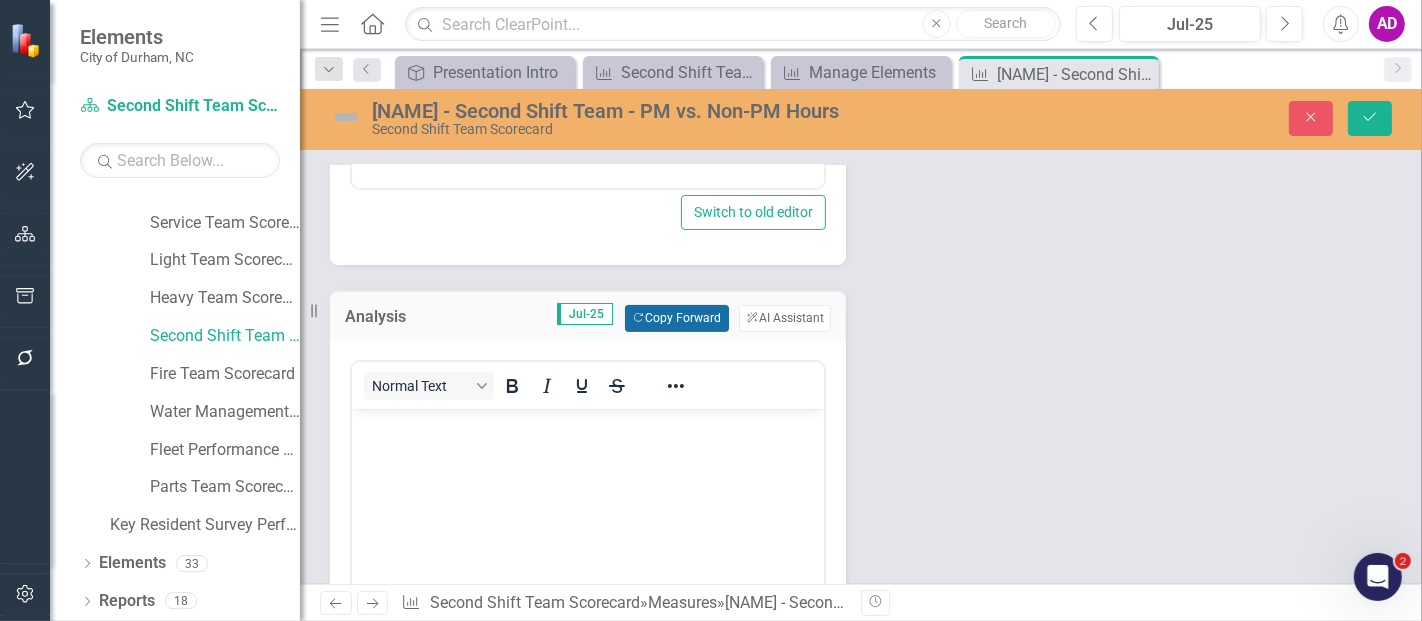 click on "Copy Forward  Copy Forward" at bounding box center (676, 318) 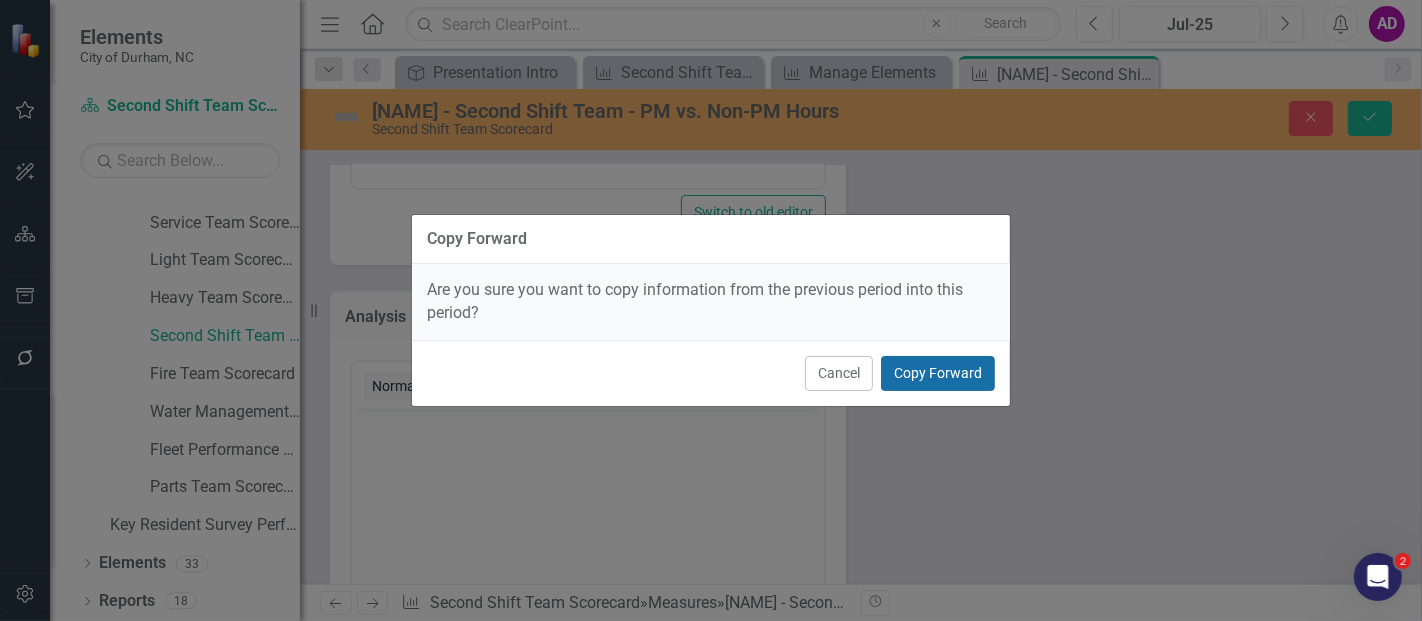 click on "Copy Forward" at bounding box center (938, 373) 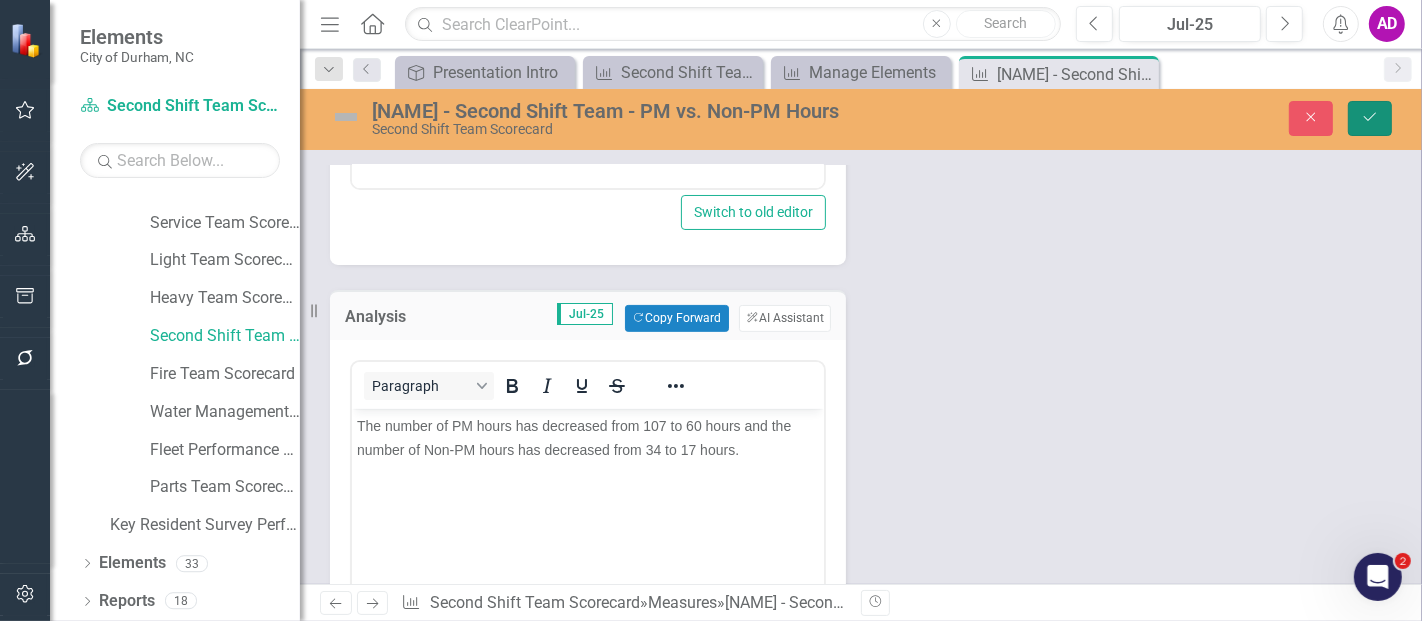 click on "Save" 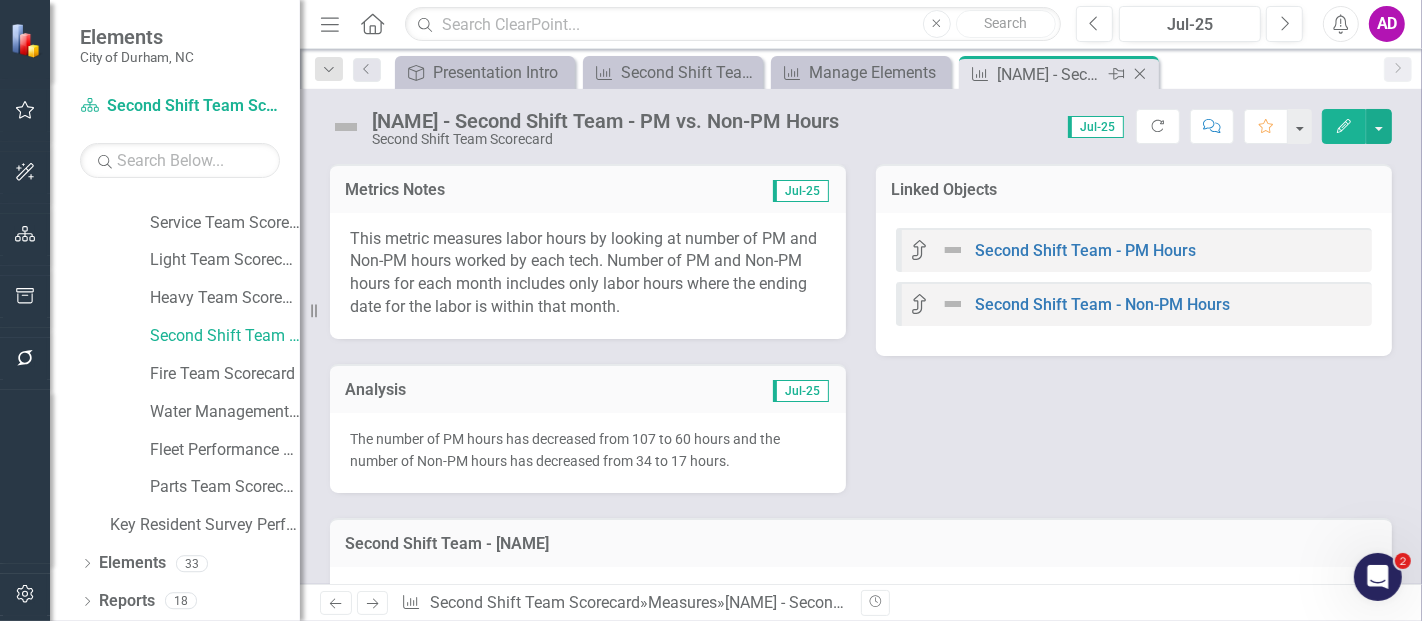click 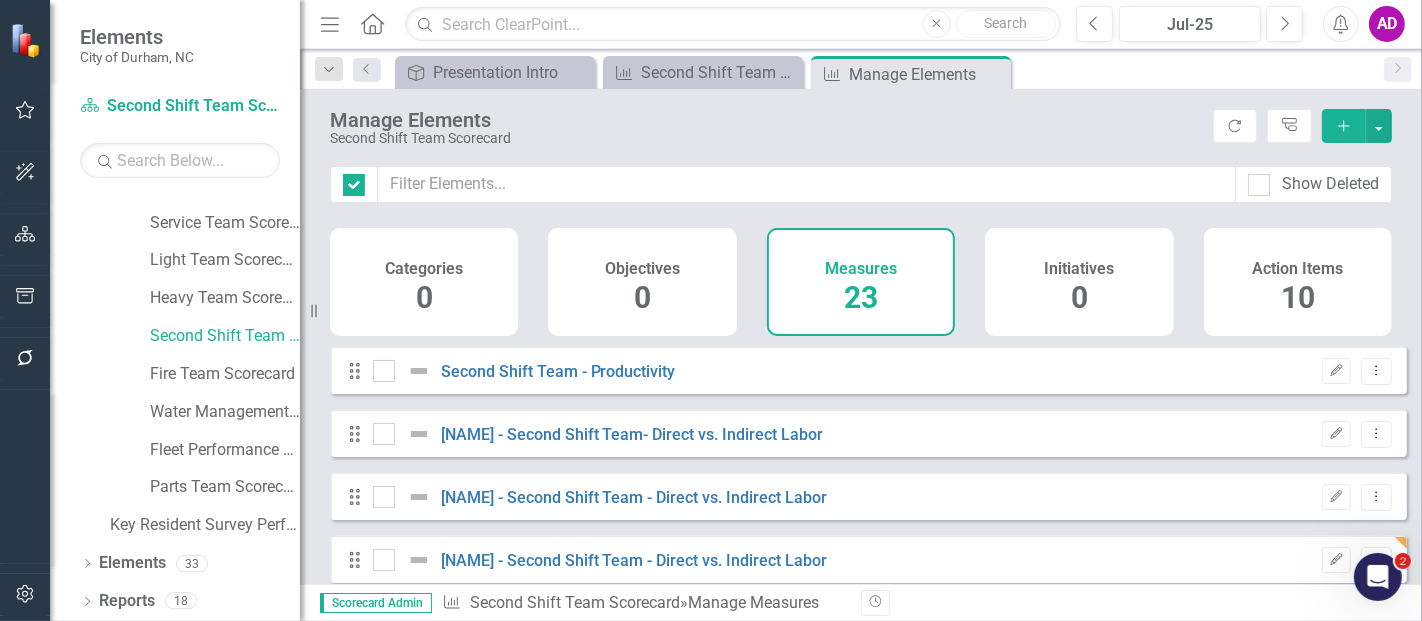 checkbox on "false" 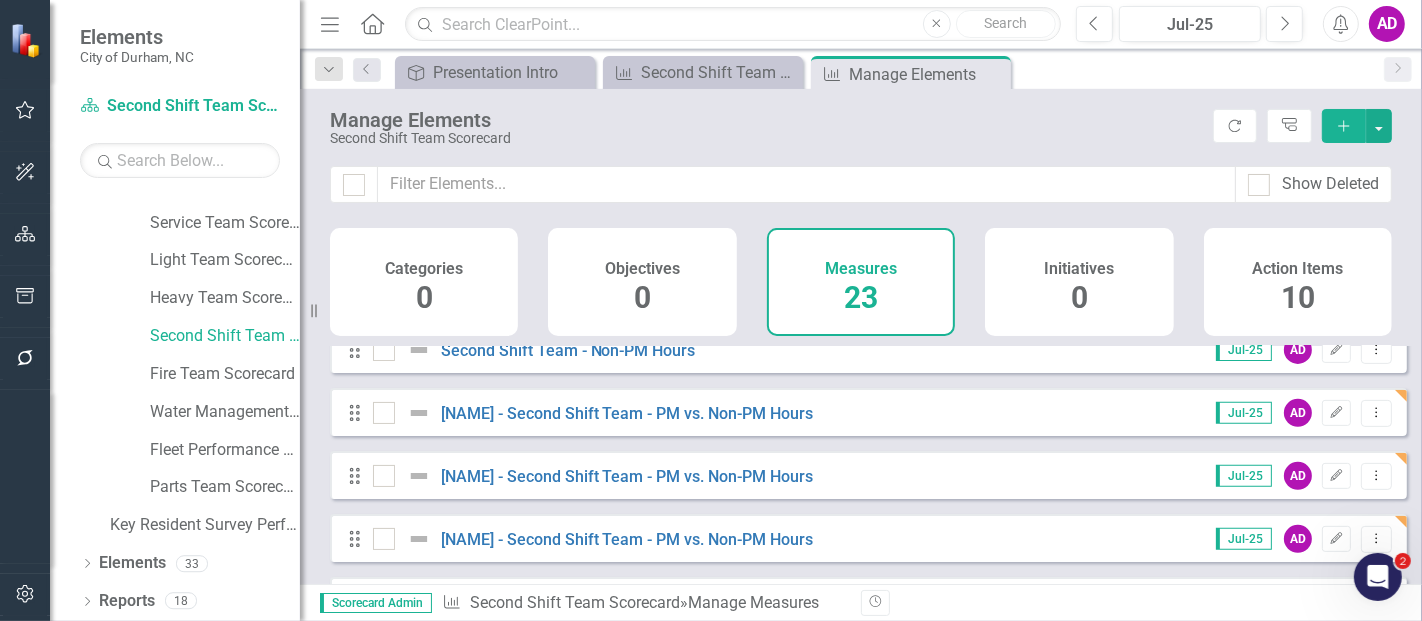 scroll, scrollTop: 888, scrollLeft: 0, axis: vertical 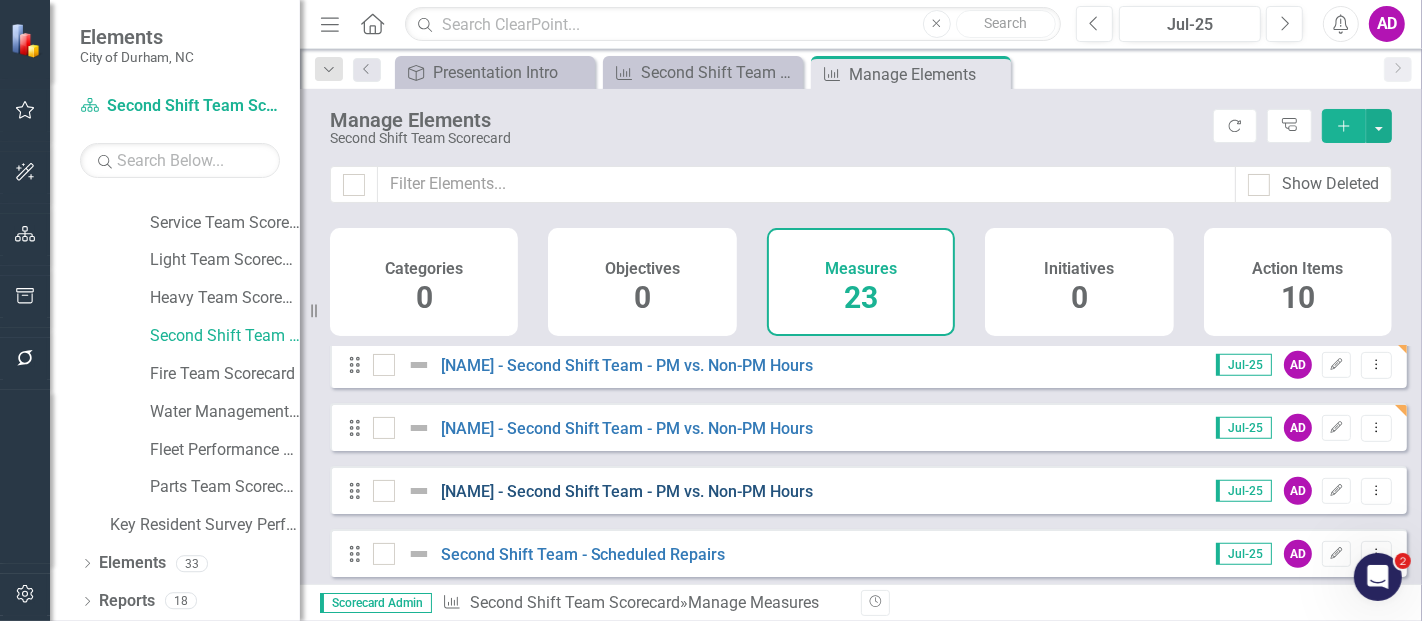 click on "[FIRST] [LAST] - Second Shift Team - PM vs. Non-PM Hours" at bounding box center [627, 491] 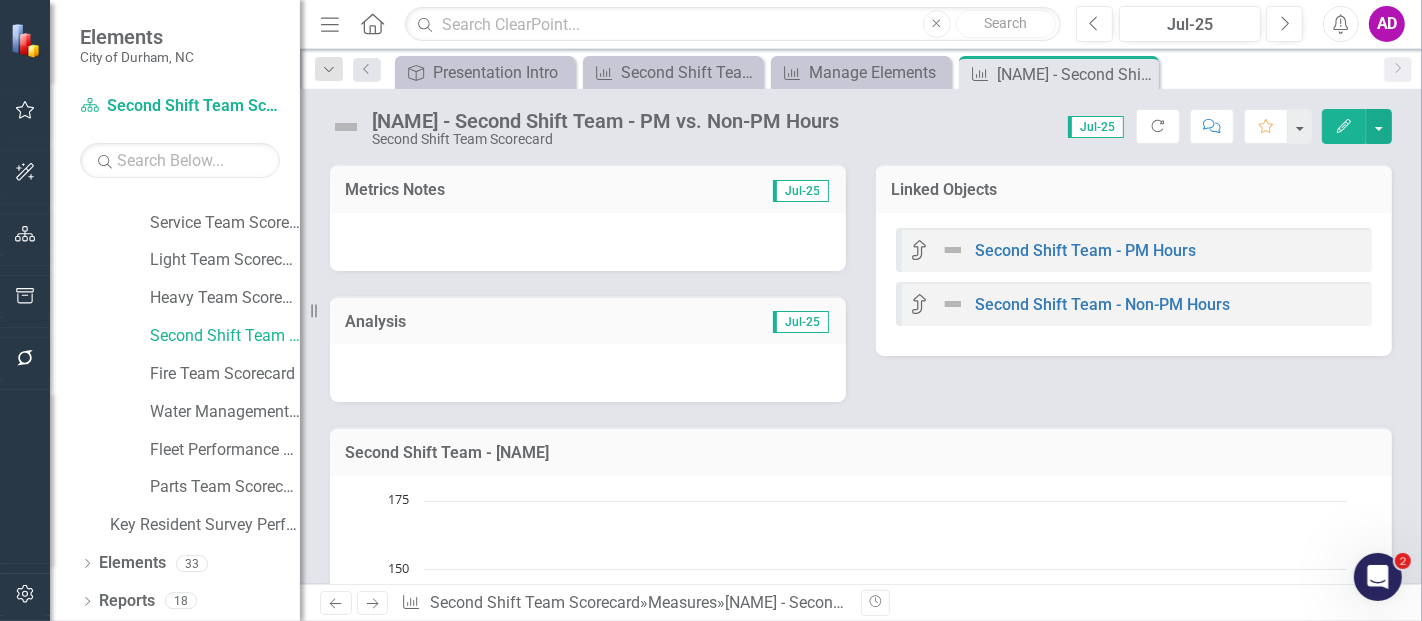 click at bounding box center [588, 242] 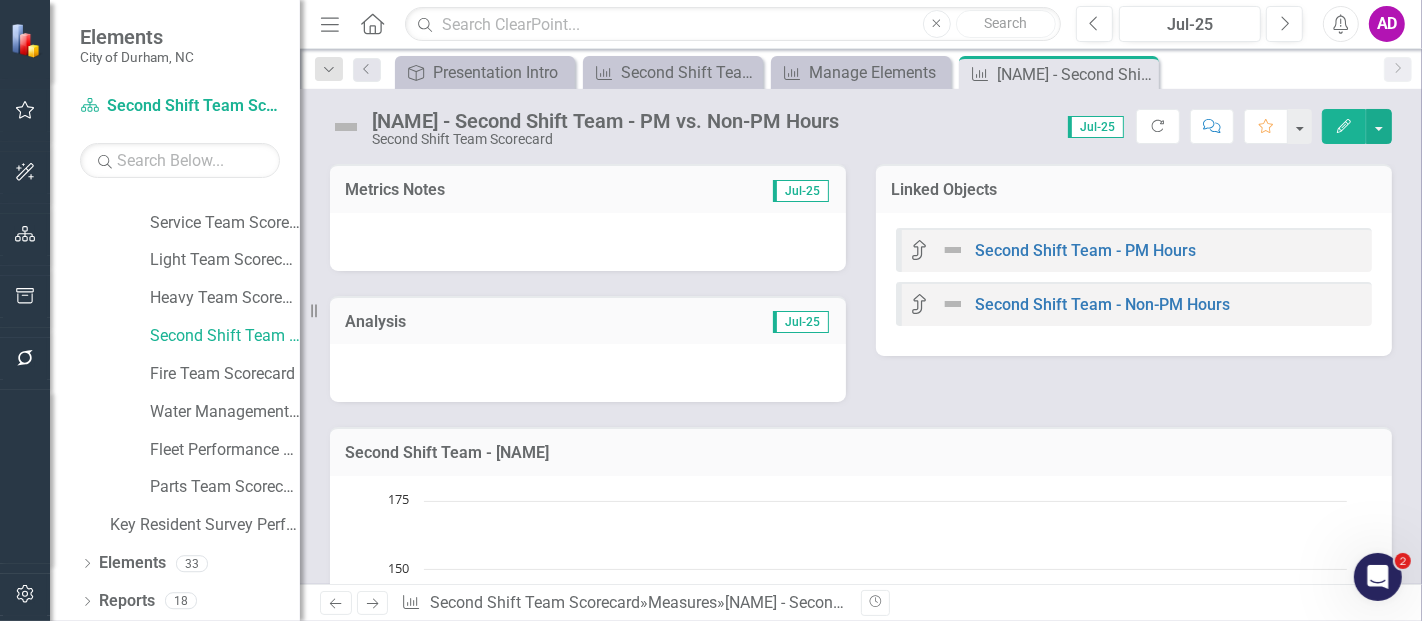 click at bounding box center (588, 242) 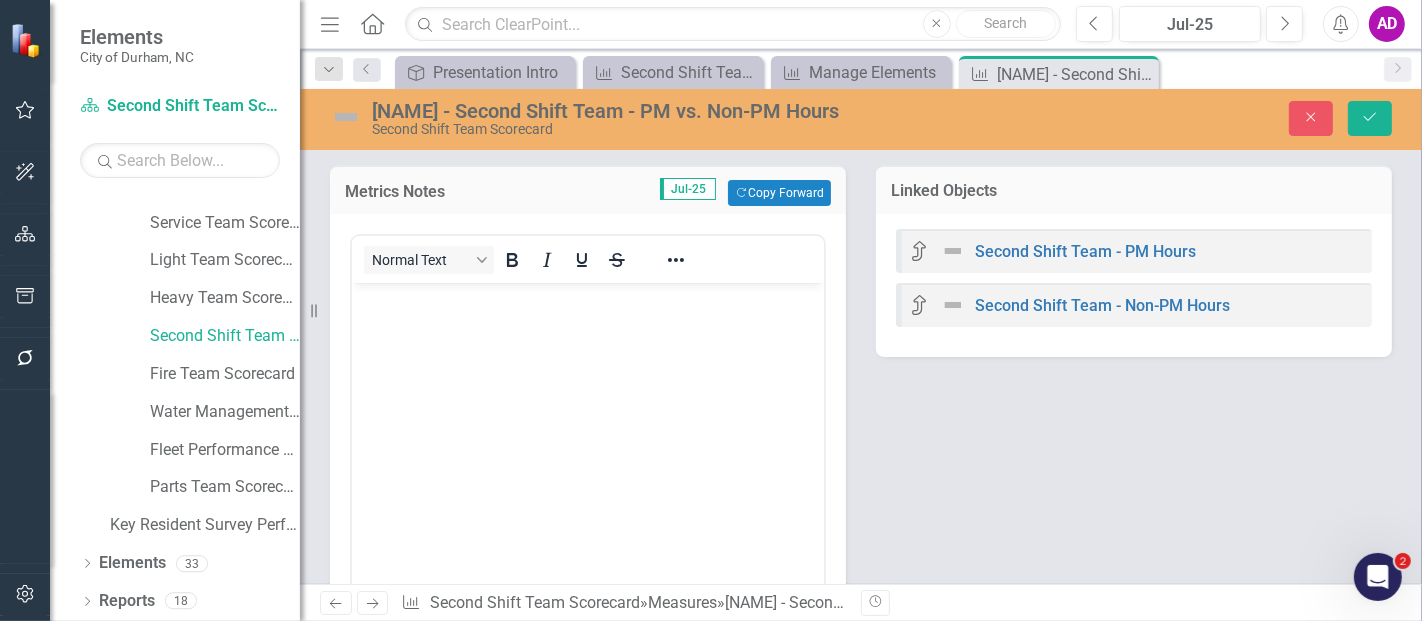 scroll, scrollTop: 0, scrollLeft: 0, axis: both 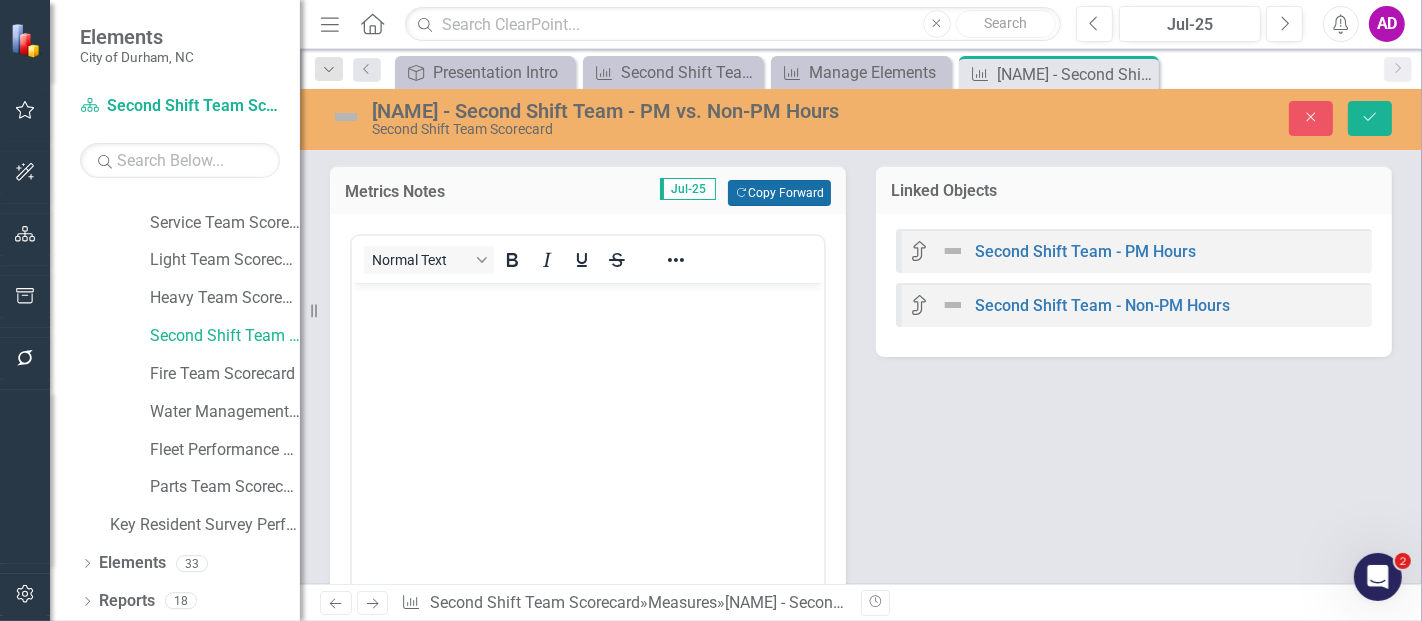 click on "Copy Forward  Copy Forward" at bounding box center [779, 193] 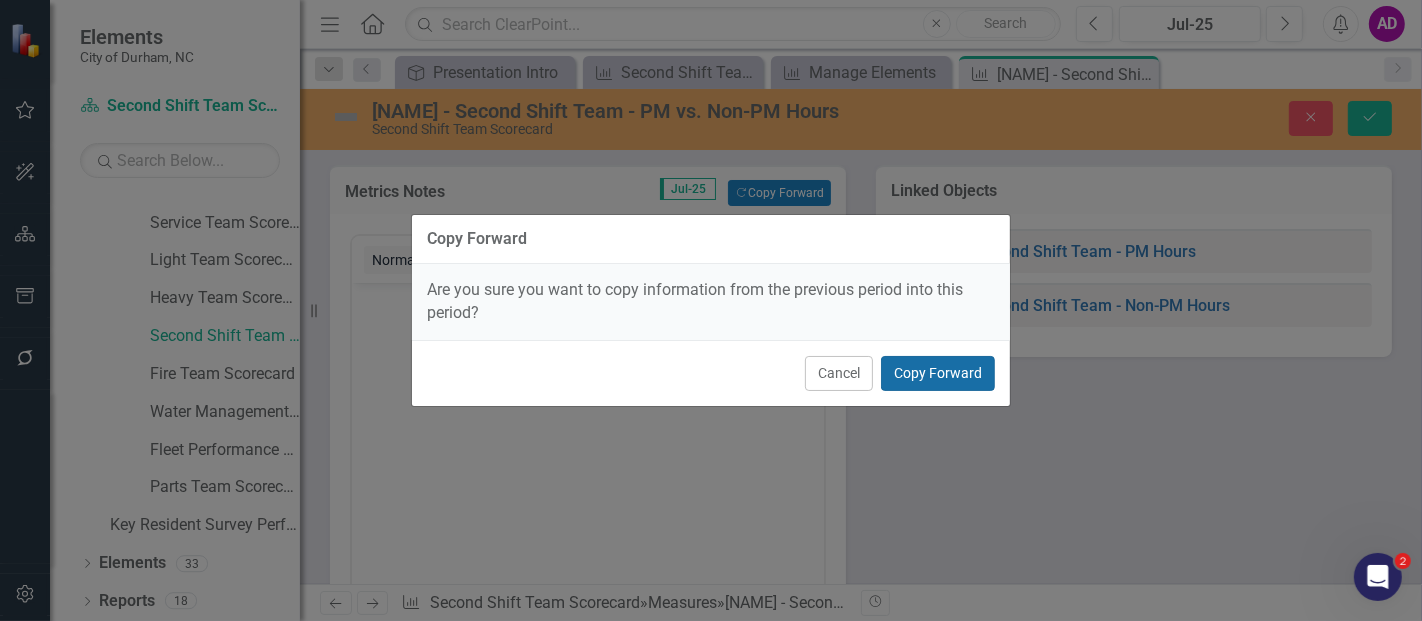 click on "Copy Forward" at bounding box center [938, 373] 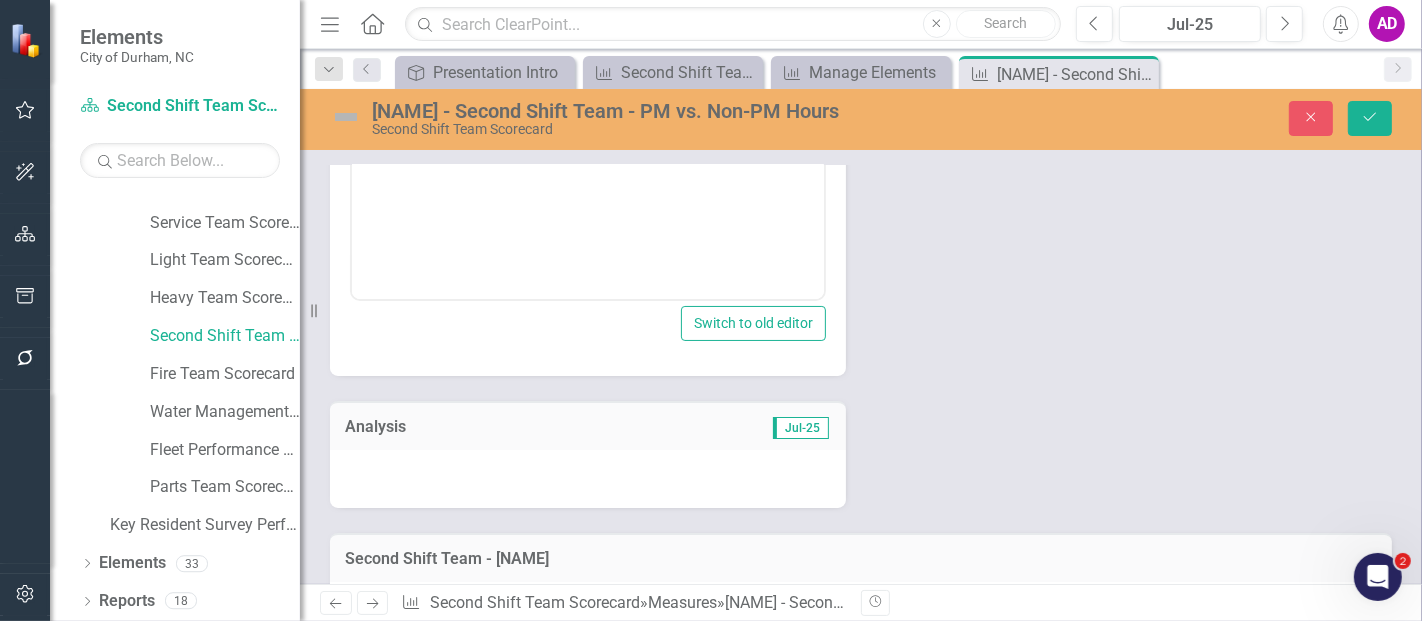 scroll, scrollTop: 444, scrollLeft: 0, axis: vertical 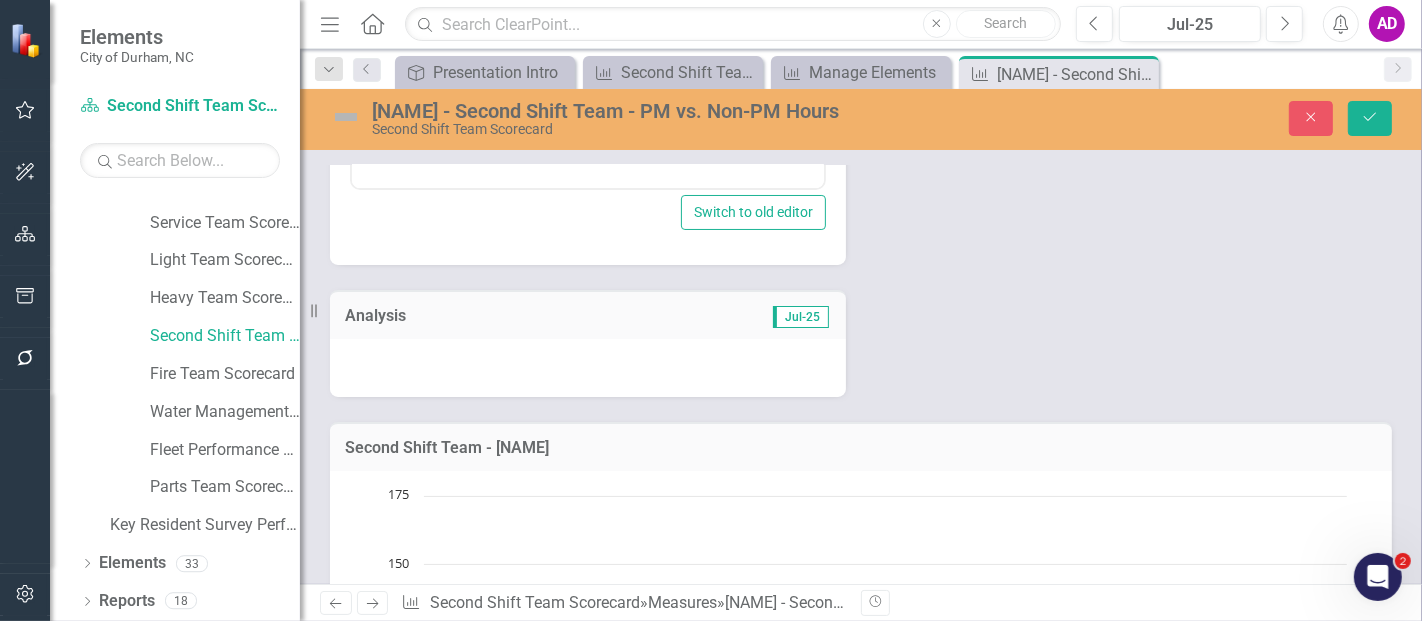 click at bounding box center [588, 368] 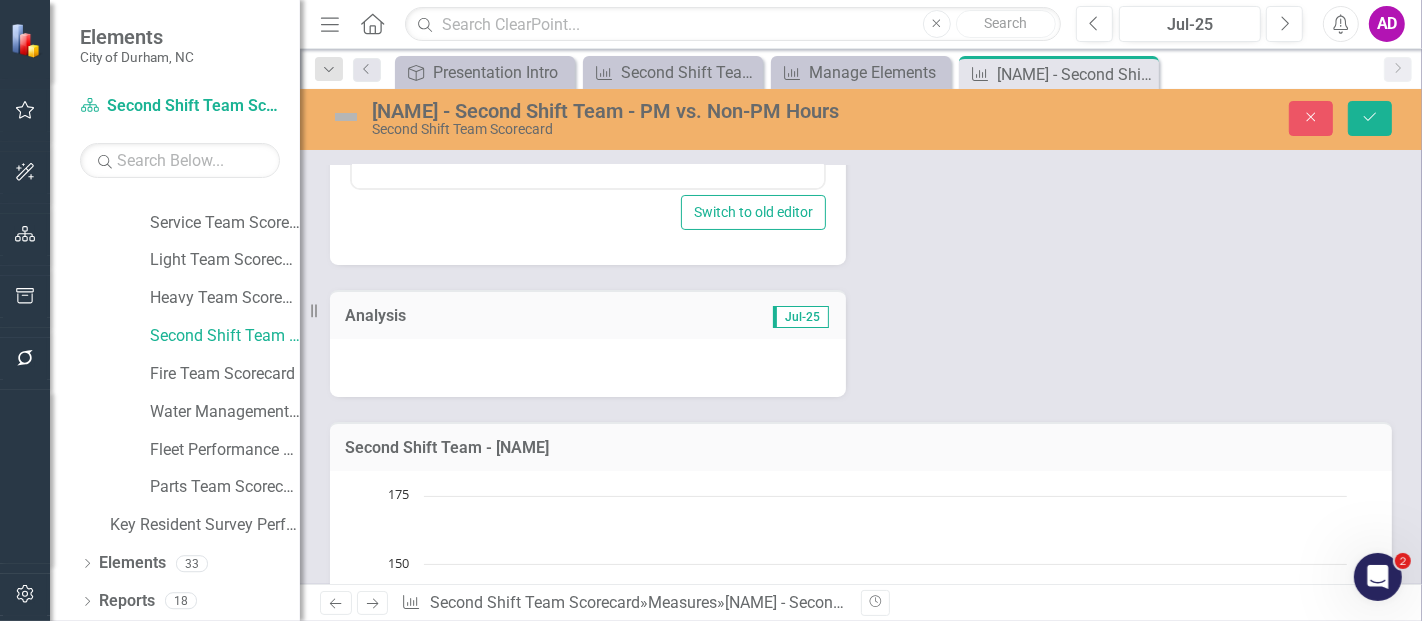 click at bounding box center (588, 368) 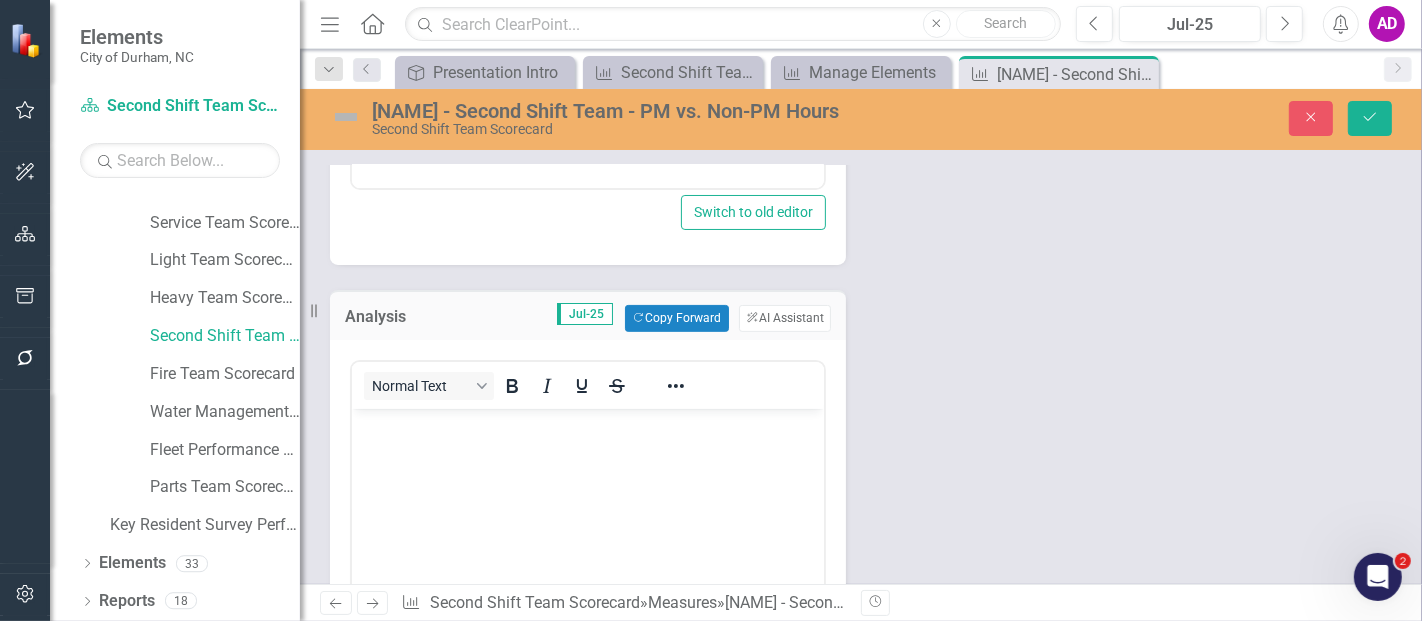 scroll, scrollTop: 0, scrollLeft: 0, axis: both 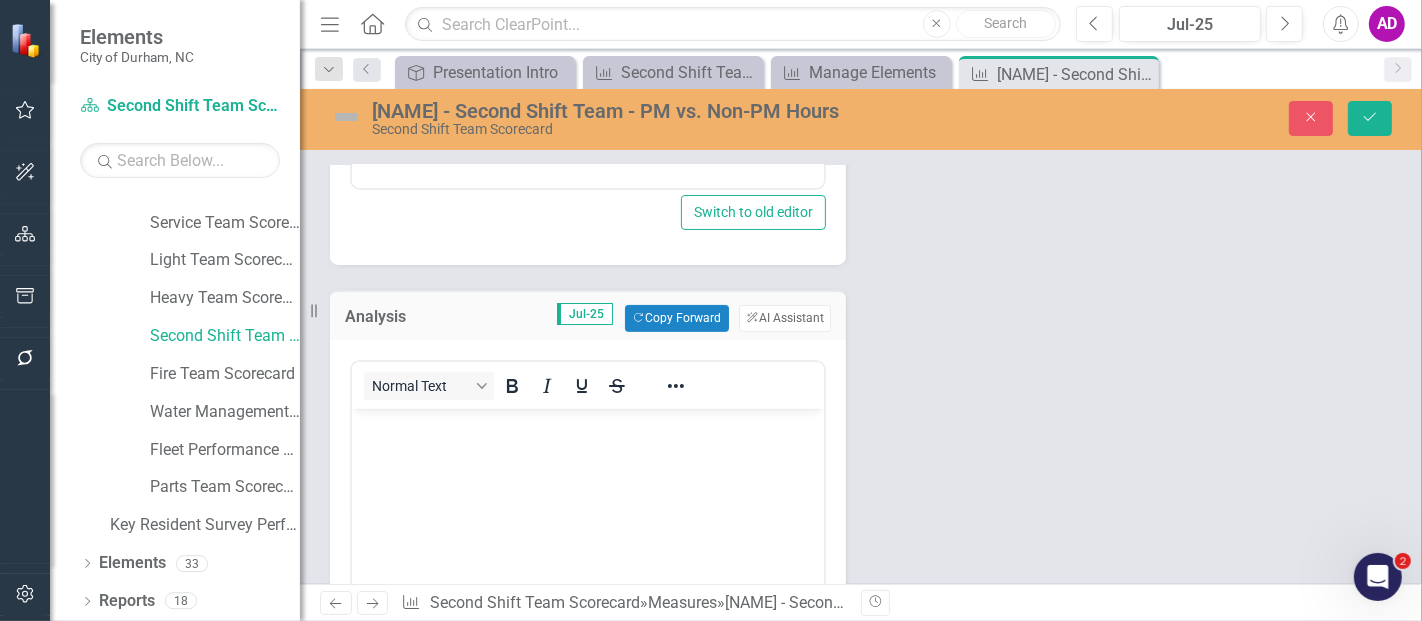 click on "ClearPoint AI  AI Assistant" at bounding box center [780, 318] 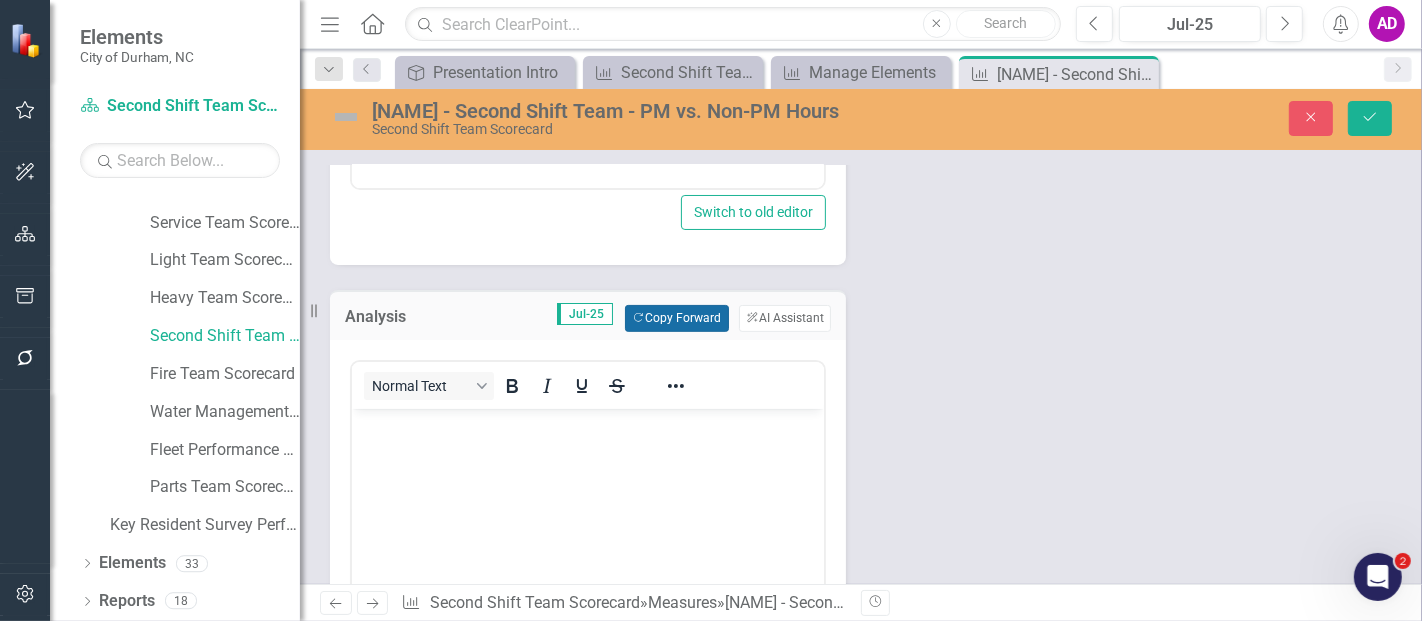 click on "Copy Forward  Copy Forward" at bounding box center (676, 318) 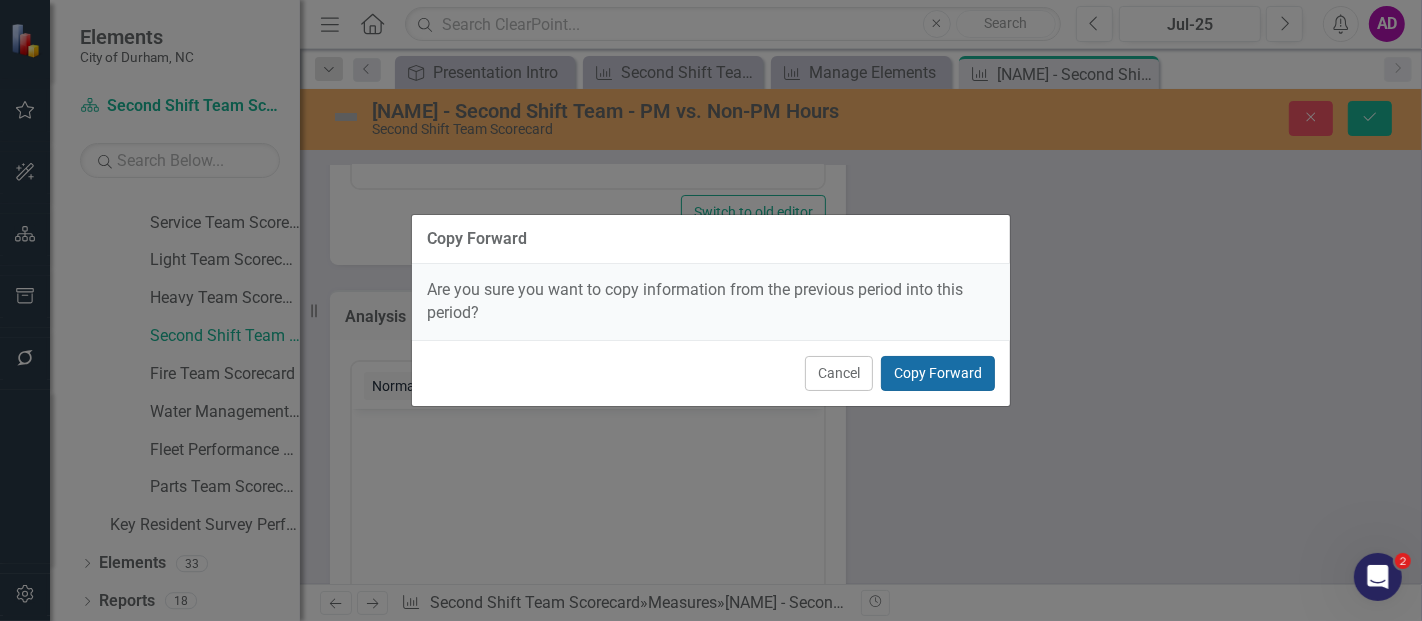 click on "Copy Forward" at bounding box center [938, 373] 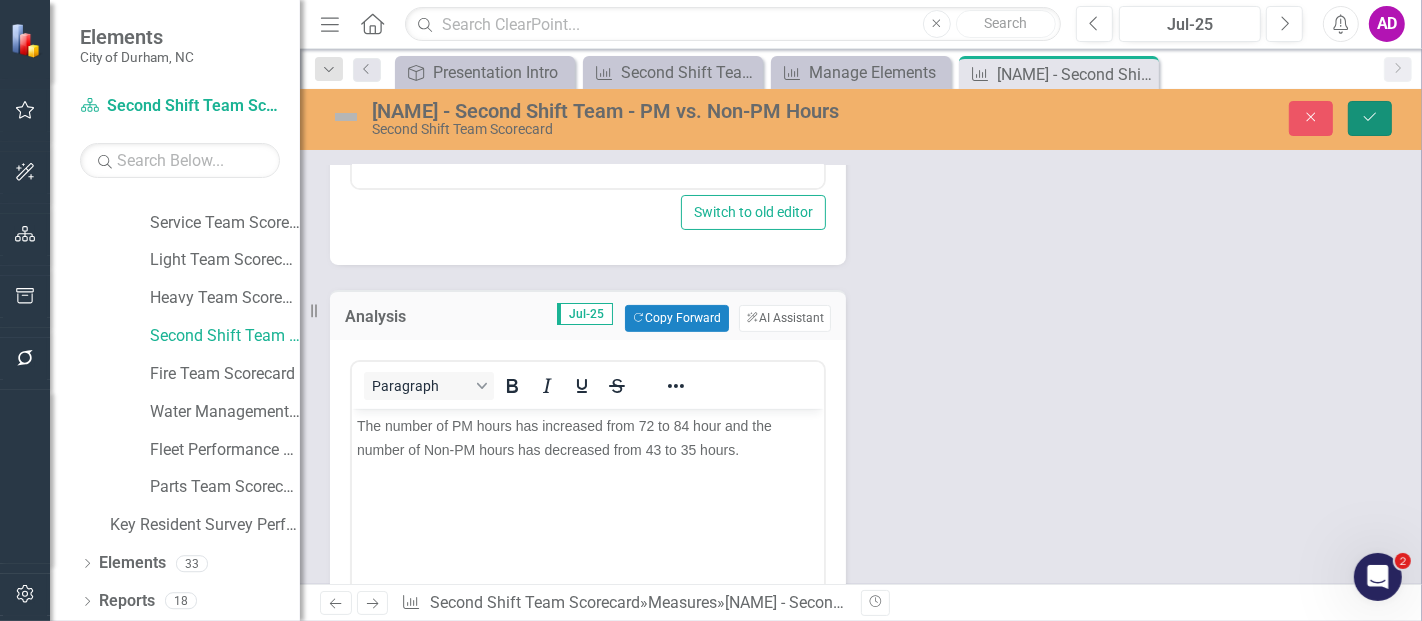 click on "Save" at bounding box center (1370, 118) 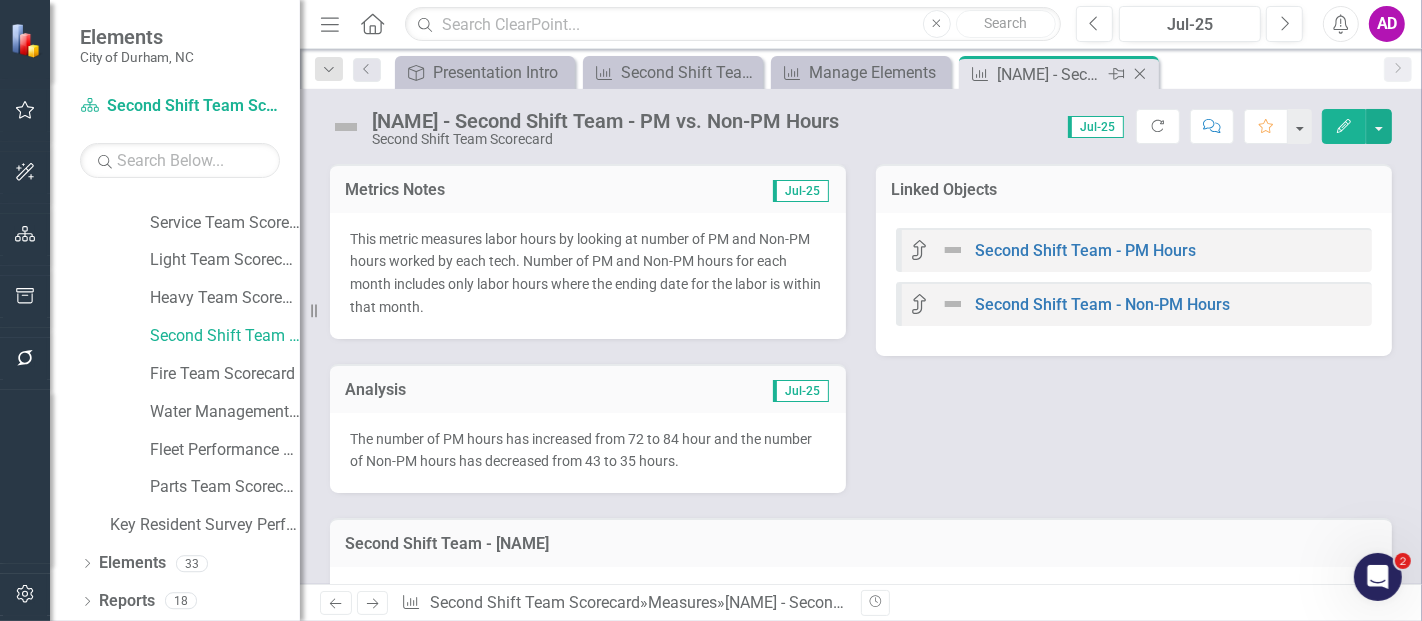 click on "Close" 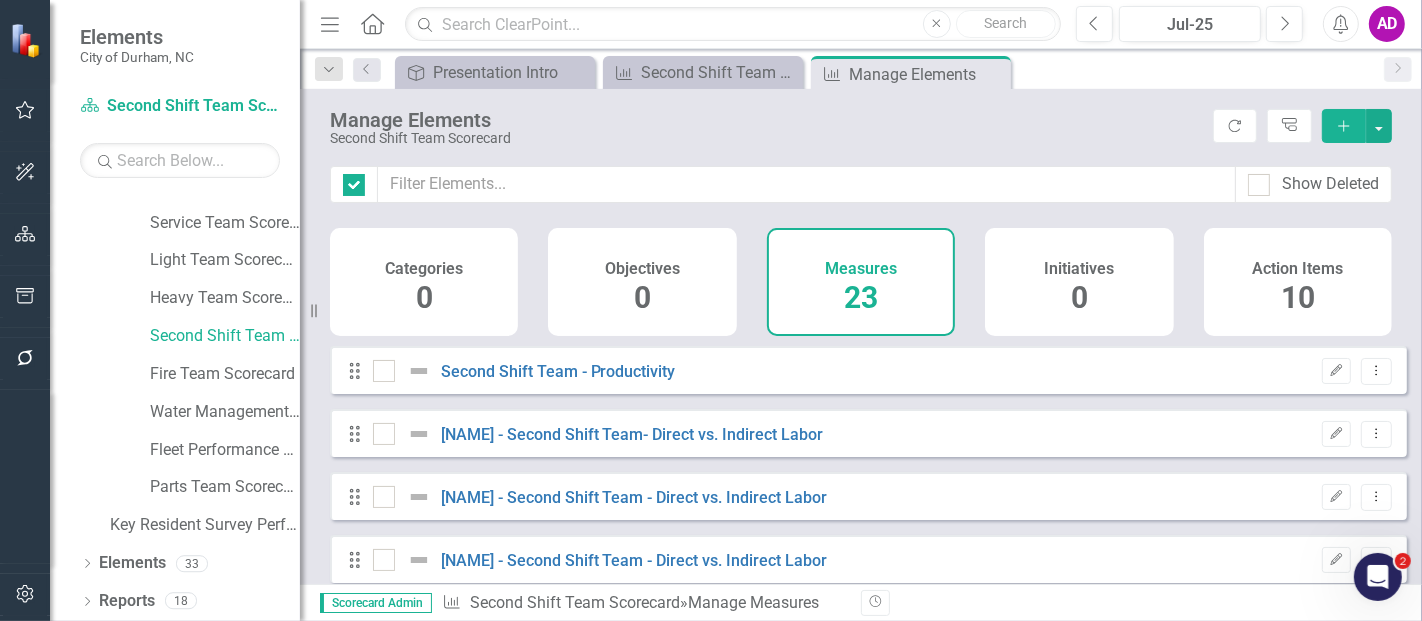 checkbox on "false" 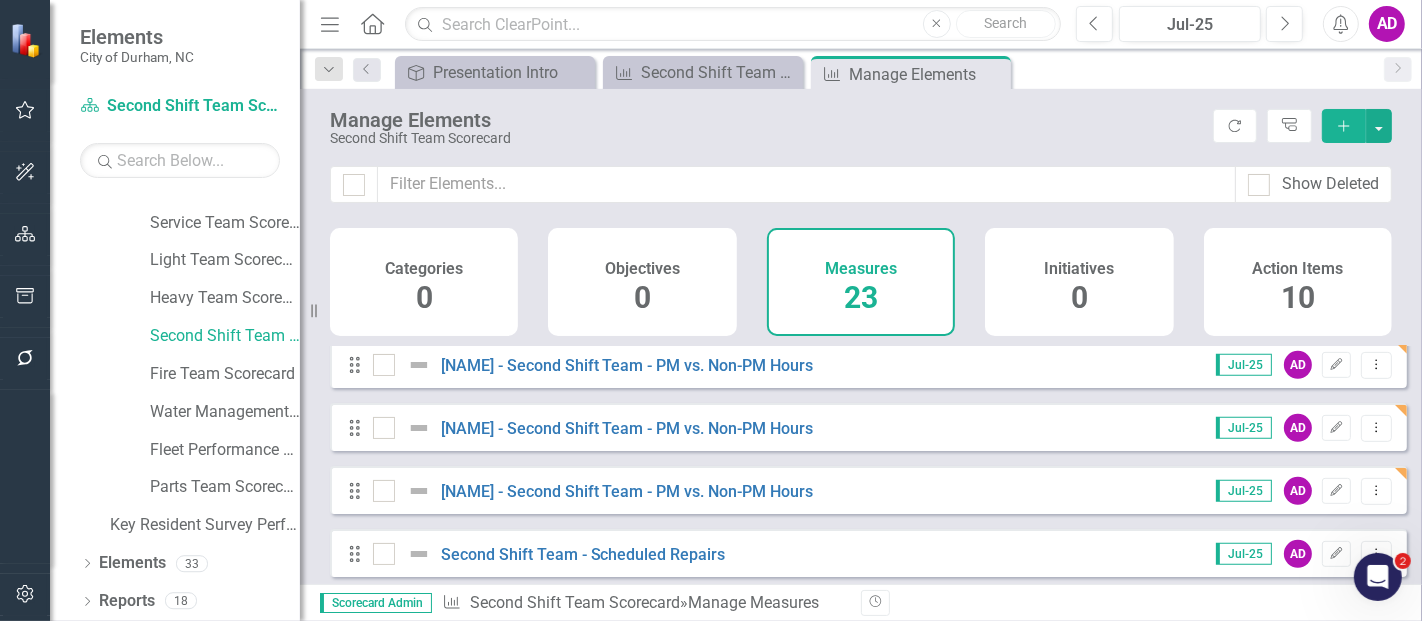 scroll, scrollTop: 1000, scrollLeft: 0, axis: vertical 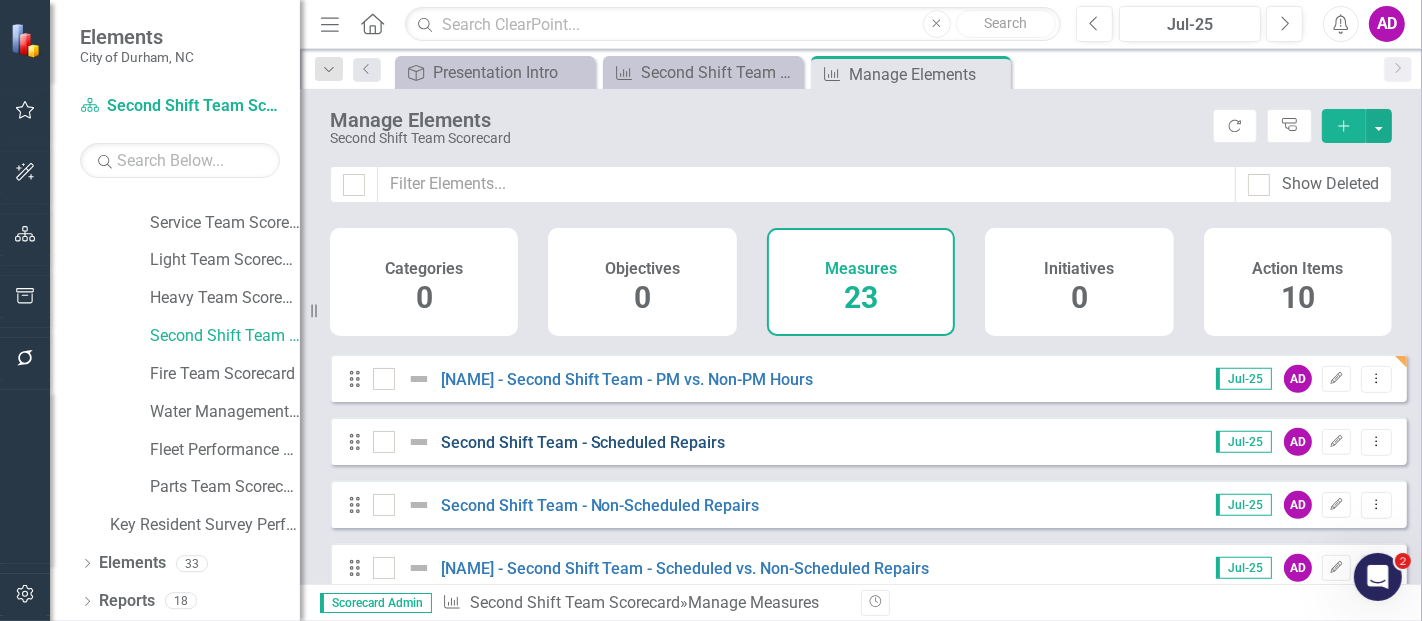 click on "Second Shift Team - Scheduled Repairs" at bounding box center [583, 442] 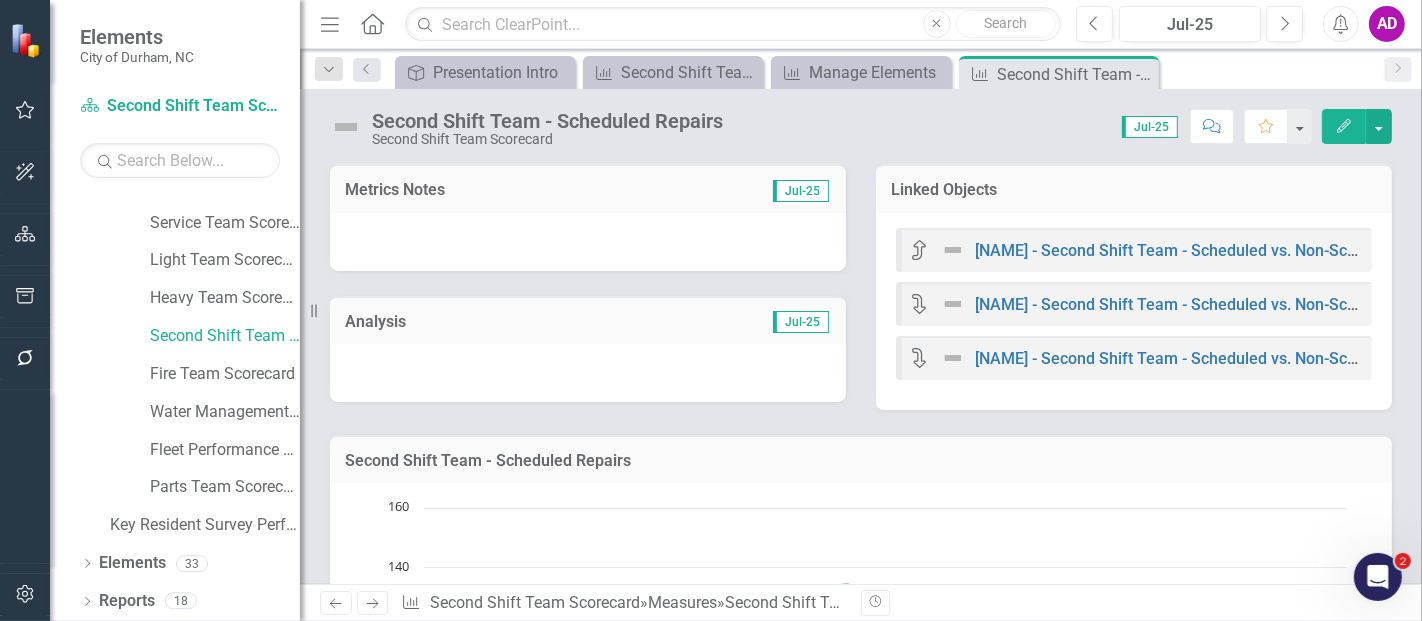 click at bounding box center [588, 242] 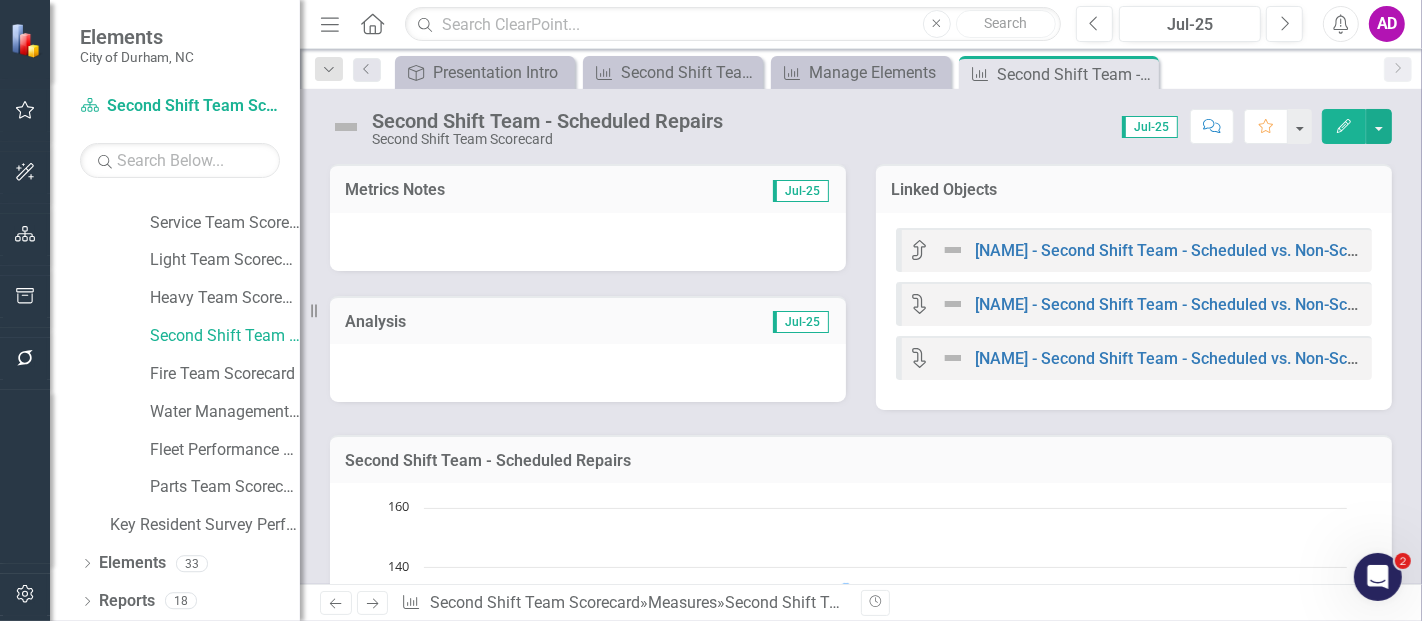 click at bounding box center (588, 242) 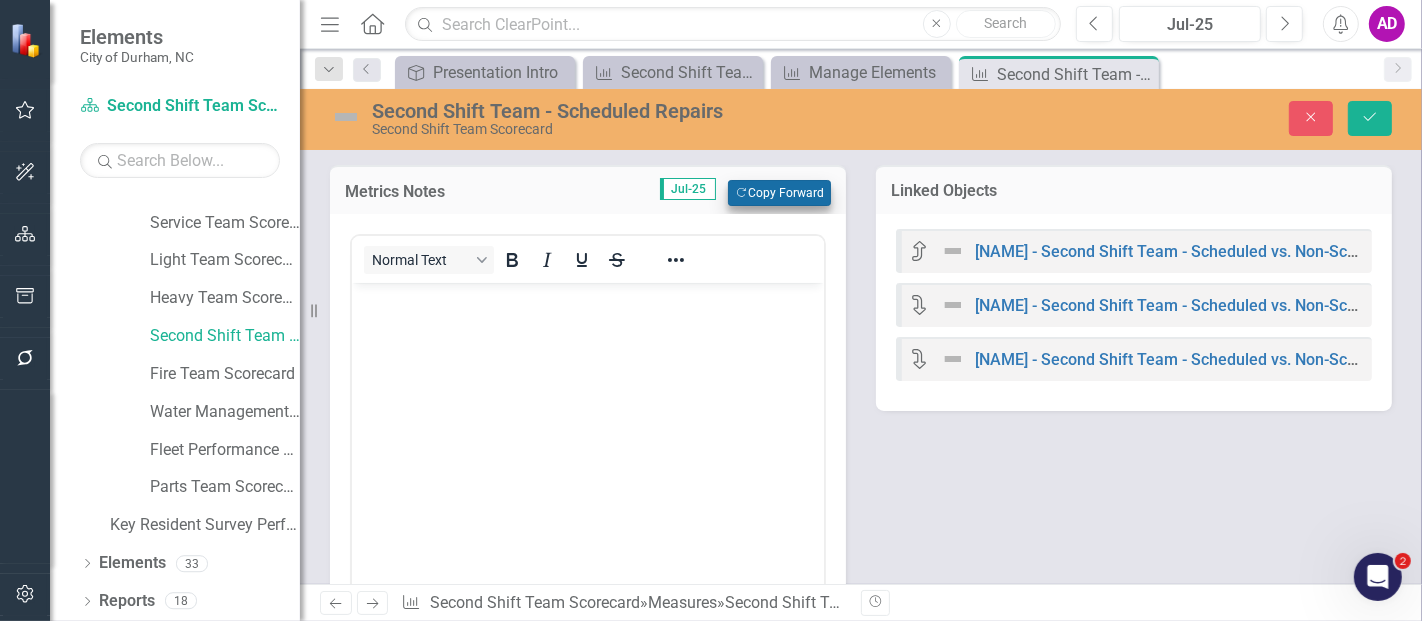 scroll, scrollTop: 0, scrollLeft: 0, axis: both 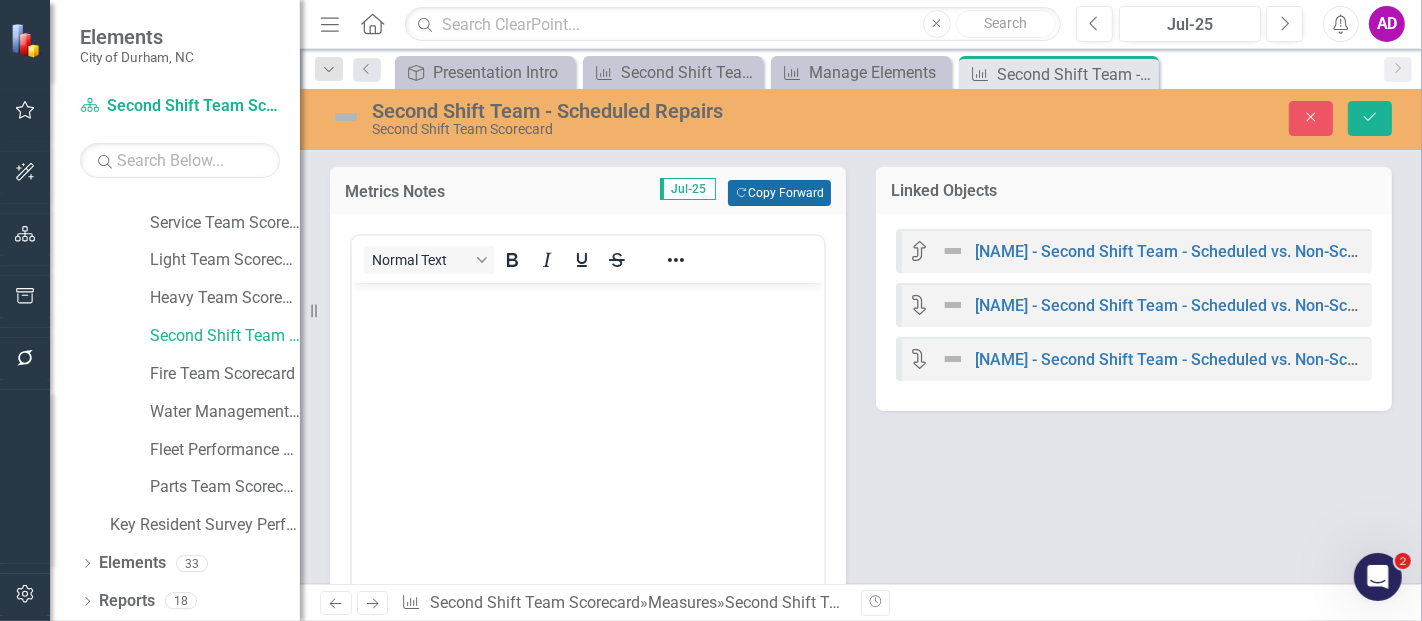 click on "Copy Forward  Copy Forward" at bounding box center (779, 193) 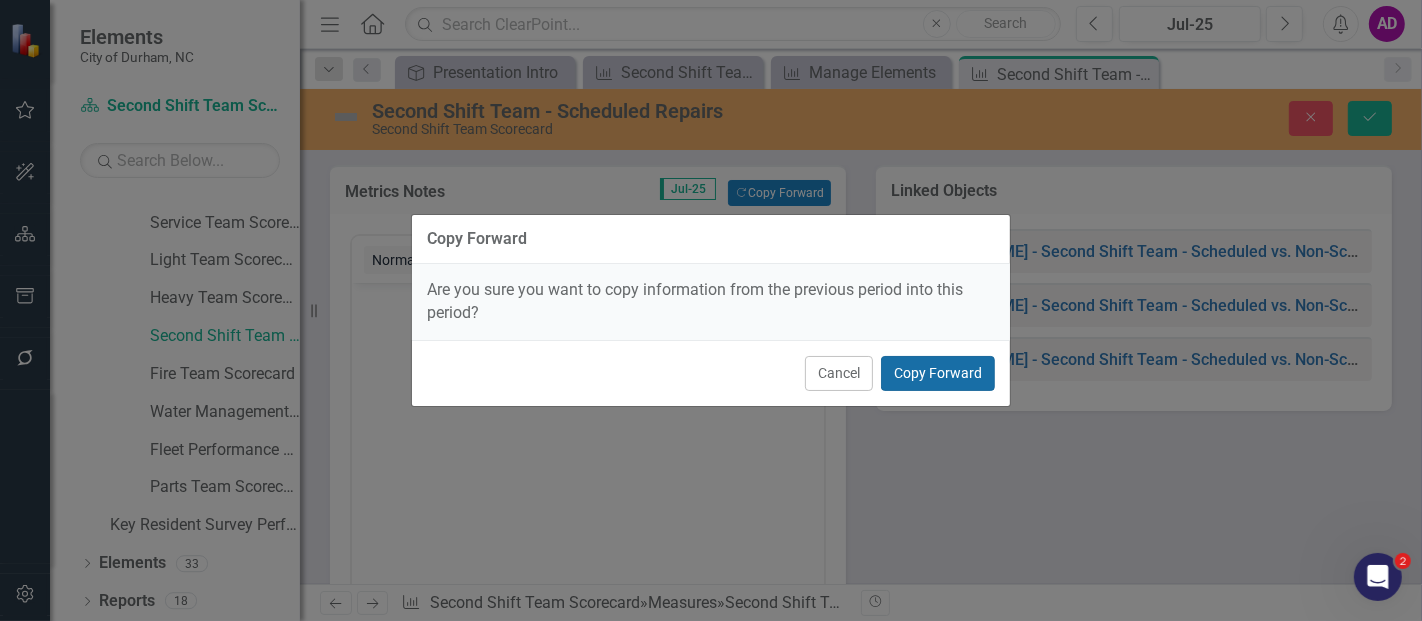 click on "Copy Forward" at bounding box center [938, 373] 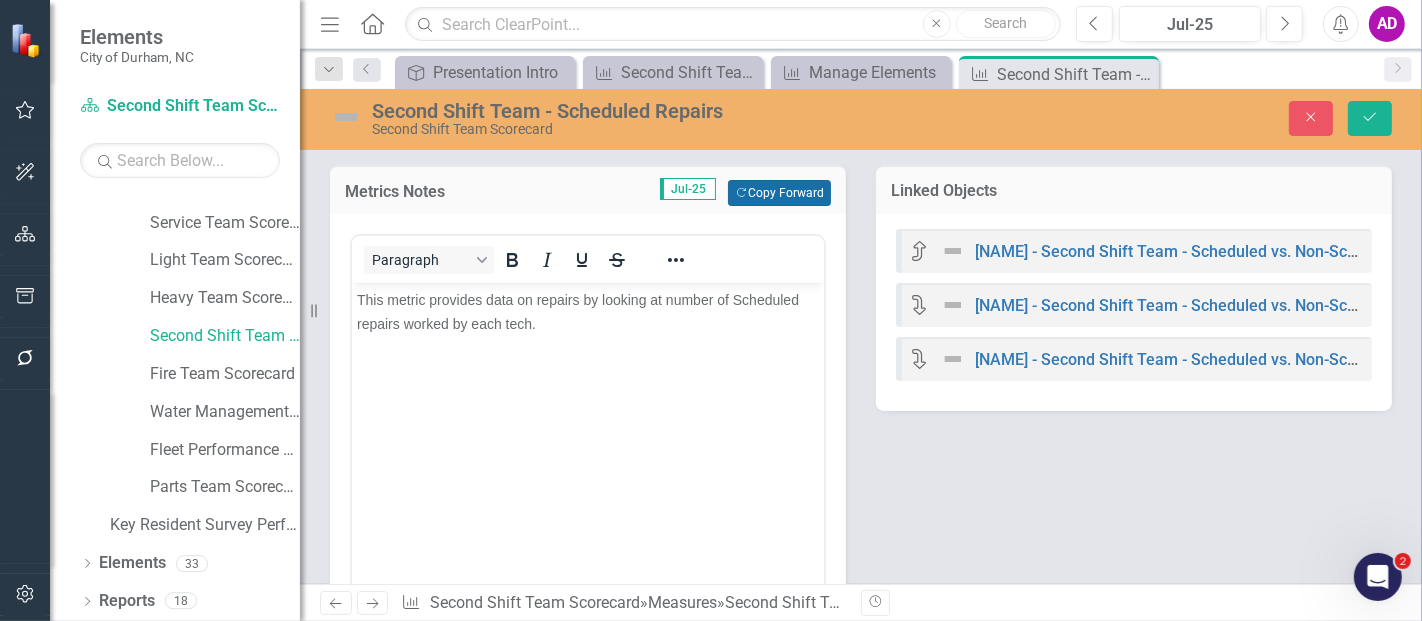 scroll, scrollTop: 444, scrollLeft: 0, axis: vertical 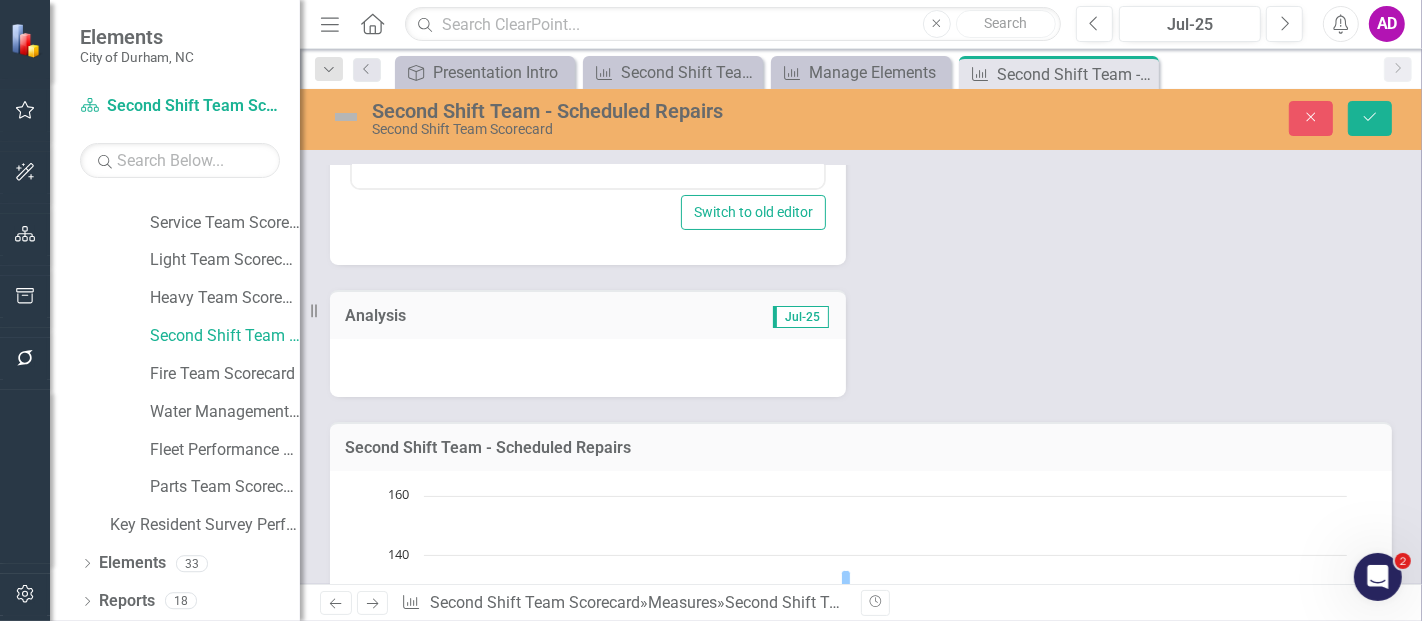 click at bounding box center (588, 368) 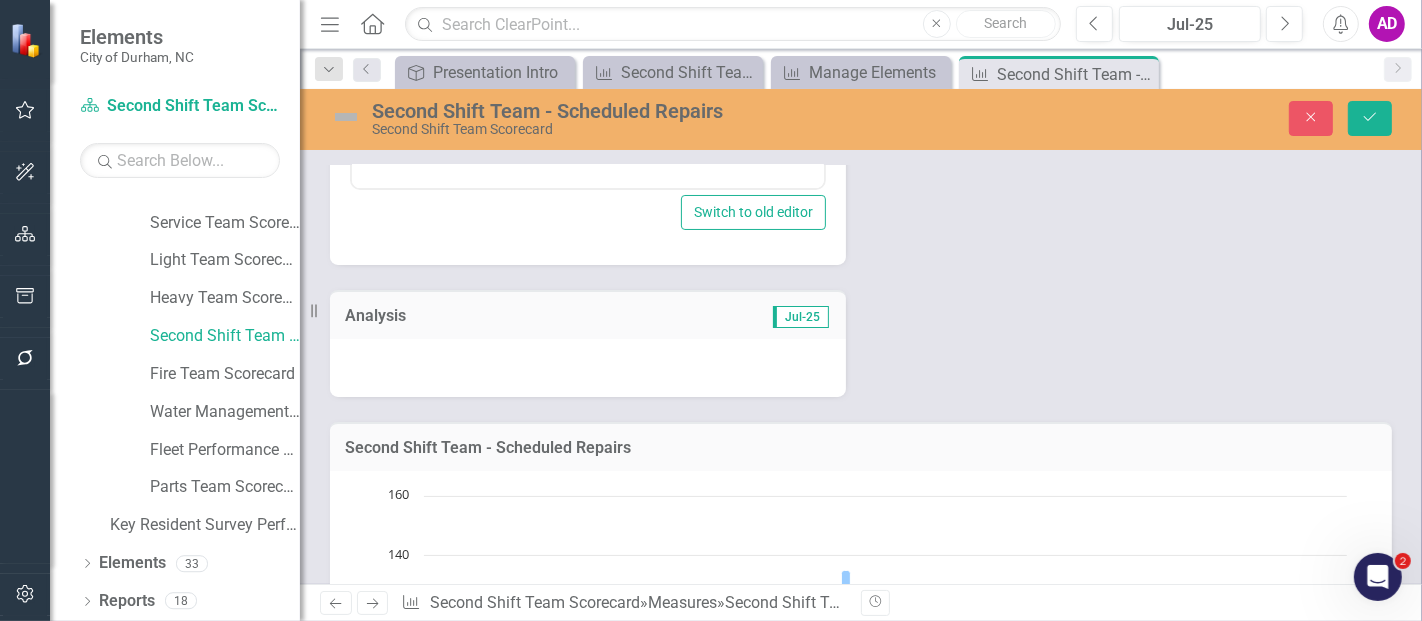 click at bounding box center [588, 368] 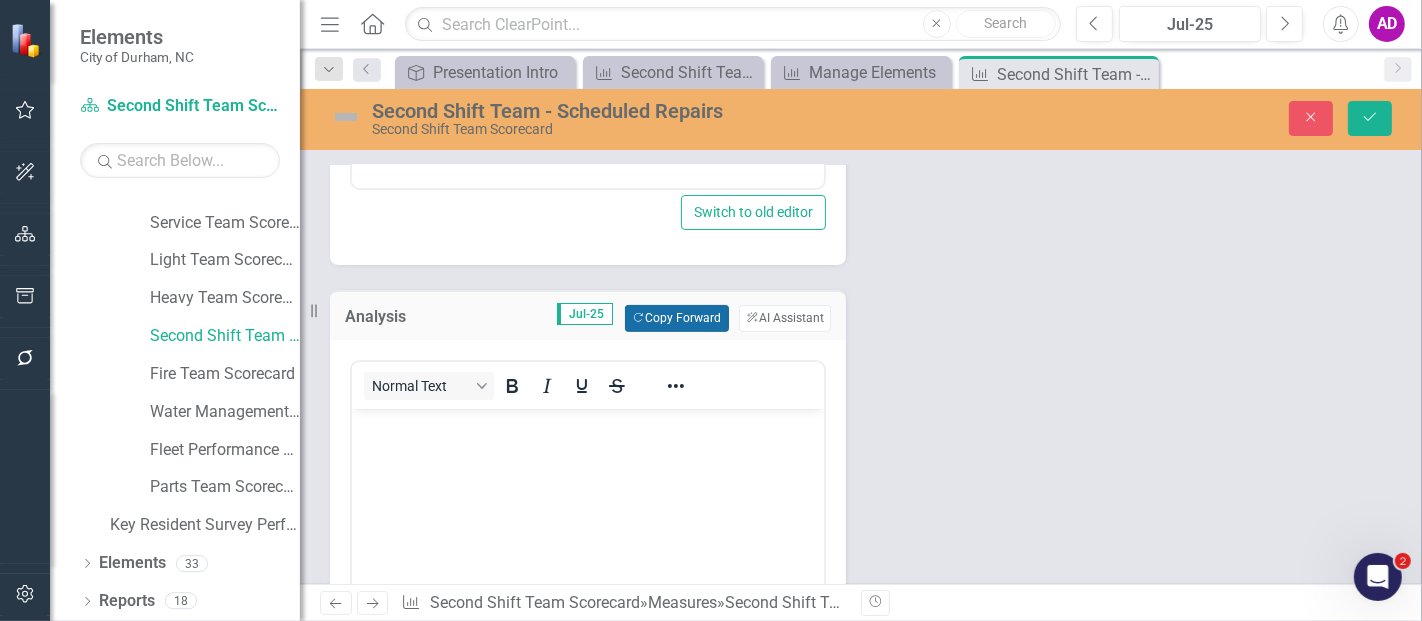 scroll, scrollTop: 0, scrollLeft: 0, axis: both 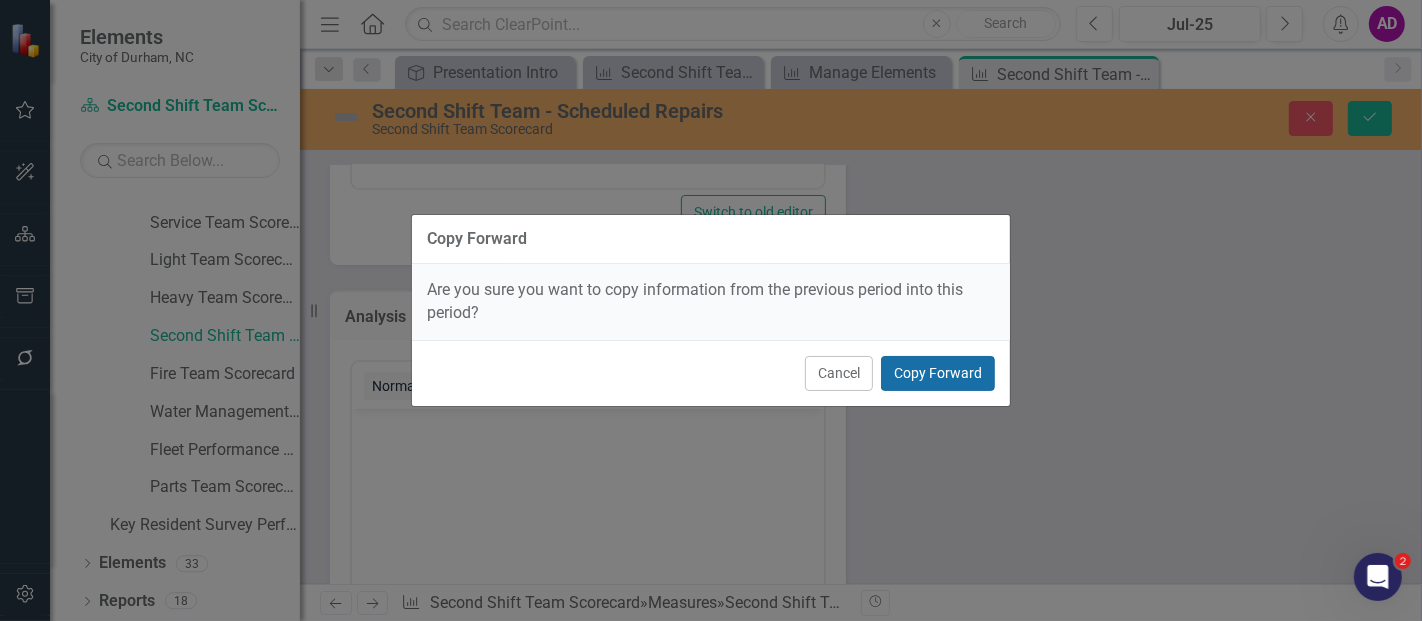 click on "Copy Forward" at bounding box center [938, 373] 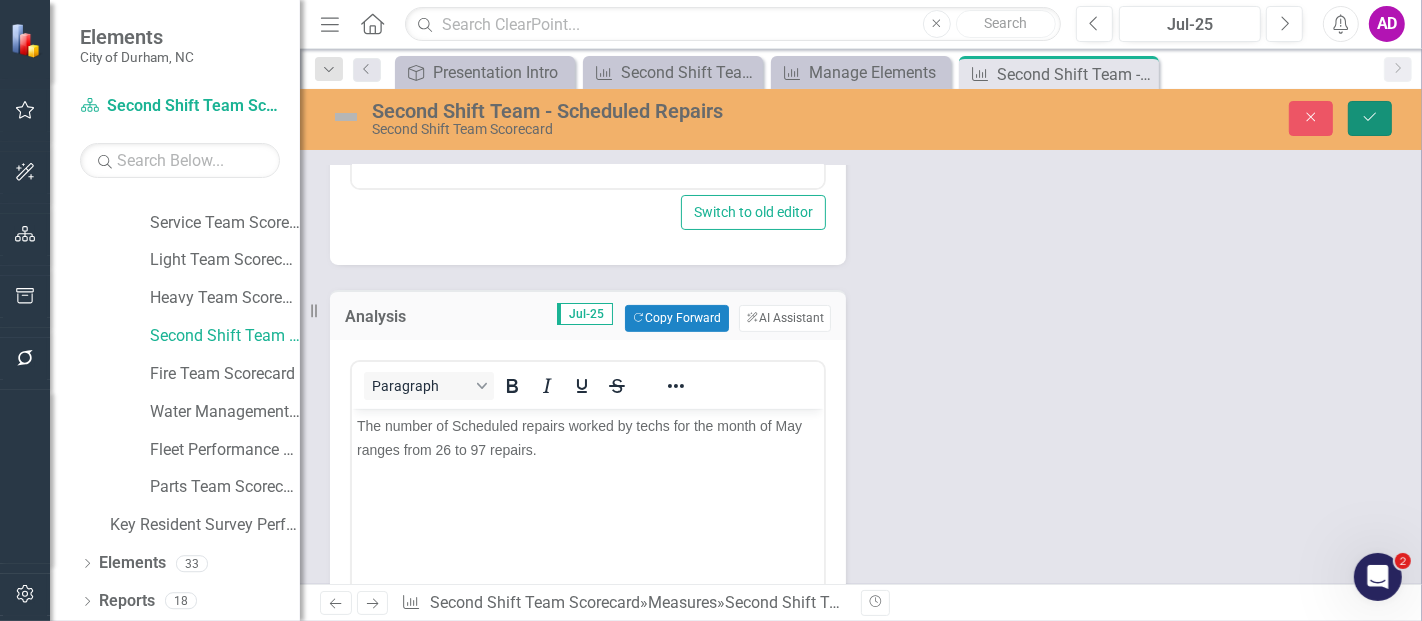 click on "Save" at bounding box center (1370, 118) 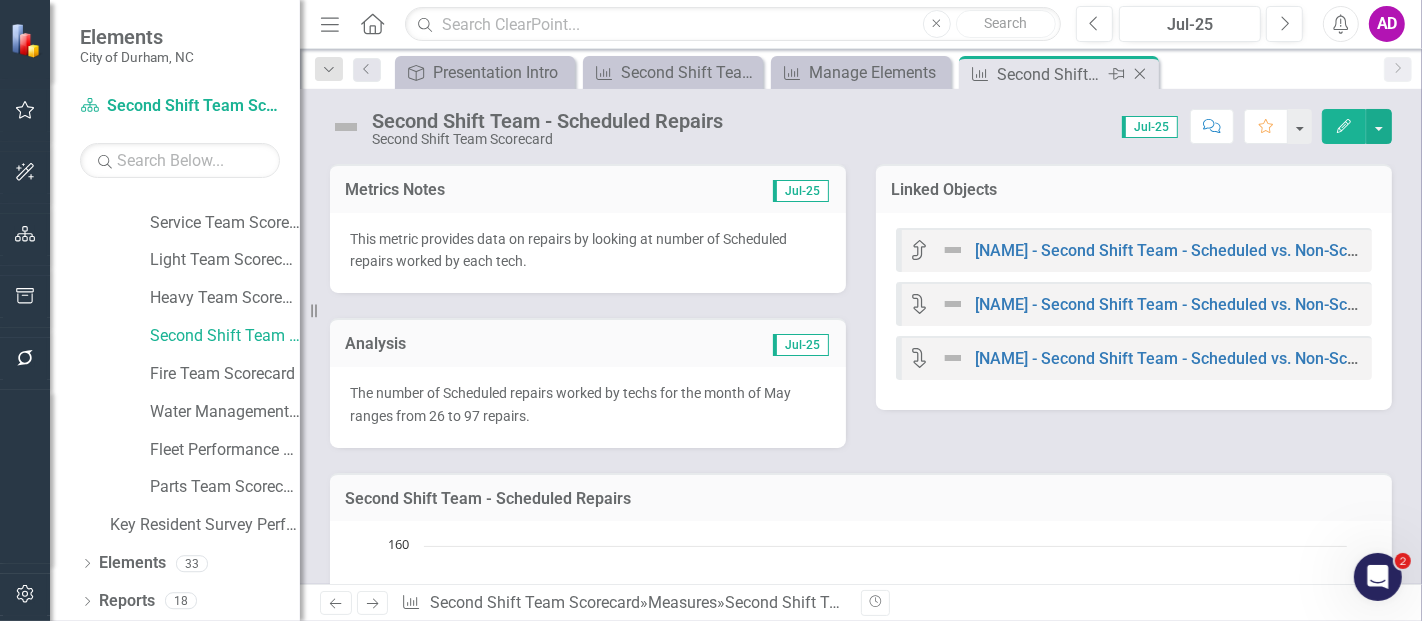 click on "Close" 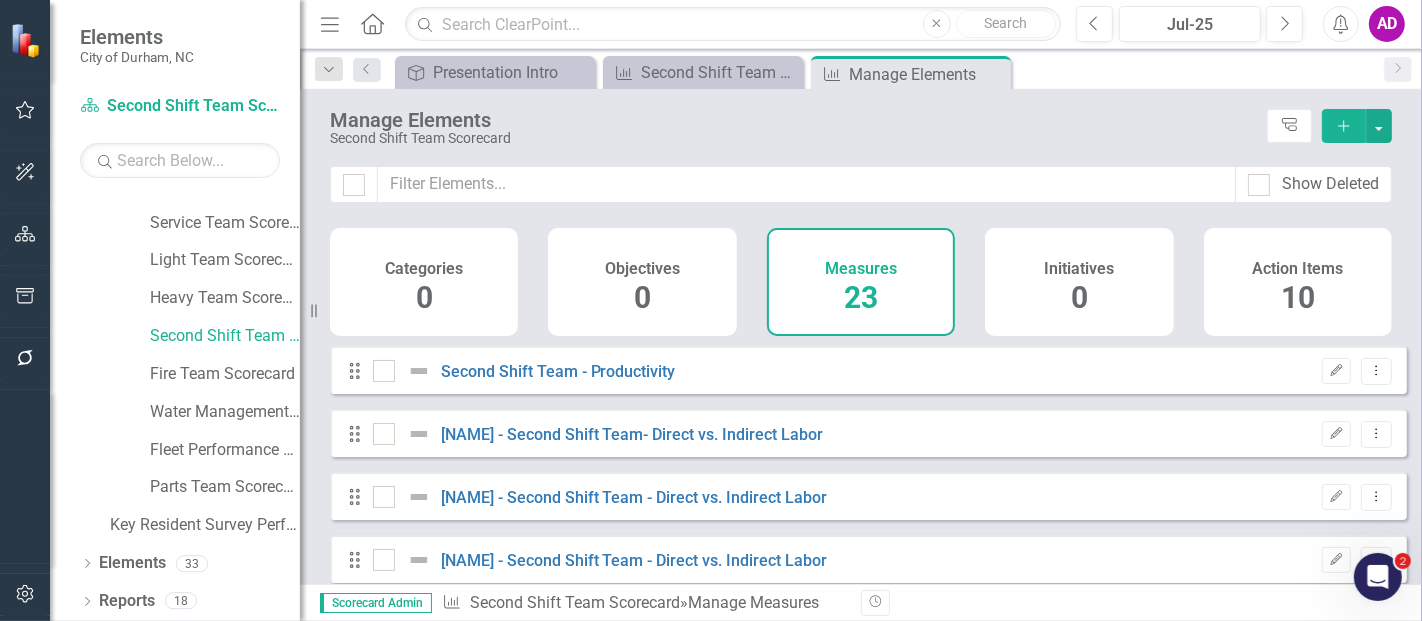 checkbox on "false" 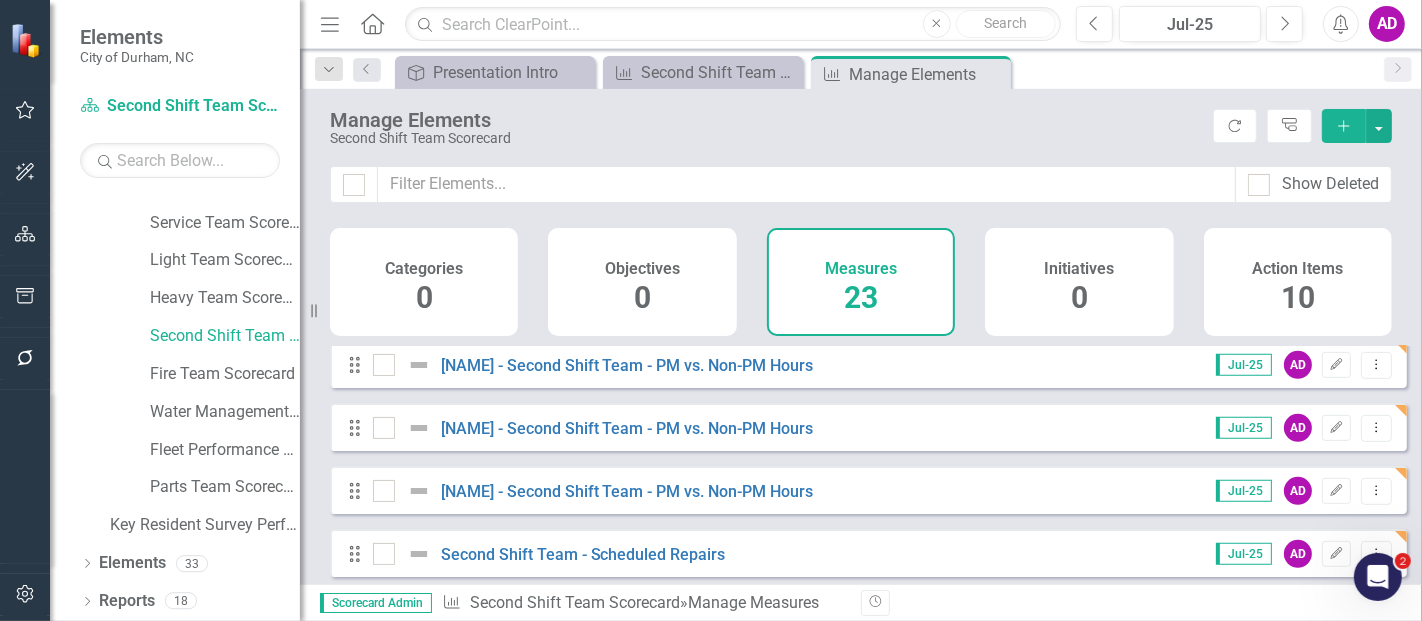 scroll, scrollTop: 1000, scrollLeft: 0, axis: vertical 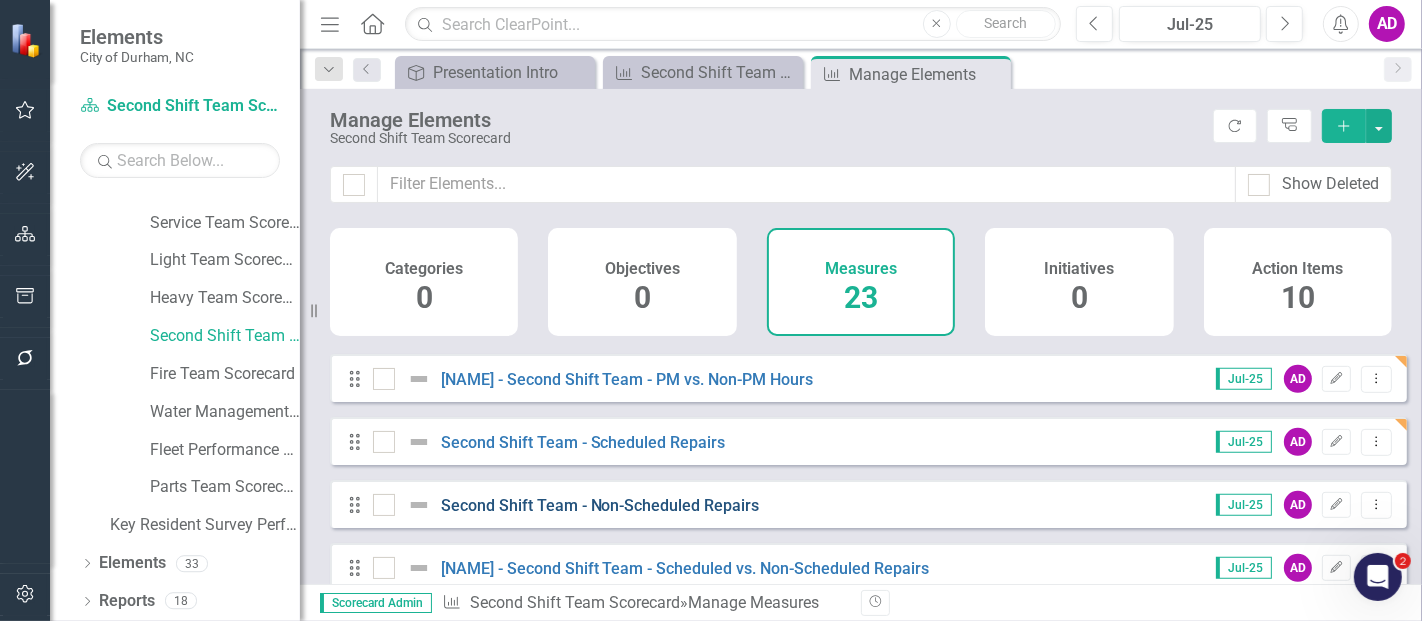 click on "Second Shift Team - Non-Scheduled Repairs" at bounding box center (600, 505) 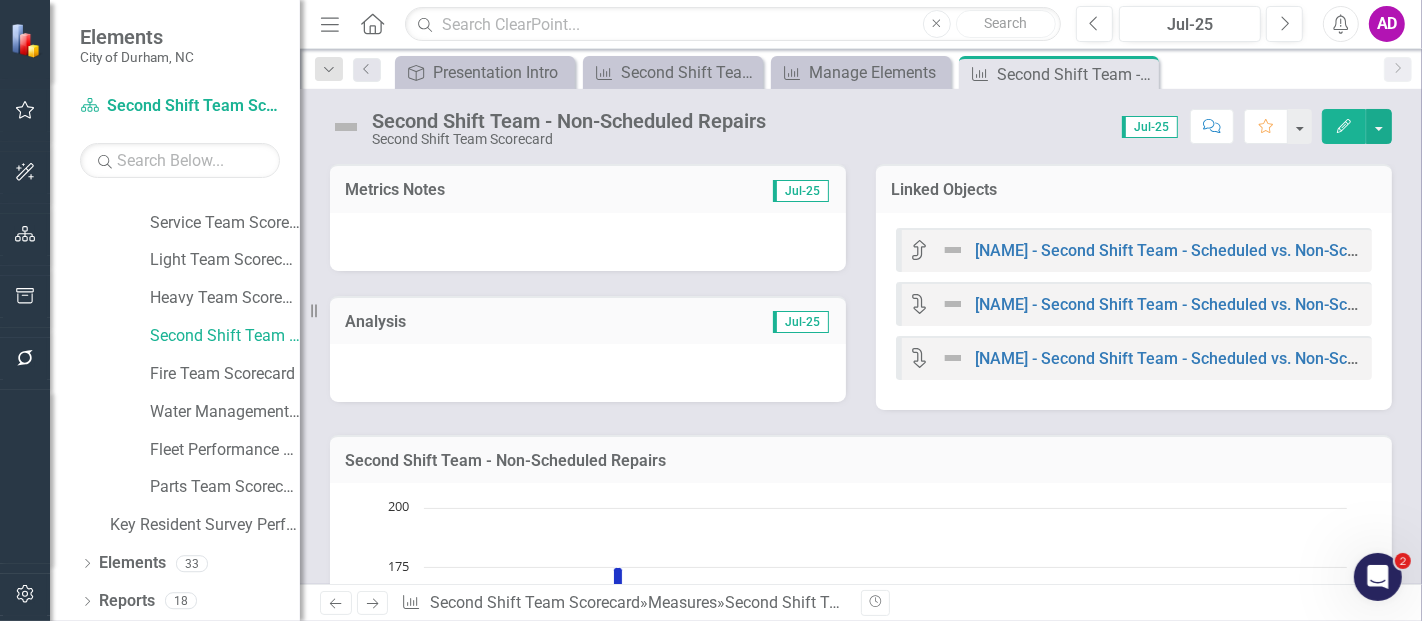 click at bounding box center [588, 242] 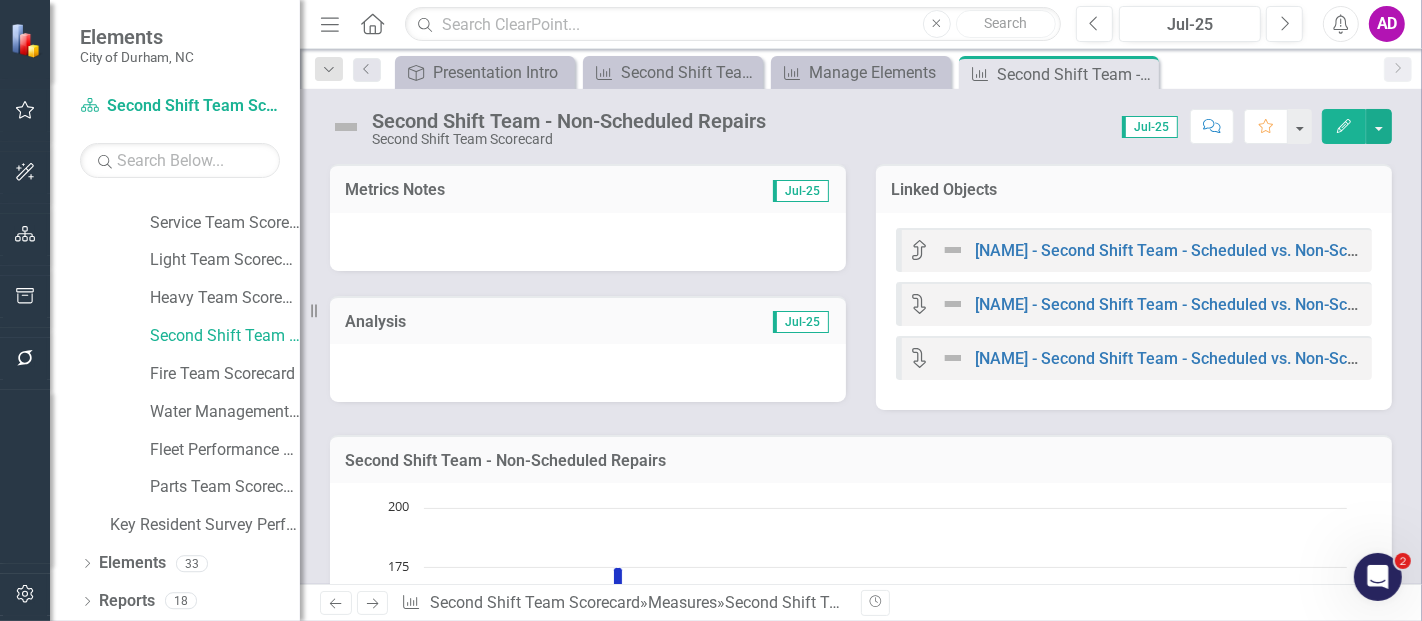 click at bounding box center [588, 242] 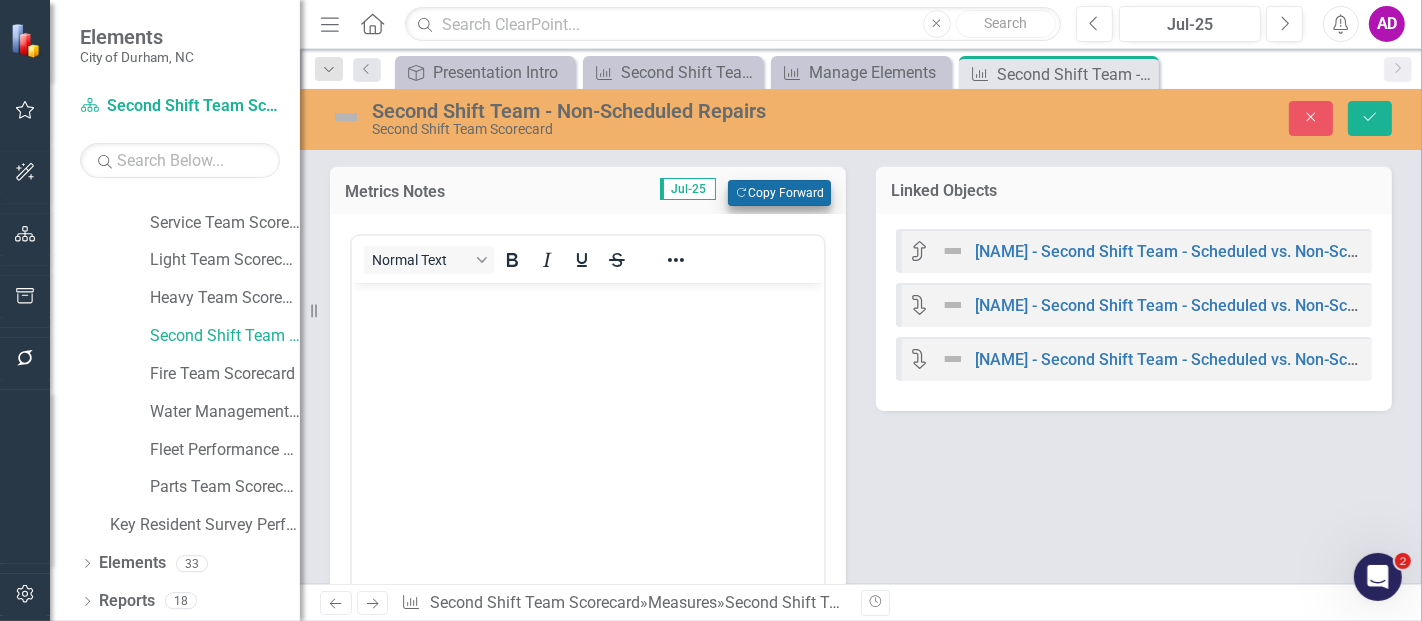 scroll, scrollTop: 0, scrollLeft: 0, axis: both 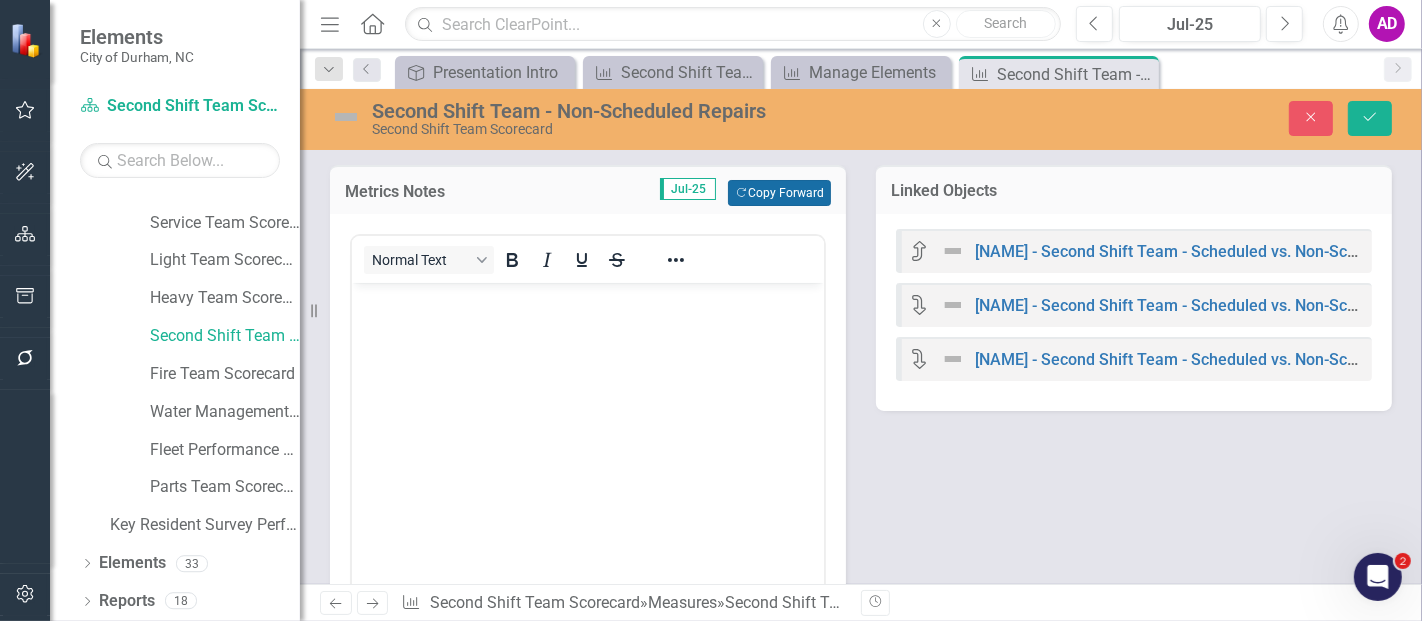 click on "Copy Forward  Copy Forward" at bounding box center (779, 193) 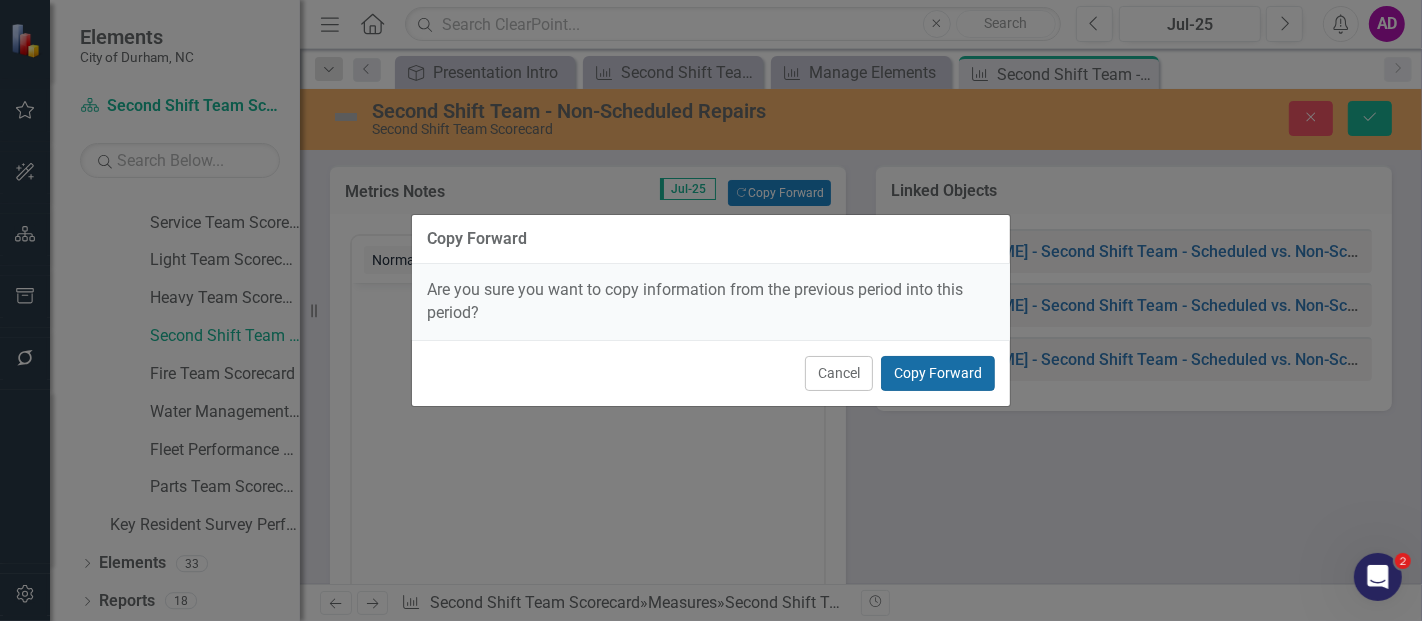 click on "Copy Forward" at bounding box center [938, 373] 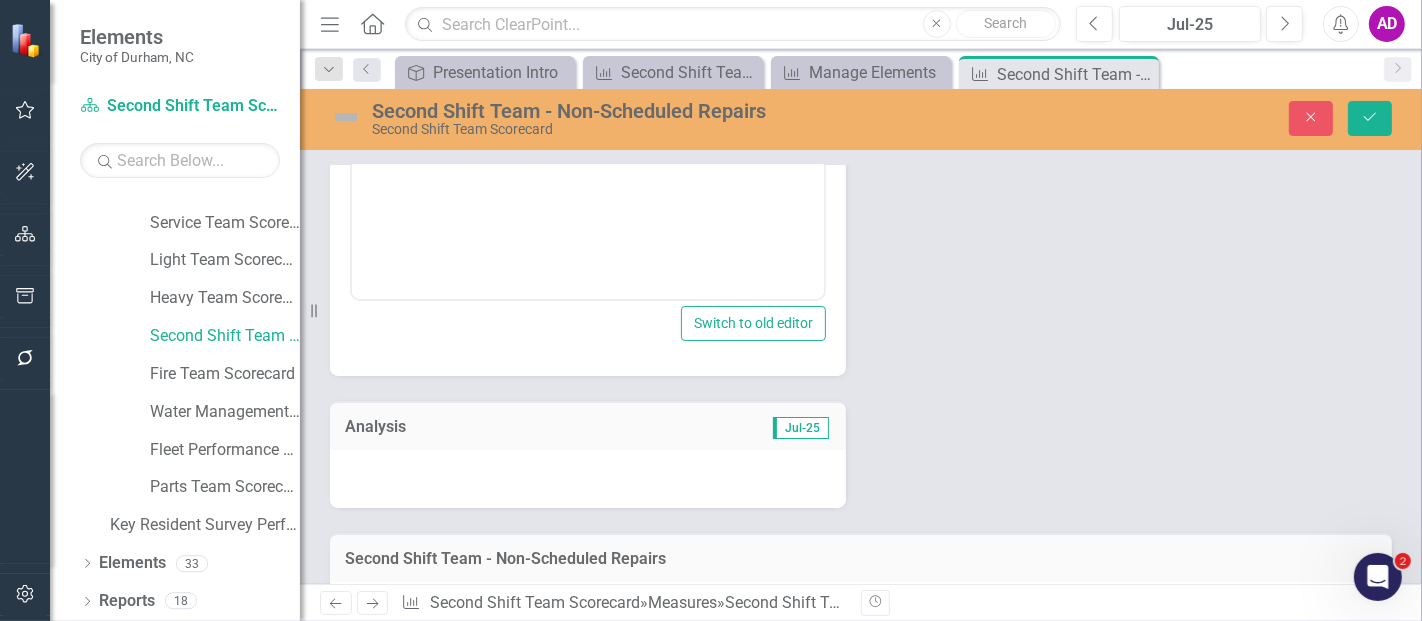 scroll, scrollTop: 444, scrollLeft: 0, axis: vertical 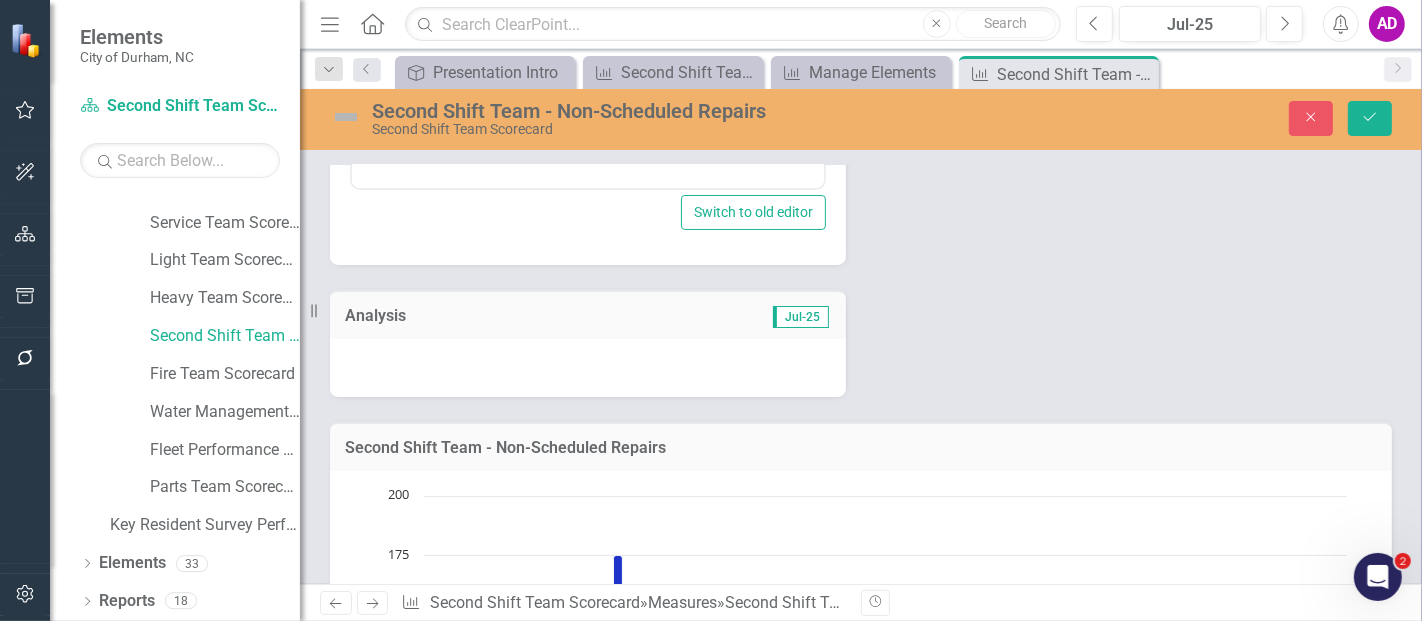 click at bounding box center [588, 368] 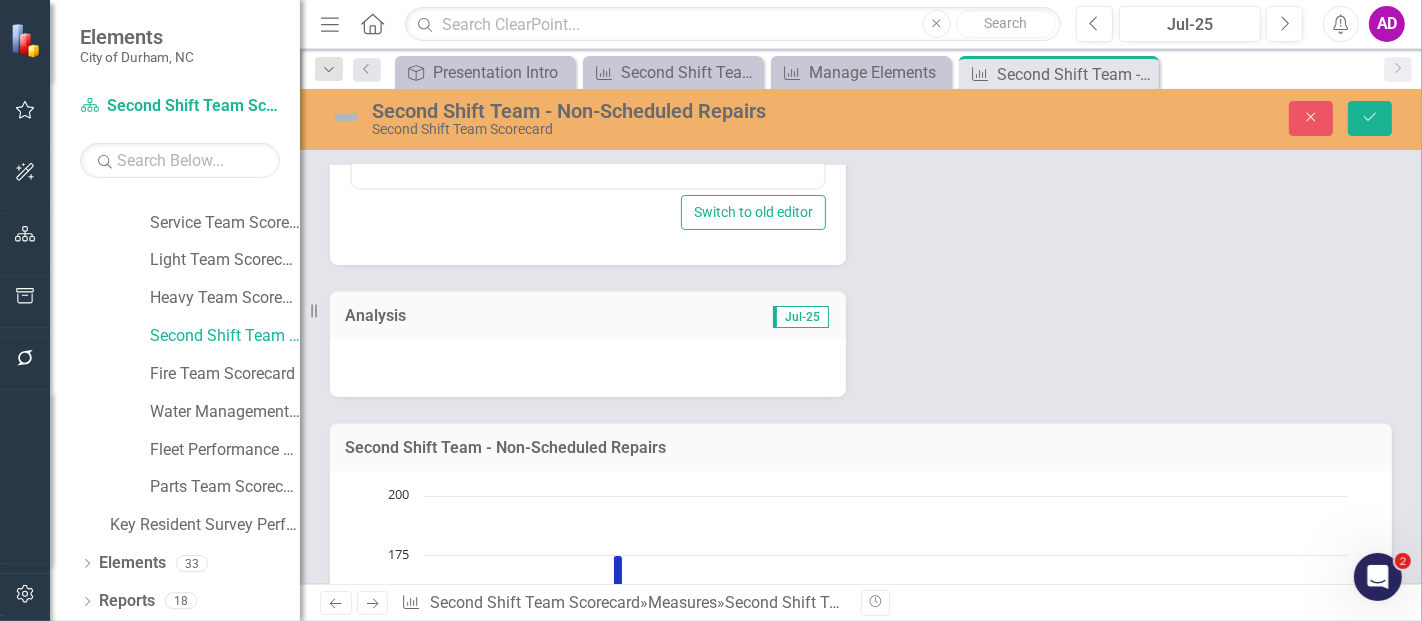 click at bounding box center [588, 368] 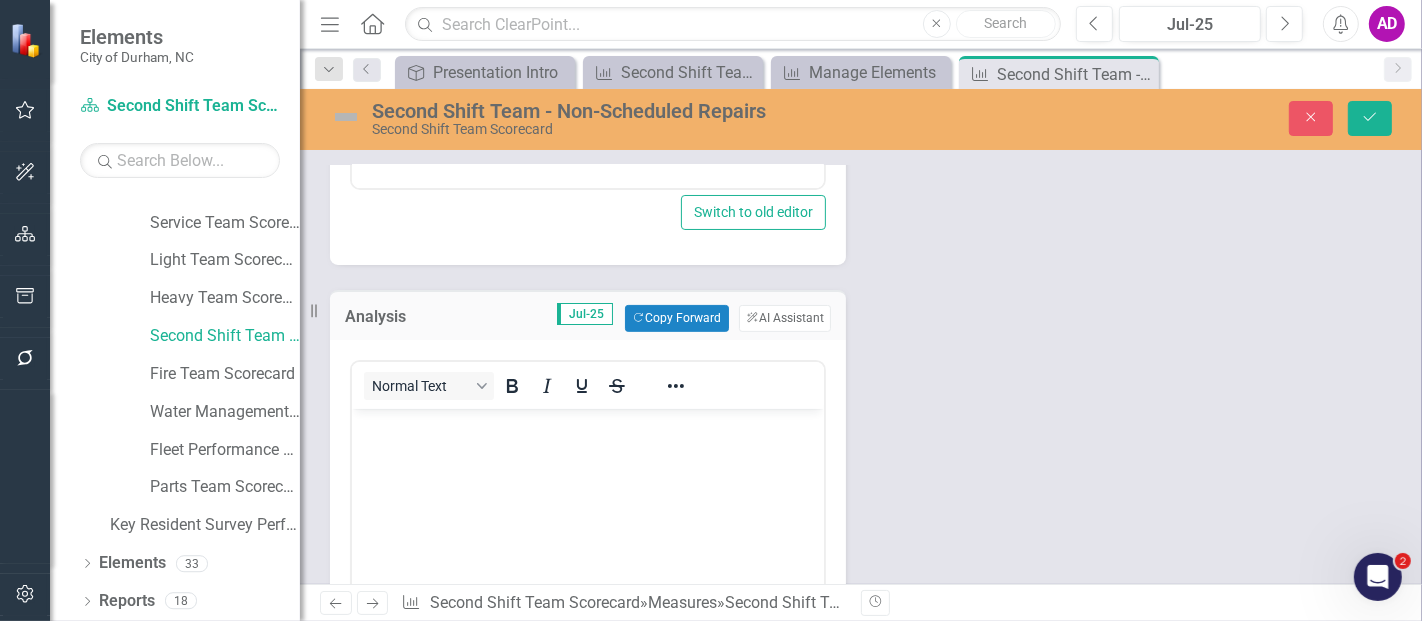 scroll, scrollTop: 0, scrollLeft: 0, axis: both 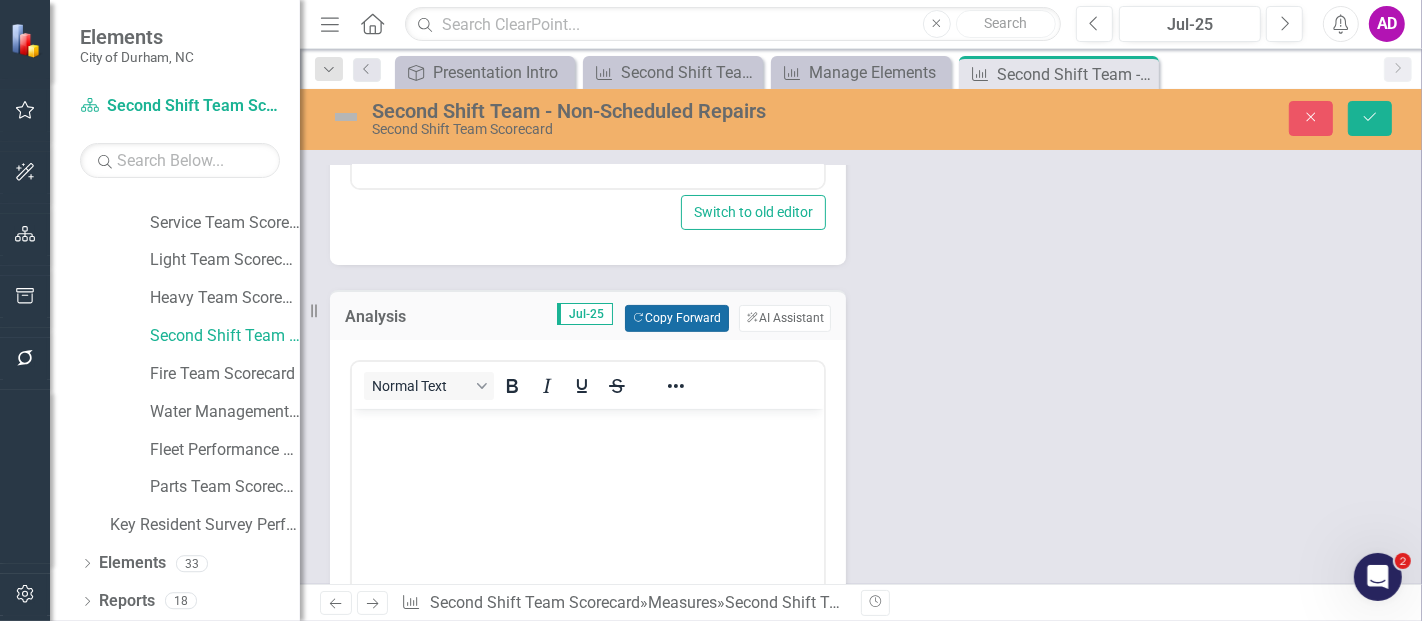 click on "Copy Forward  Copy Forward" at bounding box center (676, 318) 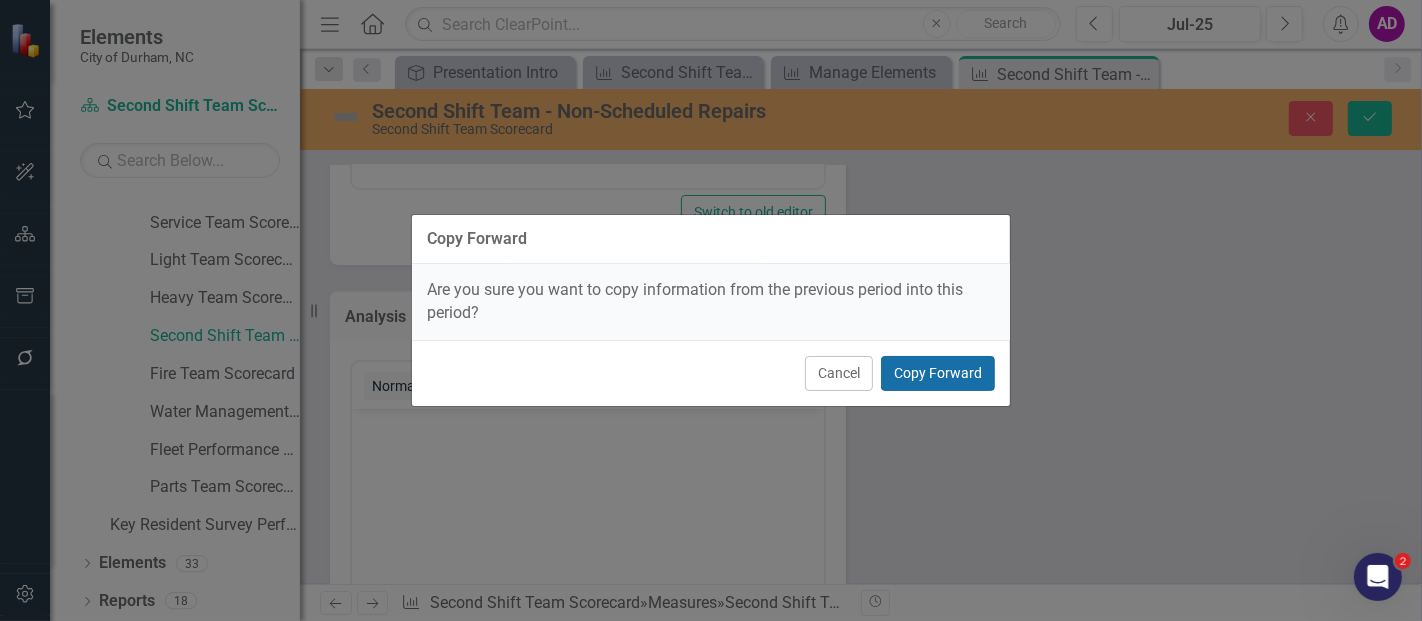 click on "Copy Forward" at bounding box center [938, 373] 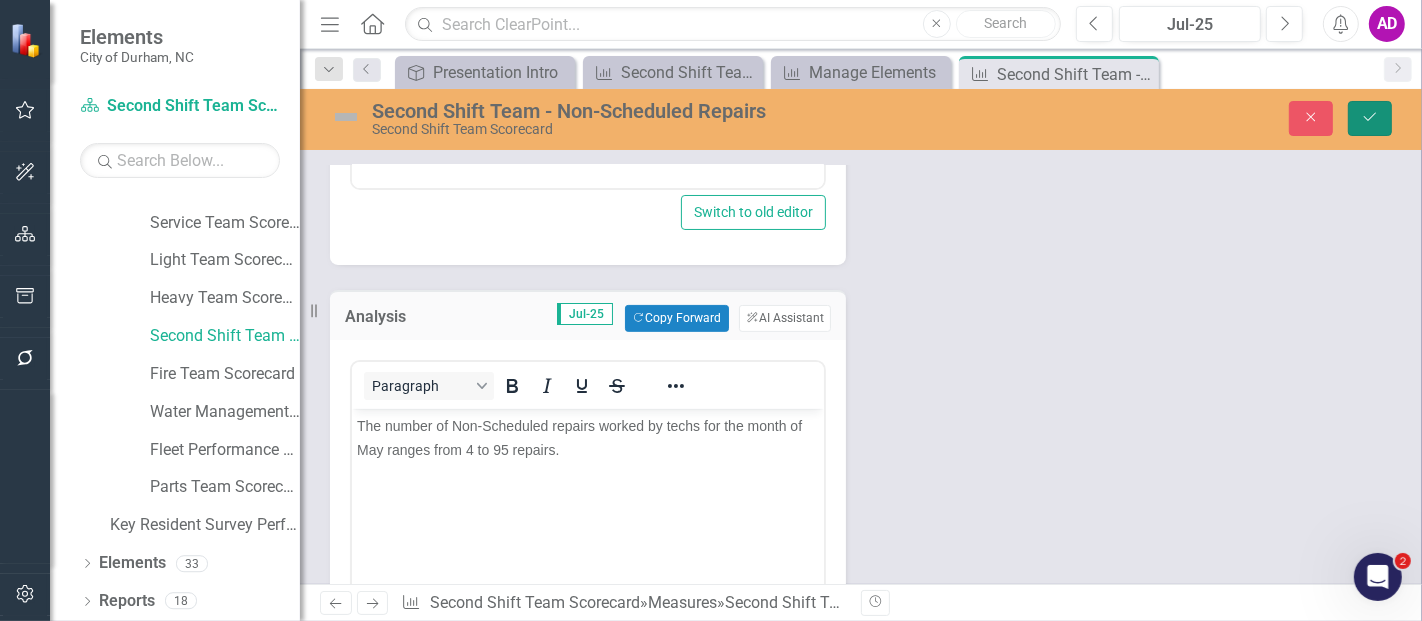click on "Save" at bounding box center (1370, 118) 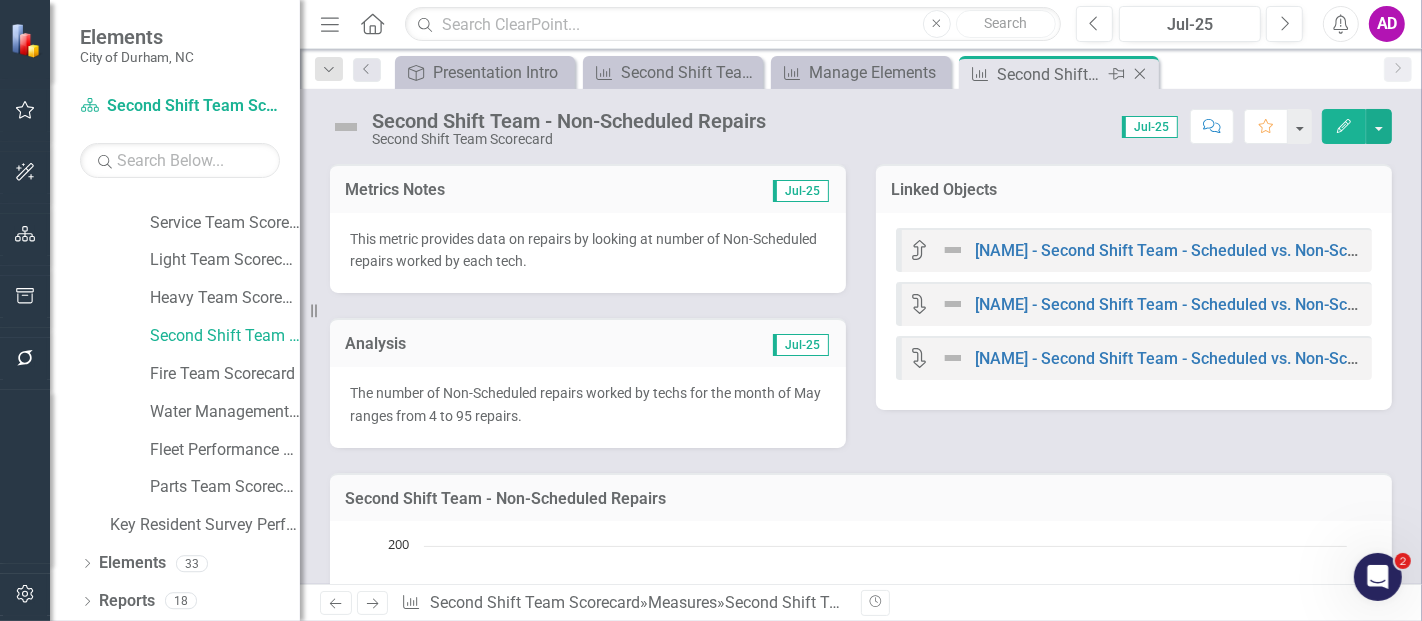 click on "Close" 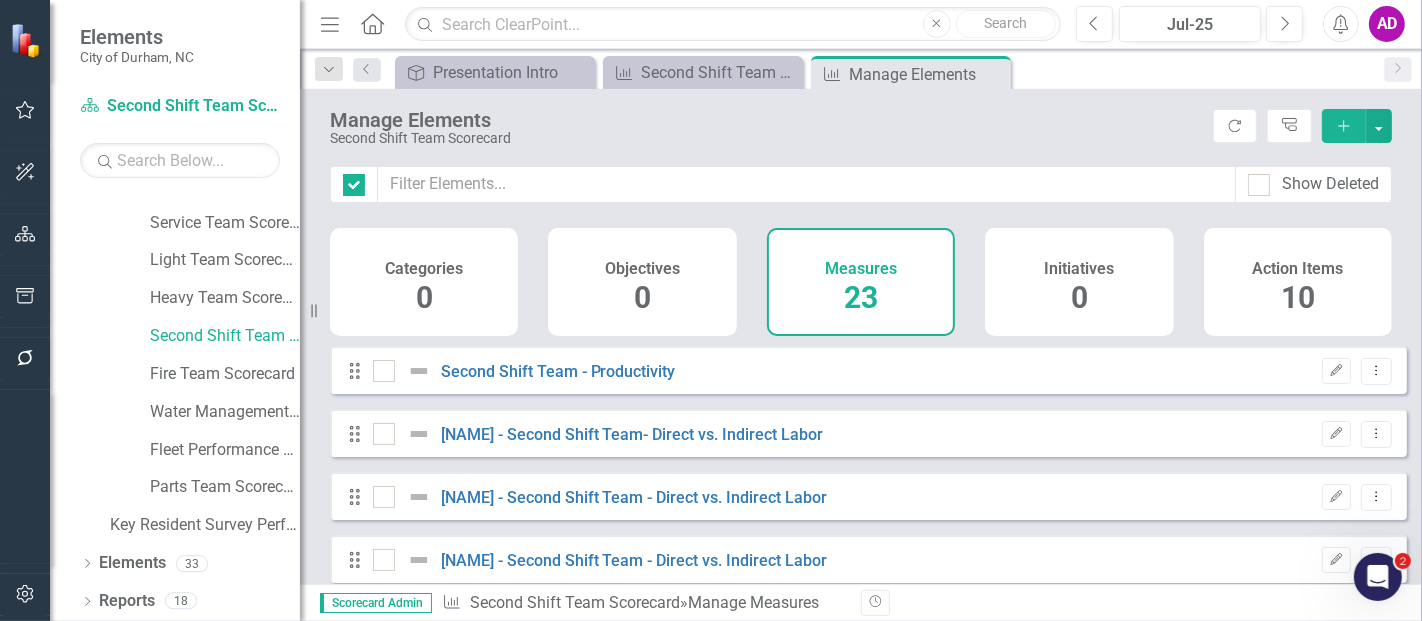 checkbox on "false" 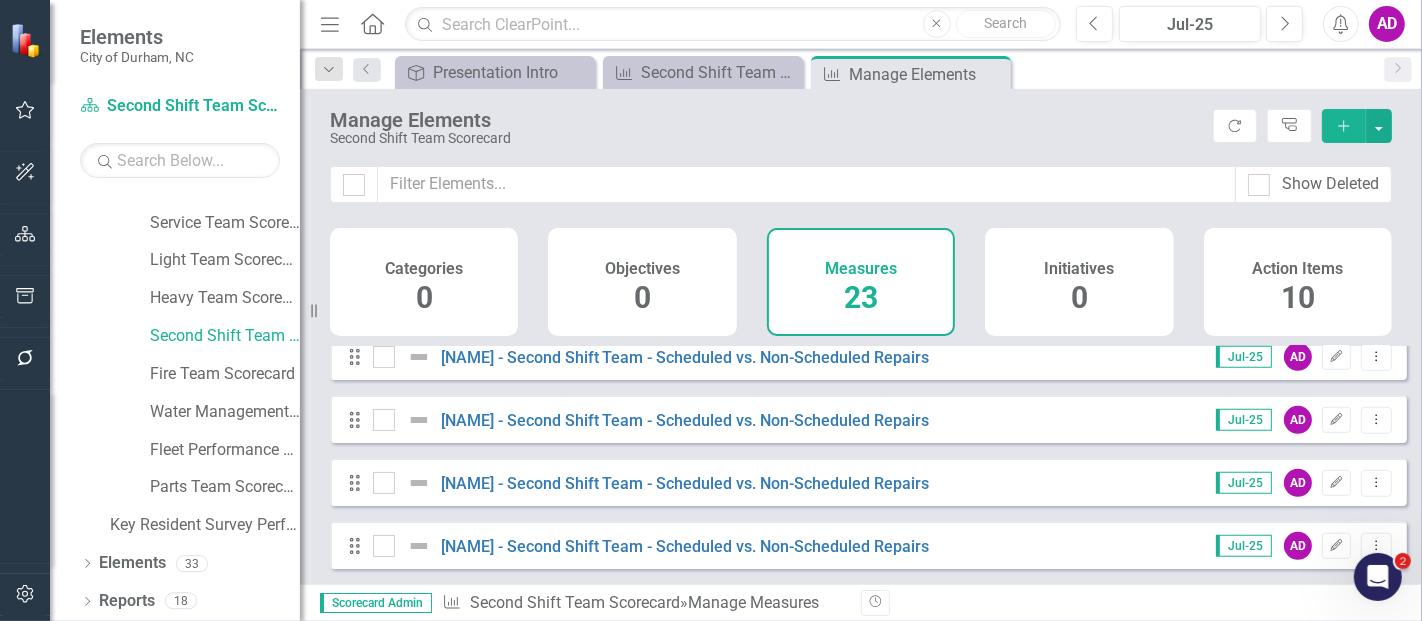 scroll, scrollTop: 1111, scrollLeft: 0, axis: vertical 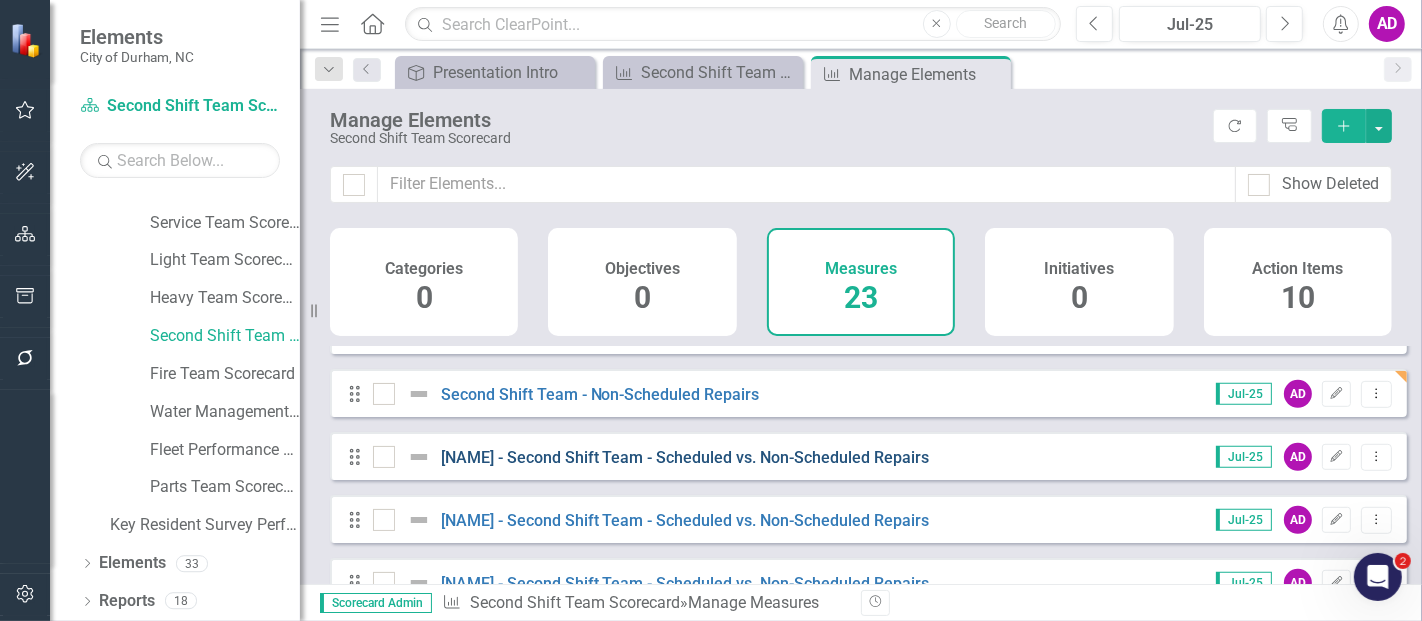 click on "[FIRST] [LAST] - Second Shift Team - Scheduled vs. Non-Scheduled Repairs" at bounding box center (685, 457) 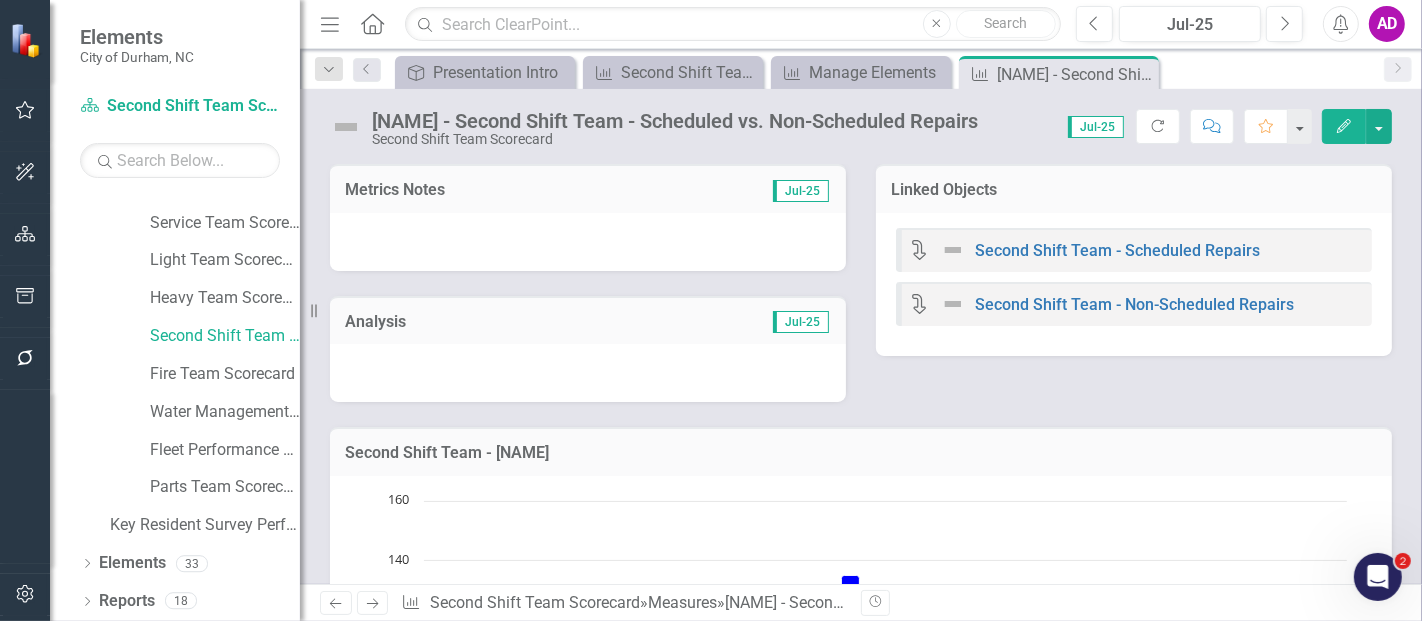 click at bounding box center (588, 242) 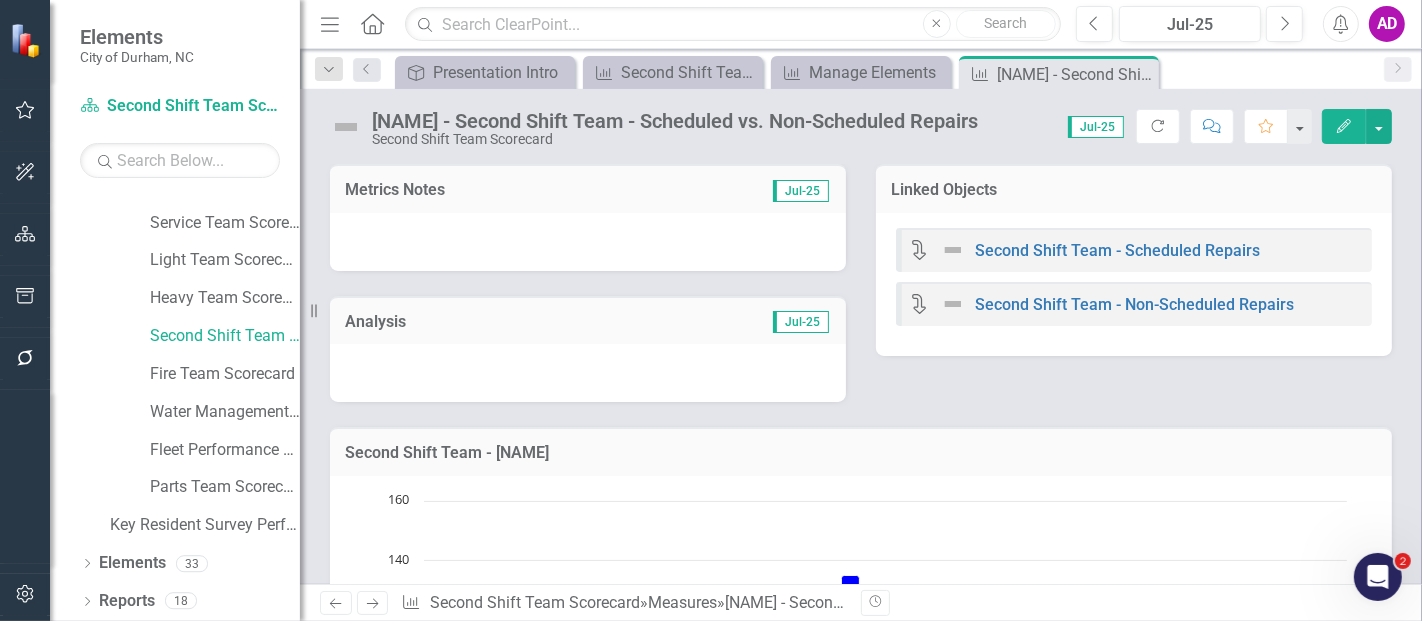 click at bounding box center (588, 242) 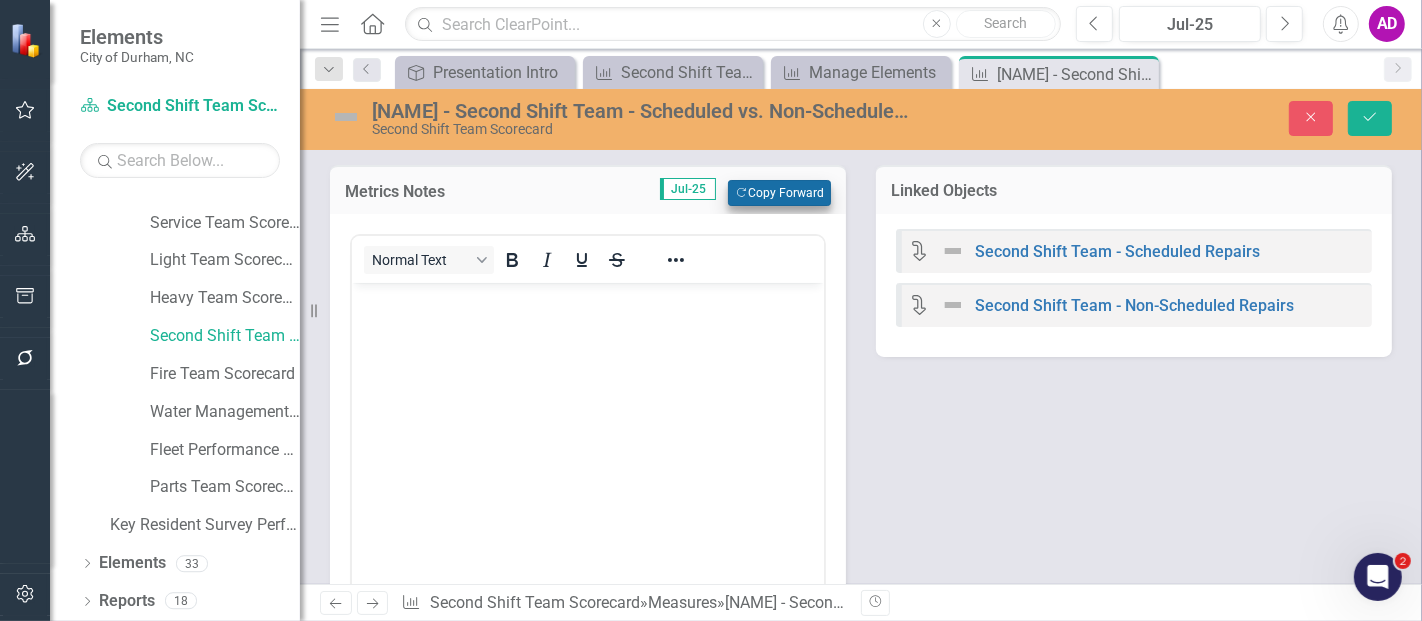 scroll, scrollTop: 0, scrollLeft: 0, axis: both 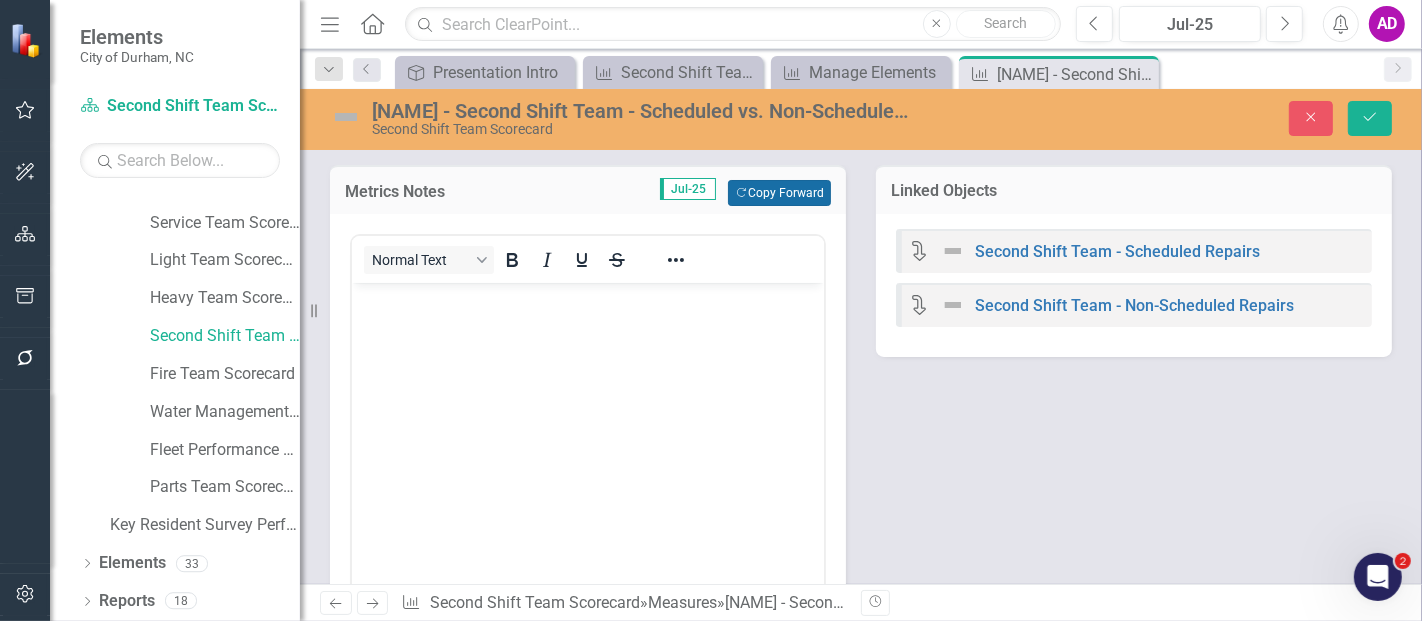 click on "Copy Forward  Copy Forward" at bounding box center [779, 193] 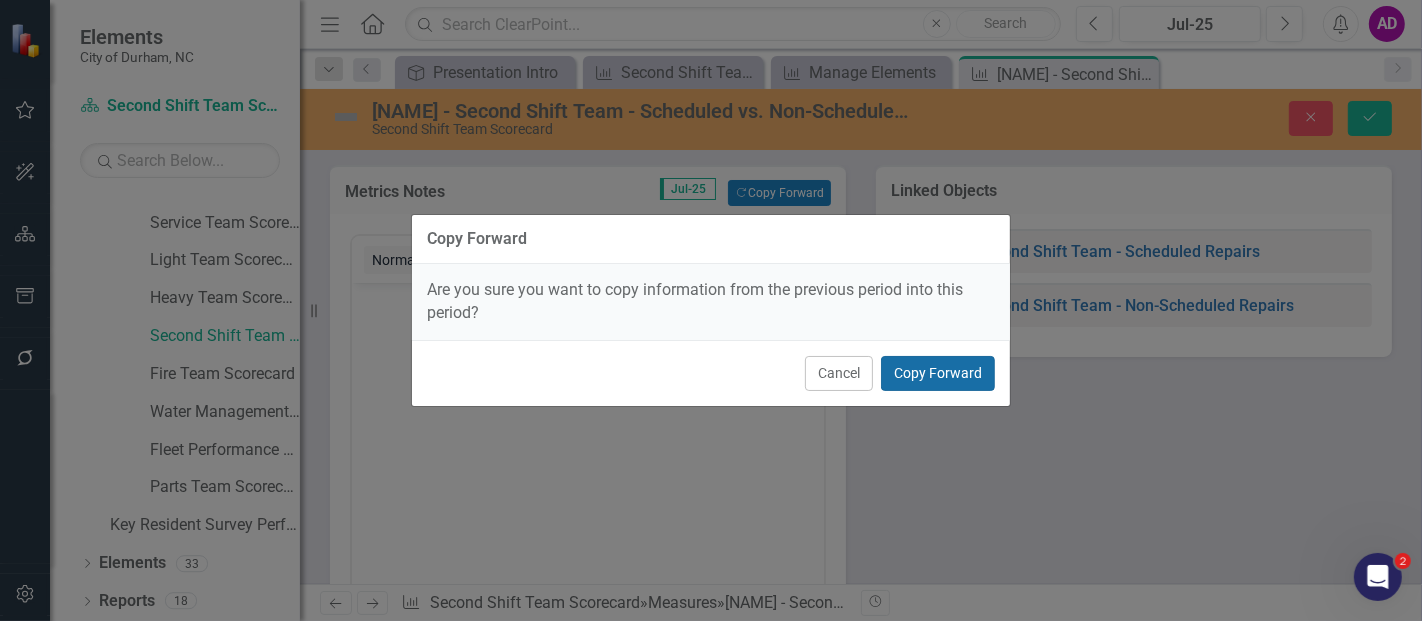 click on "Copy Forward" at bounding box center (938, 373) 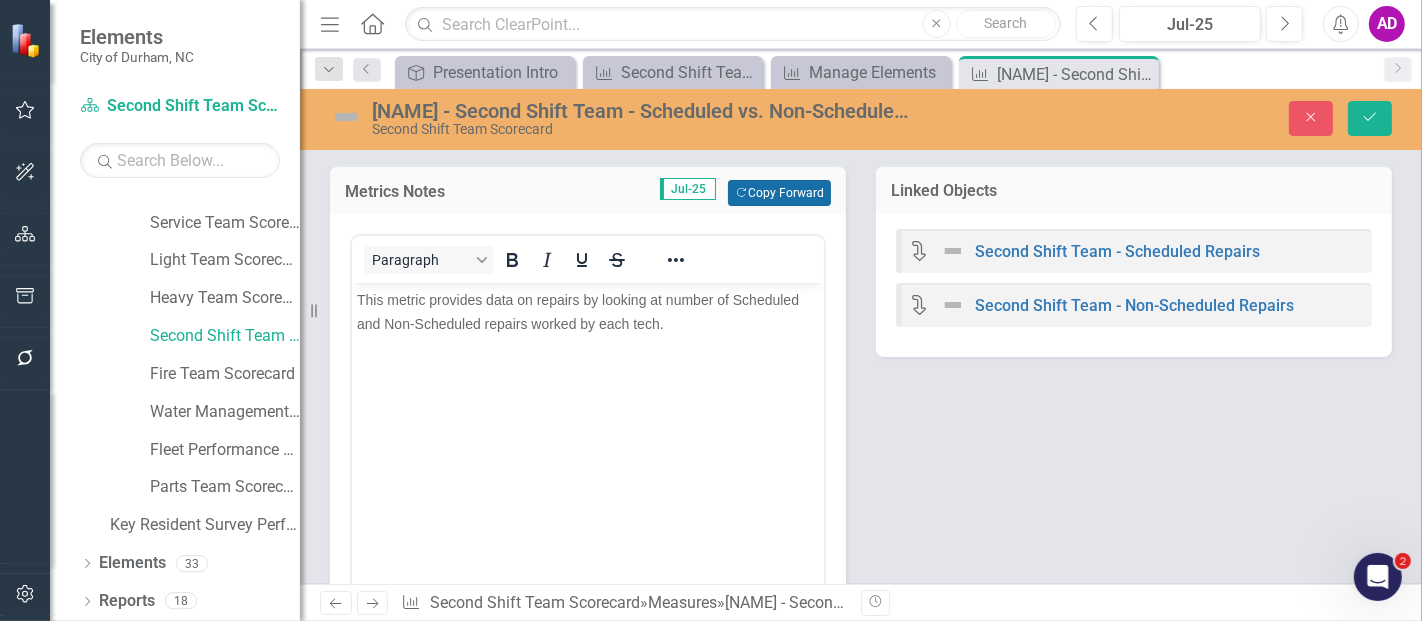 scroll, scrollTop: 333, scrollLeft: 0, axis: vertical 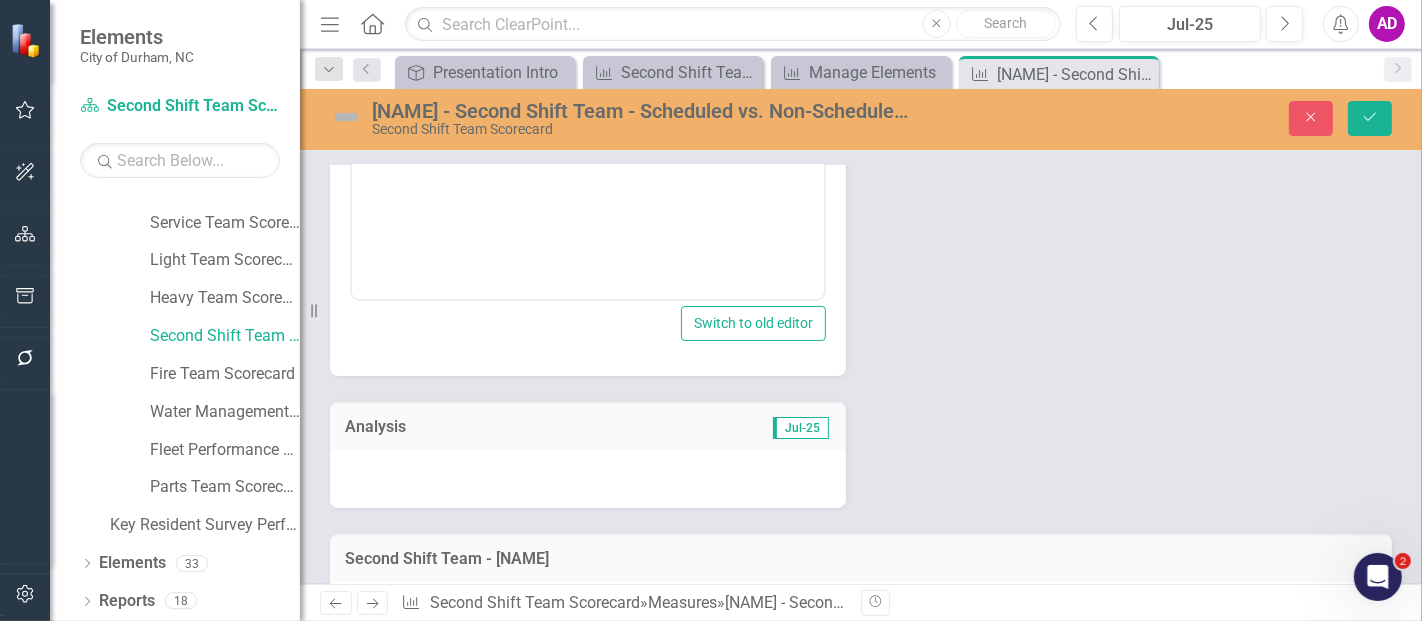 click at bounding box center (588, 479) 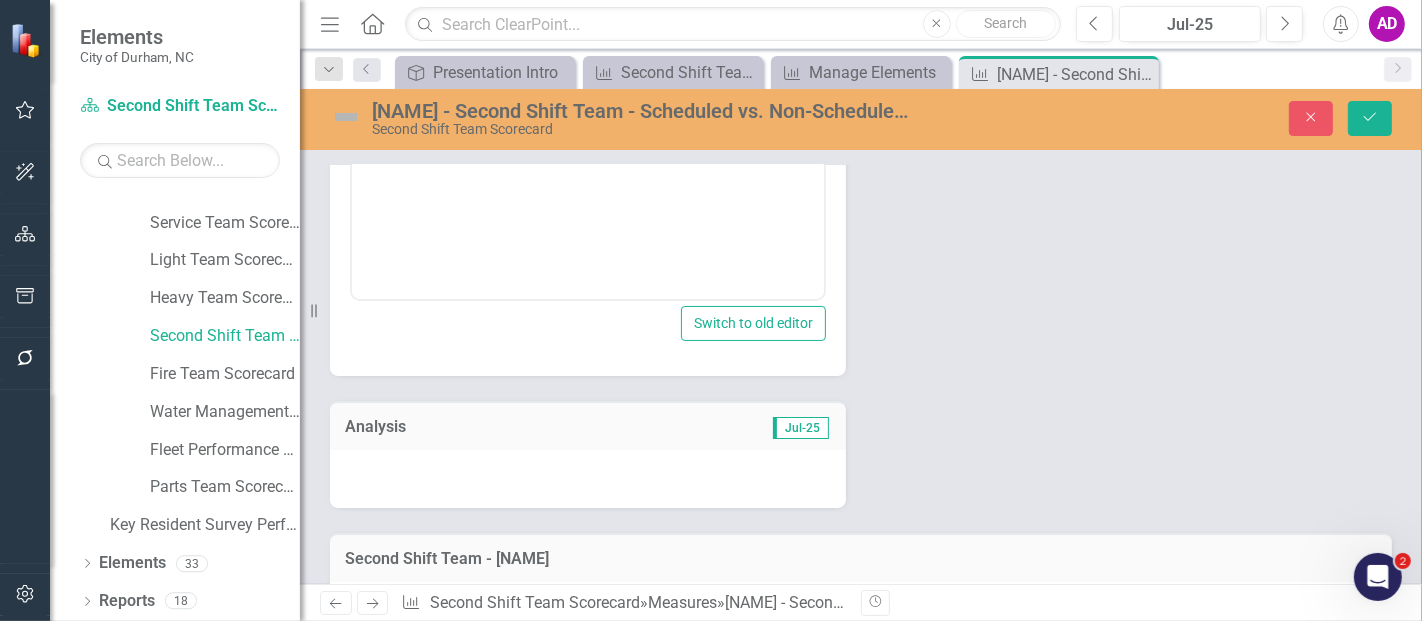 click at bounding box center (588, 479) 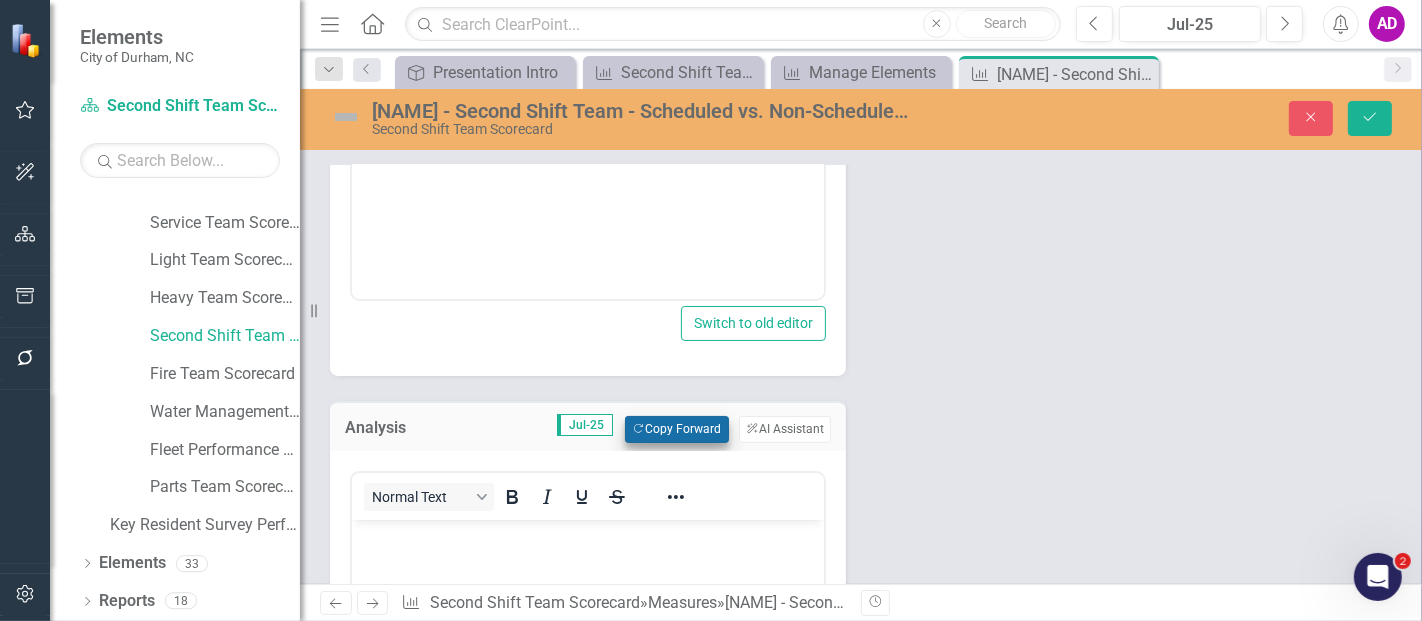 scroll, scrollTop: 0, scrollLeft: 0, axis: both 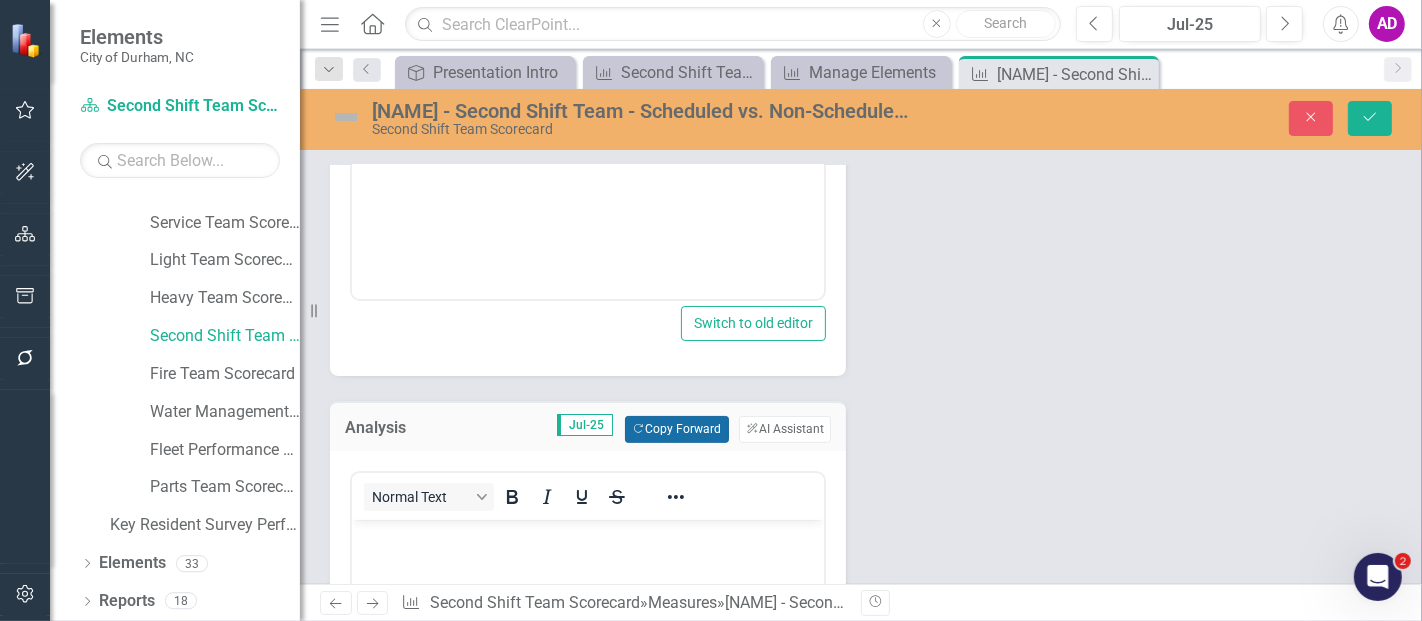 click on "Copy Forward  Copy Forward" at bounding box center (676, 429) 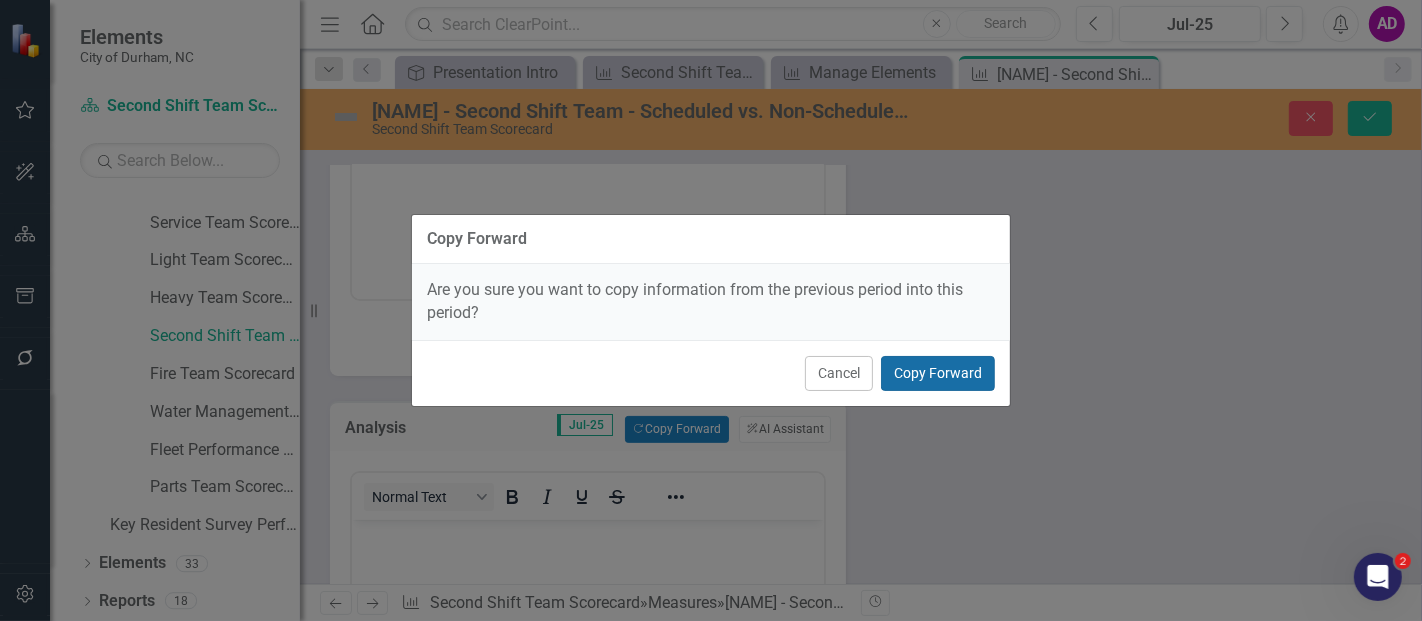 click on "Copy Forward" at bounding box center [938, 373] 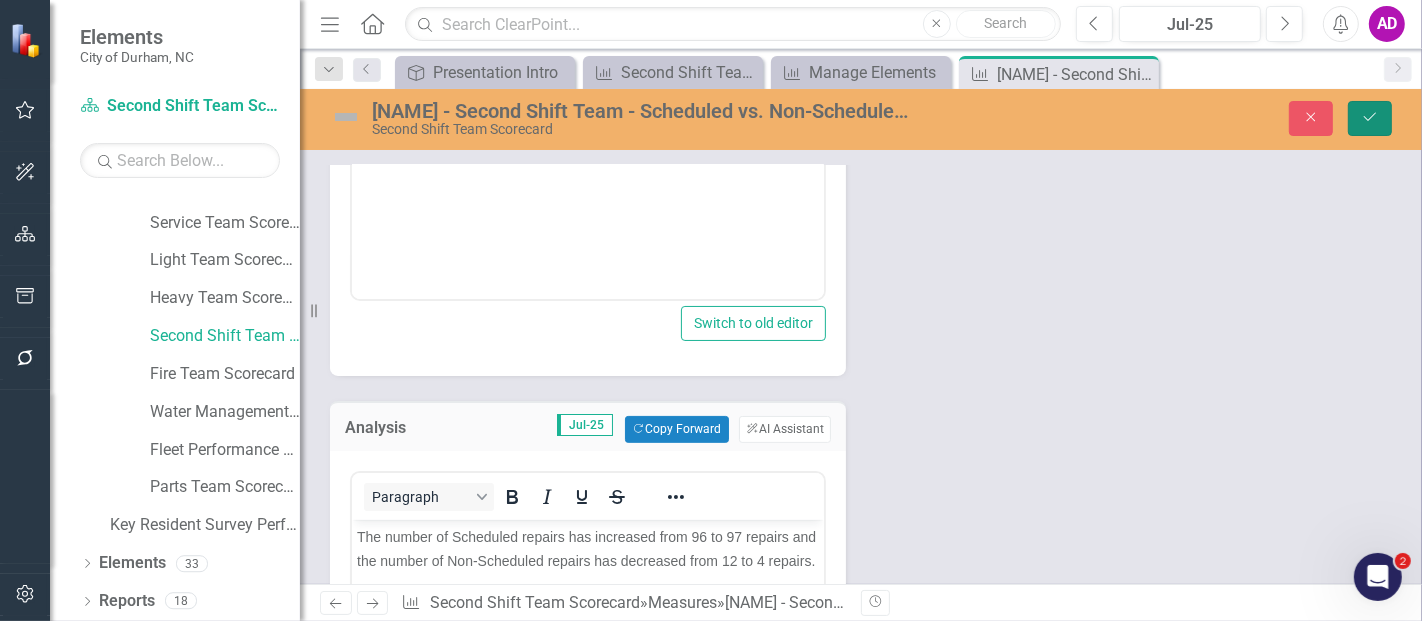 click on "Save" 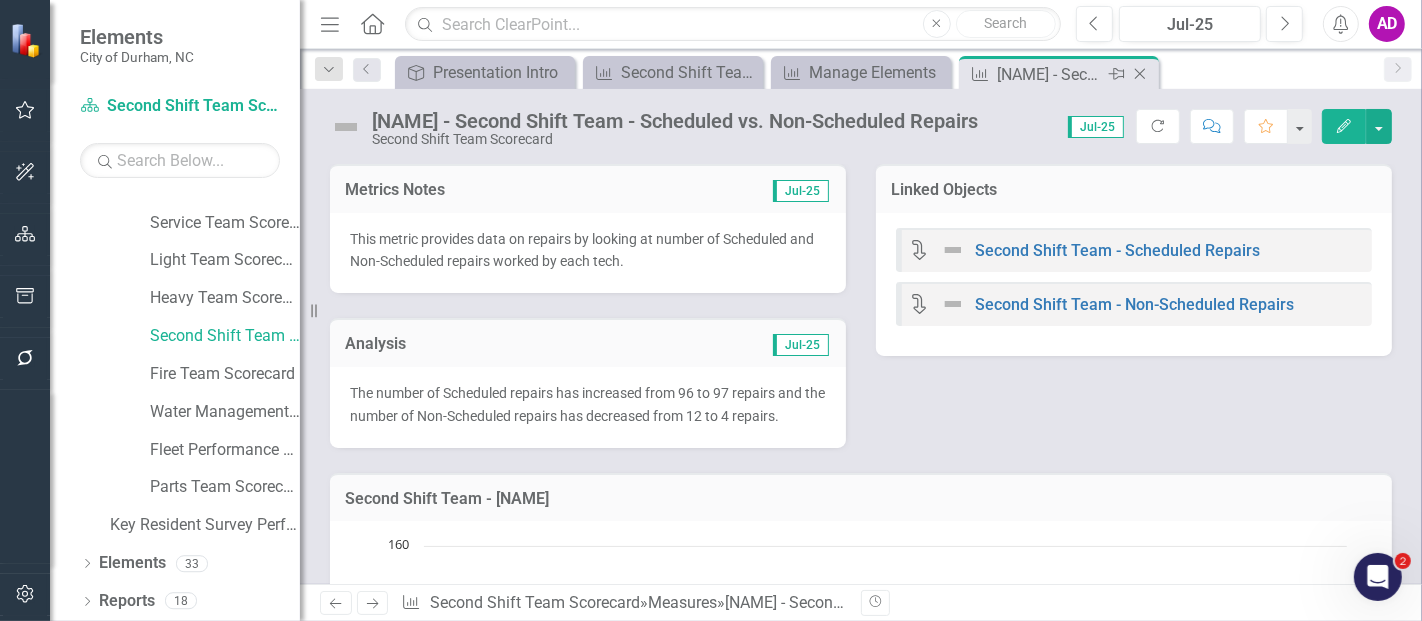 click on "Close" 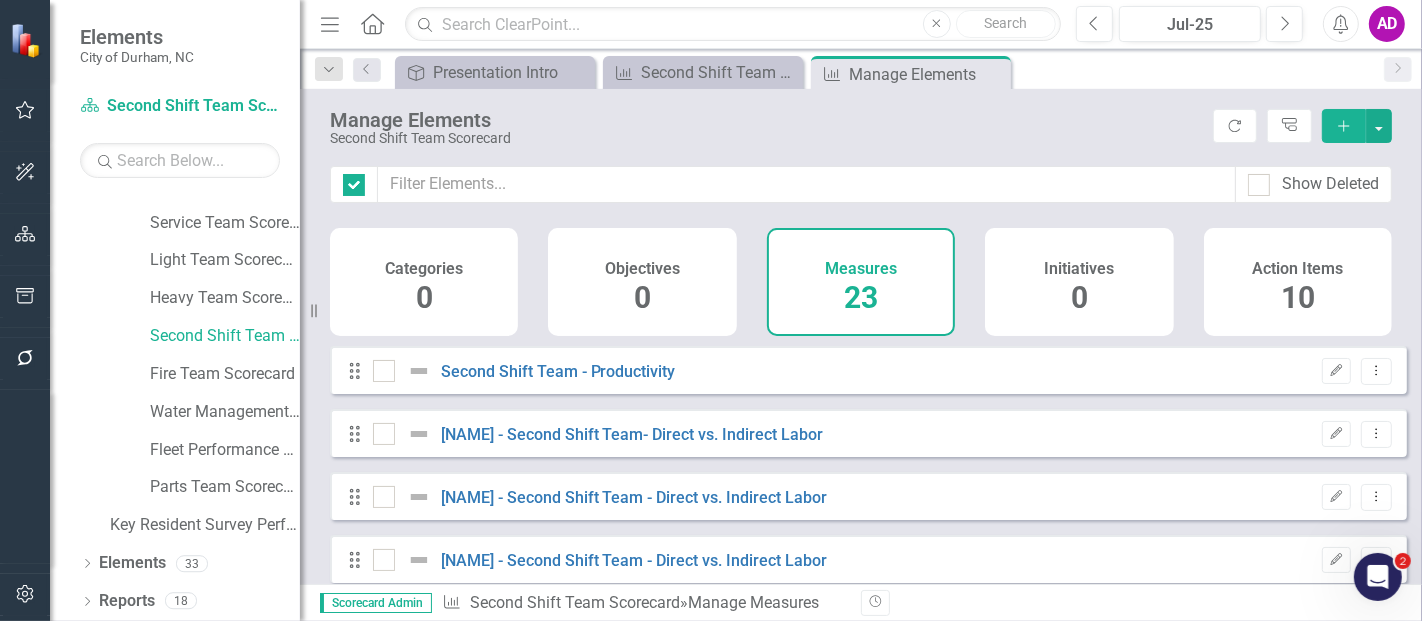 checkbox on "false" 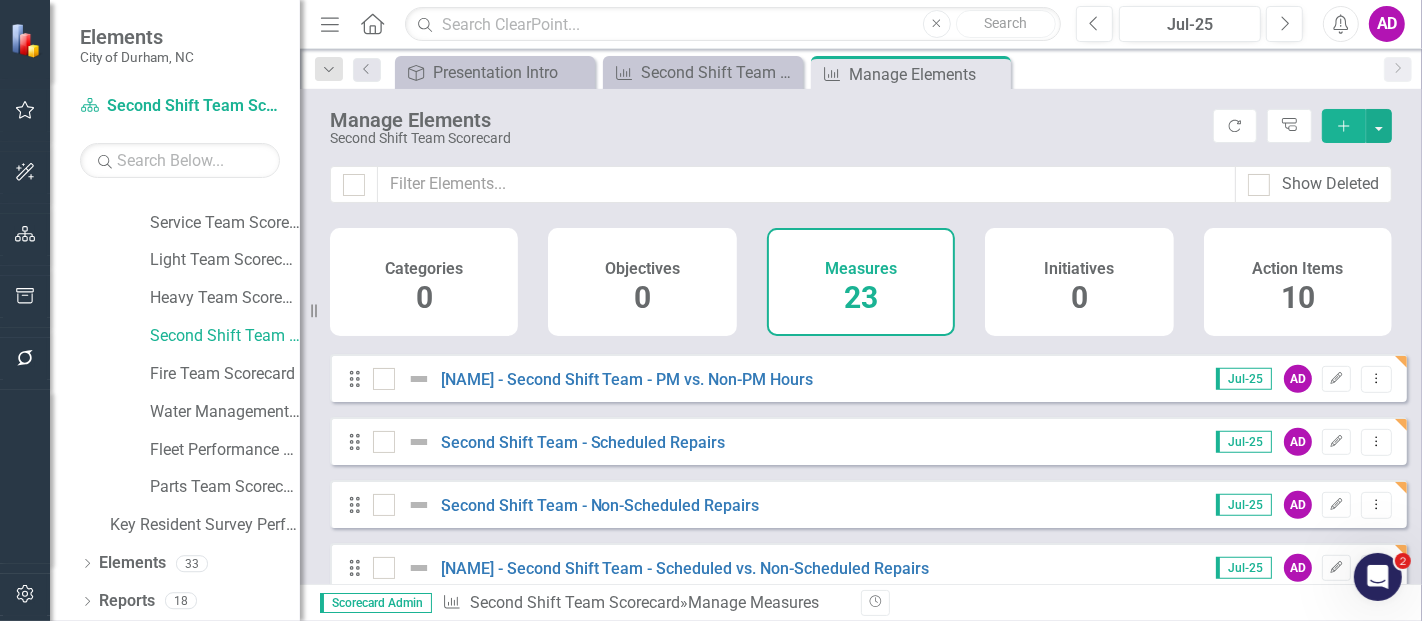 scroll, scrollTop: 1111, scrollLeft: 0, axis: vertical 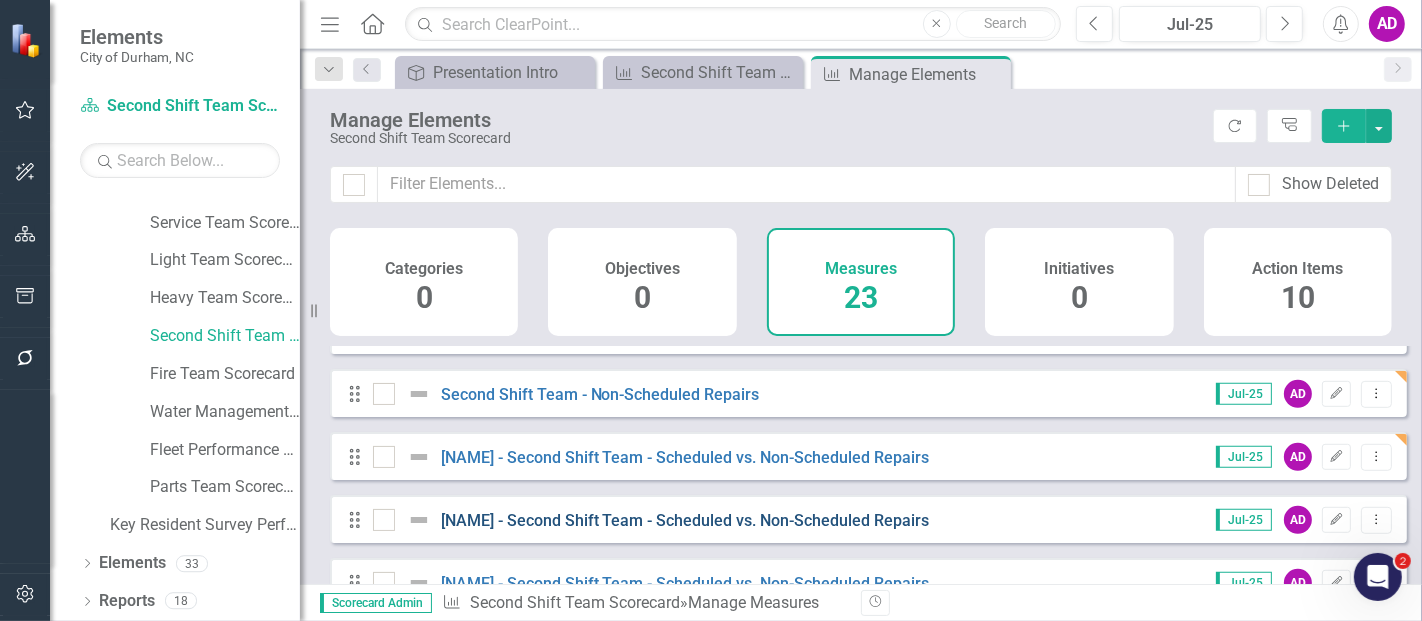 click on "[FIRST] [LAST] - Second Shift Team - Scheduled vs. Non-Scheduled Repairs" at bounding box center (685, 520) 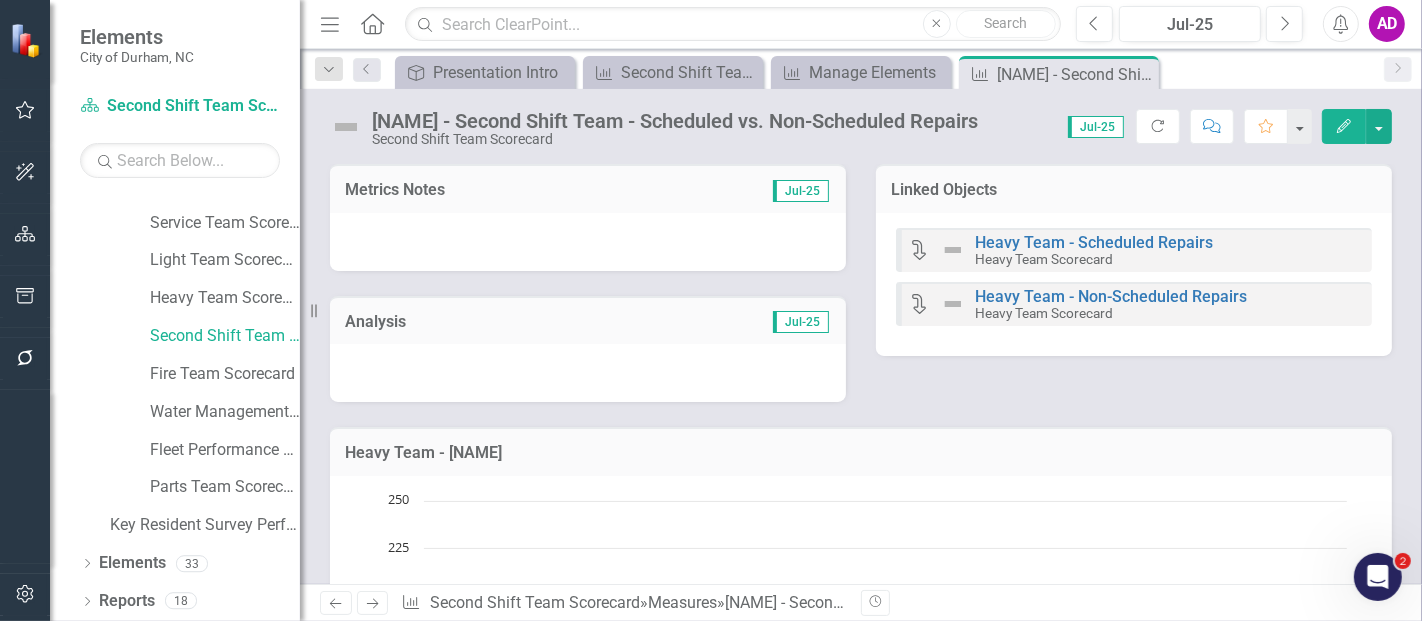 click at bounding box center (588, 242) 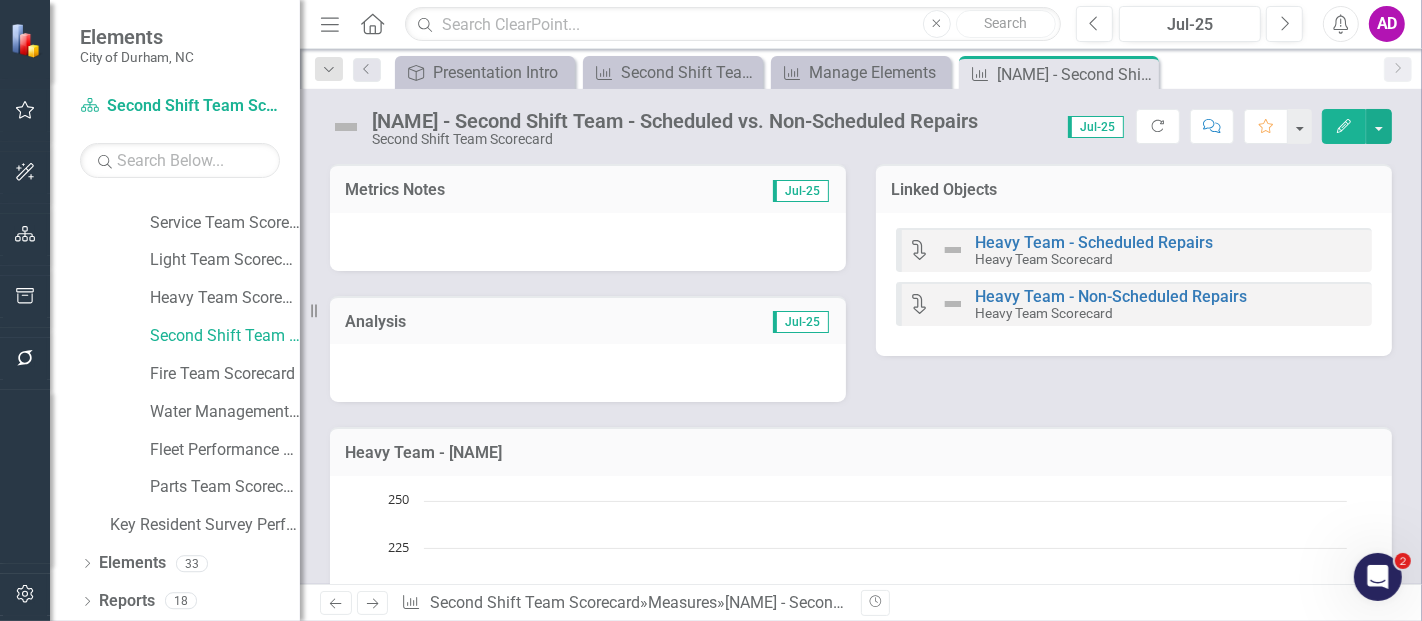 click at bounding box center [588, 242] 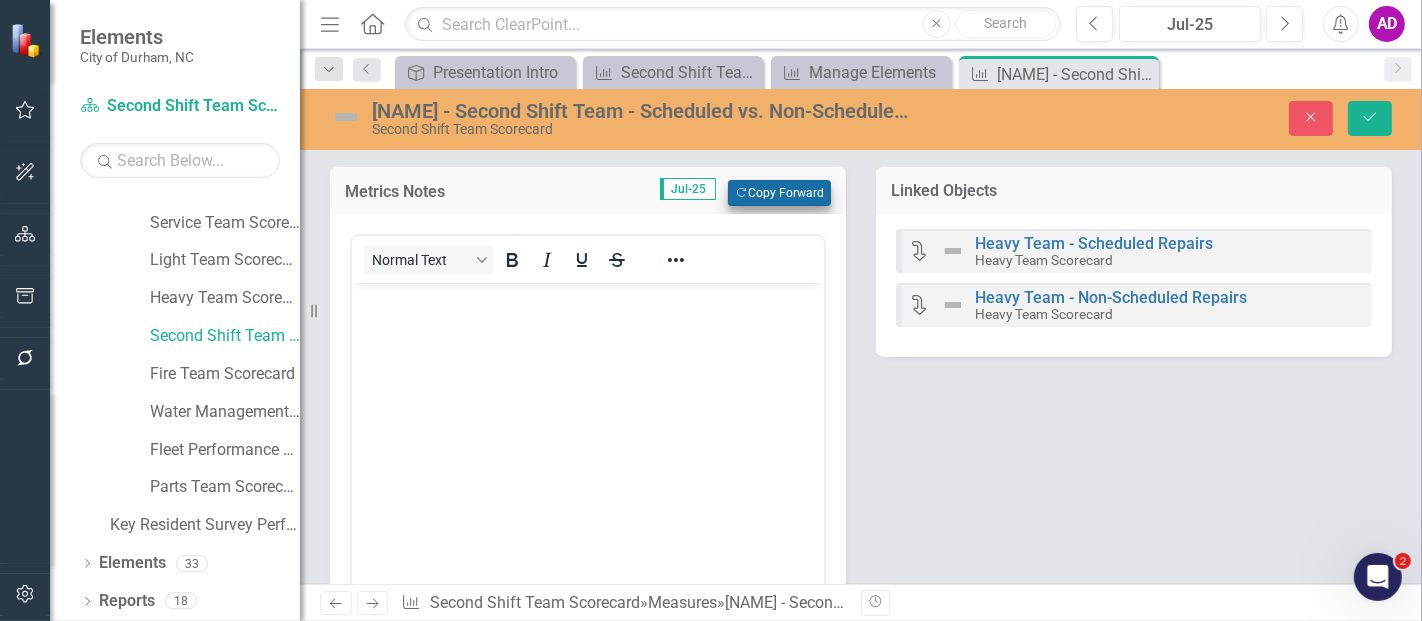scroll, scrollTop: 0, scrollLeft: 0, axis: both 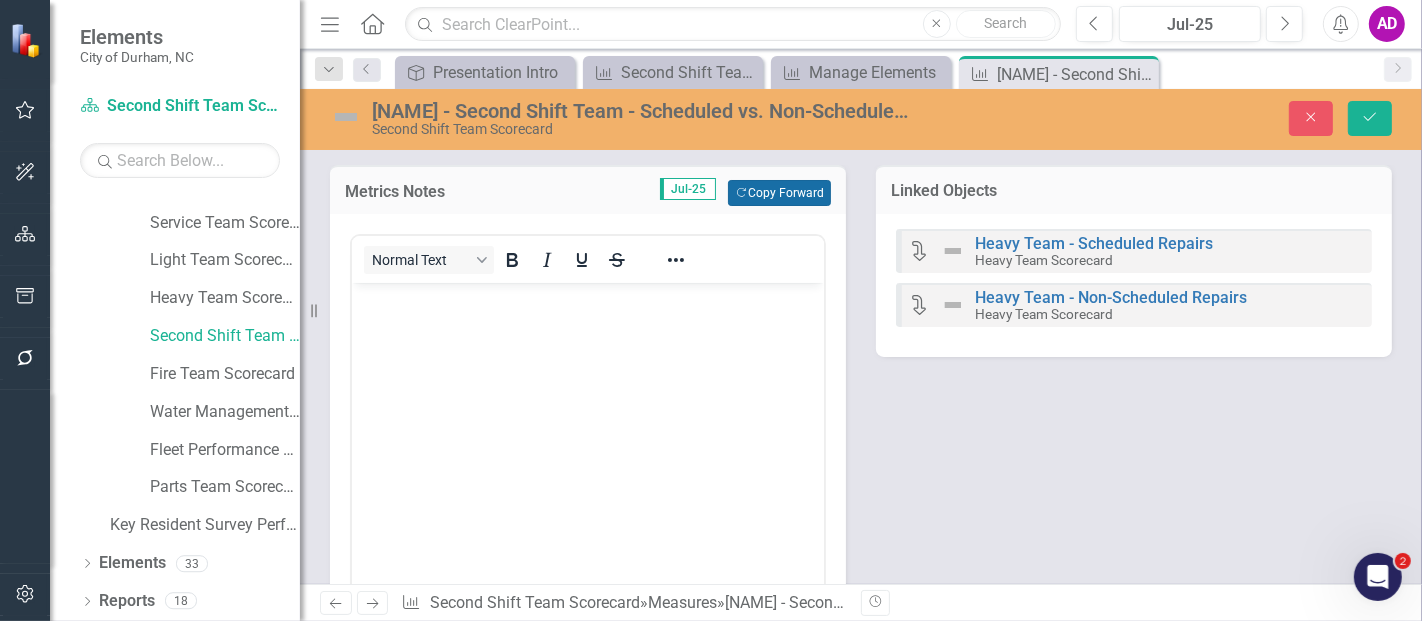 click on "Copy Forward  Copy Forward" at bounding box center (779, 193) 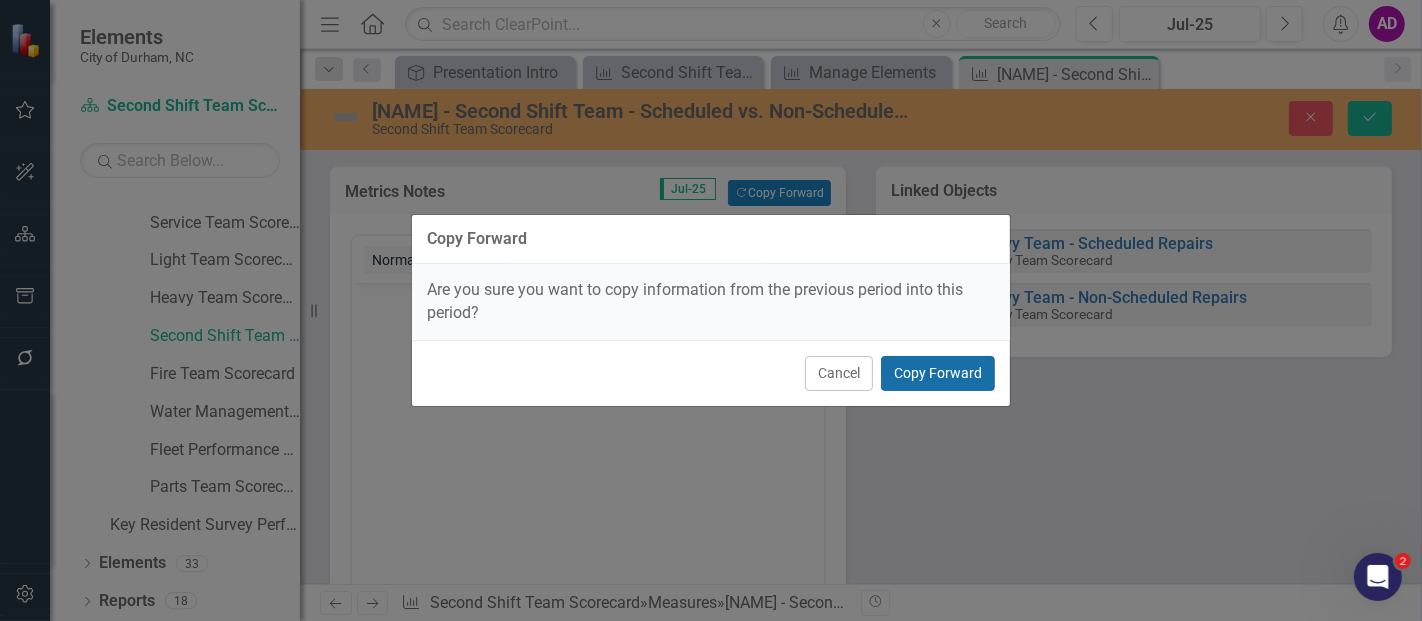 click on "Copy Forward" at bounding box center (938, 373) 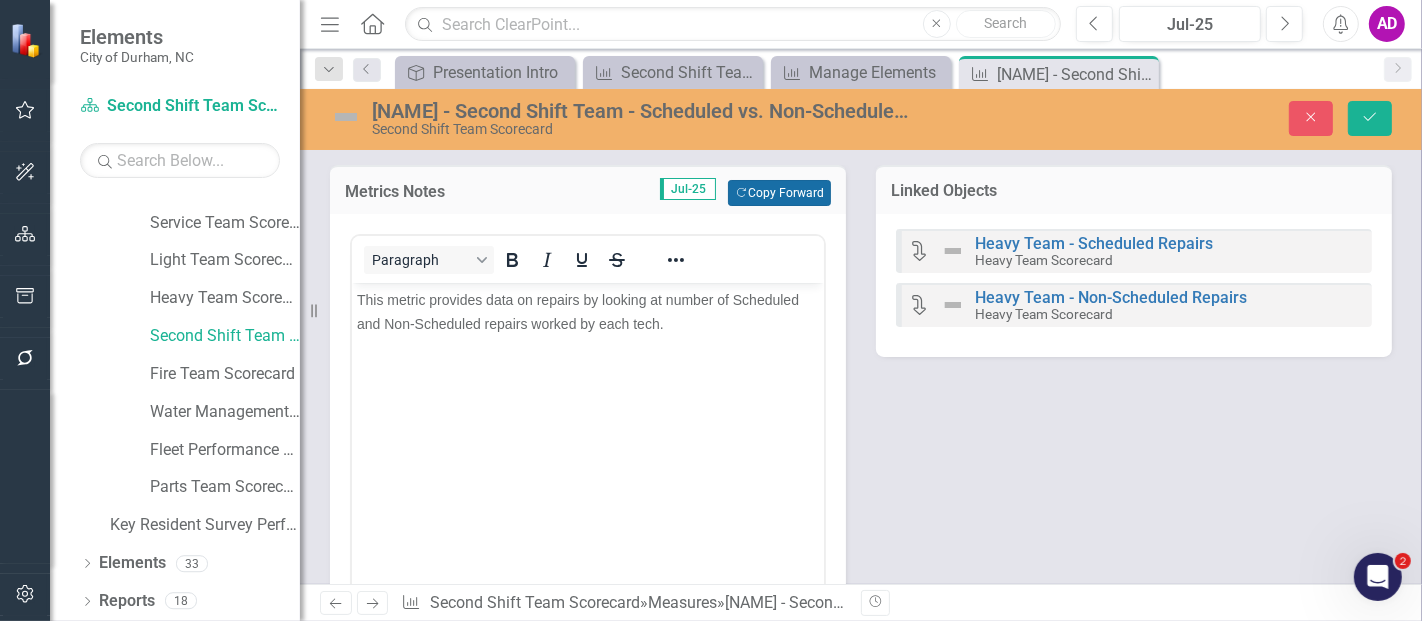 scroll, scrollTop: 333, scrollLeft: 0, axis: vertical 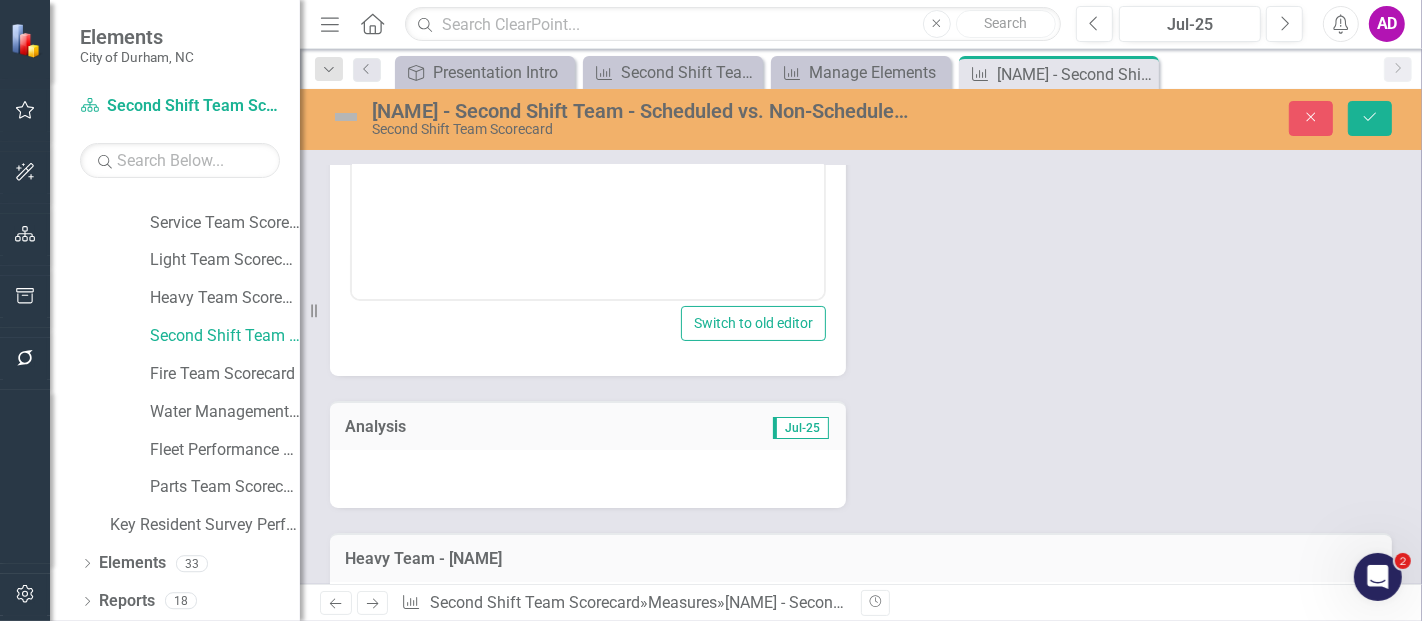 click at bounding box center (588, 479) 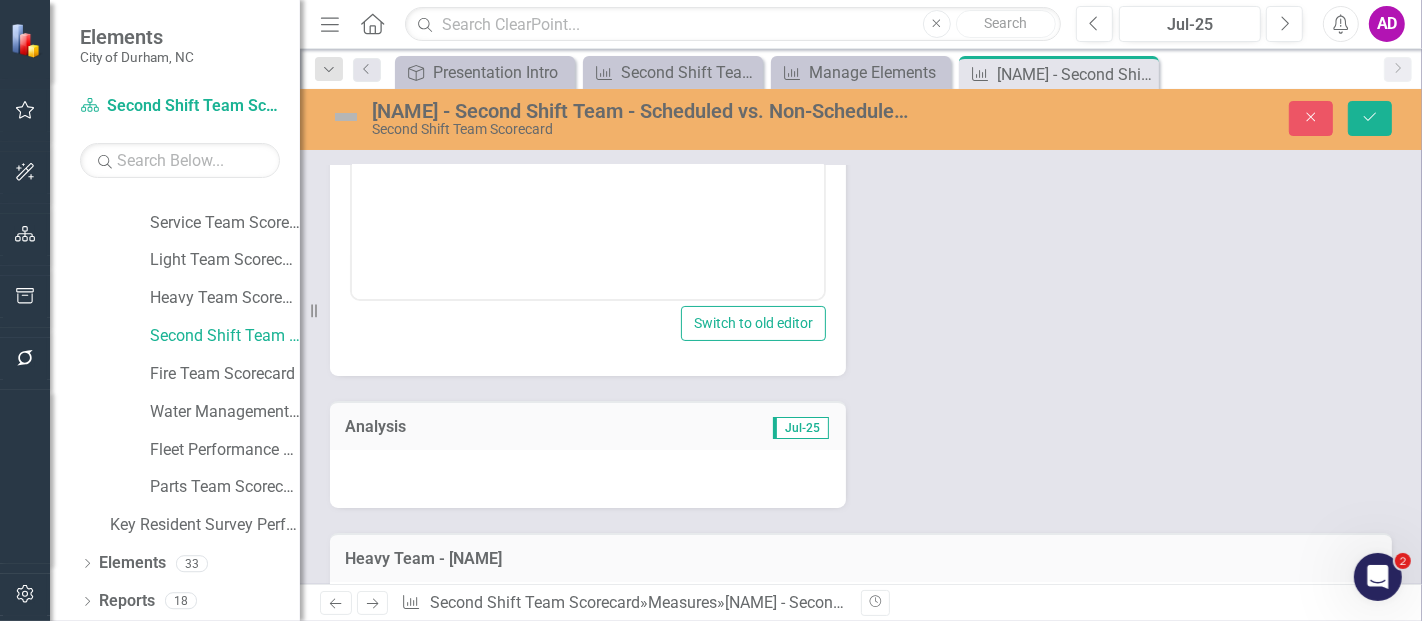 click at bounding box center (588, 479) 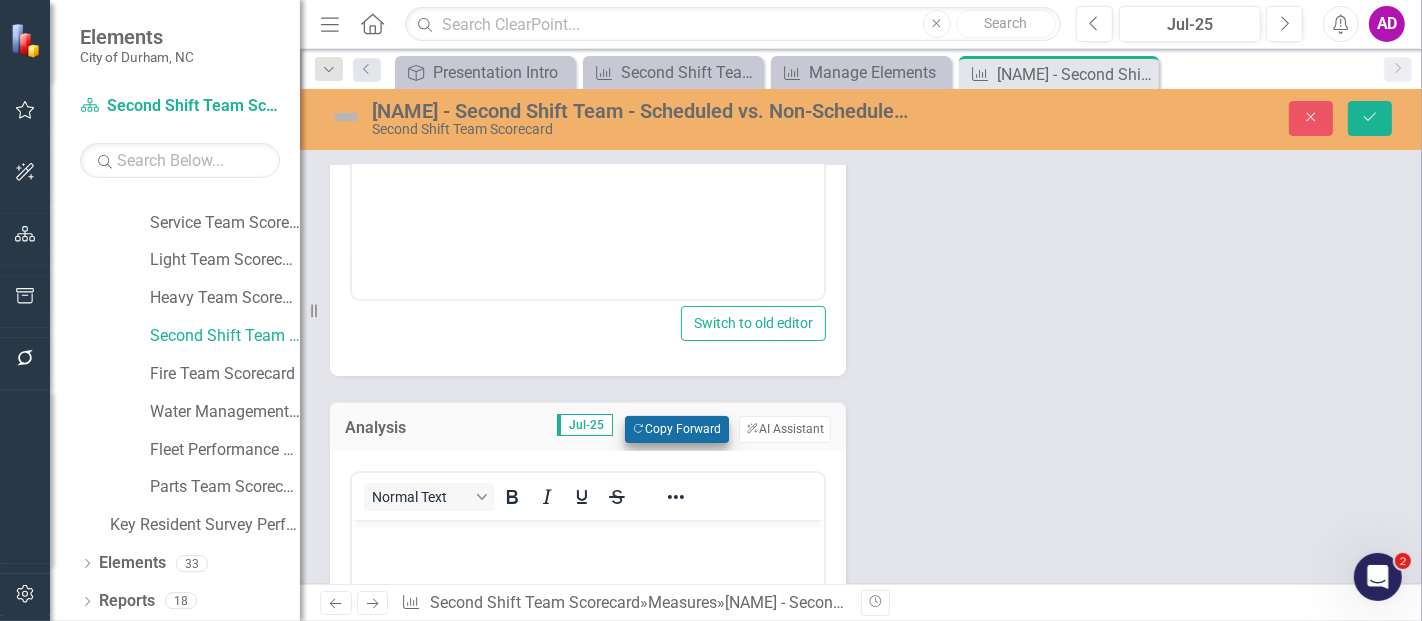 scroll, scrollTop: 0, scrollLeft: 0, axis: both 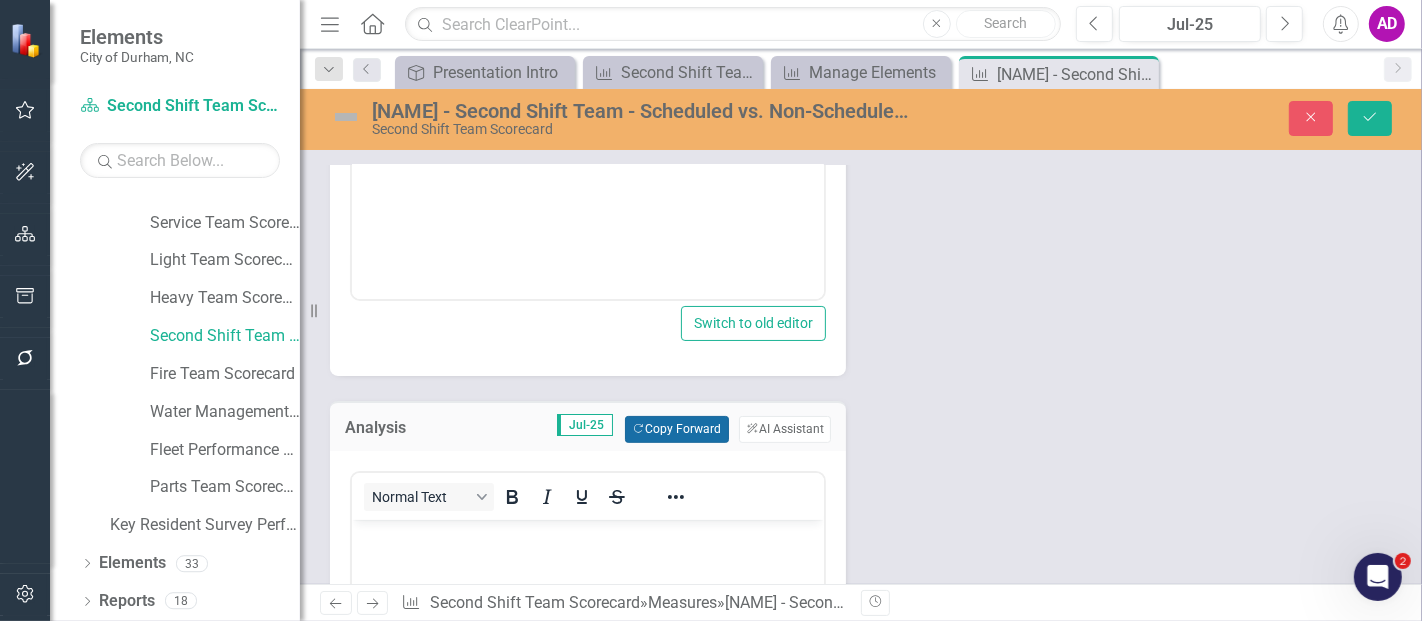 click on "Copy Forward  Copy Forward" at bounding box center (676, 429) 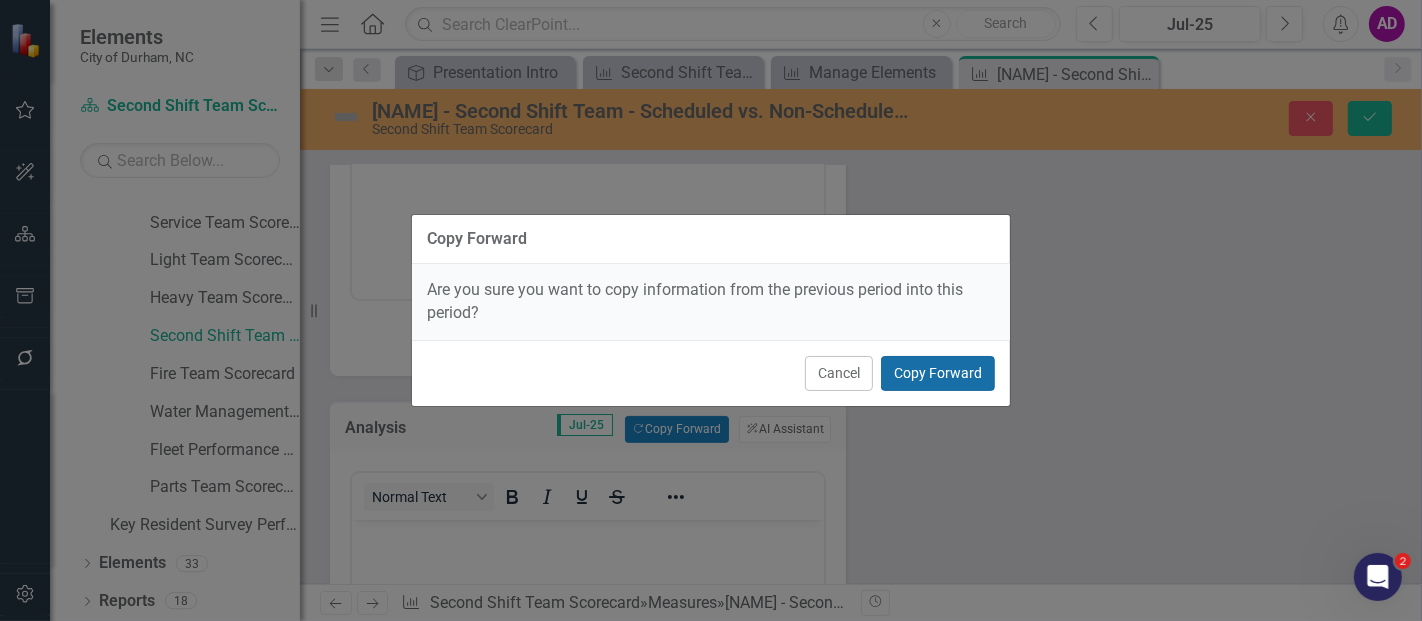 click on "Copy Forward" at bounding box center (938, 373) 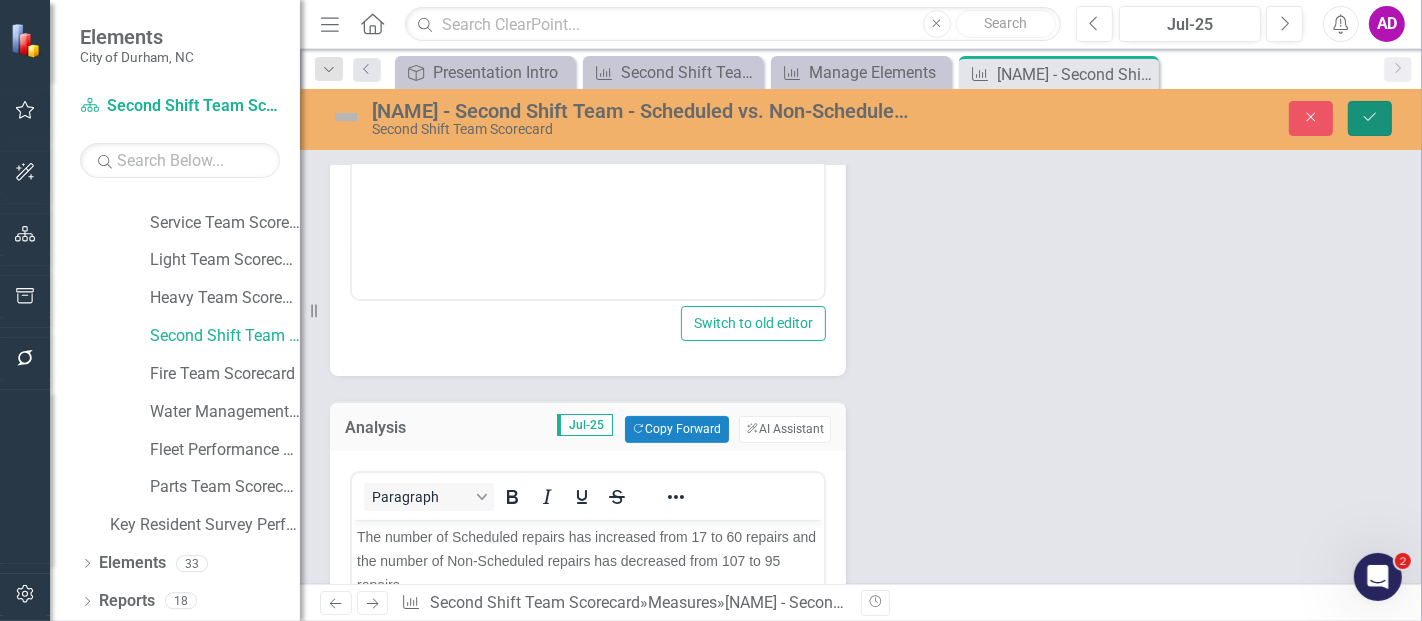 click 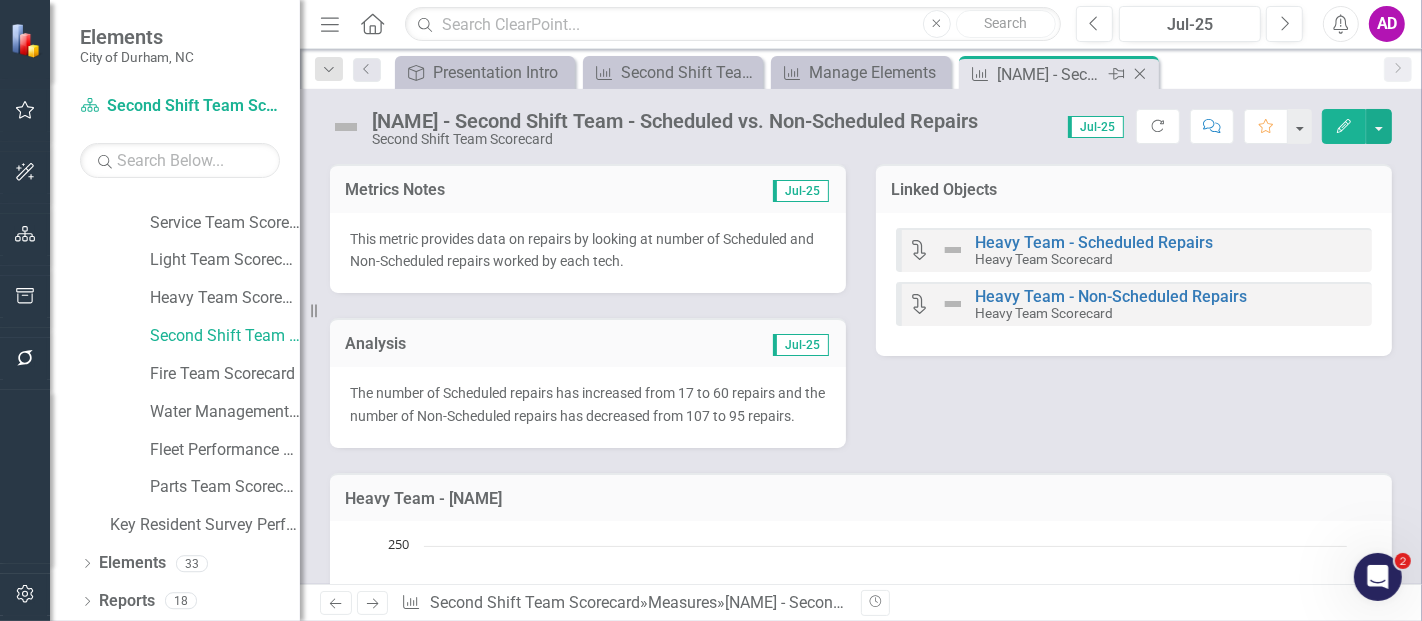 click on "Close" 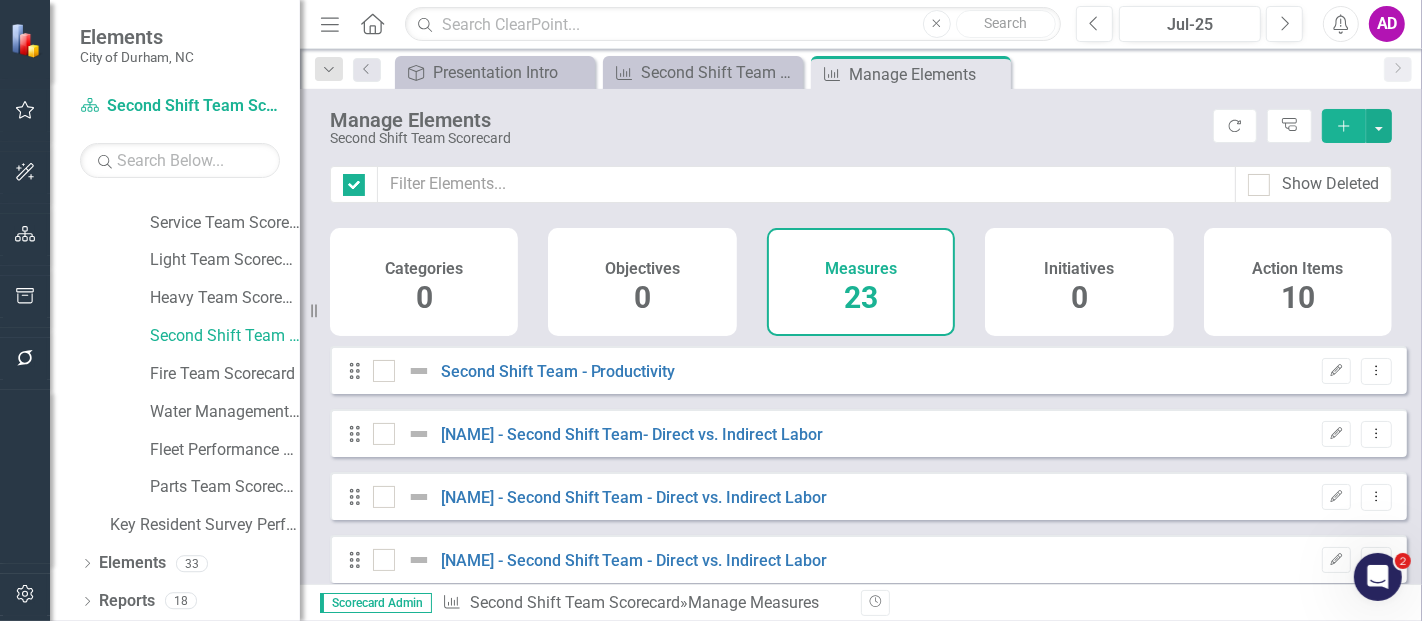 checkbox on "false" 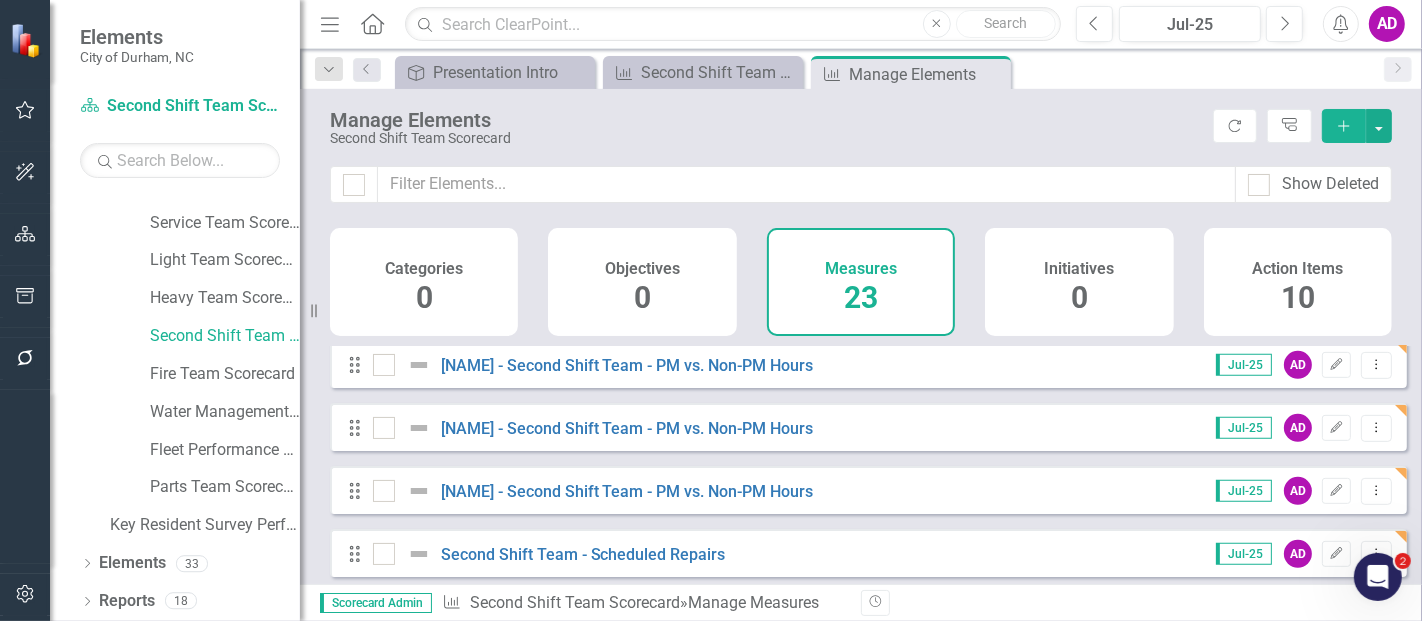scroll, scrollTop: 1000, scrollLeft: 0, axis: vertical 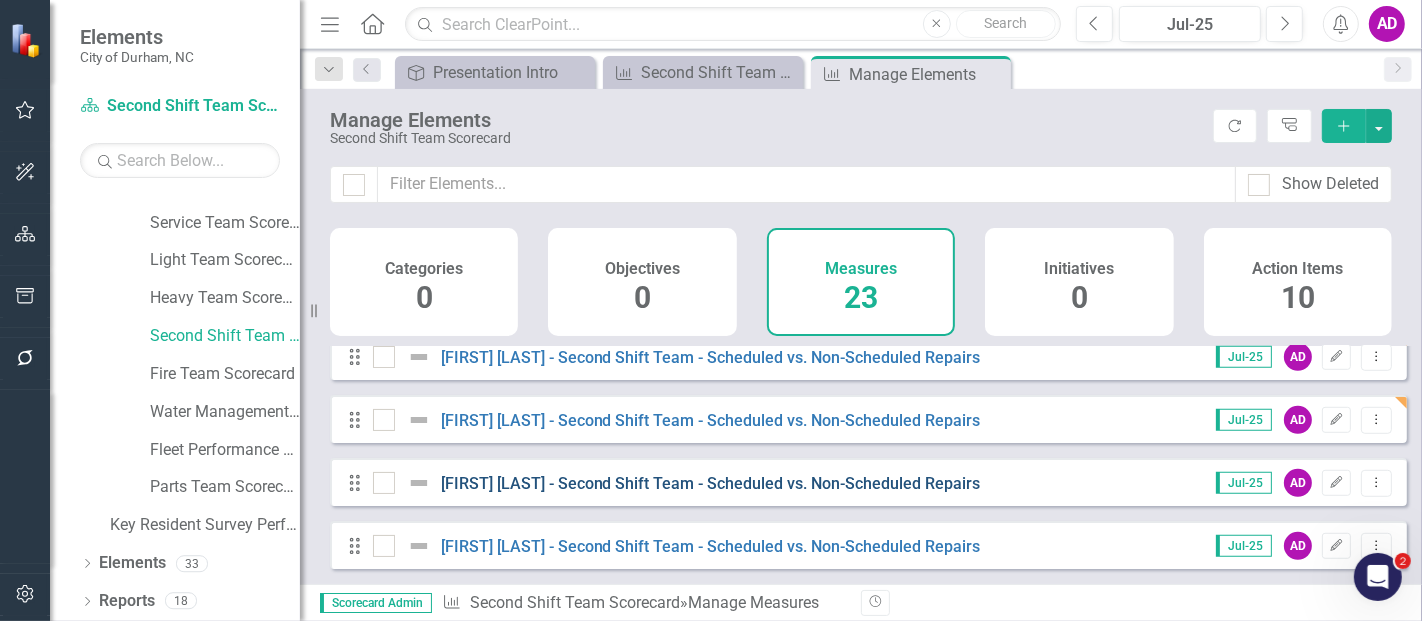 click on "[FIRST] [LAST] - Second Shift Team - Scheduled vs. Non-Scheduled Repairs" at bounding box center (711, 483) 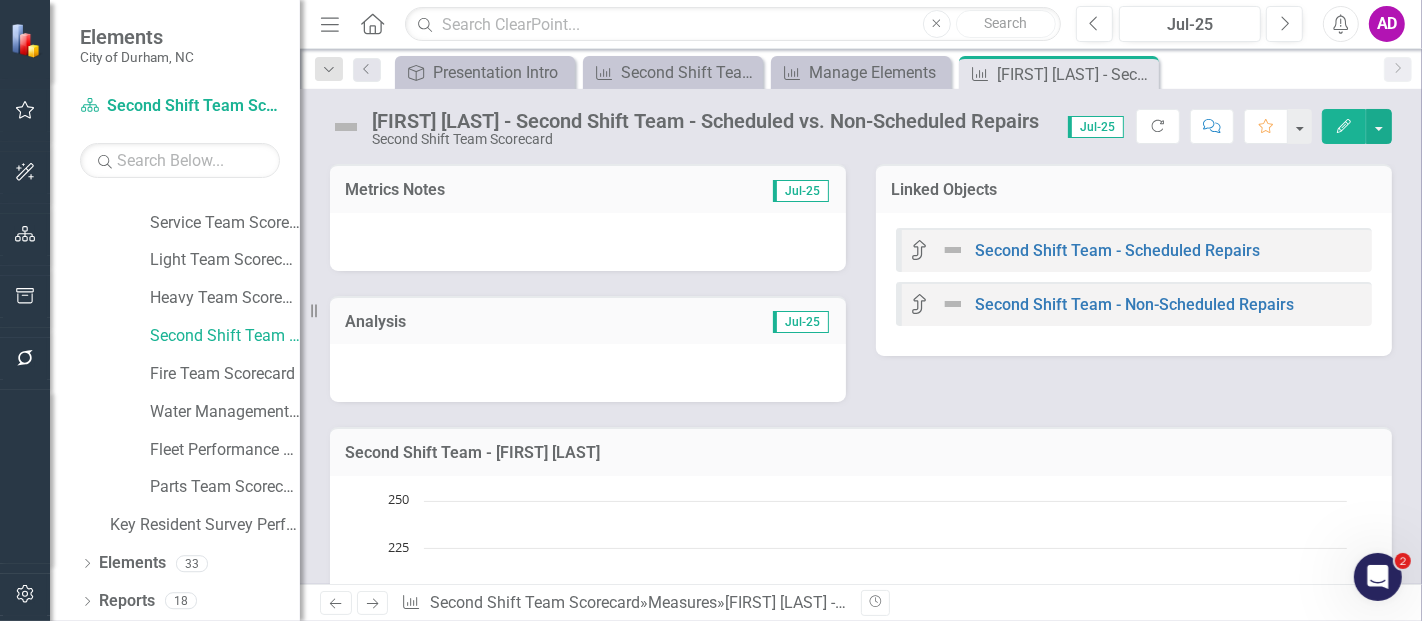 click at bounding box center (588, 242) 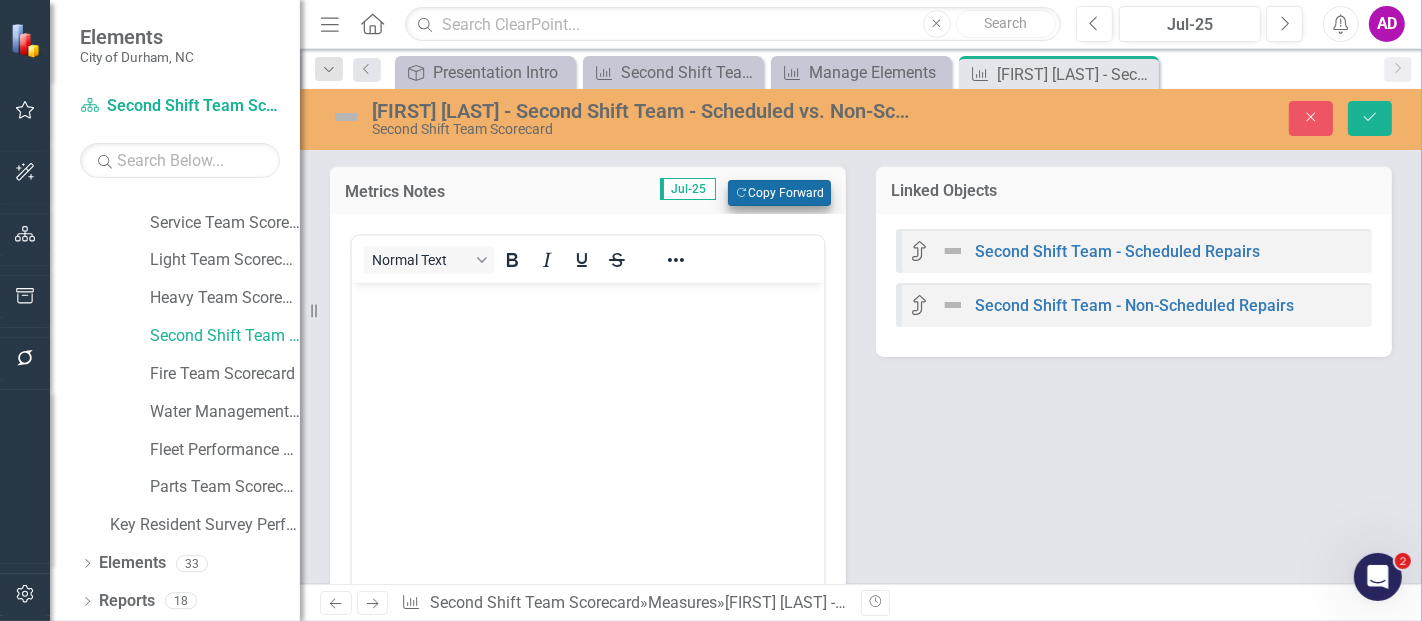 scroll, scrollTop: 0, scrollLeft: 0, axis: both 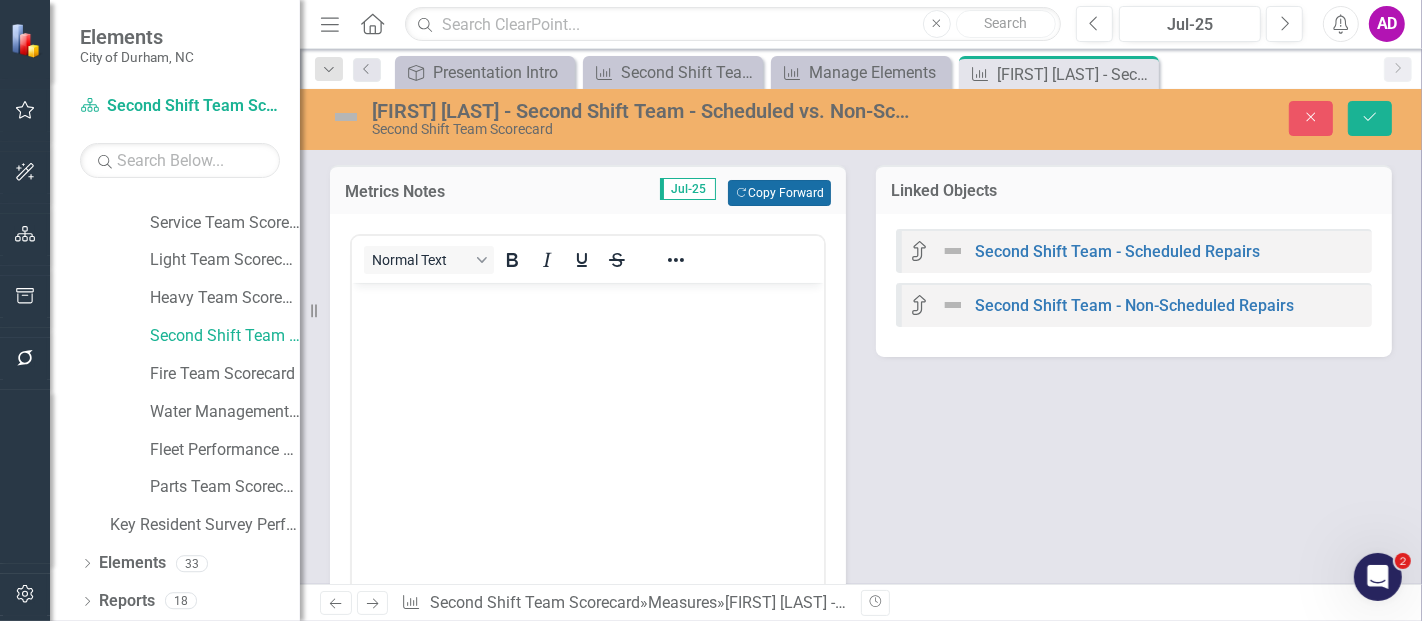 click on "Copy Forward  Copy Forward" at bounding box center (779, 193) 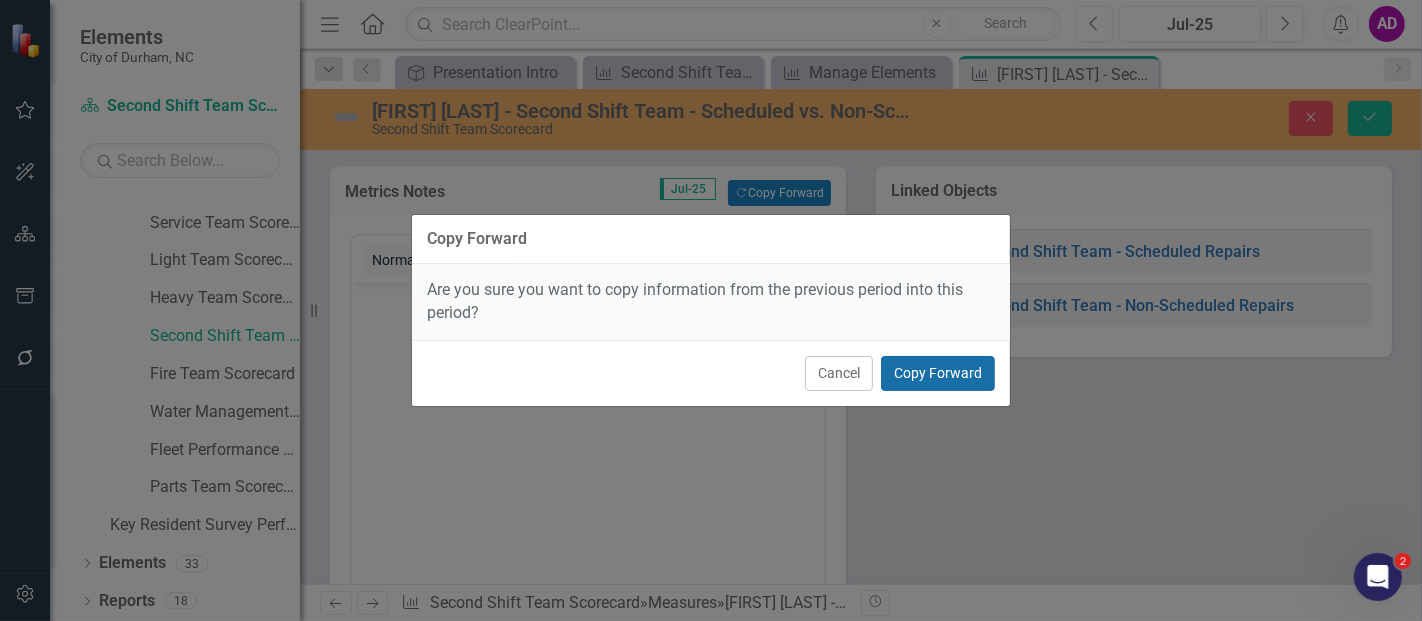 click on "Copy Forward" at bounding box center (938, 373) 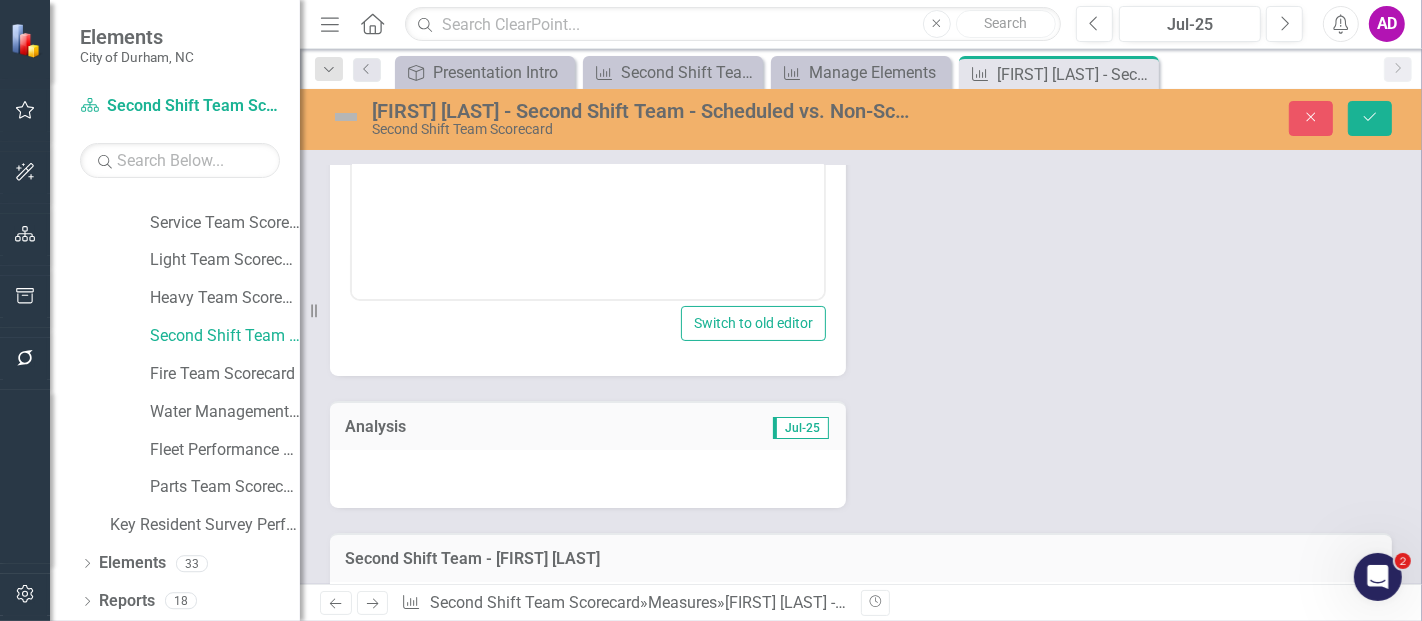 scroll, scrollTop: 444, scrollLeft: 0, axis: vertical 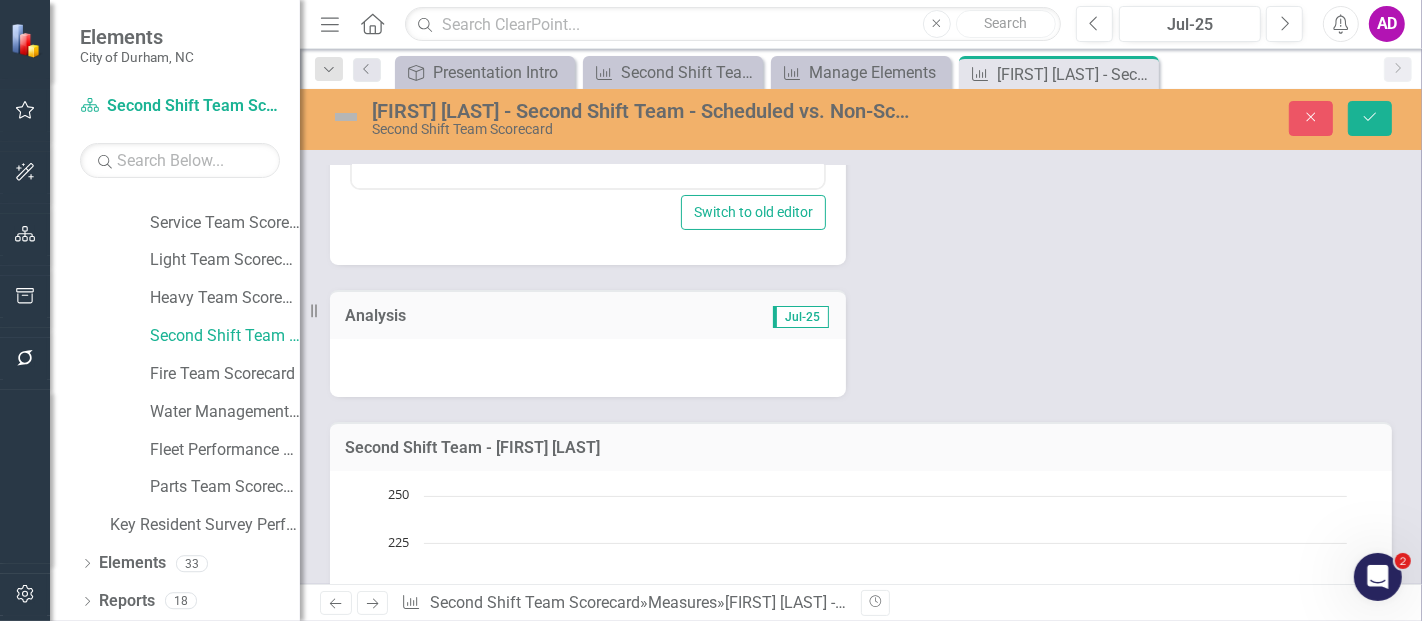 click at bounding box center (588, 368) 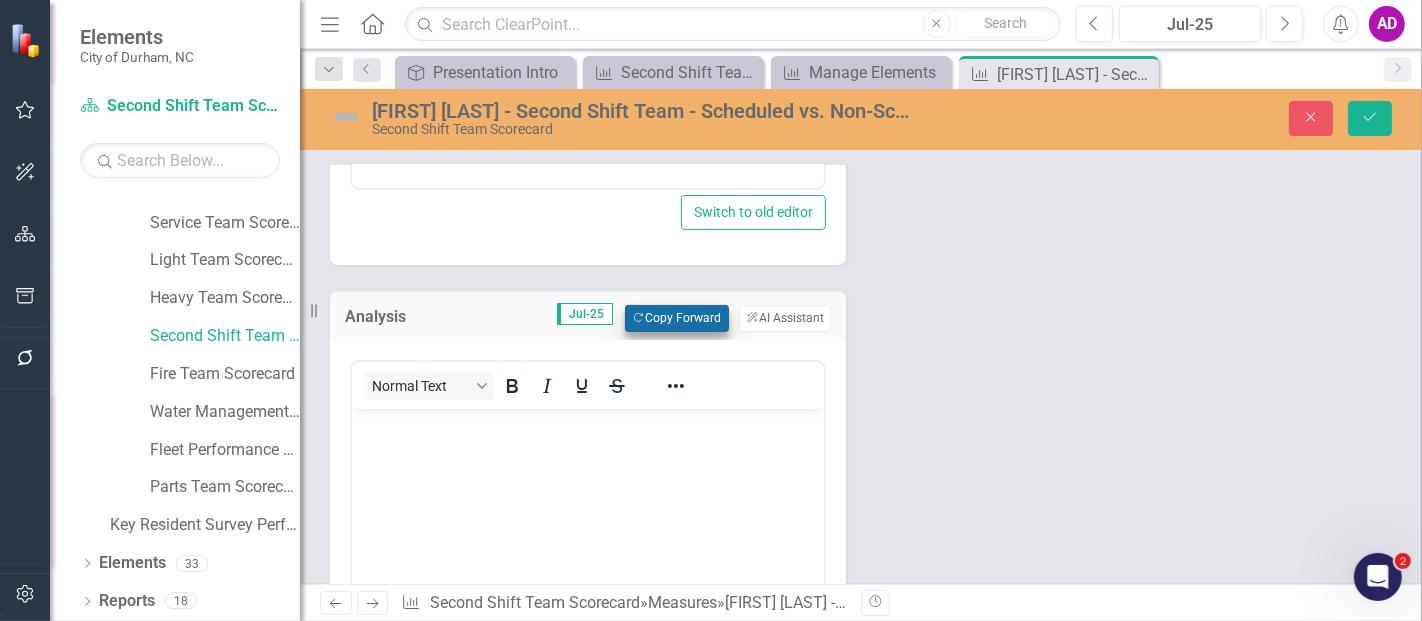 scroll, scrollTop: 0, scrollLeft: 0, axis: both 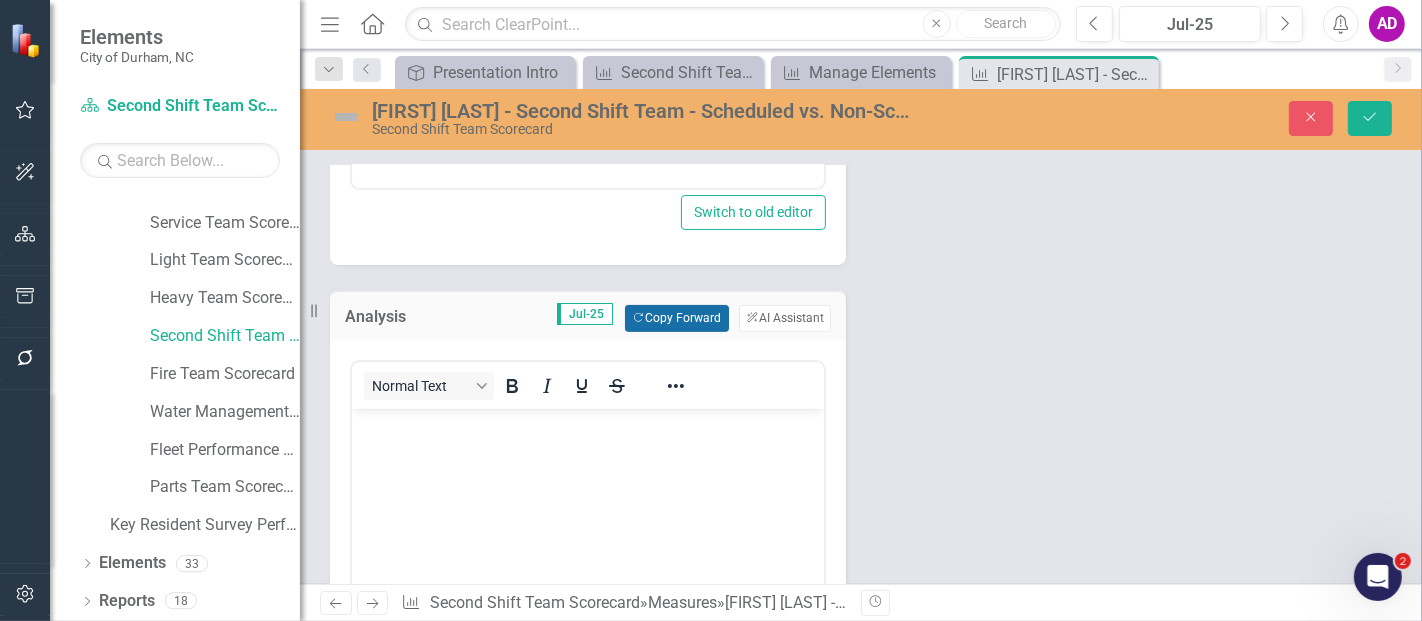 click on "Copy Forward  Copy Forward" at bounding box center [676, 318] 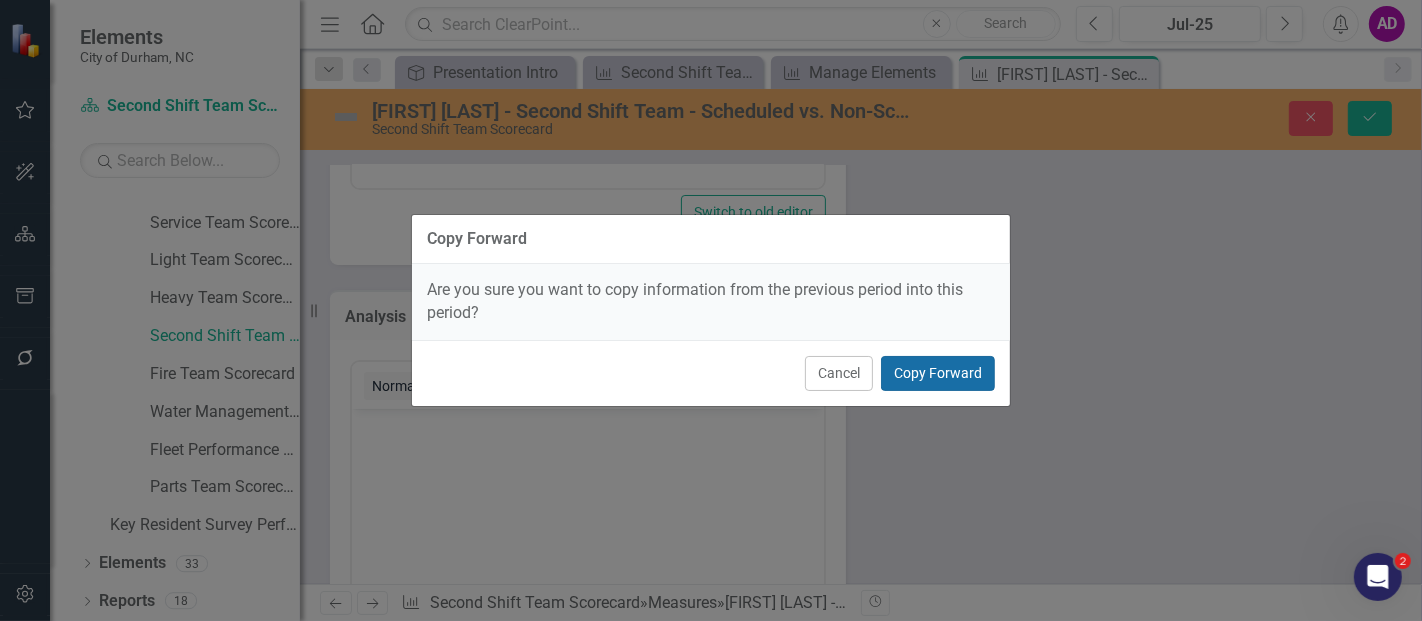 click on "Copy Forward" at bounding box center (938, 373) 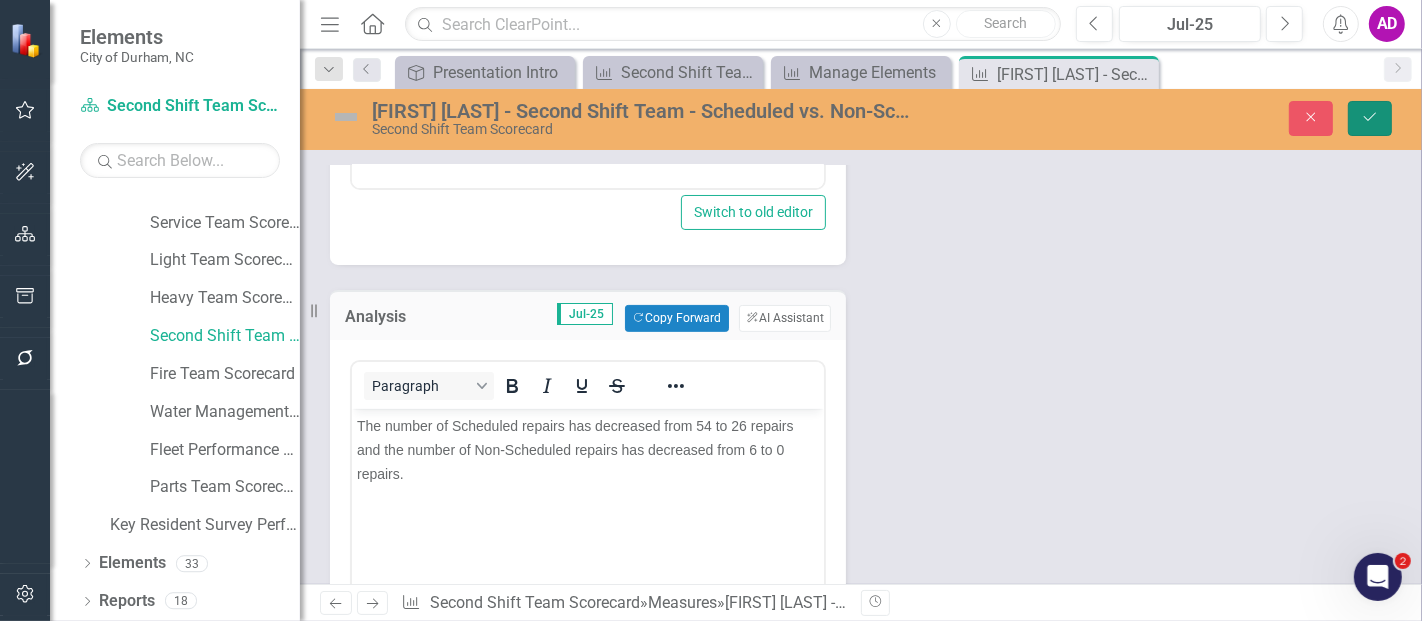 click on "Save" at bounding box center (1370, 118) 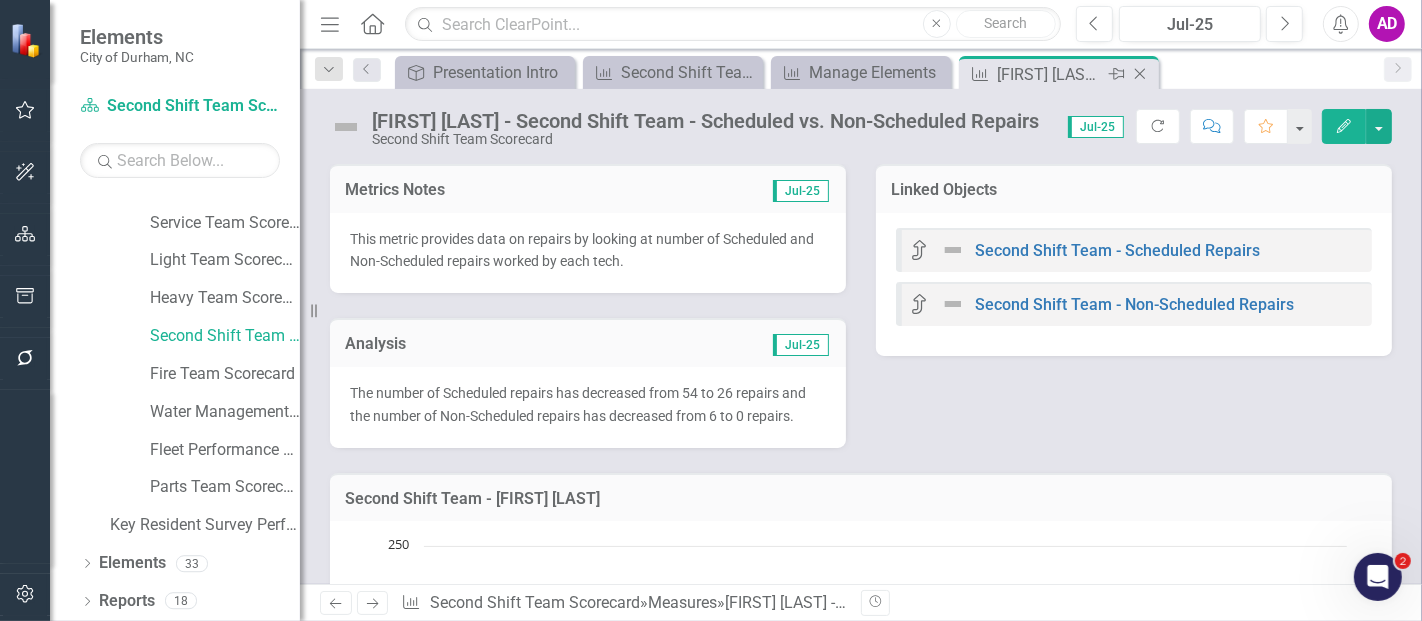click 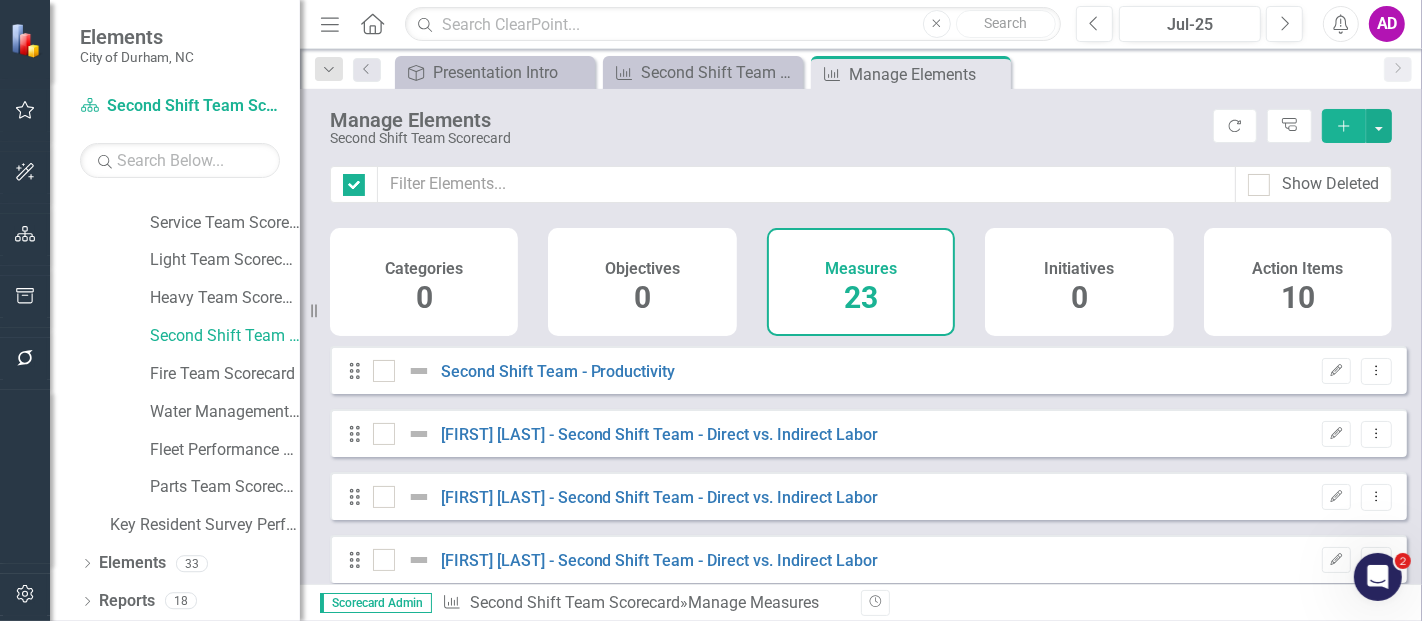 checkbox on "false" 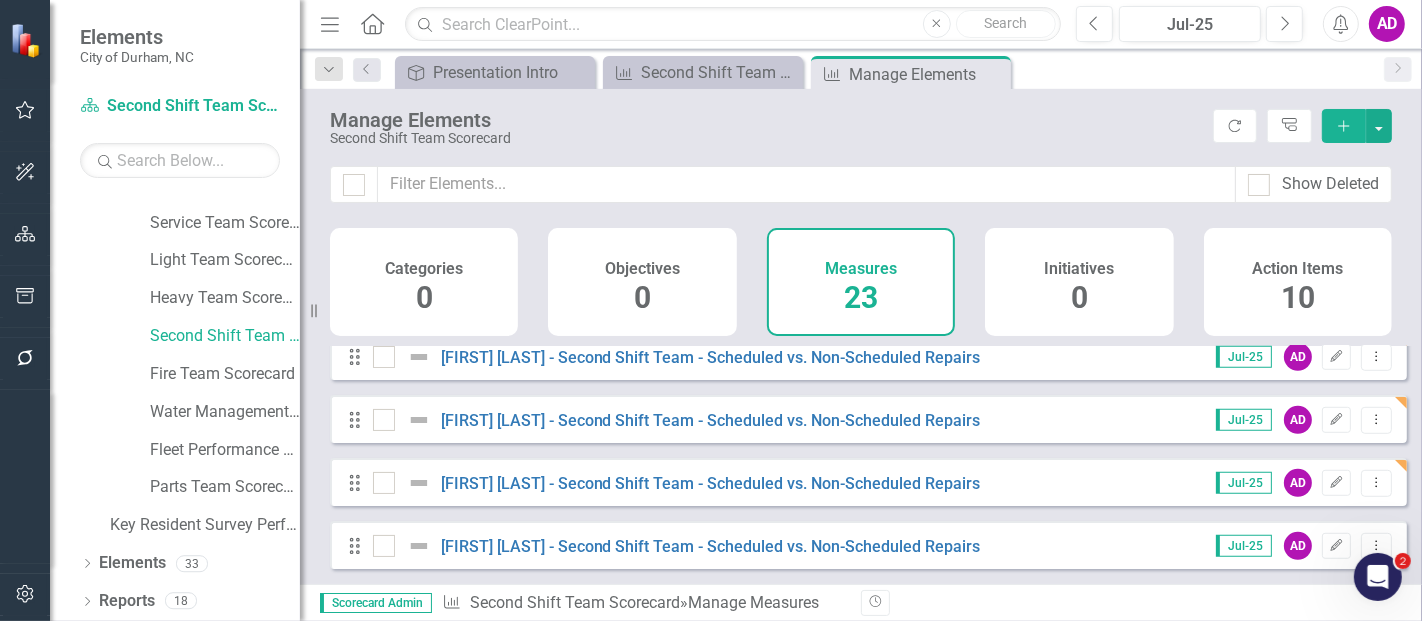 scroll, scrollTop: 1224, scrollLeft: 0, axis: vertical 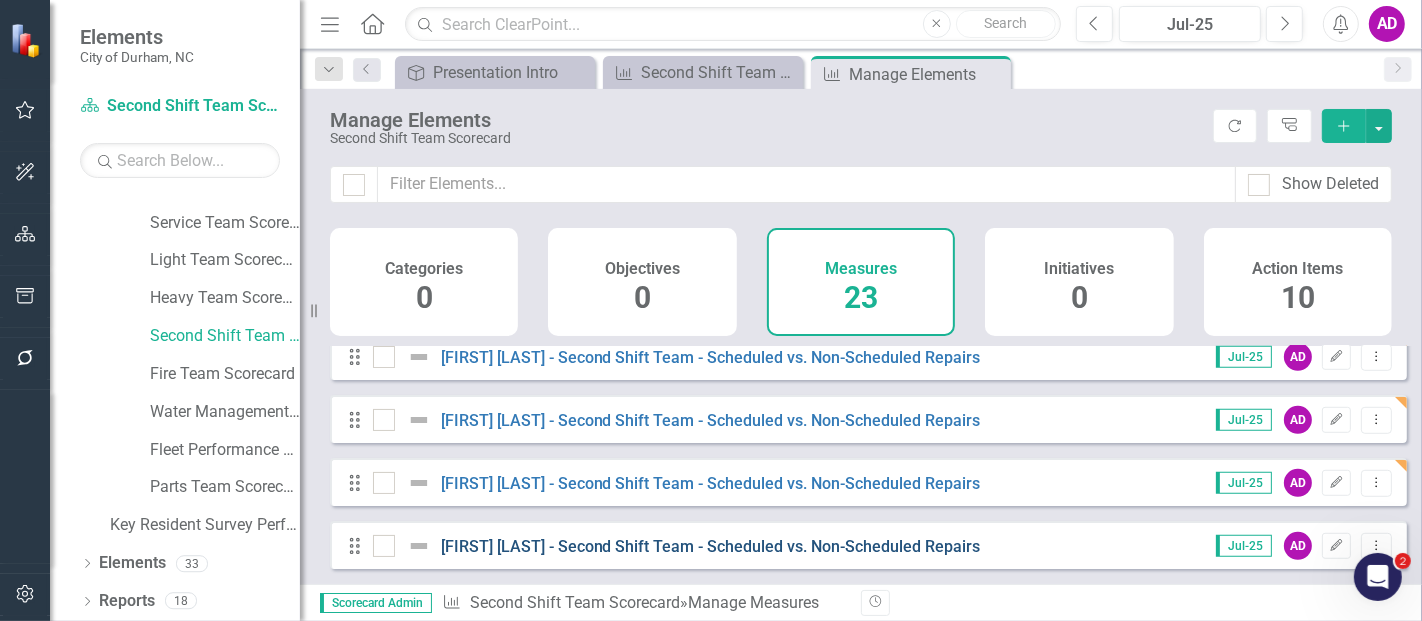 click on "[FIRST] [LAST] - Second Shift Team - Scheduled vs. Non-Scheduled Repairs" at bounding box center [711, 546] 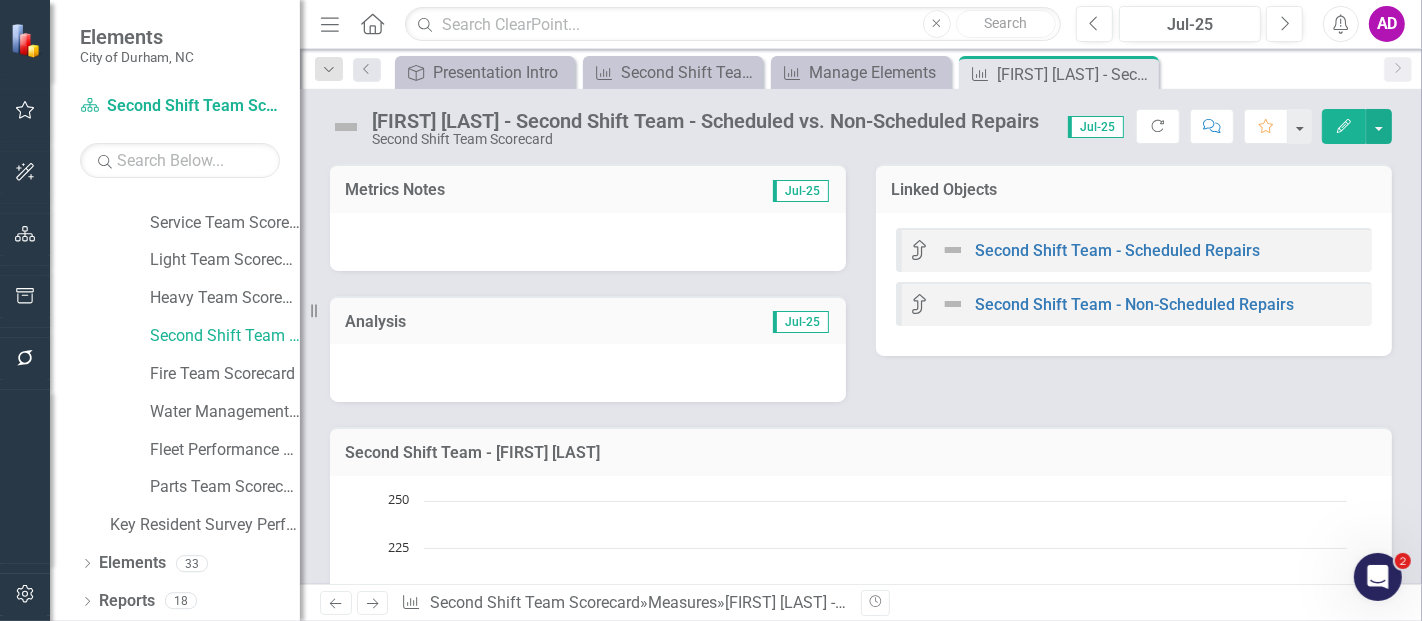 click at bounding box center [588, 242] 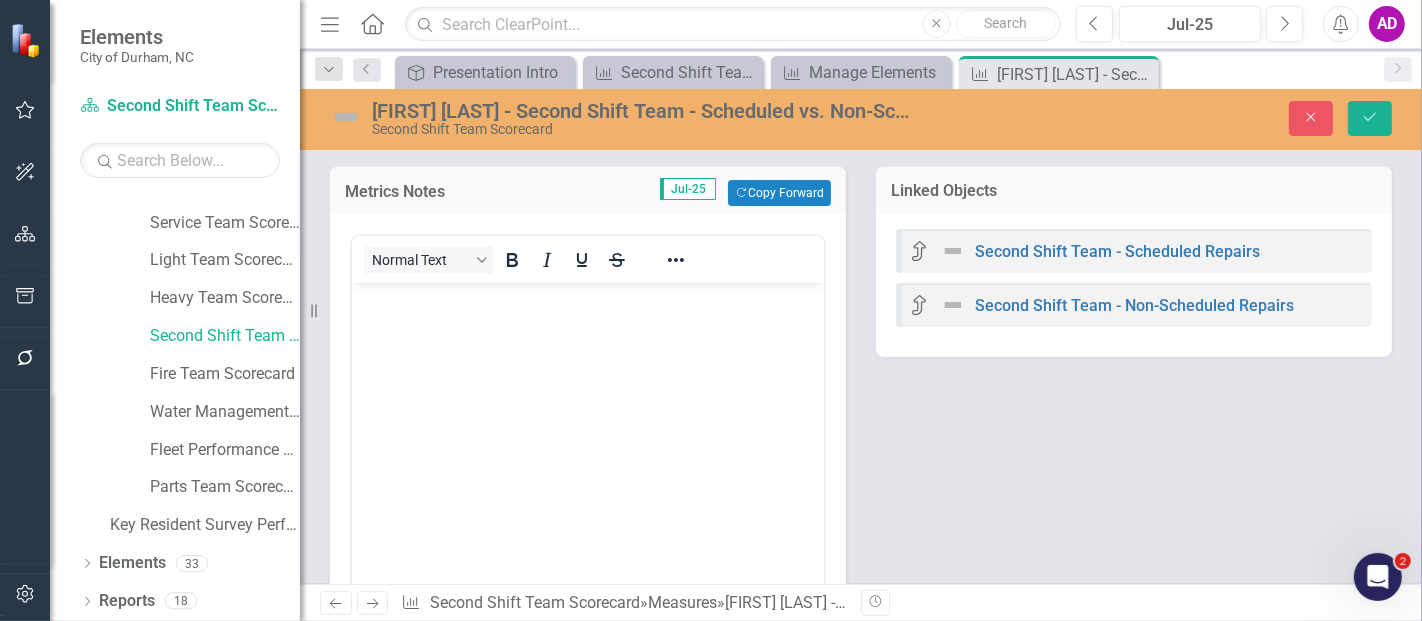 scroll, scrollTop: 0, scrollLeft: 0, axis: both 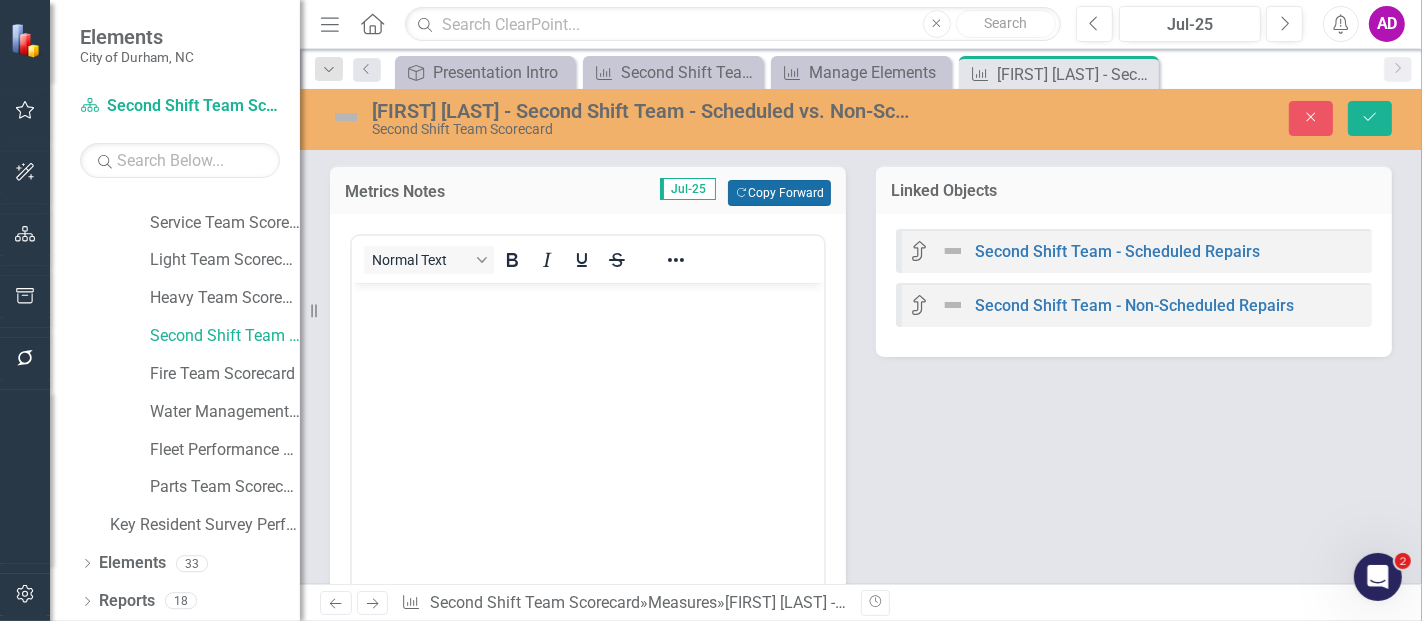 click on "Copy Forward  Copy Forward" at bounding box center (779, 193) 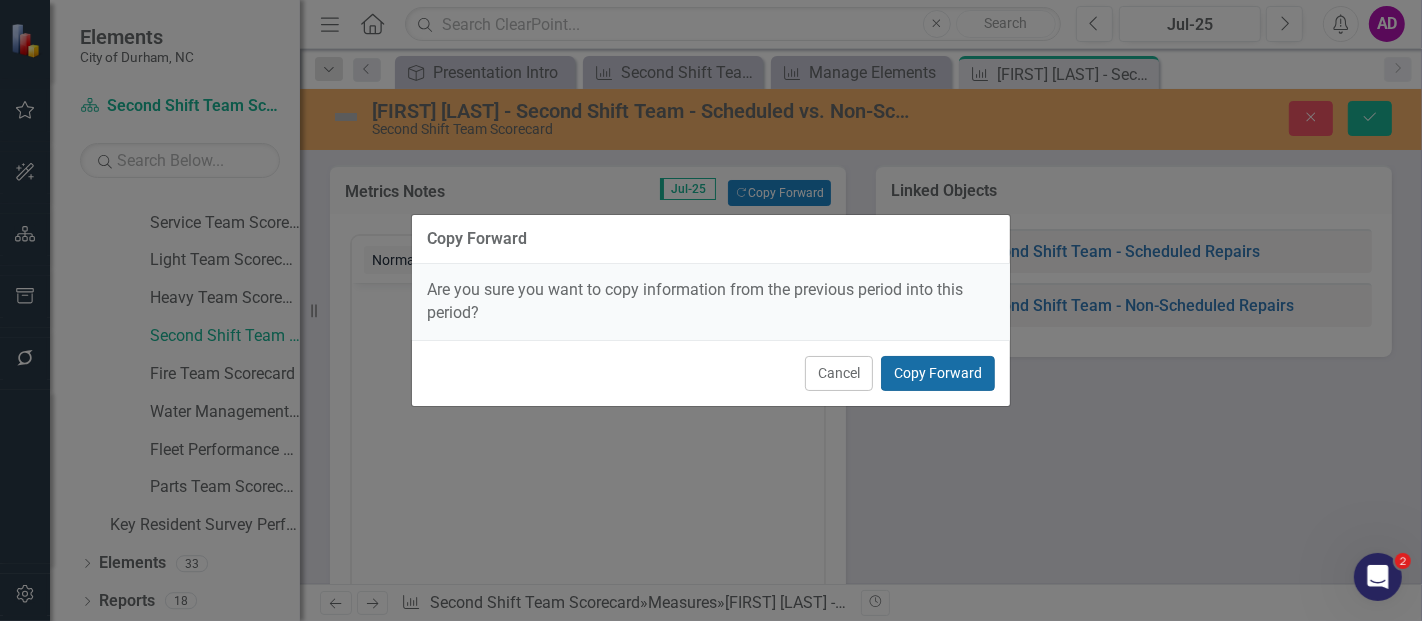drag, startPoint x: 949, startPoint y: 369, endPoint x: 403, endPoint y: 129, distance: 596.4193 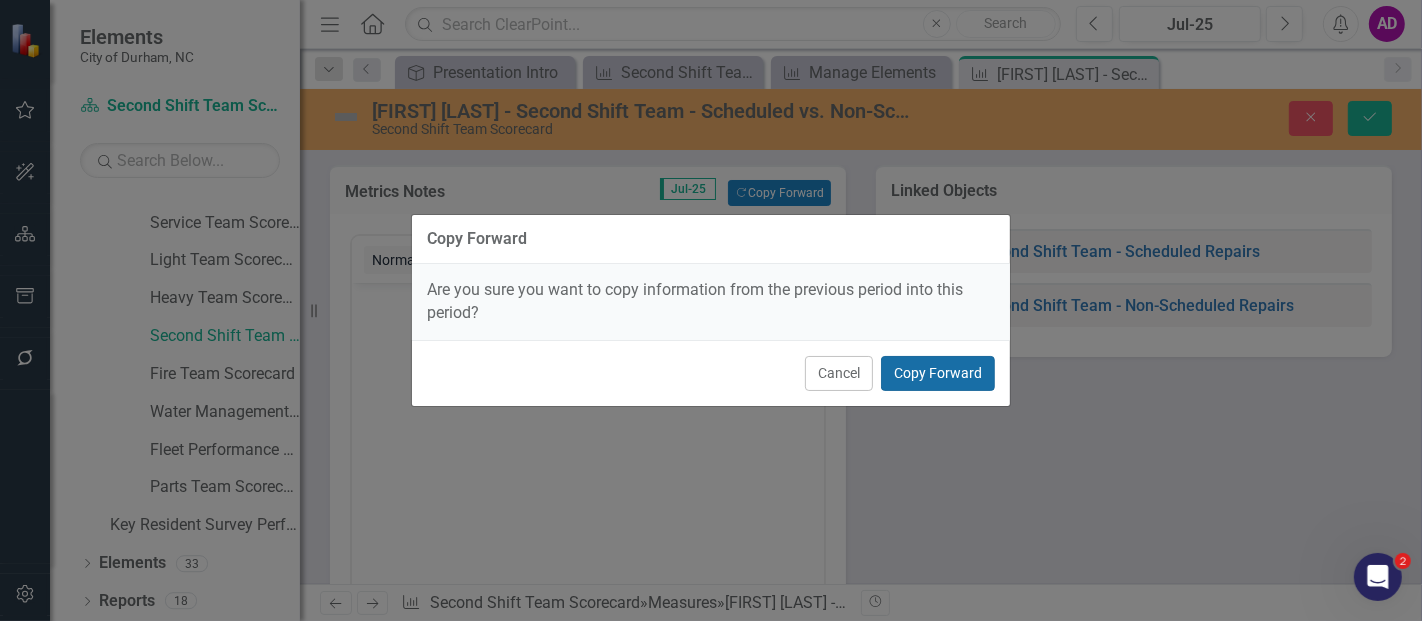 click on "Copy Forward" at bounding box center (938, 373) 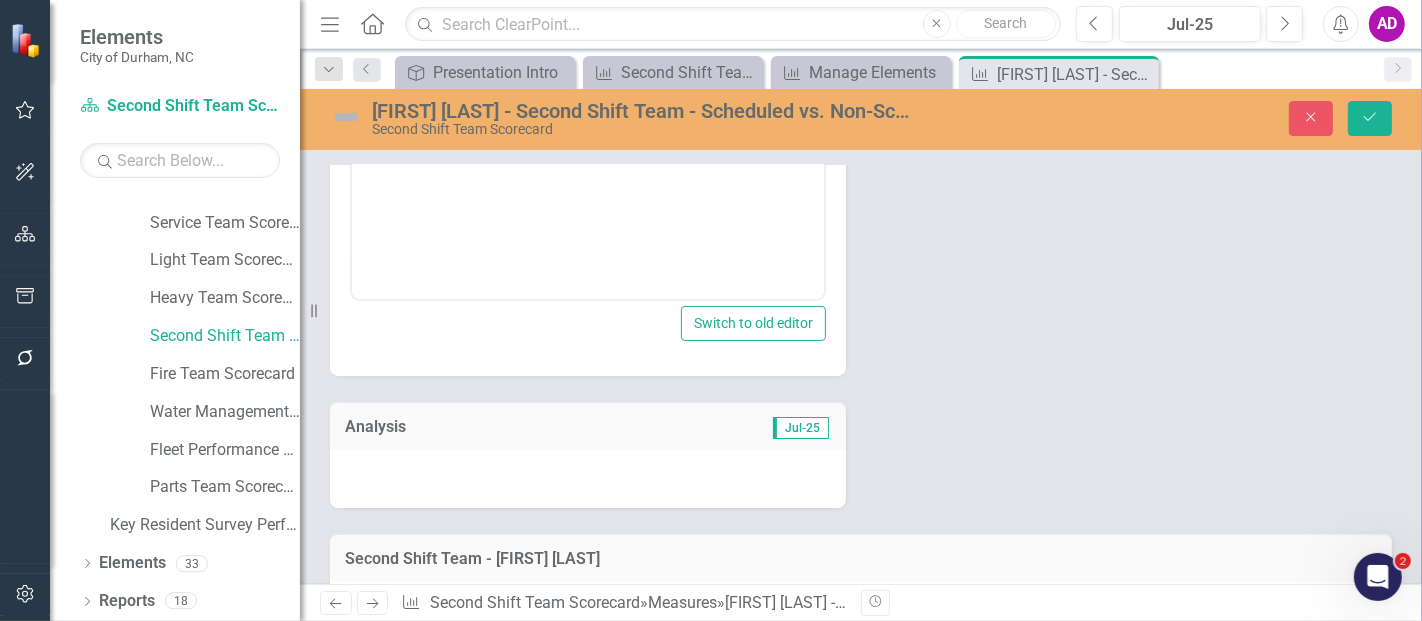 scroll, scrollTop: 444, scrollLeft: 0, axis: vertical 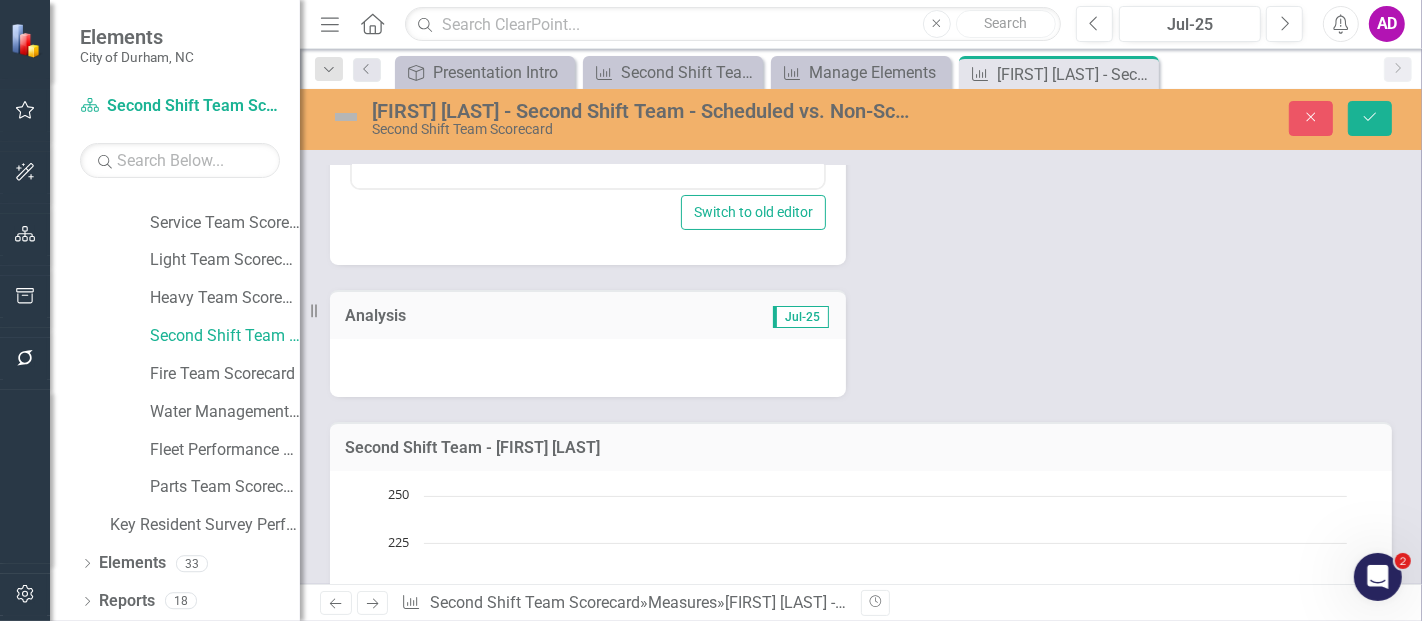 click at bounding box center [588, 368] 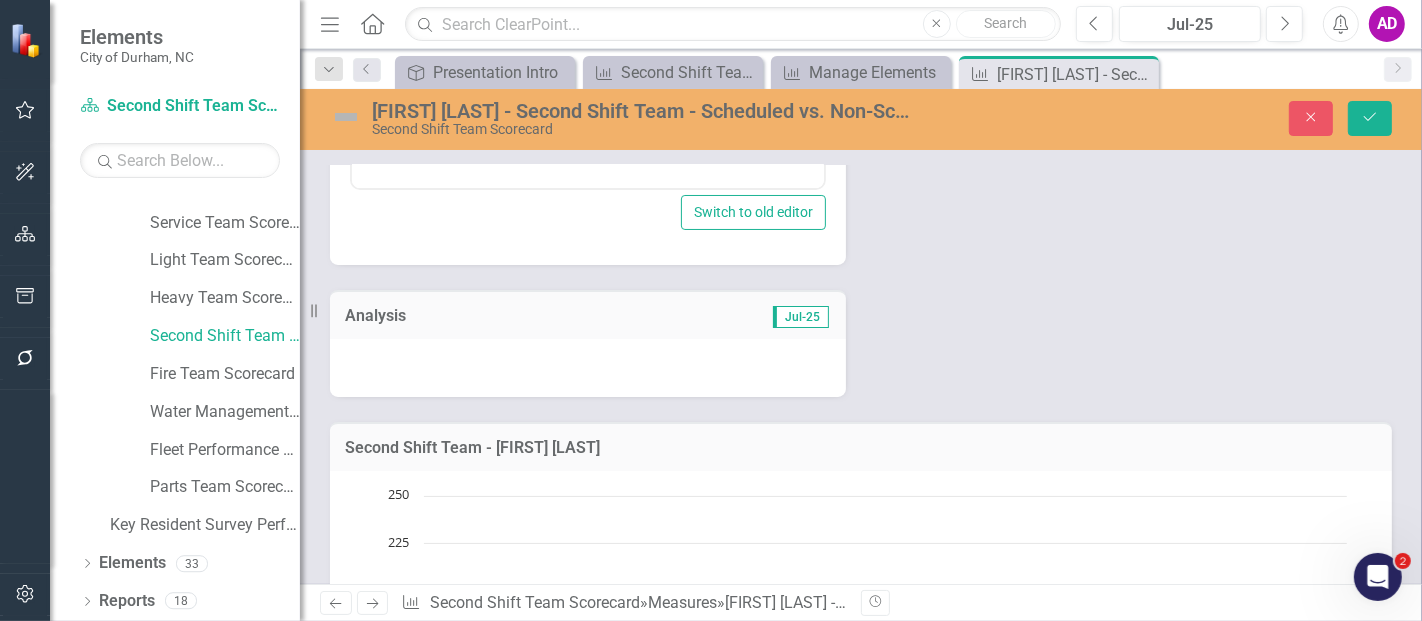 click at bounding box center (588, 368) 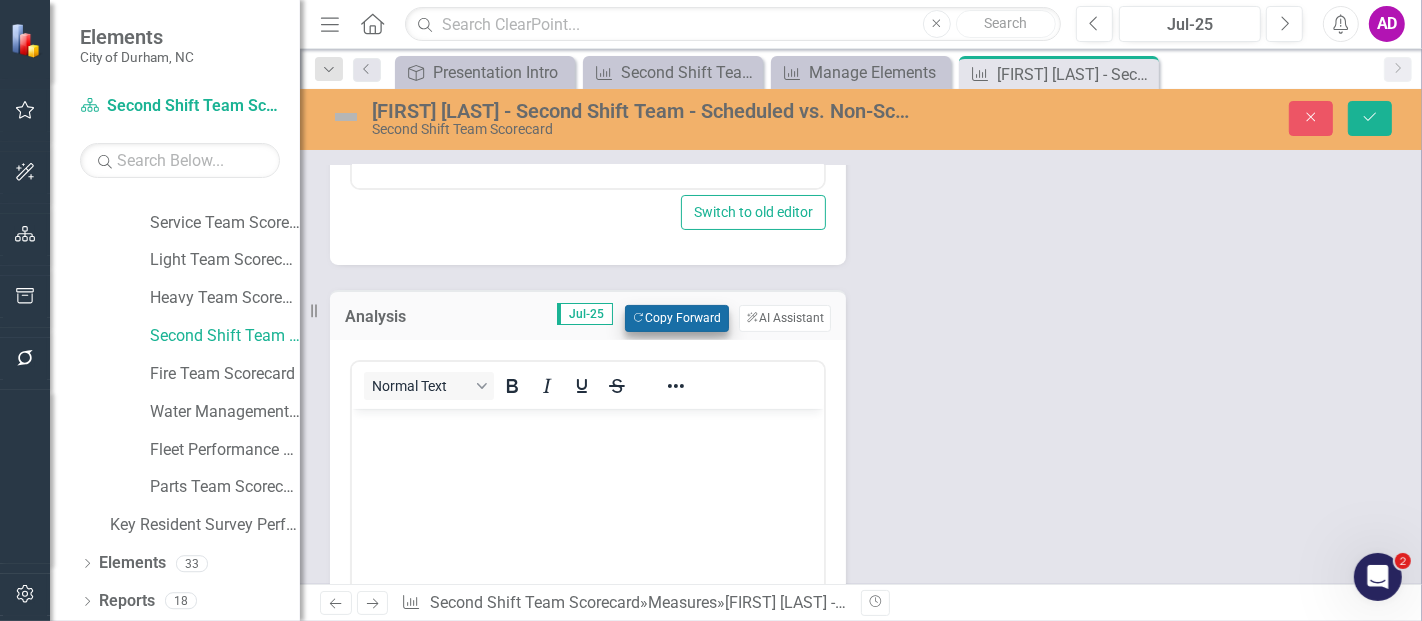 scroll, scrollTop: 0, scrollLeft: 0, axis: both 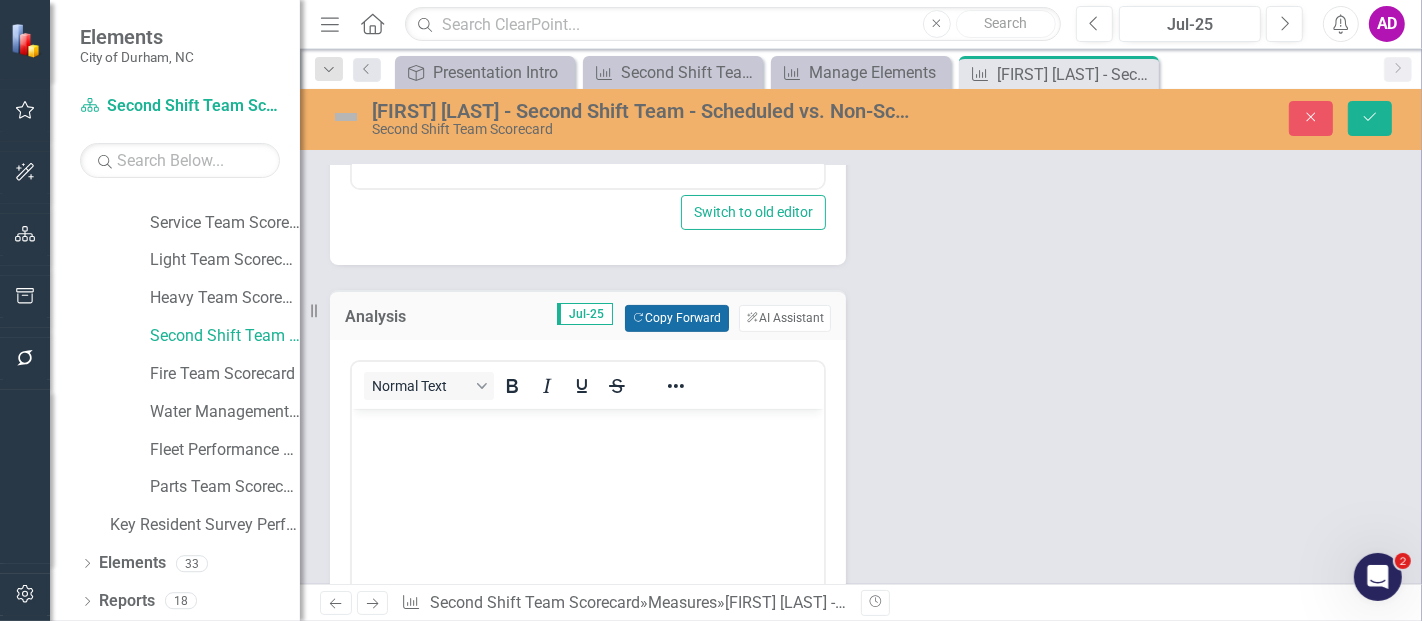 click on "Copy Forward  Copy Forward" at bounding box center [676, 318] 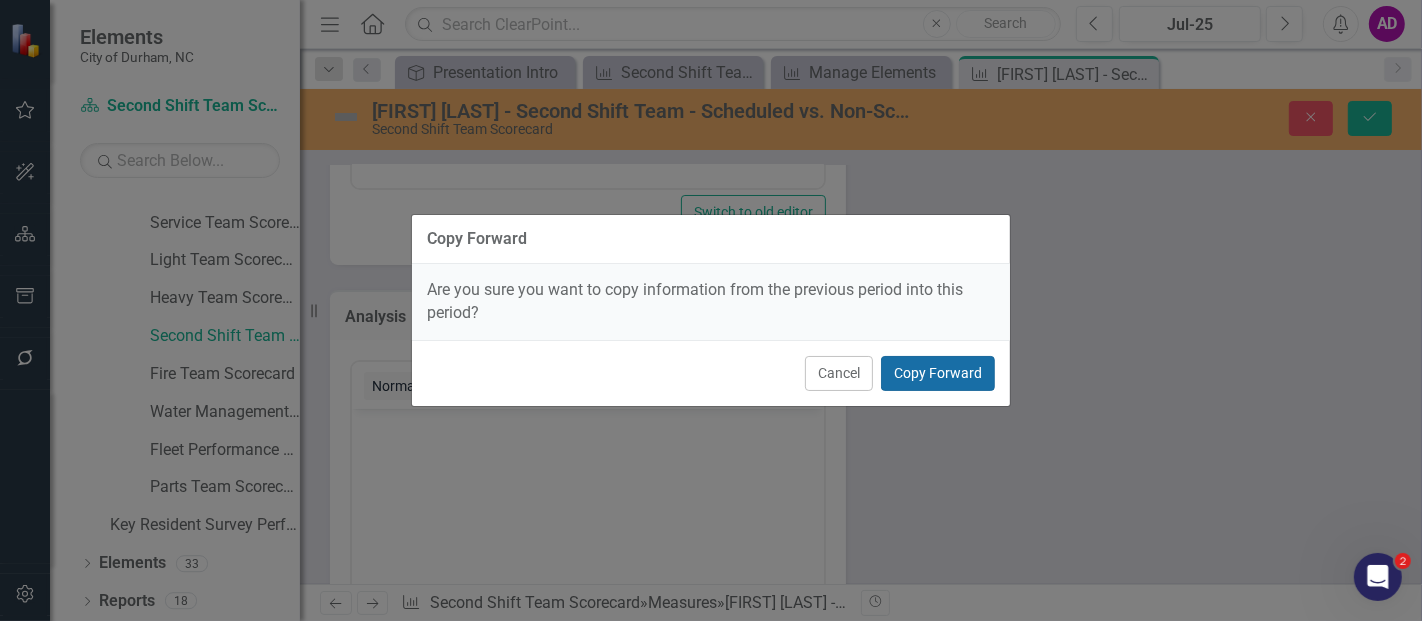 click on "Copy Forward" at bounding box center [938, 373] 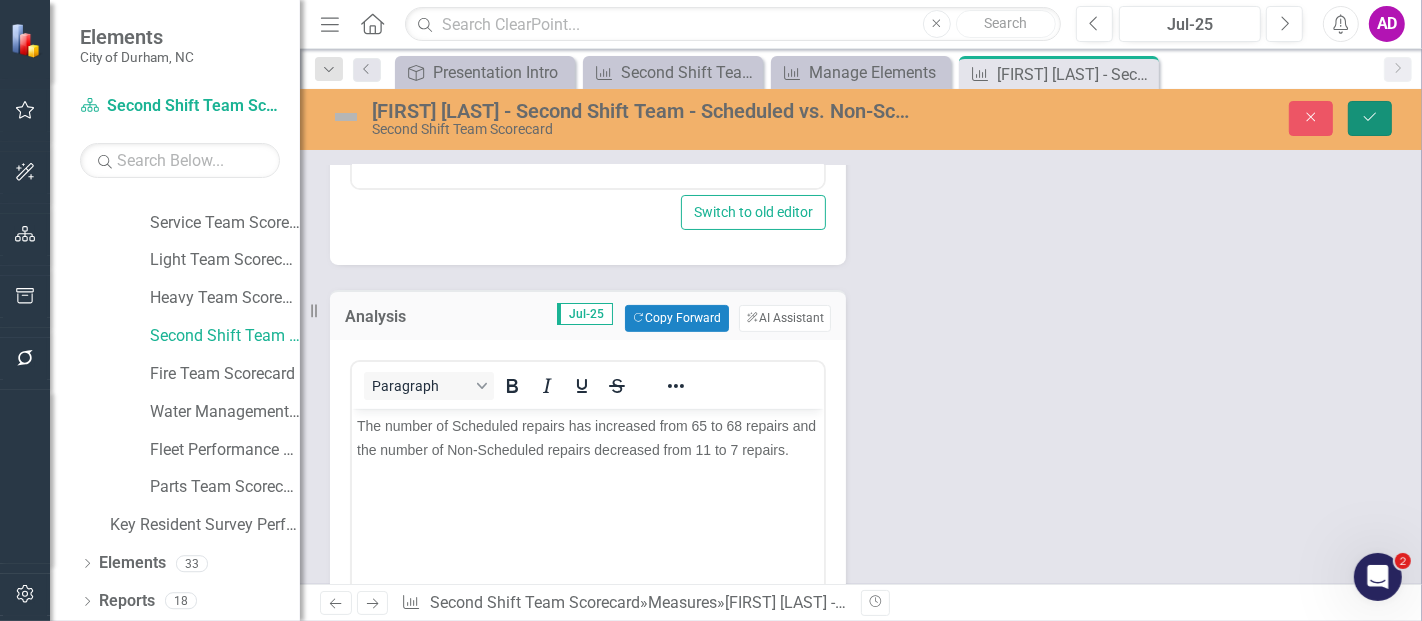 click on "Save" at bounding box center [1370, 118] 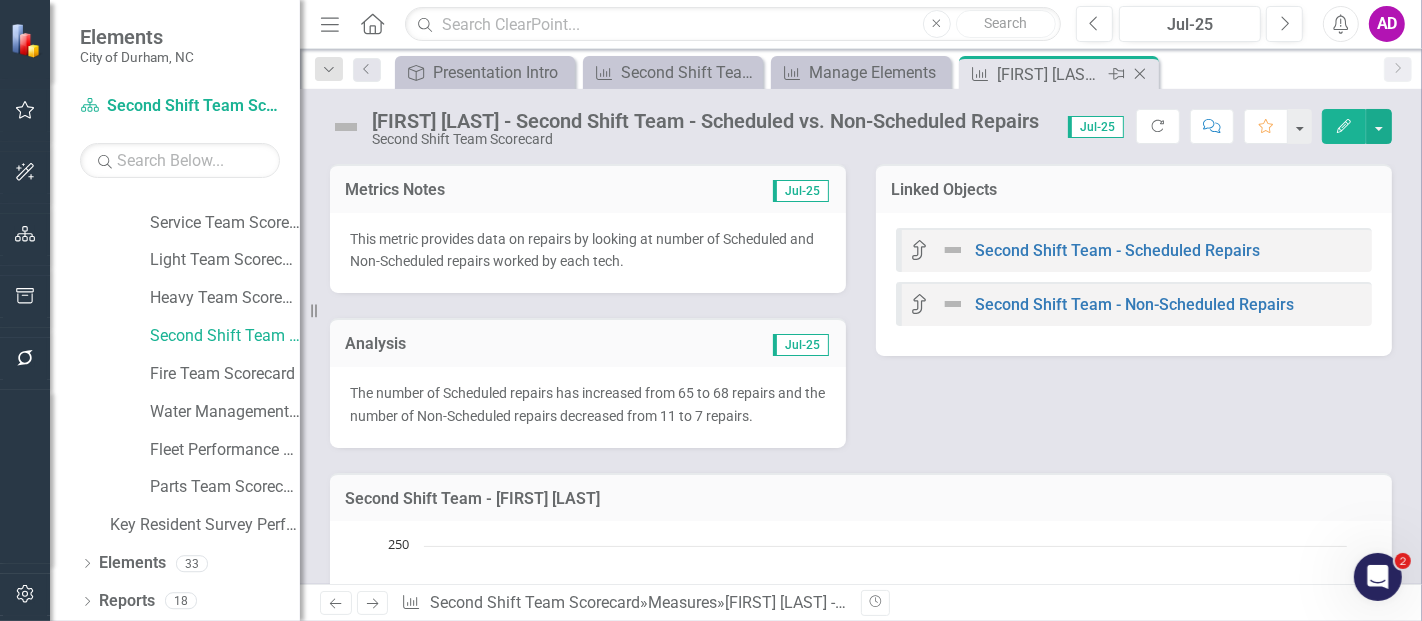 click on "Close" 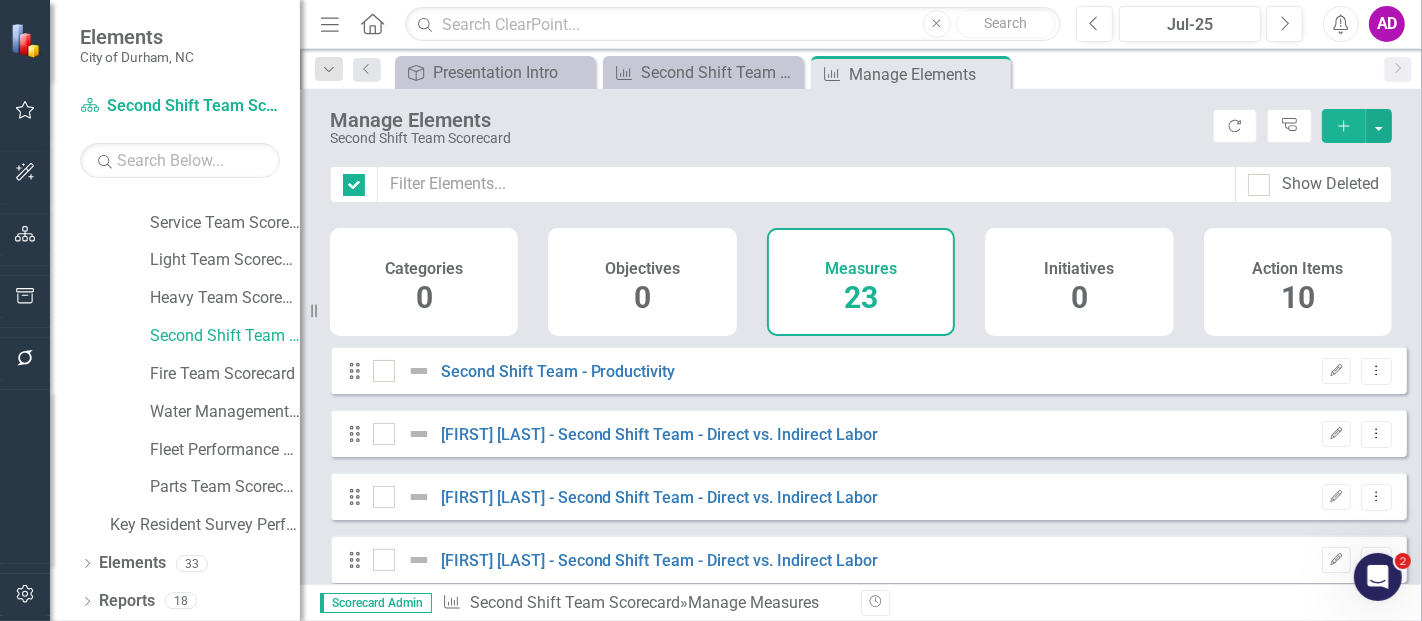 checkbox on "false" 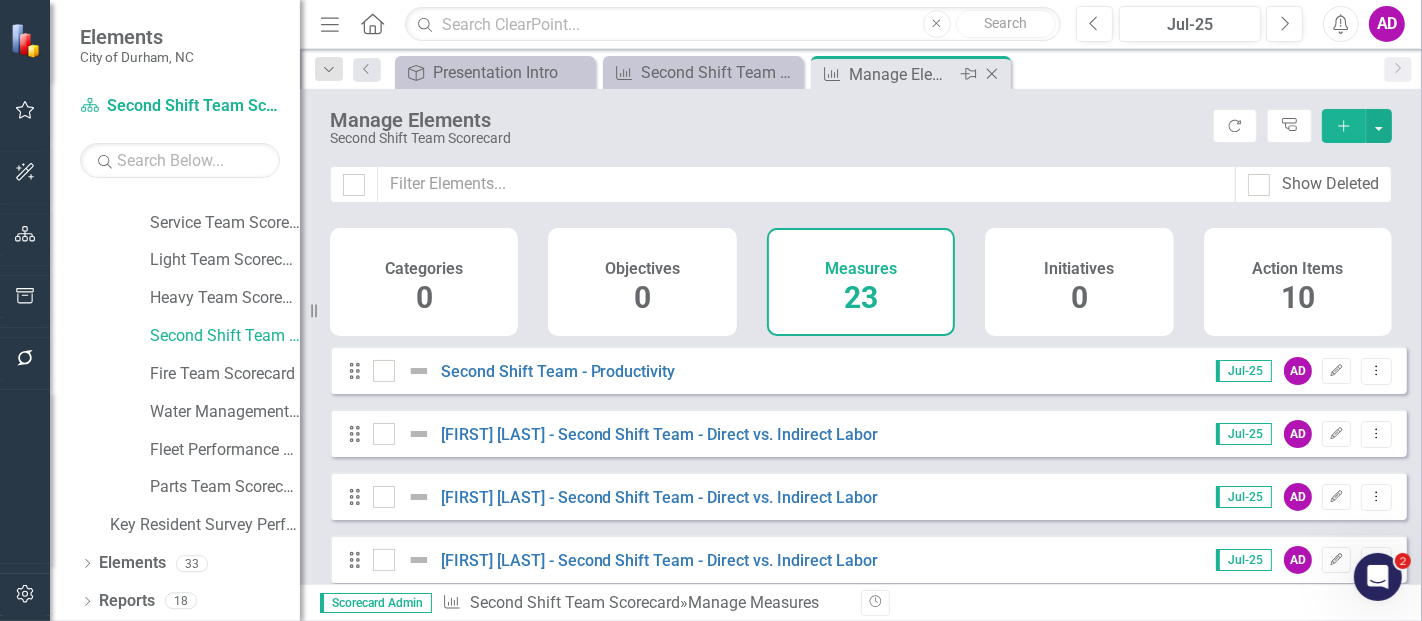 click on "Close" 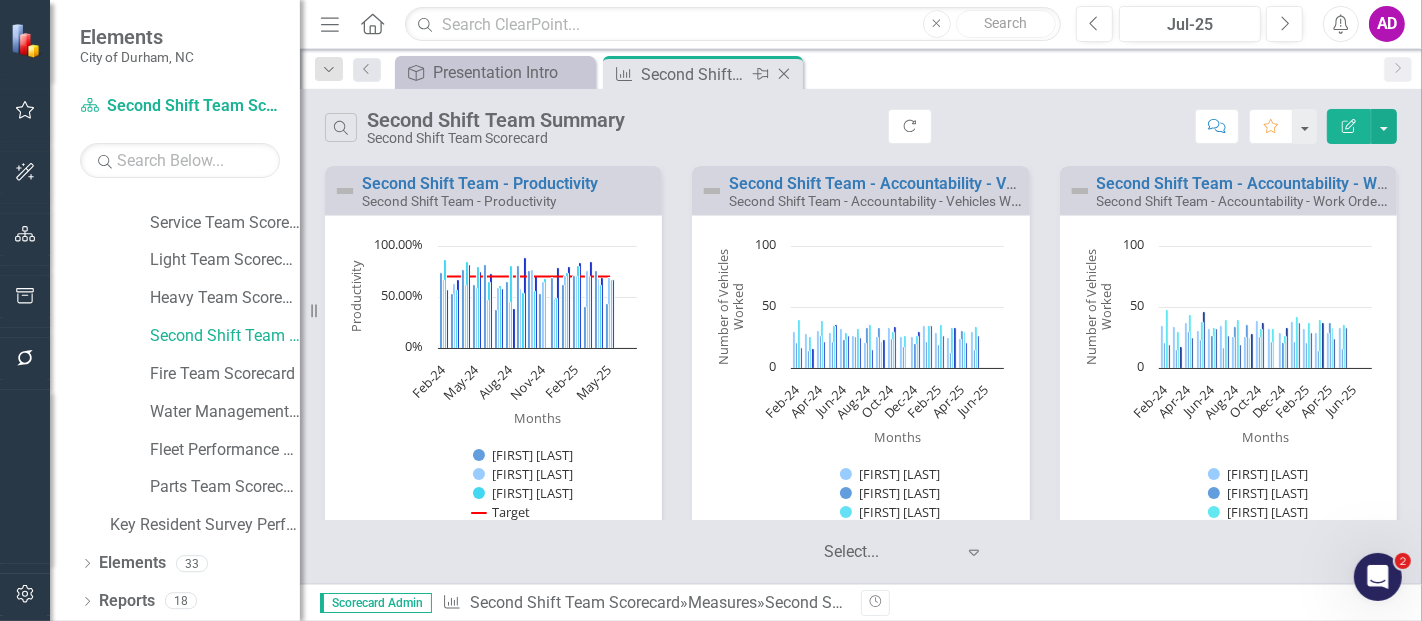 click on "Close" 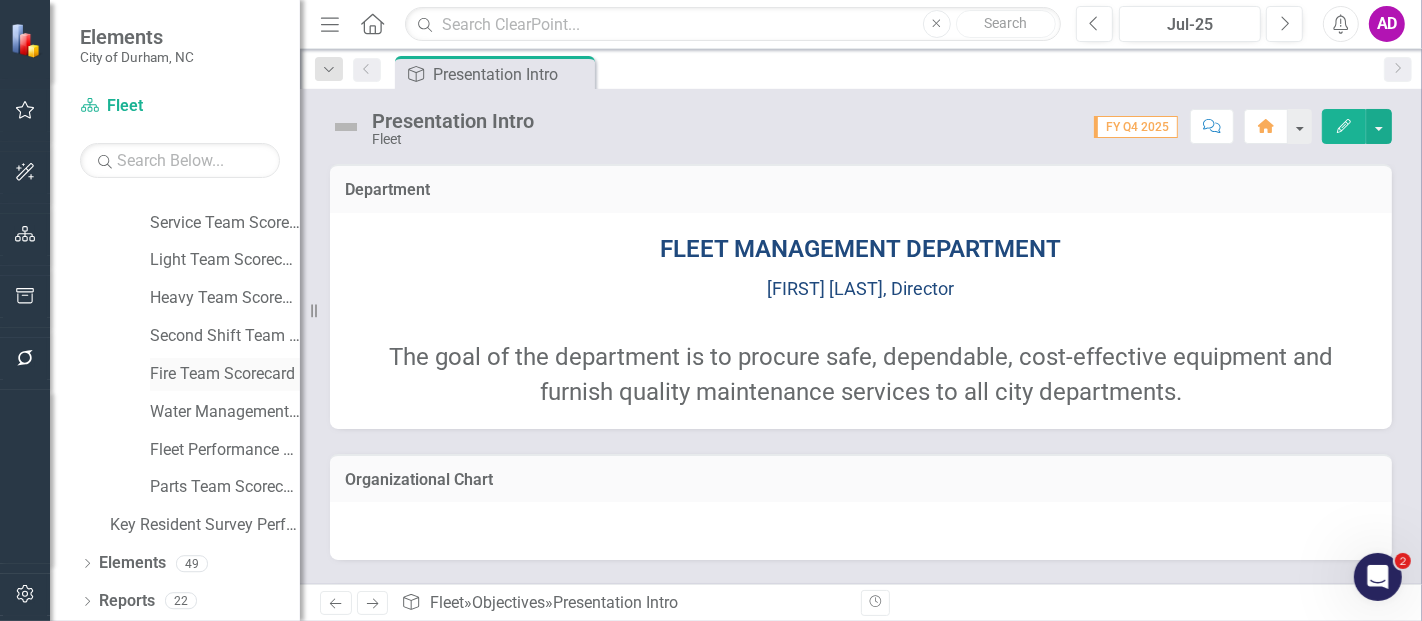 click on "Fire Team Scorecard" at bounding box center [225, 374] 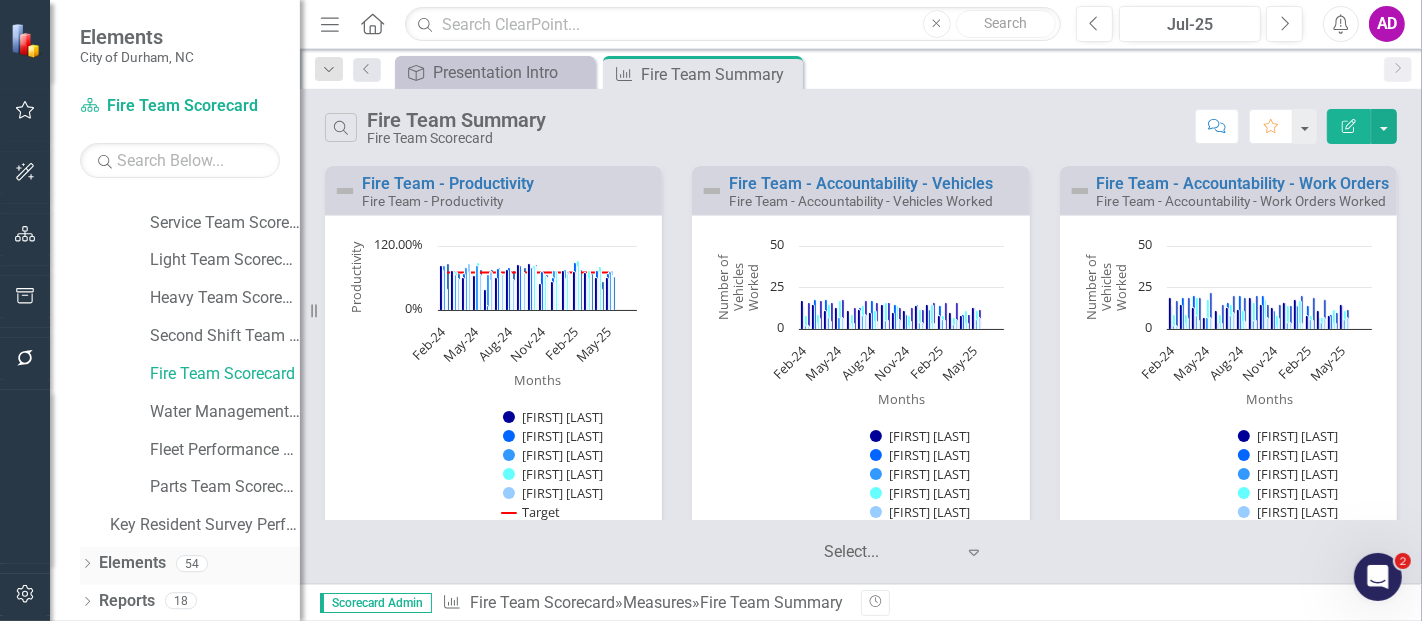 click on "Elements" at bounding box center [132, 563] 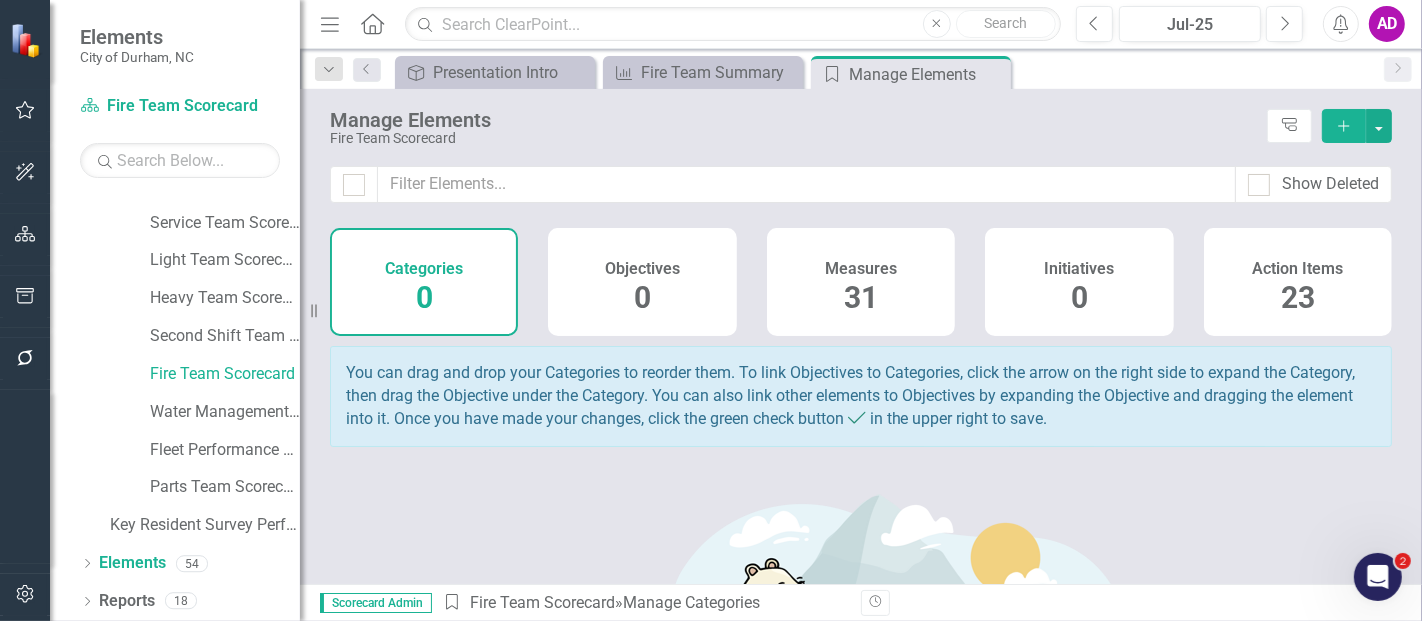 click on "31" at bounding box center [861, 297] 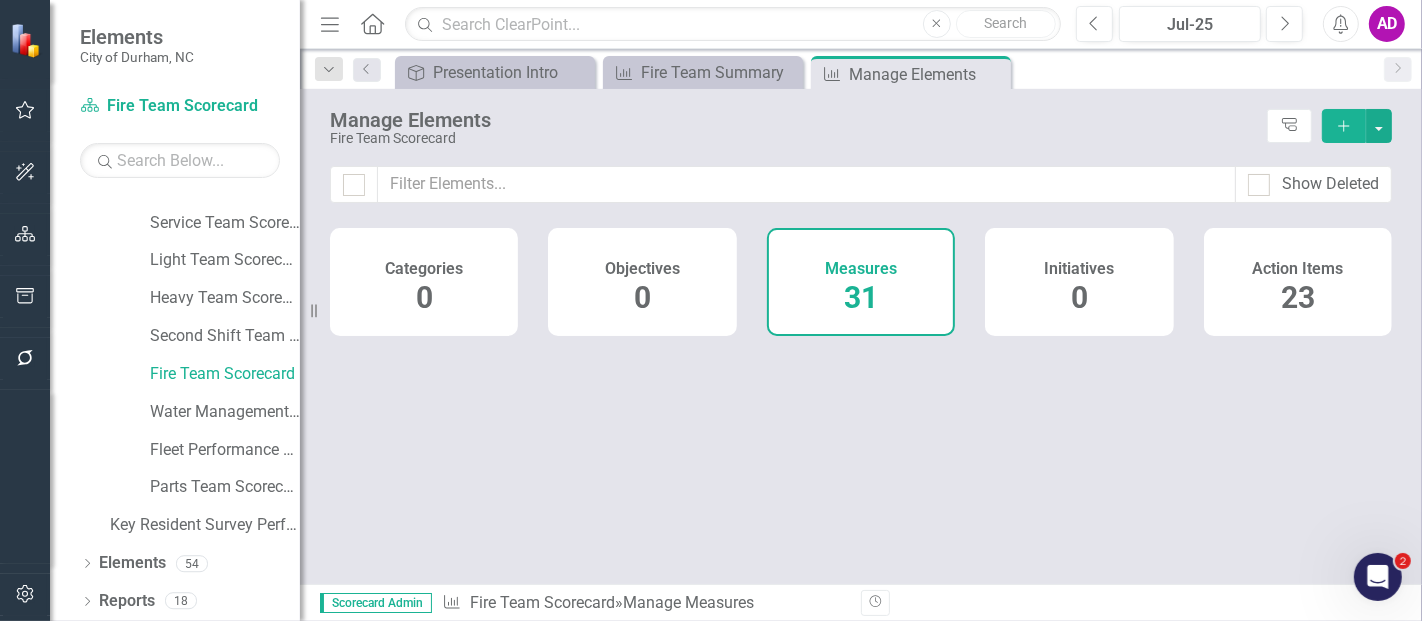 checkbox on "false" 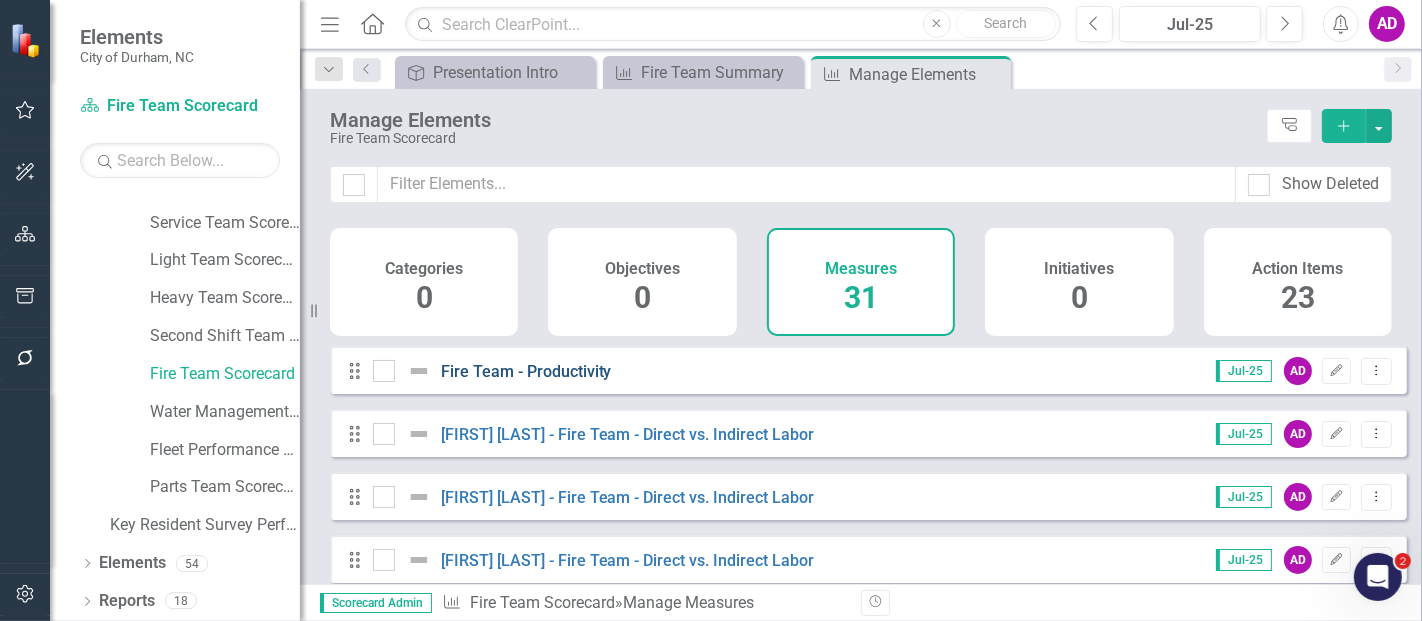 click on "Fire Team - Productivity" at bounding box center [526, 371] 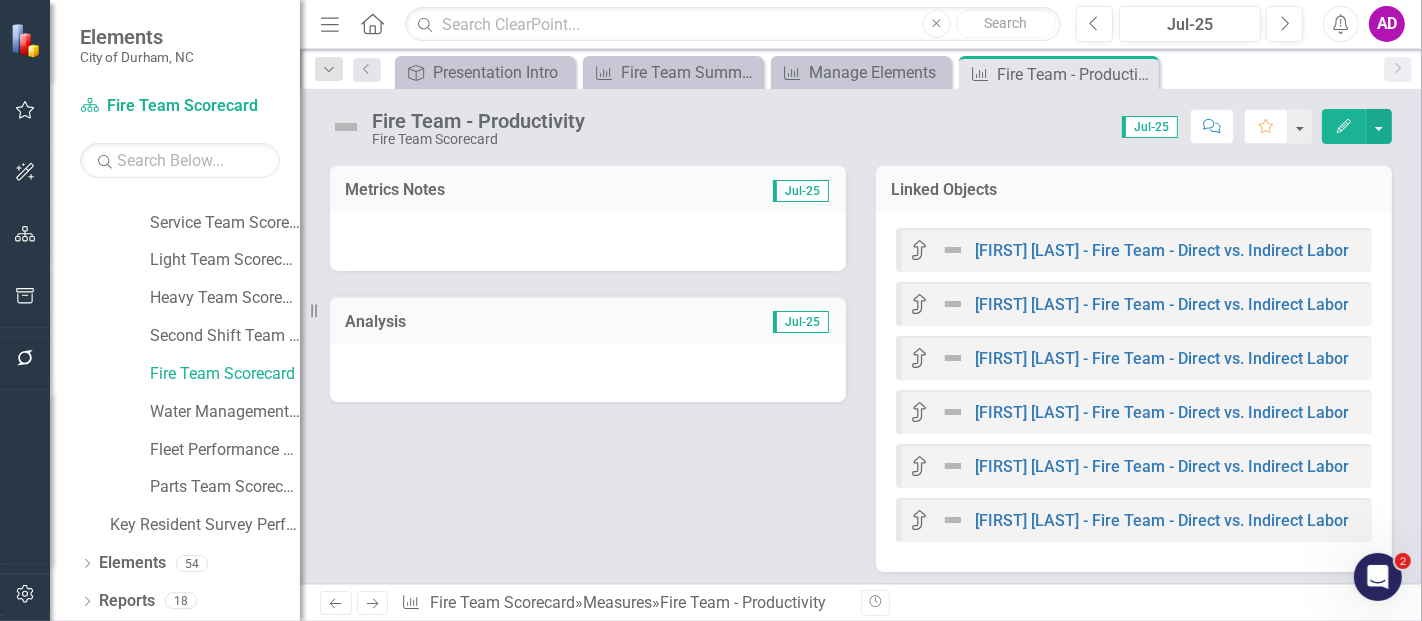 click at bounding box center (588, 242) 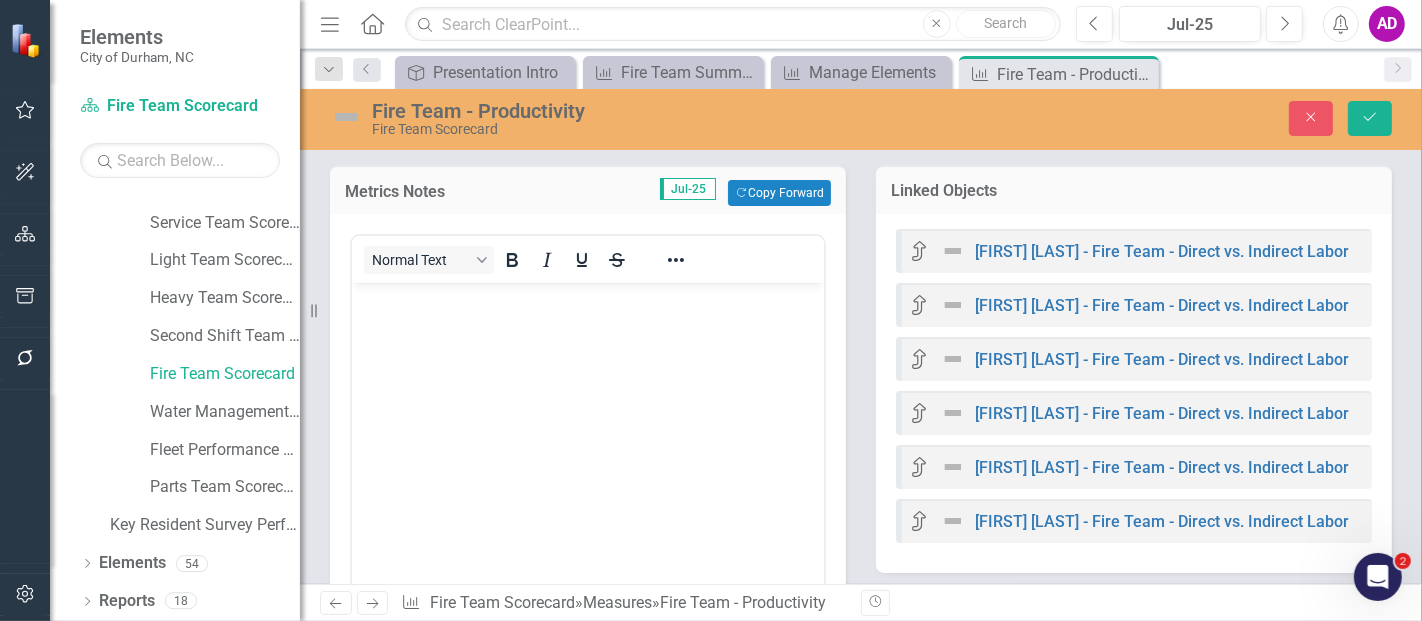scroll, scrollTop: 0, scrollLeft: 0, axis: both 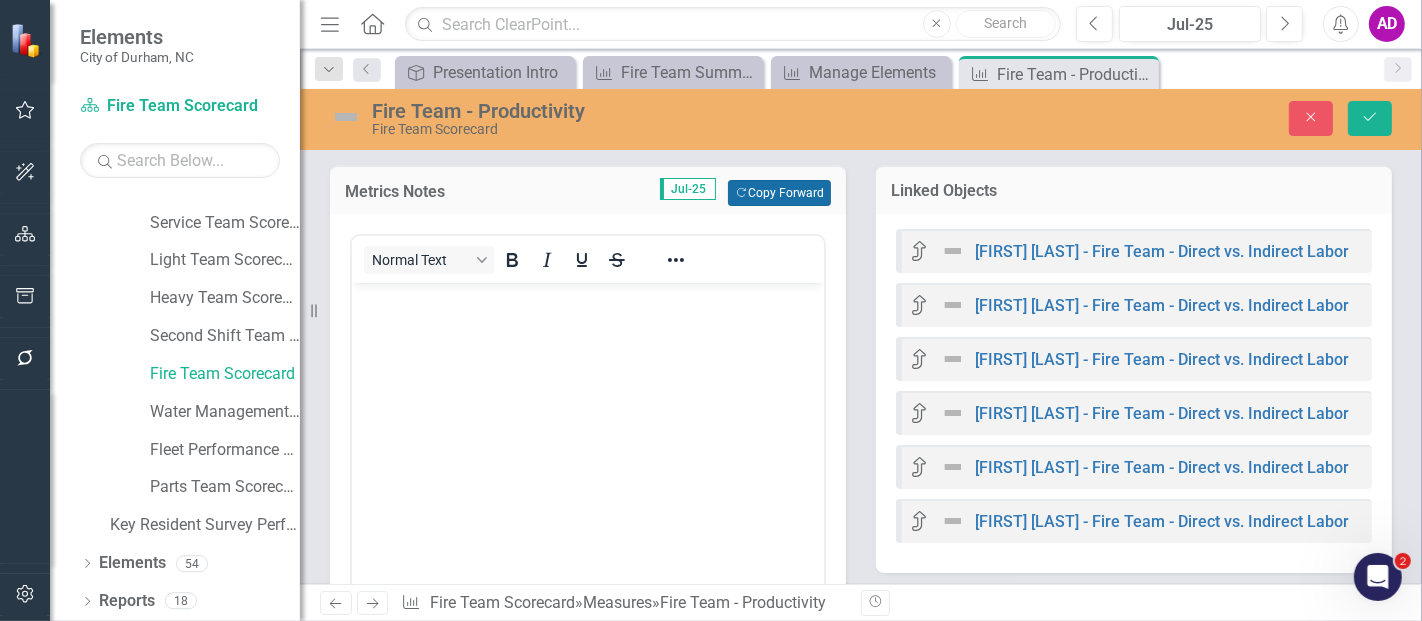 click on "Copy Forward  Copy Forward" at bounding box center [779, 193] 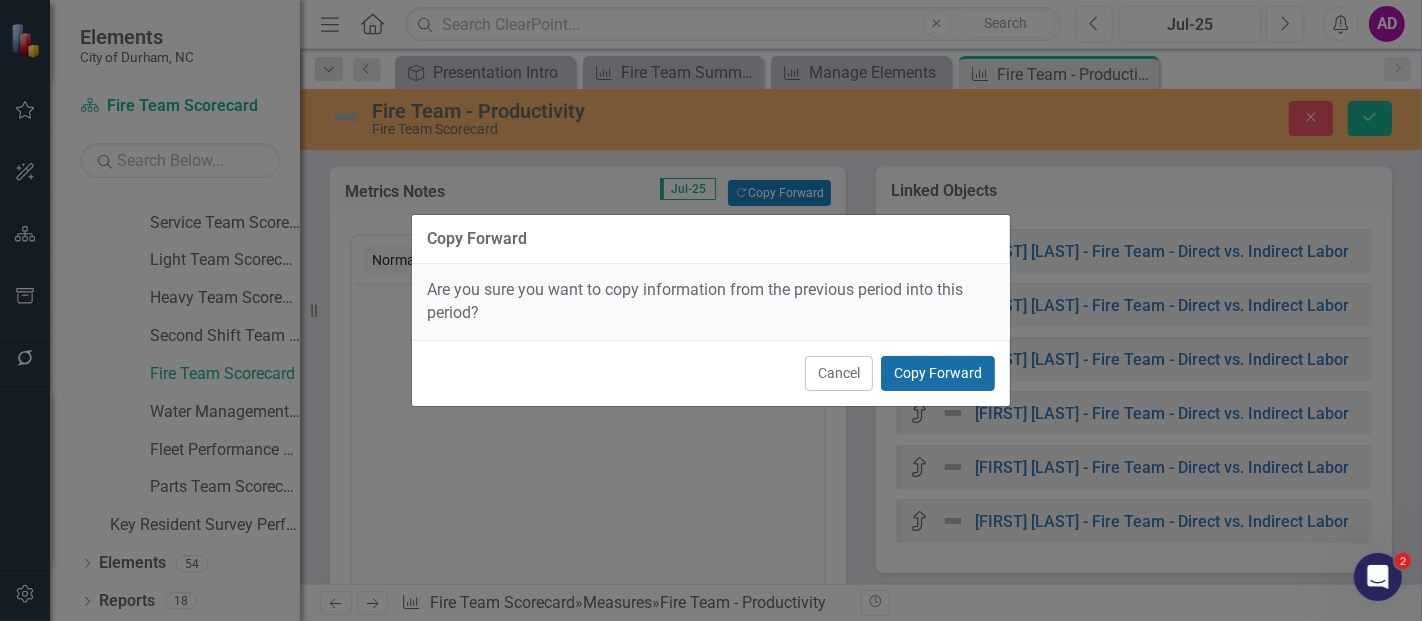 click on "Copy Forward" at bounding box center [938, 373] 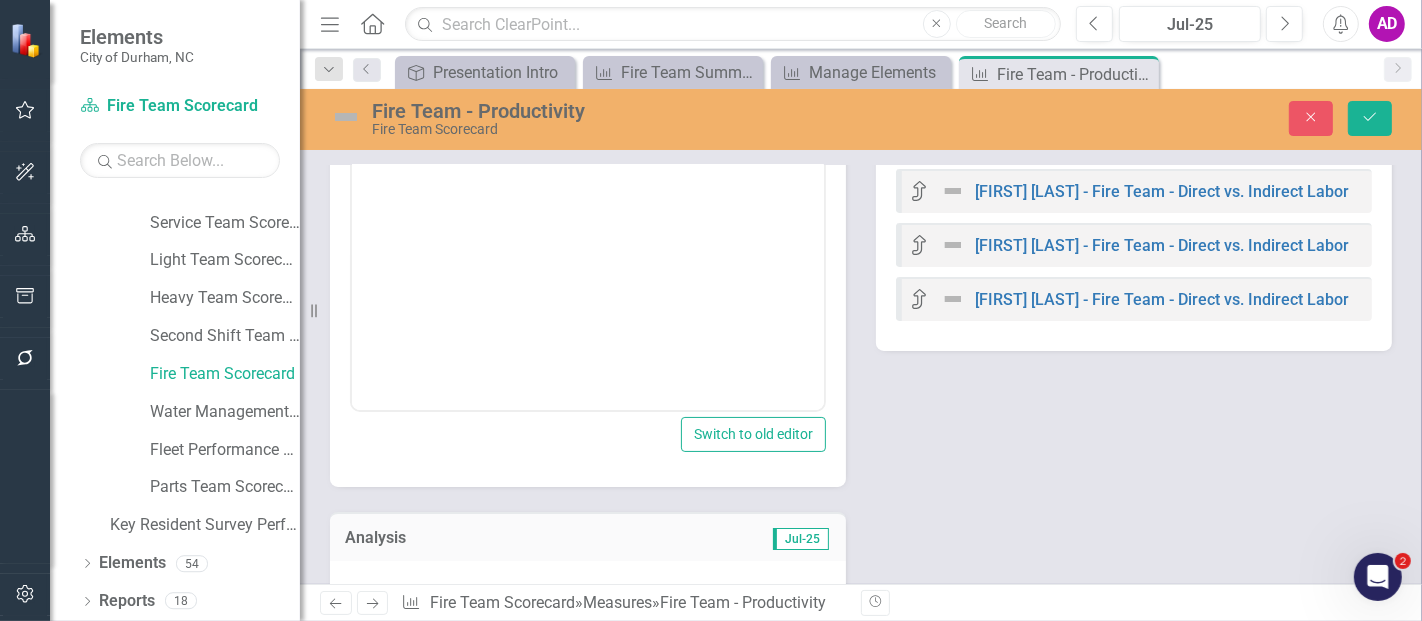 scroll, scrollTop: 333, scrollLeft: 0, axis: vertical 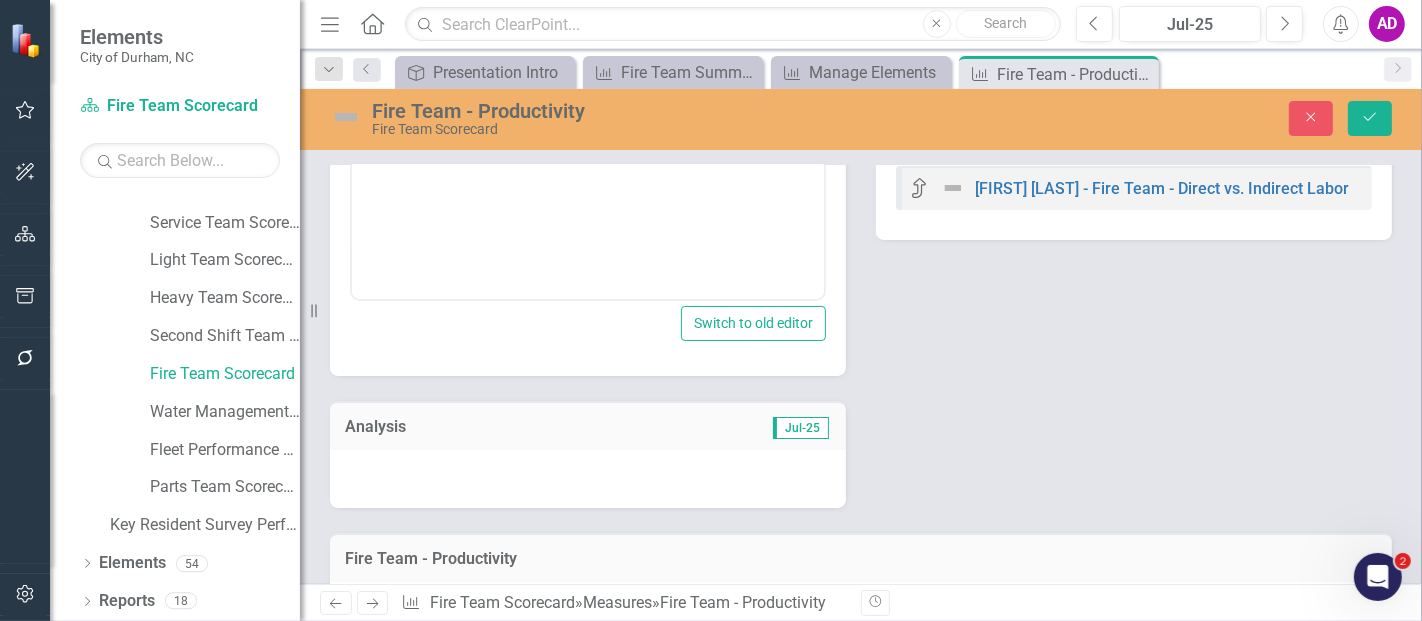 click at bounding box center [588, 479] 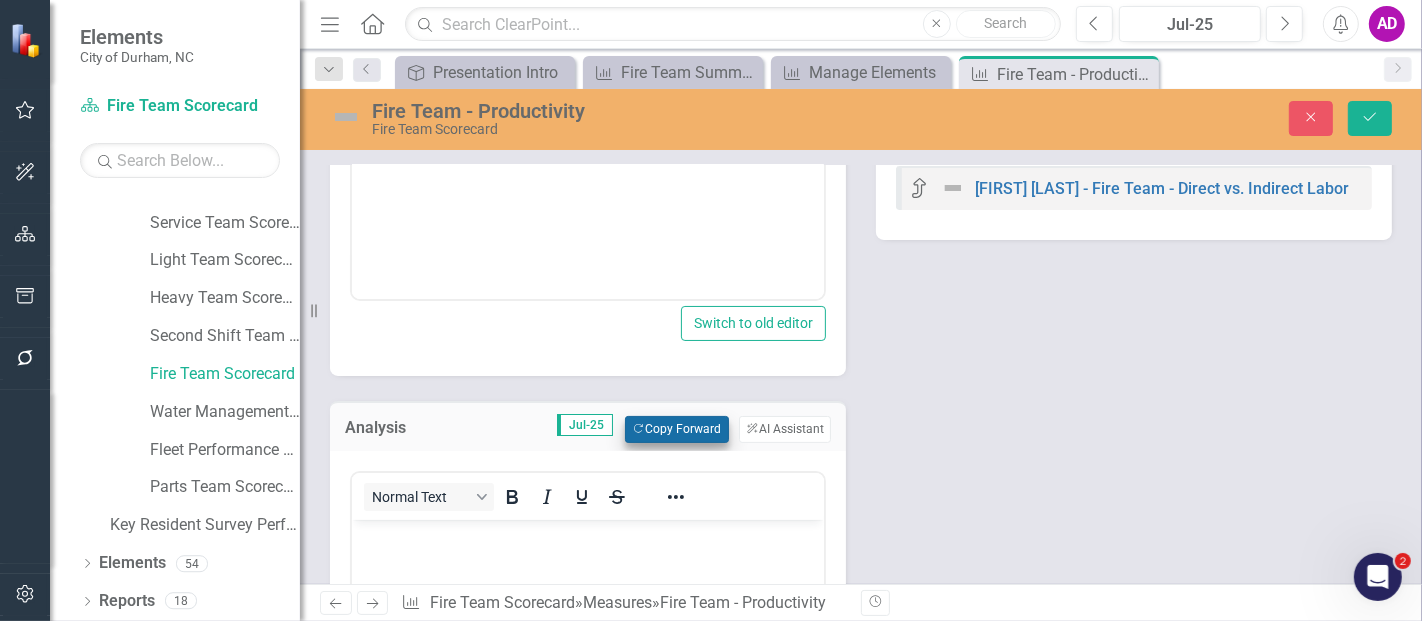 scroll, scrollTop: 0, scrollLeft: 0, axis: both 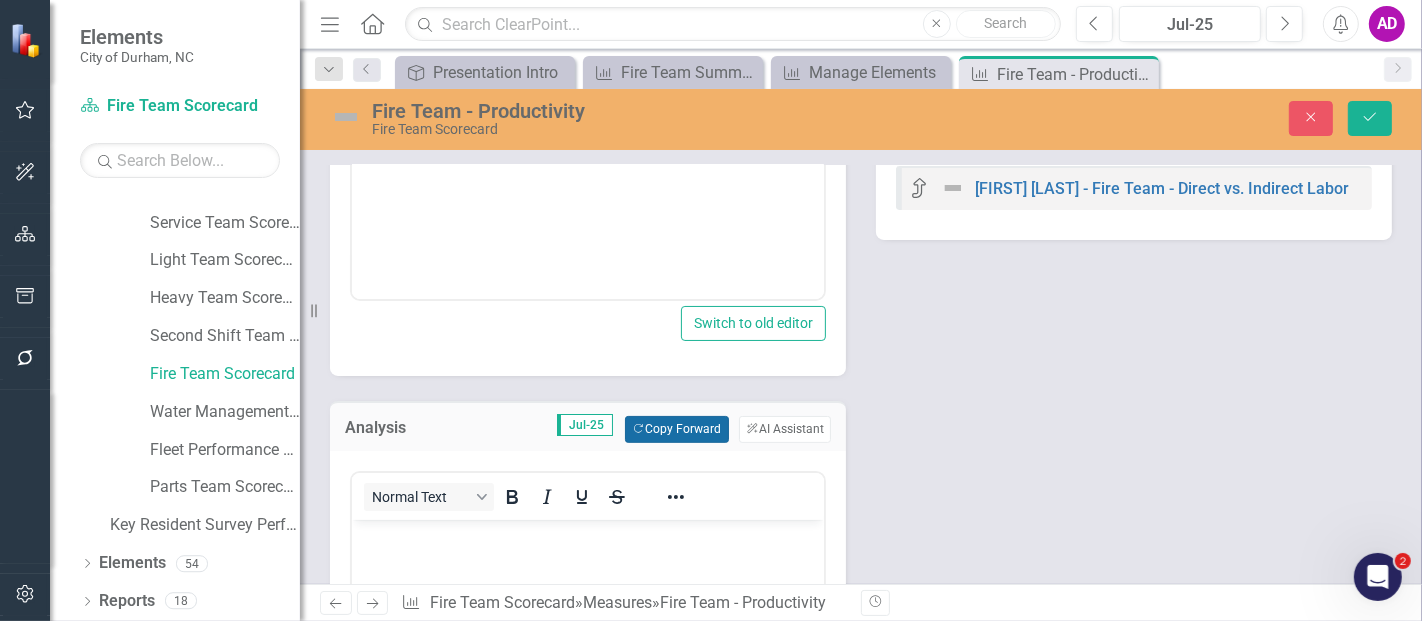 click on "Copy Forward  Copy Forward" at bounding box center [676, 429] 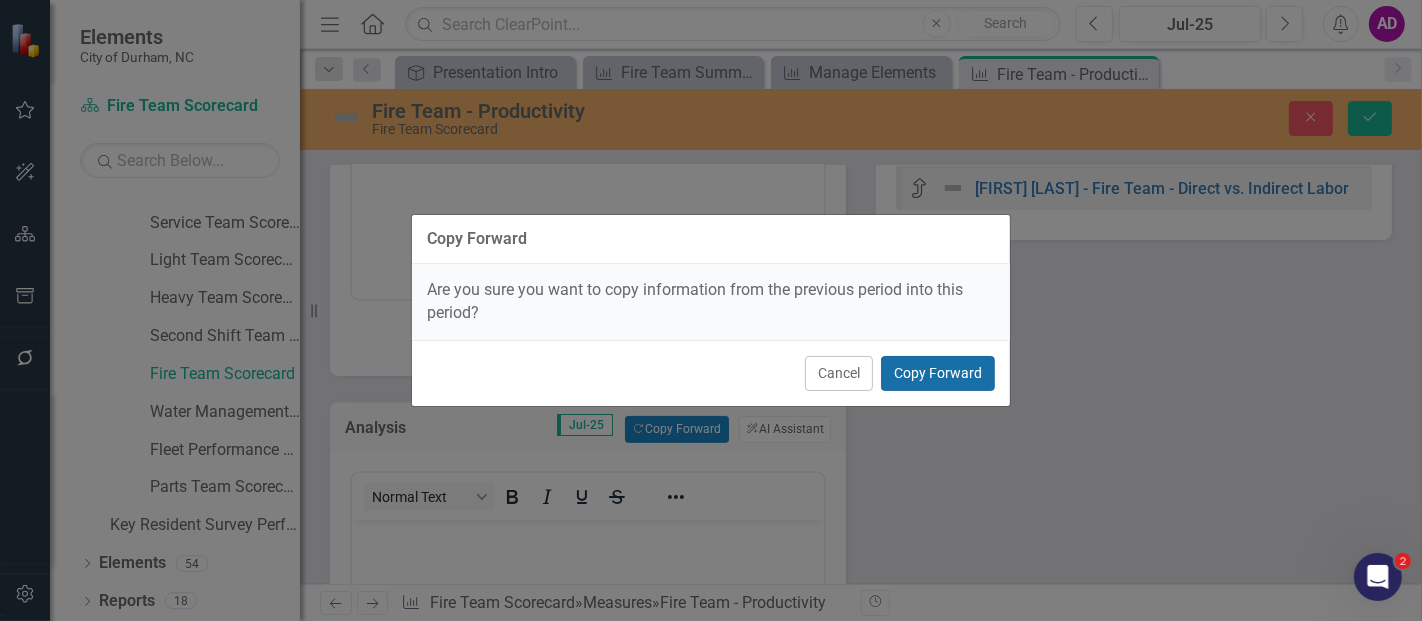 click on "Copy Forward" at bounding box center [938, 373] 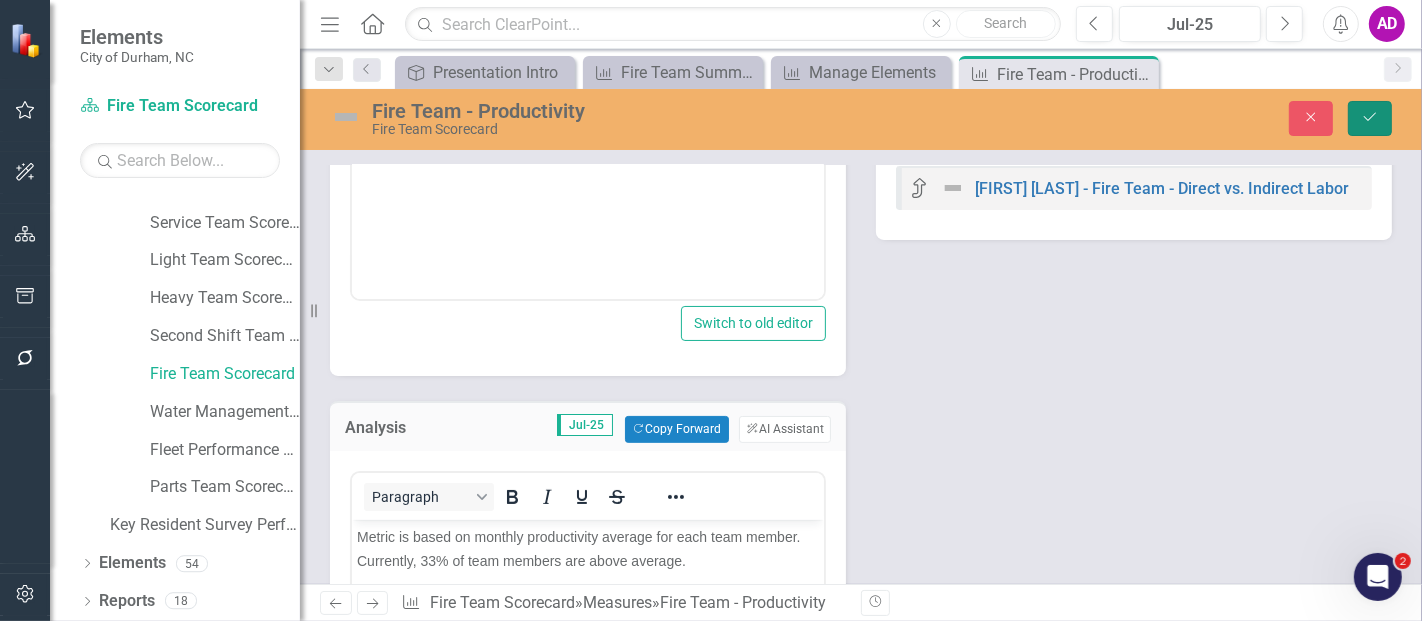 click on "Save" at bounding box center [1370, 118] 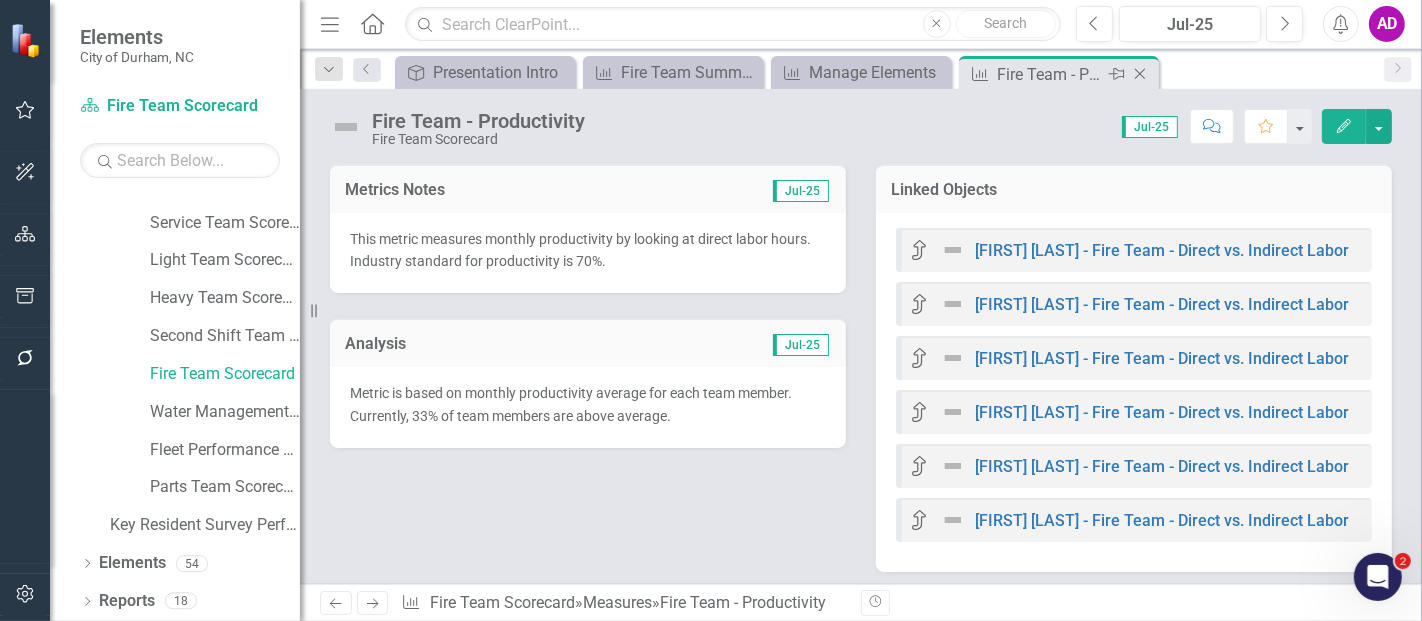 click on "Close" 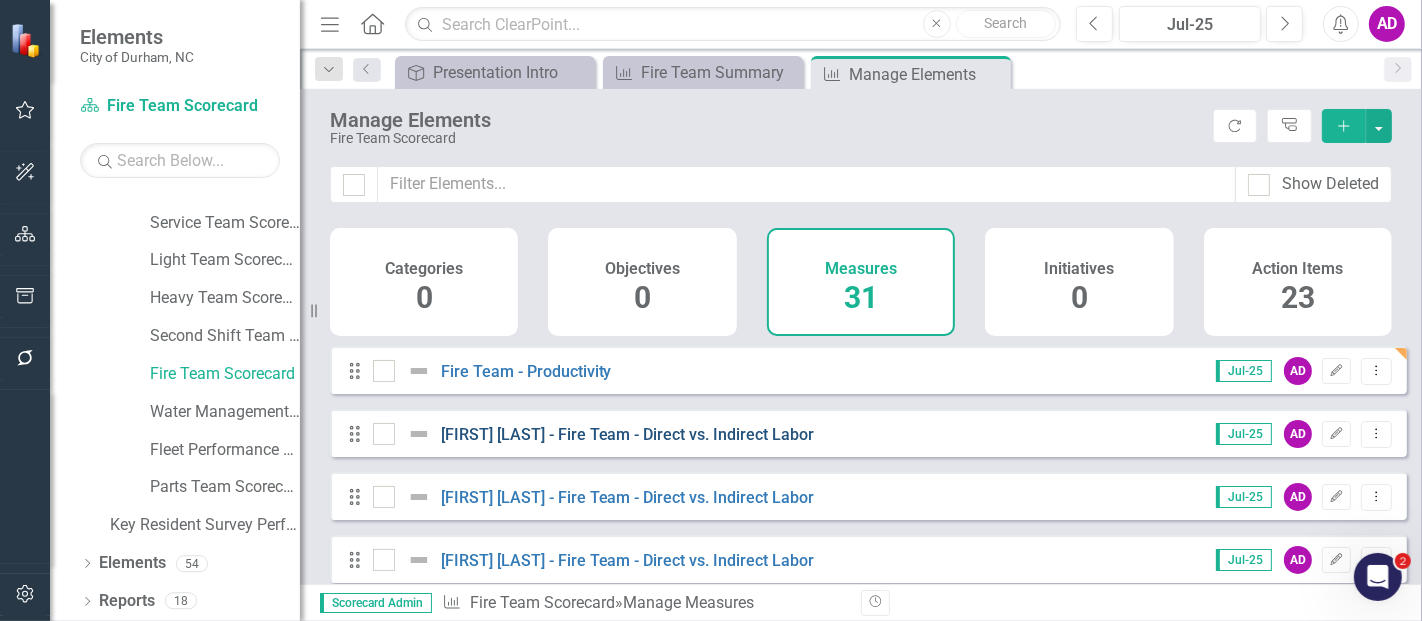 click on "[FIRST] [LAST] - Fire Team - Direct vs. Indirect Labor" at bounding box center (628, 434) 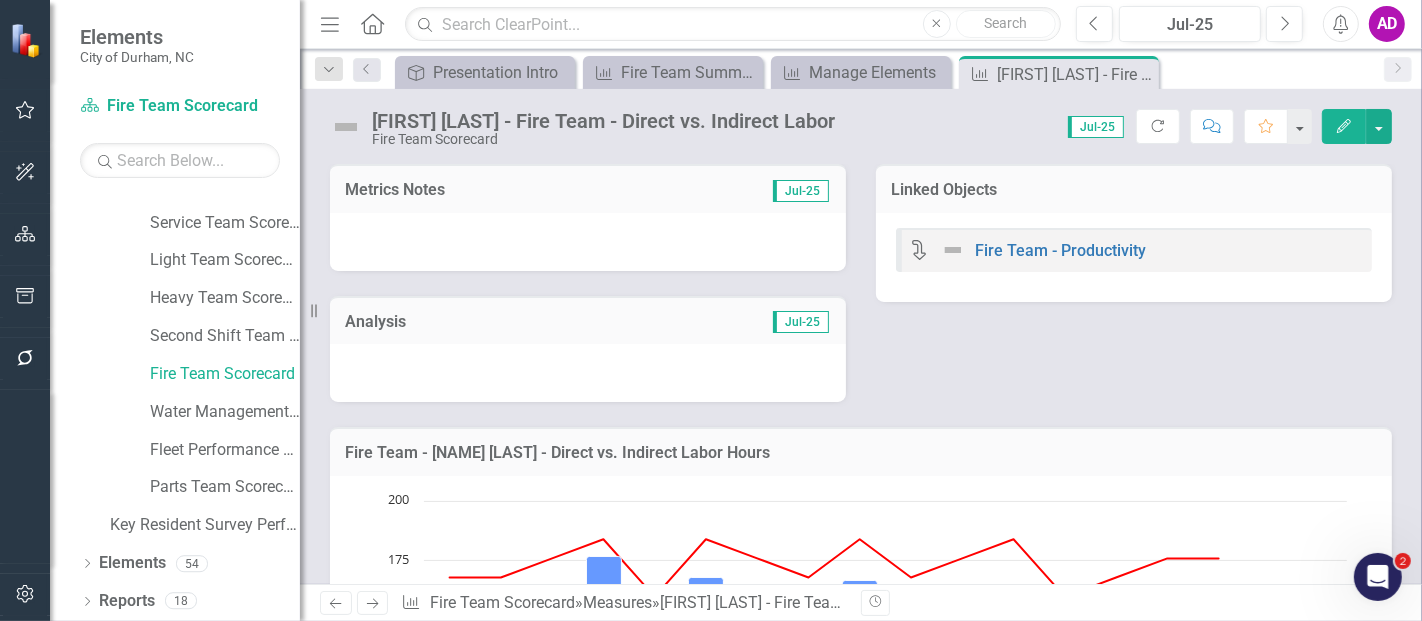 click at bounding box center [588, 242] 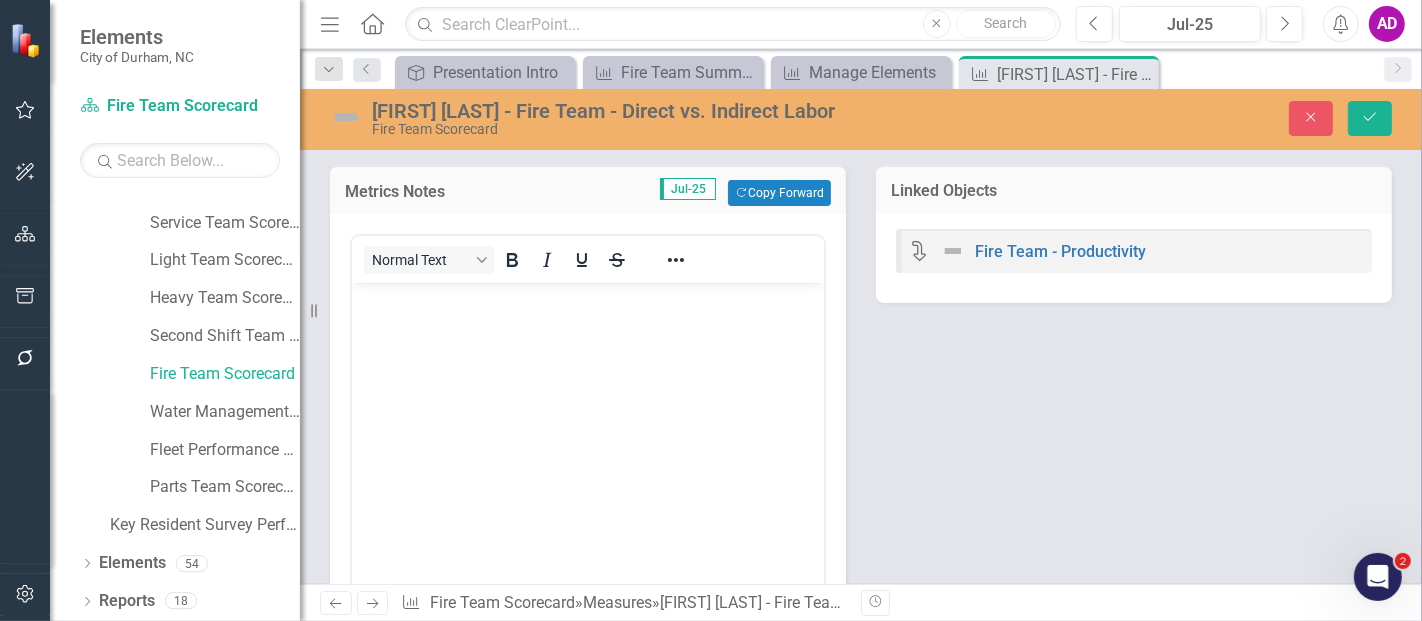 scroll, scrollTop: 0, scrollLeft: 0, axis: both 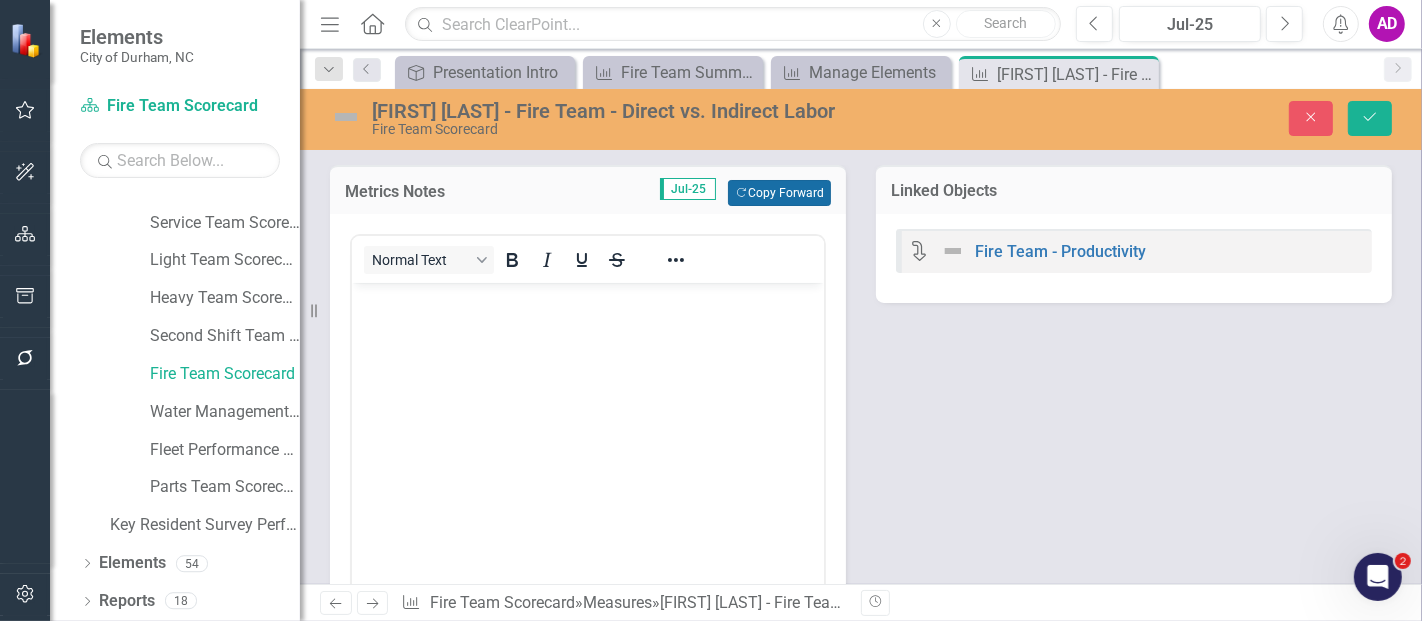 click on "Copy Forward  Copy Forward" at bounding box center [779, 193] 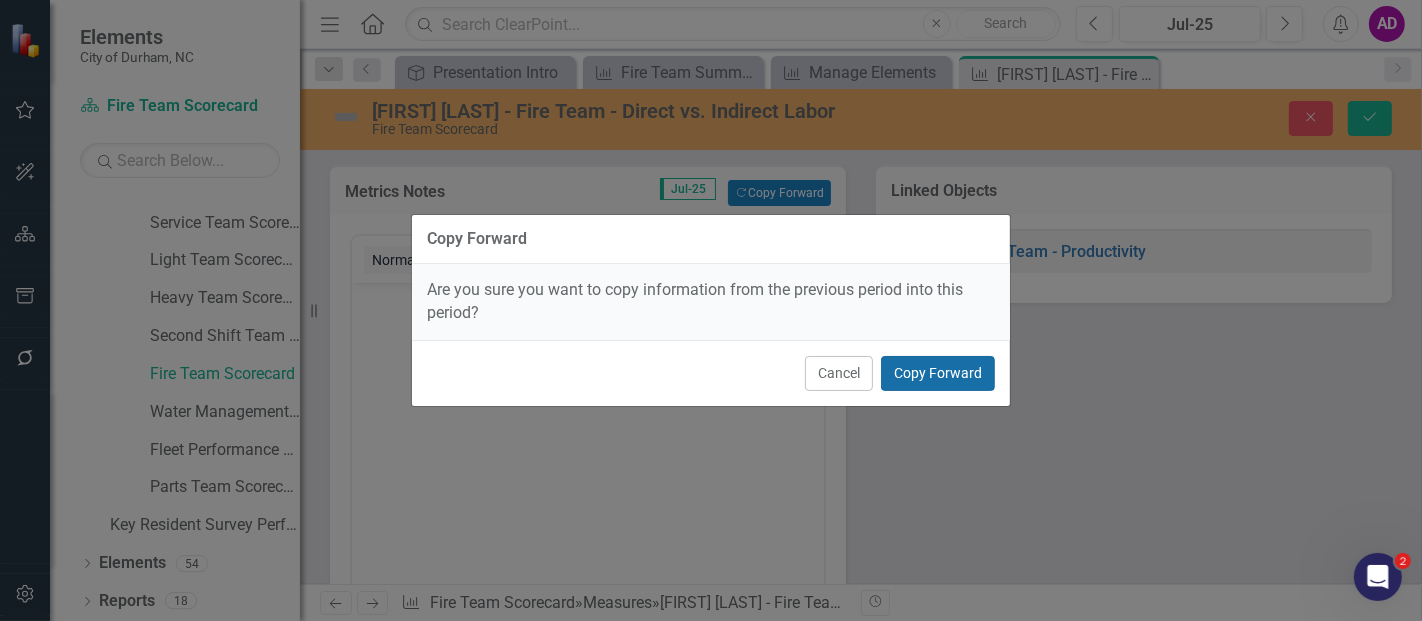 click on "Copy Forward" at bounding box center (938, 373) 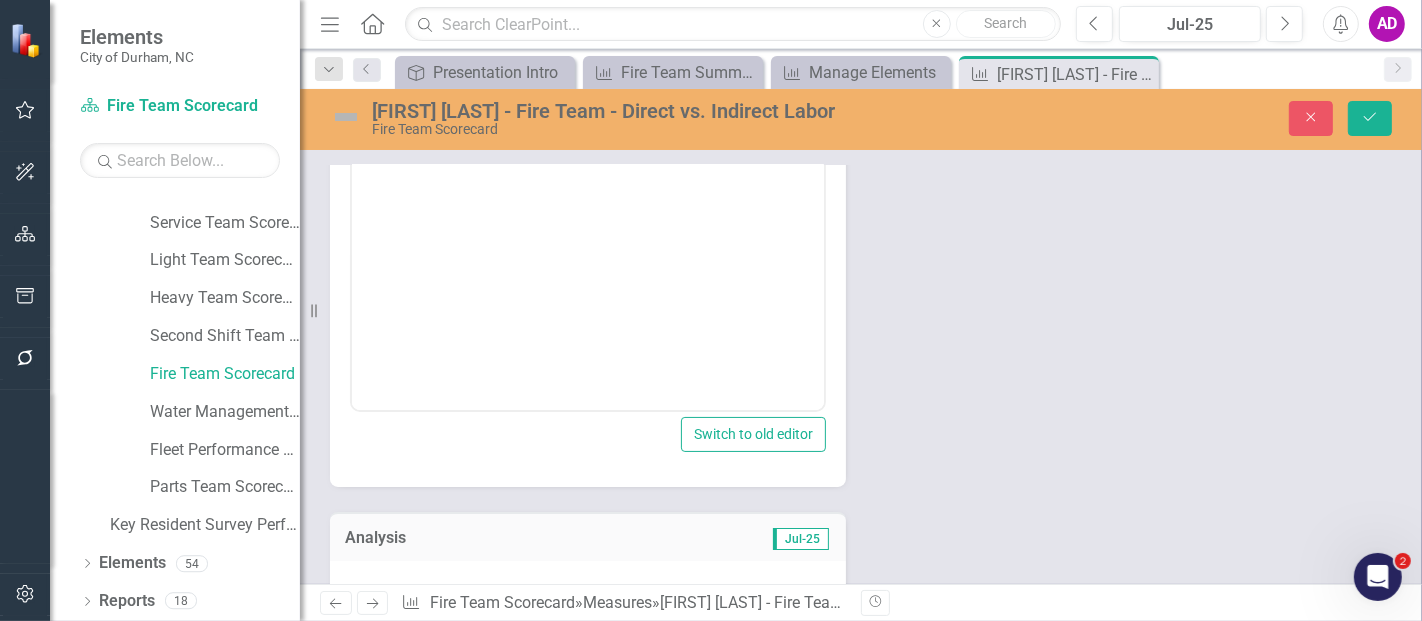 scroll, scrollTop: 333, scrollLeft: 0, axis: vertical 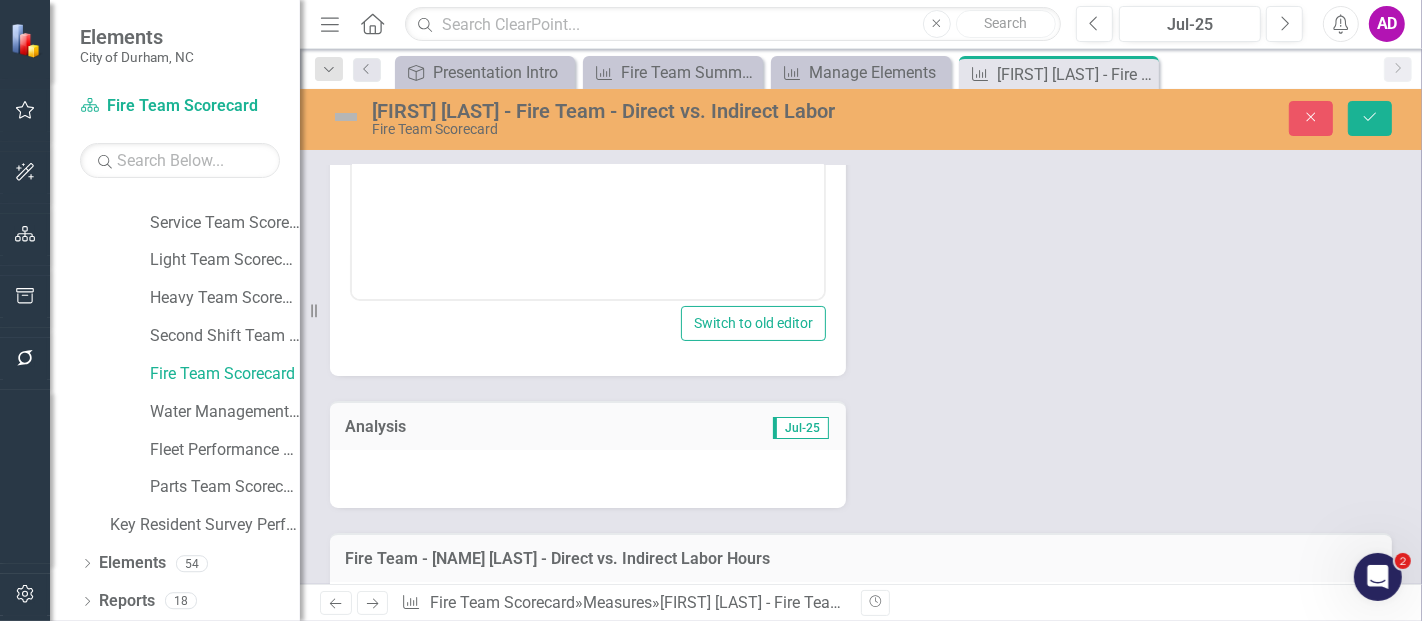 click at bounding box center (588, 479) 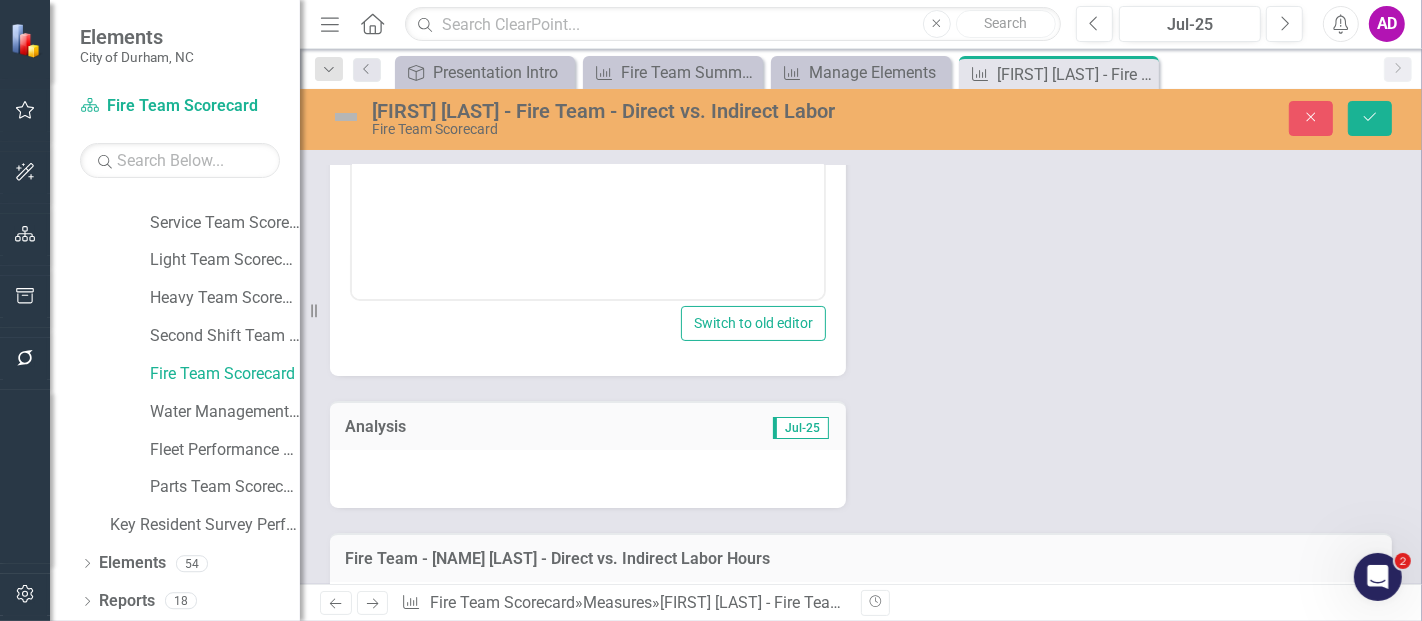 click at bounding box center [588, 479] 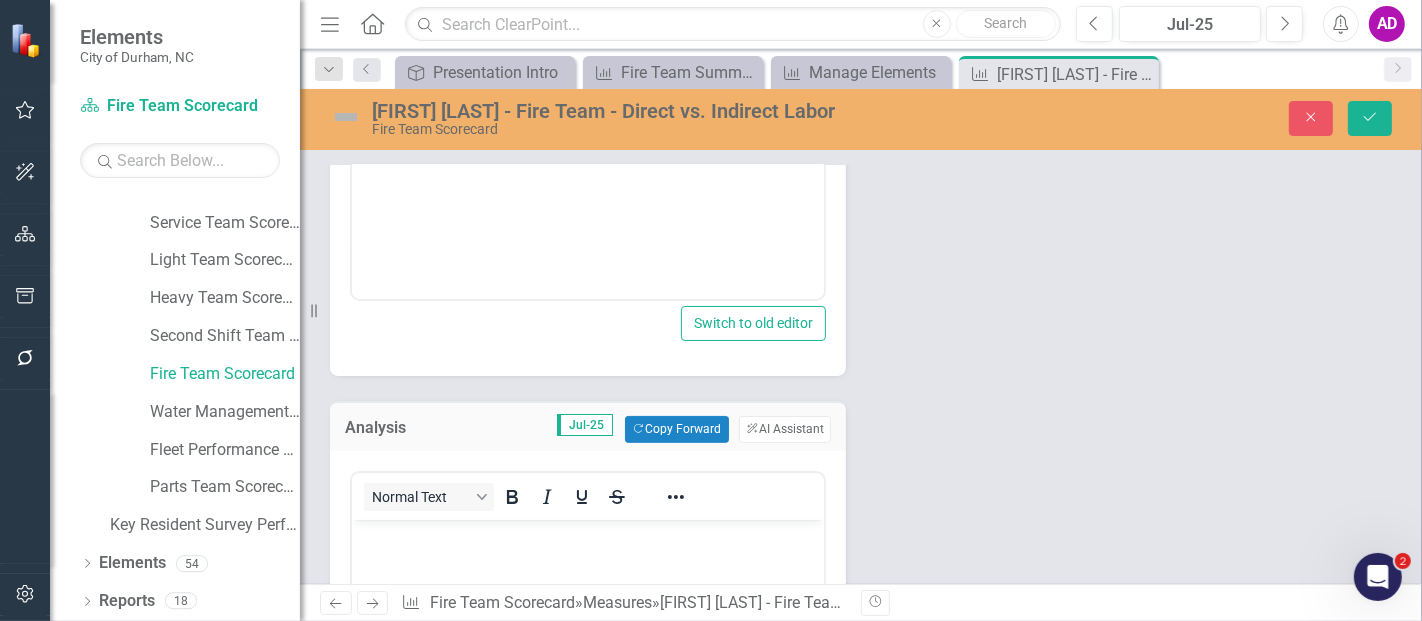 scroll, scrollTop: 0, scrollLeft: 0, axis: both 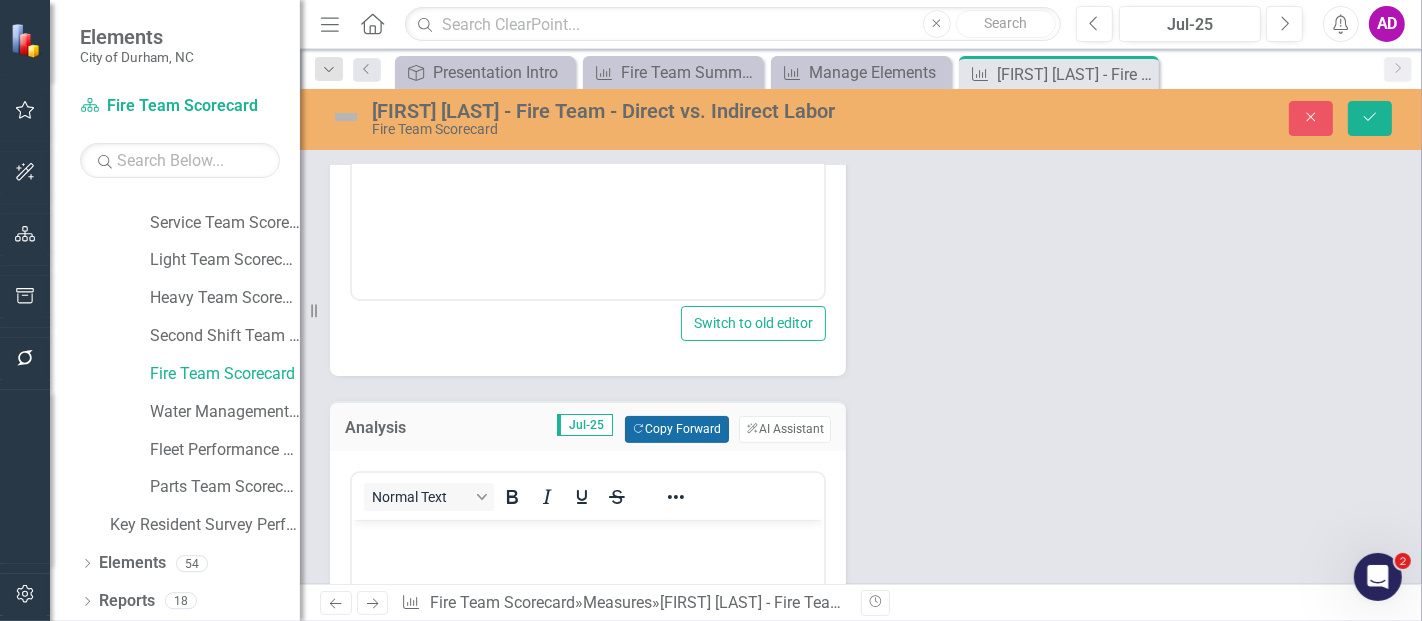 click on "Copy Forward  Copy Forward" at bounding box center [676, 429] 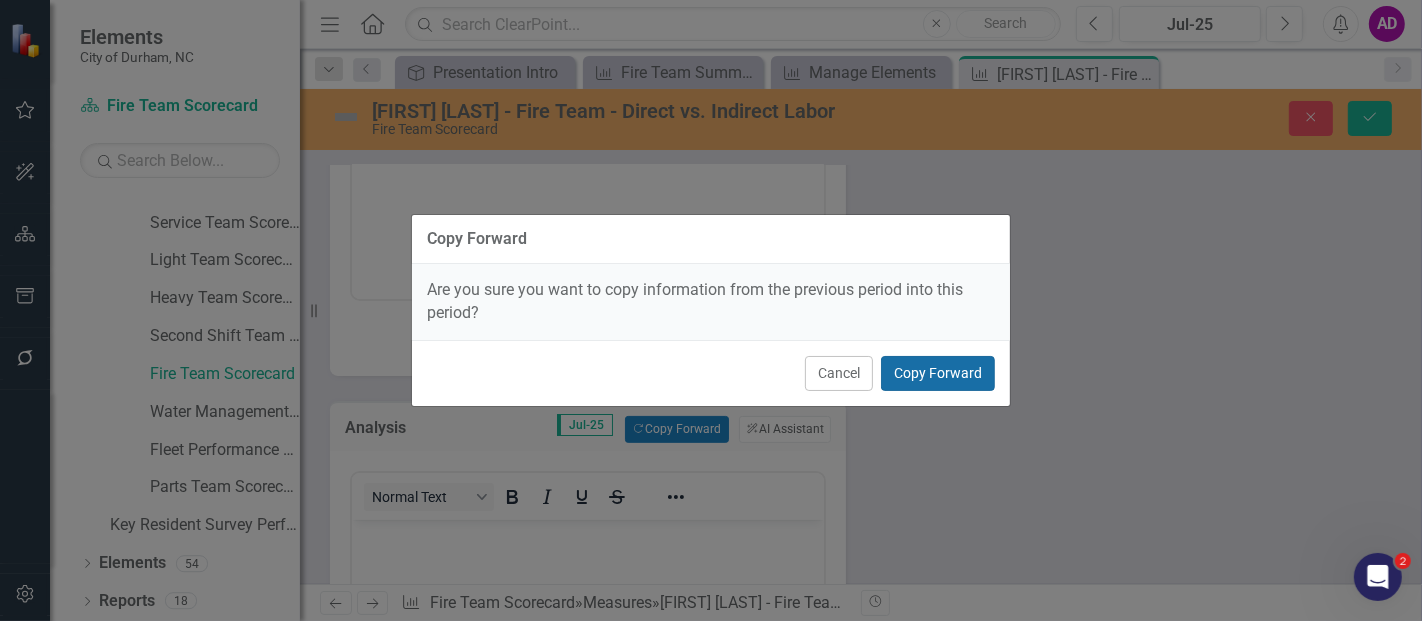 click on "Copy Forward" at bounding box center [938, 373] 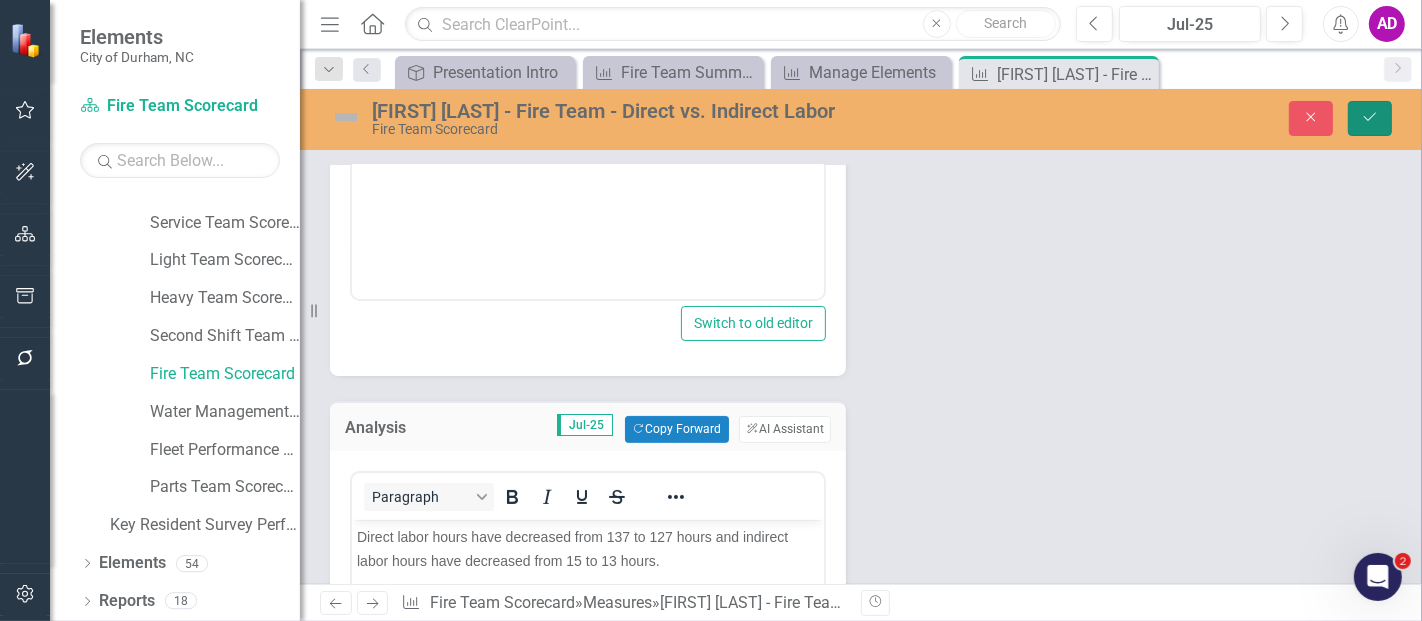 click on "Save" 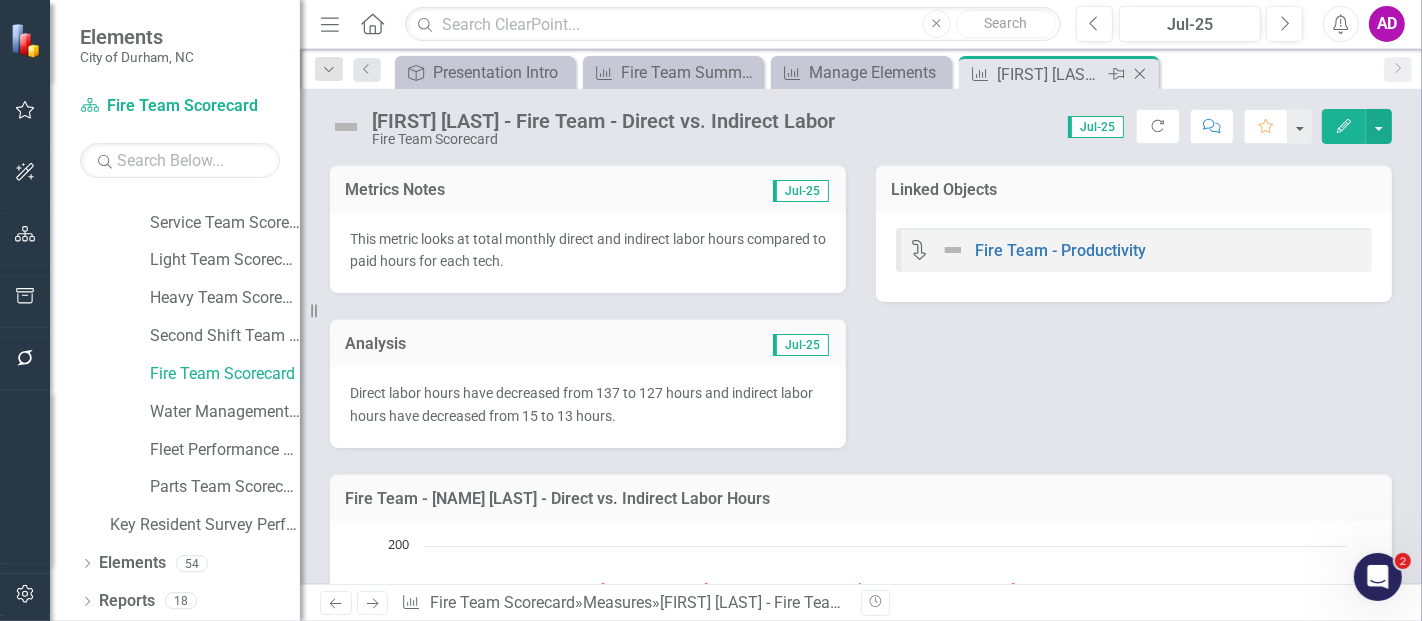 click on "Close" 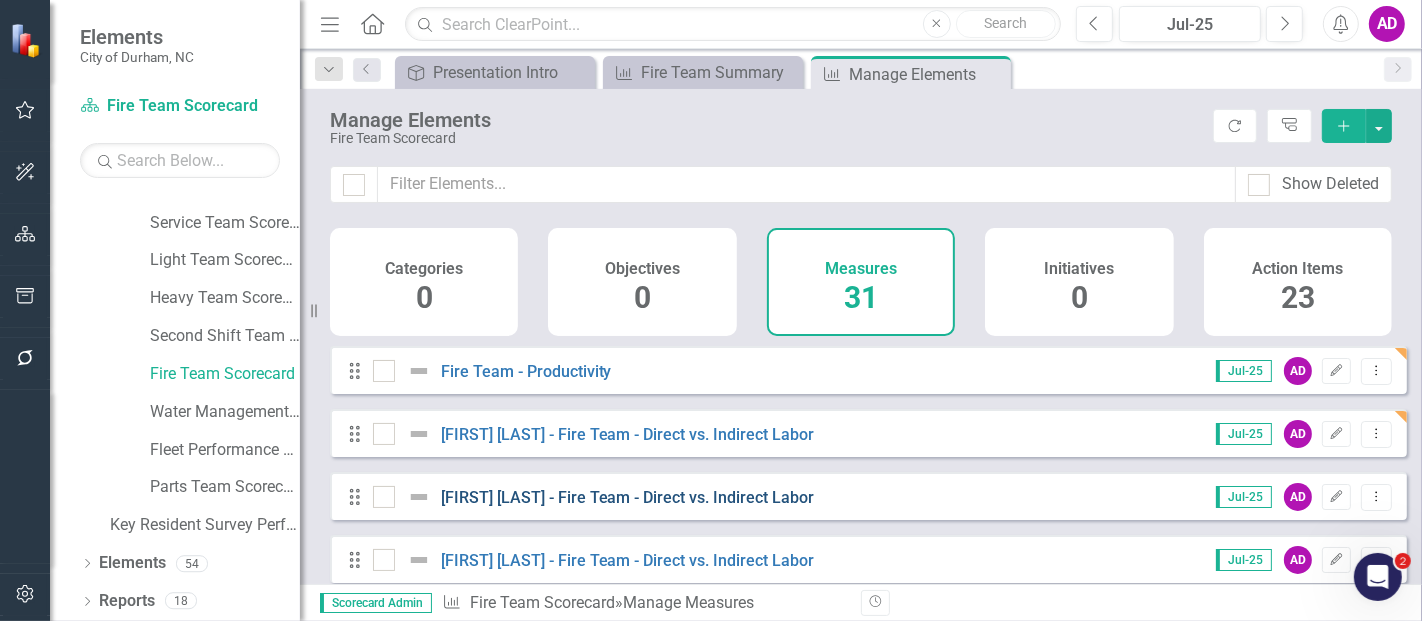 click on "[FIRST] [LAST] - Fire Team - Direct vs. Indirect Labor" at bounding box center [628, 497] 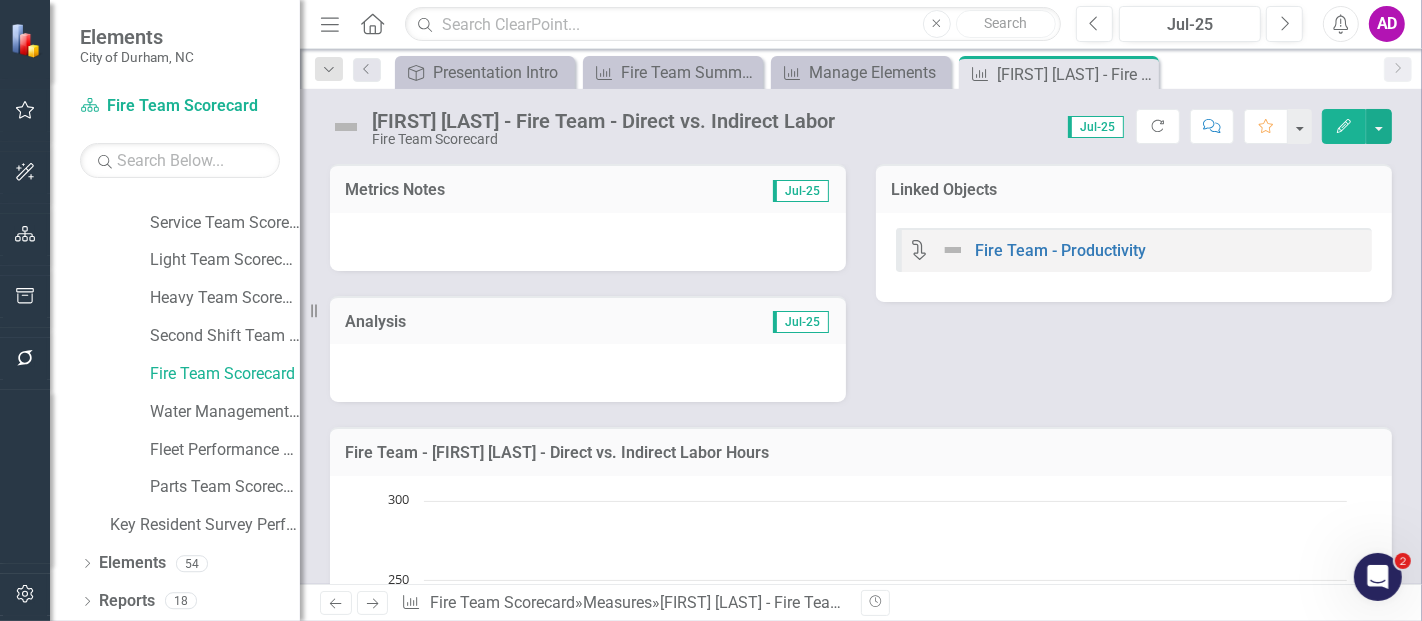 click at bounding box center (588, 242) 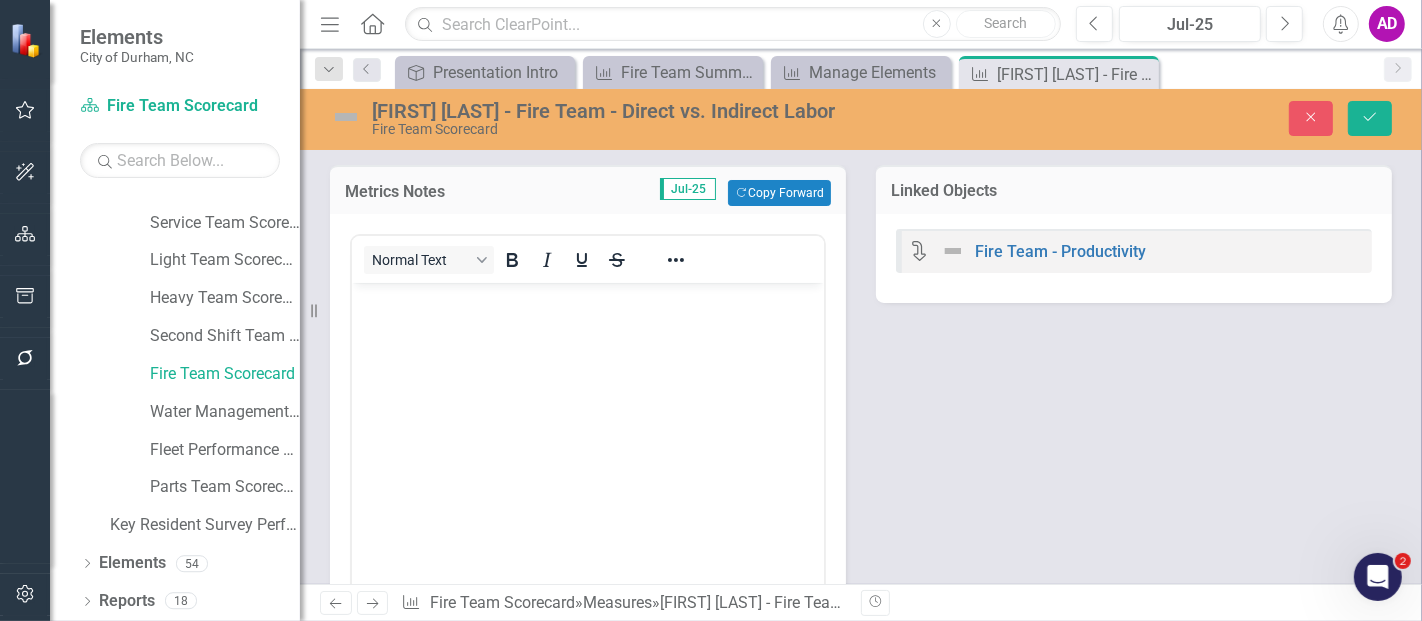 scroll, scrollTop: 0, scrollLeft: 0, axis: both 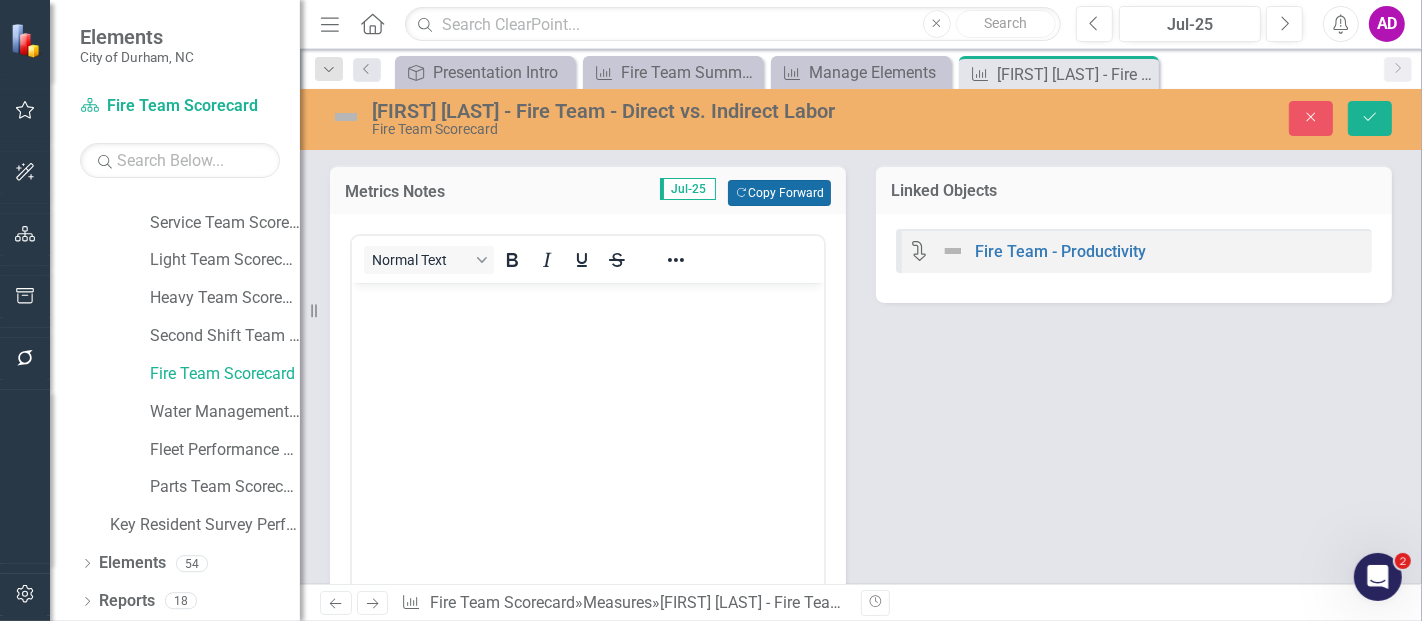 click on "Copy Forward  Copy Forward" at bounding box center [779, 193] 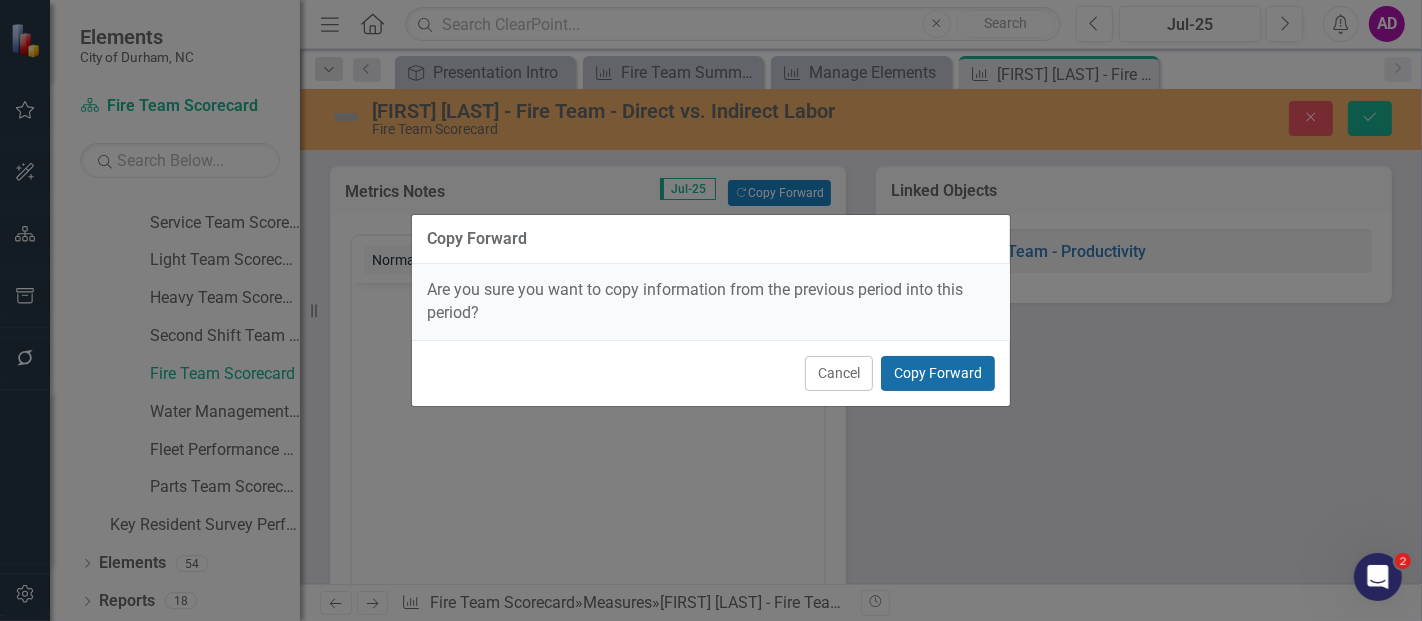 click on "Copy Forward" at bounding box center [938, 373] 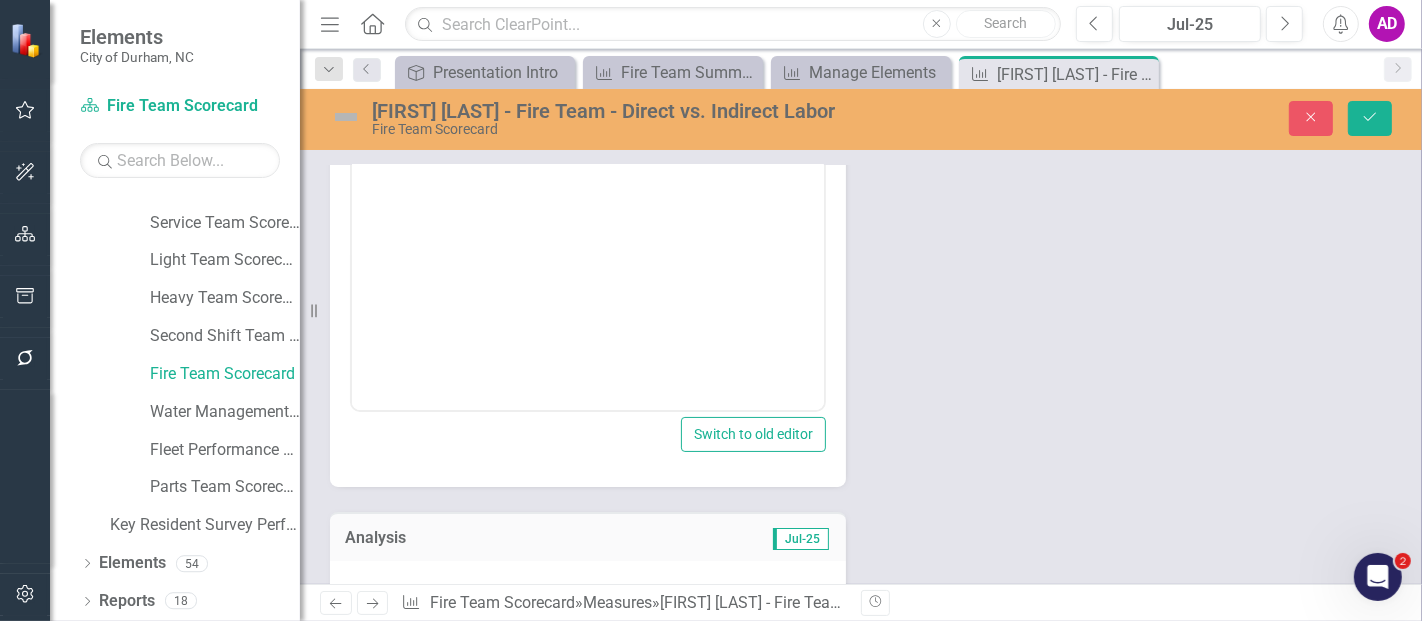 scroll, scrollTop: 333, scrollLeft: 0, axis: vertical 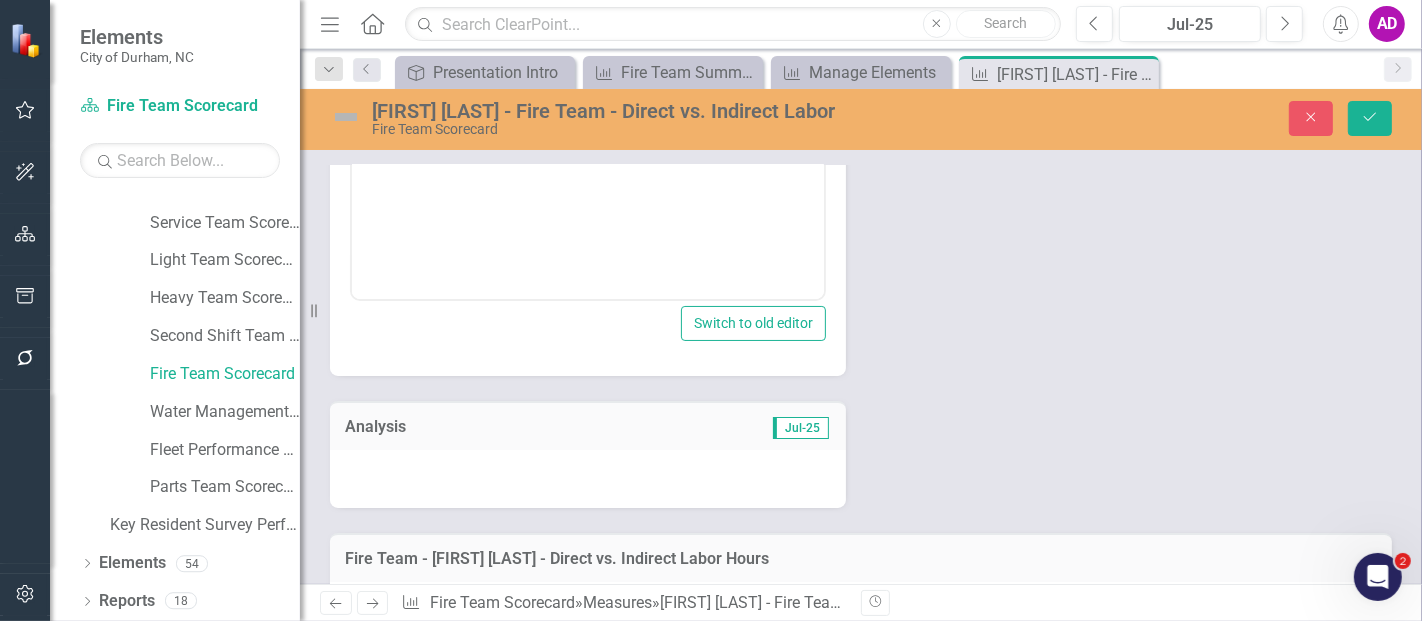 click at bounding box center [588, 479] 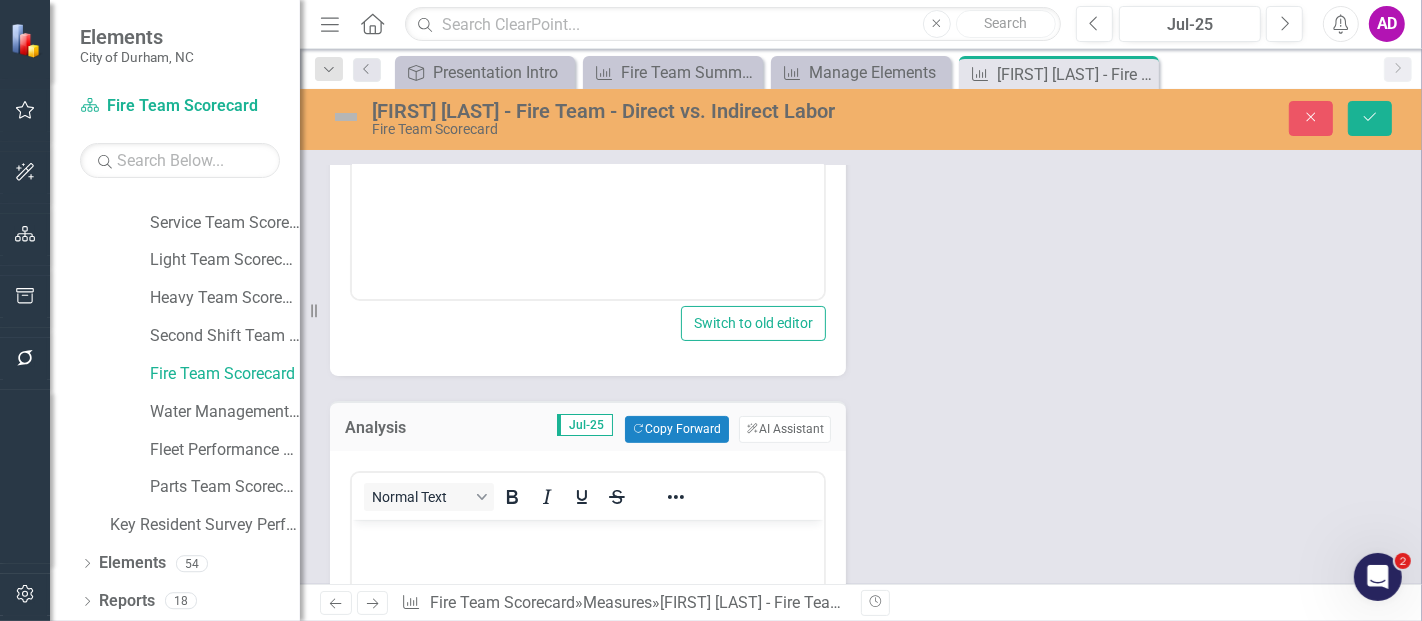 scroll, scrollTop: 0, scrollLeft: 0, axis: both 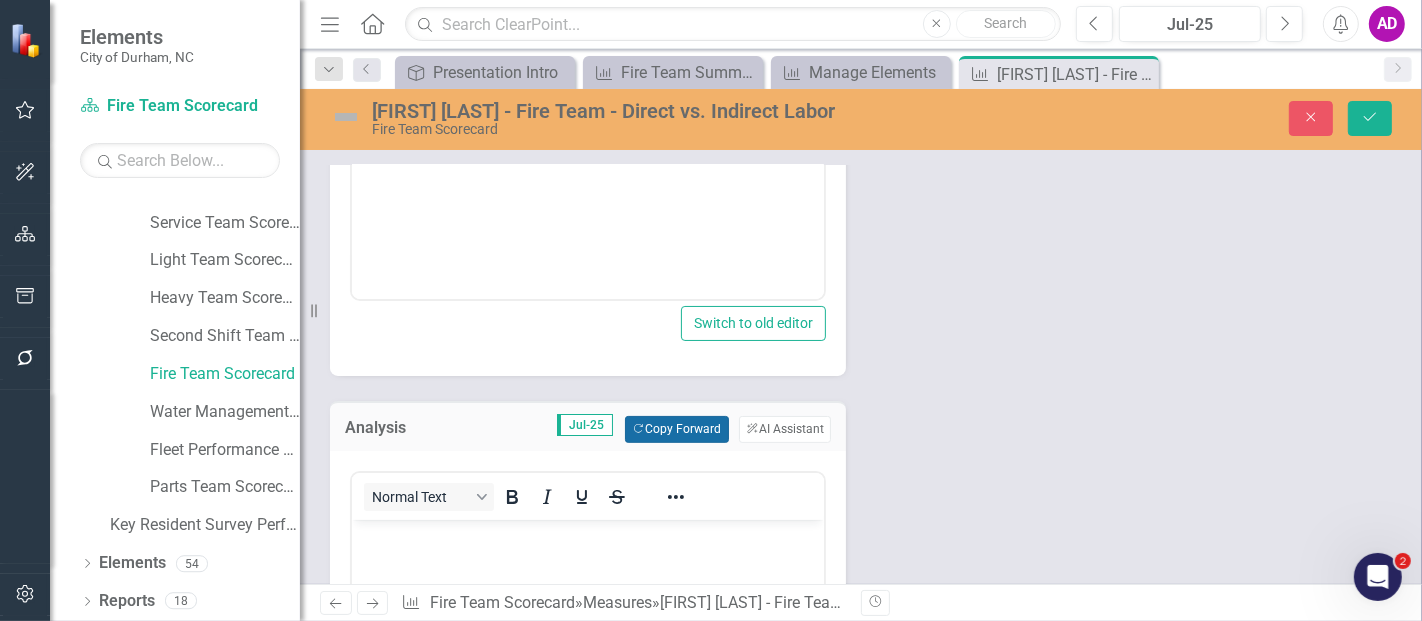 click on "Copy Forward  Copy Forward" at bounding box center (676, 429) 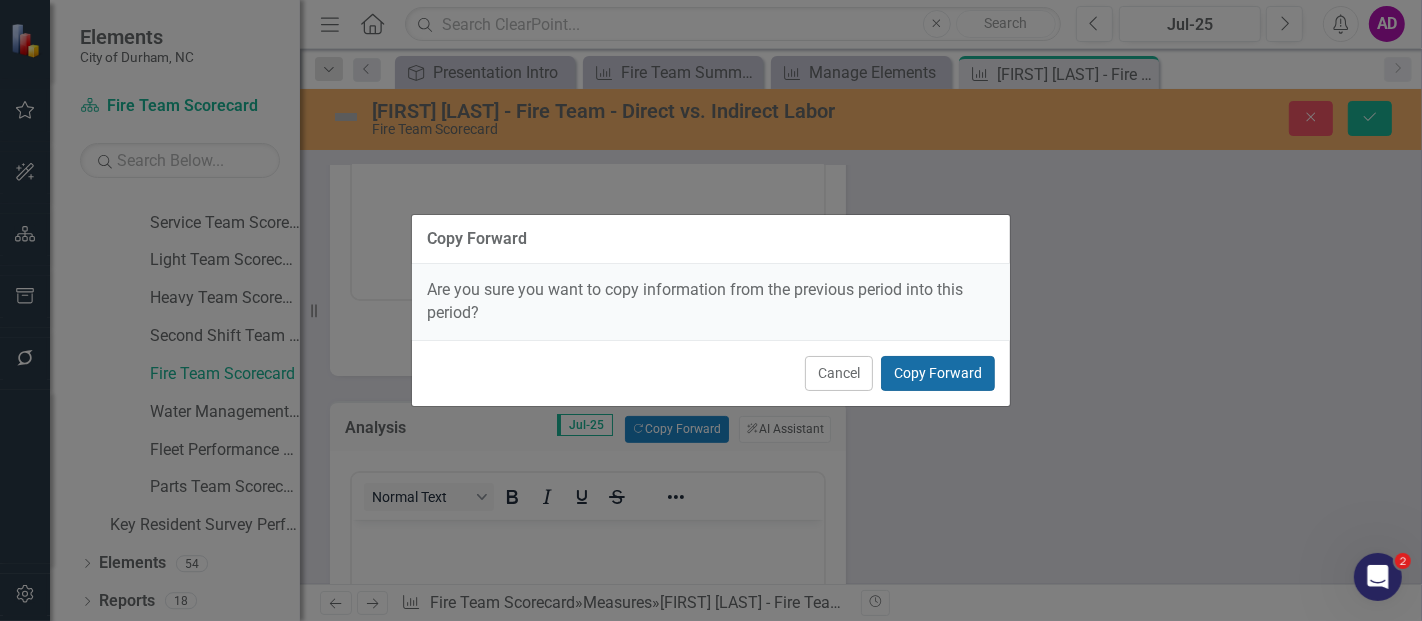 click on "Copy Forward" at bounding box center [938, 373] 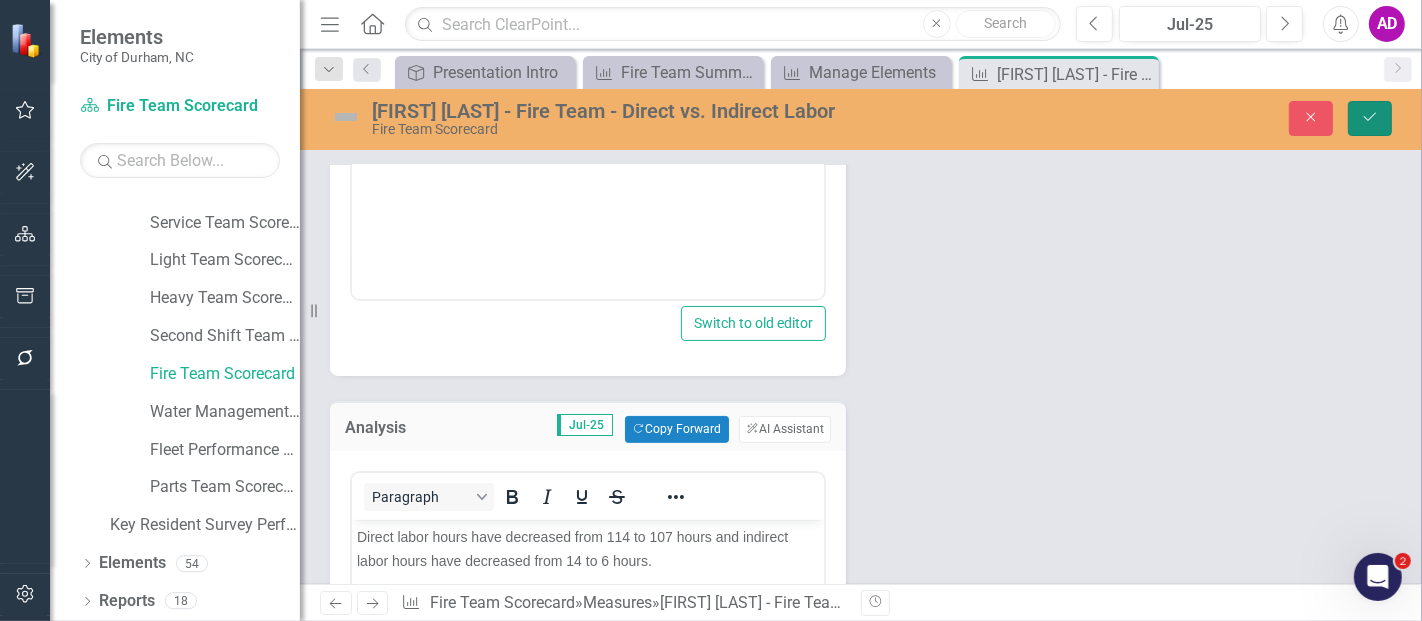 click on "Save" 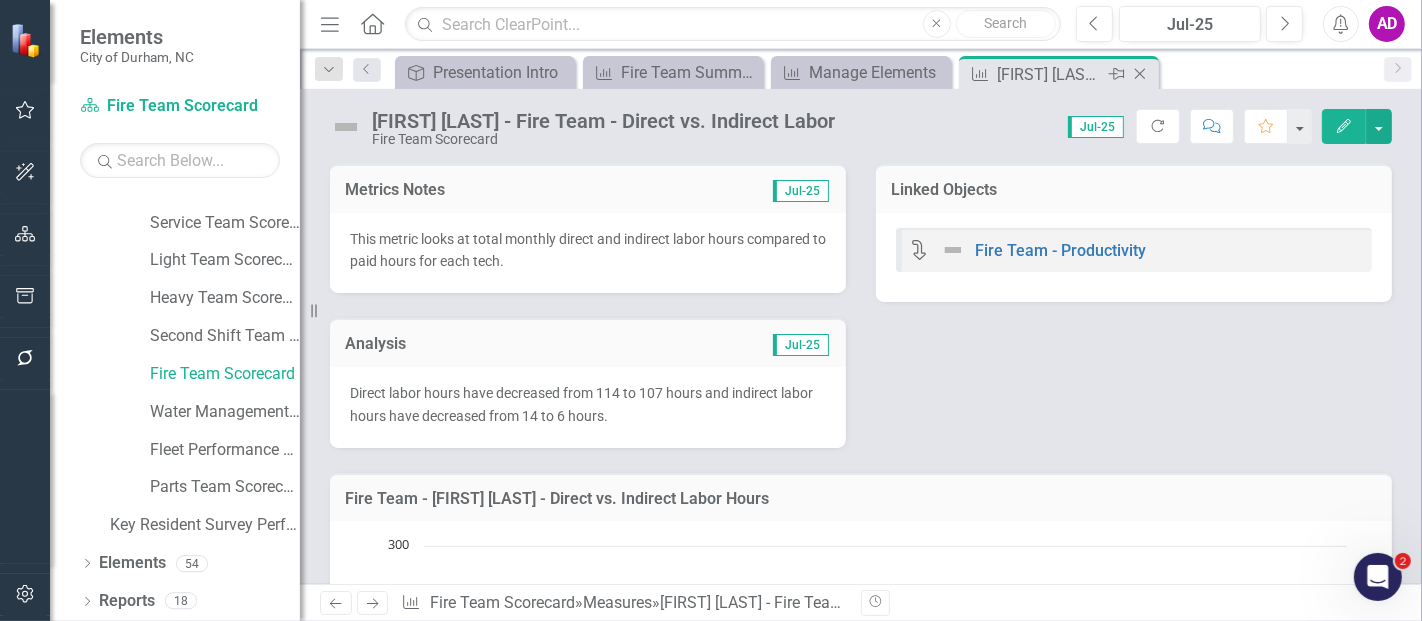 click on "Close" 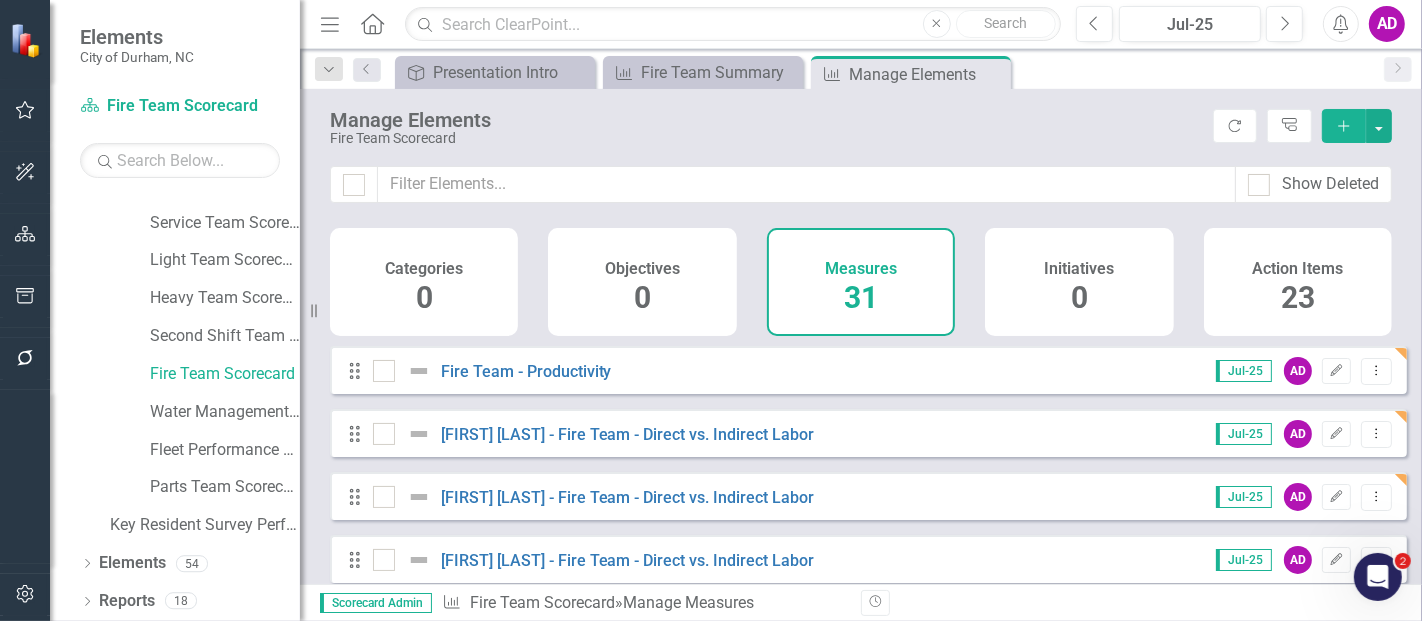 scroll, scrollTop: 111, scrollLeft: 0, axis: vertical 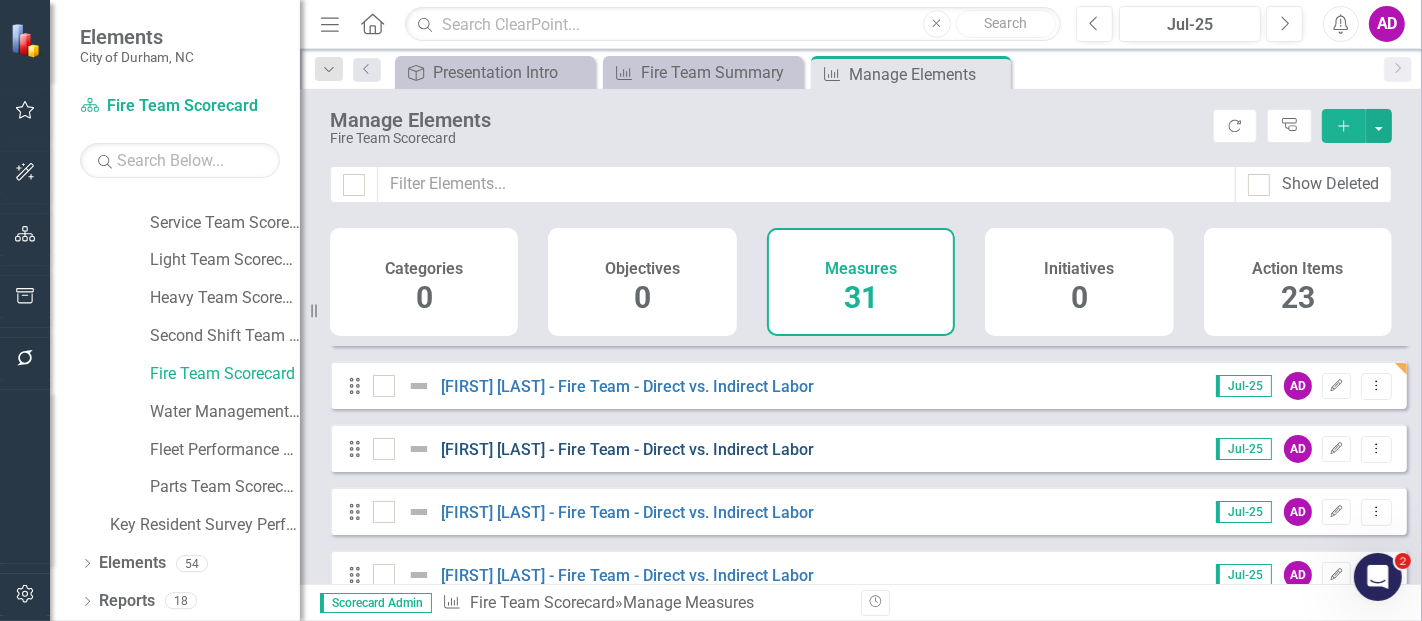 click on "[FIRST] [LAST] - Fire Team - Direct vs. Indirect Labor" at bounding box center [628, 449] 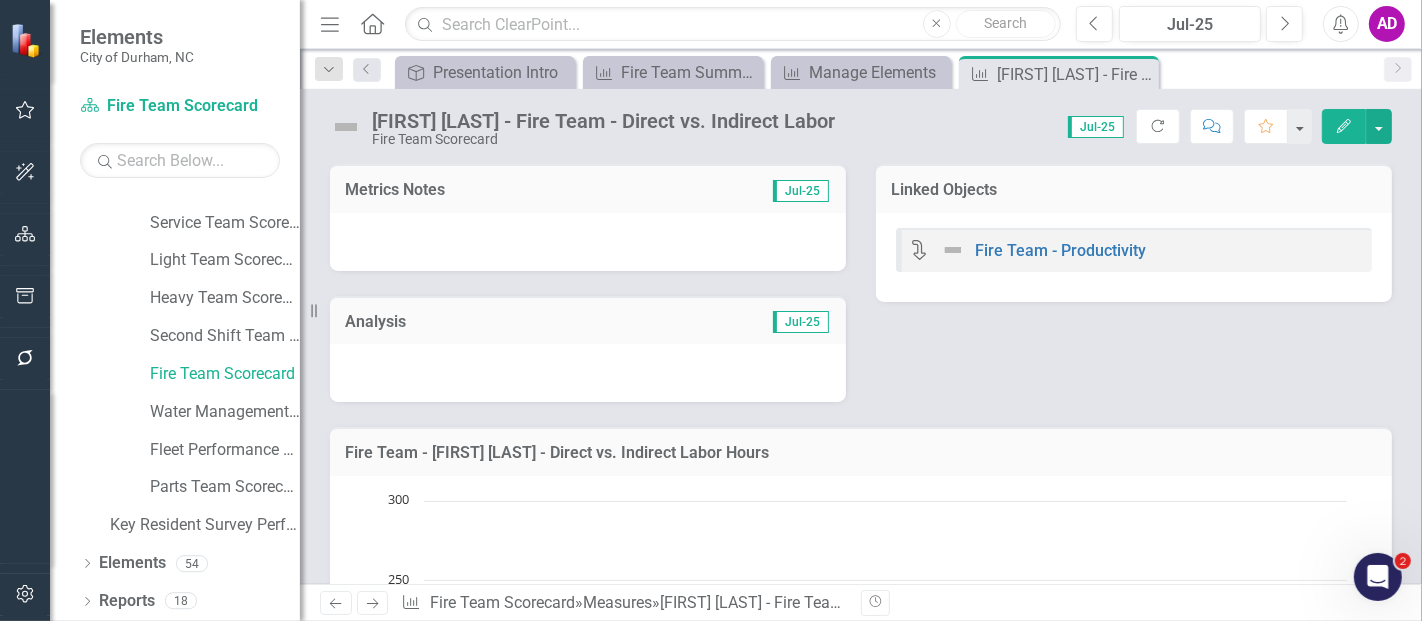 click at bounding box center [588, 242] 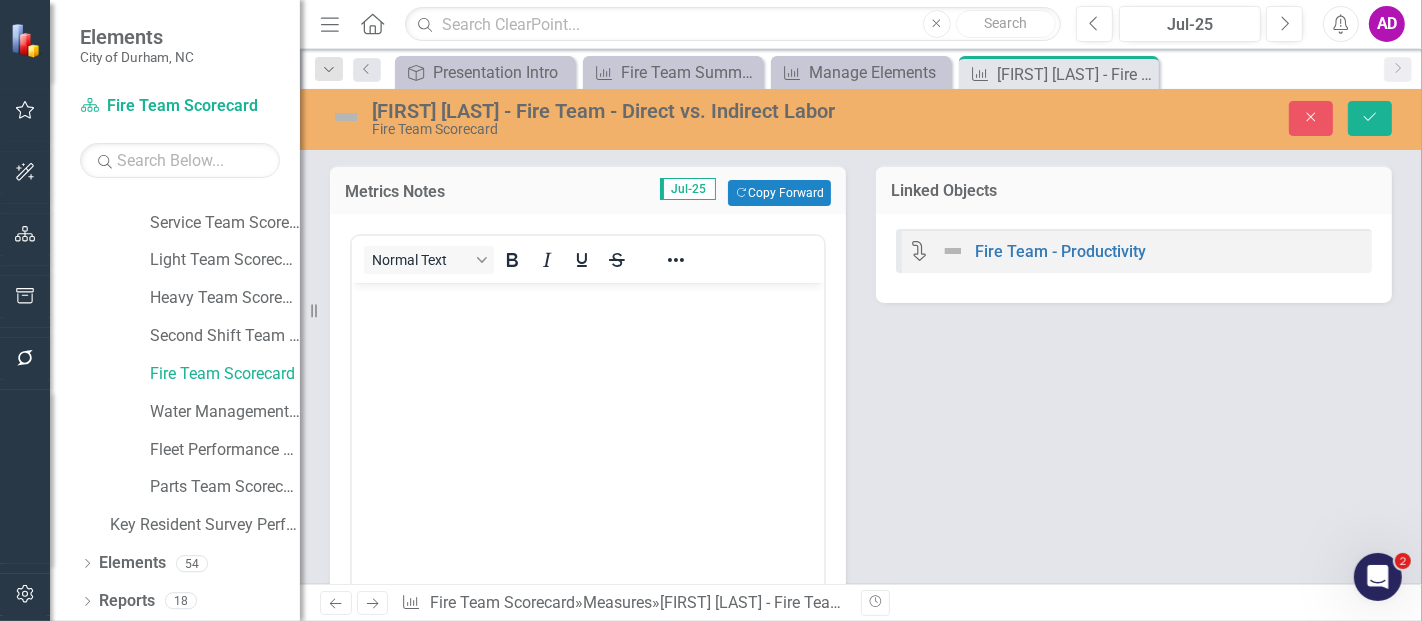 scroll, scrollTop: 0, scrollLeft: 0, axis: both 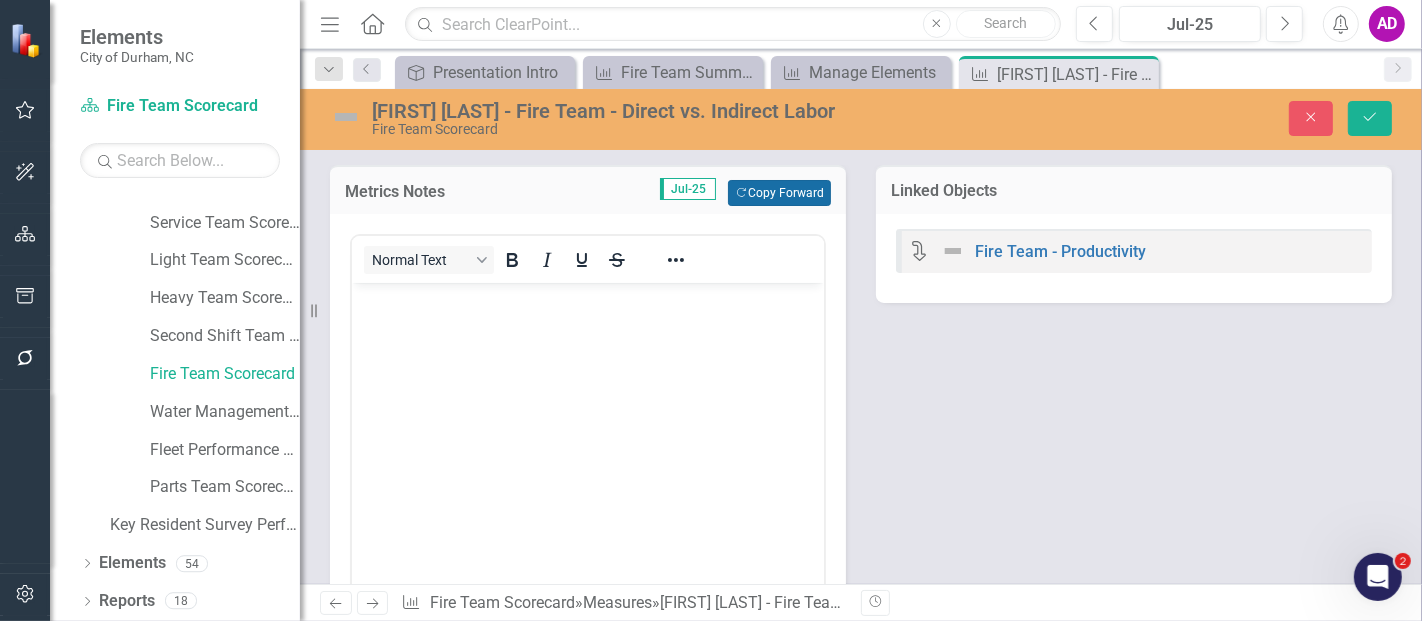 click on "Copy Forward  Copy Forward" at bounding box center [779, 193] 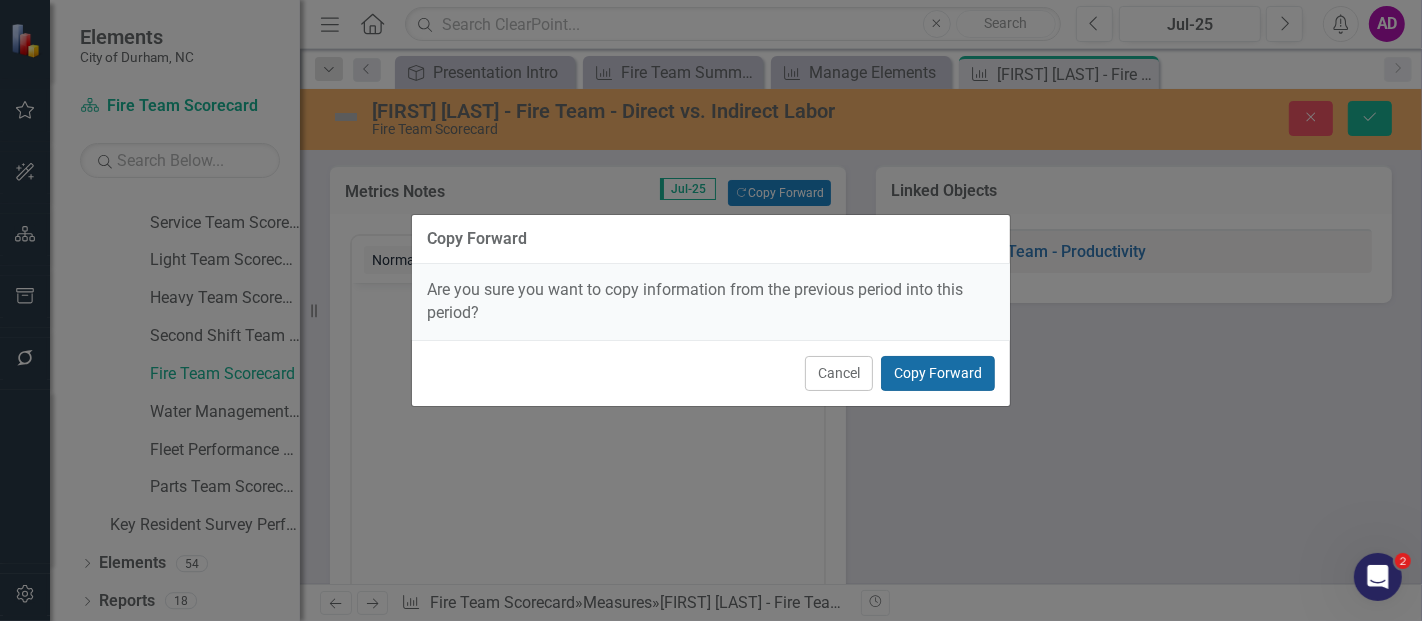 click on "Copy Forward" at bounding box center [938, 373] 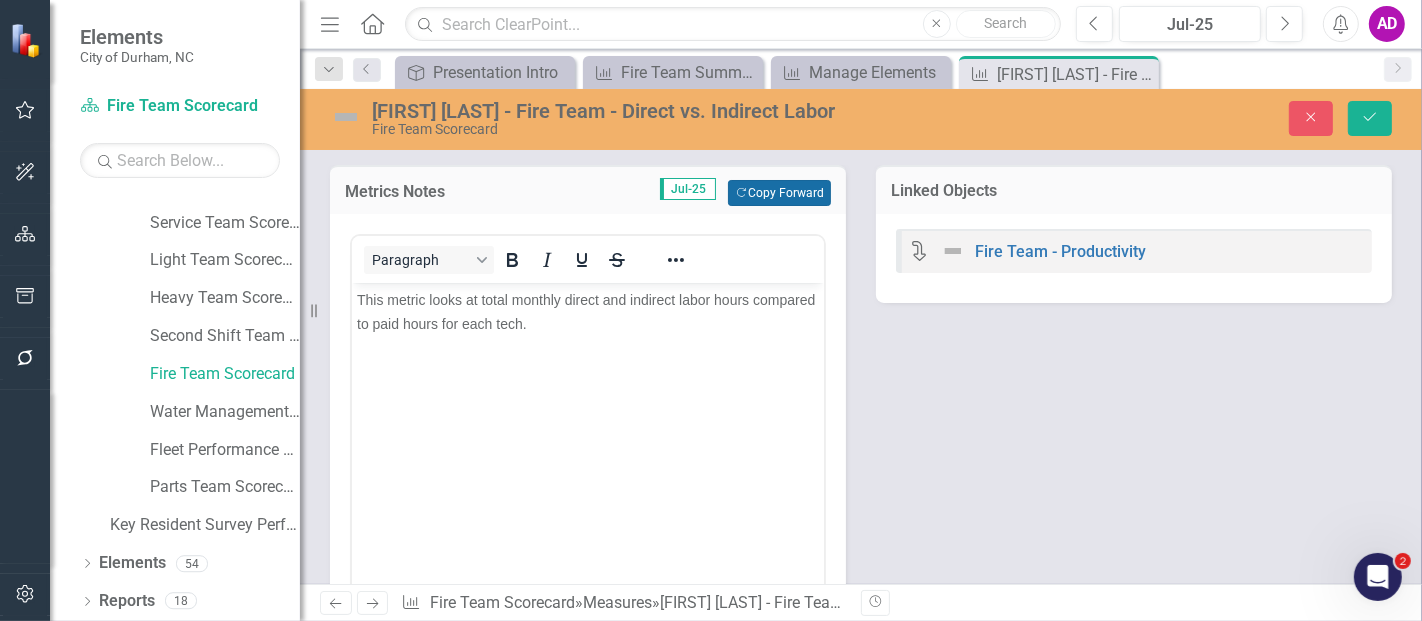 scroll, scrollTop: 444, scrollLeft: 0, axis: vertical 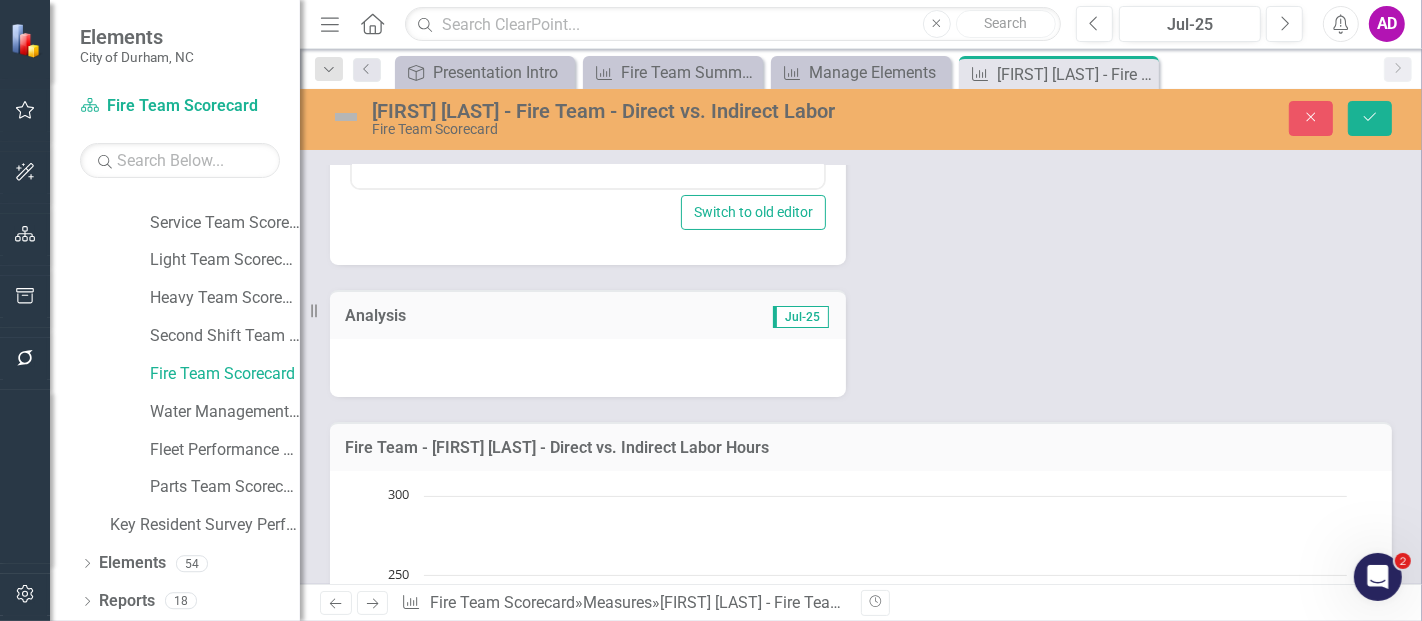 click at bounding box center [588, 368] 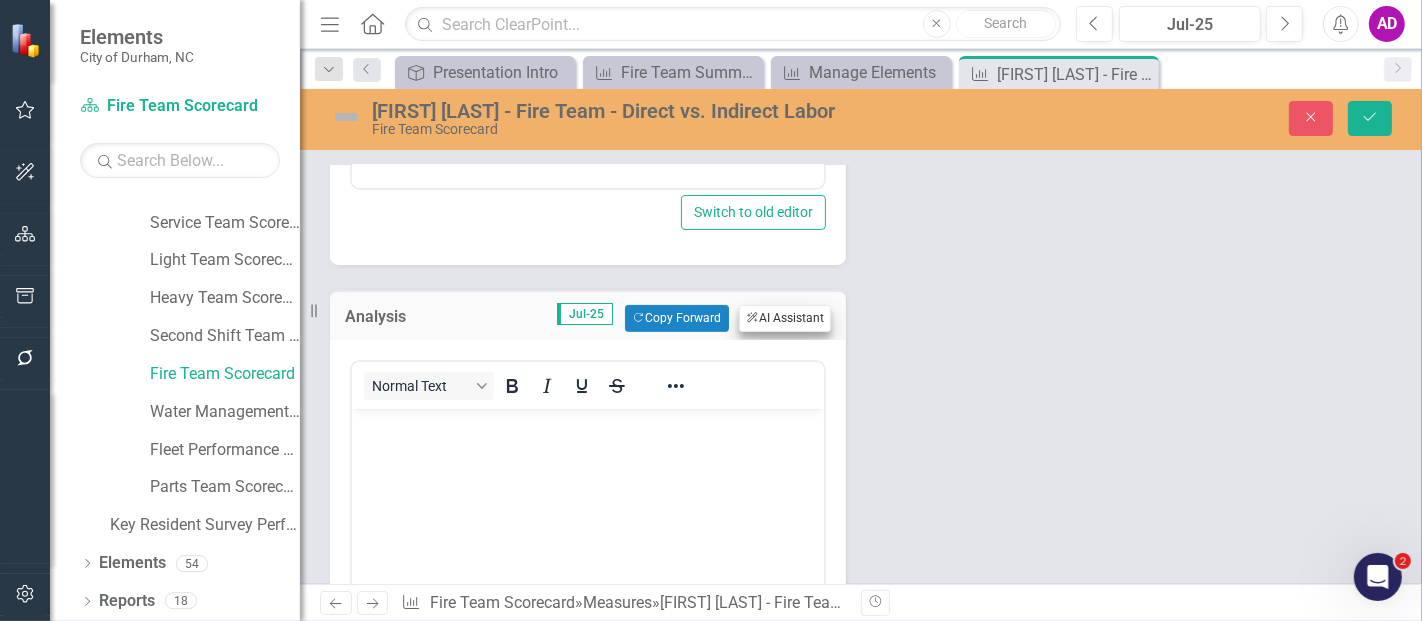scroll, scrollTop: 0, scrollLeft: 0, axis: both 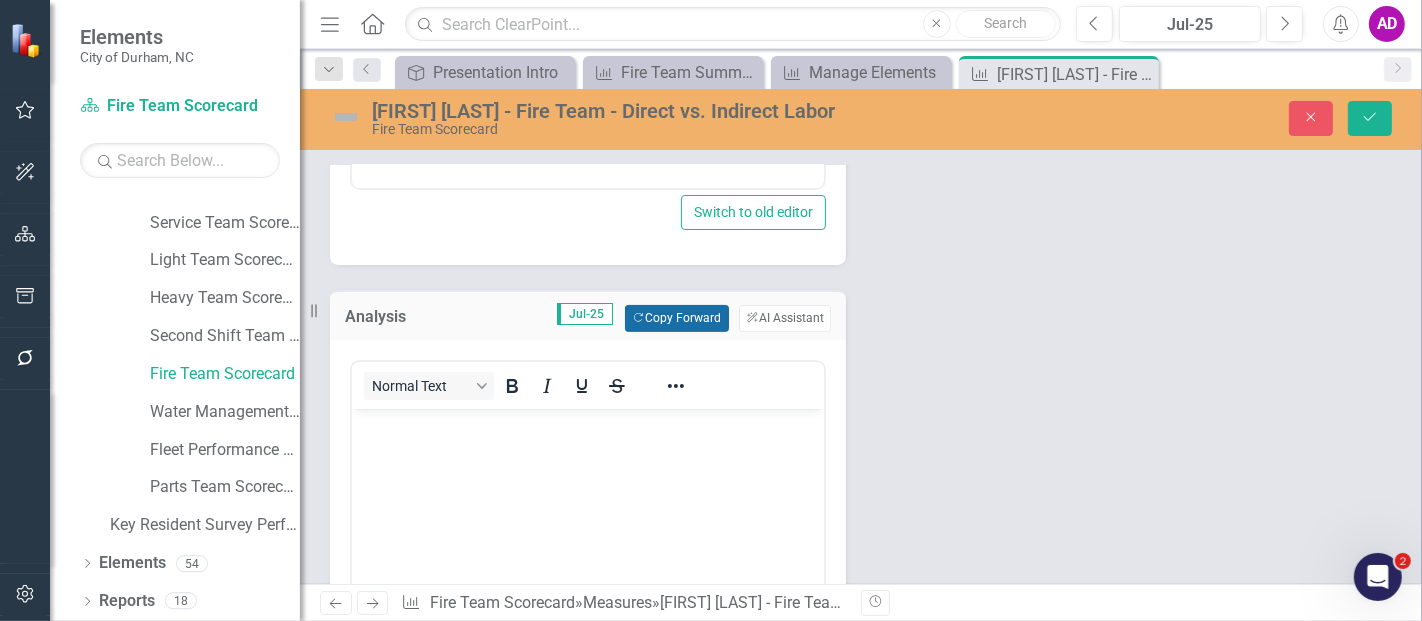 click on "Copy Forward  Copy Forward" at bounding box center (676, 318) 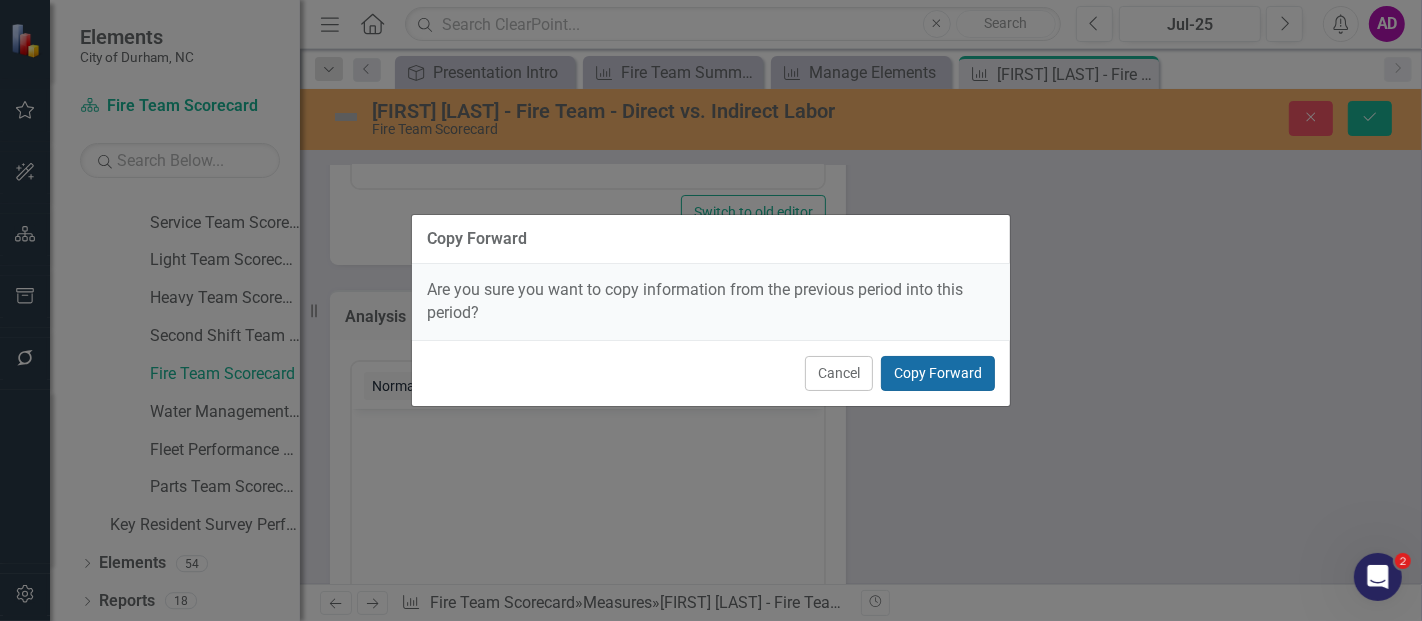 click on "Copy Forward" at bounding box center (938, 373) 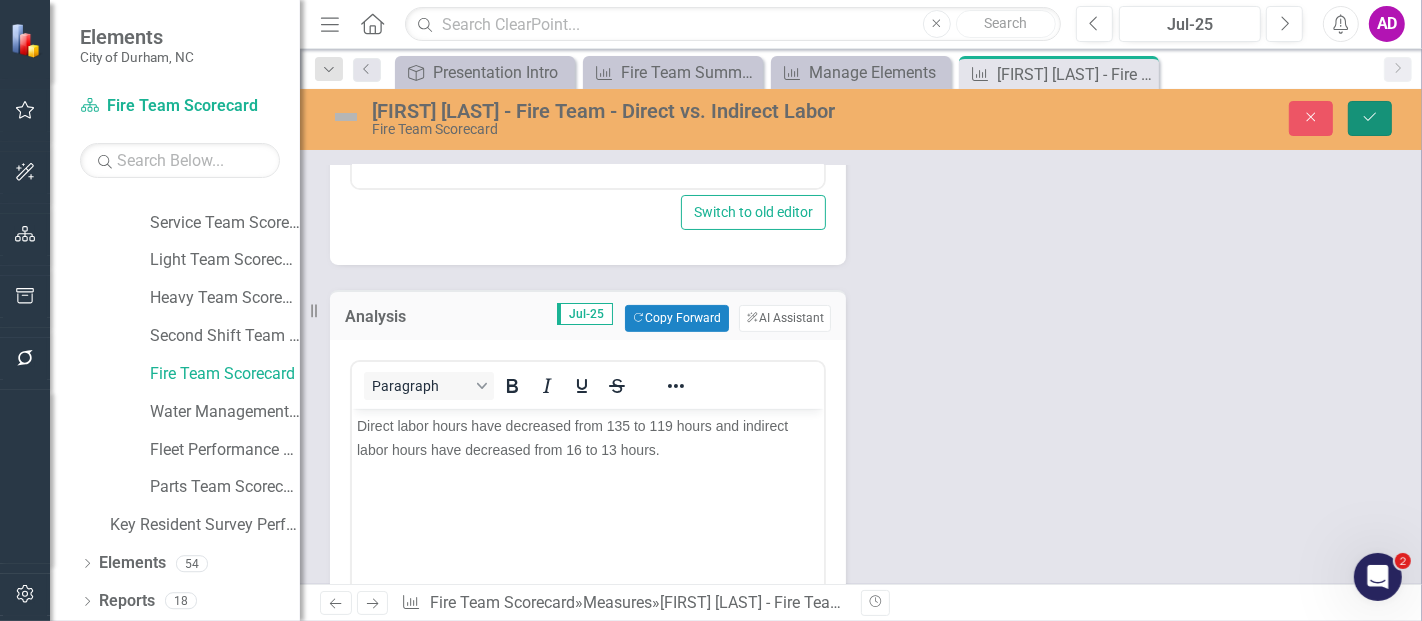 click on "Save" 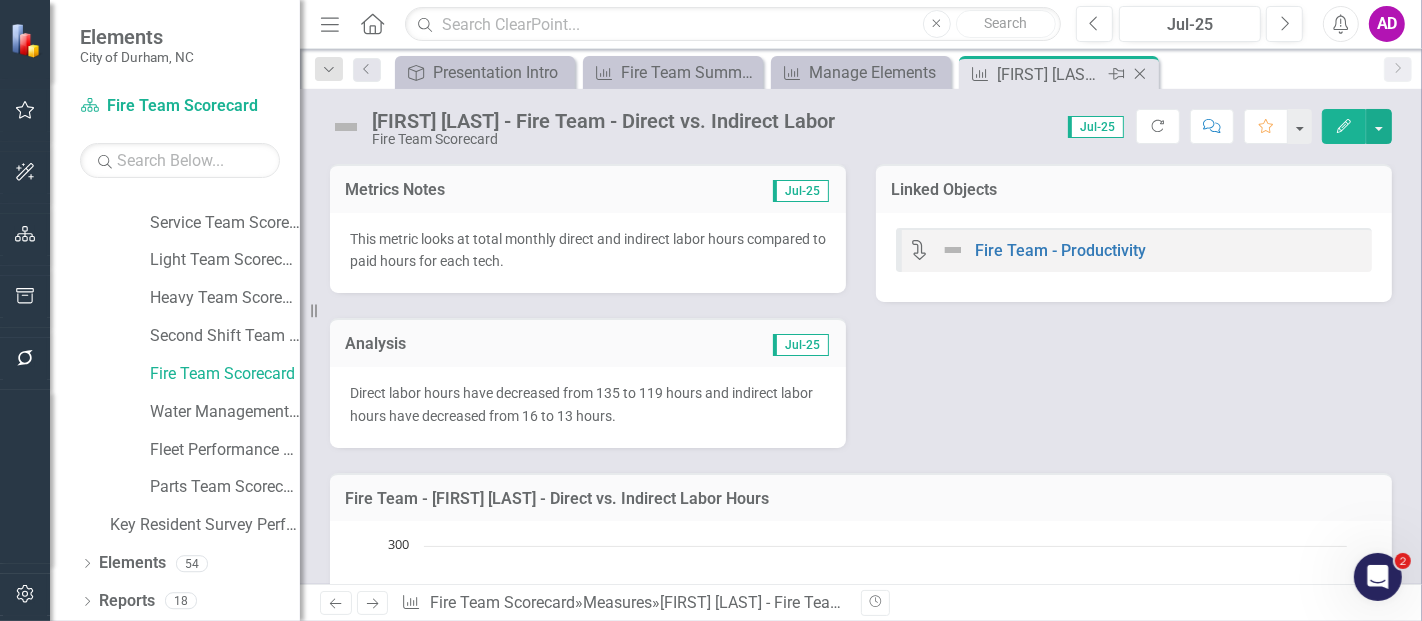 click on "Close" 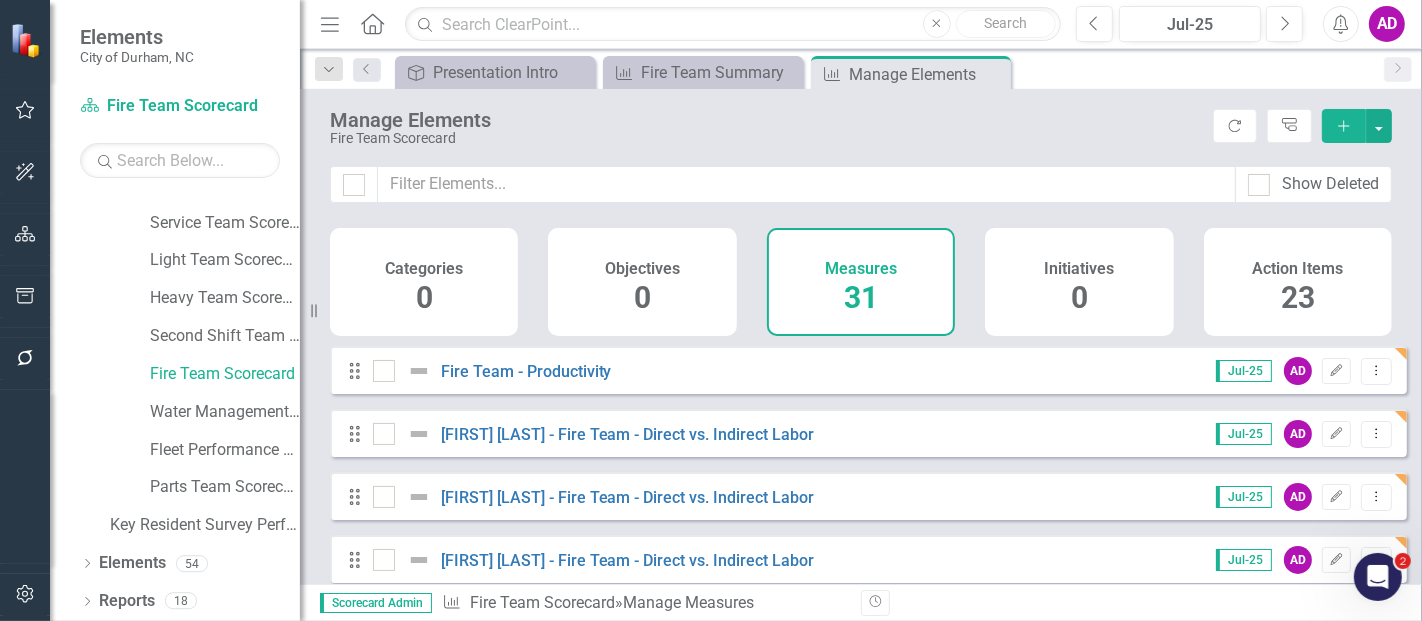 scroll, scrollTop: 111, scrollLeft: 0, axis: vertical 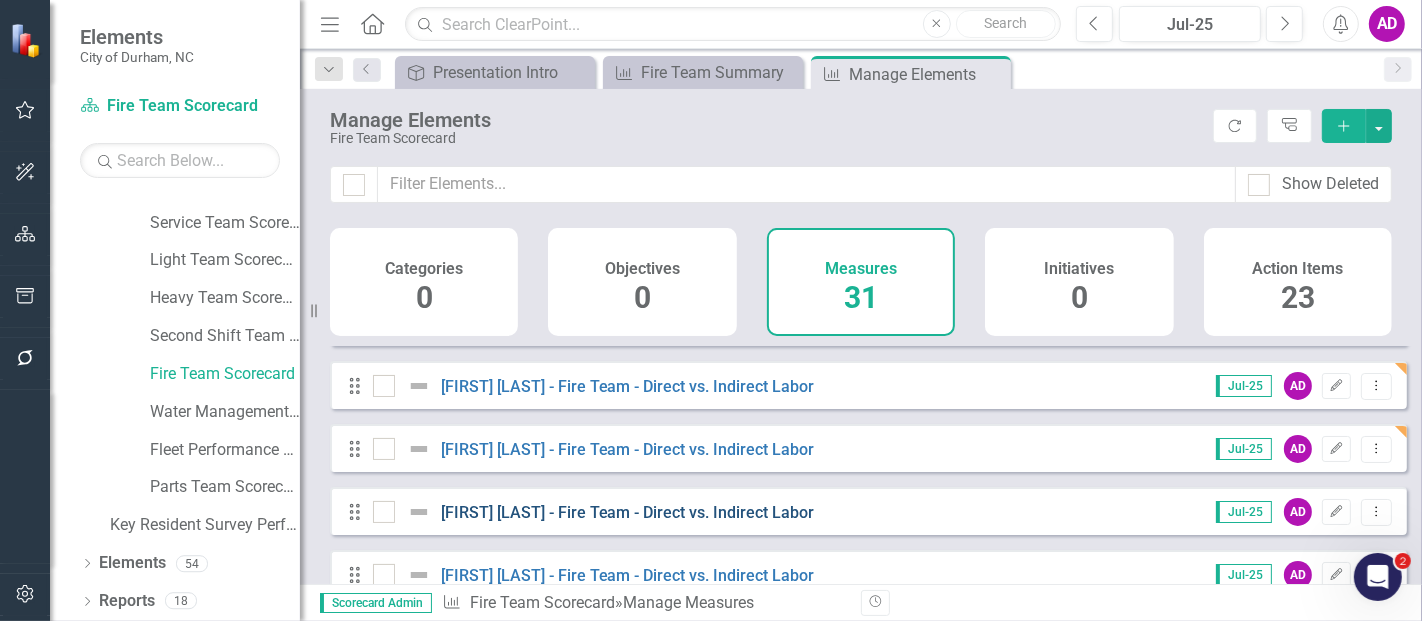 click on "[FIRST] [LAST] - Fire Team - Direct vs. Indirect Labor" at bounding box center [628, 512] 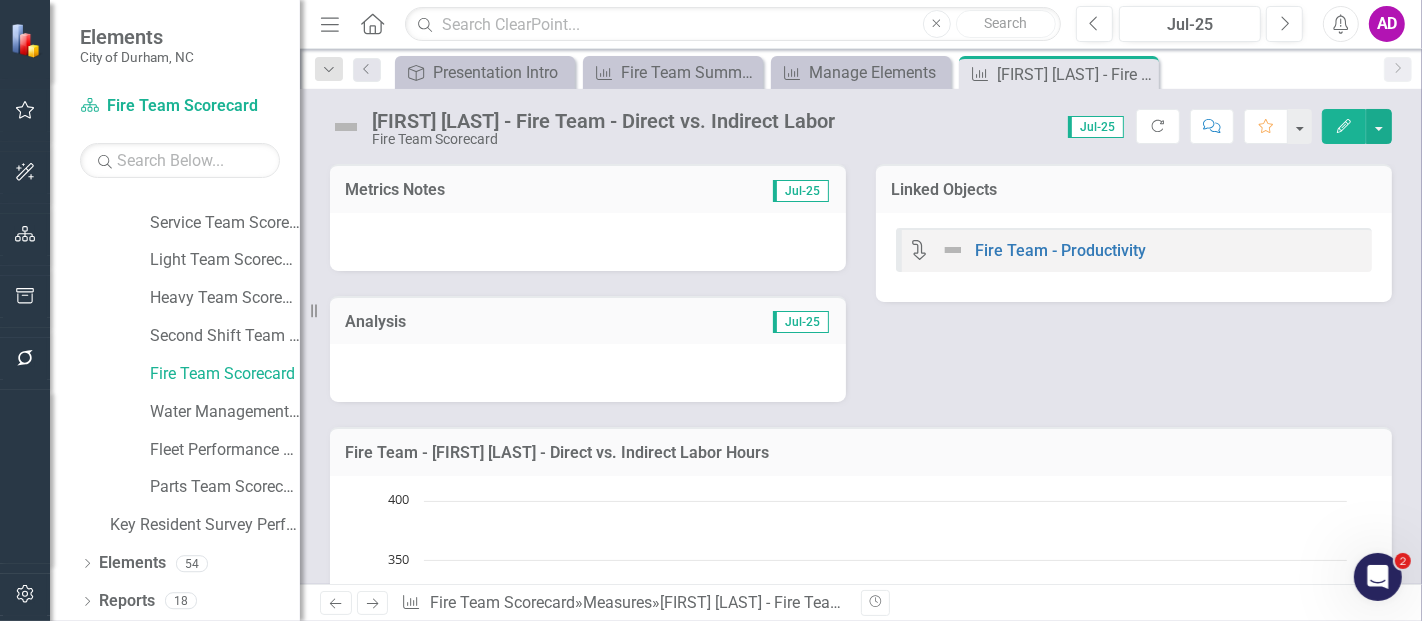 click at bounding box center [588, 242] 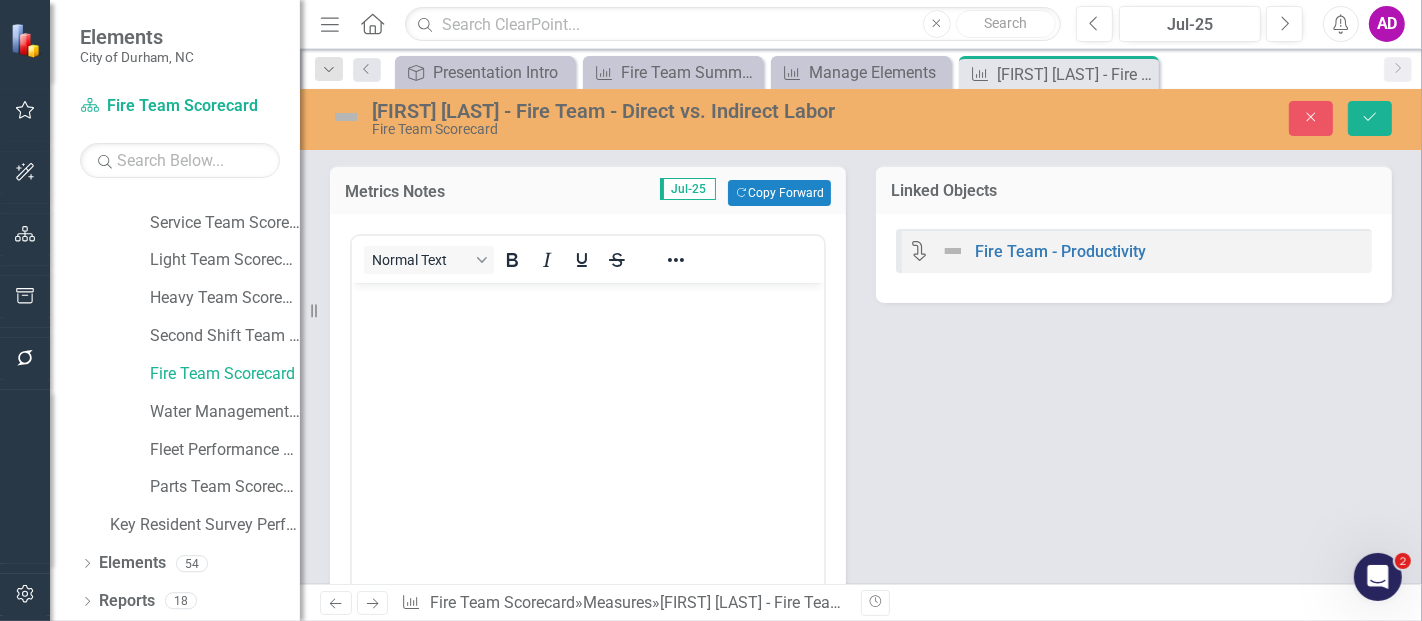scroll, scrollTop: 0, scrollLeft: 0, axis: both 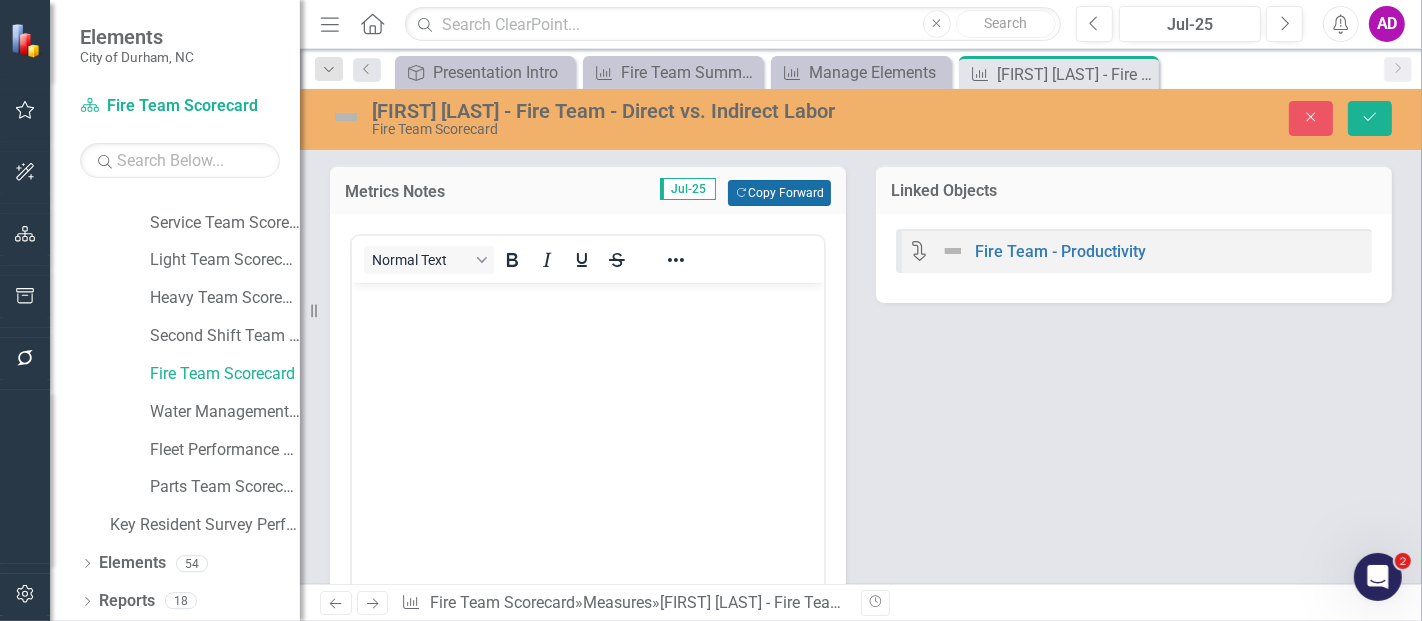 click on "Copy Forward  Copy Forward" at bounding box center (779, 193) 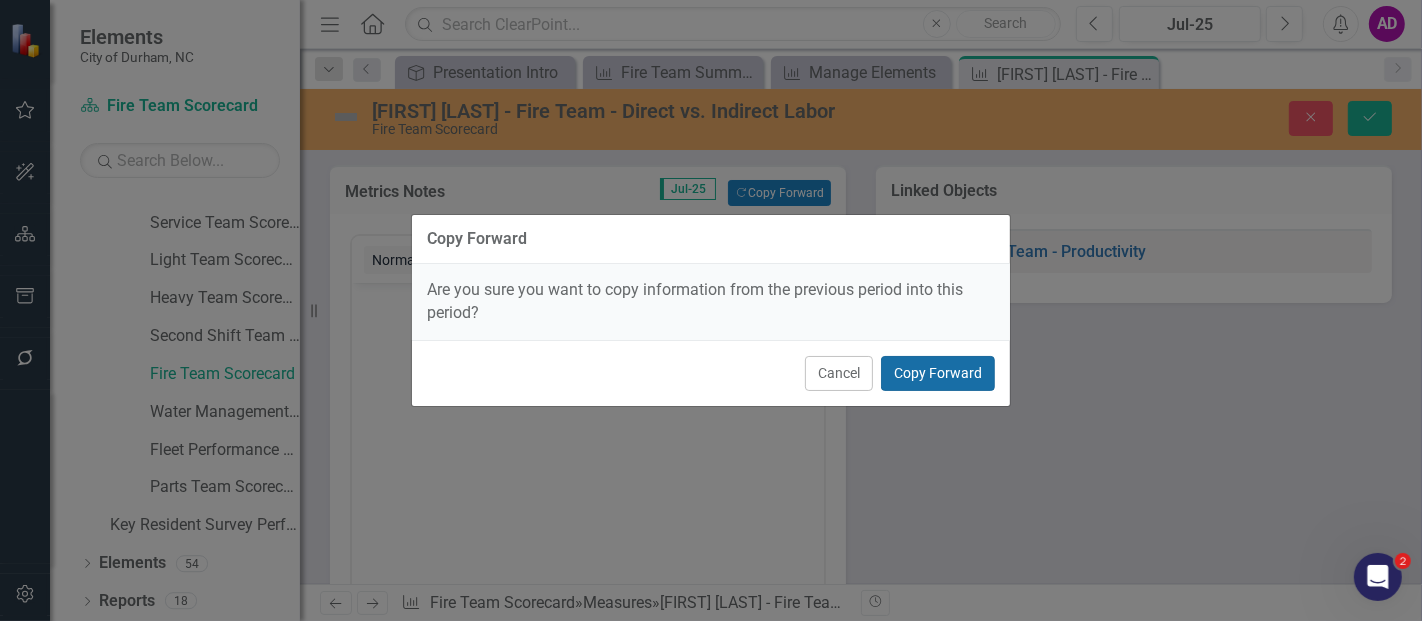 click on "Copy Forward" at bounding box center [938, 373] 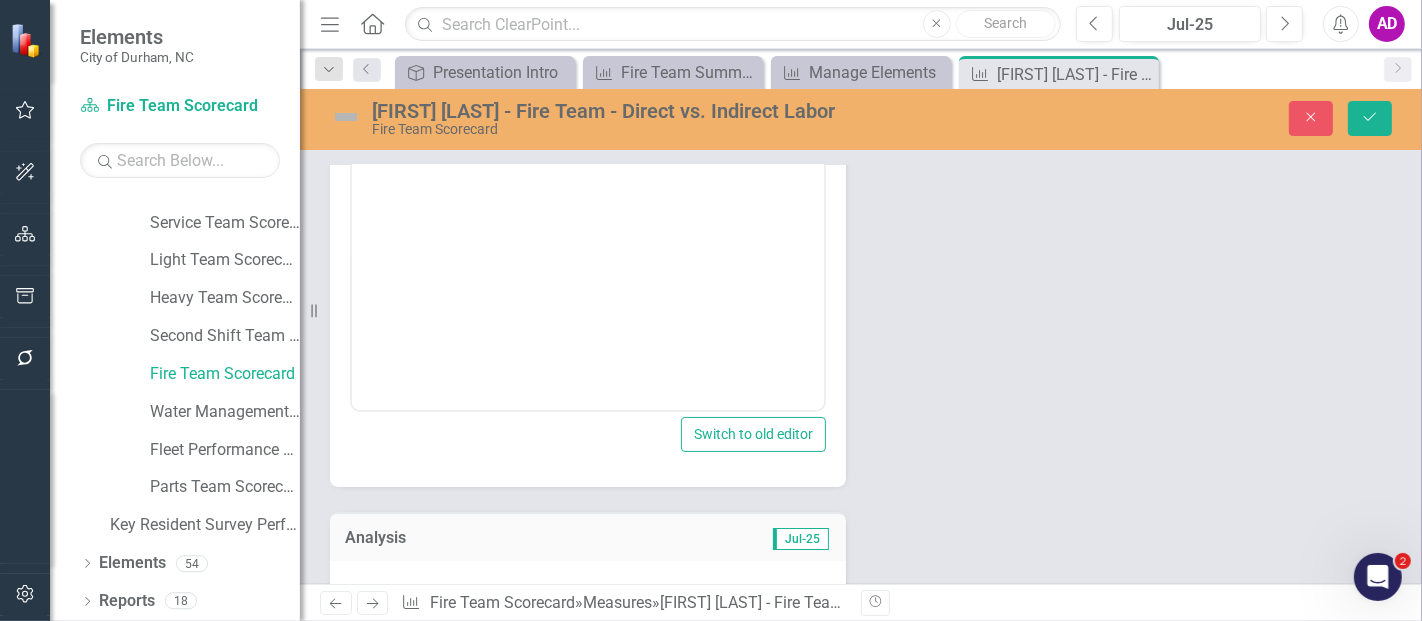 scroll, scrollTop: 333, scrollLeft: 0, axis: vertical 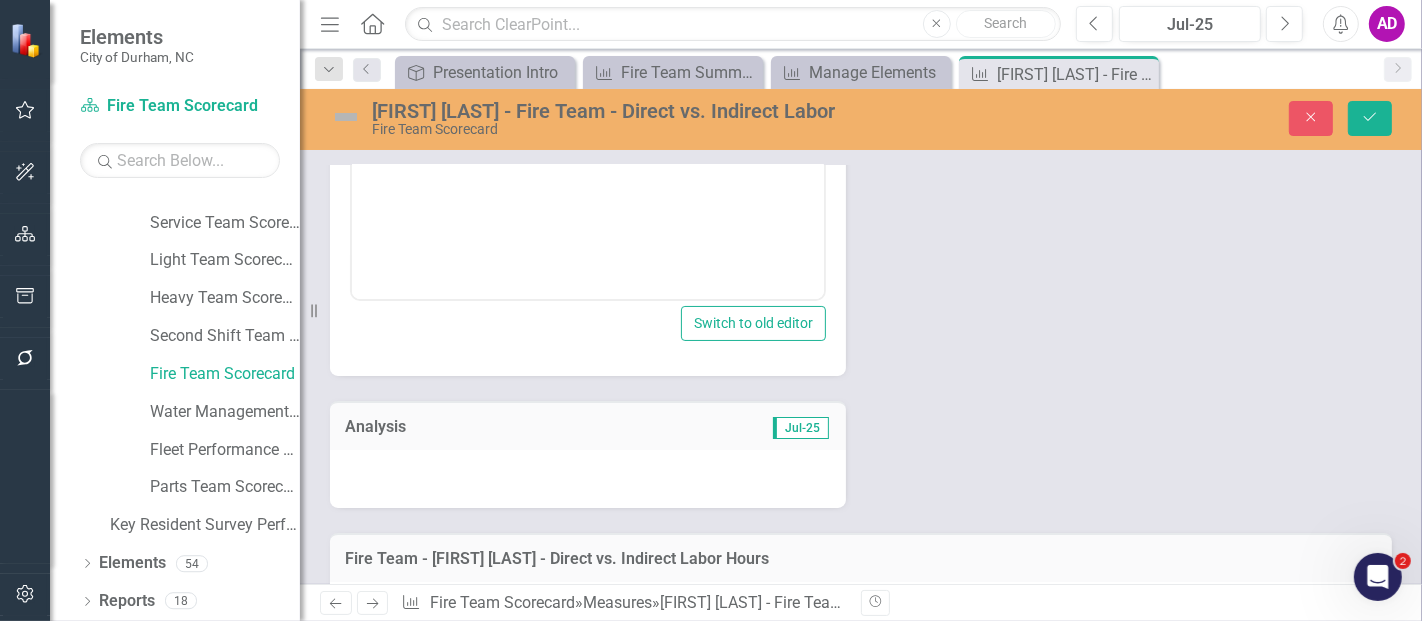 click at bounding box center (588, 479) 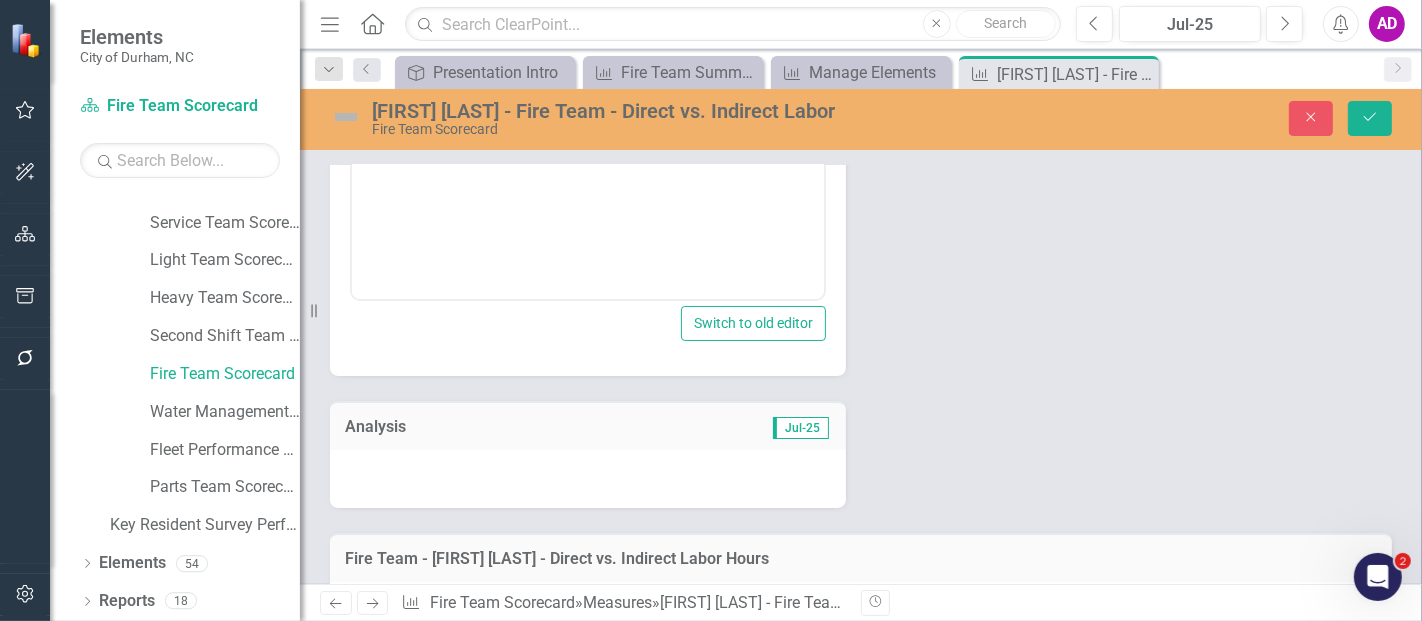 click at bounding box center (588, 479) 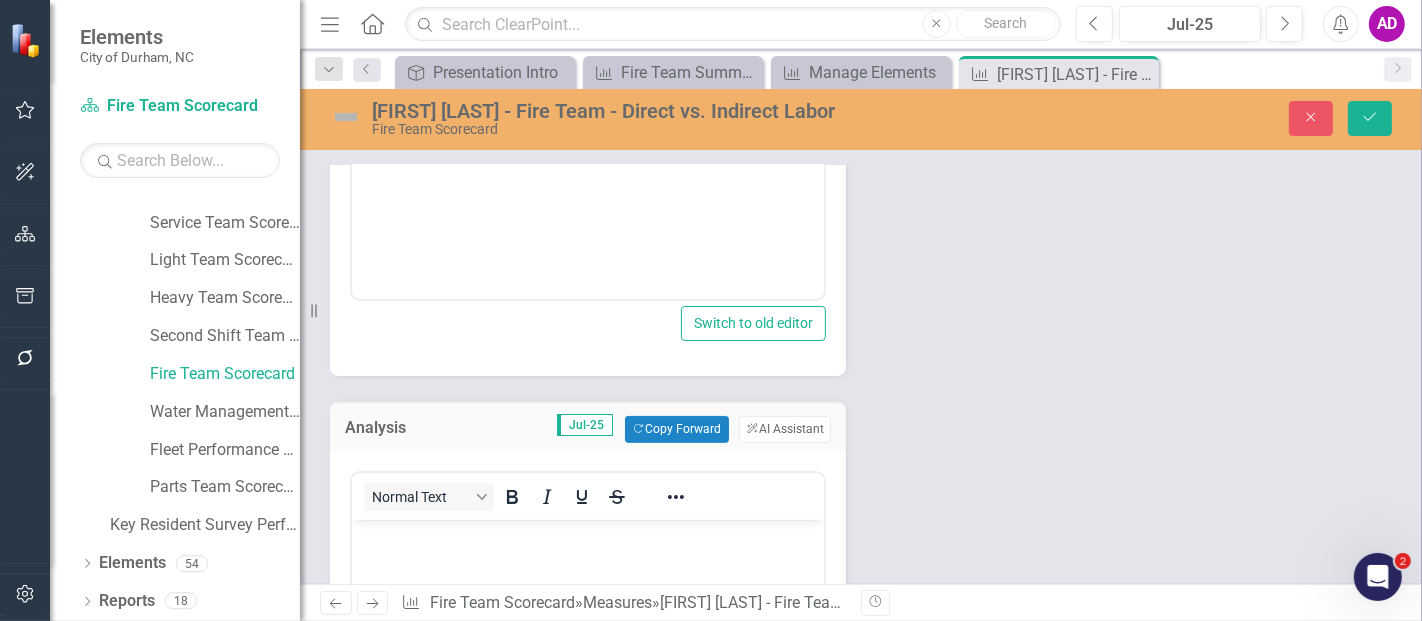 scroll, scrollTop: 0, scrollLeft: 0, axis: both 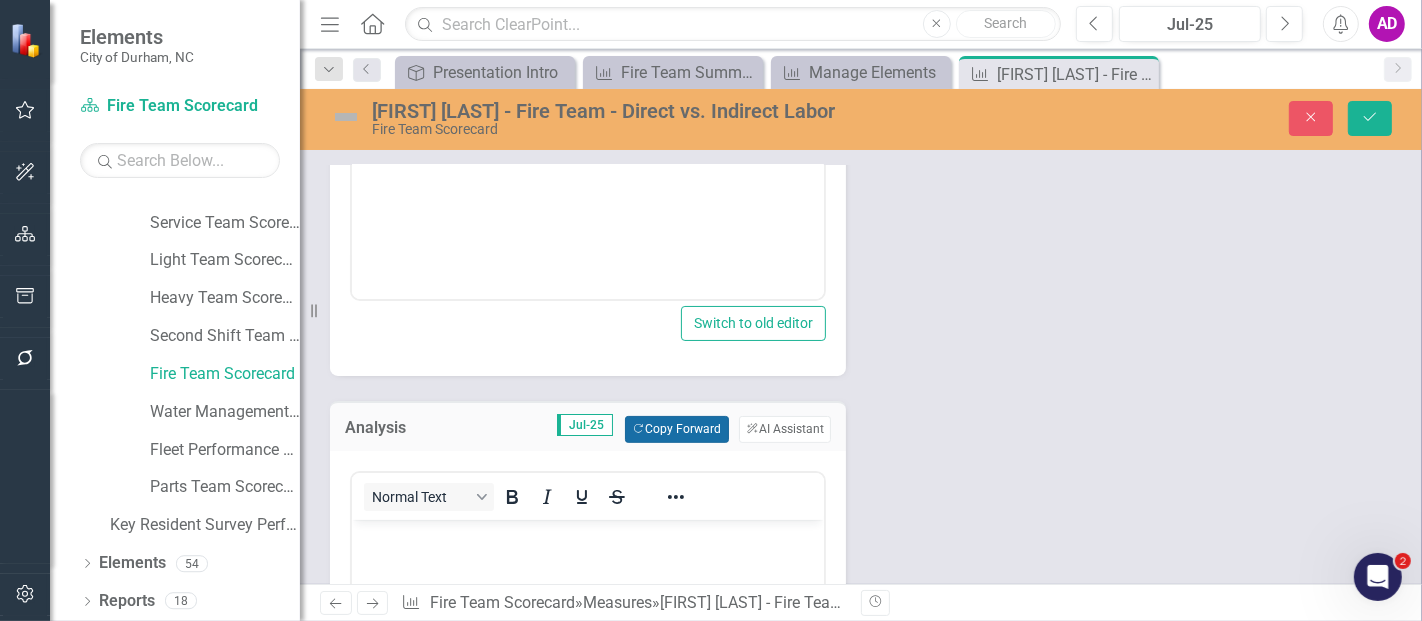 click on "Copy Forward  Copy Forward" at bounding box center [676, 429] 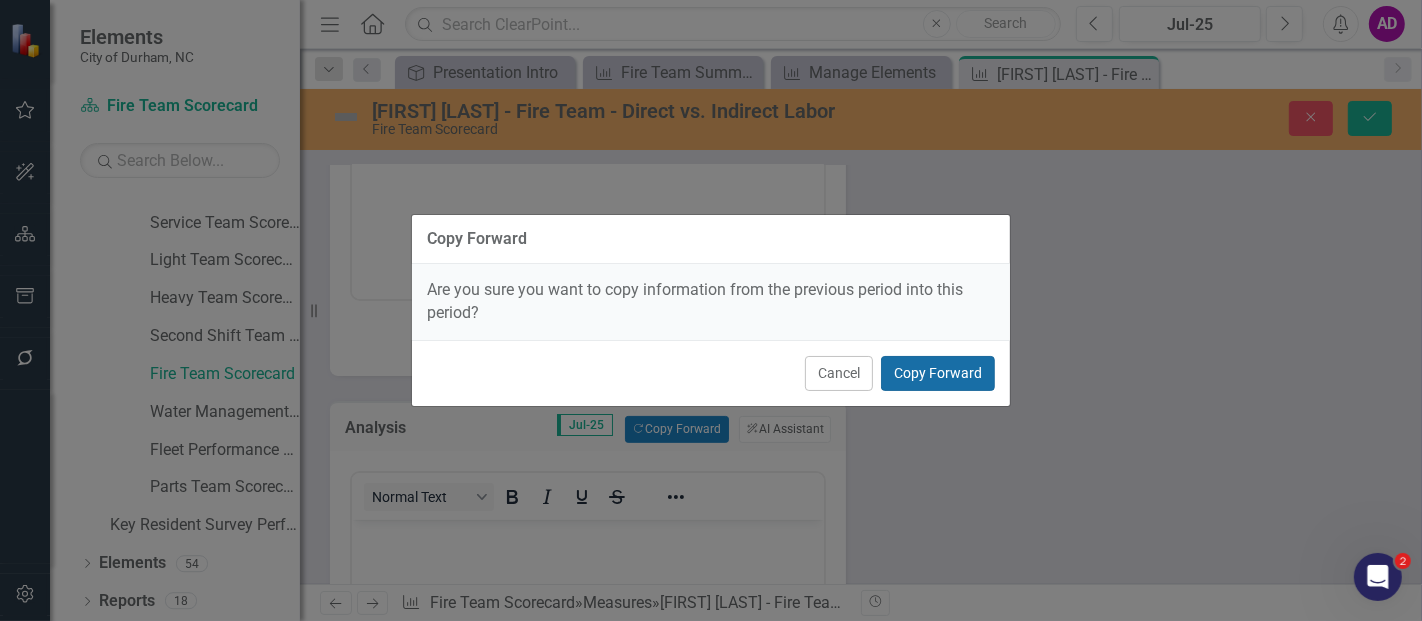 click on "Copy Forward" at bounding box center (938, 373) 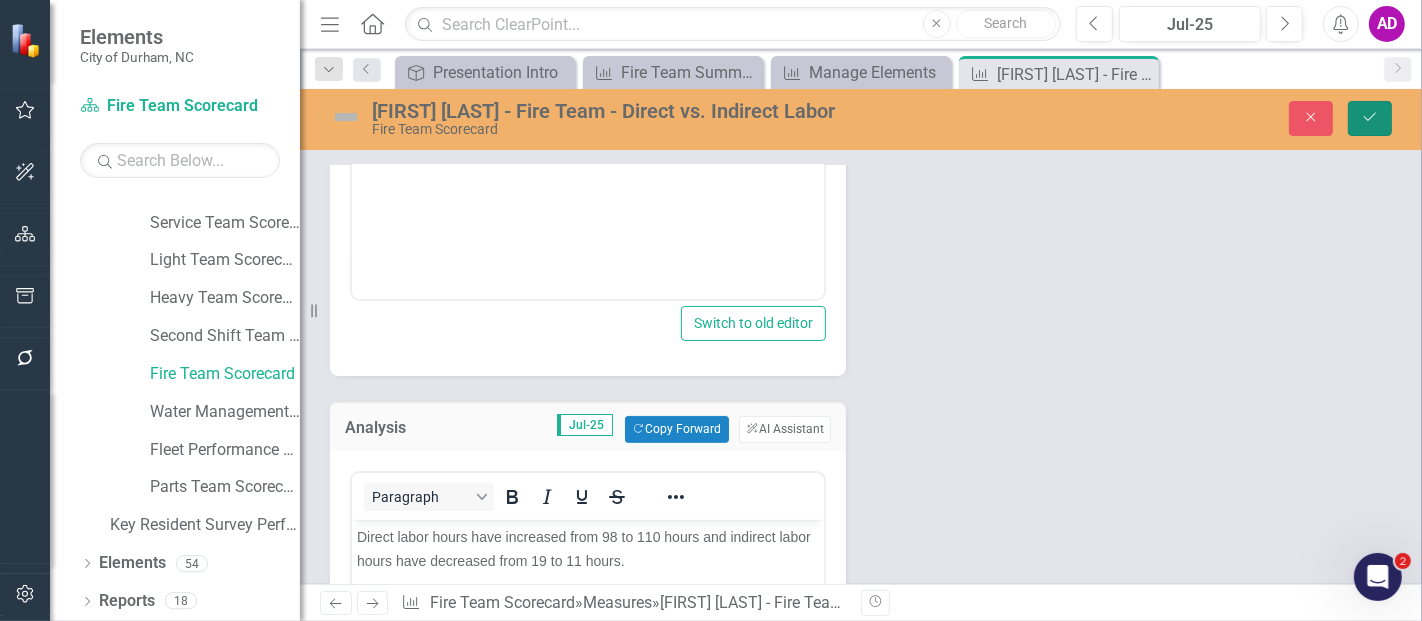 click on "Save" 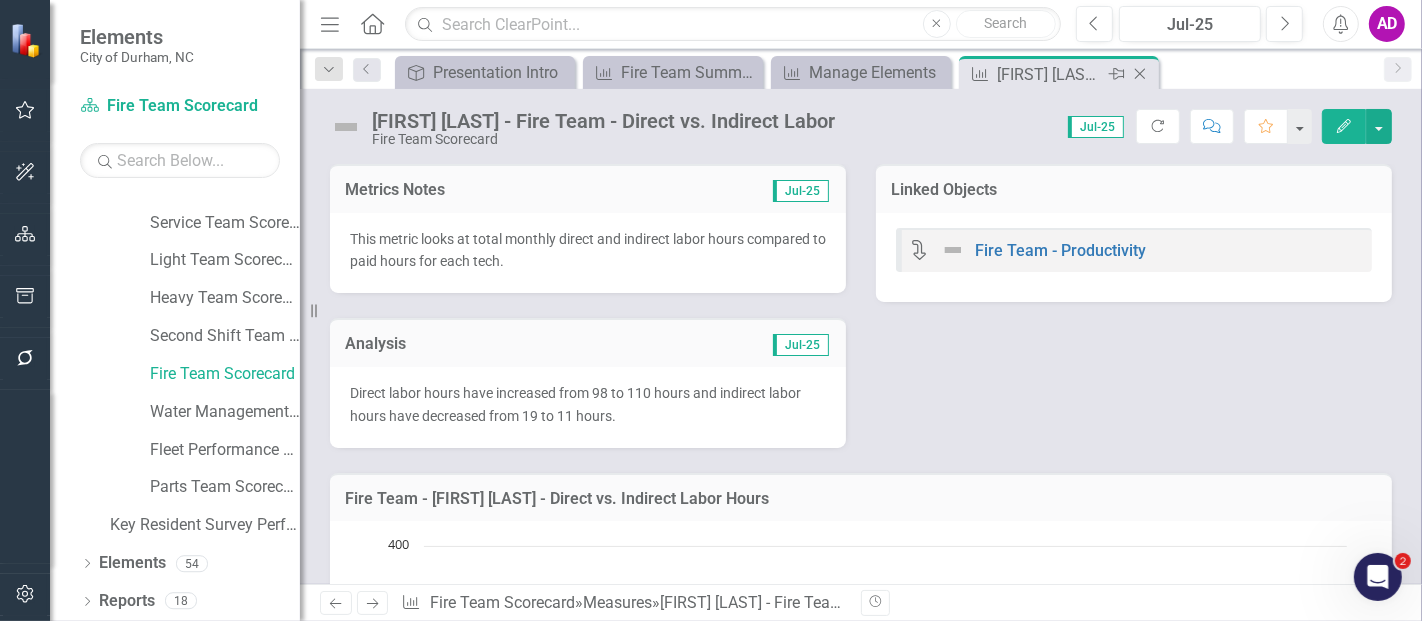 click 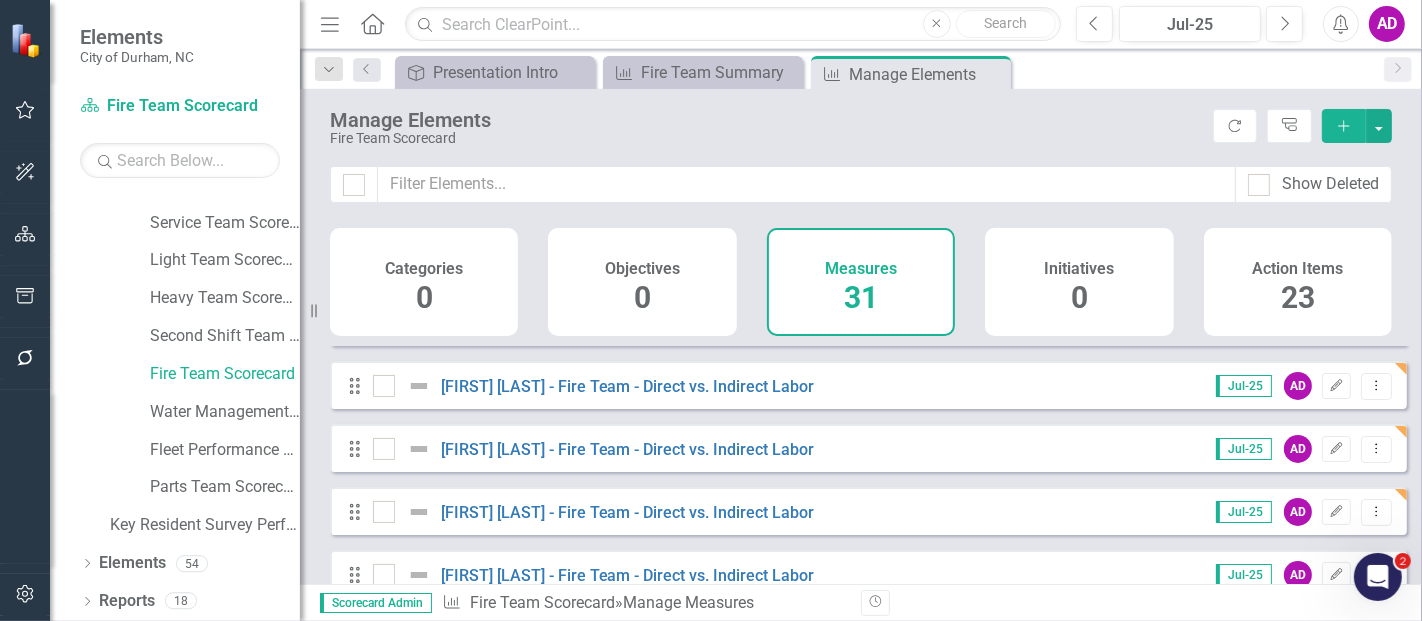scroll, scrollTop: 222, scrollLeft: 0, axis: vertical 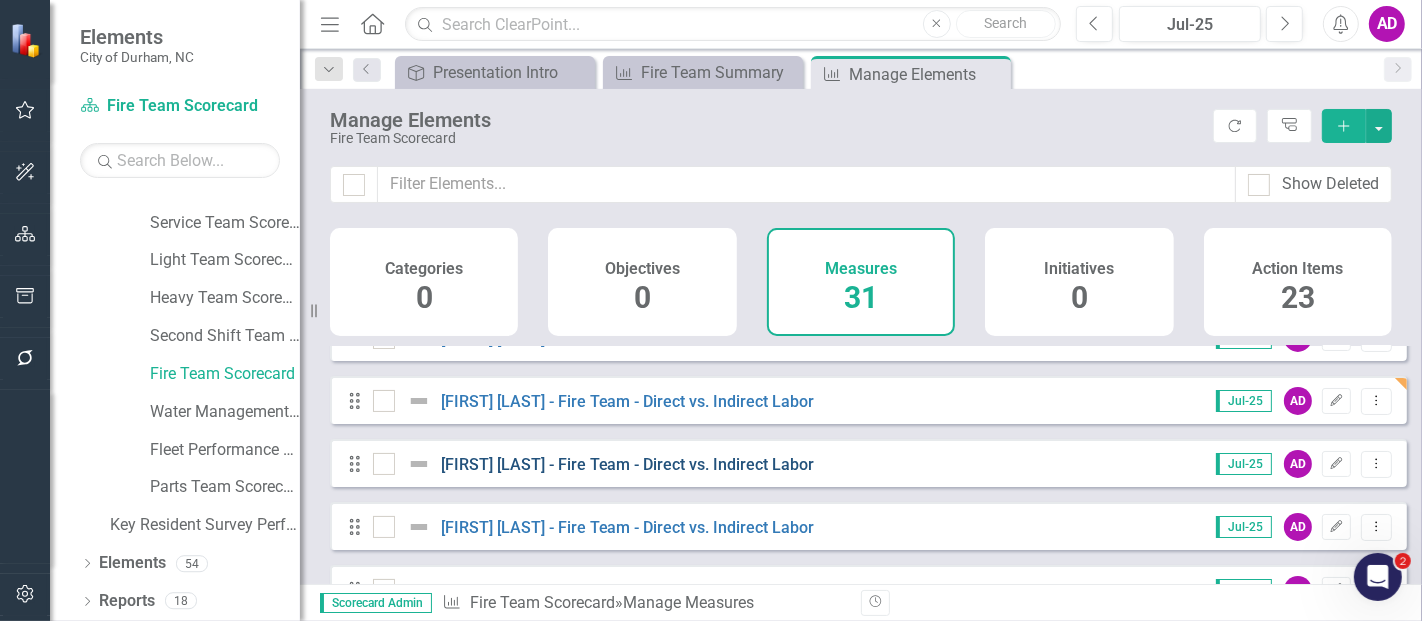 click on "[FIRST] [LAST] - Fire Team - Direct vs. Indirect Labor" at bounding box center (628, 464) 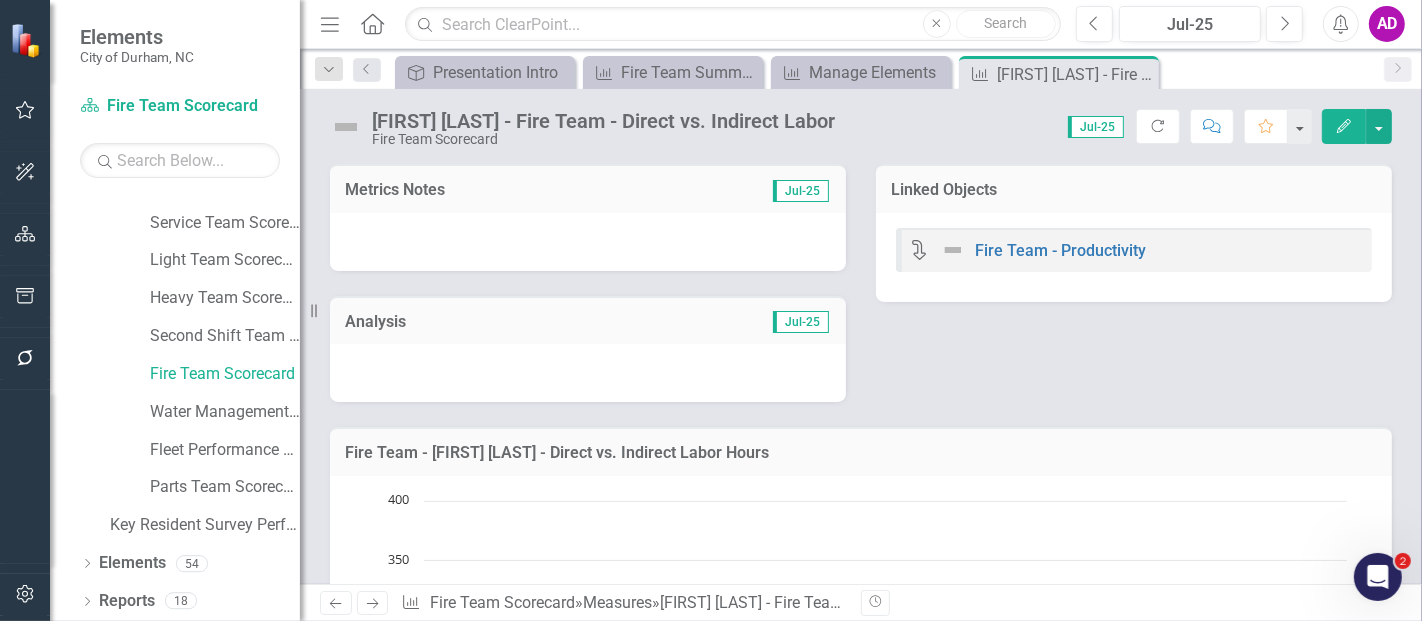 click at bounding box center [588, 242] 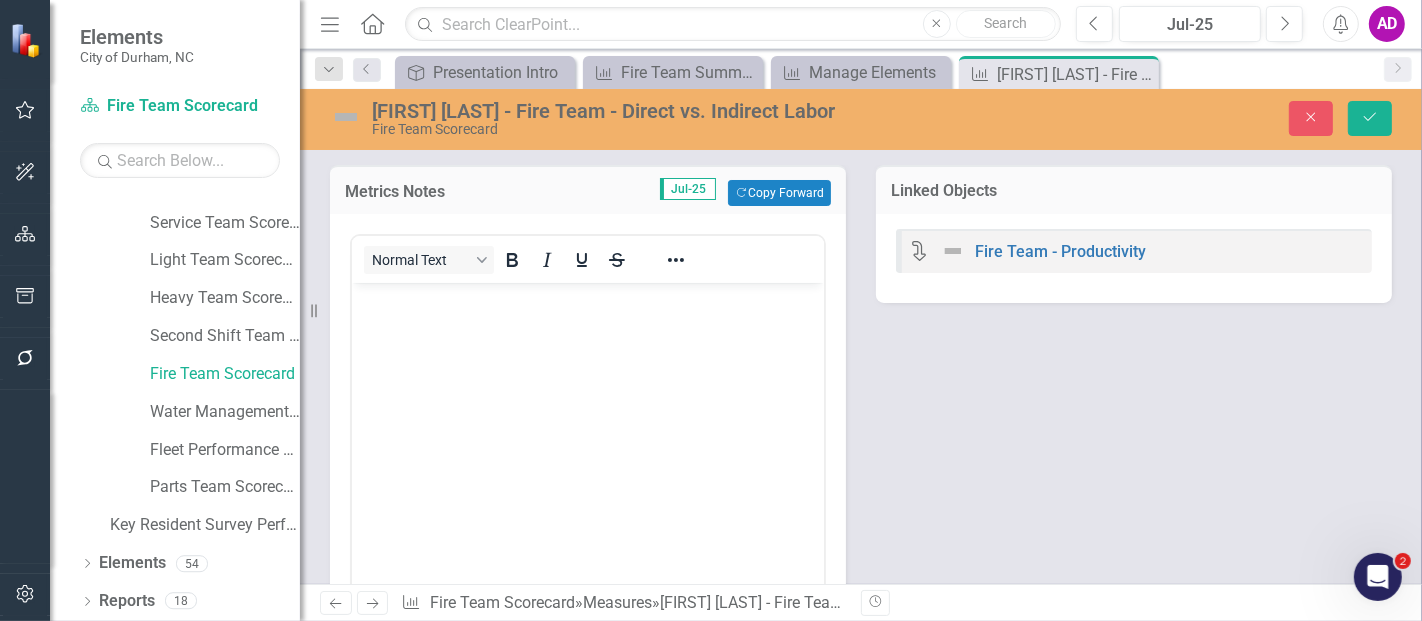 scroll, scrollTop: 0, scrollLeft: 0, axis: both 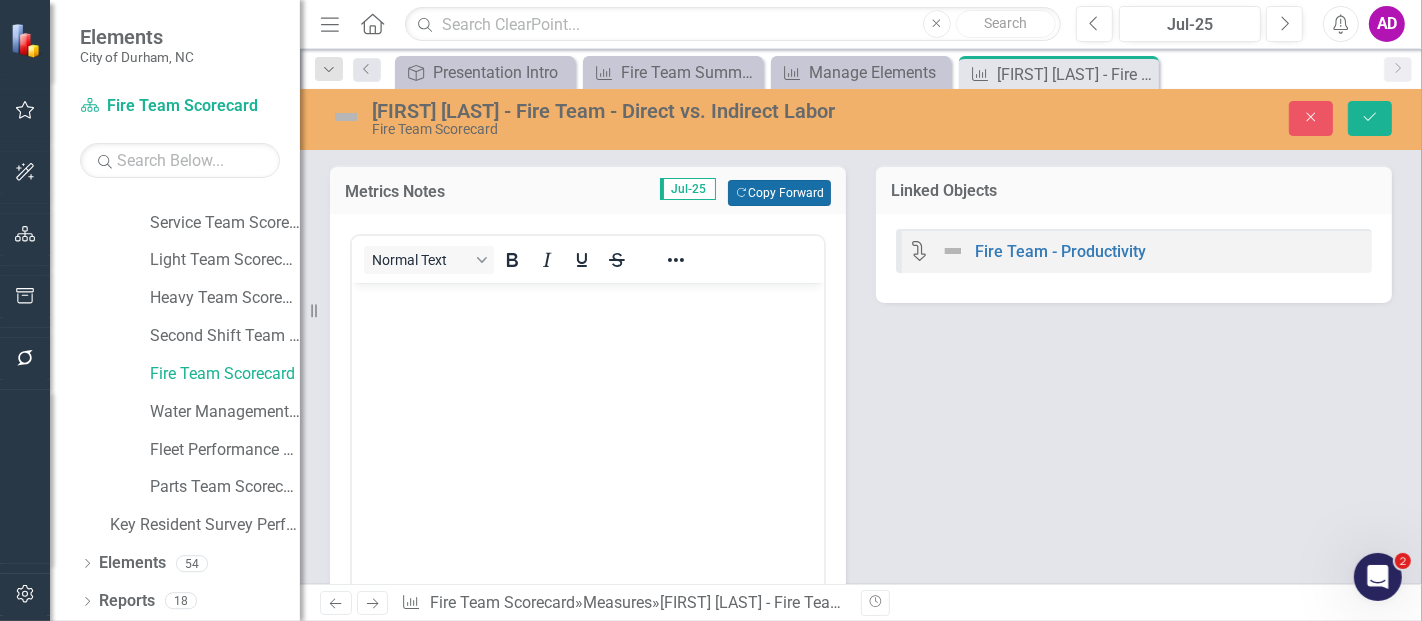 click on "Copy Forward  Copy Forward" at bounding box center (779, 193) 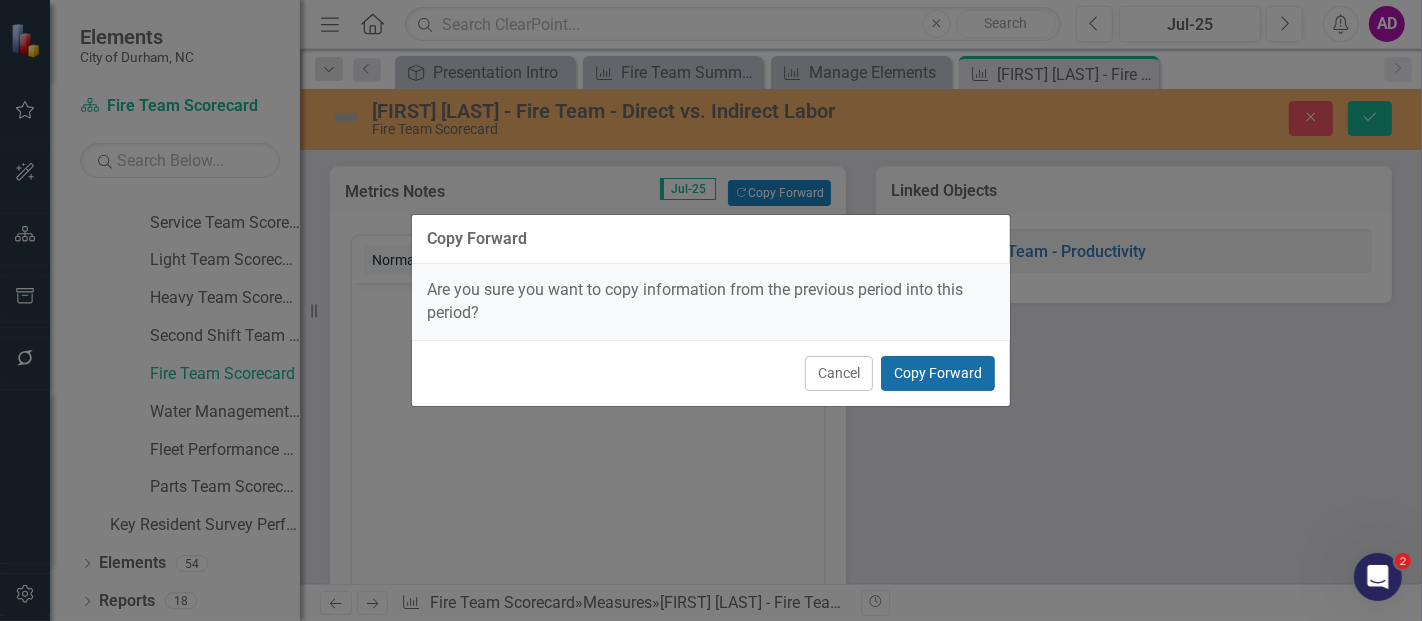 click on "Copy Forward" at bounding box center [938, 373] 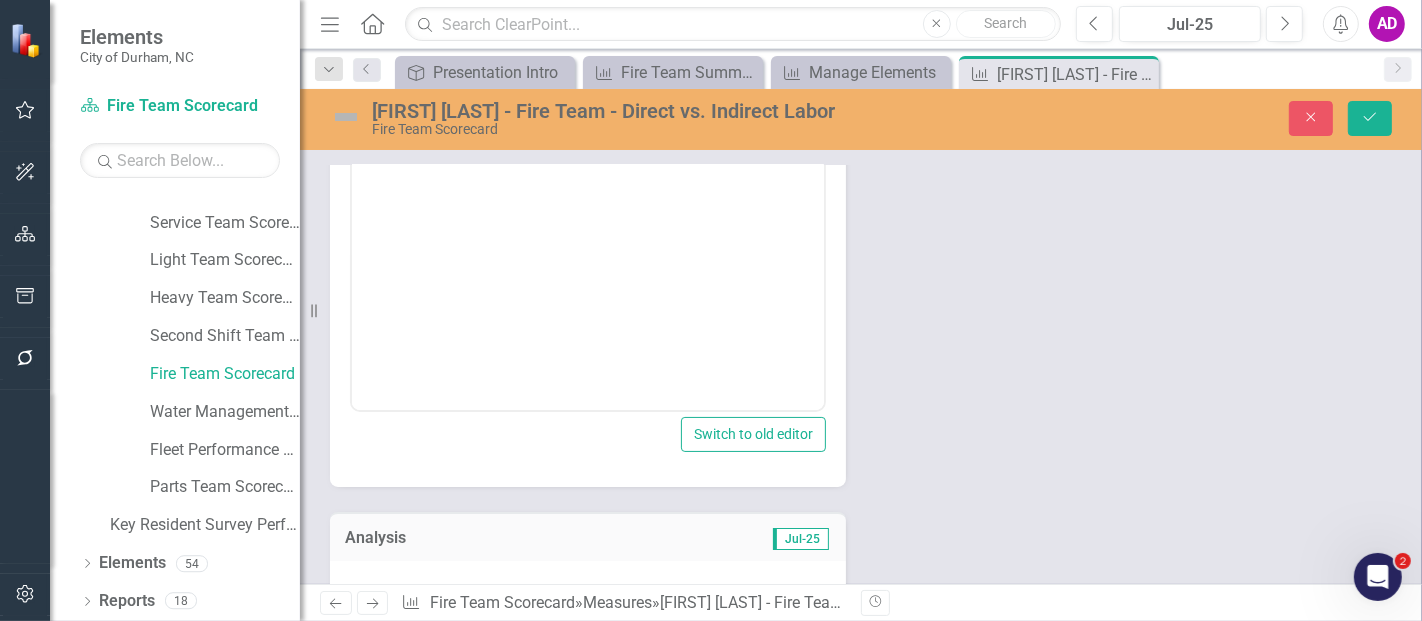 scroll, scrollTop: 444, scrollLeft: 0, axis: vertical 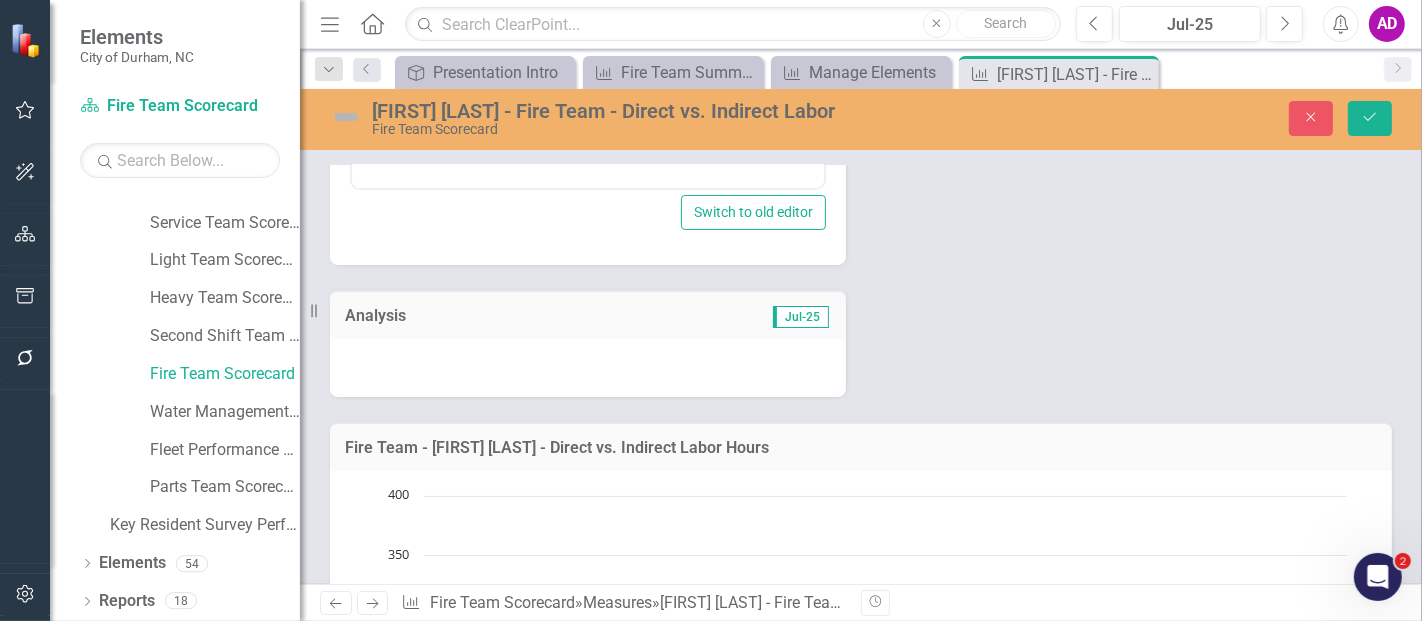 click at bounding box center [588, 368] 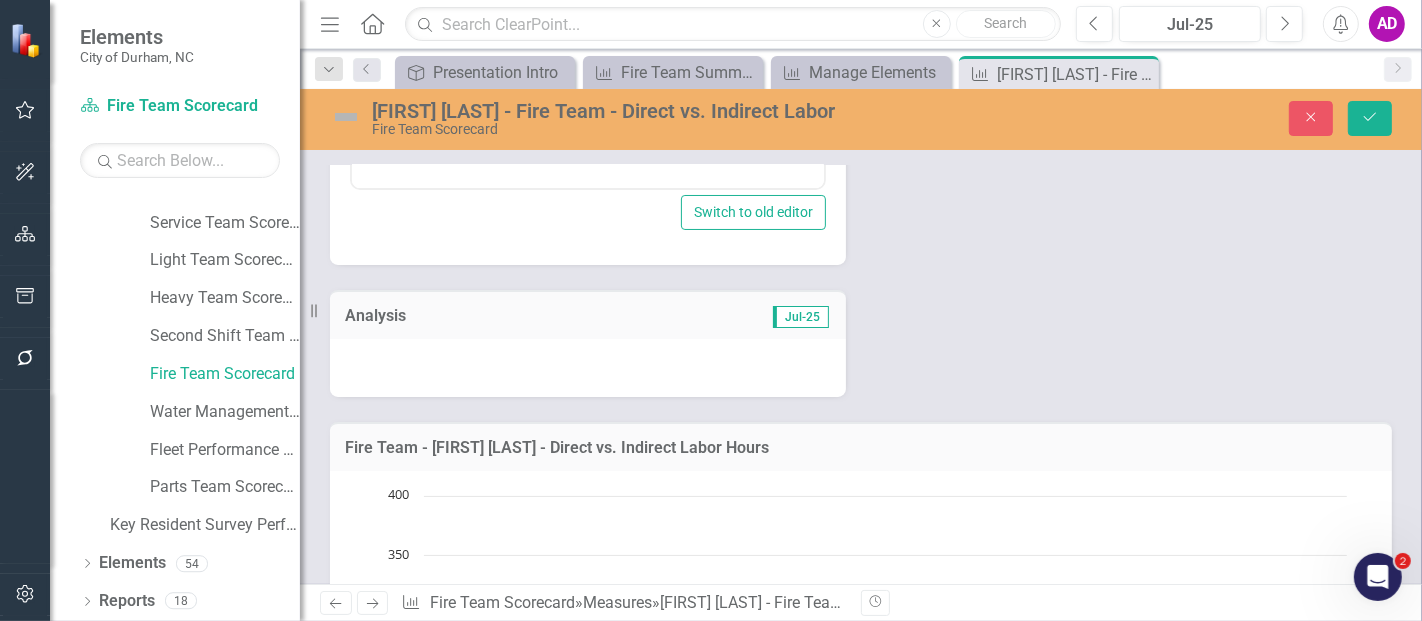 click at bounding box center [588, 368] 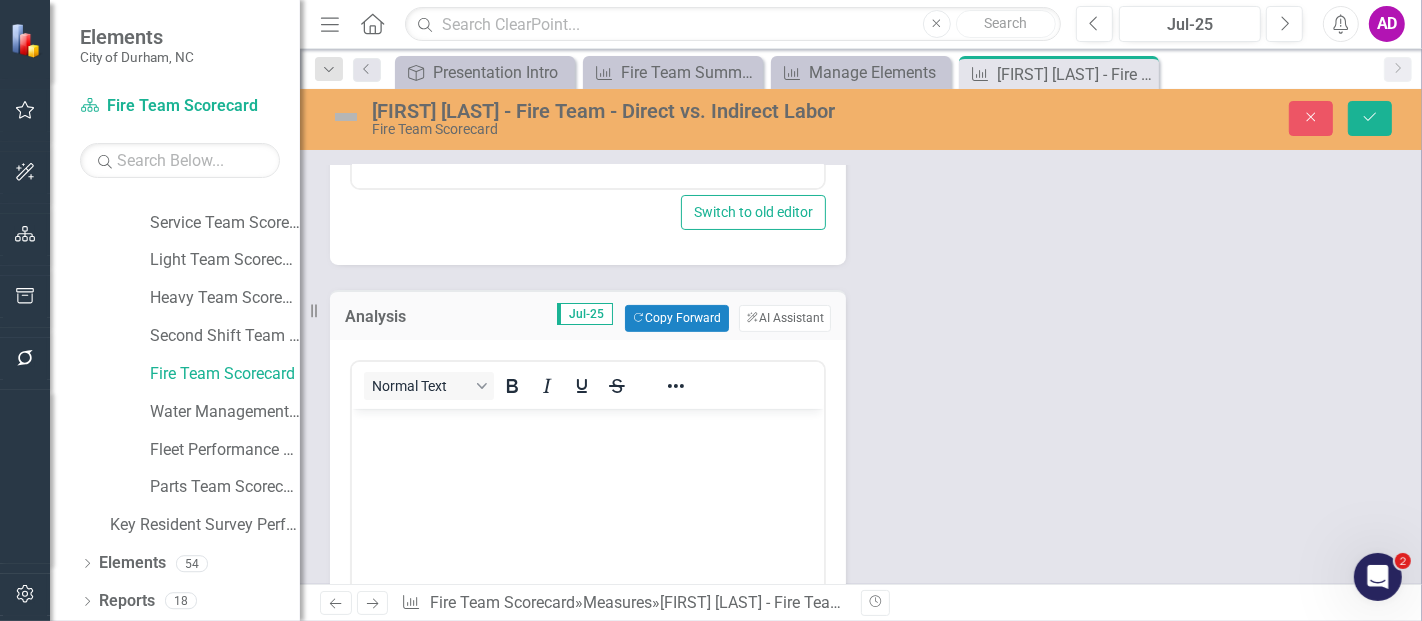 scroll, scrollTop: 0, scrollLeft: 0, axis: both 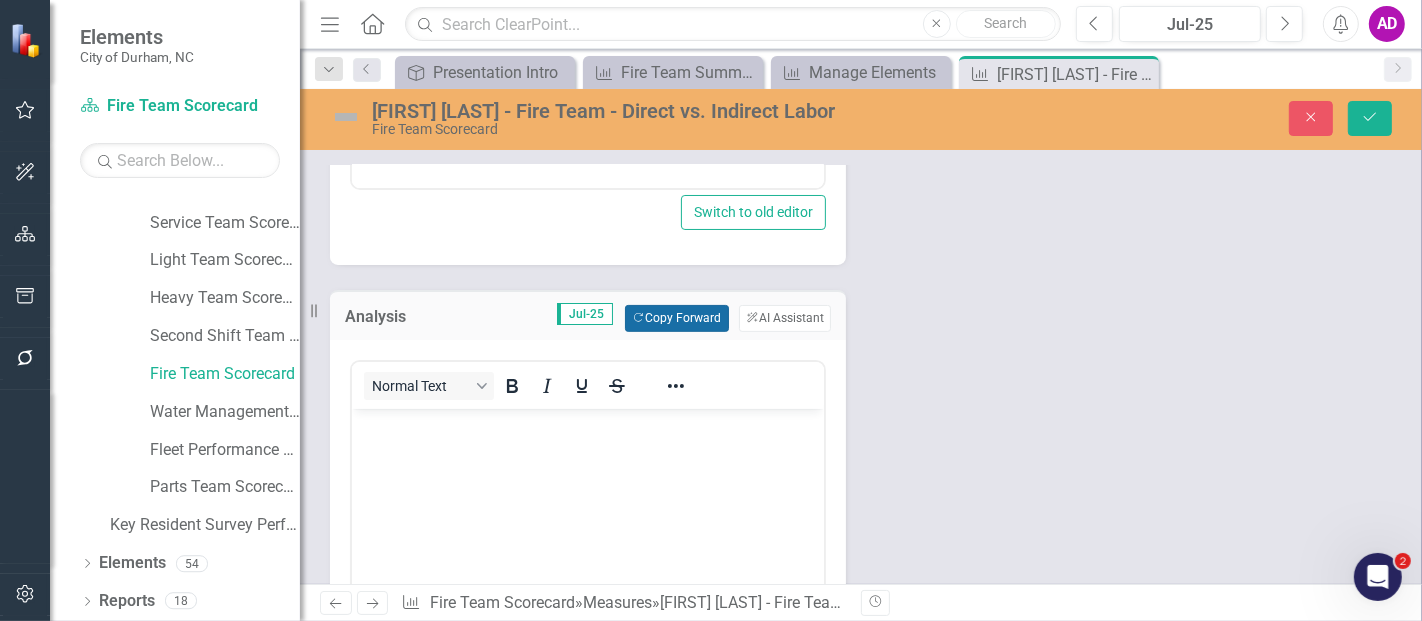 click on "Copy Forward  Copy Forward" at bounding box center (676, 318) 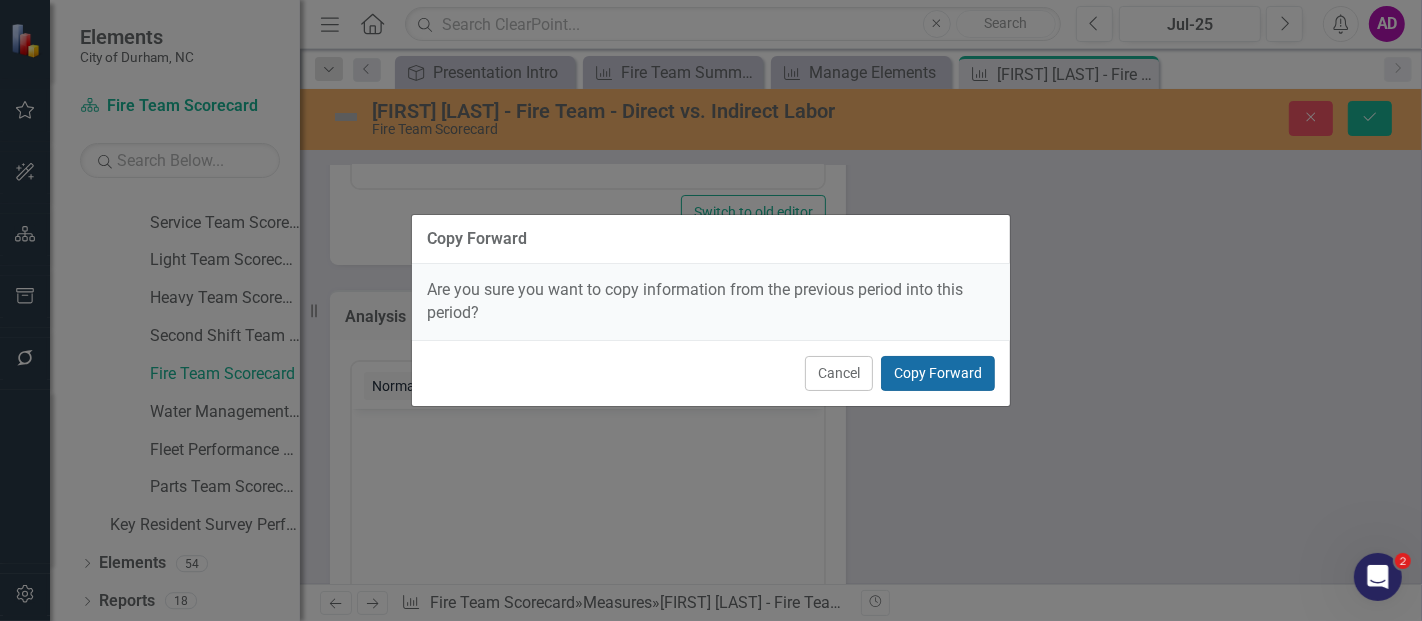 click on "Copy Forward" at bounding box center (938, 373) 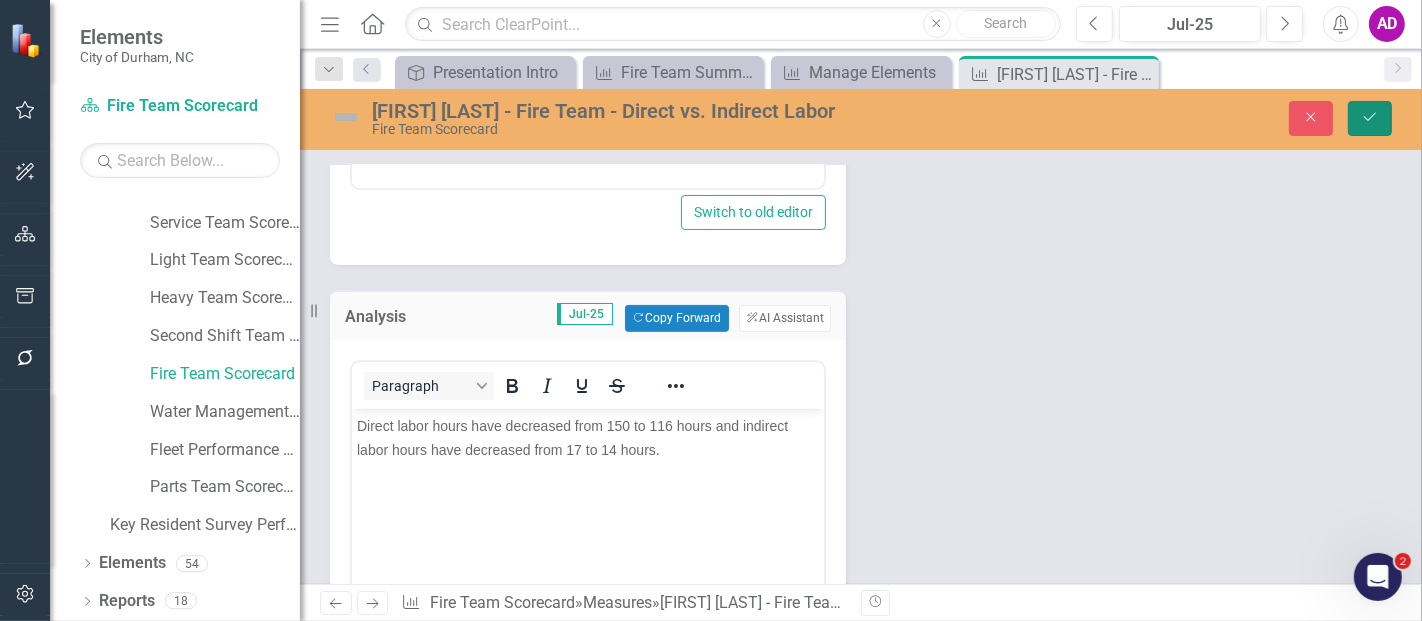 click on "Save" 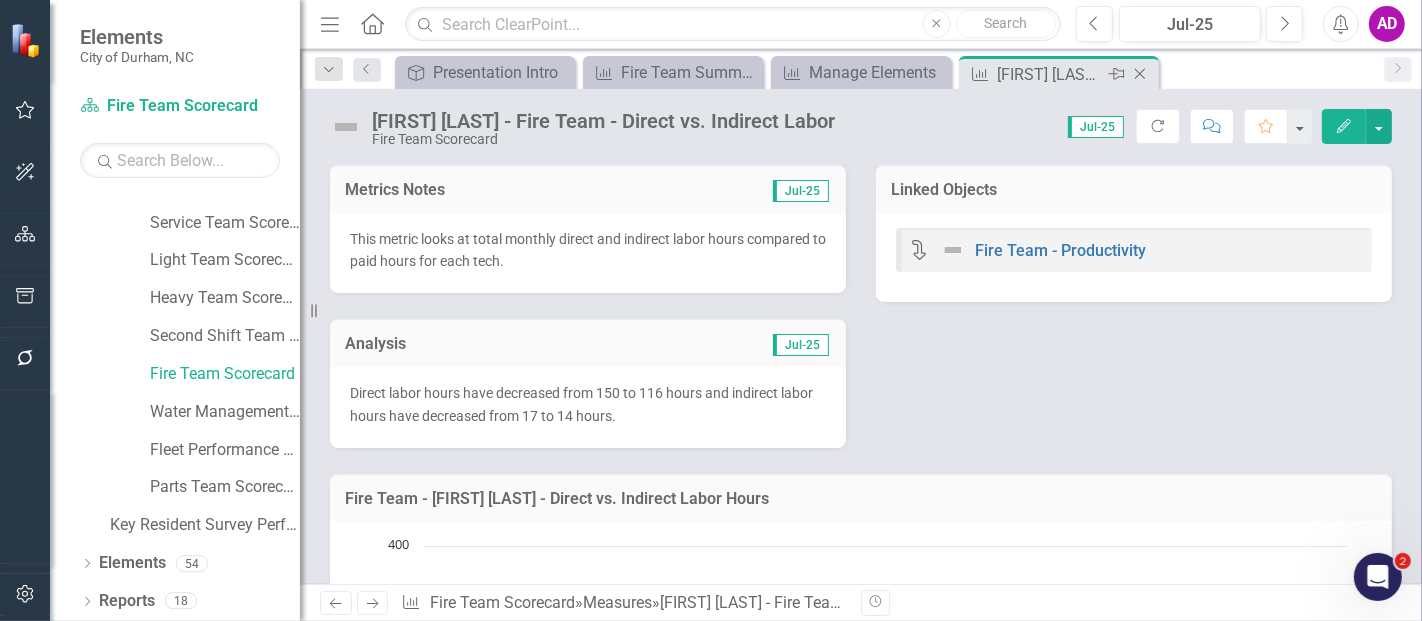 click on "Close" 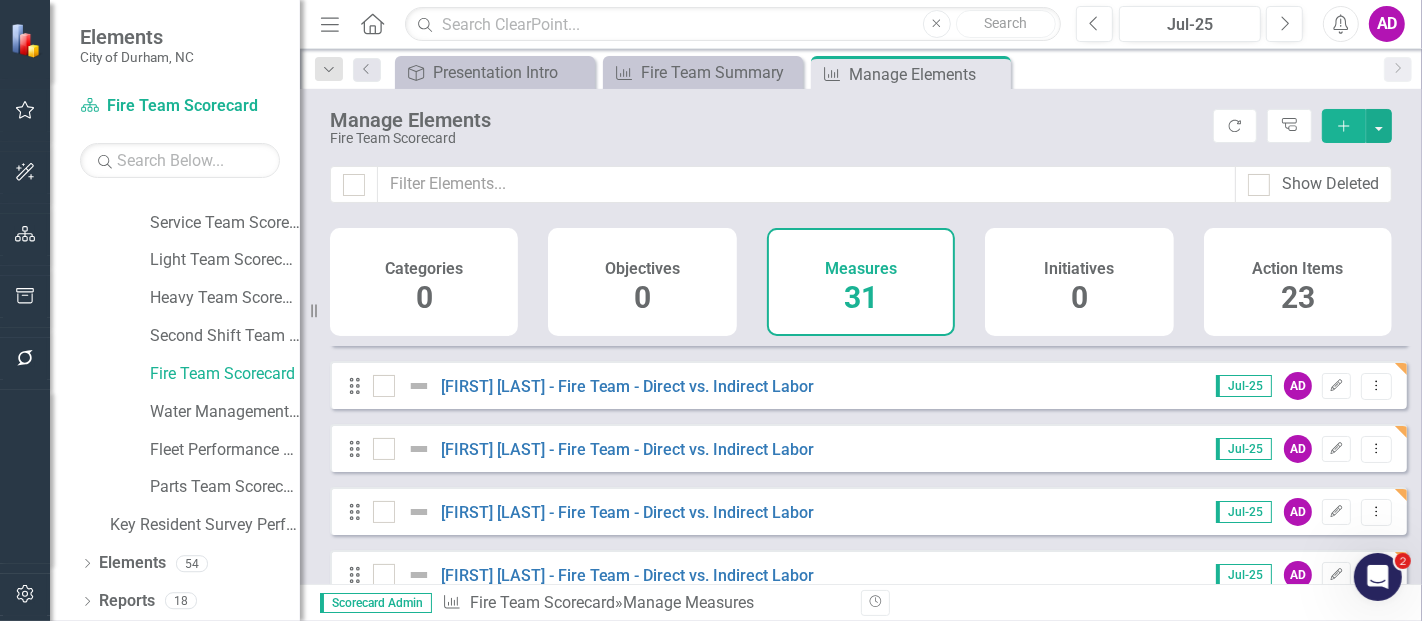 scroll, scrollTop: 222, scrollLeft: 0, axis: vertical 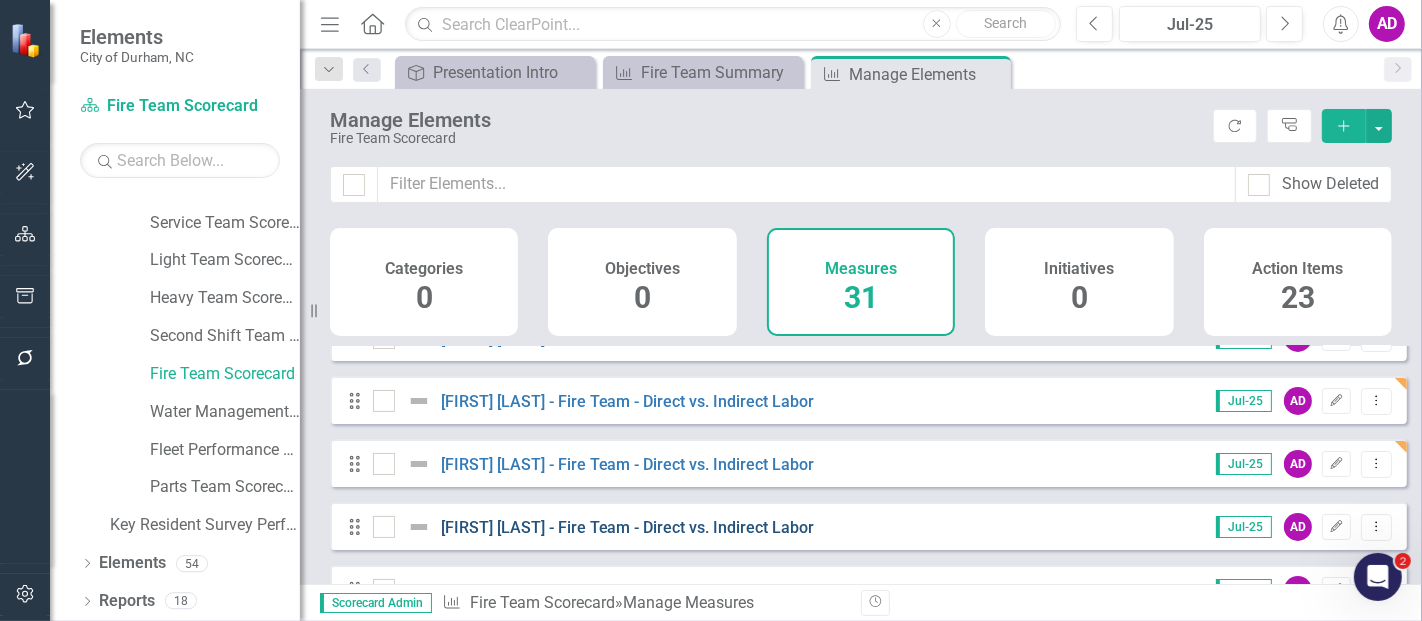 click on "[FIRST] [LAST] - Fire Team - Direct vs. Indirect Labor" at bounding box center (628, 527) 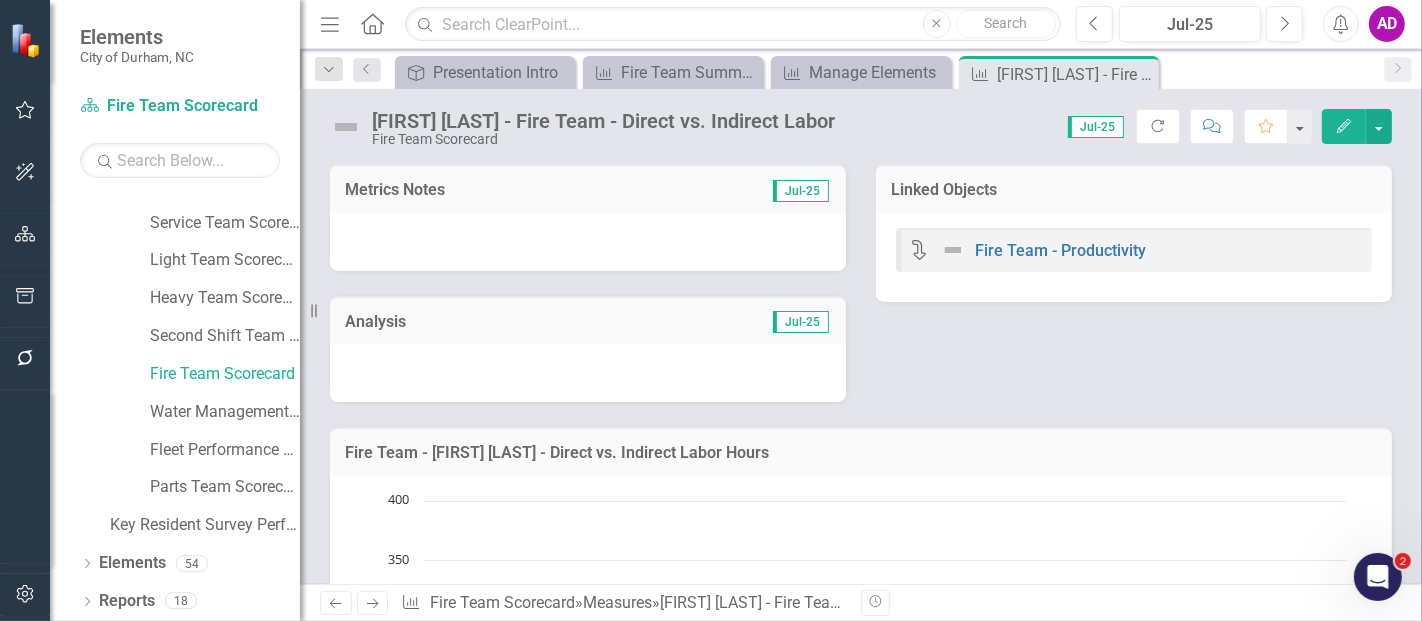 click at bounding box center (588, 242) 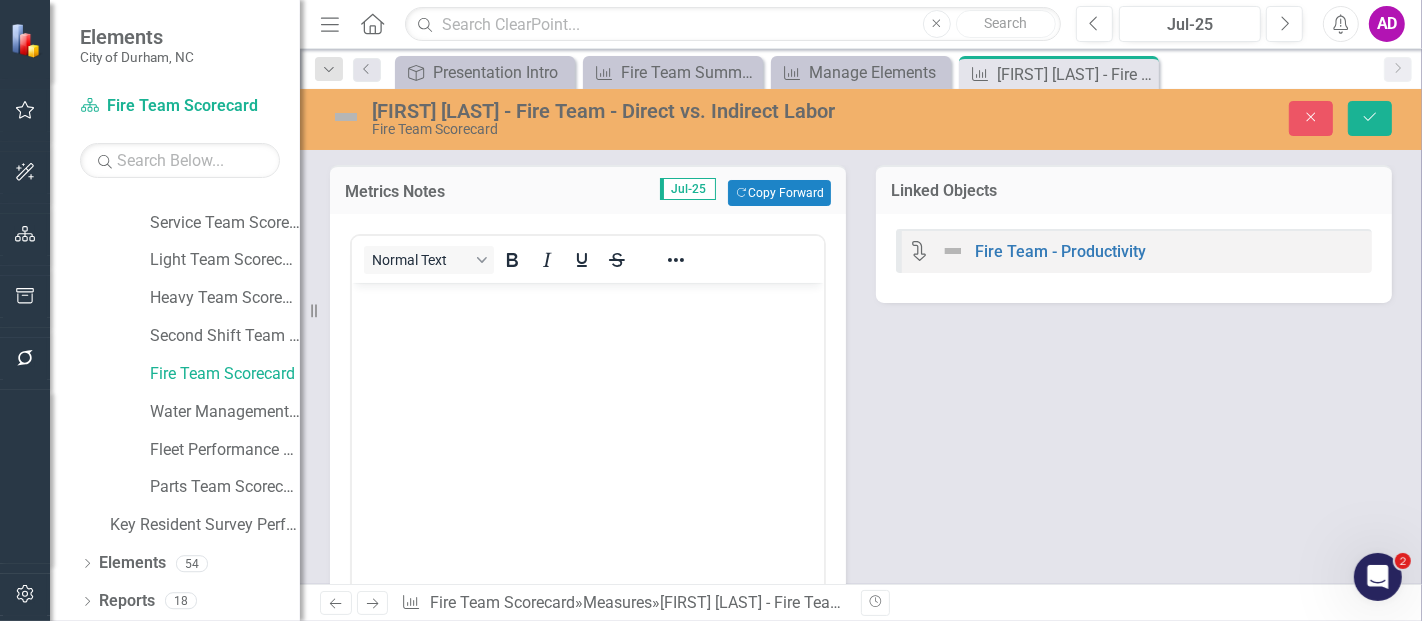 scroll, scrollTop: 0, scrollLeft: 0, axis: both 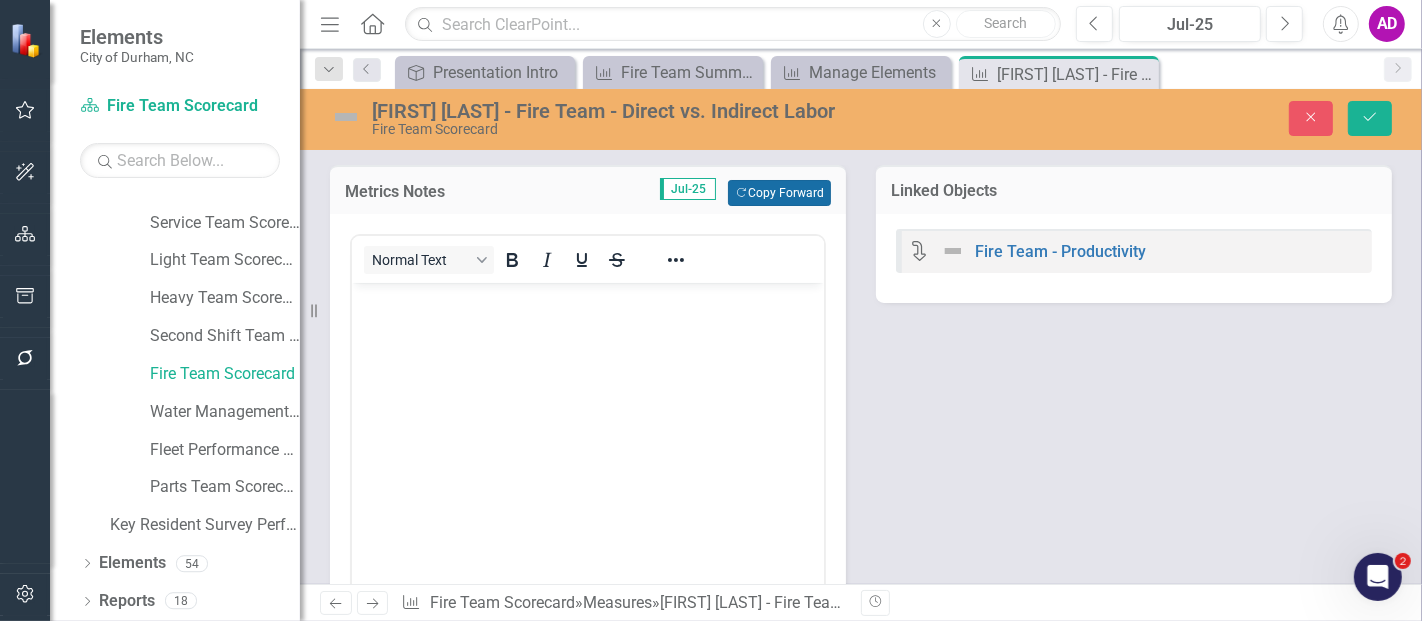 click on "Copy Forward  Copy Forward" at bounding box center [779, 193] 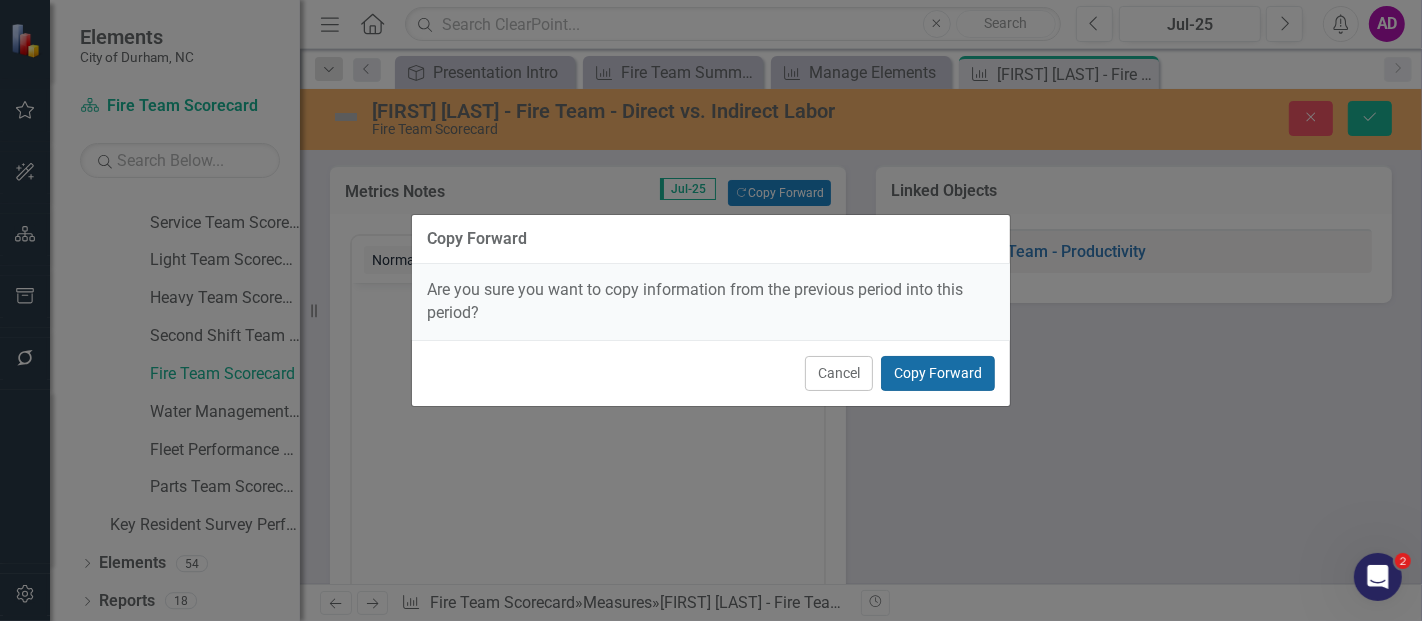 click on "Copy Forward" at bounding box center (938, 373) 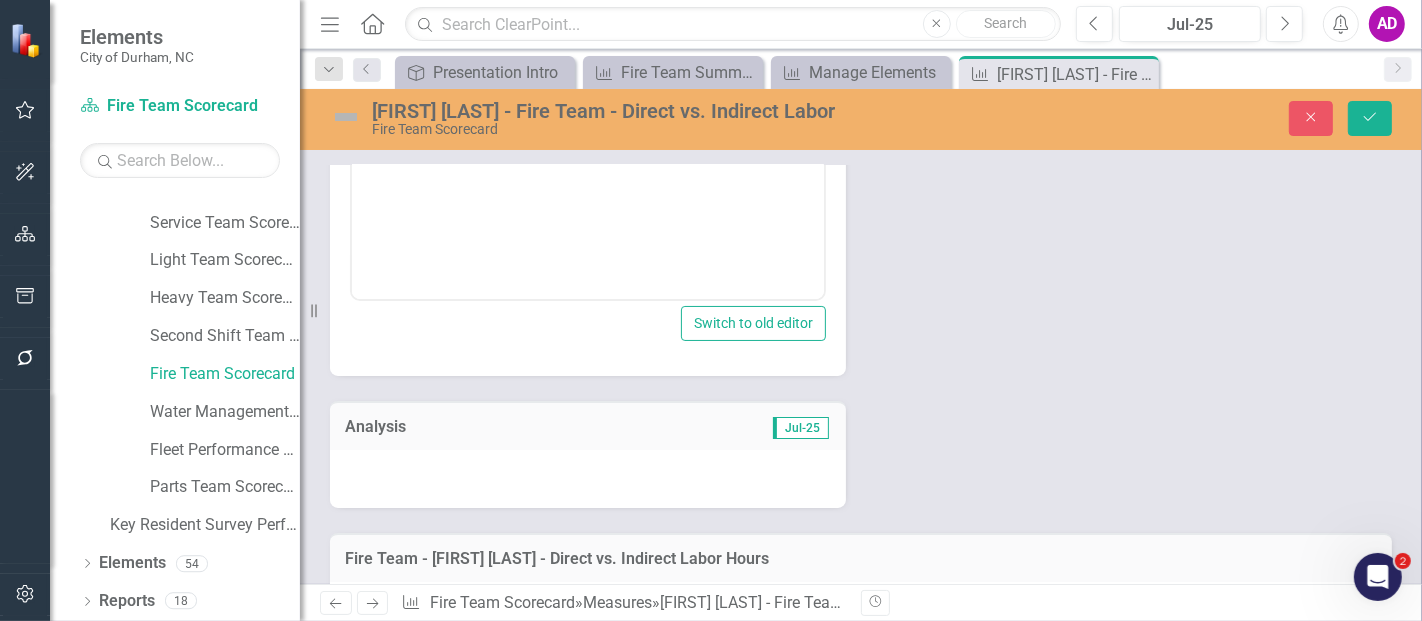 scroll, scrollTop: 444, scrollLeft: 0, axis: vertical 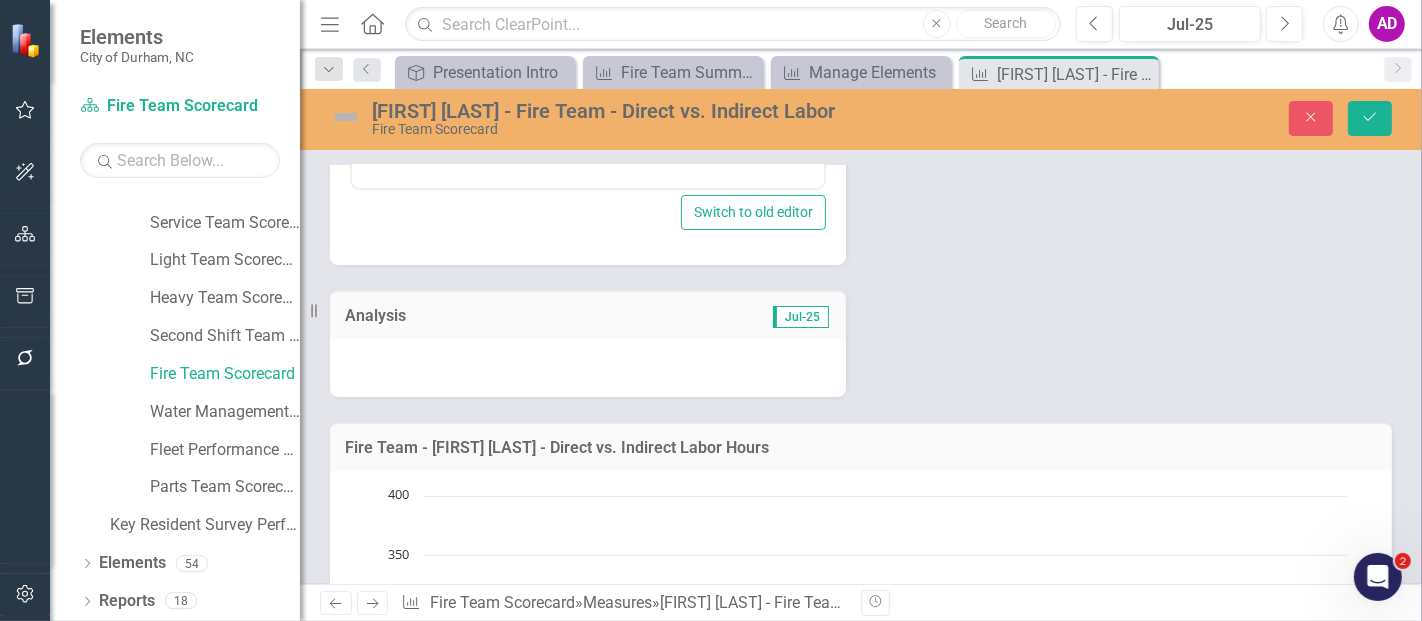 click at bounding box center (588, 368) 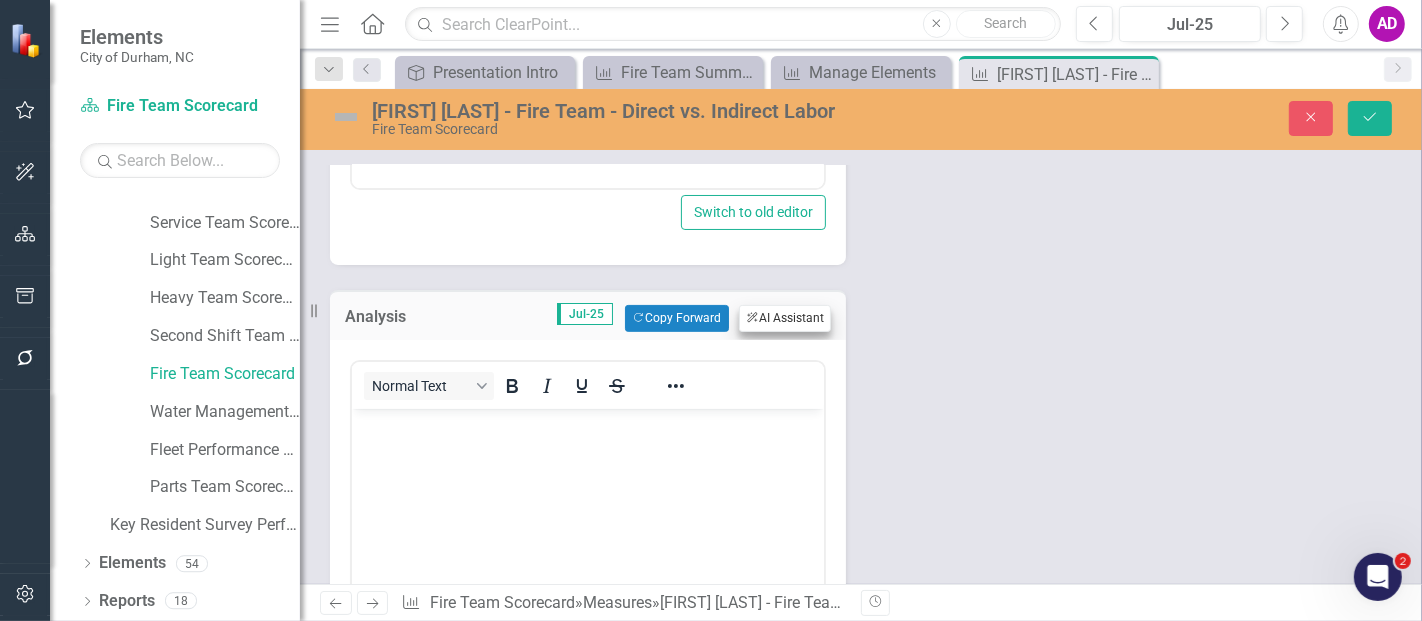 scroll, scrollTop: 0, scrollLeft: 0, axis: both 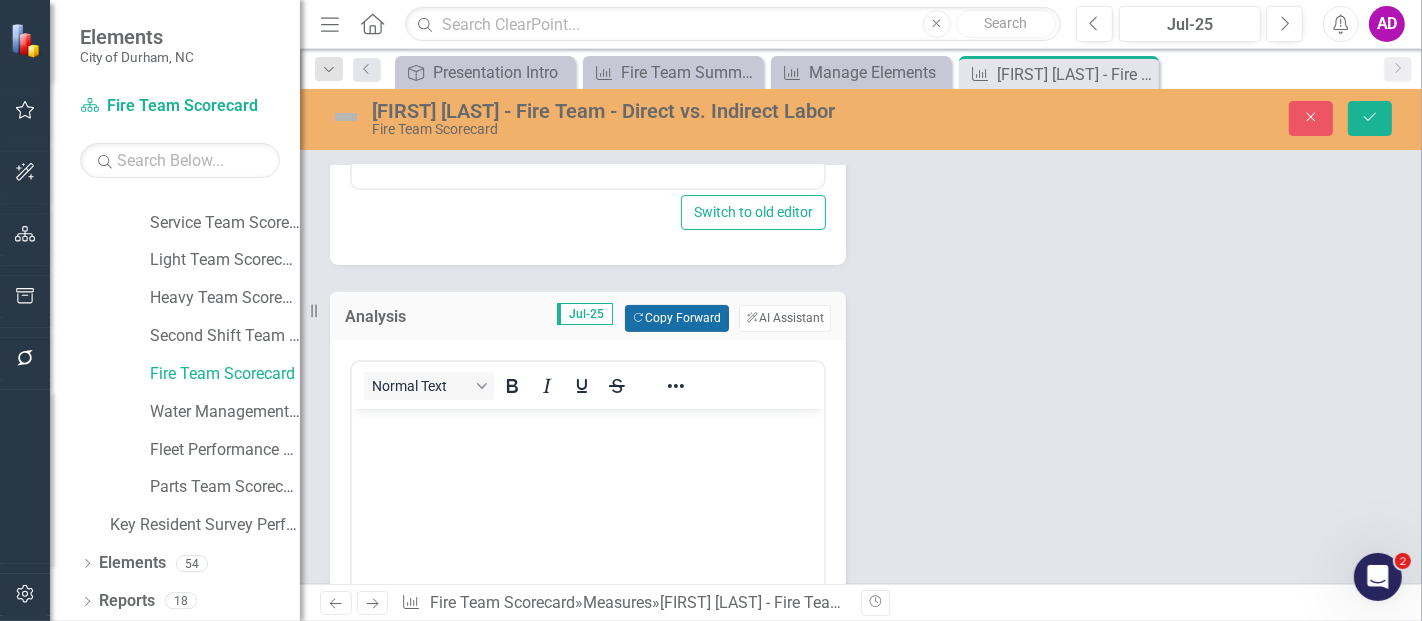 click on "Copy Forward  Copy Forward" at bounding box center [676, 318] 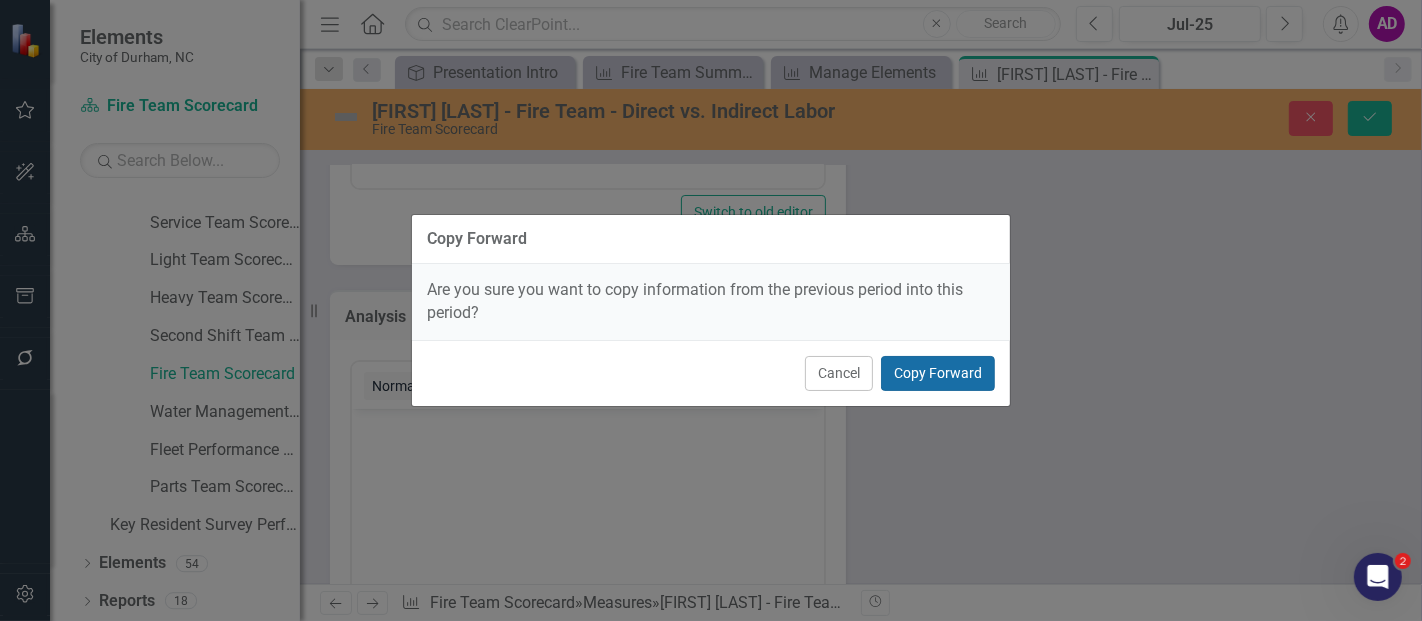 click on "Copy Forward" at bounding box center [938, 373] 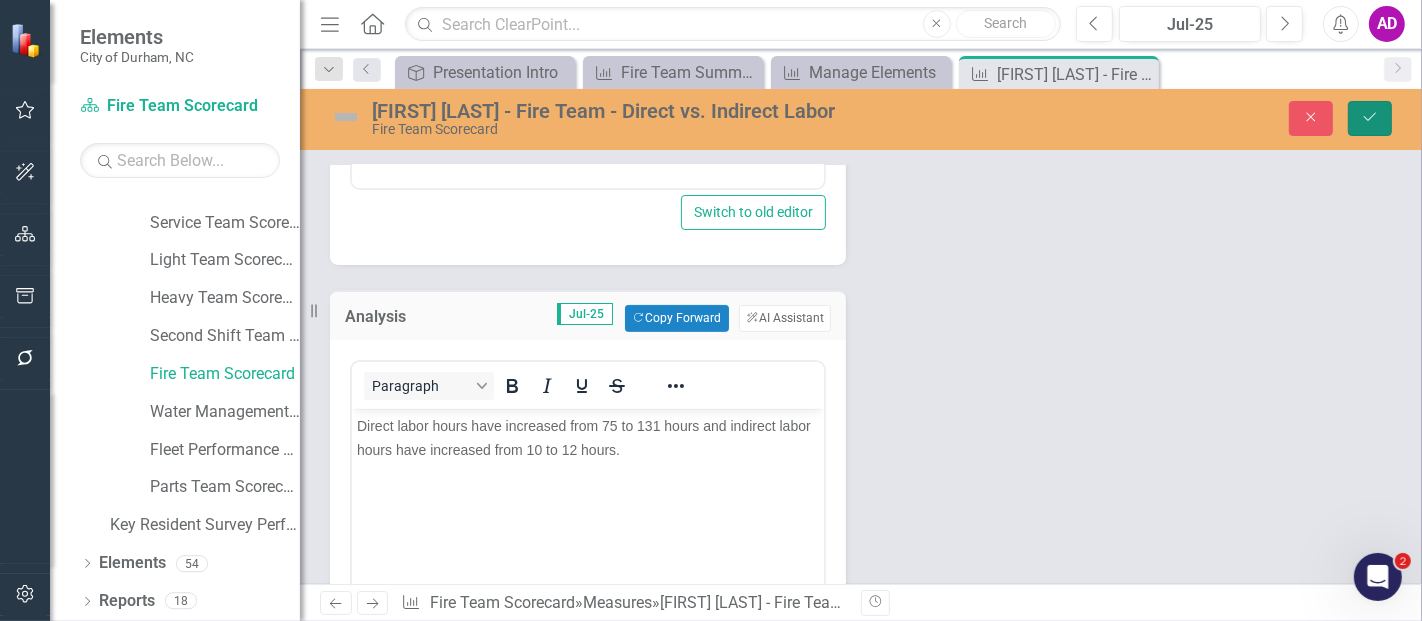 click on "Save" at bounding box center [1370, 118] 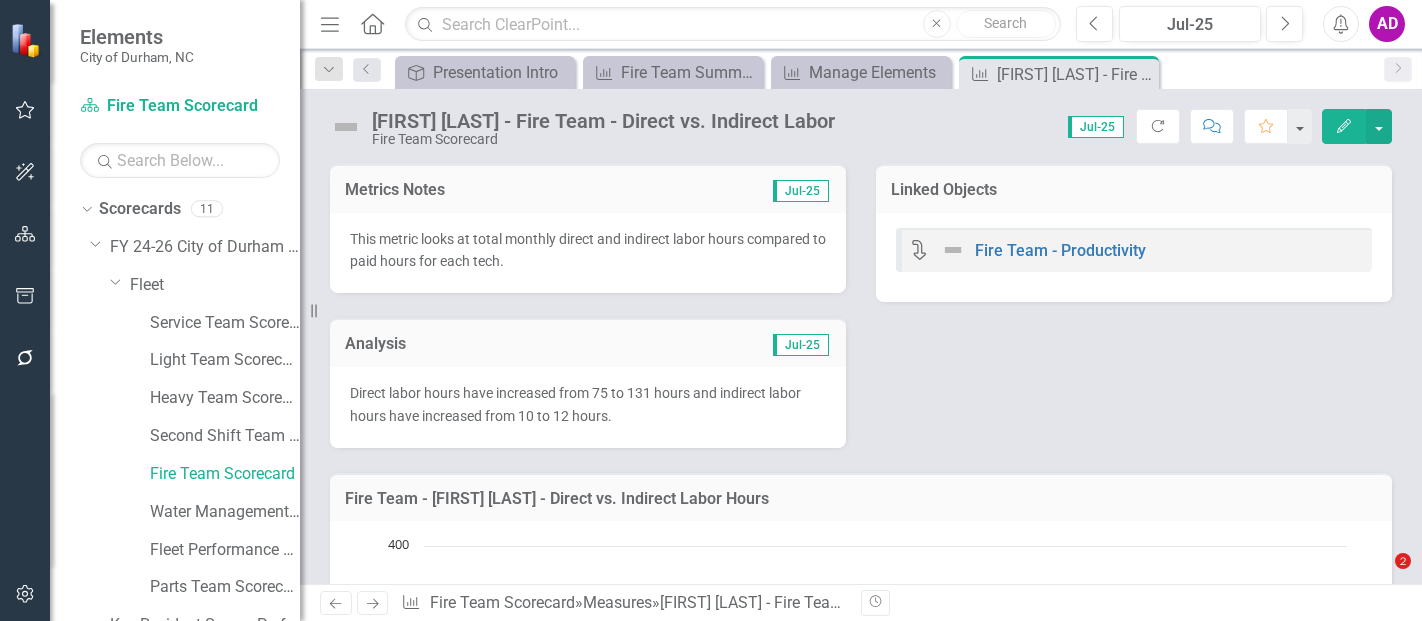 scroll, scrollTop: 0, scrollLeft: 0, axis: both 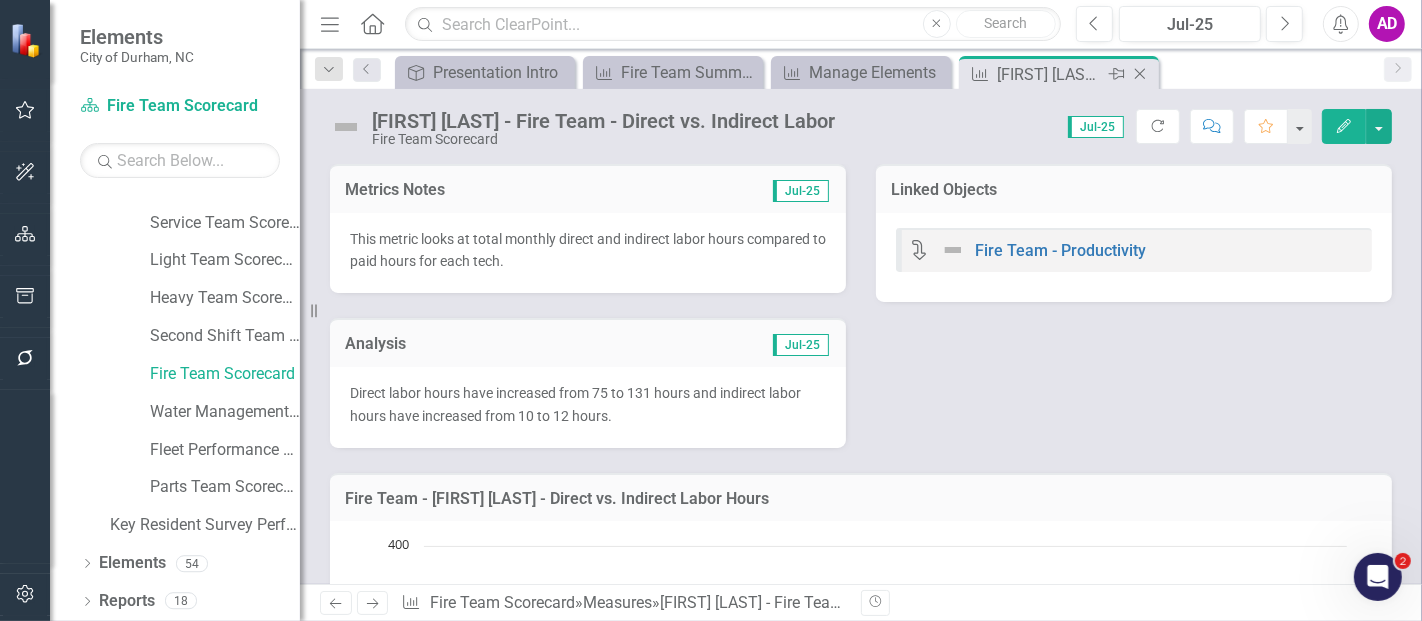 click on "Close" 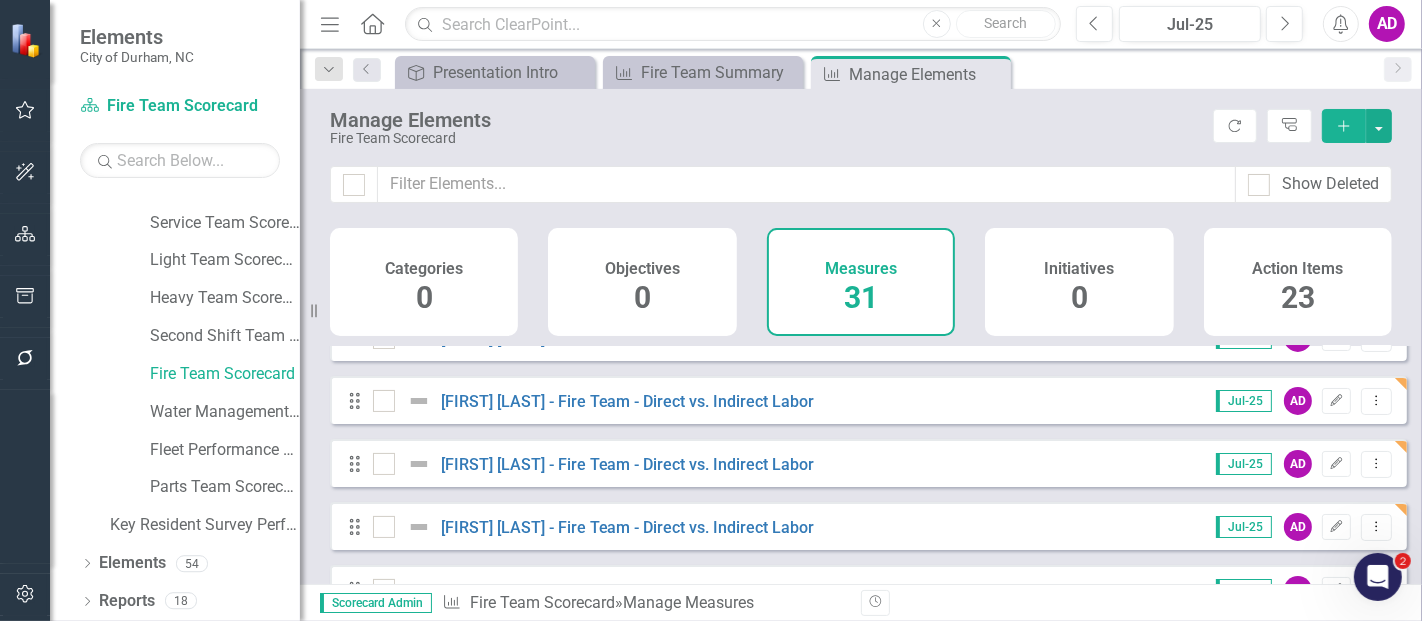 scroll, scrollTop: 333, scrollLeft: 0, axis: vertical 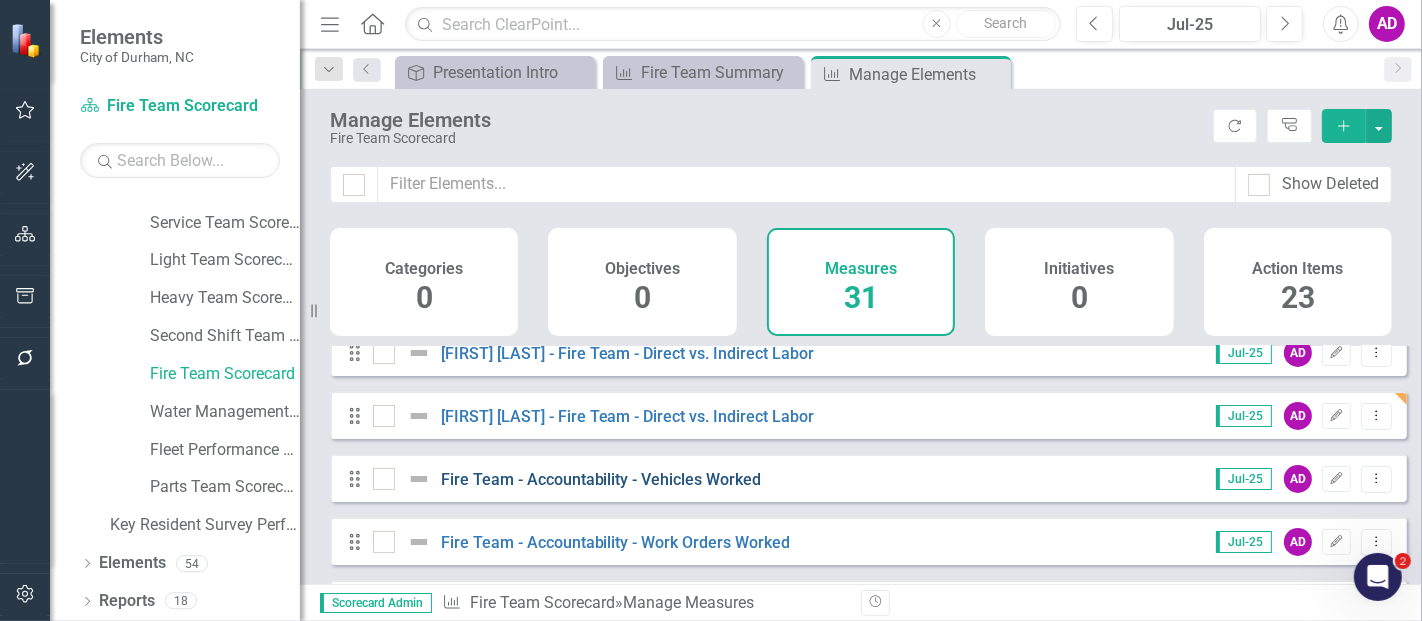 click on "Fire Team - Accountability - Vehicles Worked" at bounding box center [601, 479] 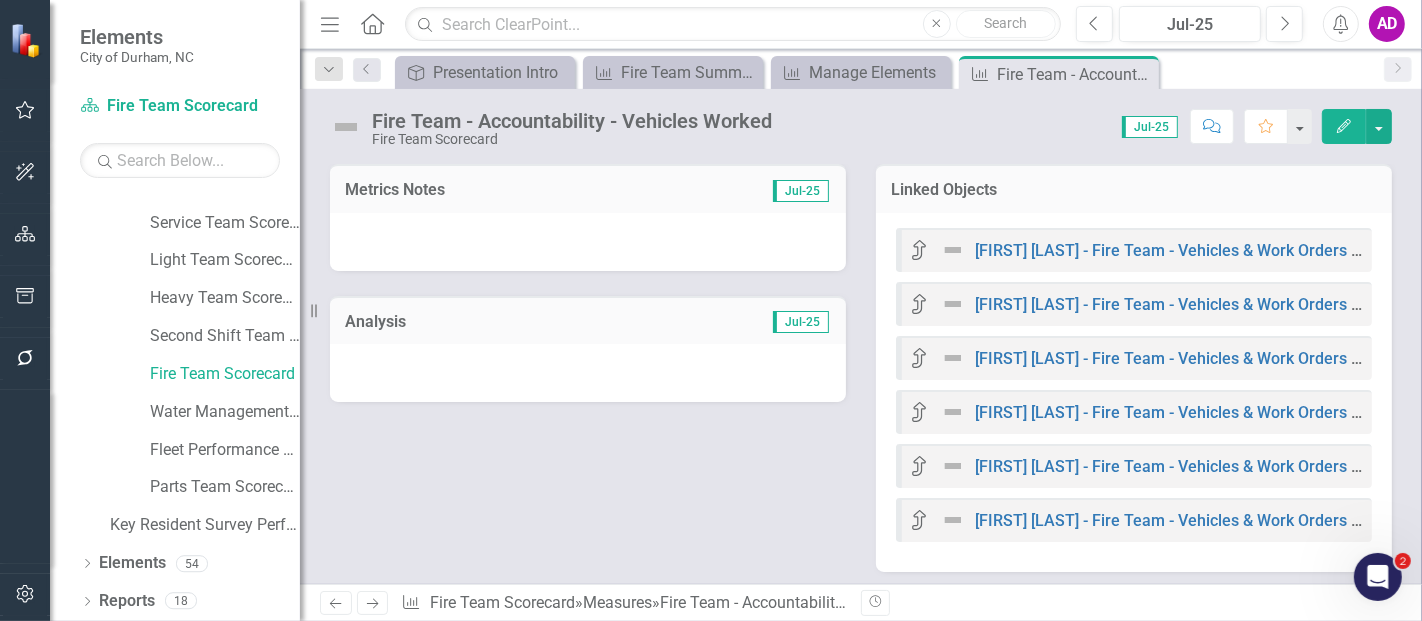 click at bounding box center (588, 242) 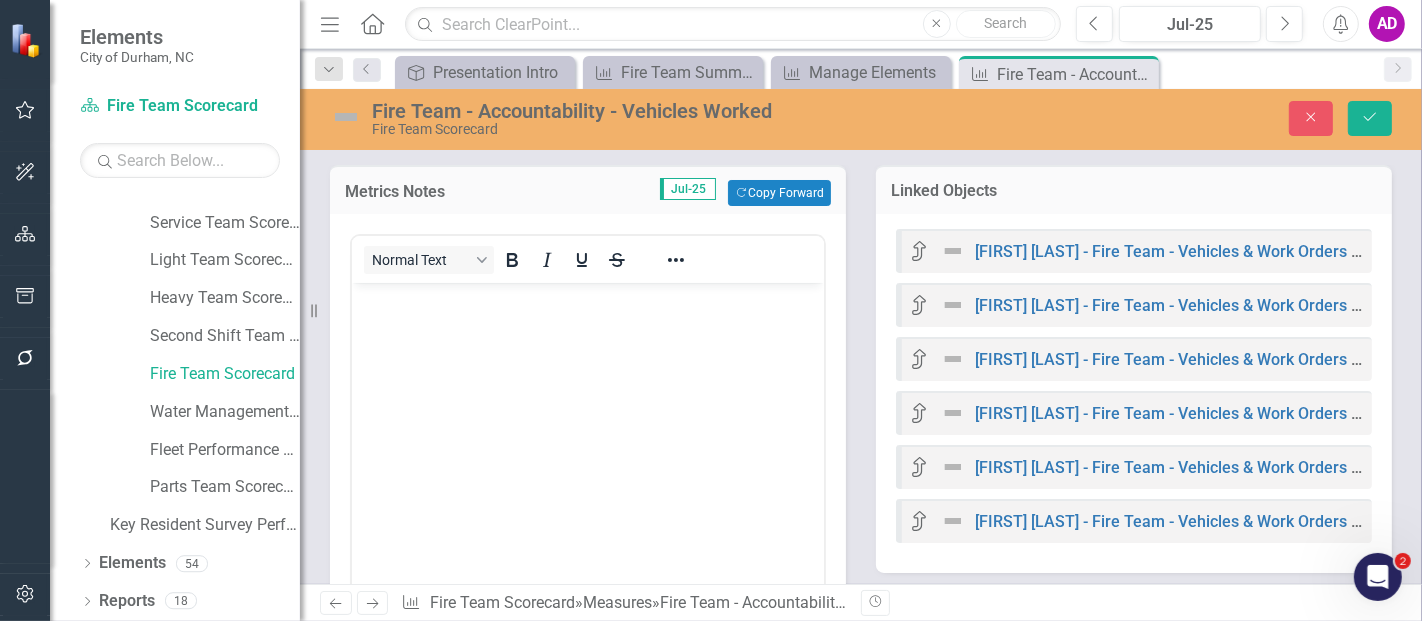 scroll, scrollTop: 0, scrollLeft: 0, axis: both 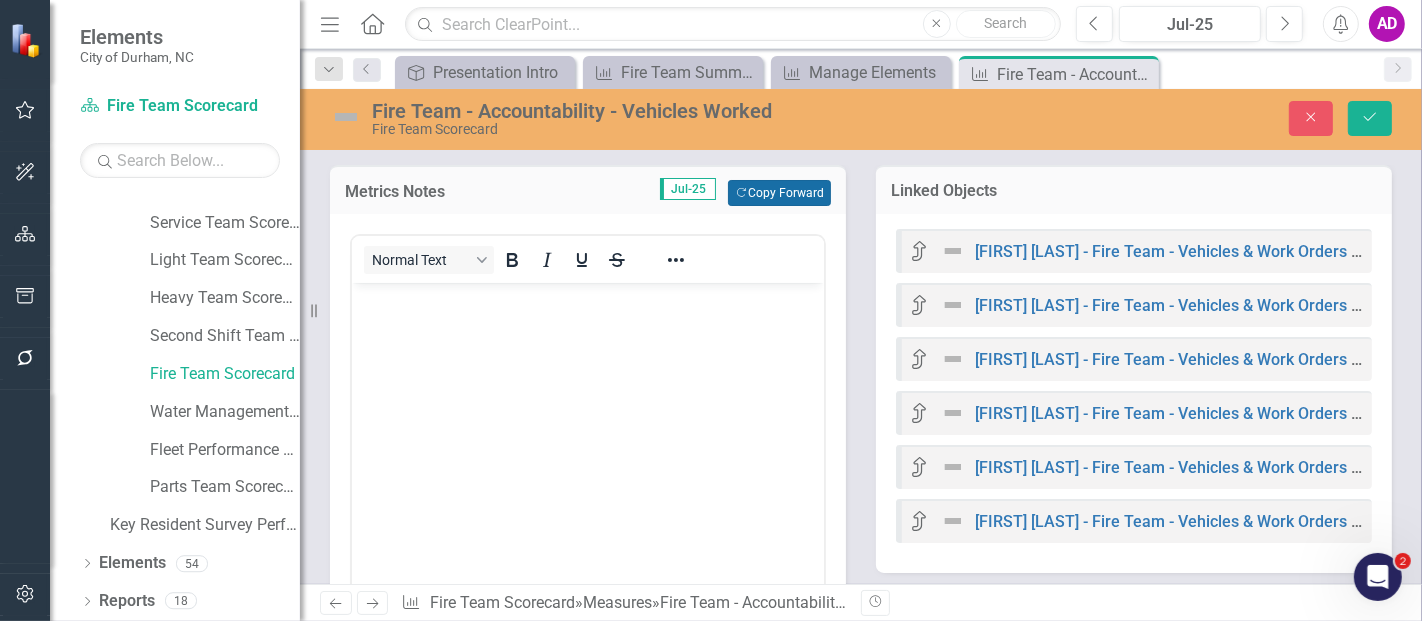 click on "Copy Forward  Copy Forward" at bounding box center [779, 193] 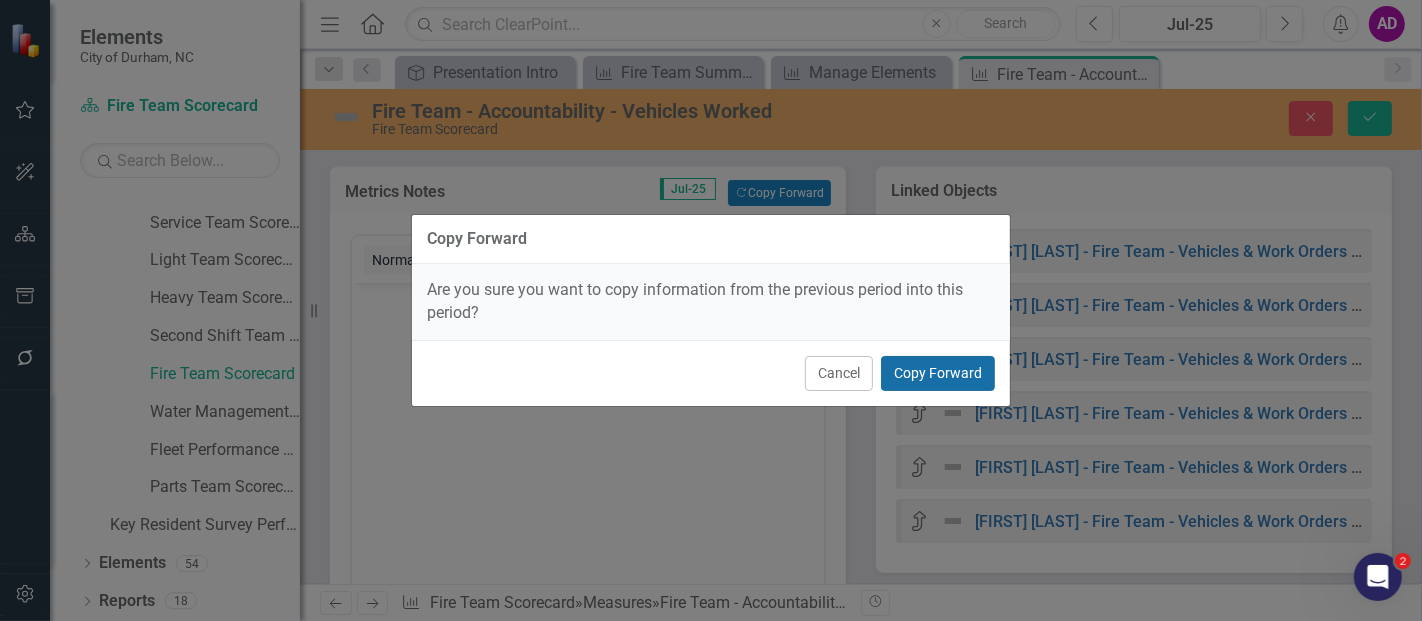 click on "Copy Forward" at bounding box center (938, 373) 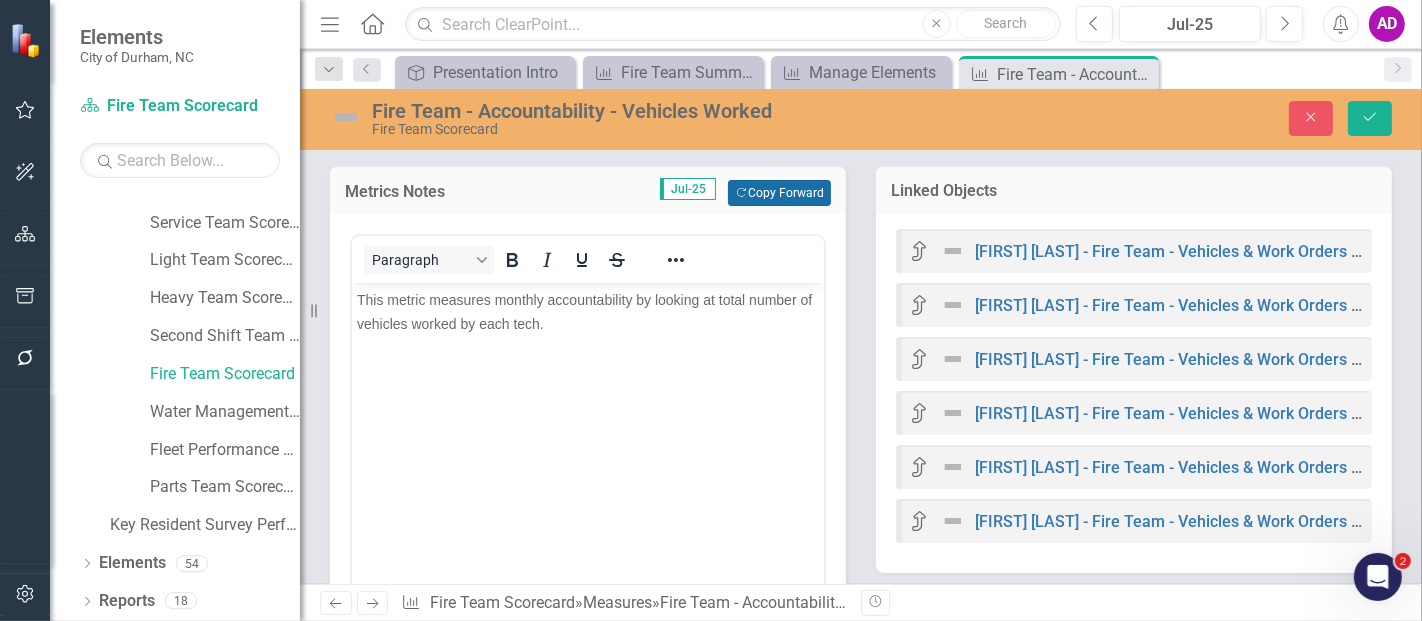 scroll, scrollTop: 444, scrollLeft: 0, axis: vertical 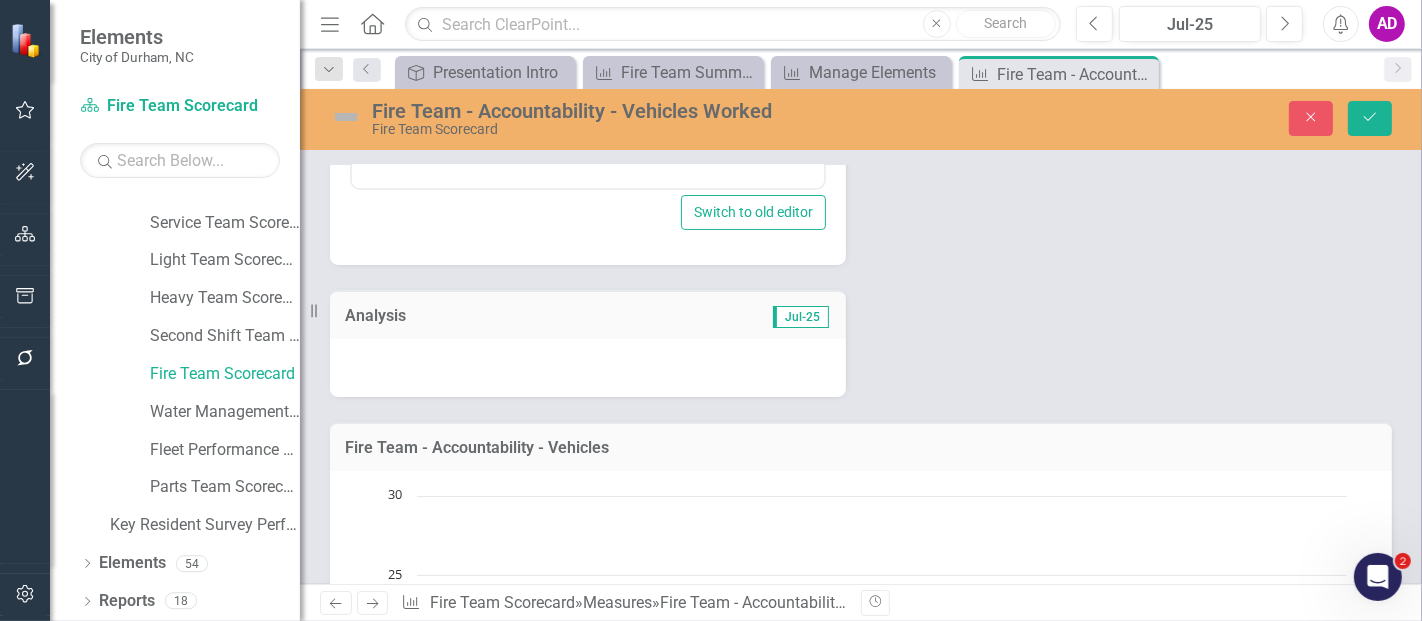 click at bounding box center (588, 368) 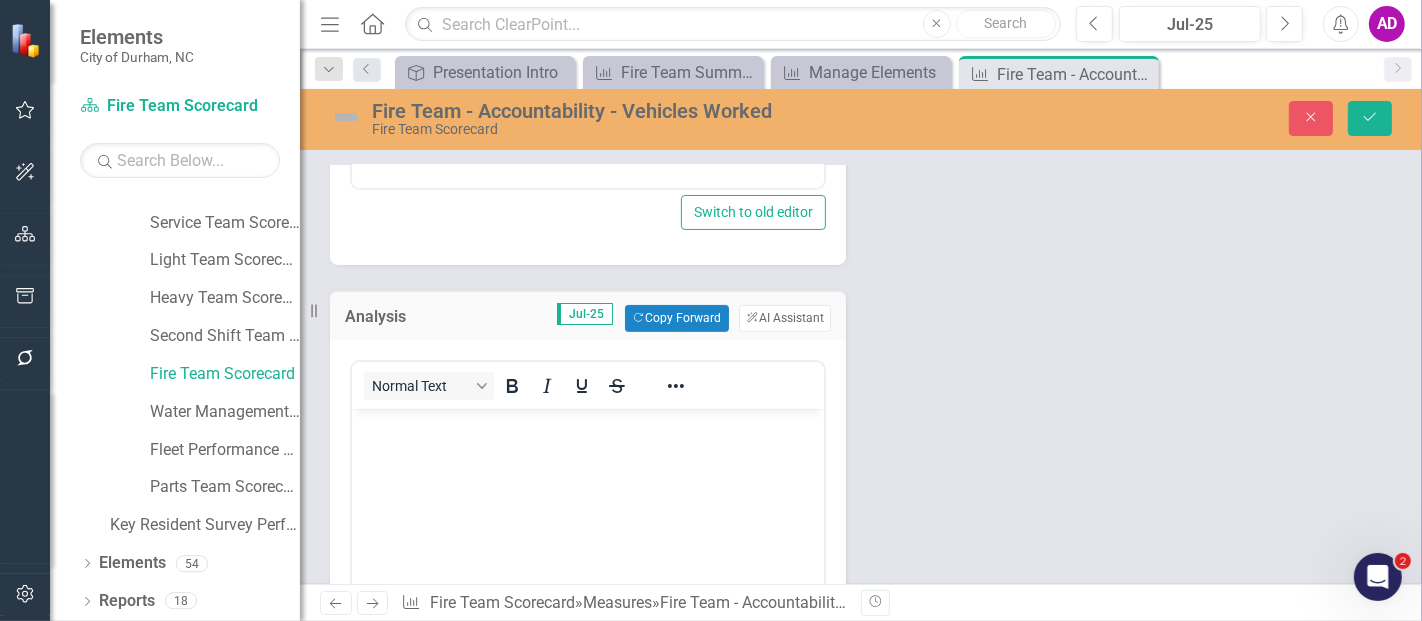 scroll, scrollTop: 0, scrollLeft: 0, axis: both 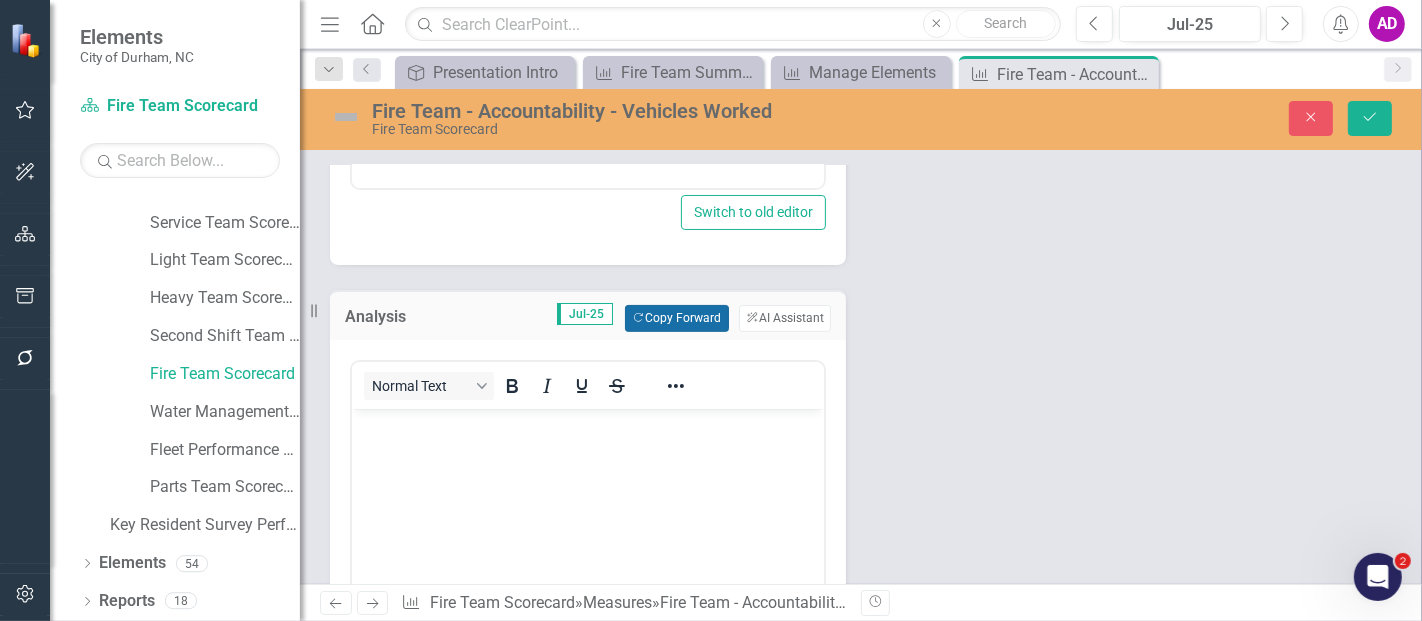 click on "Copy Forward  Copy Forward" at bounding box center (676, 318) 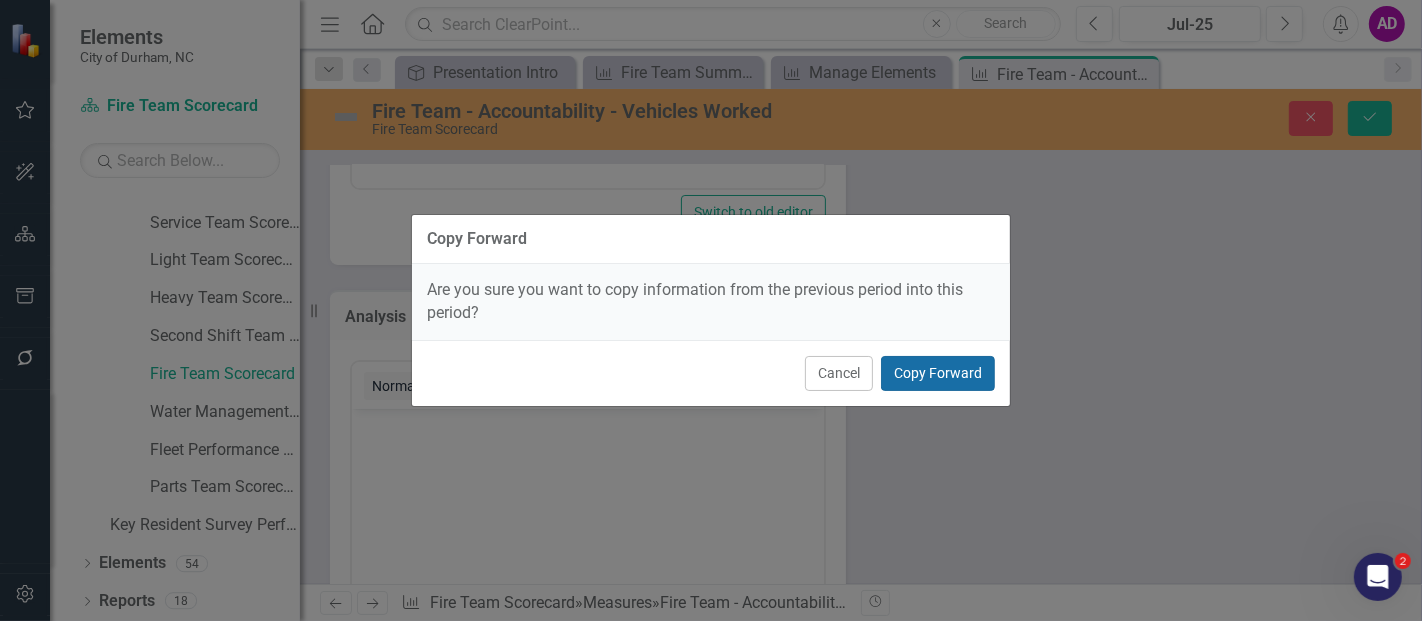 click on "Copy Forward" at bounding box center [938, 373] 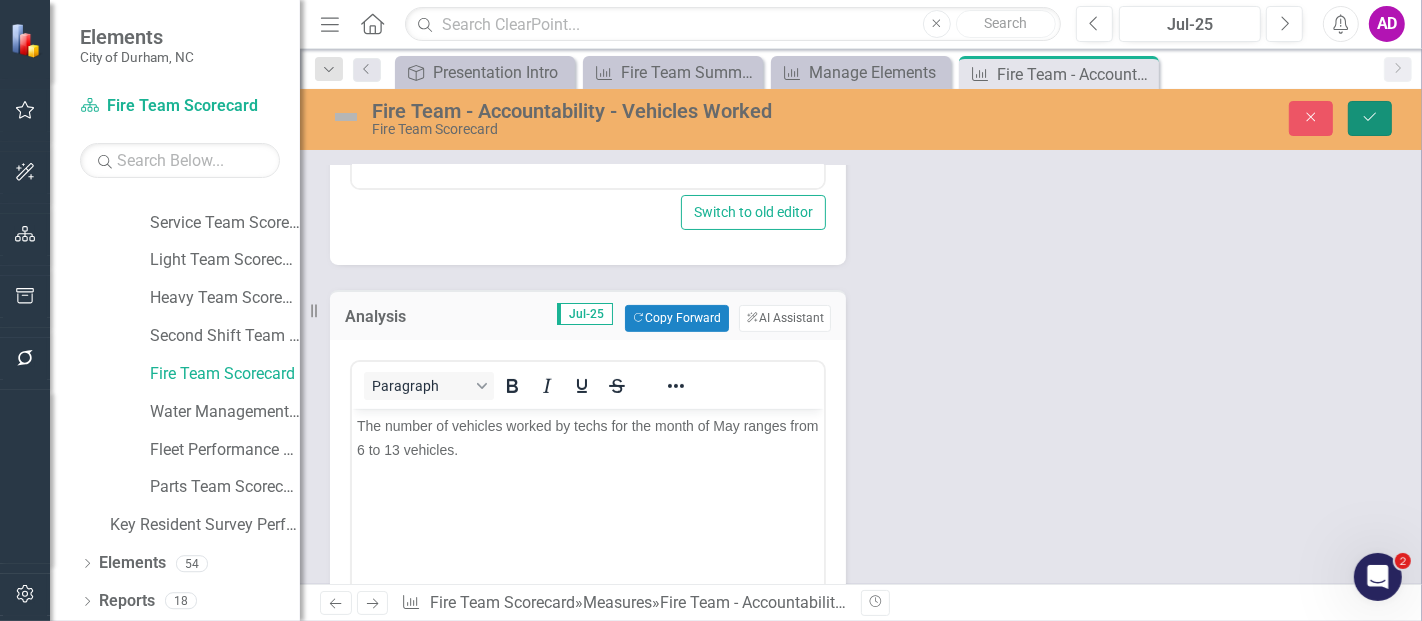click on "Save" at bounding box center [1370, 118] 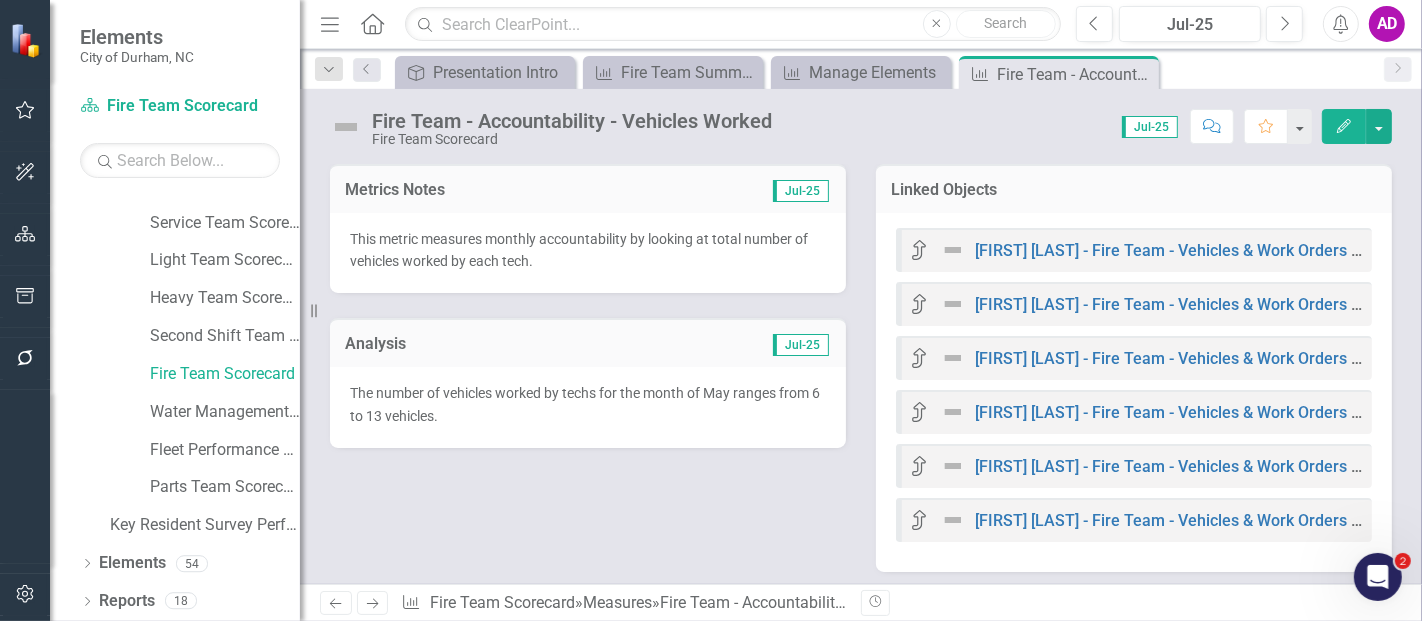 click on "Close" 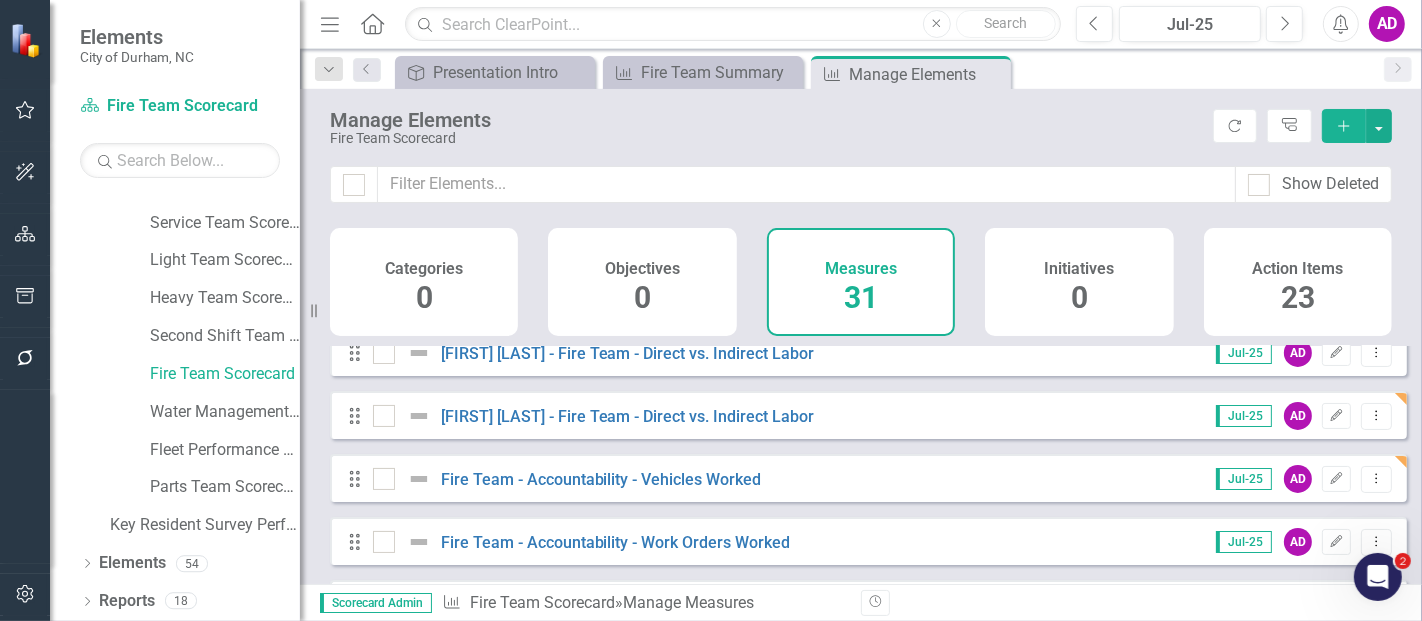 scroll, scrollTop: 444, scrollLeft: 0, axis: vertical 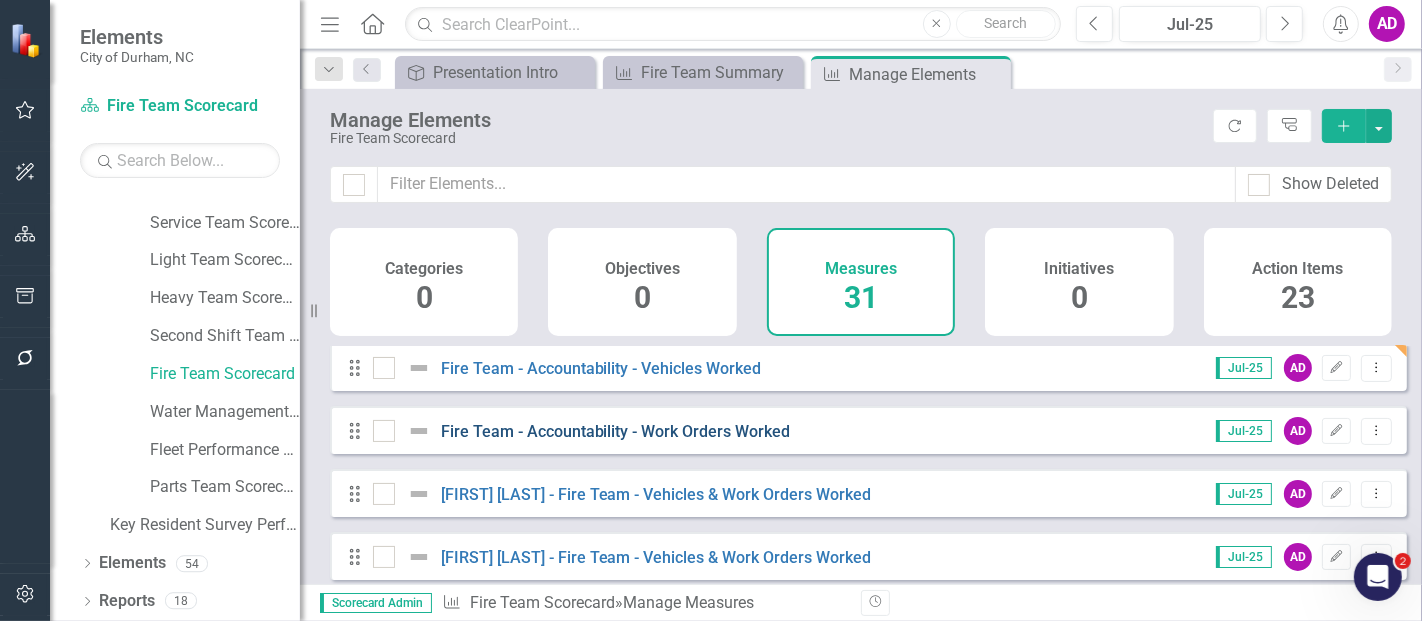 click on "Fire Team - Accountability - Work Orders Worked" at bounding box center (616, 431) 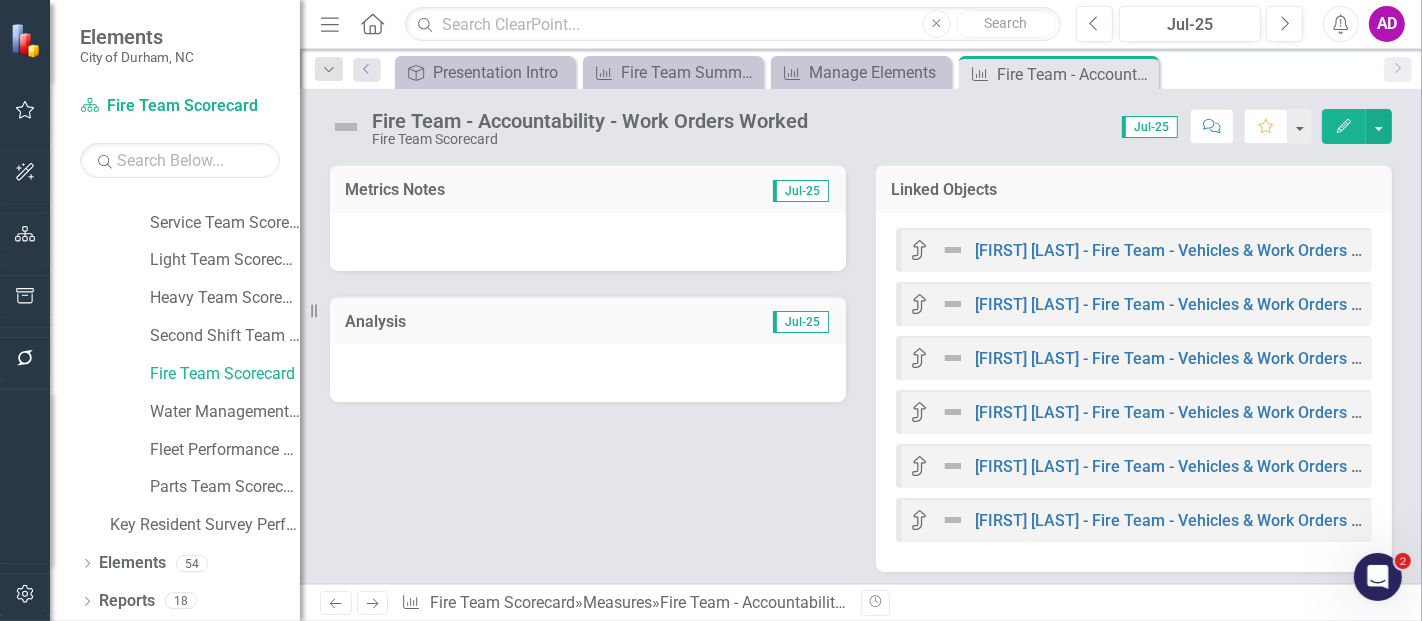 click at bounding box center (588, 242) 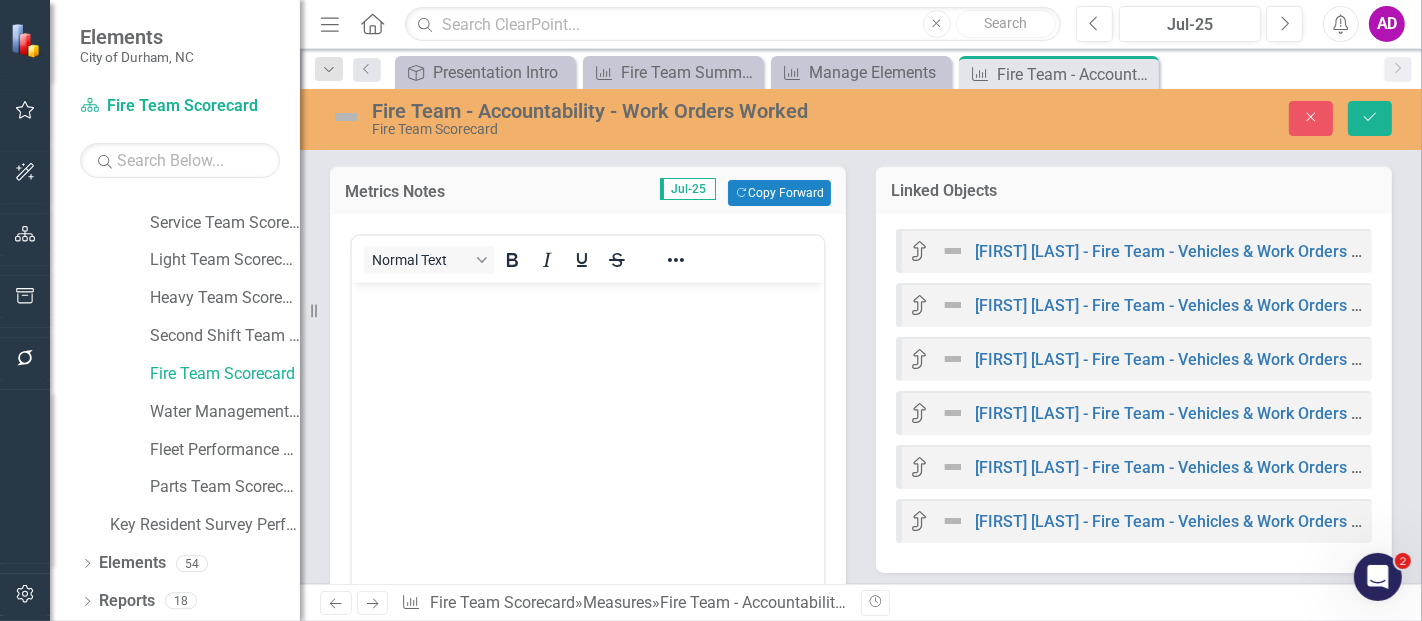 scroll, scrollTop: 0, scrollLeft: 0, axis: both 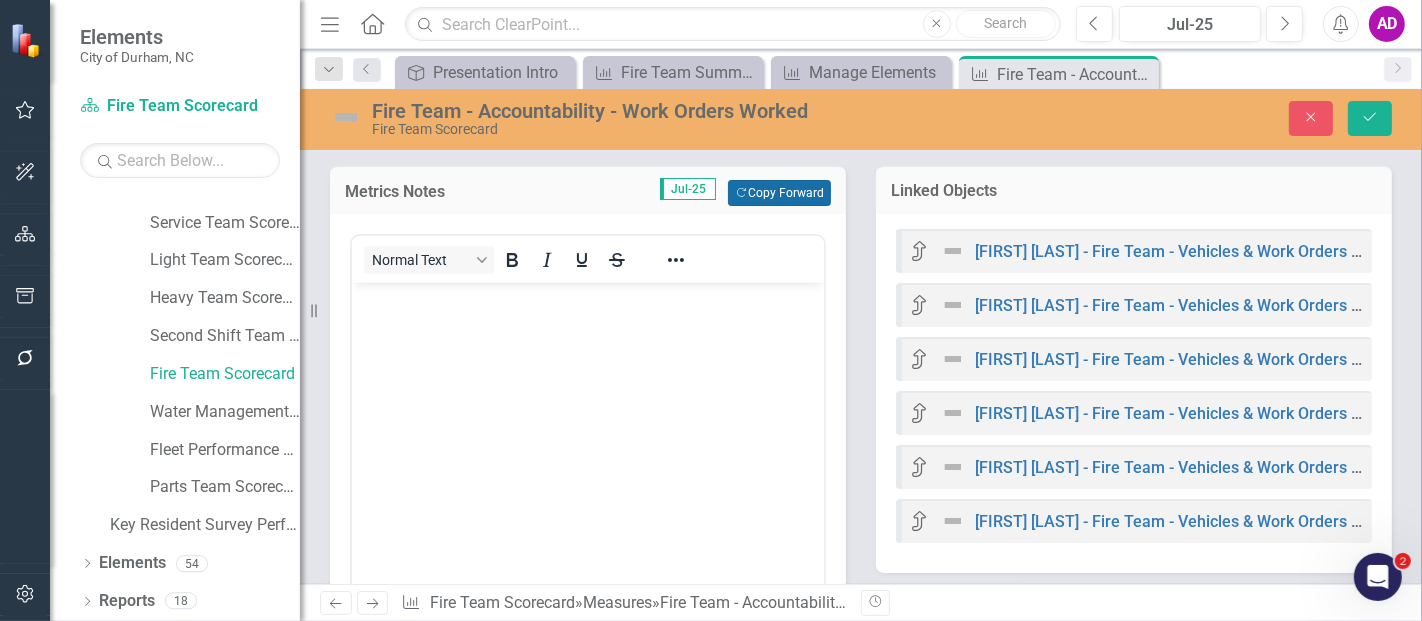 click on "Copy Forward  Copy Forward" at bounding box center (779, 193) 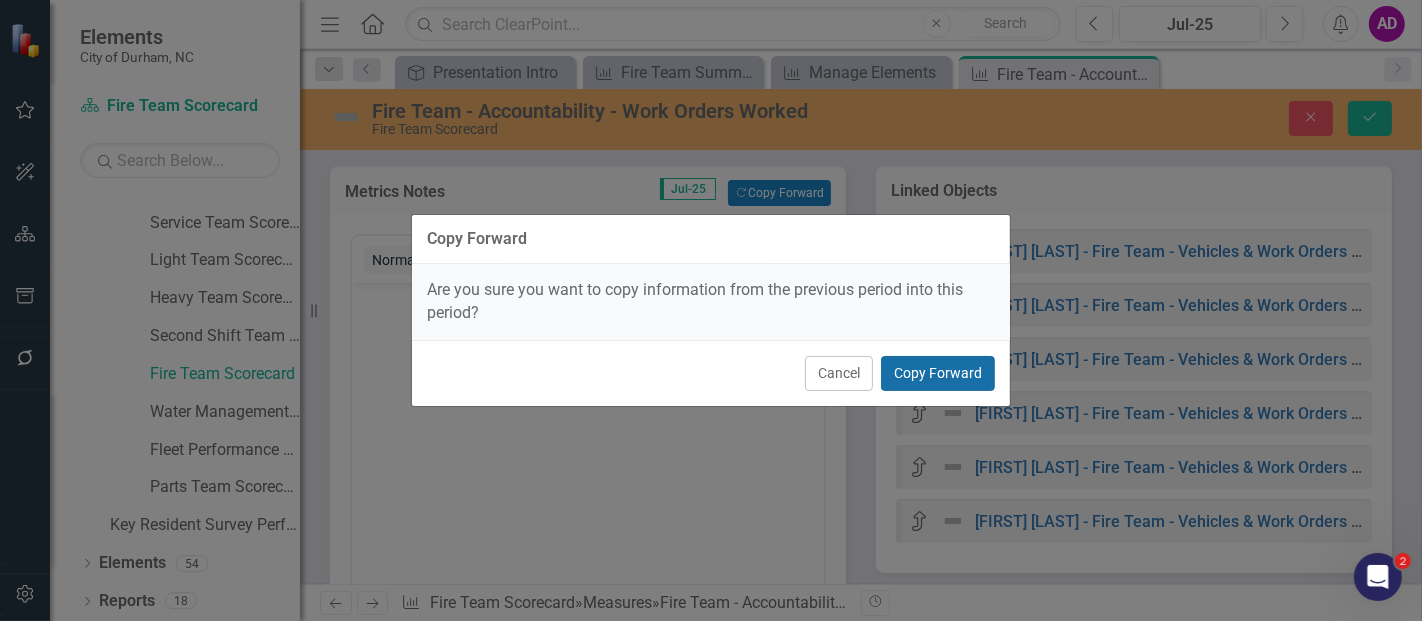 click on "Copy Forward" at bounding box center (938, 373) 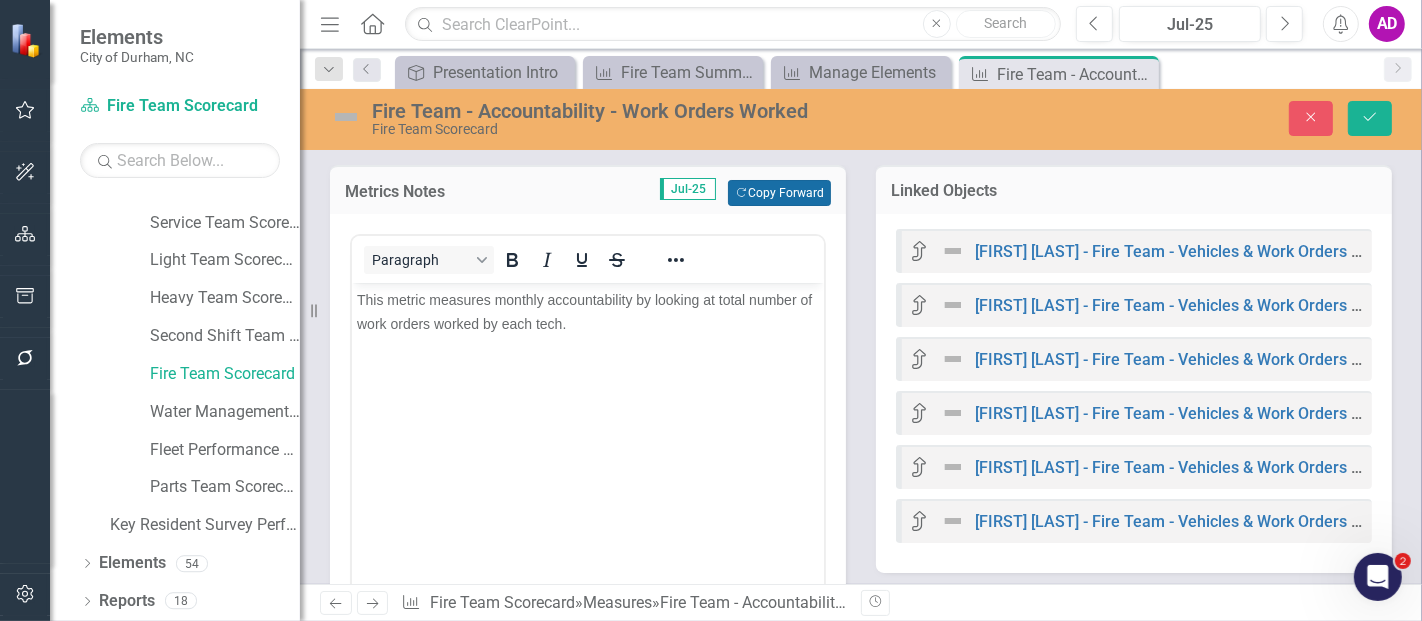 scroll, scrollTop: 333, scrollLeft: 0, axis: vertical 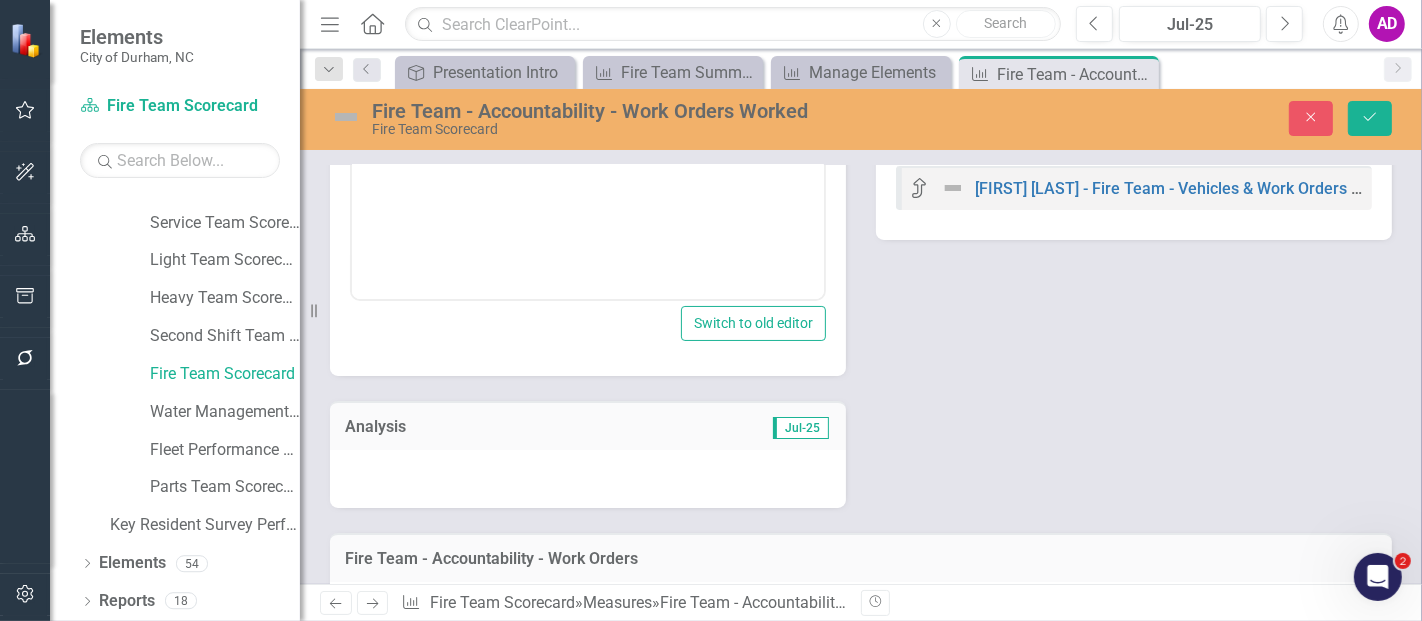 click at bounding box center [588, 479] 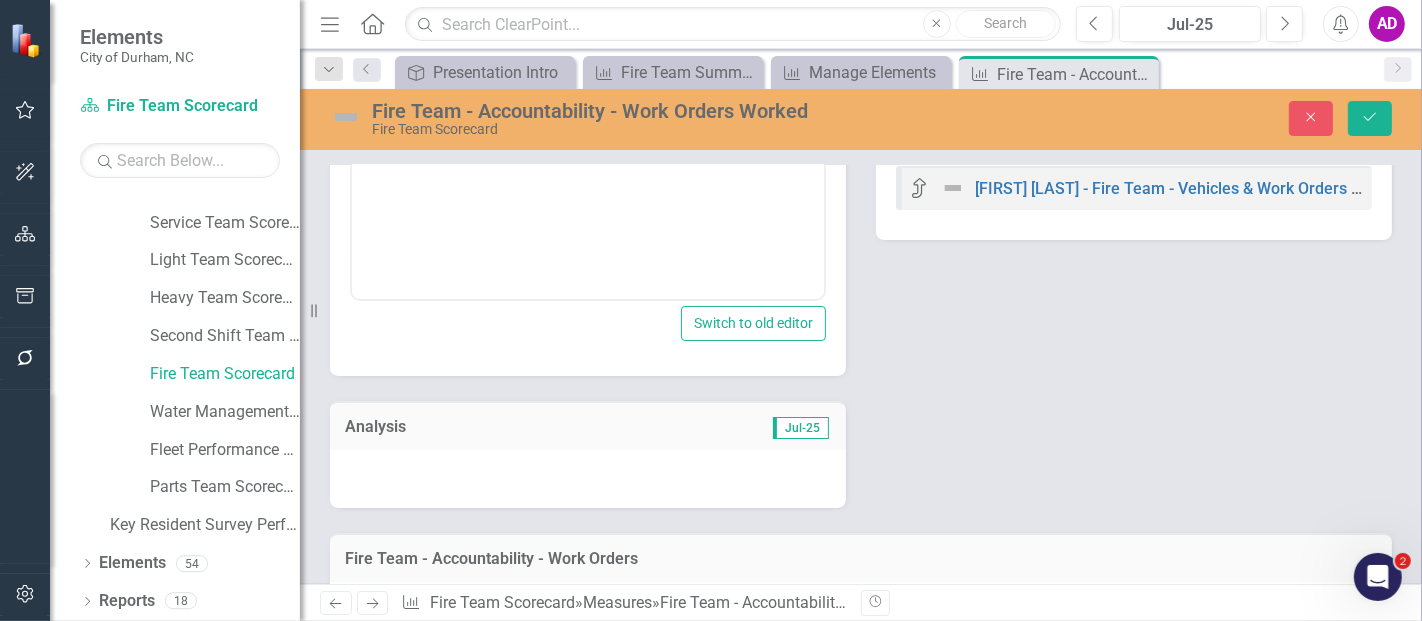 click at bounding box center [588, 479] 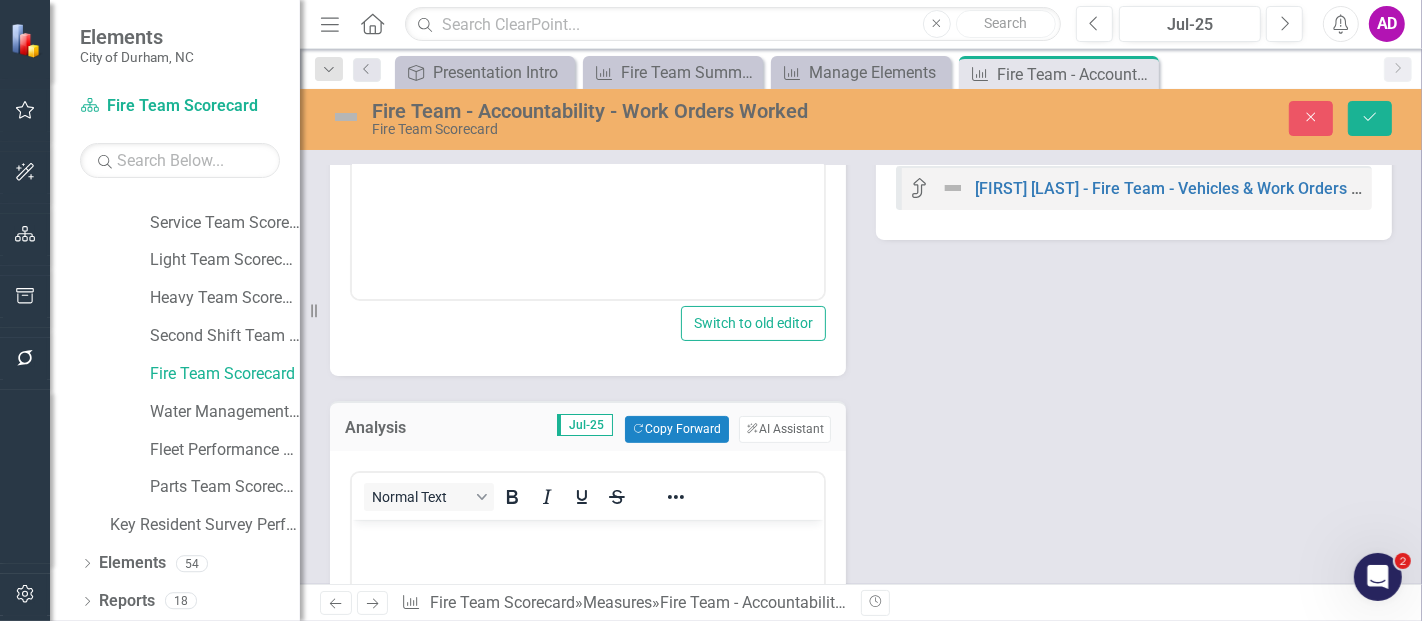 scroll, scrollTop: 0, scrollLeft: 0, axis: both 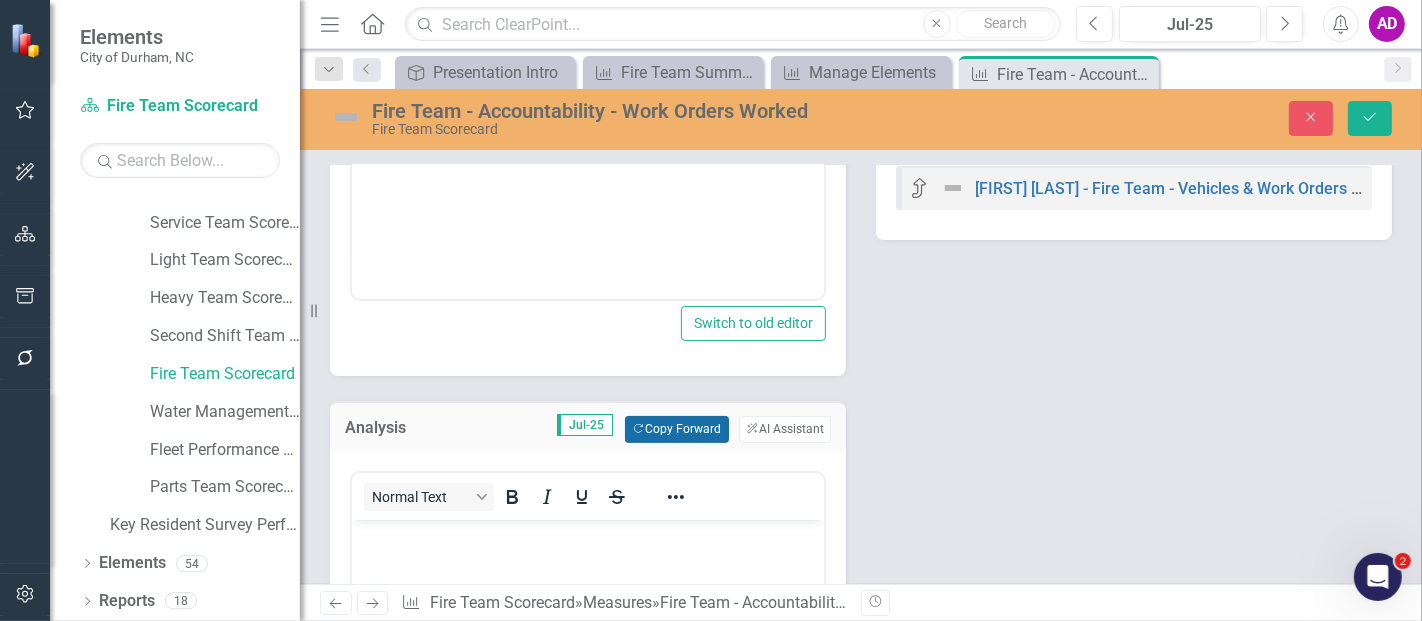click on "Copy Forward  Copy Forward" at bounding box center (676, 429) 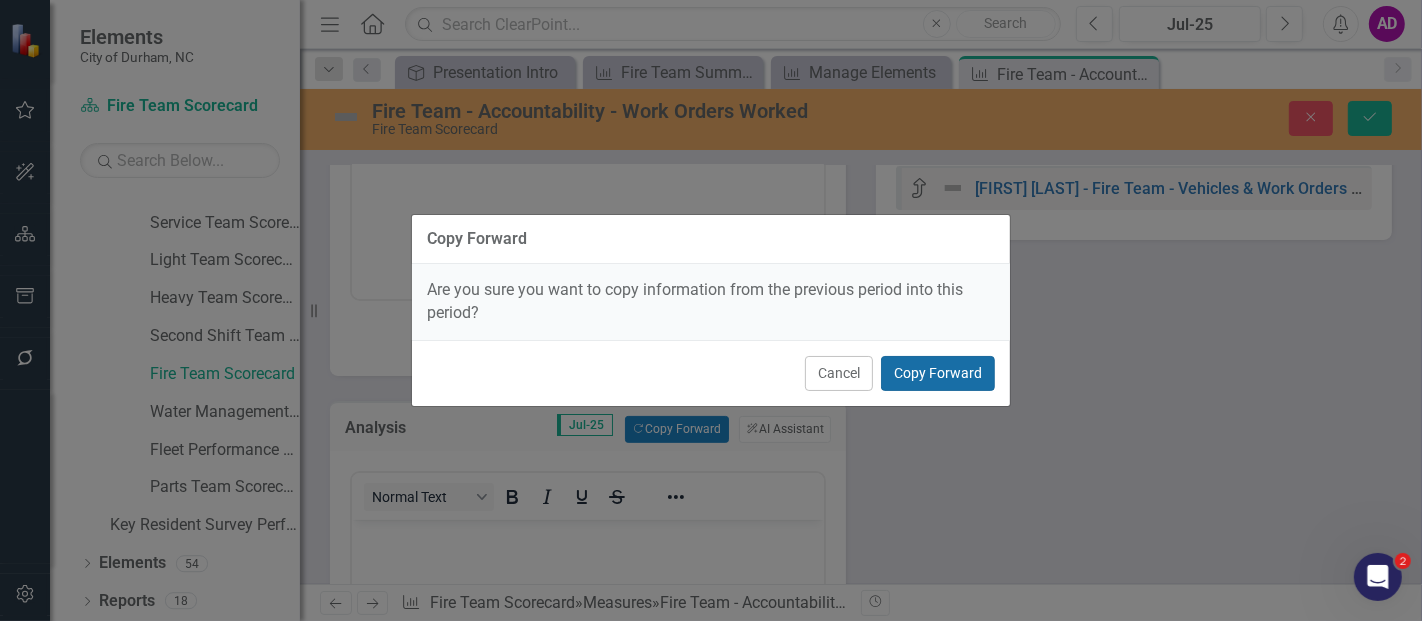 click on "Copy Forward" at bounding box center (938, 373) 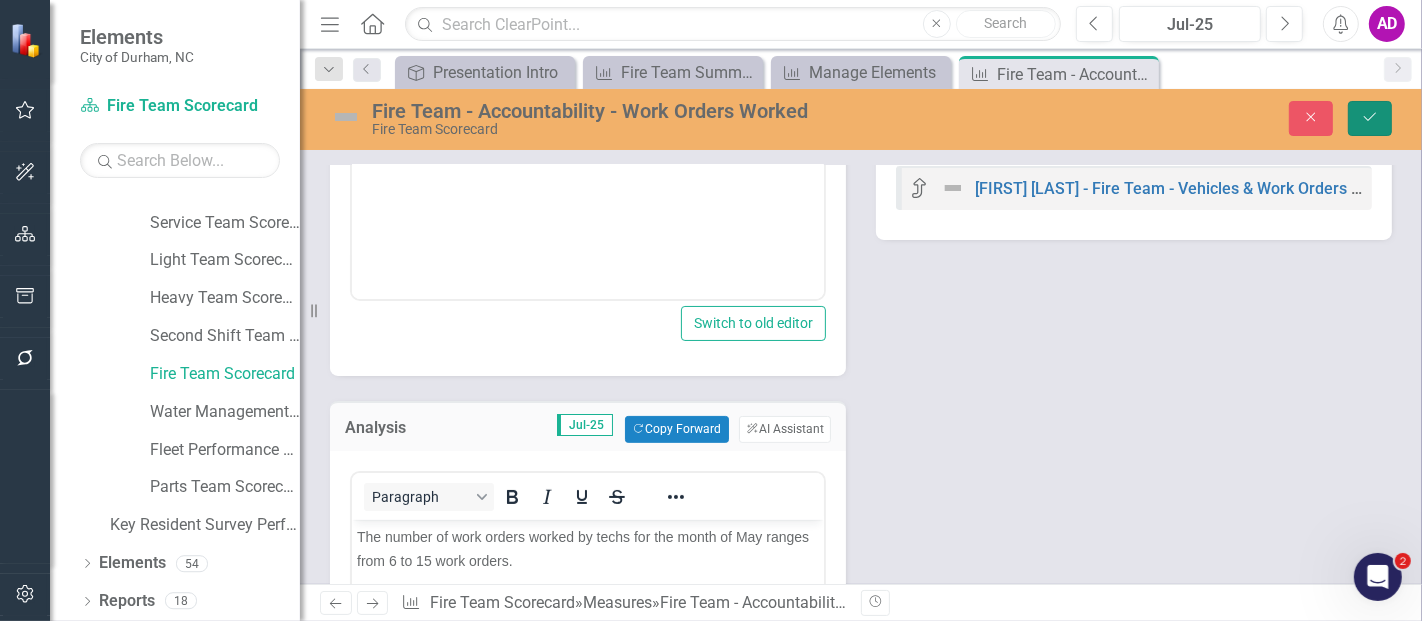 click on "Save" at bounding box center (1370, 118) 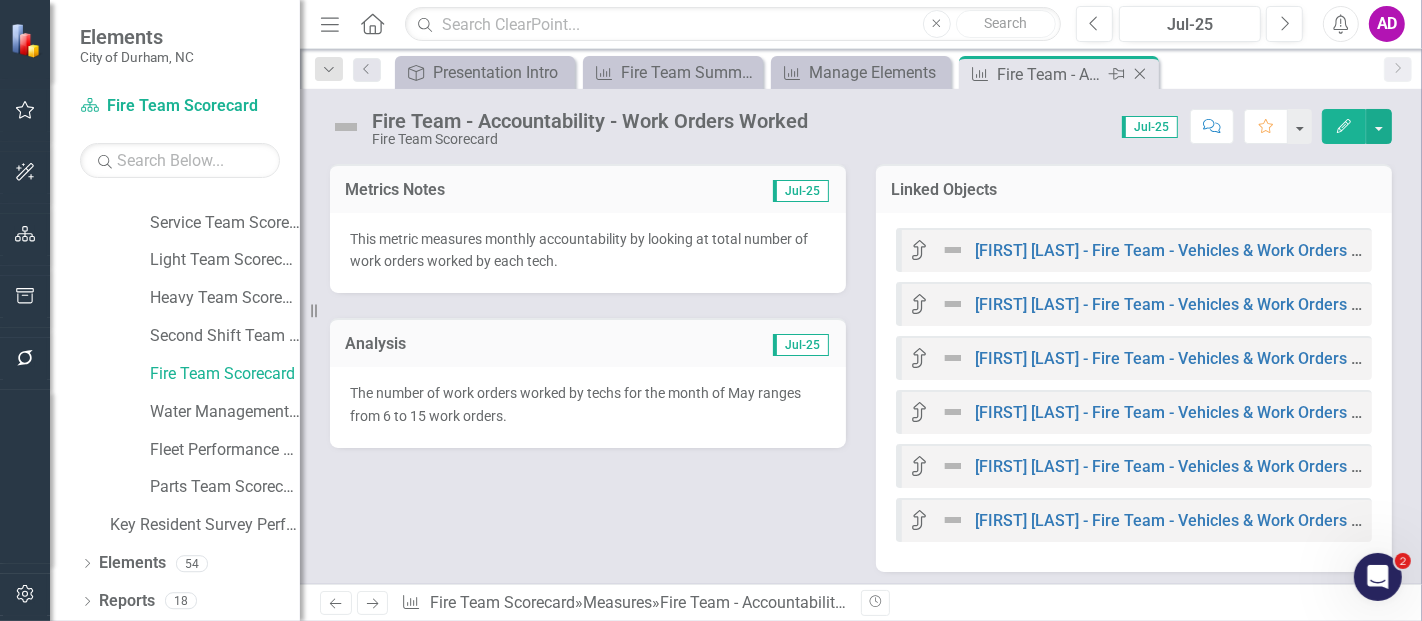 click on "Close" 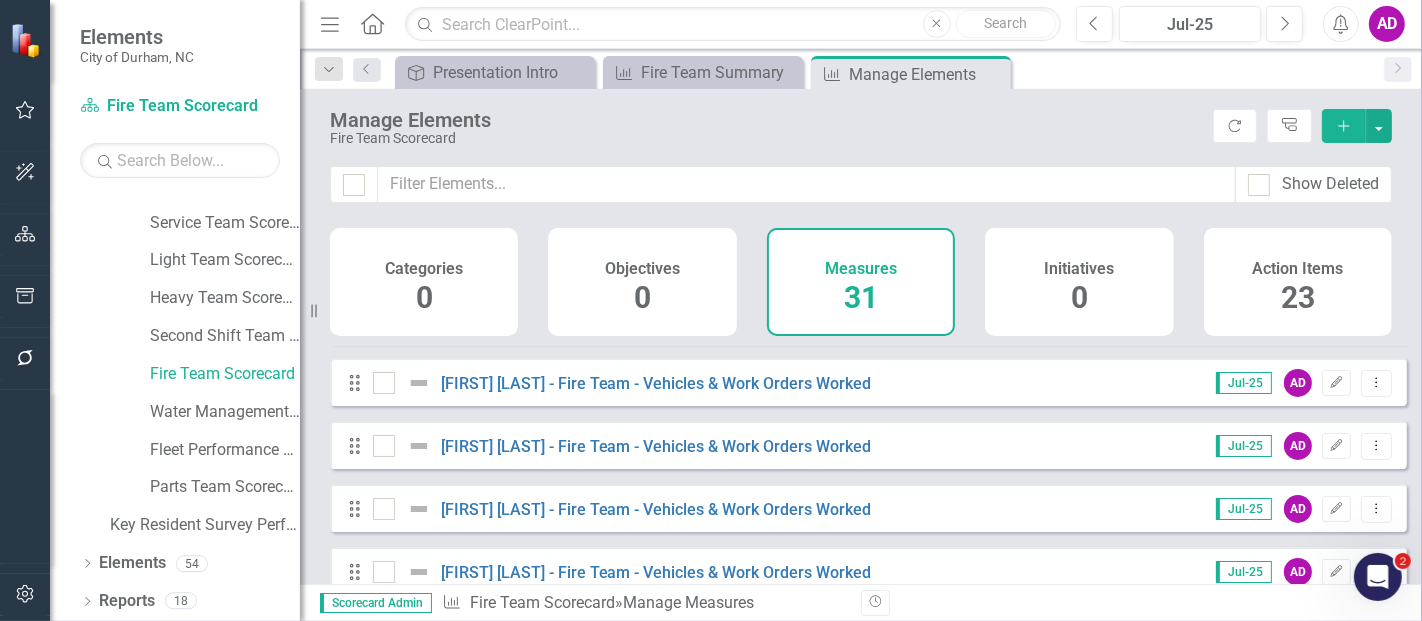 scroll, scrollTop: 444, scrollLeft: 0, axis: vertical 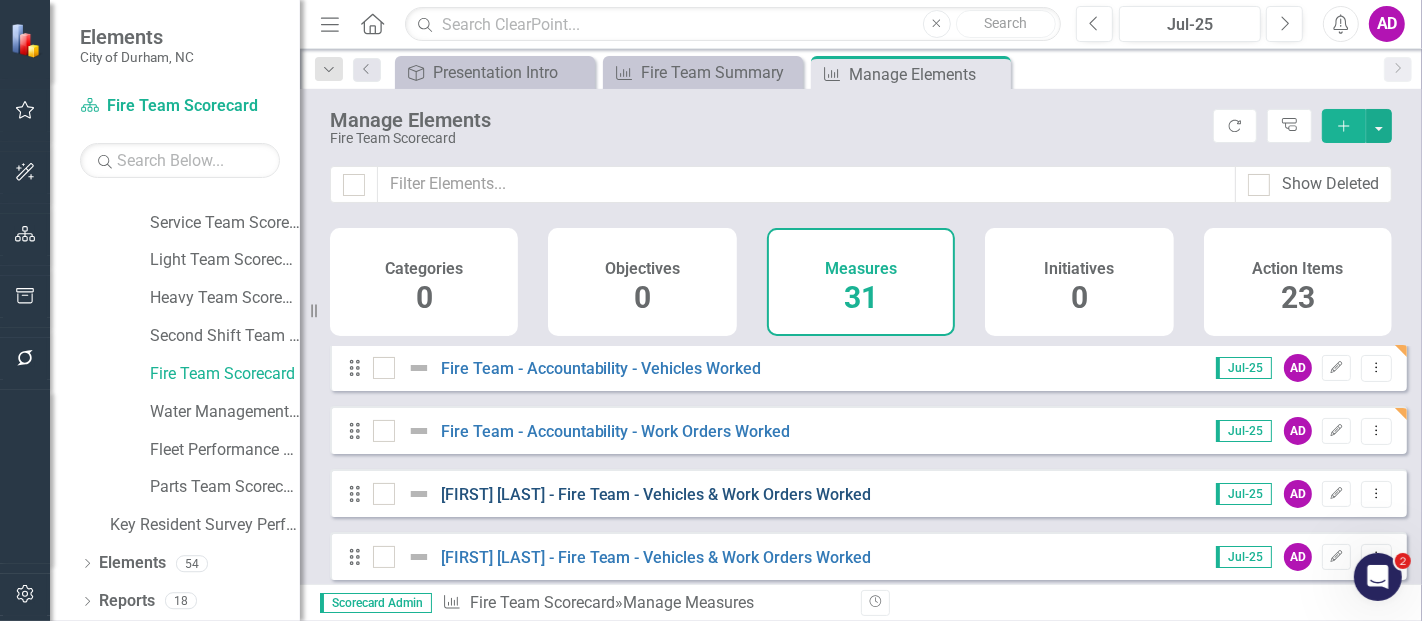 click on "[FIRST] [LAST] - Fire Team - Vehicles & Work Orders Worked" at bounding box center [656, 494] 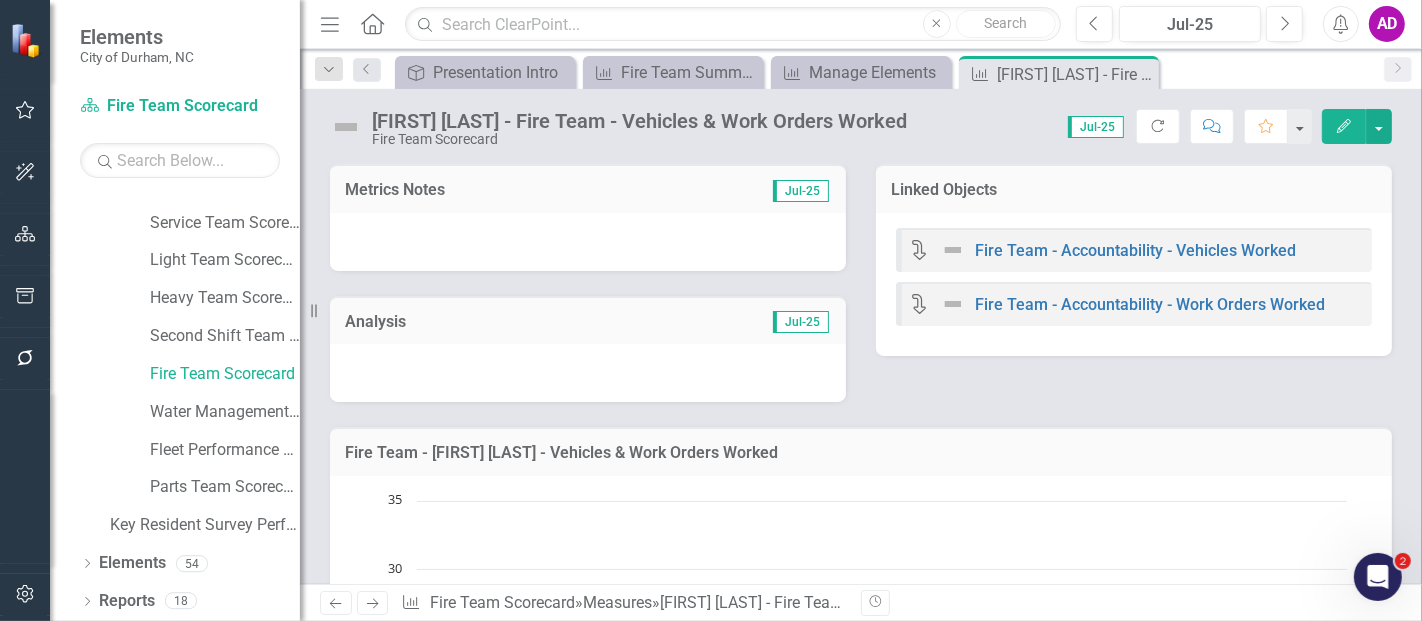 click at bounding box center [588, 242] 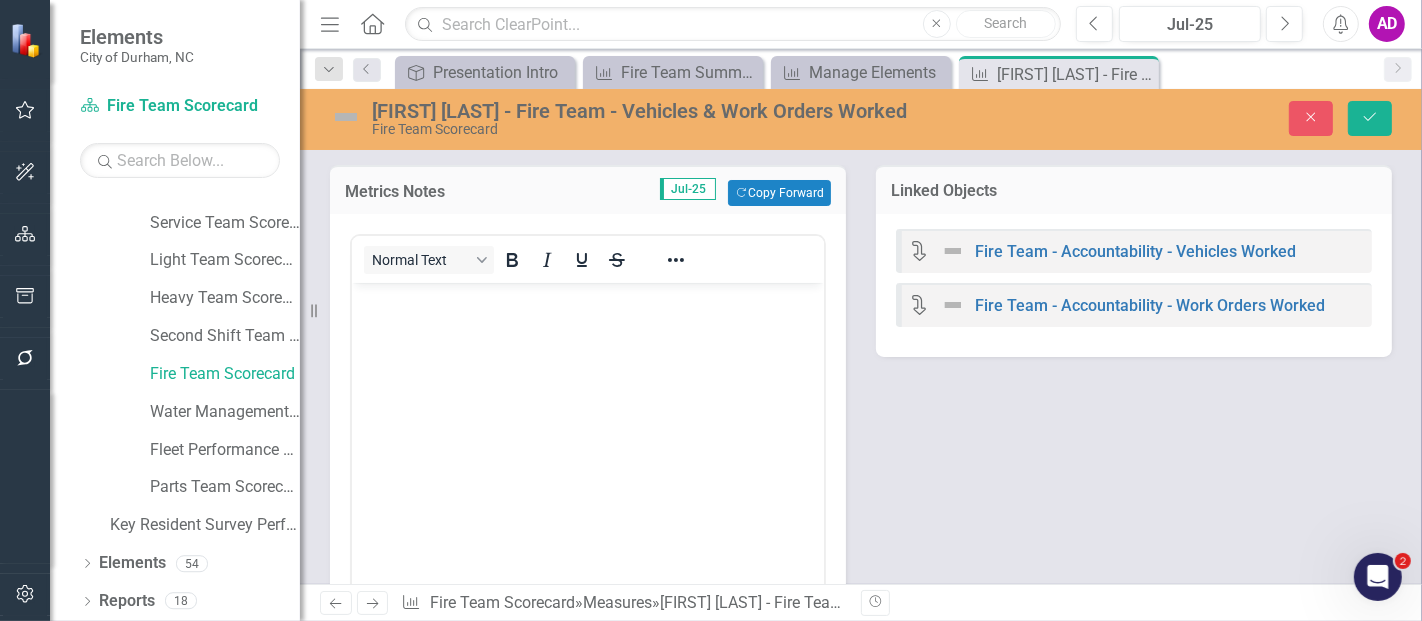 scroll, scrollTop: 0, scrollLeft: 0, axis: both 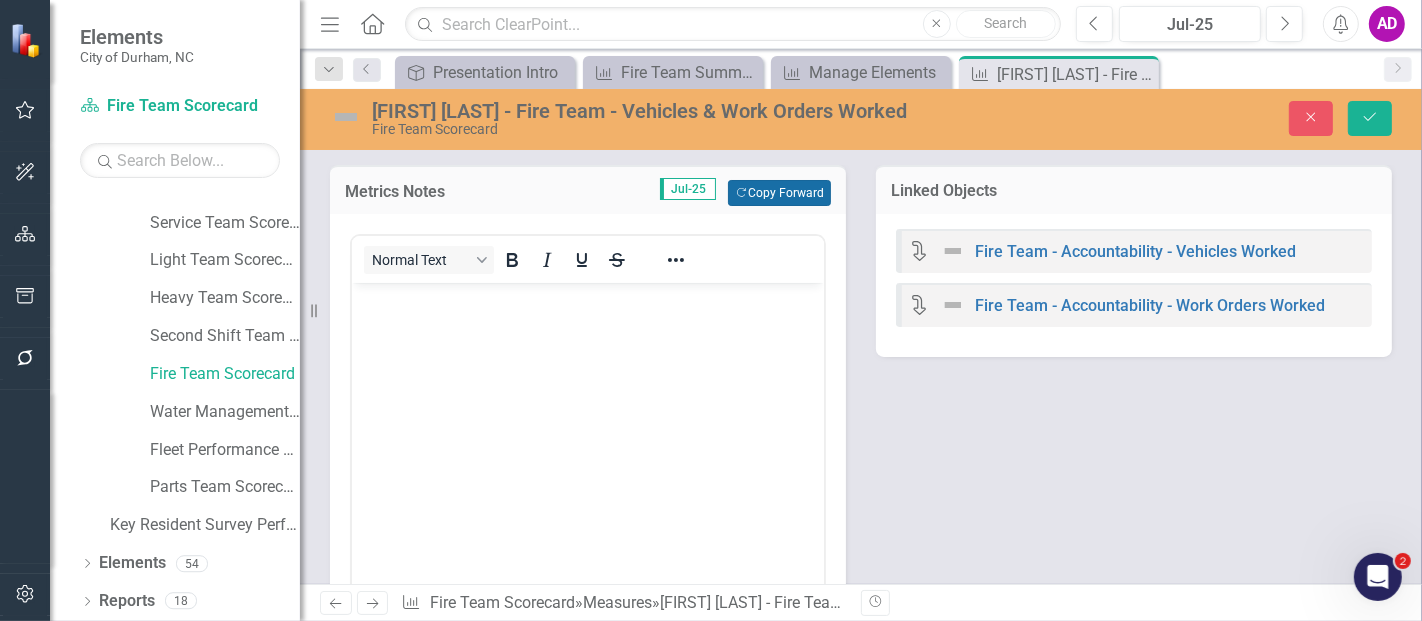 click on "Copy Forward  Copy Forward" at bounding box center [779, 193] 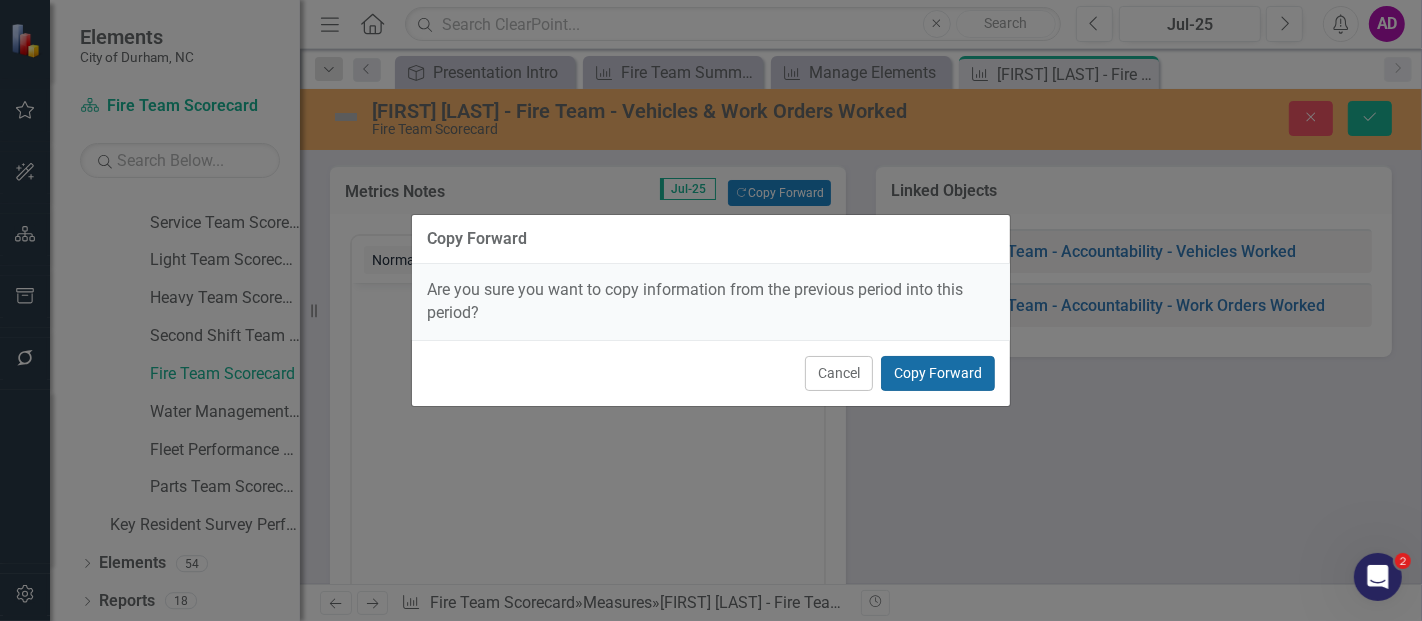click on "Copy Forward" at bounding box center [938, 373] 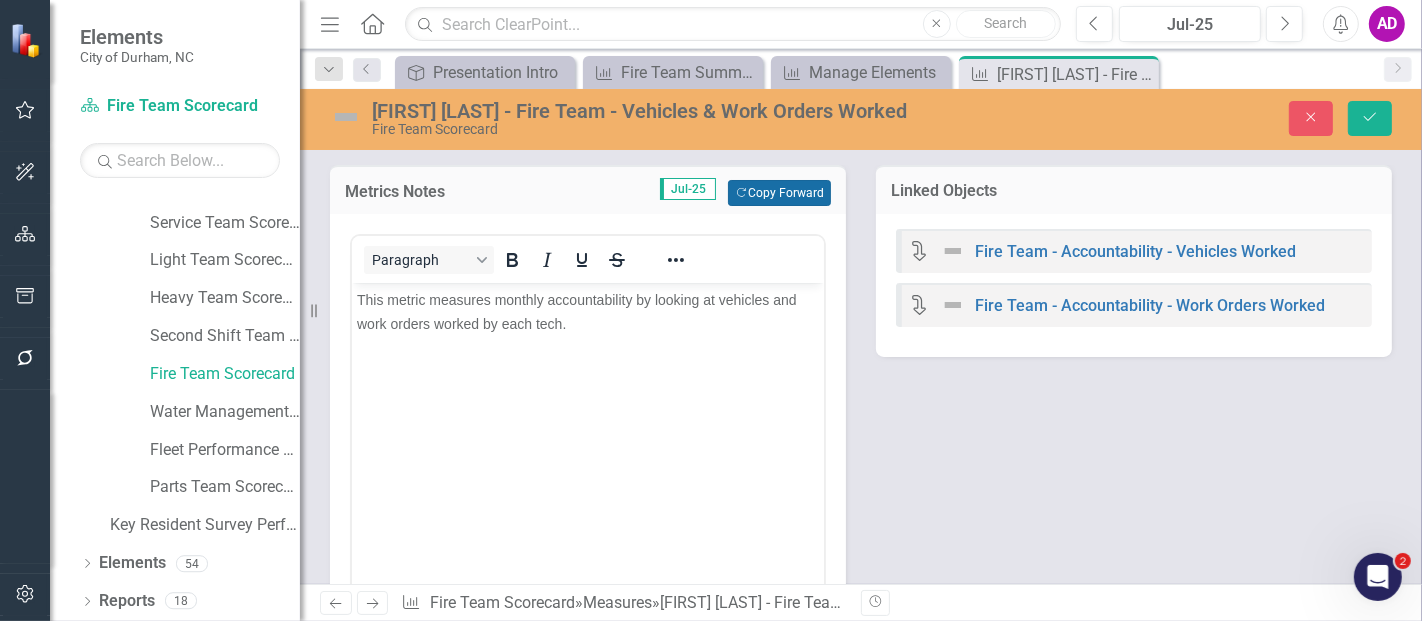 scroll, scrollTop: 333, scrollLeft: 0, axis: vertical 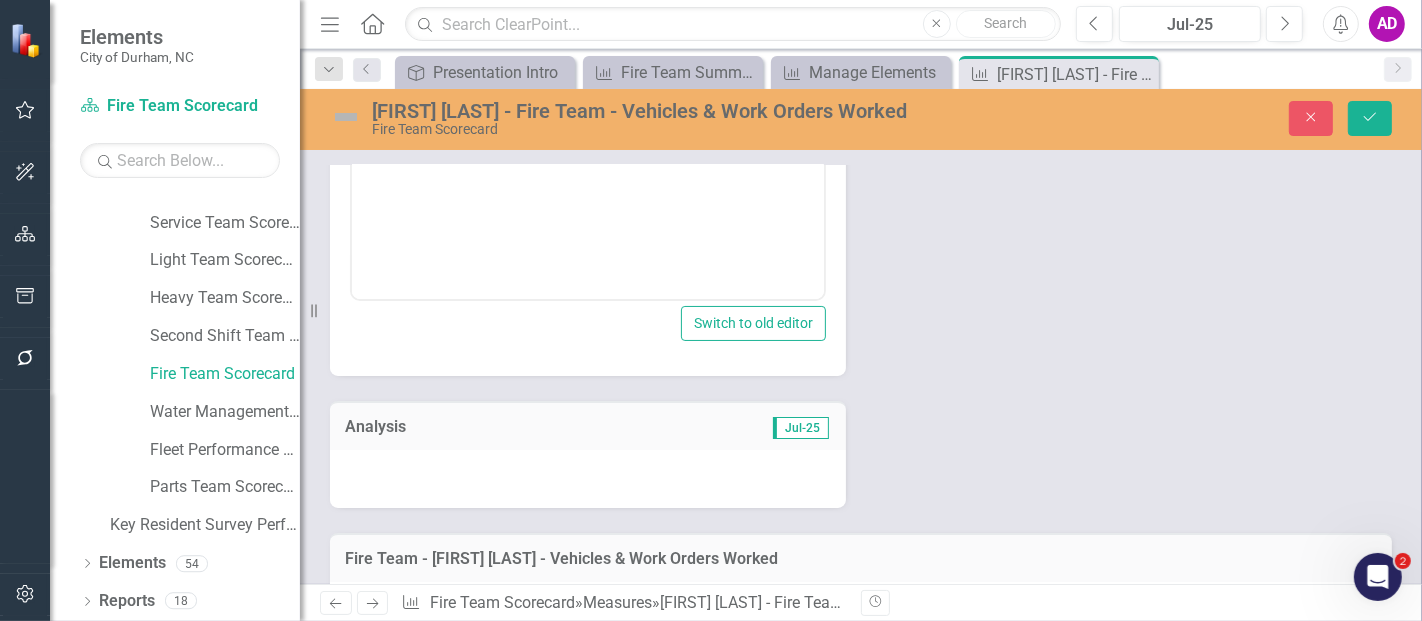 click on "Analysis Jul-25" at bounding box center [588, 425] 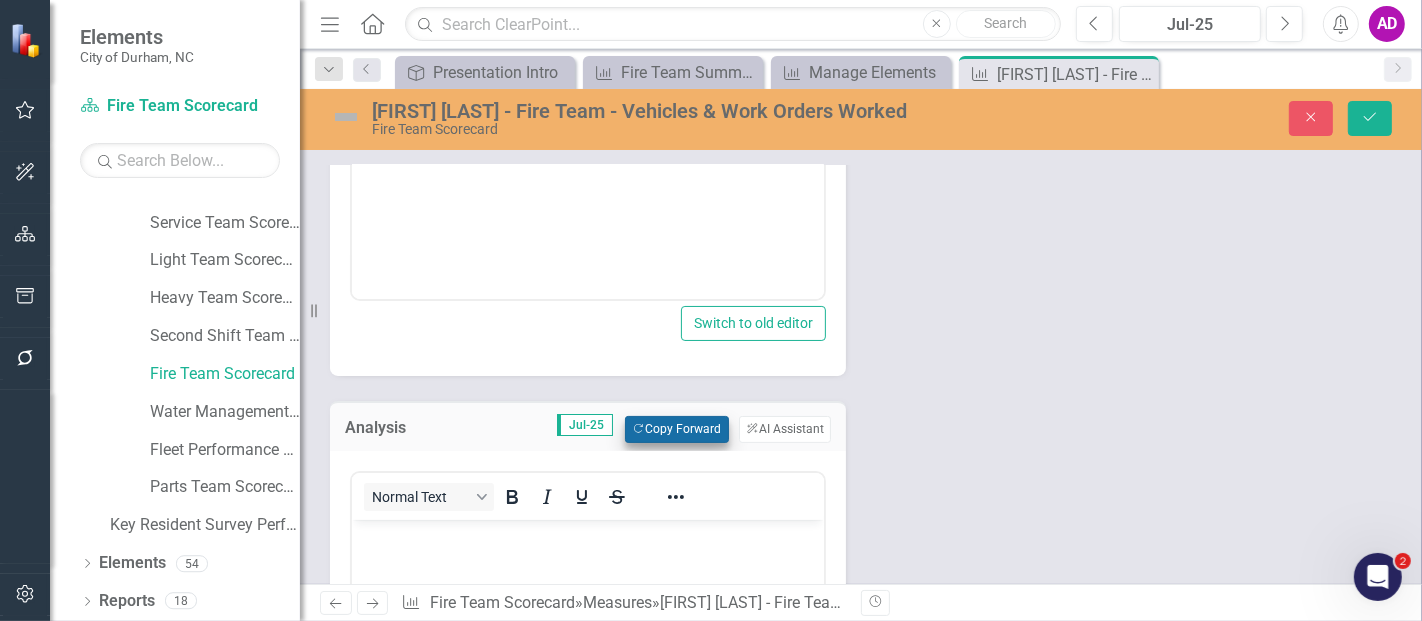 scroll, scrollTop: 0, scrollLeft: 0, axis: both 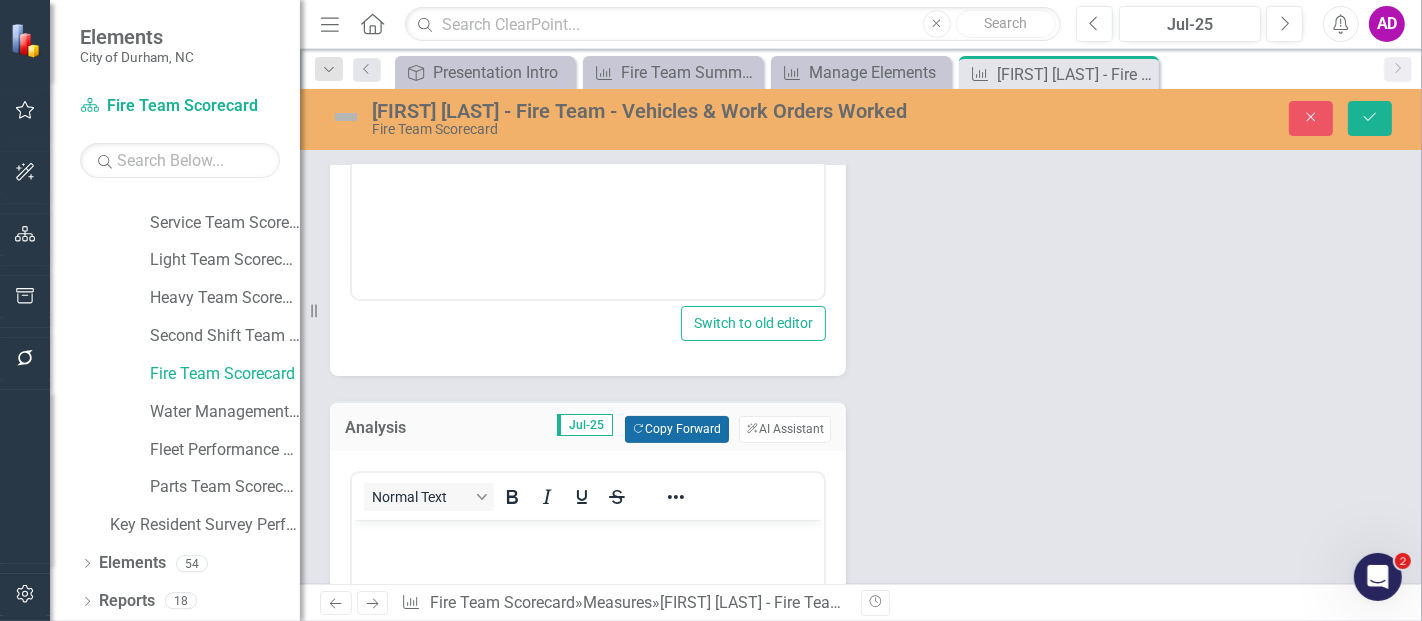 click on "Copy Forward  Copy Forward" at bounding box center [676, 429] 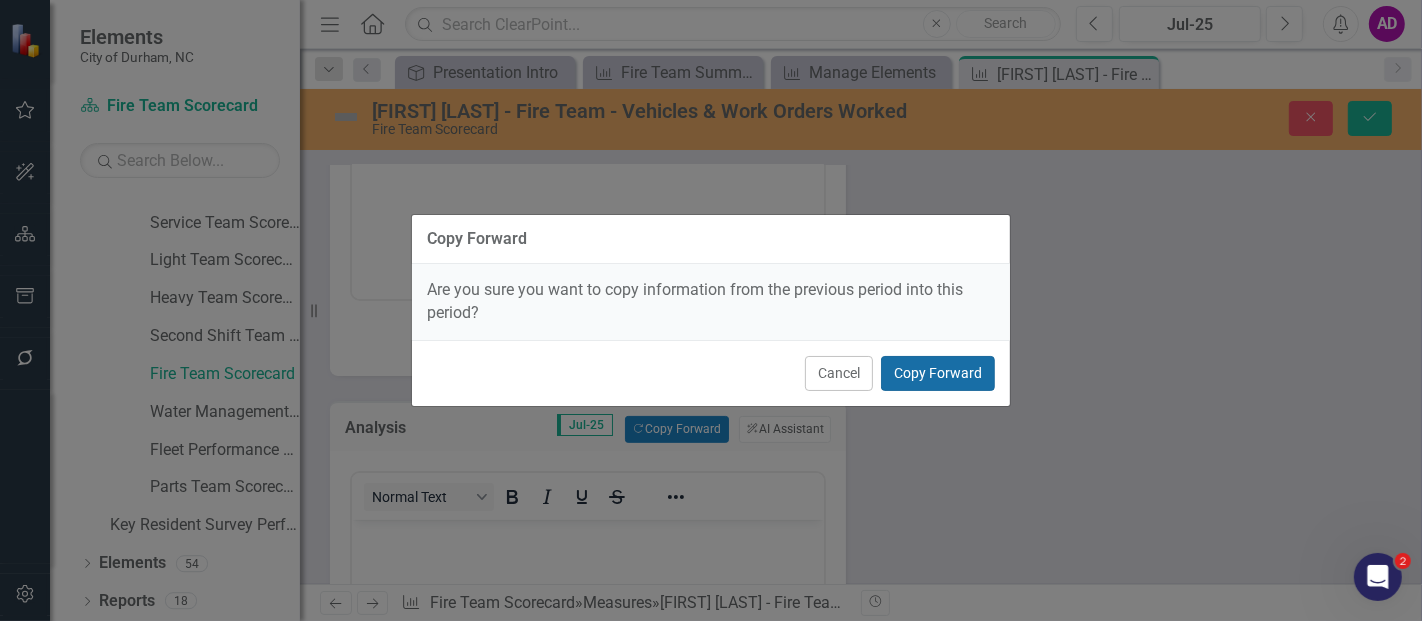 click on "Copy Forward" at bounding box center (938, 373) 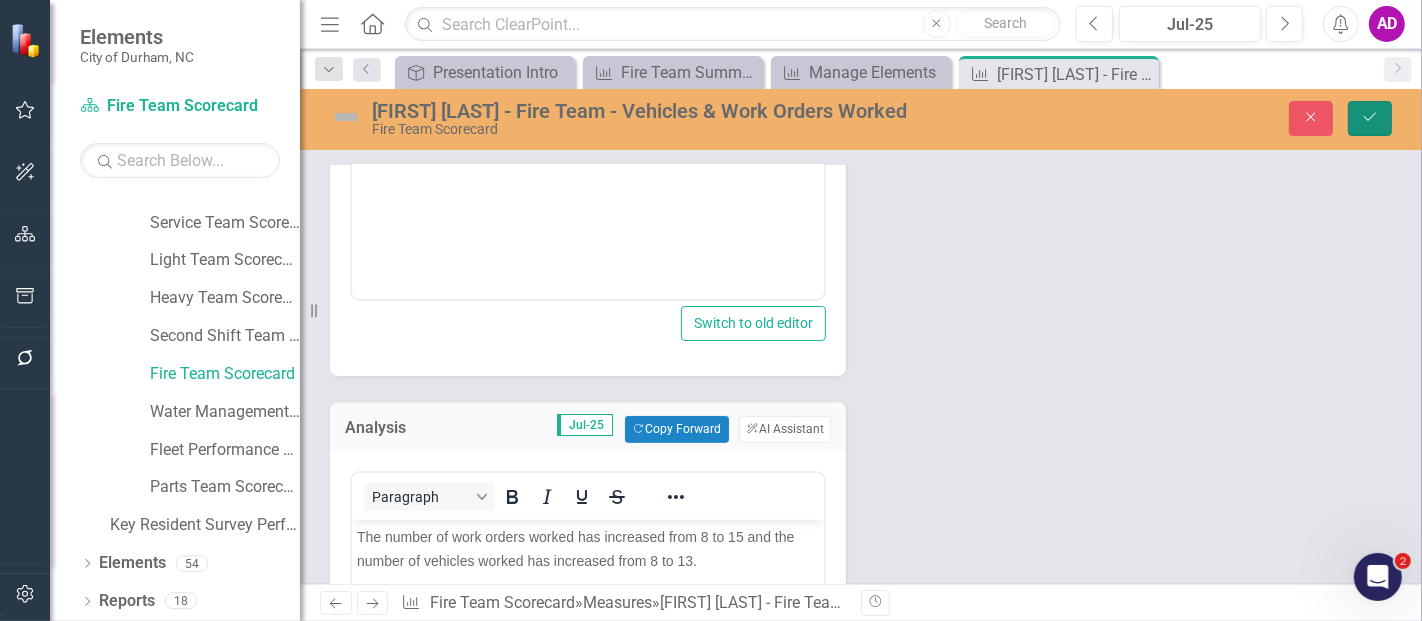 click 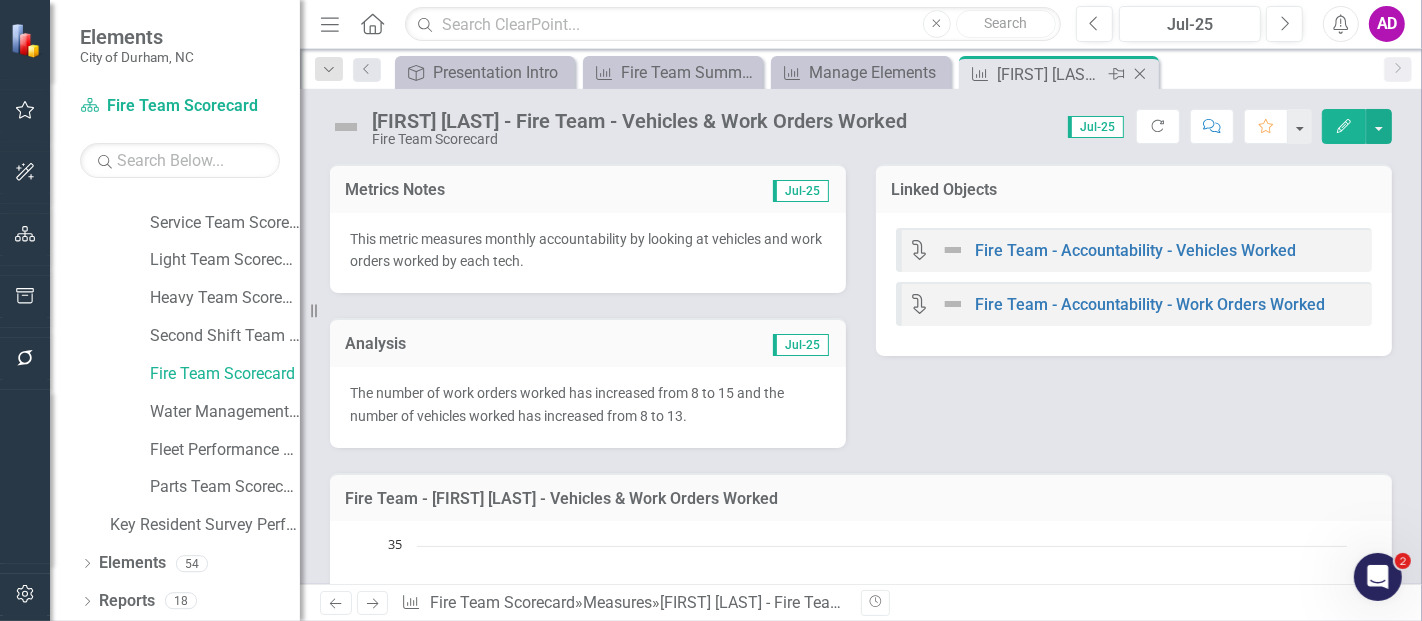 click on "Close" 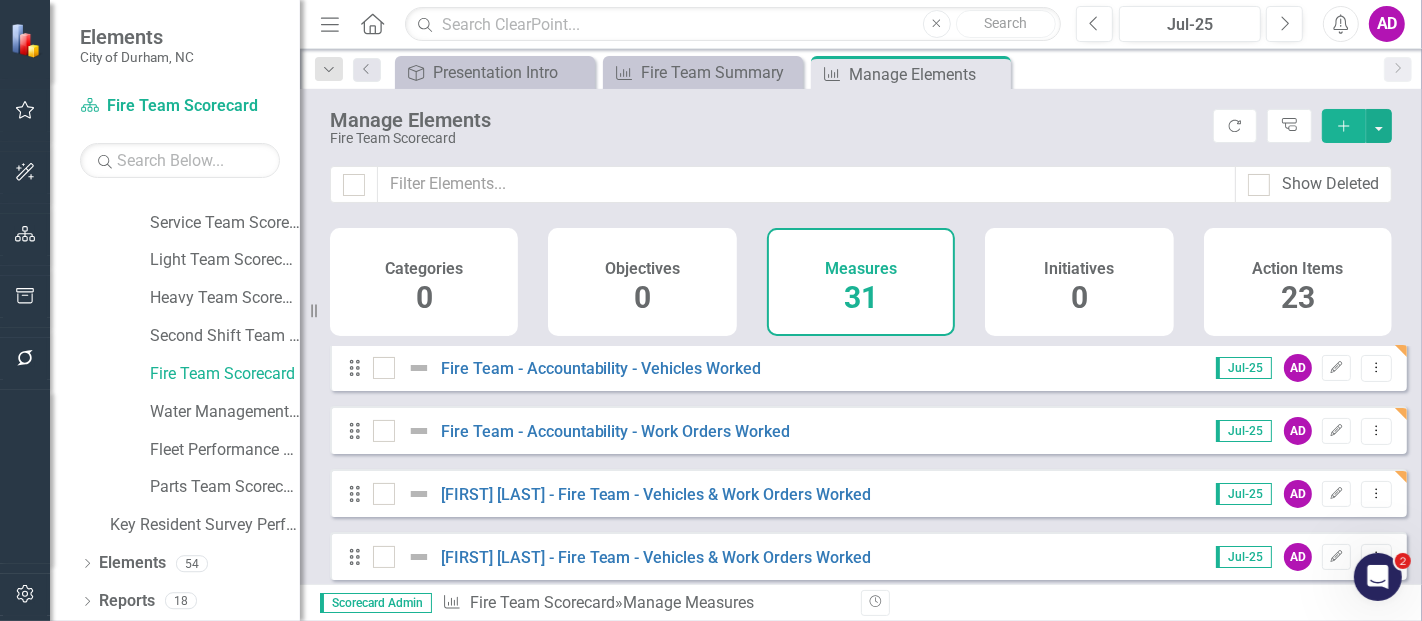 scroll, scrollTop: 555, scrollLeft: 0, axis: vertical 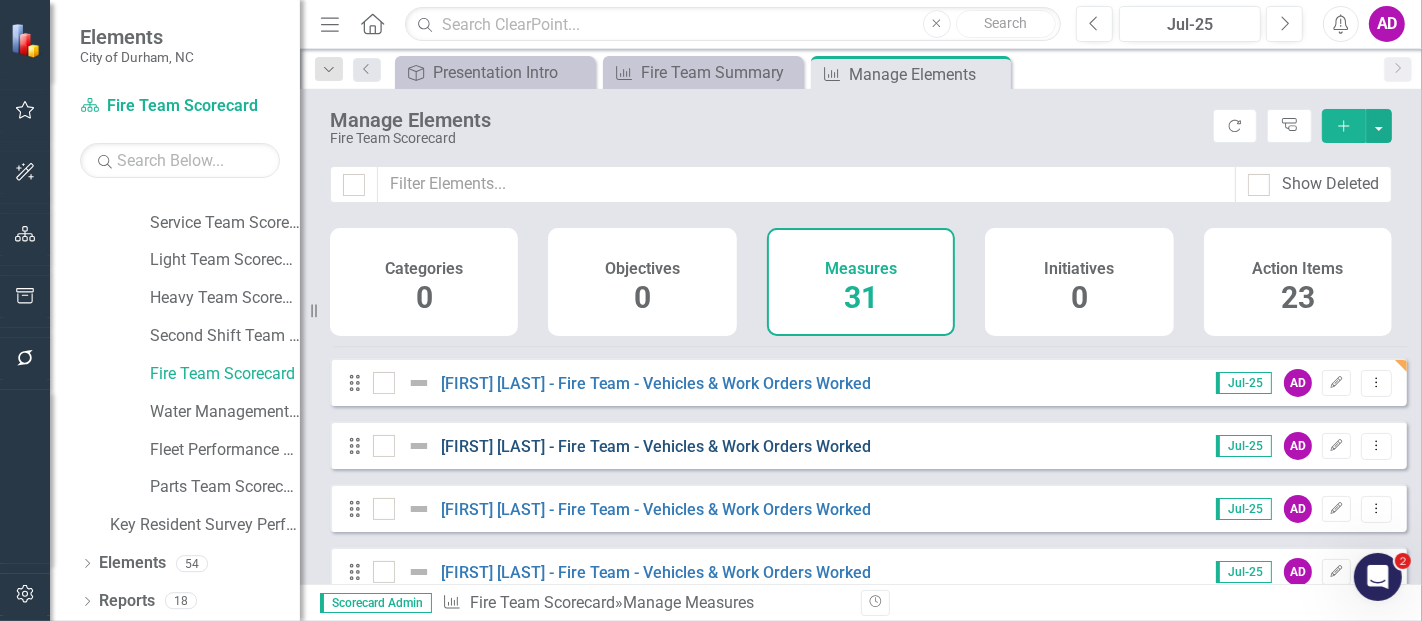 click on "[FIRST] [LAST] - Fire Team - Vehicles & Work Orders Worked" at bounding box center (656, 446) 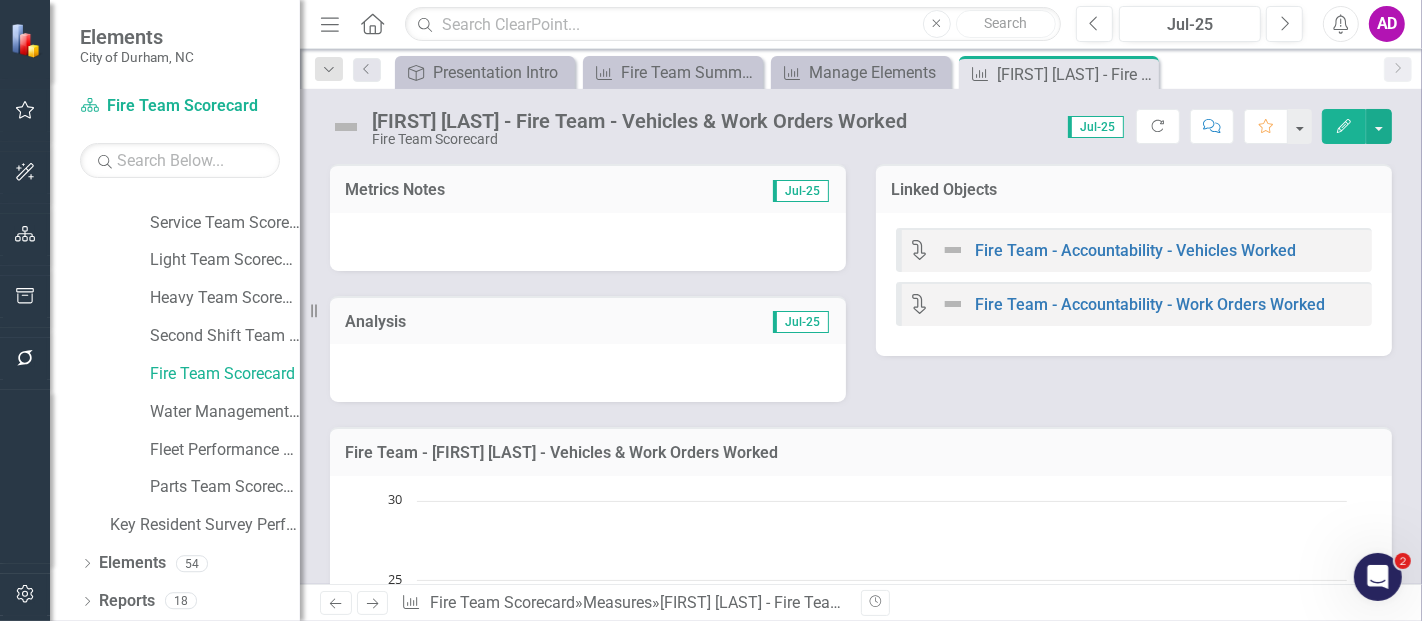 click at bounding box center (588, 242) 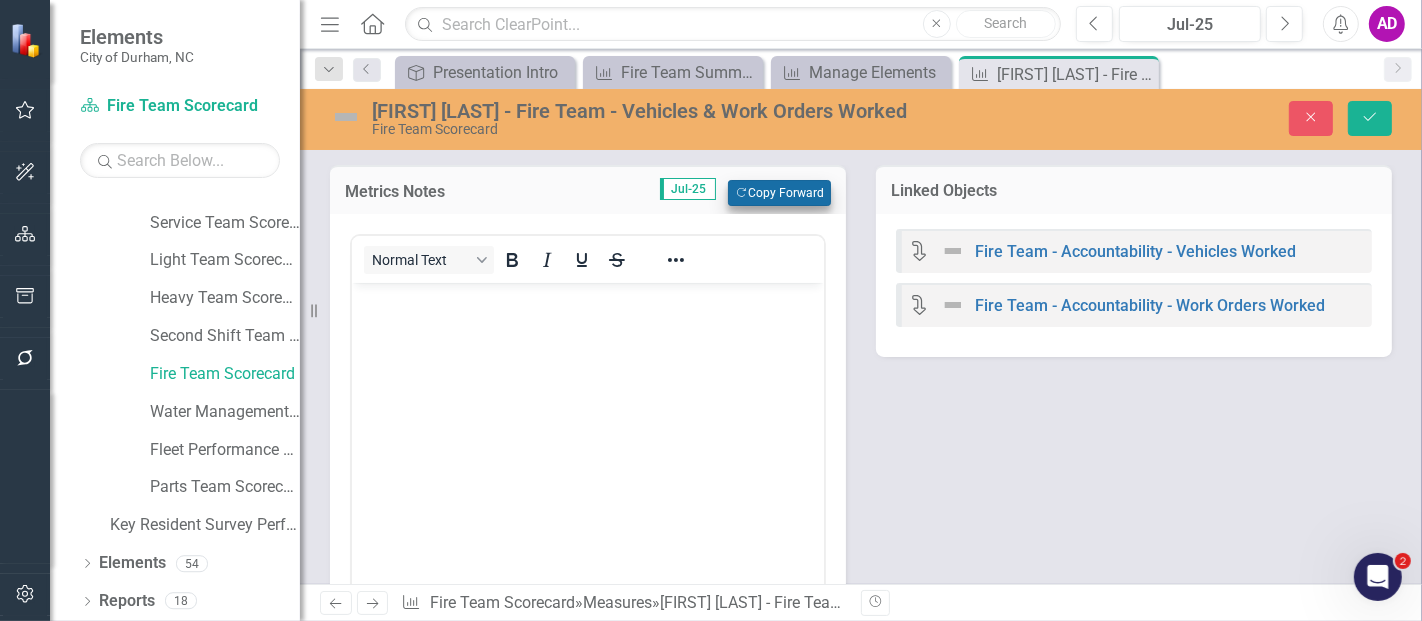 scroll, scrollTop: 0, scrollLeft: 0, axis: both 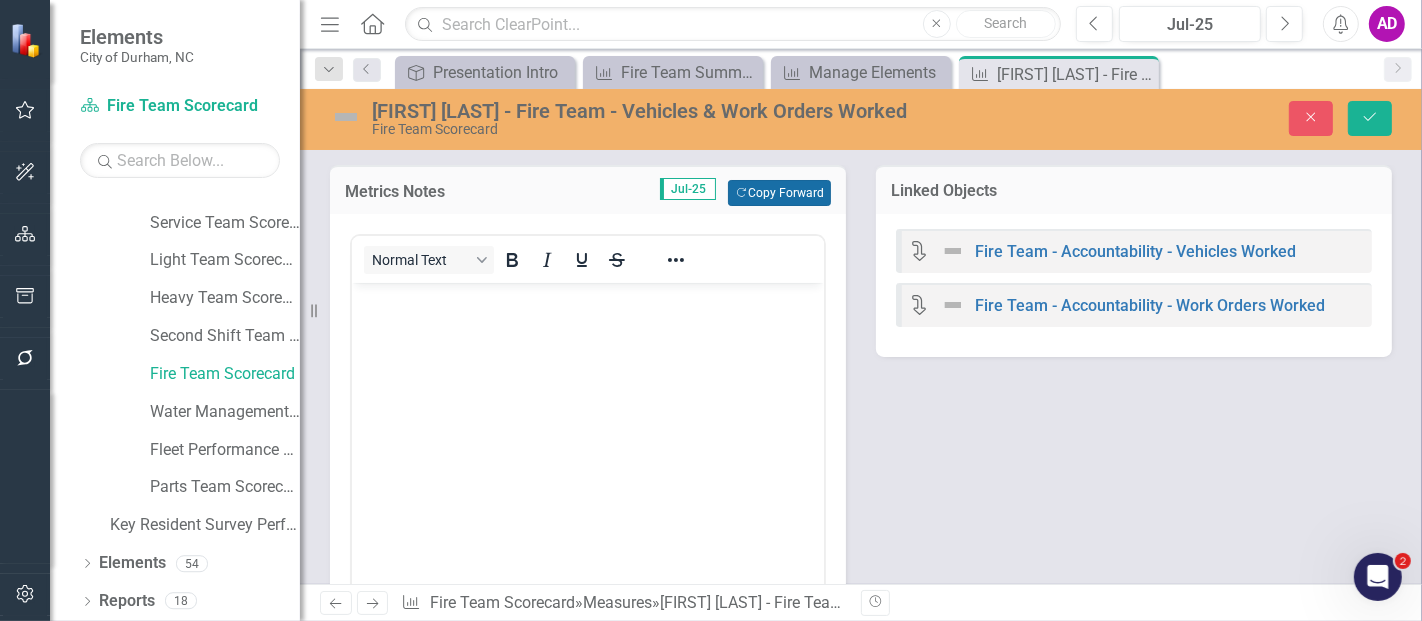 click on "Copy Forward  Copy Forward" at bounding box center (779, 193) 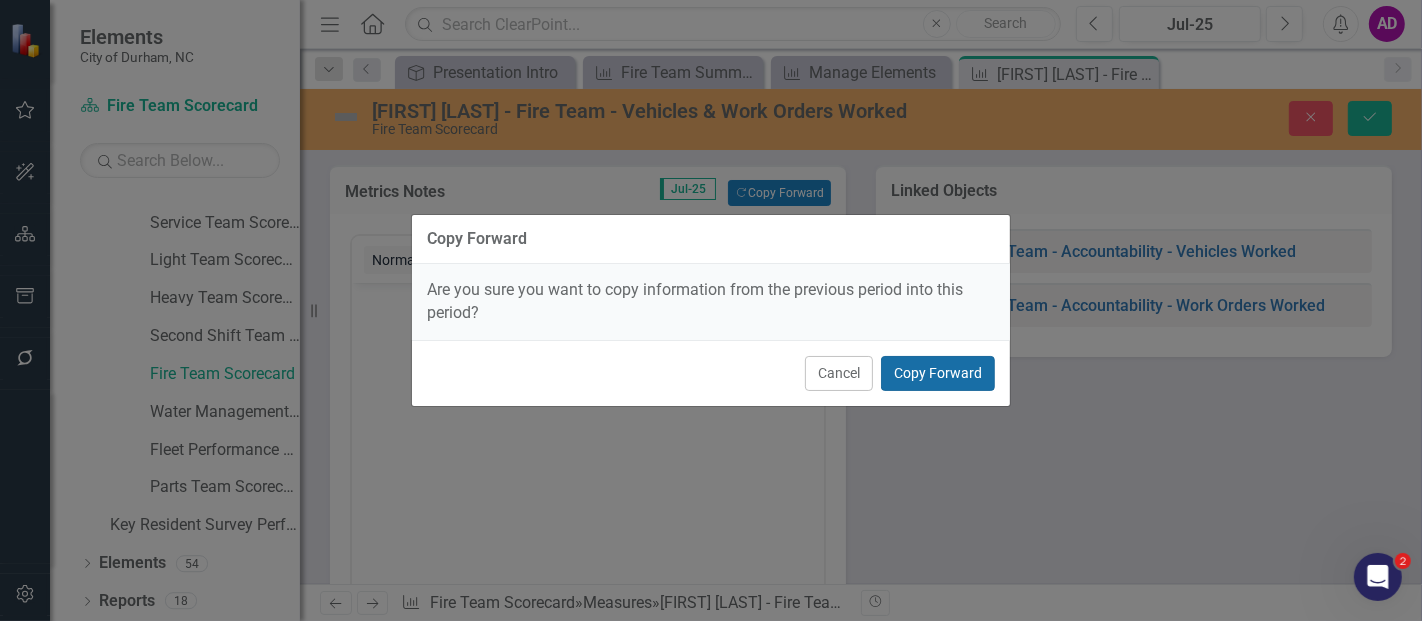 click on "Copy Forward" at bounding box center (938, 373) 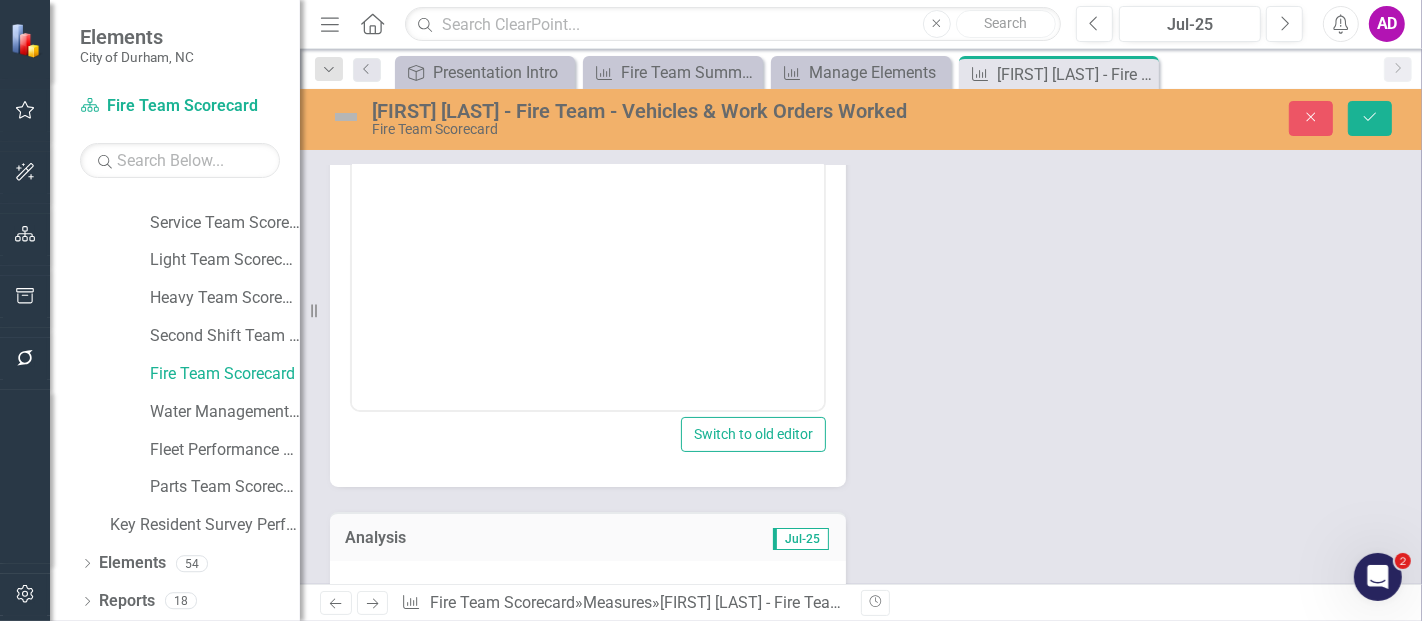 scroll, scrollTop: 444, scrollLeft: 0, axis: vertical 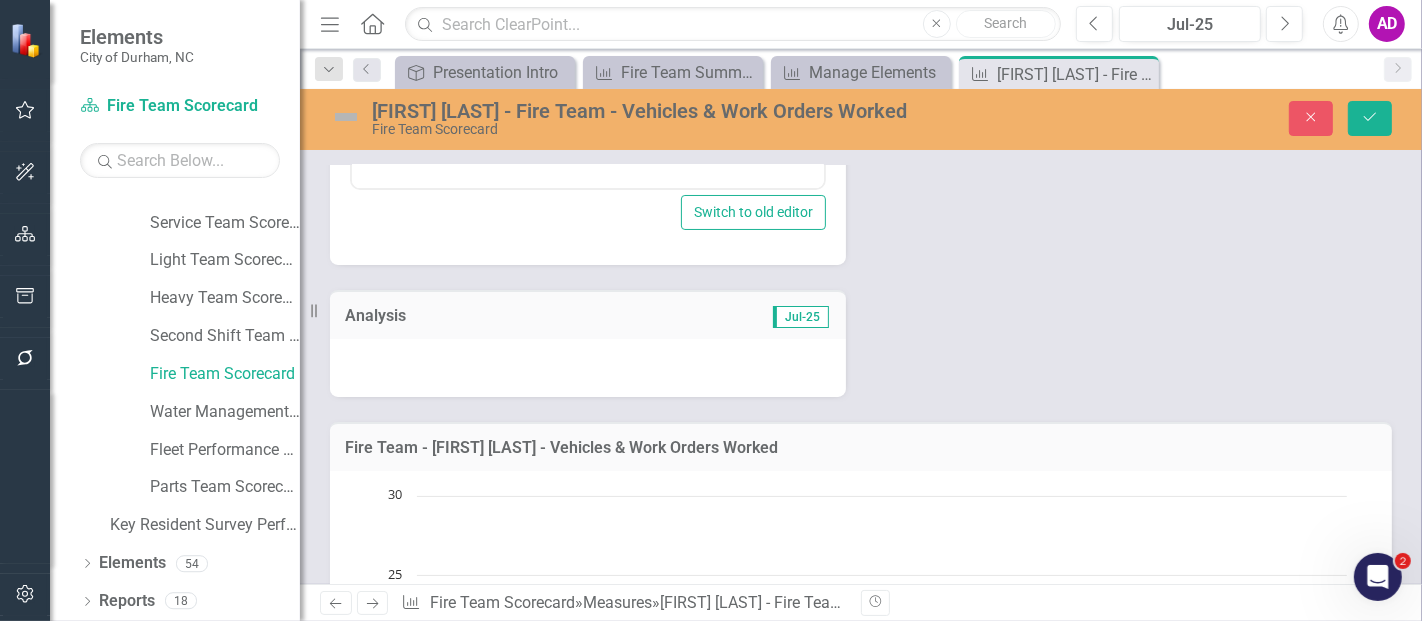 click at bounding box center (588, 368) 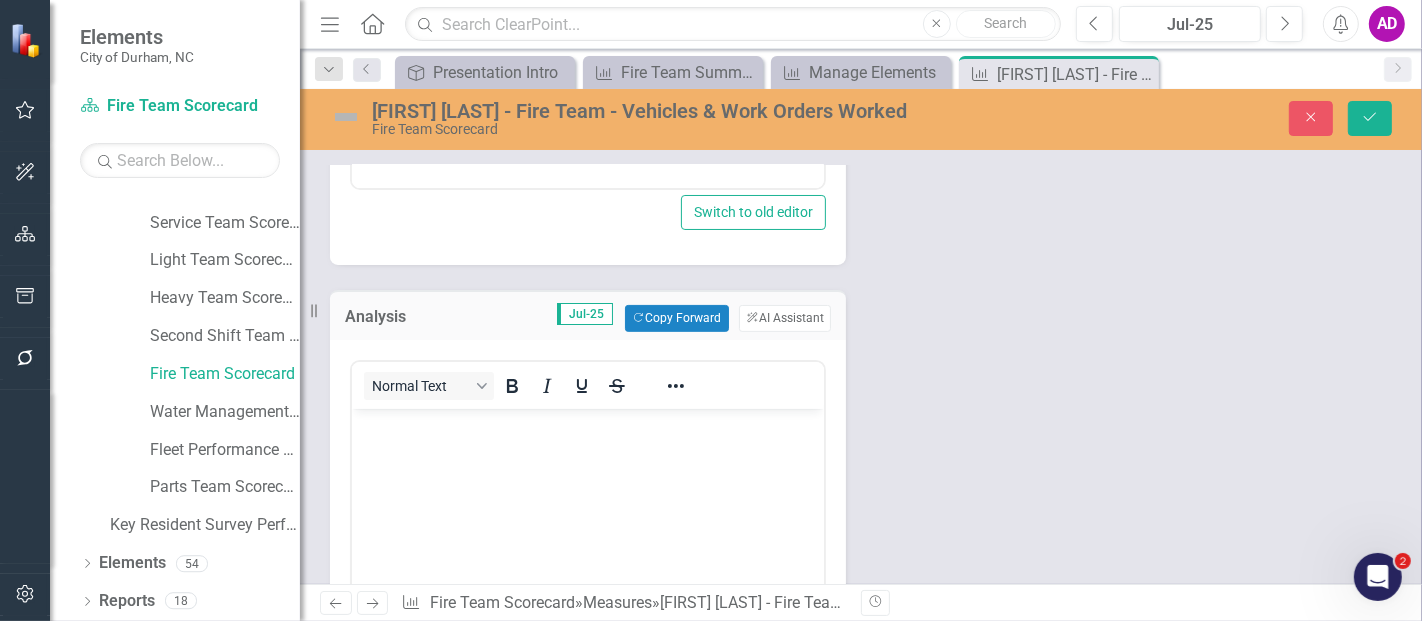 scroll, scrollTop: 0, scrollLeft: 0, axis: both 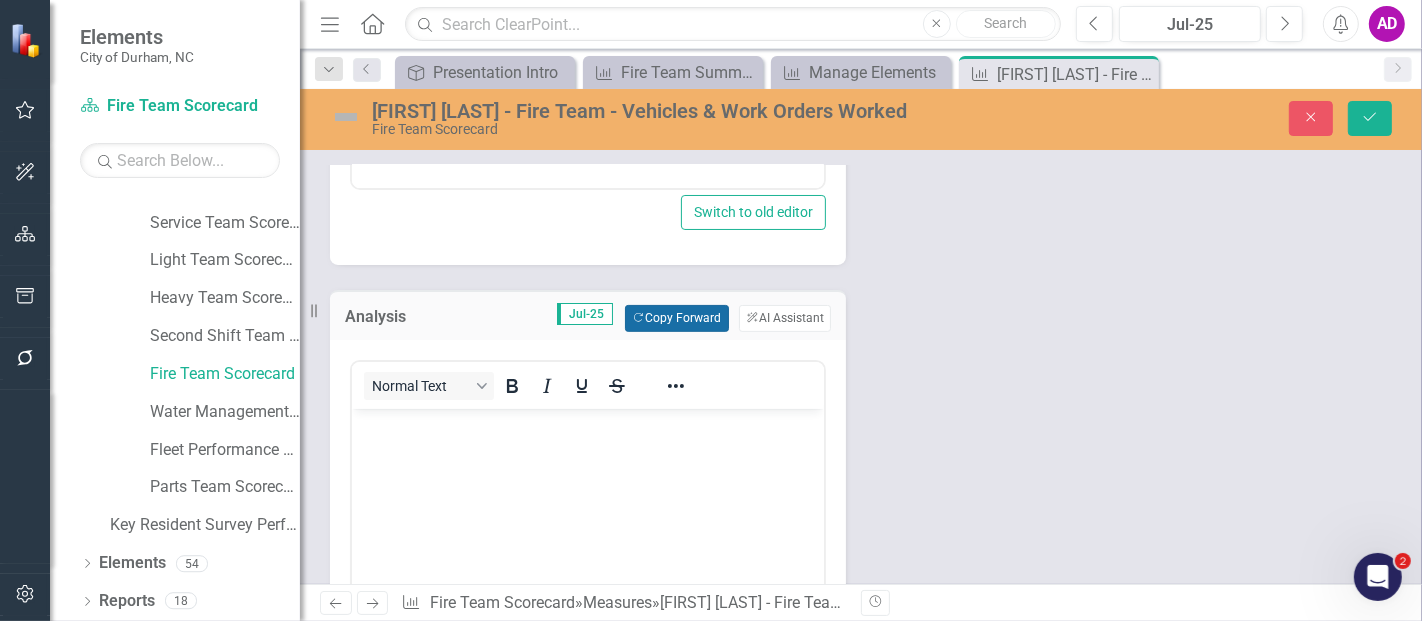 click on "Copy Forward  Copy Forward" at bounding box center (676, 318) 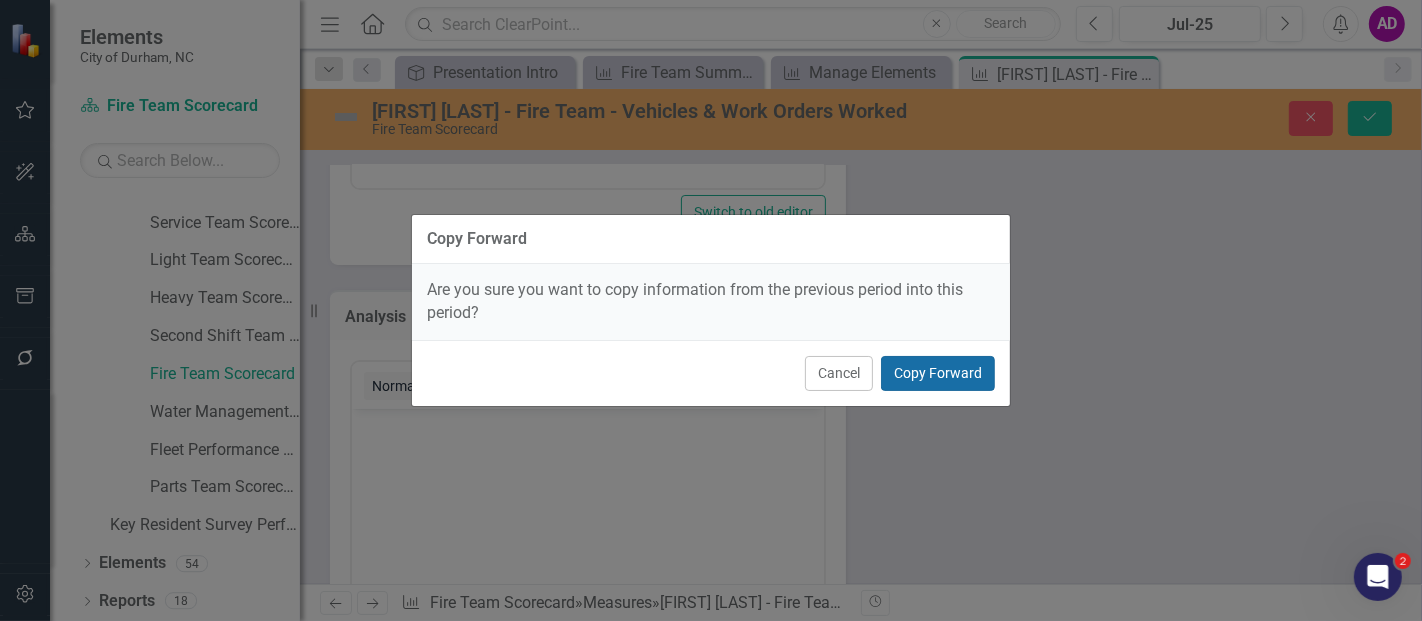 click on "Copy Forward" at bounding box center [938, 373] 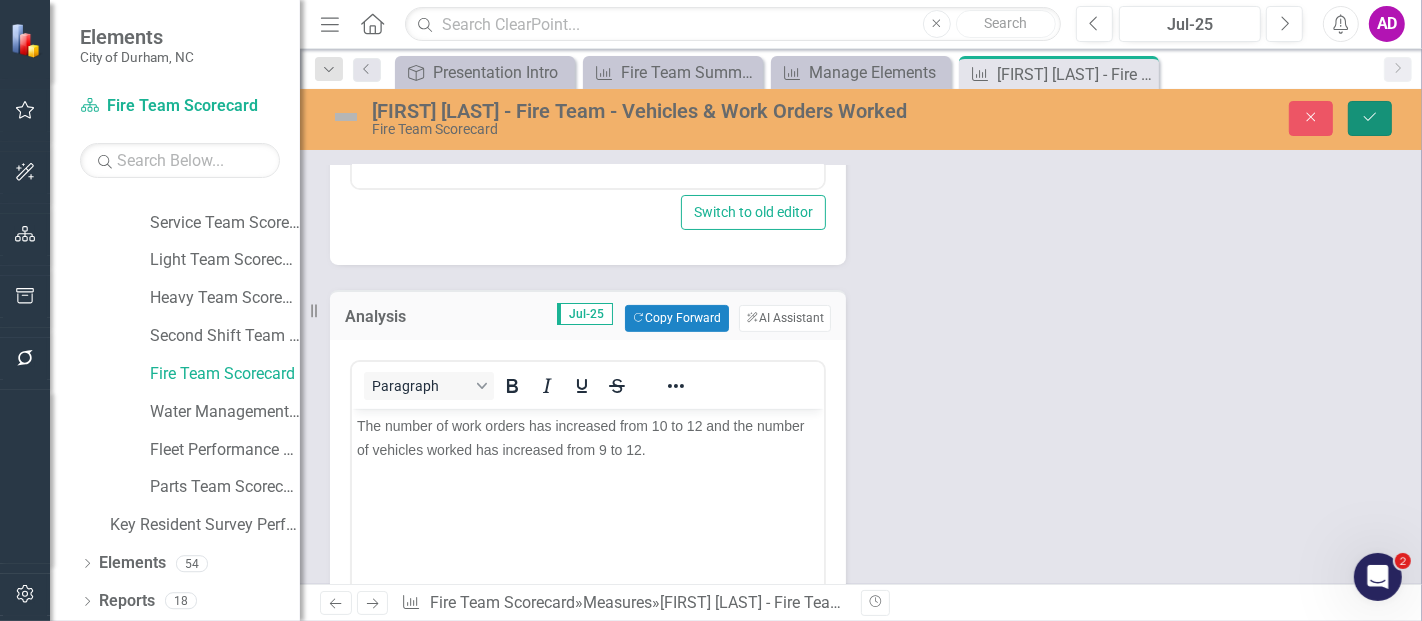 click on "Save" 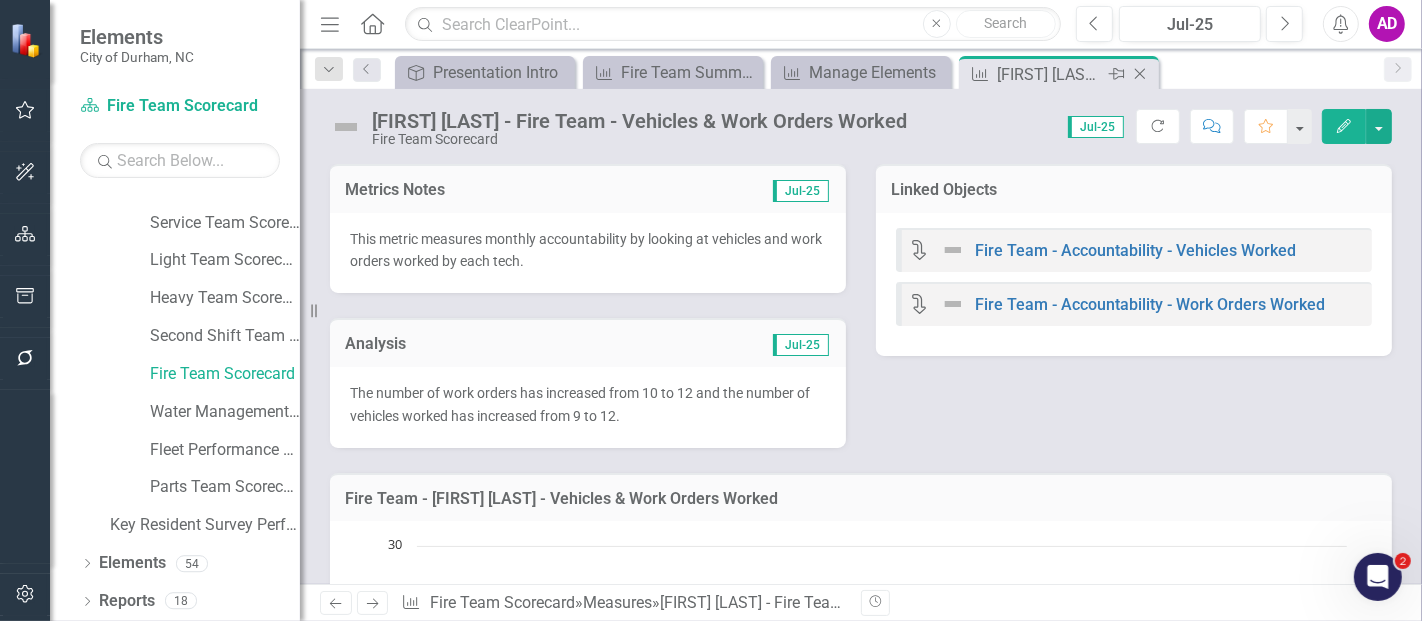 click on "Close" 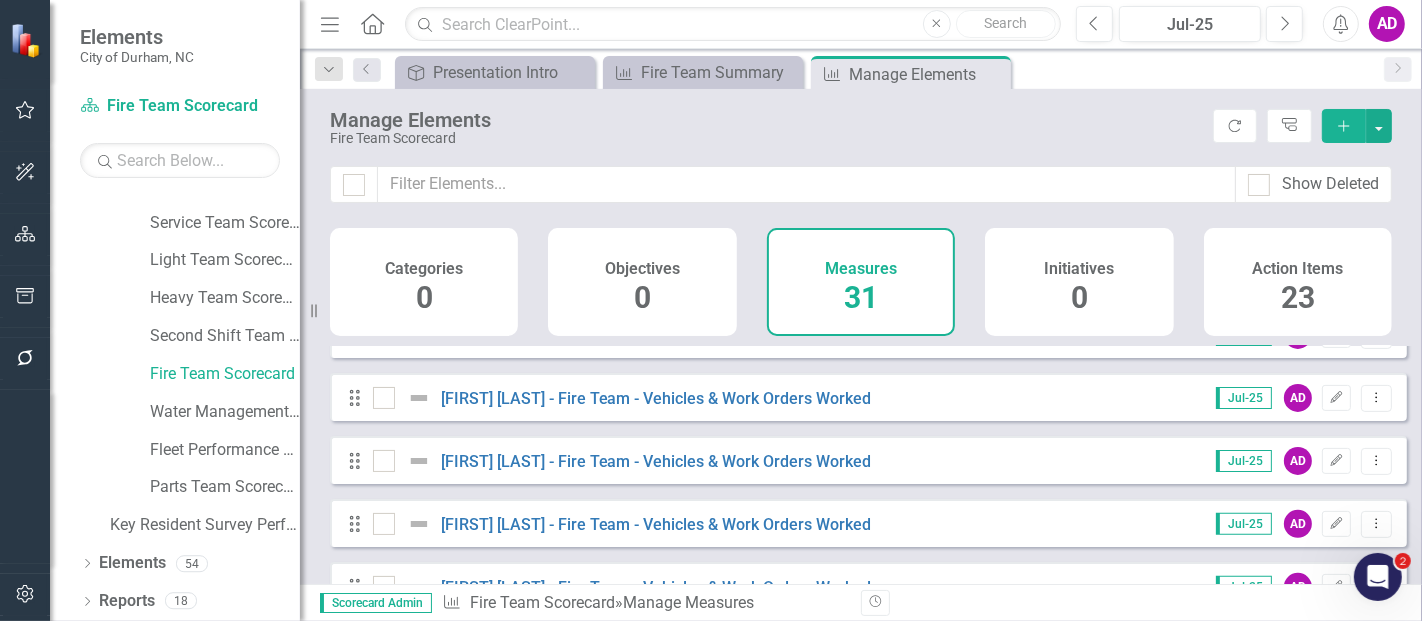 scroll, scrollTop: 555, scrollLeft: 0, axis: vertical 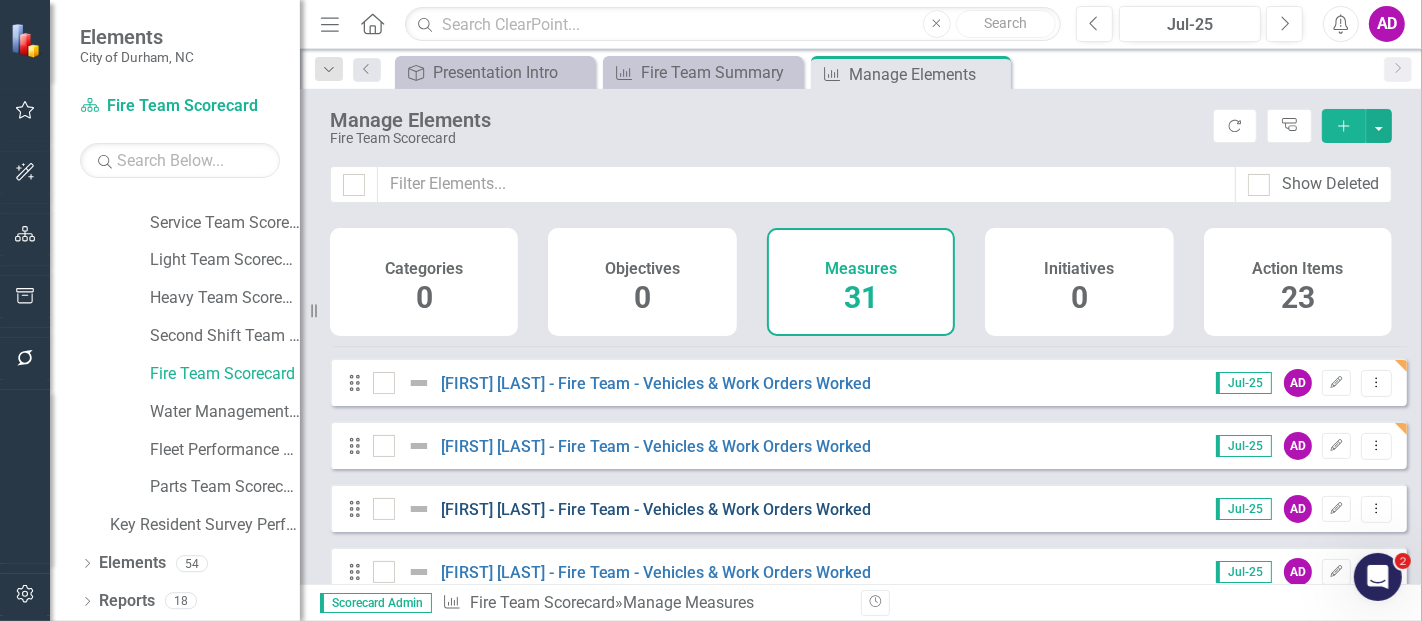 click on "[FIRST] [LAST] - Fire Team - Vehicles & Work Orders Worked" at bounding box center (656, 509) 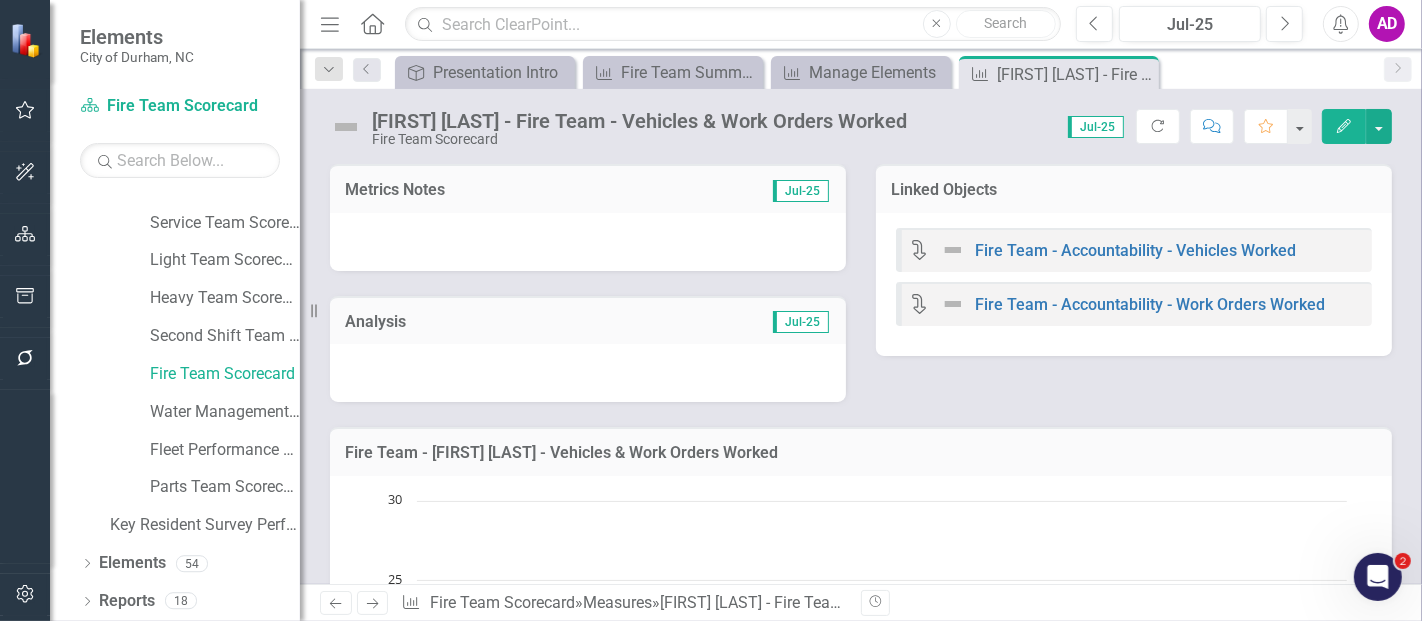 click at bounding box center [588, 242] 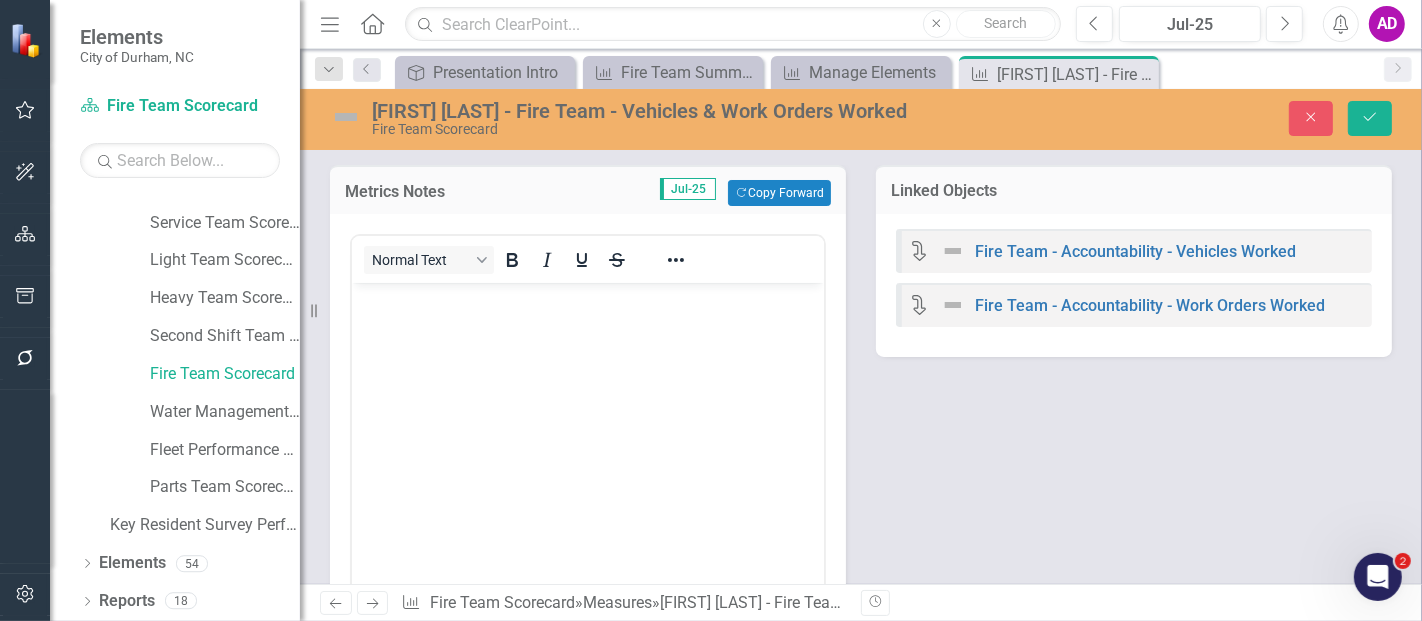 scroll, scrollTop: 0, scrollLeft: 0, axis: both 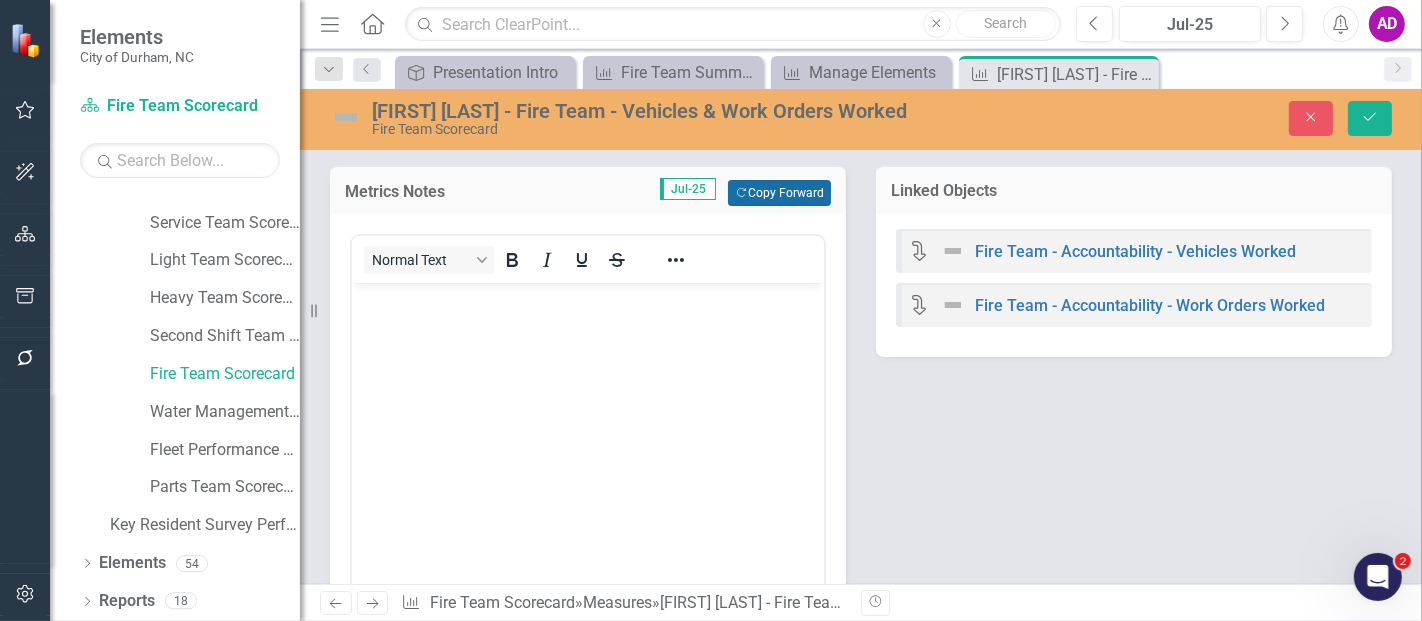 click on "Copy Forward  Copy Forward" at bounding box center [779, 193] 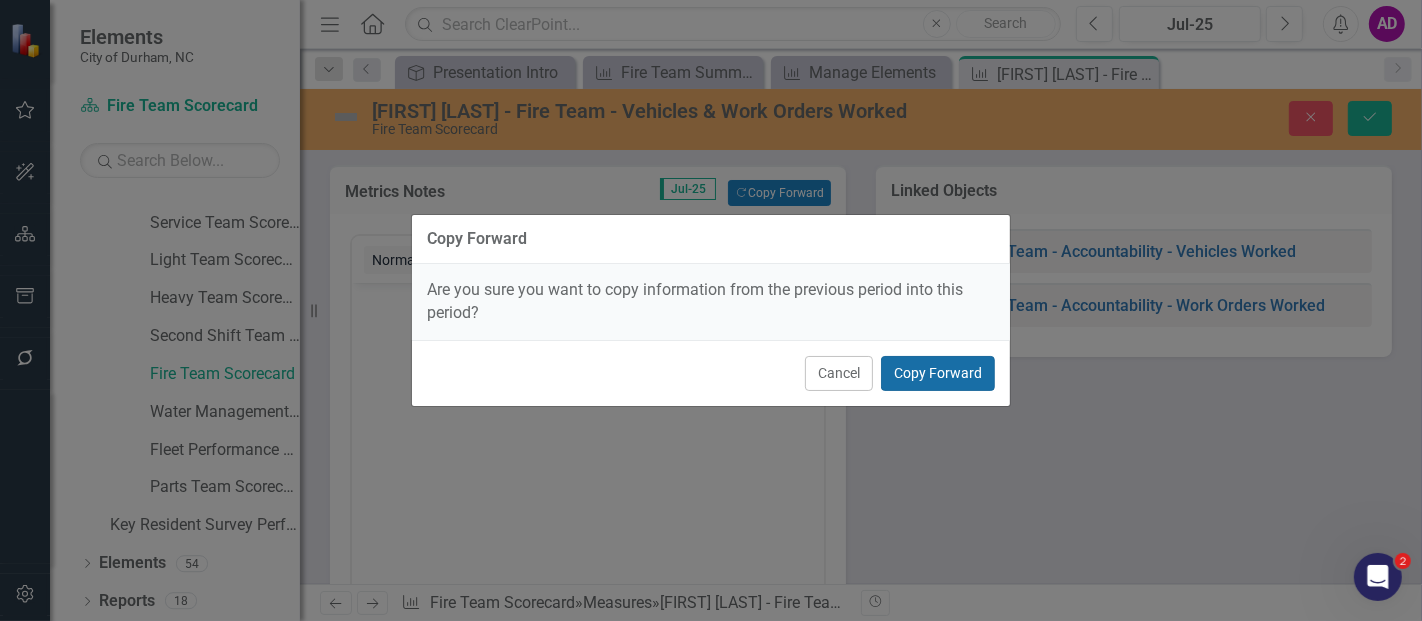 click on "Copy Forward" at bounding box center (938, 373) 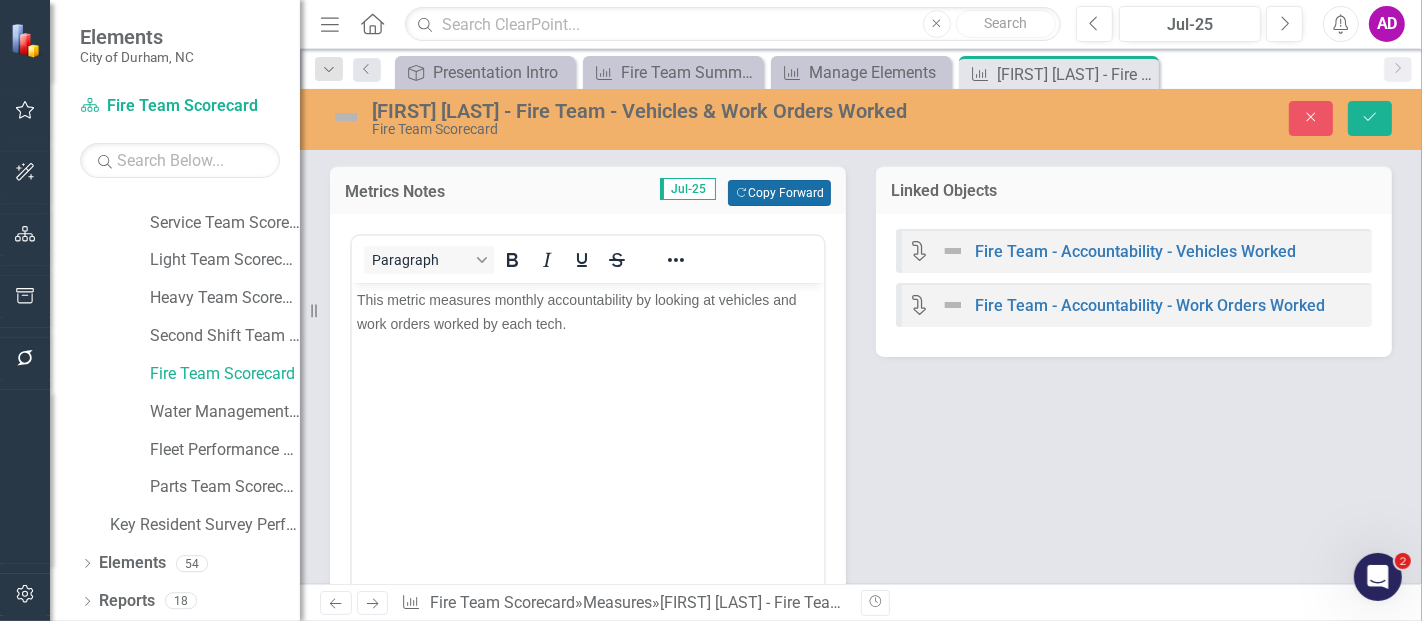 scroll, scrollTop: 333, scrollLeft: 0, axis: vertical 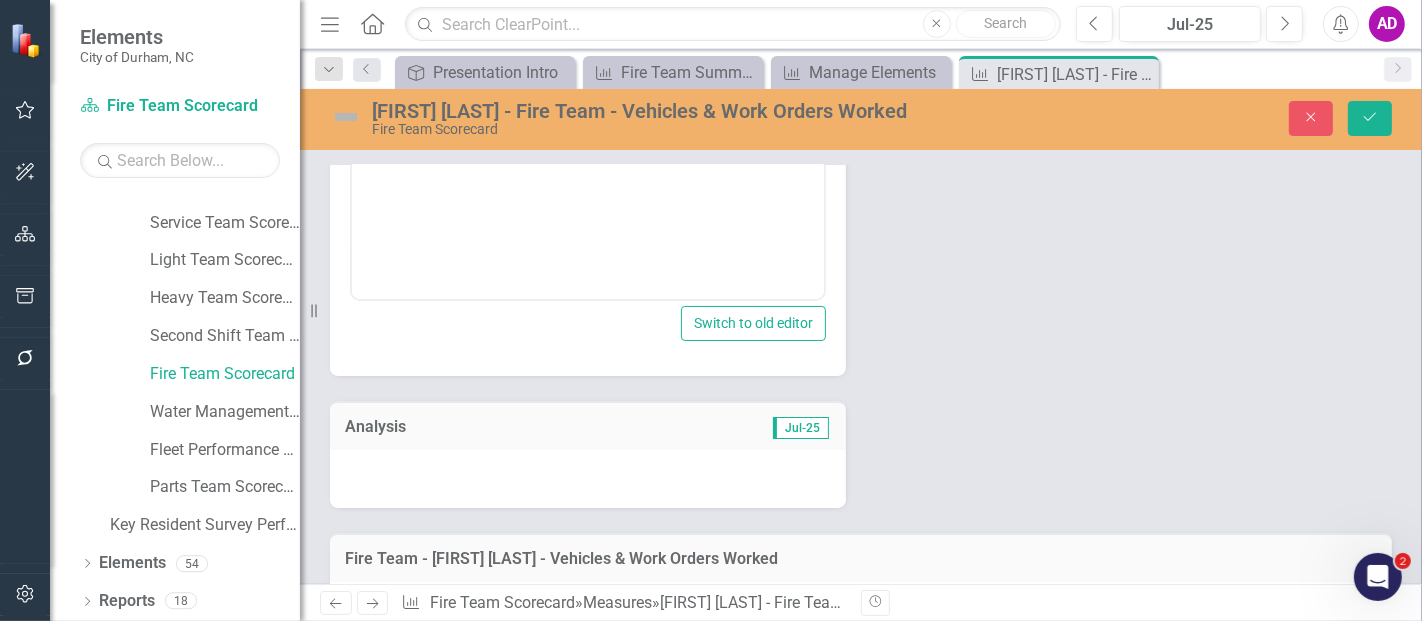 click at bounding box center [588, 479] 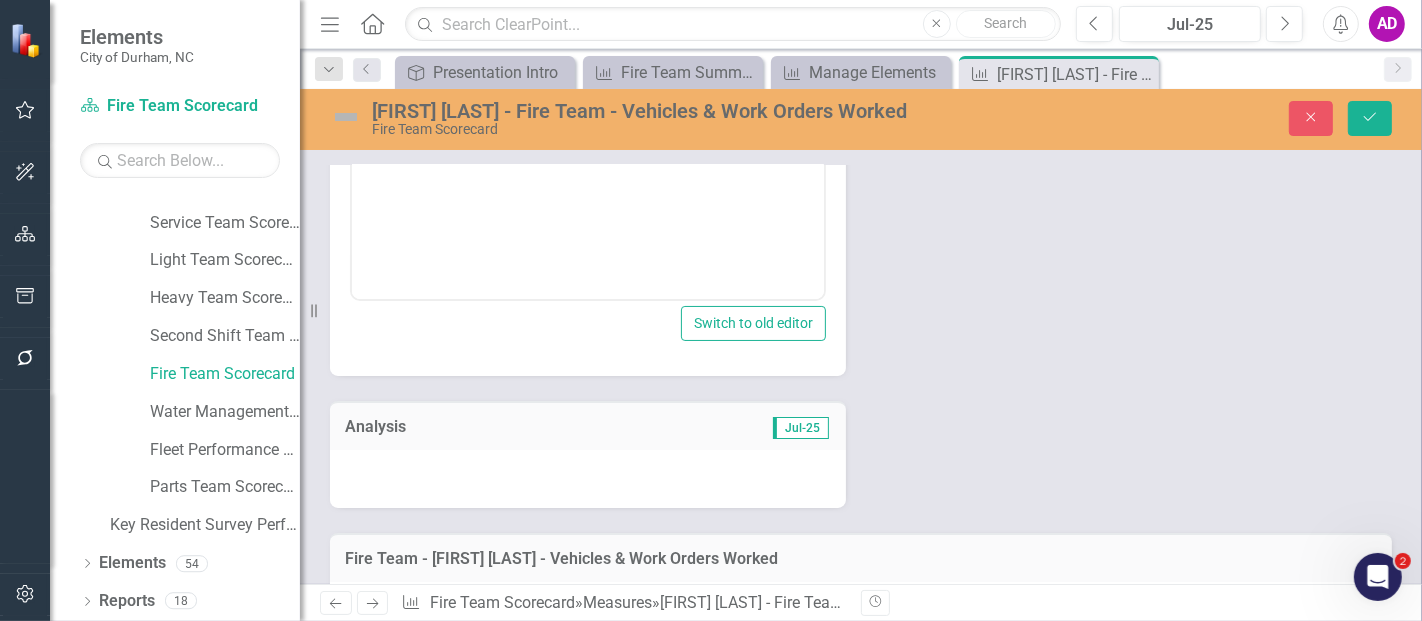 click at bounding box center [588, 479] 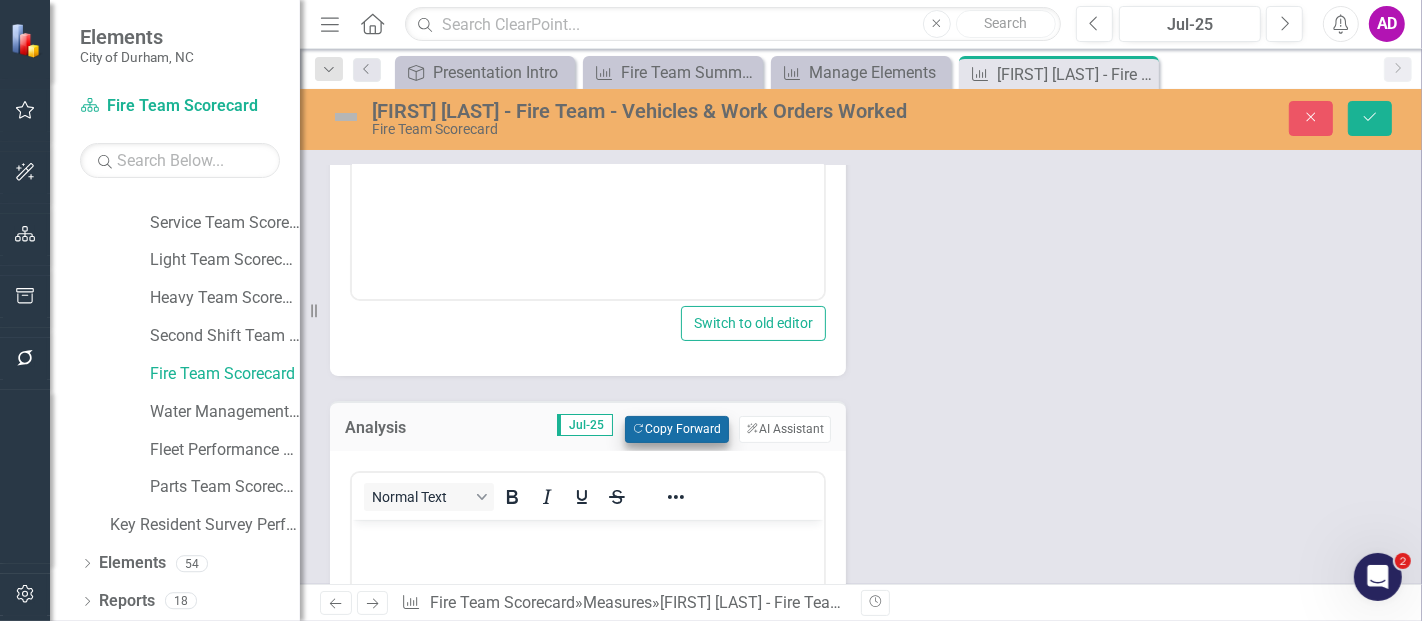 scroll, scrollTop: 0, scrollLeft: 0, axis: both 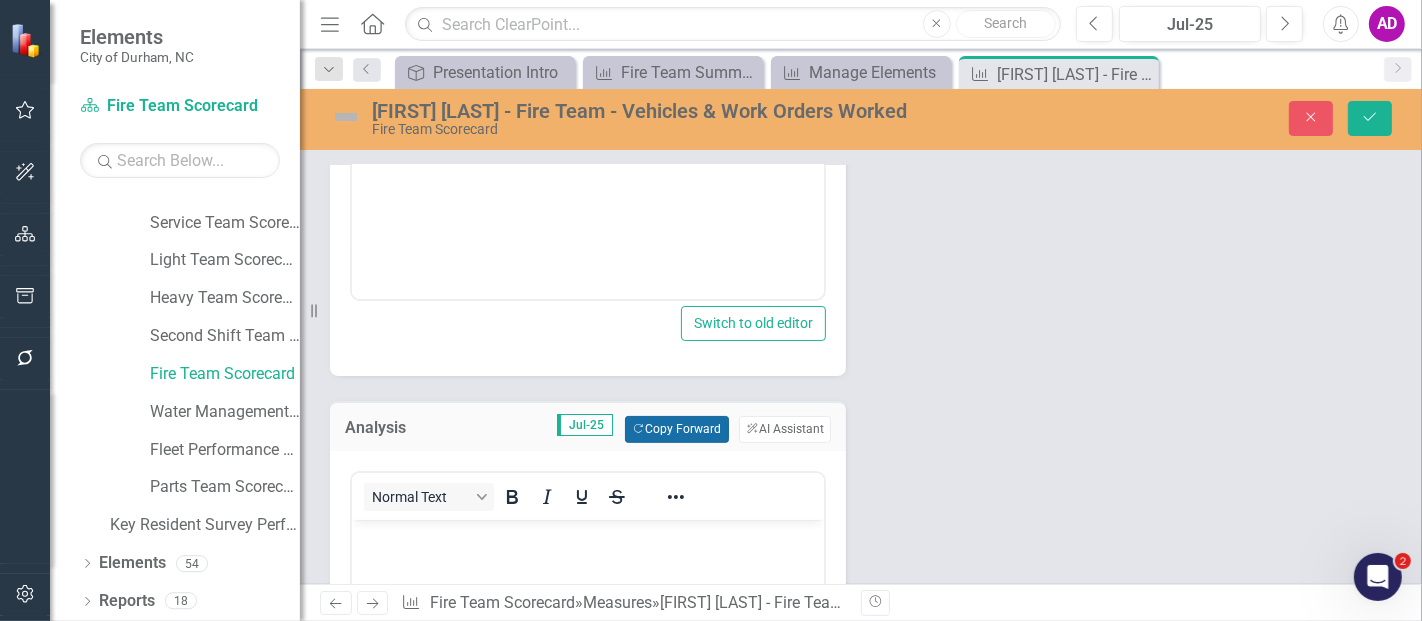 click on "Copy Forward  Copy Forward" at bounding box center (676, 429) 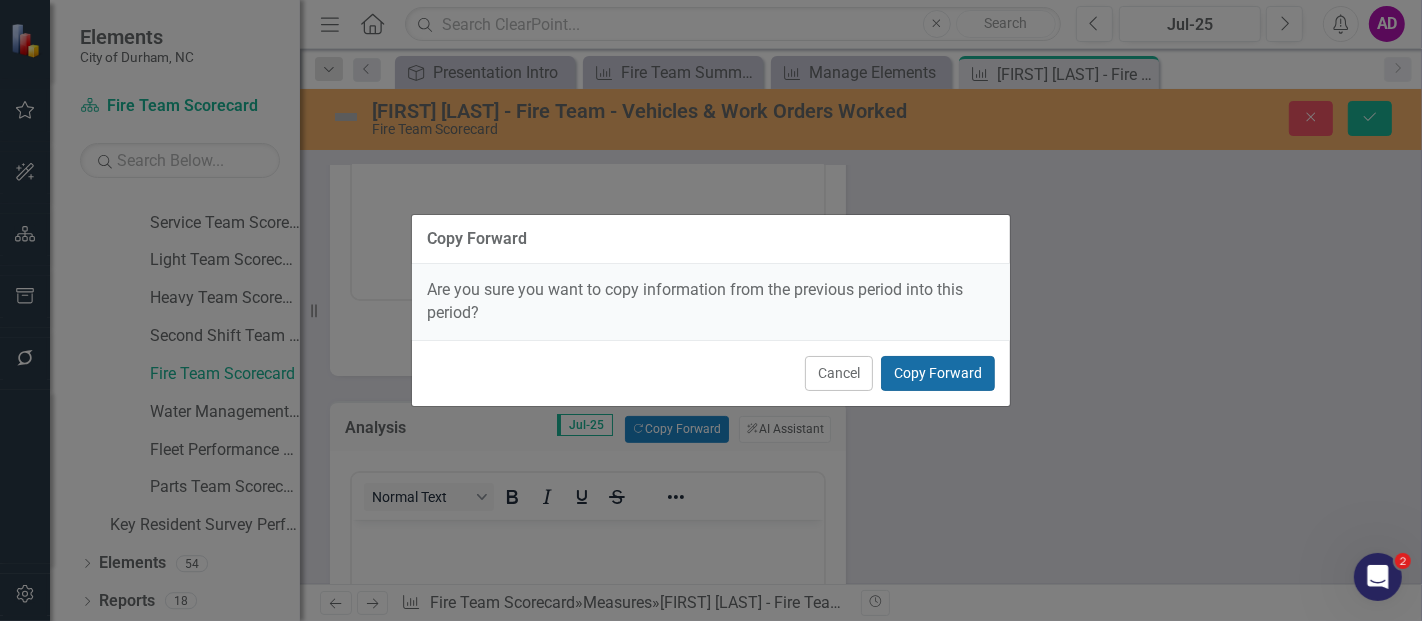 click on "Copy Forward" at bounding box center (938, 373) 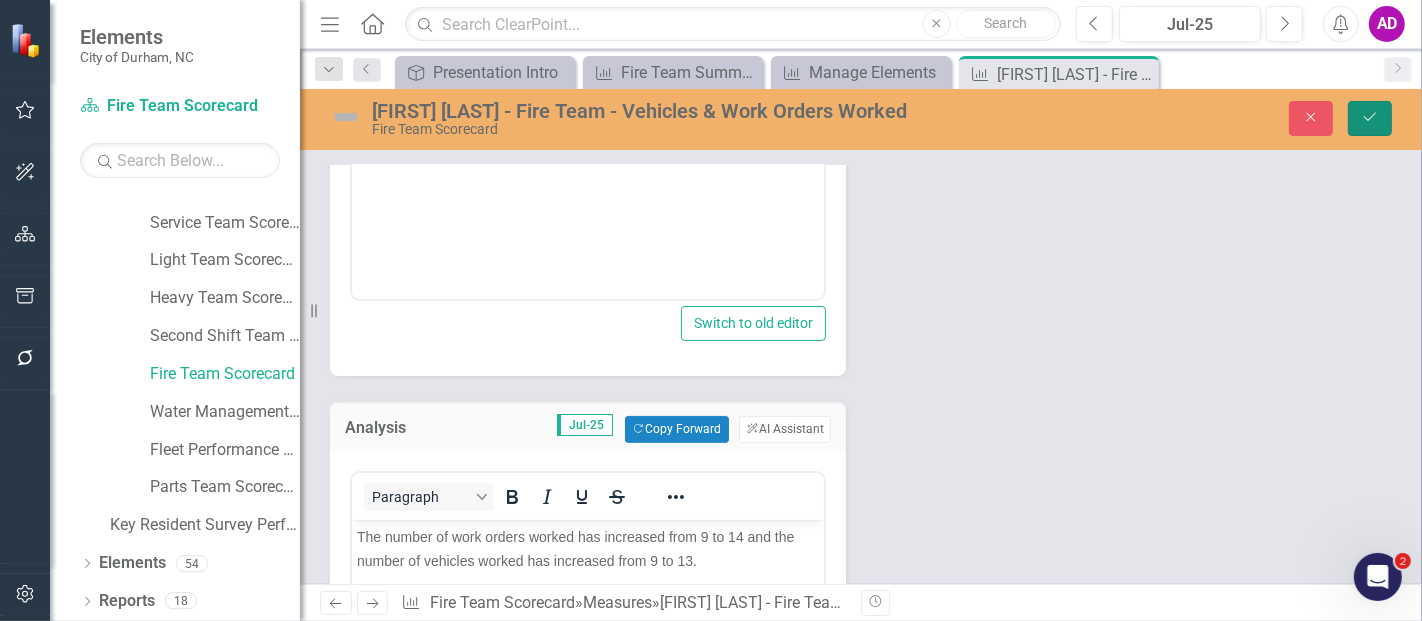 click on "Save" 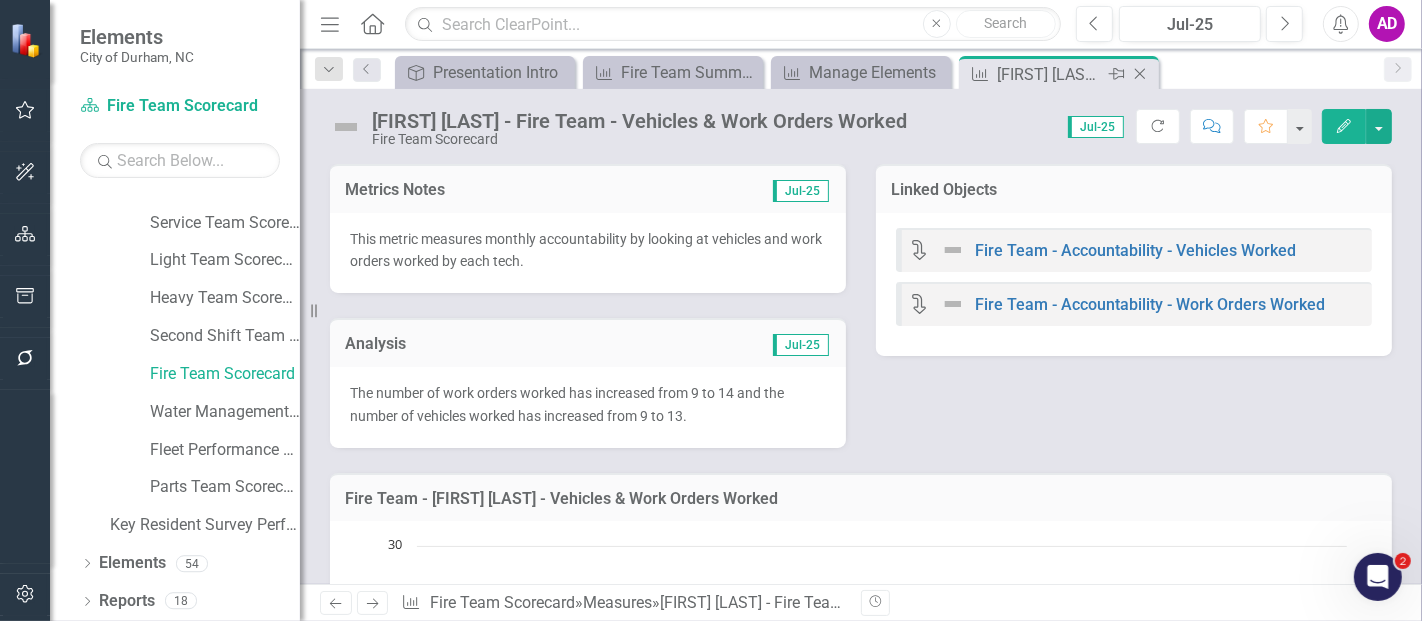 click 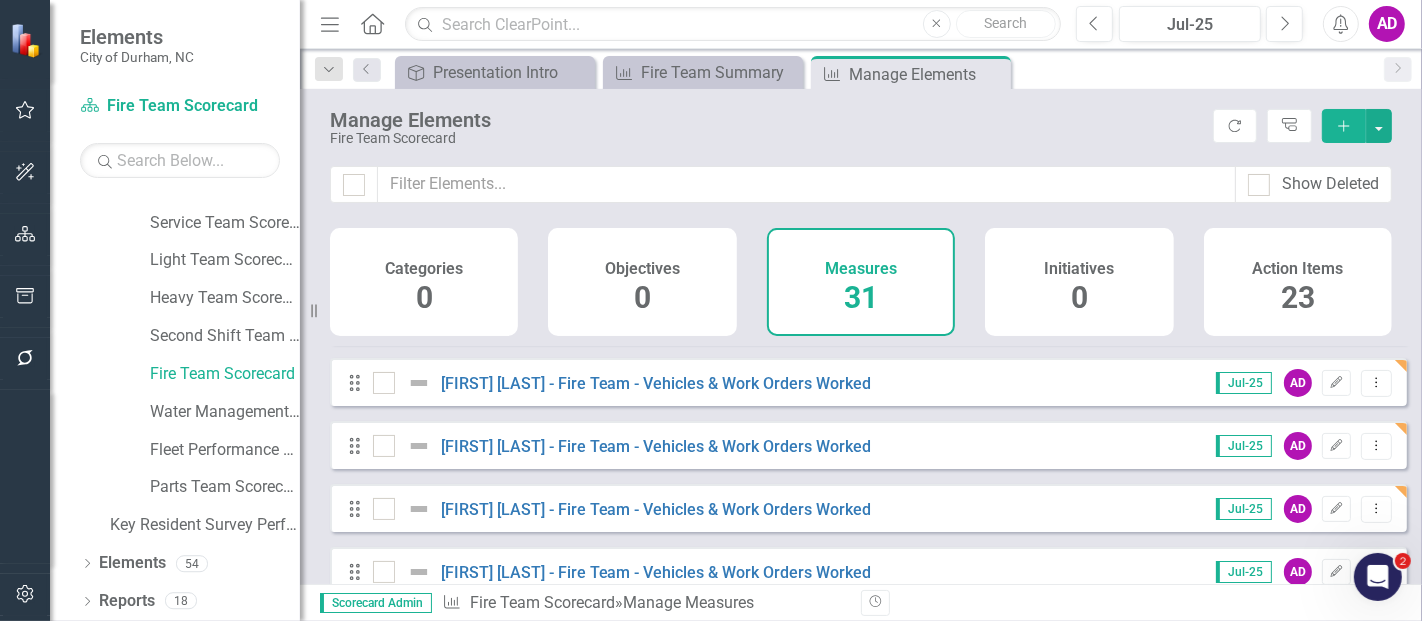 scroll, scrollTop: 666, scrollLeft: 0, axis: vertical 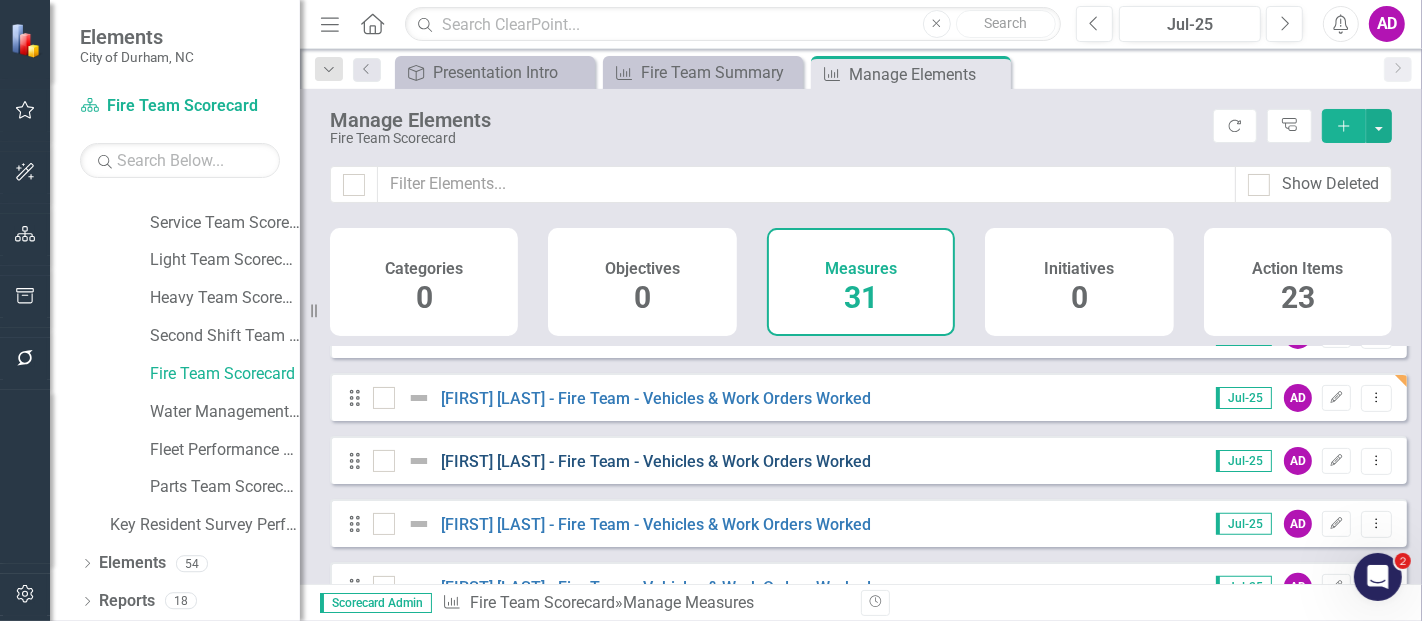 click on "[FIRST] [LAST] - Fire Team - Vehicles & Work Orders Worked" at bounding box center [656, 461] 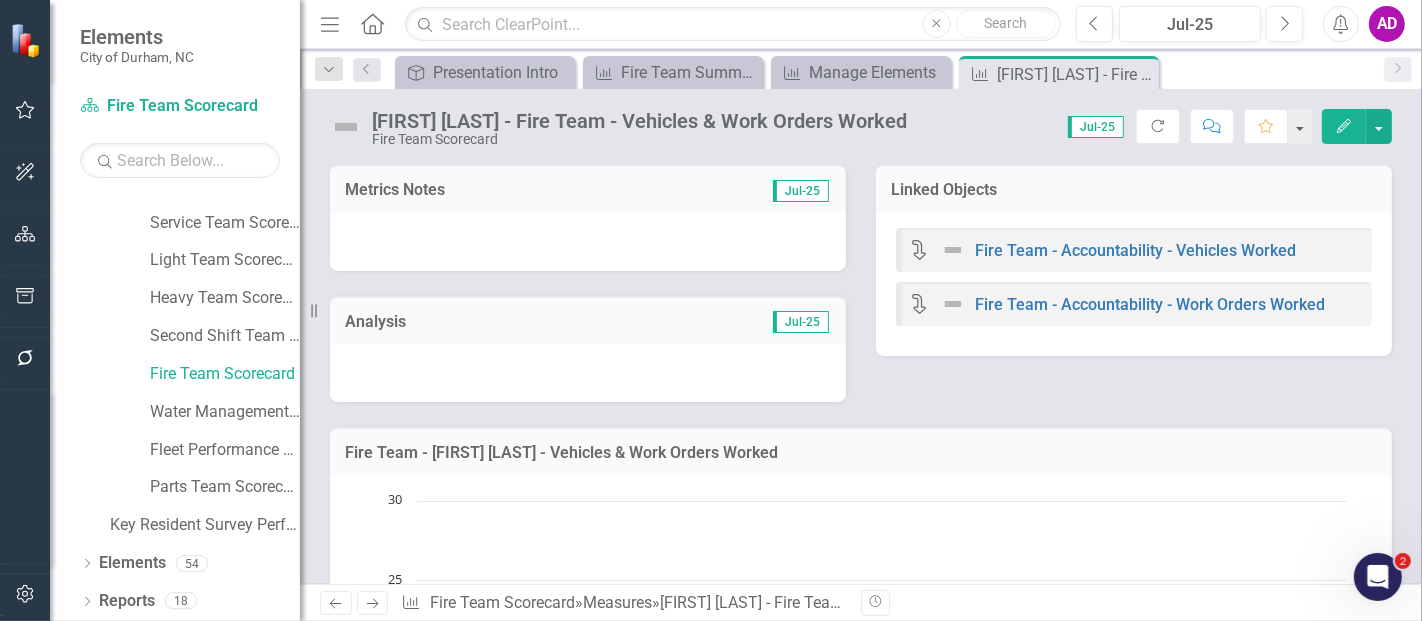 click at bounding box center (588, 242) 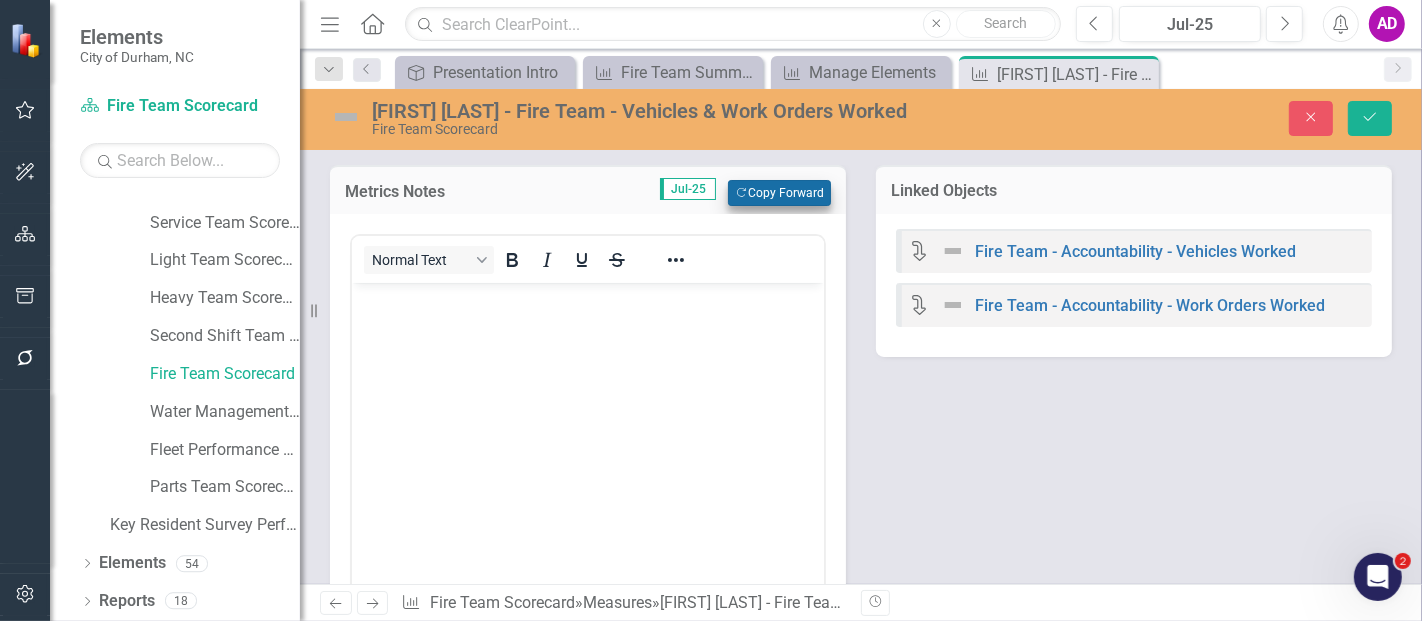 scroll, scrollTop: 0, scrollLeft: 0, axis: both 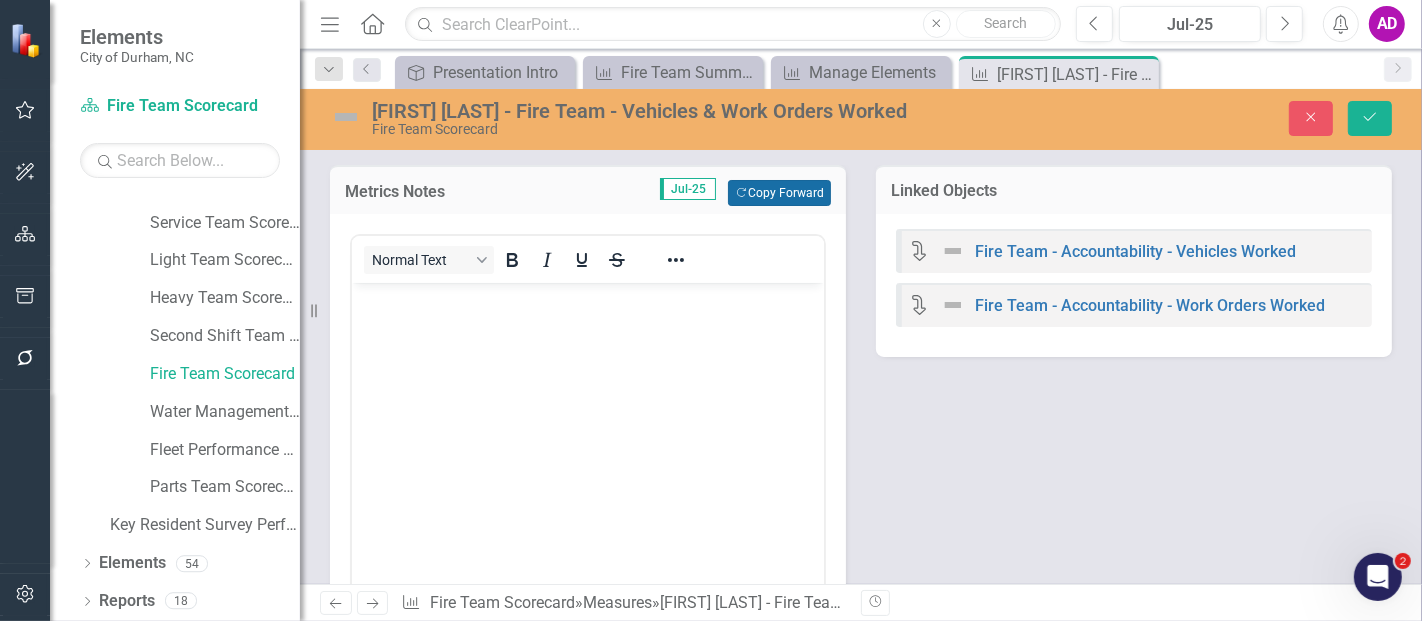 click on "Copy Forward  Copy Forward" at bounding box center (779, 193) 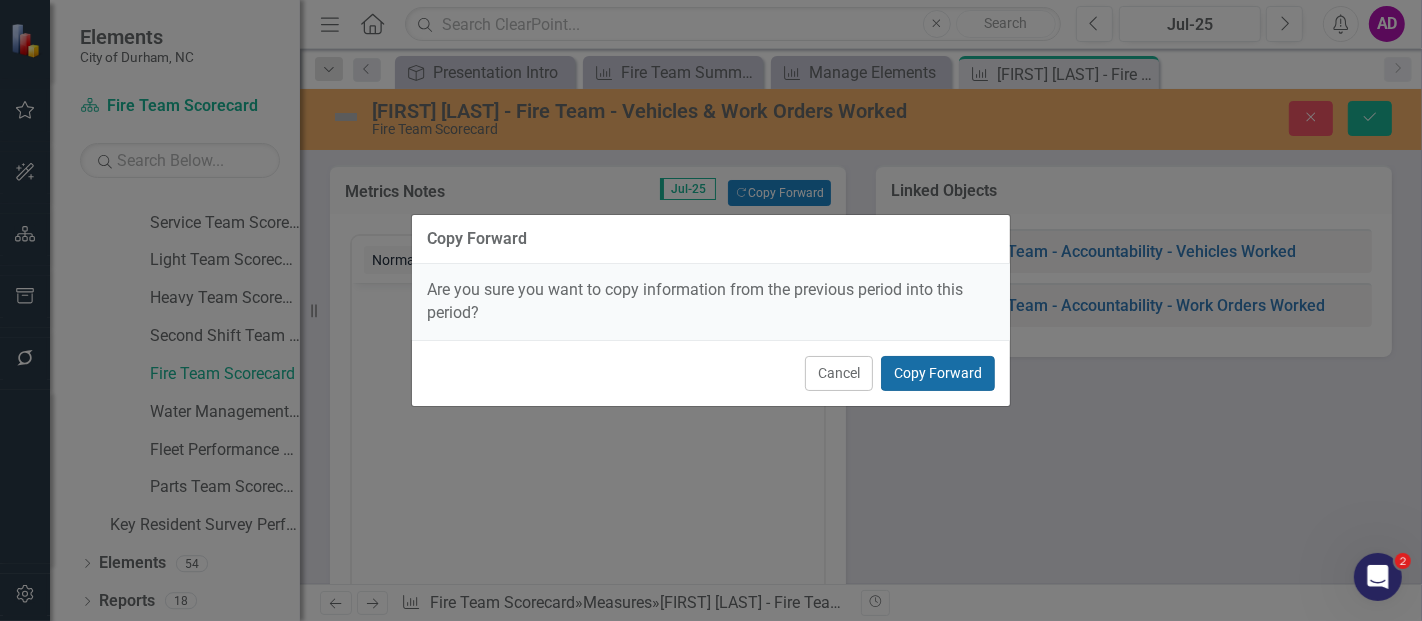 click on "Copy Forward" at bounding box center (938, 373) 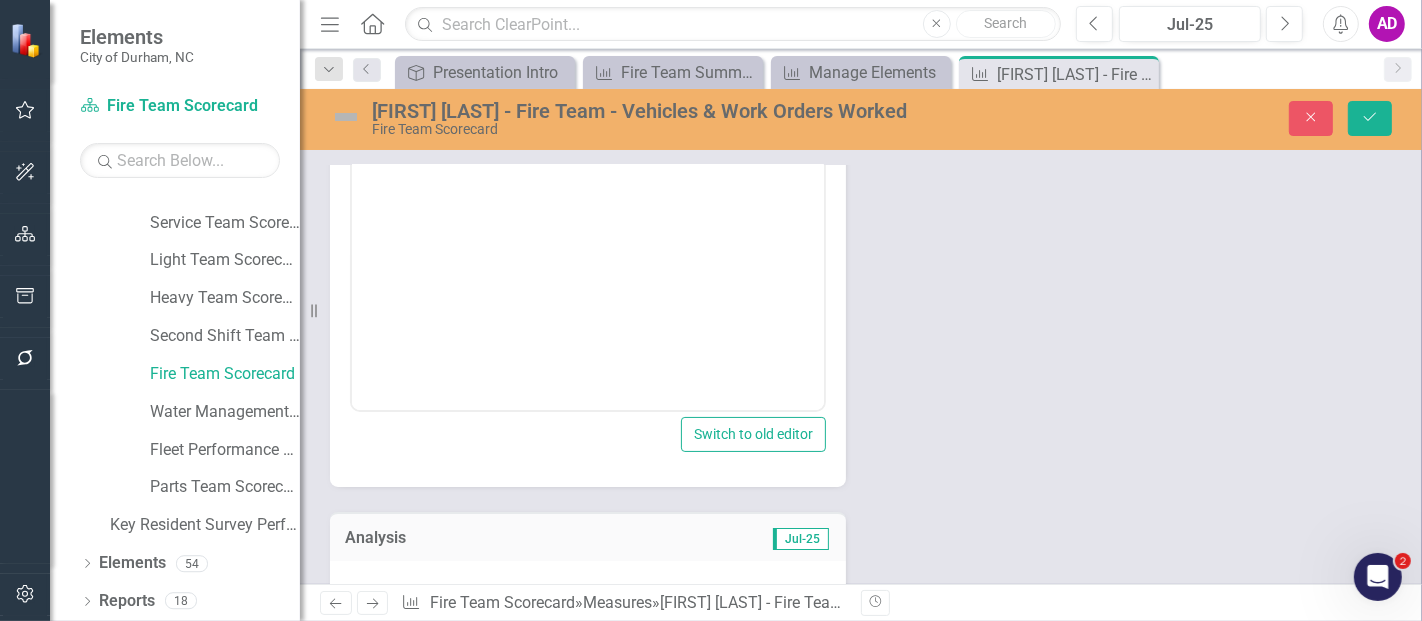 scroll, scrollTop: 333, scrollLeft: 0, axis: vertical 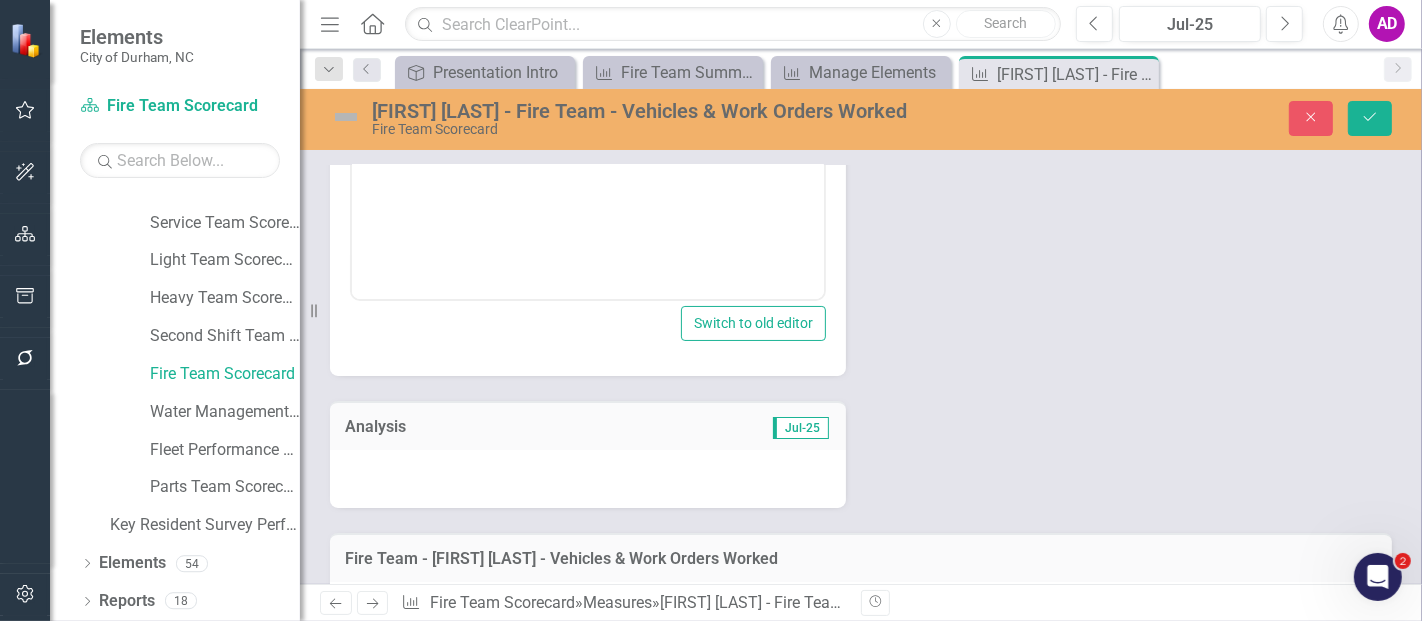 click at bounding box center [588, 479] 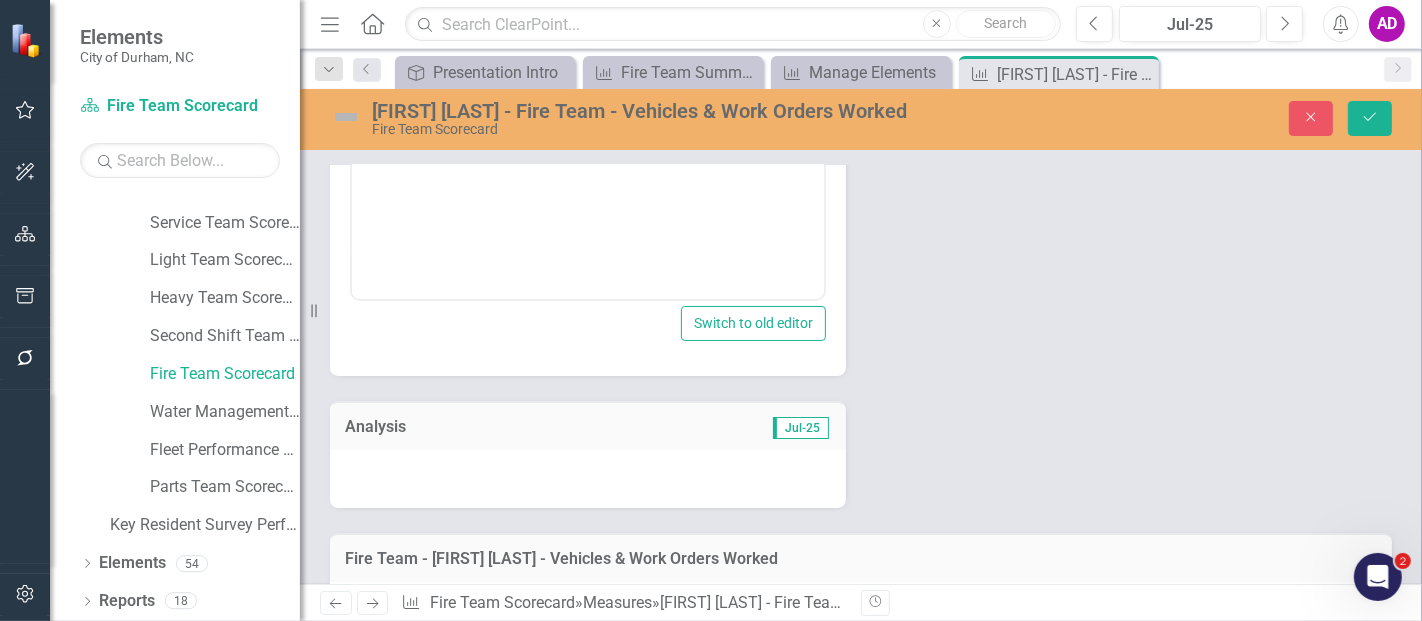 click at bounding box center [588, 479] 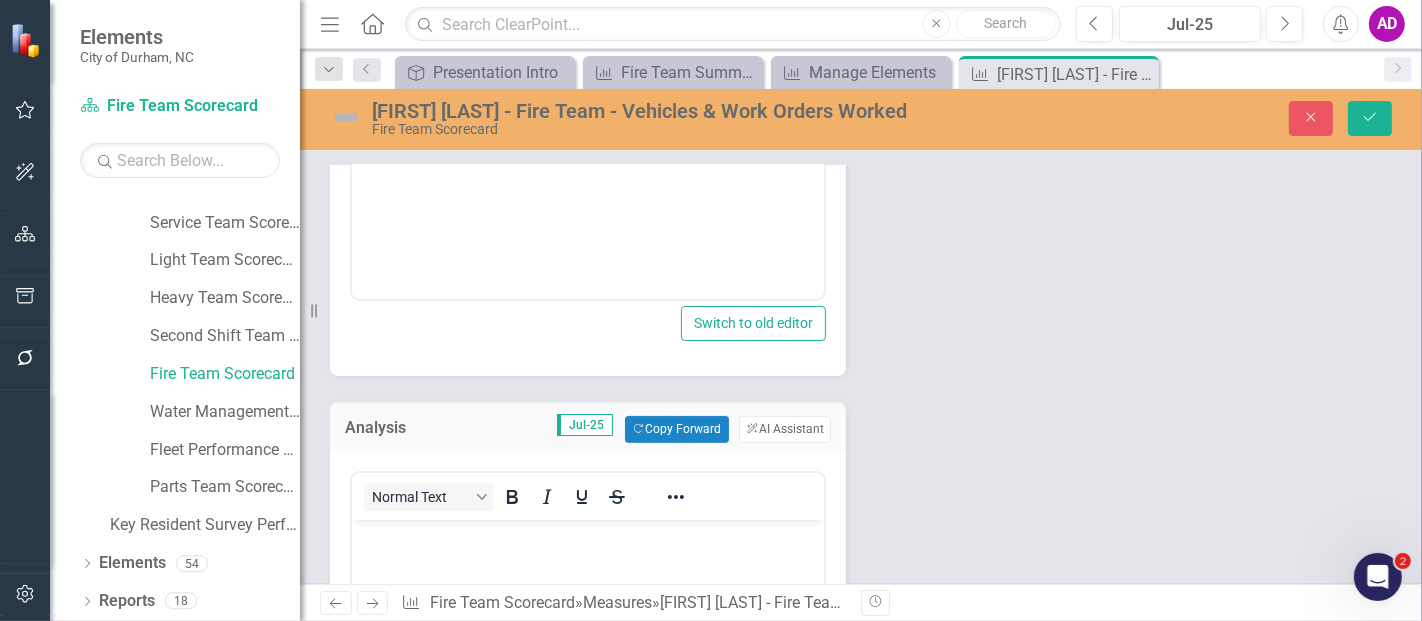 scroll, scrollTop: 0, scrollLeft: 0, axis: both 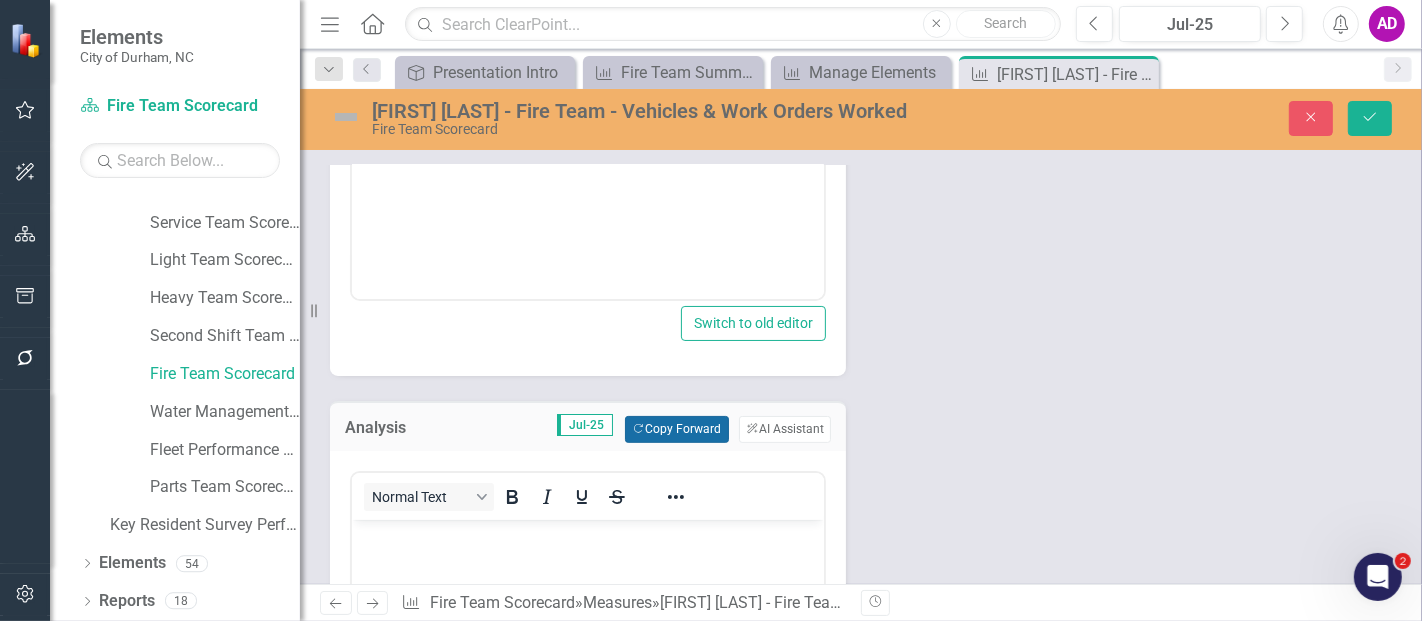 click on "Copy Forward  Copy Forward" at bounding box center (676, 429) 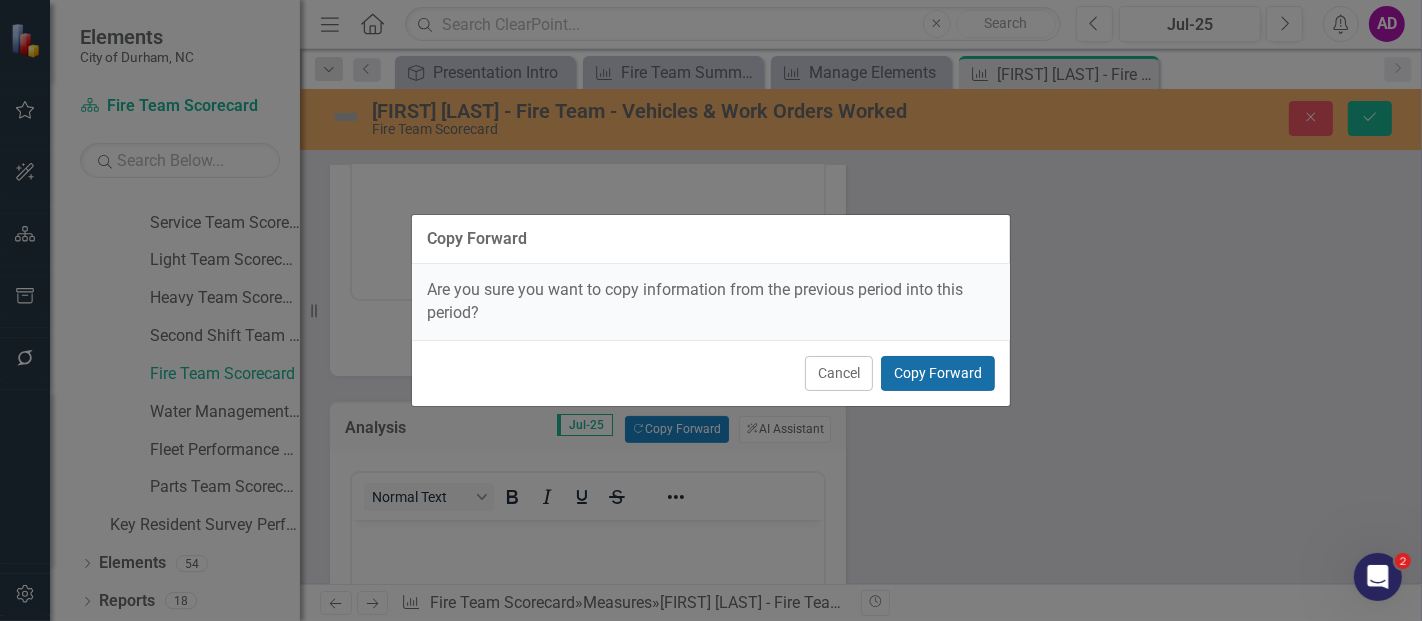 click on "Copy Forward" at bounding box center [938, 373] 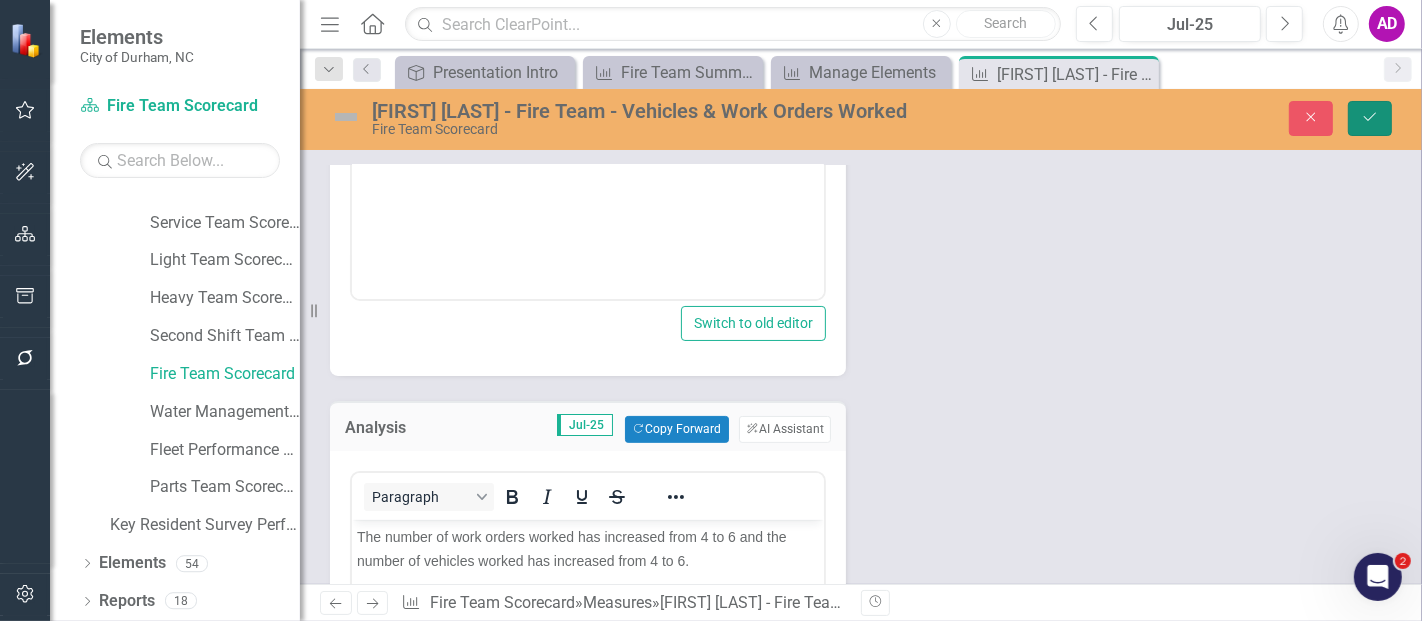 click on "Save" at bounding box center (1370, 118) 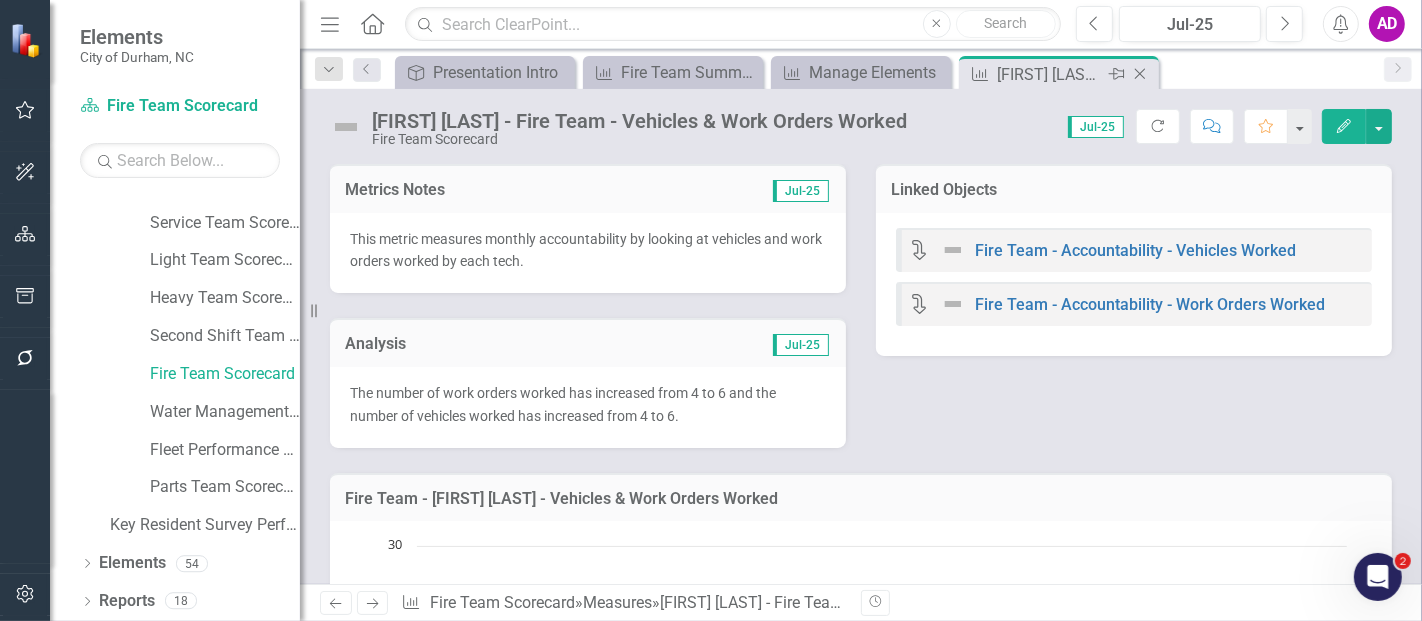 click on "Close" 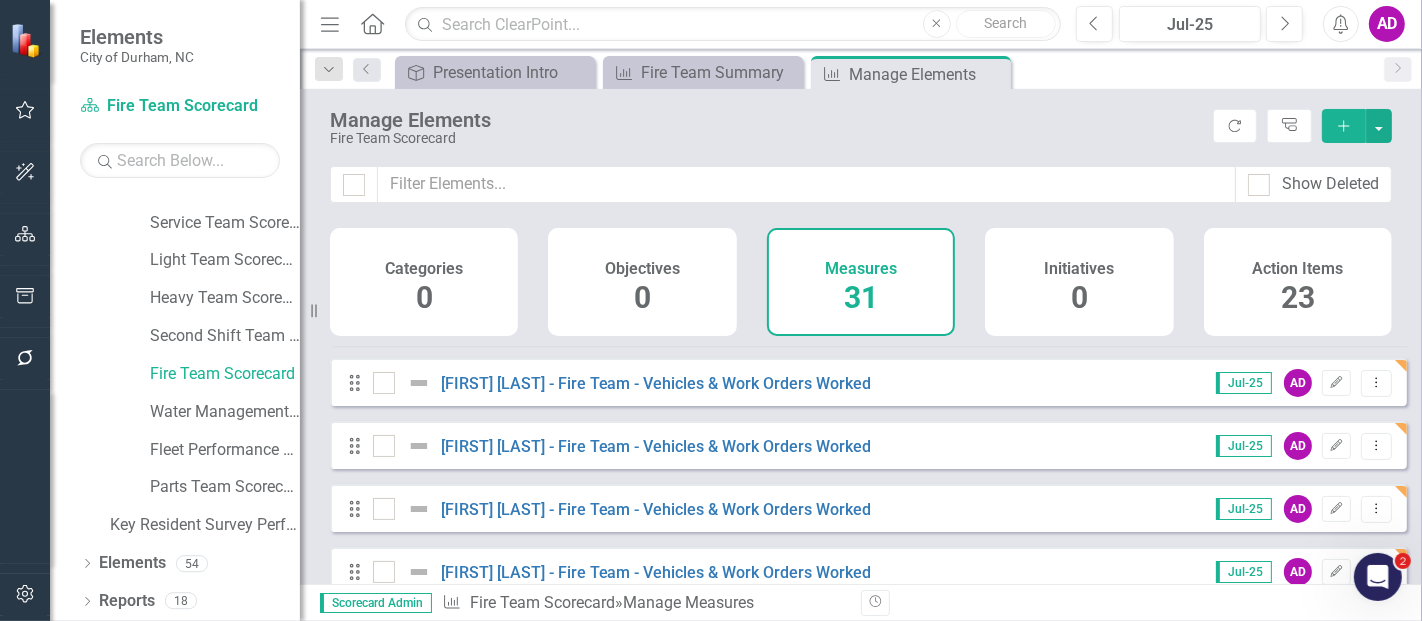 scroll, scrollTop: 666, scrollLeft: 0, axis: vertical 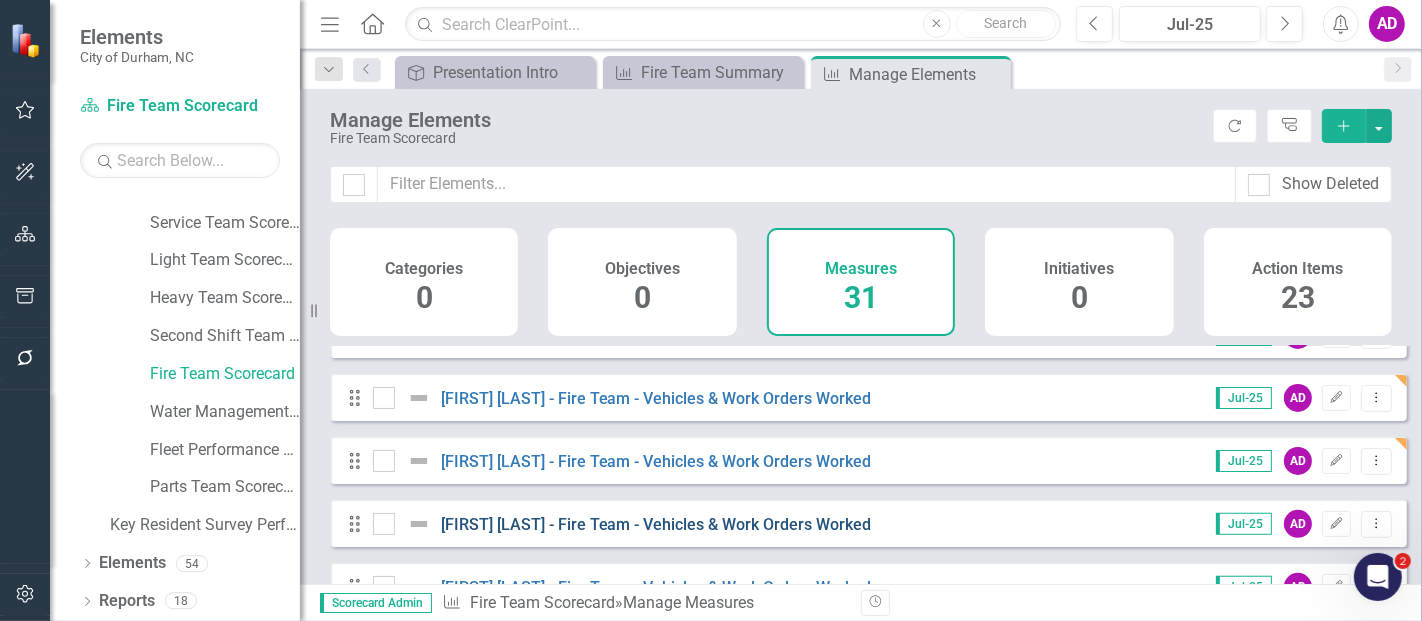 click on "[FIRST] [LAST] - Fire Team - Vehicles & Work Orders Worked" at bounding box center (656, 524) 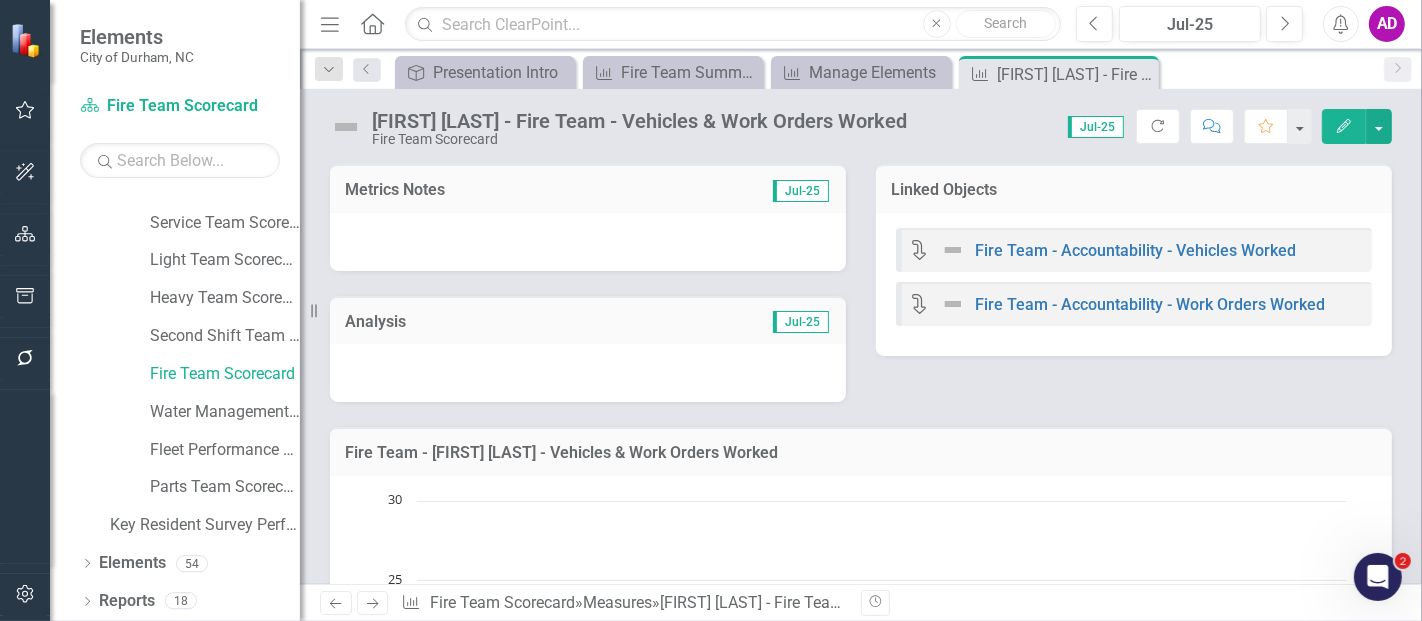 click at bounding box center (588, 242) 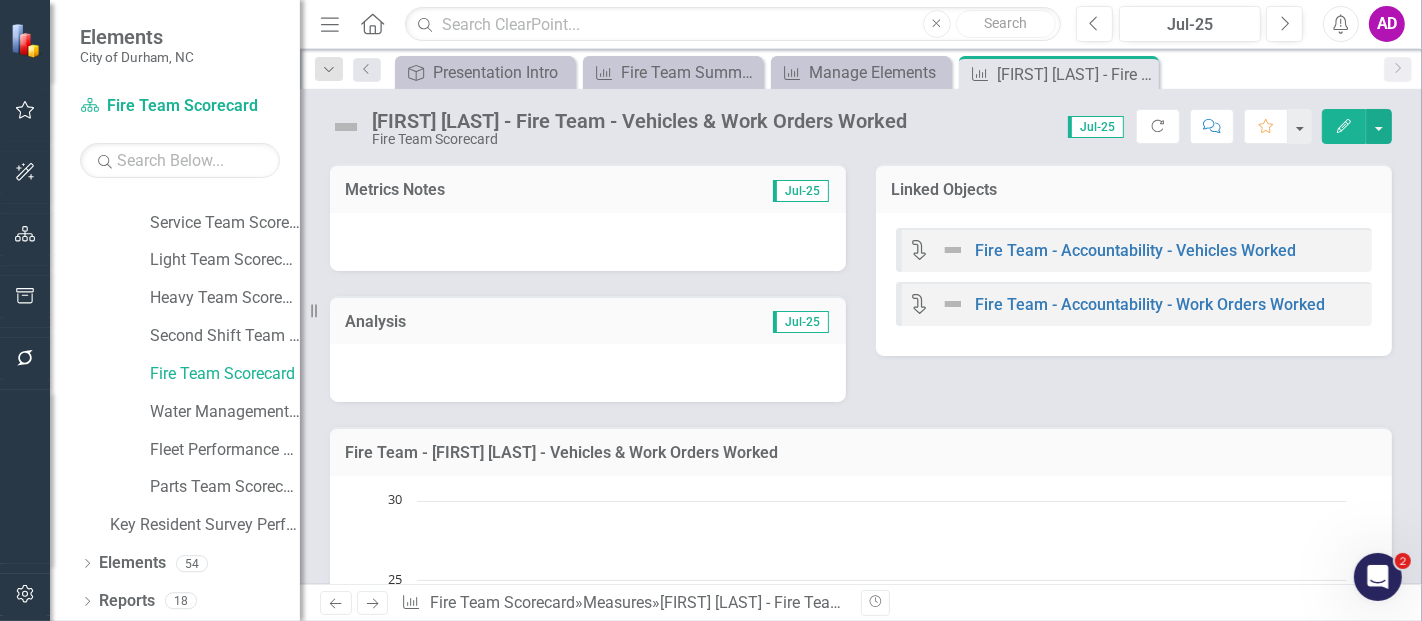 click at bounding box center [588, 242] 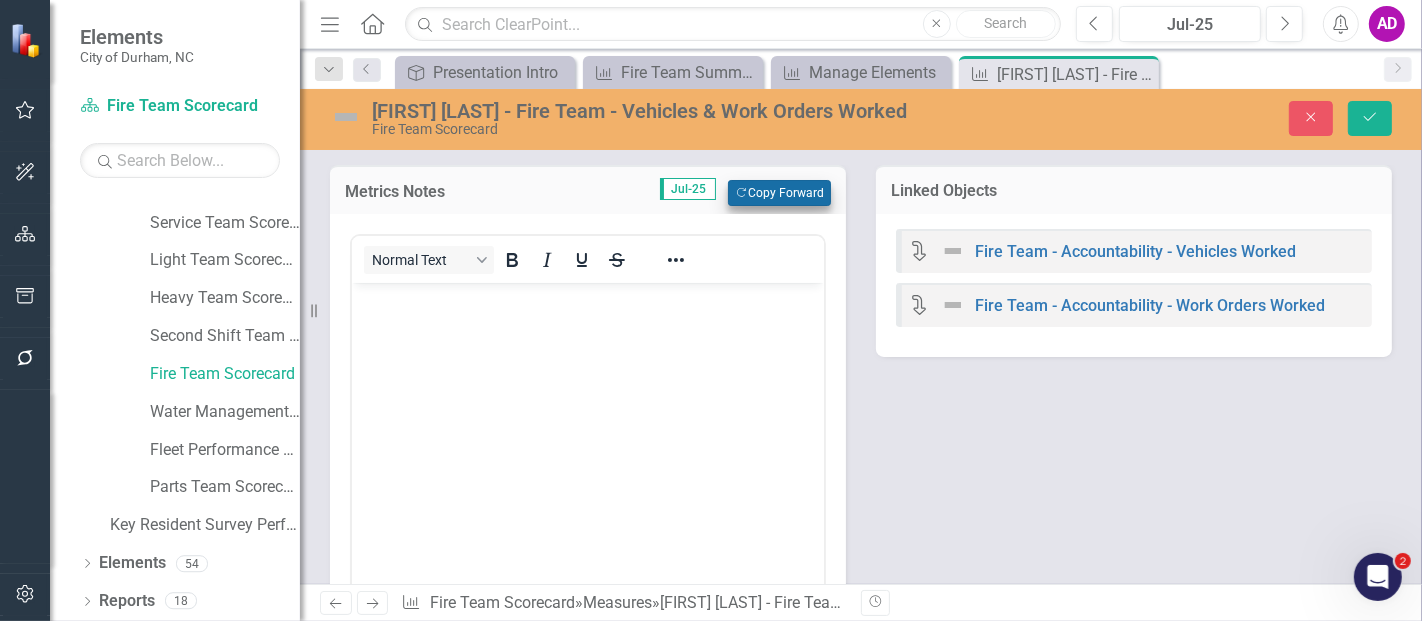 scroll, scrollTop: 0, scrollLeft: 0, axis: both 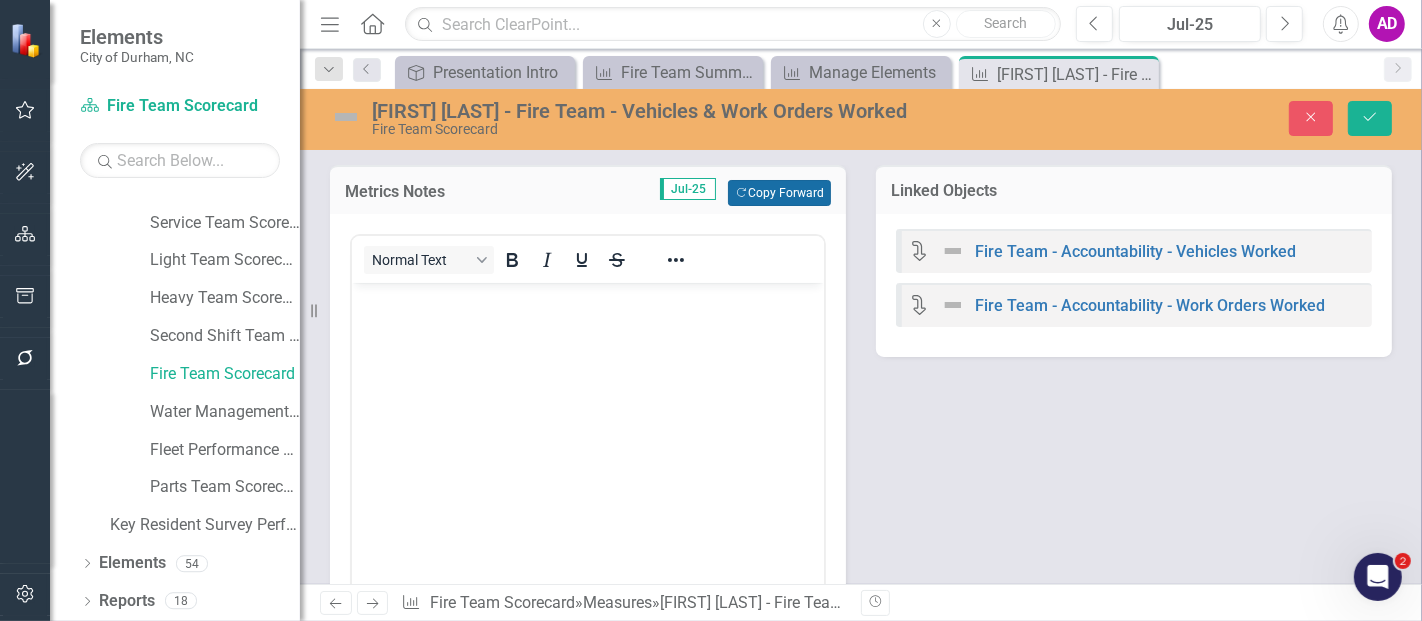 click on "Copy Forward" 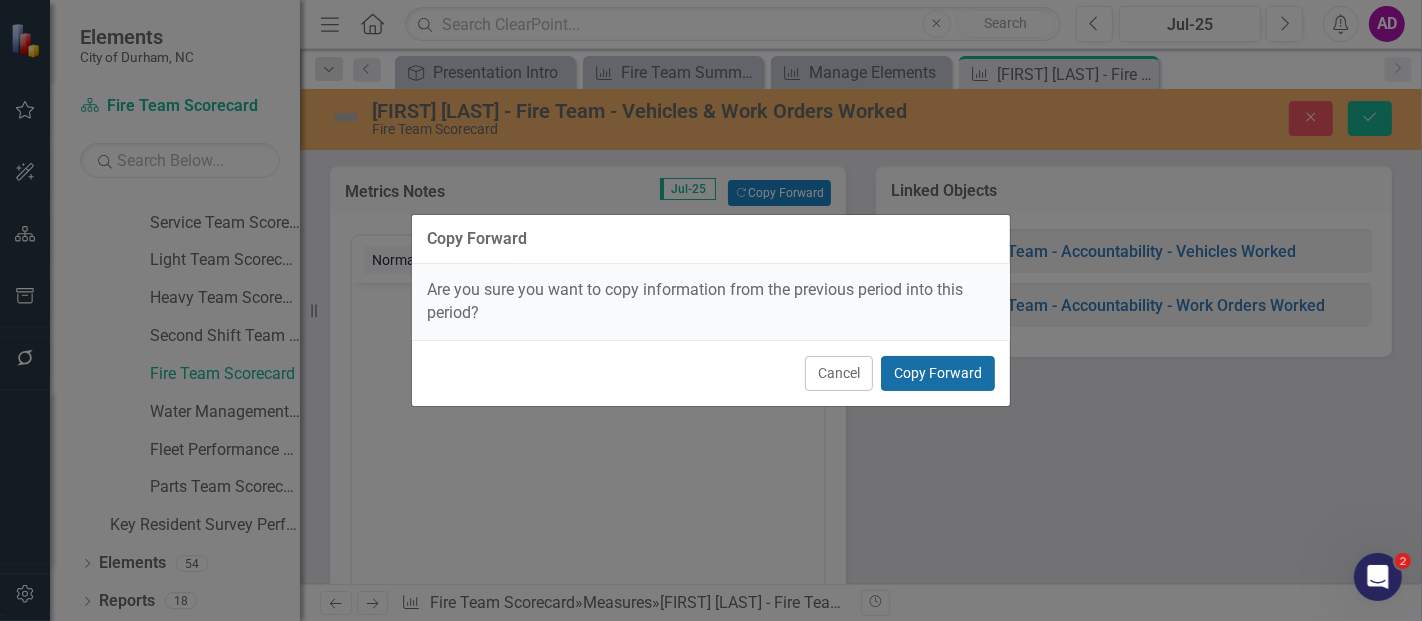 click on "Copy Forward" at bounding box center [938, 373] 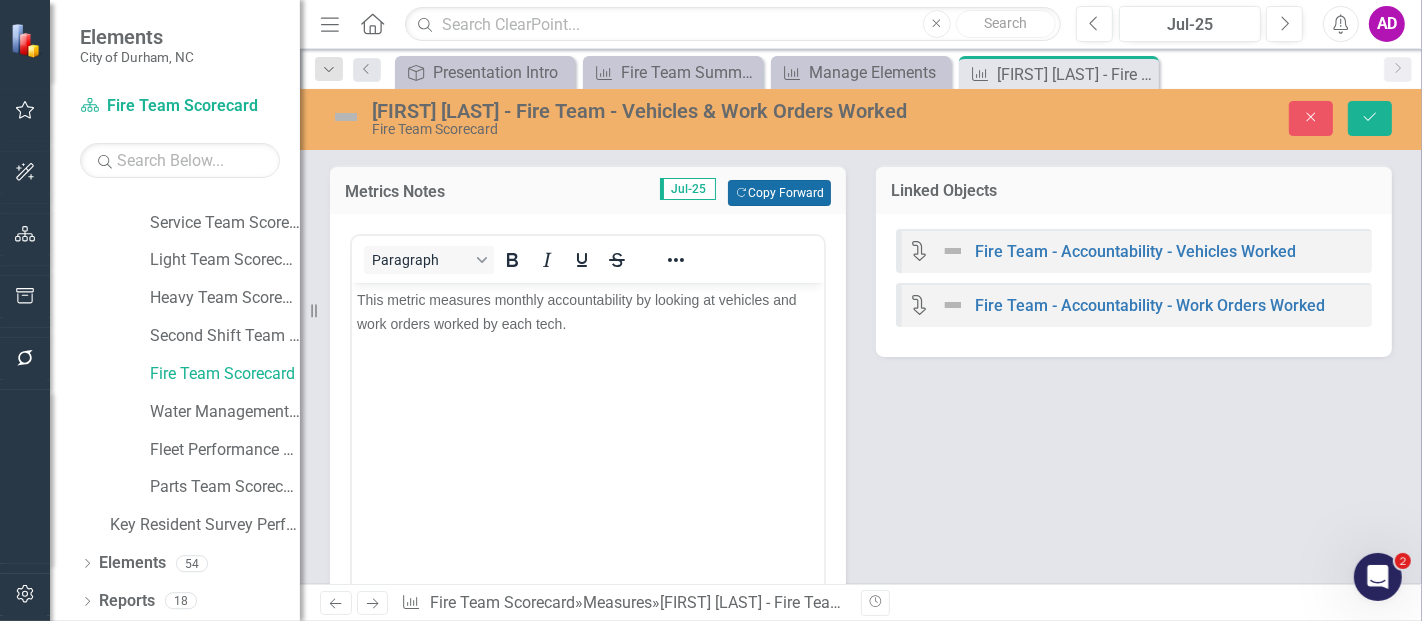 scroll, scrollTop: 333, scrollLeft: 0, axis: vertical 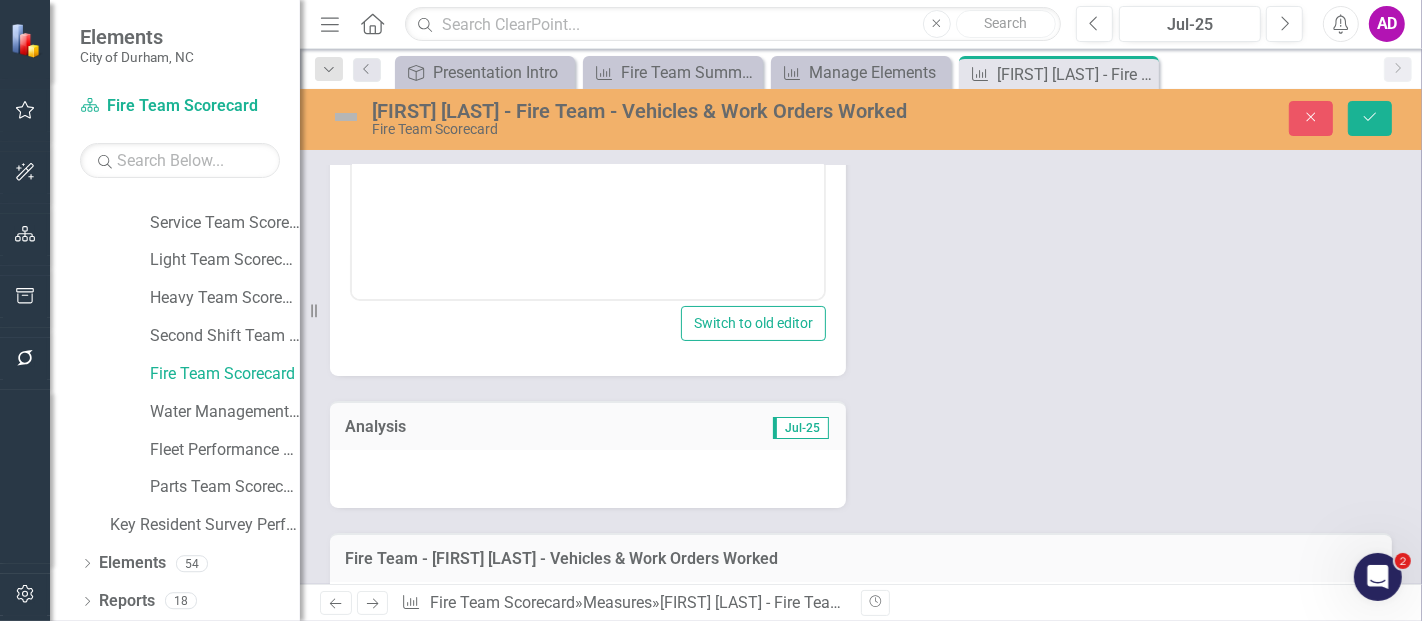 click at bounding box center [588, 479] 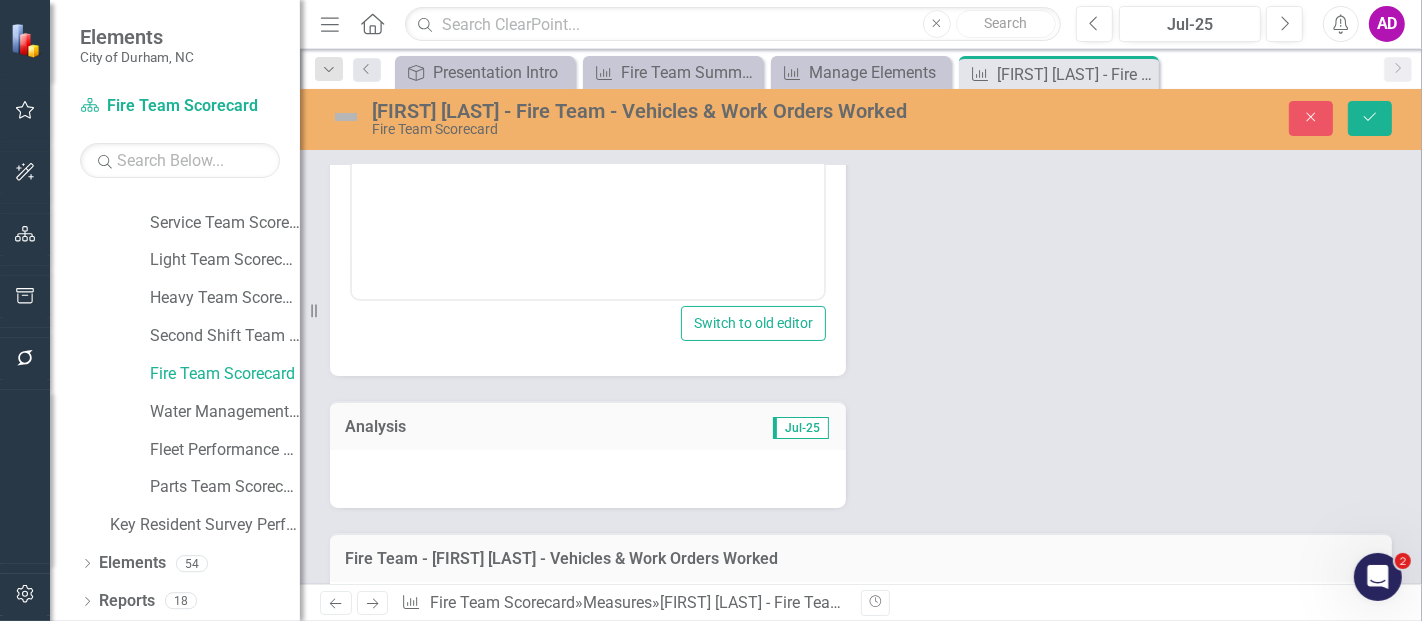 click at bounding box center (588, 479) 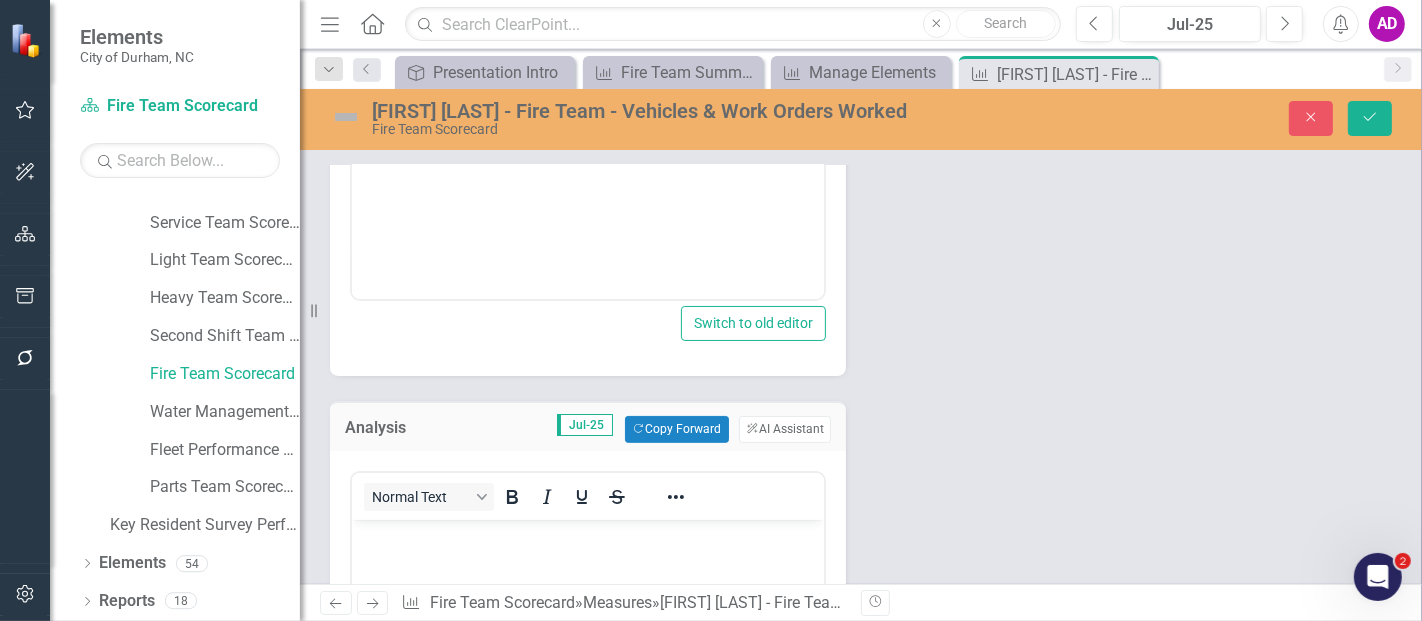 scroll, scrollTop: 0, scrollLeft: 0, axis: both 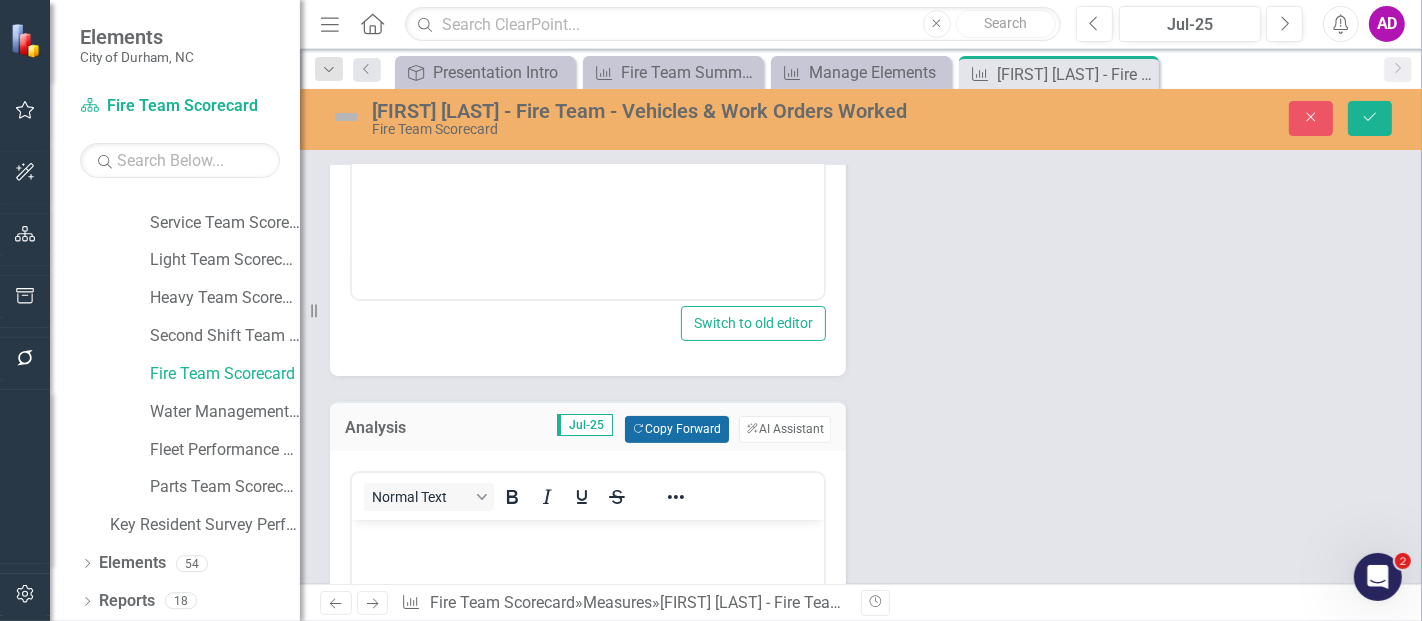 click on "Copy Forward  Copy Forward" at bounding box center (676, 429) 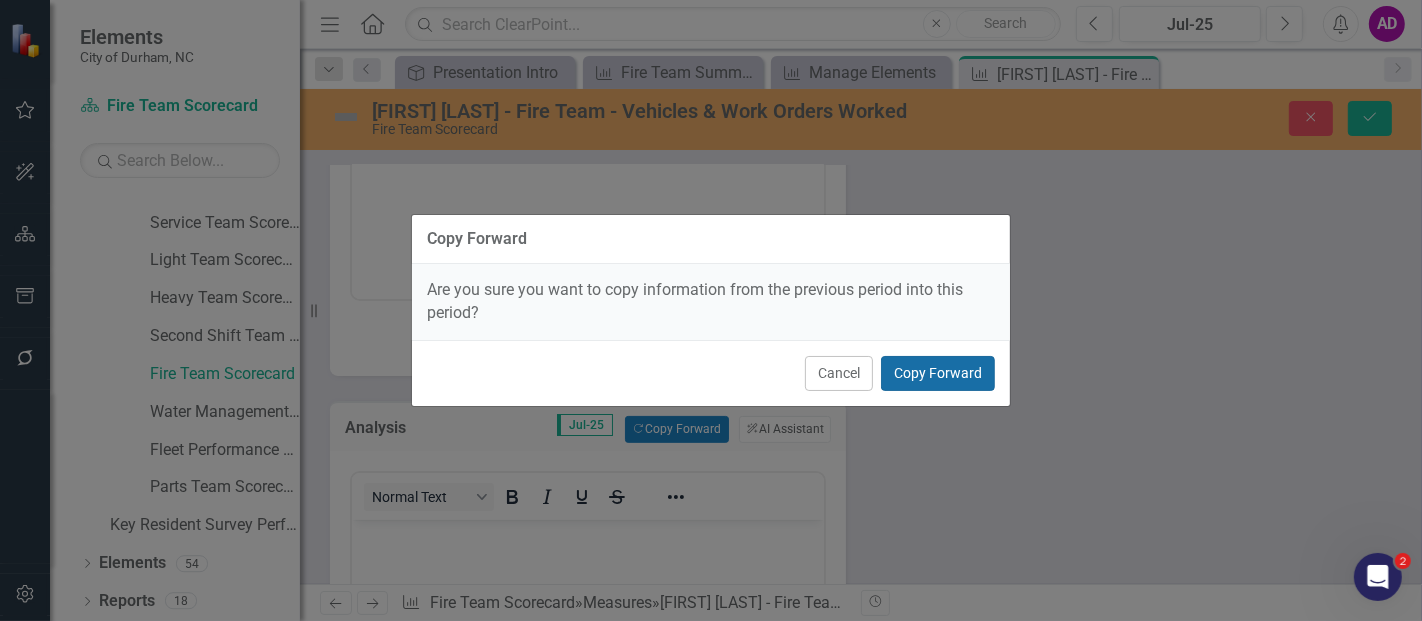 click on "Copy Forward" at bounding box center (938, 373) 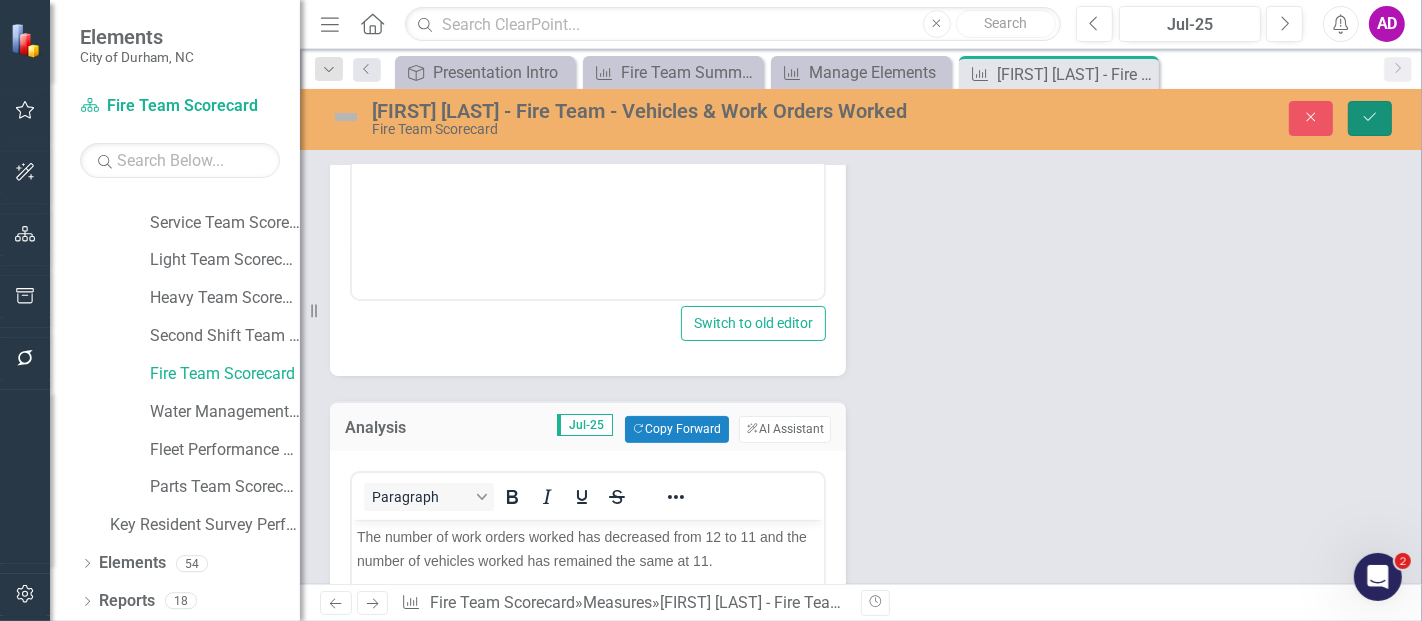 click on "Save" at bounding box center (1370, 118) 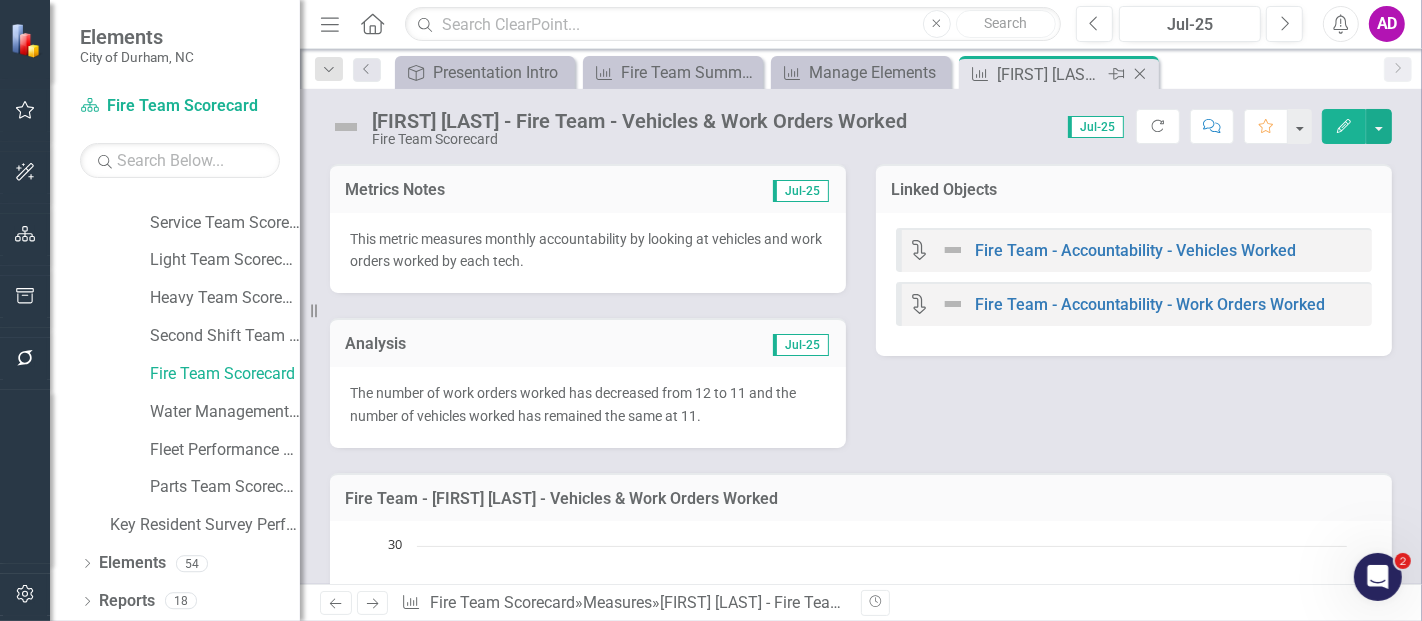 click 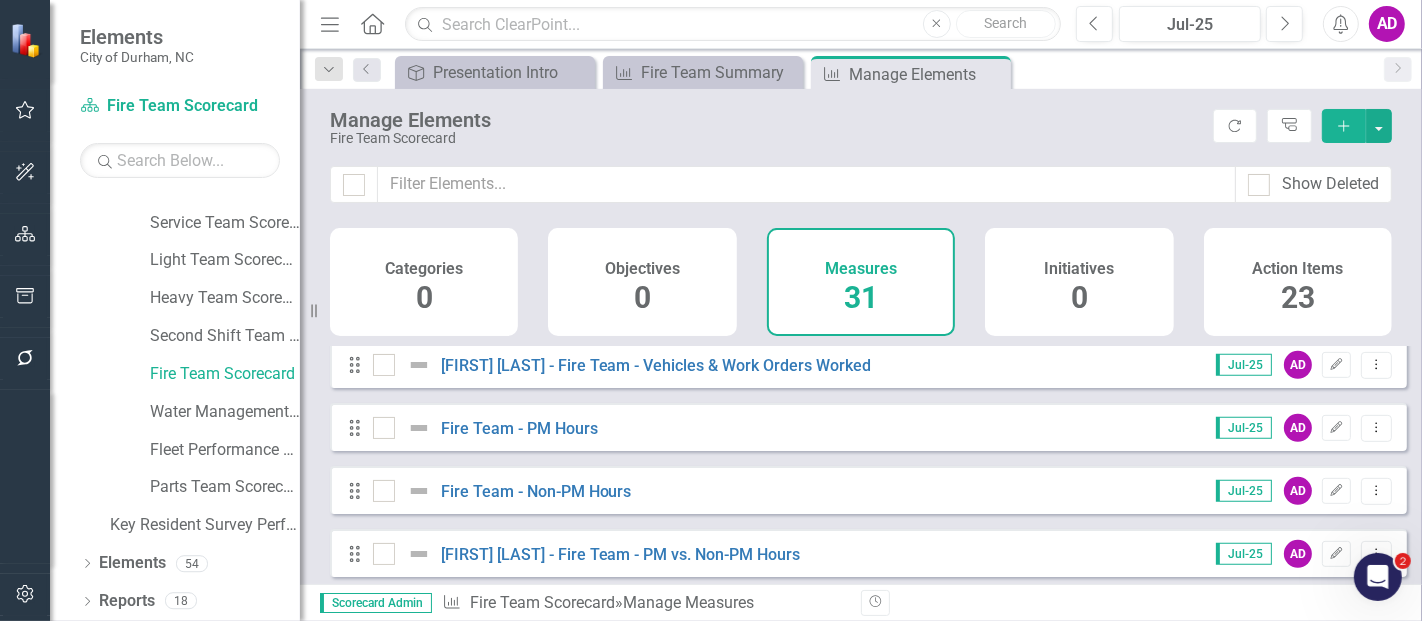 scroll, scrollTop: 777, scrollLeft: 0, axis: vertical 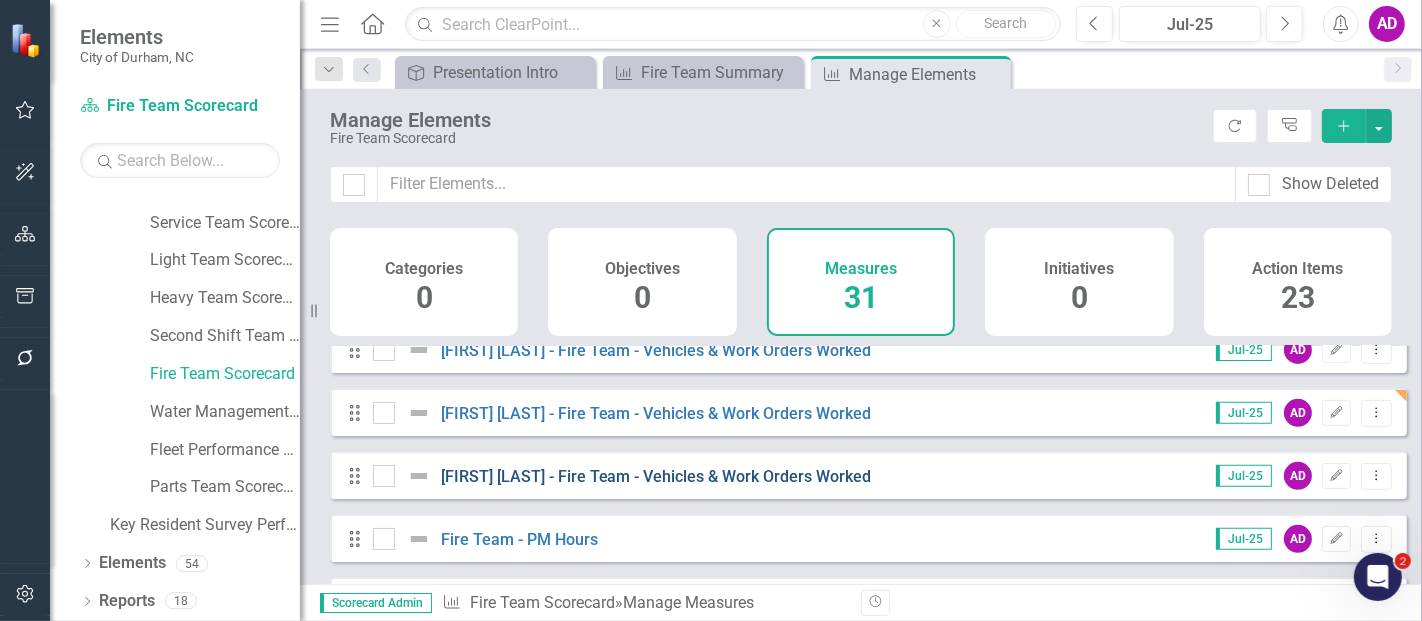 click on "[FIRST] [LAST] - Fire Team - Vehicles & Work Orders Worked" at bounding box center (656, 476) 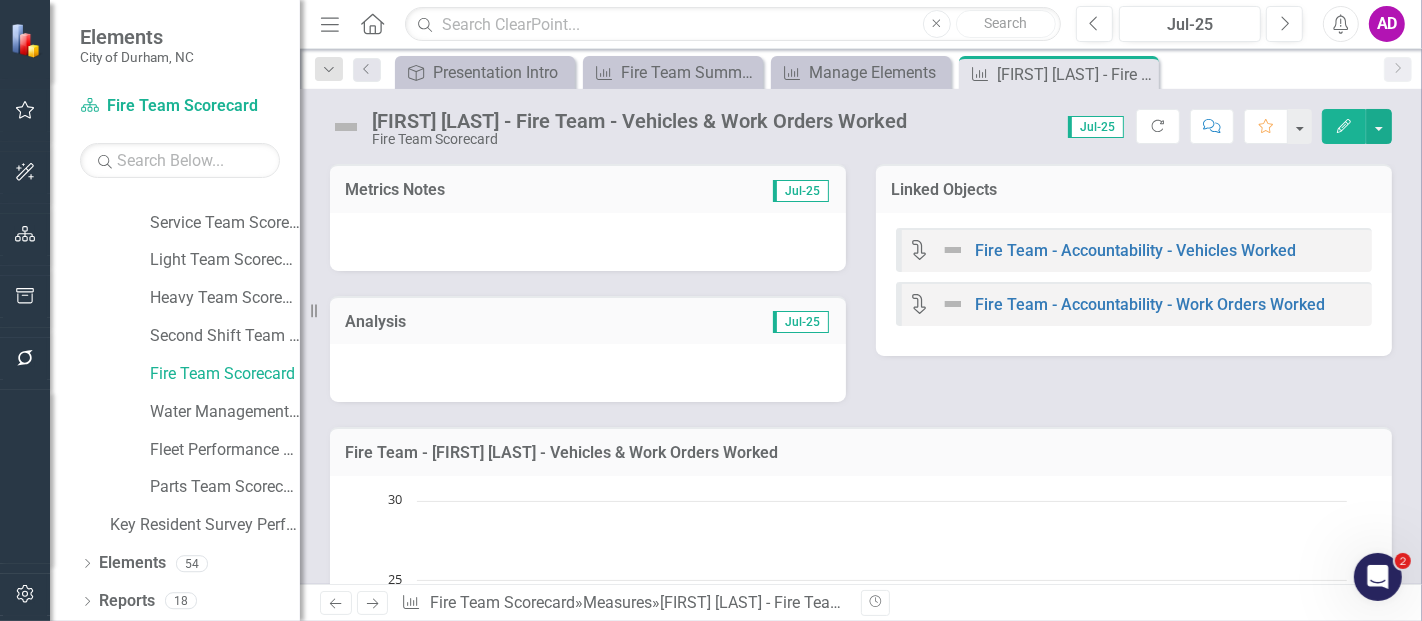 click at bounding box center (588, 242) 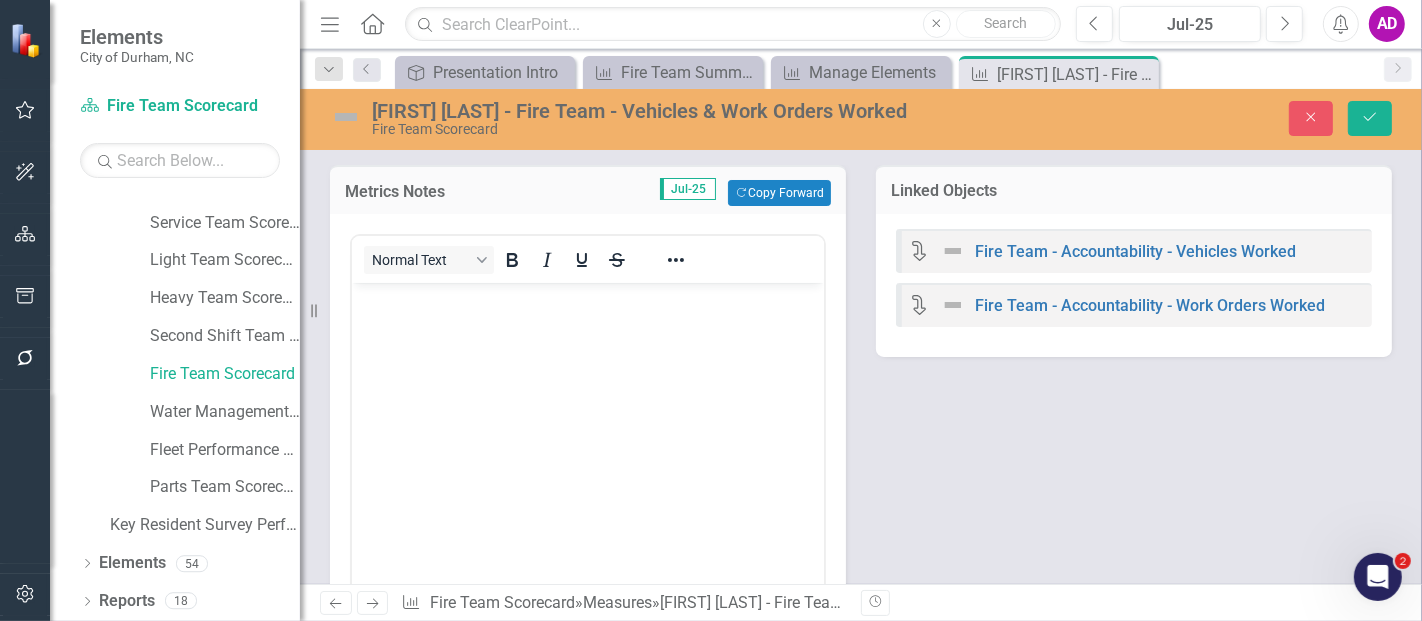 scroll, scrollTop: 0, scrollLeft: 0, axis: both 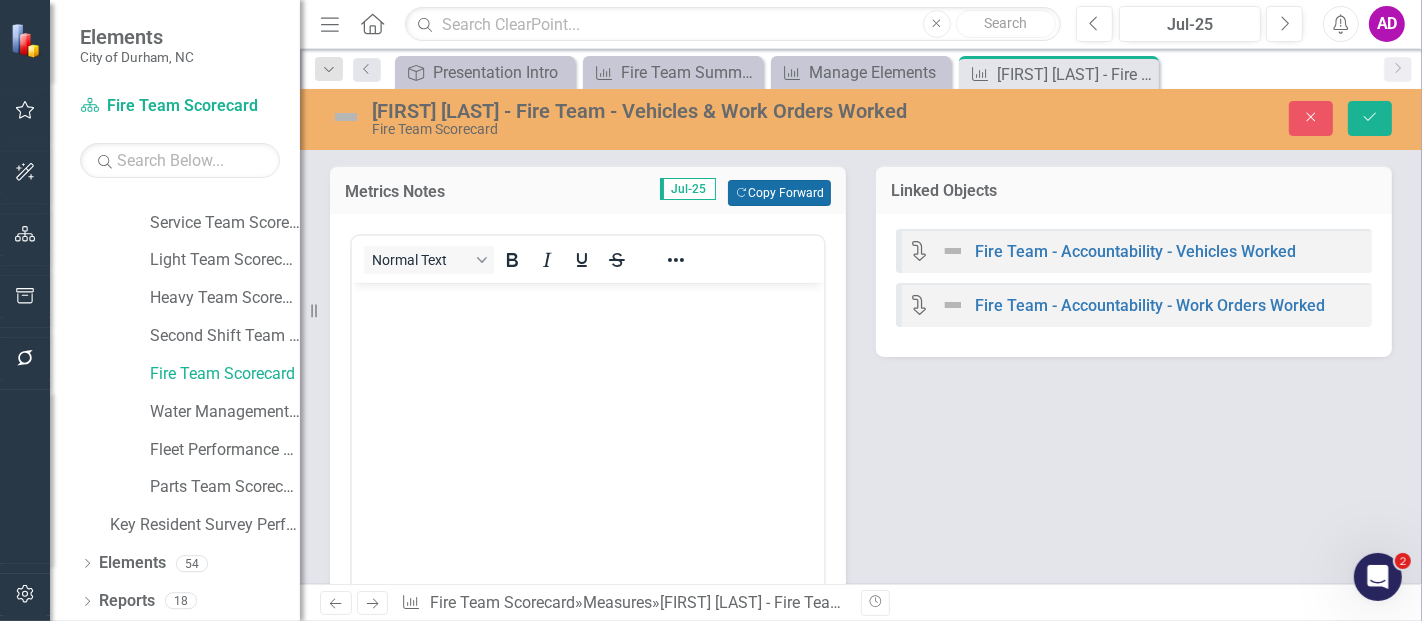 click on "Copy Forward  Copy Forward" at bounding box center (779, 193) 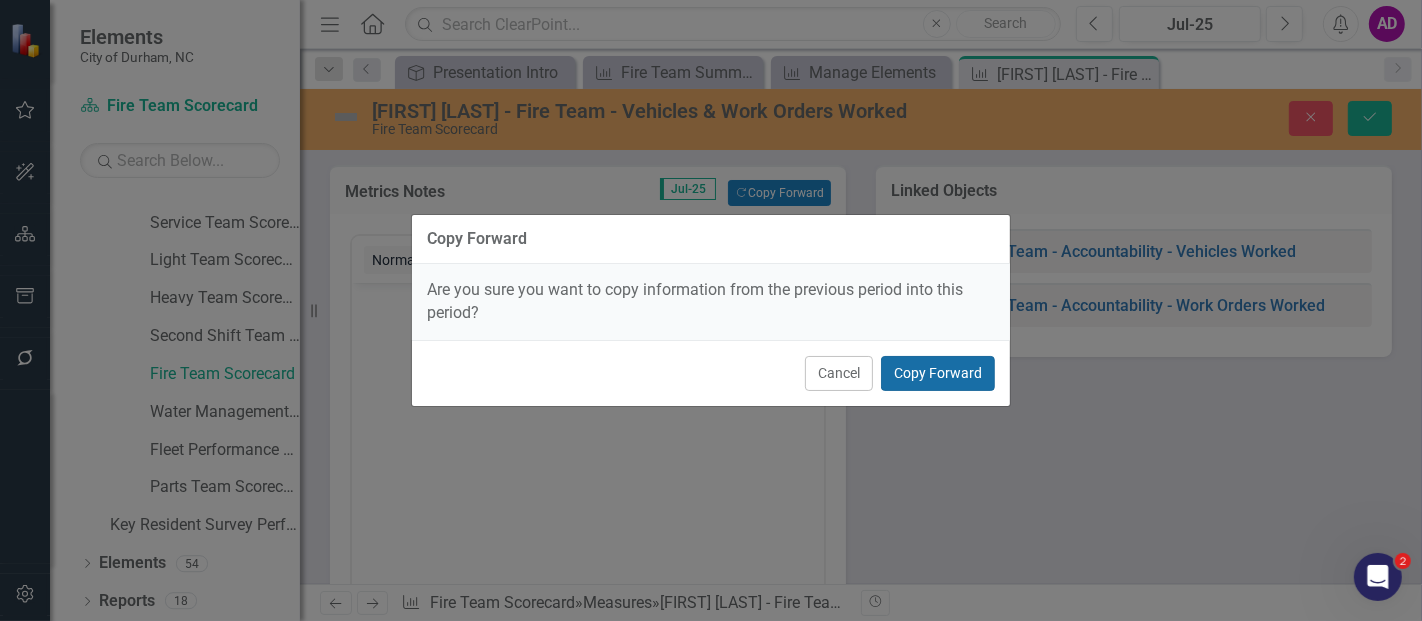 click on "Copy Forward" at bounding box center (938, 373) 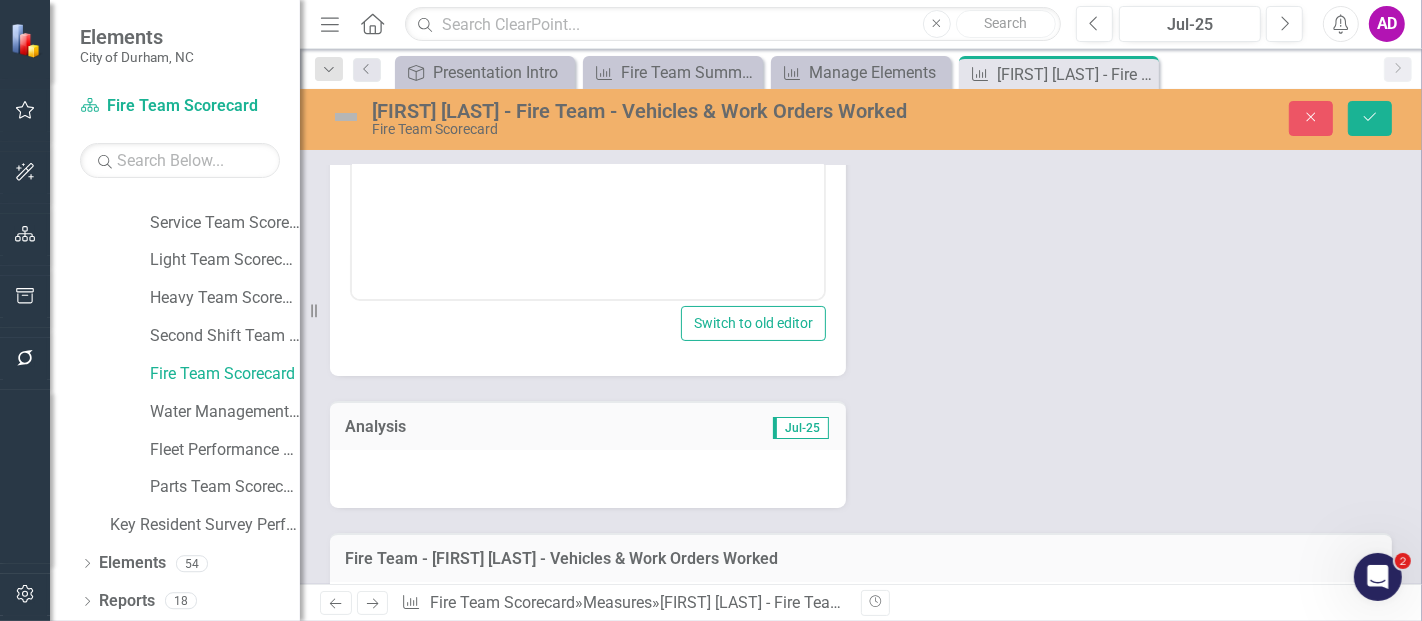 scroll, scrollTop: 444, scrollLeft: 0, axis: vertical 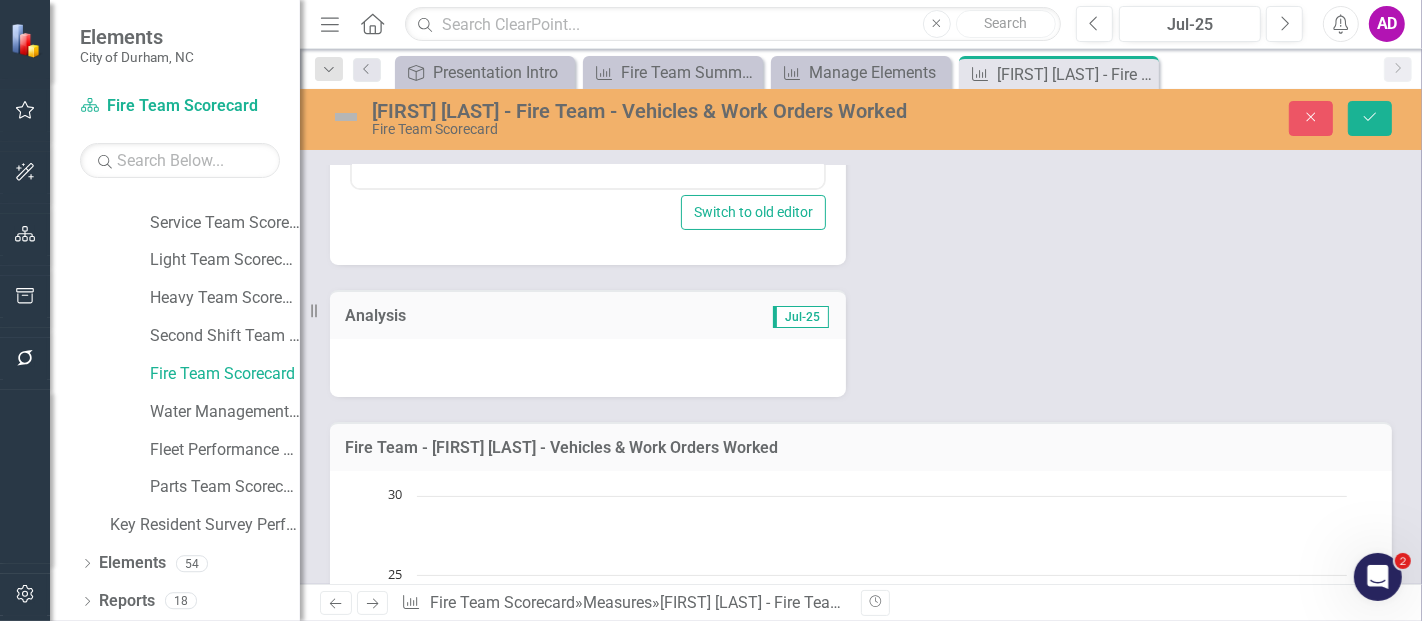 click at bounding box center (588, 368) 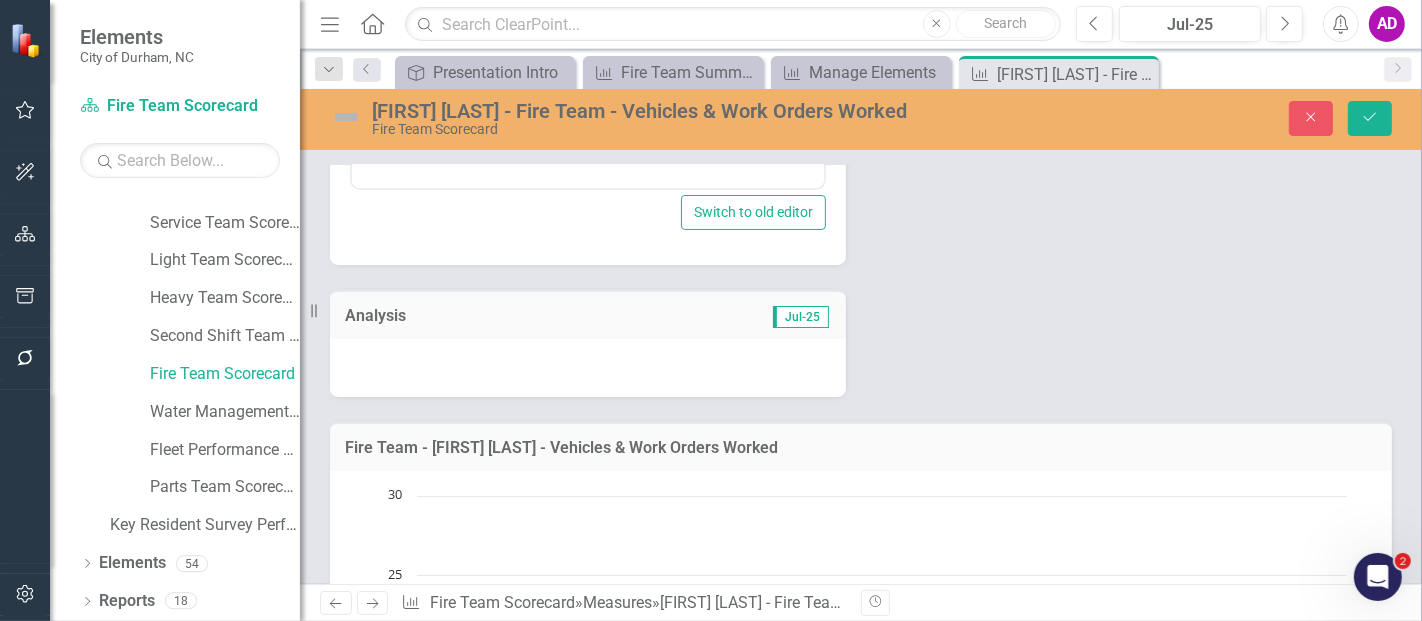 click at bounding box center (588, 368) 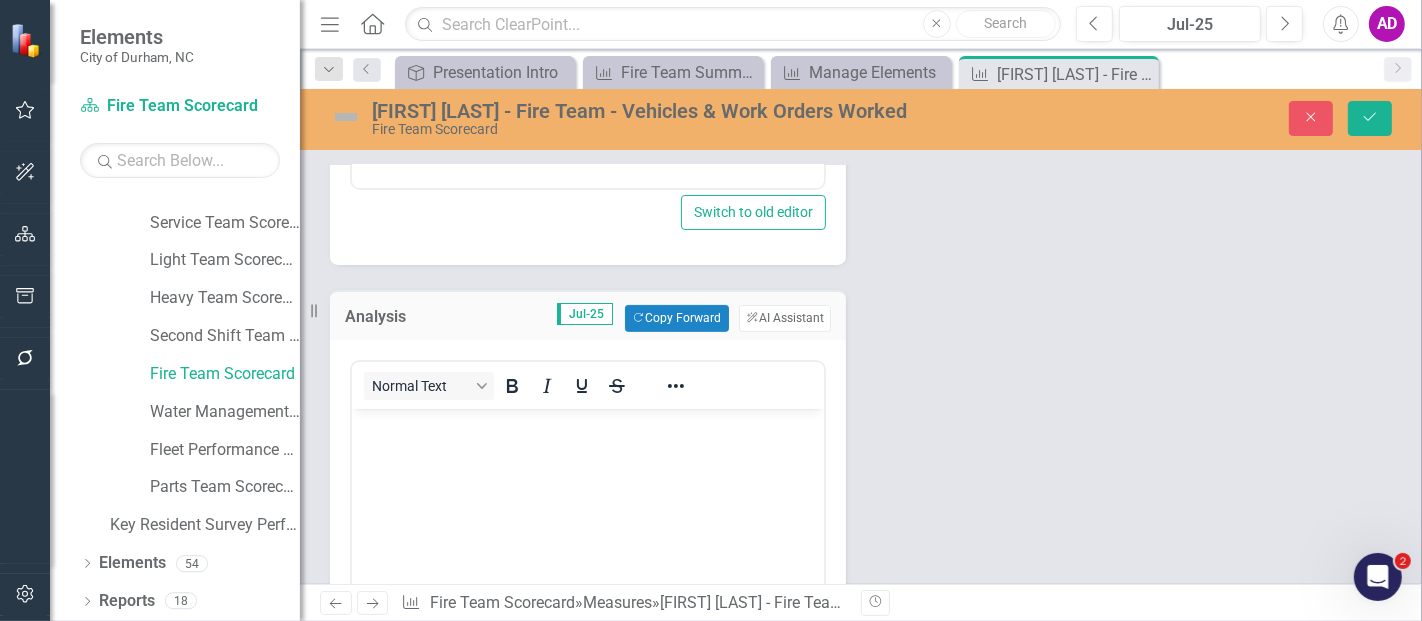 scroll, scrollTop: 0, scrollLeft: 0, axis: both 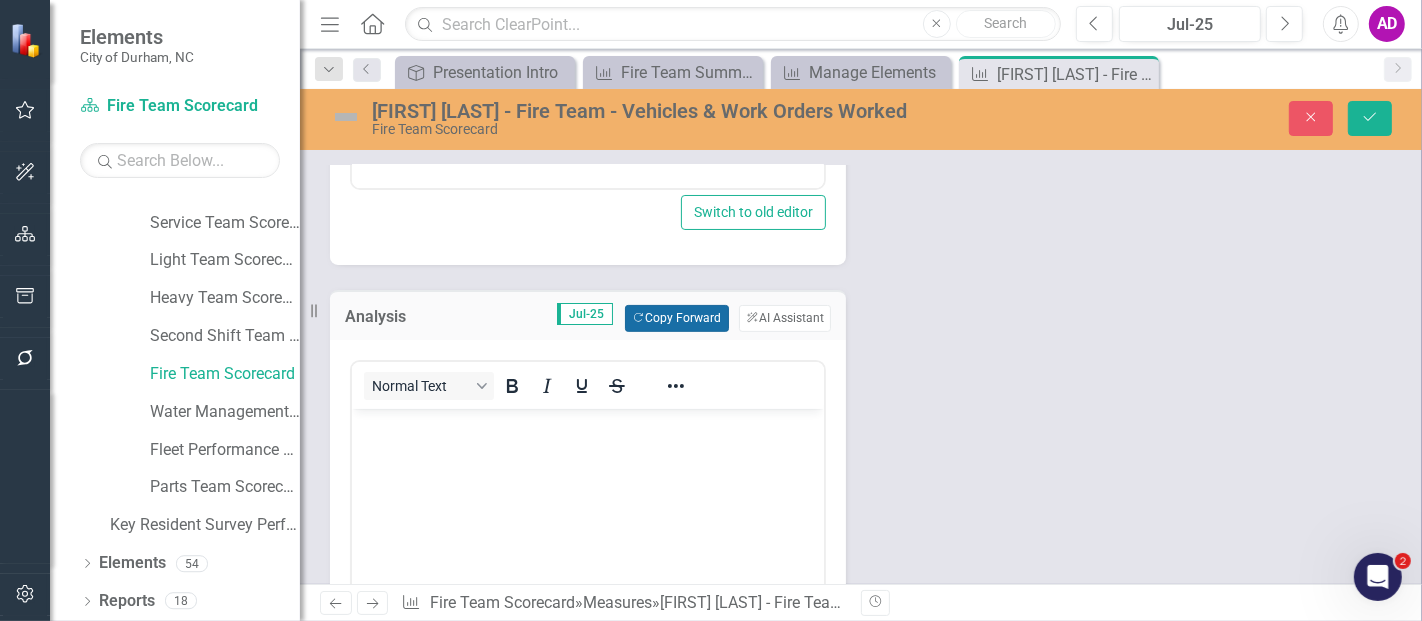 click on "Copy Forward  Copy Forward" at bounding box center [676, 318] 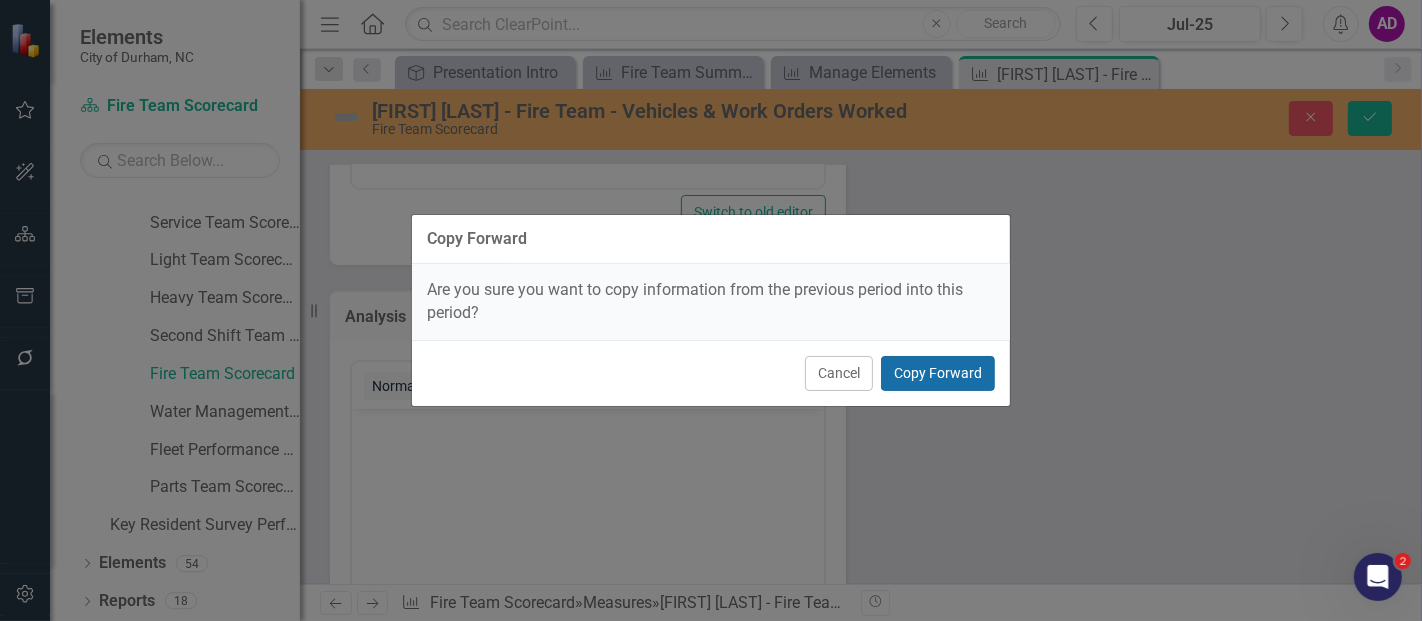 click on "Copy Forward" at bounding box center [938, 373] 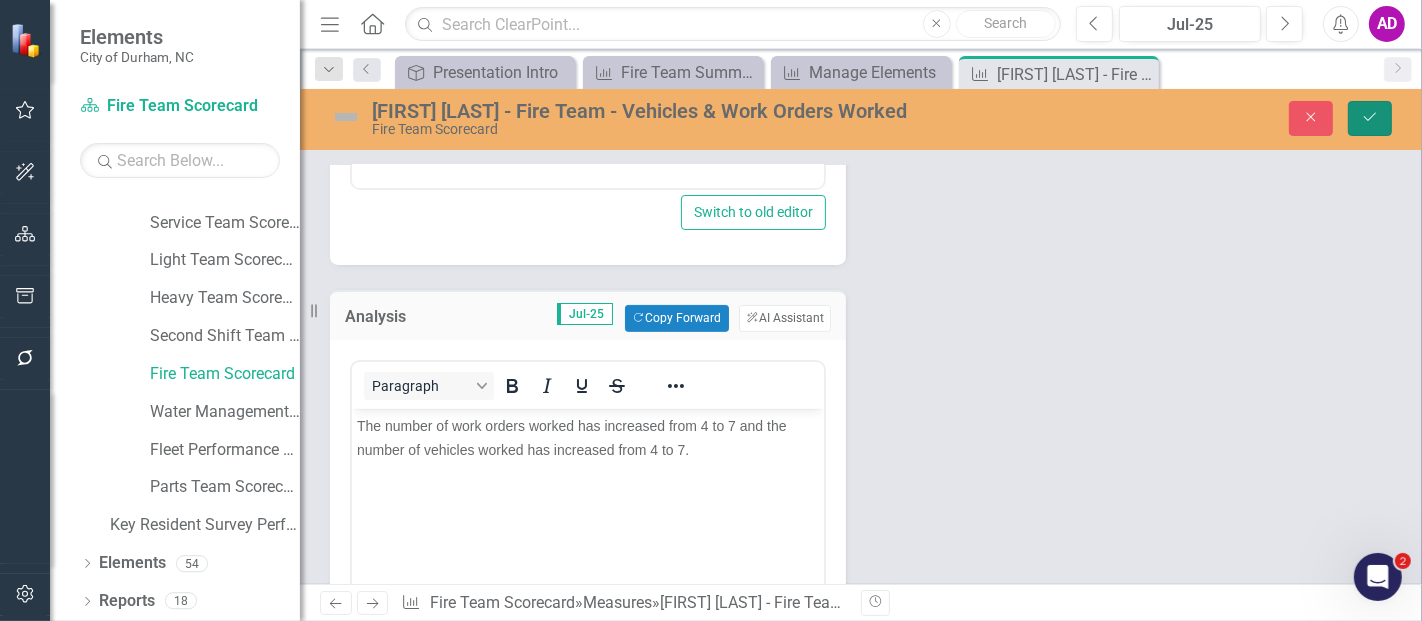click on "Save" at bounding box center (1370, 118) 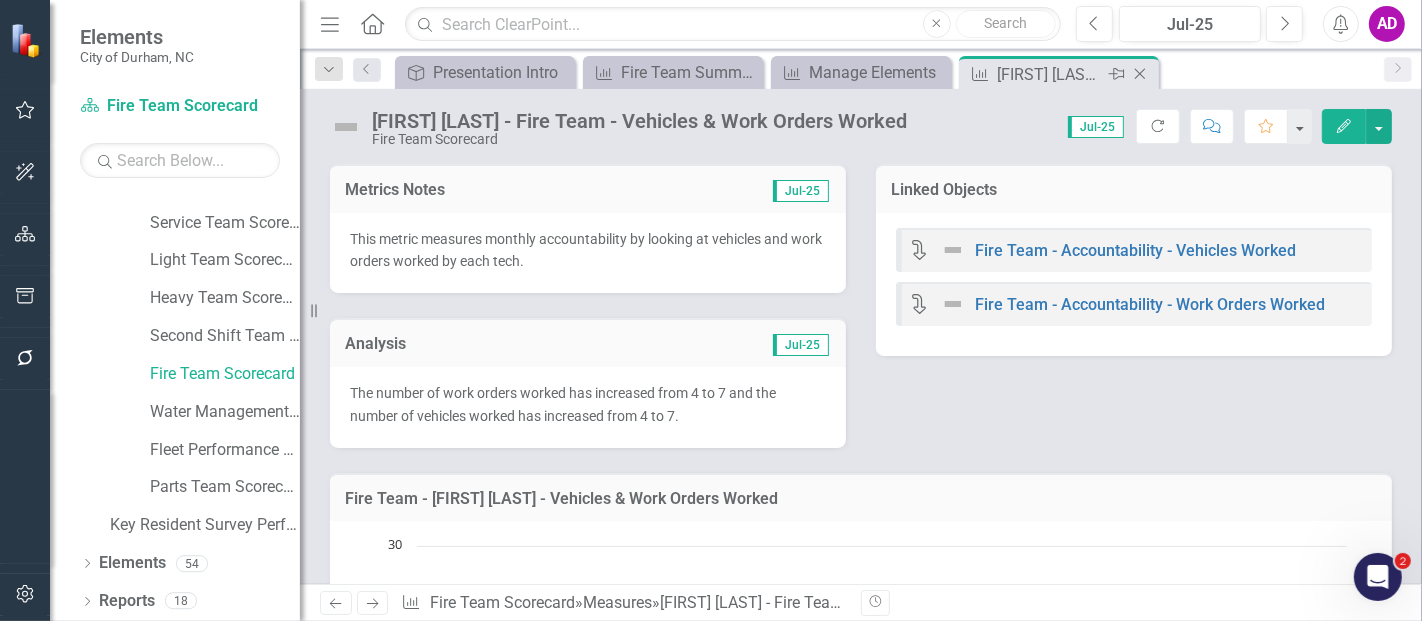 click on "Close" 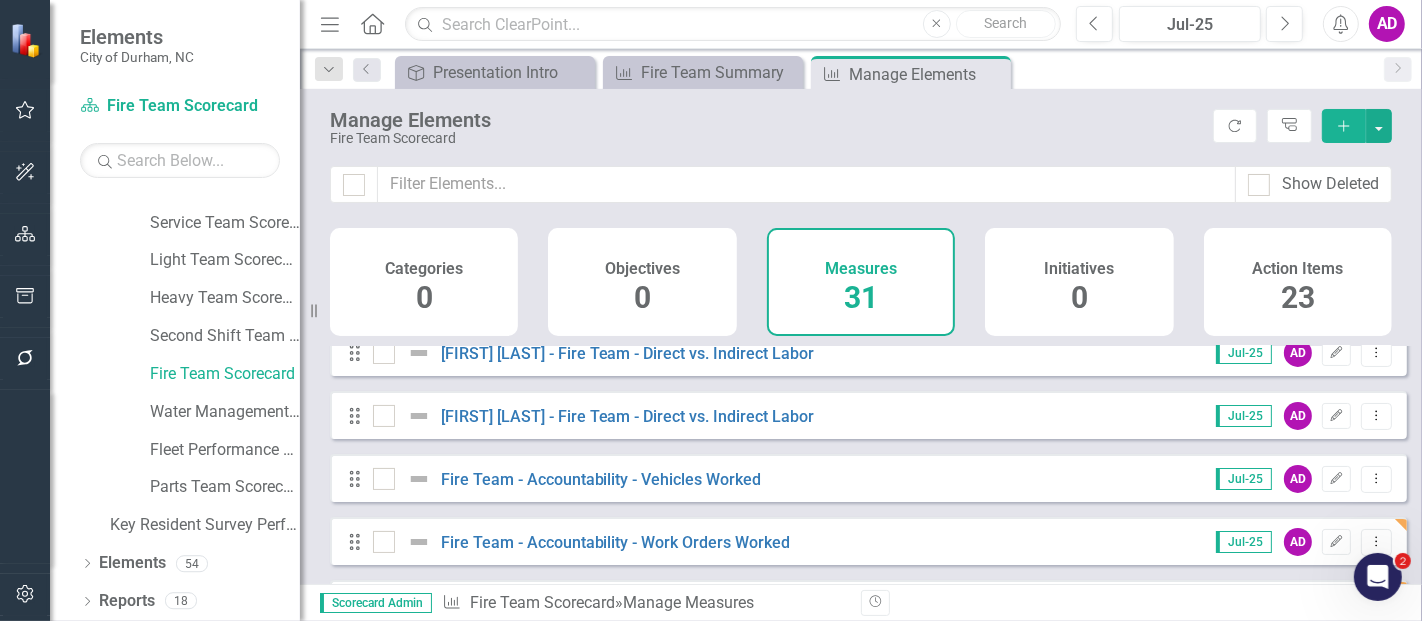 scroll, scrollTop: 777, scrollLeft: 0, axis: vertical 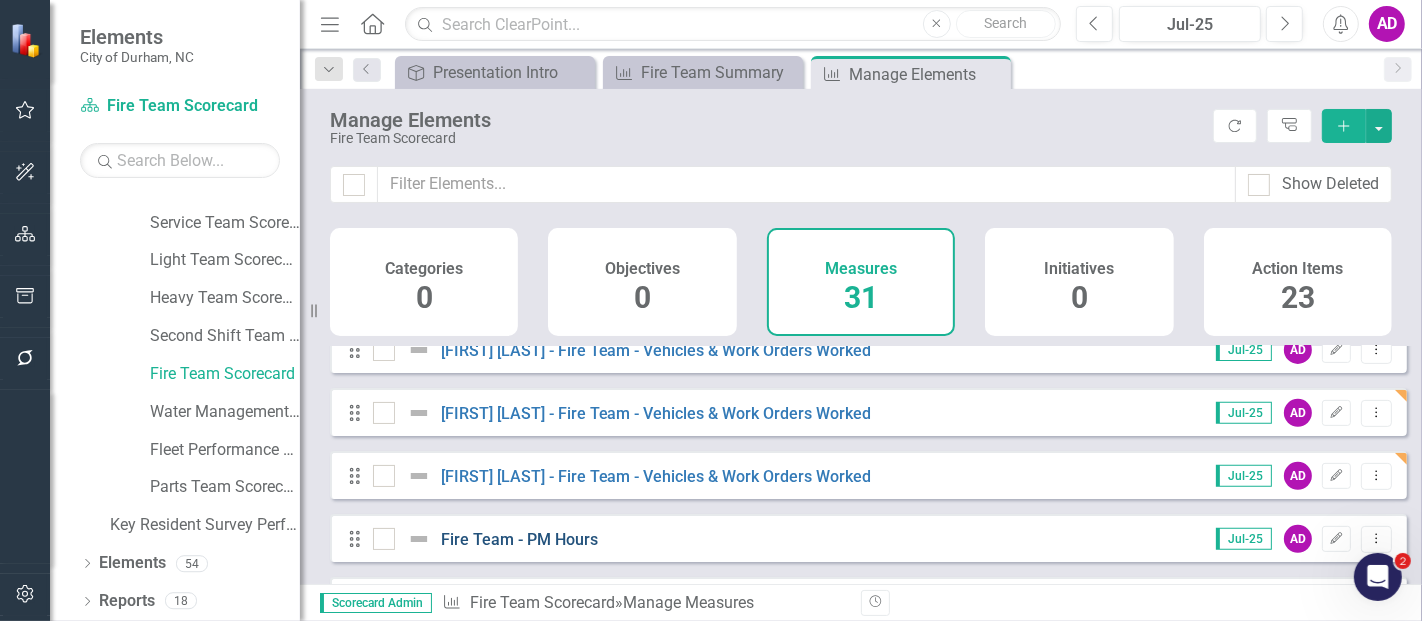 click on "Fire Team - PM Hours" at bounding box center (519, 539) 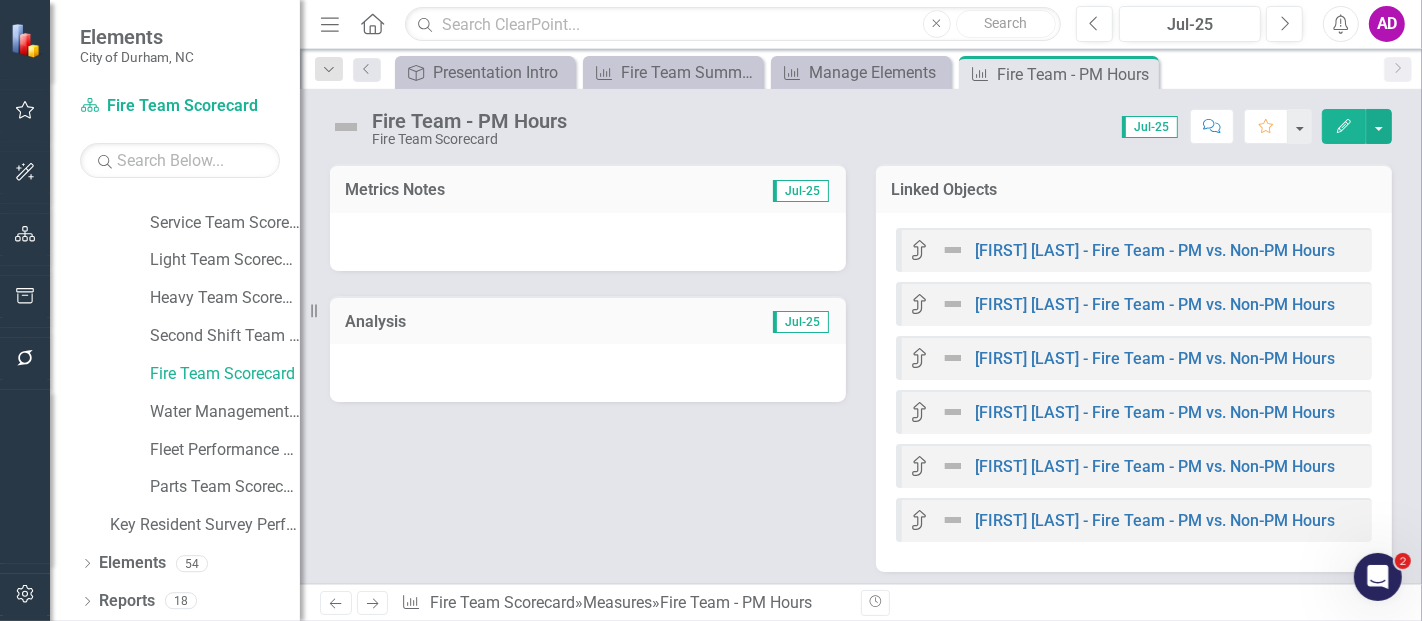 click at bounding box center (588, 242) 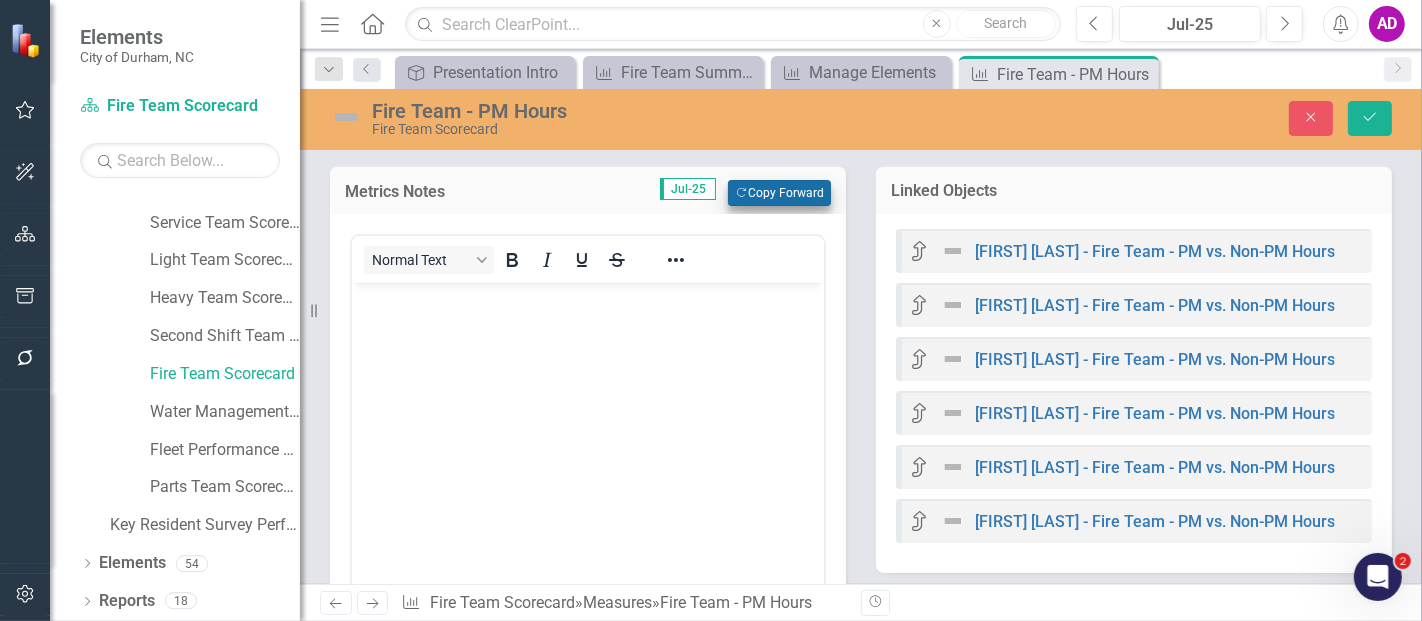 scroll, scrollTop: 0, scrollLeft: 0, axis: both 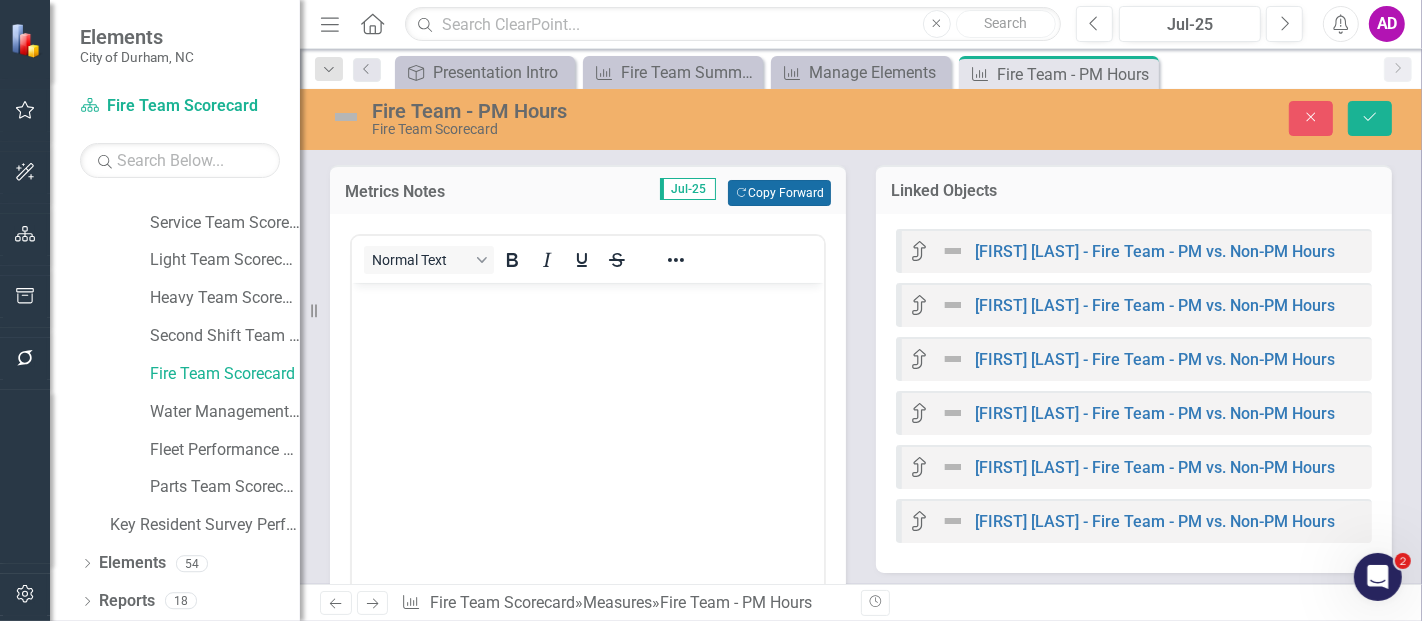 click on "Copy Forward  Copy Forward" at bounding box center [779, 193] 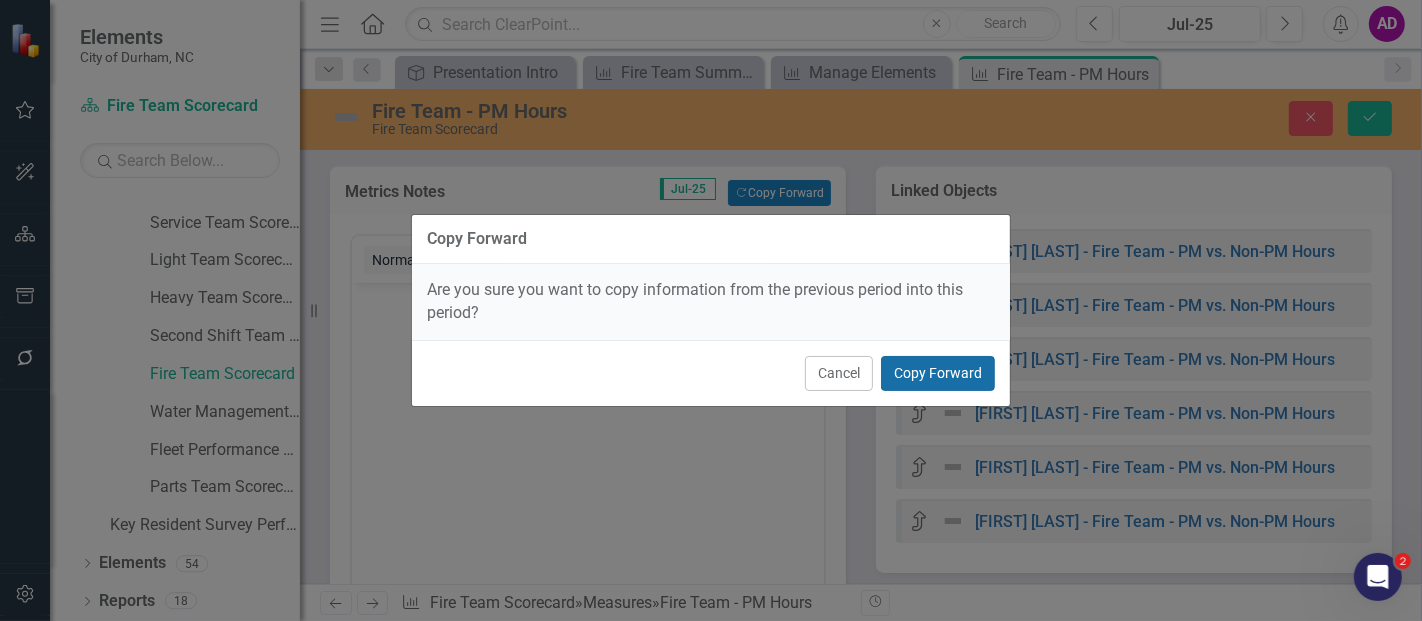 click on "Copy Forward" at bounding box center (938, 373) 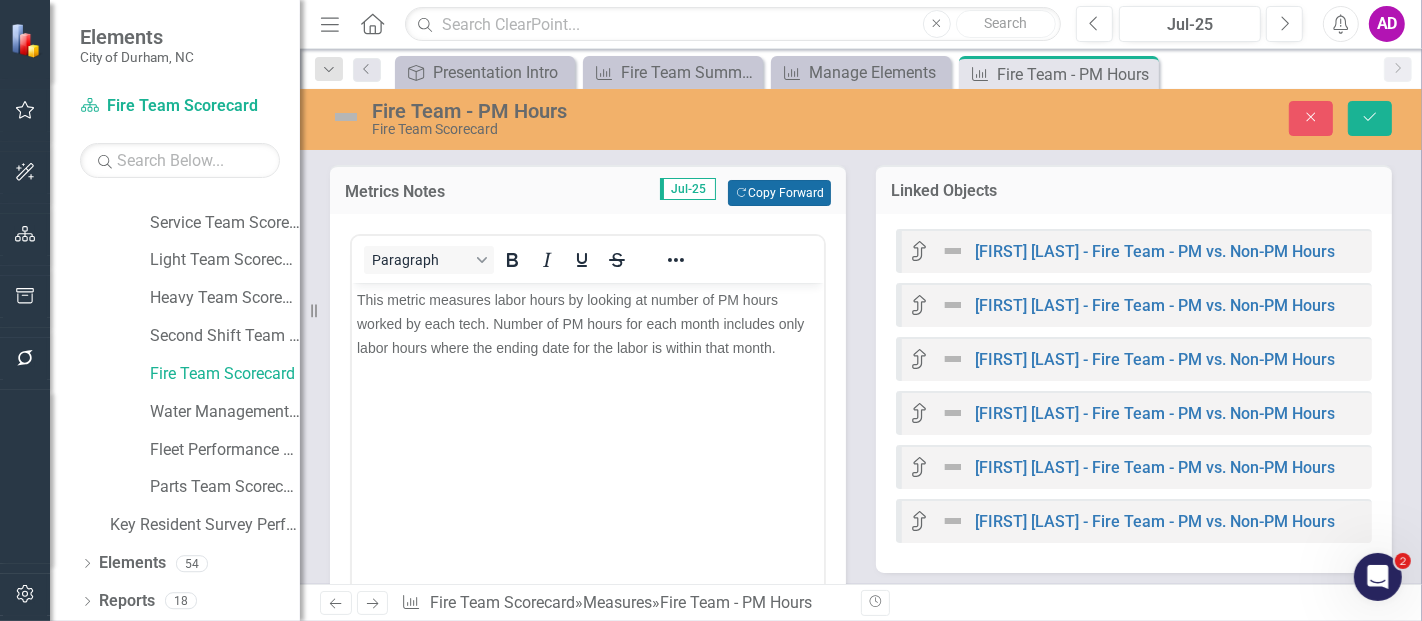 scroll, scrollTop: 444, scrollLeft: 0, axis: vertical 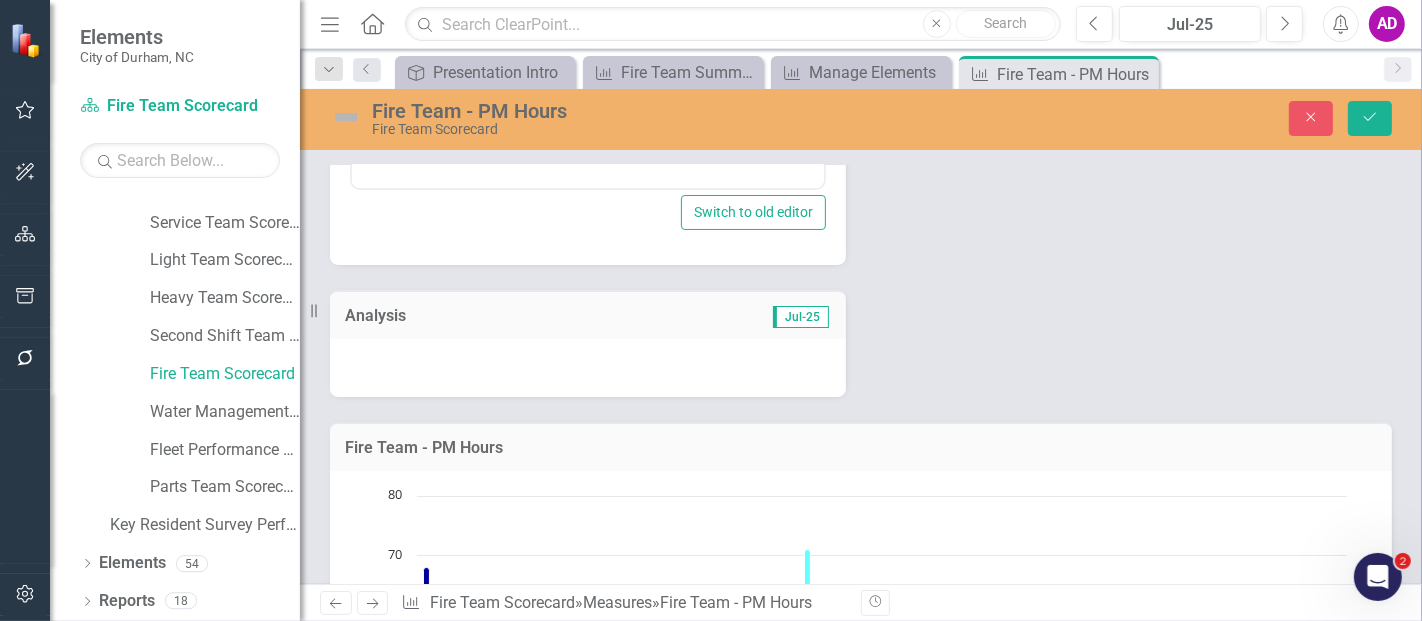 click at bounding box center [588, 368] 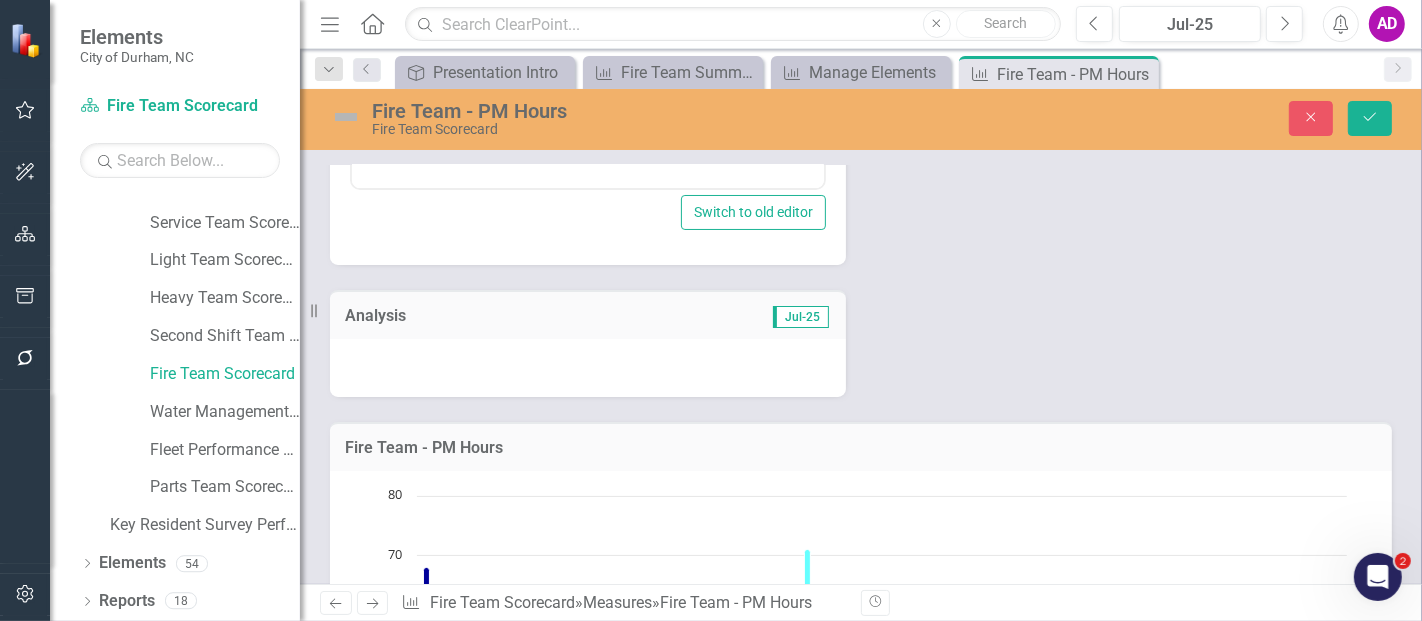 click at bounding box center (588, 368) 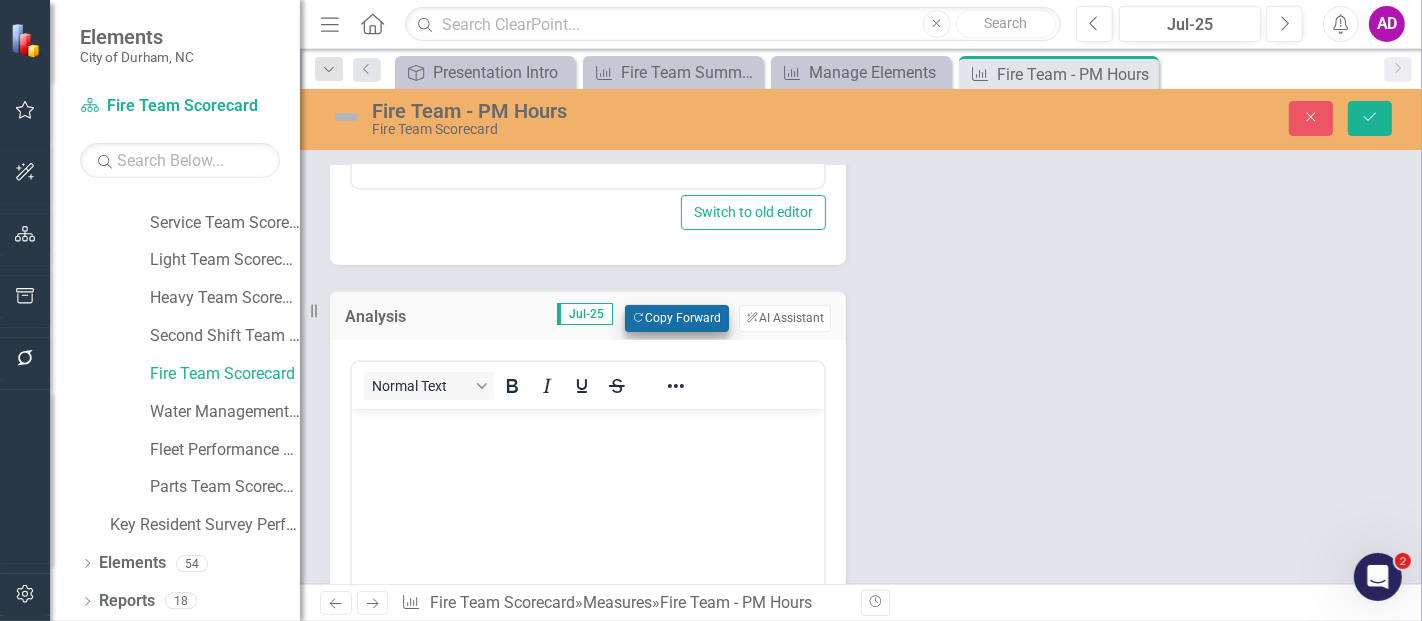 scroll, scrollTop: 0, scrollLeft: 0, axis: both 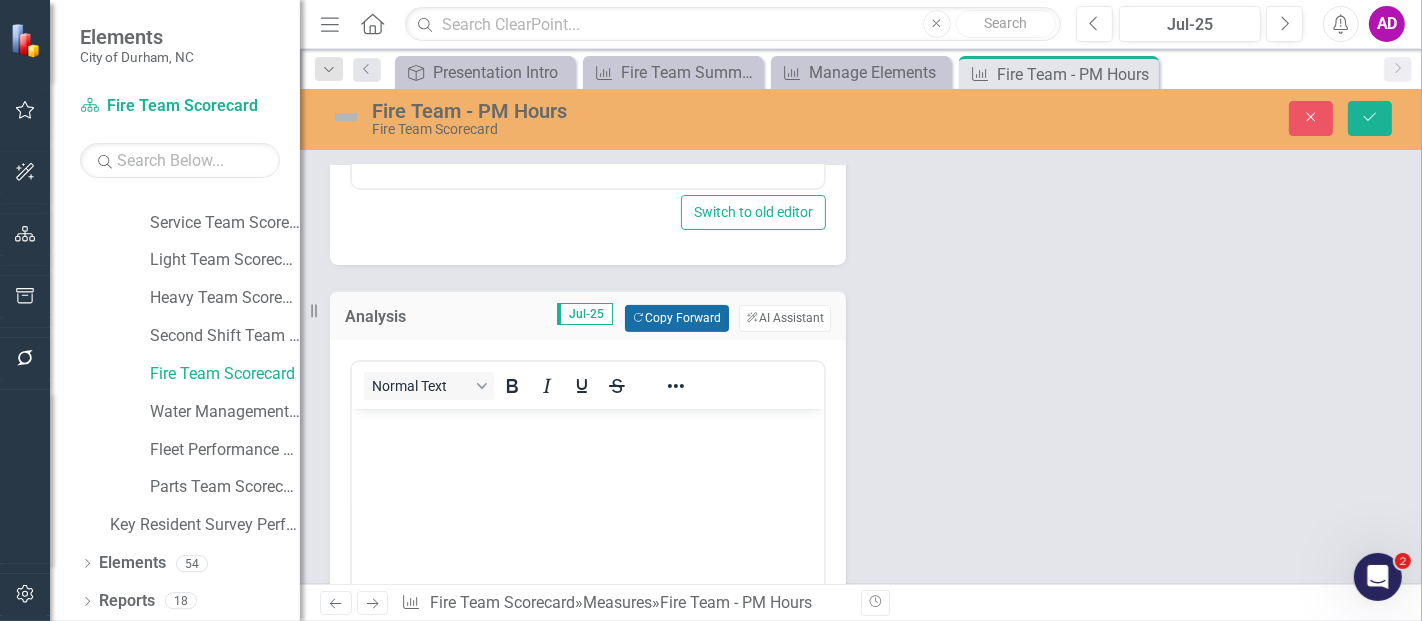 click on "Copy Forward  Copy Forward" at bounding box center (676, 318) 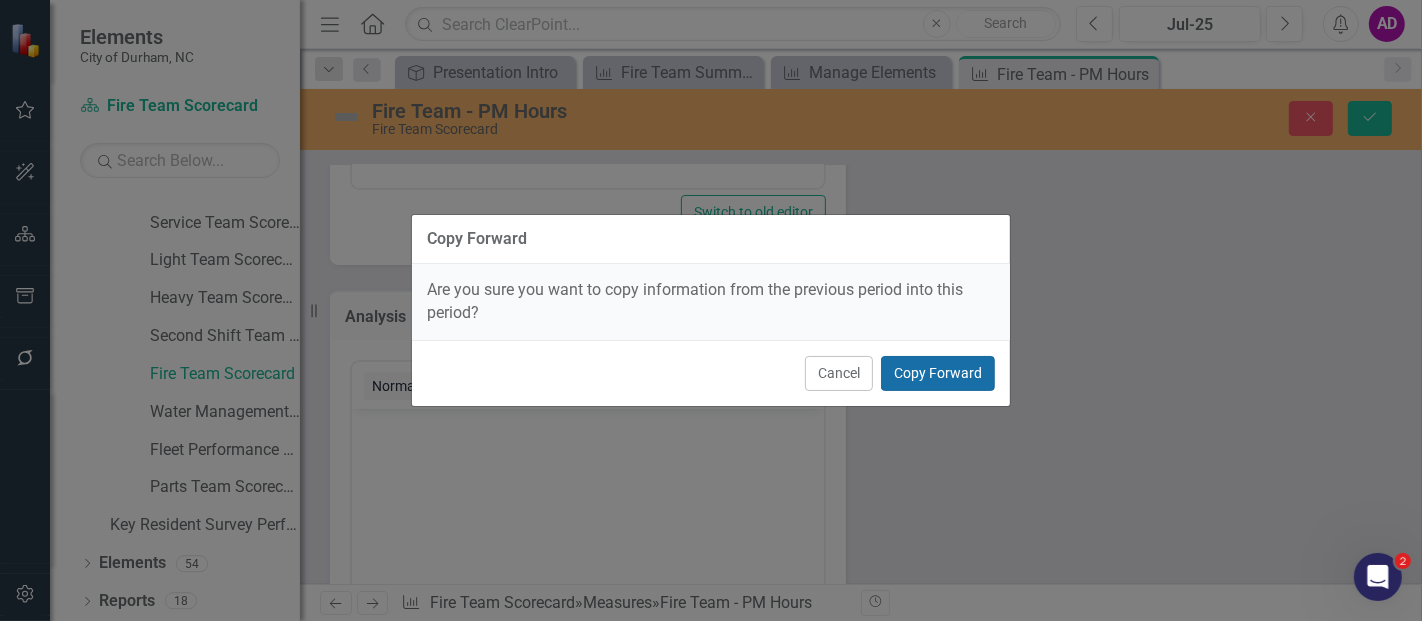click on "Copy Forward" at bounding box center (938, 373) 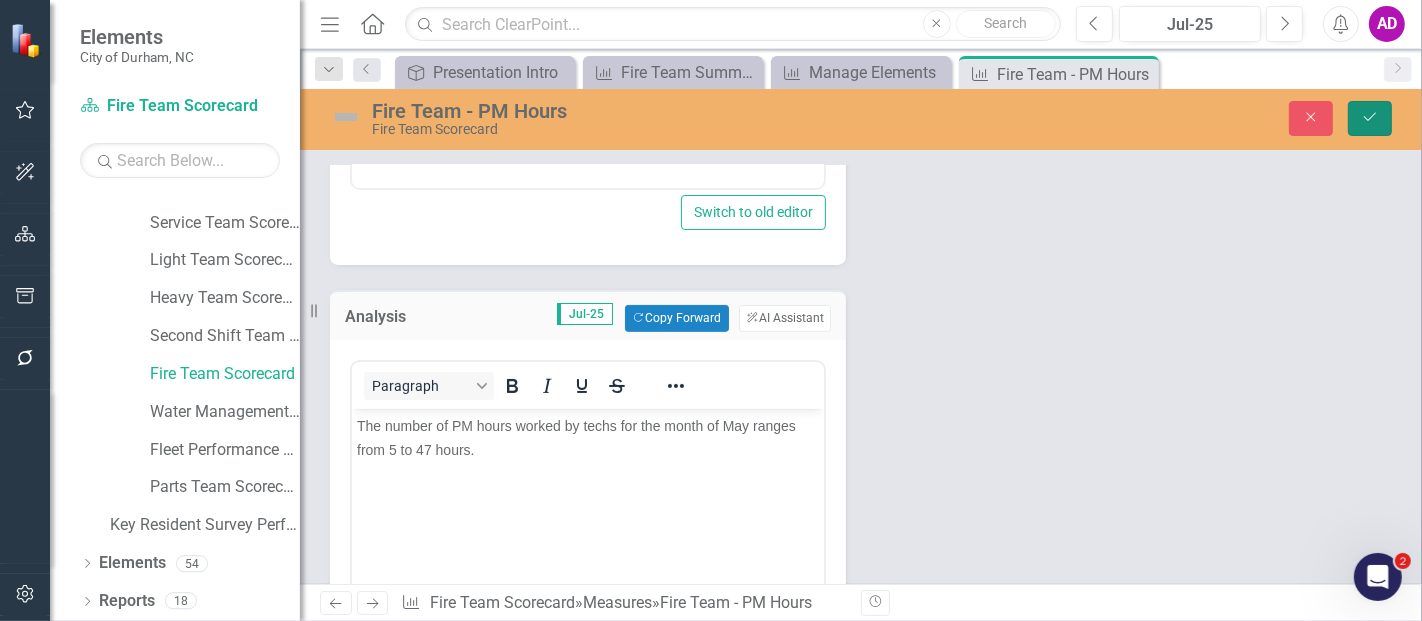 click on "Save" at bounding box center [1370, 118] 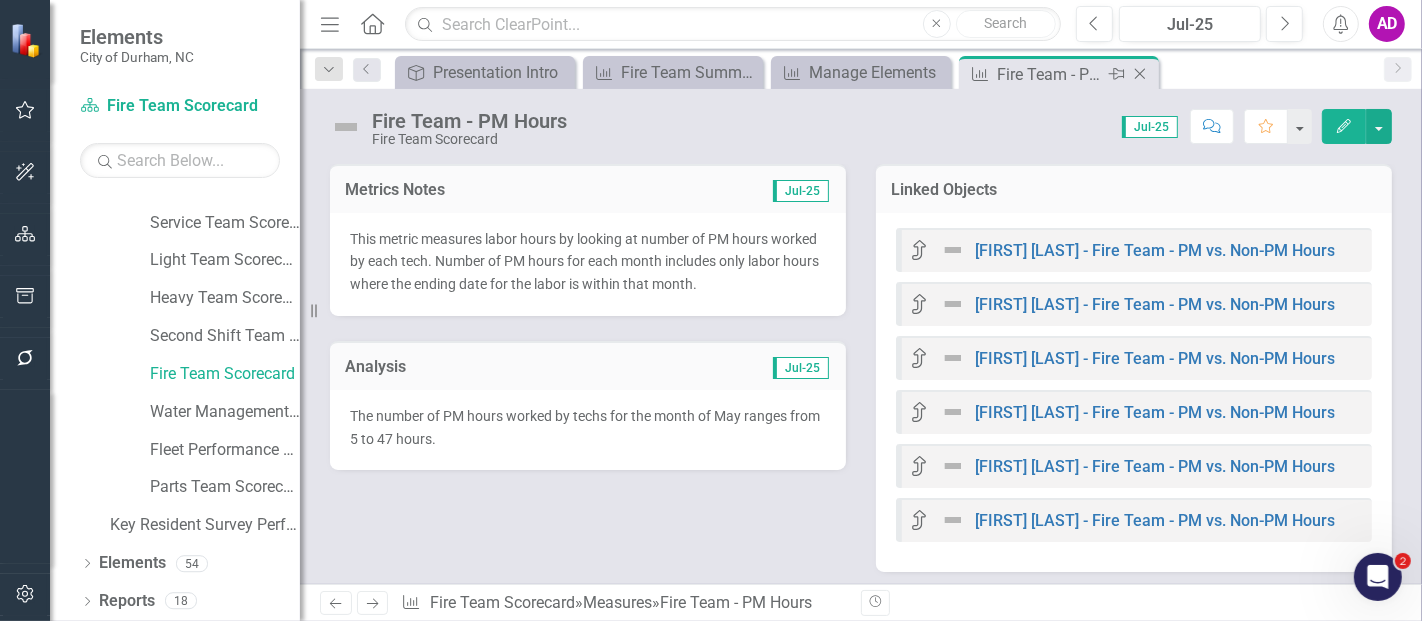 click on "Close" 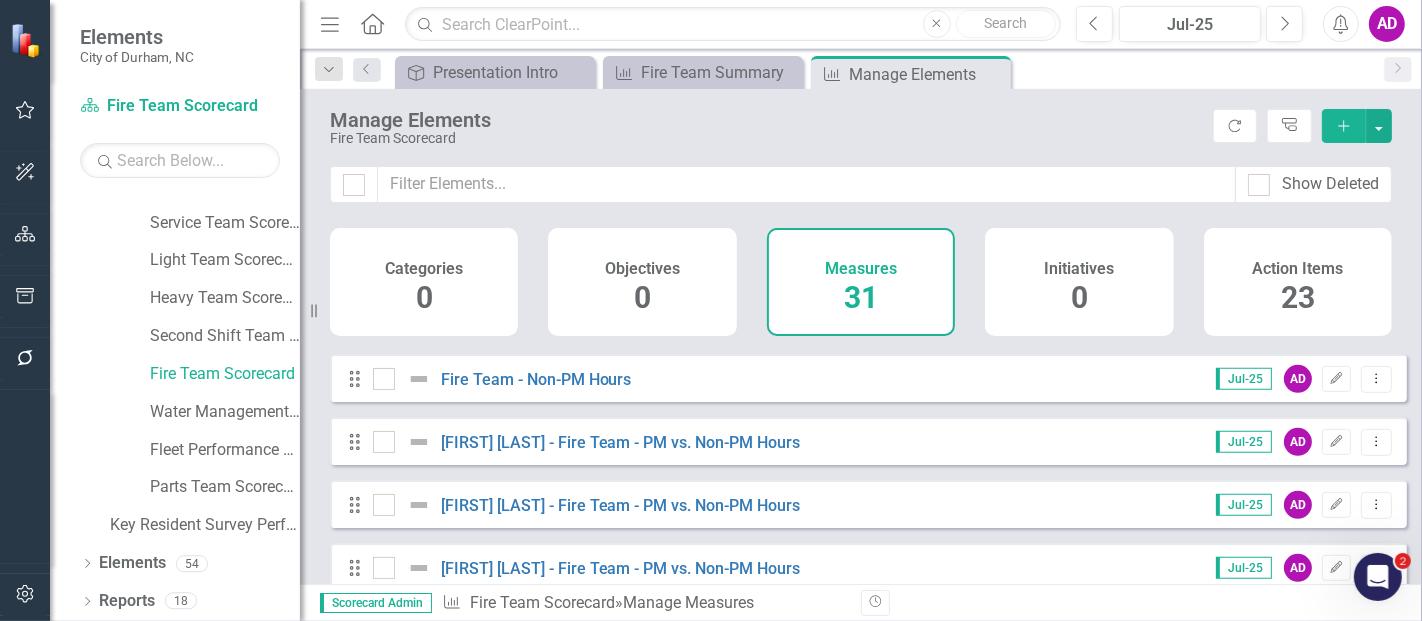 scroll, scrollTop: 888, scrollLeft: 0, axis: vertical 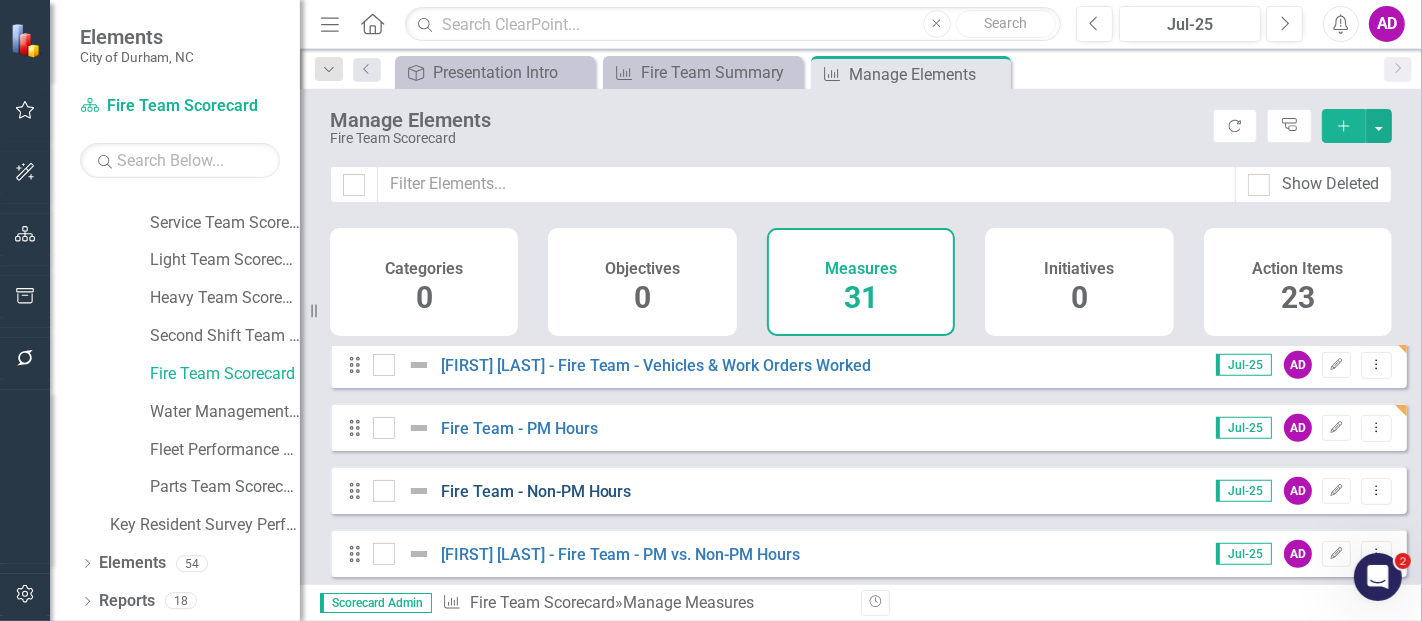 click on "Fire Team - Non-PM Hours" at bounding box center [536, 491] 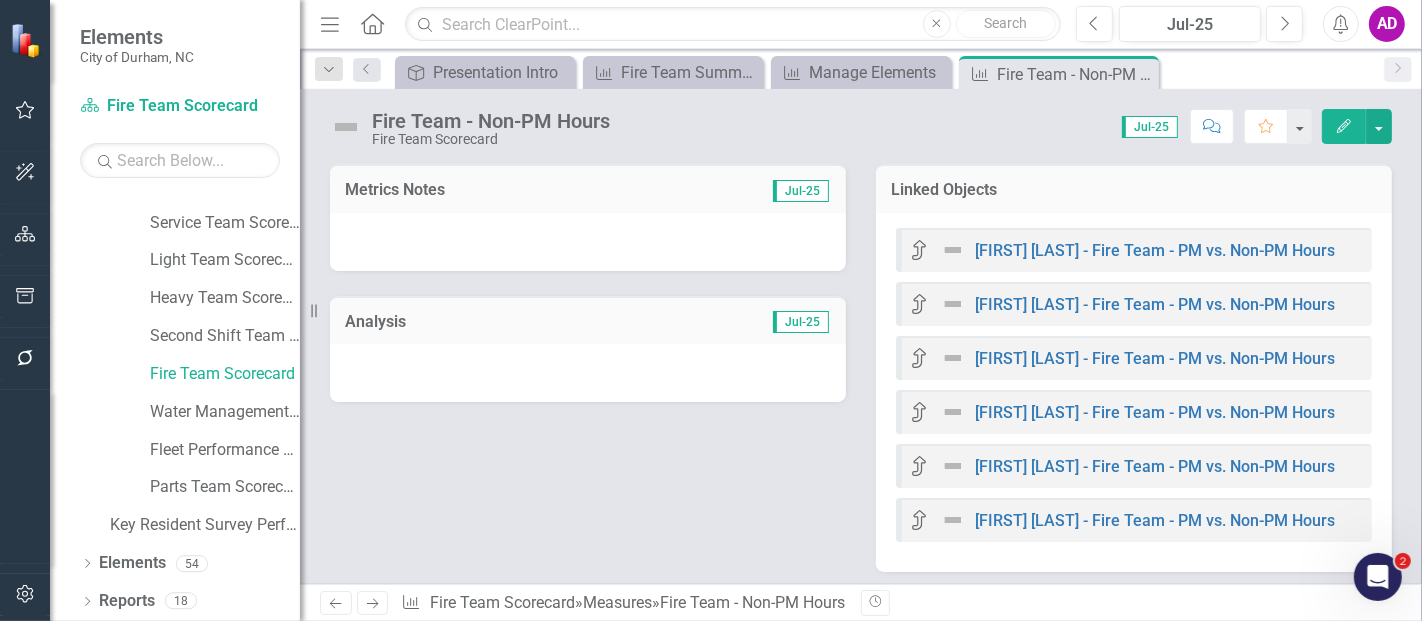 click at bounding box center [588, 242] 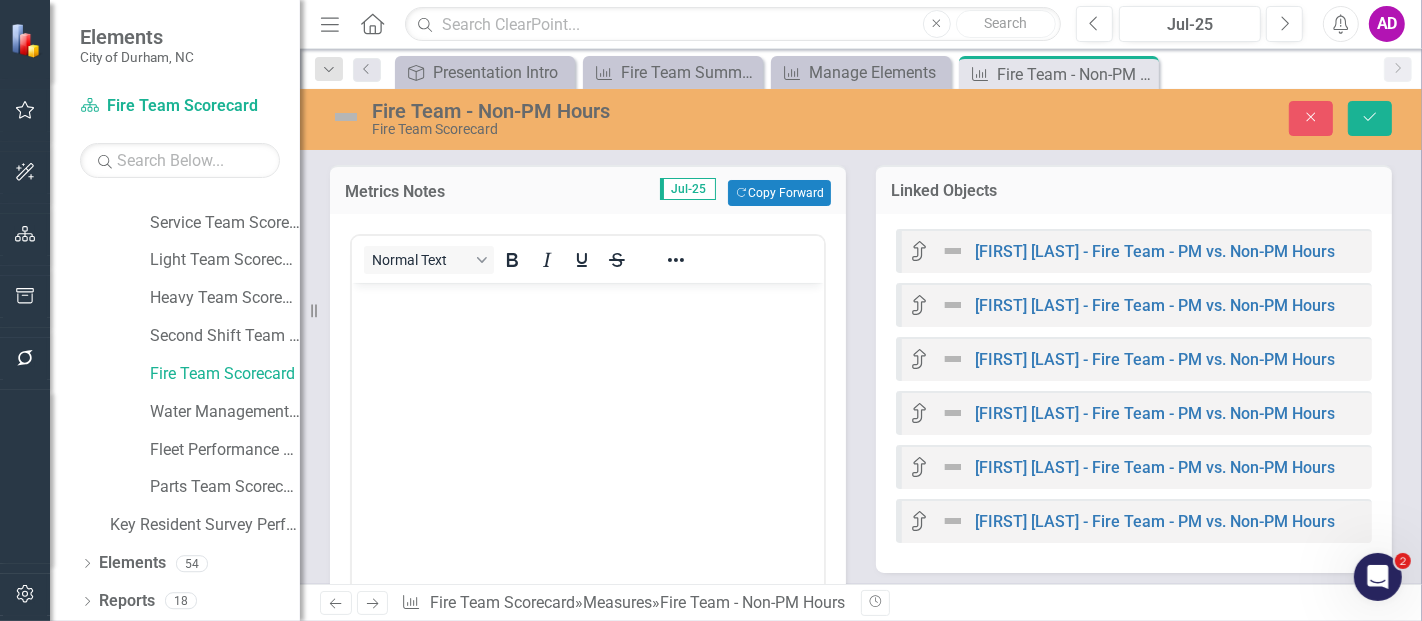 scroll, scrollTop: 0, scrollLeft: 0, axis: both 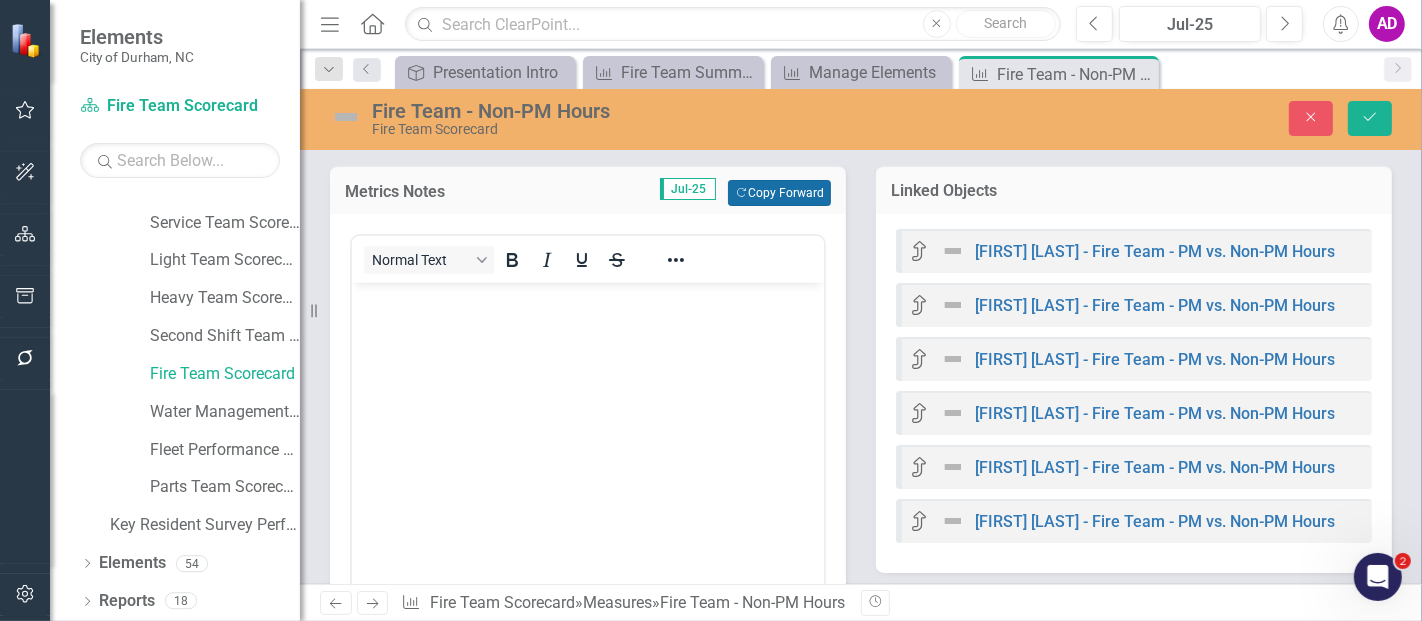click on "Copy Forward  Copy Forward" at bounding box center [779, 193] 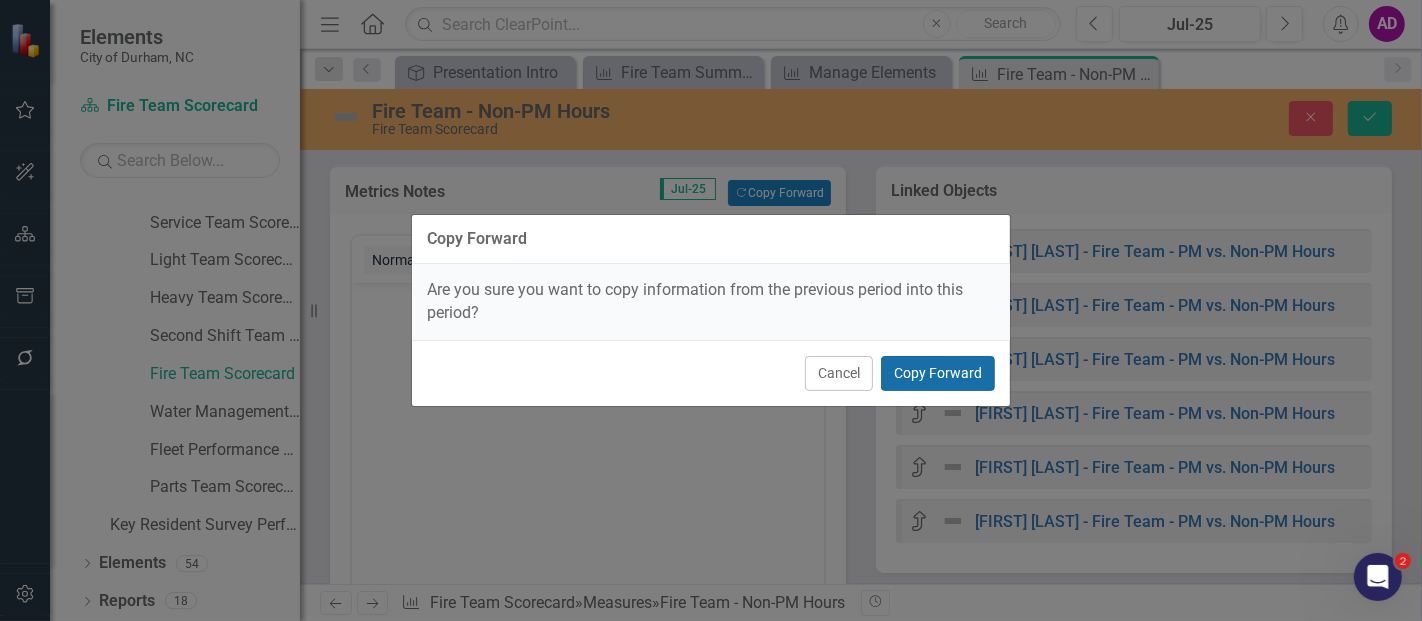click on "Copy Forward" at bounding box center (938, 373) 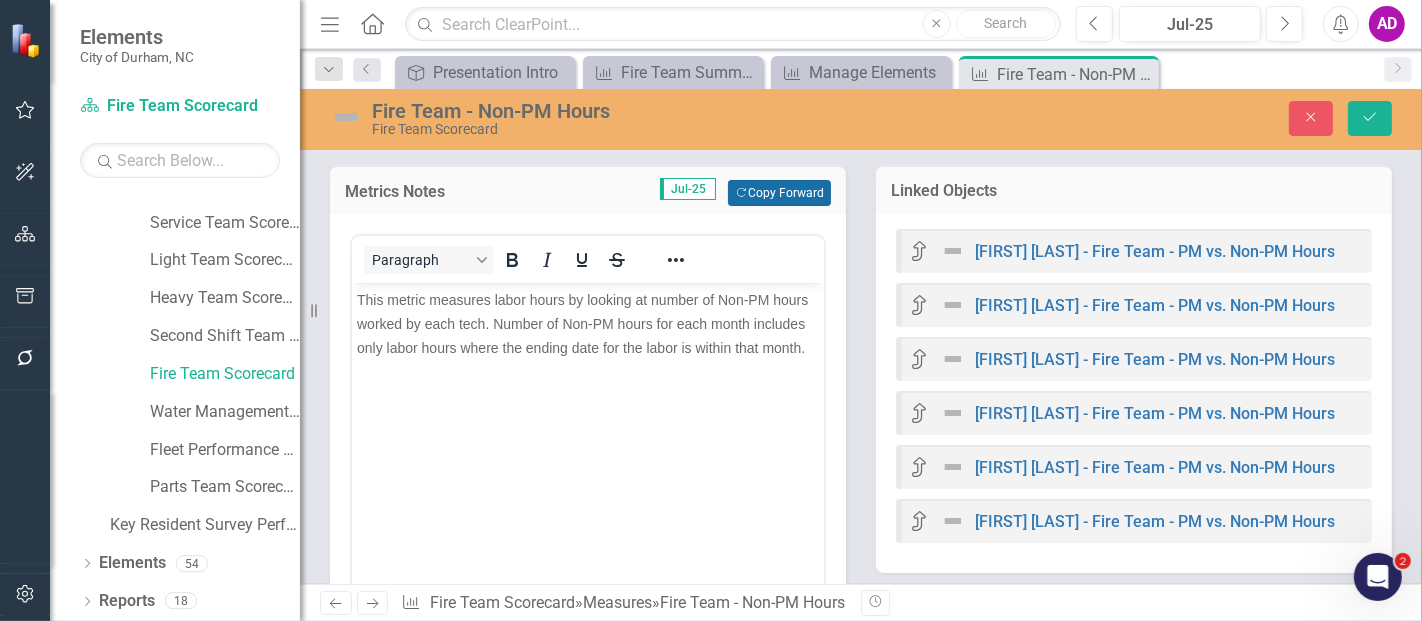 scroll, scrollTop: 444, scrollLeft: 0, axis: vertical 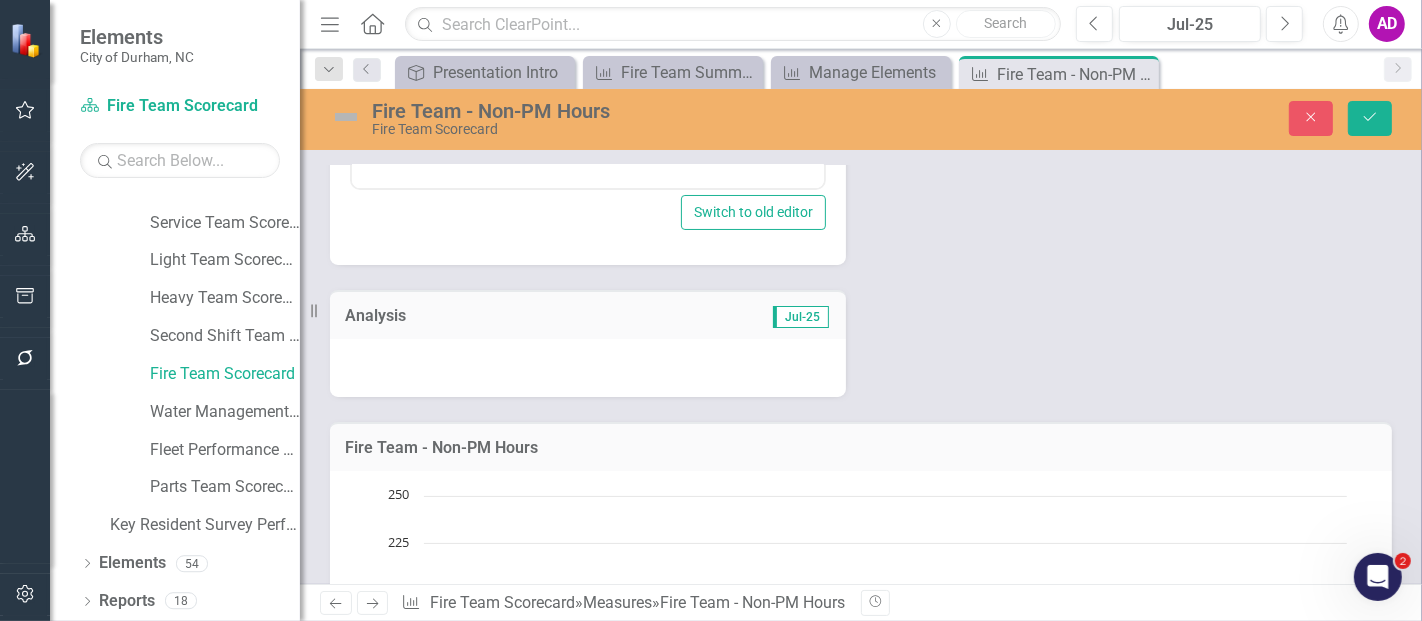 click at bounding box center (588, 368) 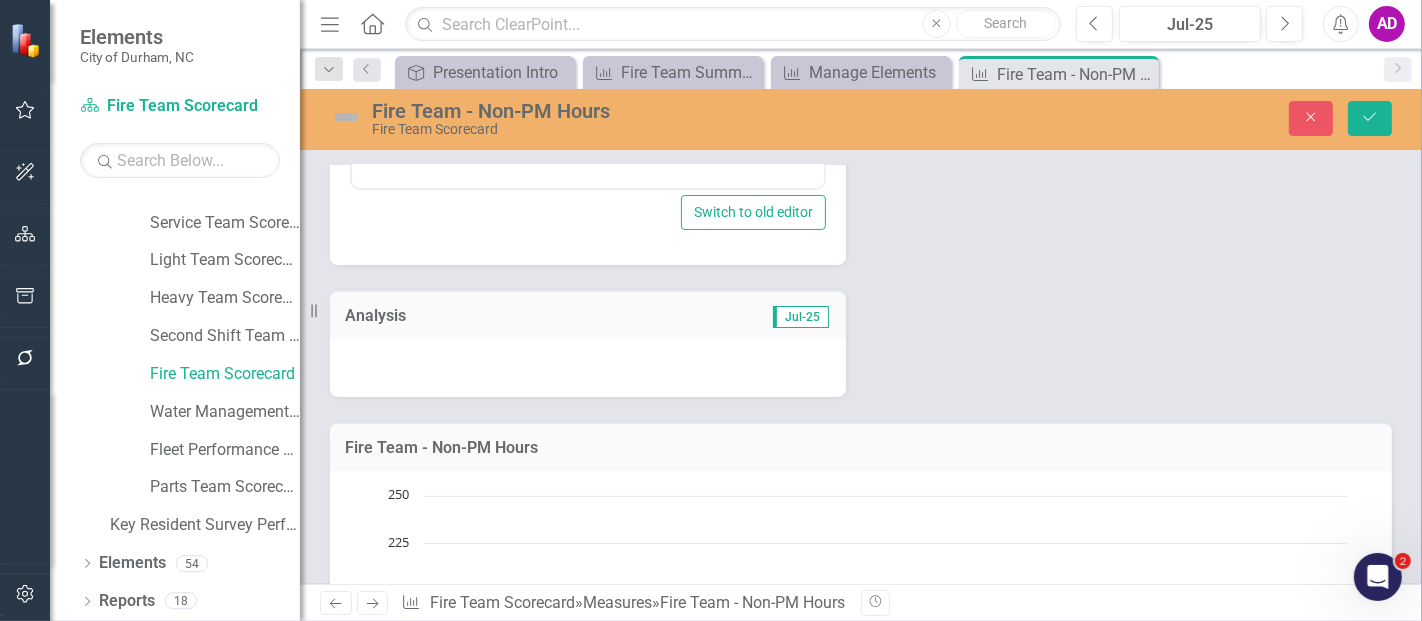 click at bounding box center [588, 368] 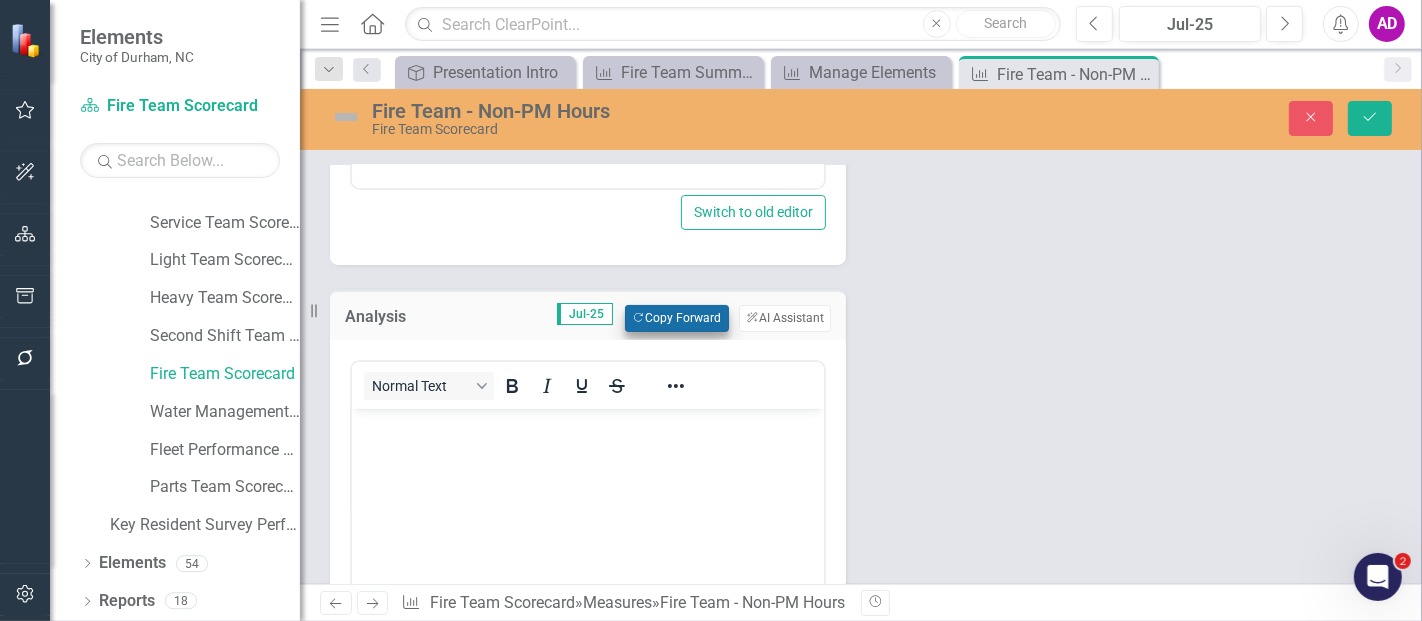 scroll, scrollTop: 0, scrollLeft: 0, axis: both 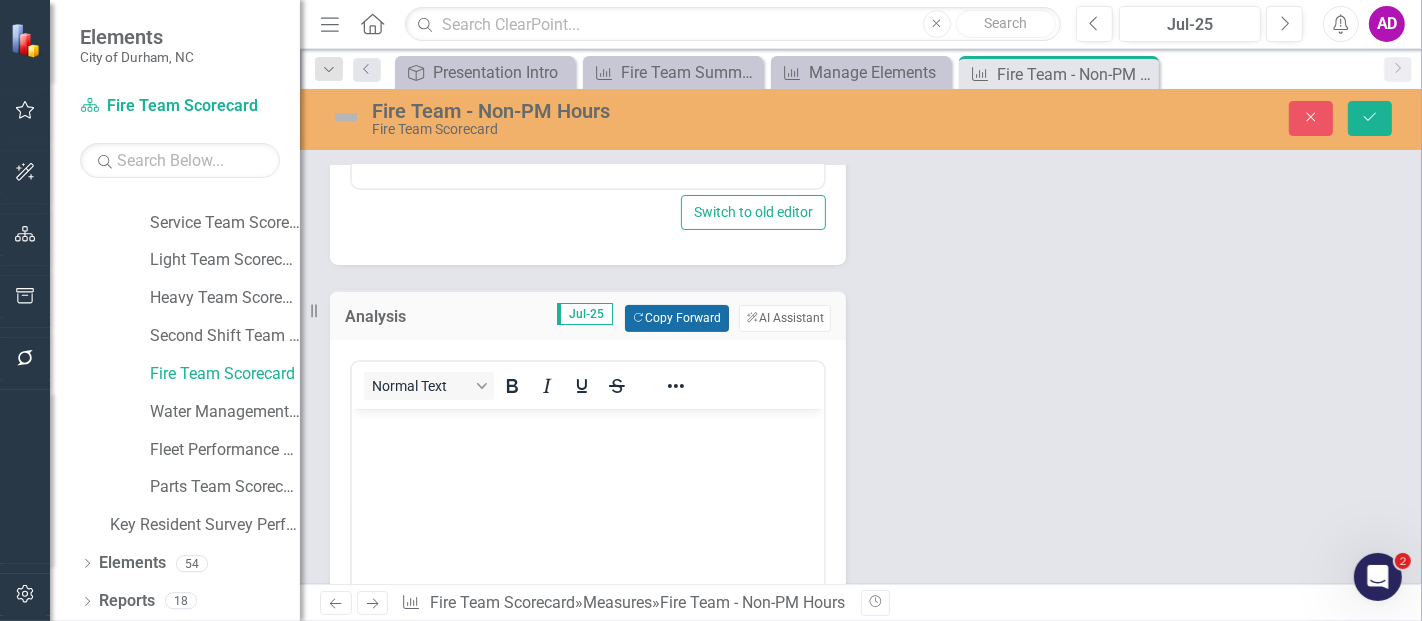 click on "Copy Forward  Copy Forward" at bounding box center (676, 318) 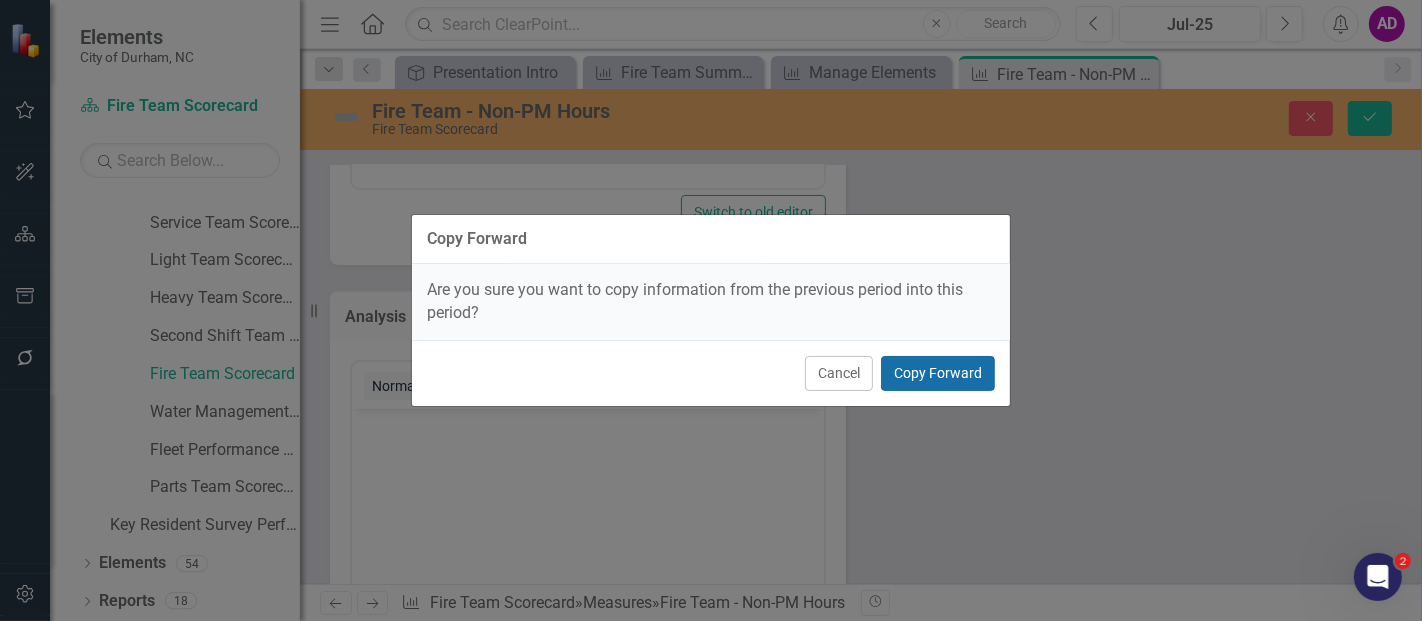 click on "Copy Forward" at bounding box center [938, 373] 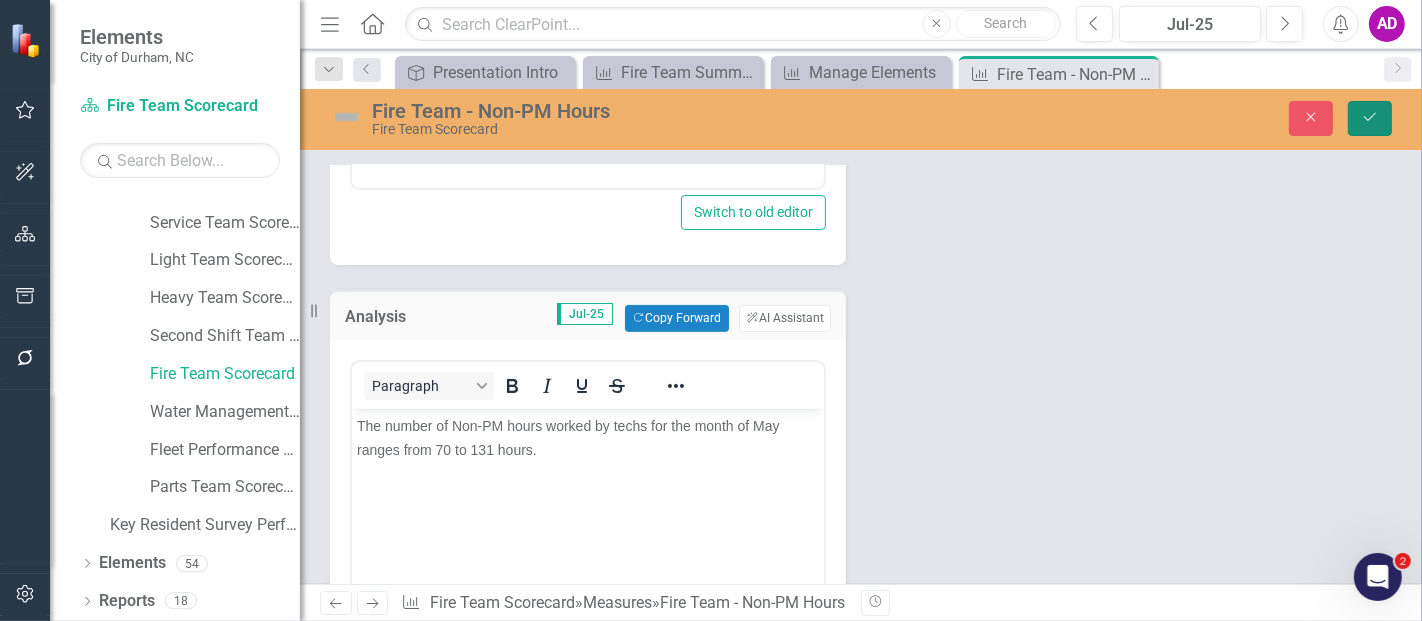 click on "Save" at bounding box center [1370, 118] 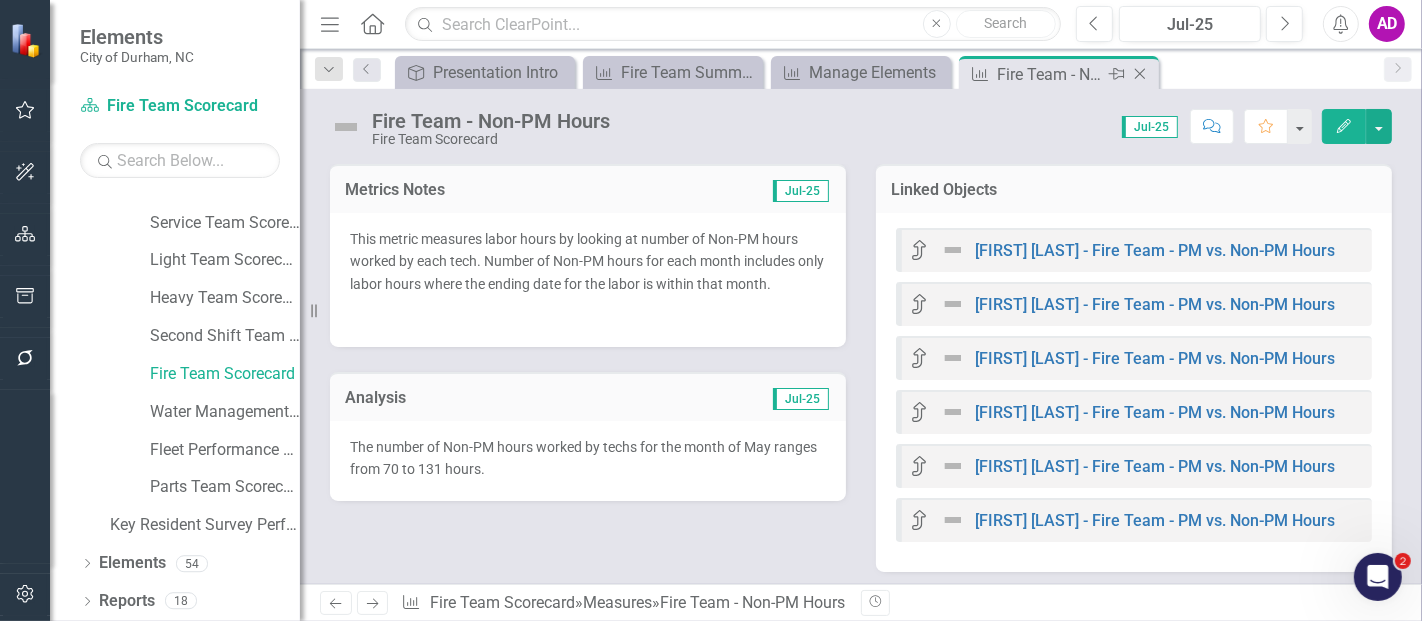 click on "Close" 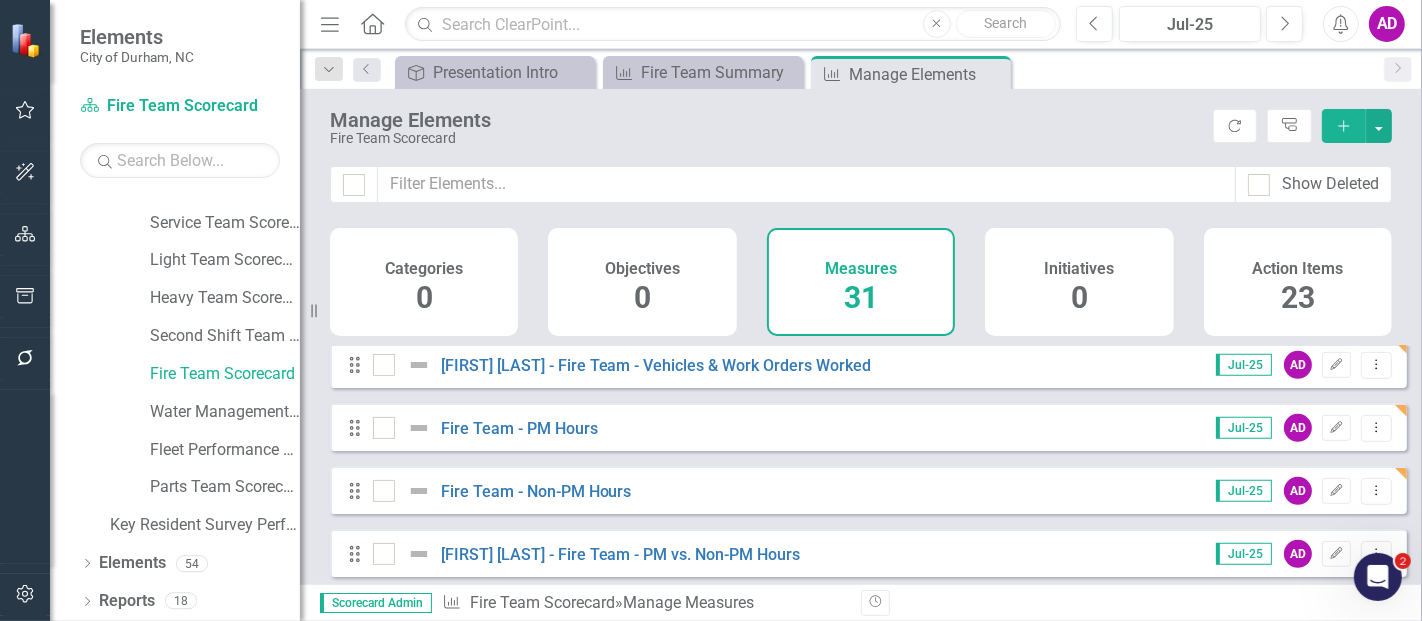 scroll, scrollTop: 1000, scrollLeft: 0, axis: vertical 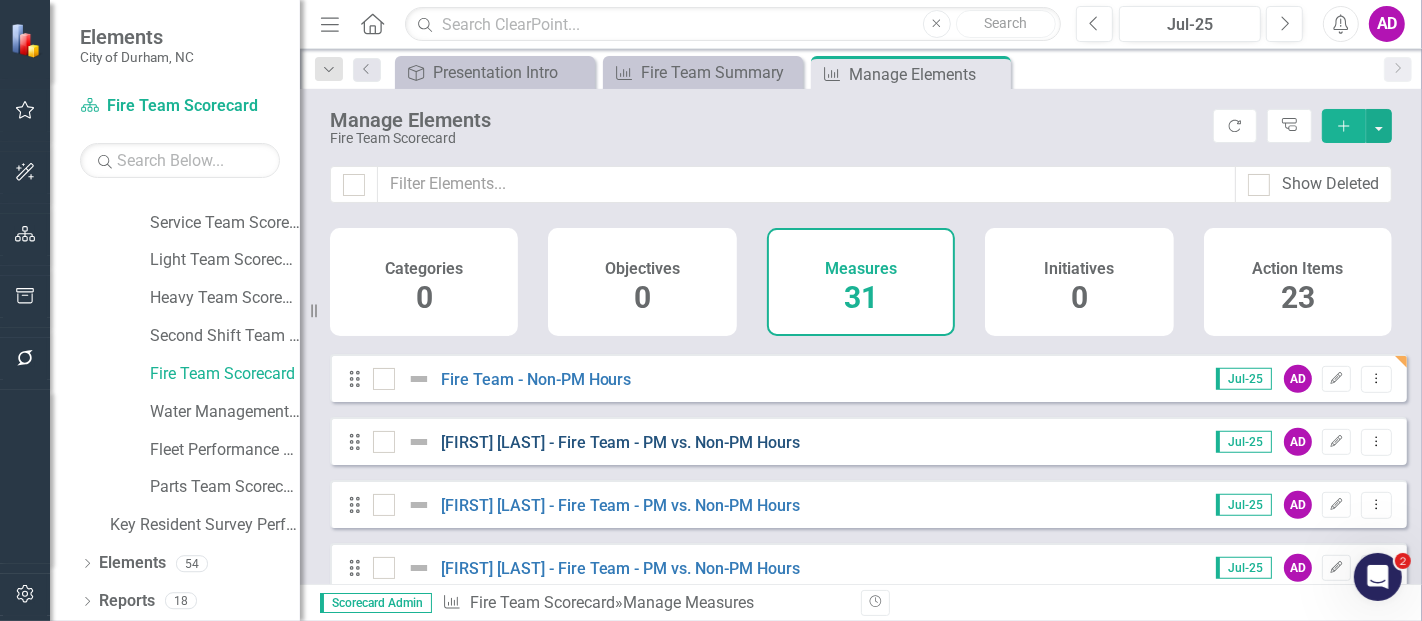 click on "[FIRST] [LAST] - Fire Team - PM vs. Non-PM Hours" at bounding box center [621, 442] 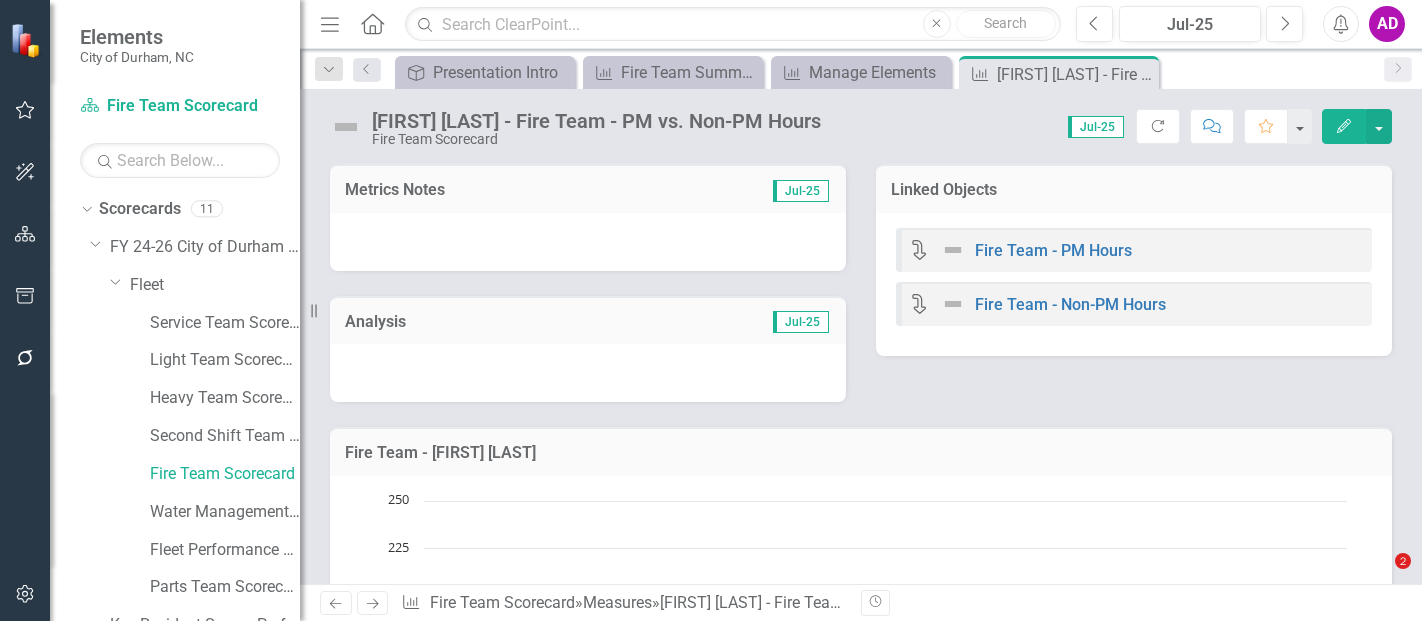 scroll, scrollTop: 0, scrollLeft: 0, axis: both 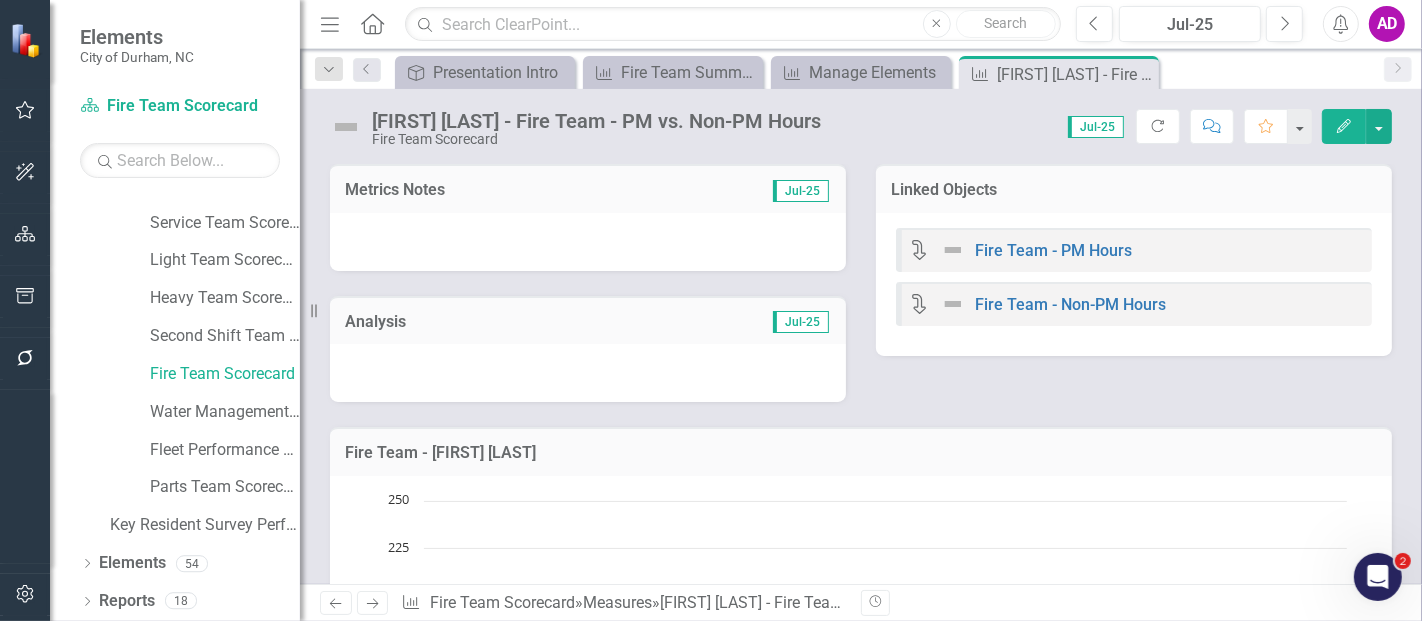 click at bounding box center (588, 242) 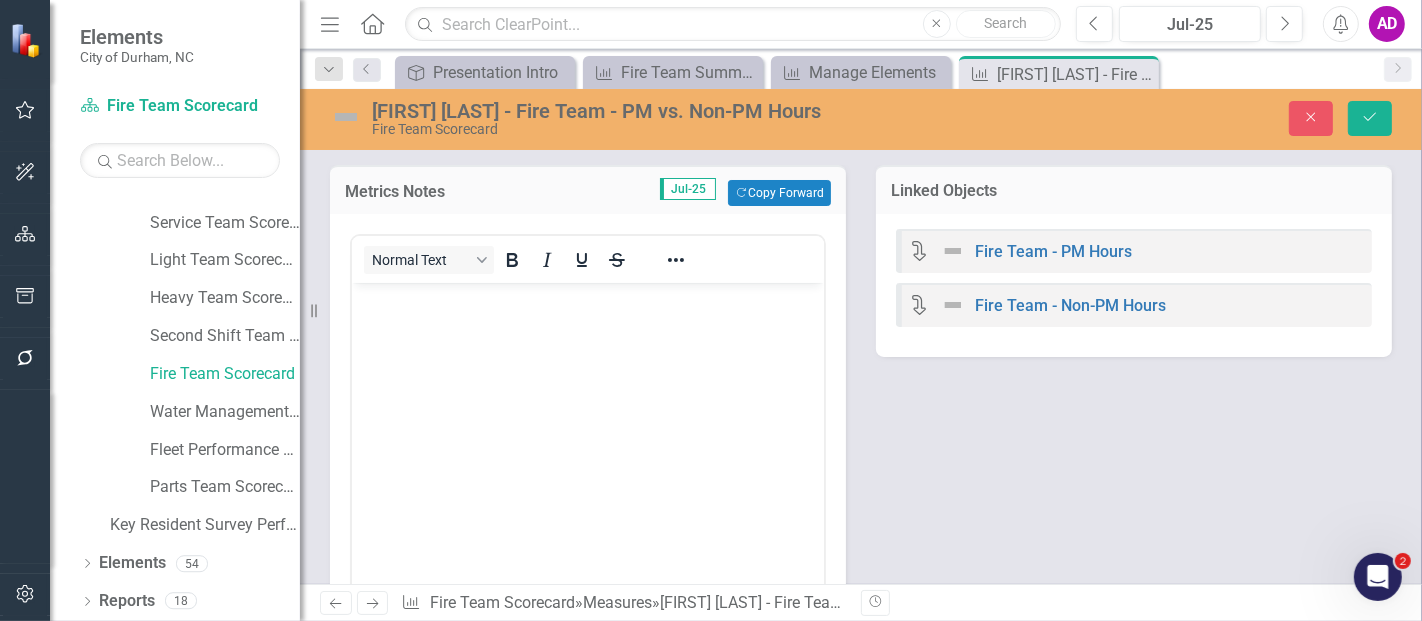 scroll, scrollTop: 0, scrollLeft: 0, axis: both 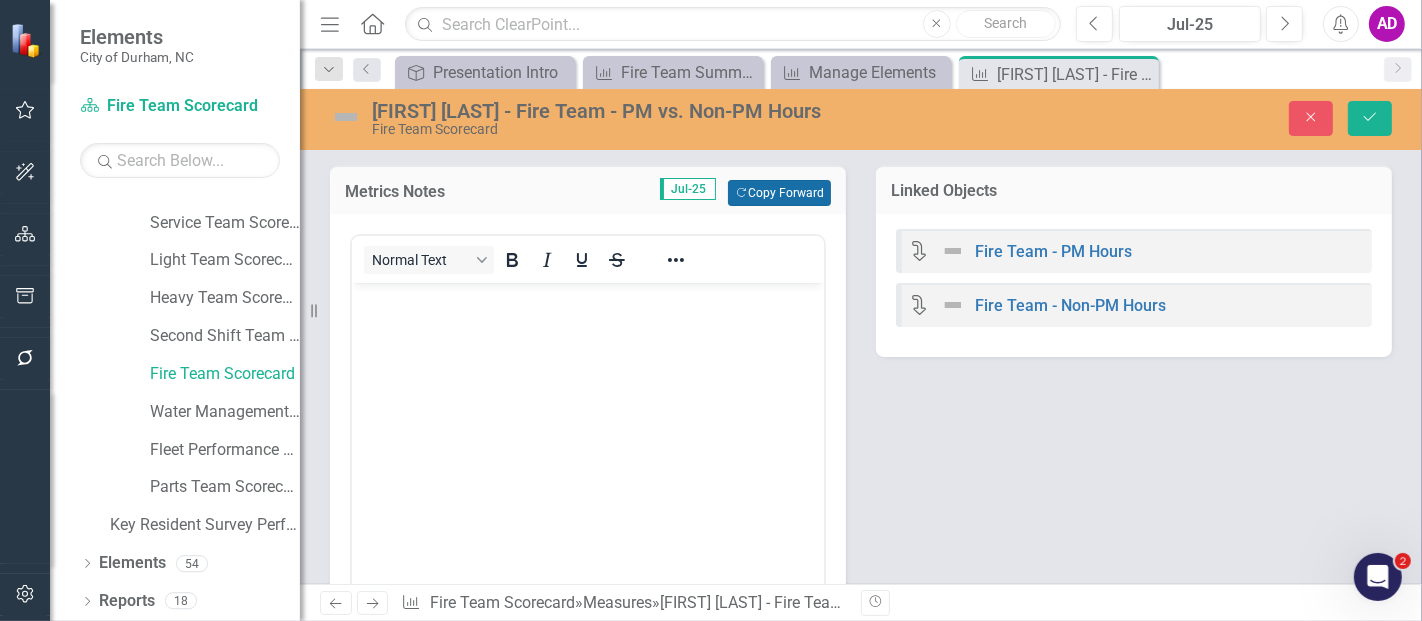 click on "Copy Forward  Copy Forward" at bounding box center [779, 193] 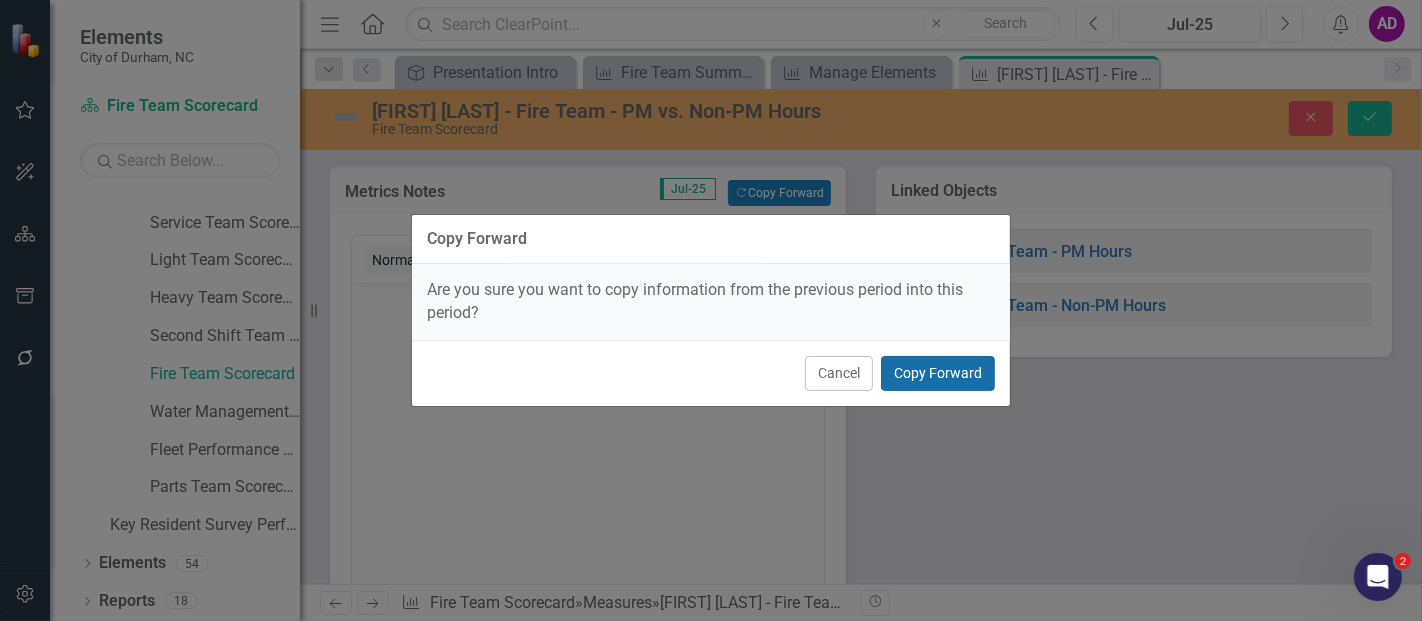 click on "Copy Forward" at bounding box center [938, 373] 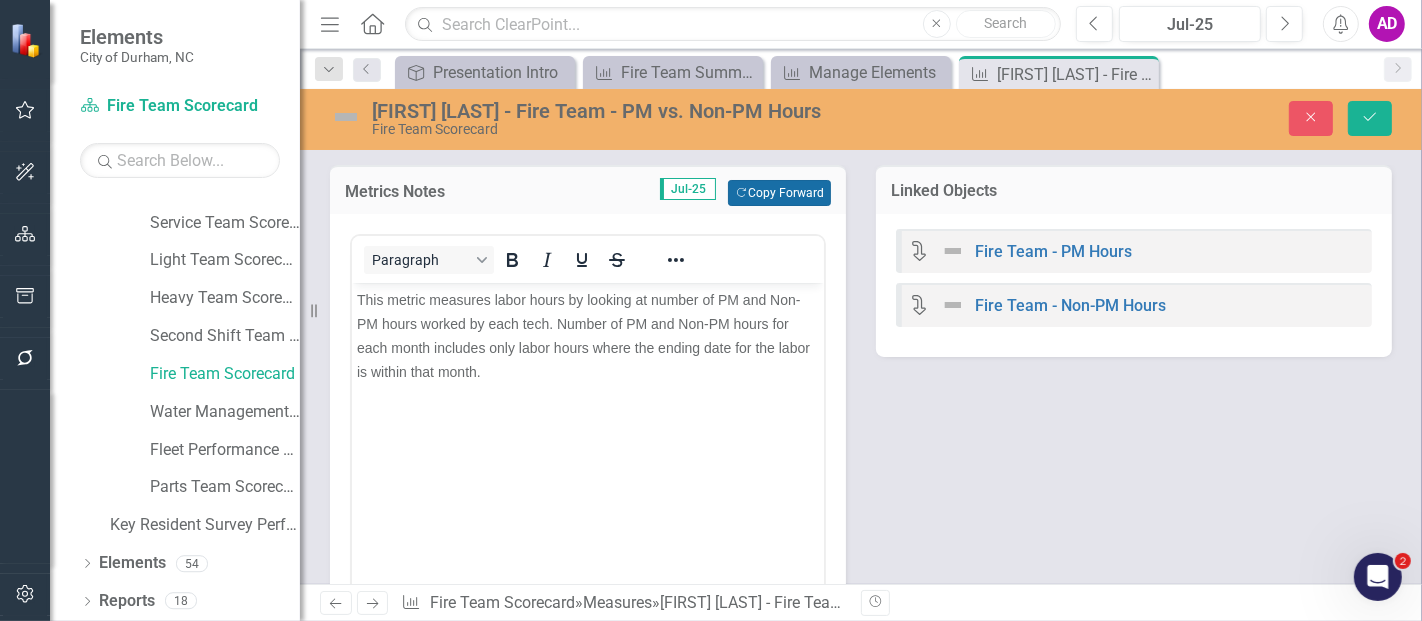 scroll, scrollTop: 333, scrollLeft: 0, axis: vertical 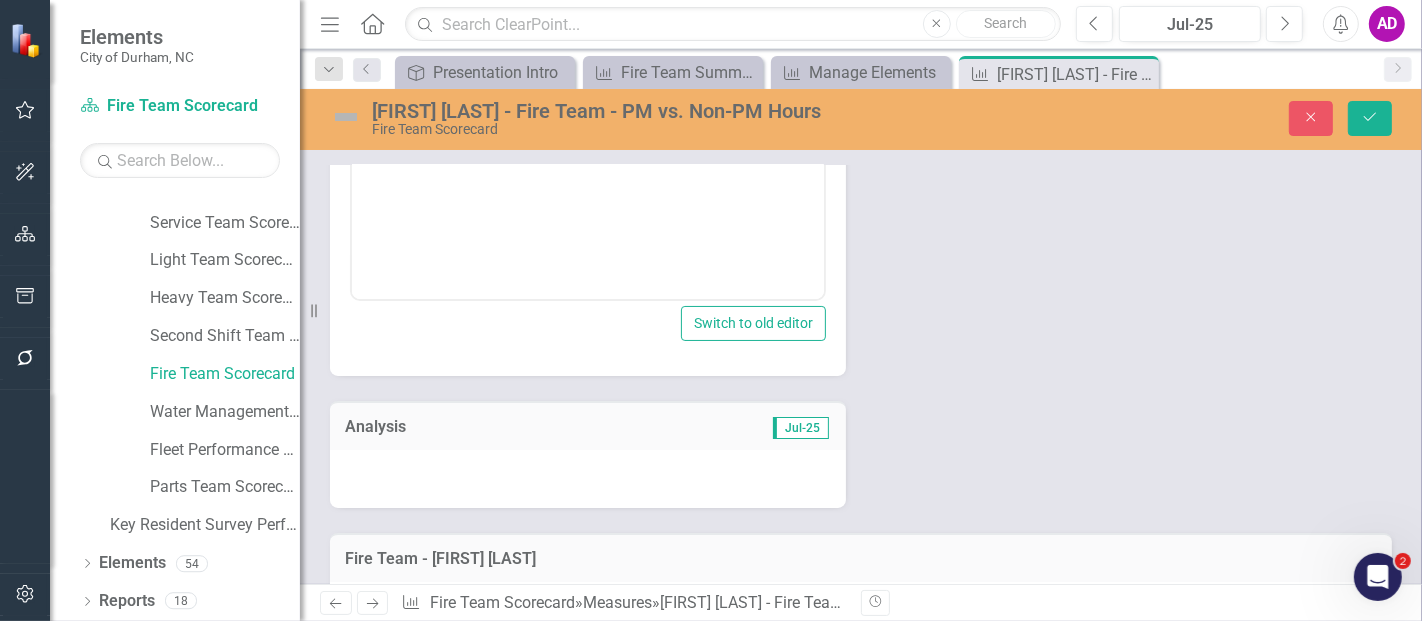 click at bounding box center [588, 479] 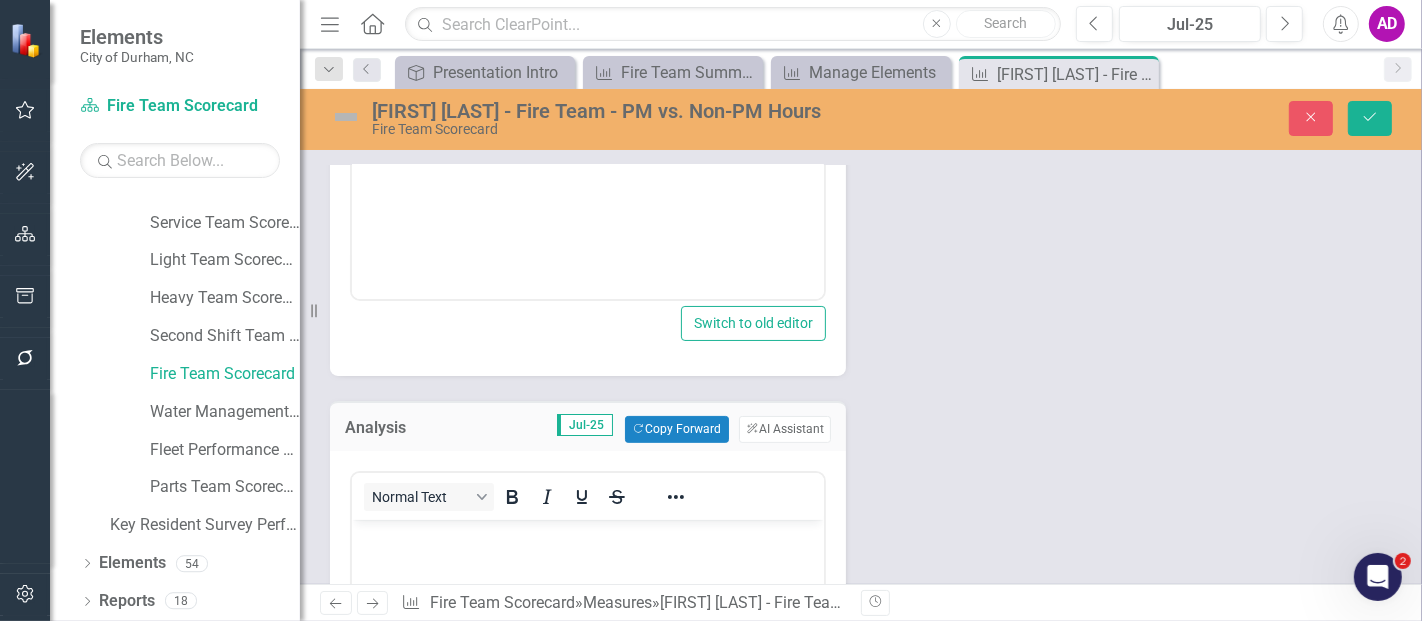 scroll, scrollTop: 0, scrollLeft: 0, axis: both 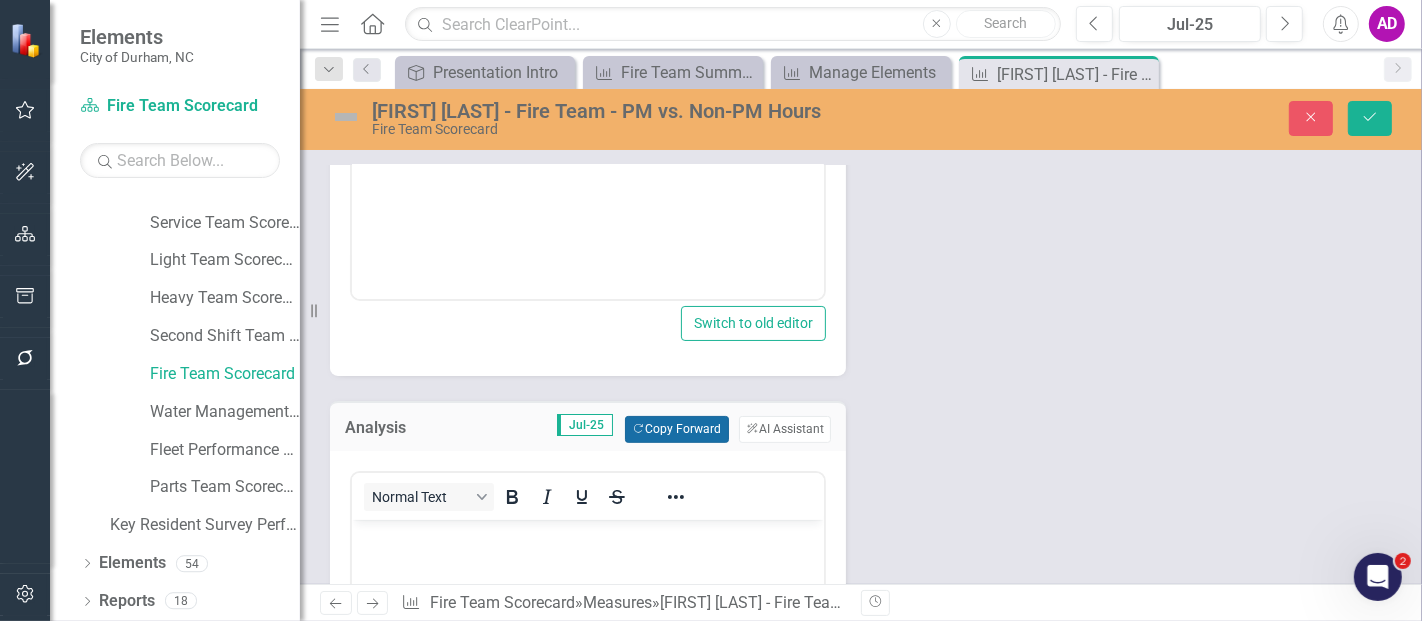 click on "Copy Forward  Copy Forward" at bounding box center [676, 429] 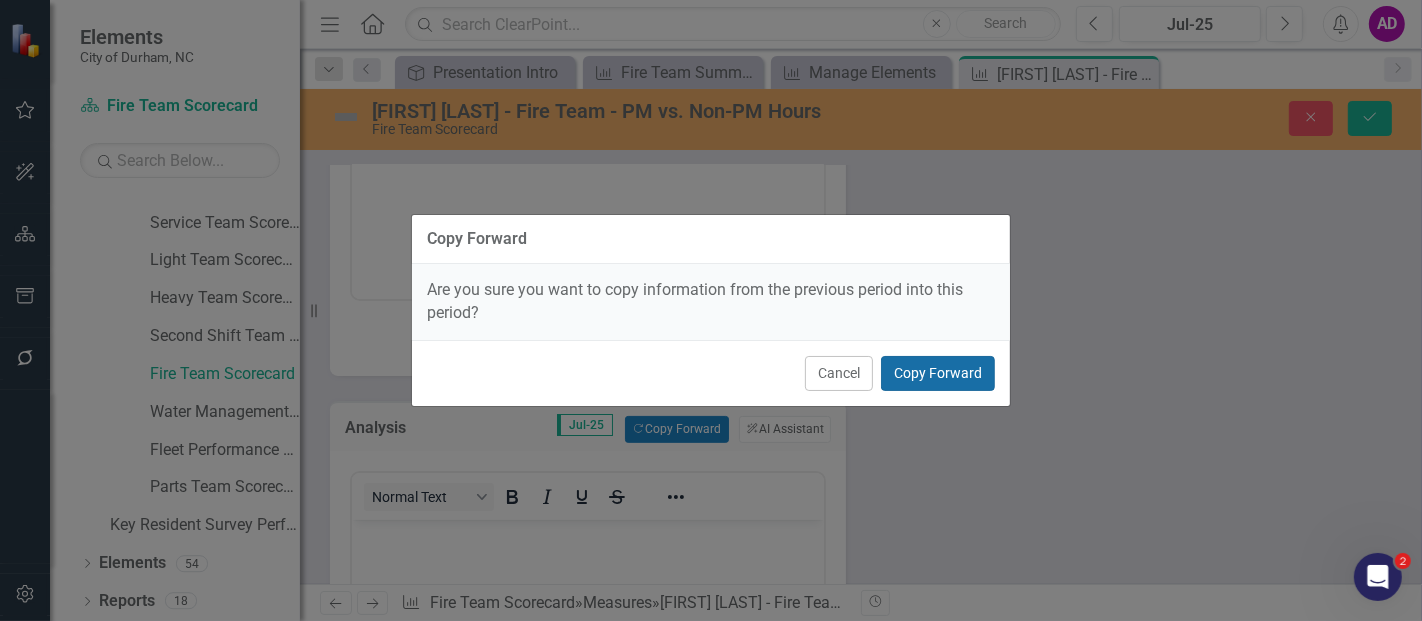 click on "Copy Forward" at bounding box center (938, 373) 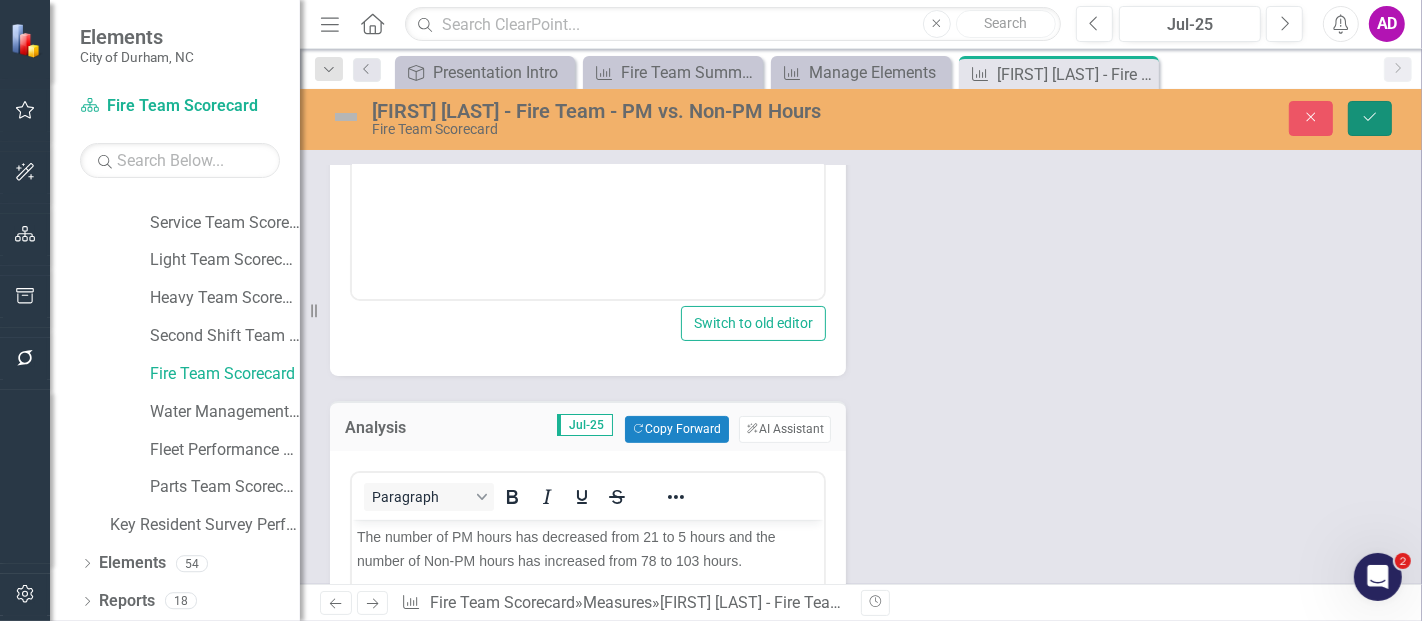 click on "Save" 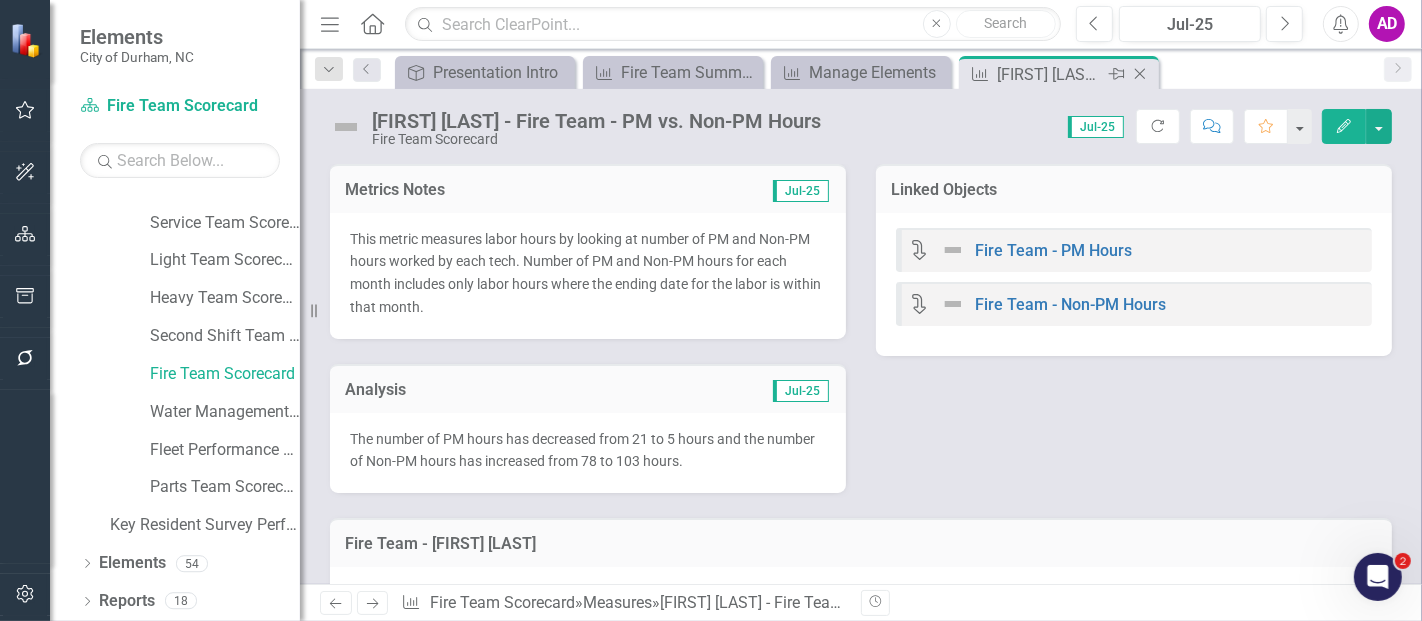 click on "Close" 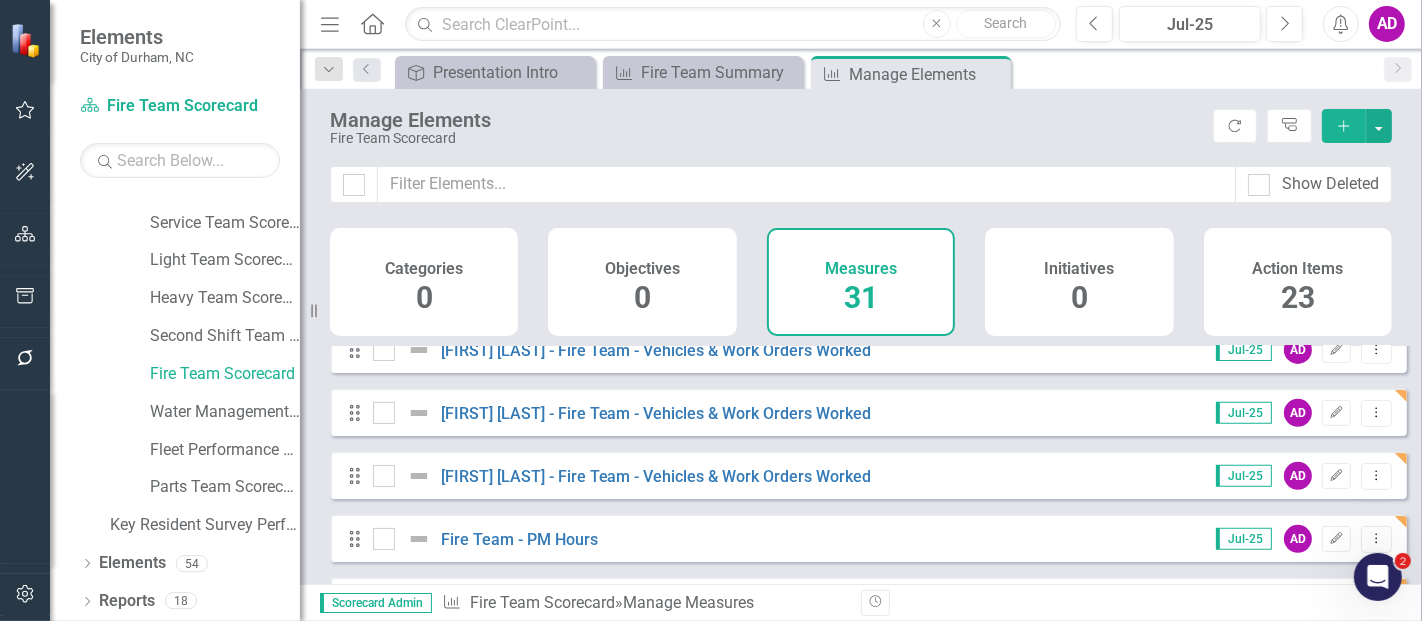 scroll, scrollTop: 1000, scrollLeft: 0, axis: vertical 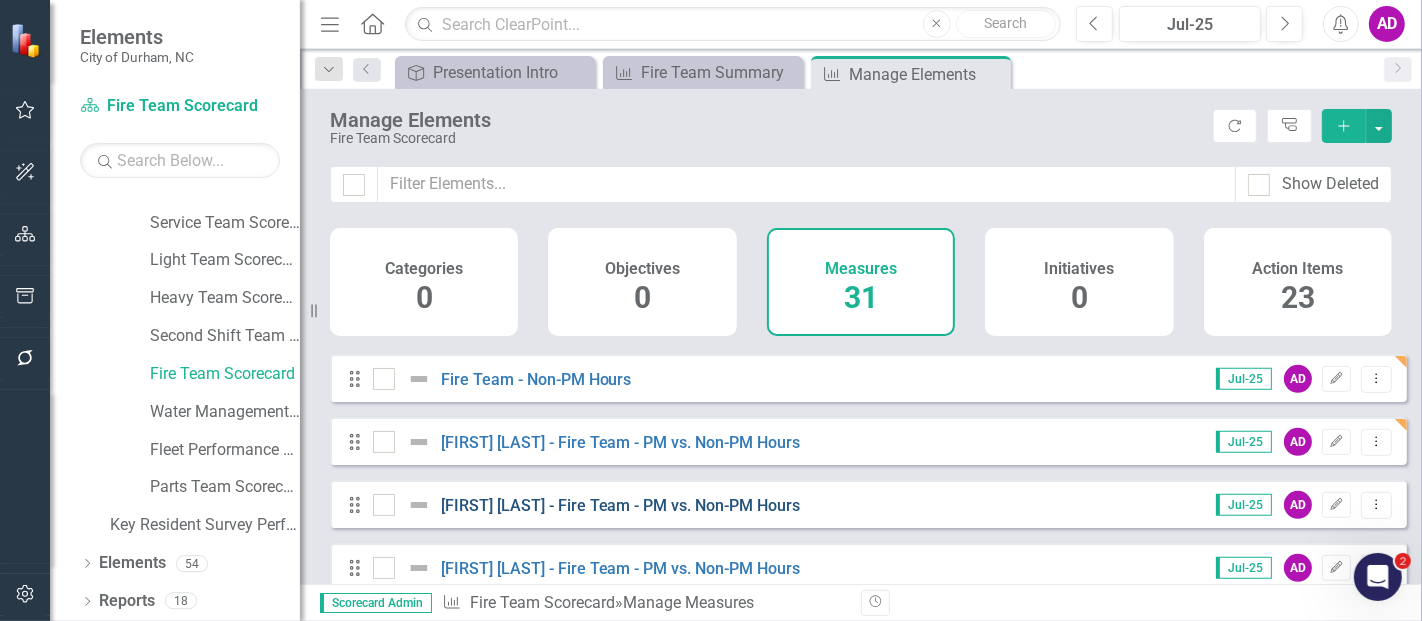 click on "[FIRST] [LAST] - Fire Team - PM vs. Non-PM Hours" at bounding box center (621, 505) 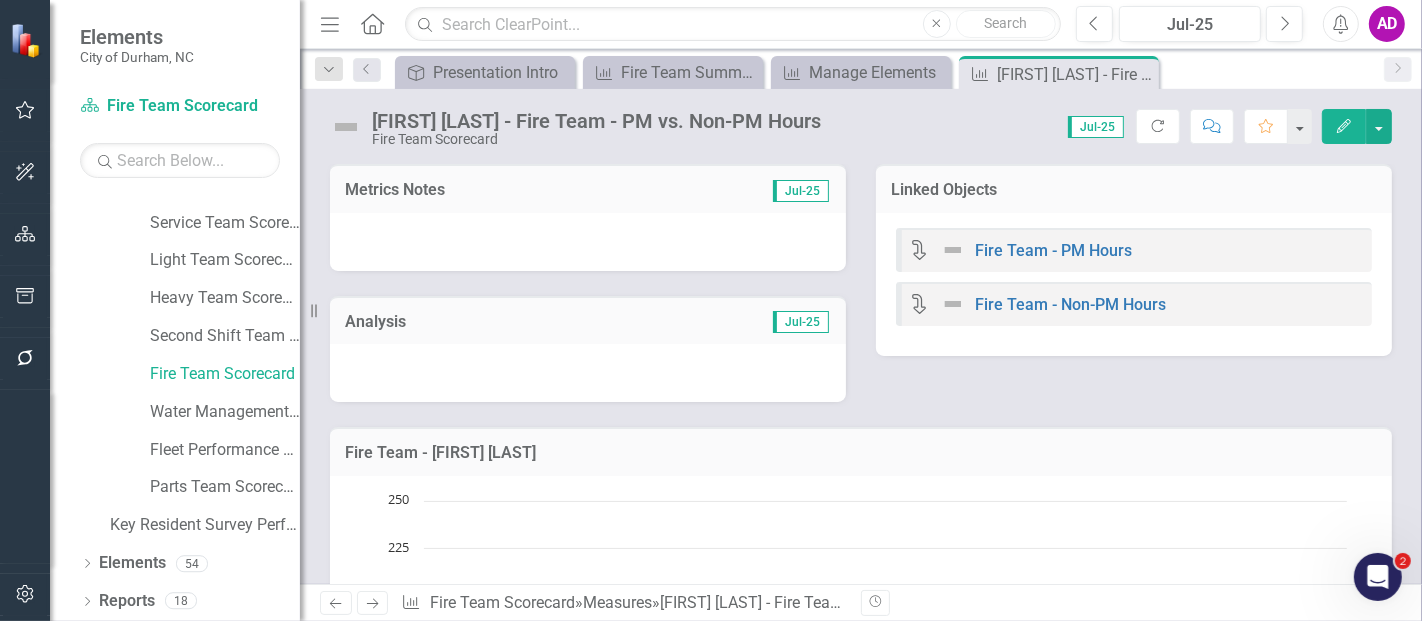 click at bounding box center [588, 242] 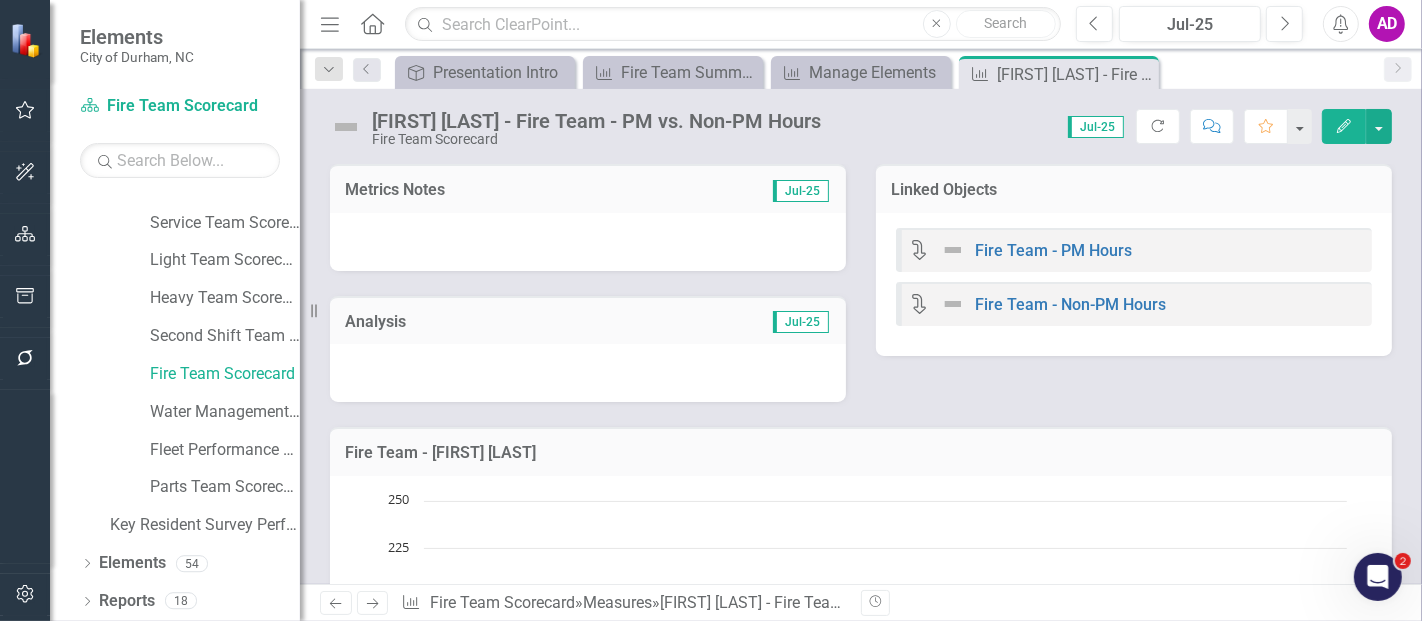 click at bounding box center [588, 242] 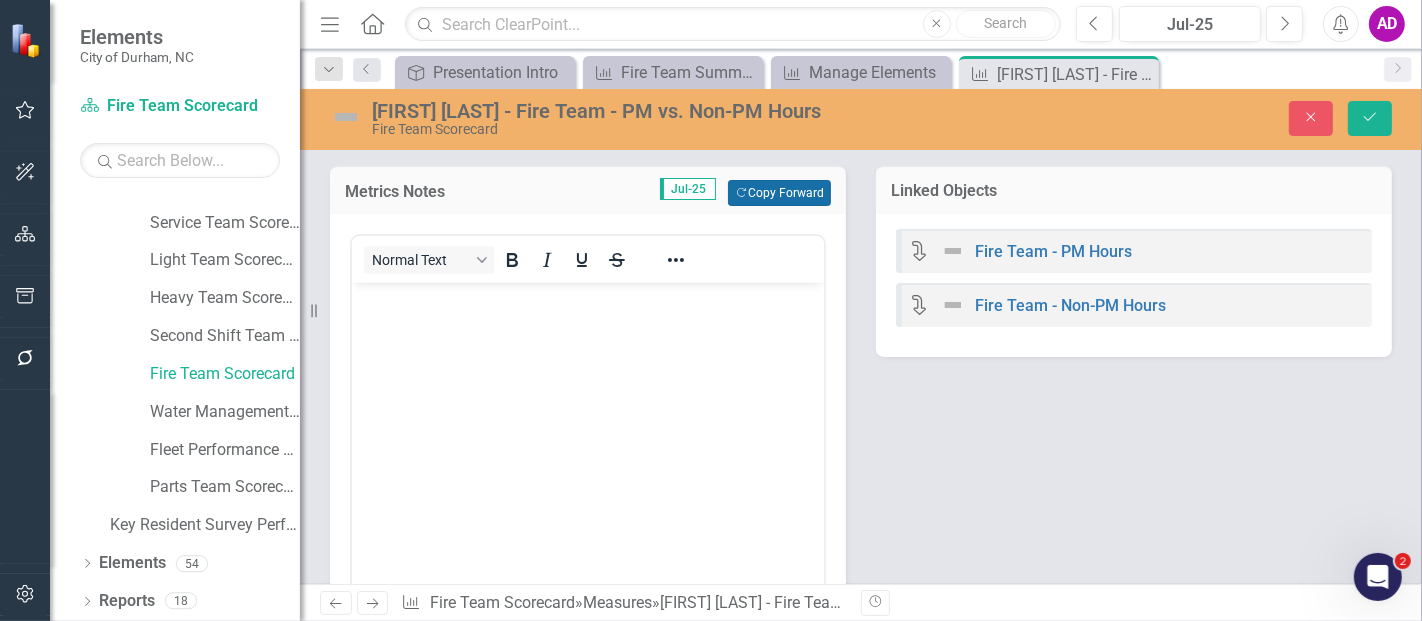 scroll, scrollTop: 0, scrollLeft: 0, axis: both 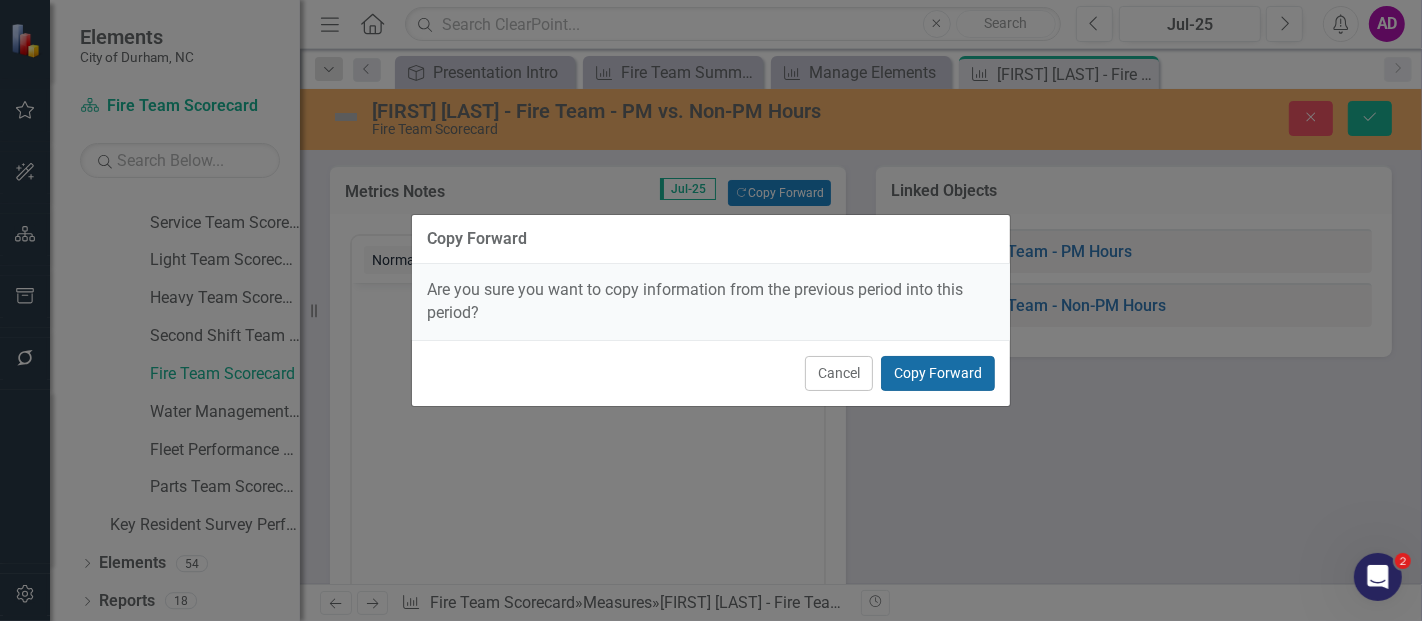 click on "Copy Forward" at bounding box center (938, 373) 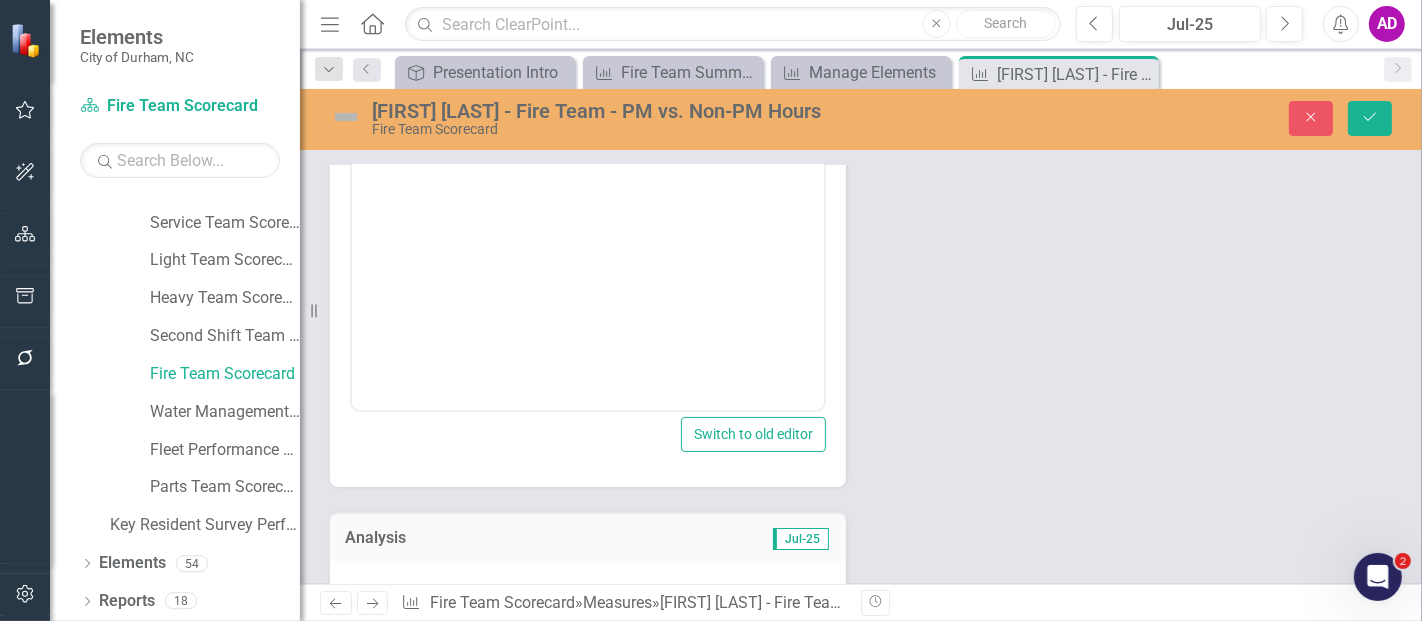 scroll, scrollTop: 333, scrollLeft: 0, axis: vertical 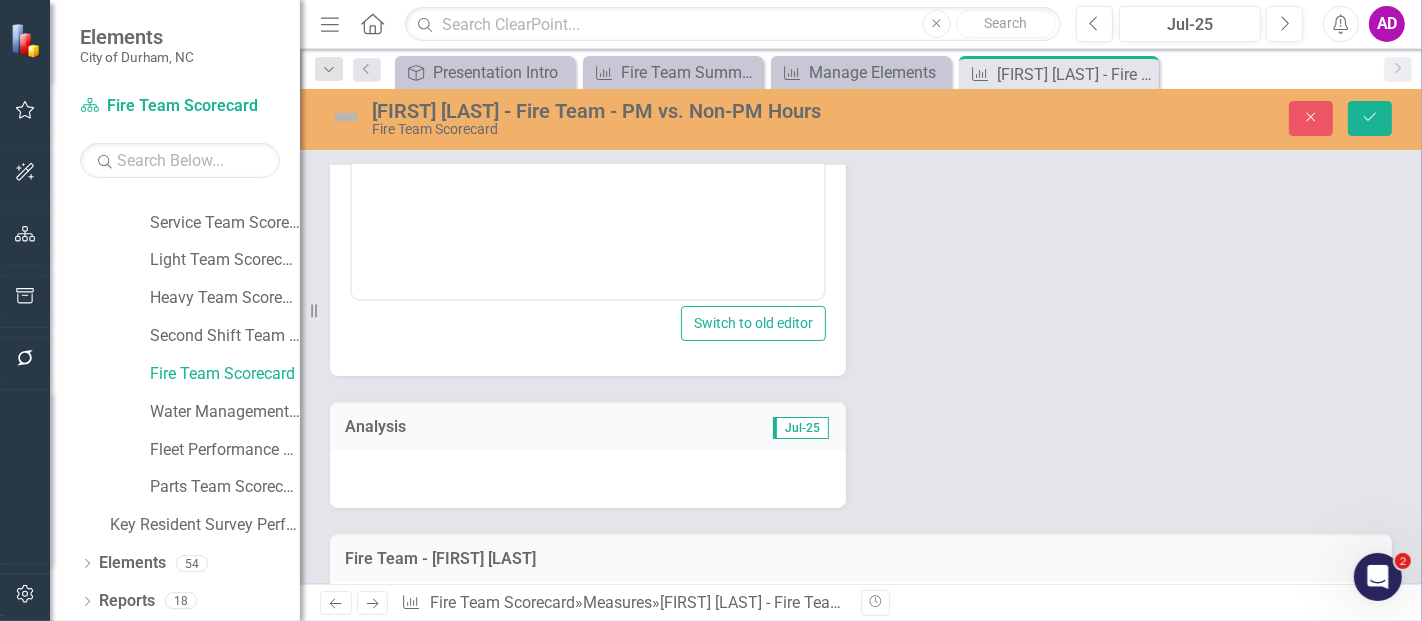 click at bounding box center [588, 479] 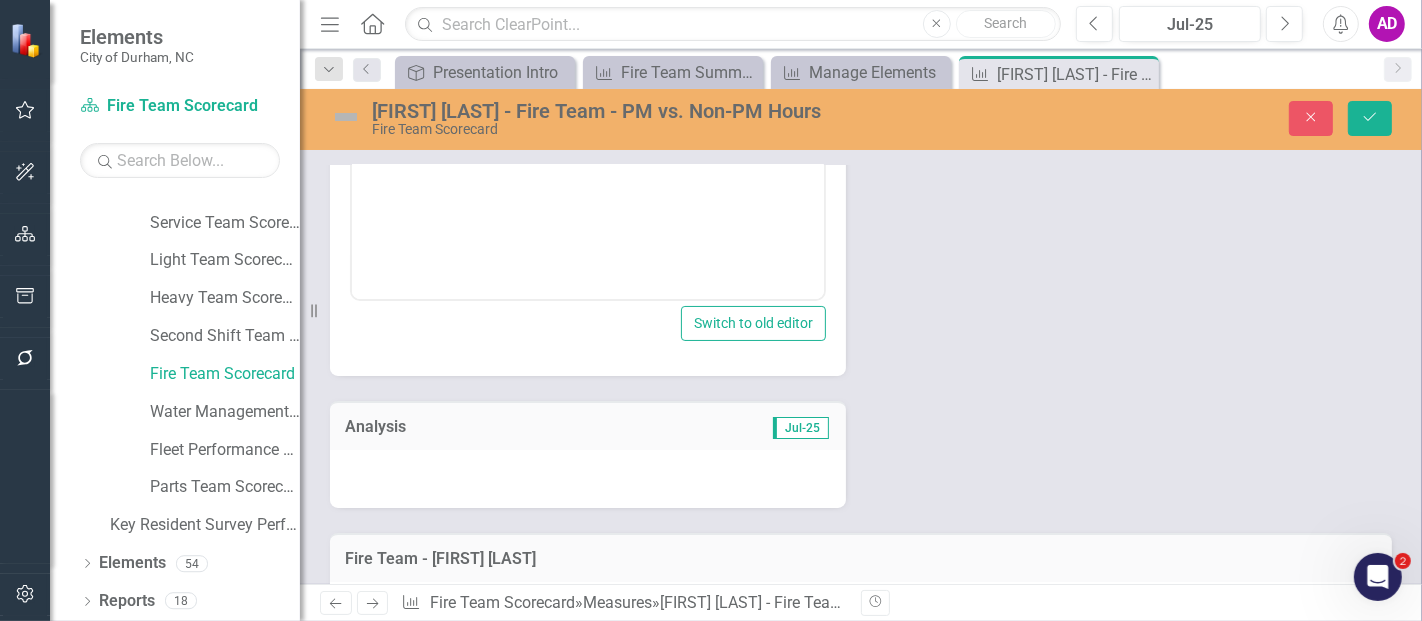 click at bounding box center [588, 479] 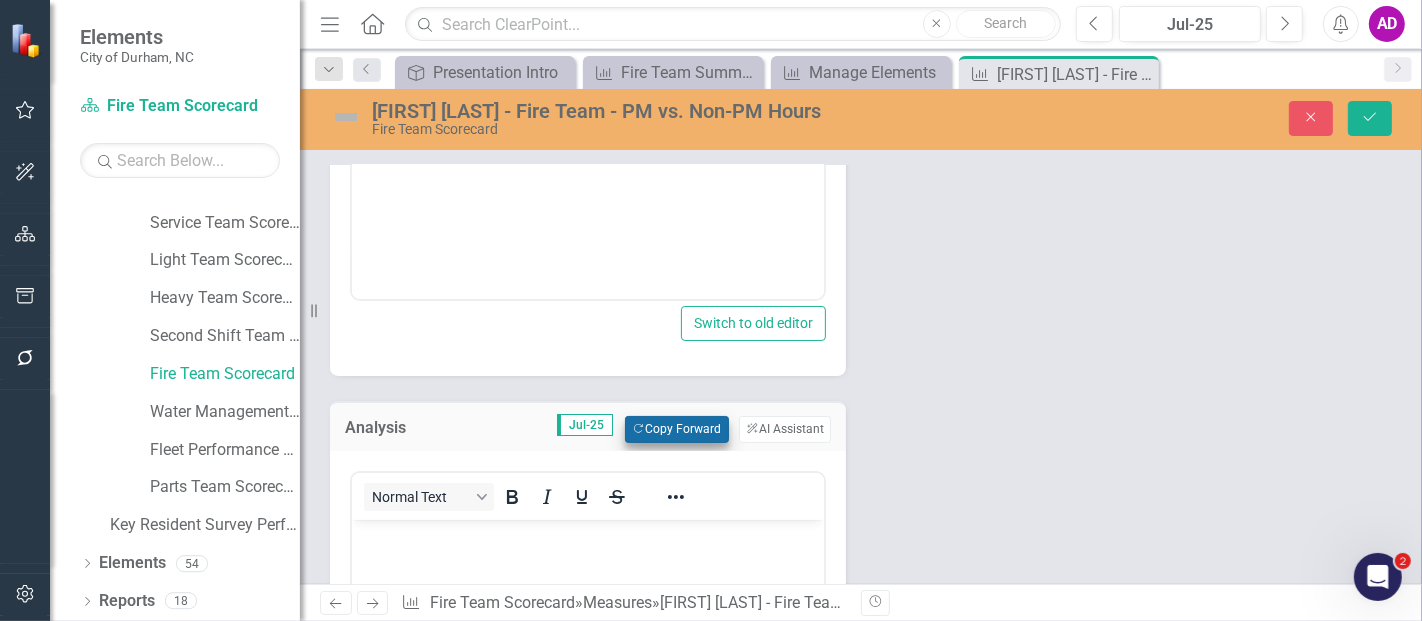 scroll, scrollTop: 0, scrollLeft: 0, axis: both 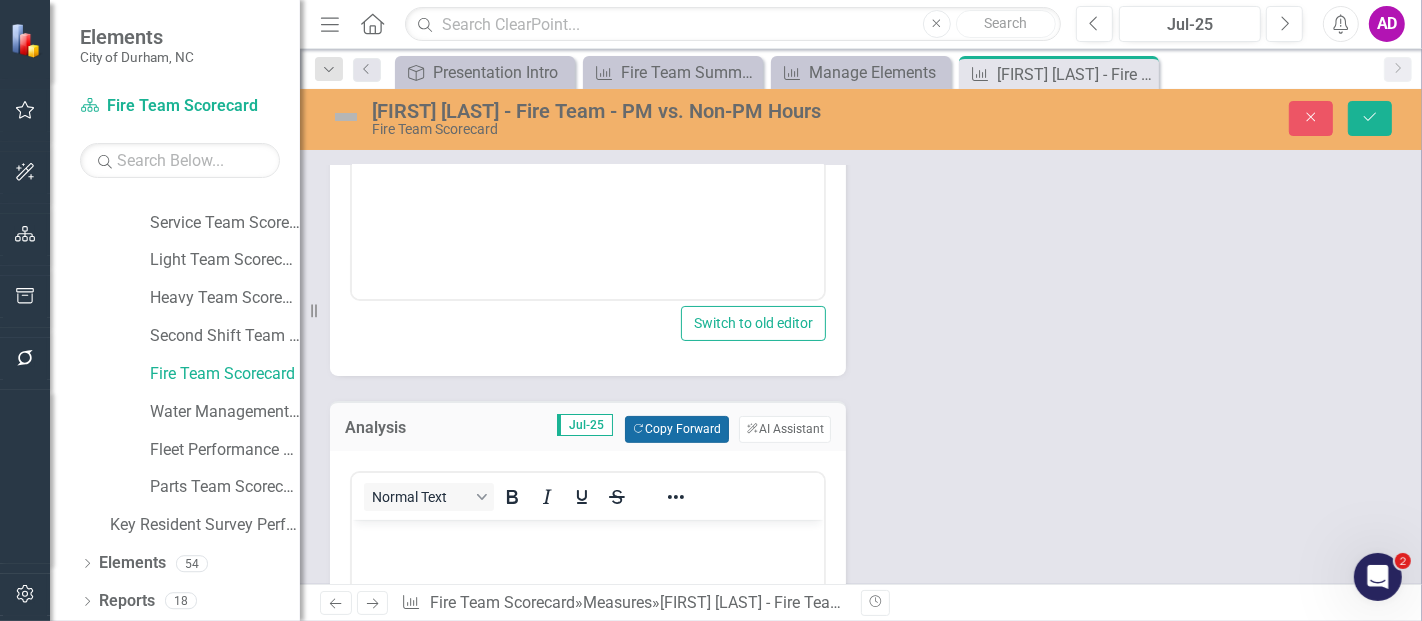 click on "Copy Forward  Copy Forward" at bounding box center (676, 429) 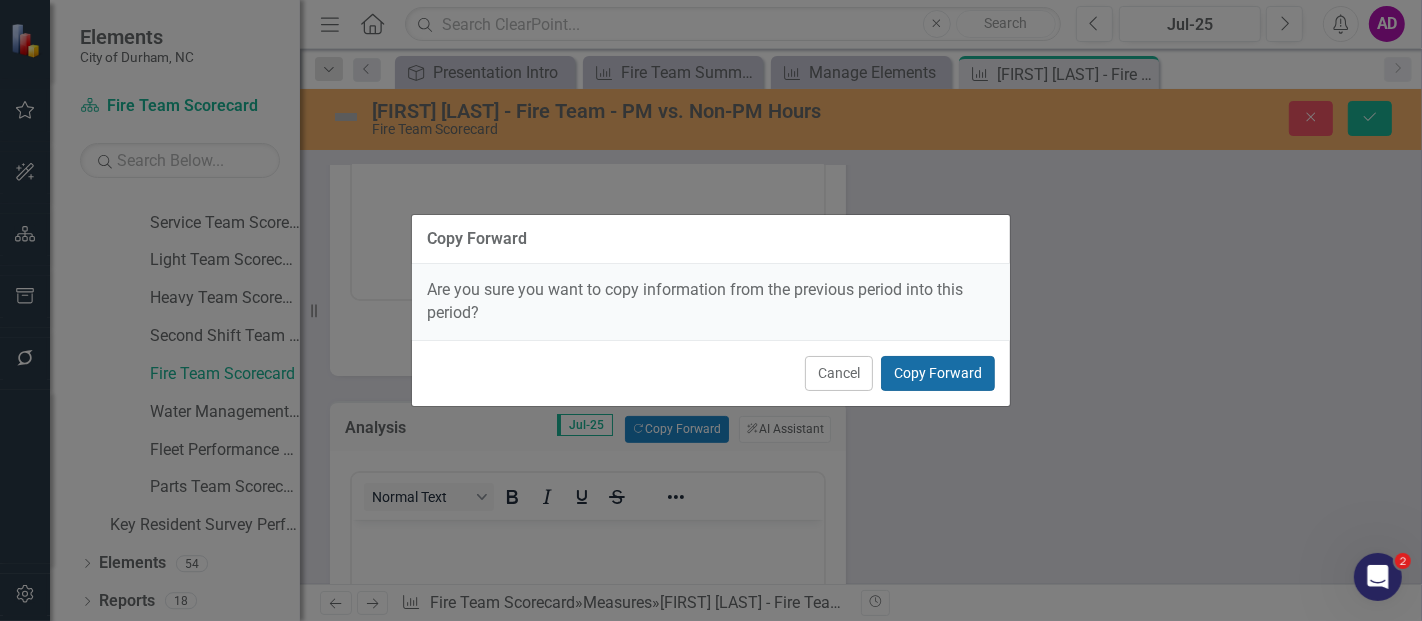 click on "Copy Forward" at bounding box center (938, 373) 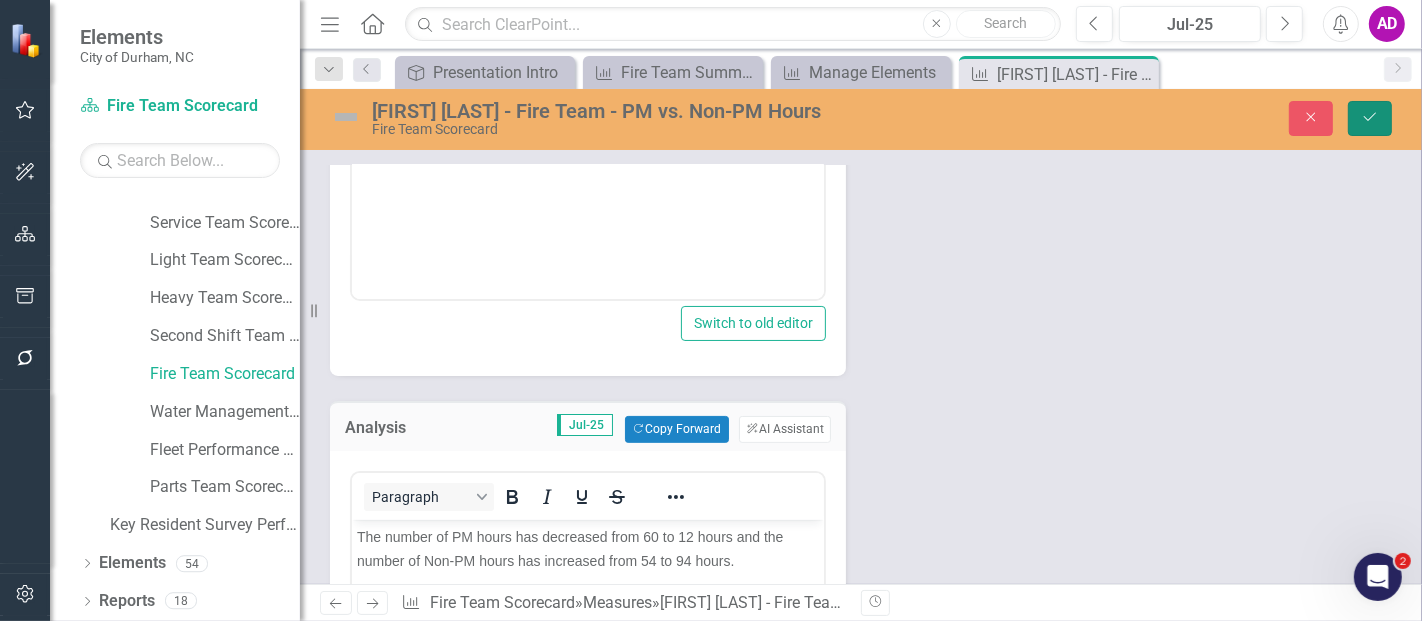 click on "Save" 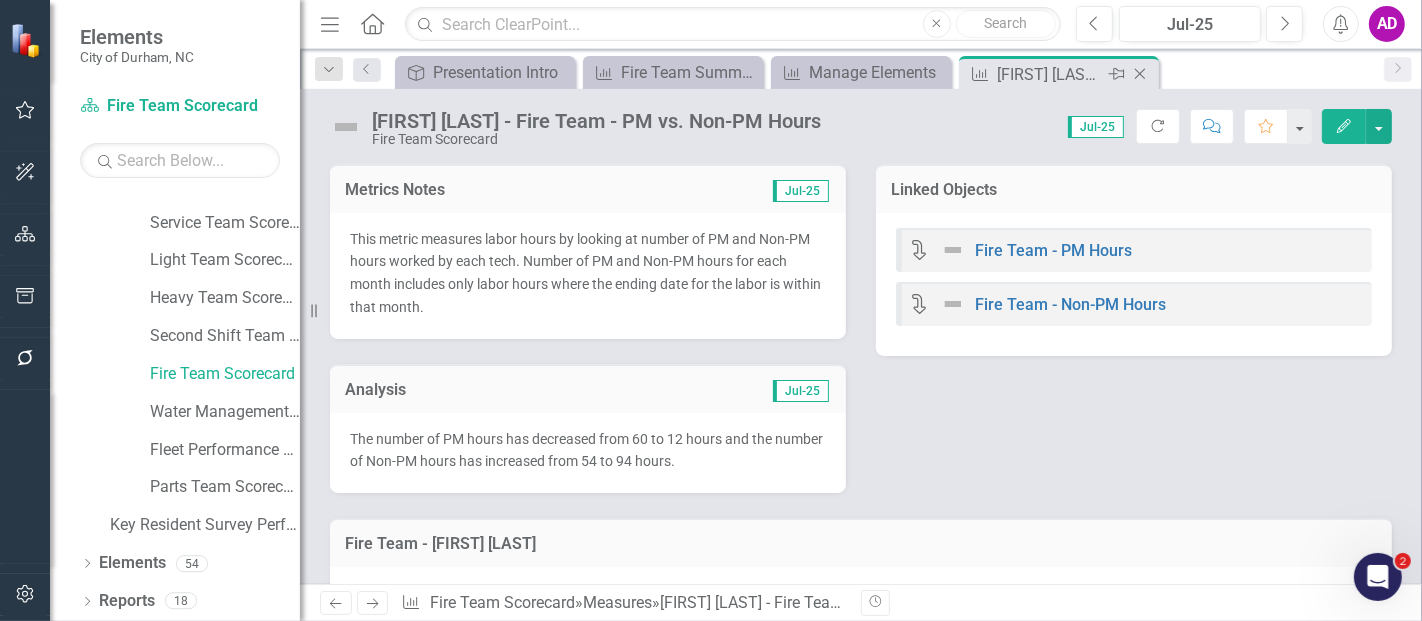 click 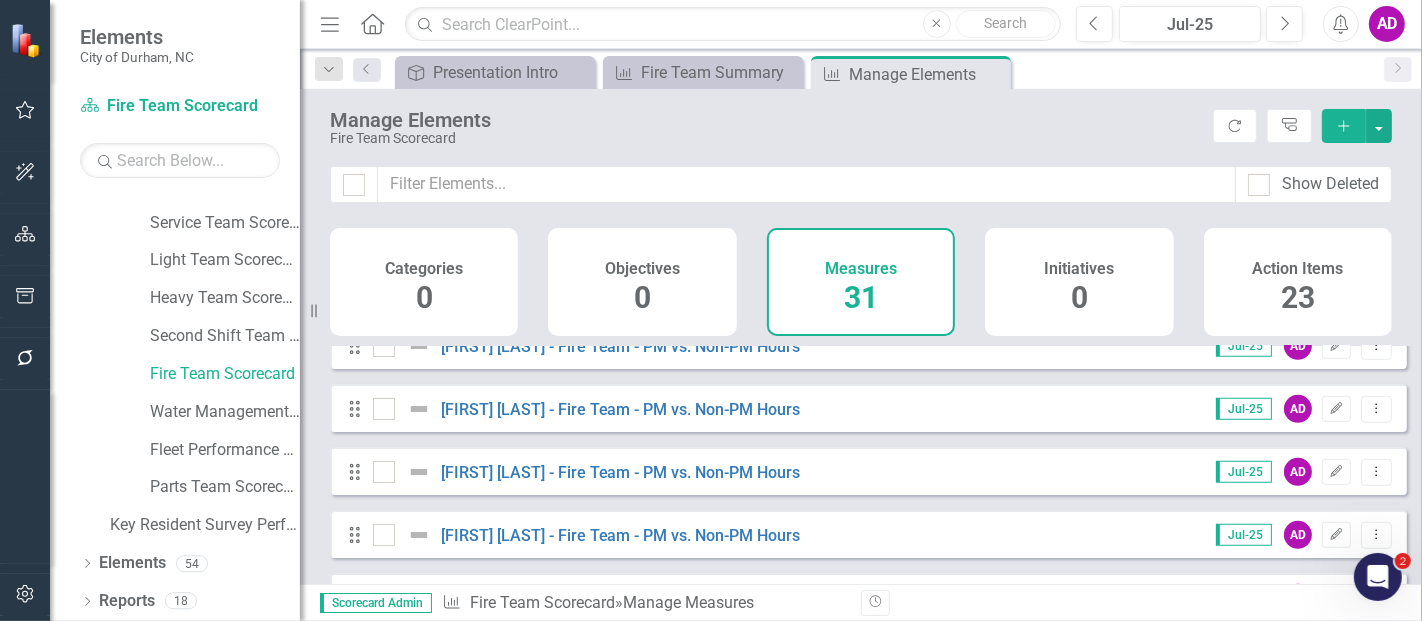 scroll, scrollTop: 1111, scrollLeft: 0, axis: vertical 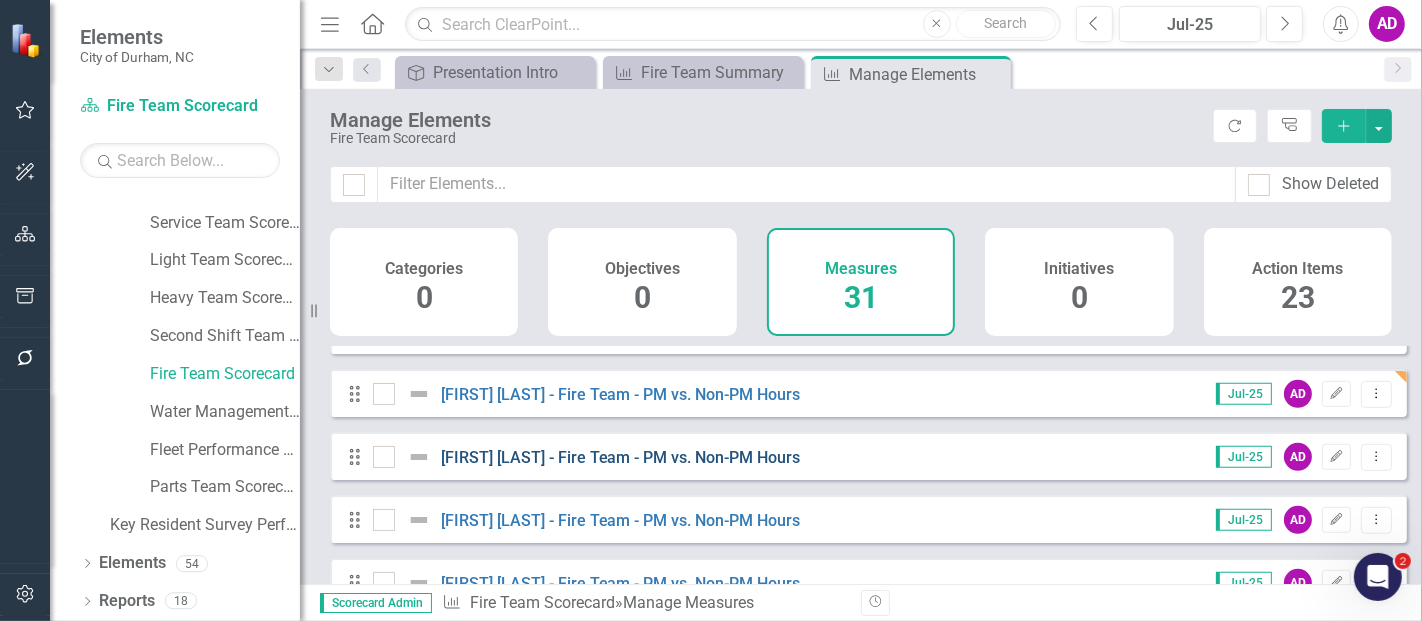 click on "[FIRST] [LAST] - Fire Team - PM vs. Non-PM Hours" at bounding box center (621, 457) 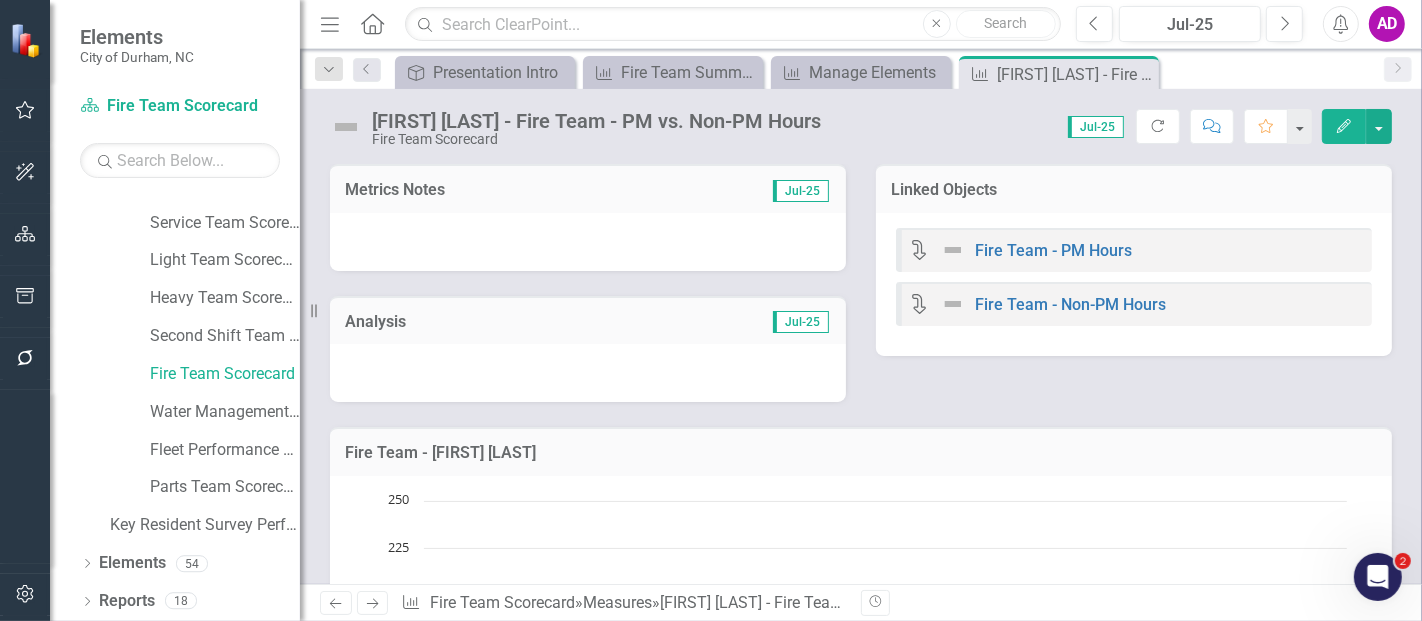 click at bounding box center (588, 242) 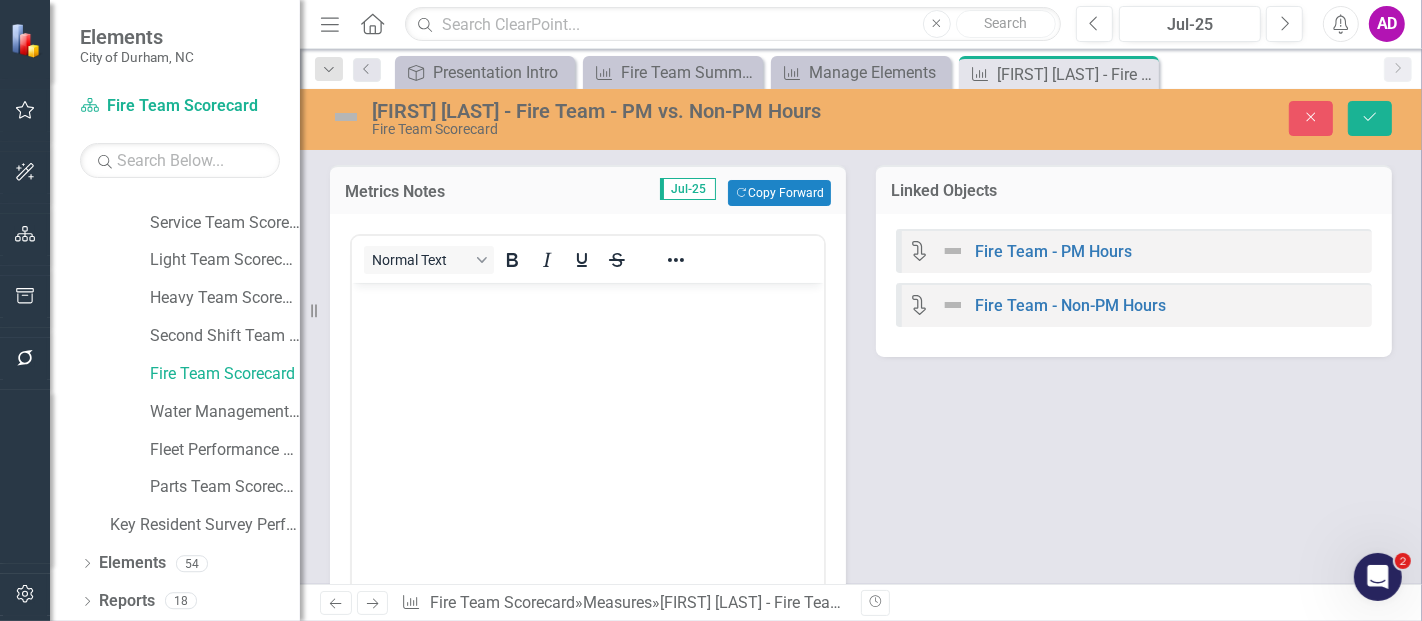 scroll, scrollTop: 0, scrollLeft: 0, axis: both 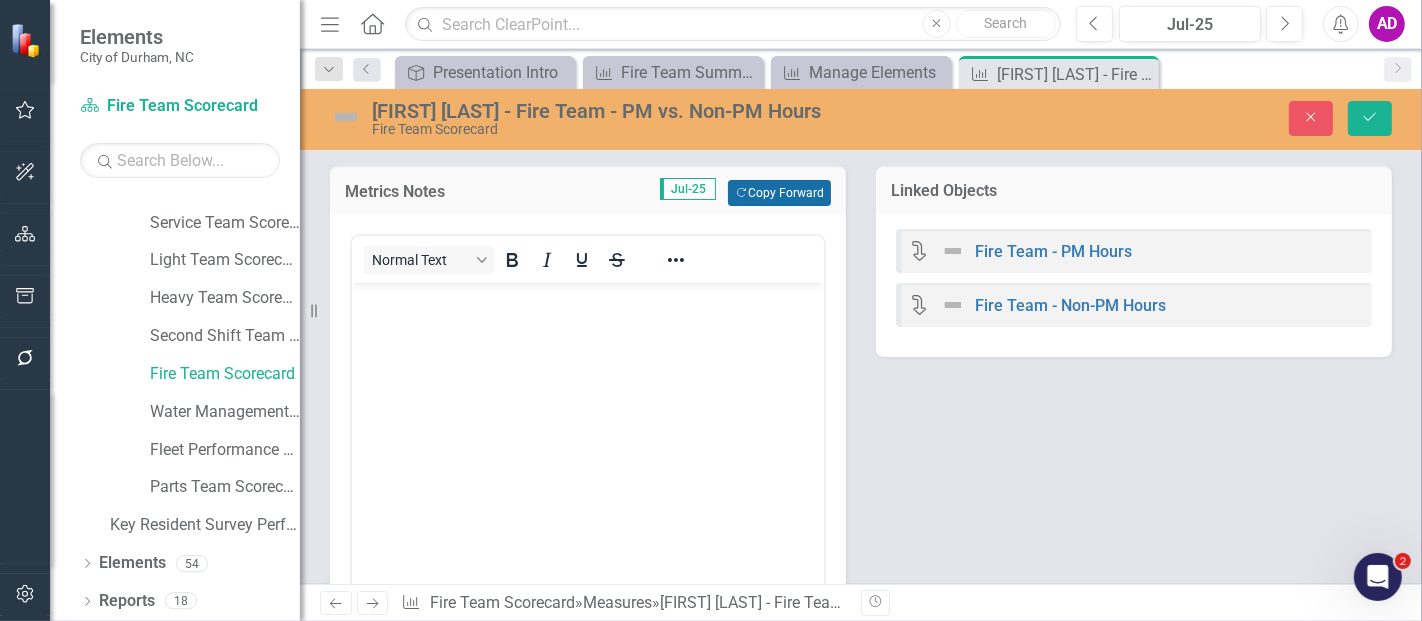 click on "Copy Forward  Copy Forward" at bounding box center (779, 193) 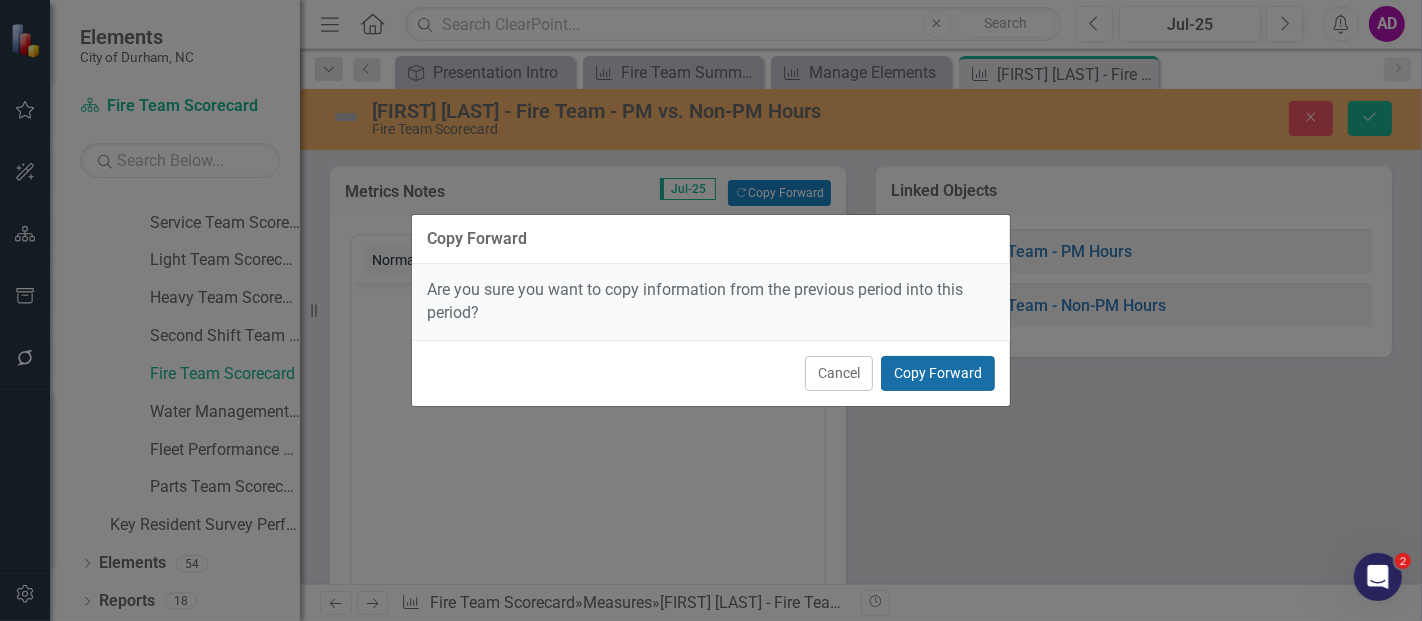 click on "Copy Forward" at bounding box center [938, 373] 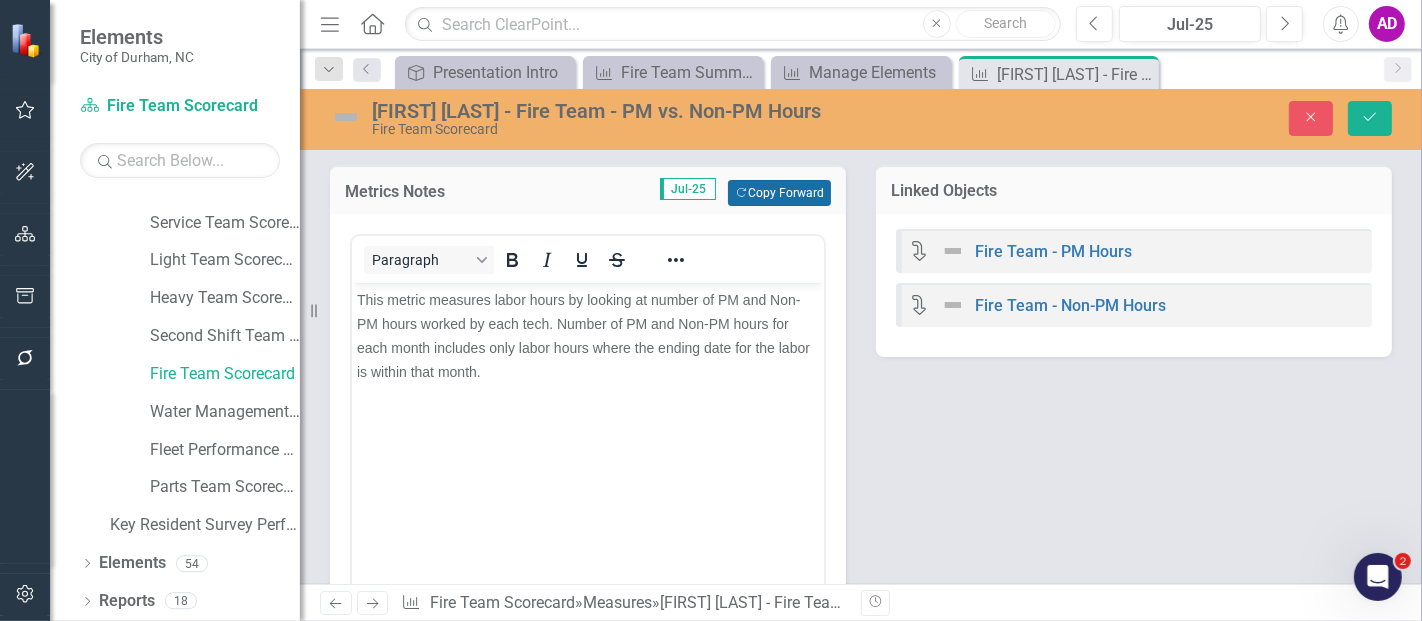 scroll, scrollTop: 444, scrollLeft: 0, axis: vertical 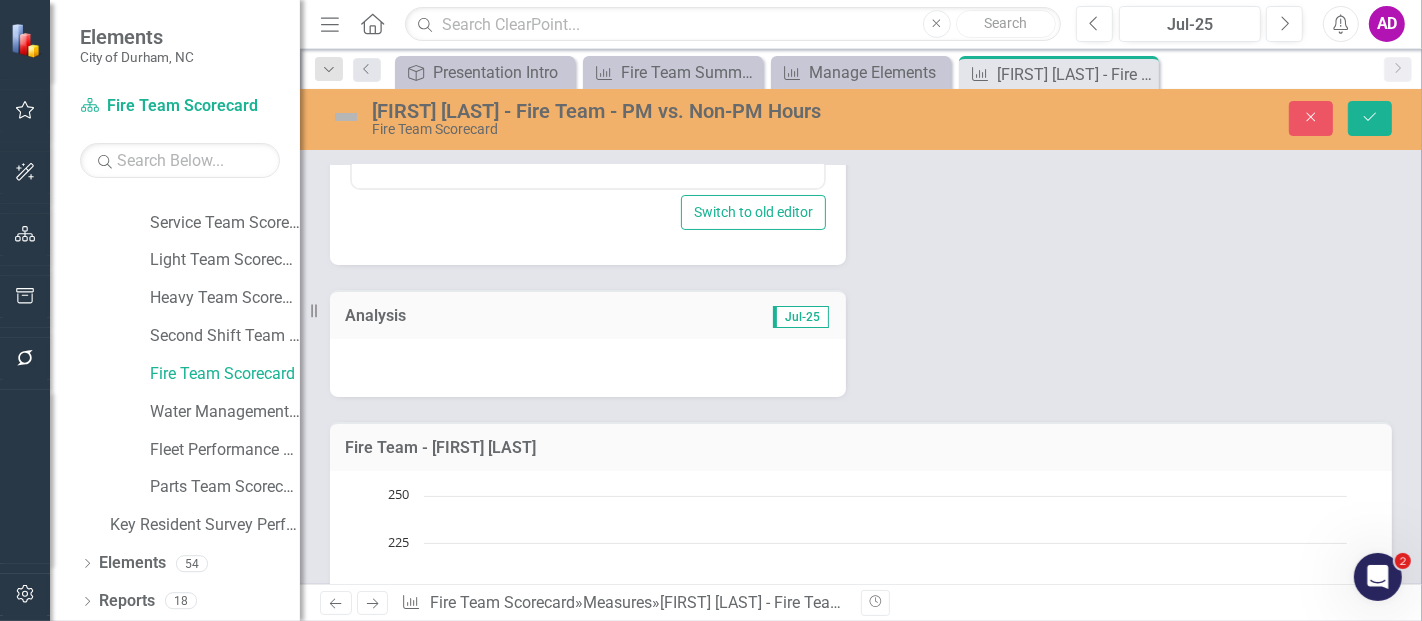 click at bounding box center (588, 368) 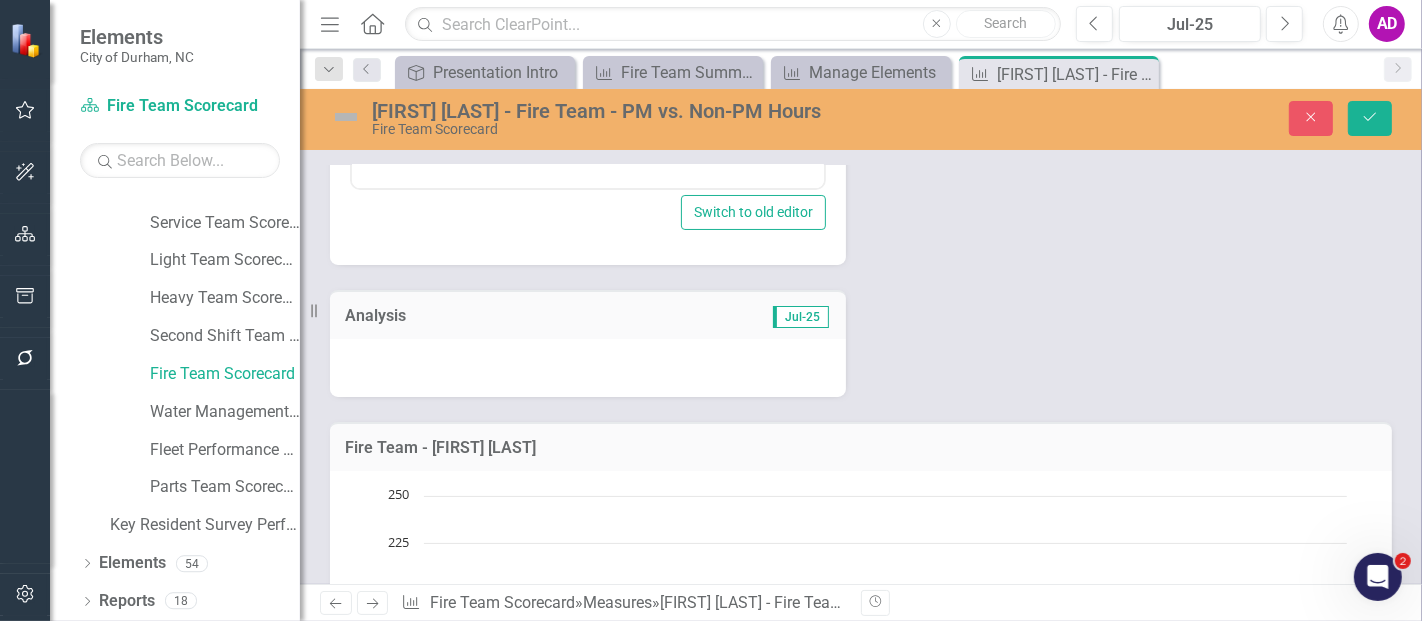 click at bounding box center (588, 368) 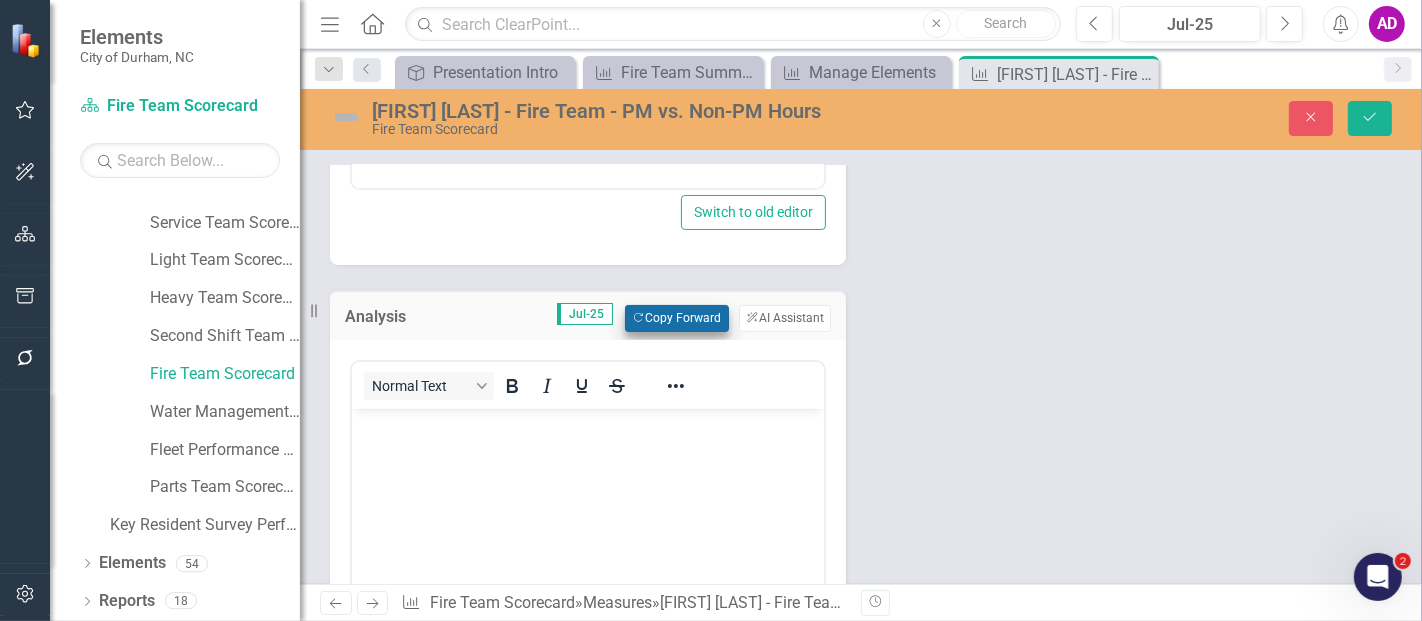 scroll, scrollTop: 0, scrollLeft: 0, axis: both 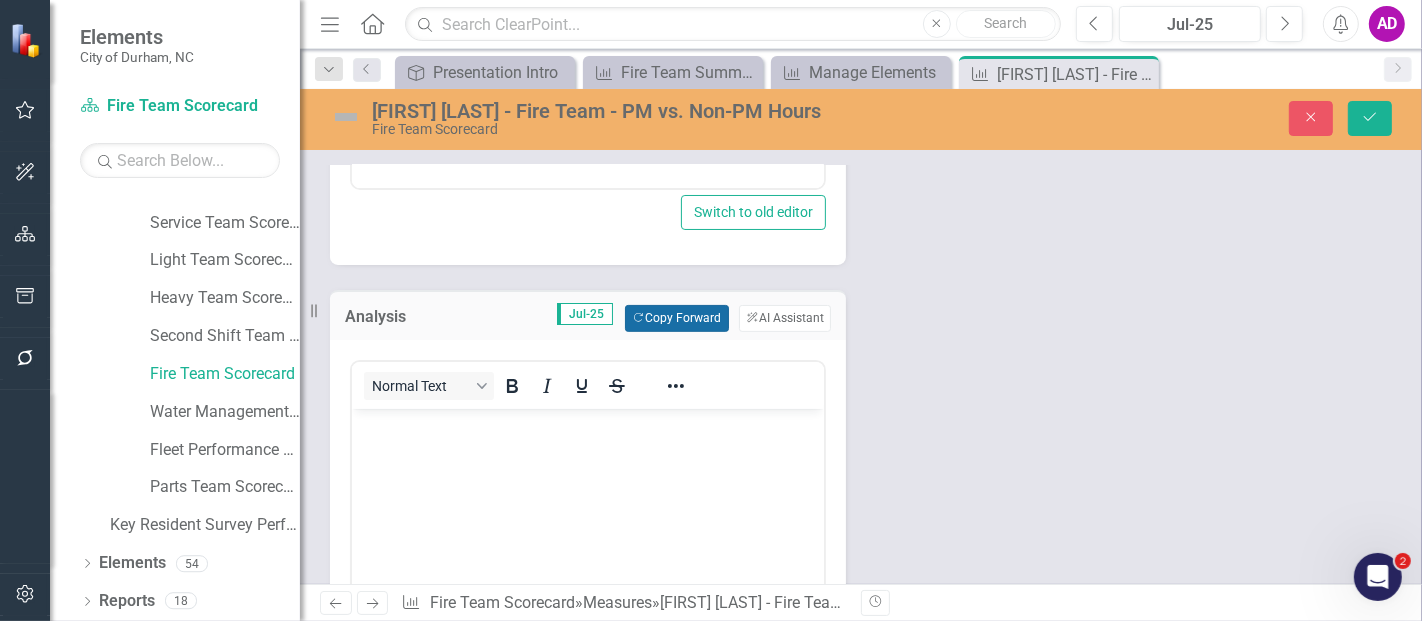 click on "Copy Forward  Copy Forward" at bounding box center [676, 318] 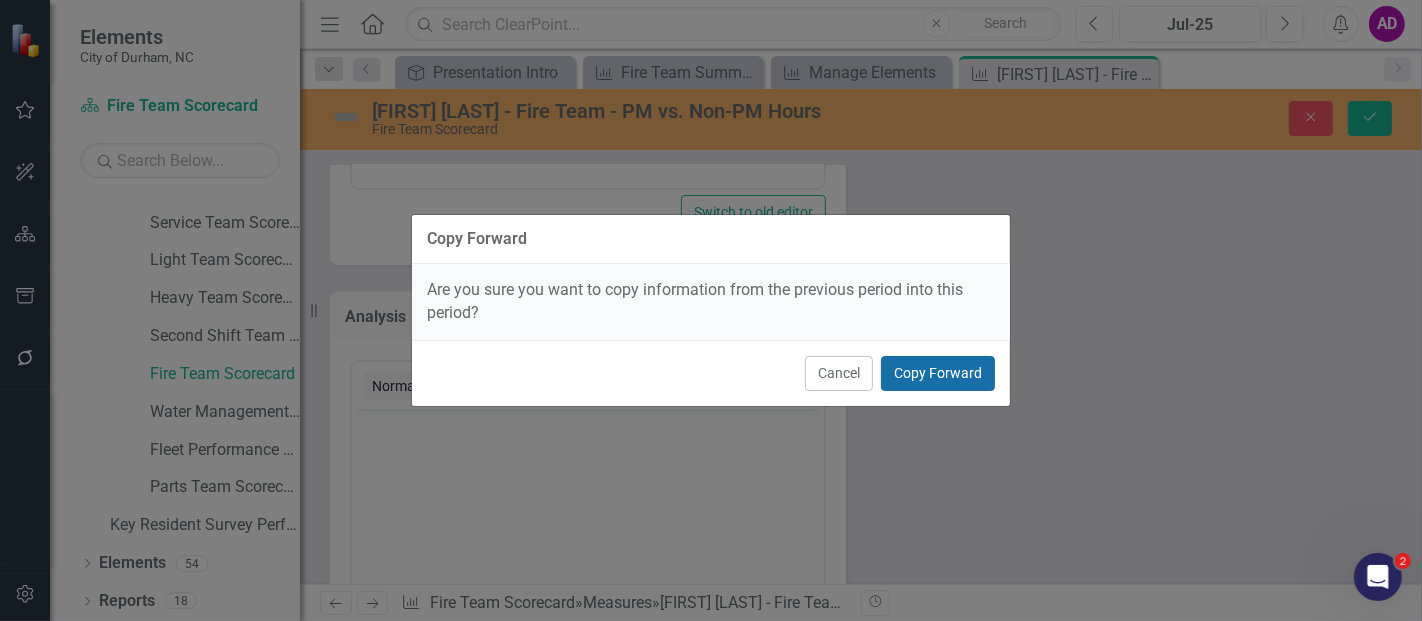click on "Copy Forward" at bounding box center (938, 373) 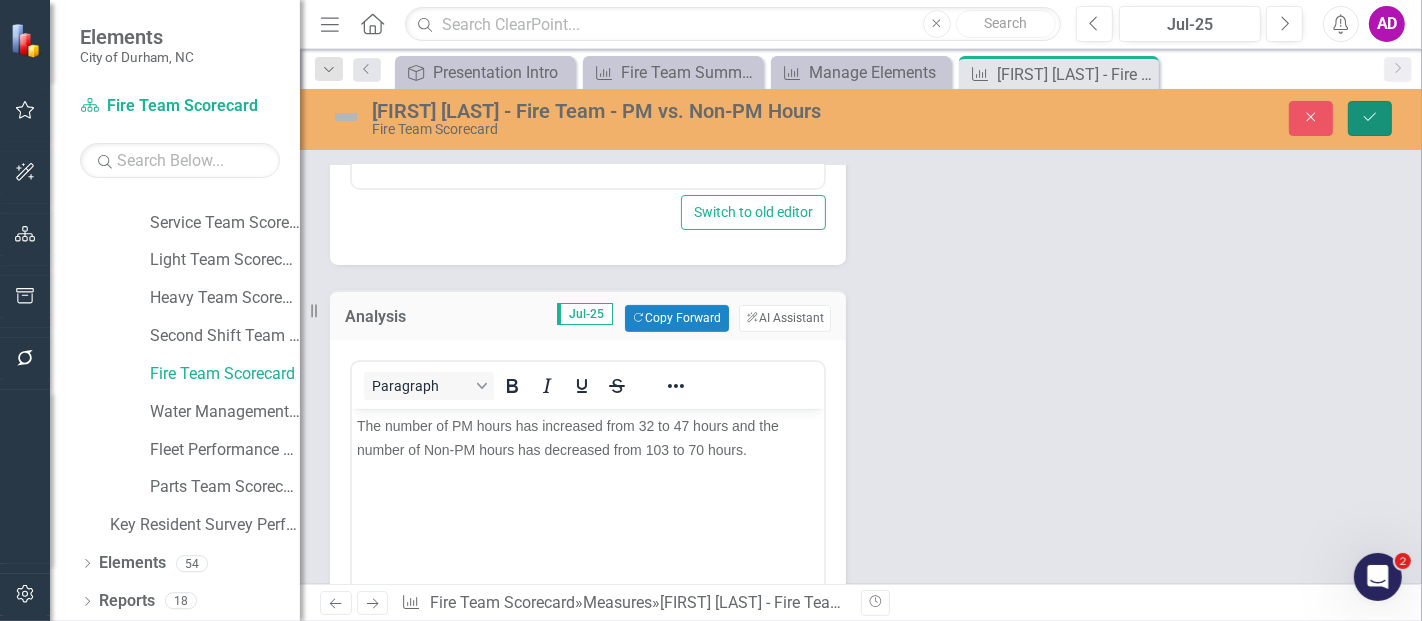 click on "Save" 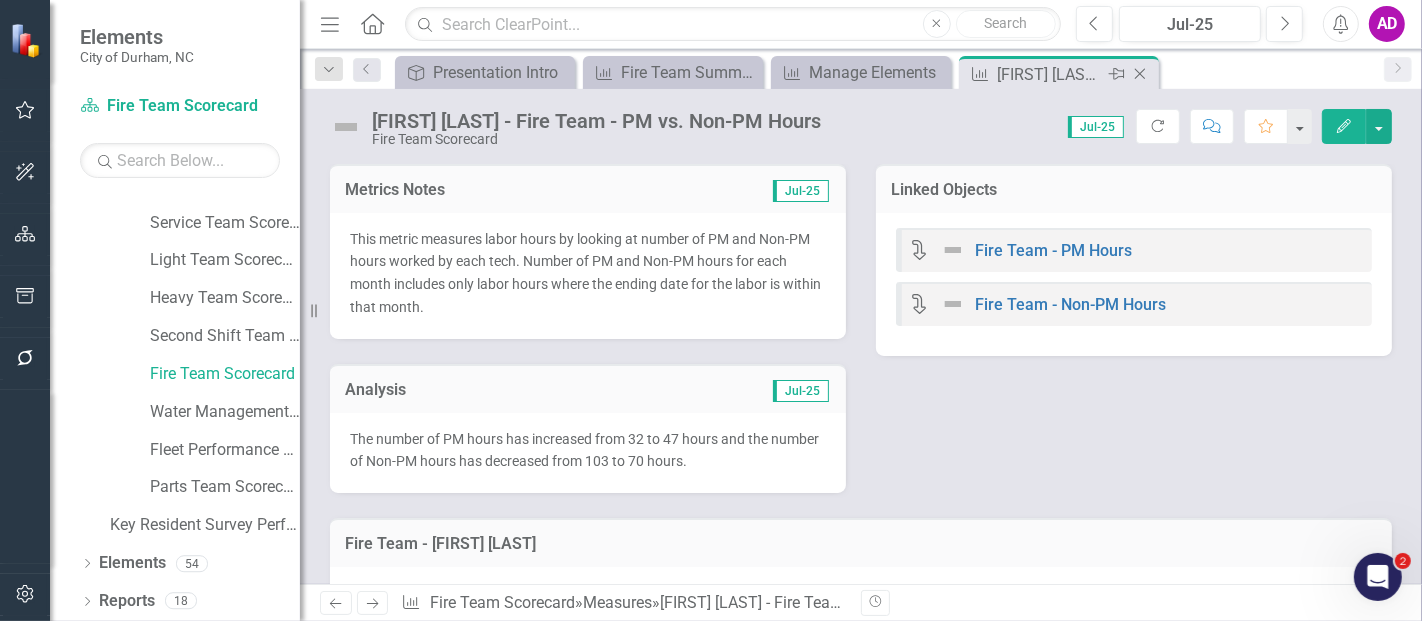 click on "Close" 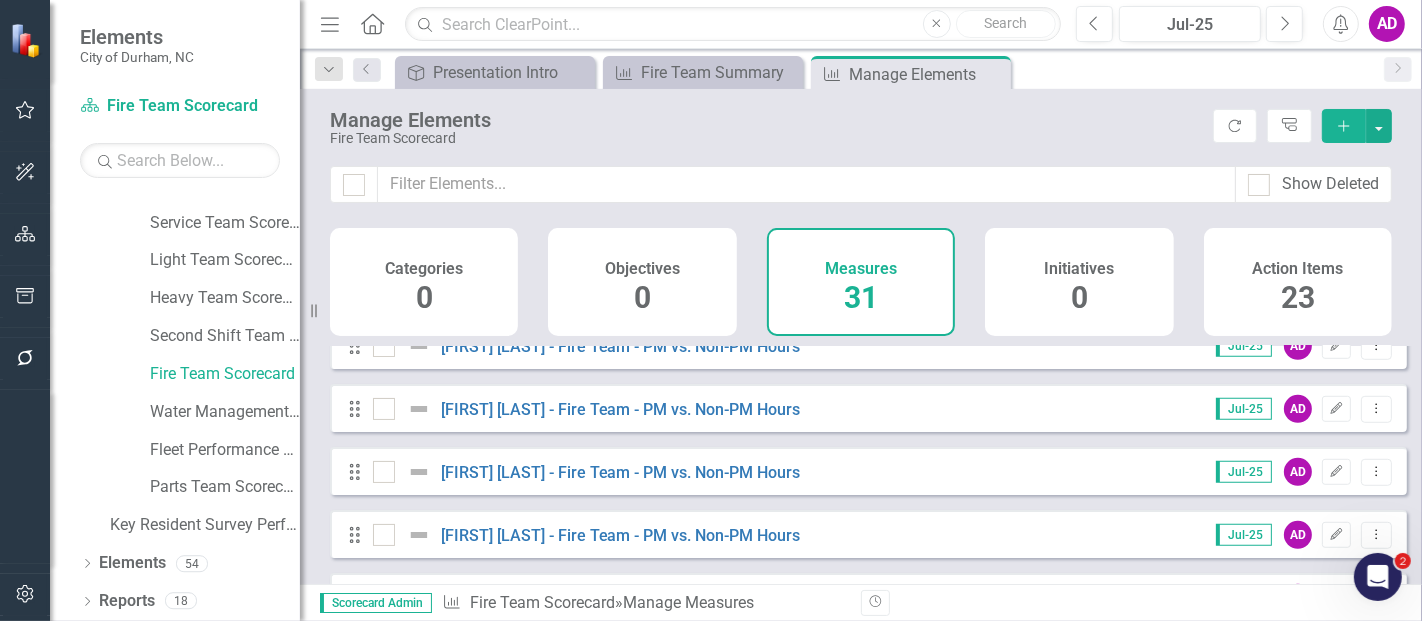 scroll, scrollTop: 1111, scrollLeft: 0, axis: vertical 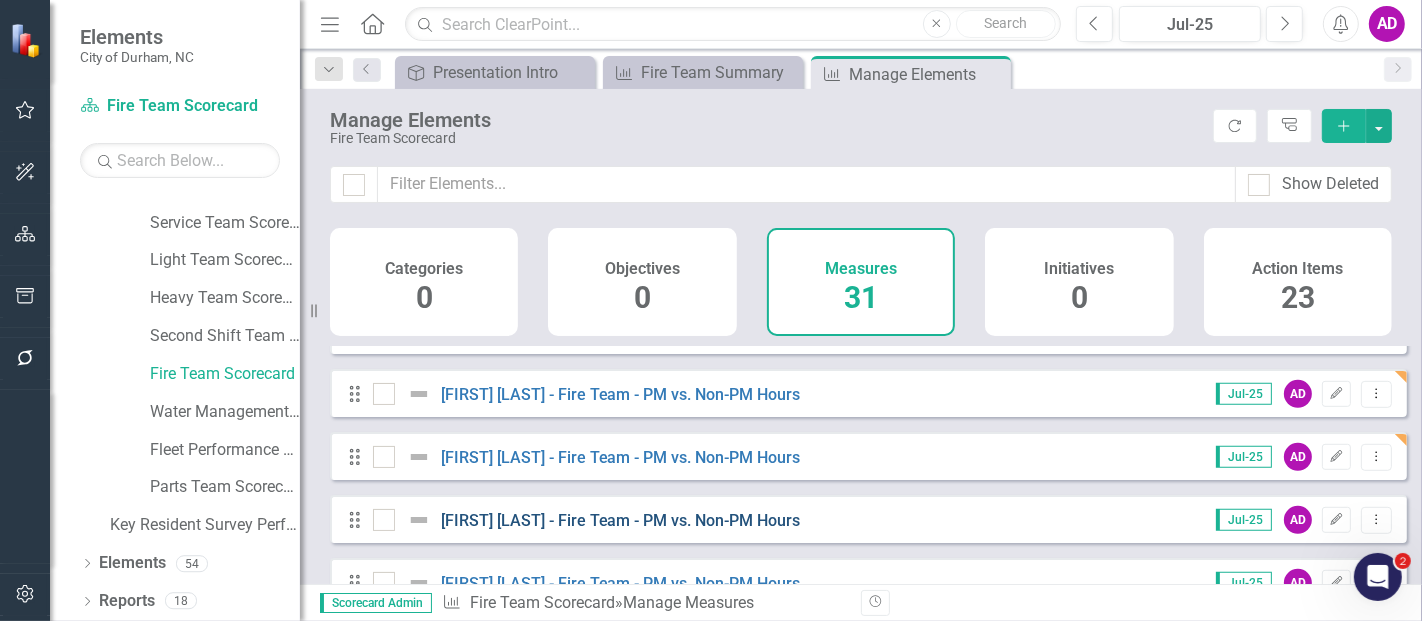 click on "[FIRST] [LAST] - Fire Team - PM vs. Non-PM Hours" at bounding box center [621, 520] 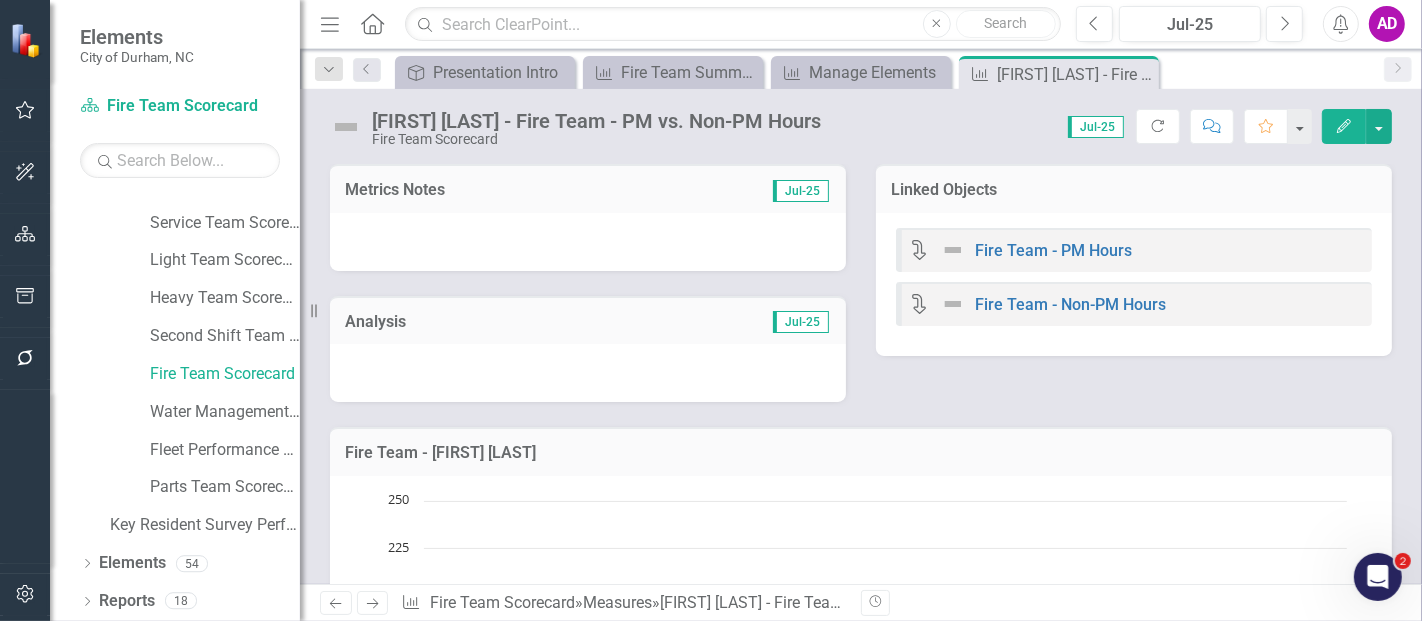 click at bounding box center (588, 242) 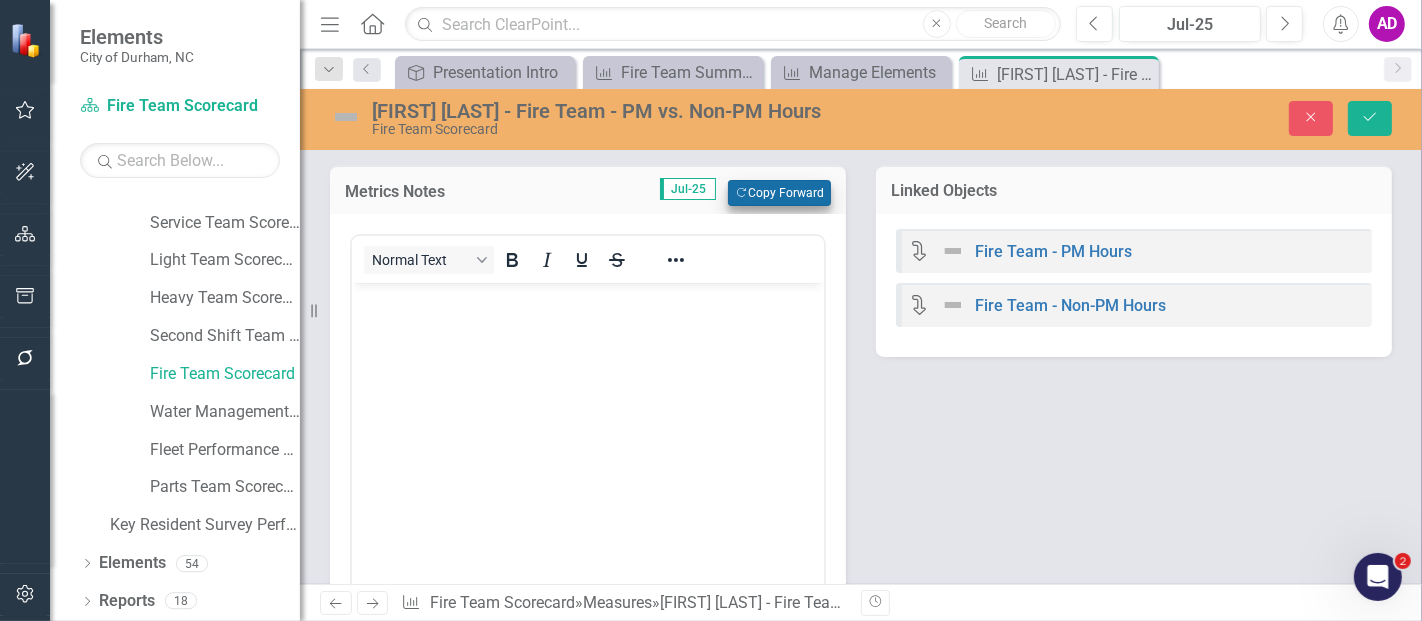 scroll, scrollTop: 0, scrollLeft: 0, axis: both 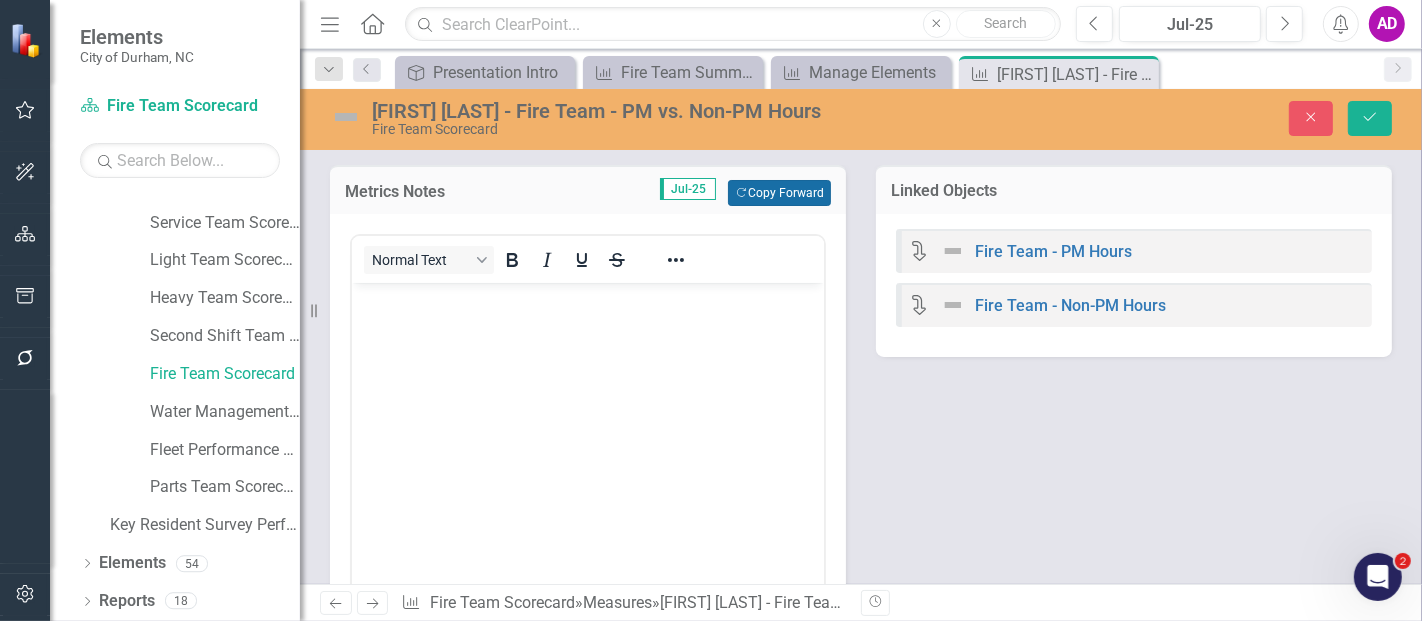 click on "Copy Forward  Copy Forward" at bounding box center [779, 193] 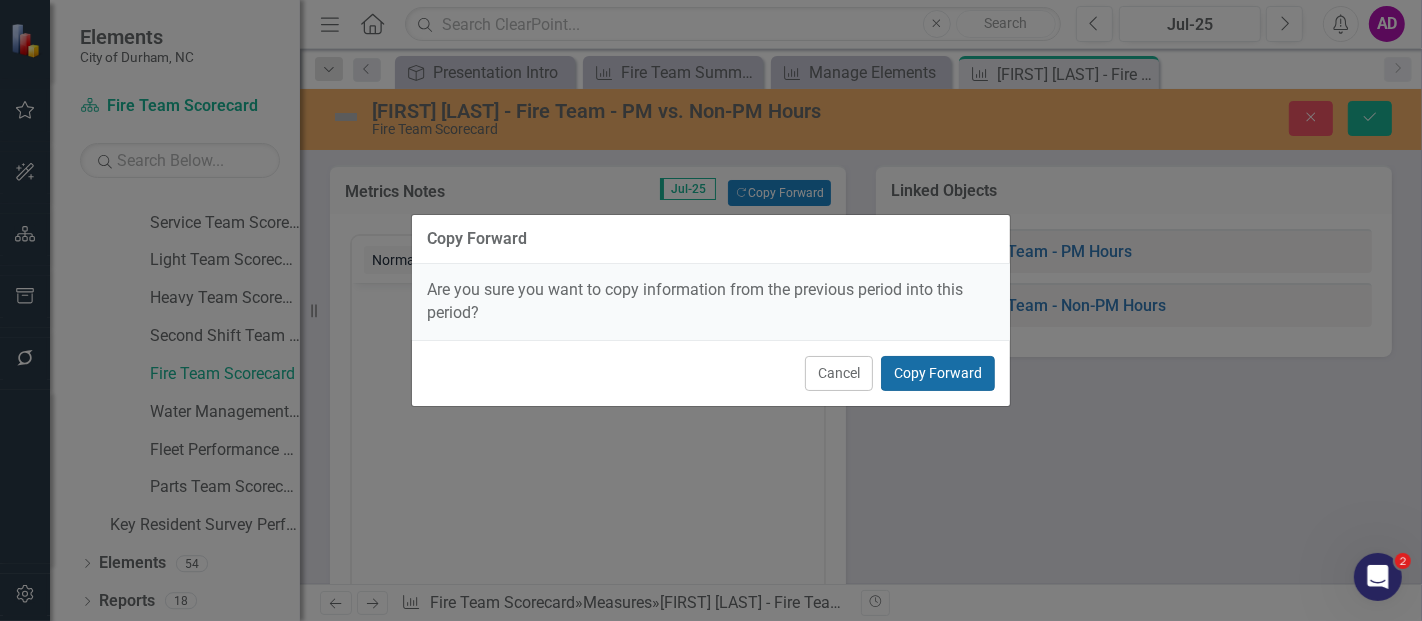 click on "Copy Forward" at bounding box center (938, 373) 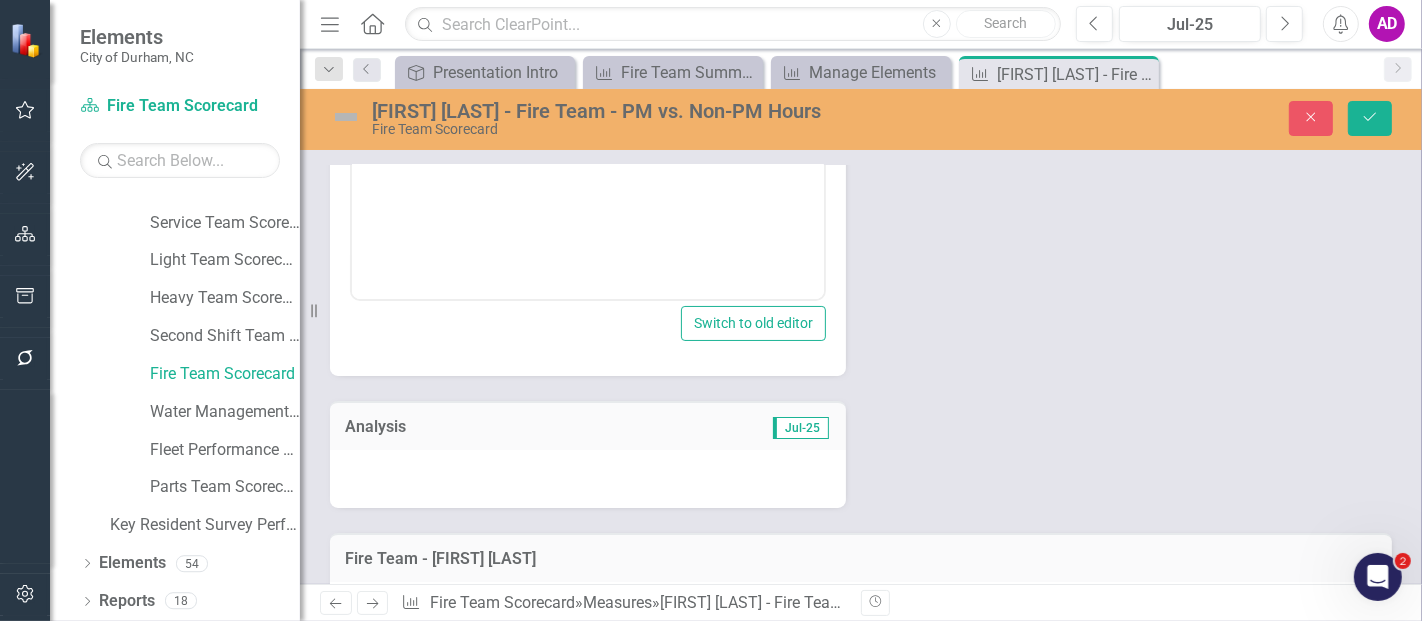 scroll, scrollTop: 444, scrollLeft: 0, axis: vertical 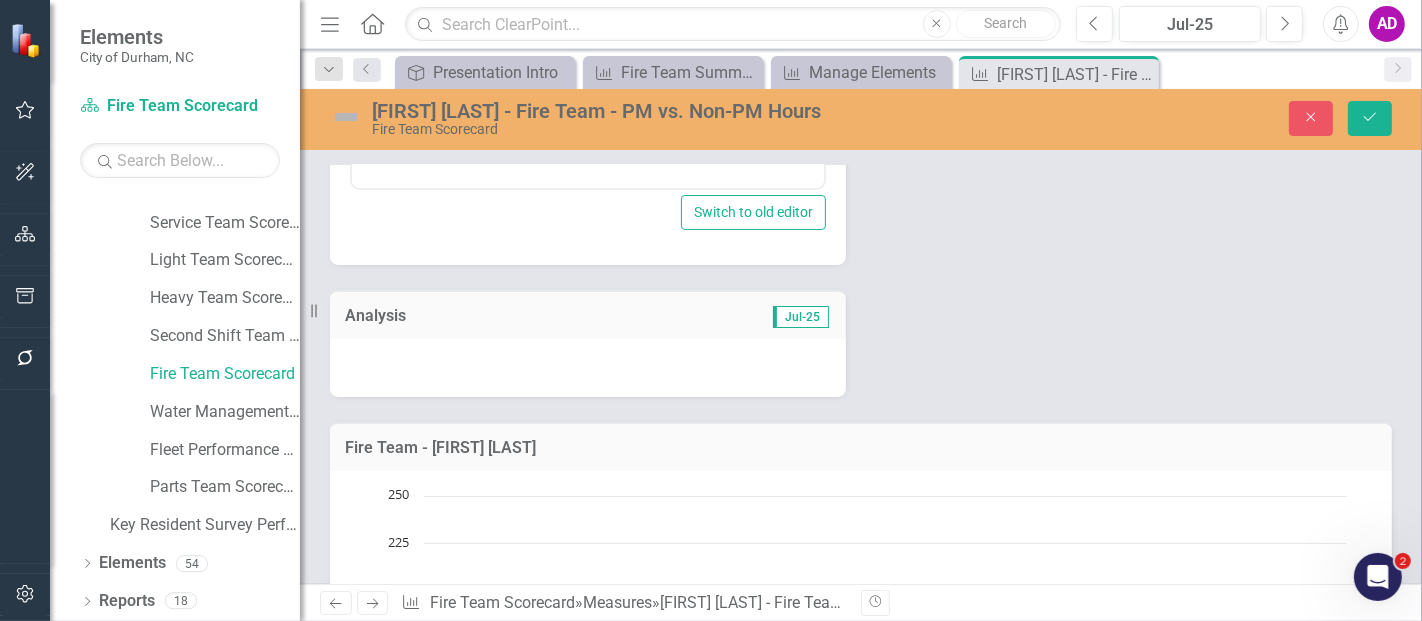 click at bounding box center (588, 368) 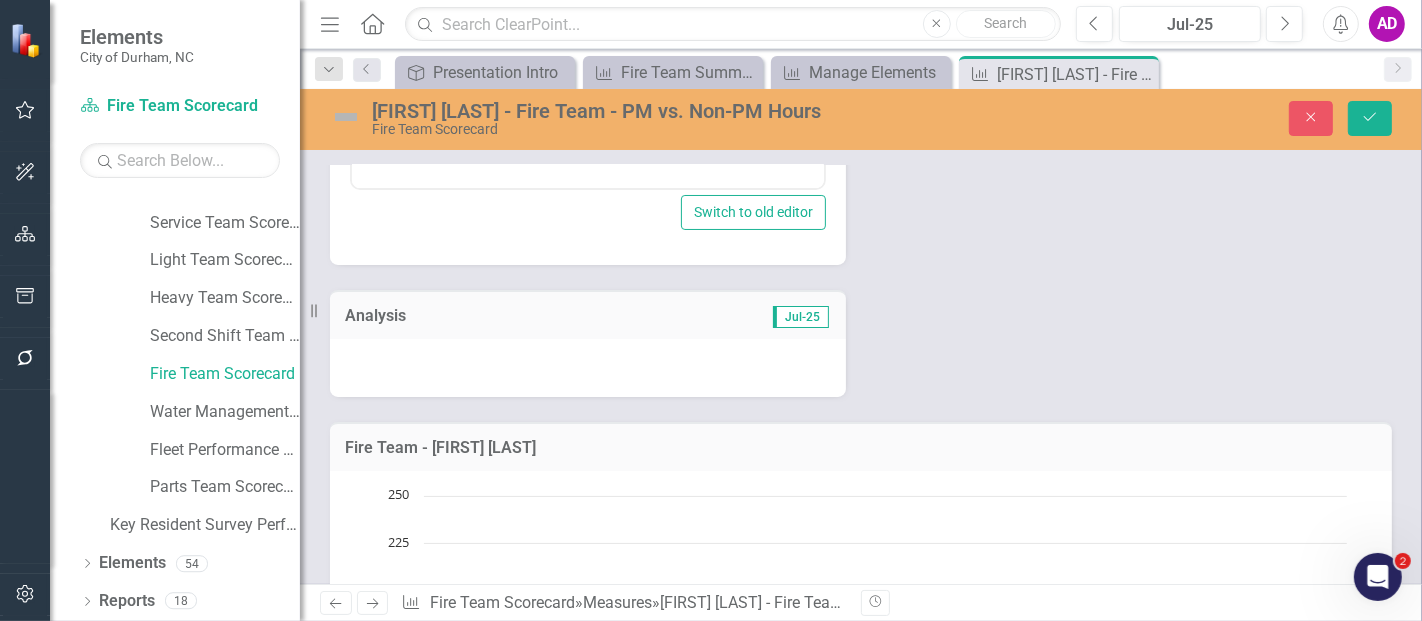 click at bounding box center [588, 368] 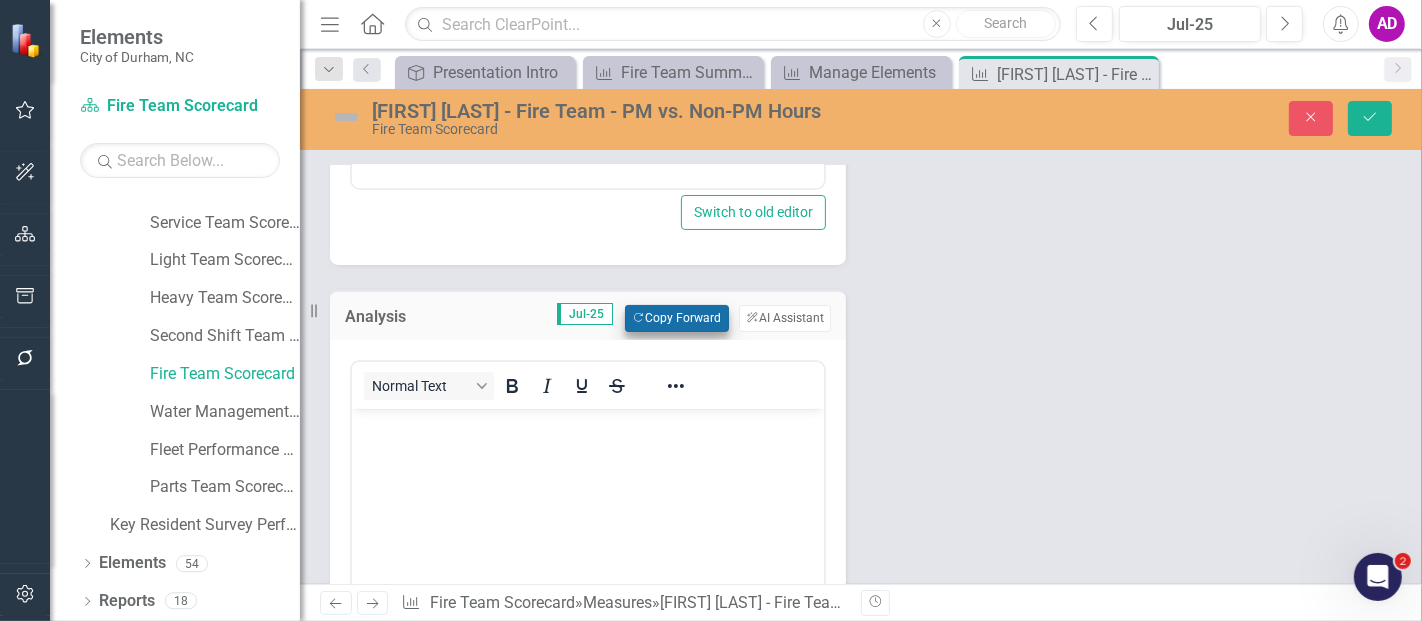 scroll, scrollTop: 0, scrollLeft: 0, axis: both 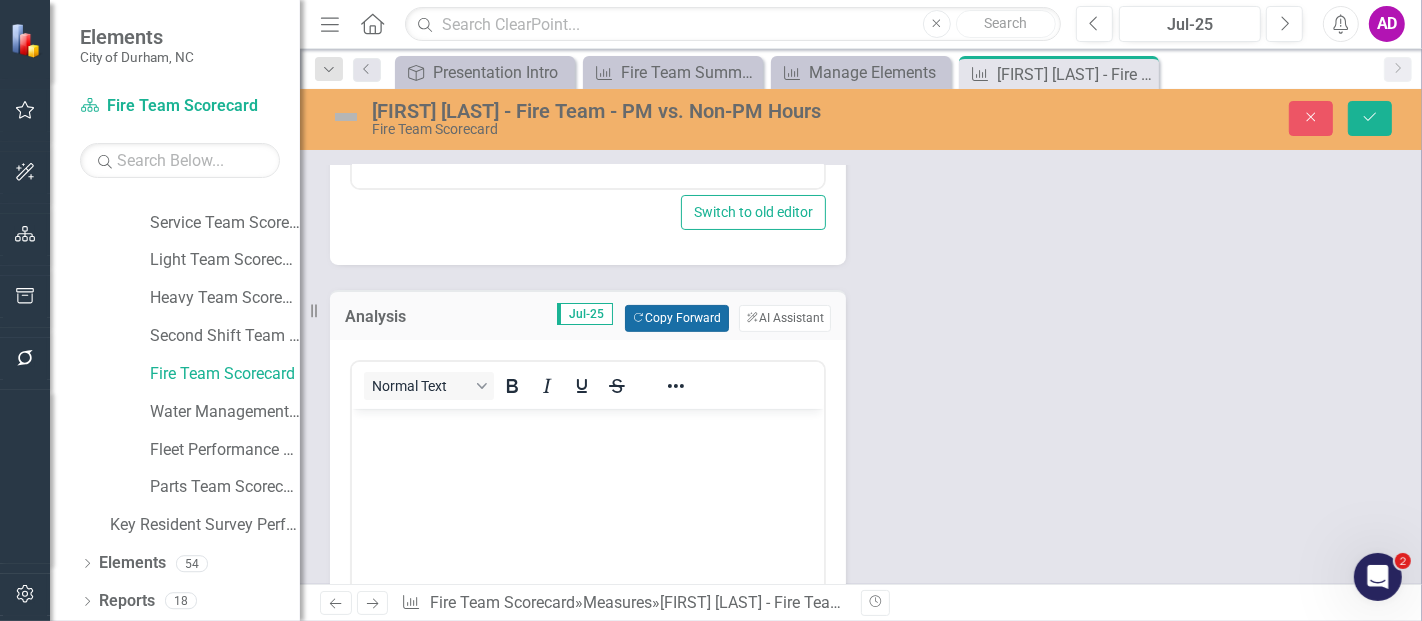 click on "Copy Forward  Copy Forward" at bounding box center (676, 318) 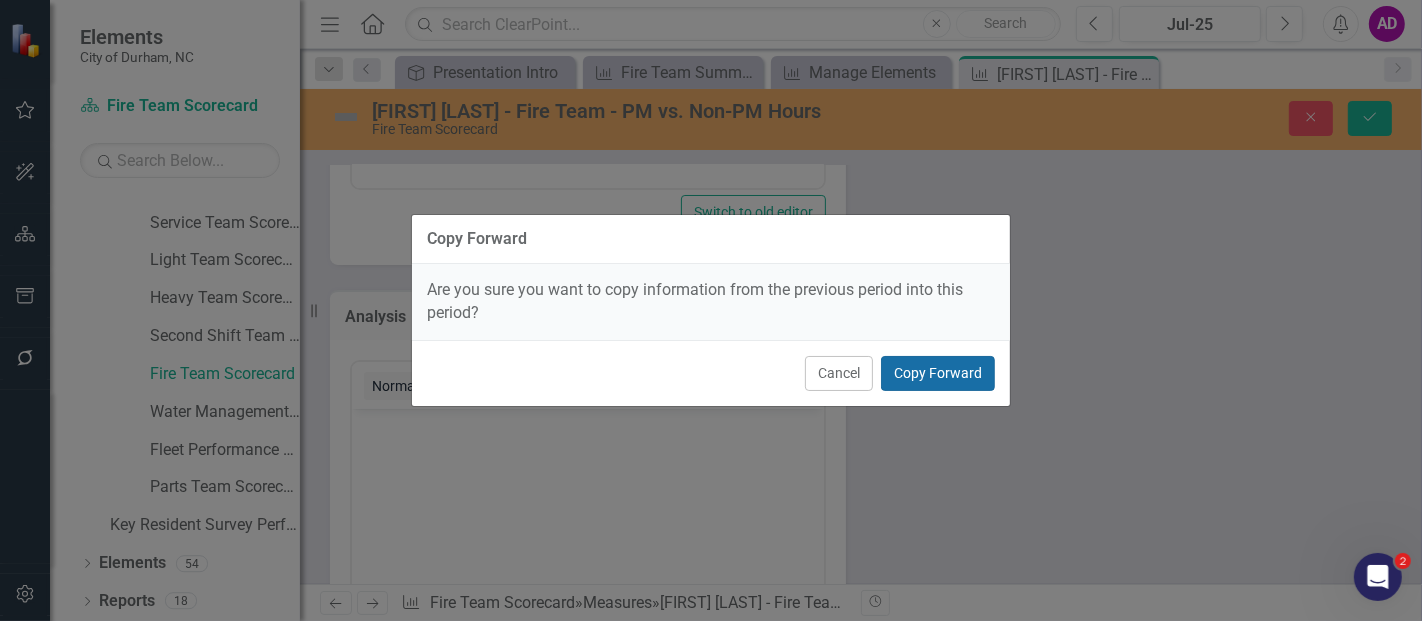 click on "Copy Forward" at bounding box center (938, 373) 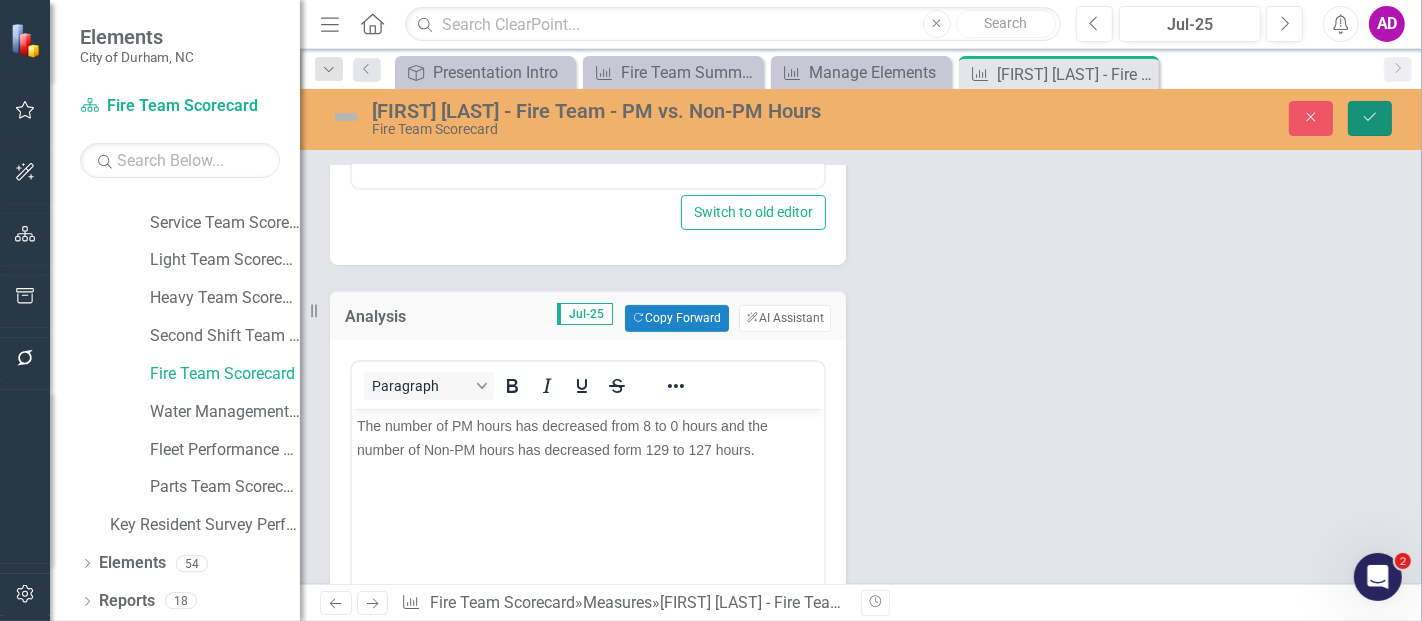 click on "Save" 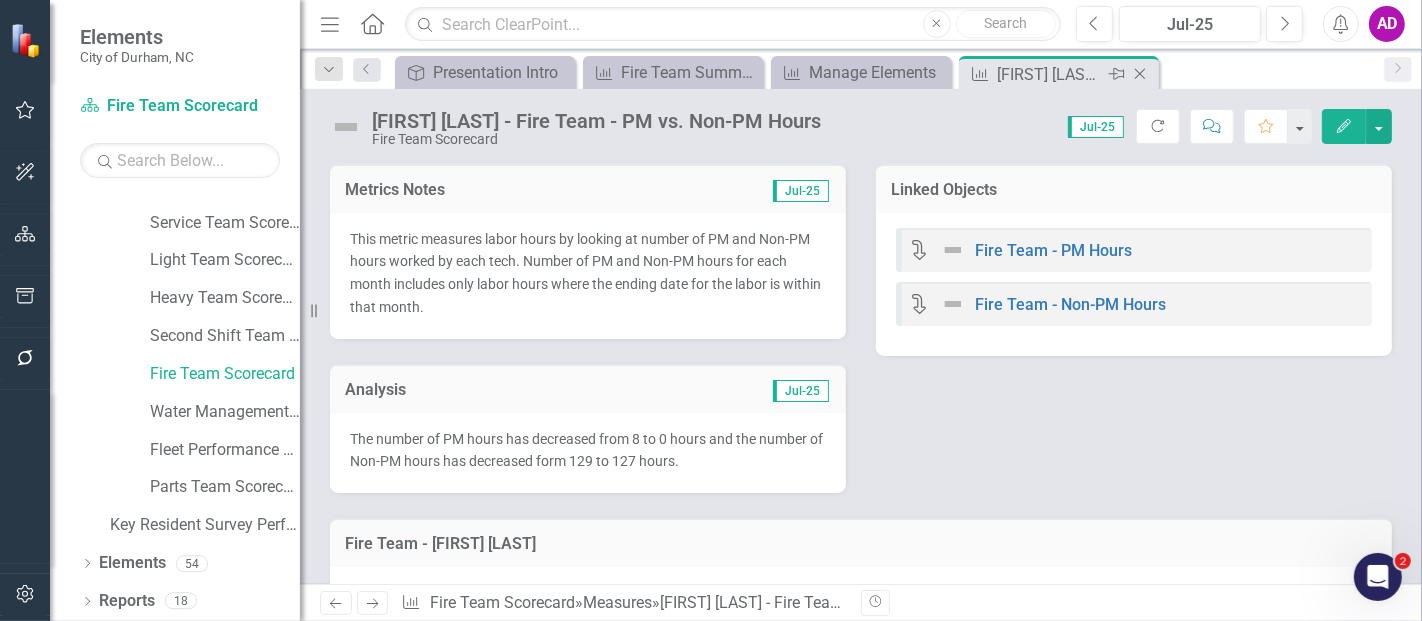 click on "Close" 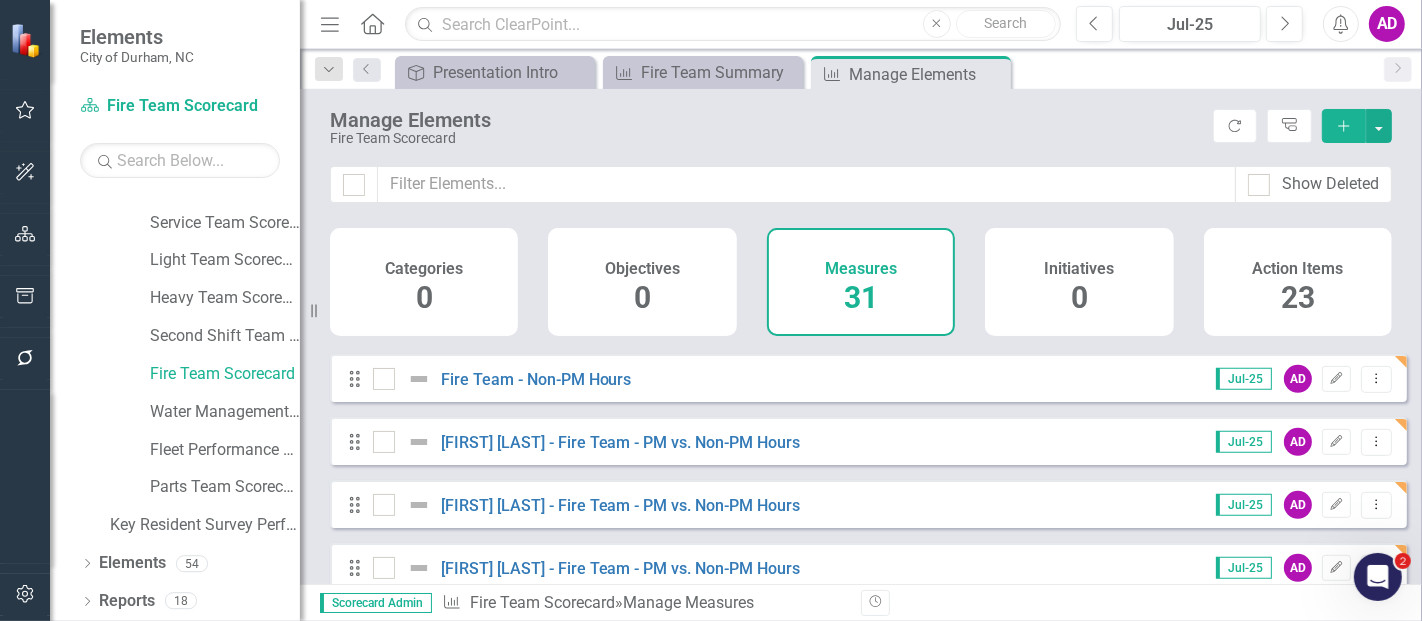 scroll, scrollTop: 1222, scrollLeft: 0, axis: vertical 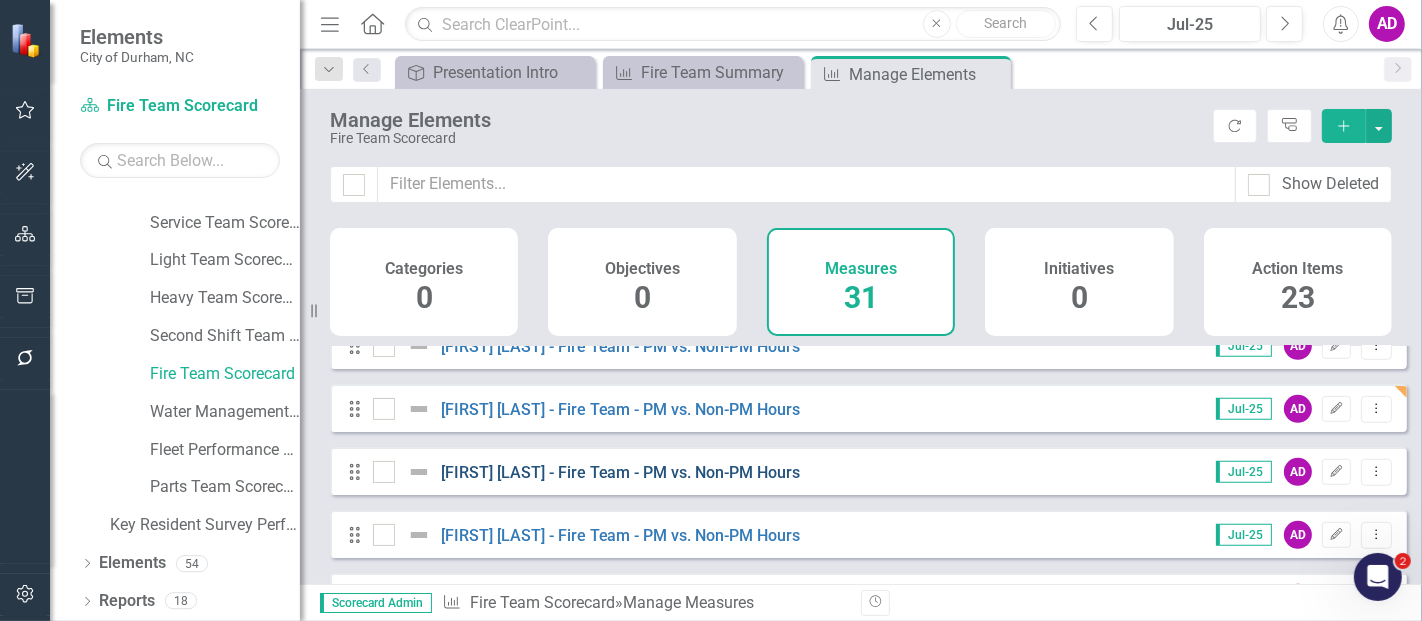 click on "[FIRST] [LAST] - Fire Team - PM vs. Non-PM Hours" at bounding box center [621, 472] 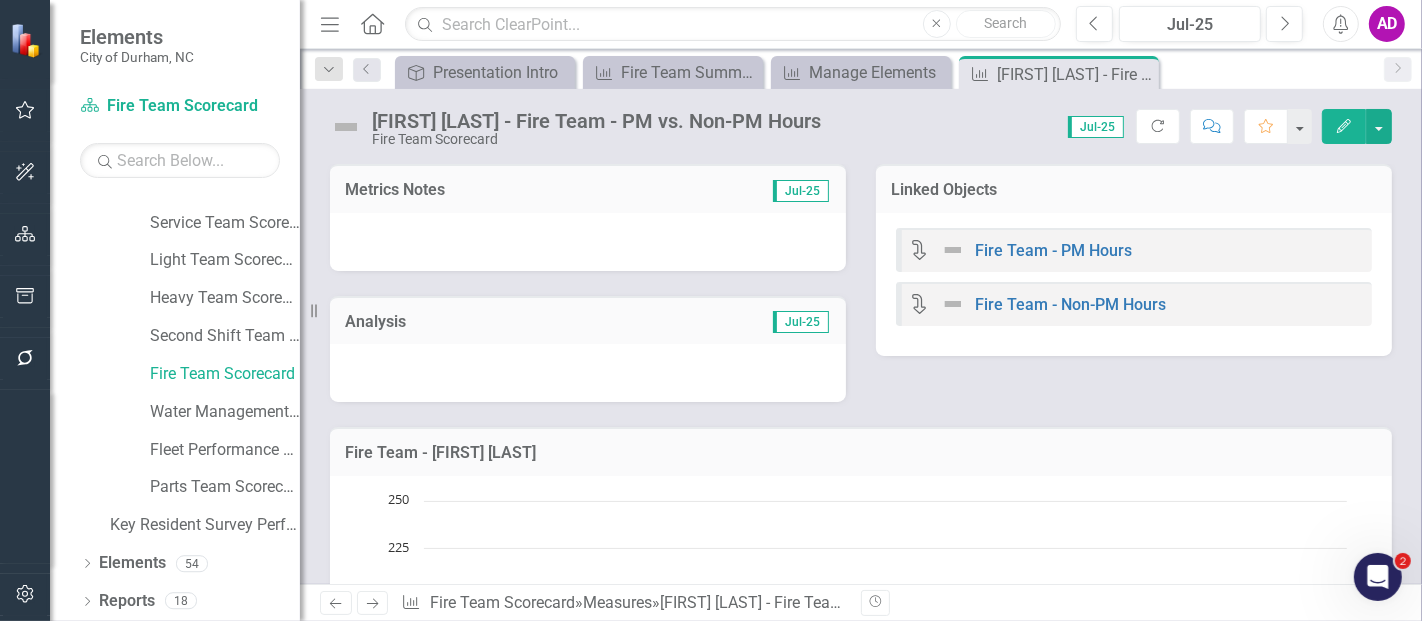 click at bounding box center (588, 242) 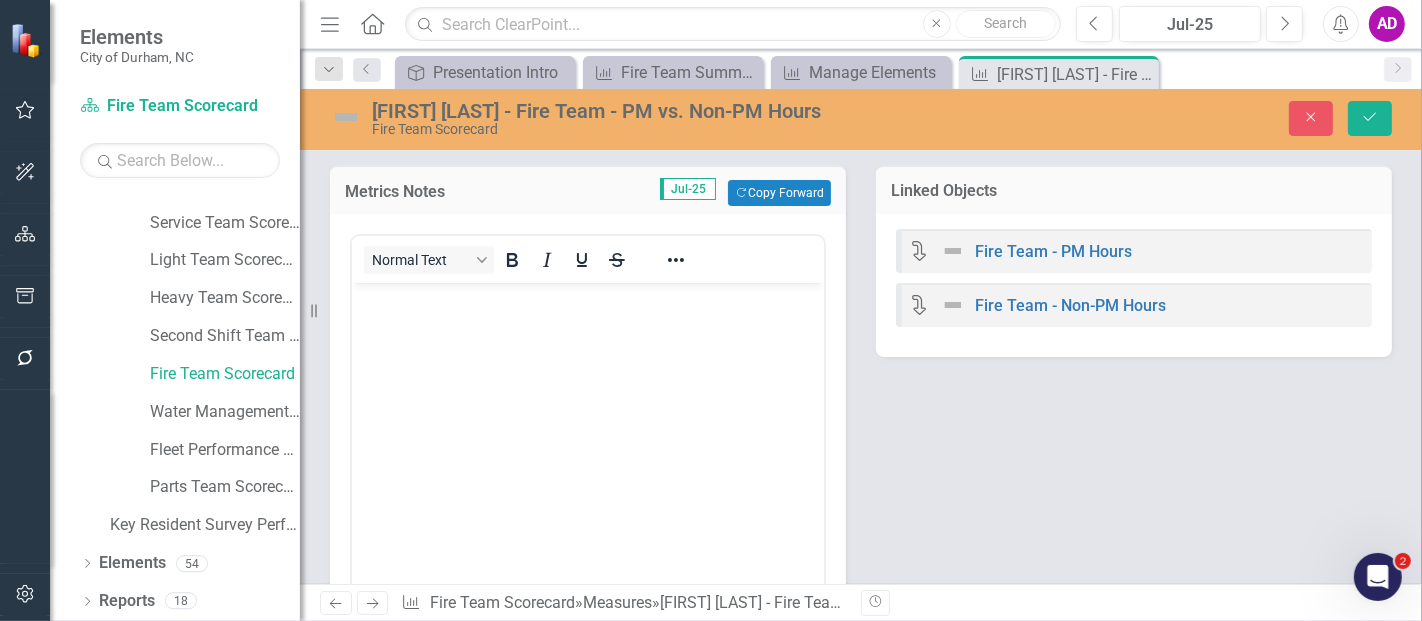 scroll, scrollTop: 0, scrollLeft: 0, axis: both 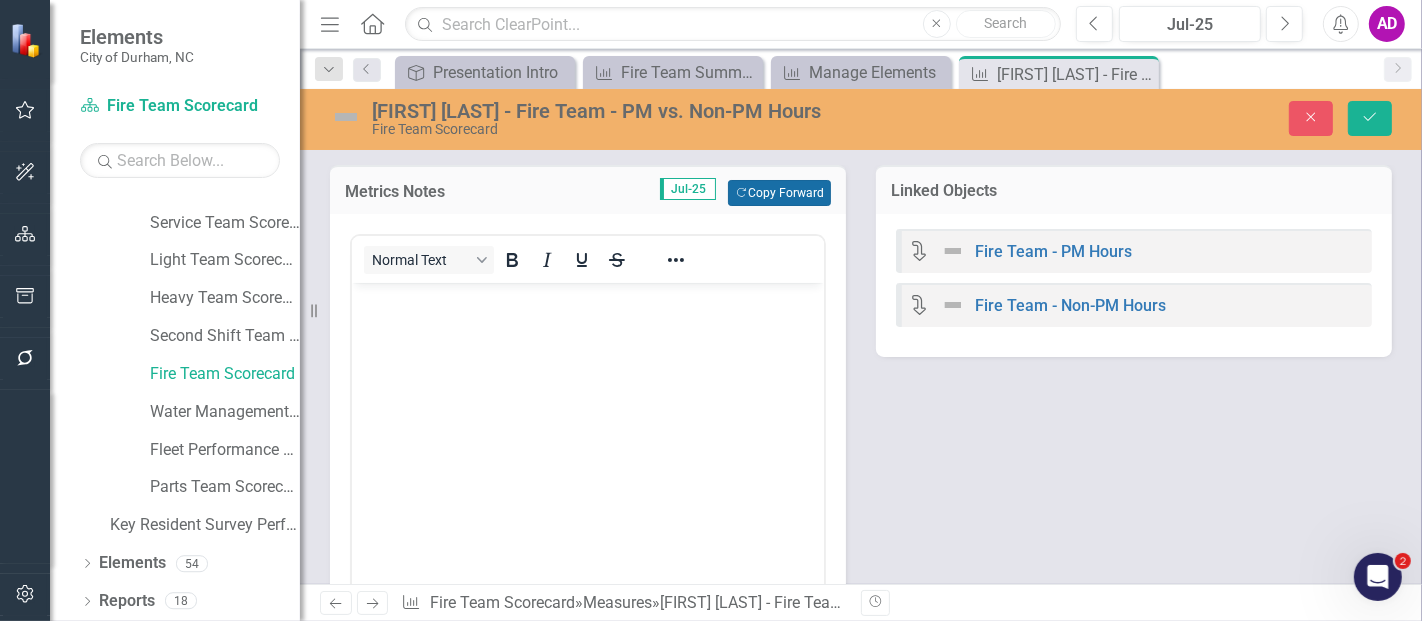 click on "Copy Forward  Copy Forward" at bounding box center (779, 193) 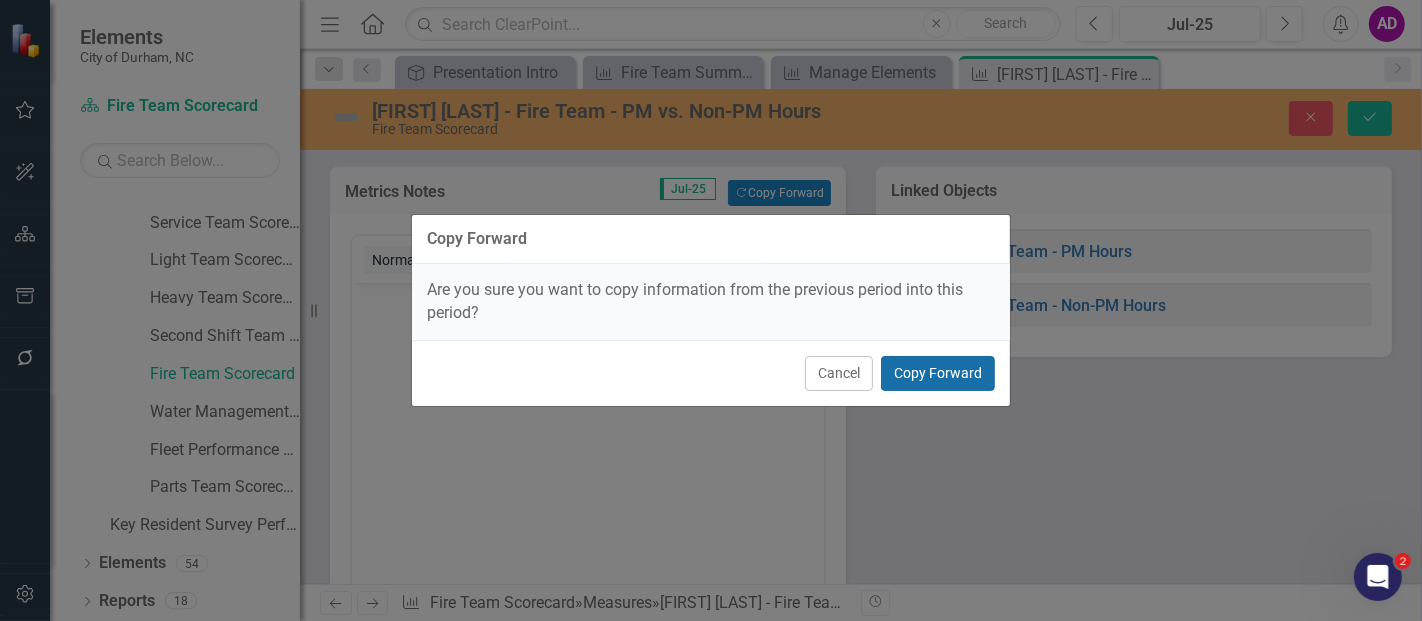click on "Copy Forward" at bounding box center (938, 373) 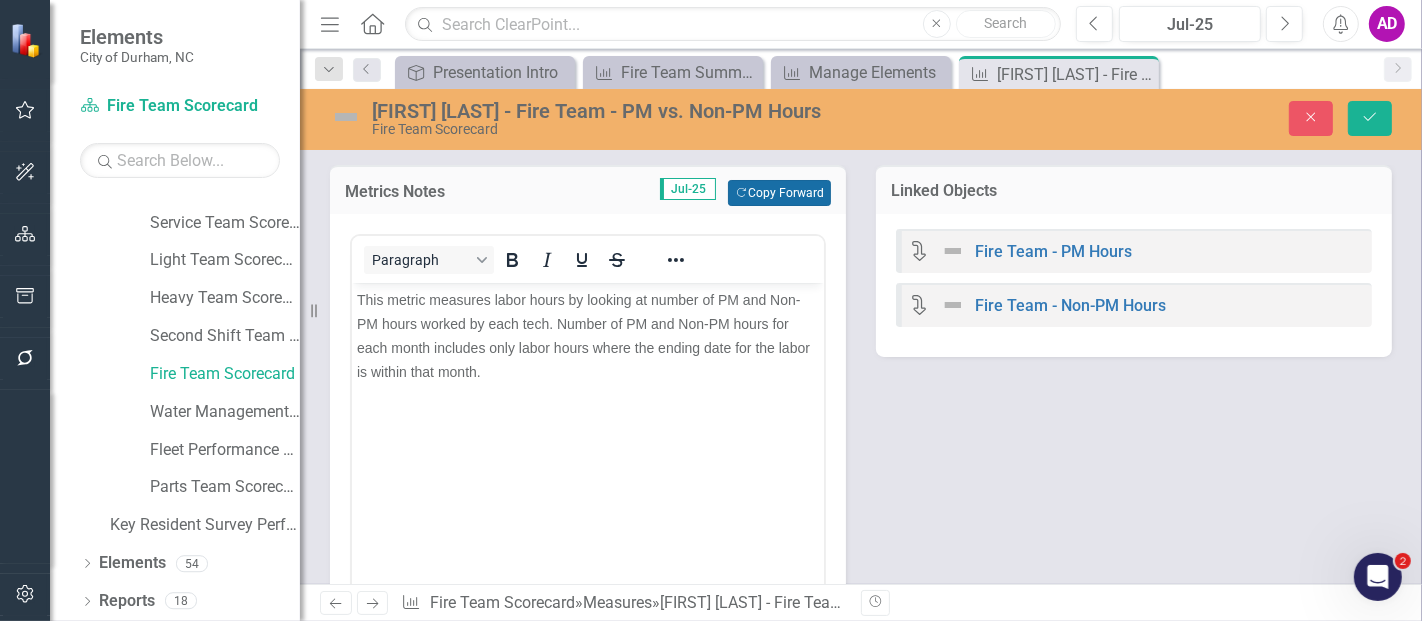 scroll, scrollTop: 333, scrollLeft: 0, axis: vertical 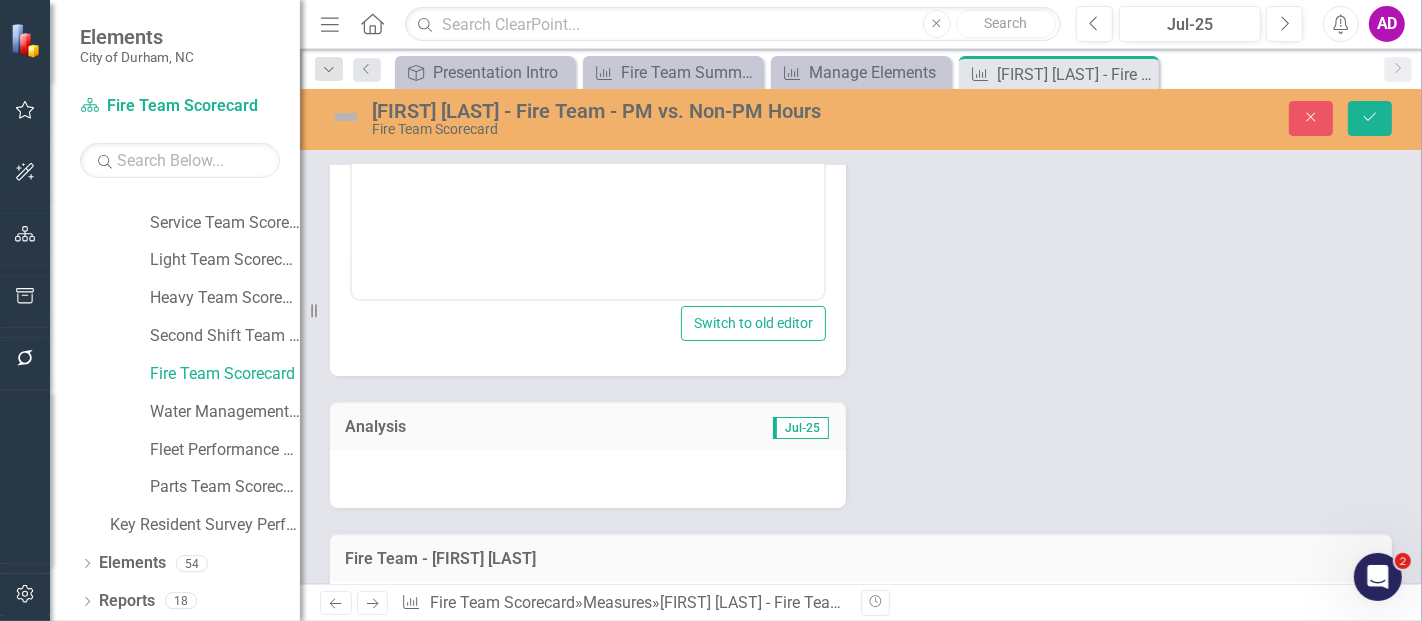 click at bounding box center [588, 479] 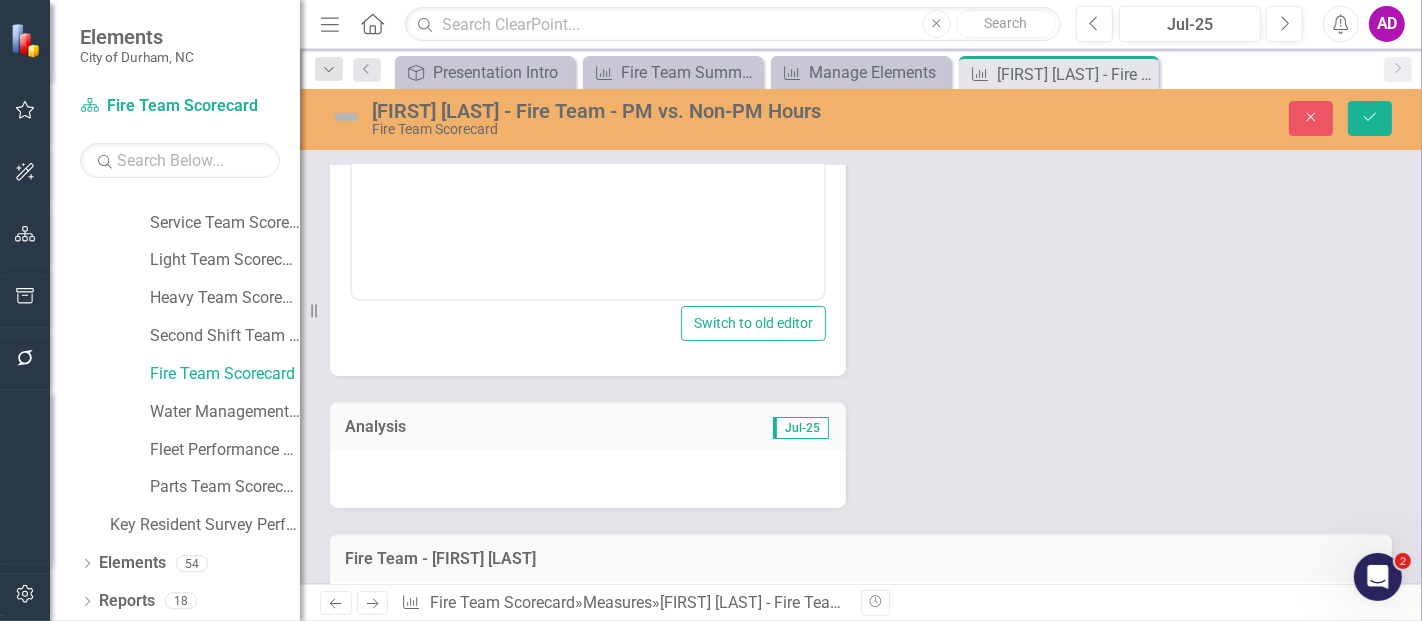 click at bounding box center [588, 479] 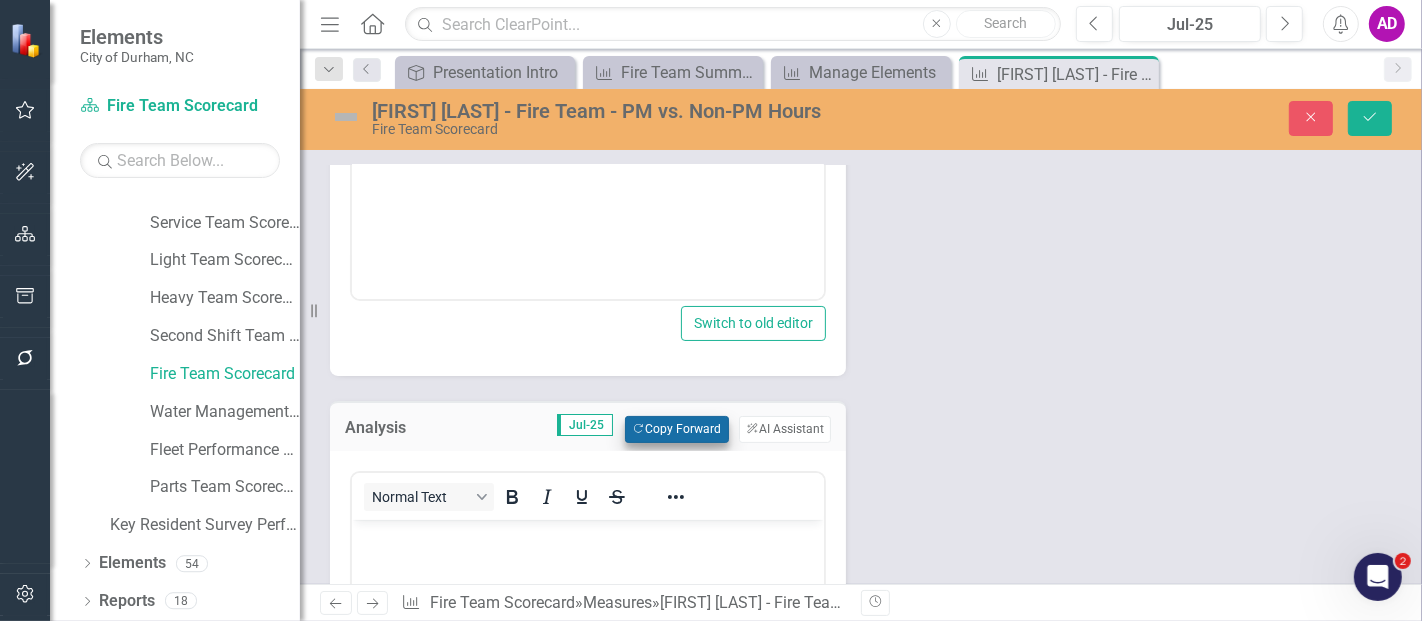 scroll, scrollTop: 0, scrollLeft: 0, axis: both 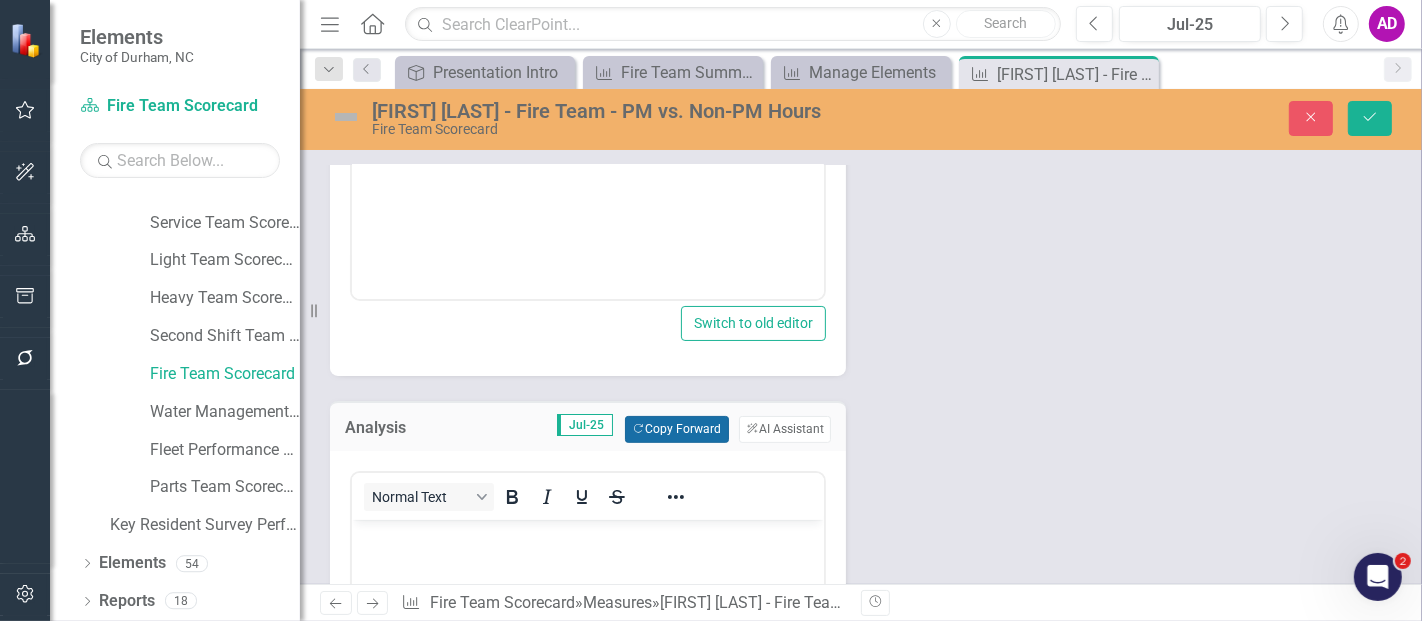 click on "Copy Forward  Copy Forward" at bounding box center [676, 429] 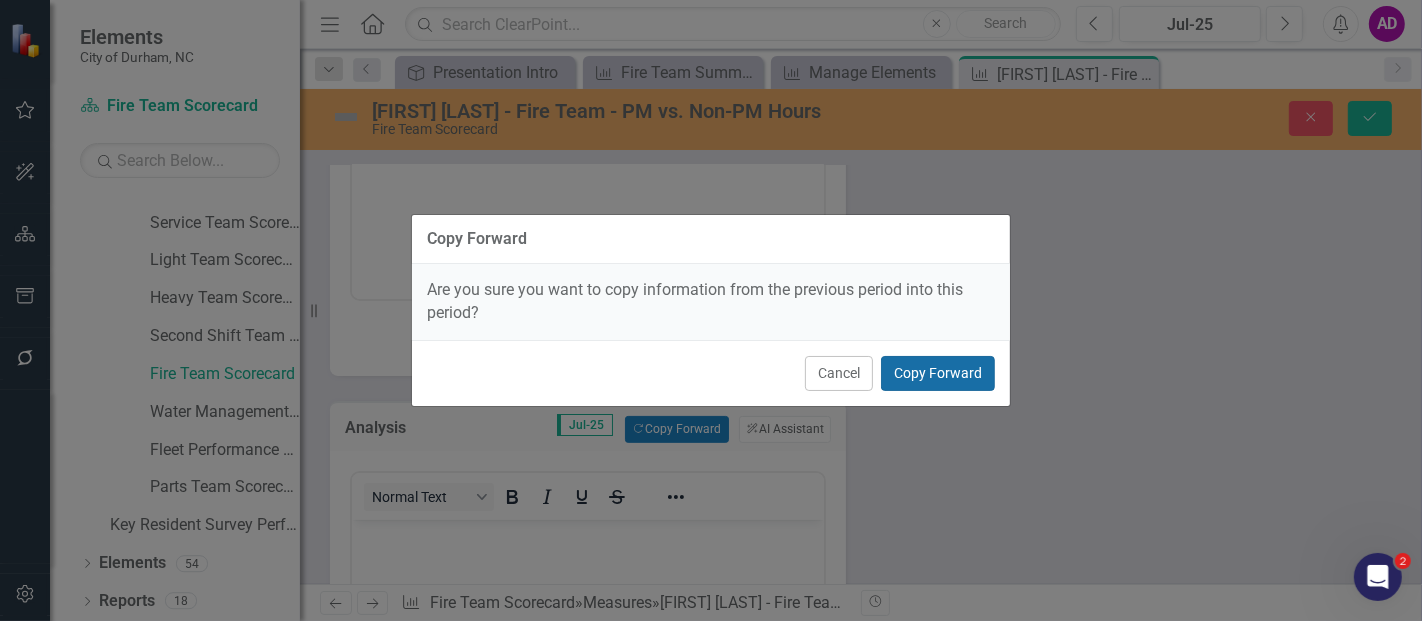 click on "Copy Forward" at bounding box center [938, 373] 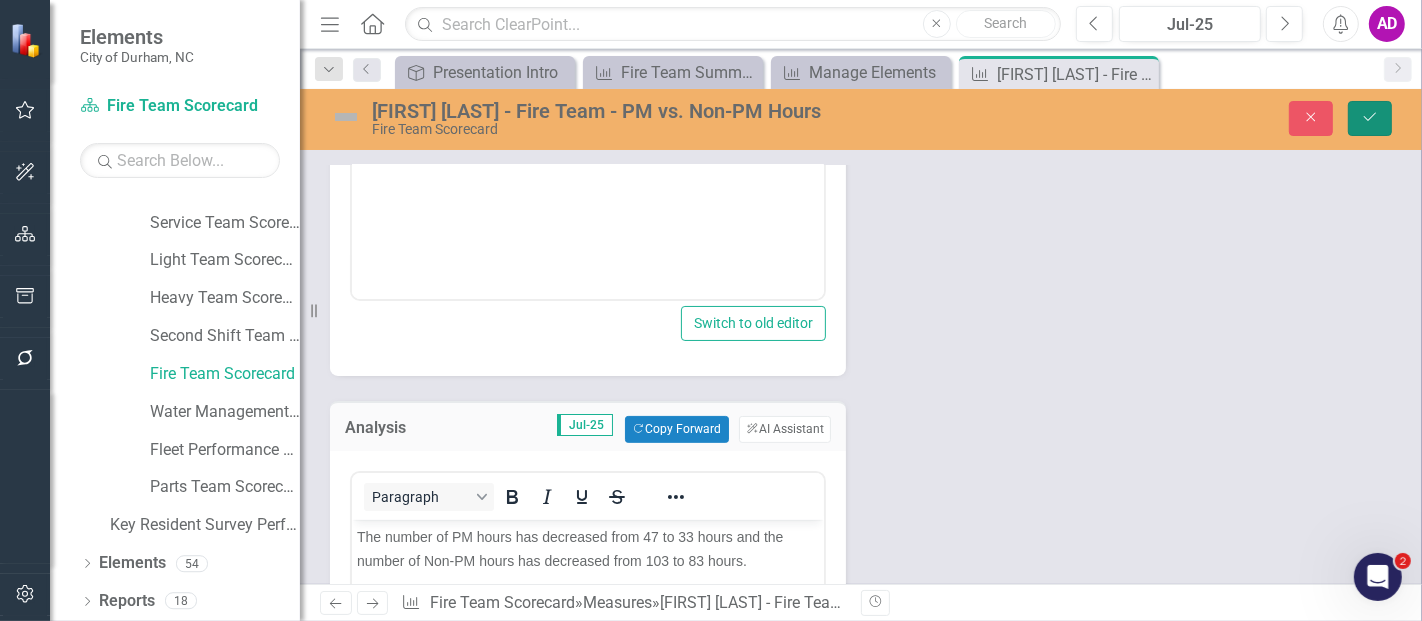 click on "Save" at bounding box center [1370, 118] 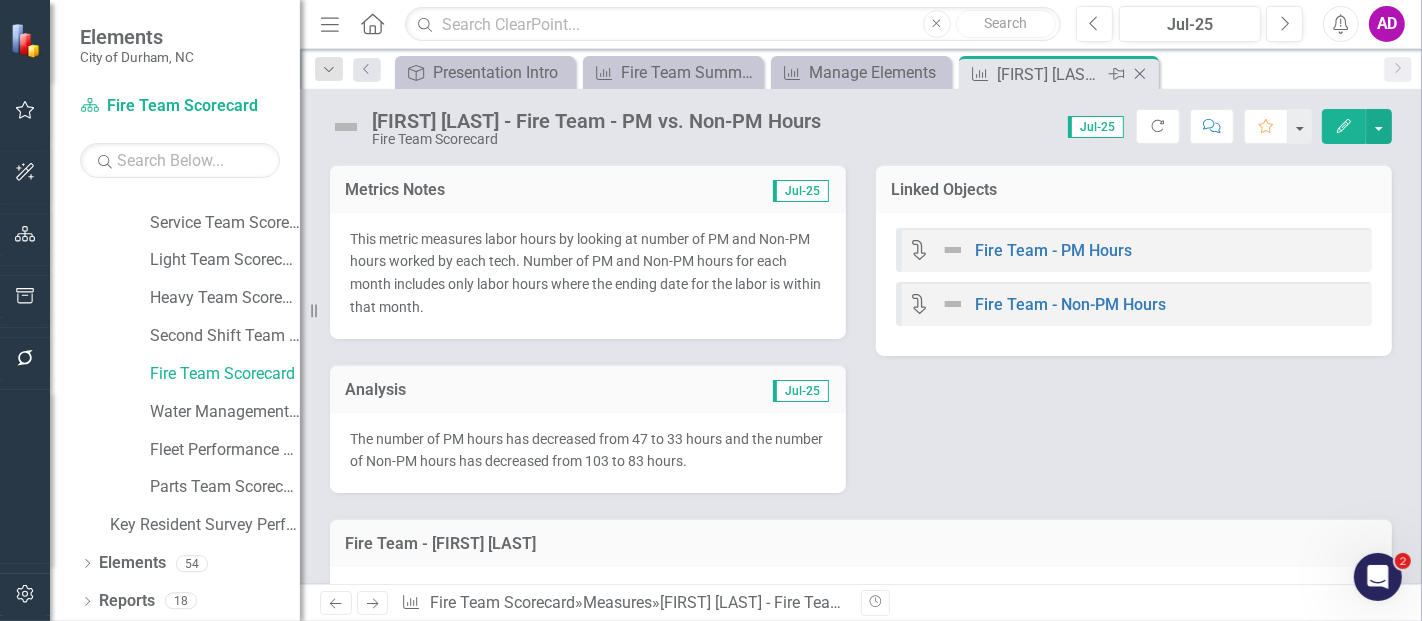 click on "Close" 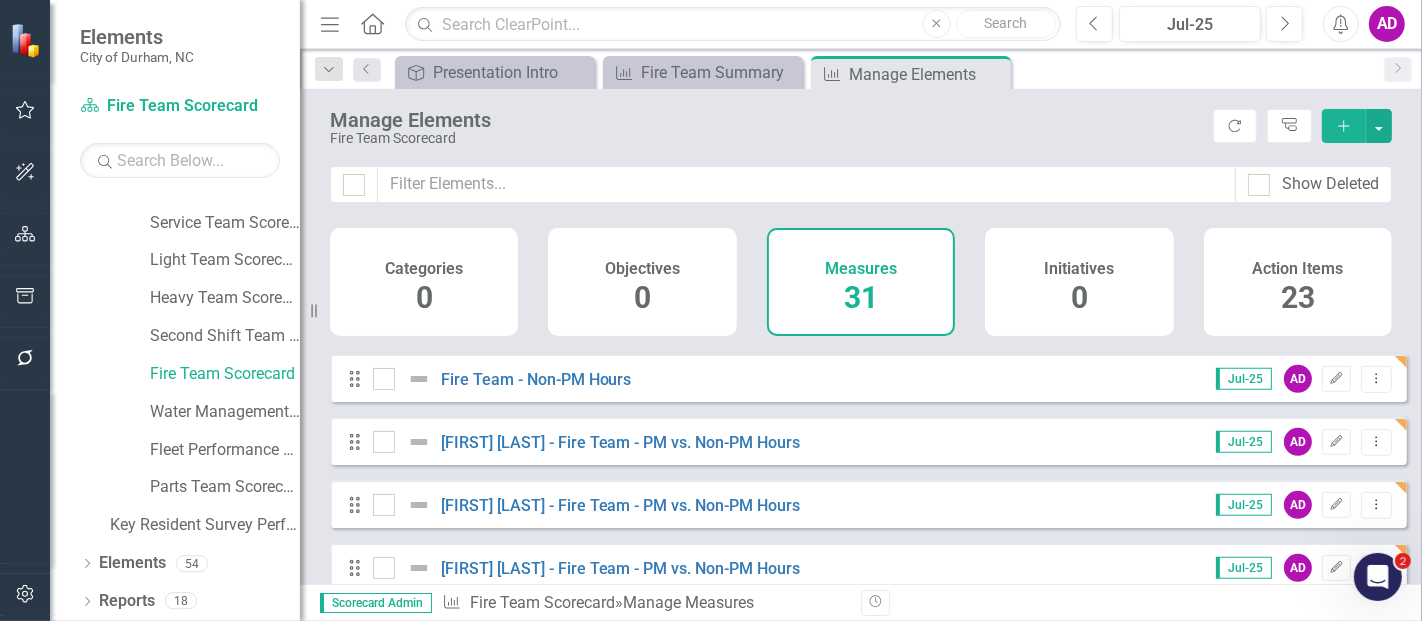 scroll, scrollTop: 1222, scrollLeft: 0, axis: vertical 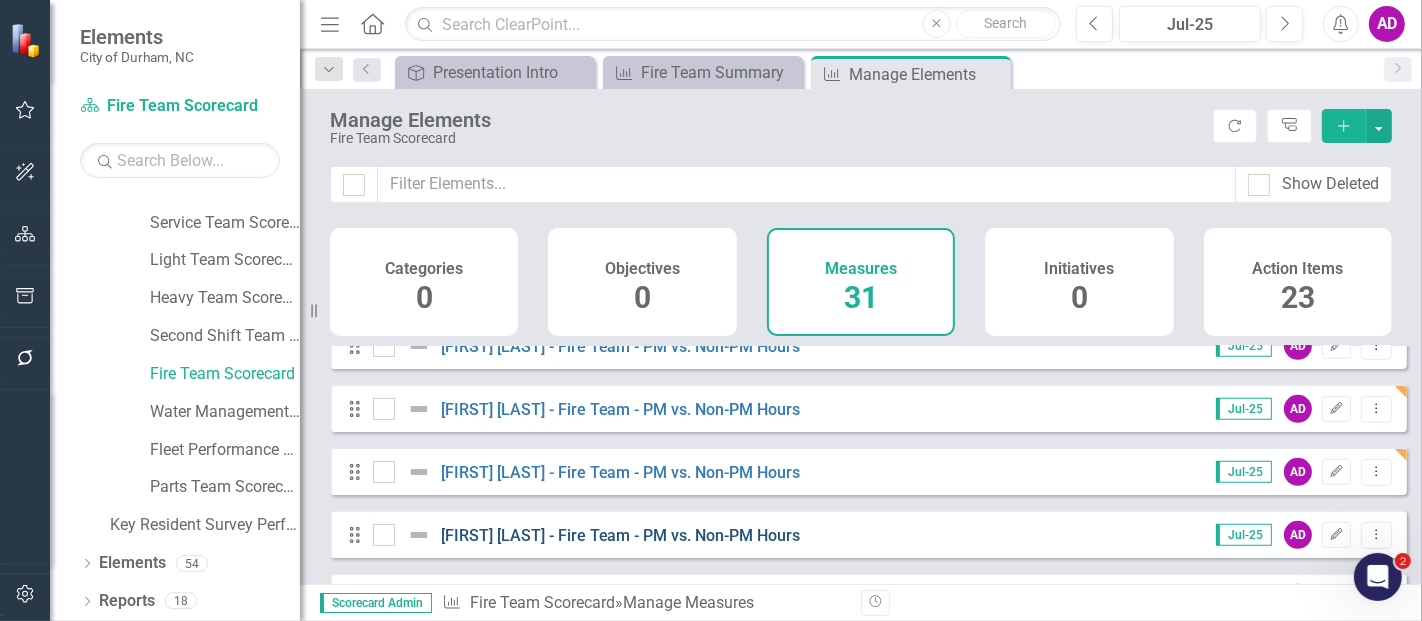 click on "[FIRST] [LAST] - Fire Team - PM vs. Non-PM Hours" at bounding box center (621, 535) 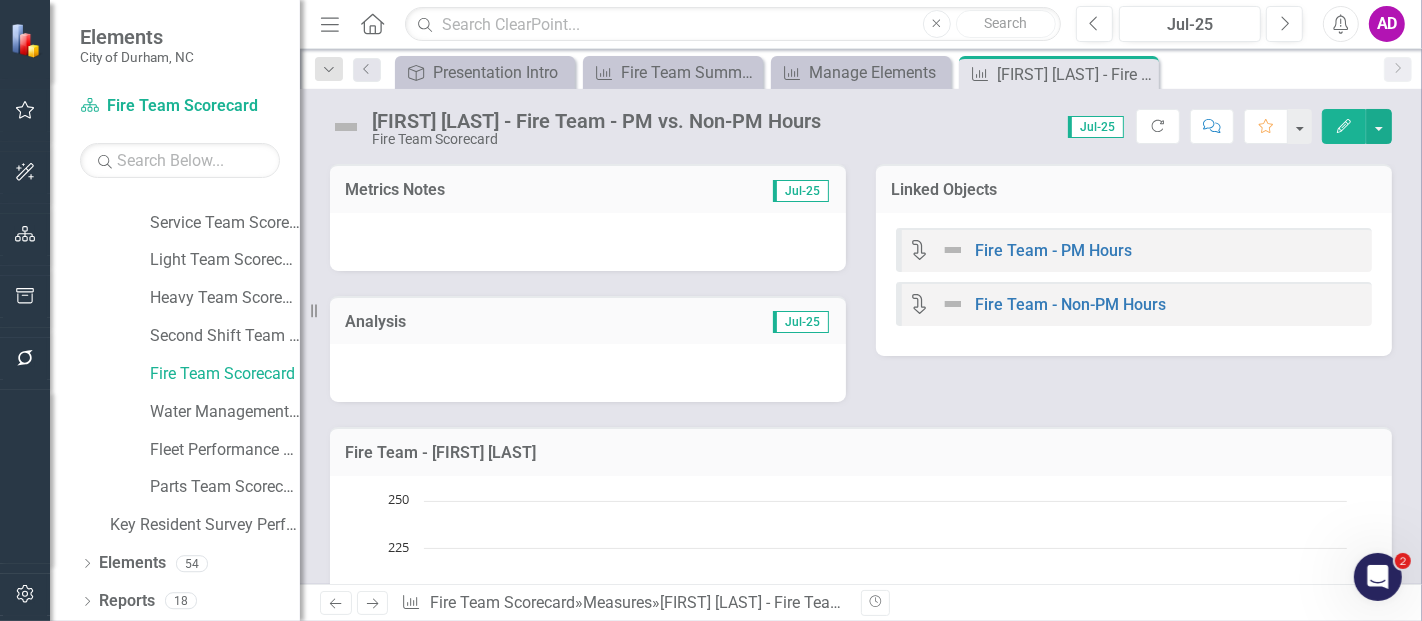 click at bounding box center (588, 242) 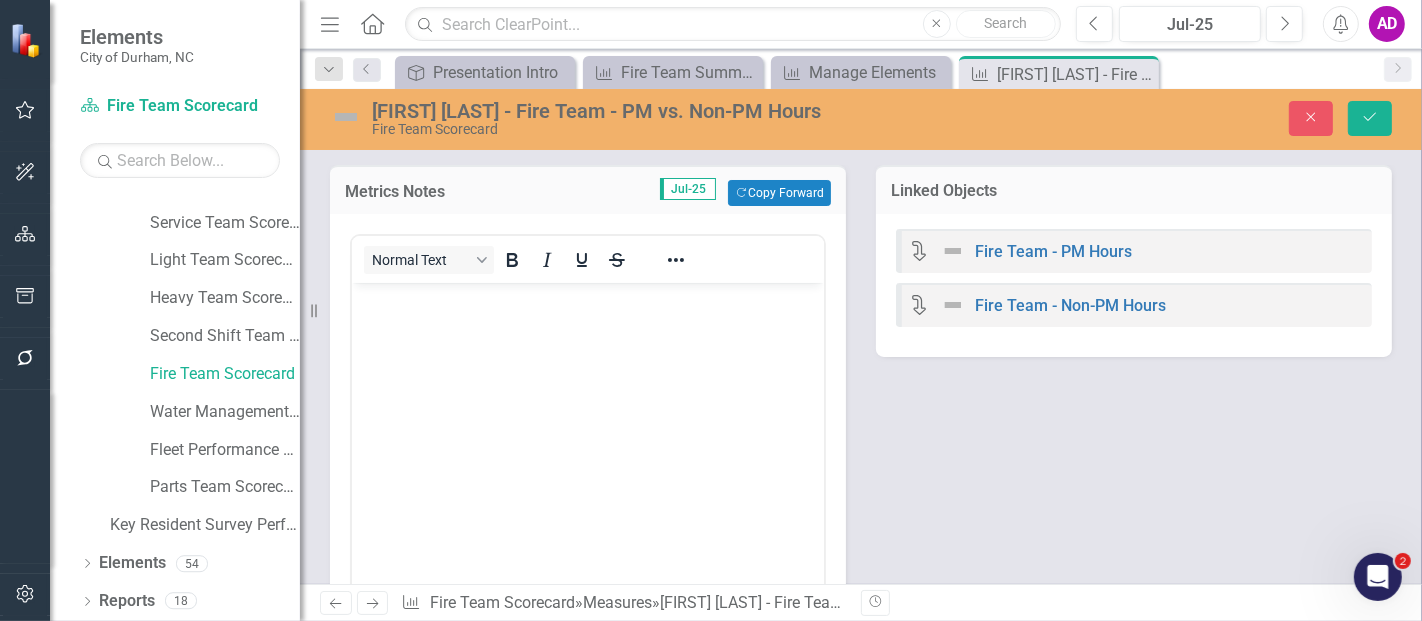 scroll, scrollTop: 0, scrollLeft: 0, axis: both 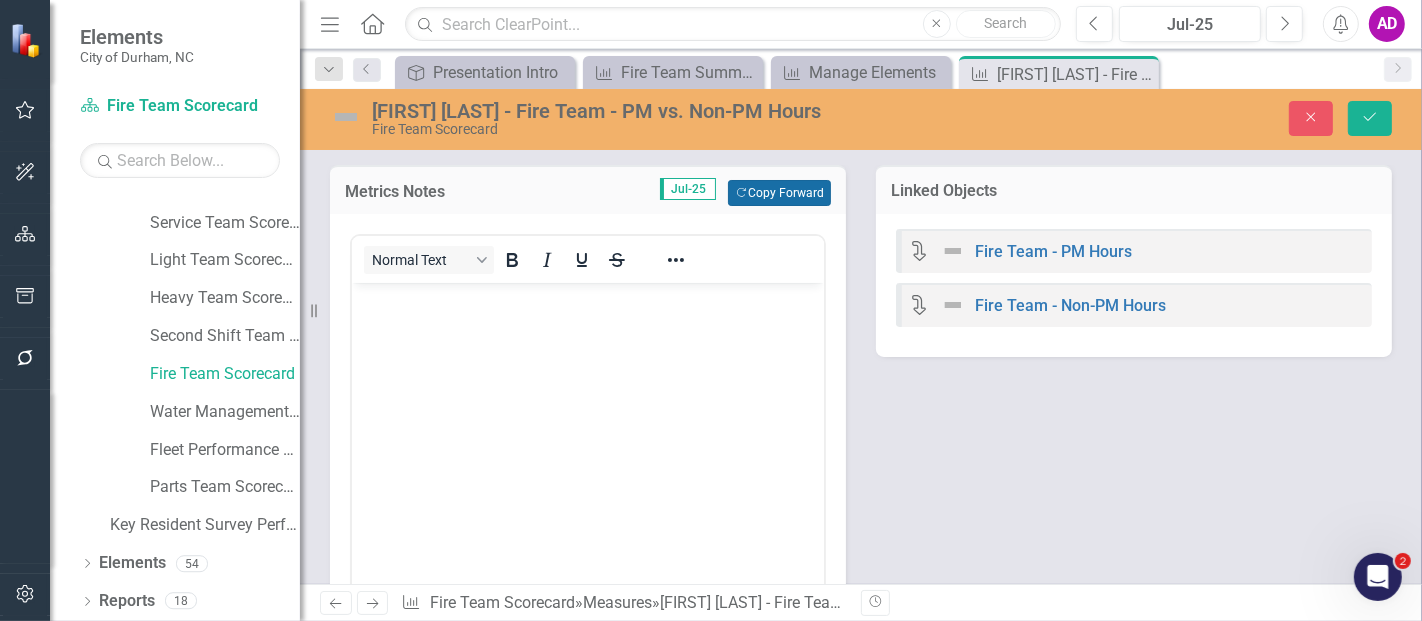 click on "Copy Forward  Copy Forward" at bounding box center (779, 193) 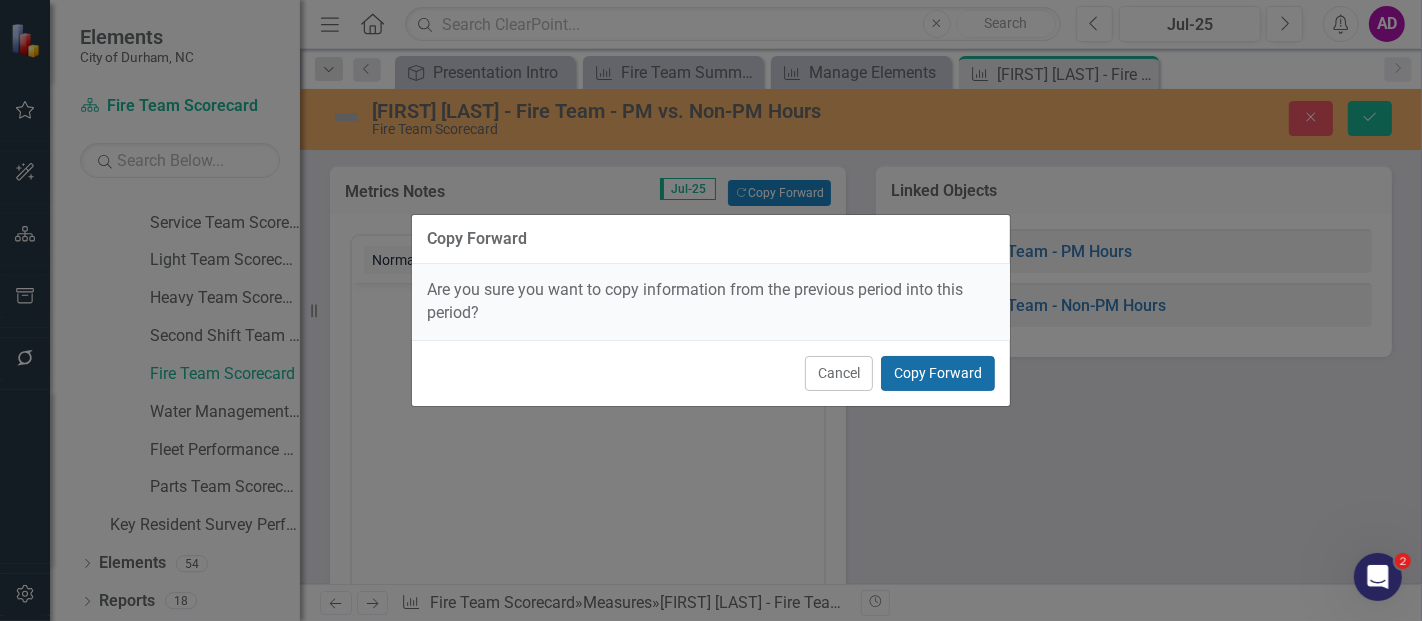 click on "Copy Forward" at bounding box center [938, 373] 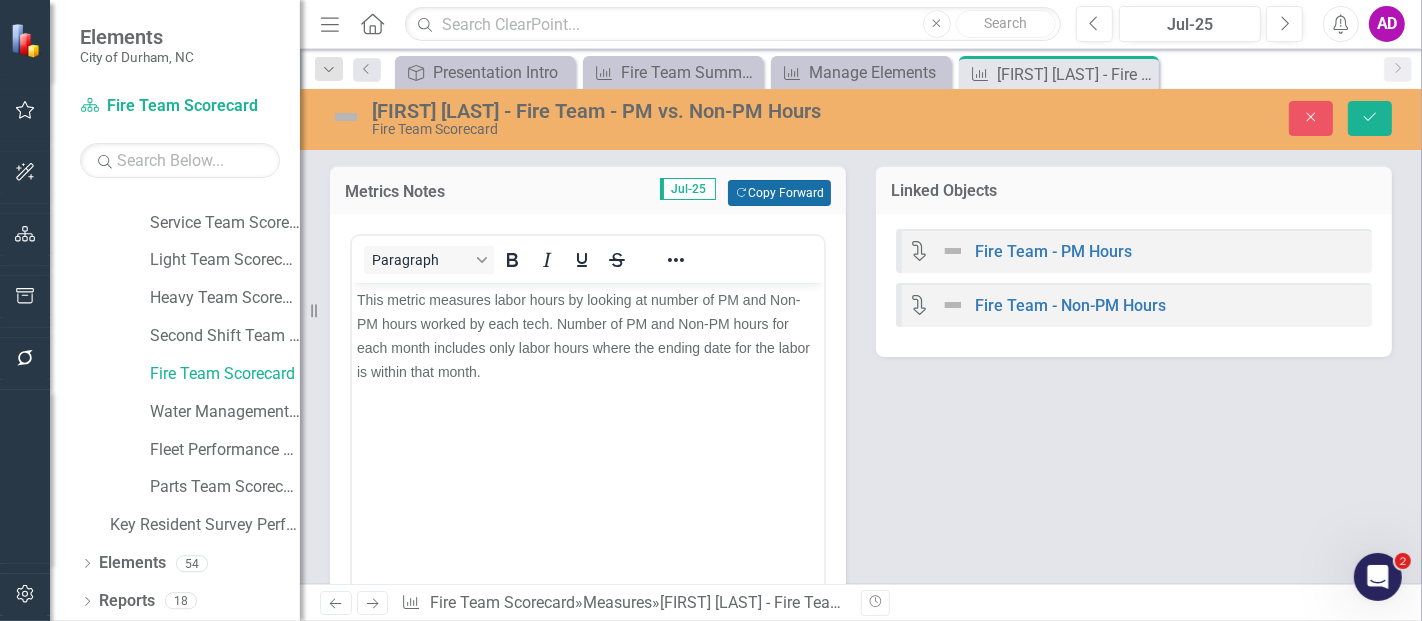 scroll, scrollTop: 333, scrollLeft: 0, axis: vertical 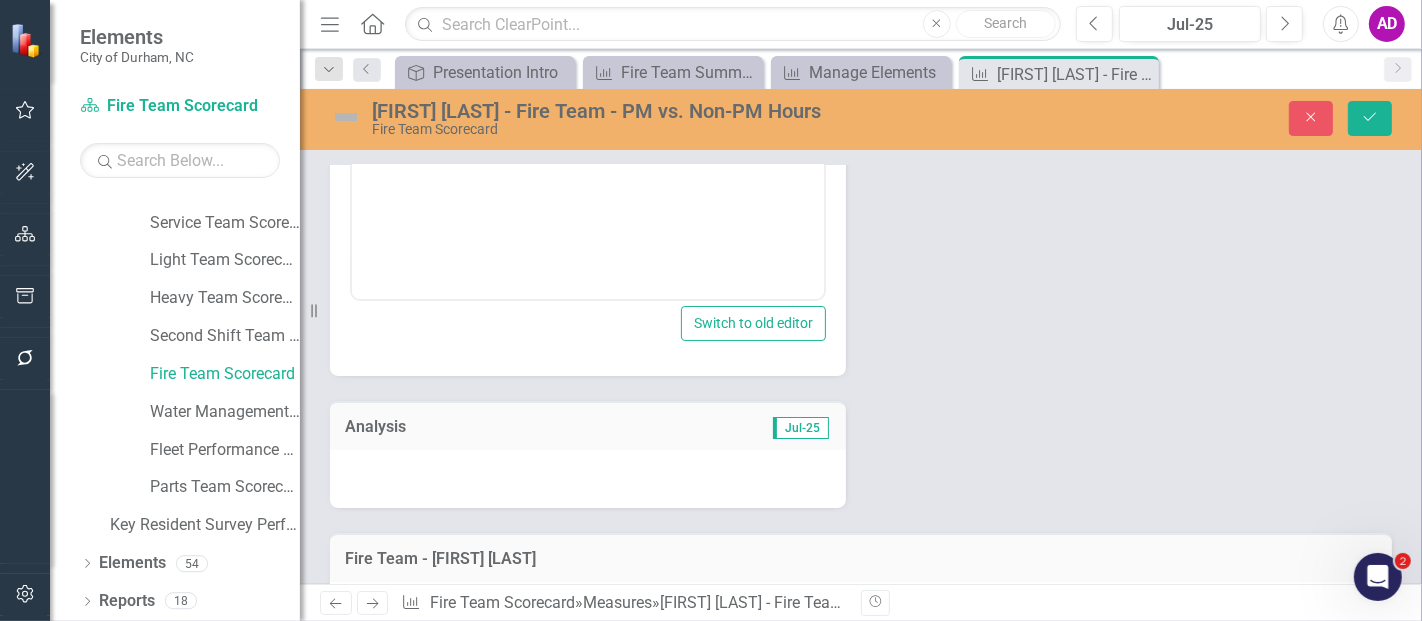 click at bounding box center [588, 479] 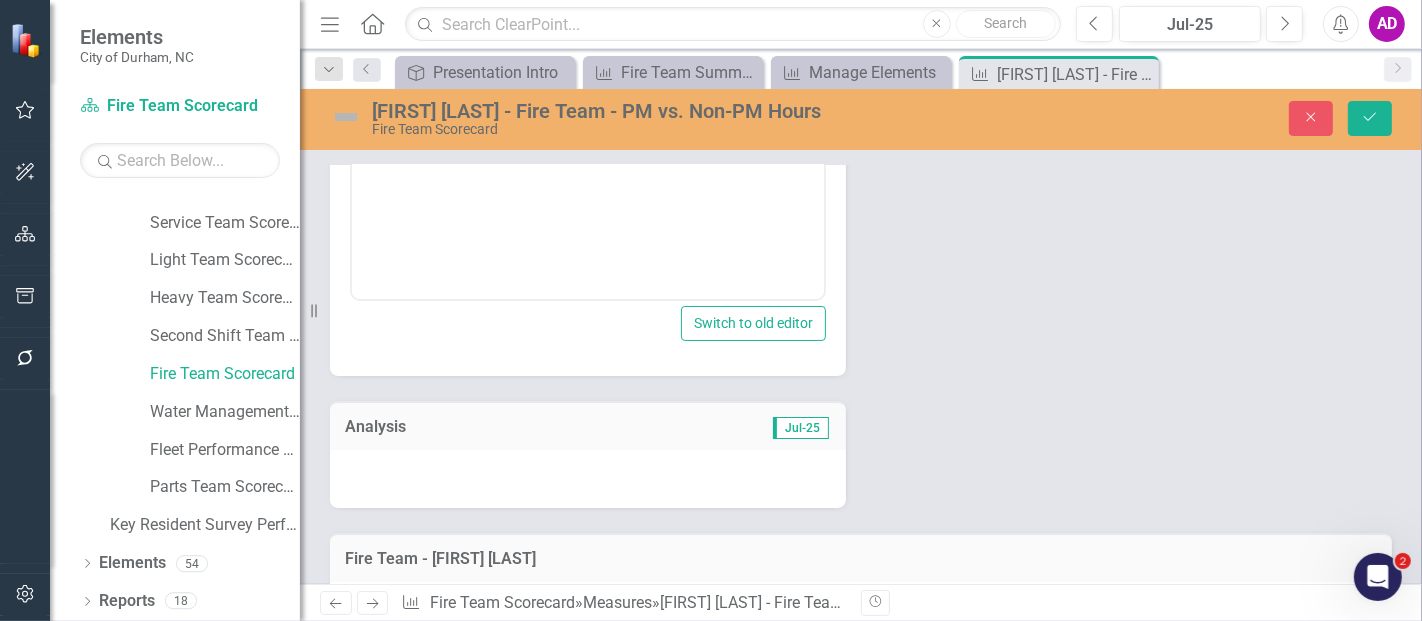 click at bounding box center [588, 479] 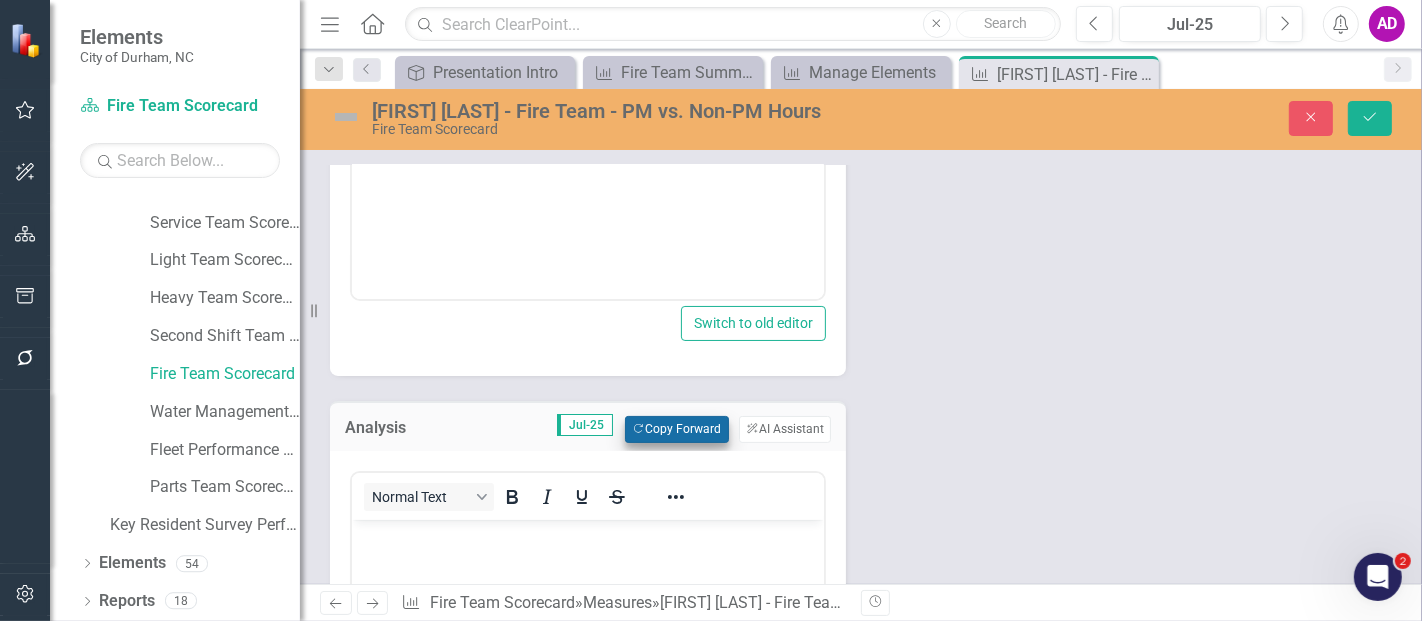 scroll, scrollTop: 0, scrollLeft: 0, axis: both 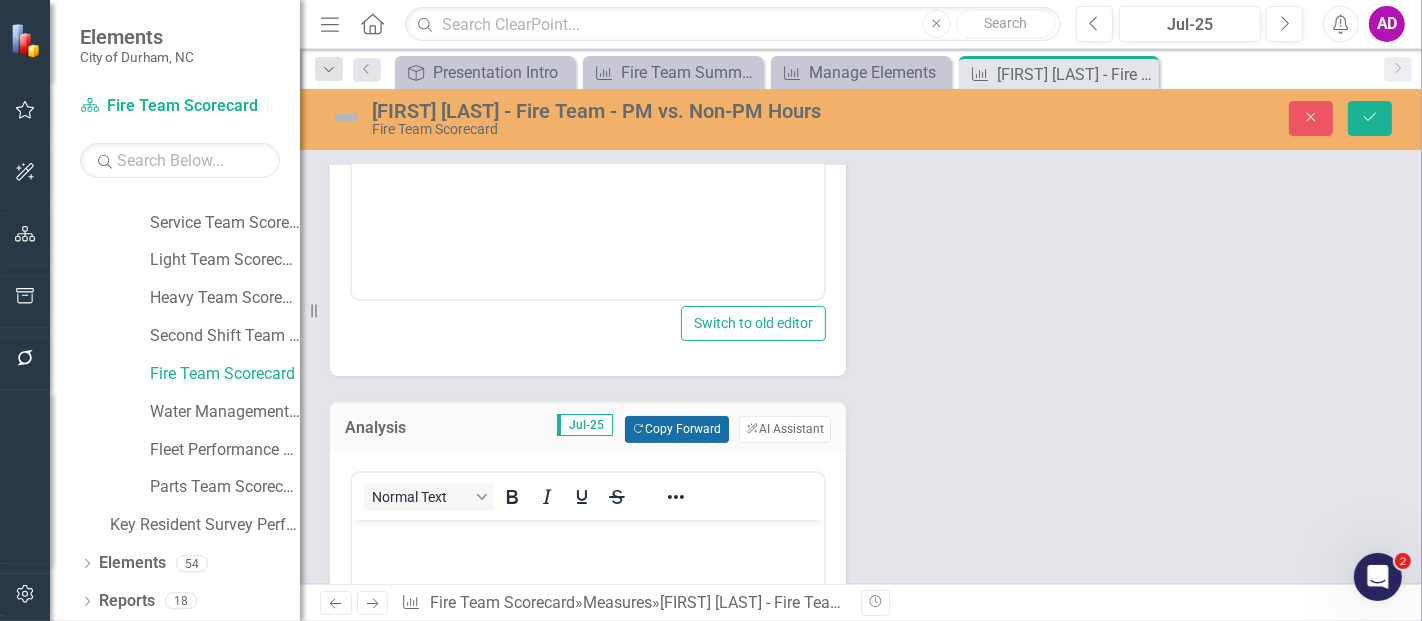 click on "Copy Forward  Copy Forward" at bounding box center [676, 429] 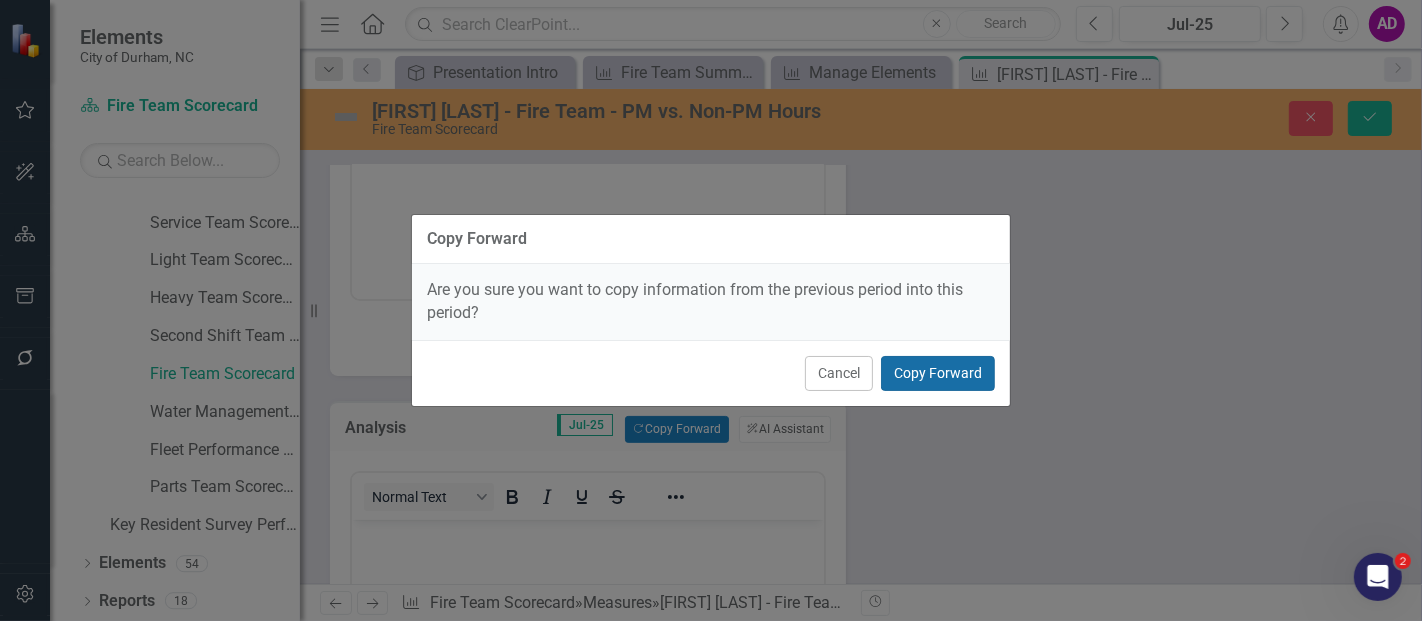 click on "Copy Forward" at bounding box center [938, 373] 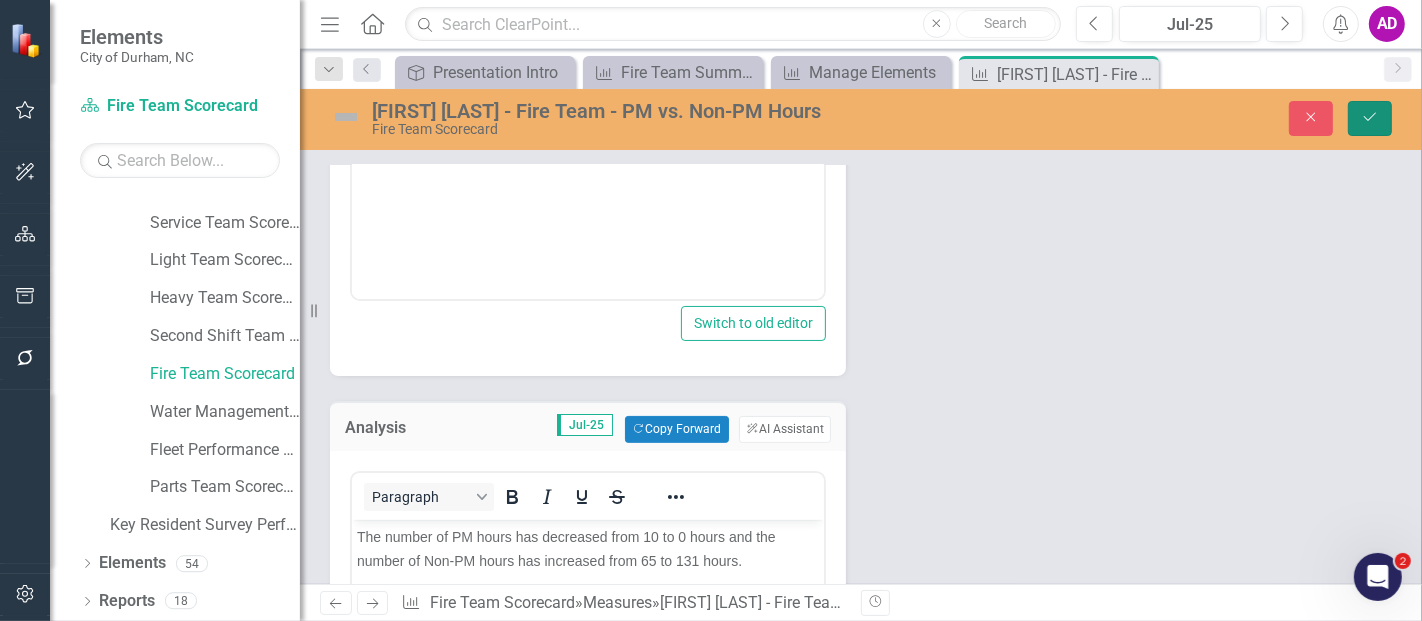 click on "Save" at bounding box center (1370, 118) 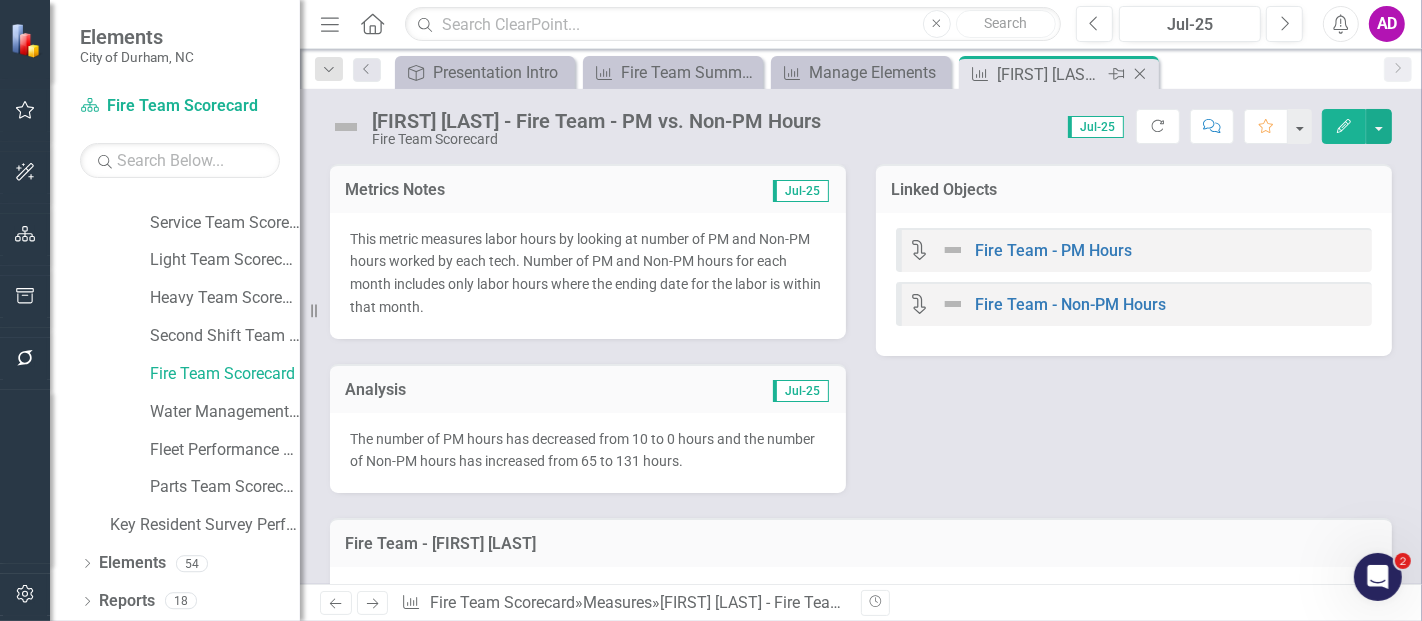 click on "Close" 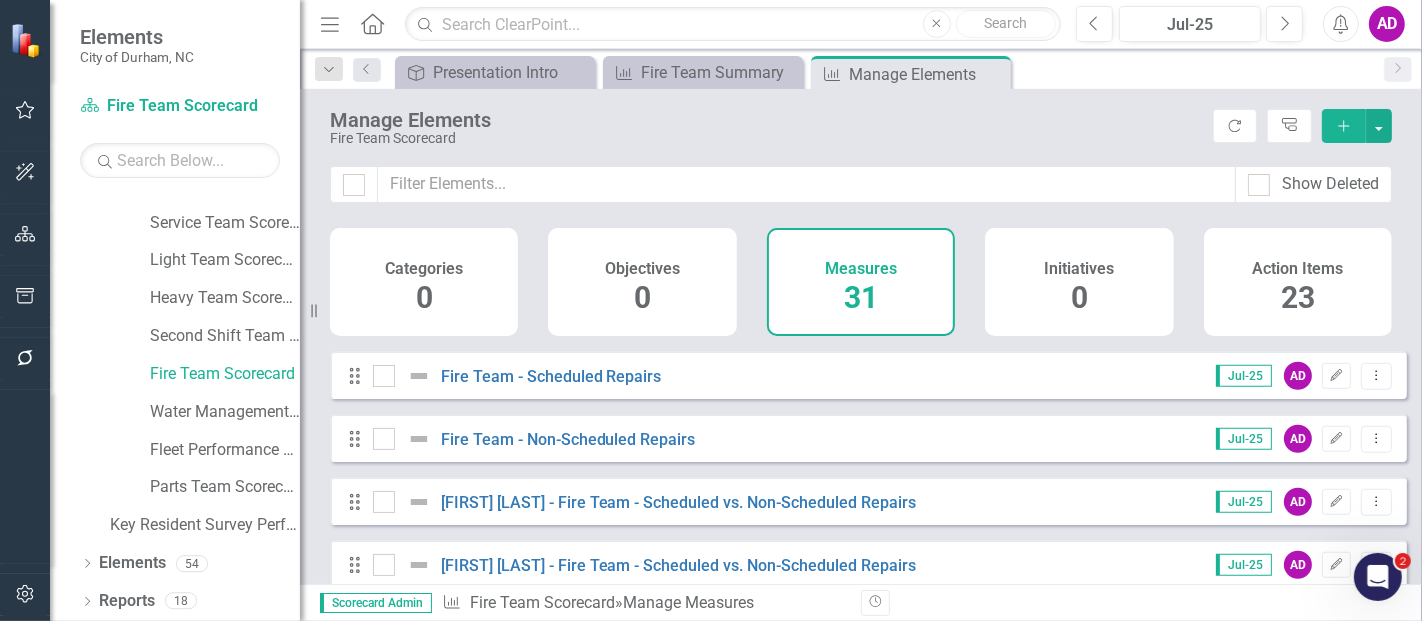 scroll, scrollTop: 1333, scrollLeft: 0, axis: vertical 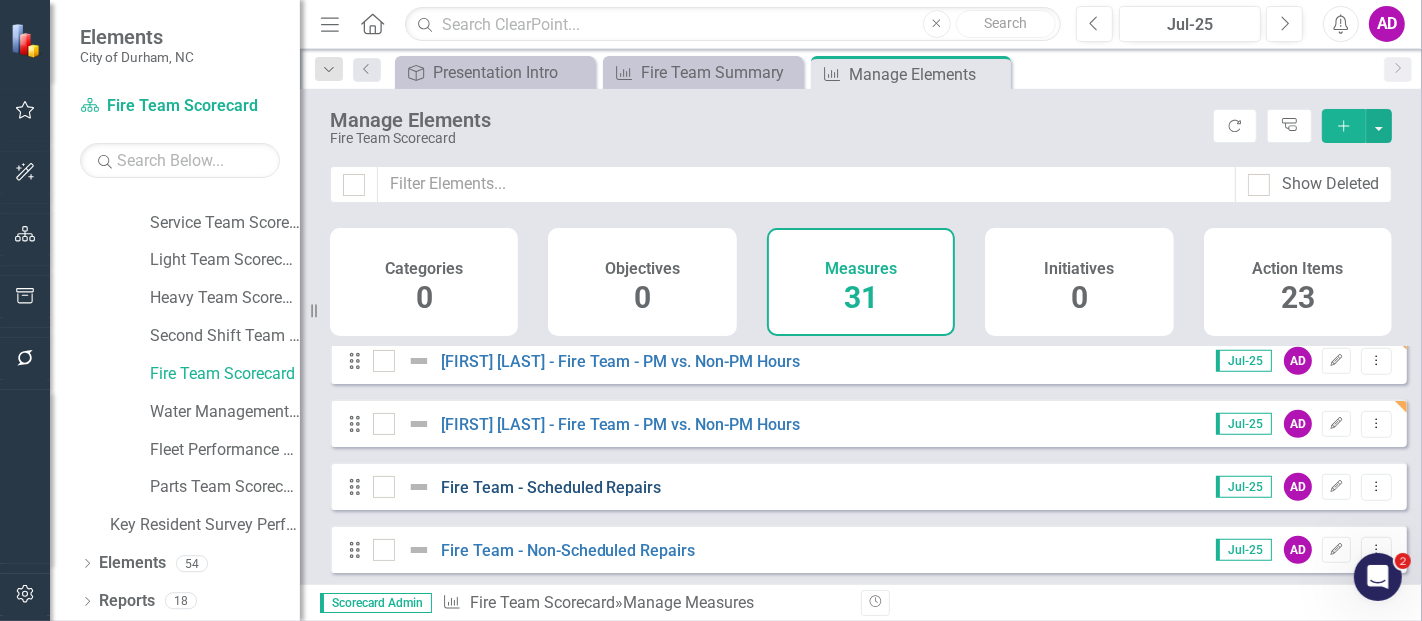 click on "Fire Team - Scheduled Repairs" at bounding box center (551, 487) 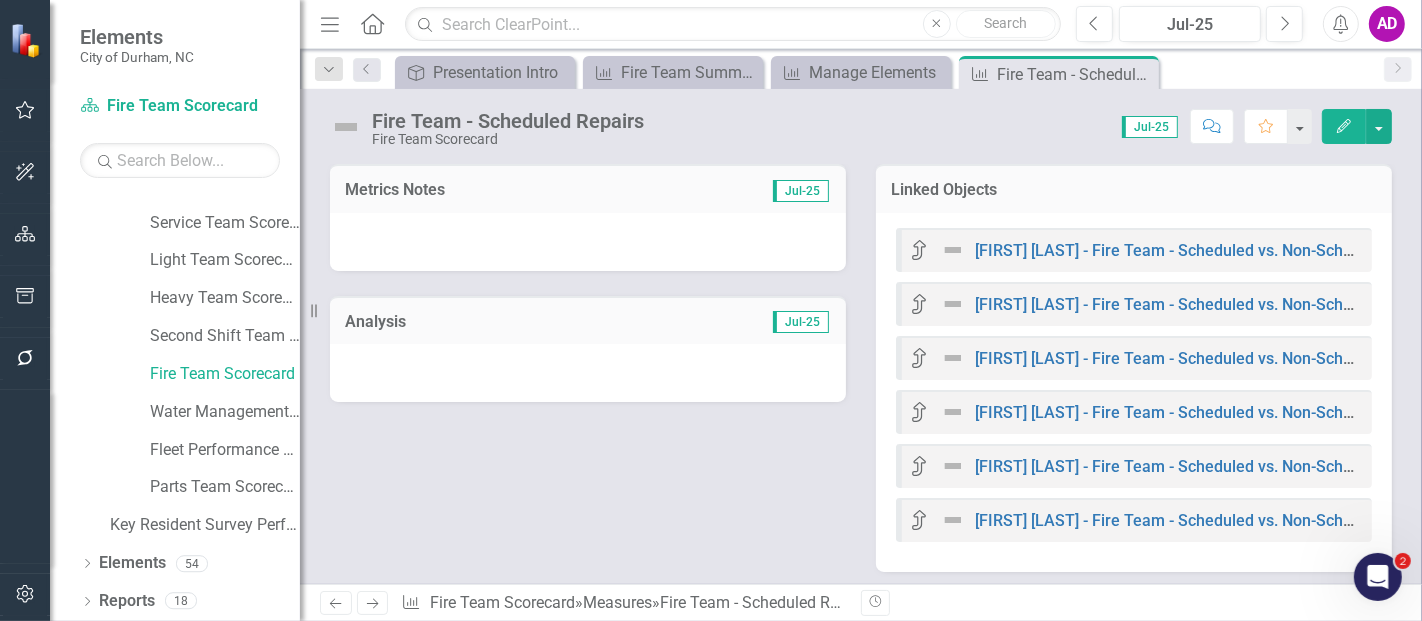 click at bounding box center (588, 242) 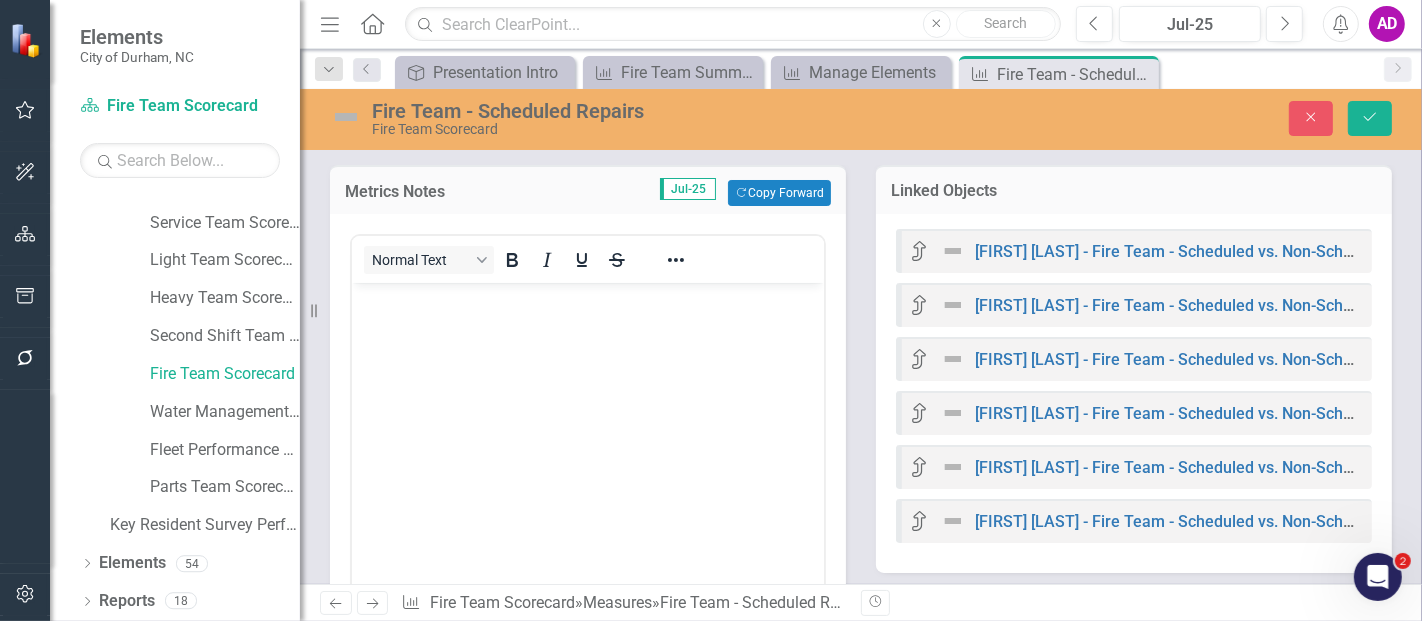 scroll, scrollTop: 0, scrollLeft: 0, axis: both 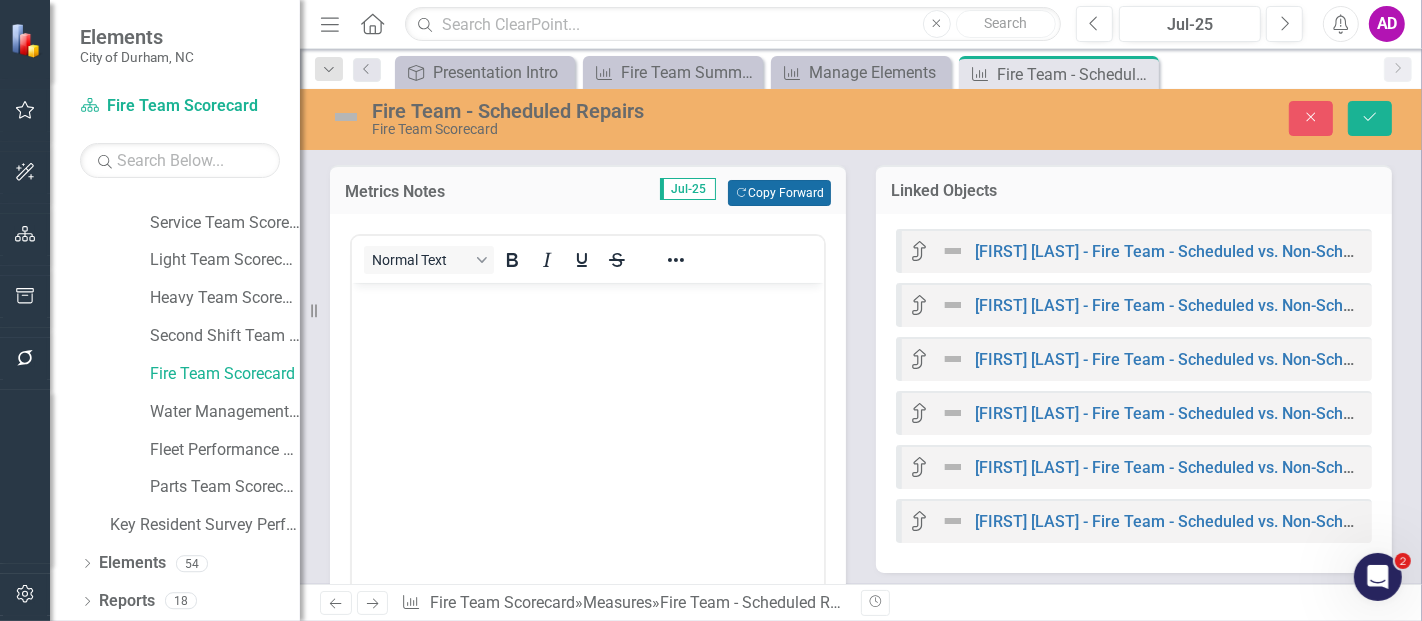 click on "Copy Forward  Copy Forward" at bounding box center (779, 193) 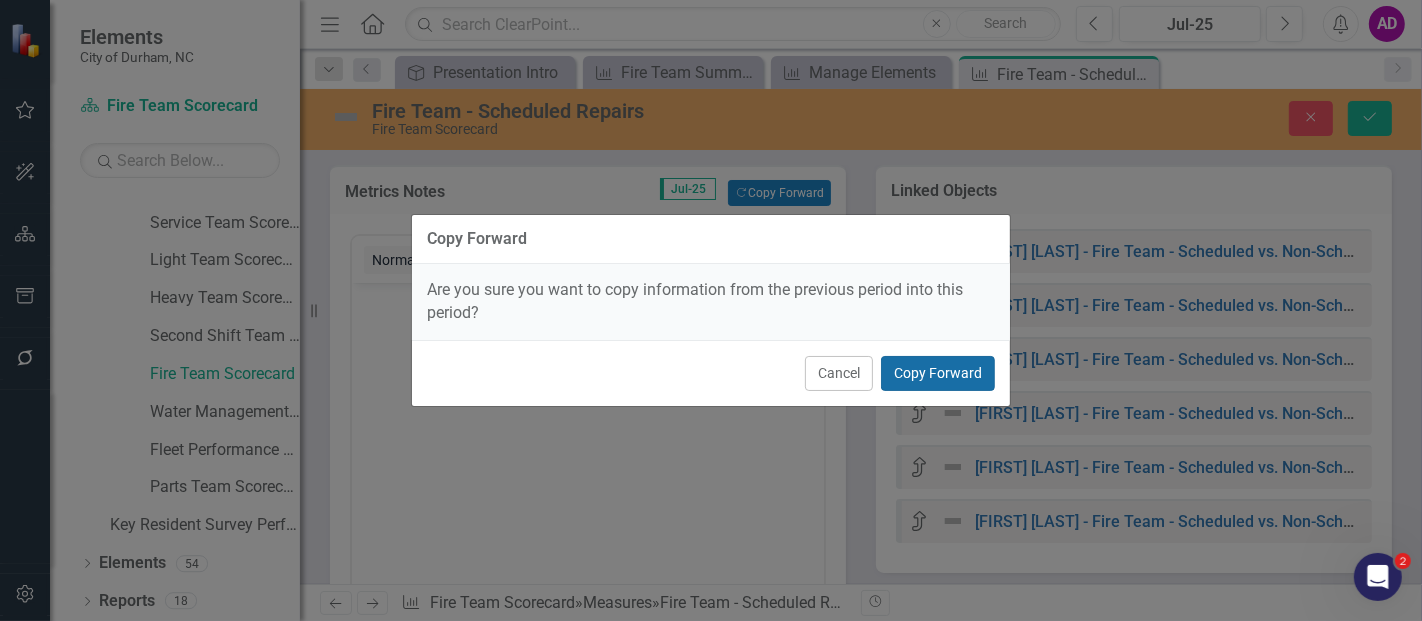 click on "Copy Forward" at bounding box center [938, 373] 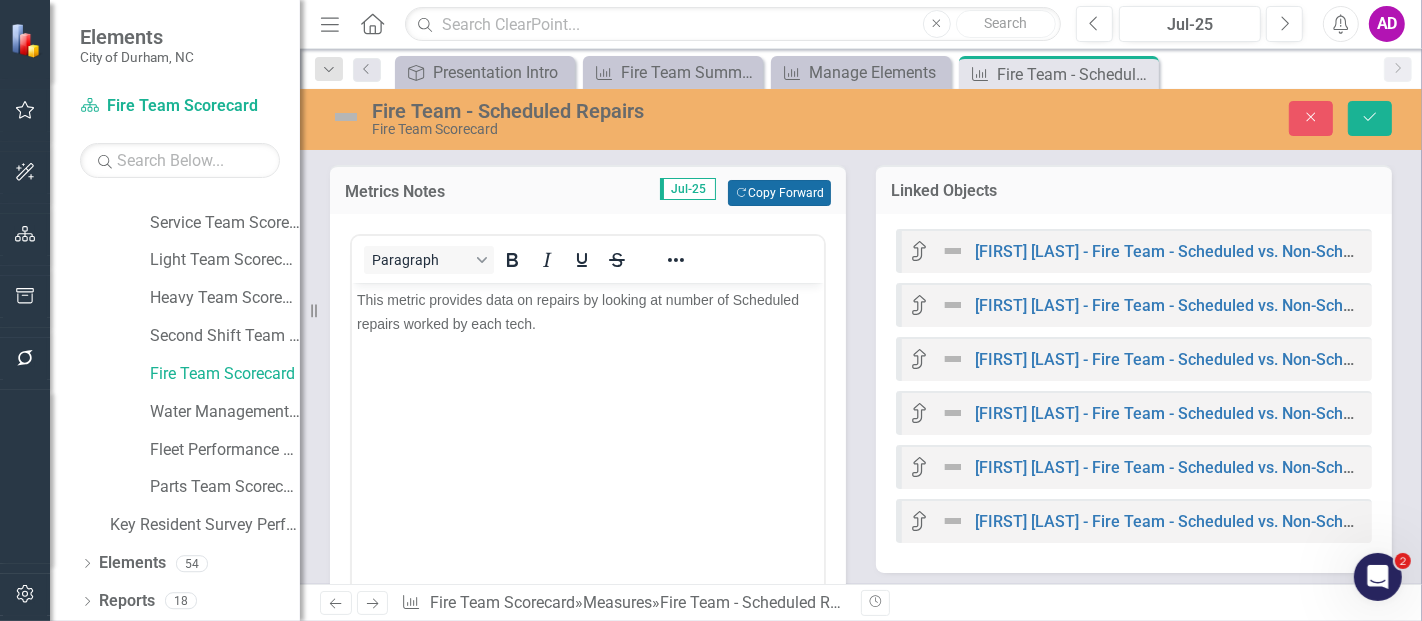 scroll, scrollTop: 444, scrollLeft: 0, axis: vertical 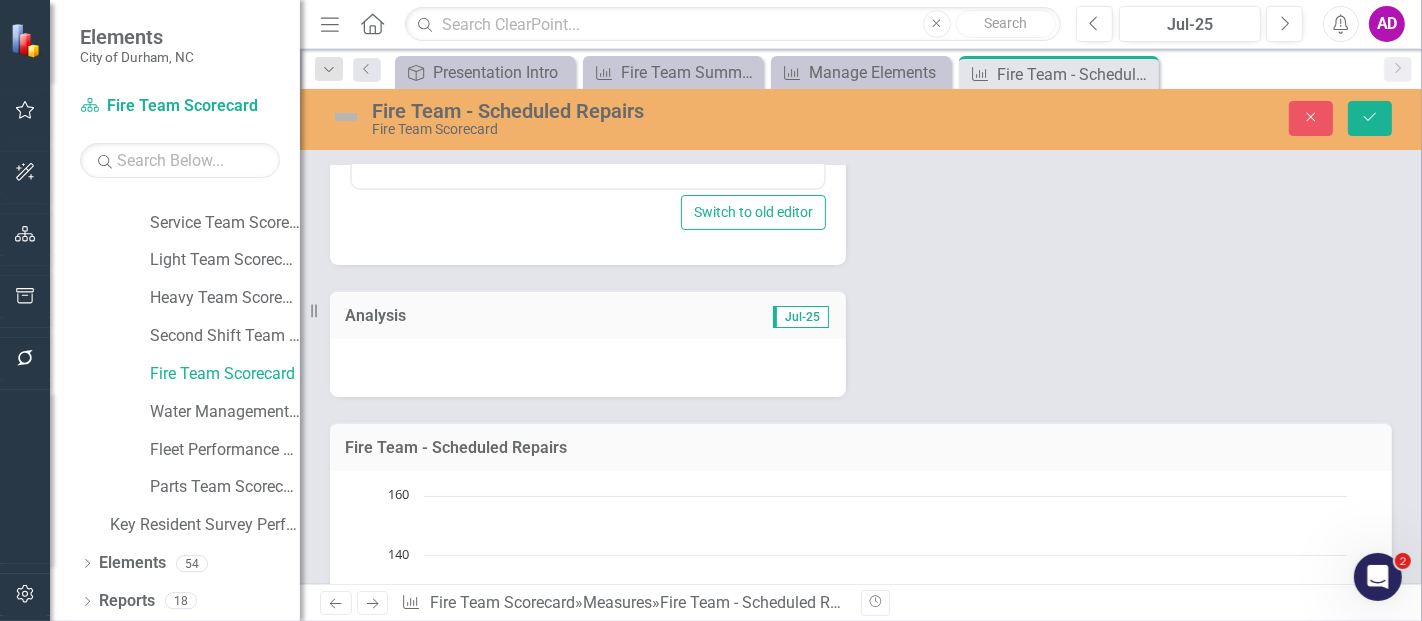 click at bounding box center (588, 368) 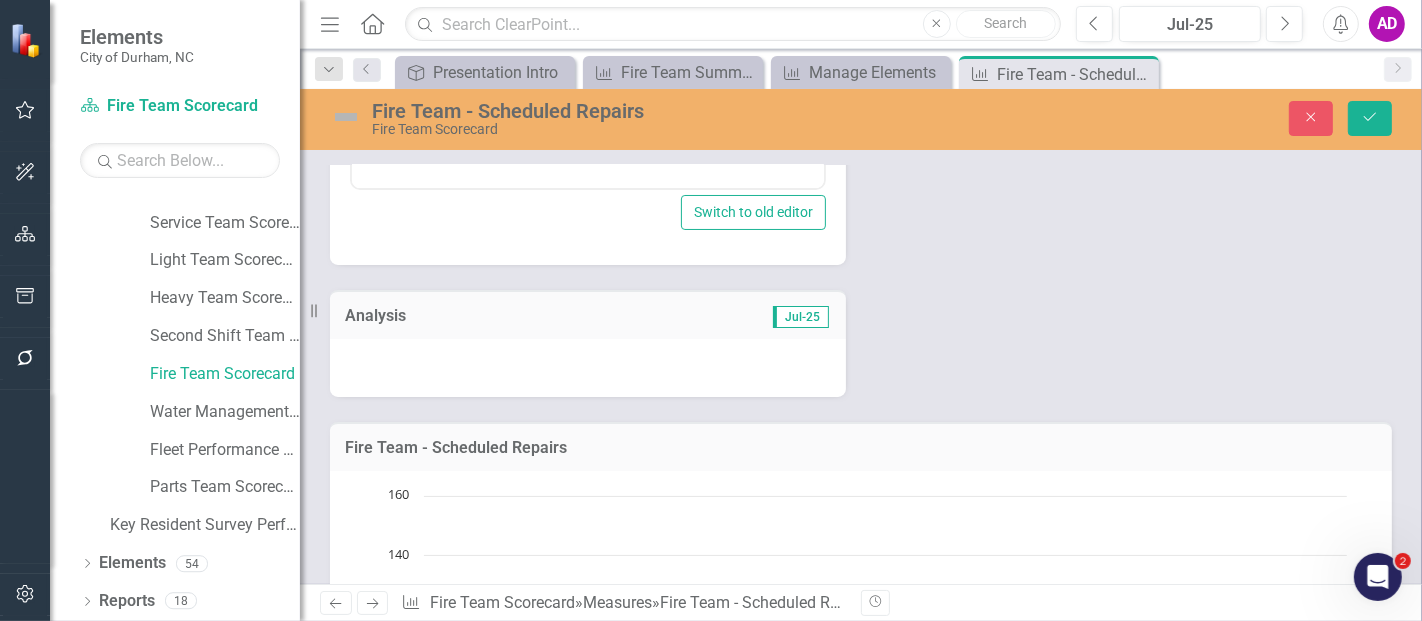 click at bounding box center (588, 368) 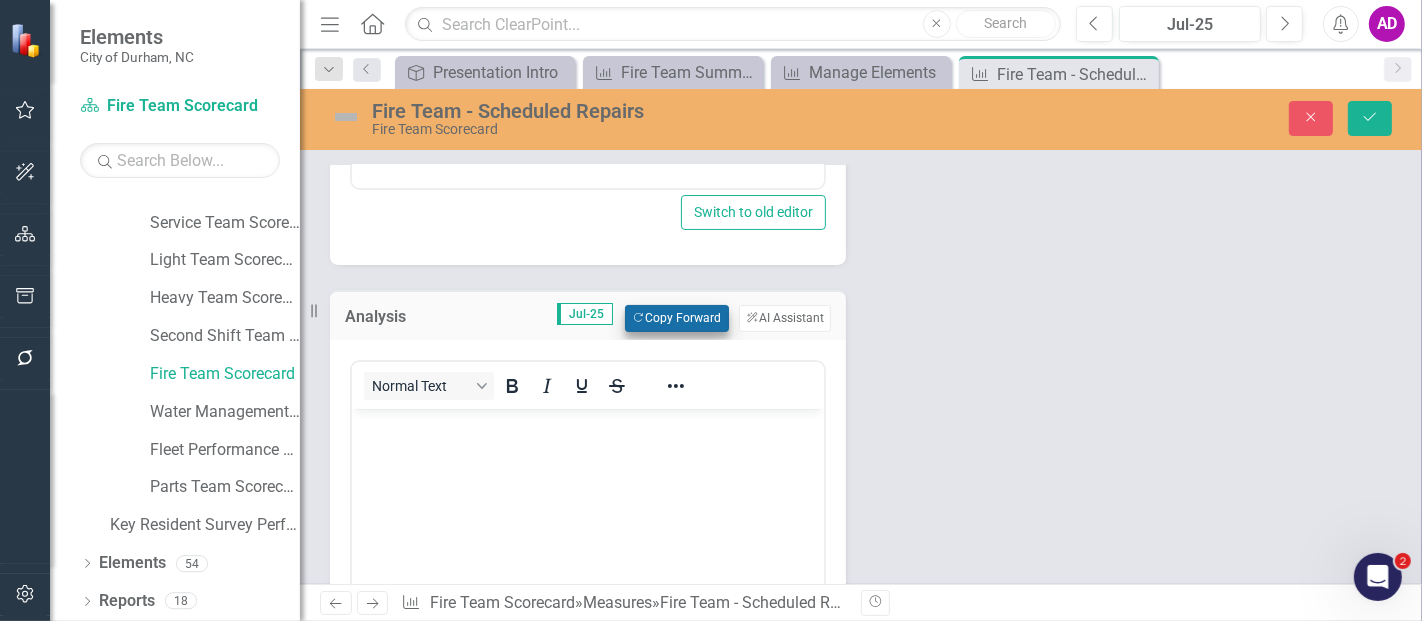 scroll, scrollTop: 0, scrollLeft: 0, axis: both 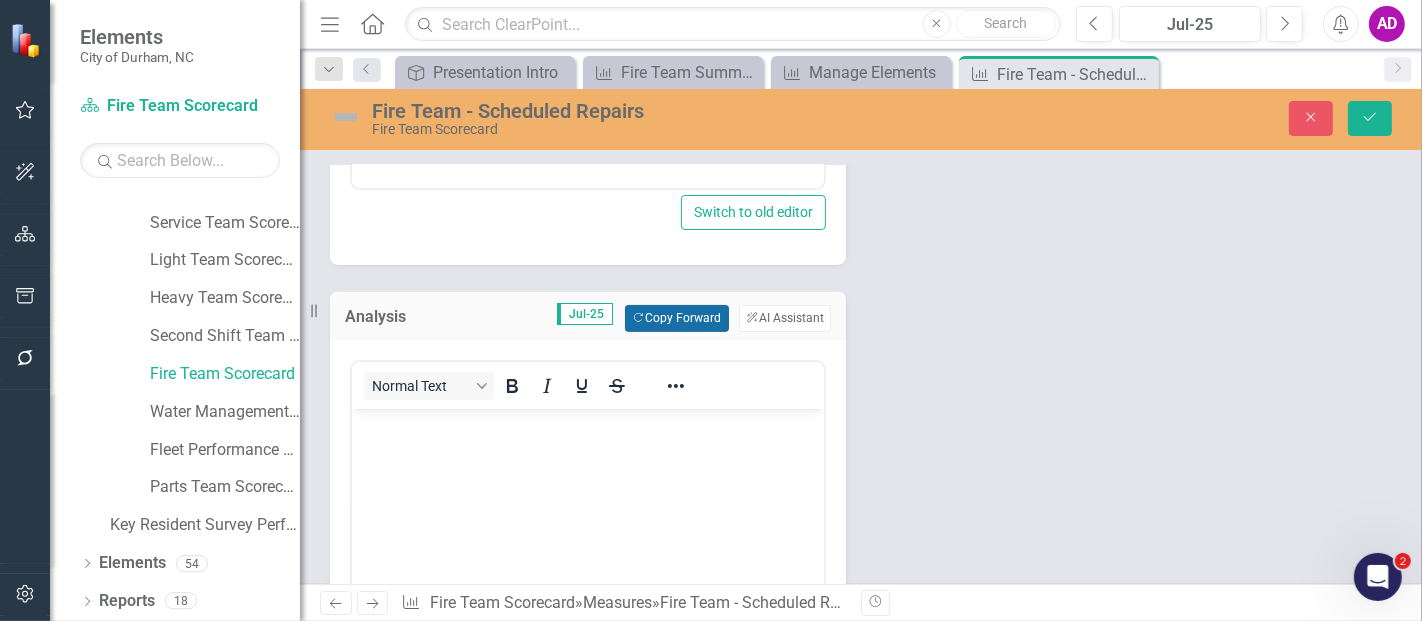 click on "Copy Forward  Copy Forward" at bounding box center (676, 318) 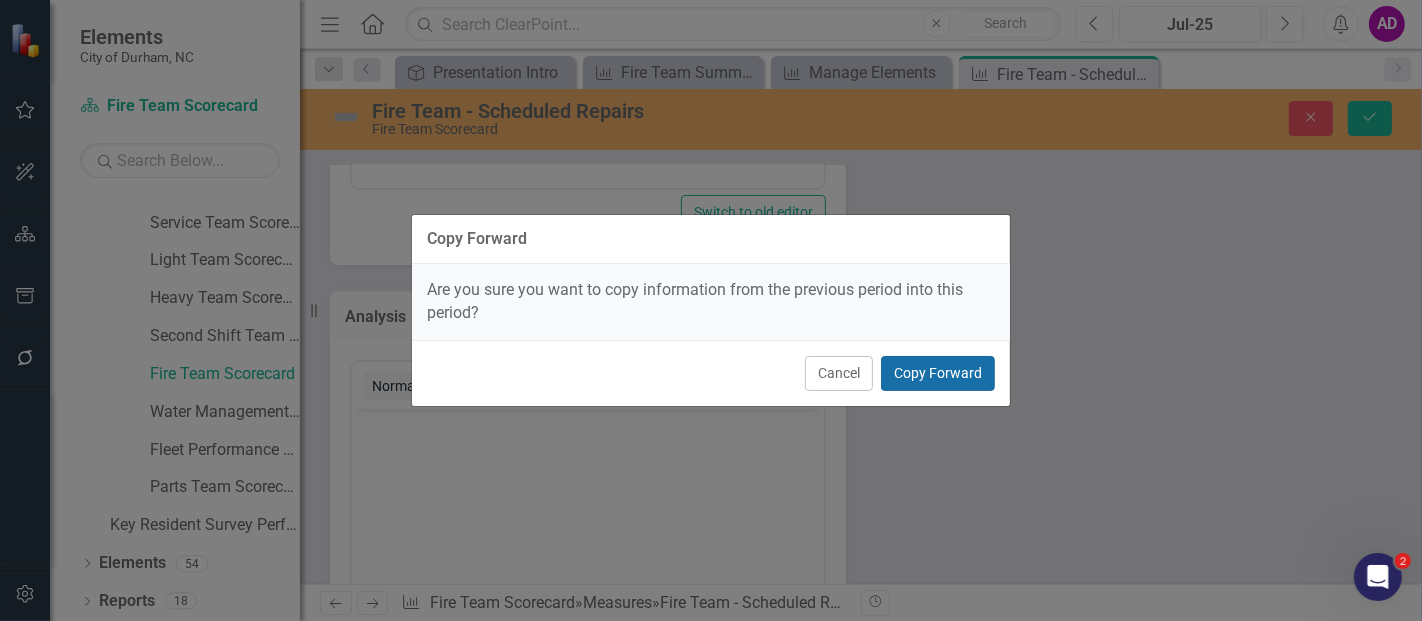 click on "Copy Forward" at bounding box center [938, 373] 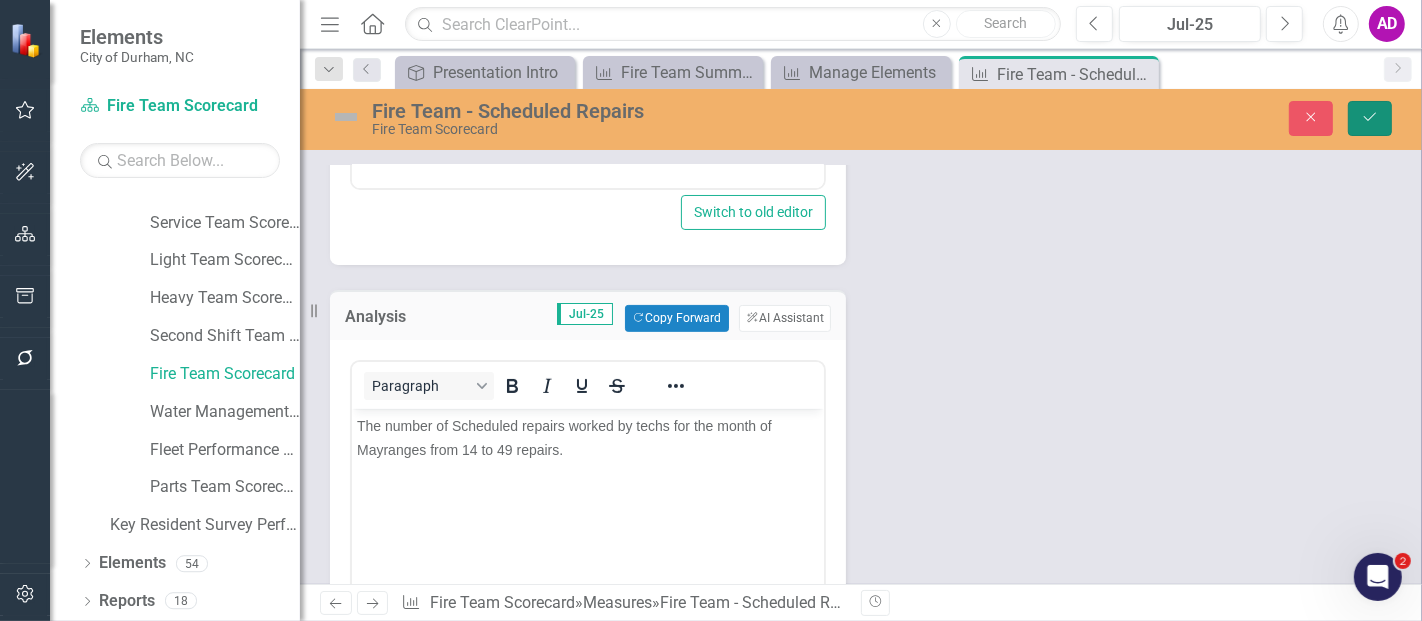 click on "Save" 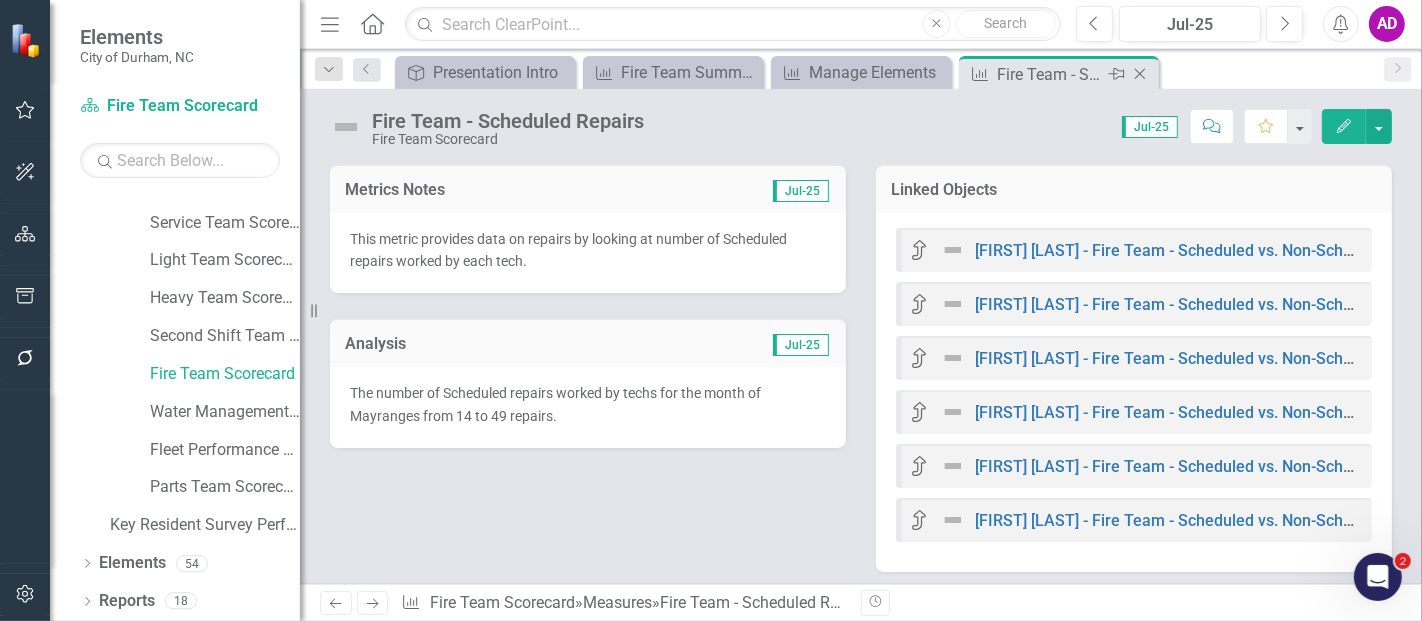 click on "Close" 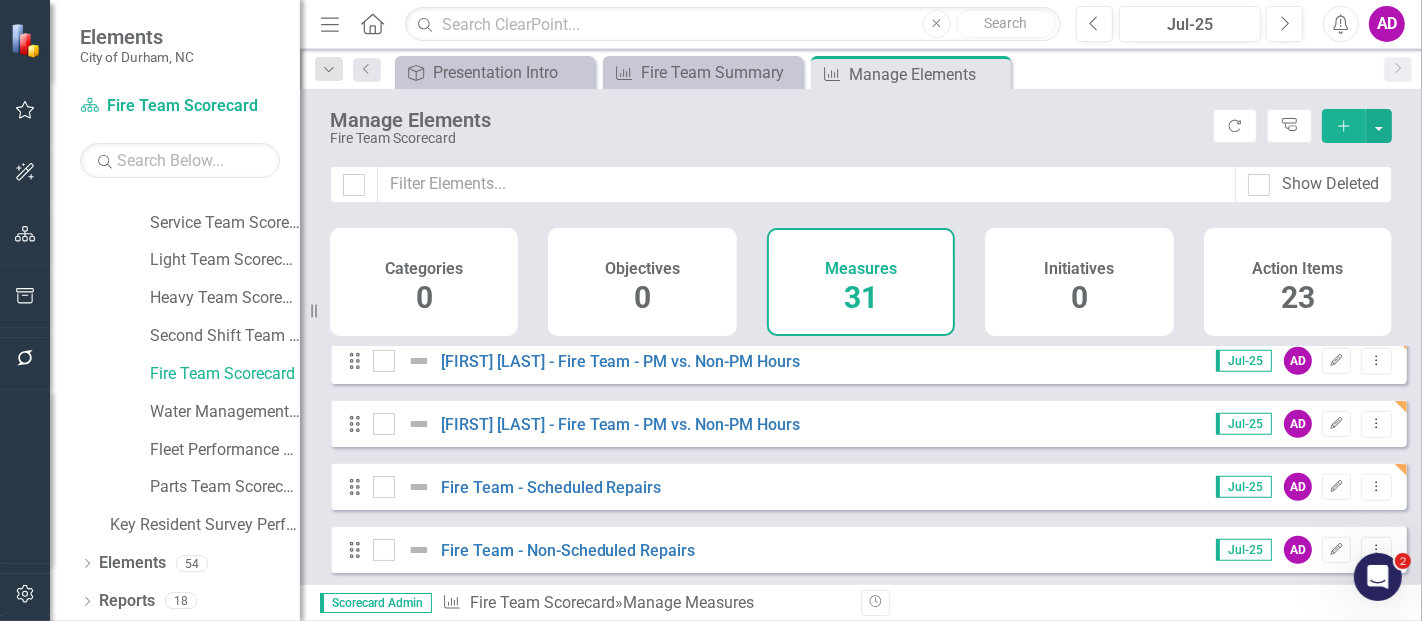 scroll, scrollTop: 1444, scrollLeft: 0, axis: vertical 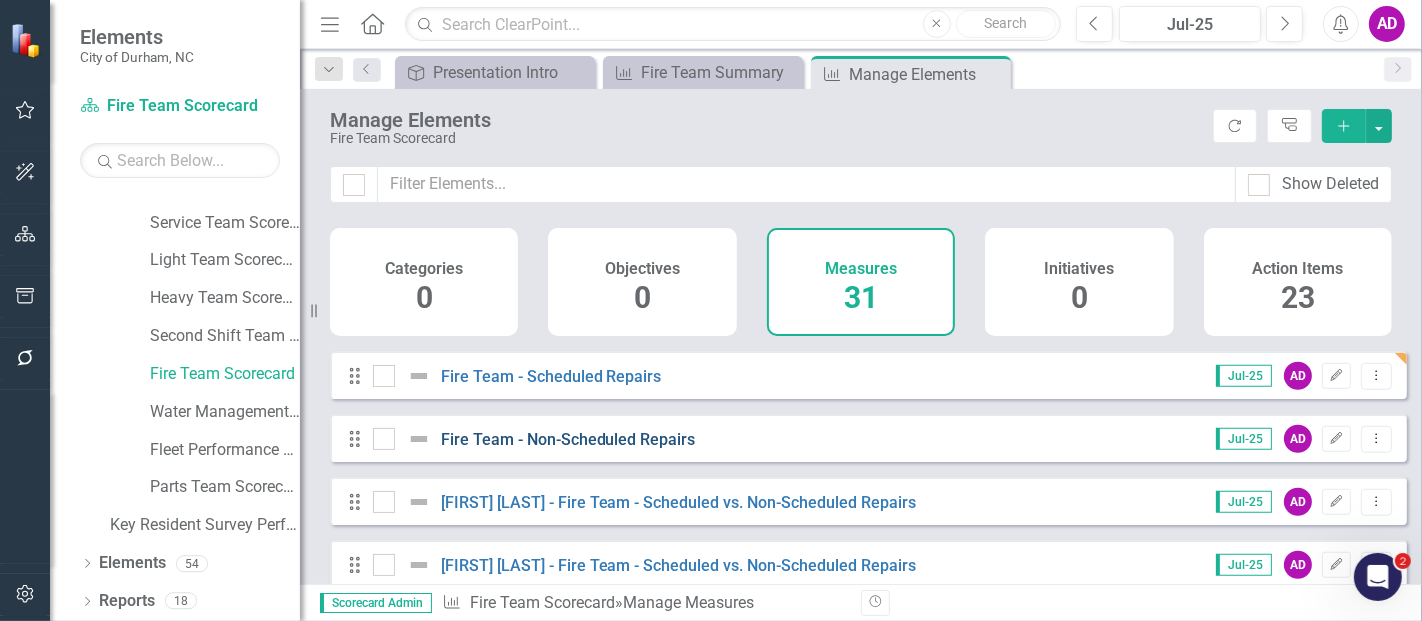 click on "Fire Team - Non-Scheduled Repairs" at bounding box center [568, 439] 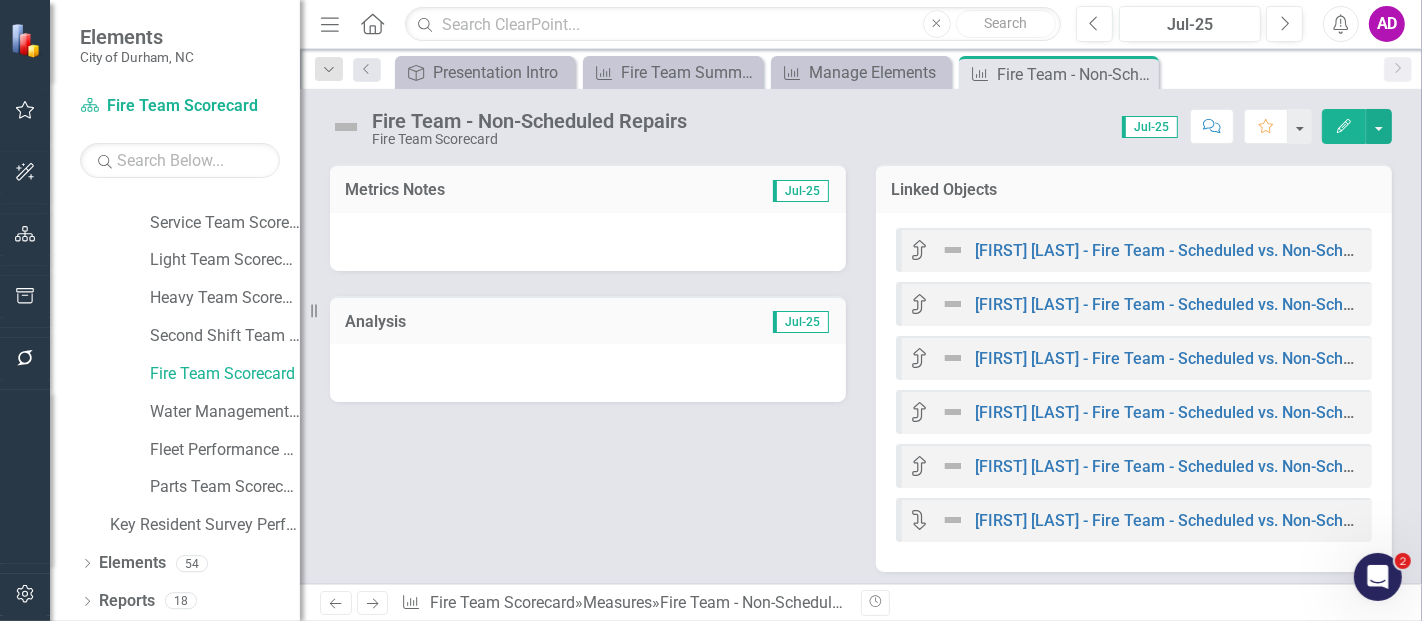 click at bounding box center [588, 242] 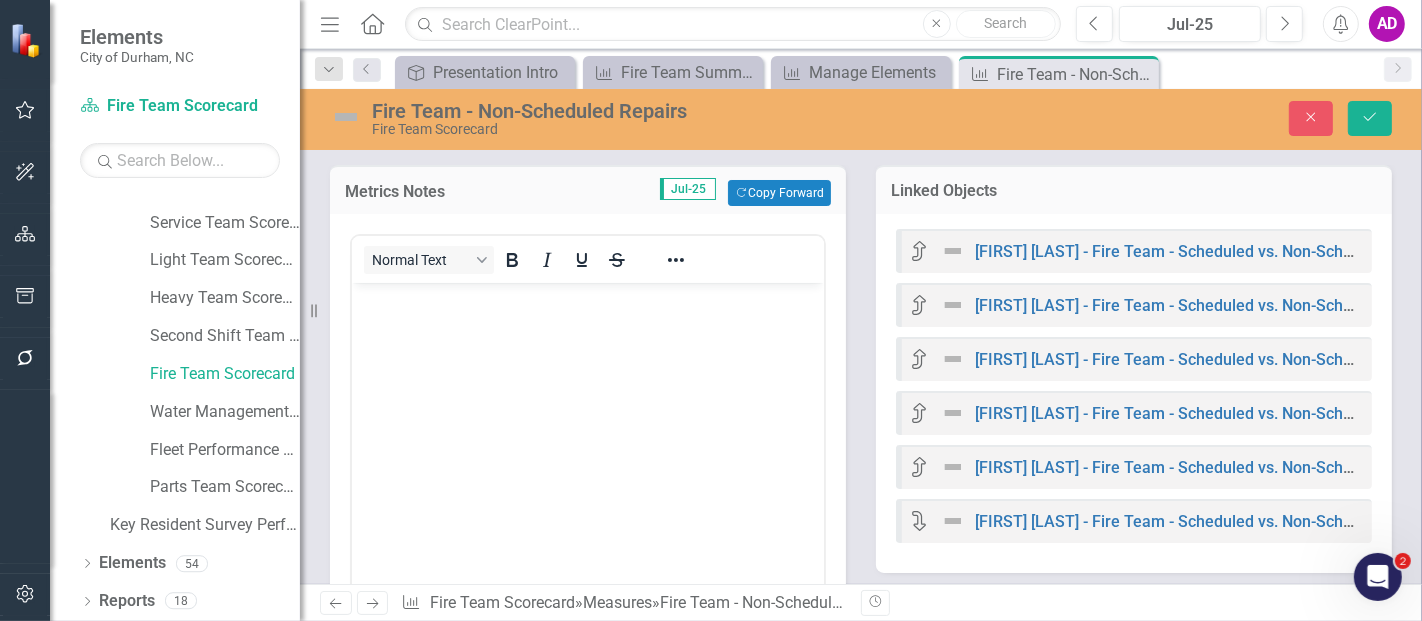 scroll, scrollTop: 0, scrollLeft: 0, axis: both 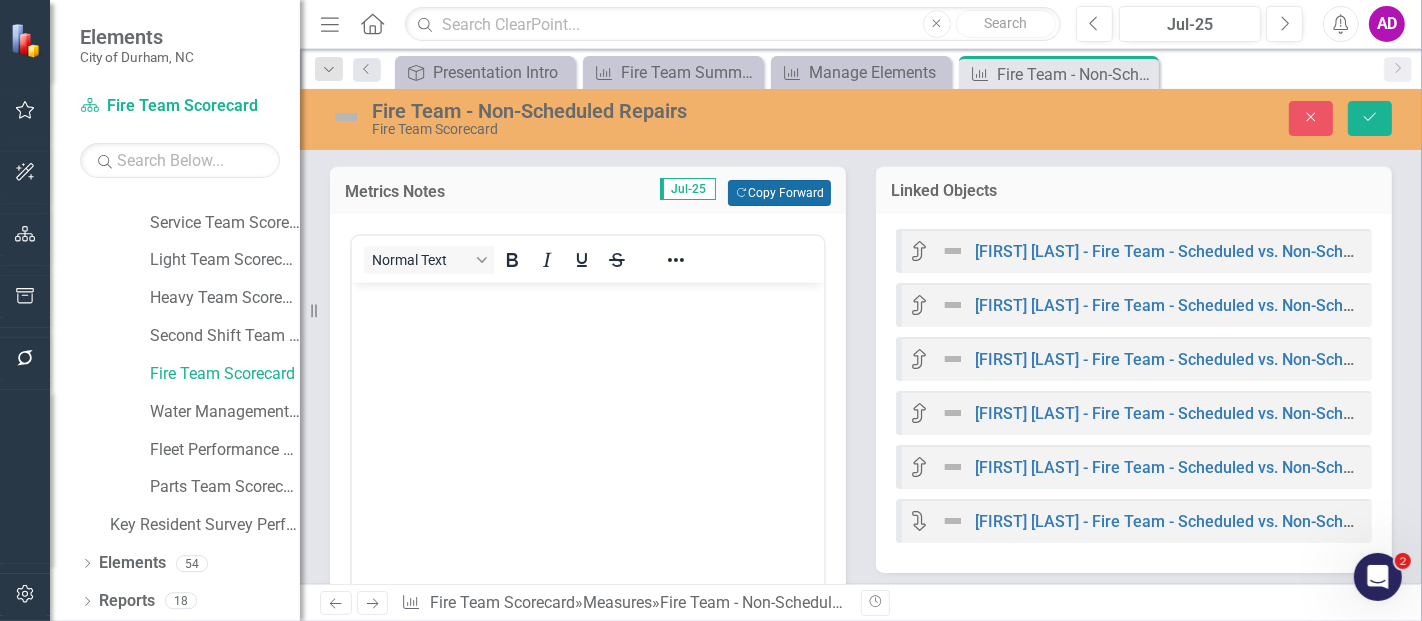 click on "Copy Forward  Copy Forward" at bounding box center (779, 193) 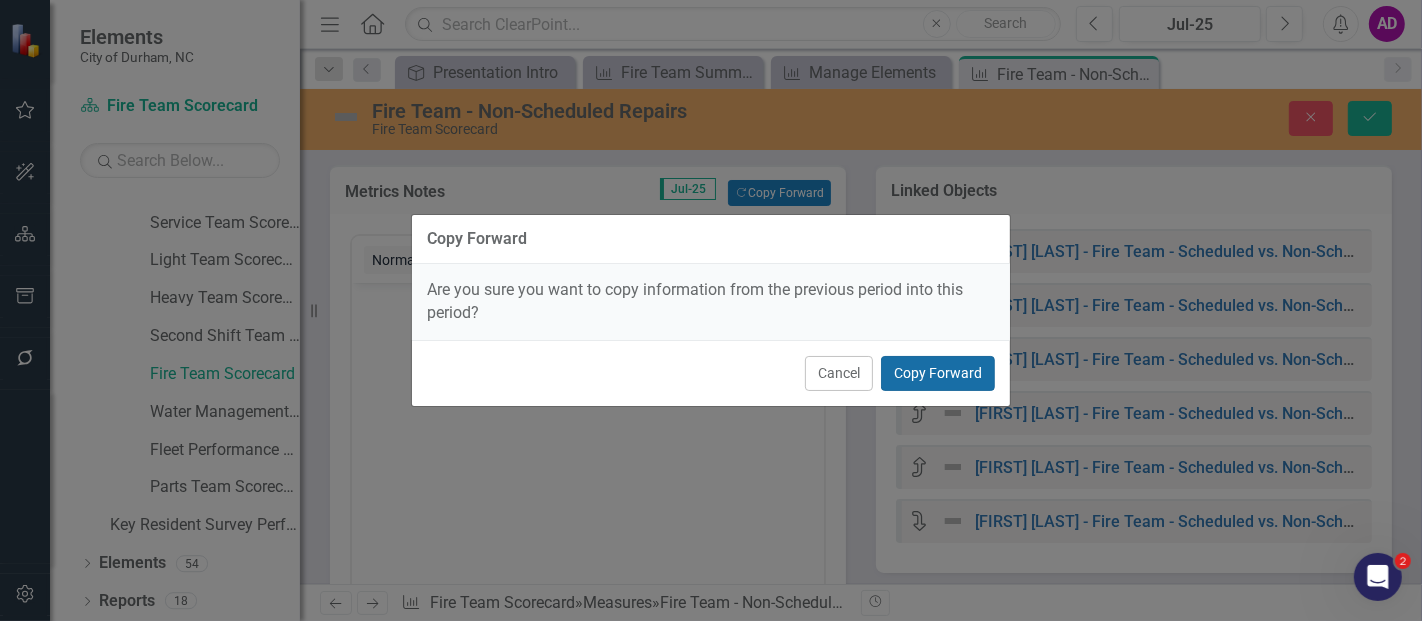 click on "Copy Forward" at bounding box center [938, 373] 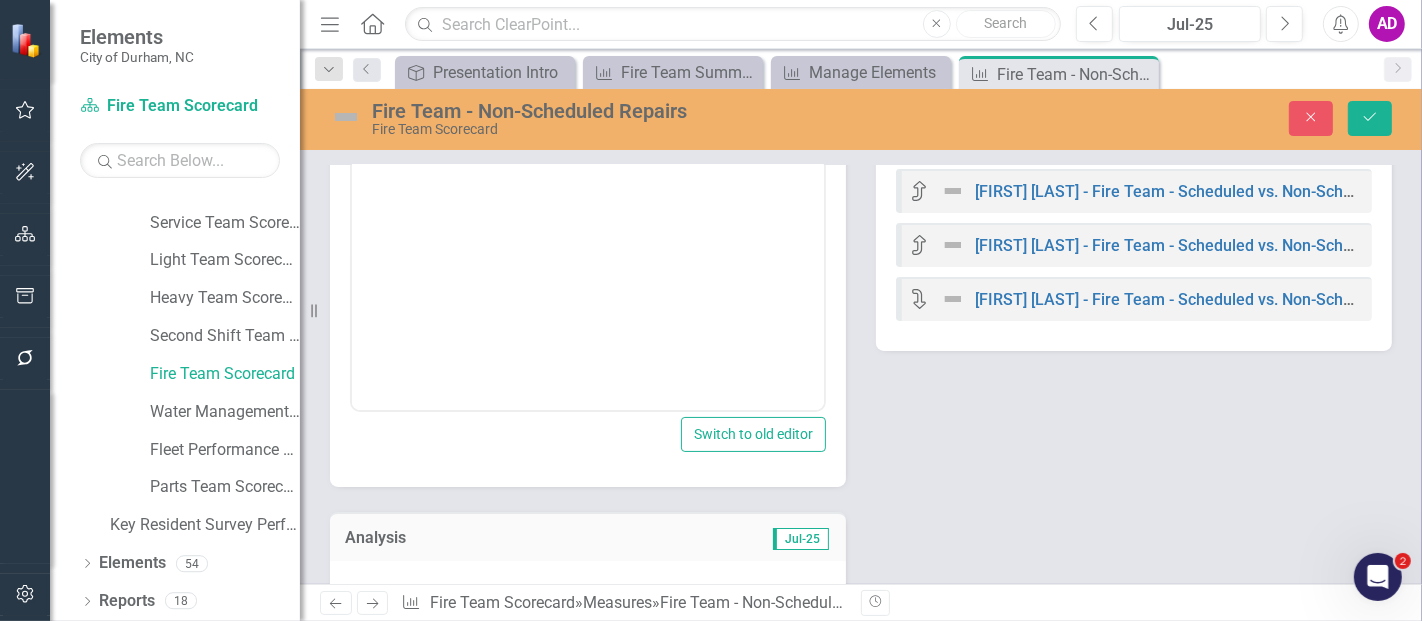 scroll, scrollTop: 333, scrollLeft: 0, axis: vertical 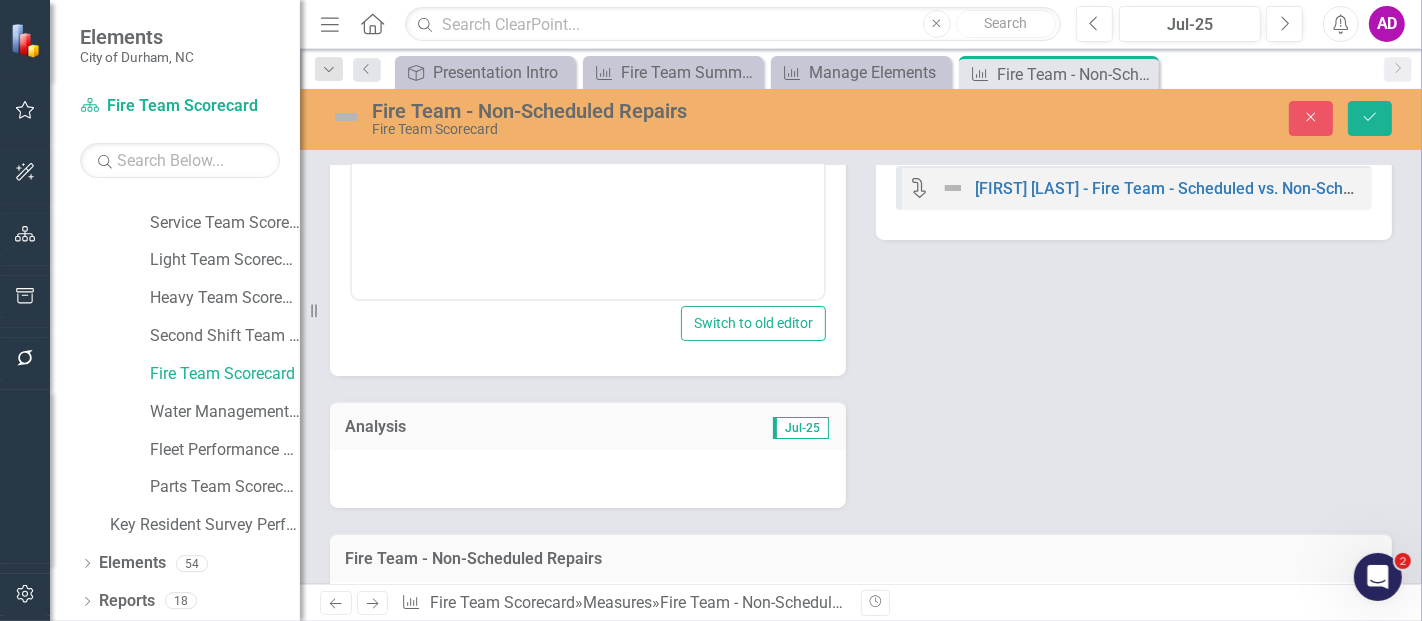click at bounding box center (588, 479) 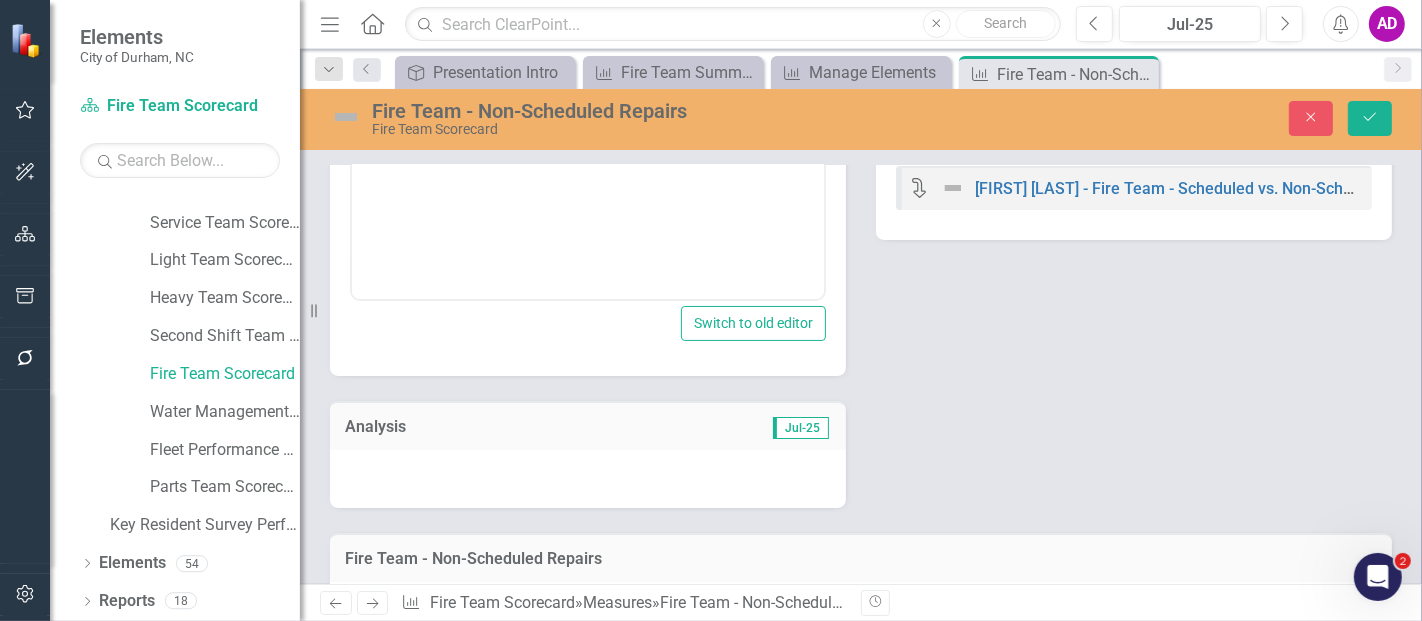 click at bounding box center (588, 479) 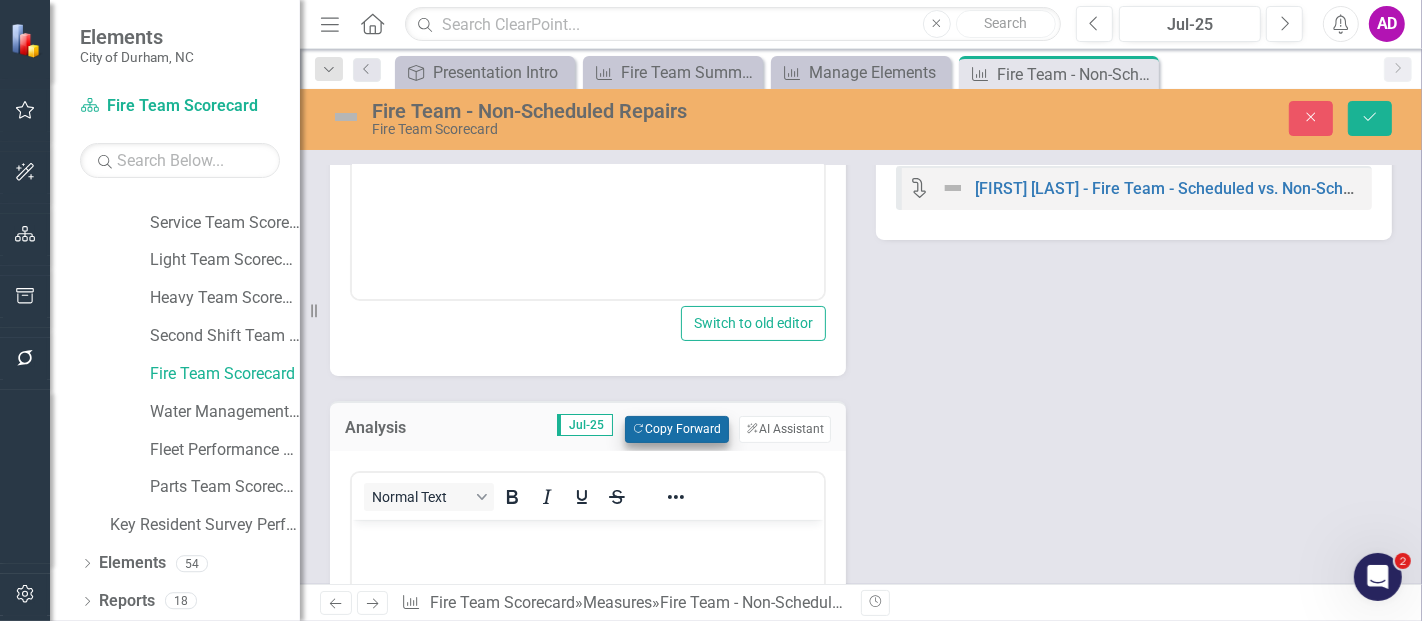 scroll, scrollTop: 0, scrollLeft: 0, axis: both 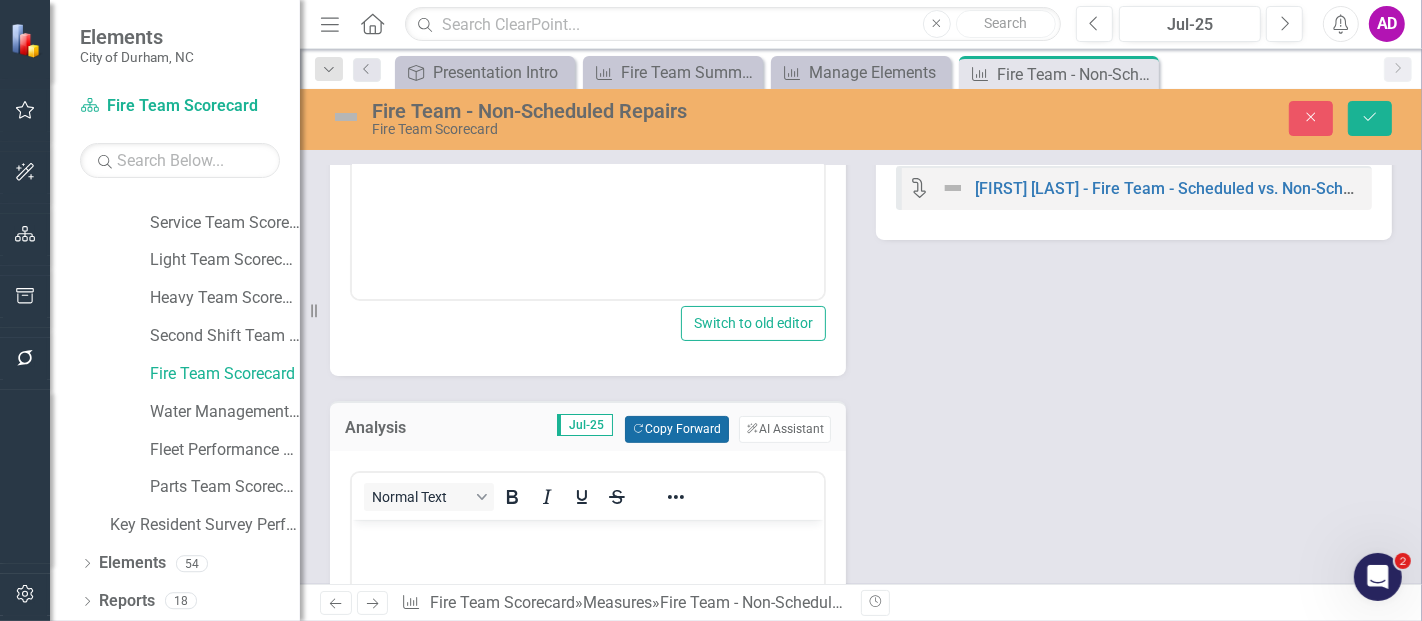 click on "Copy Forward  Copy Forward" at bounding box center [676, 429] 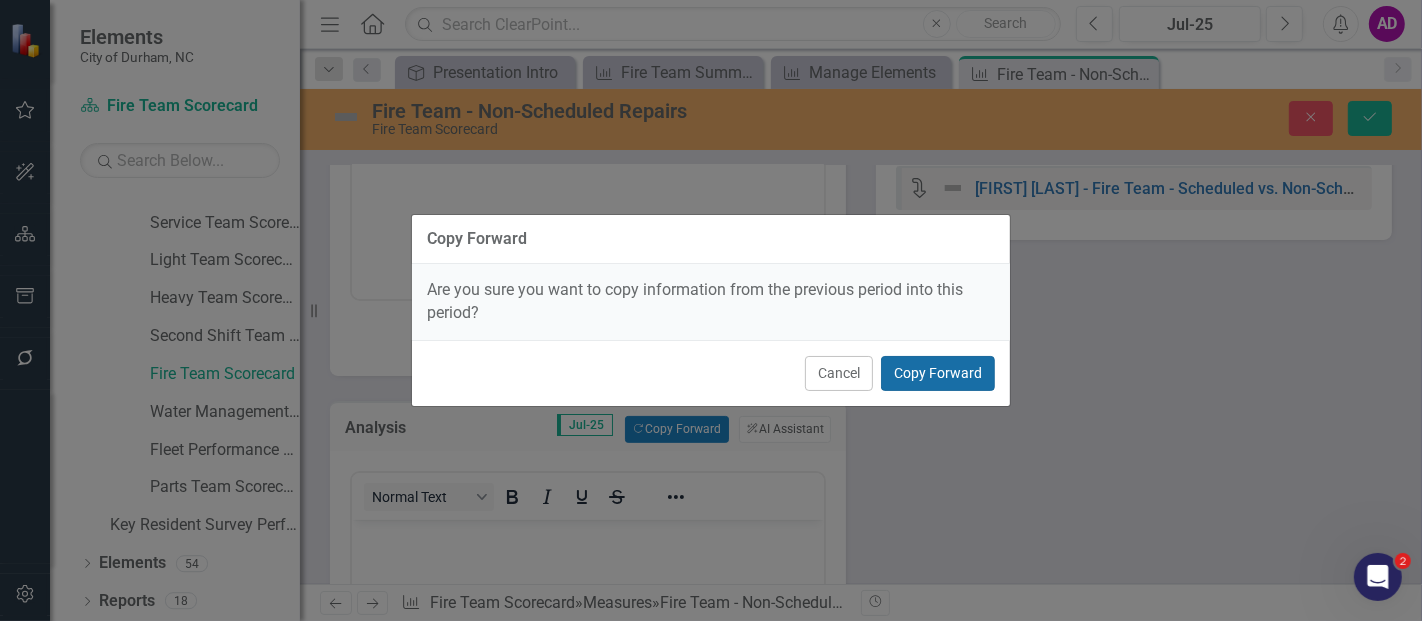 click on "Copy Forward" at bounding box center (938, 373) 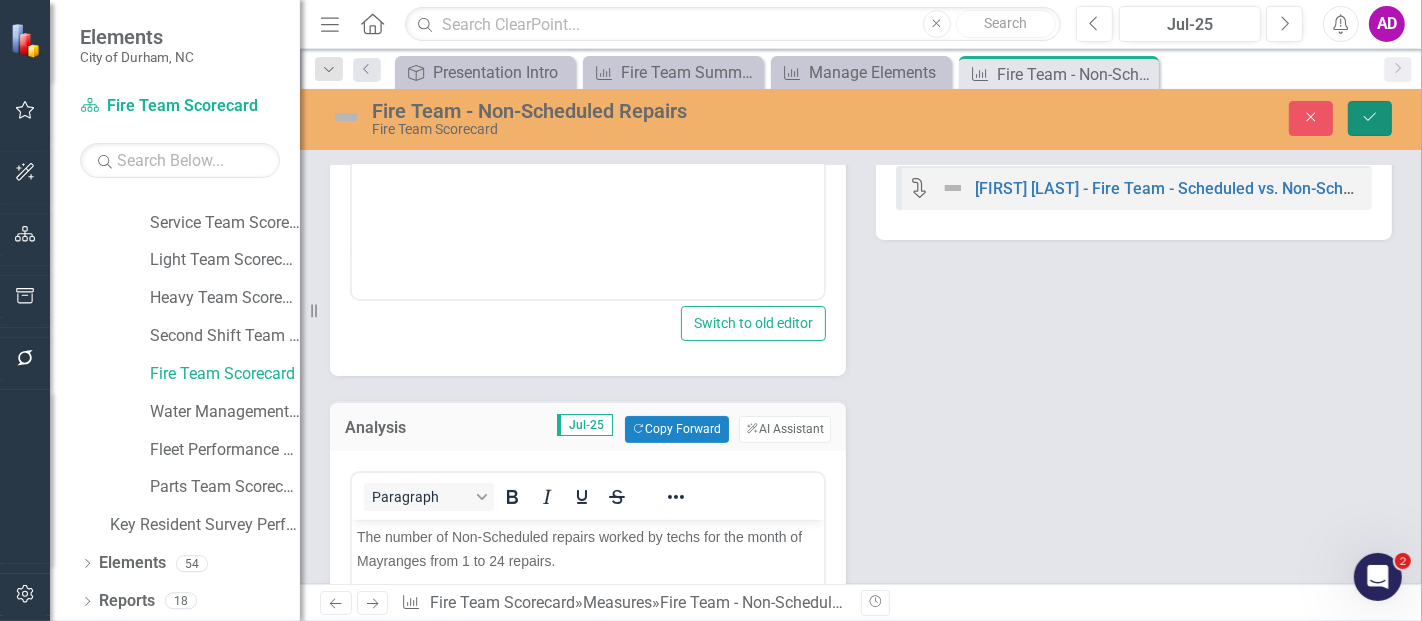 click on "Save" 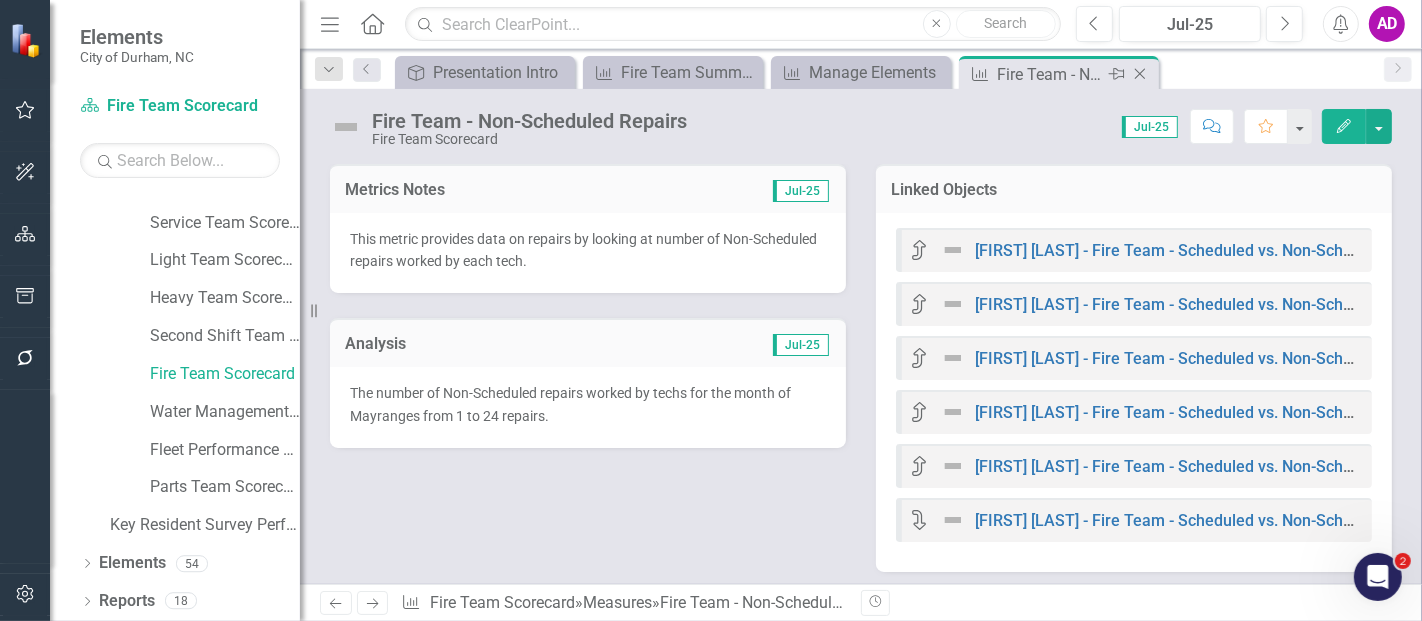click on "Close" 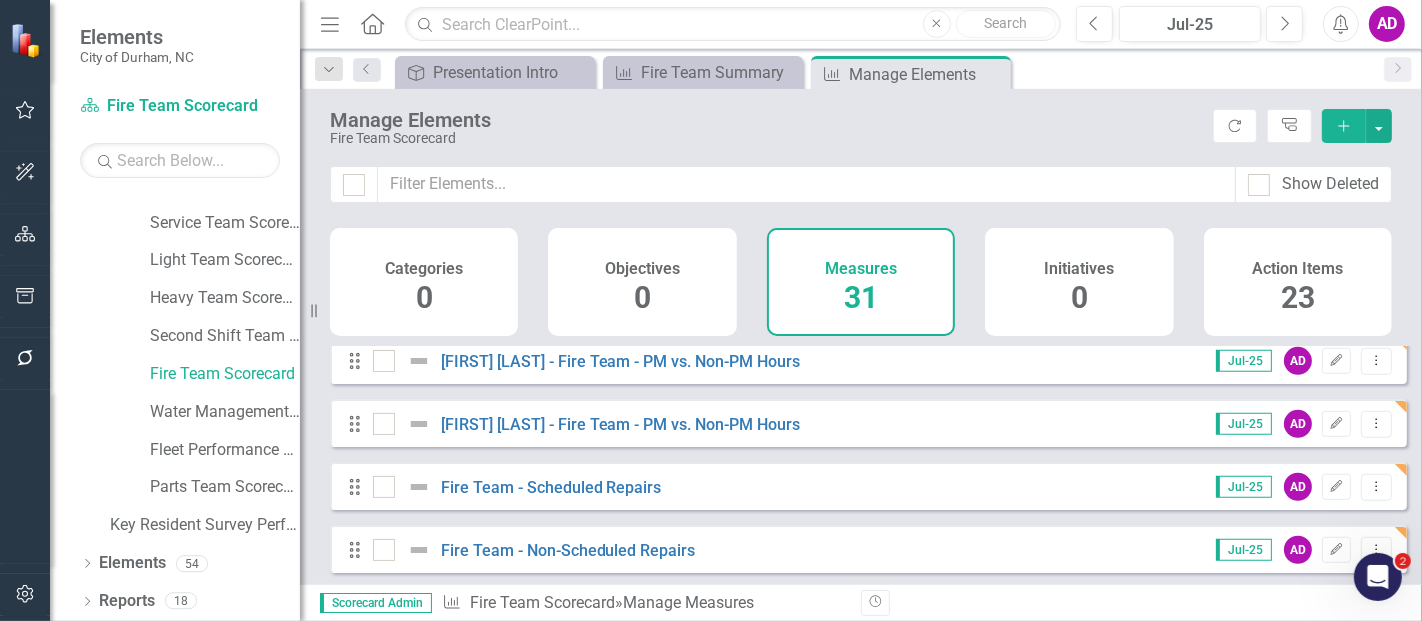scroll, scrollTop: 1444, scrollLeft: 0, axis: vertical 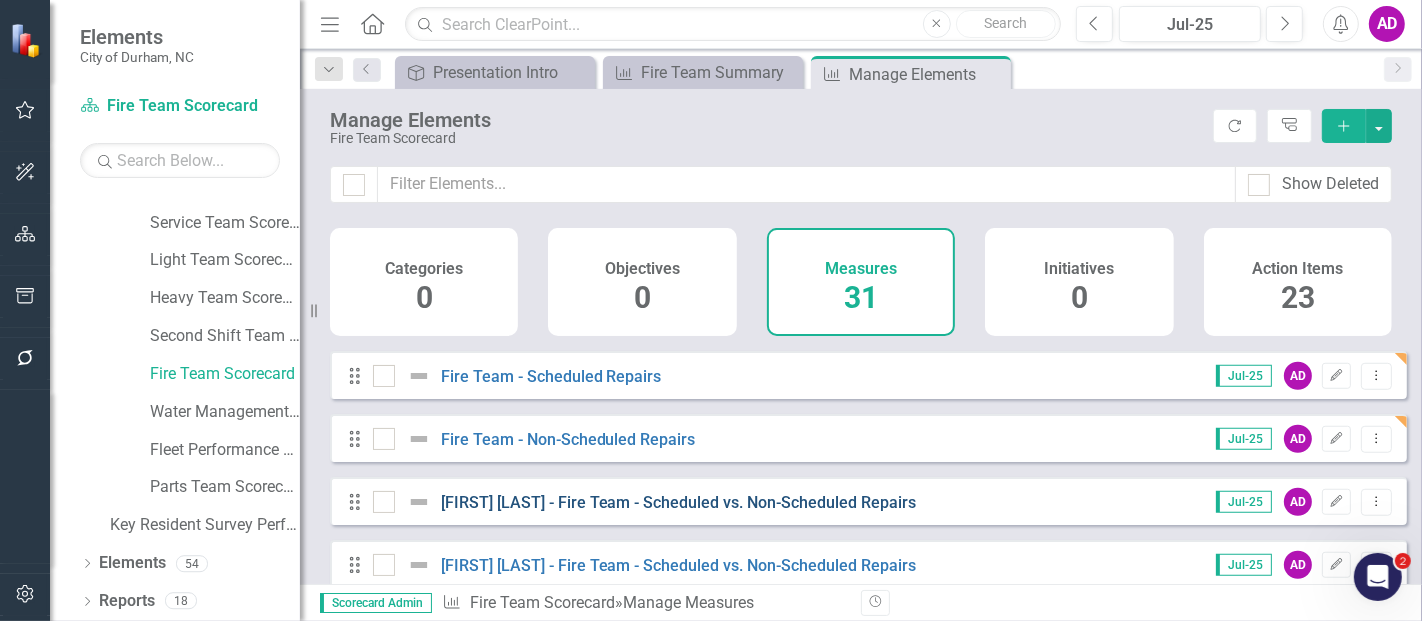 click on "[FIRST] [LAST] - Fire Team - Scheduled vs. Non-Scheduled Repairs" at bounding box center (679, 502) 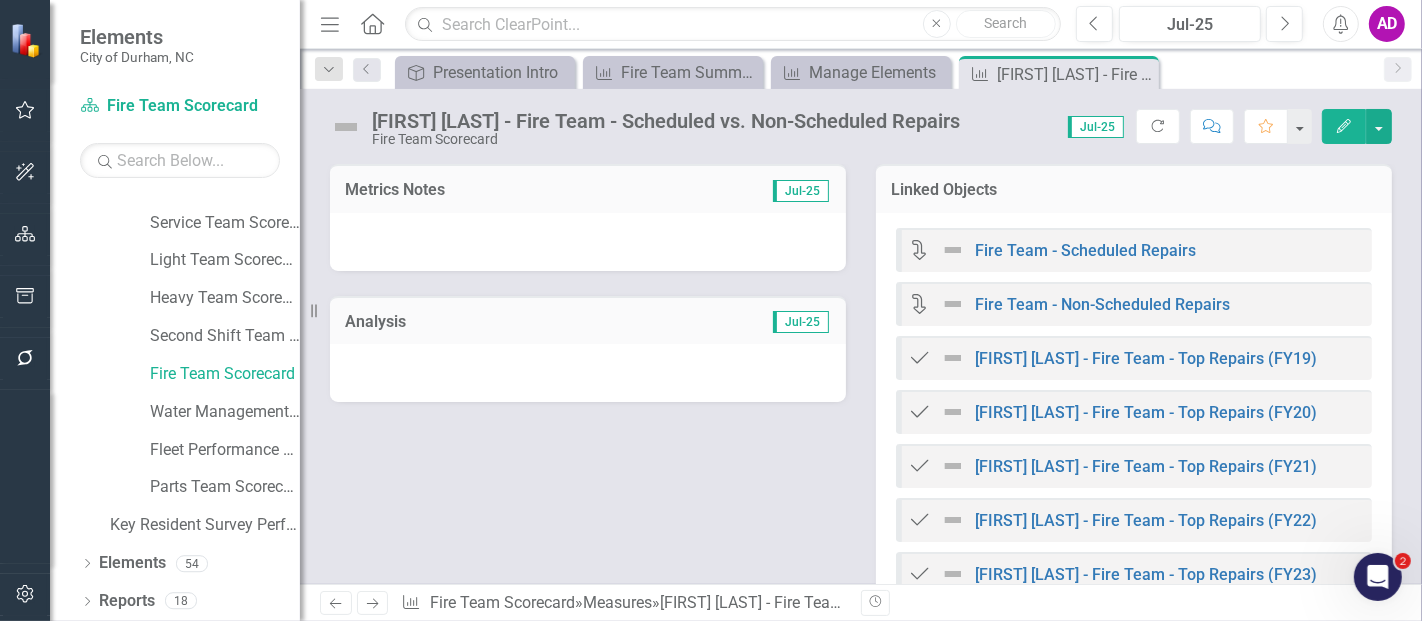 click at bounding box center (588, 242) 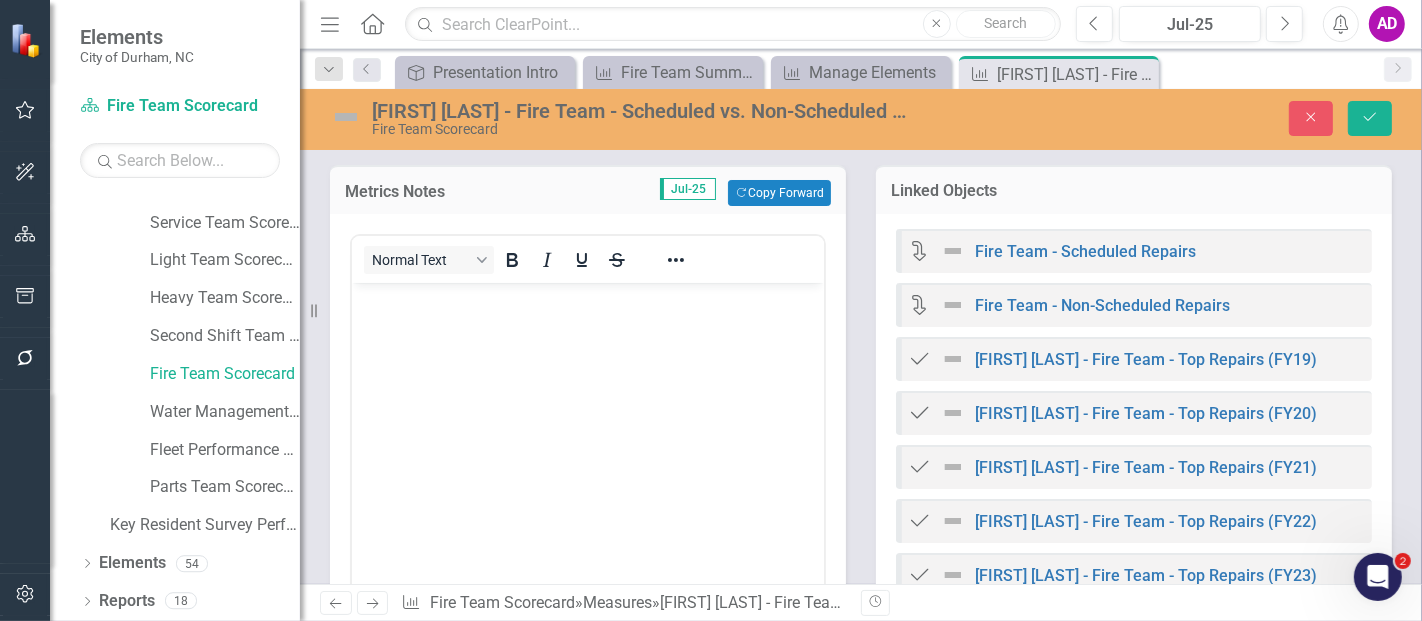 scroll, scrollTop: 0, scrollLeft: 0, axis: both 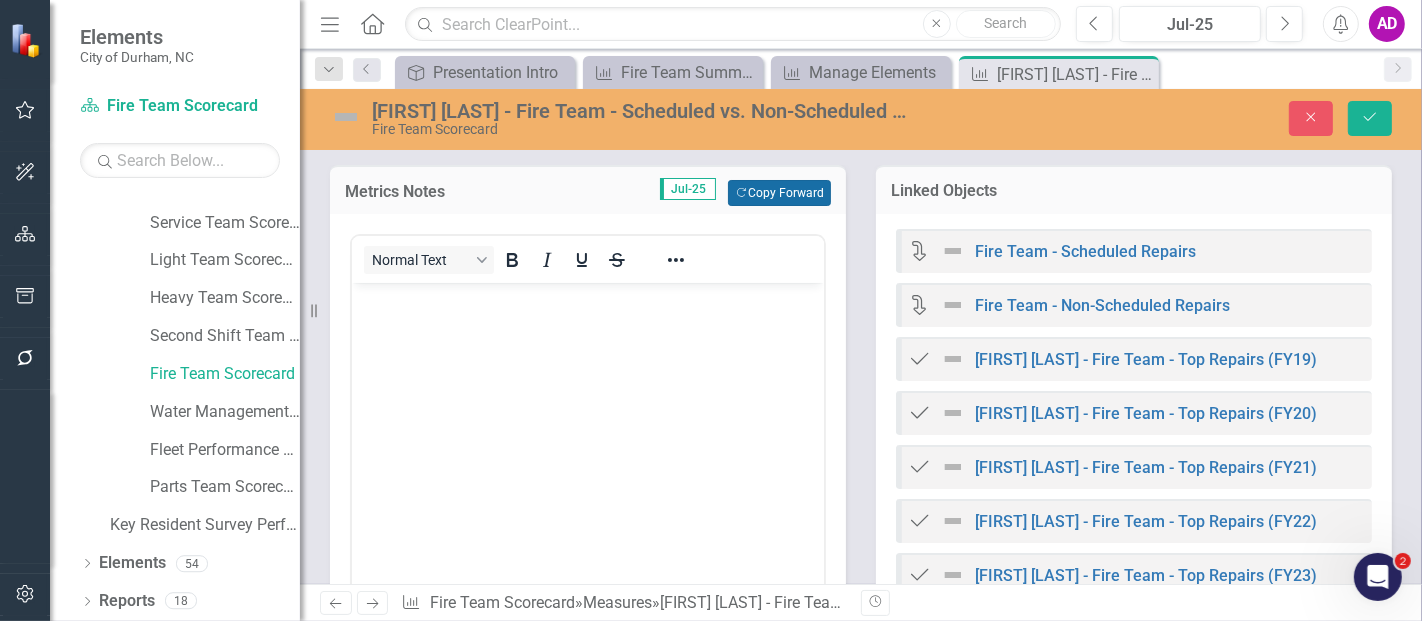 click on "Copy Forward  Copy Forward" at bounding box center (779, 193) 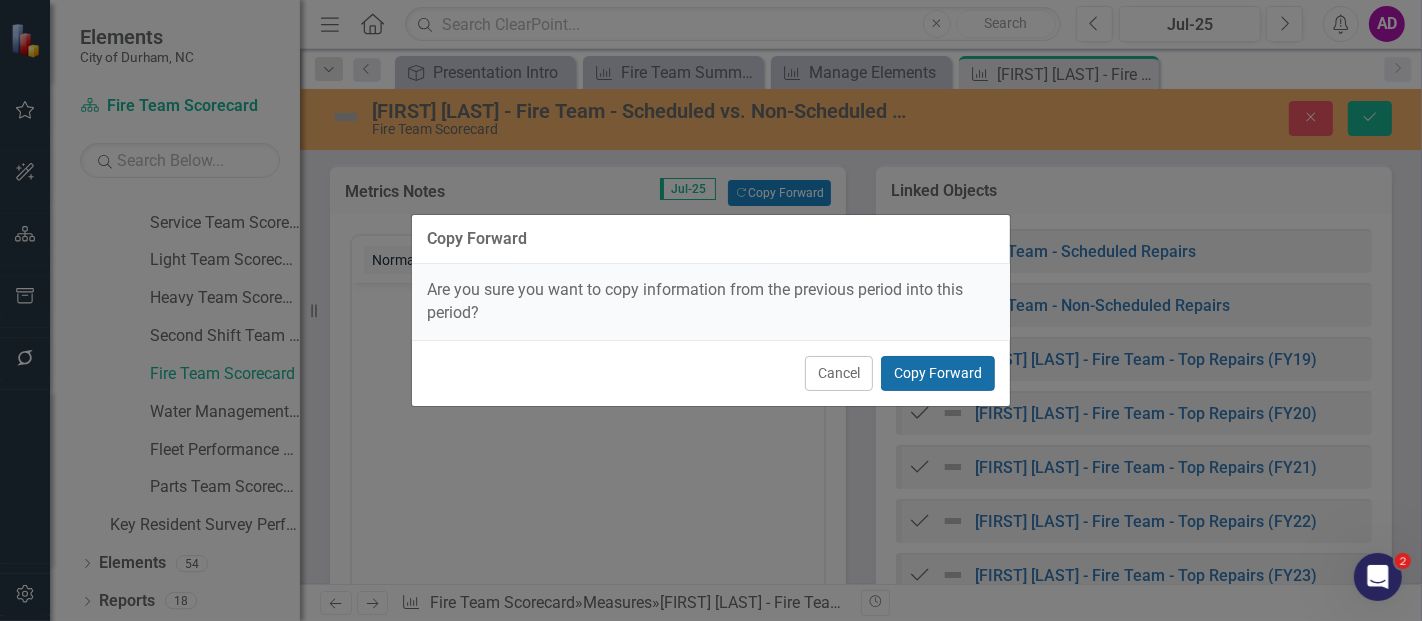 click on "Copy Forward" at bounding box center (938, 373) 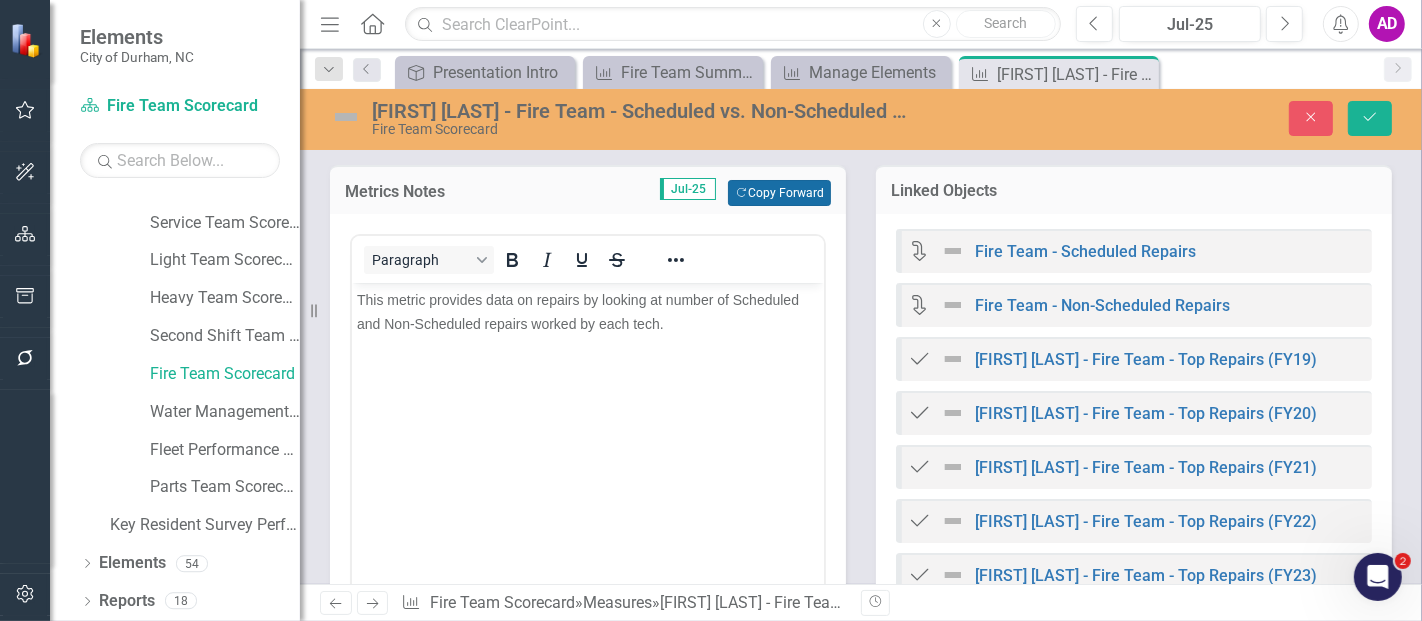 scroll, scrollTop: 333, scrollLeft: 0, axis: vertical 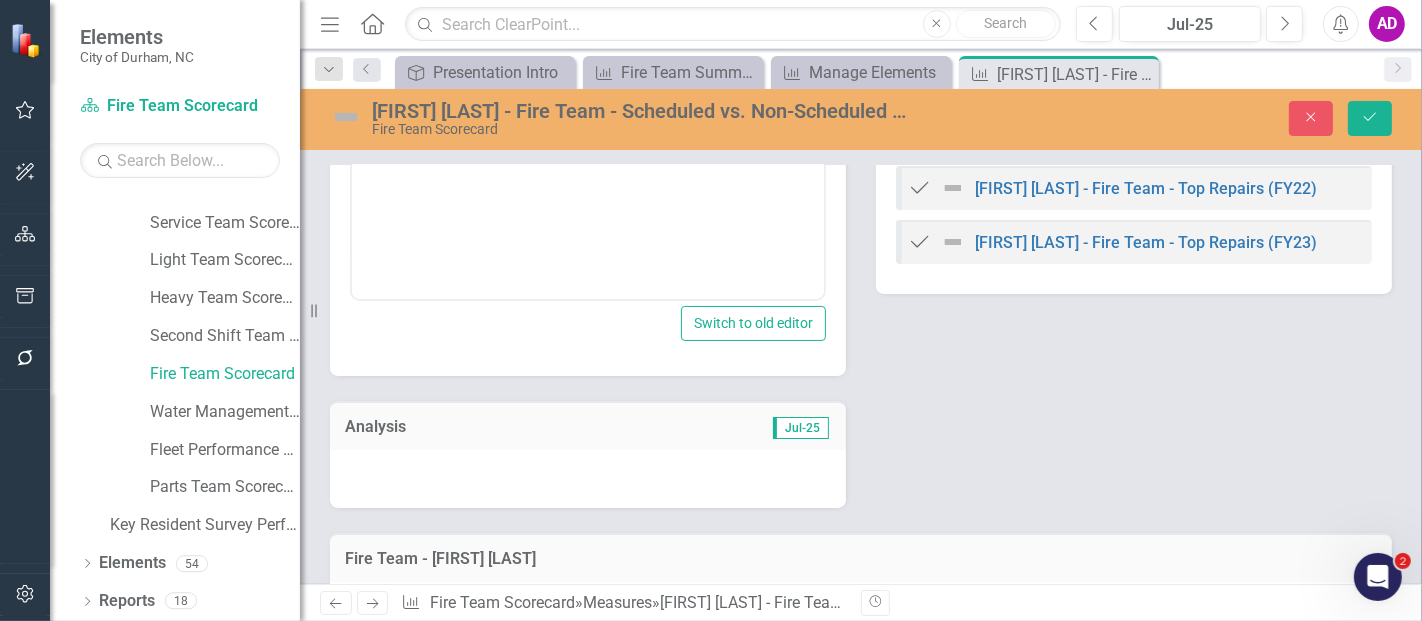 click at bounding box center (588, 479) 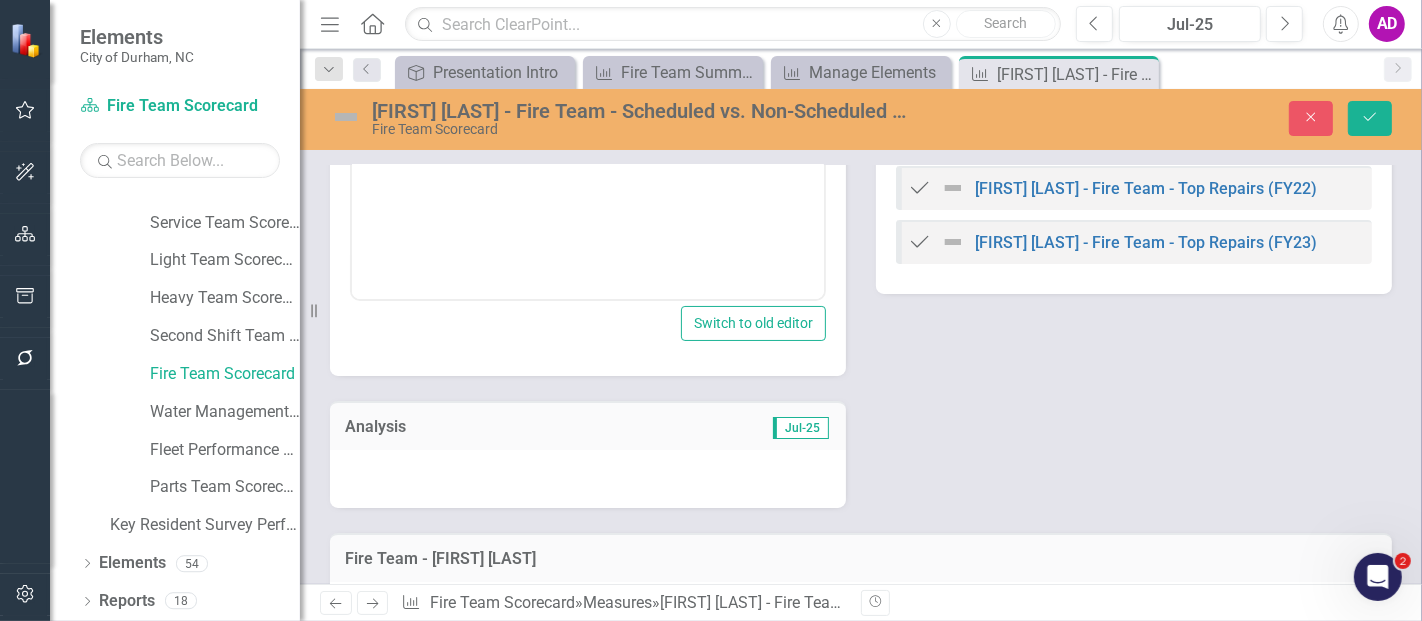 click at bounding box center [588, 479] 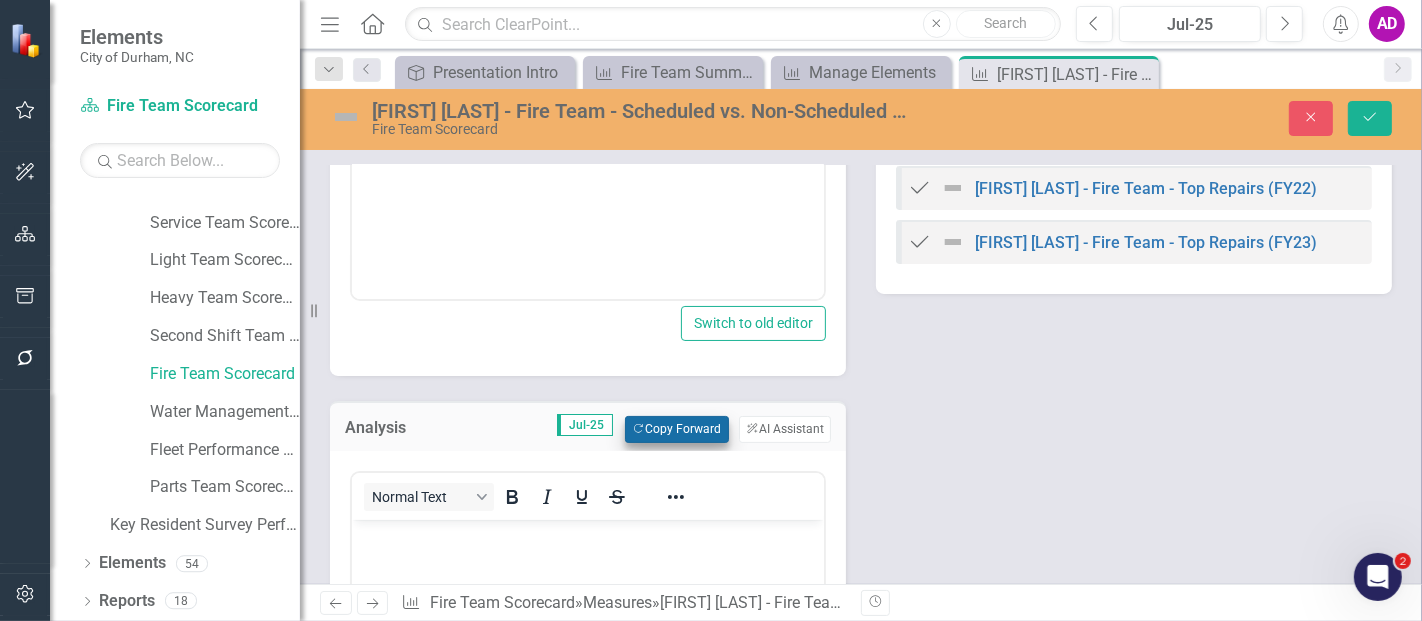 scroll, scrollTop: 0, scrollLeft: 0, axis: both 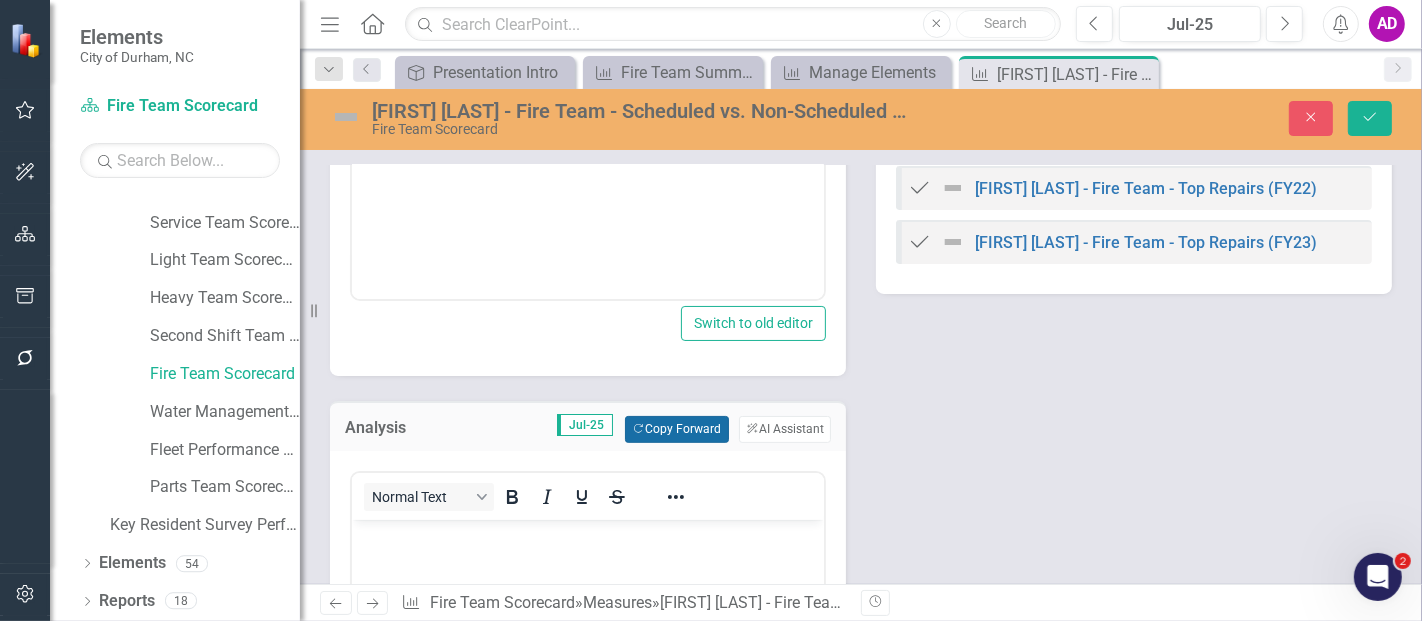 click on "Copy Forward  Copy Forward" at bounding box center [676, 429] 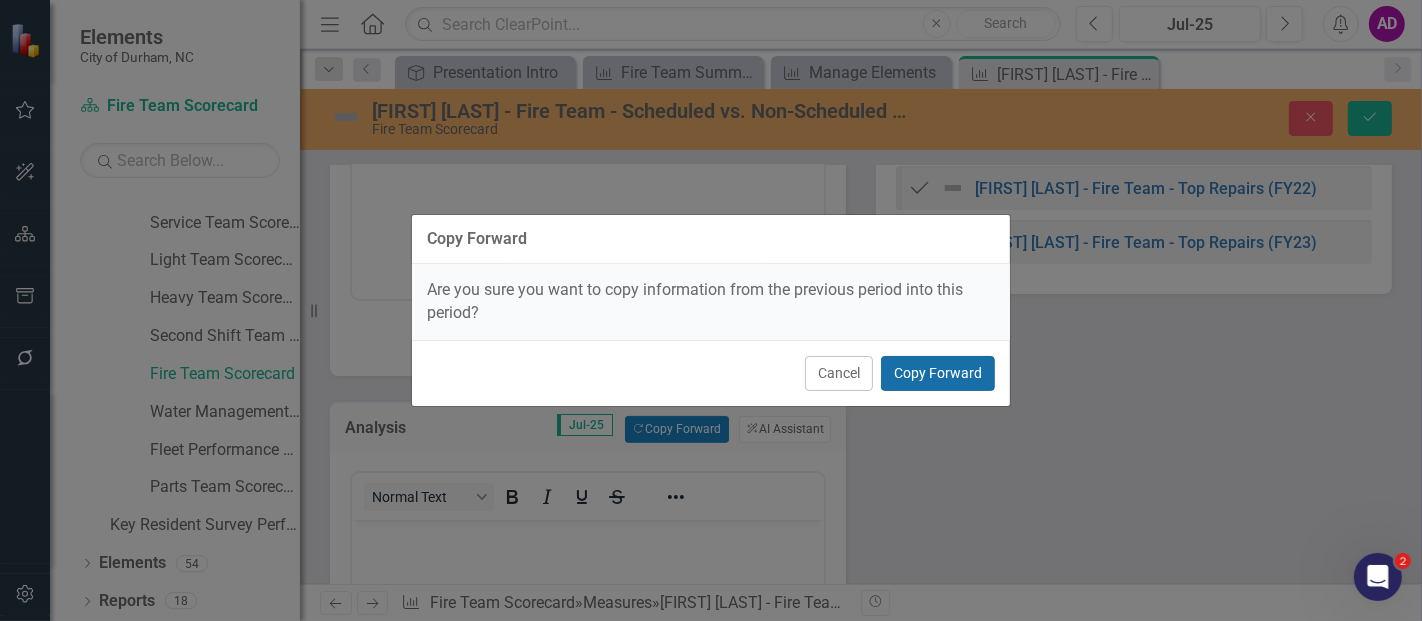 click on "Copy Forward" at bounding box center (938, 373) 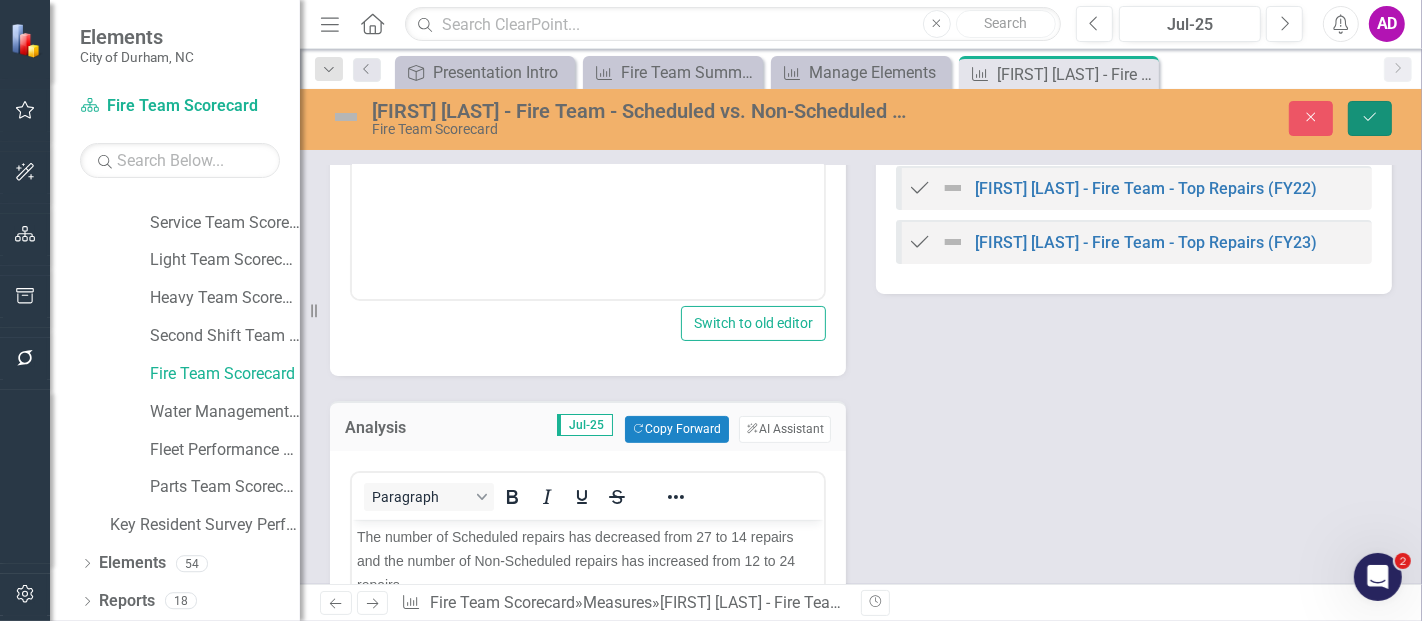click on "Save" at bounding box center [1370, 118] 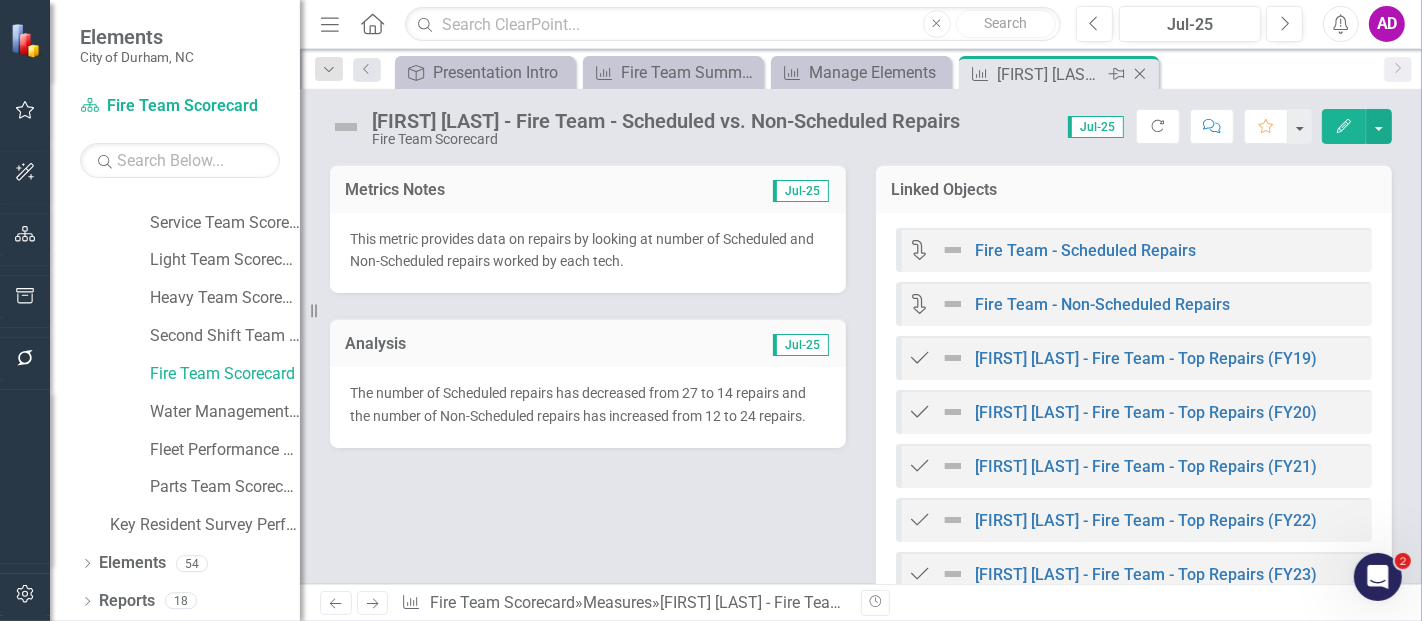 click 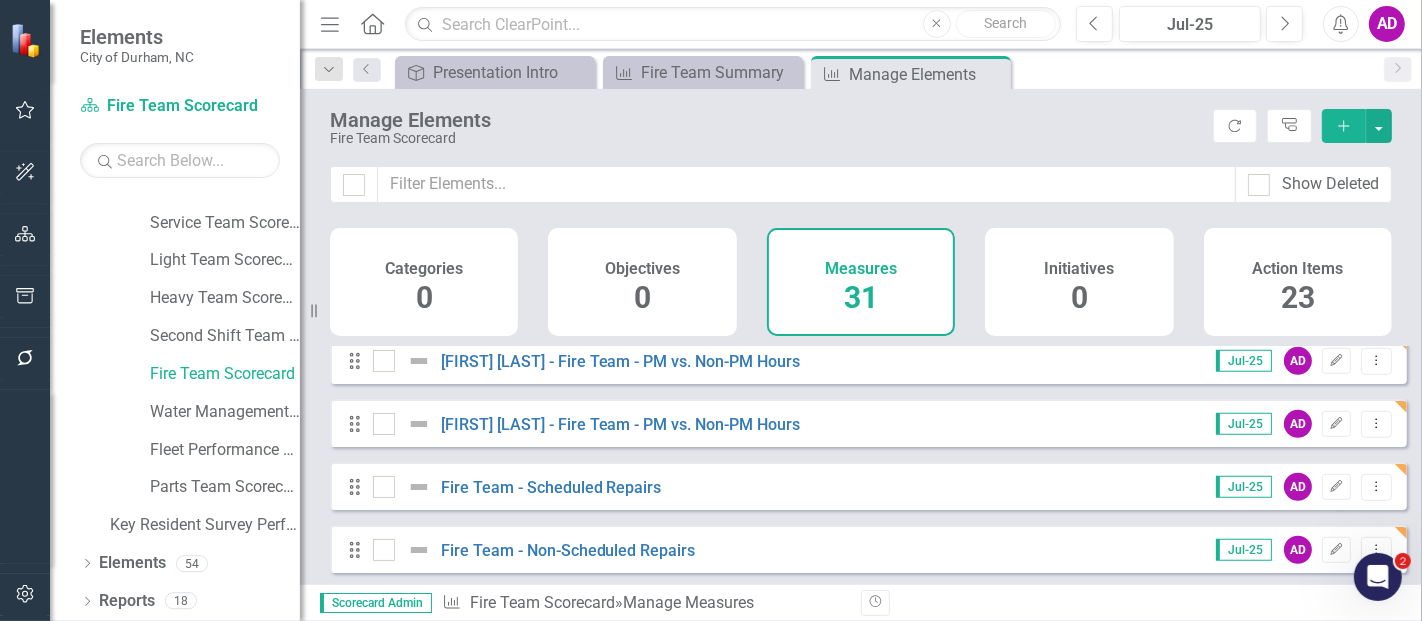 scroll, scrollTop: 1555, scrollLeft: 0, axis: vertical 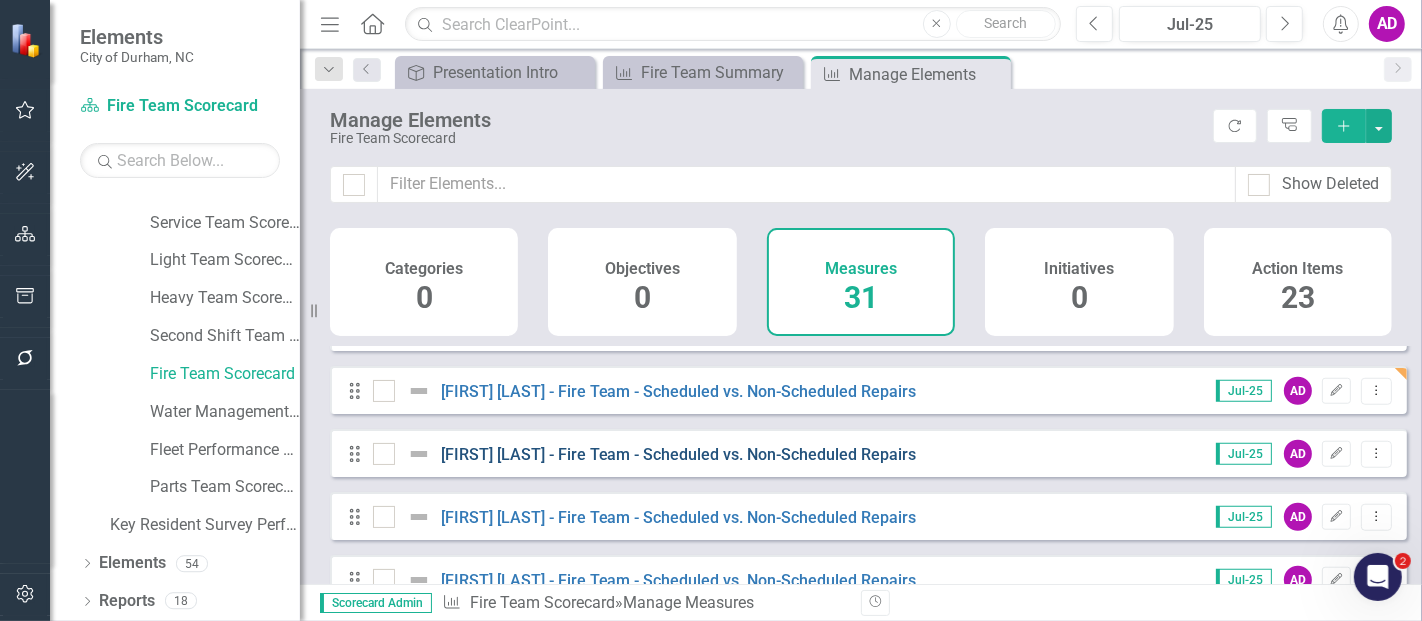 click on "[FIRST] [LAST] - Fire Team - Scheduled vs. Non-Scheduled Repairs" at bounding box center [679, 454] 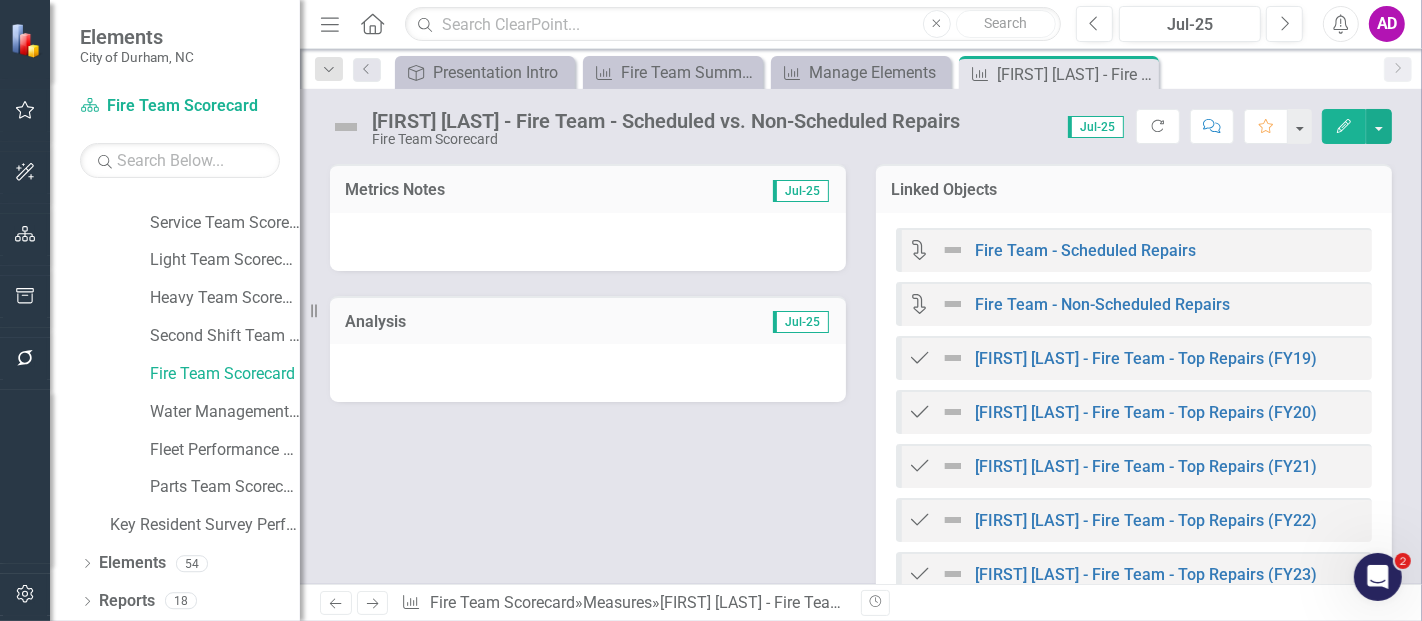 click at bounding box center (588, 242) 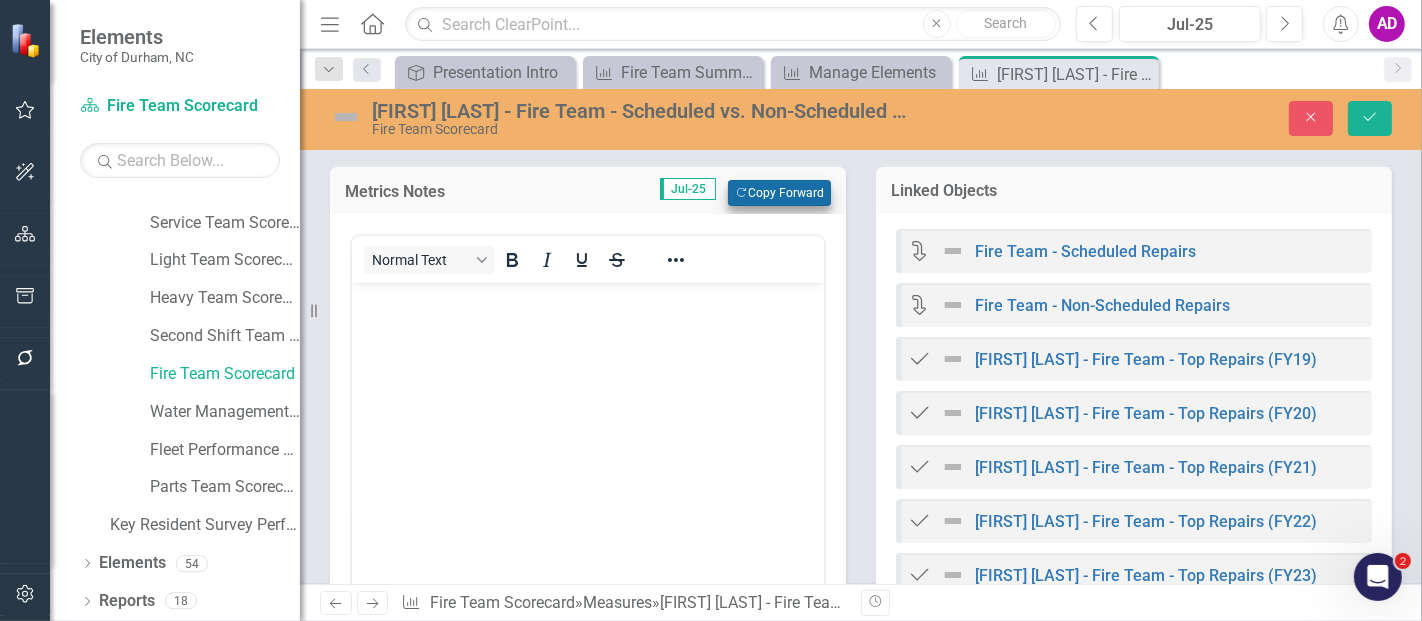 scroll, scrollTop: 0, scrollLeft: 0, axis: both 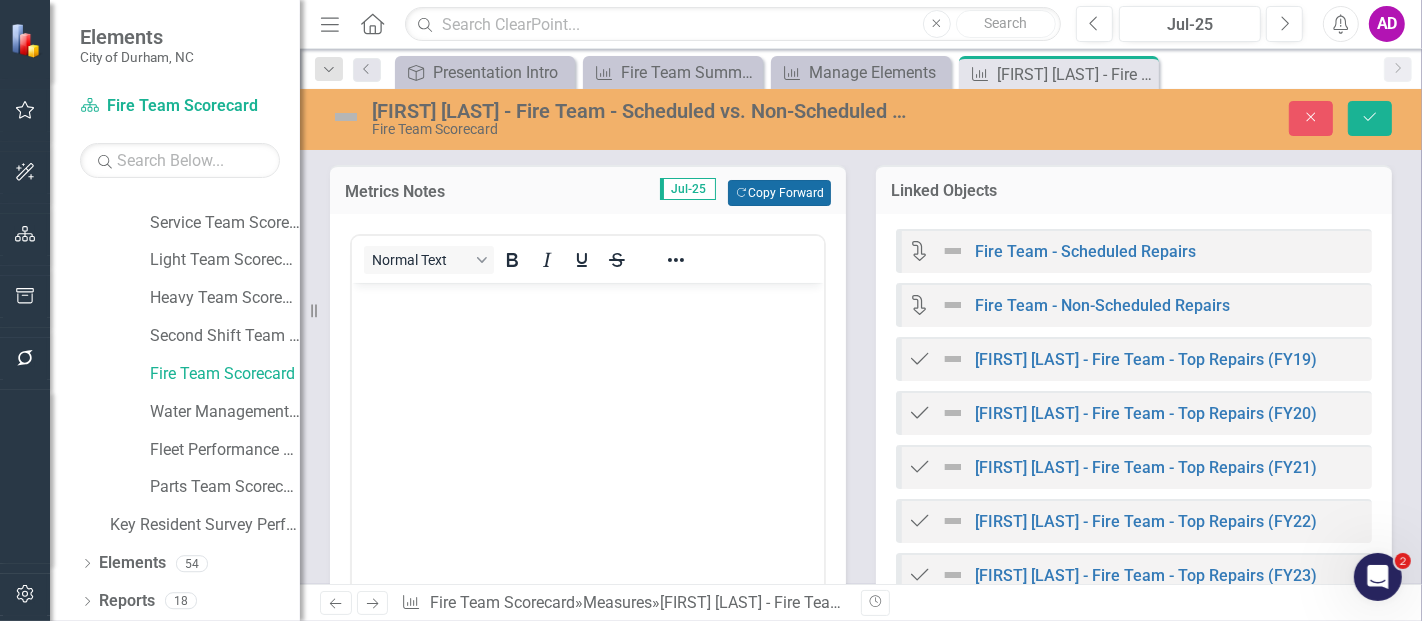 click on "Copy Forward  Copy Forward" at bounding box center [779, 193] 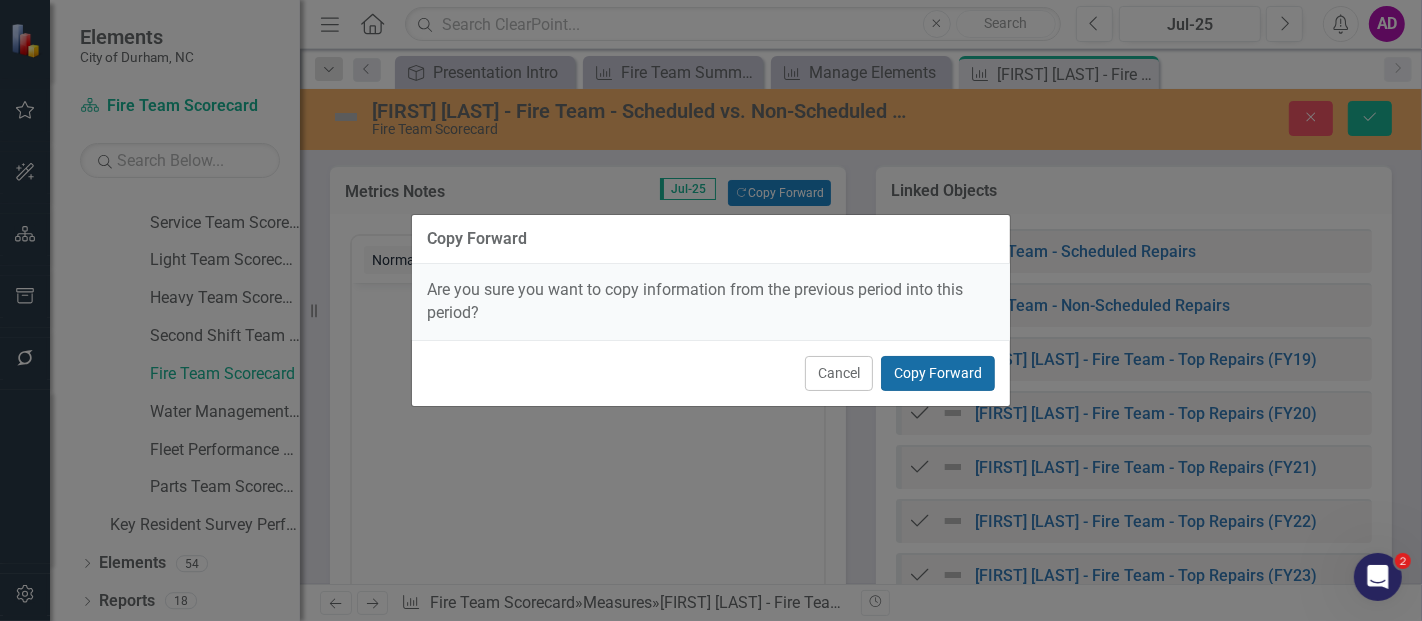 click on "Copy Forward" at bounding box center [938, 373] 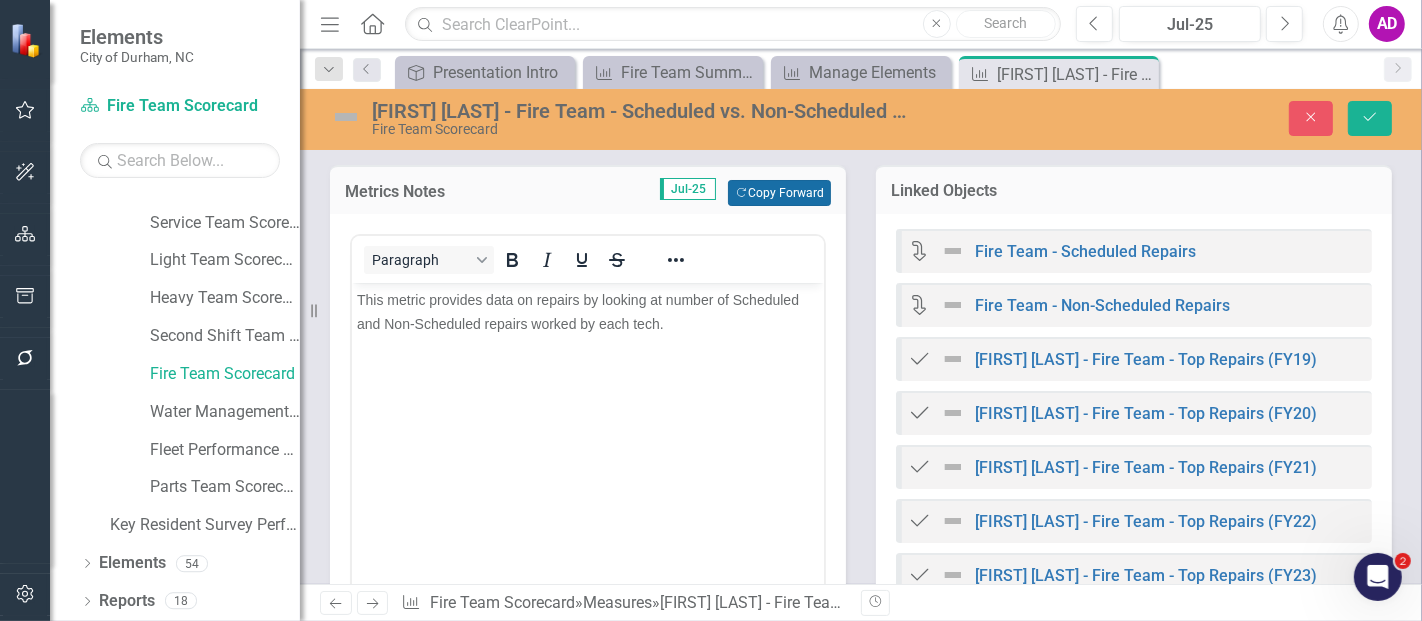scroll, scrollTop: 444, scrollLeft: 0, axis: vertical 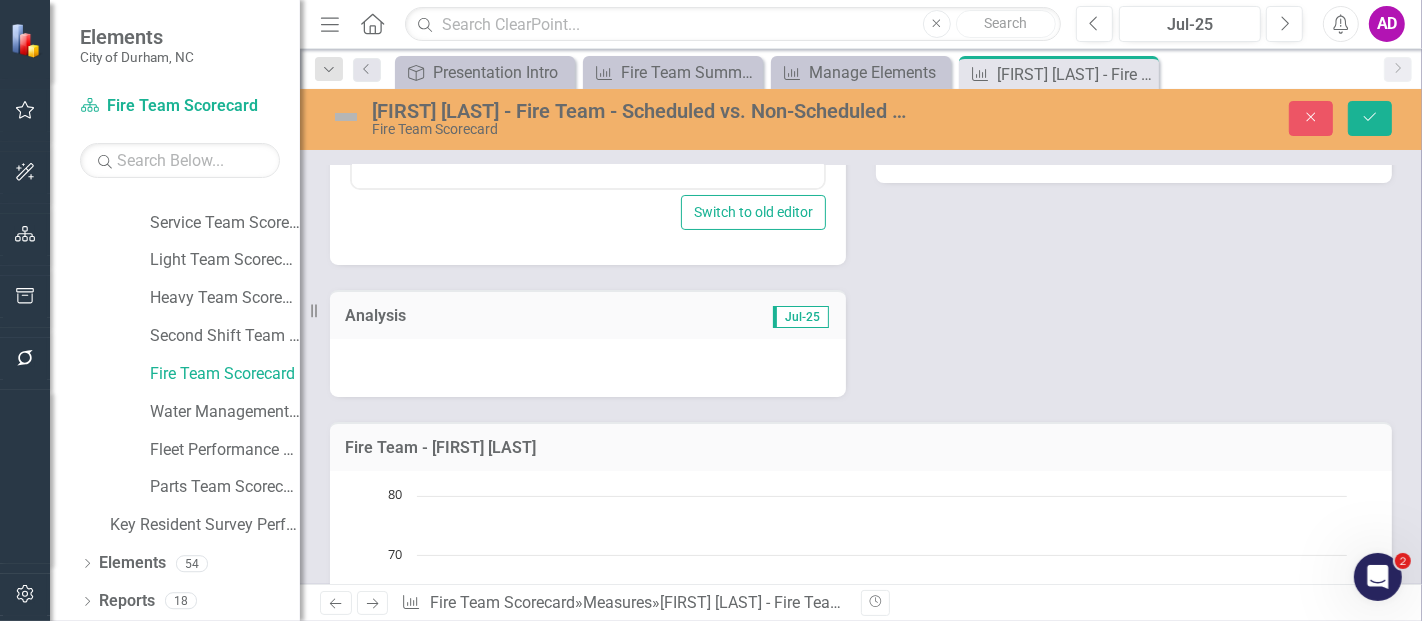 click at bounding box center [588, 368] 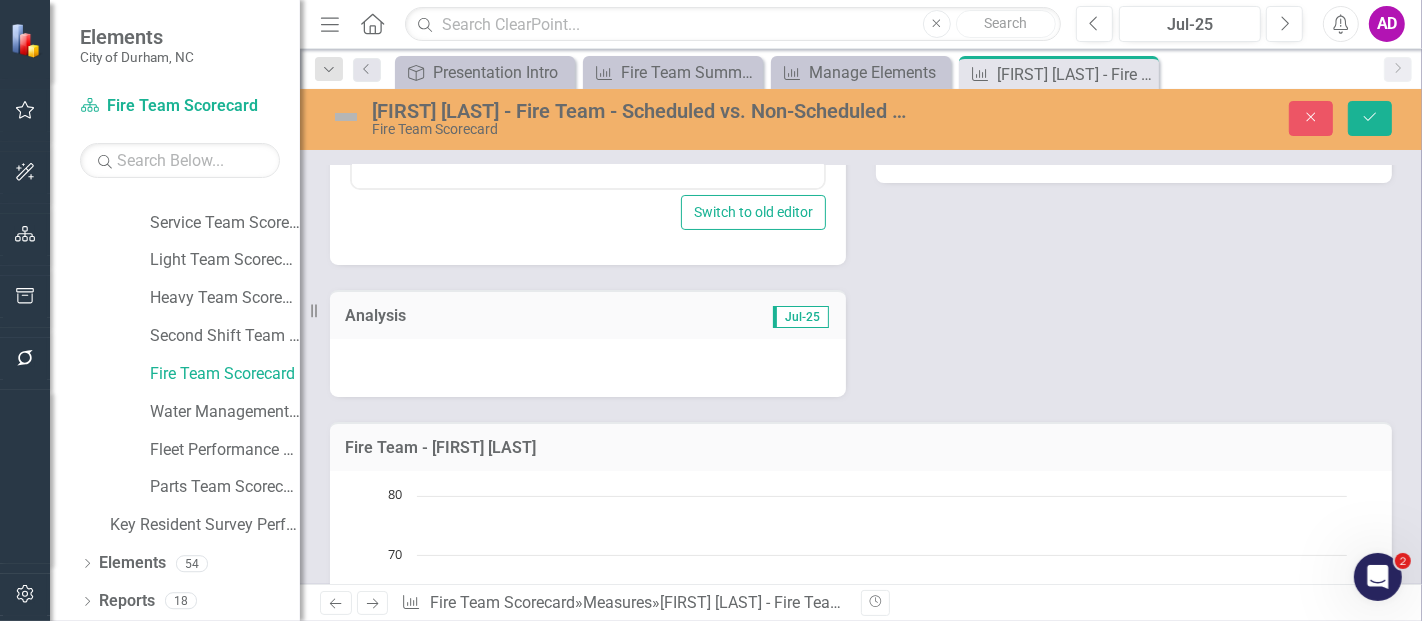 click at bounding box center [588, 368] 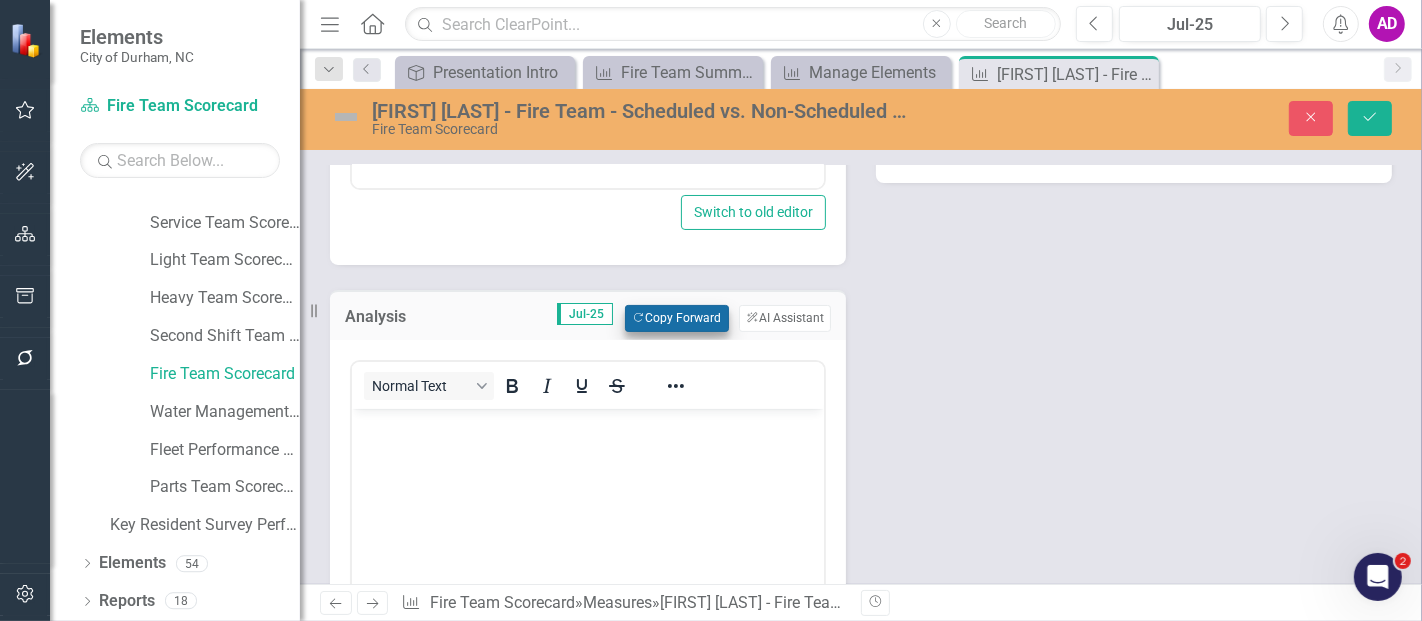 scroll, scrollTop: 0, scrollLeft: 0, axis: both 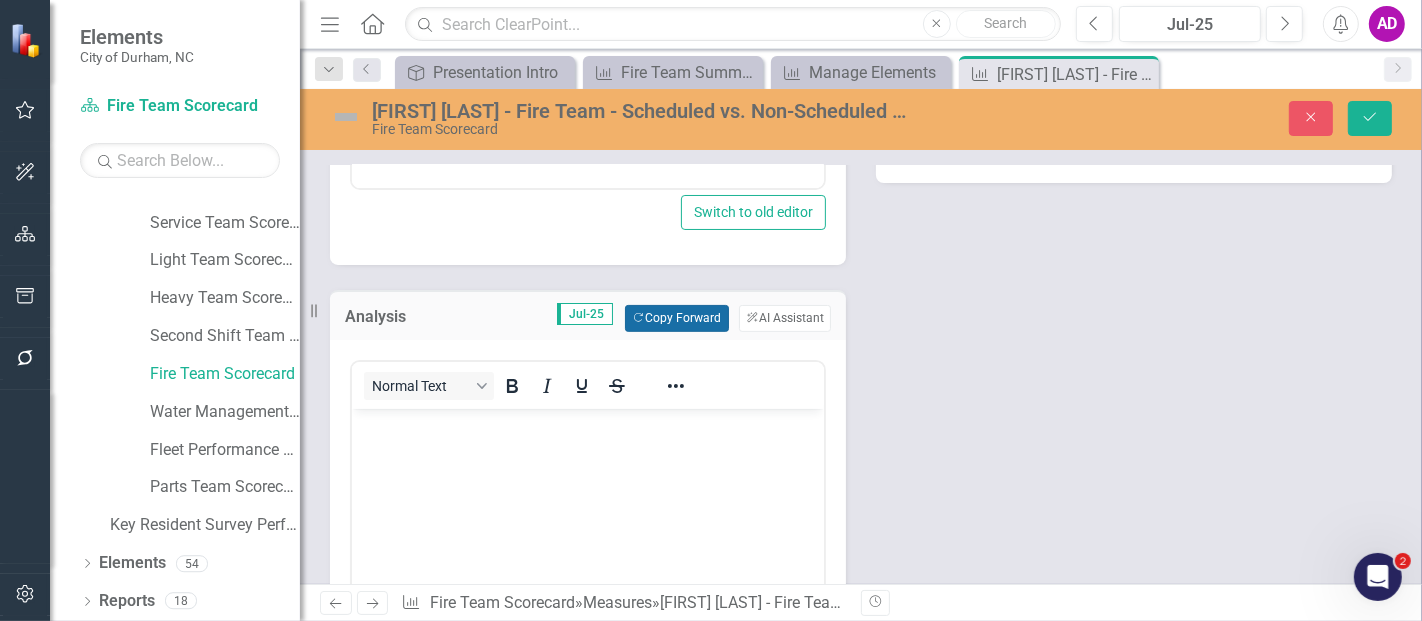 click on "Copy Forward  Copy Forward" at bounding box center (676, 318) 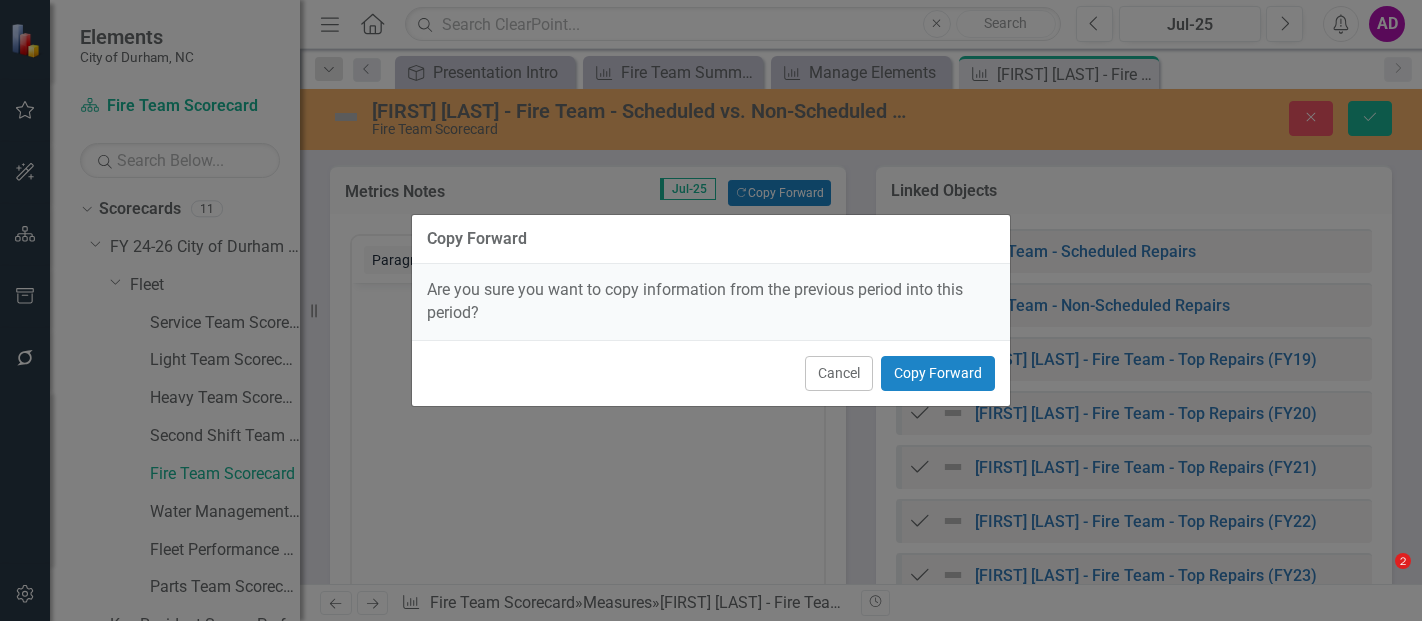 click on "Copy Forward" at bounding box center [938, 373] 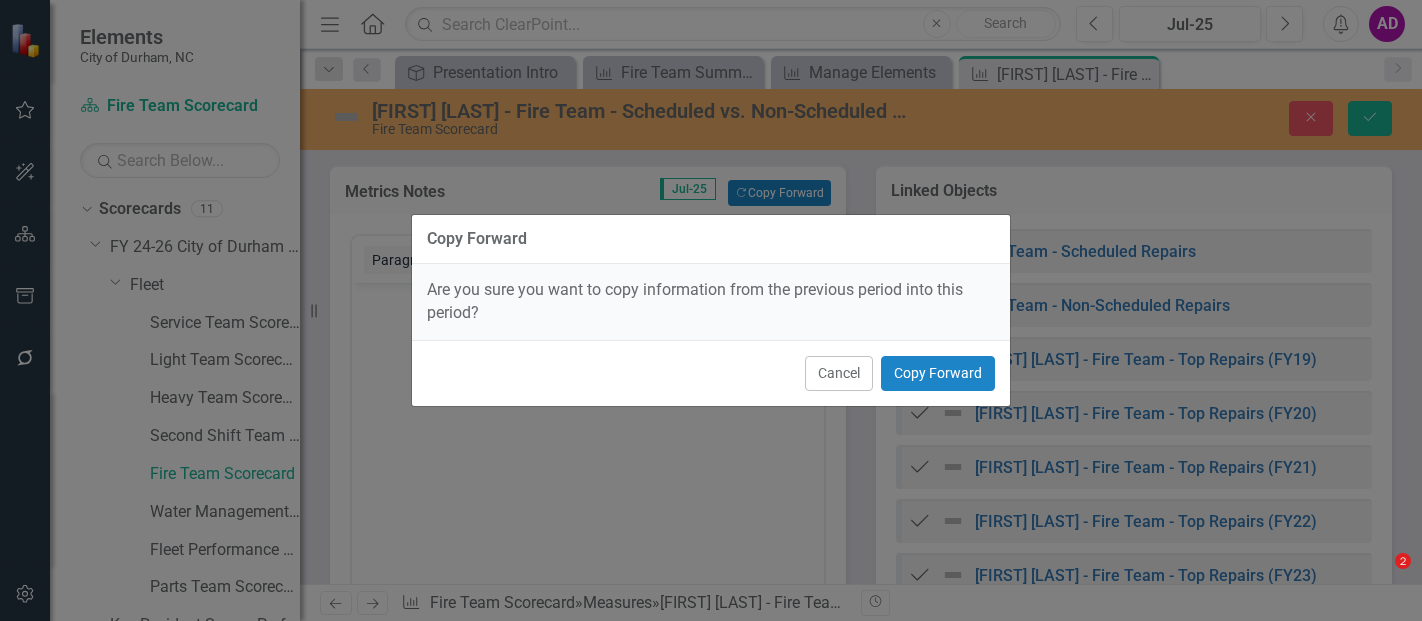 scroll, scrollTop: 0, scrollLeft: 0, axis: both 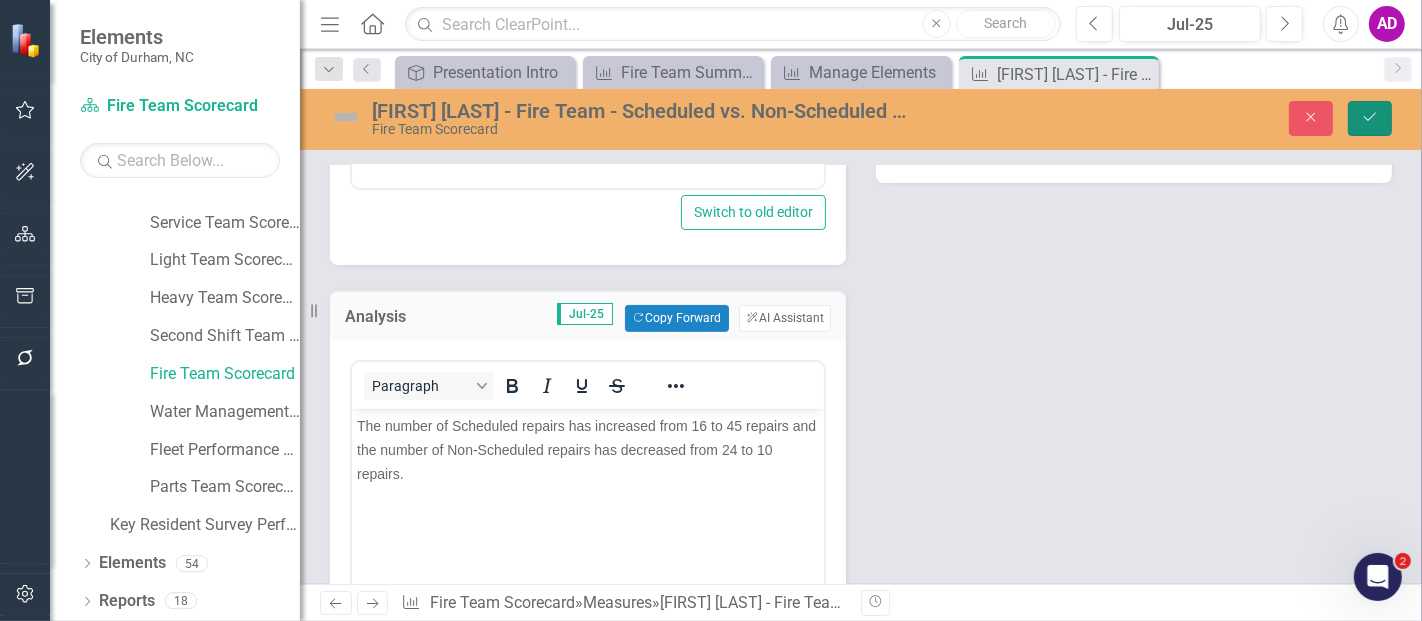 click on "Save" at bounding box center [1370, 118] 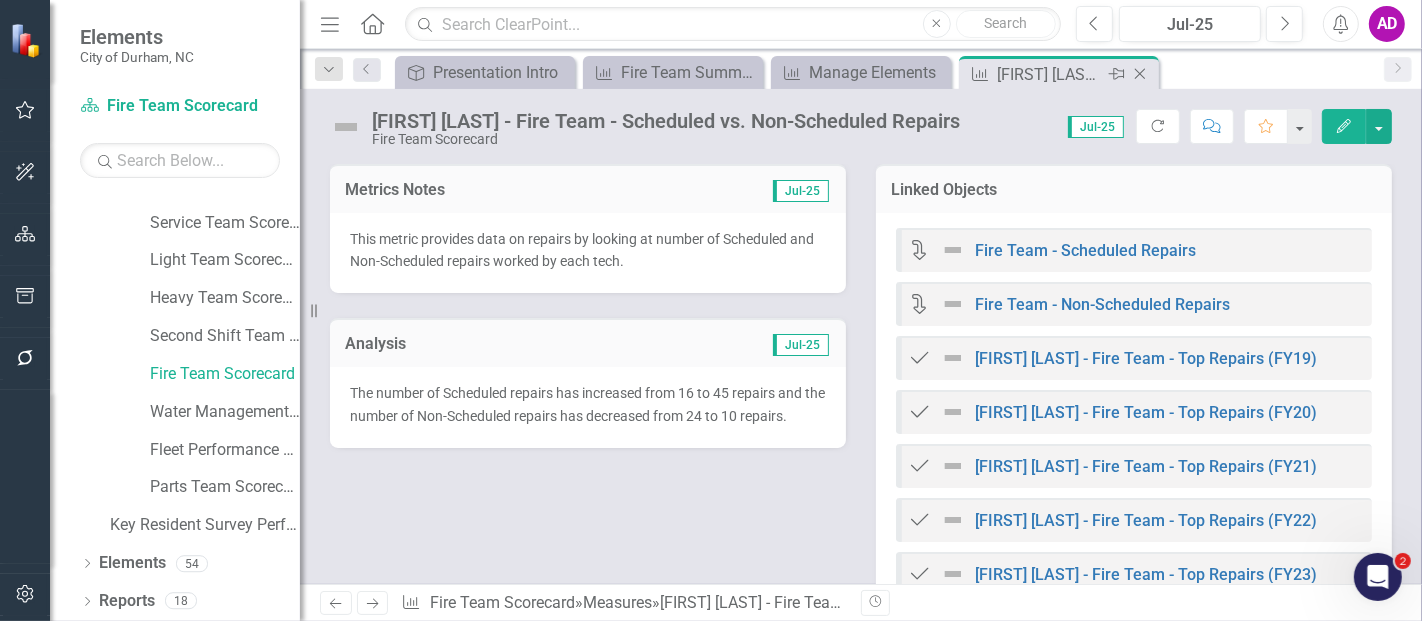 click on "Close" 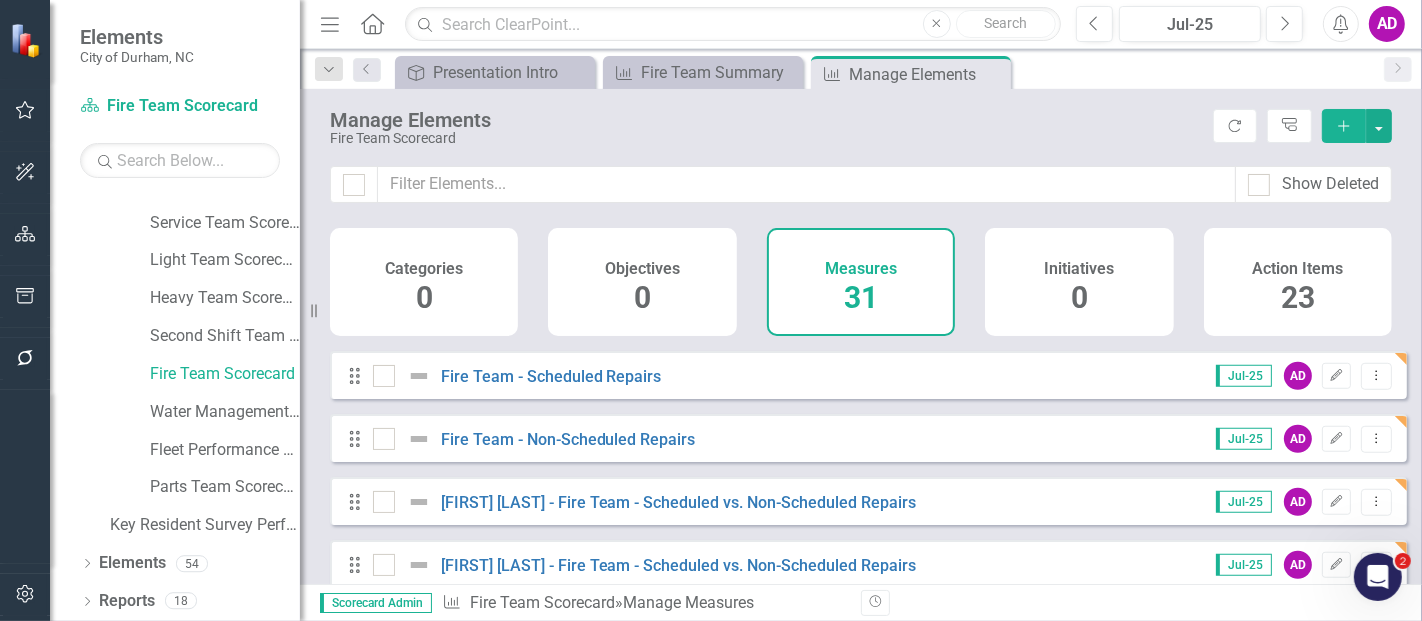 scroll, scrollTop: 1555, scrollLeft: 0, axis: vertical 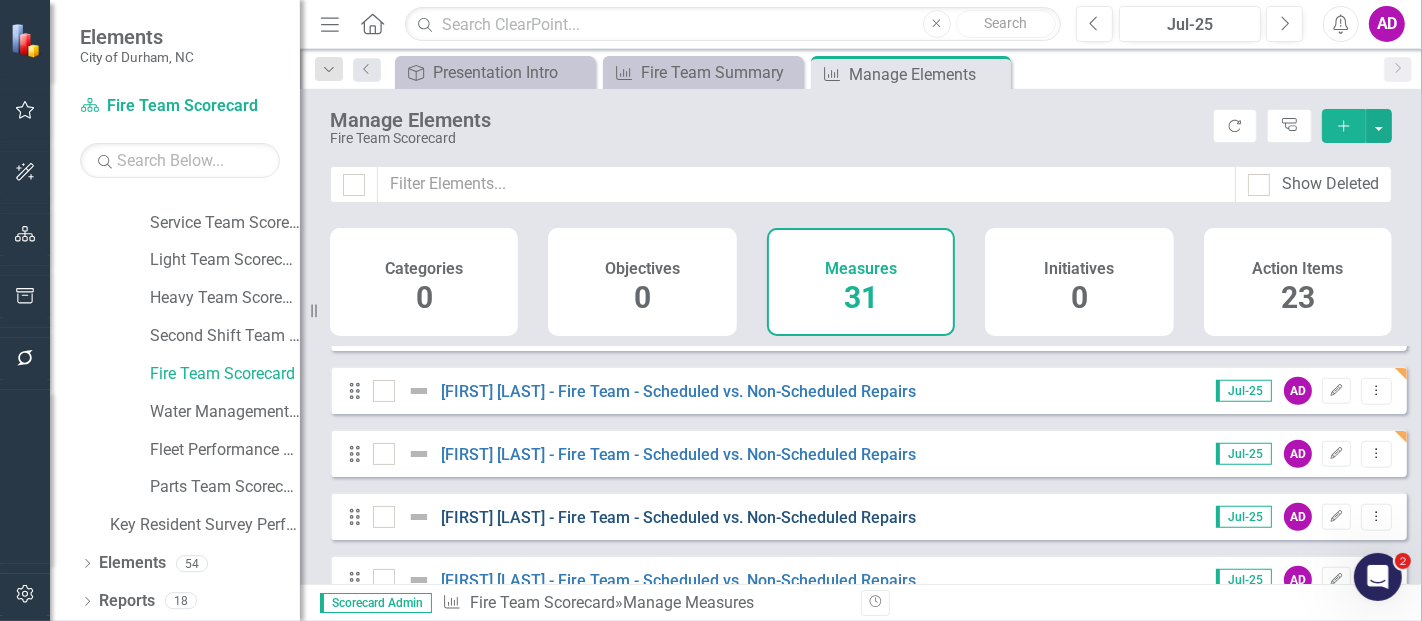 click on "[FIRST] [LAST] - Fire Team - Scheduled vs. Non-Scheduled Repairs" at bounding box center [679, 517] 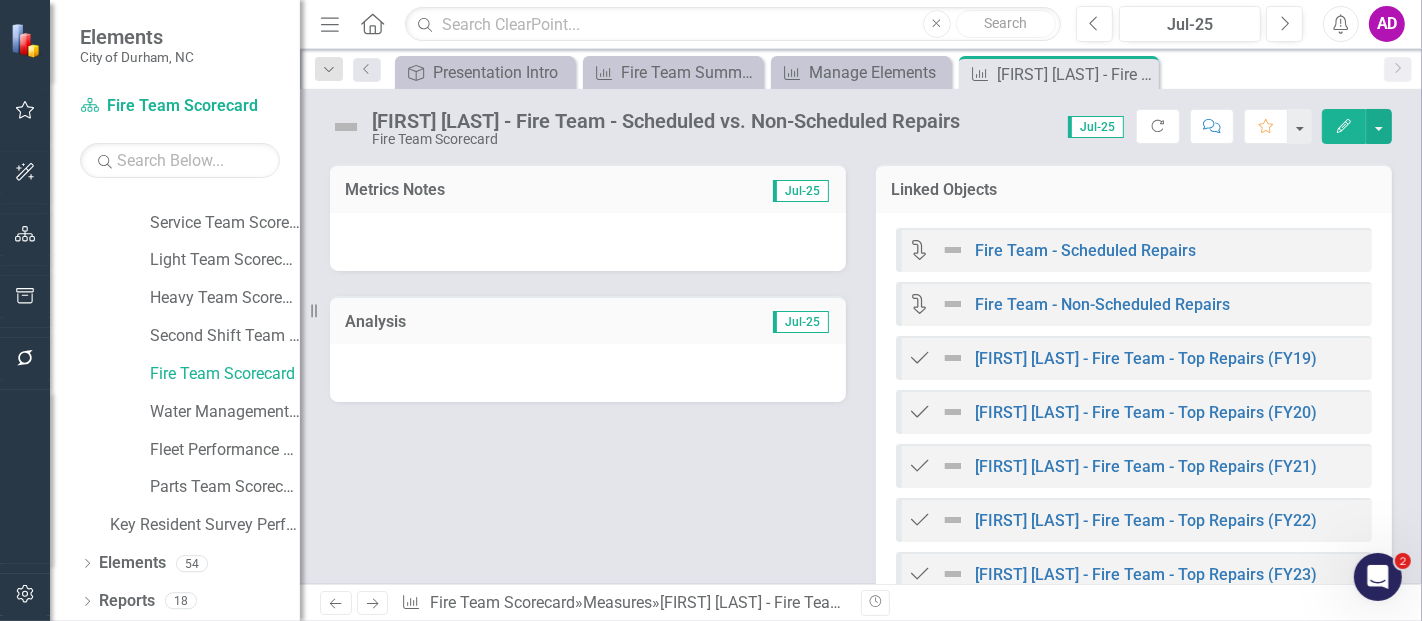 click at bounding box center (588, 242) 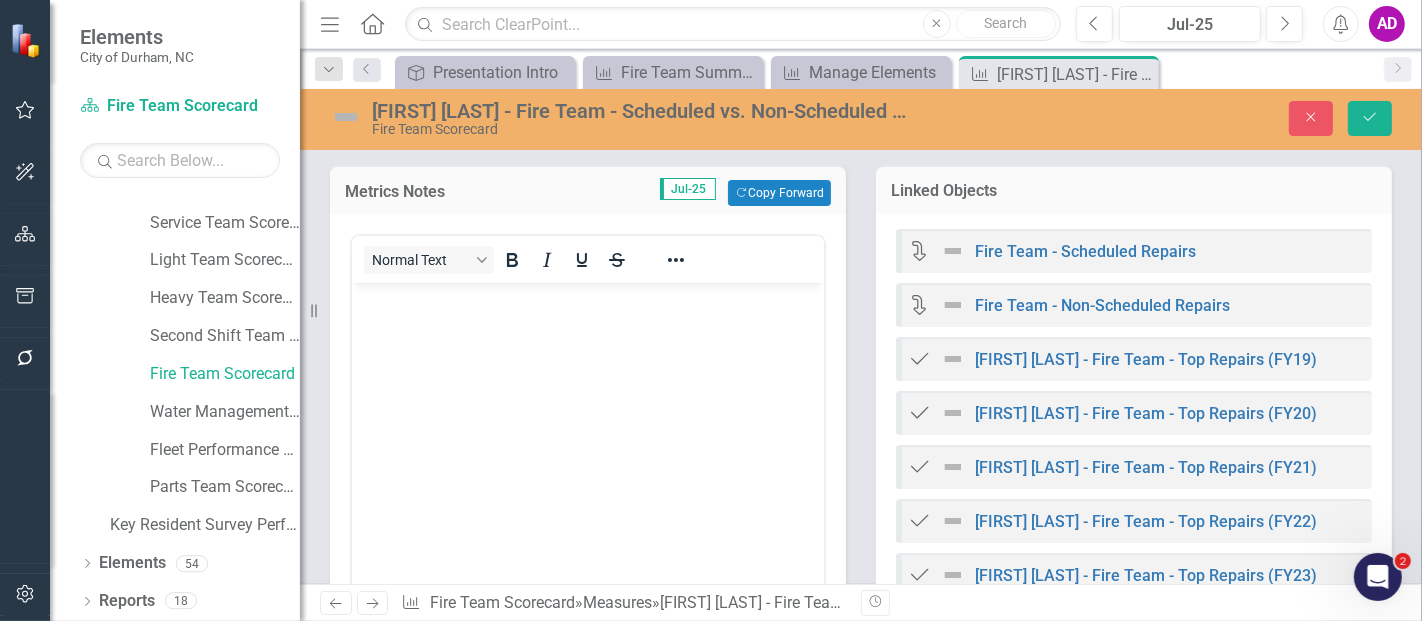 scroll, scrollTop: 0, scrollLeft: 0, axis: both 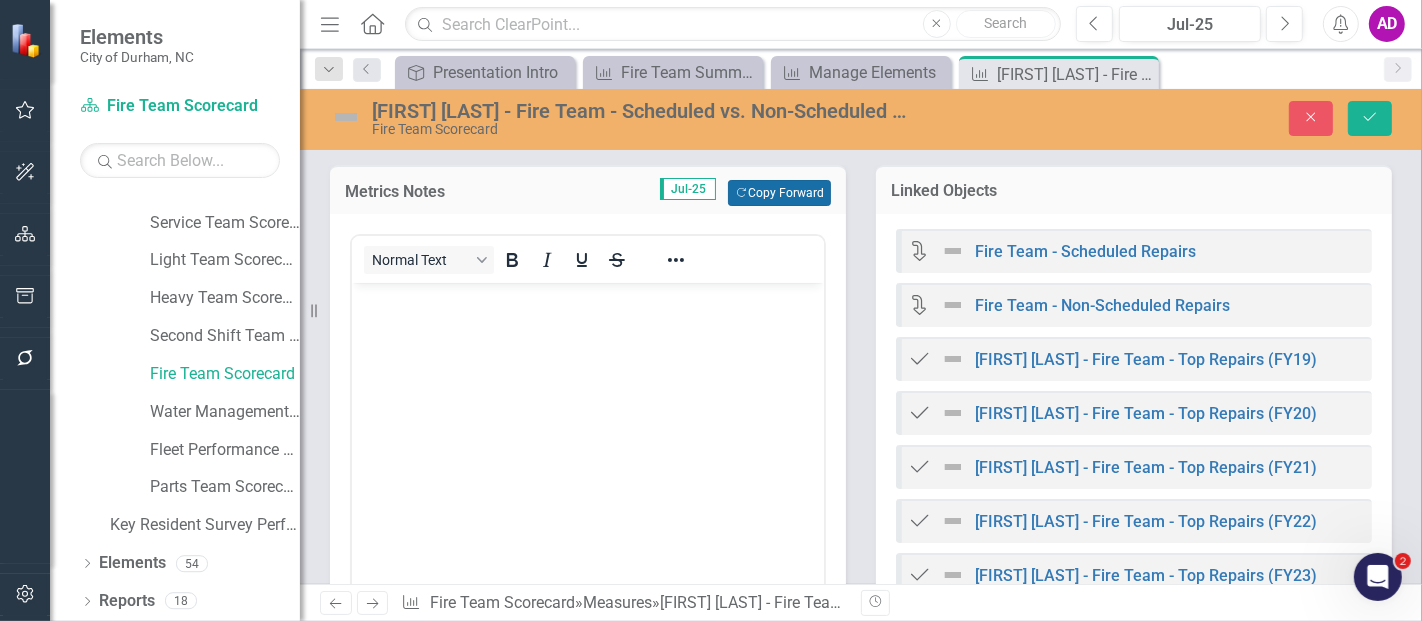 click on "Copy Forward  Copy Forward" at bounding box center (779, 193) 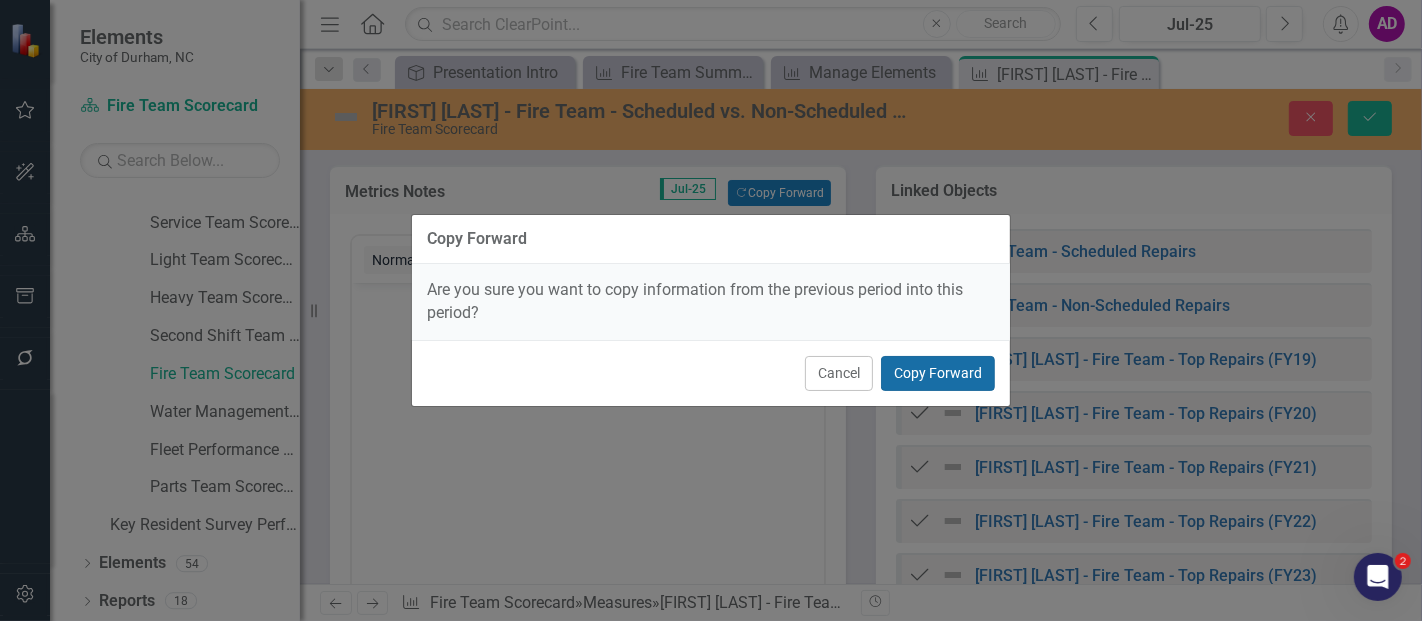 click on "Copy Forward" at bounding box center [938, 373] 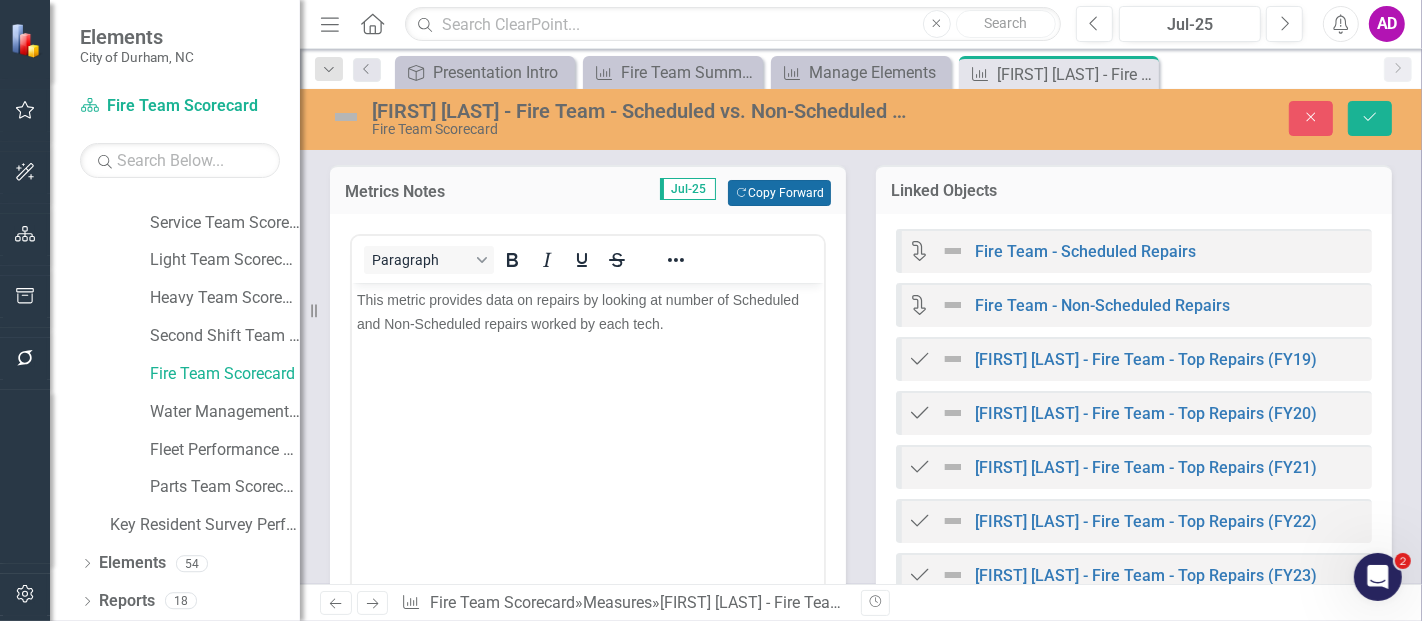 scroll, scrollTop: 444, scrollLeft: 0, axis: vertical 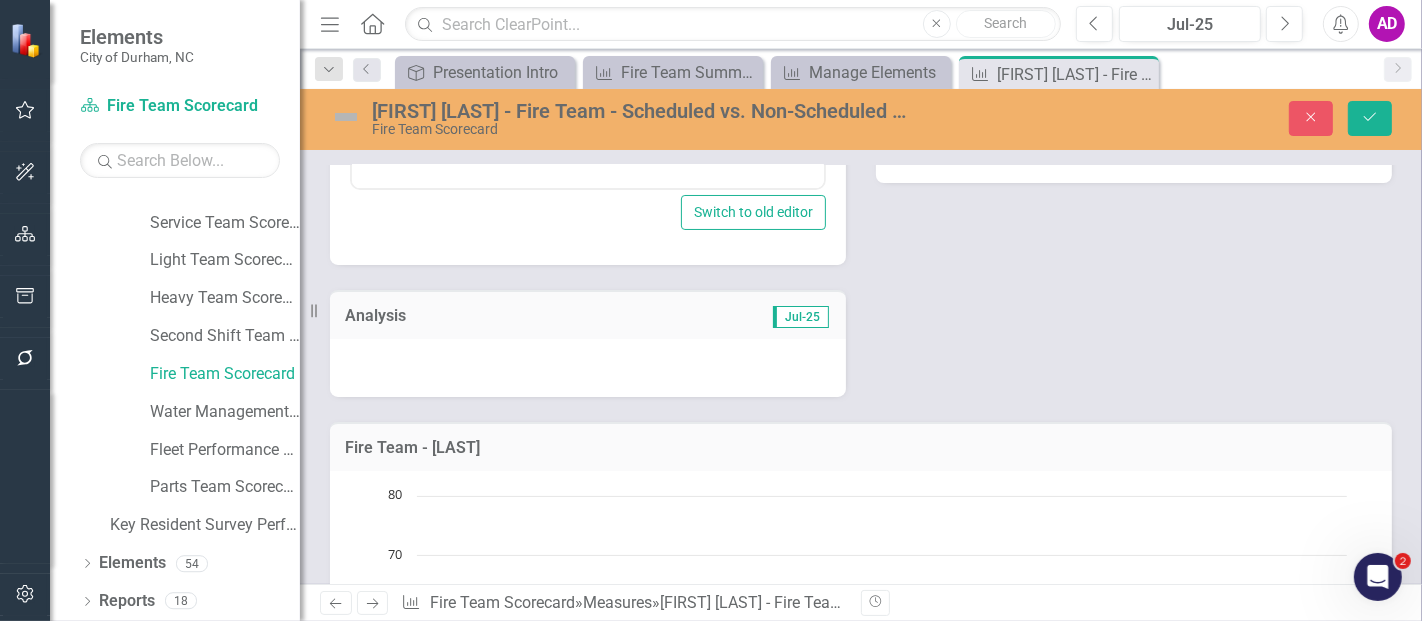 click at bounding box center (588, 368) 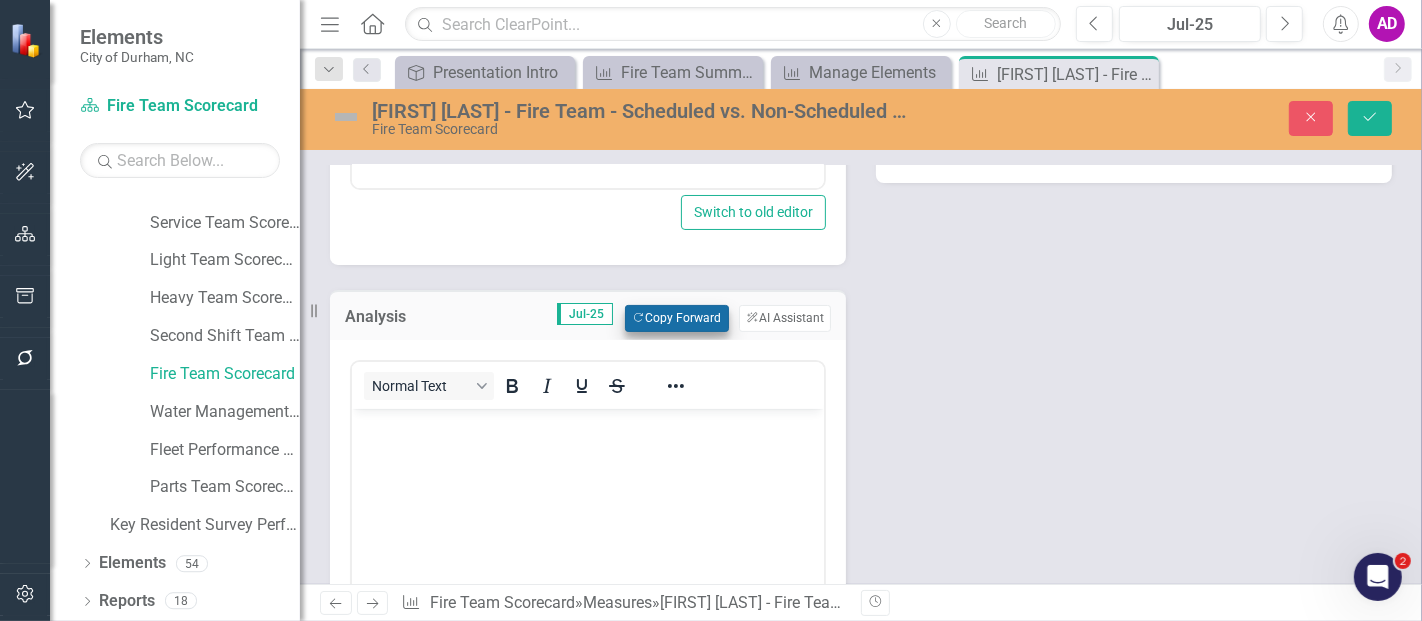 scroll, scrollTop: 0, scrollLeft: 0, axis: both 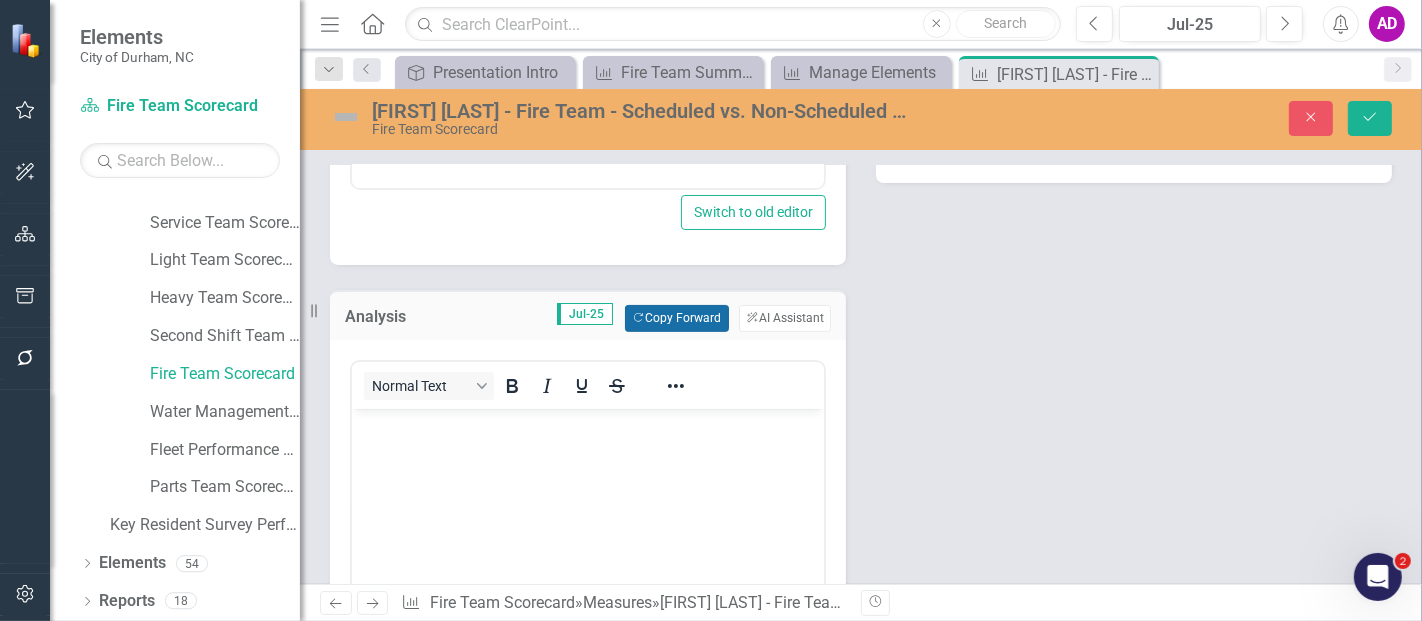 click on "Copy Forward  Copy Forward" at bounding box center (676, 318) 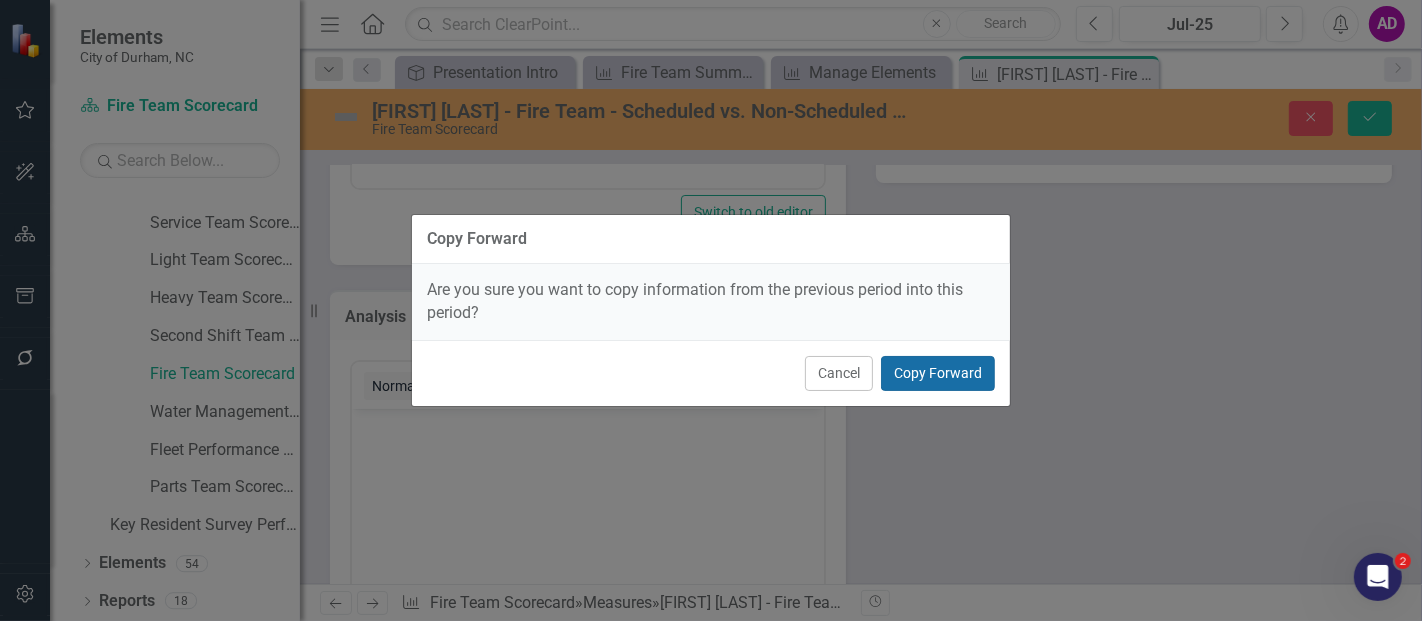 click on "Copy Forward" at bounding box center [938, 373] 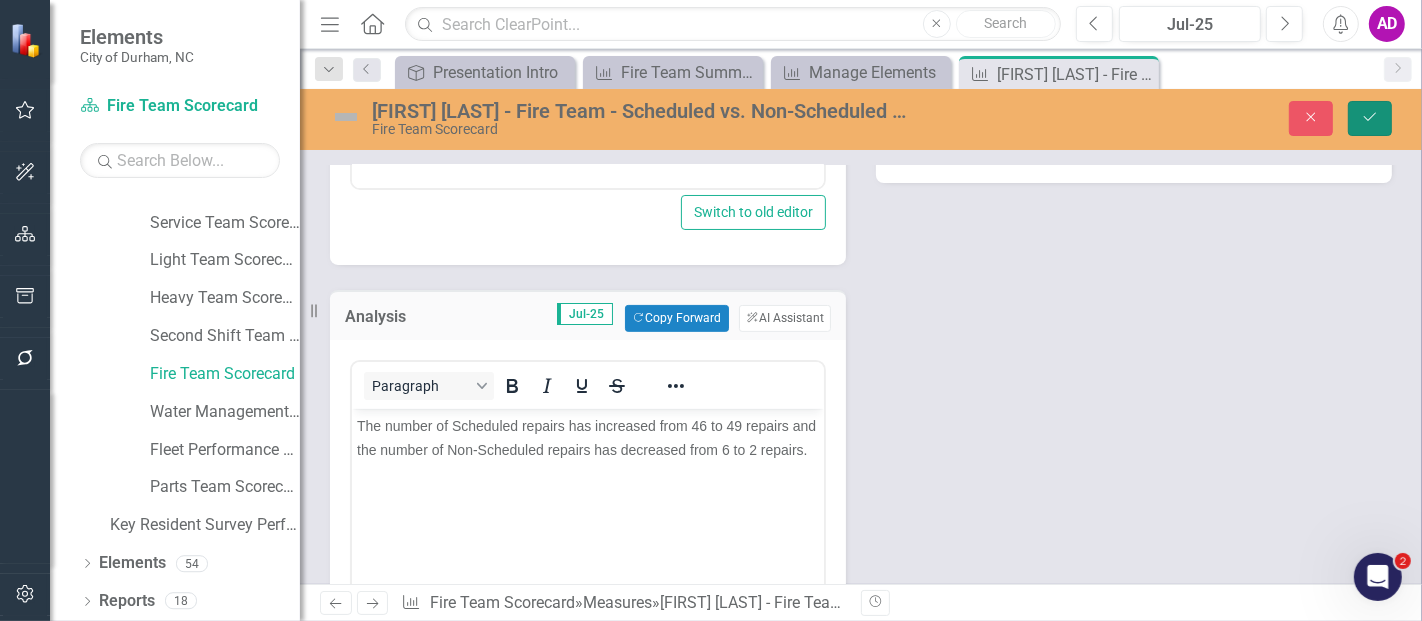 click on "Save" 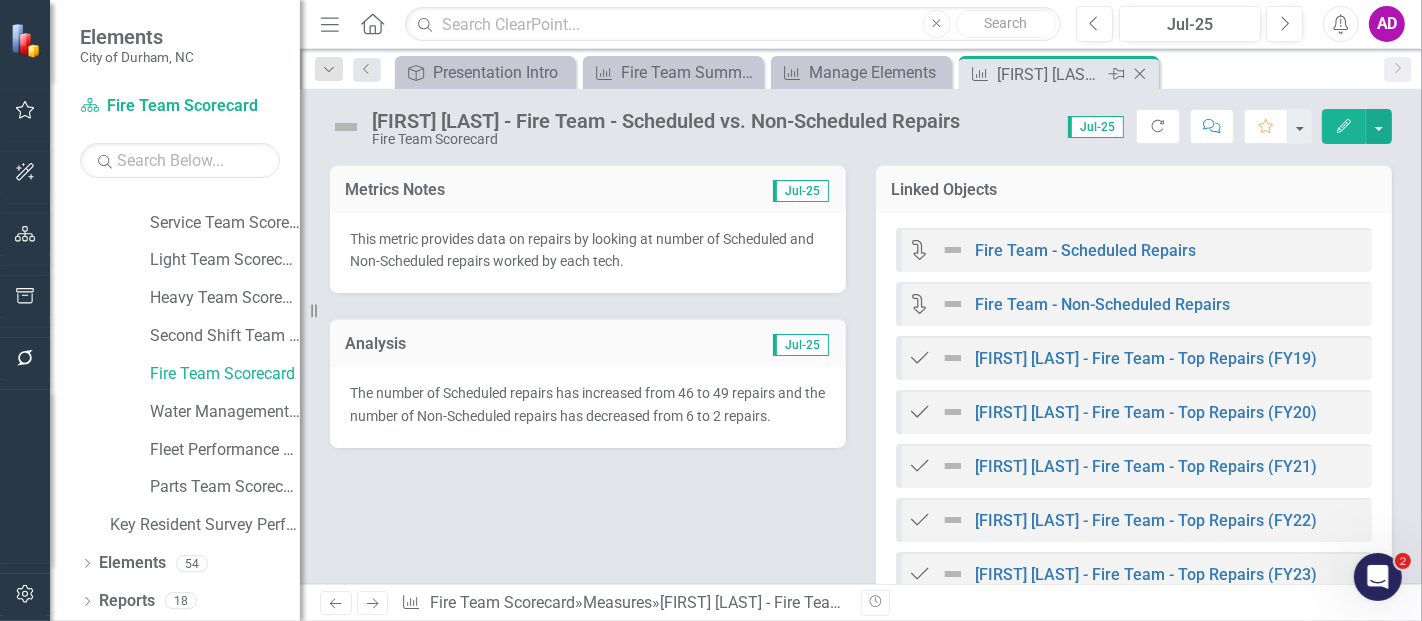 click on "Close" 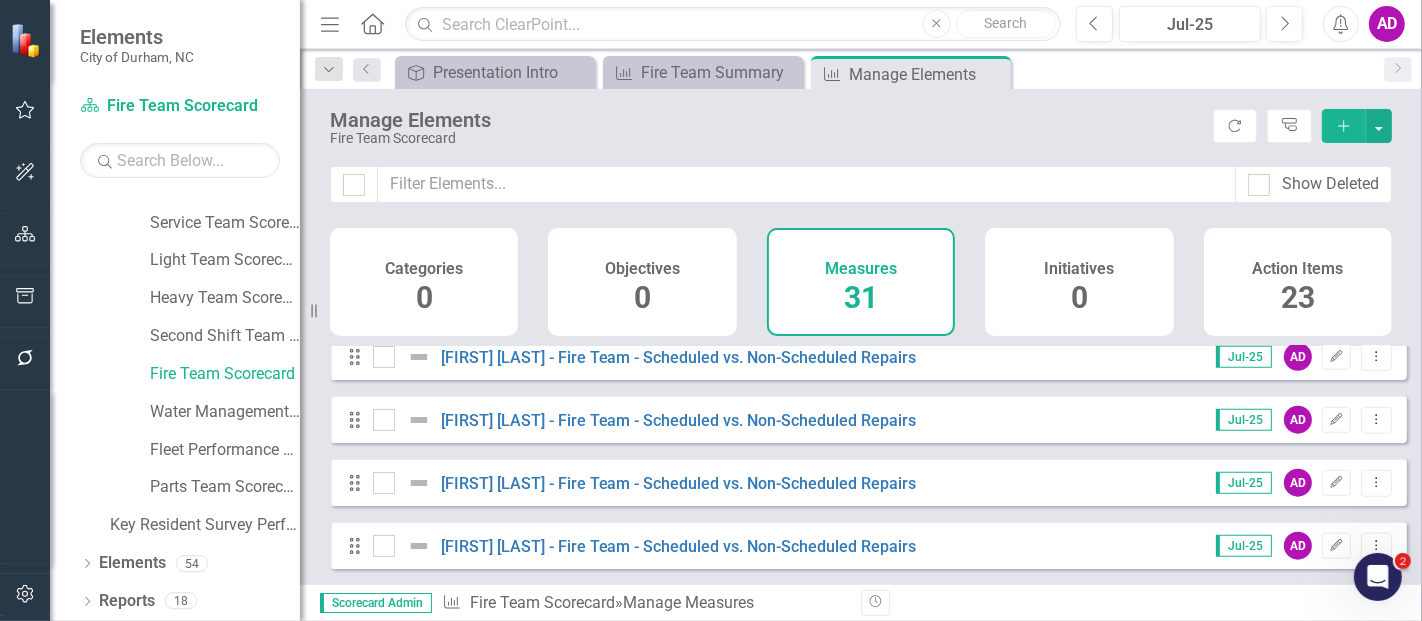scroll, scrollTop: 1617, scrollLeft: 0, axis: vertical 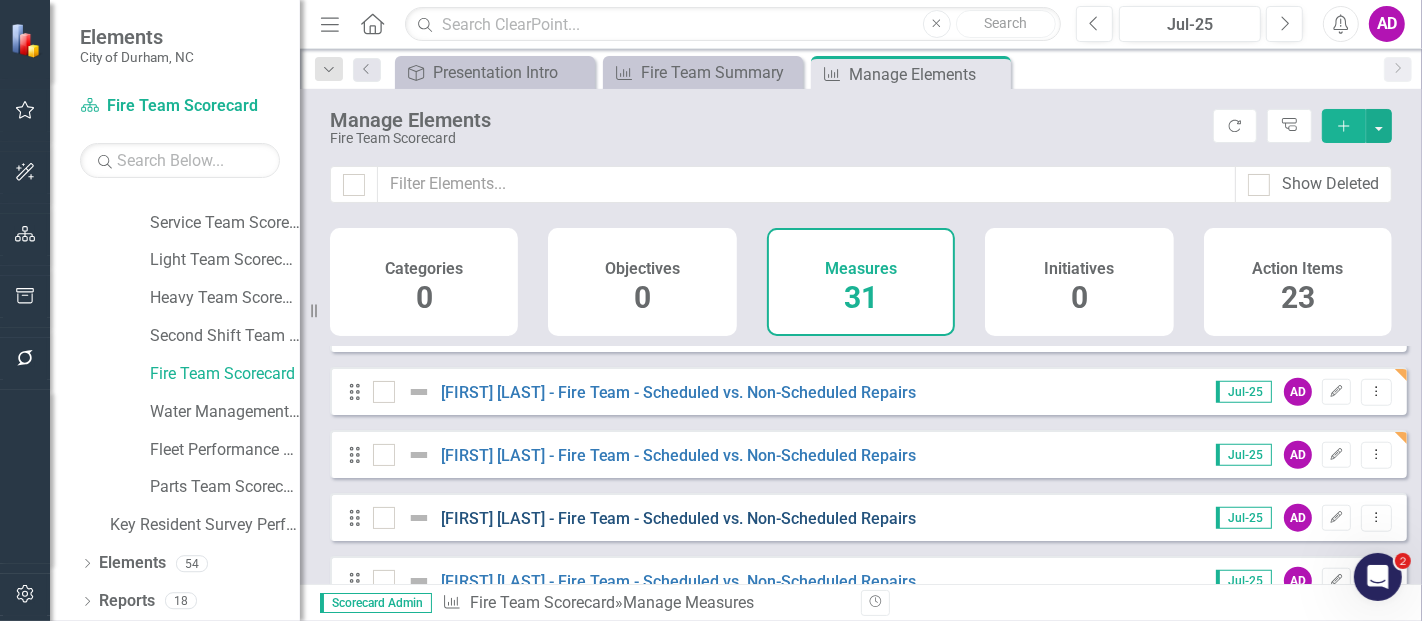 click on "[FIRST] [LAST] - Fire Team - Scheduled vs. Non-Scheduled Repairs" at bounding box center [679, 518] 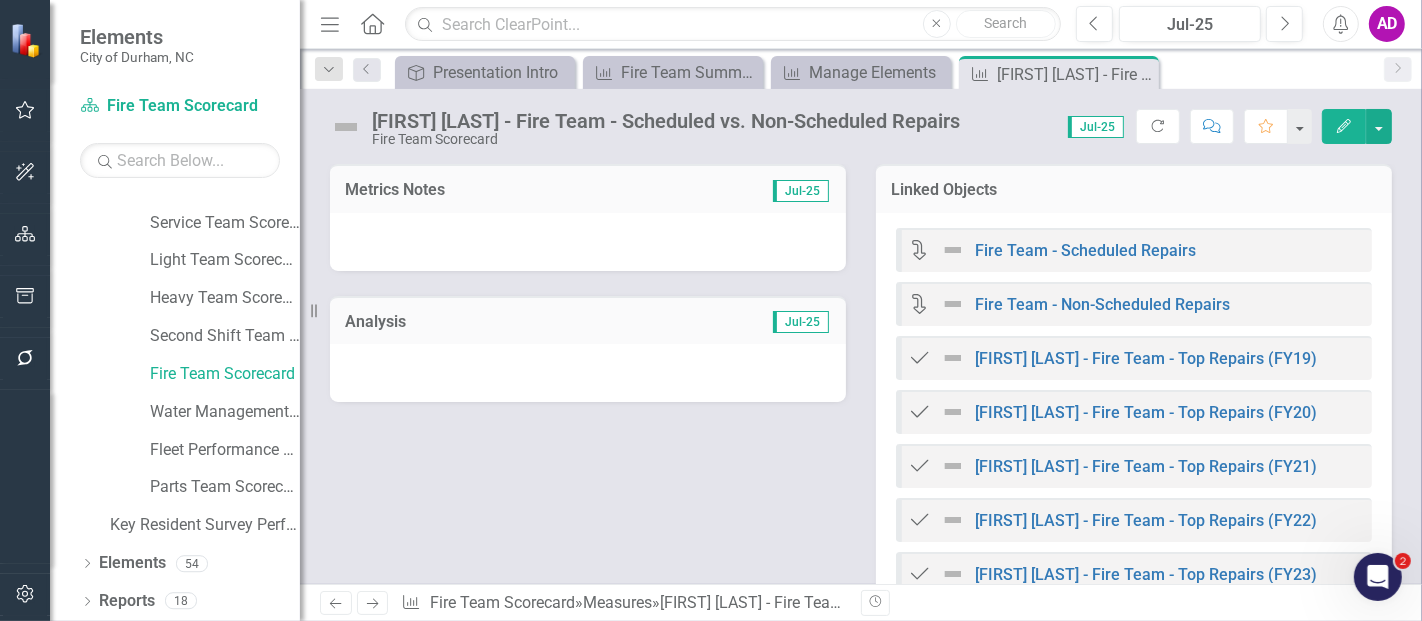 click at bounding box center (588, 242) 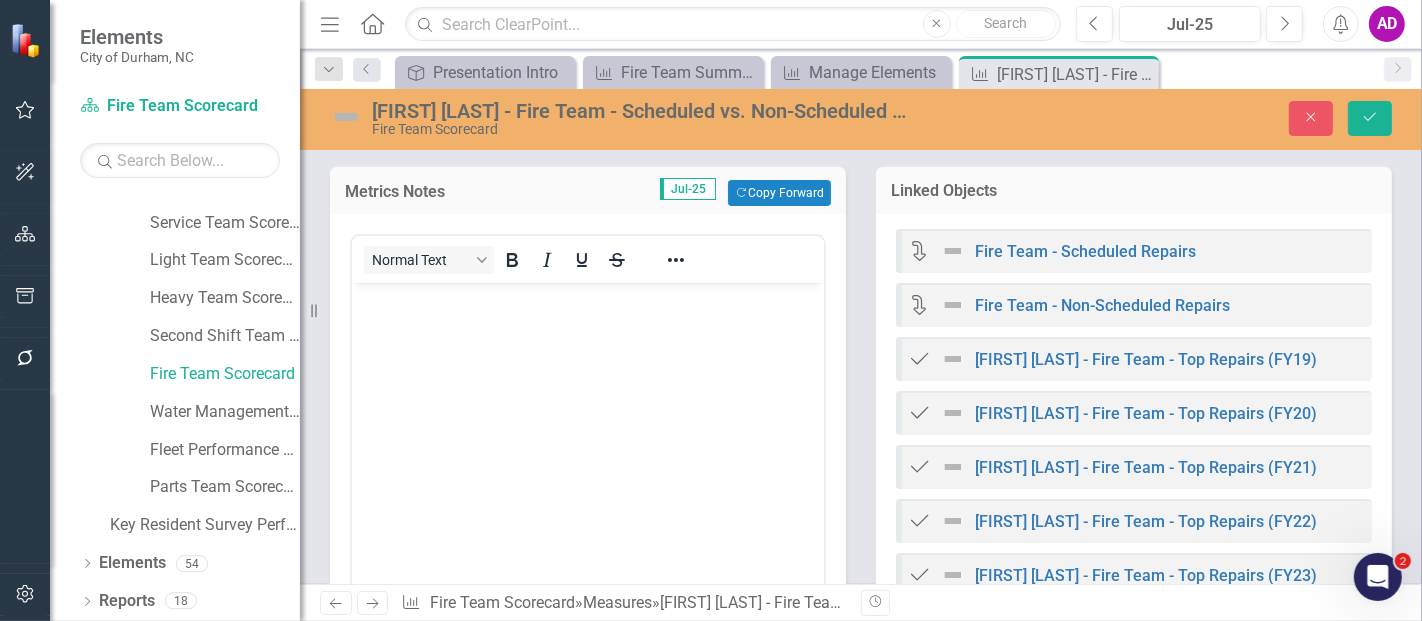 scroll, scrollTop: 0, scrollLeft: 0, axis: both 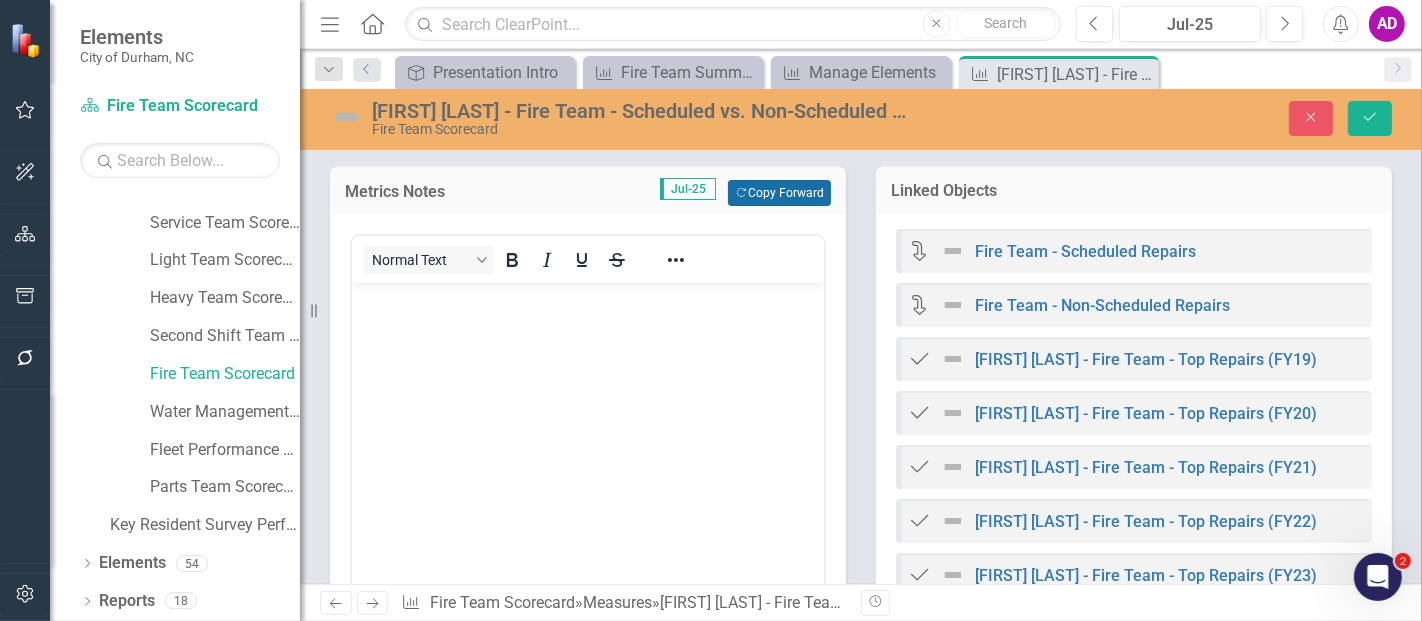 click on "Copy Forward  Copy Forward" at bounding box center [779, 193] 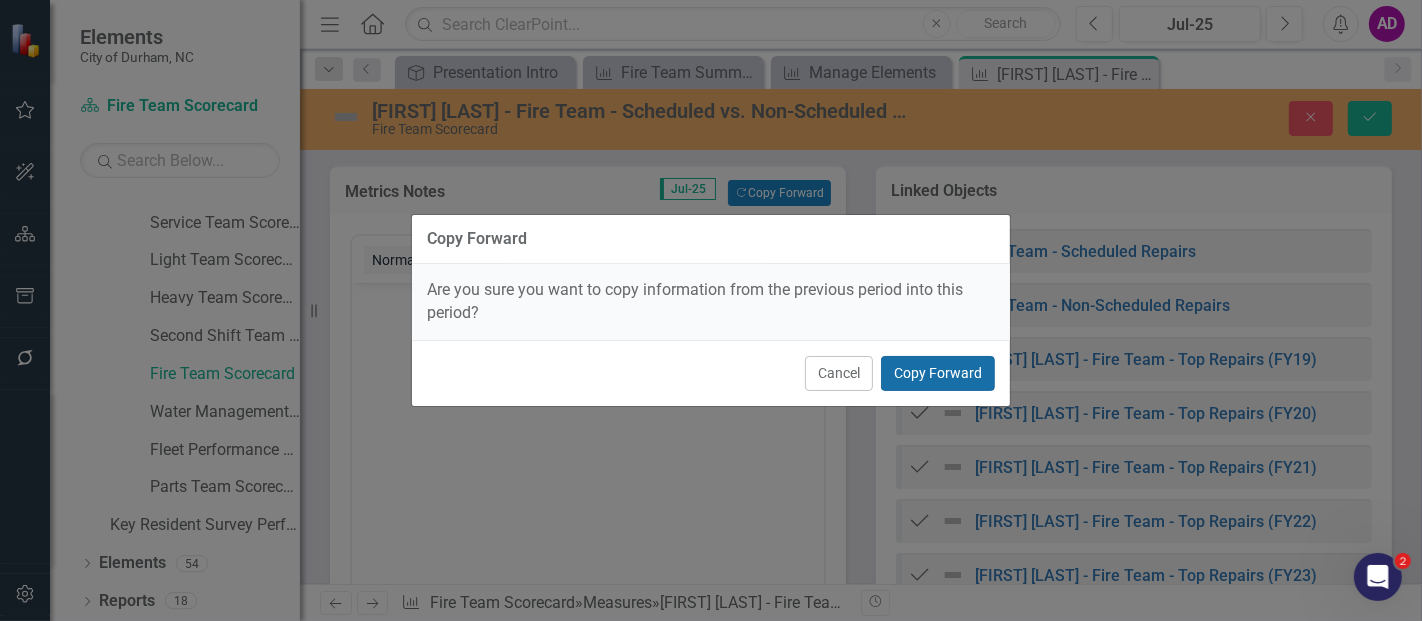 click on "Copy Forward" at bounding box center [938, 373] 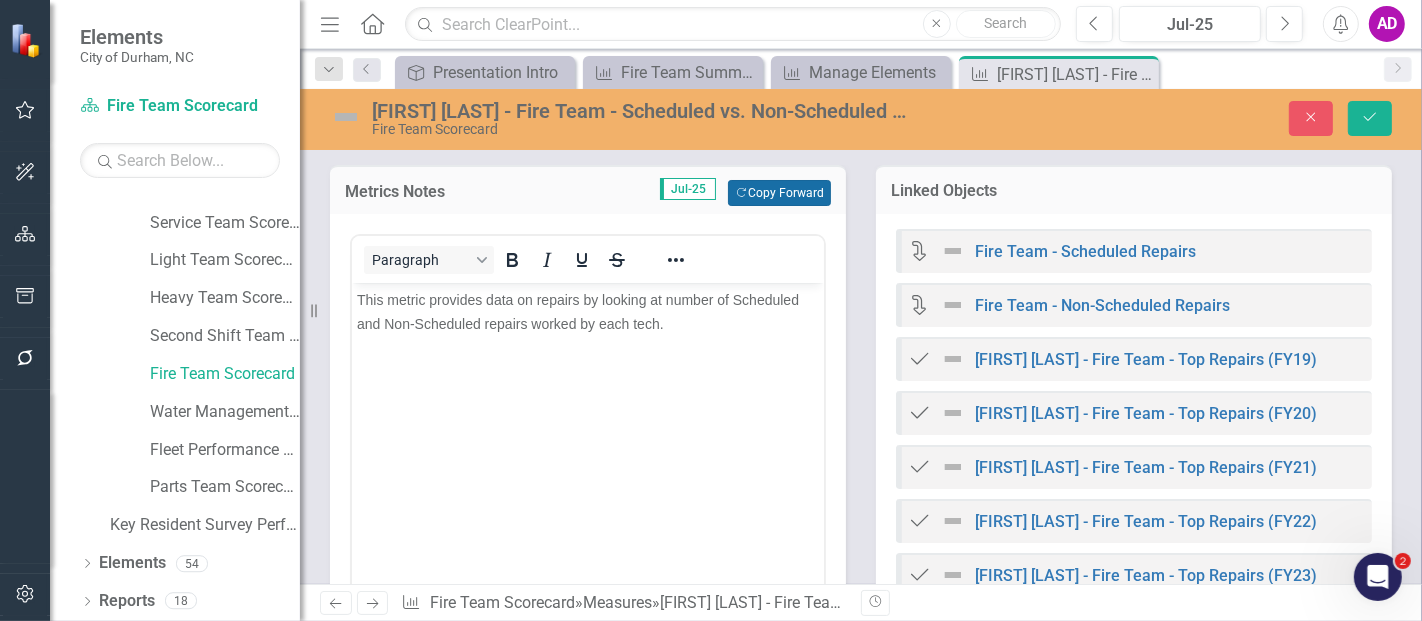 scroll, scrollTop: 333, scrollLeft: 0, axis: vertical 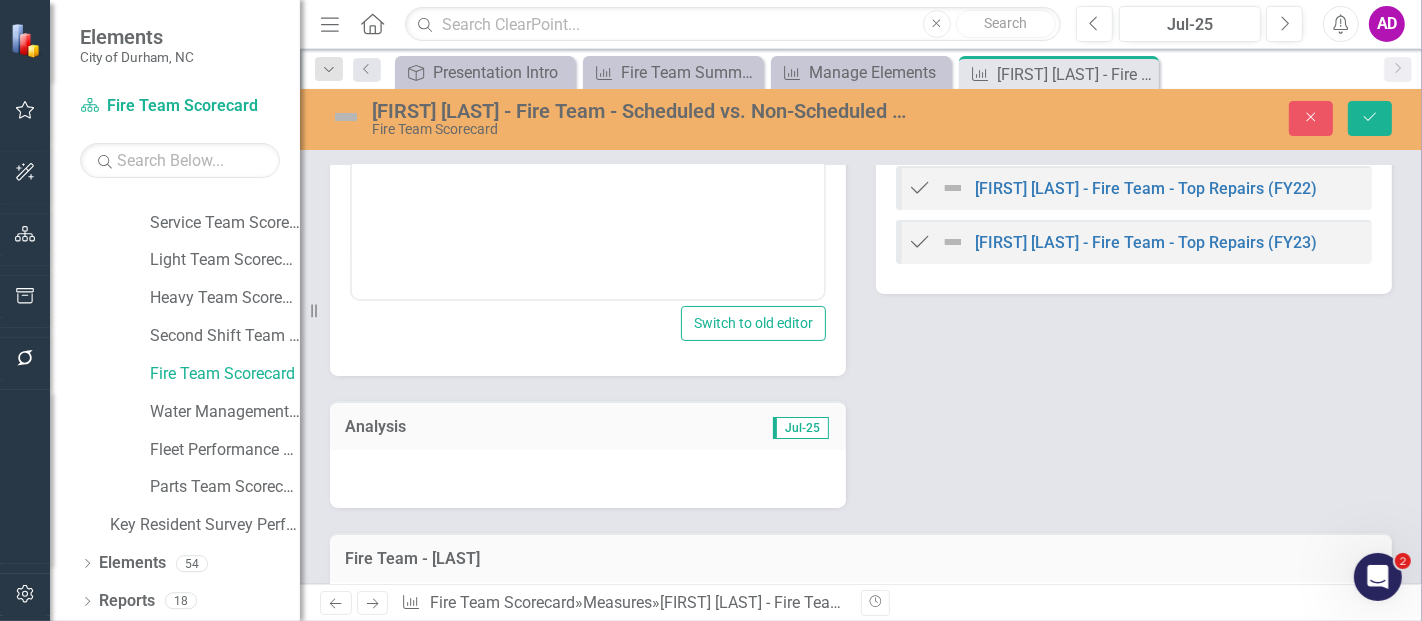 click at bounding box center [588, 479] 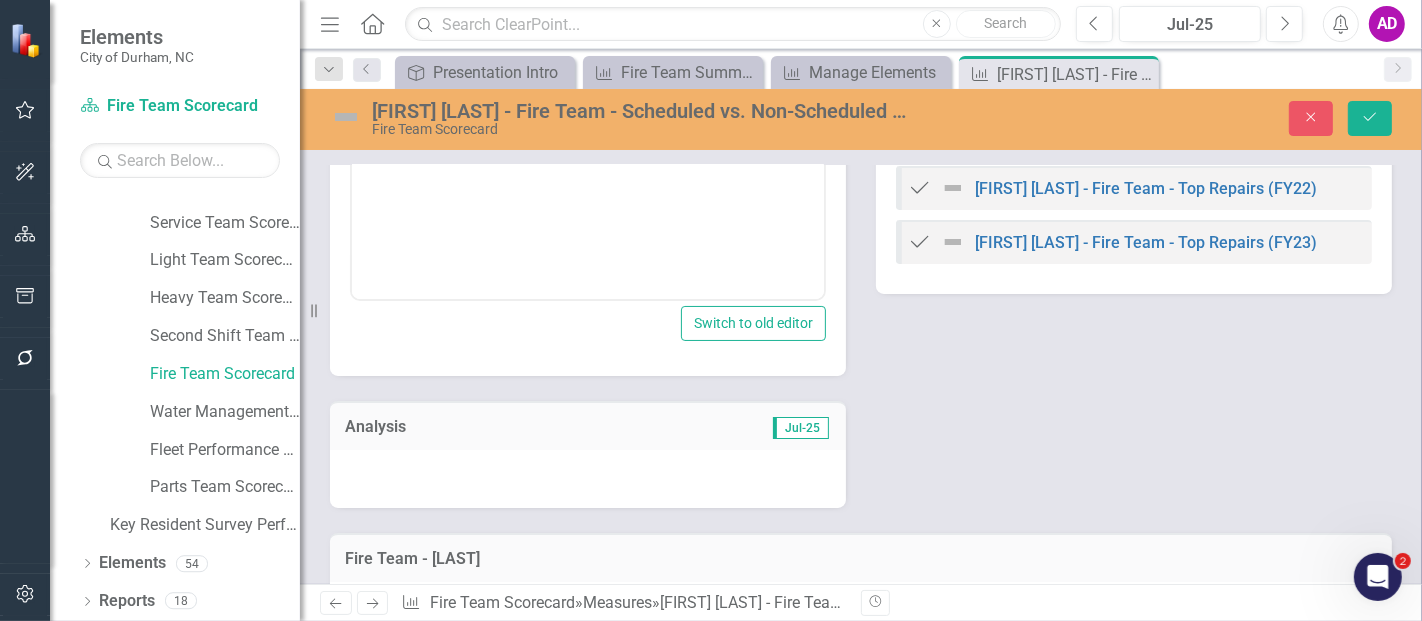 click at bounding box center [588, 479] 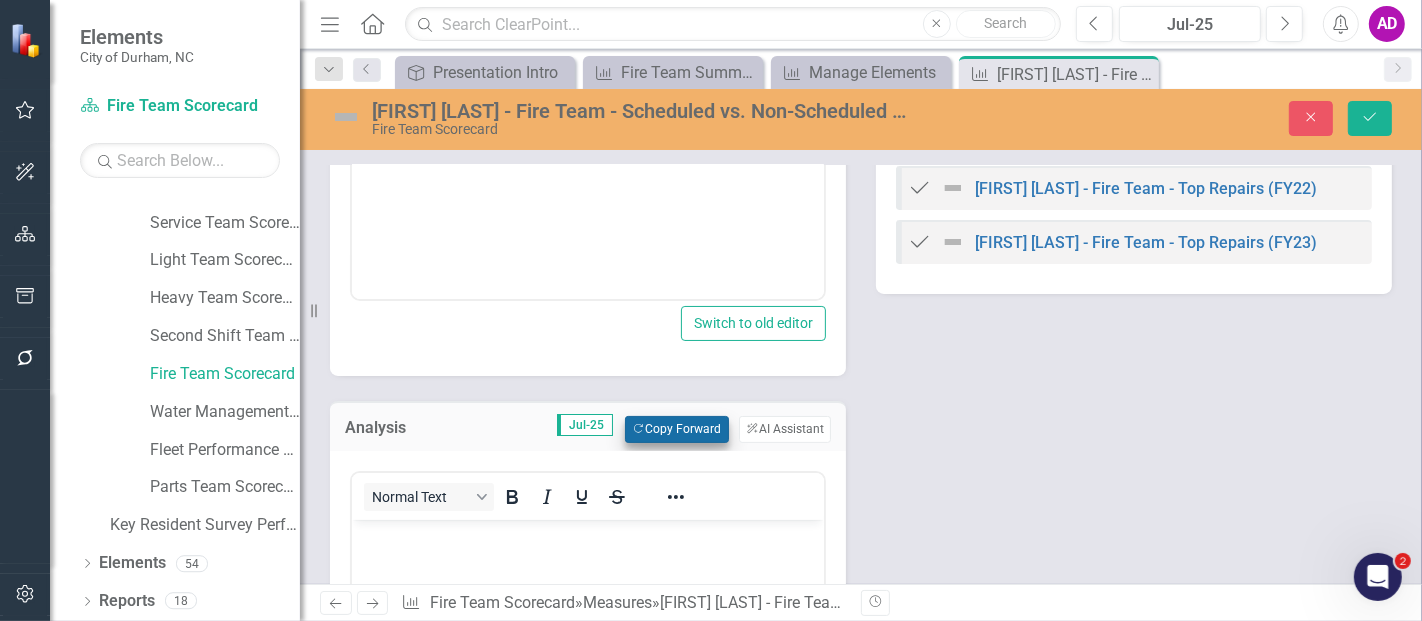 scroll, scrollTop: 0, scrollLeft: 0, axis: both 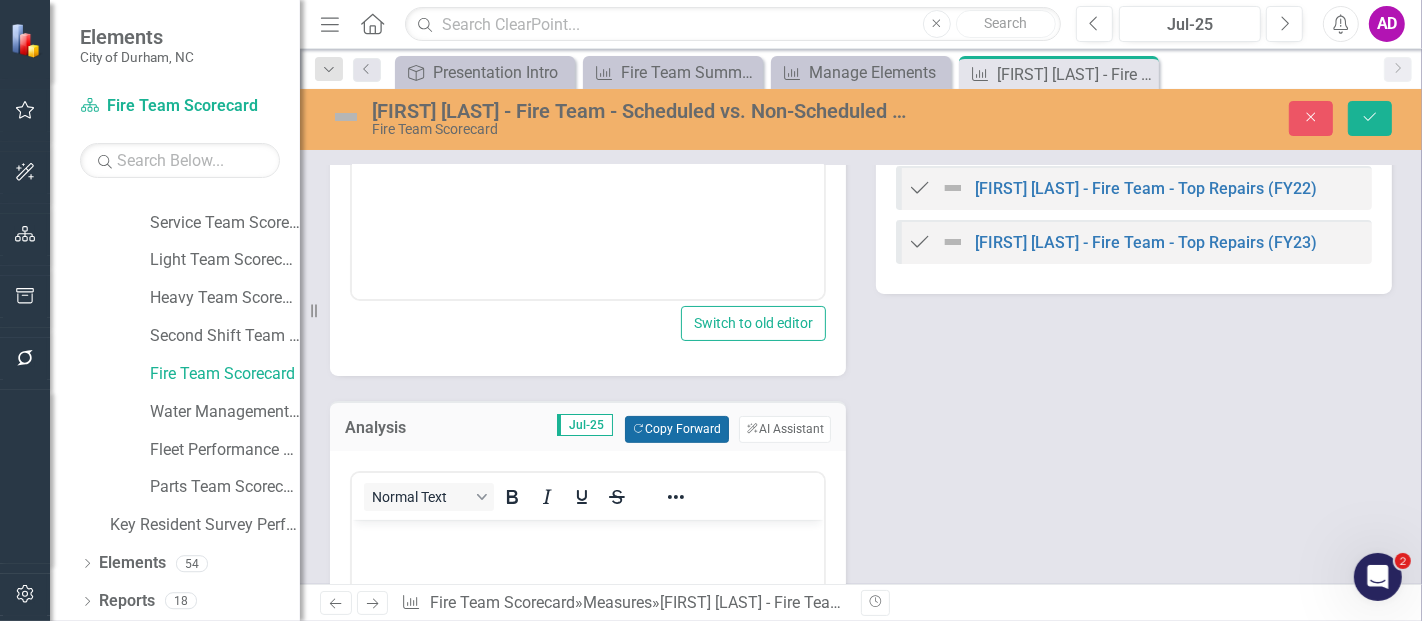 click on "Copy Forward  Copy Forward" at bounding box center [676, 429] 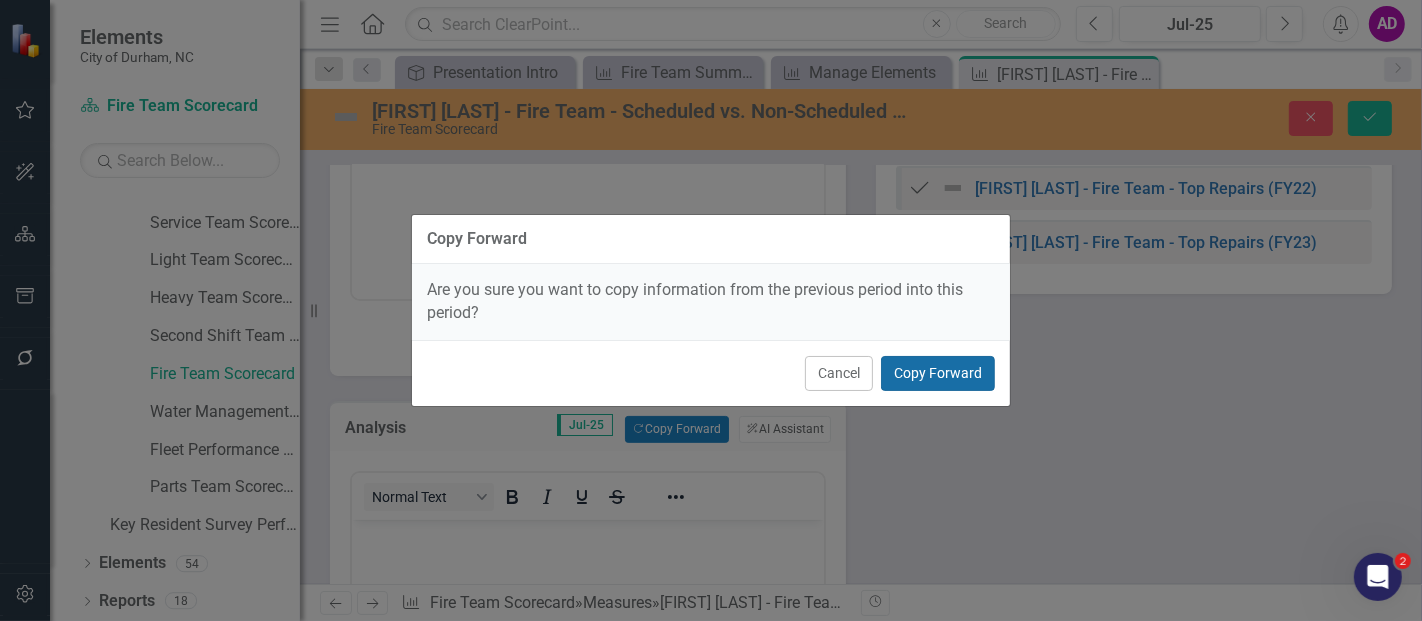click on "Copy Forward" at bounding box center (938, 373) 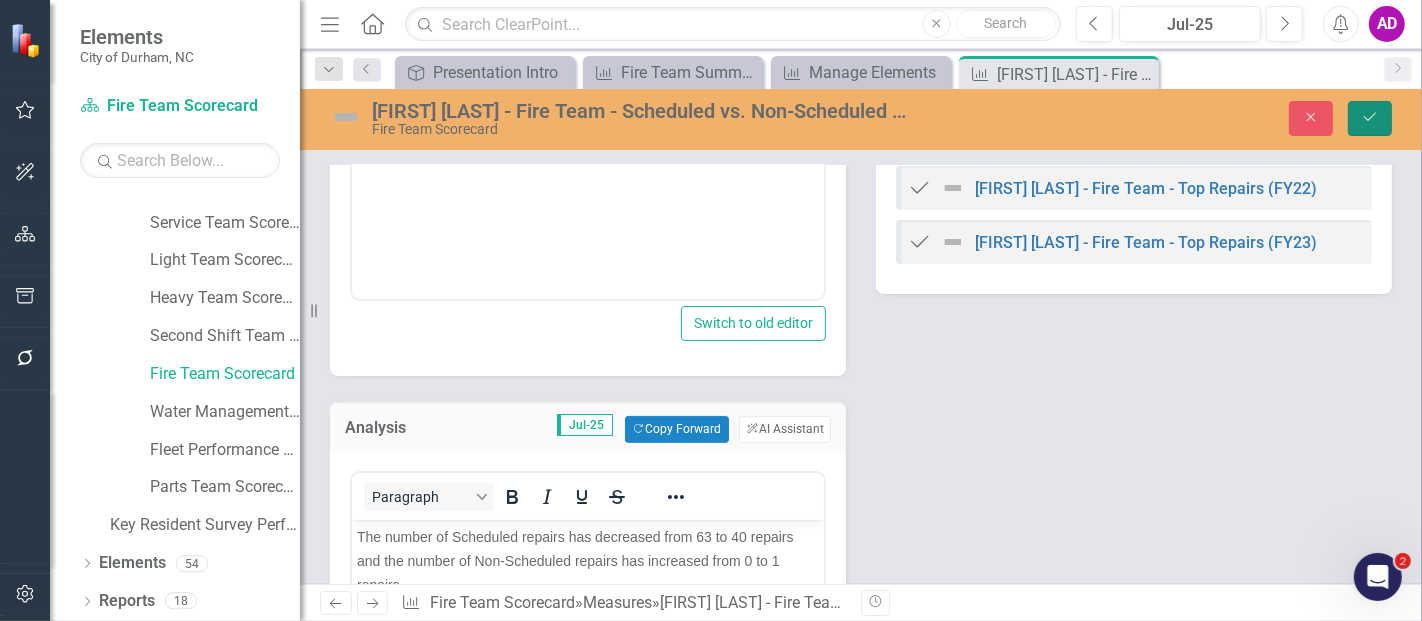 click on "Save" at bounding box center (1370, 118) 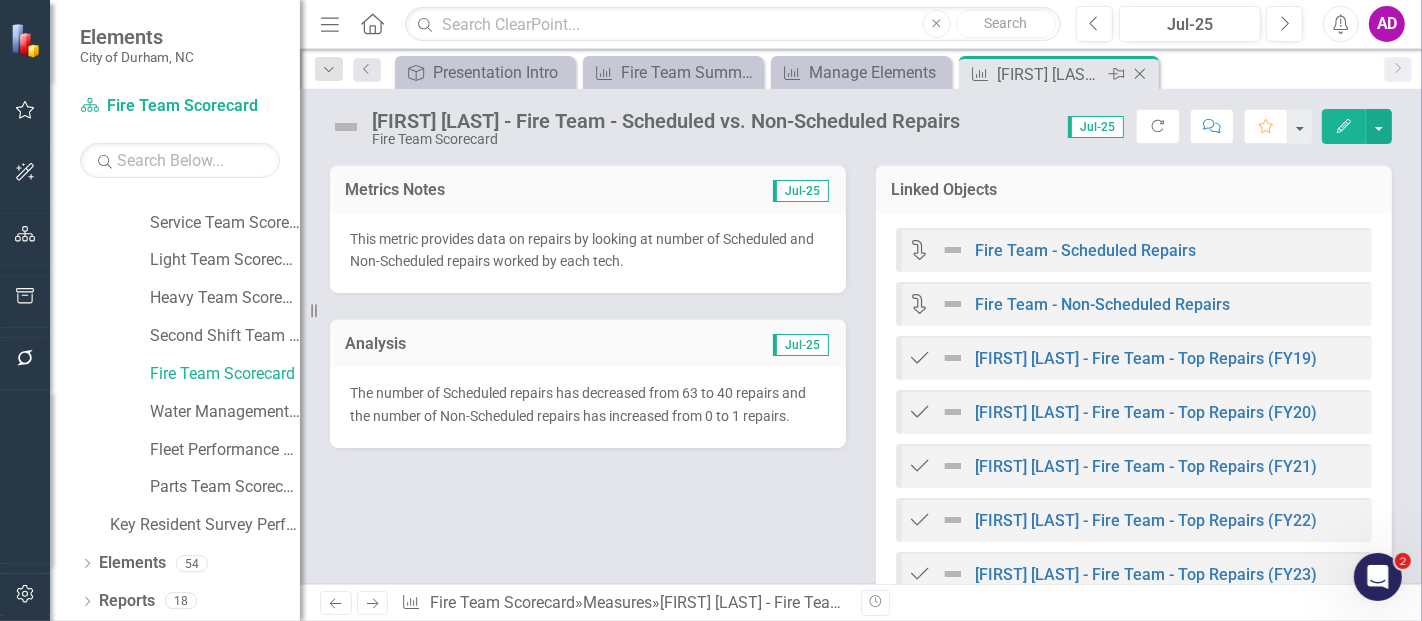 click on "Close" 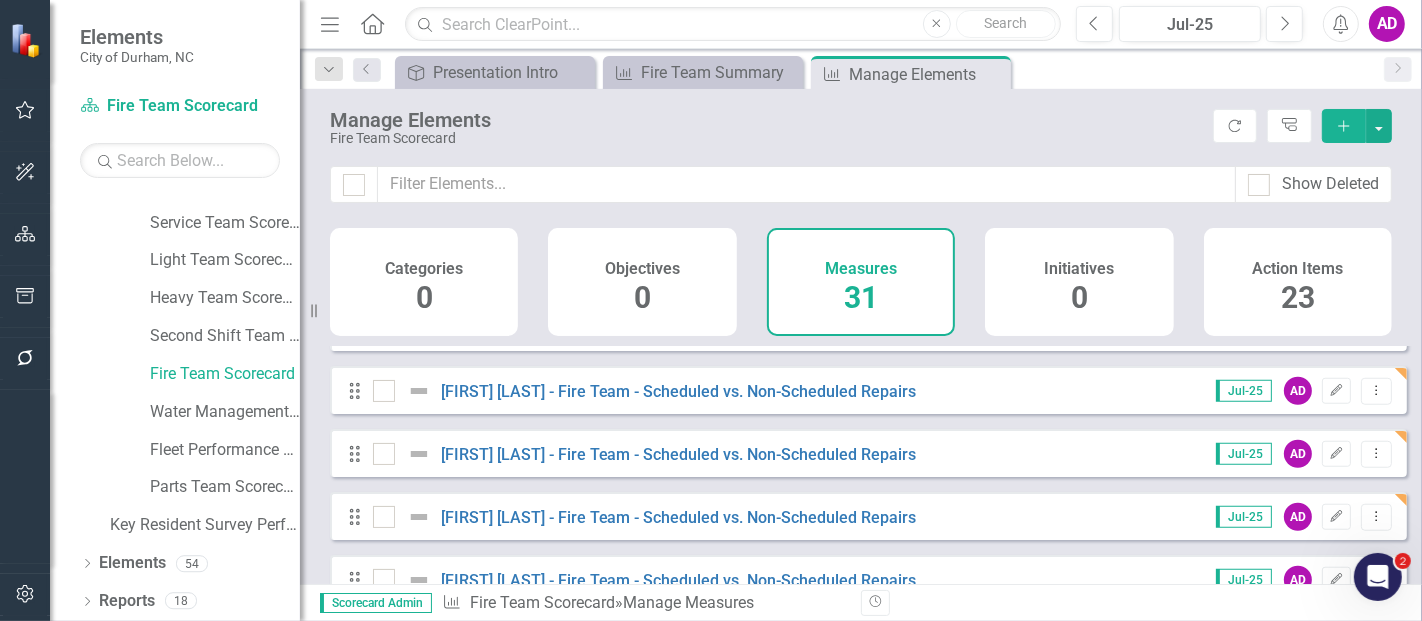 scroll, scrollTop: 1666, scrollLeft: 0, axis: vertical 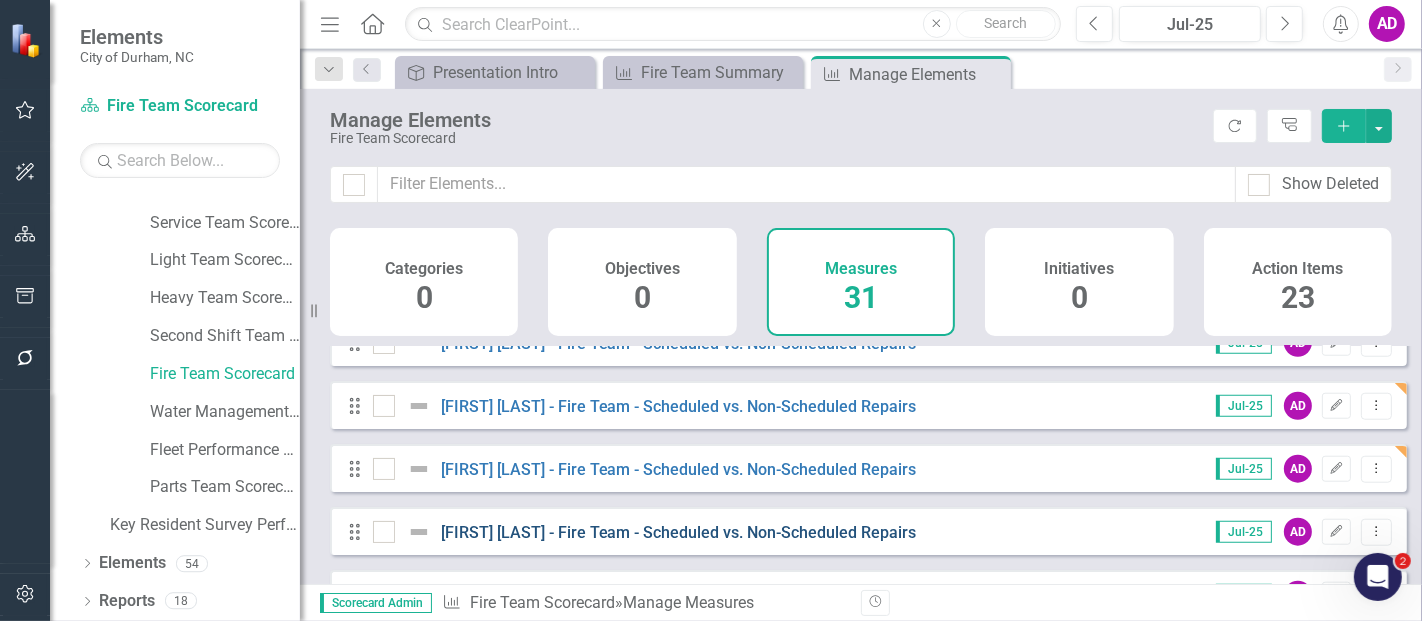 click on "[FIRST] [LAST] - Fire Team - Scheduled vs. Non-Scheduled Repairs" at bounding box center [679, 532] 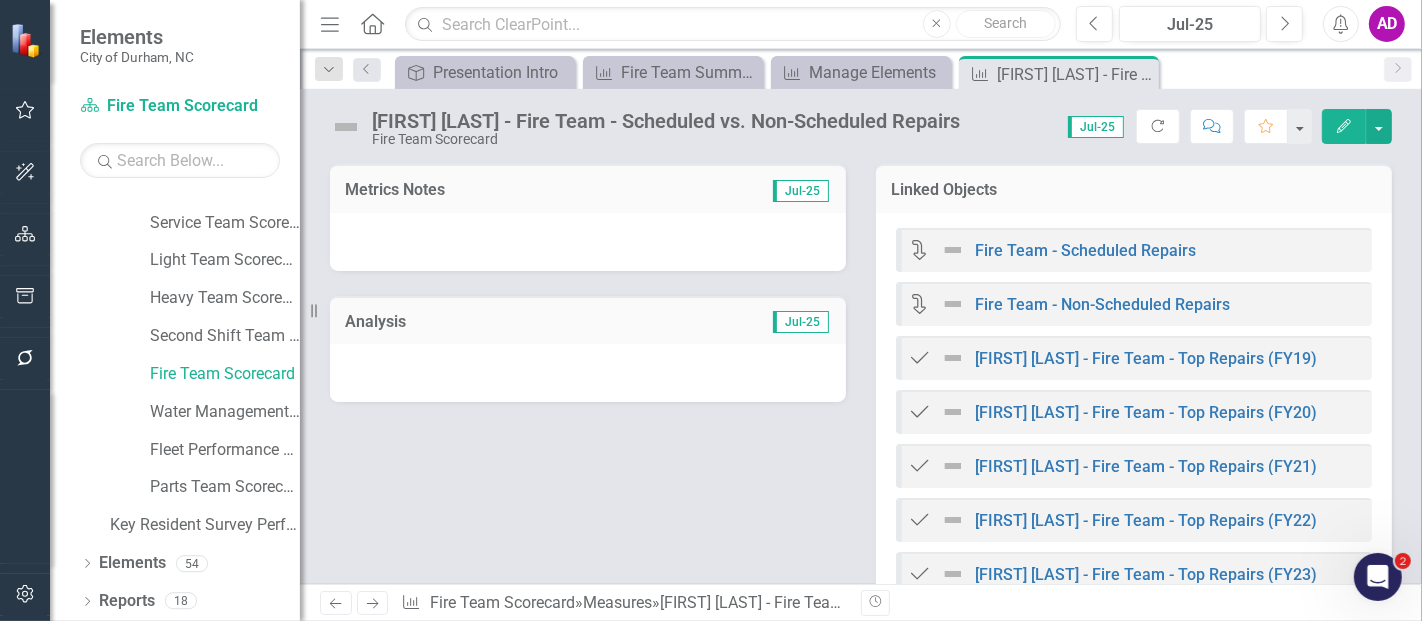 click at bounding box center (588, 242) 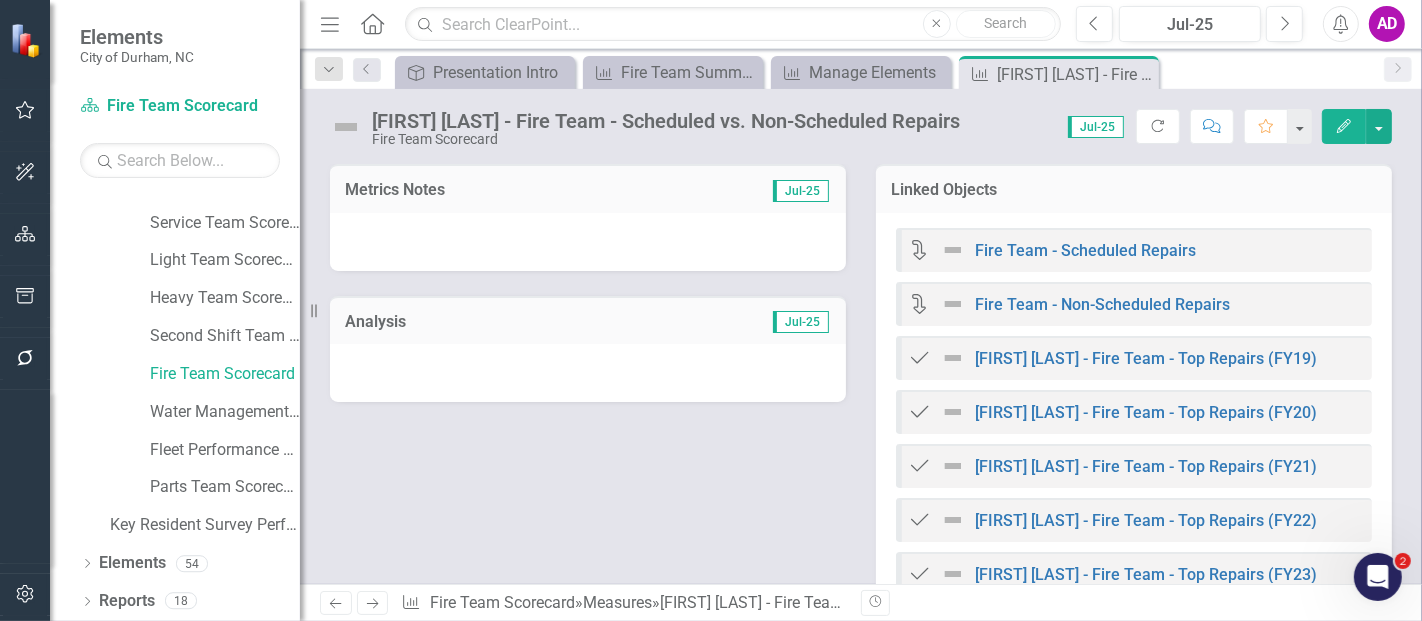 click at bounding box center [588, 242] 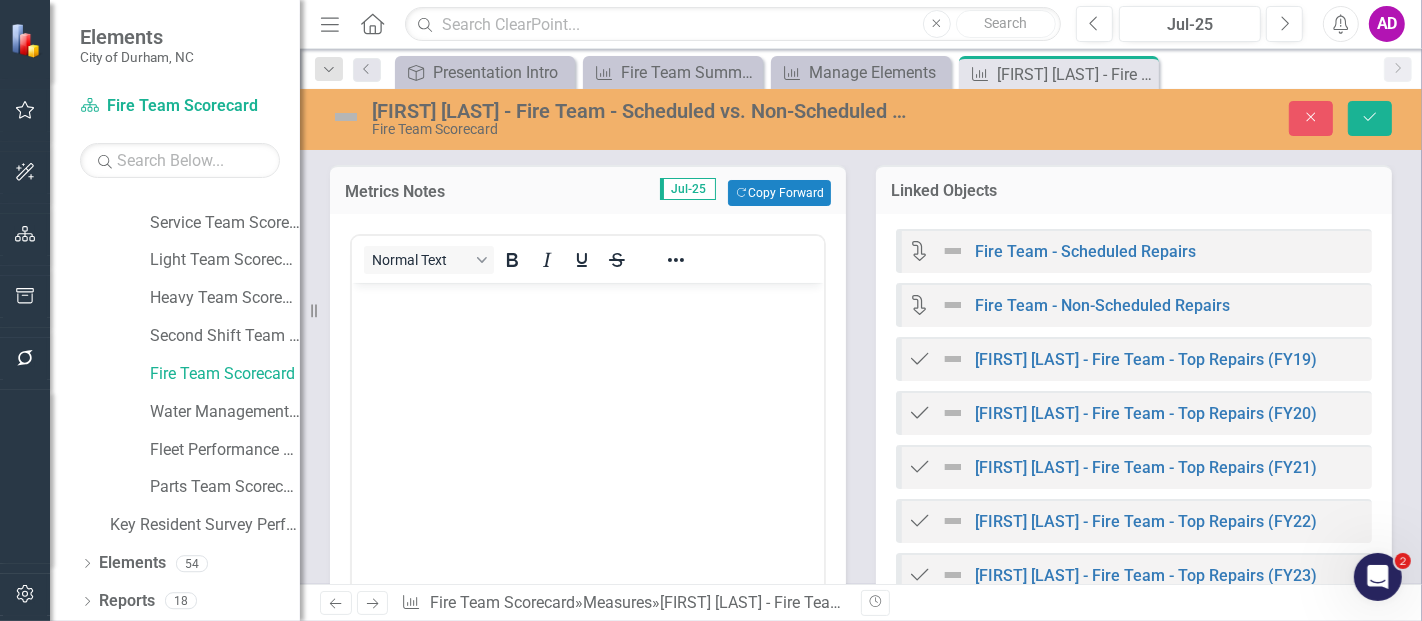 scroll, scrollTop: 0, scrollLeft: 0, axis: both 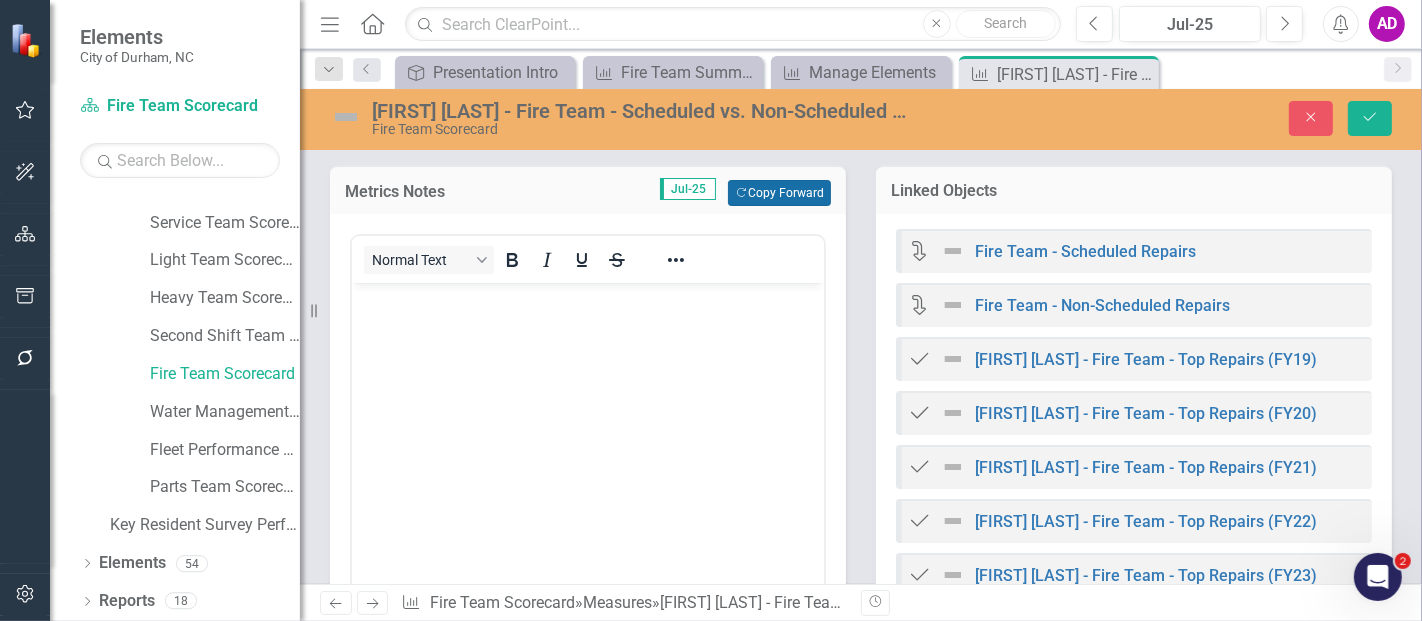 click on "Copy Forward  Copy Forward" at bounding box center (779, 193) 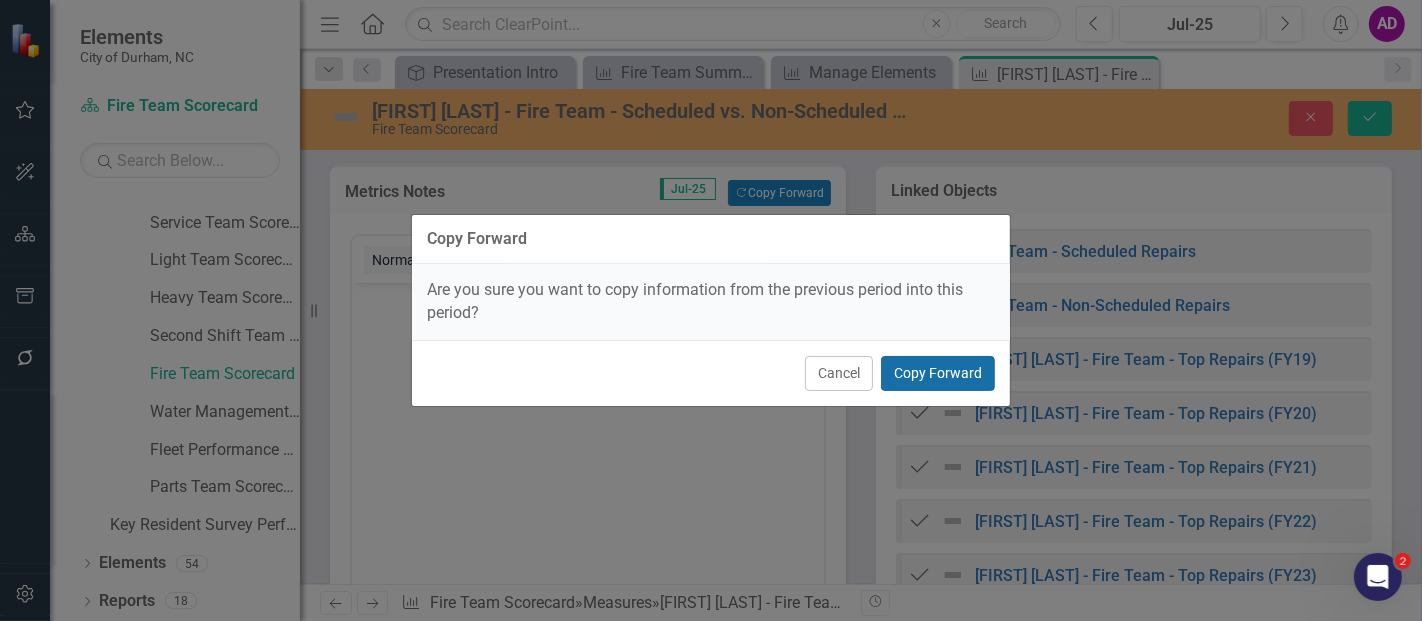 click on "Copy Forward" at bounding box center (938, 373) 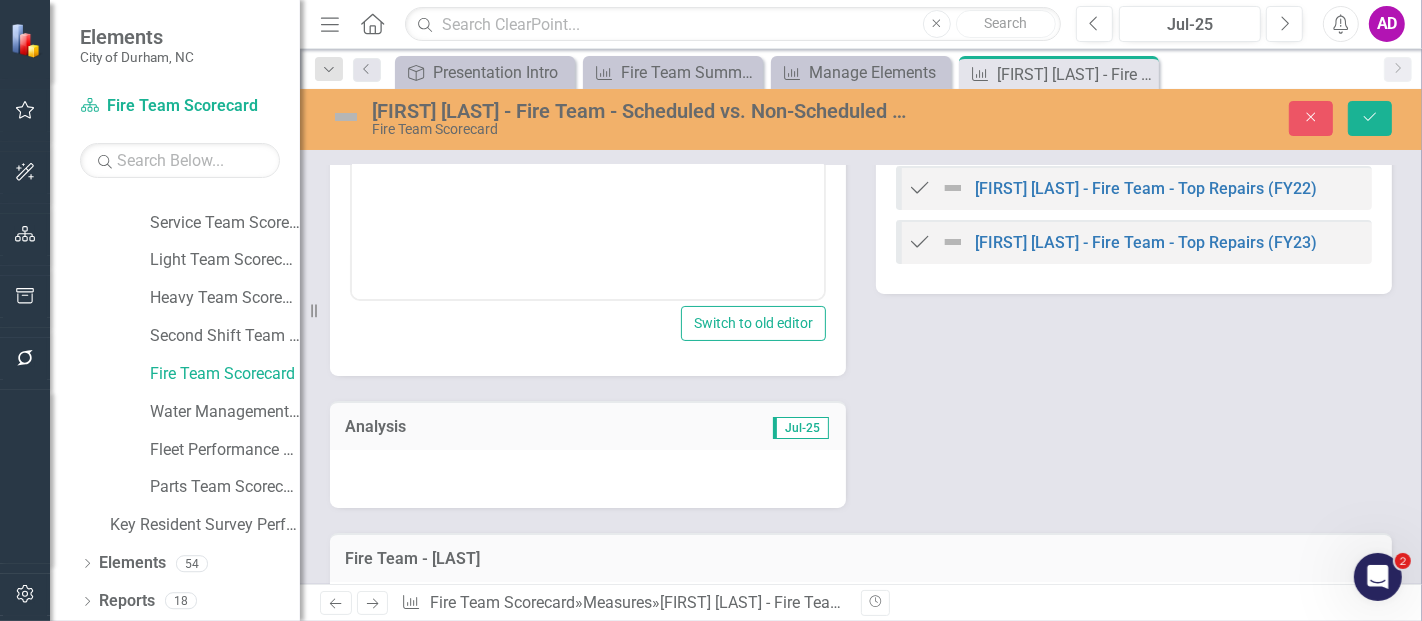 scroll, scrollTop: 444, scrollLeft: 0, axis: vertical 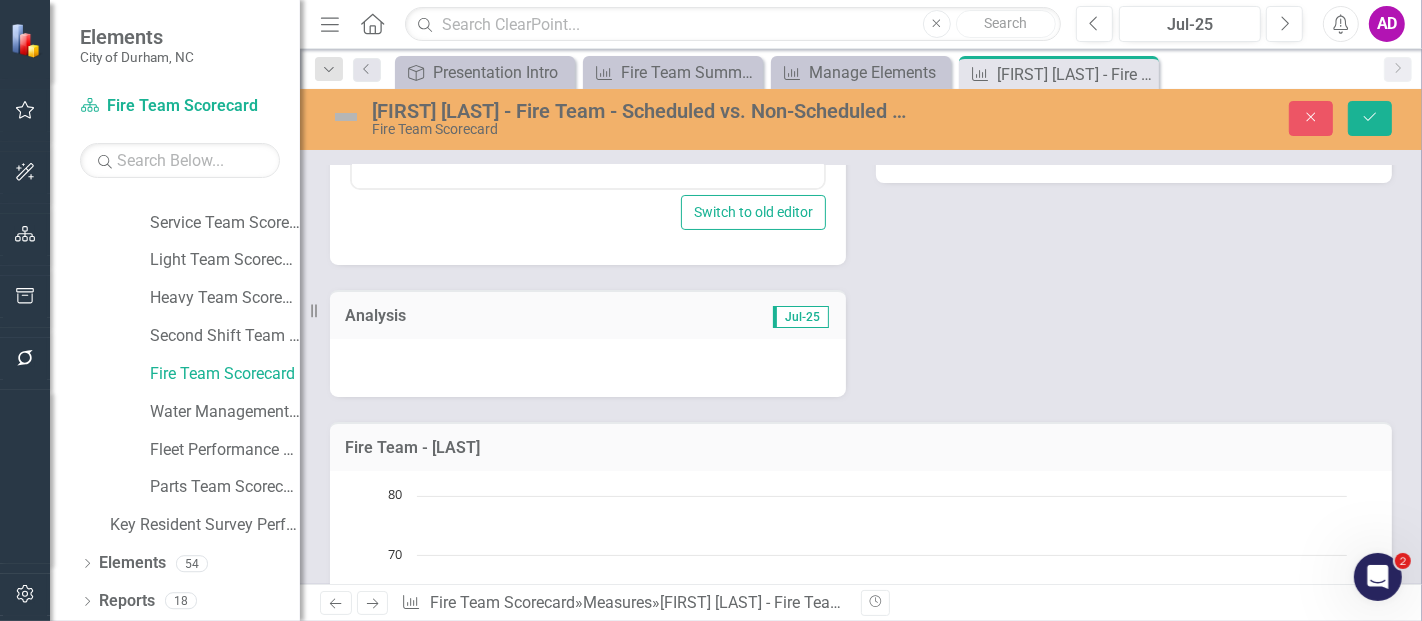 click at bounding box center (588, 368) 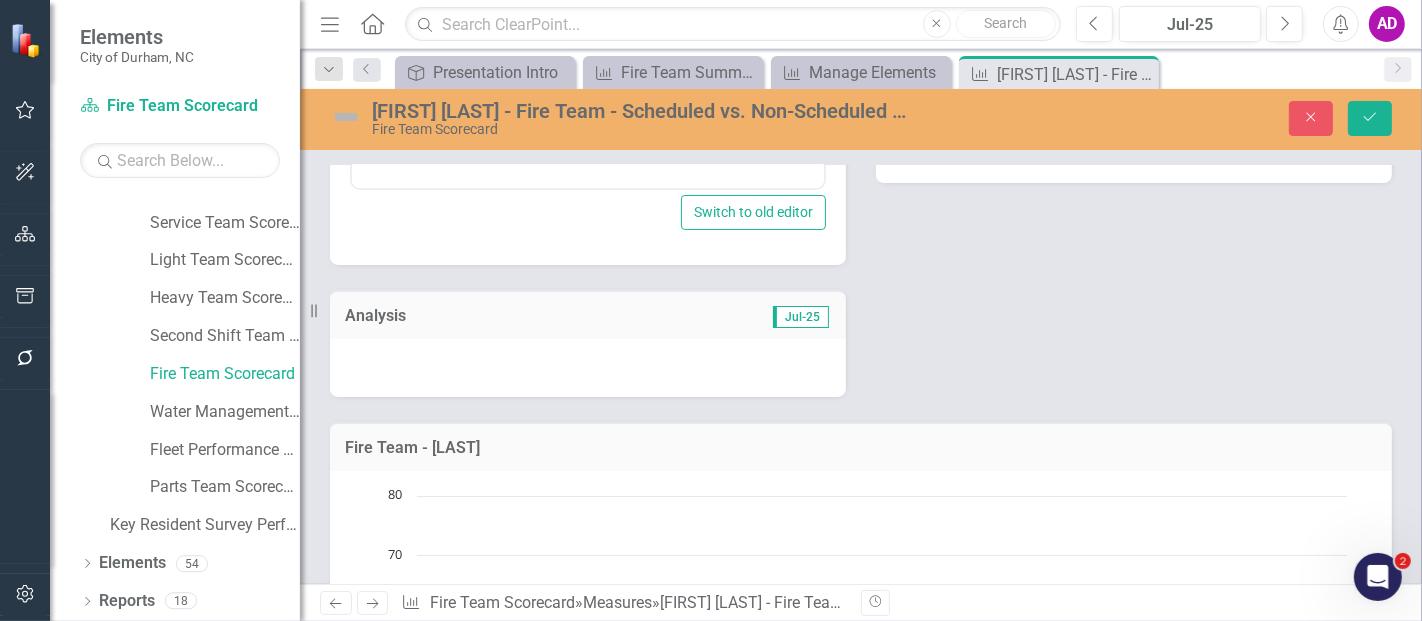 click at bounding box center (588, 368) 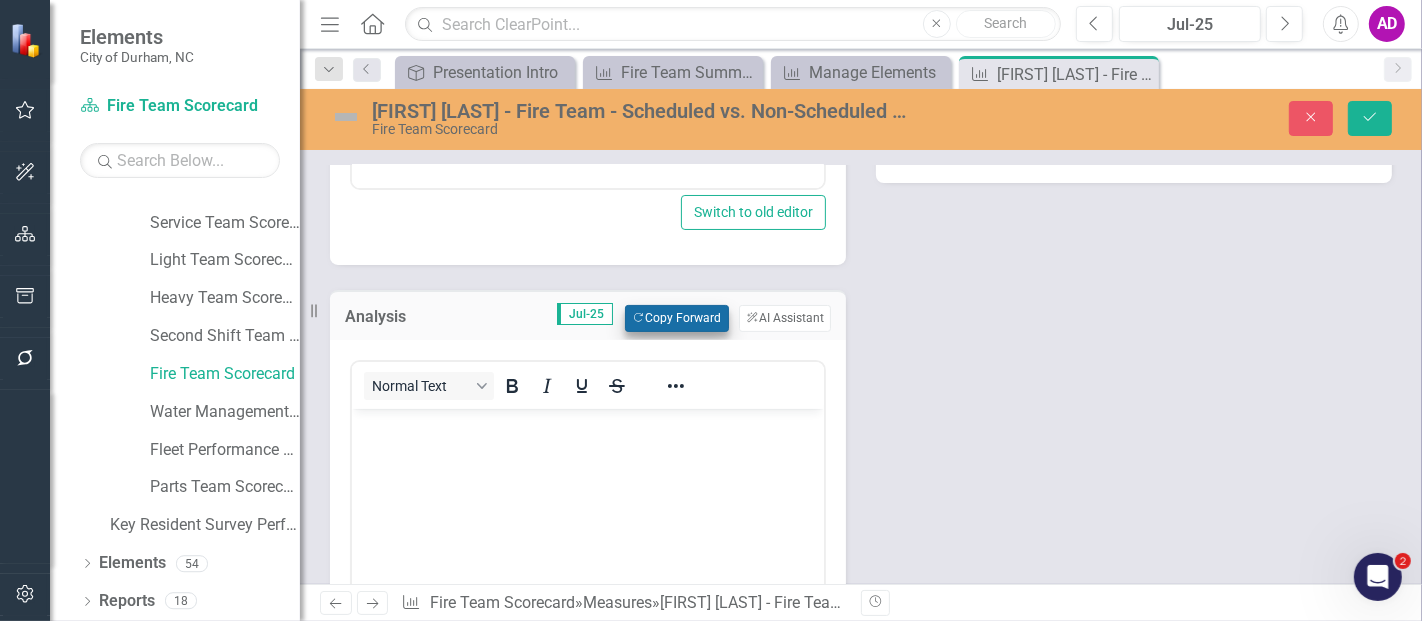 scroll, scrollTop: 0, scrollLeft: 0, axis: both 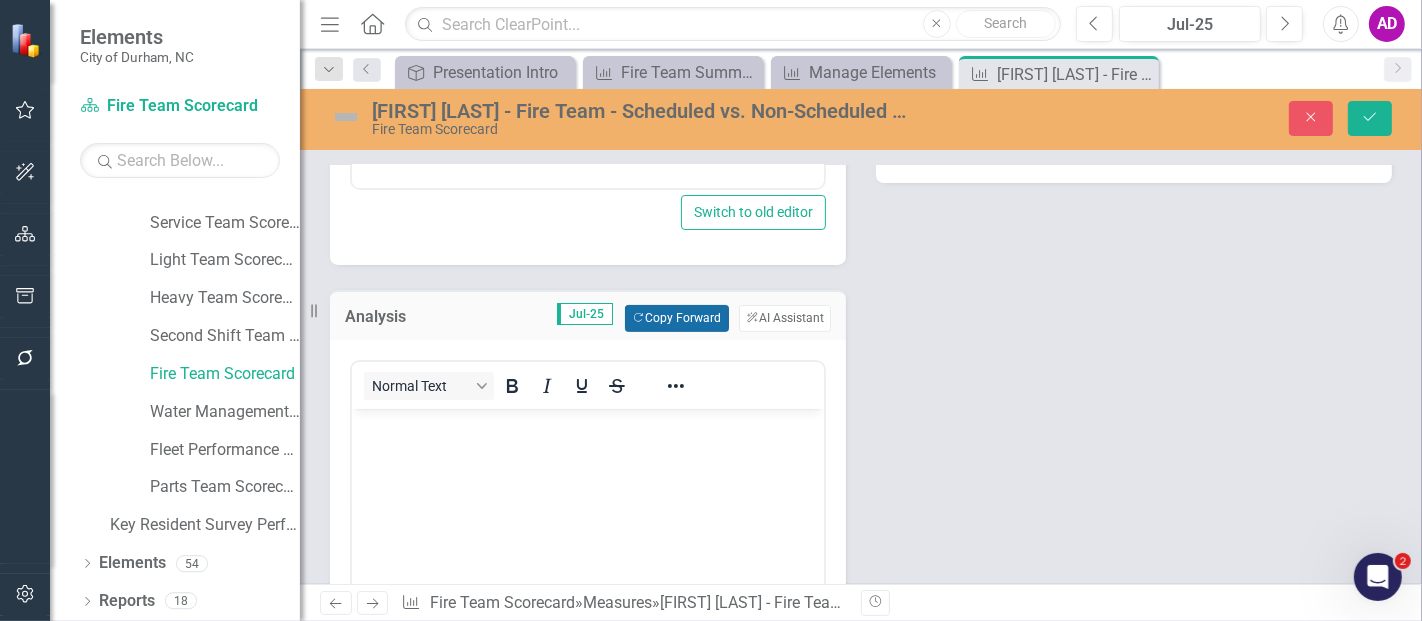 click on "Copy Forward  Copy Forward" at bounding box center (676, 318) 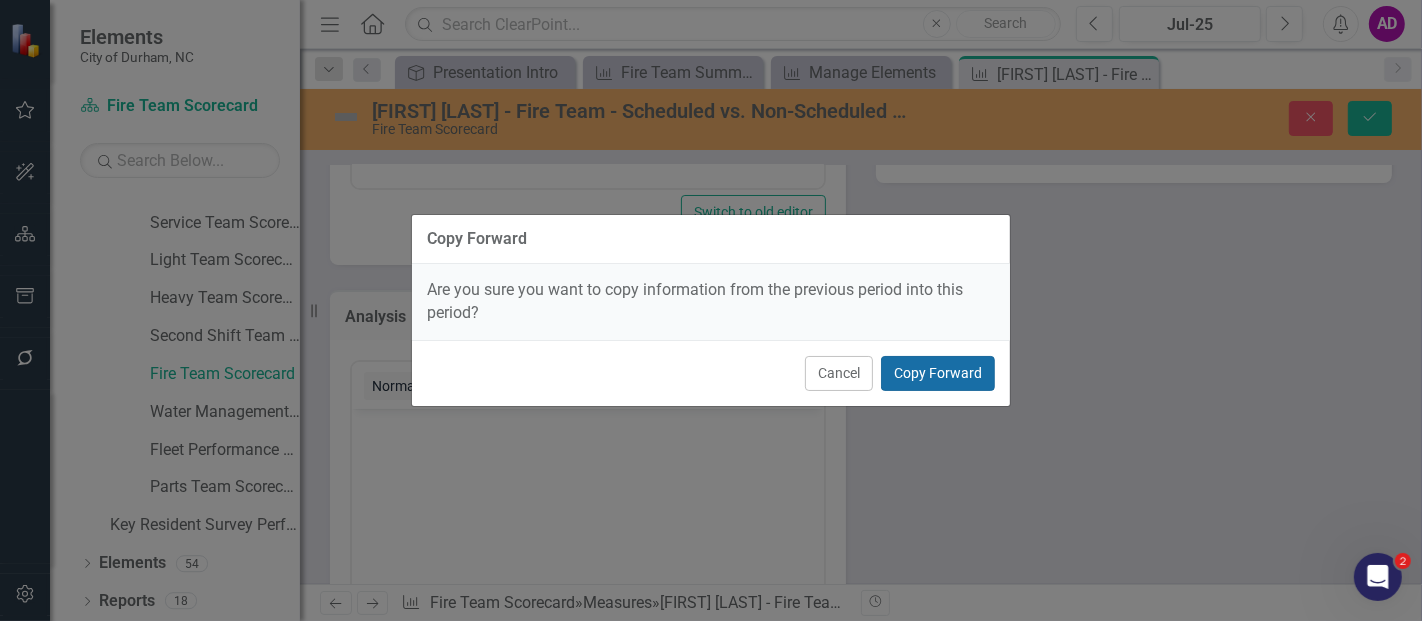click on "Copy Forward" at bounding box center (938, 373) 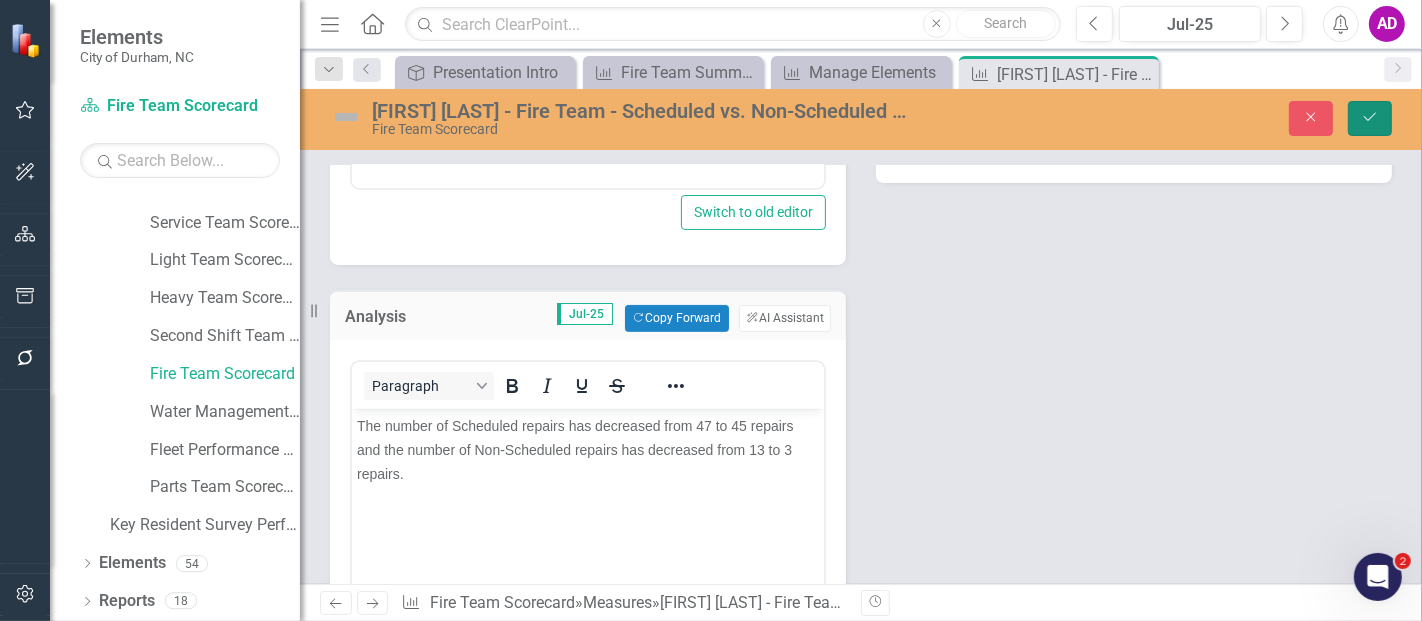 click on "Save" at bounding box center [1370, 118] 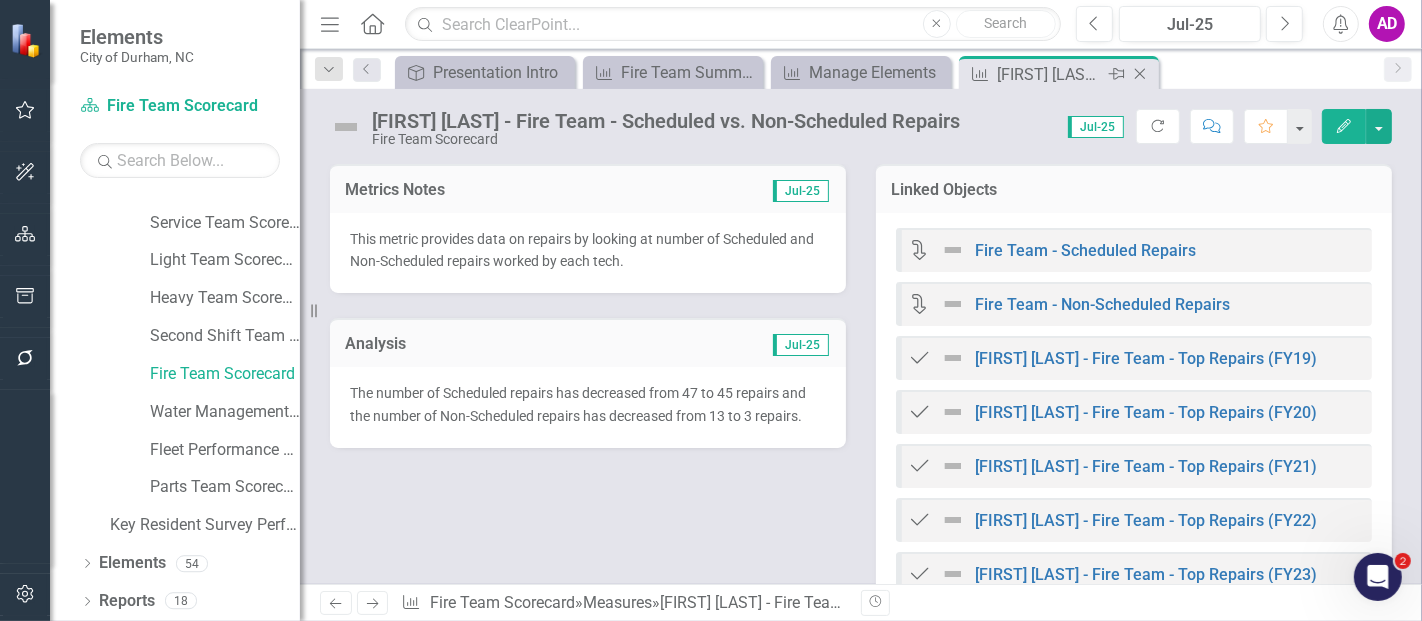 click on "Close" 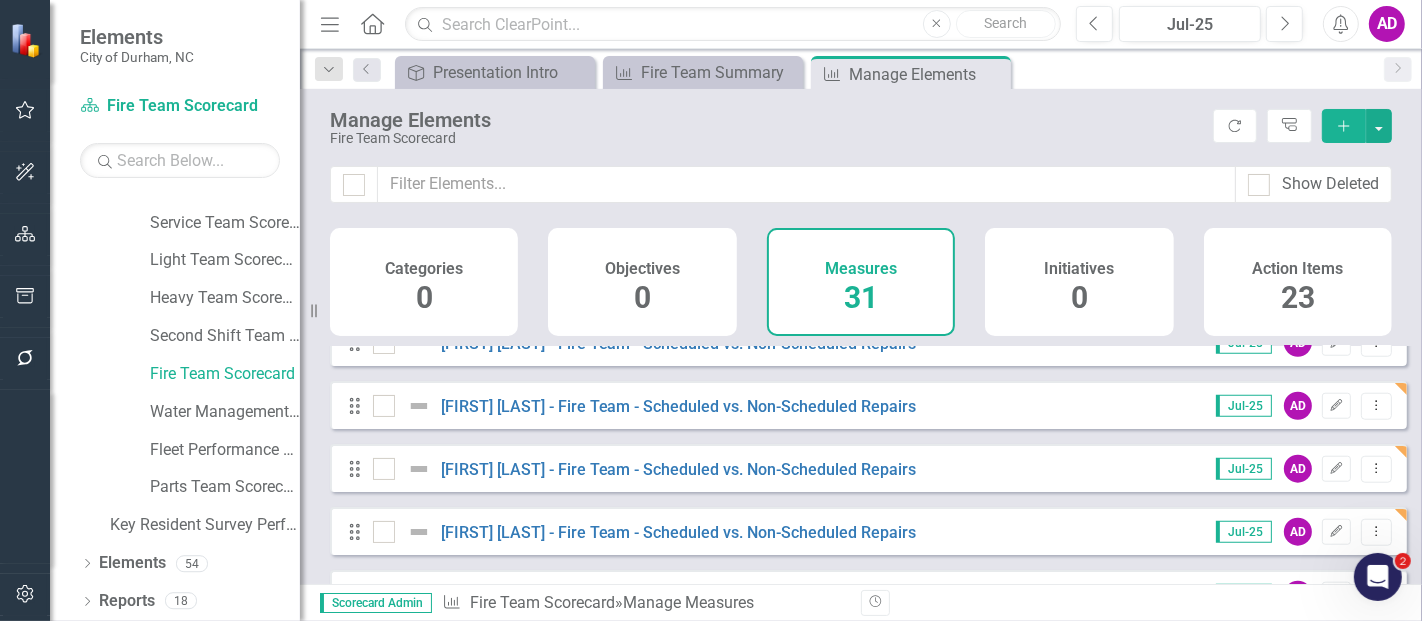 scroll, scrollTop: 1728, scrollLeft: 0, axis: vertical 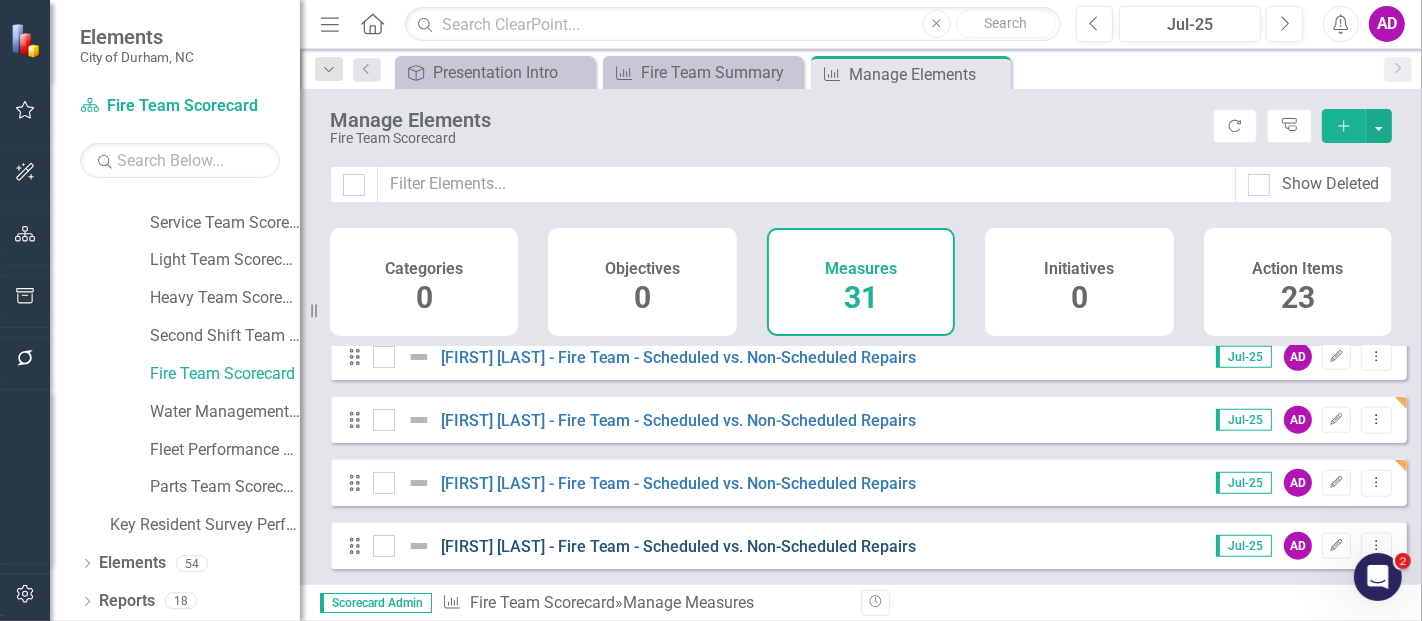 click on "[FIRST] [LAST] - Fire Team - Scheduled vs. Non-Scheduled Repairs" at bounding box center (679, 546) 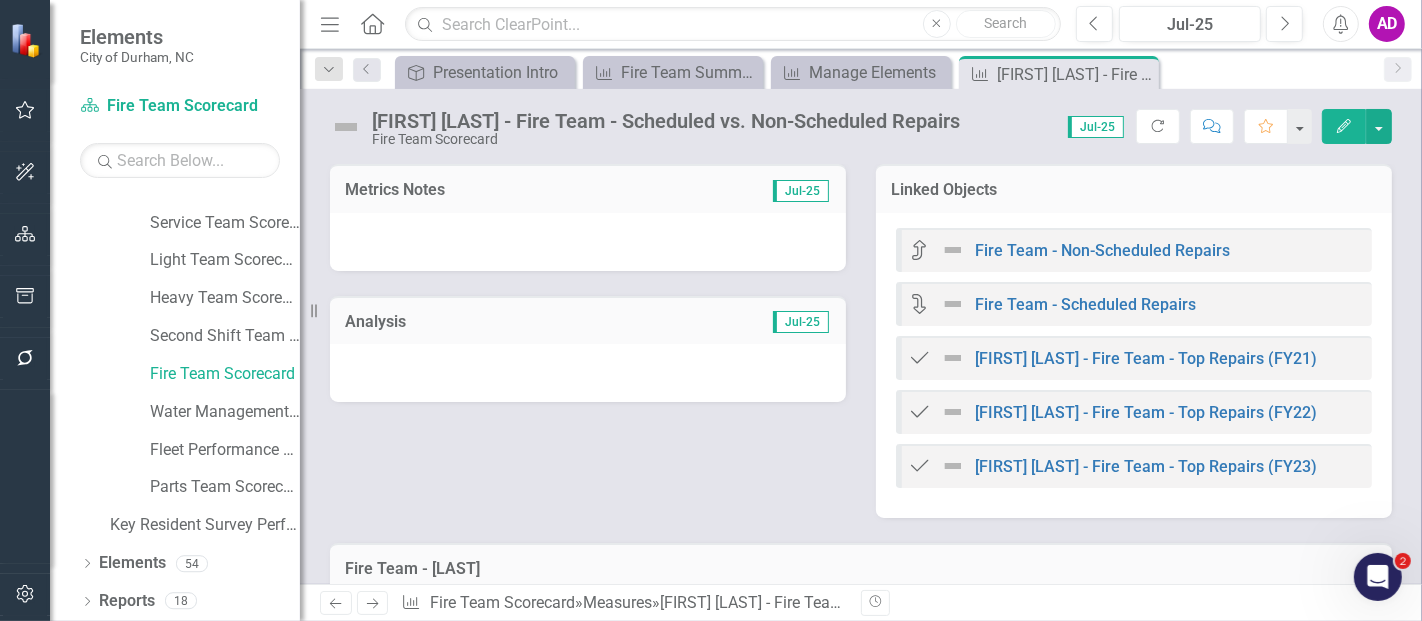 click at bounding box center (588, 242) 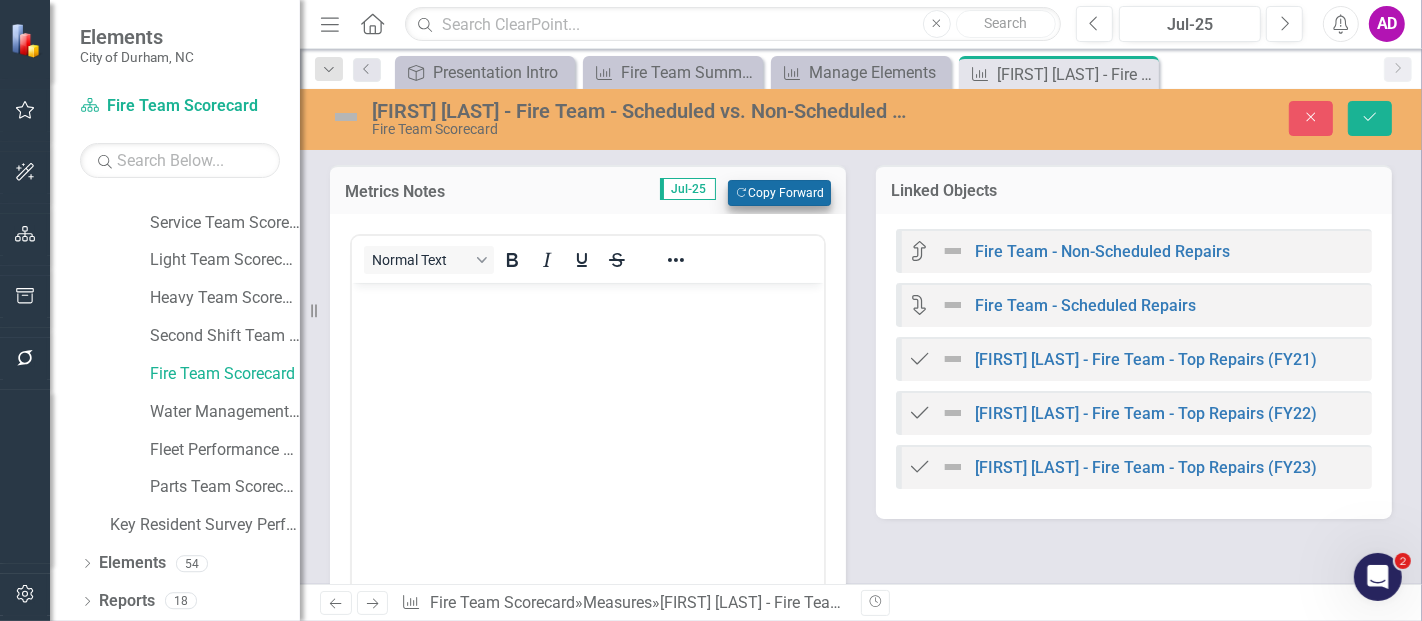 scroll, scrollTop: 0, scrollLeft: 0, axis: both 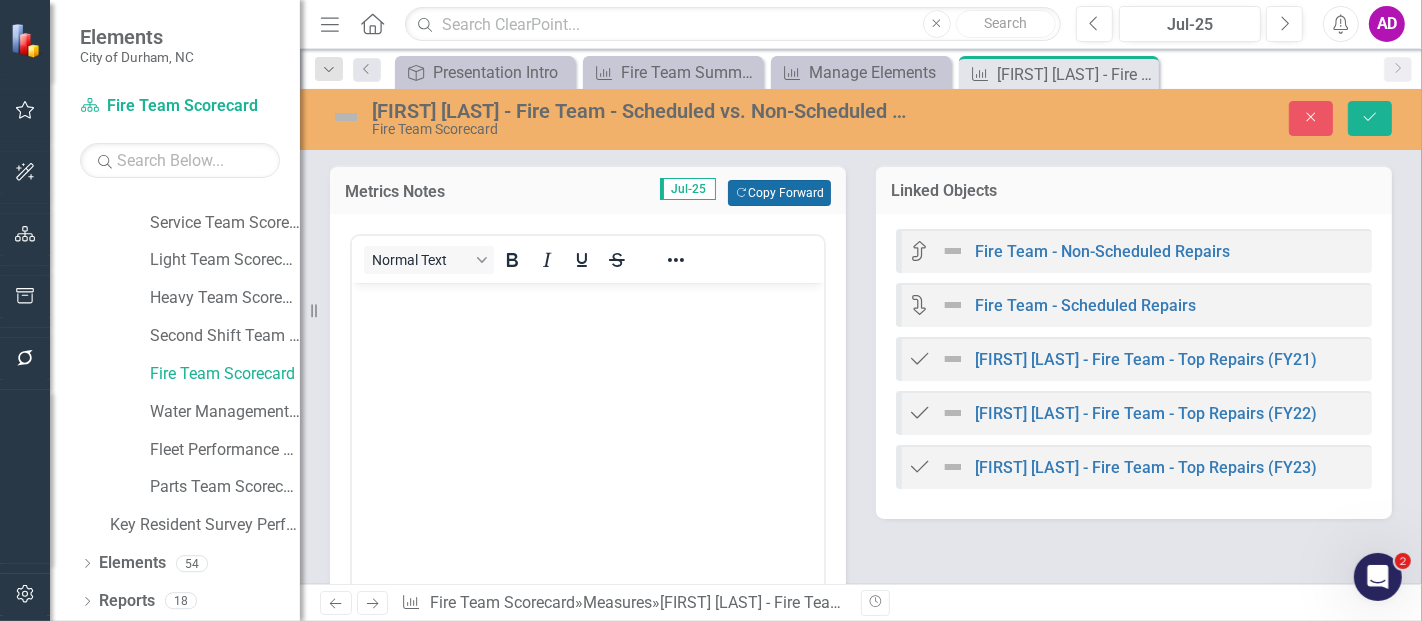 click on "Copy Forward  Copy Forward" at bounding box center (779, 193) 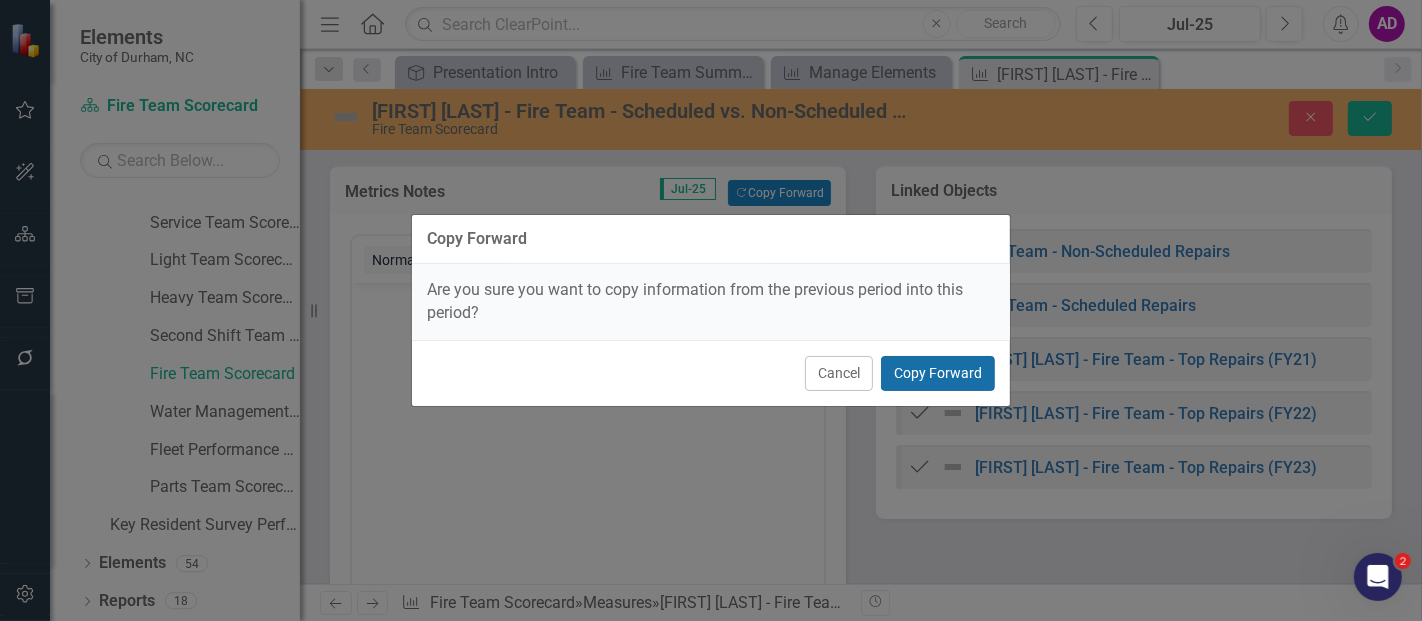 click on "Copy Forward" at bounding box center [938, 373] 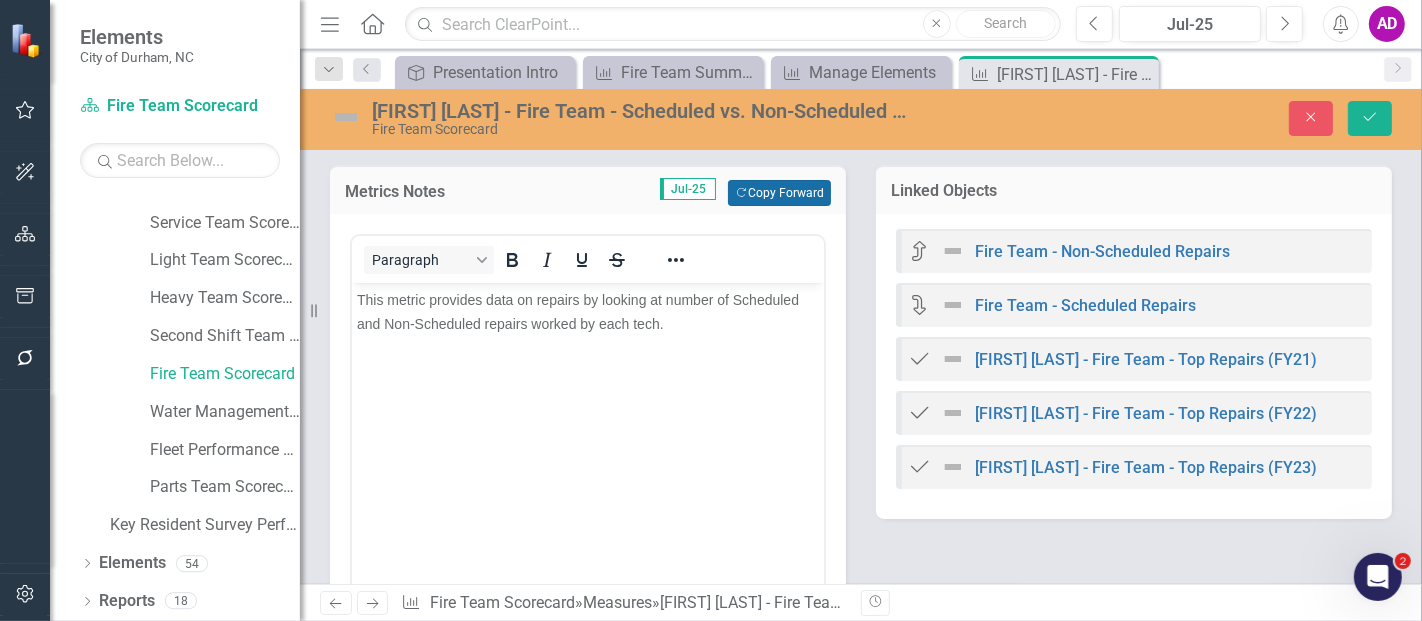 scroll, scrollTop: 333, scrollLeft: 0, axis: vertical 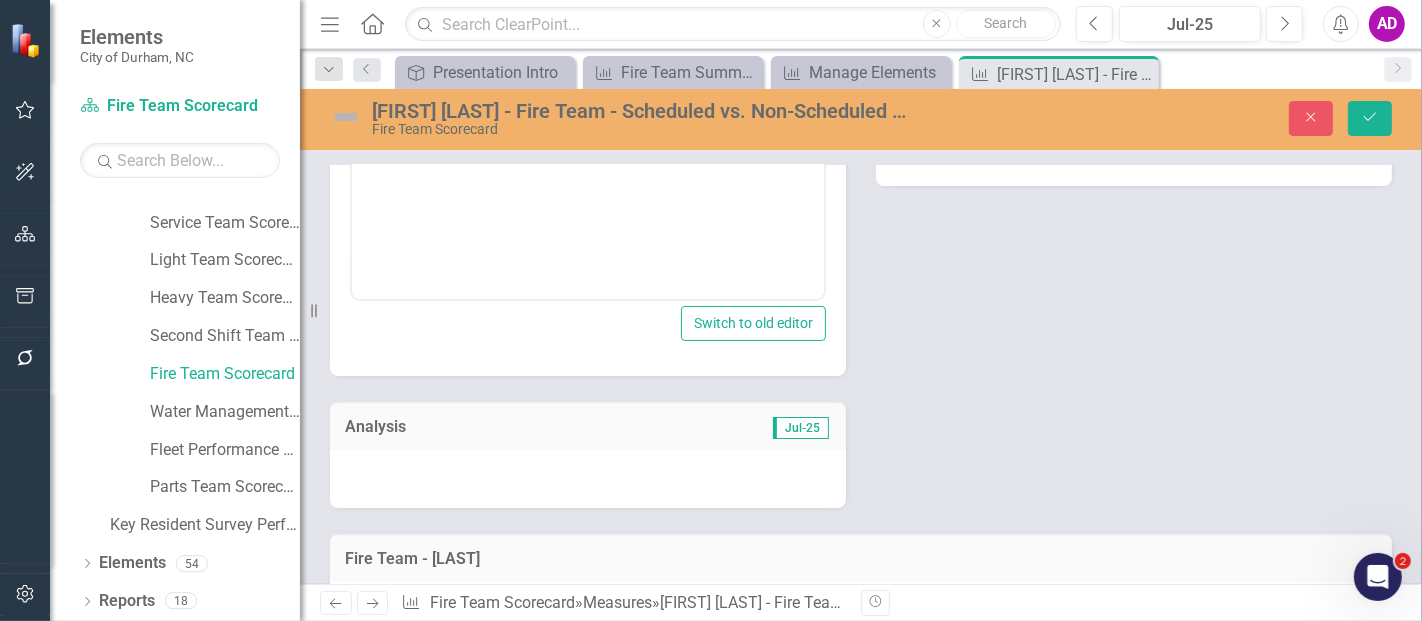 click at bounding box center [588, 479] 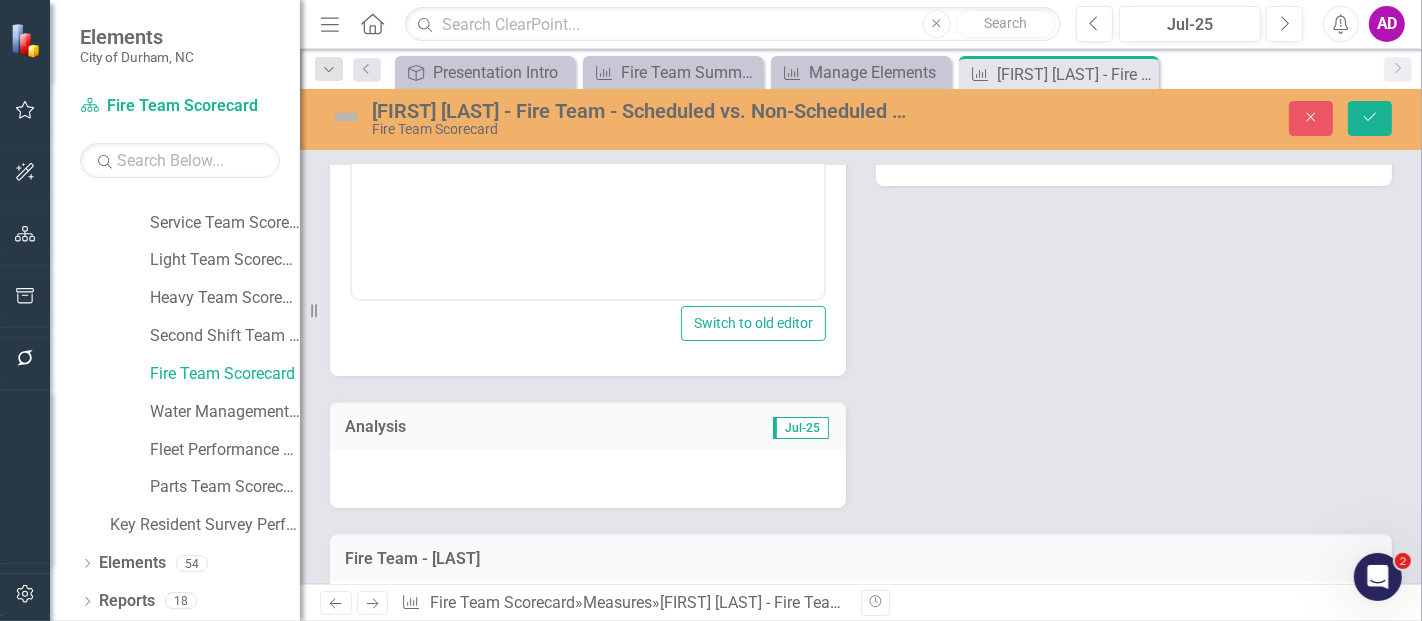 click at bounding box center (588, 479) 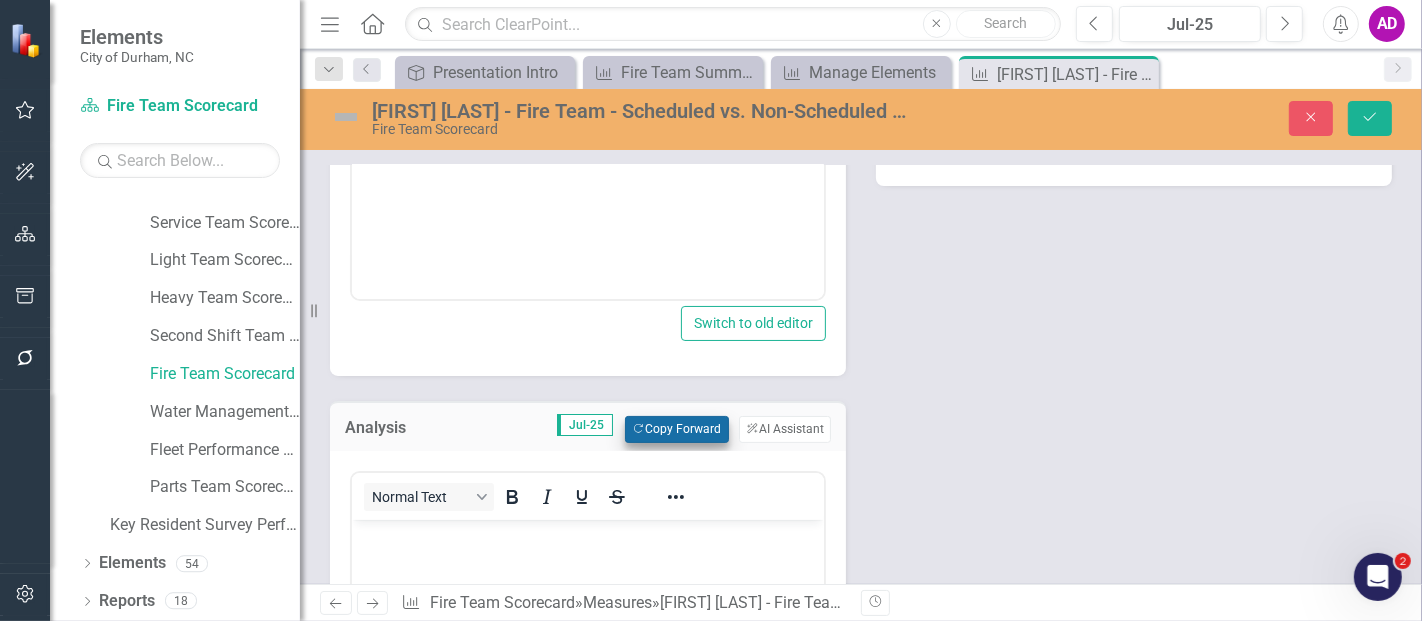 scroll, scrollTop: 0, scrollLeft: 0, axis: both 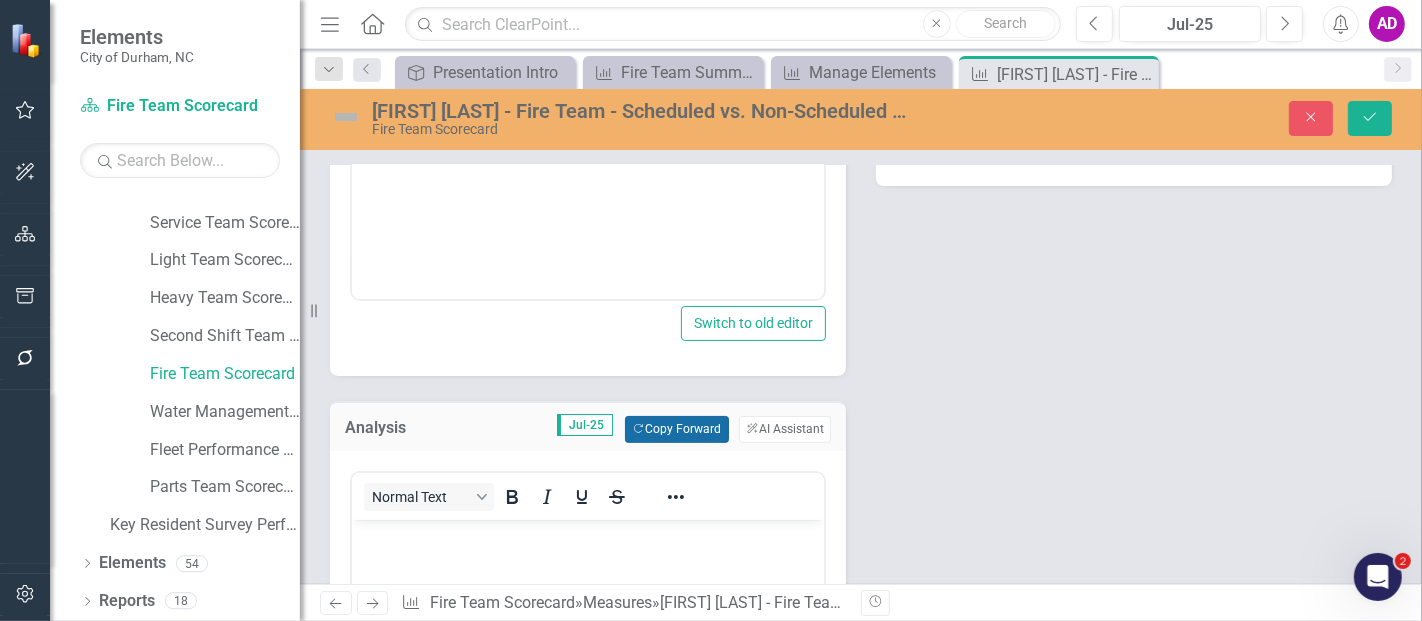 click on "Copy Forward  Copy Forward" at bounding box center (676, 429) 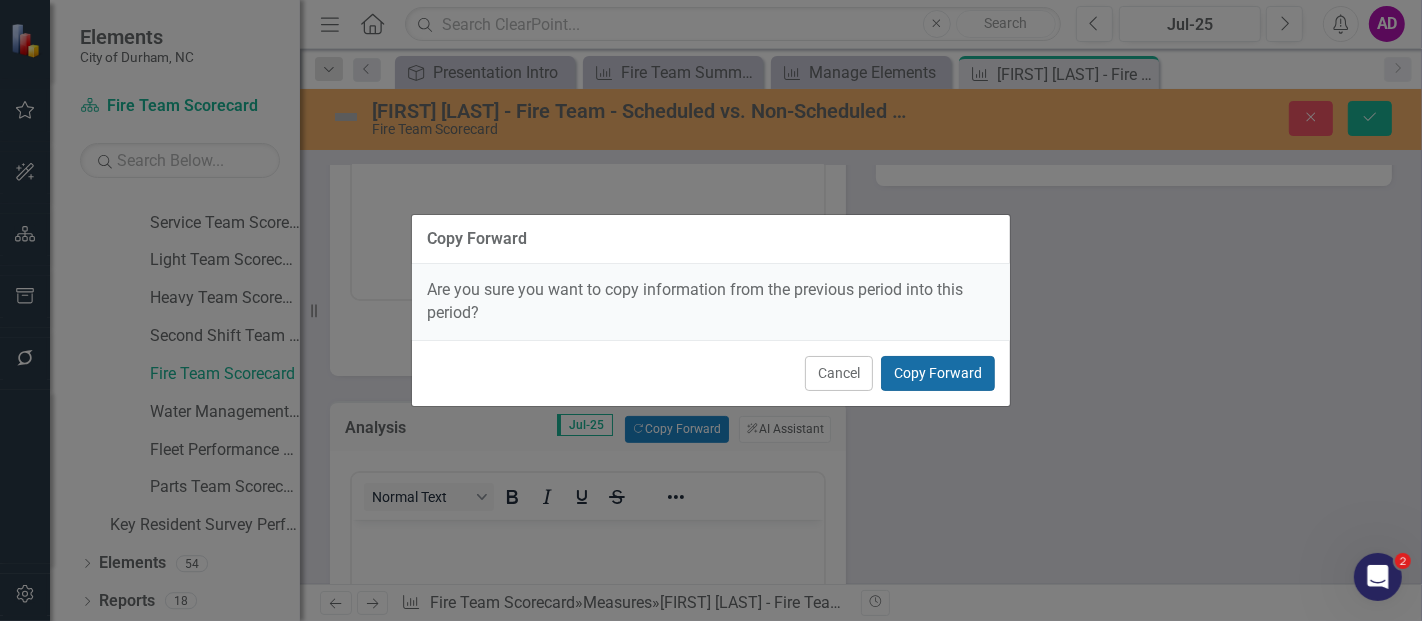 click on "Copy Forward" at bounding box center [938, 373] 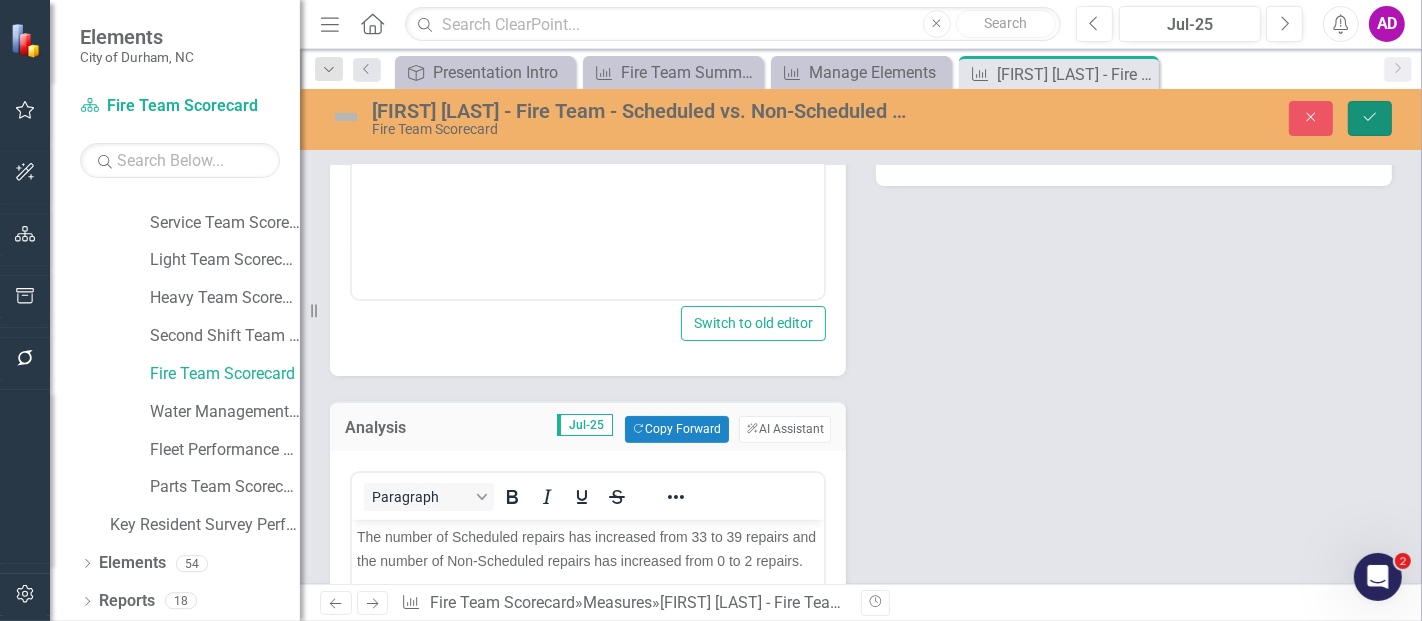 click on "Save" 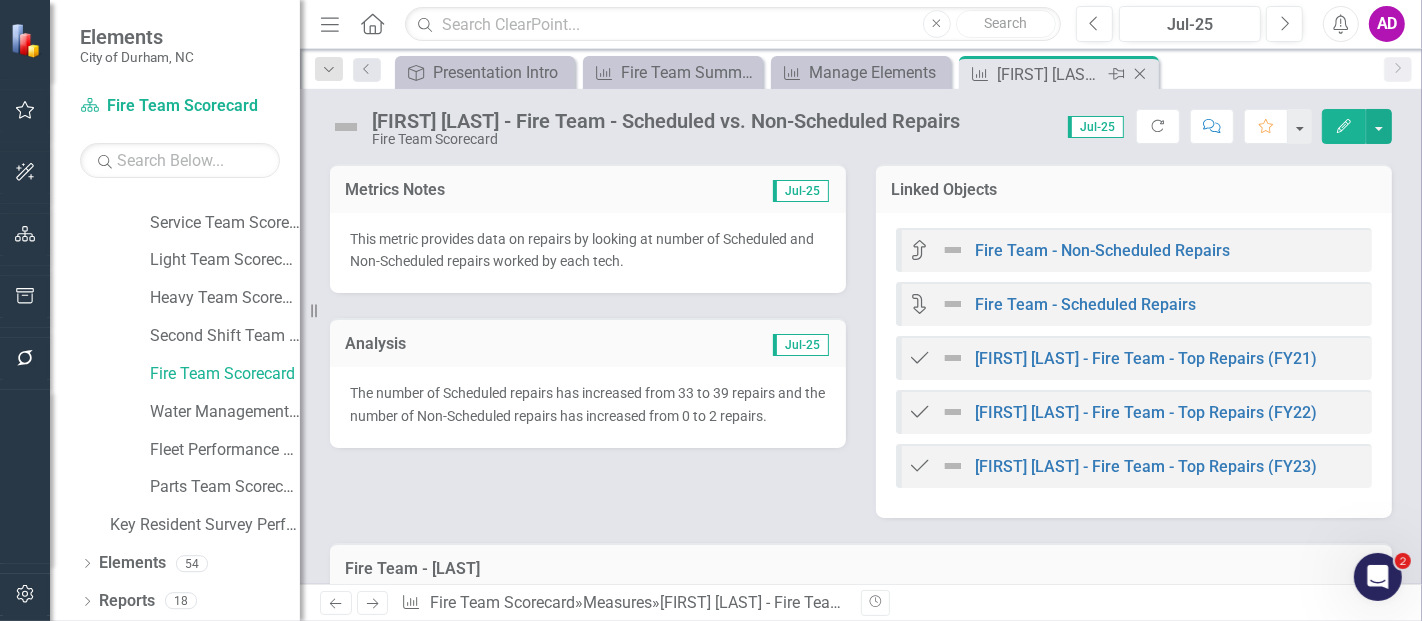 click on "Close" 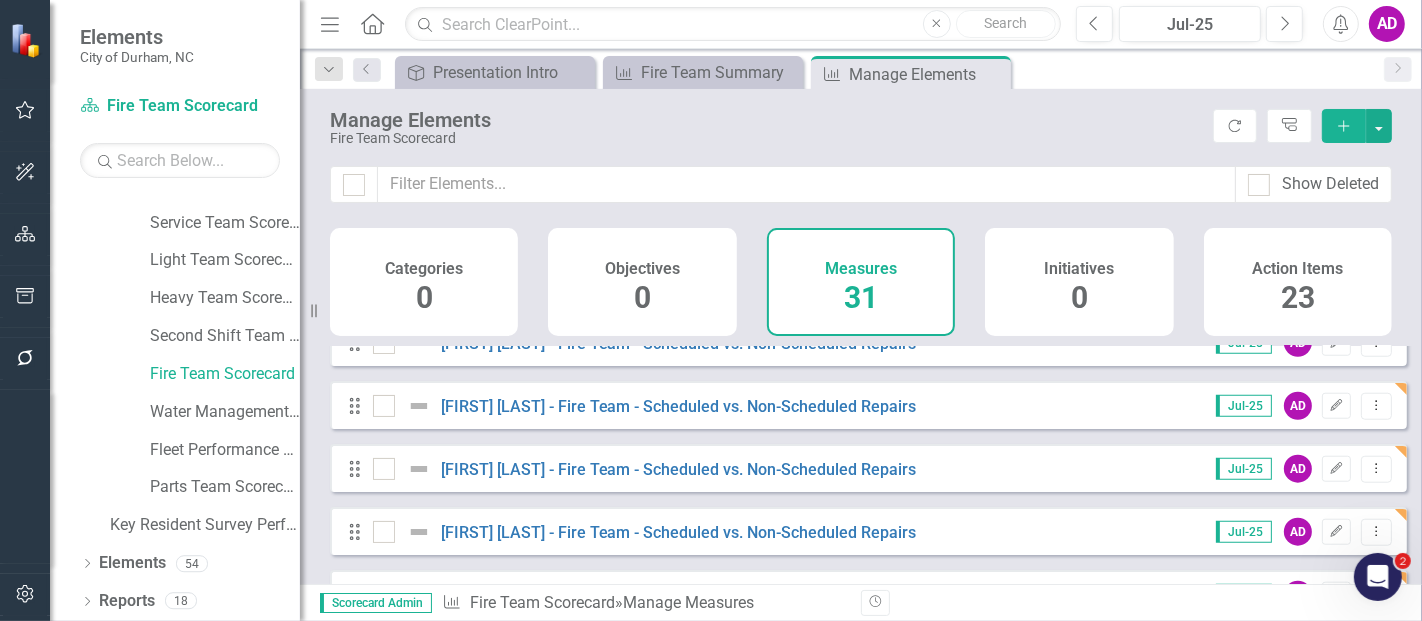 scroll, scrollTop: 1728, scrollLeft: 0, axis: vertical 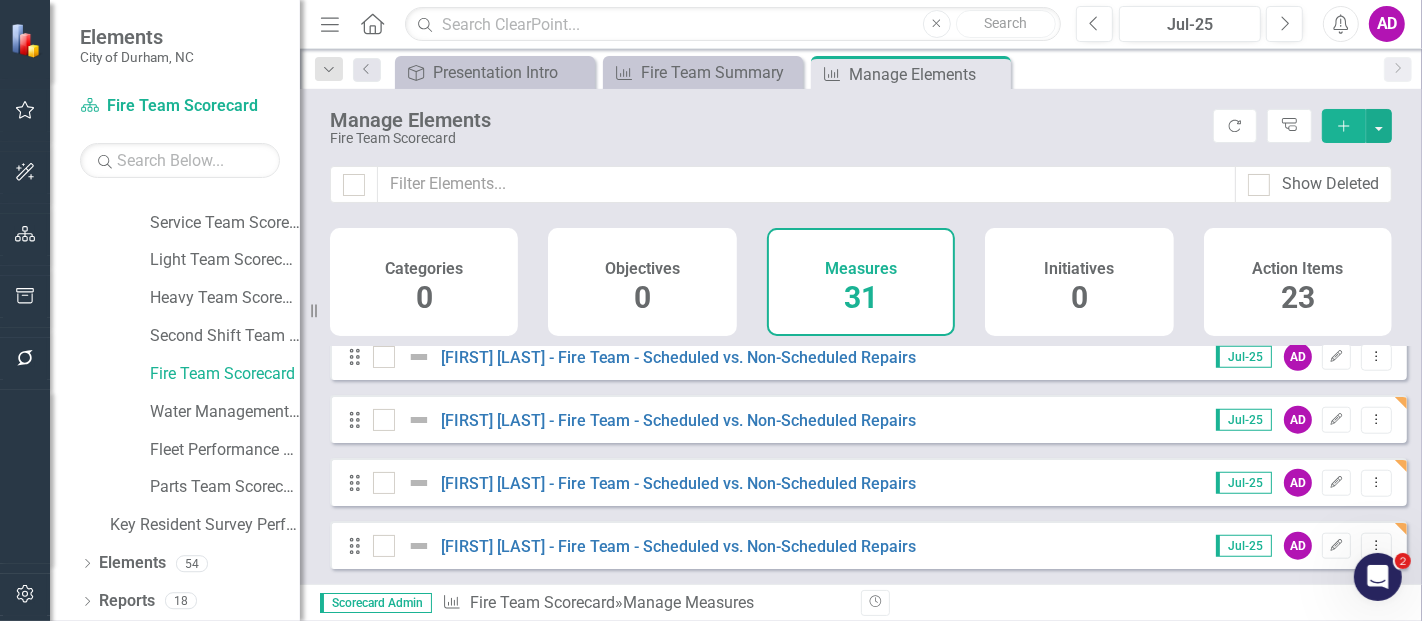 drag, startPoint x: 988, startPoint y: 70, endPoint x: 920, endPoint y: 79, distance: 68.593 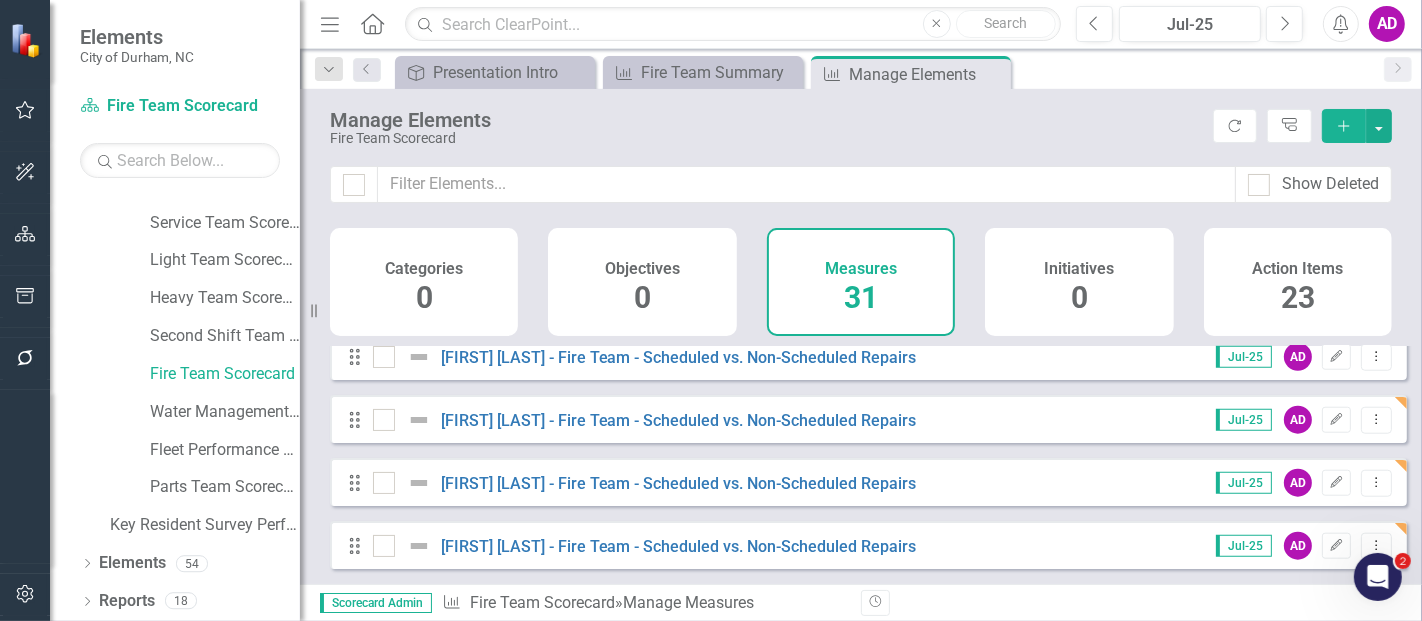 click 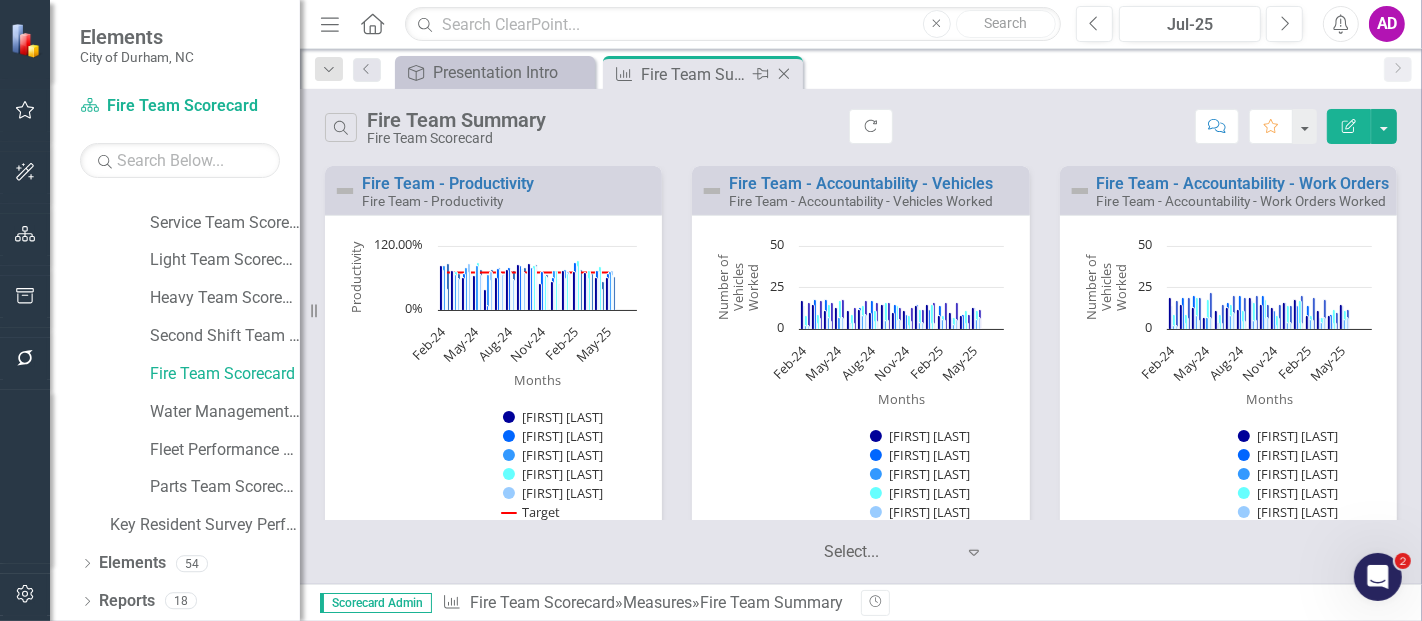 click on "Close" 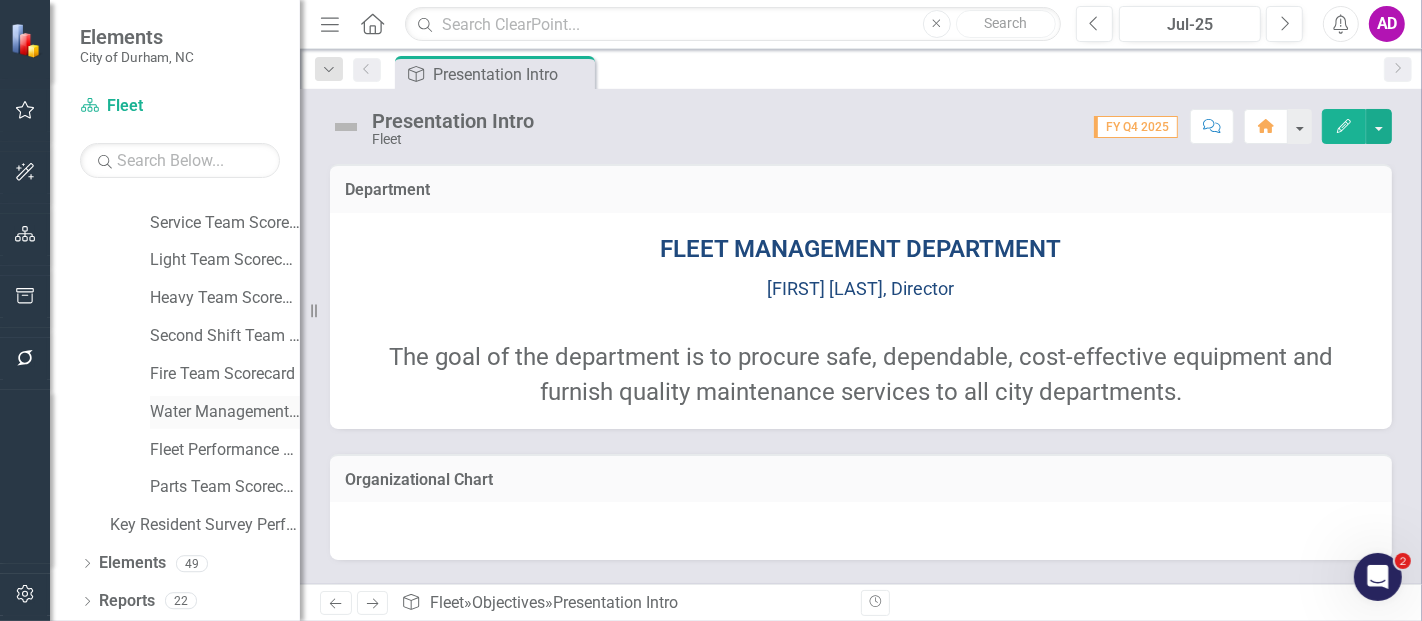 click on "Water Management Team Scorecard" at bounding box center [225, 412] 